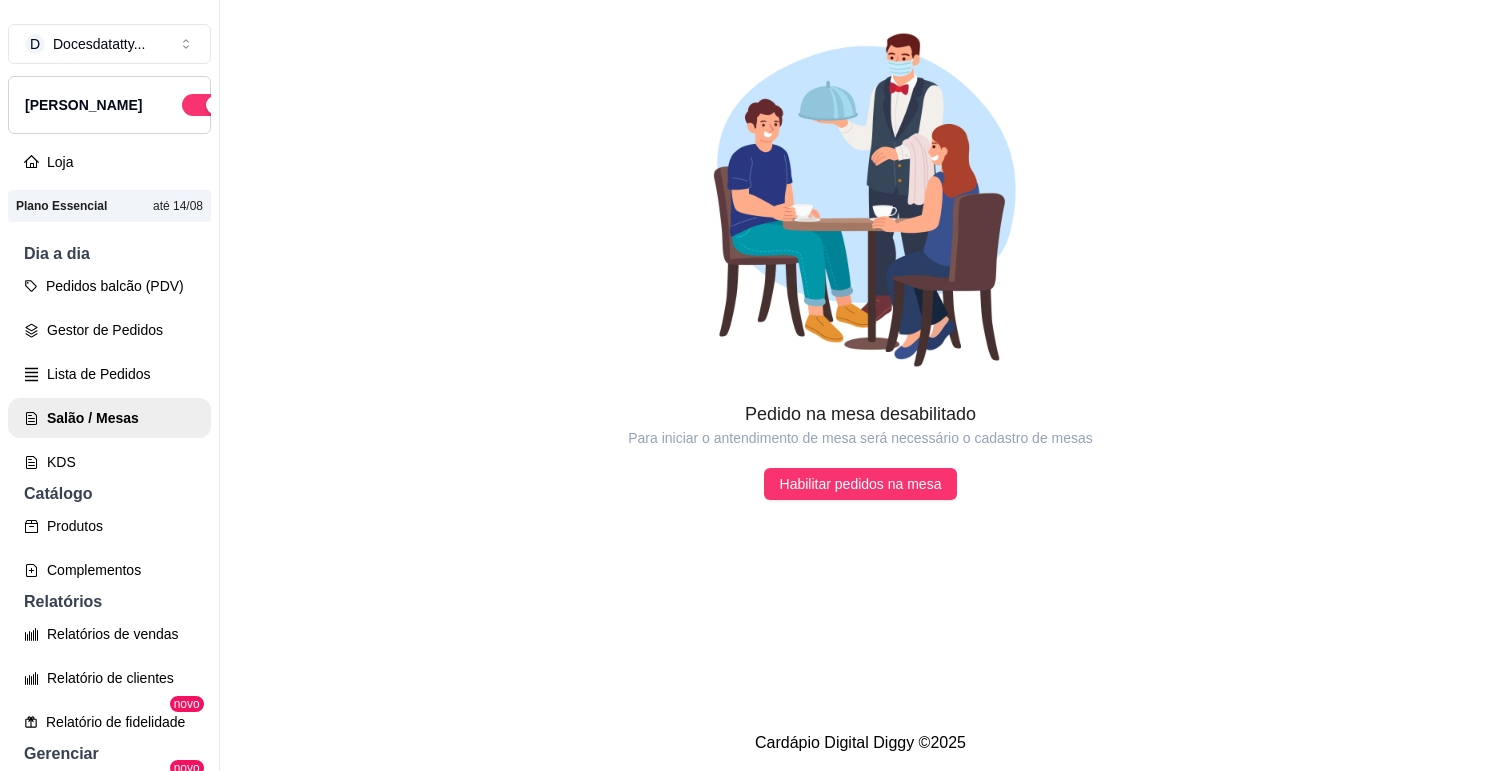 scroll, scrollTop: 0, scrollLeft: 0, axis: both 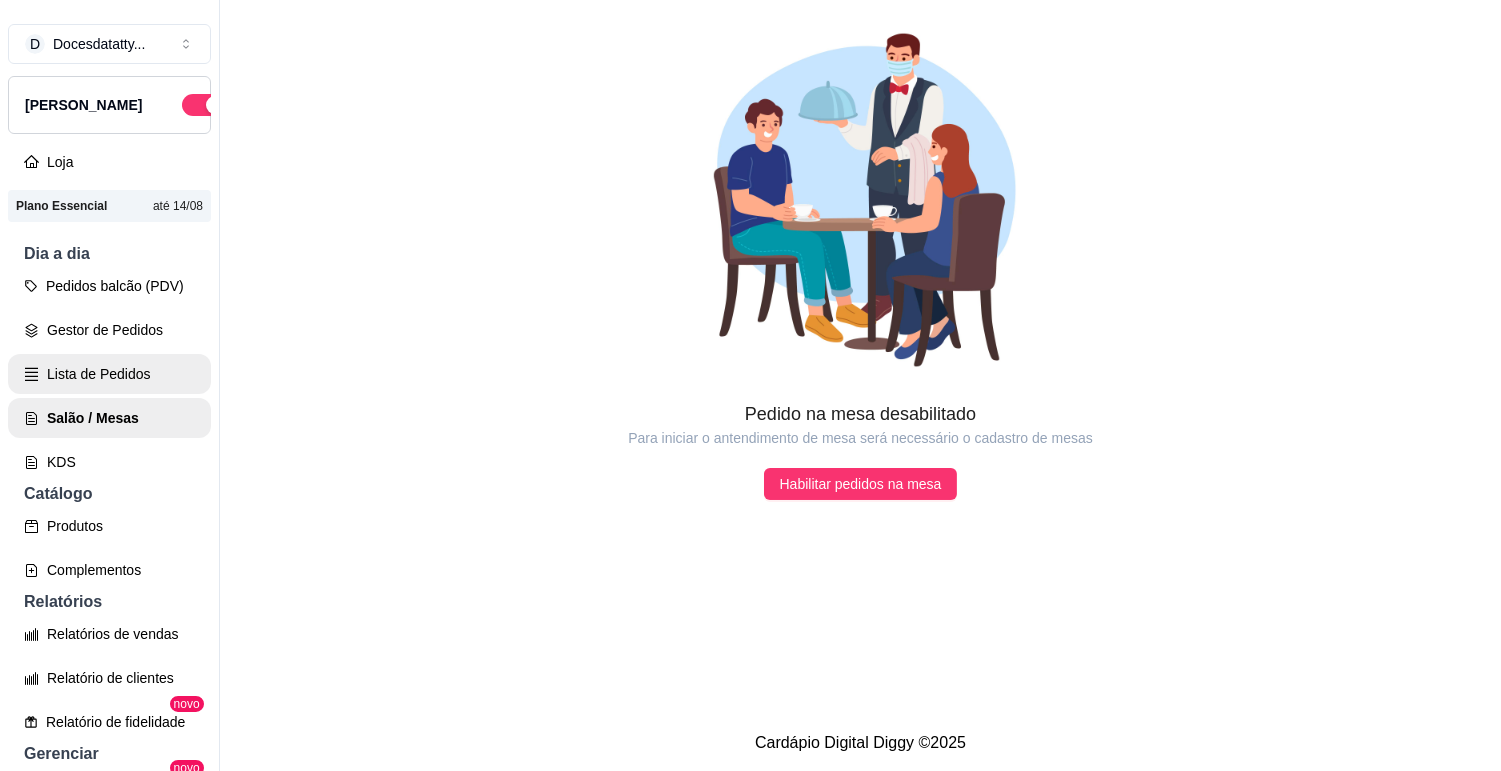click on "Lista de Pedidos" at bounding box center (109, 374) 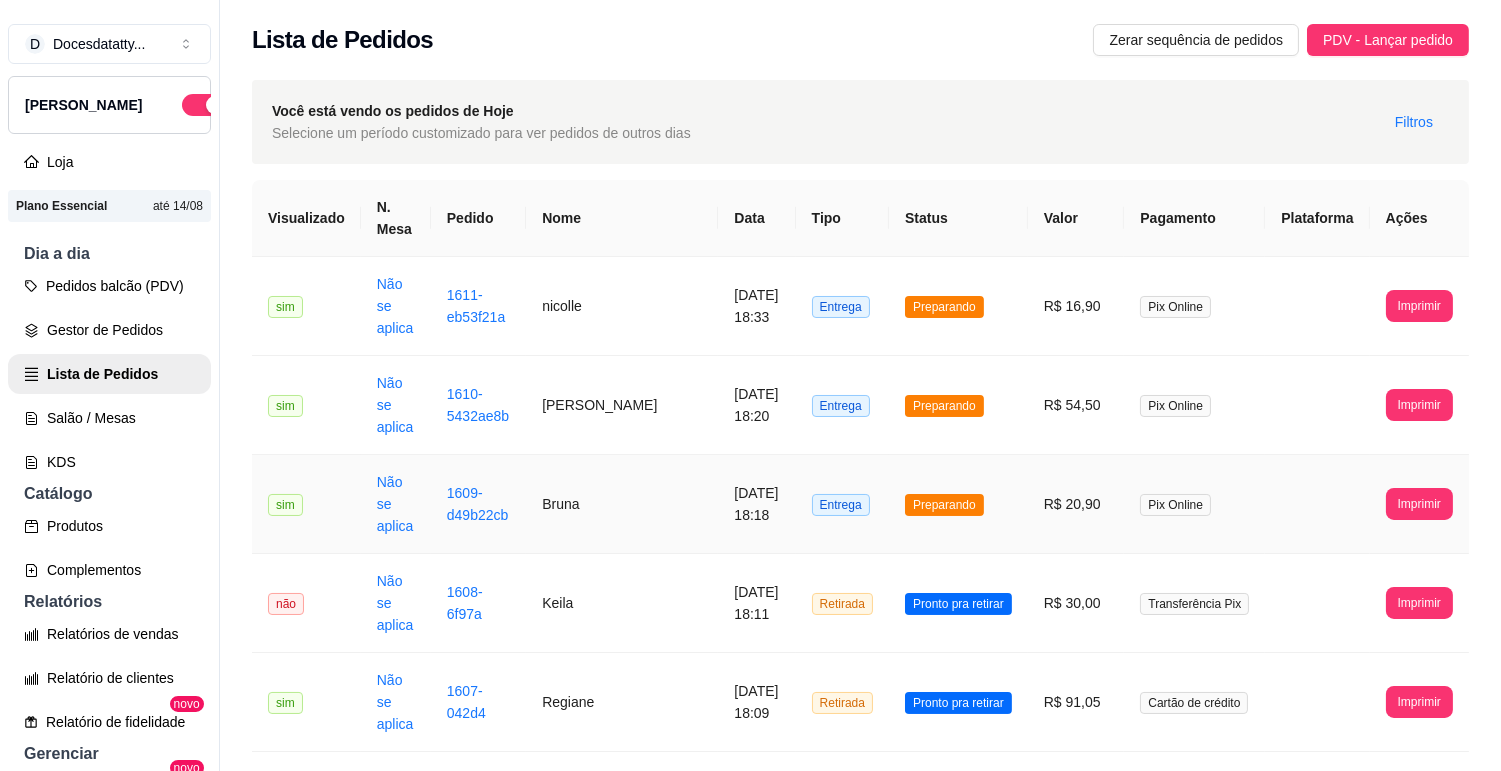 scroll, scrollTop: 32, scrollLeft: 0, axis: vertical 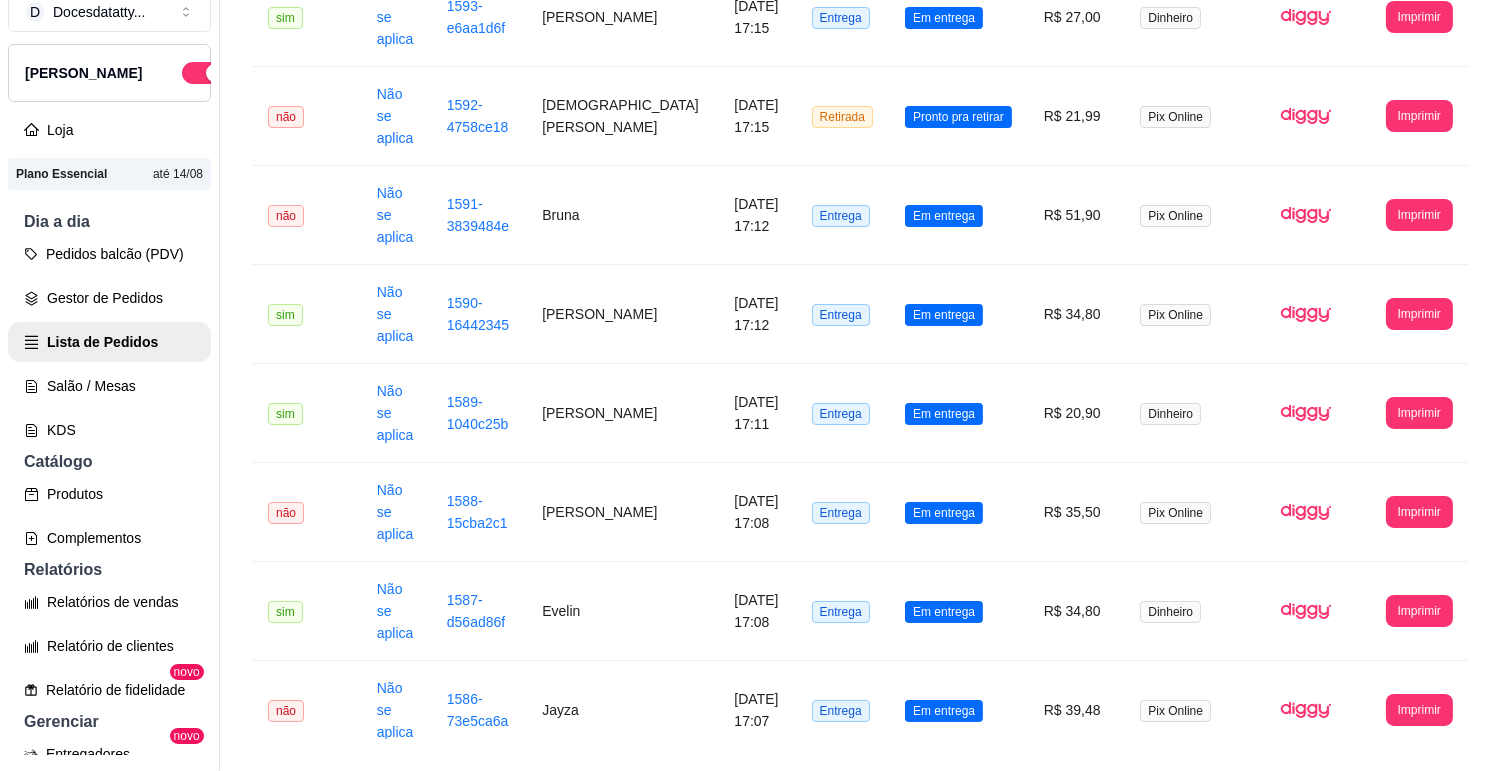 click on "5" at bounding box center (1297, 1089) 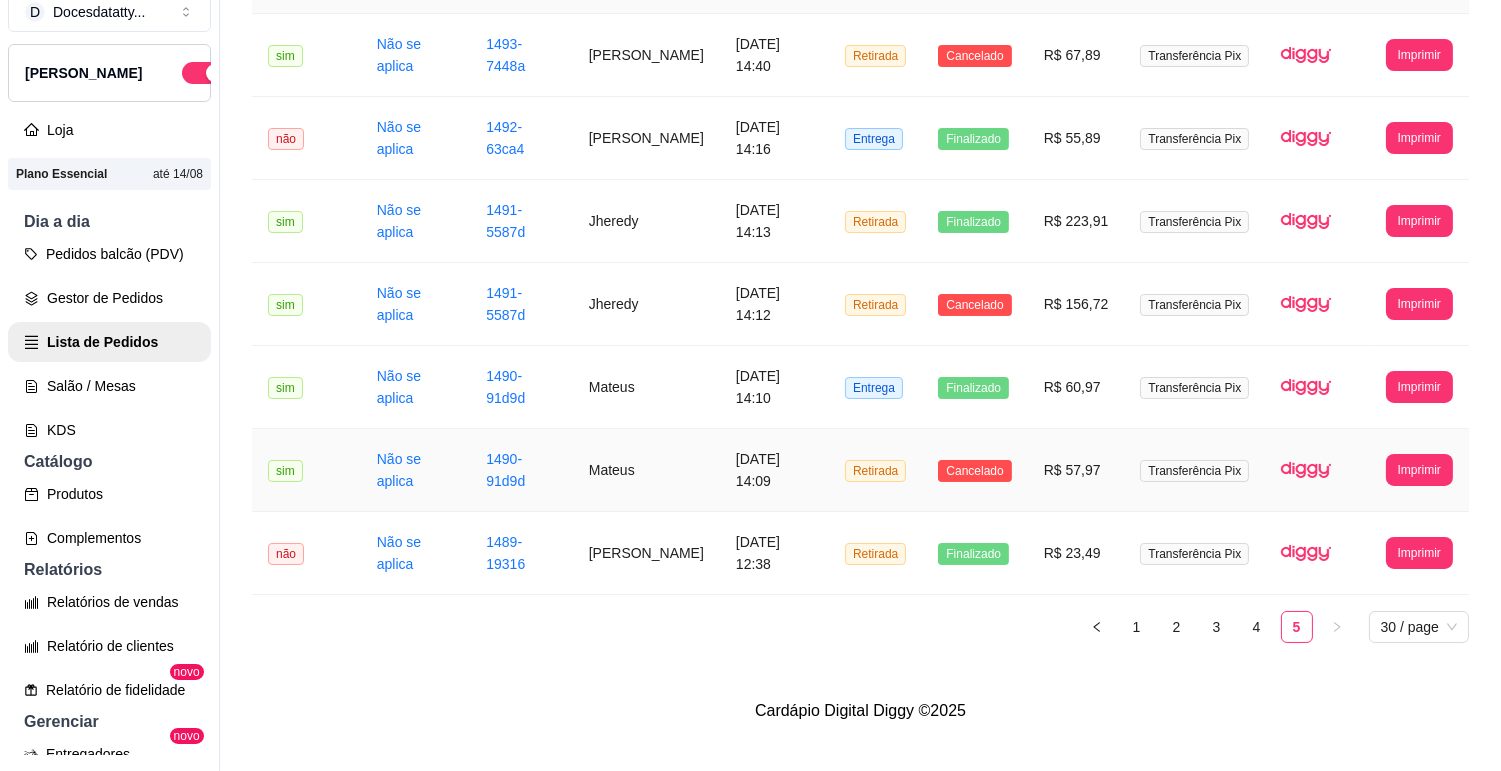 scroll, scrollTop: 0, scrollLeft: 0, axis: both 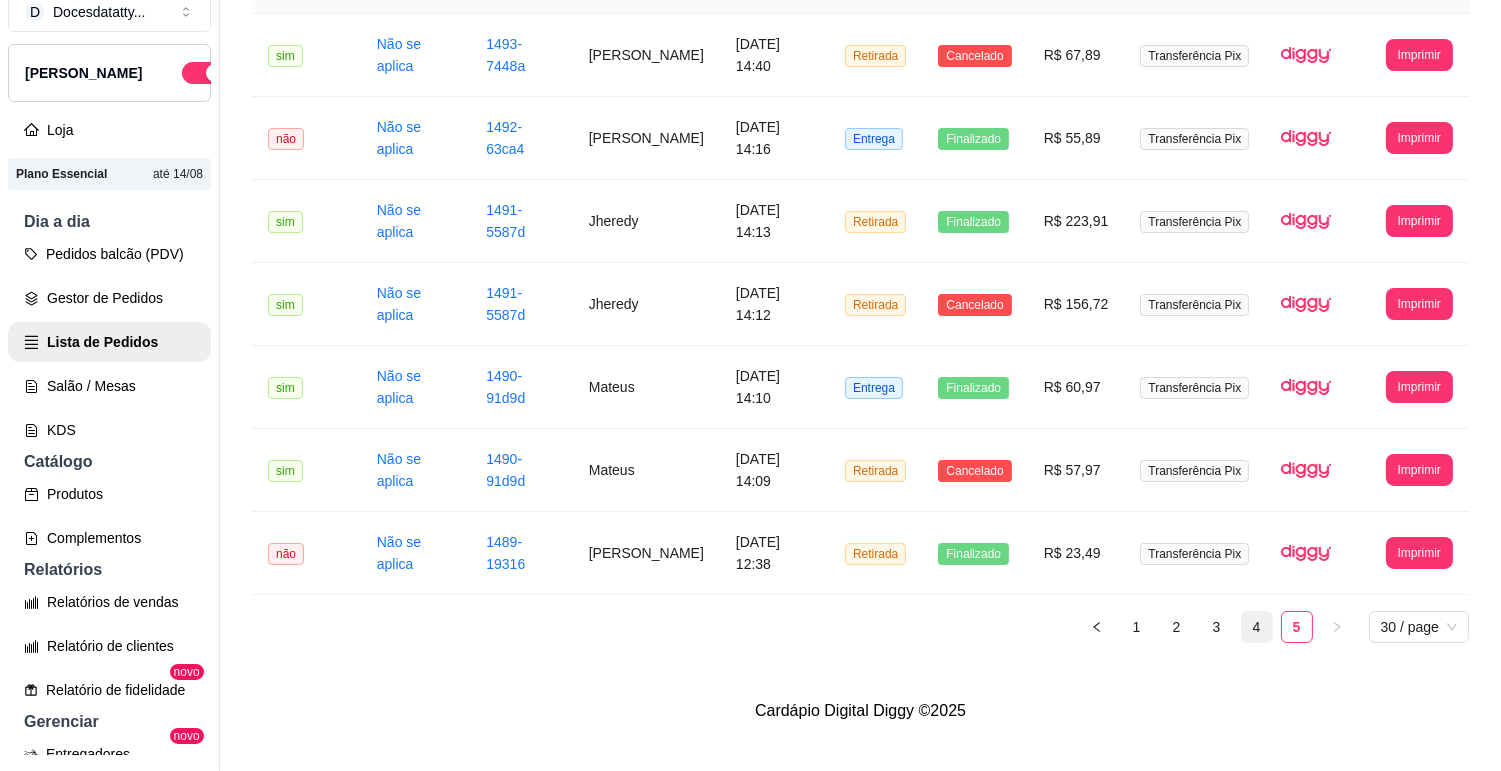 click on "4" at bounding box center [1257, 627] 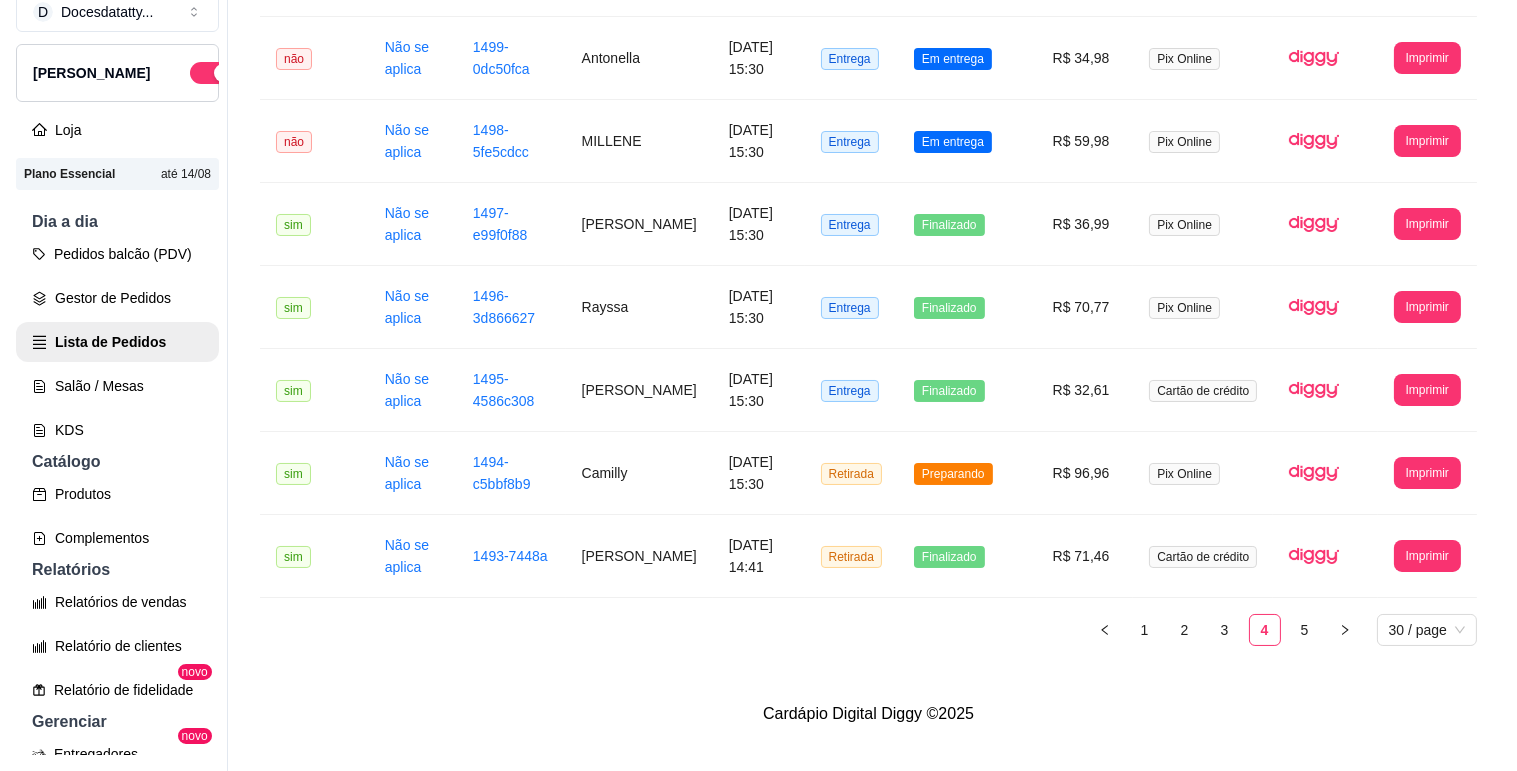 scroll, scrollTop: 2155, scrollLeft: 0, axis: vertical 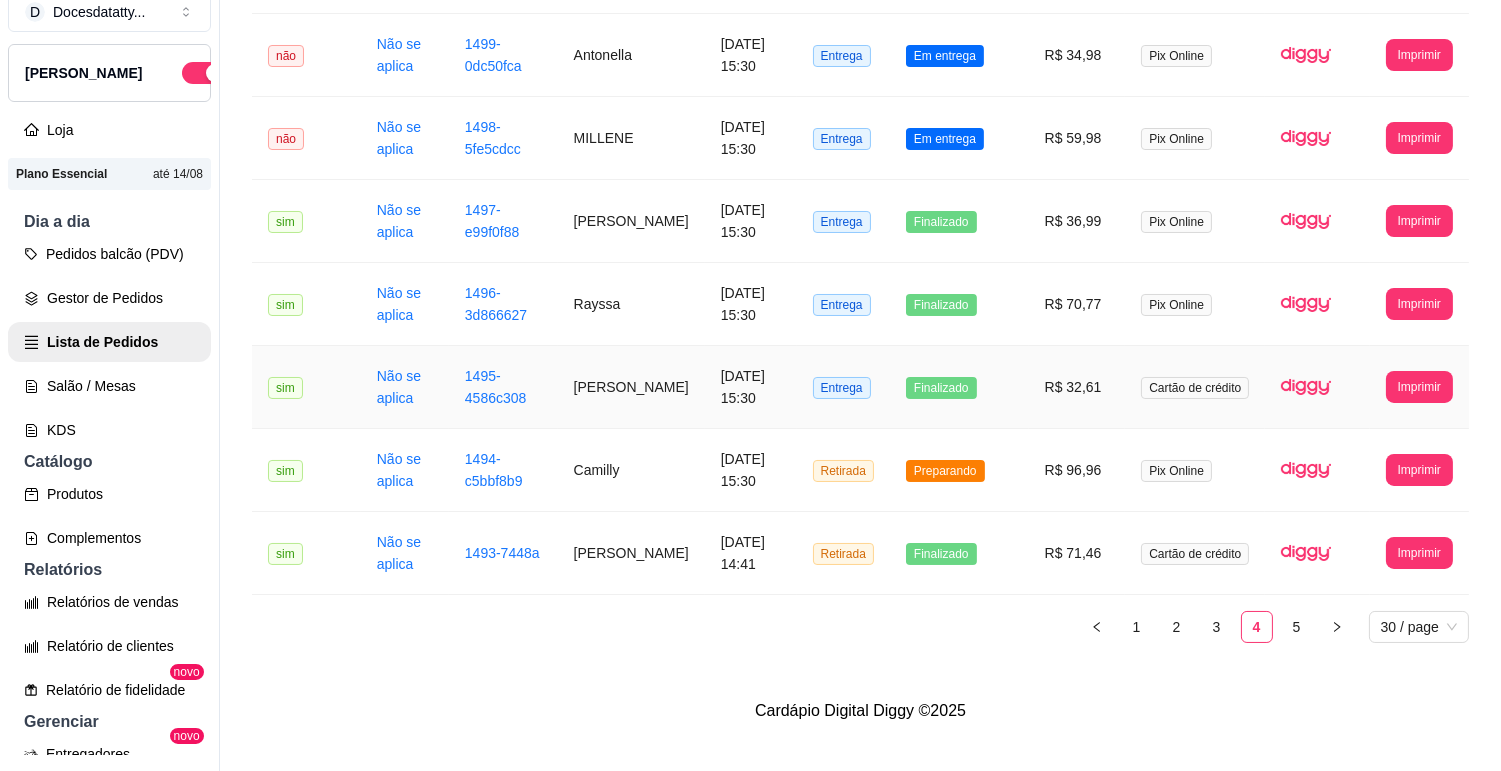 click on "[PERSON_NAME]" at bounding box center [631, 387] 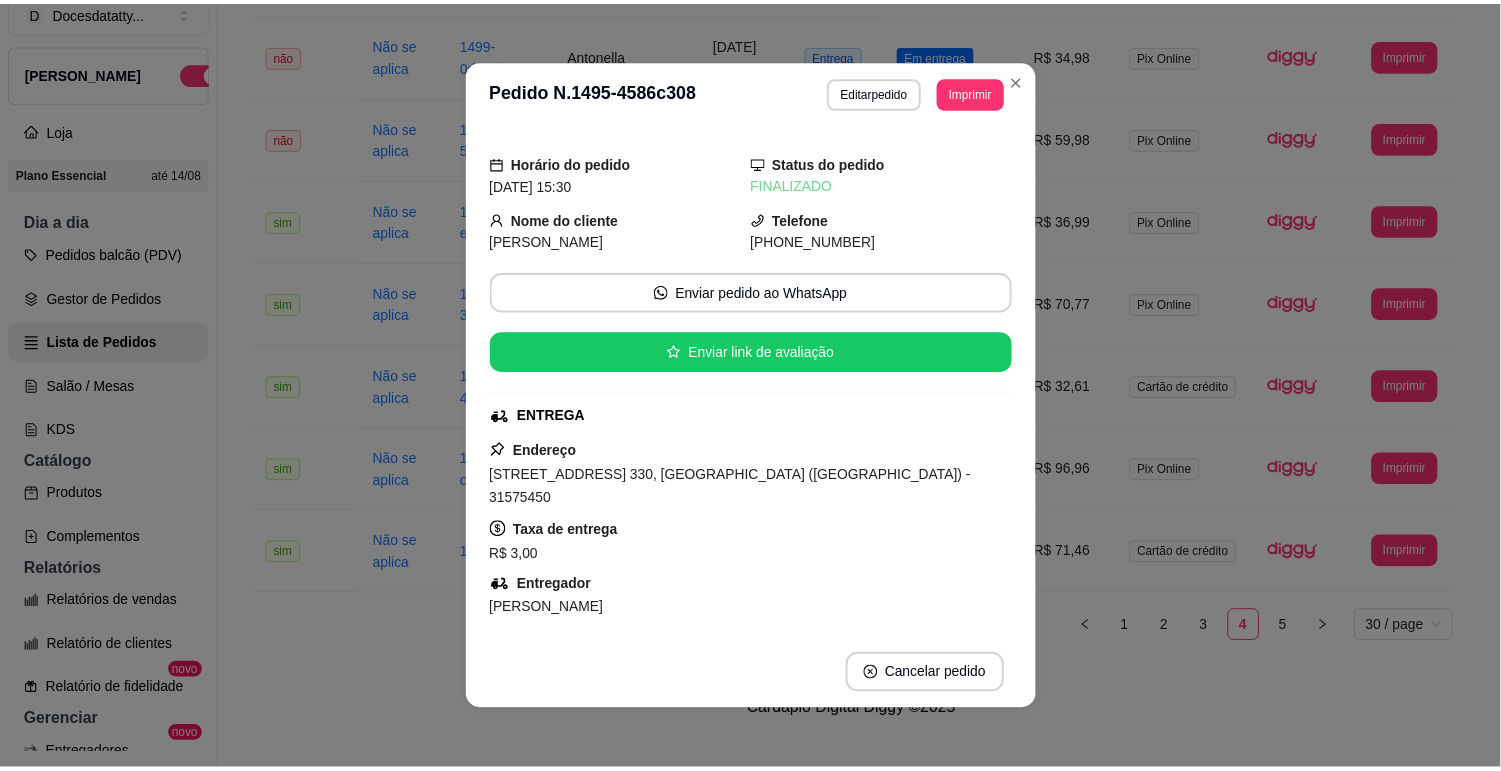 scroll, scrollTop: 111, scrollLeft: 0, axis: vertical 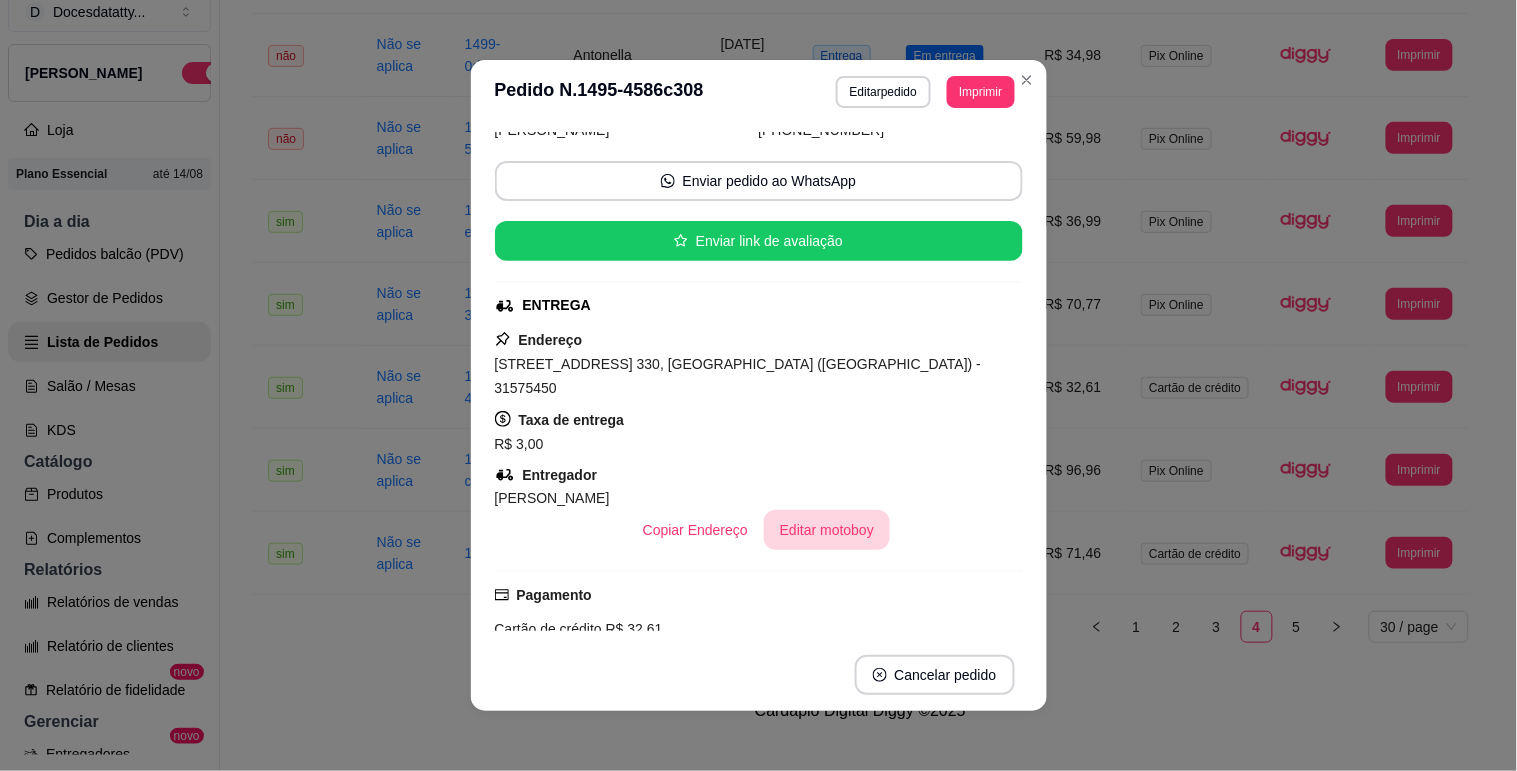 click on "Editar motoboy" at bounding box center [827, 530] 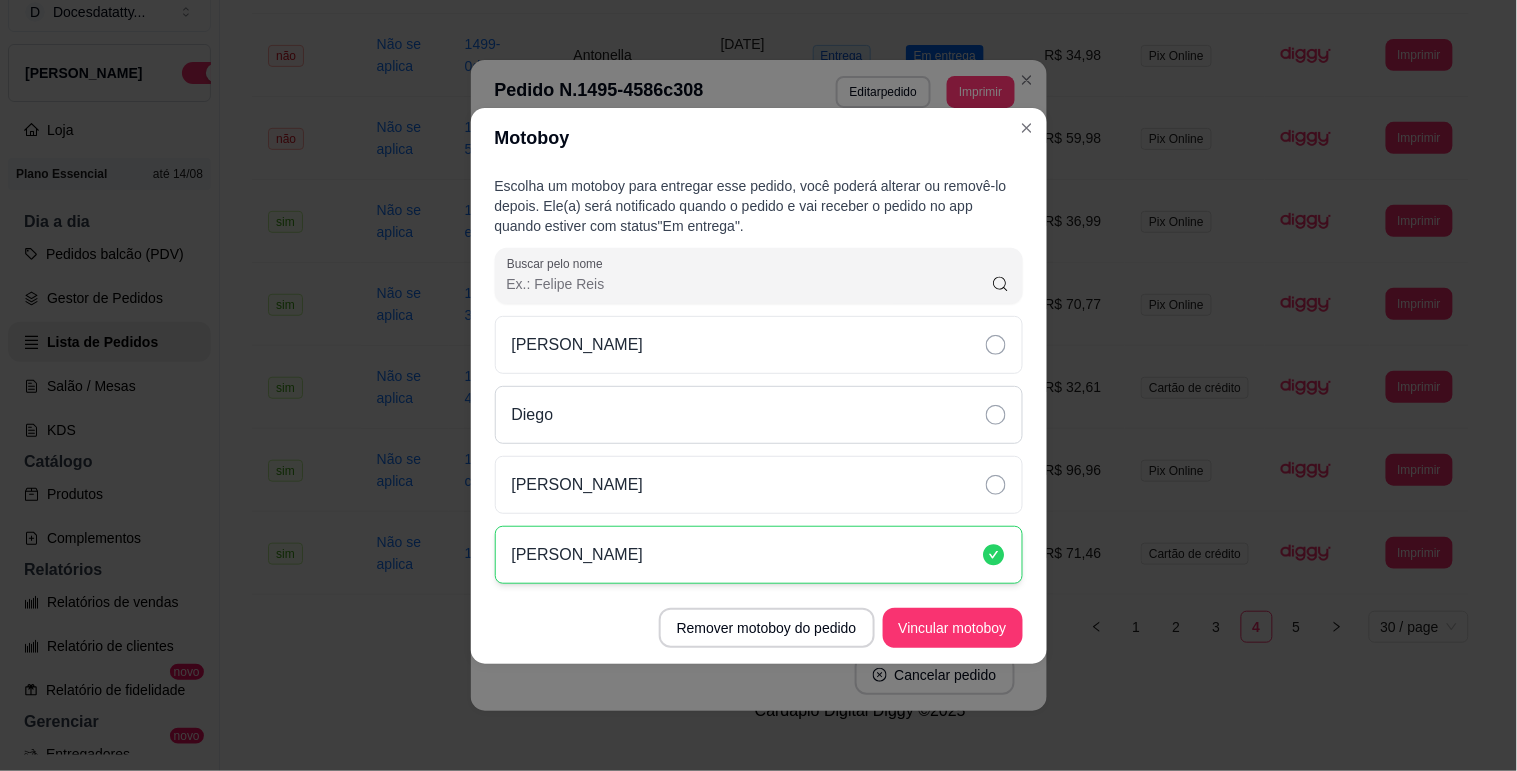 click on "Diego" at bounding box center [533, 415] 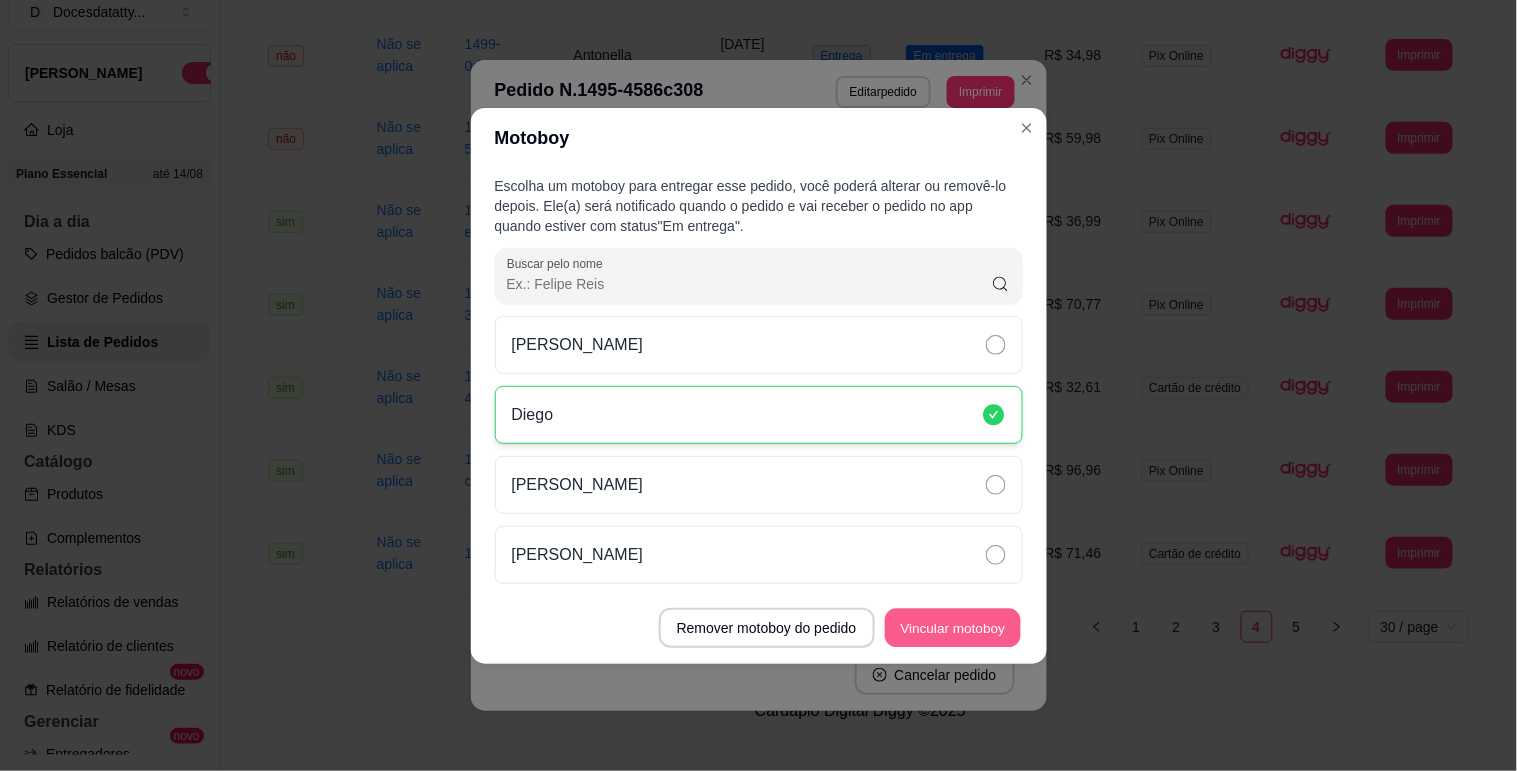 click on "Vincular motoboy" at bounding box center [953, 627] 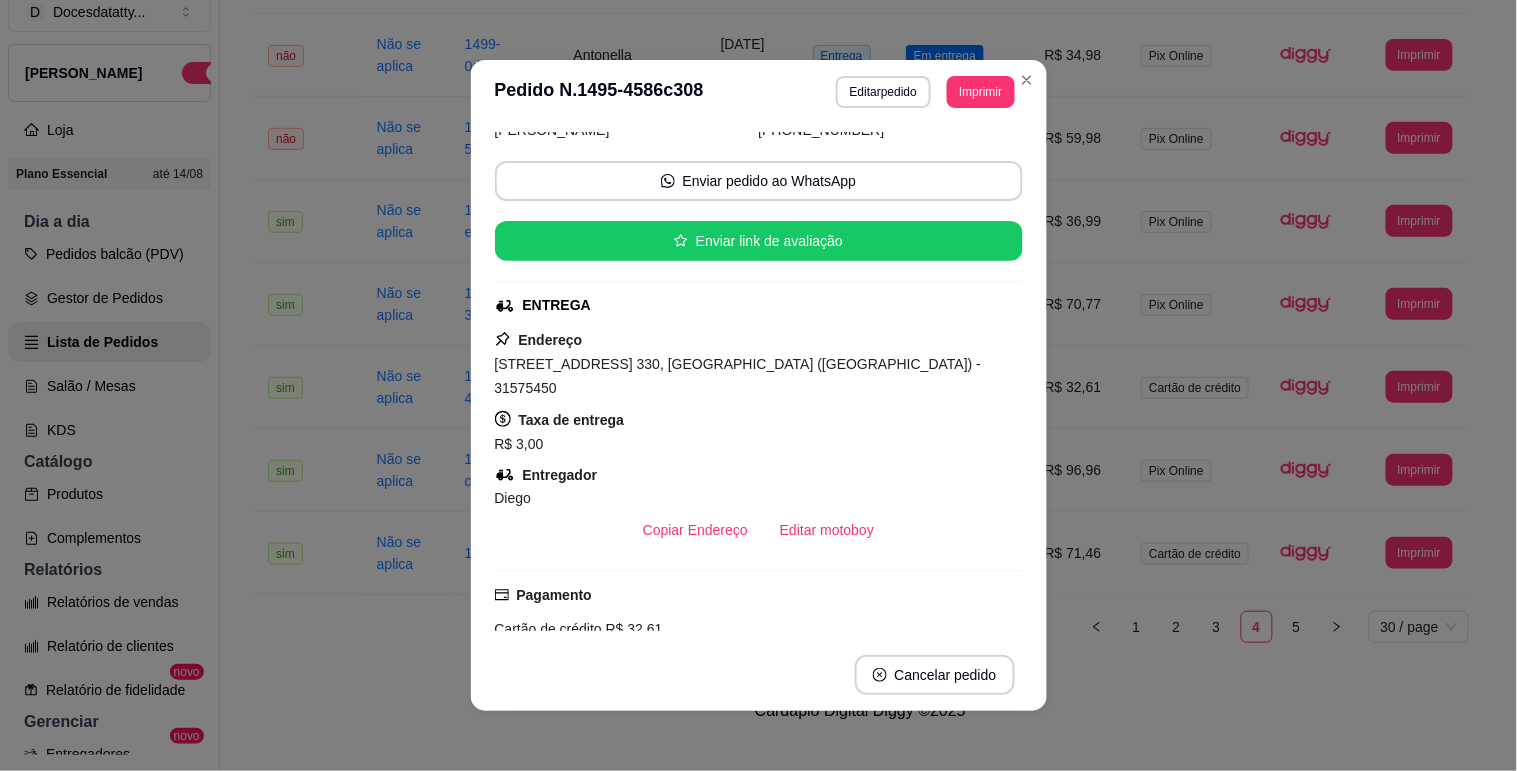 click on "Cardápio Digital Diggy © 2025" at bounding box center [860, 711] 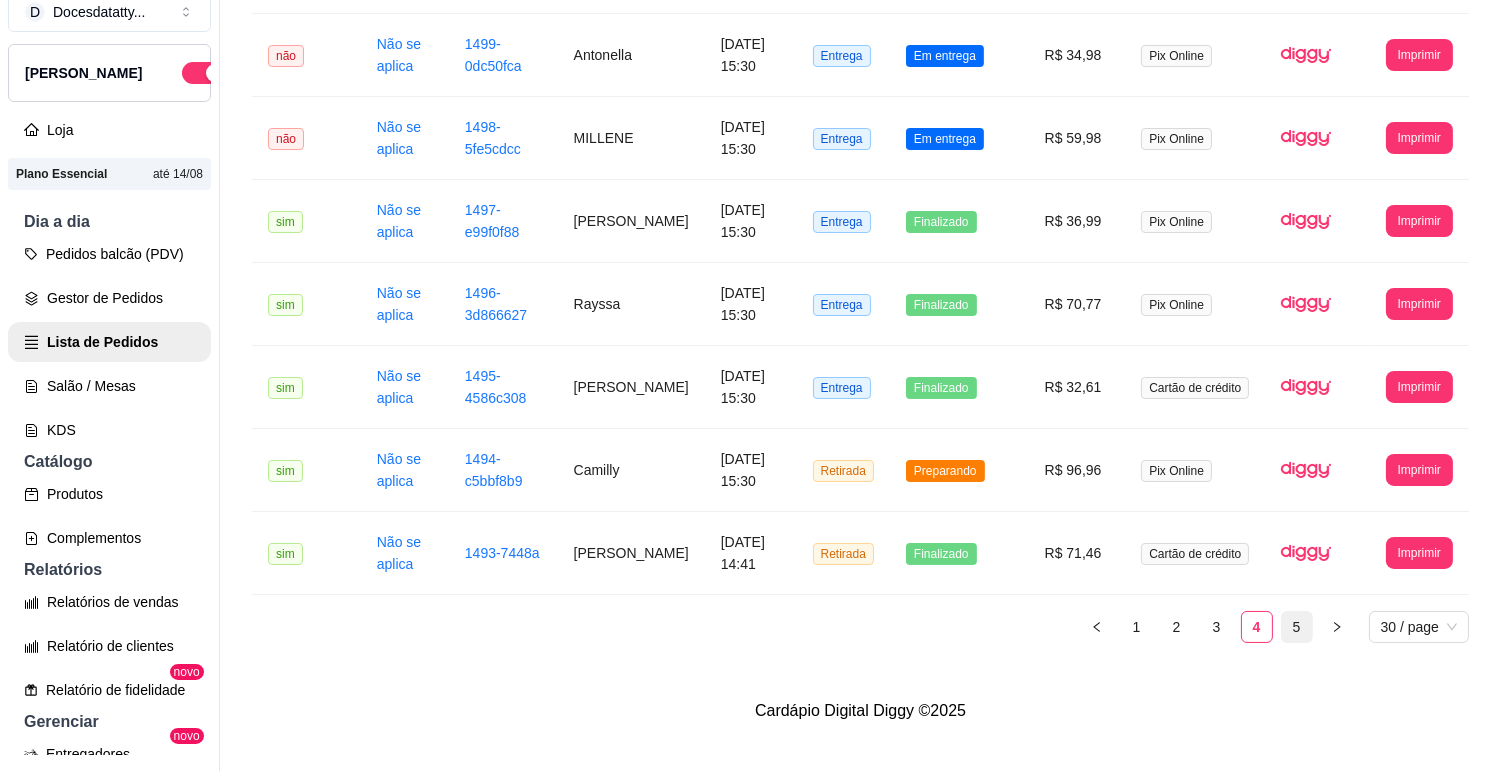 click on "5" at bounding box center [1297, 627] 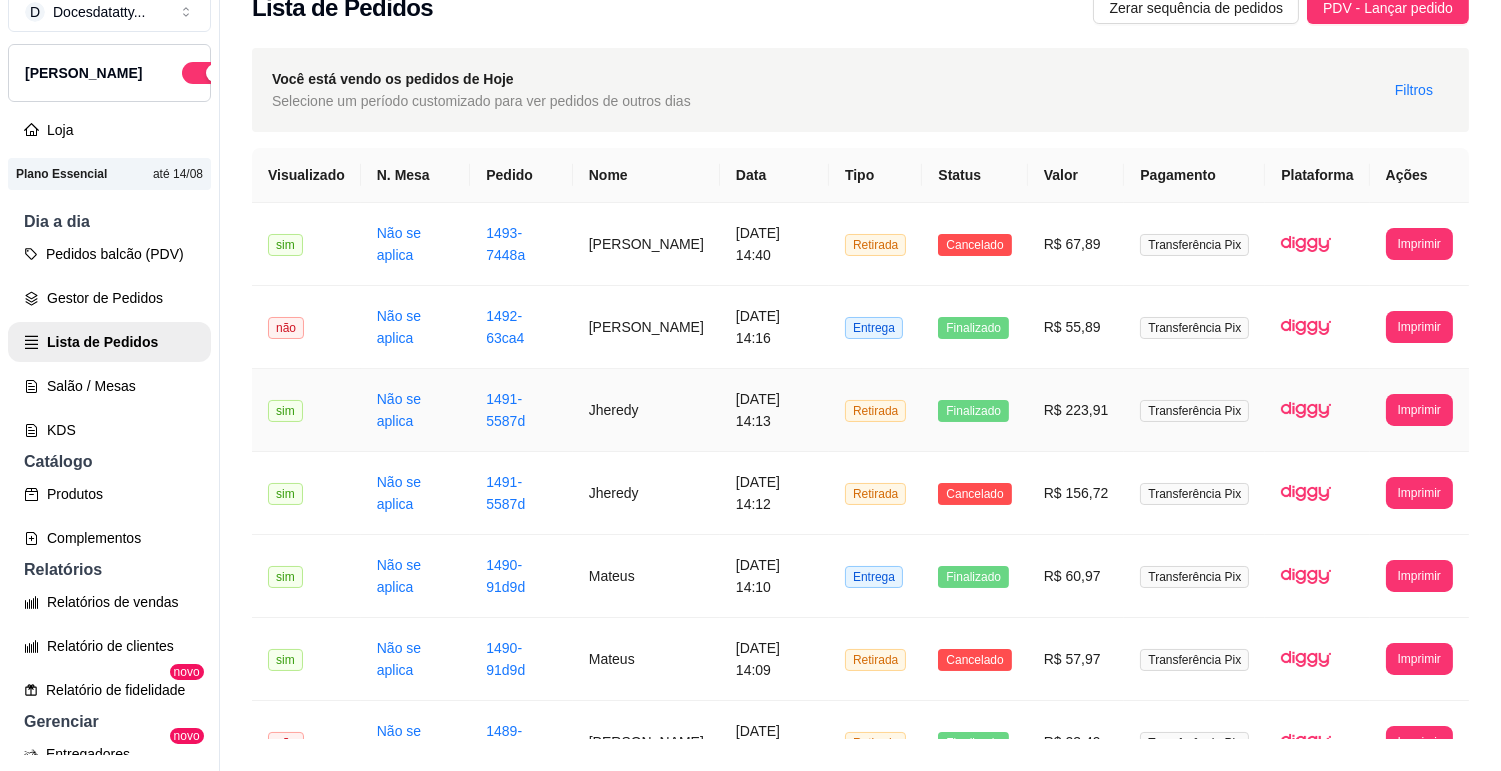 scroll, scrollTop: 206, scrollLeft: 0, axis: vertical 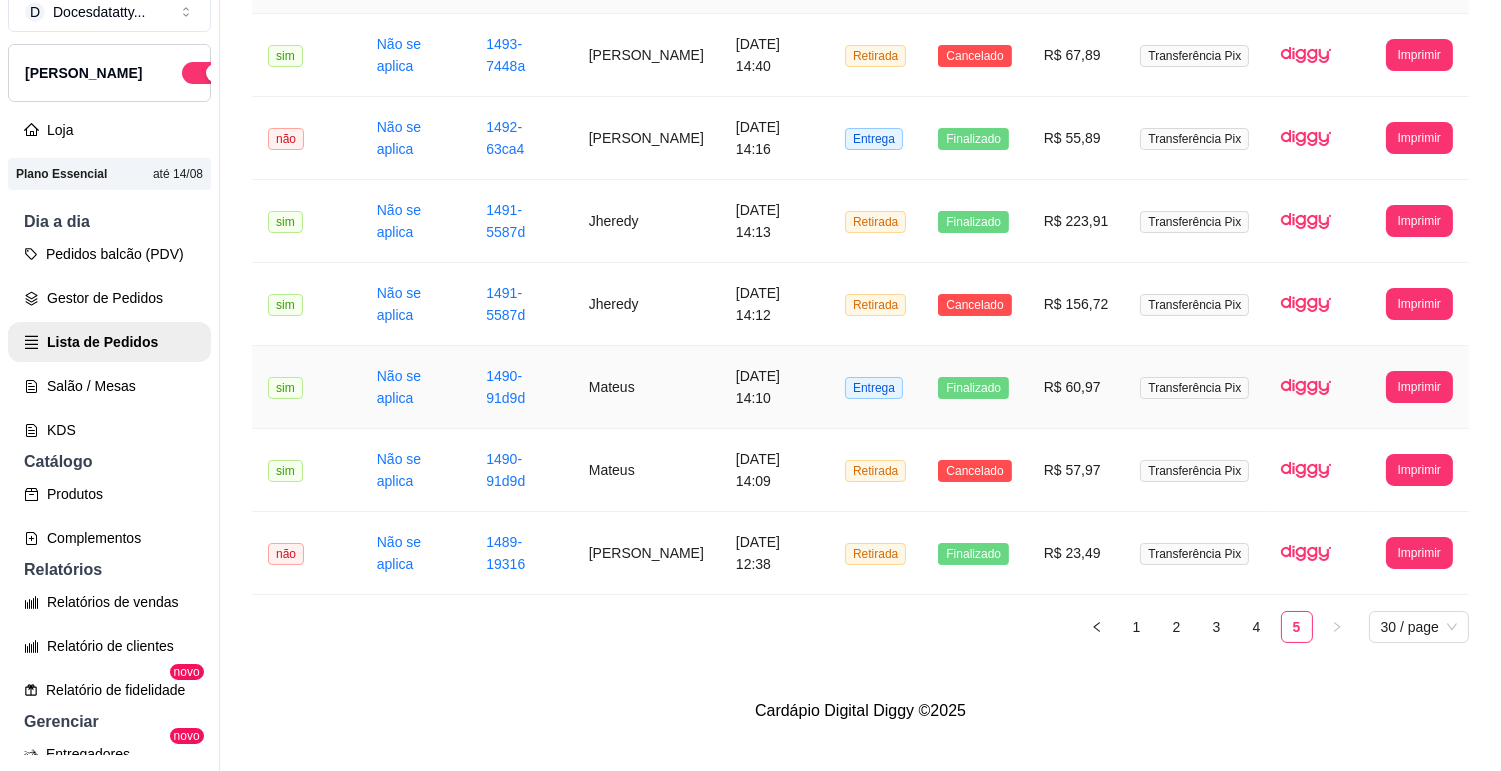 click on "[DATE] 14:10" at bounding box center (774, 387) 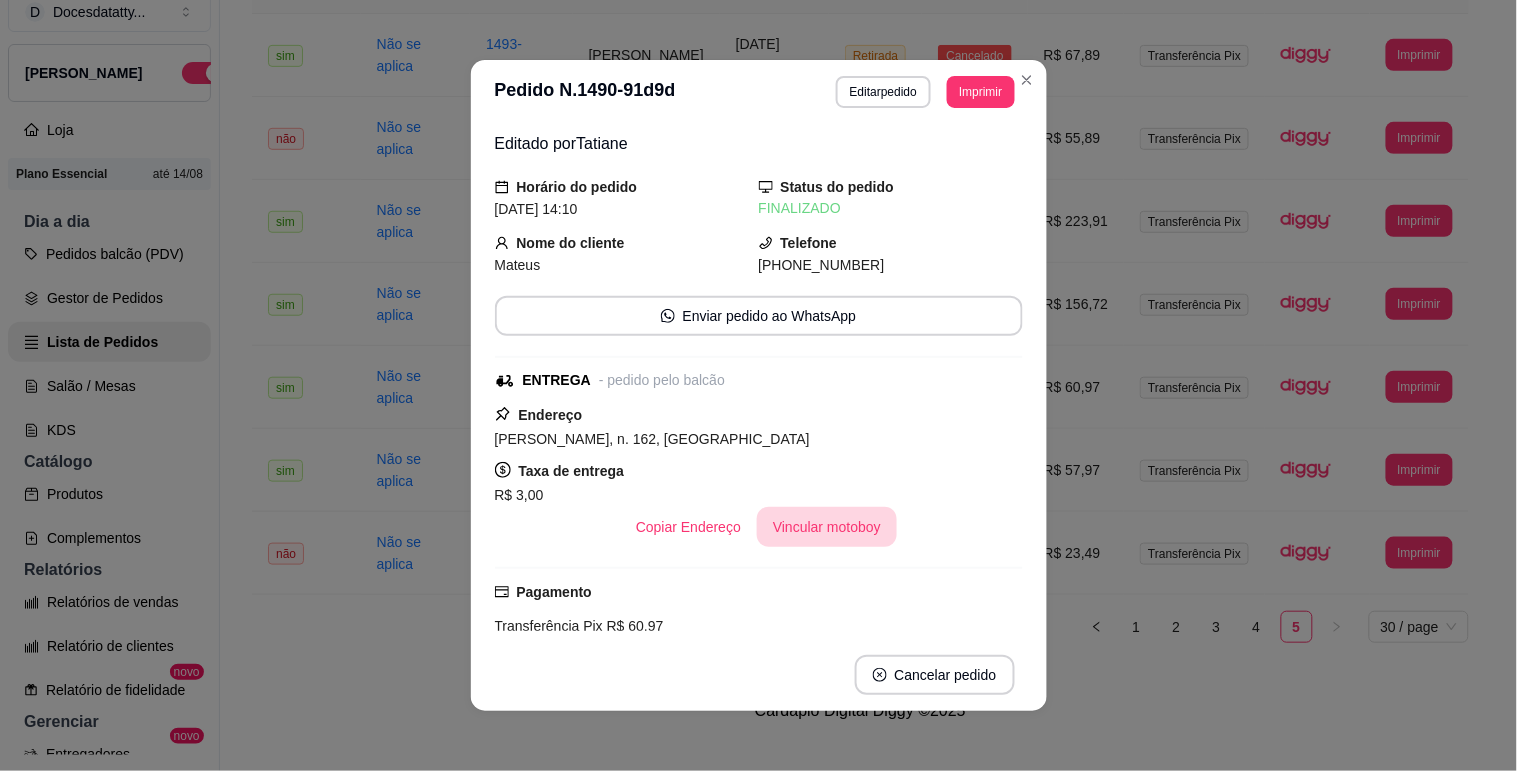 click on "Vincular motoboy" at bounding box center (827, 527) 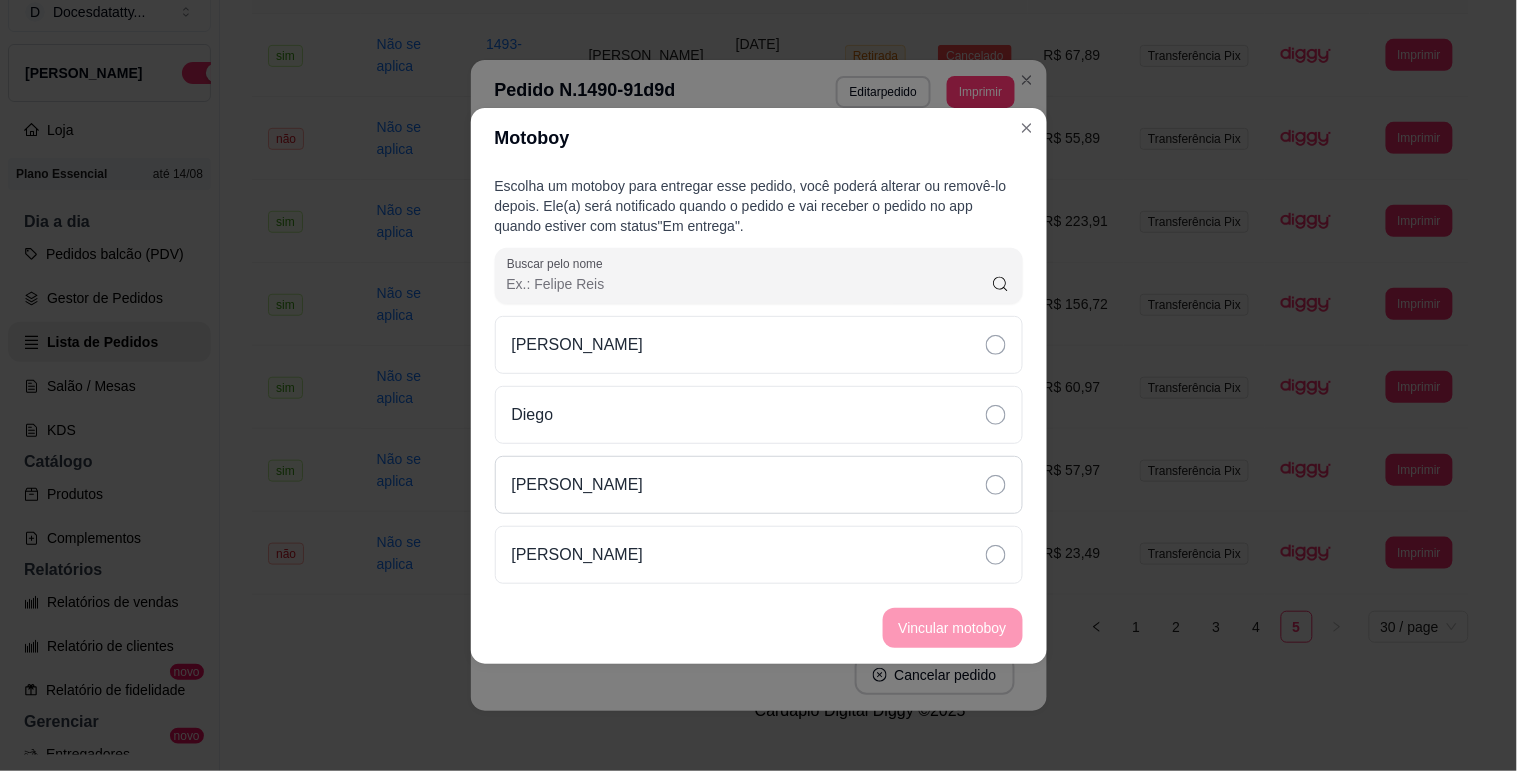 click on "[PERSON_NAME]" at bounding box center [759, 485] 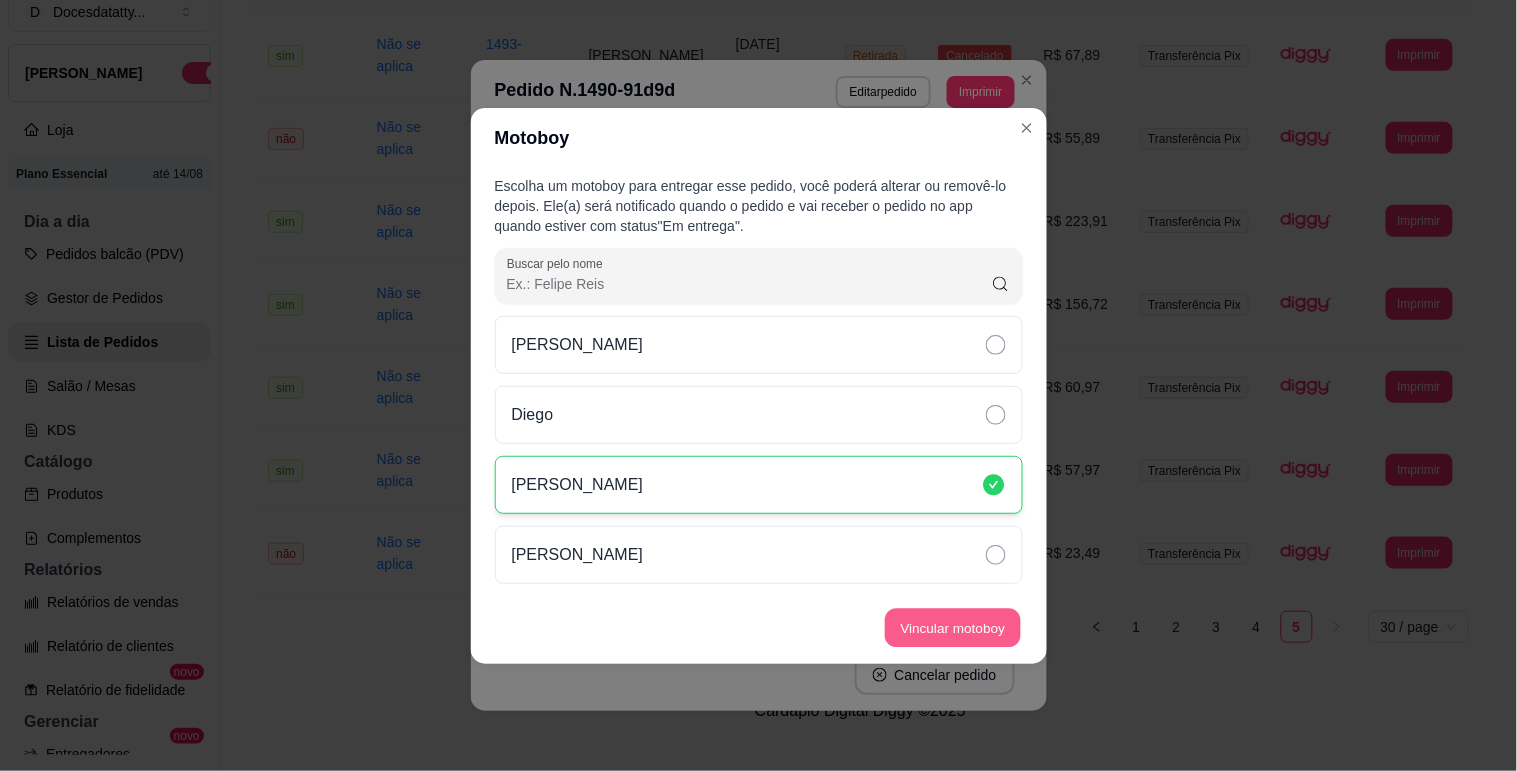 click on "Vincular motoboy" at bounding box center [953, 627] 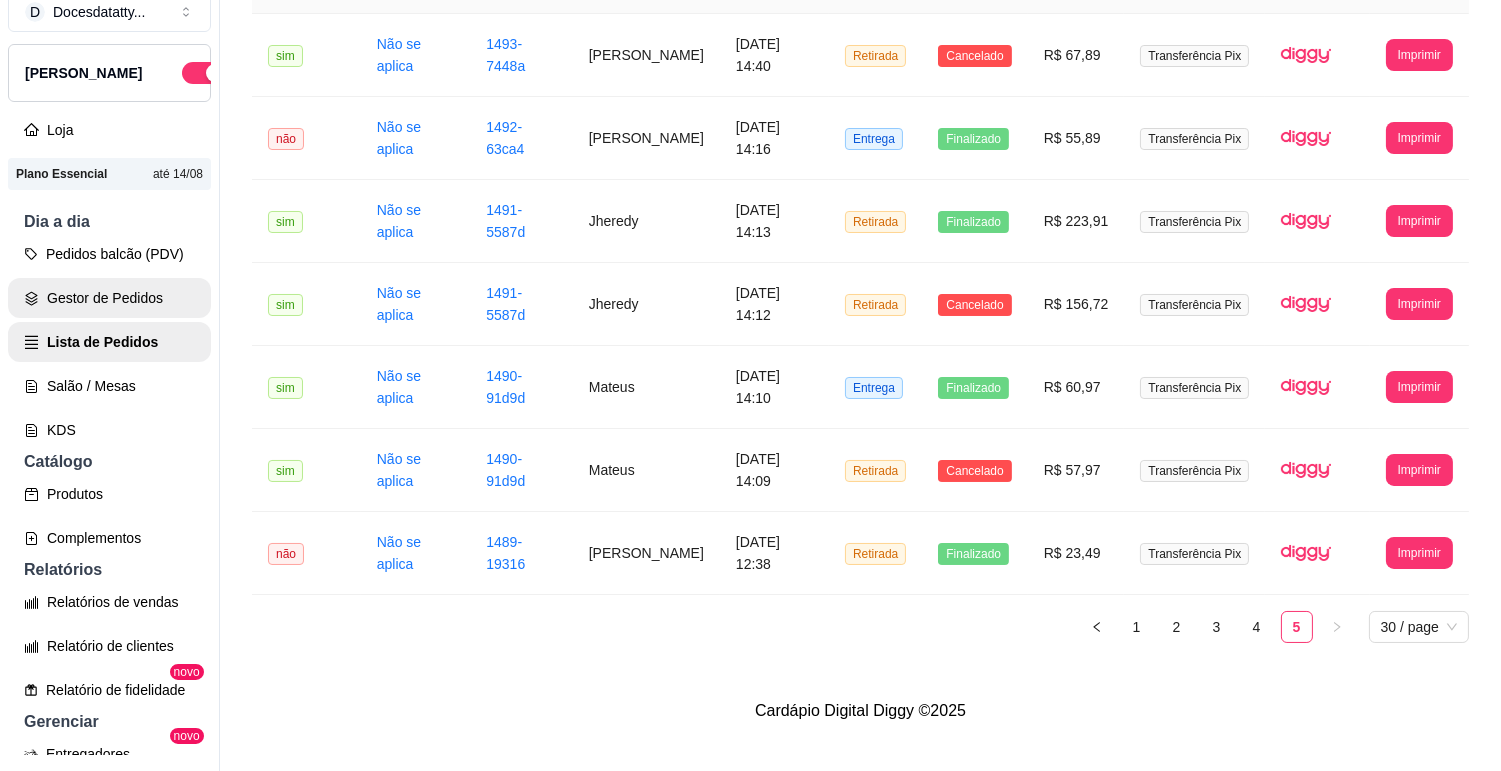 click on "Gestor de Pedidos" at bounding box center (109, 298) 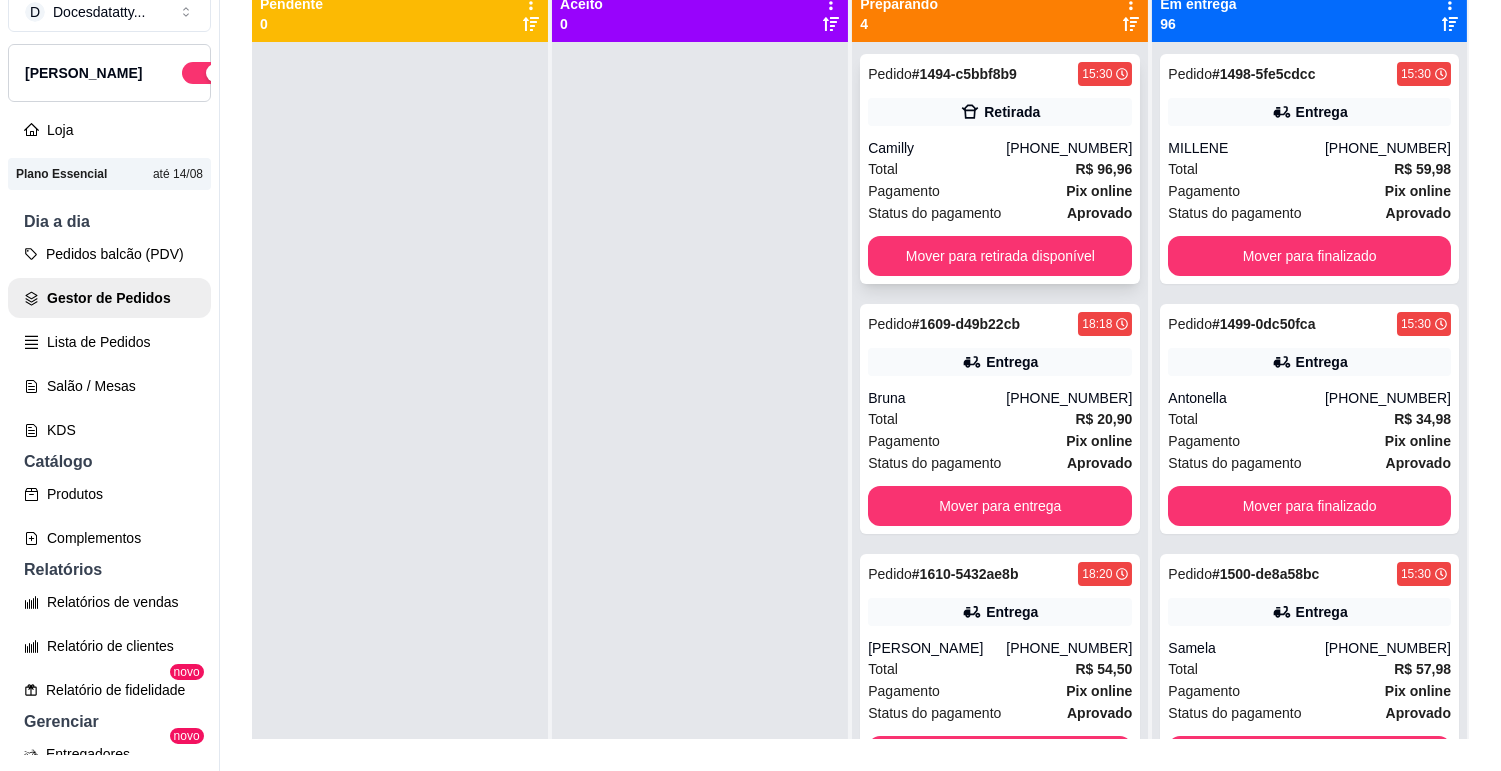 scroll, scrollTop: 0, scrollLeft: 0, axis: both 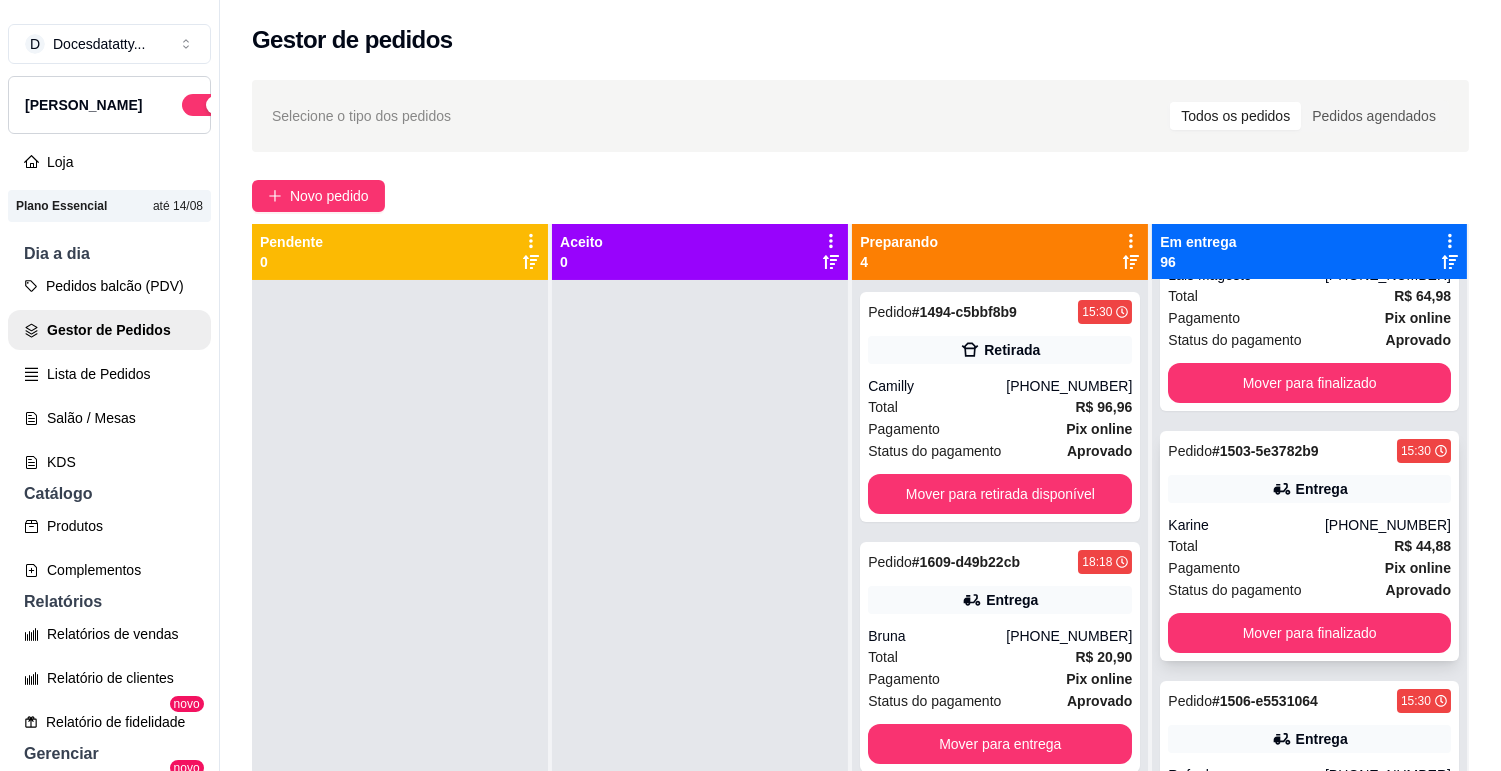 click on "Entrega" at bounding box center (1309, 489) 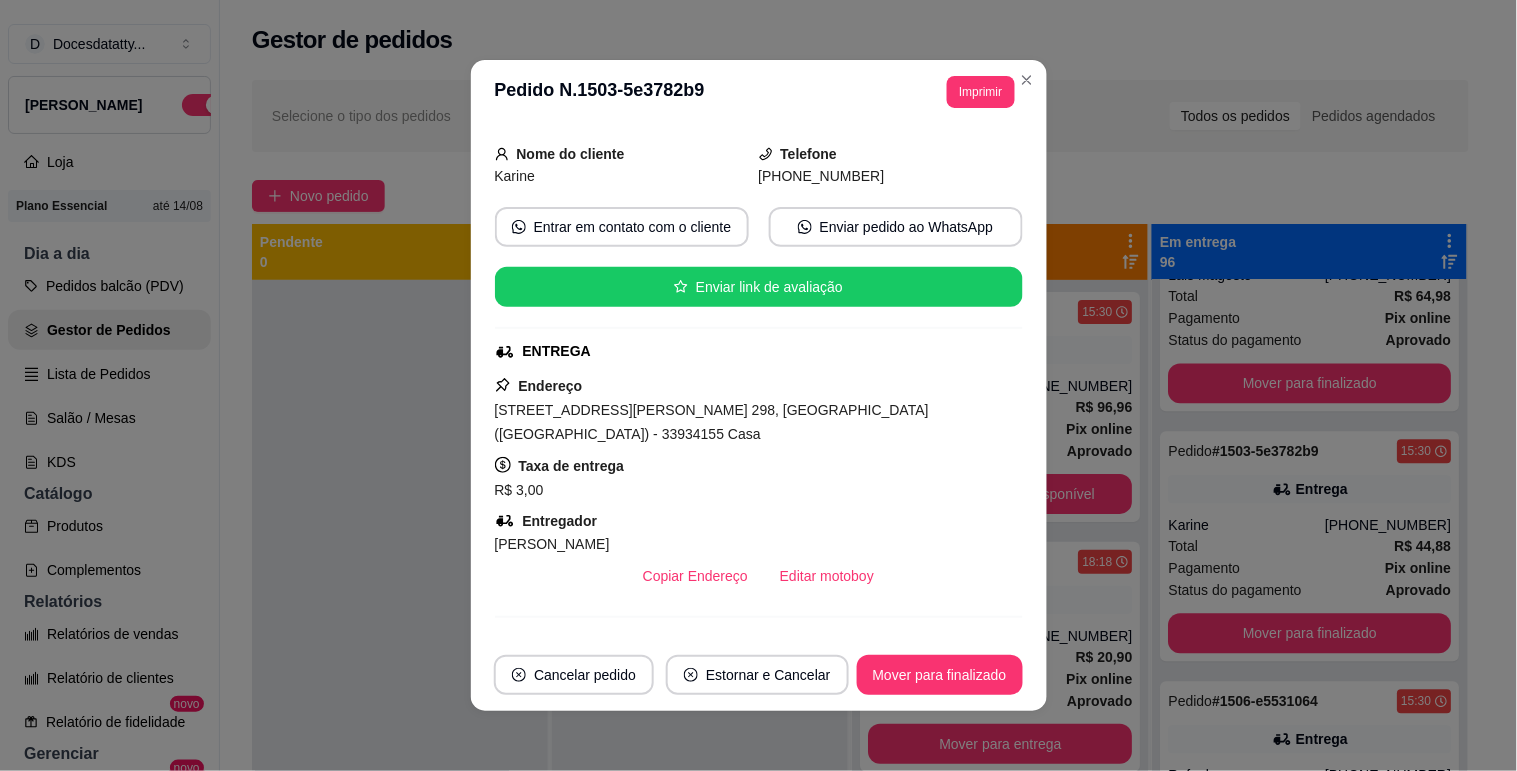 scroll, scrollTop: 222, scrollLeft: 0, axis: vertical 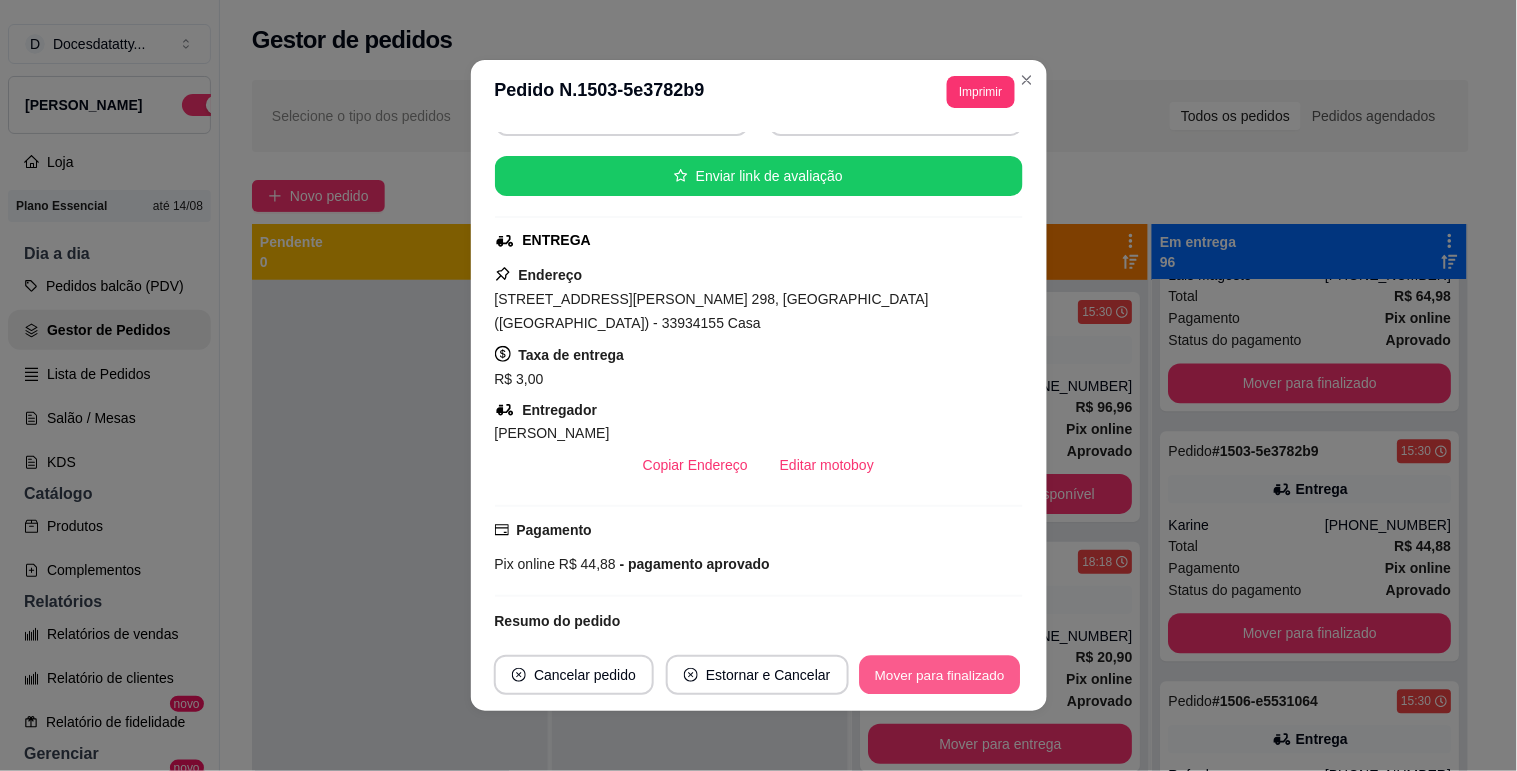 click on "Mover para finalizado" at bounding box center (939, 675) 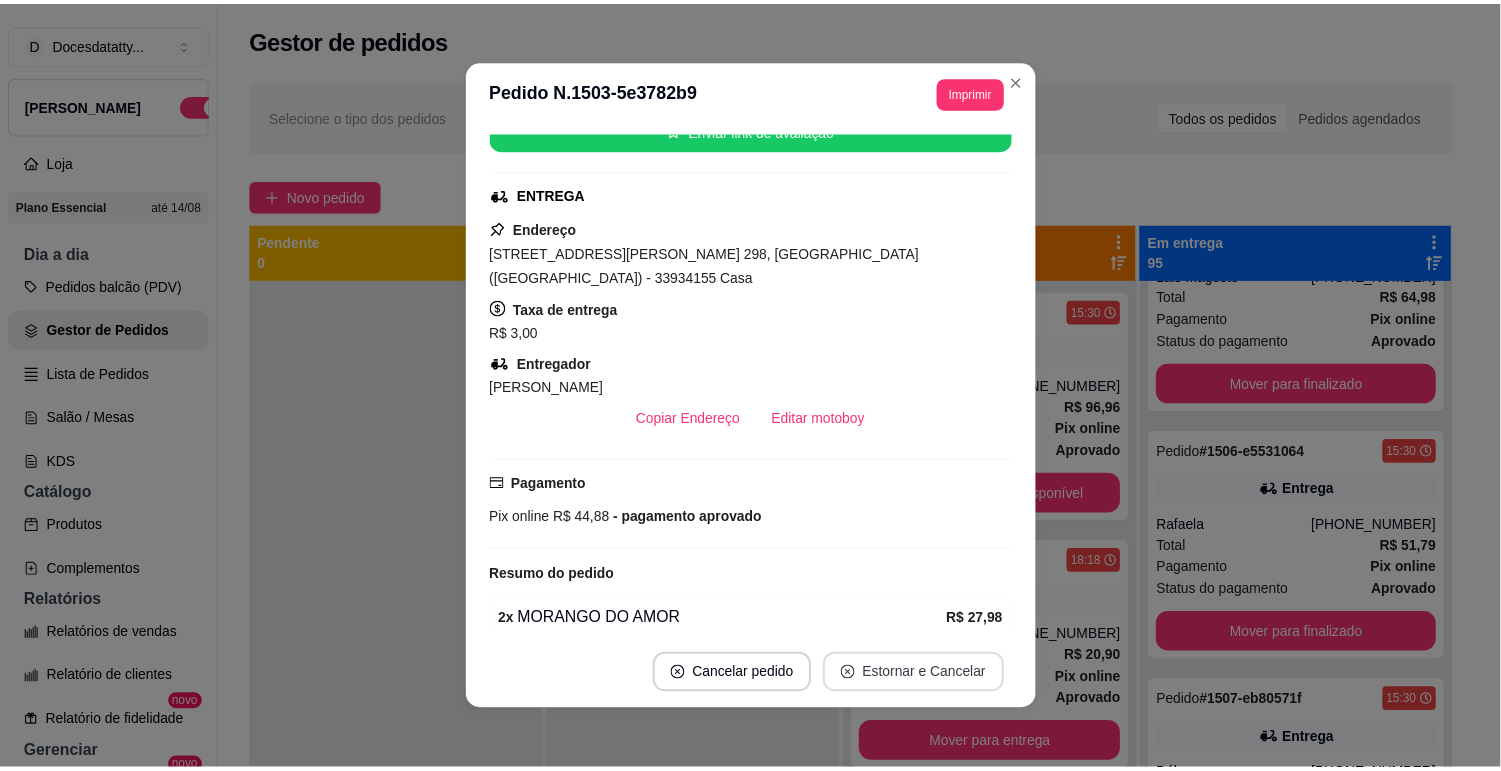 scroll, scrollTop: 175, scrollLeft: 0, axis: vertical 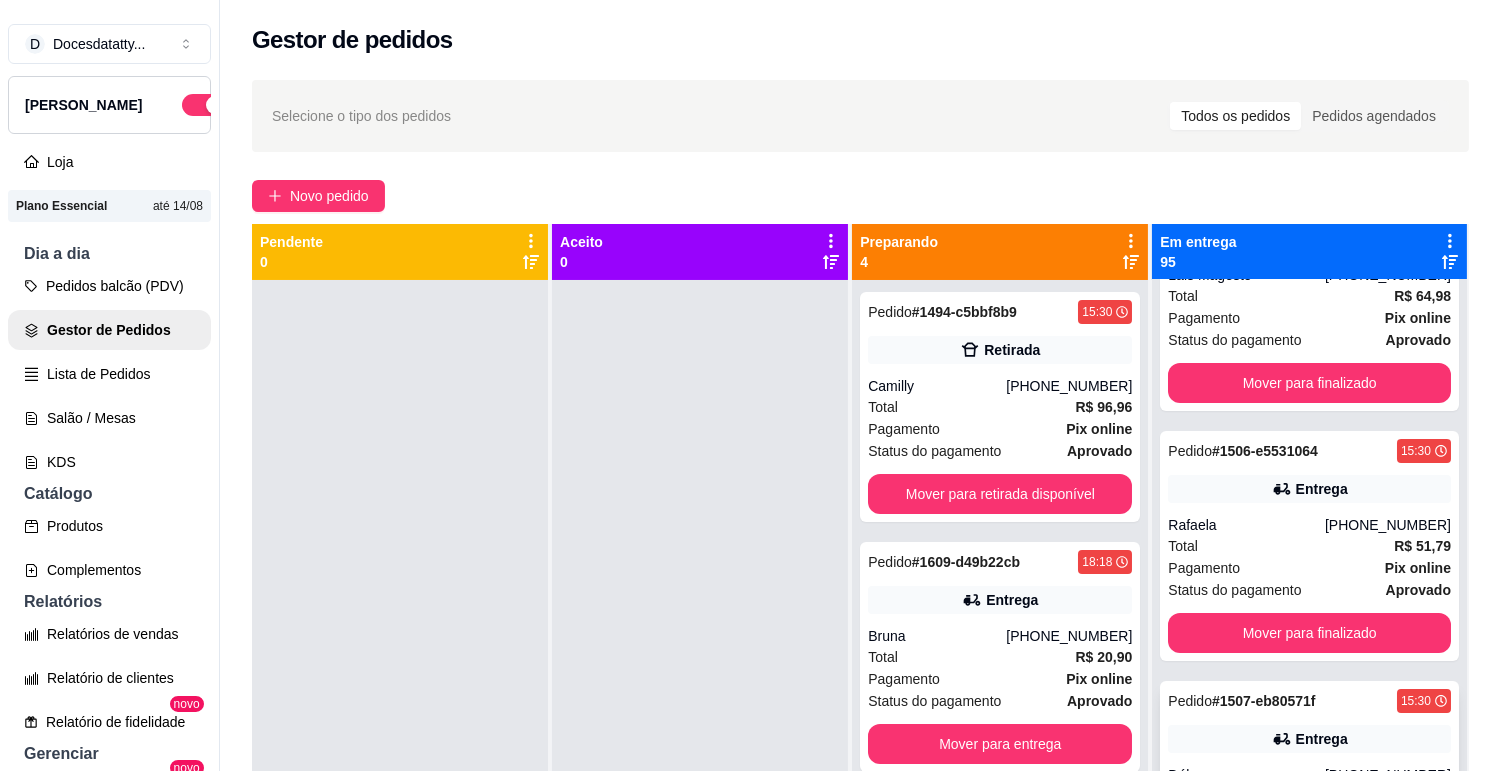 click on "# 1507-eb80571f" at bounding box center [1264, 701] 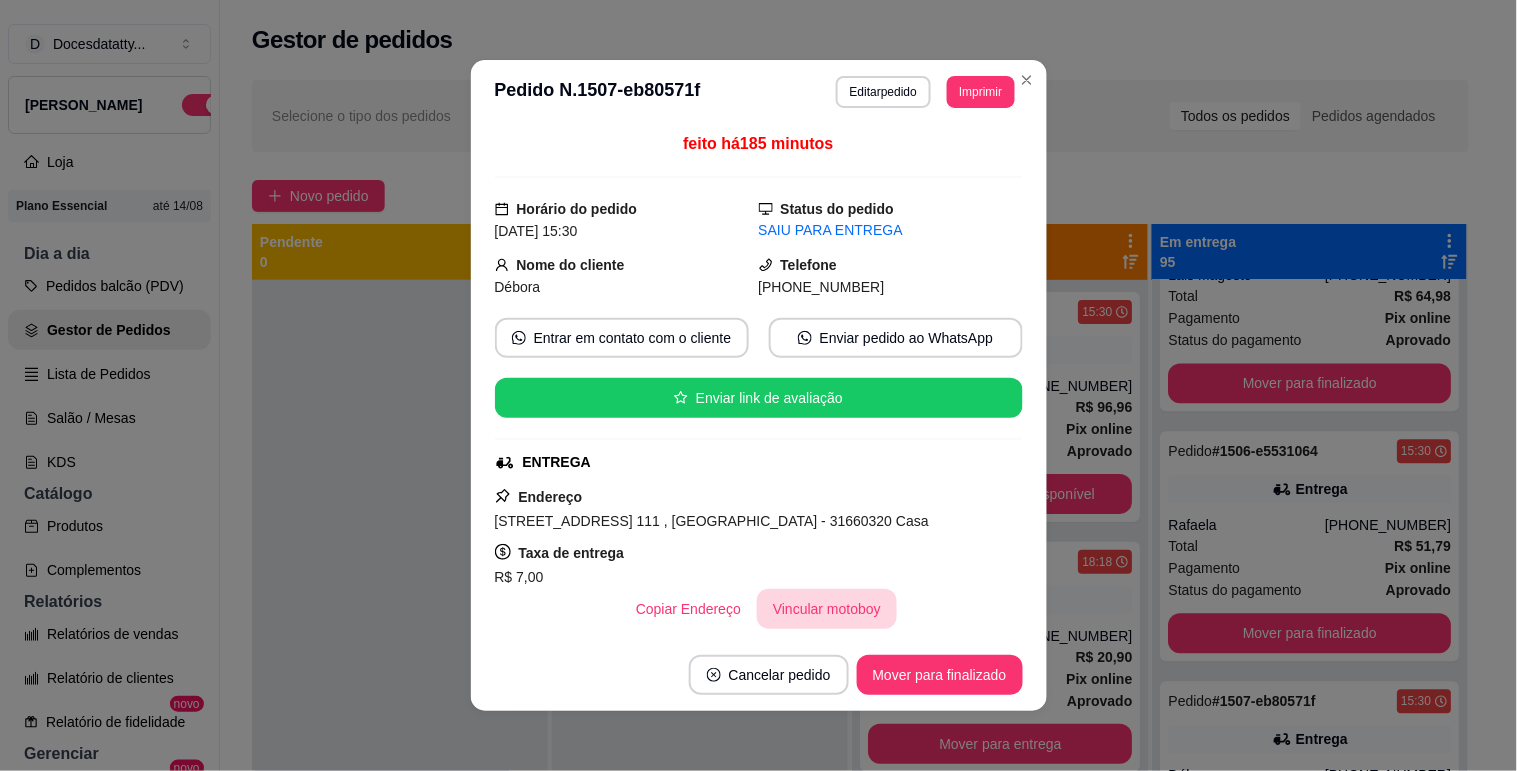 click on "Vincular motoboy" at bounding box center (827, 609) 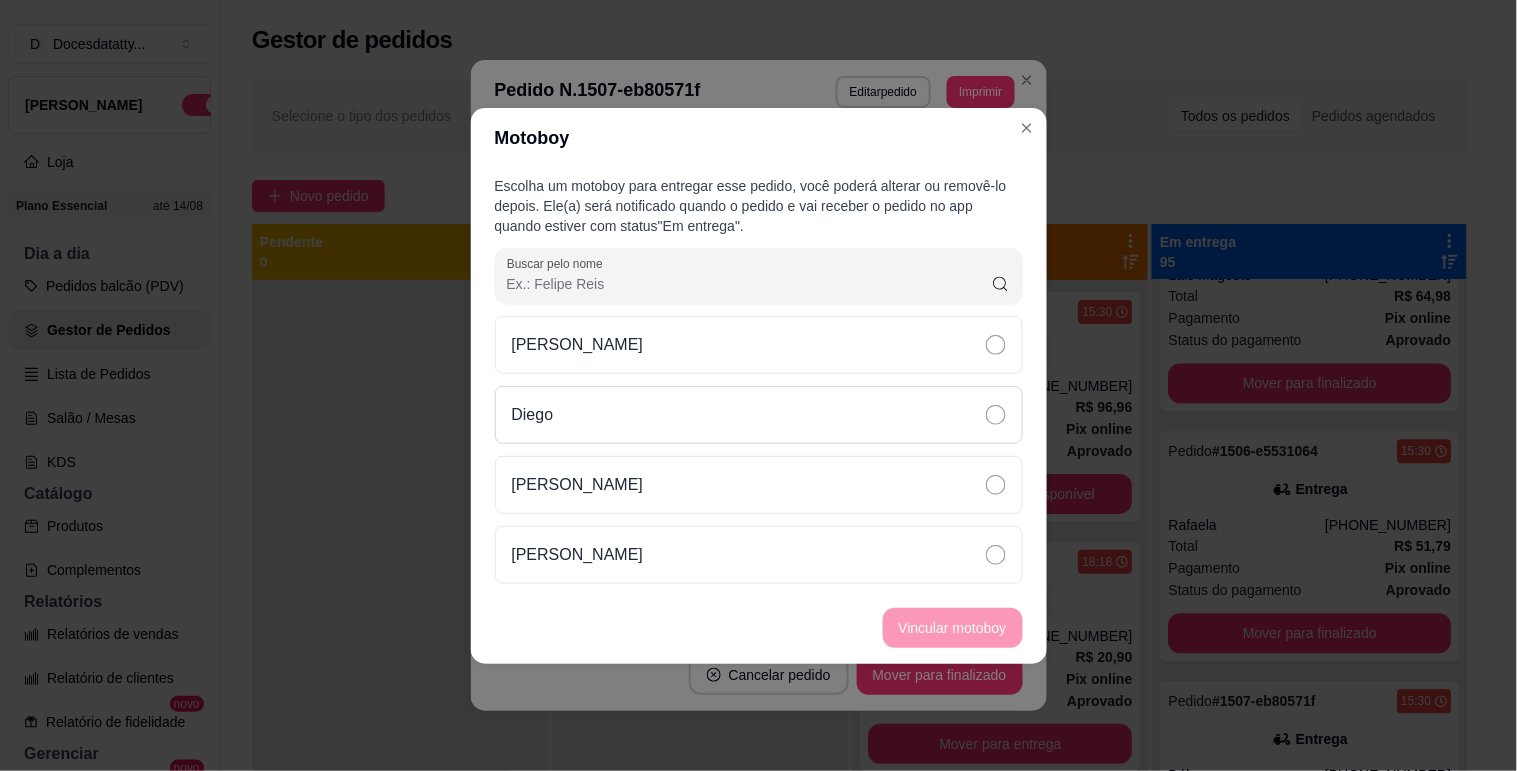 click on "Diego" at bounding box center (759, 415) 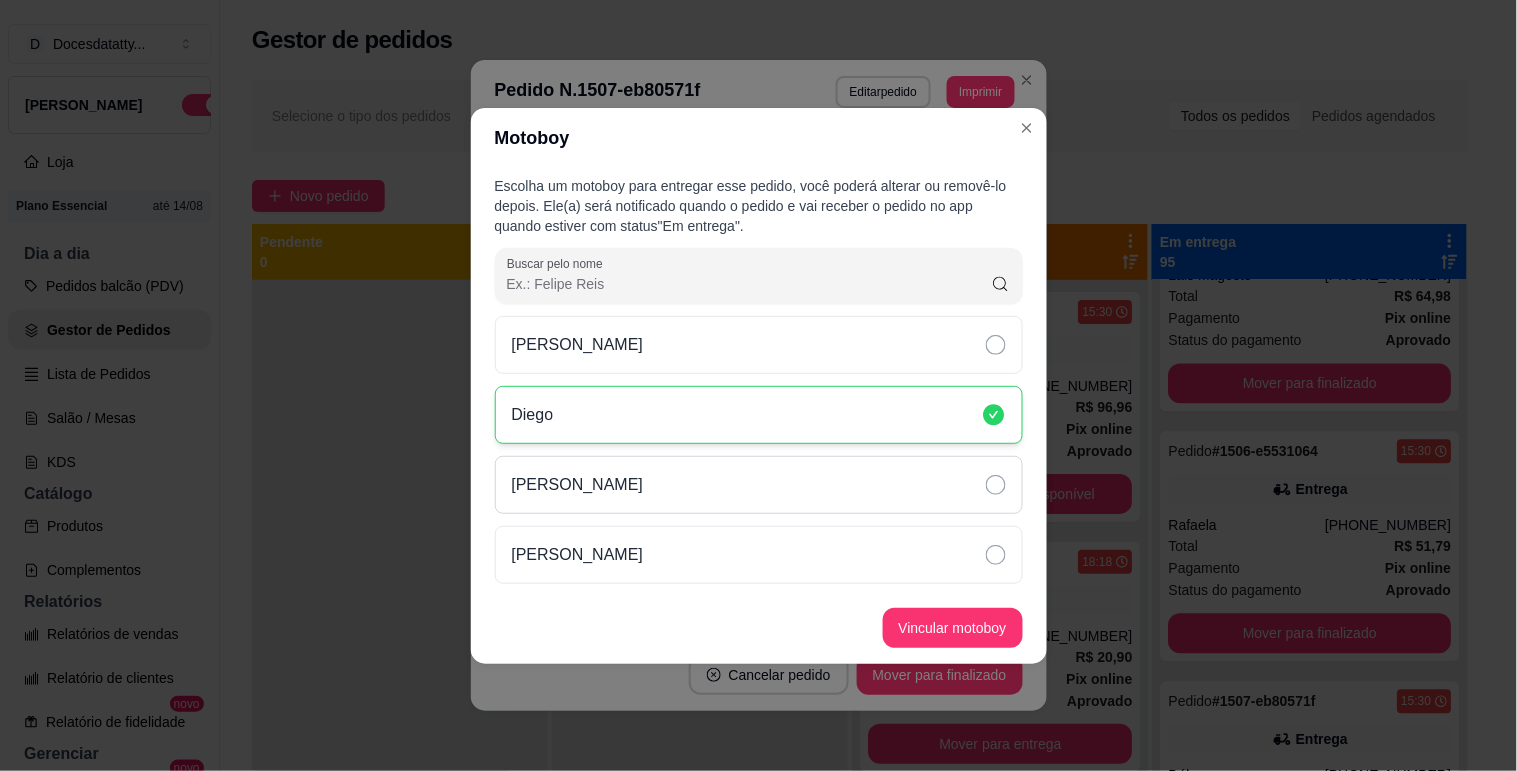 click on "[PERSON_NAME]" at bounding box center [759, 485] 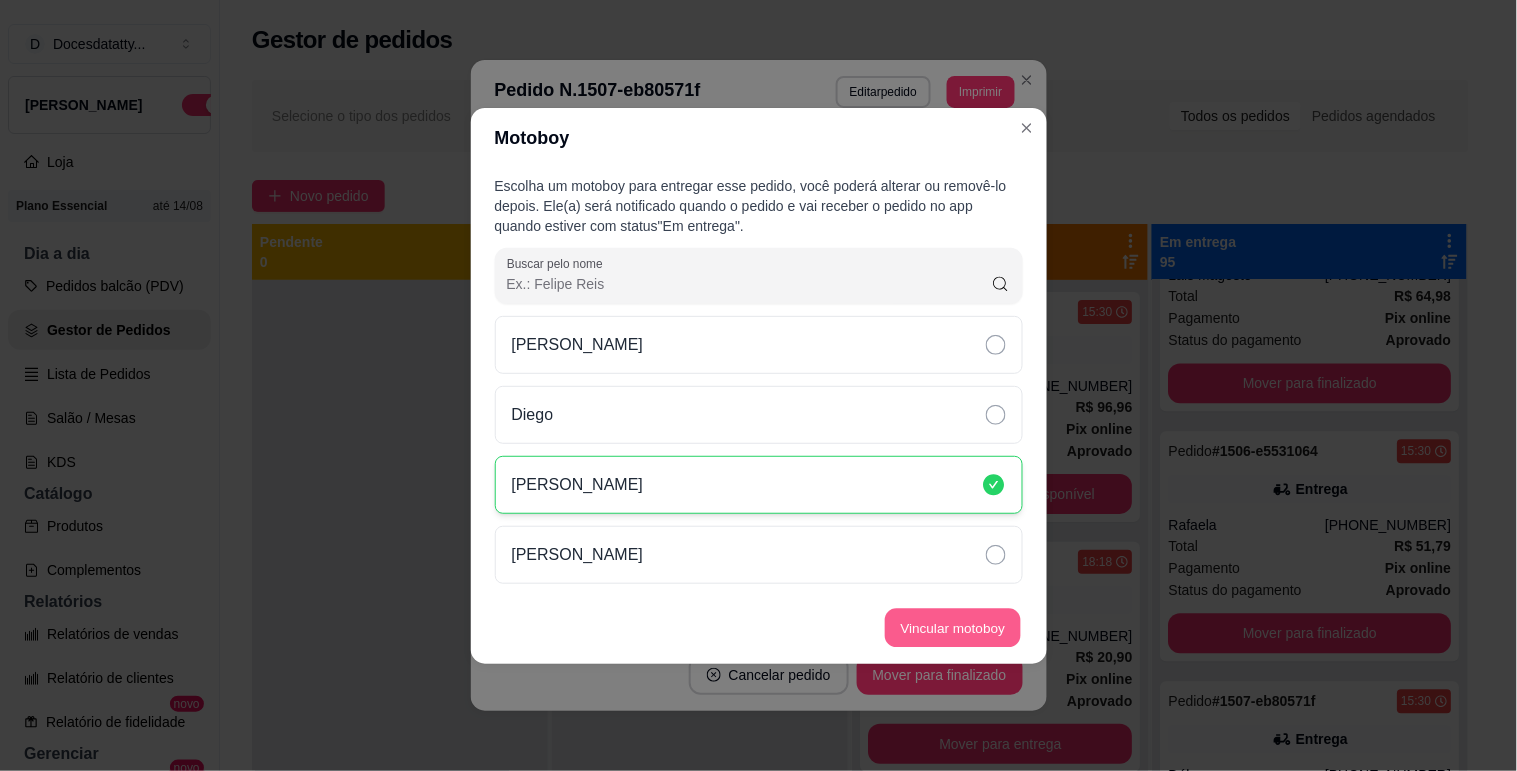 click on "Vincular motoboy" at bounding box center (953, 627) 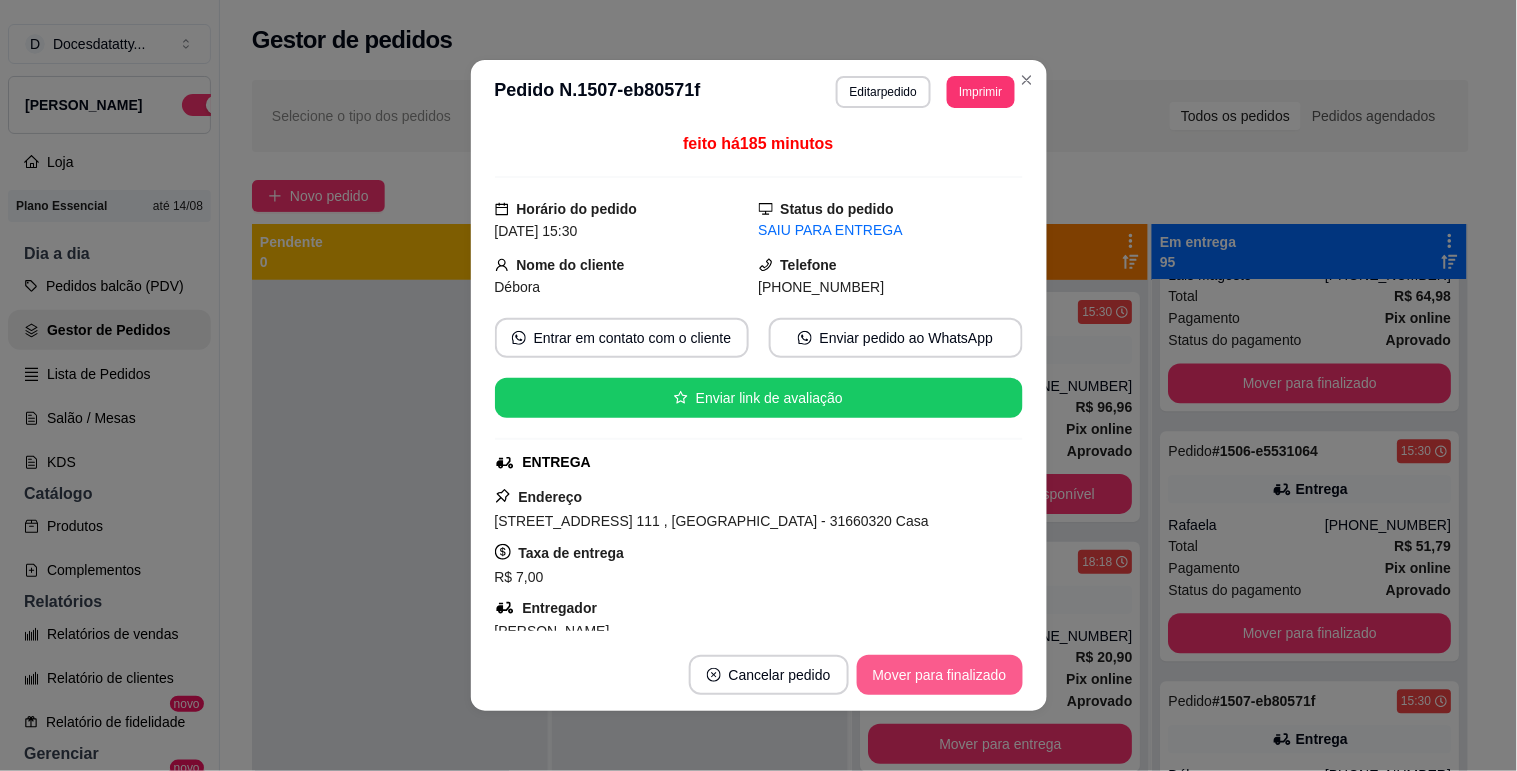click on "Mover para finalizado" at bounding box center [940, 675] 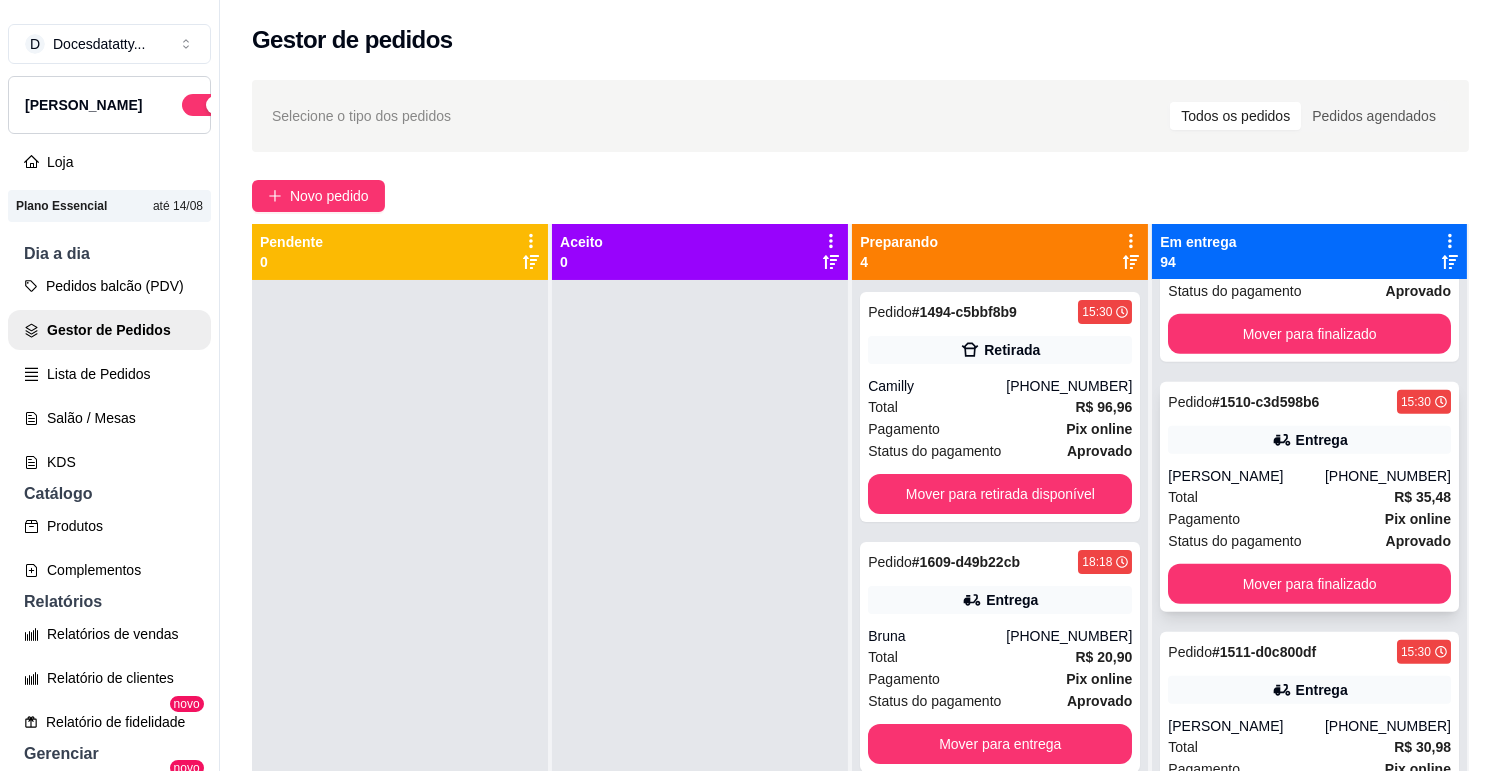 scroll, scrollTop: 2111, scrollLeft: 0, axis: vertical 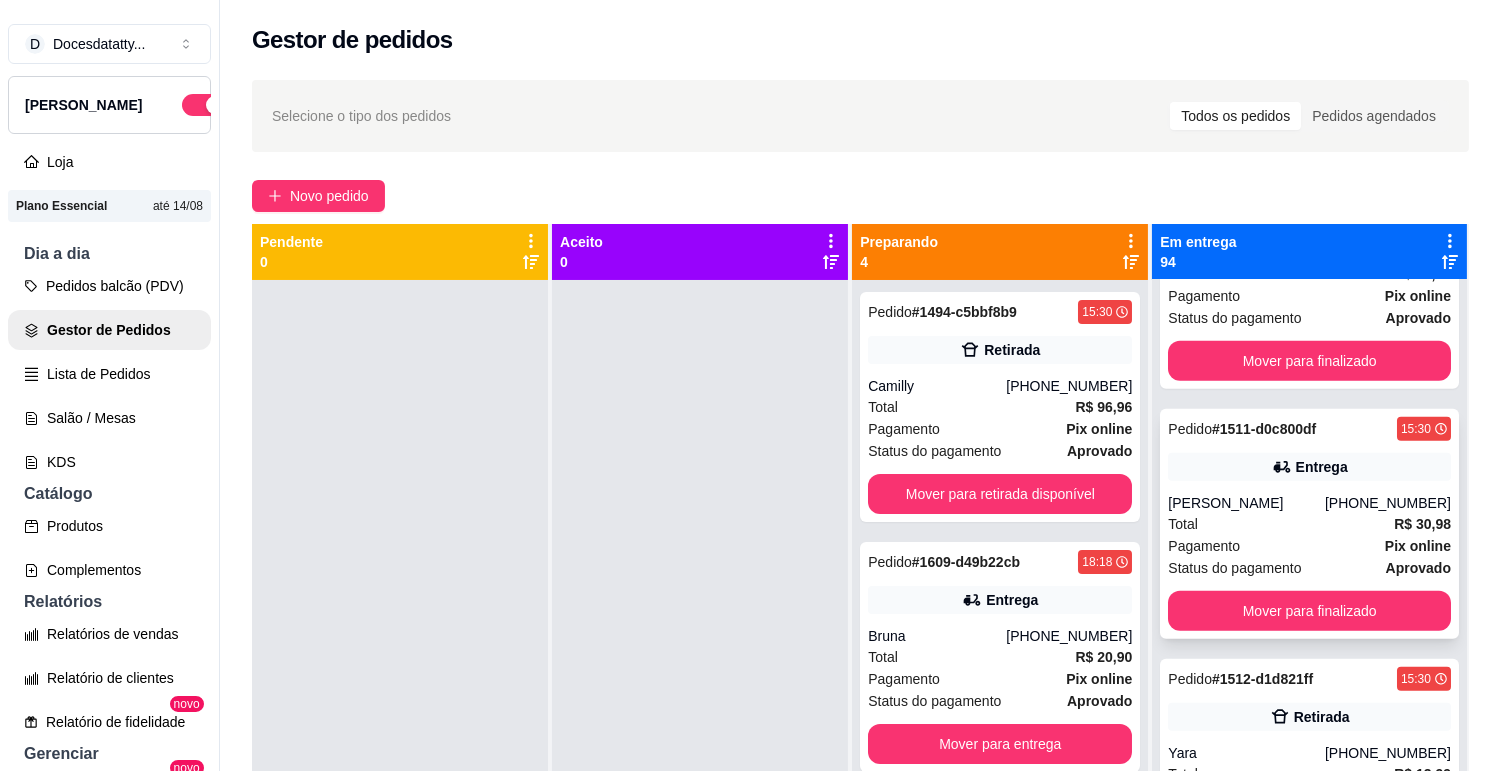 click on "Total R$ 30,98" at bounding box center [1309, 524] 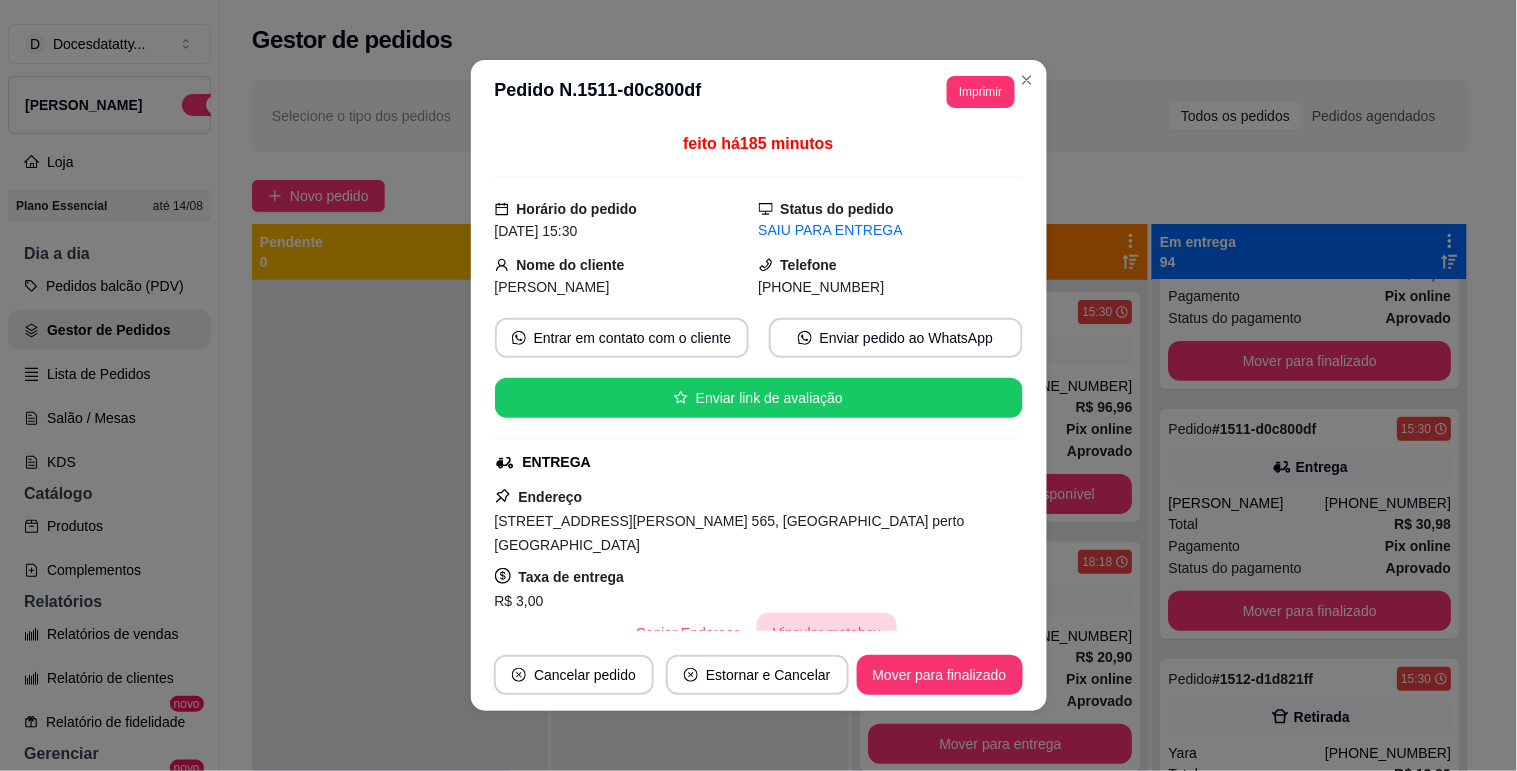 click on "Vincular motoboy" at bounding box center (827, 633) 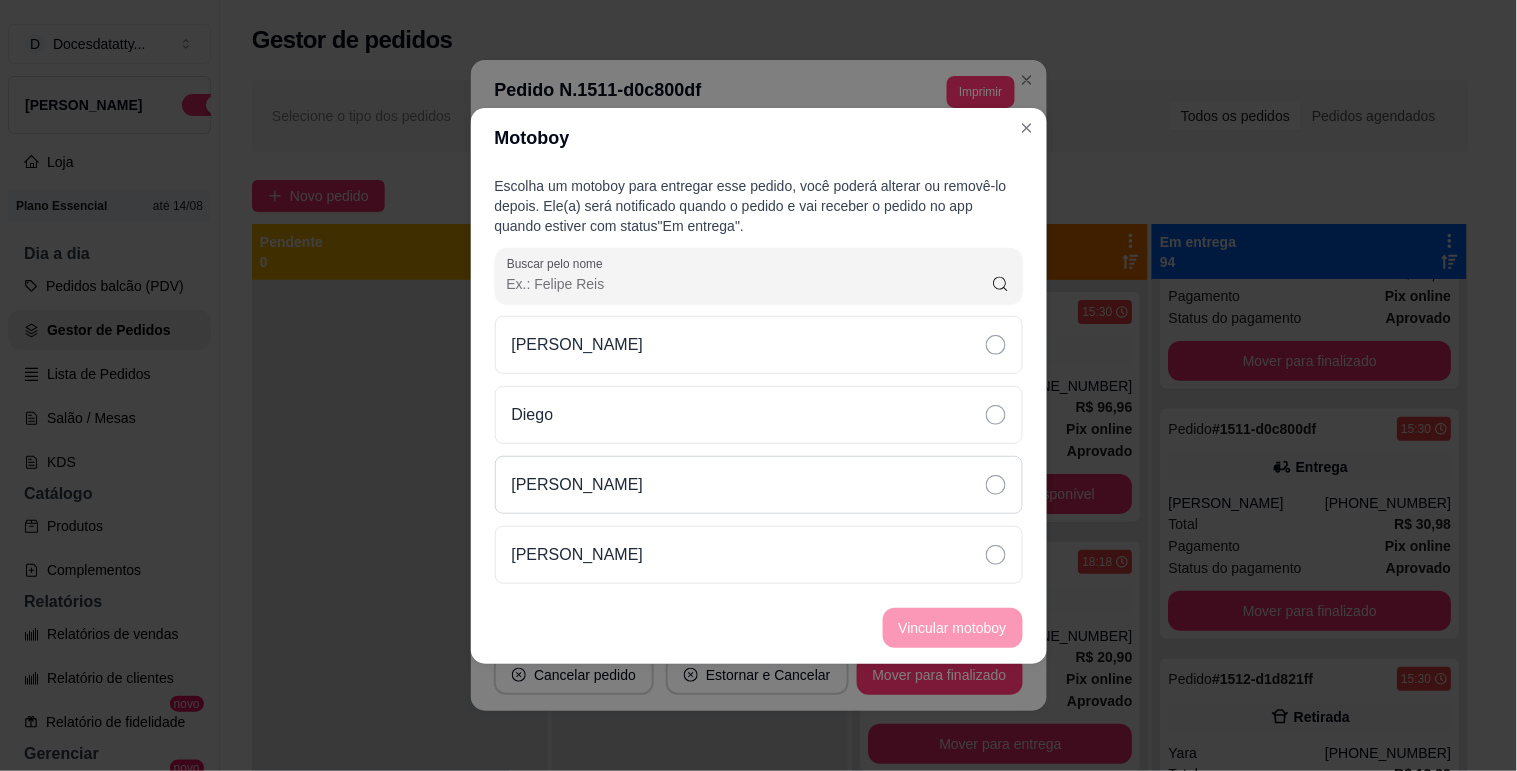 click on "[PERSON_NAME]" at bounding box center [578, 485] 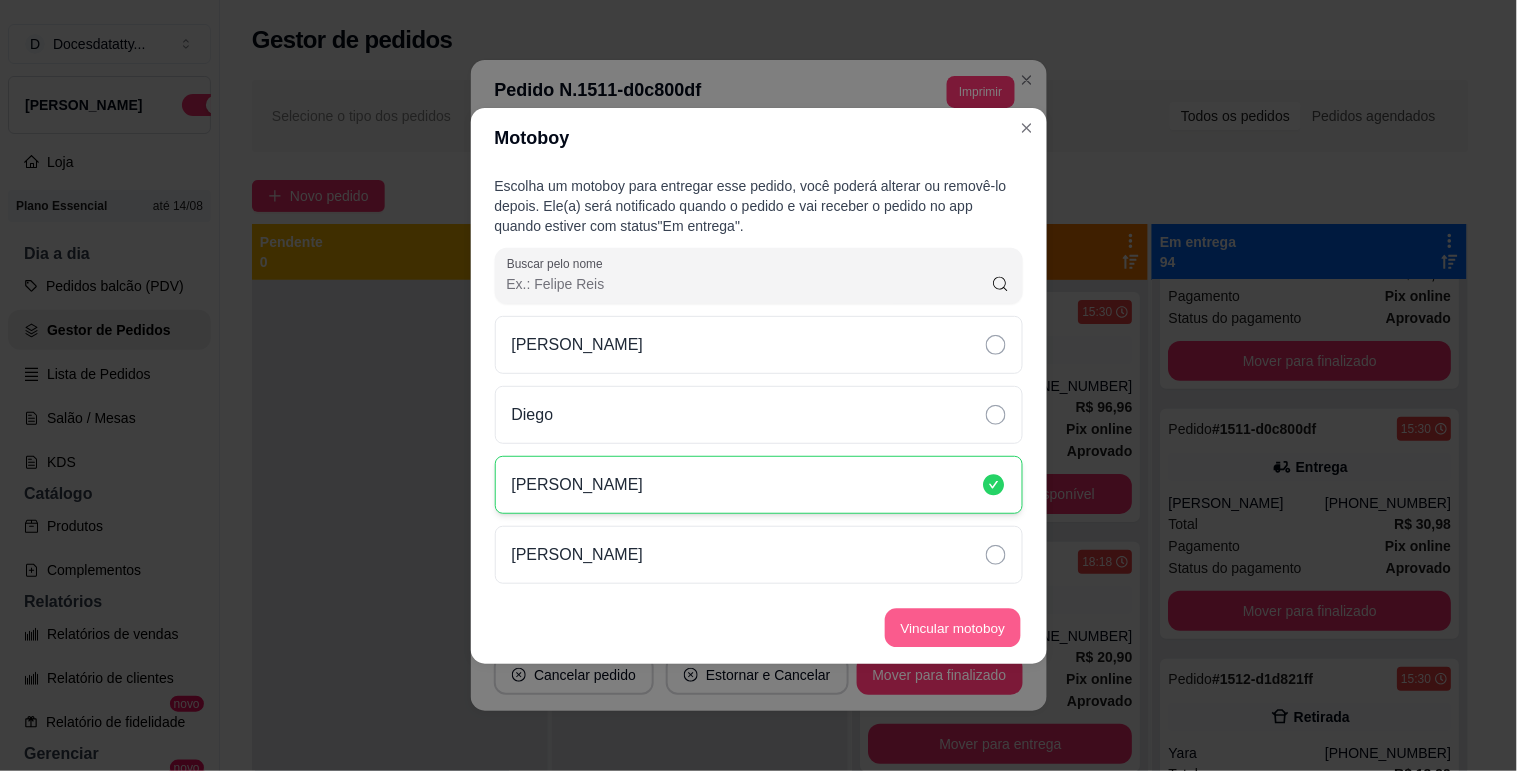 click on "Vincular motoboy" at bounding box center (953, 627) 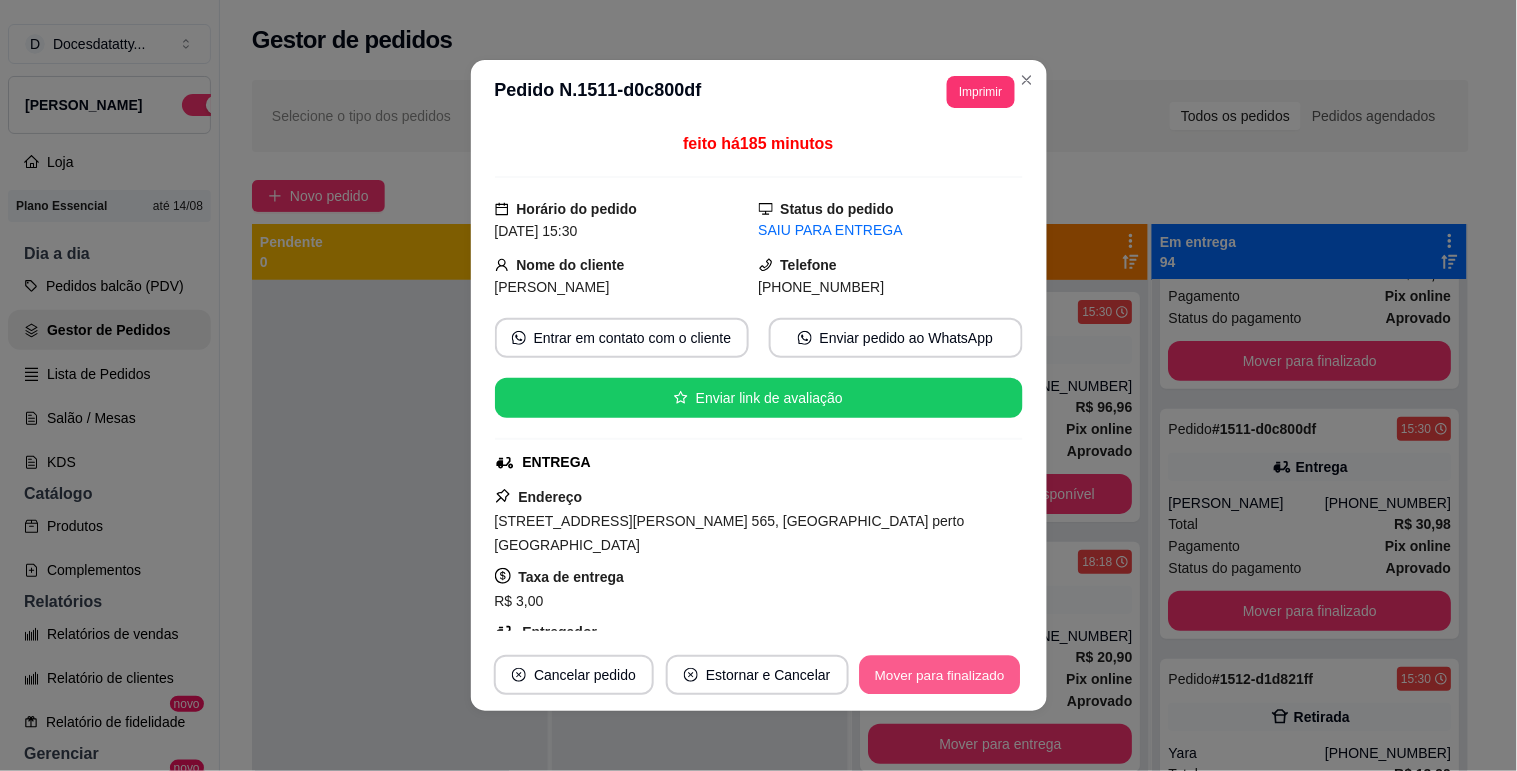 click on "Mover para finalizado" at bounding box center (939, 675) 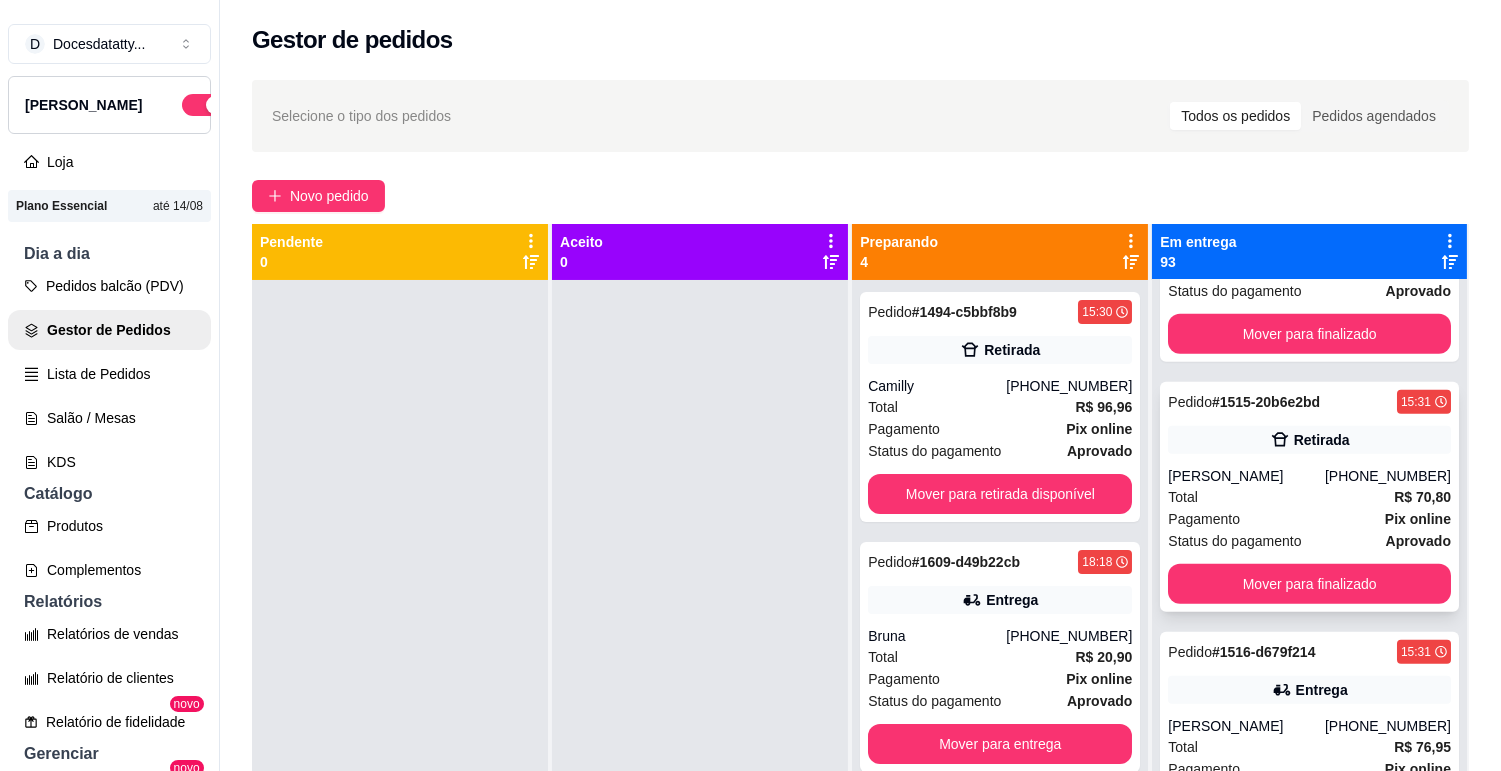 scroll, scrollTop: 3000, scrollLeft: 0, axis: vertical 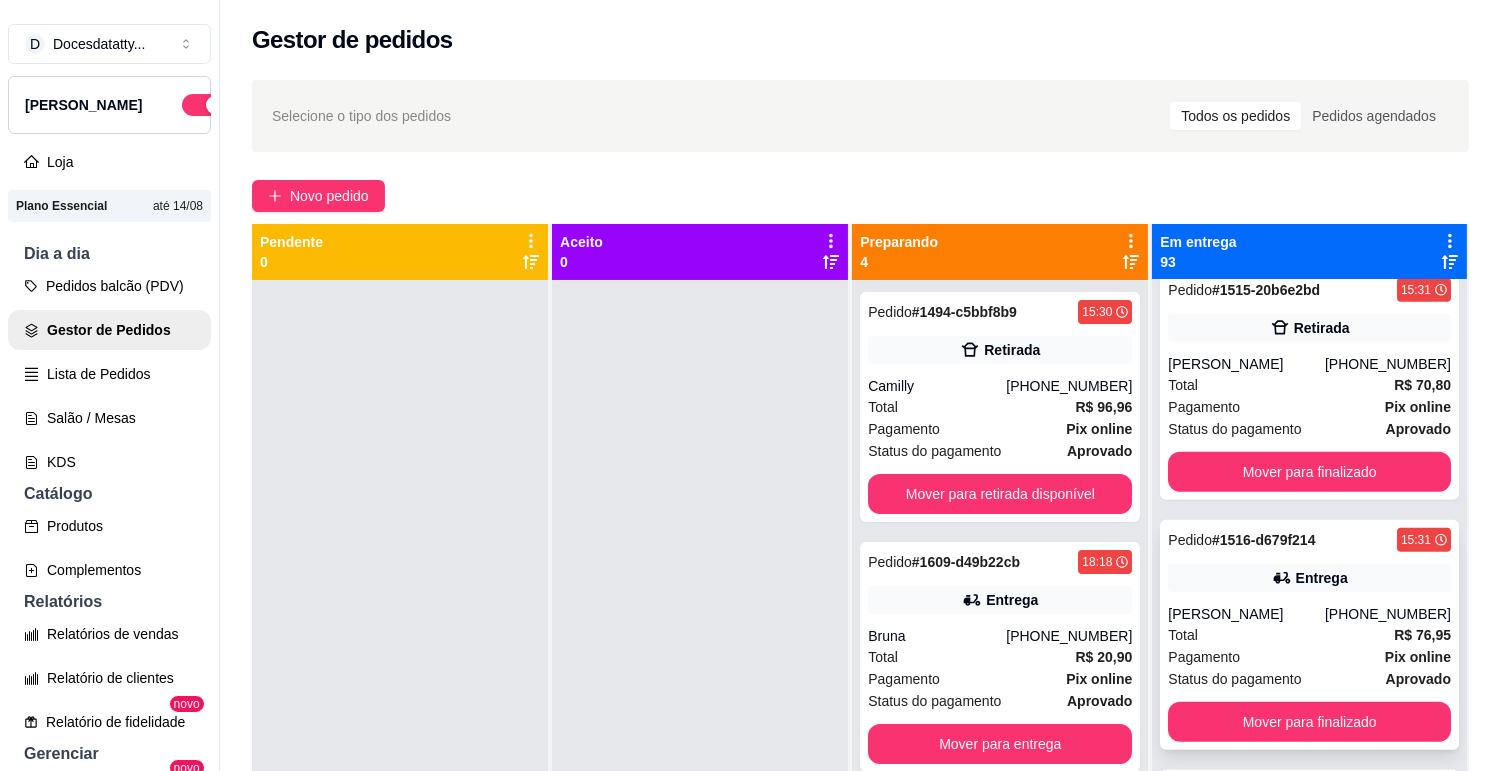 click 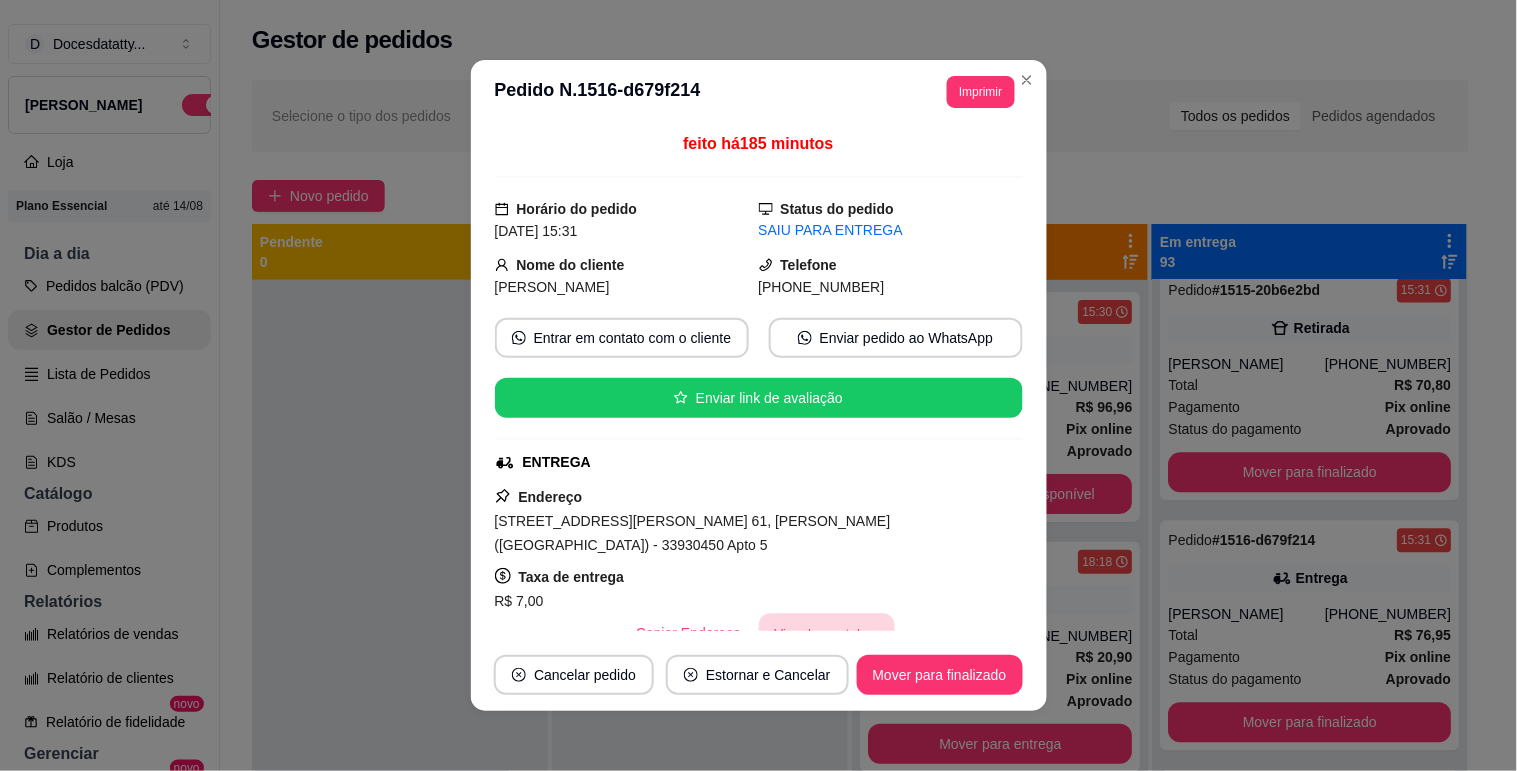 click on "Vincular motoboy" at bounding box center [827, 633] 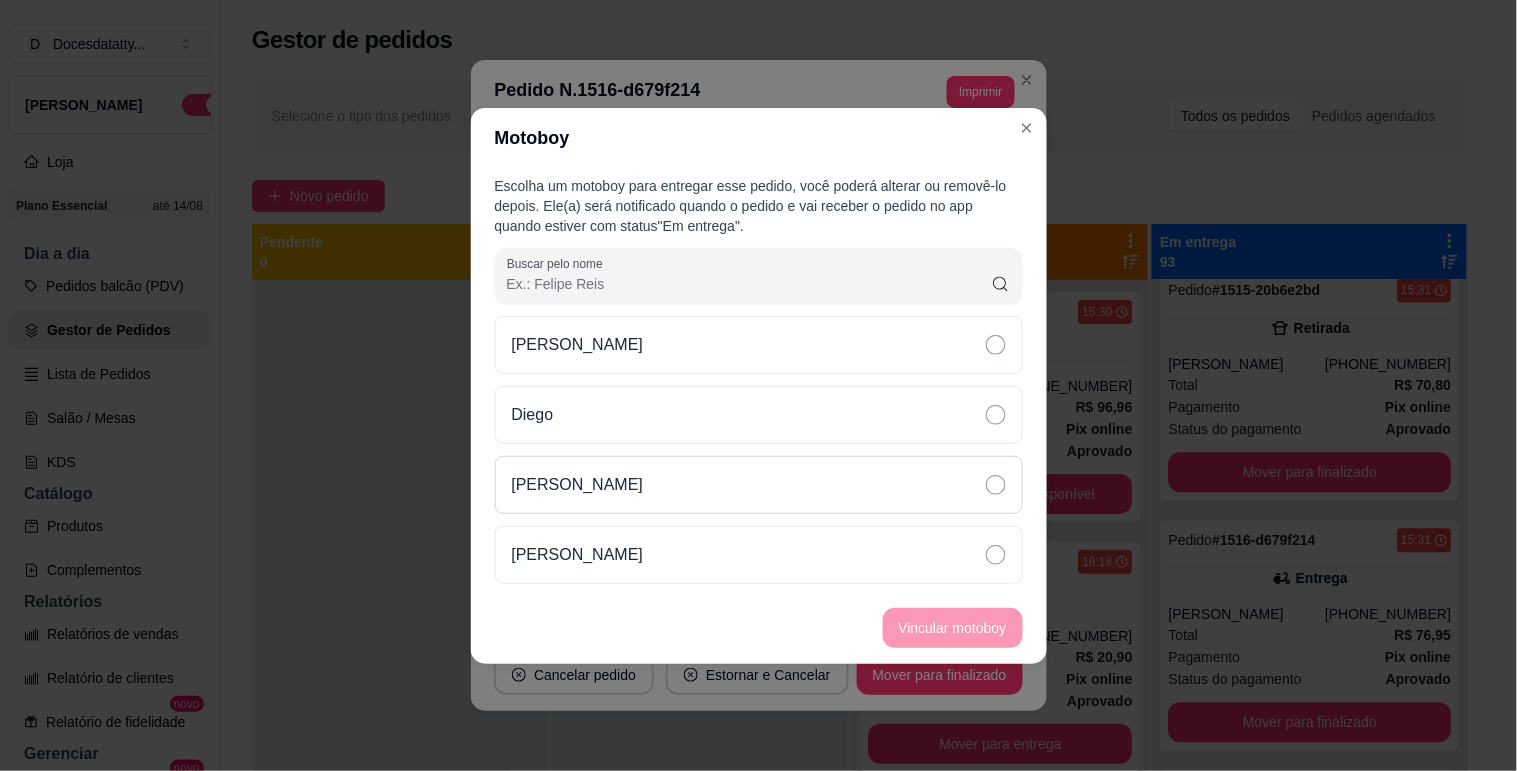 click on "[PERSON_NAME]" at bounding box center [759, 485] 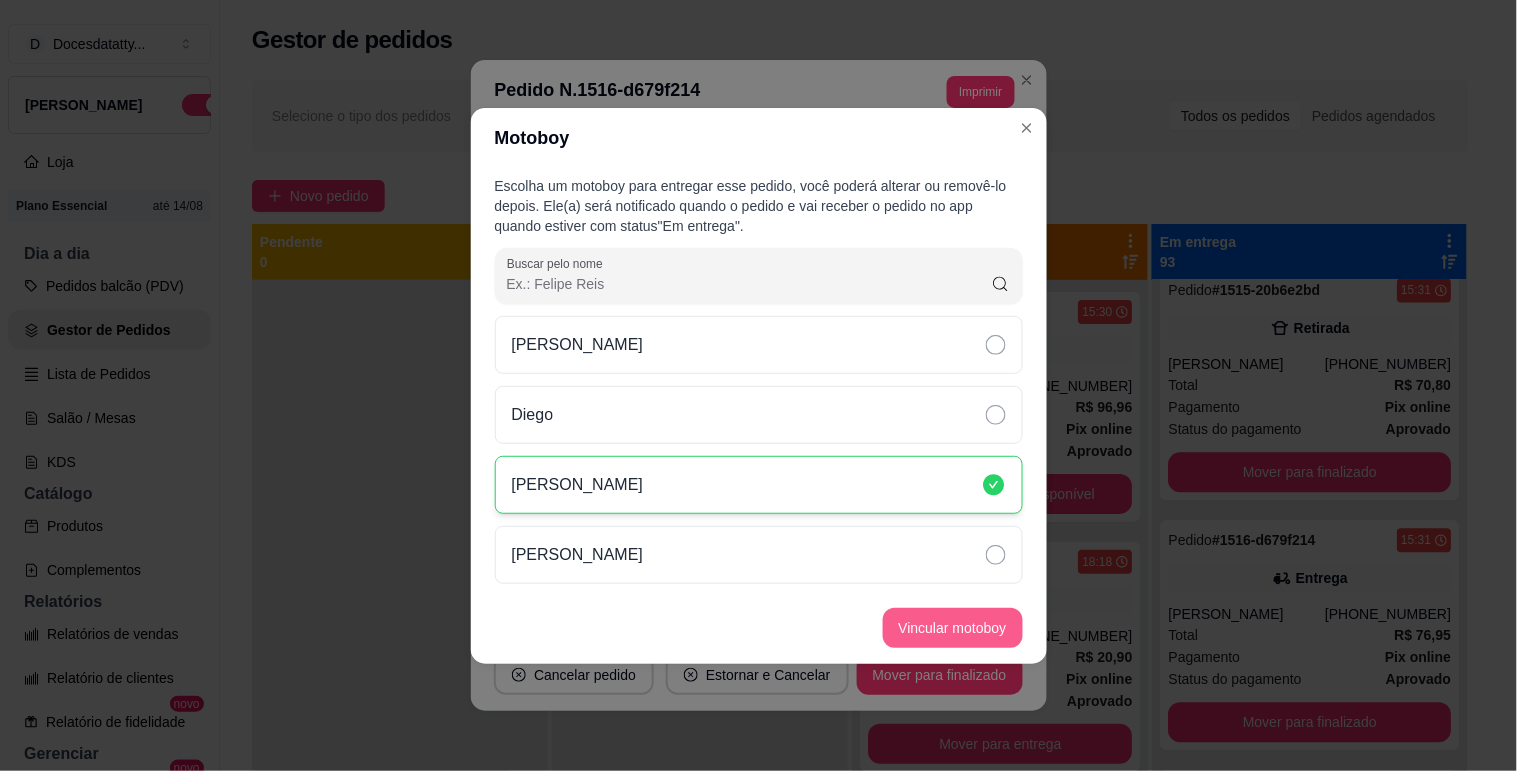click on "Vincular motoboy" at bounding box center (953, 628) 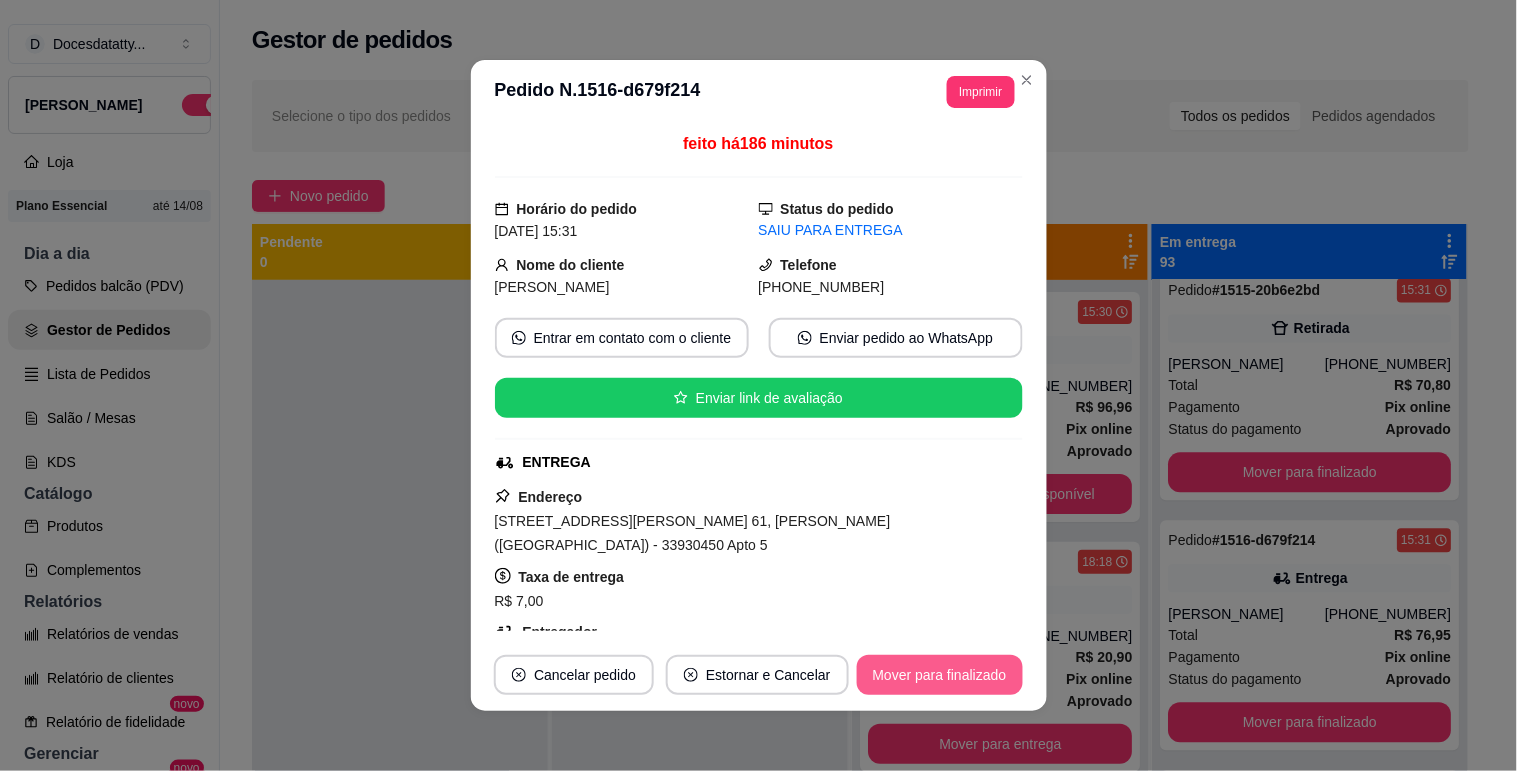 click on "Mover para finalizado" at bounding box center (940, 675) 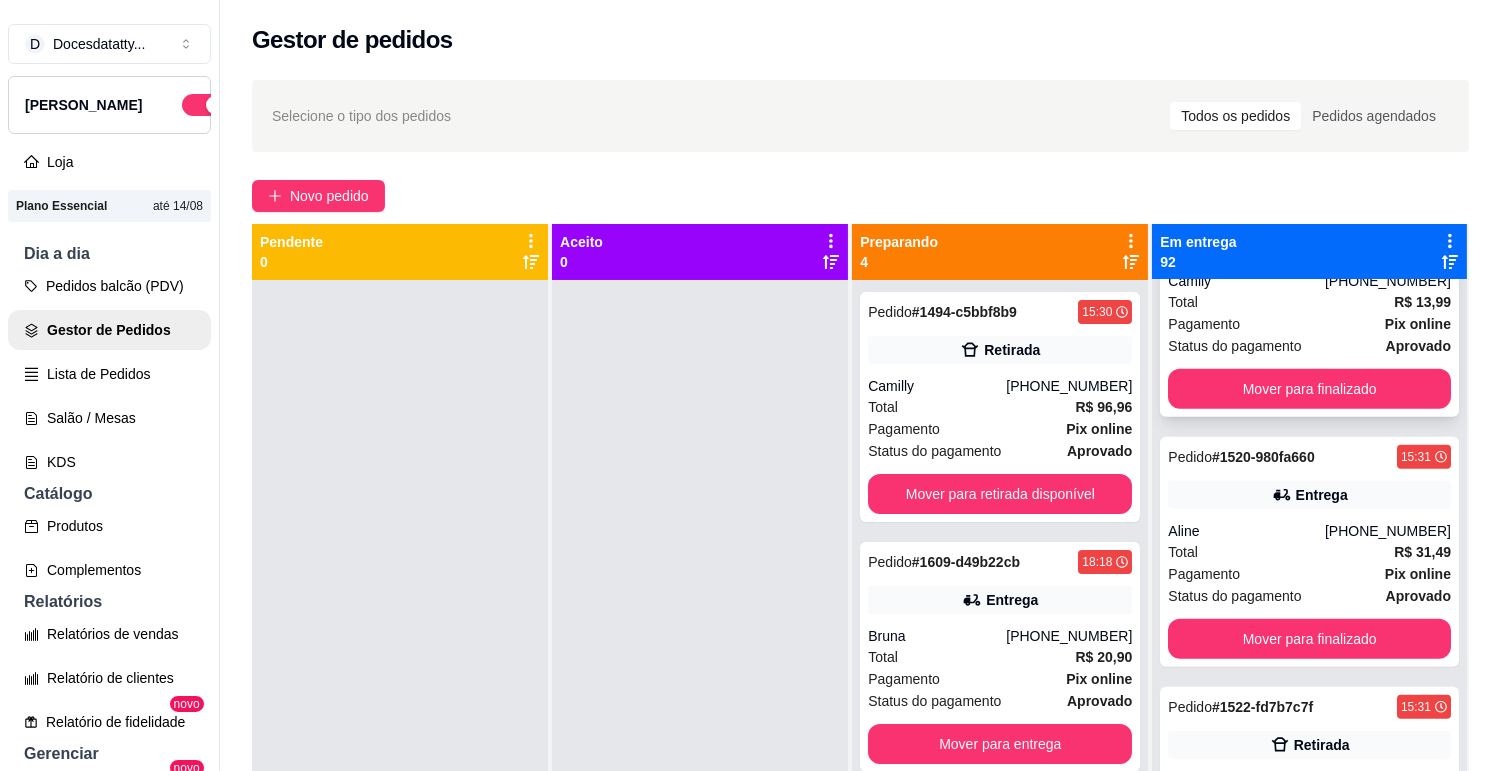 scroll, scrollTop: 3444, scrollLeft: 0, axis: vertical 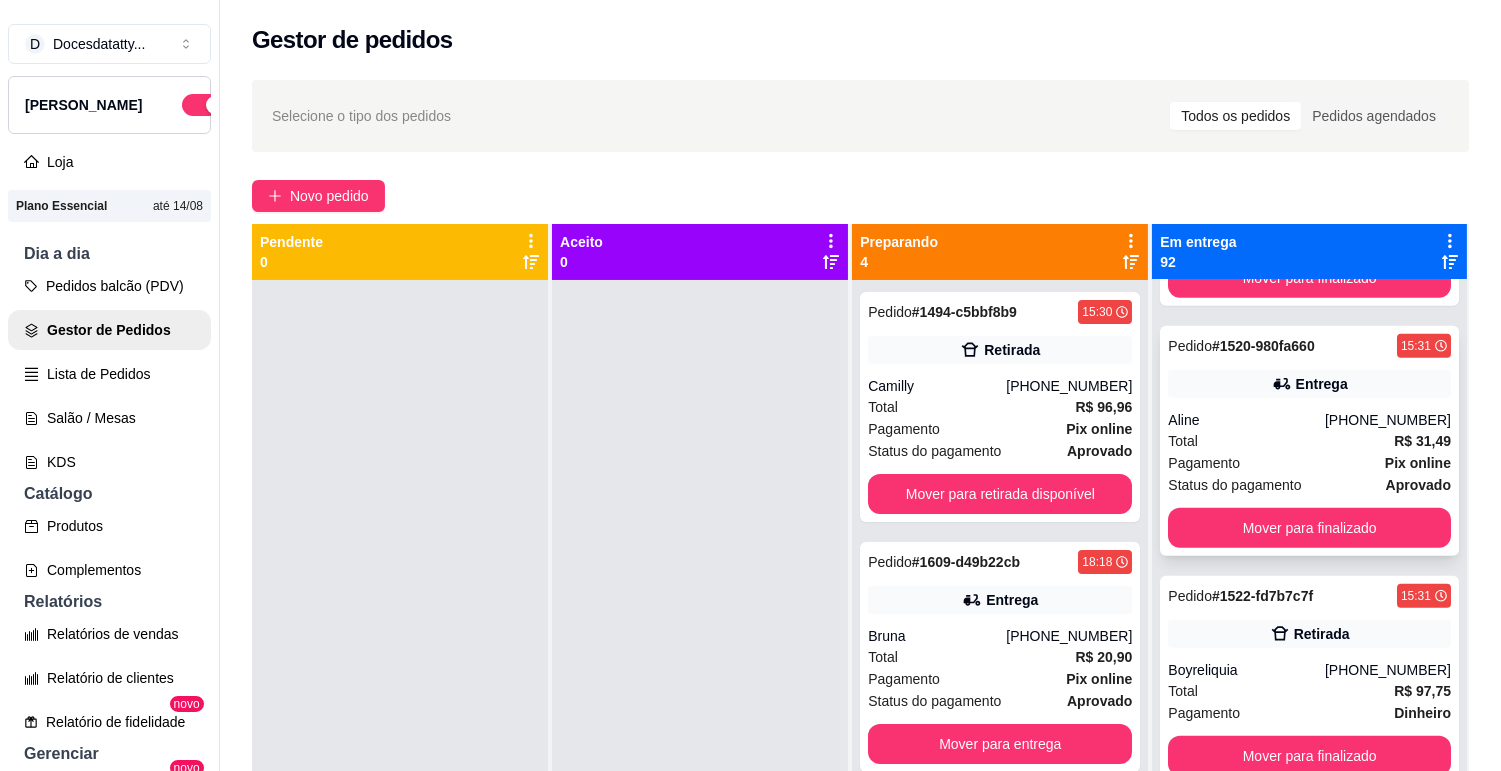 click on "Aline" at bounding box center (1246, 420) 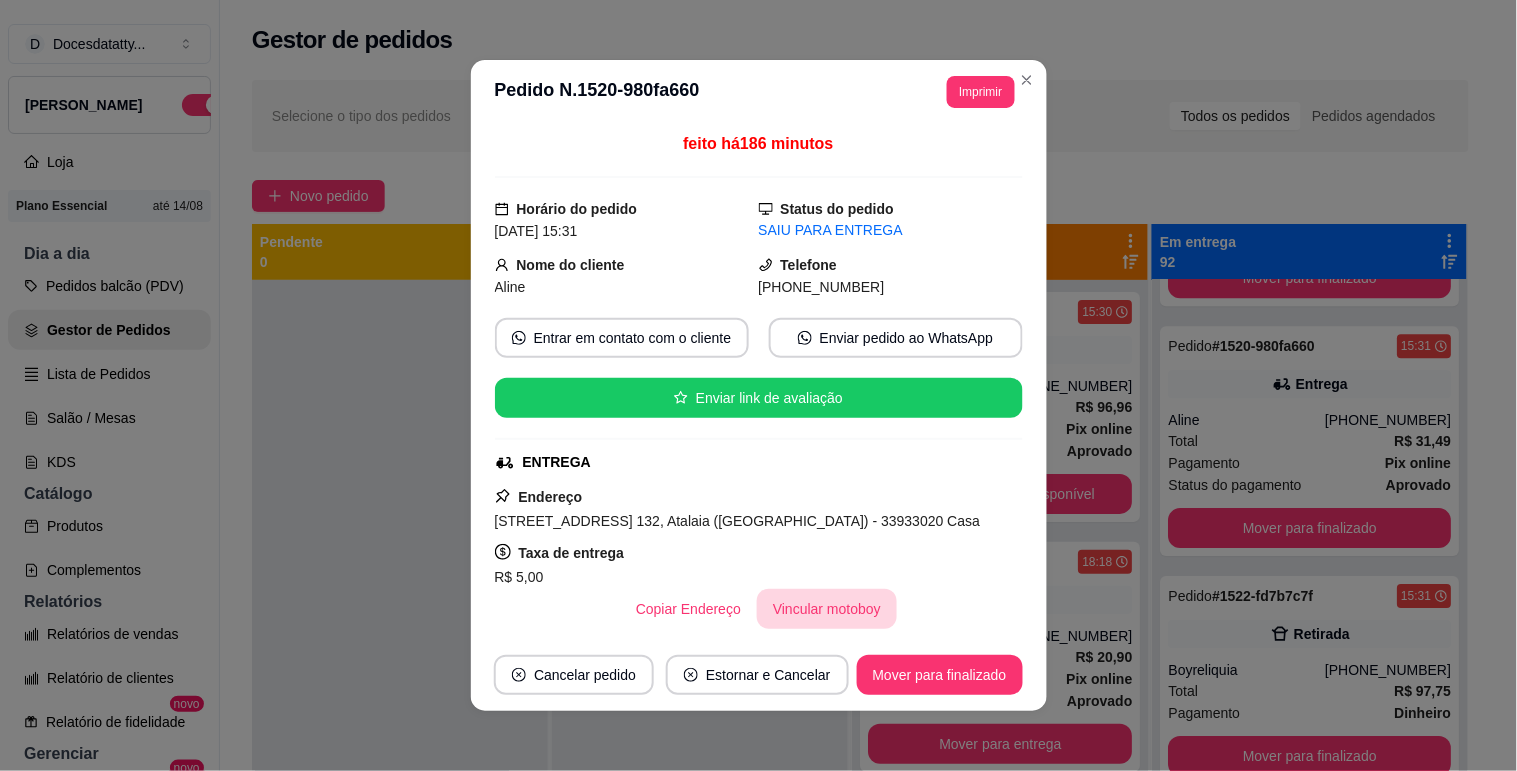 click on "Vincular motoboy" at bounding box center [827, 609] 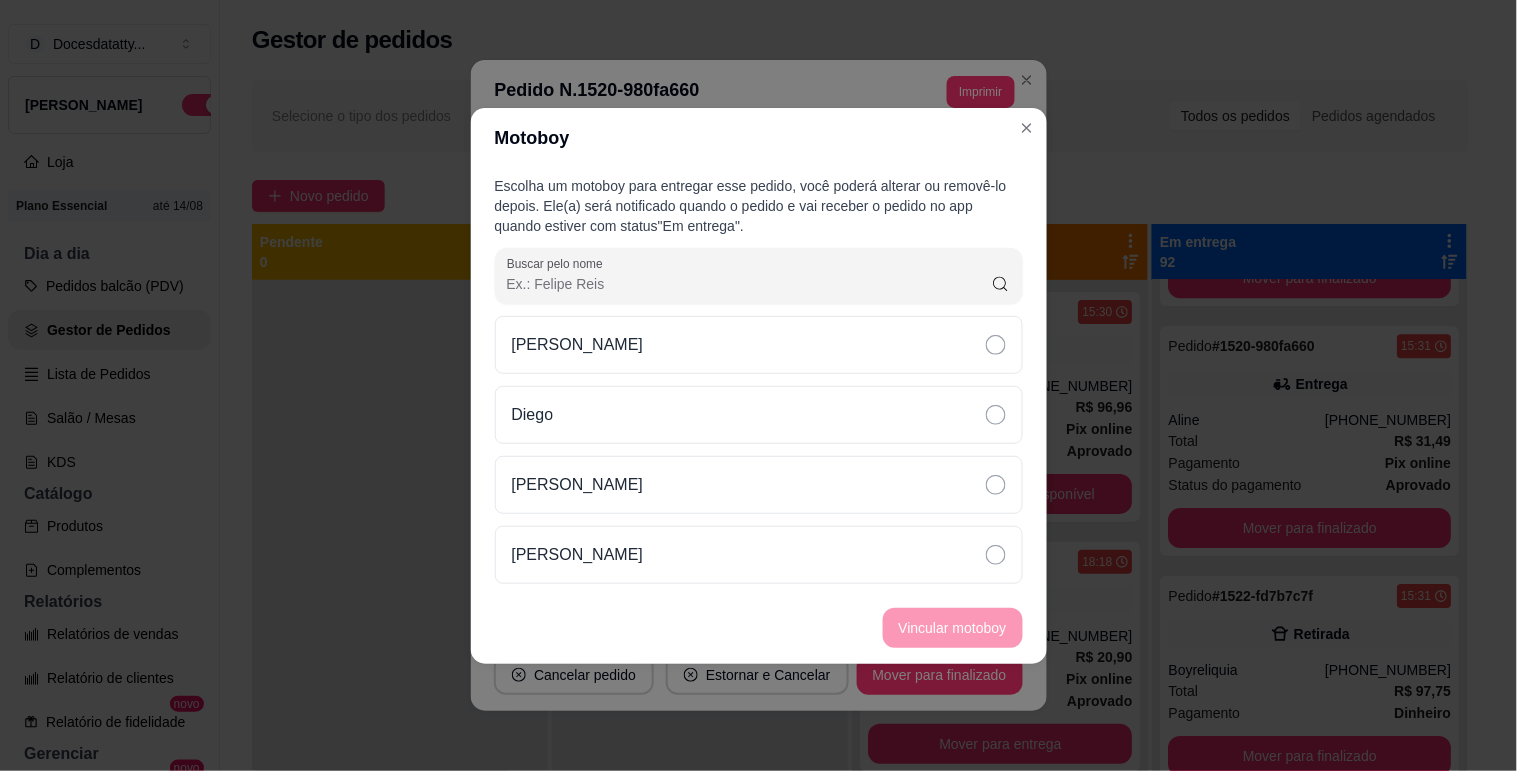 drag, startPoint x: 587, startPoint y: 485, endPoint x: 721, endPoint y: 521, distance: 138.75157 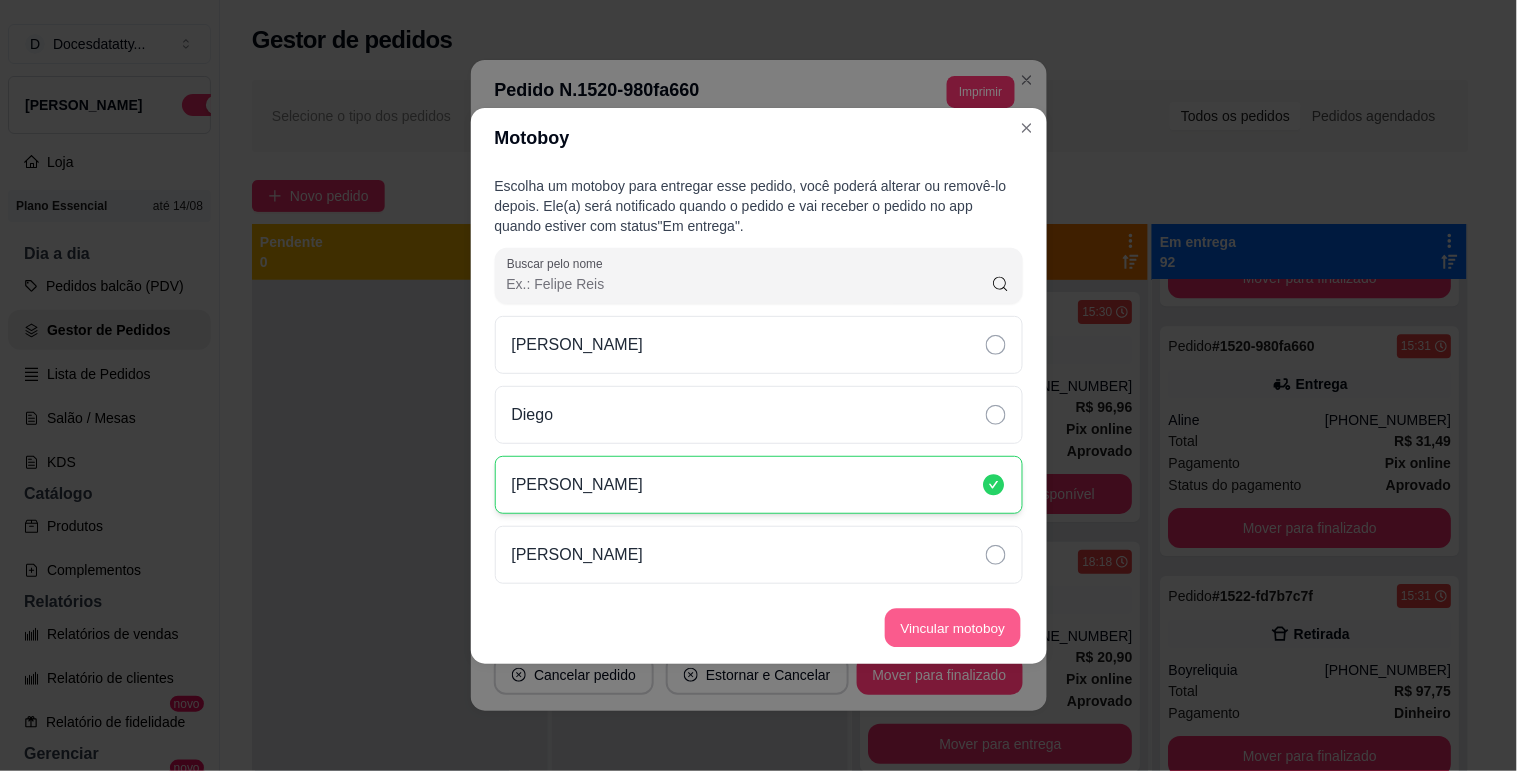 click on "Vincular motoboy" at bounding box center [953, 627] 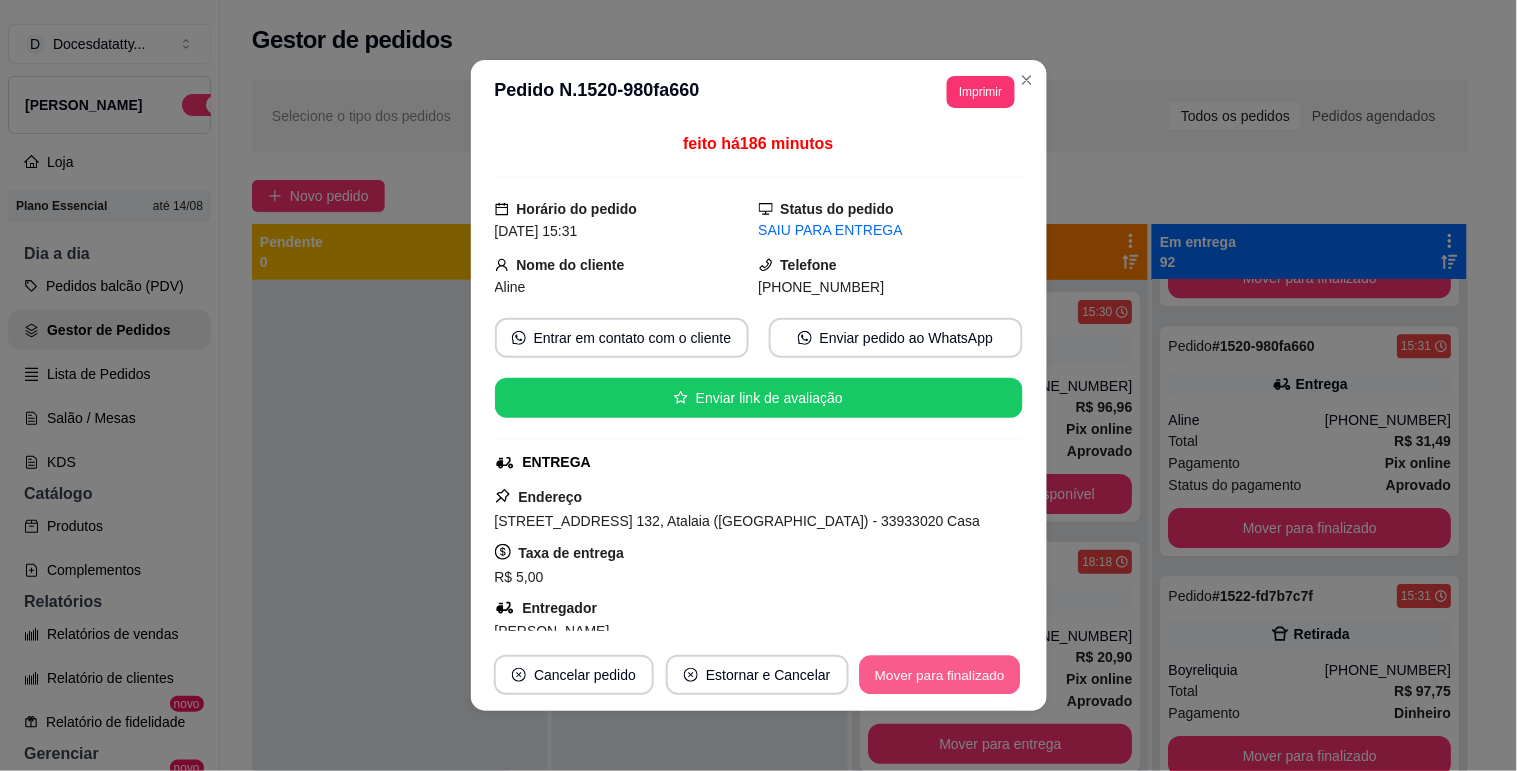 click on "Mover para finalizado" at bounding box center [939, 675] 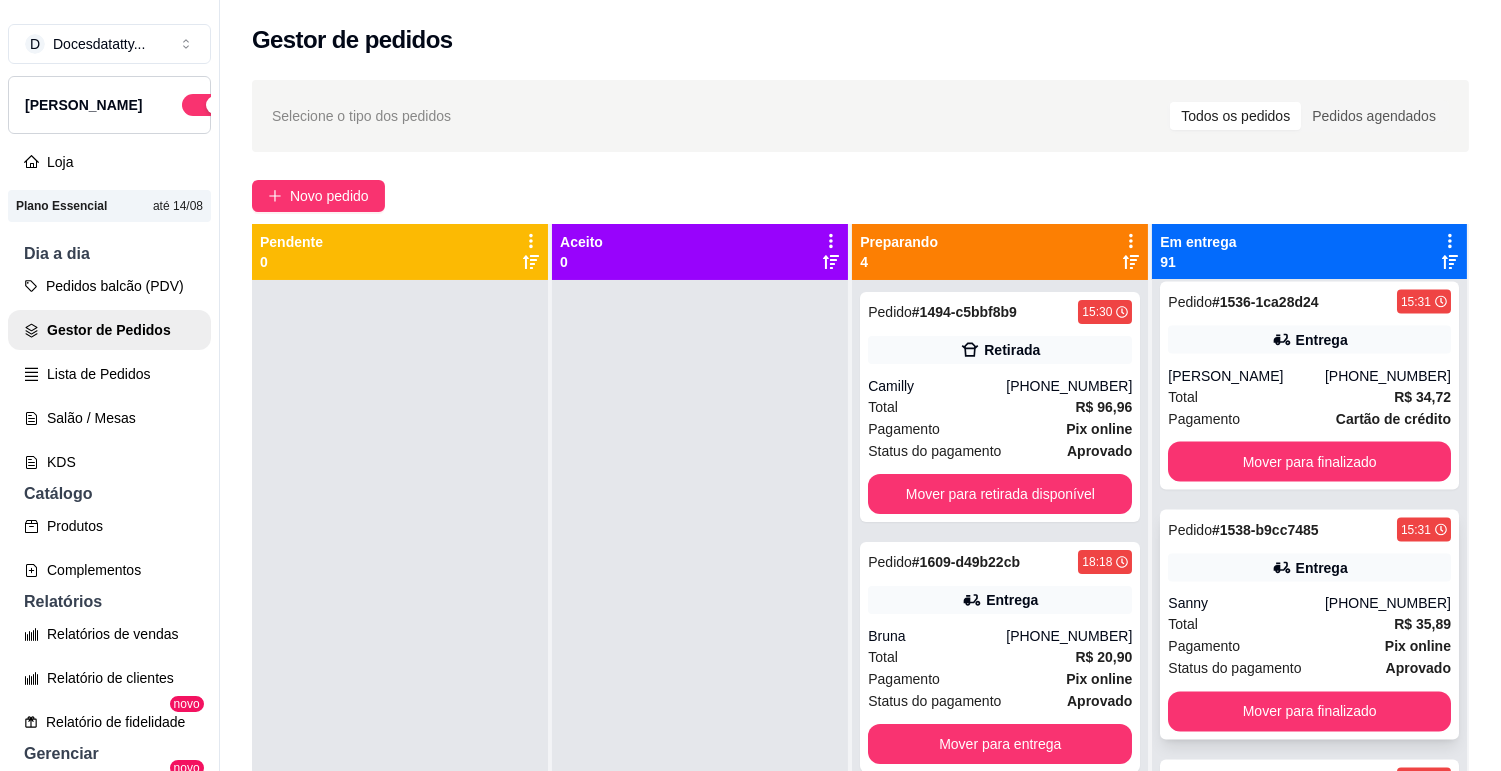 scroll, scrollTop: 6666, scrollLeft: 0, axis: vertical 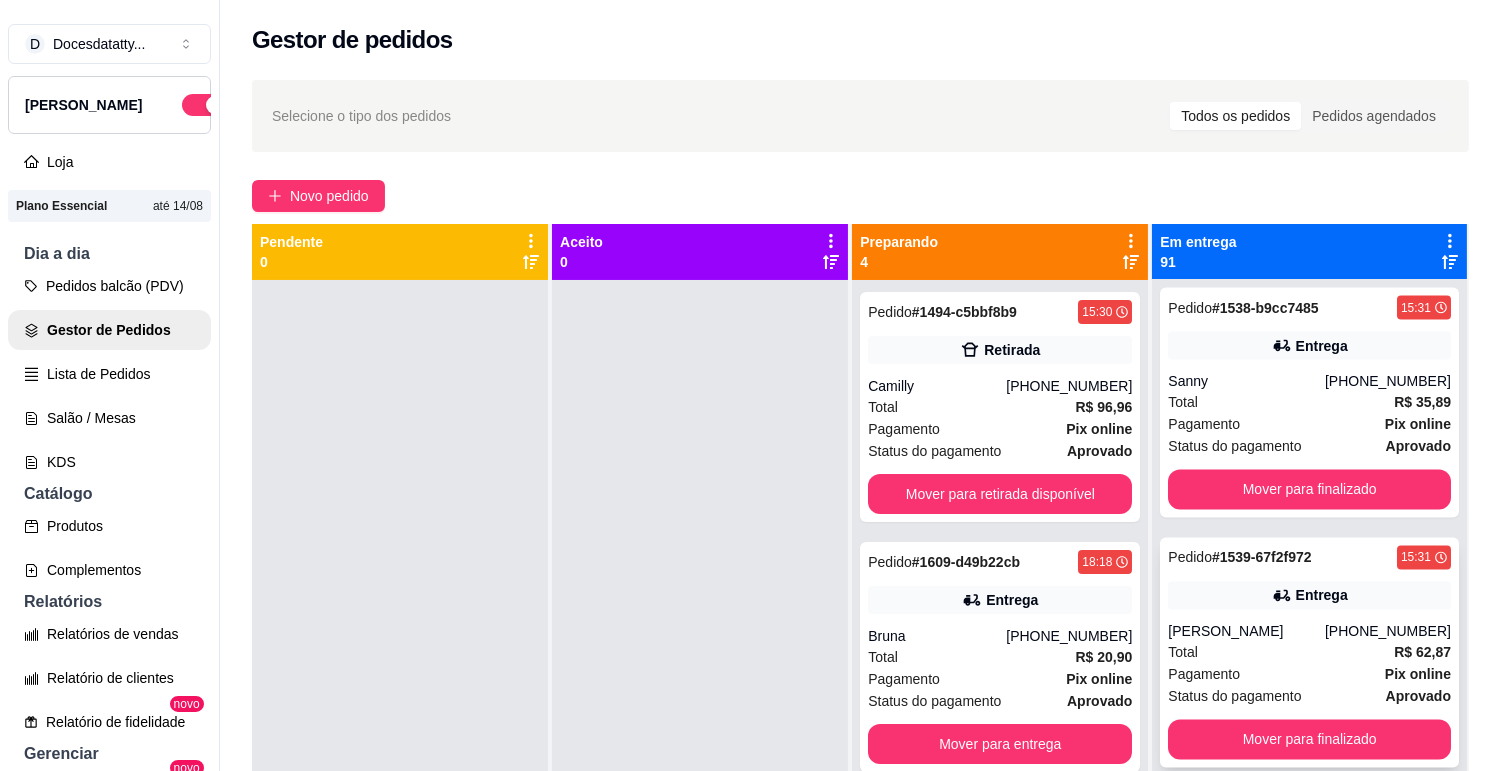 click on "Entrega" at bounding box center [1309, 596] 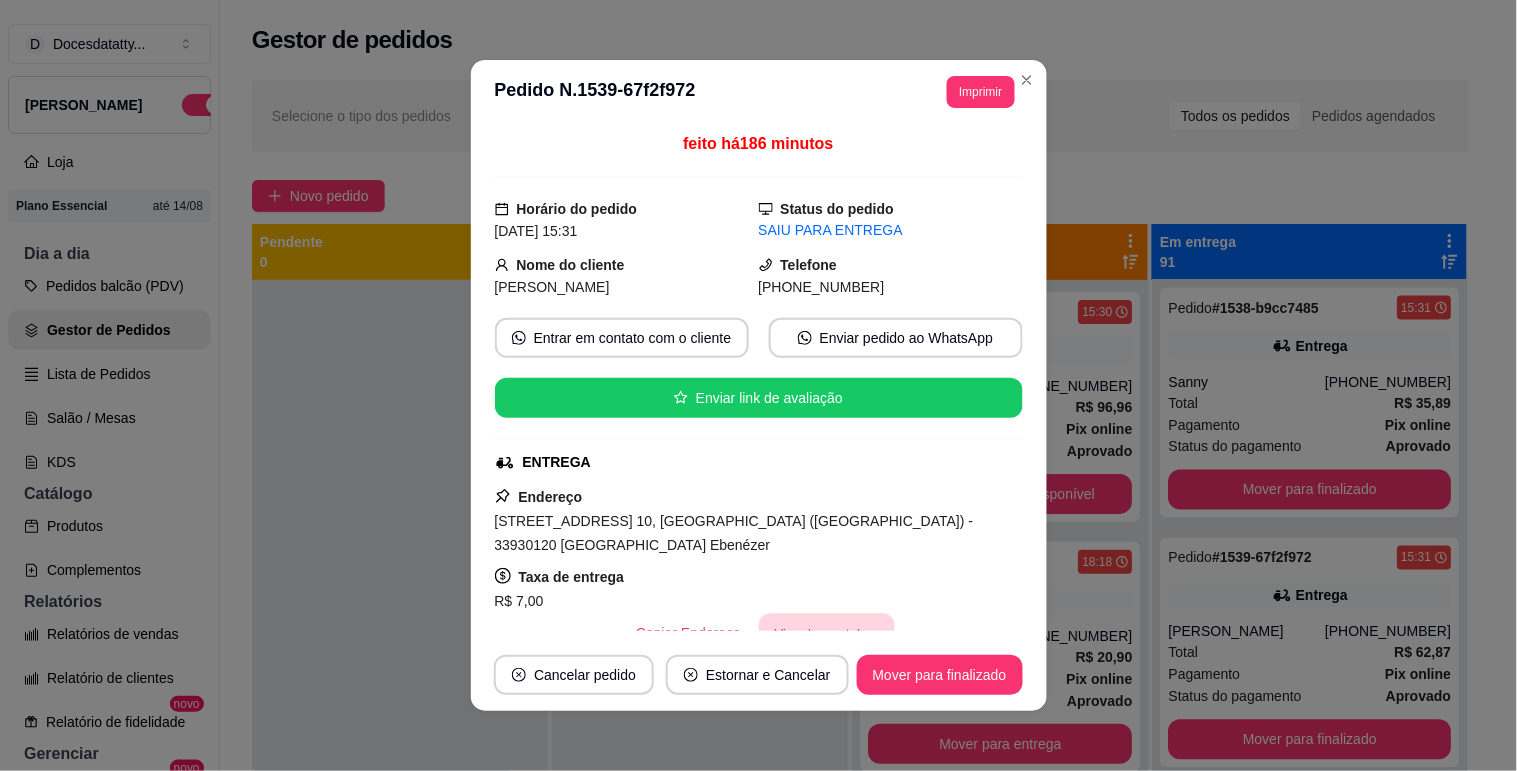 click on "Vincular motoboy" at bounding box center [827, 633] 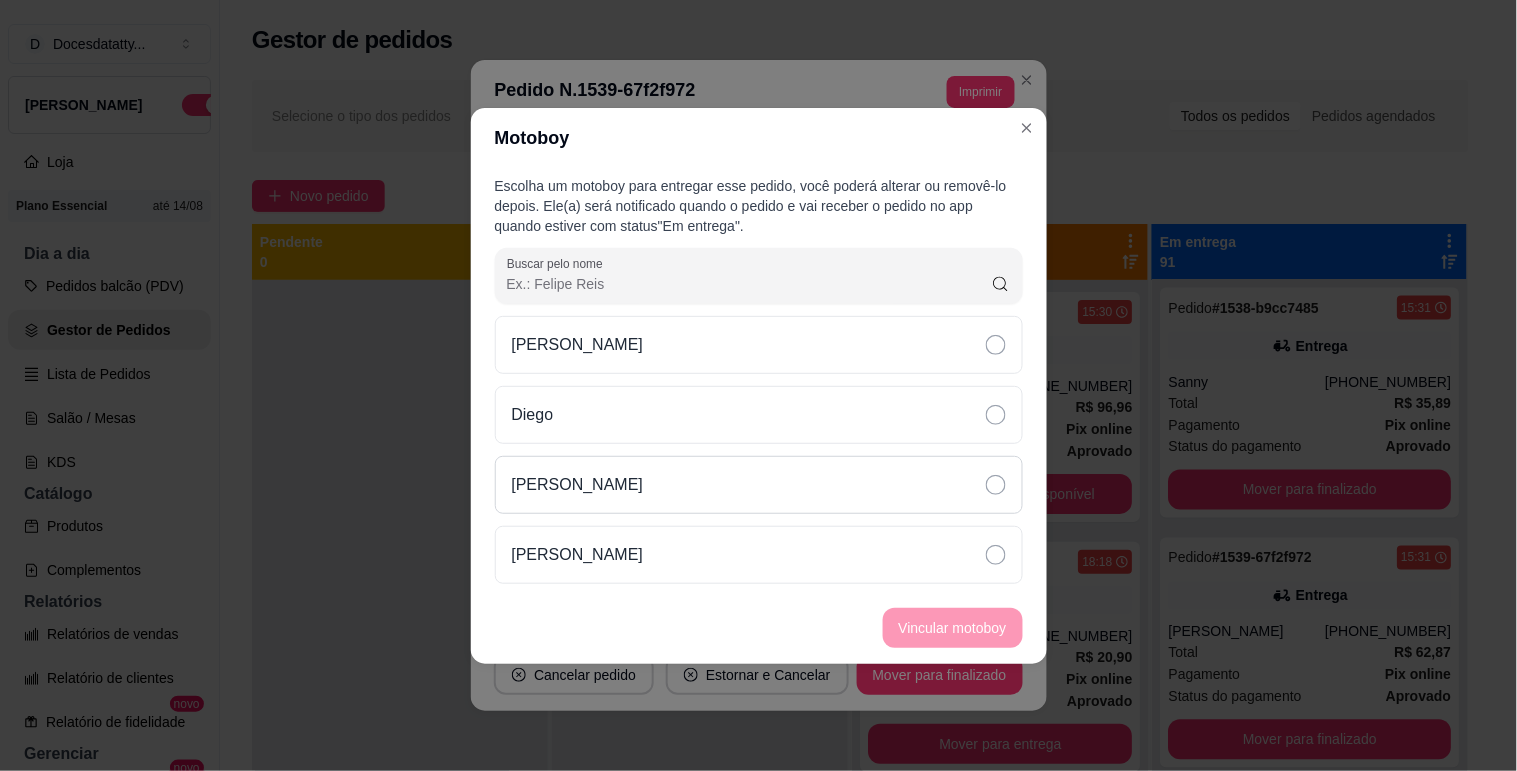 click on "[PERSON_NAME]" at bounding box center [578, 485] 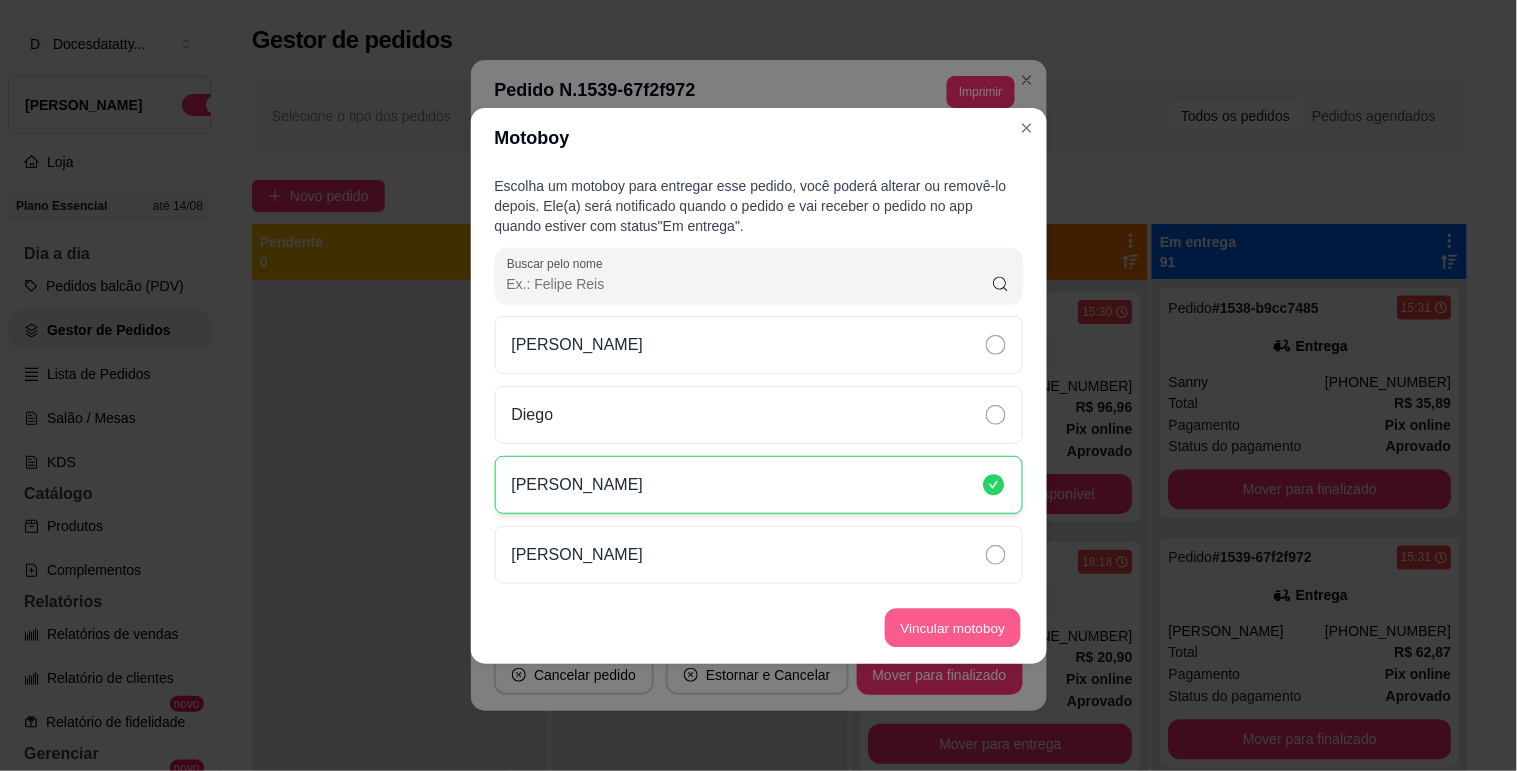 click on "Vincular motoboy" at bounding box center [953, 627] 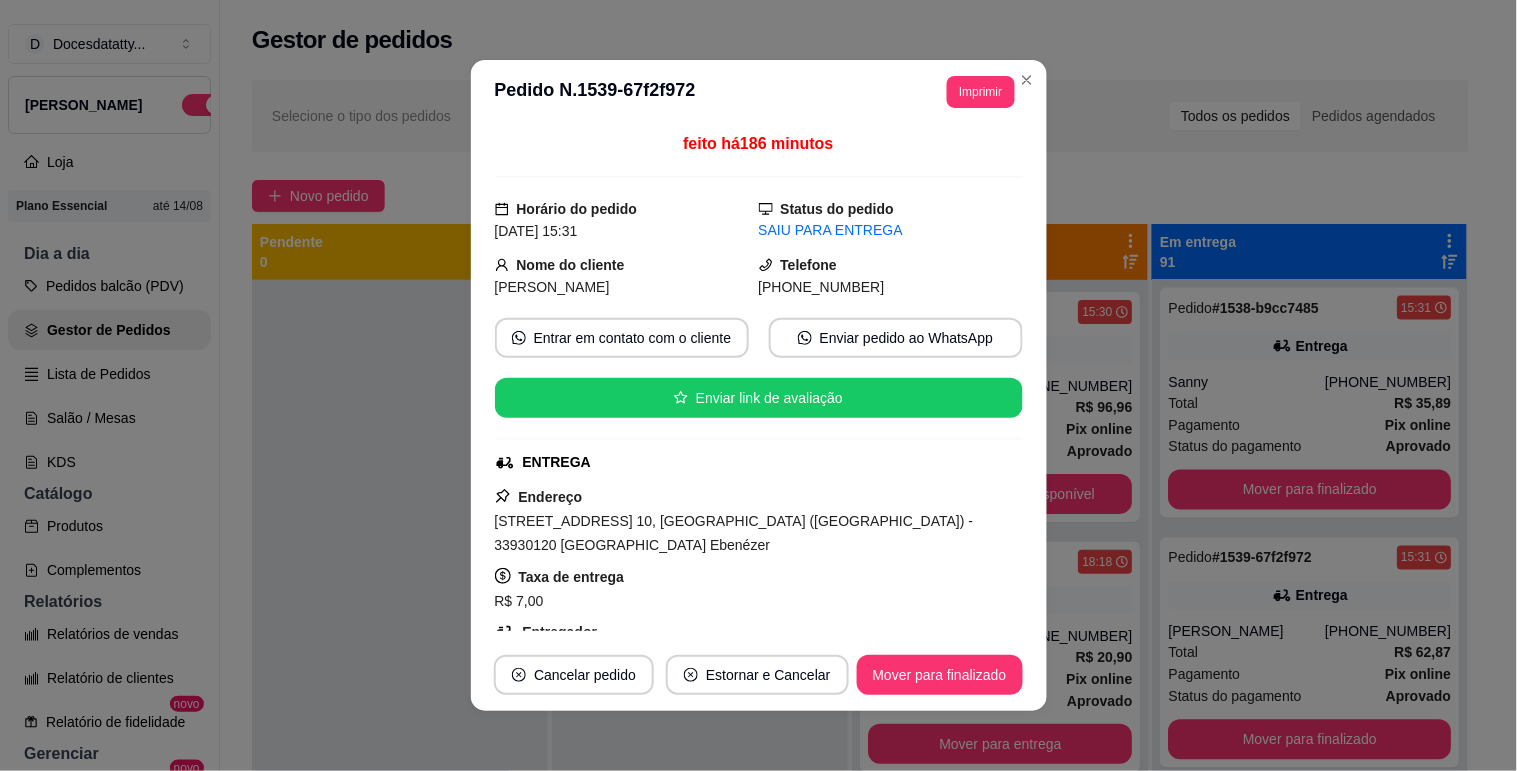click on "Mover para finalizado" at bounding box center (940, 675) 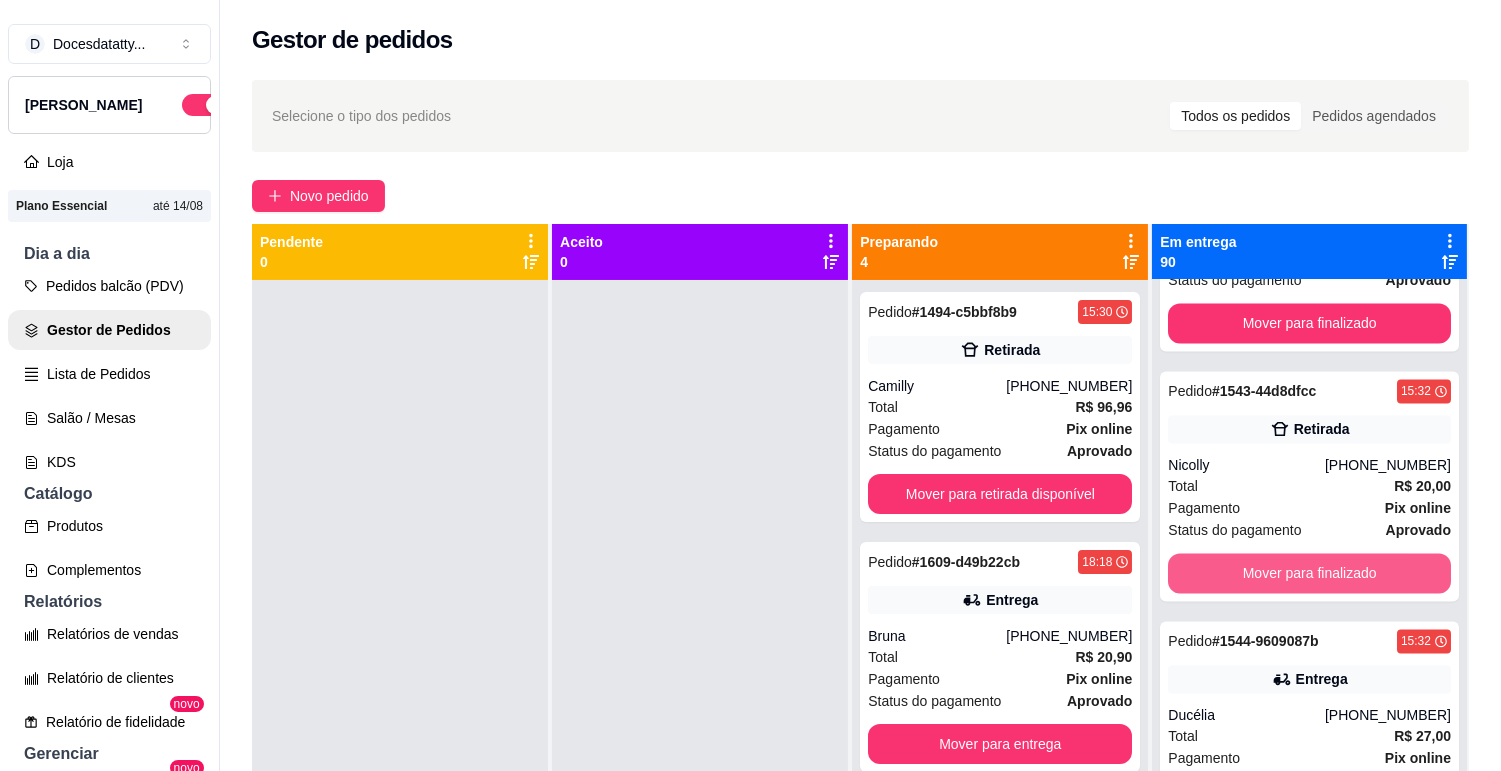 scroll, scrollTop: 7555, scrollLeft: 0, axis: vertical 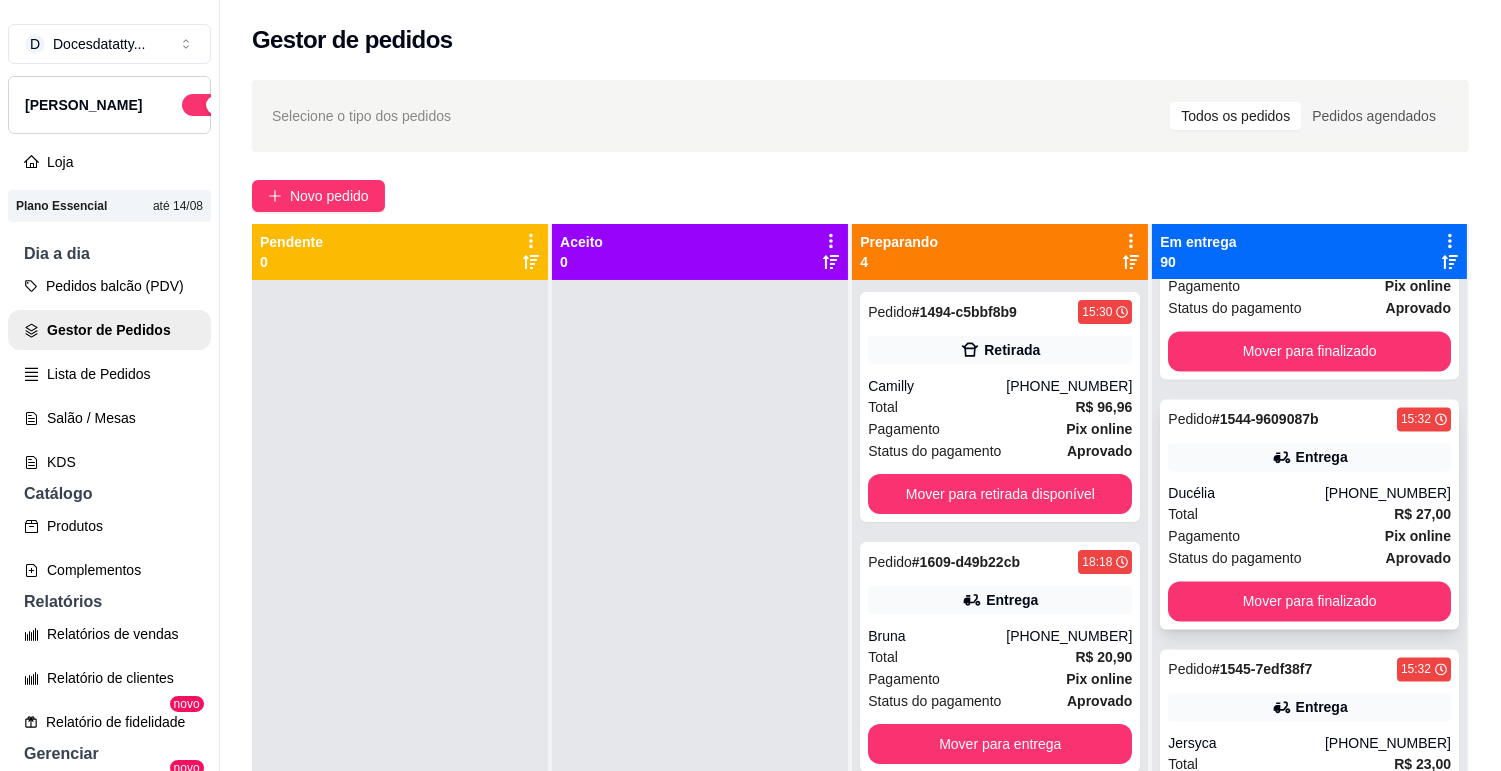 click on "Entrega" at bounding box center [1309, 457] 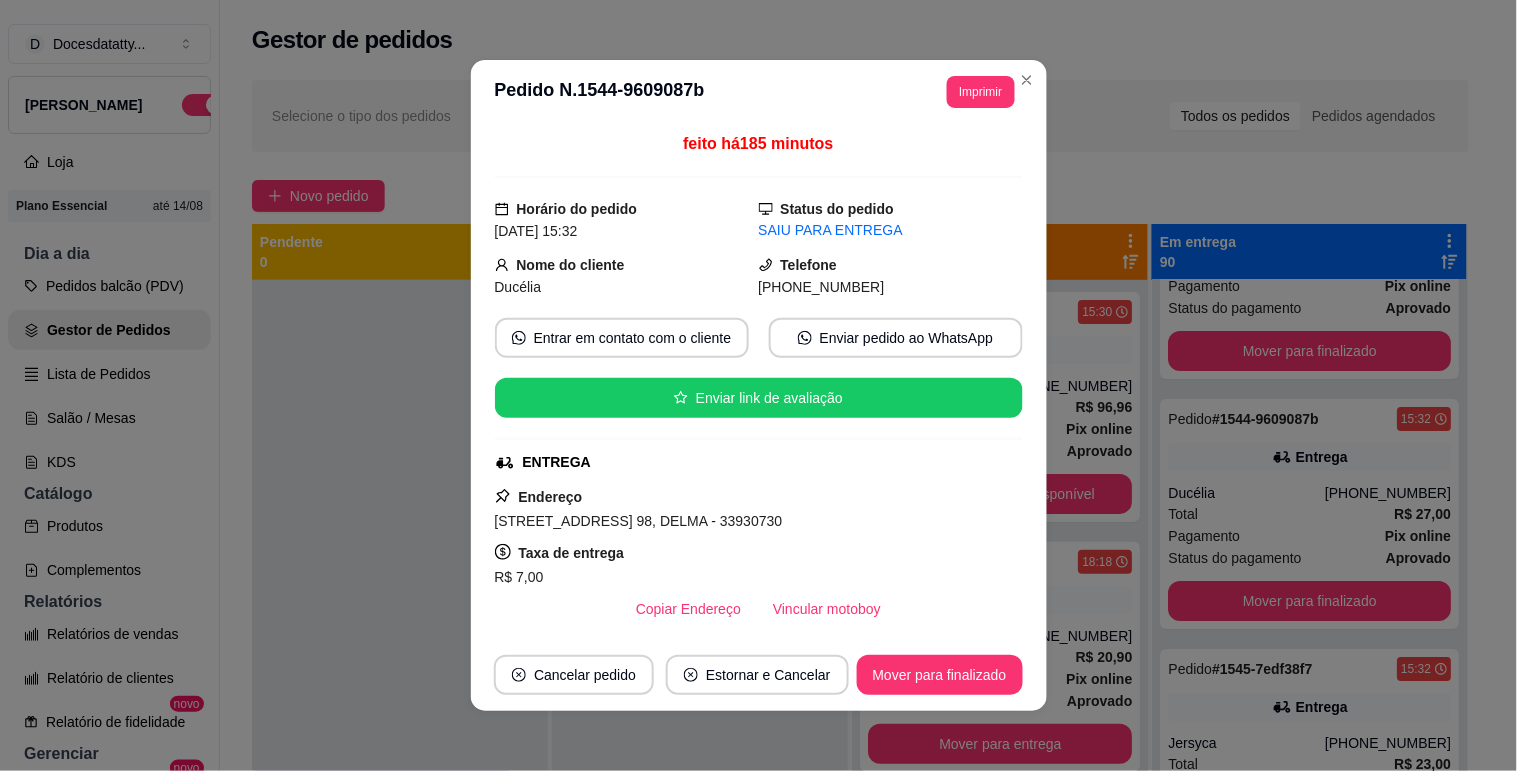 click on "Vincular motoboy" at bounding box center [827, 609] 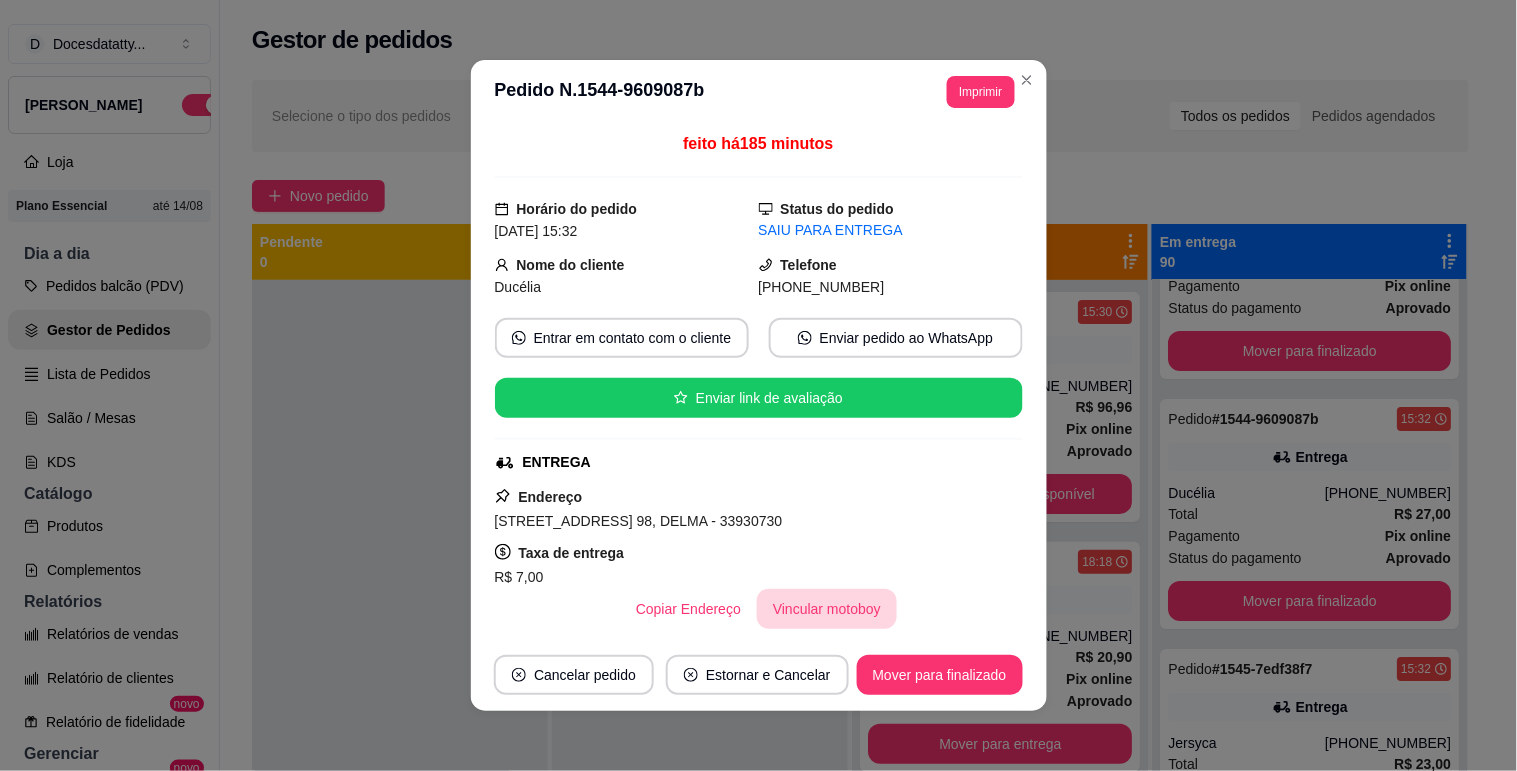 click on "[PERSON_NAME]" at bounding box center (575, 486) 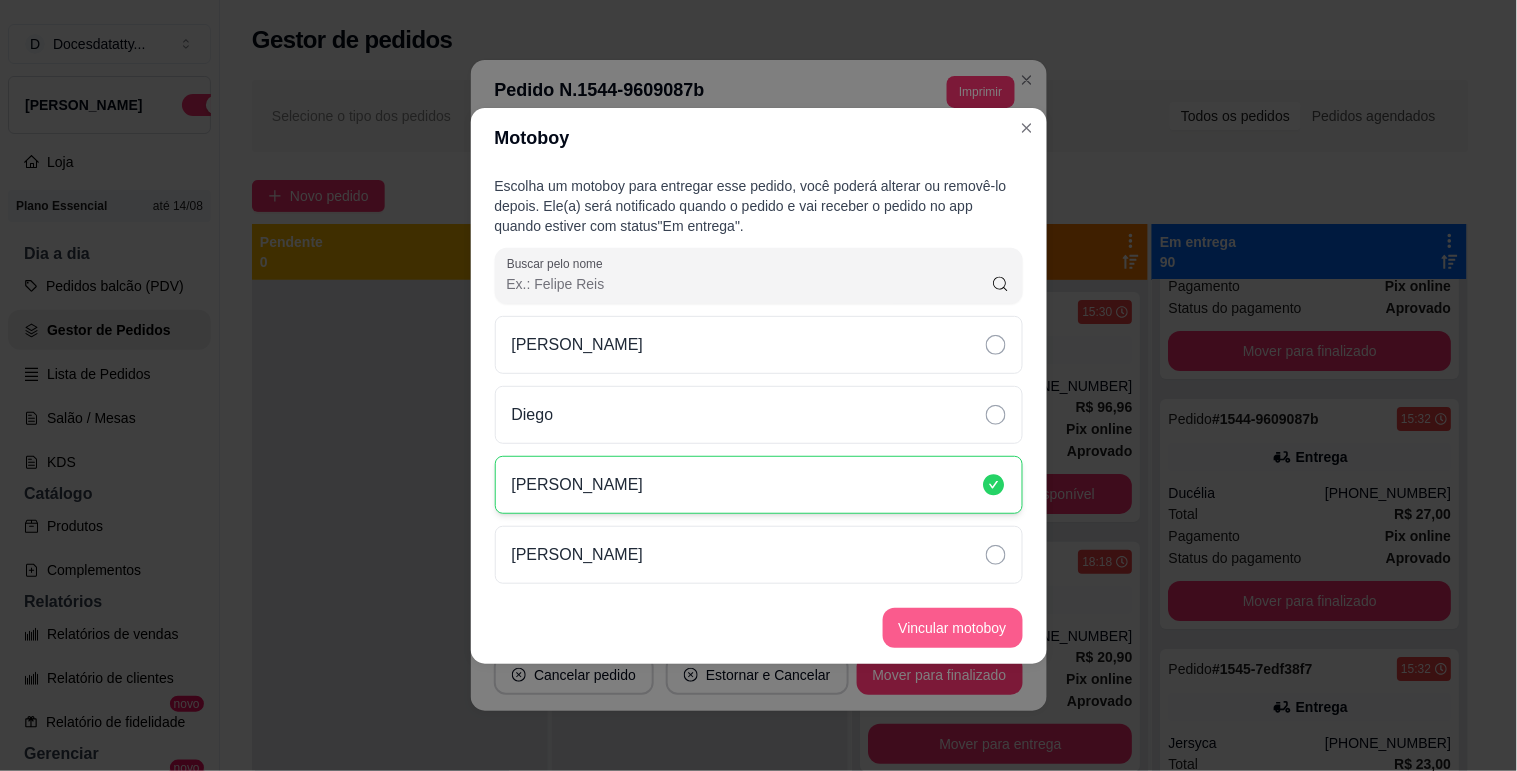 click on "Vincular motoboy" at bounding box center [953, 628] 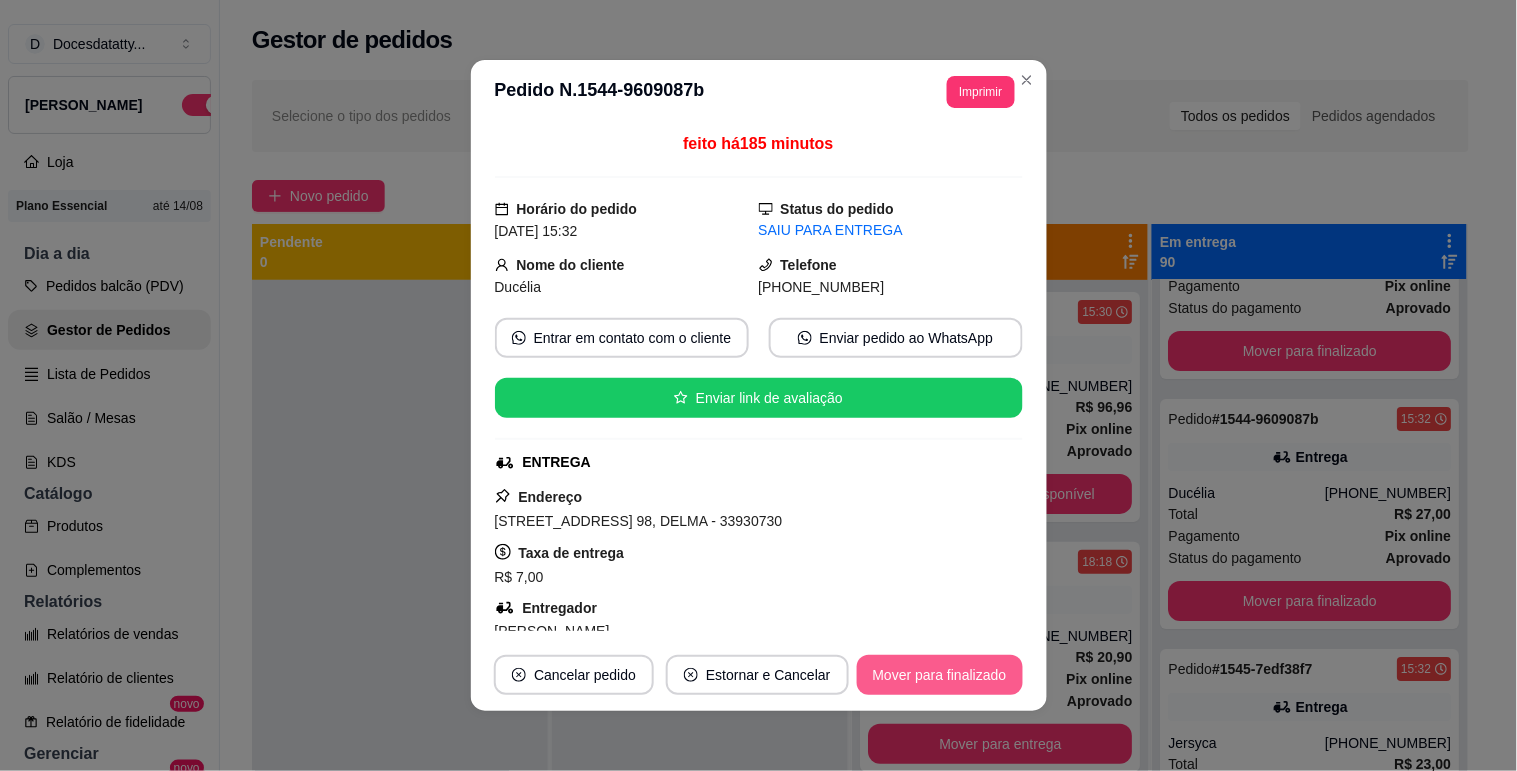 click on "Mover para finalizado" at bounding box center [940, 675] 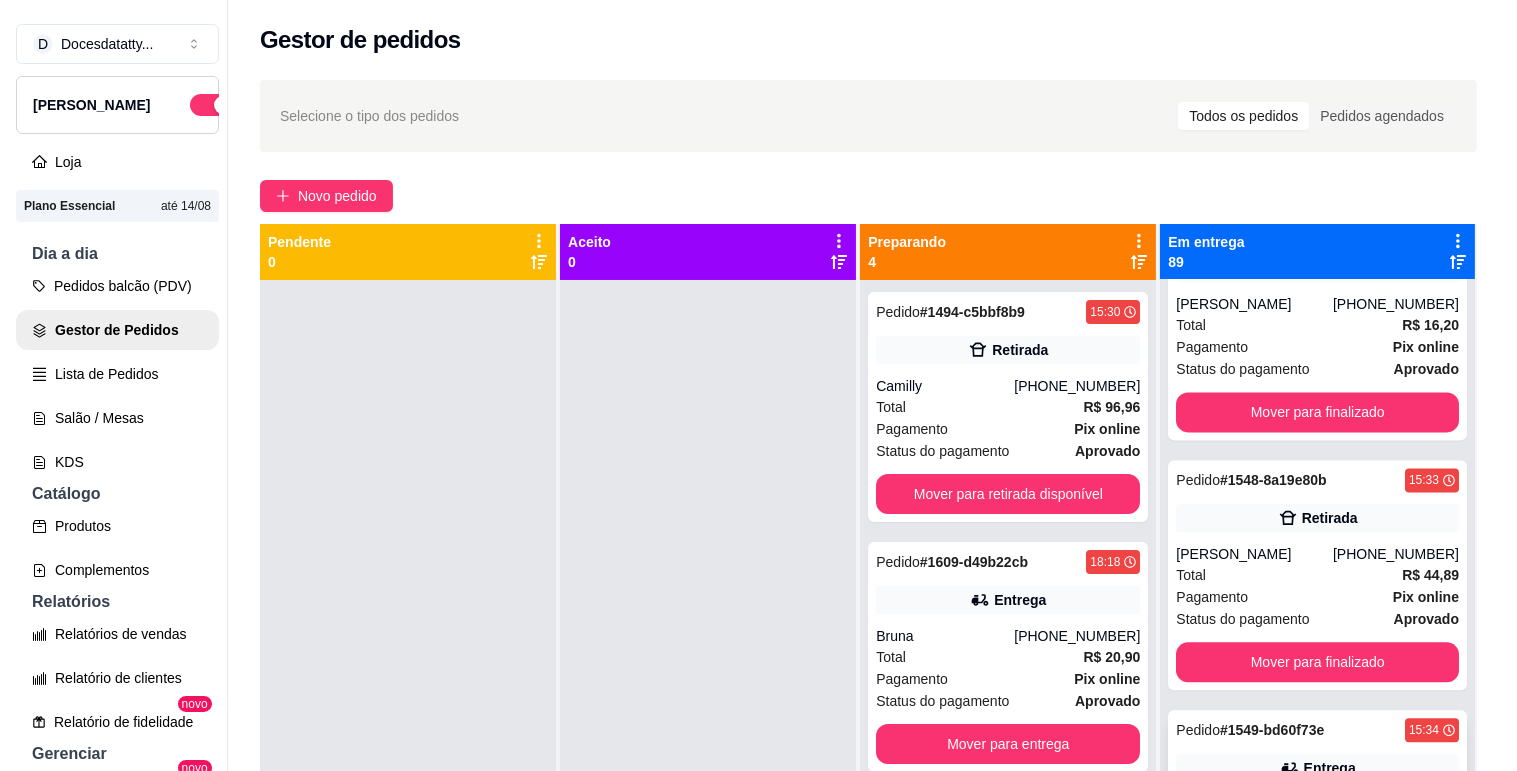 scroll, scrollTop: 8444, scrollLeft: 0, axis: vertical 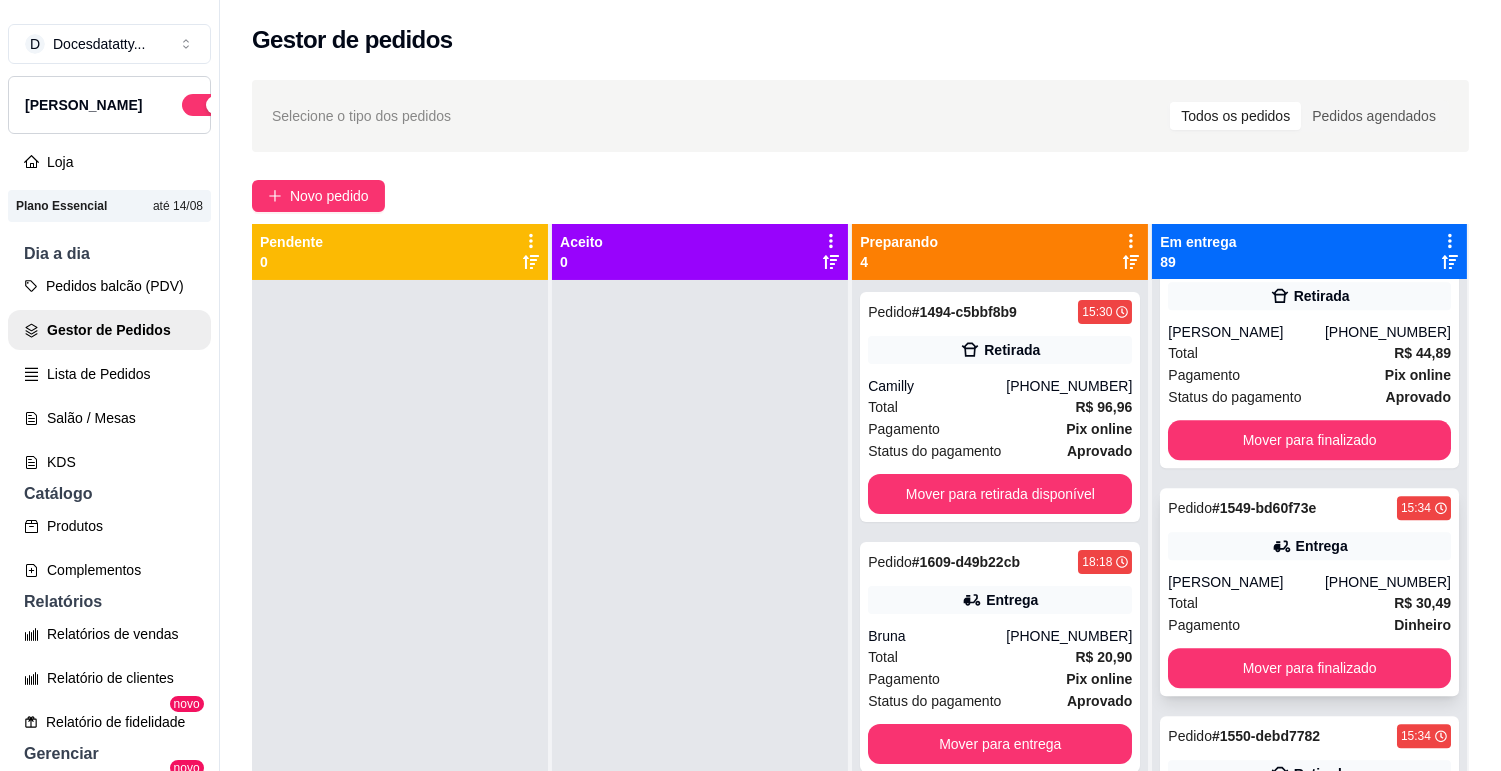 click on "Entrega" at bounding box center [1309, 546] 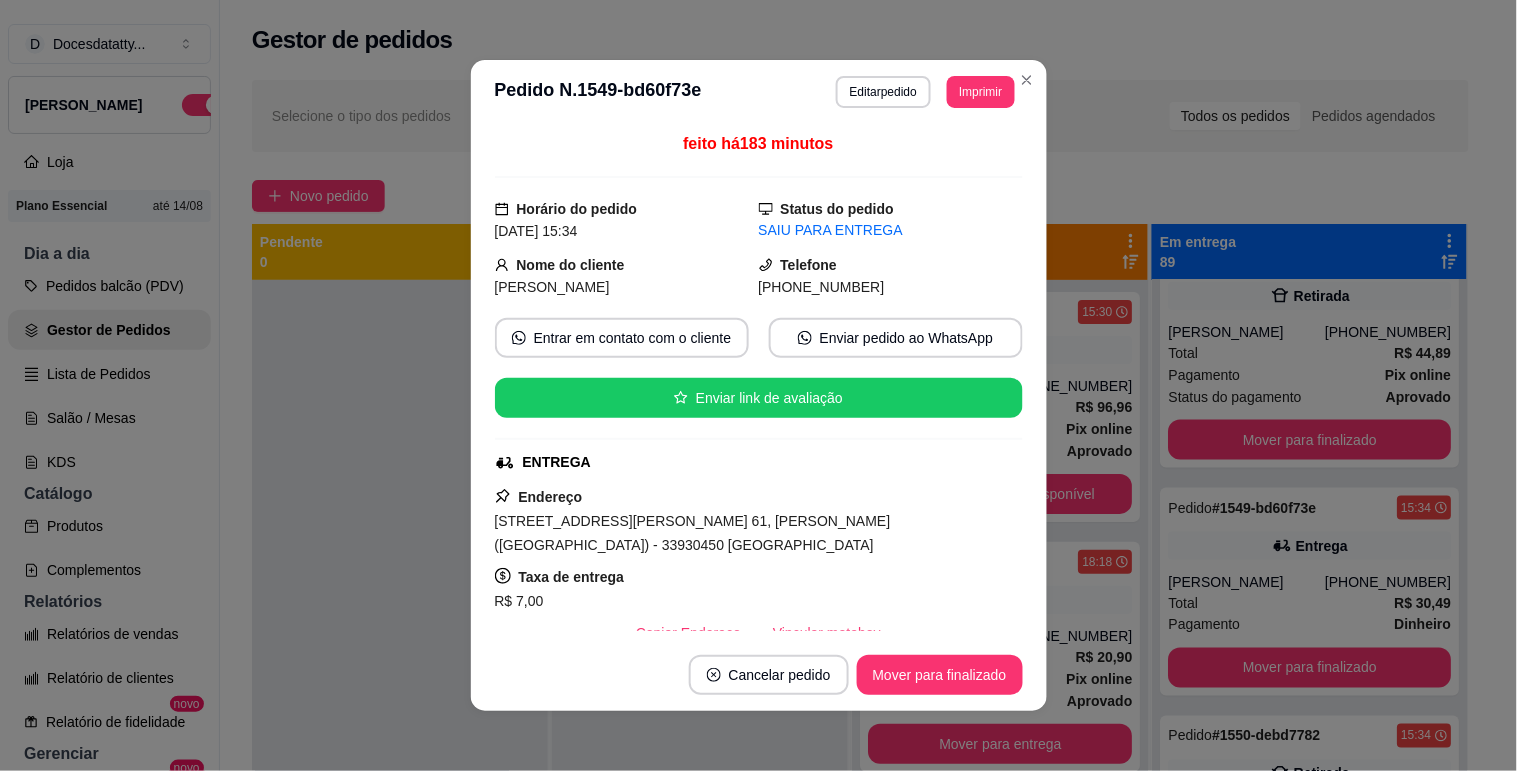 scroll, scrollTop: 222, scrollLeft: 0, axis: vertical 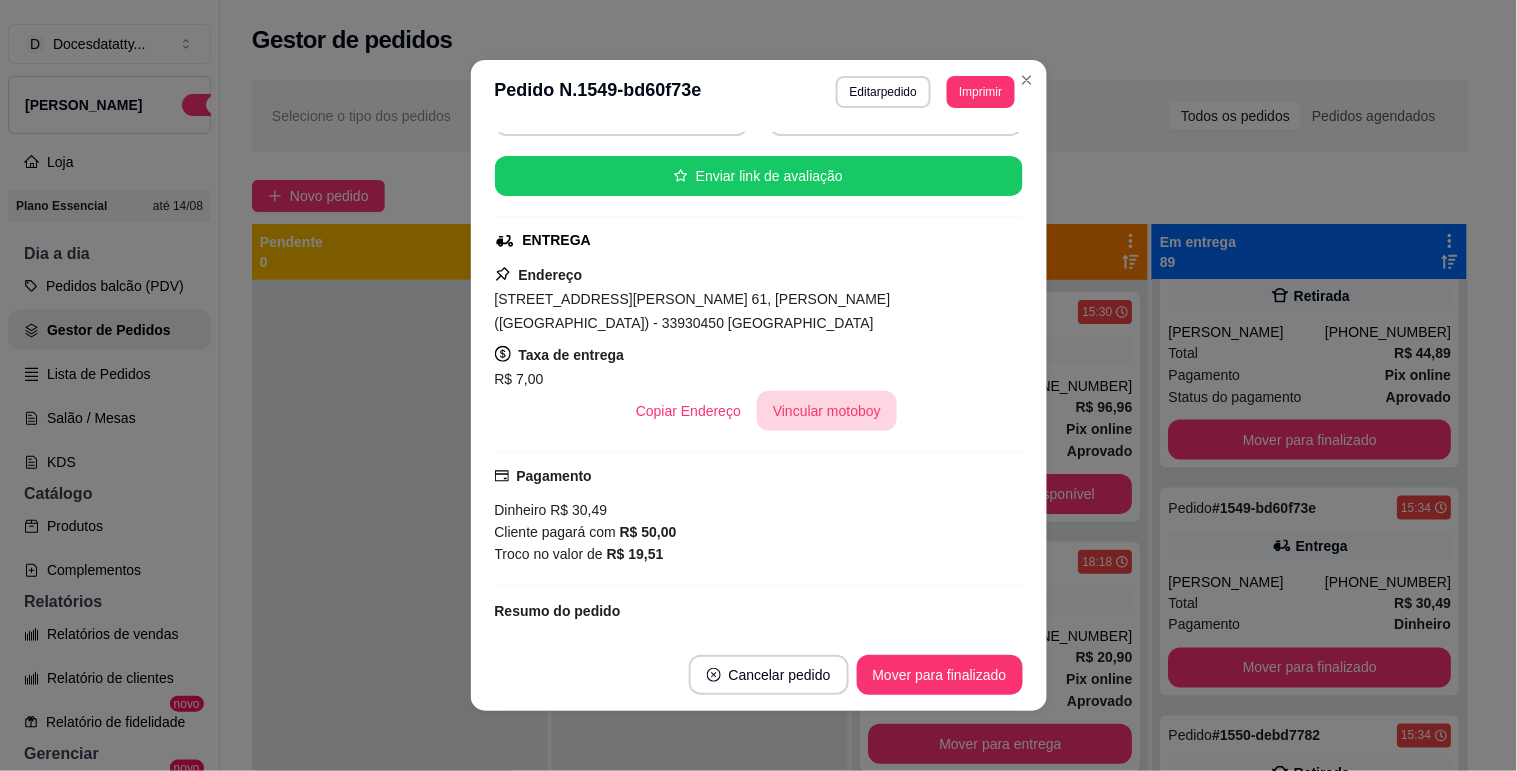 click on "Vincular motoboy" at bounding box center [827, 411] 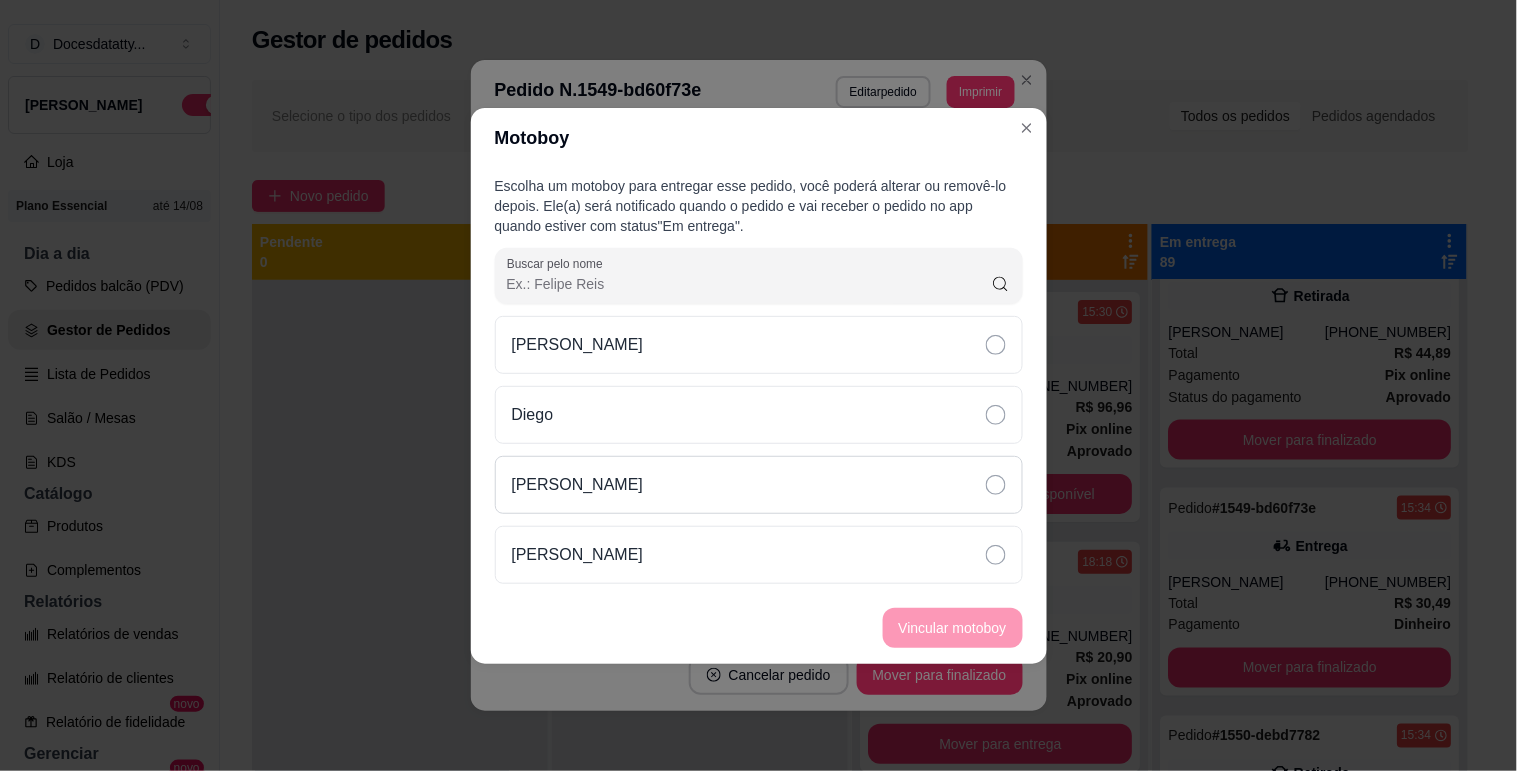 click on "[PERSON_NAME]" at bounding box center (759, 485) 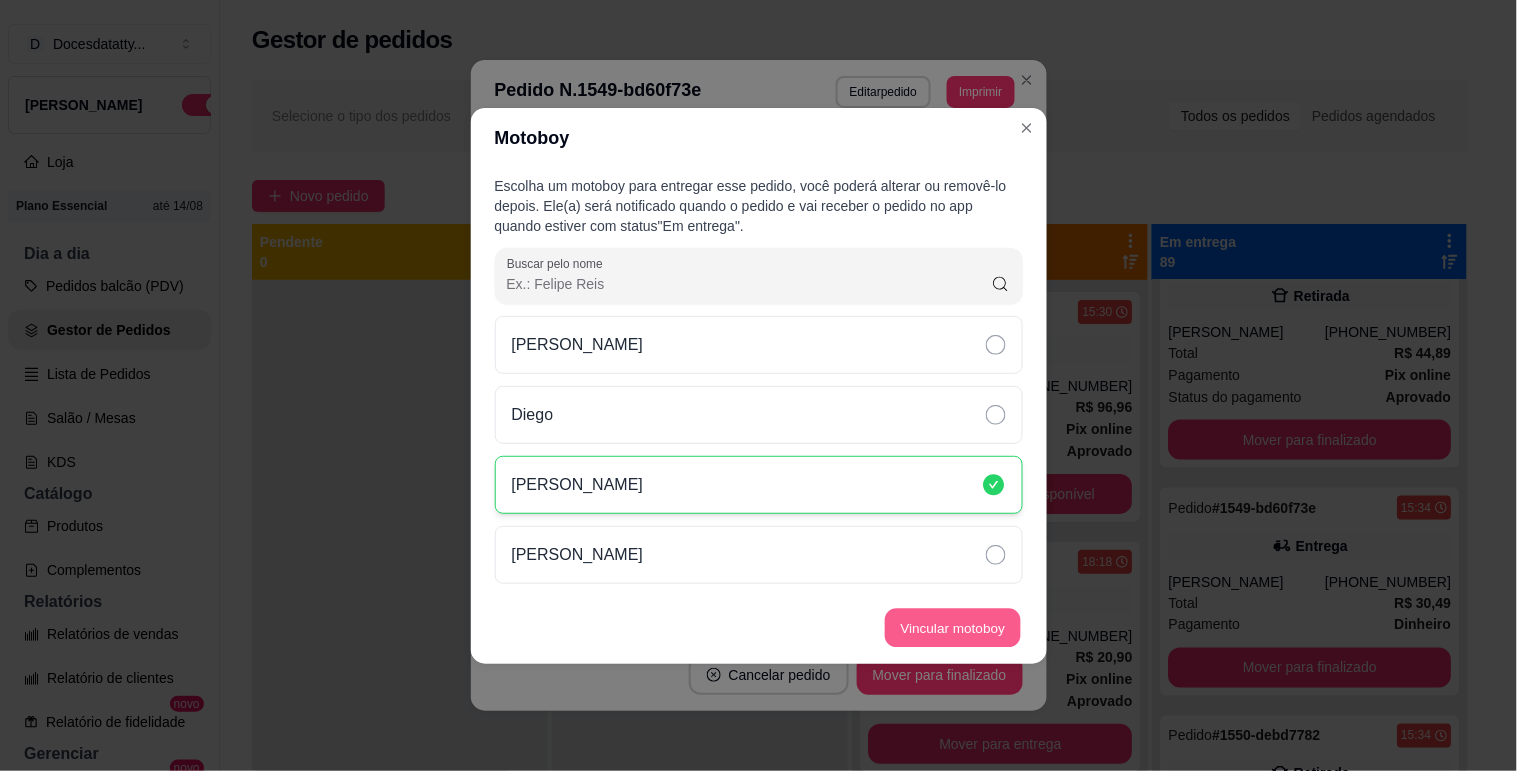 click on "Vincular motoboy" at bounding box center (953, 627) 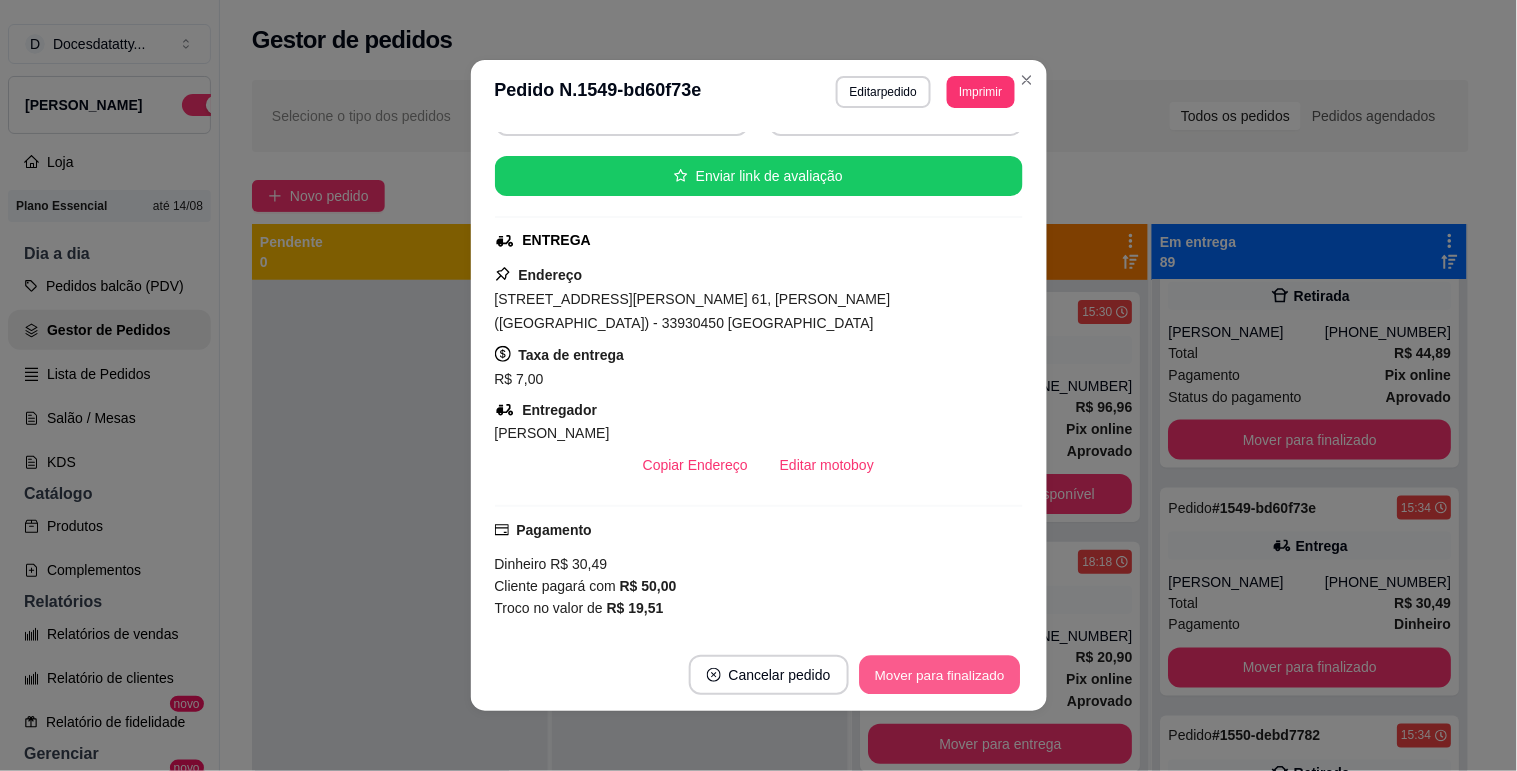 click on "Mover para finalizado" at bounding box center [939, 675] 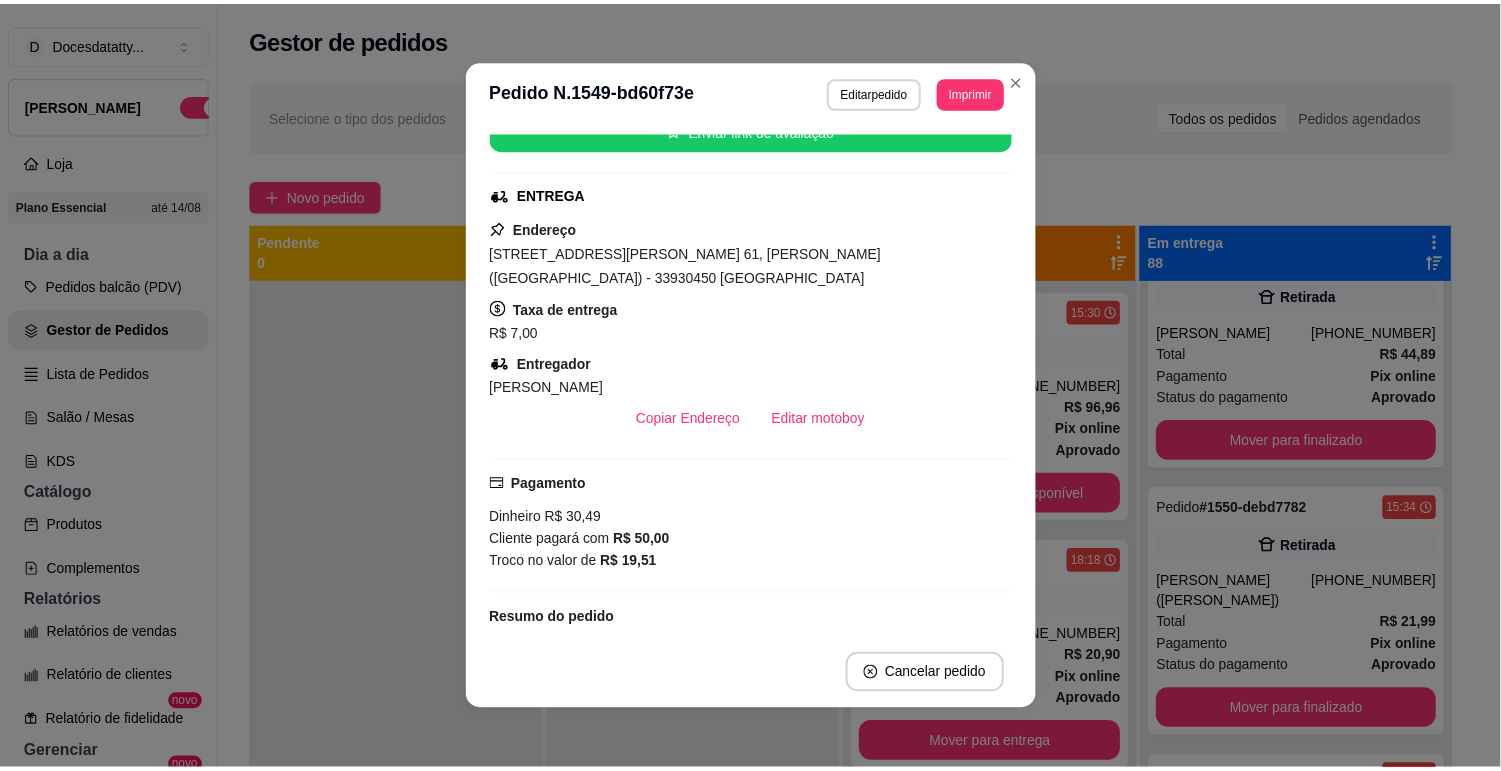 scroll, scrollTop: 175, scrollLeft: 0, axis: vertical 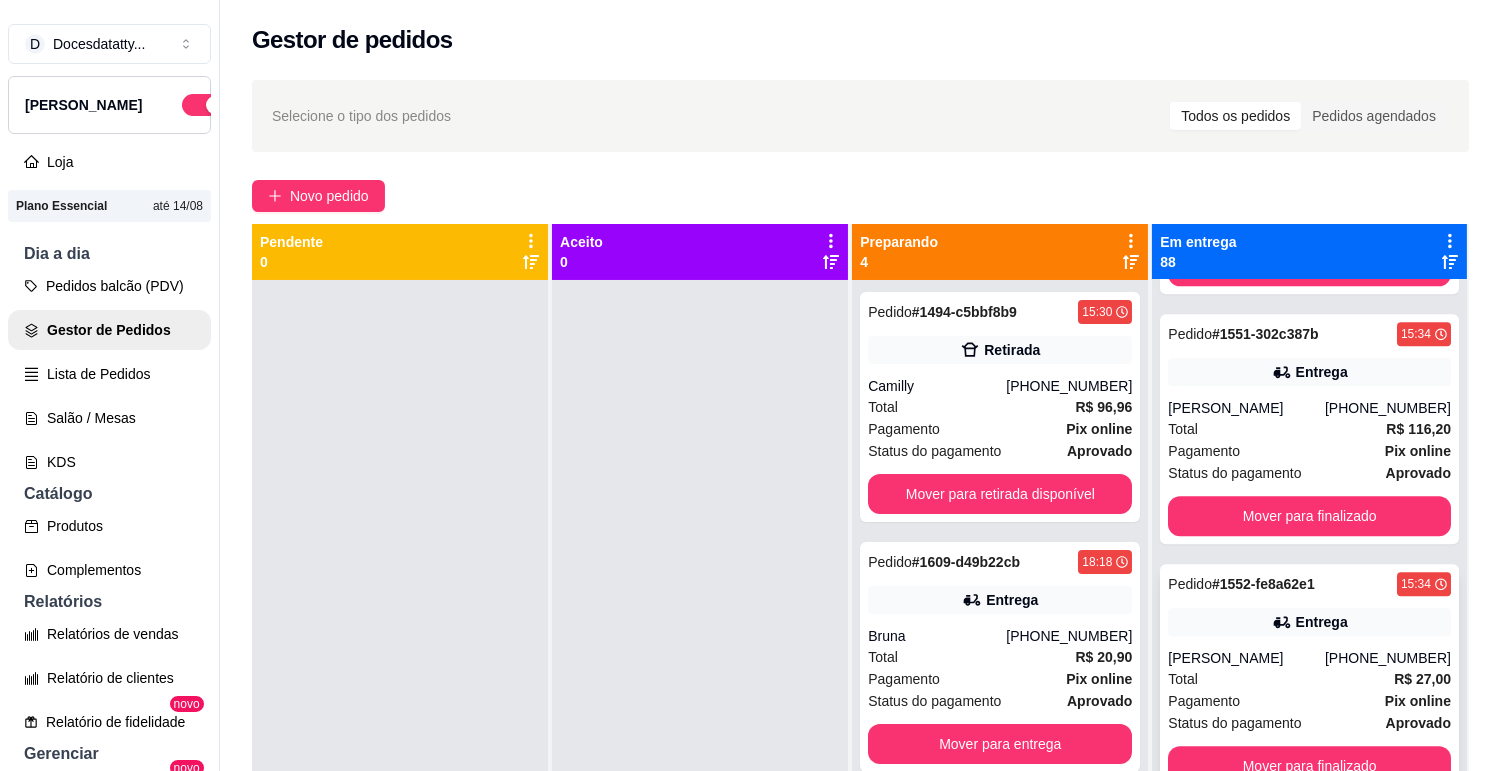 click 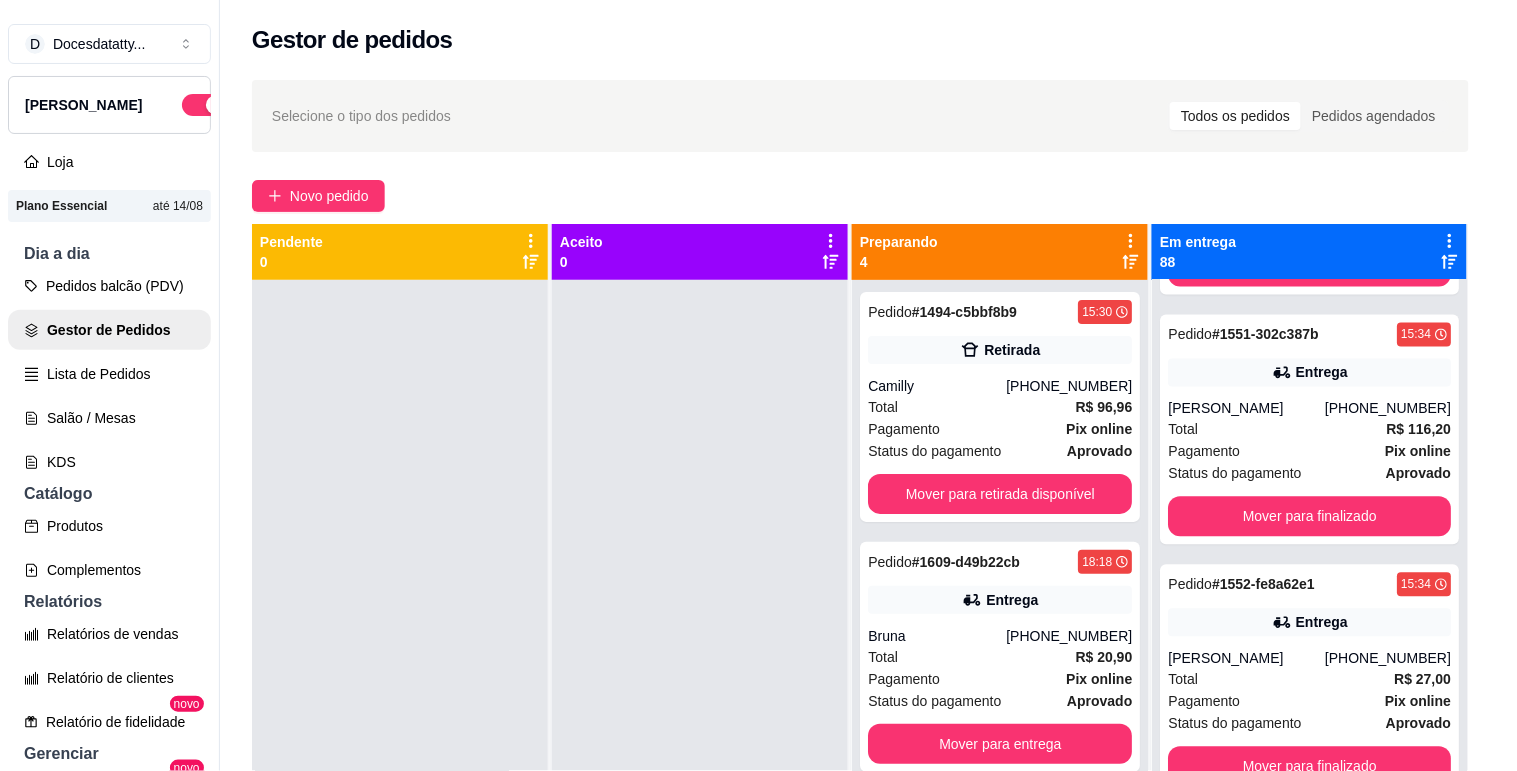click on "Vincular motoboy" at bounding box center (827, 609) 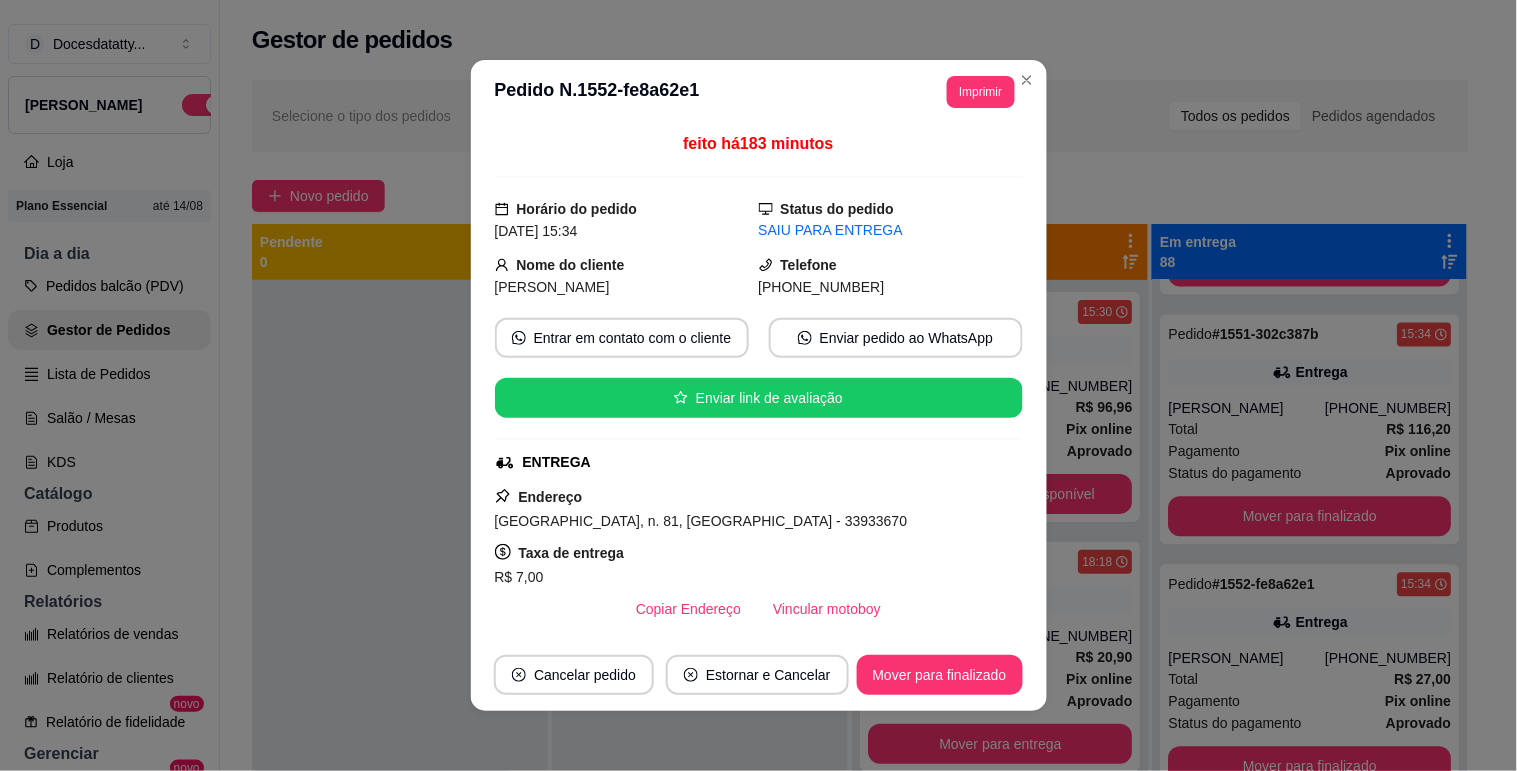 click on "[PERSON_NAME]" at bounding box center (759, 485) 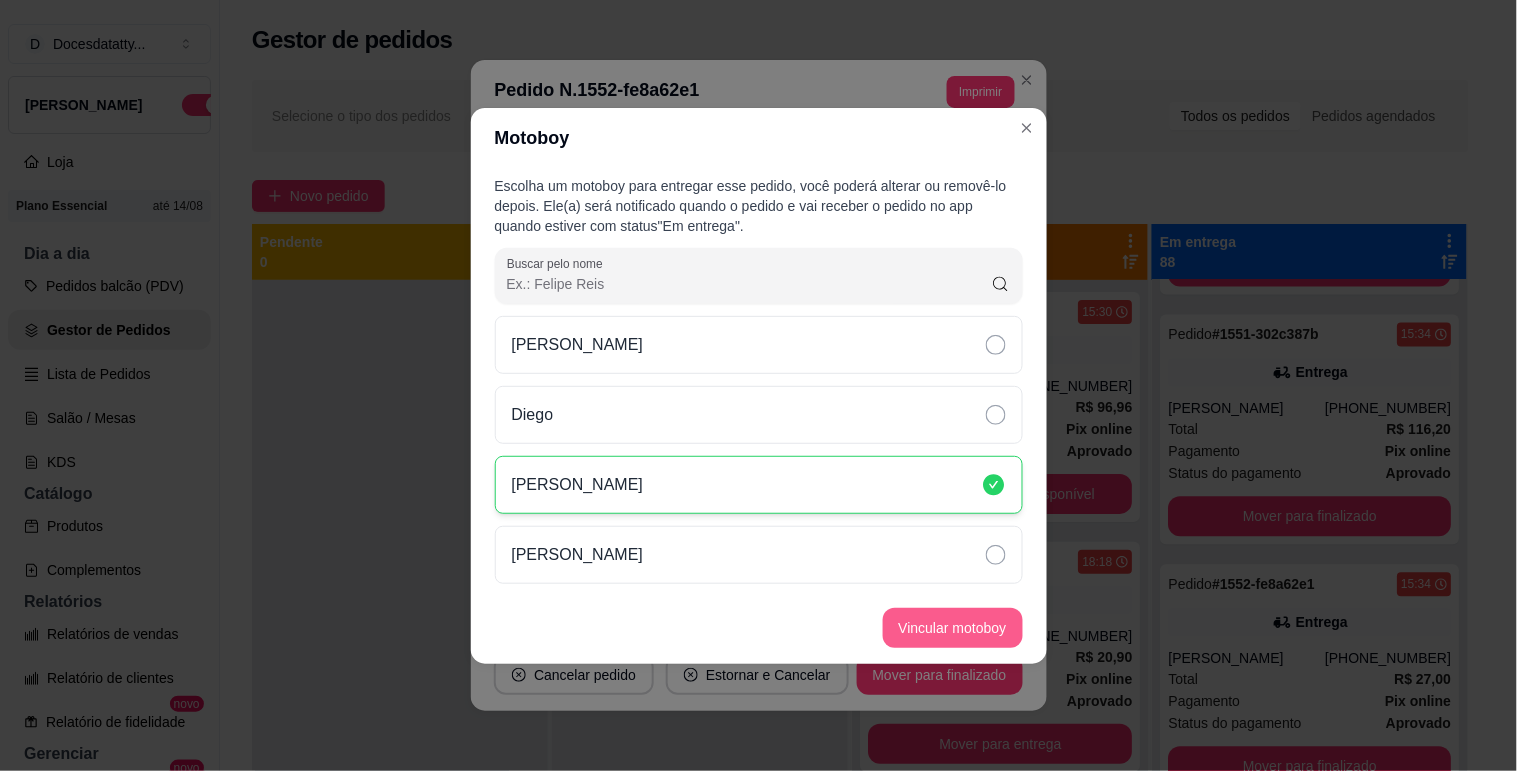 click on "Vincular motoboy" at bounding box center [953, 628] 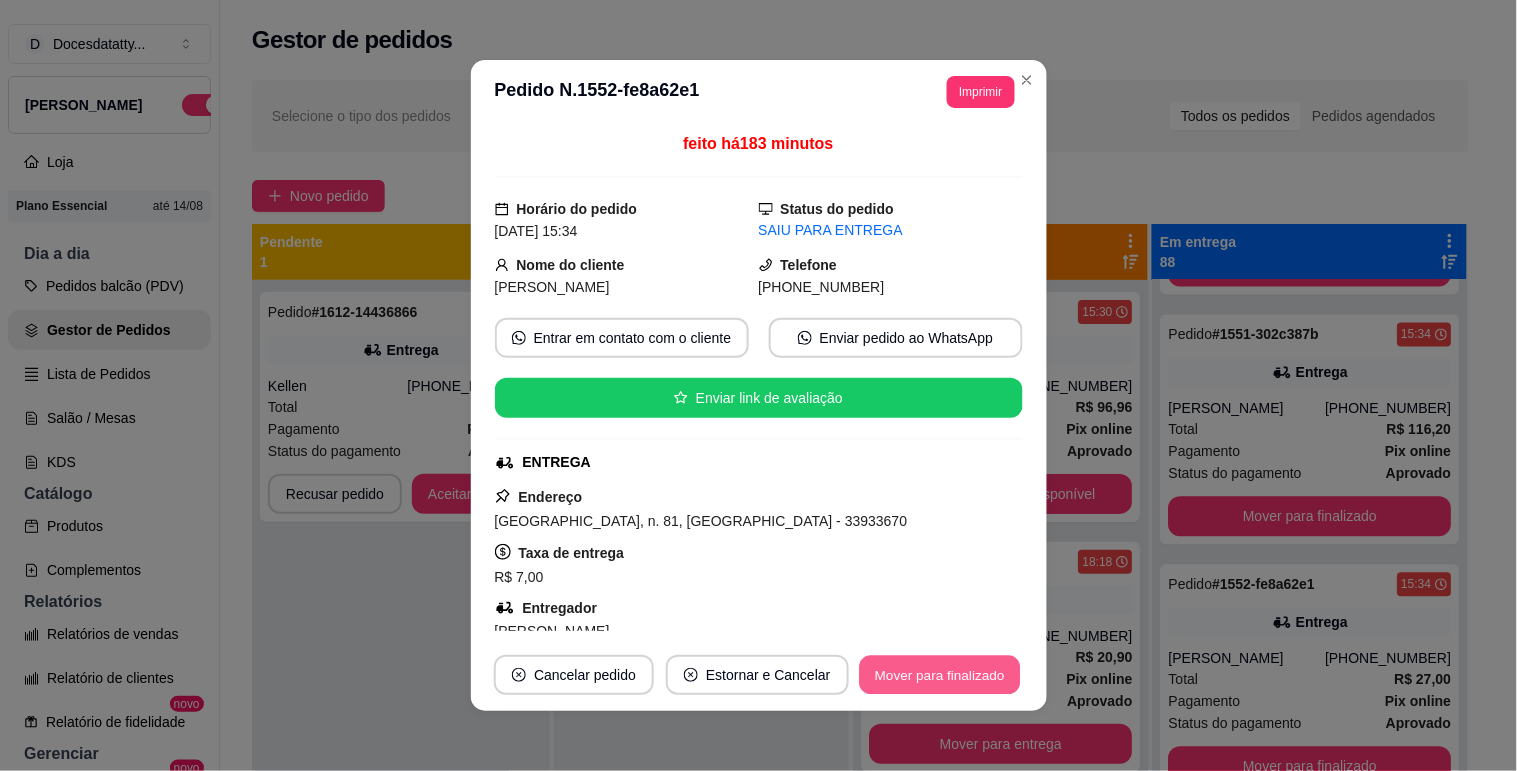 click on "Mover para finalizado" at bounding box center (939, 675) 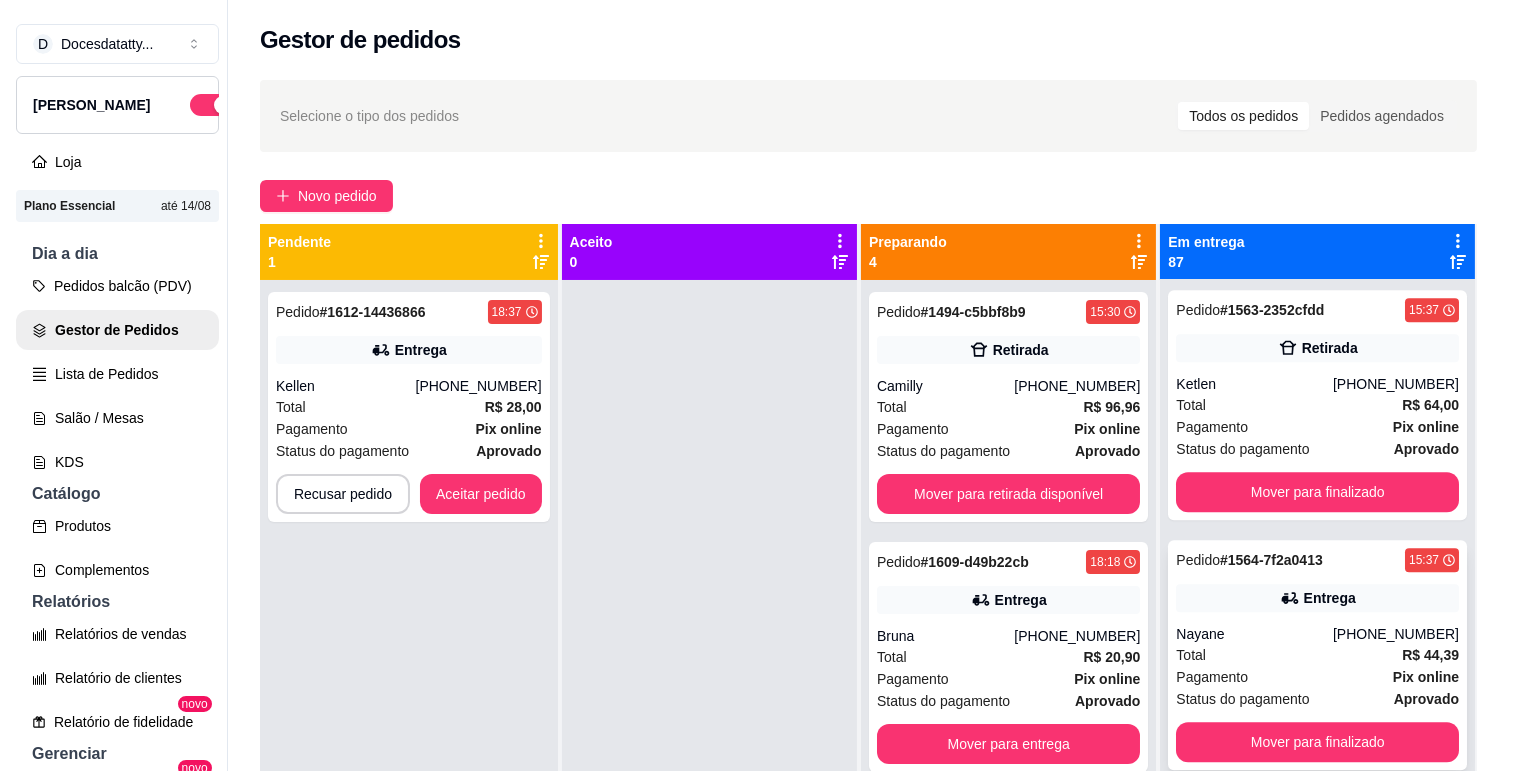 scroll, scrollTop: 11000, scrollLeft: 0, axis: vertical 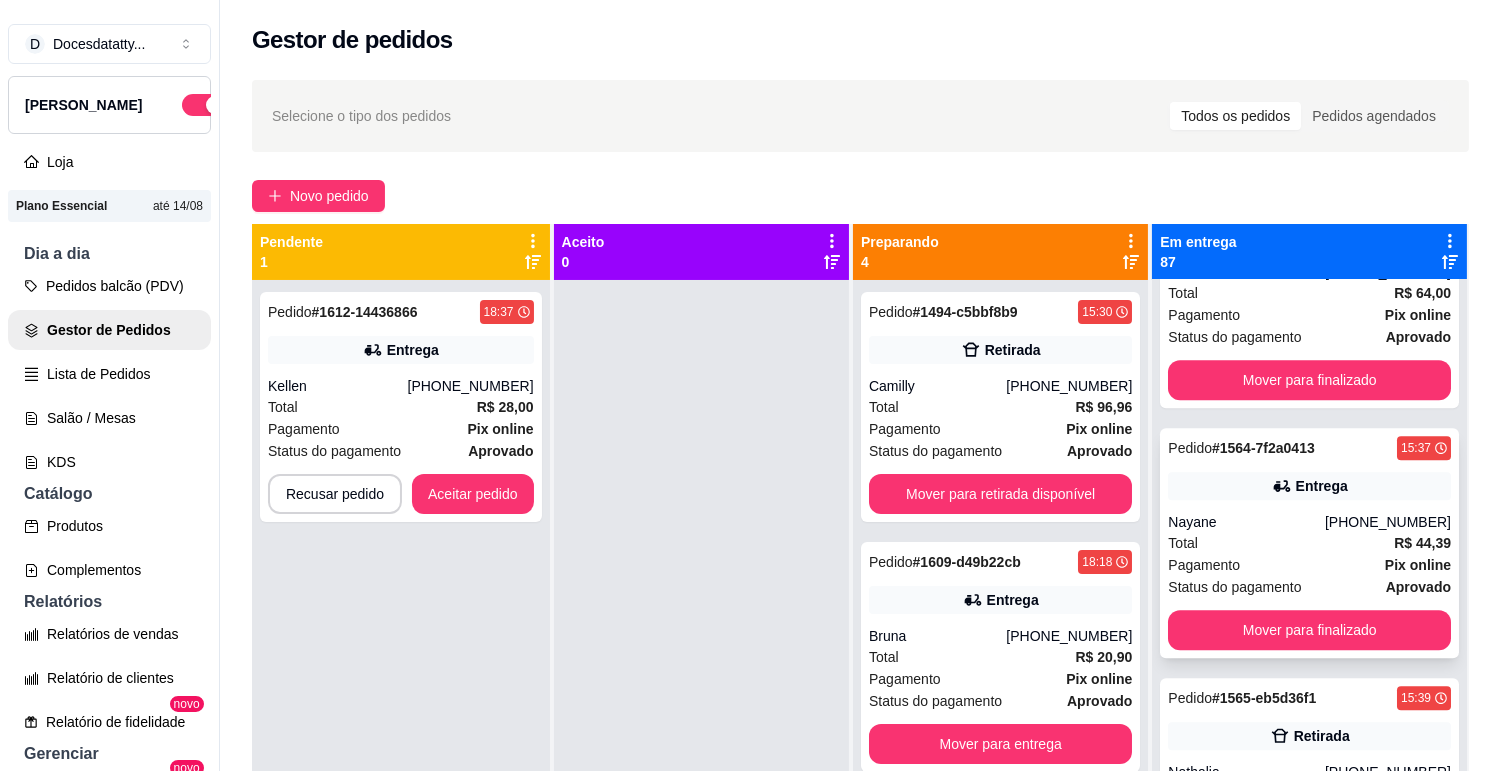 click on "Nayane" at bounding box center (1246, 522) 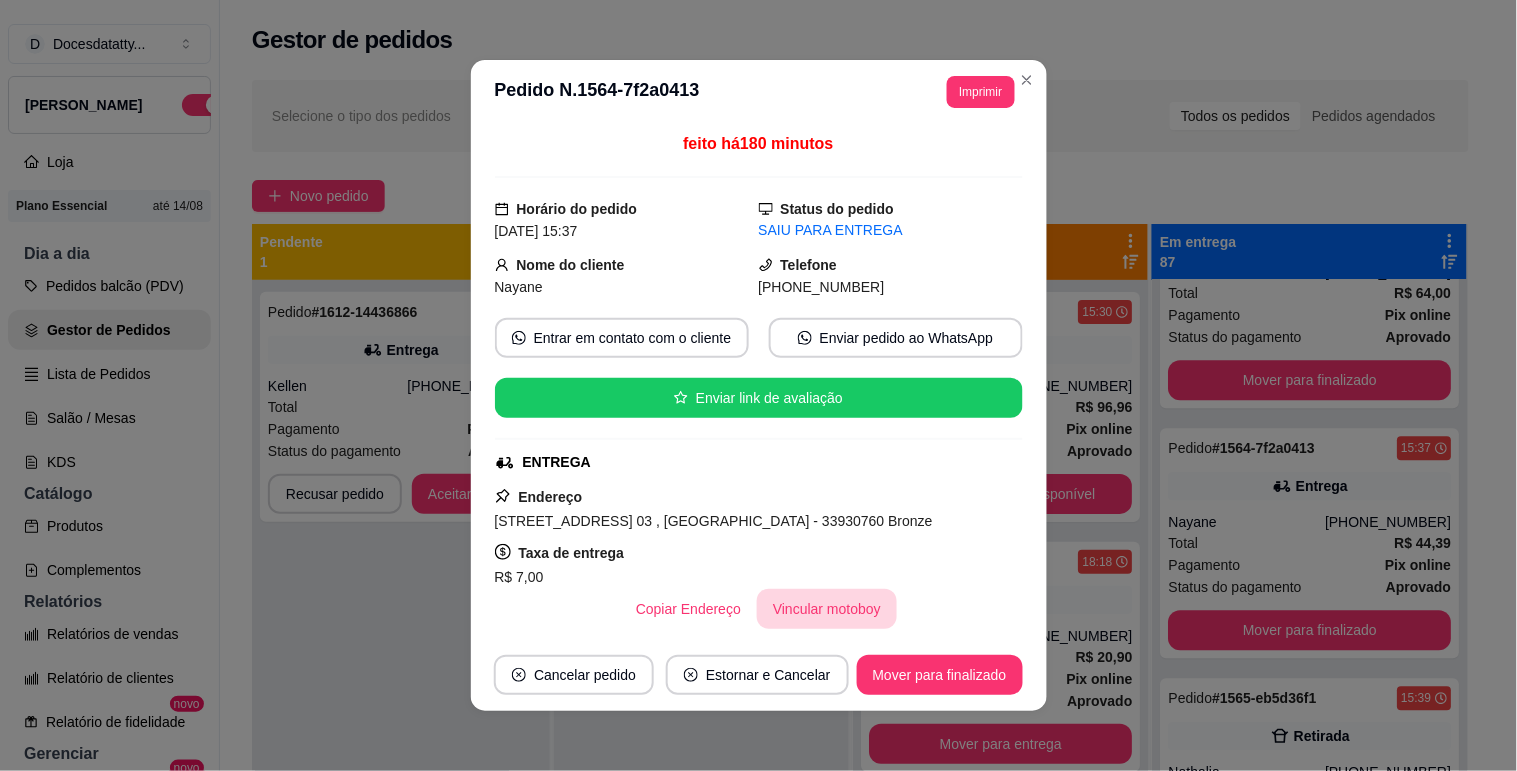 click on "Vincular motoboy" at bounding box center [827, 609] 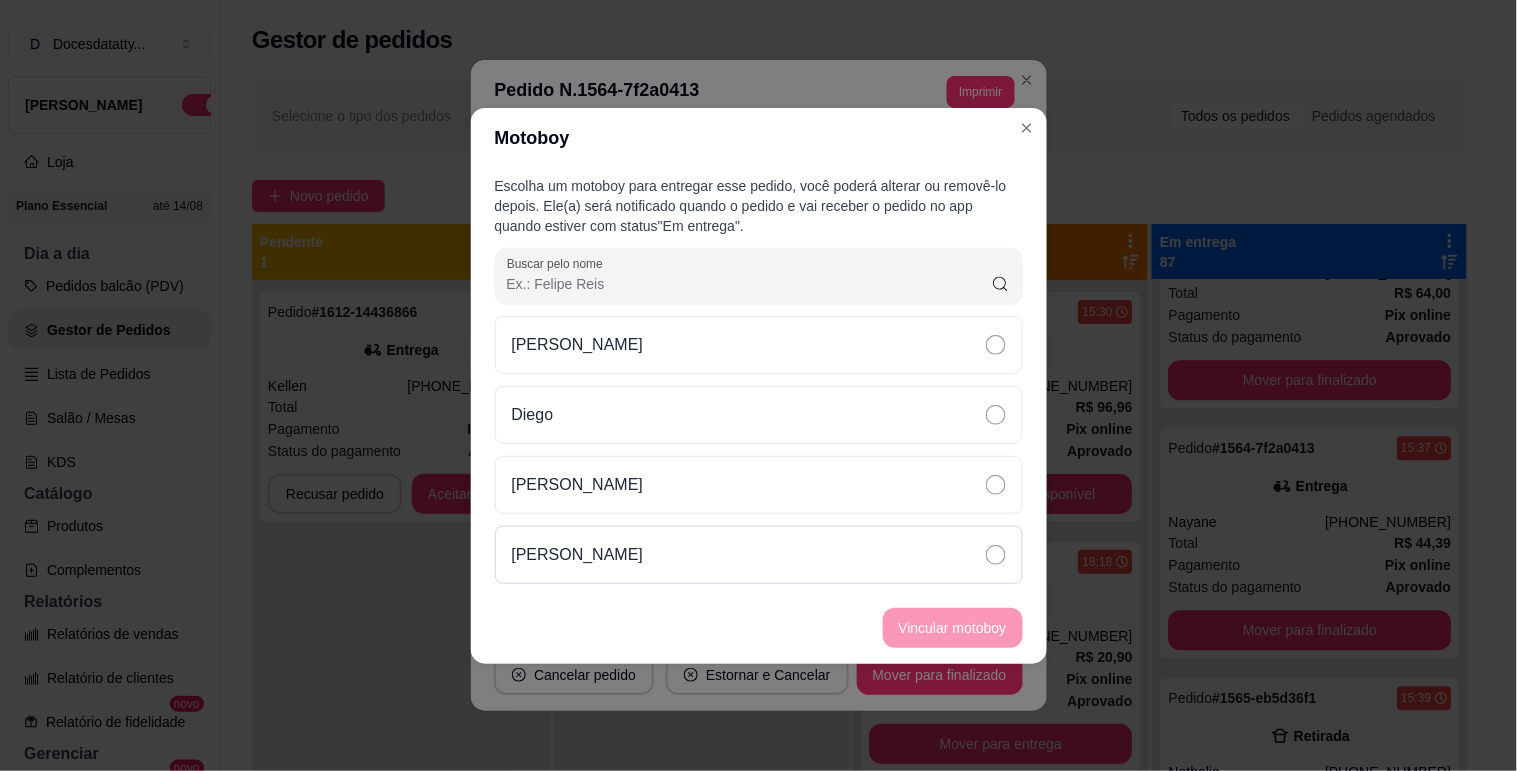 click on "[PERSON_NAME]" at bounding box center [759, 555] 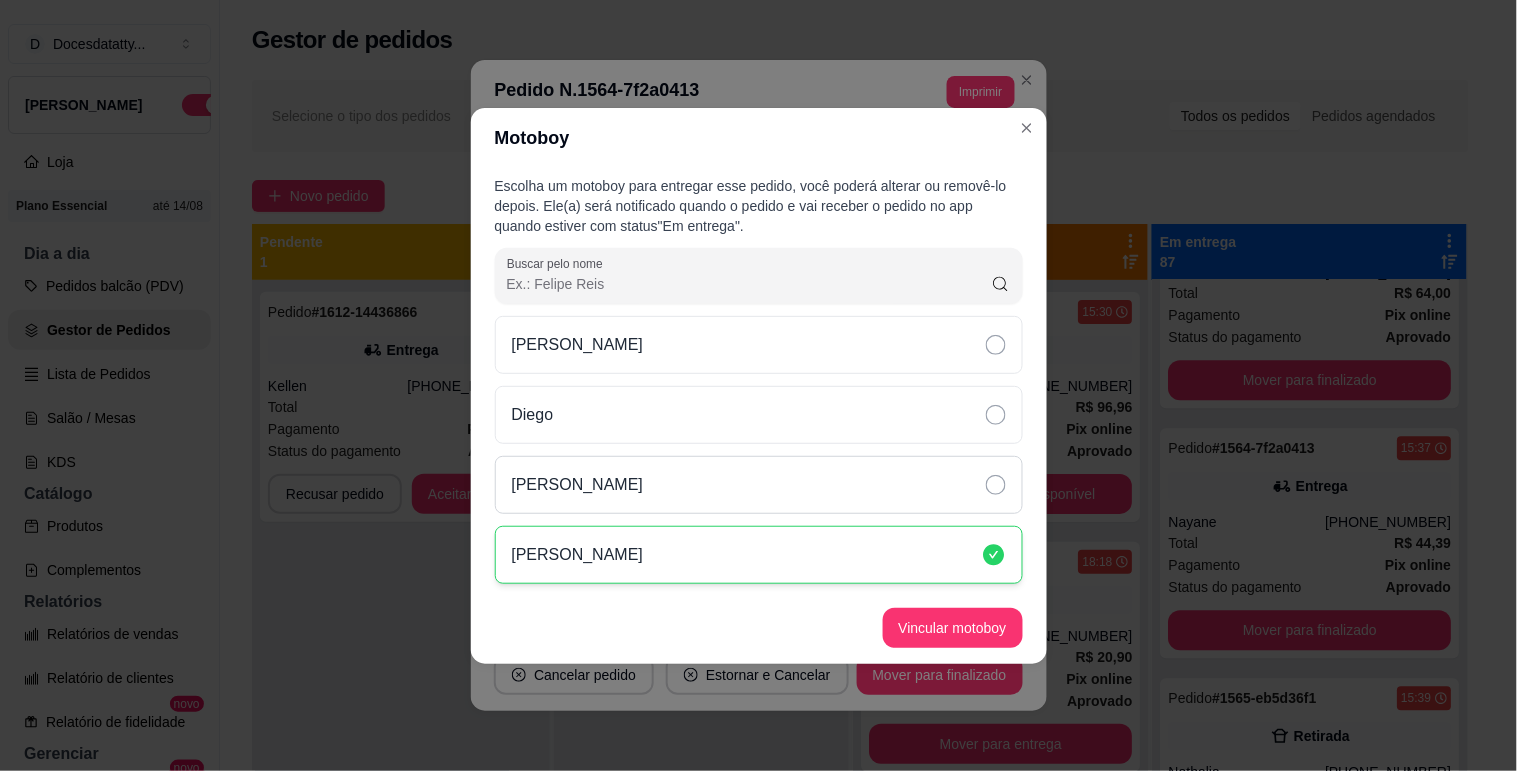 drag, startPoint x: 661, startPoint y: 498, endPoint x: 746, endPoint y: 513, distance: 86.313385 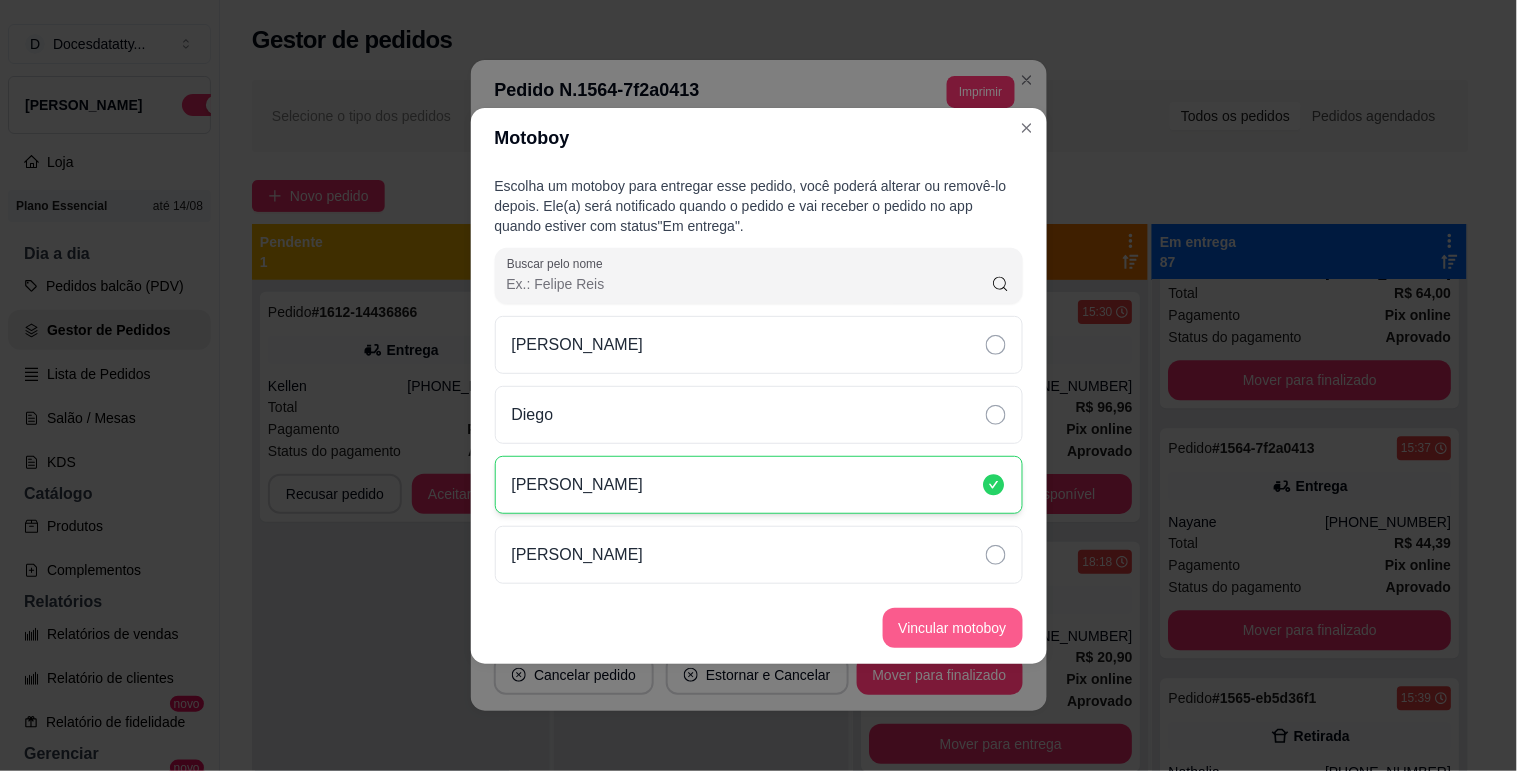click on "Vincular motoboy" at bounding box center (953, 628) 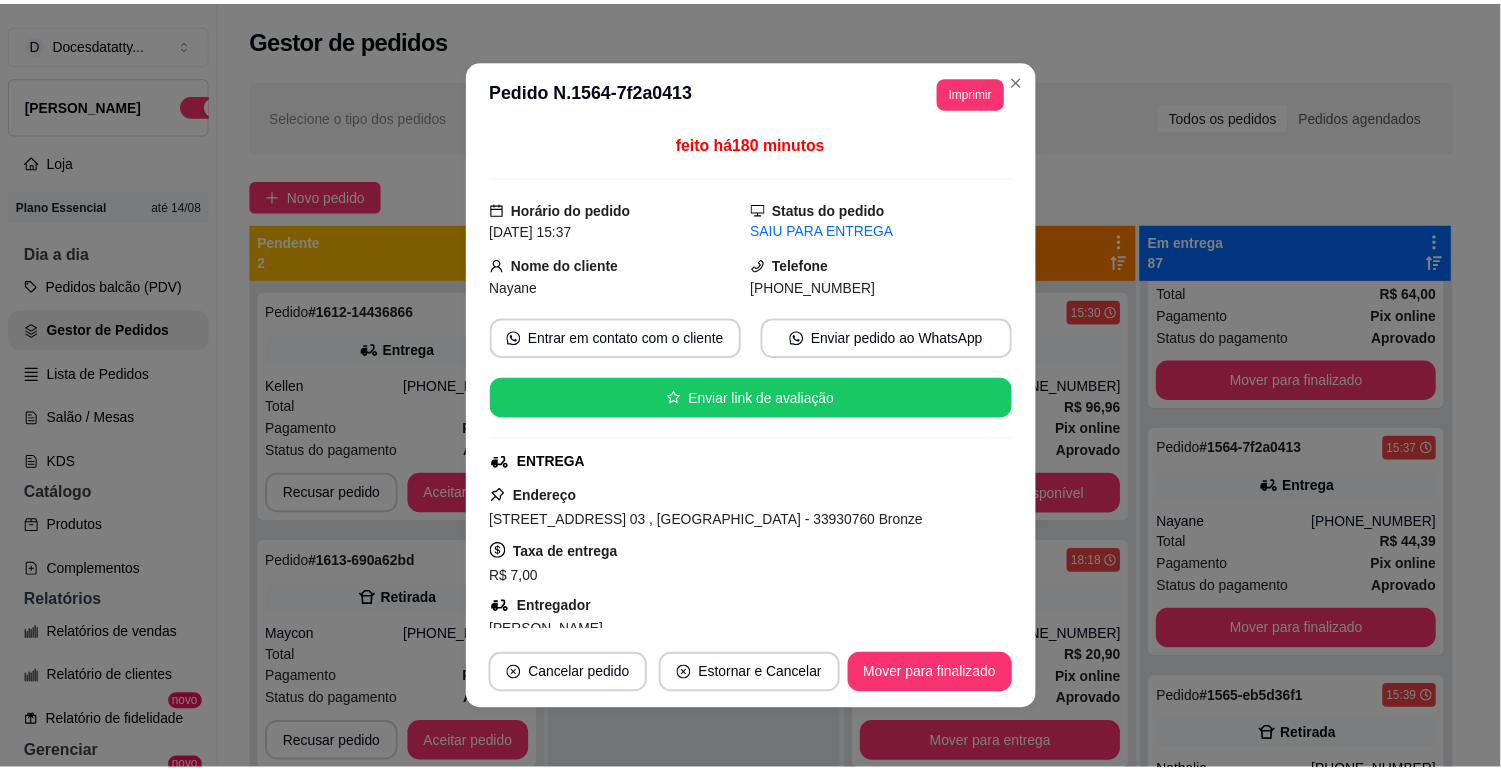 scroll, scrollTop: 111, scrollLeft: 0, axis: vertical 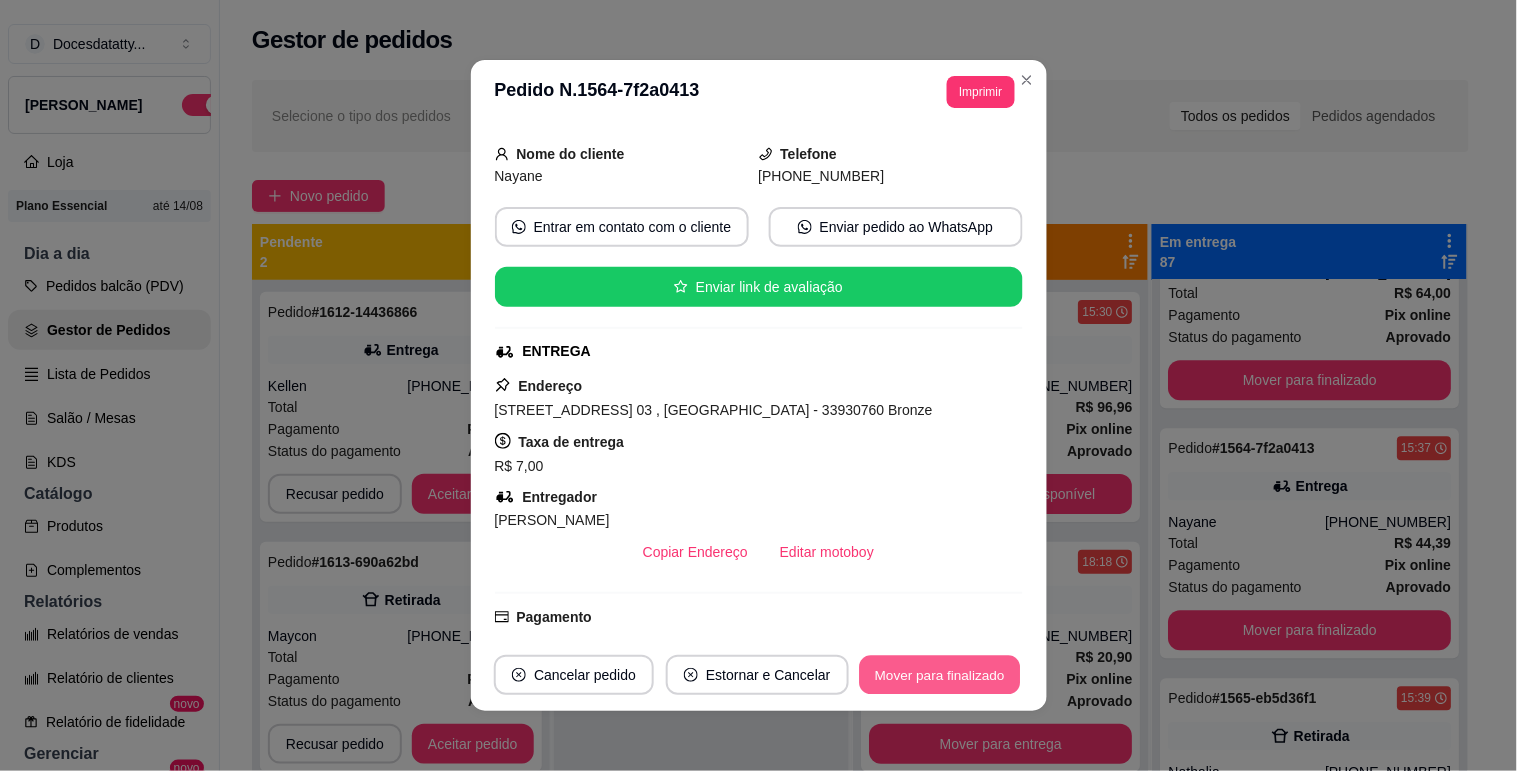 click on "Mover para finalizado" at bounding box center [939, 675] 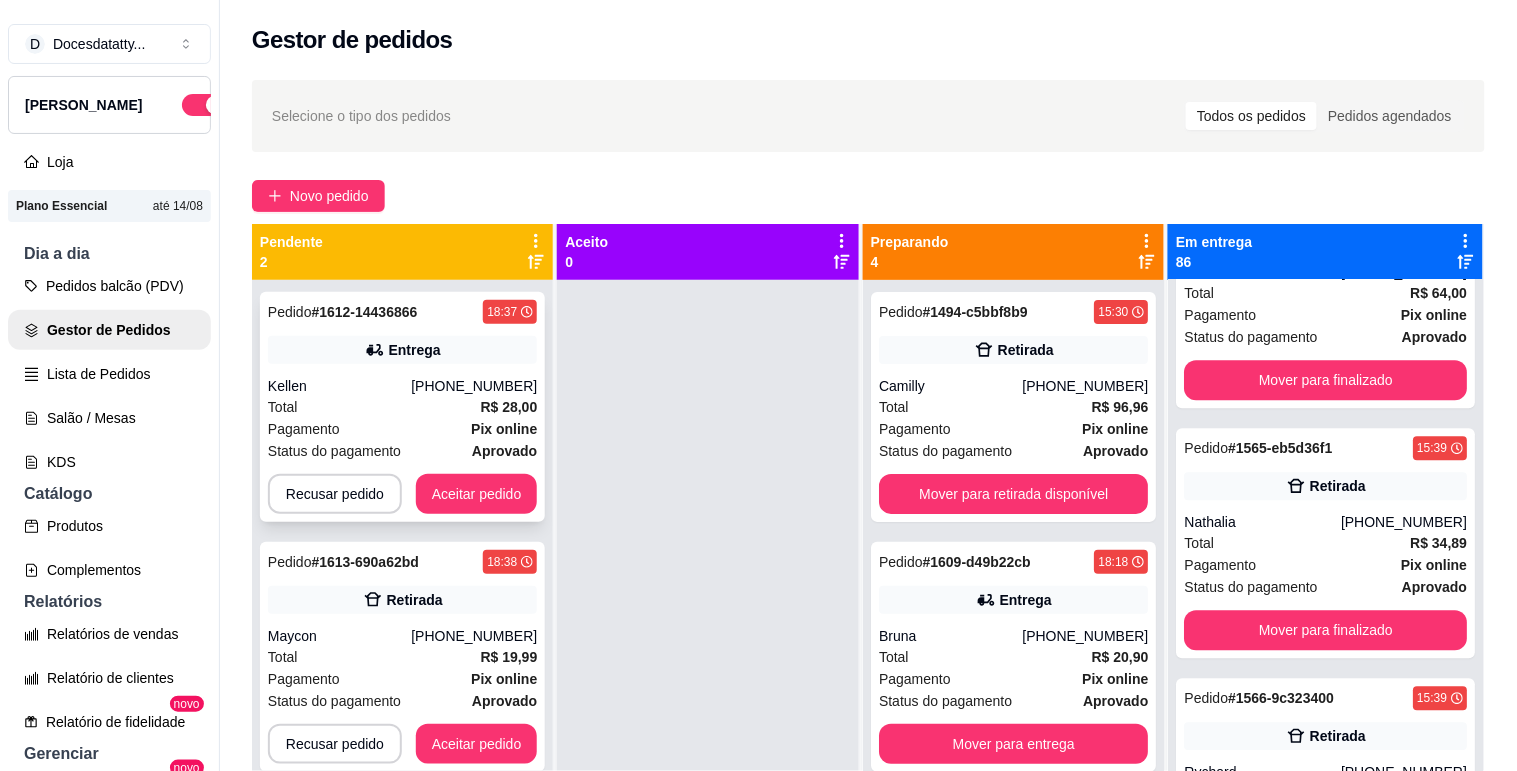 click on "Total R$ 28,00" at bounding box center [402, 407] 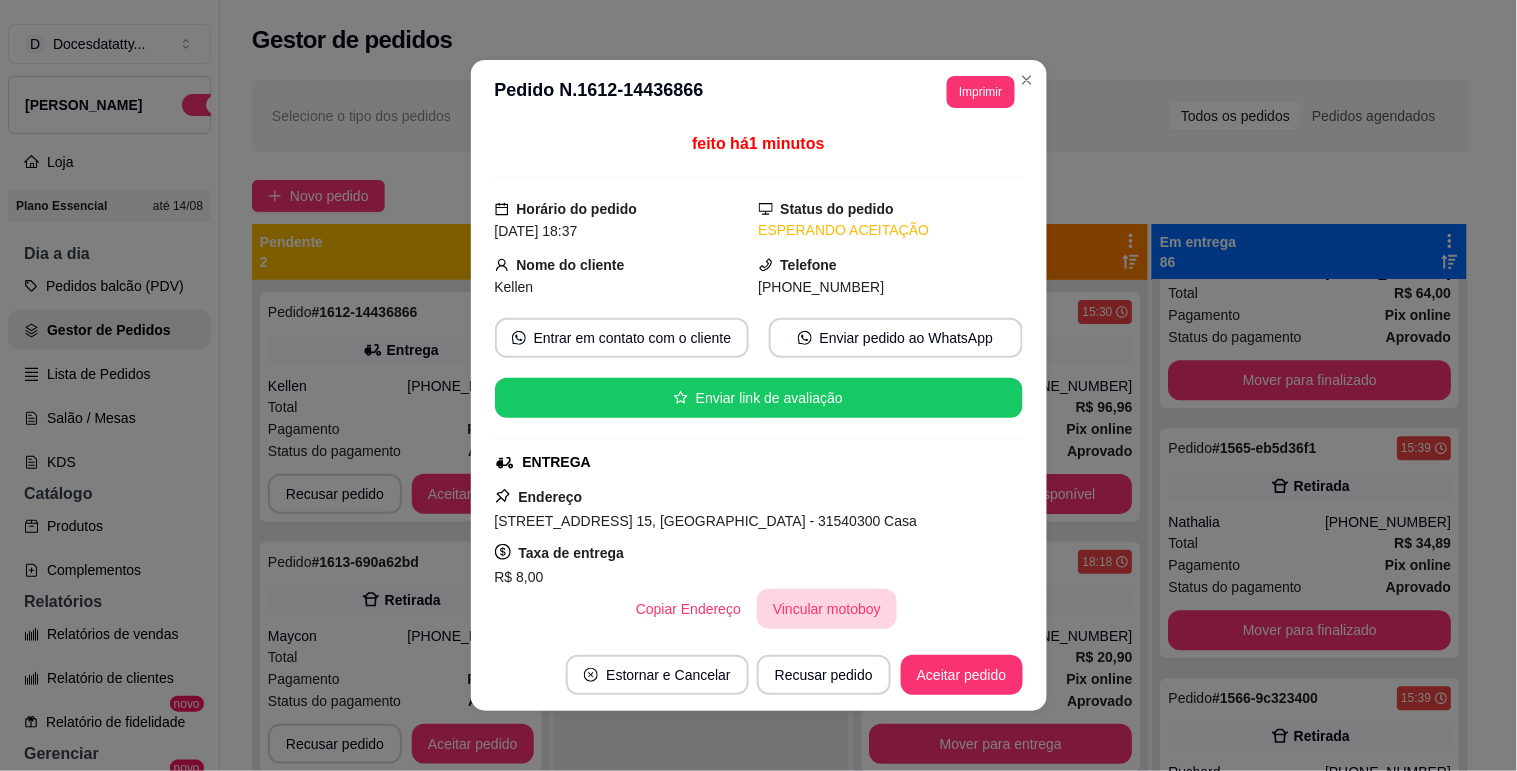 click on "Vincular motoboy" at bounding box center [827, 609] 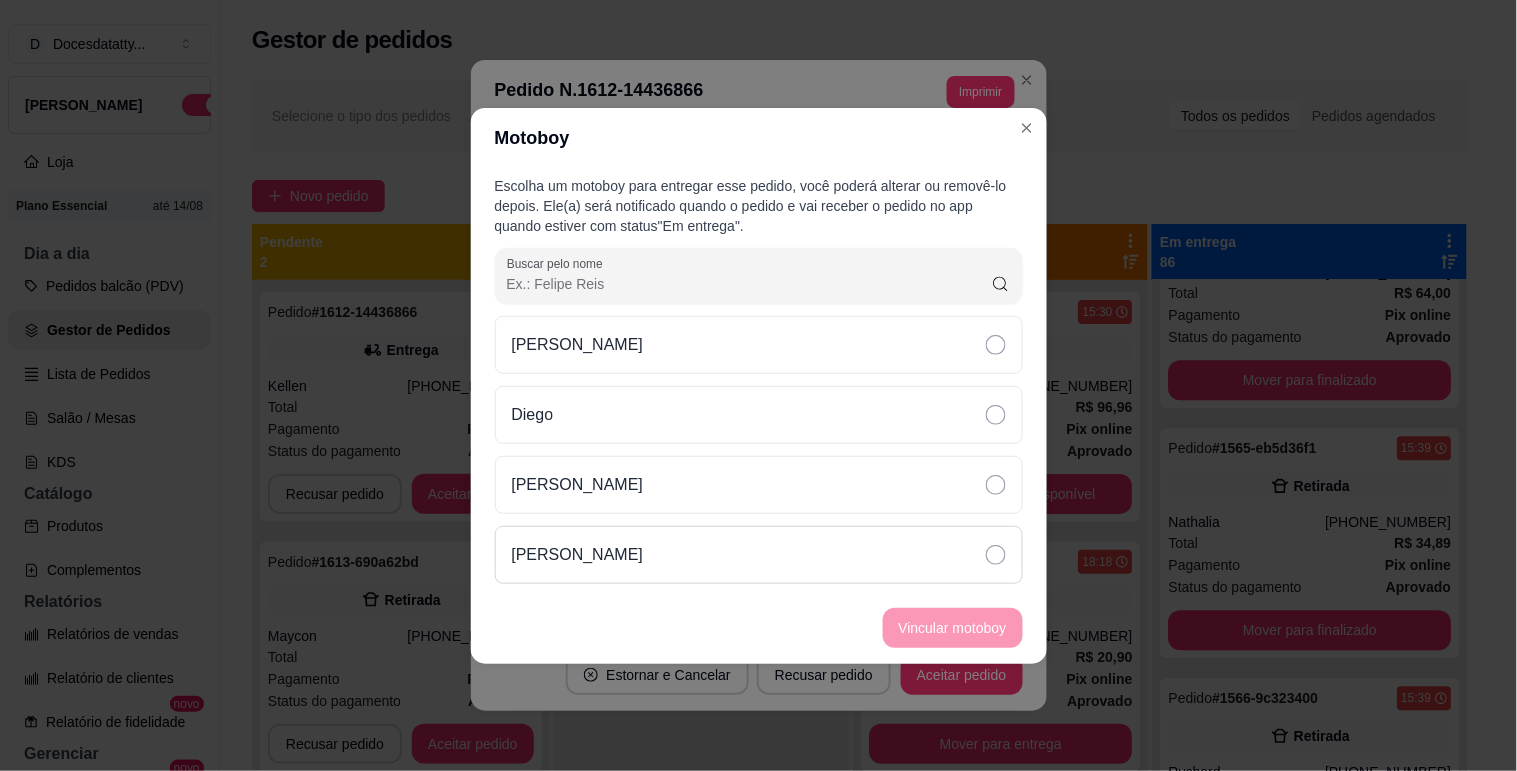 click on "[PERSON_NAME]" at bounding box center (759, 555) 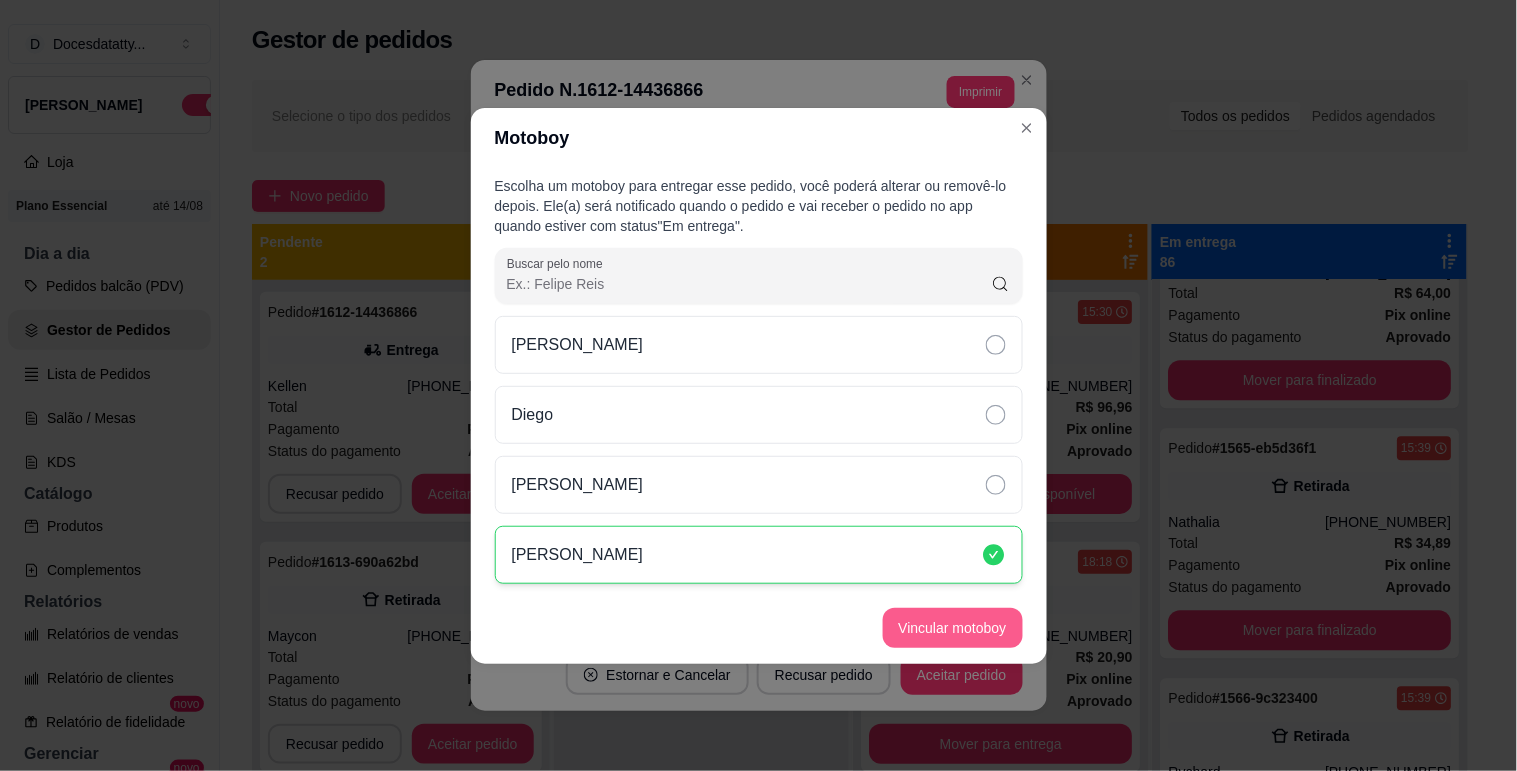 click on "Vincular motoboy" at bounding box center [953, 628] 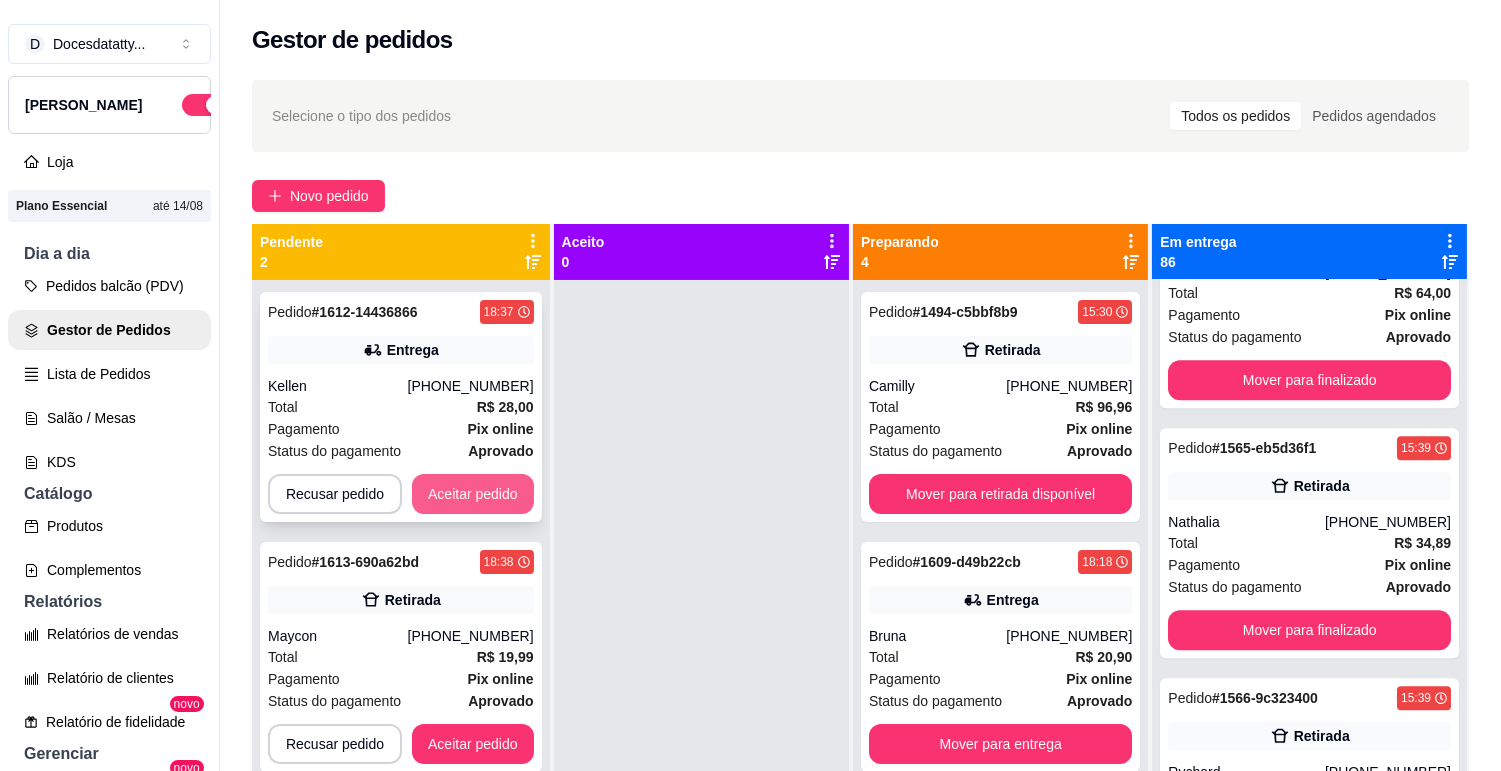 click on "Aceitar pedido" at bounding box center [473, 494] 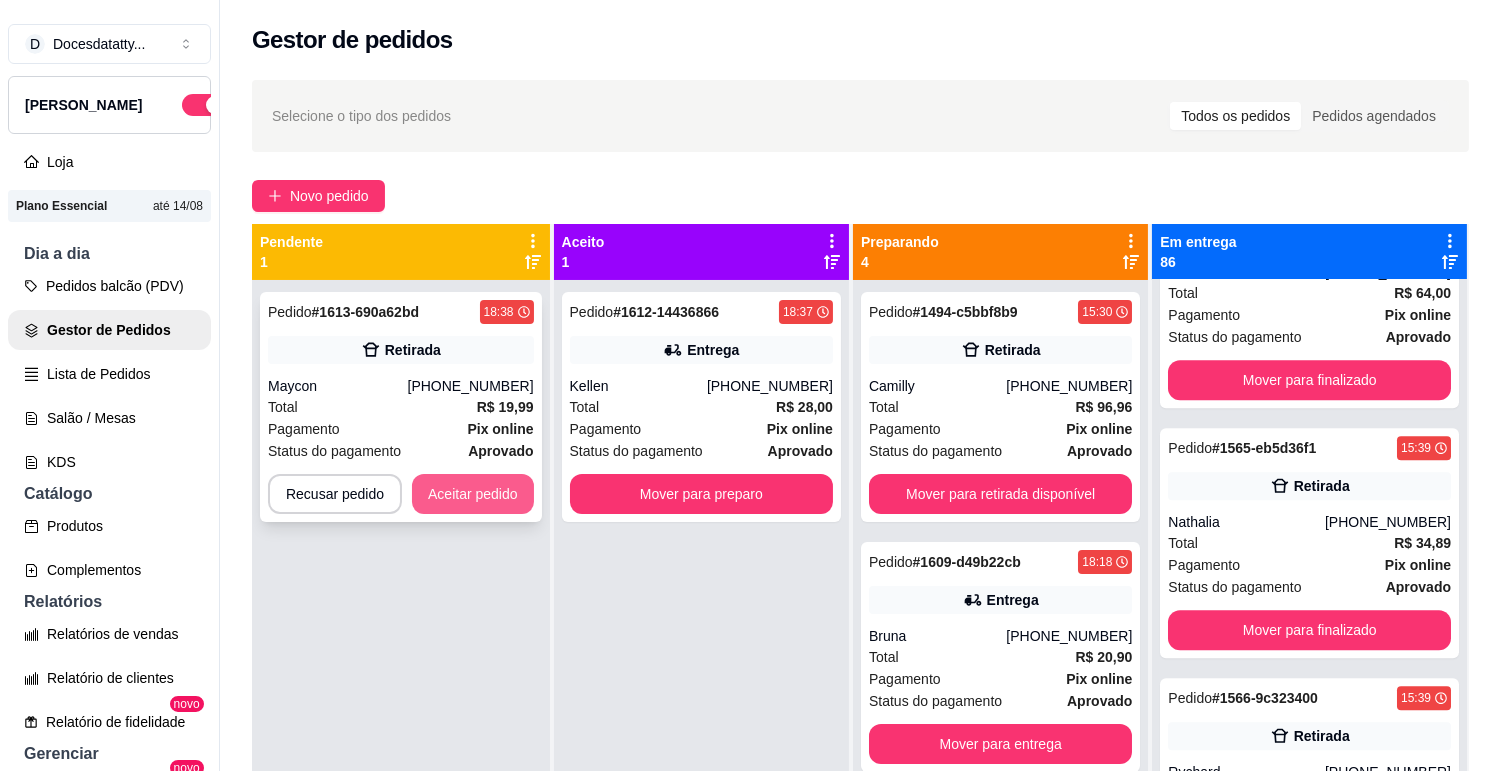 click on "Aceitar pedido" at bounding box center [473, 494] 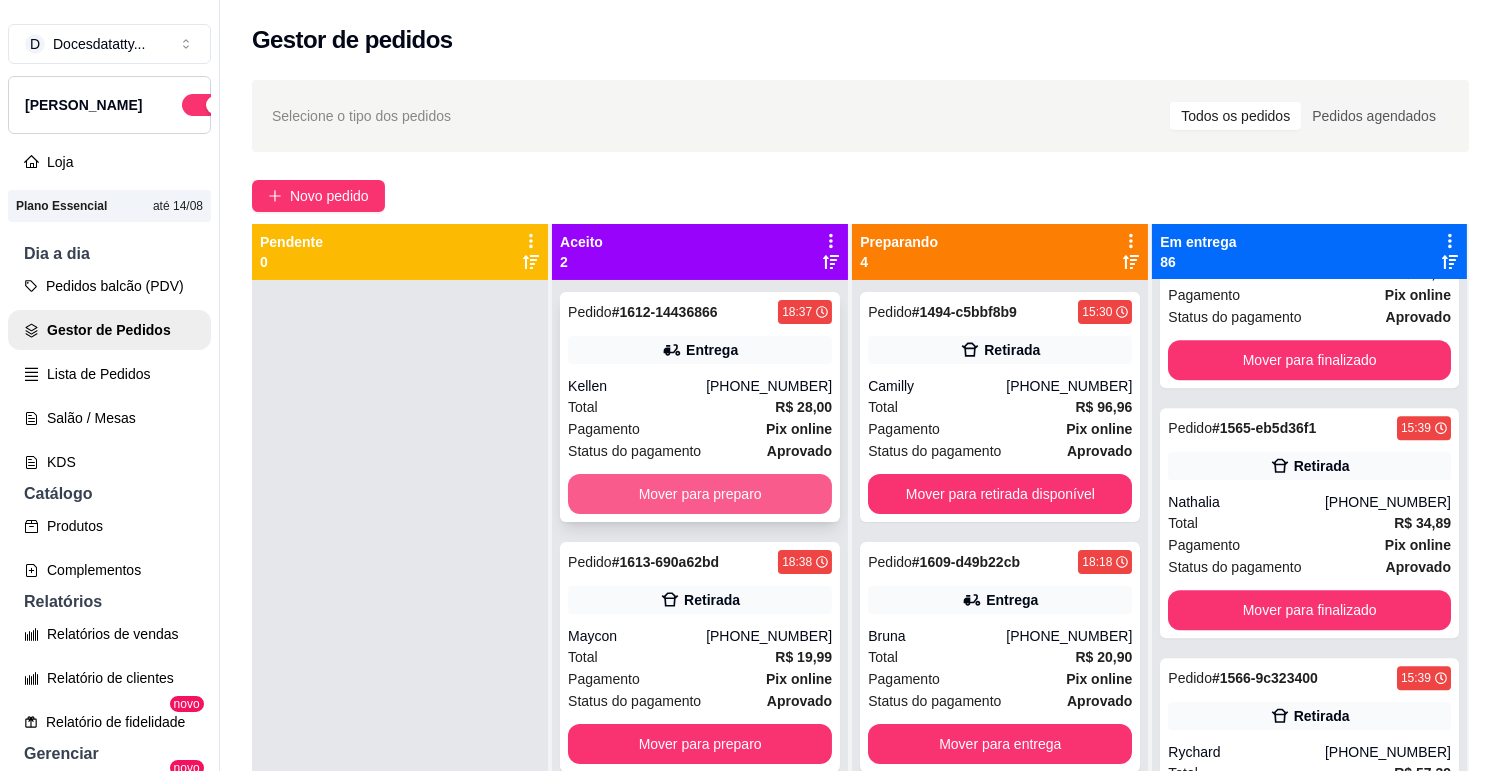 scroll, scrollTop: 11000, scrollLeft: 0, axis: vertical 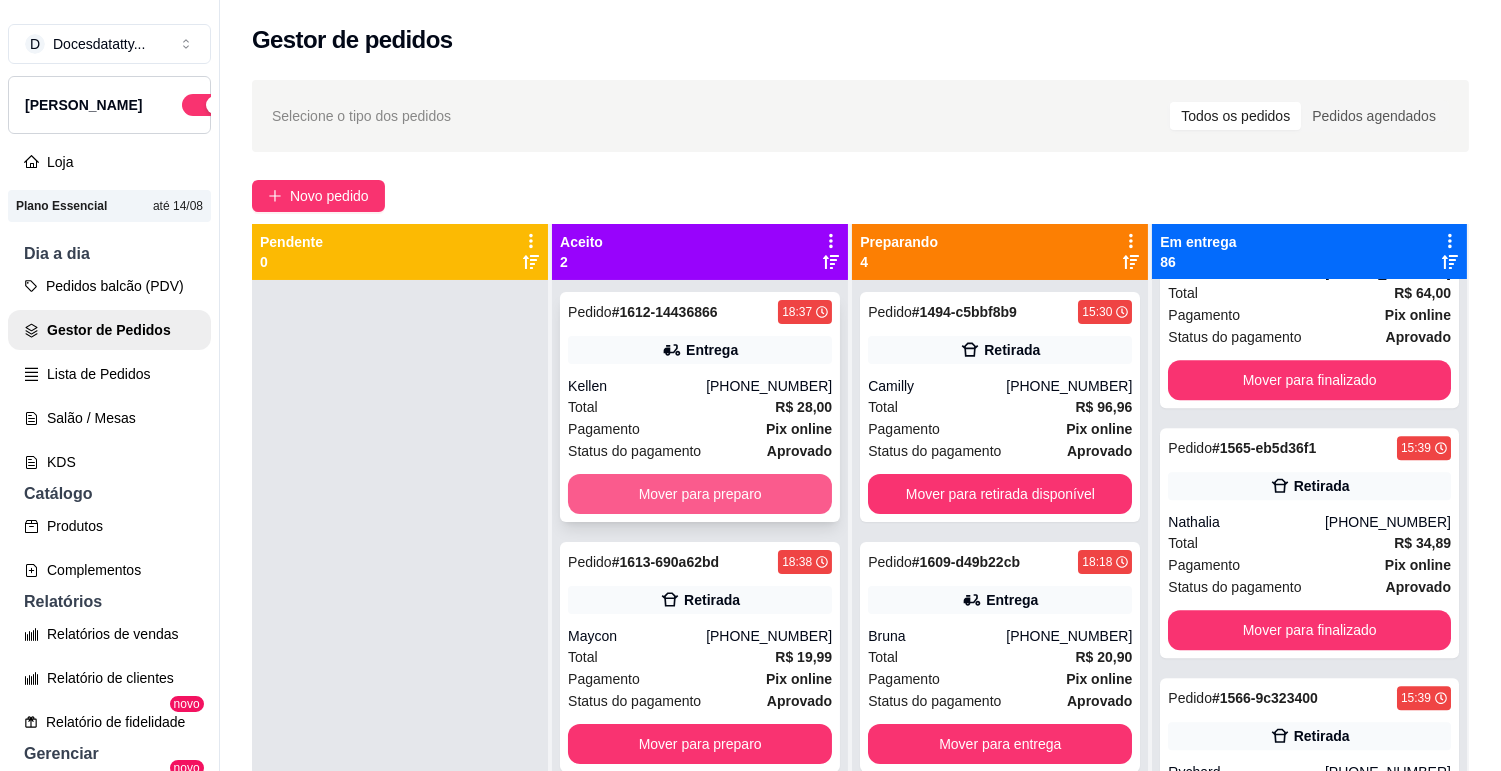 click on "Mover para preparo" at bounding box center [700, 494] 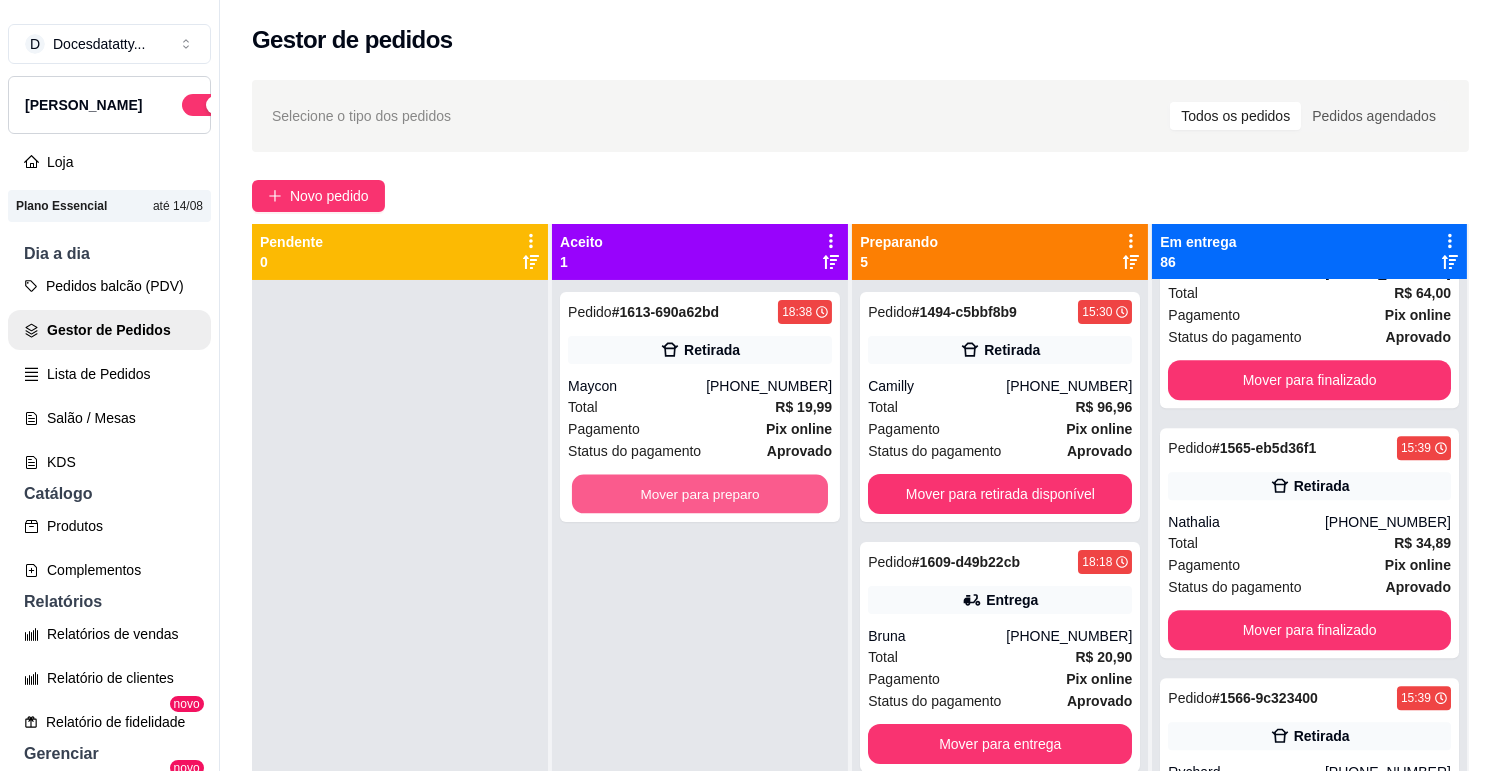 click on "Mover para preparo" at bounding box center (700, 494) 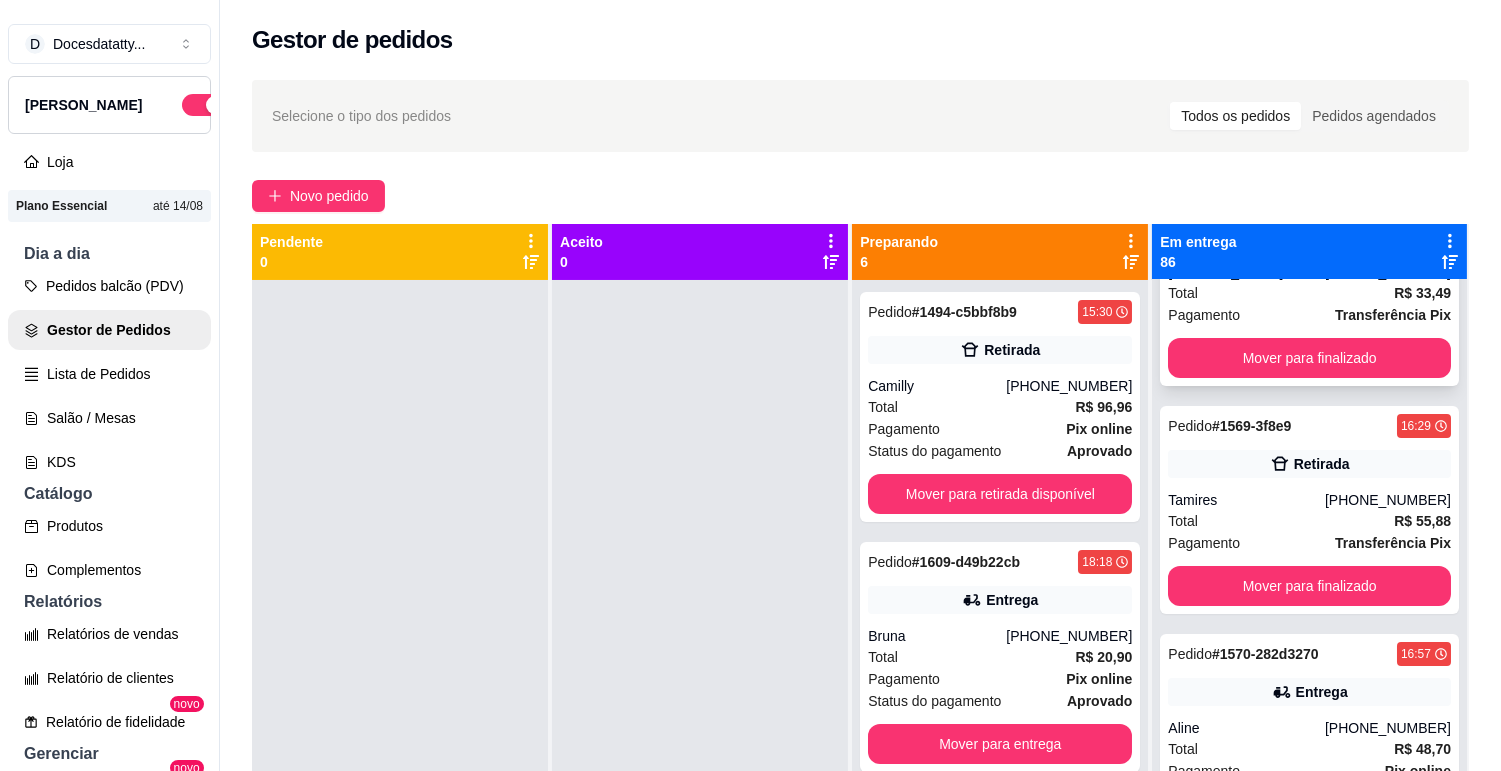 scroll, scrollTop: 12222, scrollLeft: 0, axis: vertical 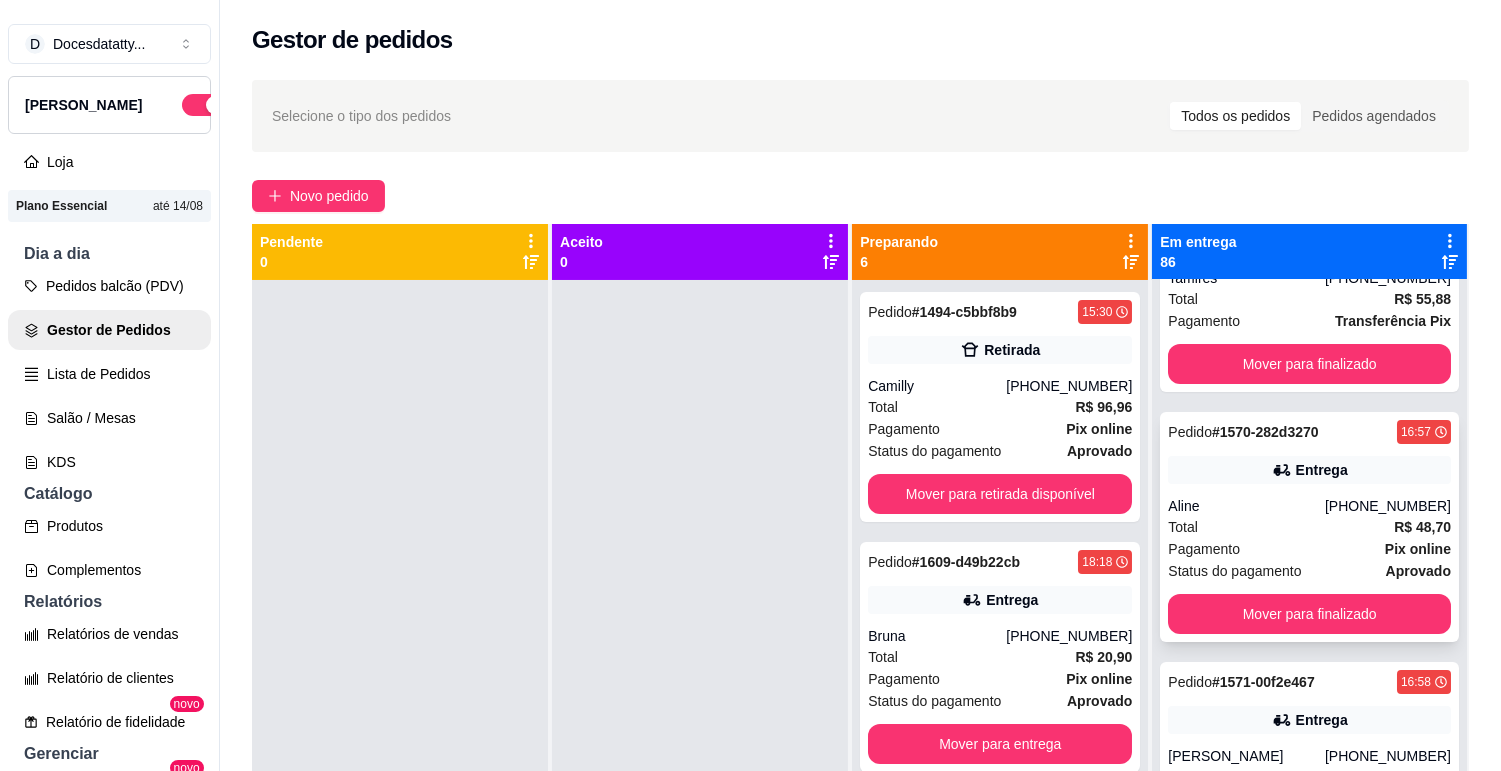 click on "Aline" at bounding box center (1246, 506) 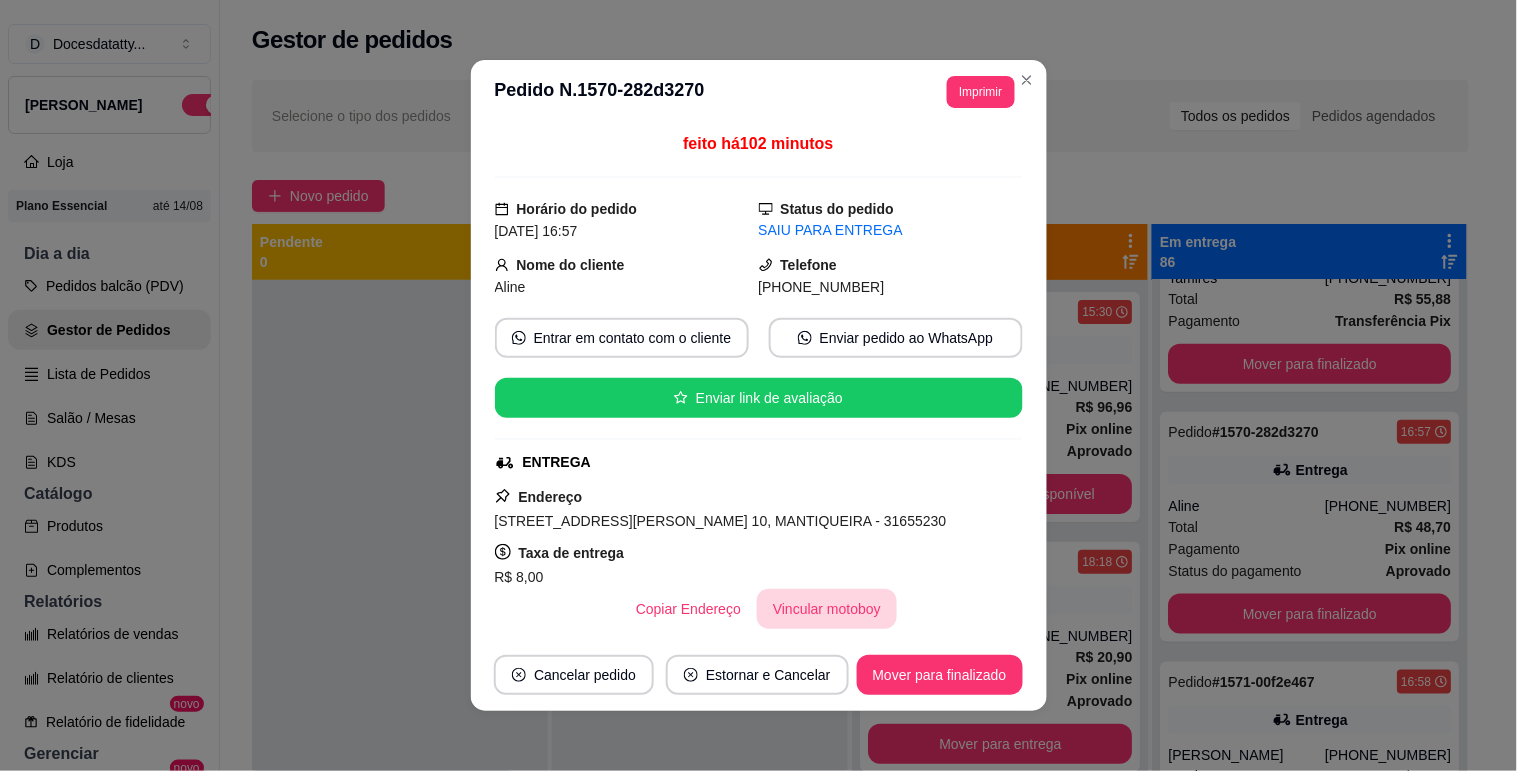 click on "Vincular motoboy" at bounding box center (827, 609) 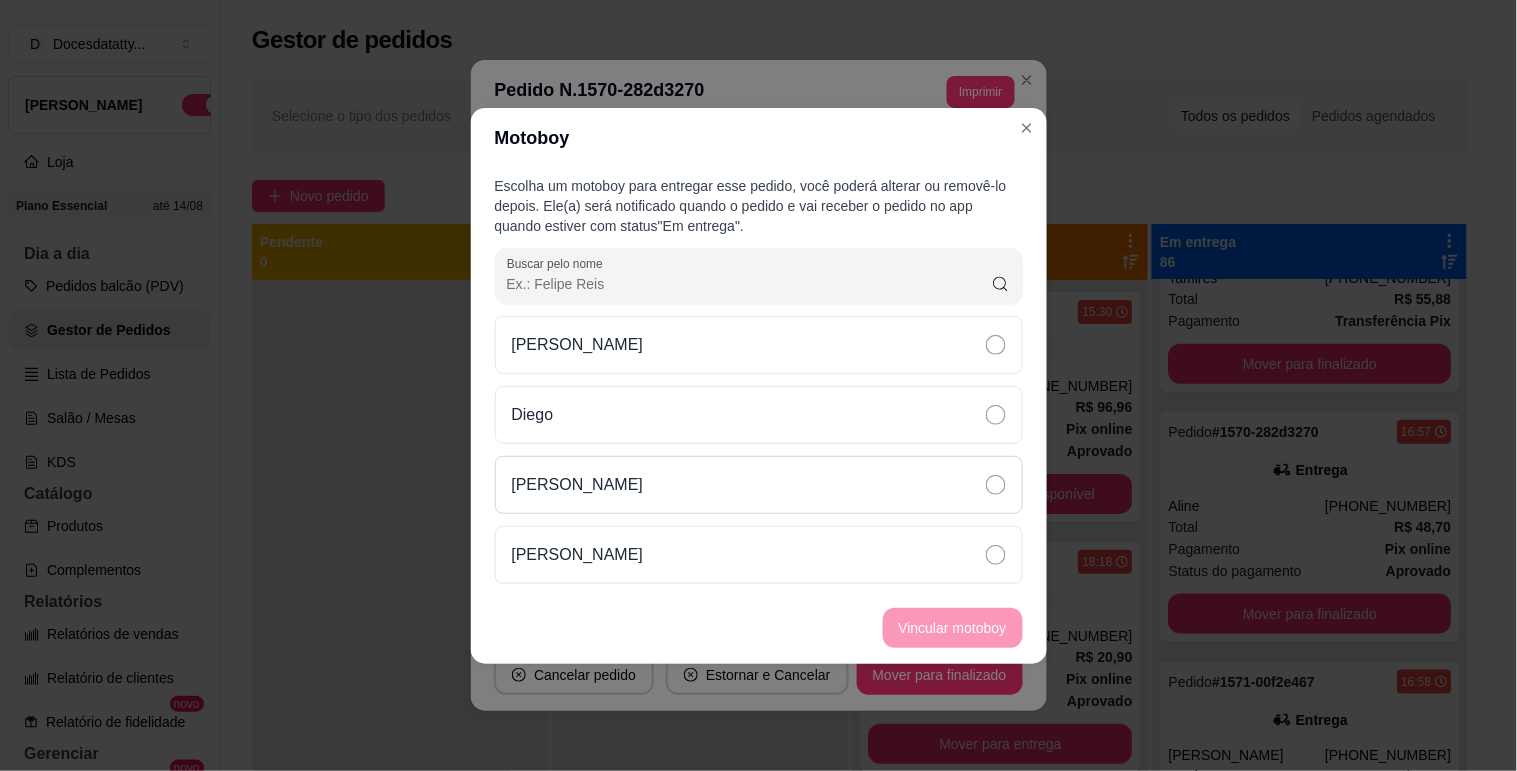 click on "[PERSON_NAME]" at bounding box center [578, 485] 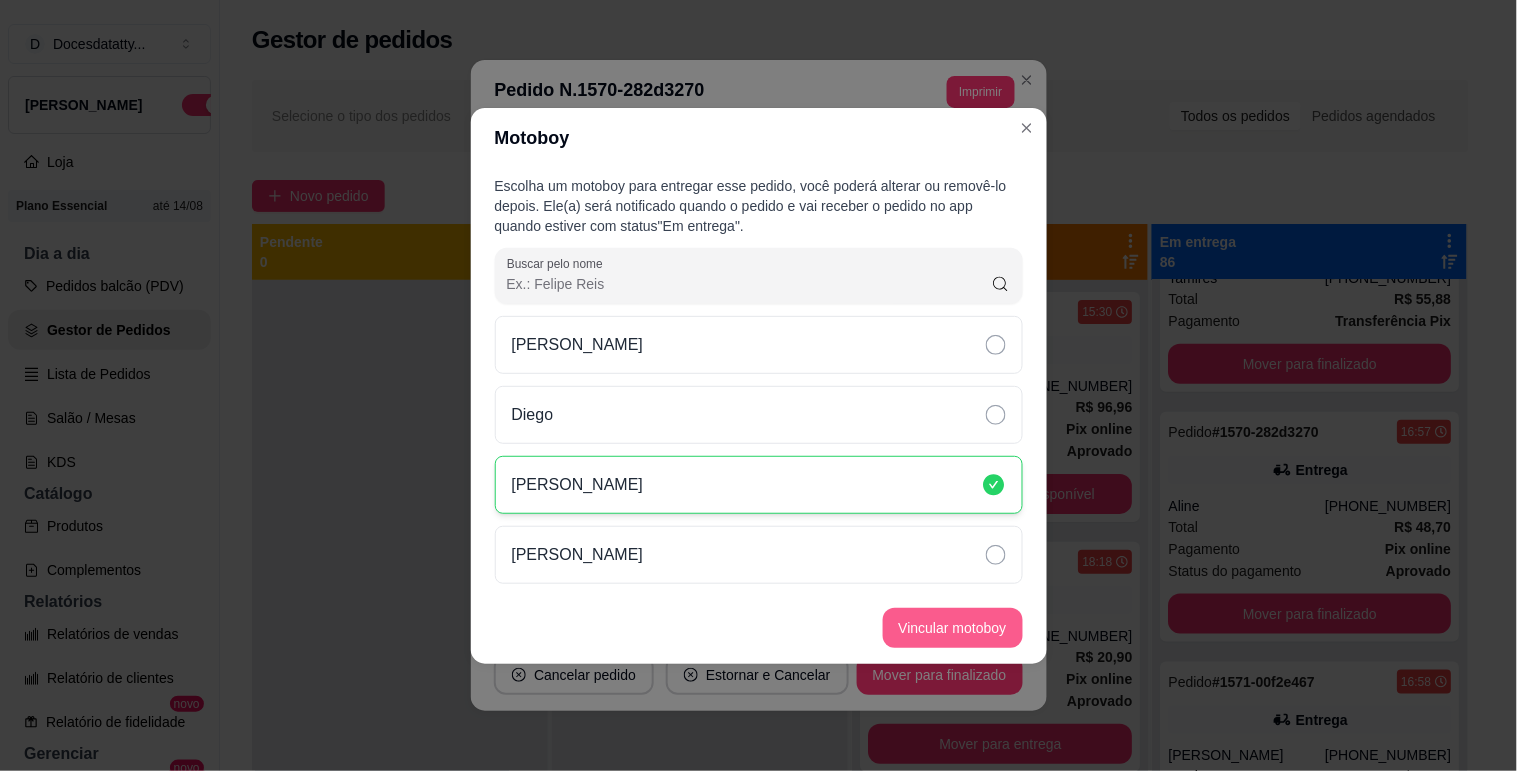 click on "Vincular motoboy" at bounding box center [953, 628] 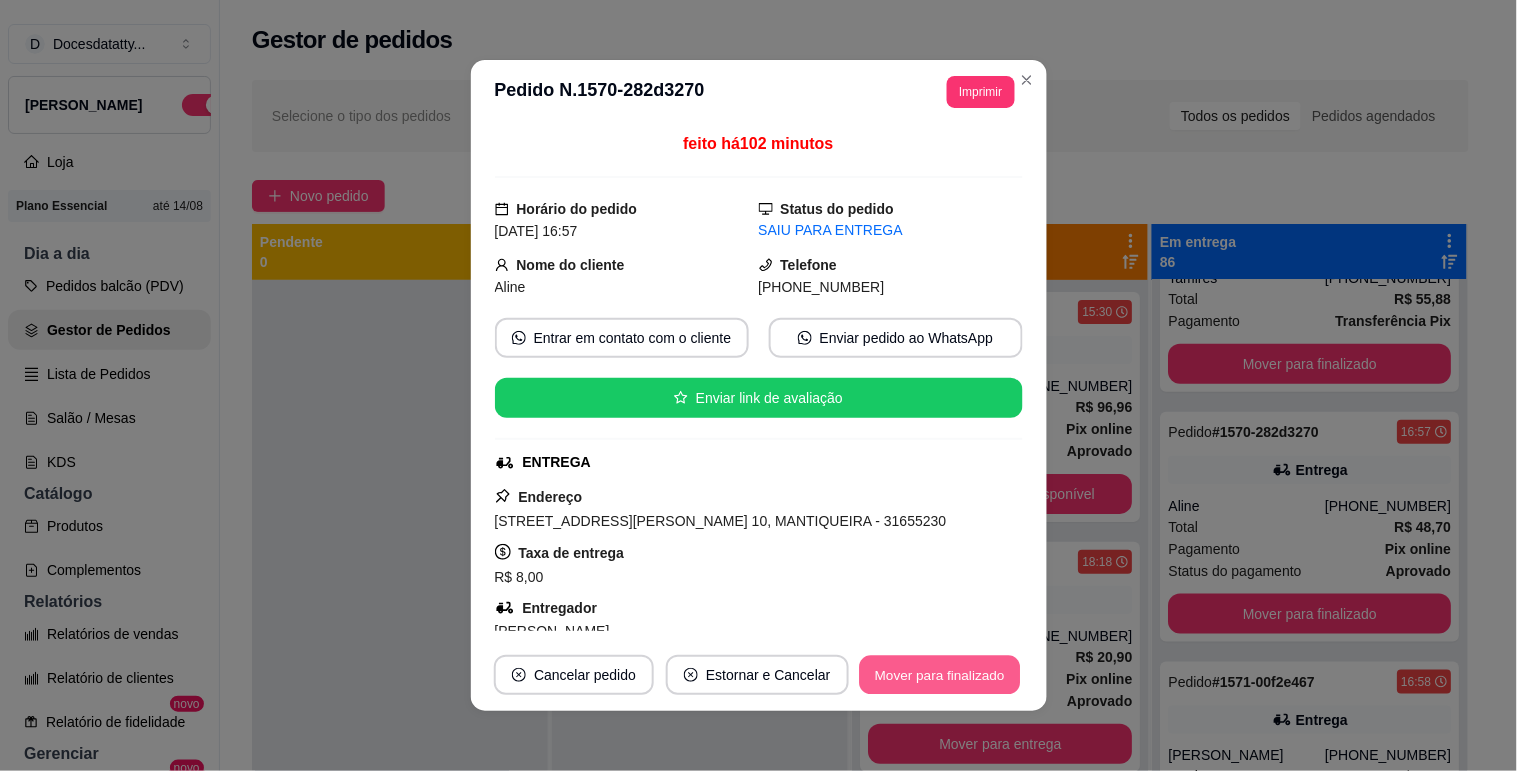 click on "Mover para finalizado" at bounding box center [939, 675] 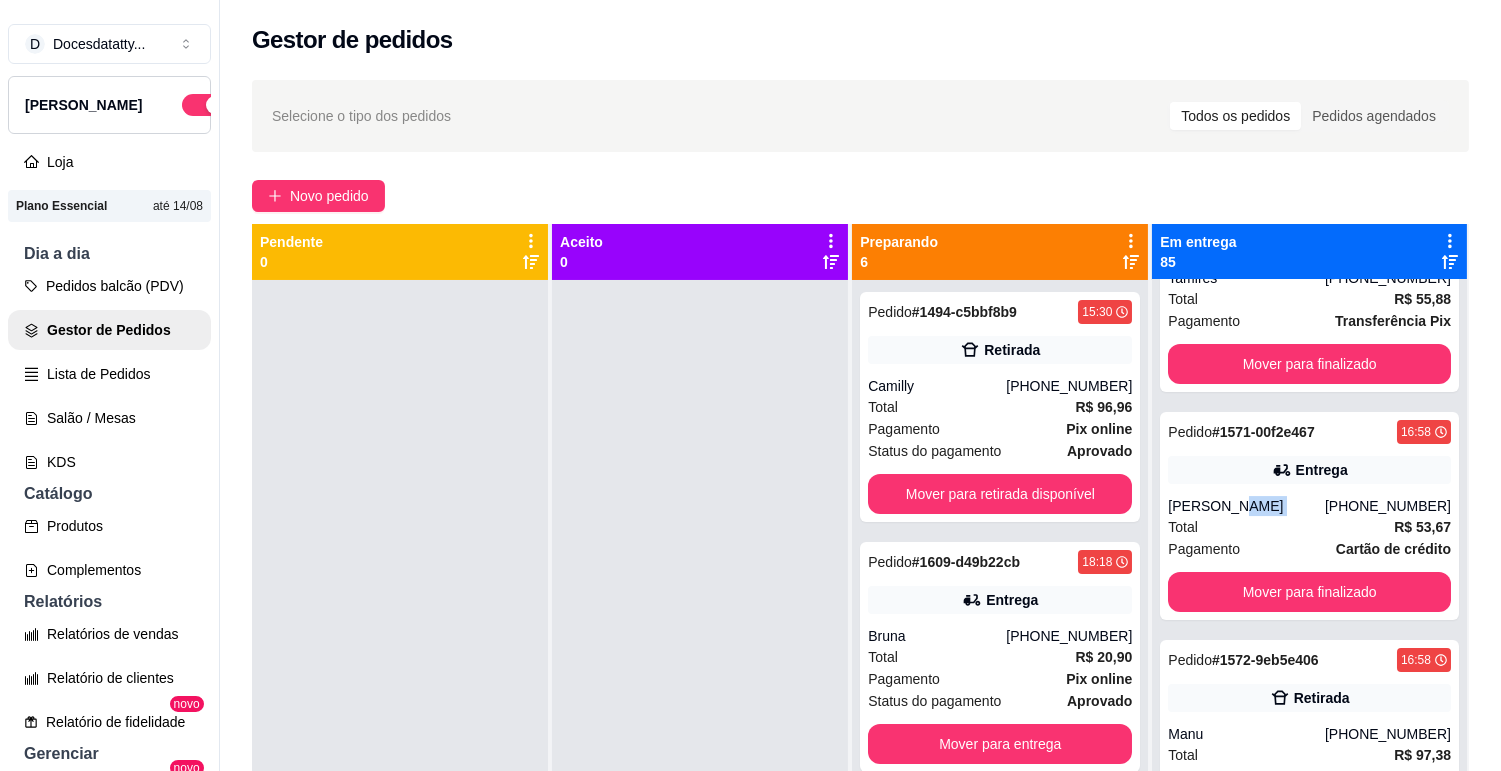 click on "Pedido  # 1571-00f2e467 16:58 Entrega [PERSON_NAME] [PHONE_NUMBER] Total R$ 53,67 Pagamento Cartão de crédito Mover para finalizado" at bounding box center [1309, 516] 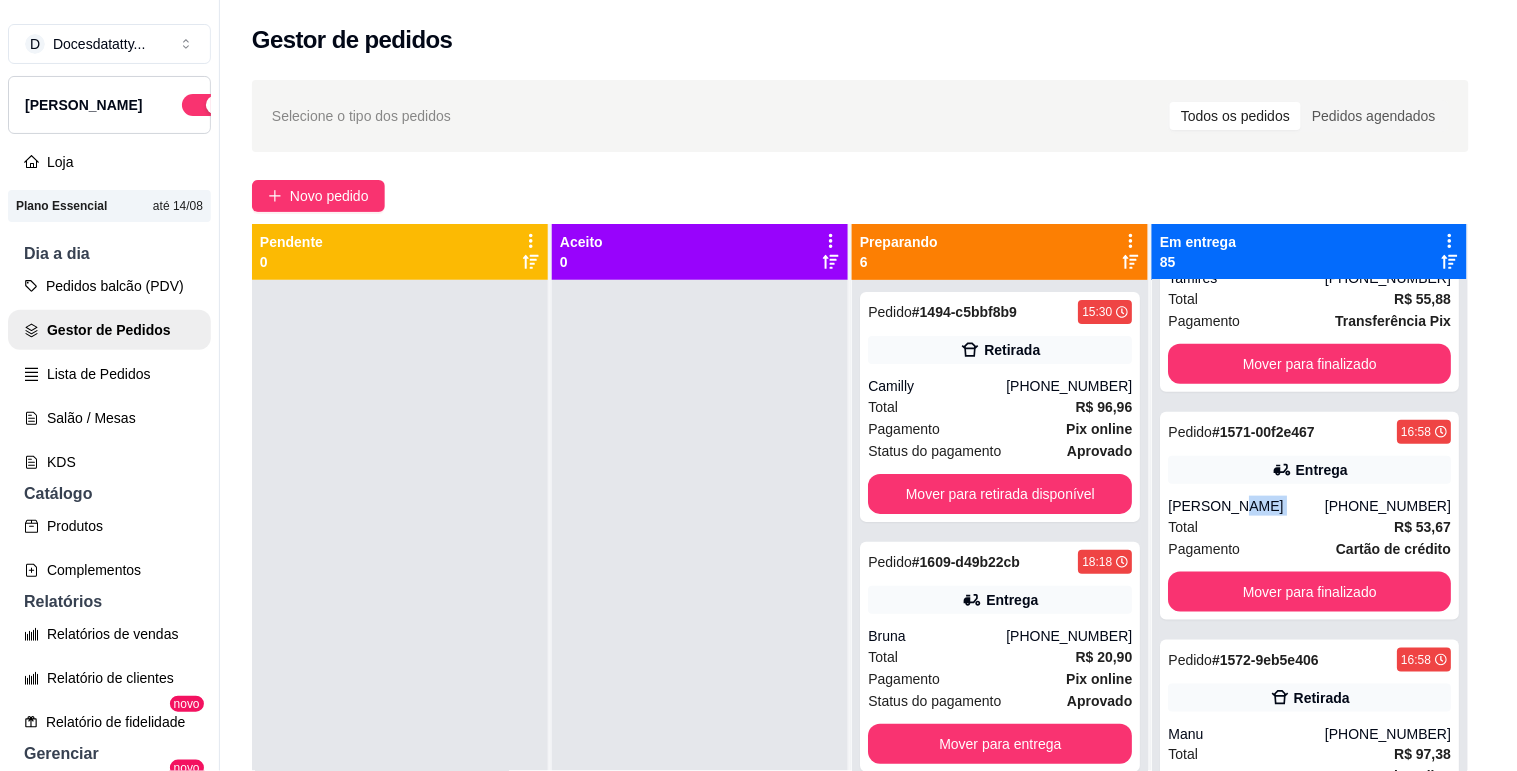click on "Vincular motoboy" at bounding box center (827, 609) 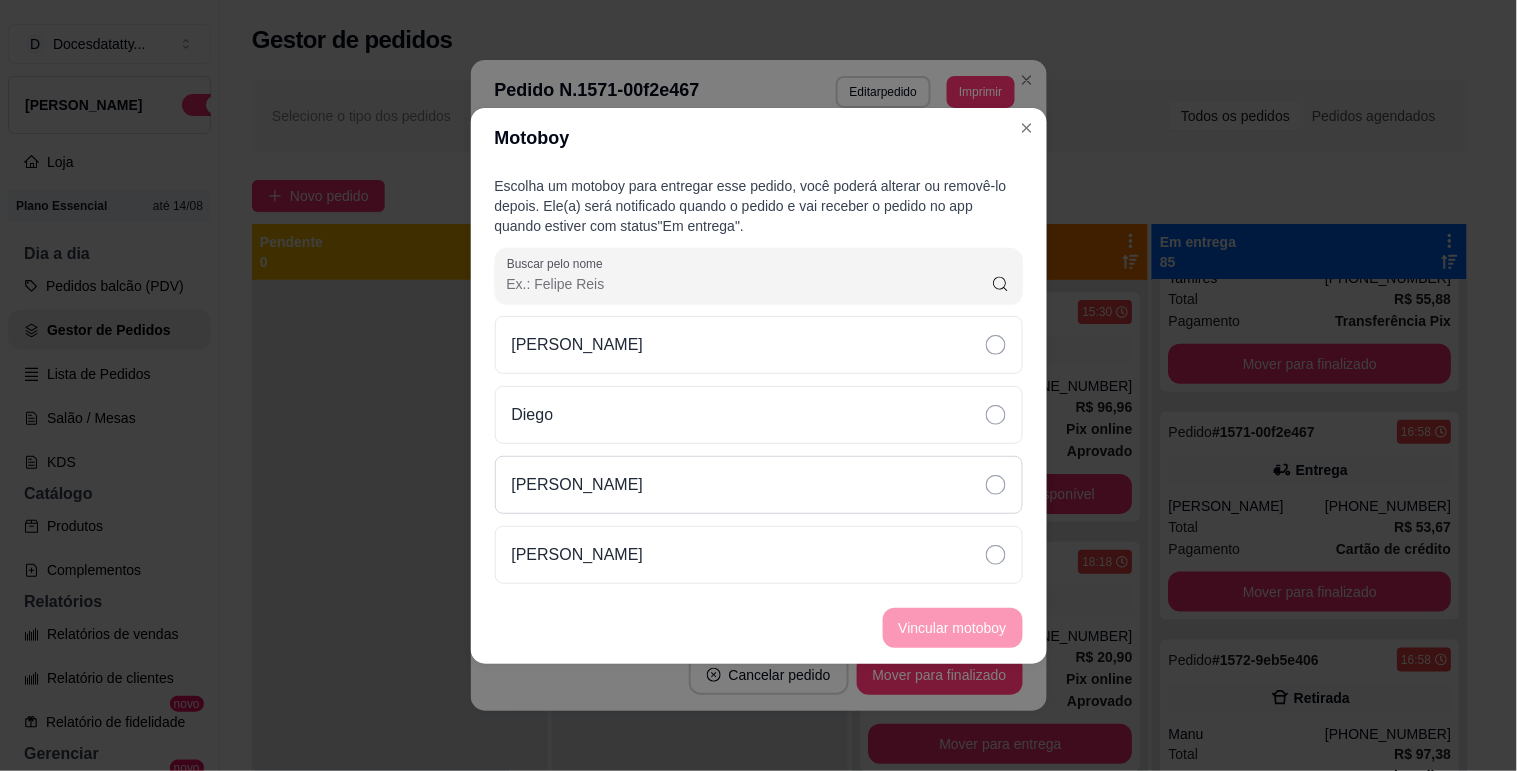 click on "[PERSON_NAME]" at bounding box center (759, 485) 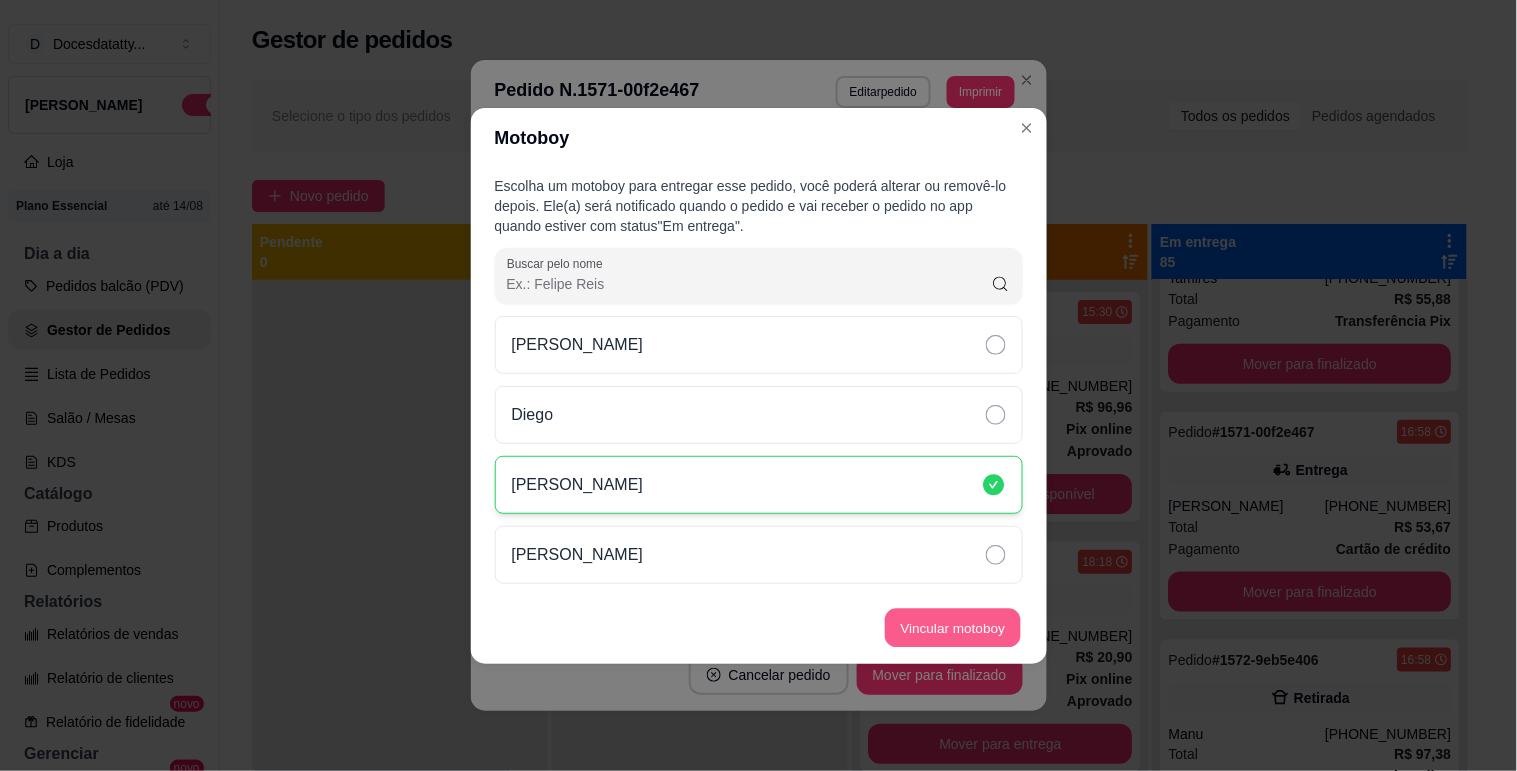 click on "Vincular motoboy" at bounding box center (953, 627) 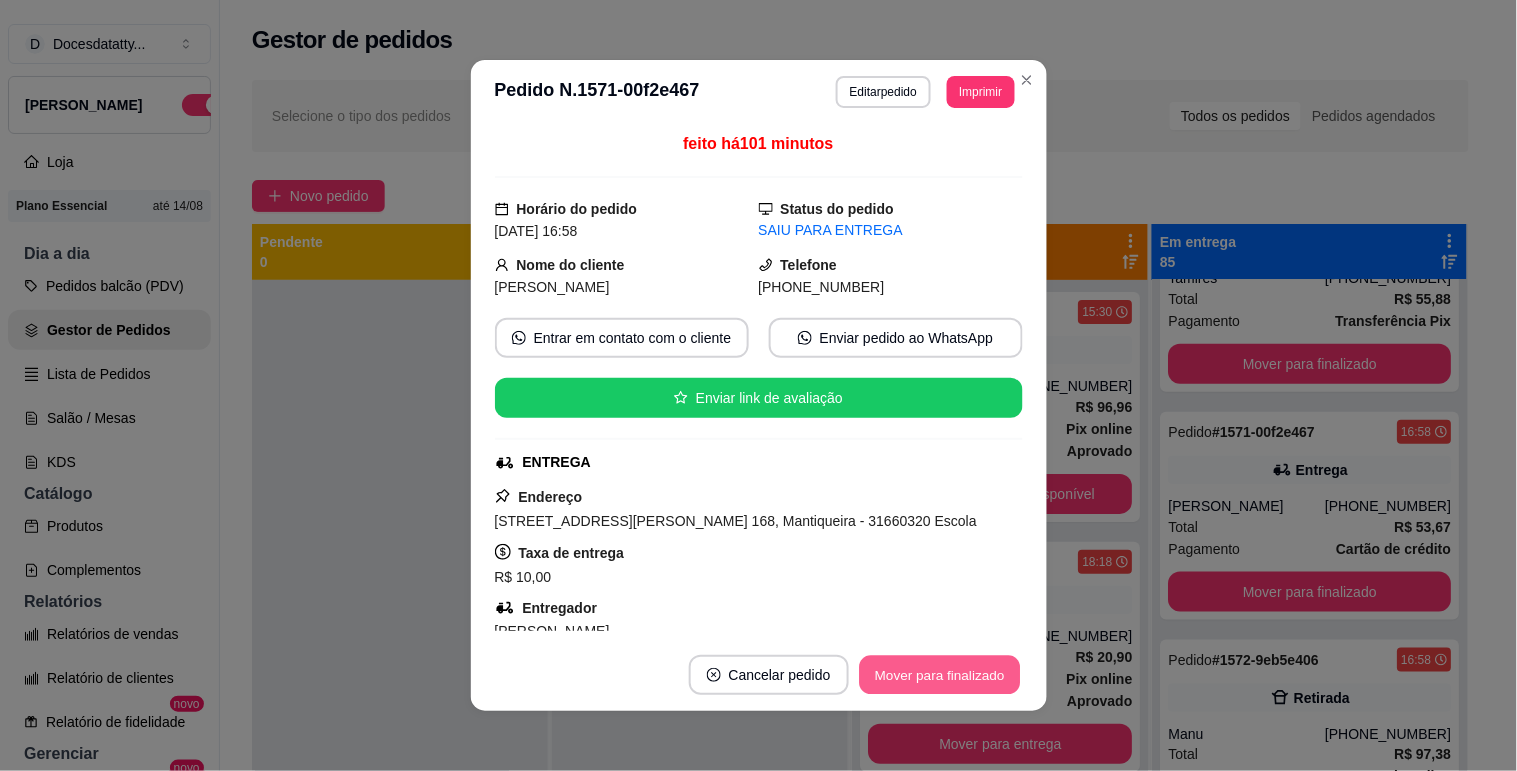 click on "Mover para finalizado" at bounding box center (939, 675) 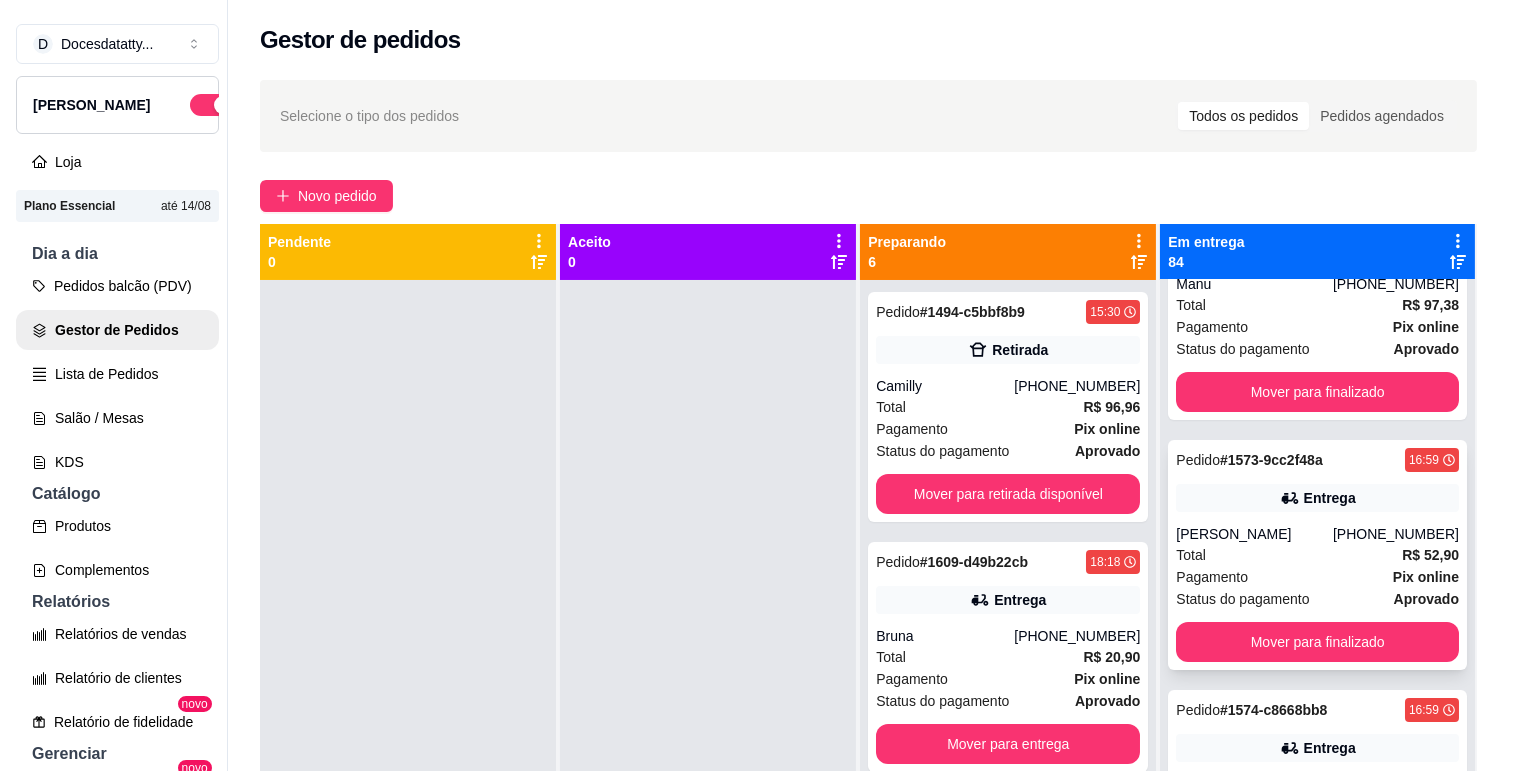 scroll, scrollTop: 12666, scrollLeft: 0, axis: vertical 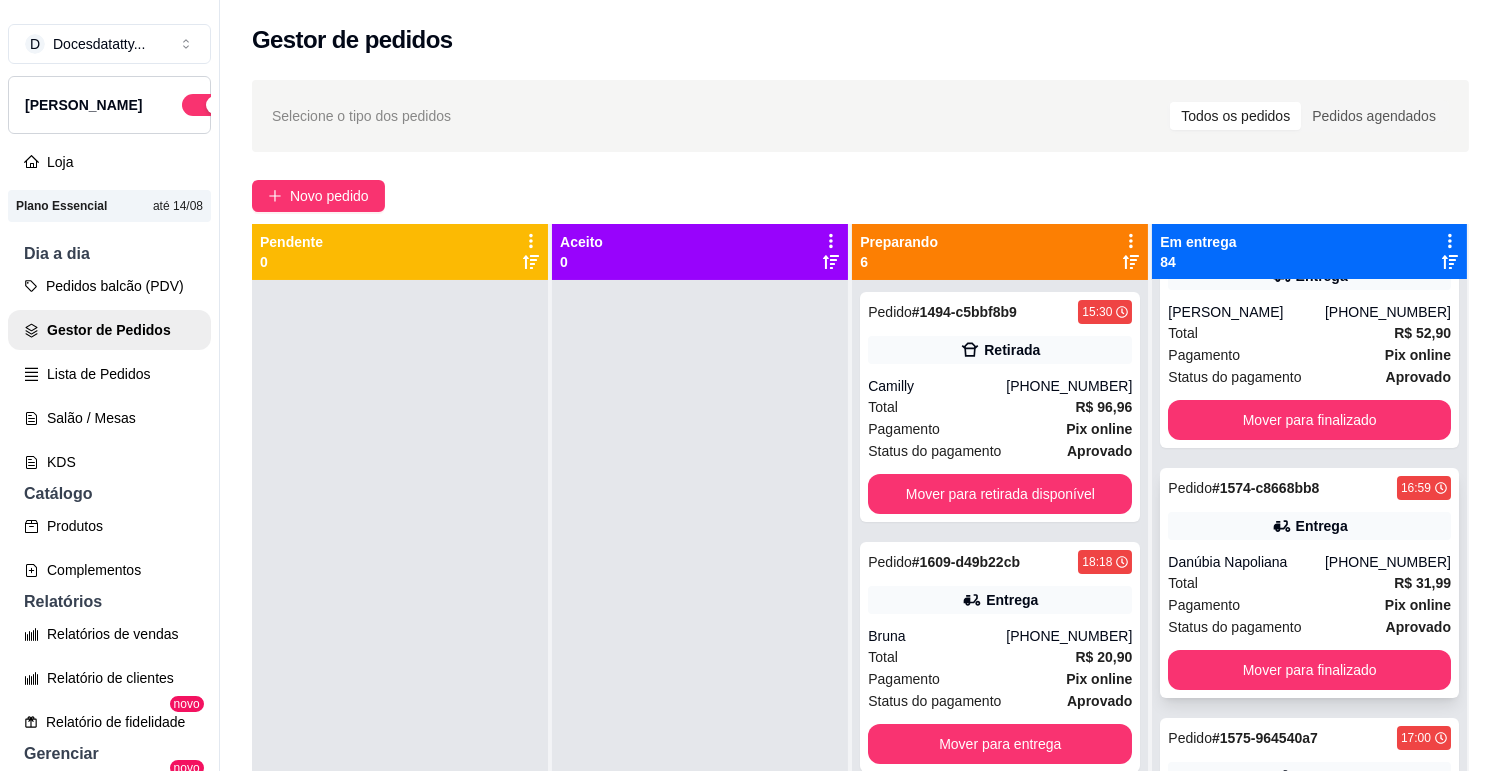 click on "Danúbia Napoliana" at bounding box center (1246, 562) 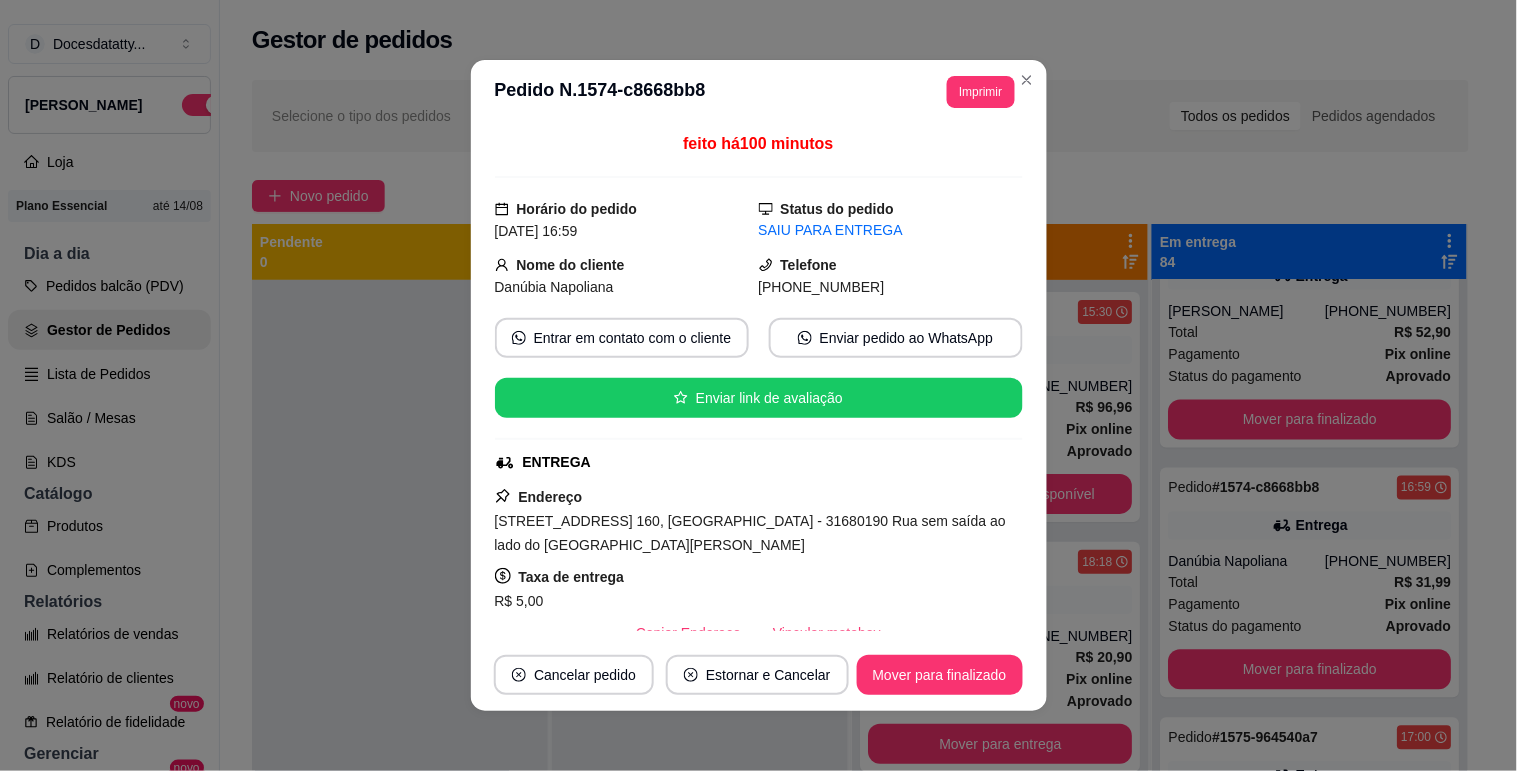 scroll, scrollTop: 222, scrollLeft: 0, axis: vertical 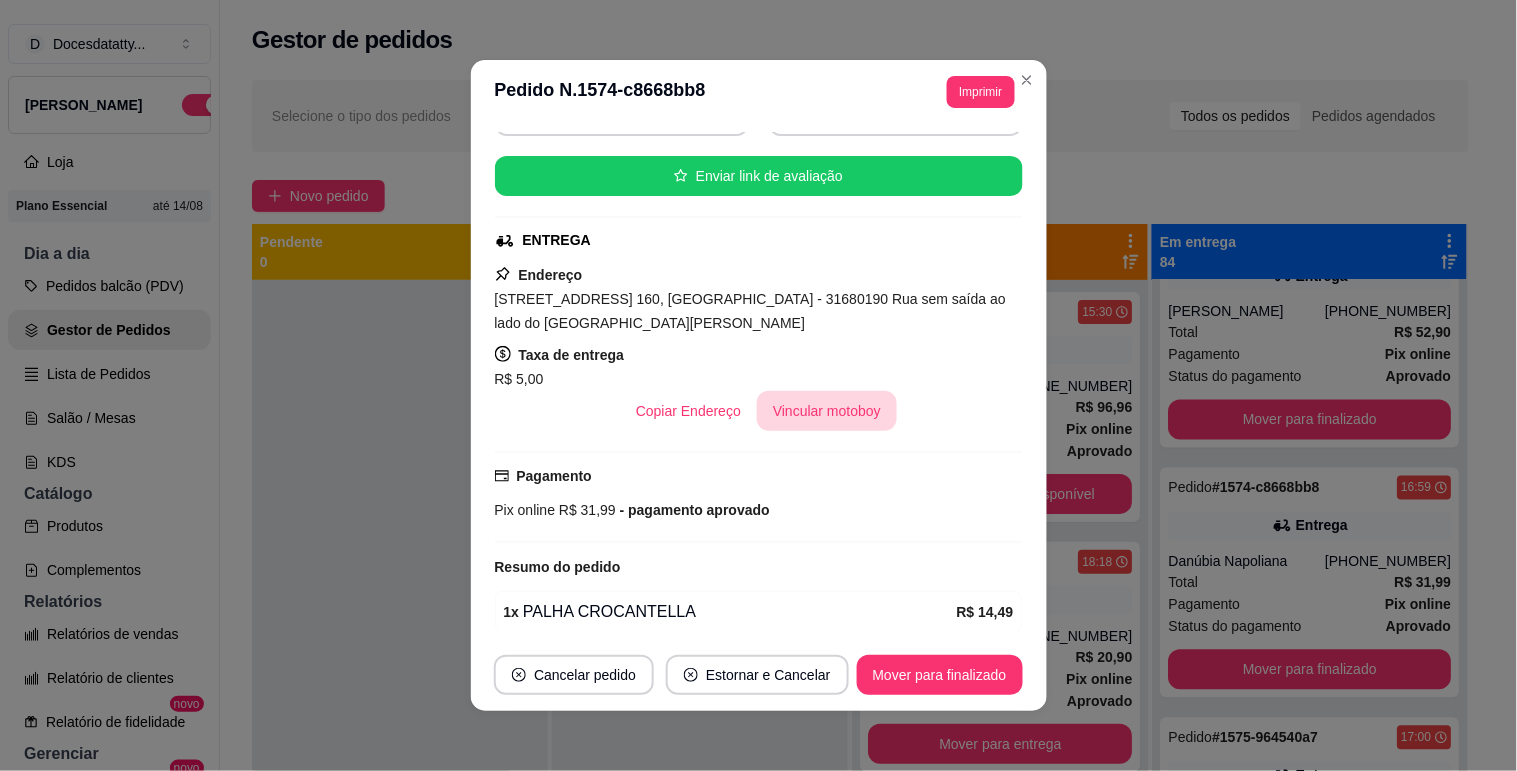 click on "Vincular motoboy" at bounding box center [827, 411] 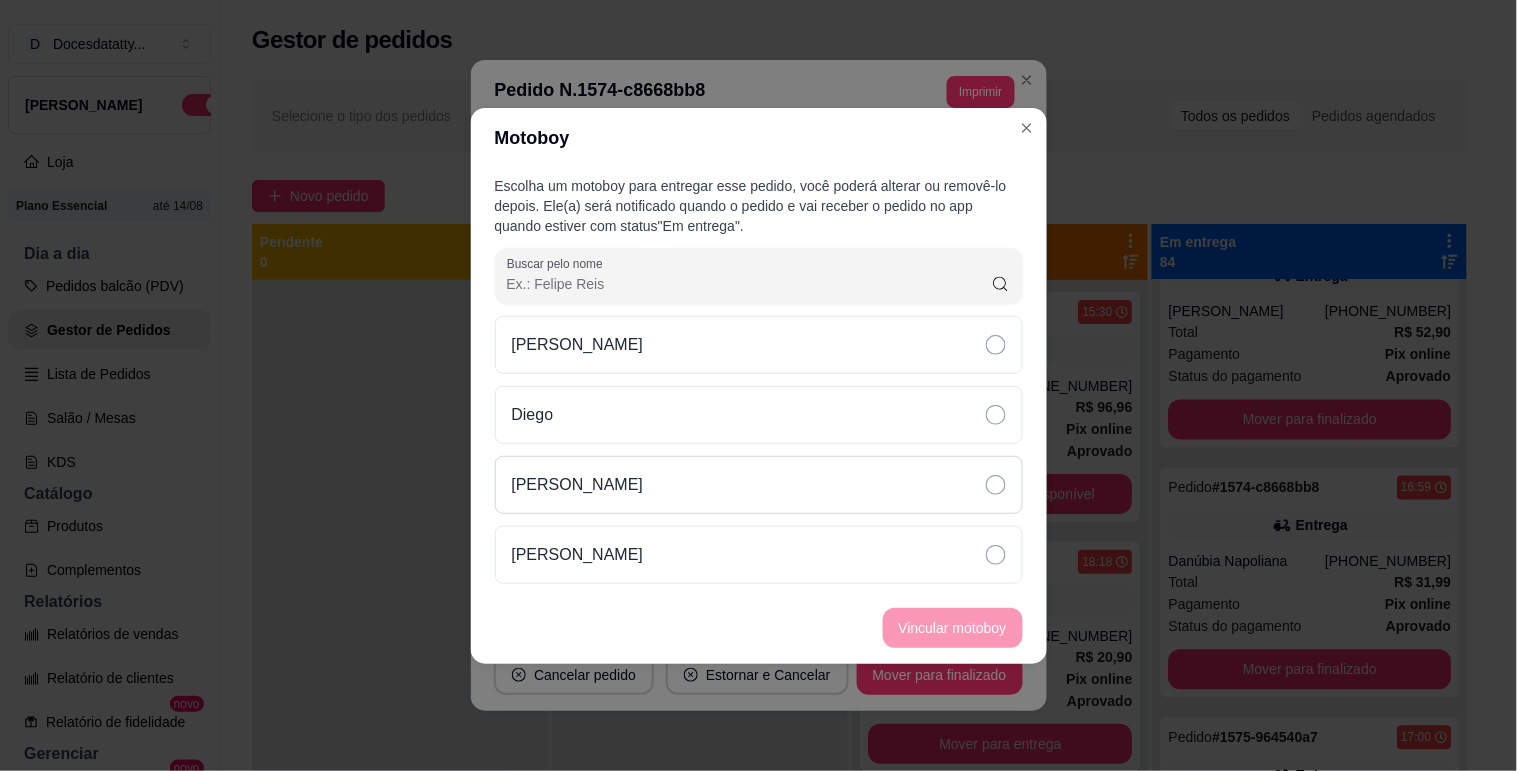 click on "[PERSON_NAME]" at bounding box center [759, 485] 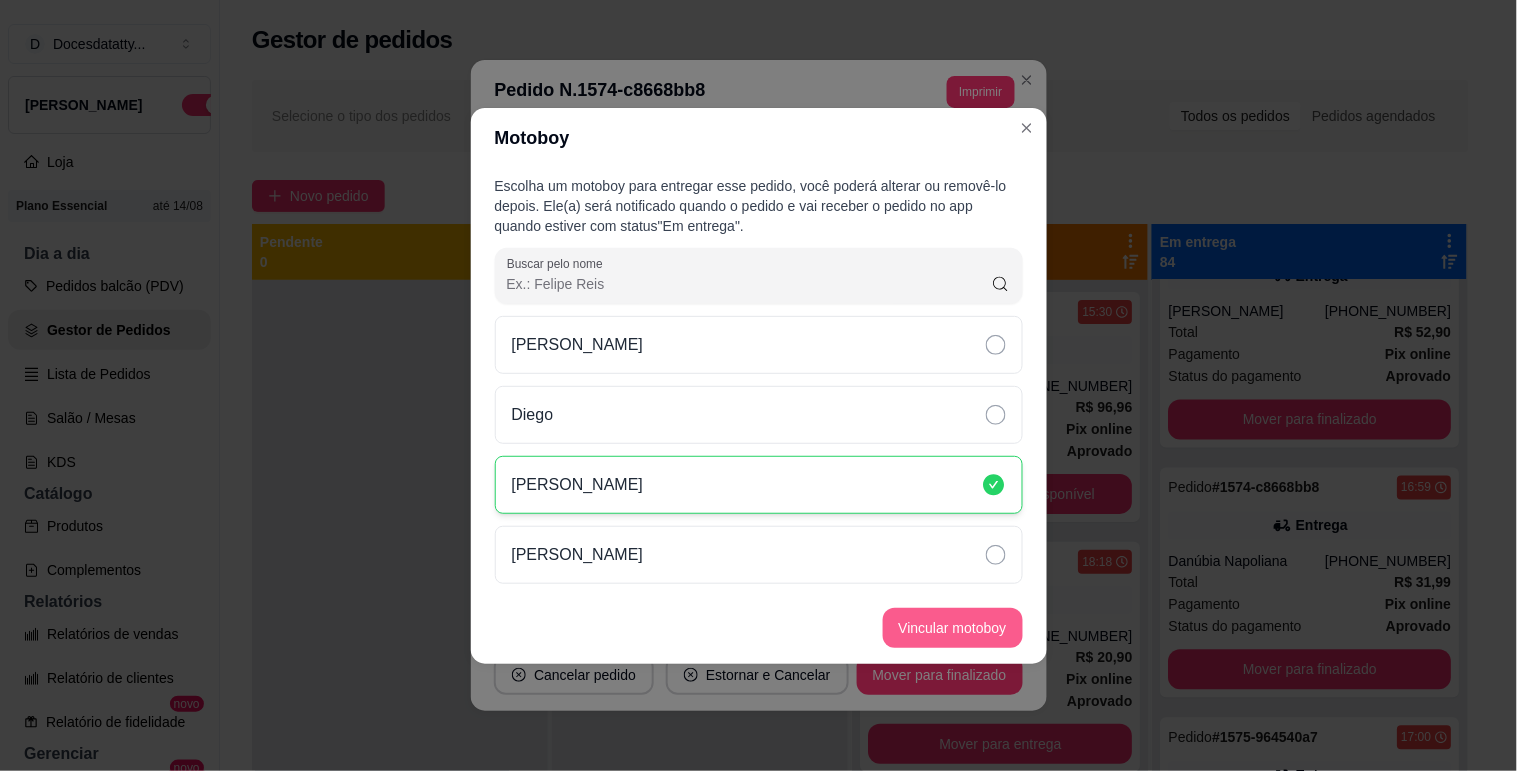 click on "Vincular motoboy" at bounding box center (953, 628) 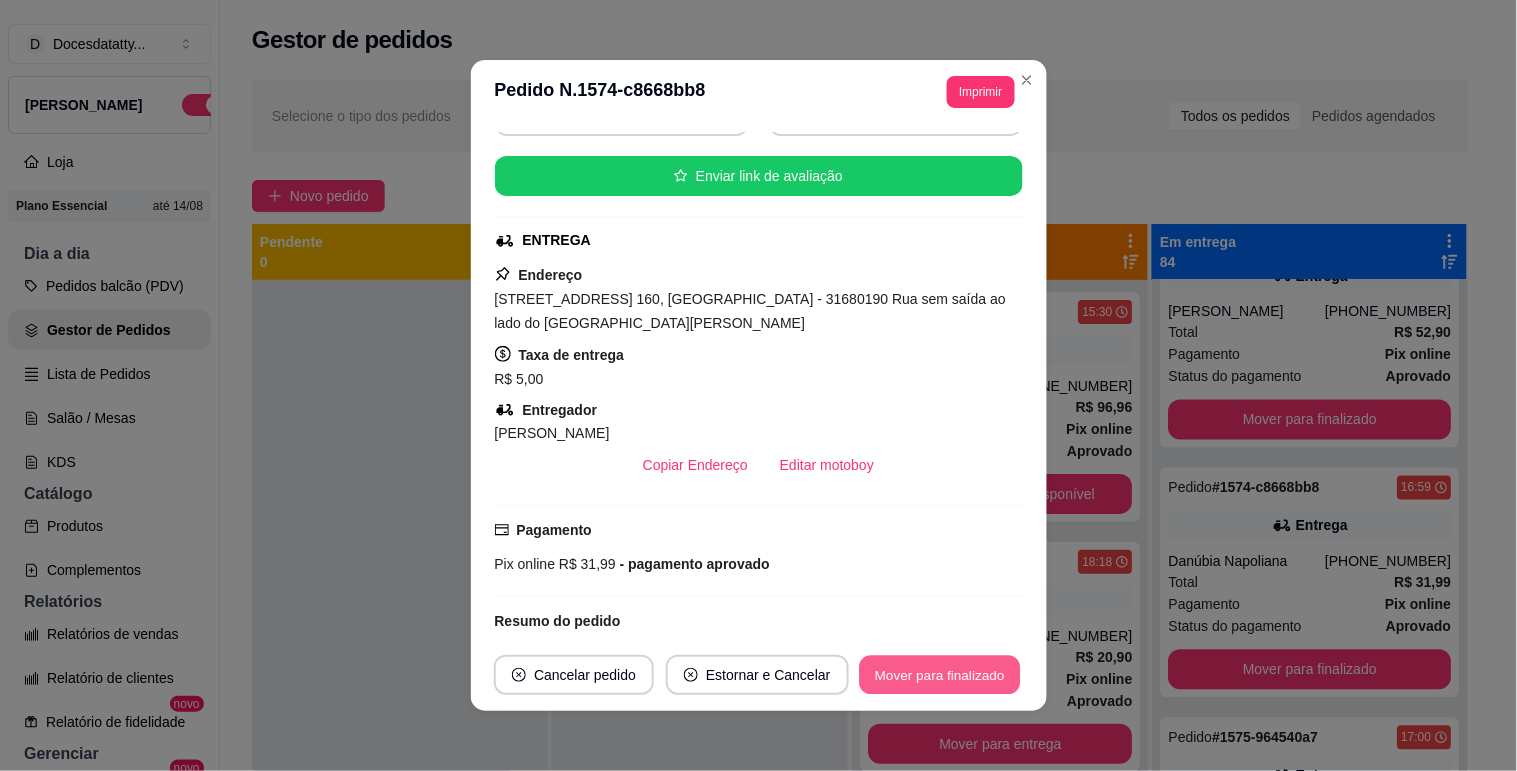 click on "Mover para finalizado" at bounding box center (939, 675) 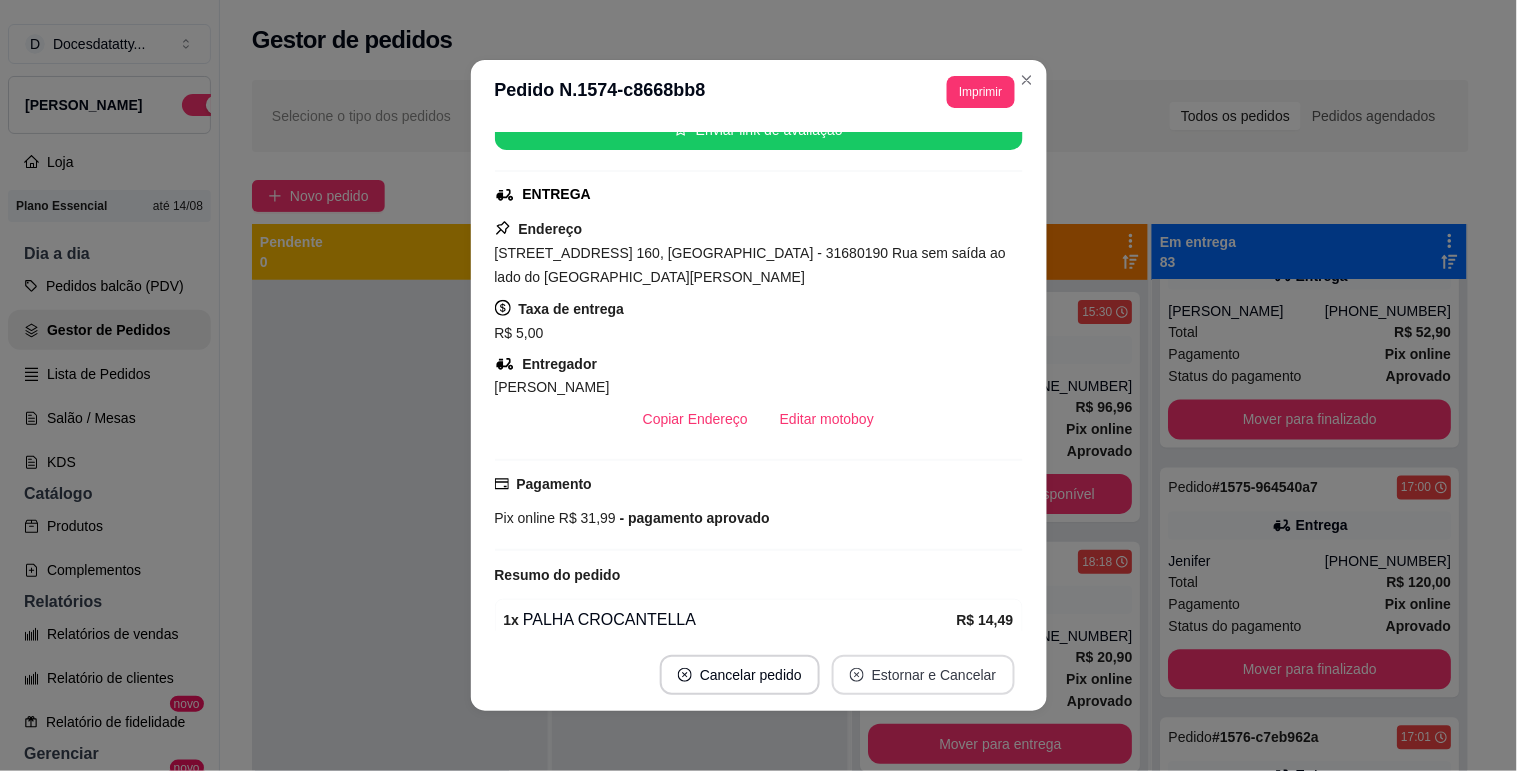scroll, scrollTop: 175, scrollLeft: 0, axis: vertical 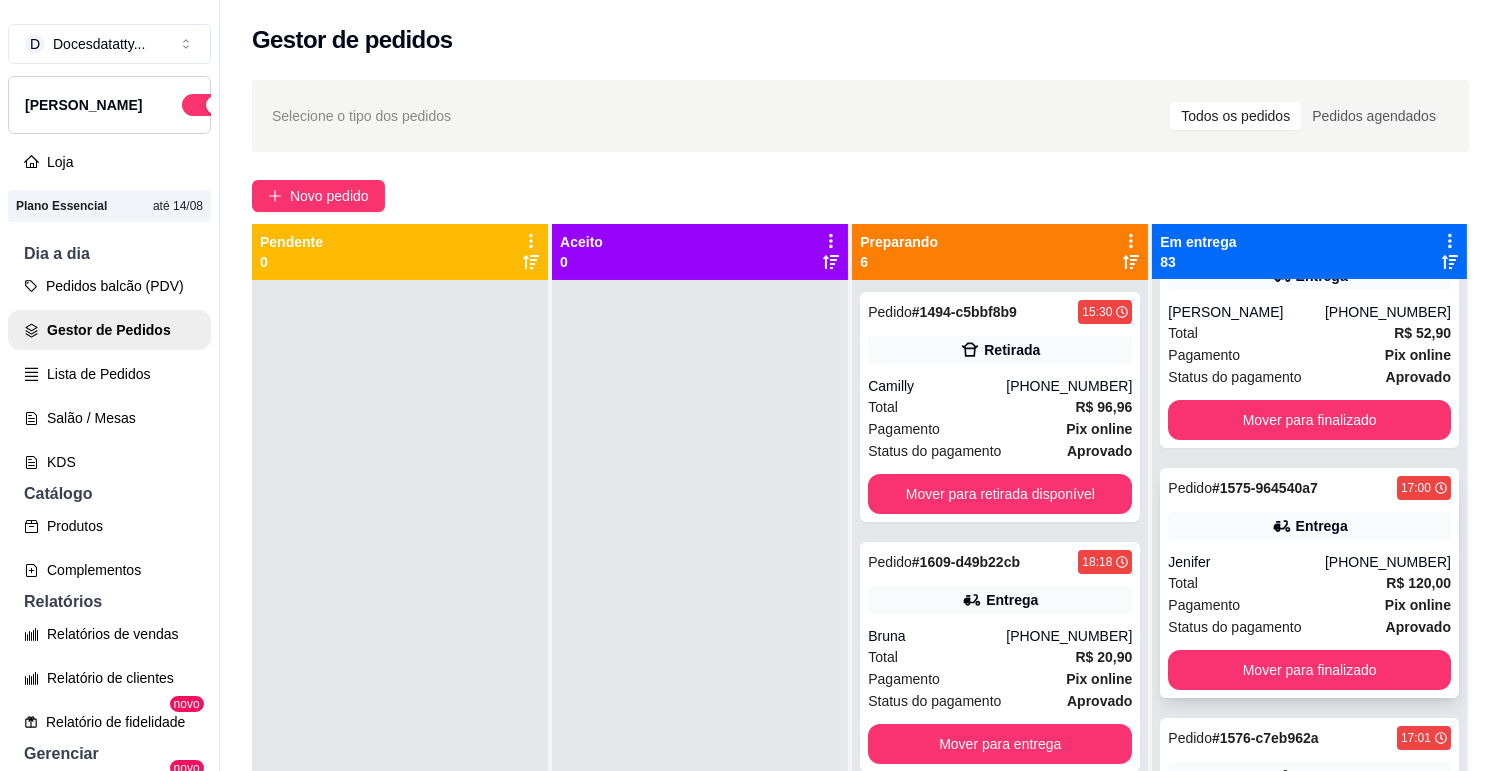 click on "Entrega" at bounding box center (1322, 526) 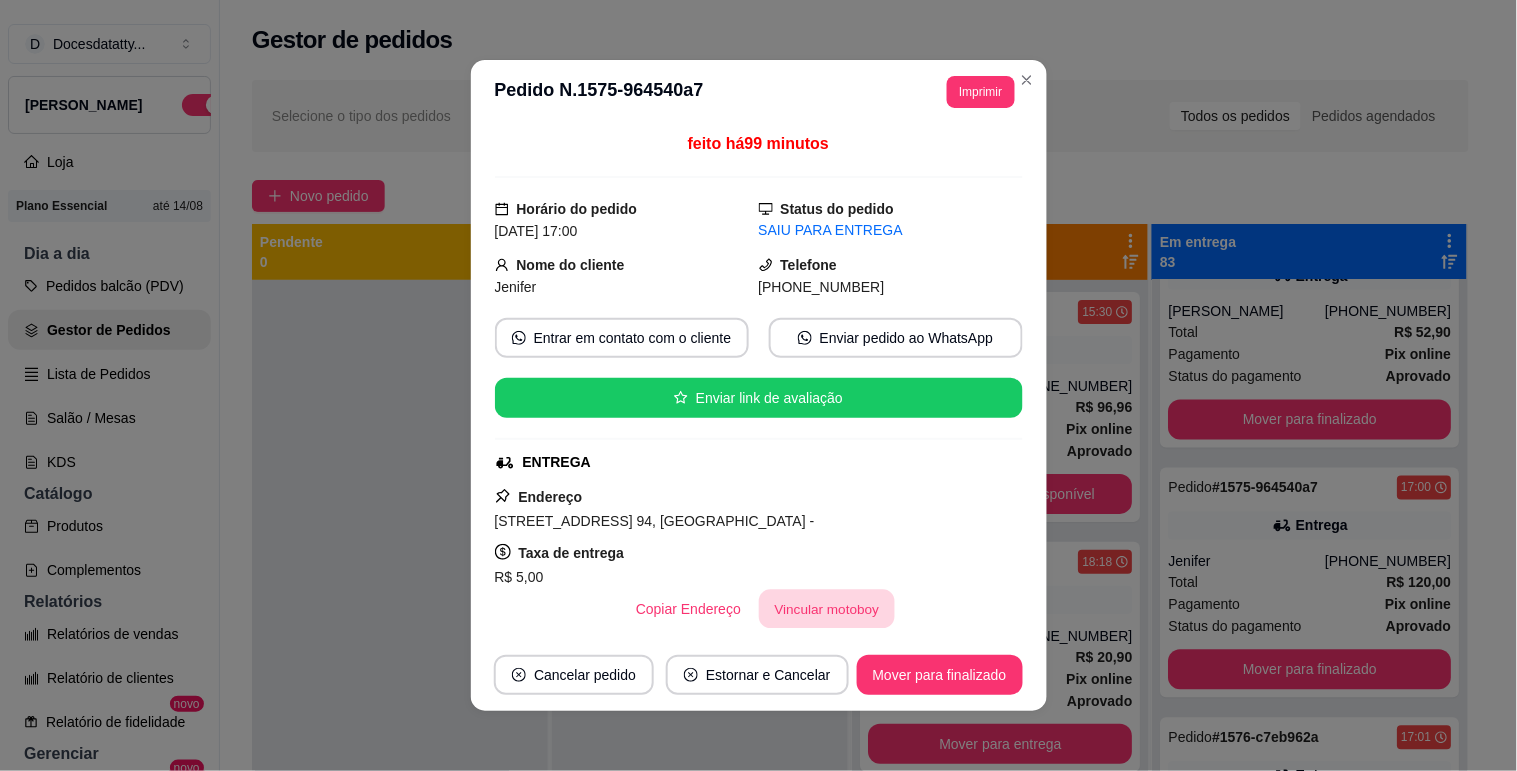 click on "Vincular motoboy" at bounding box center [827, 609] 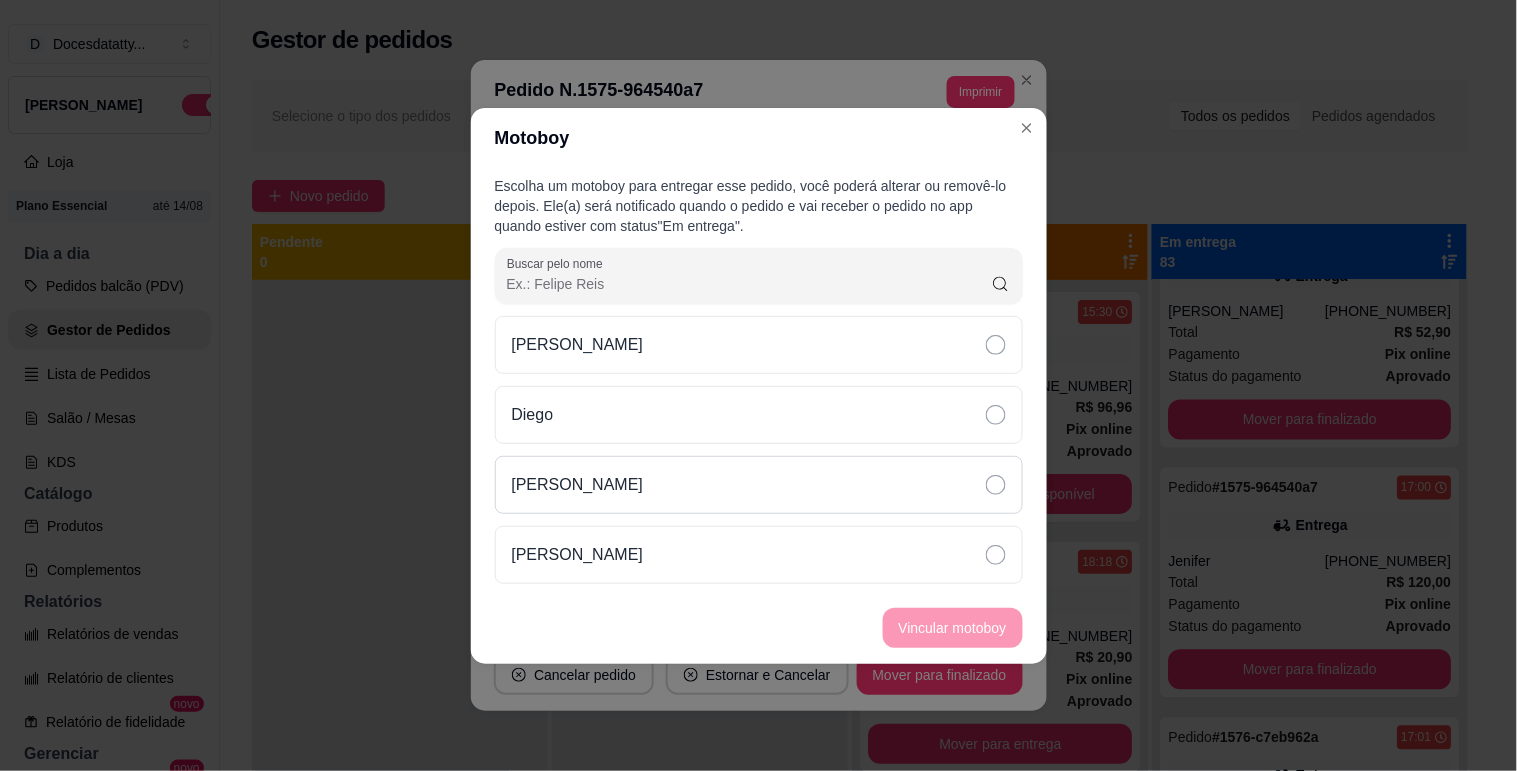 click on "[PERSON_NAME]" at bounding box center (759, 485) 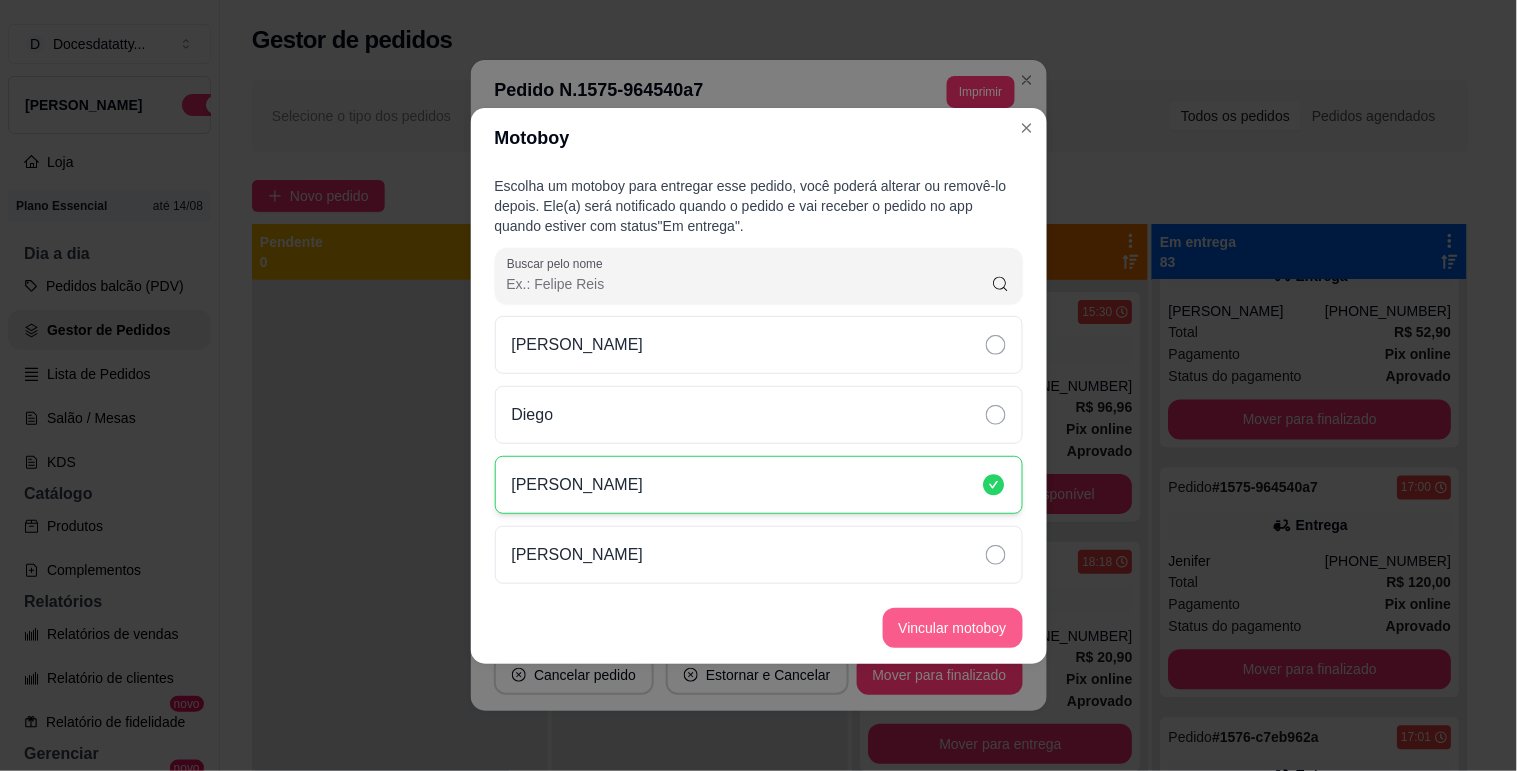 click on "Vincular motoboy" at bounding box center [953, 628] 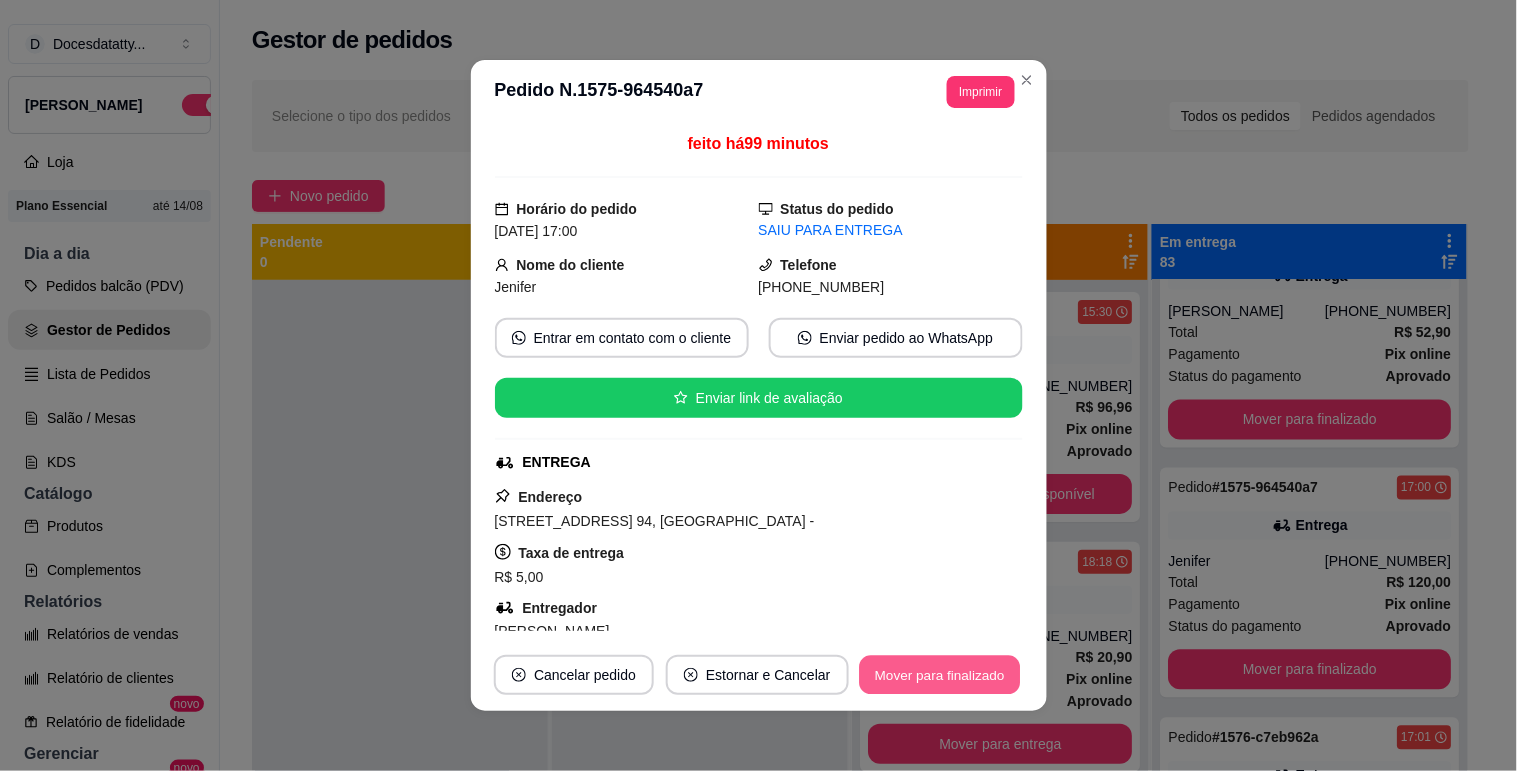 click on "Mover para finalizado" at bounding box center (939, 675) 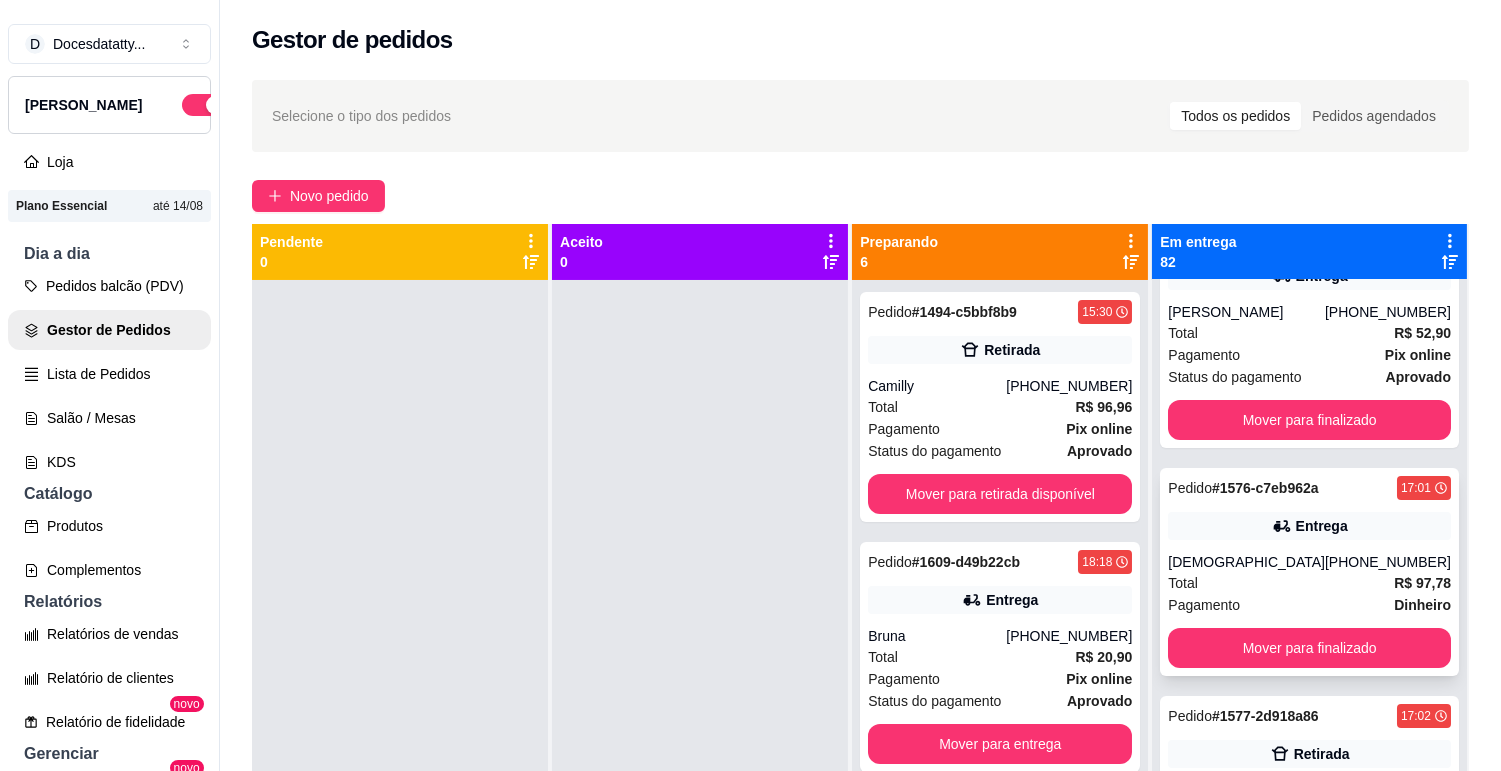 click on "Pedido  # 1576-c7eb962a 17:01 Entrega [DEMOGRAPHIC_DATA]  [PHONE_NUMBER] Total R$ 97,78 Pagamento Dinheiro Mover para finalizado" at bounding box center [1309, 572] 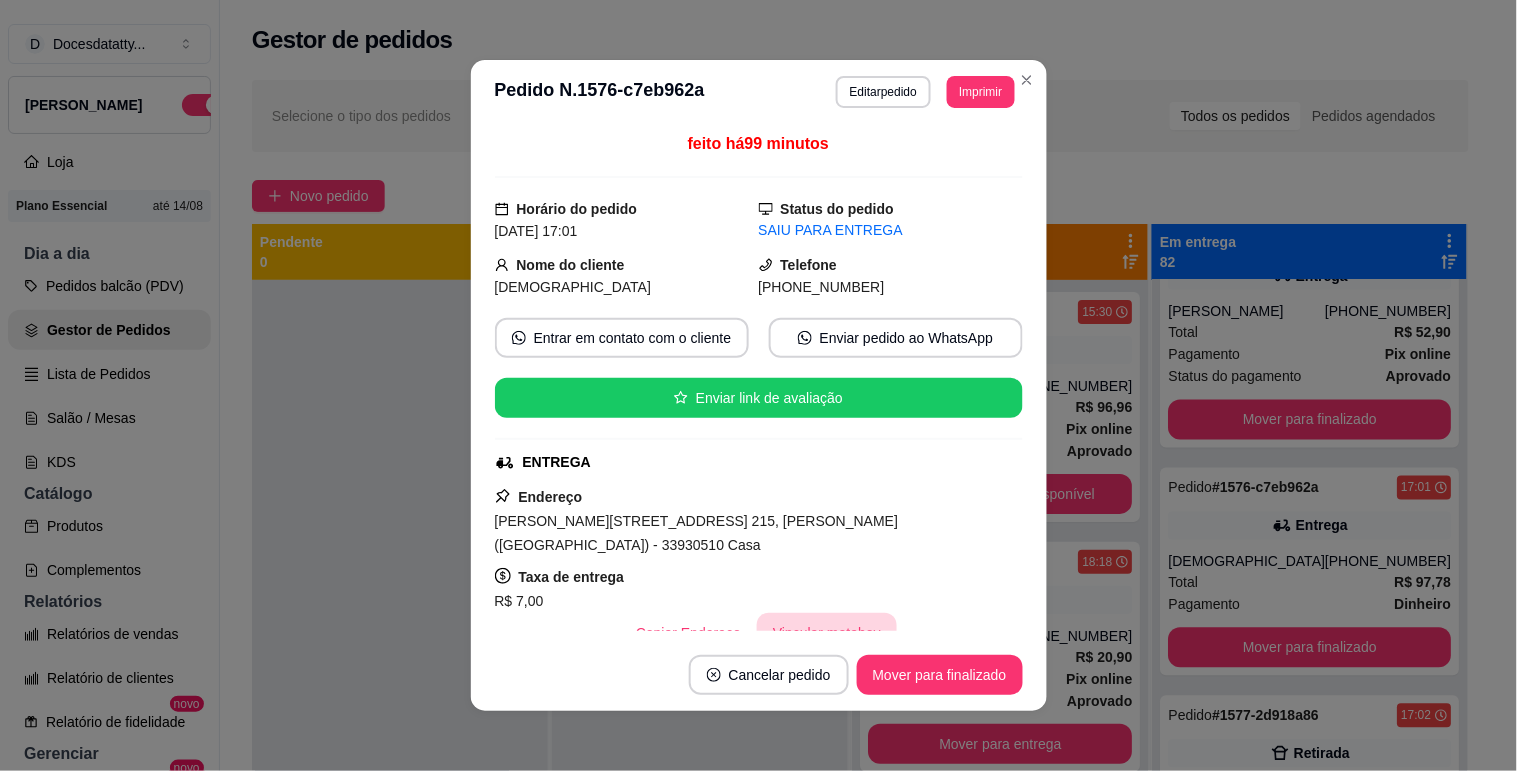 click on "Vincular motoboy" at bounding box center [827, 633] 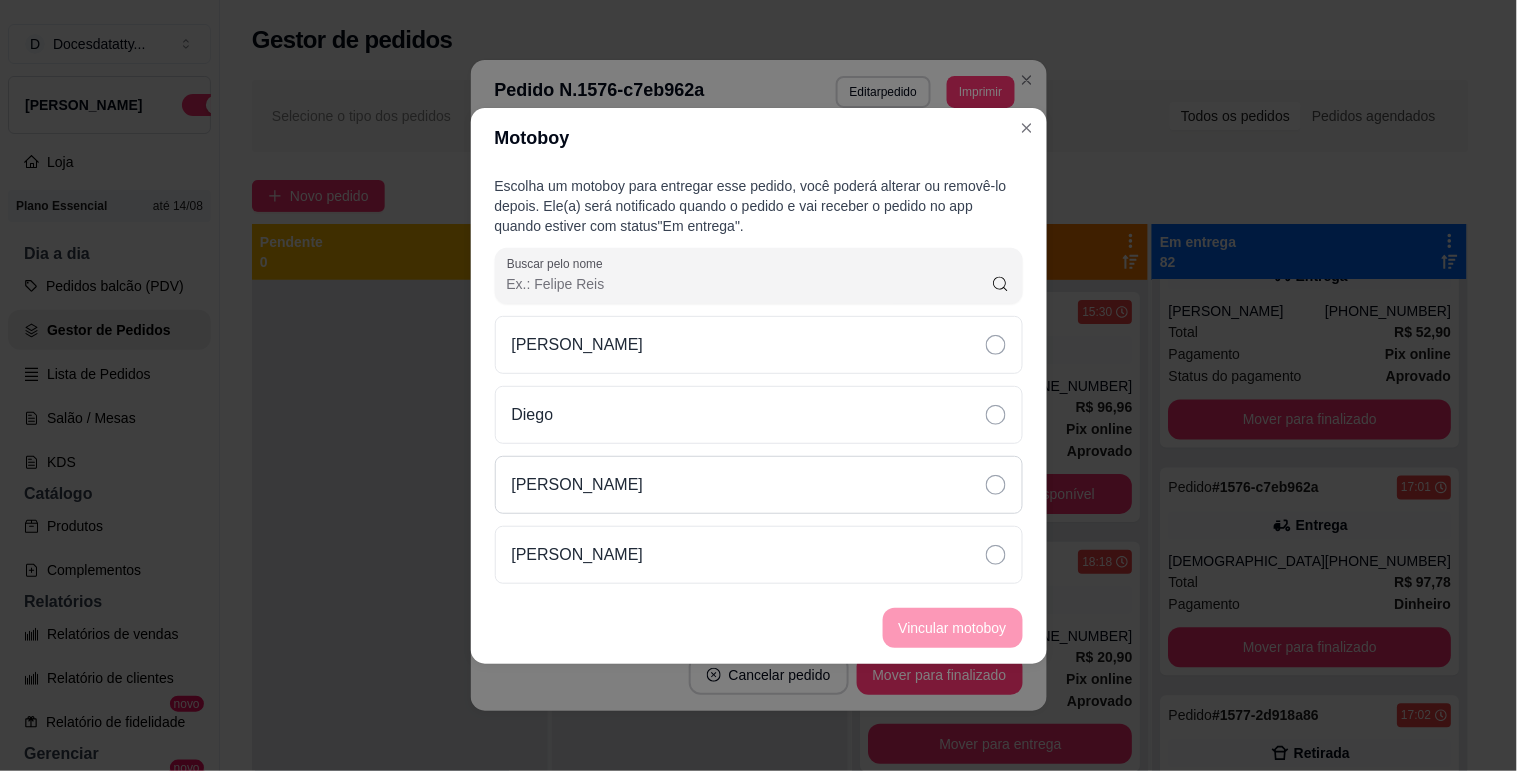 click on "[PERSON_NAME]" at bounding box center [759, 485] 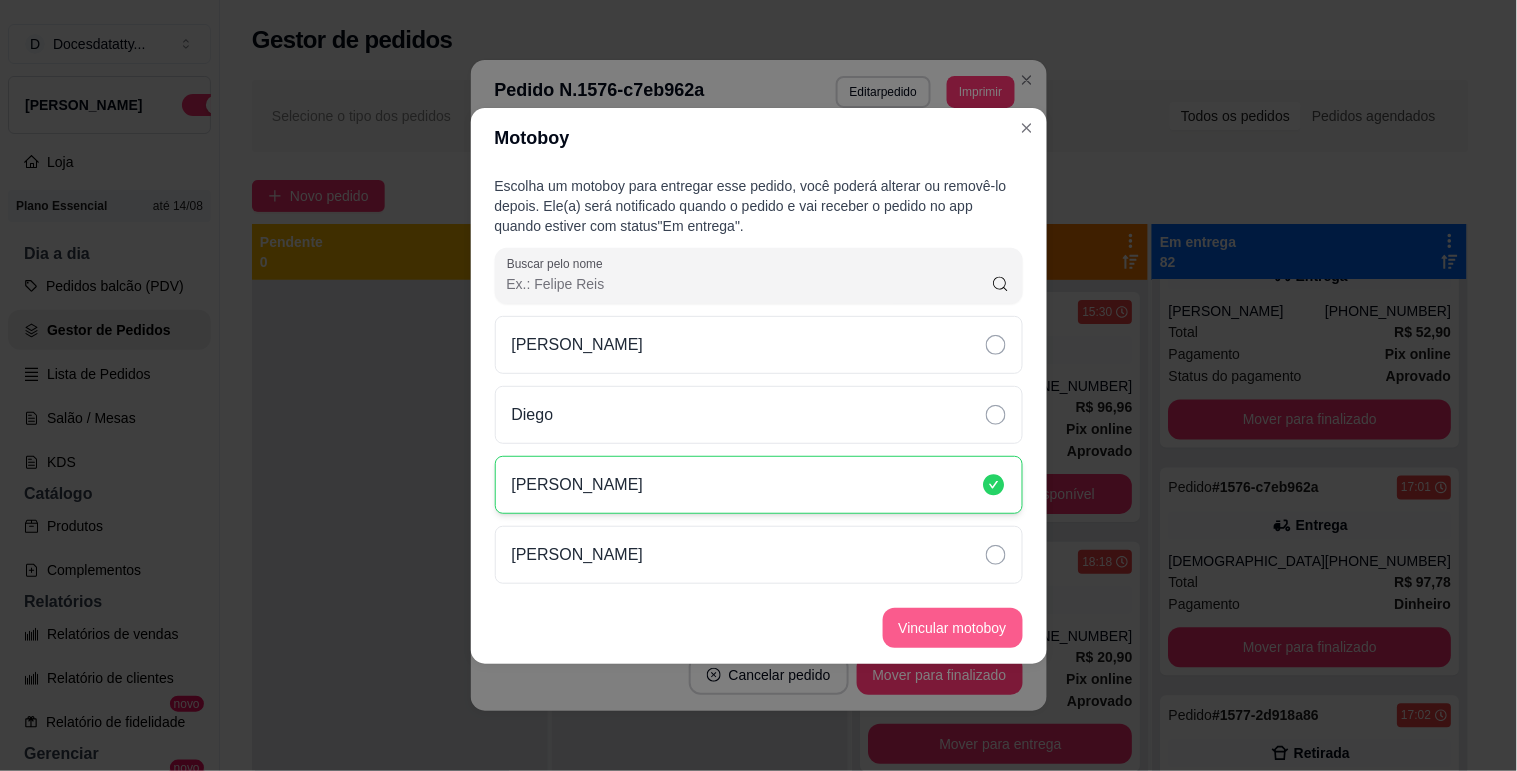 click on "Vincular motoboy" at bounding box center (953, 628) 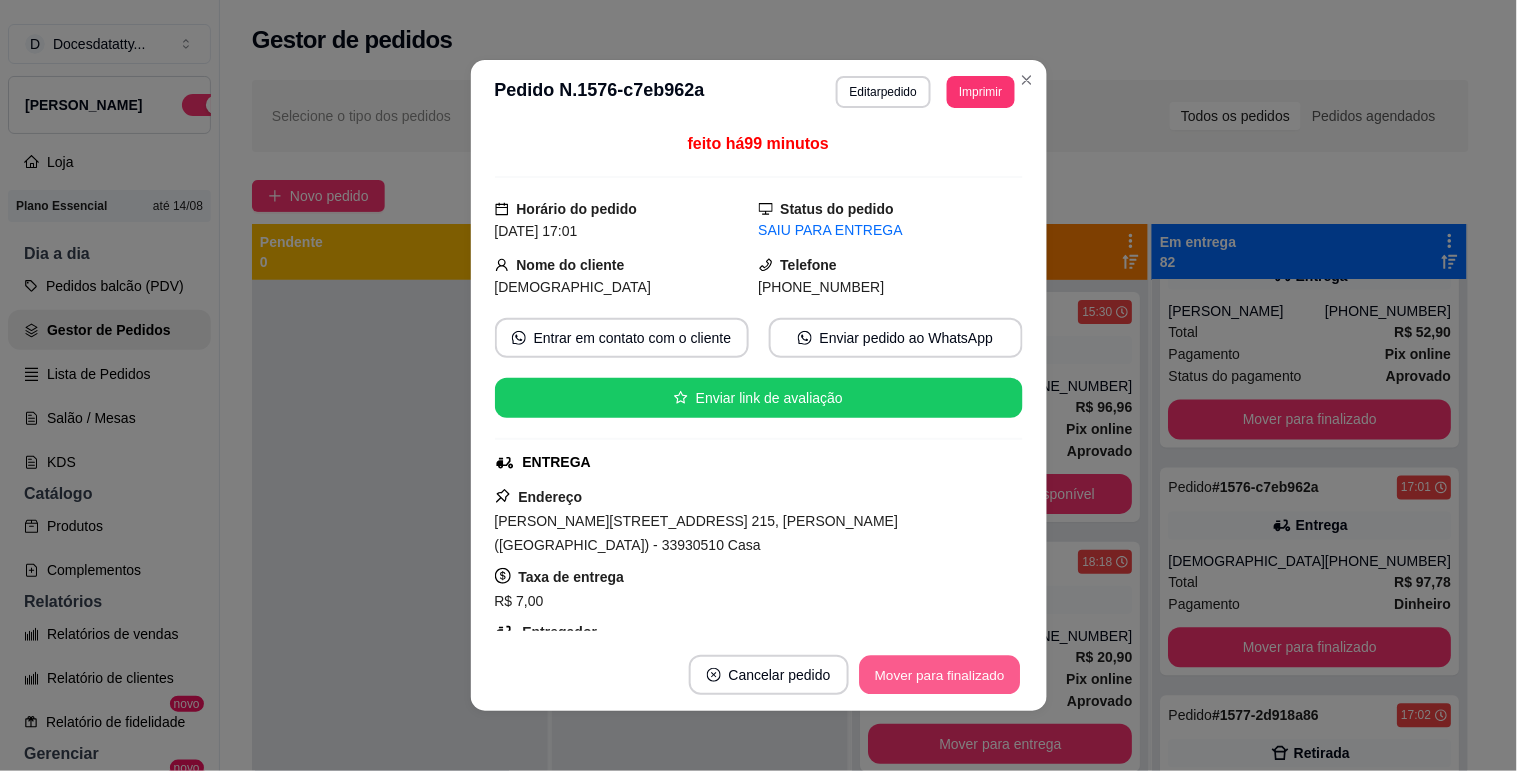 click on "Mover para finalizado" at bounding box center [939, 675] 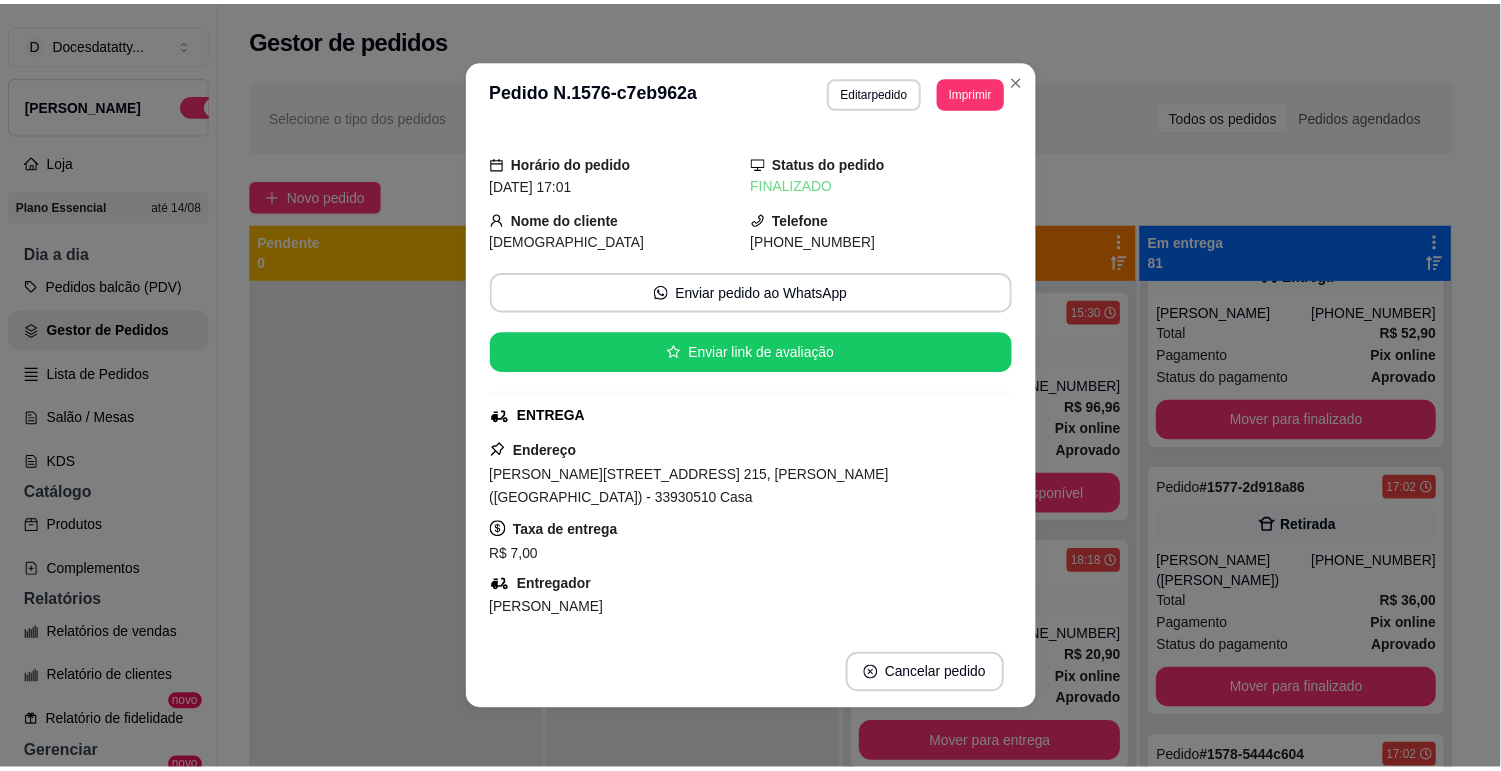 scroll, scrollTop: 111, scrollLeft: 0, axis: vertical 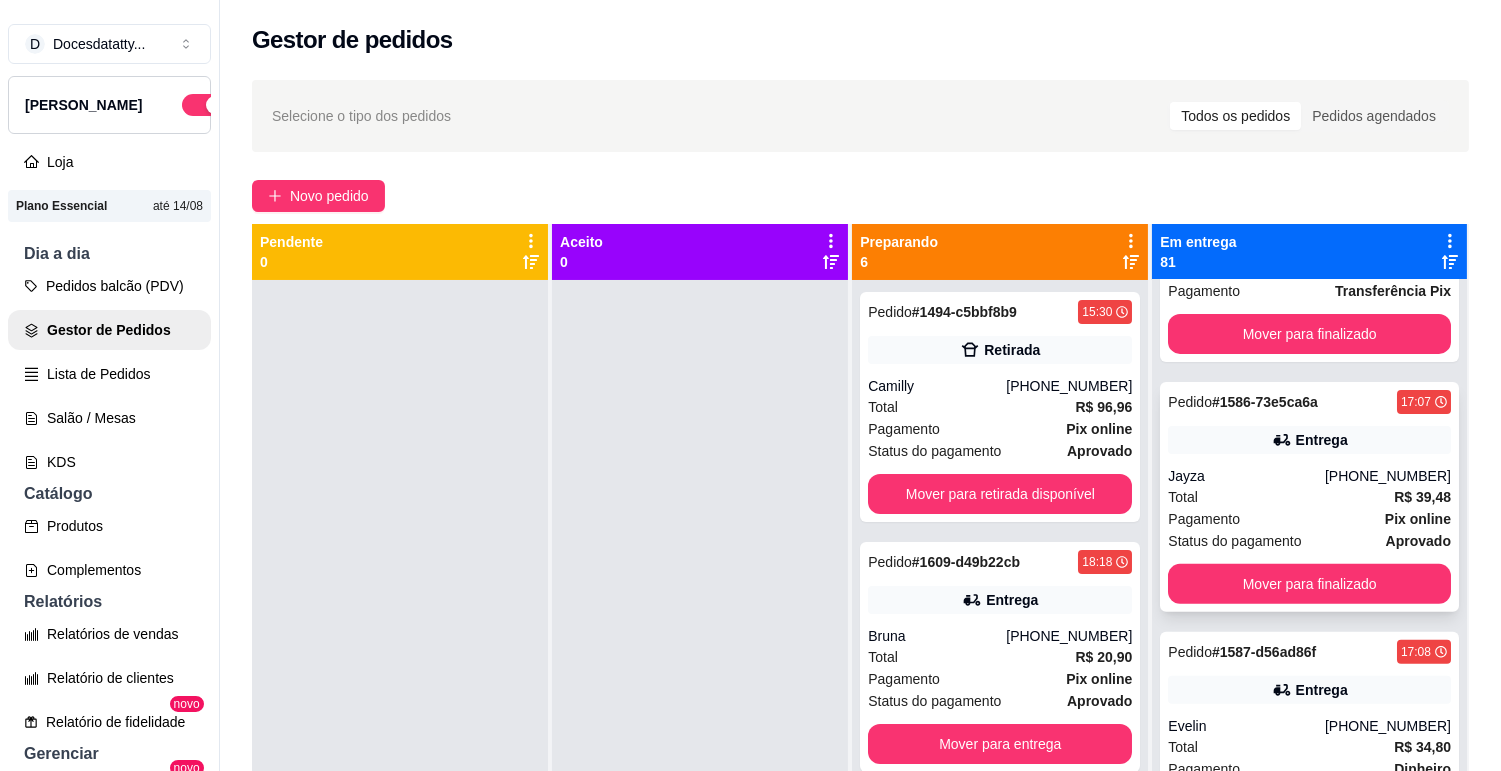 click on "Pedido  # 1586-73e5ca6a 17:07 Entrega Jayza [PHONE_NUMBER] Total R$ 39,48 Pagamento Pix online Status do pagamento aprovado Mover para finalizado" at bounding box center [1309, 497] 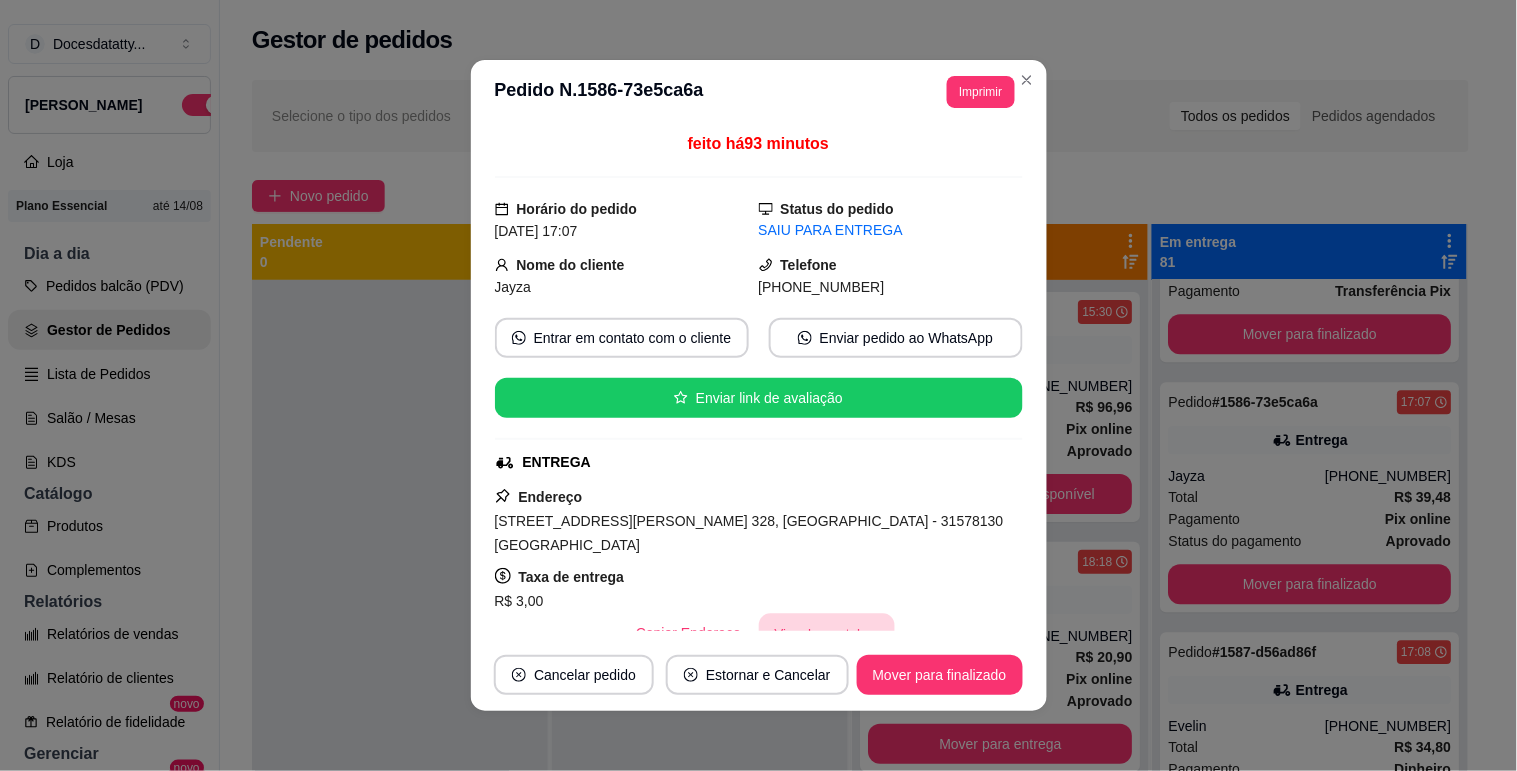 click on "Vincular motoboy" at bounding box center [827, 633] 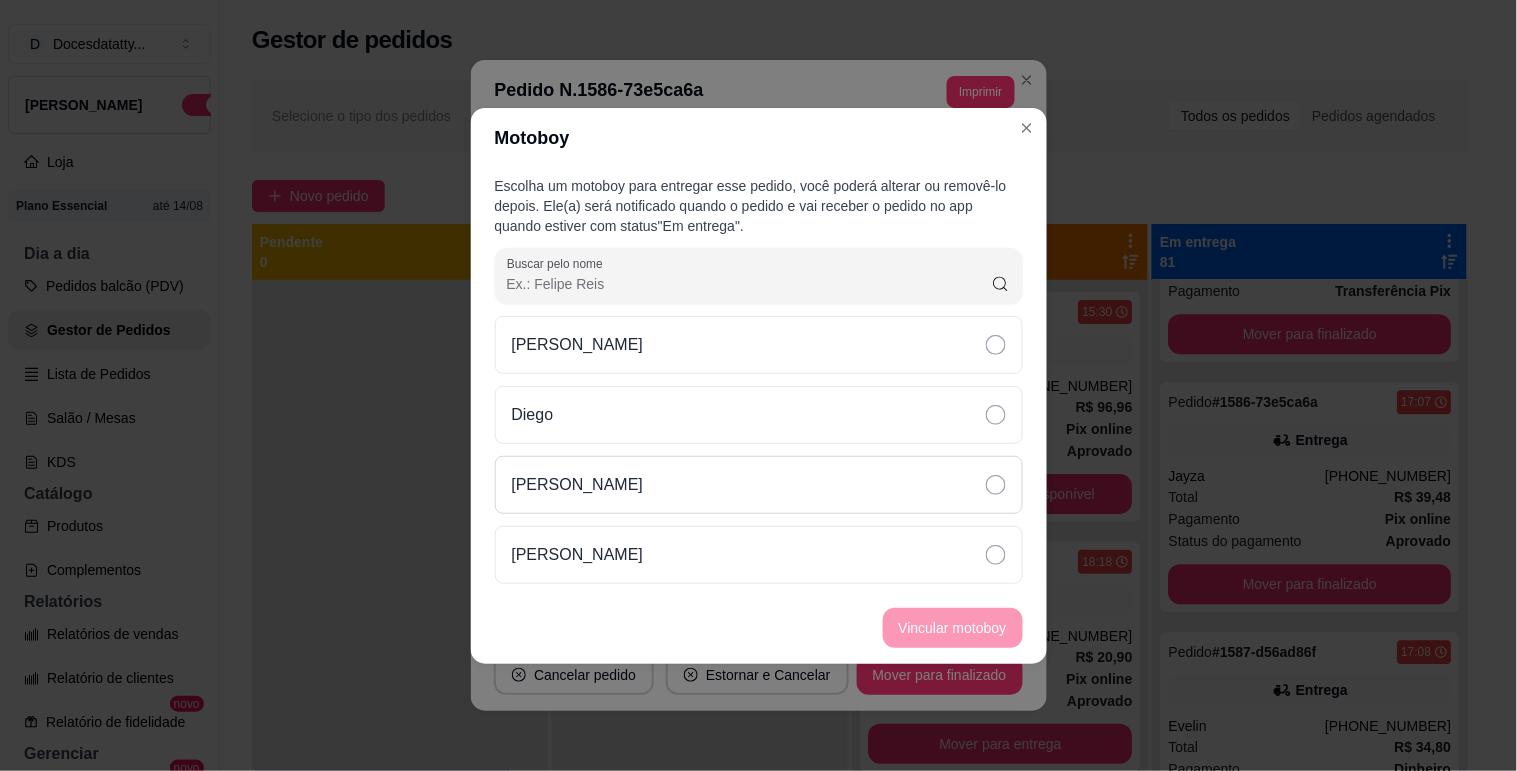 click on "[PERSON_NAME]" at bounding box center (759, 485) 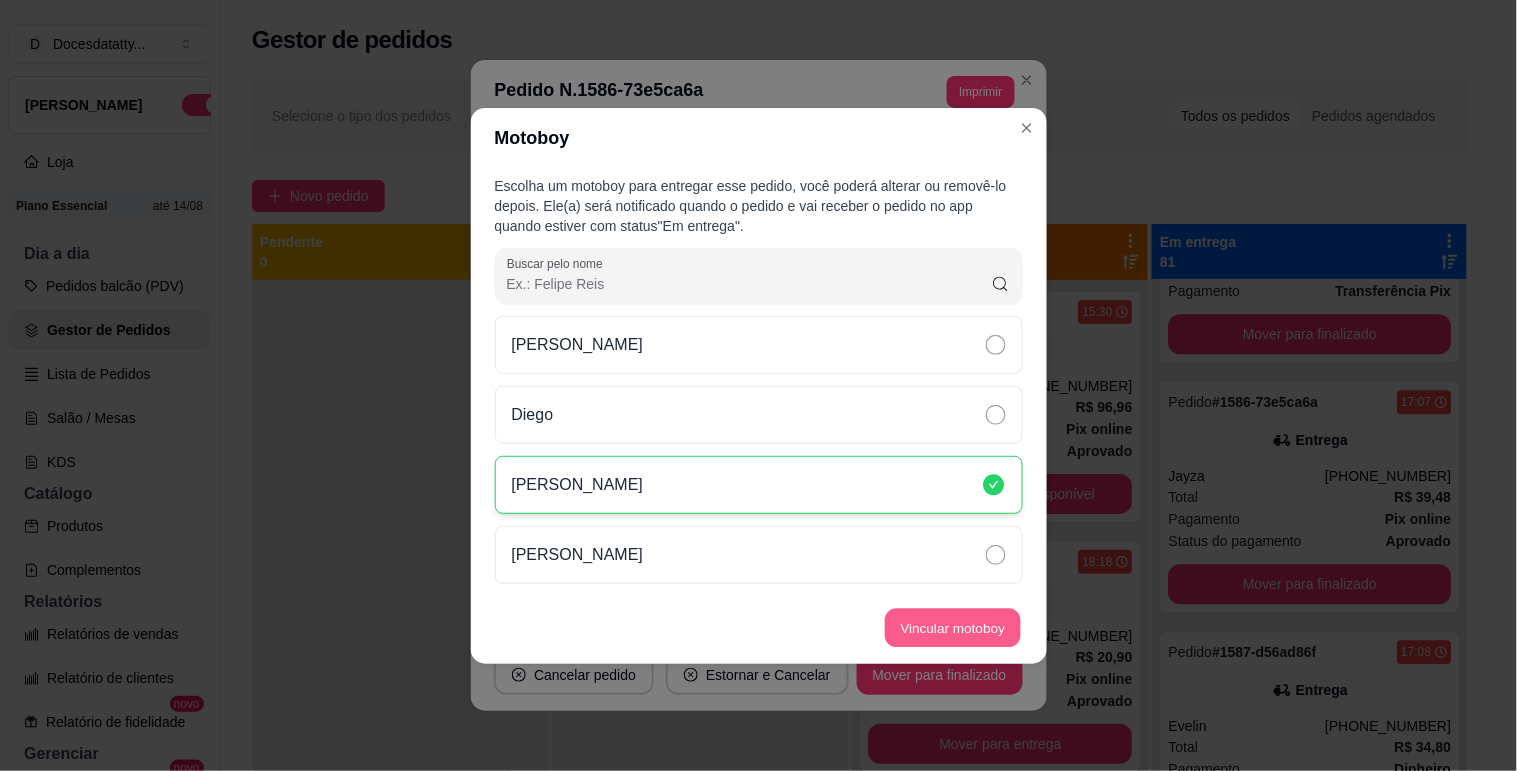 click on "Vincular motoboy" at bounding box center (953, 627) 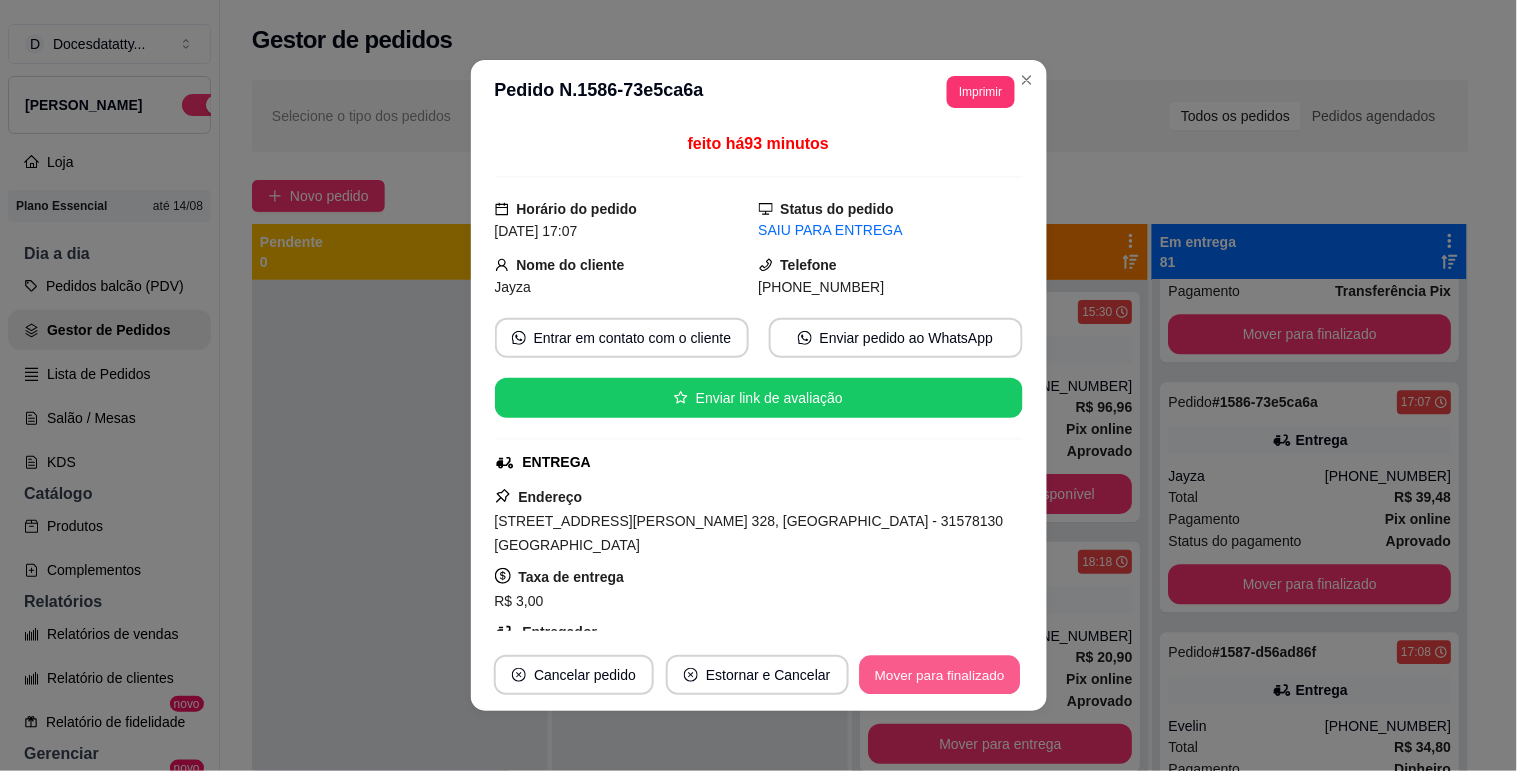 click on "Mover para finalizado" at bounding box center (939, 675) 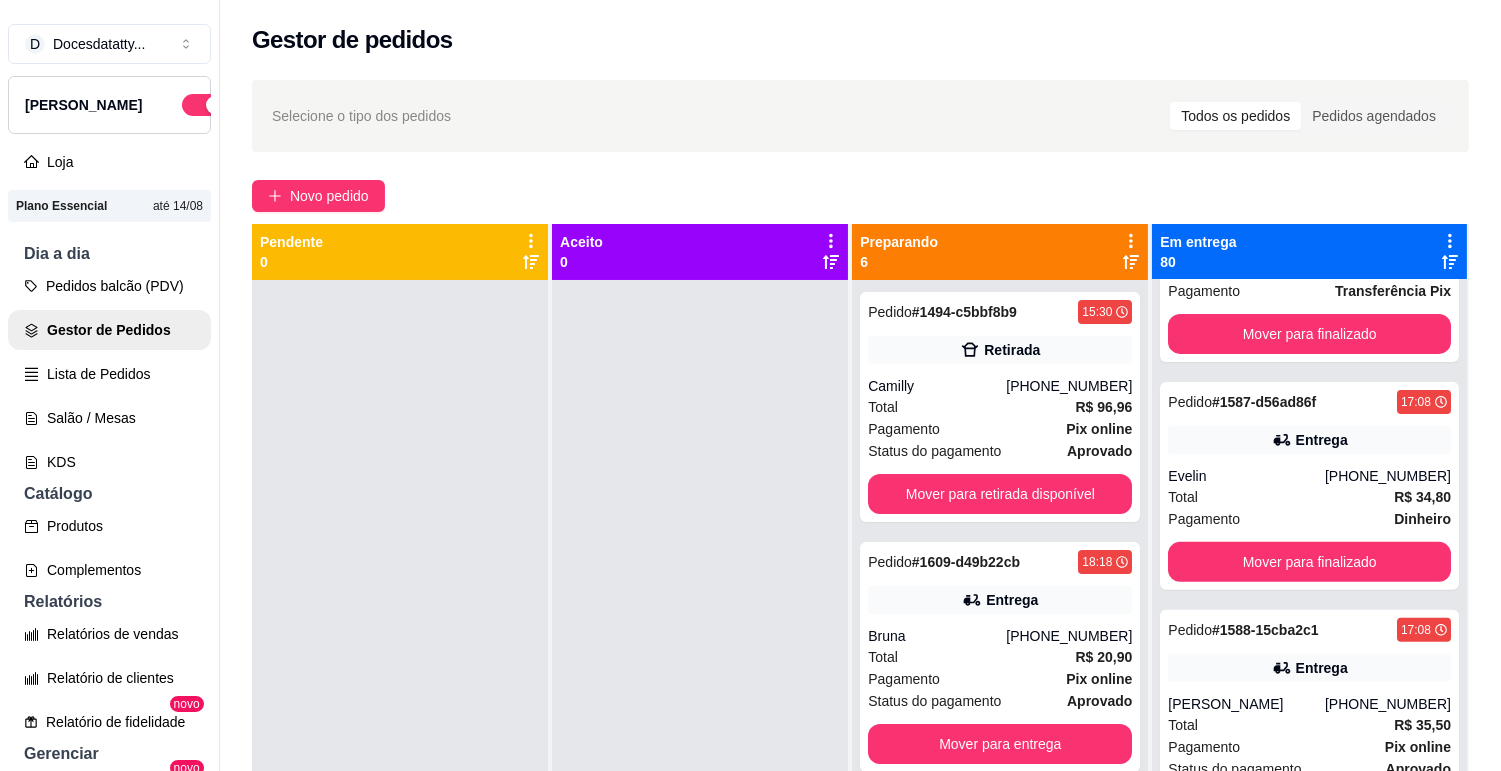 click on "Evelin" at bounding box center [1246, 476] 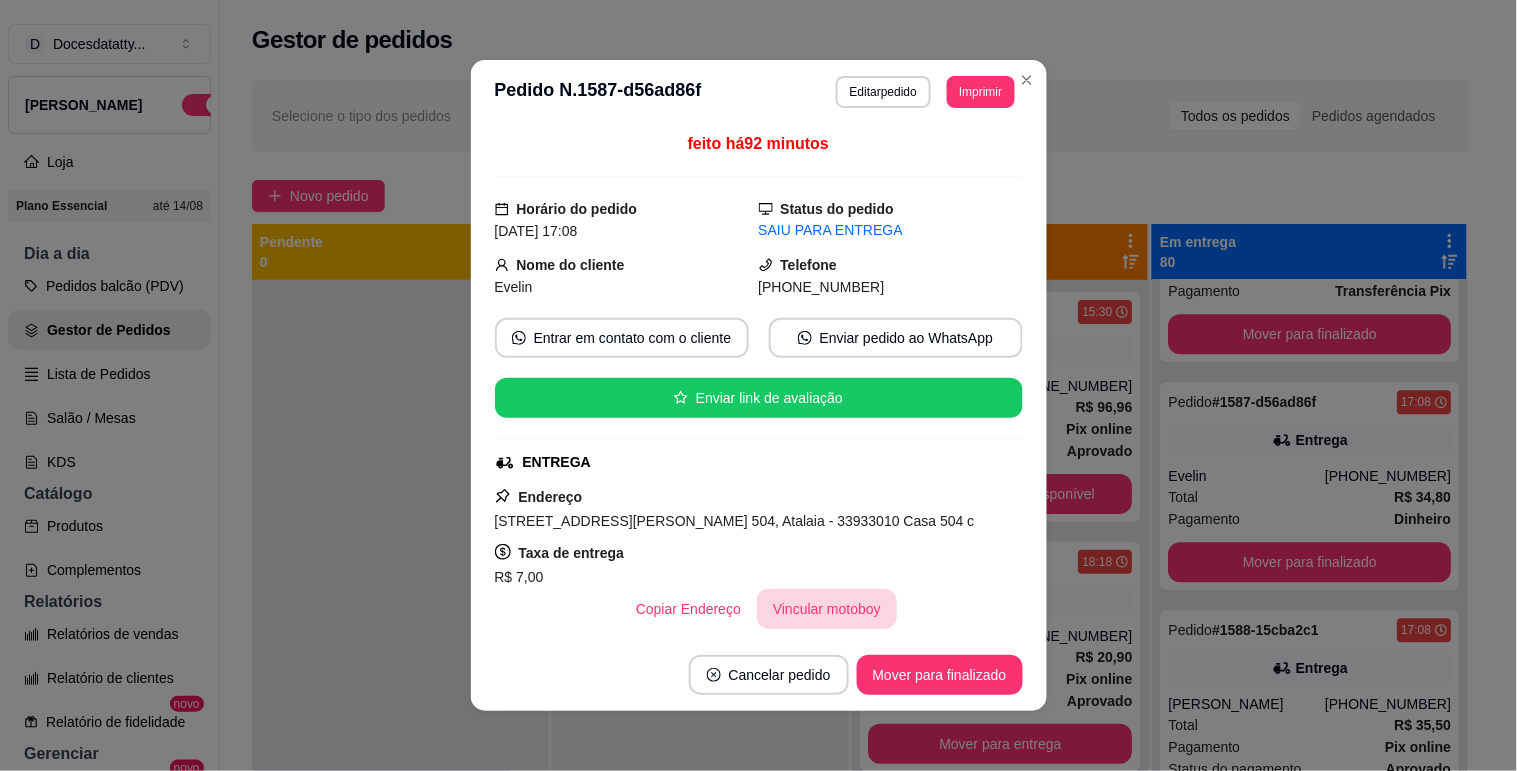 click on "Vincular motoboy" at bounding box center [827, 609] 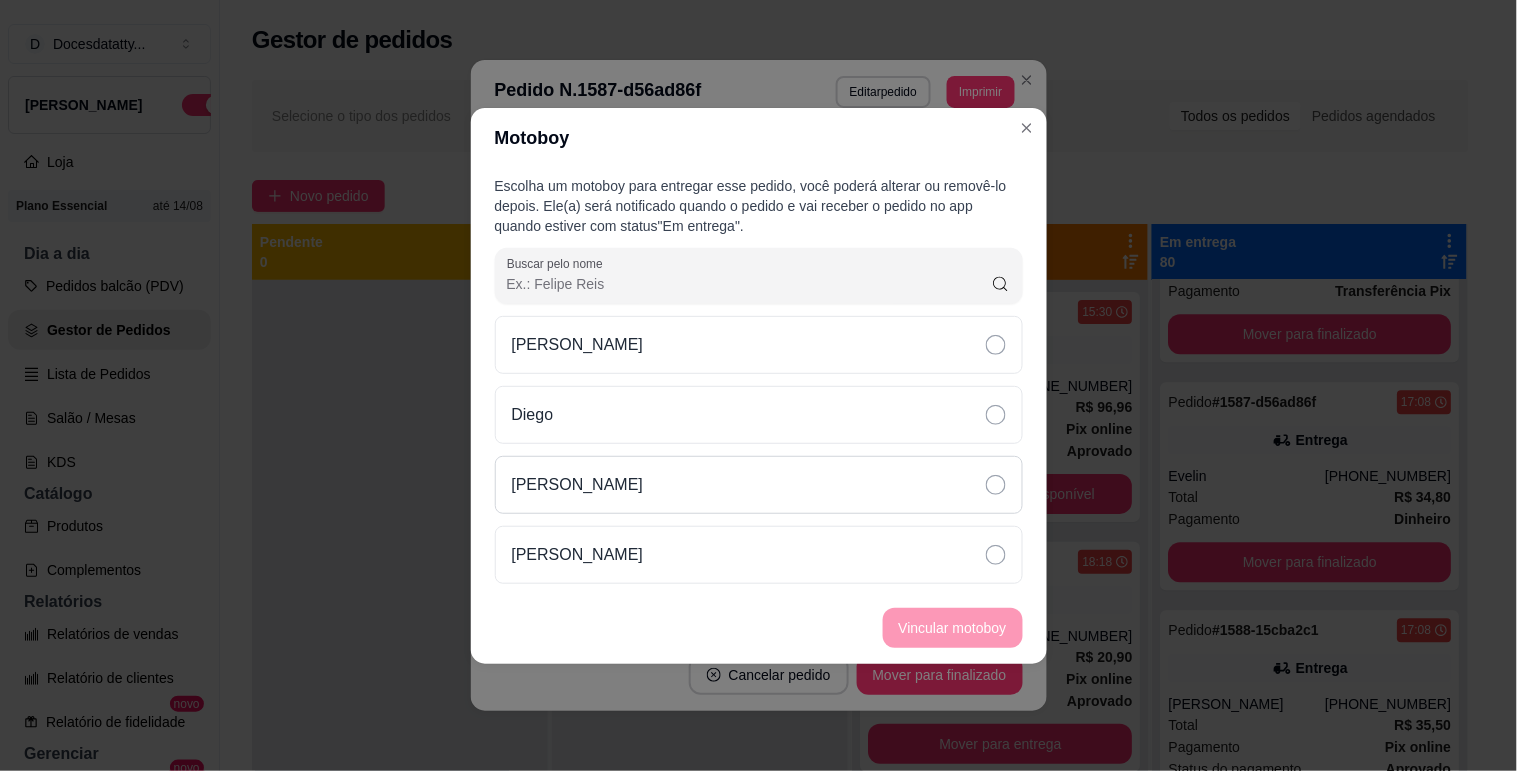 drag, startPoint x: 632, startPoint y: 480, endPoint x: 738, endPoint y: 500, distance: 107.87029 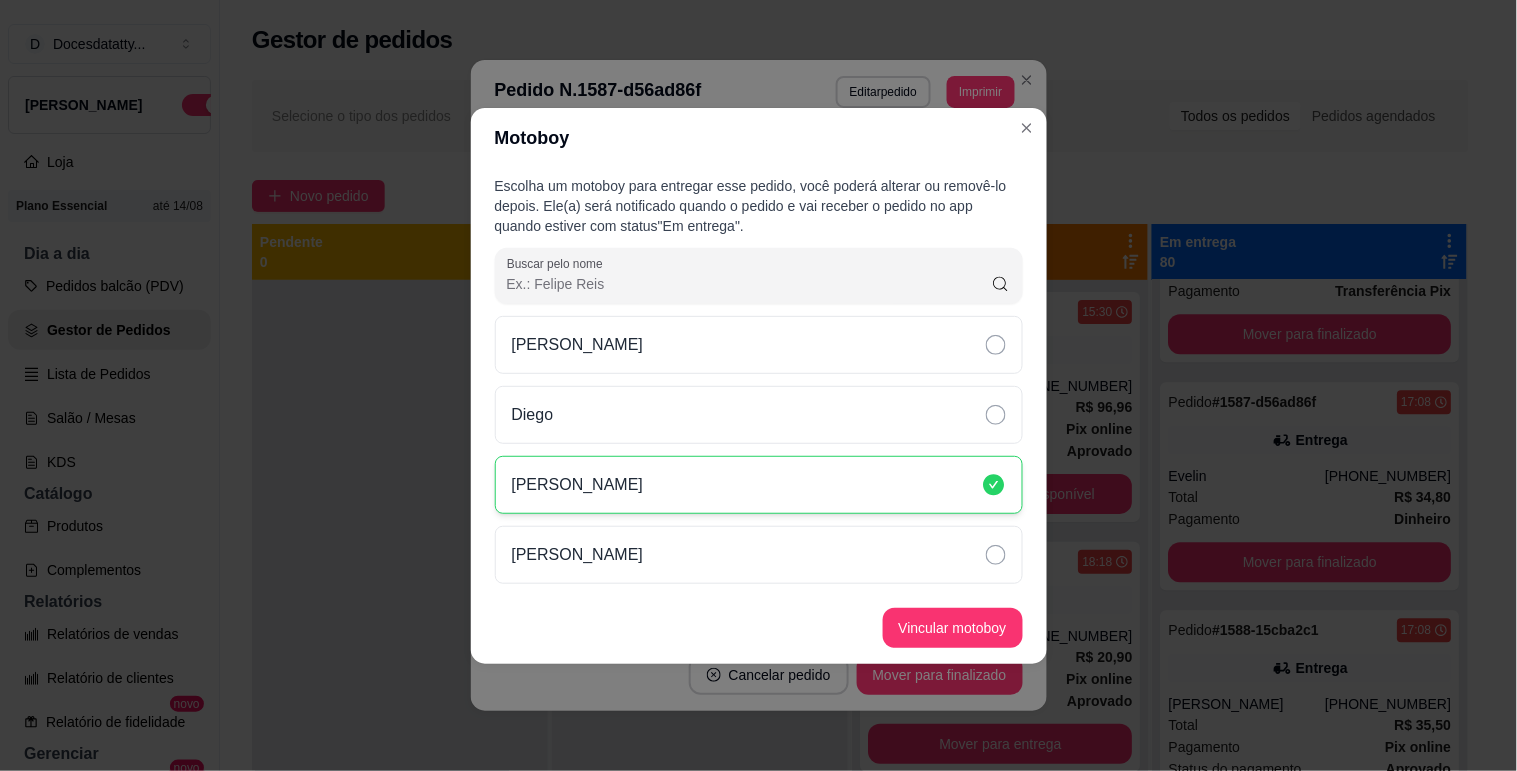 click on "Vincular motoboy" at bounding box center (759, 628) 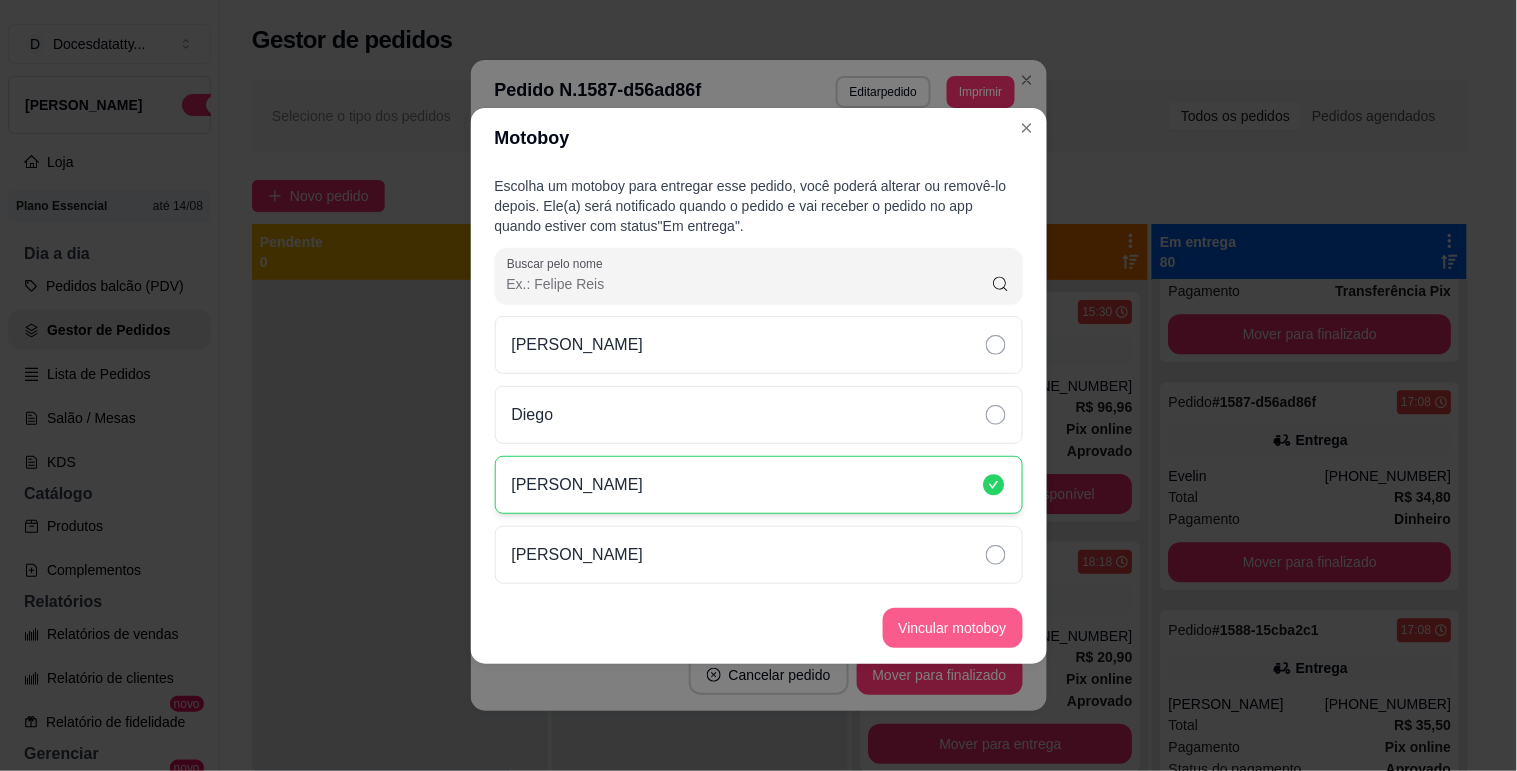 click on "Vincular motoboy" at bounding box center (953, 628) 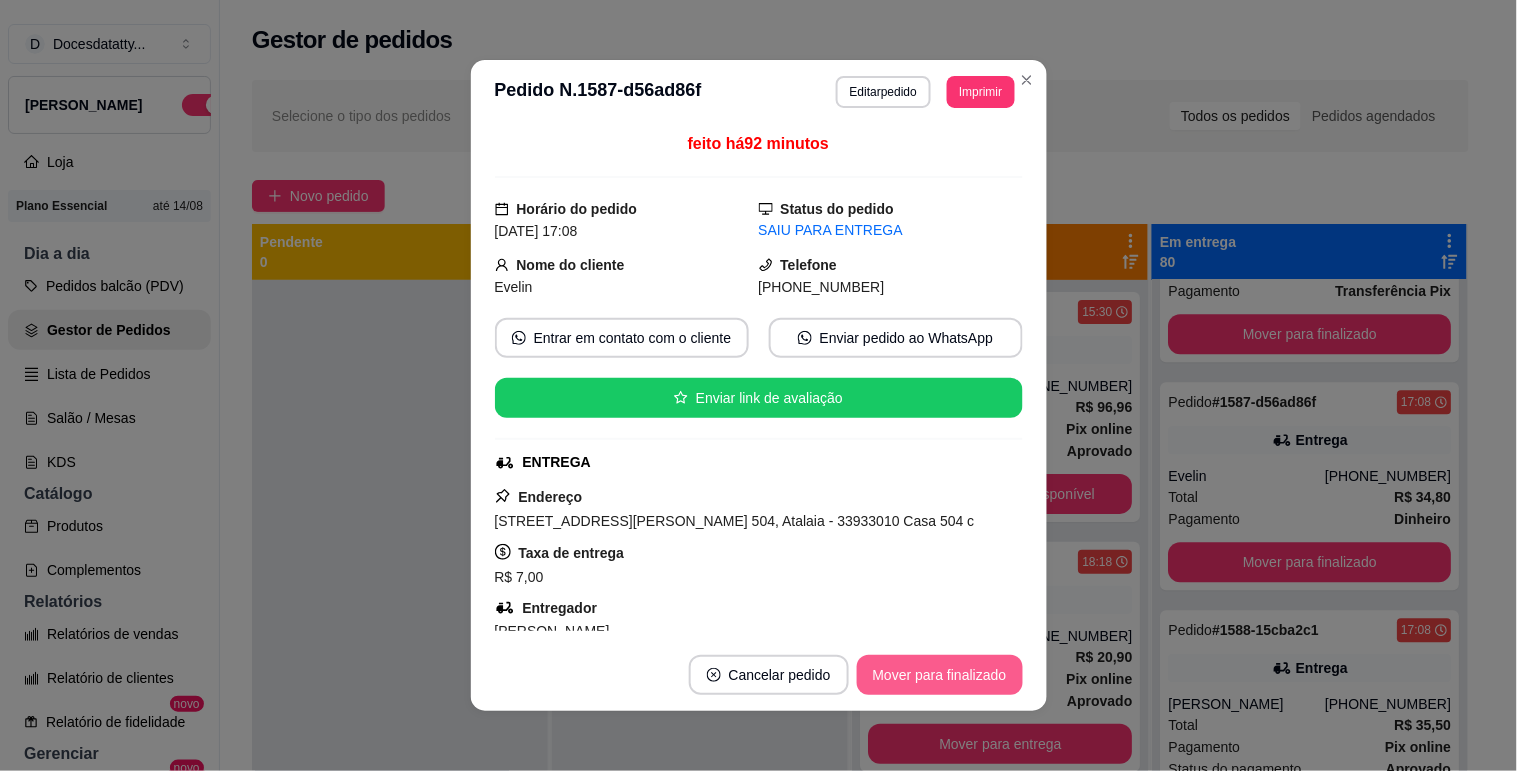 click on "Mover para finalizado" at bounding box center (940, 675) 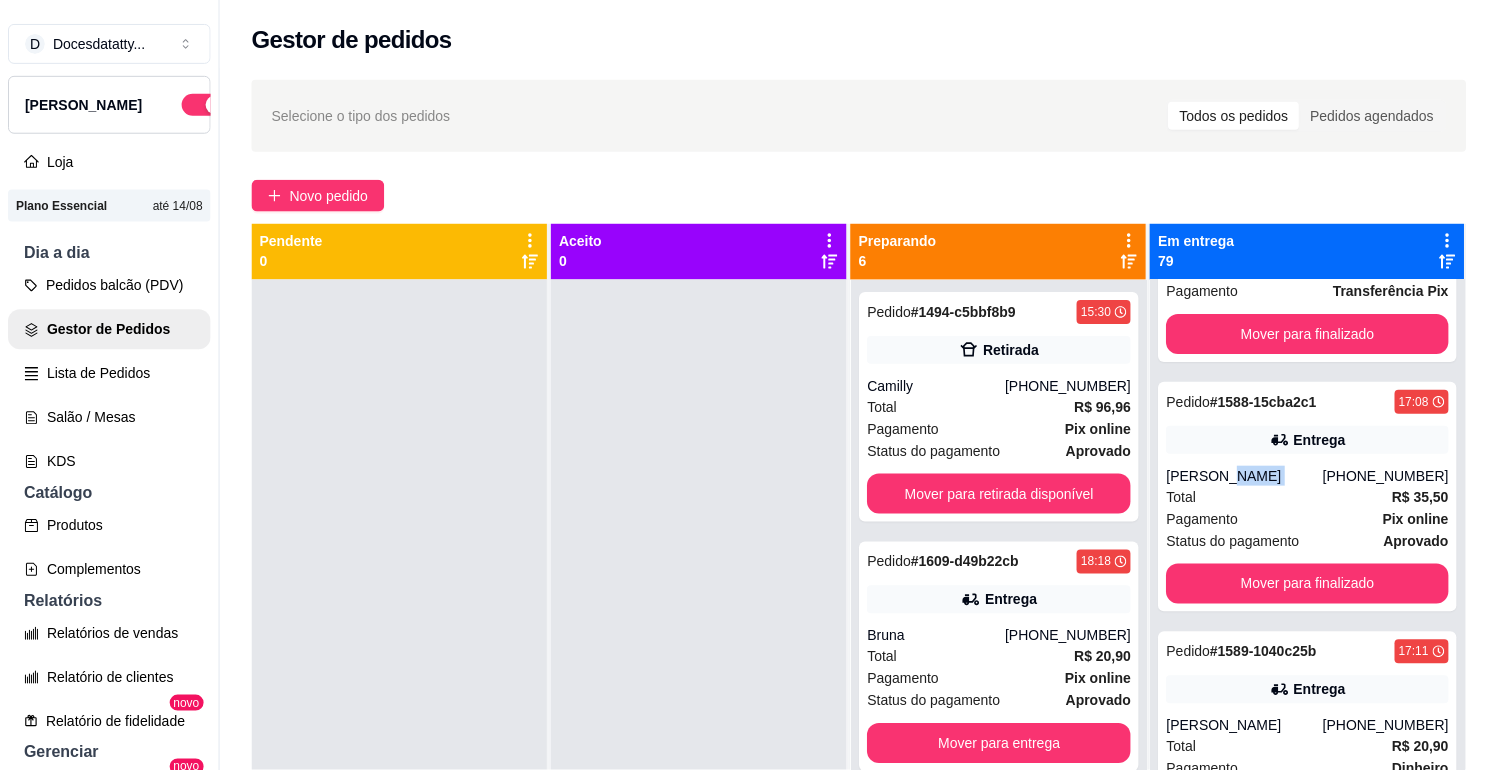 click on "Pedido  # 1588-15cba2c1 17:08 Entrega [PERSON_NAME]  [PHONE_NUMBER] Total R$ 35,50 Pagamento Pix online Status do pagamento aprovado Mover para finalizado" at bounding box center (1309, 497) 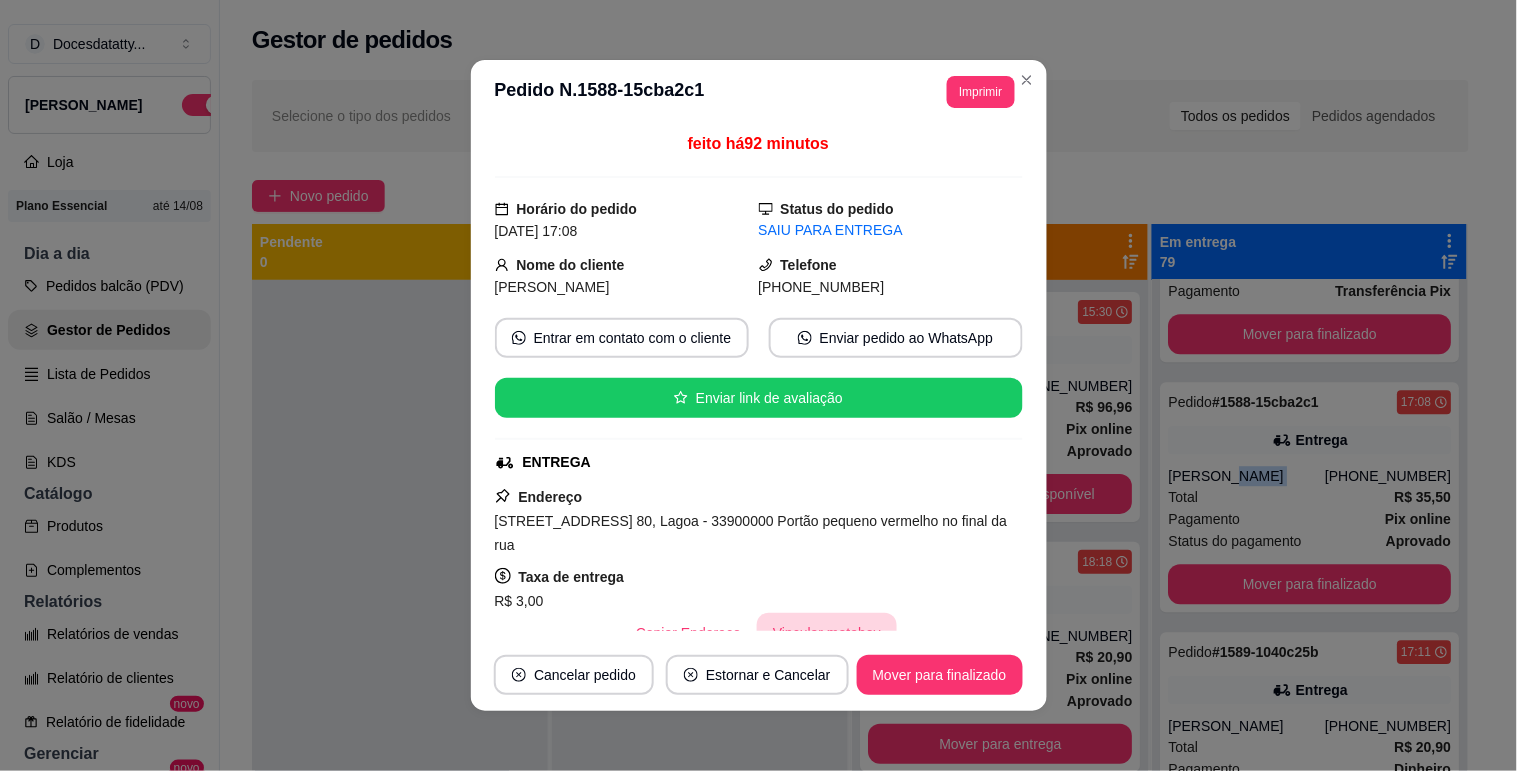 click on "Vincular motoboy" at bounding box center [827, 633] 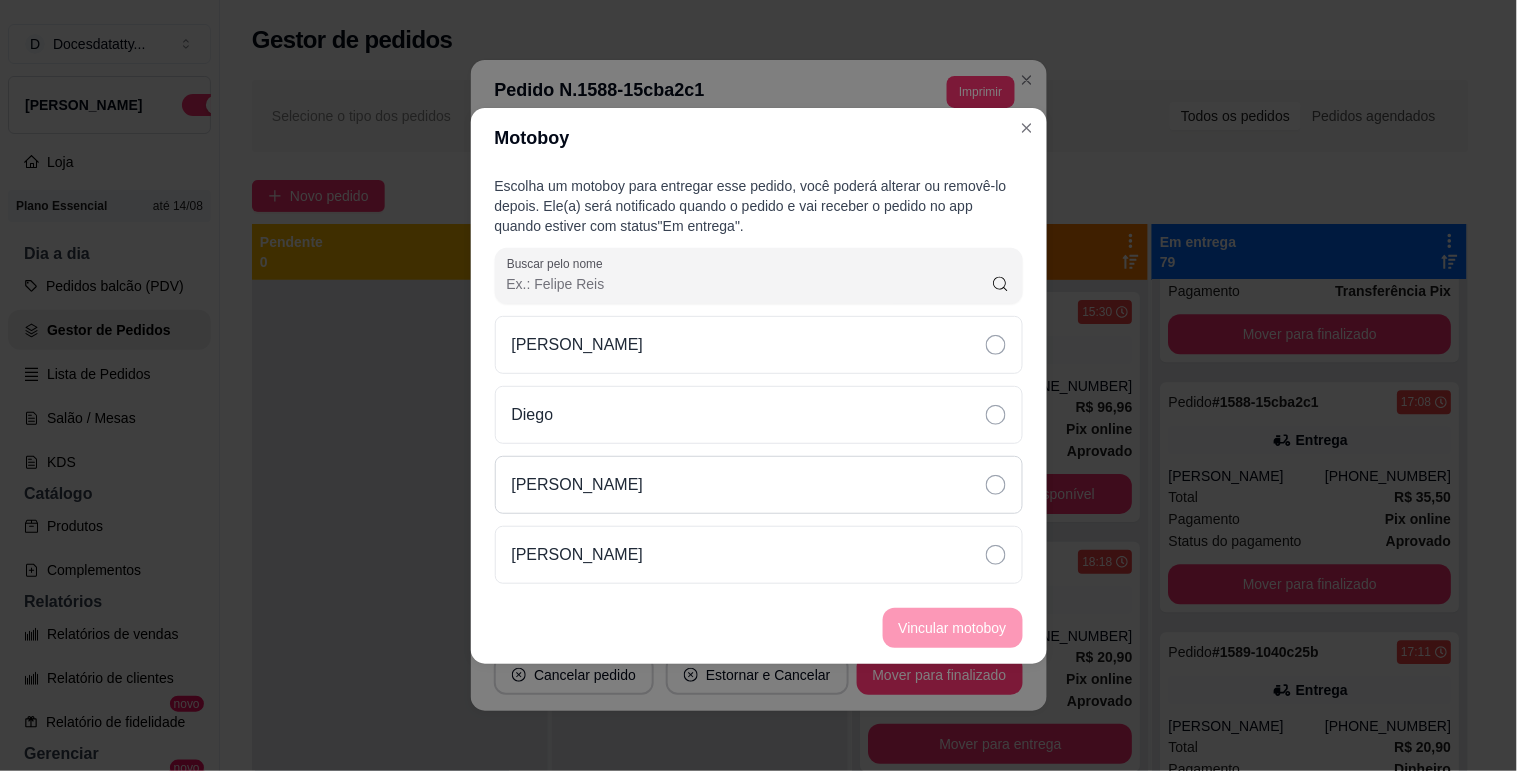 click on "[PERSON_NAME]" at bounding box center [578, 485] 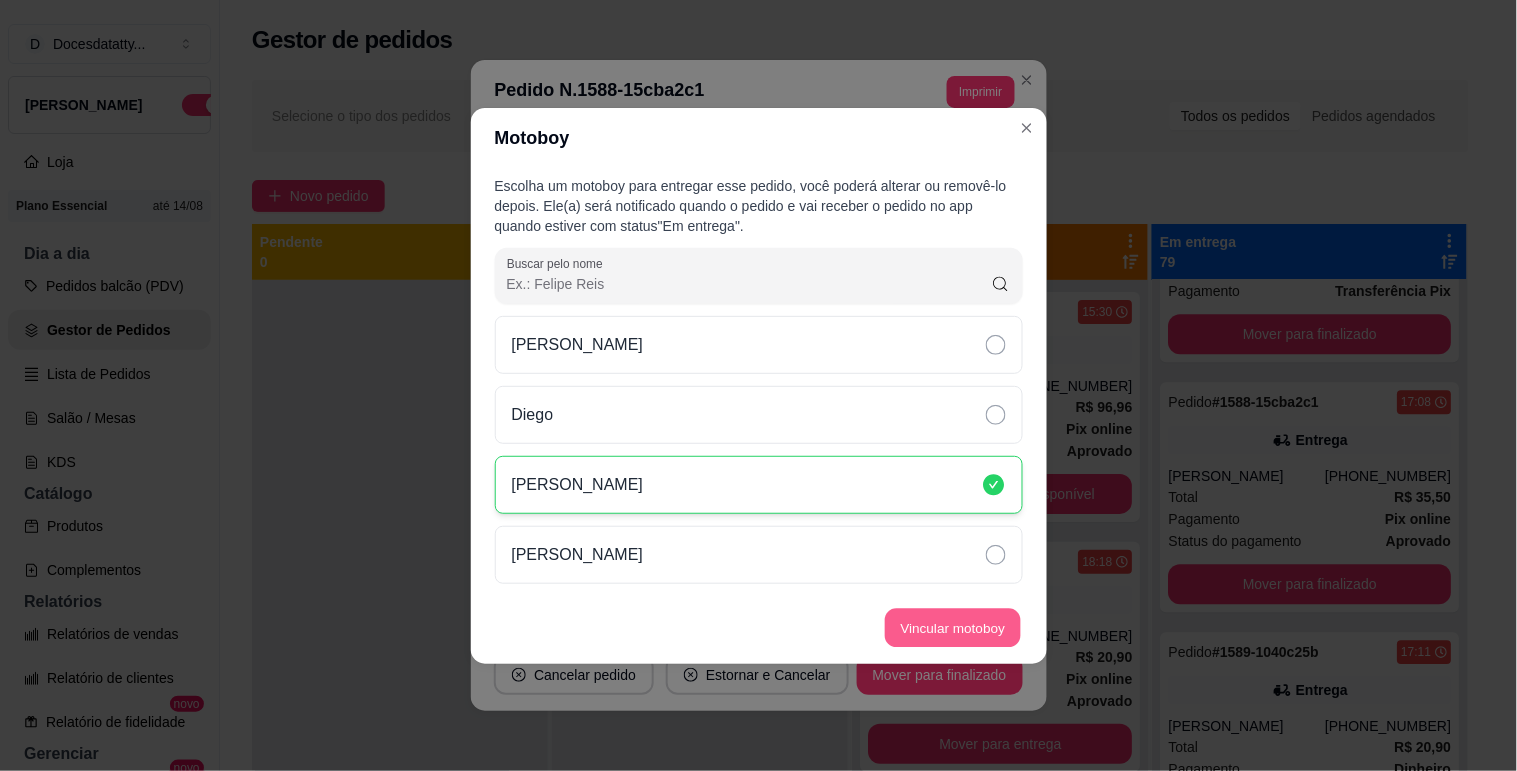click on "Vincular motoboy" at bounding box center (953, 627) 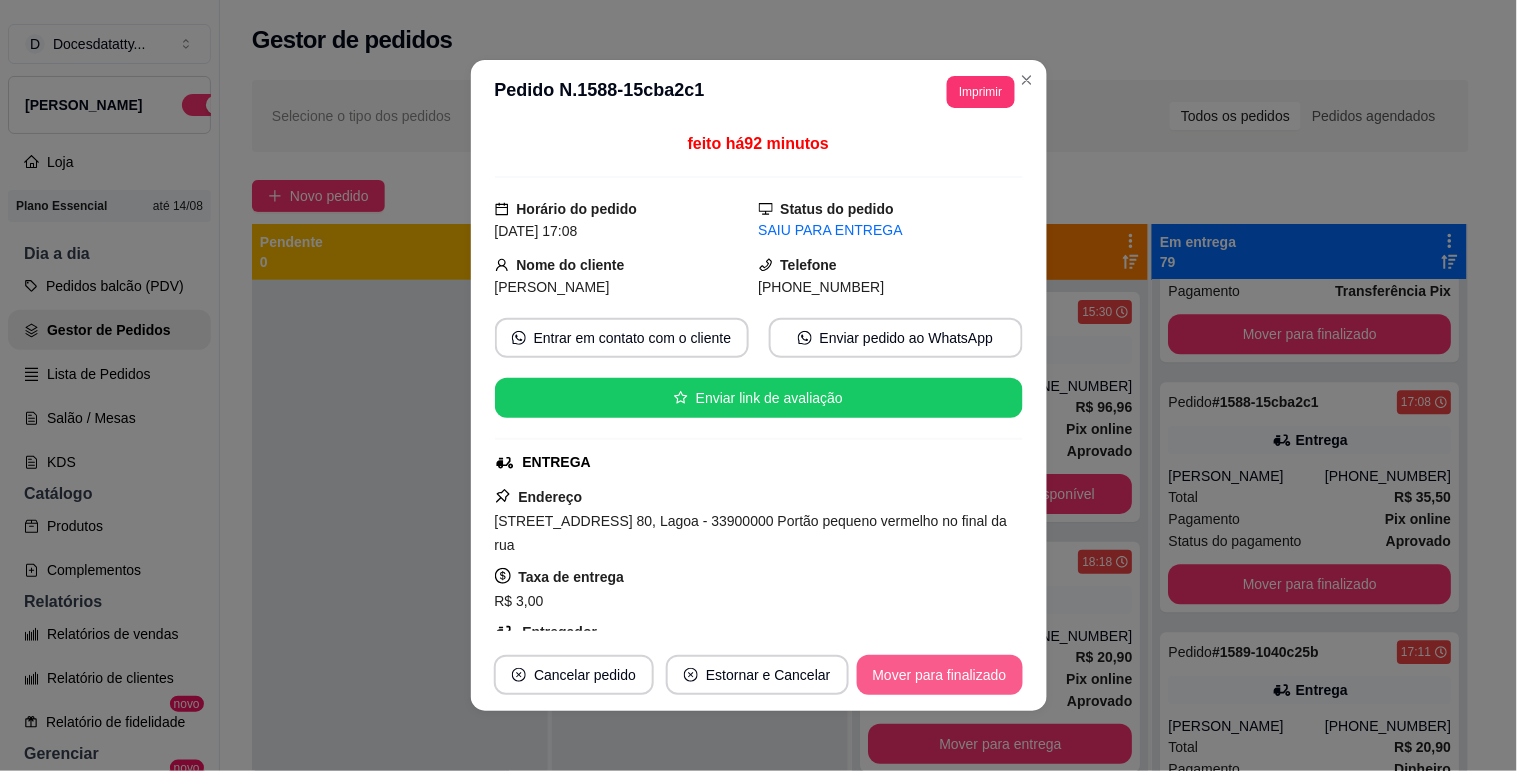 click on "Mover para finalizado" at bounding box center [940, 675] 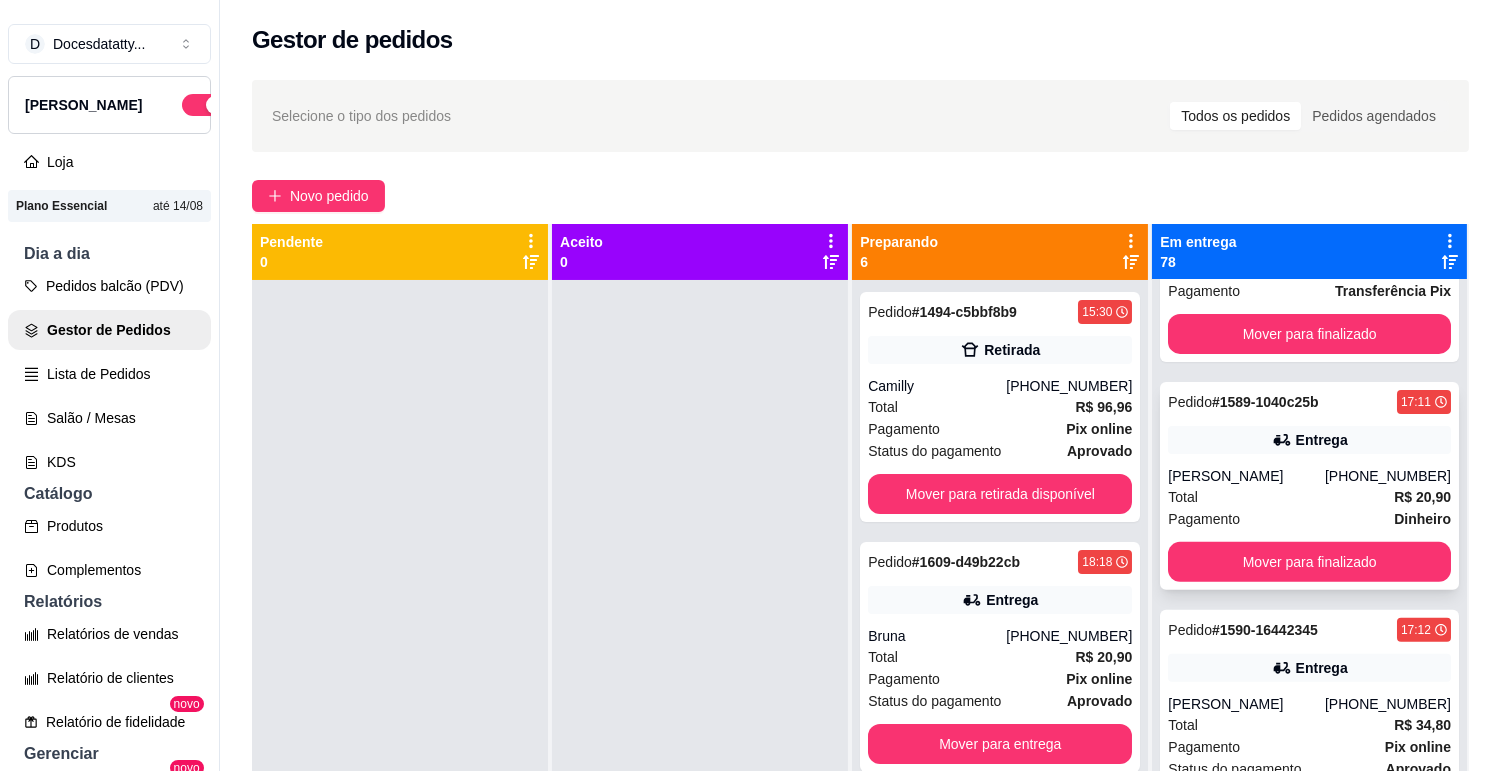 click on "Entrega" at bounding box center (1309, 440) 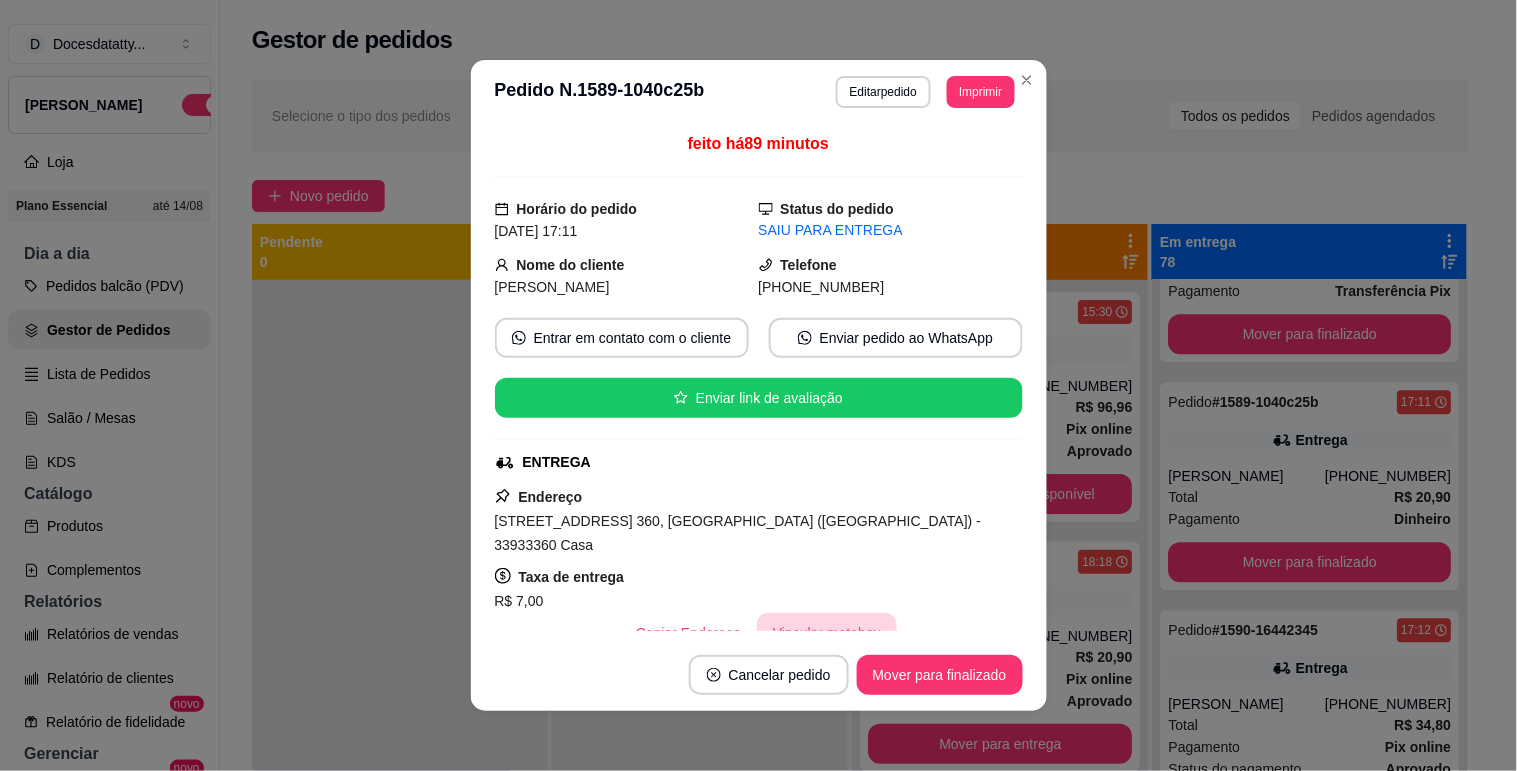 click on "Vincular motoboy" at bounding box center (827, 633) 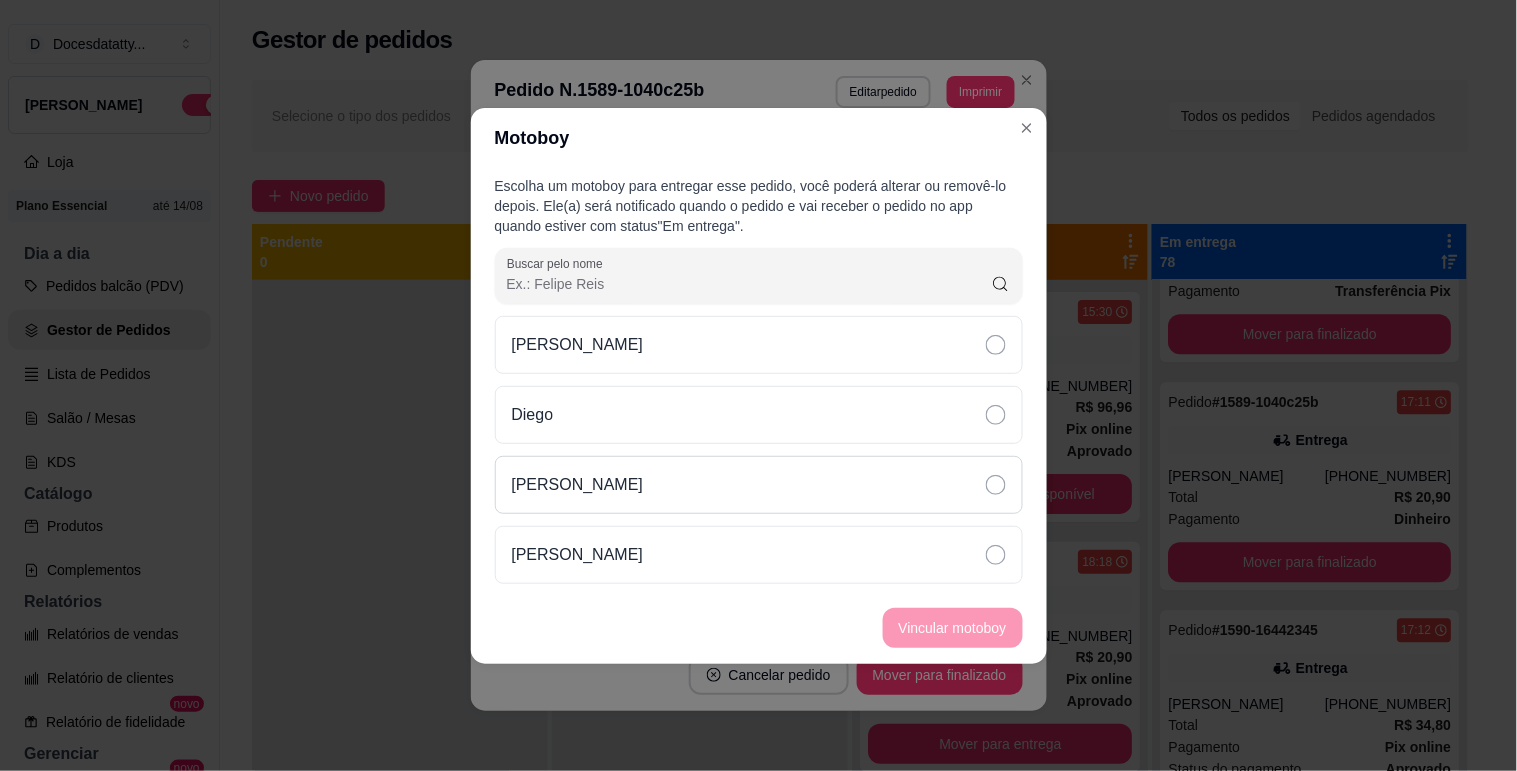 click on "[PERSON_NAME]" at bounding box center (759, 485) 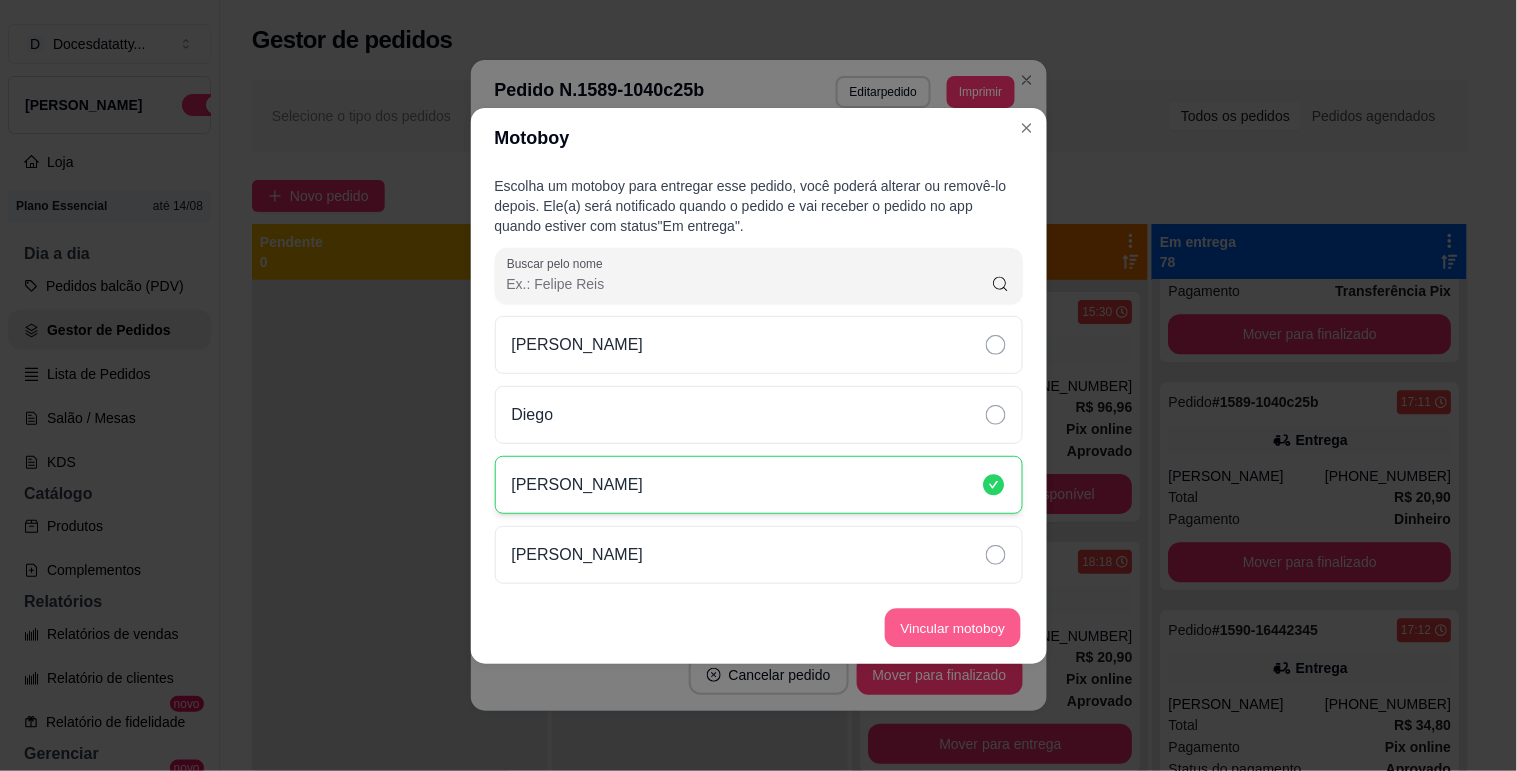 click on "Vincular motoboy" at bounding box center (953, 627) 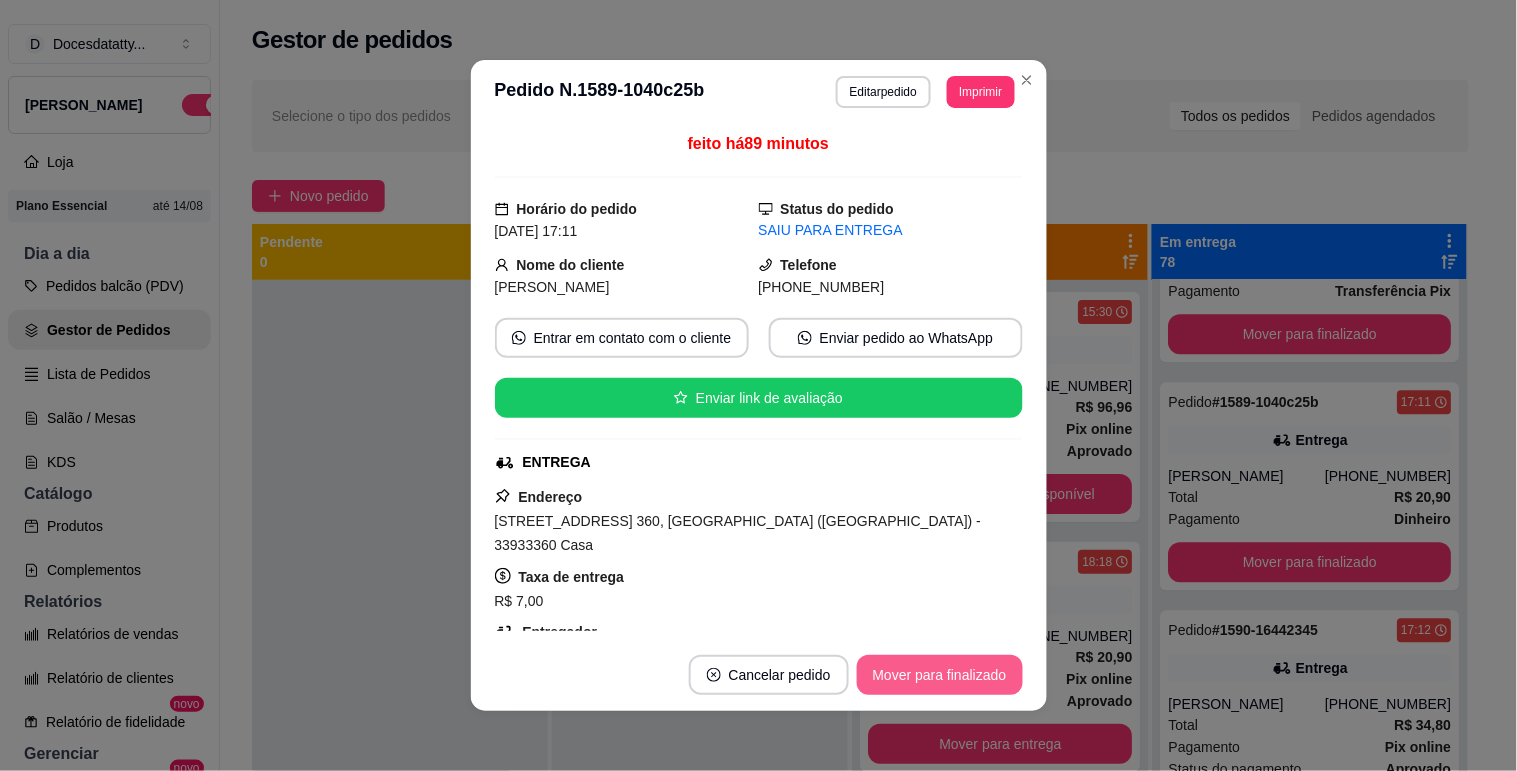 click on "Mover para finalizado" at bounding box center [940, 675] 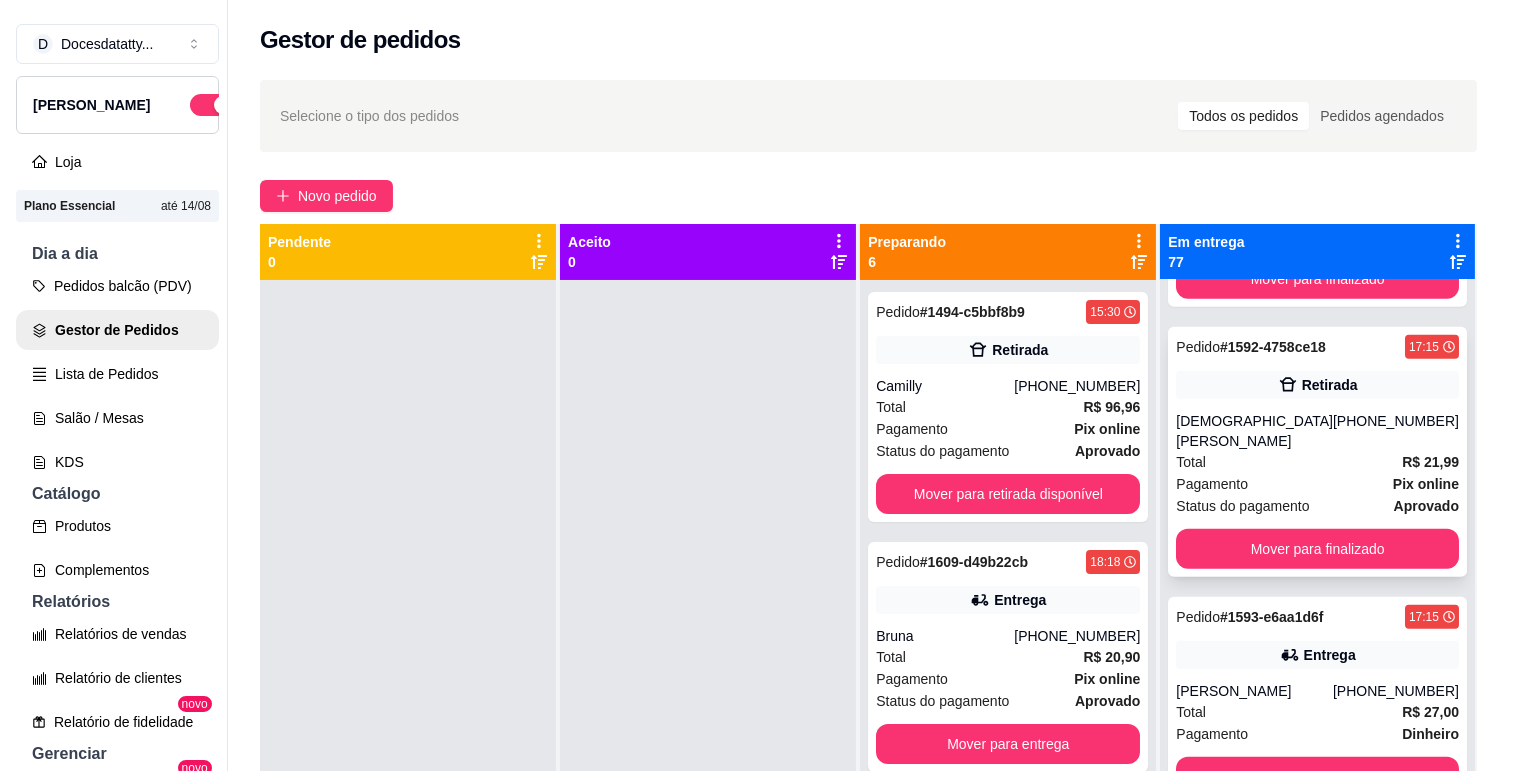 scroll, scrollTop: 15666, scrollLeft: 0, axis: vertical 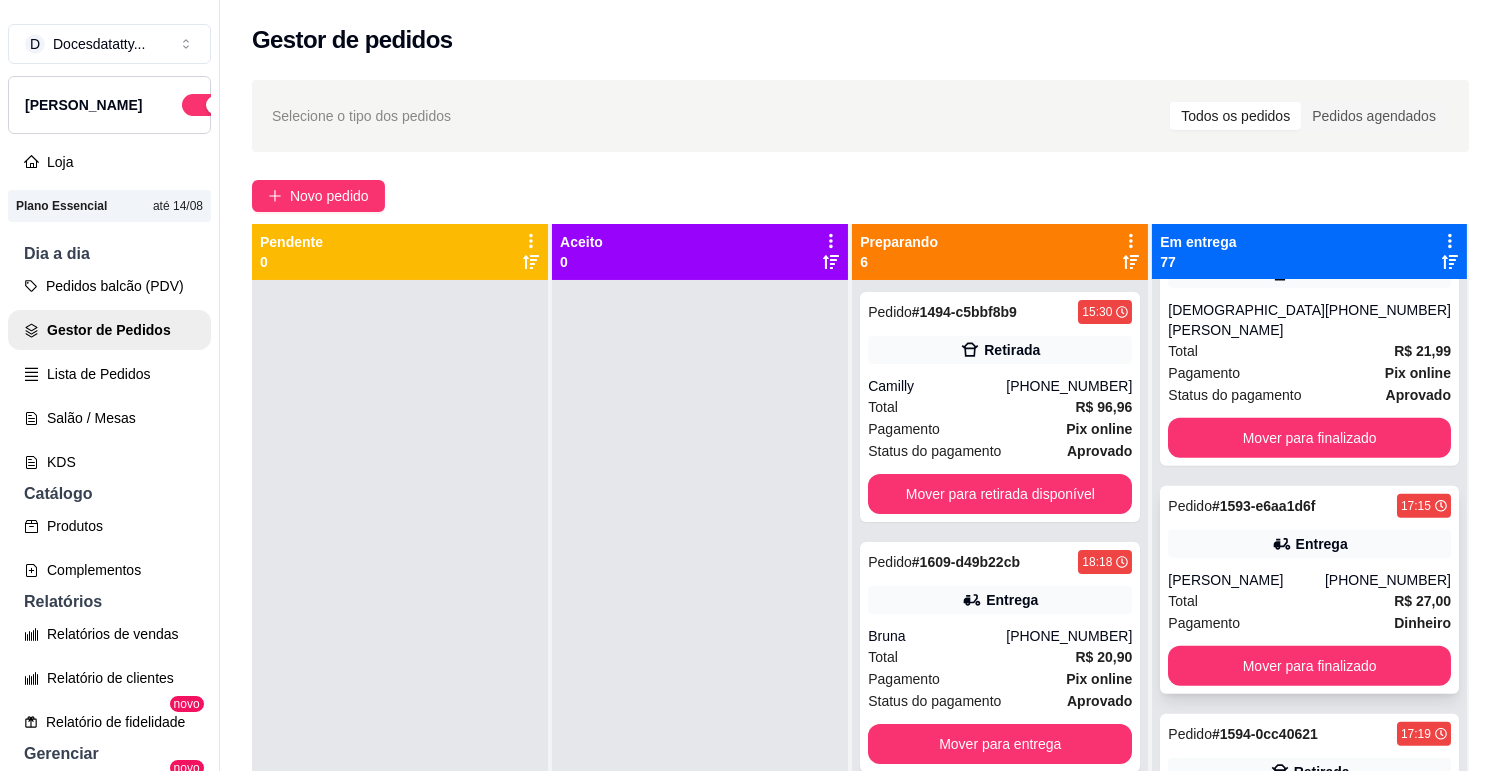 click on "[PERSON_NAME]" at bounding box center [1246, 580] 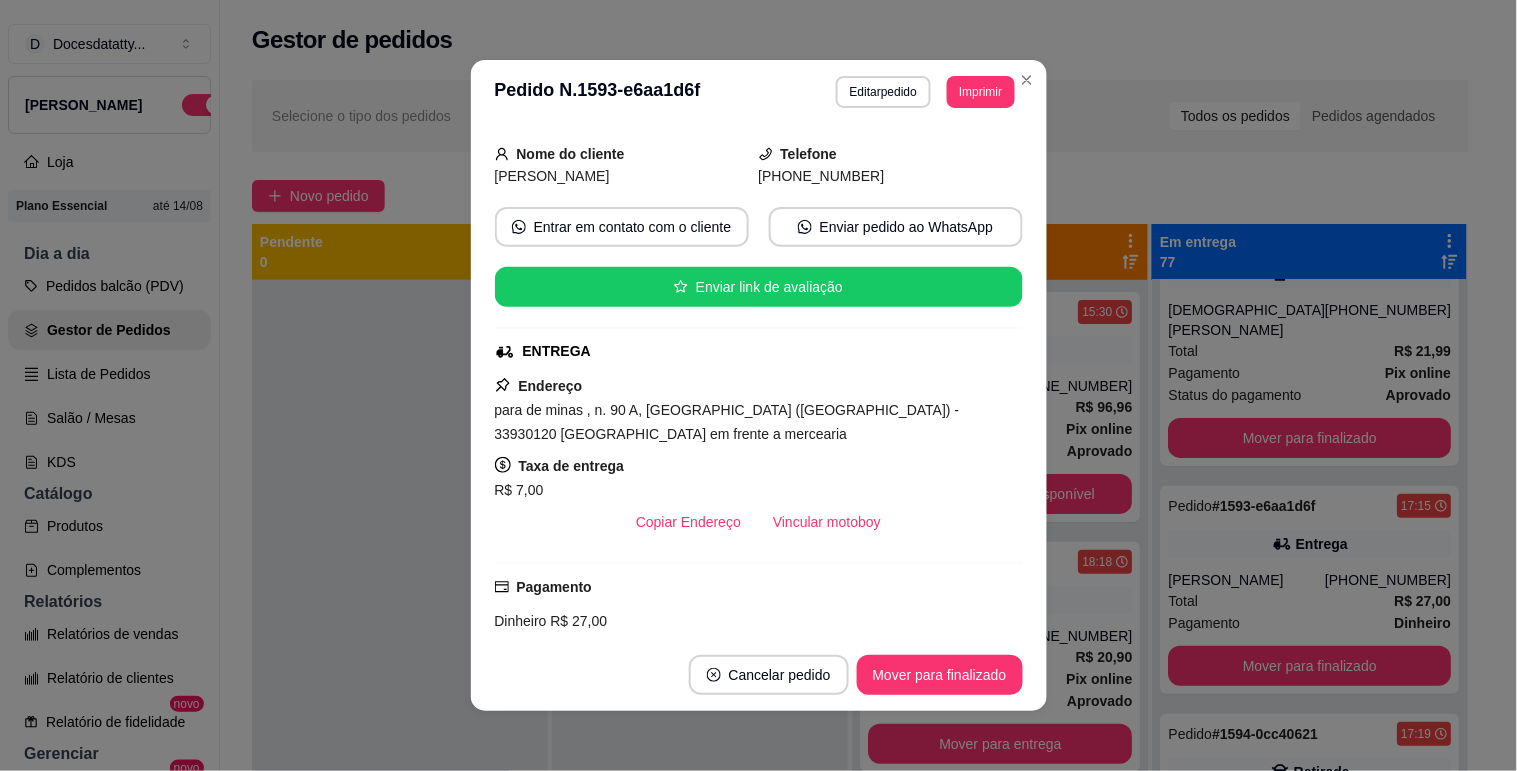 scroll, scrollTop: 222, scrollLeft: 0, axis: vertical 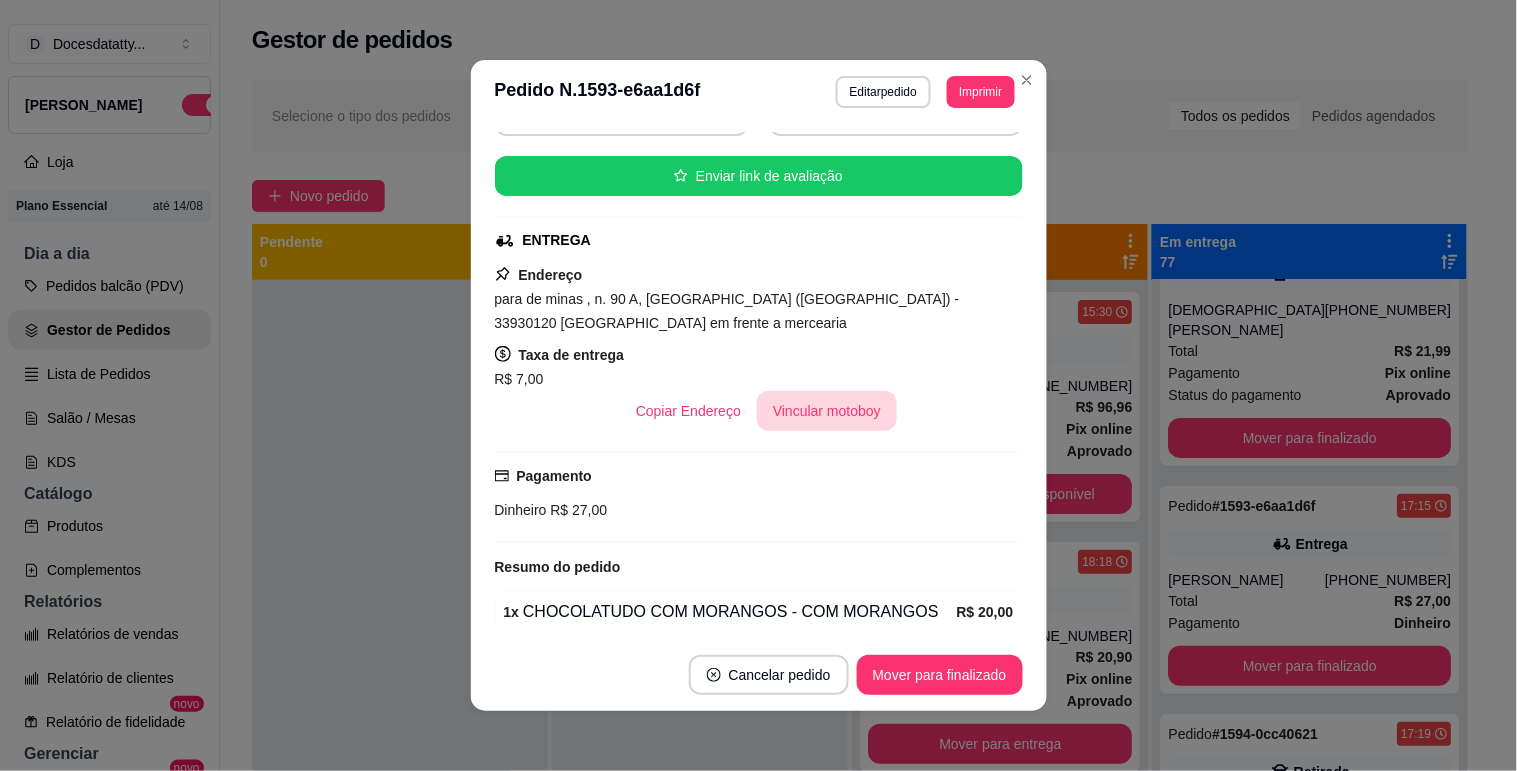 click on "Vincular motoboy" at bounding box center (827, 411) 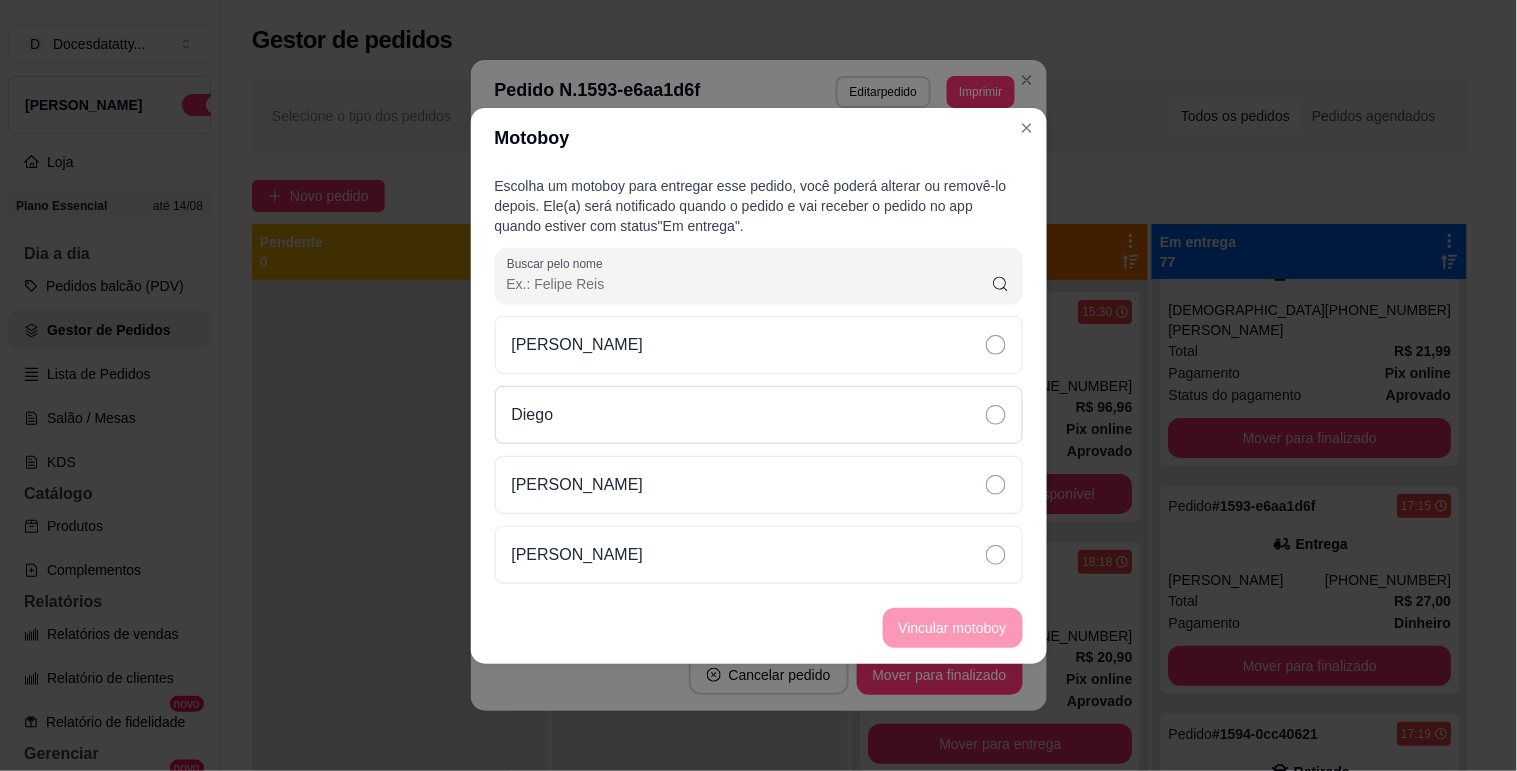 click on "Diego" at bounding box center (759, 415) 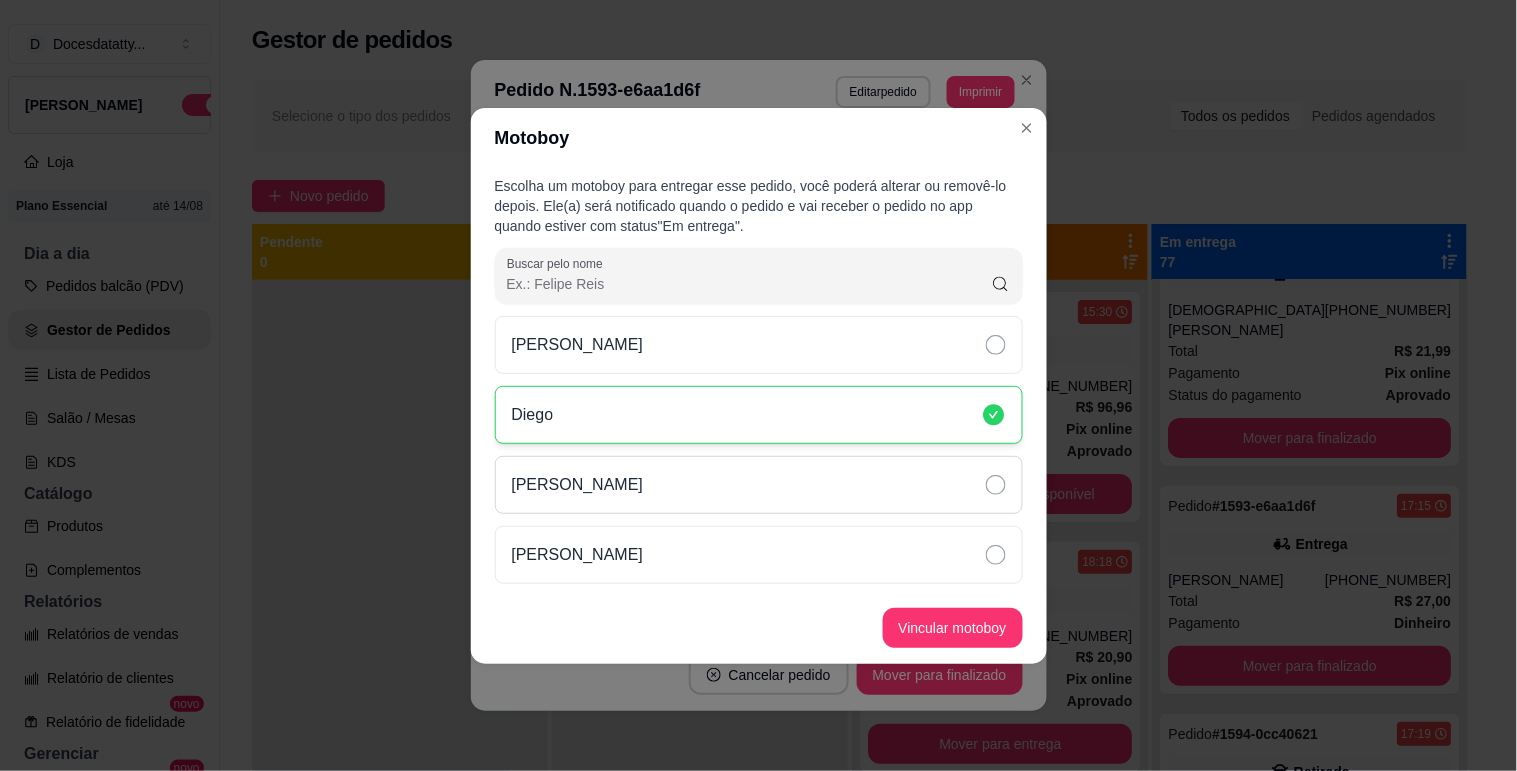 click on "[PERSON_NAME]" at bounding box center [759, 485] 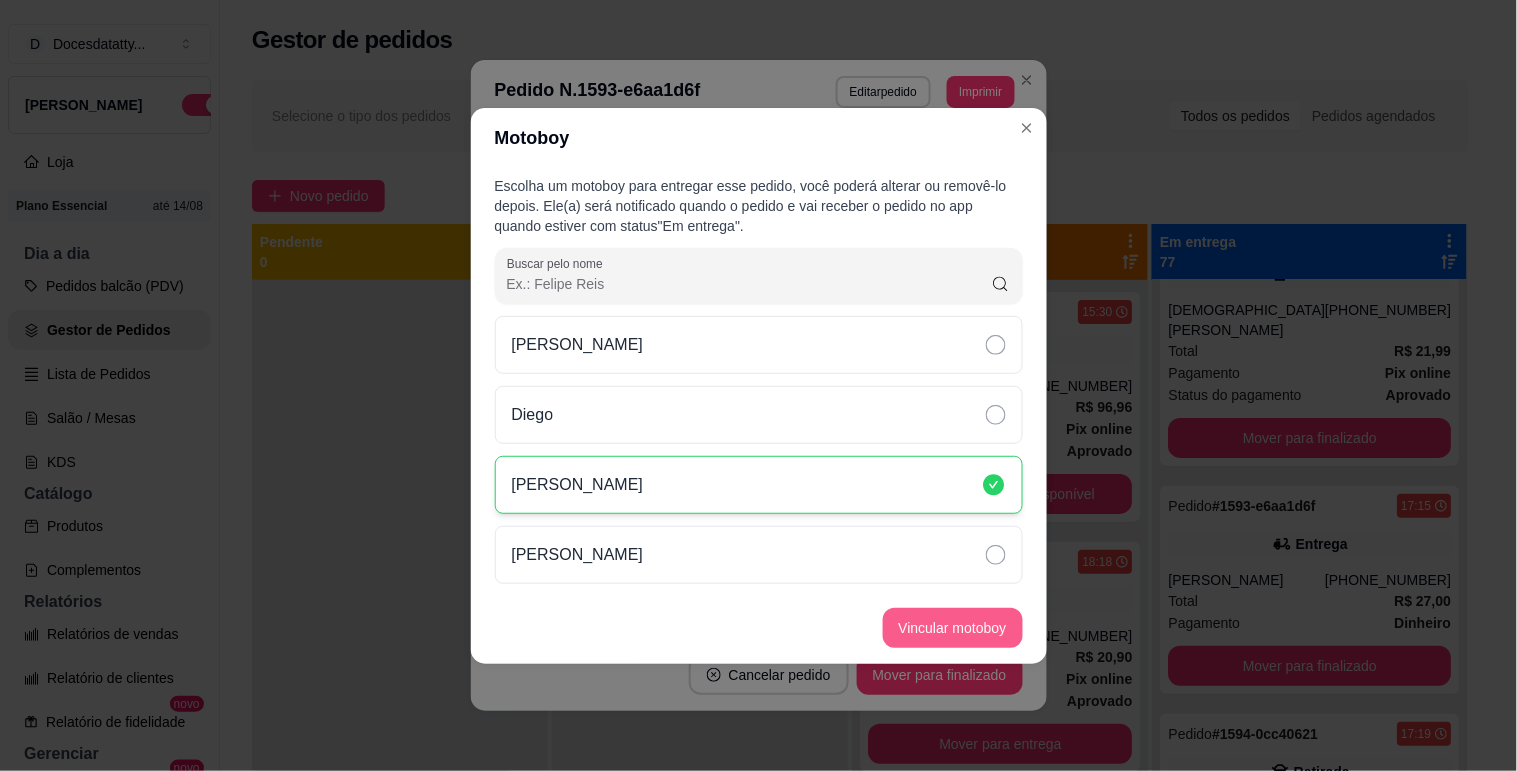 click on "Vincular motoboy" at bounding box center (953, 628) 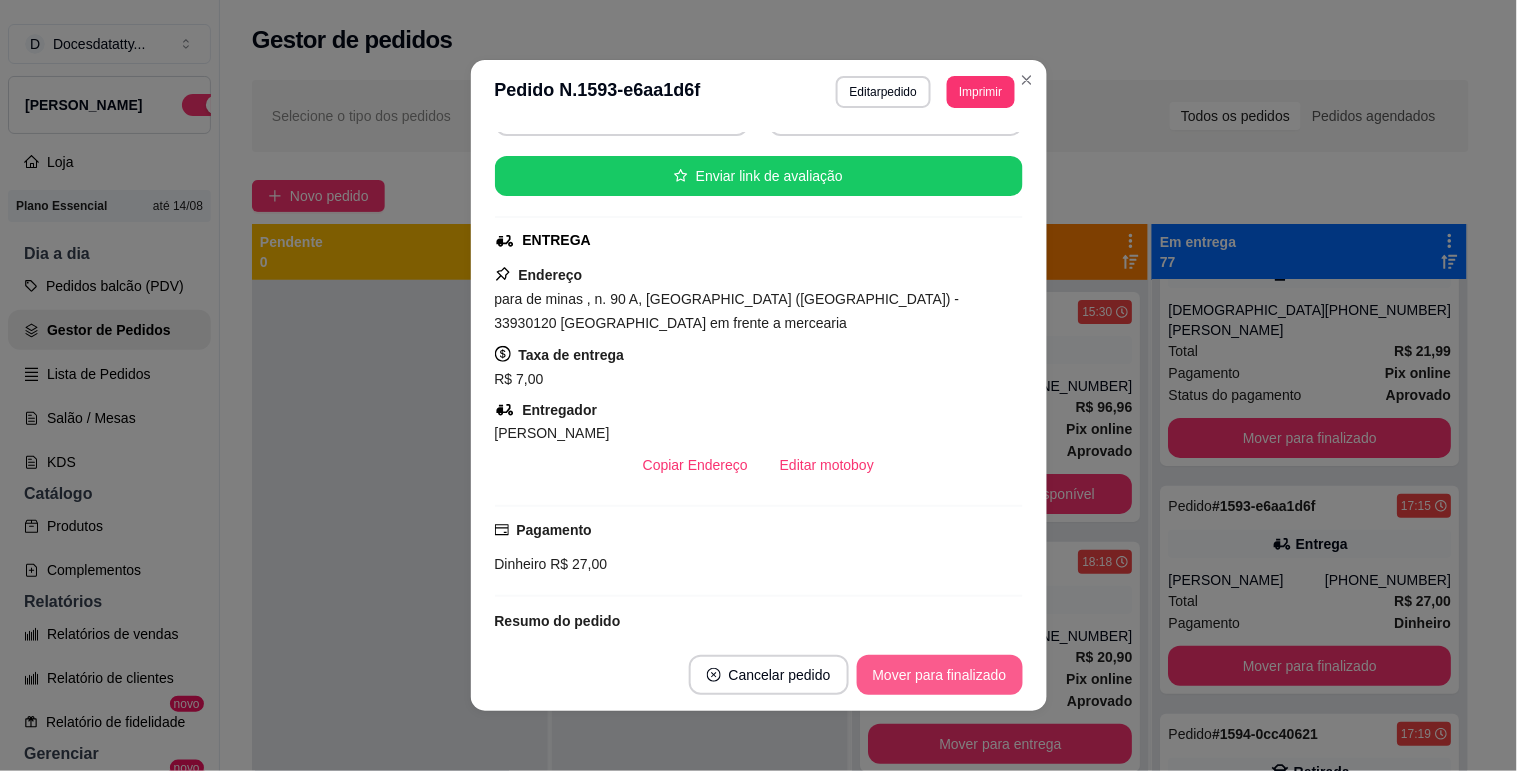 click on "Mover para finalizado" at bounding box center [940, 675] 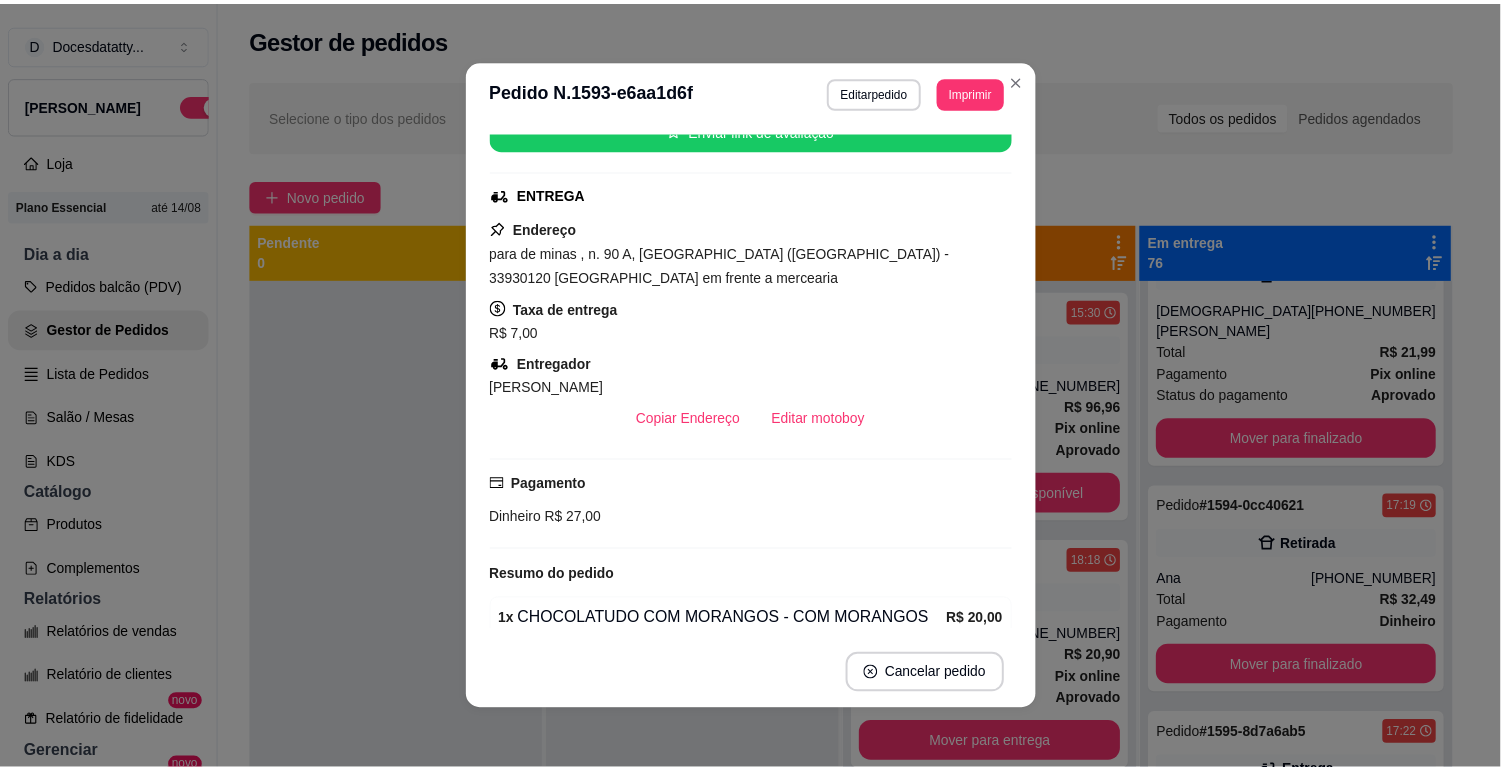 scroll, scrollTop: 175, scrollLeft: 0, axis: vertical 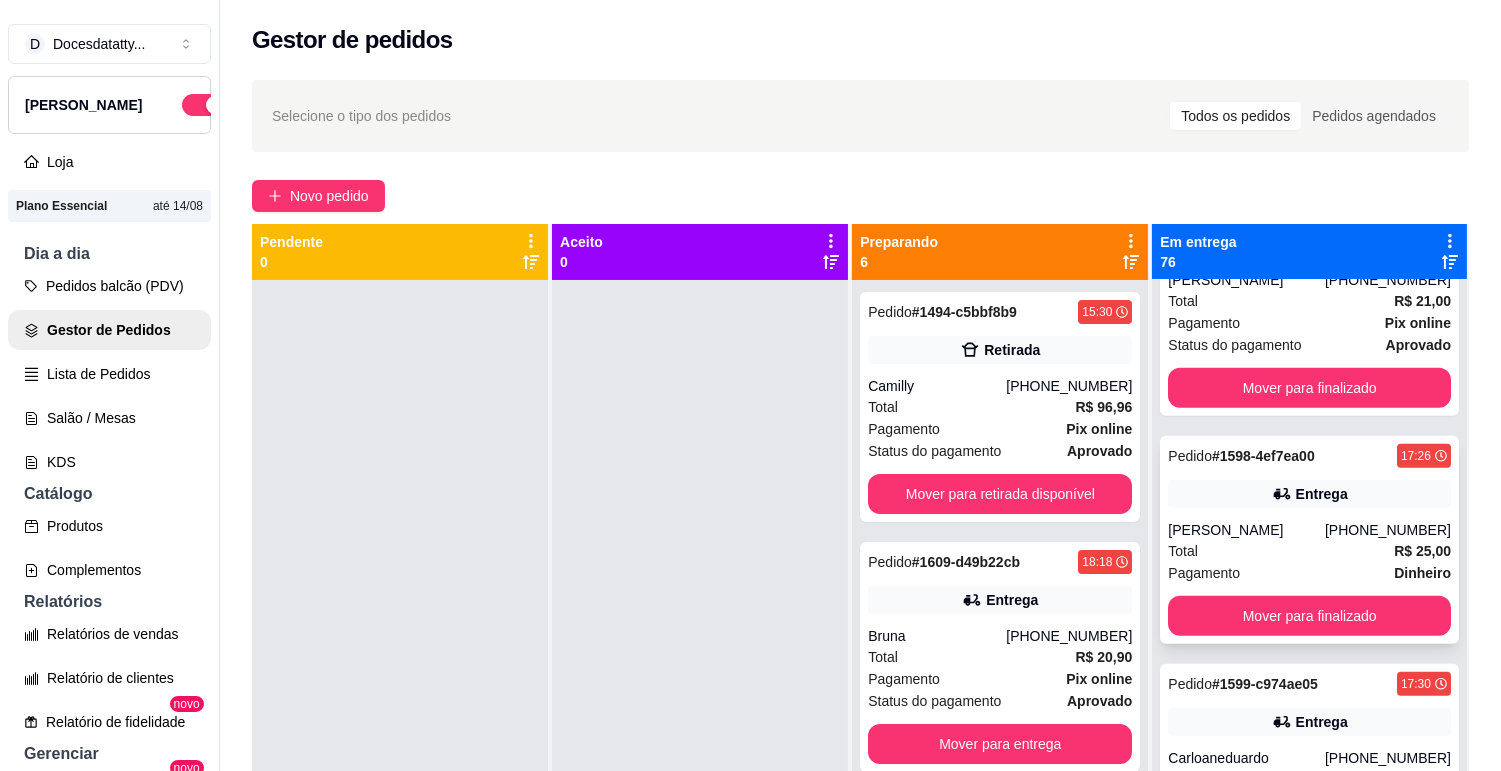 click on "Entrega" at bounding box center (1309, 494) 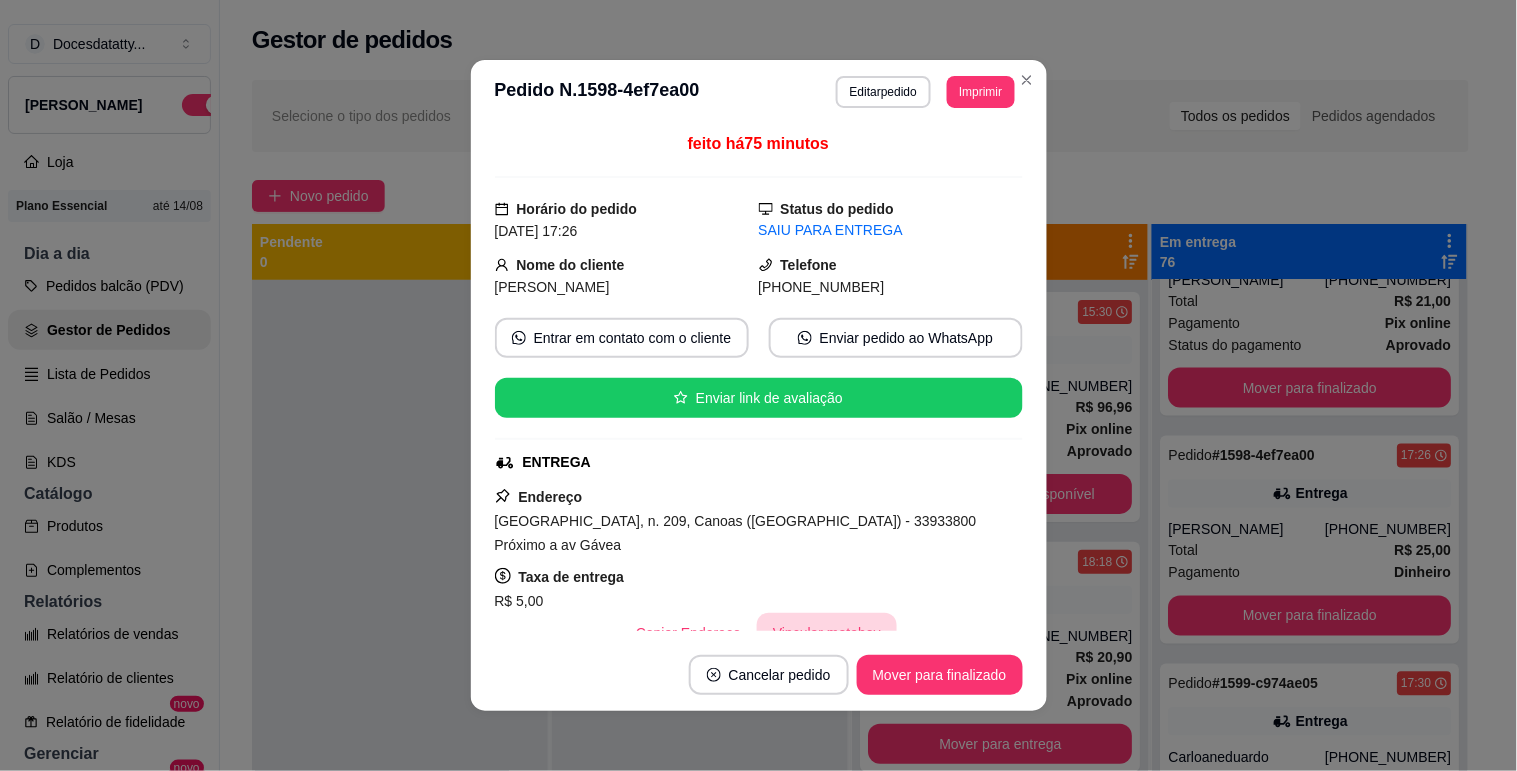 click on "Vincular motoboy" at bounding box center [827, 633] 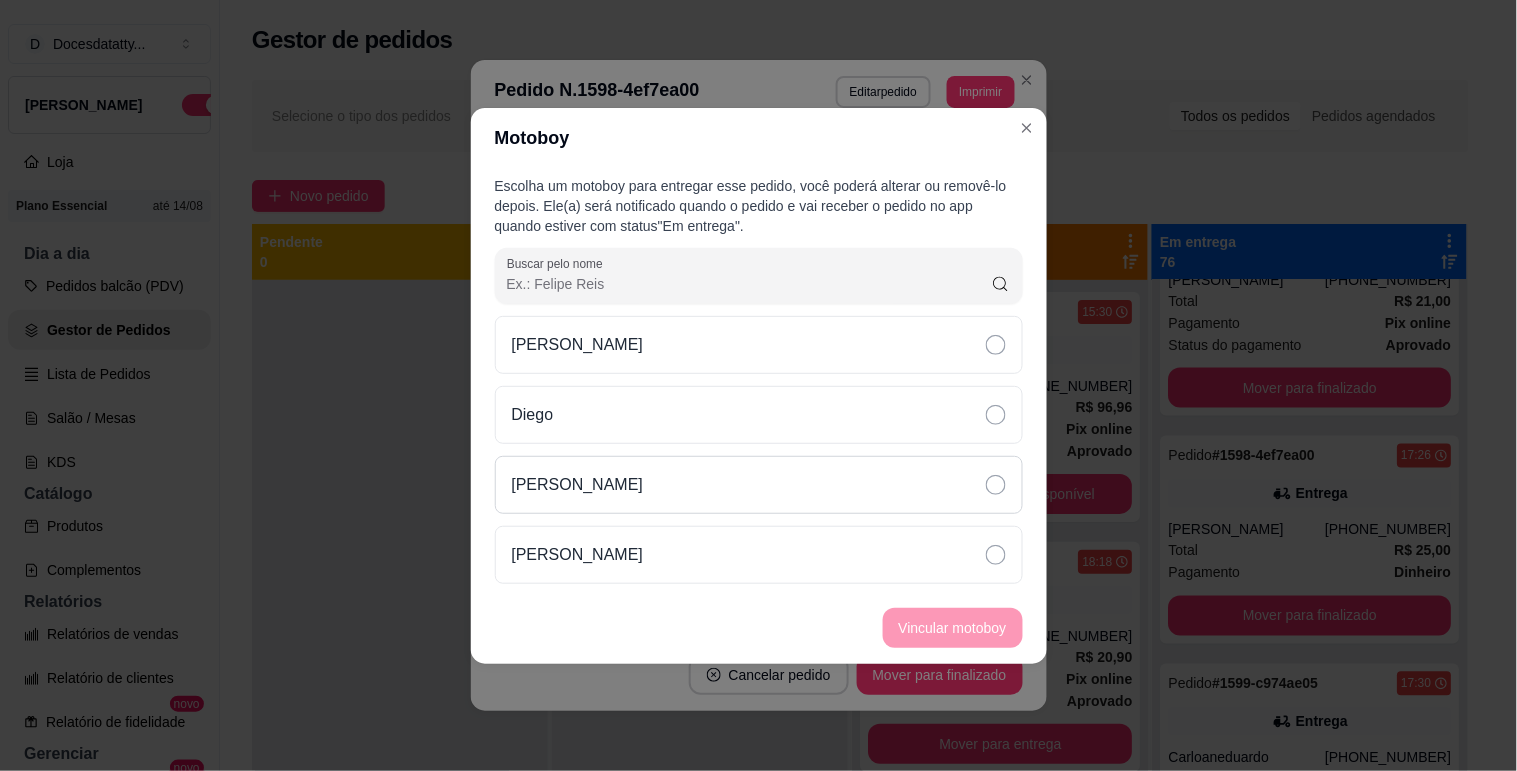 click on "[PERSON_NAME]" at bounding box center (759, 485) 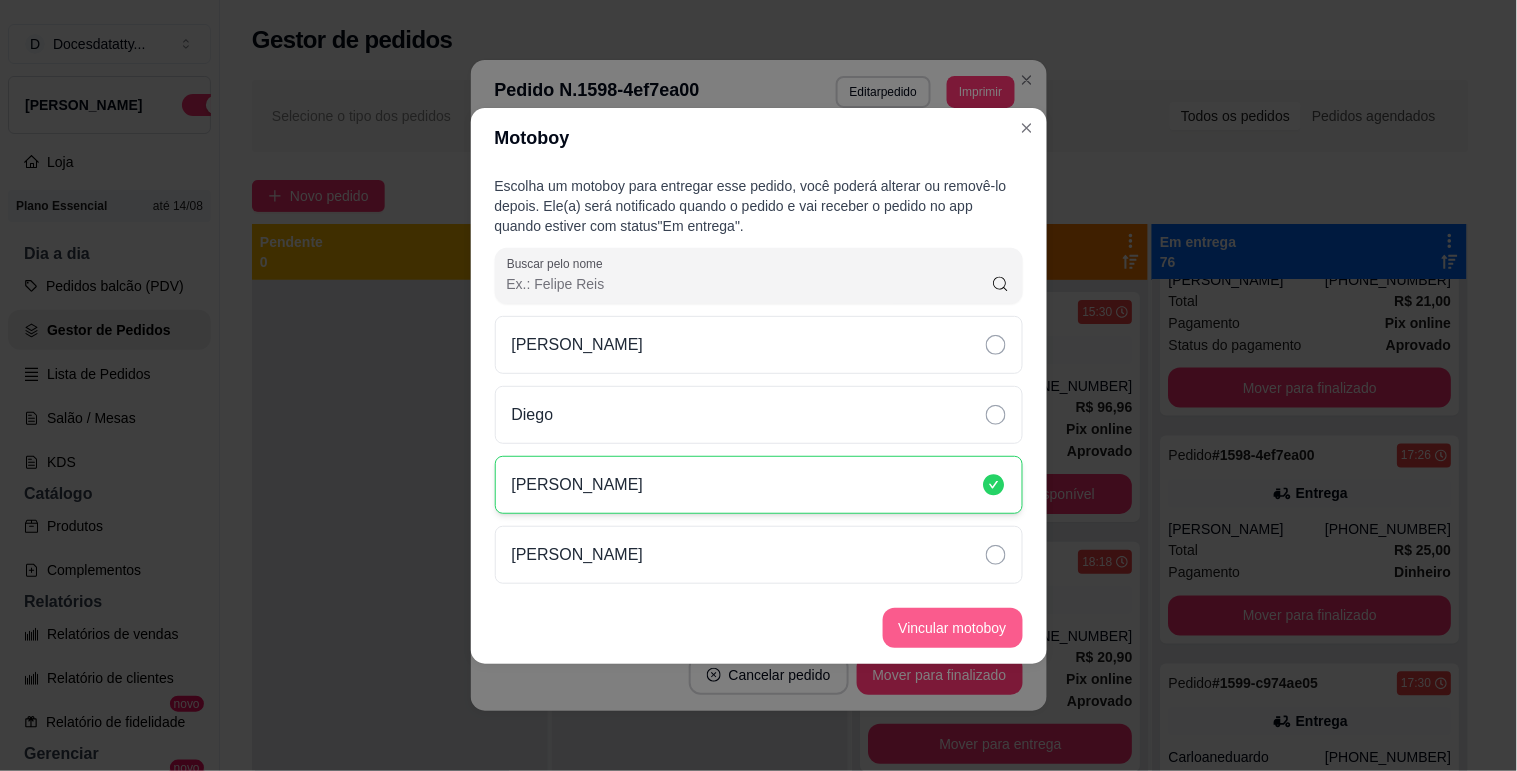 click on "Vincular motoboy" at bounding box center (953, 628) 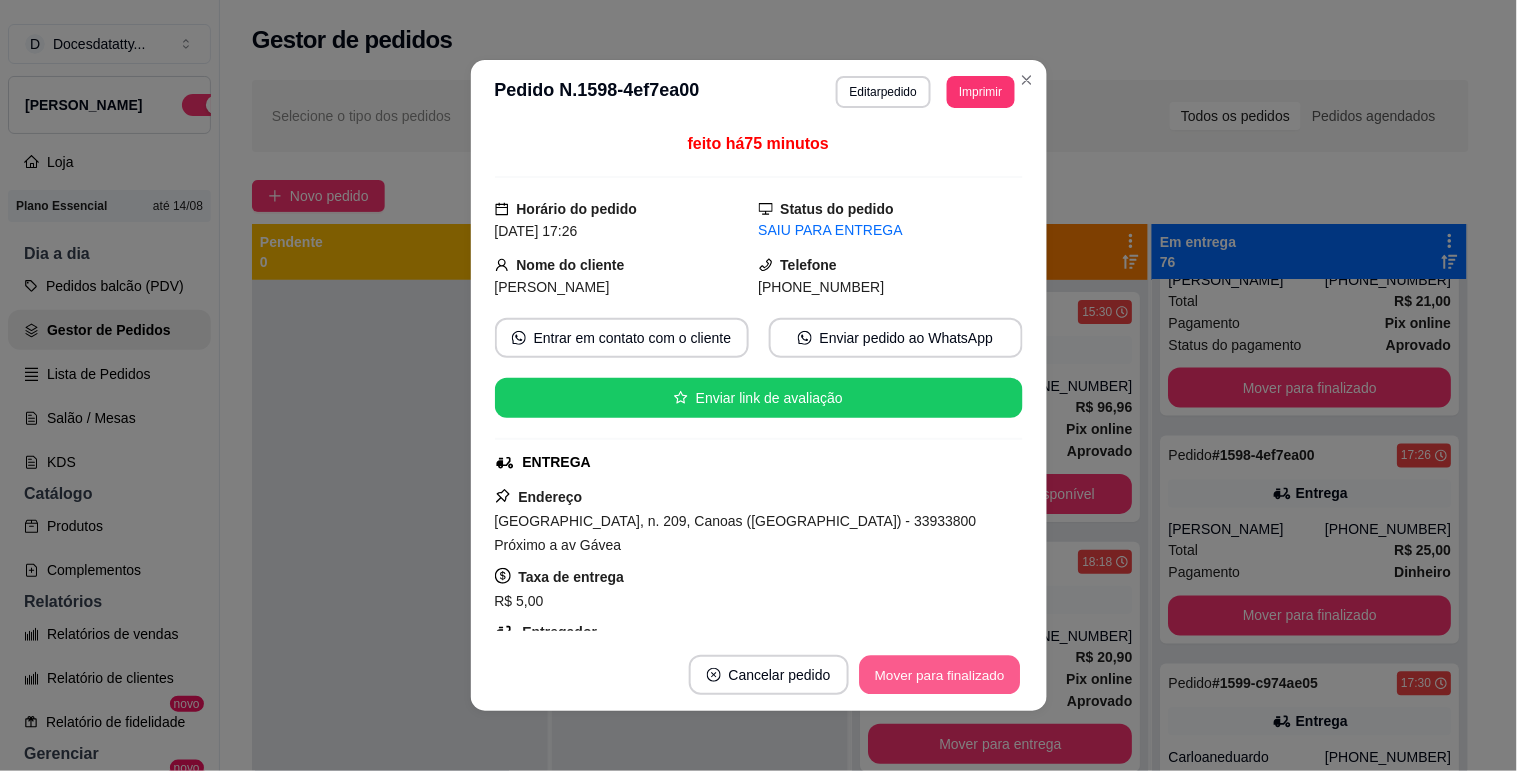 click on "Mover para finalizado" at bounding box center [939, 675] 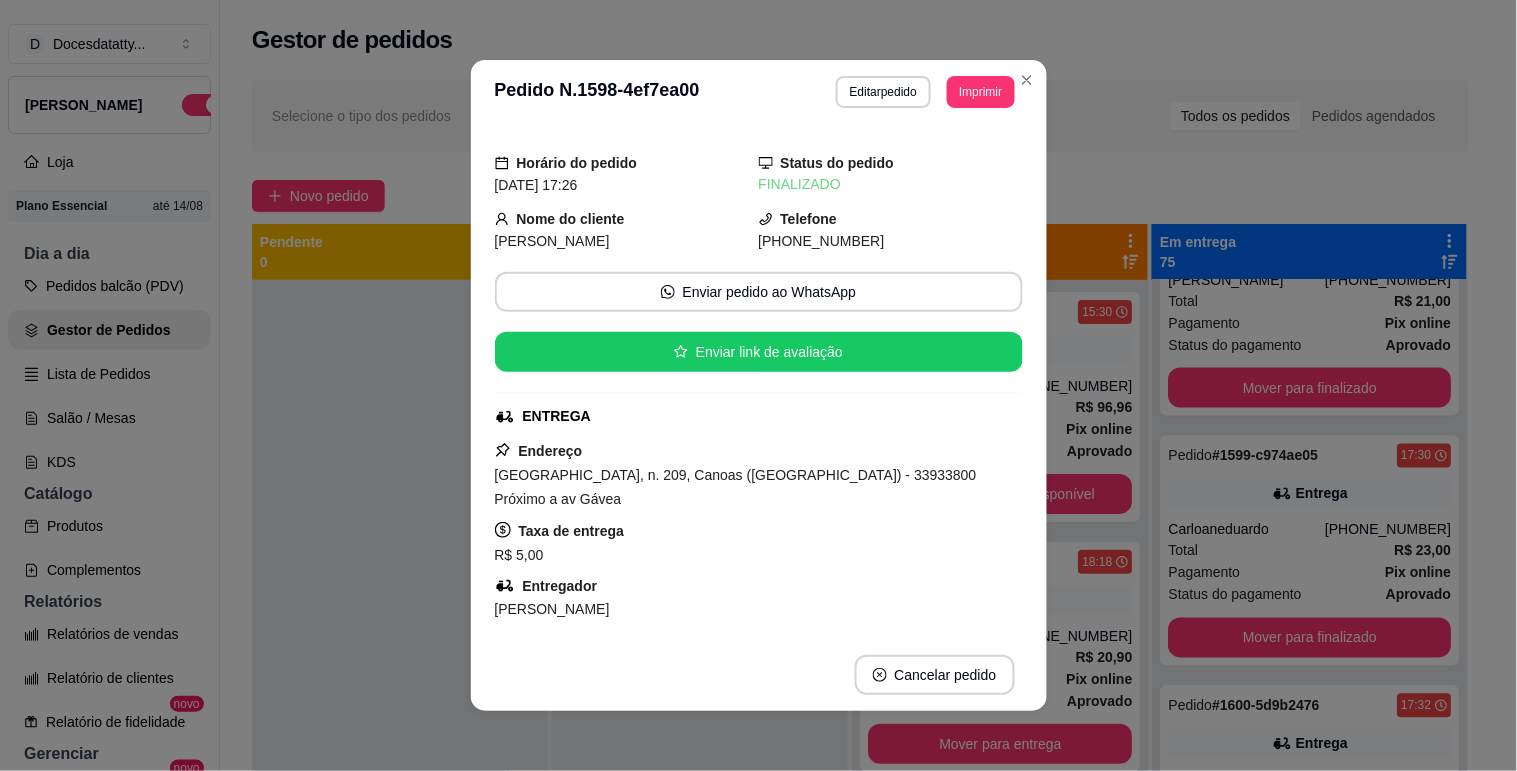 scroll, scrollTop: 175, scrollLeft: 0, axis: vertical 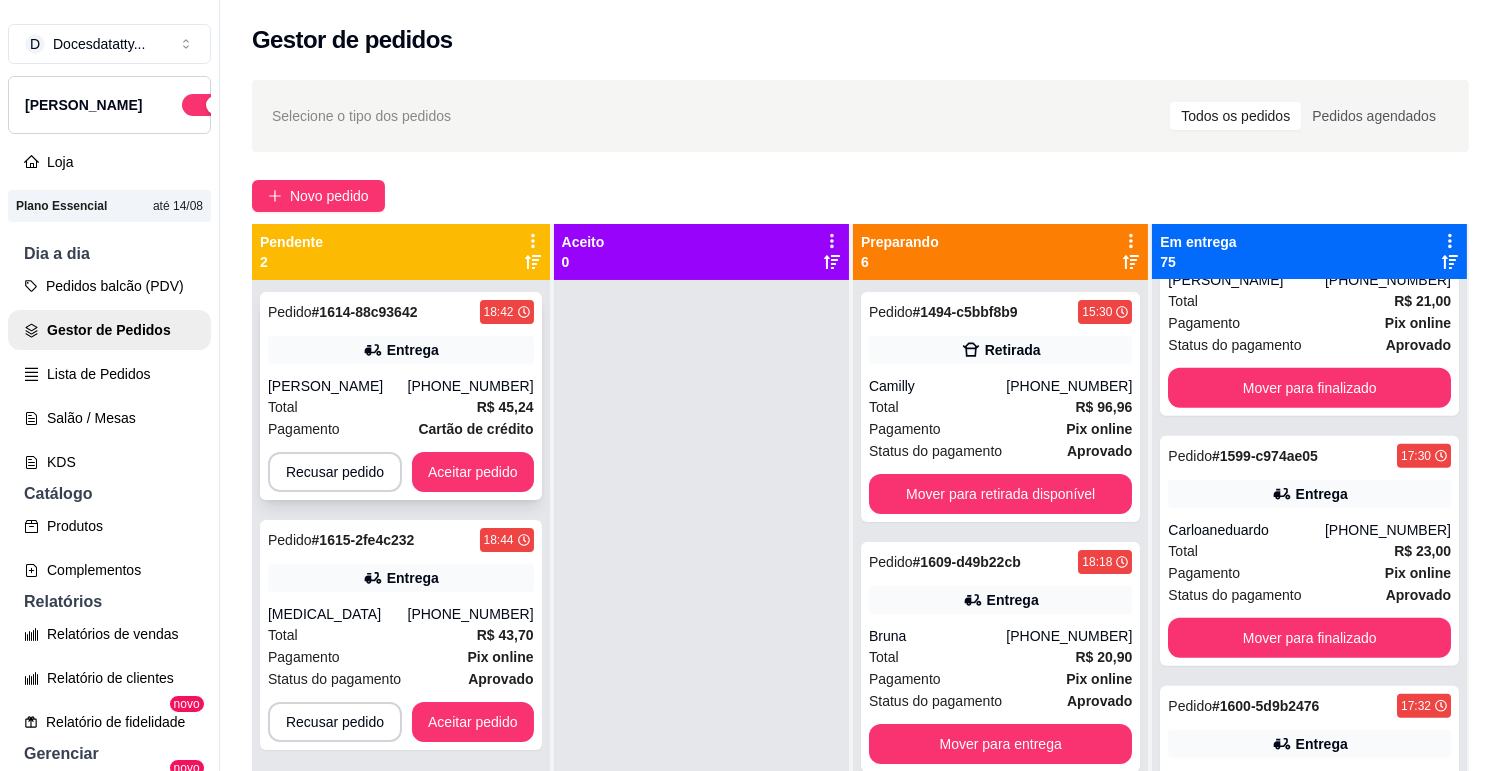 click on "Entrega" at bounding box center (413, 350) 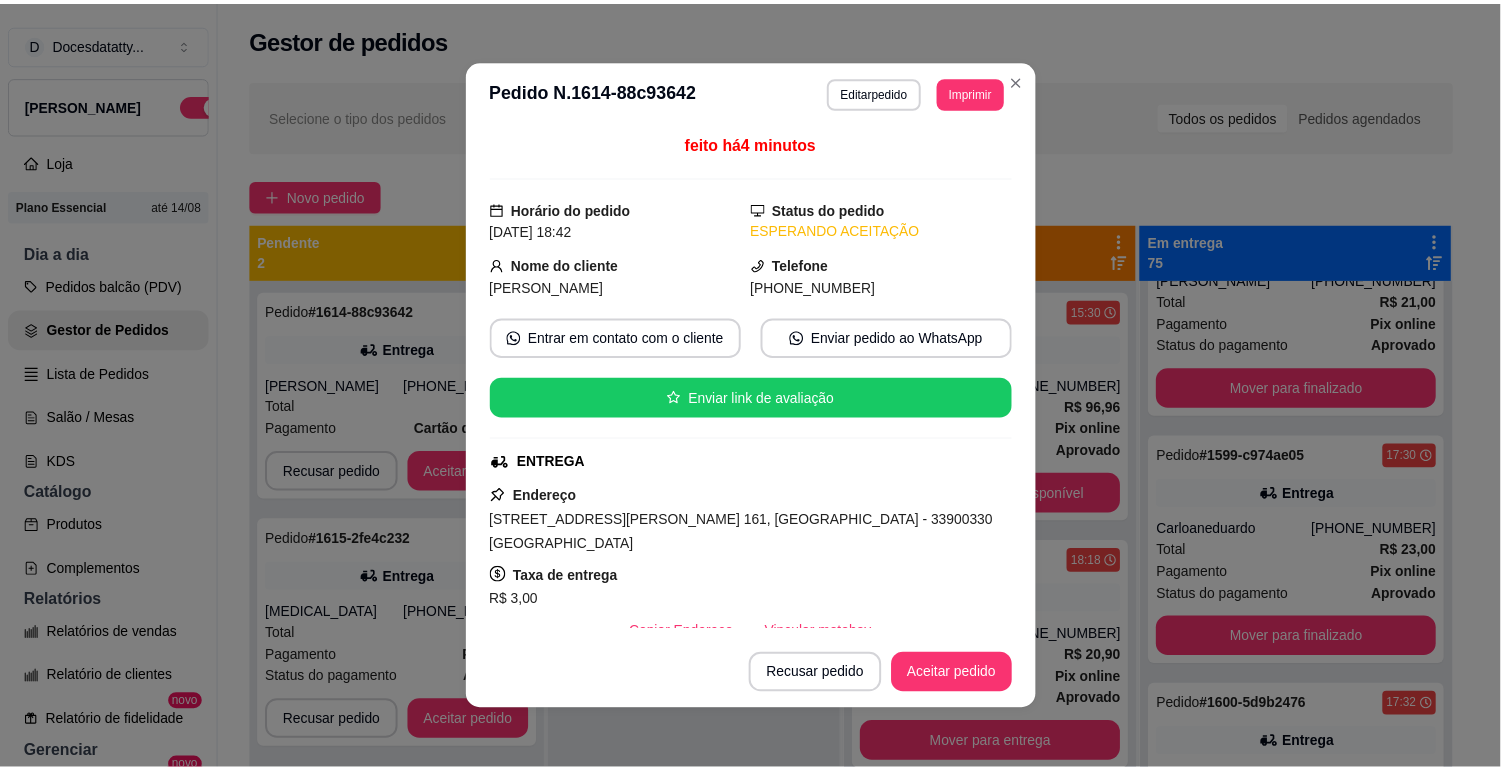 scroll, scrollTop: 111, scrollLeft: 0, axis: vertical 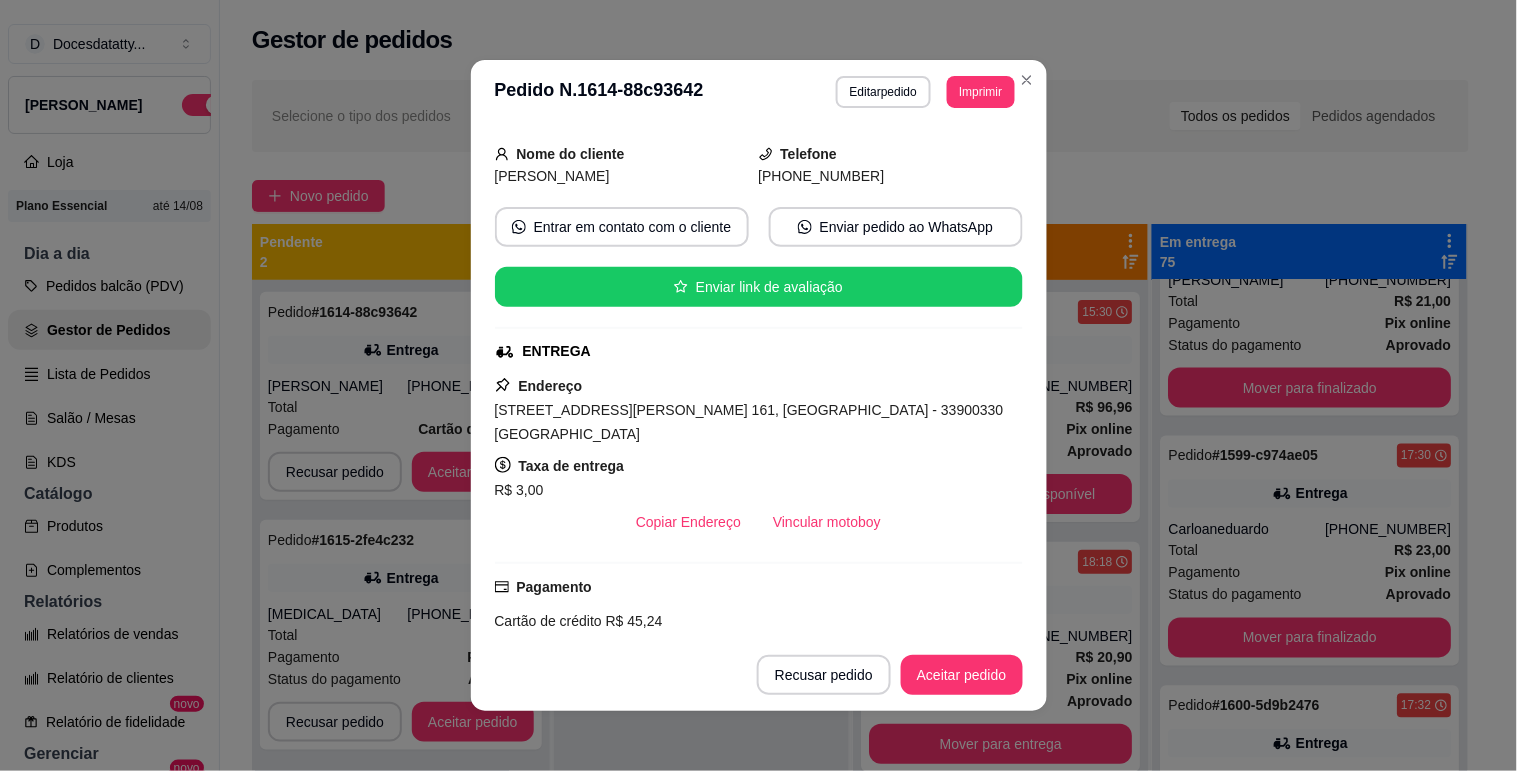 click on "Vincular motoboy" at bounding box center [827, 522] 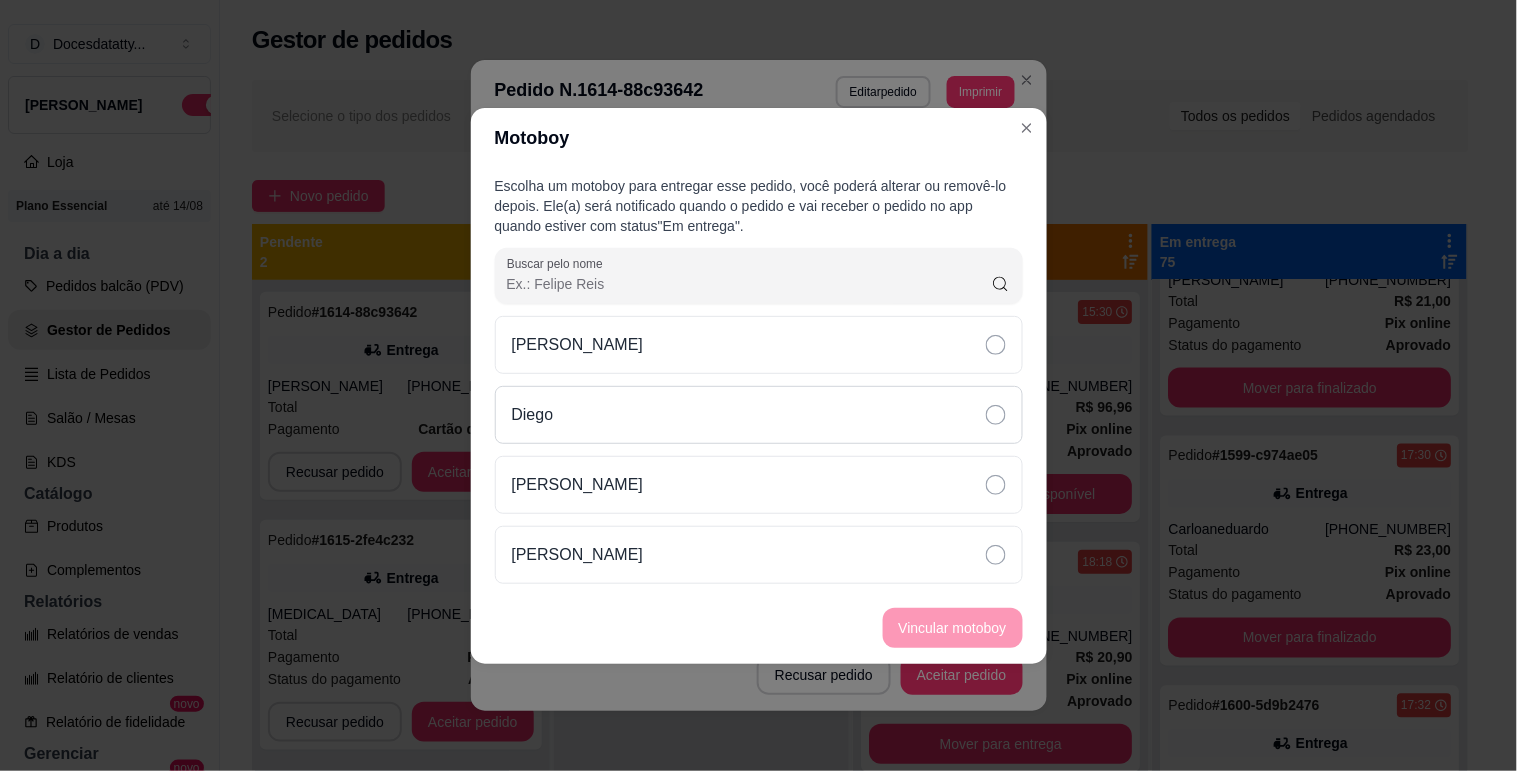 click on "Diego" at bounding box center (759, 415) 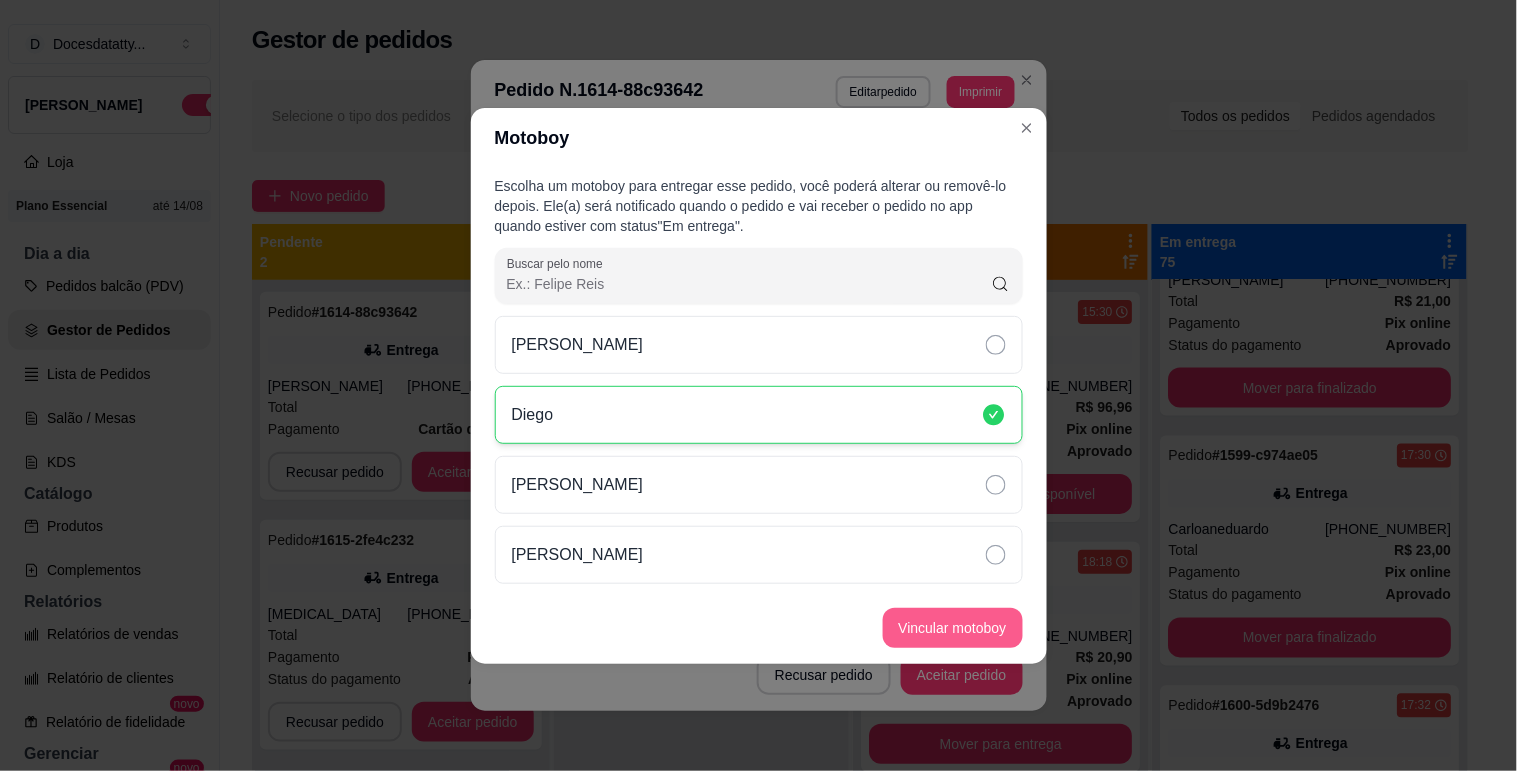 click on "Vincular motoboy" at bounding box center (953, 628) 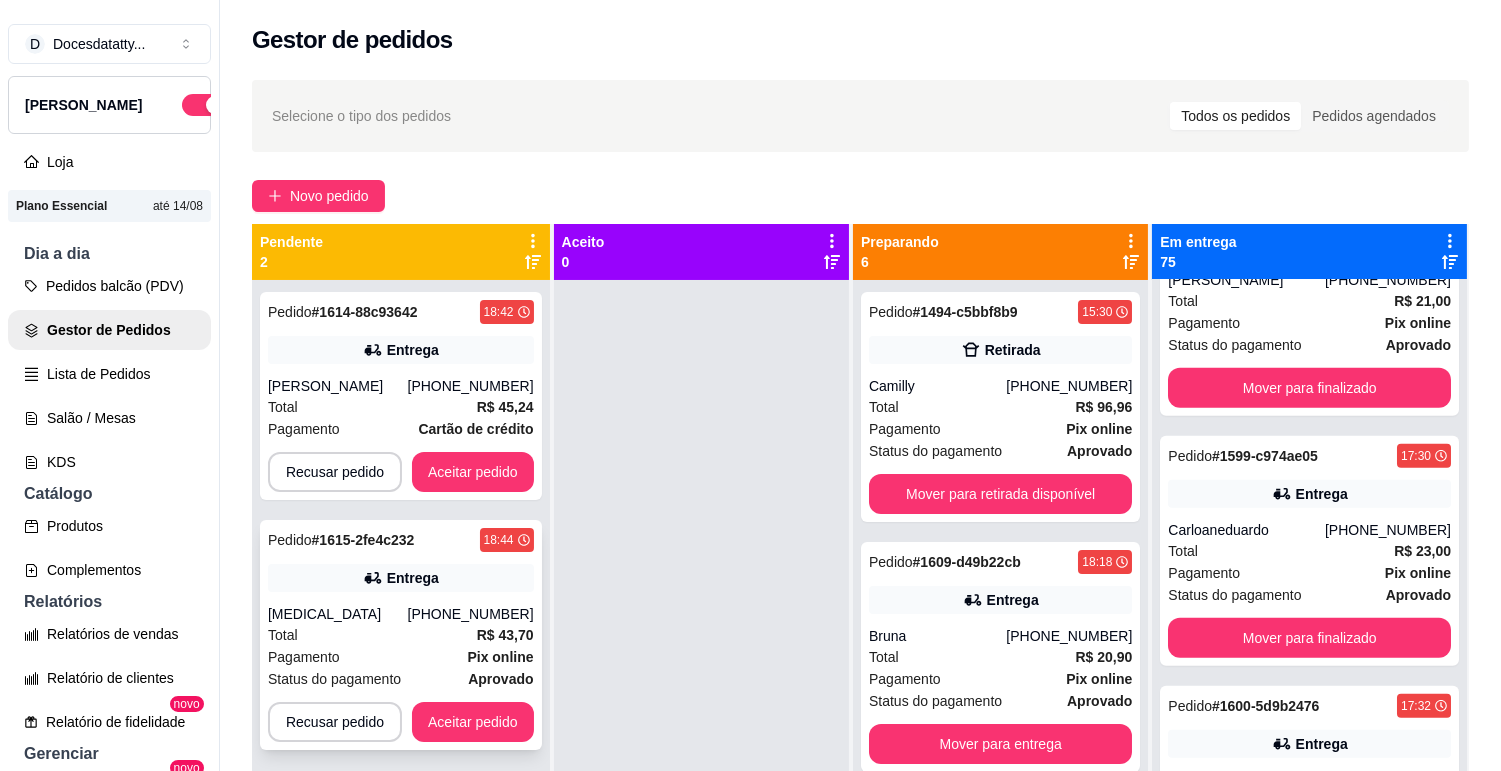 click on "[MEDICAL_DATA]" at bounding box center (338, 614) 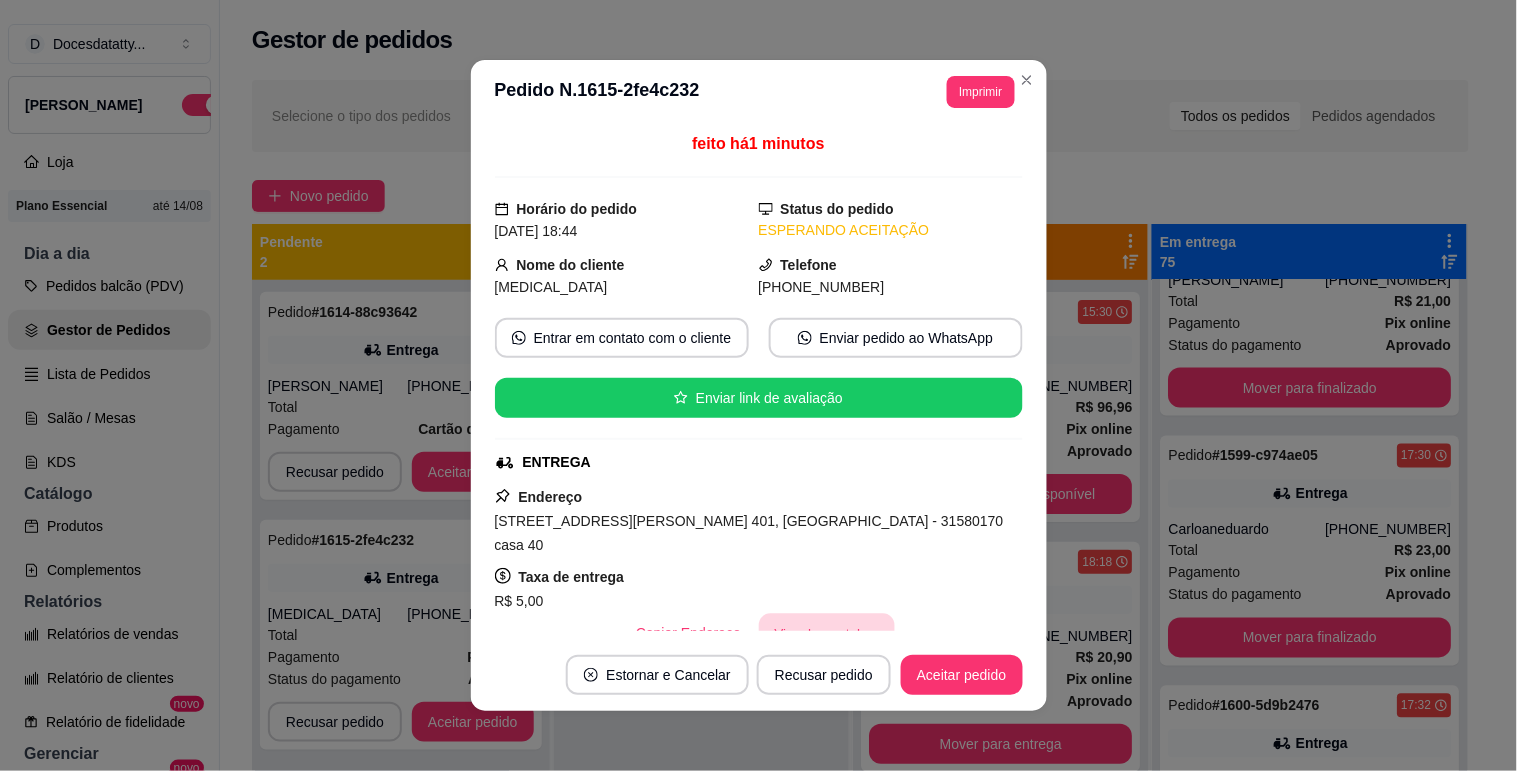click on "Vincular motoboy" at bounding box center [827, 633] 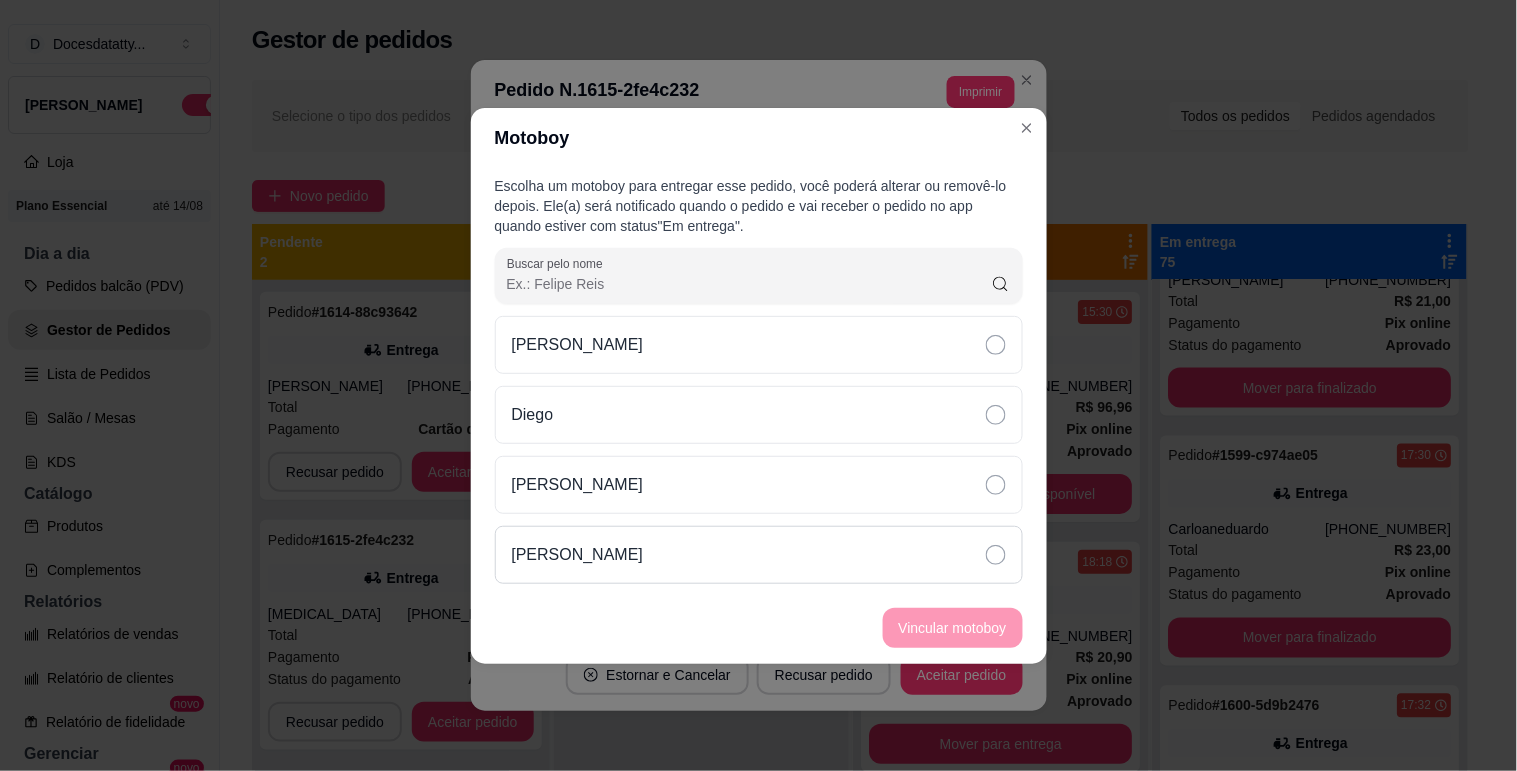 click on "[PERSON_NAME]" at bounding box center (578, 555) 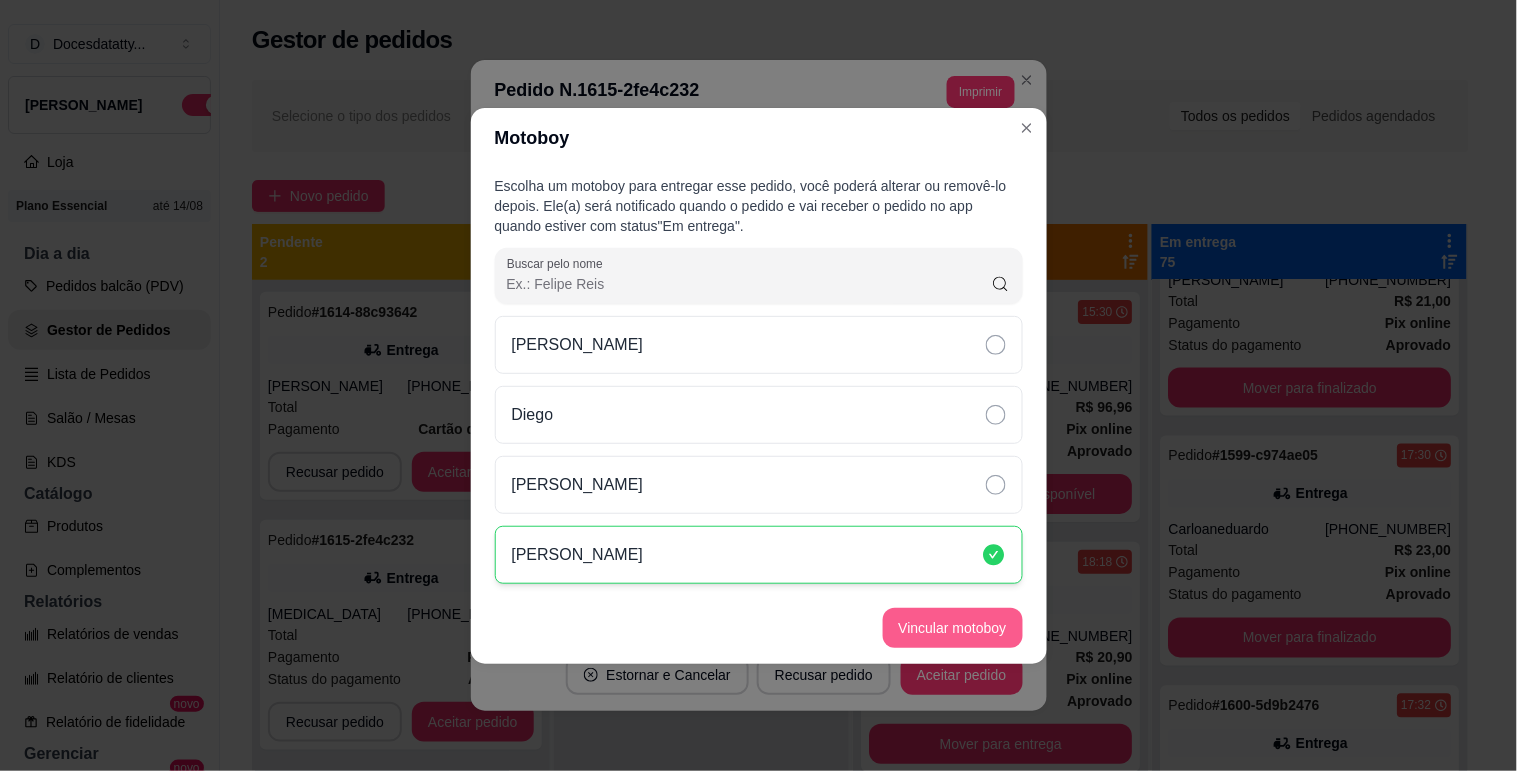 click on "Vincular motoboy" at bounding box center (953, 628) 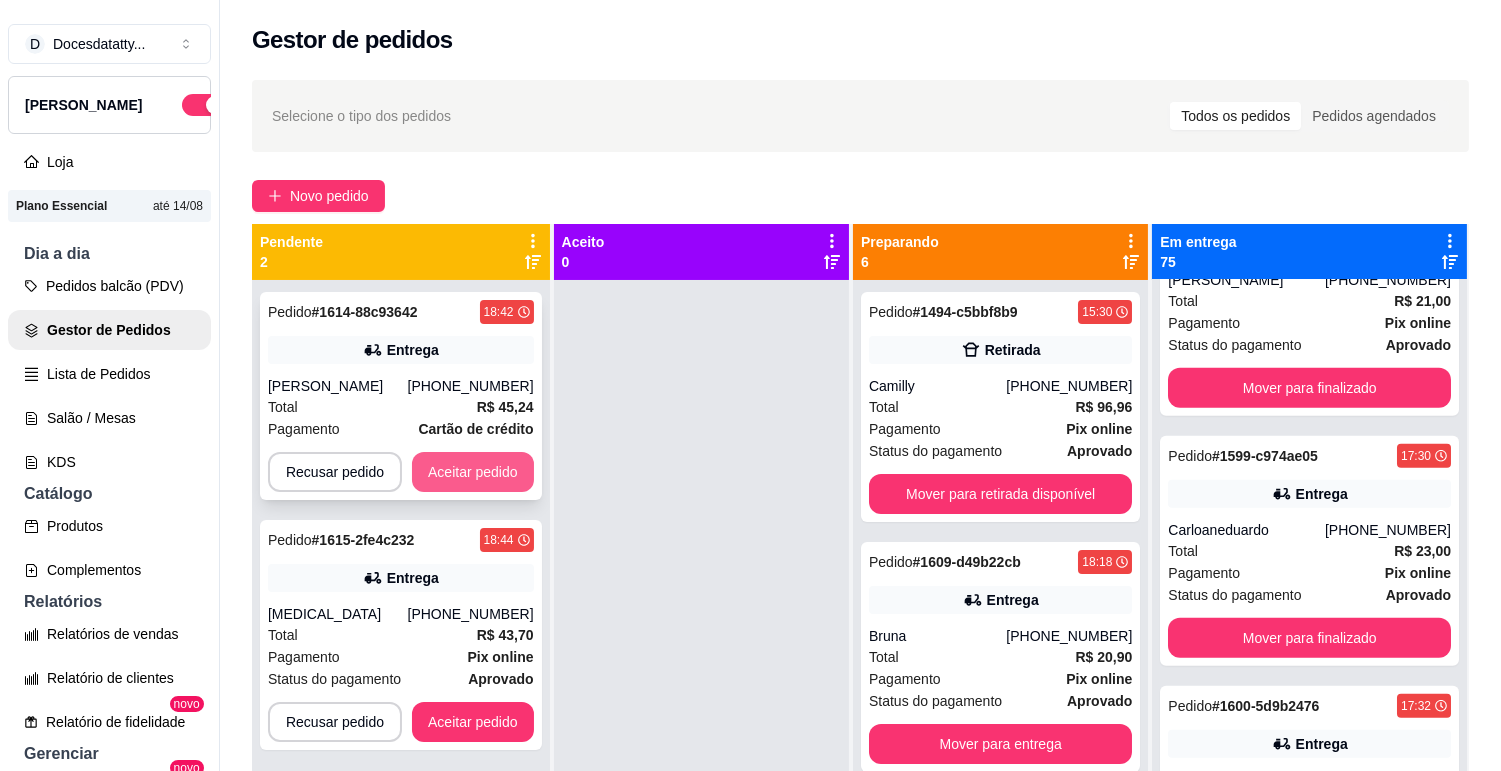 click on "Aceitar pedido" at bounding box center (473, 472) 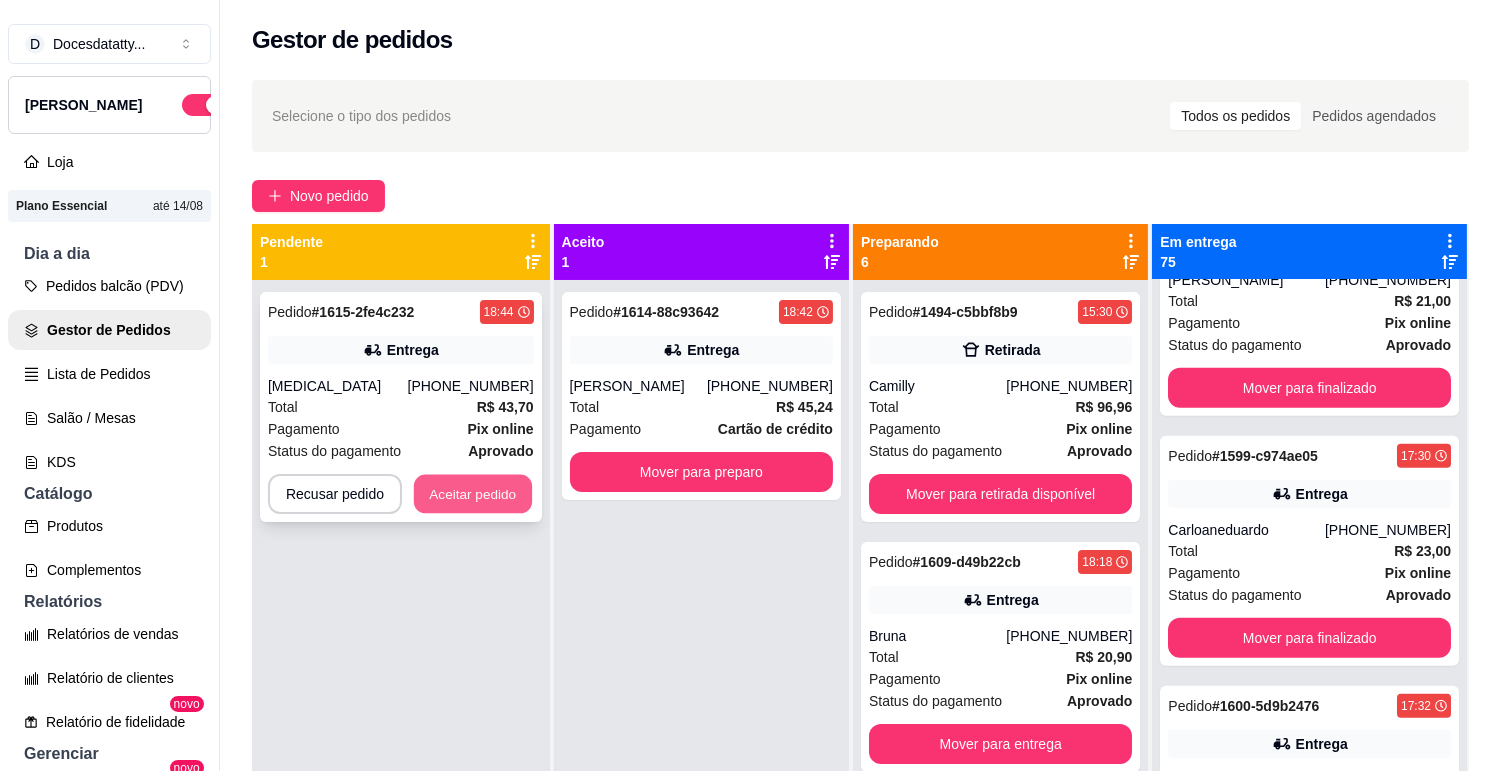 click on "Aceitar pedido" at bounding box center [473, 494] 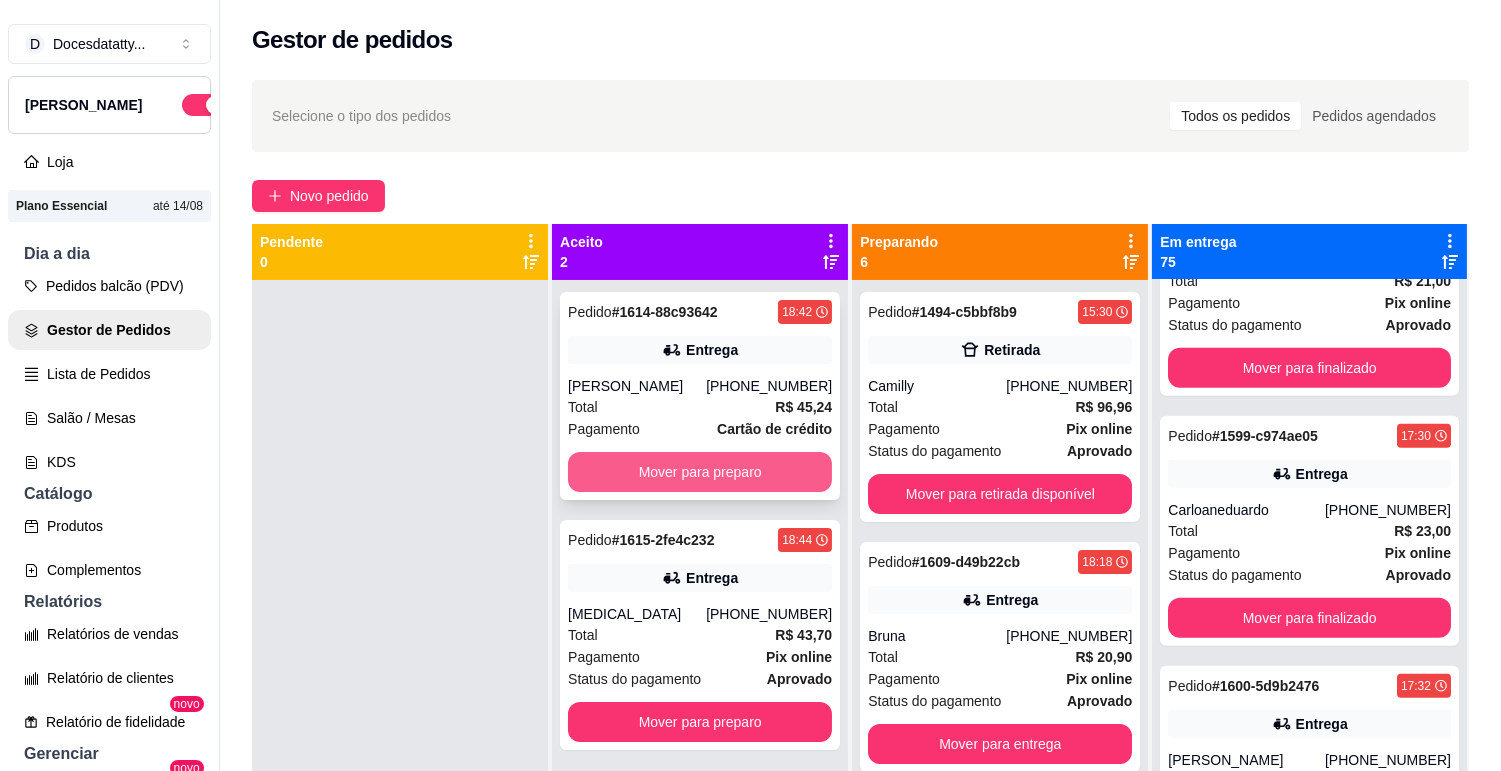 scroll, scrollTop: 16444, scrollLeft: 0, axis: vertical 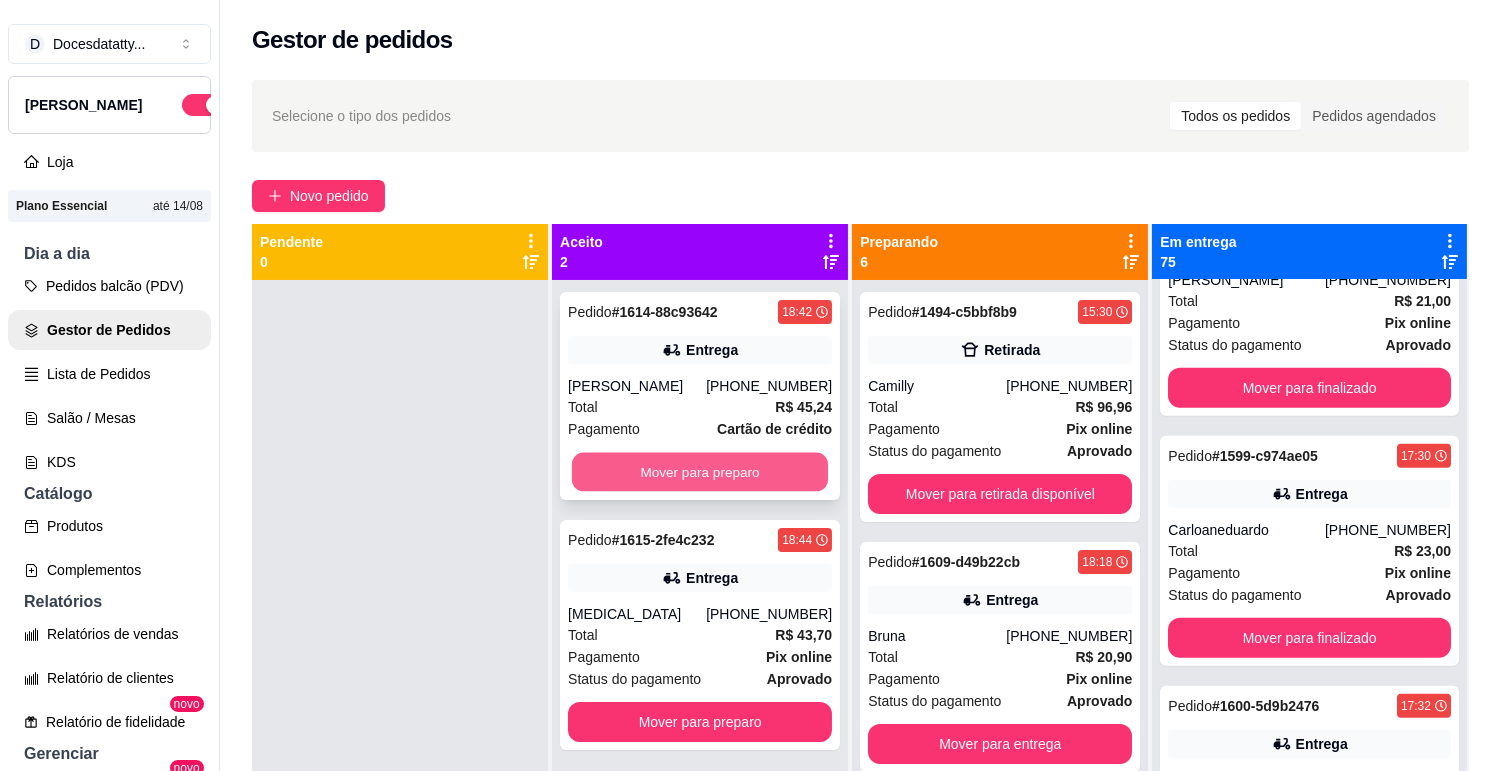 click on "Mover para preparo" at bounding box center (700, 472) 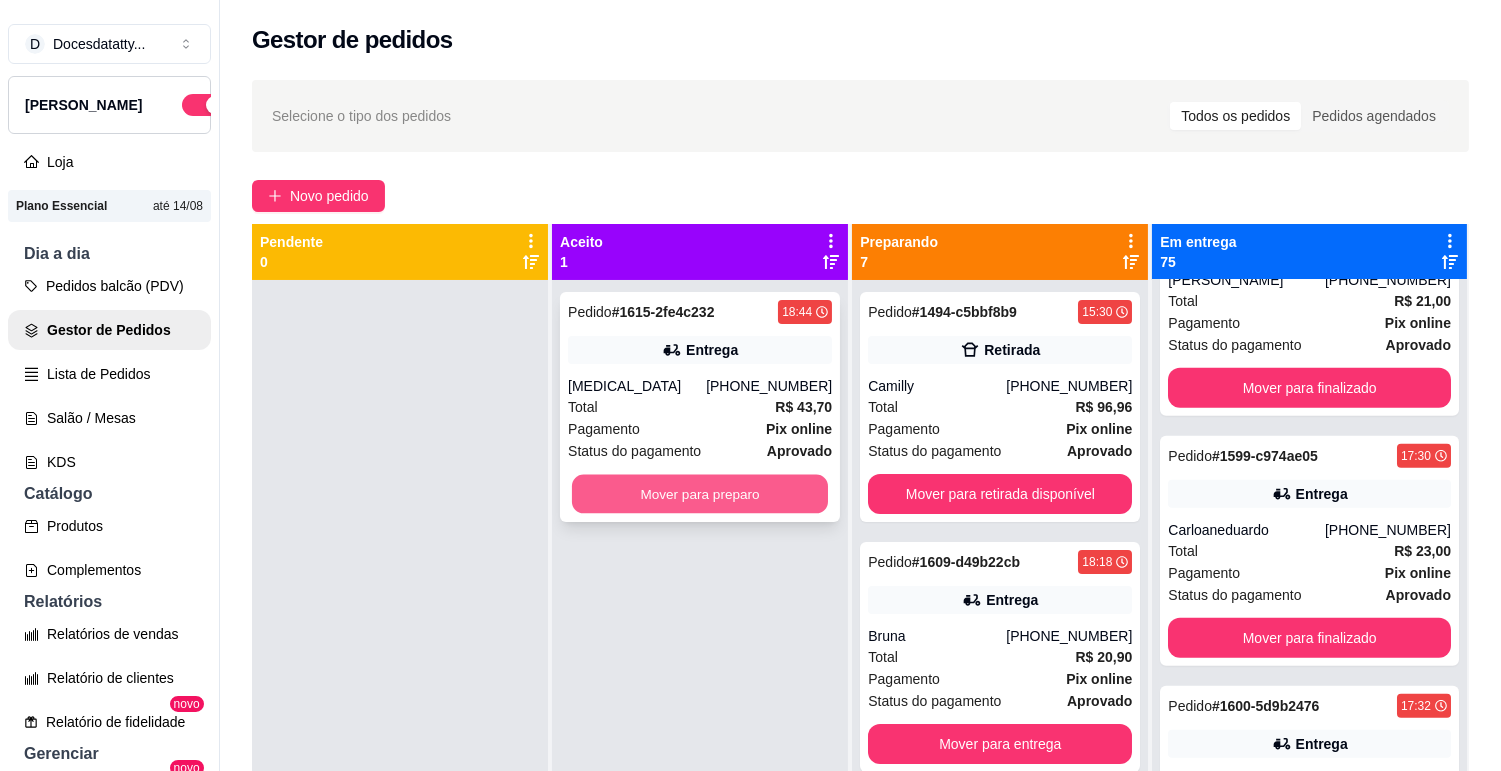 click on "Mover para preparo" at bounding box center (700, 494) 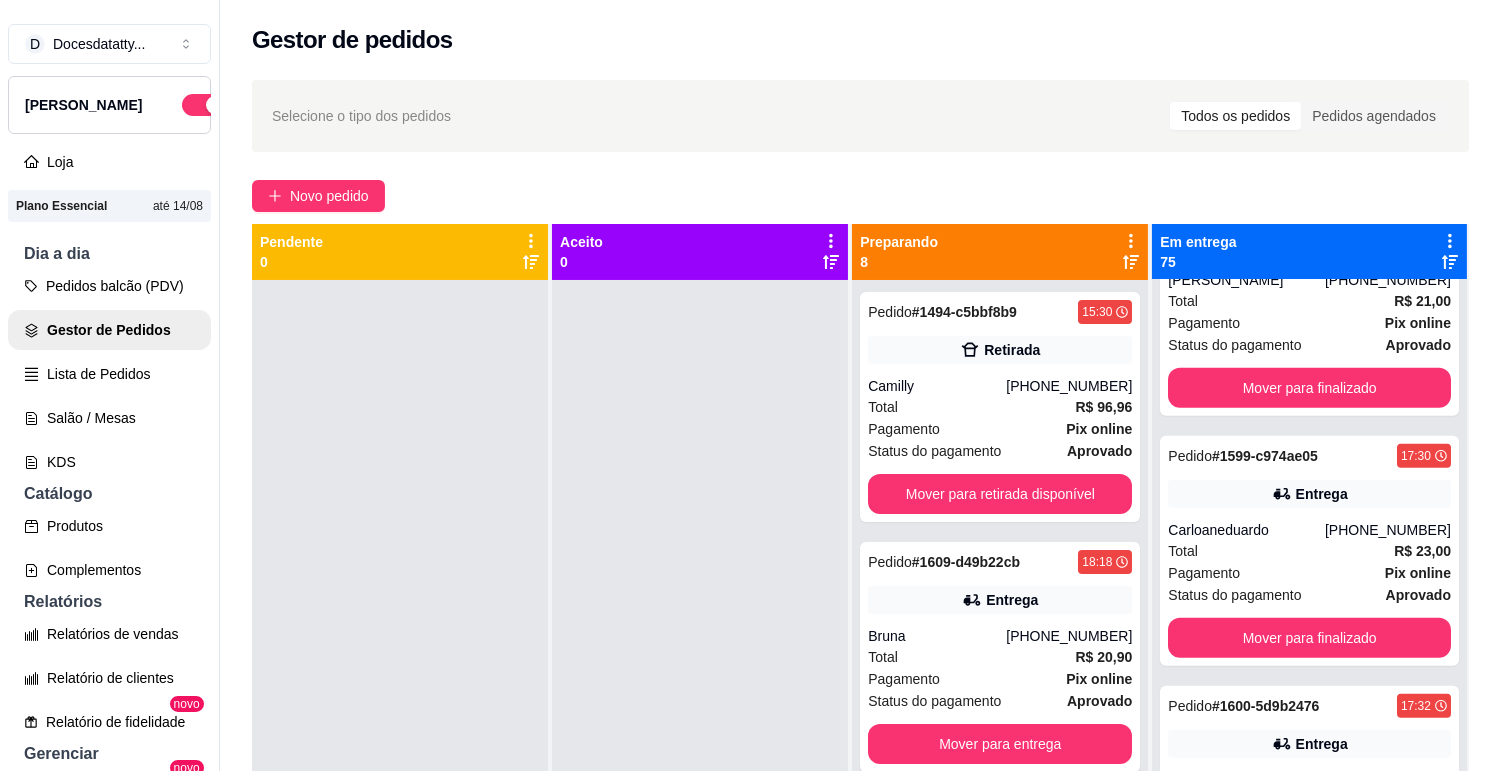 scroll, scrollTop: 8888, scrollLeft: 0, axis: vertical 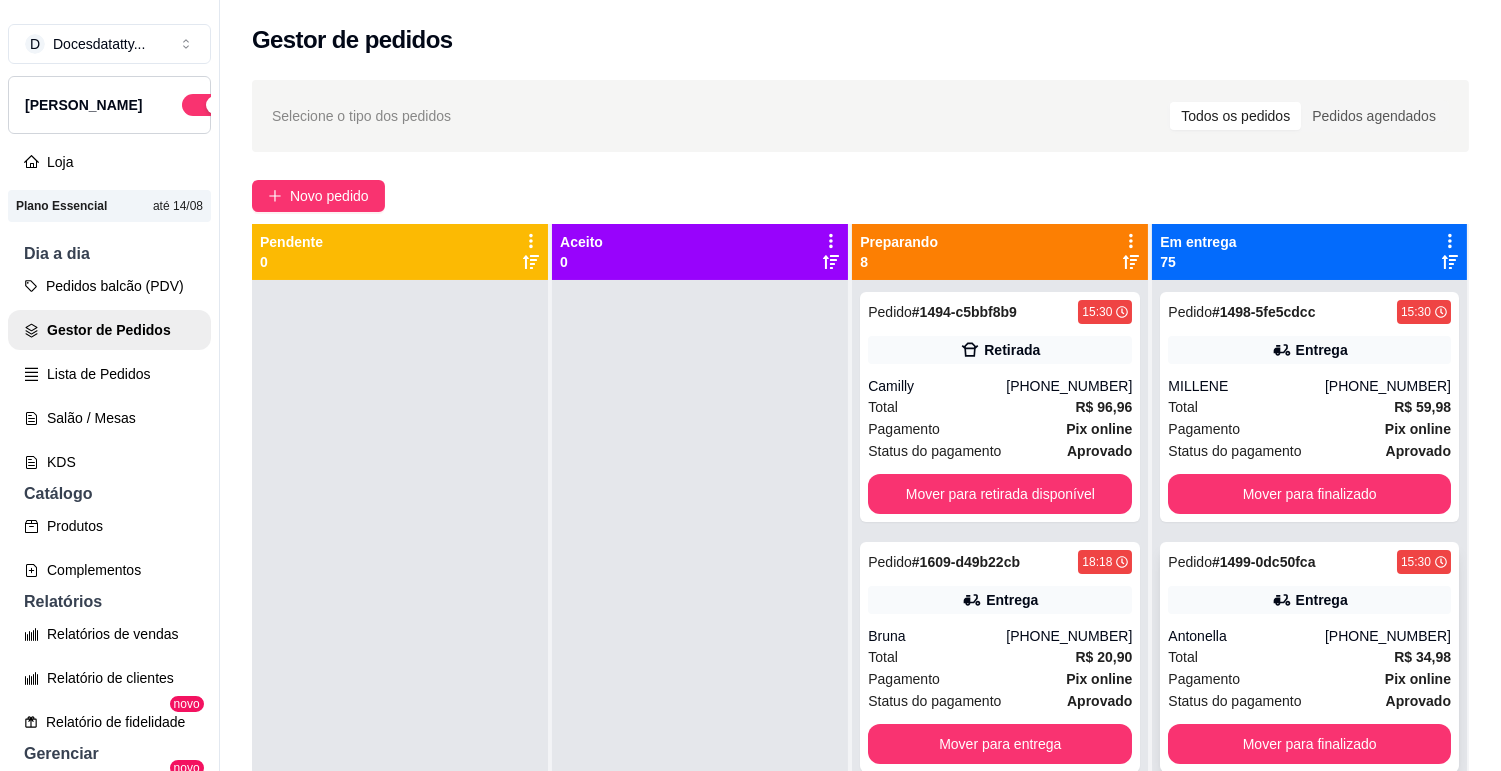 click on "Entrega" at bounding box center (1309, 600) 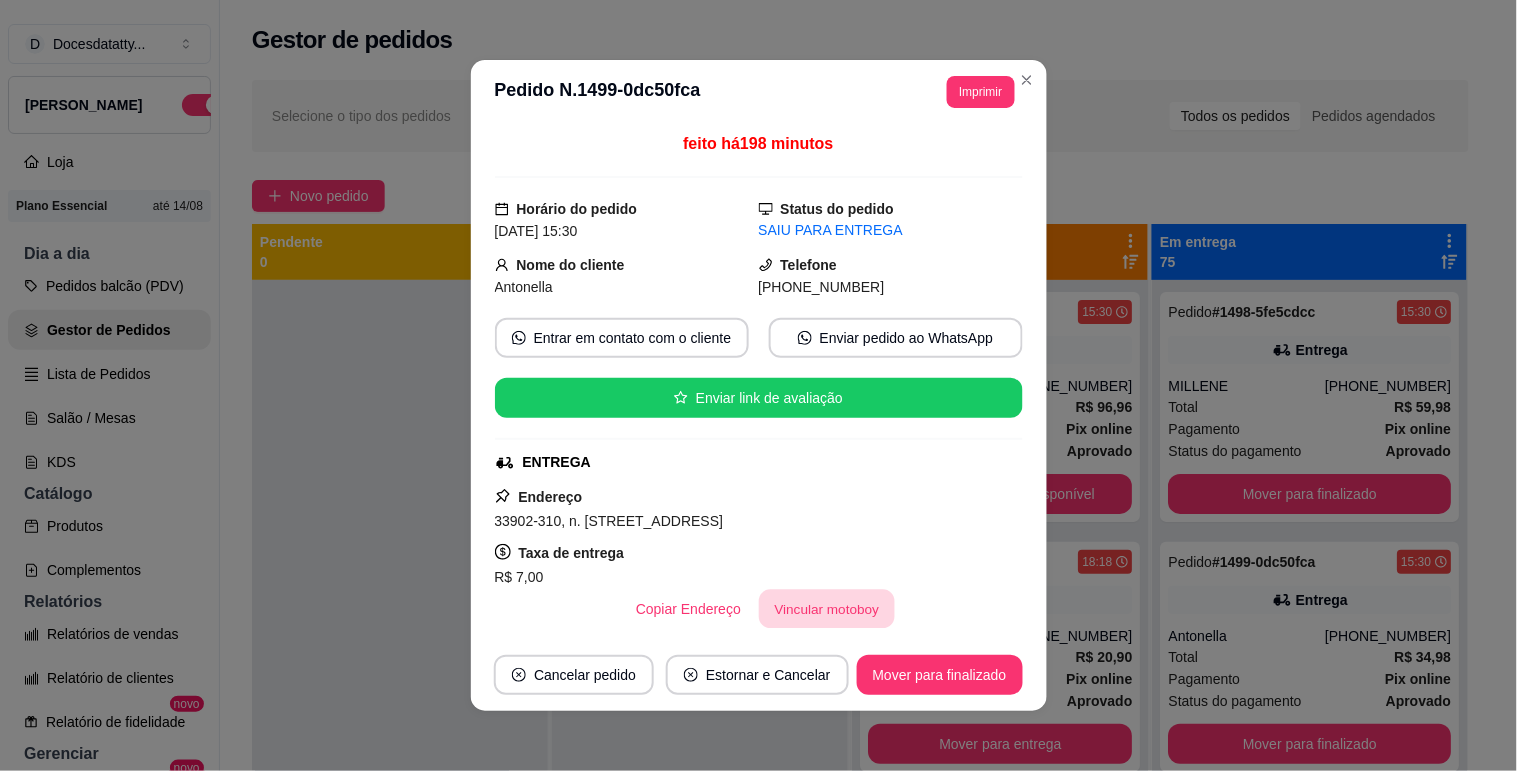 click on "Vincular motoboy" at bounding box center [827, 609] 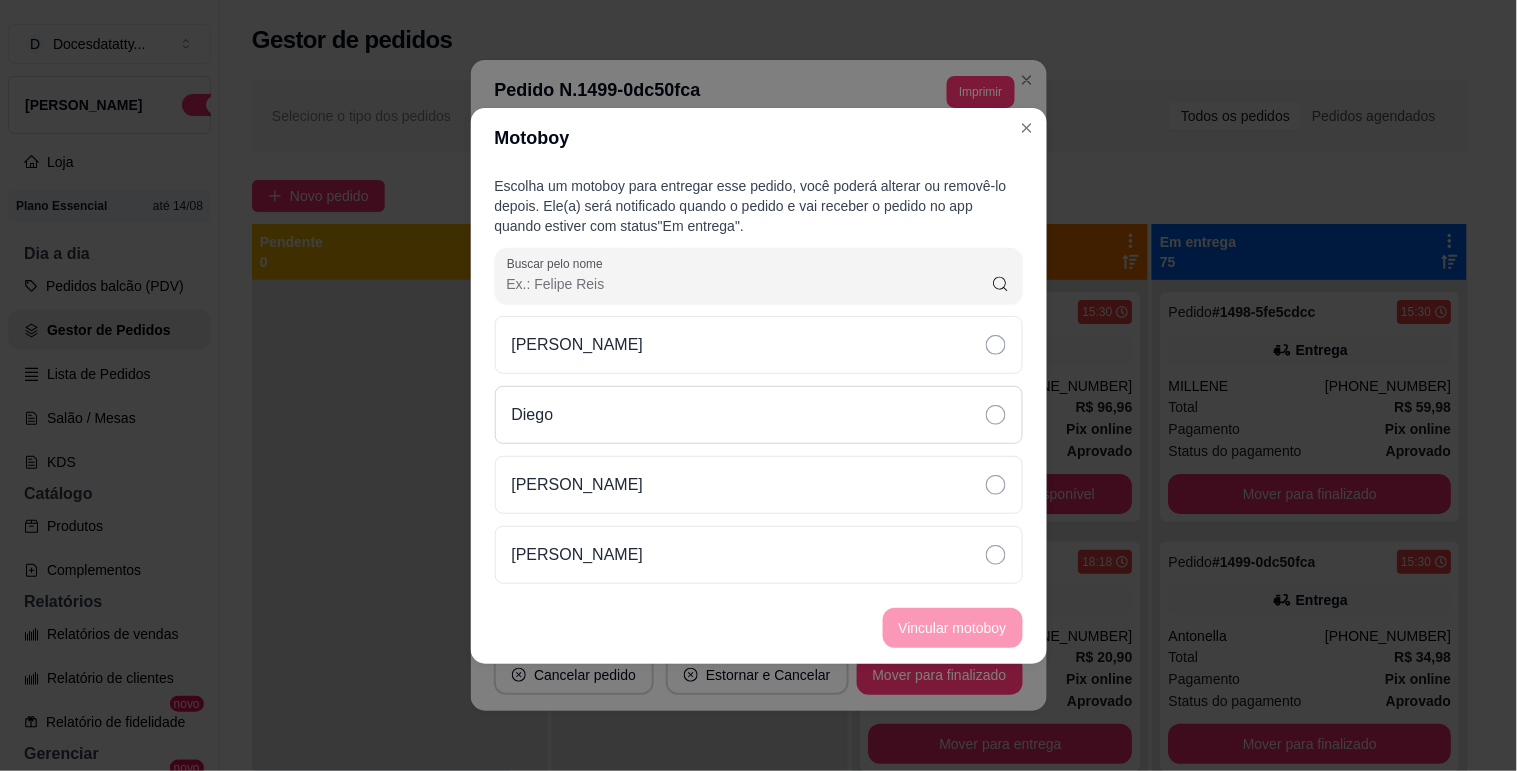 click on "Diego" at bounding box center (759, 415) 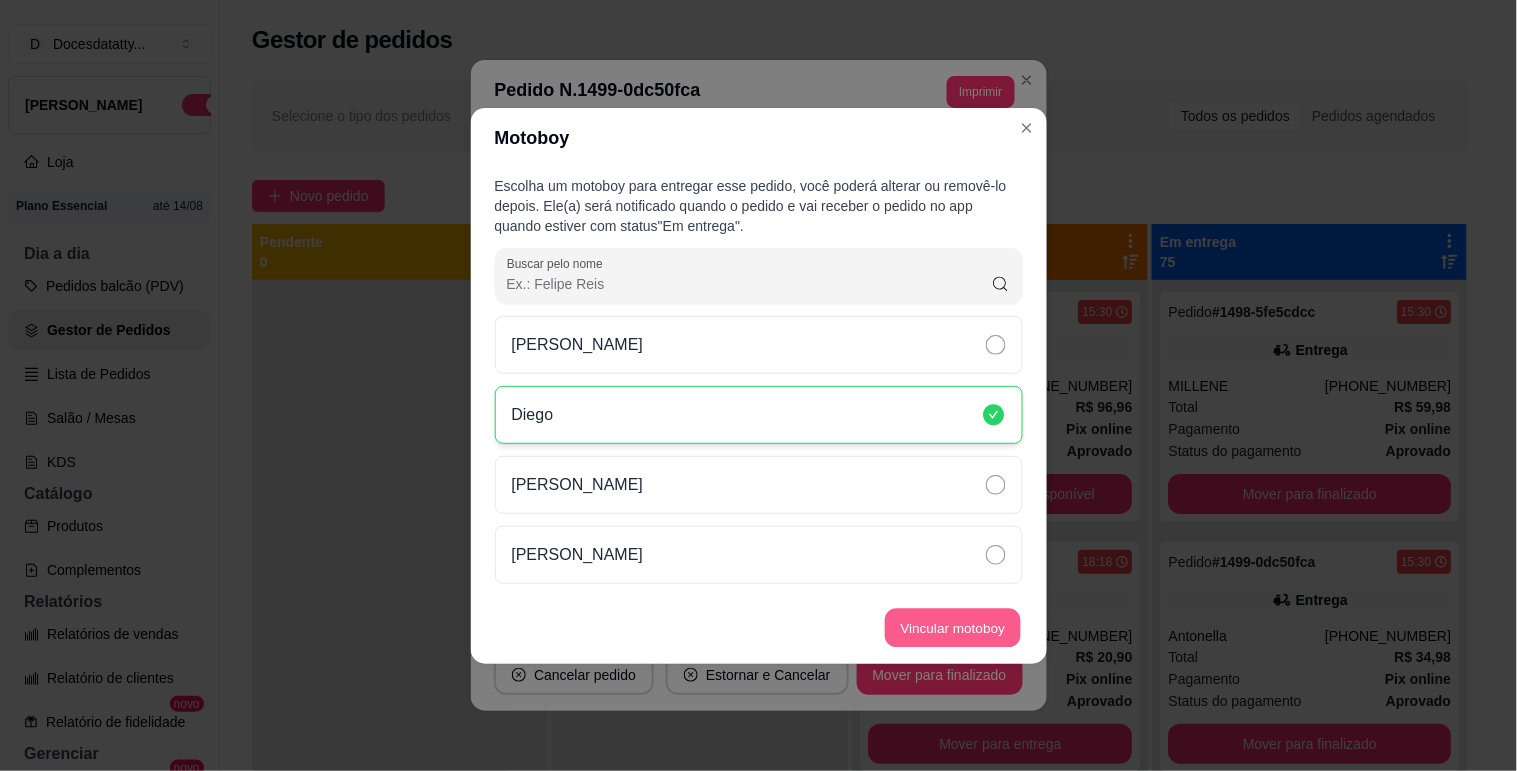click on "Vincular motoboy" at bounding box center (953, 627) 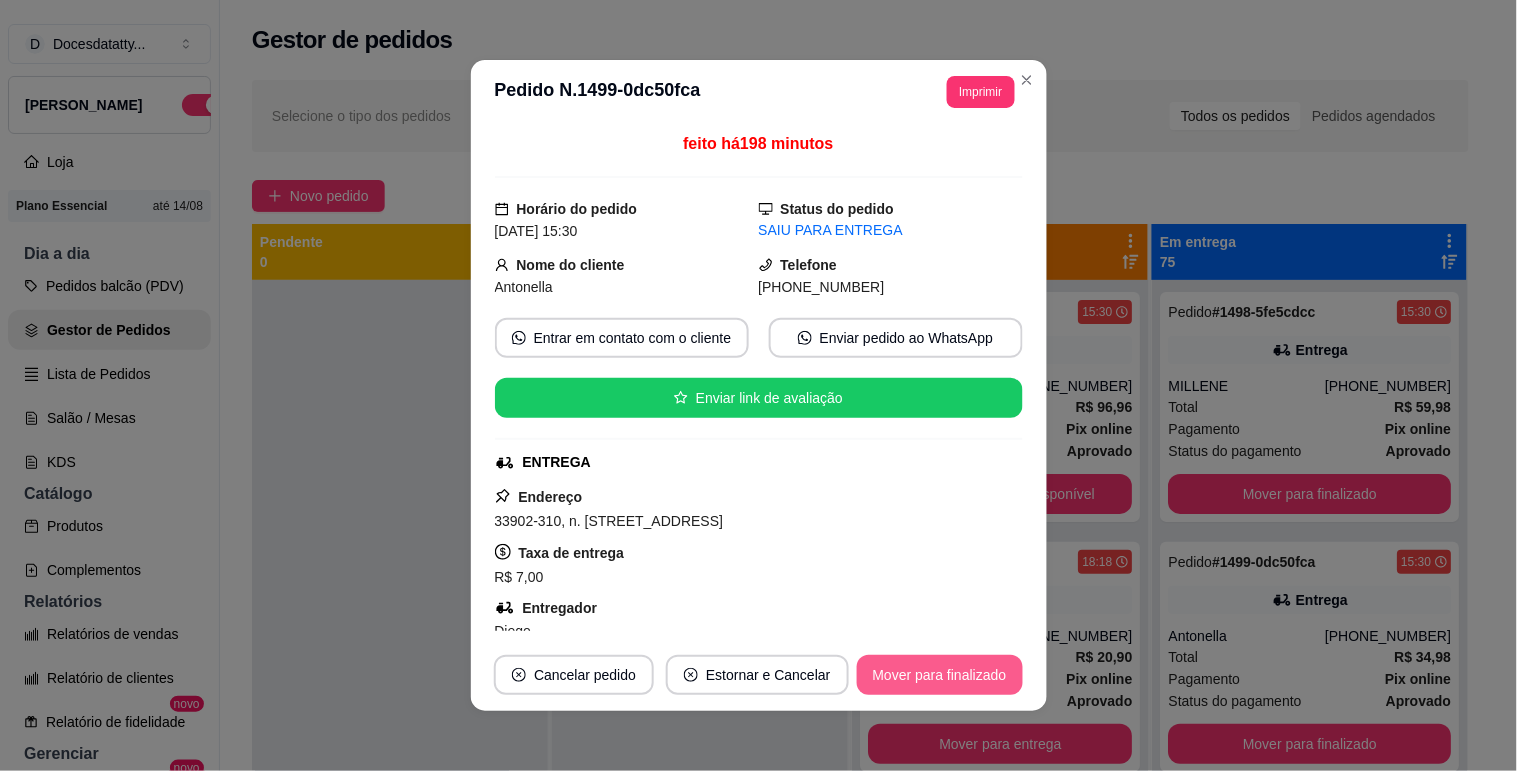 click on "Mover para finalizado" at bounding box center (940, 675) 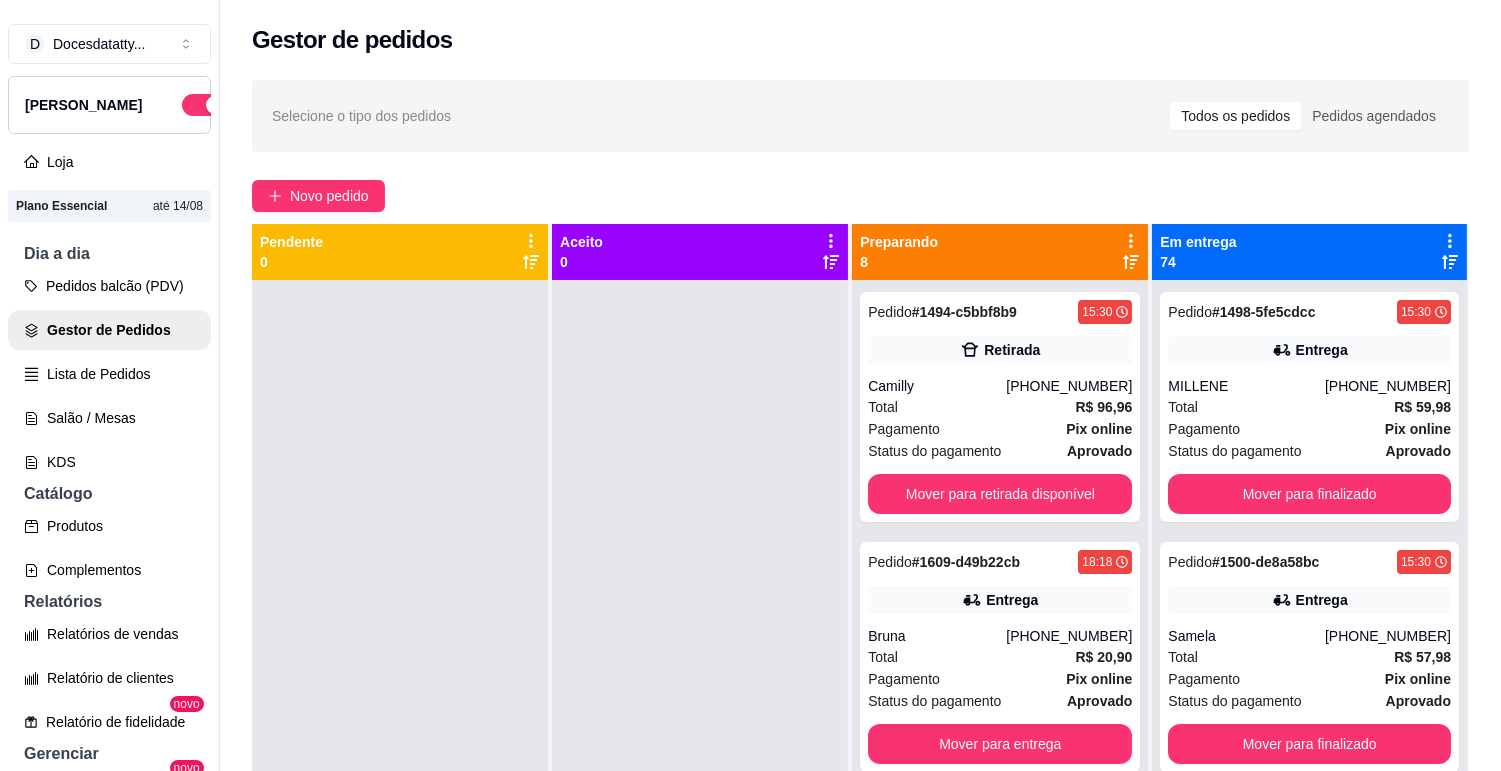 click on "Entrega" at bounding box center (1309, 600) 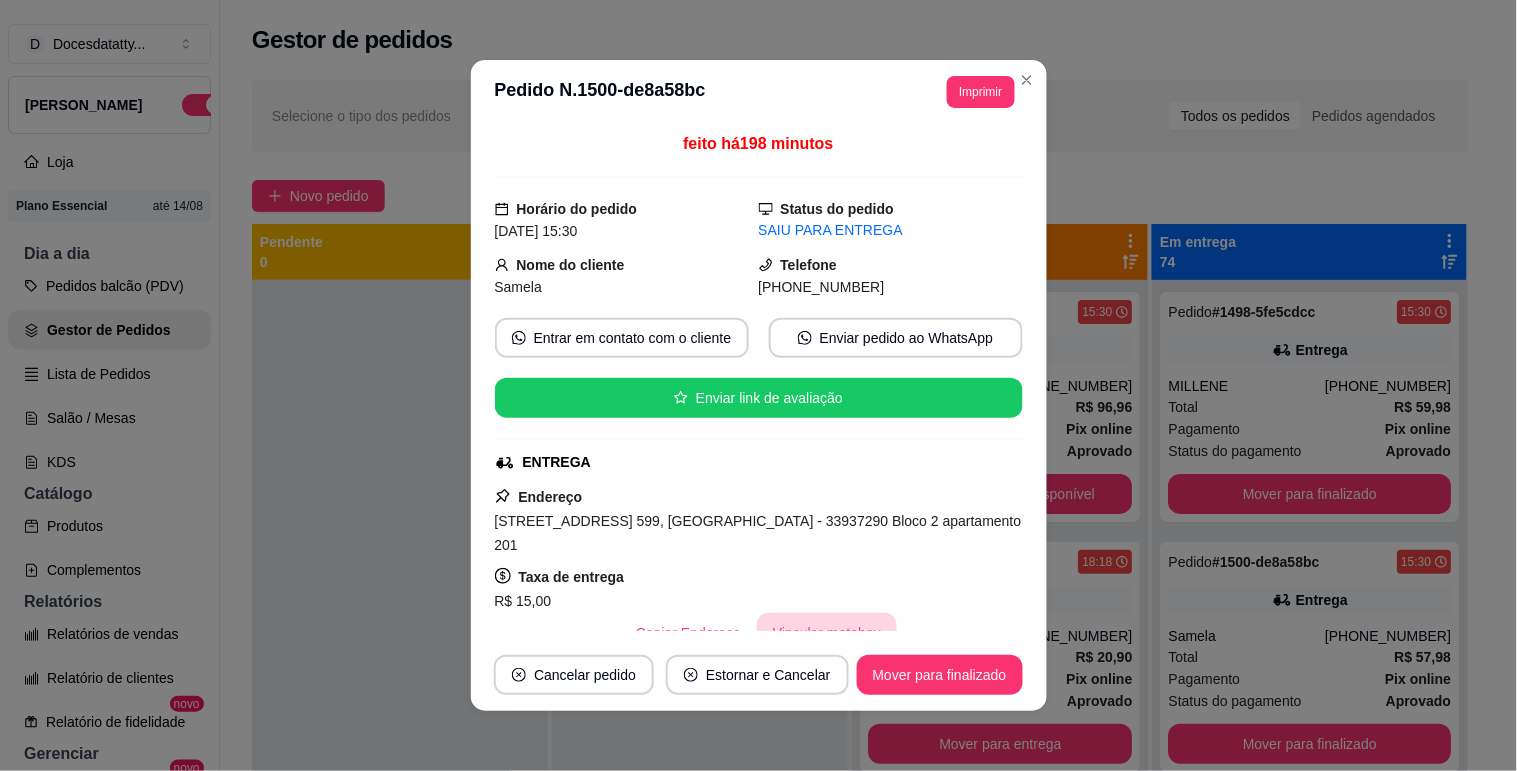 click on "Vincular motoboy" at bounding box center [827, 633] 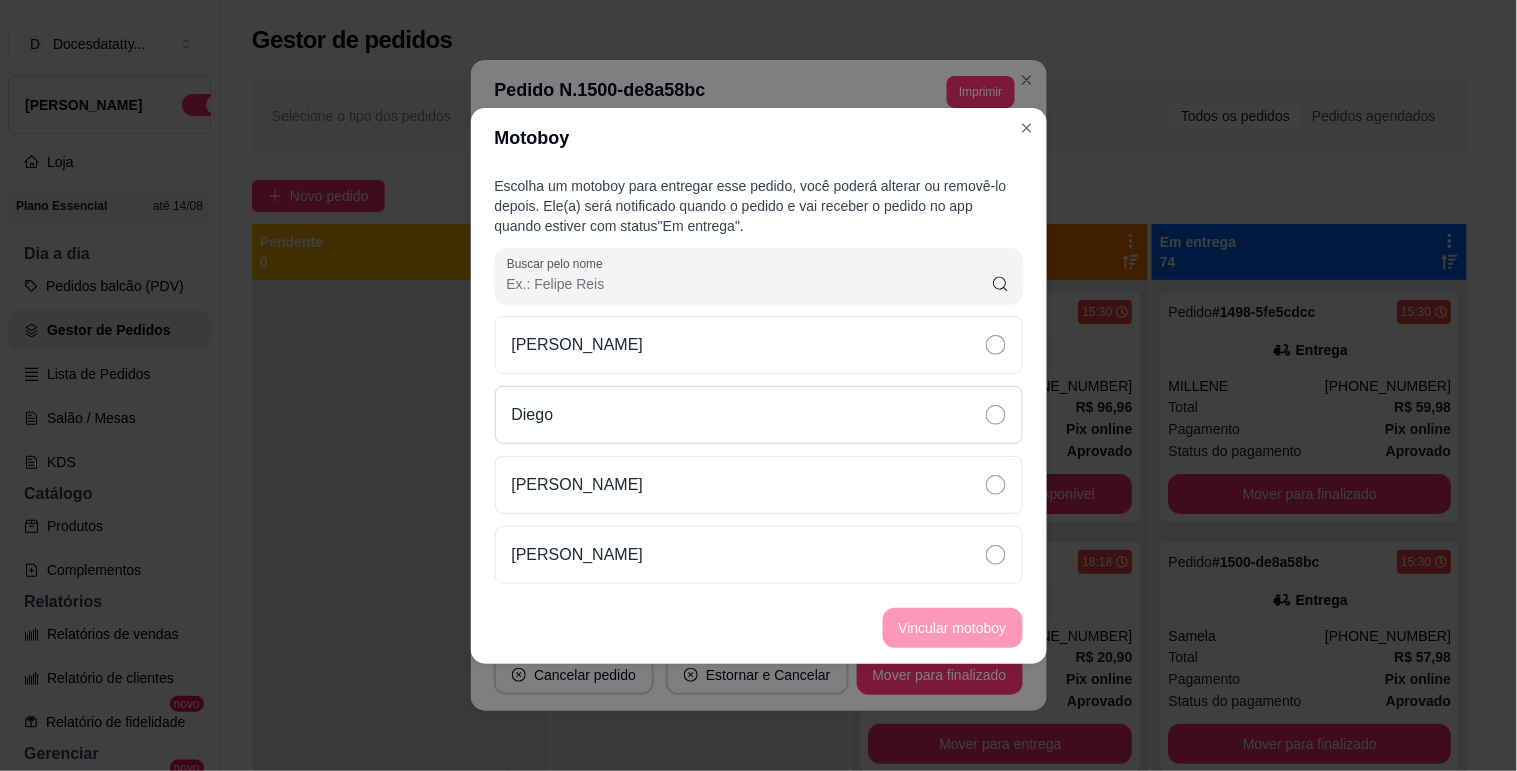 click on "Diego" at bounding box center (759, 415) 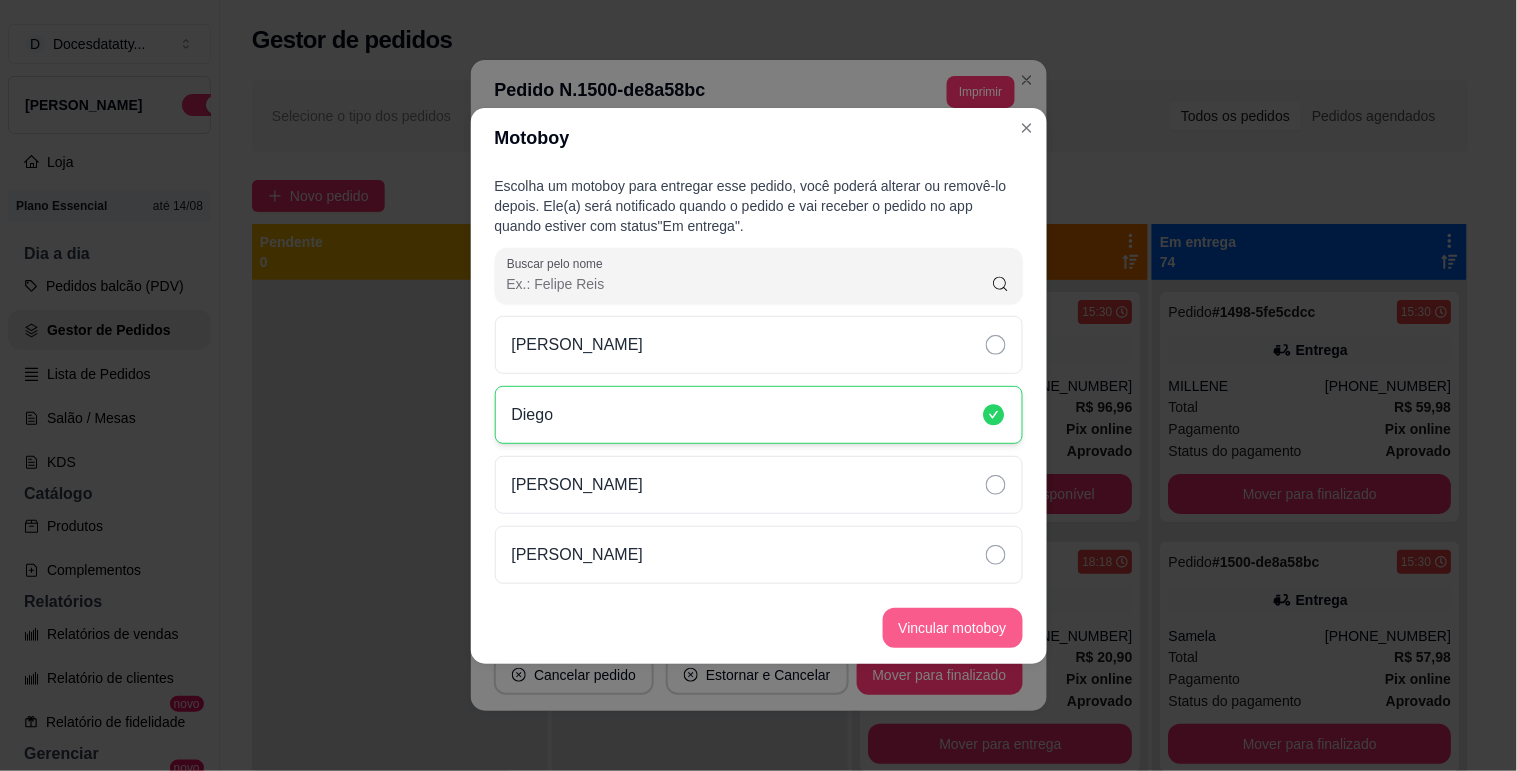 click on "Vincular motoboy" at bounding box center [953, 628] 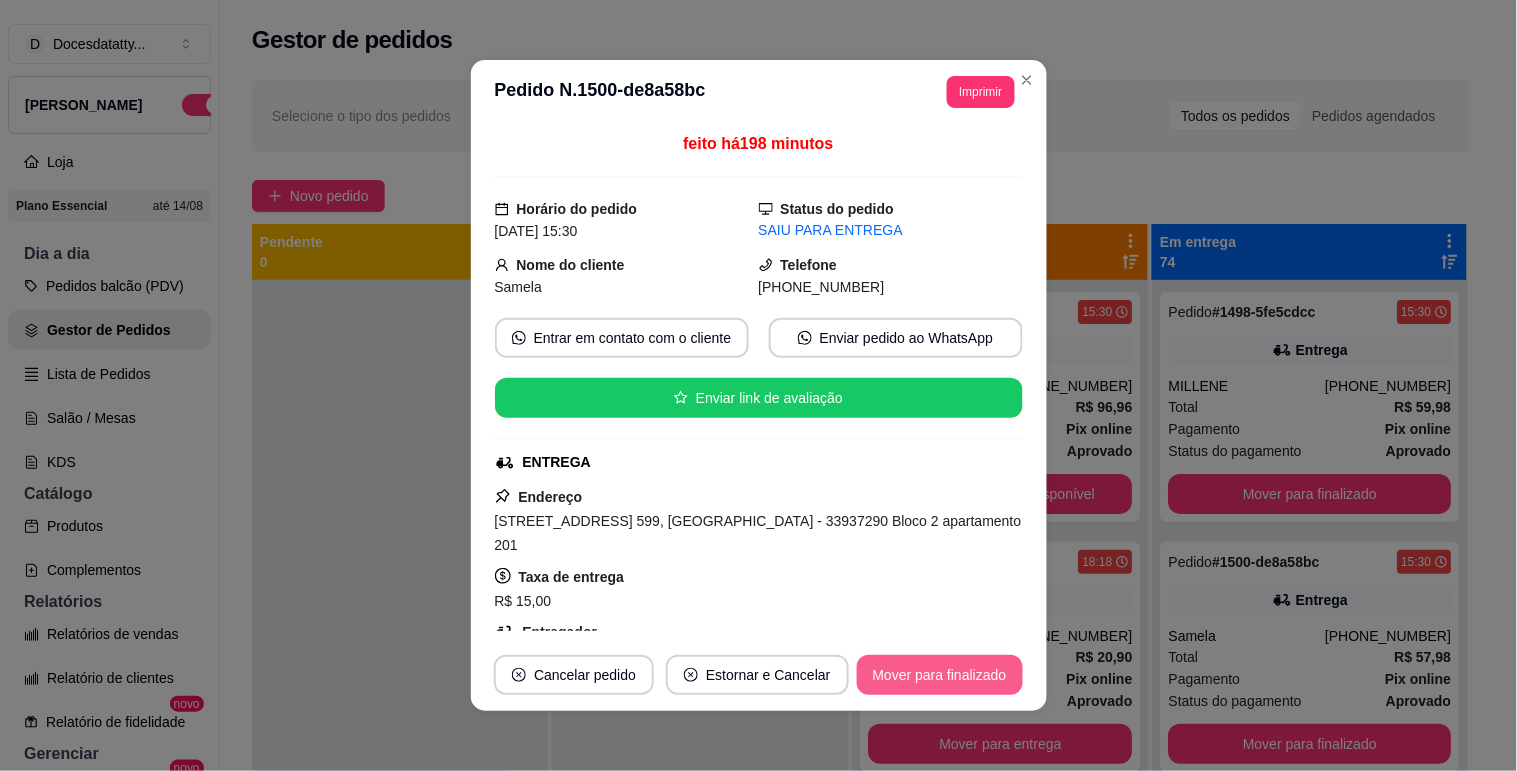 click on "Mover para finalizado" at bounding box center [940, 675] 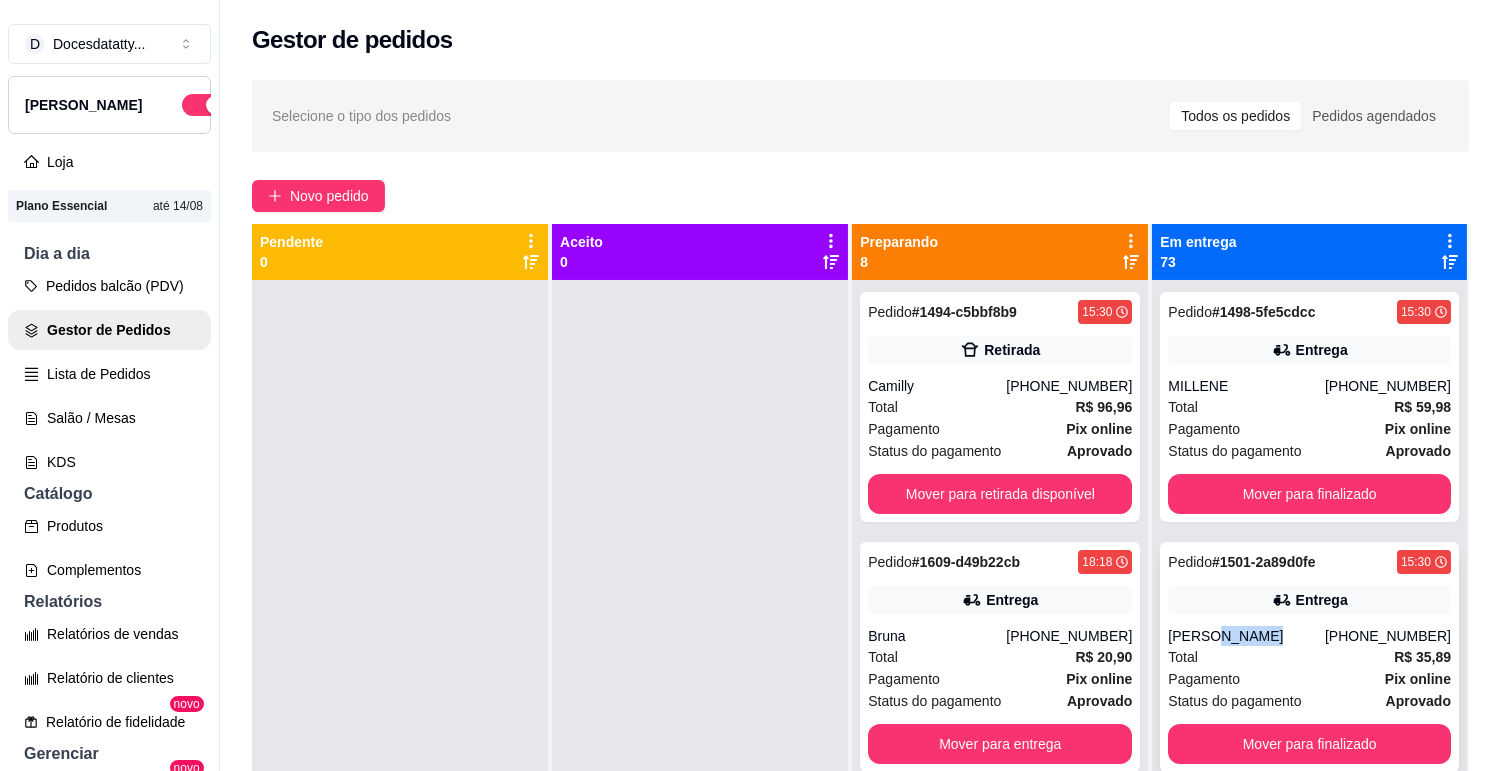 click on "Pedido  # 1501-2a89d0fe 15:30 Entrega [PERSON_NAME]  [PHONE_NUMBER] Total R$ 35,89 Pagamento Pix online Status do pagamento aprovado Mover para finalizado" at bounding box center [1309, 657] 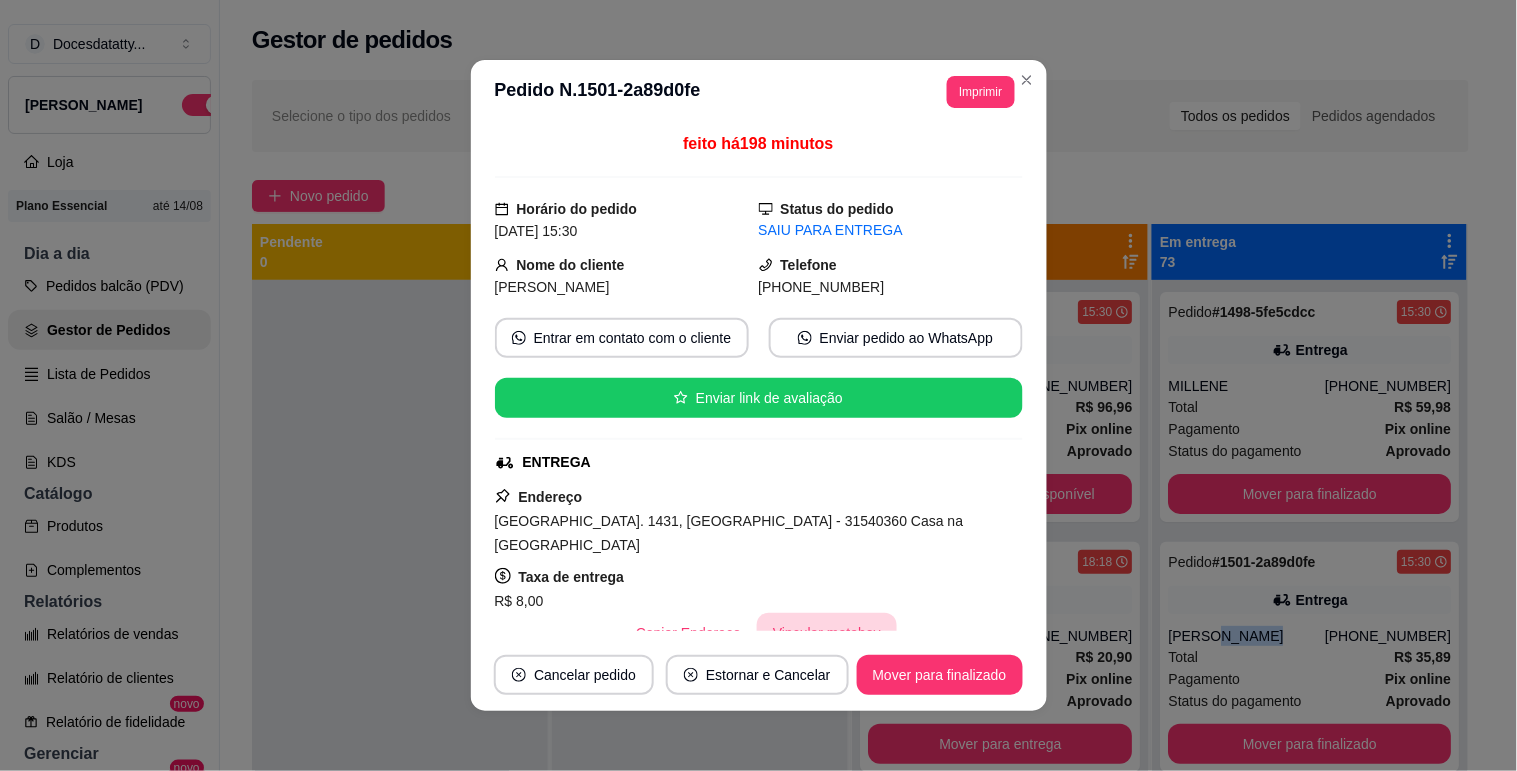 click on "Vincular motoboy" at bounding box center [827, 633] 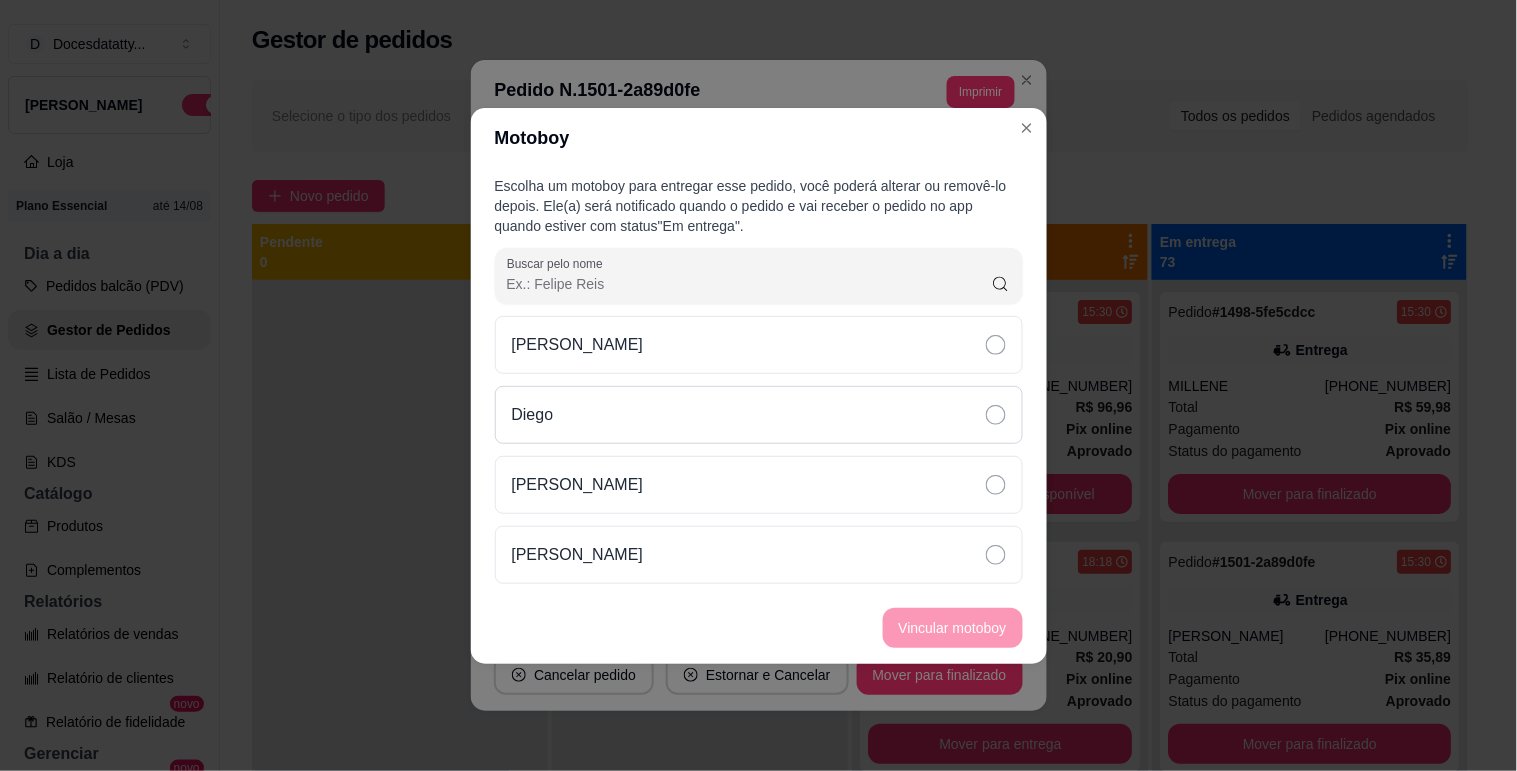 click on "Diego" at bounding box center (759, 415) 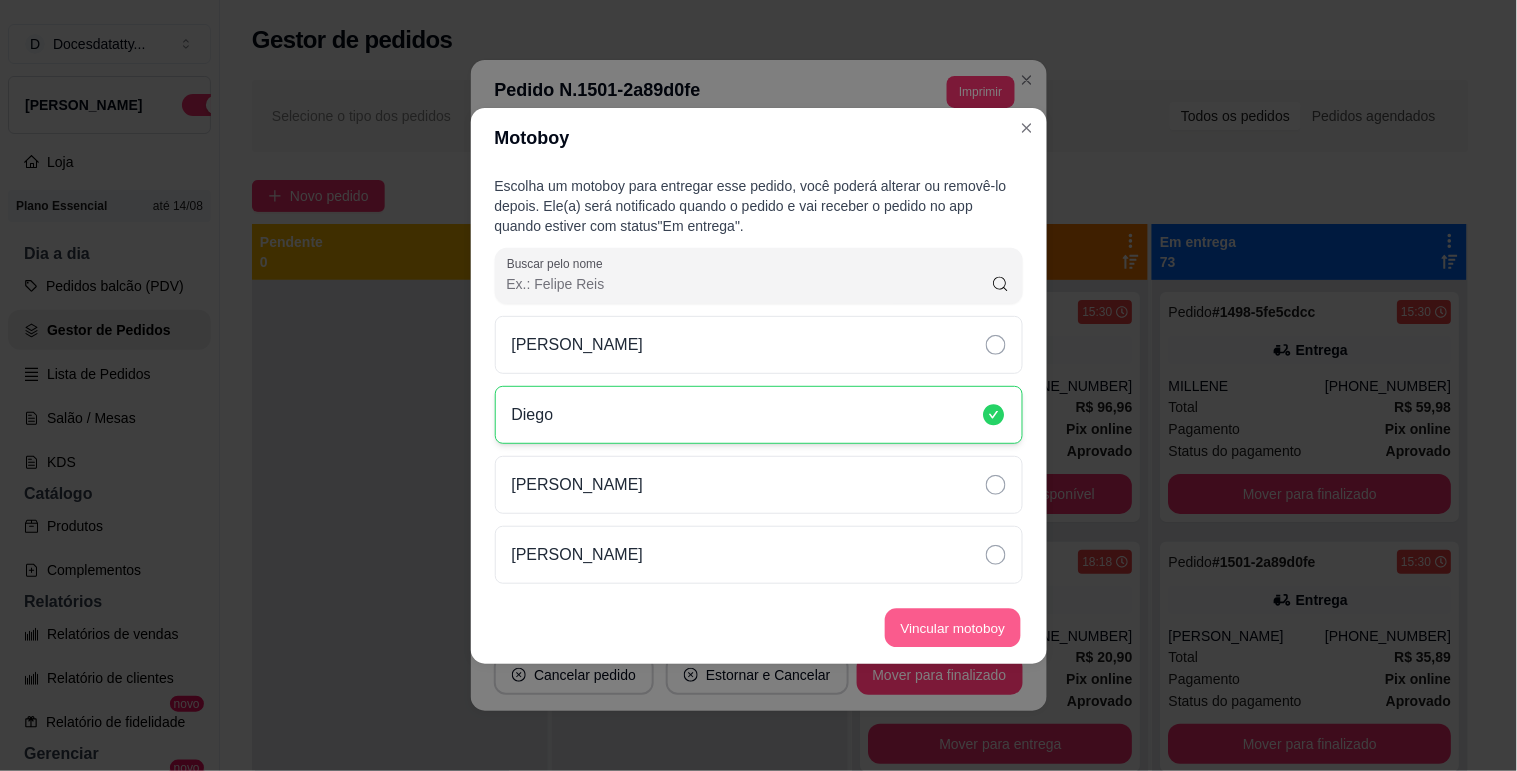 click on "Vincular motoboy" at bounding box center [953, 627] 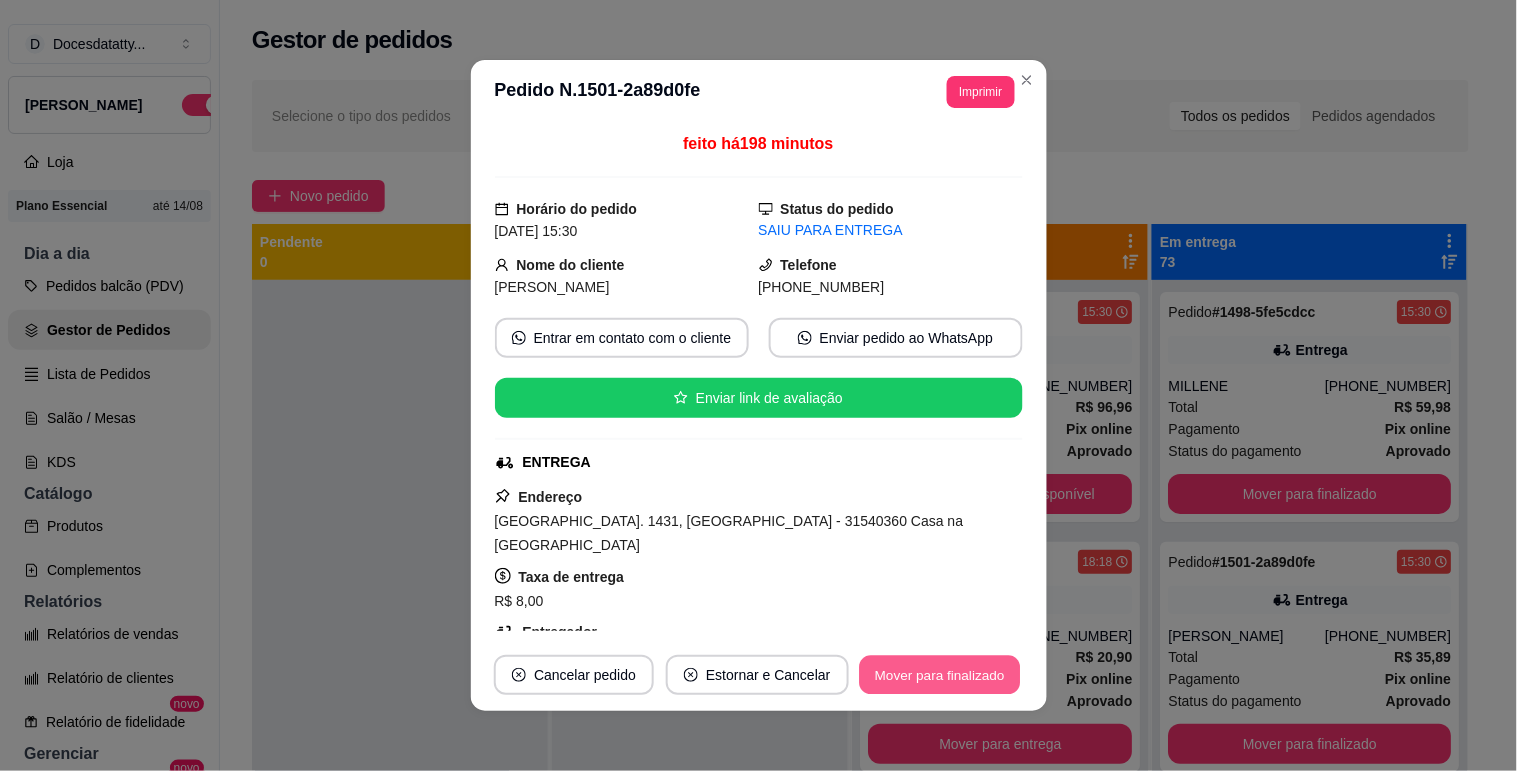 click on "Mover para finalizado" at bounding box center (939, 675) 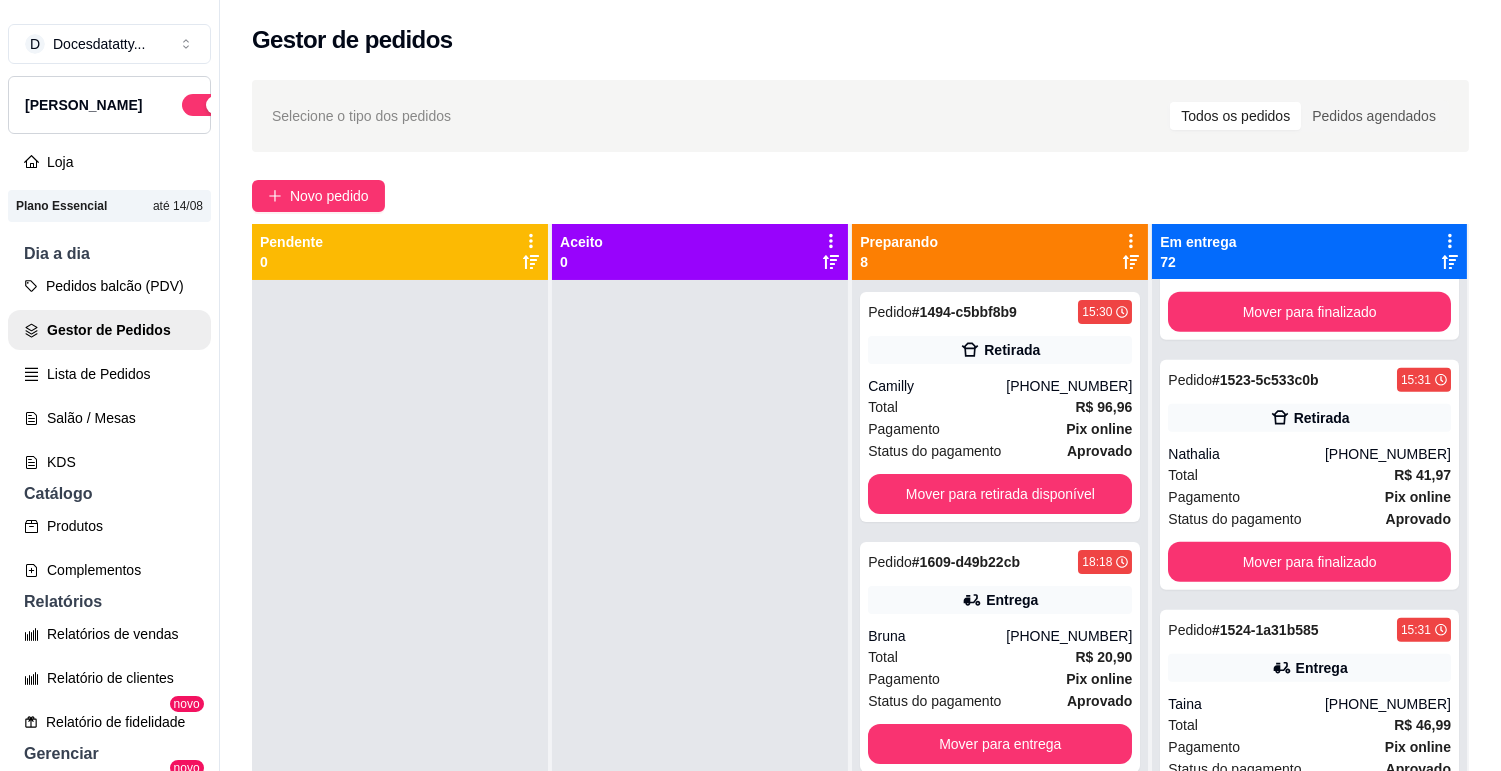 scroll, scrollTop: 3444, scrollLeft: 0, axis: vertical 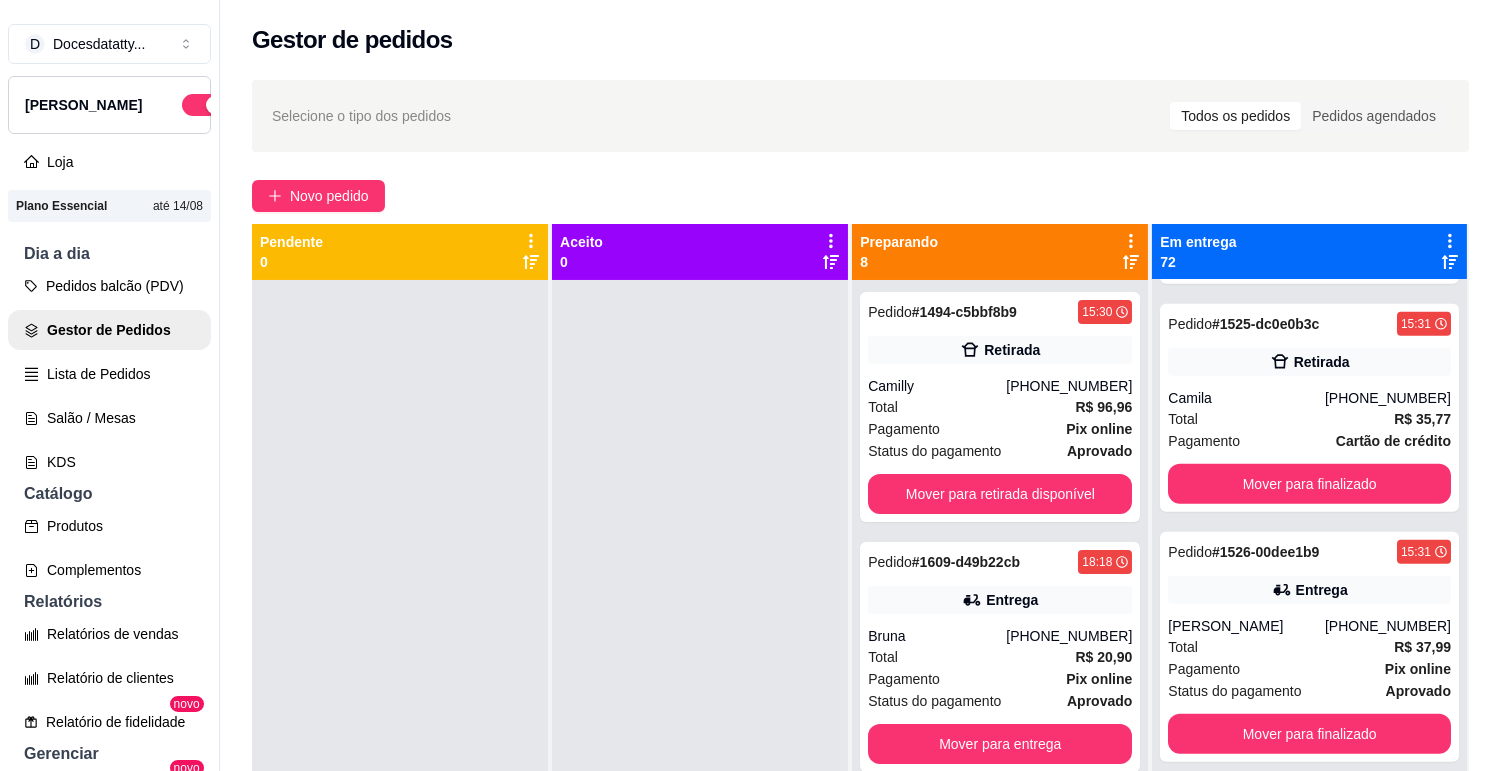 click 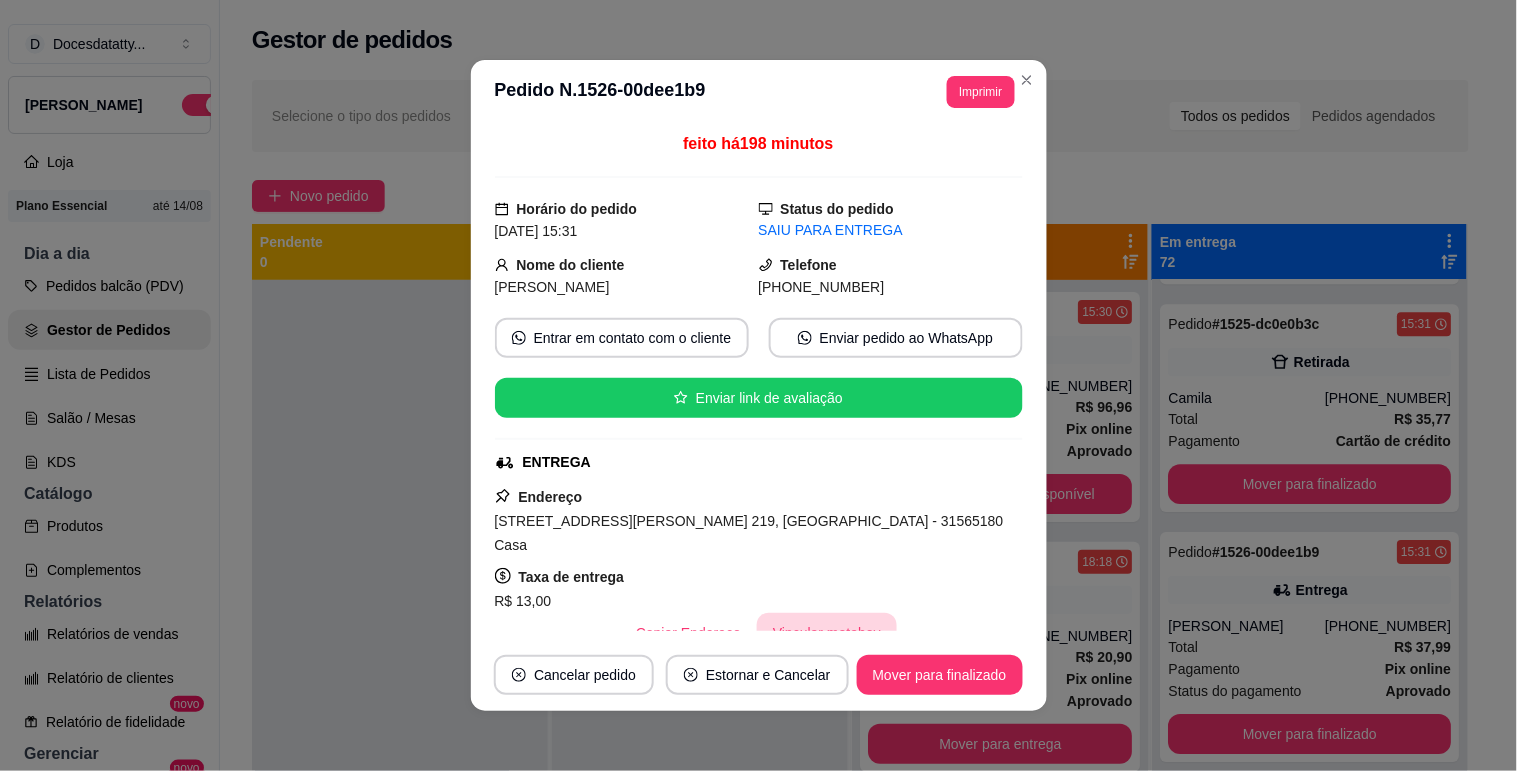 click on "Vincular motoboy" at bounding box center (827, 633) 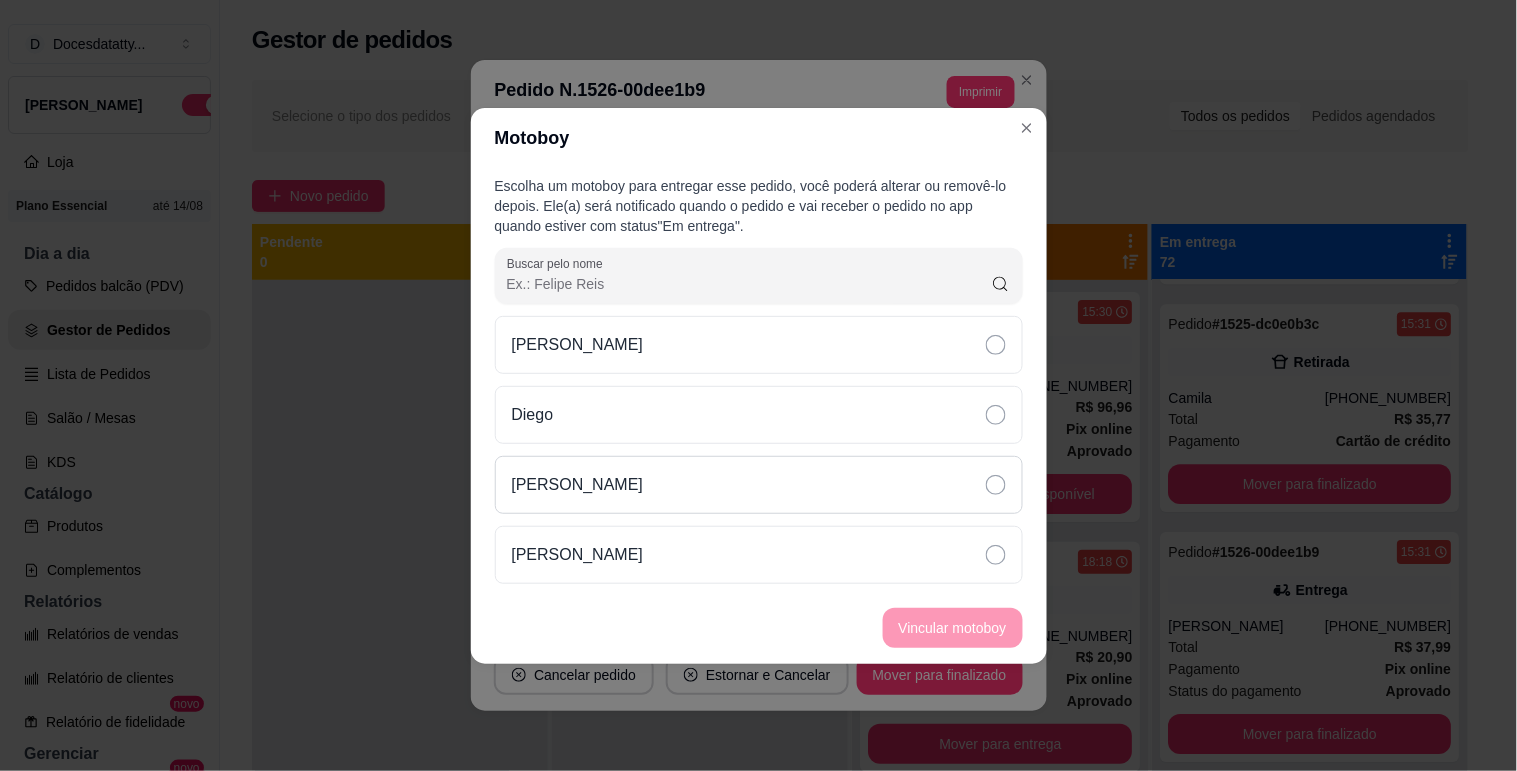 click on "[PERSON_NAME]" at bounding box center [759, 485] 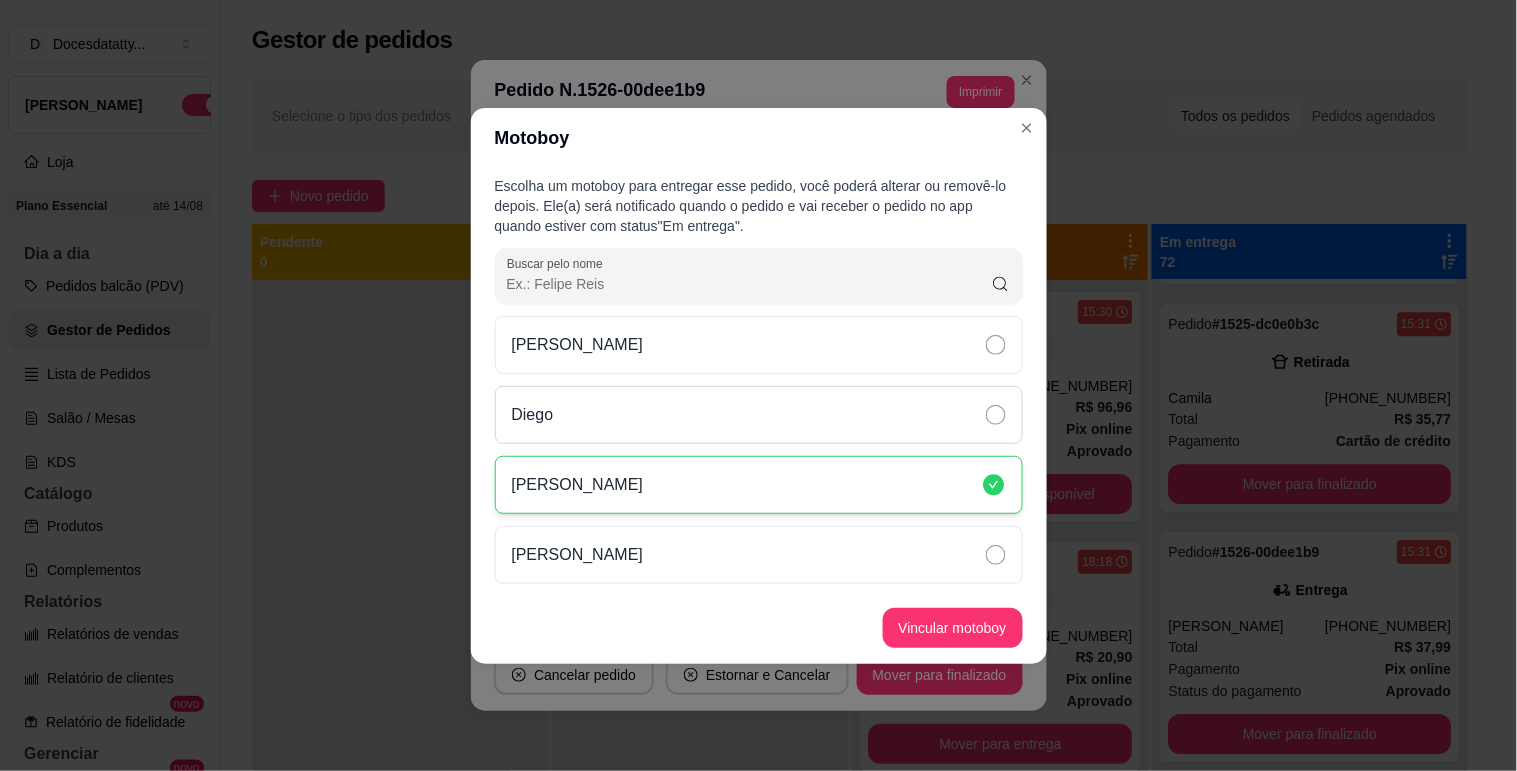 click on "Diego" at bounding box center (759, 415) 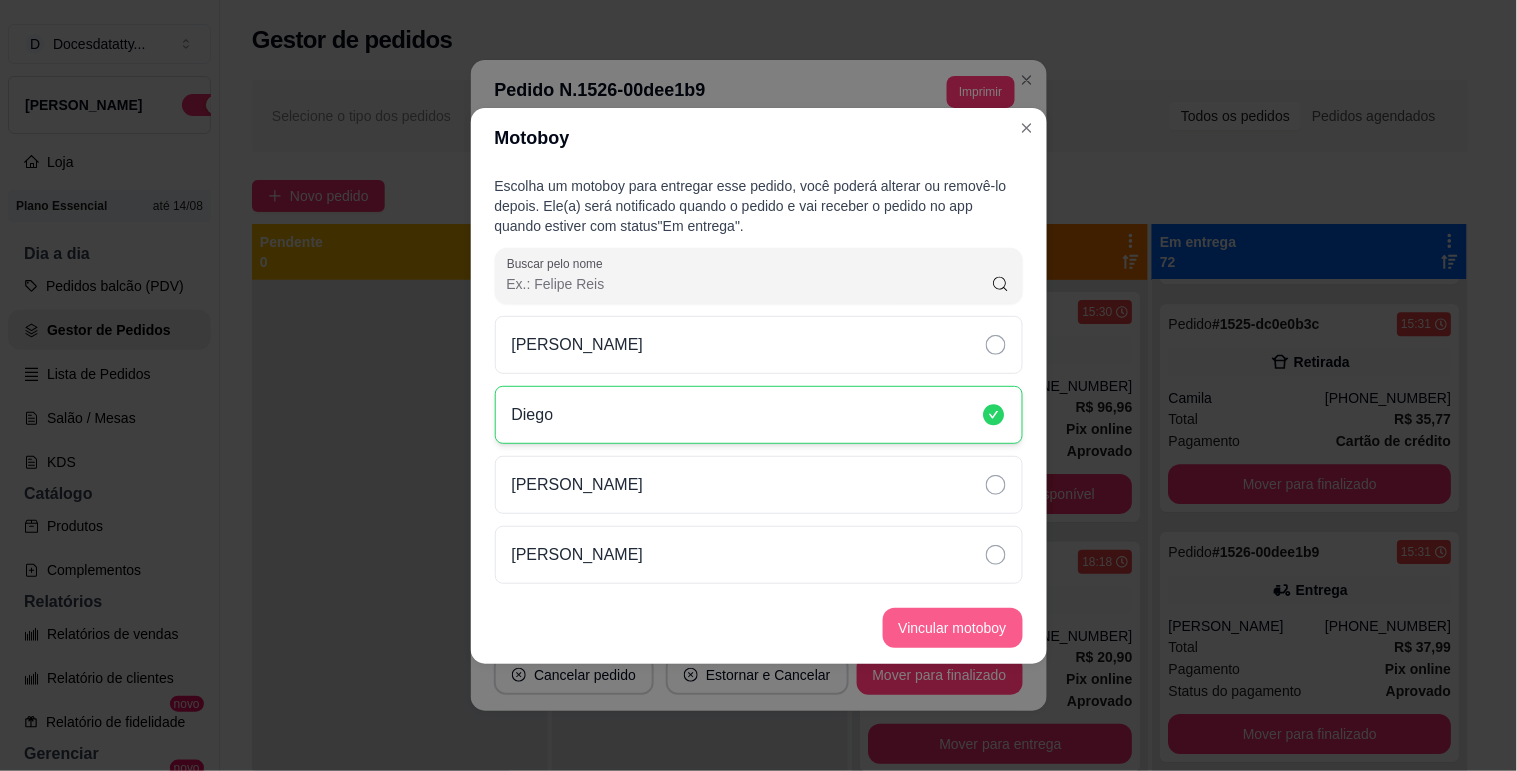 click on "Vincular motoboy" at bounding box center [953, 628] 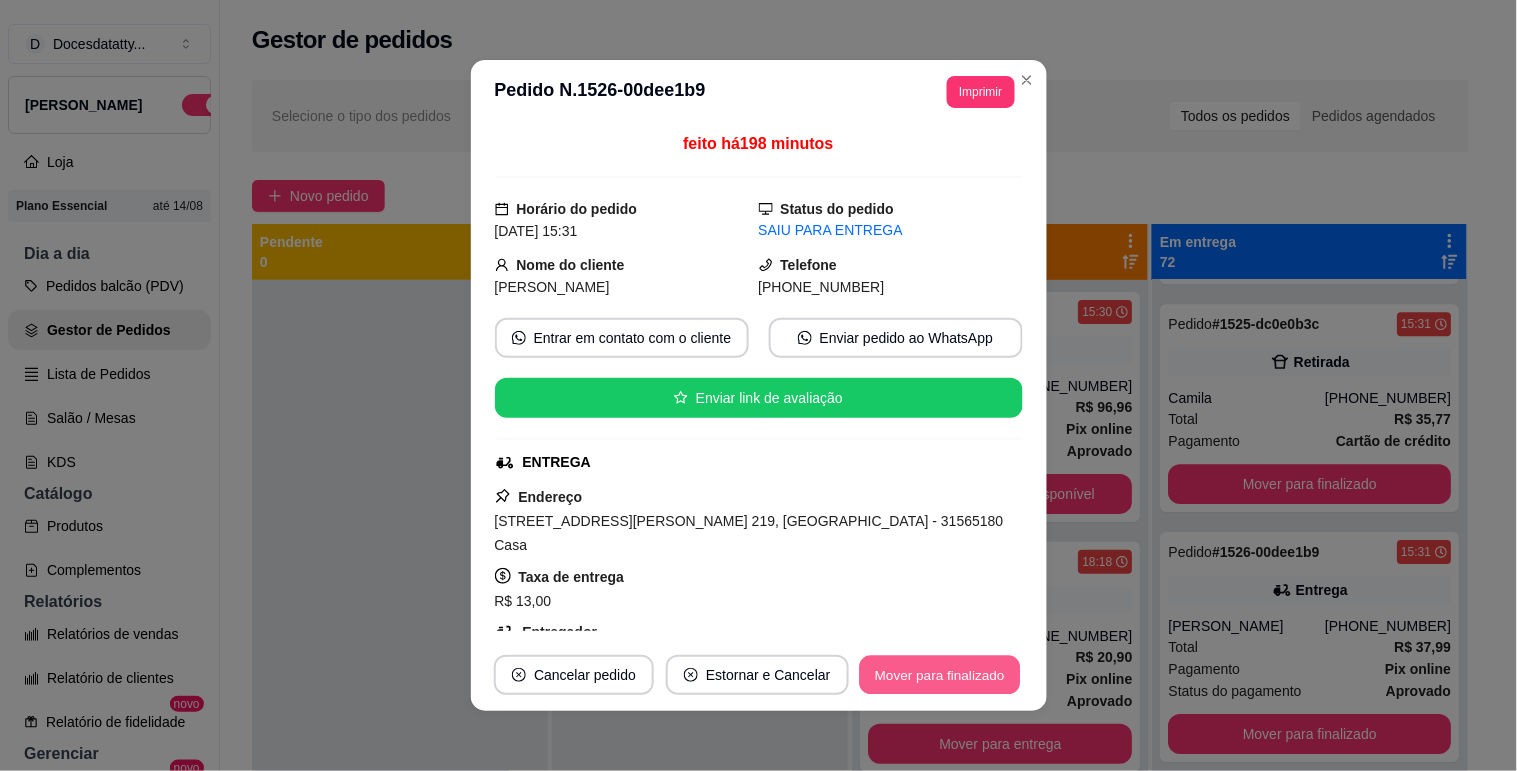 click on "Mover para finalizado" at bounding box center [939, 675] 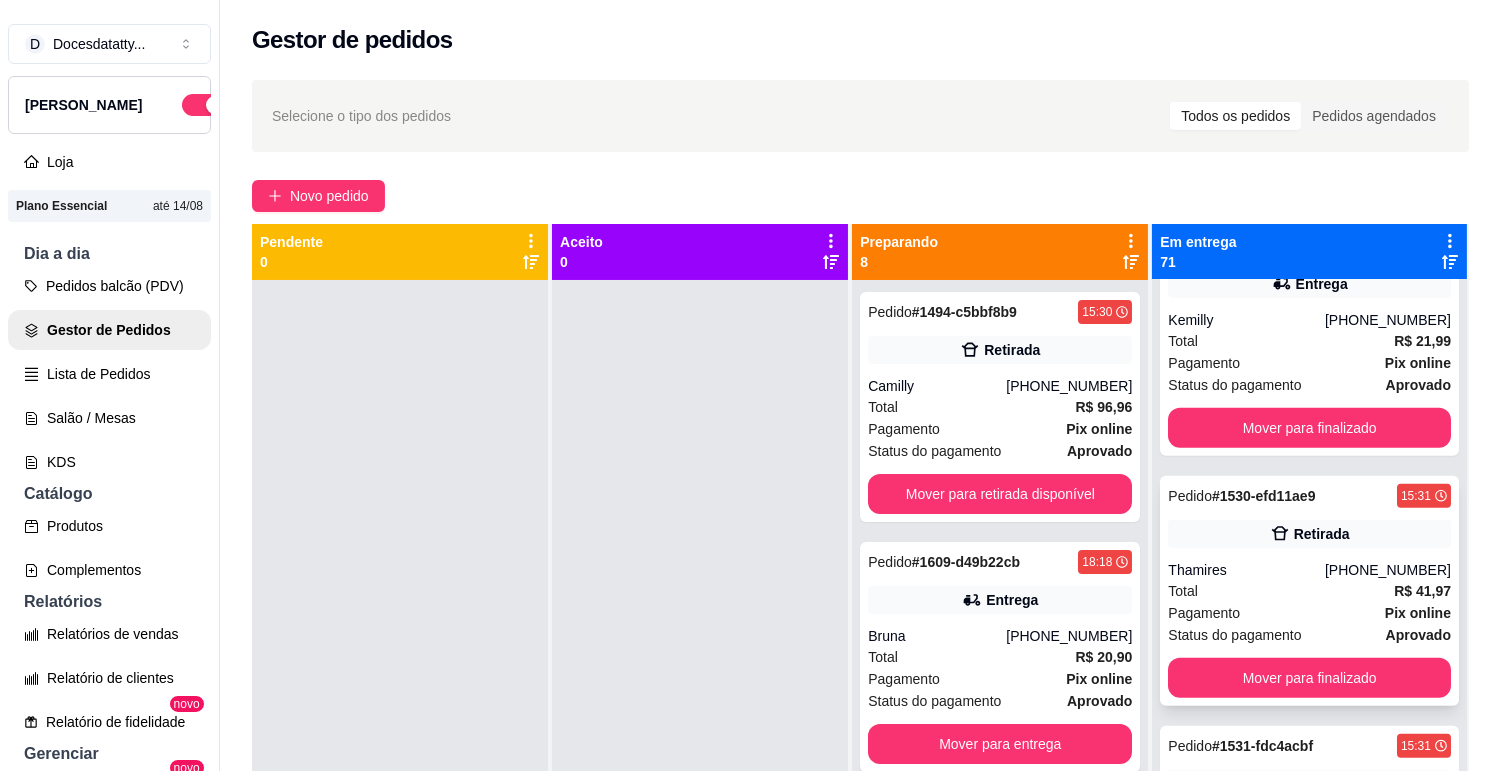 scroll, scrollTop: 4222, scrollLeft: 0, axis: vertical 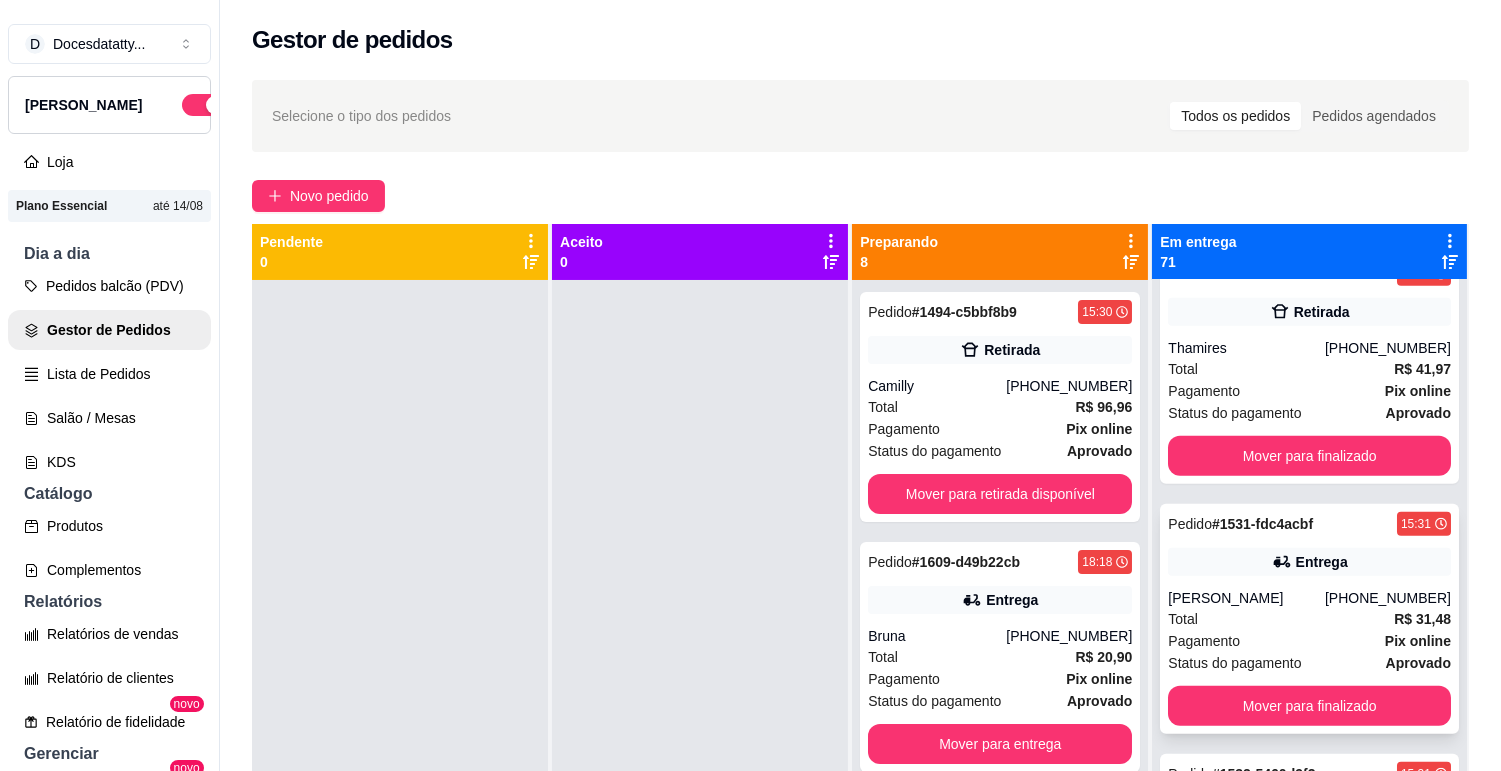 click on "[PERSON_NAME]" at bounding box center (1246, 598) 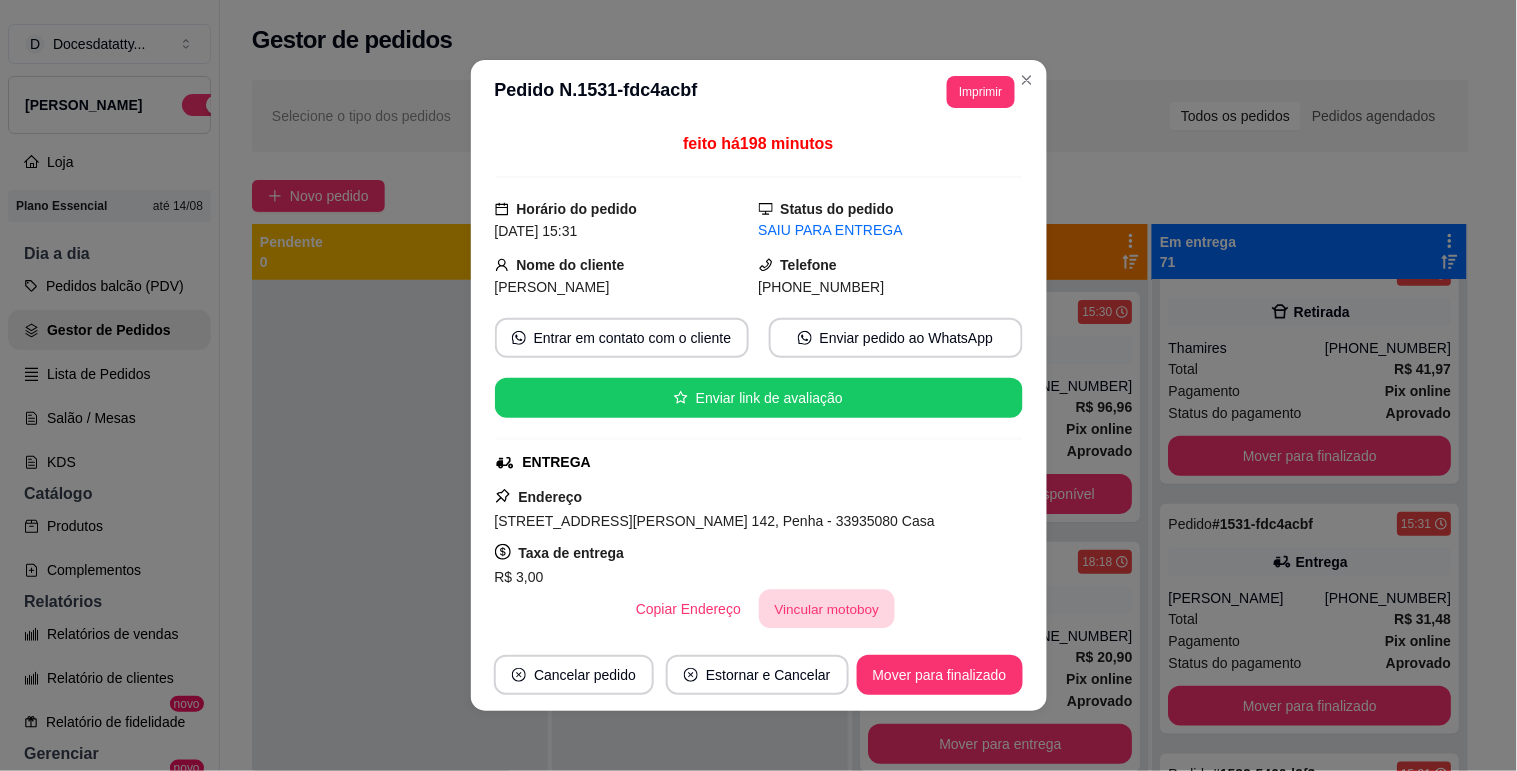 click on "Vincular motoboy" at bounding box center (827, 609) 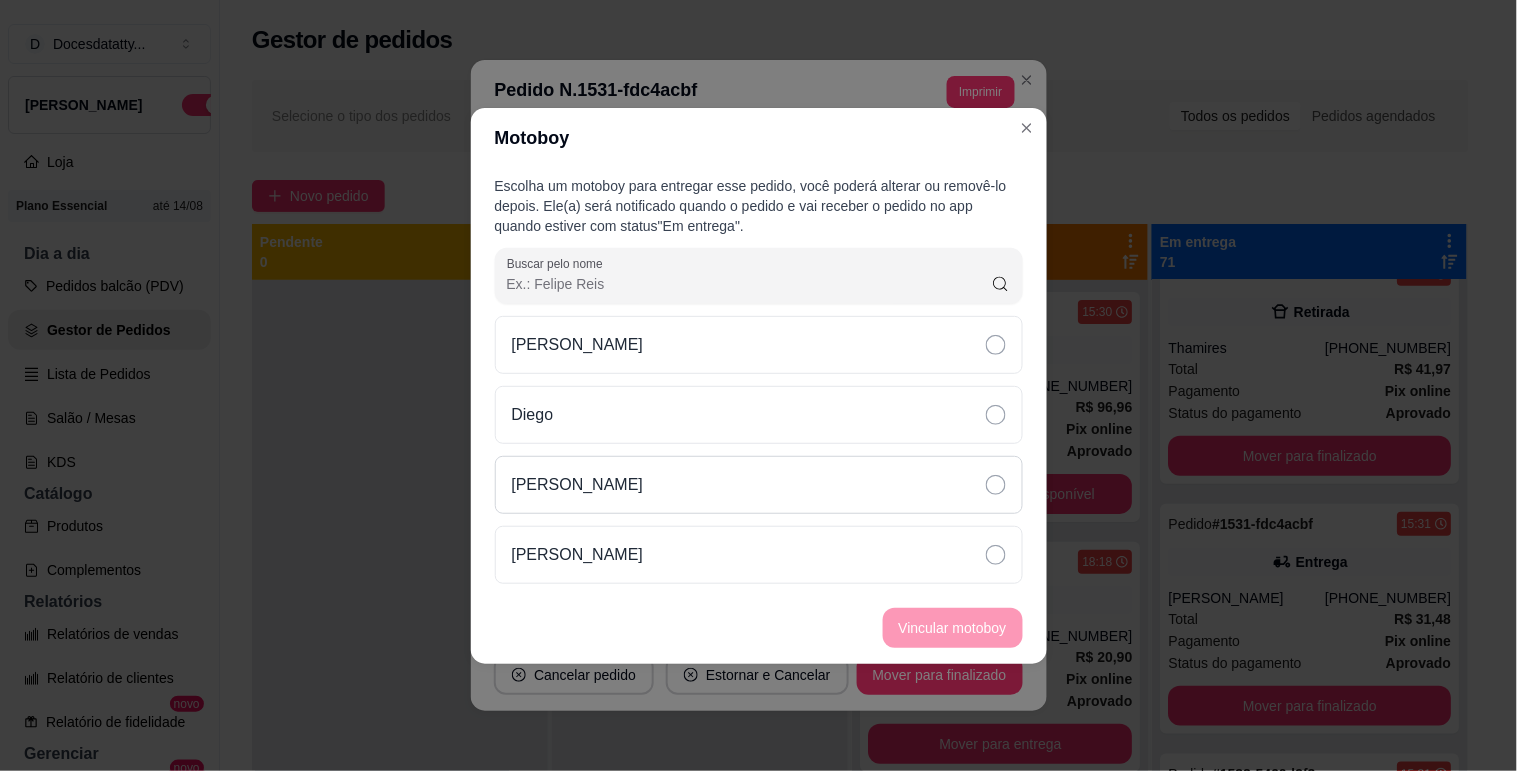 click on "[PERSON_NAME]" at bounding box center [578, 485] 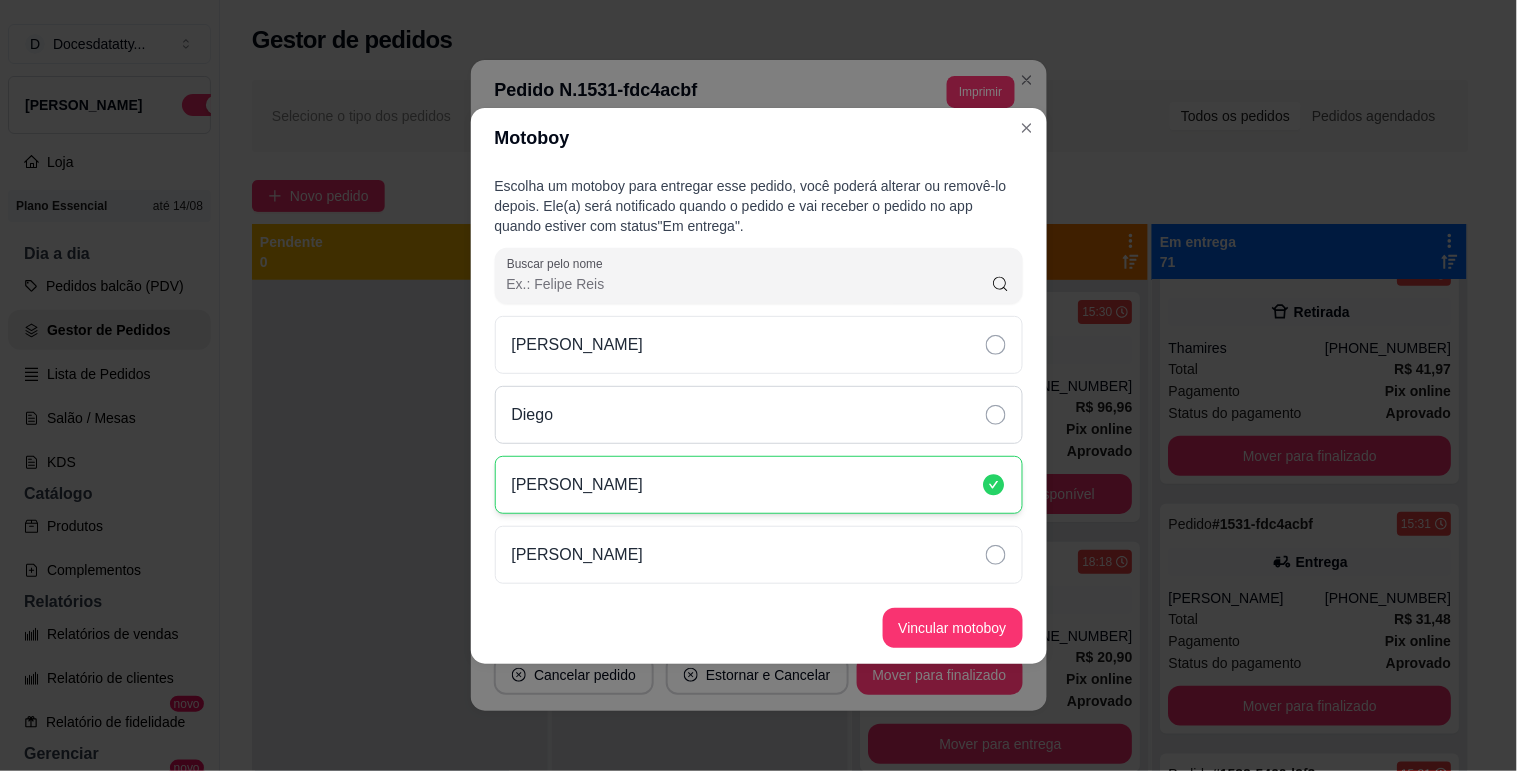 click on "Diego" at bounding box center [759, 415] 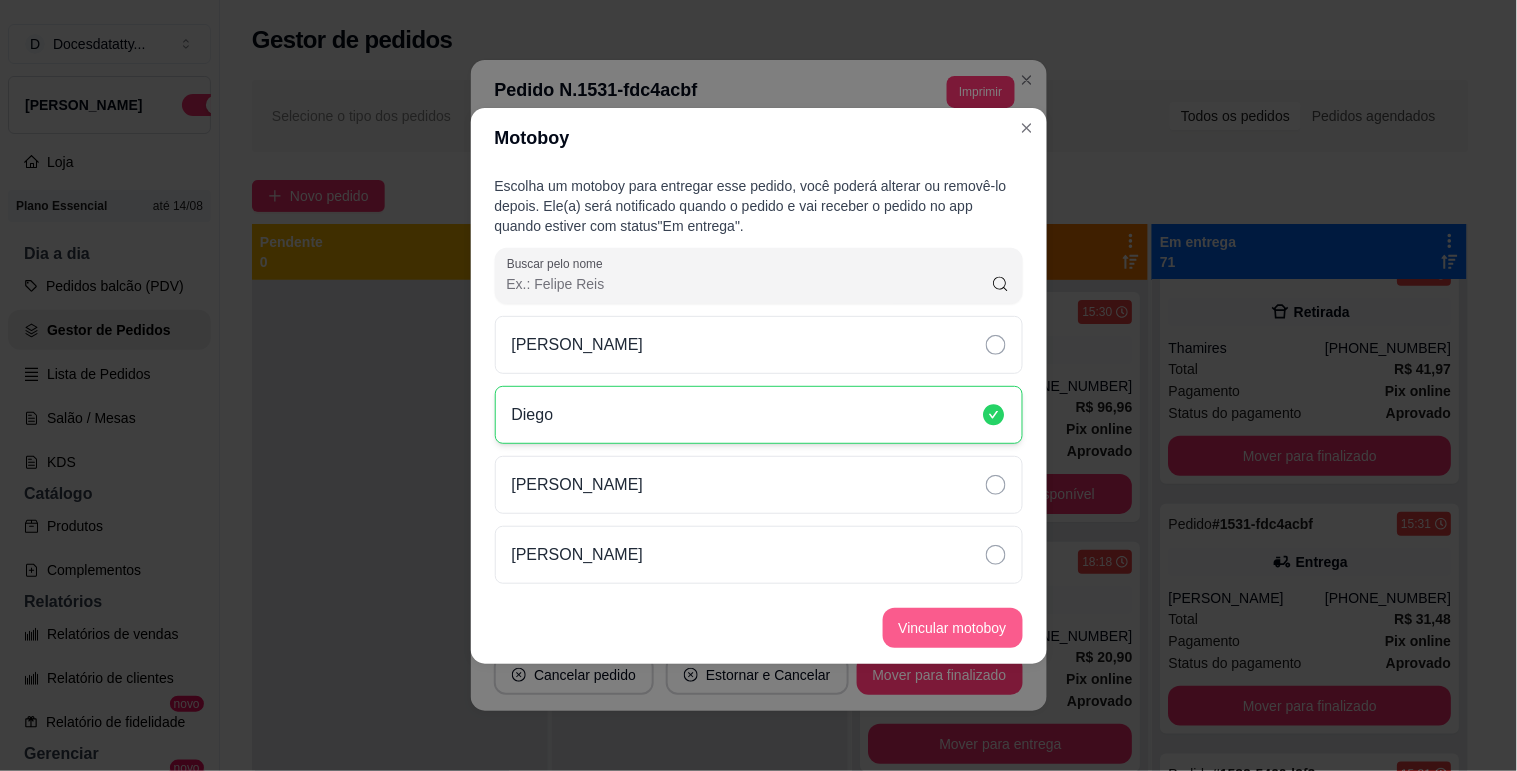 click on "Vincular motoboy" at bounding box center [953, 628] 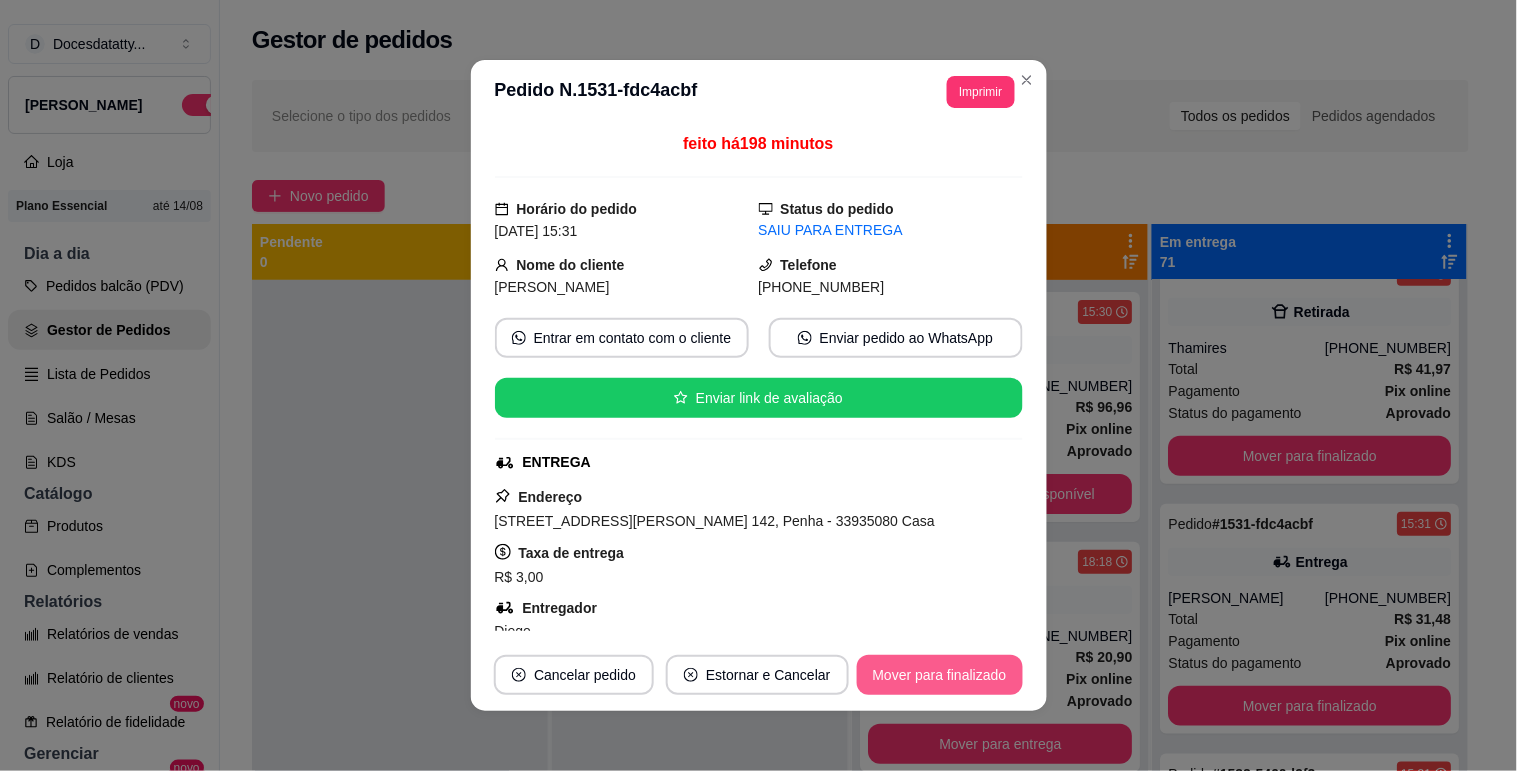 click on "Mover para finalizado" at bounding box center [940, 675] 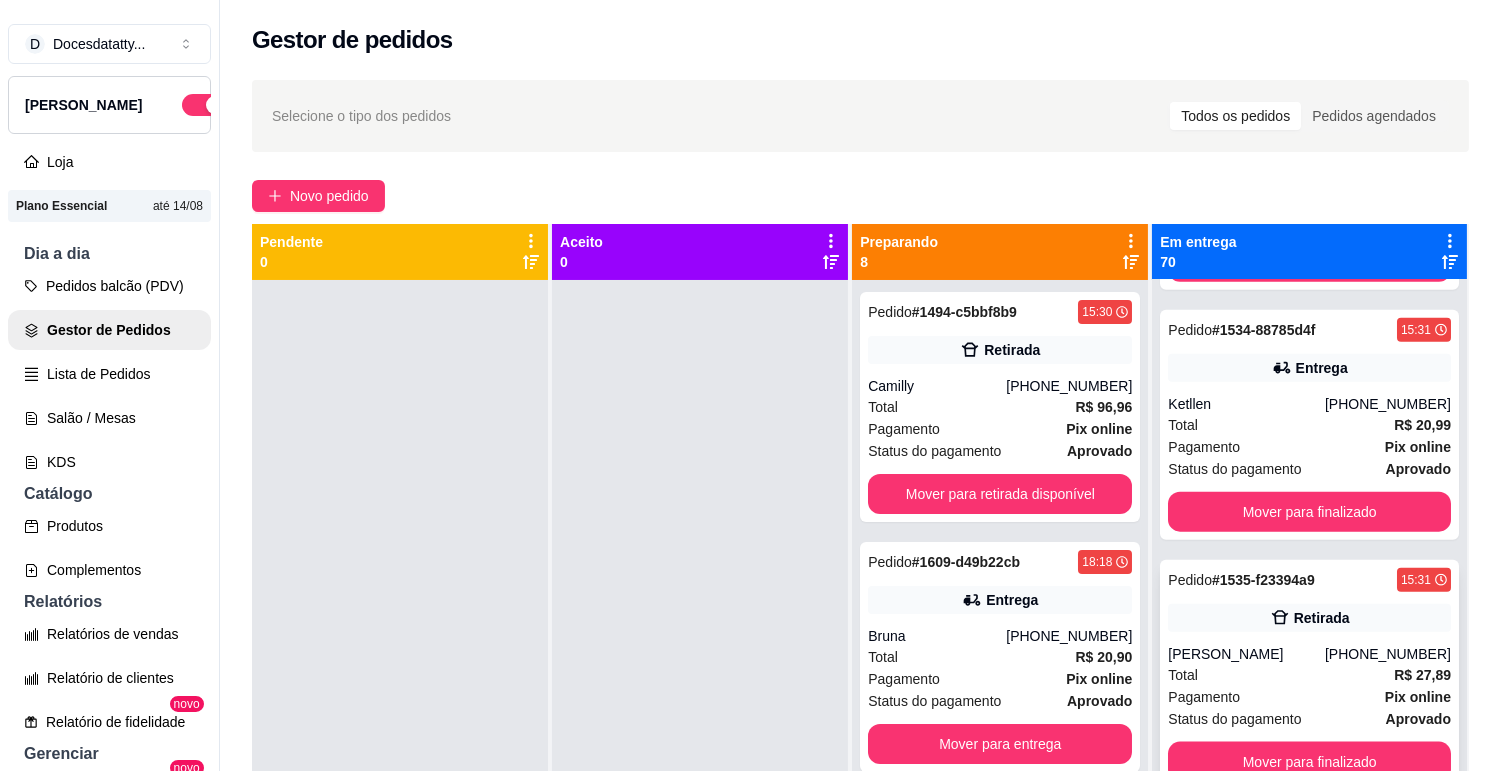 scroll, scrollTop: 4888, scrollLeft: 0, axis: vertical 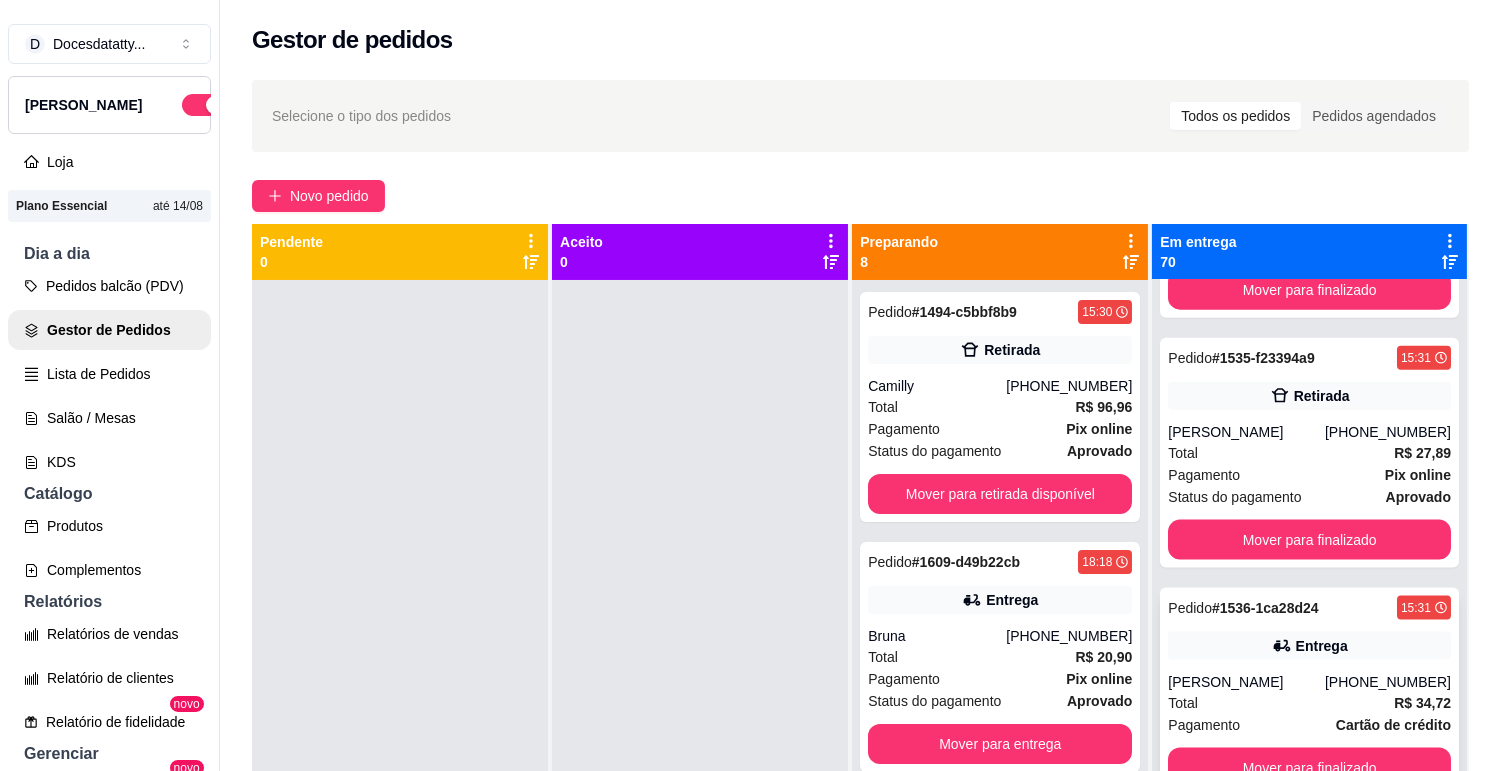 click on "Entrega" at bounding box center (1309, 646) 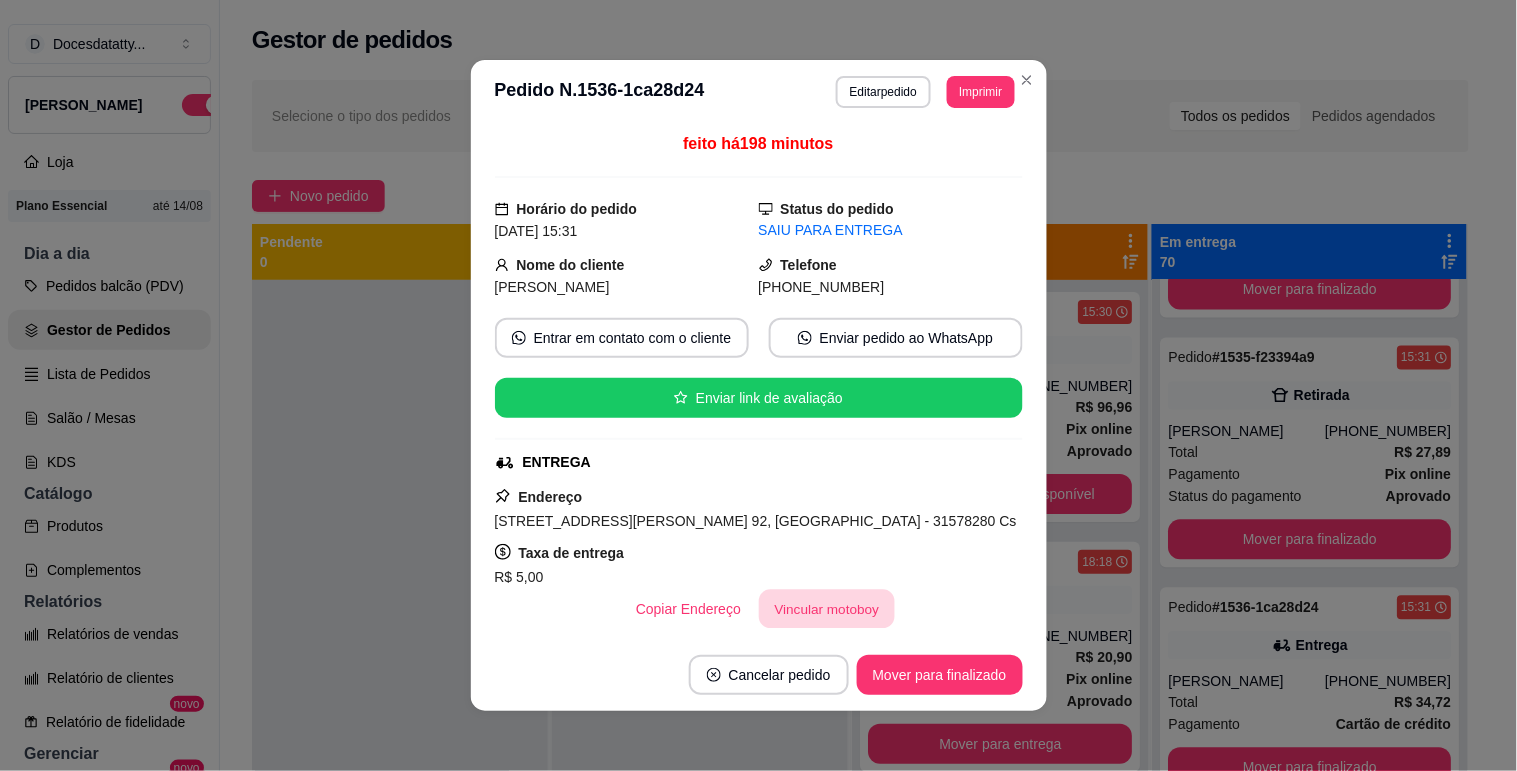 click on "Vincular motoboy" at bounding box center [827, 609] 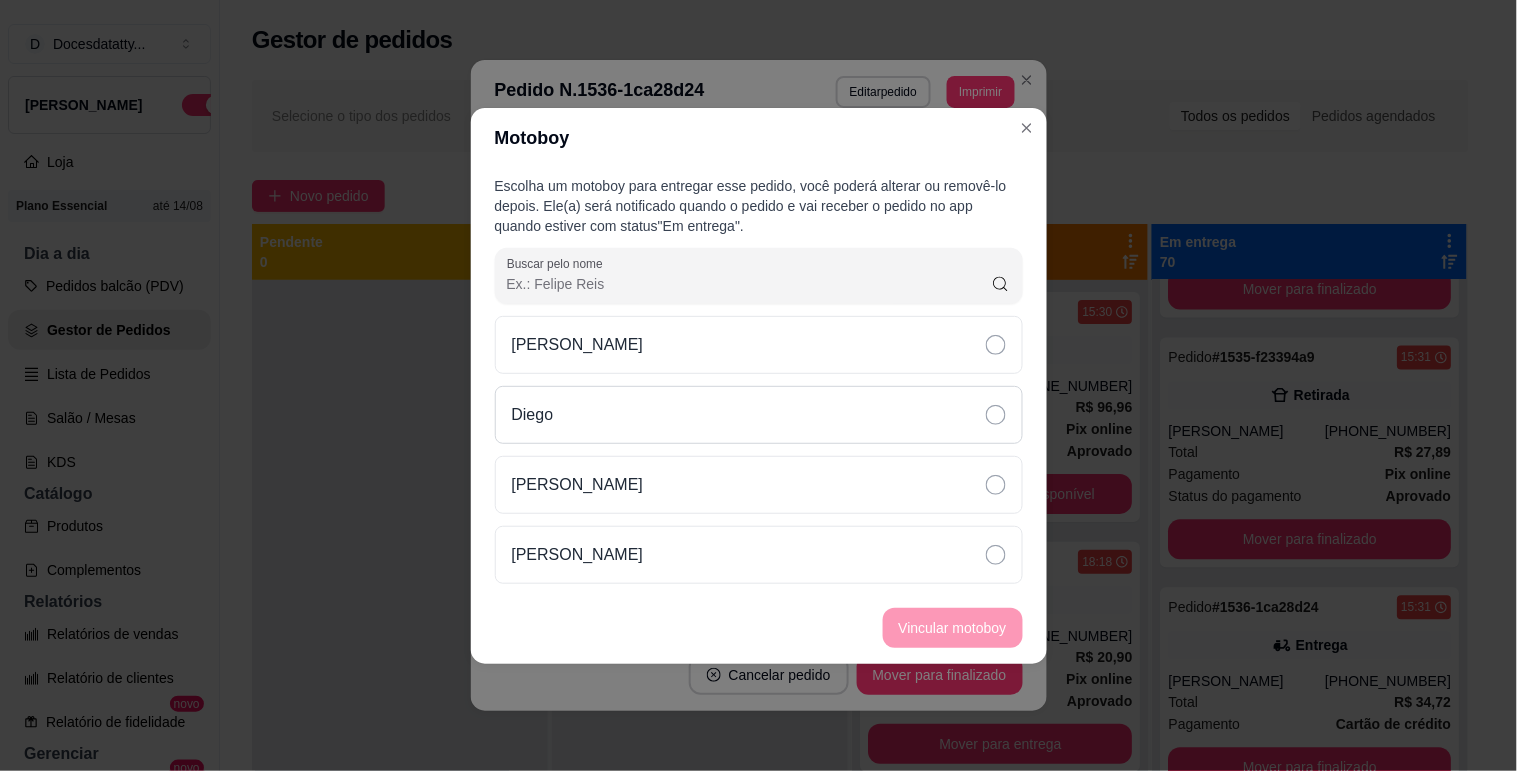 click on "Diego" at bounding box center (759, 415) 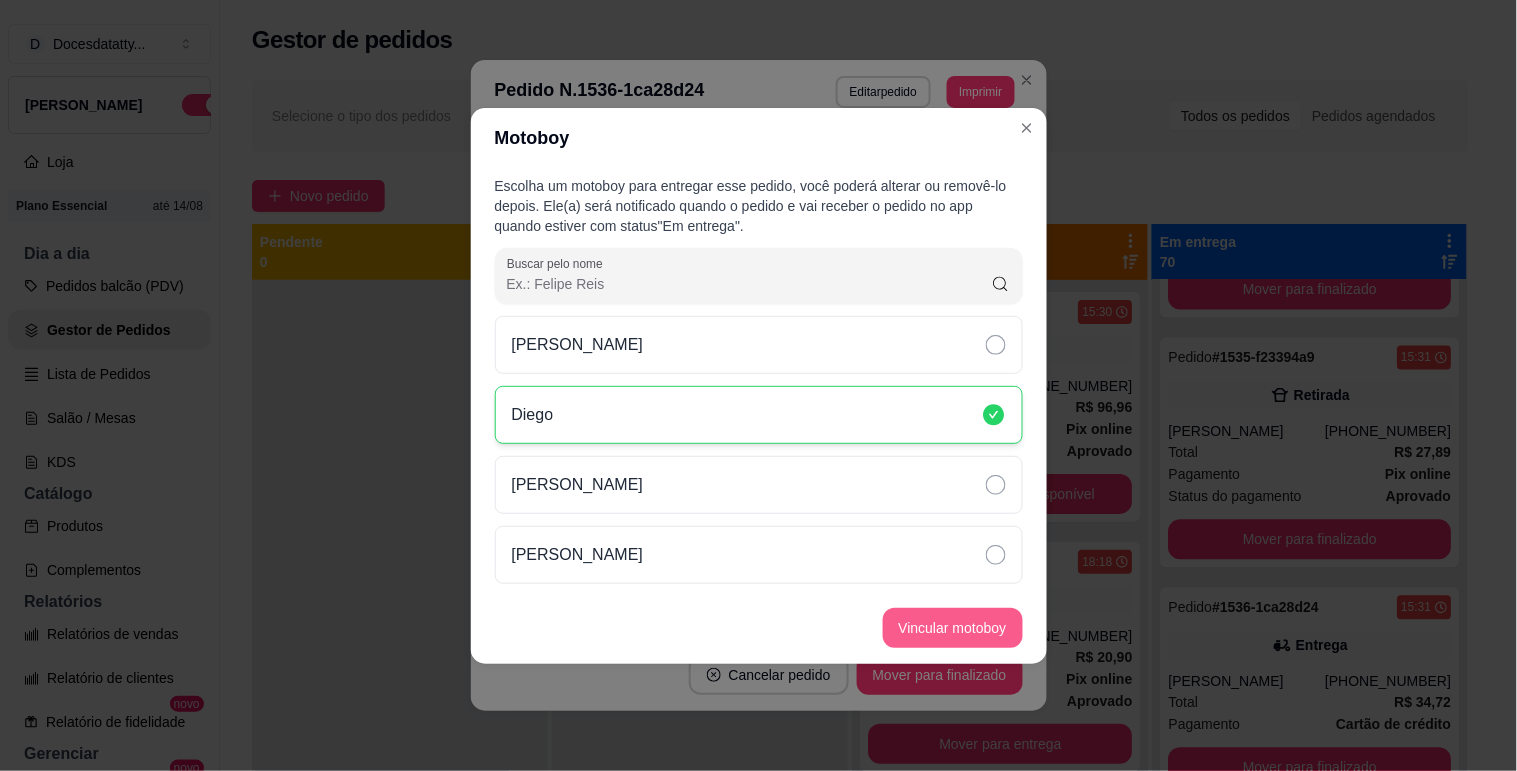 click on "Vincular motoboy" at bounding box center [953, 628] 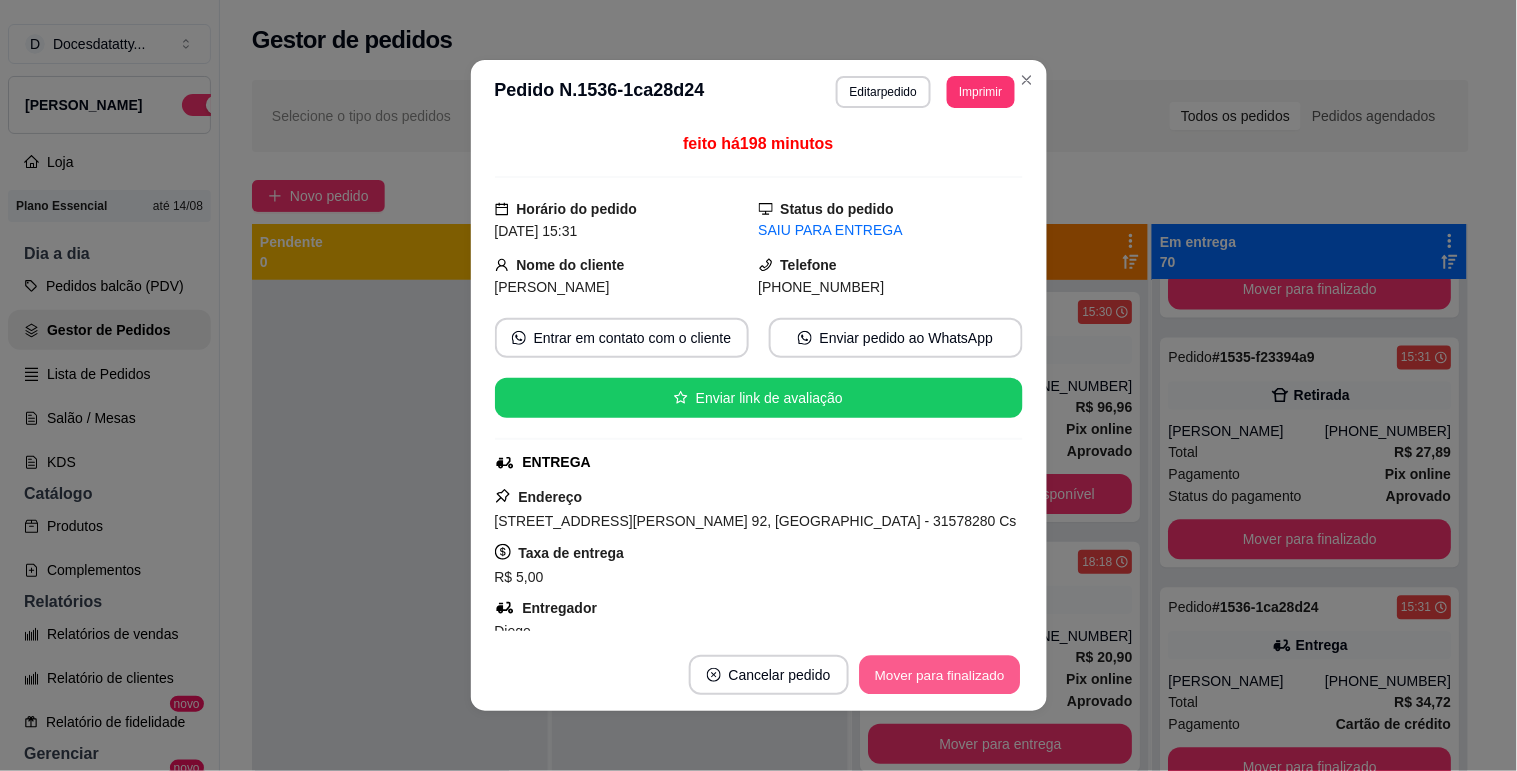 click on "Mover para finalizado" at bounding box center (939, 675) 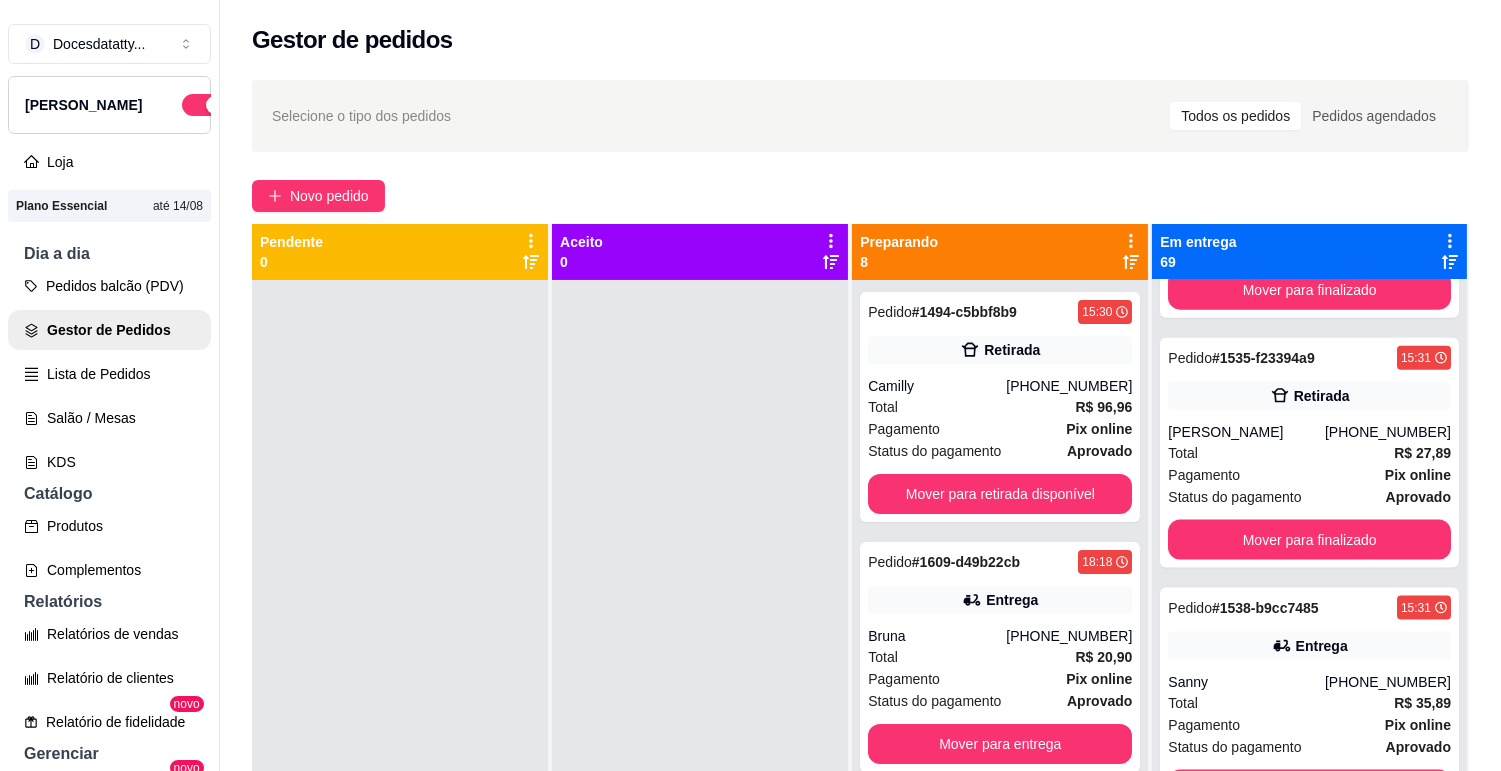 click on "Entrega" at bounding box center [1309, 646] 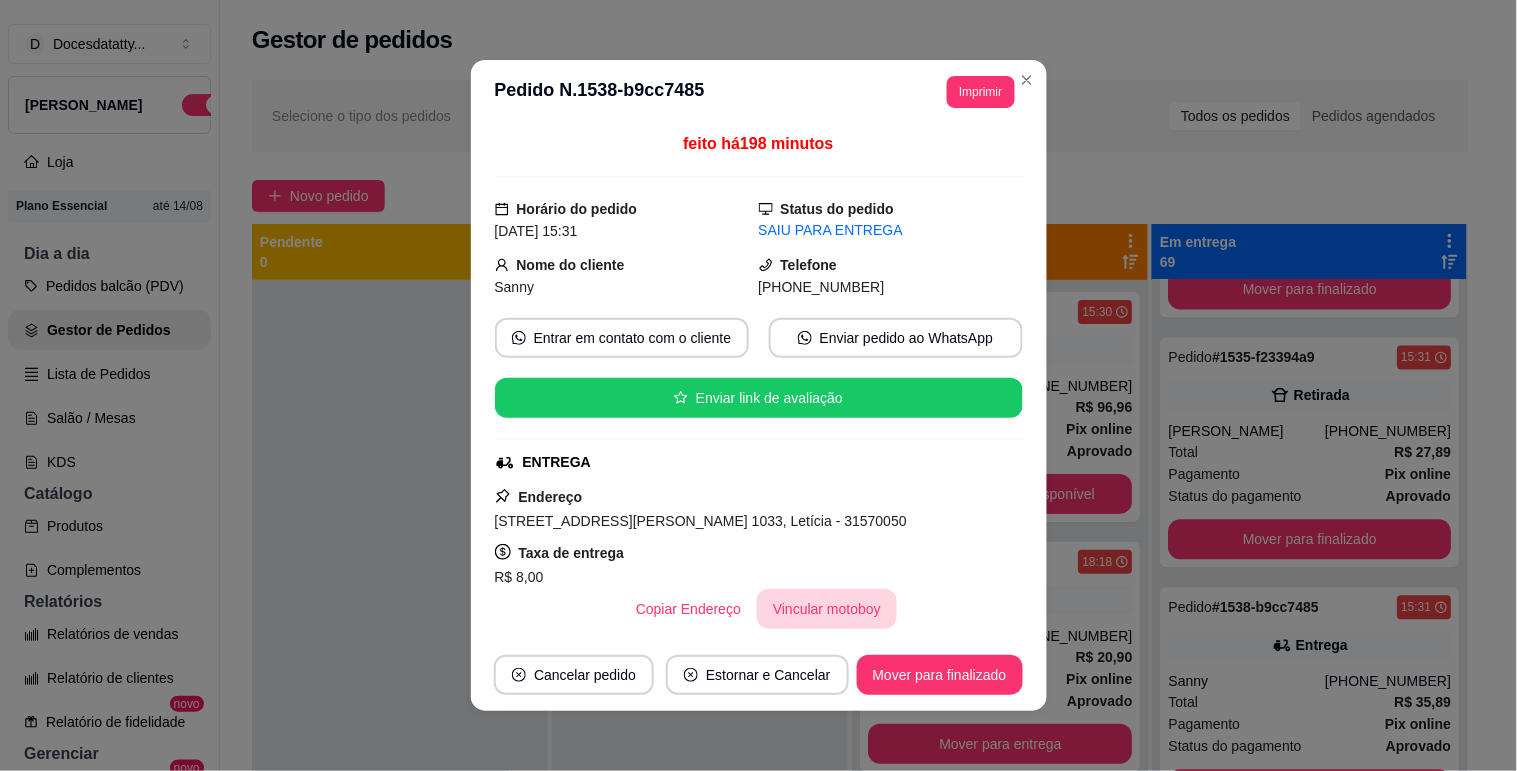 click on "Vincular motoboy" at bounding box center [827, 609] 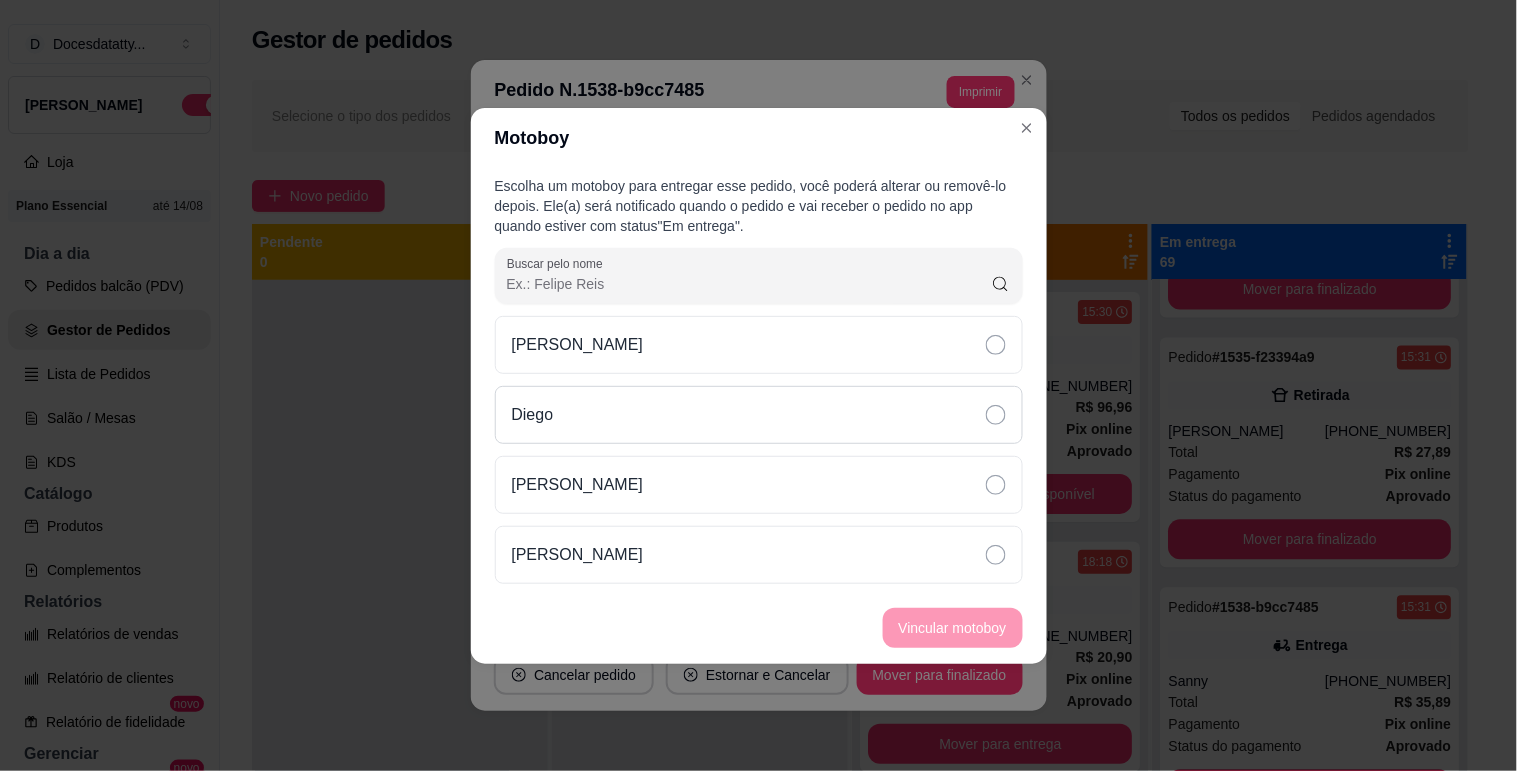 click on "Diego" at bounding box center (759, 415) 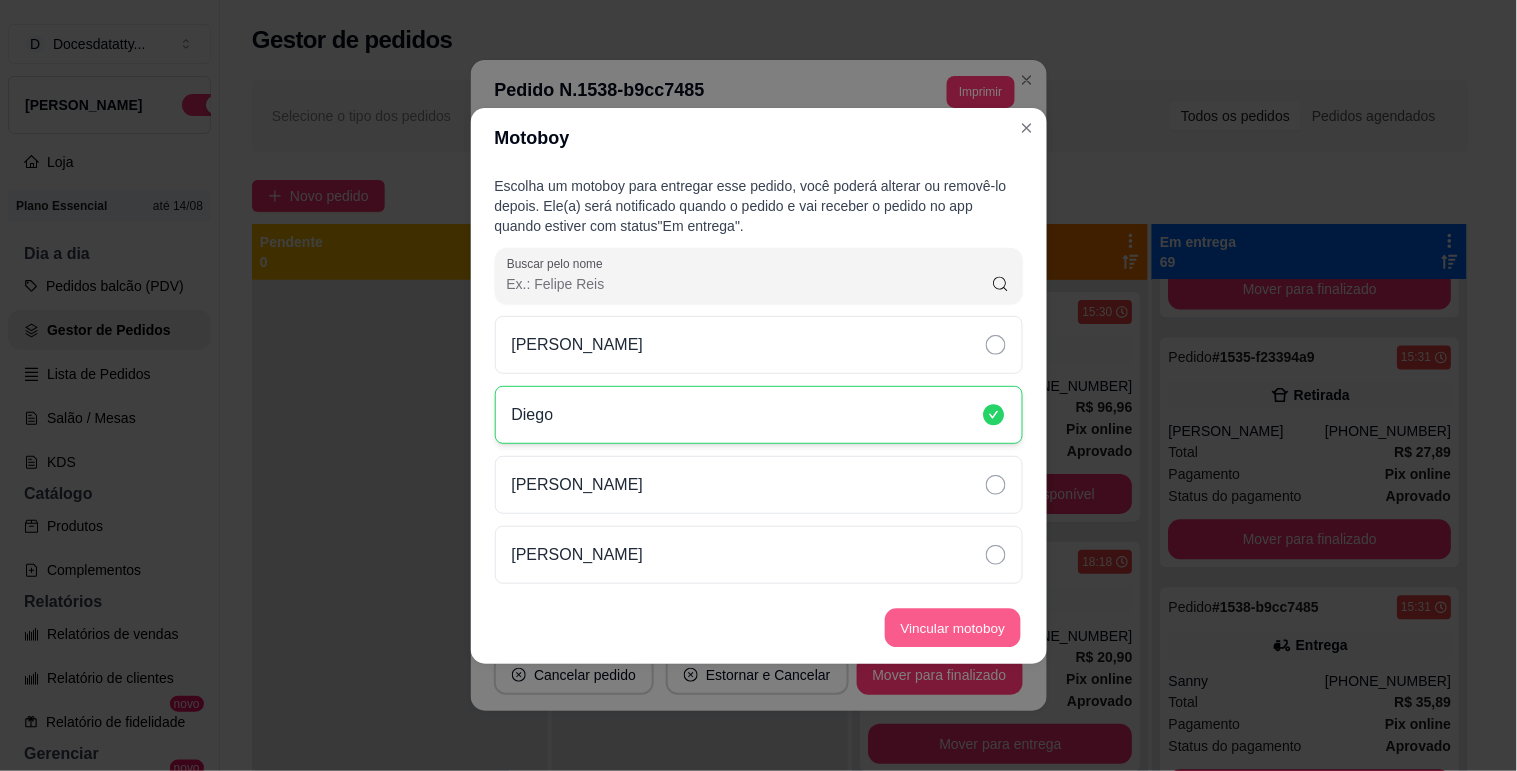 click on "Vincular motoboy" at bounding box center (953, 627) 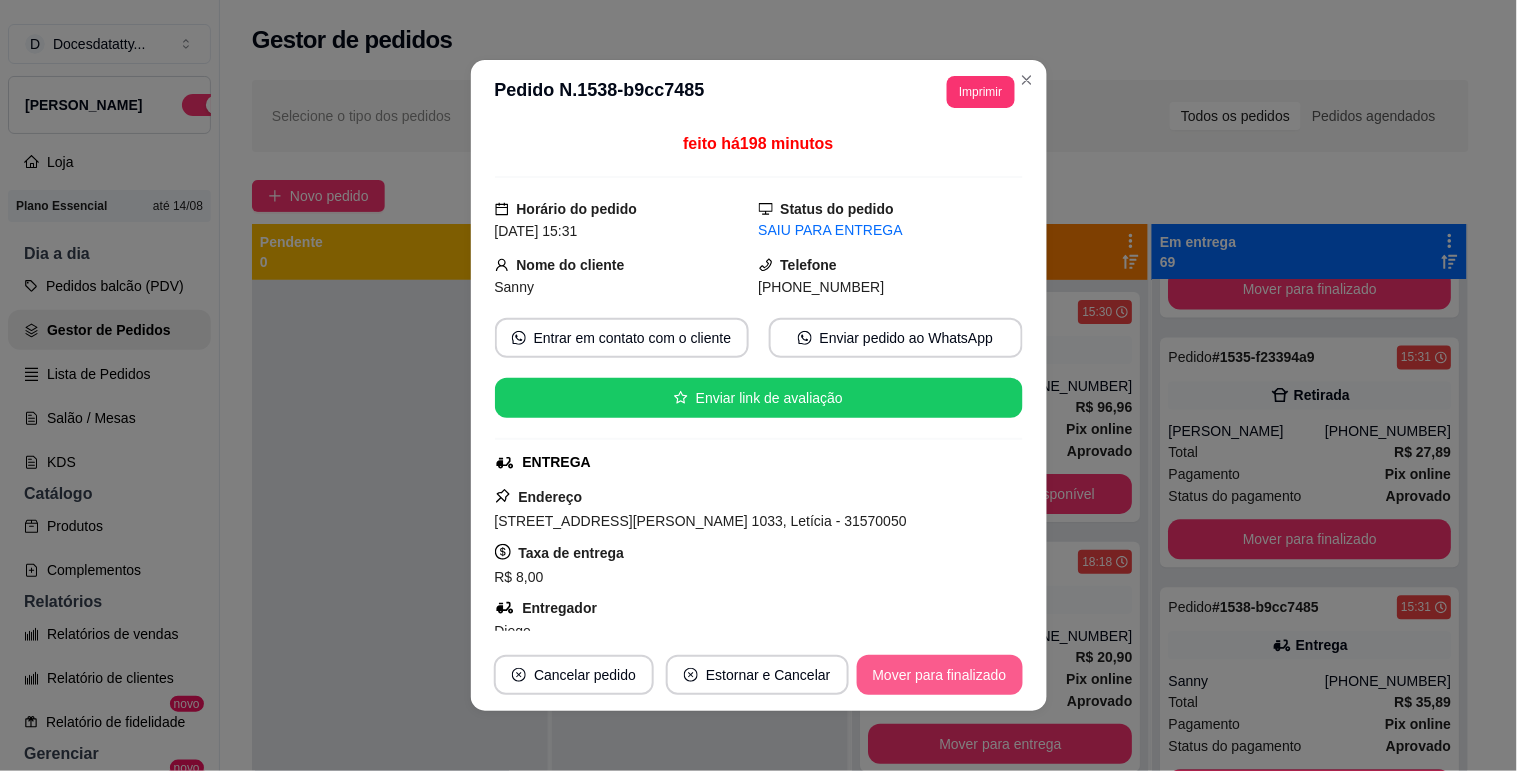 click on "Mover para finalizado" at bounding box center [940, 675] 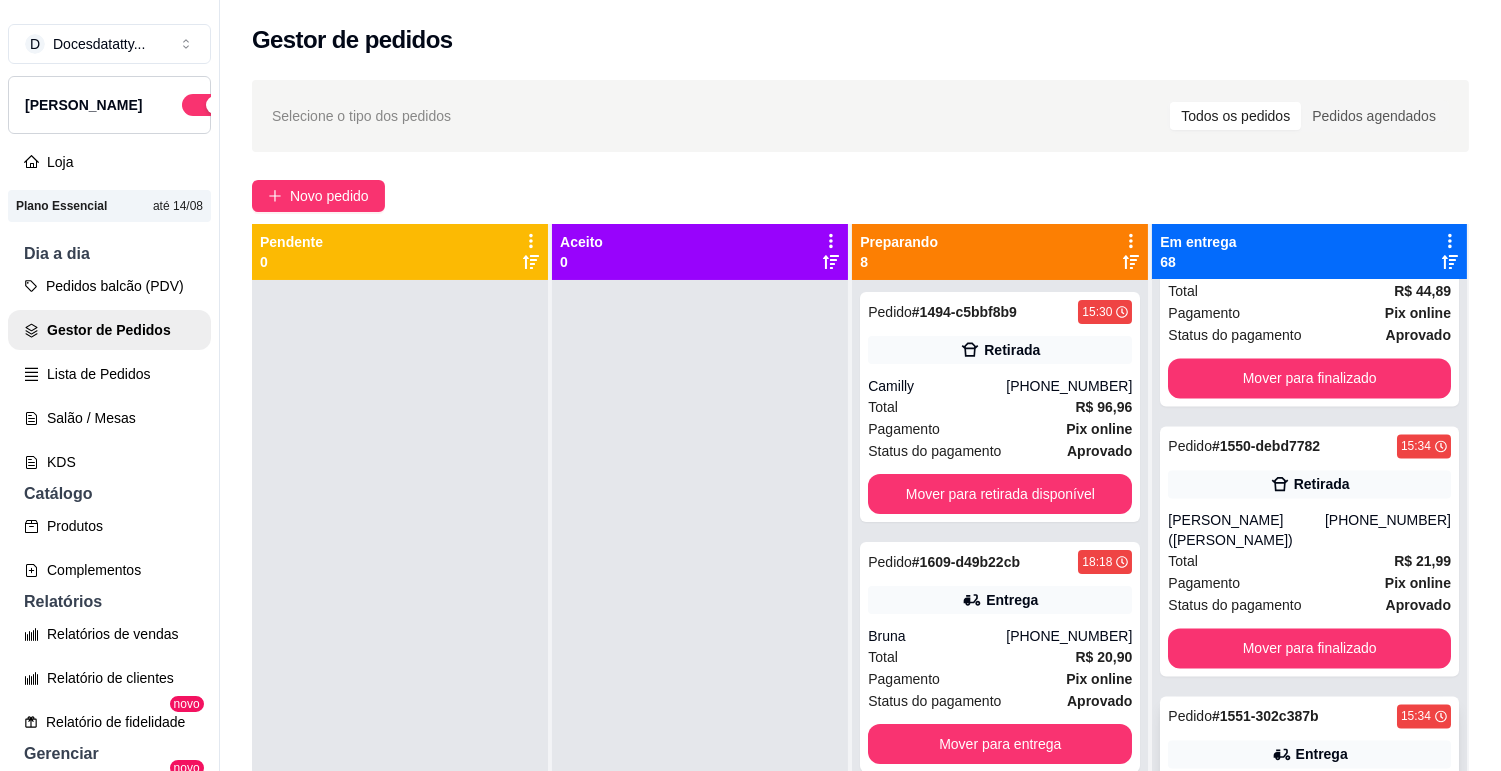 scroll, scrollTop: 7111, scrollLeft: 0, axis: vertical 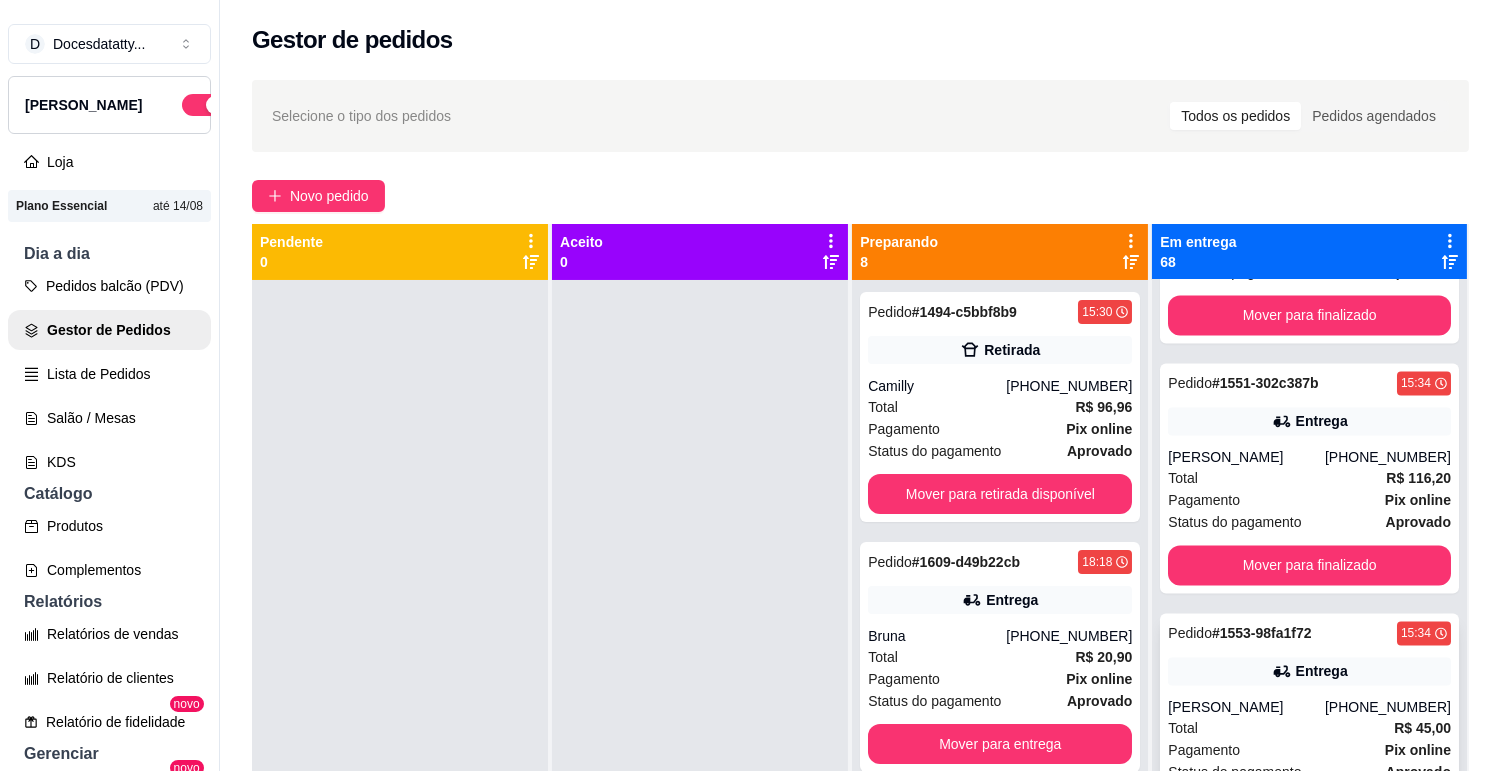 click 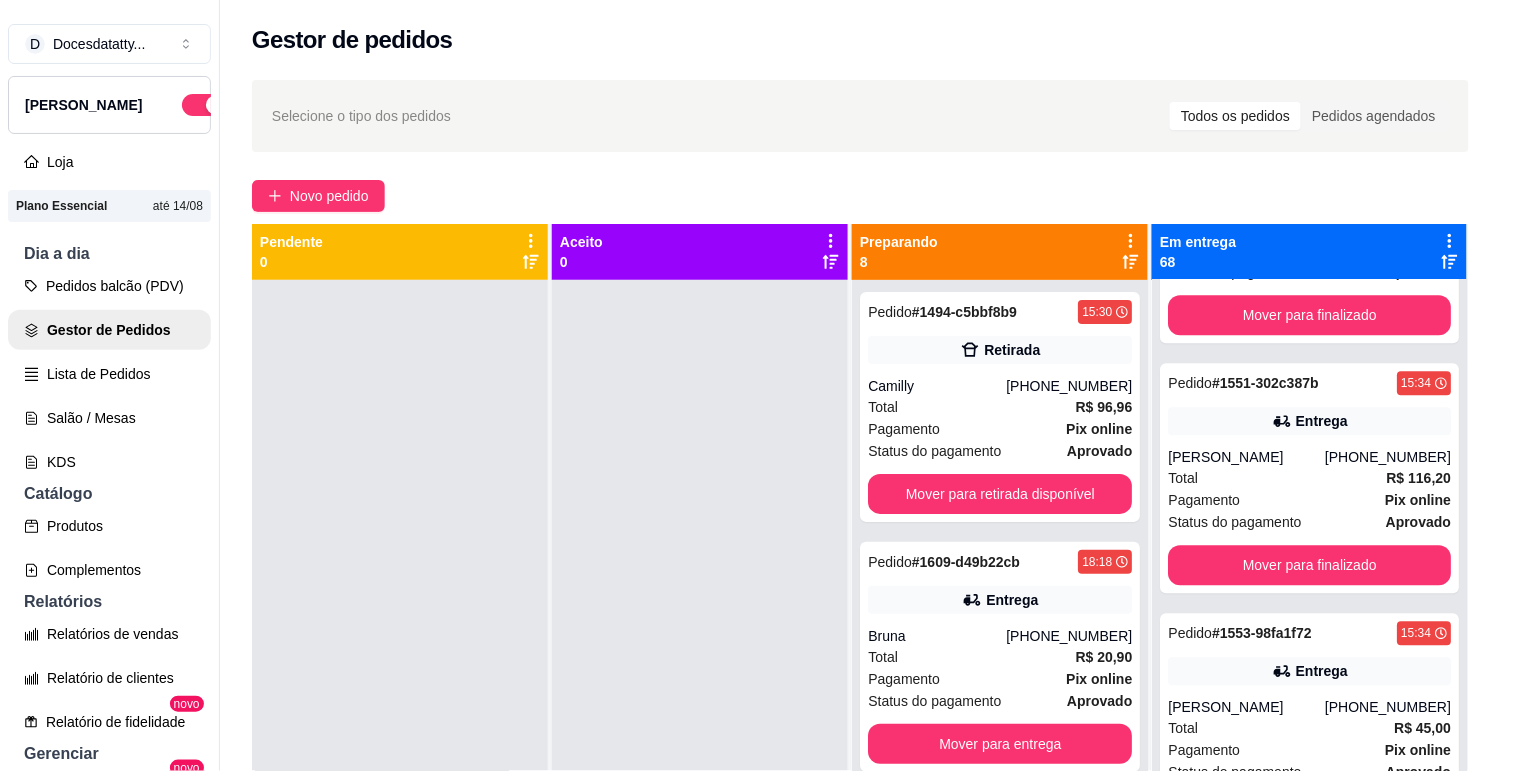 click on "Vincular motoboy" at bounding box center [827, 633] 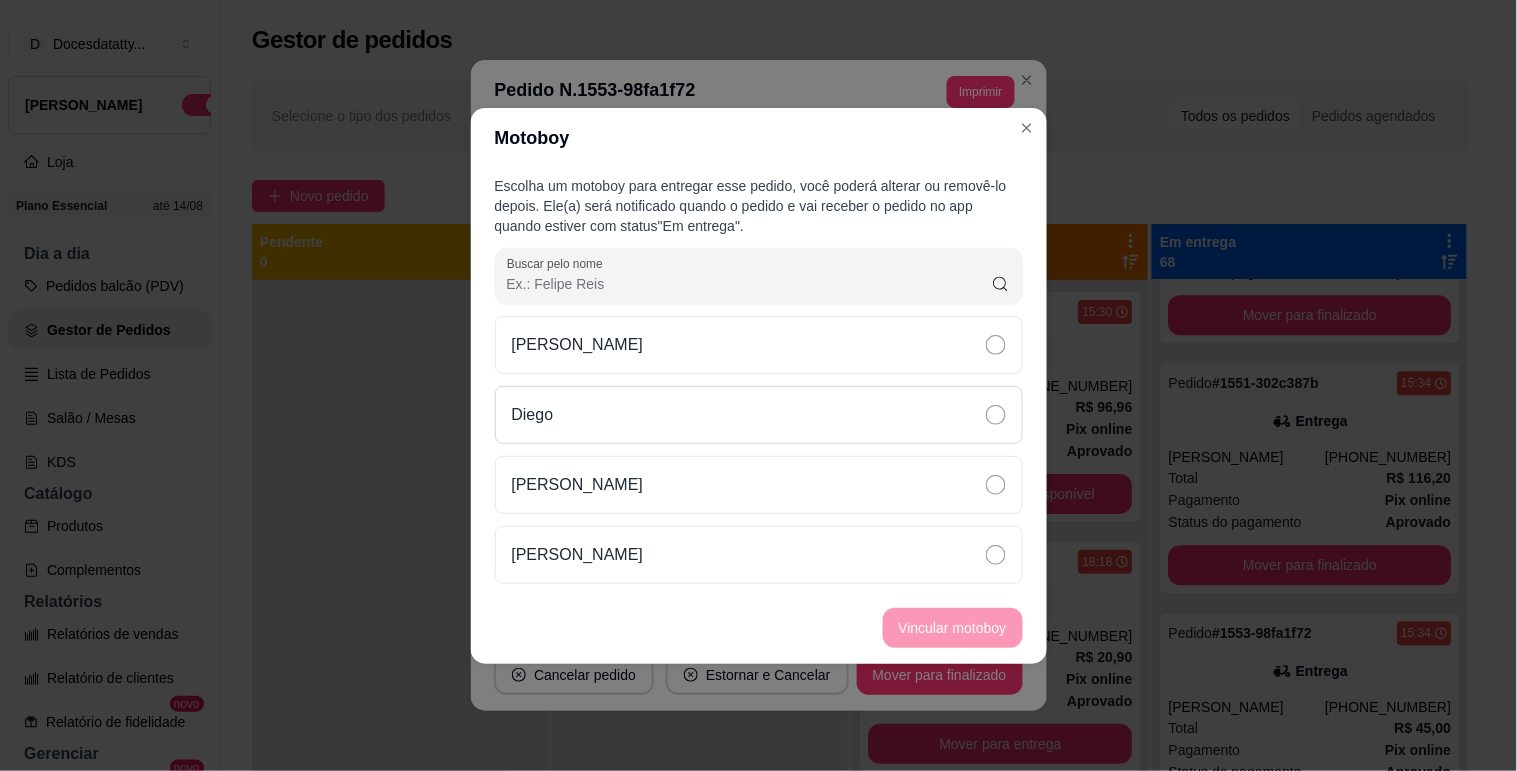 click on "Diego" at bounding box center (759, 415) 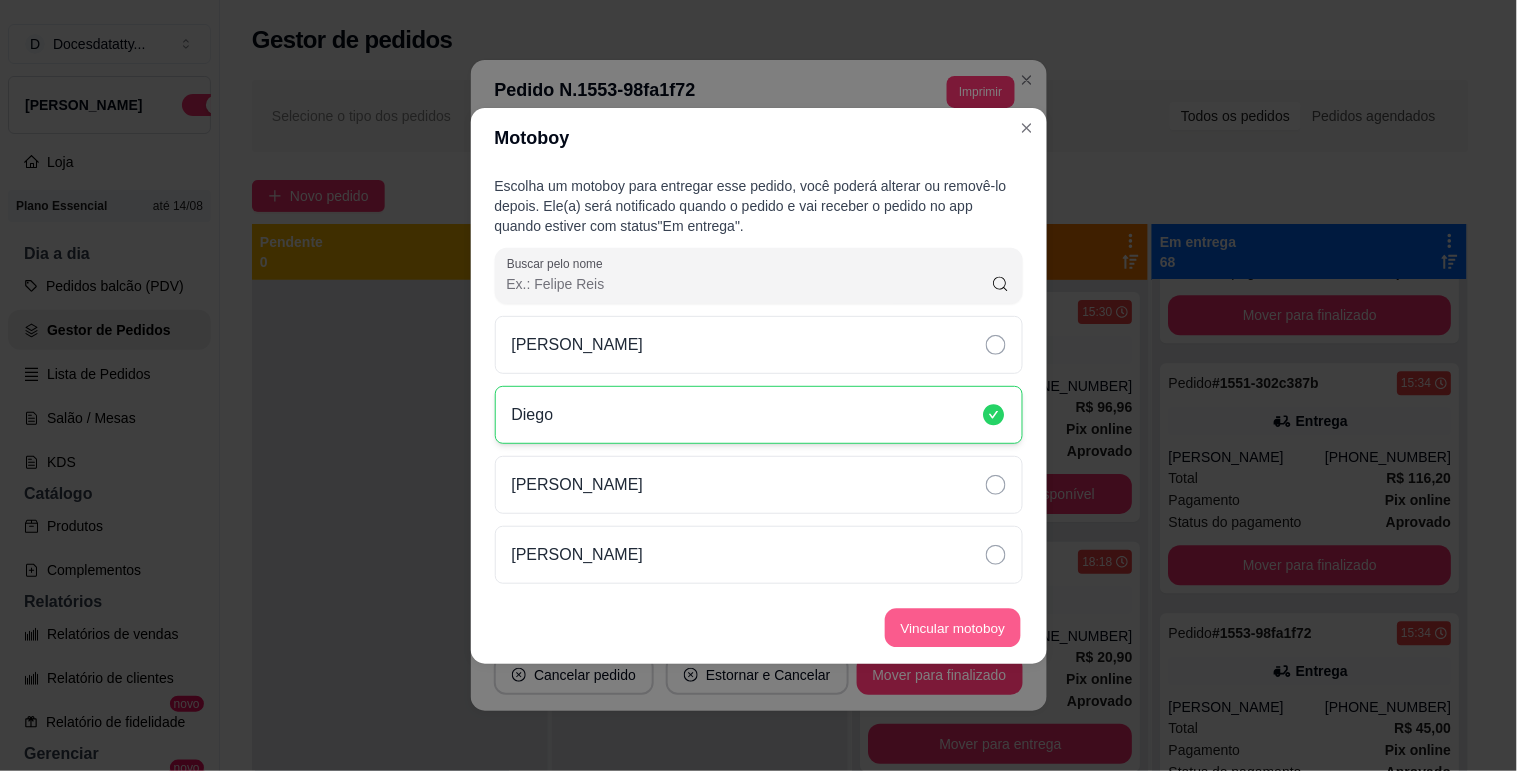 click on "Vincular motoboy" at bounding box center [953, 627] 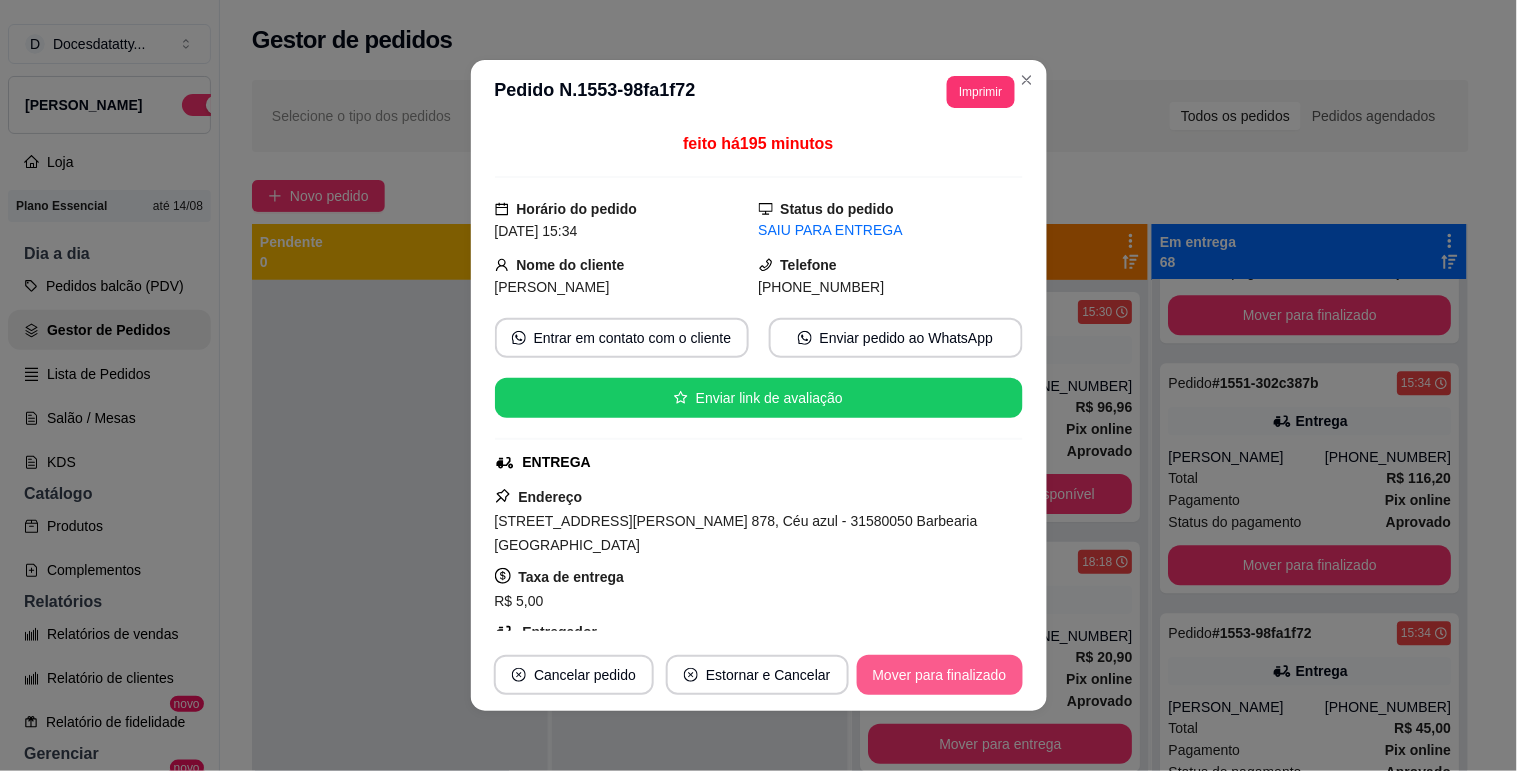 click on "Mover para finalizado" at bounding box center (940, 675) 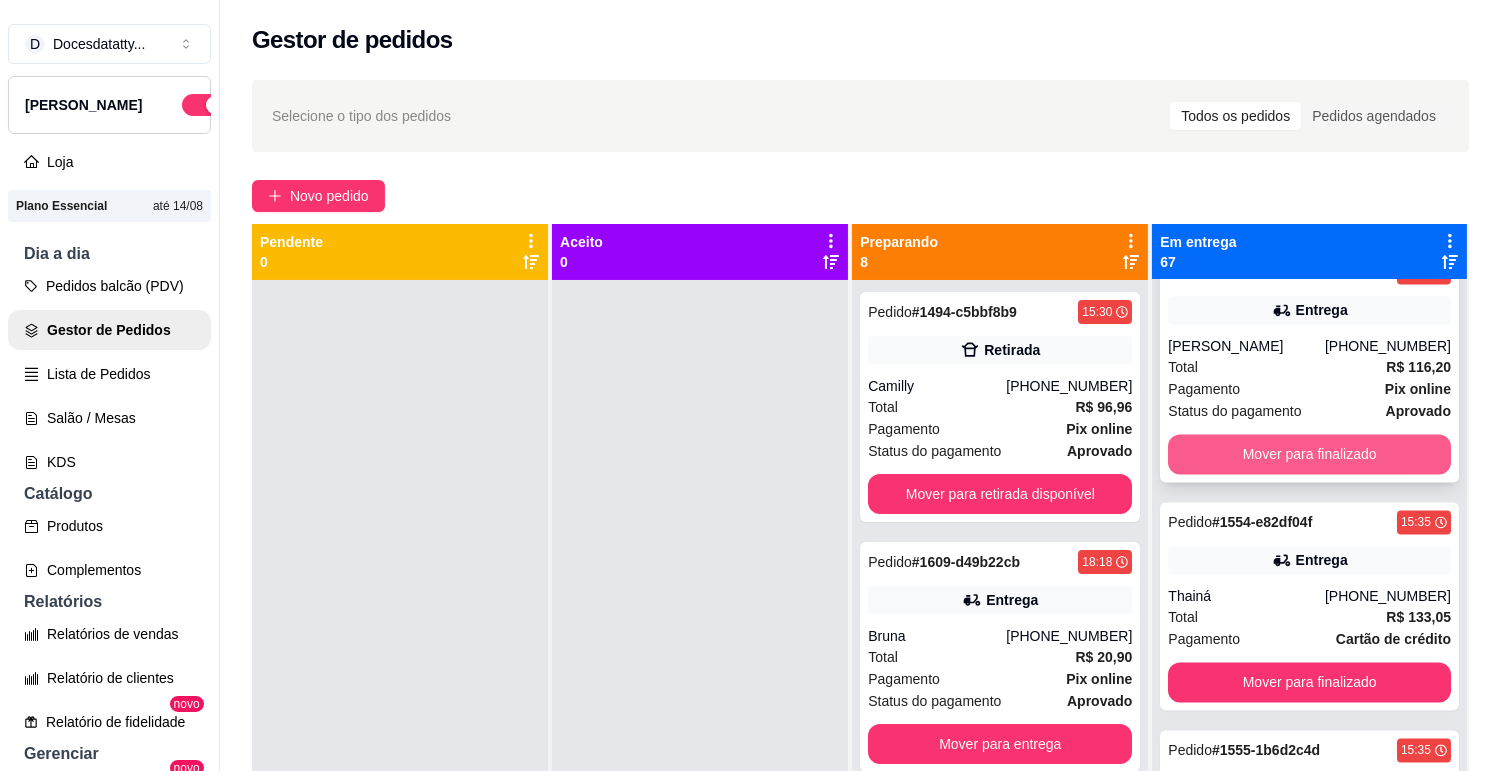 scroll, scrollTop: 7333, scrollLeft: 0, axis: vertical 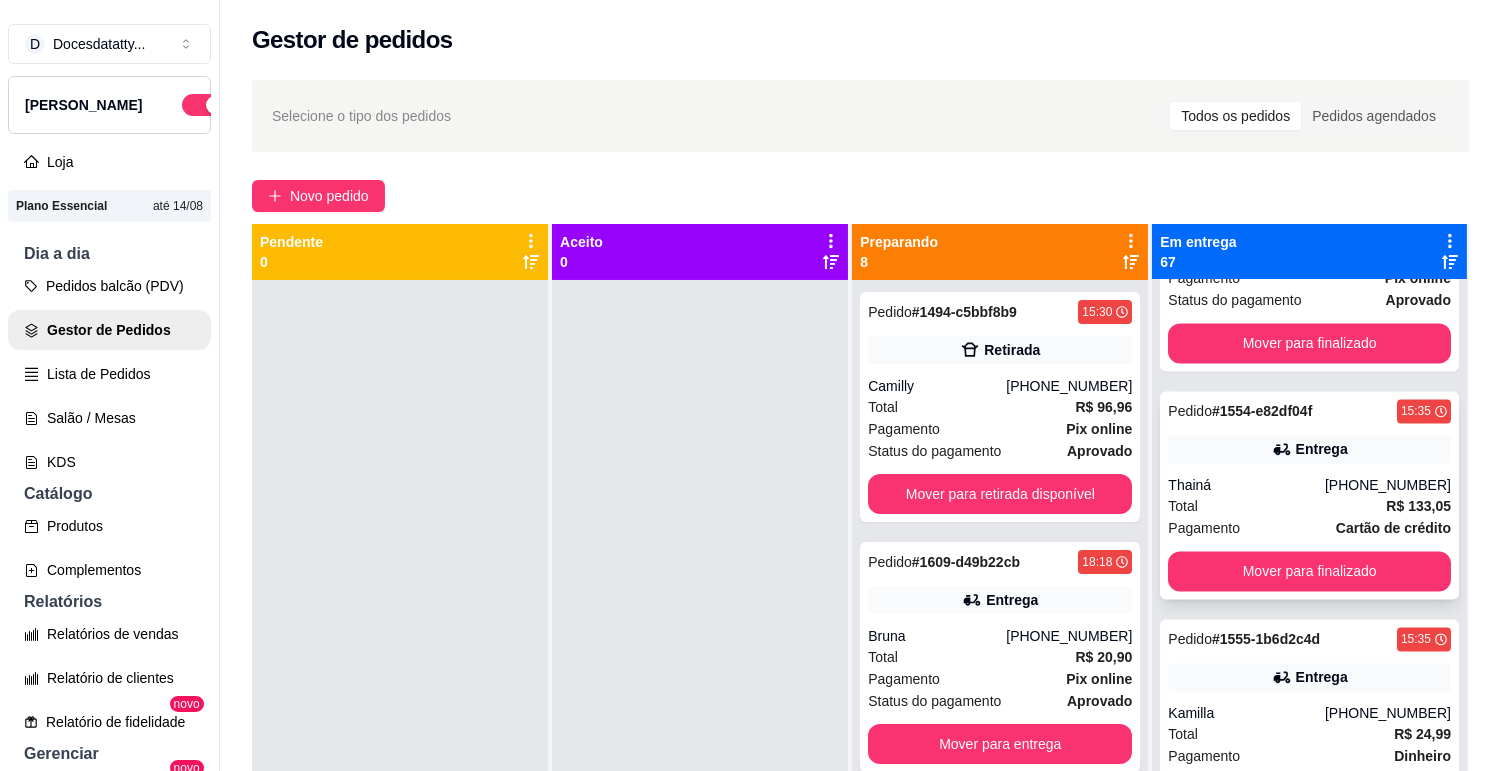 click on "Entrega" at bounding box center (1309, 449) 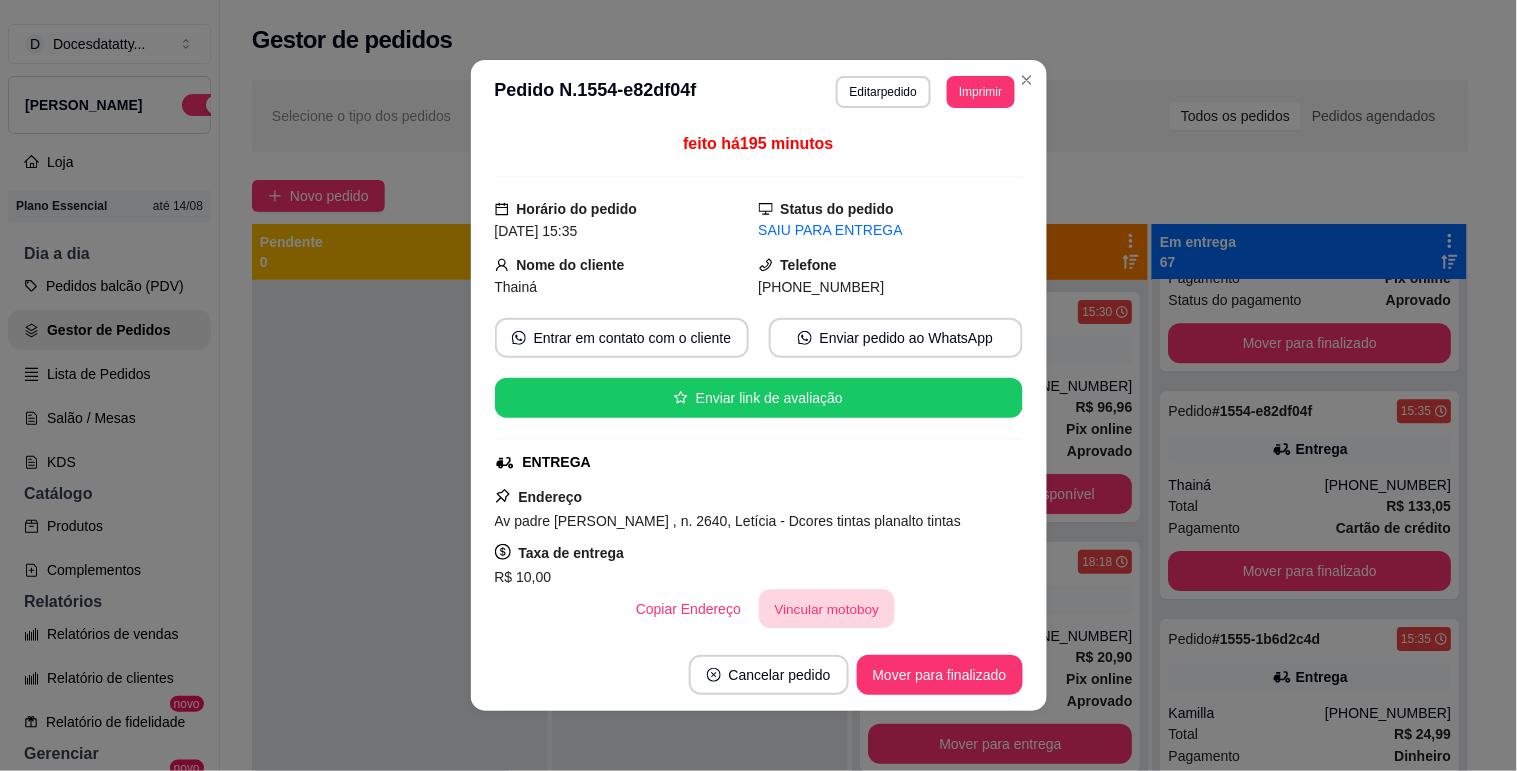 click on "Vincular motoboy" at bounding box center [827, 609] 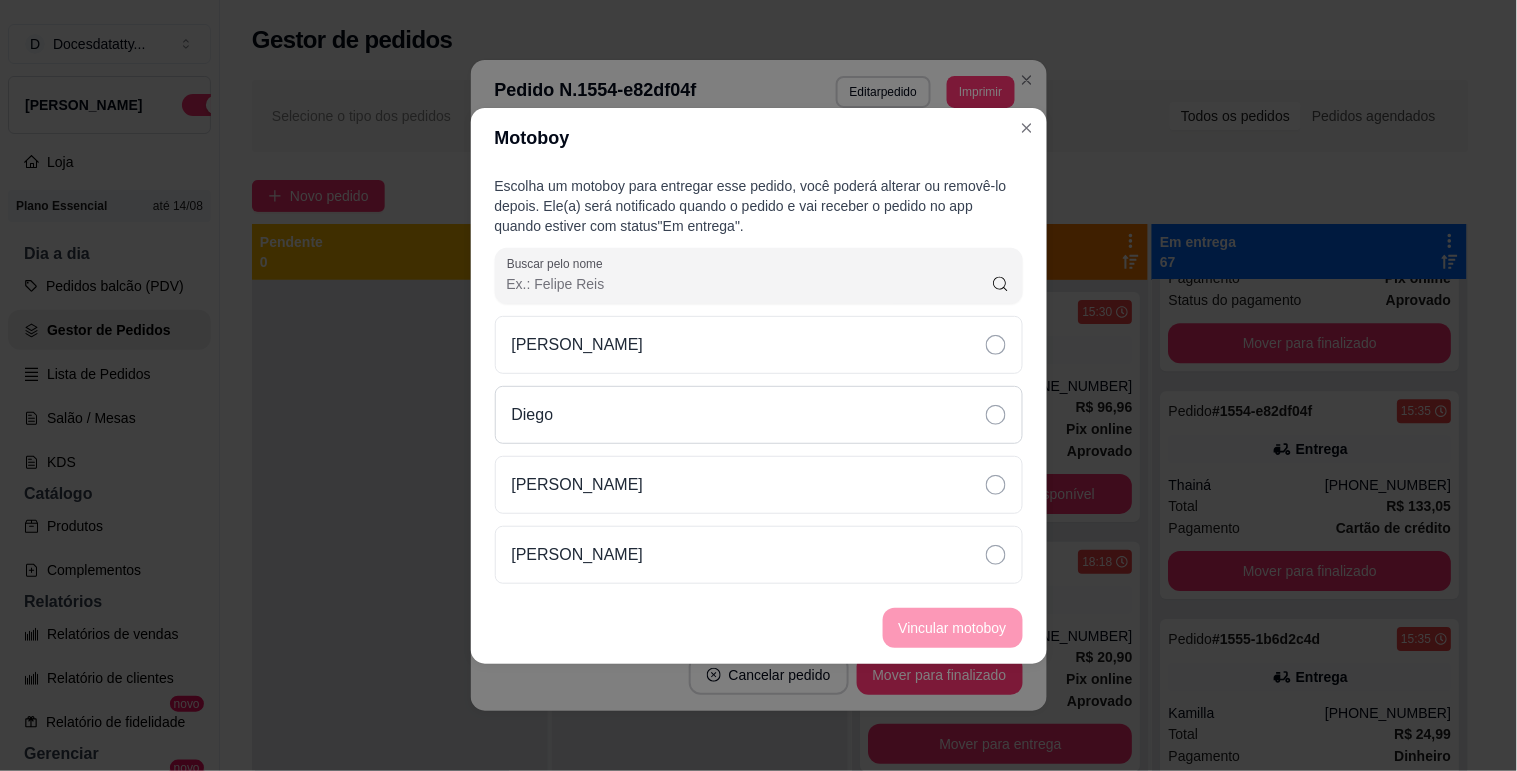 click on "Diego" at bounding box center (759, 415) 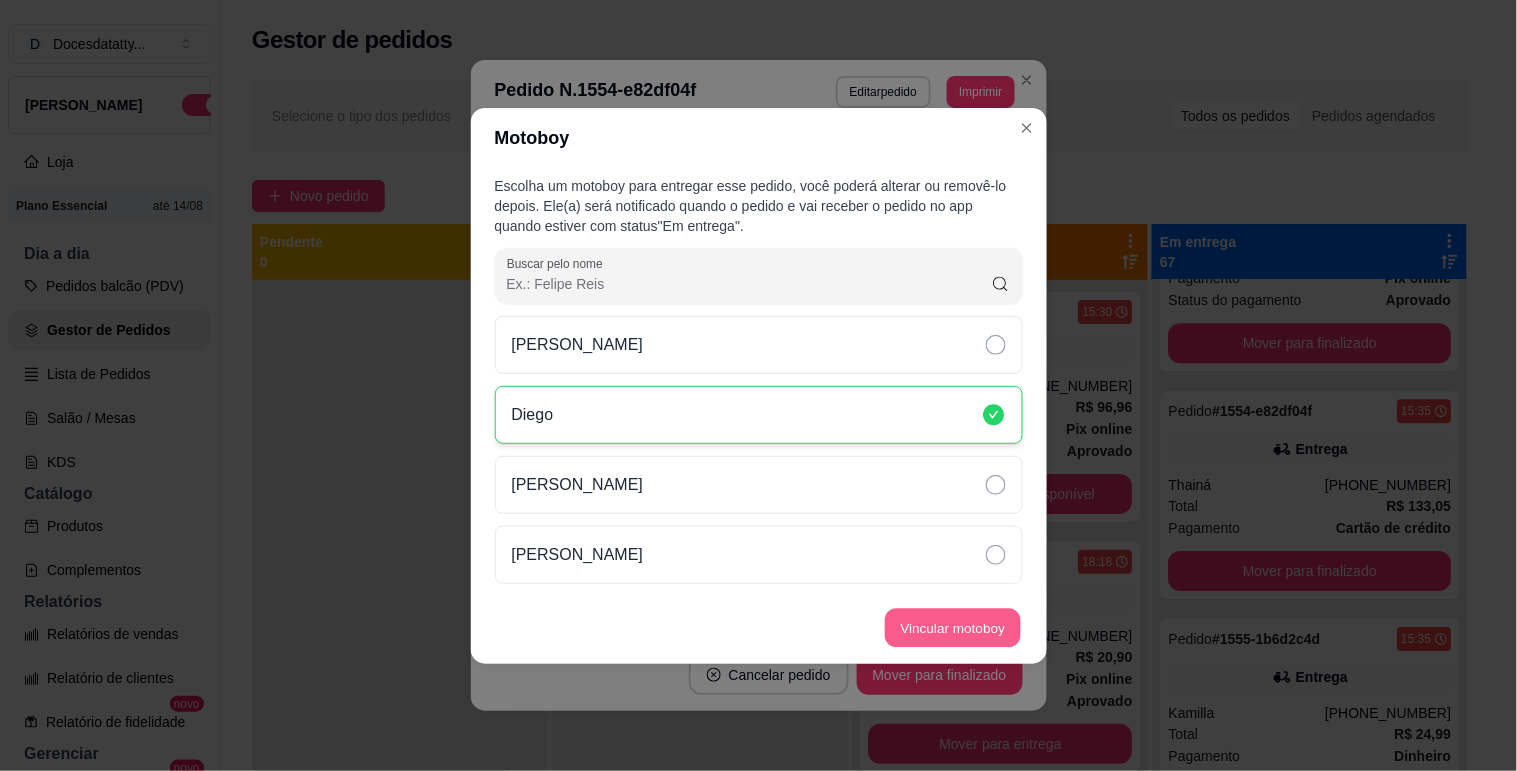 click on "Vincular motoboy" at bounding box center (953, 627) 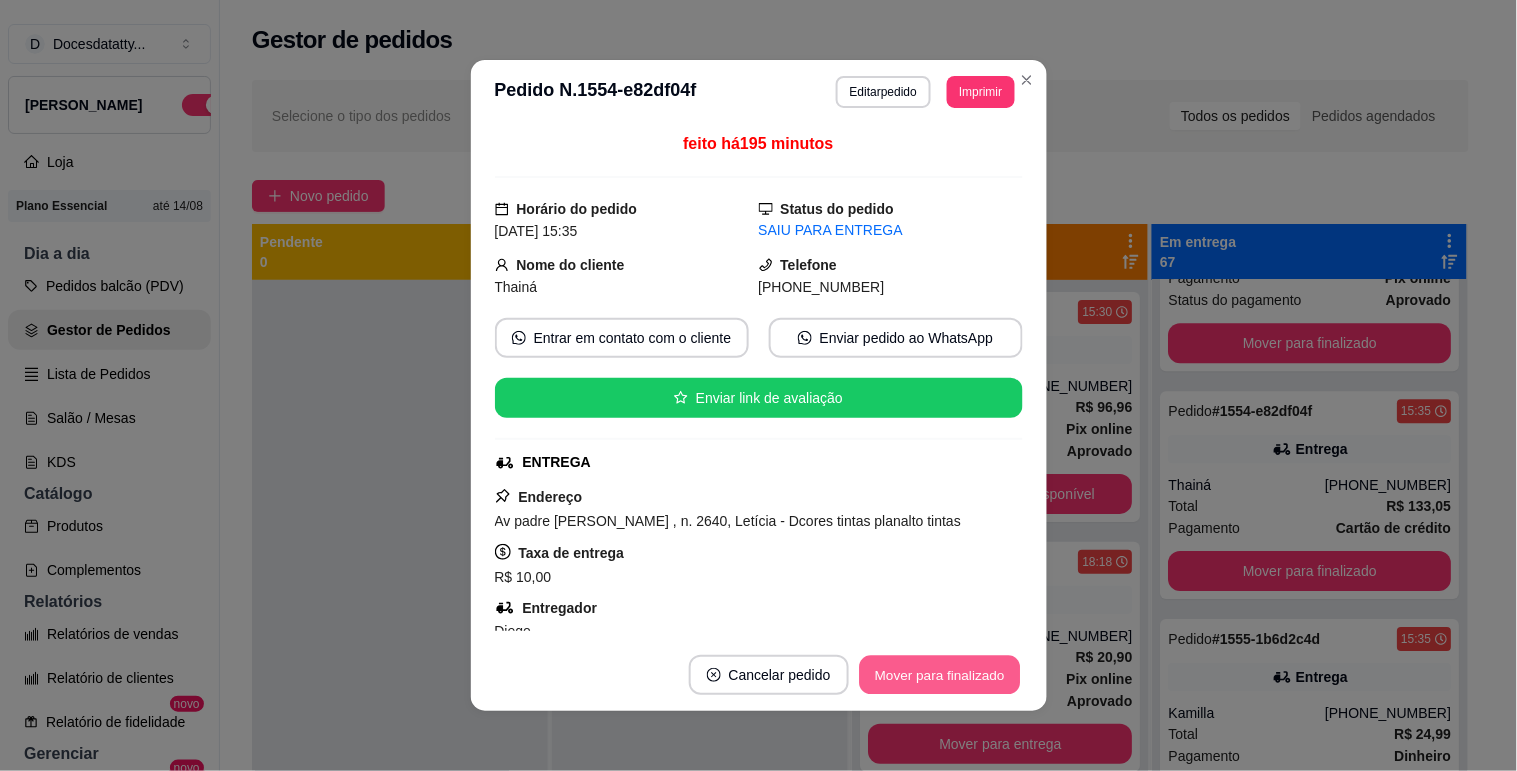 click on "Mover para finalizado" at bounding box center (939, 675) 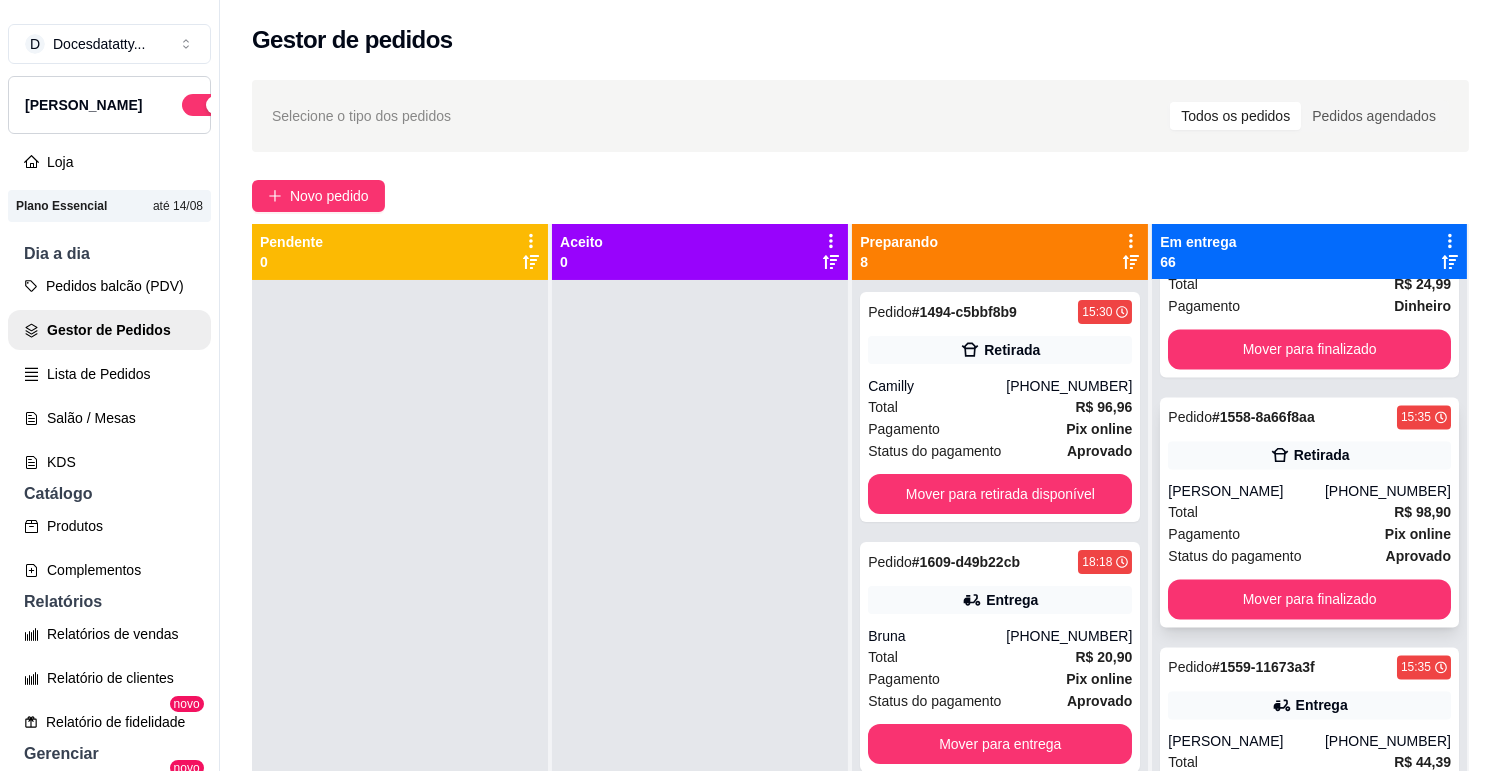 scroll, scrollTop: 7777, scrollLeft: 0, axis: vertical 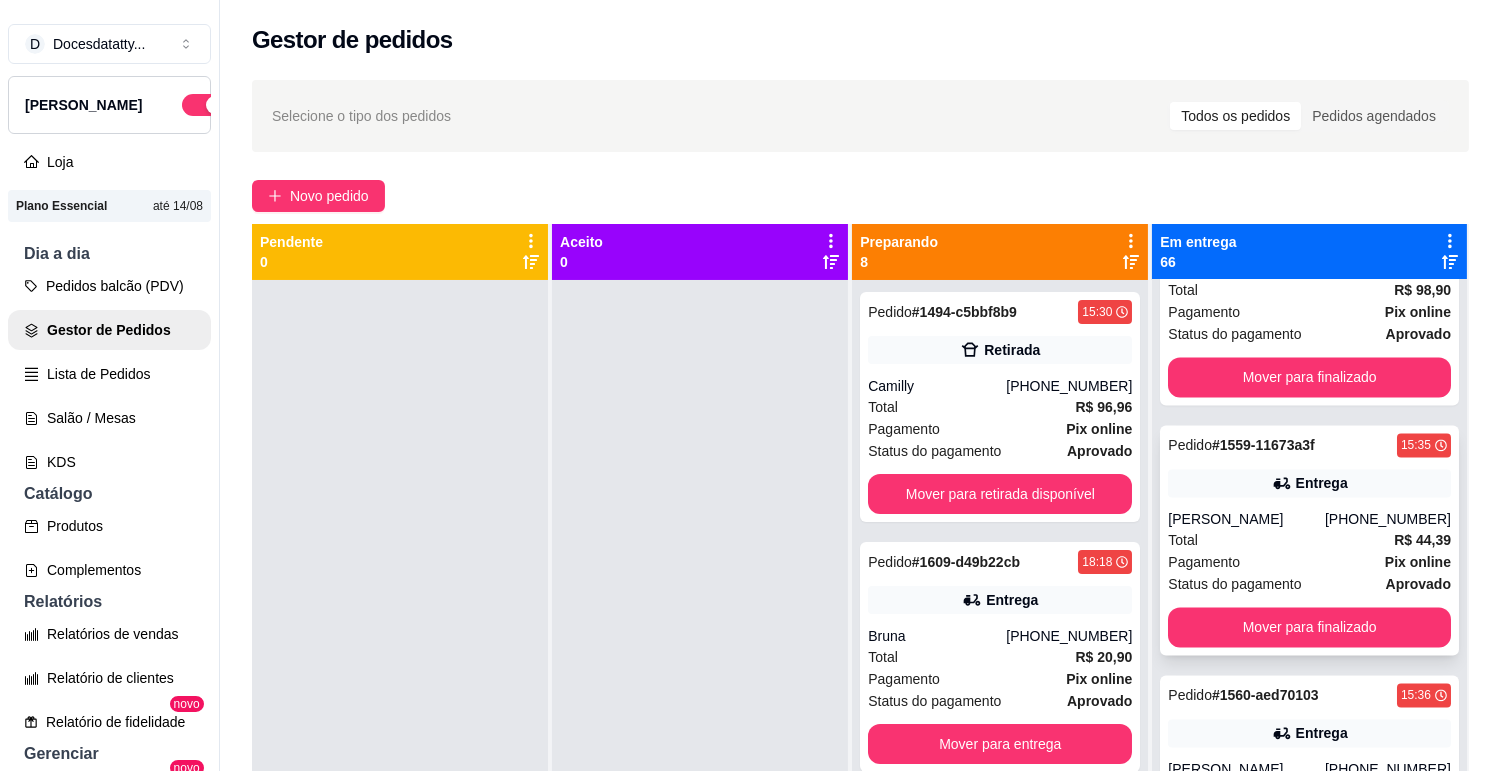 click on "[PERSON_NAME]" at bounding box center [1246, 519] 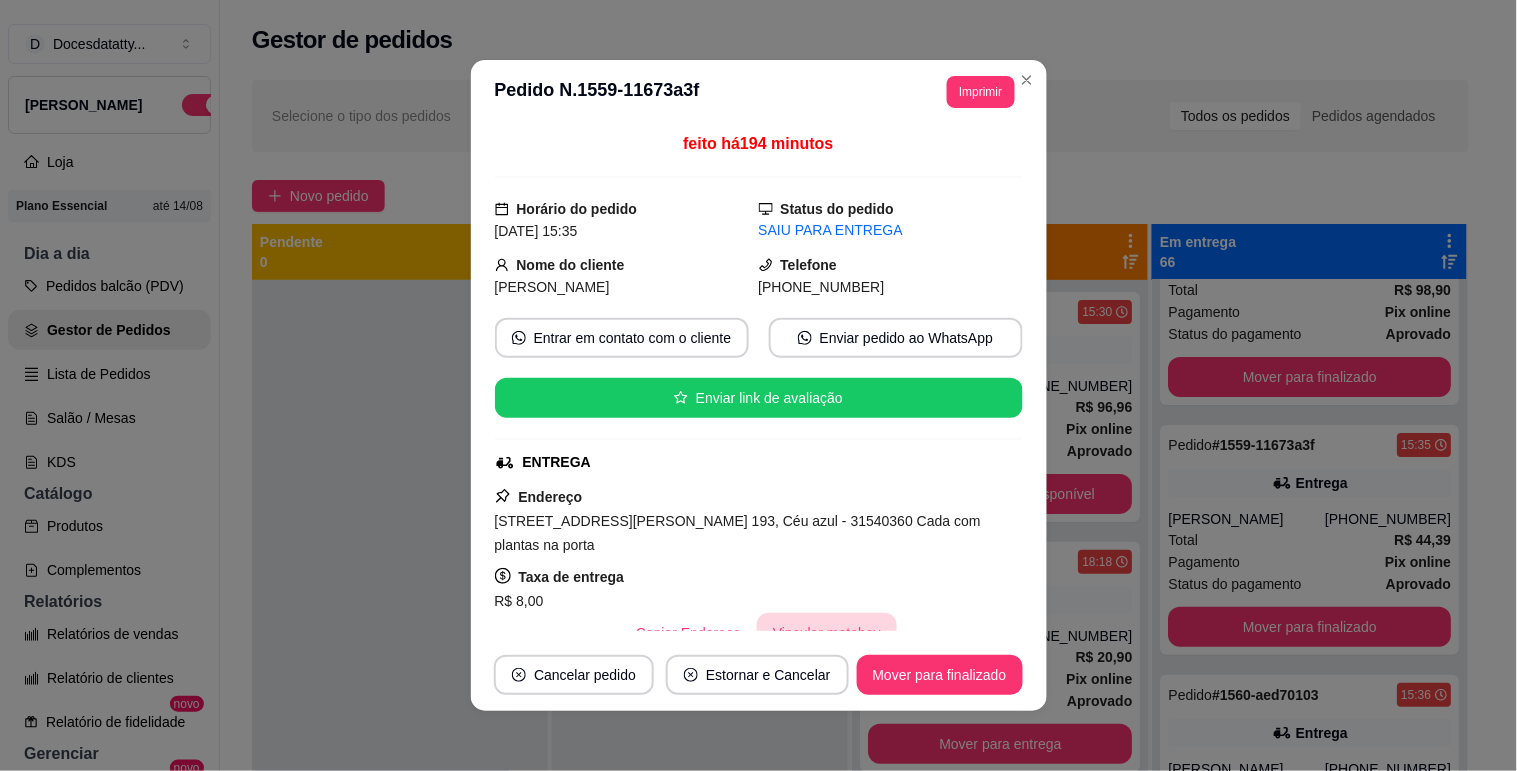 click on "Vincular motoboy" at bounding box center (827, 633) 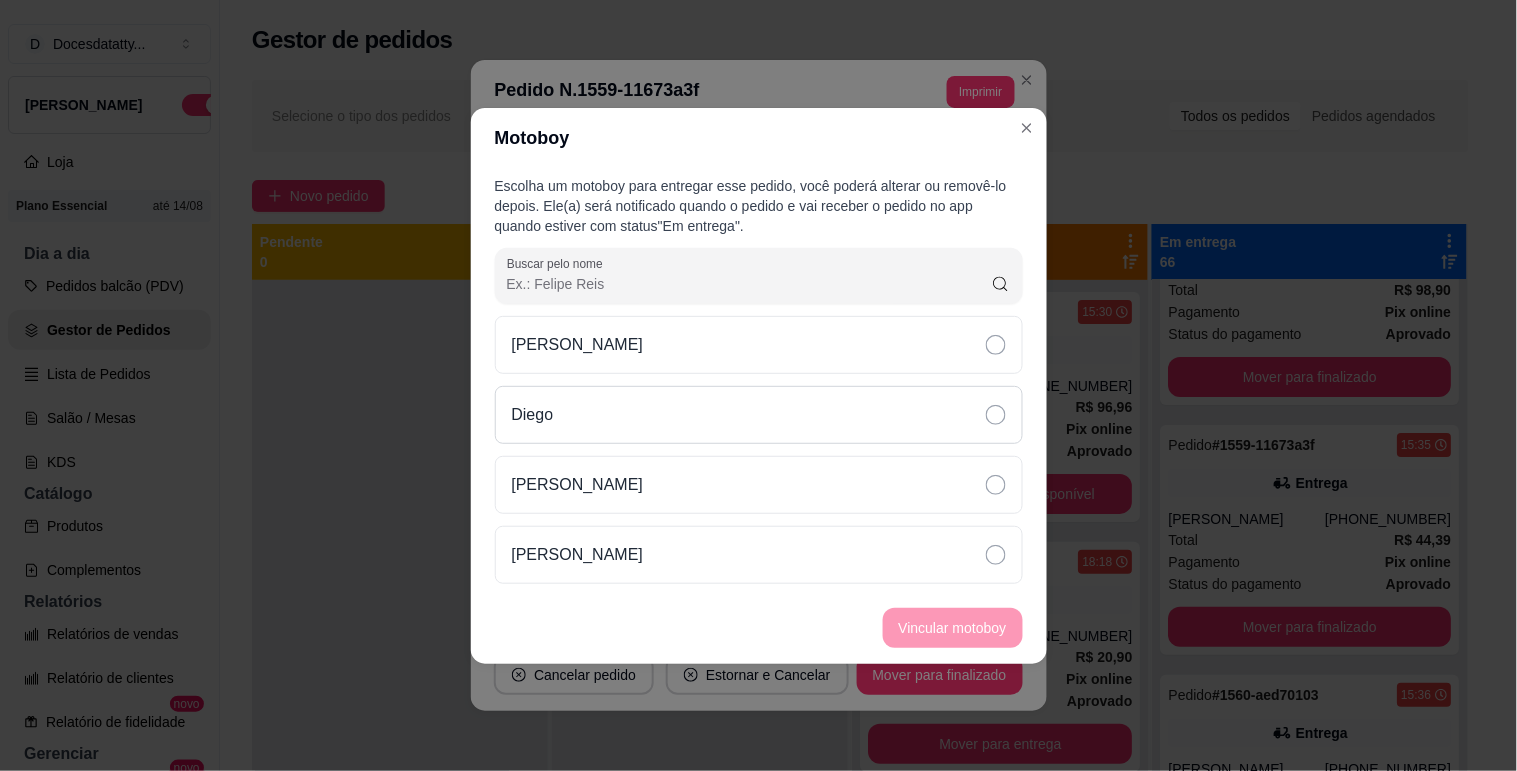 click on "Diego" at bounding box center (759, 415) 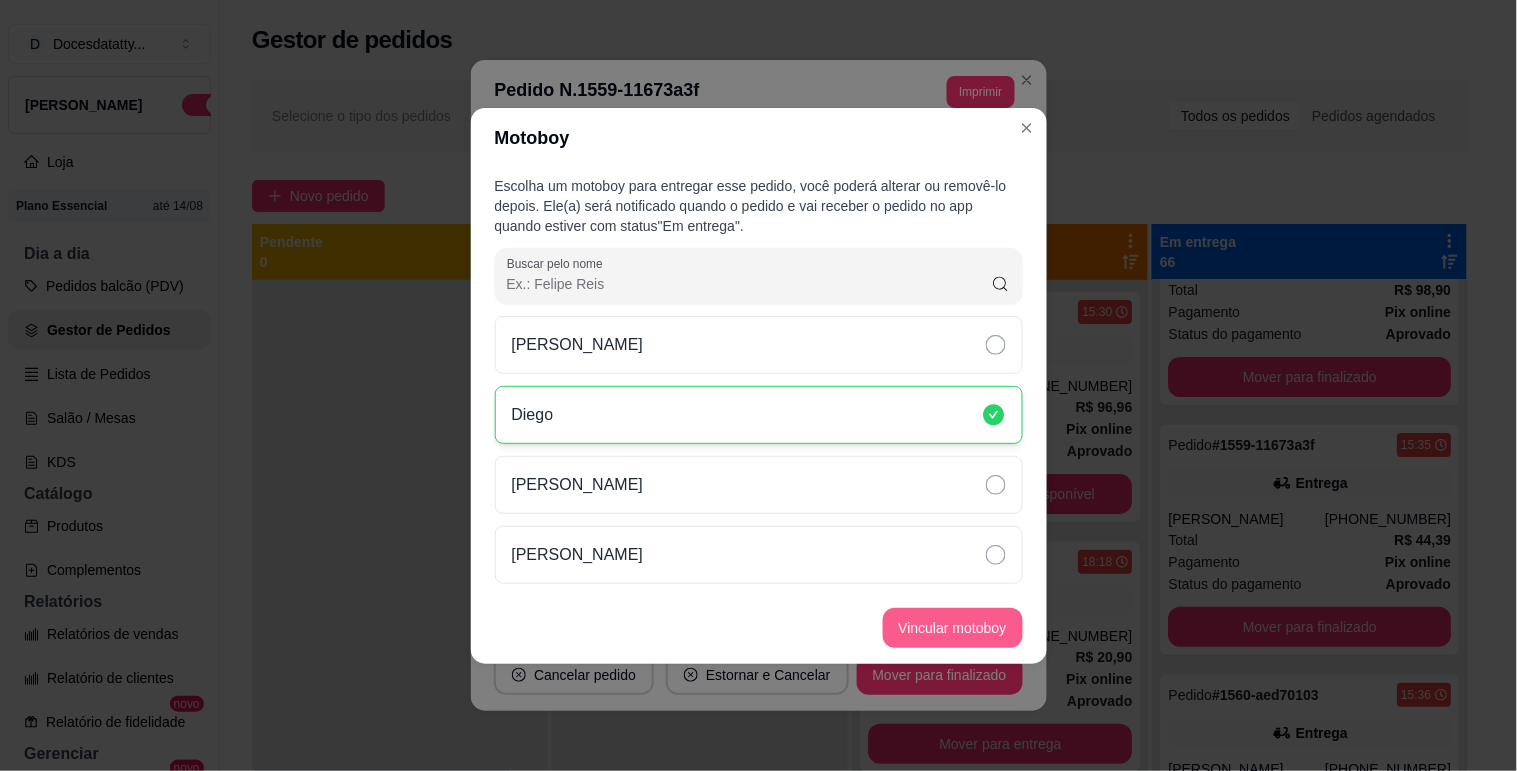 click on "Vincular motoboy" at bounding box center [953, 628] 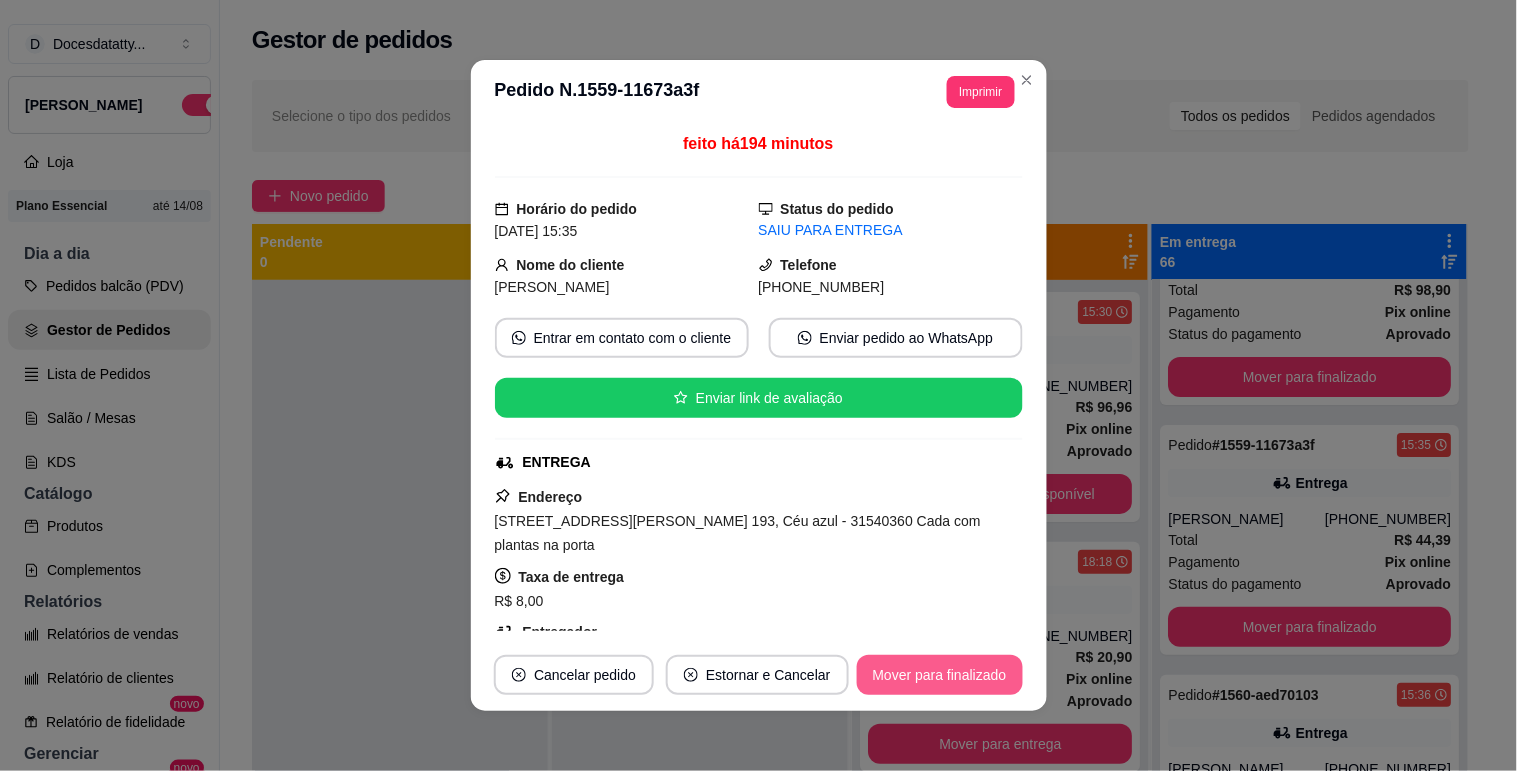 click on "Mover para finalizado" at bounding box center (940, 675) 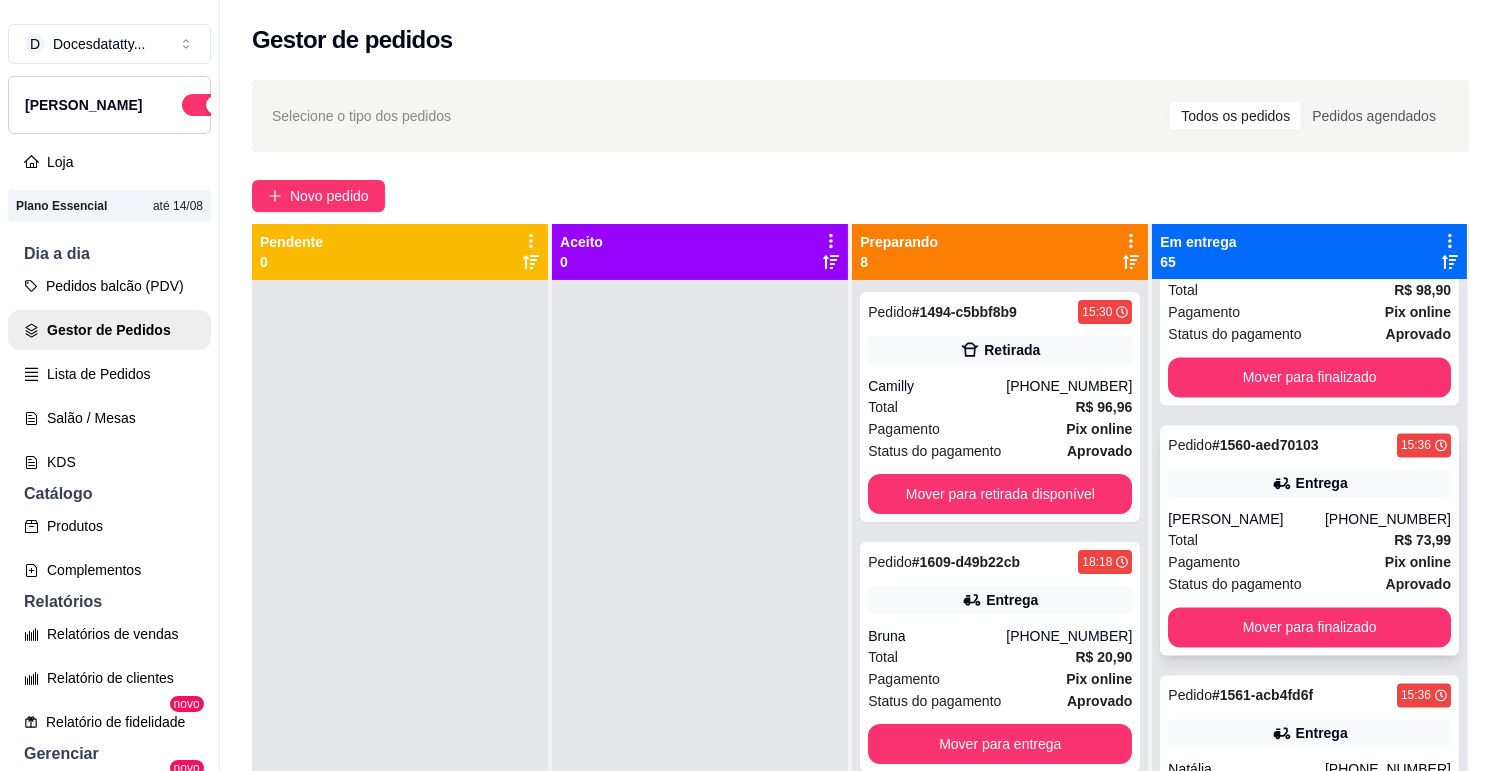 click on "Total R$ 73,99" at bounding box center [1309, 540] 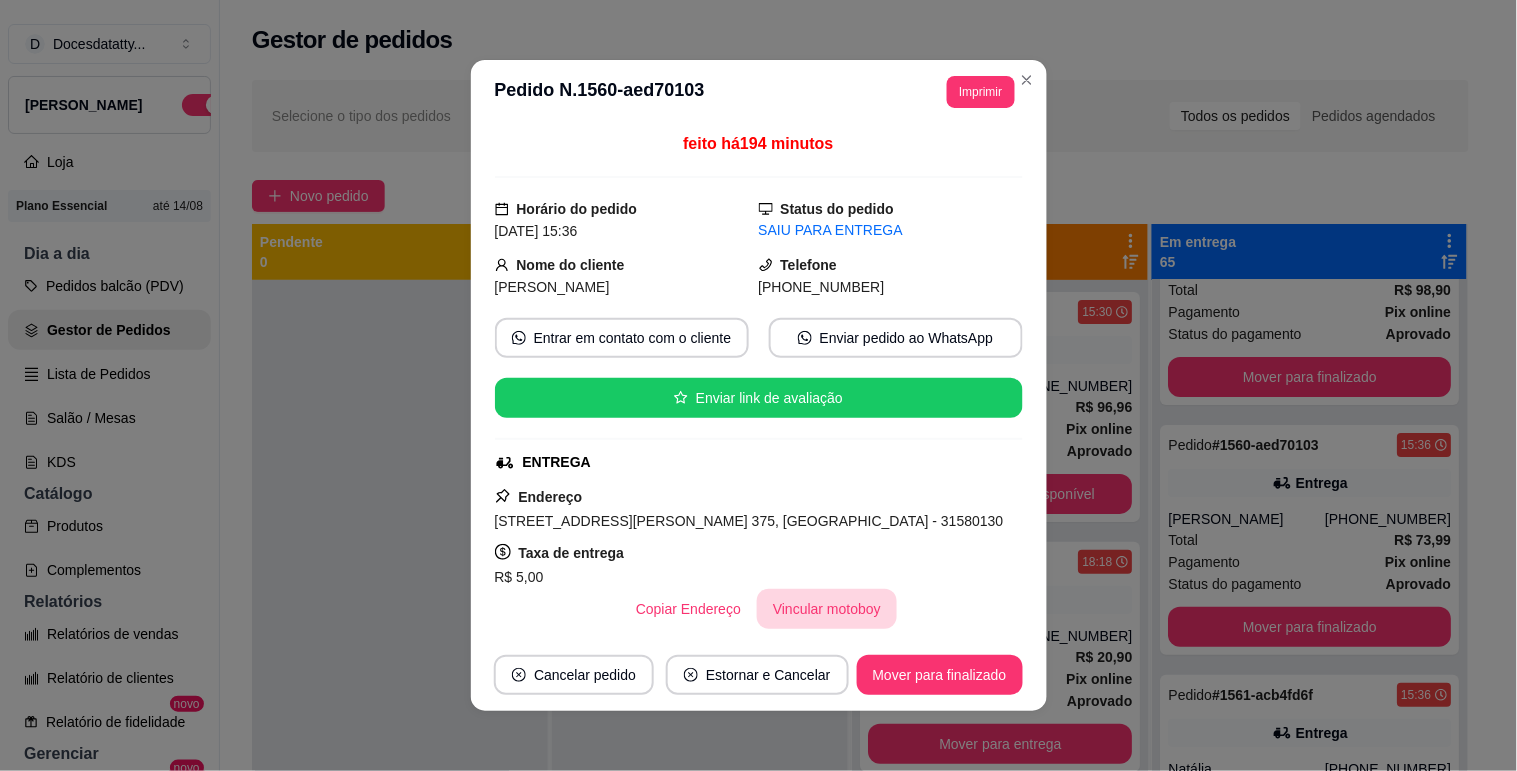 click on "Vincular motoboy" at bounding box center (827, 609) 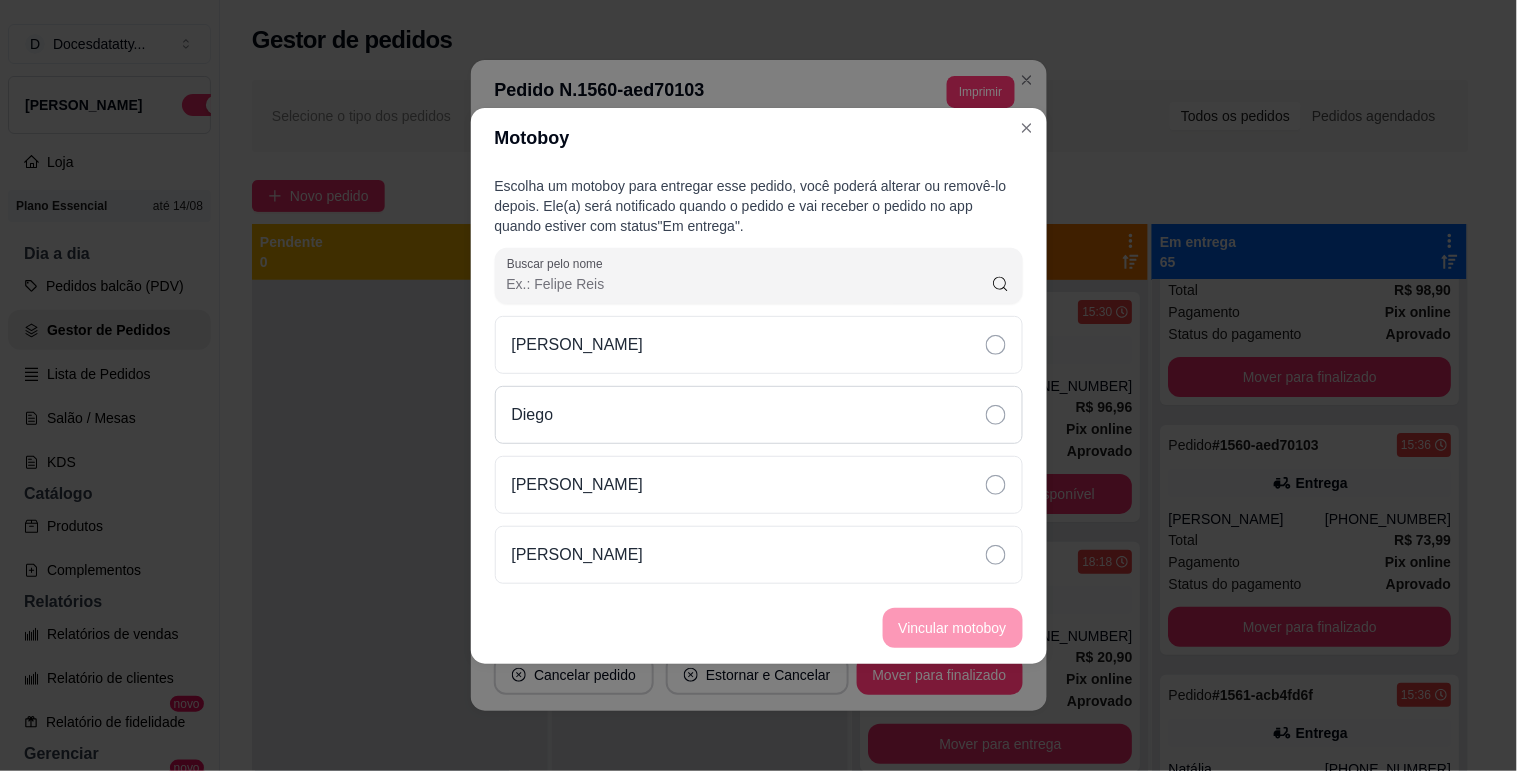 click on "Diego" at bounding box center (759, 415) 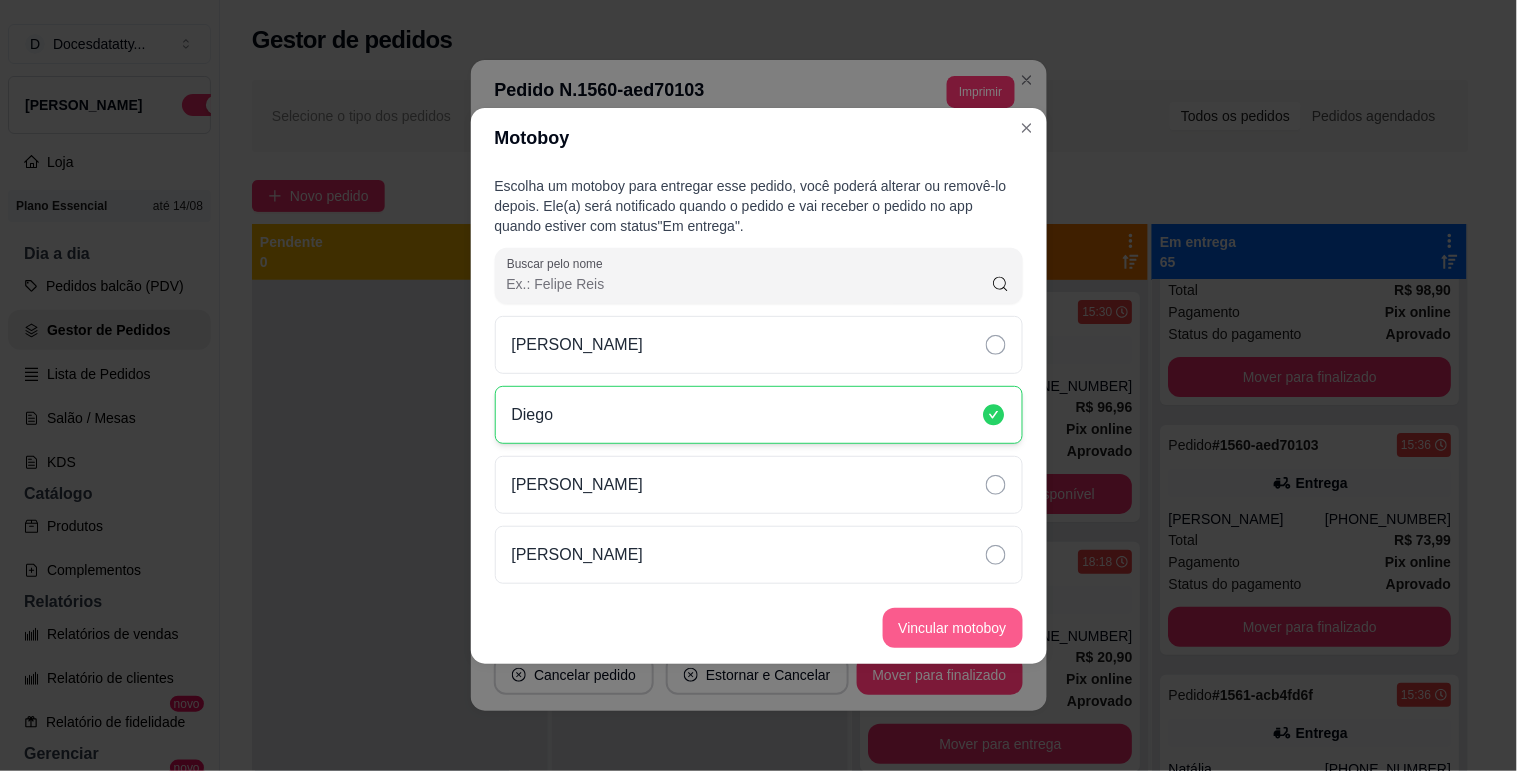 click on "Vincular motoboy" at bounding box center (953, 628) 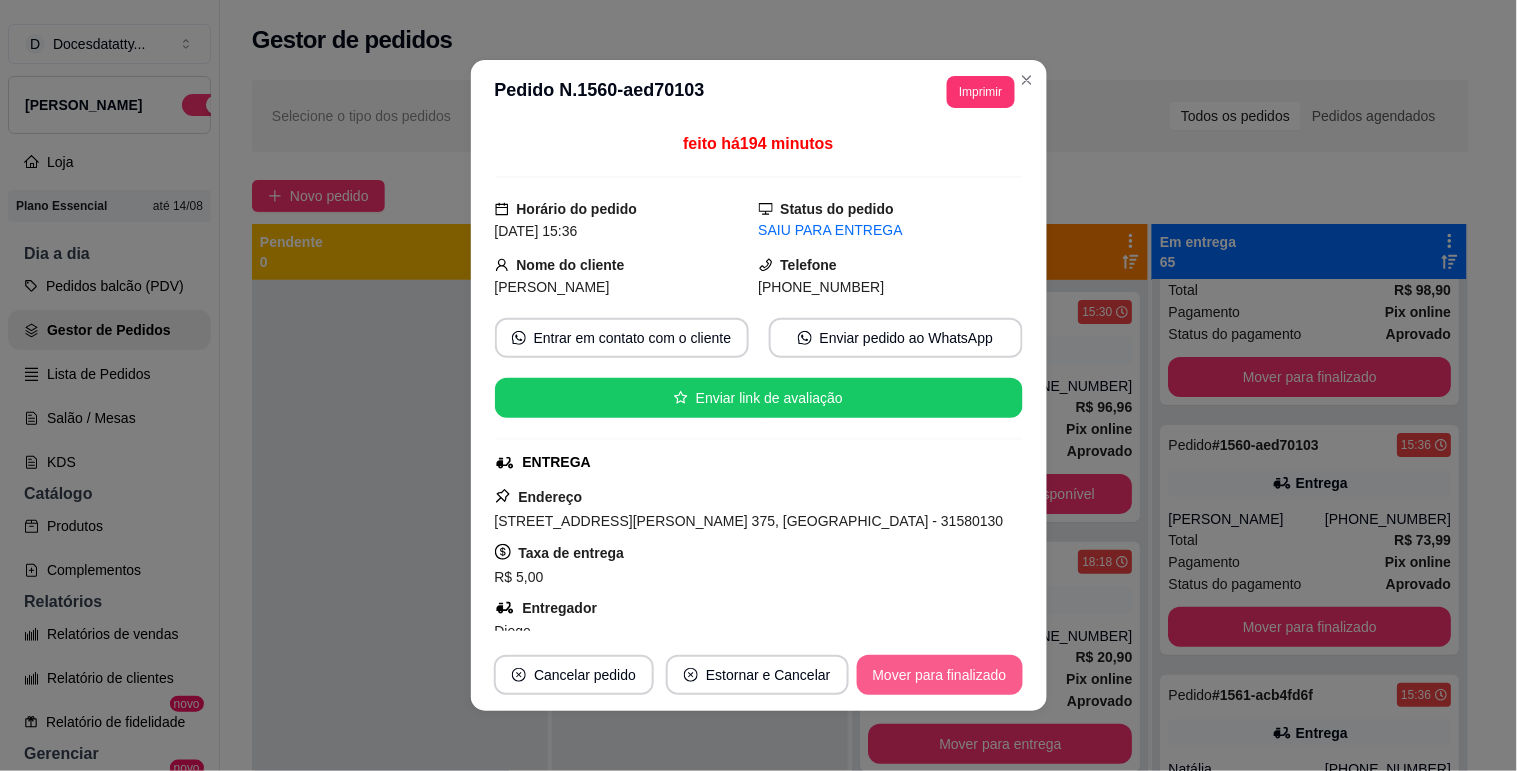 click on "Mover para finalizado" at bounding box center [940, 675] 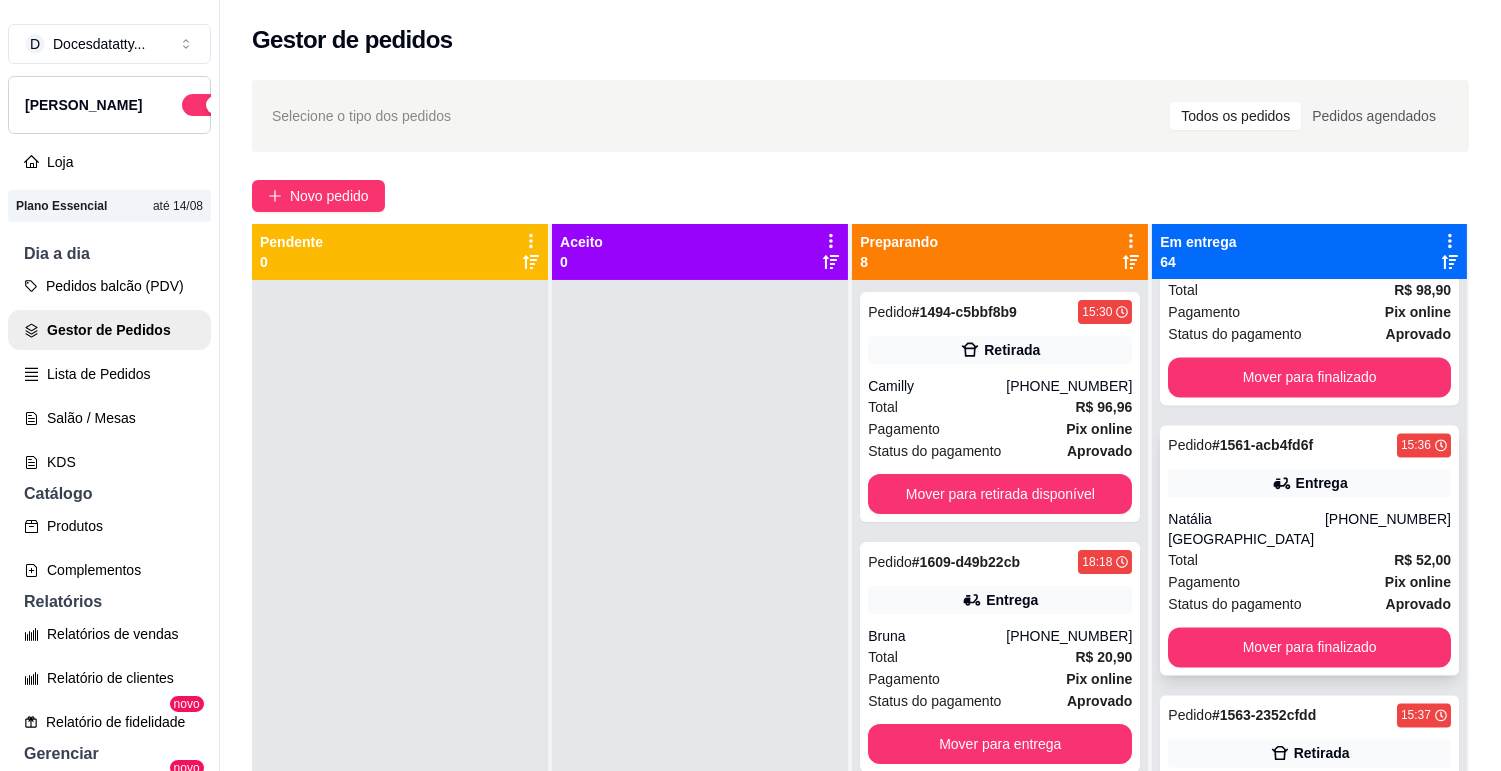 click on "Natália [GEOGRAPHIC_DATA]" at bounding box center (1246, 529) 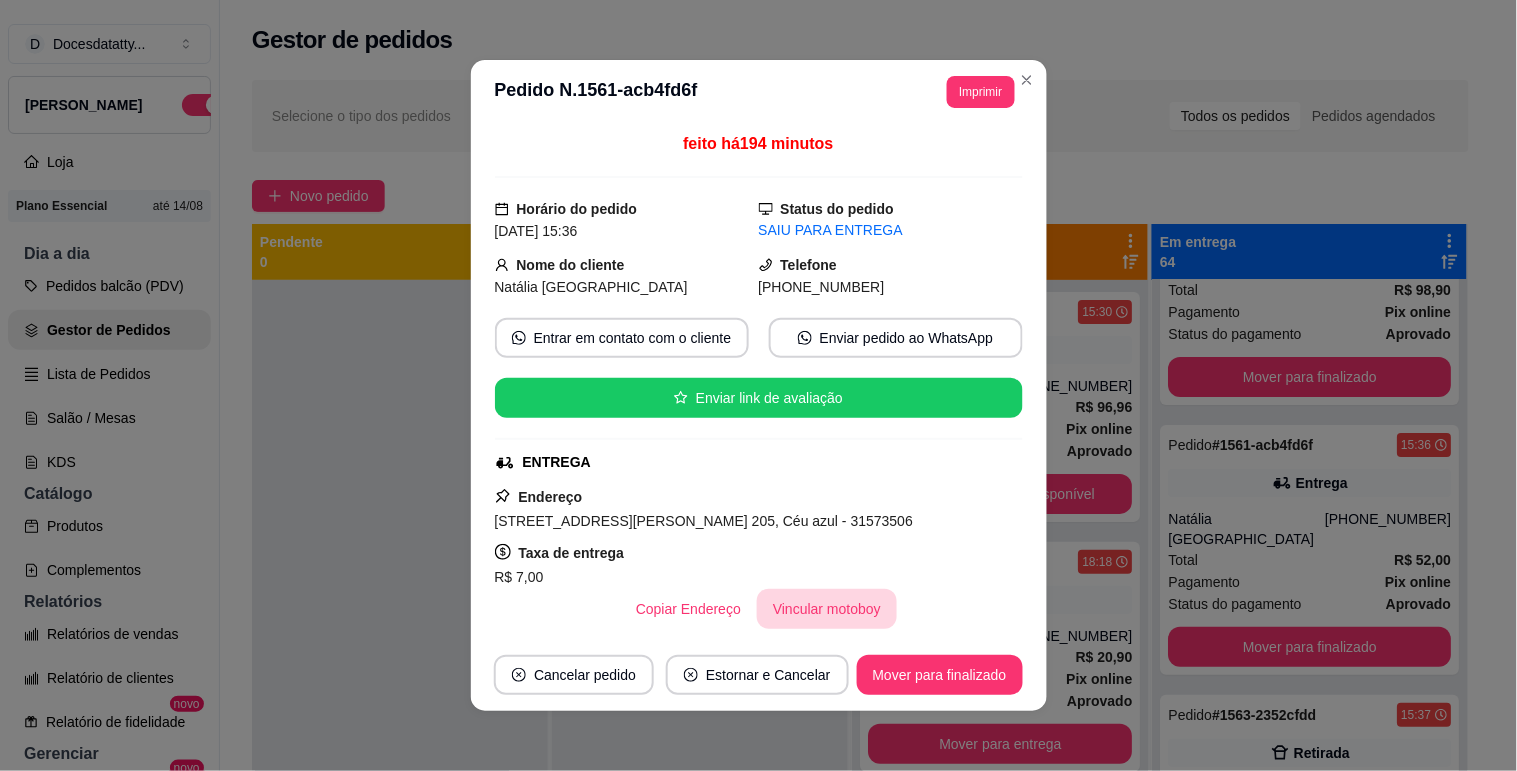 click on "Vincular motoboy" at bounding box center (827, 609) 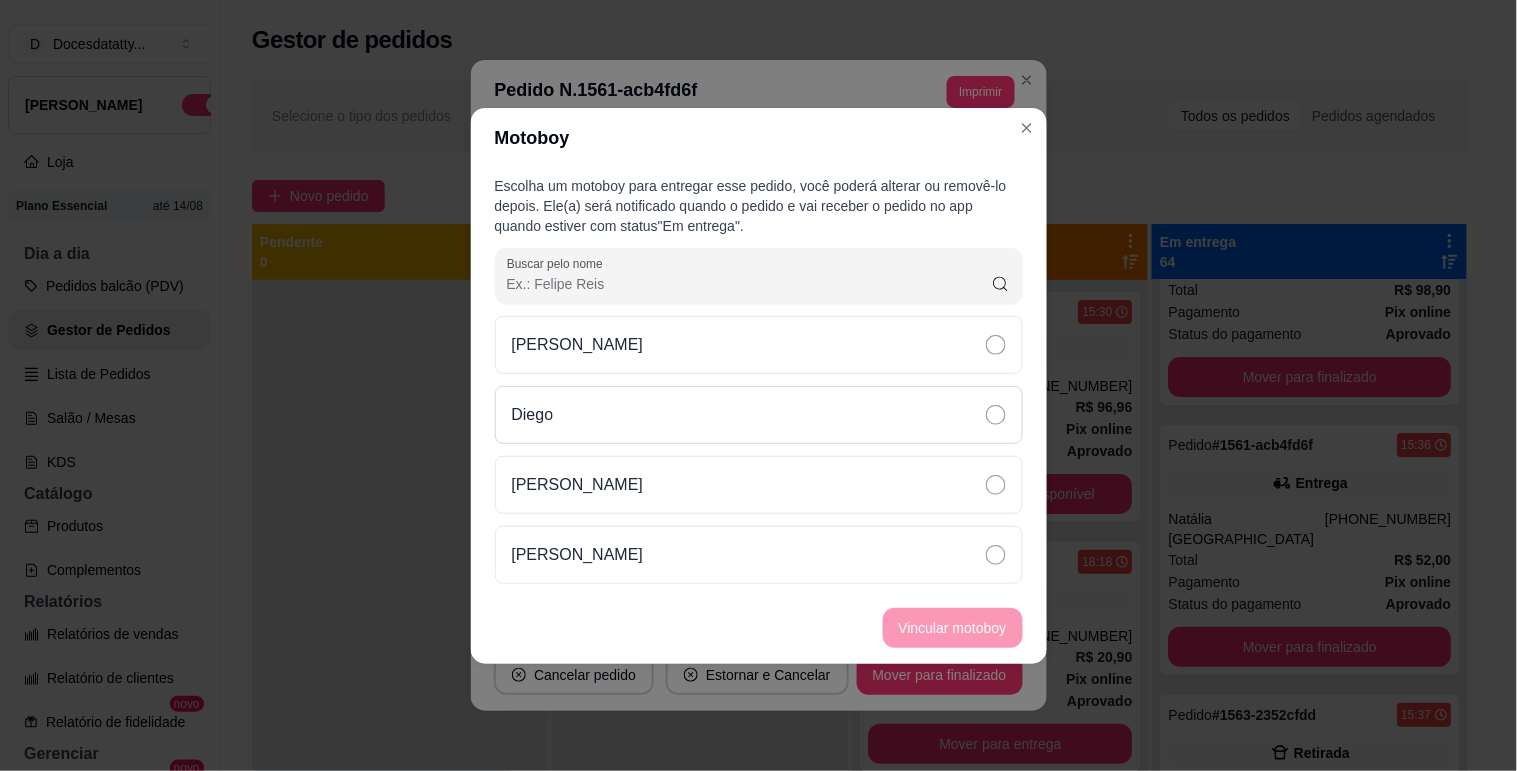click on "Diego" at bounding box center (759, 415) 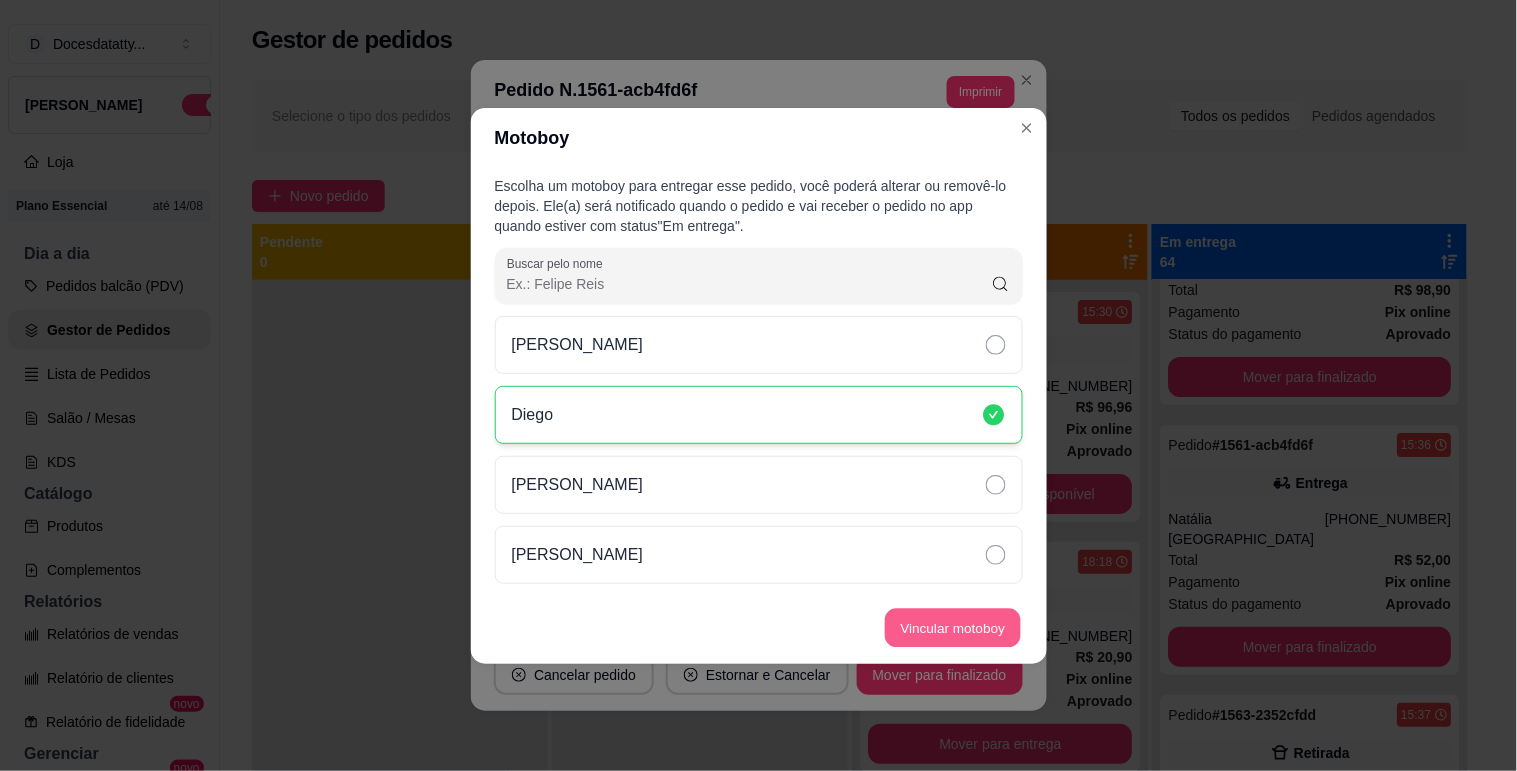 click on "Vincular motoboy" at bounding box center (953, 627) 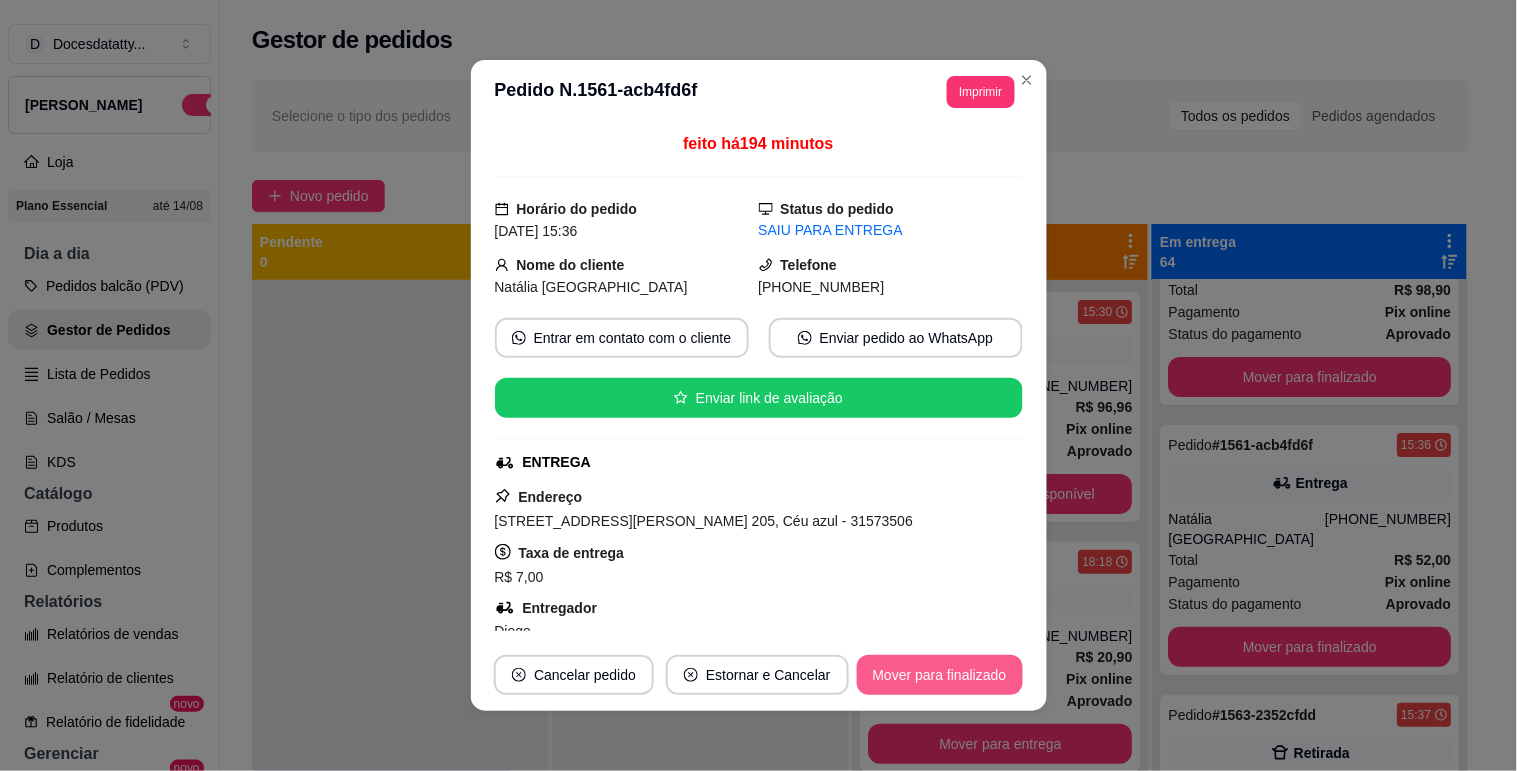 click on "Mover para finalizado" at bounding box center (940, 675) 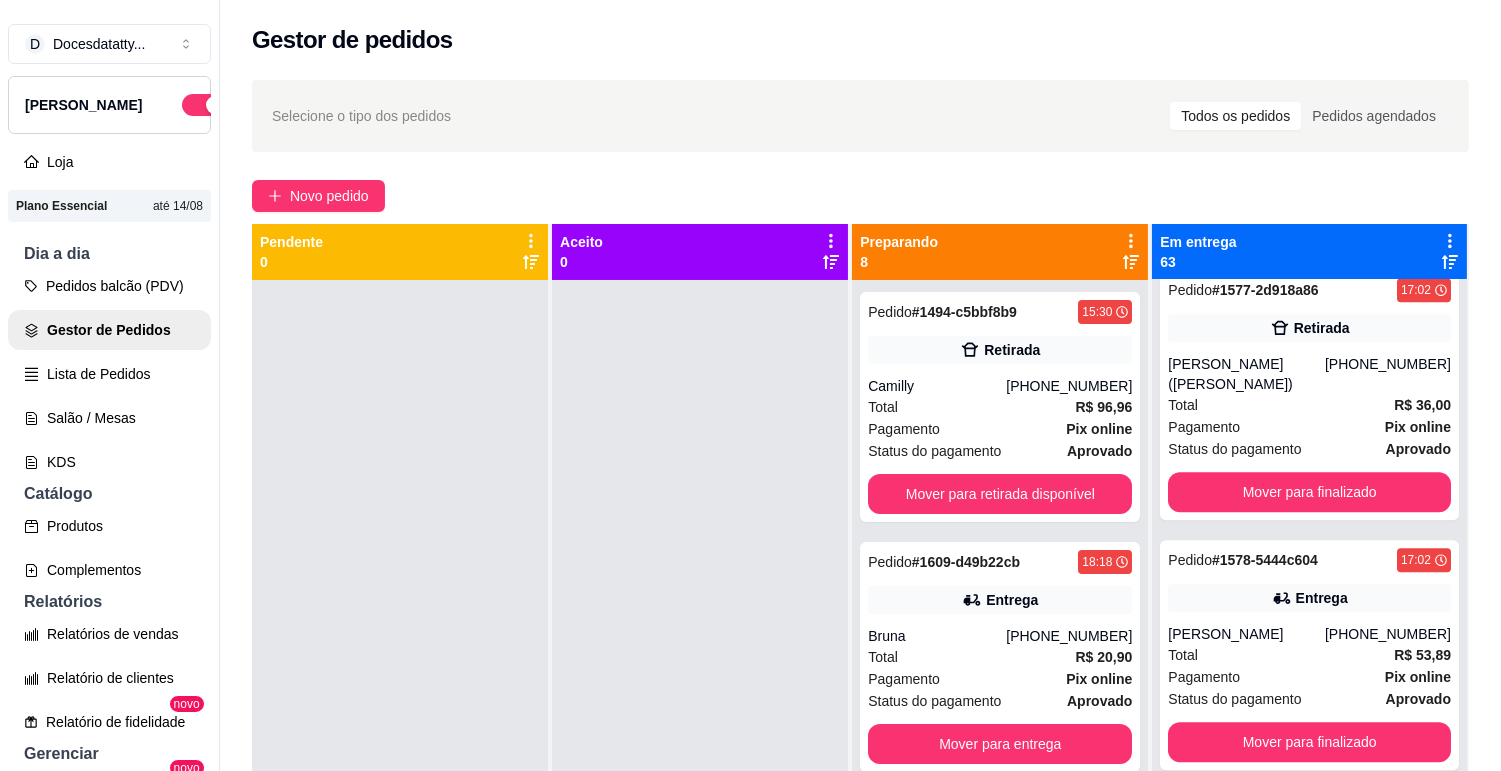 scroll, scrollTop: 10111, scrollLeft: 0, axis: vertical 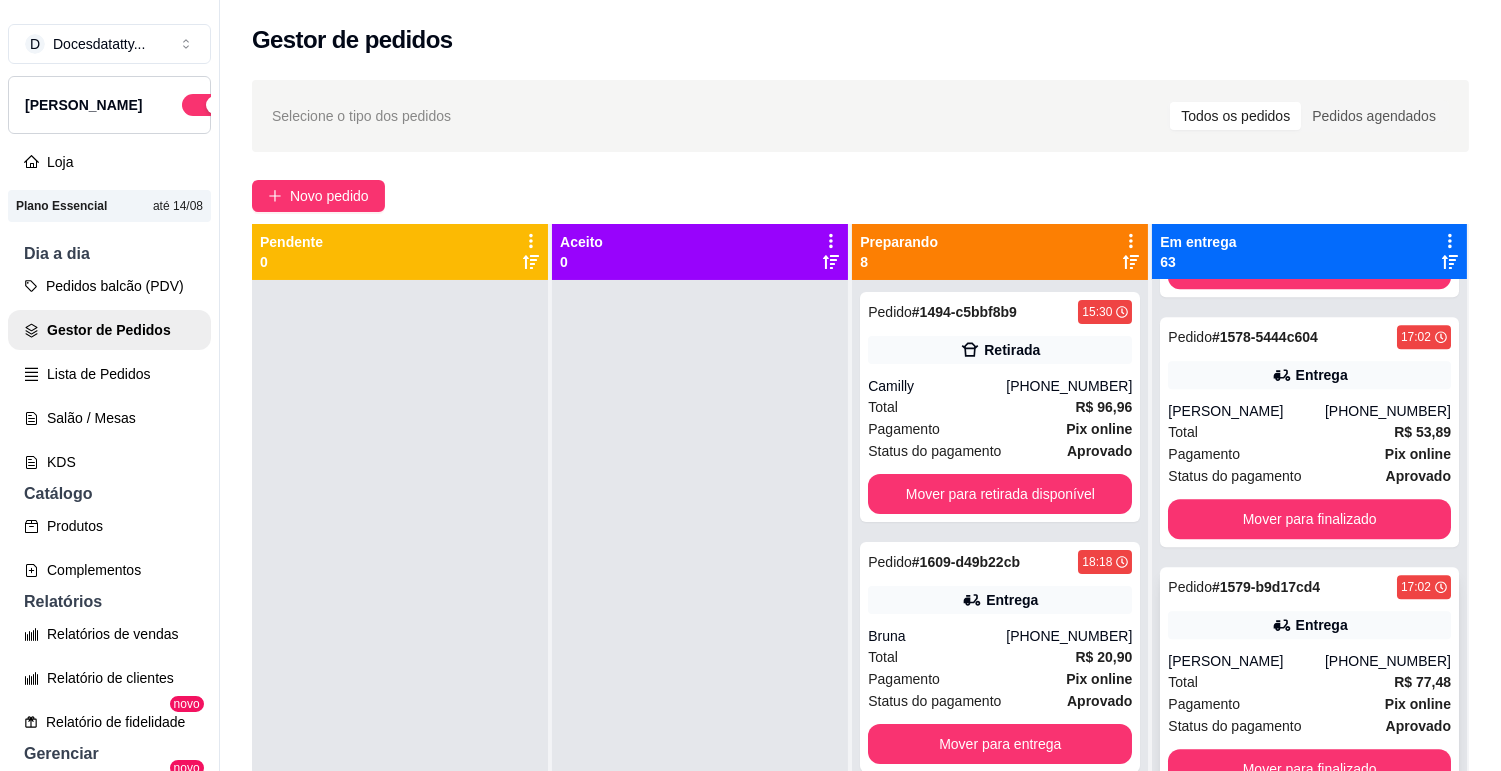 click on "Entrega" at bounding box center [1309, 625] 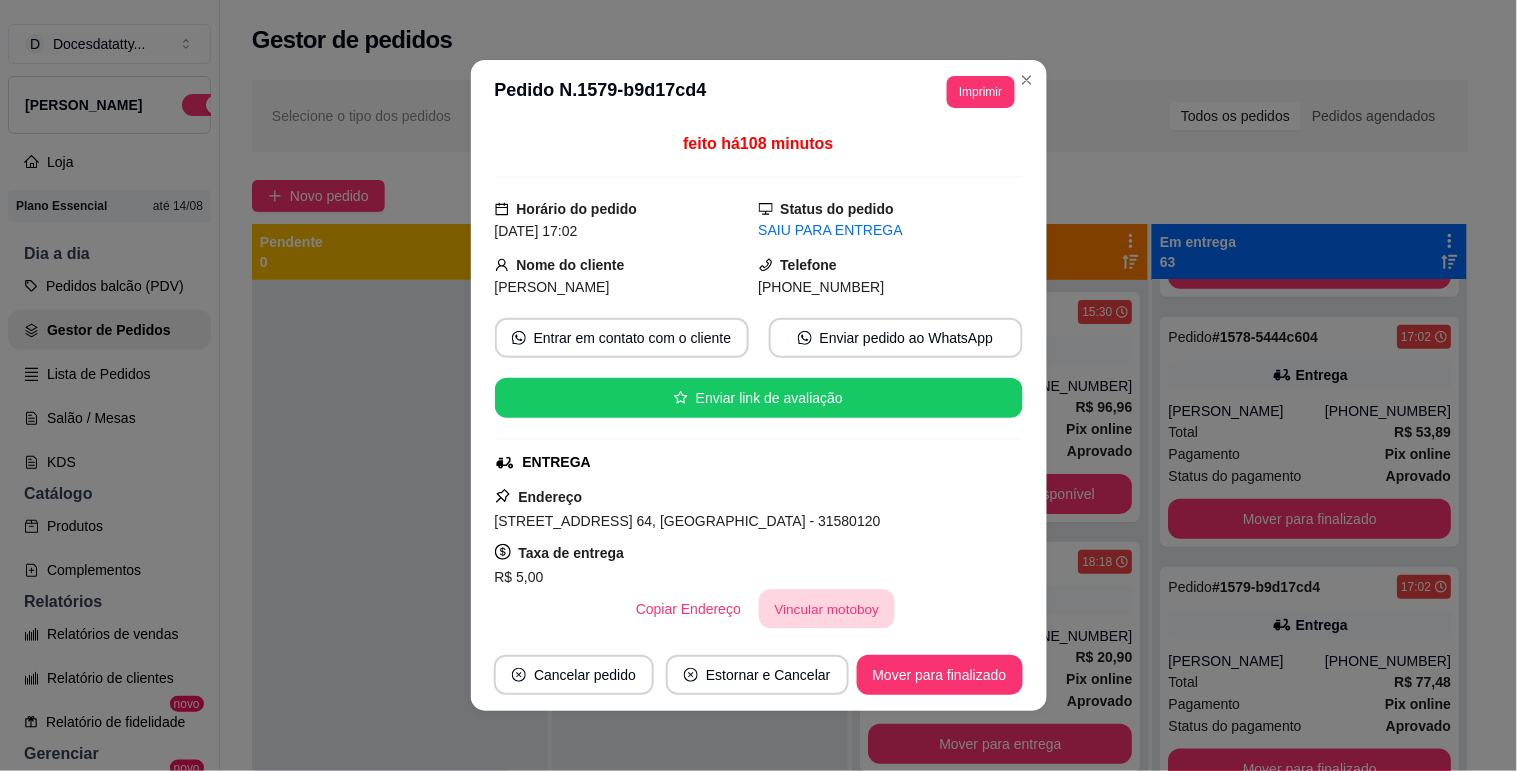 click on "Vincular motoboy" at bounding box center [827, 609] 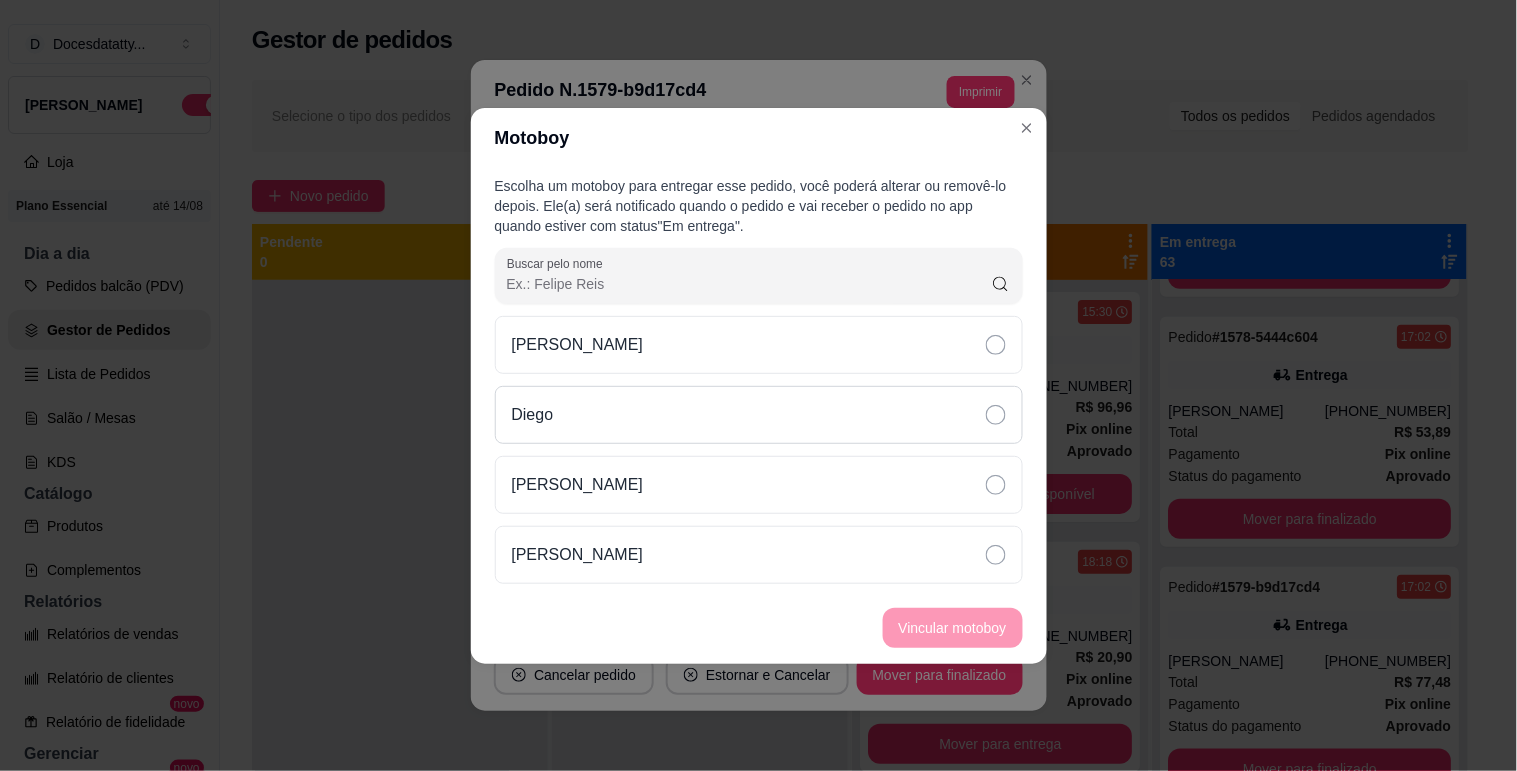 click on "Diego" at bounding box center [759, 415] 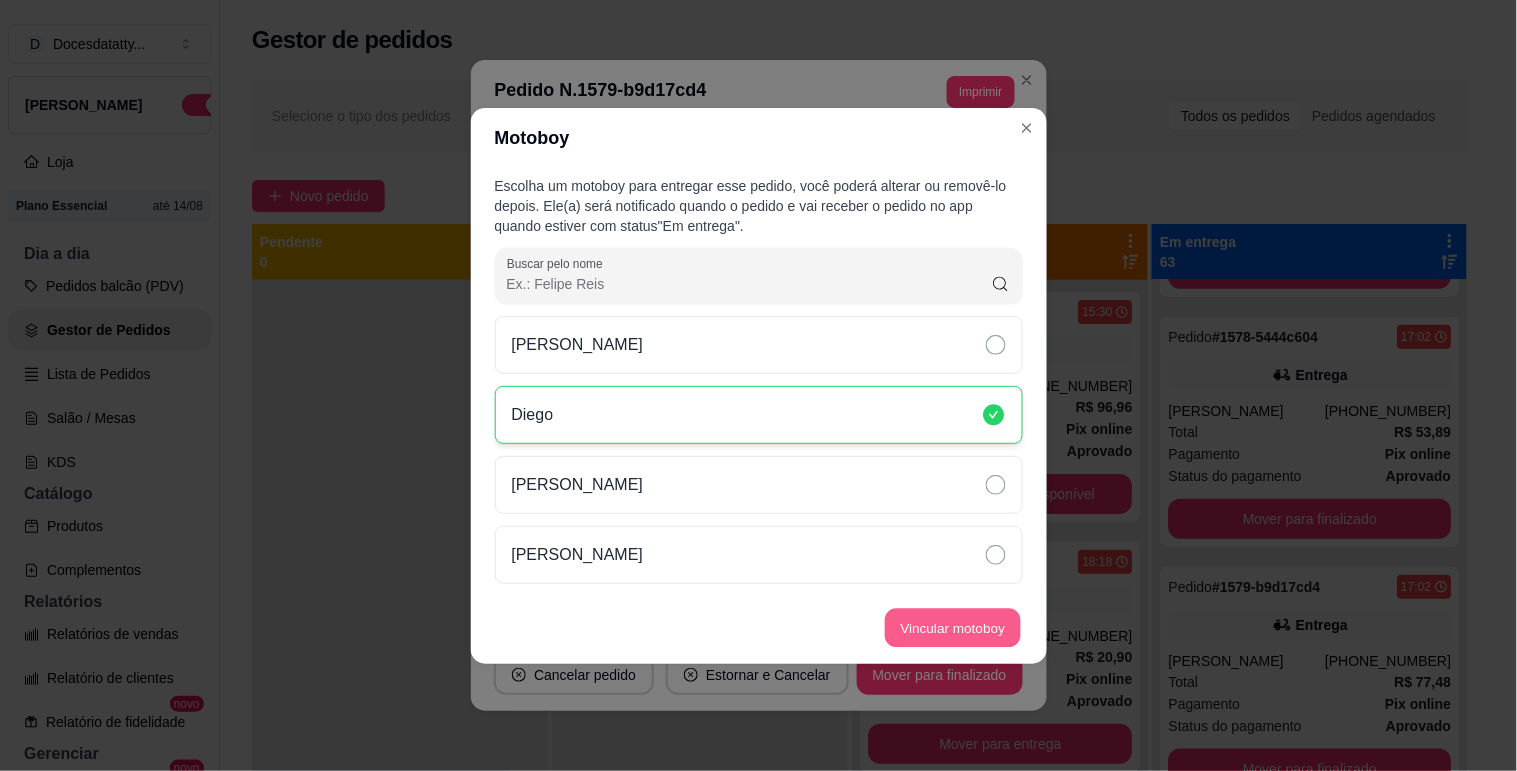 click on "Vincular motoboy" at bounding box center [953, 627] 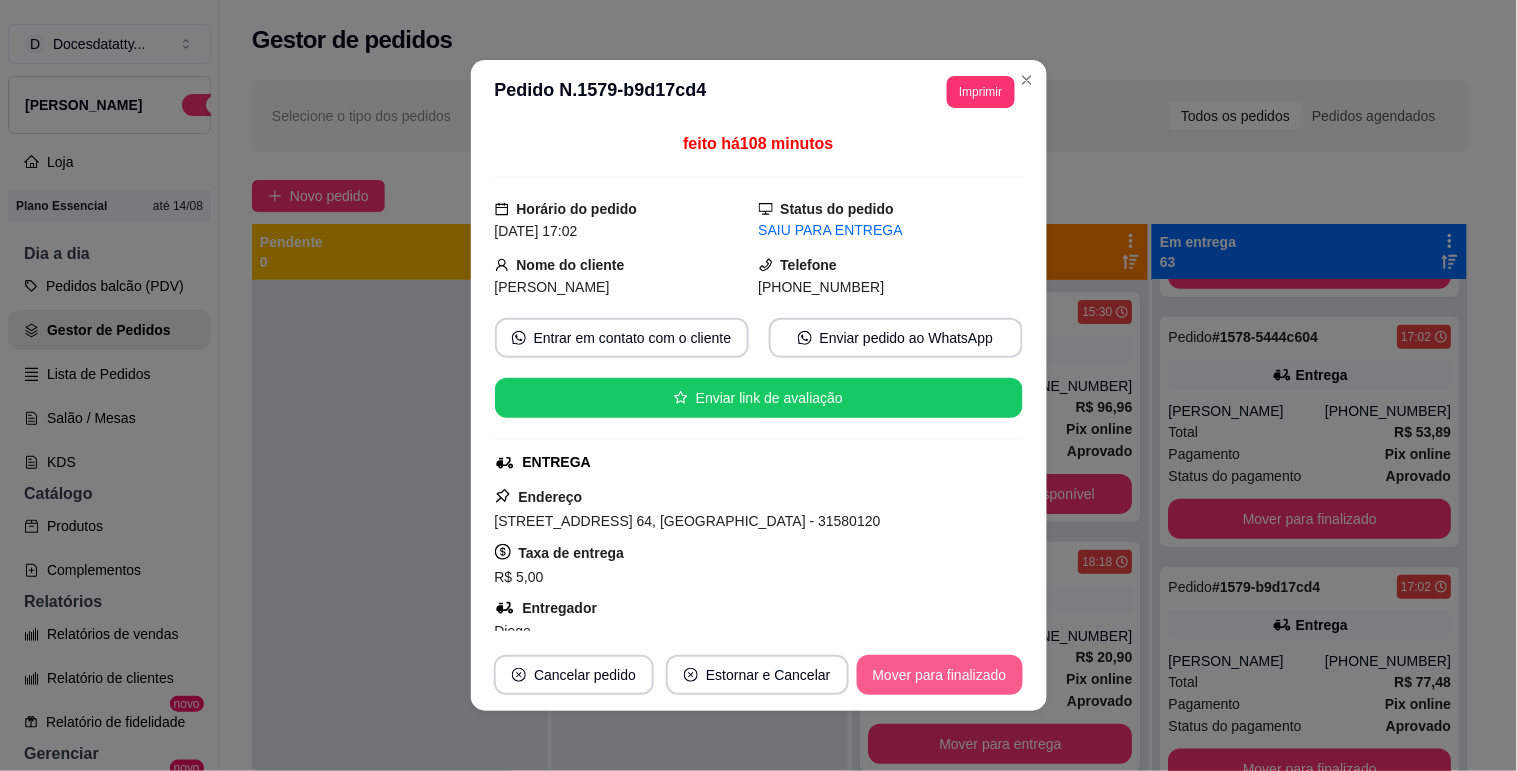 click on "Mover para finalizado" at bounding box center [940, 675] 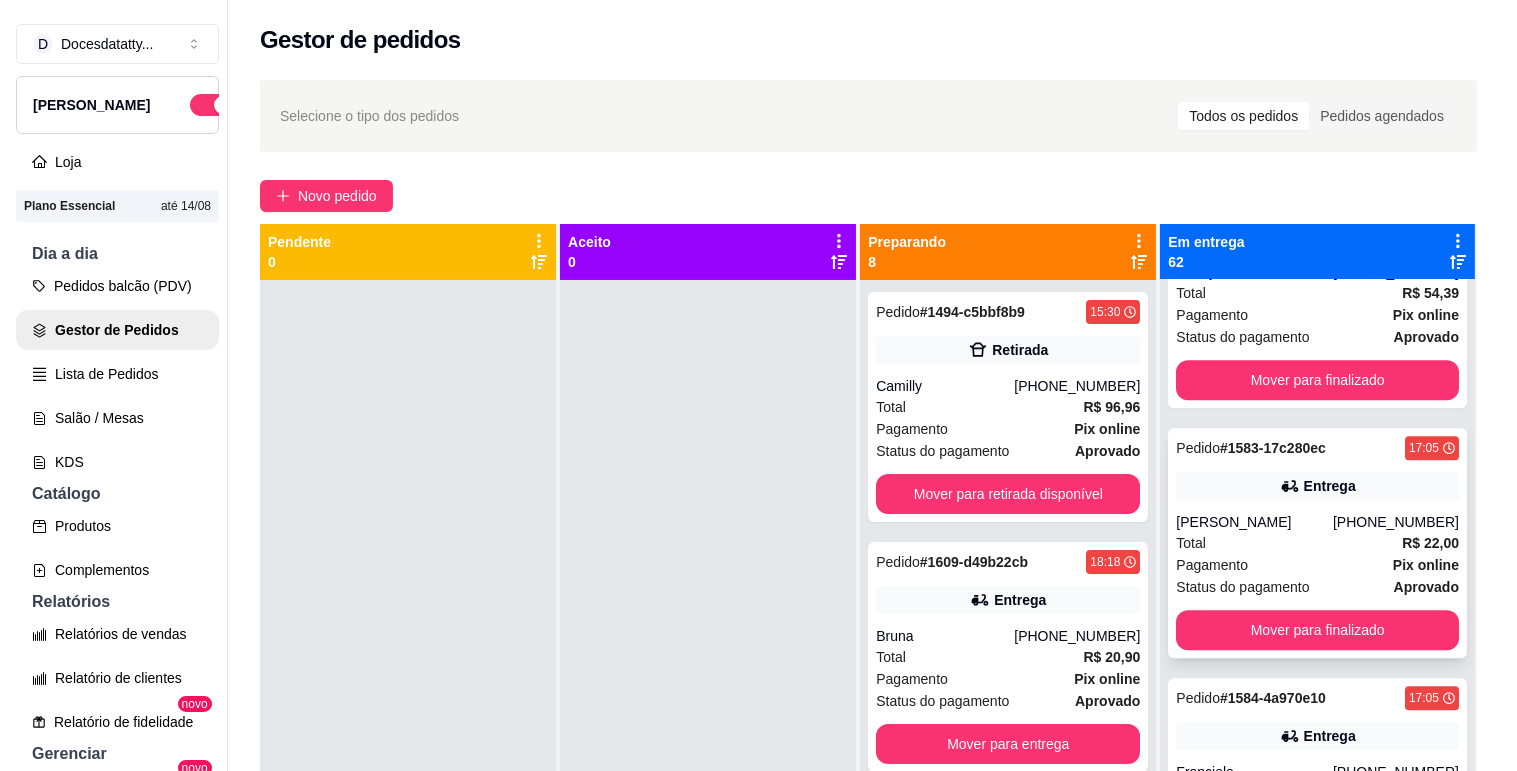scroll, scrollTop: 11222, scrollLeft: 0, axis: vertical 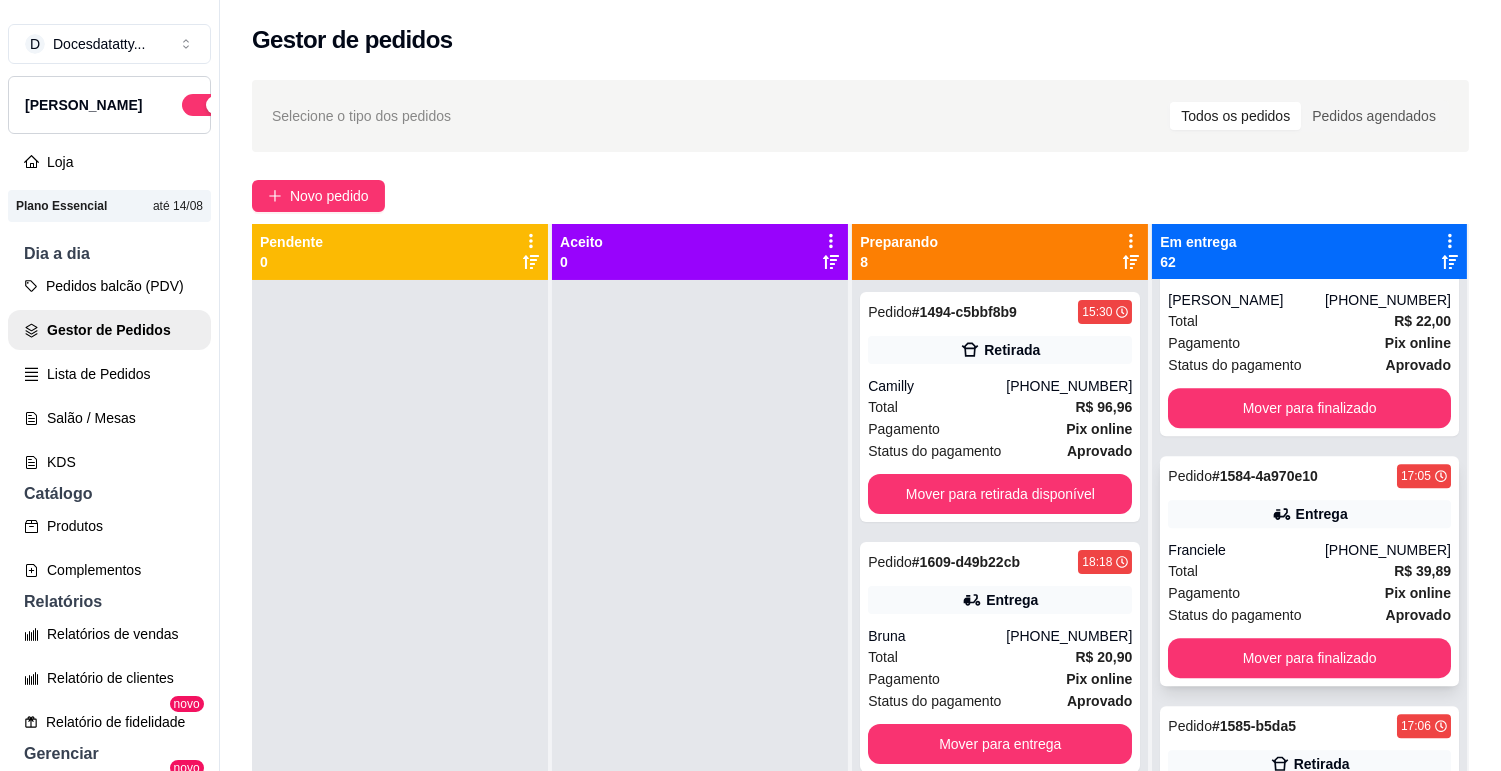 click on "Franciele" at bounding box center [1246, 550] 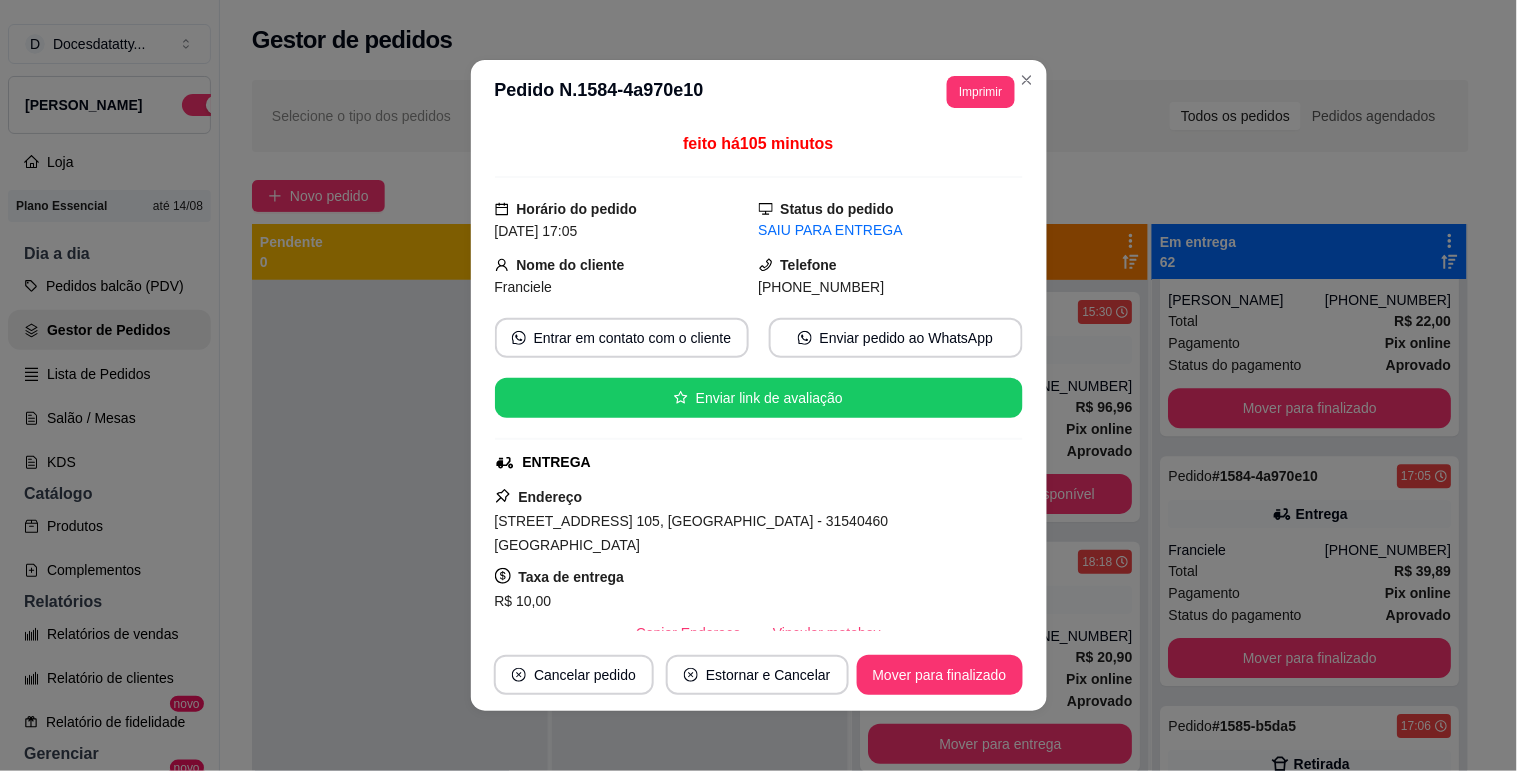 scroll, scrollTop: 222, scrollLeft: 0, axis: vertical 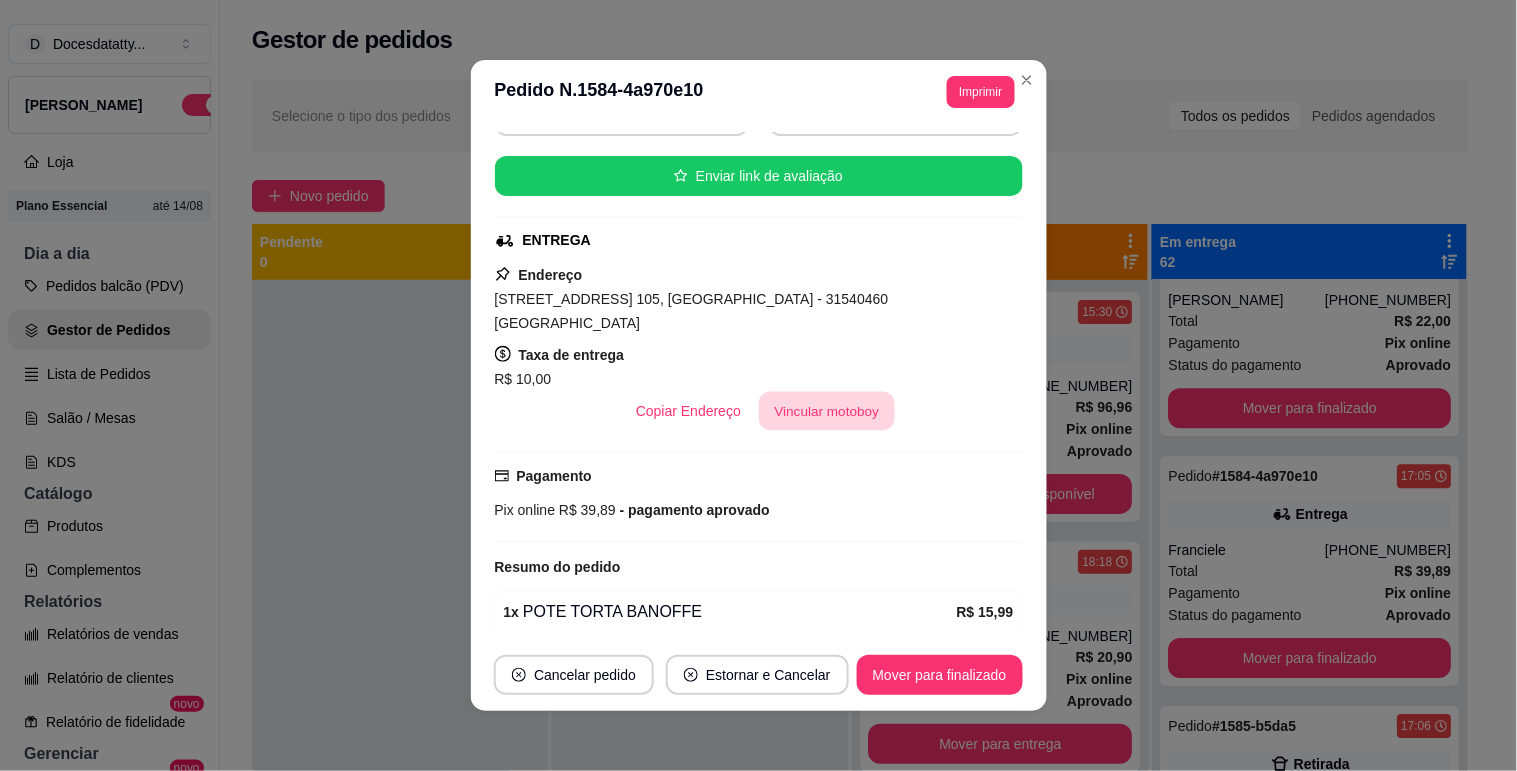 click on "Vincular motoboy" at bounding box center [827, 411] 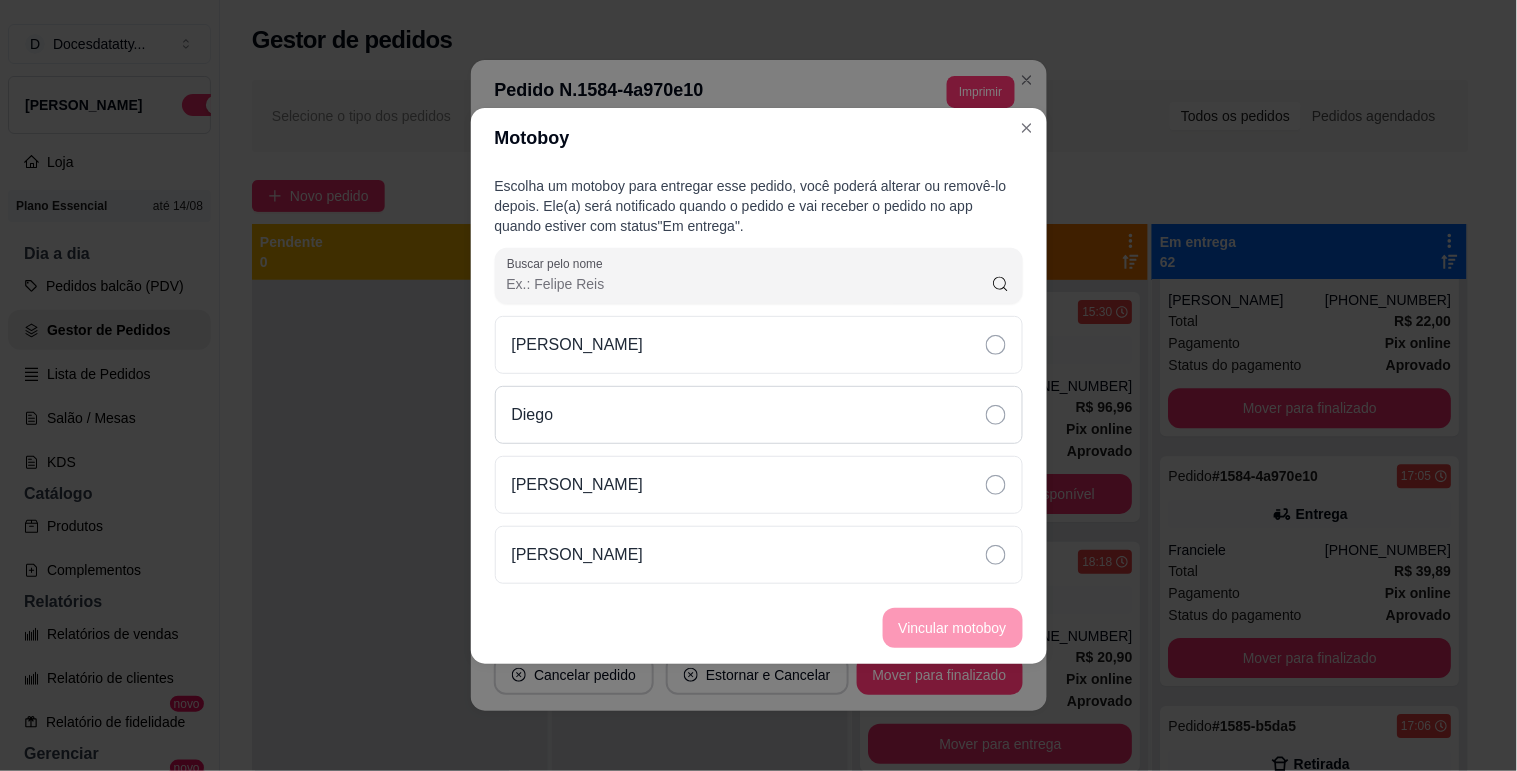 click on "Diego" at bounding box center (759, 415) 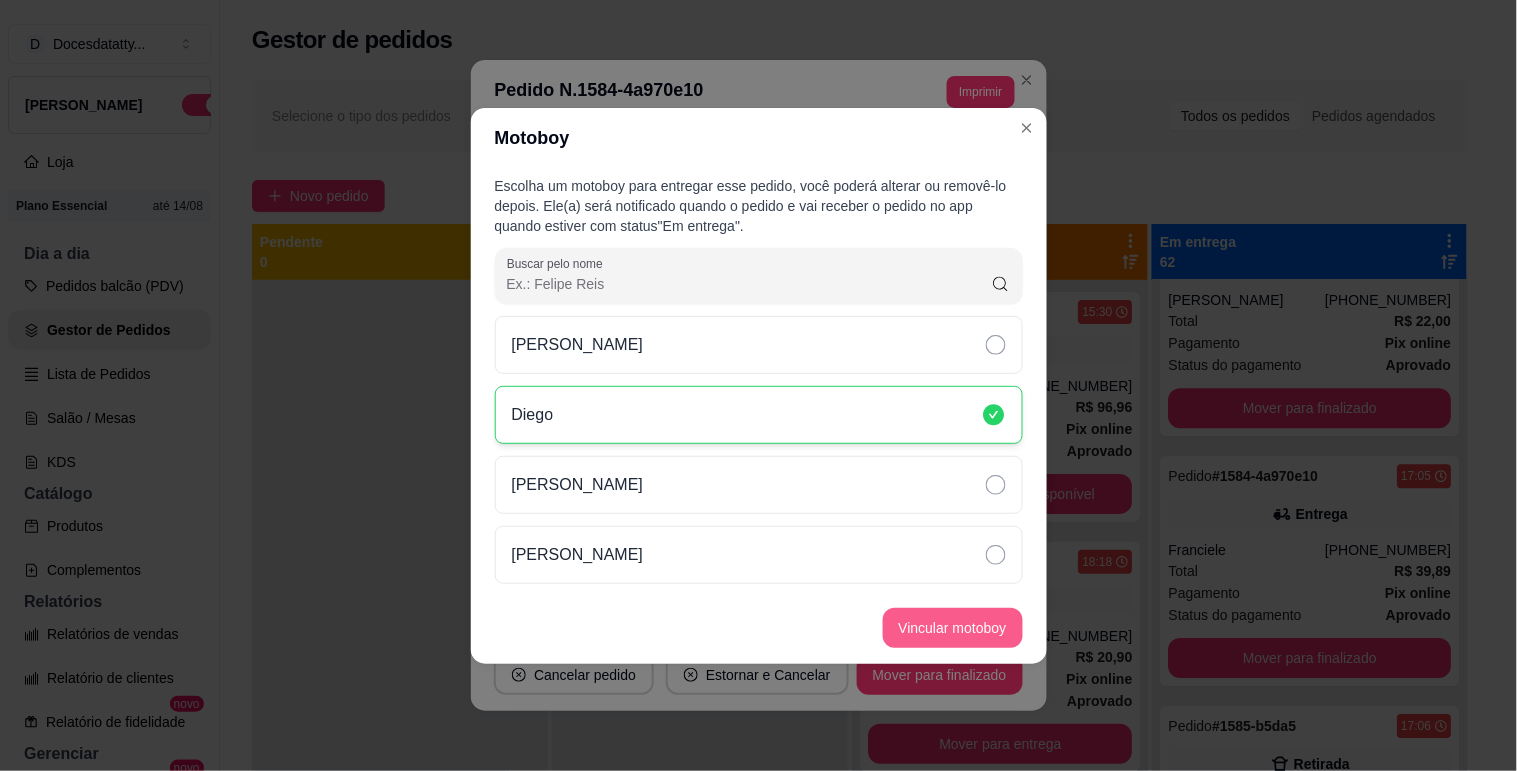 click on "Vincular motoboy" at bounding box center [953, 628] 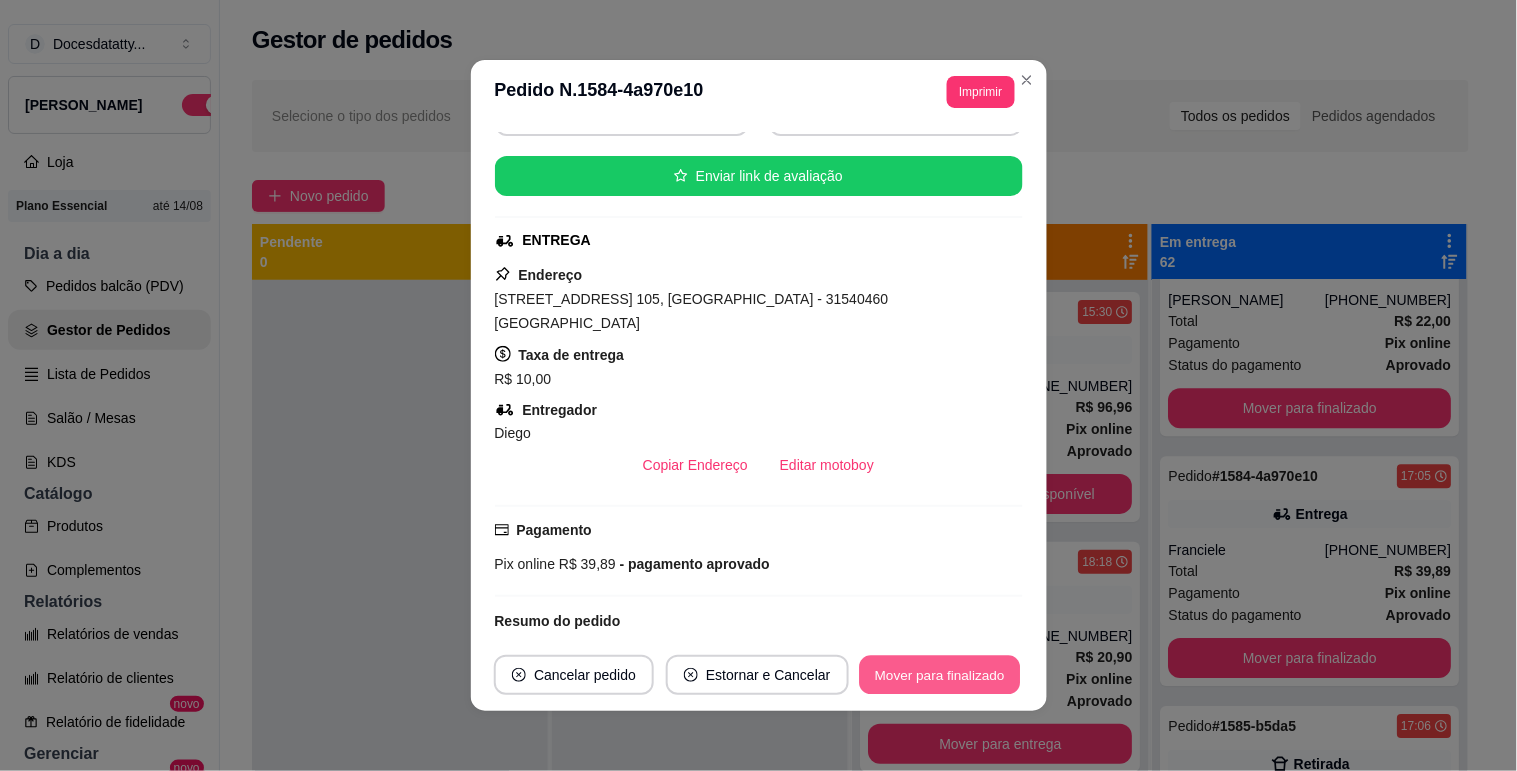 click on "Mover para finalizado" at bounding box center (939, 675) 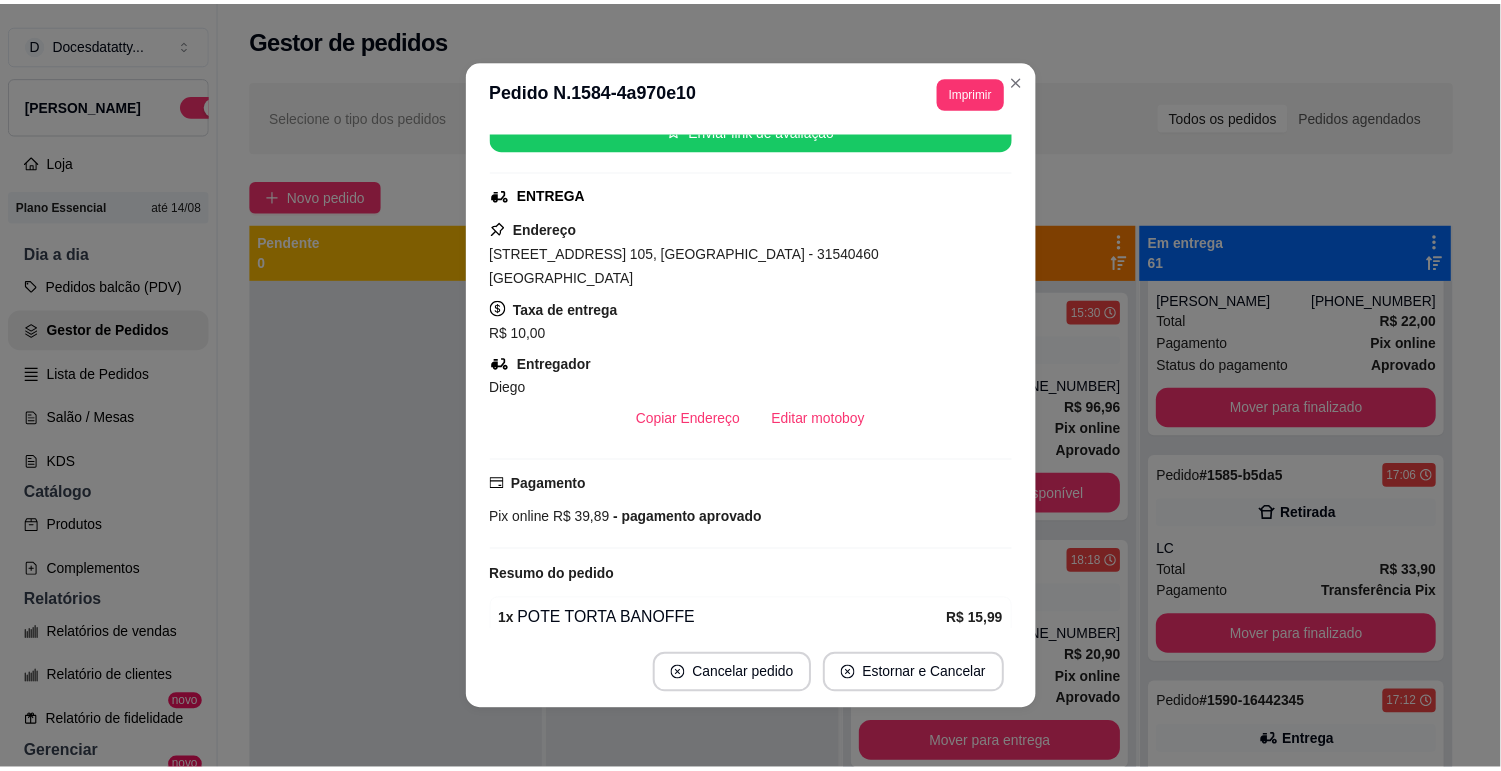 scroll, scrollTop: 175, scrollLeft: 0, axis: vertical 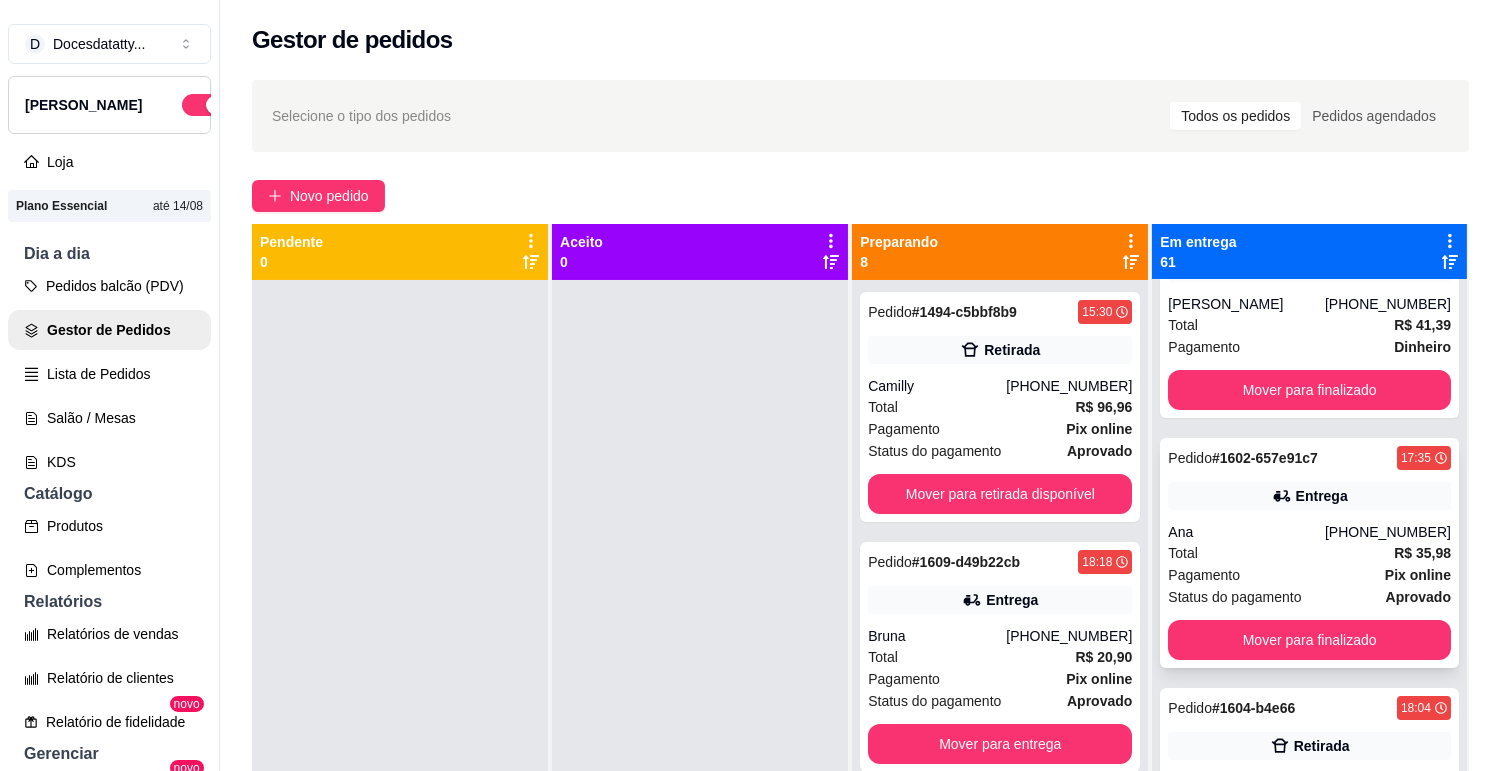 click on "Entrega" at bounding box center [1309, 496] 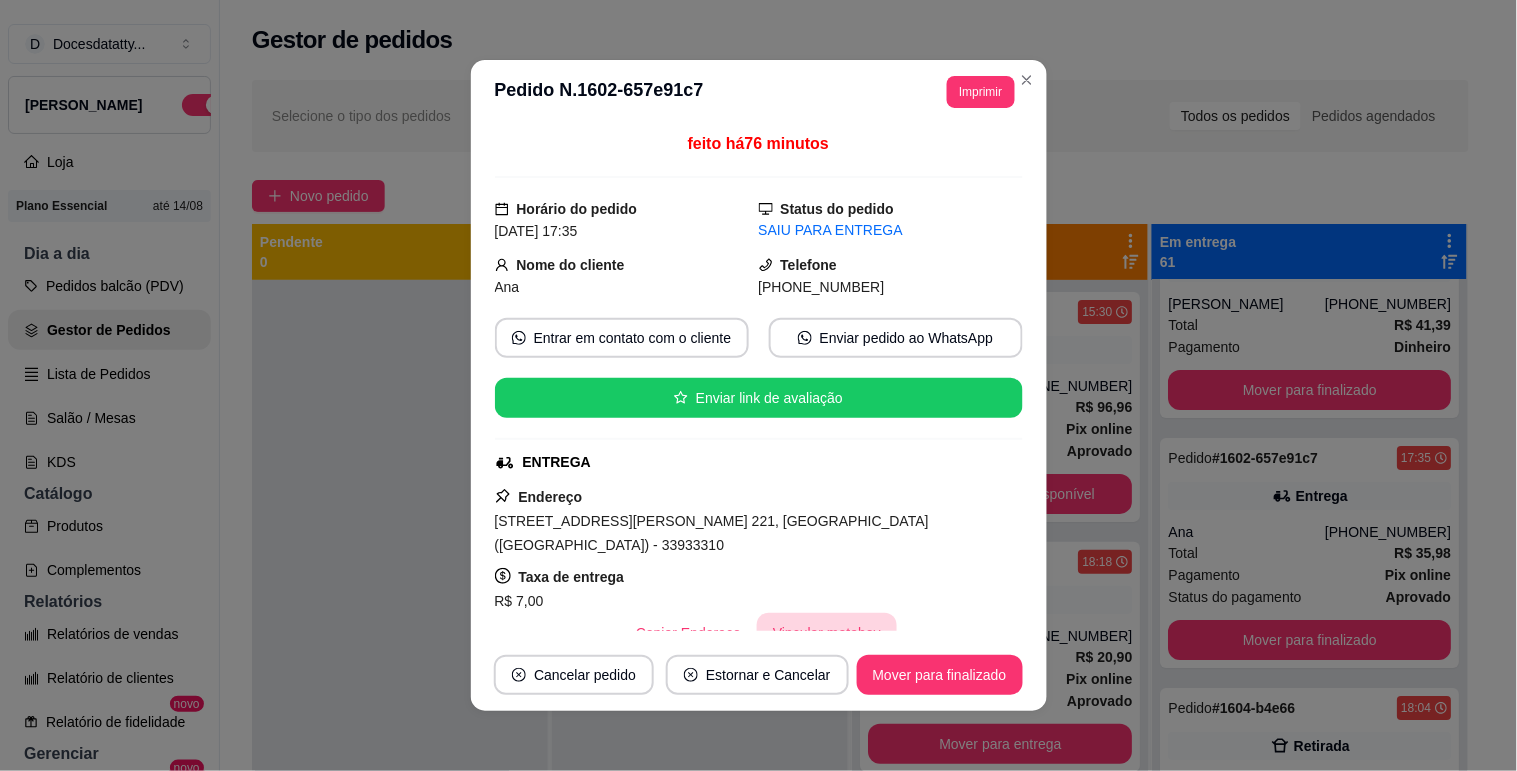 click on "Vincular motoboy" at bounding box center [827, 633] 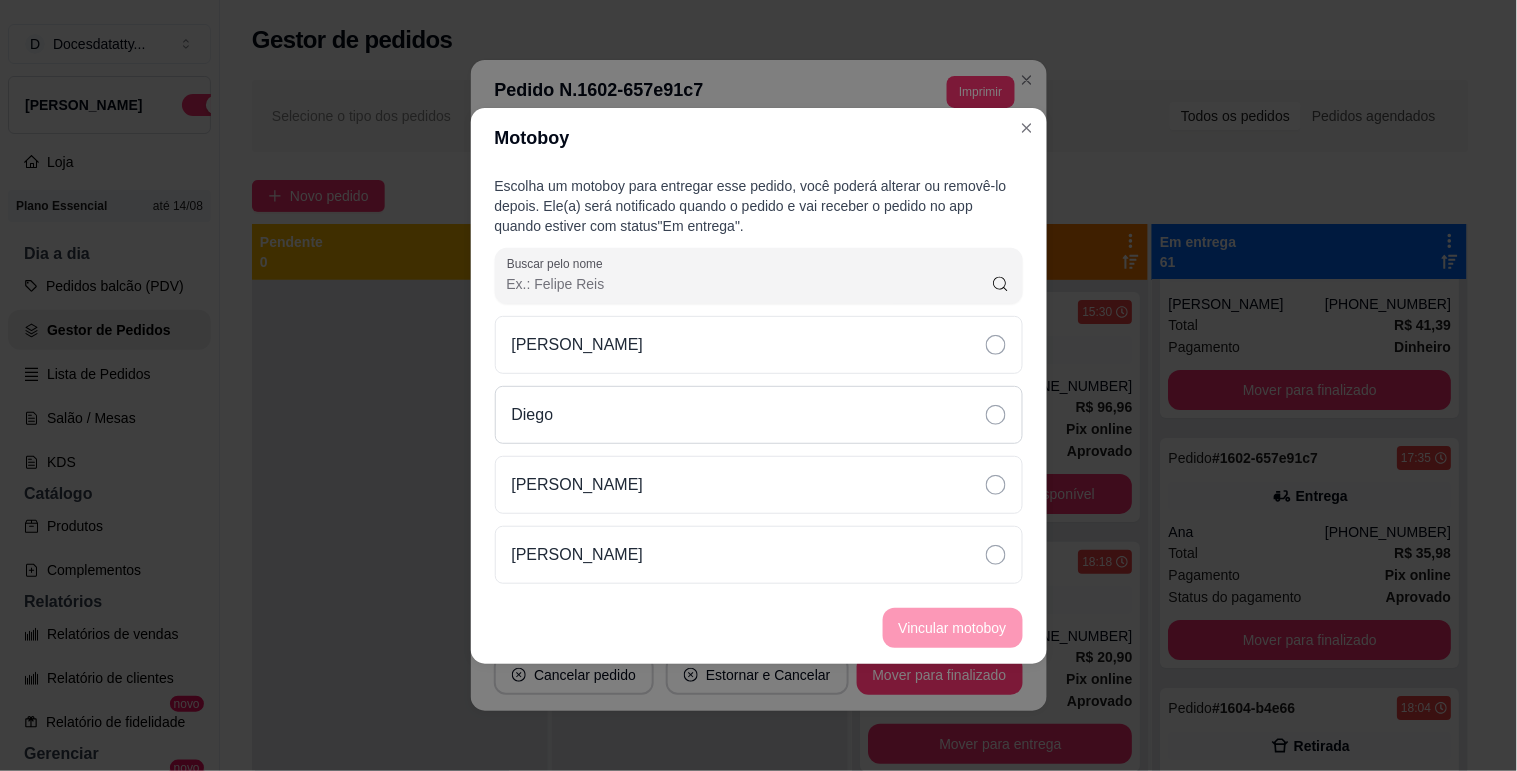 click on "Diego" at bounding box center (759, 415) 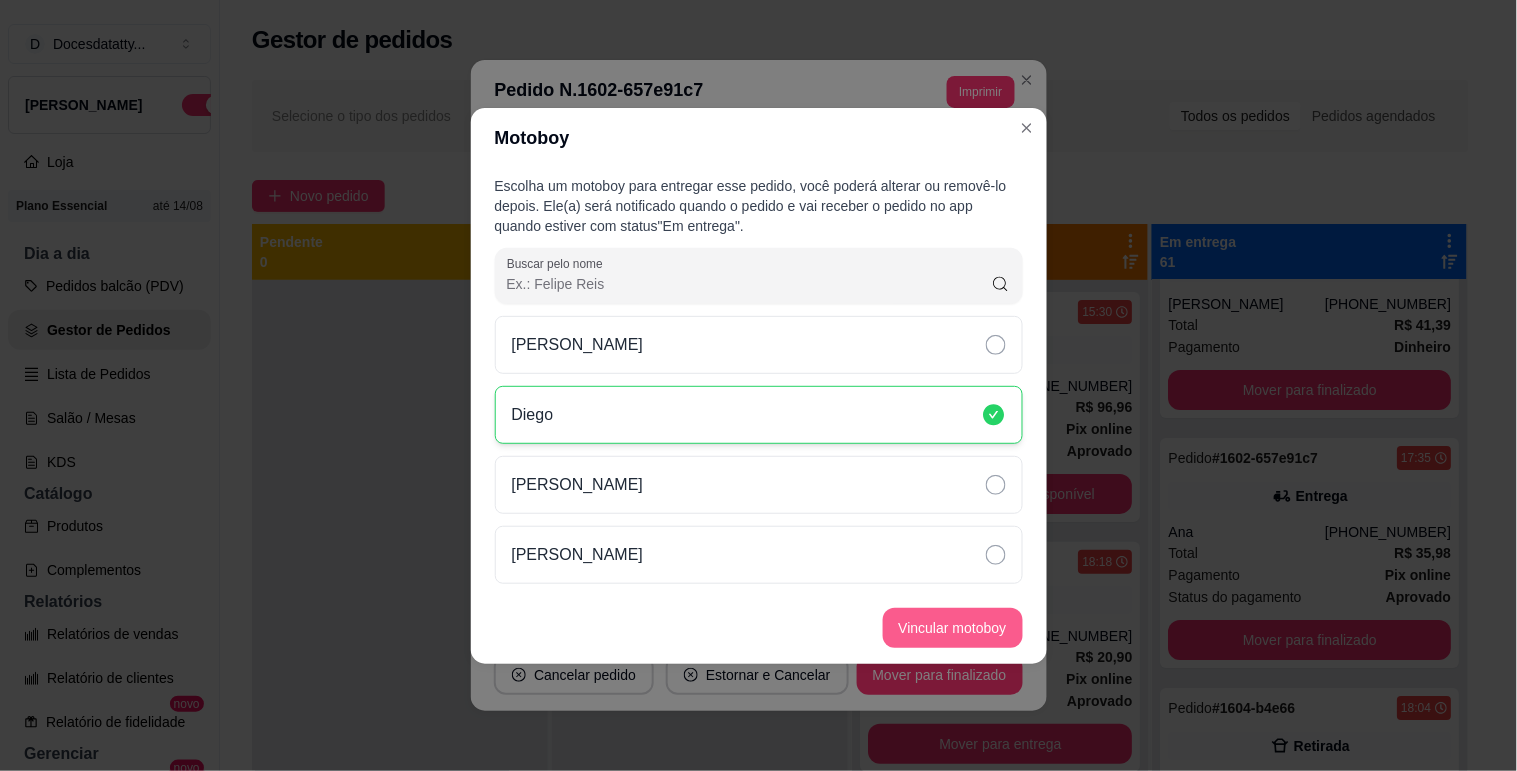 click on "Vincular motoboy" at bounding box center [953, 628] 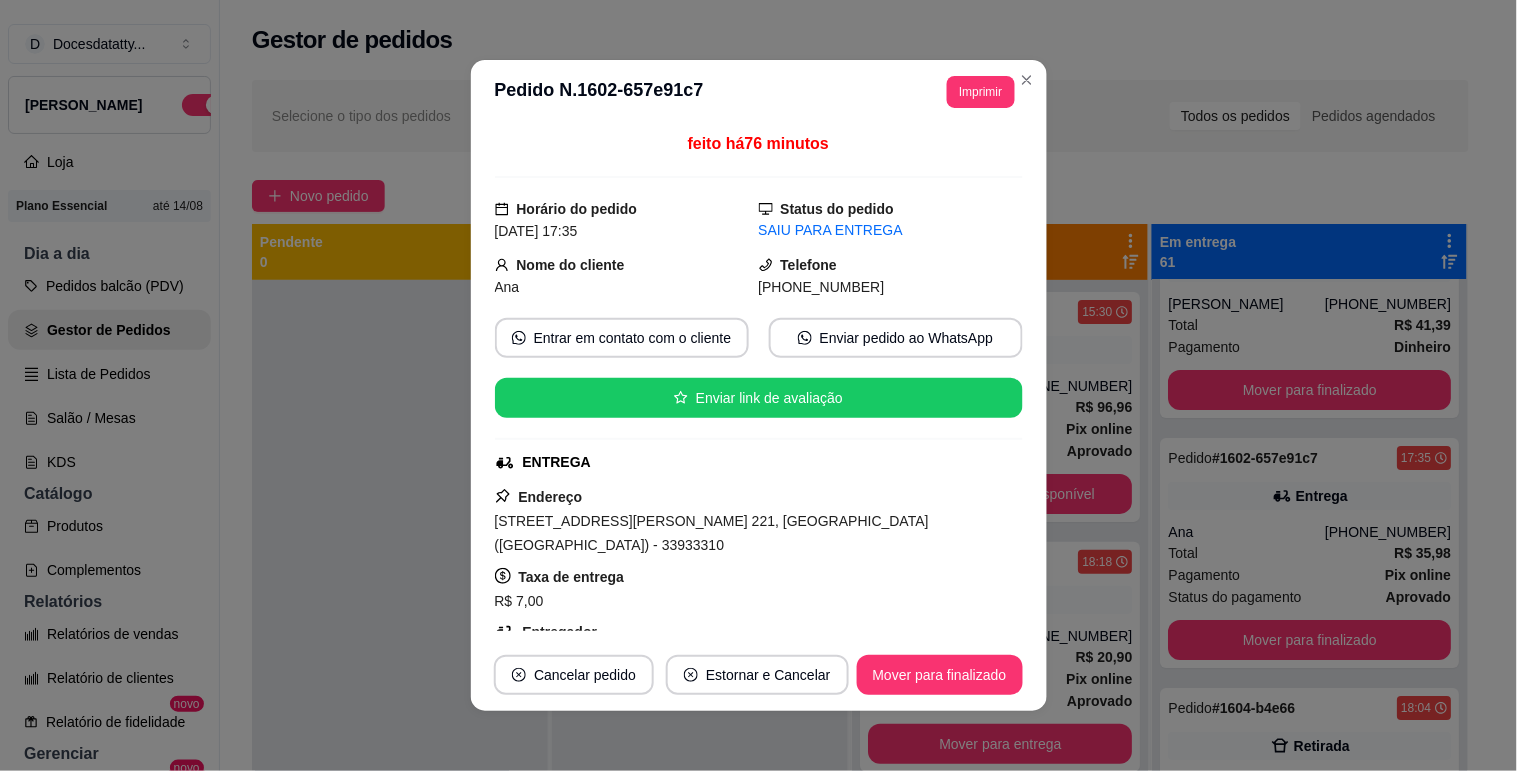 scroll, scrollTop: 222, scrollLeft: 0, axis: vertical 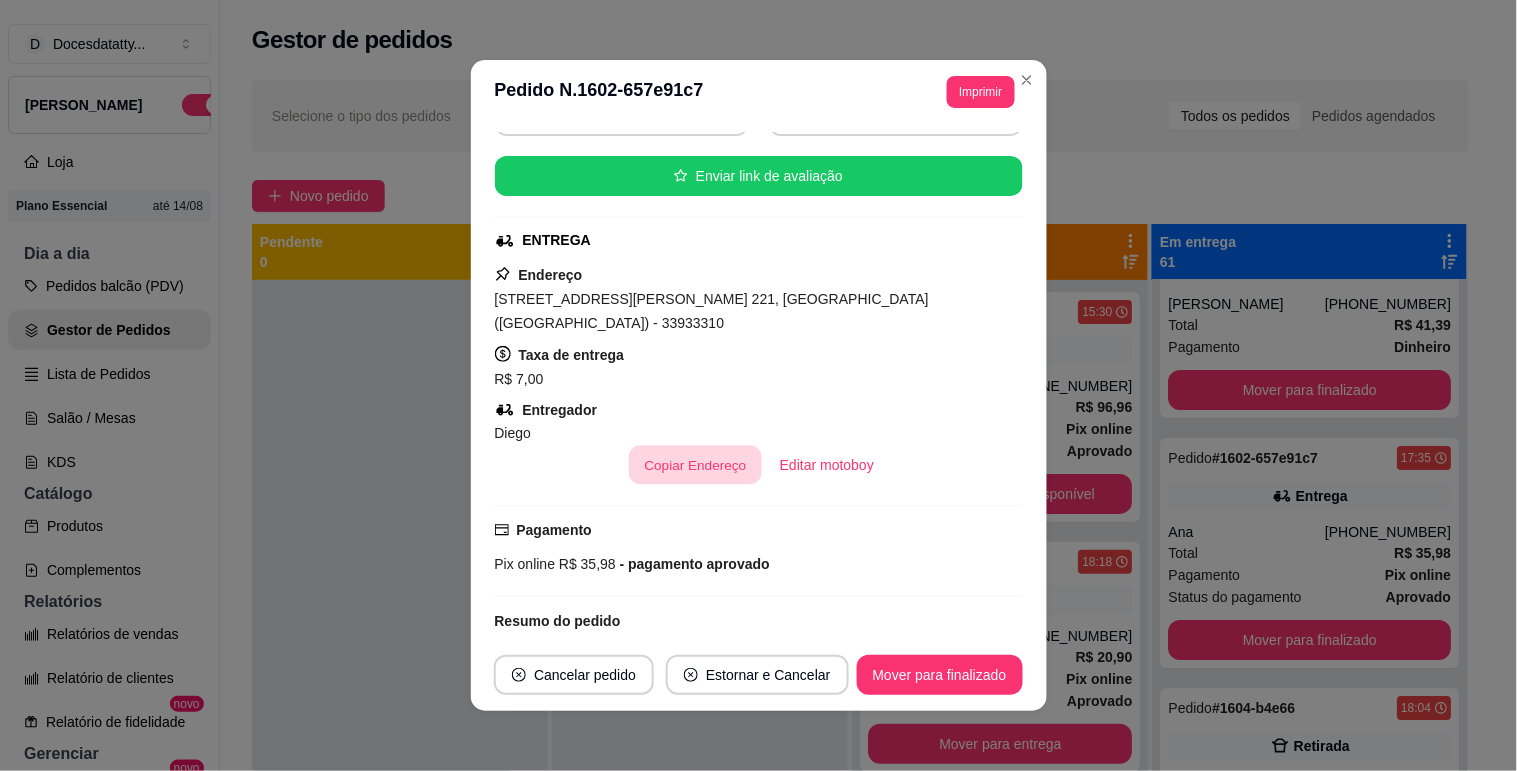 click on "Copiar Endereço" at bounding box center [695, 465] 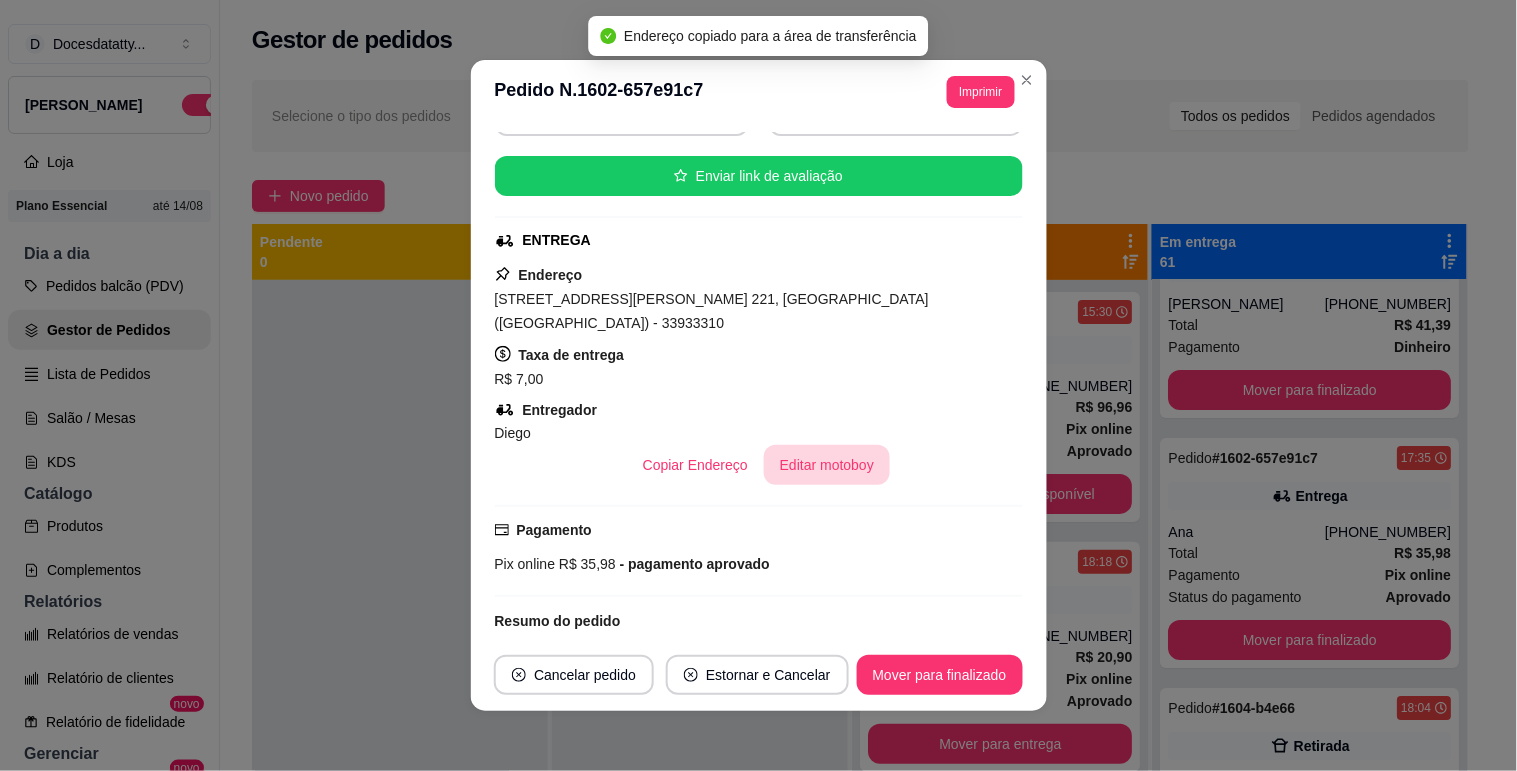 click on "Editar motoboy" at bounding box center [827, 465] 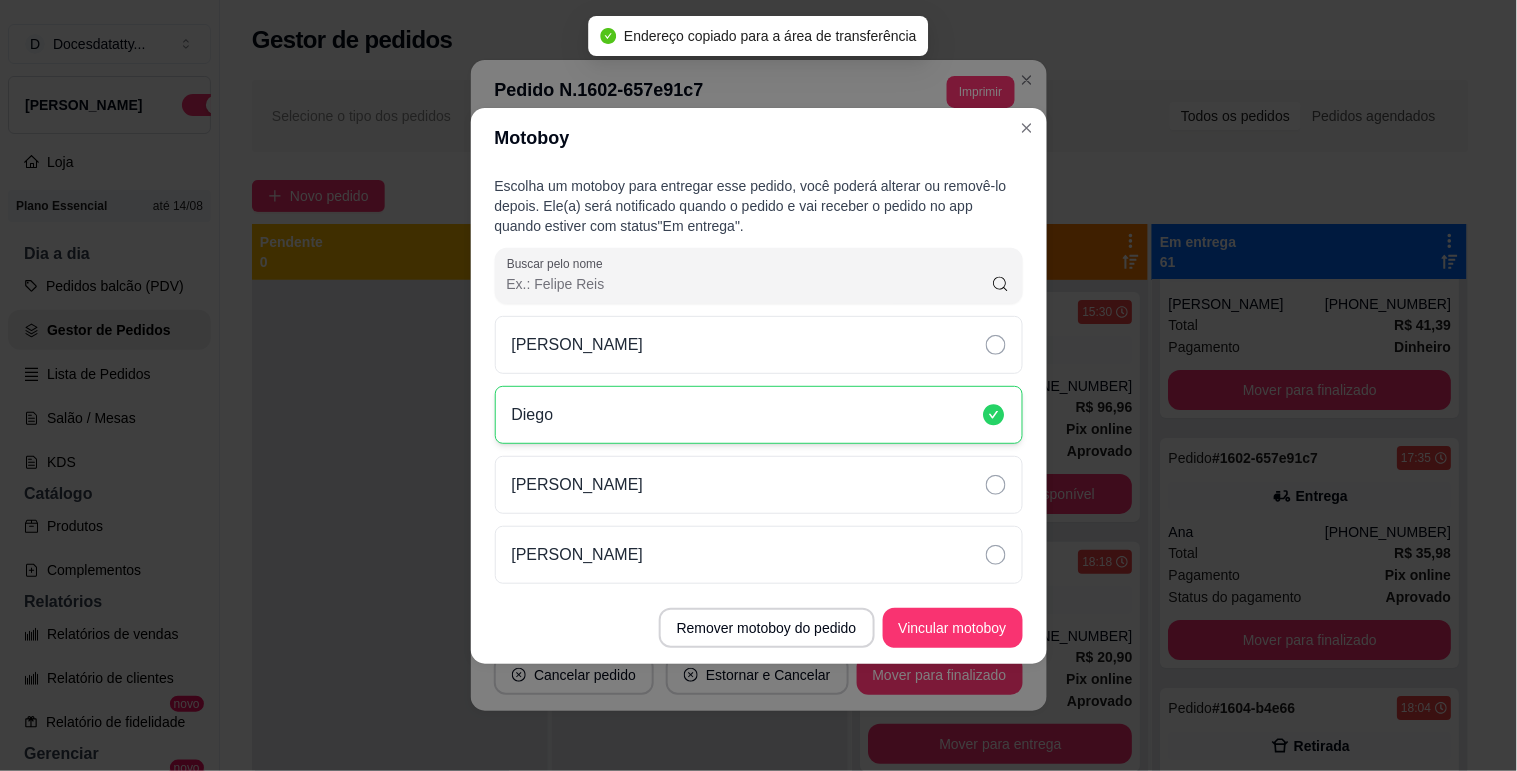 click on "Escolha um motoboy para entregar esse pedido, você poderá alterar ou removê-lo depois. Ele(a) será notificado quando o pedido e vai receber o pedido no app quando estiver com status  "Em entrega" . Buscar pelo nome [PERSON_NAME]  [PERSON_NAME]" at bounding box center (759, 380) 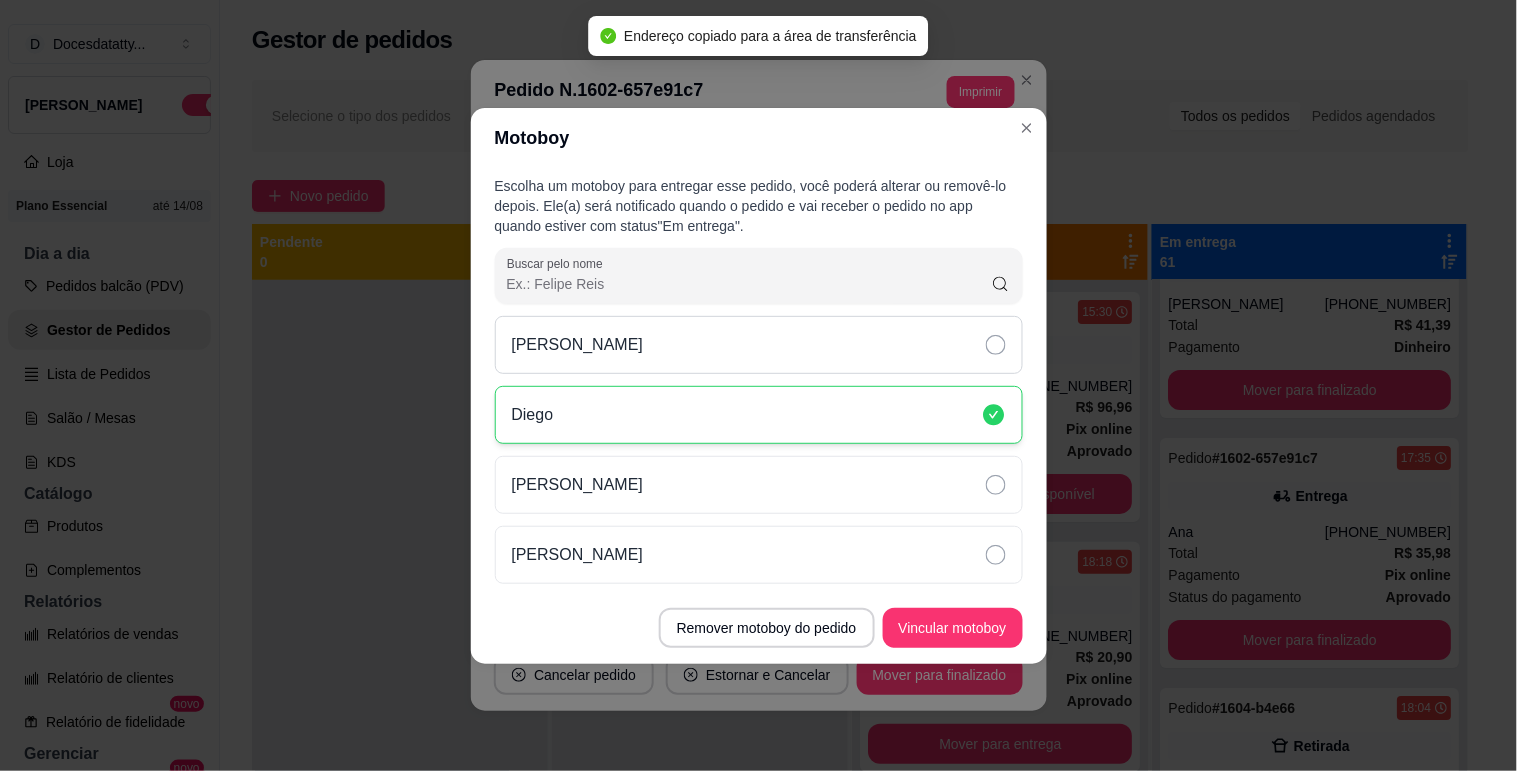 drag, startPoint x: 667, startPoint y: 344, endPoint x: 708, endPoint y: 366, distance: 46.52956 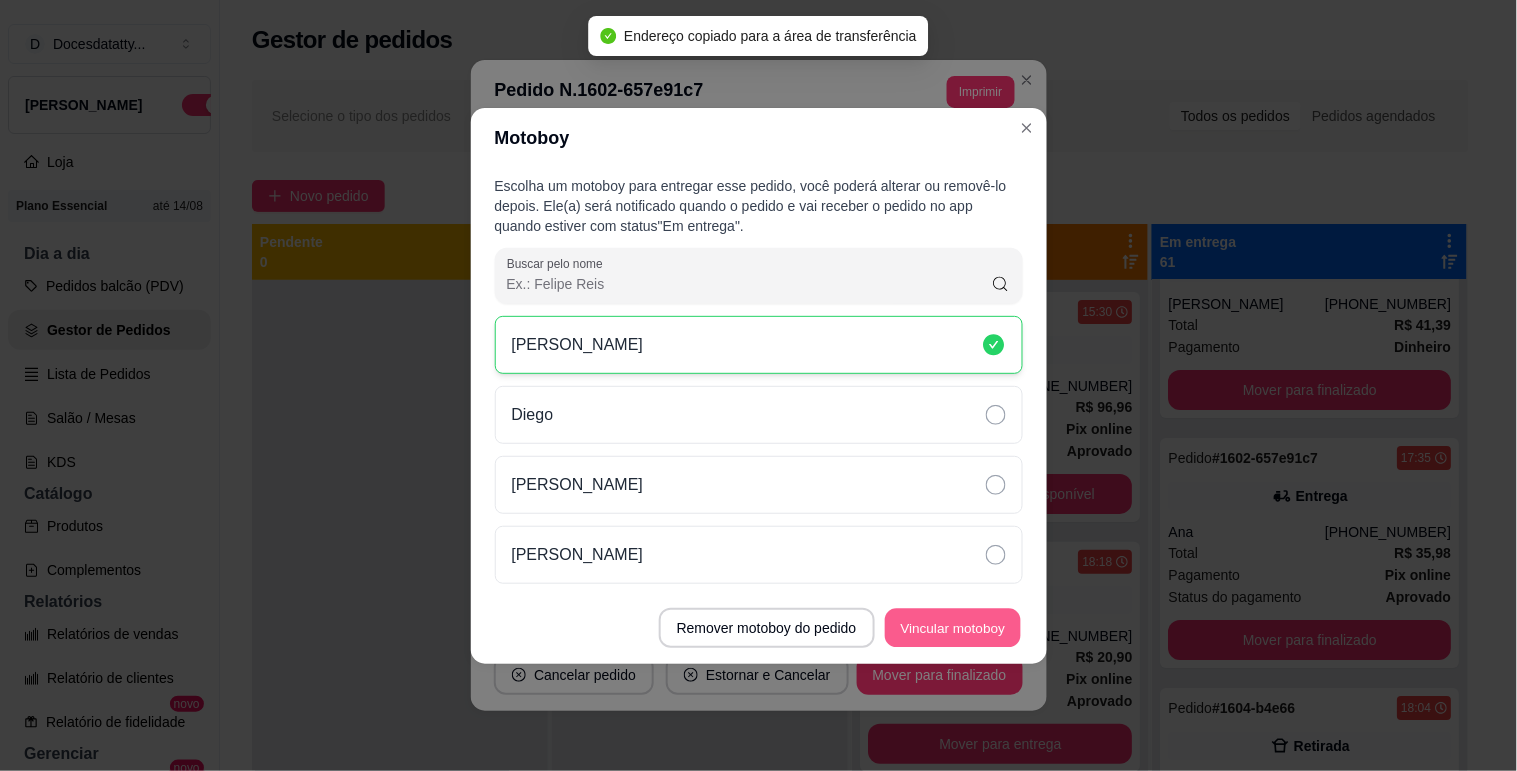 click on "Vincular motoboy" at bounding box center (953, 627) 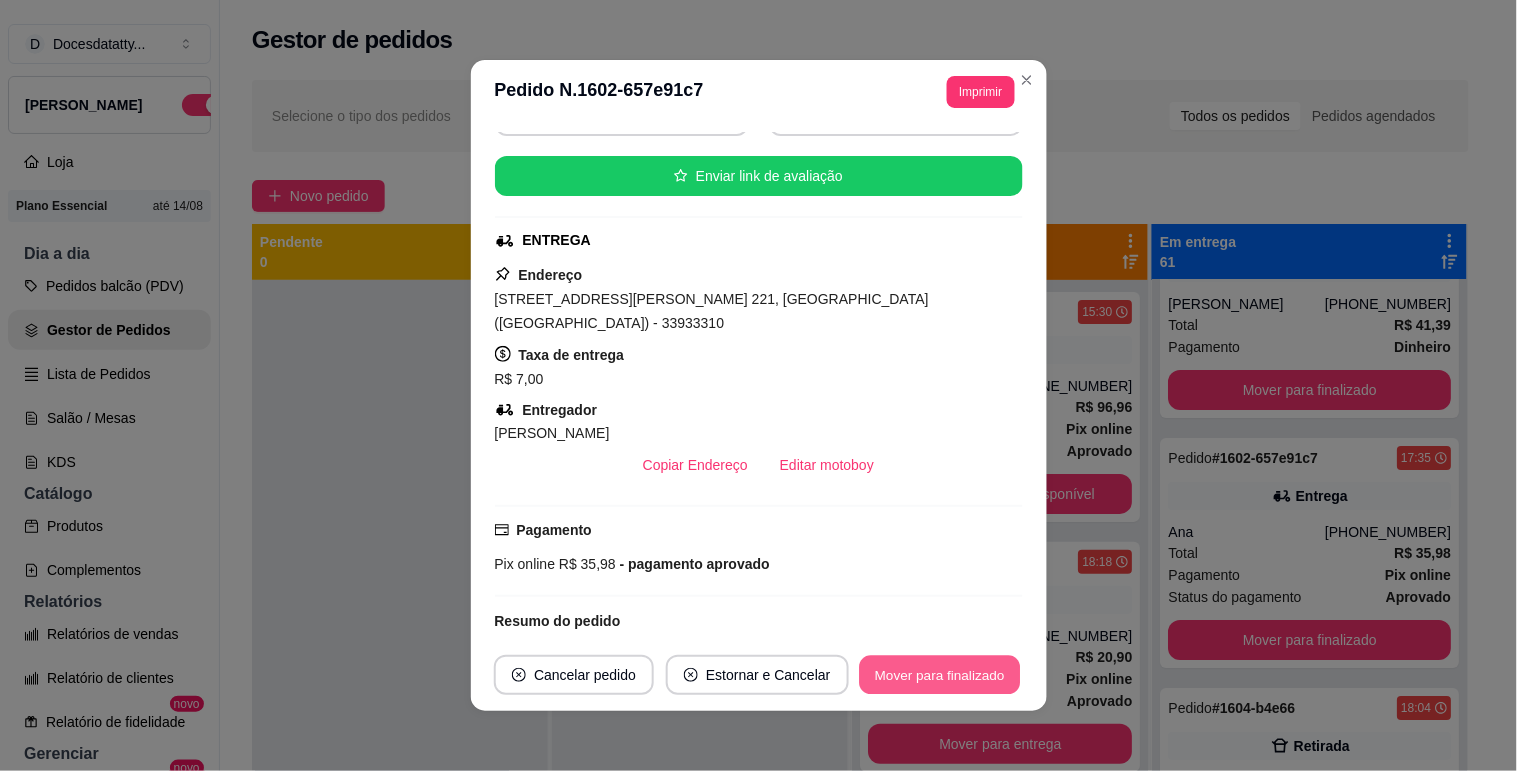 click on "Mover para finalizado" at bounding box center [939, 675] 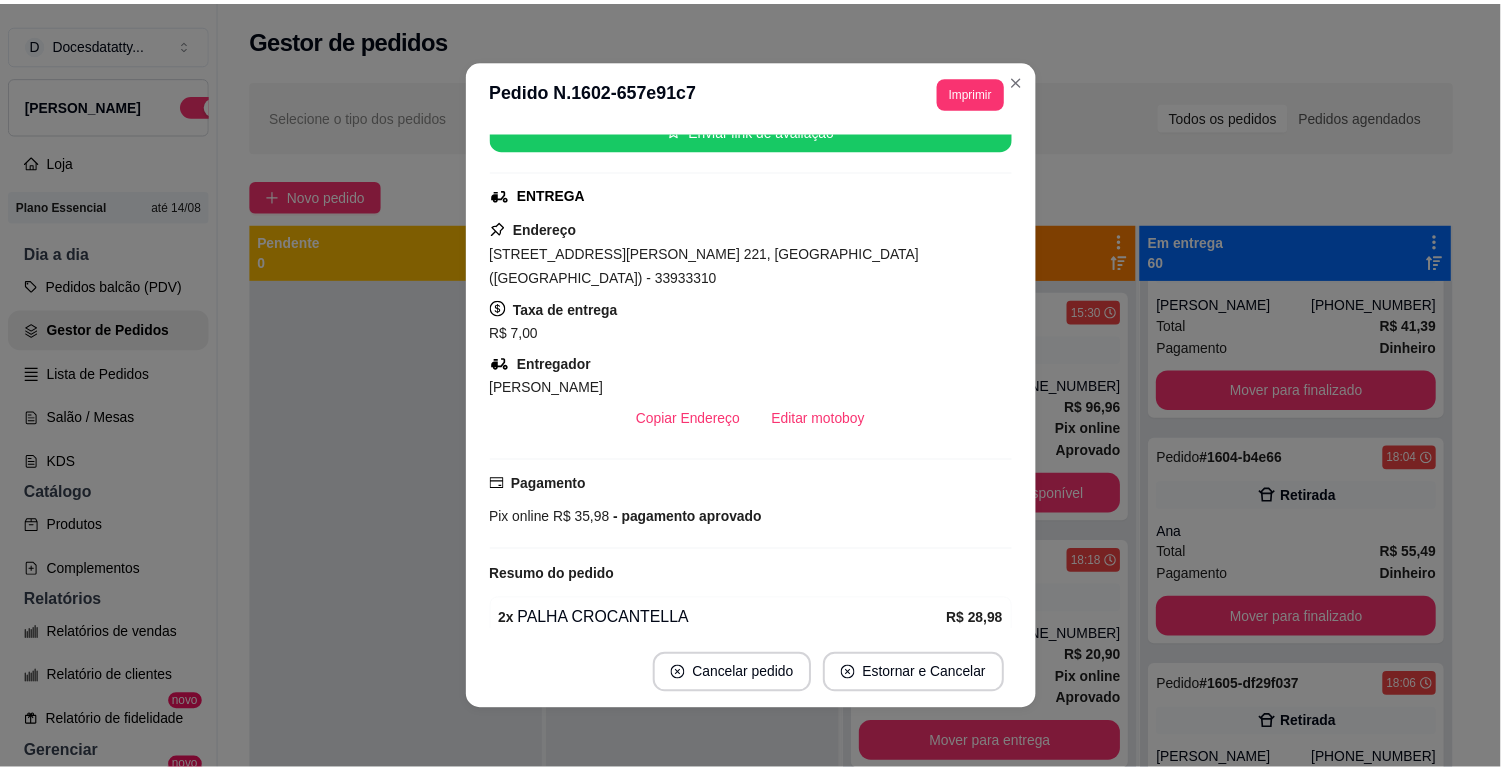 scroll, scrollTop: 175, scrollLeft: 0, axis: vertical 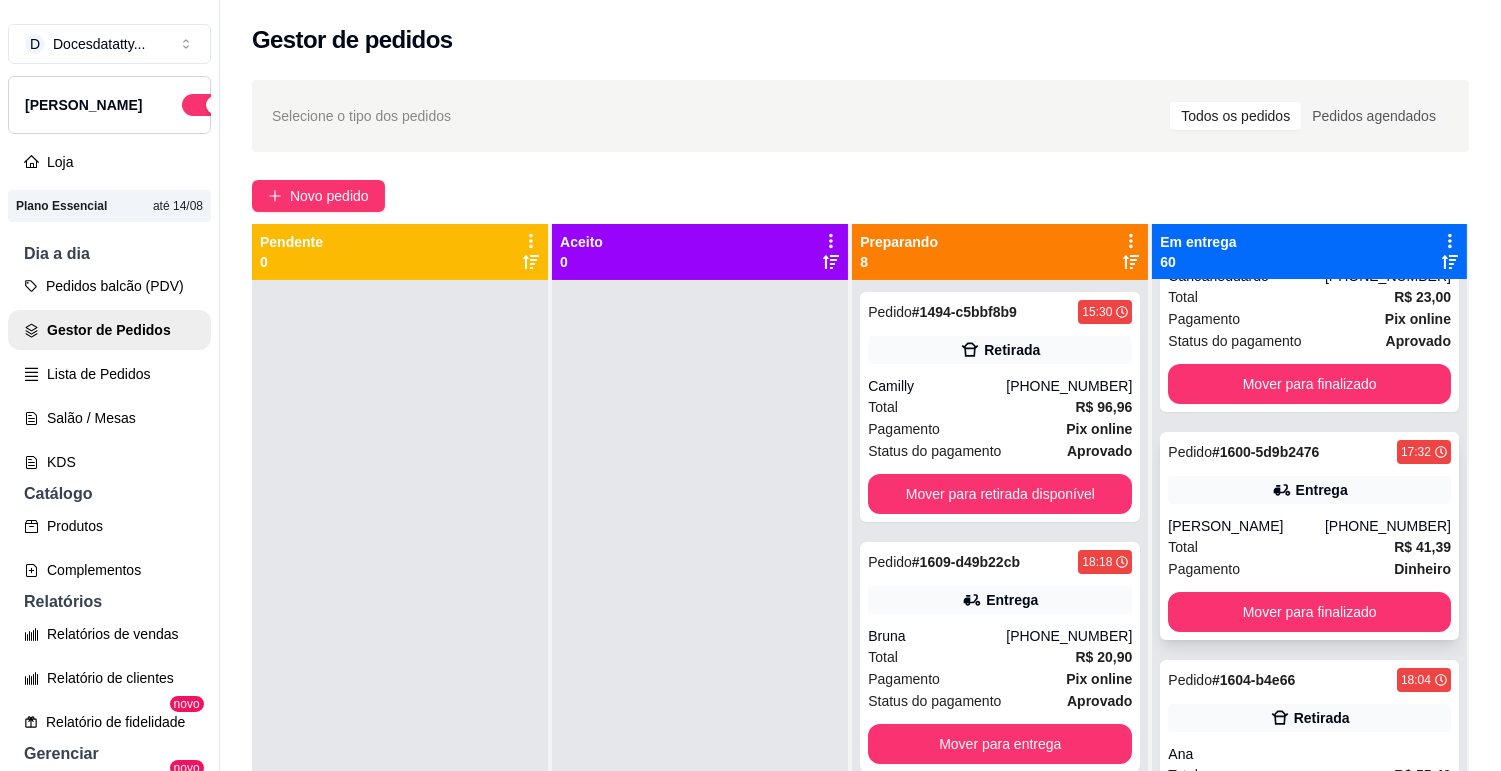 click on "Pedido  # 1600-5d9b2476 17:32 Entrega Bianca  [PHONE_NUMBER] Total R$ 41,39 Pagamento Dinheiro Mover para finalizado" at bounding box center (1309, 536) 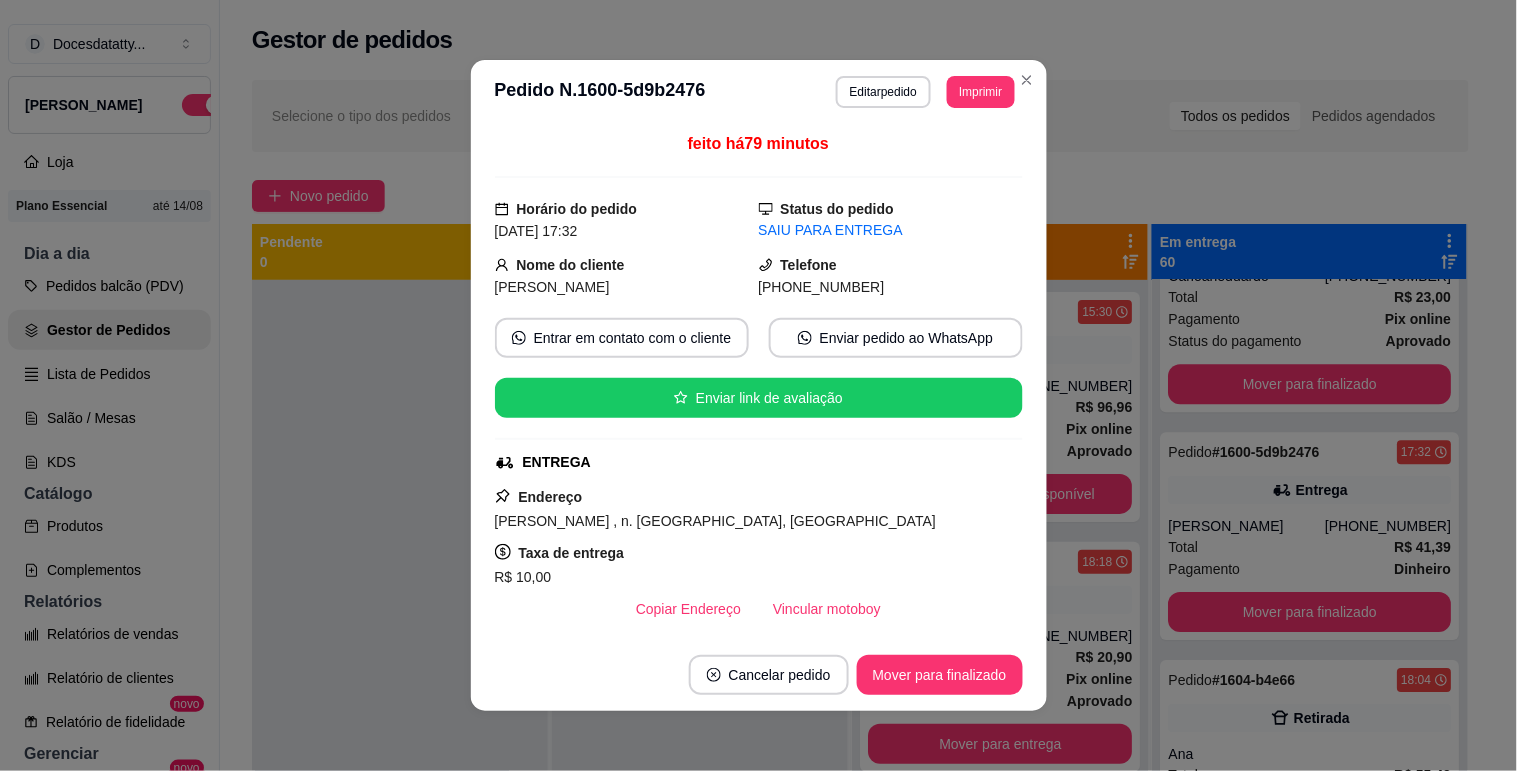 click on "Vincular motoboy" at bounding box center [827, 609] 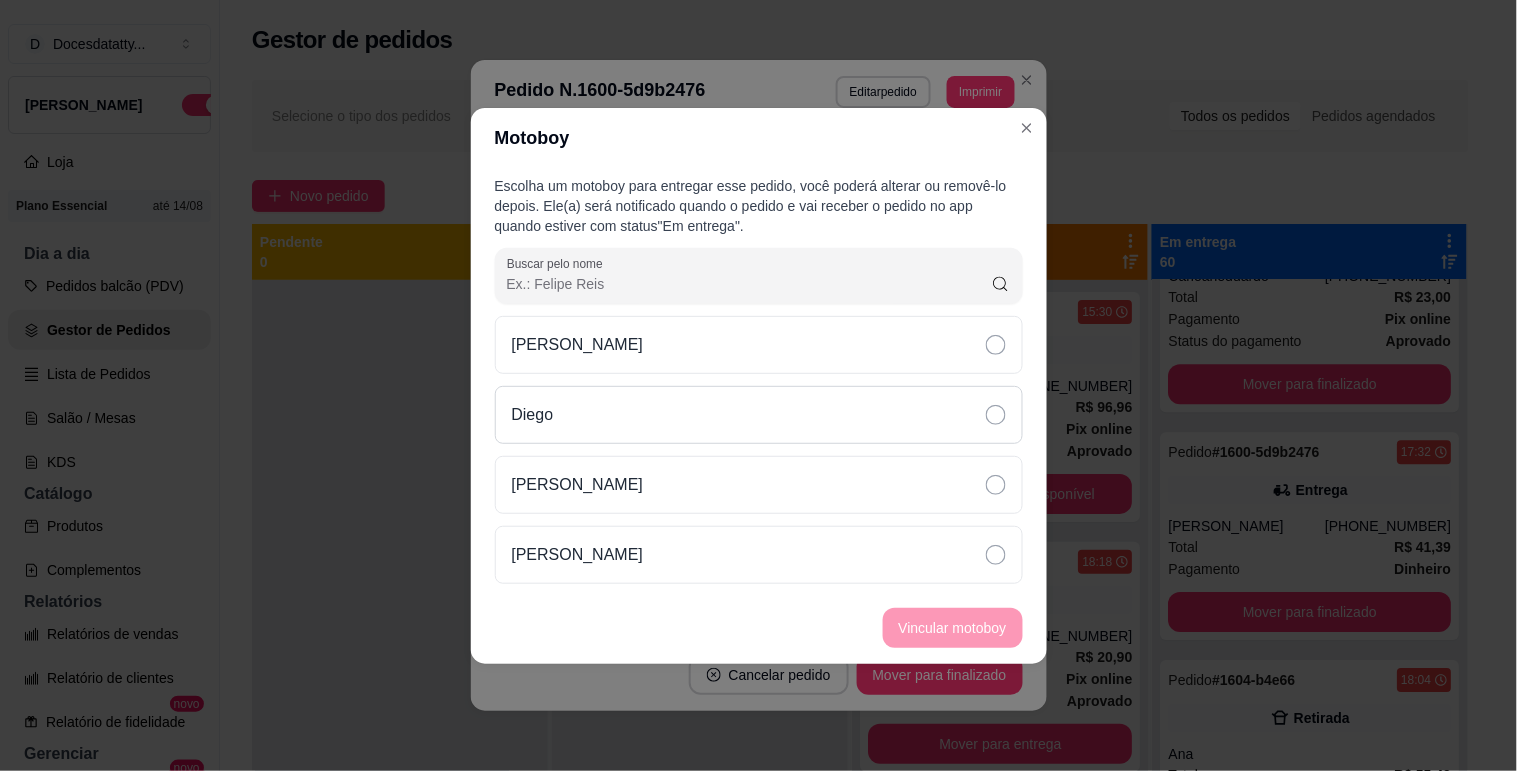 click on "Diego" at bounding box center [533, 415] 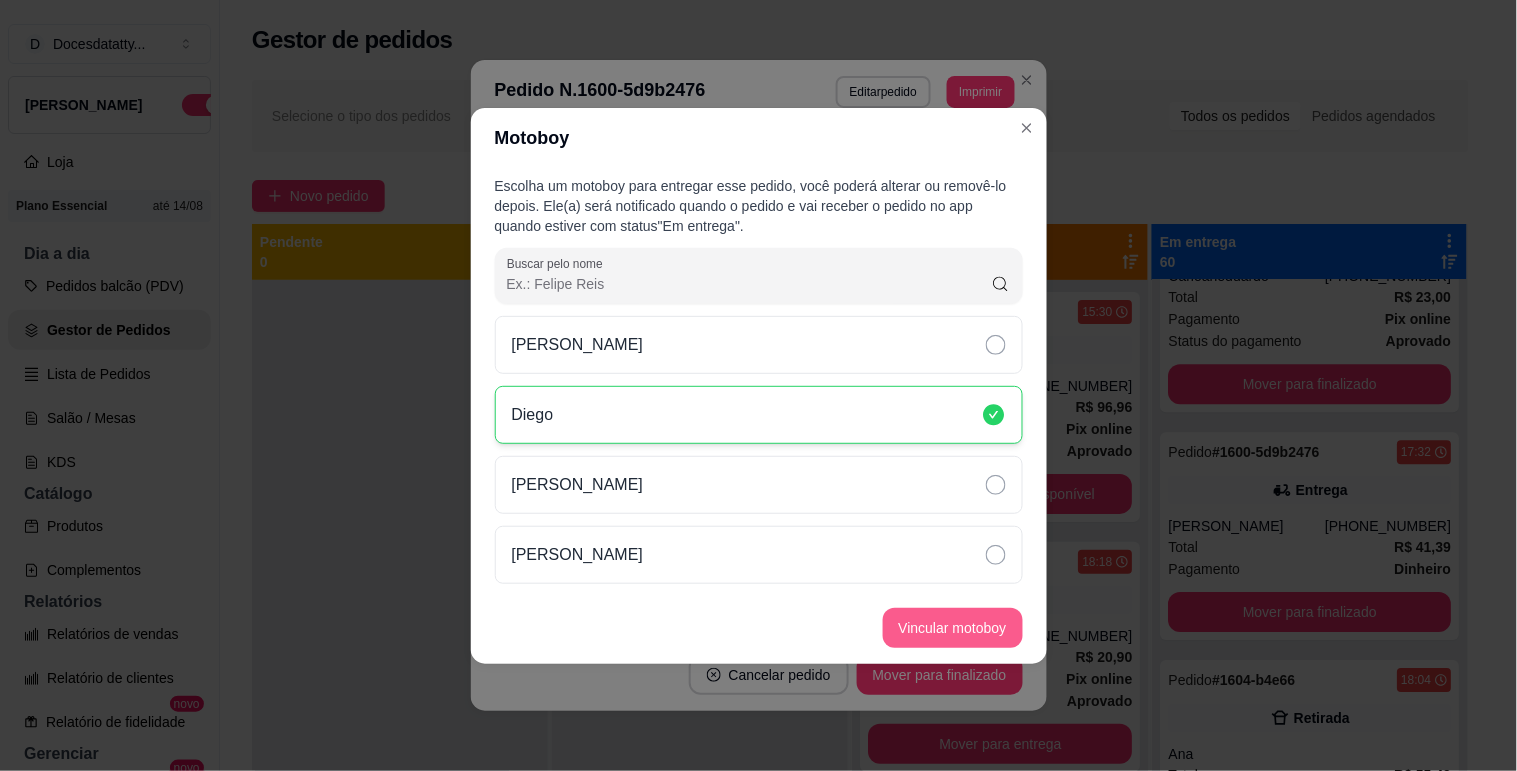 click on "Vincular motoboy" at bounding box center (953, 628) 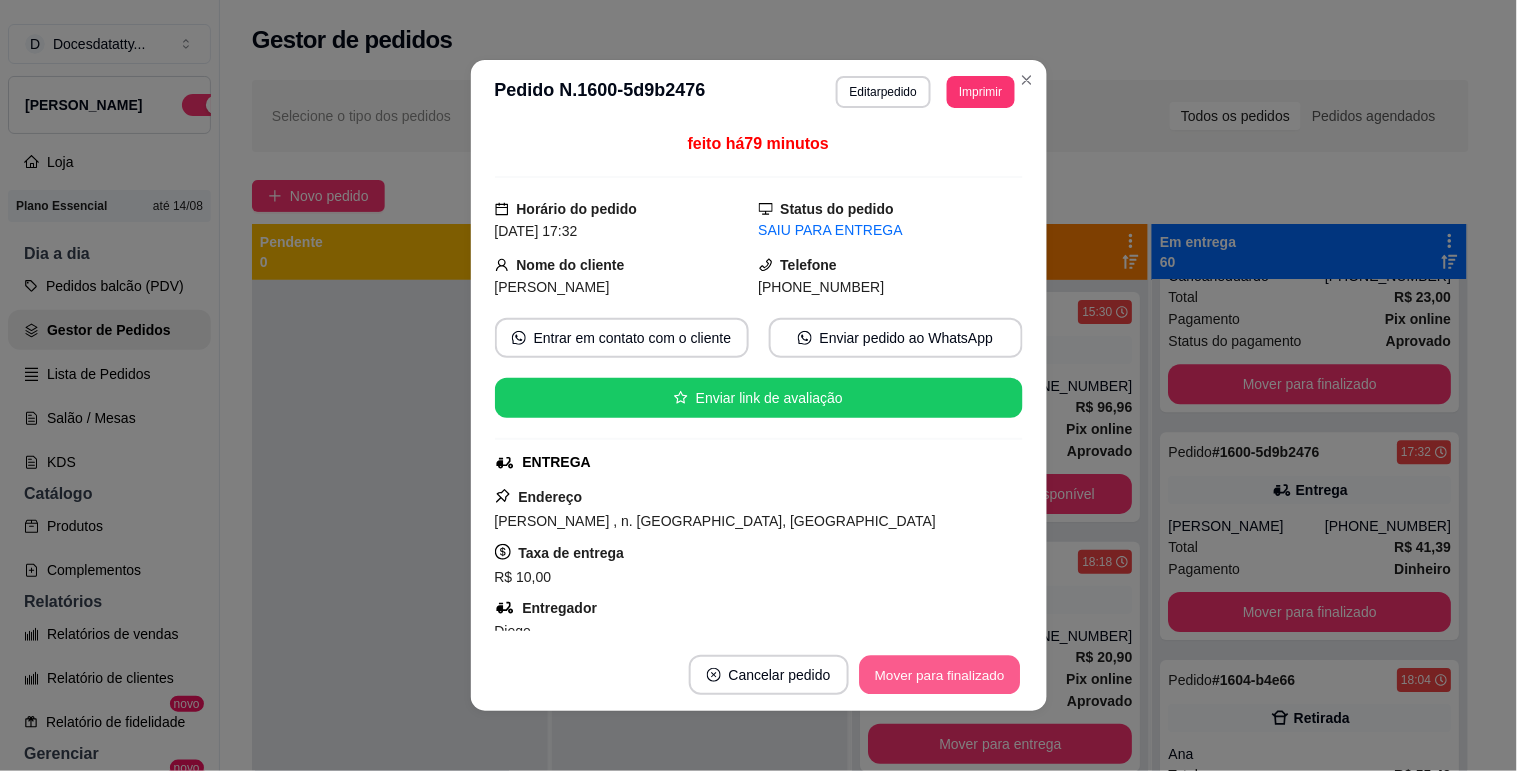 click on "Mover para finalizado" at bounding box center [939, 675] 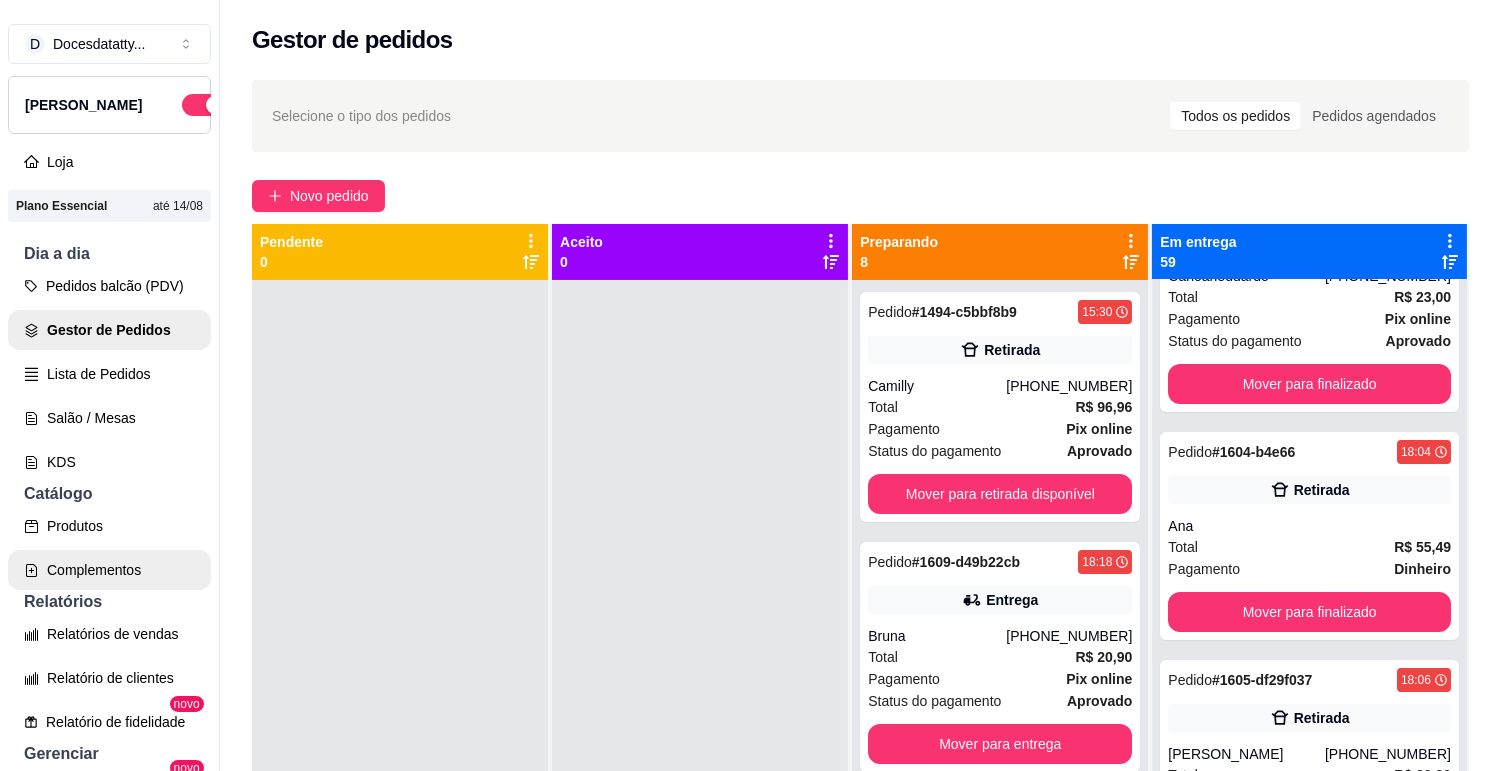 scroll, scrollTop: 111, scrollLeft: 0, axis: vertical 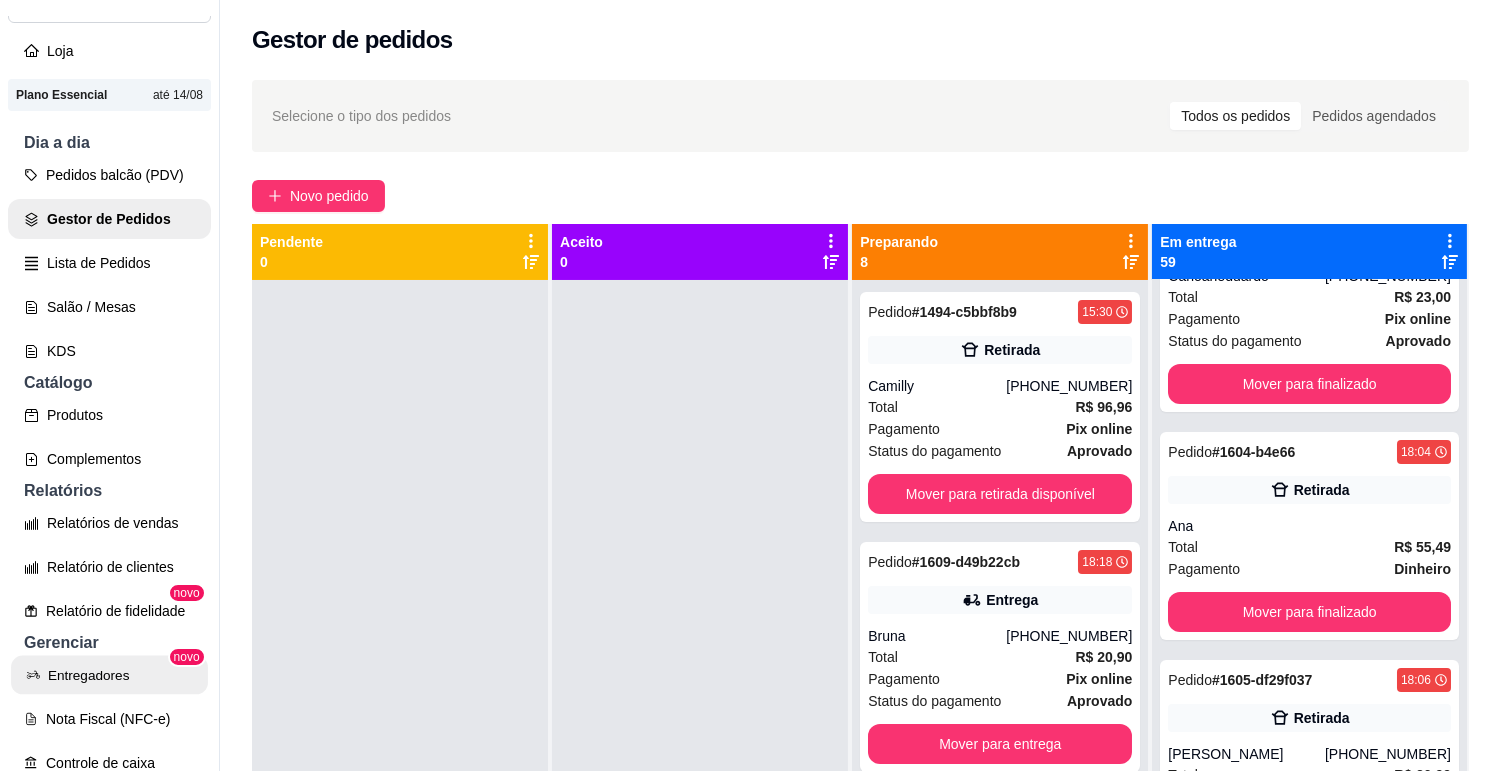 click on "Entregadores" at bounding box center (109, 675) 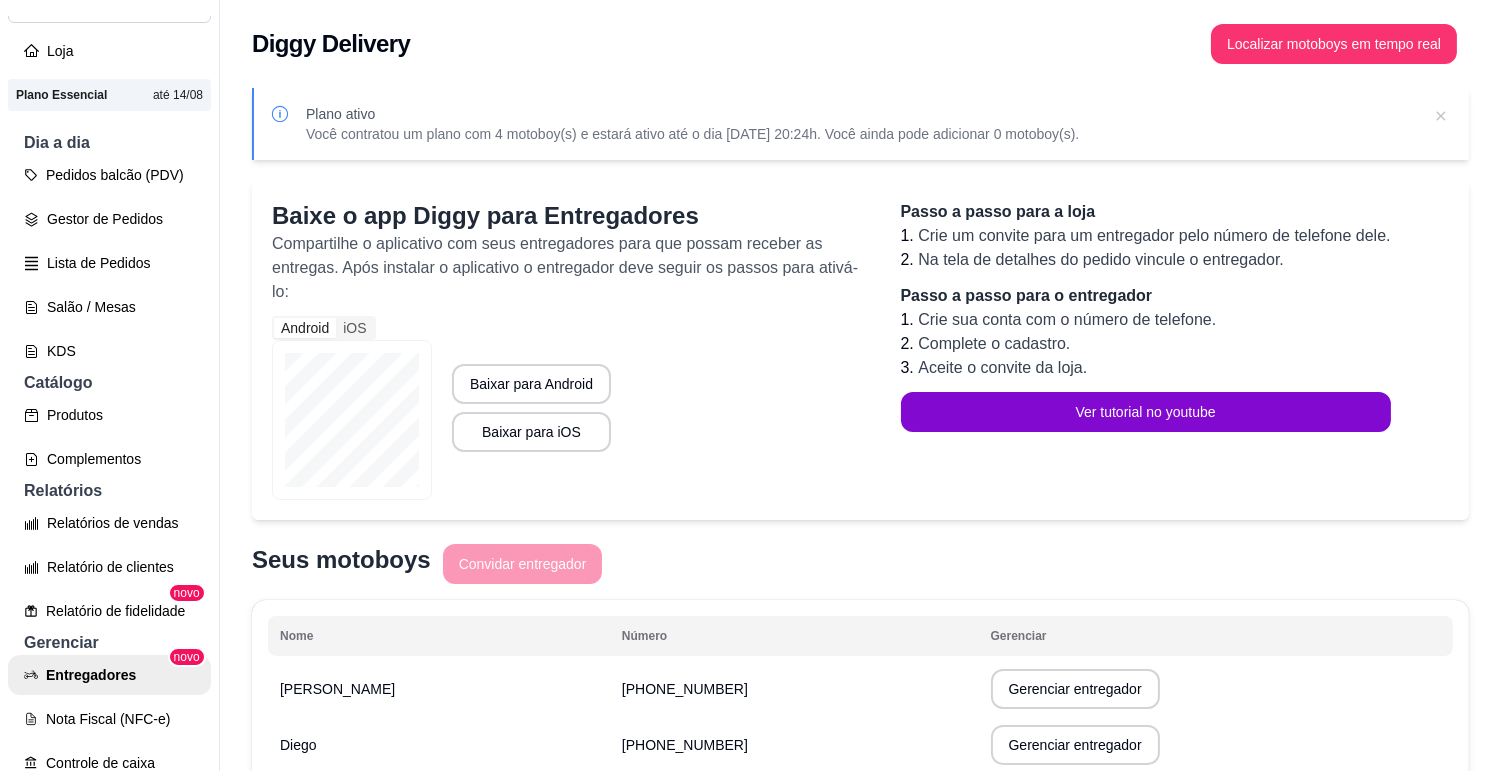 scroll, scrollTop: 32, scrollLeft: 0, axis: vertical 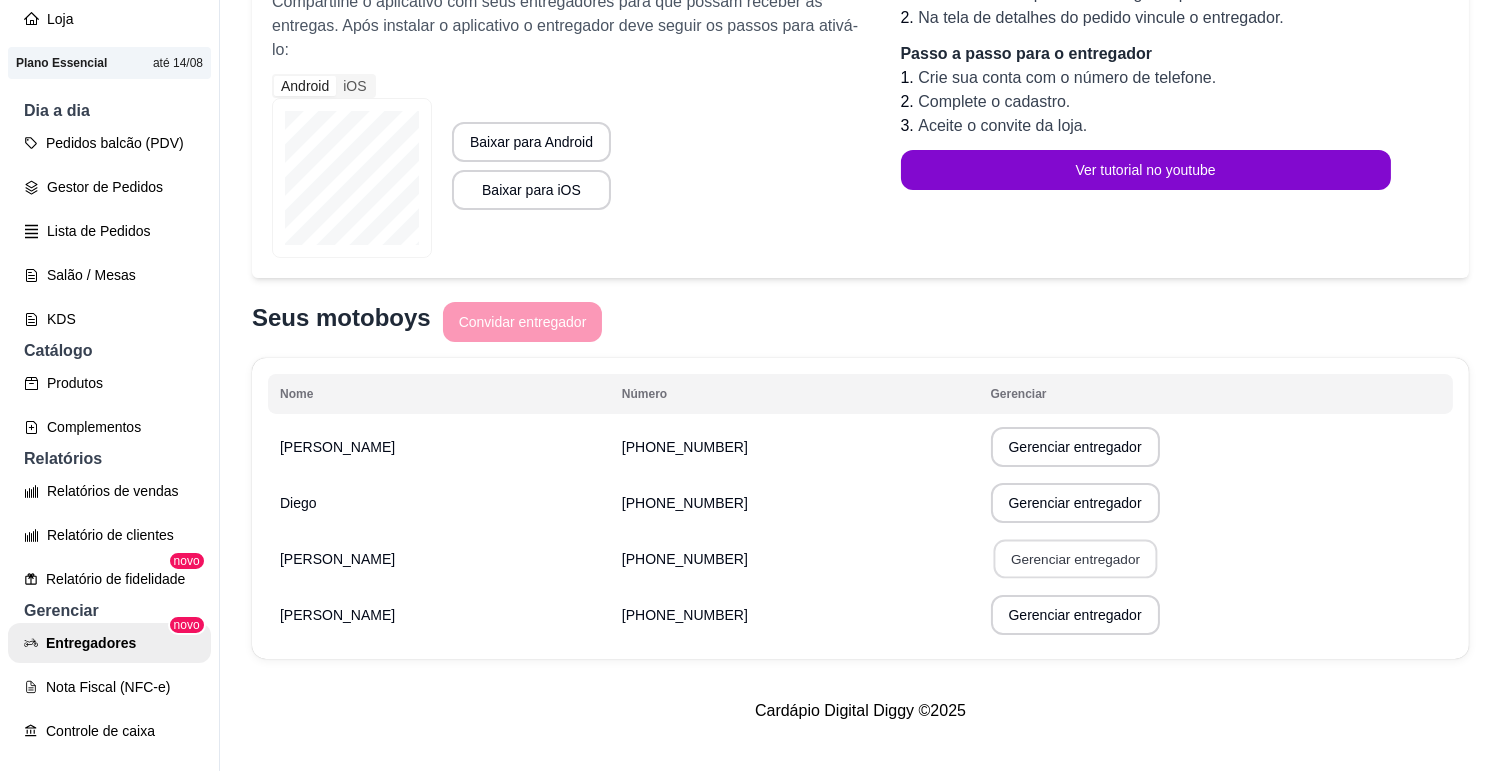 click on "Gerenciar entregador" at bounding box center [1075, 559] 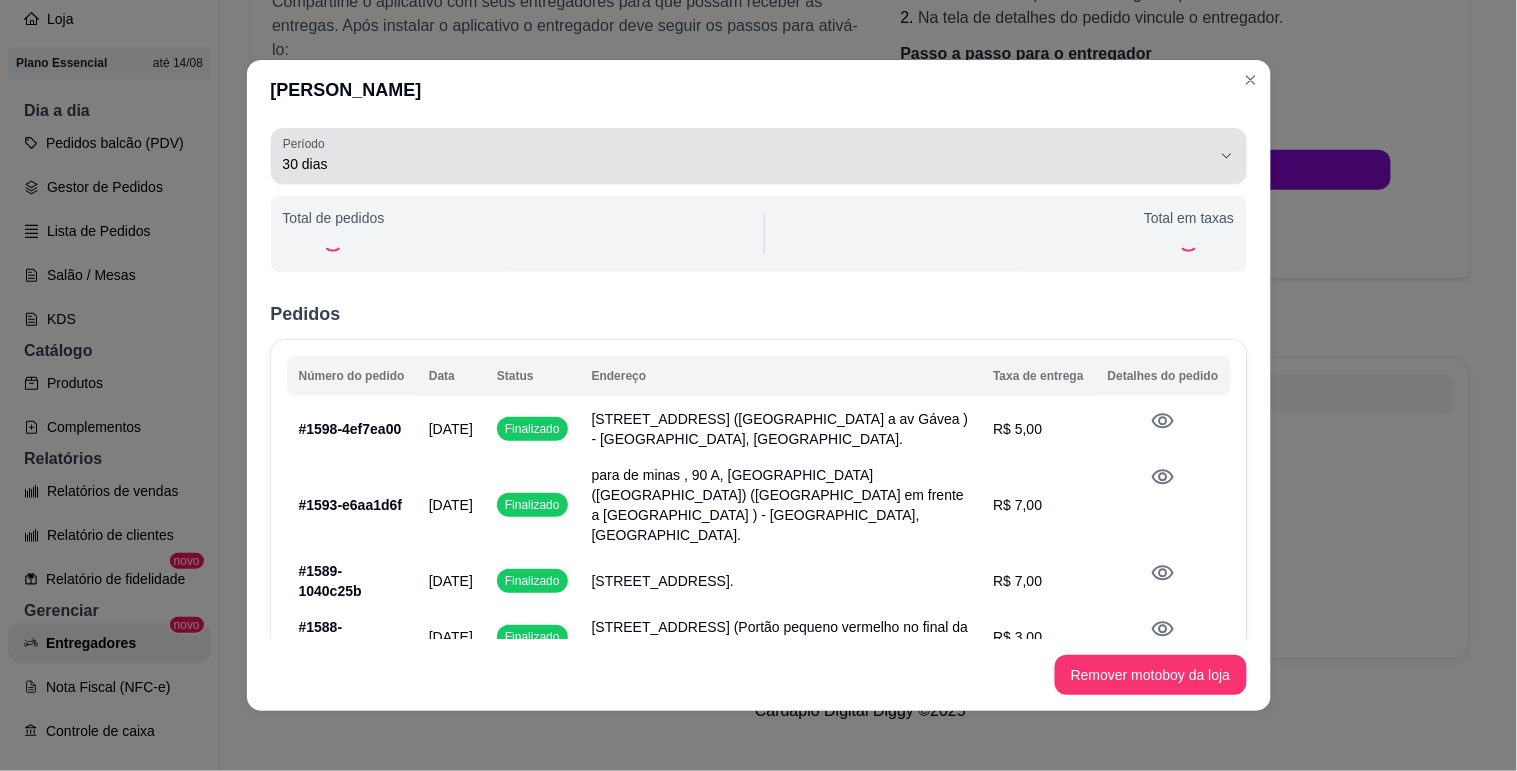 click on "30 dias" at bounding box center (747, 164) 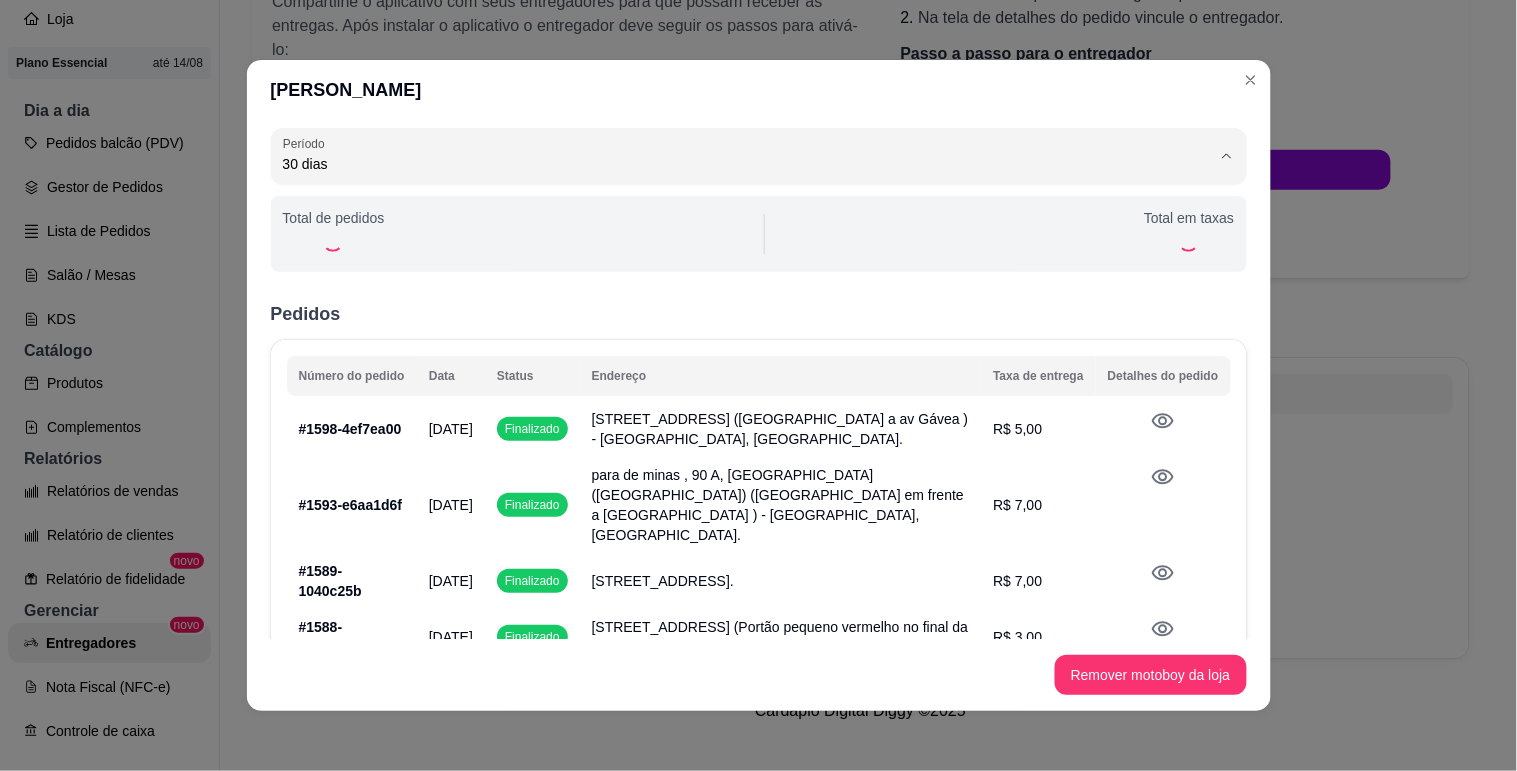 click on "Customizado" at bounding box center (732, 342) 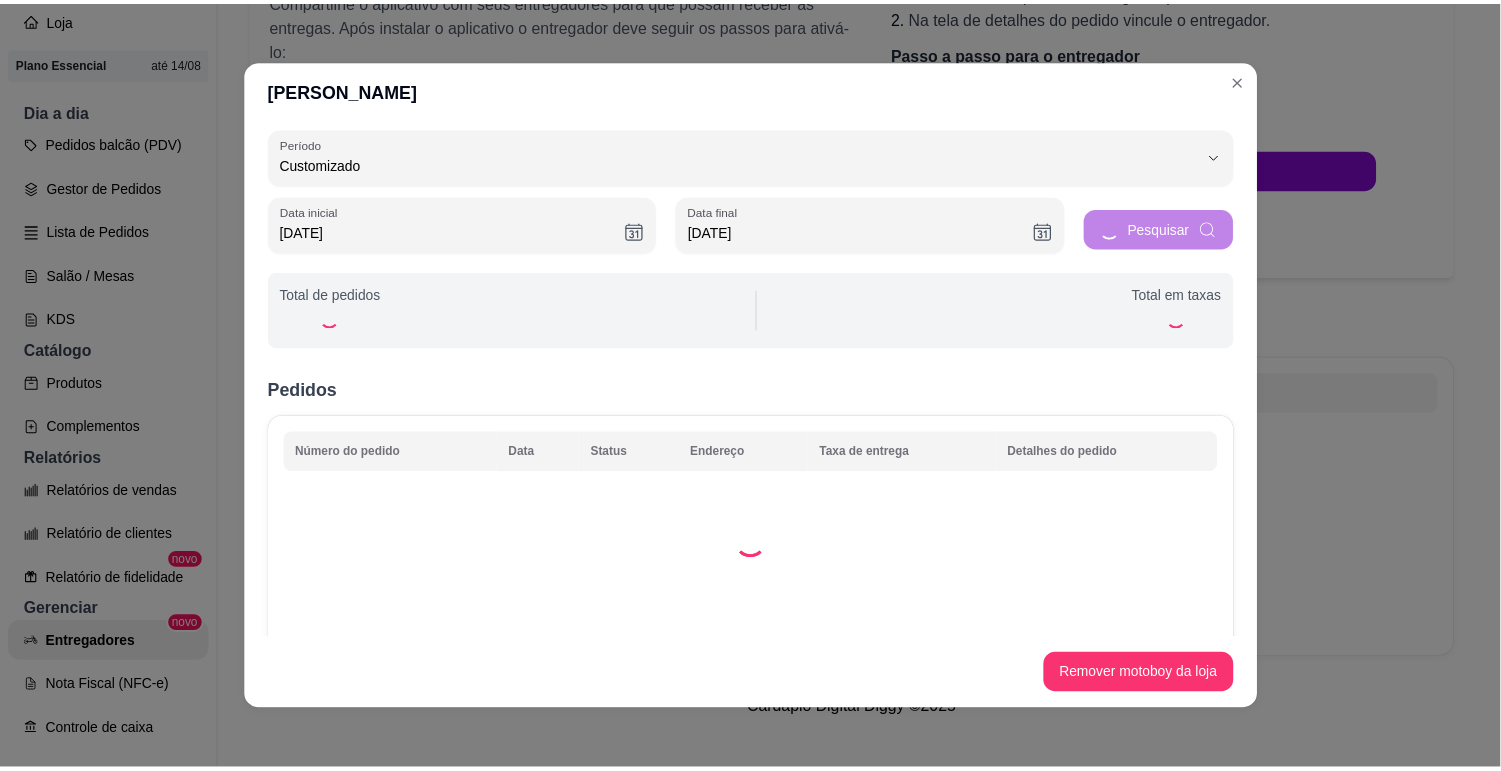 scroll, scrollTop: 18, scrollLeft: 0, axis: vertical 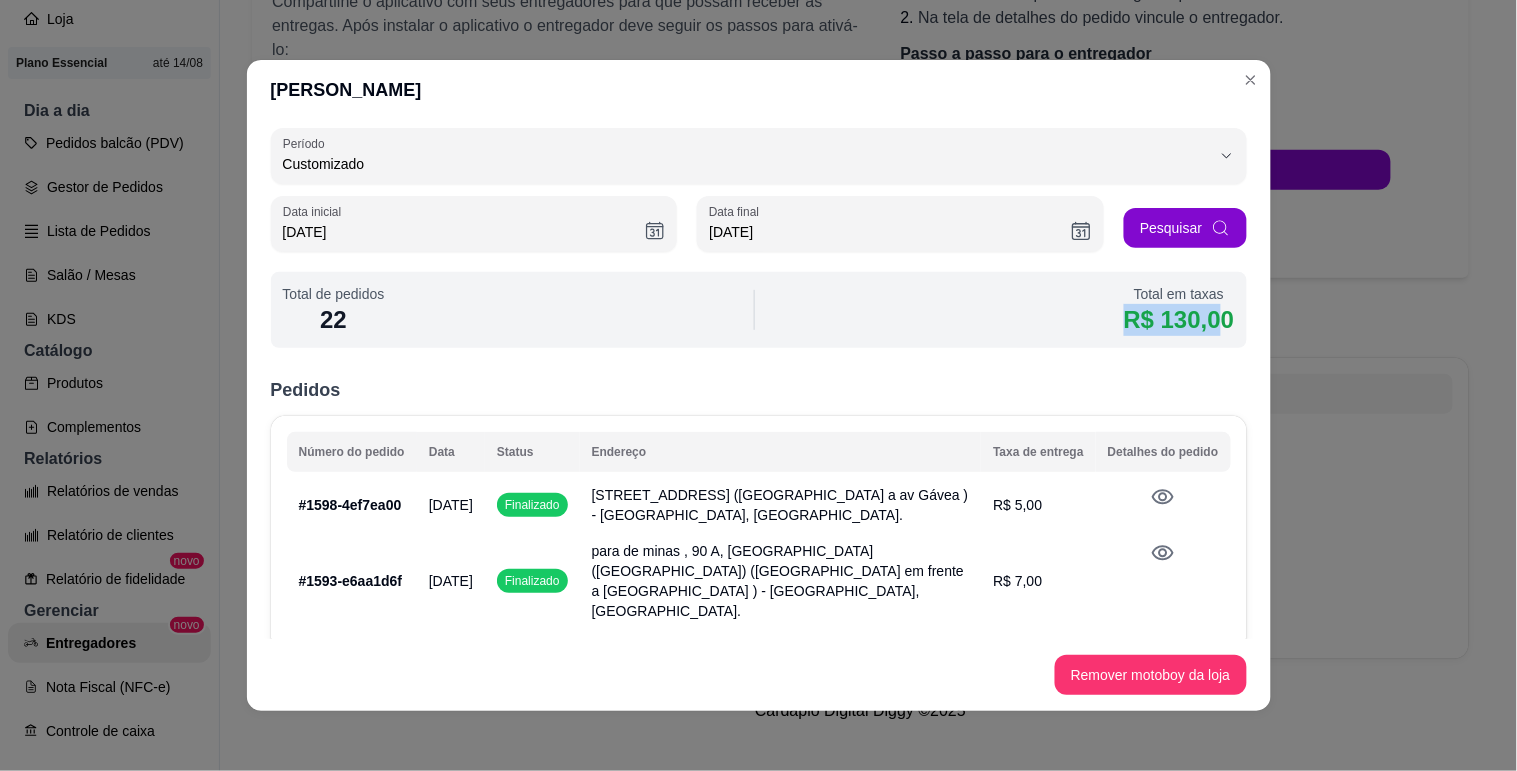 drag, startPoint x: 1074, startPoint y: 306, endPoint x: 1194, endPoint y: 306, distance: 120 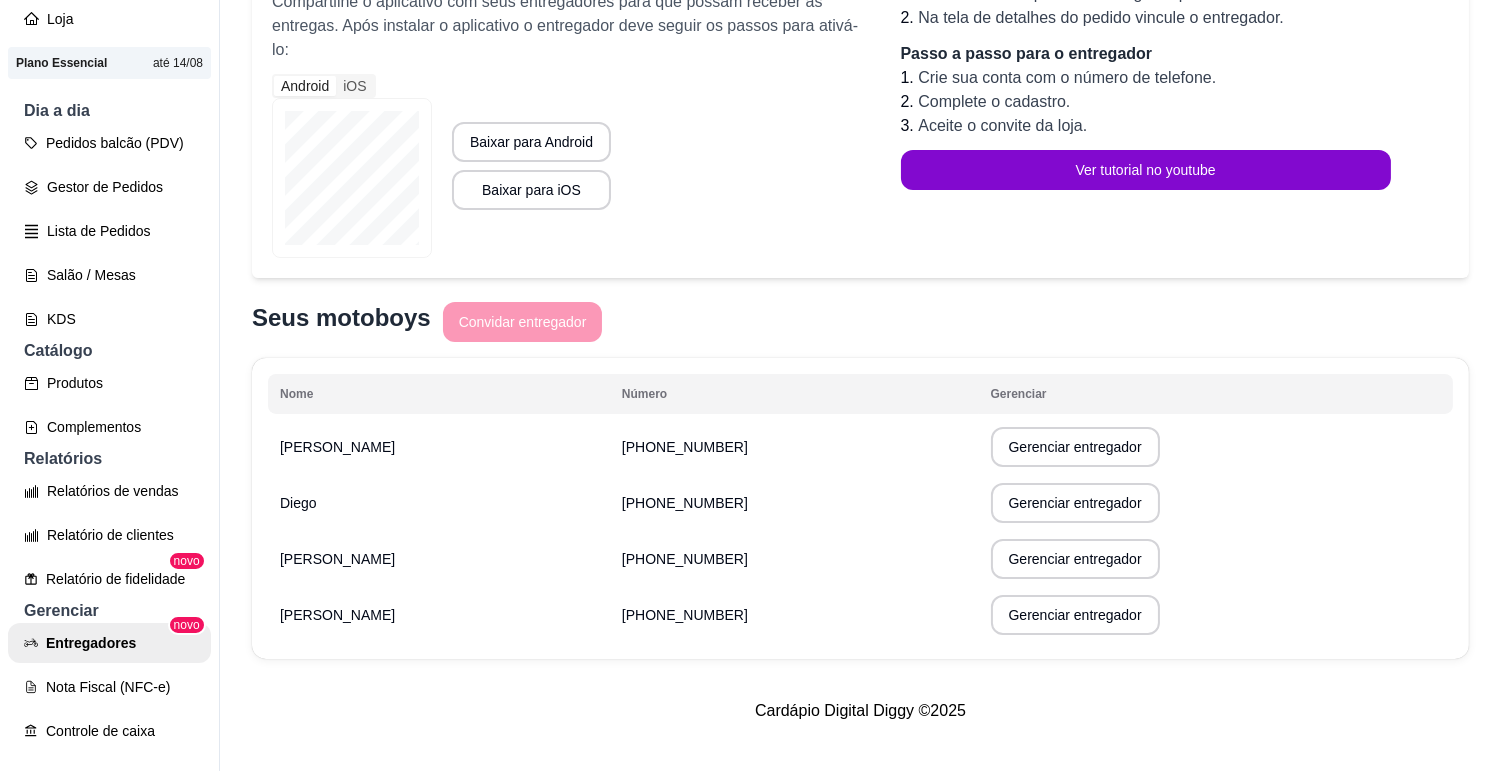 scroll, scrollTop: 0, scrollLeft: 0, axis: both 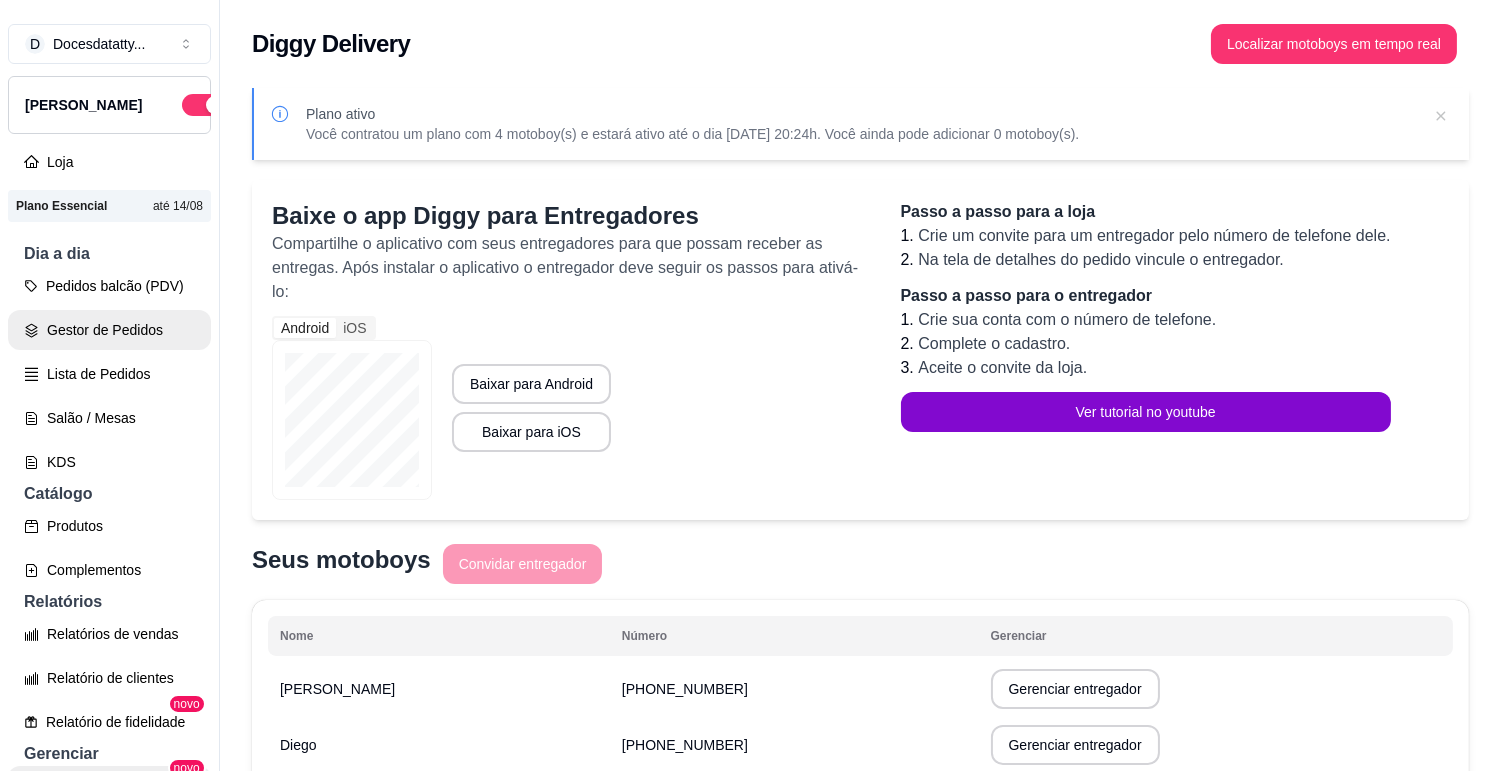 click on "Gestor de Pedidos" at bounding box center [109, 330] 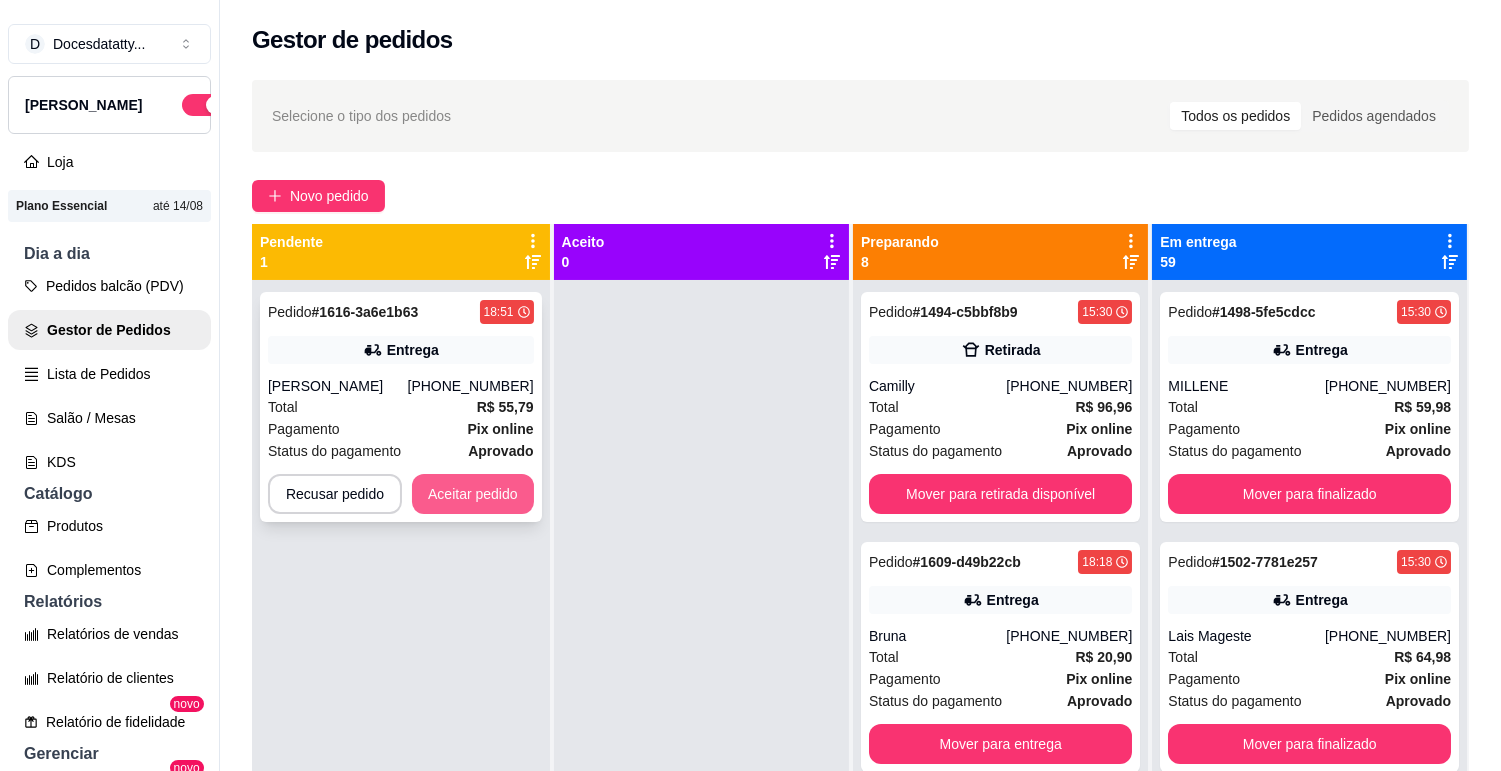click on "Aceitar pedido" at bounding box center [473, 494] 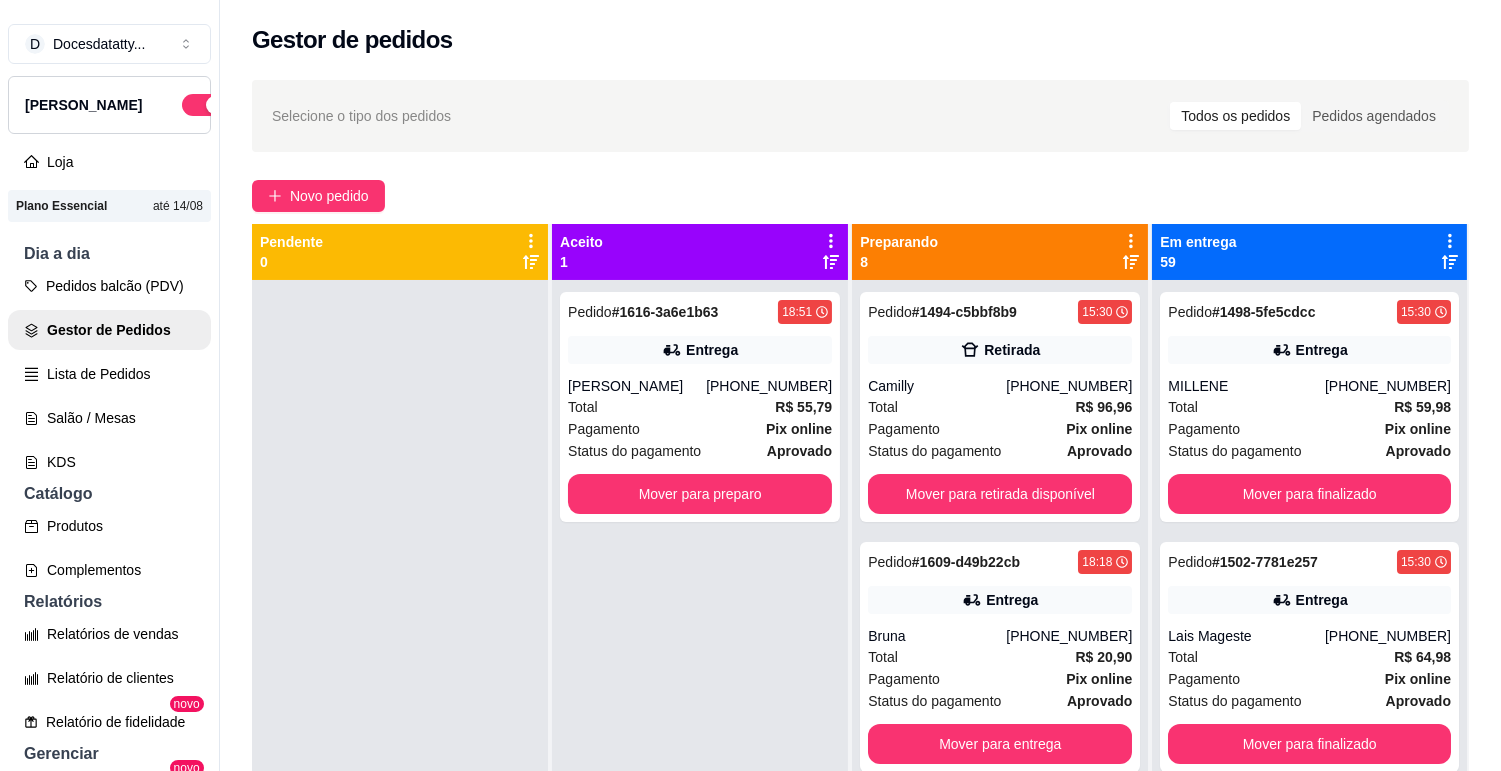 click on "Total R$ 55,79" at bounding box center (700, 407) 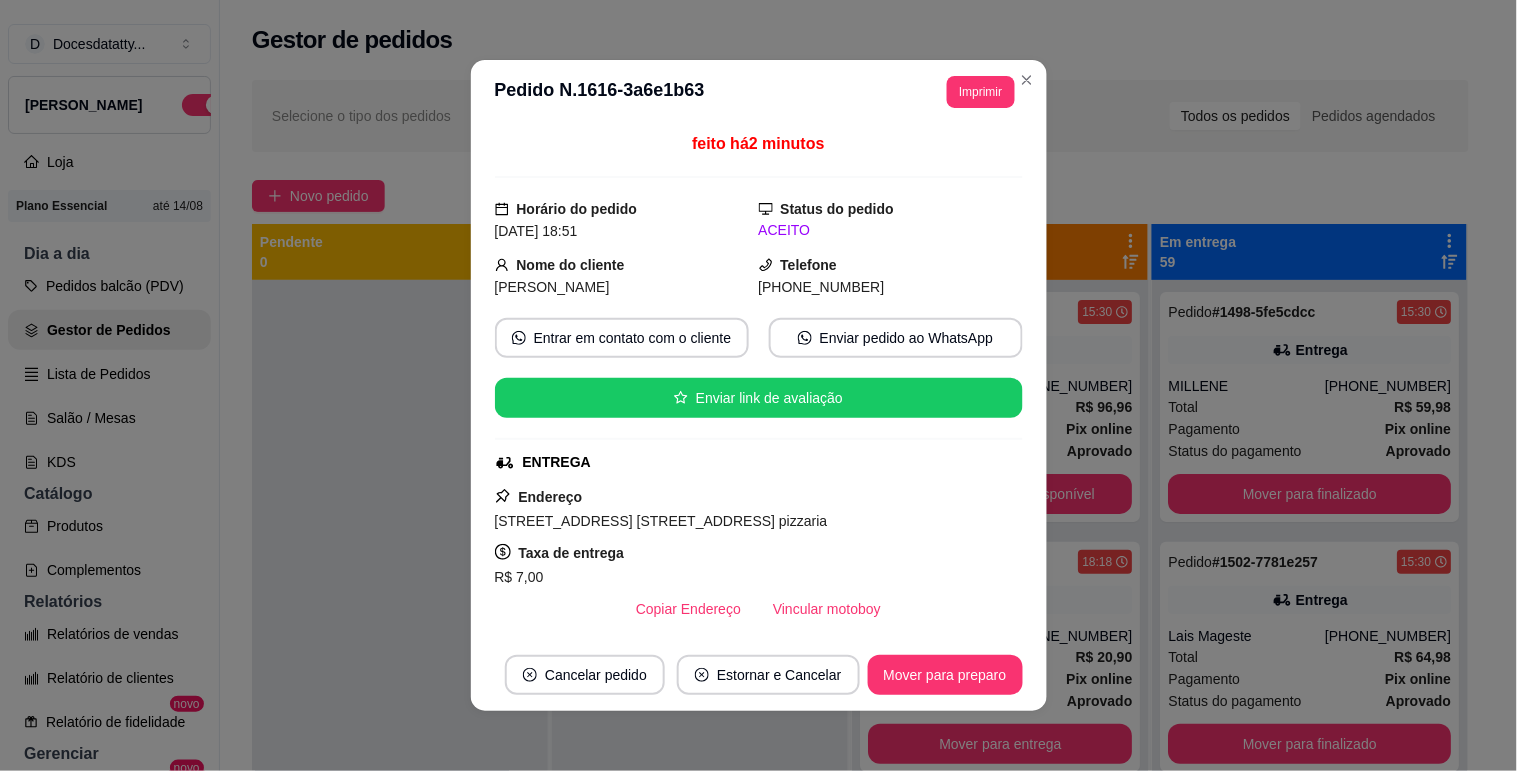 scroll, scrollTop: 111, scrollLeft: 0, axis: vertical 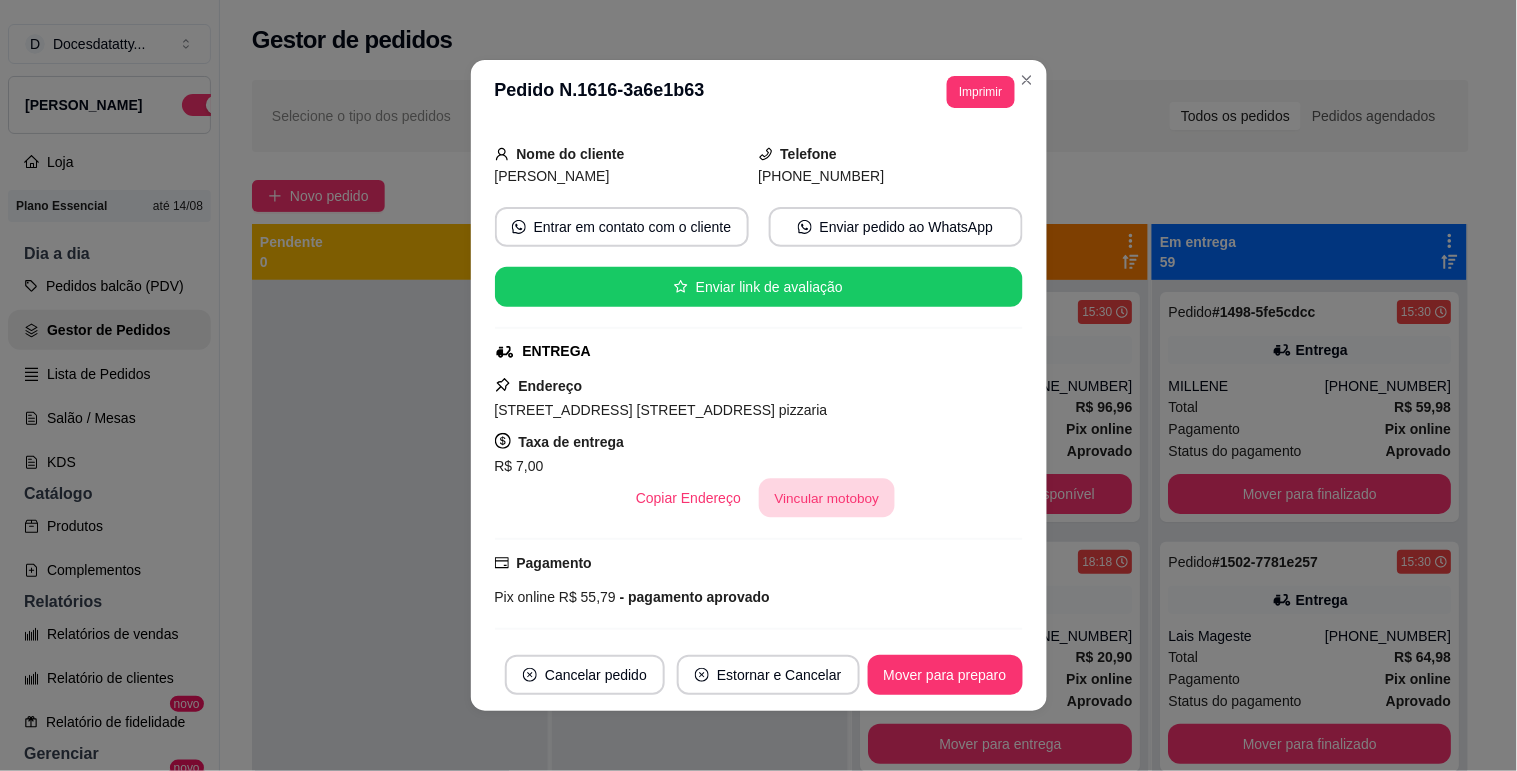 click on "Vincular motoboy" at bounding box center (827, 498) 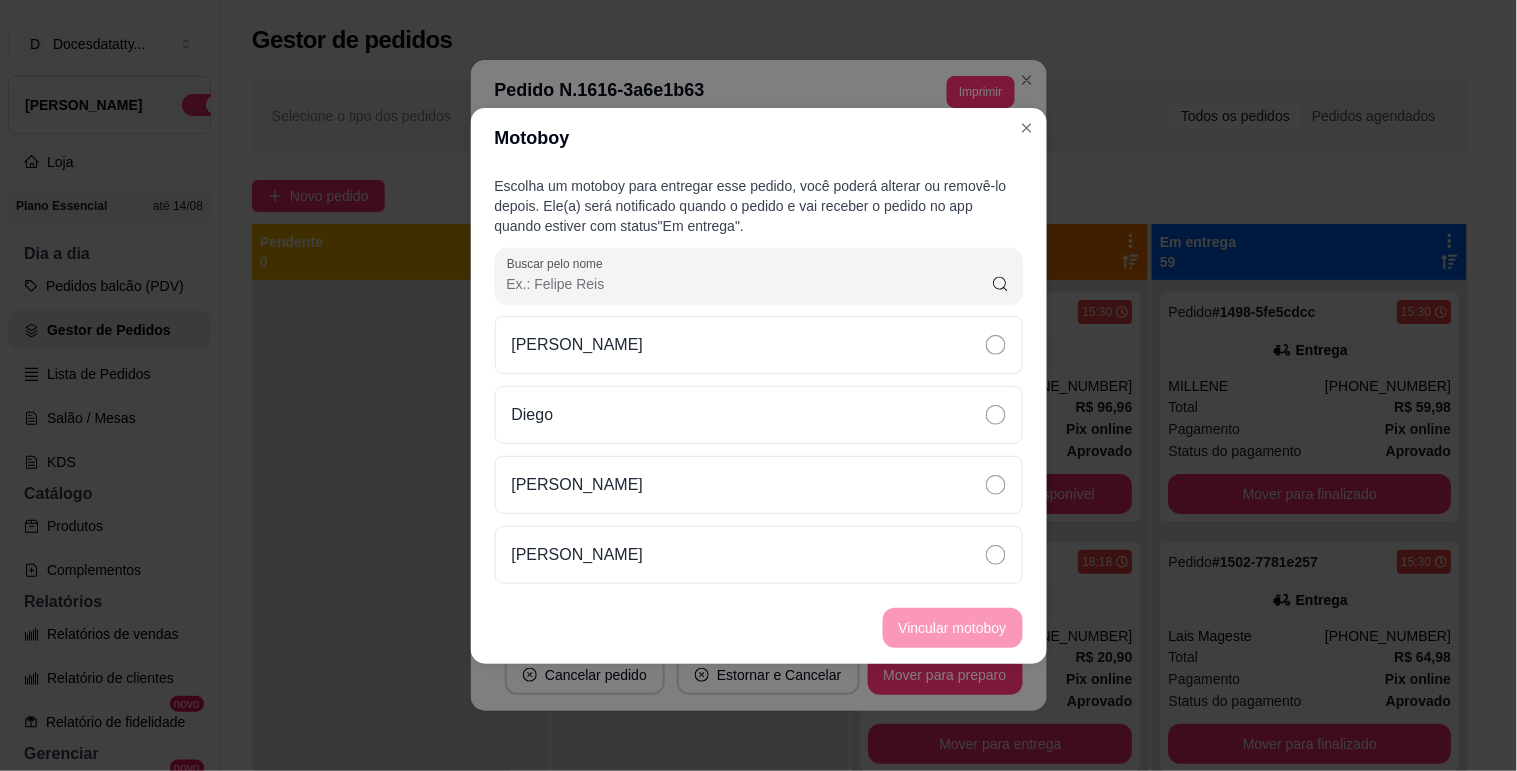drag, startPoint x: 646, startPoint y: 545, endPoint x: 866, endPoint y: 590, distance: 224.55511 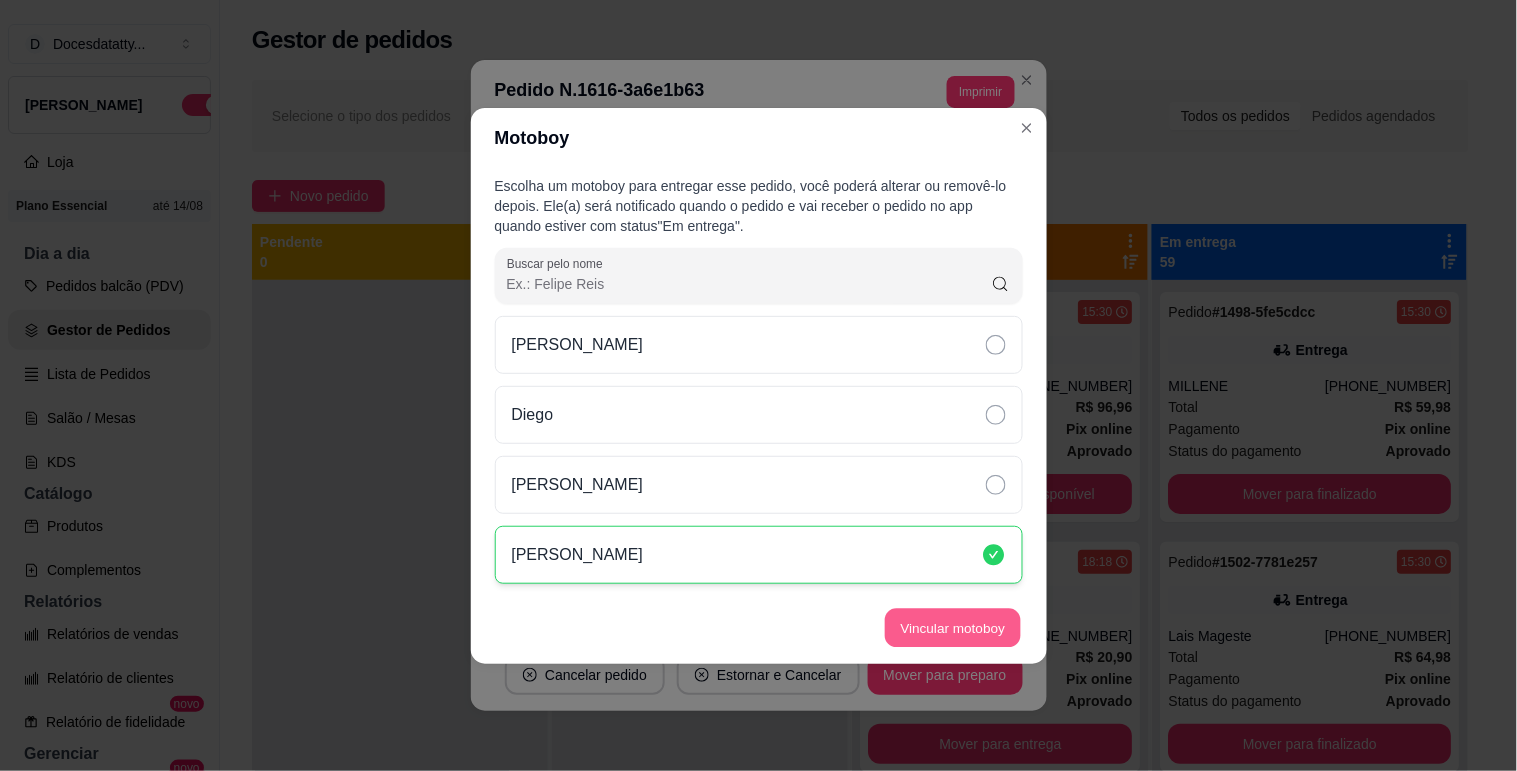 click on "Vincular motoboy" at bounding box center [953, 627] 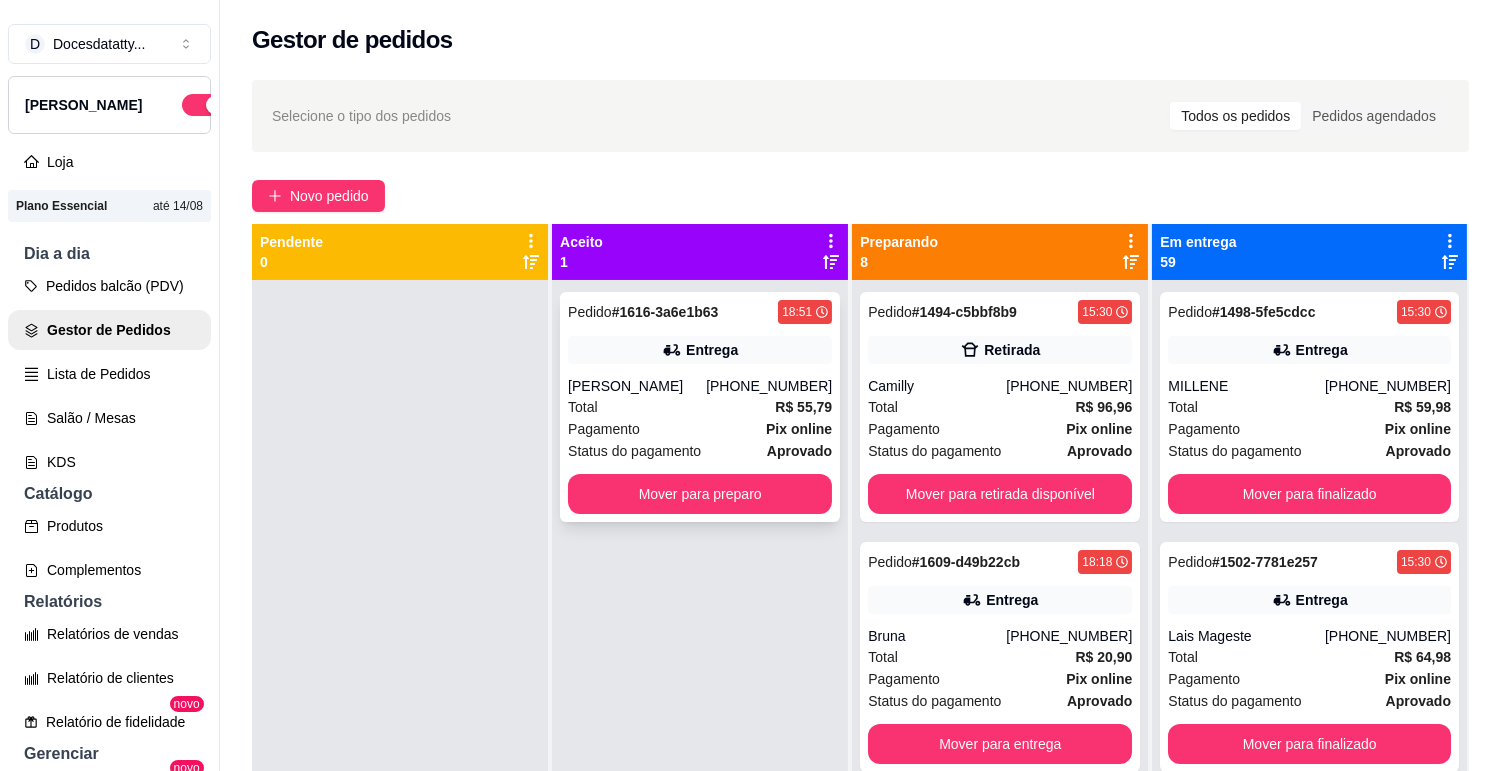 click on "[PERSON_NAME]" at bounding box center (637, 386) 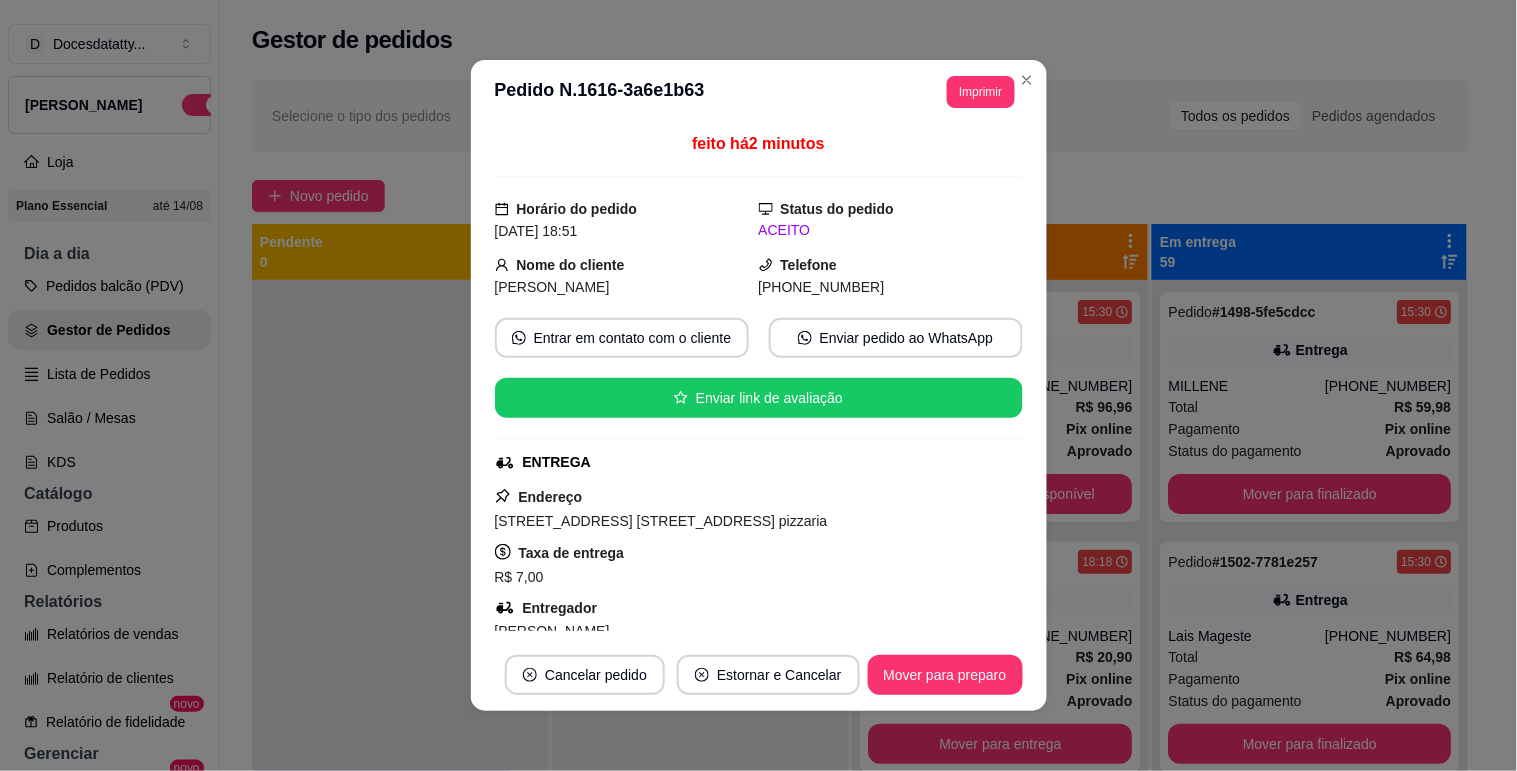 scroll, scrollTop: 222, scrollLeft: 0, axis: vertical 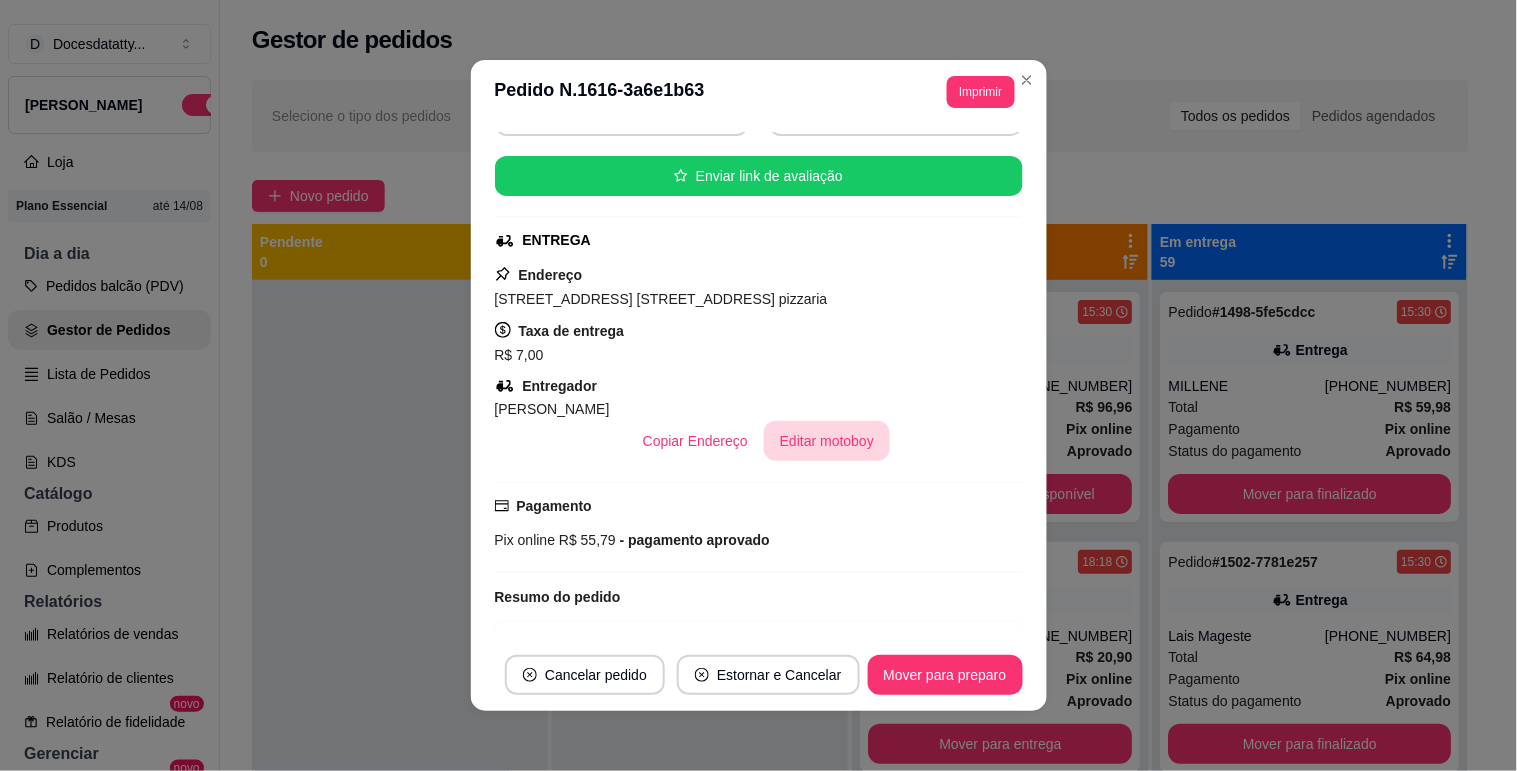 click on "Editar motoboy" at bounding box center (827, 441) 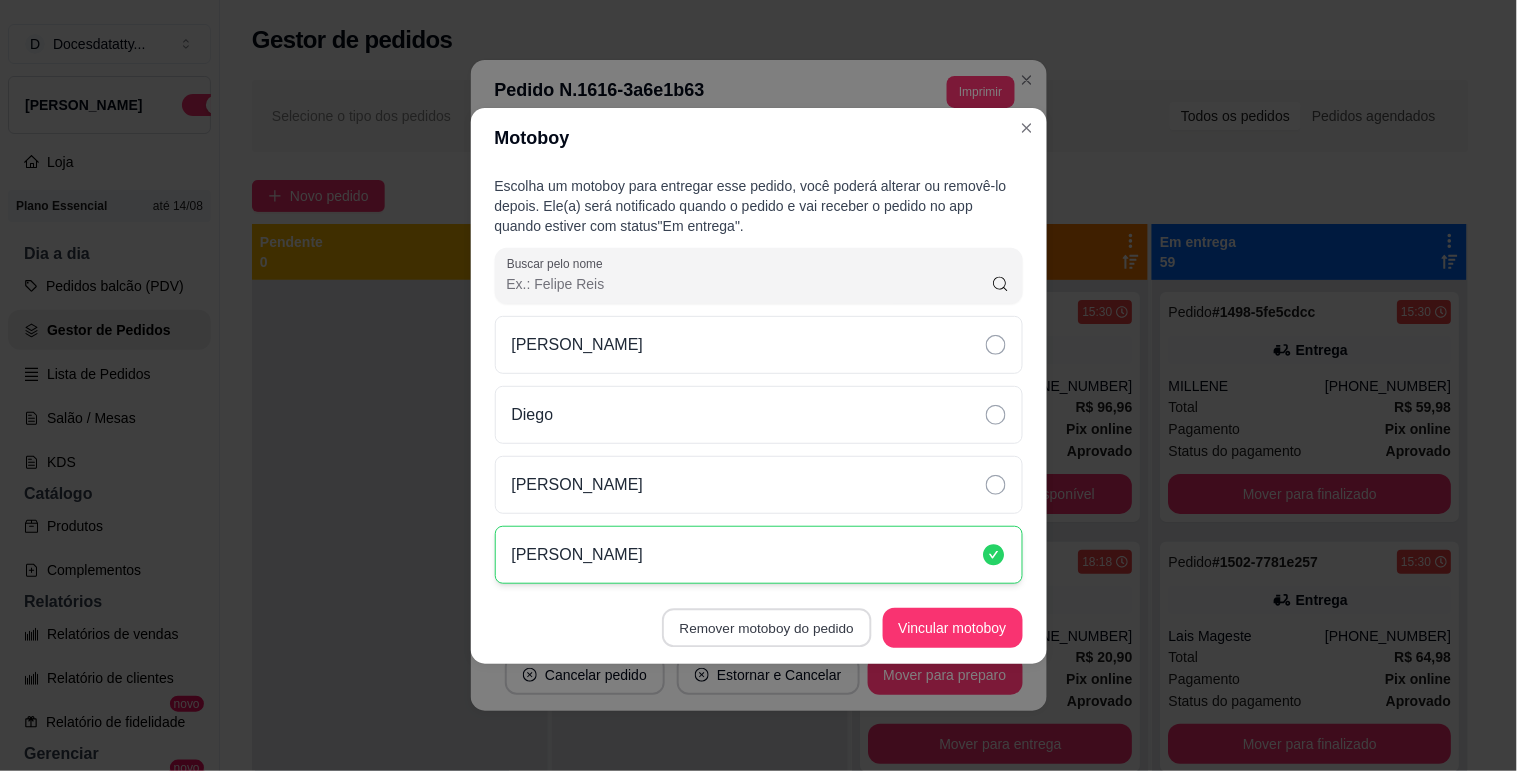click on "Remover motoboy do pedido" at bounding box center [766, 627] 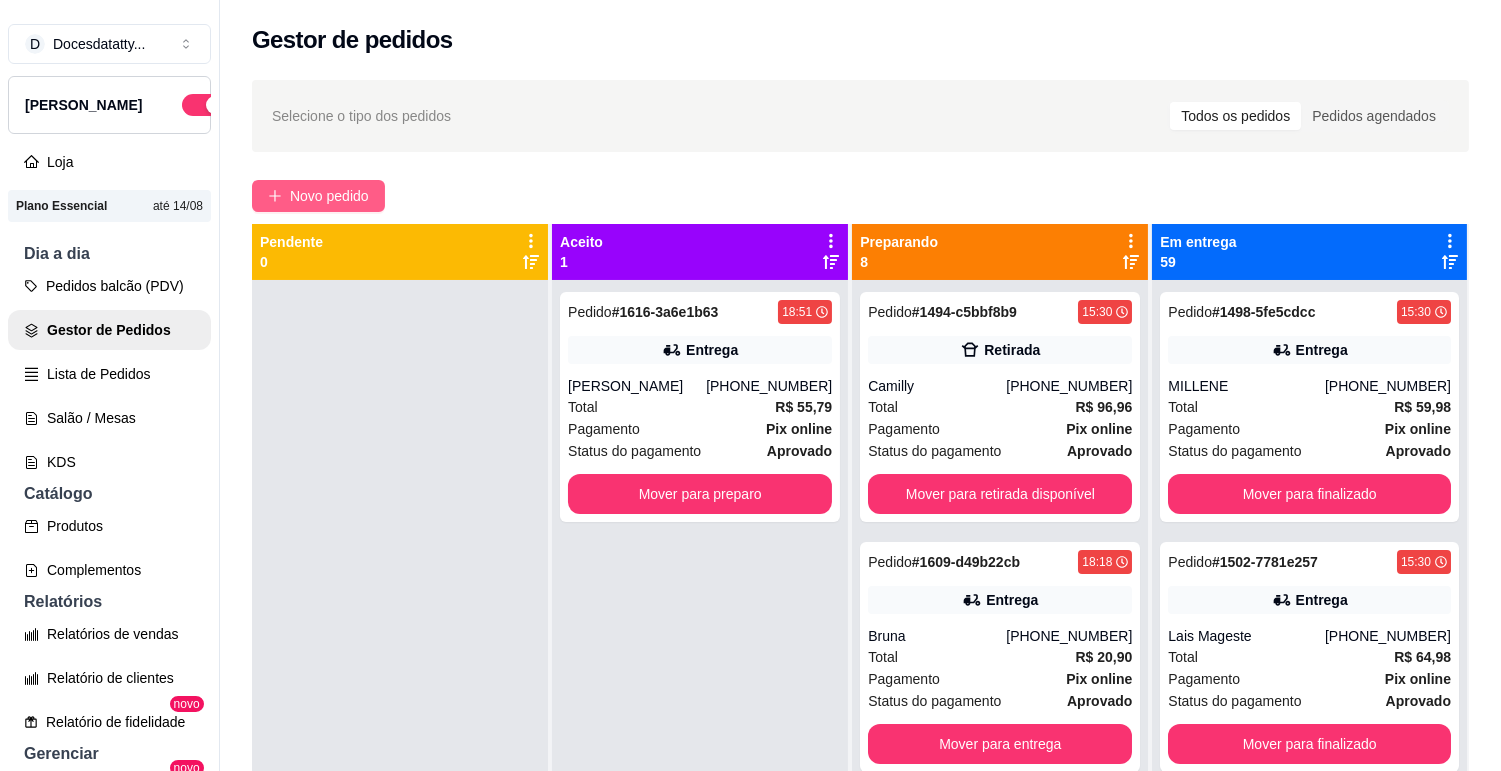 click on "Novo pedido" at bounding box center [329, 196] 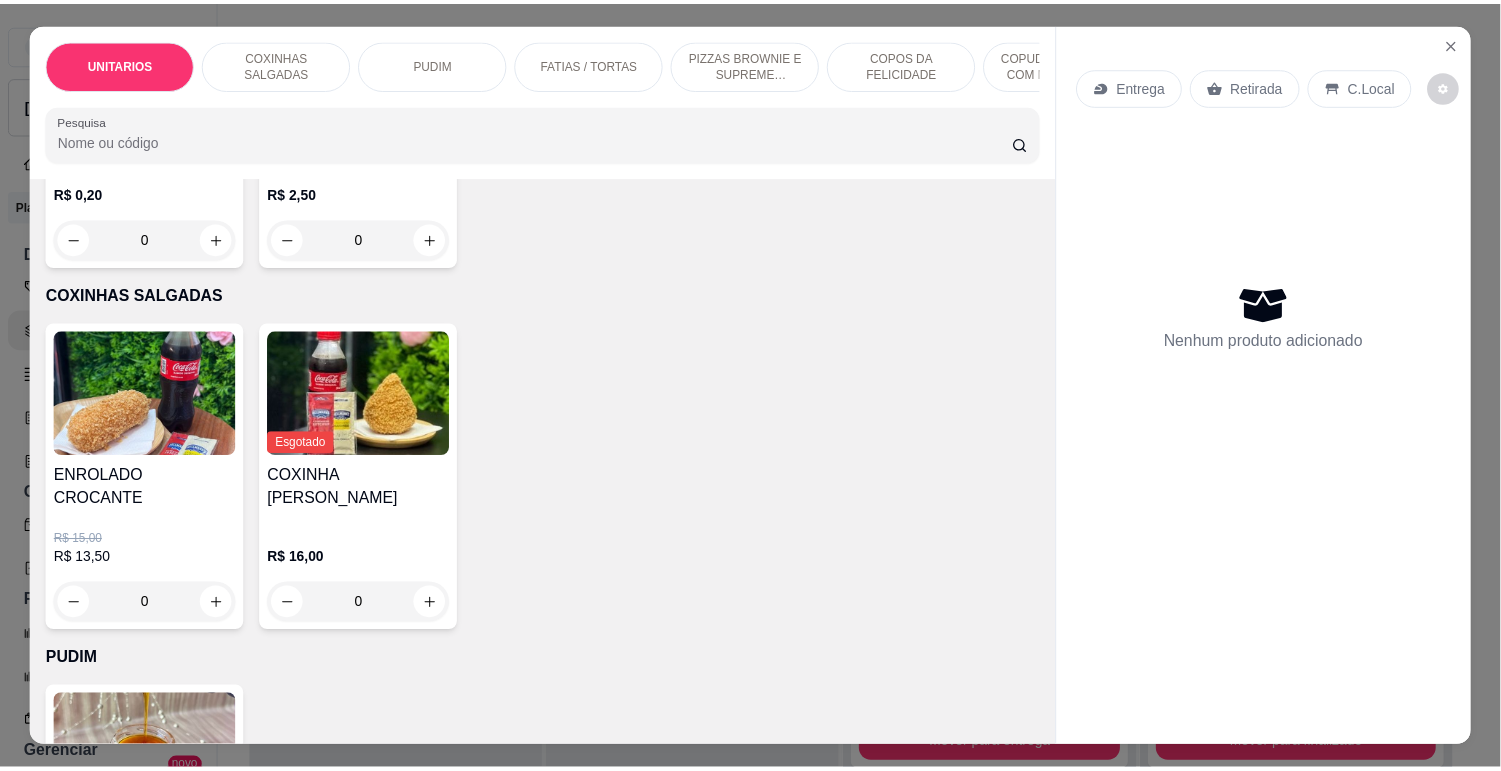 scroll, scrollTop: 0, scrollLeft: 0, axis: both 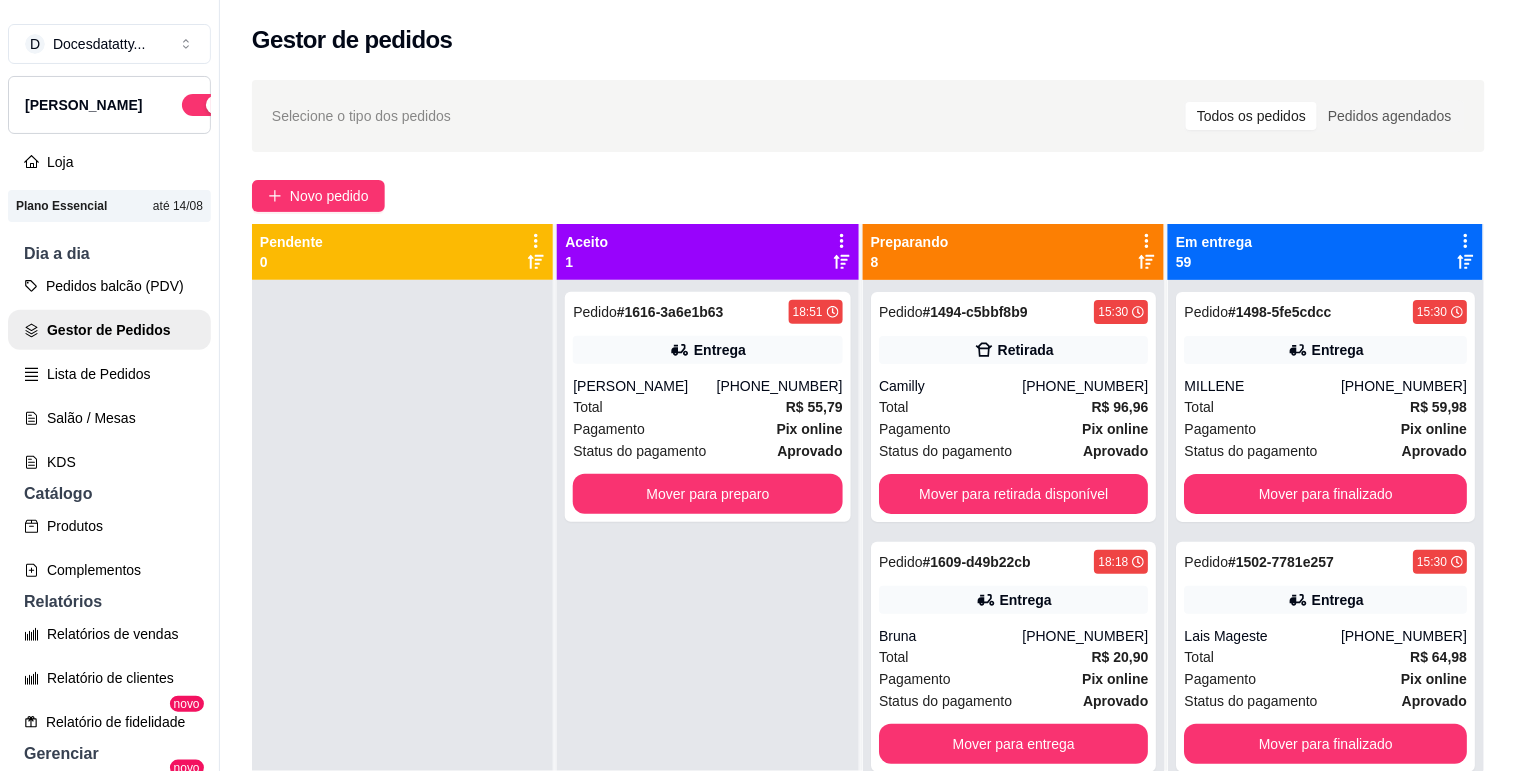 type 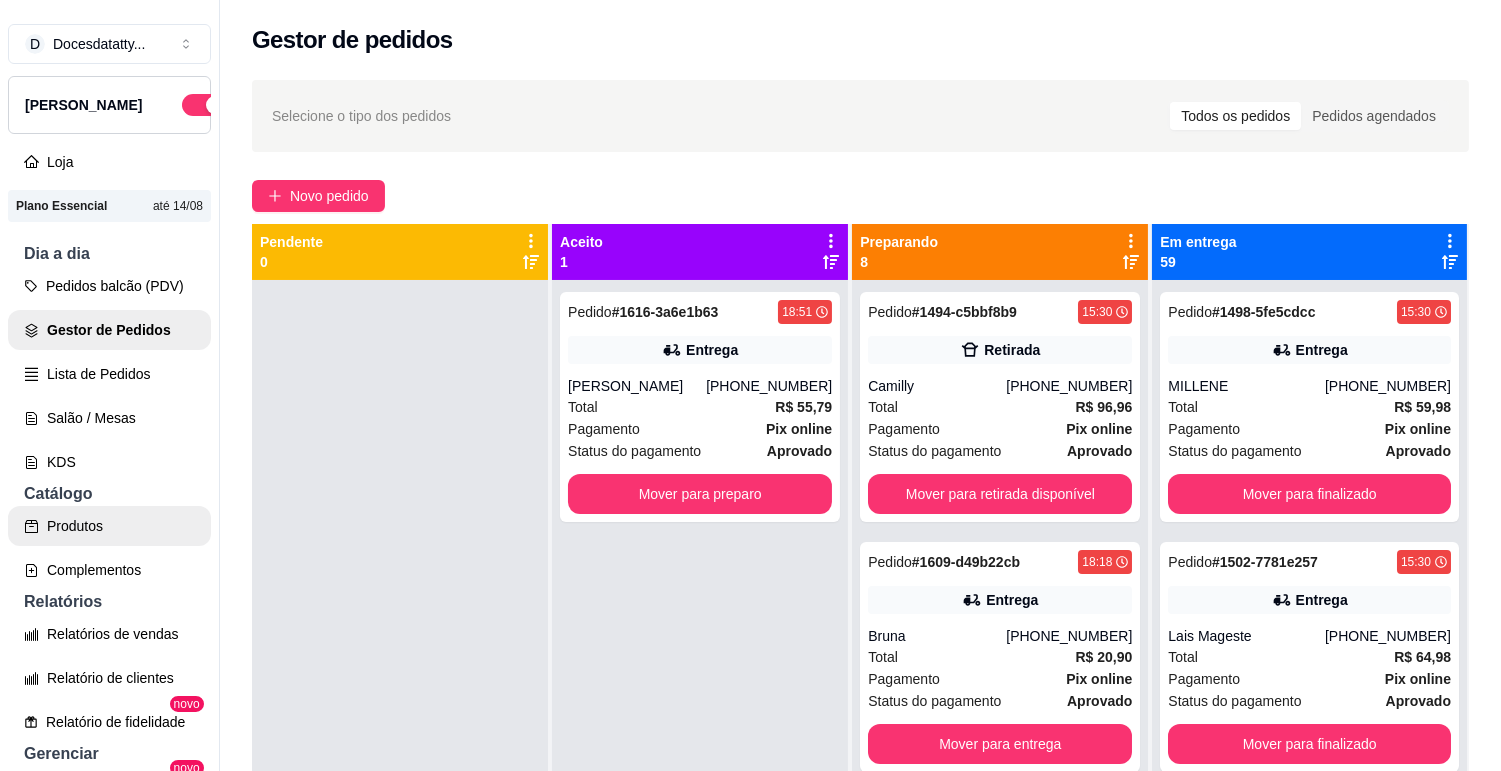 click on "Produtos" at bounding box center (109, 526) 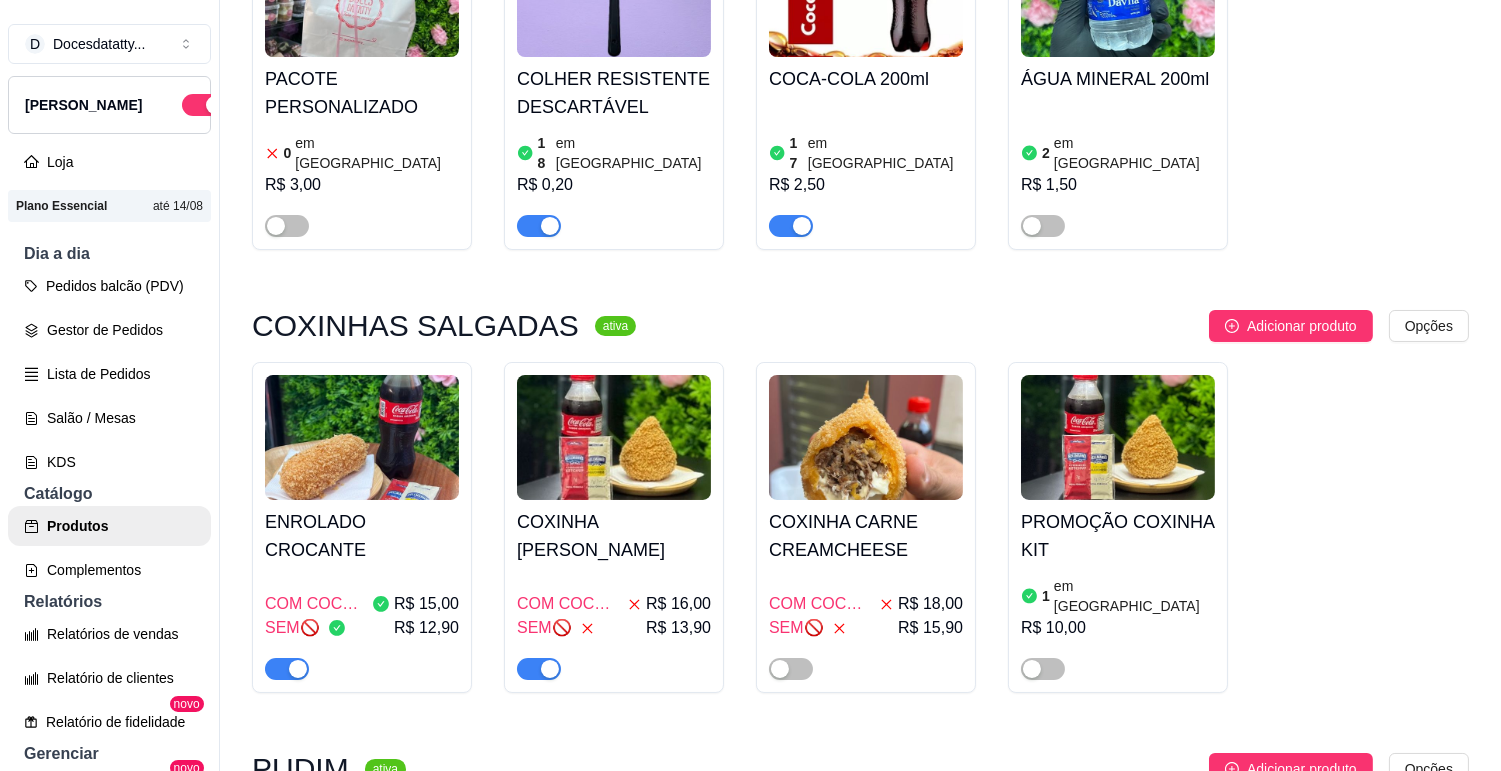 scroll, scrollTop: 444, scrollLeft: 0, axis: vertical 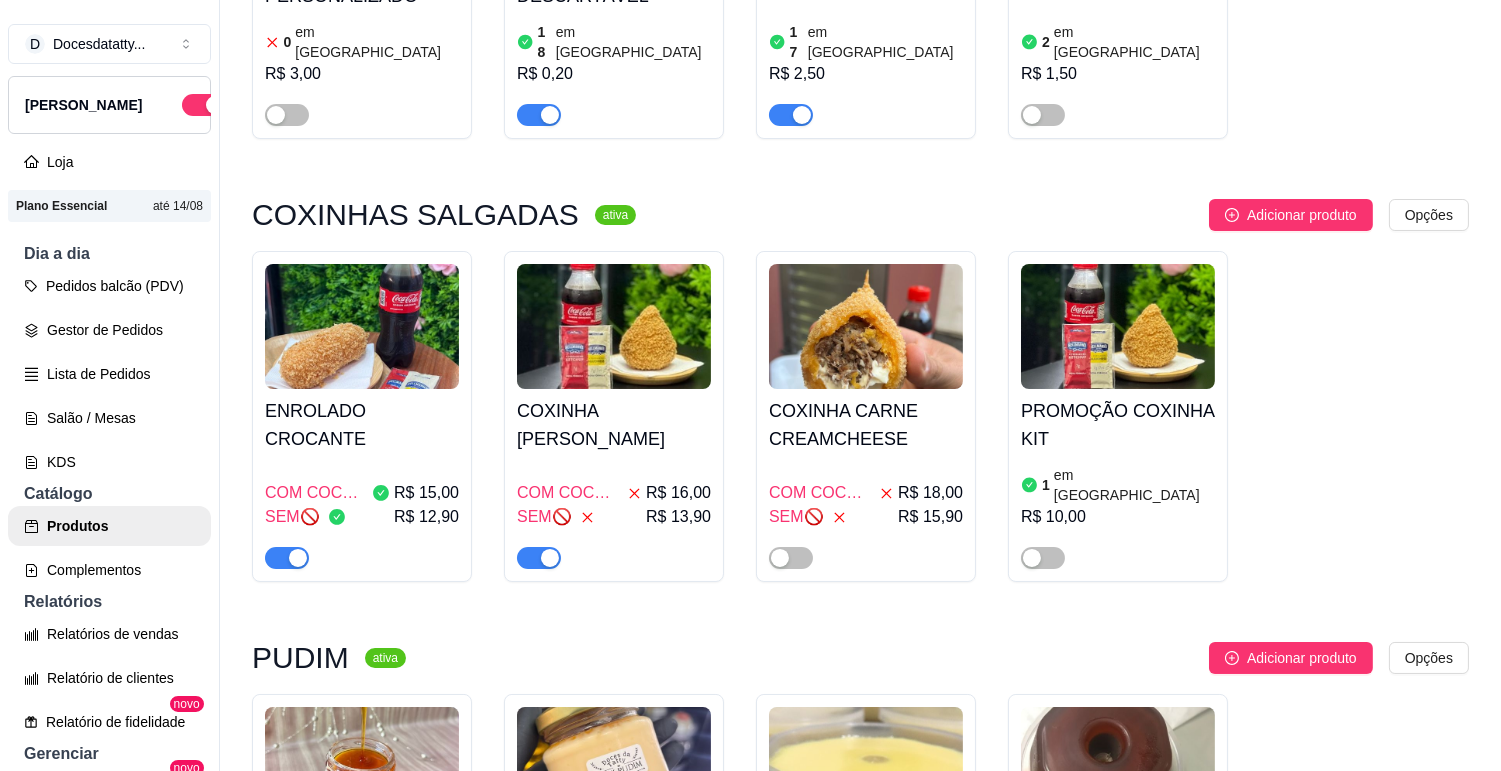 click at bounding box center [614, 326] 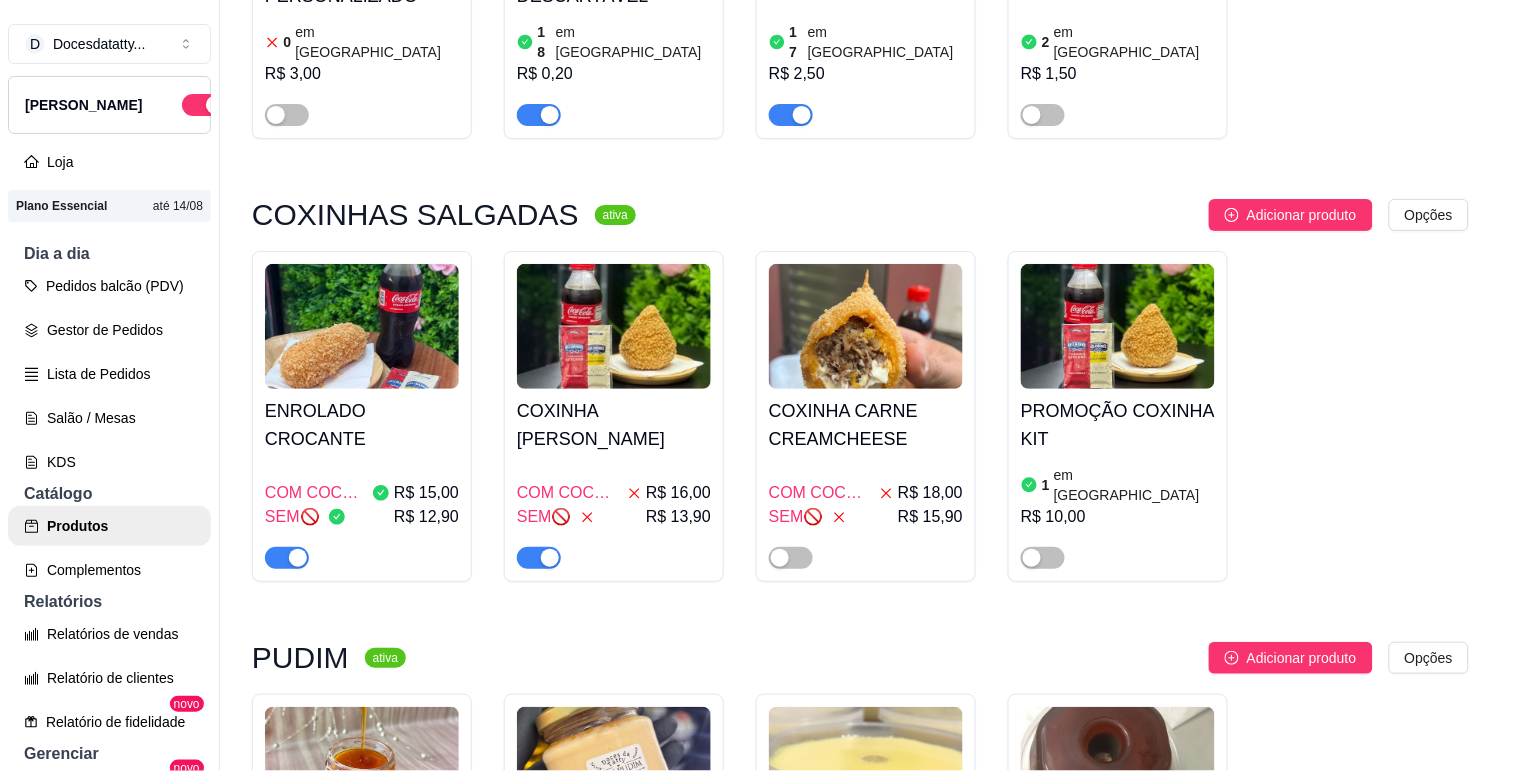 click 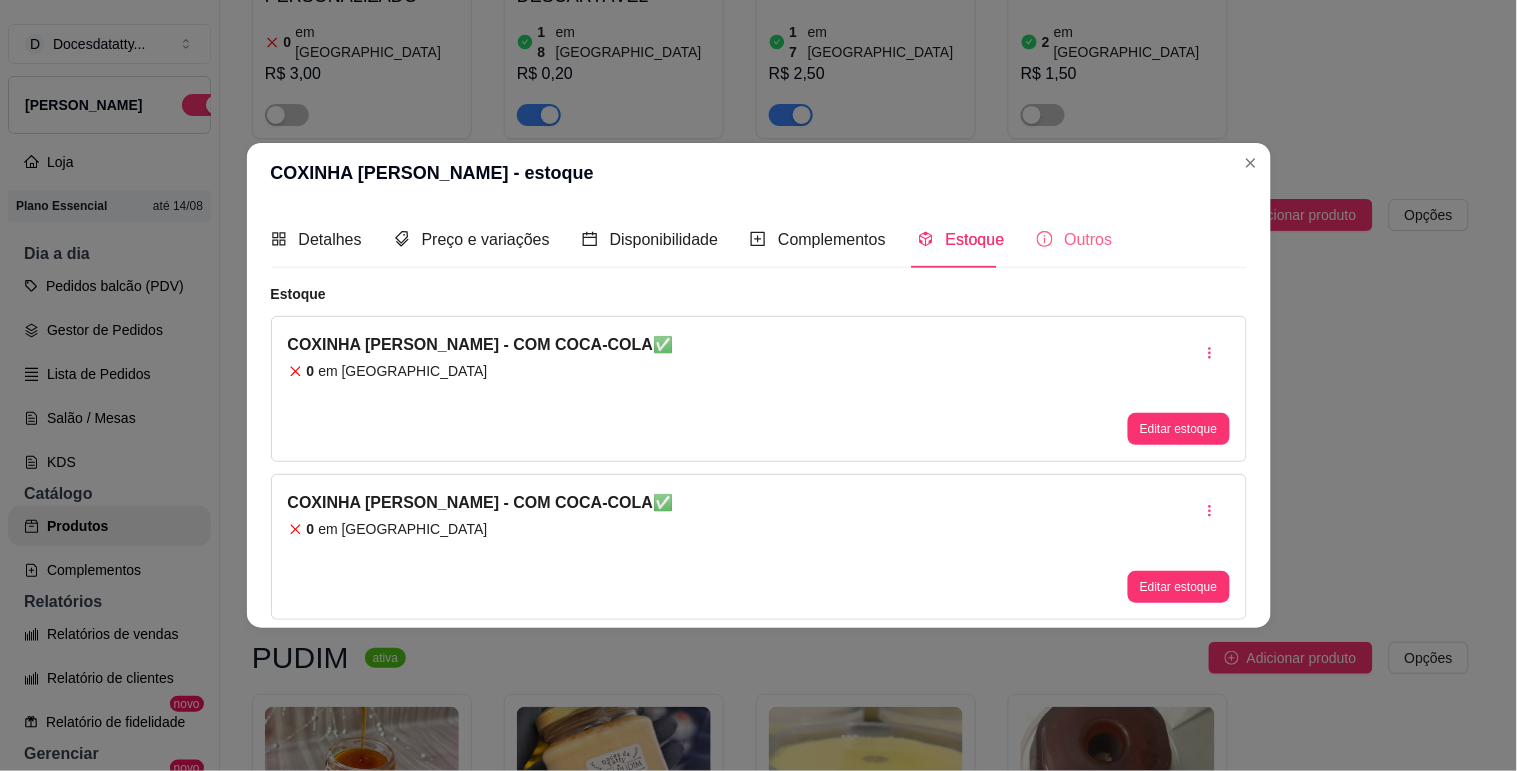 type 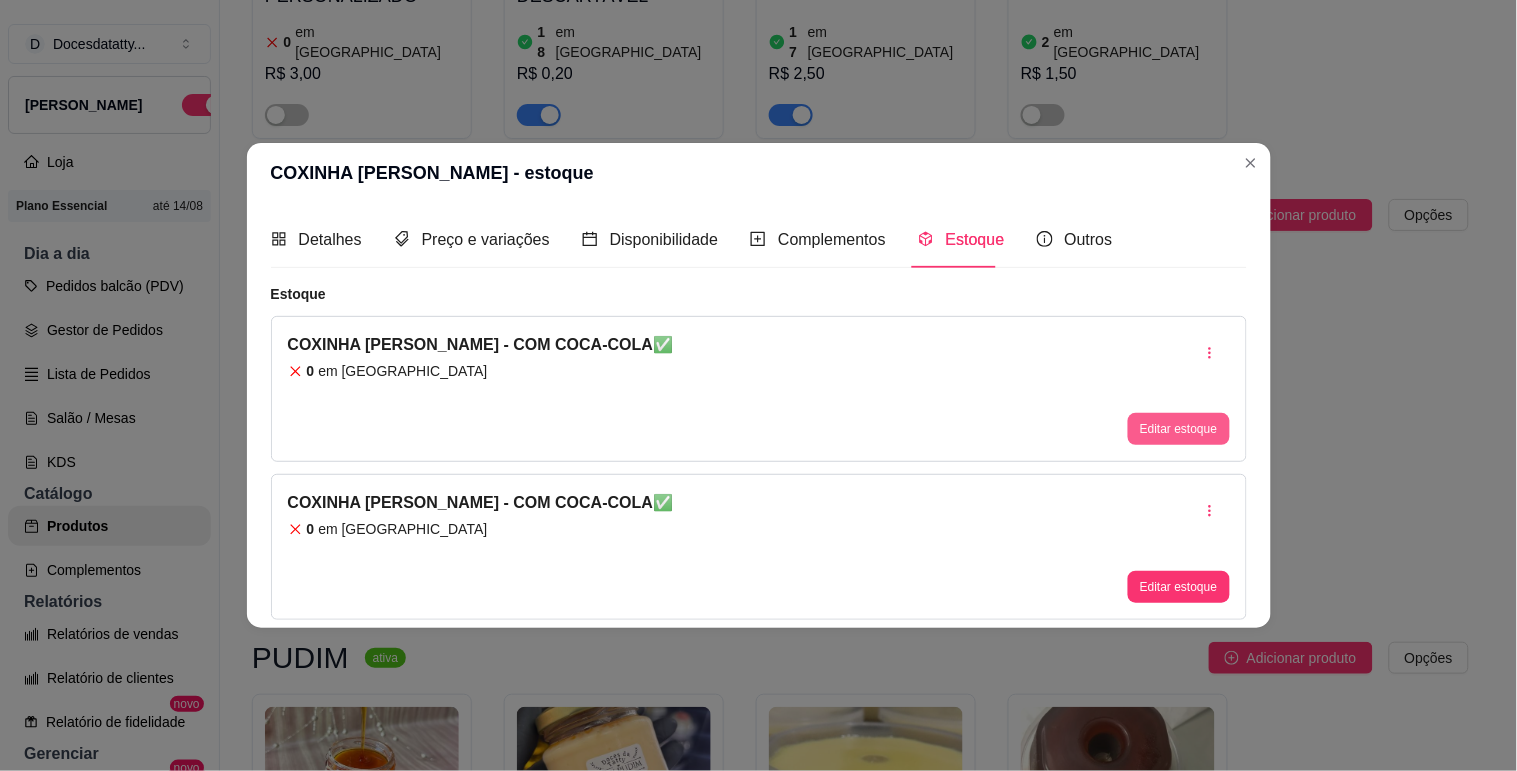 click on "Editar estoque" at bounding box center [1178, 429] 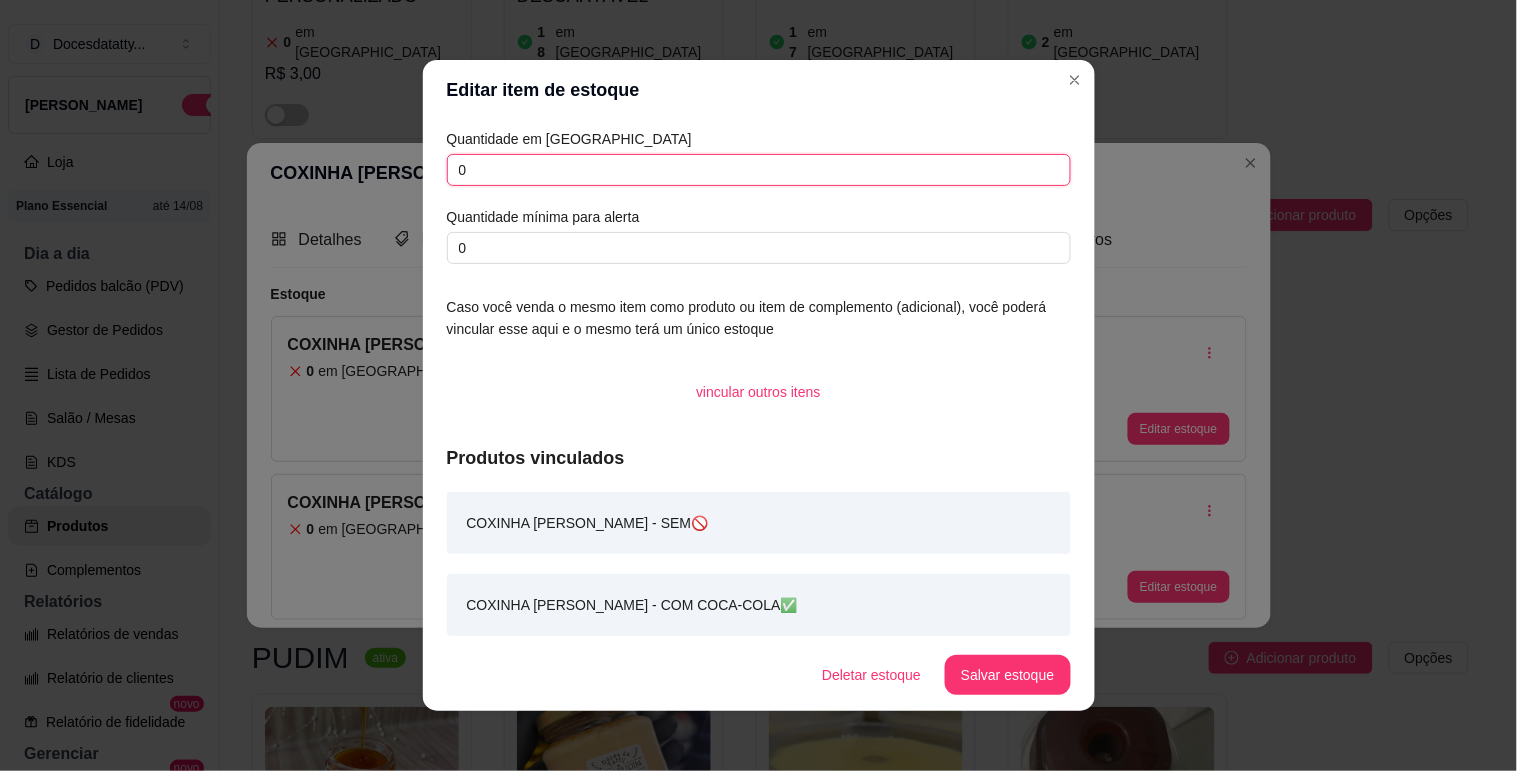 click on "0" at bounding box center [759, 170] 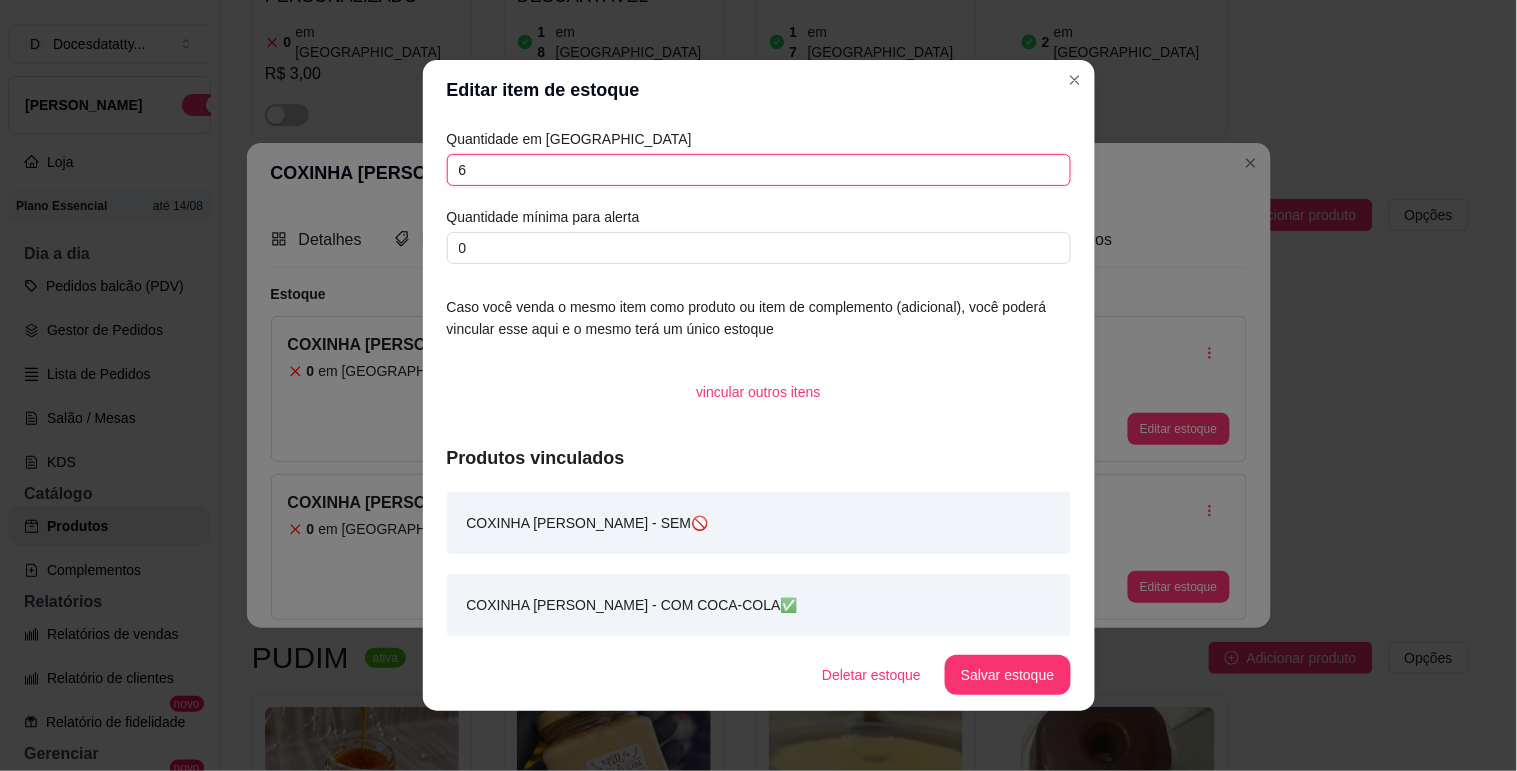 type on "6" 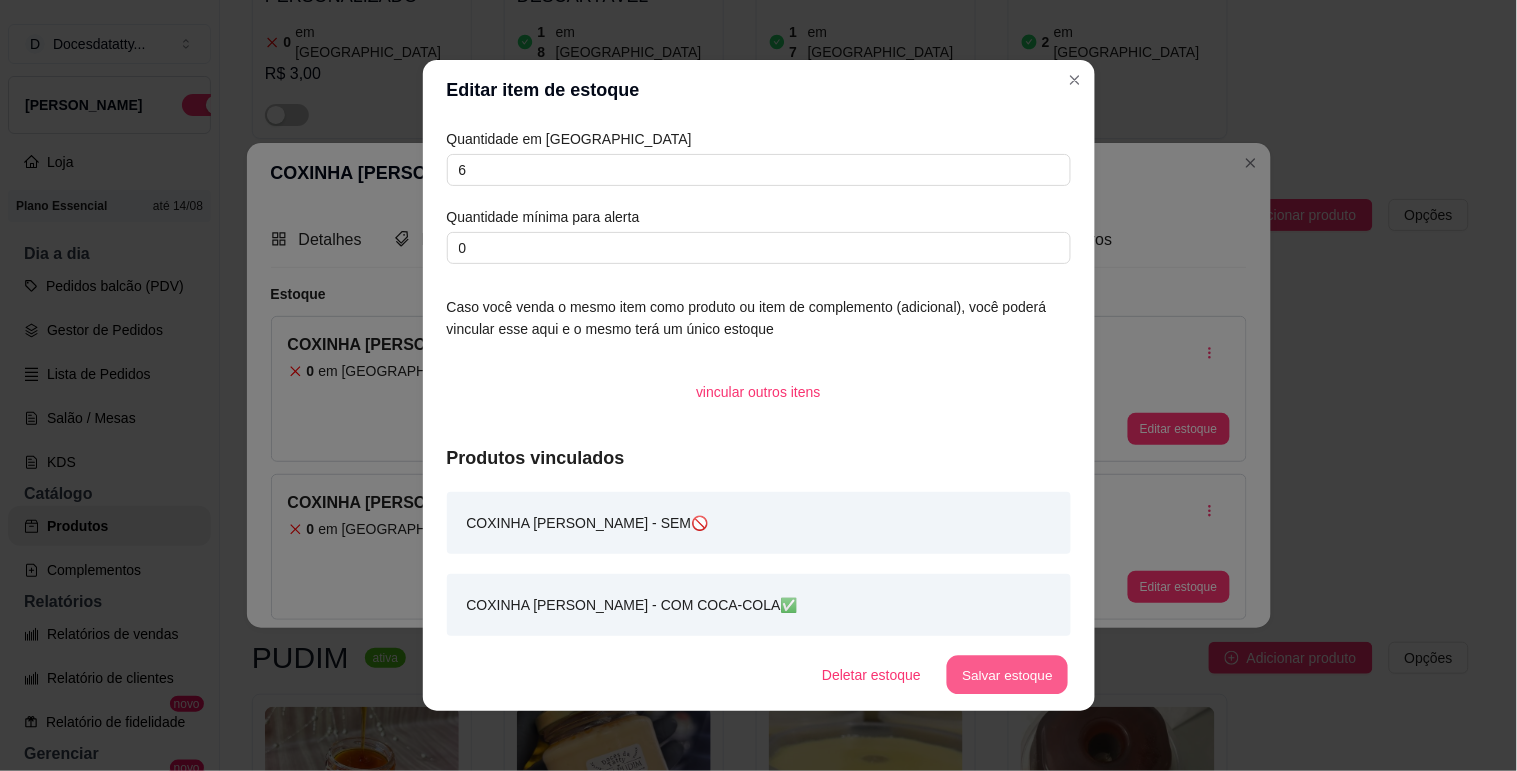 click on "Salvar estoque" at bounding box center (1008, 675) 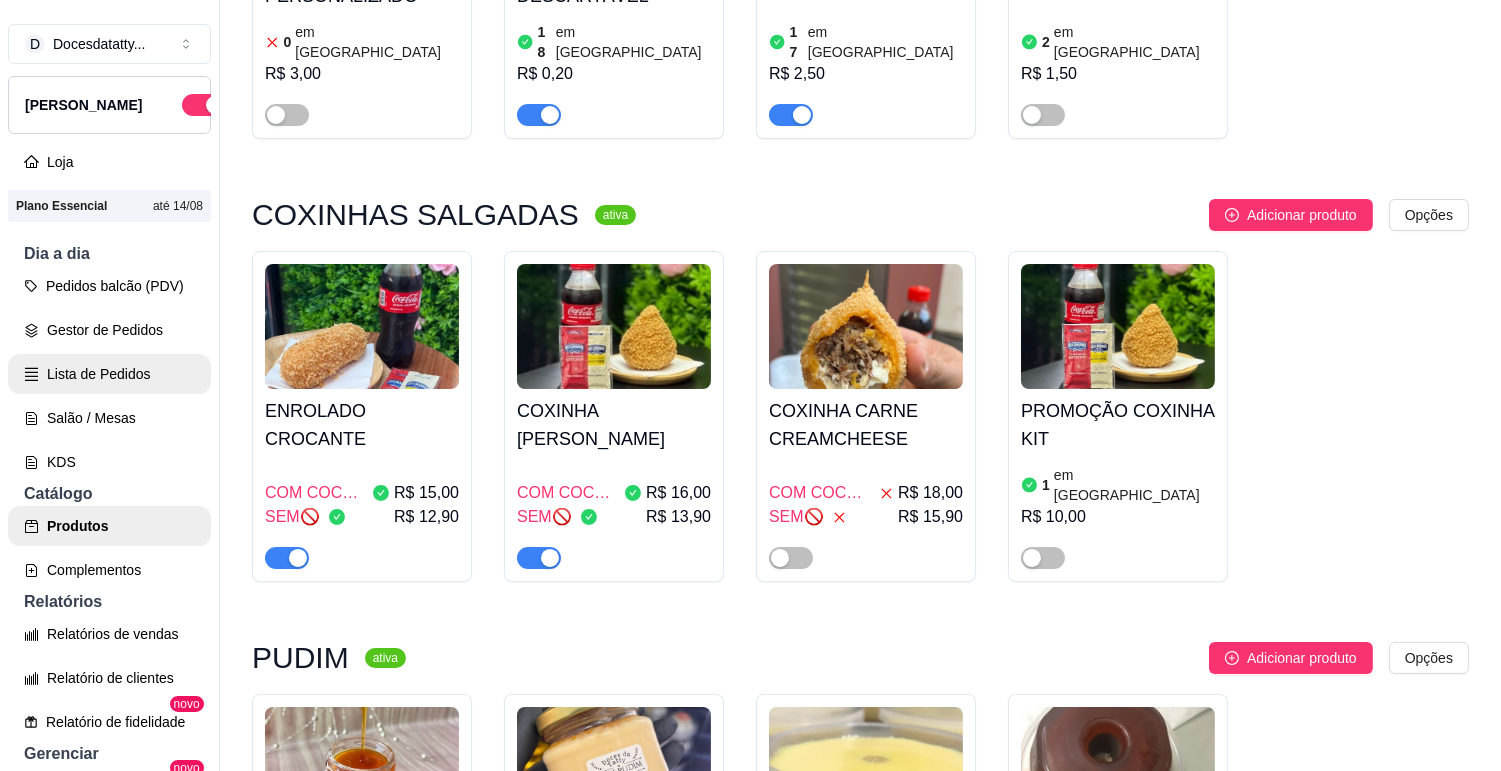click on "Gestor de Pedidos" at bounding box center [109, 330] 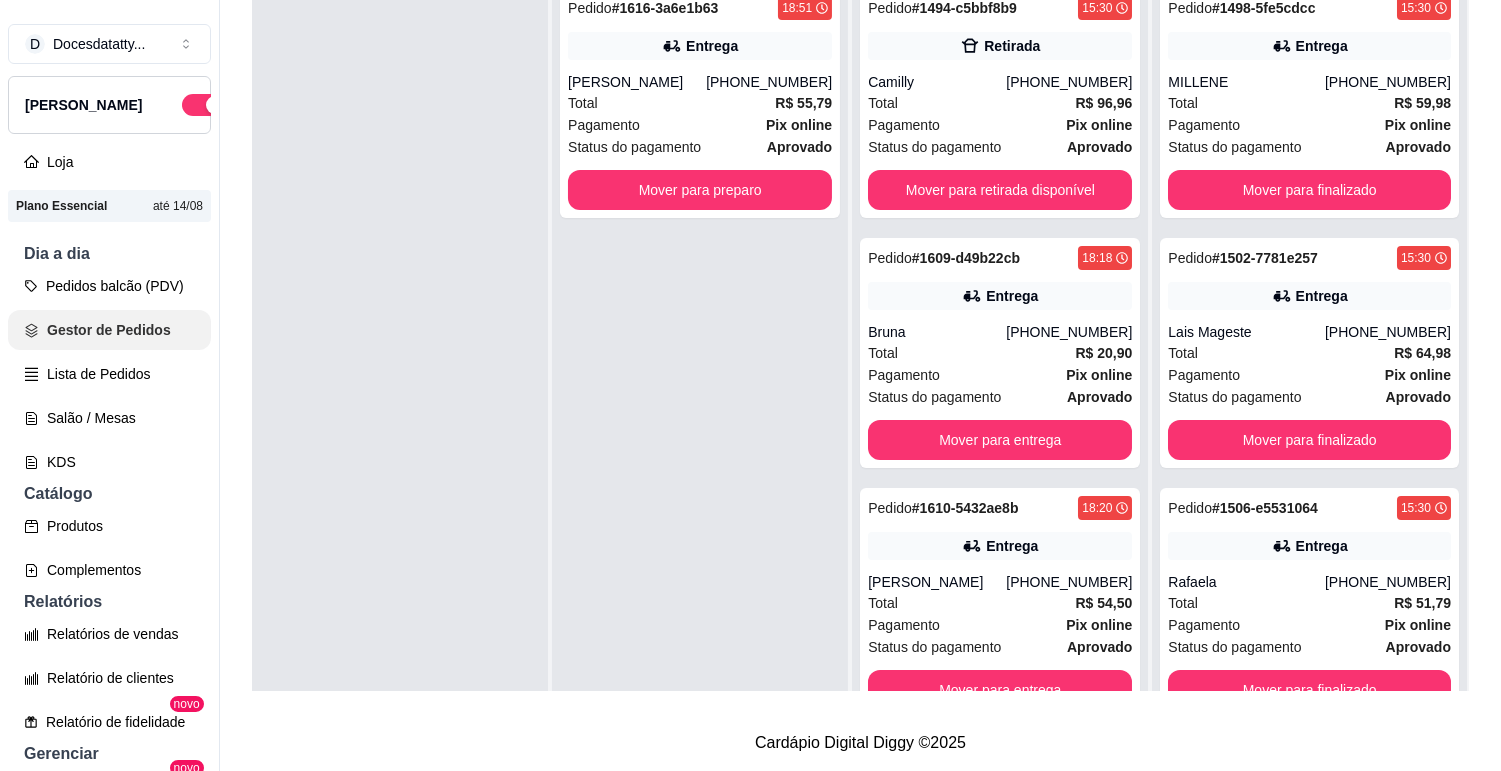 scroll, scrollTop: 0, scrollLeft: 0, axis: both 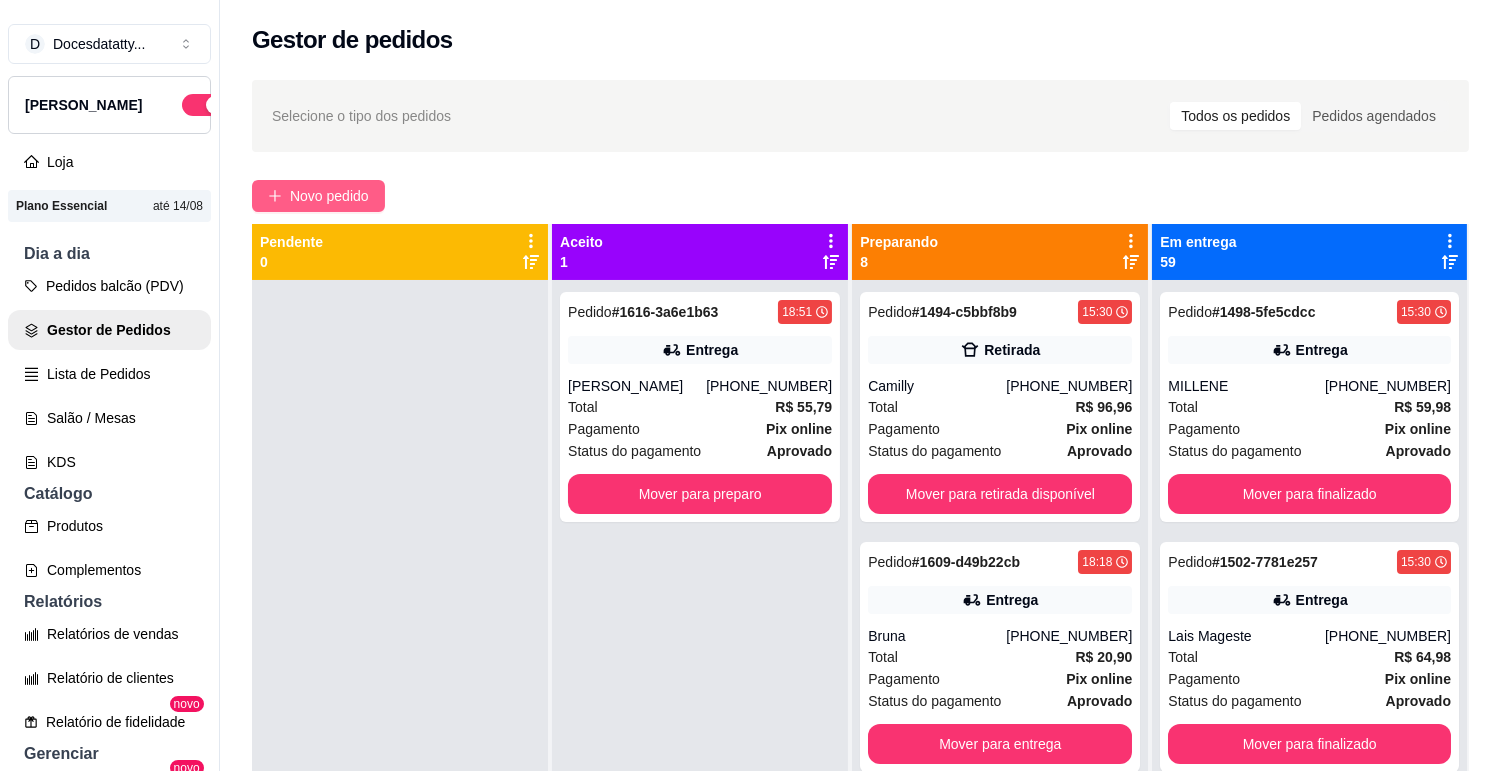 click on "Novo pedido" at bounding box center (318, 196) 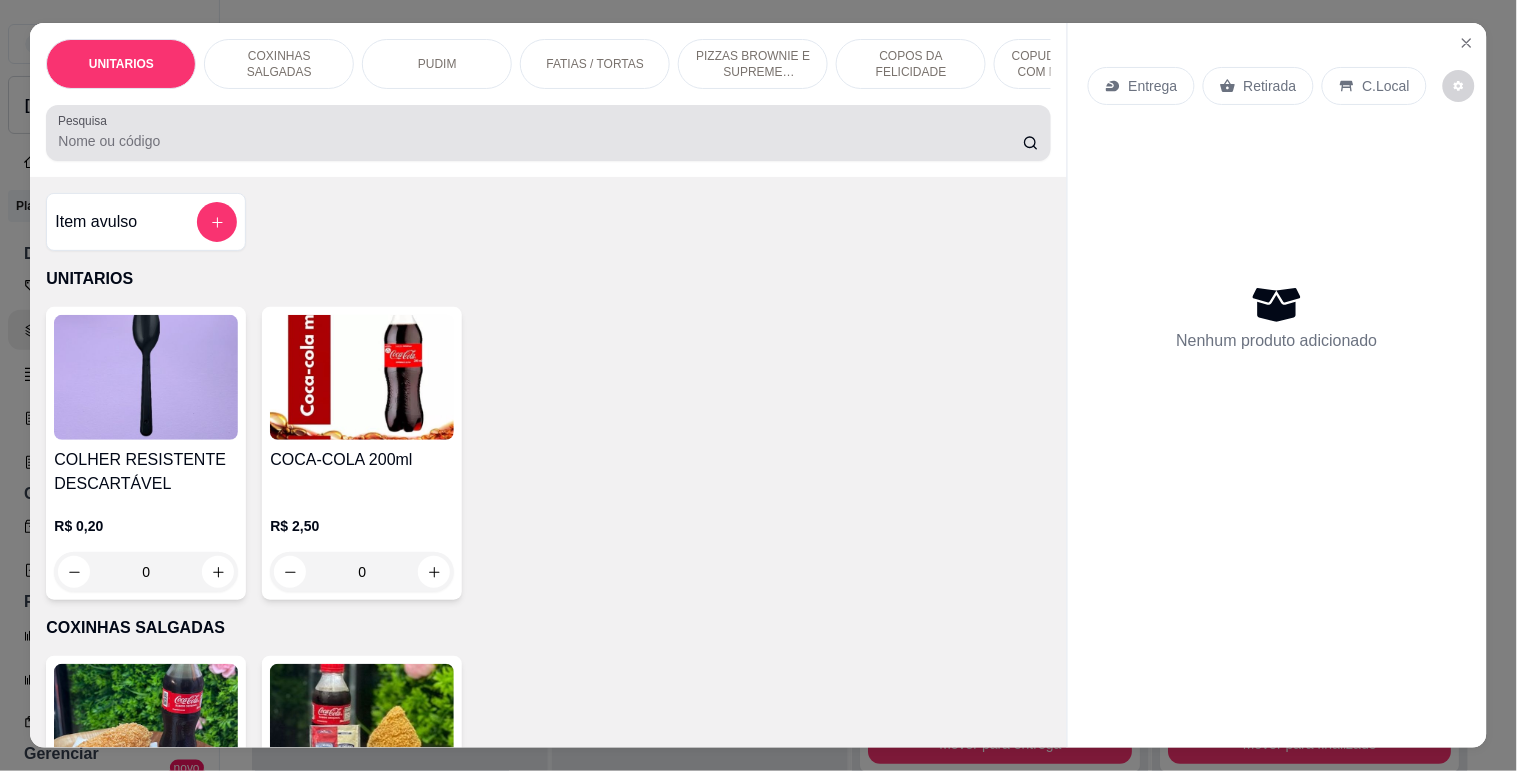 click at bounding box center (548, 133) 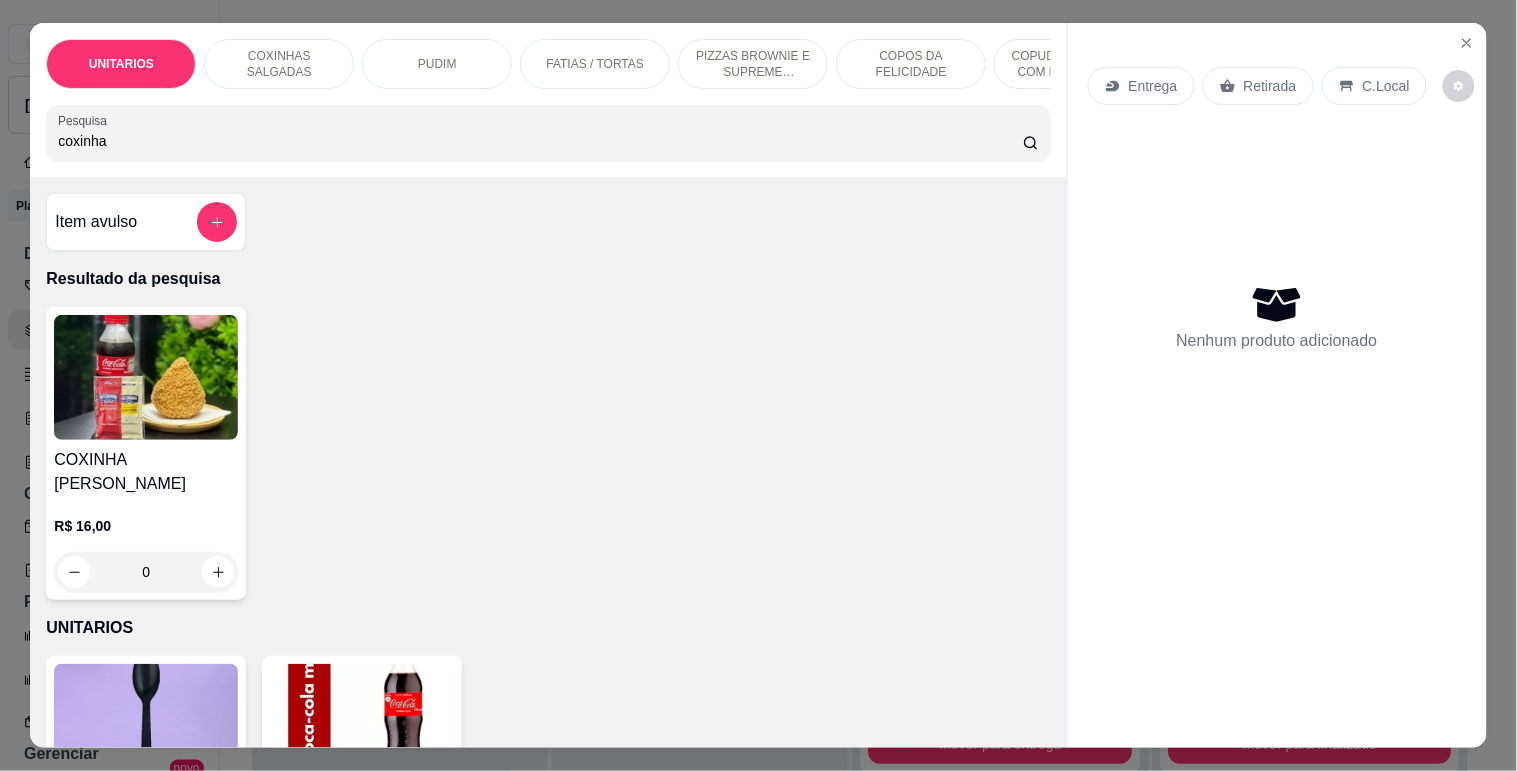 type on "coxinha" 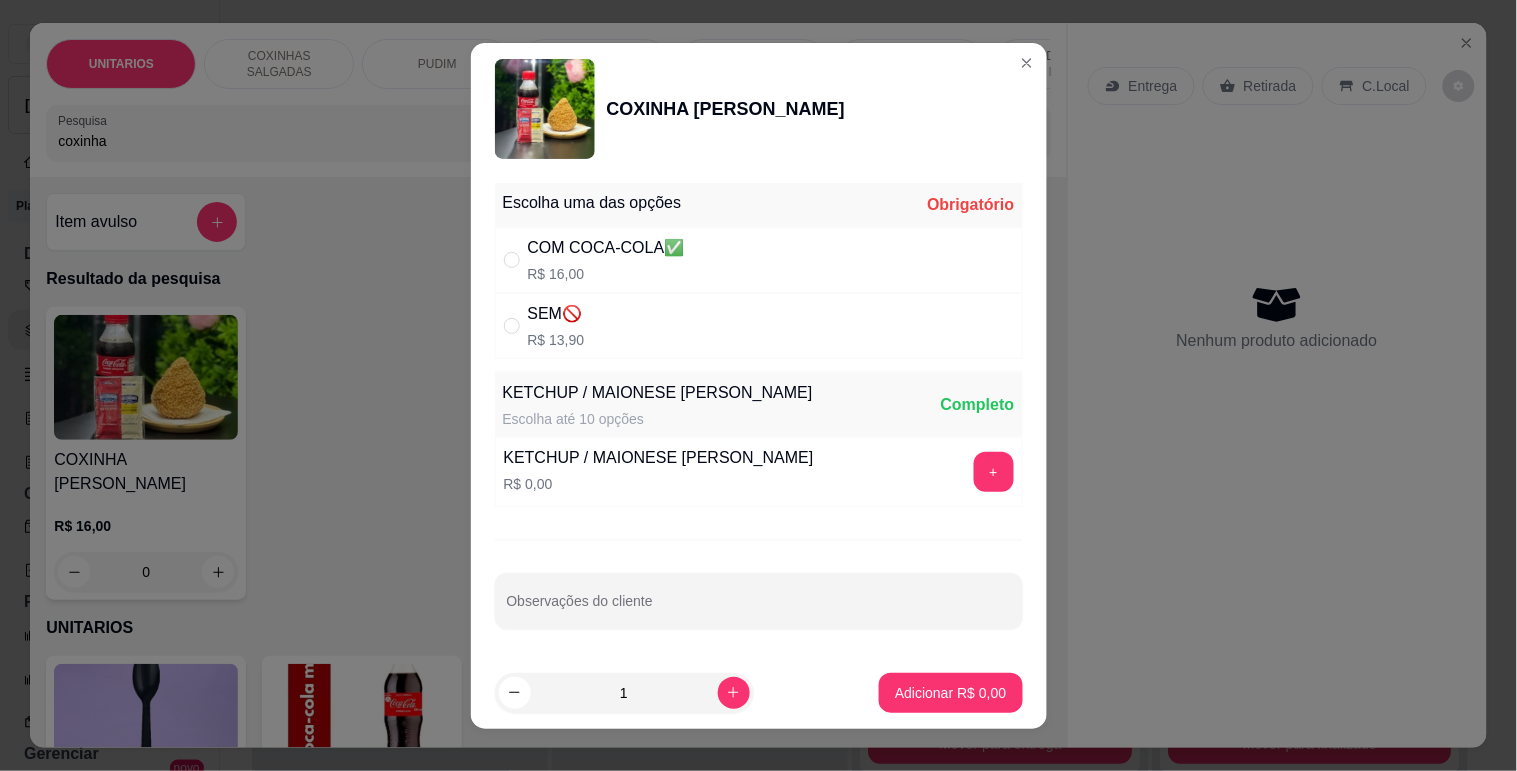 click on "SEM🚫" at bounding box center (556, 314) 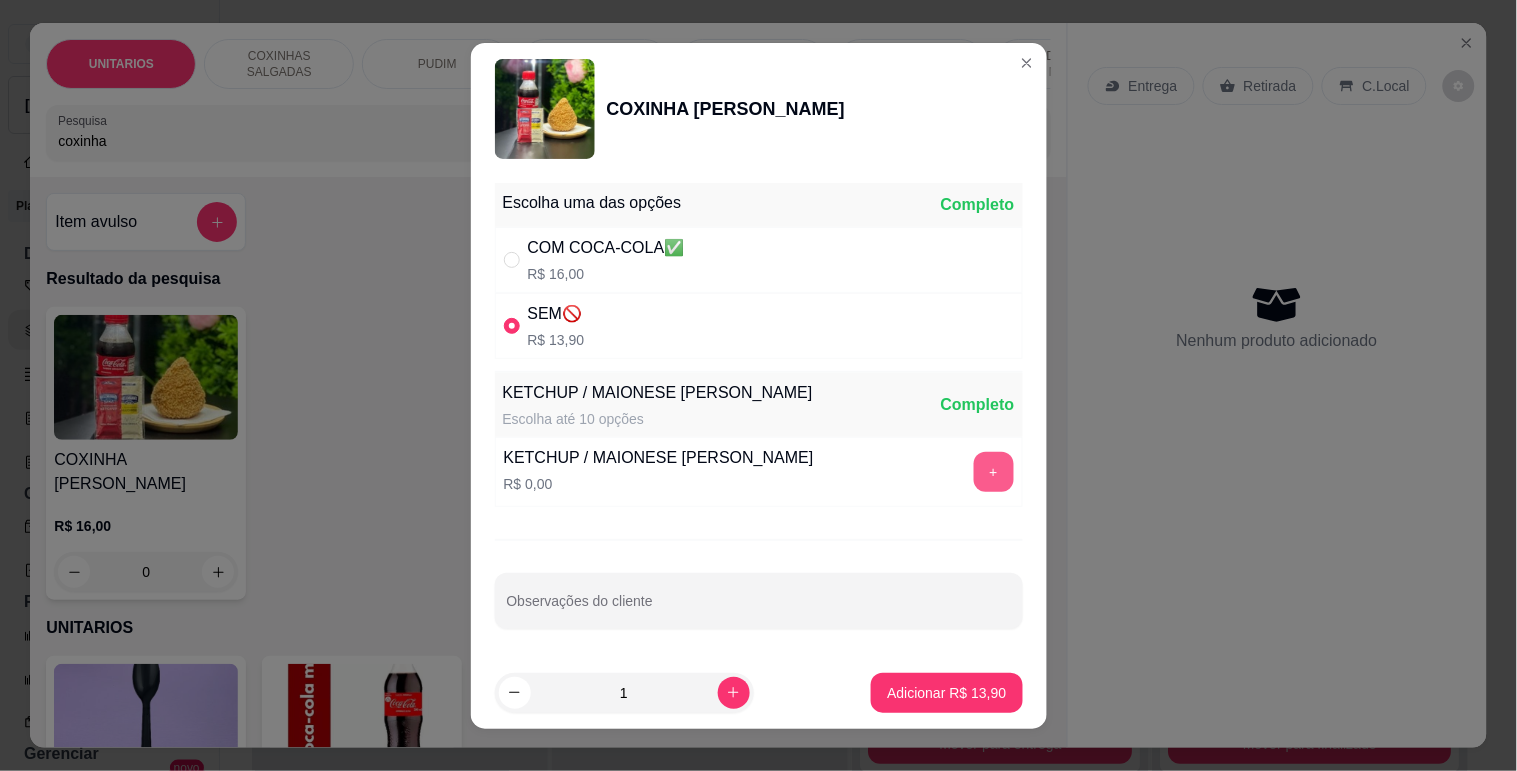click on "+" at bounding box center (994, 472) 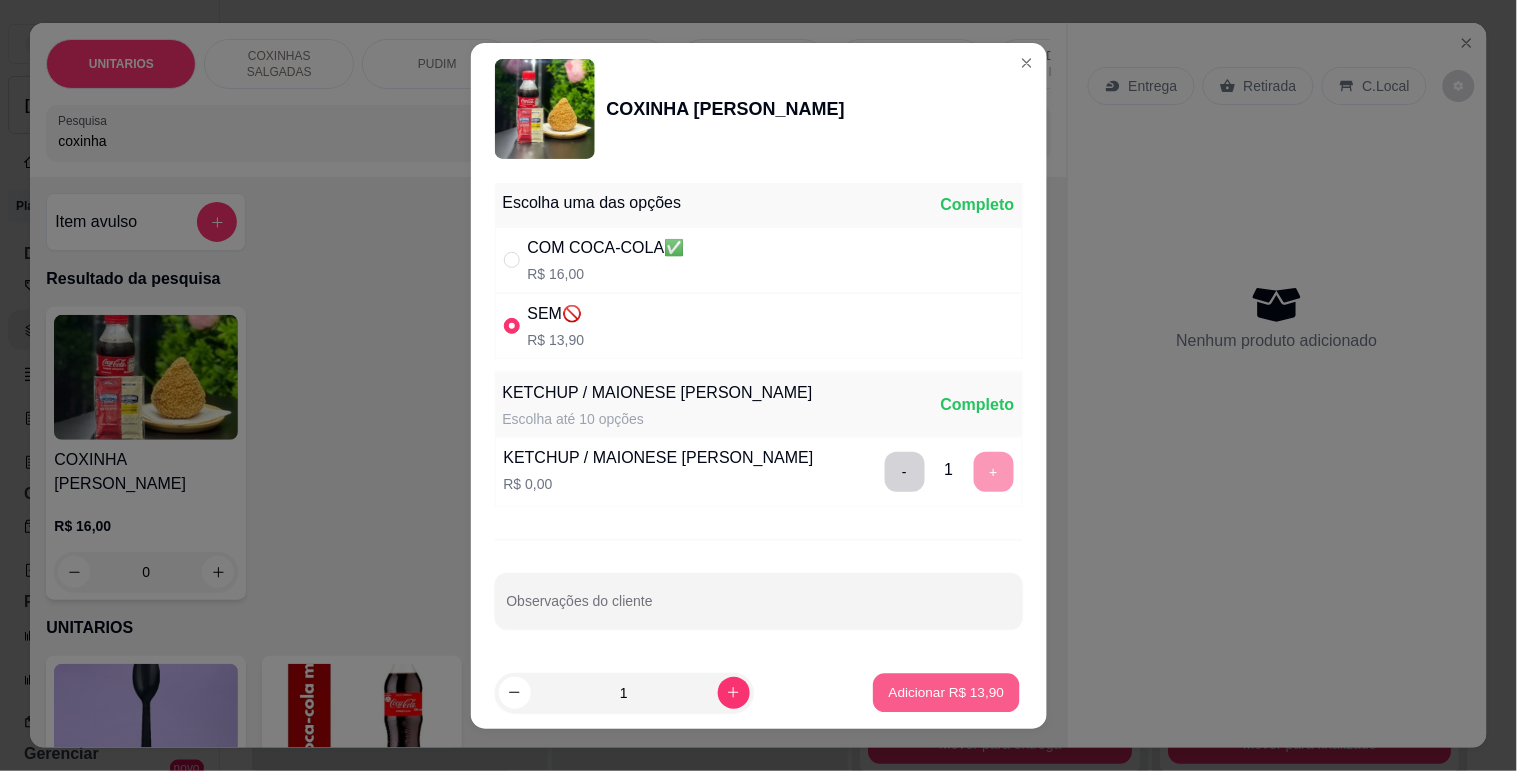 click on "Adicionar   R$ 13,90" at bounding box center [947, 692] 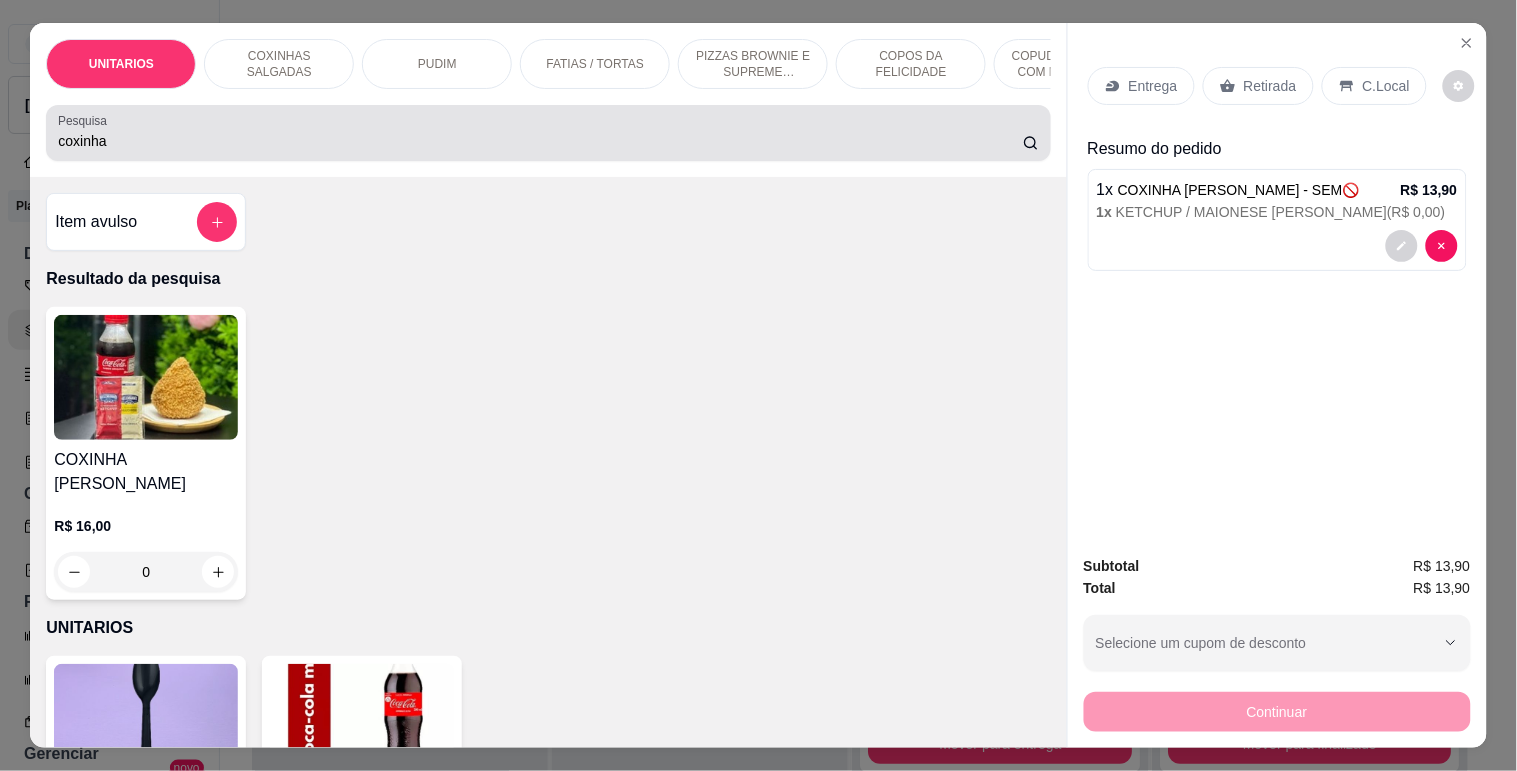 click on "coxinha" at bounding box center (540, 141) 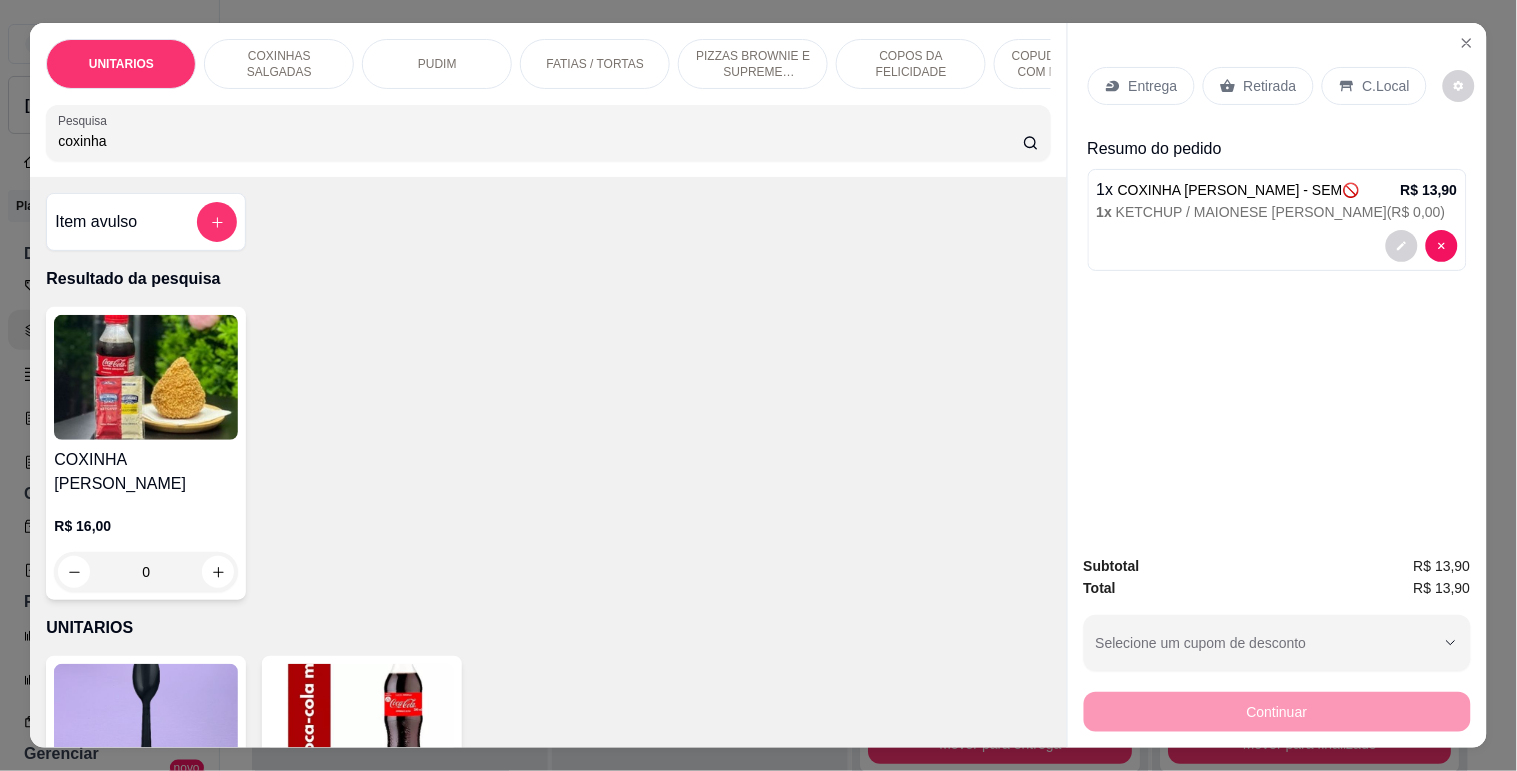 click on "coxinha" at bounding box center (540, 141) 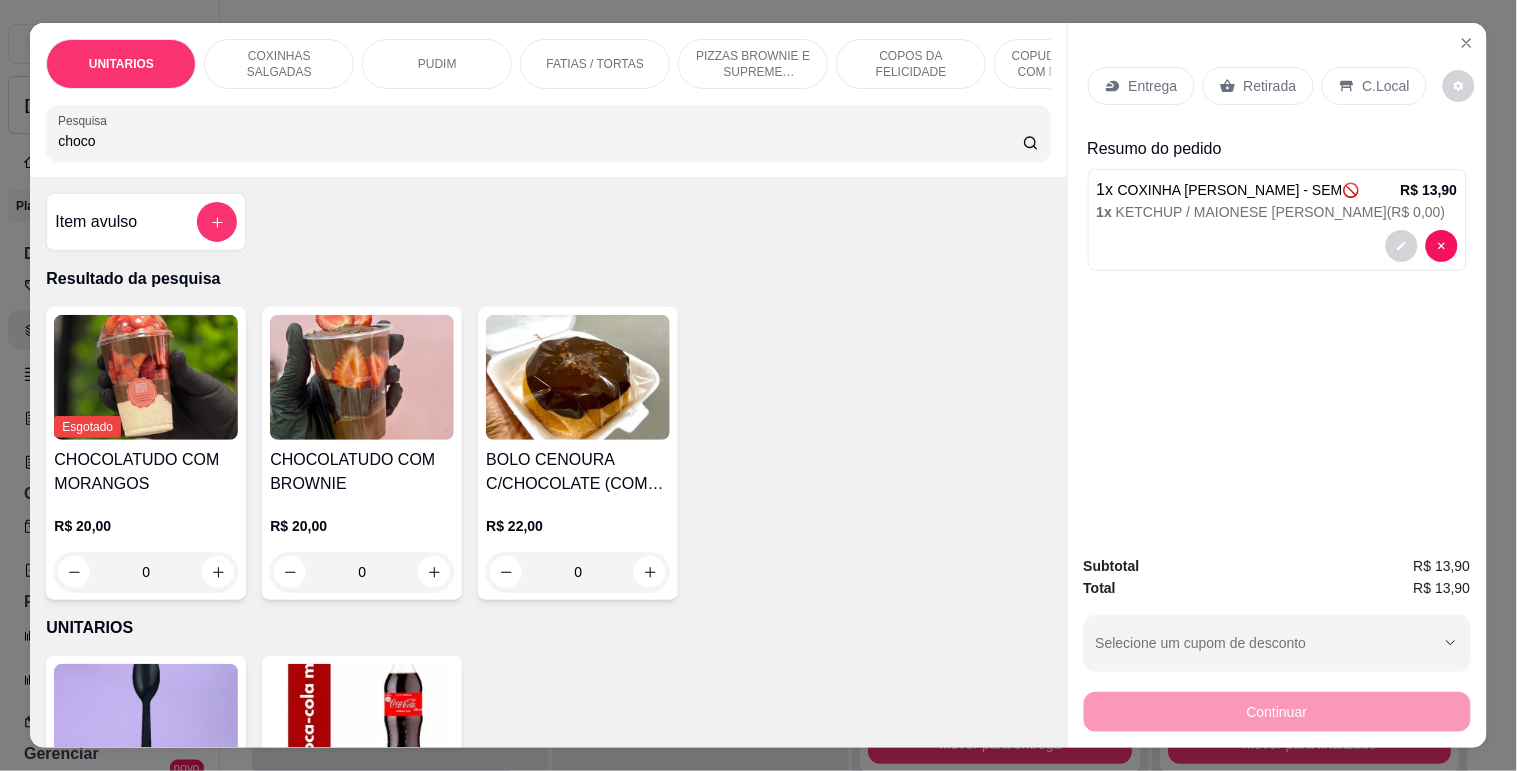 type on "choco" 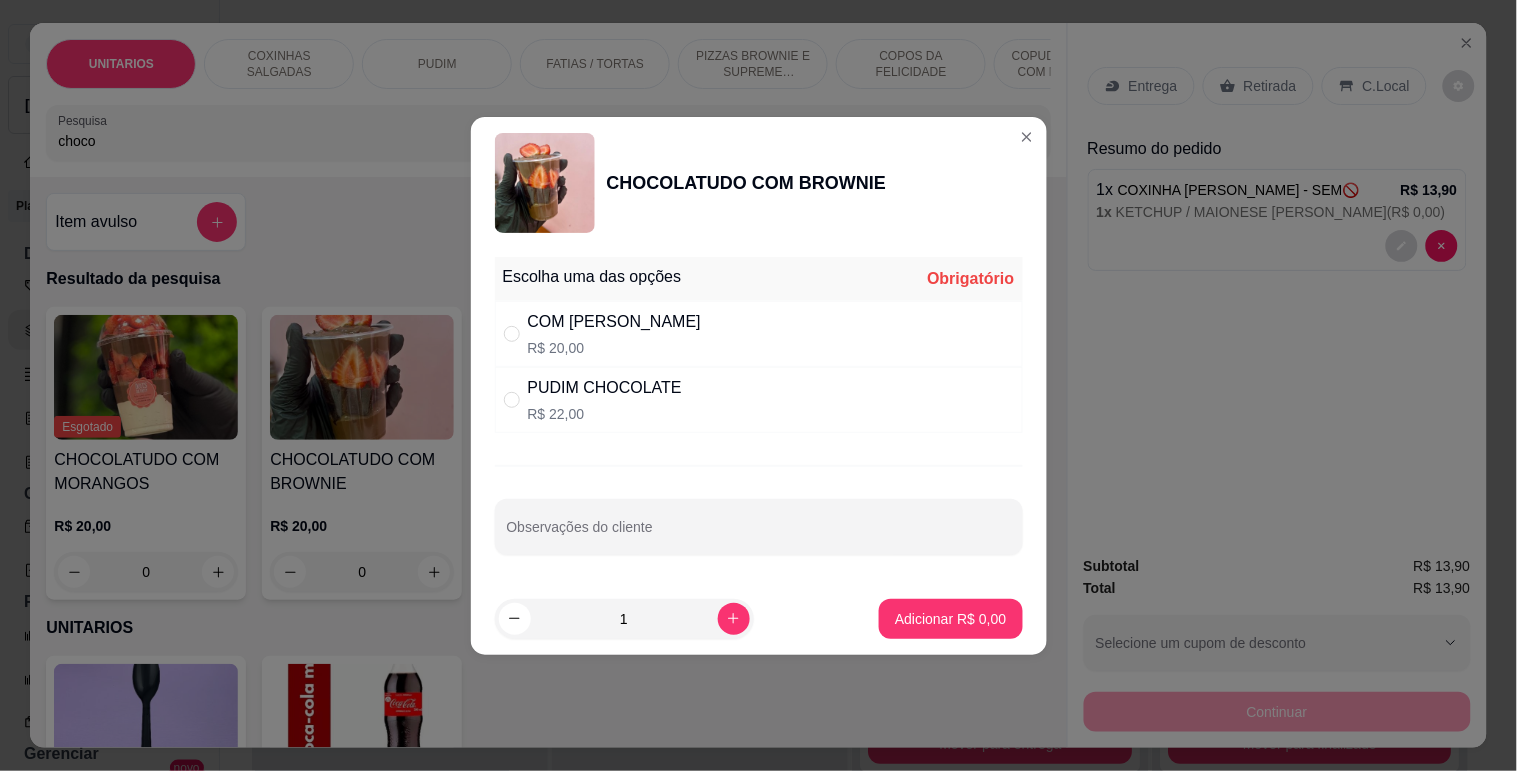 drag, startPoint x: 566, startPoint y: 400, endPoint x: 597, endPoint y: 415, distance: 34.43835 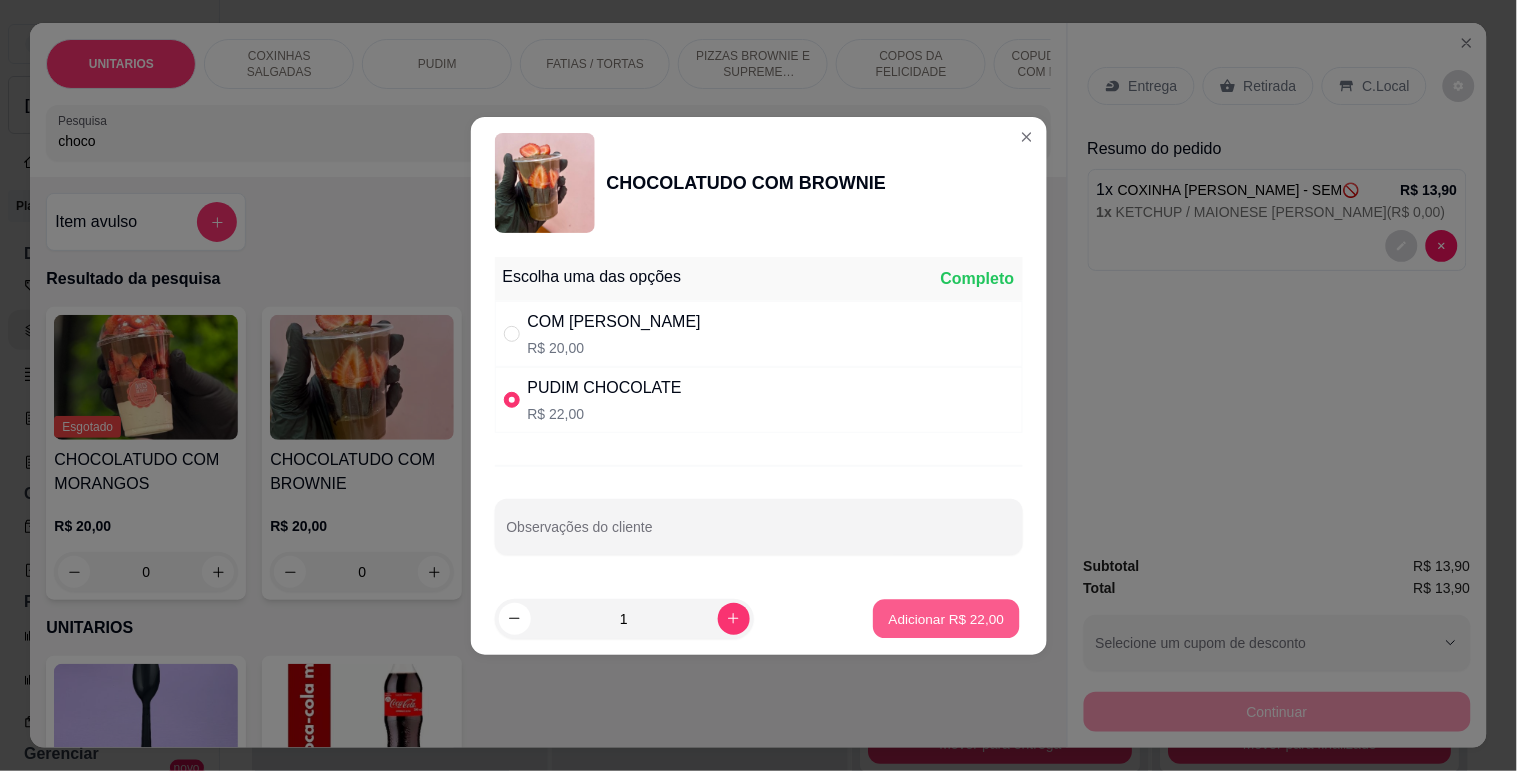 click on "Adicionar   R$ 22,00" at bounding box center [947, 618] 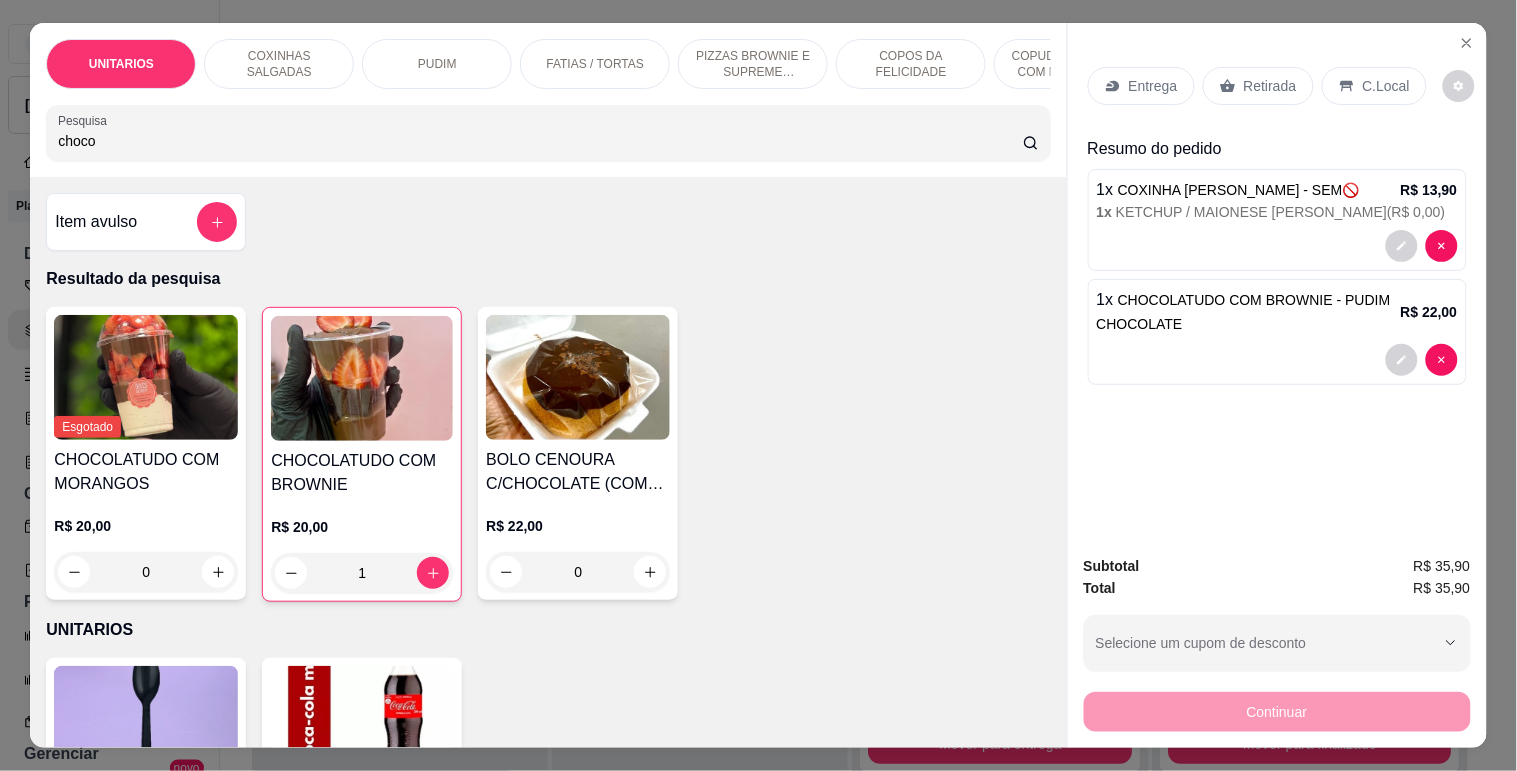 click on "Retirada" at bounding box center (1258, 86) 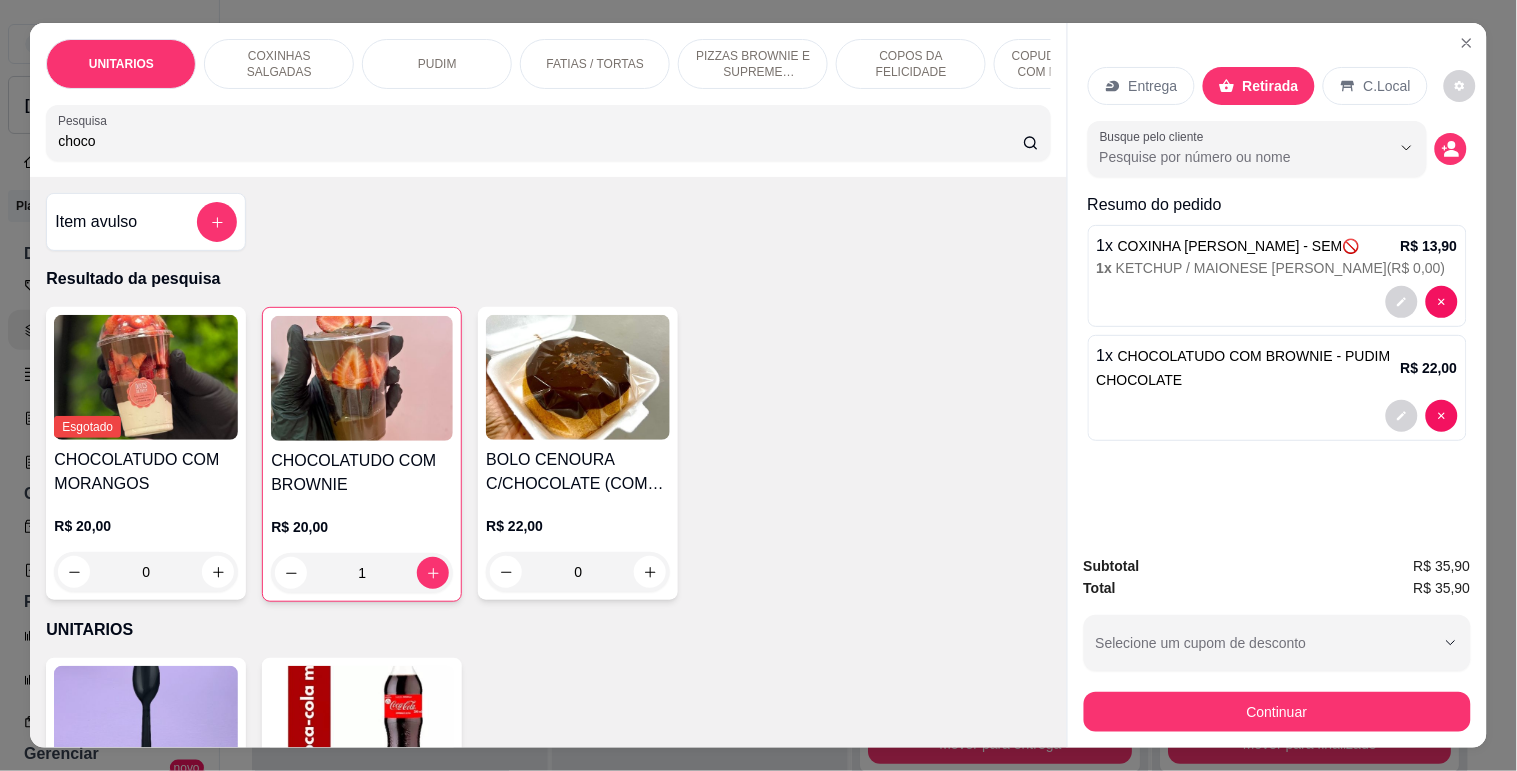 click on "Busque pelo cliente" at bounding box center (1277, 149) 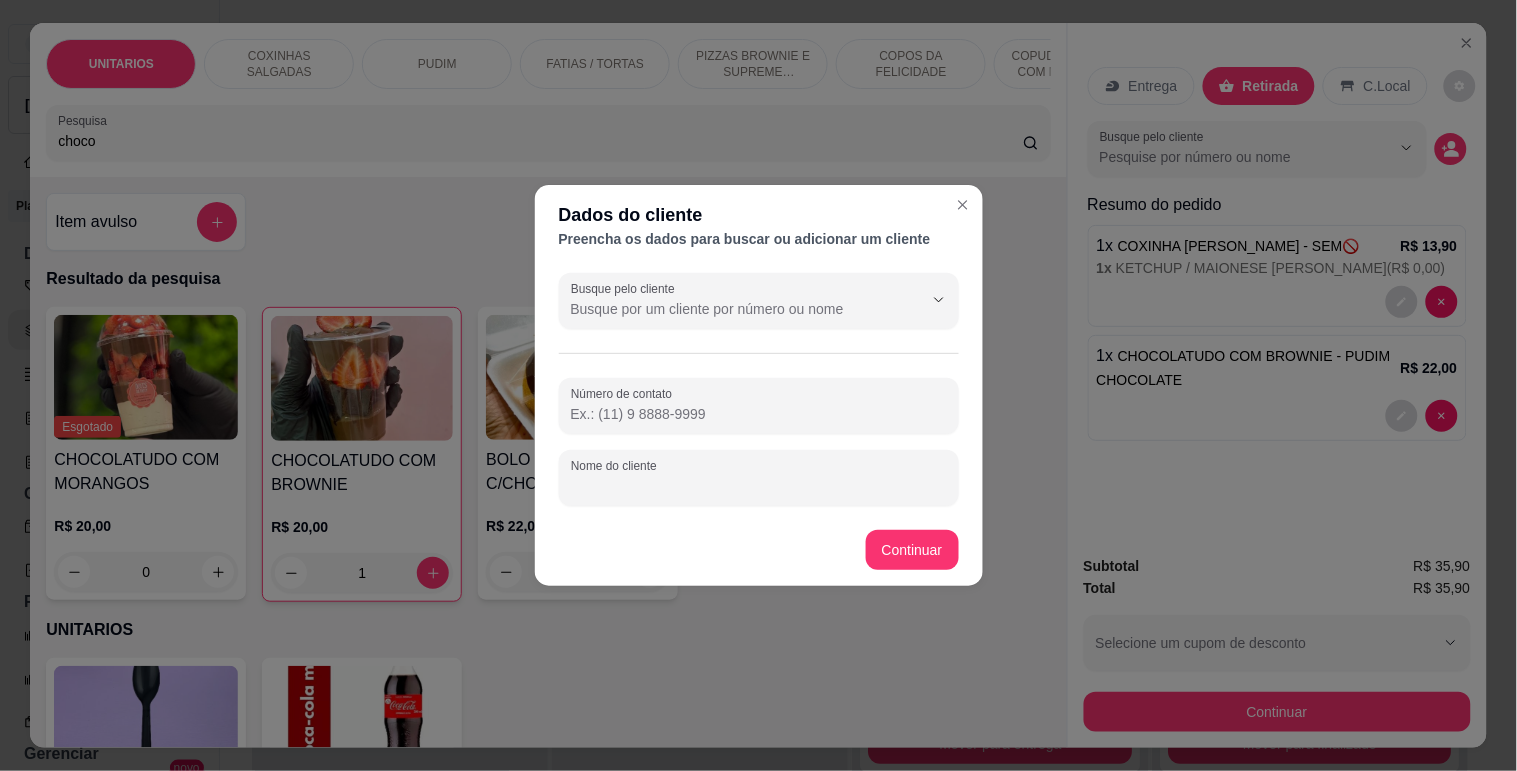 click on "Nome do cliente" at bounding box center [759, 486] 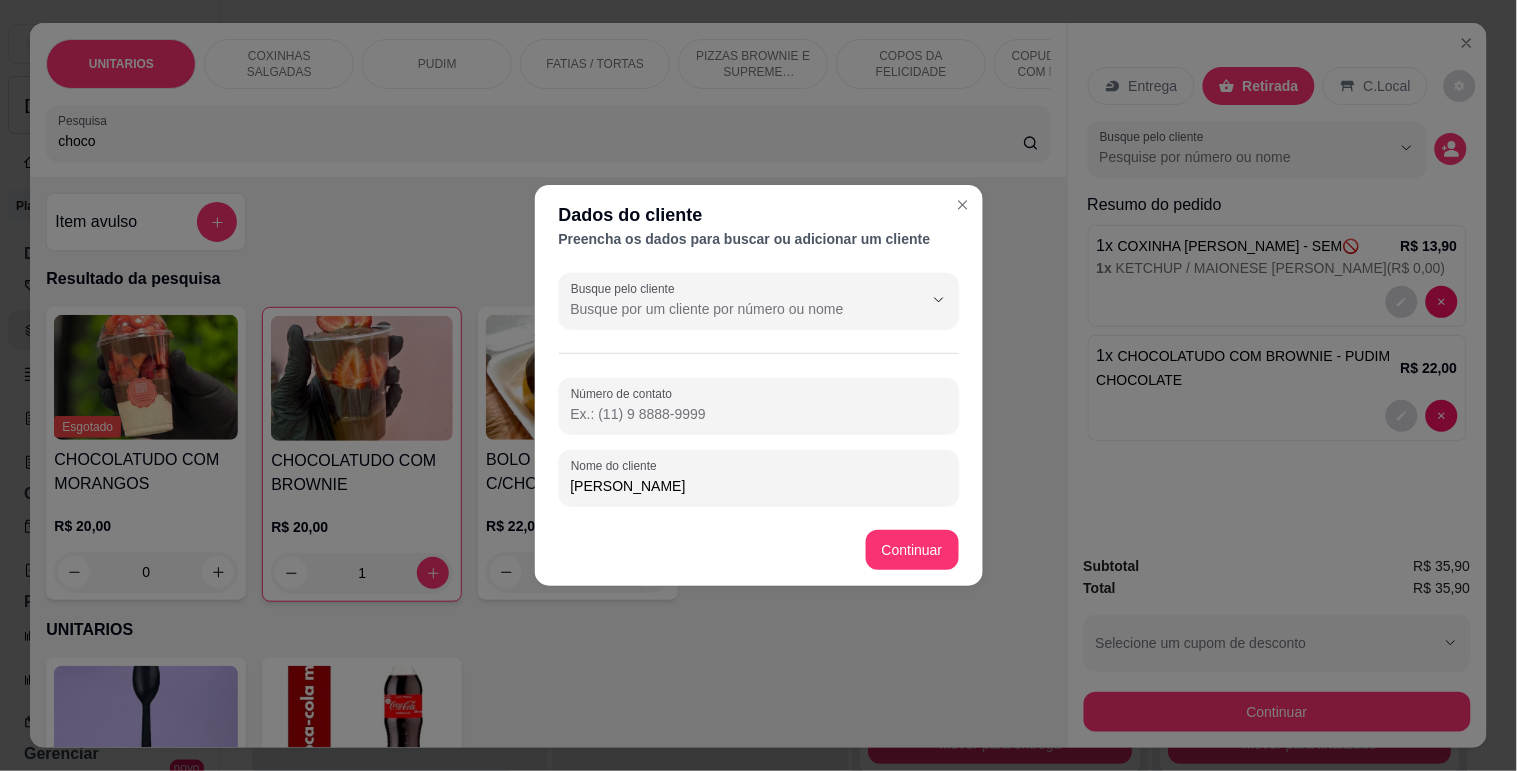 type on "[PERSON_NAME]" 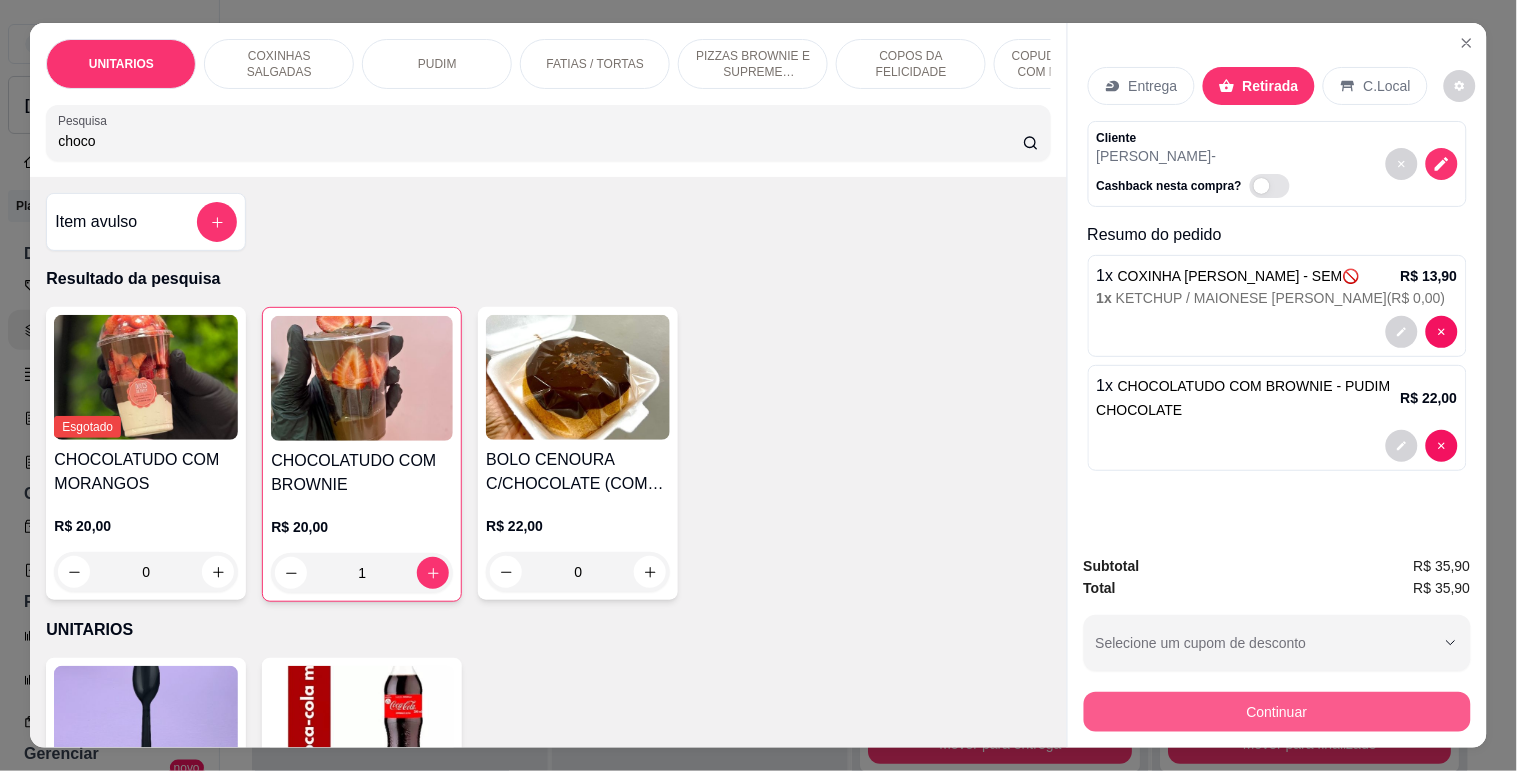 click on "Continuar" at bounding box center (1277, 712) 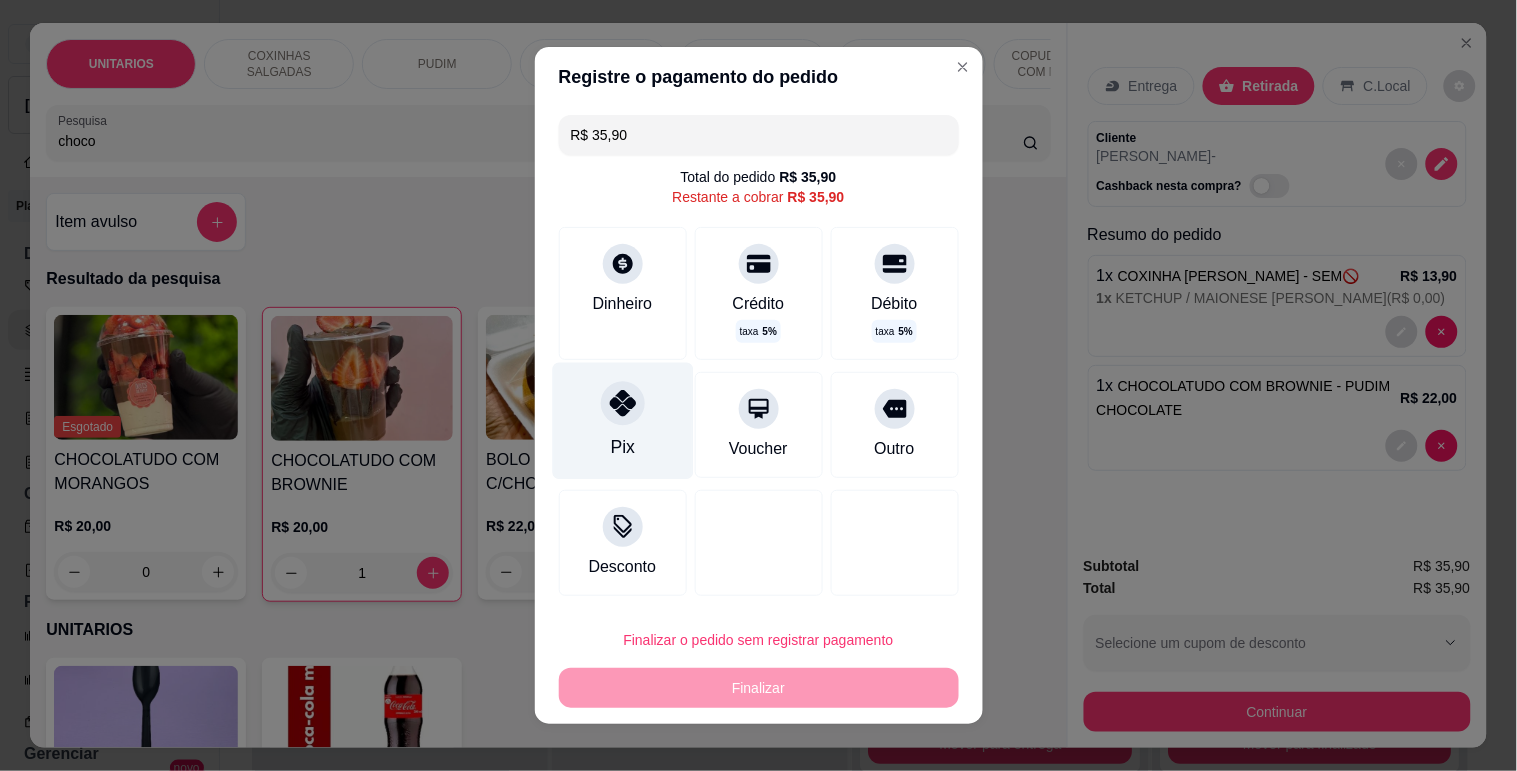 click on "Pix" at bounding box center (622, 421) 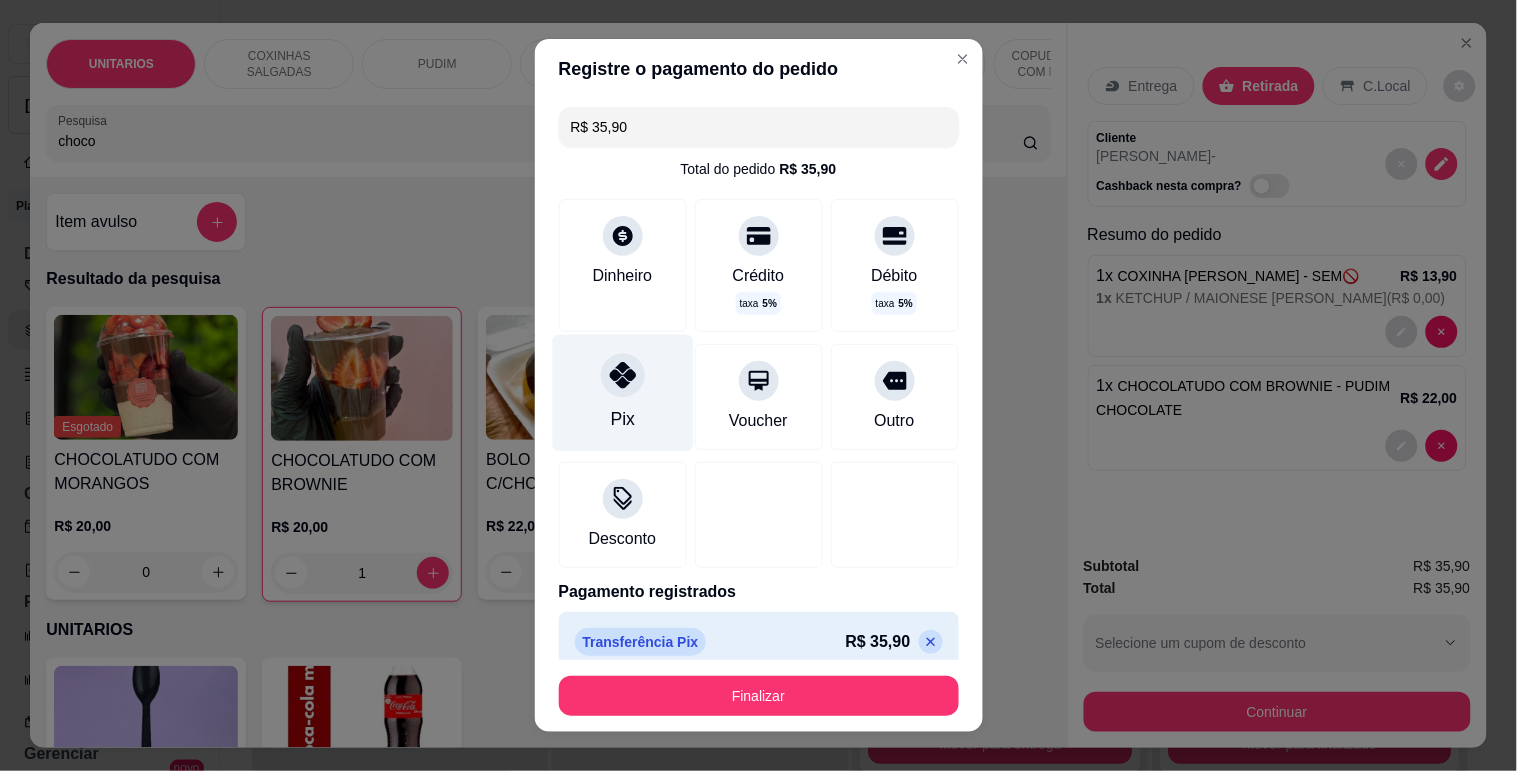 type on "R$ 0,00" 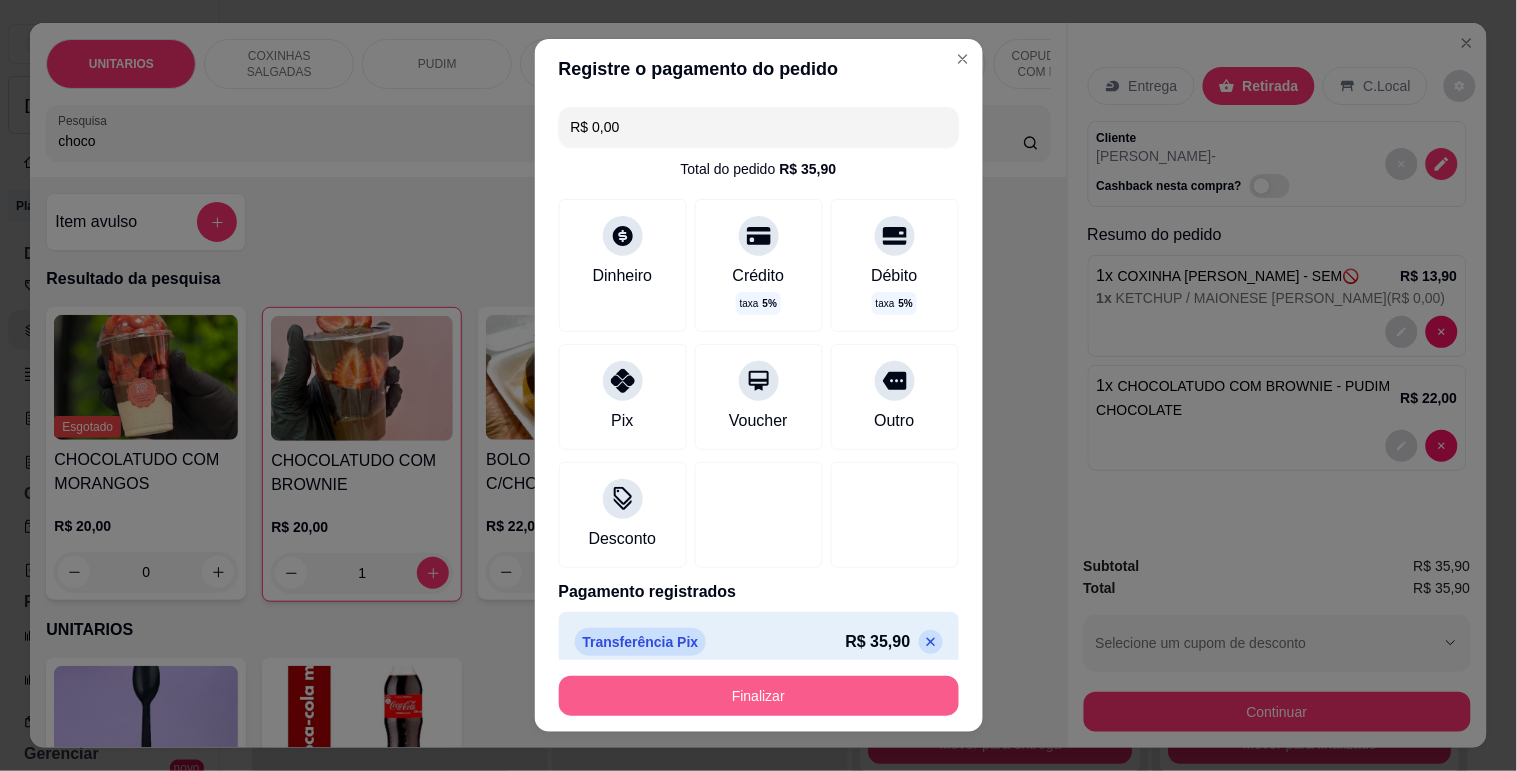 click on "Finalizar" at bounding box center [759, 696] 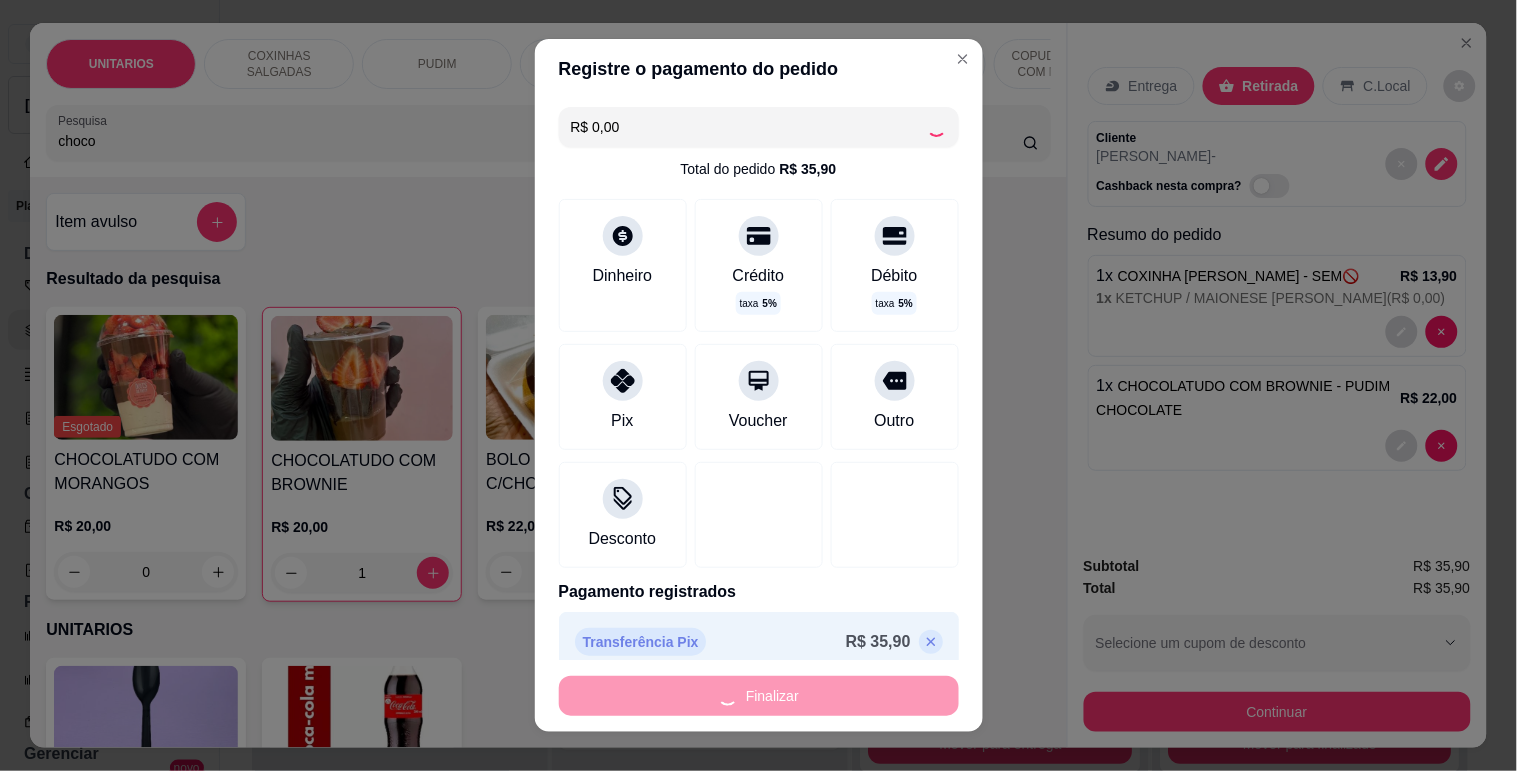 type on "0" 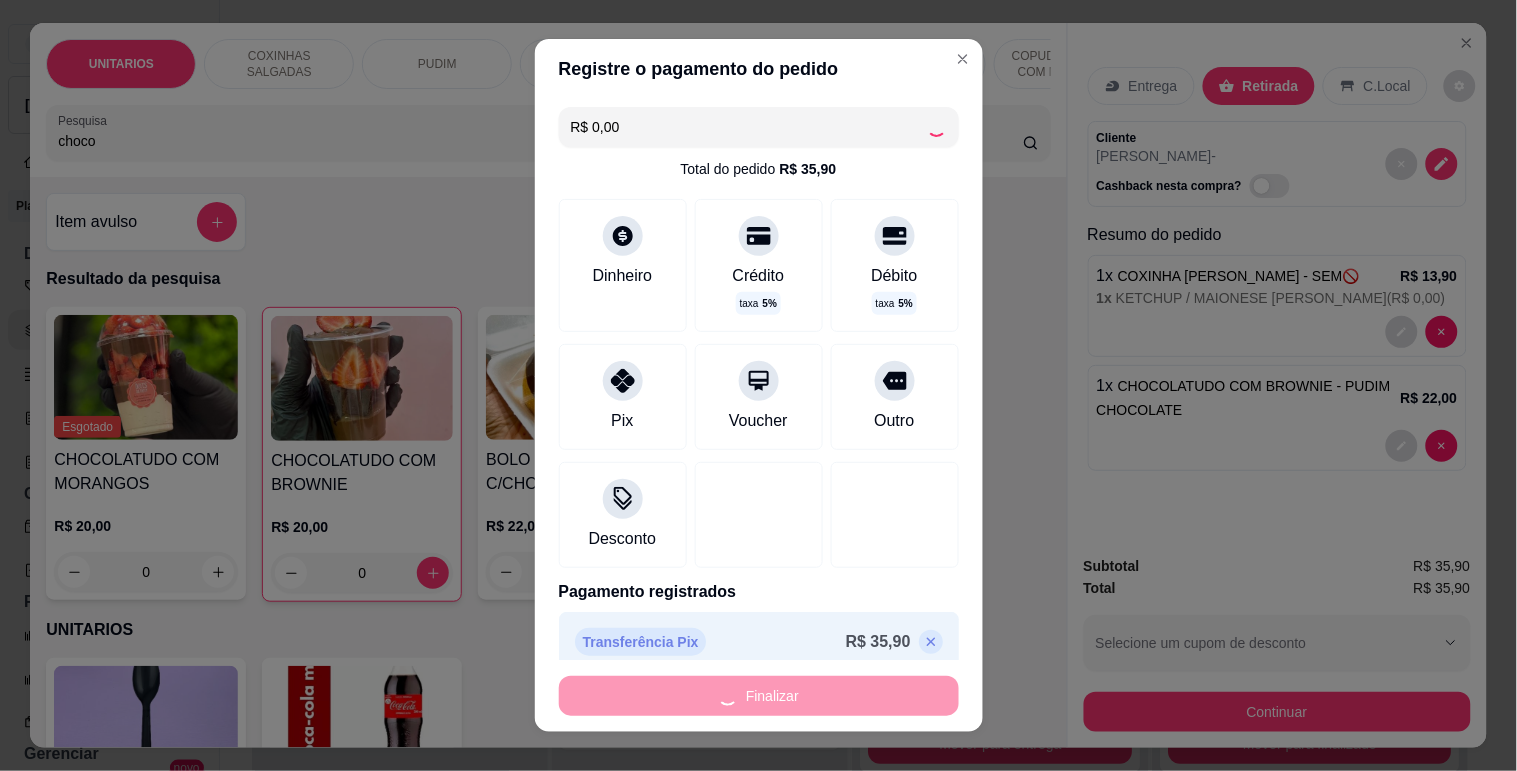 type on "-R$ 35,90" 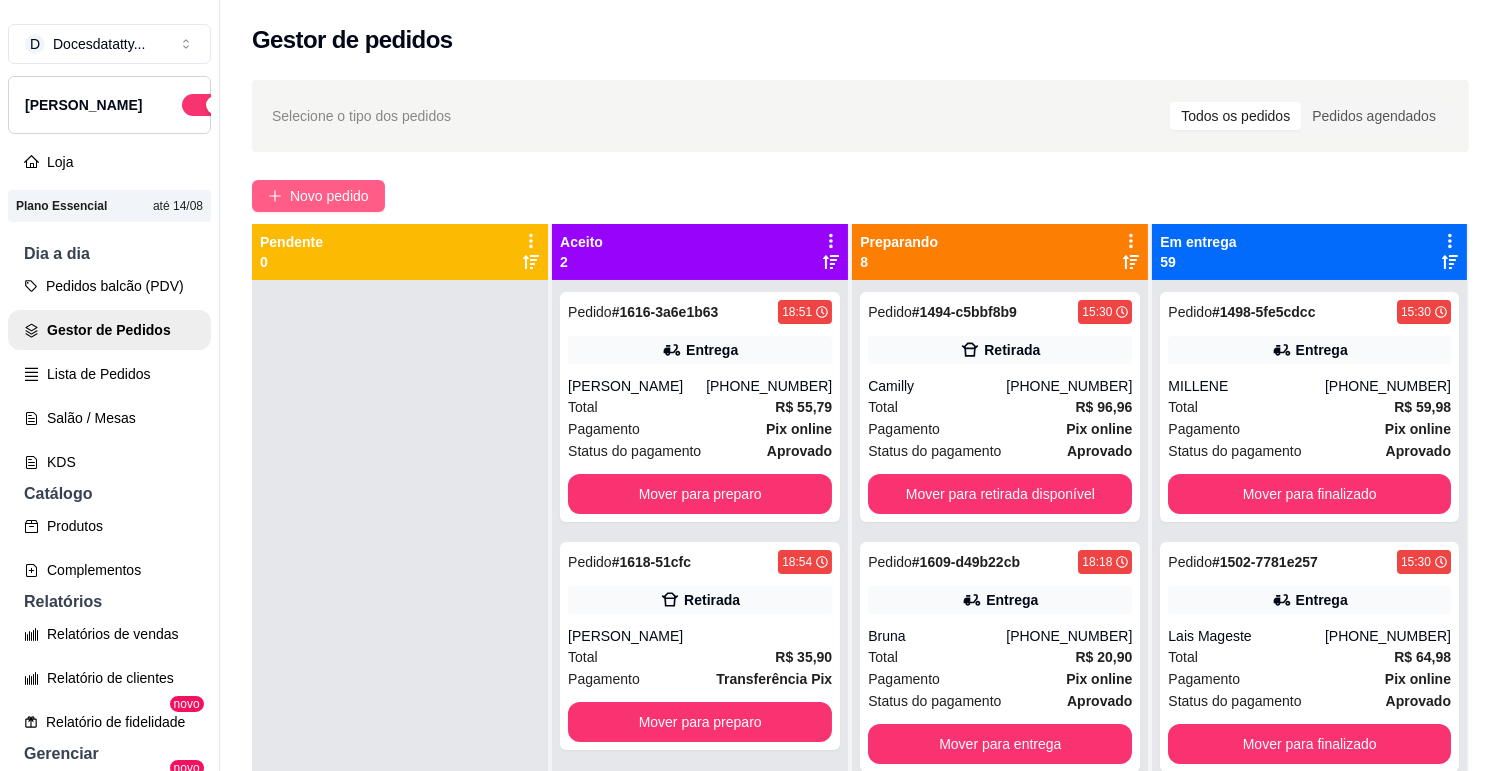 click on "Novo pedido" at bounding box center [329, 196] 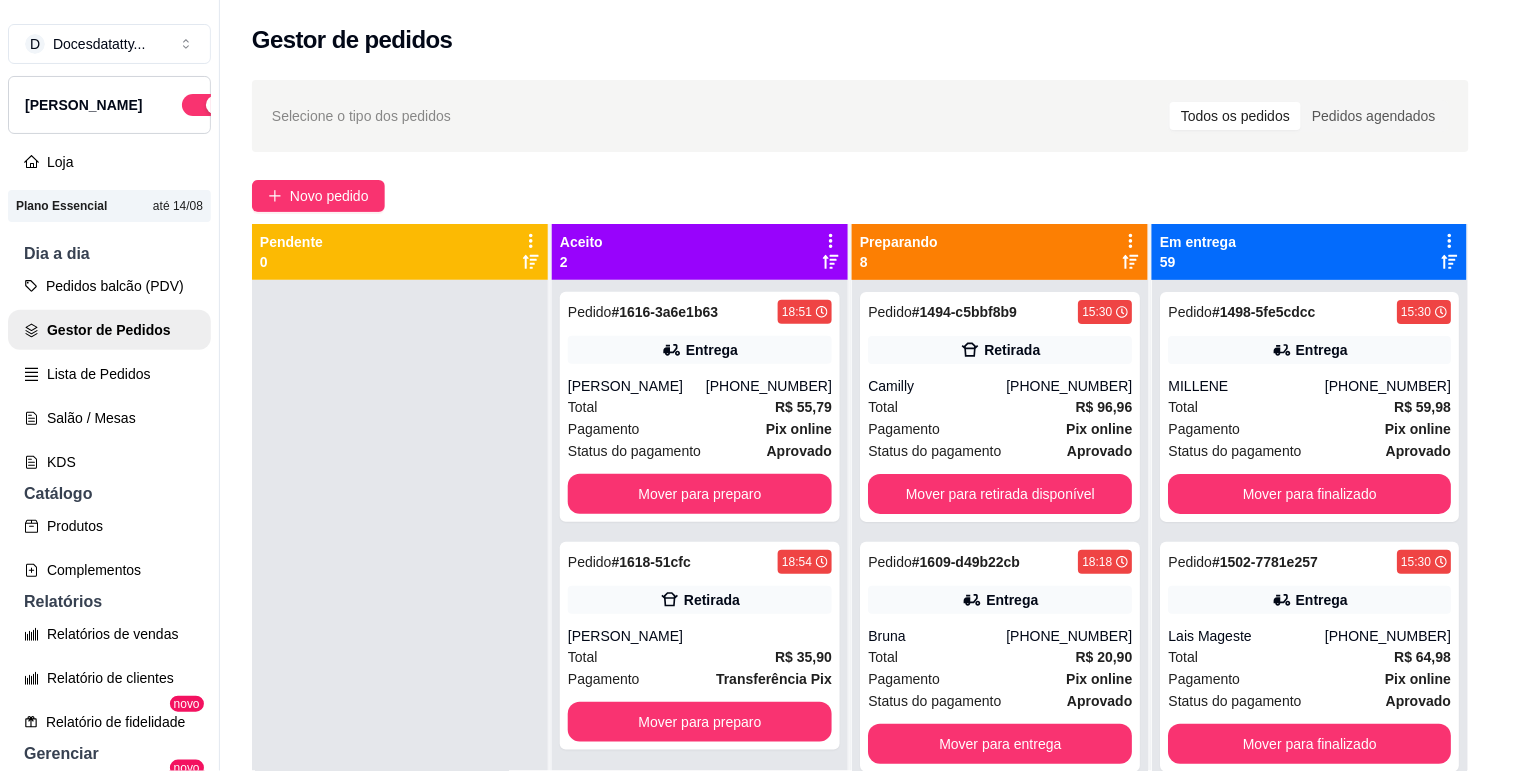 click on "Pesquisa" at bounding box center [540, 141] 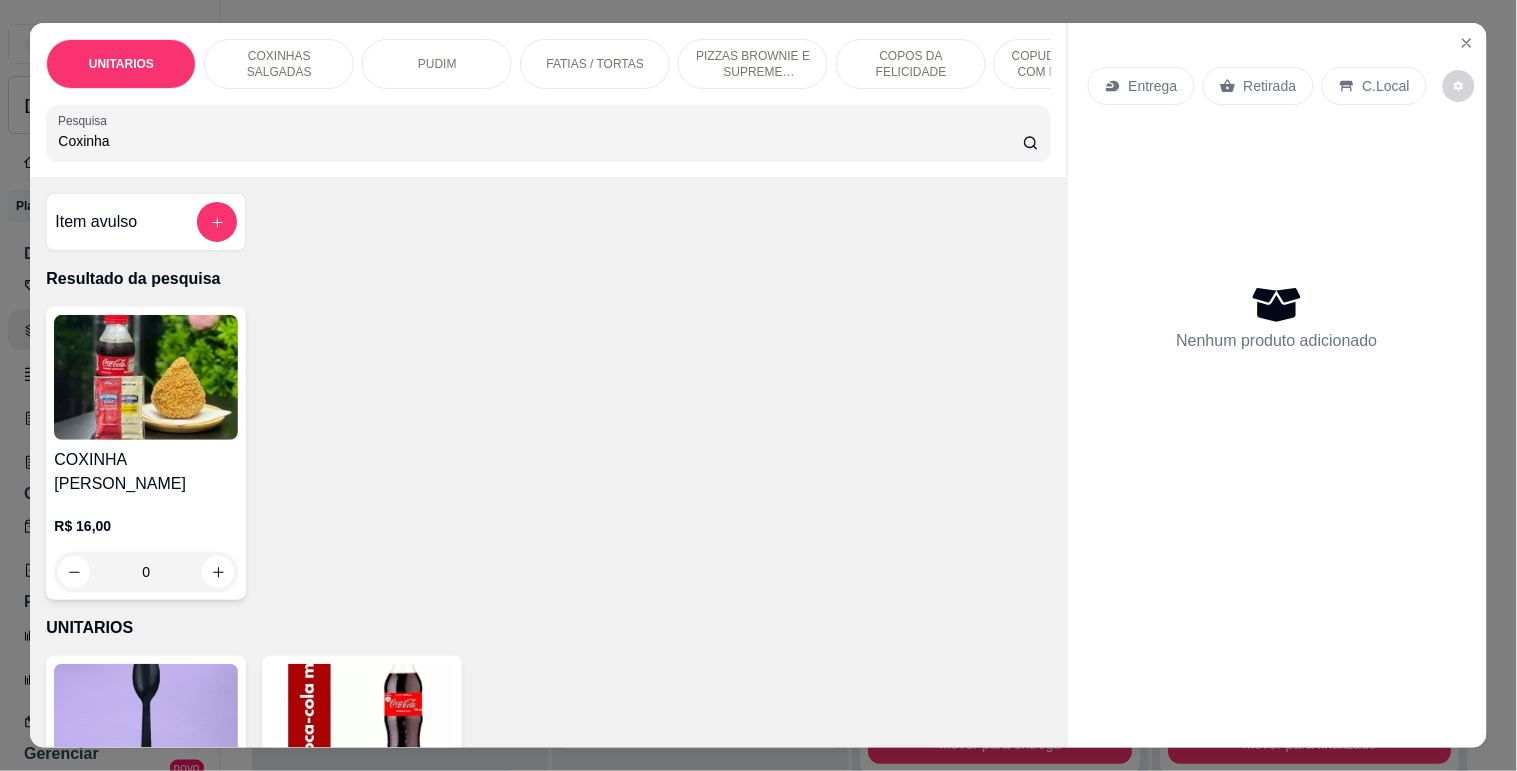 type on "Coxinha" 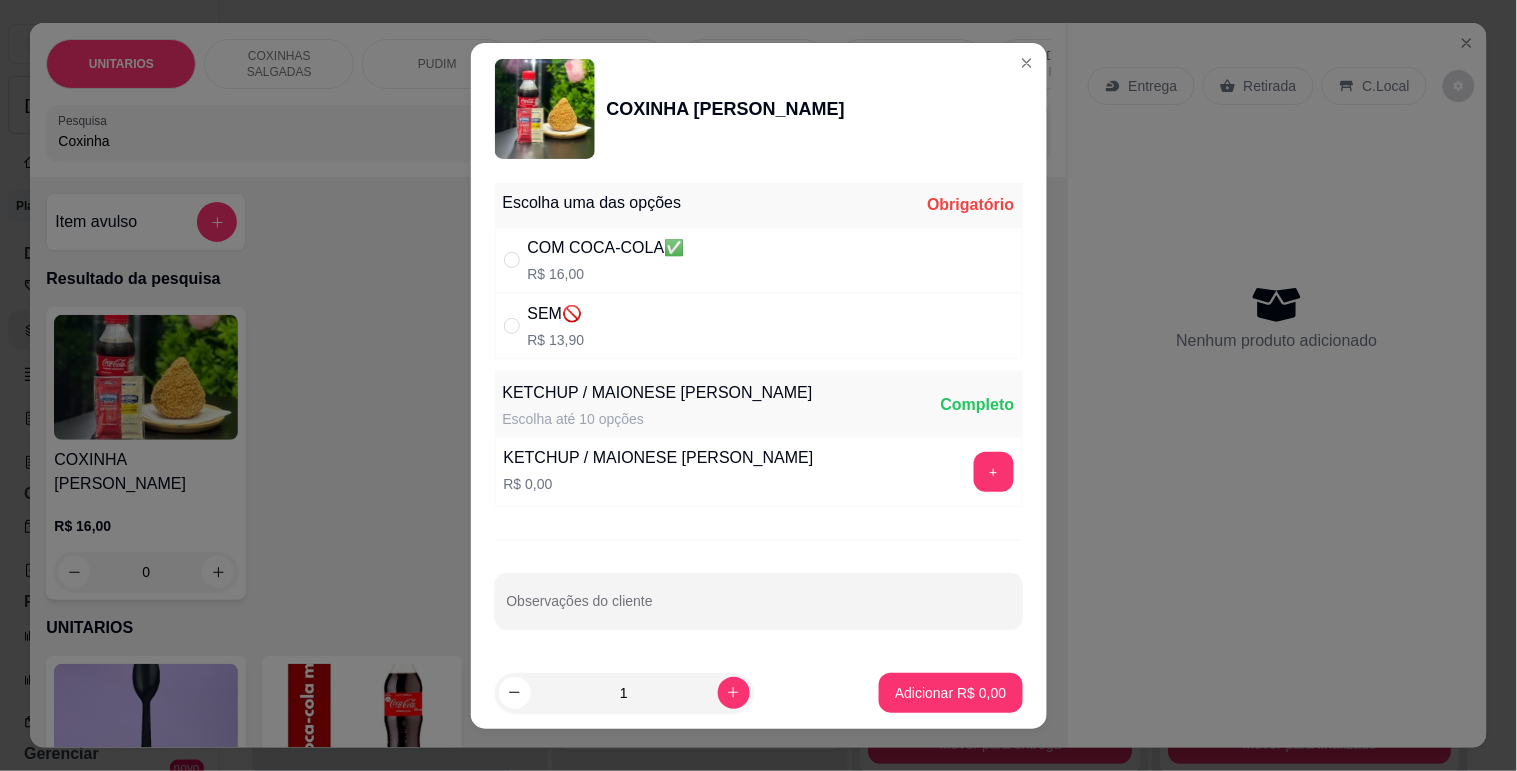 click on "SEM🚫" at bounding box center [556, 314] 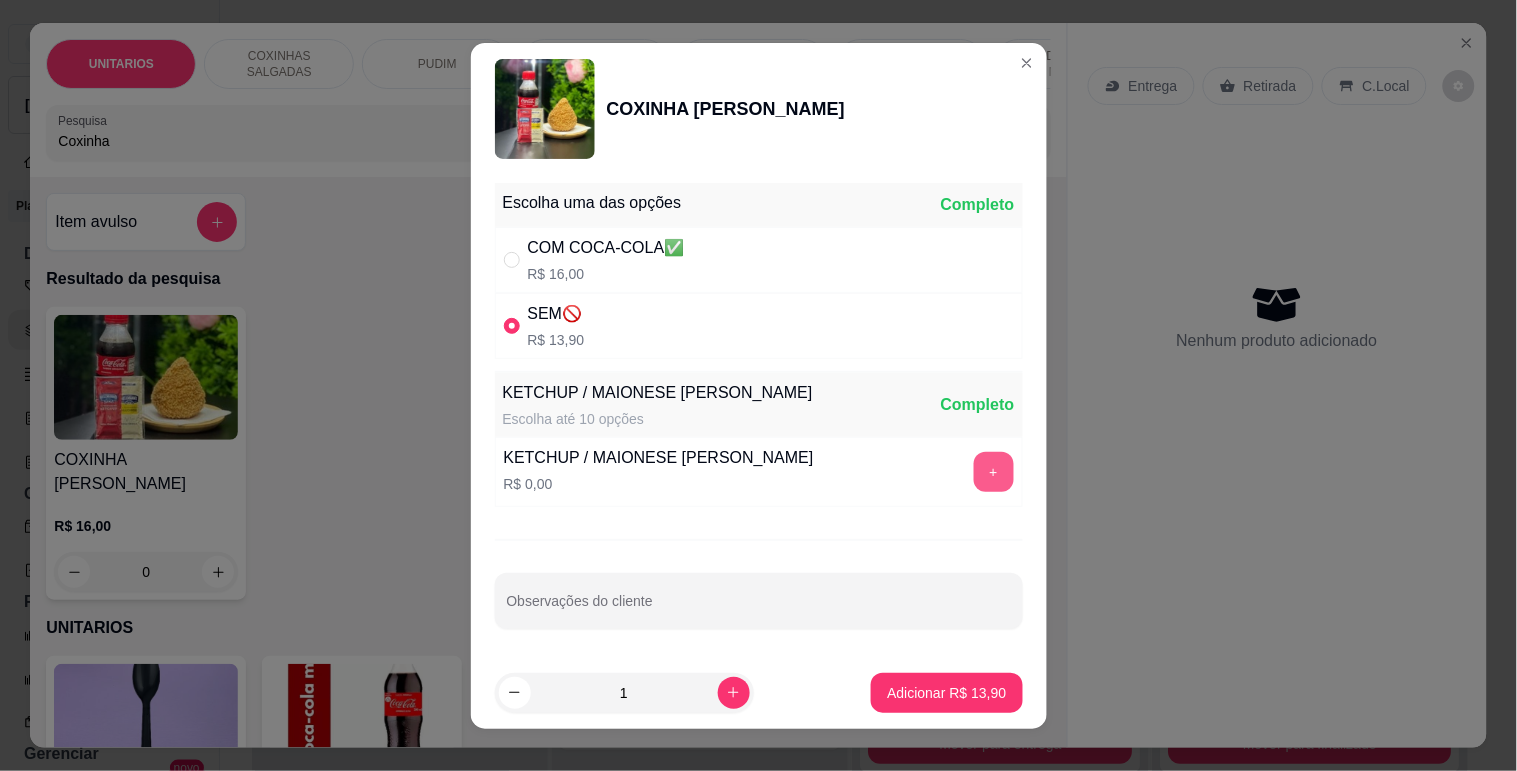 click on "+" at bounding box center (994, 472) 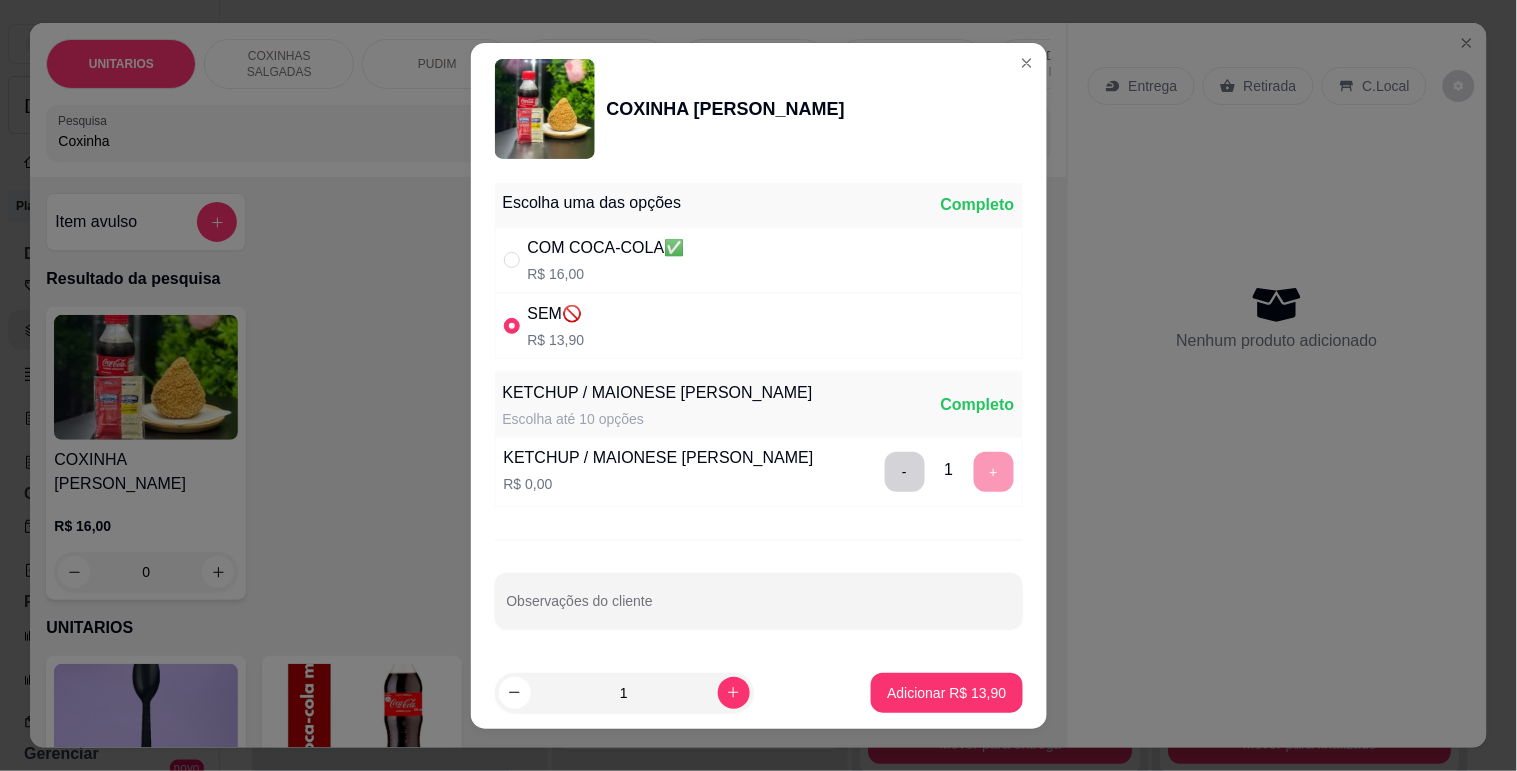 click on "1 Adicionar   R$ 13,90" at bounding box center (759, 693) 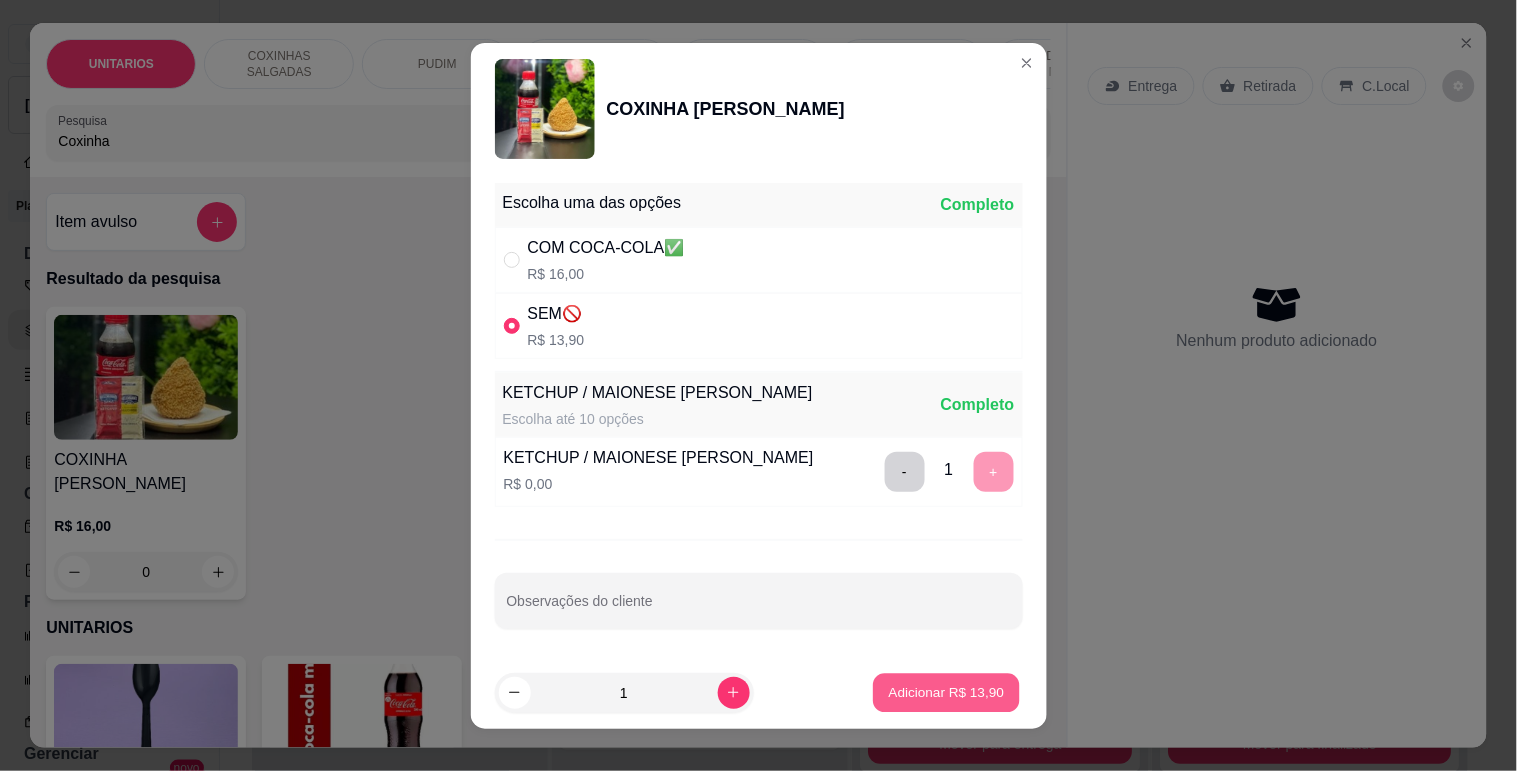 click on "Adicionar   R$ 13,90" at bounding box center (947, 692) 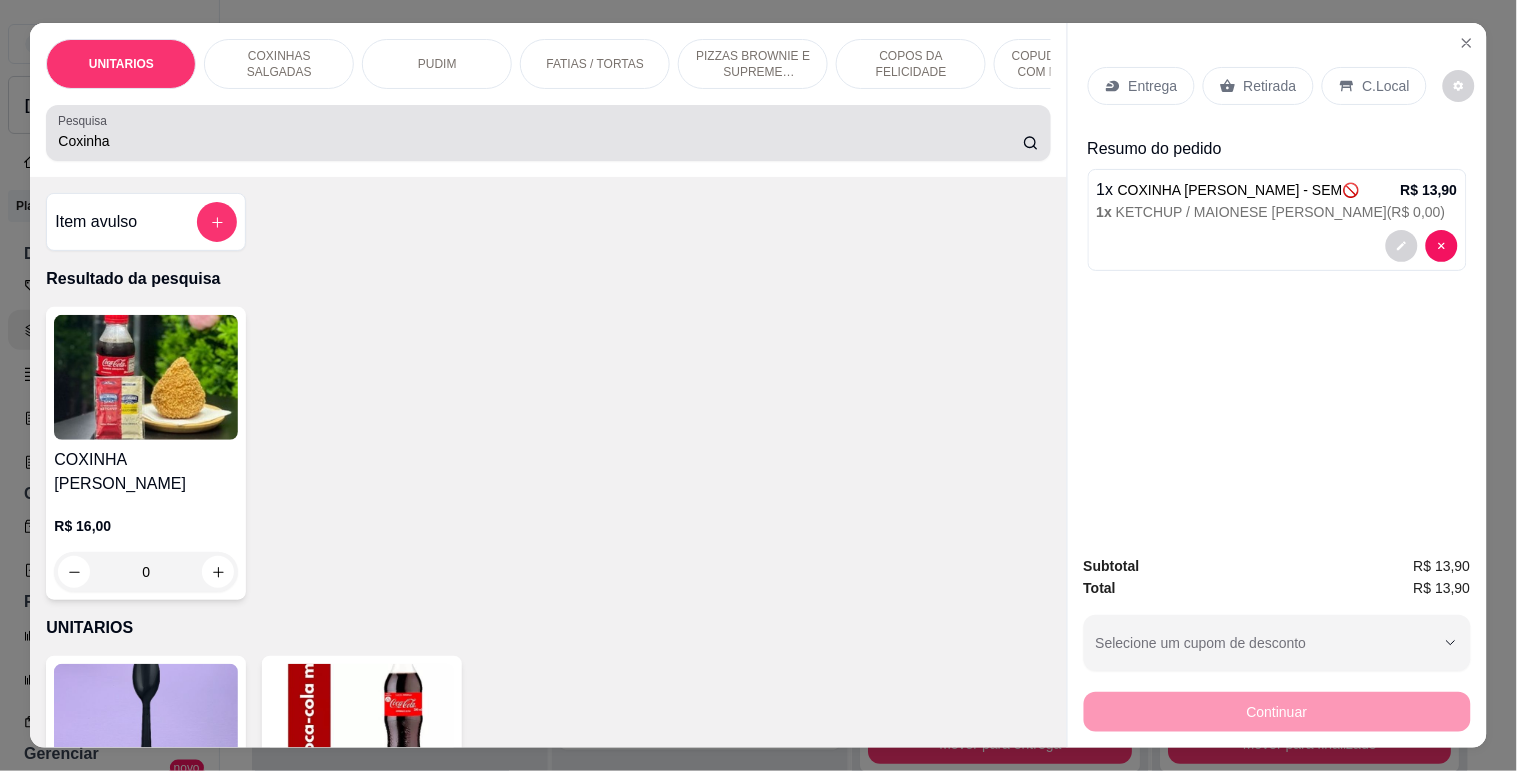 click on "Coxinha" at bounding box center [540, 141] 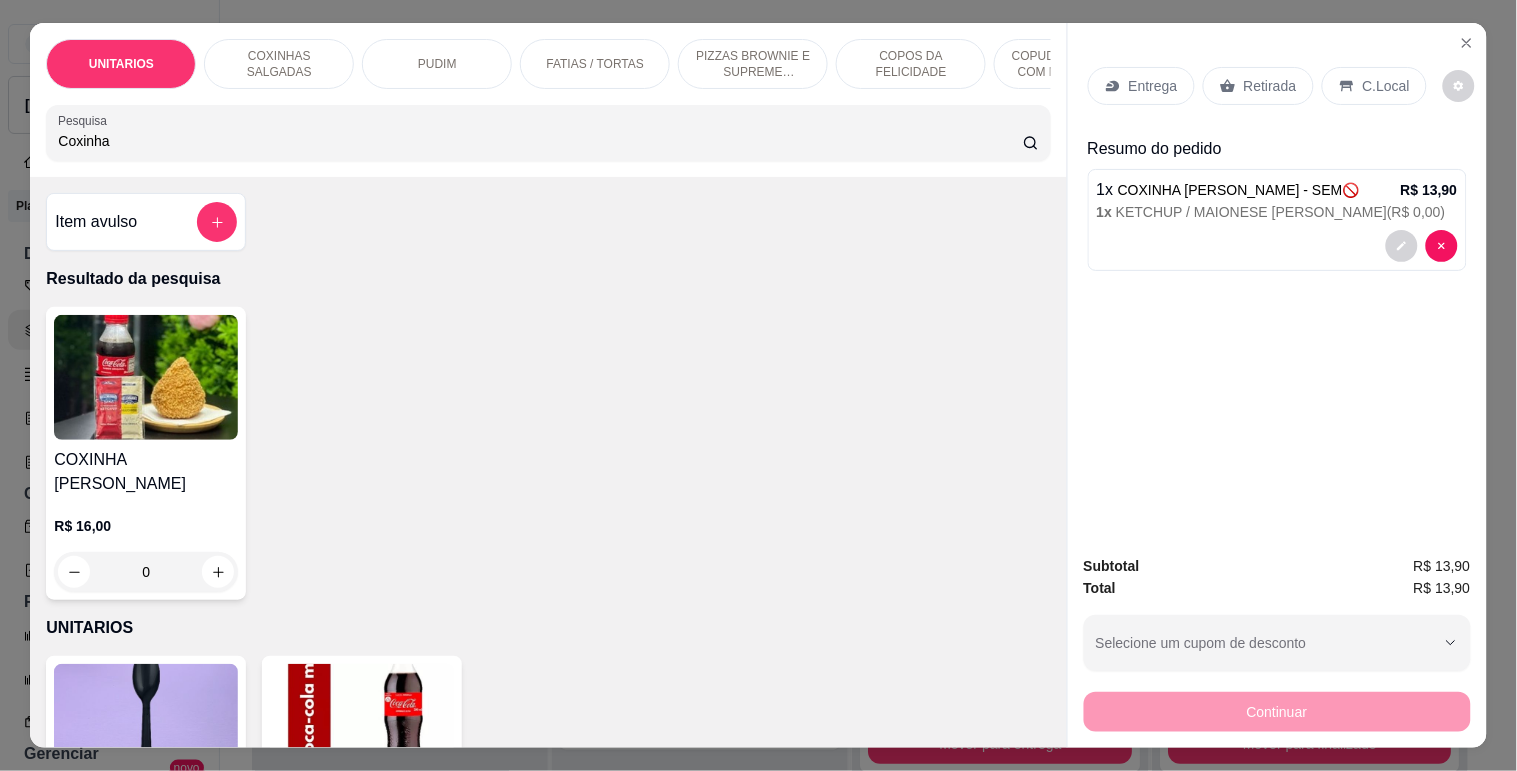 click on "Coxinha" at bounding box center (540, 141) 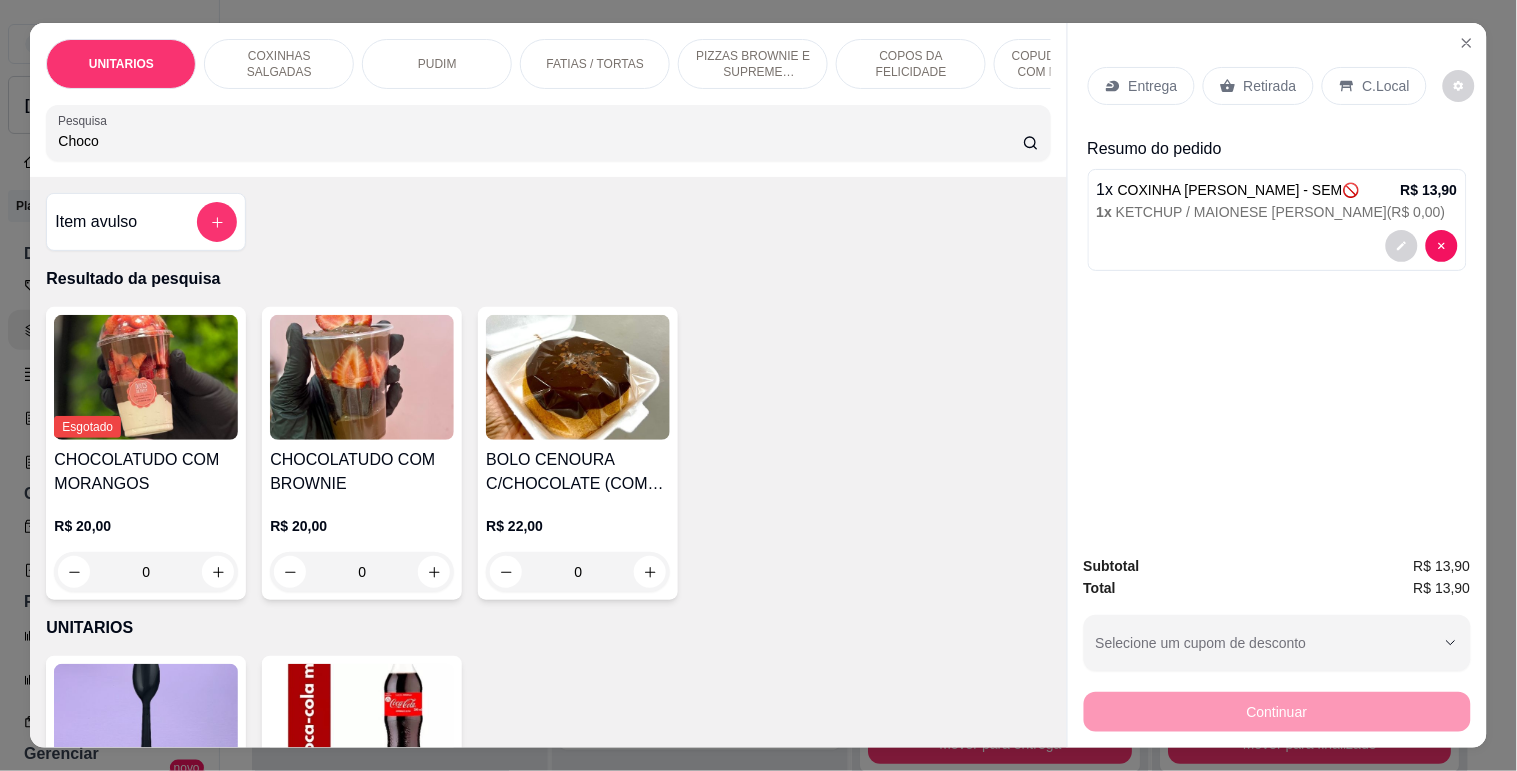 type on "Choco" 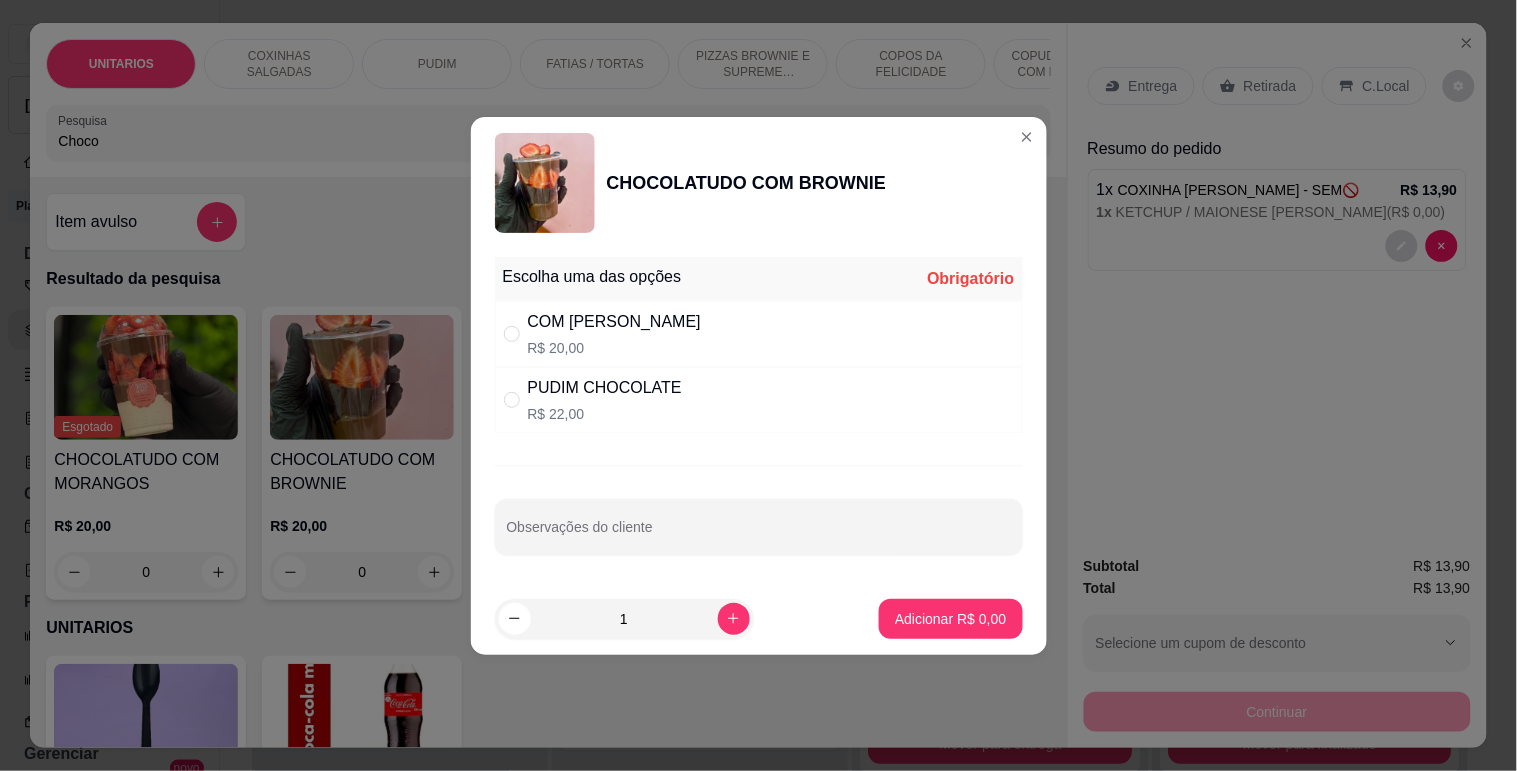 click on "R$ 22,00" at bounding box center (605, 414) 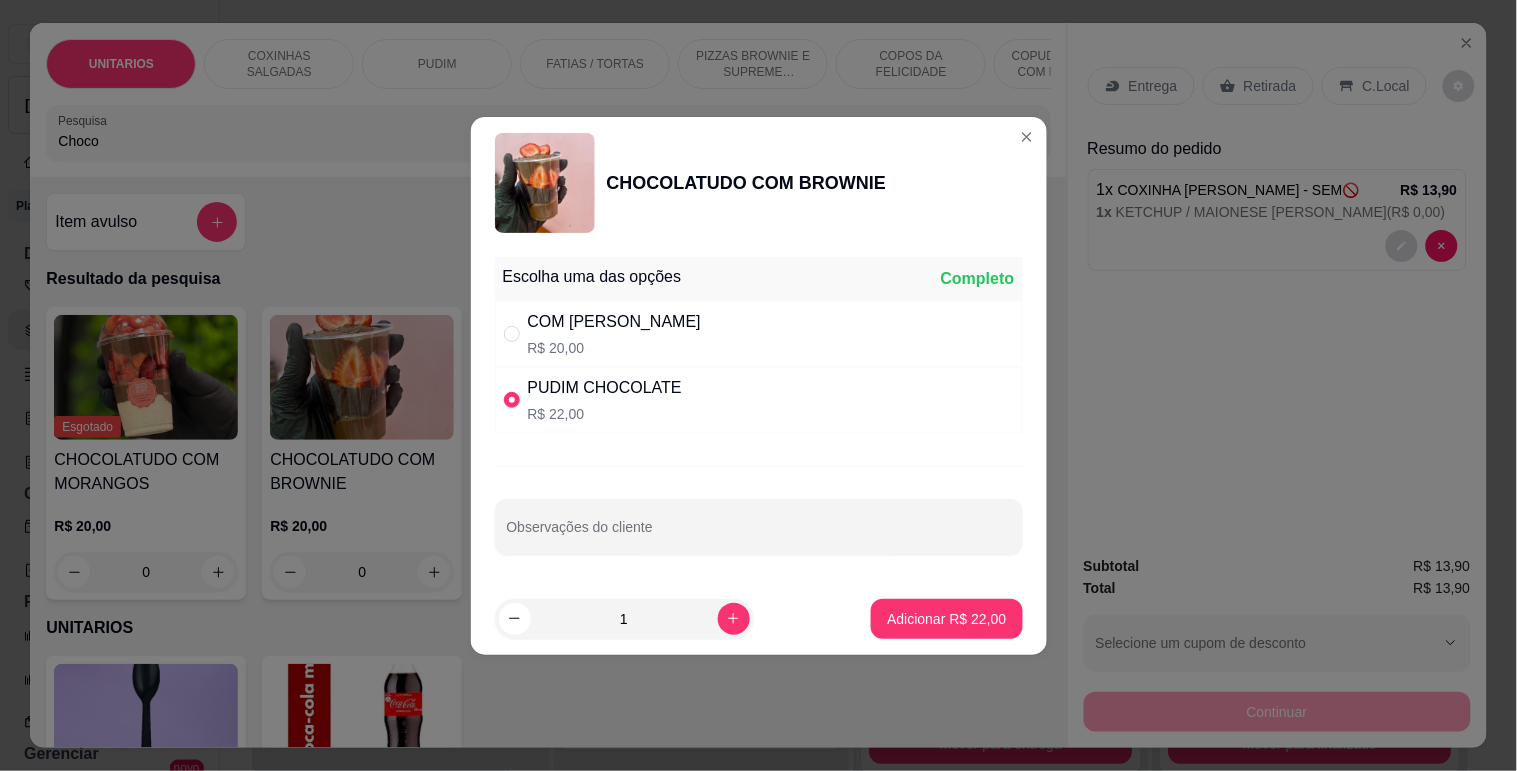click on "Adicionar   R$ 22,00" at bounding box center [946, 619] 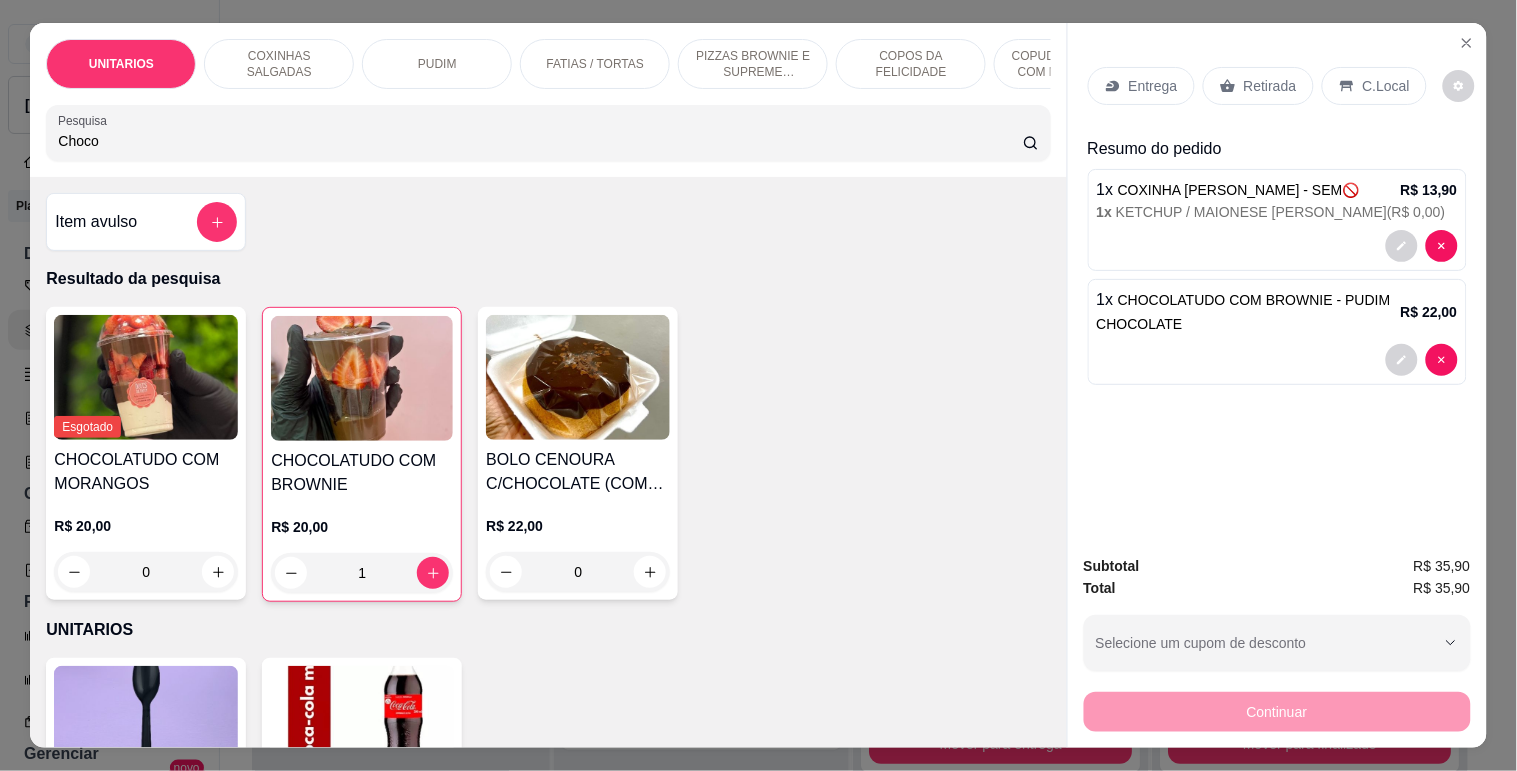 type on "1" 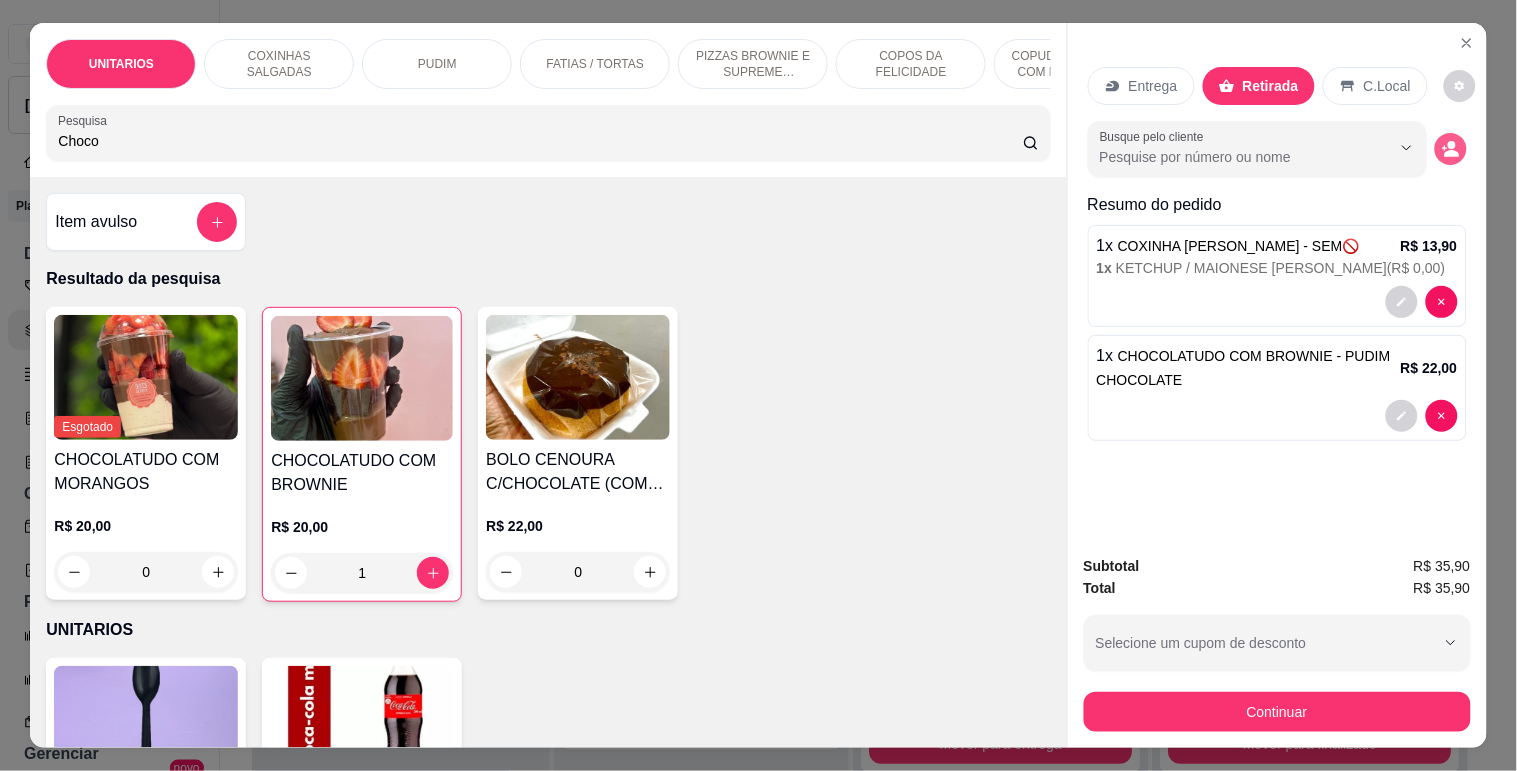 click 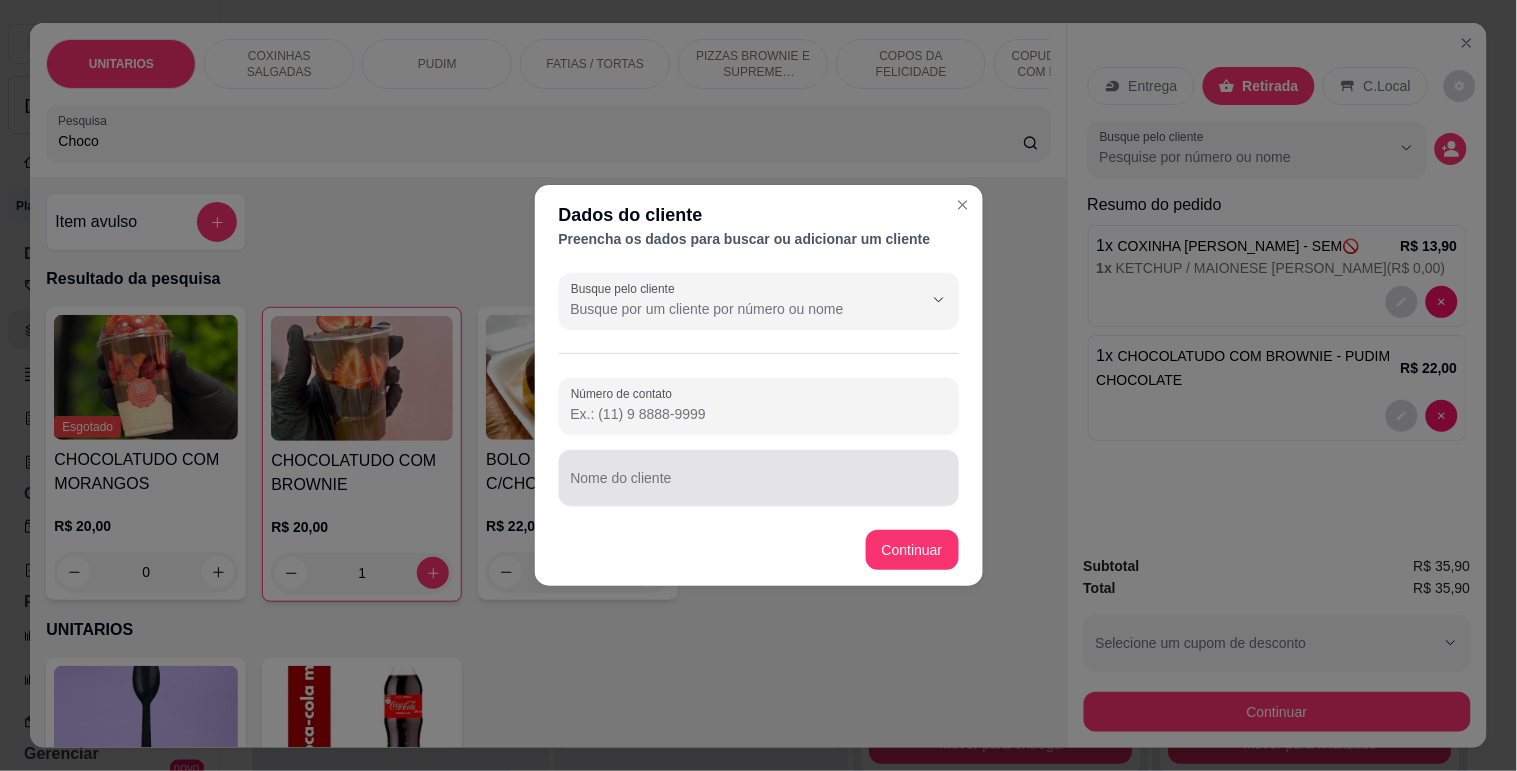 click at bounding box center [759, 478] 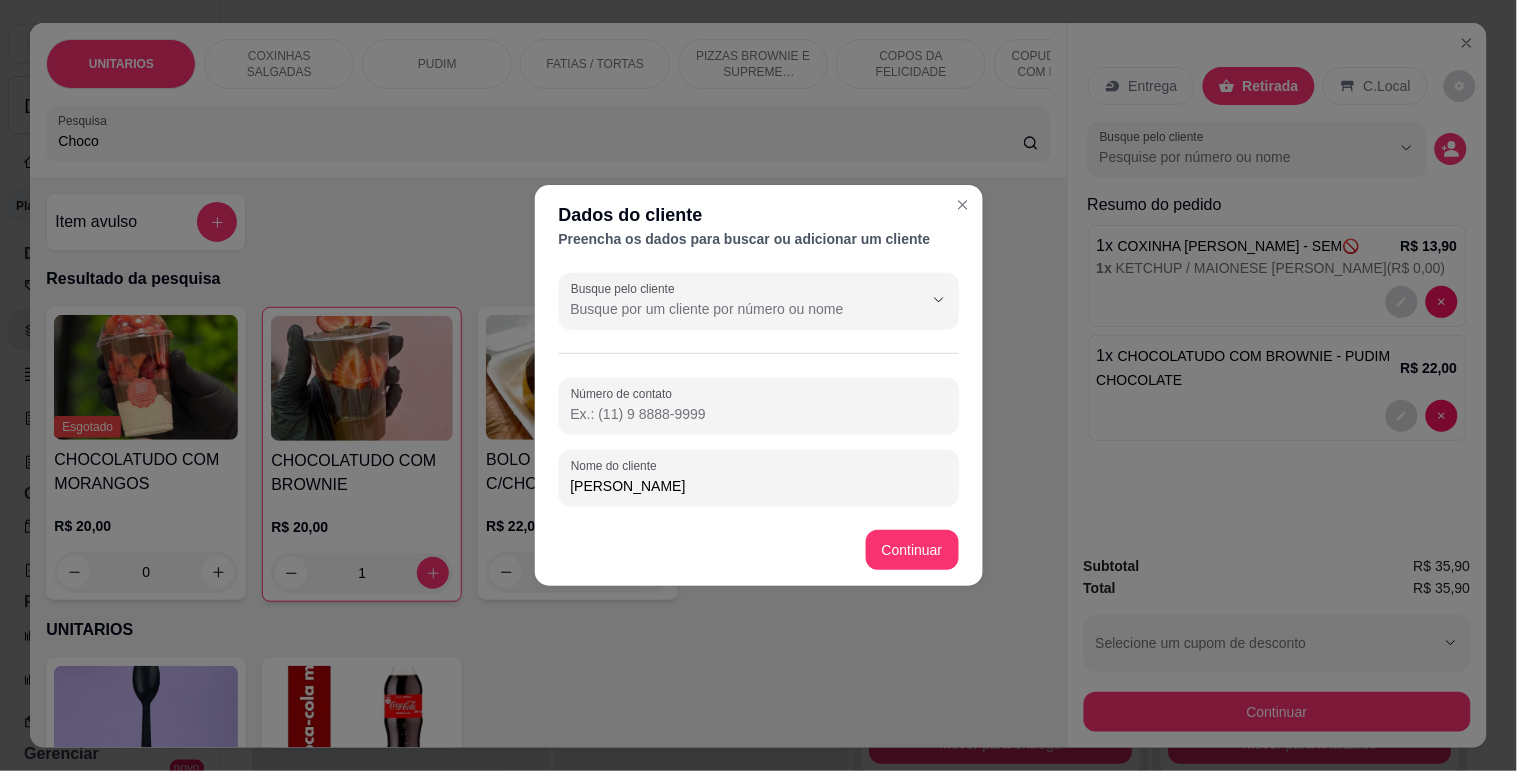 type on "[PERSON_NAME]" 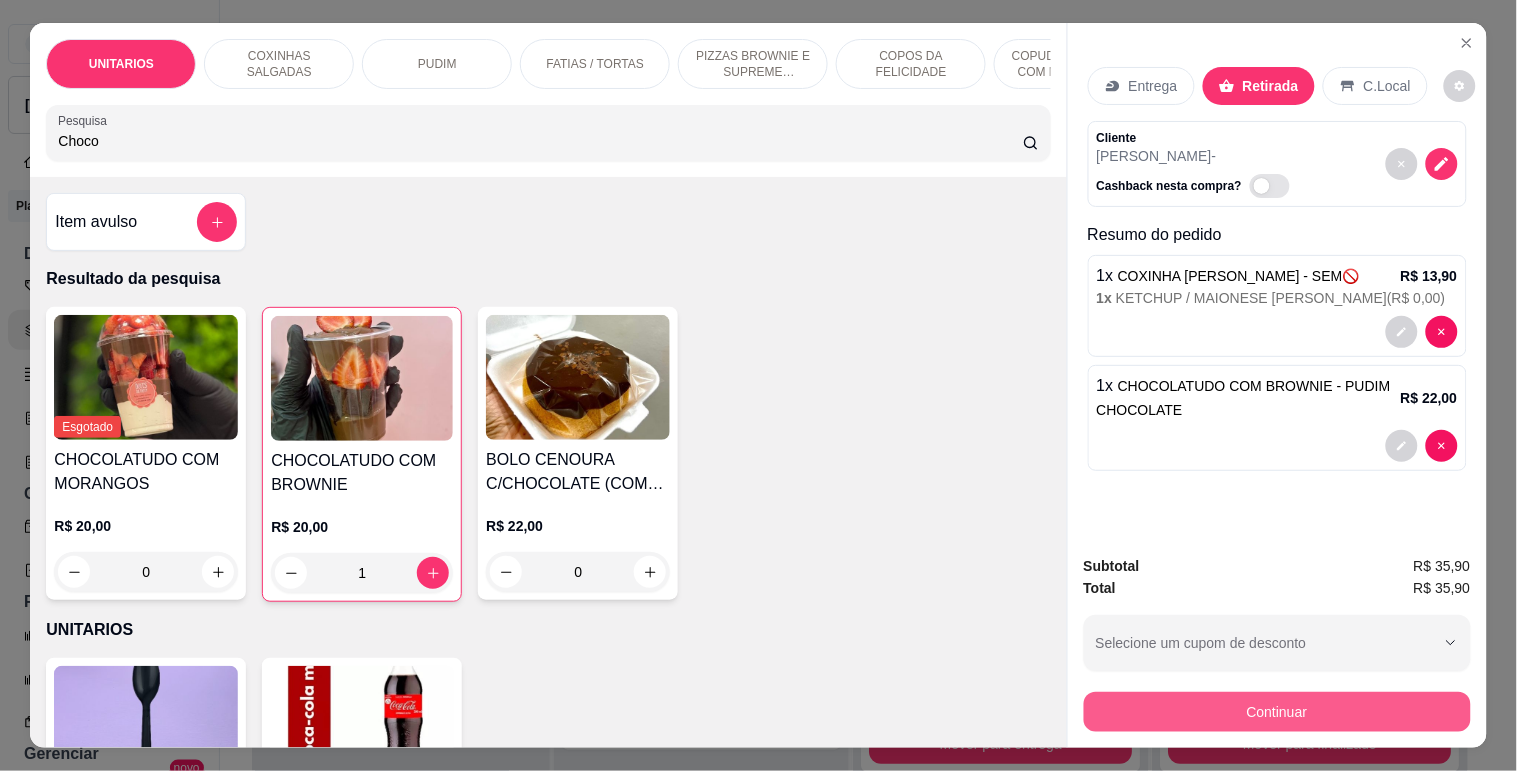 click on "Continuar" at bounding box center (1277, 712) 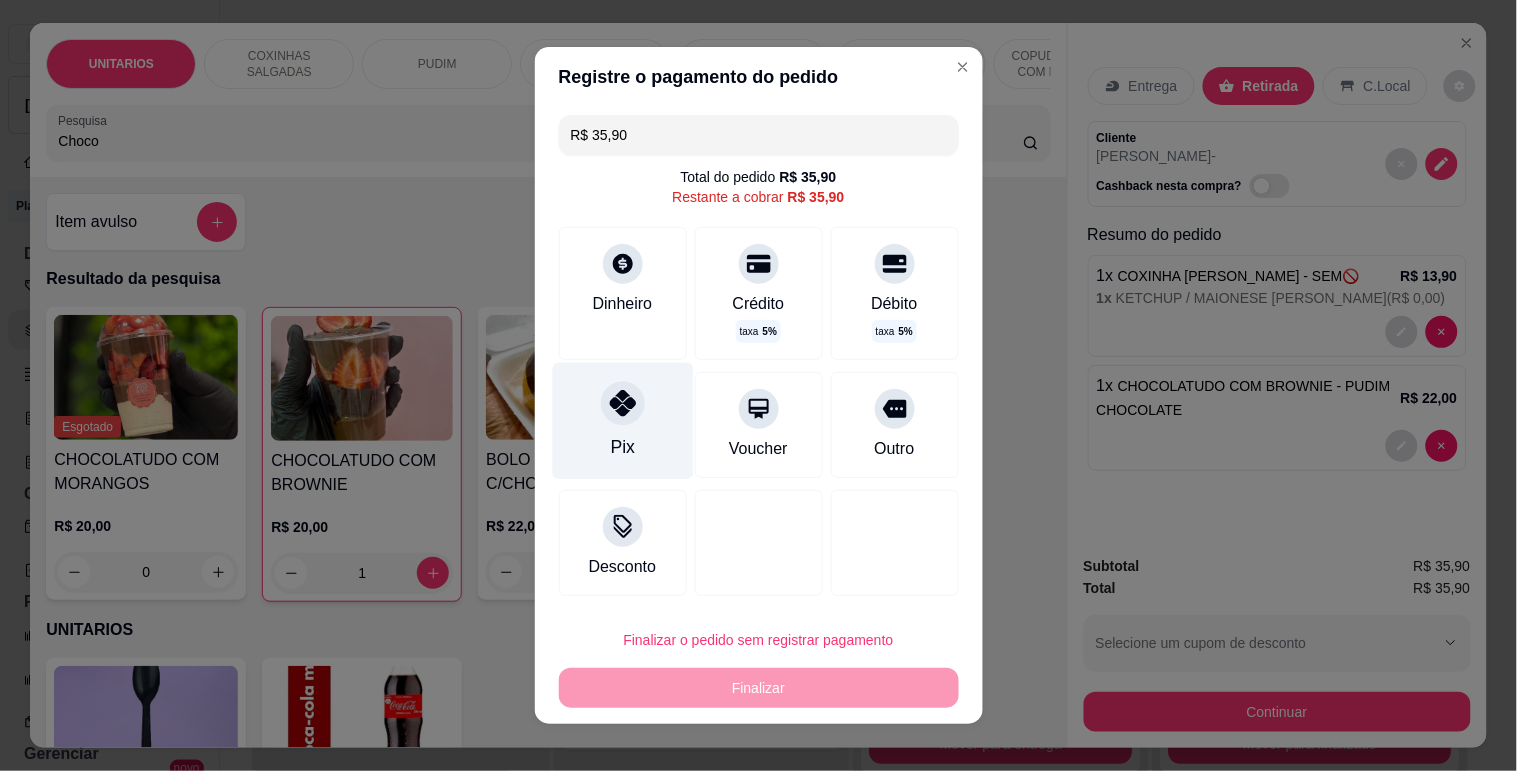 click 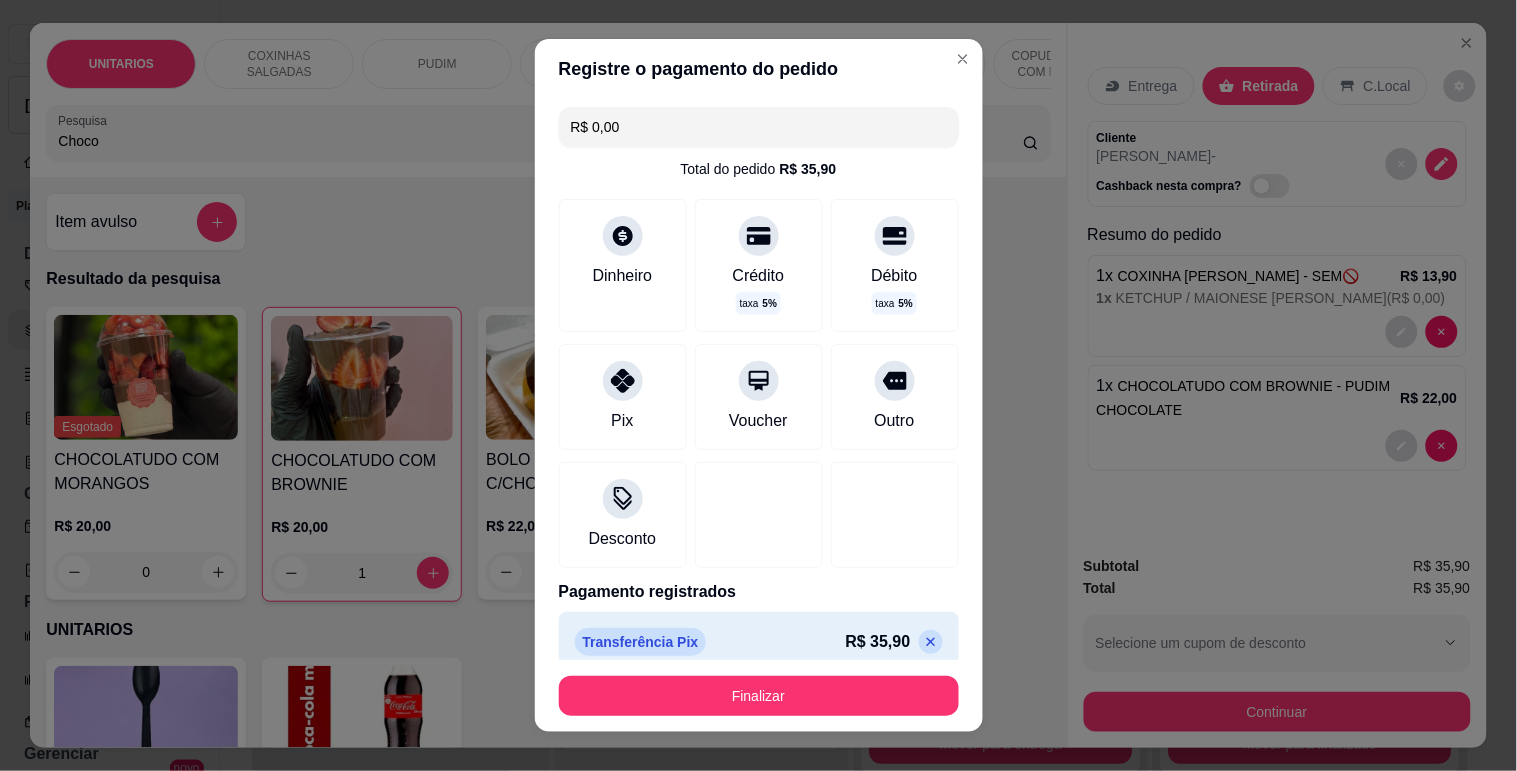 type on "R$ 0,00" 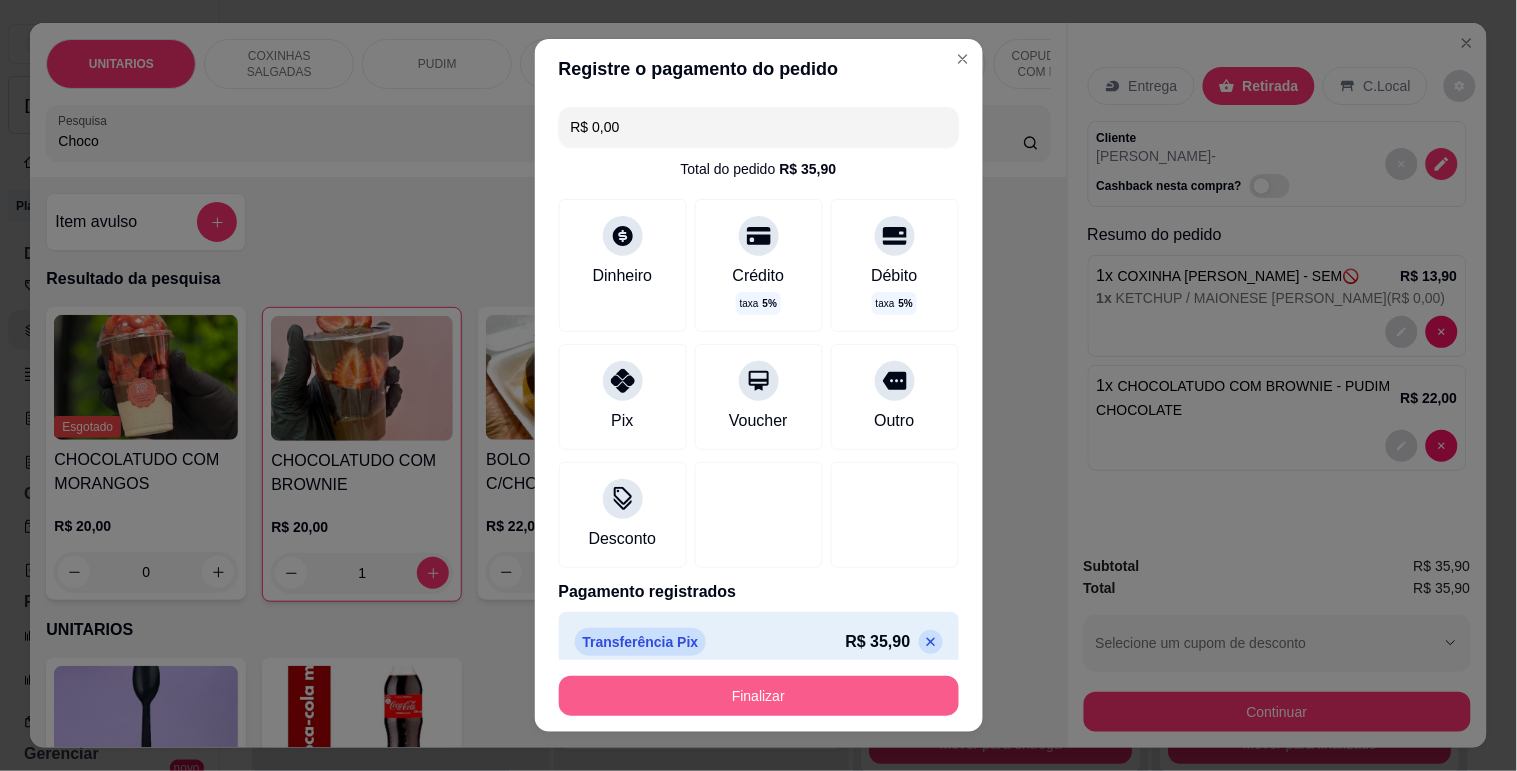 click on "Finalizar" at bounding box center [759, 696] 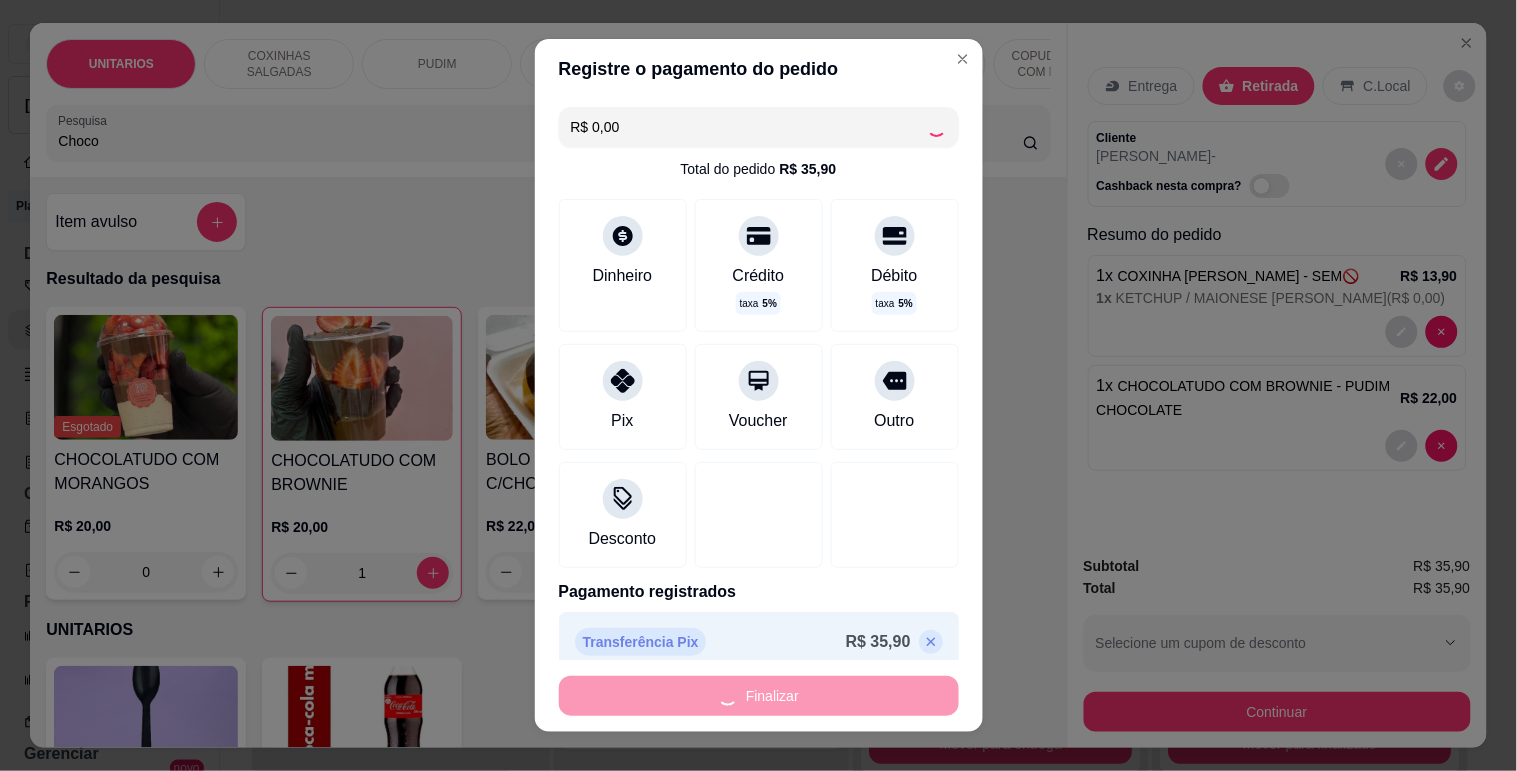 type on "0" 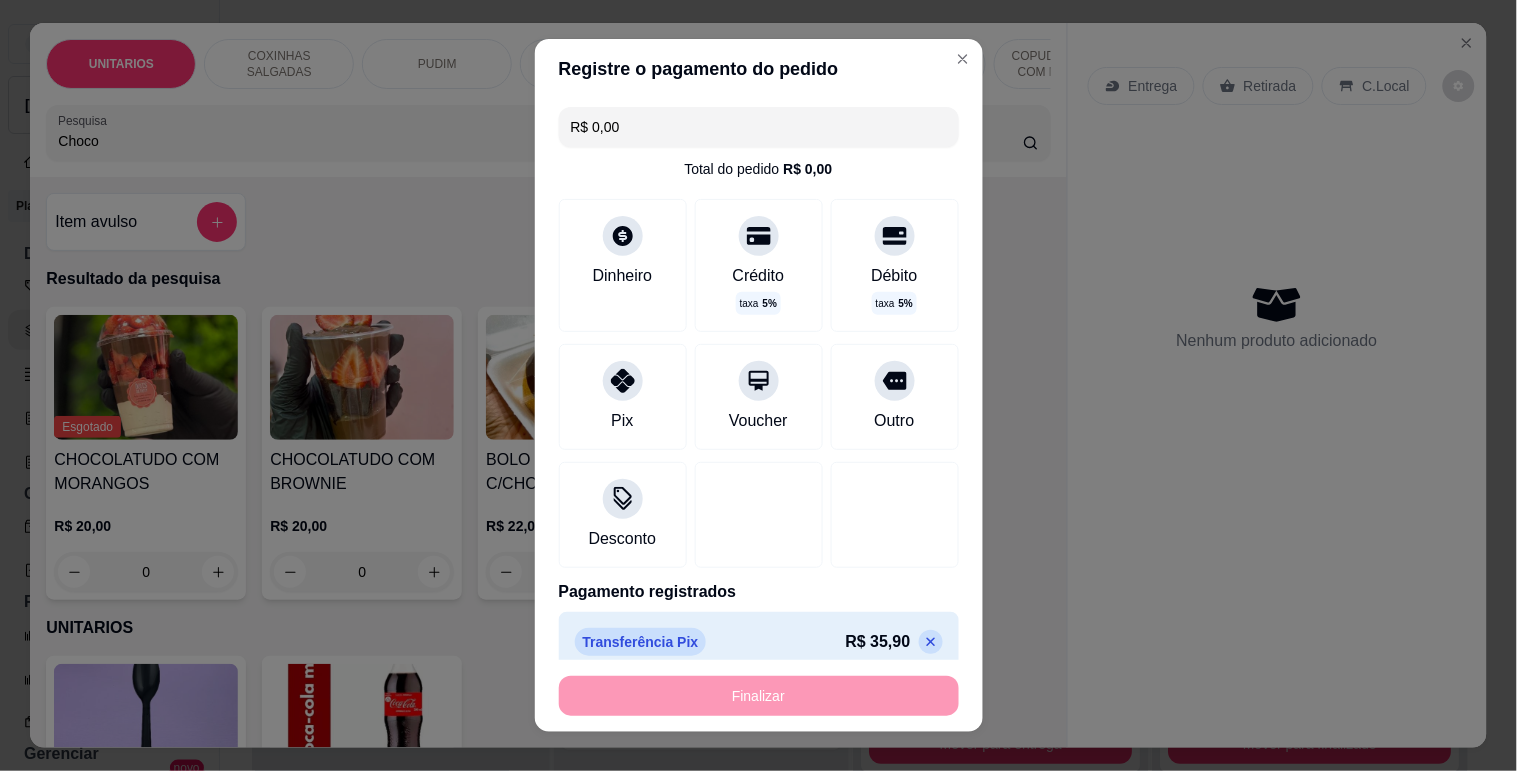 type on "-R$ 35,90" 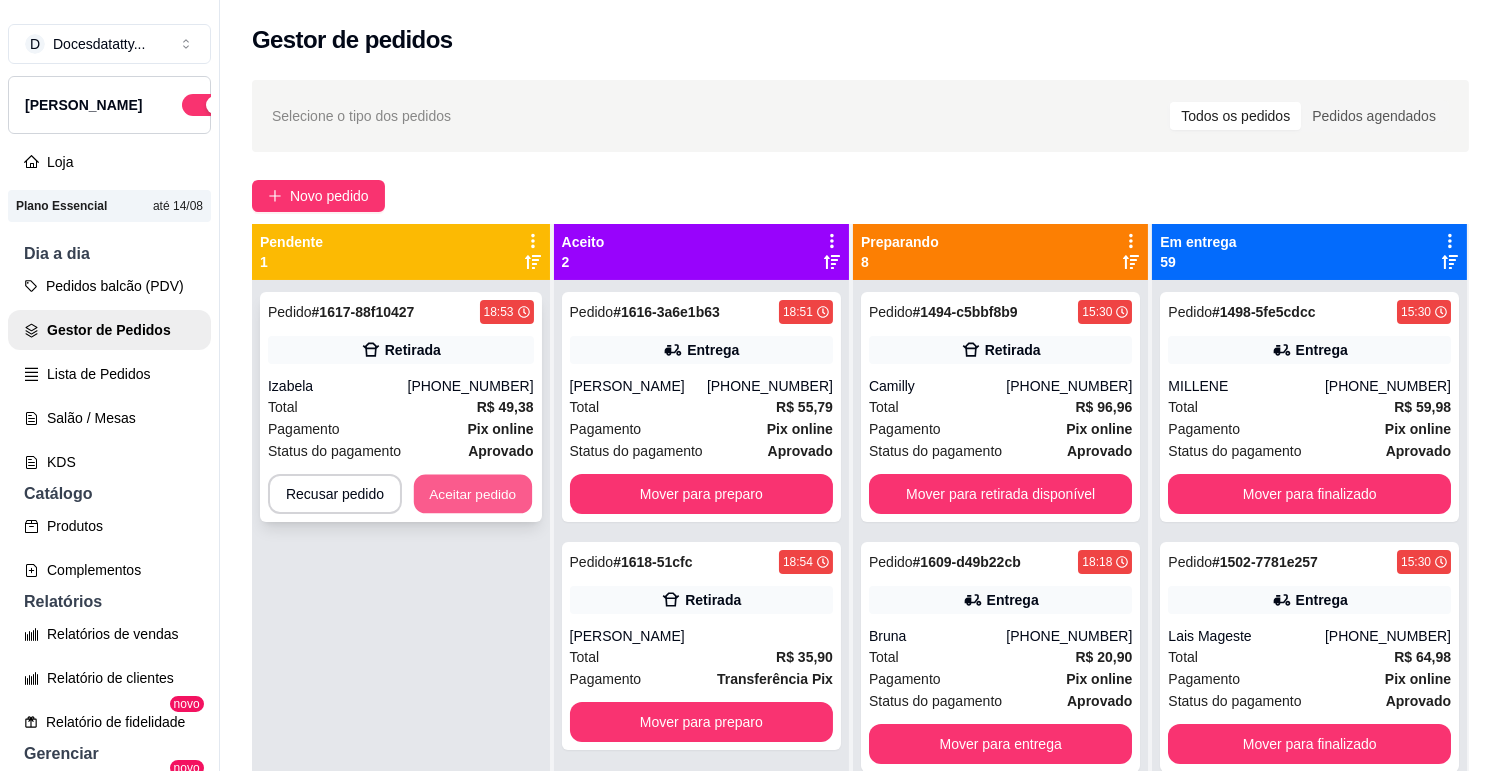 click on "Aceitar pedido" at bounding box center [473, 494] 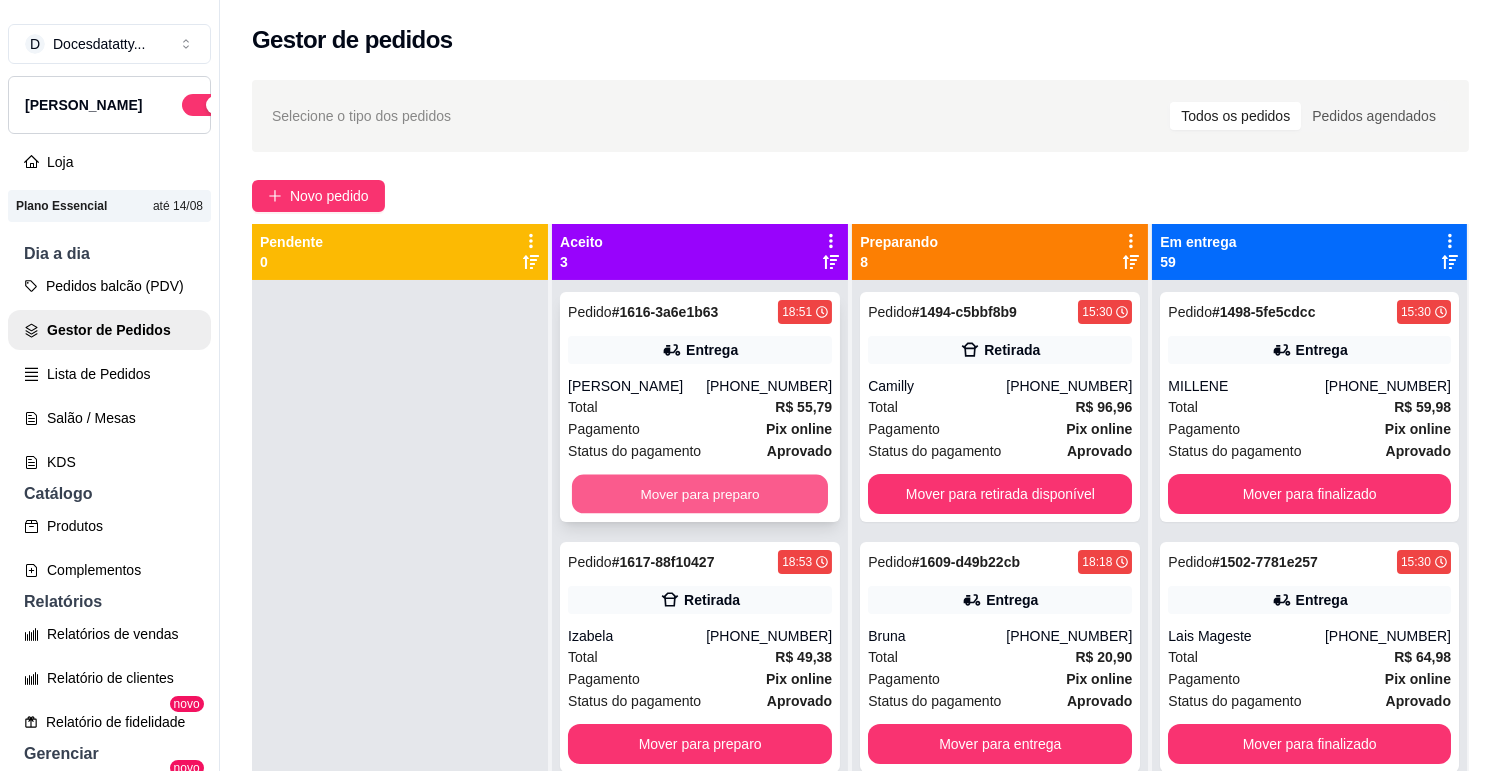 click on "Mover para preparo" at bounding box center [700, 494] 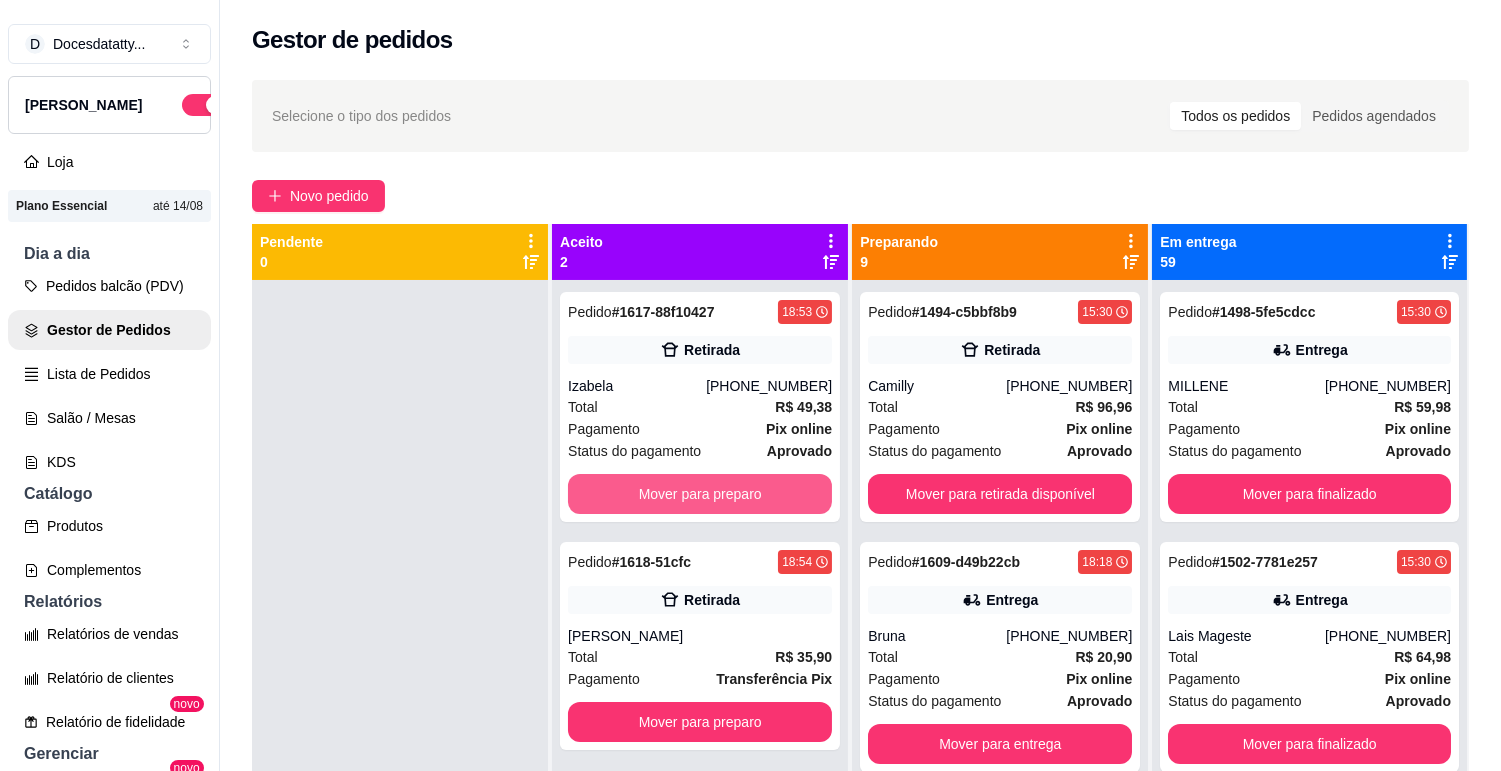 click on "Mover para preparo" at bounding box center (700, 494) 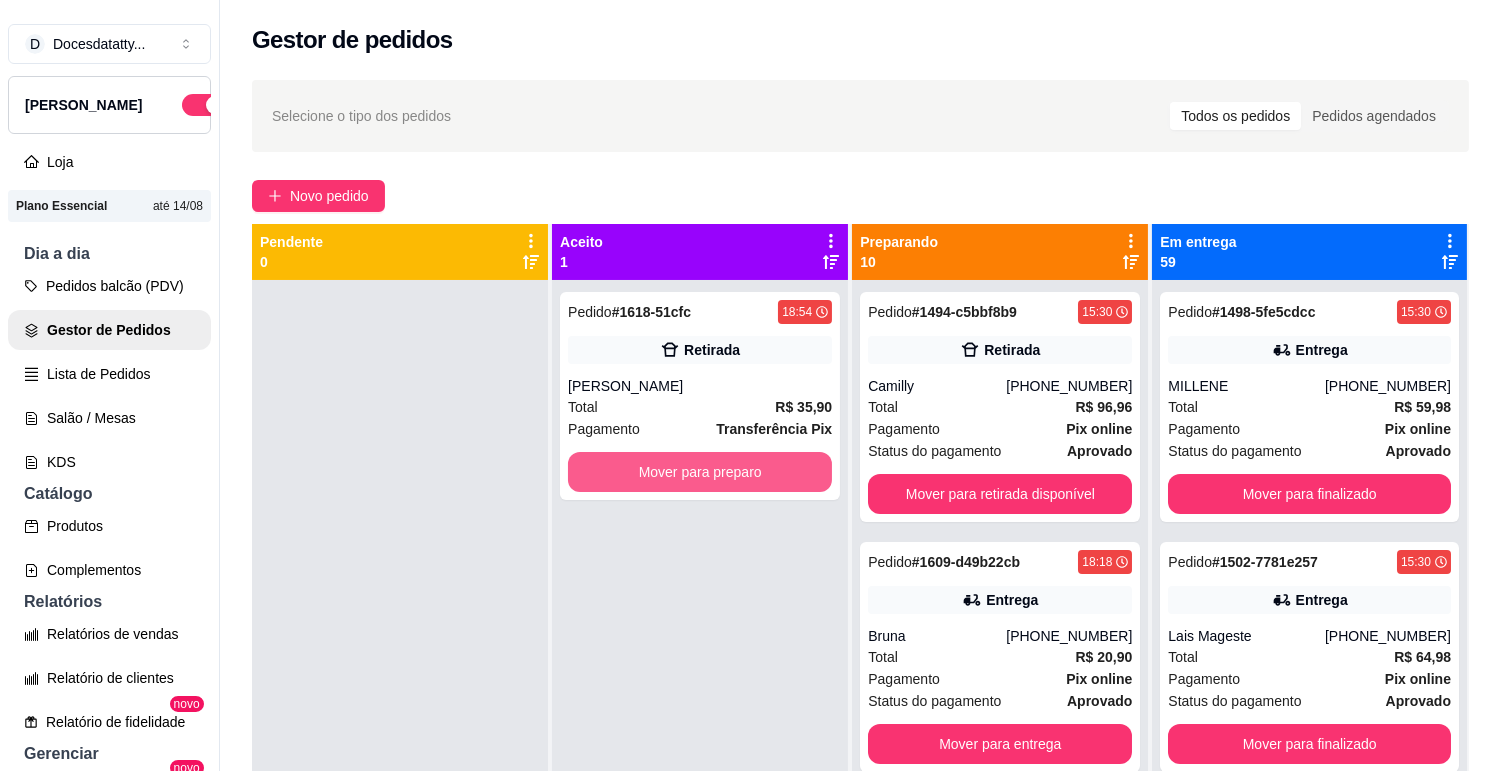 click on "Mover para preparo" at bounding box center (700, 472) 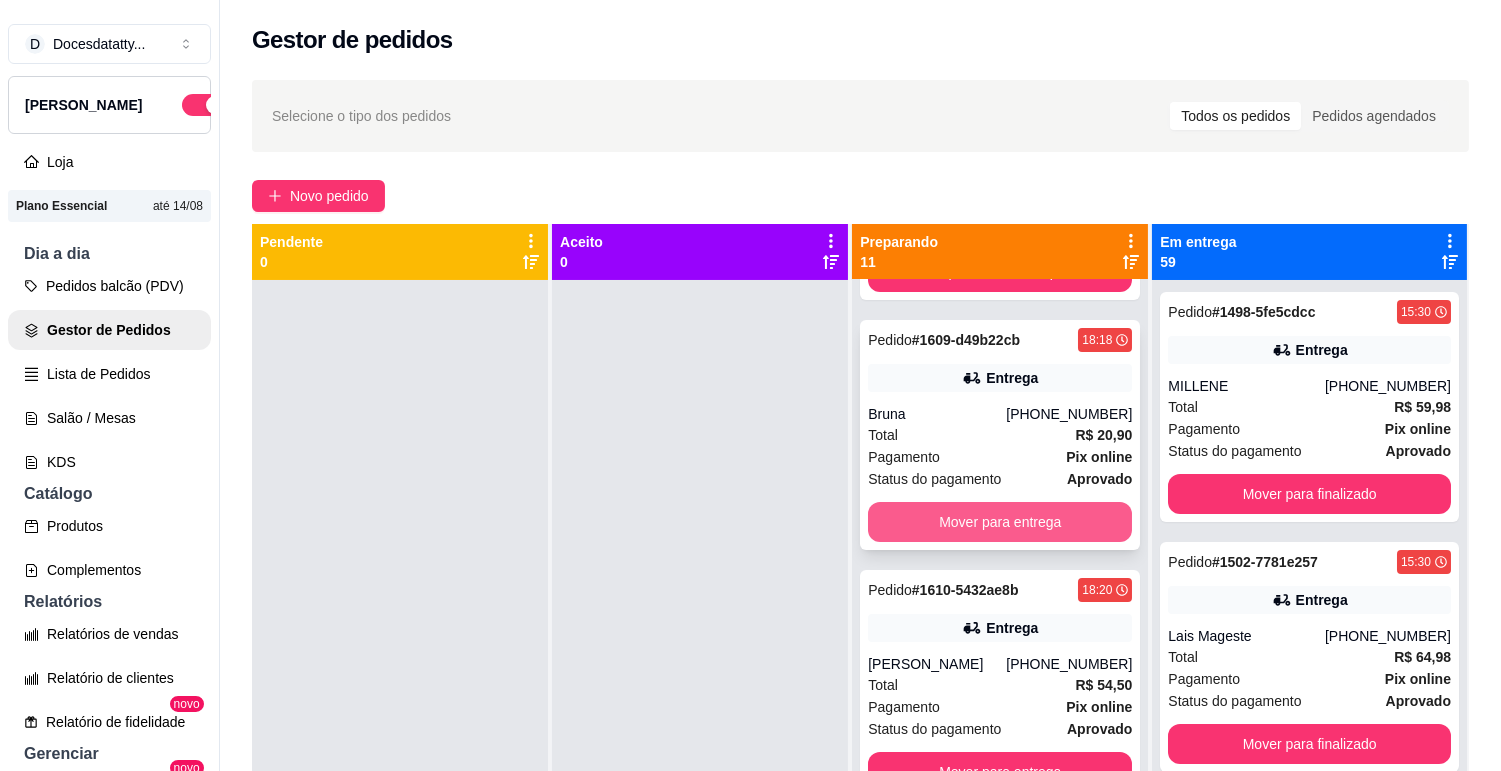 scroll, scrollTop: 333, scrollLeft: 0, axis: vertical 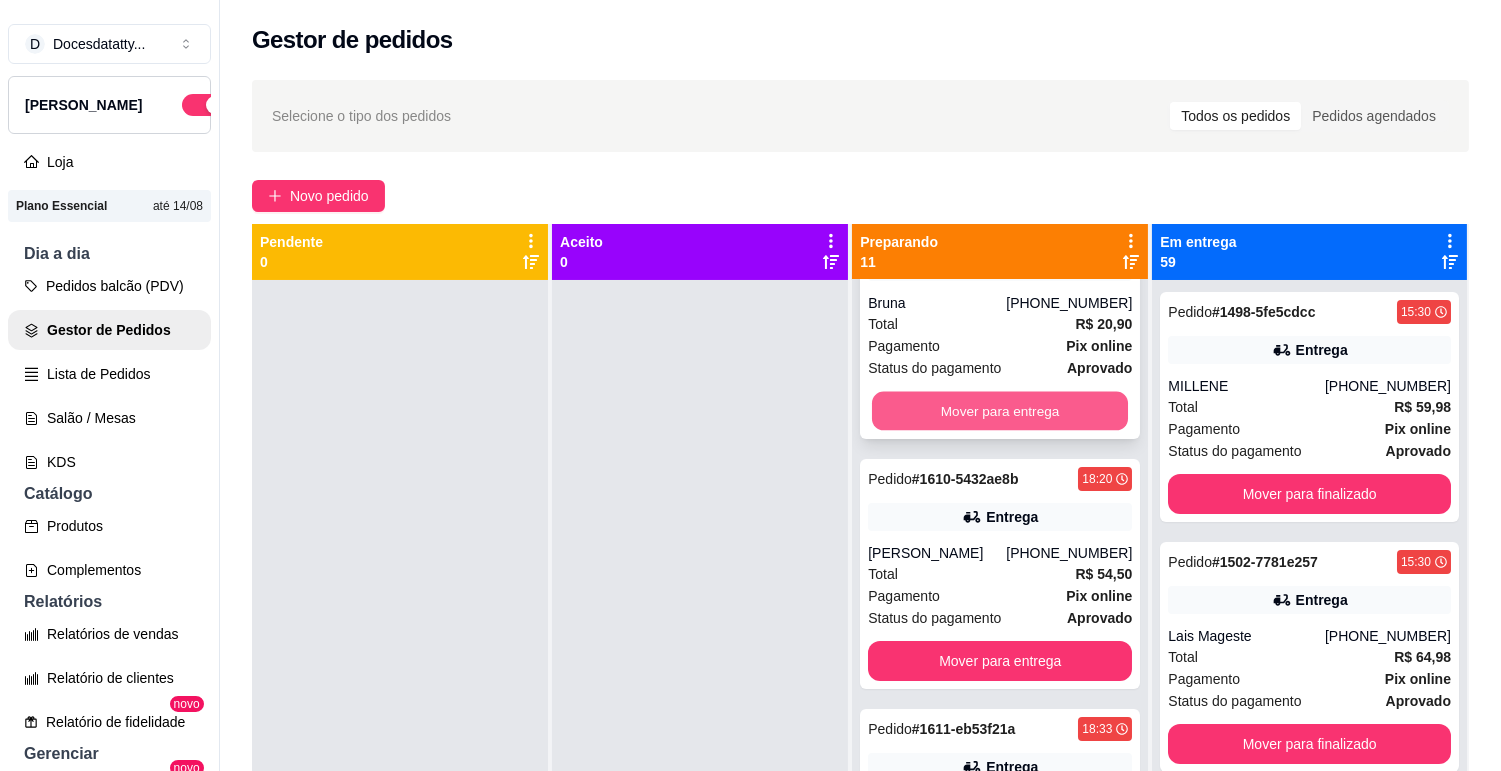 click on "Mover para entrega" at bounding box center [1000, 411] 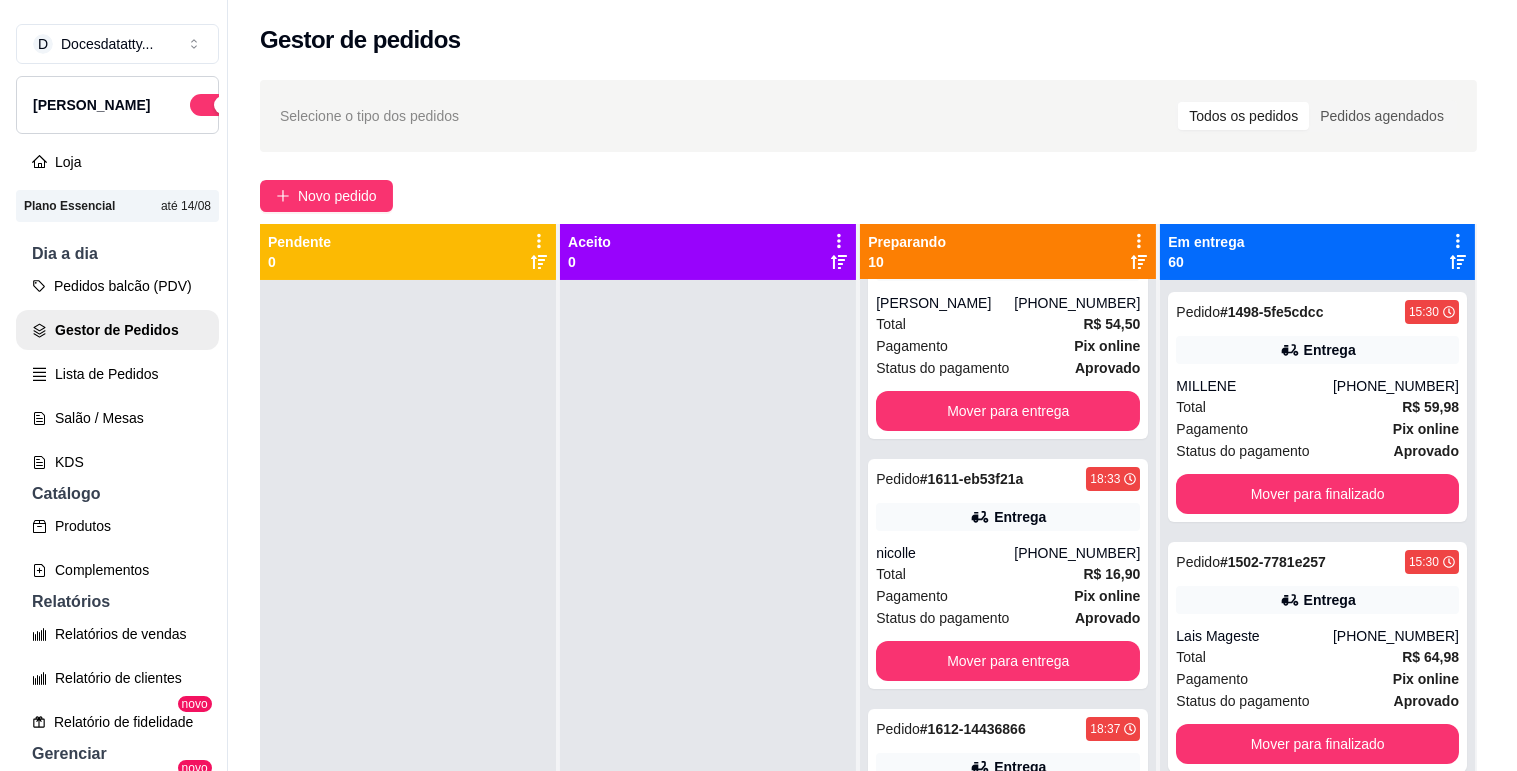 scroll, scrollTop: 83, scrollLeft: 0, axis: vertical 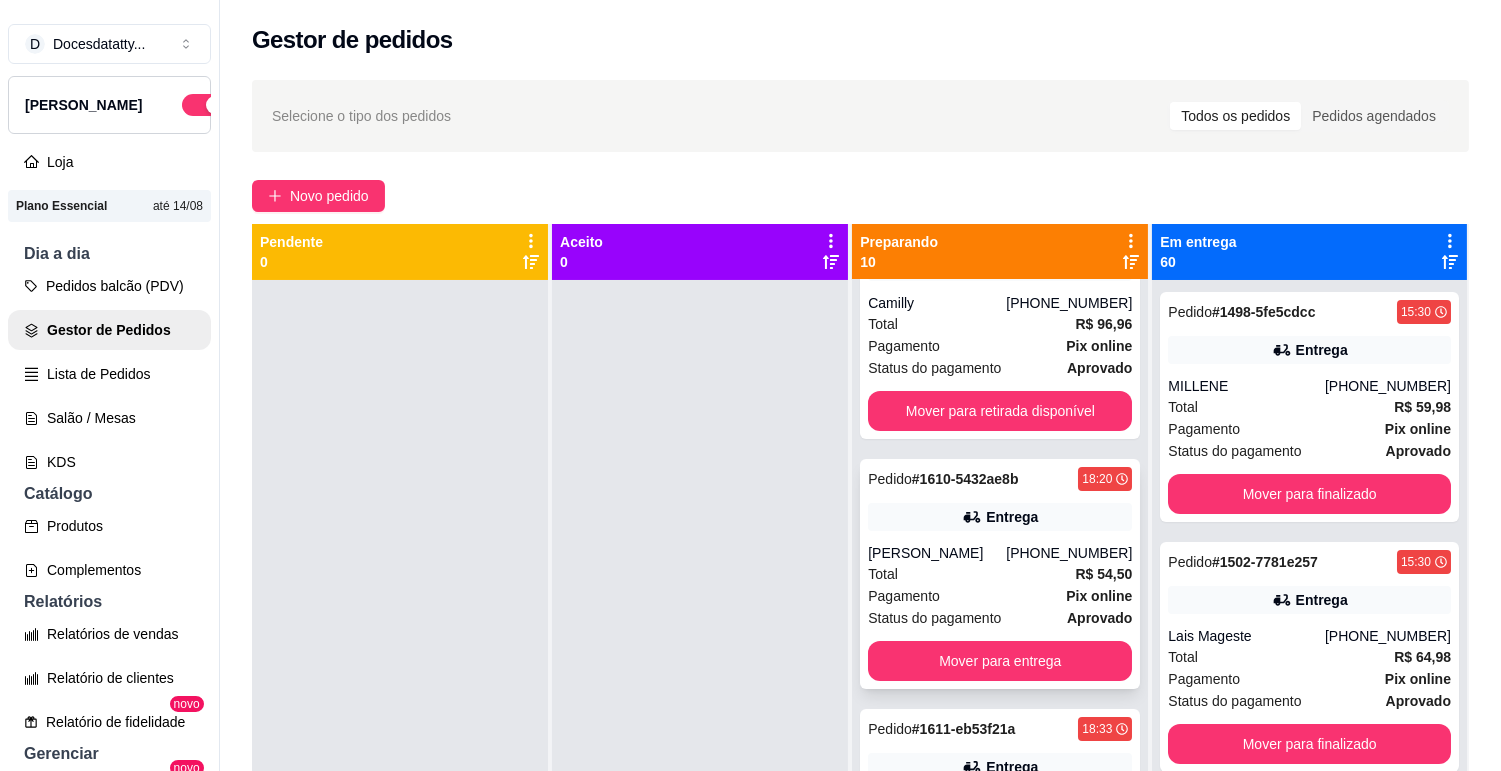 click on "[PERSON_NAME]" at bounding box center [937, 553] 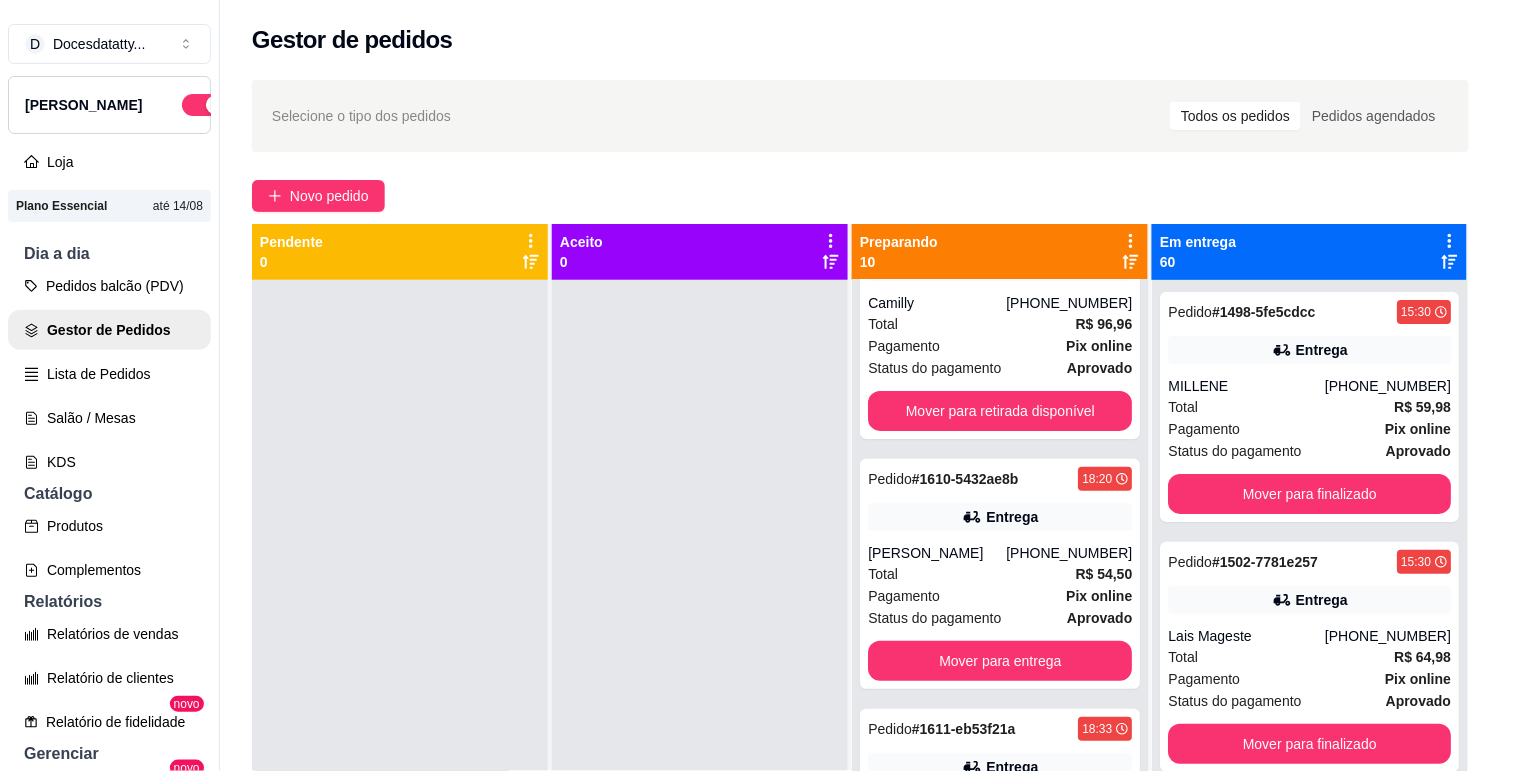 scroll, scrollTop: 222, scrollLeft: 0, axis: vertical 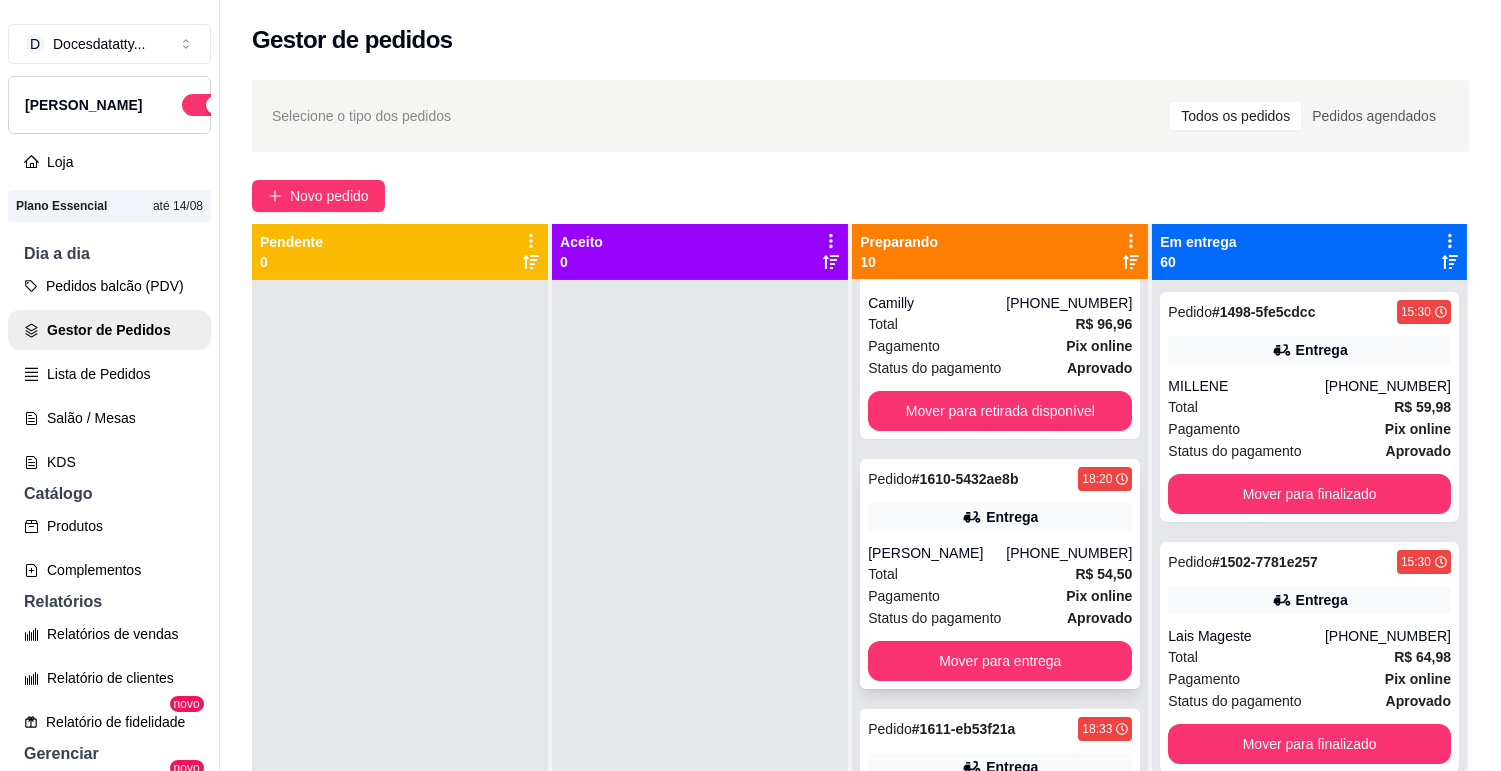 click on "Pedido  # 1610-5432ae8b 18:20 Entrega [PERSON_NAME]  [PHONE_NUMBER] Total R$ 54,50 Pagamento Pix online Status do pagamento aprovado Mover para entrega" at bounding box center (1000, 574) 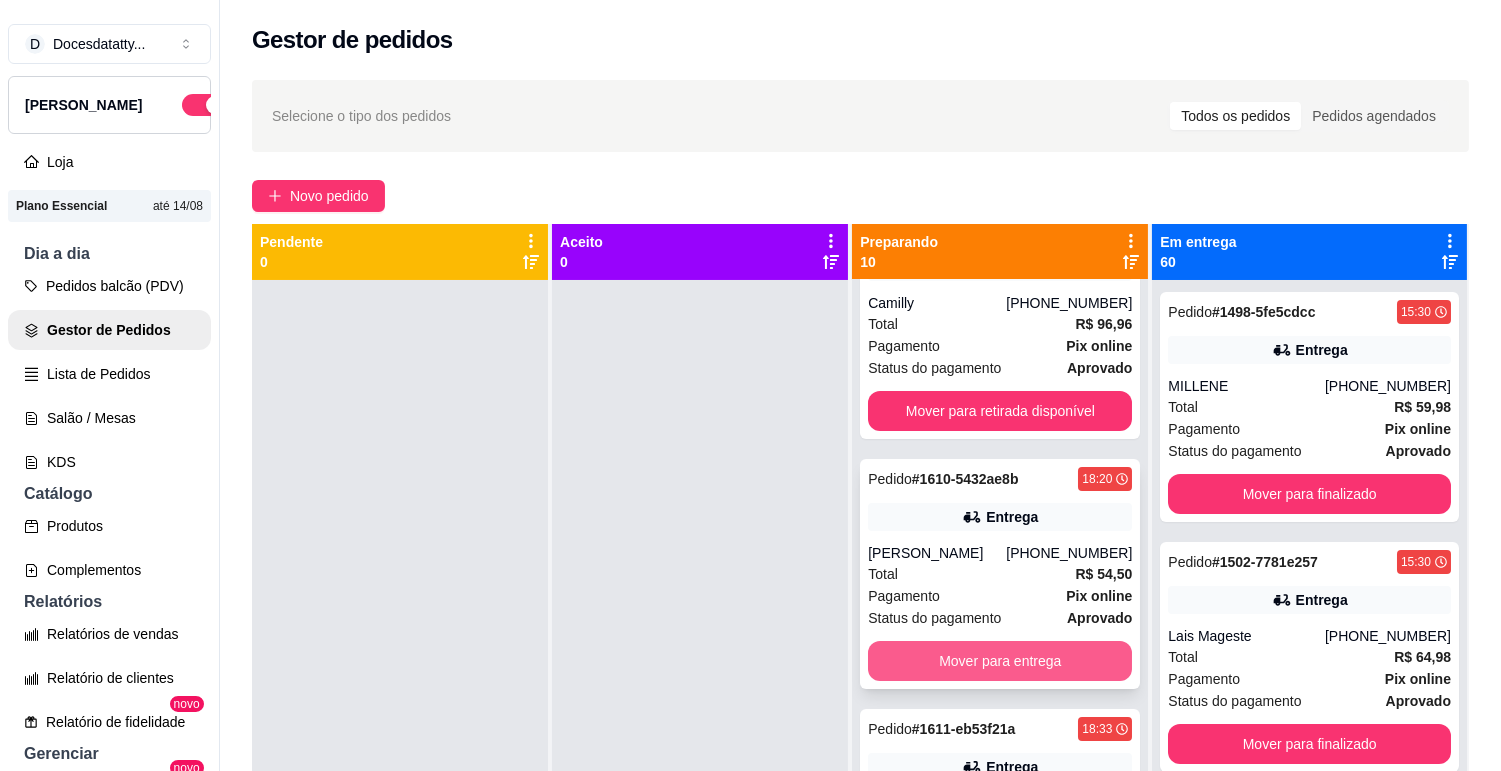 click on "Mover para entrega" at bounding box center (1000, 661) 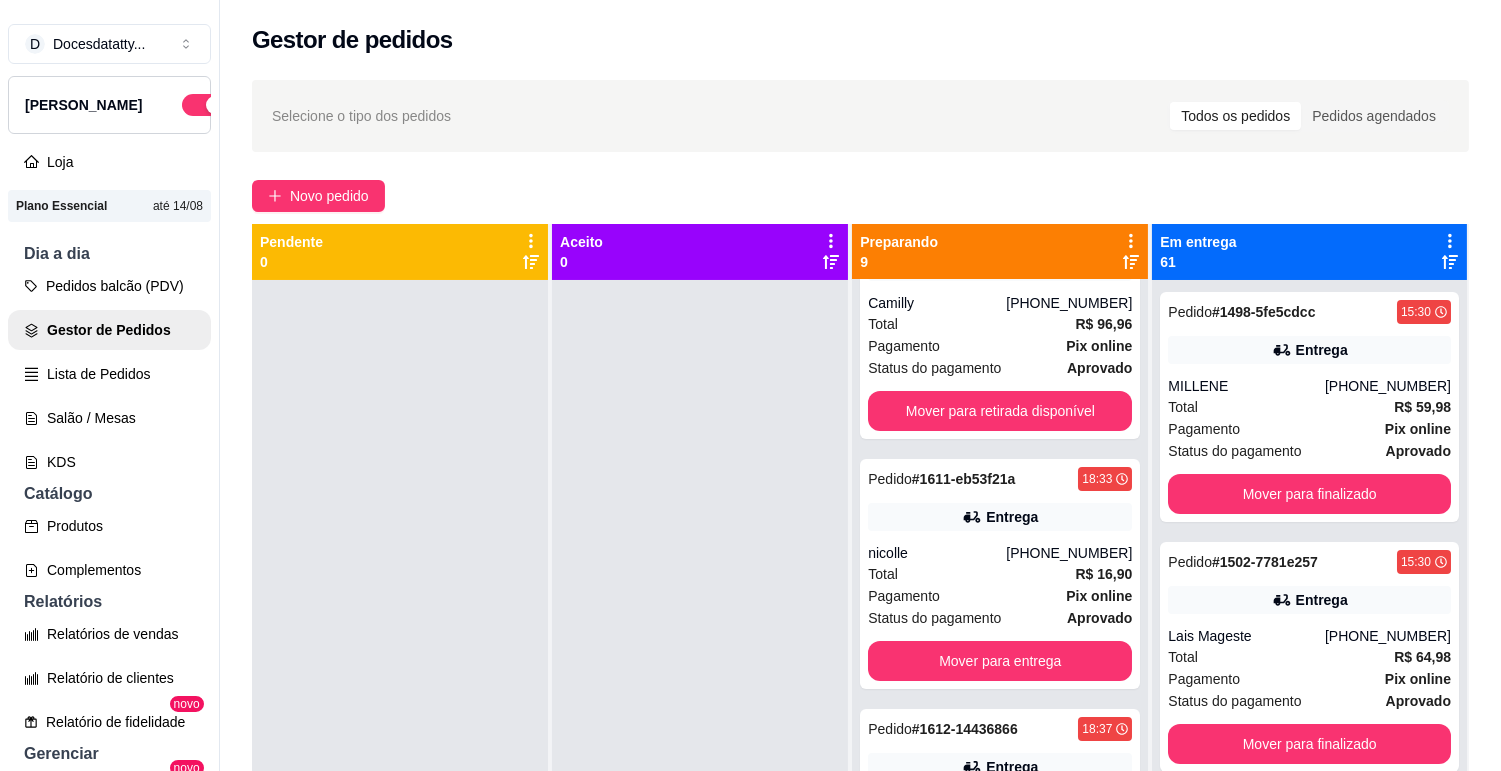 click on "Entrega" at bounding box center [1000, 517] 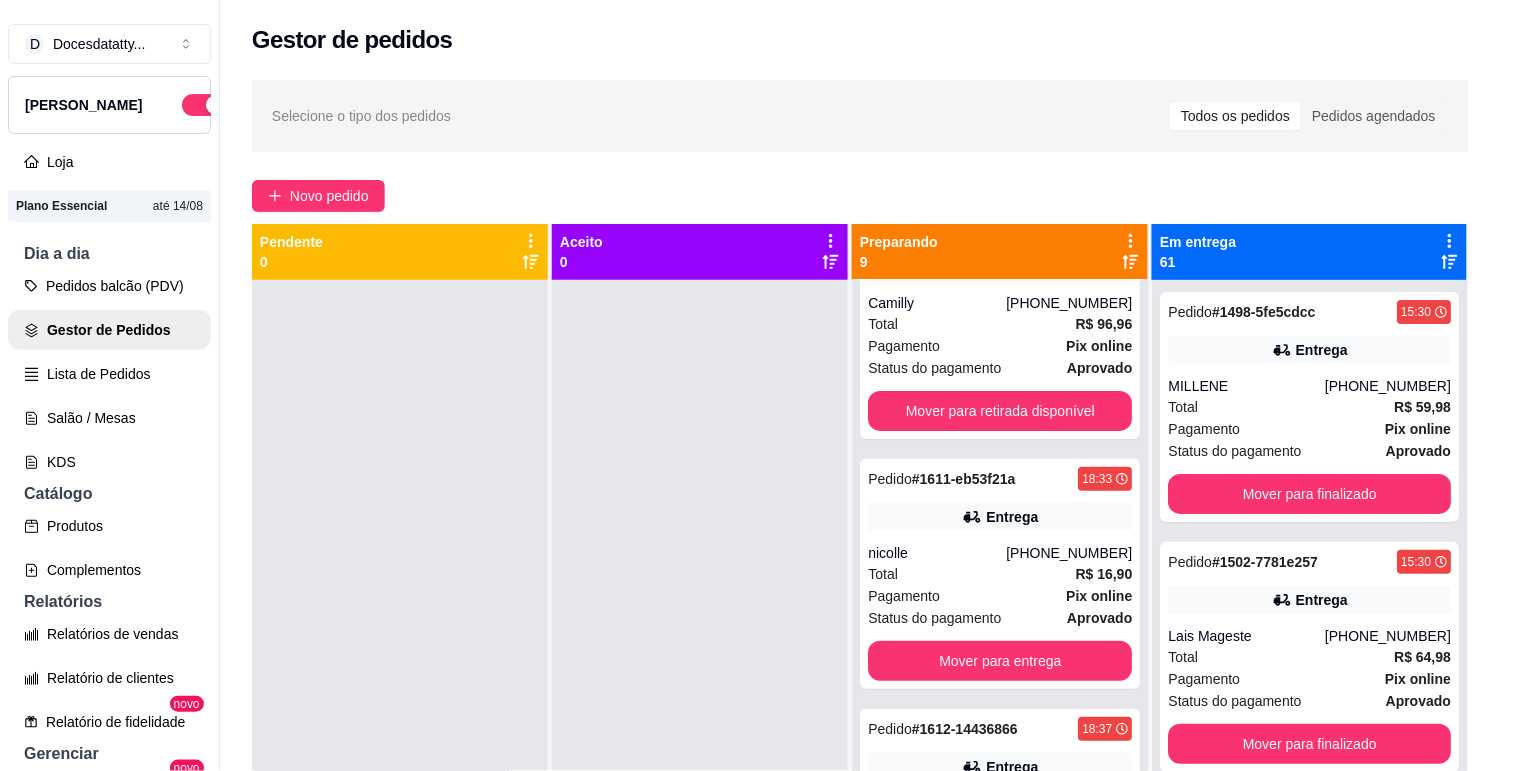 scroll, scrollTop: 111, scrollLeft: 0, axis: vertical 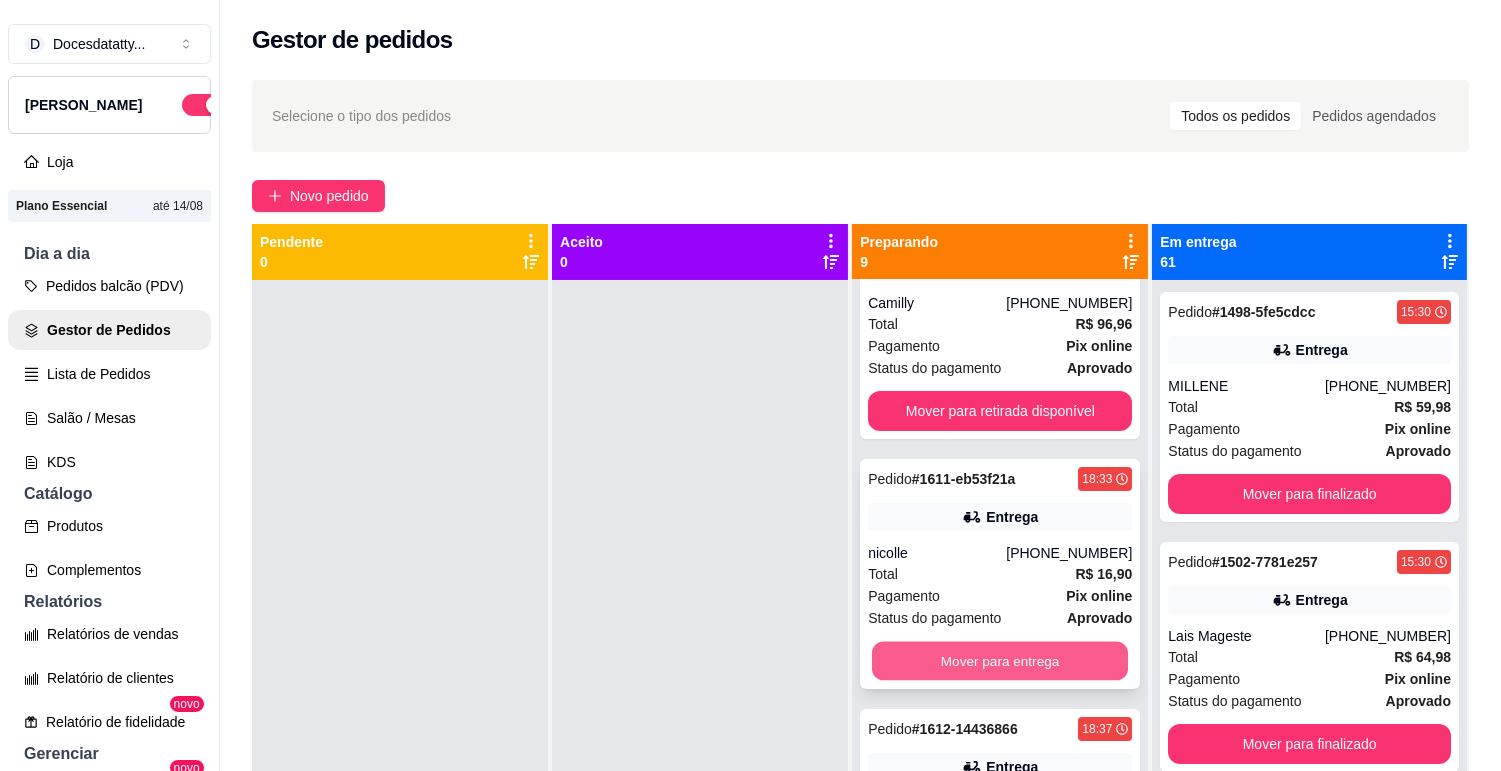 click on "Mover para entrega" at bounding box center (1000, 661) 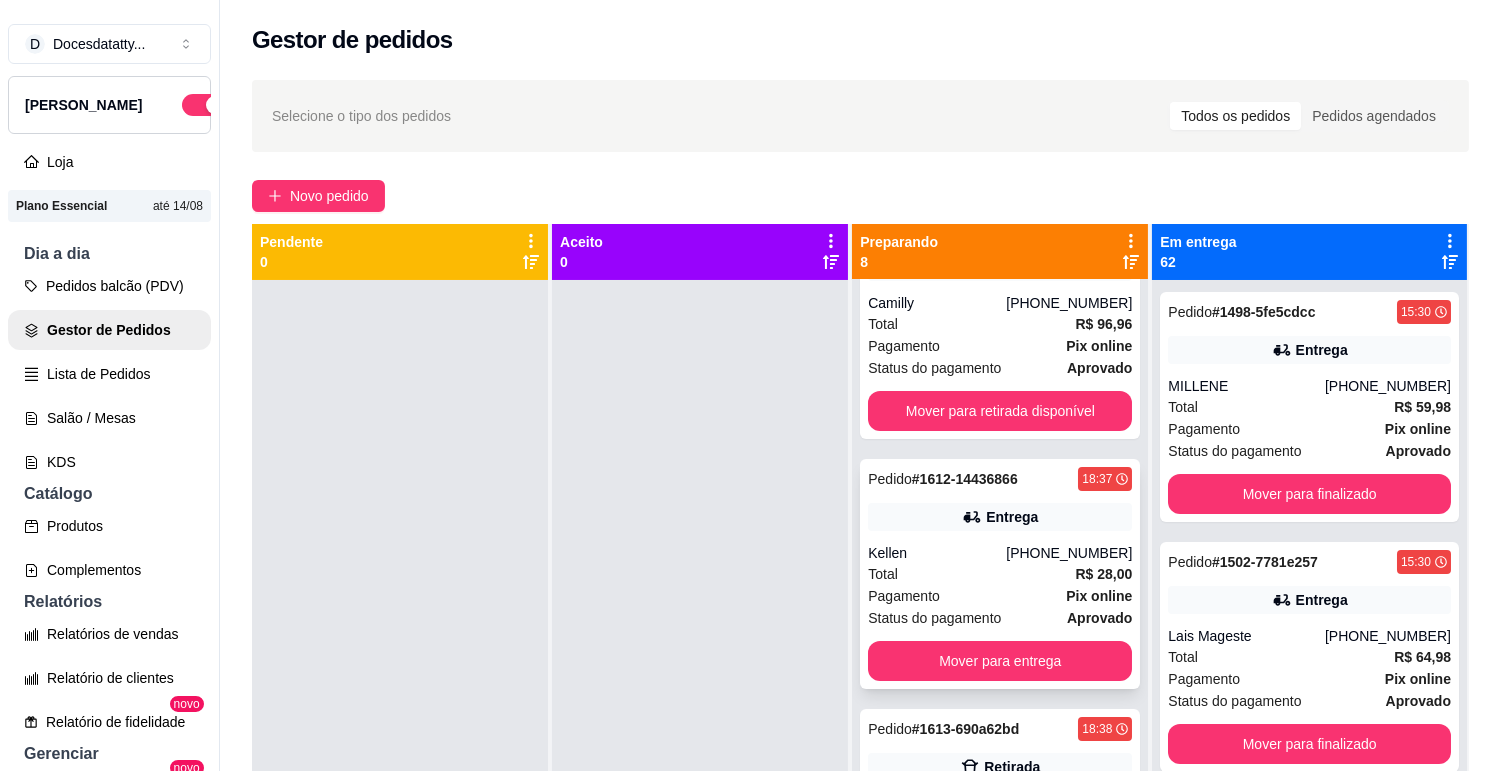 click on "Kellen" at bounding box center [937, 553] 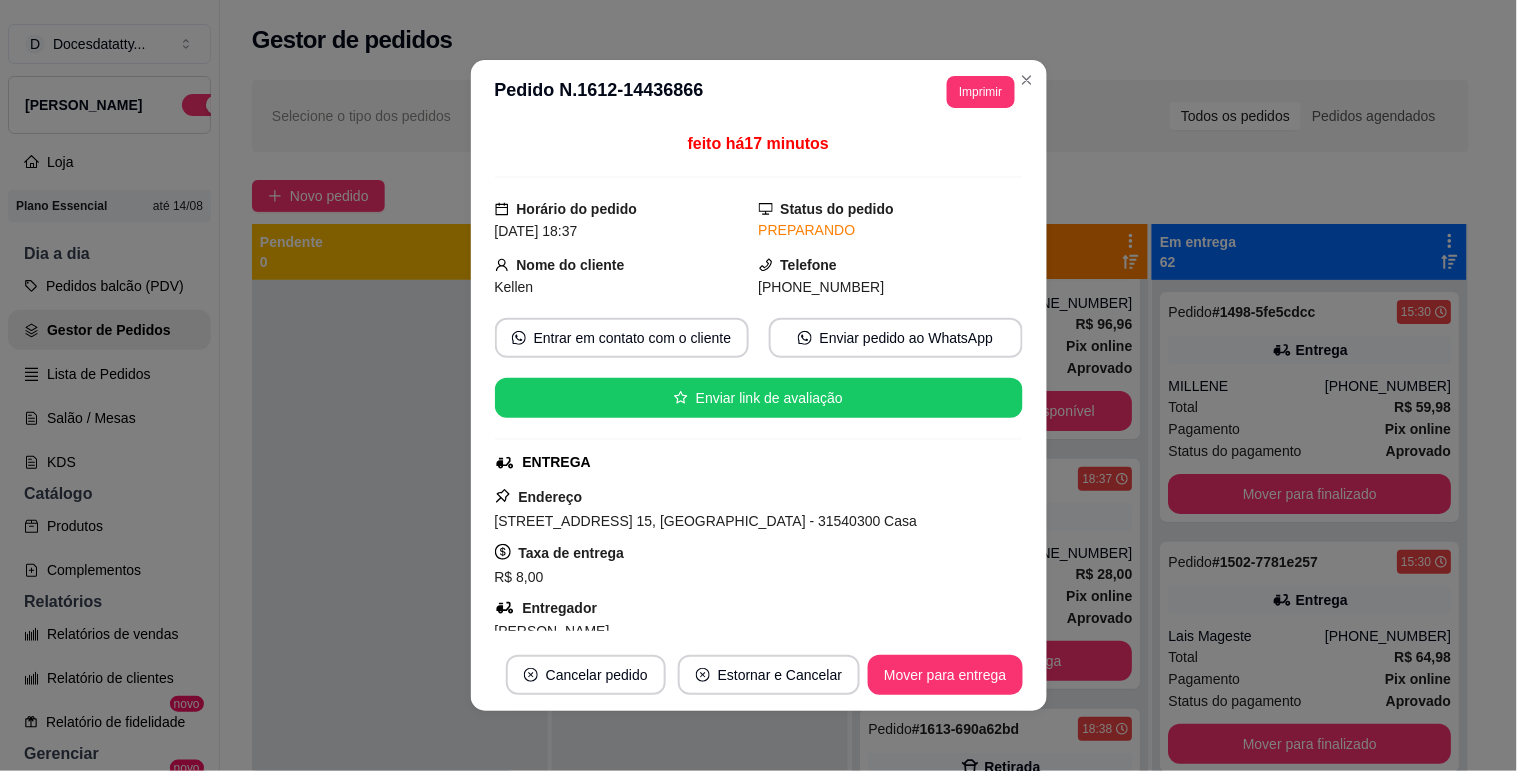 scroll, scrollTop: 111, scrollLeft: 0, axis: vertical 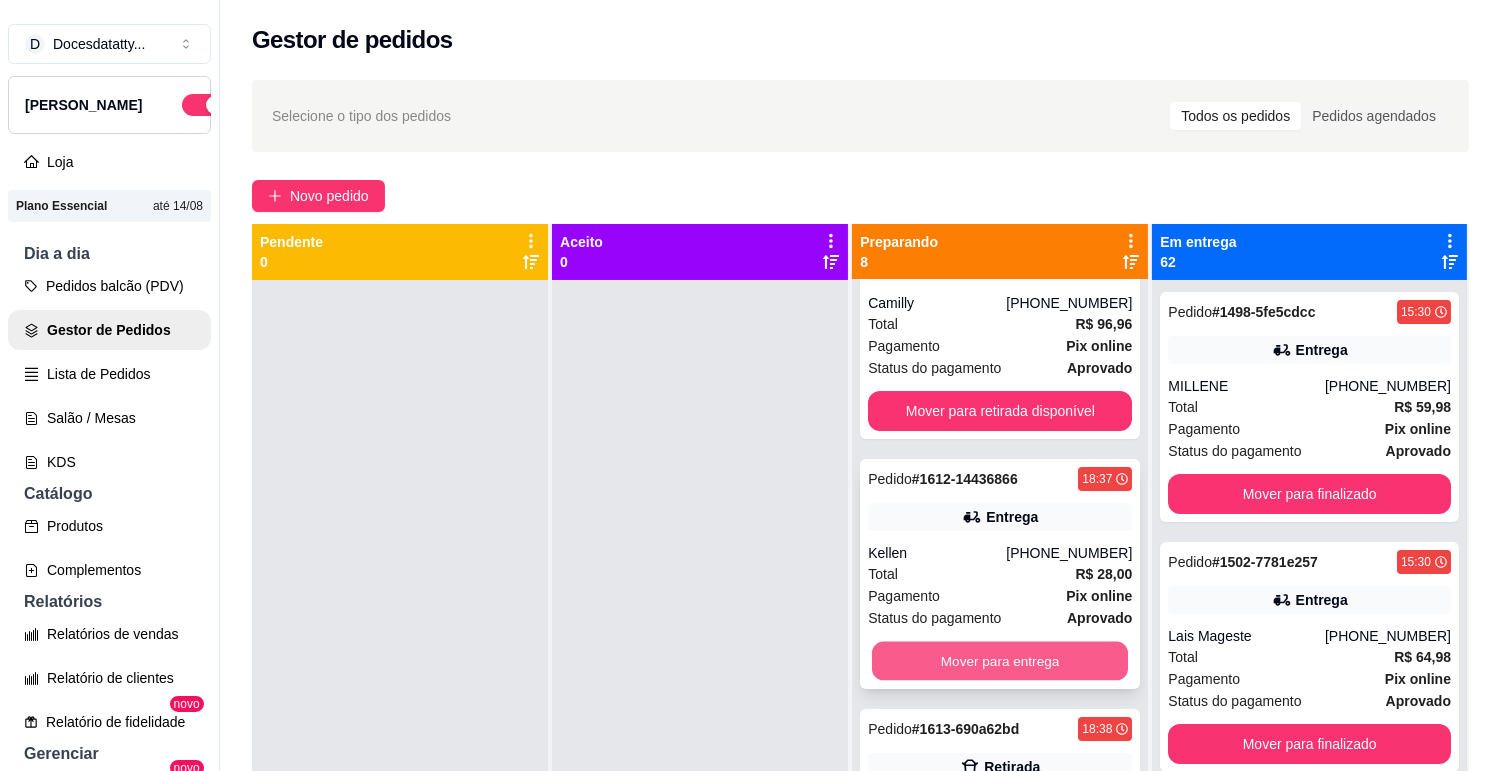 click on "Mover para entrega" at bounding box center [1000, 661] 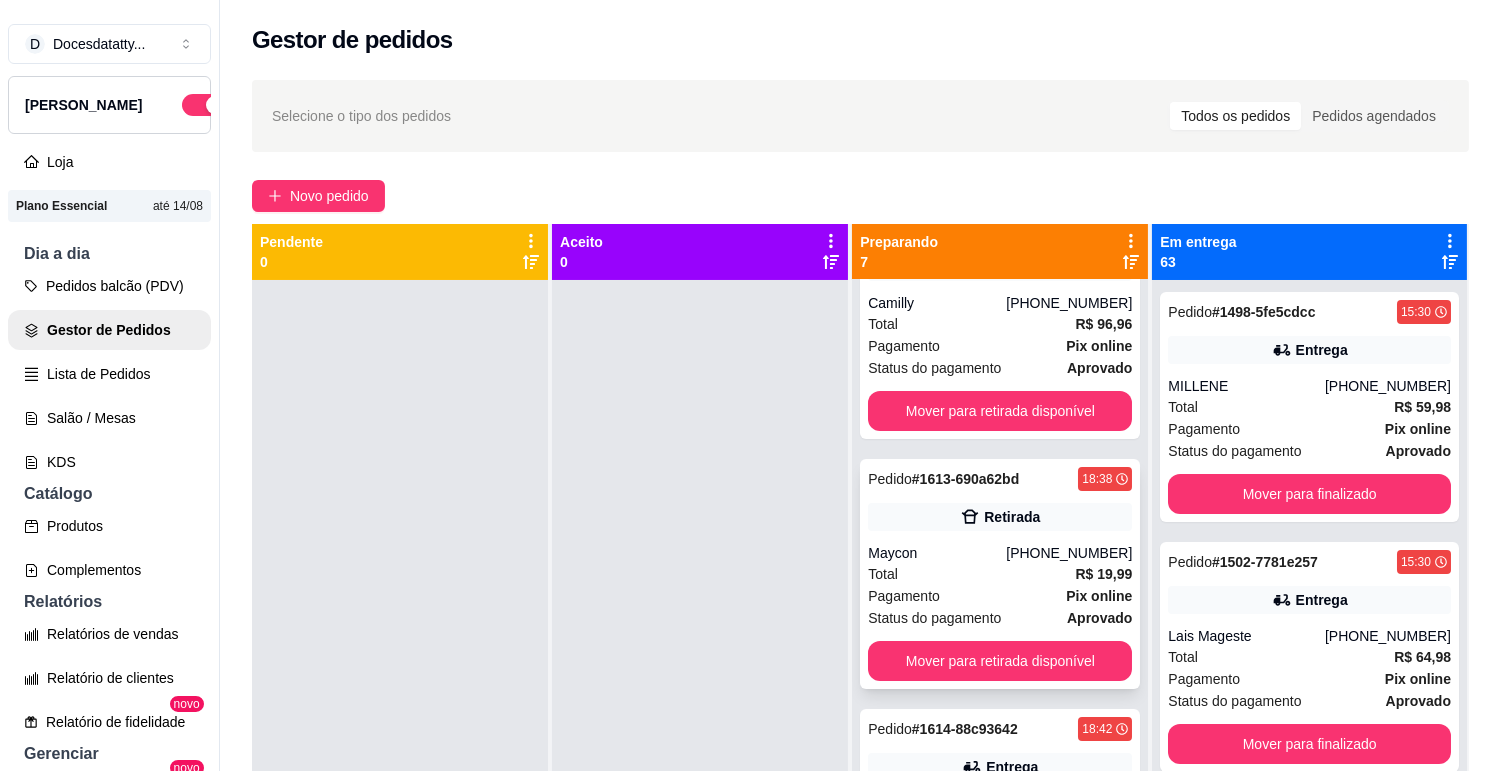 click on "Total R$ 19,99" at bounding box center [1000, 574] 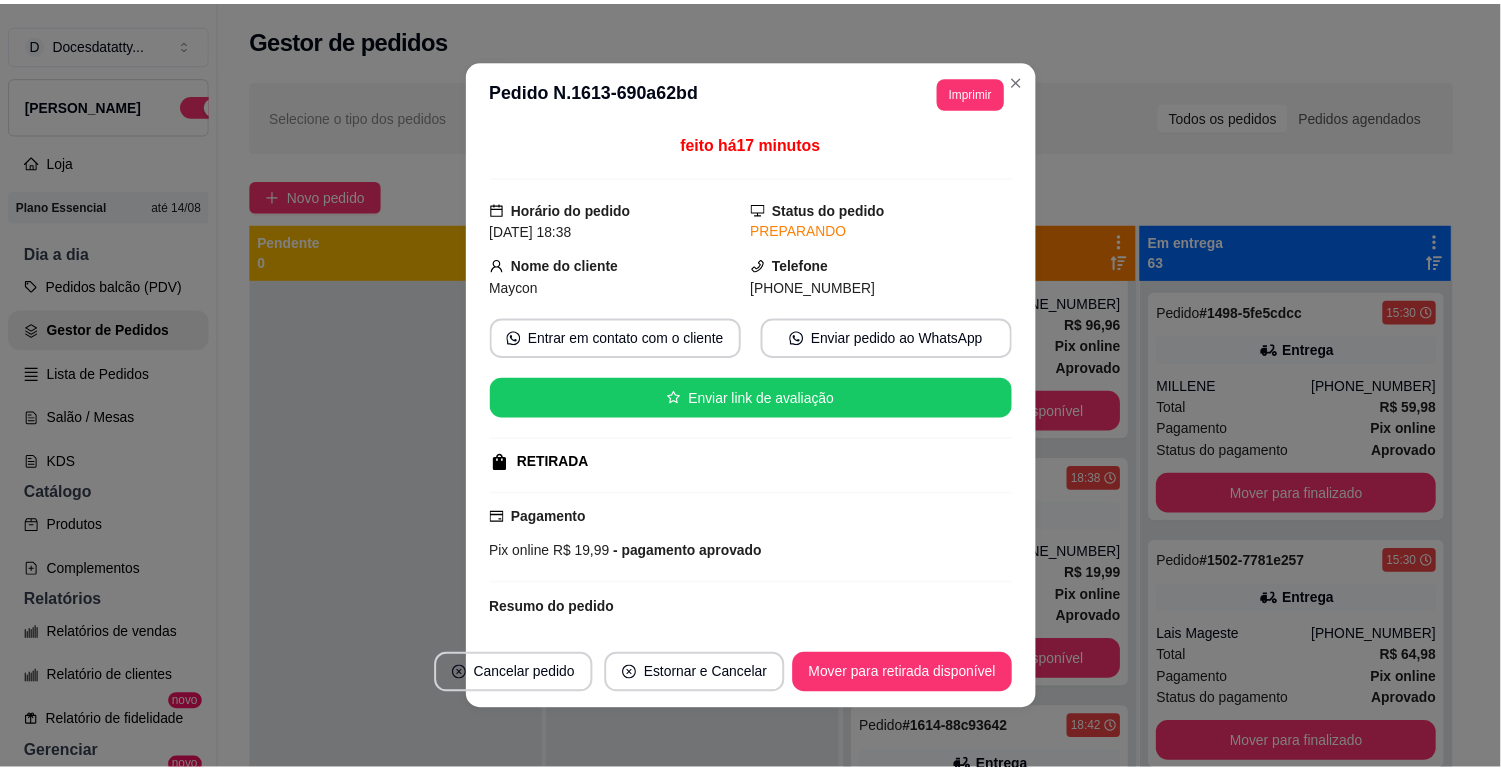 scroll, scrollTop: 124, scrollLeft: 0, axis: vertical 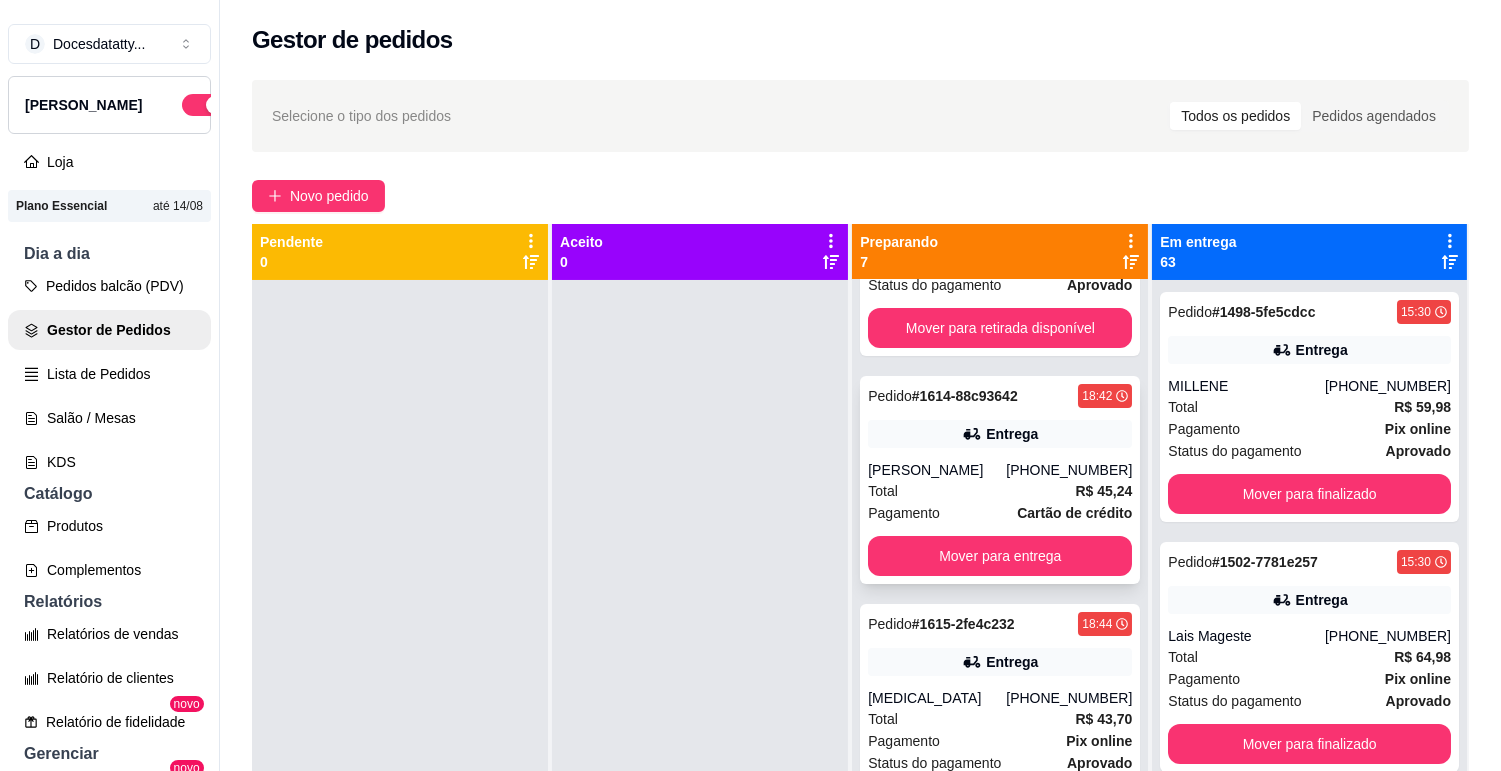 click on "[PERSON_NAME]" at bounding box center [937, 470] 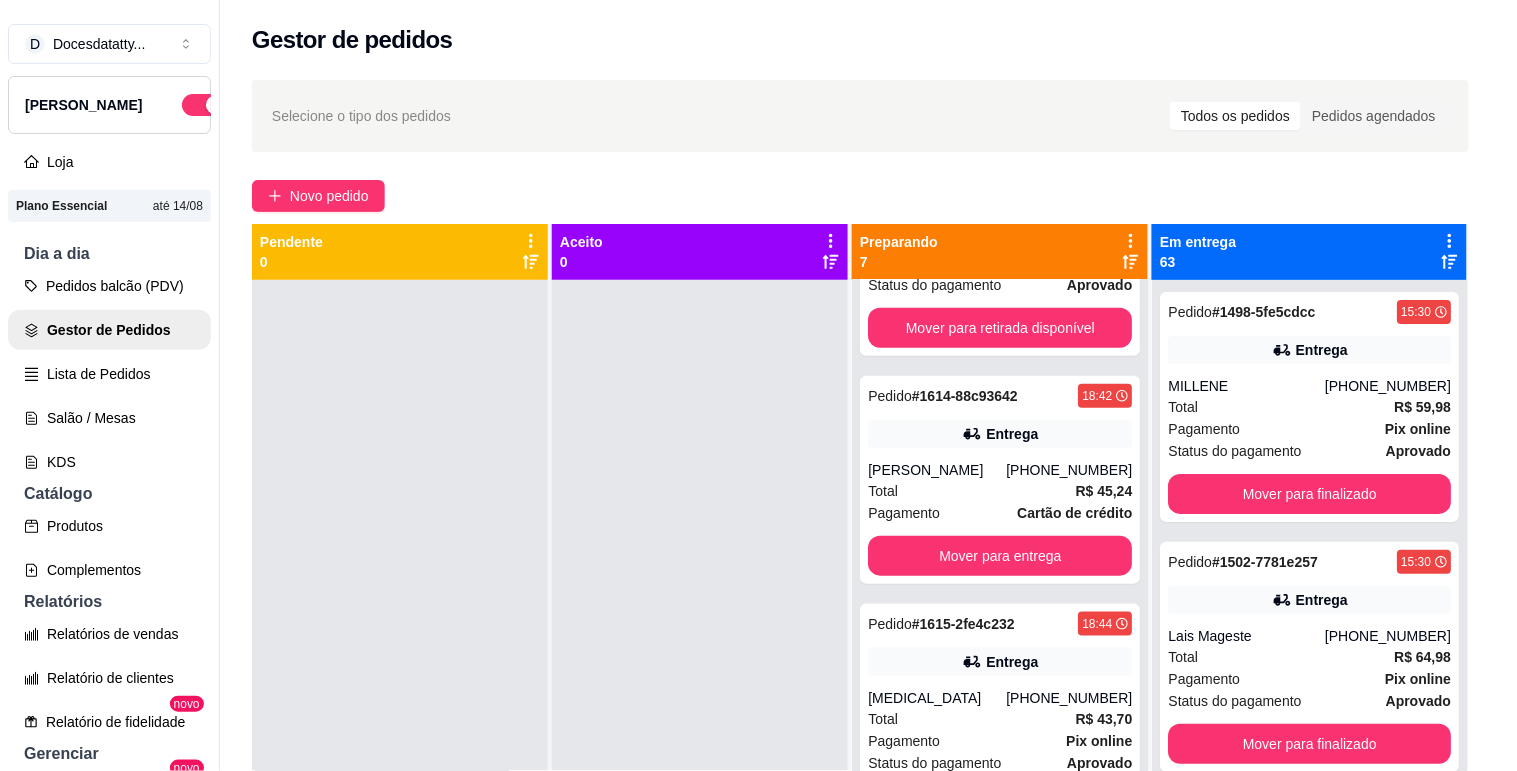 scroll, scrollTop: 222, scrollLeft: 0, axis: vertical 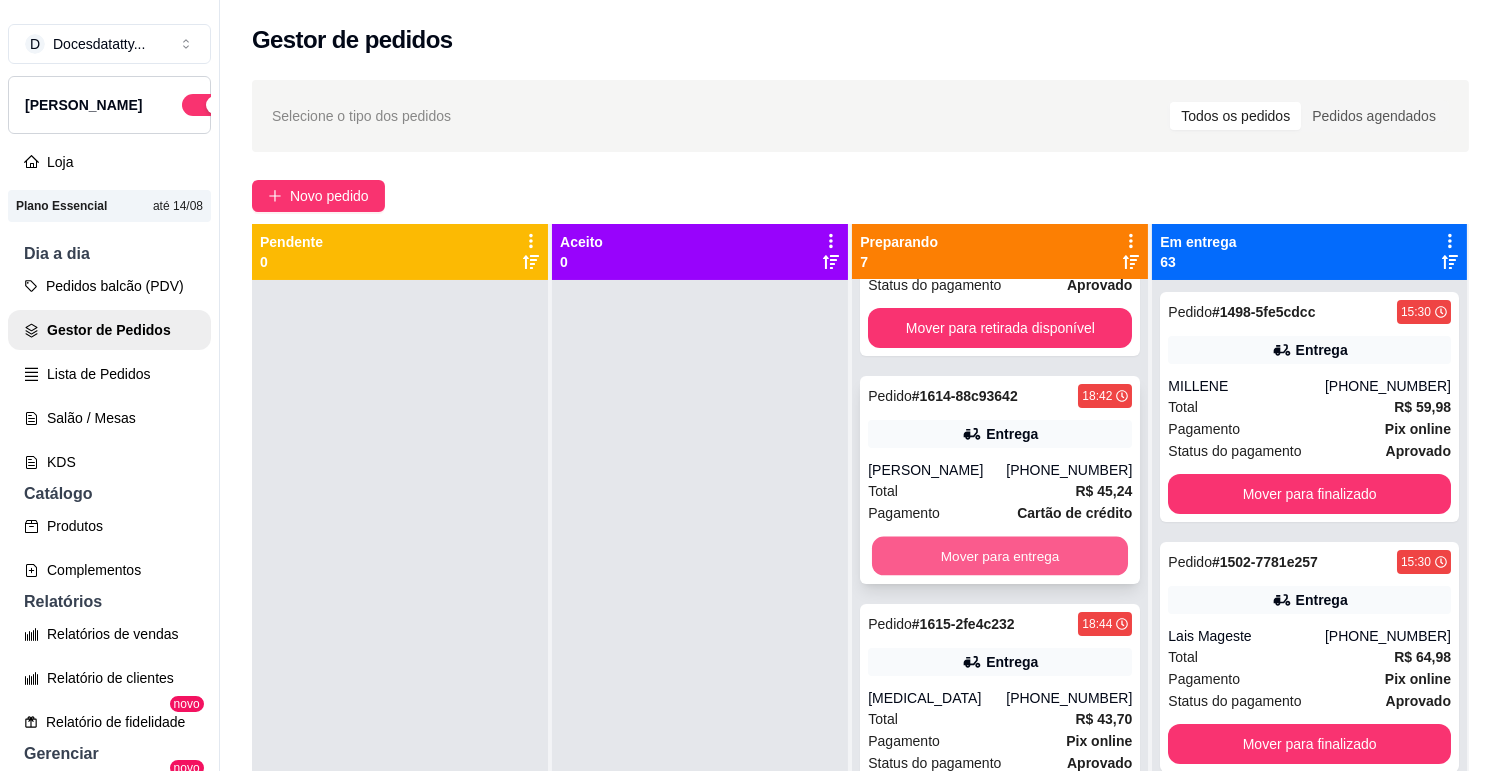 click on "Mover para entrega" at bounding box center [1000, 556] 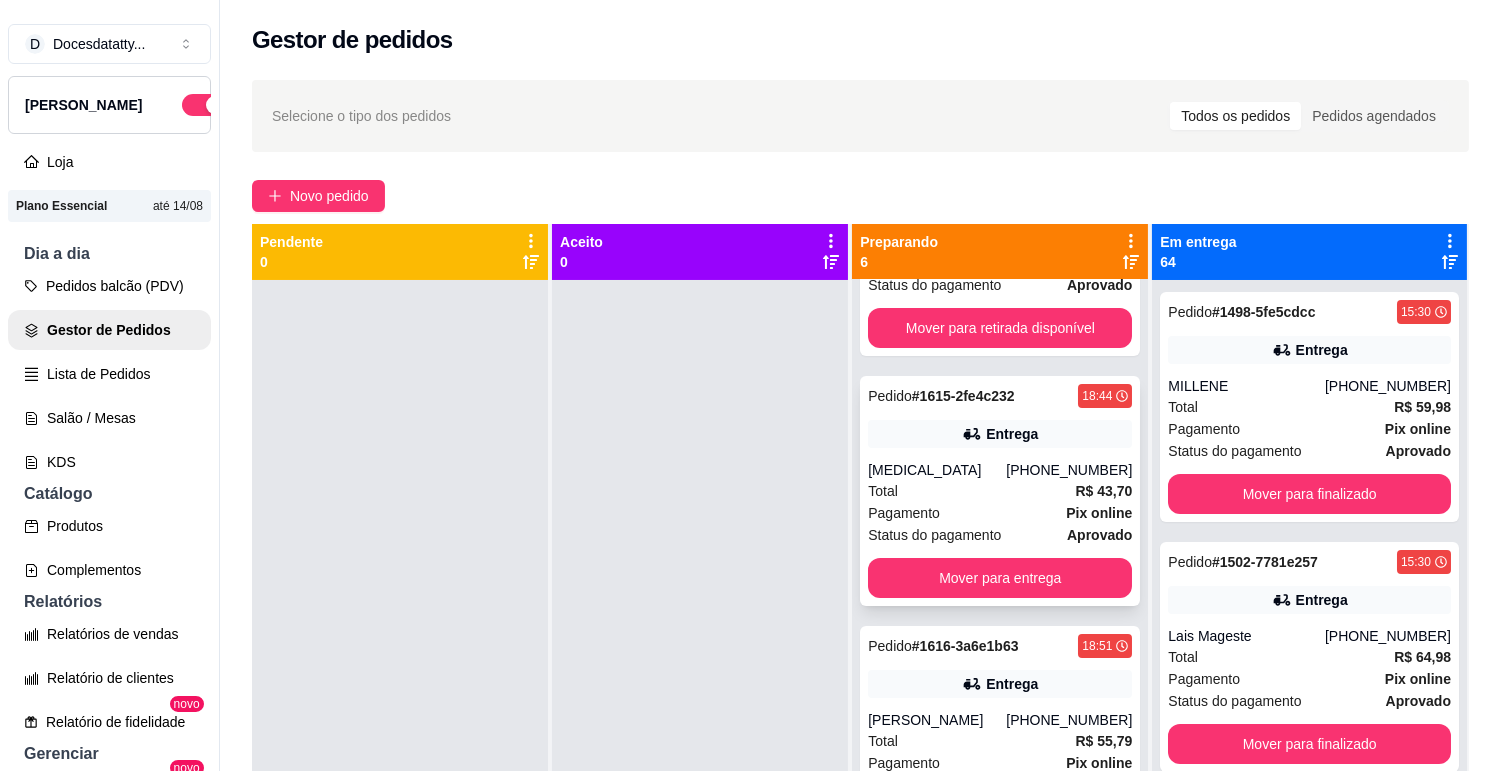 click on "[MEDICAL_DATA]" at bounding box center (937, 470) 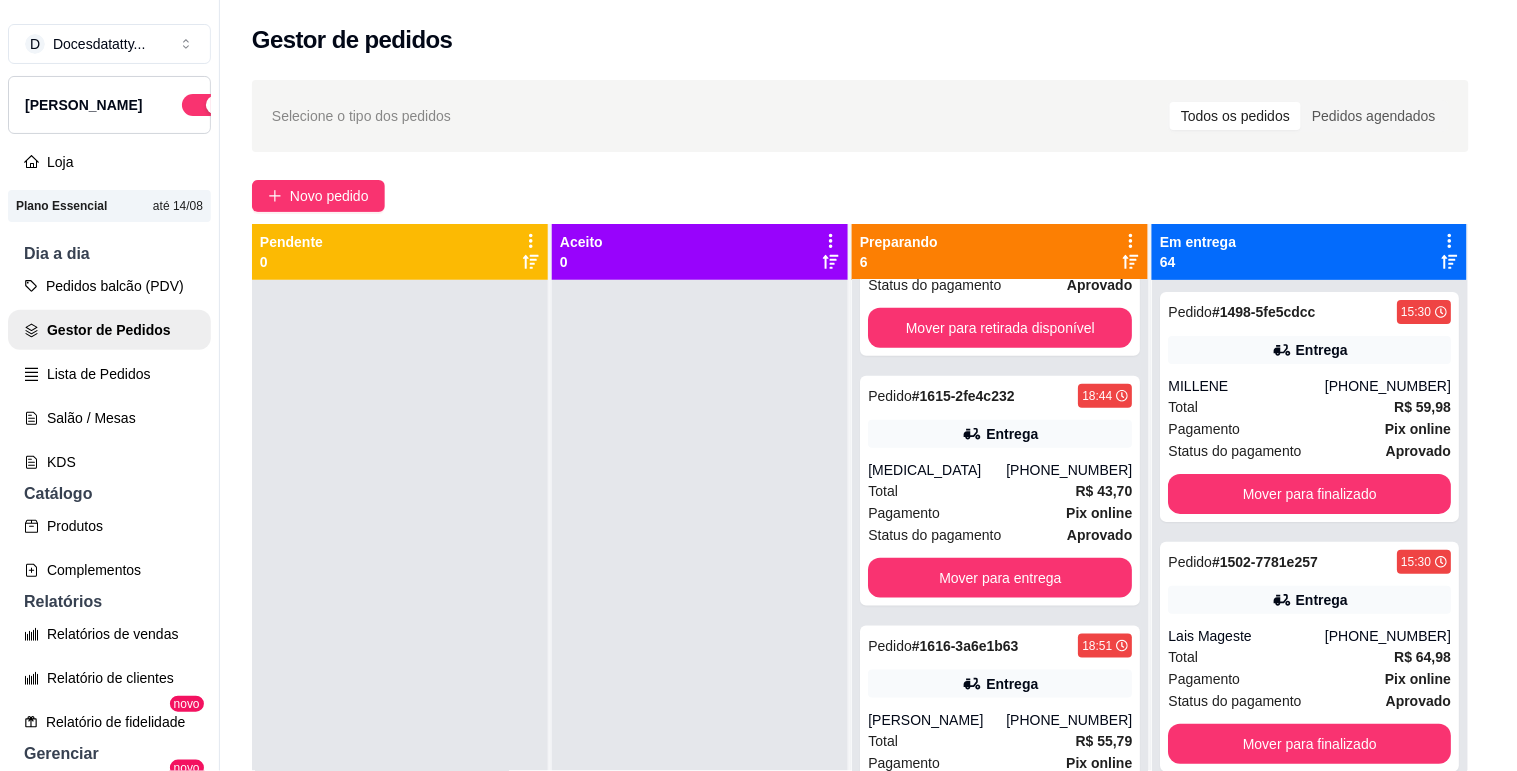 scroll, scrollTop: 222, scrollLeft: 0, axis: vertical 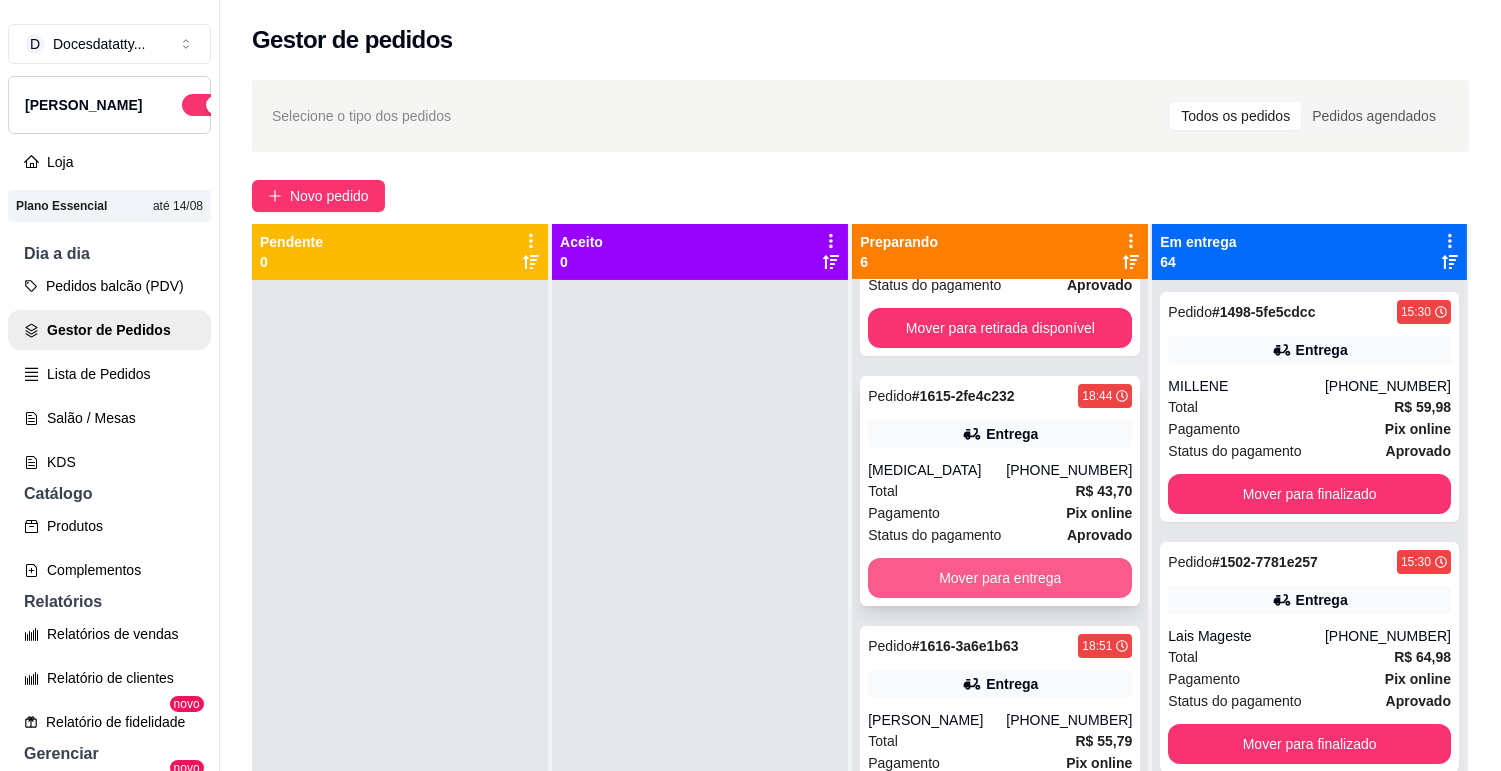 click on "Mover para entrega" at bounding box center [1000, 578] 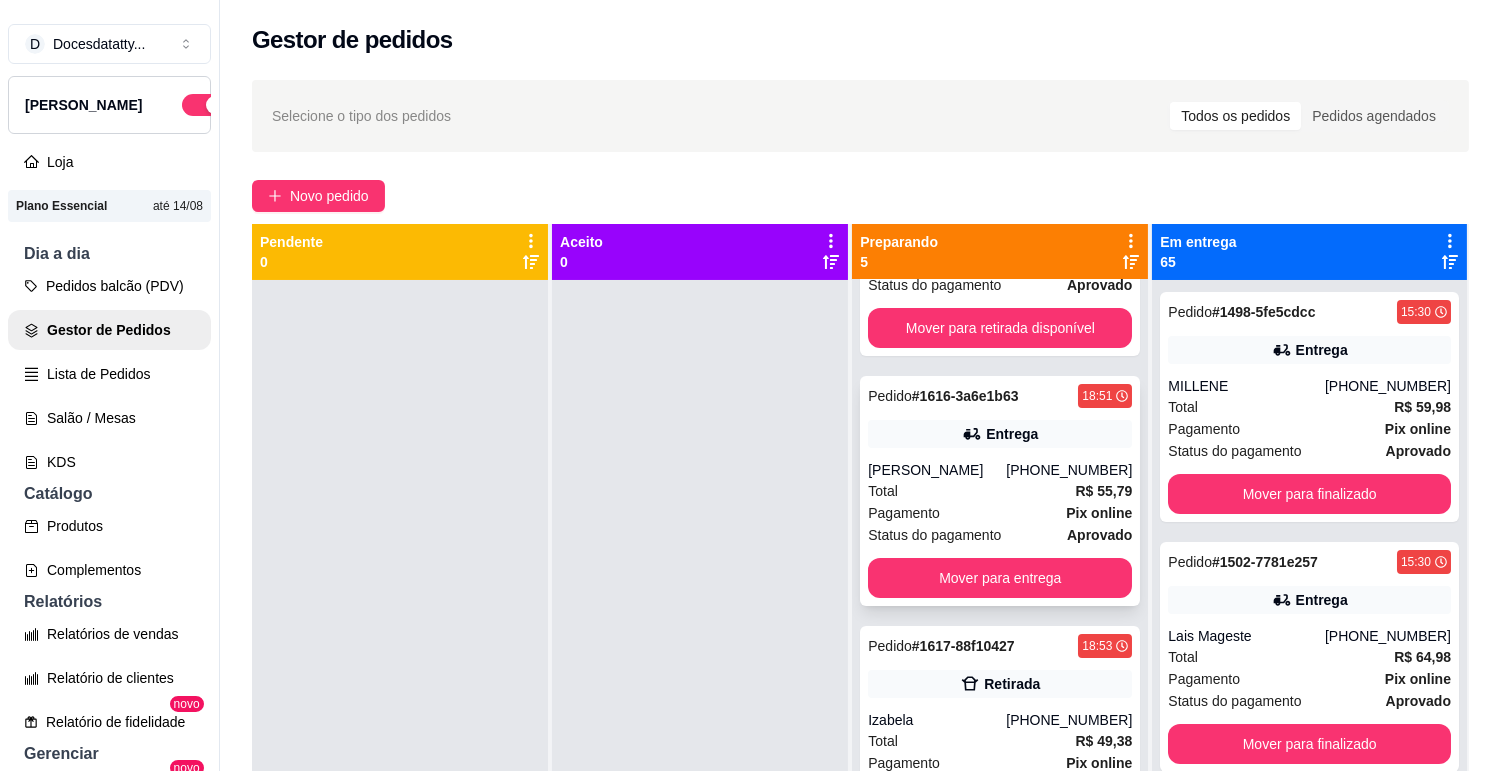 click on "[PERSON_NAME]" at bounding box center (937, 470) 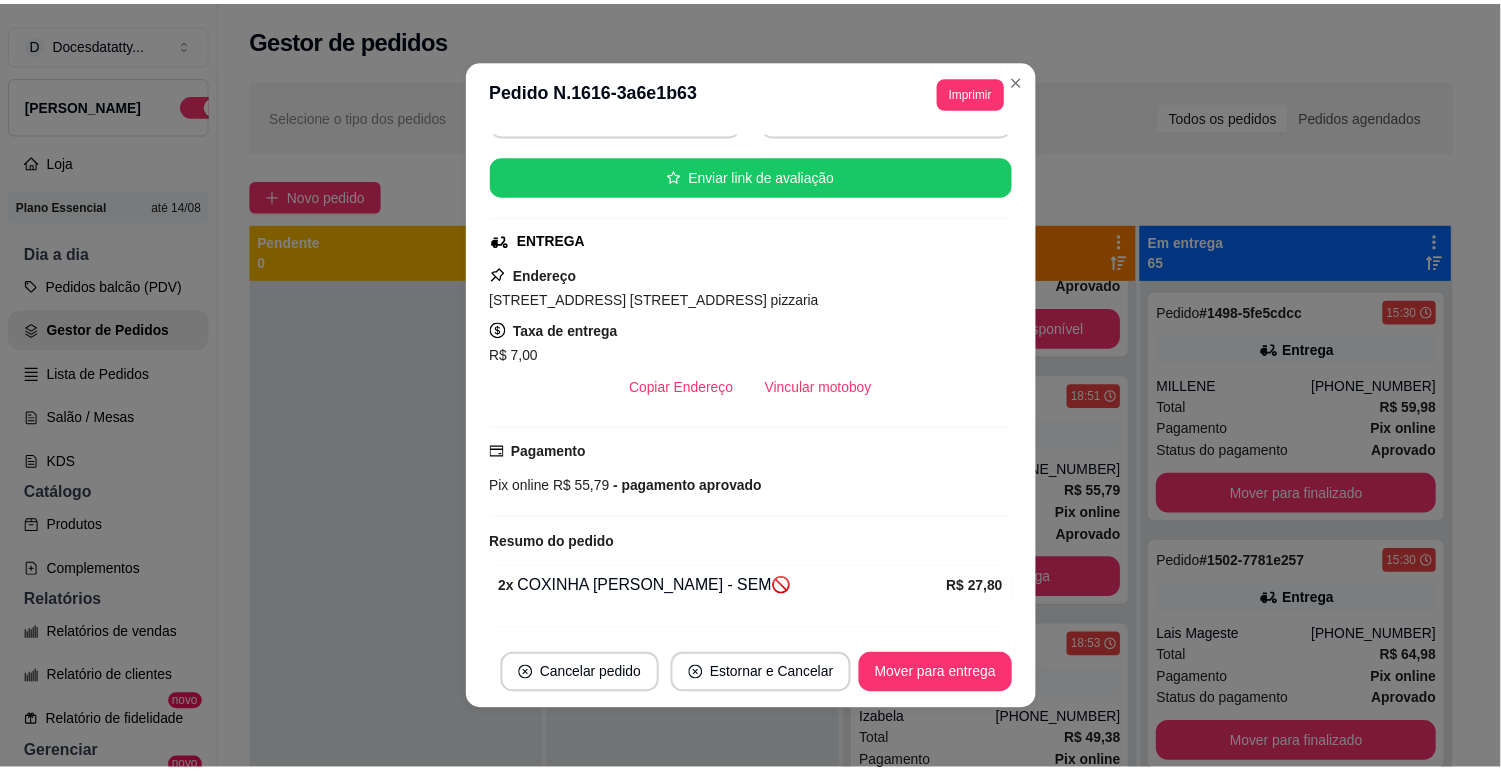 scroll, scrollTop: 0, scrollLeft: 0, axis: both 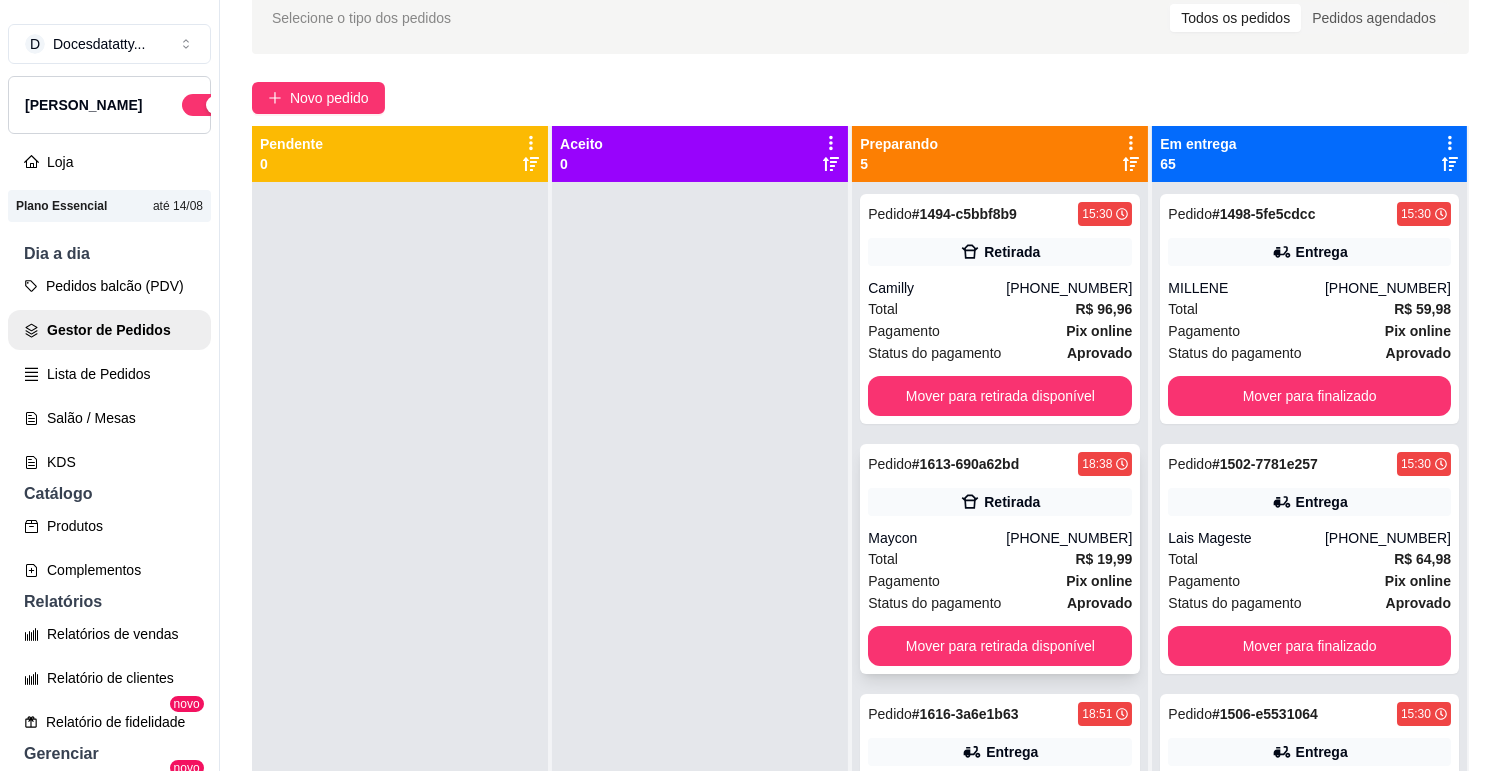 click on "Pagamento Pix online" at bounding box center (1000, 581) 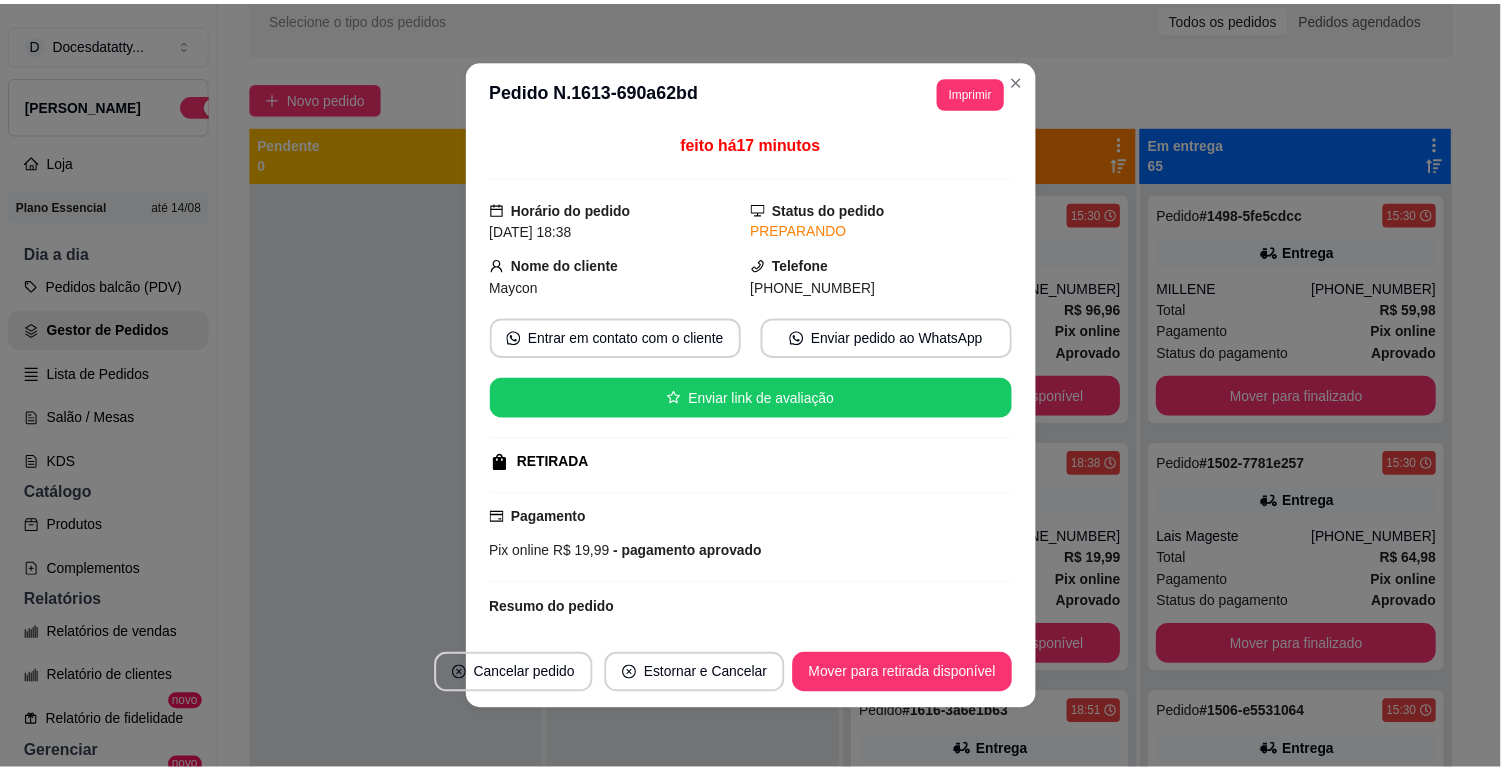 scroll, scrollTop: 124, scrollLeft: 0, axis: vertical 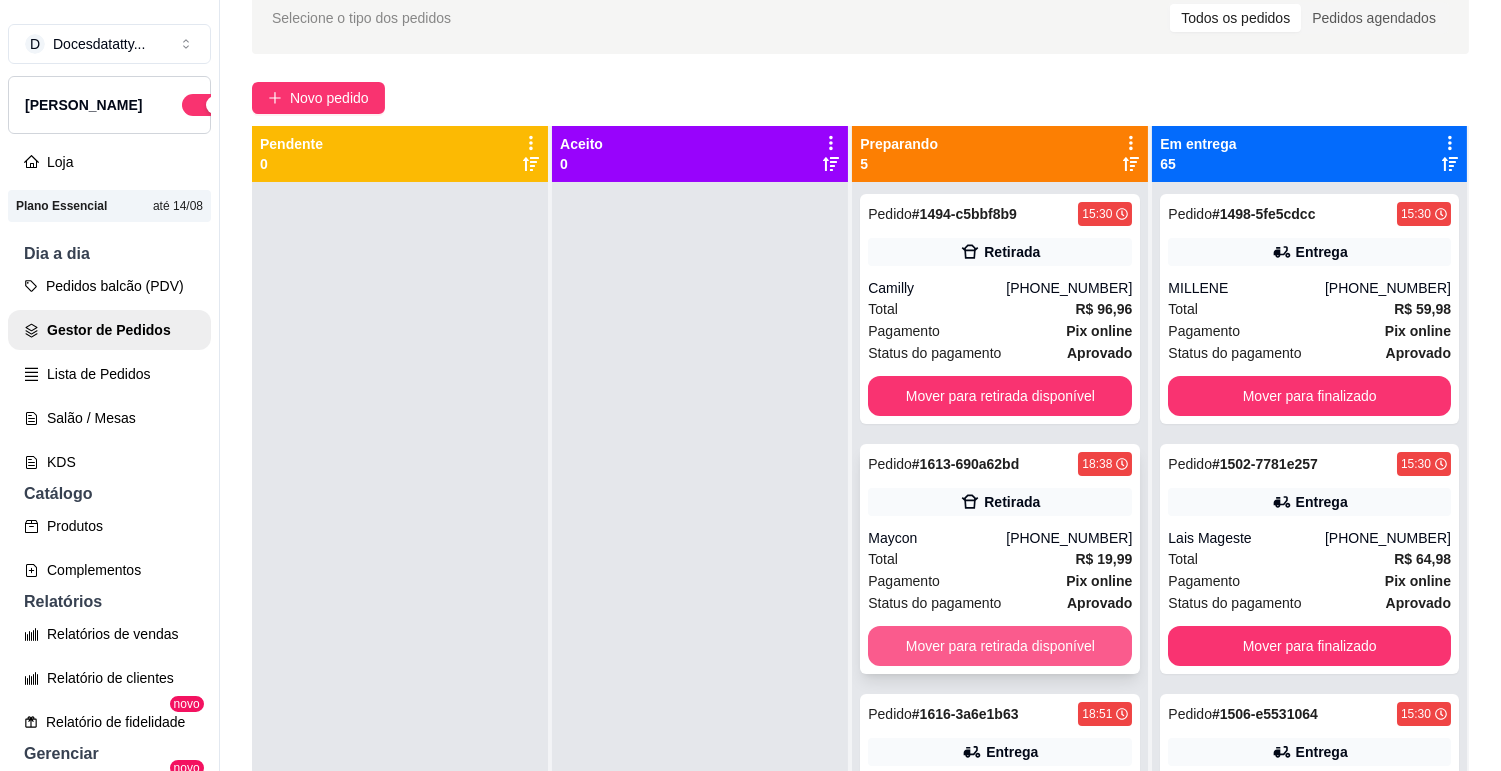 click on "Mover para retirada disponível" at bounding box center [1000, 646] 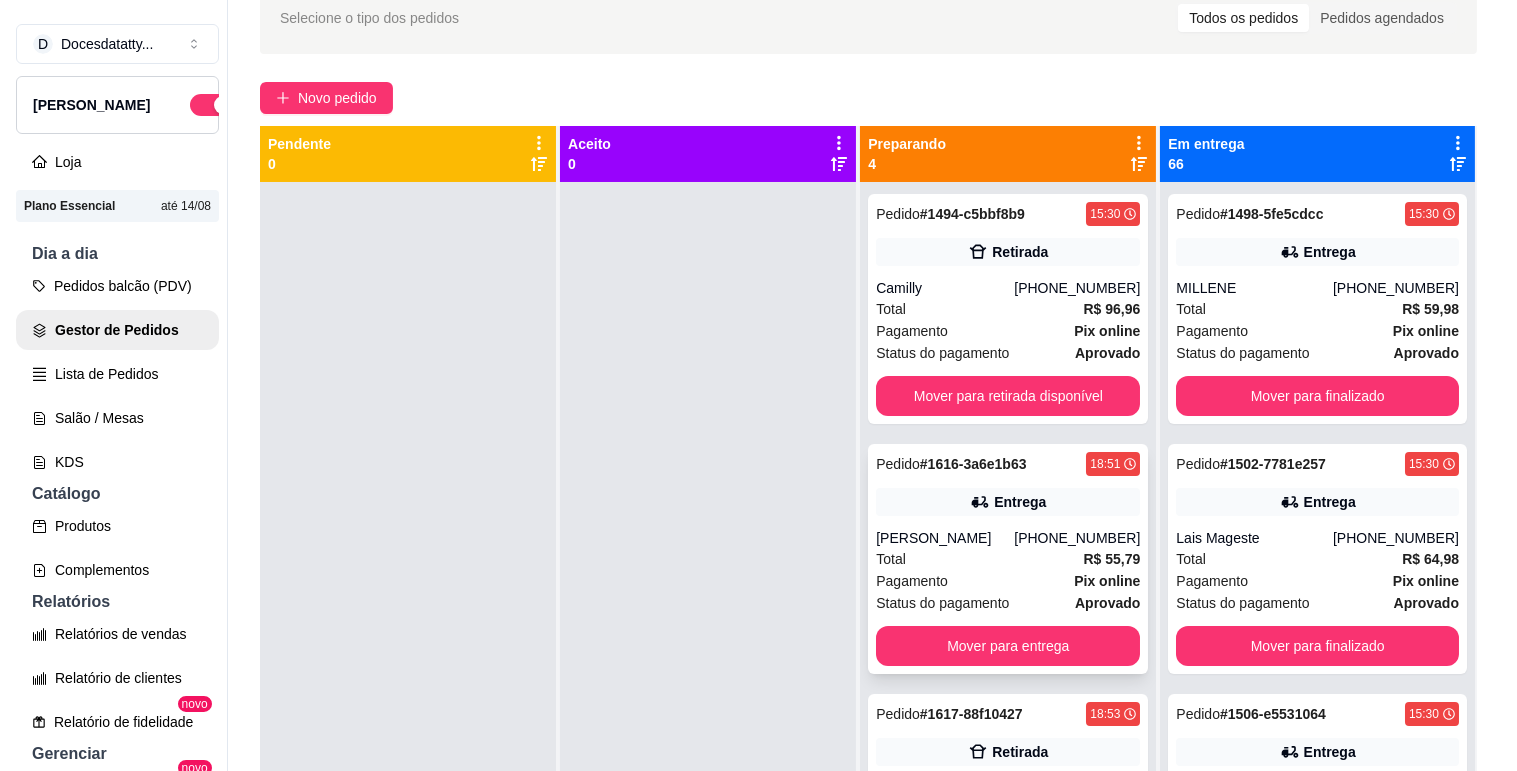 scroll, scrollTop: 0, scrollLeft: 0, axis: both 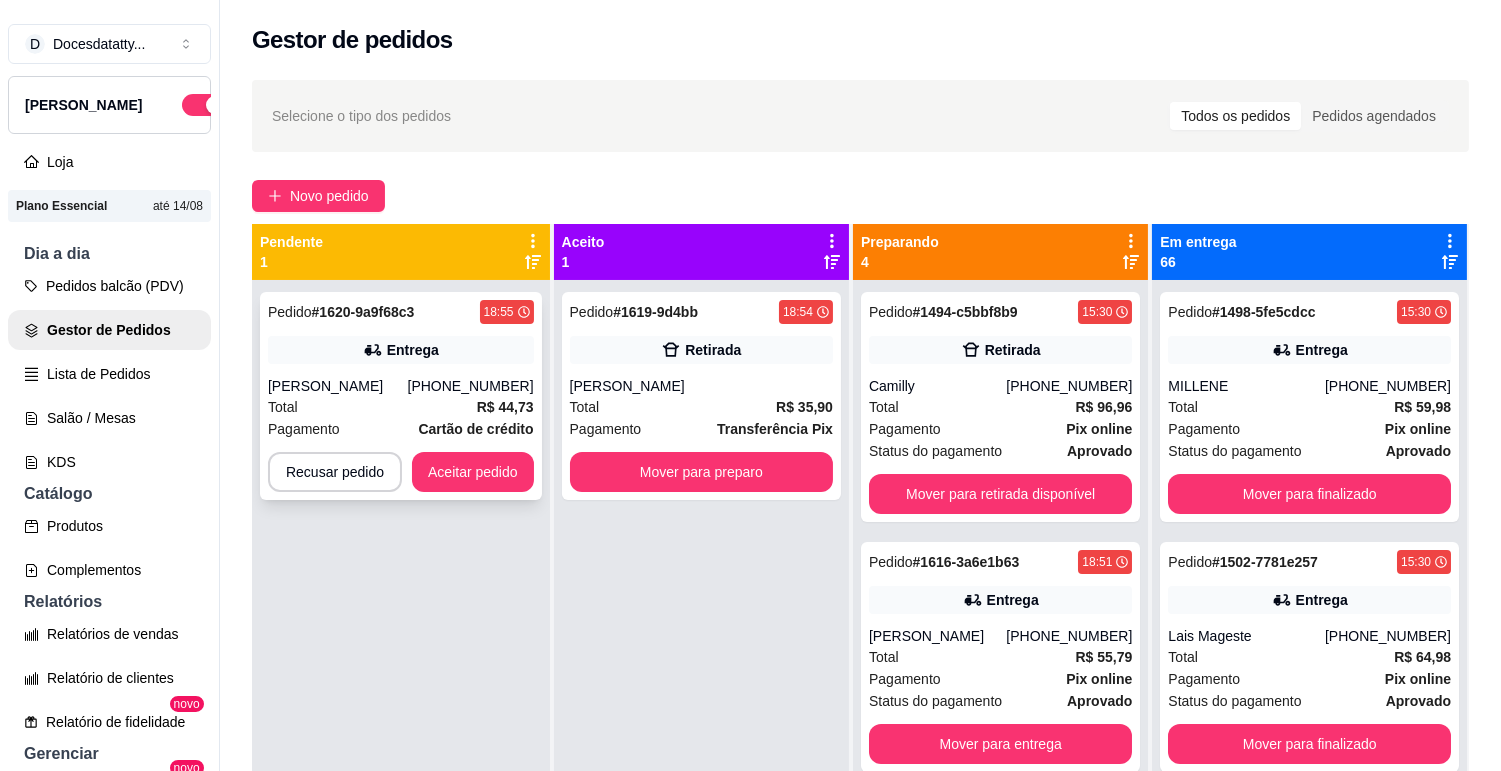 click on "Aceitar pedido" at bounding box center [473, 472] 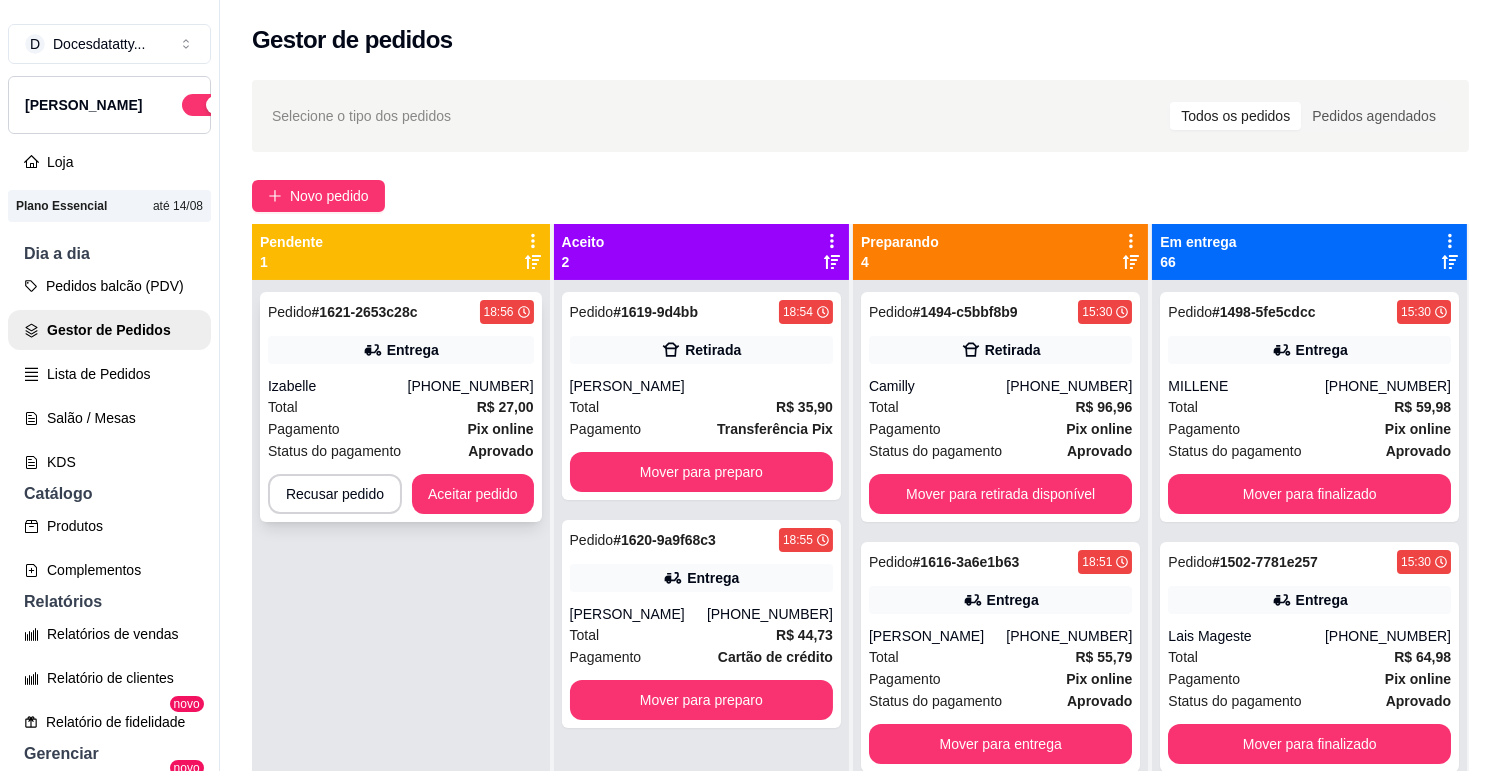 click on "Aceitar pedido" at bounding box center [473, 494] 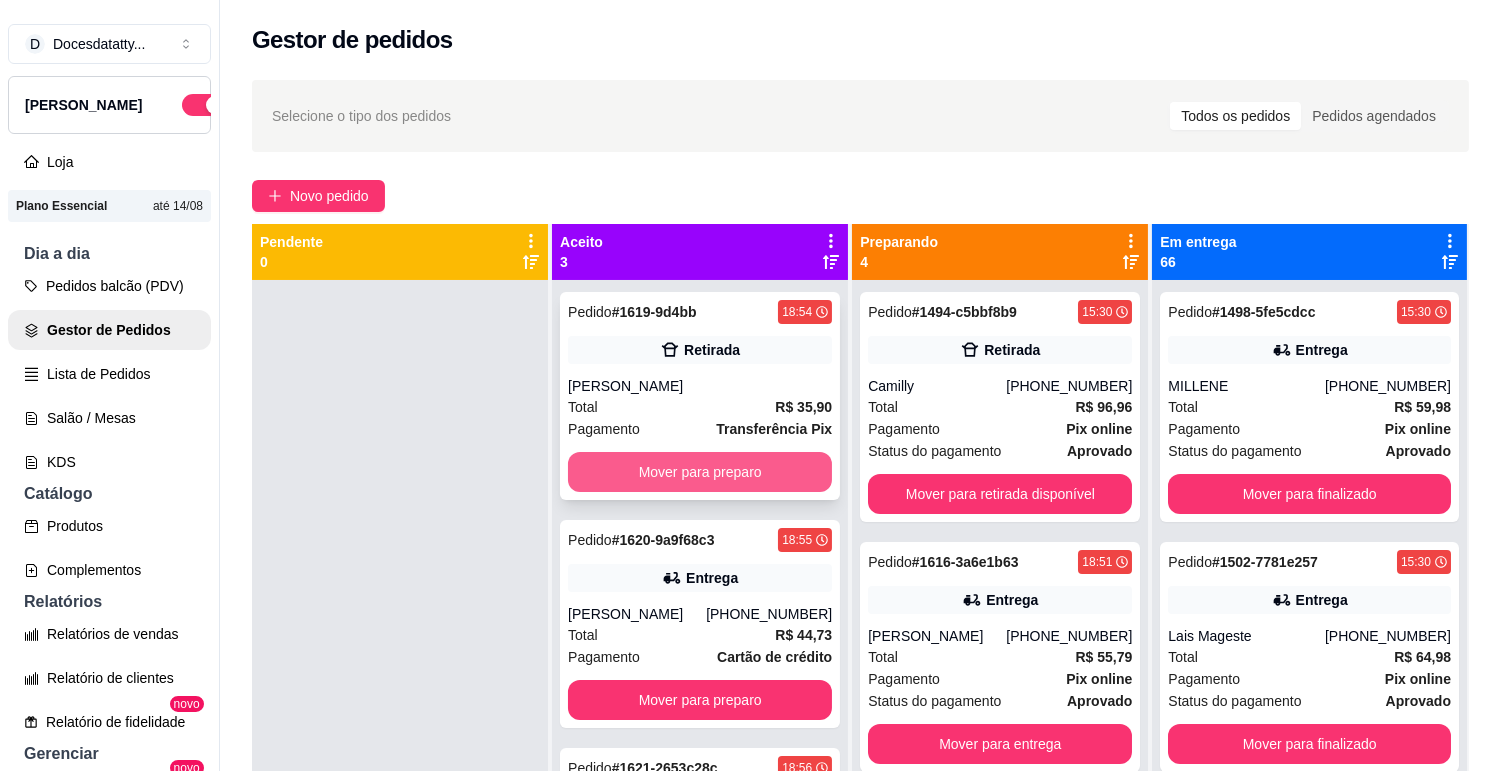 click on "Mover para preparo" at bounding box center [700, 472] 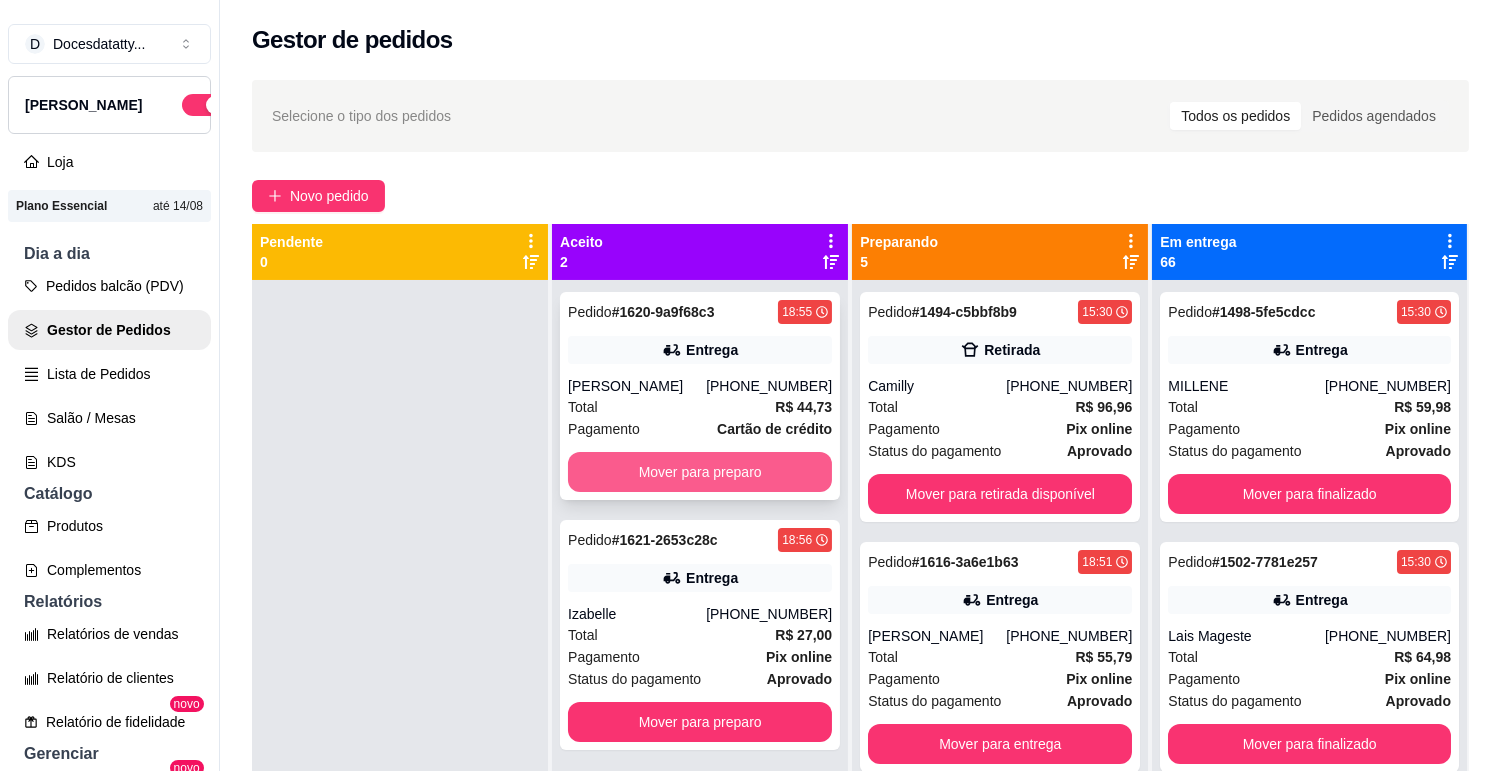 click on "Mover para preparo" at bounding box center (700, 472) 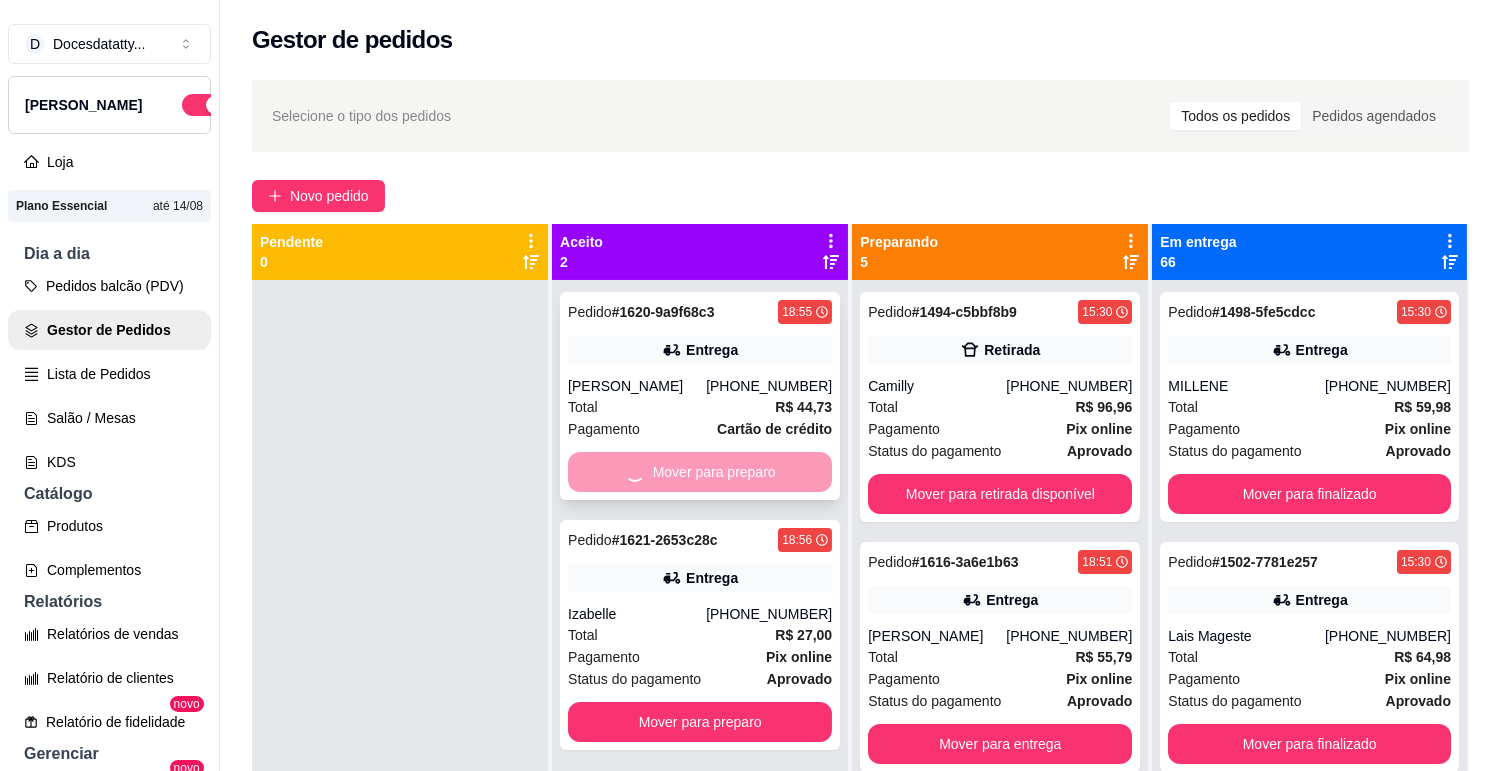 click on "Pedido  # 1621-2653c28c 18:56 Entrega Izabelle  [PHONE_NUMBER] Total R$ 27,00 Pagamento Pix online Status do pagamento aprovado Mover para preparo" at bounding box center (700, 635) 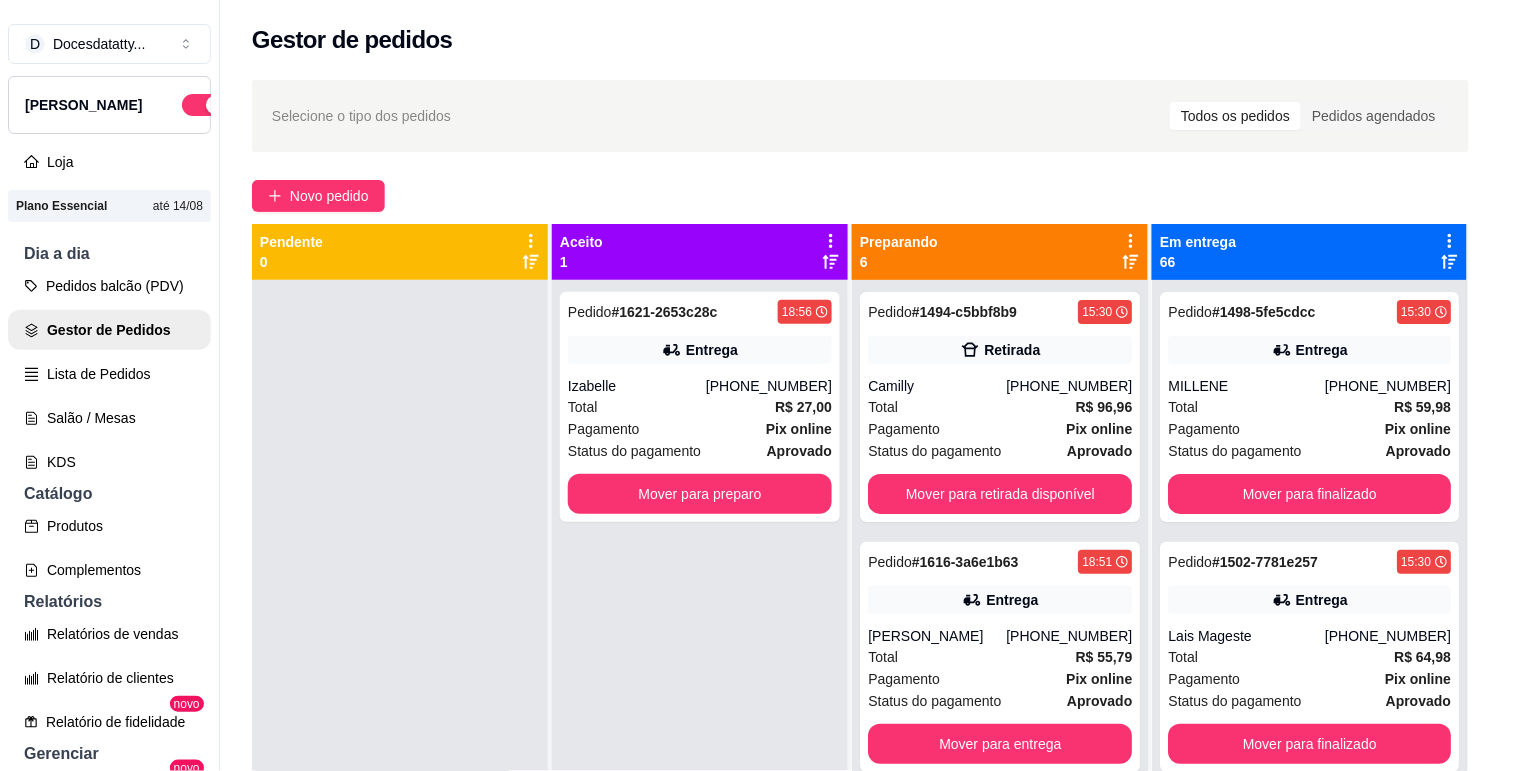 click at bounding box center [400, 665] 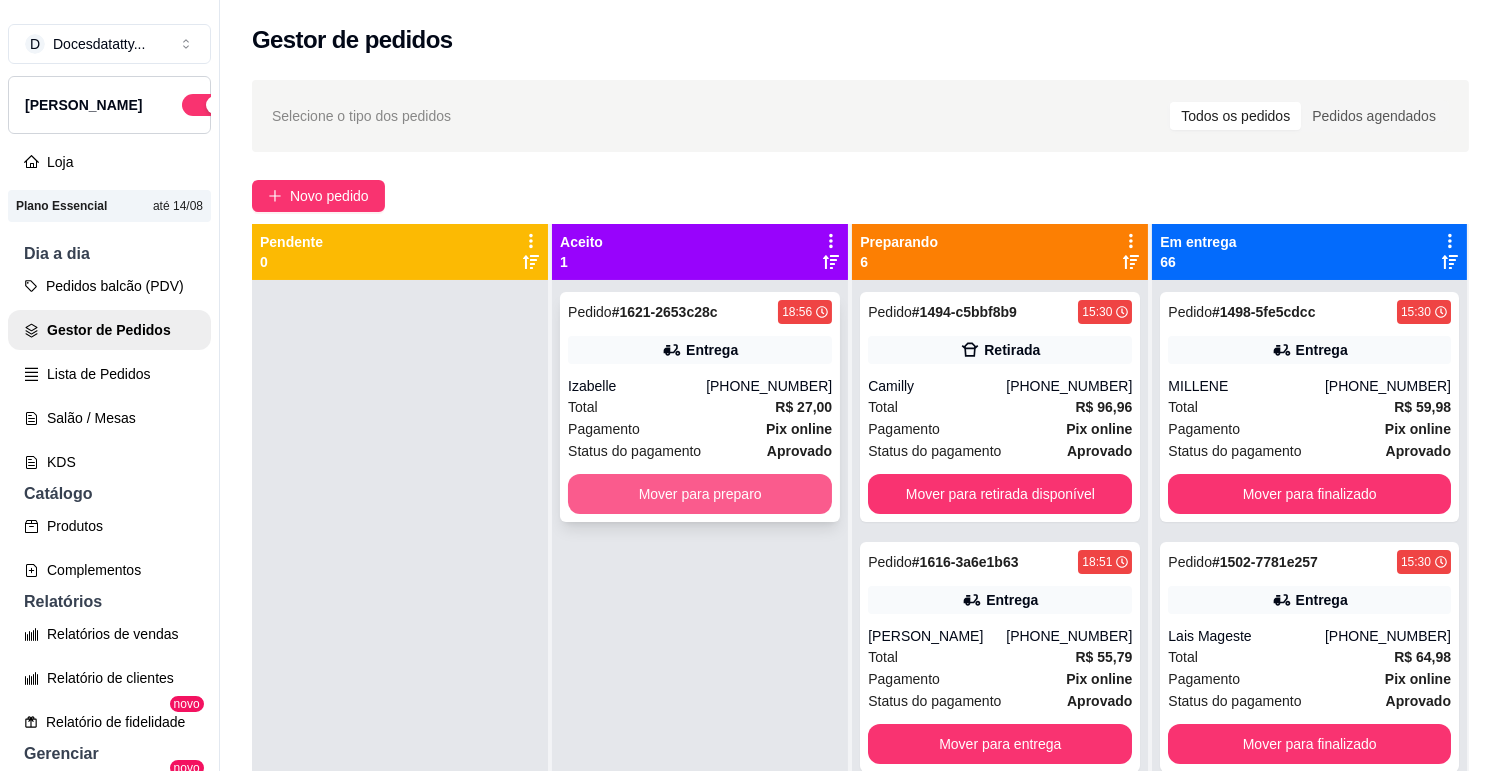 click on "Mover para preparo" at bounding box center [700, 494] 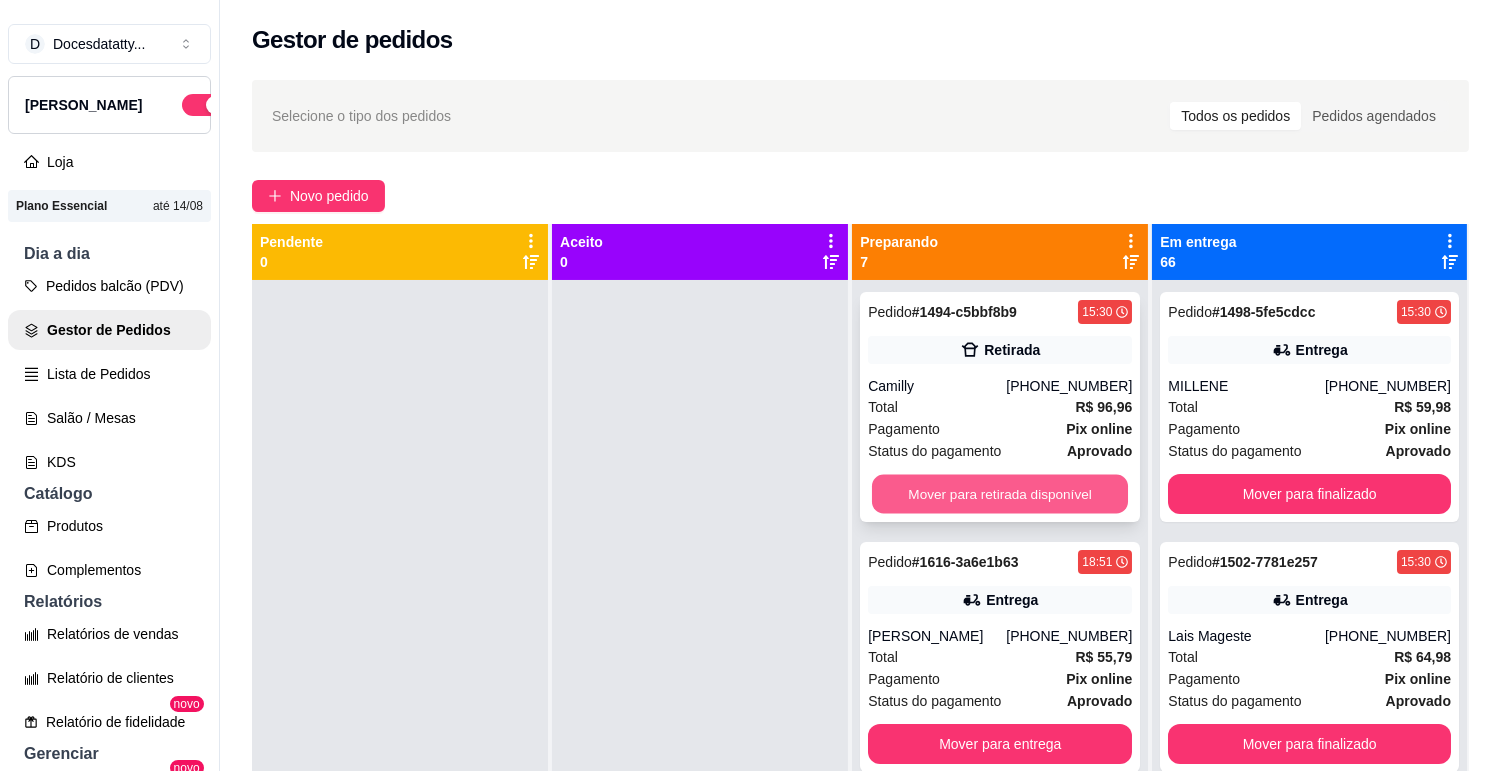 click on "Mover para retirada disponível" at bounding box center [1000, 494] 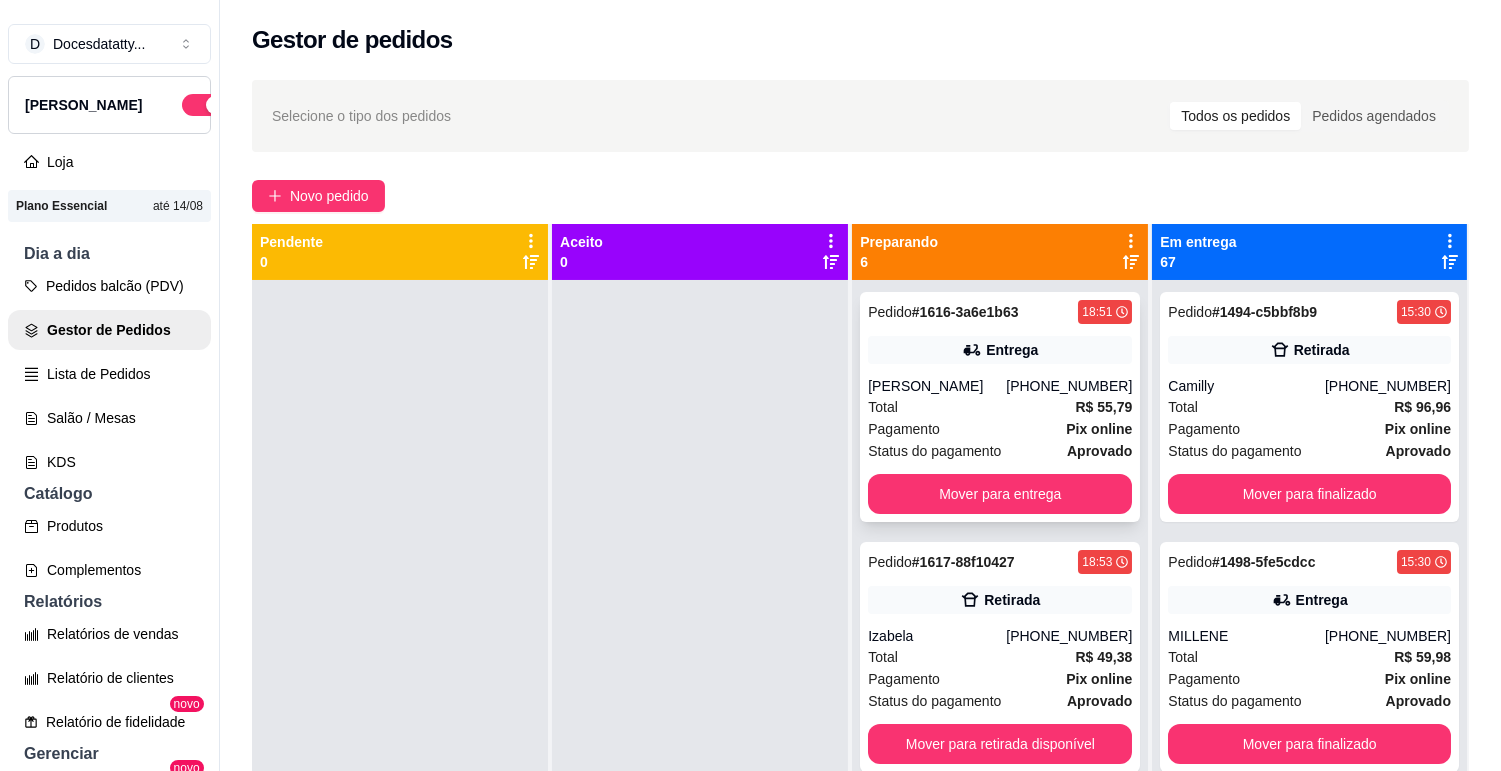 click on "Pedido  # 1616-3a6e1b63 18:51 Entrega Gabriela  [PHONE_NUMBER] Total R$ 55,79 Pagamento Pix online Status do pagamento aprovado Mover para entrega" at bounding box center (1000, 407) 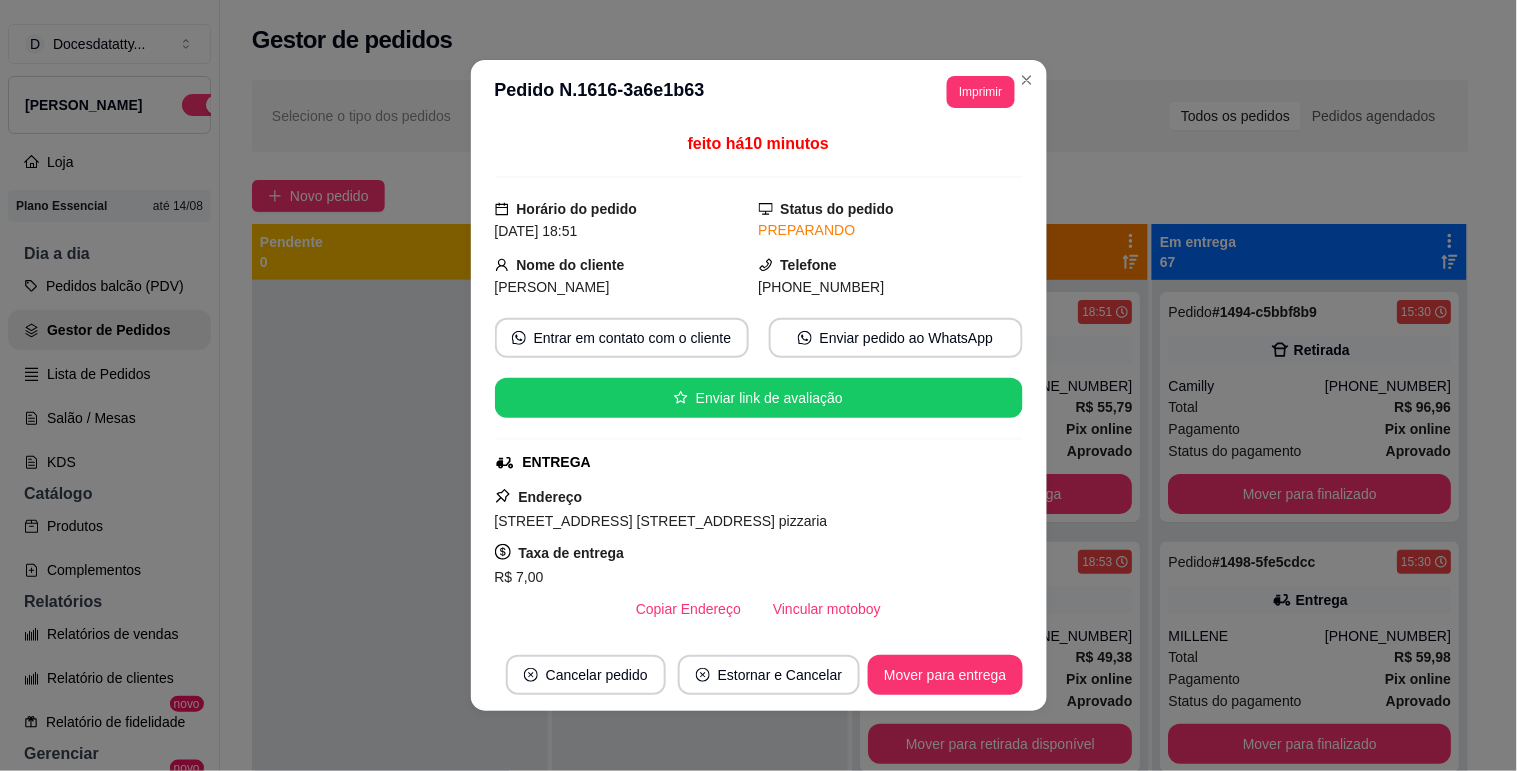 scroll, scrollTop: 111, scrollLeft: 0, axis: vertical 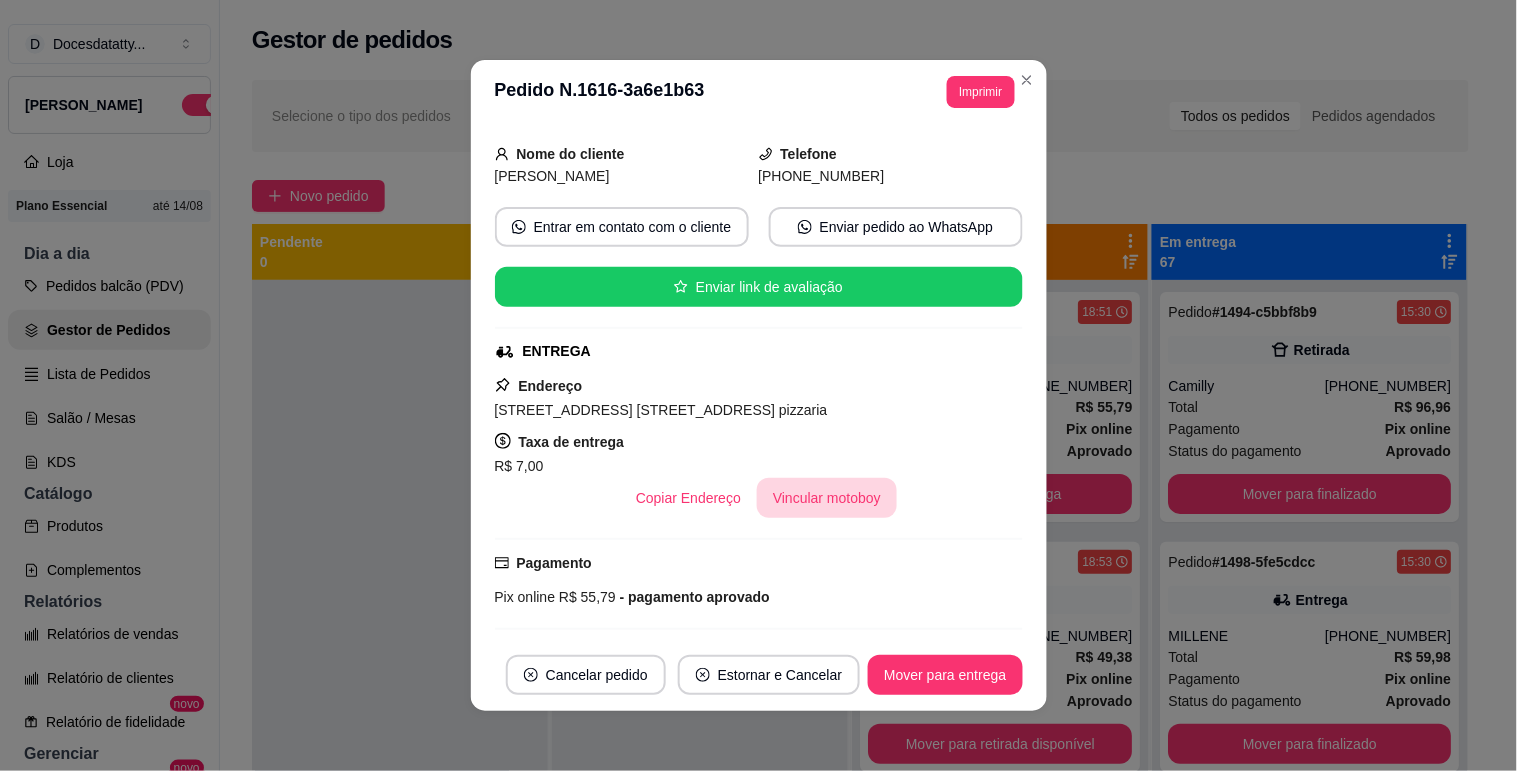 click on "Vincular motoboy" at bounding box center (827, 498) 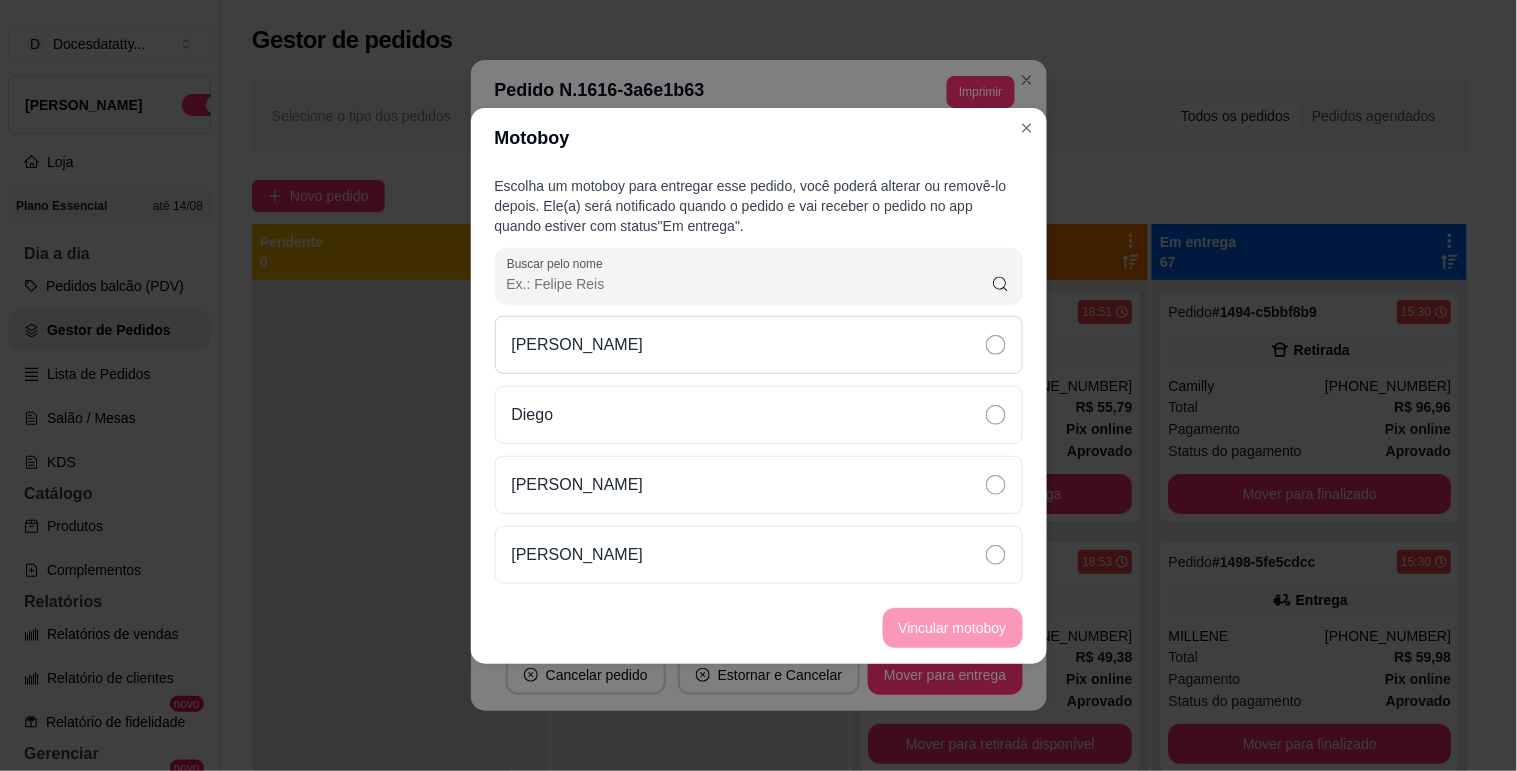 click on "[PERSON_NAME]" at bounding box center [578, 345] 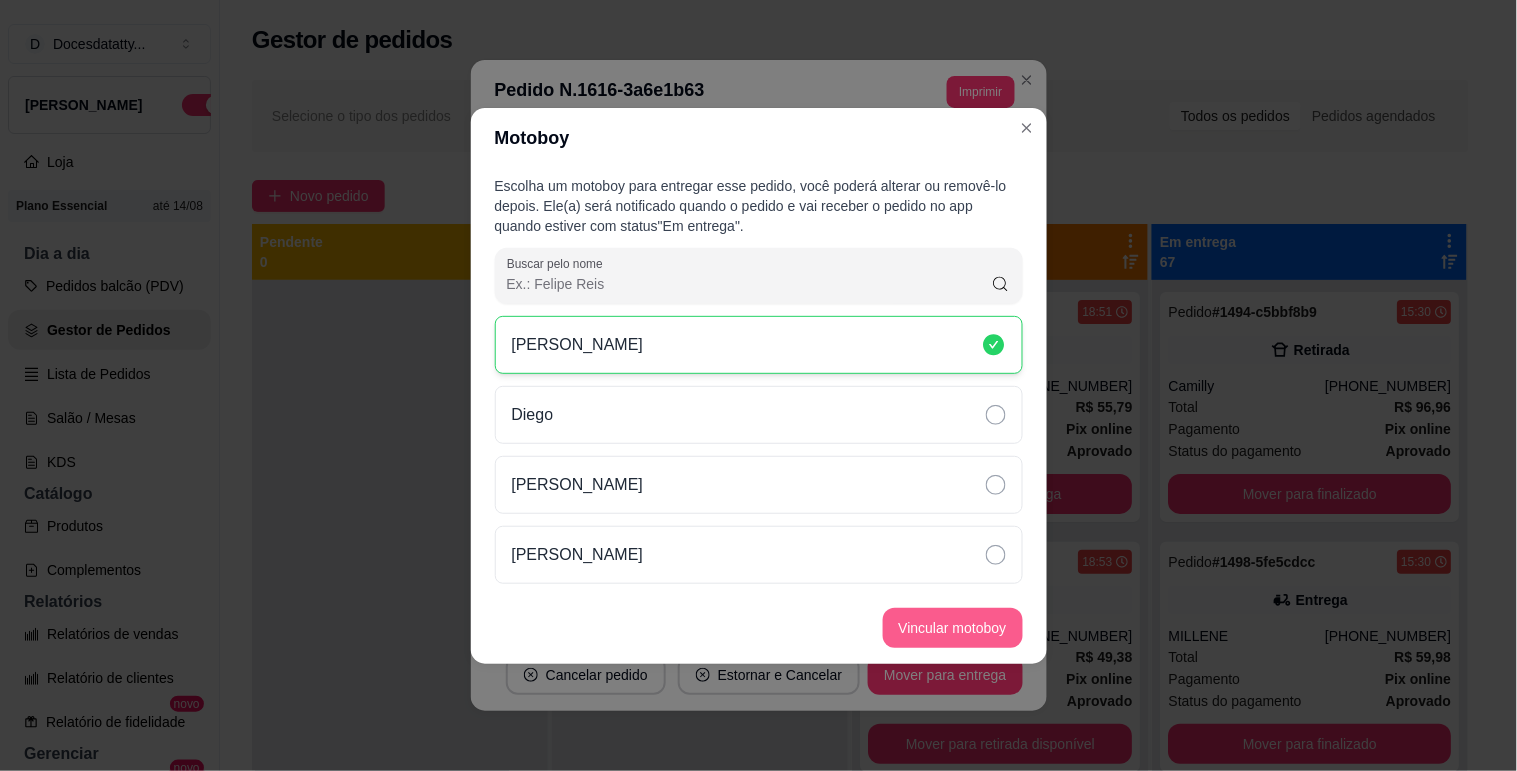 click on "Vincular motoboy" at bounding box center (953, 628) 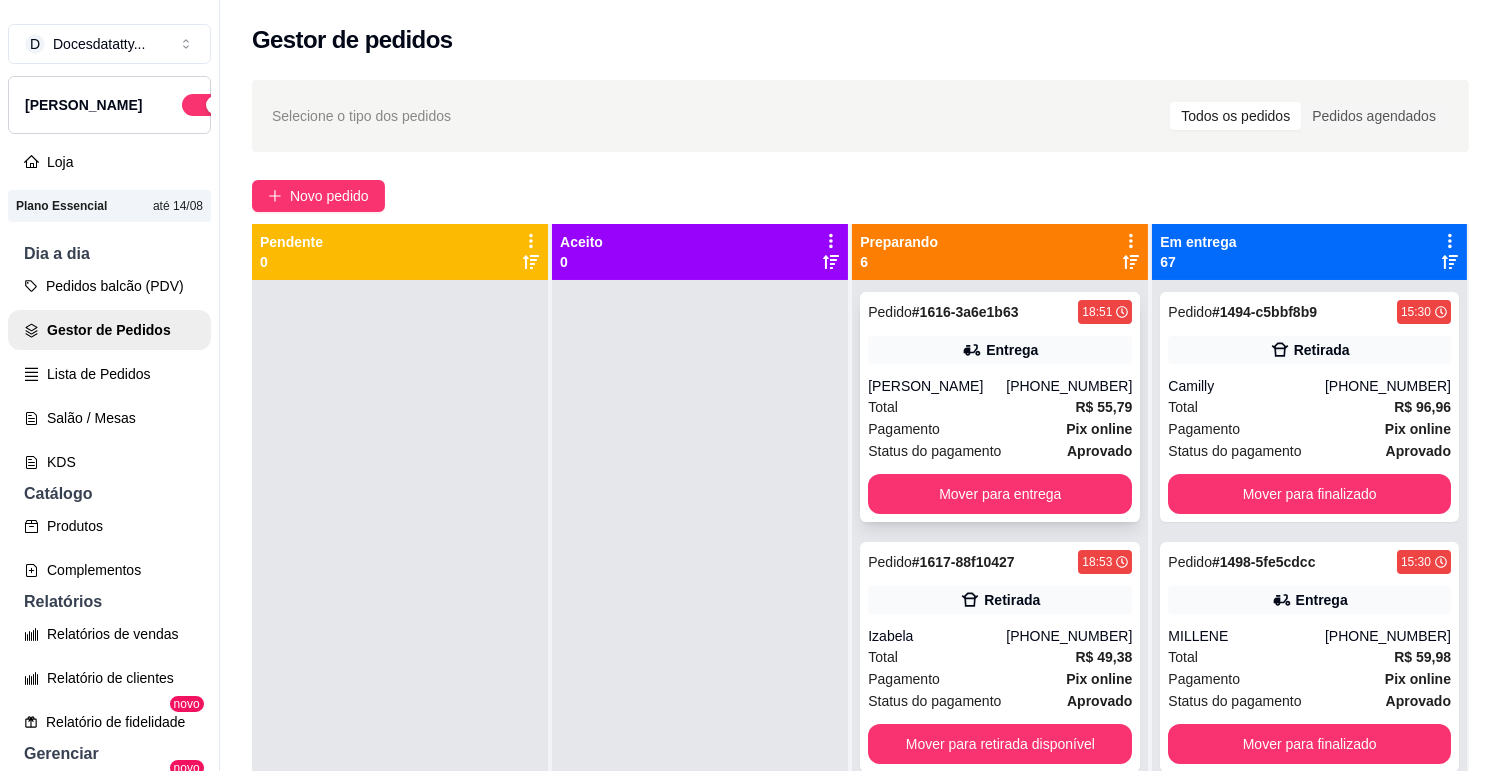 click on "[PERSON_NAME]" at bounding box center (937, 386) 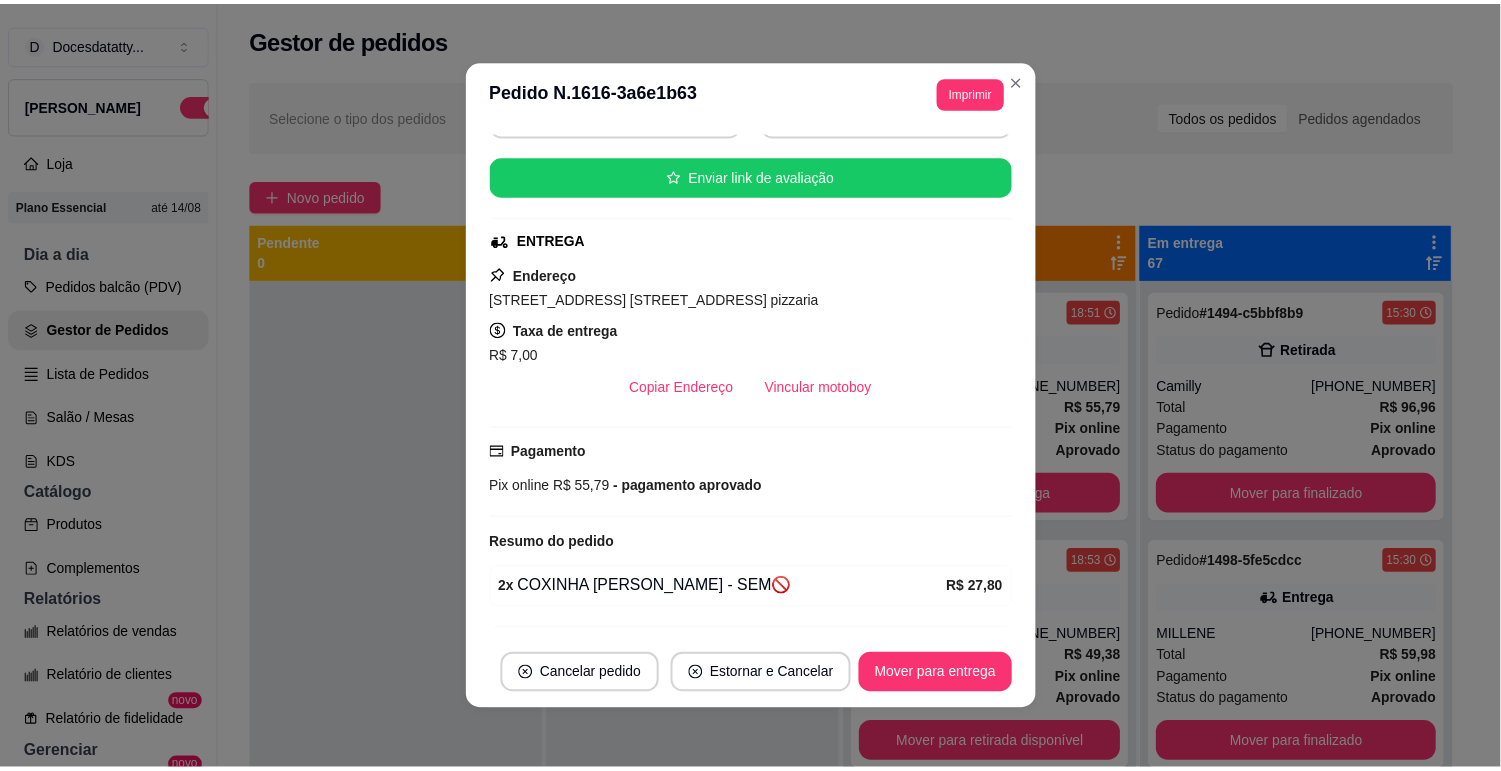 scroll, scrollTop: 111, scrollLeft: 0, axis: vertical 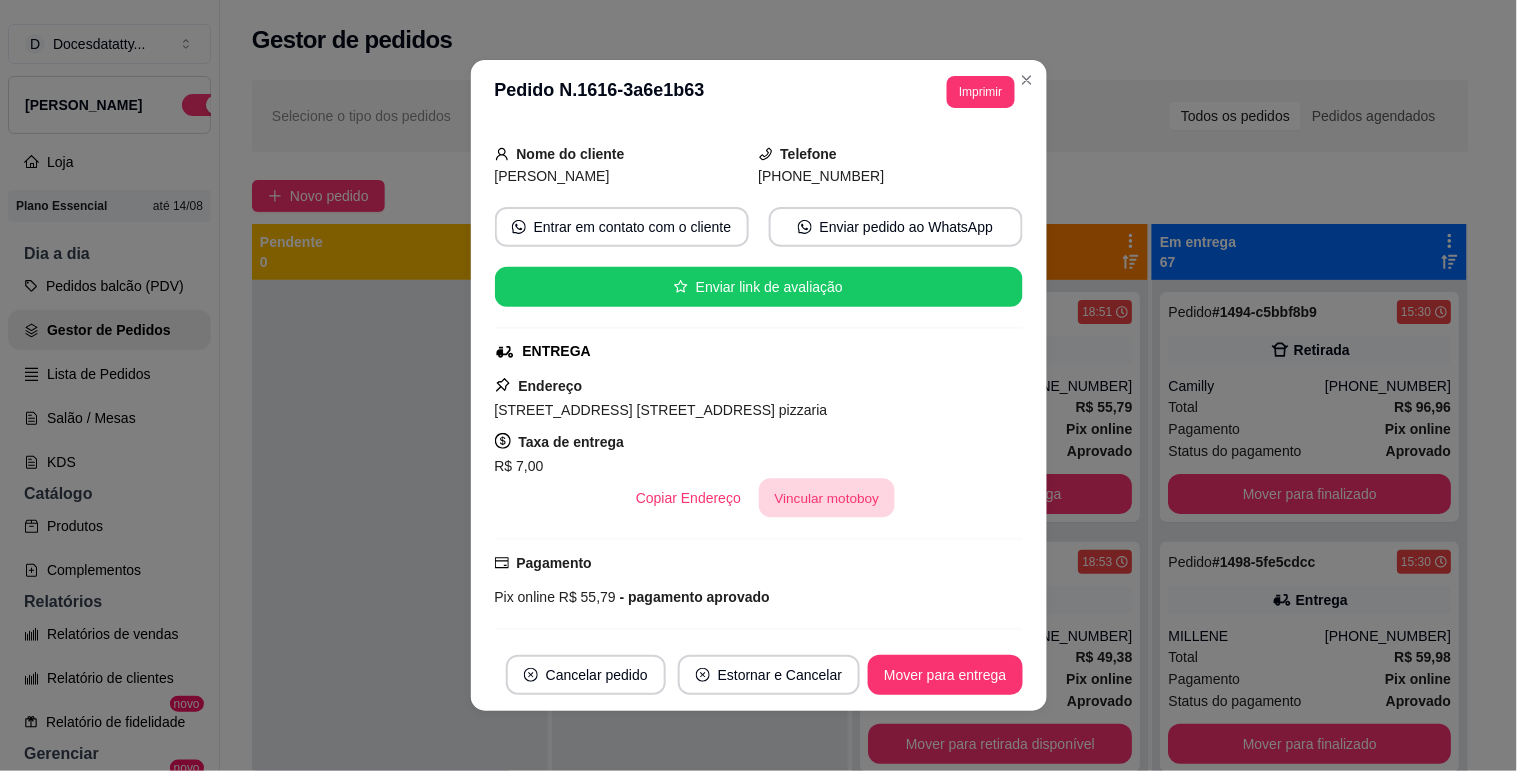 click on "Vincular motoboy" at bounding box center [827, 498] 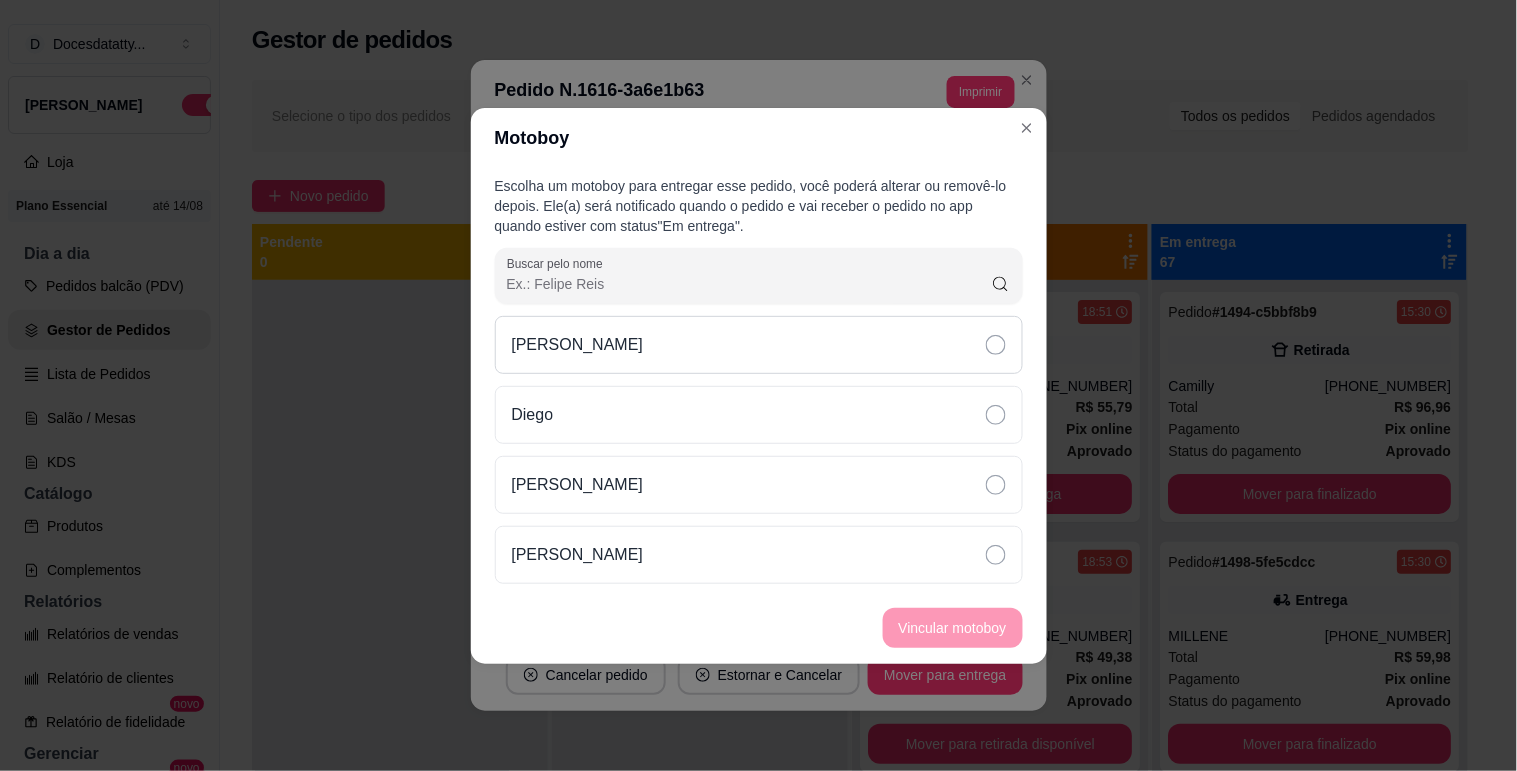 click on "[PERSON_NAME]" at bounding box center (759, 345) 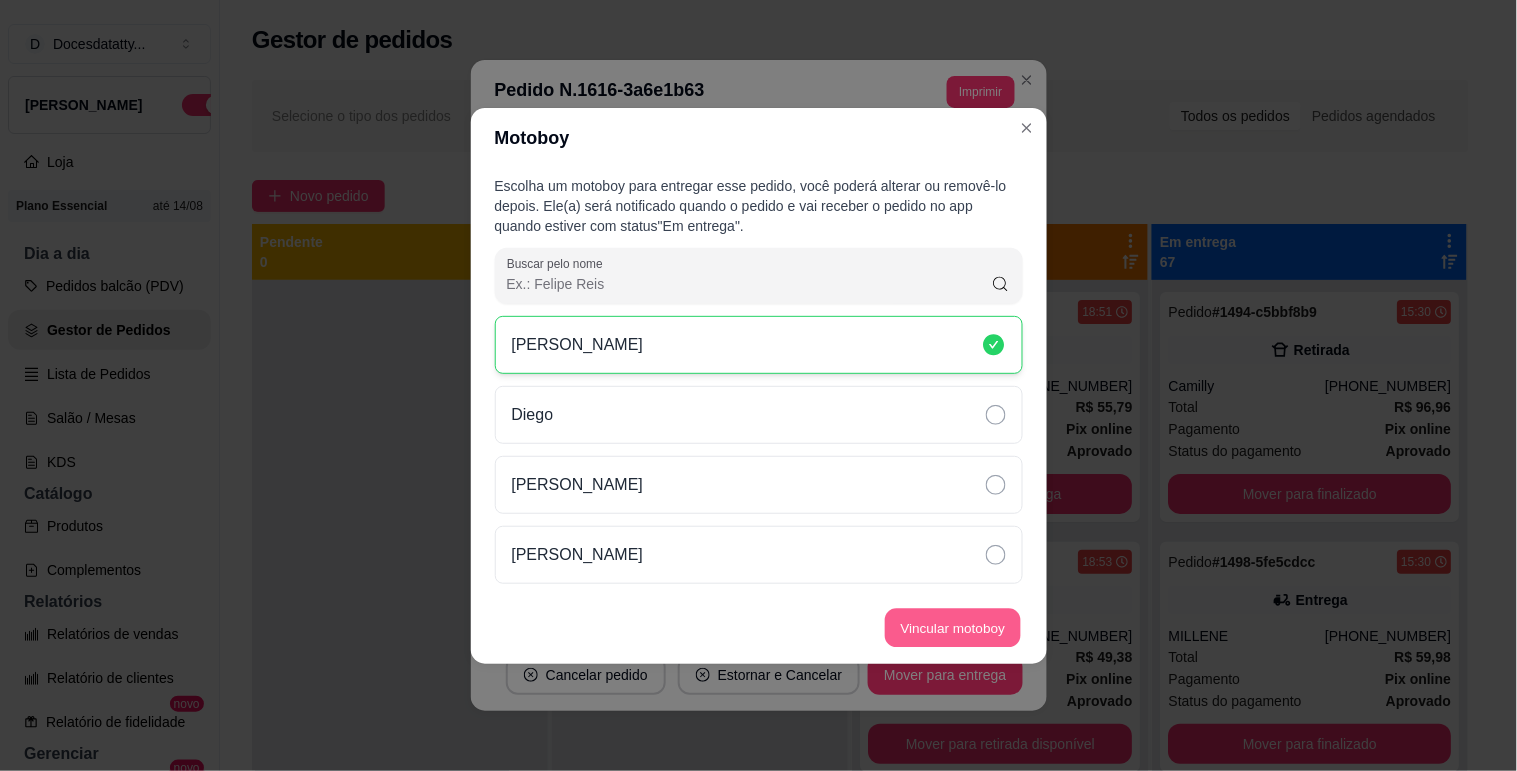 click on "Vincular motoboy" at bounding box center (953, 627) 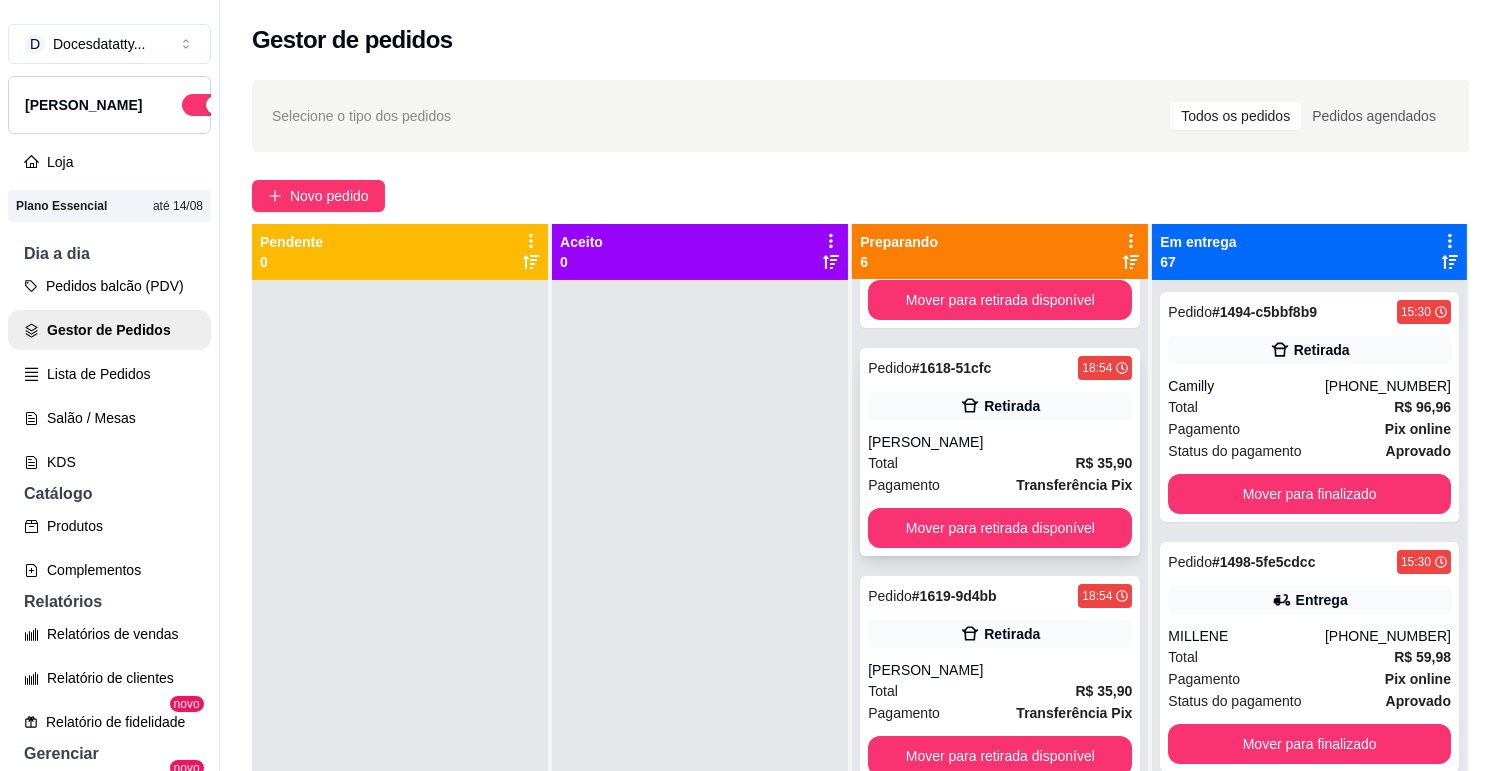 scroll, scrollTop: 666, scrollLeft: 0, axis: vertical 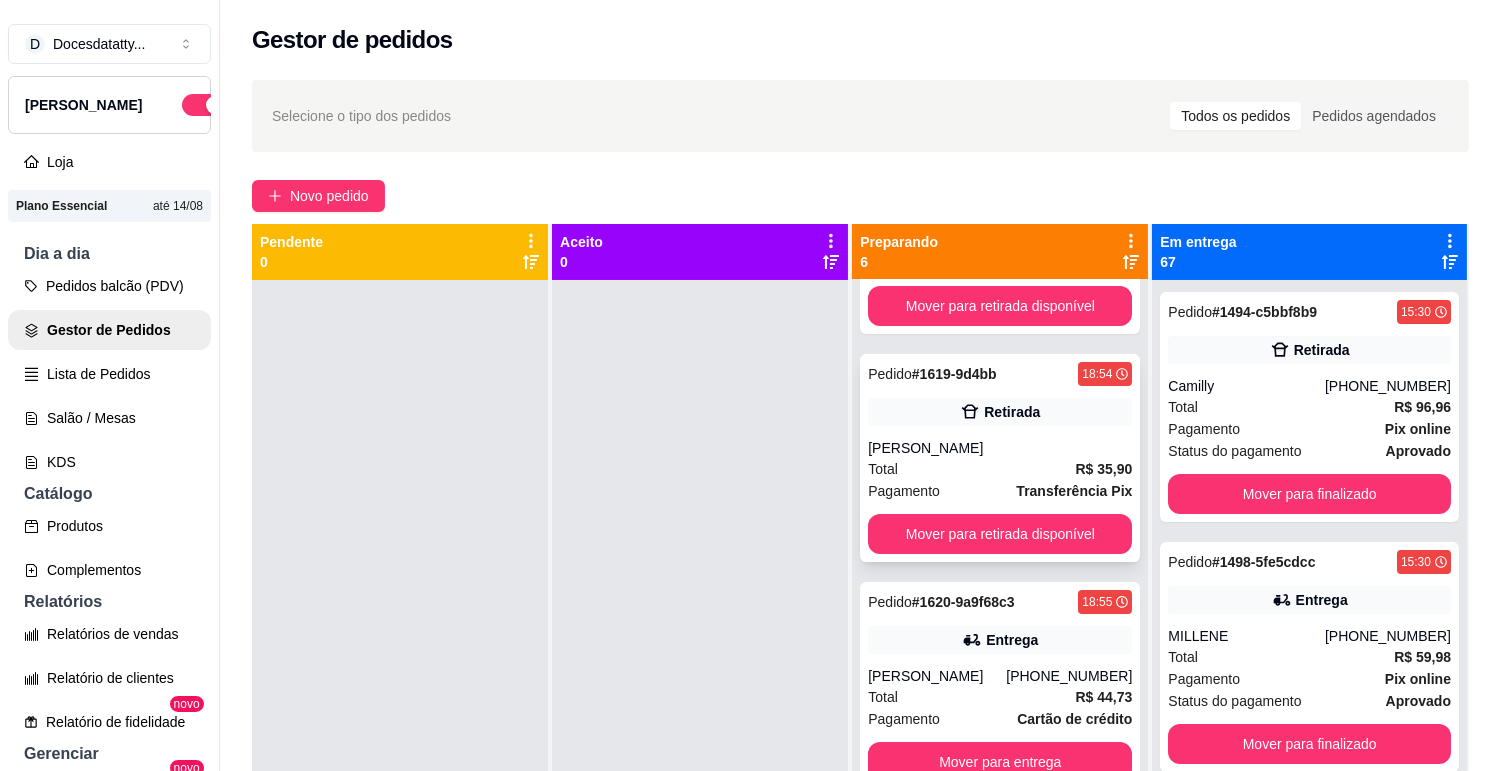 click on "Pedido  # 1619-9d4bb 18:54 Retirada [PERSON_NAME] Total R$ 35,90 Pagamento Transferência Pix Mover para retirada disponível" at bounding box center (1000, 458) 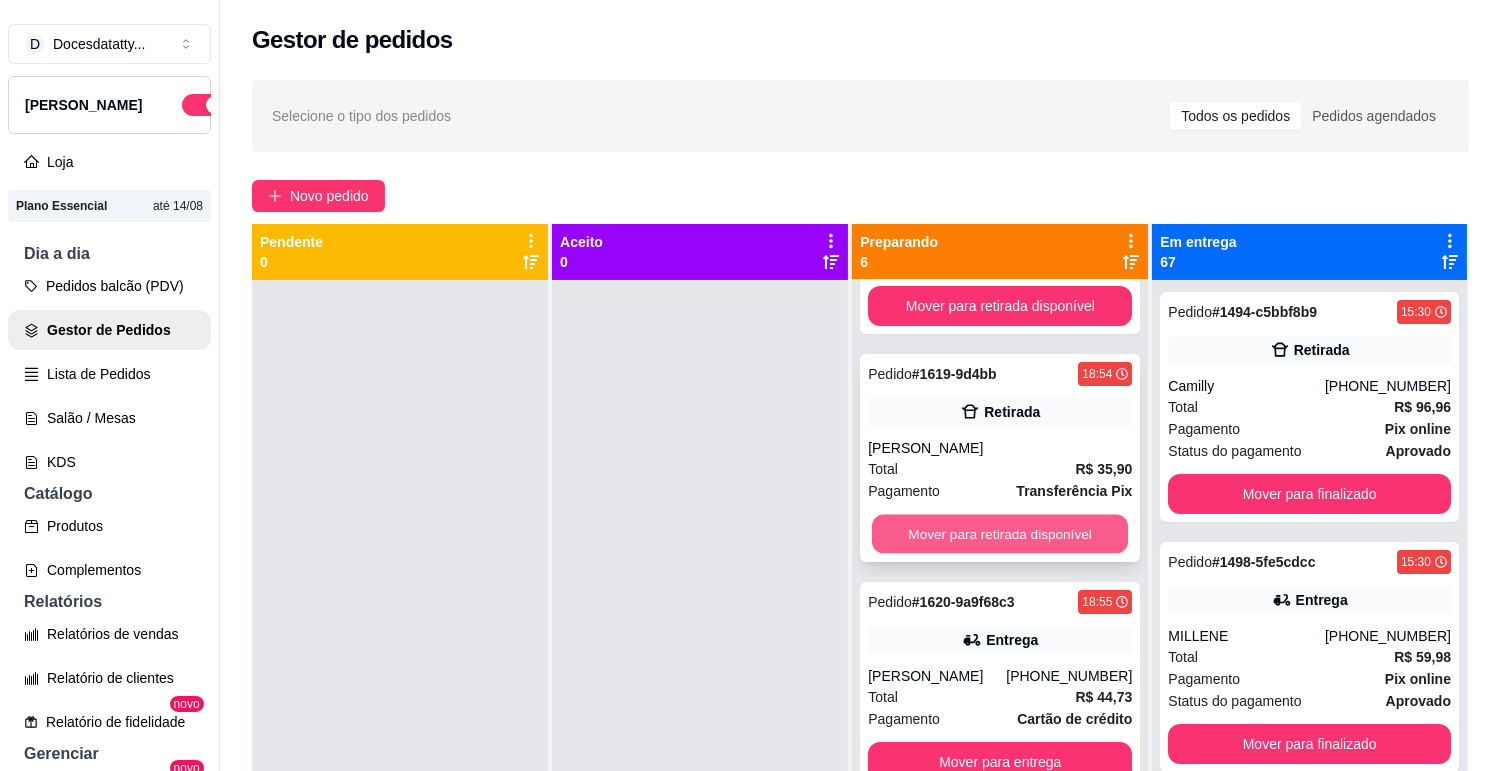 click on "Mover para retirada disponível" at bounding box center (1000, 534) 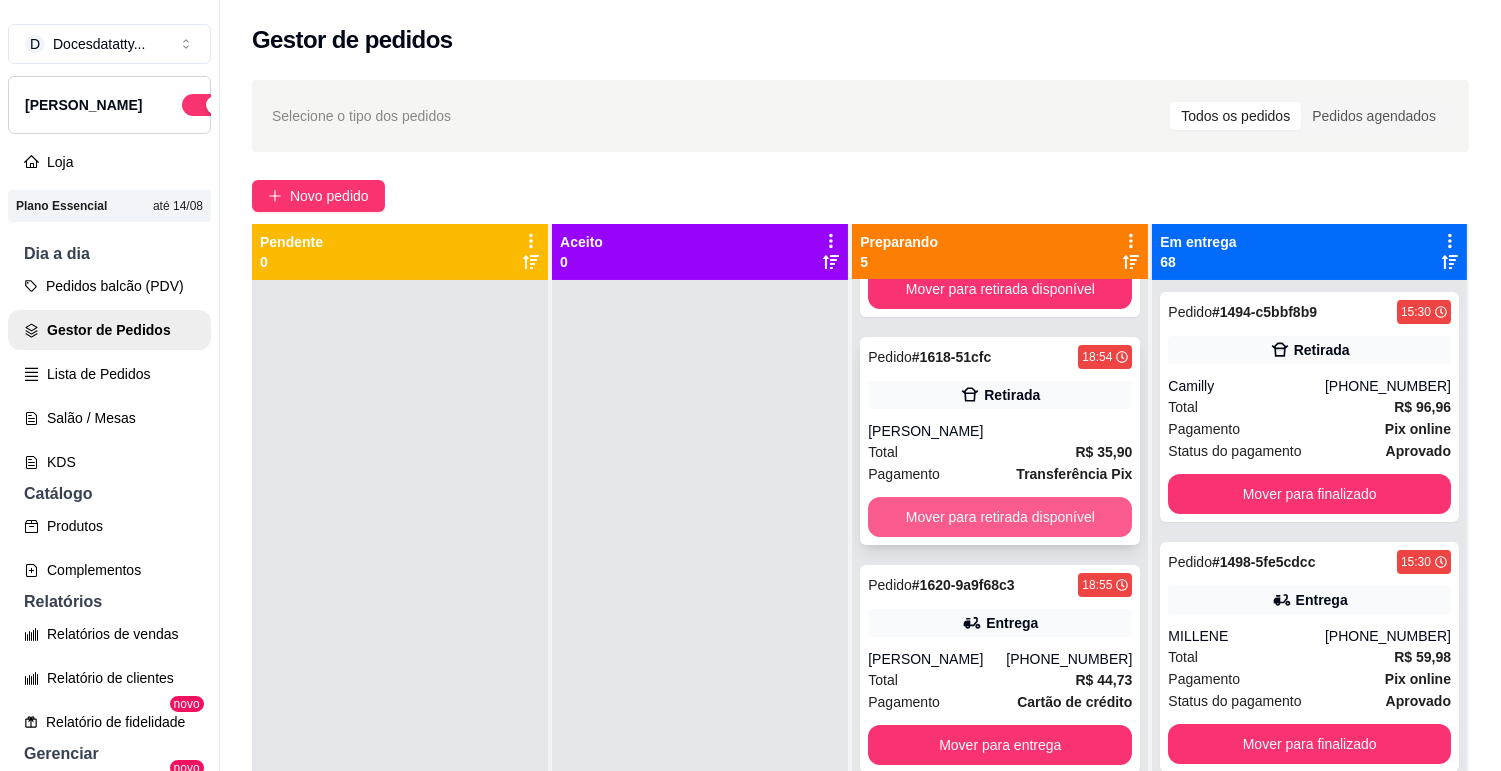 scroll, scrollTop: 454, scrollLeft: 0, axis: vertical 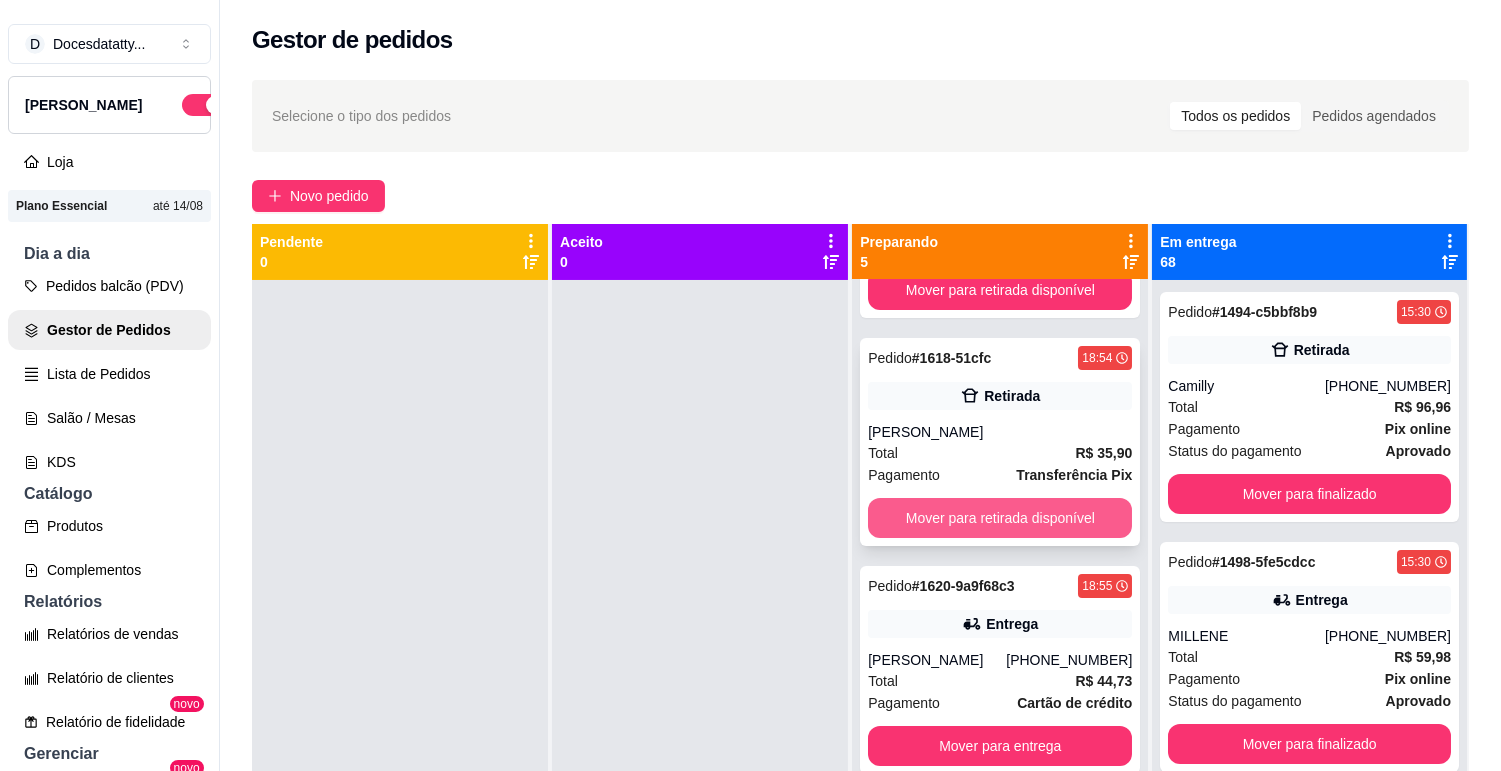 click on "Mover para retirada disponível" at bounding box center (1000, 518) 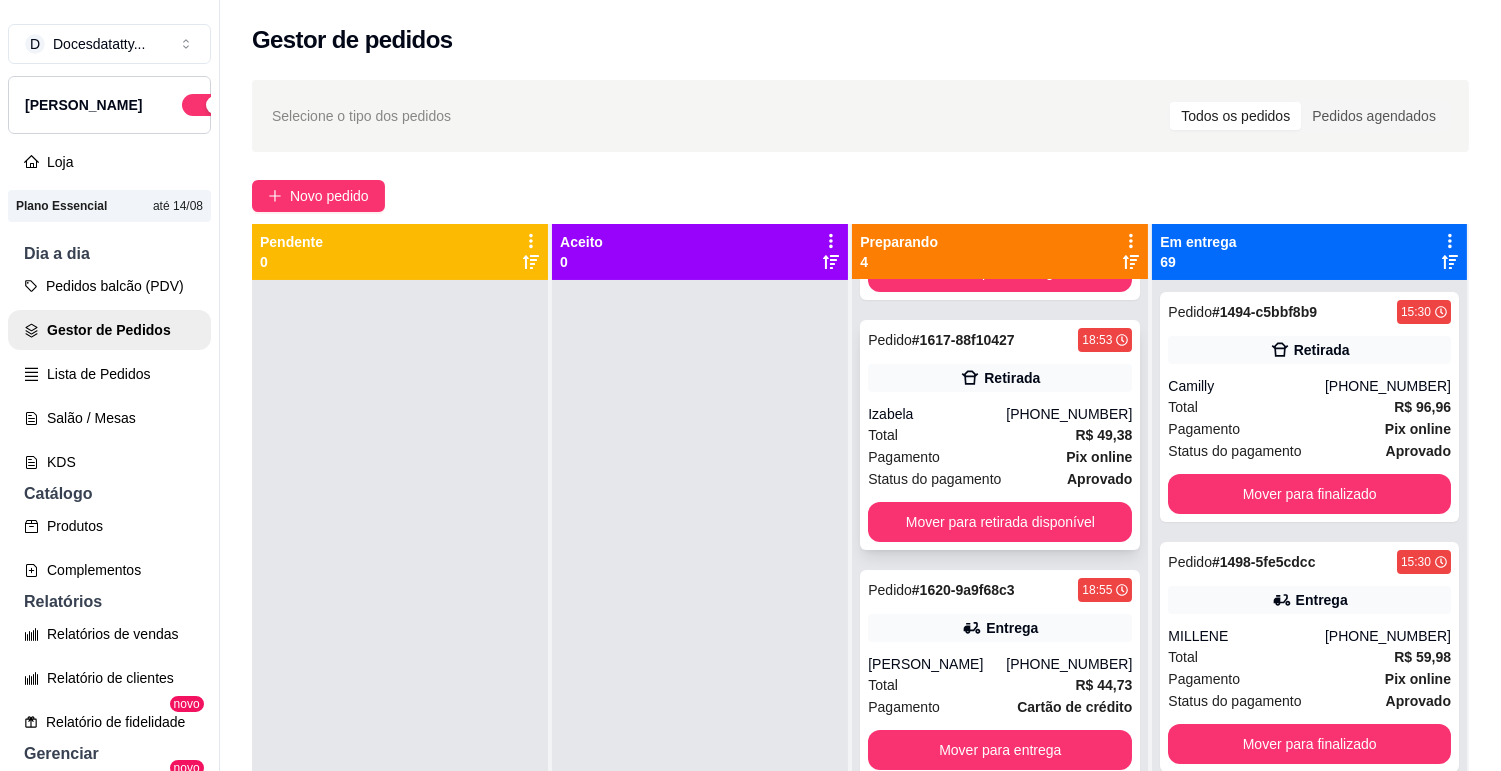 scroll, scrollTop: 226, scrollLeft: 0, axis: vertical 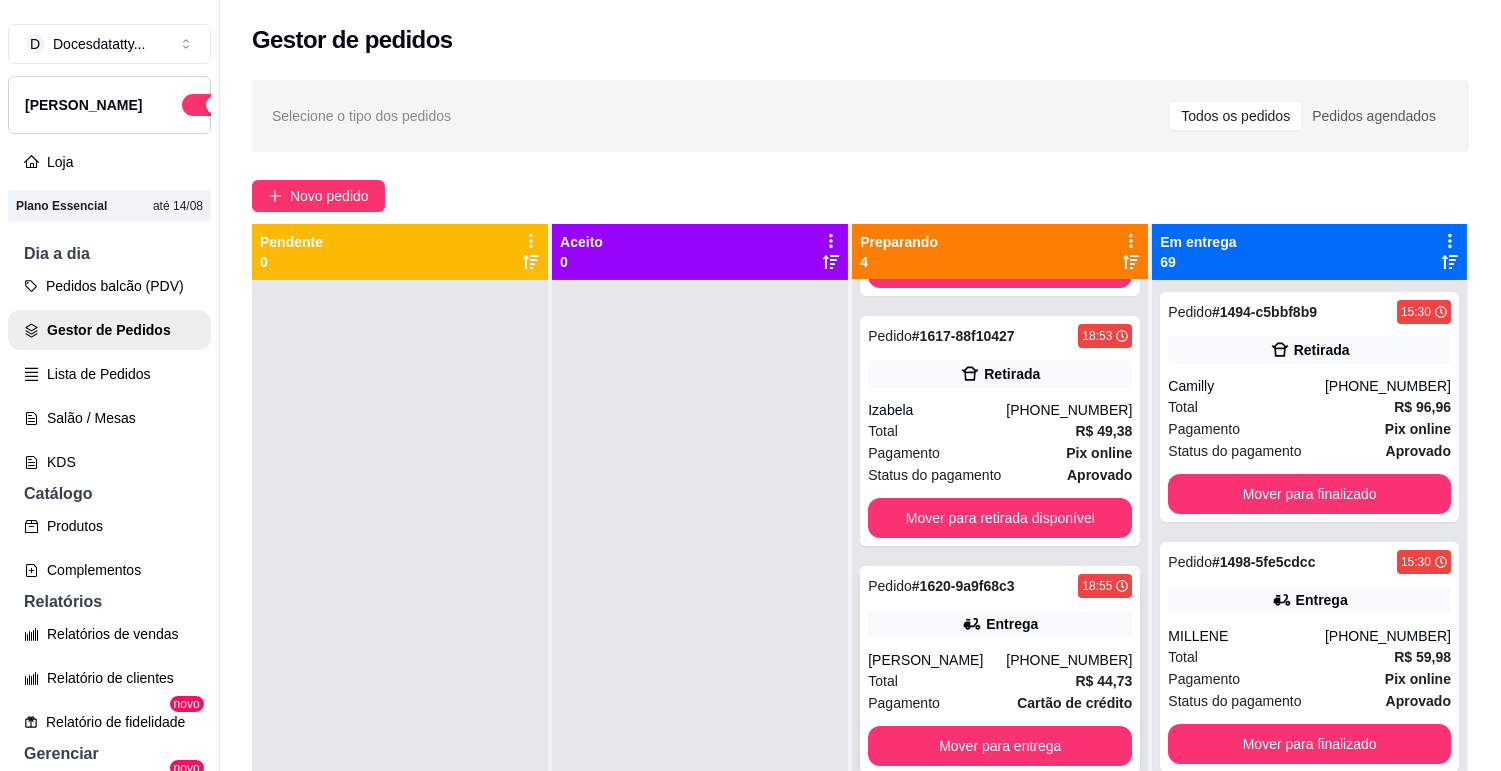 click on "Pedido  # 1620-9a9f68c3 18:55 Entrega [PERSON_NAME] [PHONE_NUMBER] Total R$ 44,73 Pagamento Cartão de crédito Mover para entrega" at bounding box center [1000, 670] 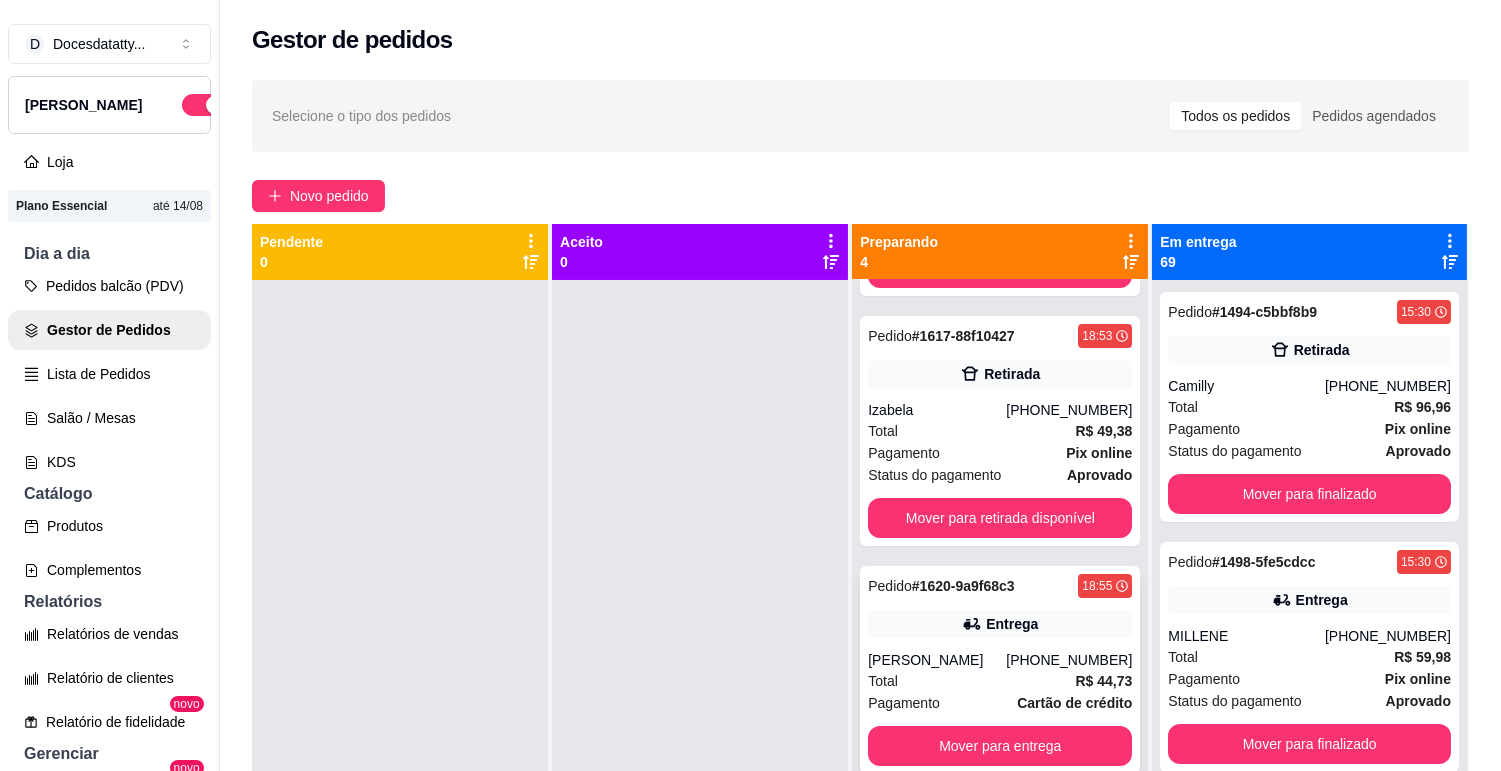 scroll, scrollTop: 55, scrollLeft: 0, axis: vertical 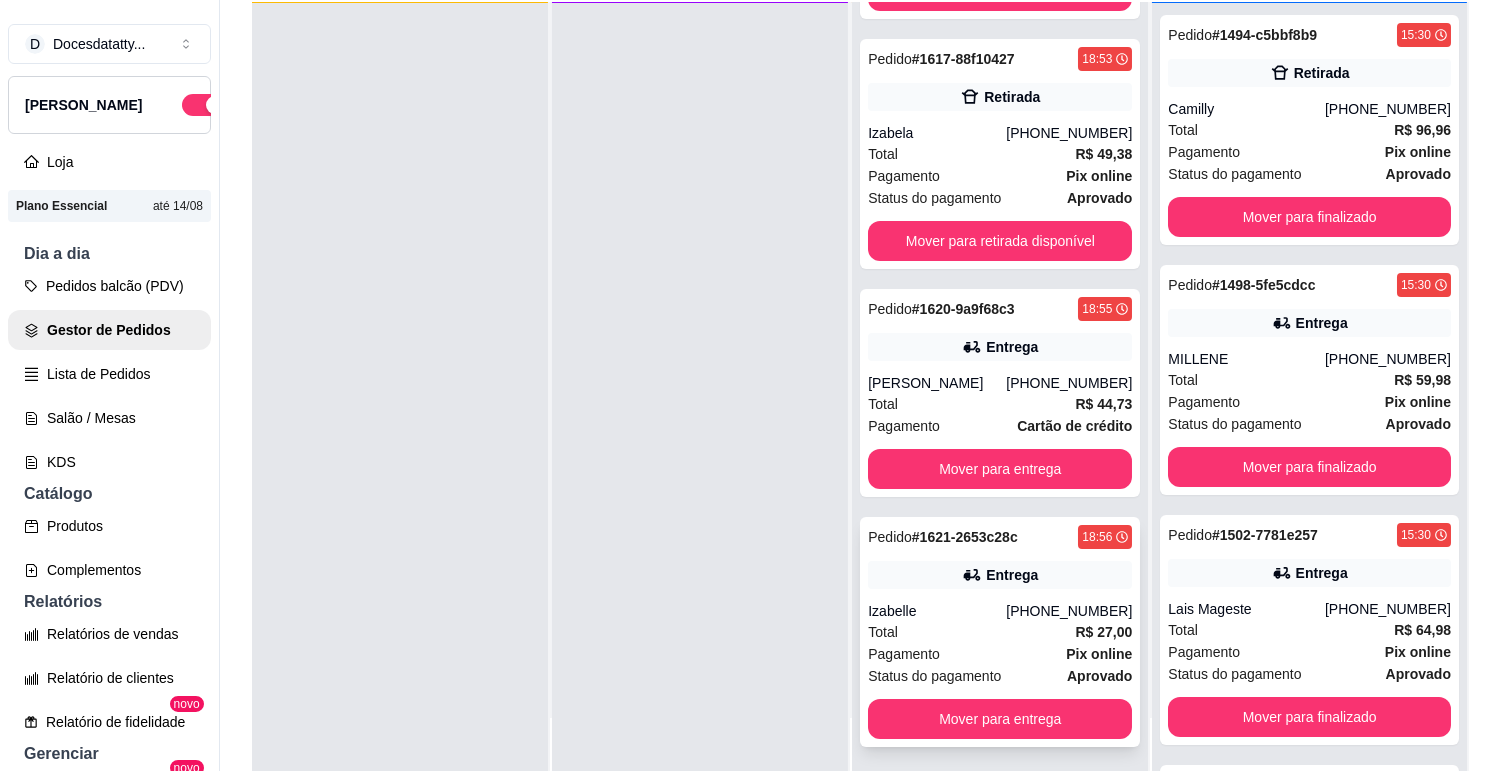 click on "Izabelle" at bounding box center [937, 611] 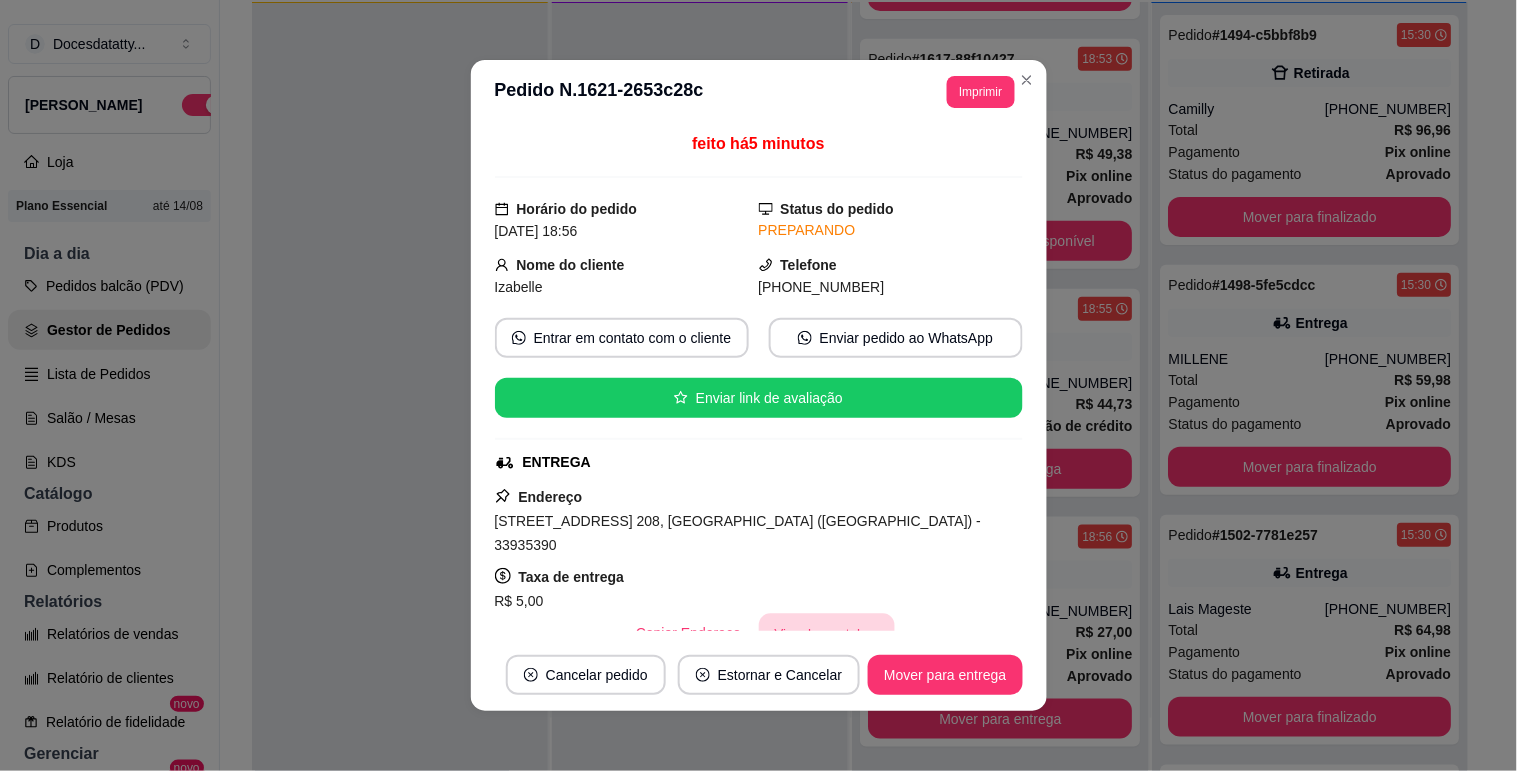 click on "Vincular motoboy" at bounding box center (827, 633) 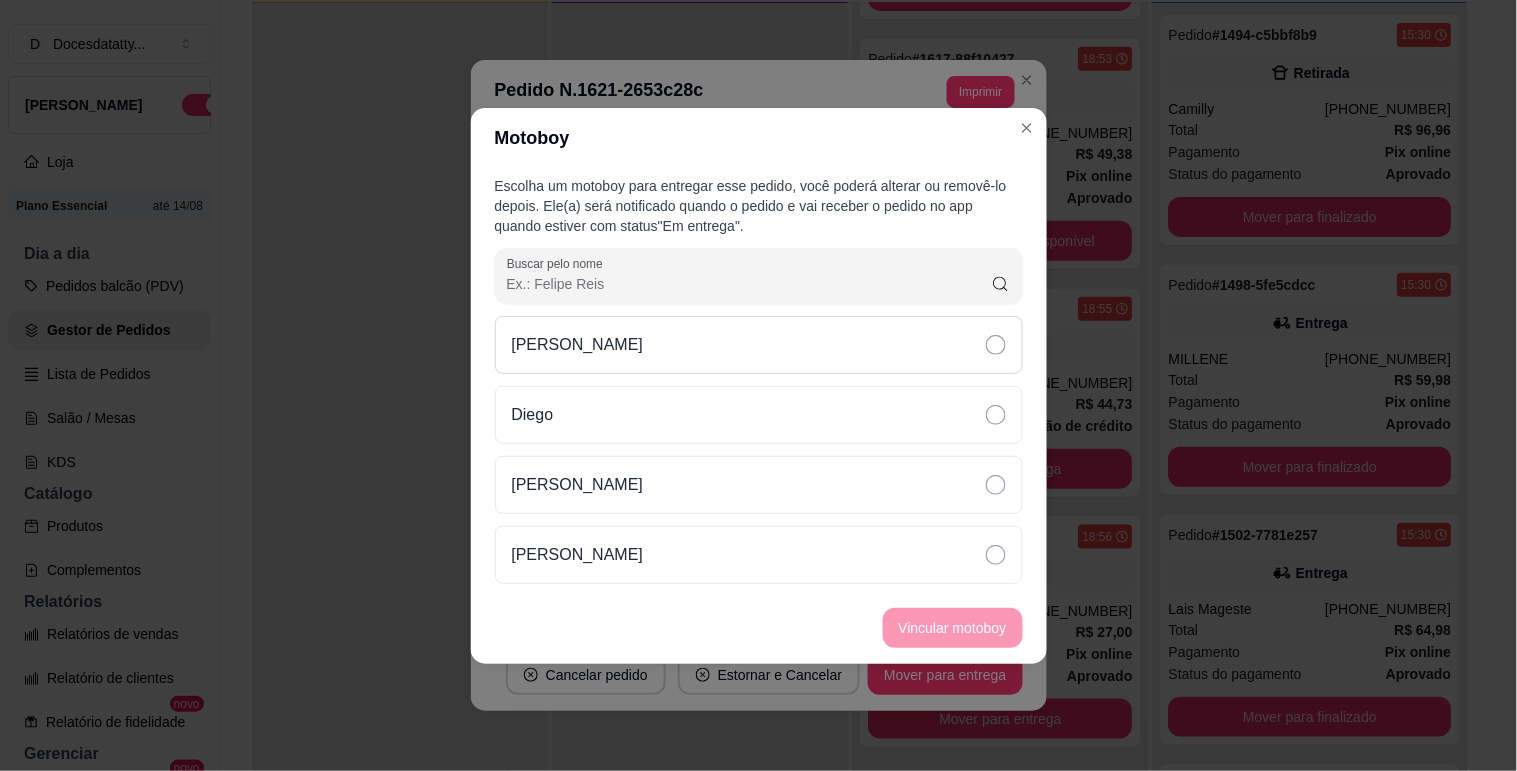click on "[PERSON_NAME]" at bounding box center [759, 345] 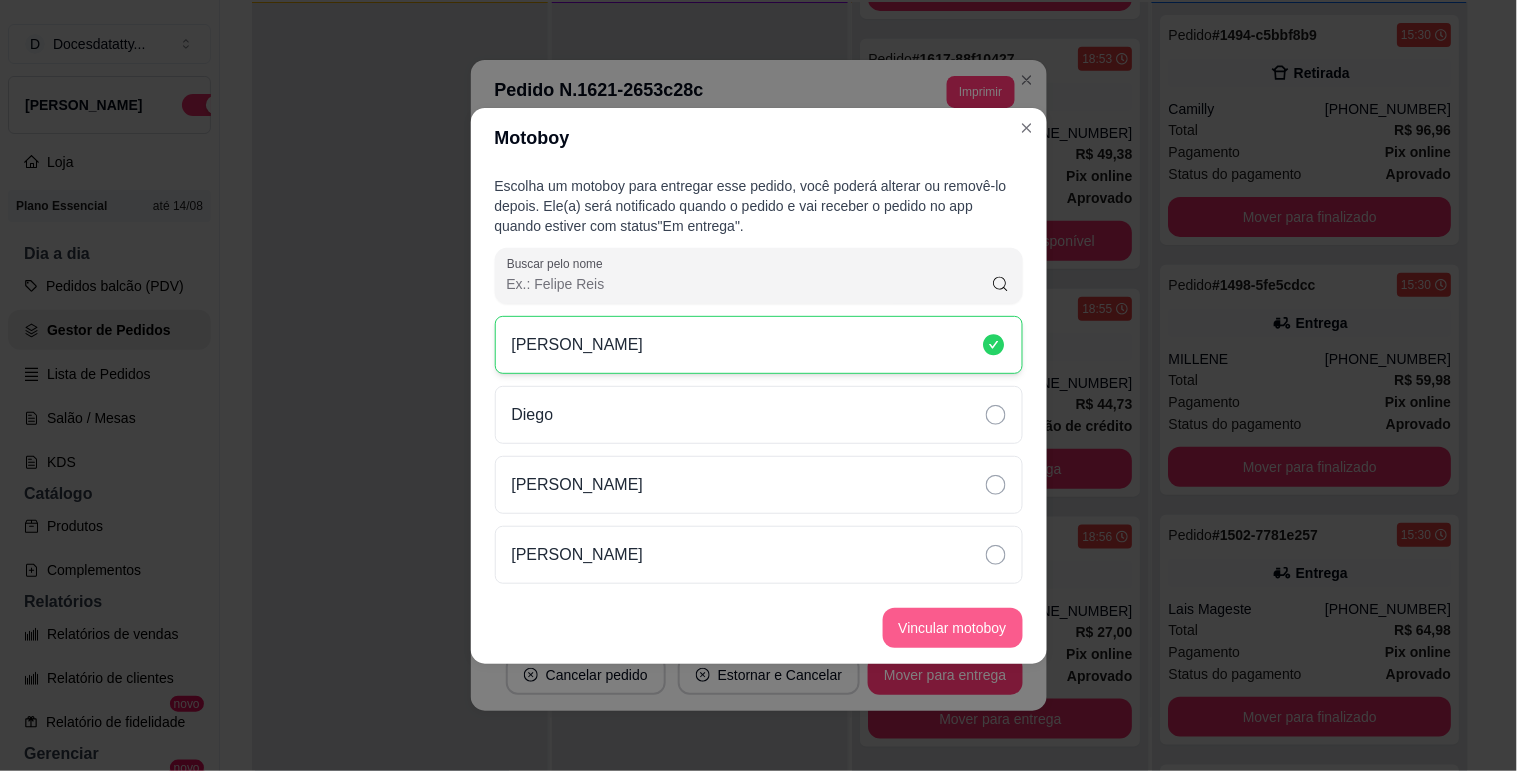 click on "Vincular motoboy" at bounding box center [953, 628] 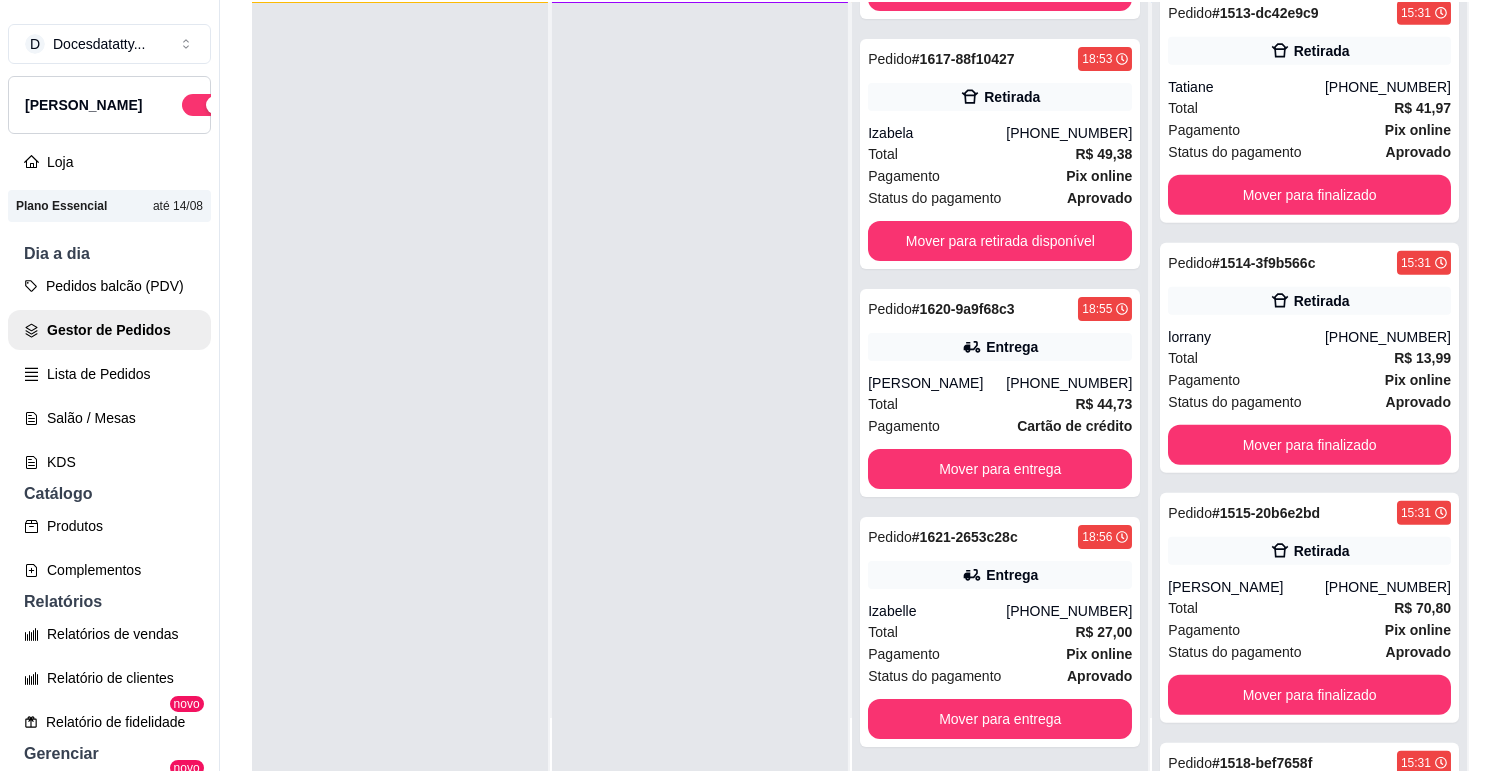 scroll, scrollTop: 2888, scrollLeft: 0, axis: vertical 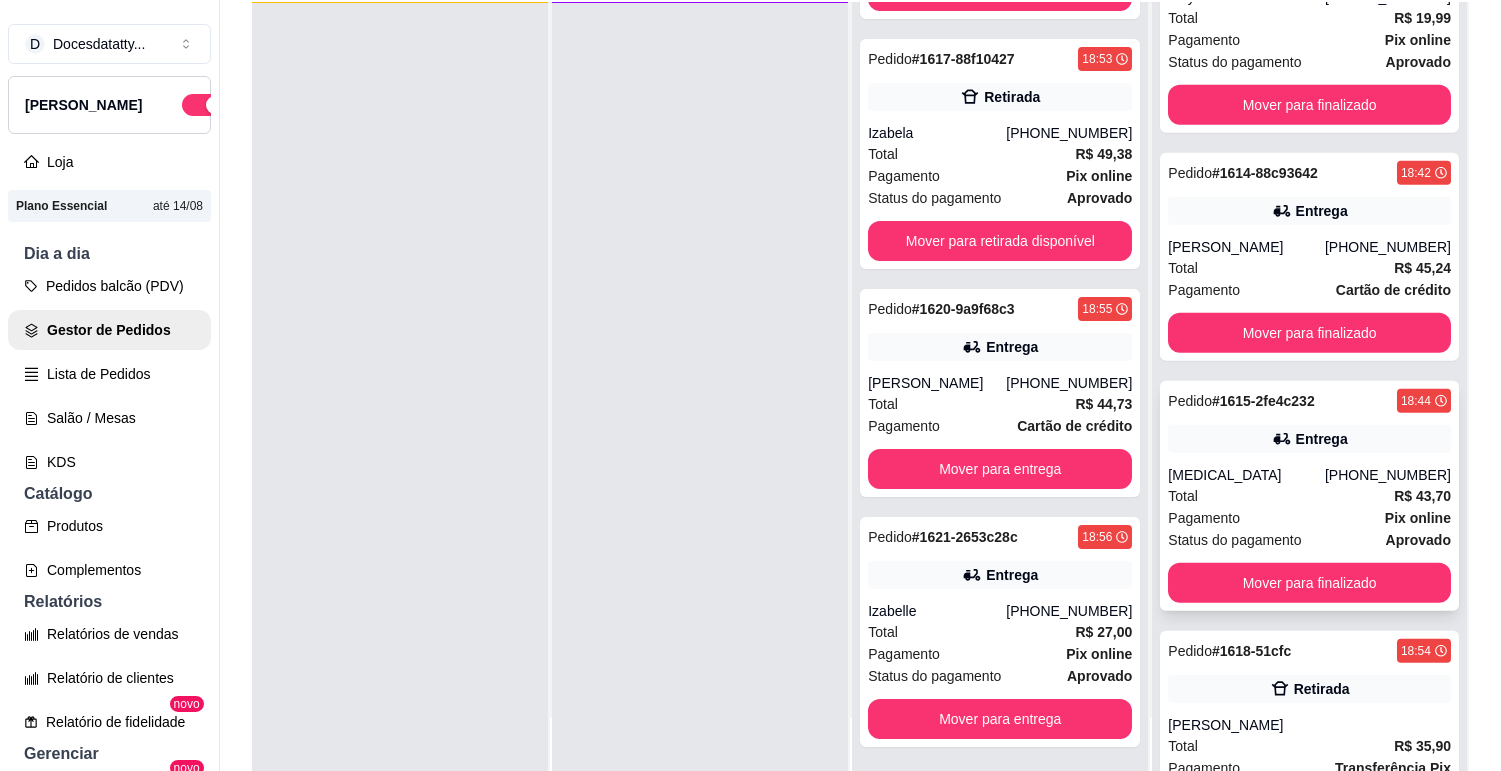 click on "Pedido  # 1615-2fe4c232 18:44 Entrega [MEDICAL_DATA] [PHONE_NUMBER] Total R$ 43,70 Pagamento Pix online Status do pagamento aprovado Mover para finalizado" at bounding box center [1309, 496] 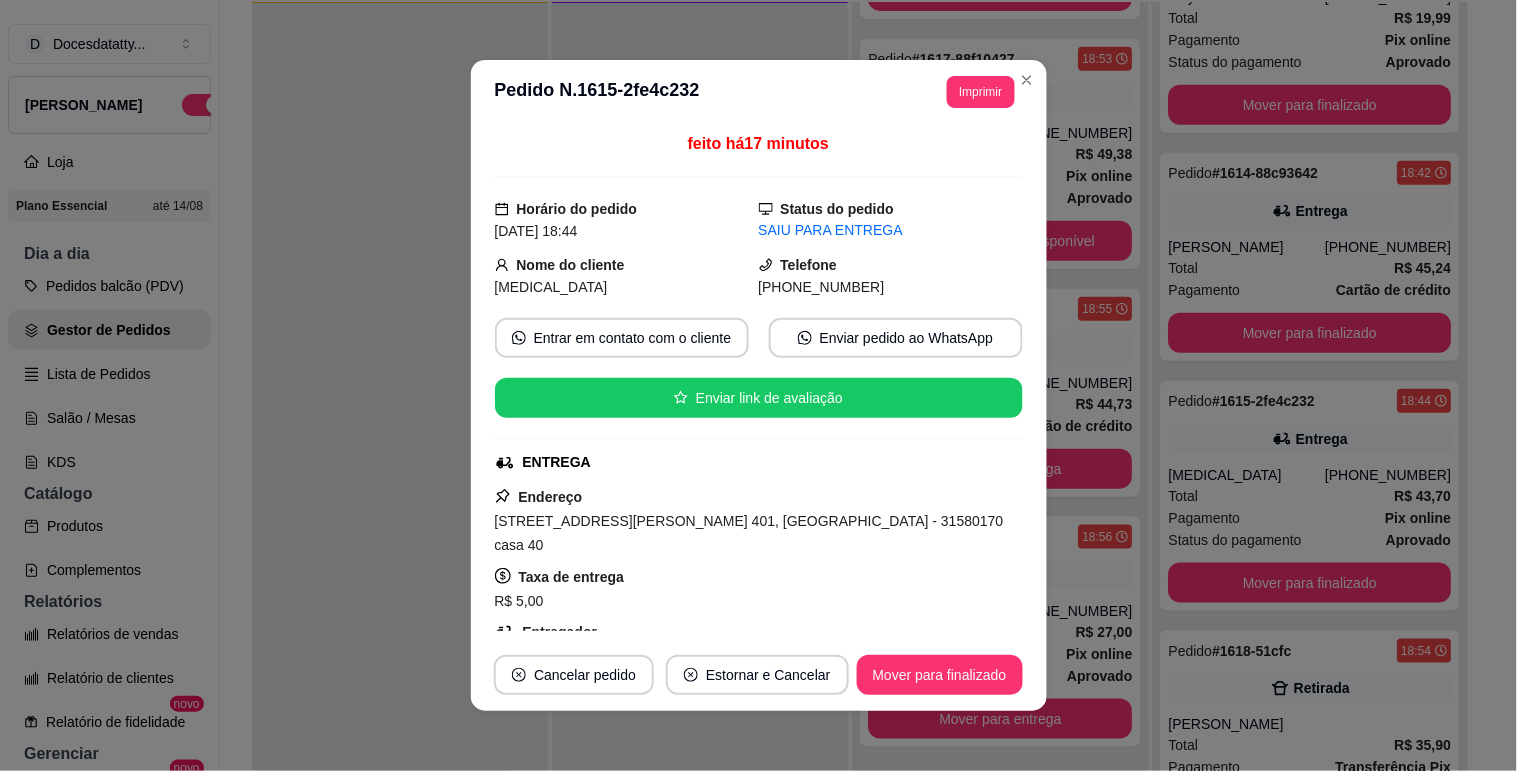 scroll, scrollTop: 111, scrollLeft: 0, axis: vertical 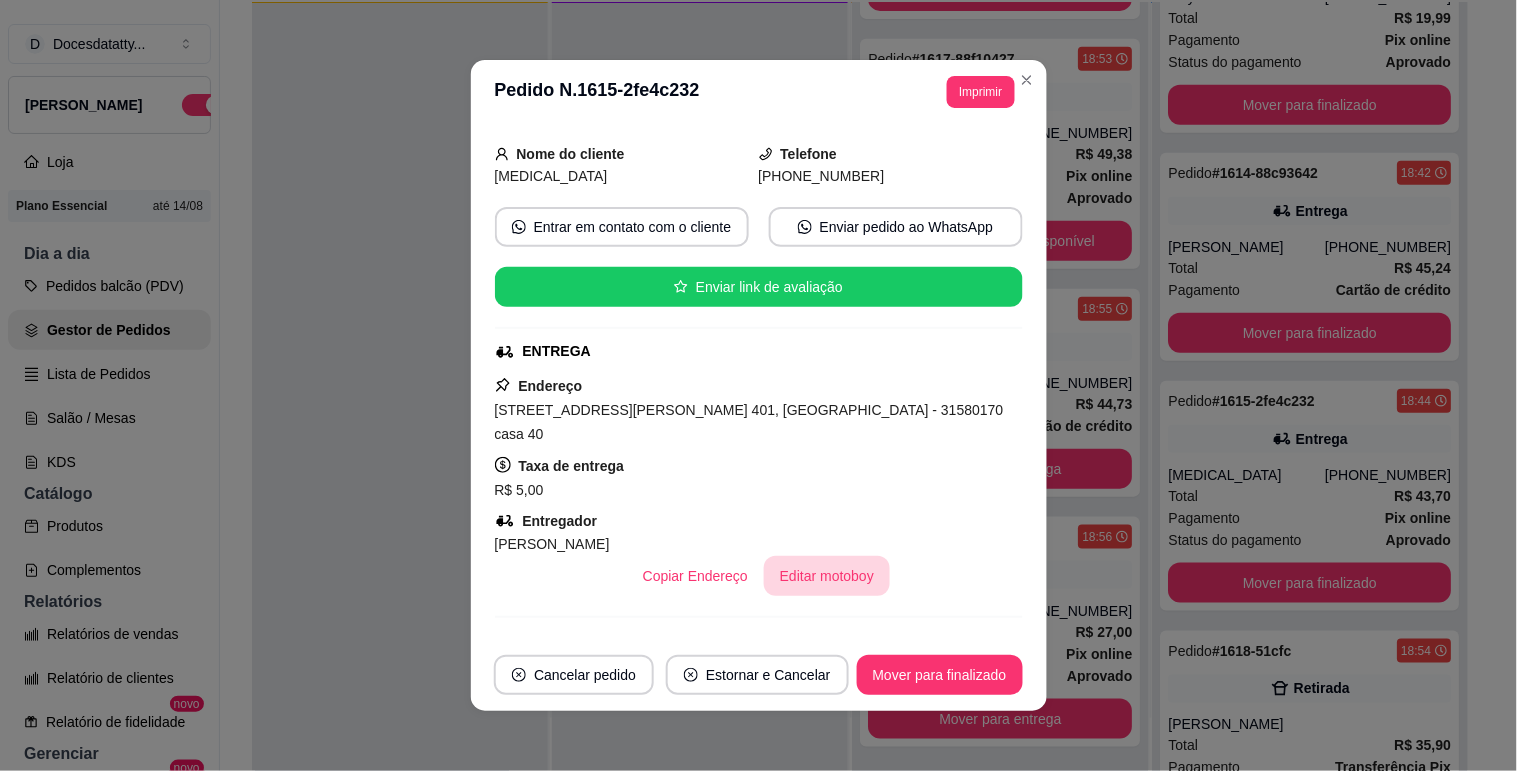 click on "Editar motoboy" at bounding box center [827, 576] 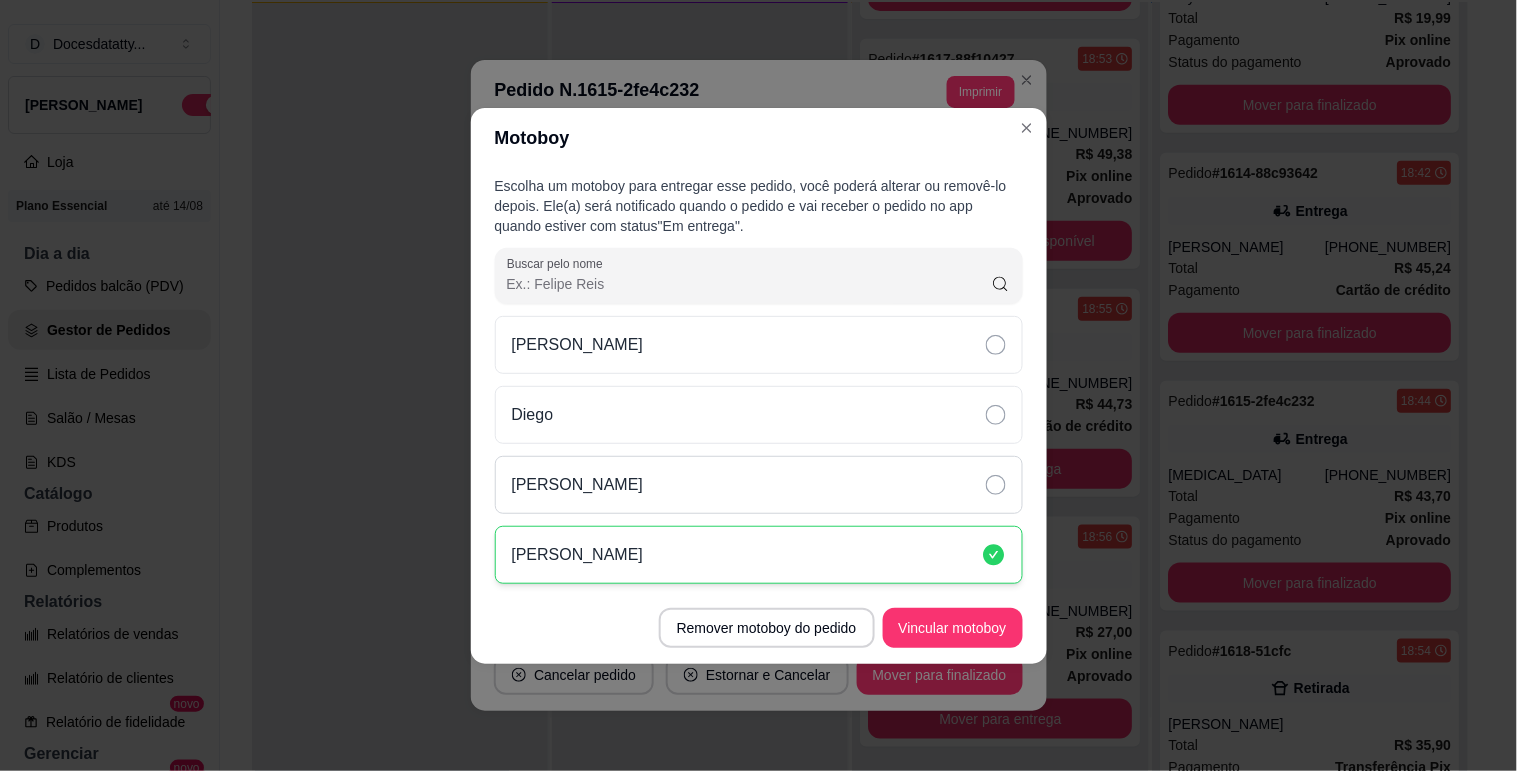 click on "[PERSON_NAME]" at bounding box center (759, 345) 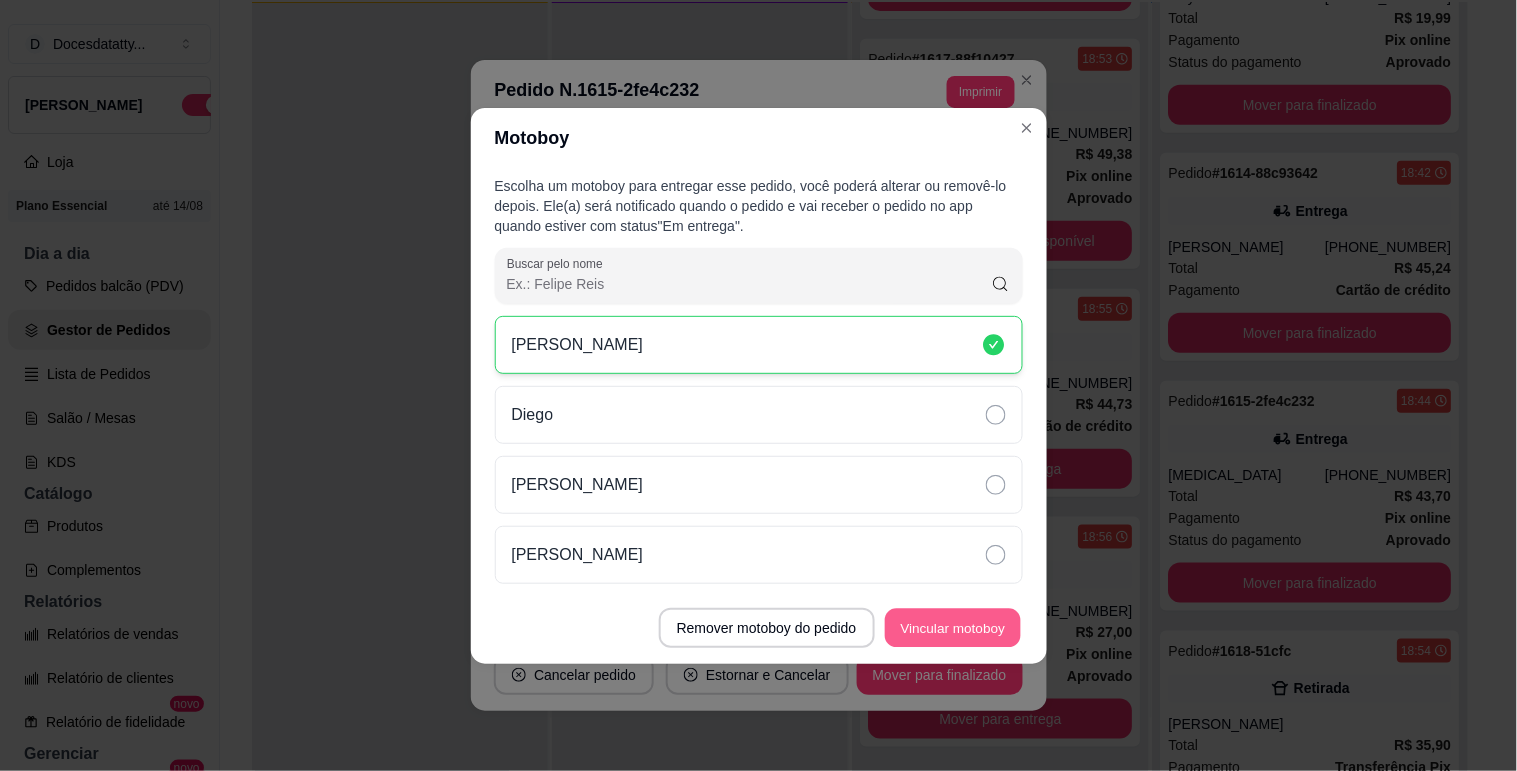 click on "Vincular motoboy" at bounding box center (953, 627) 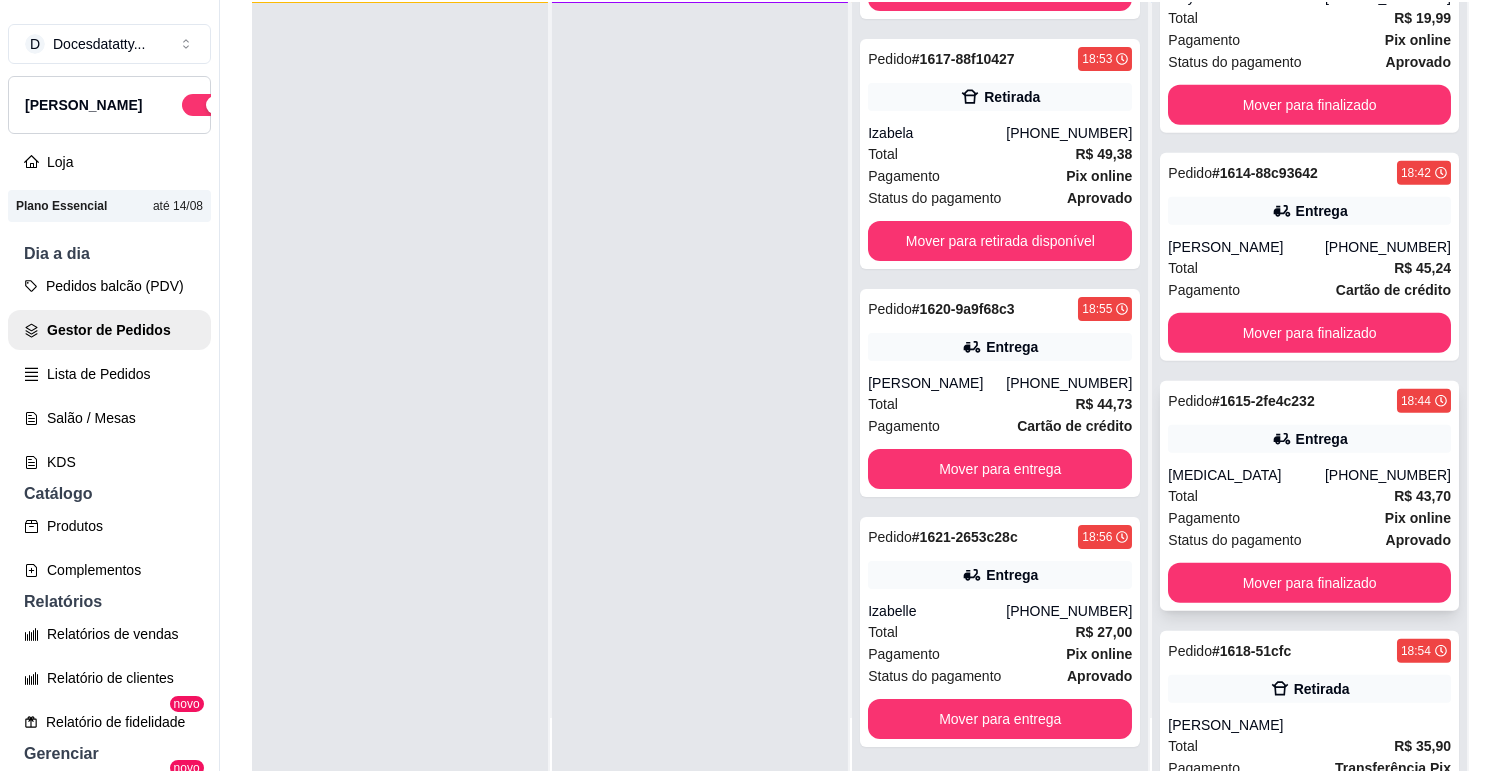 click on "Entrega" at bounding box center (1322, 439) 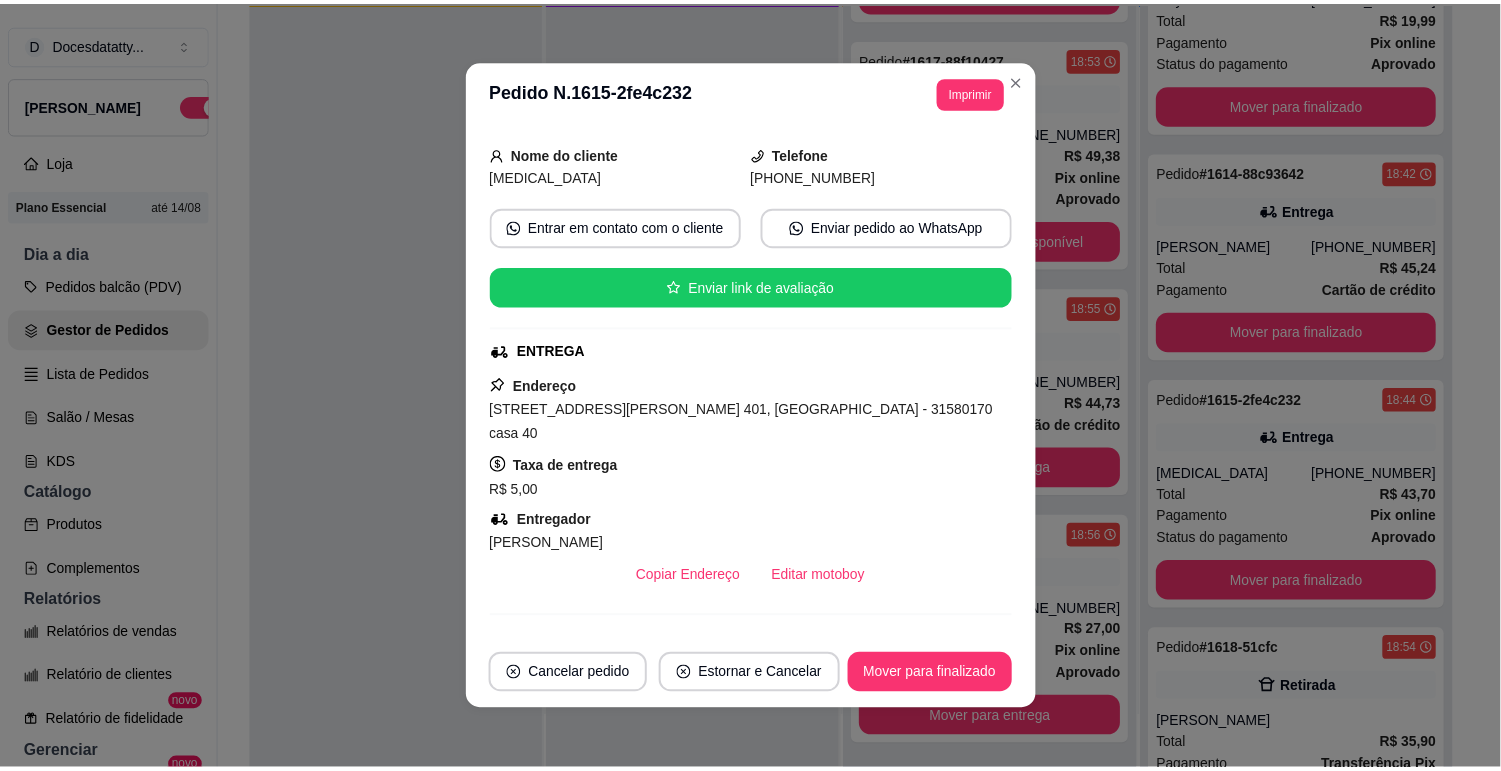 scroll, scrollTop: 222, scrollLeft: 0, axis: vertical 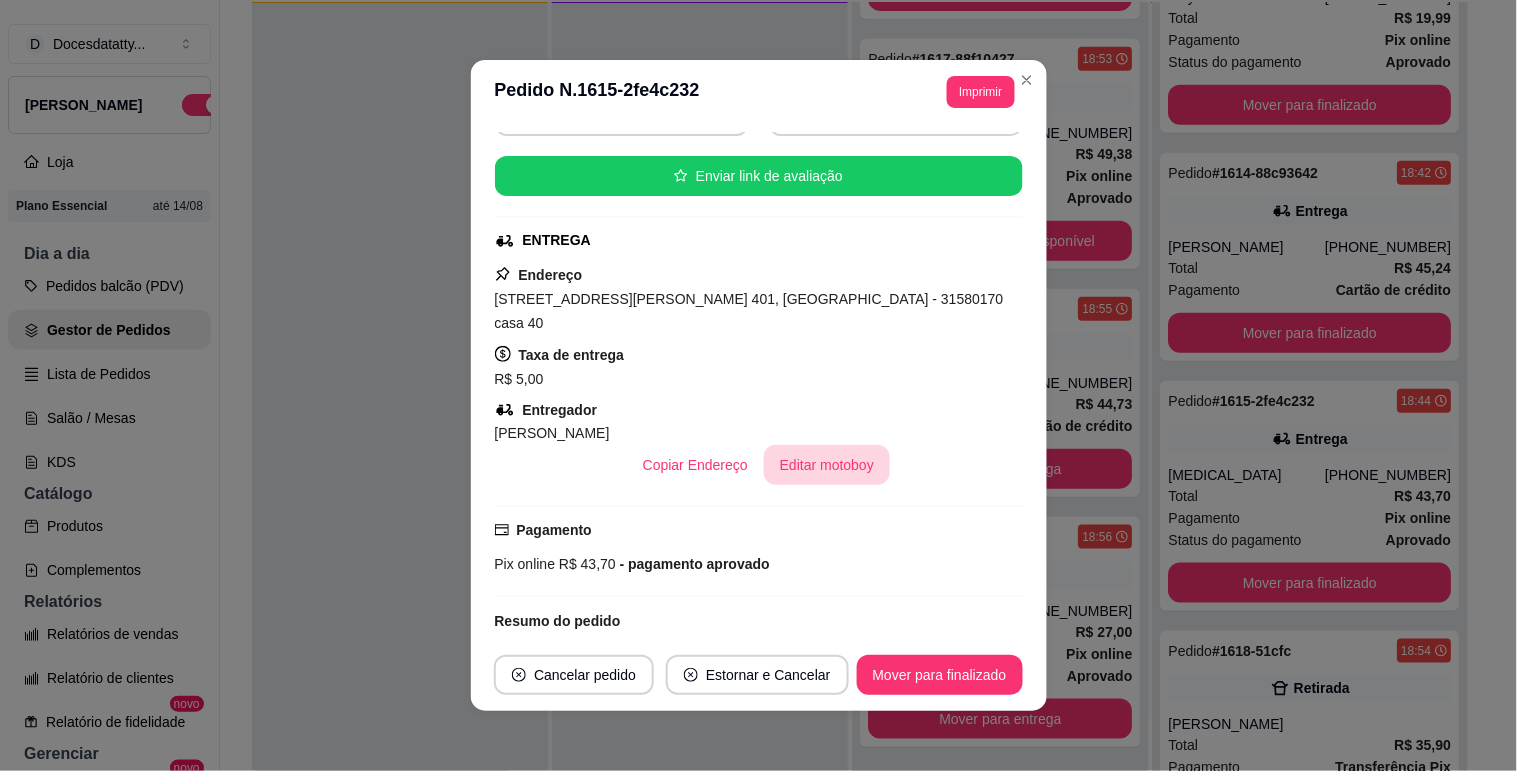 click on "Editar motoboy" at bounding box center (827, 465) 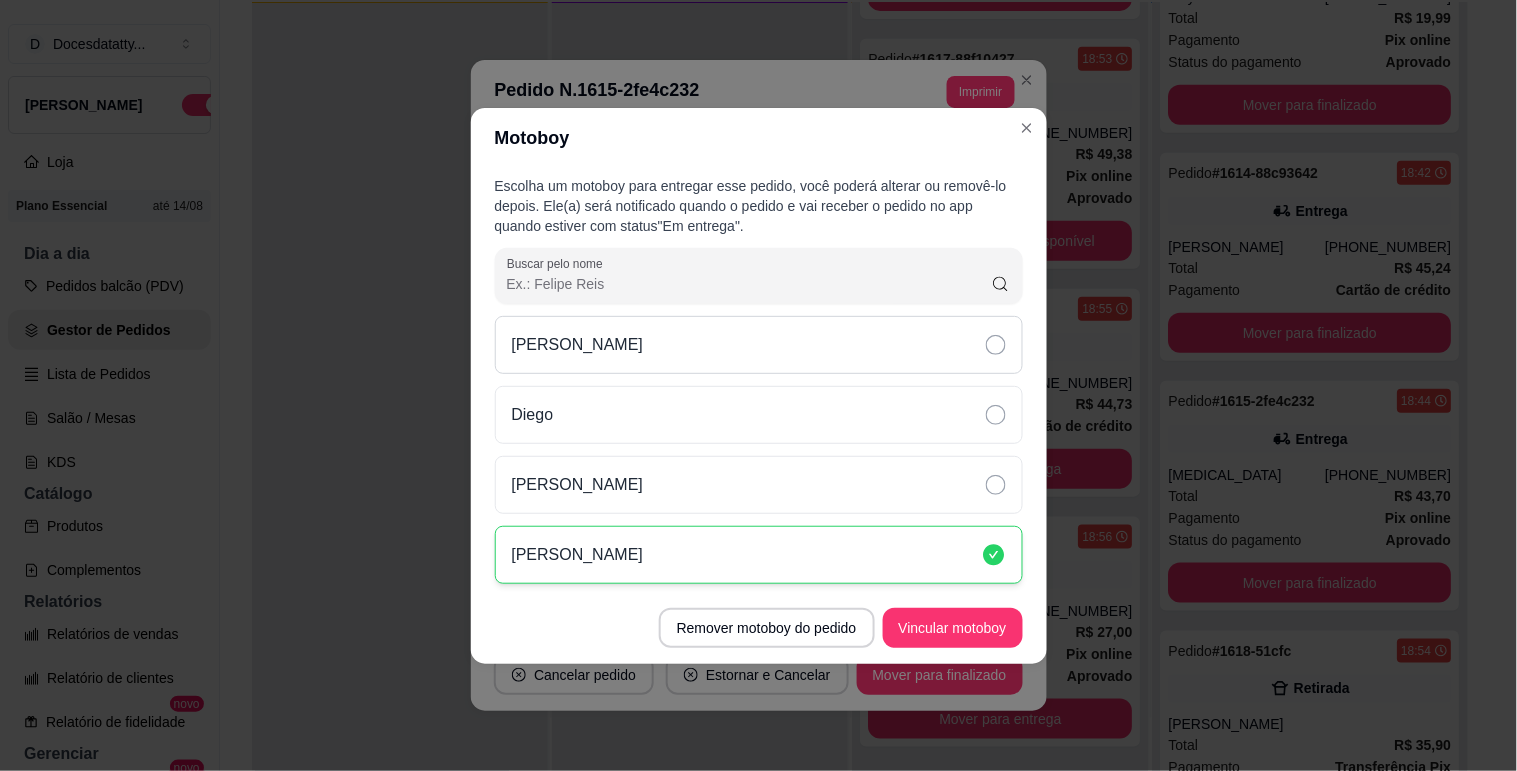 click on "[PERSON_NAME]" at bounding box center (759, 345) 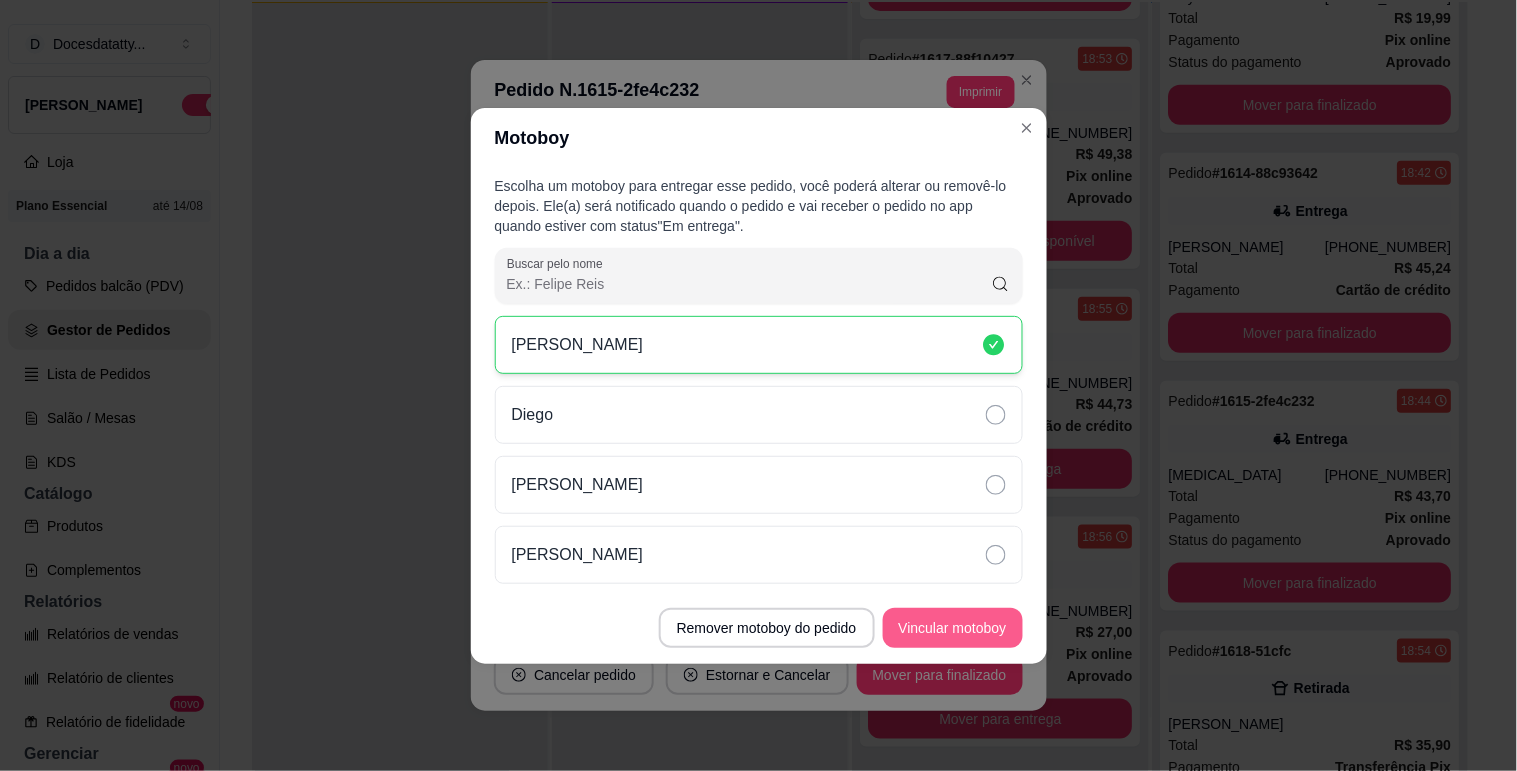 click on "Vincular motoboy" at bounding box center (953, 628) 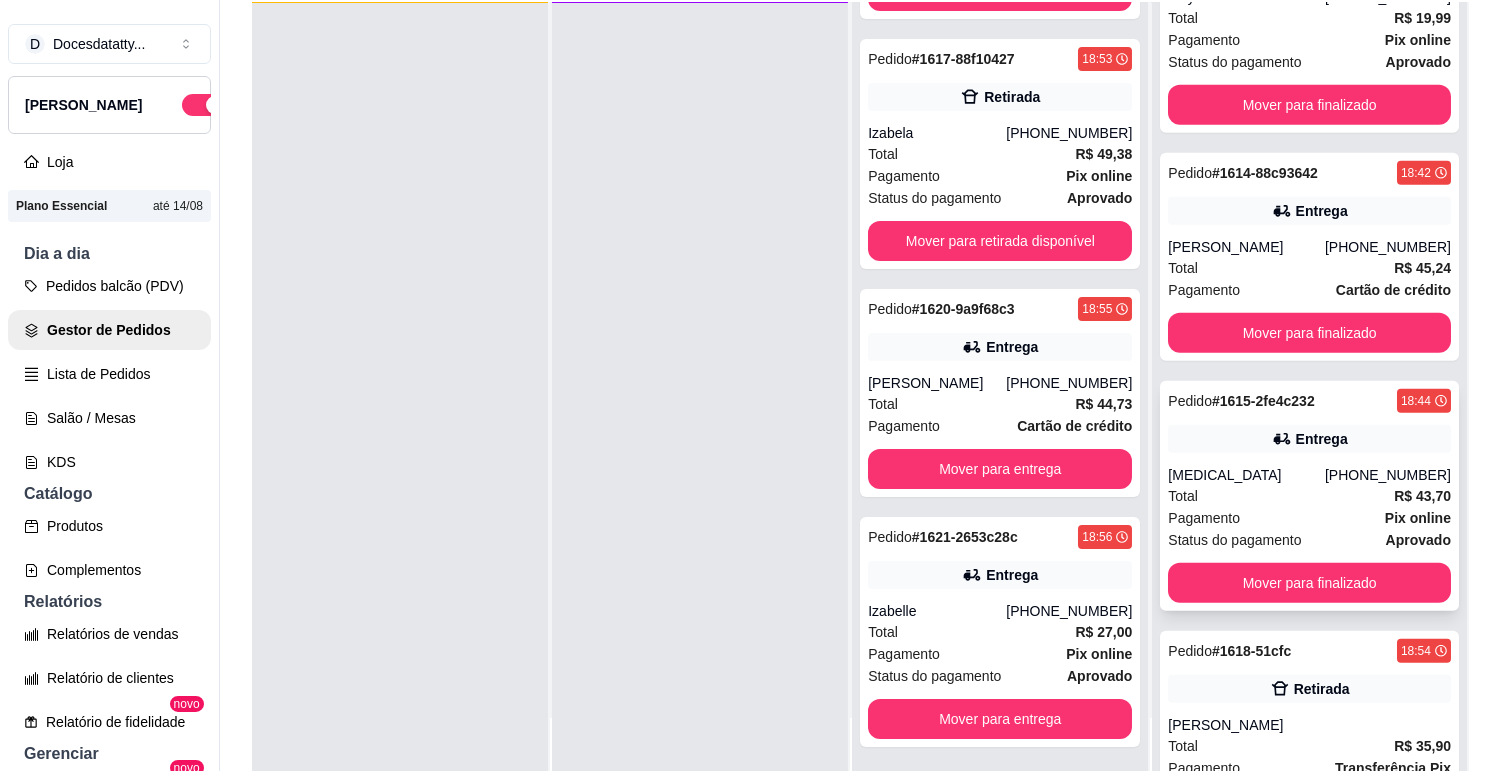 click on "Total R$ 43,70" at bounding box center [1309, 496] 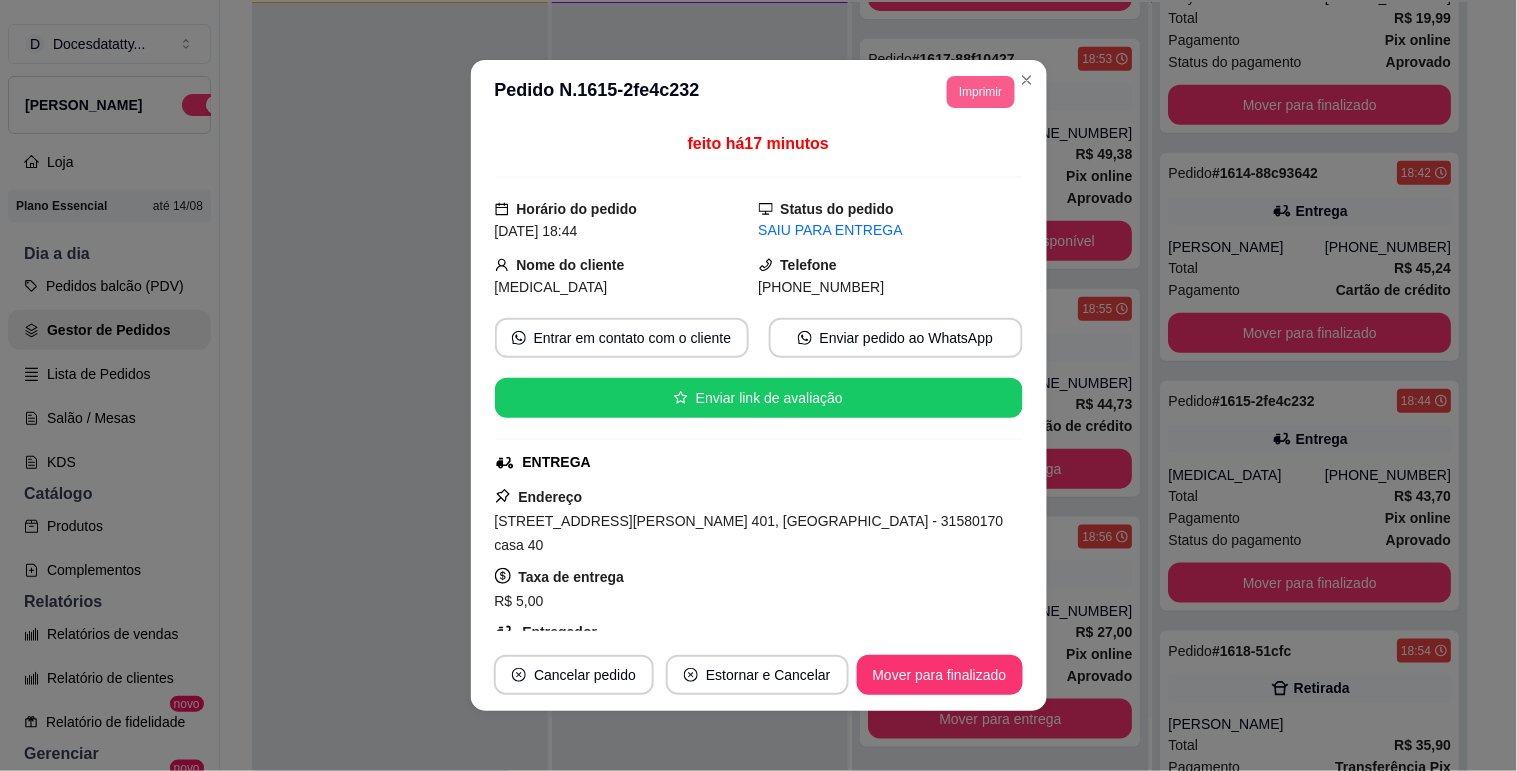 click on "Imprimir" at bounding box center [980, 92] 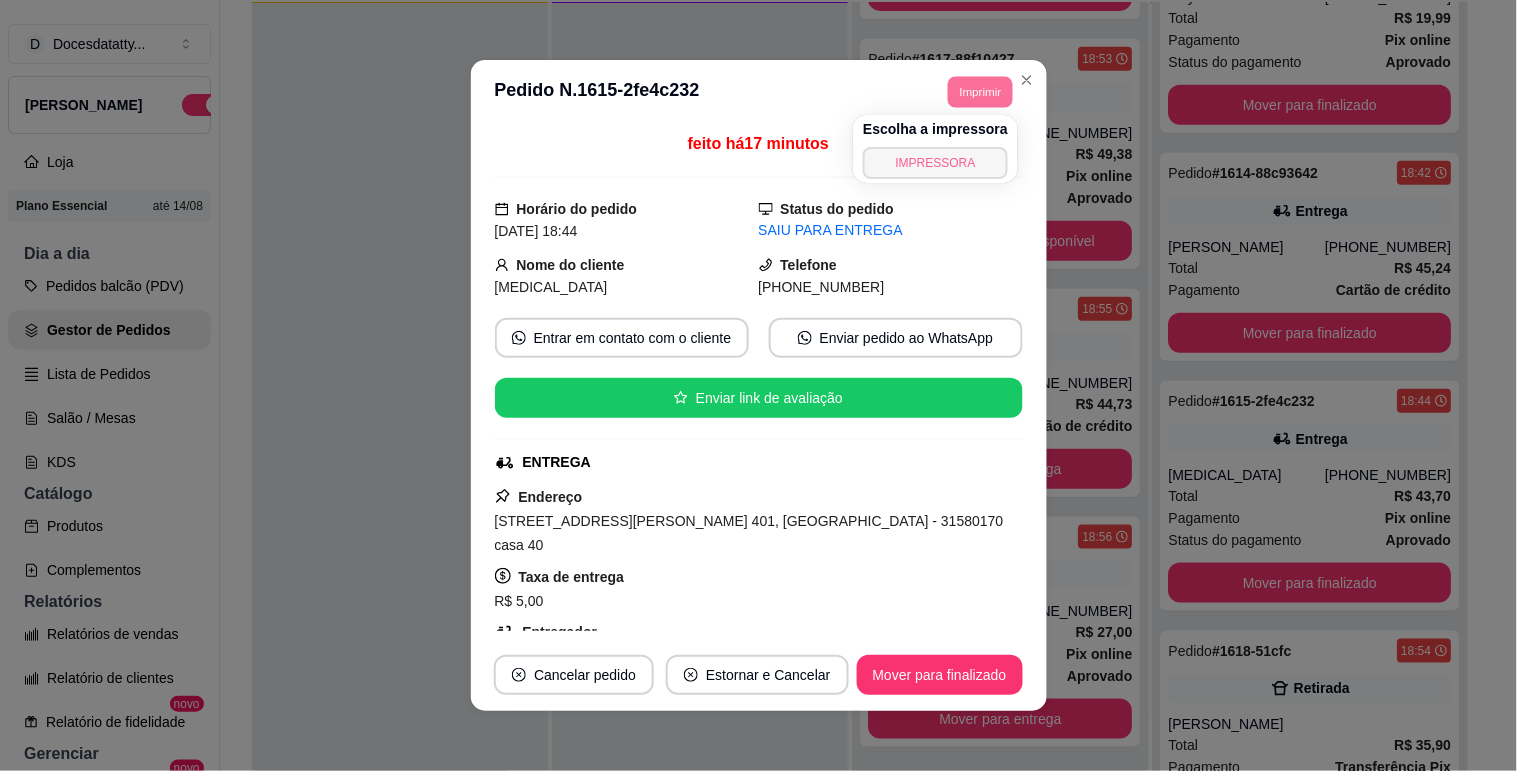 click on "IMPRESSORA" at bounding box center [935, 163] 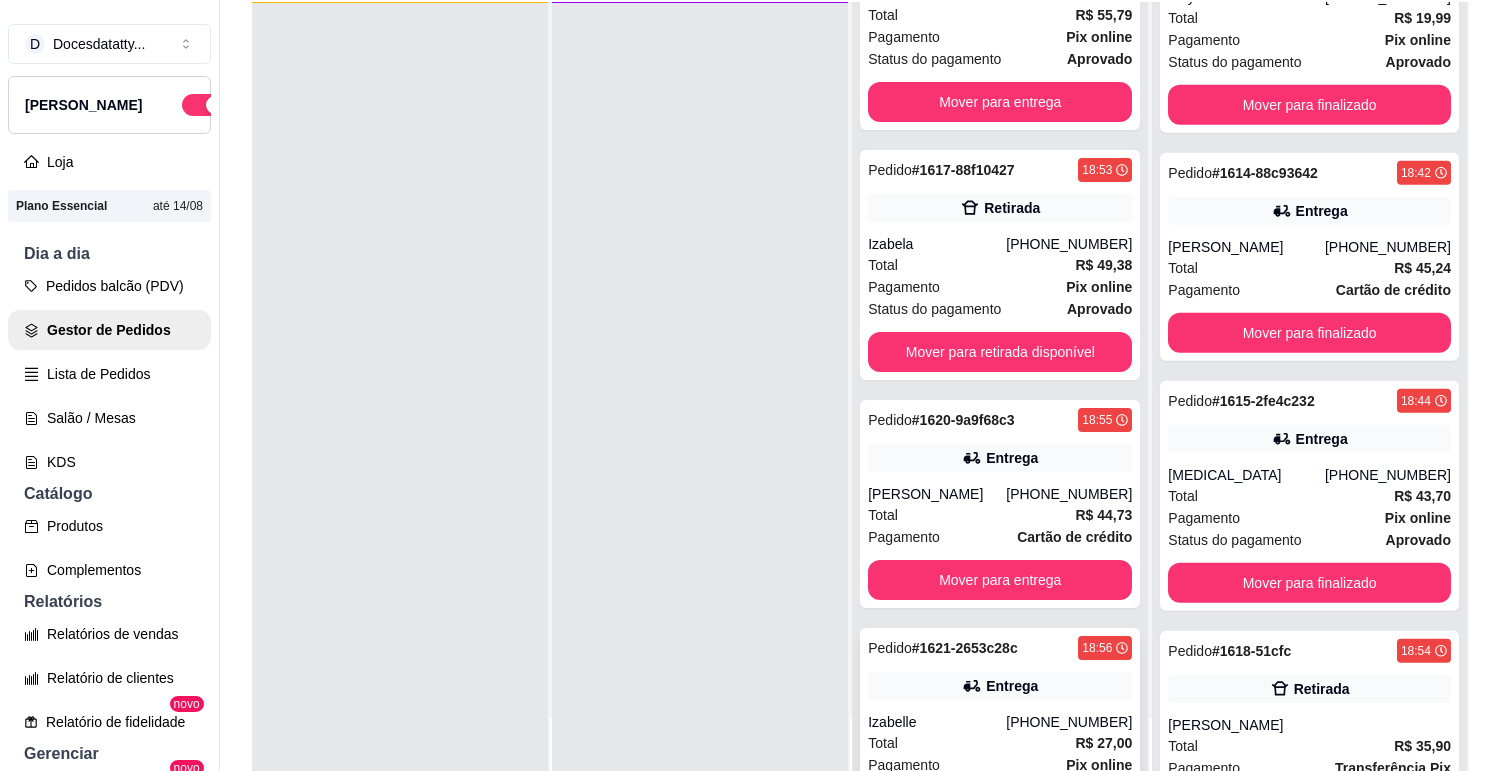 scroll, scrollTop: 0, scrollLeft: 0, axis: both 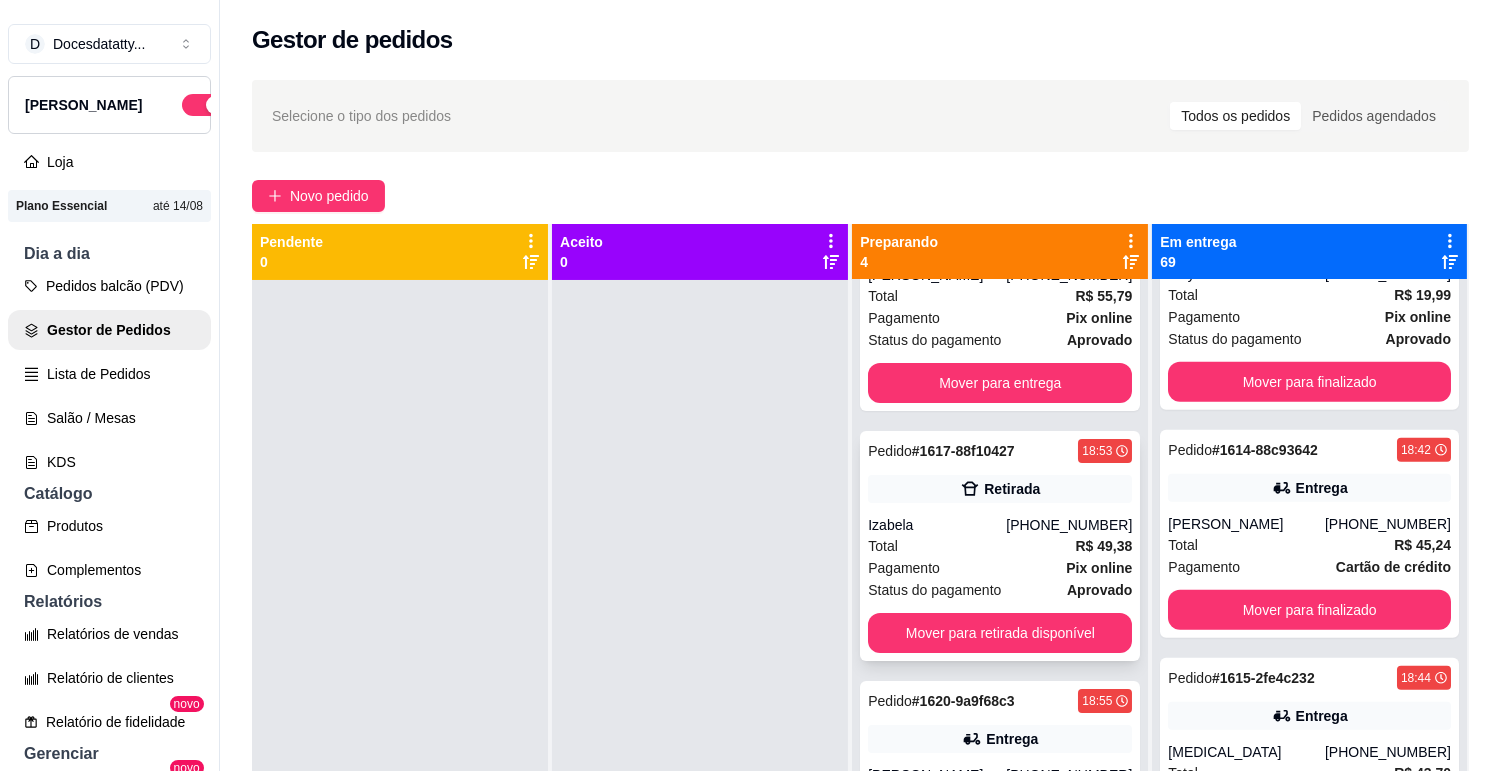 click on "[PHONE_NUMBER]" at bounding box center [1069, 525] 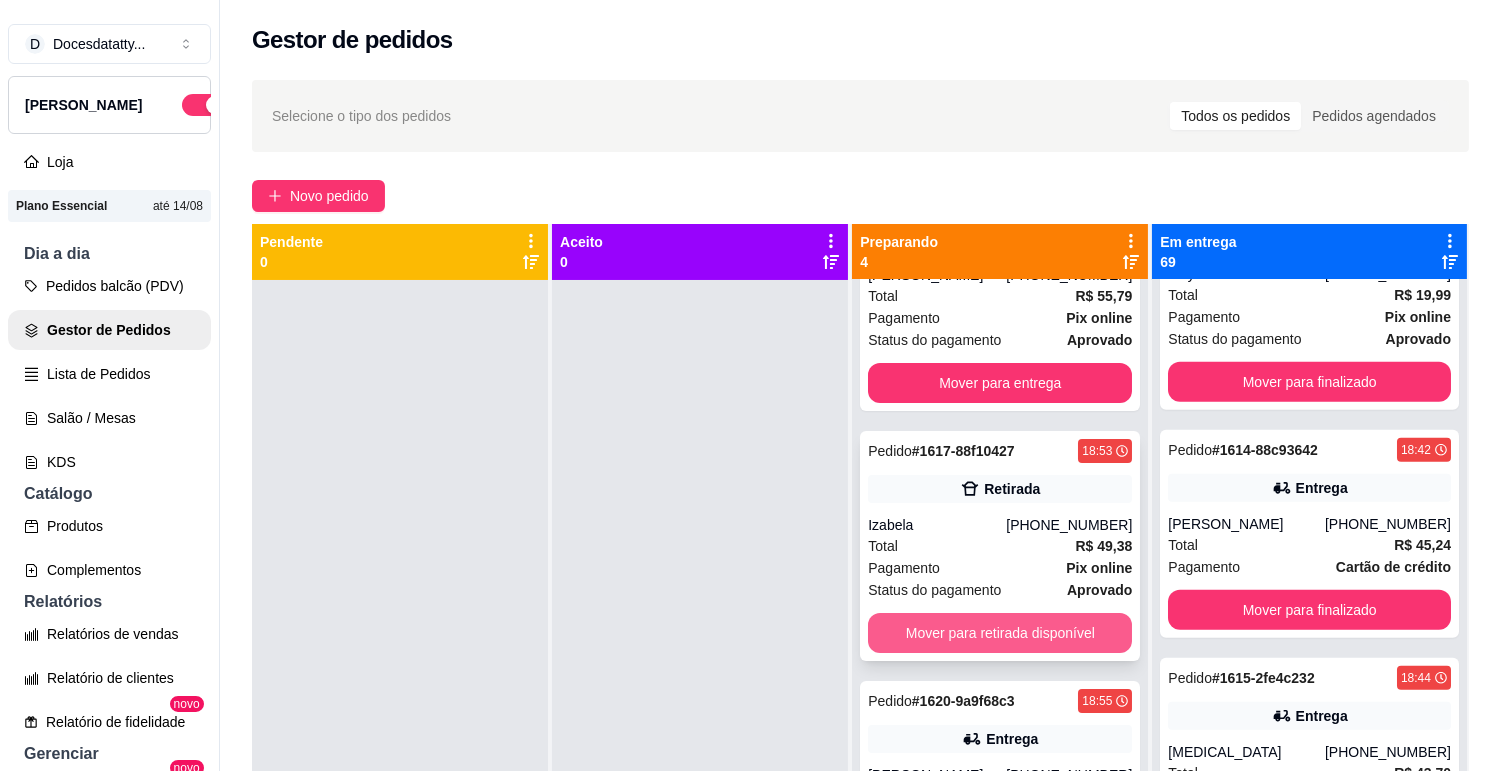 click on "Mover para retirada disponível" at bounding box center (1000, 633) 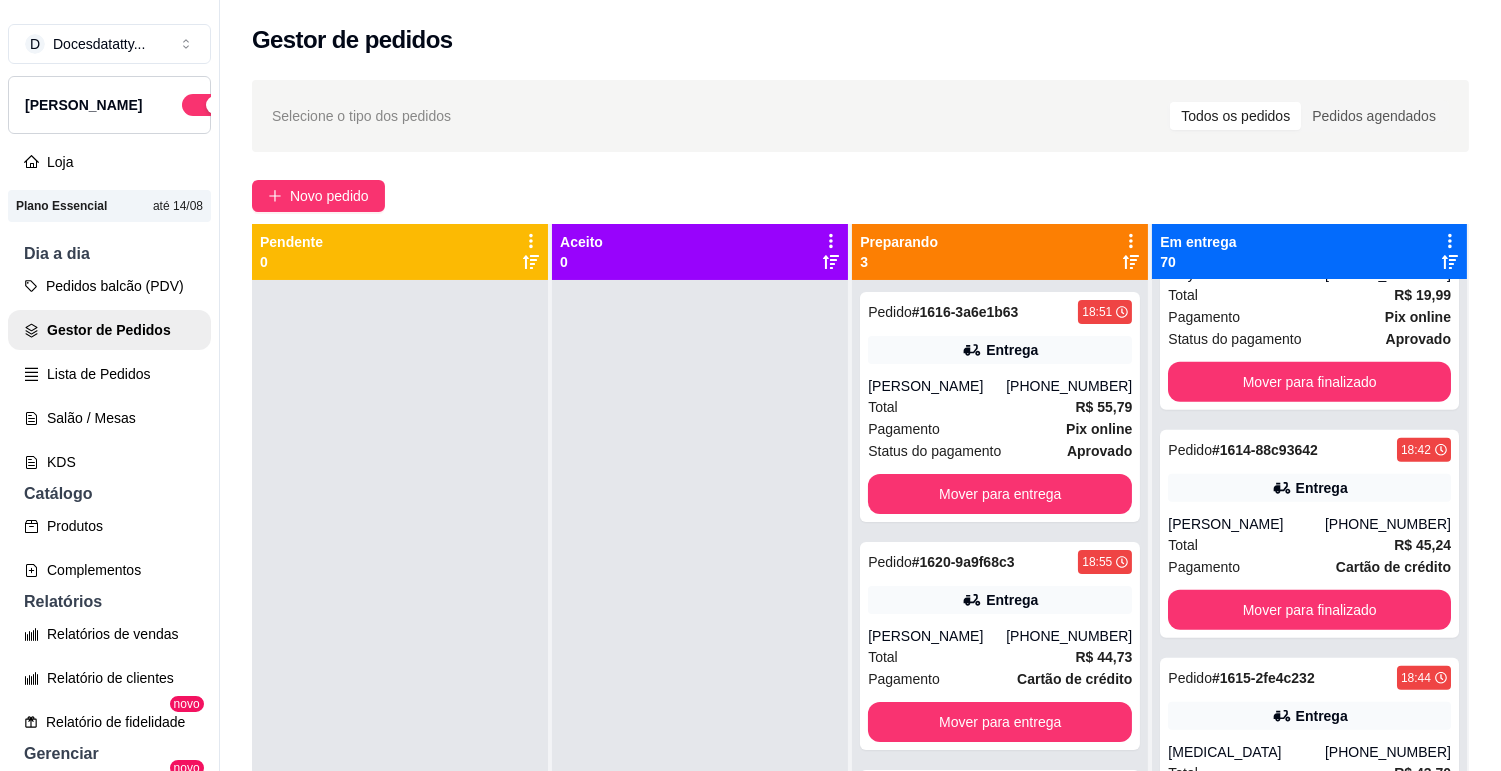 scroll, scrollTop: 0, scrollLeft: 0, axis: both 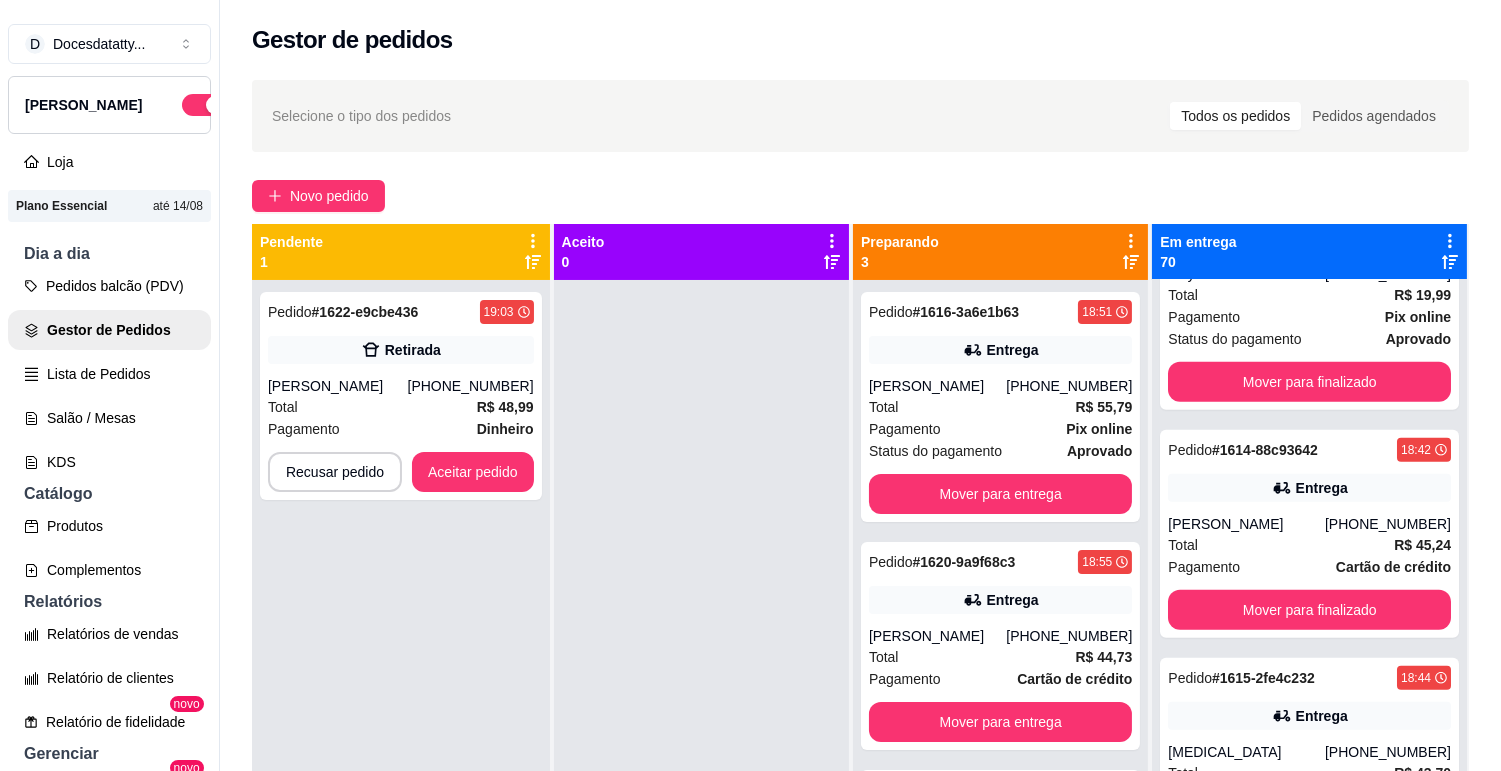 click on "Produtos" at bounding box center (109, 526) 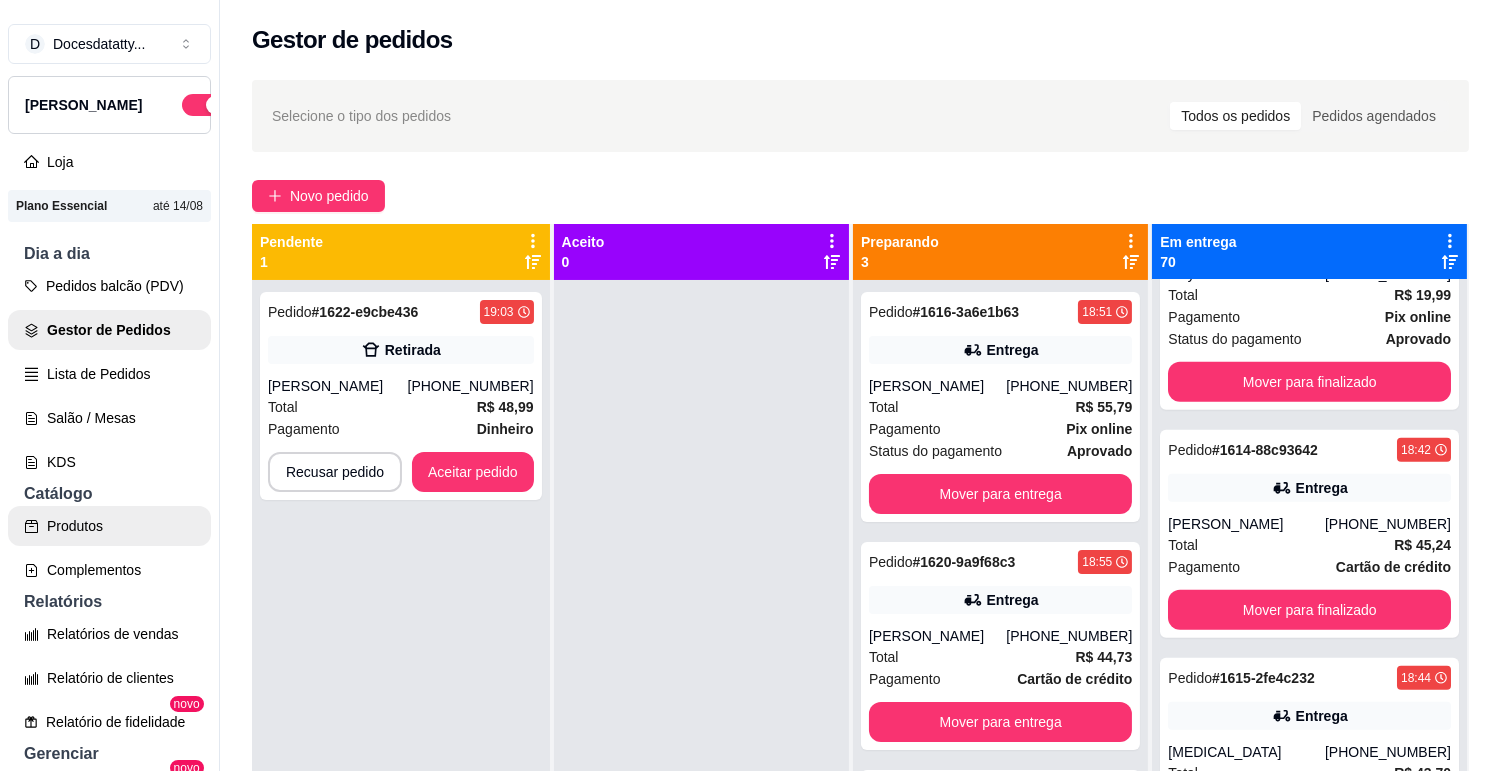 click on "Produtos" at bounding box center (109, 526) 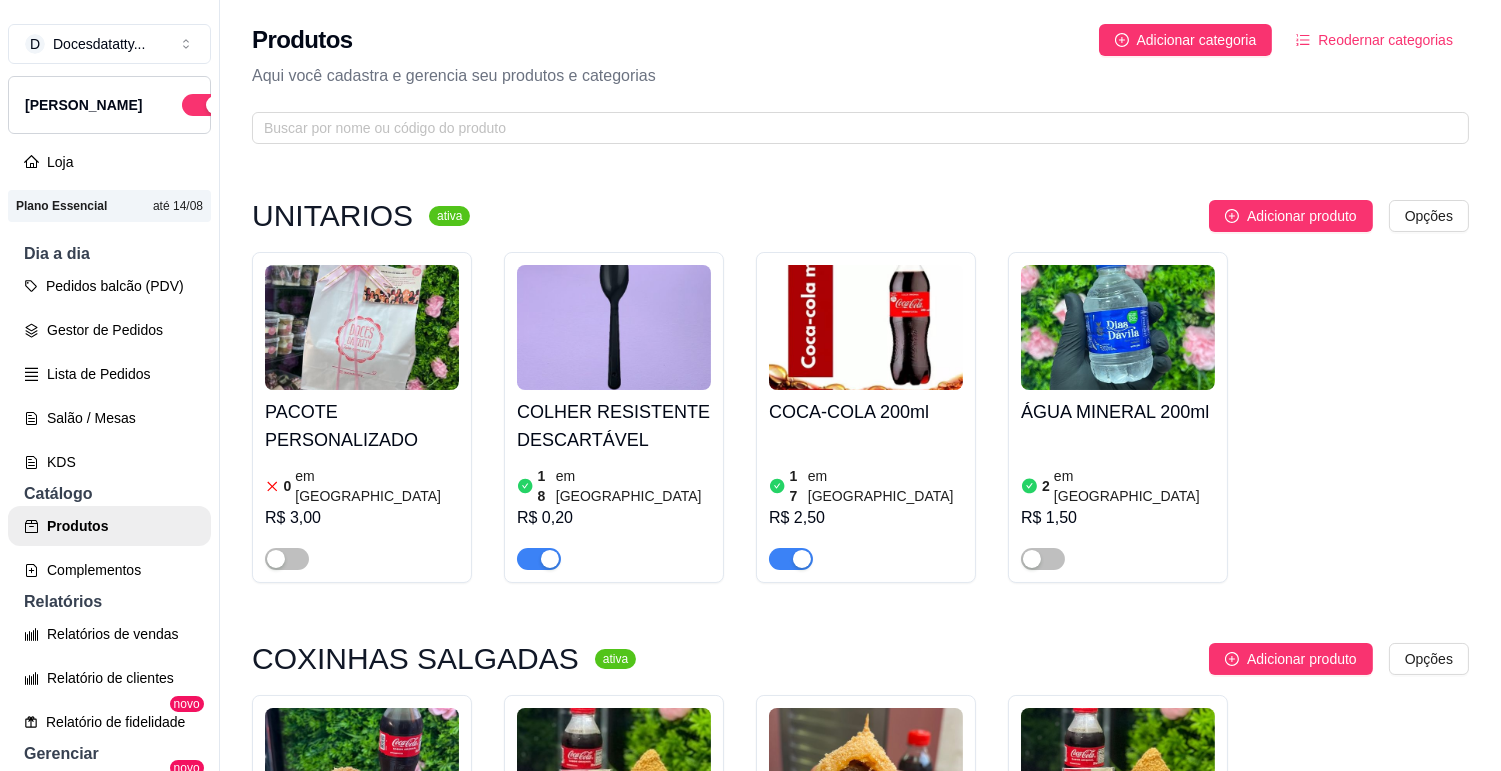 scroll, scrollTop: 333, scrollLeft: 0, axis: vertical 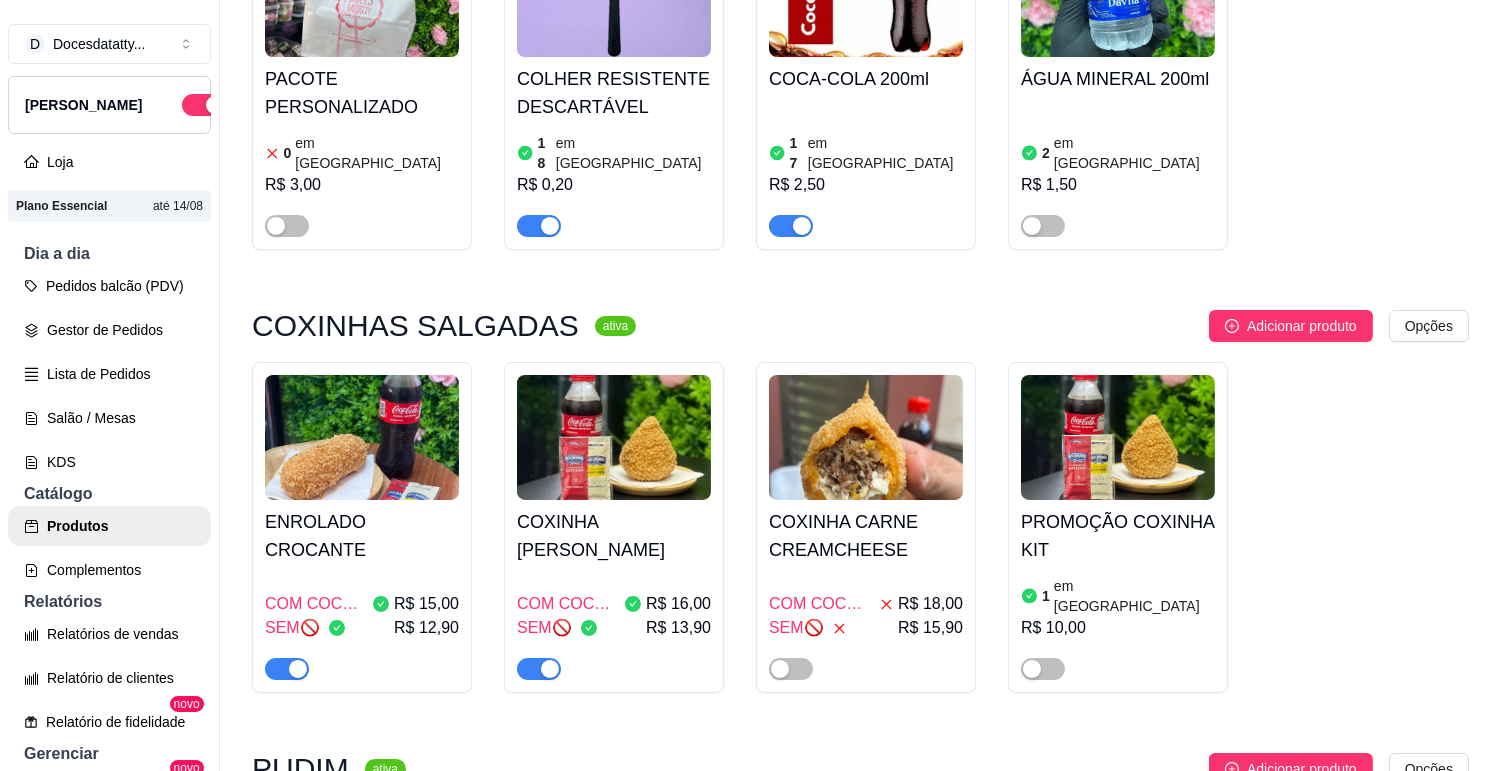 click at bounding box center (362, 437) 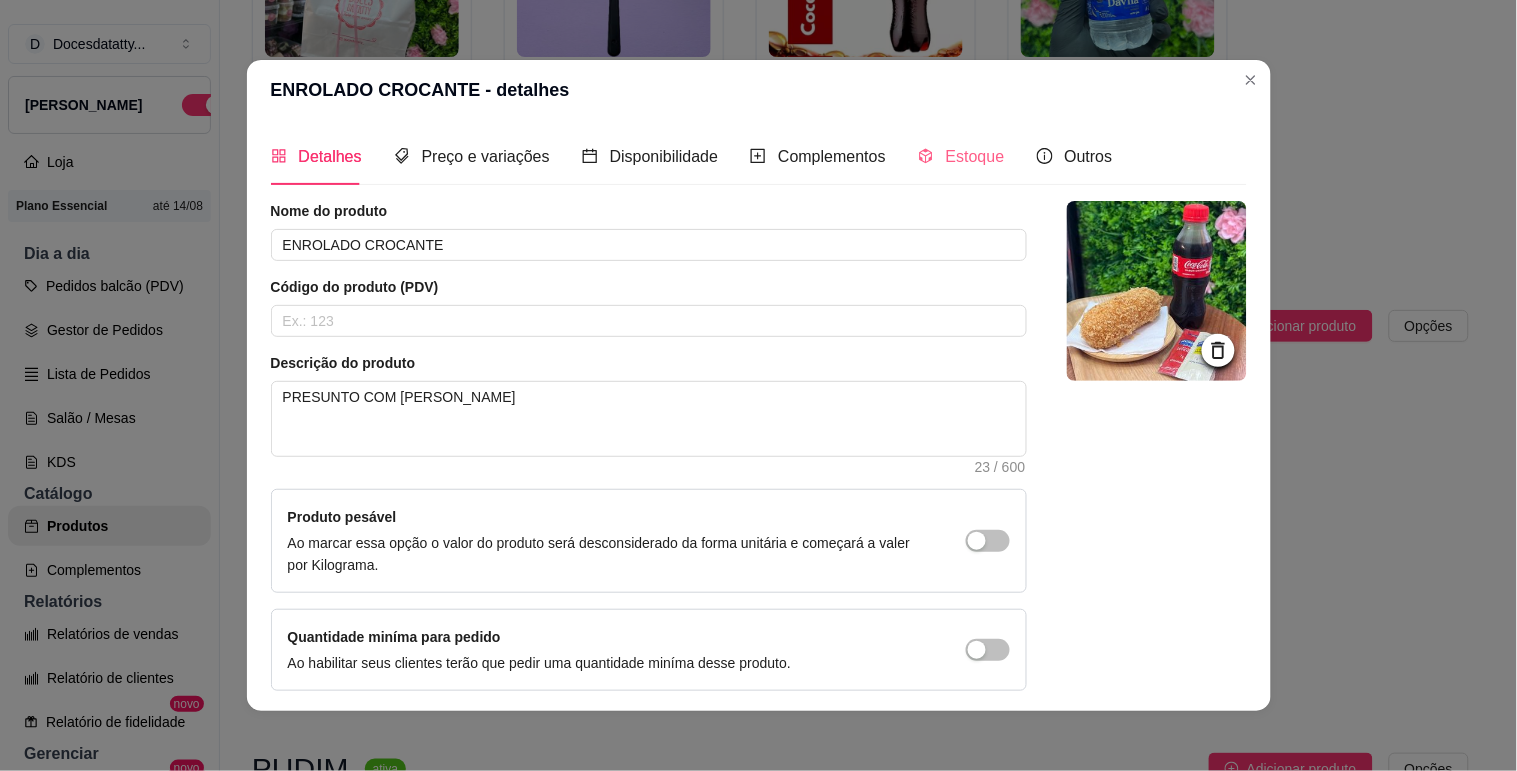click on "Estoque" at bounding box center (961, 156) 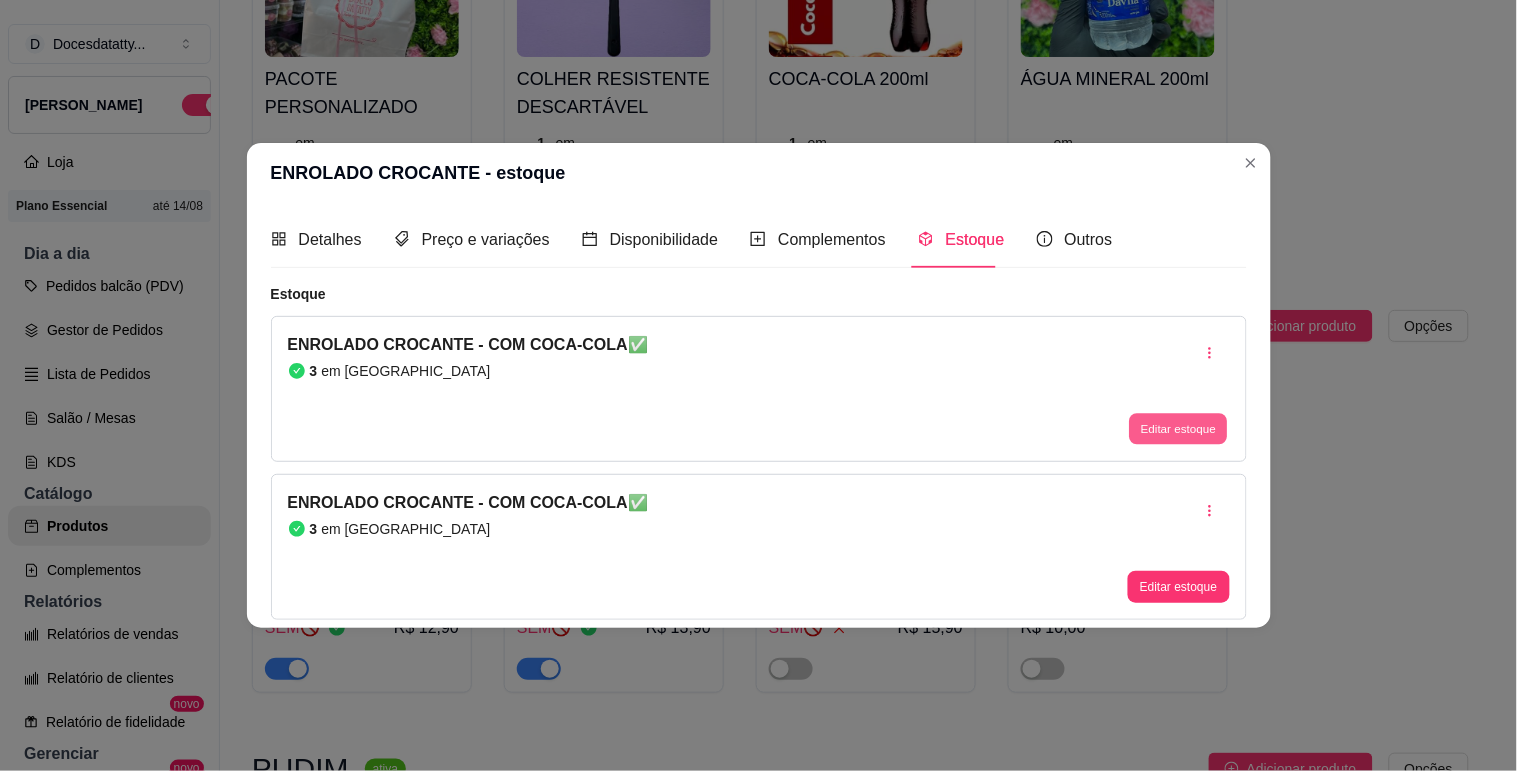 click on "Editar estoque" at bounding box center (1179, 429) 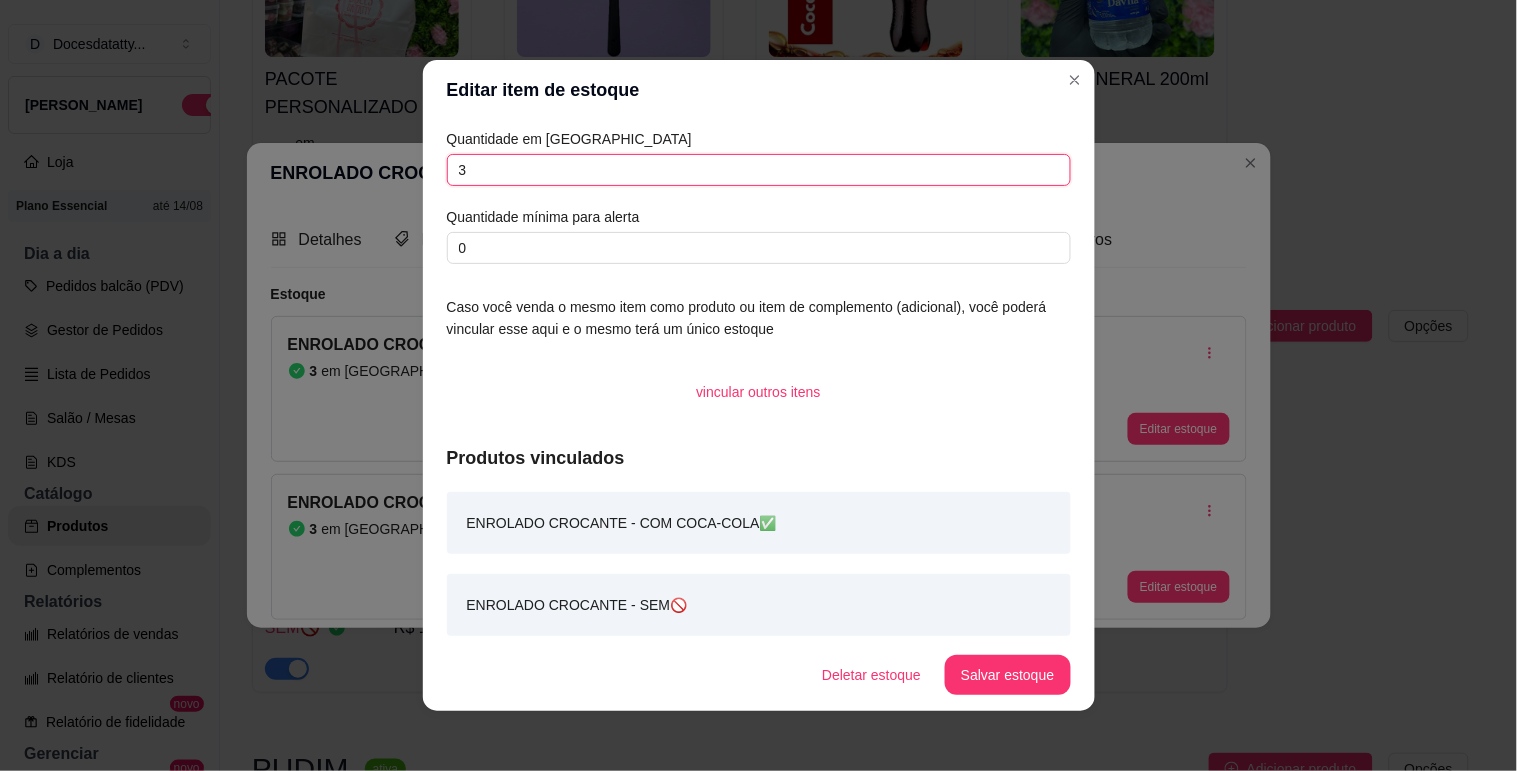 click on "3" at bounding box center (759, 170) 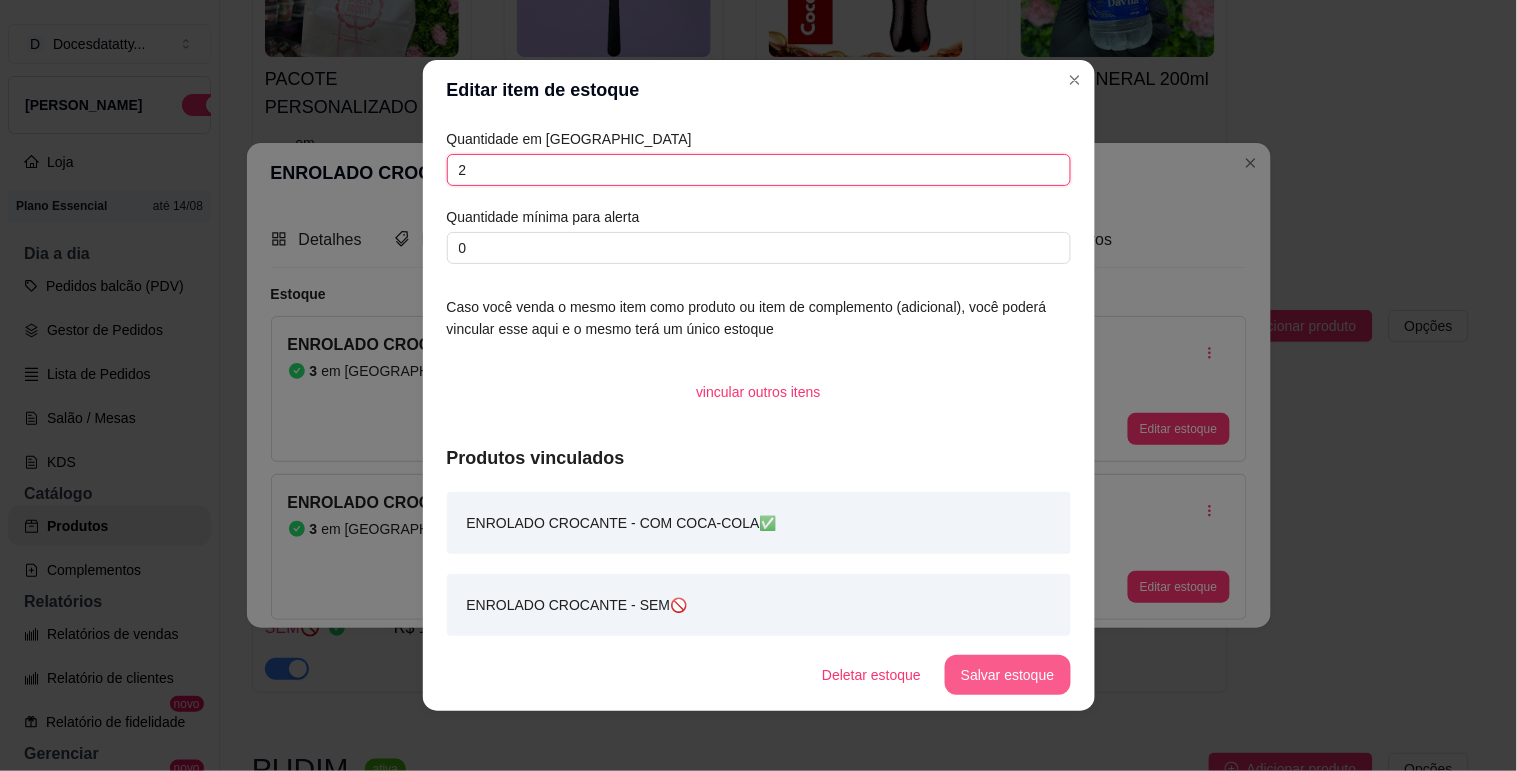 type on "2" 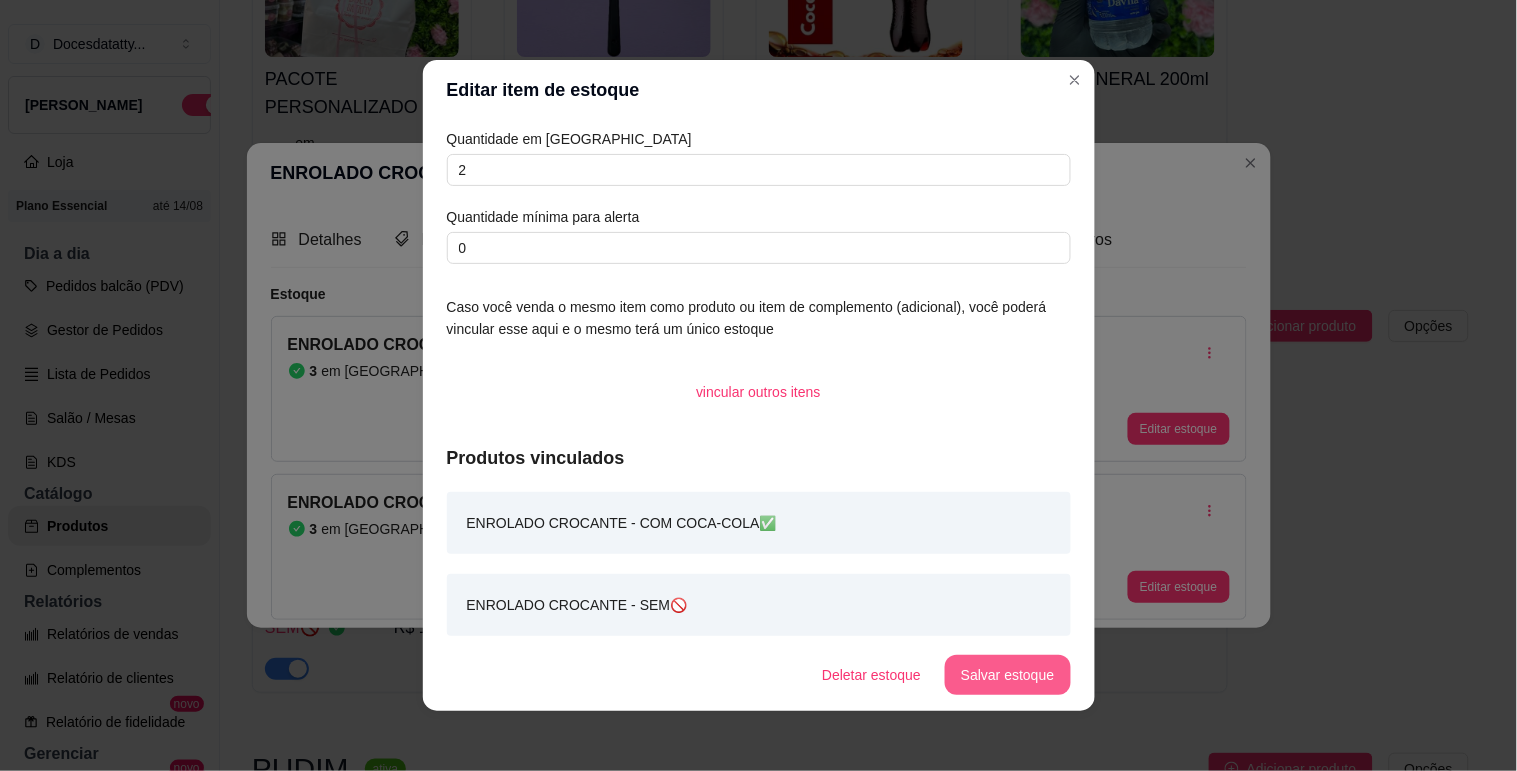 click on "Salvar estoque" at bounding box center (1007, 675) 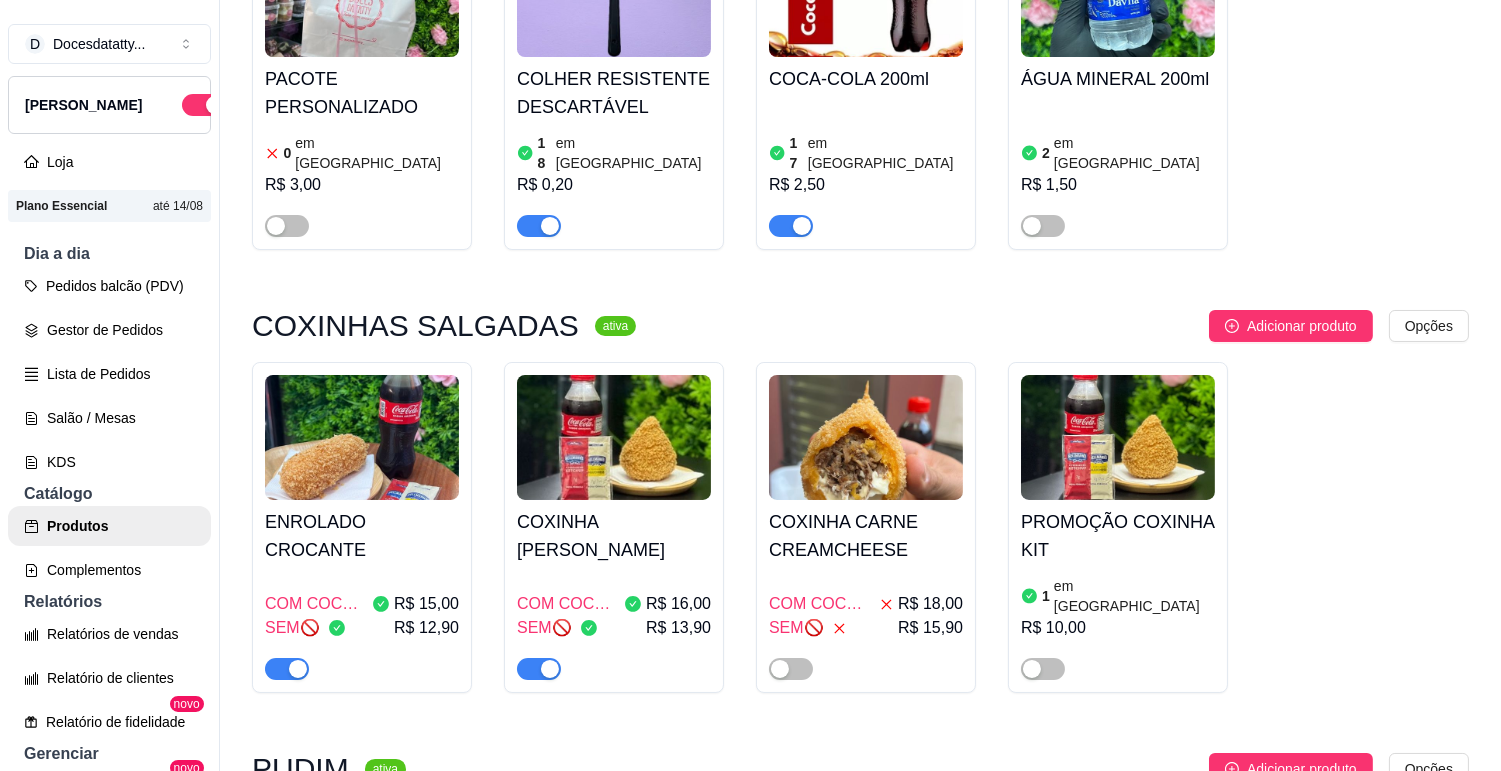 click at bounding box center [614, 437] 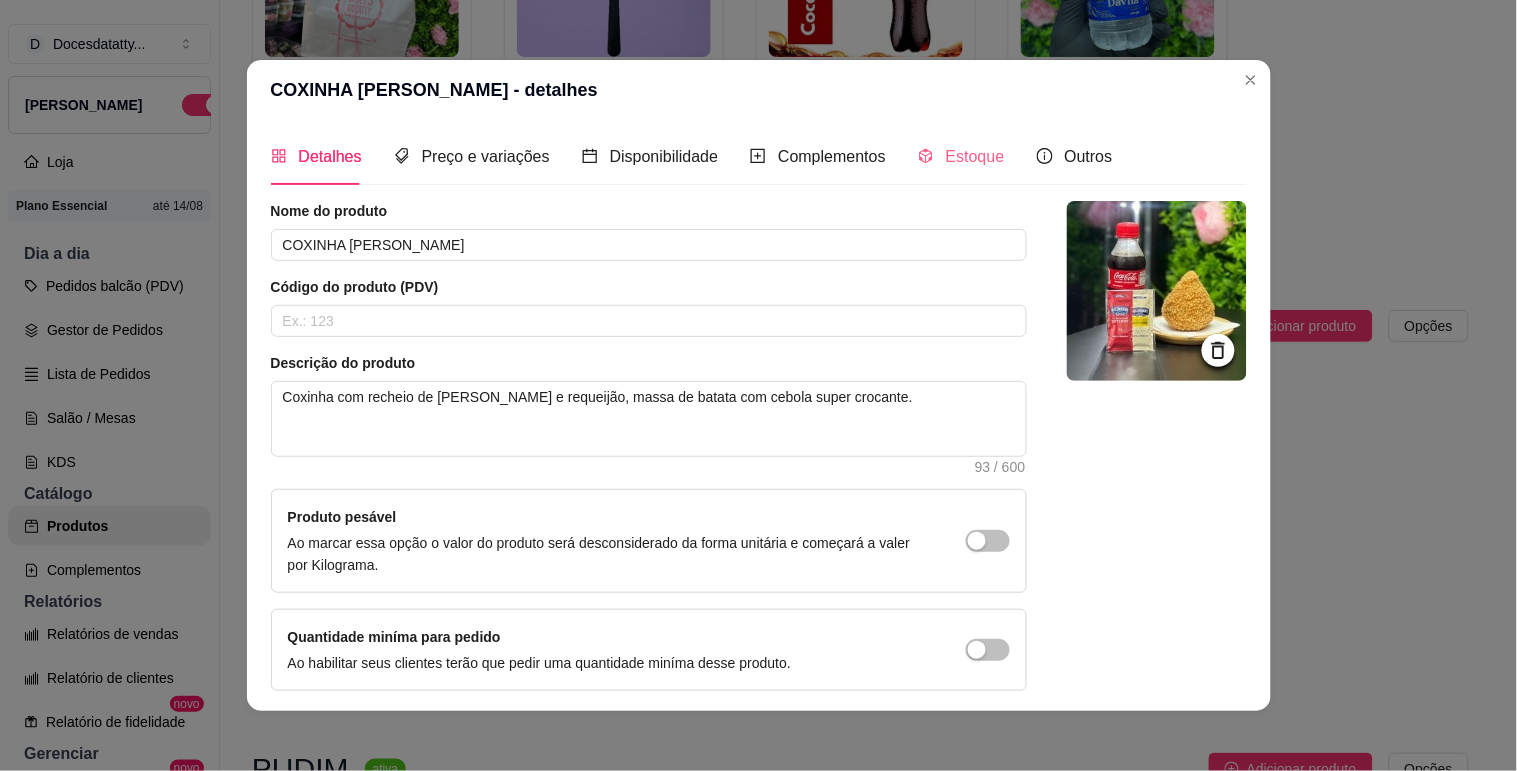 click on "Estoque" at bounding box center (961, 156) 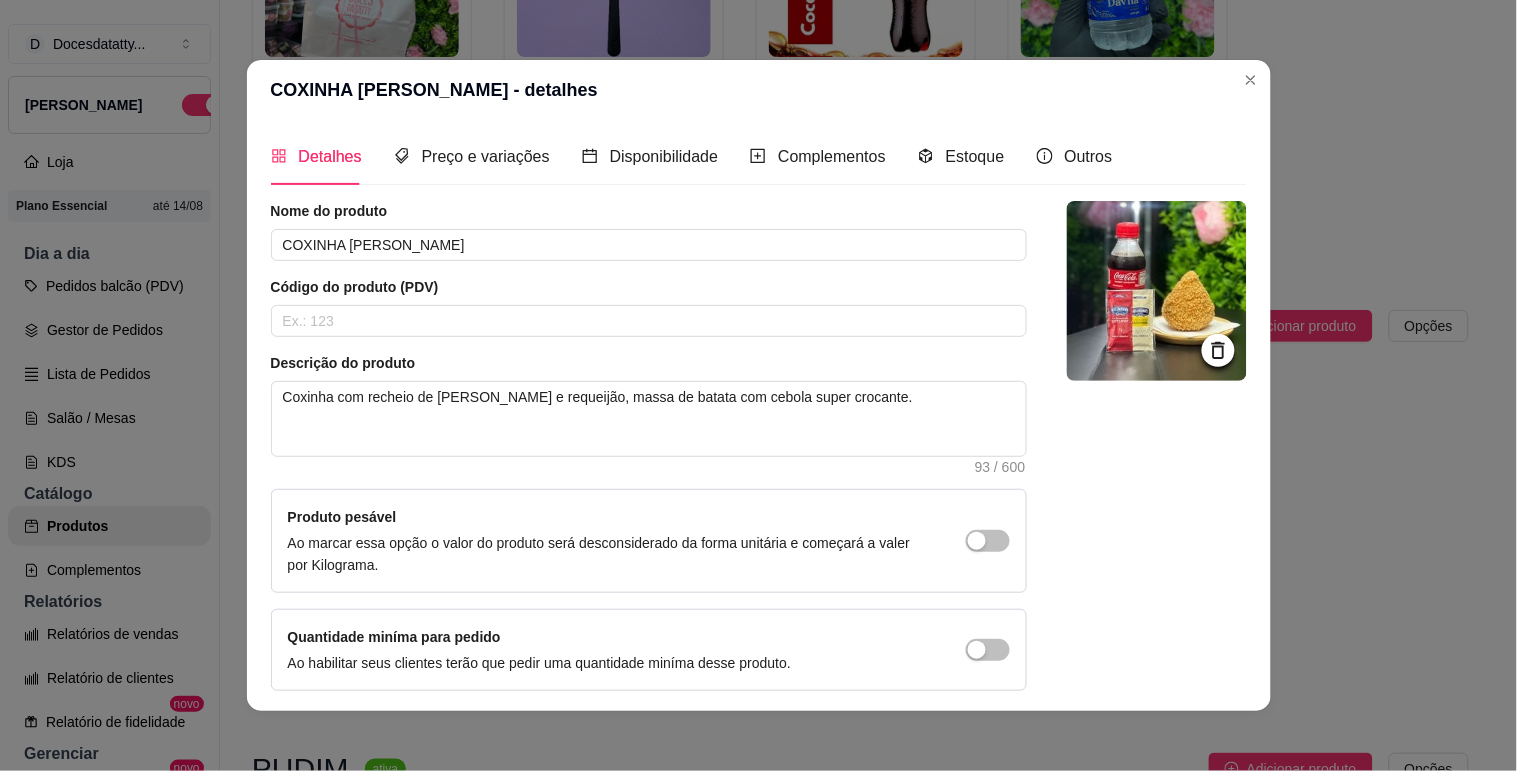 type 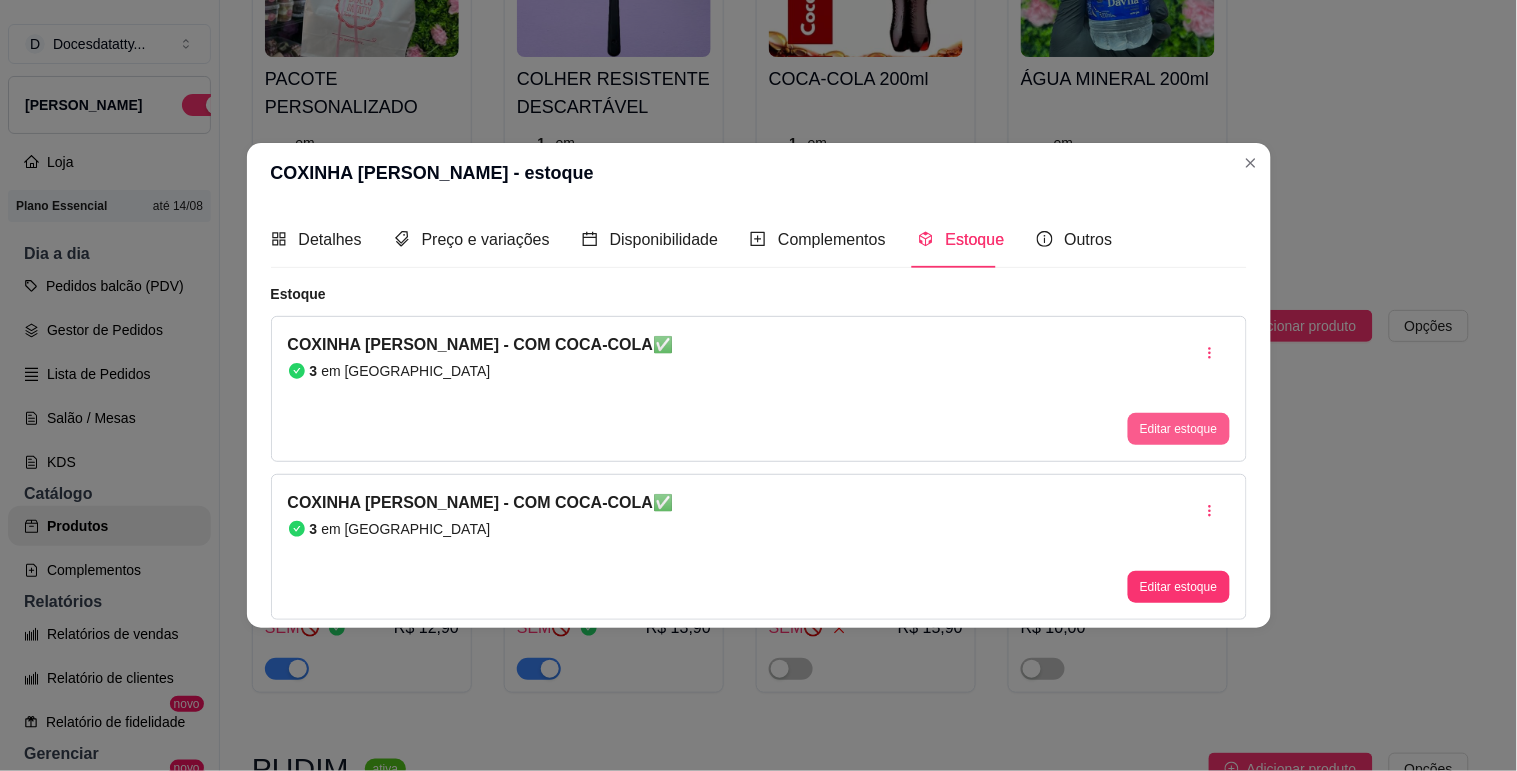 click on "Editar estoque" at bounding box center (1178, 429) 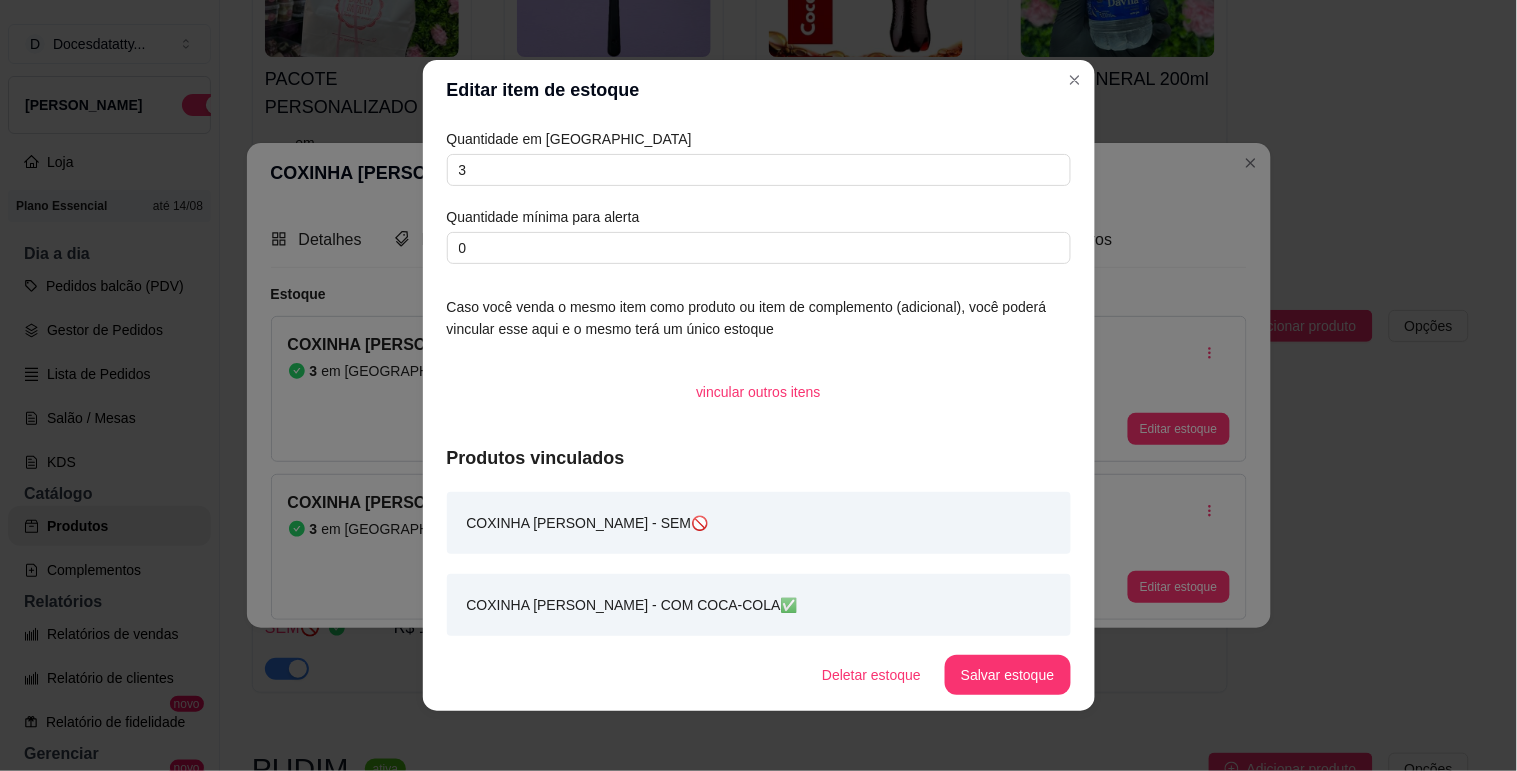 click on "Quantidade   em estoque 3 Quantidade   mínima para alerta 0" at bounding box center [759, 196] 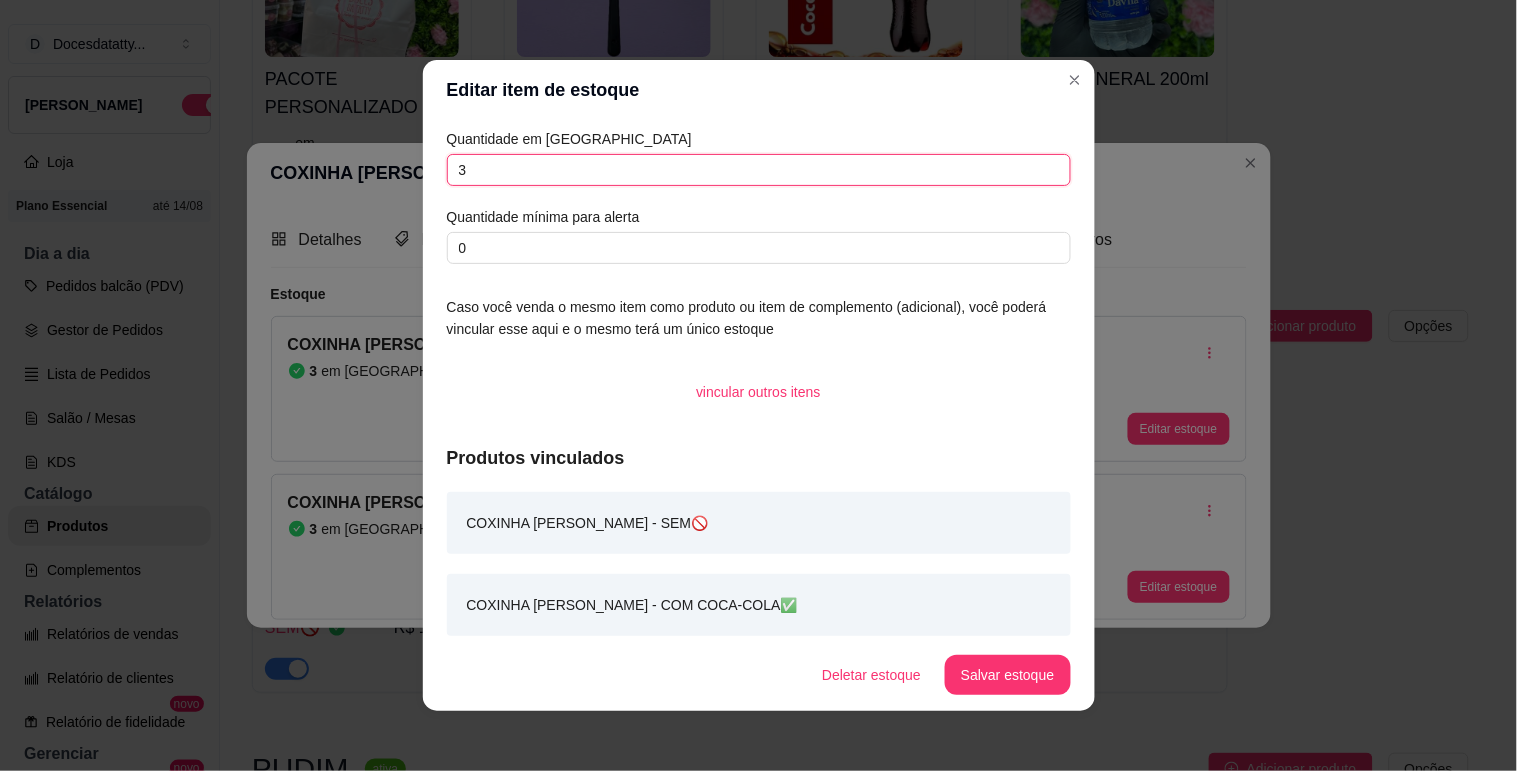 click on "3" at bounding box center [759, 170] 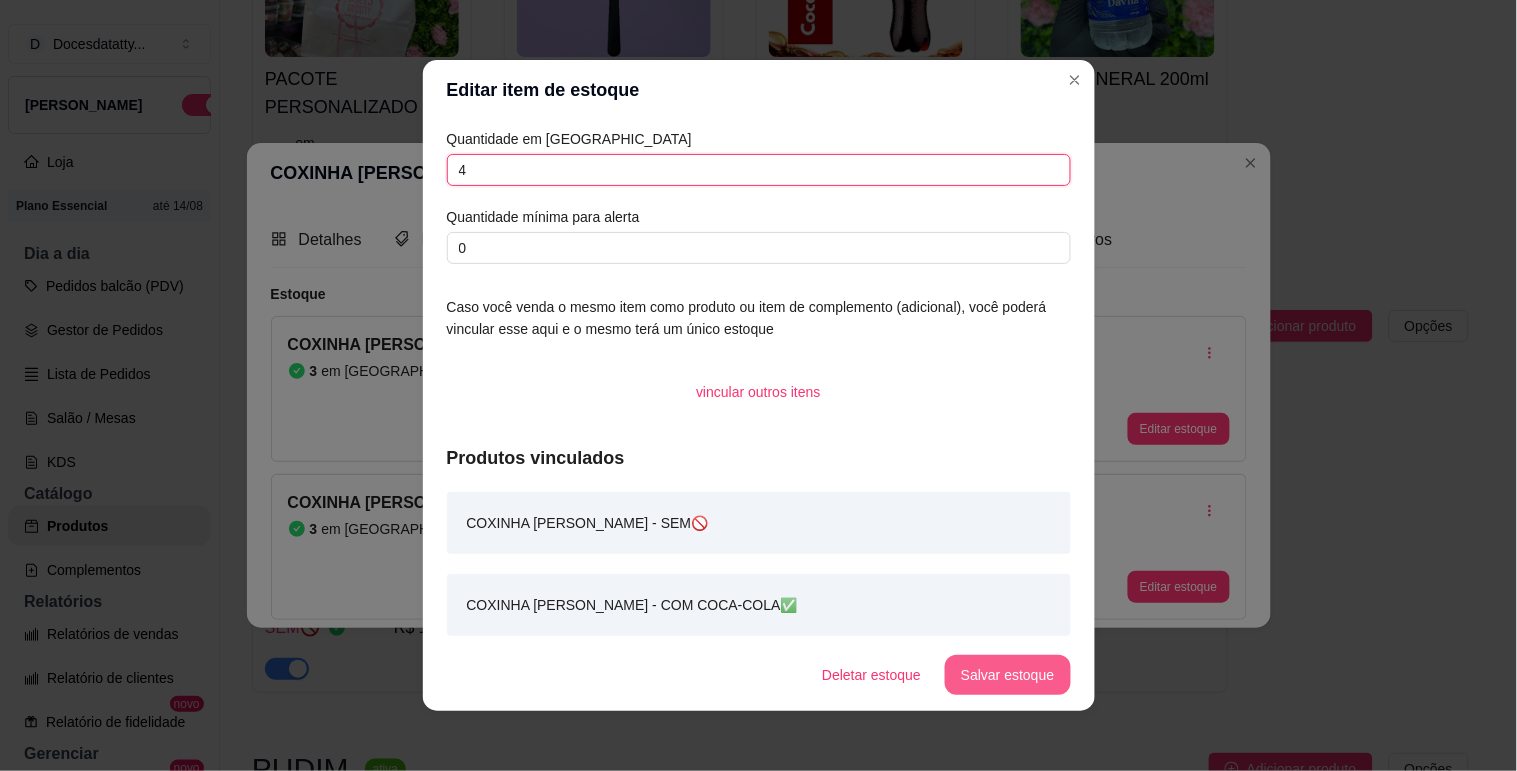 type on "4" 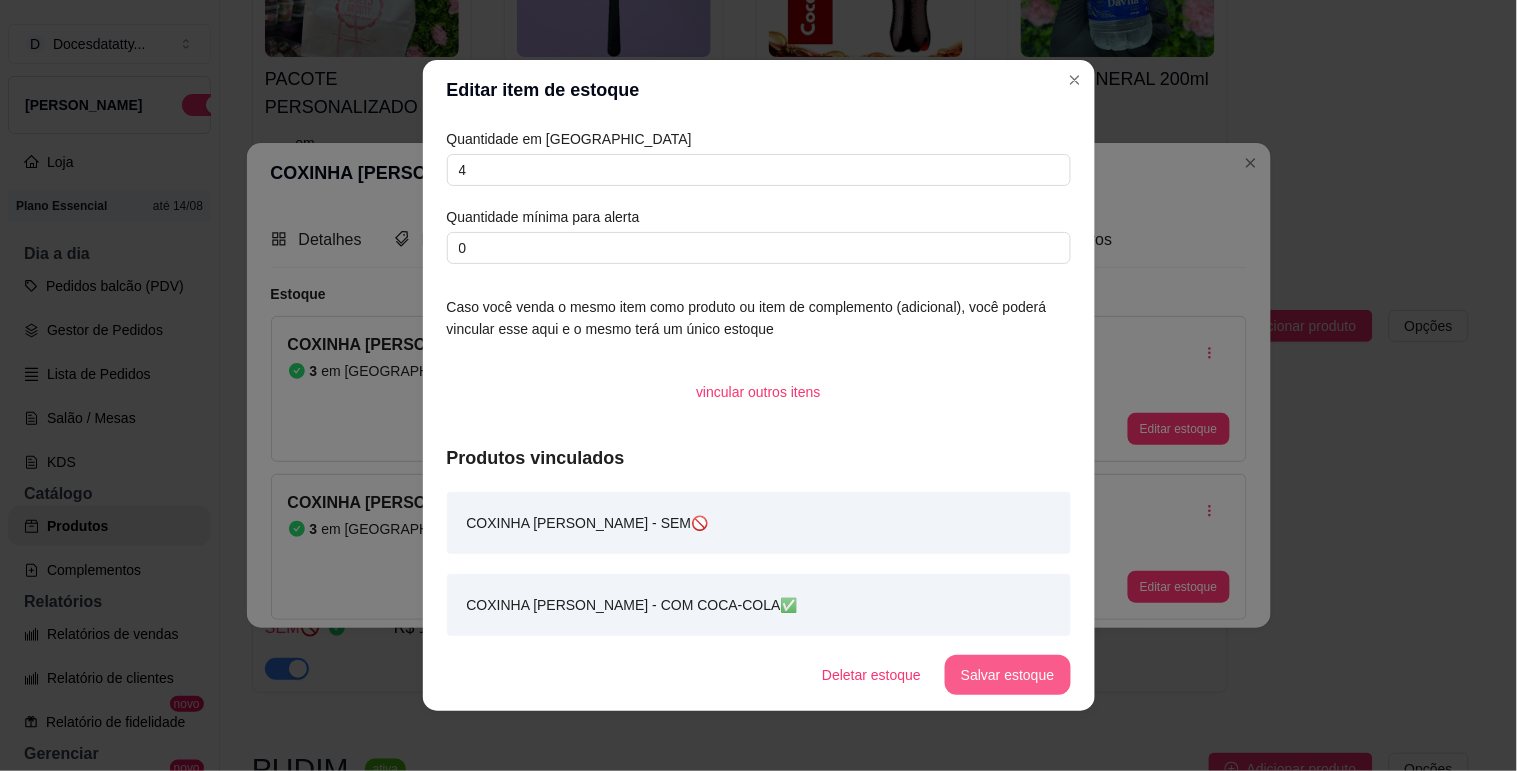 click on "Salvar estoque" at bounding box center [1007, 675] 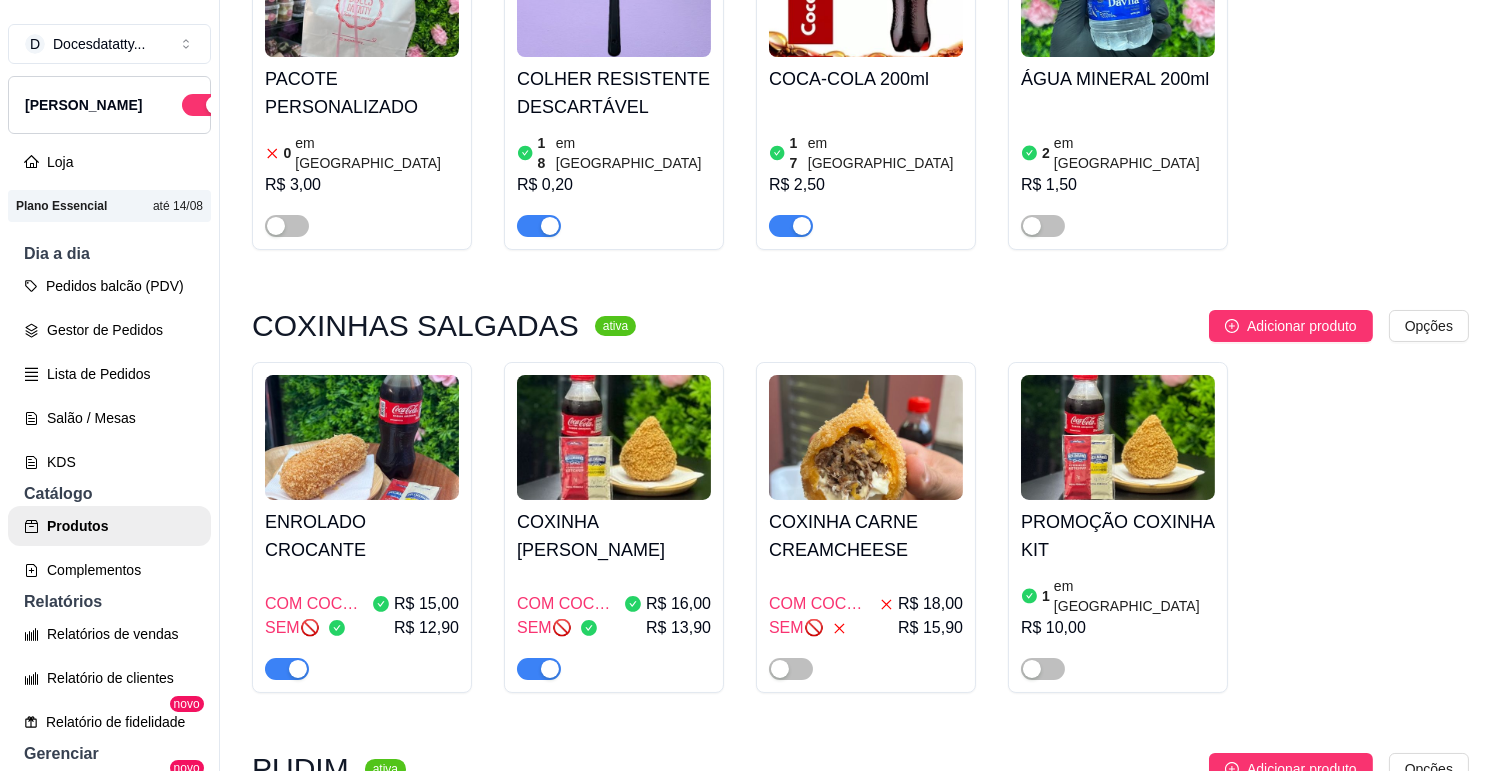 scroll, scrollTop: 0, scrollLeft: 0, axis: both 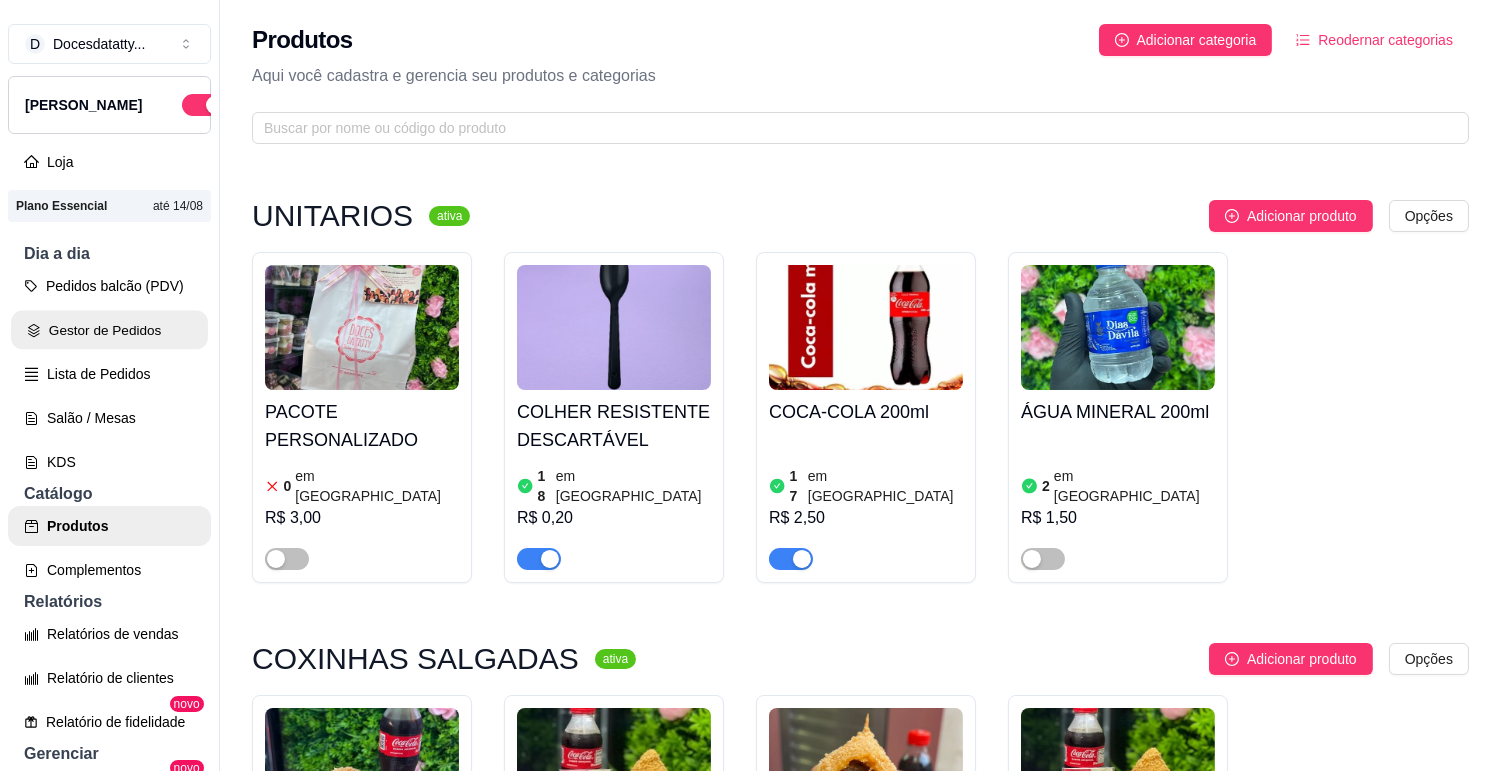 click on "Gestor de Pedidos" at bounding box center (109, 330) 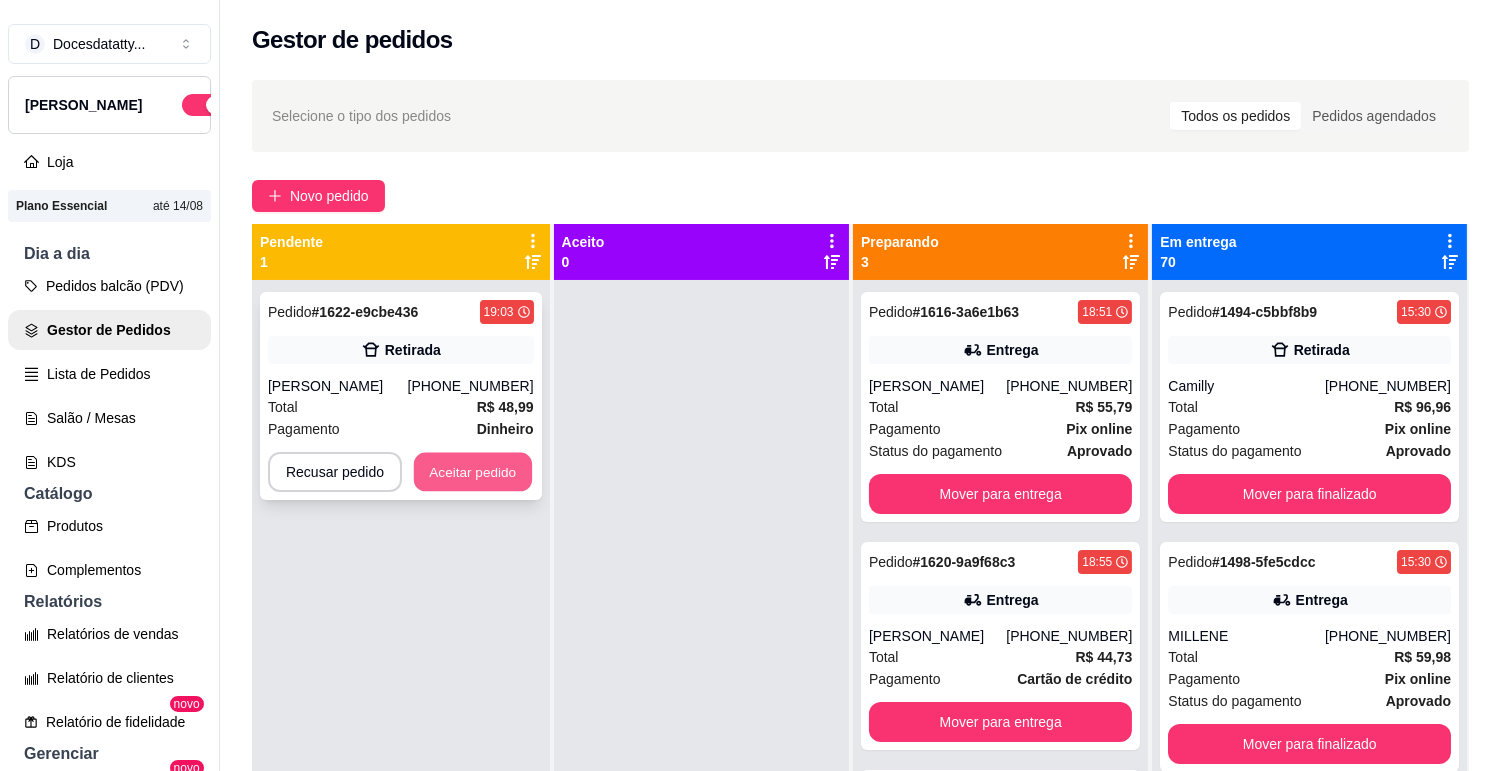click on "Aceitar pedido" at bounding box center [473, 472] 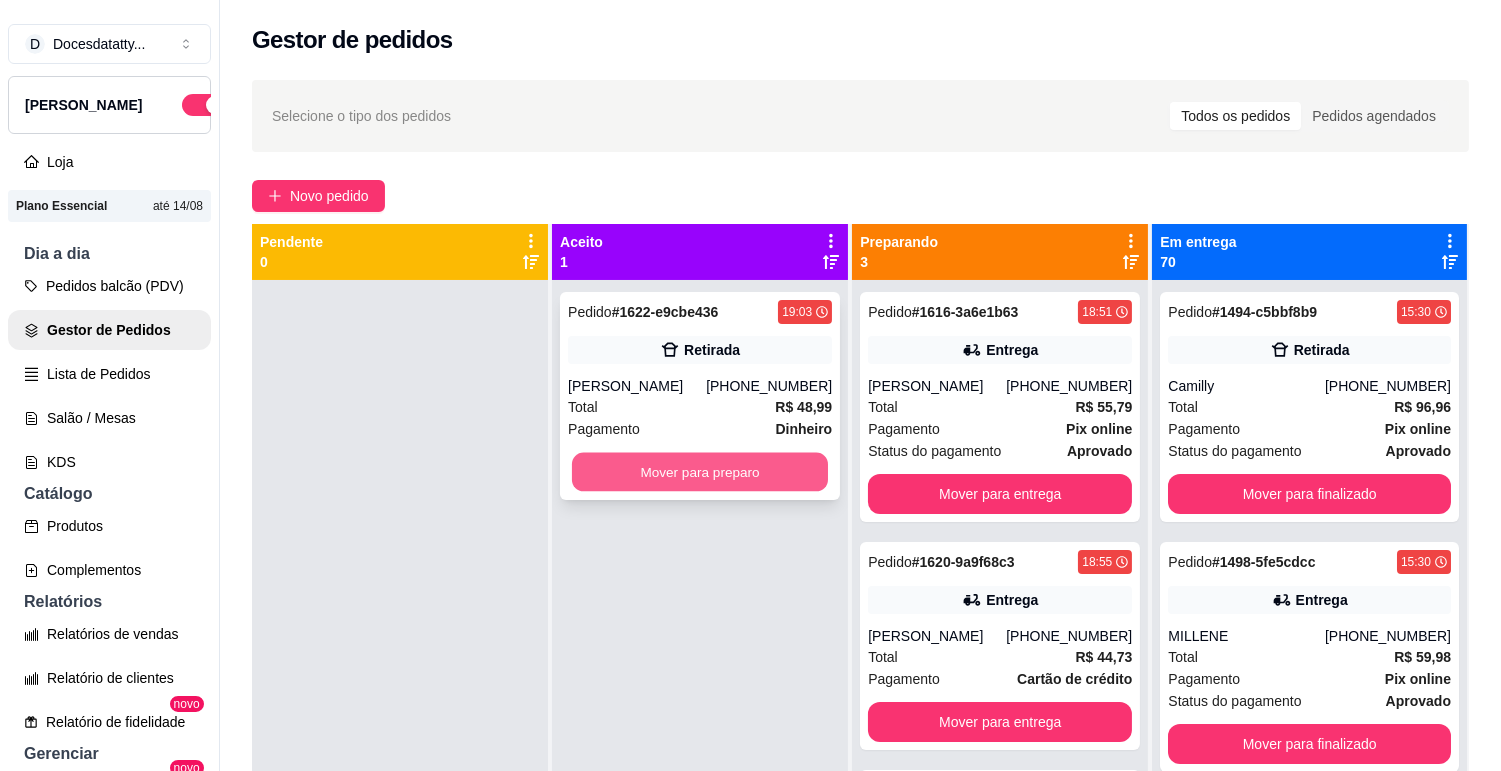 click on "Mover para preparo" at bounding box center (700, 472) 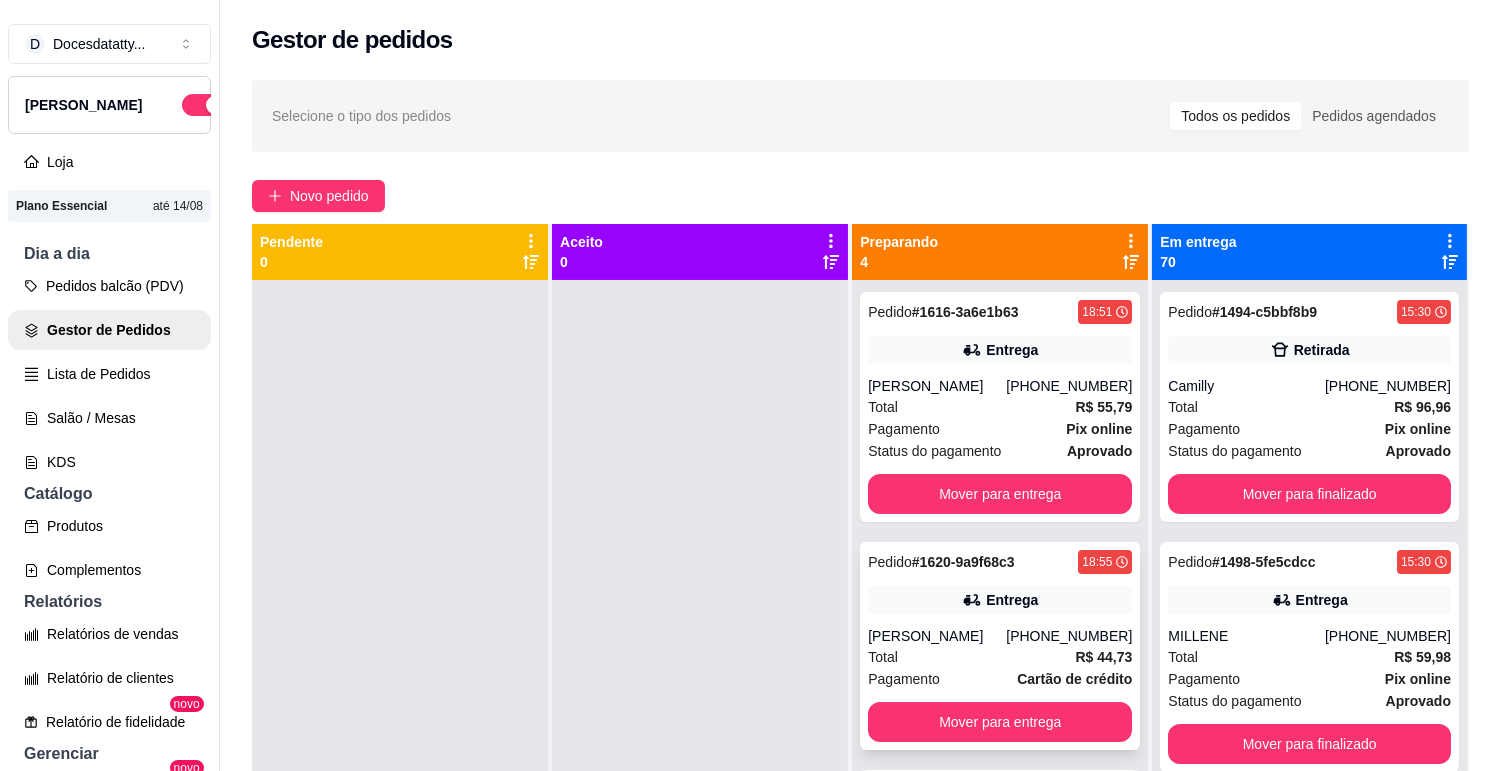 scroll, scrollTop: 204, scrollLeft: 0, axis: vertical 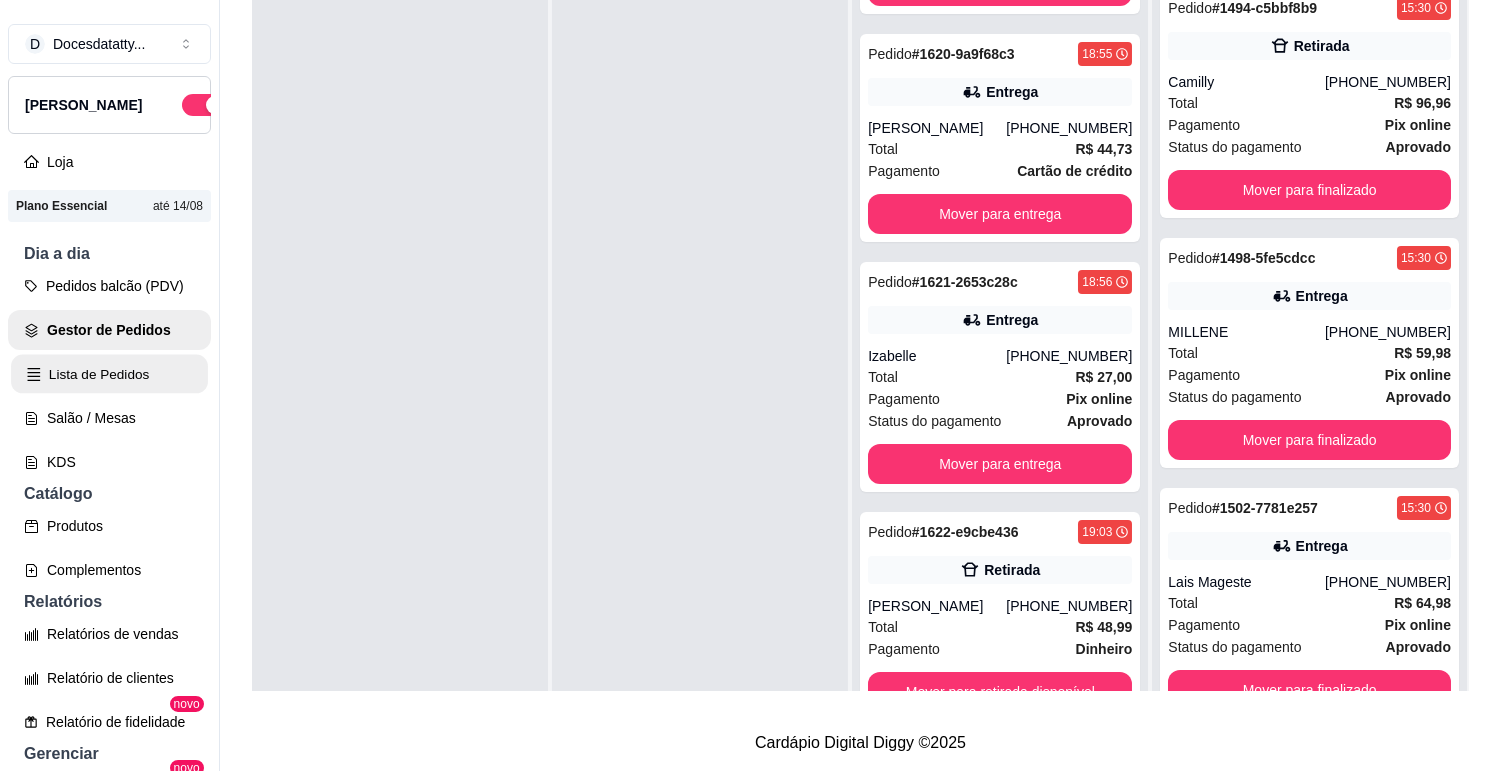 click on "Lista de Pedidos" at bounding box center (109, 374) 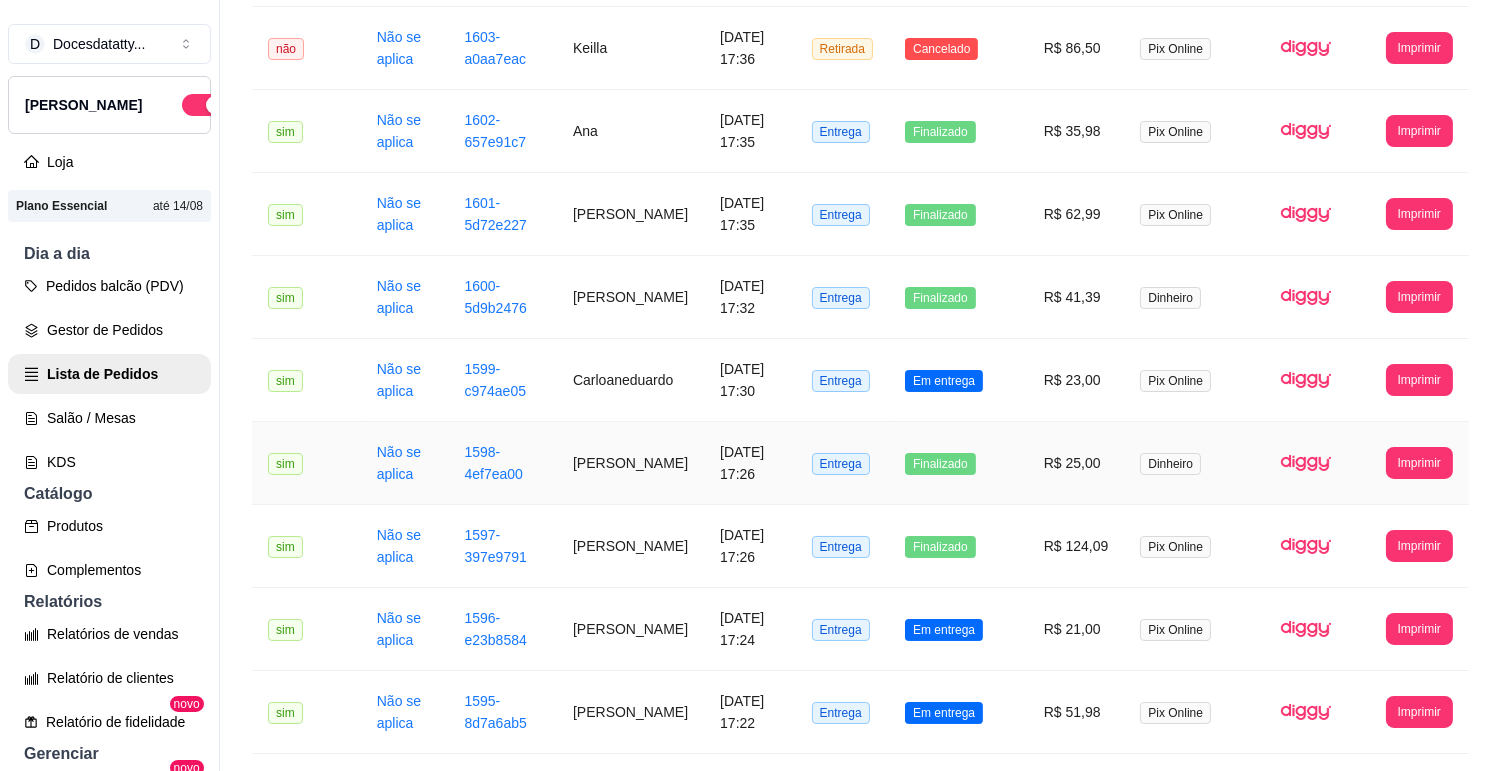 scroll, scrollTop: 2138, scrollLeft: 0, axis: vertical 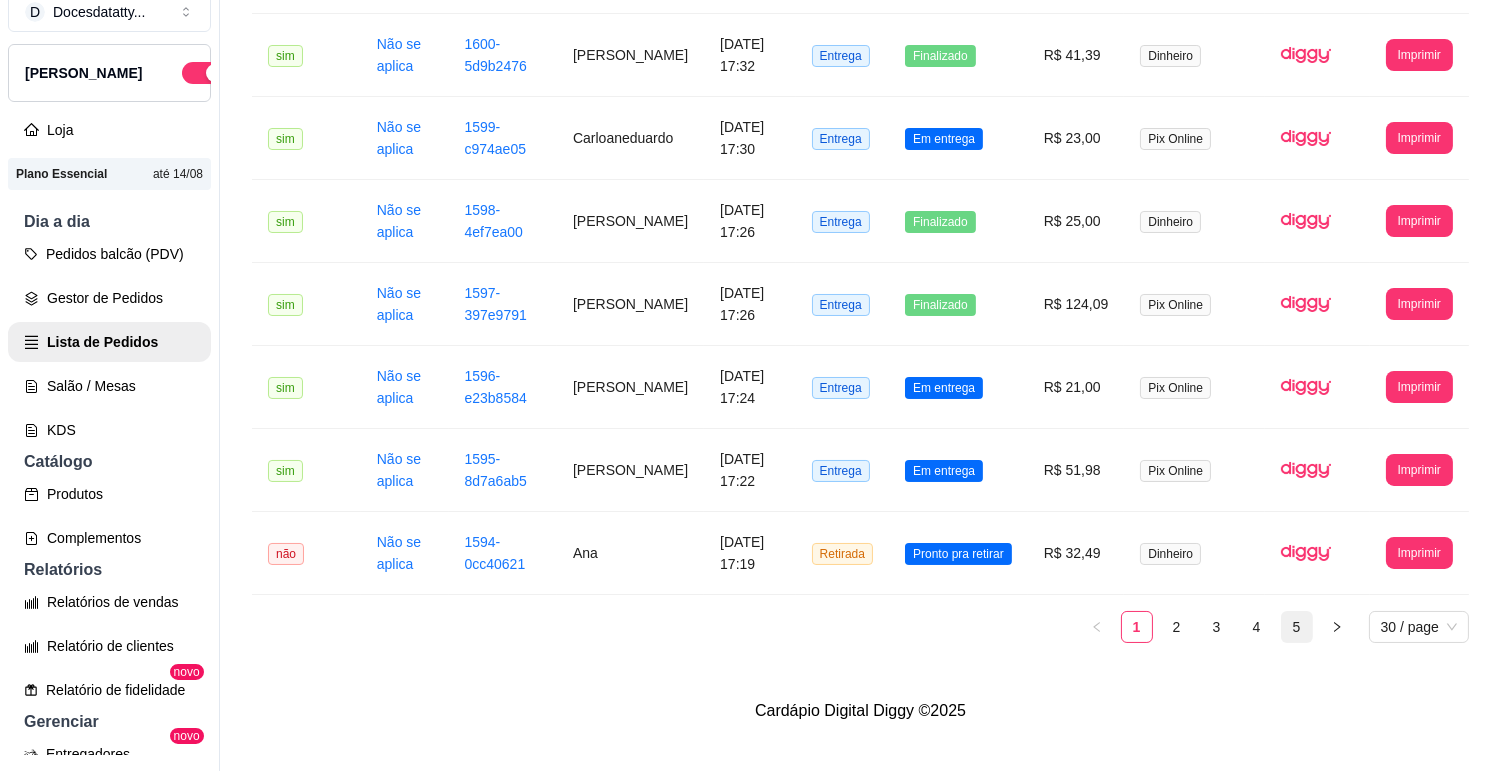 click on "5" at bounding box center [1297, 627] 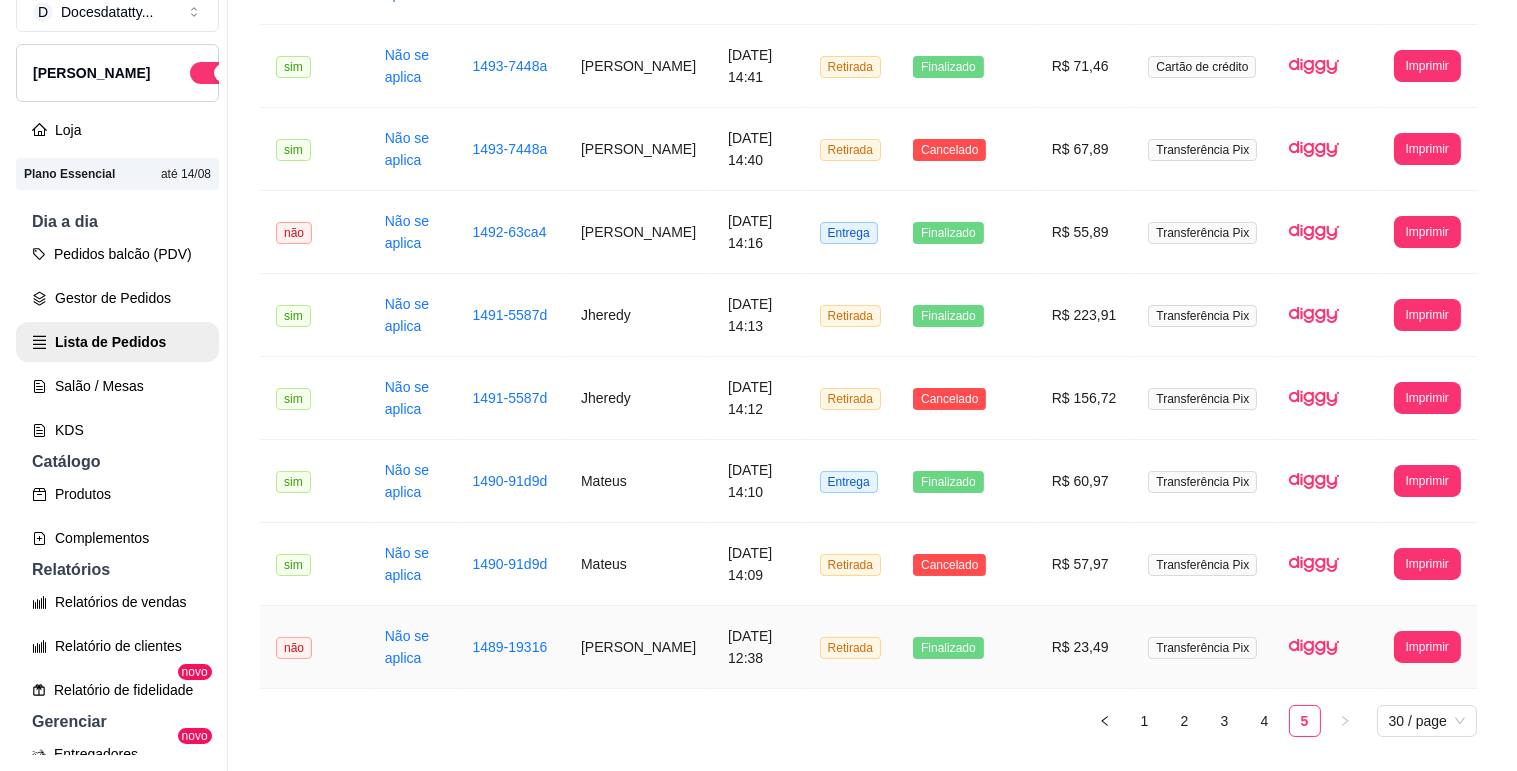 scroll, scrollTop: 897, scrollLeft: 0, axis: vertical 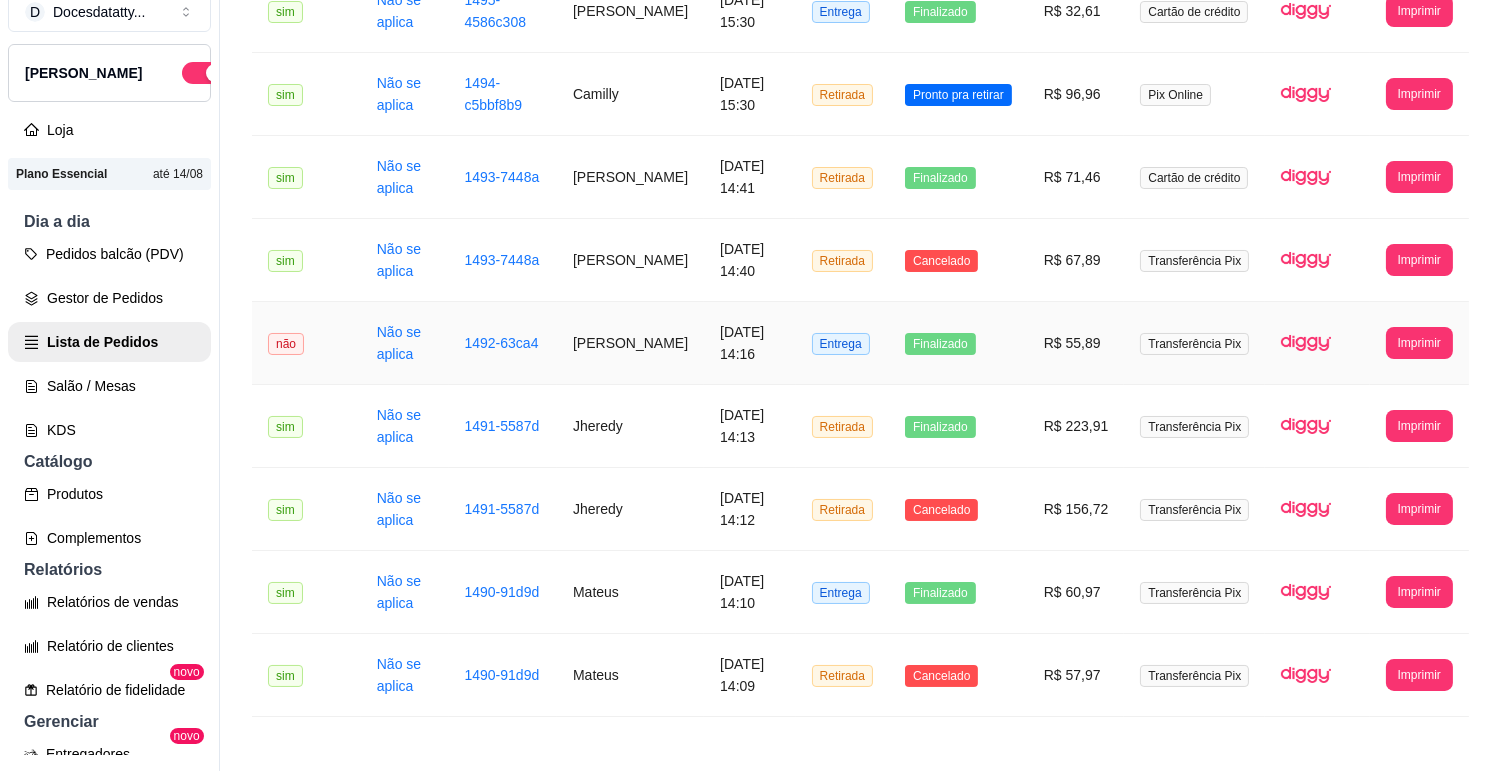 click on "[DATE] 14:16" at bounding box center (750, 343) 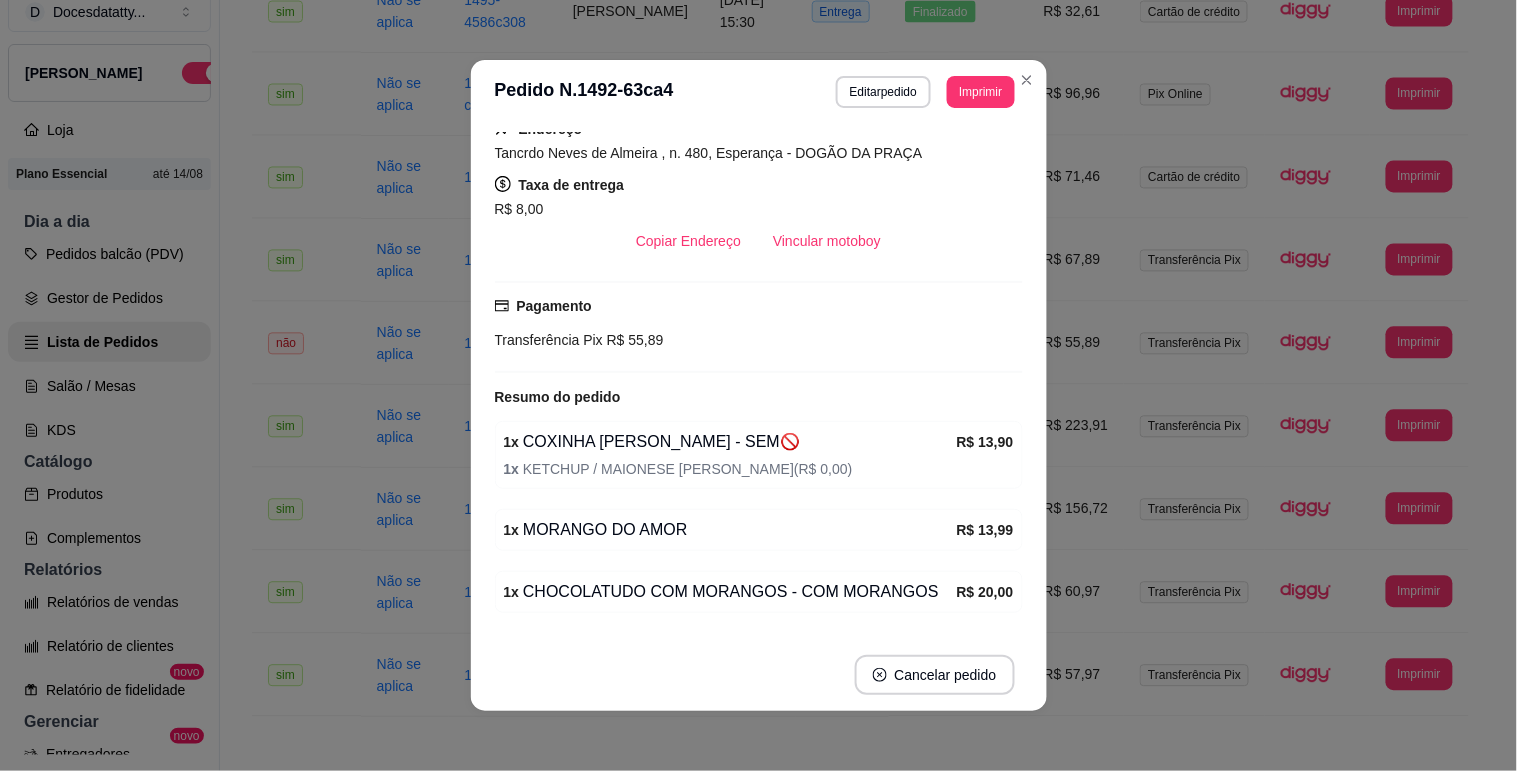 scroll, scrollTop: 284, scrollLeft: 0, axis: vertical 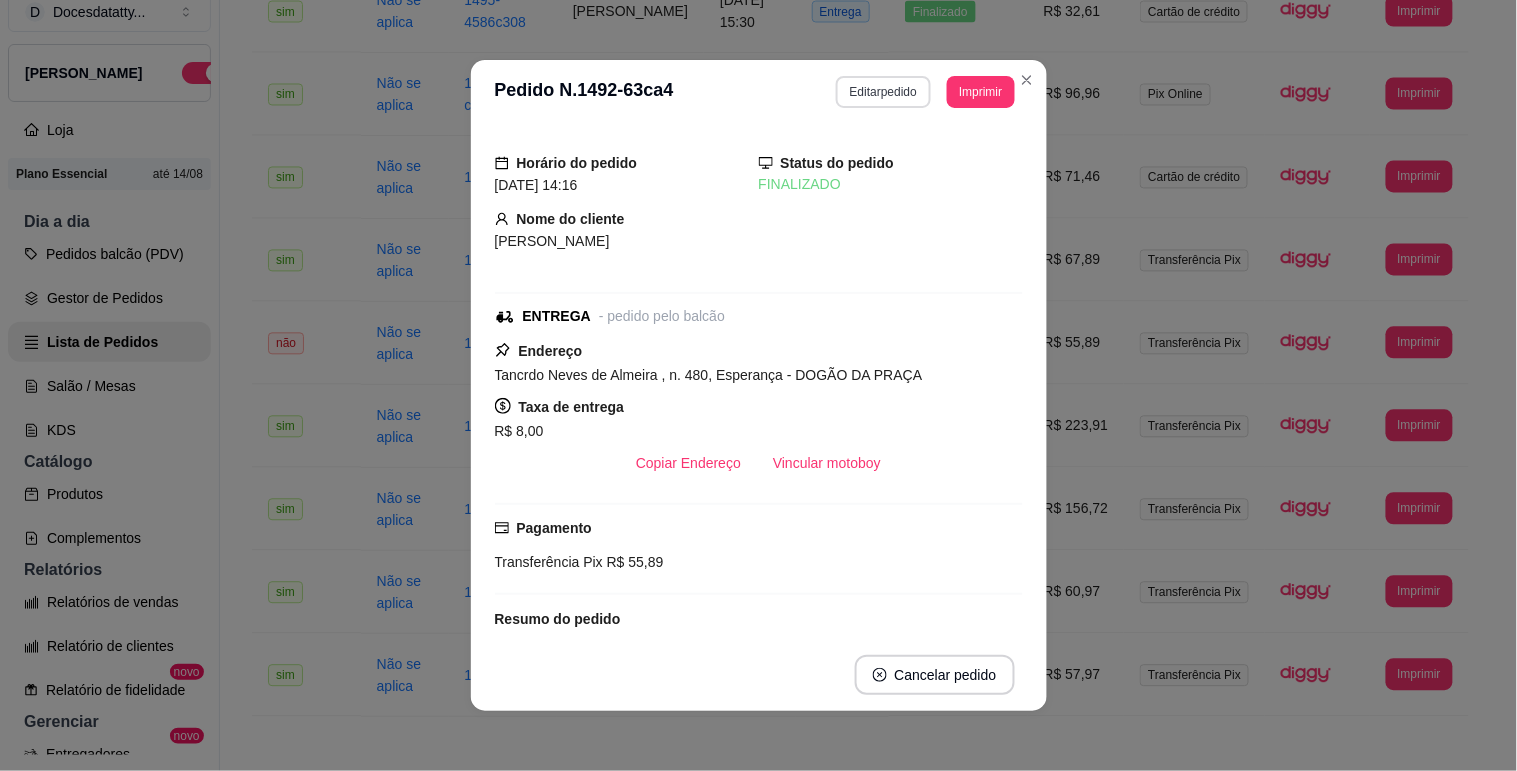 click on "Editar  pedido" at bounding box center [883, 92] 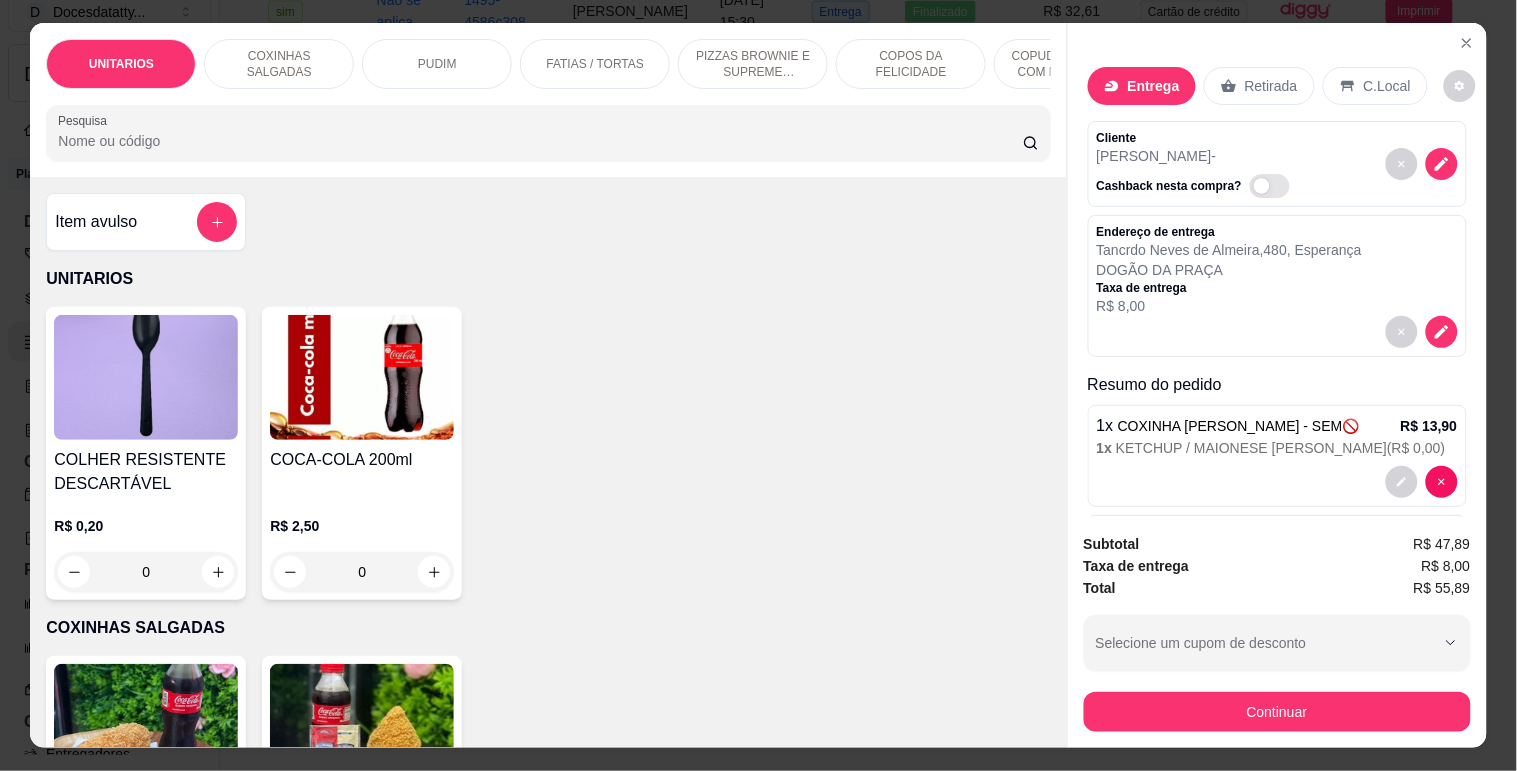 scroll, scrollTop: 222, scrollLeft: 0, axis: vertical 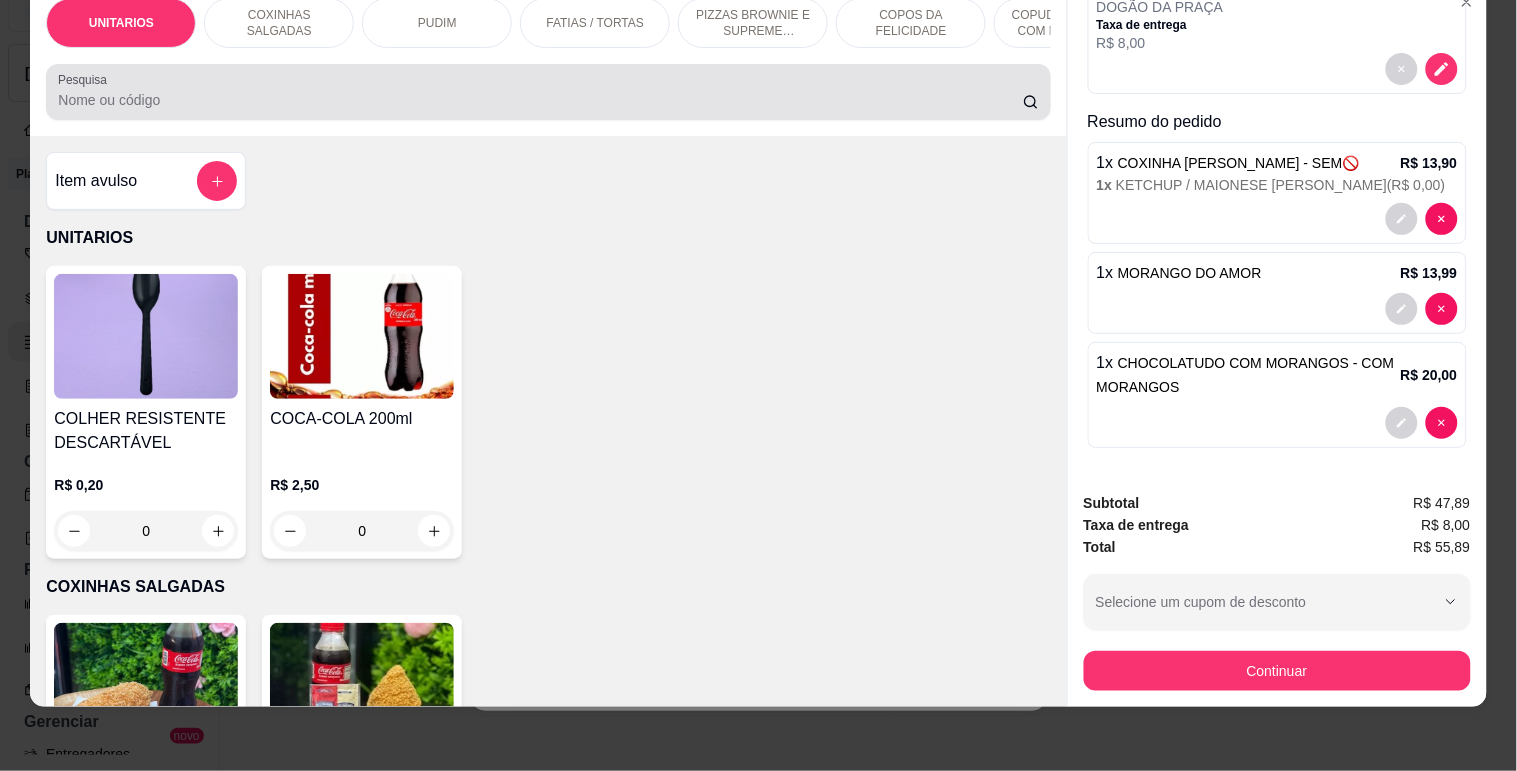 click on "Pesquisa" at bounding box center [540, 100] 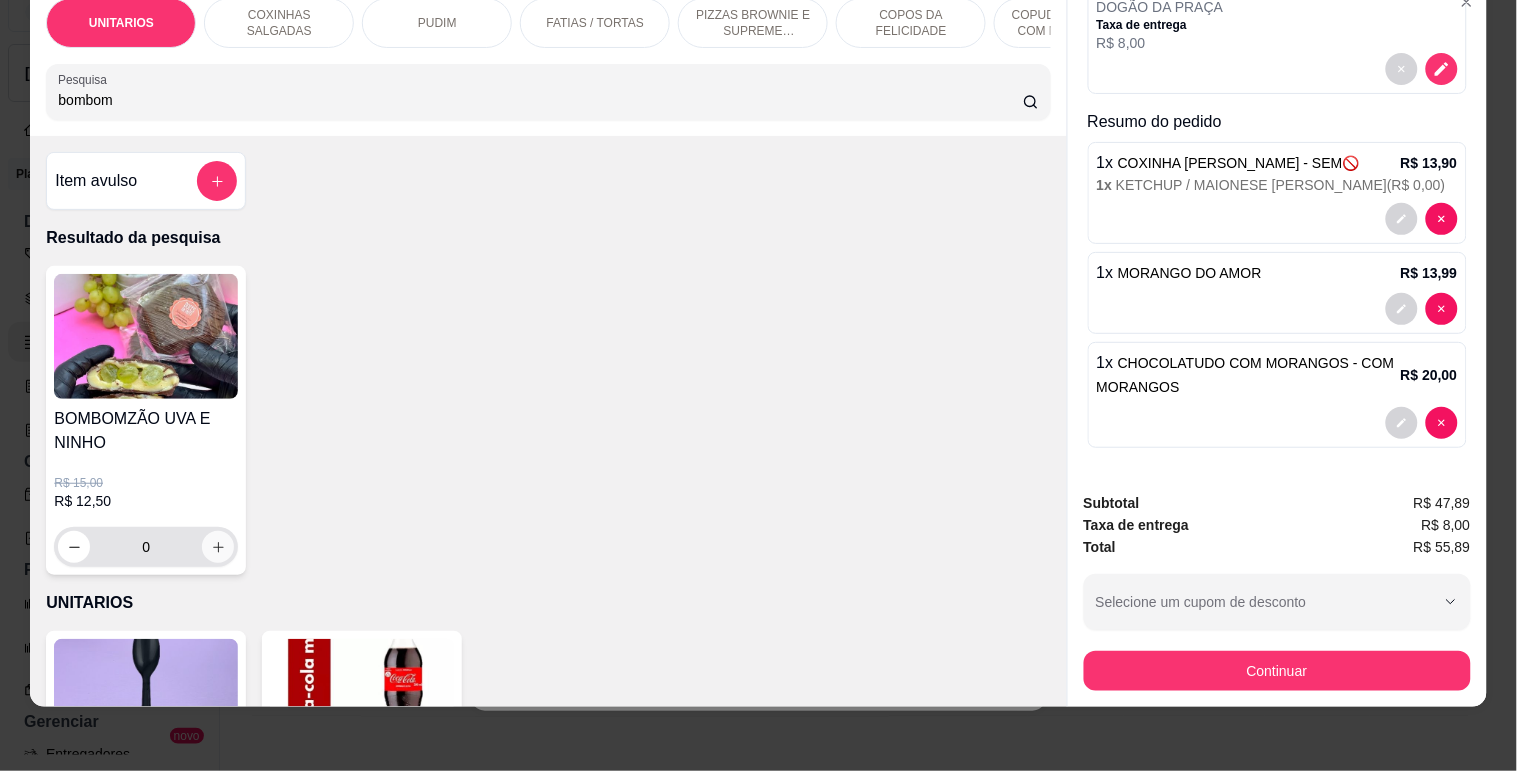 type on "bombom" 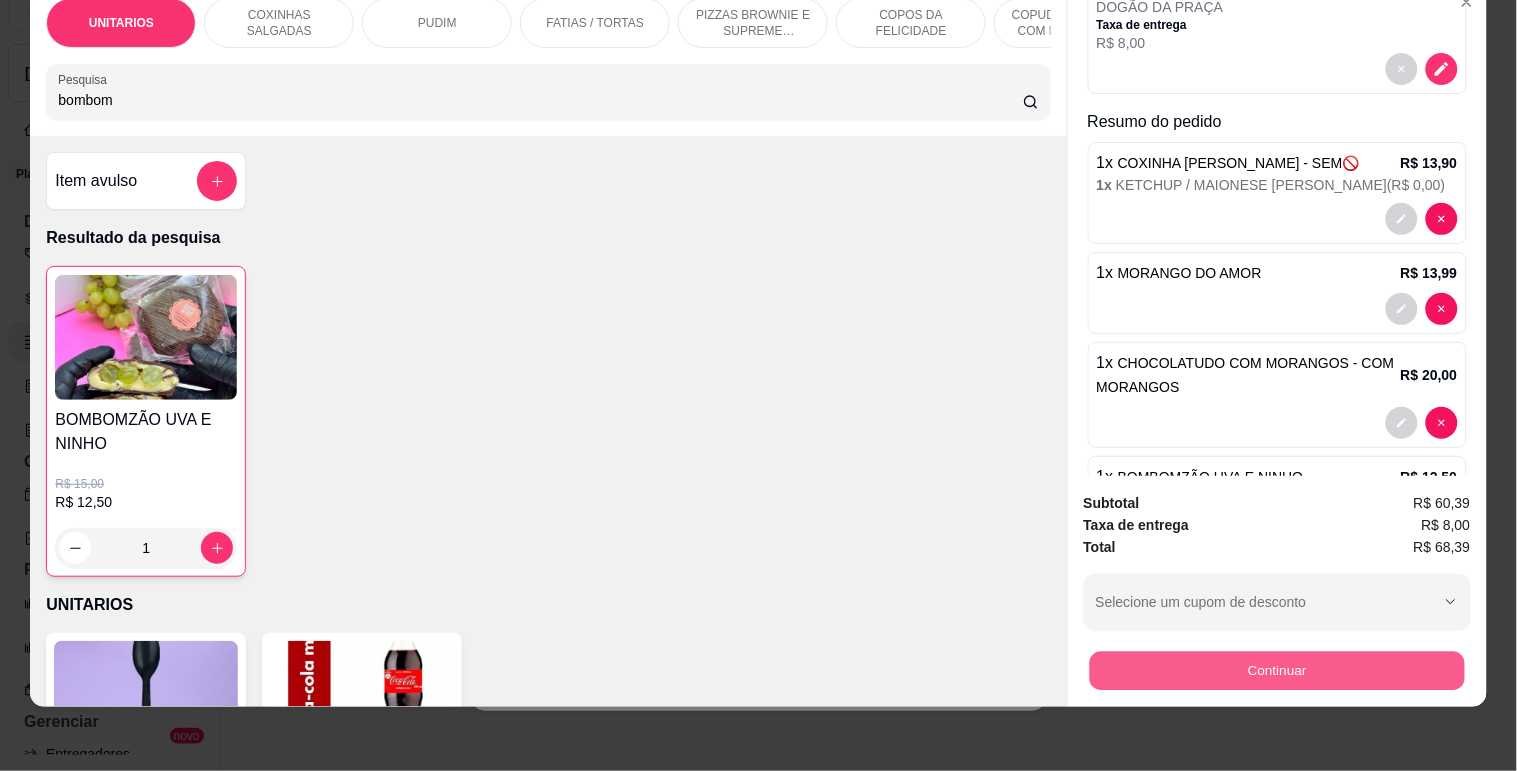 click on "Continuar" at bounding box center [1276, 670] 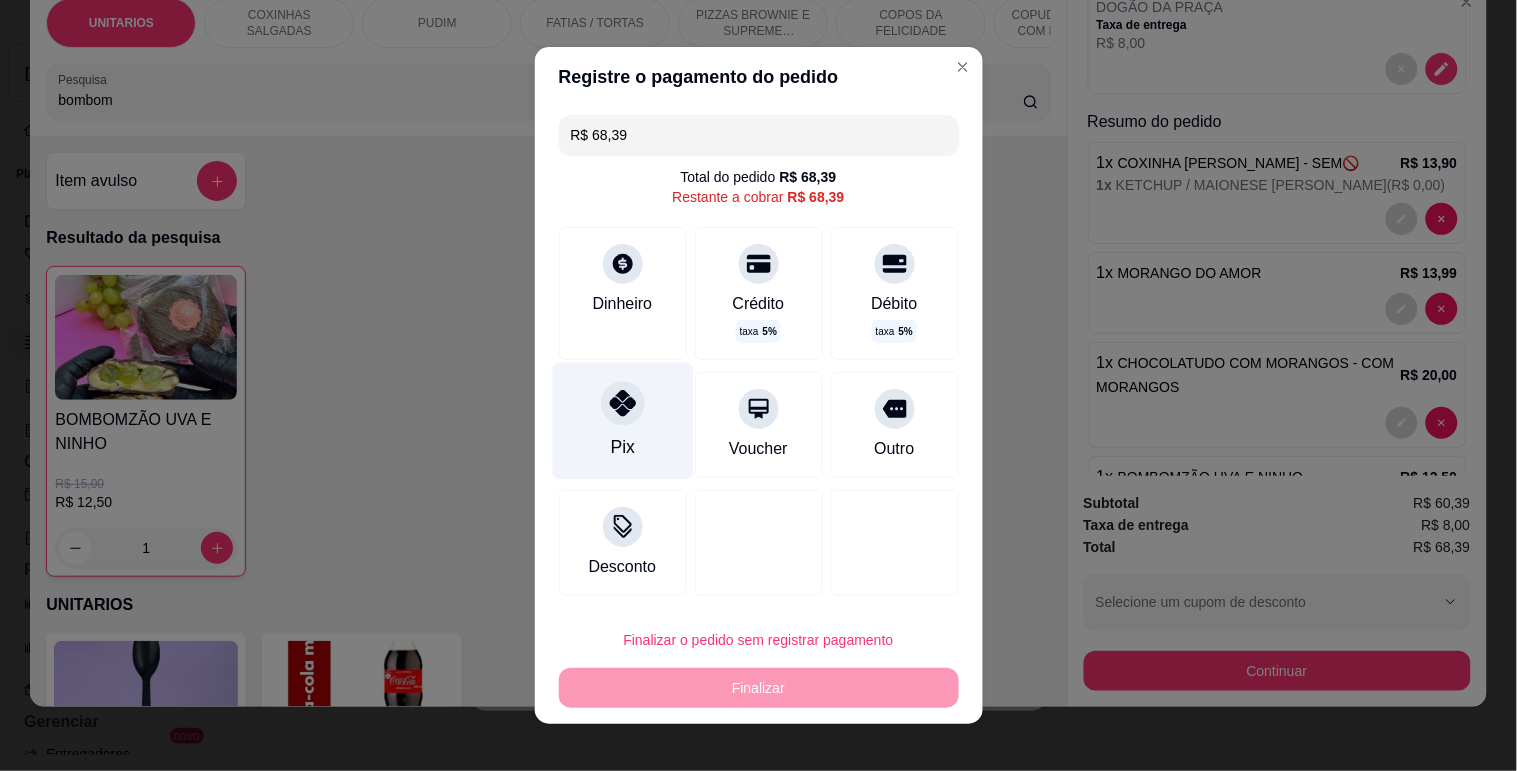 click 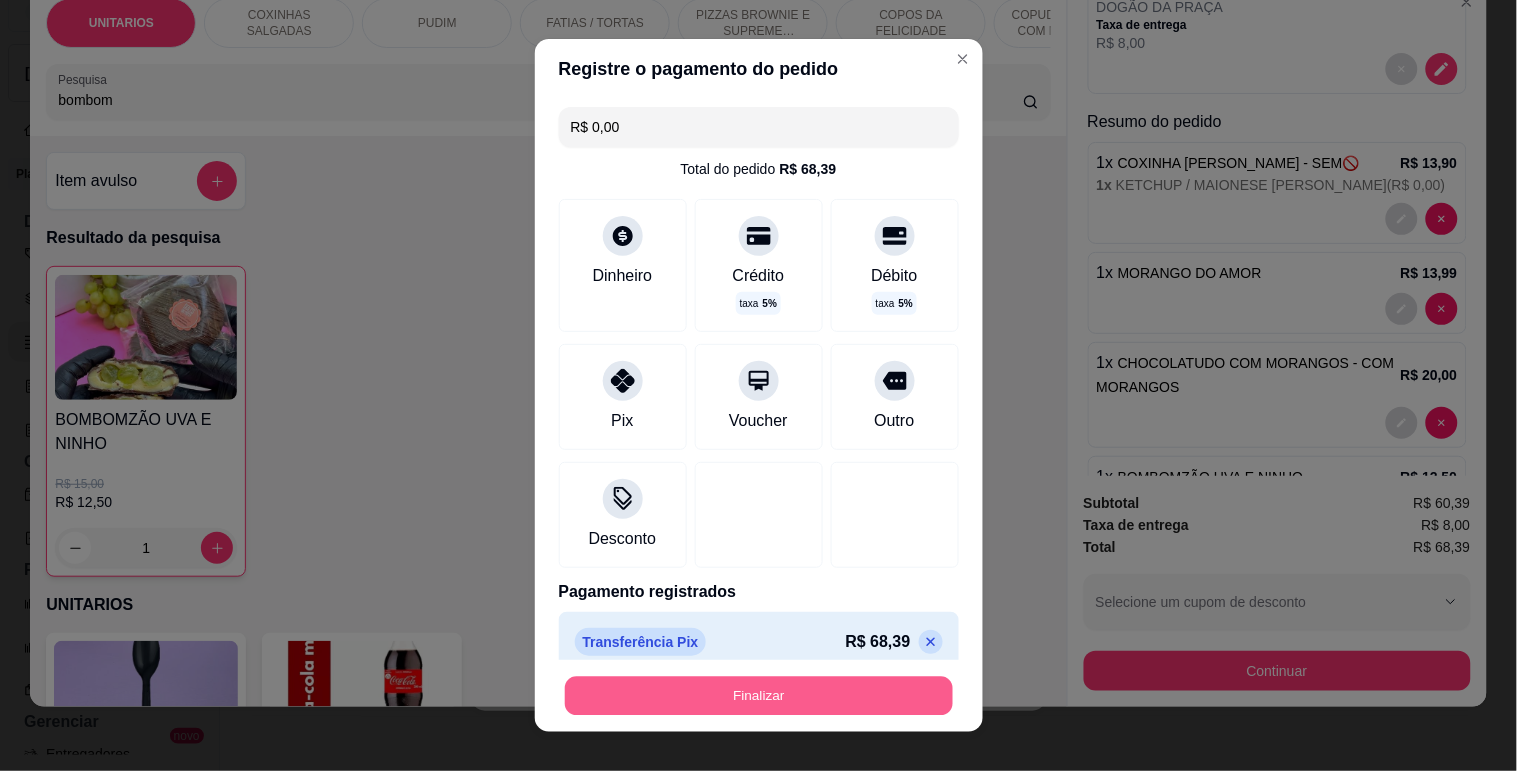 click on "Finalizar" at bounding box center (759, 696) 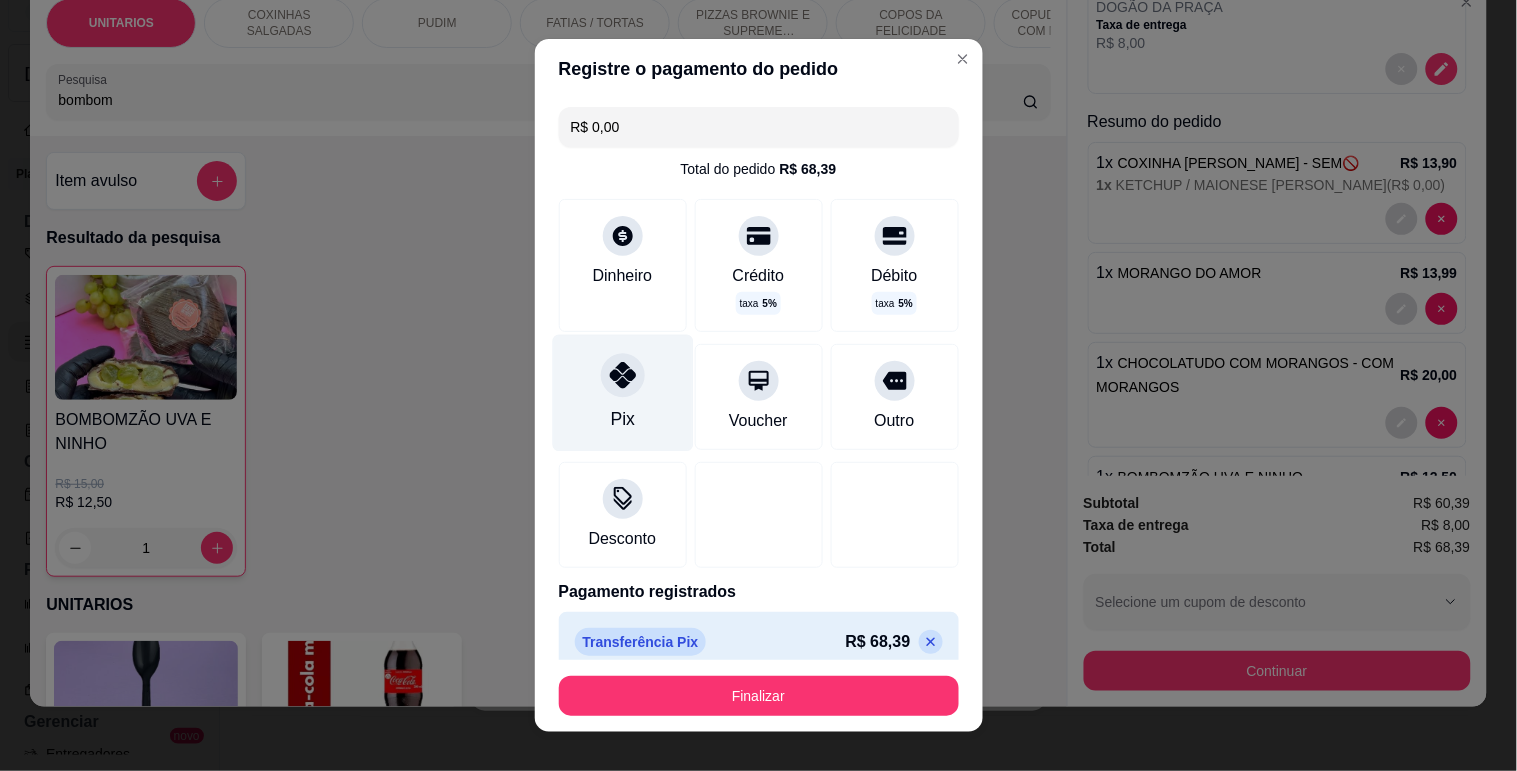 click at bounding box center (623, 375) 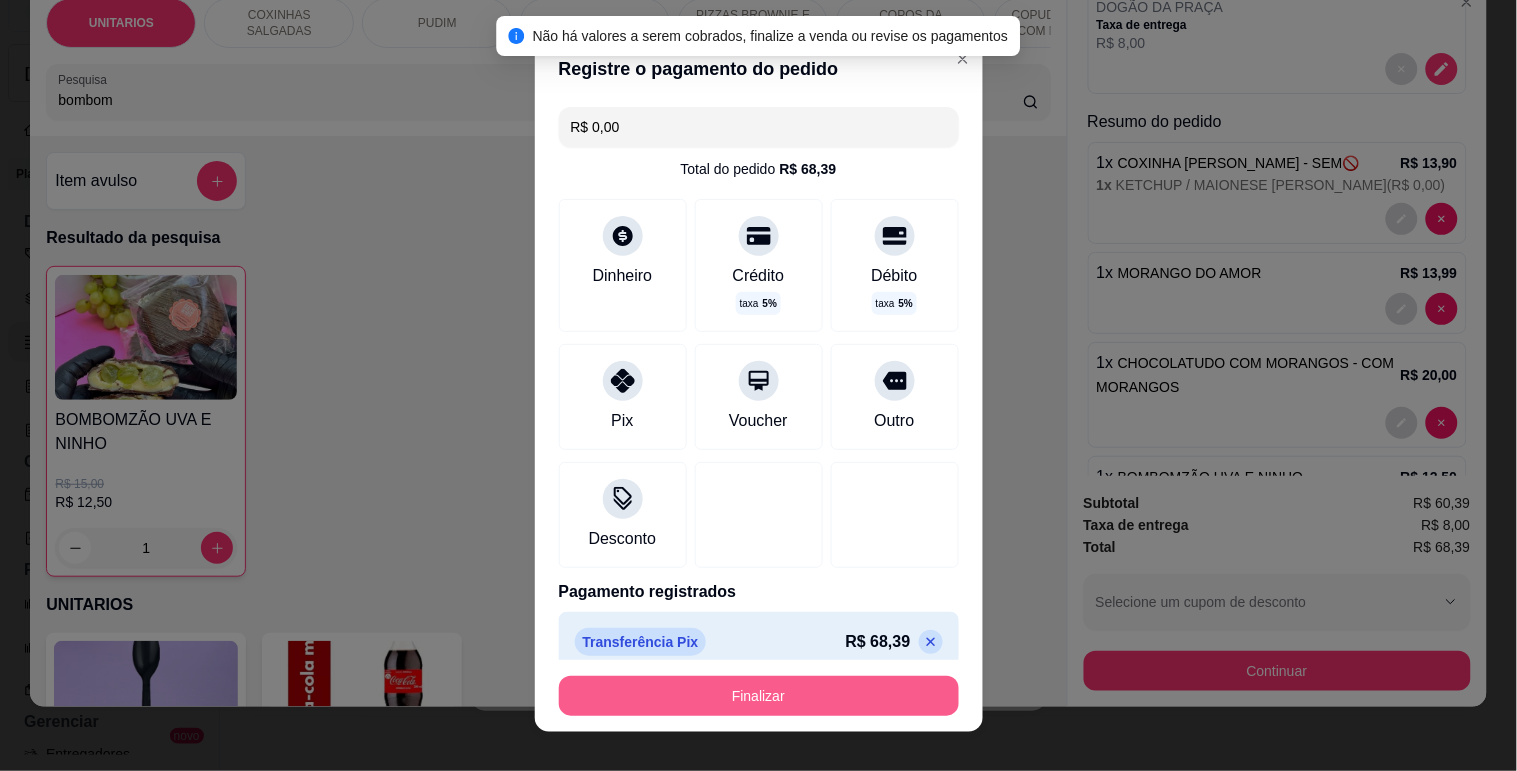 click on "Finalizar" at bounding box center [759, 696] 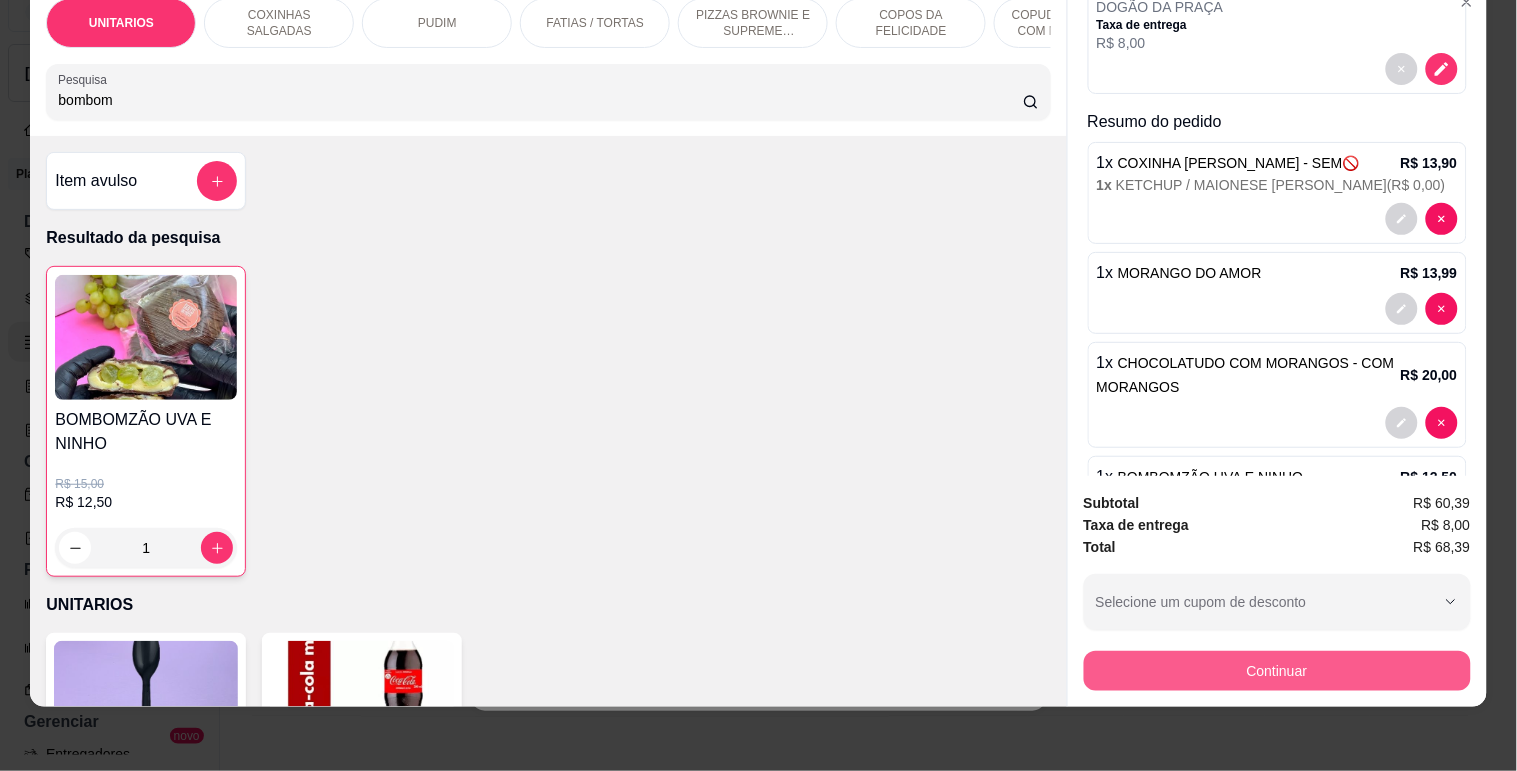 click on "Continuar" at bounding box center [1277, 668] 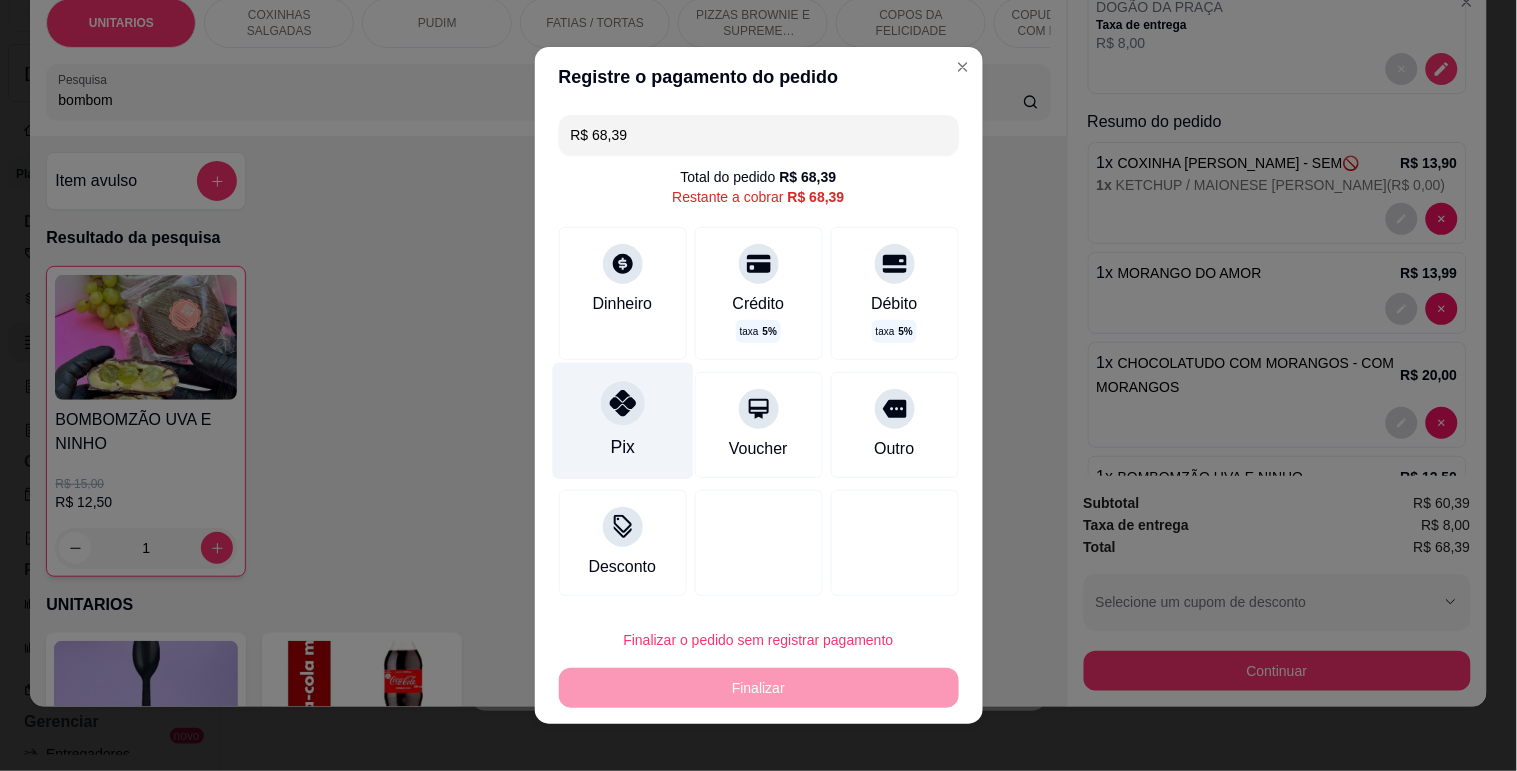 click on "Pix" at bounding box center [622, 447] 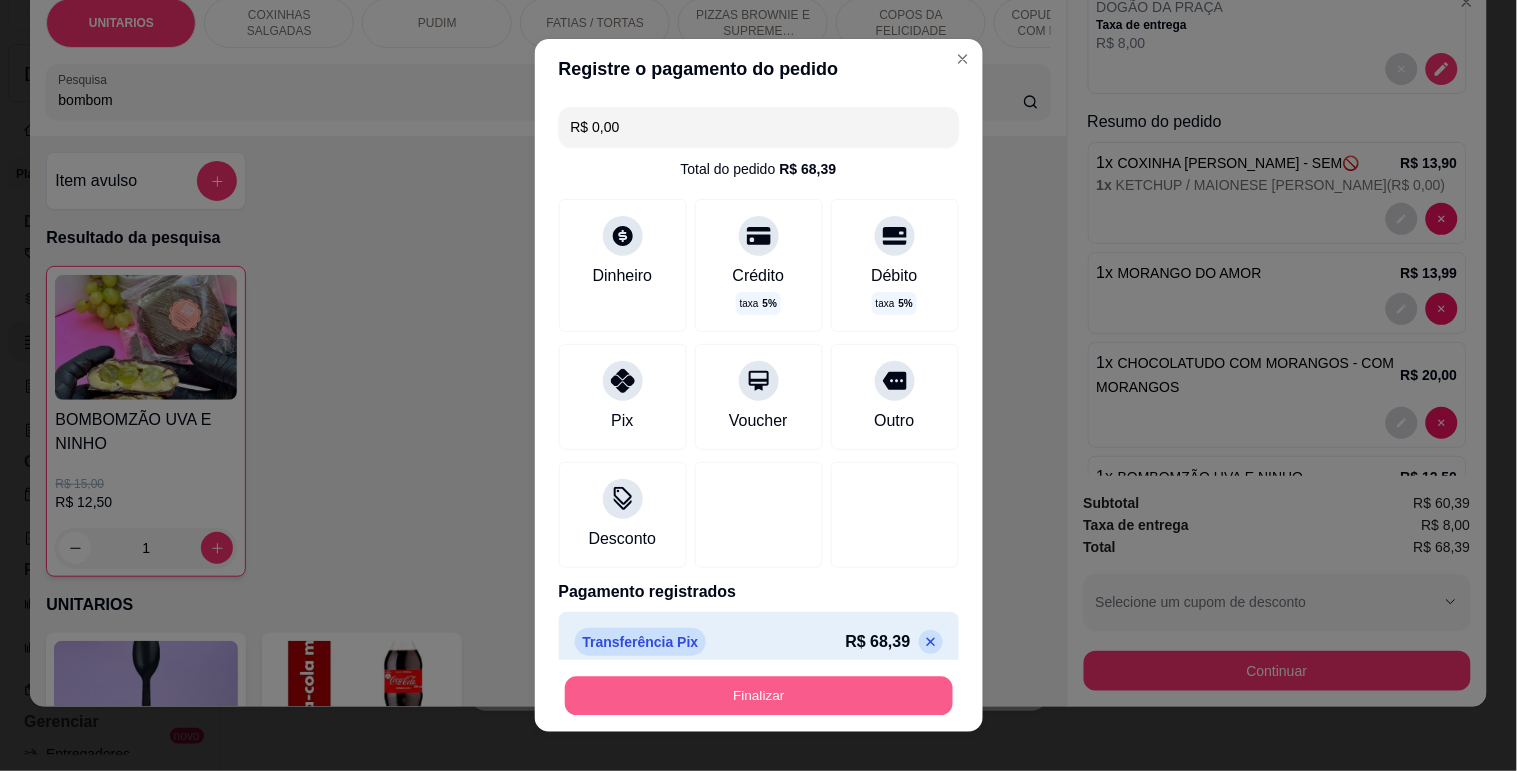 click on "Finalizar" at bounding box center [759, 696] 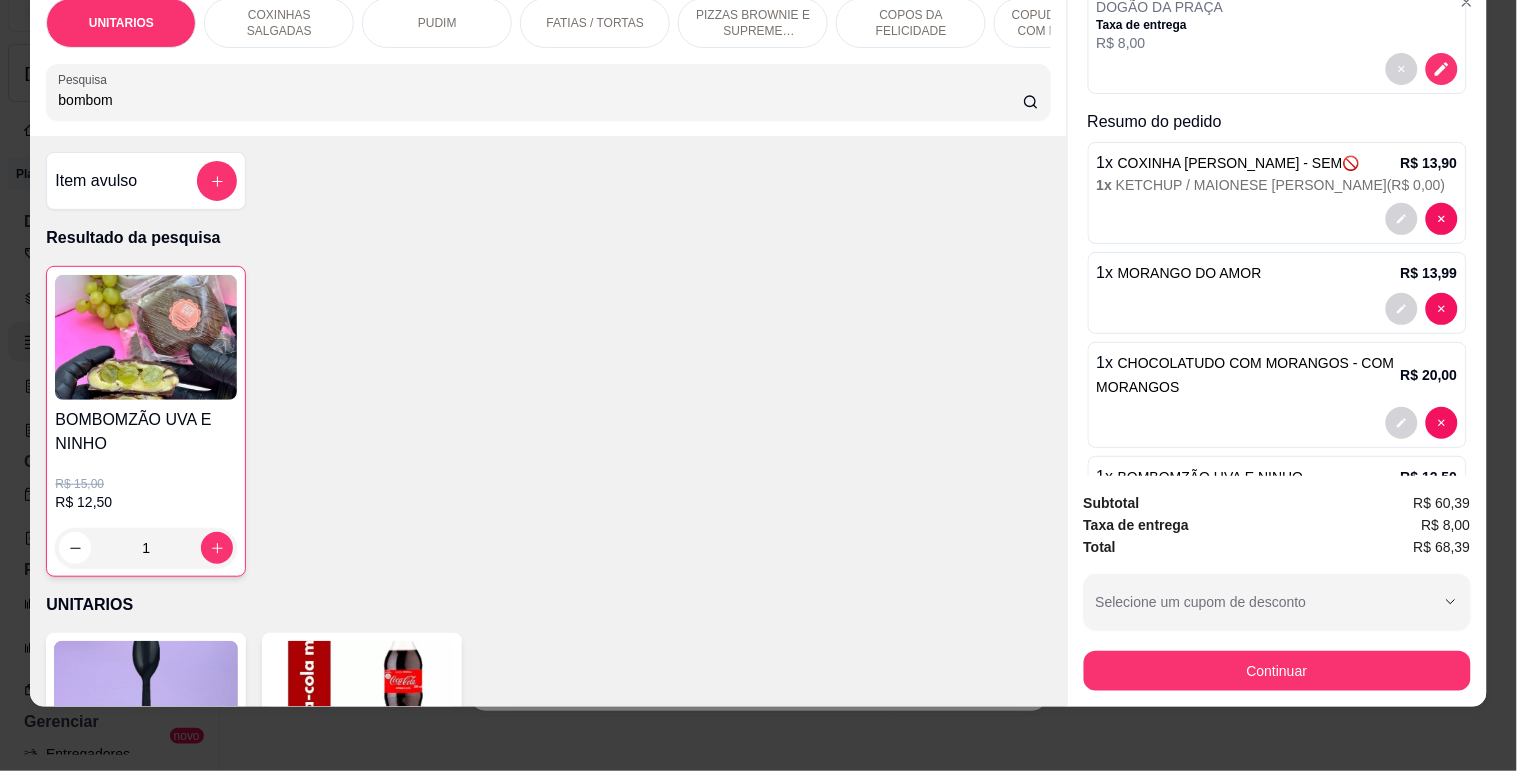 scroll, scrollTop: 0, scrollLeft: 0, axis: both 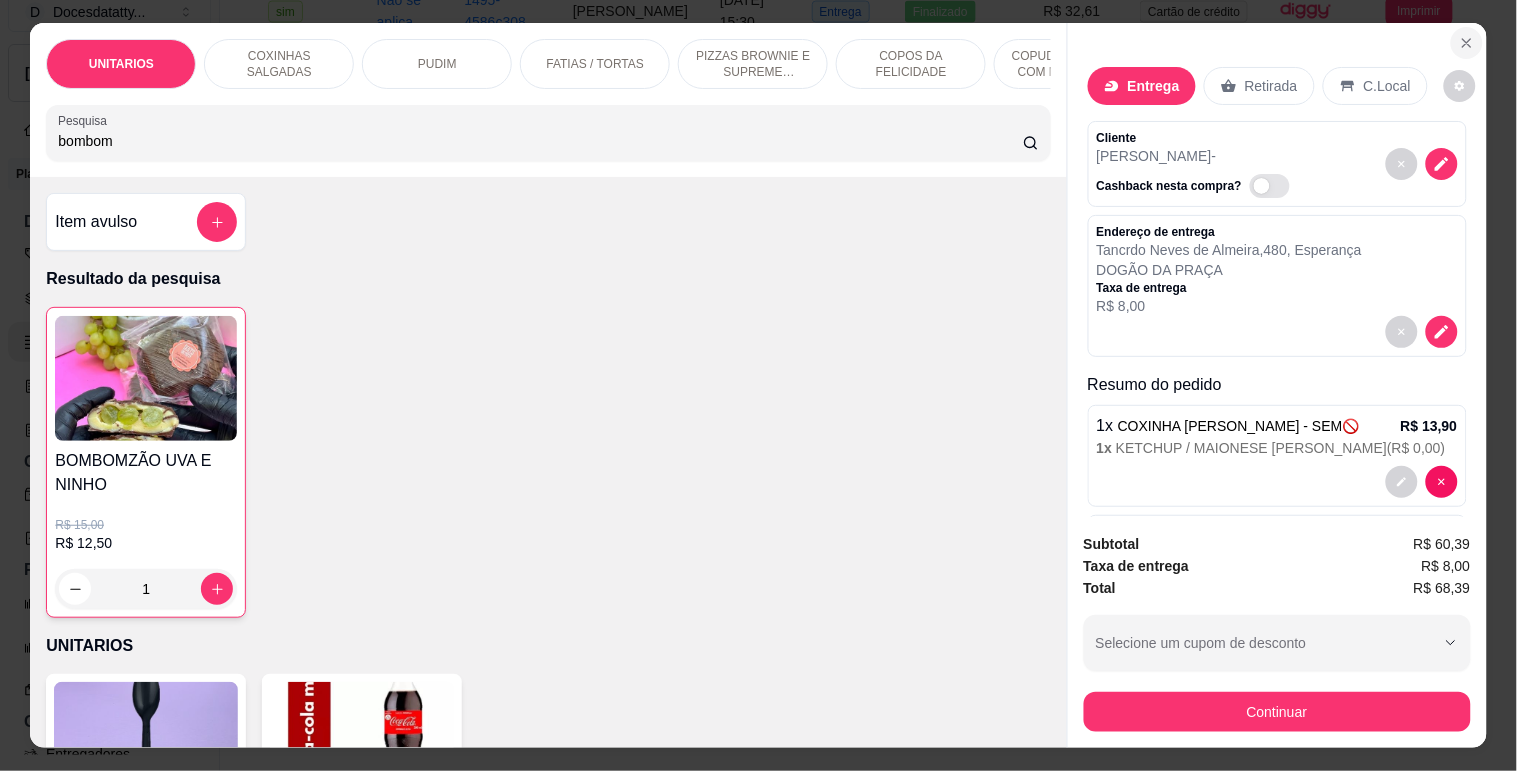 click 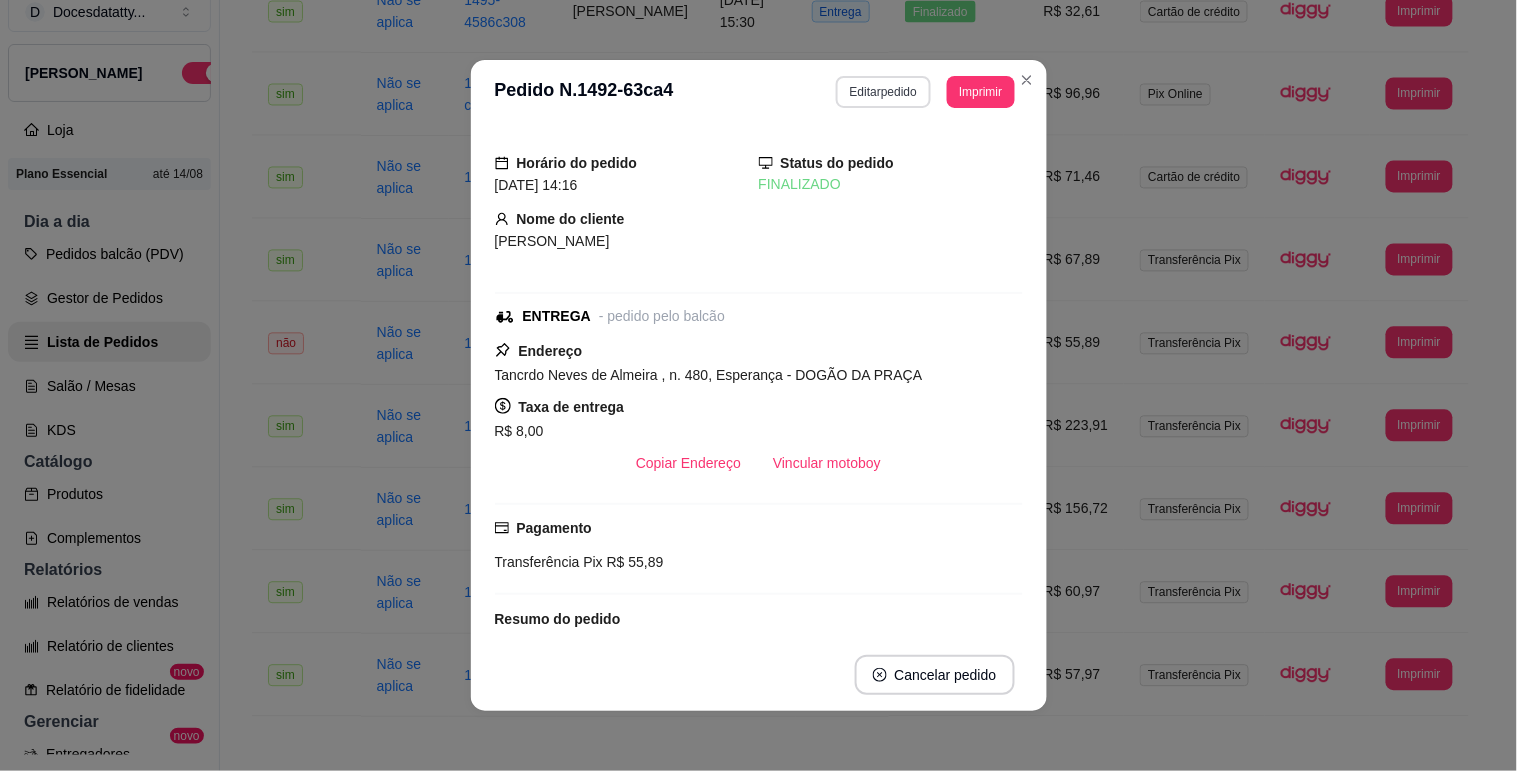 click on "Editar  pedido" at bounding box center (883, 92) 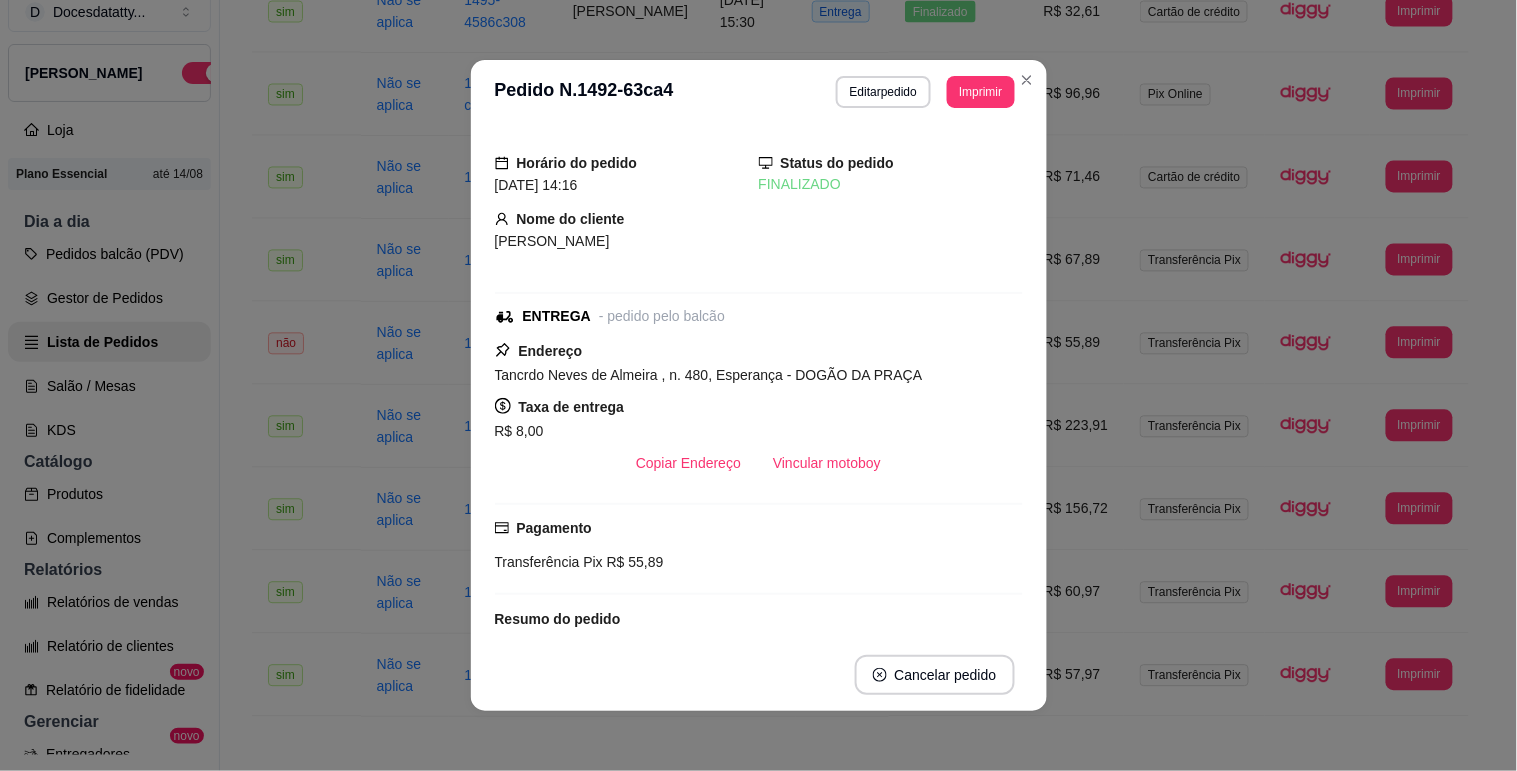 click on "Pesquisa" at bounding box center (540, 141) 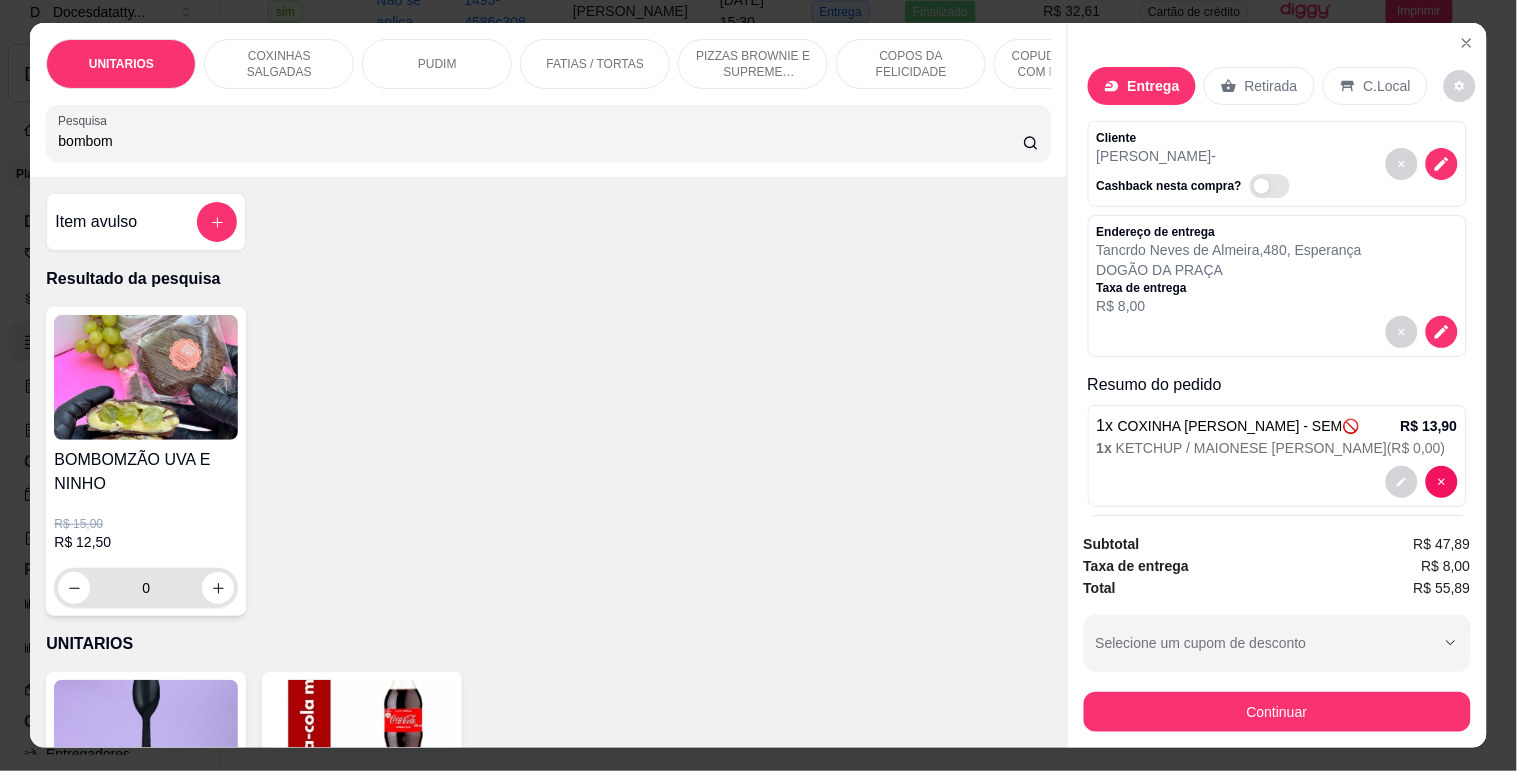 type on "bombom" 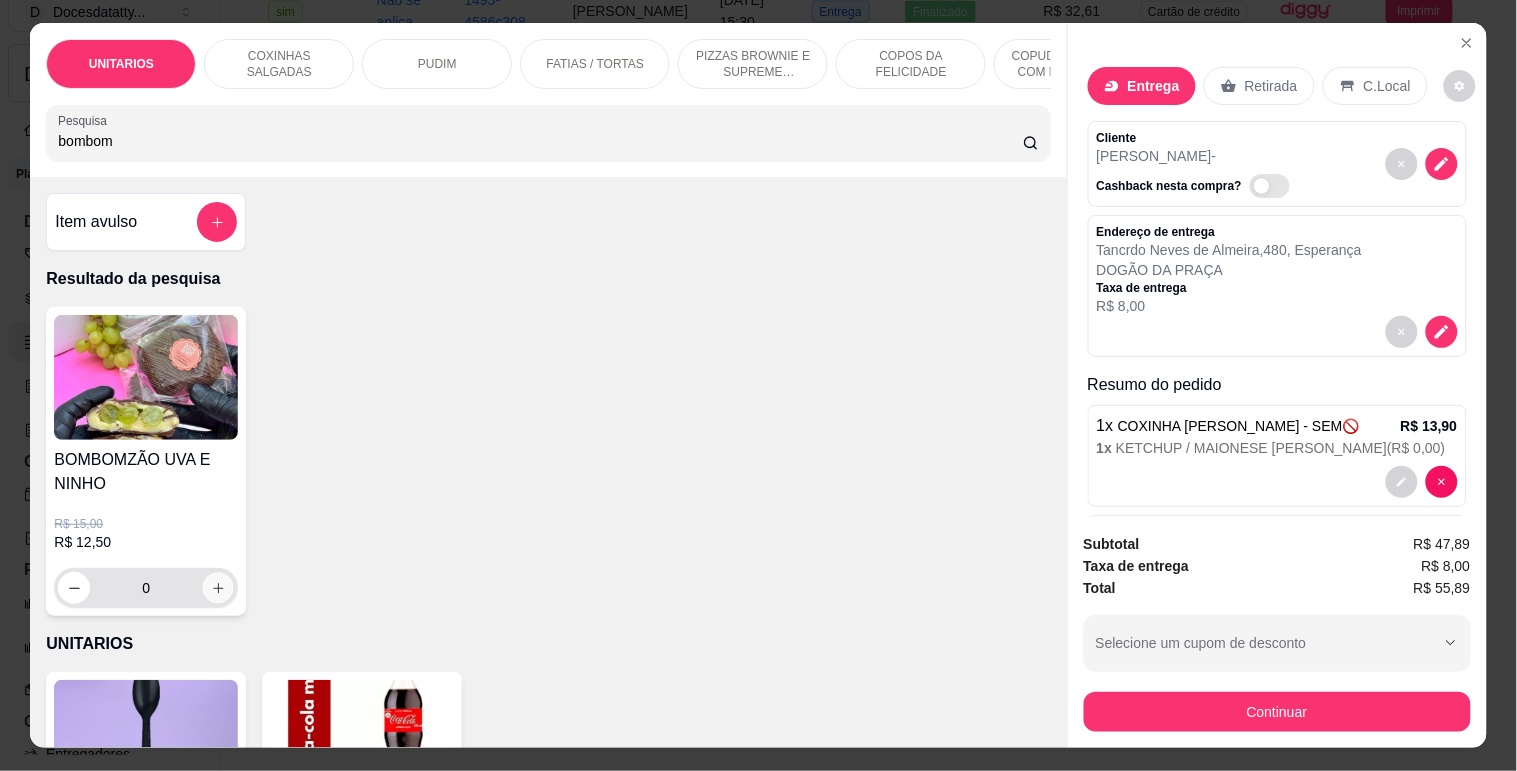click at bounding box center (218, 588) 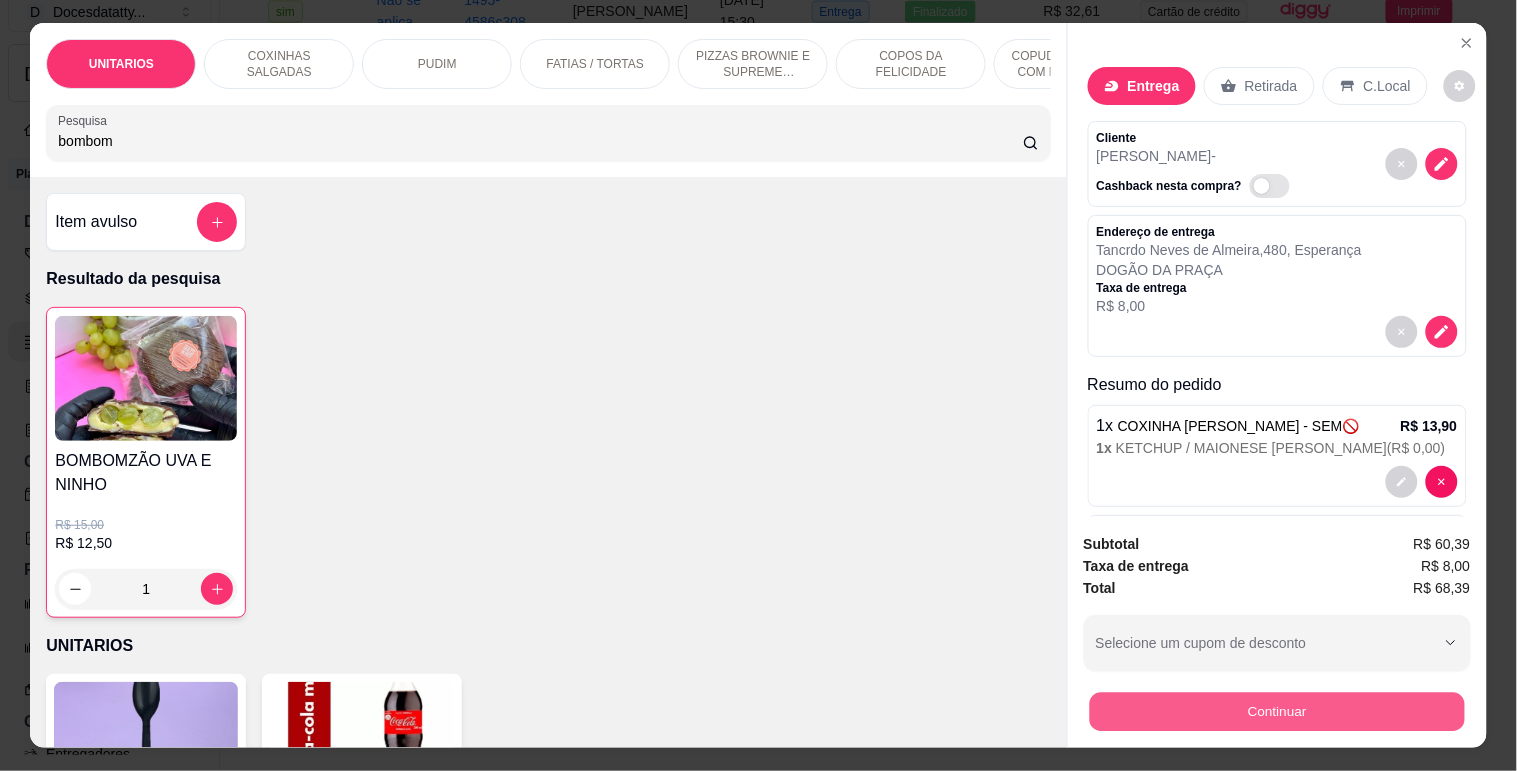 click on "Continuar" at bounding box center [1276, 711] 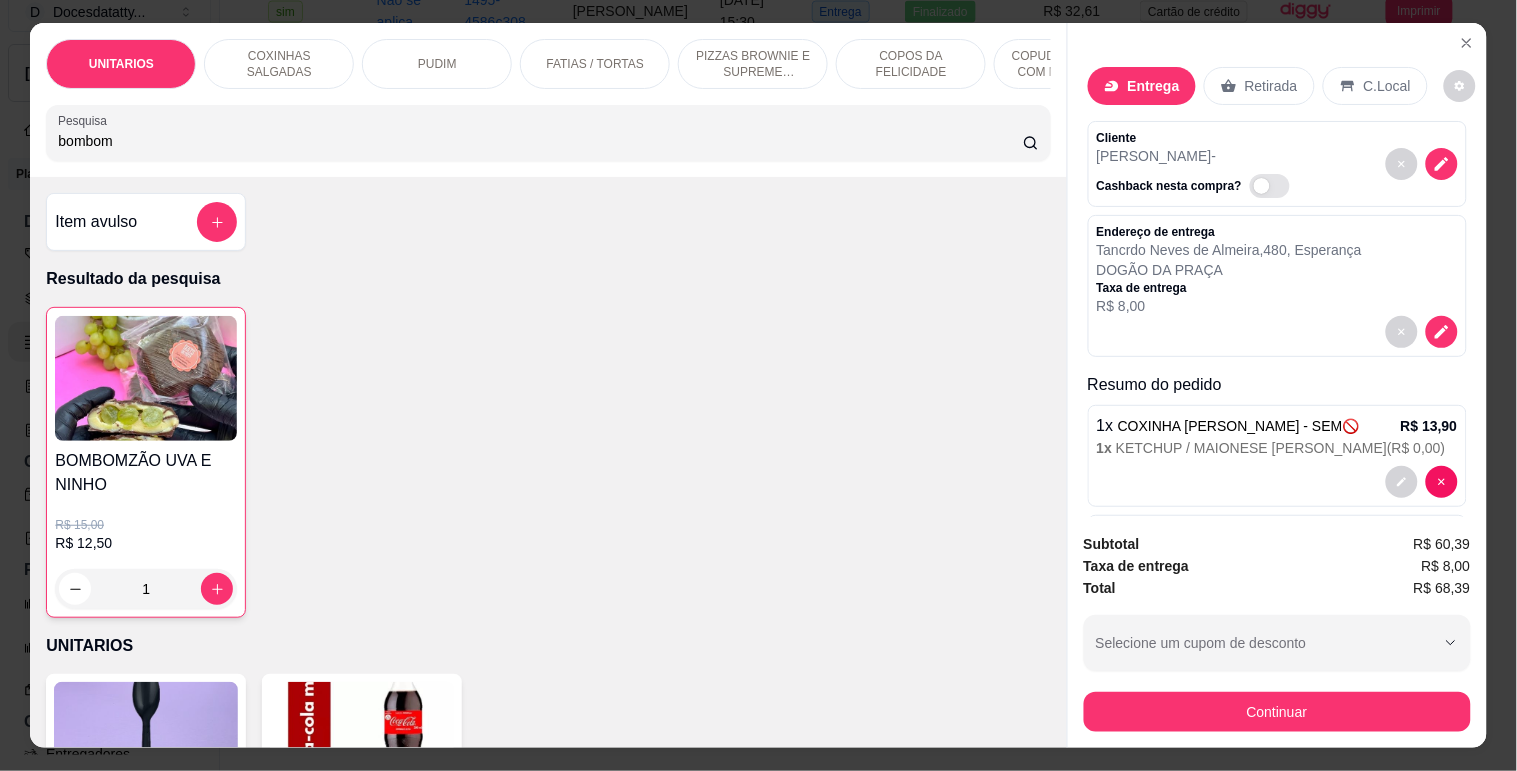 click at bounding box center [622, 403] 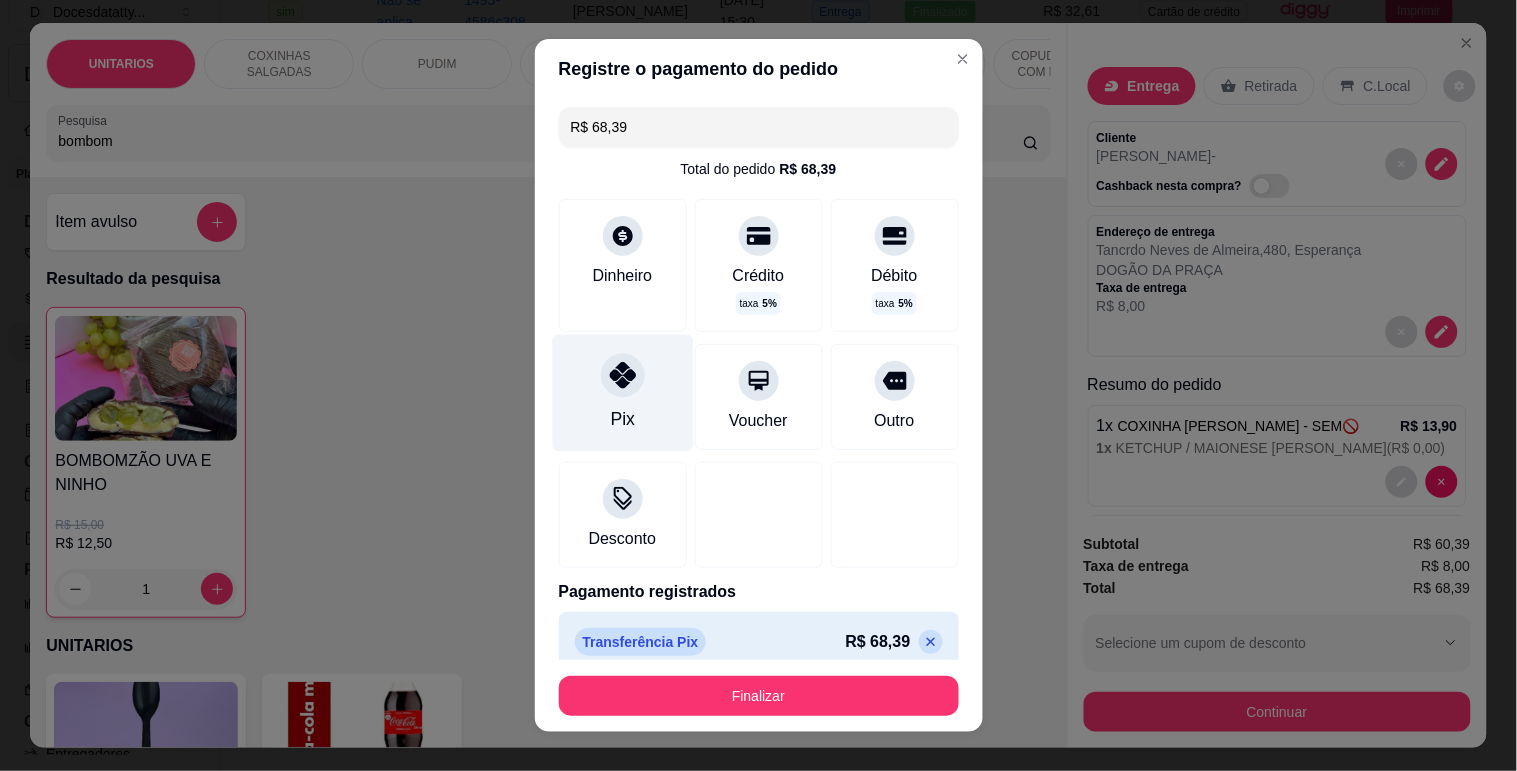 type on "R$ 0,00" 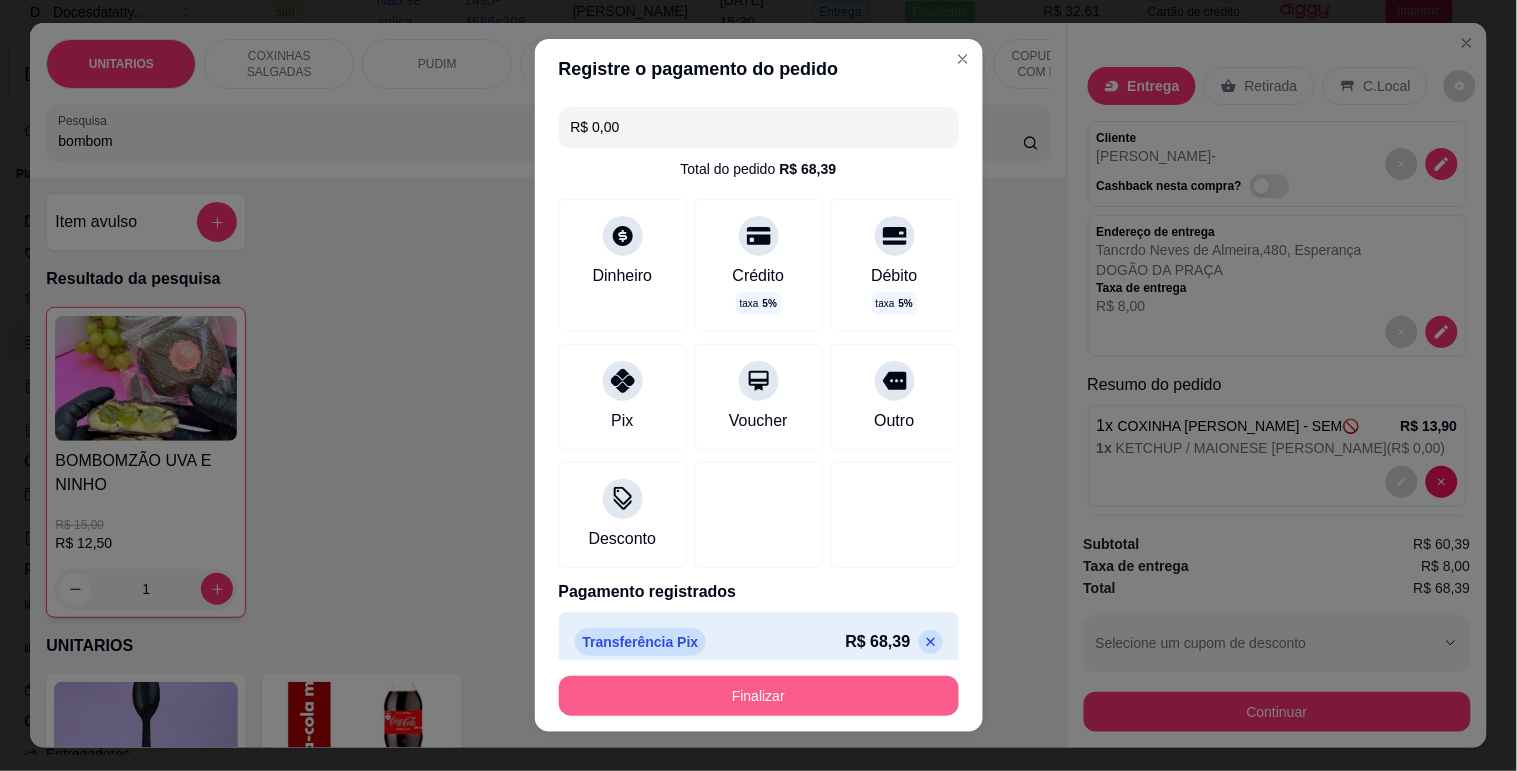 click on "Finalizar" at bounding box center [759, 696] 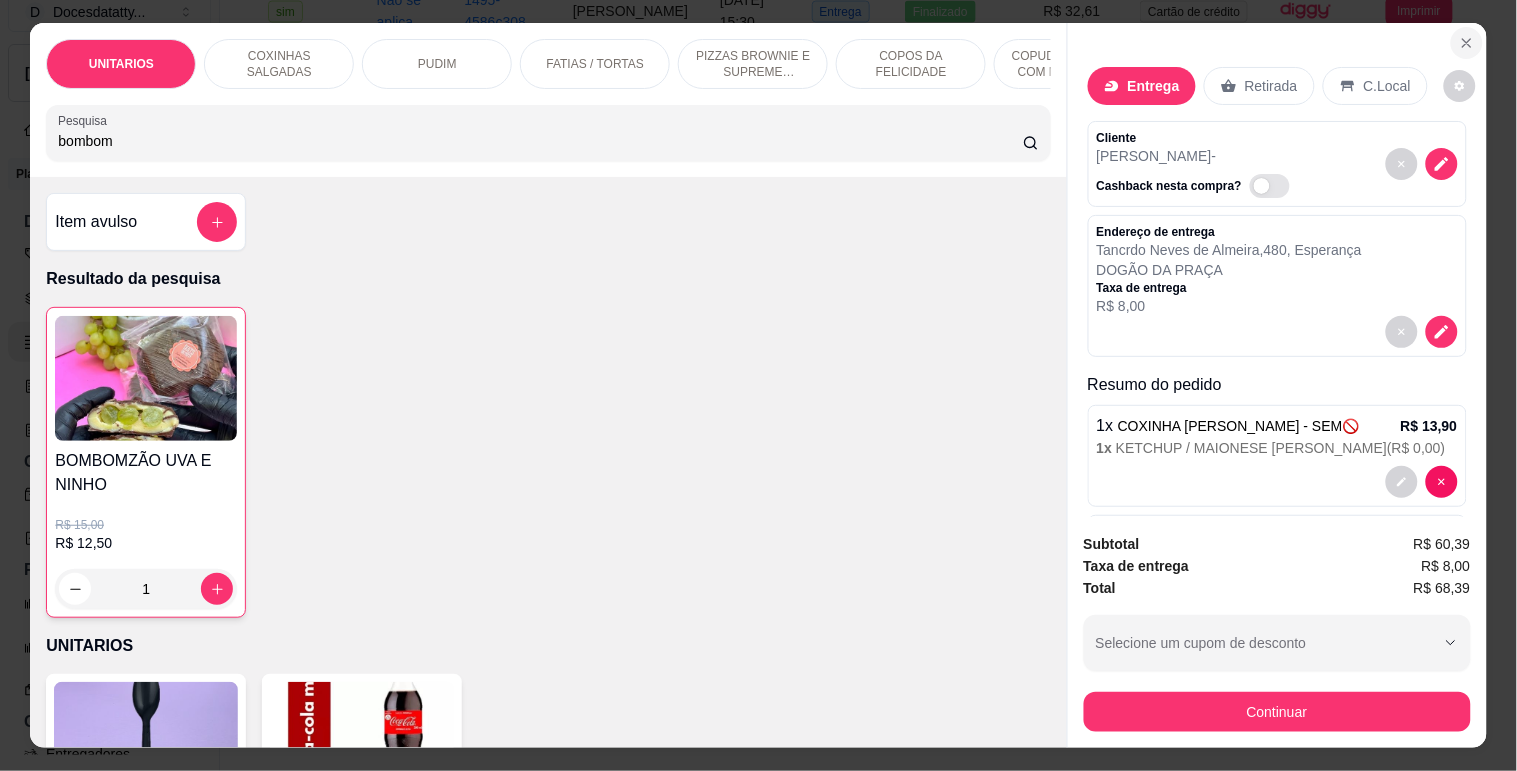 click 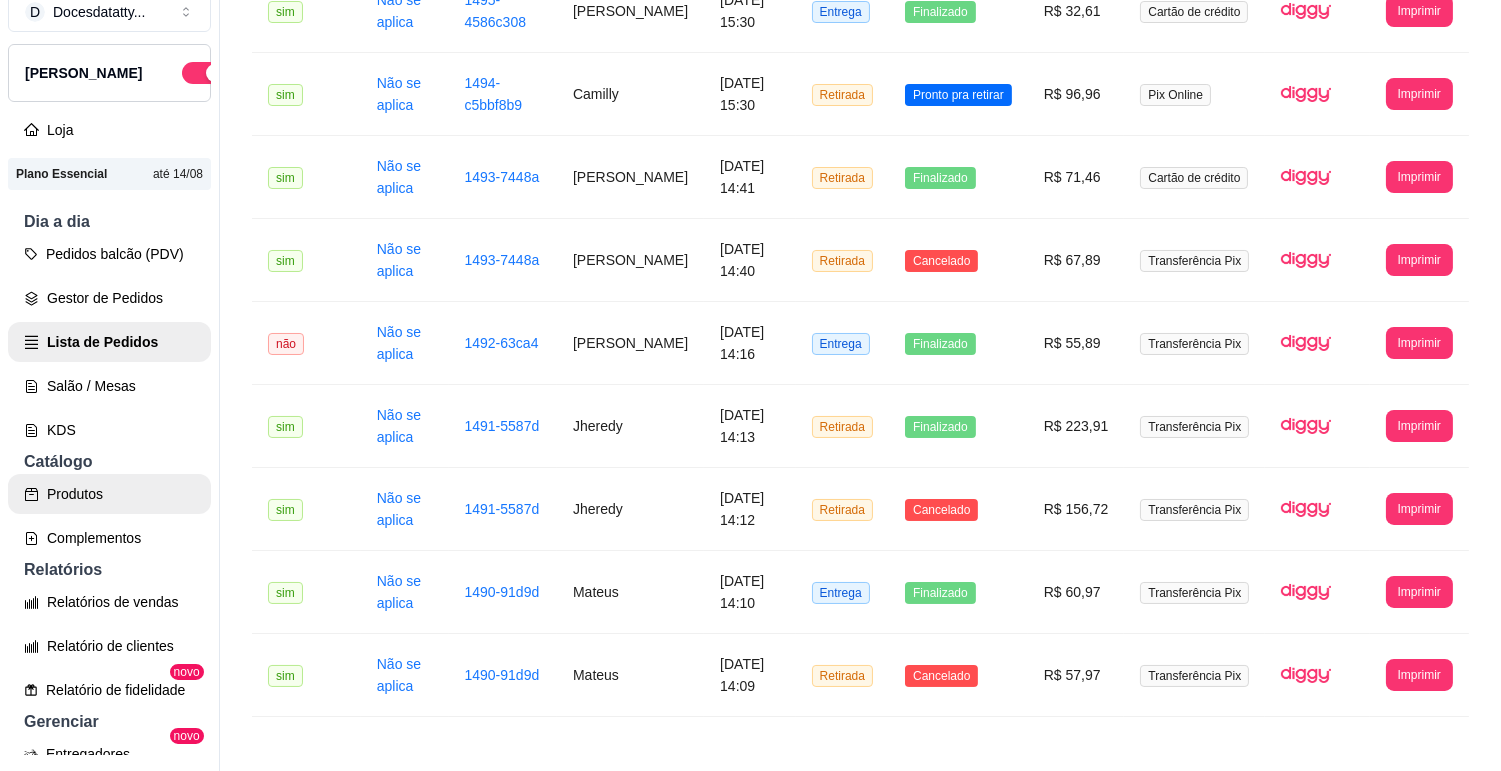 click on "Produtos" at bounding box center [109, 494] 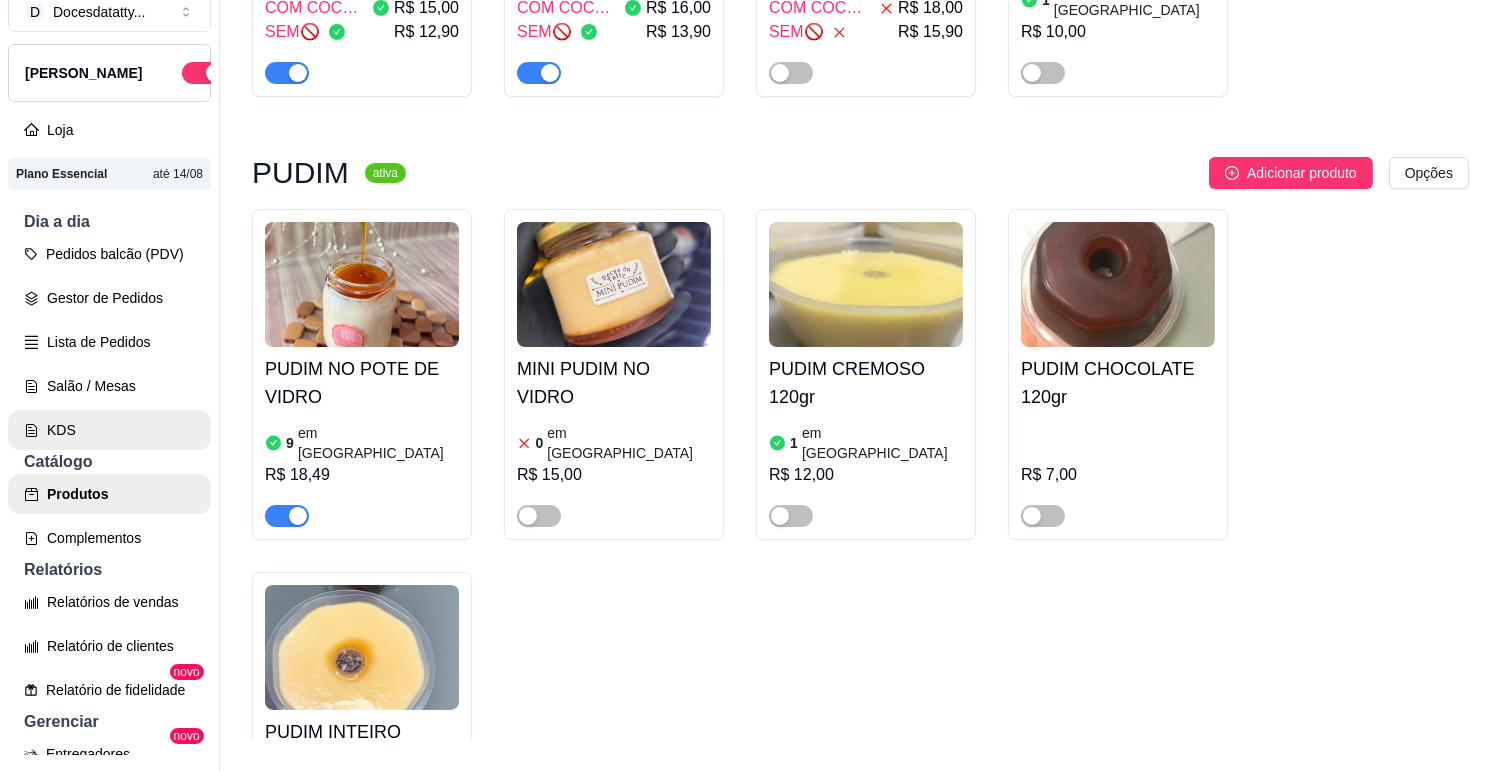 scroll, scrollTop: 0, scrollLeft: 0, axis: both 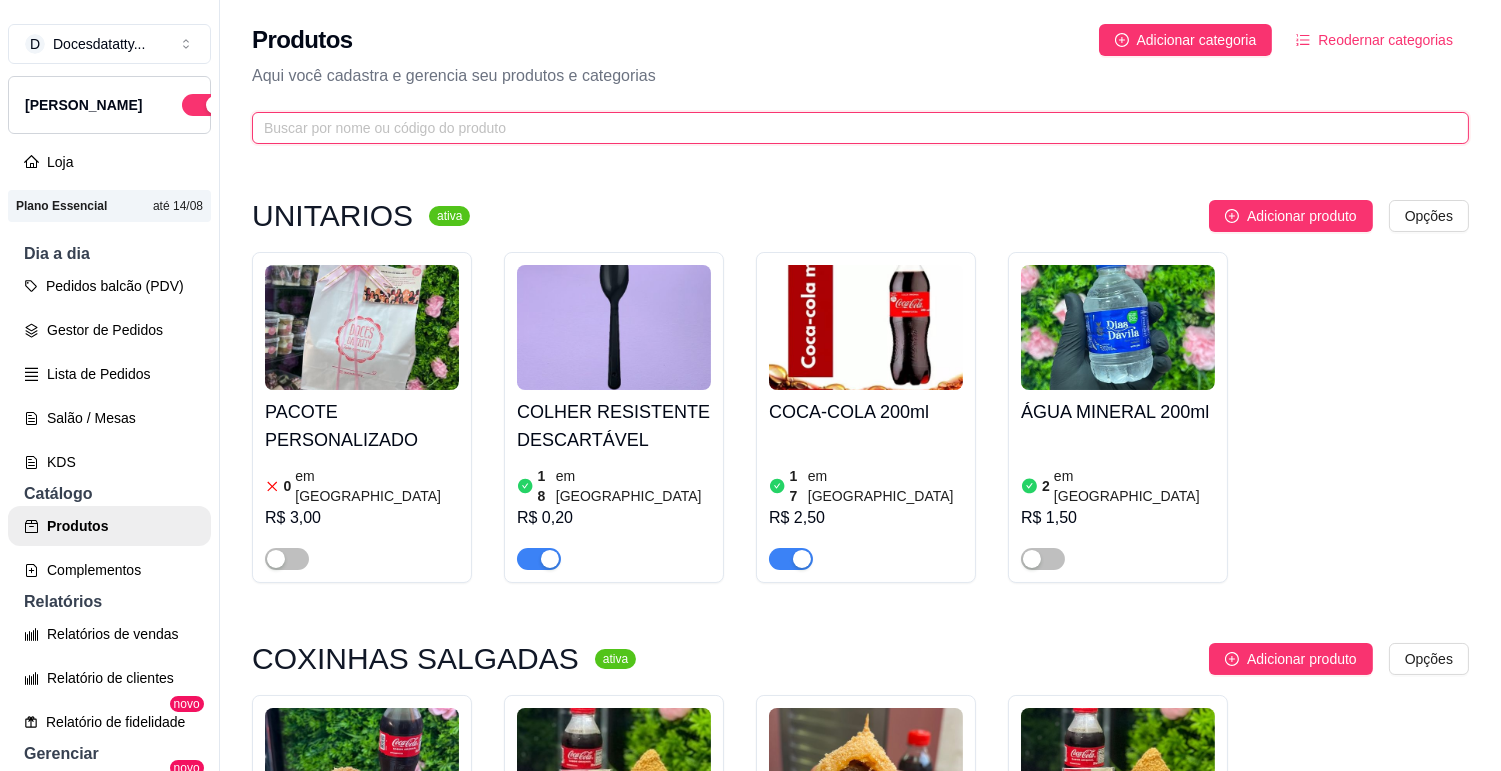 click at bounding box center [852, 128] 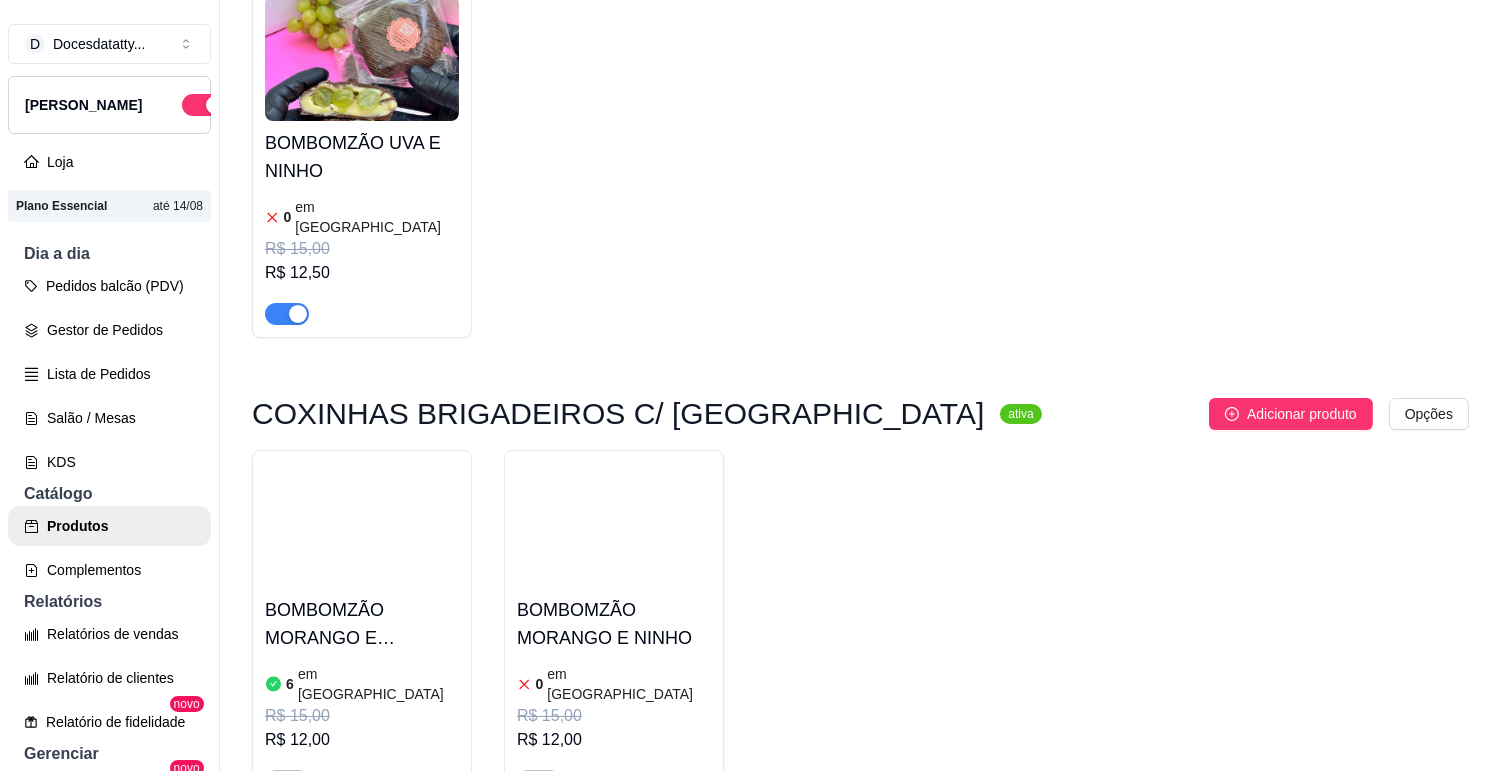 scroll, scrollTop: 888, scrollLeft: 0, axis: vertical 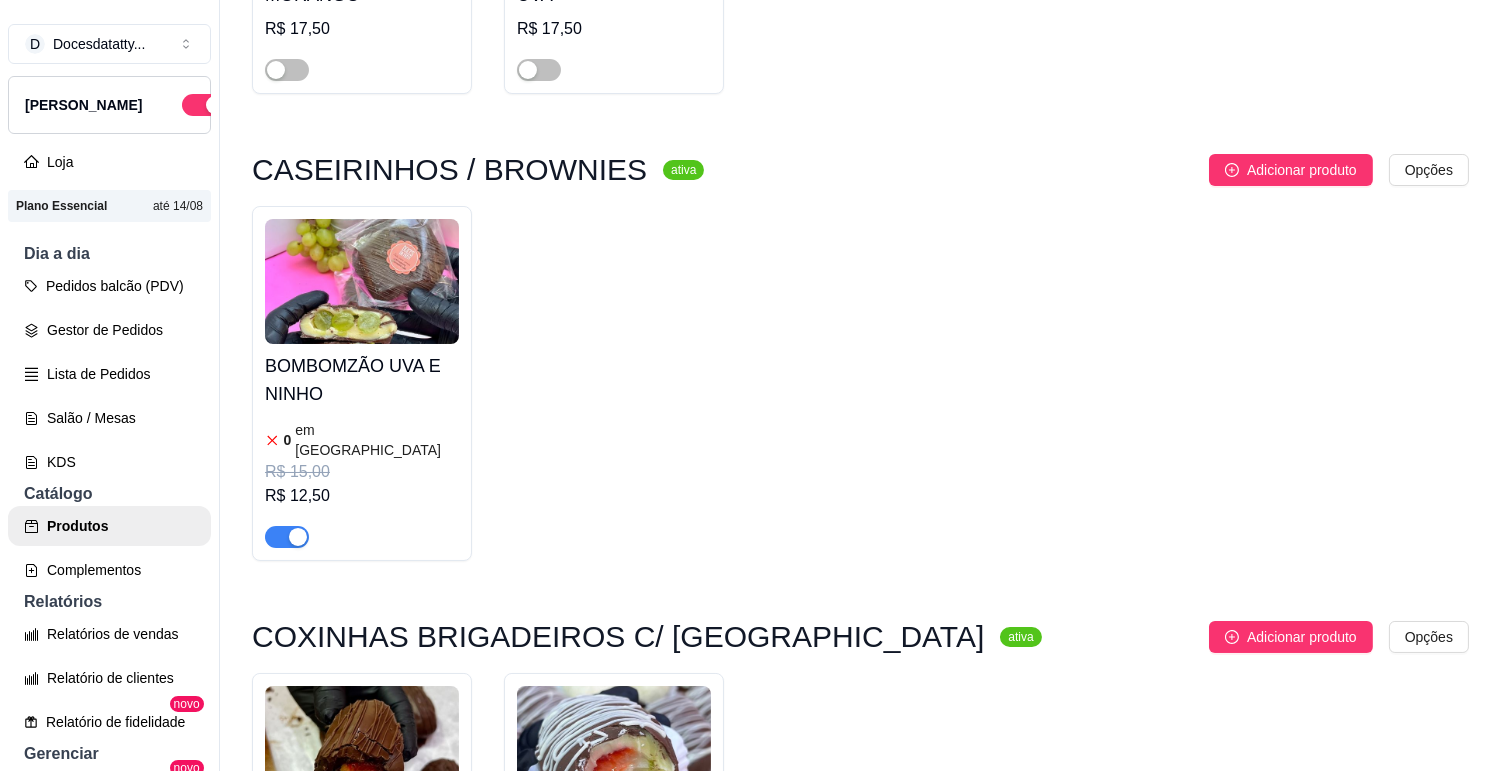 type on "bombom" 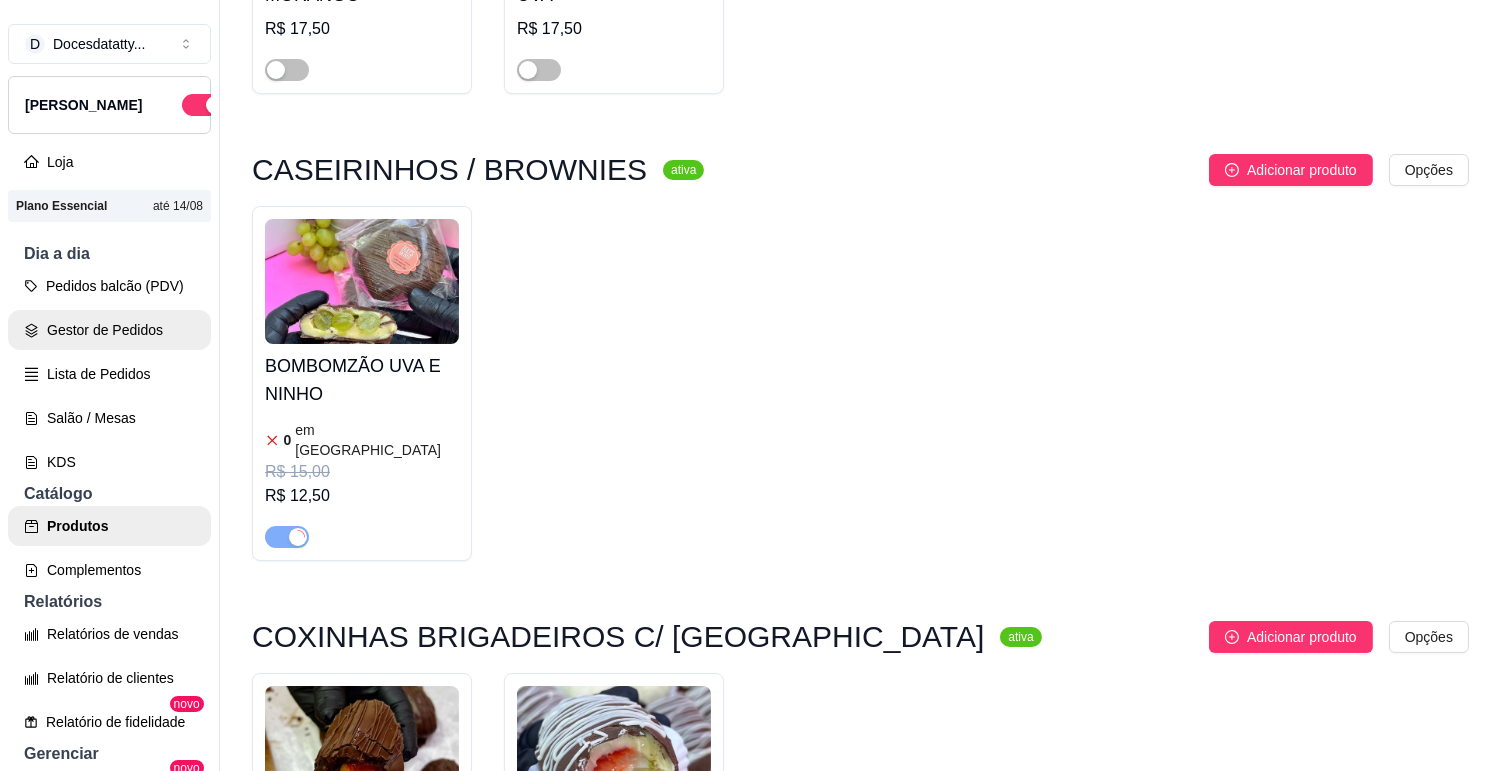 click on "Gestor de Pedidos" at bounding box center [109, 330] 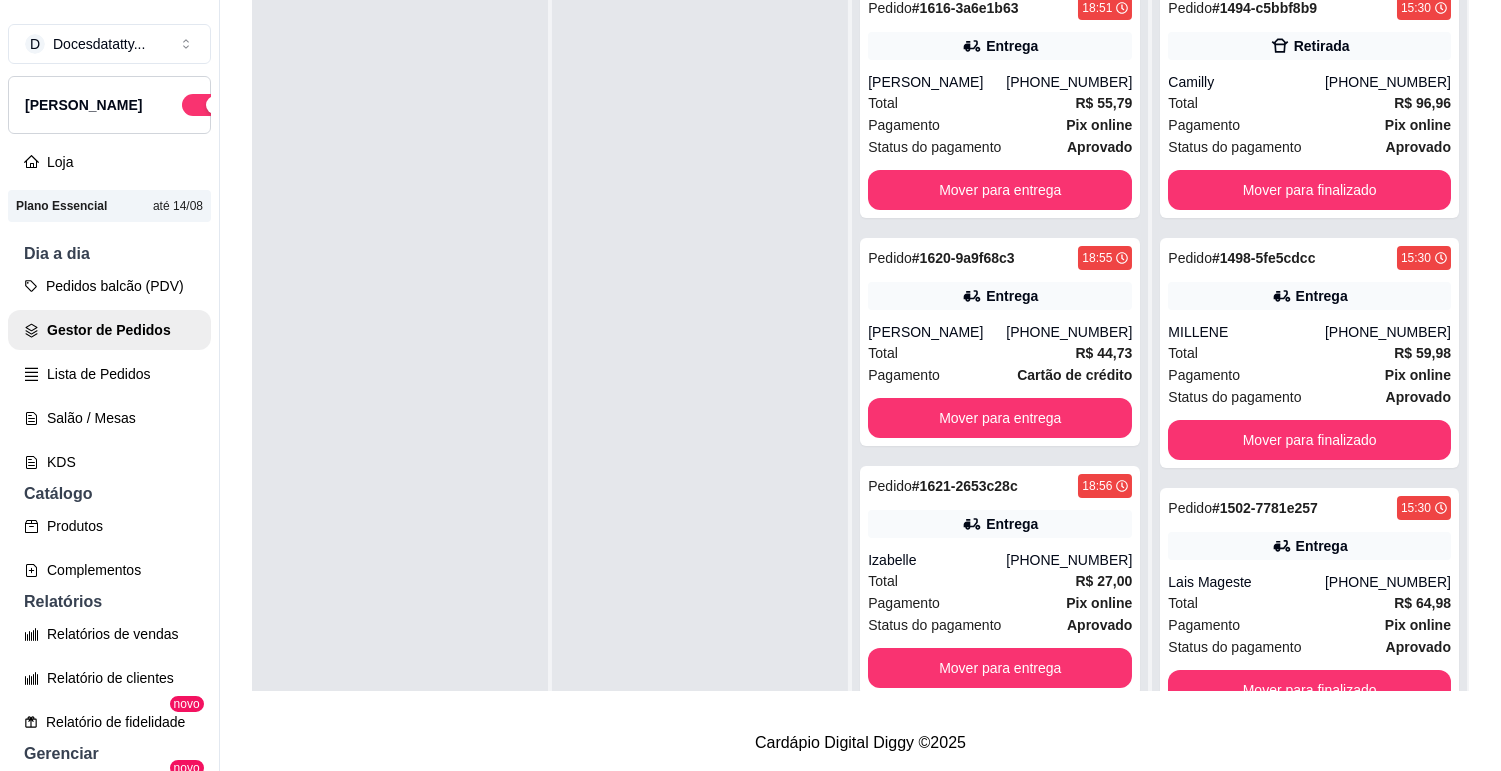 scroll, scrollTop: 0, scrollLeft: 0, axis: both 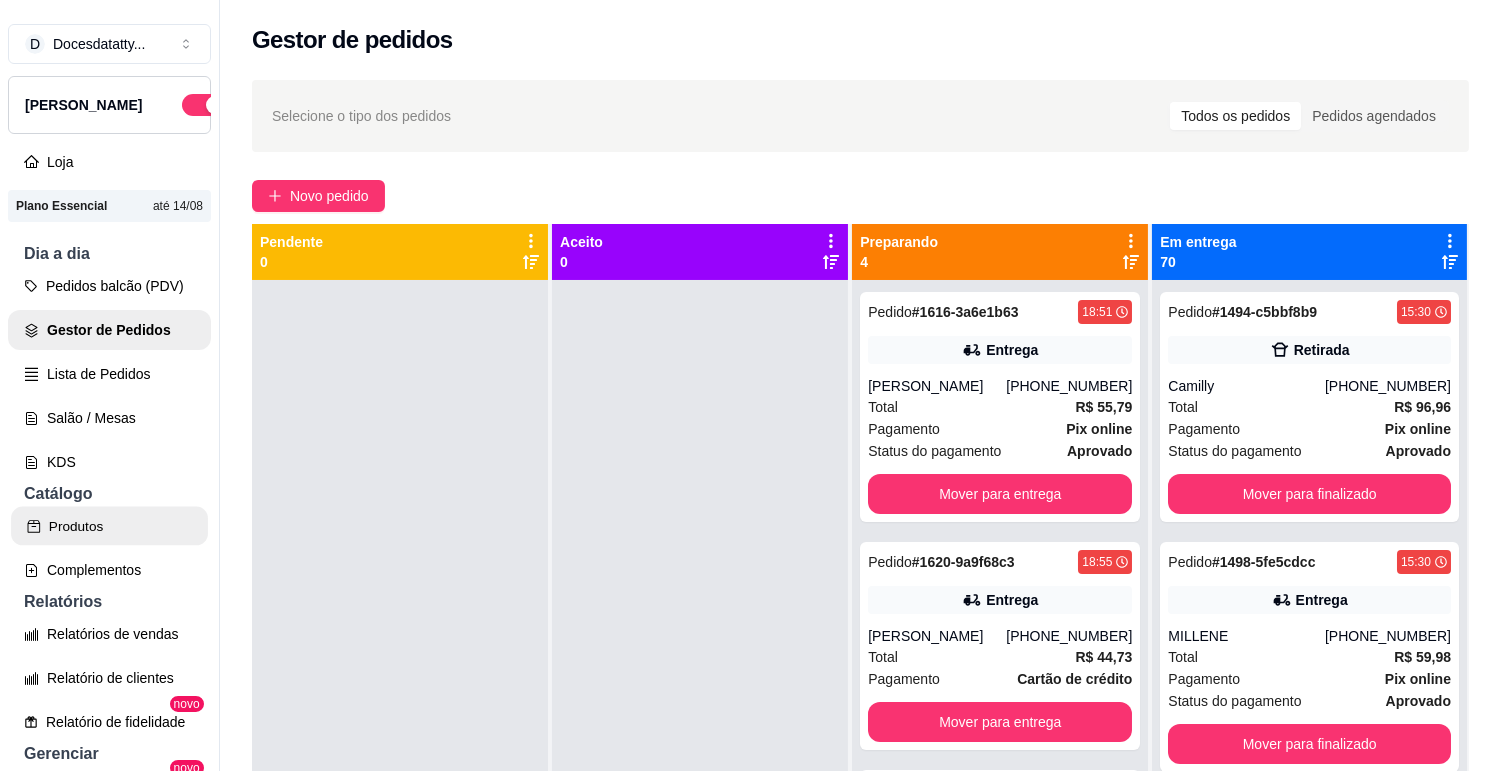 click on "Produtos" at bounding box center (109, 526) 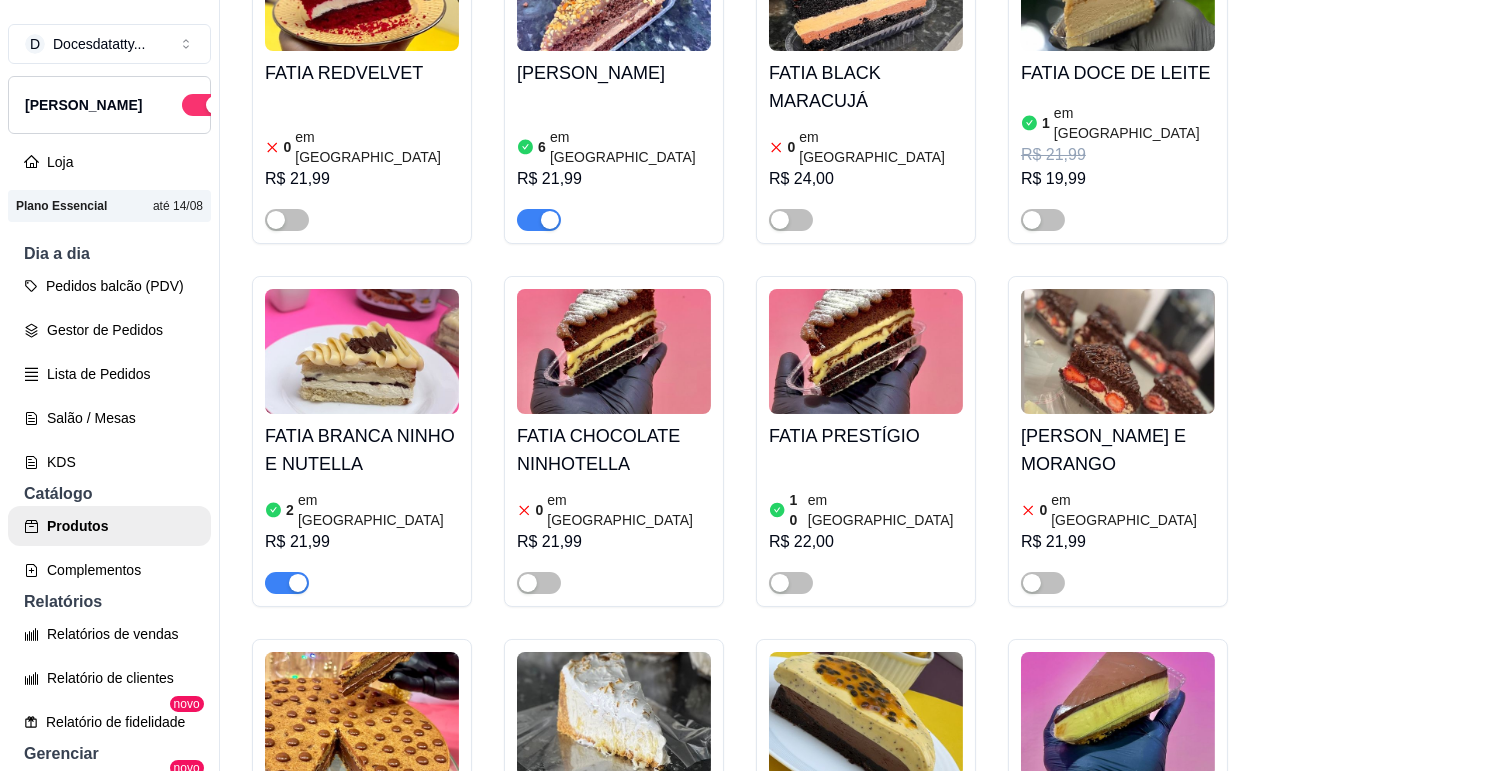 scroll, scrollTop: 2321, scrollLeft: 0, axis: vertical 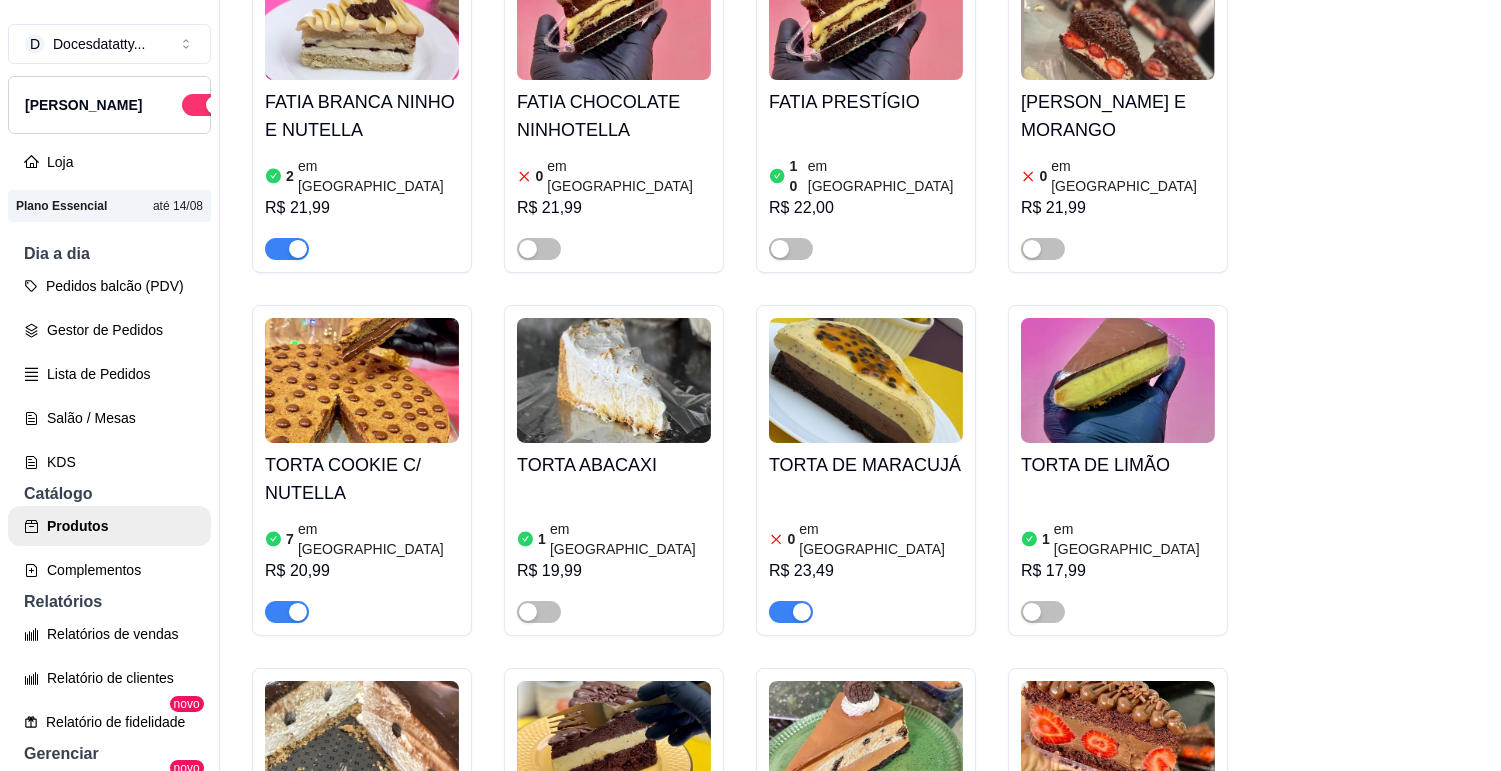 click at bounding box center [791, 612] 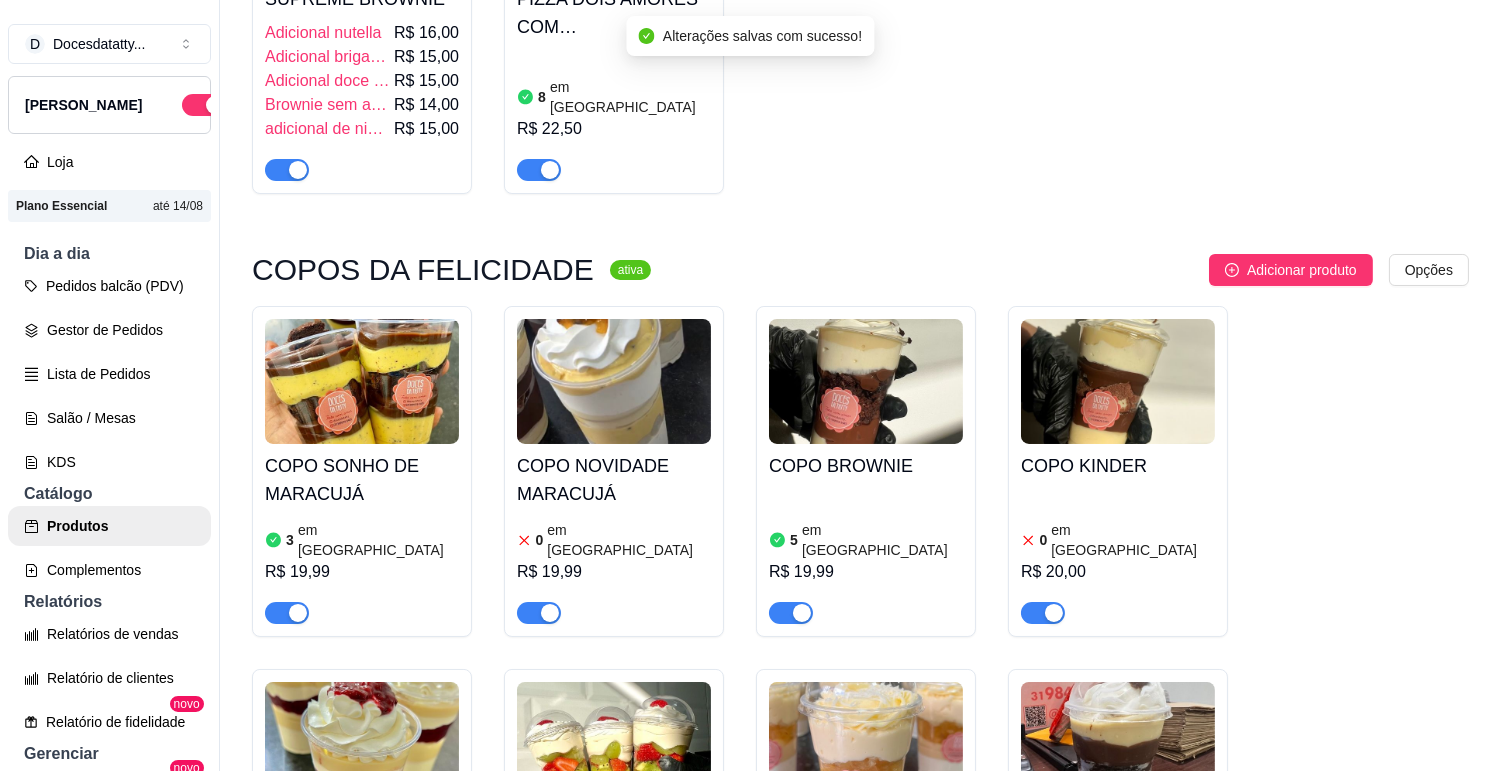 scroll, scrollTop: 4876, scrollLeft: 0, axis: vertical 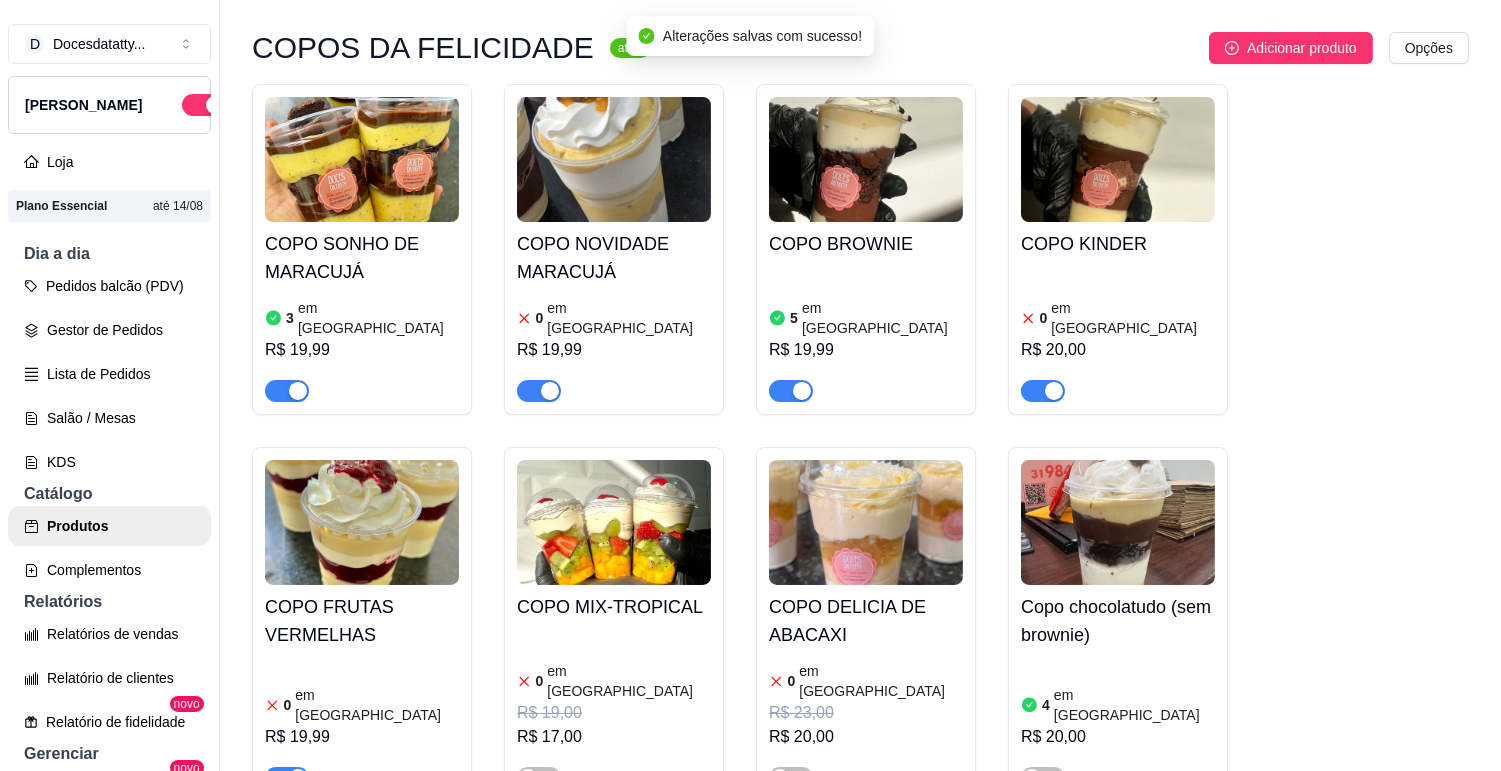 click at bounding box center (550, 391) 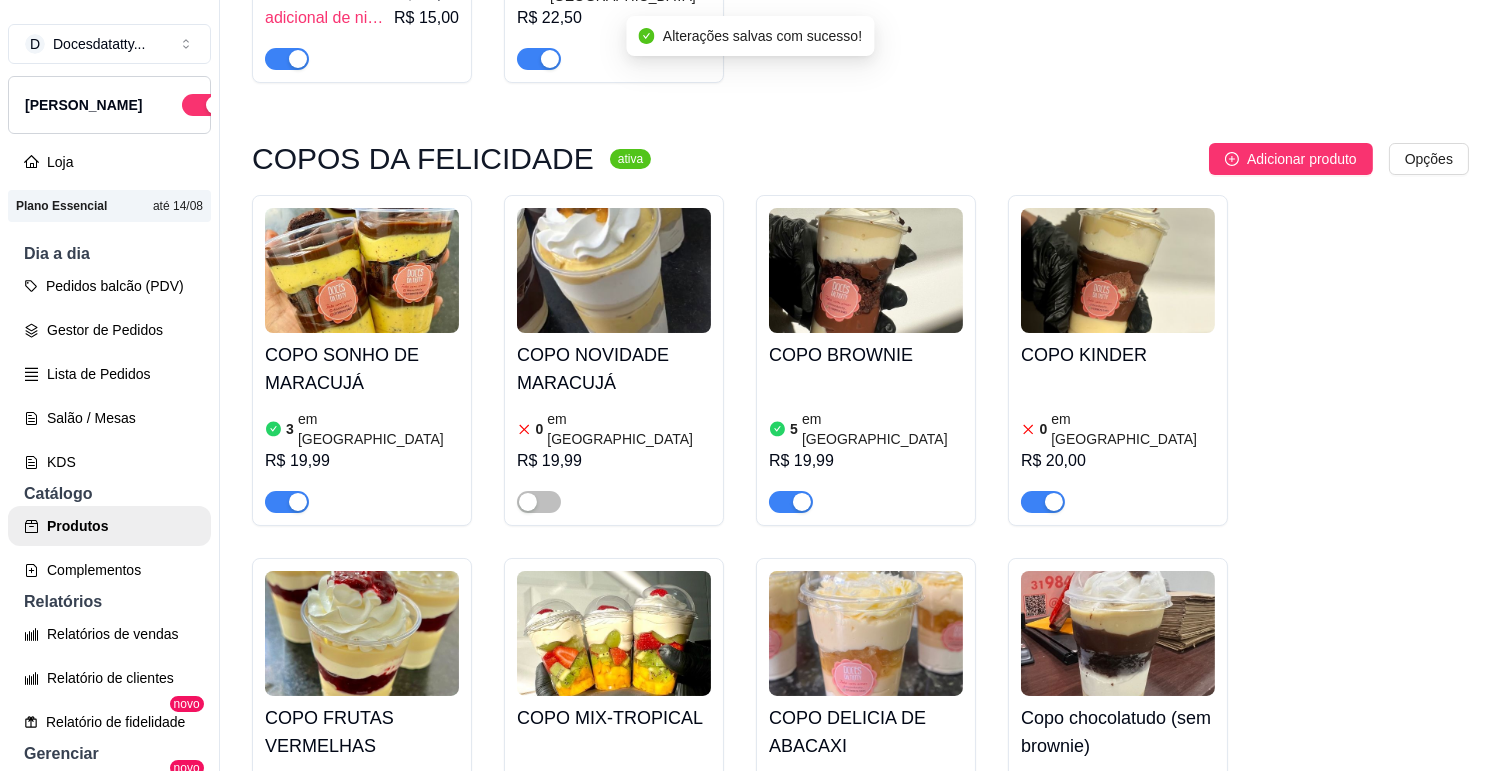 scroll, scrollTop: 4654, scrollLeft: 0, axis: vertical 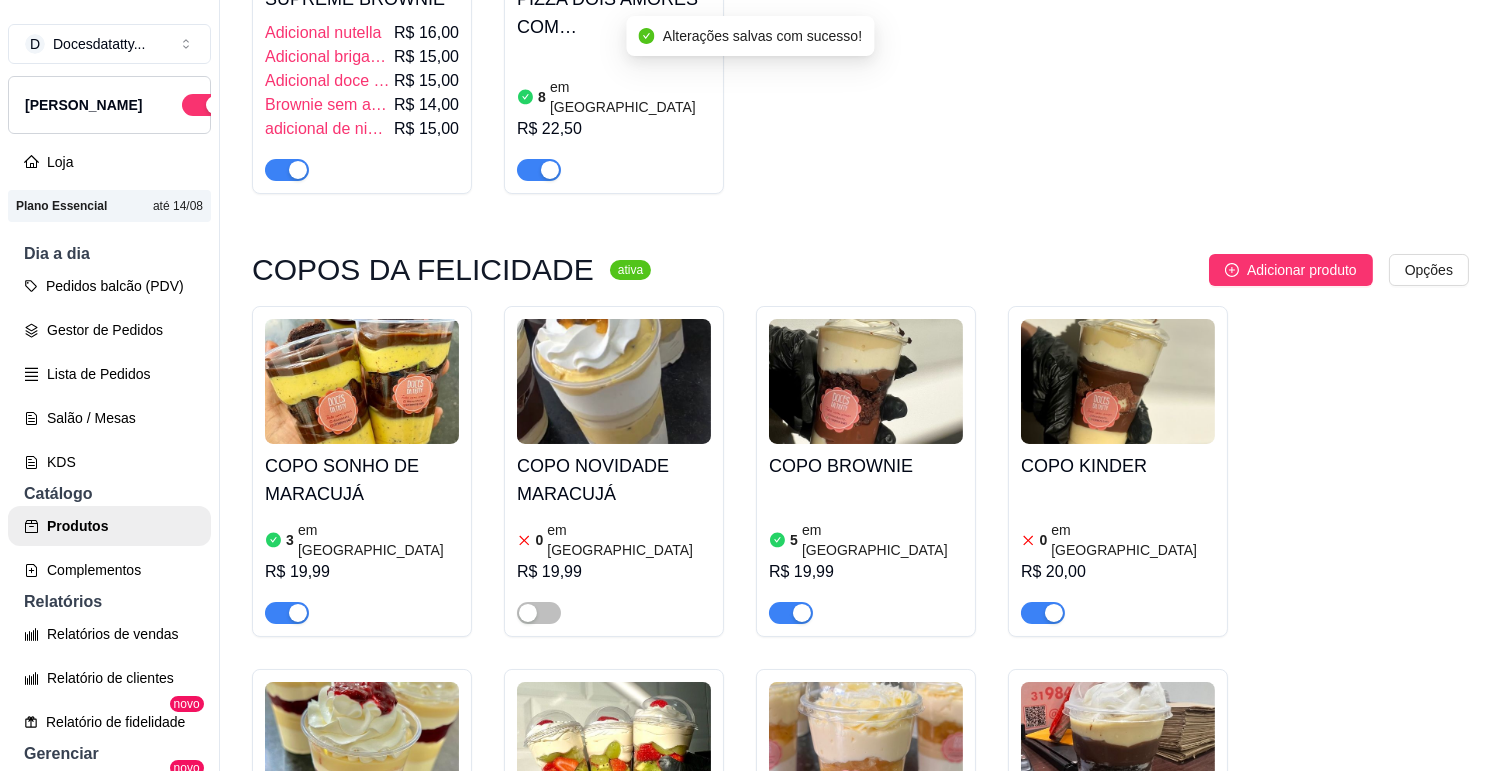 click at bounding box center (1054, 613) 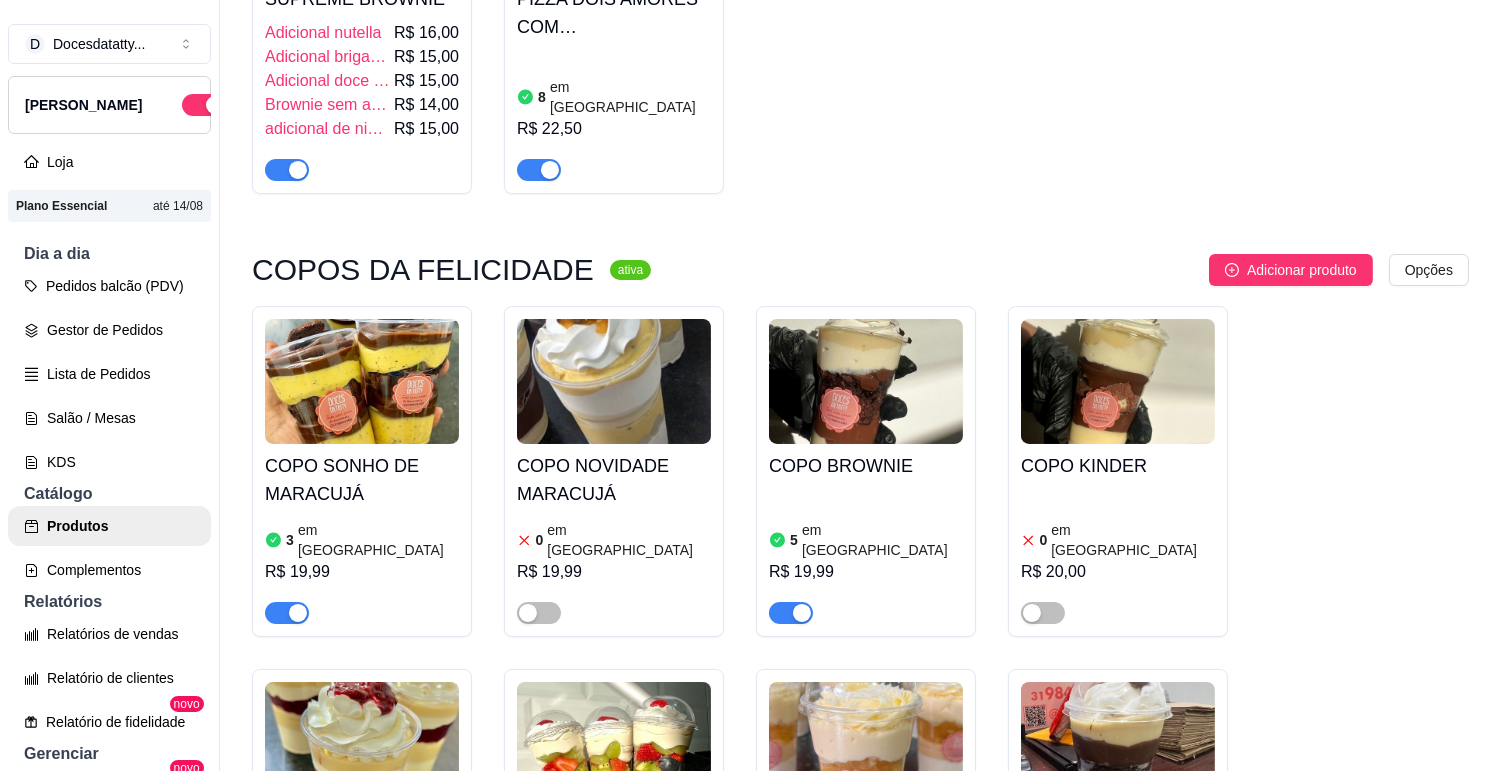 click on "COPO SONHO DE MARACUJÁ" at bounding box center [362, 480] 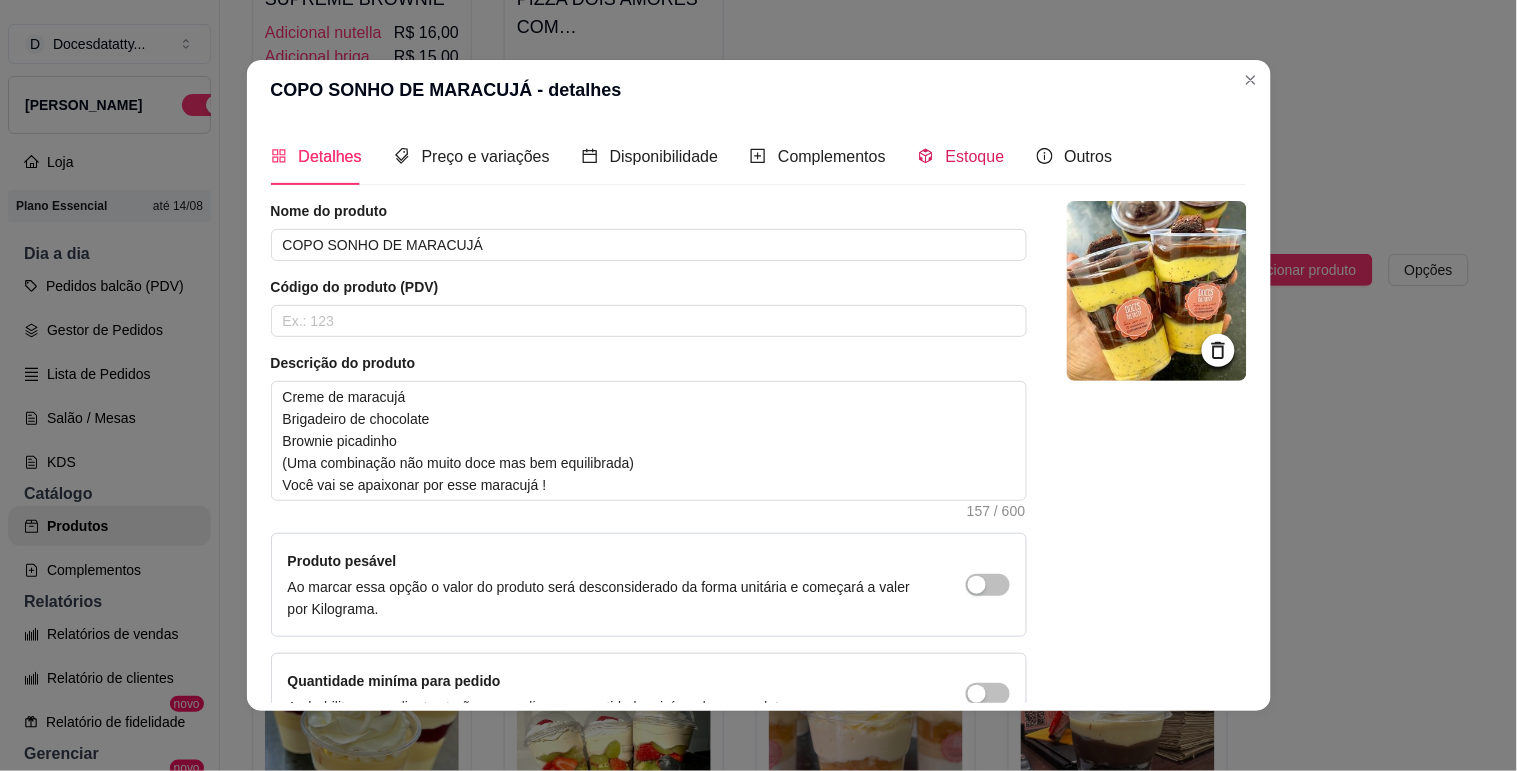 drag, startPoint x: 944, startPoint y: 148, endPoint x: 1013, endPoint y: 174, distance: 73.736015 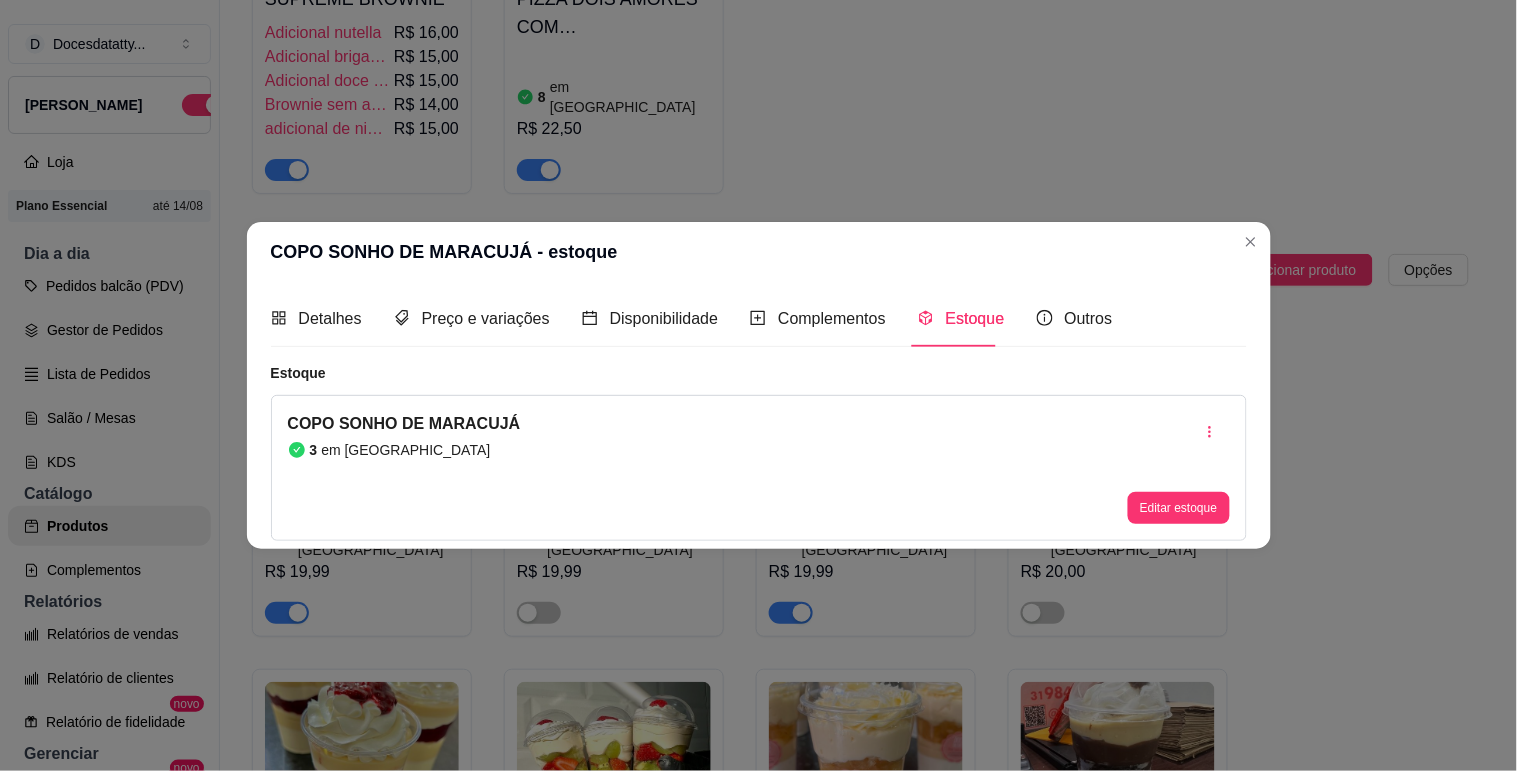 drag, startPoint x: 1185, startPoint y: 484, endPoint x: 1188, endPoint y: 505, distance: 21.213203 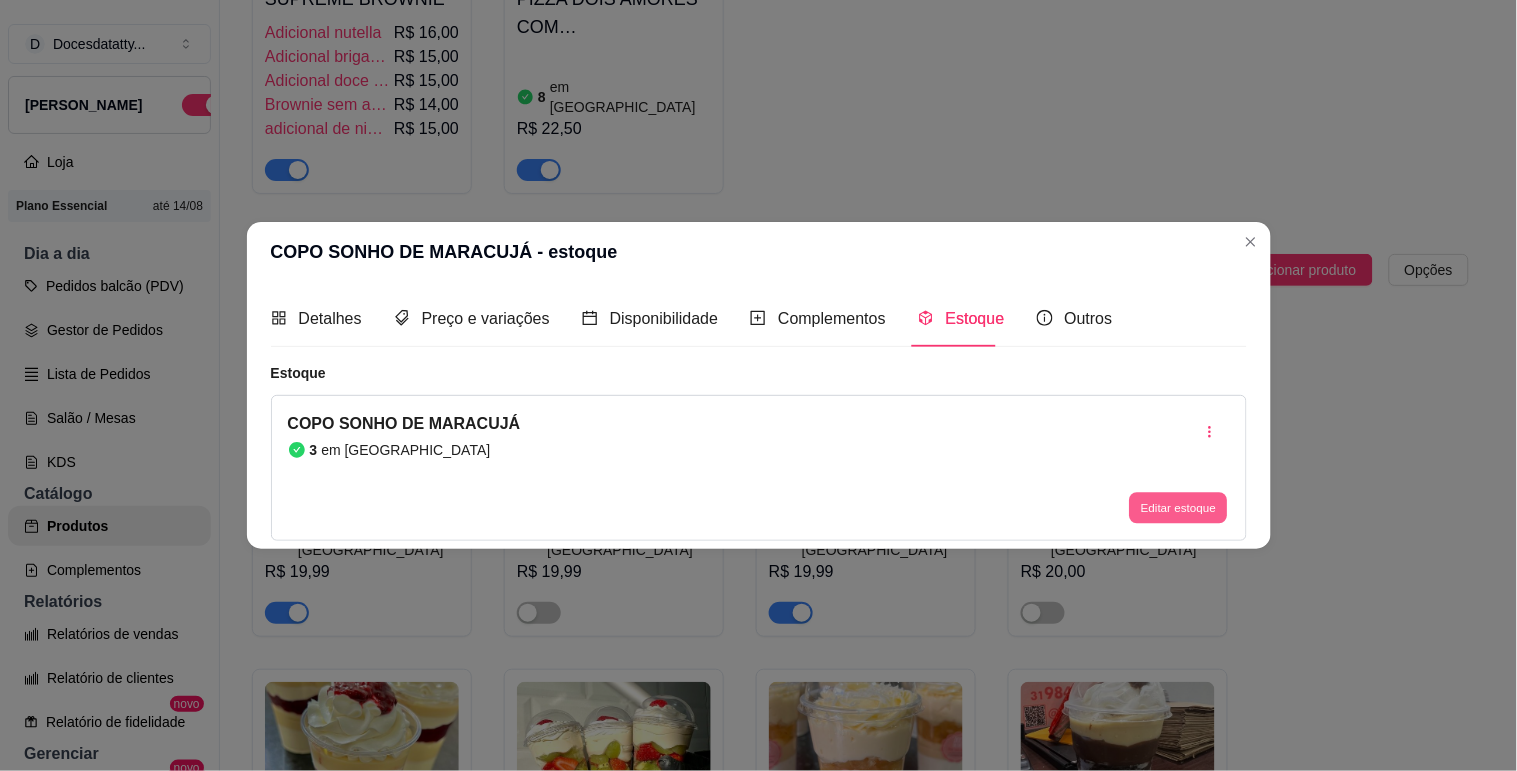 click on "Editar estoque" at bounding box center (1179, 508) 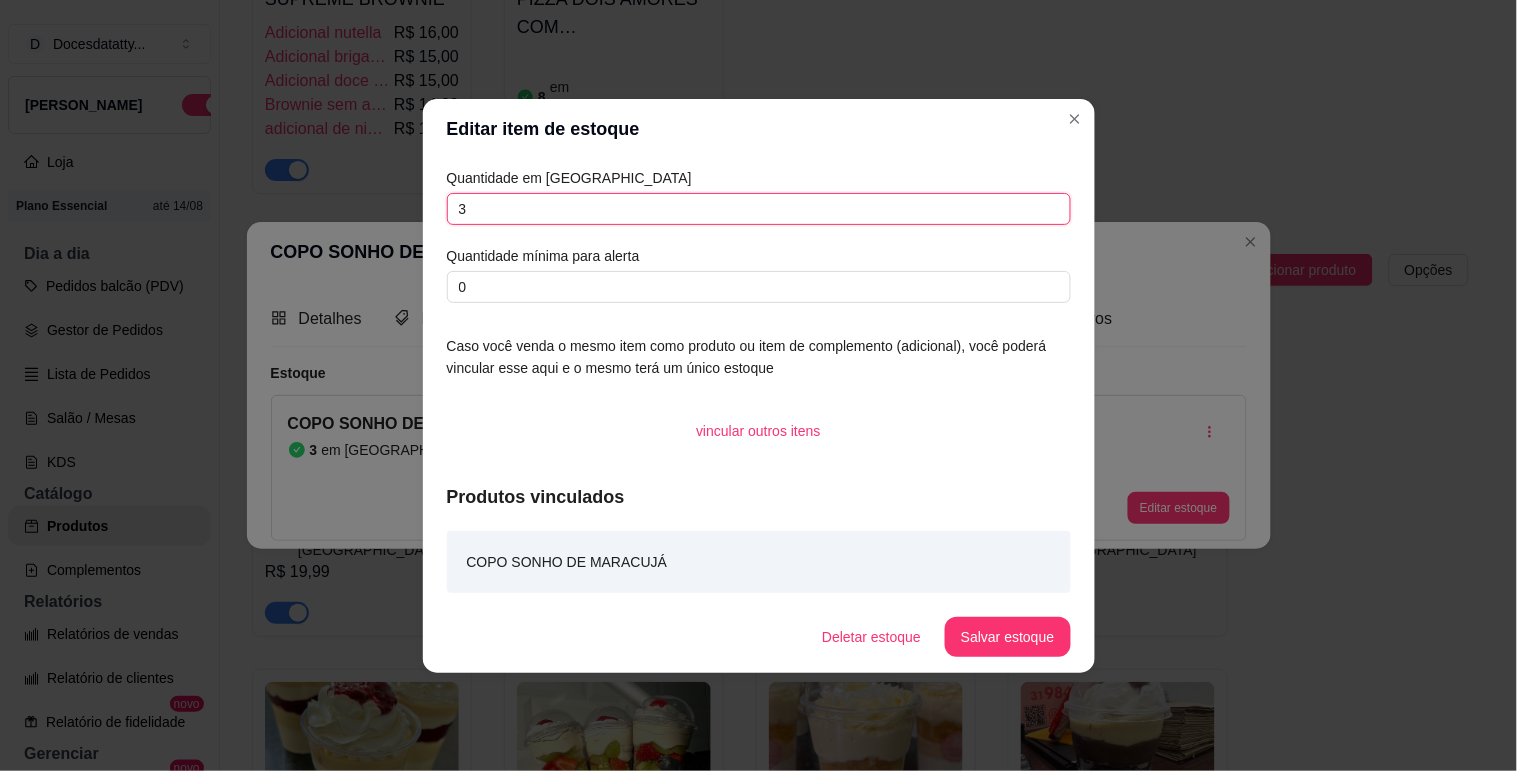 click on "3" at bounding box center [759, 209] 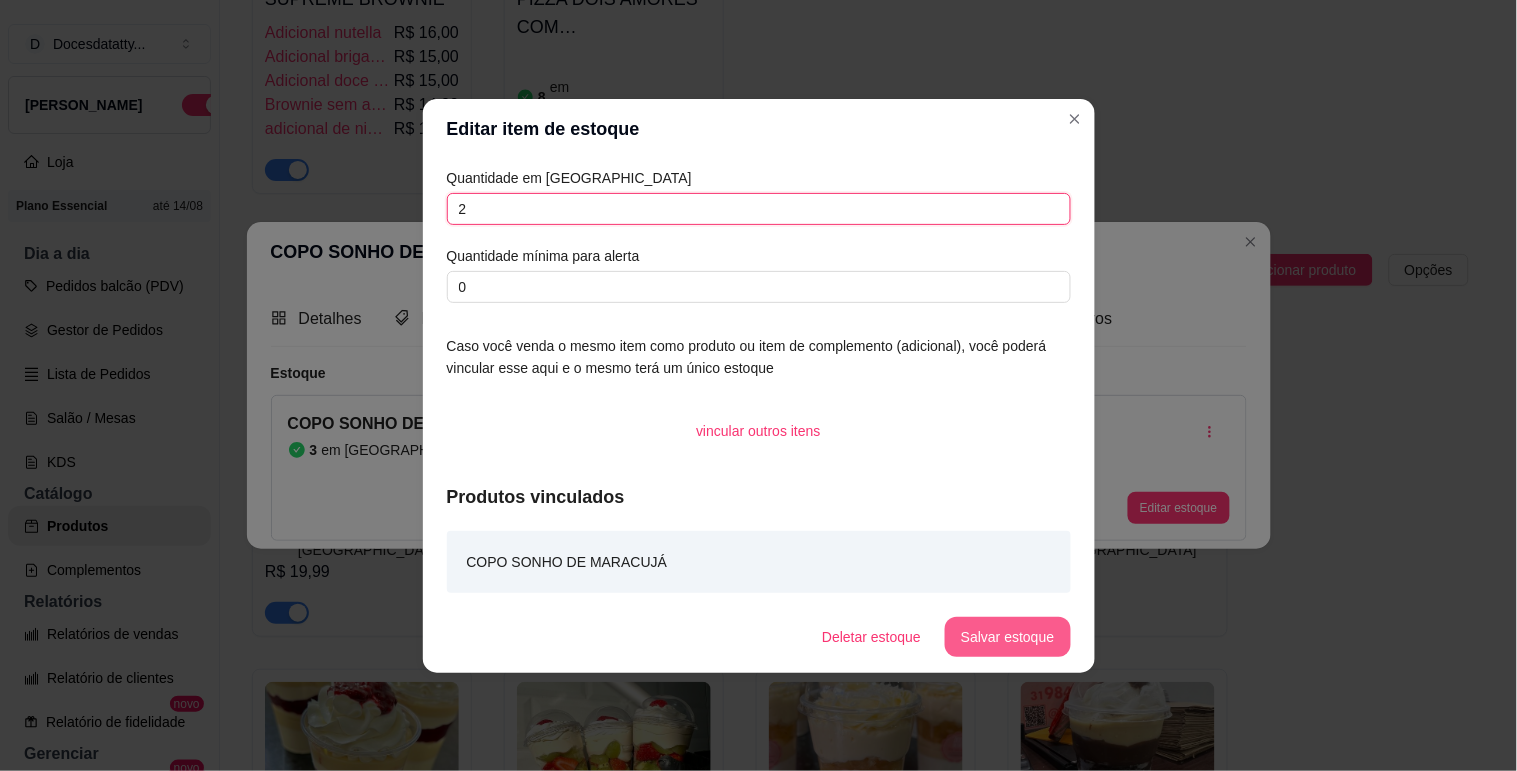 type on "2" 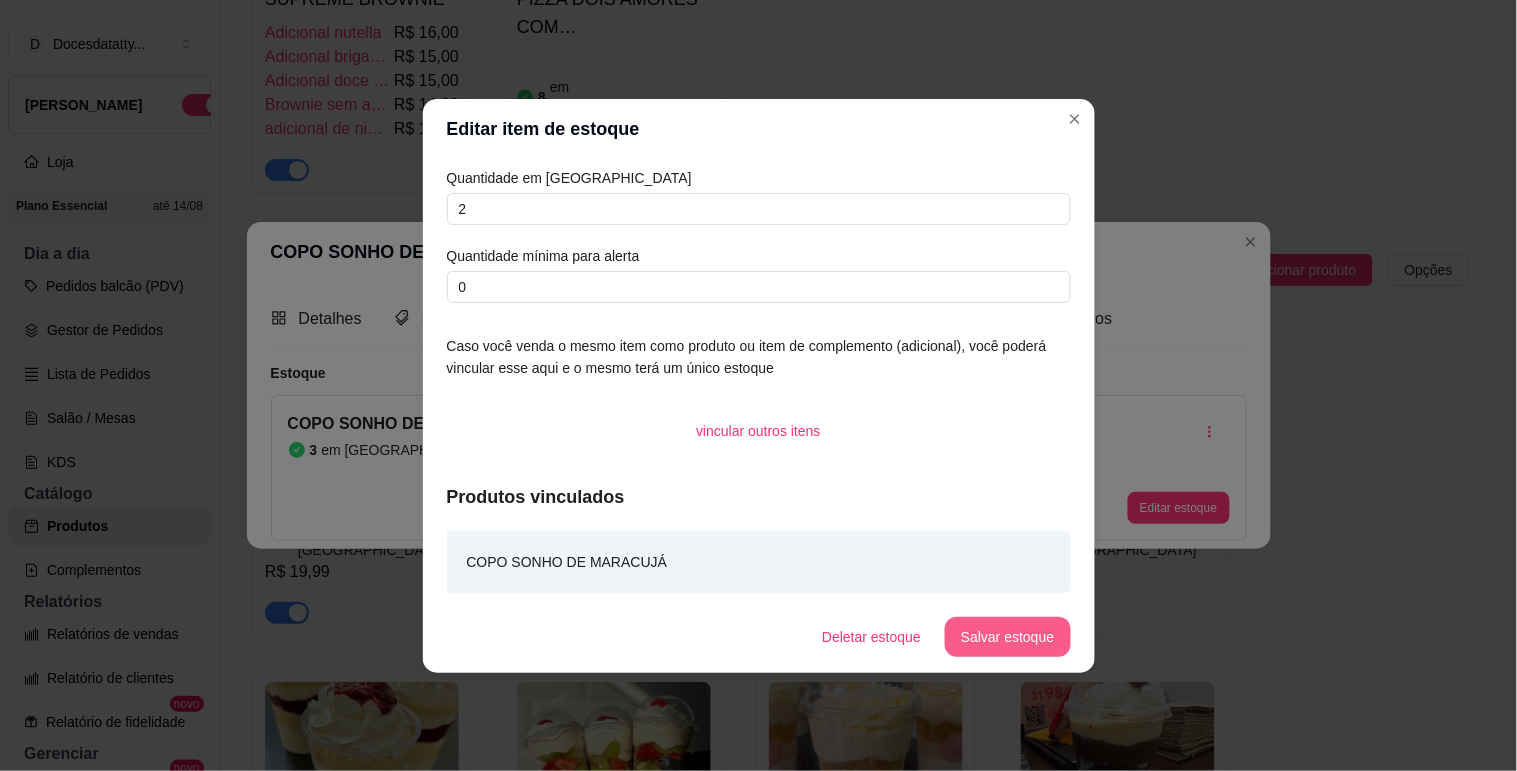 click on "Salvar estoque" at bounding box center [1007, 637] 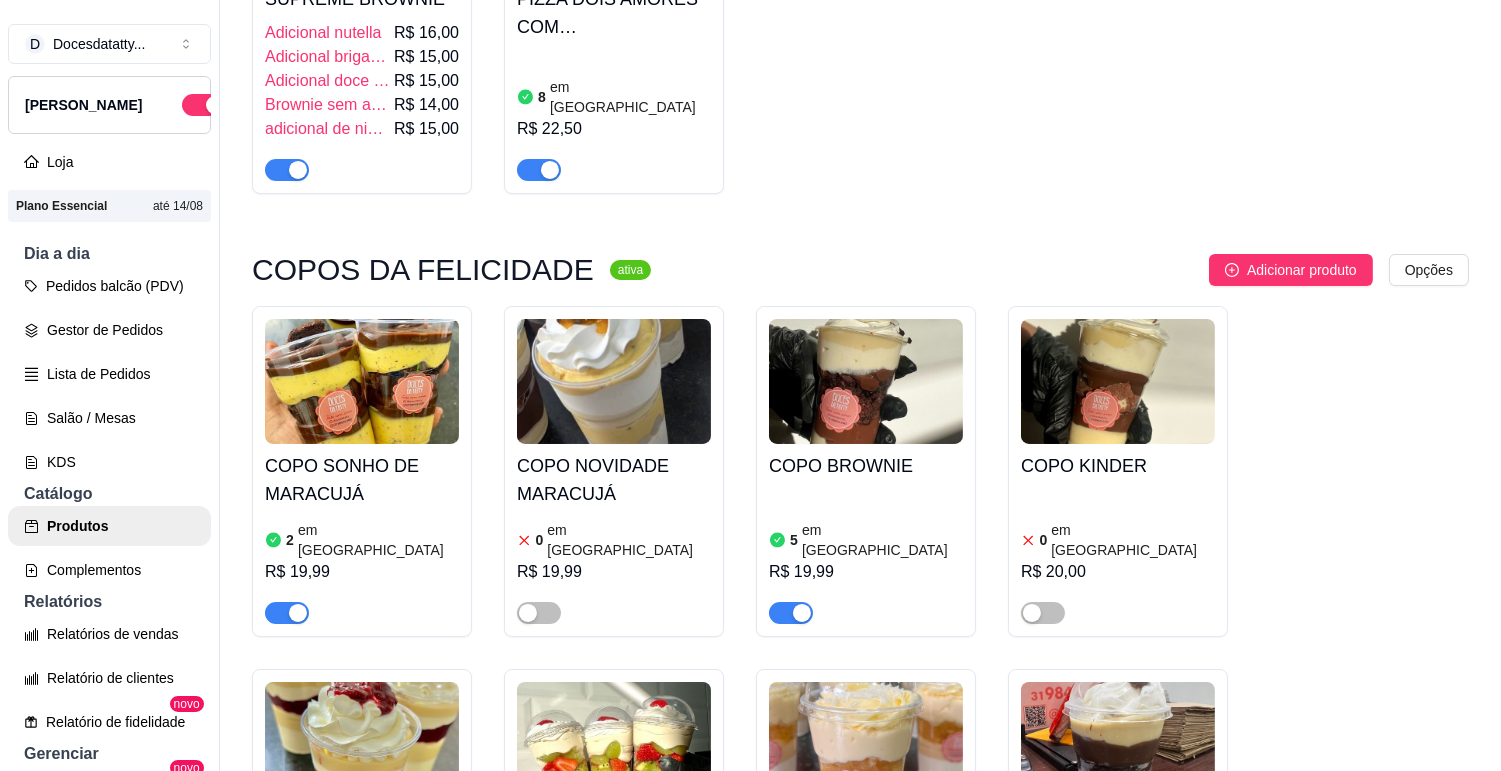 scroll, scrollTop: 4876, scrollLeft: 0, axis: vertical 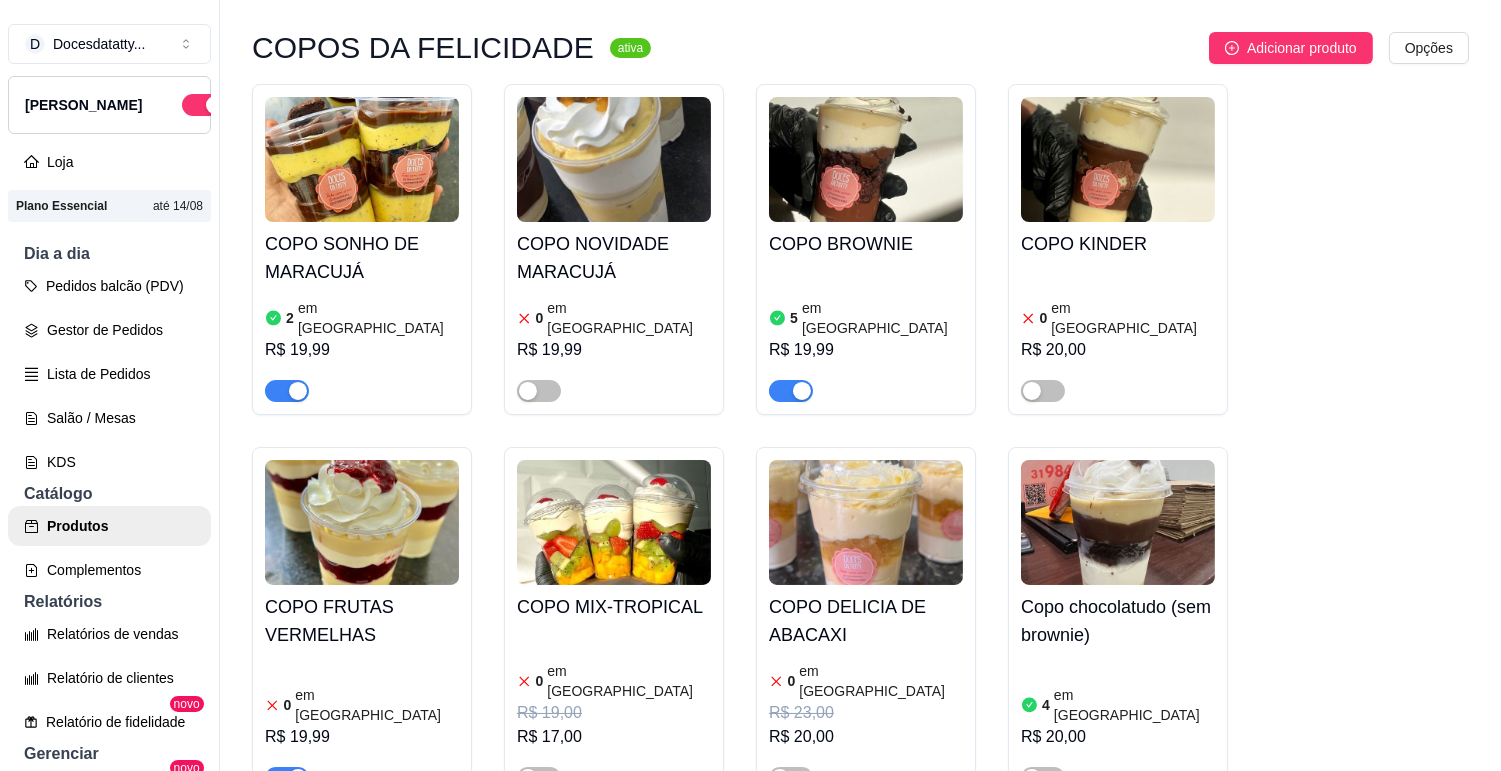click at bounding box center (298, 778) 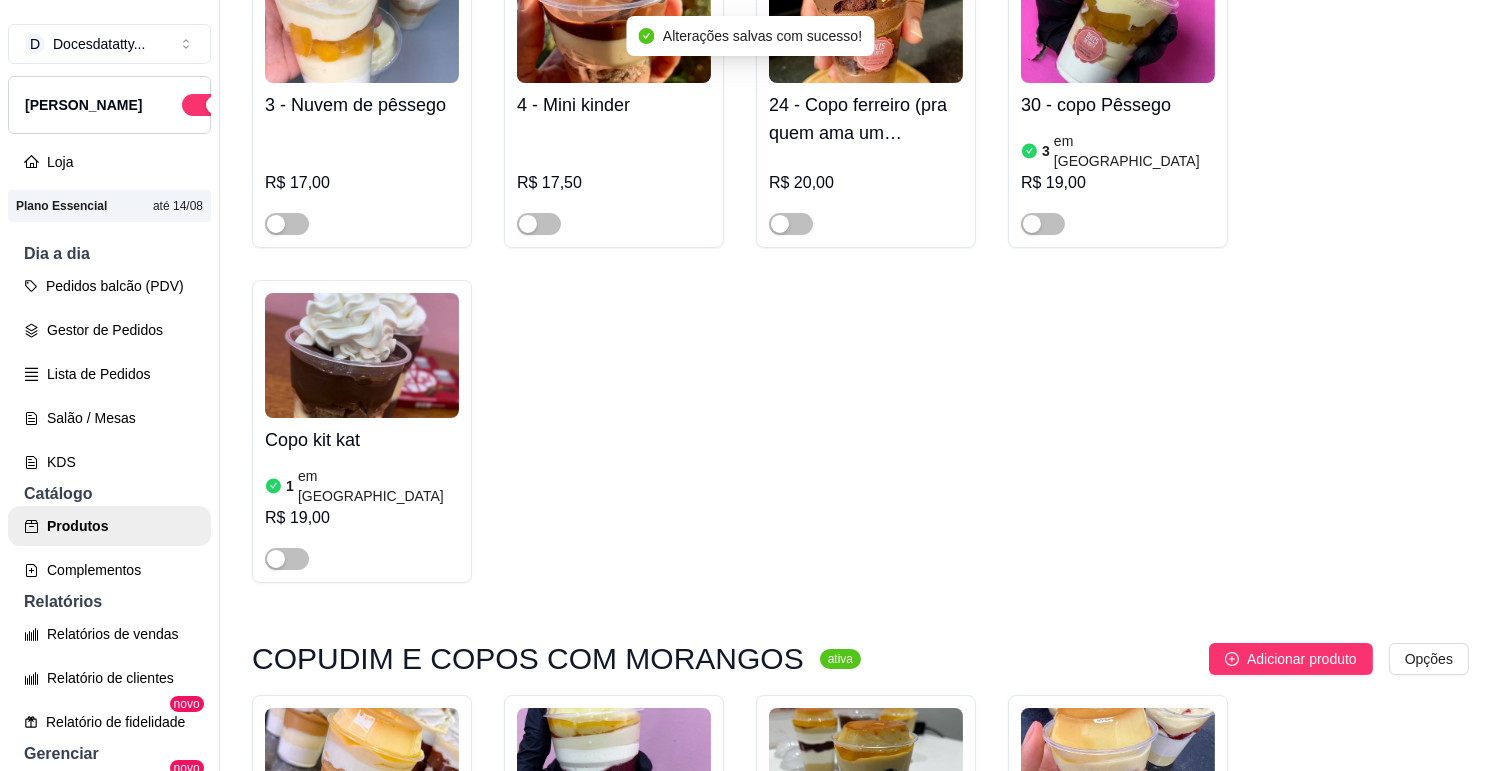 scroll, scrollTop: 5876, scrollLeft: 0, axis: vertical 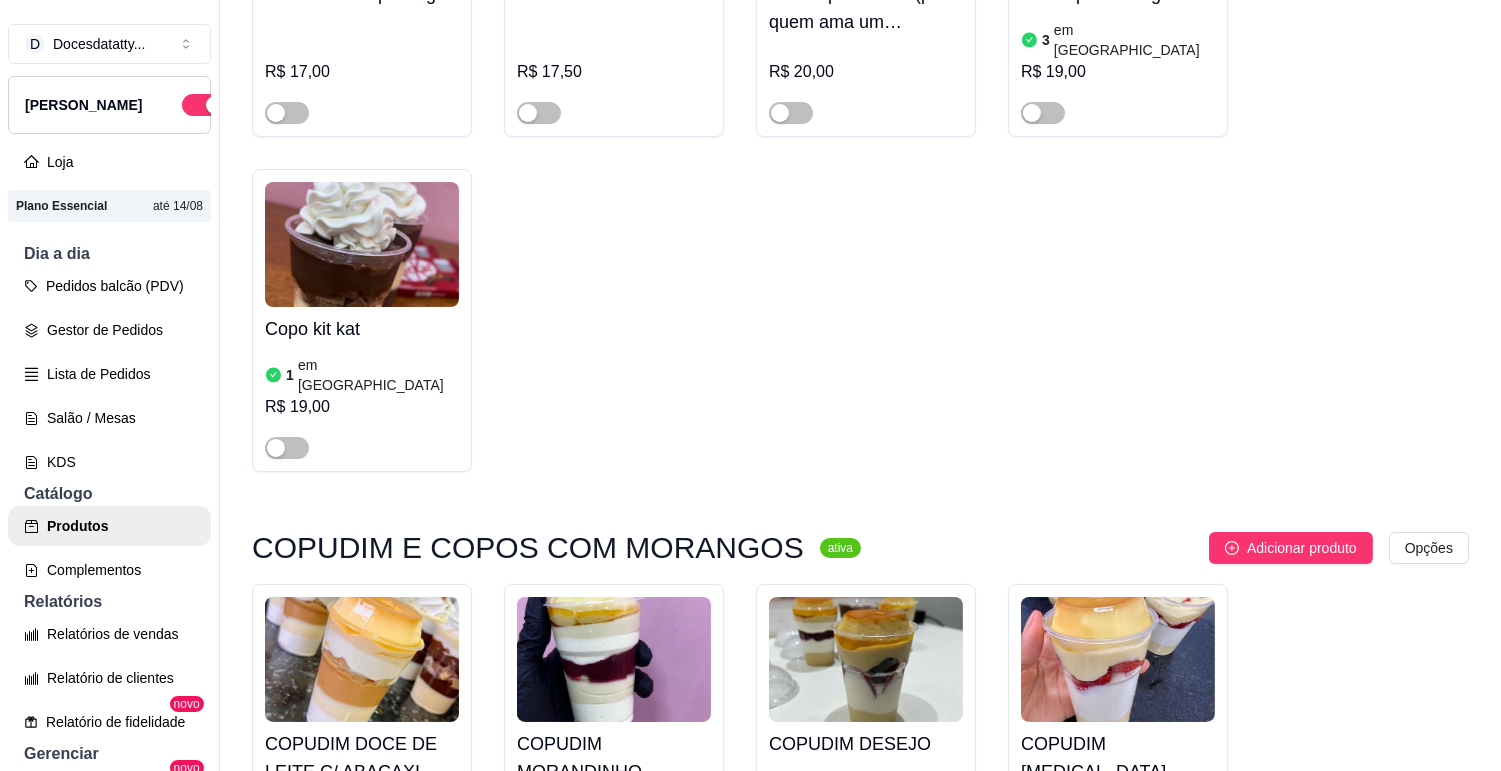 click on "COPUDIM DESEJO" at bounding box center [866, 744] 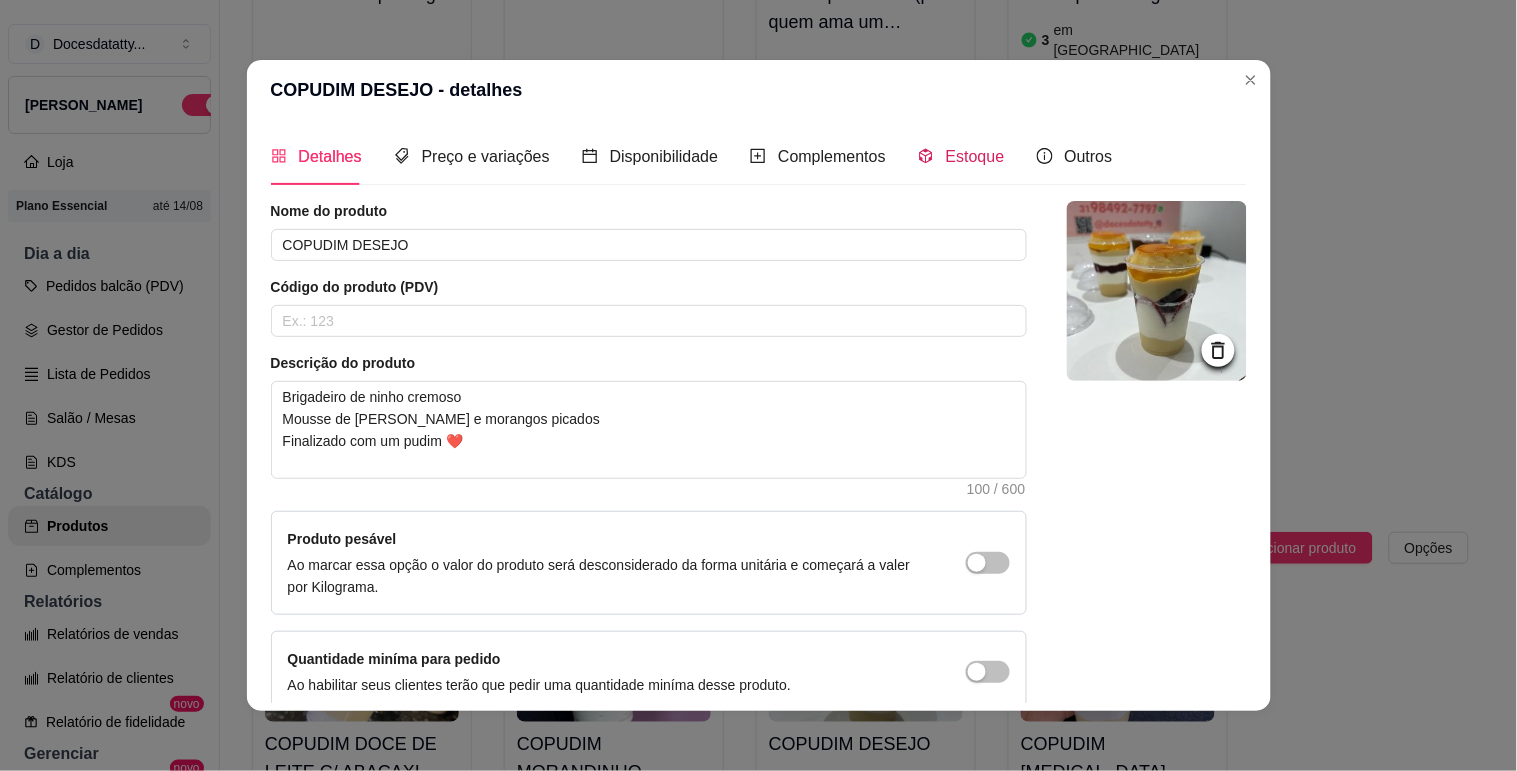 click on "Estoque" at bounding box center [975, 156] 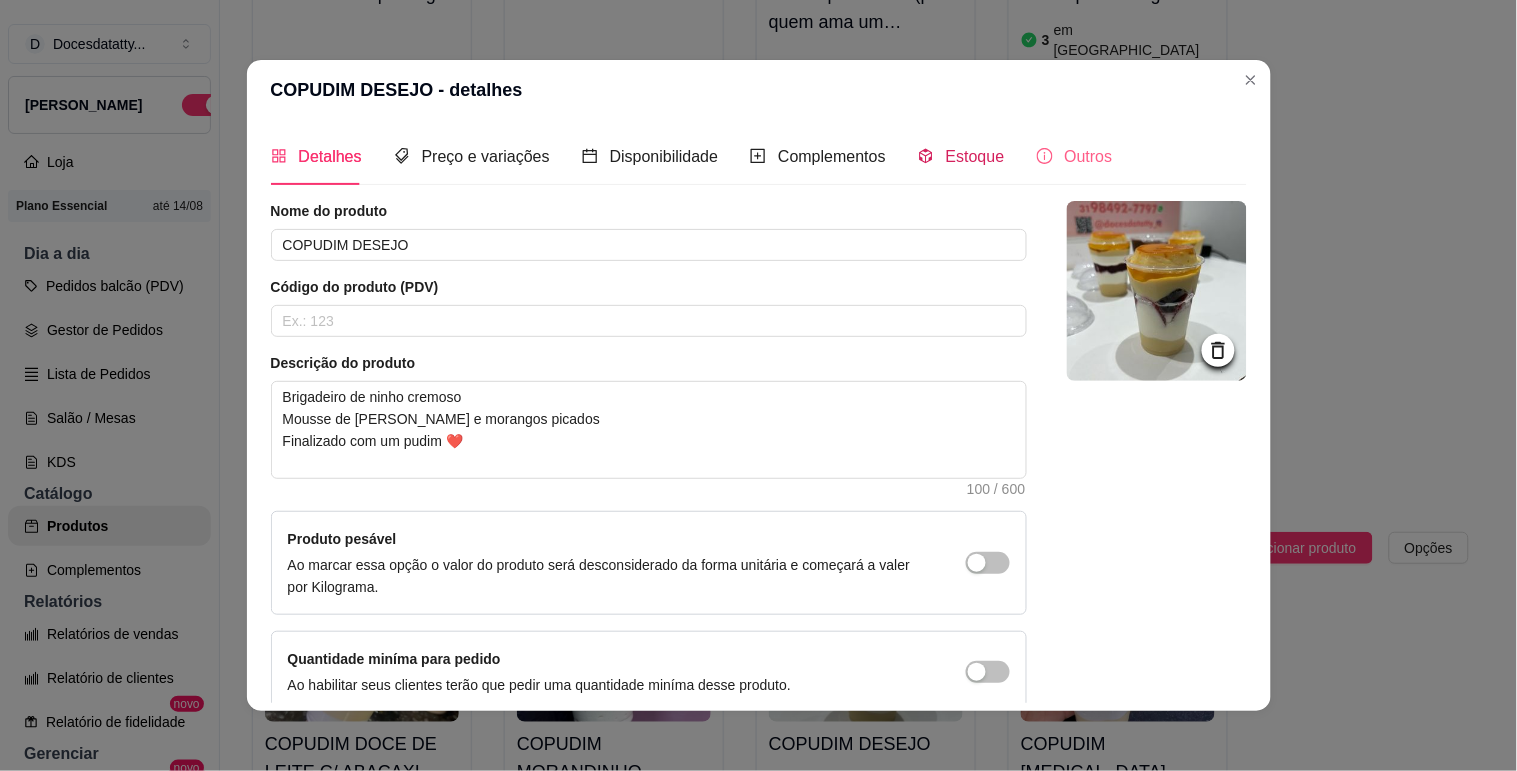 type 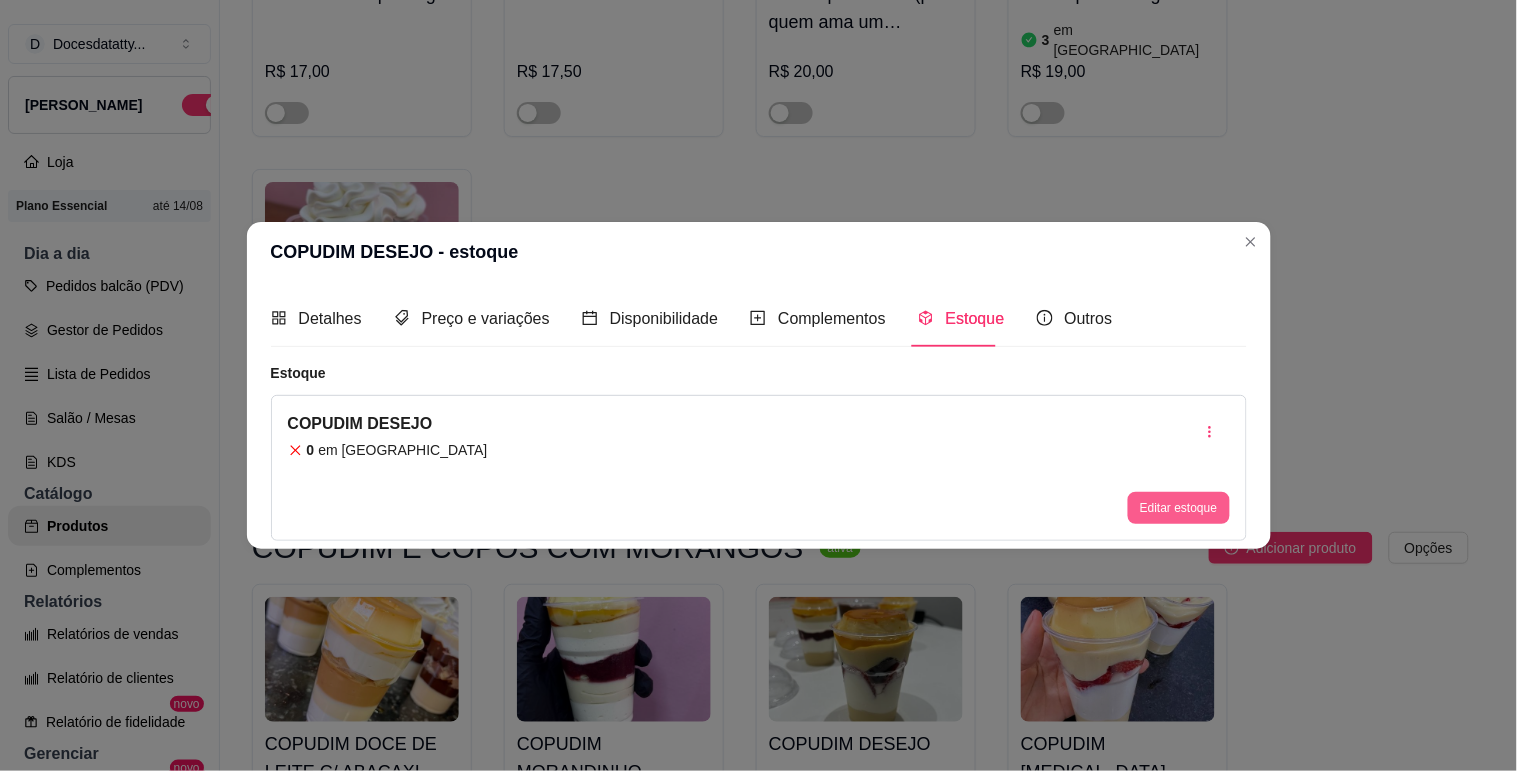 click on "Editar estoque" at bounding box center [1178, 508] 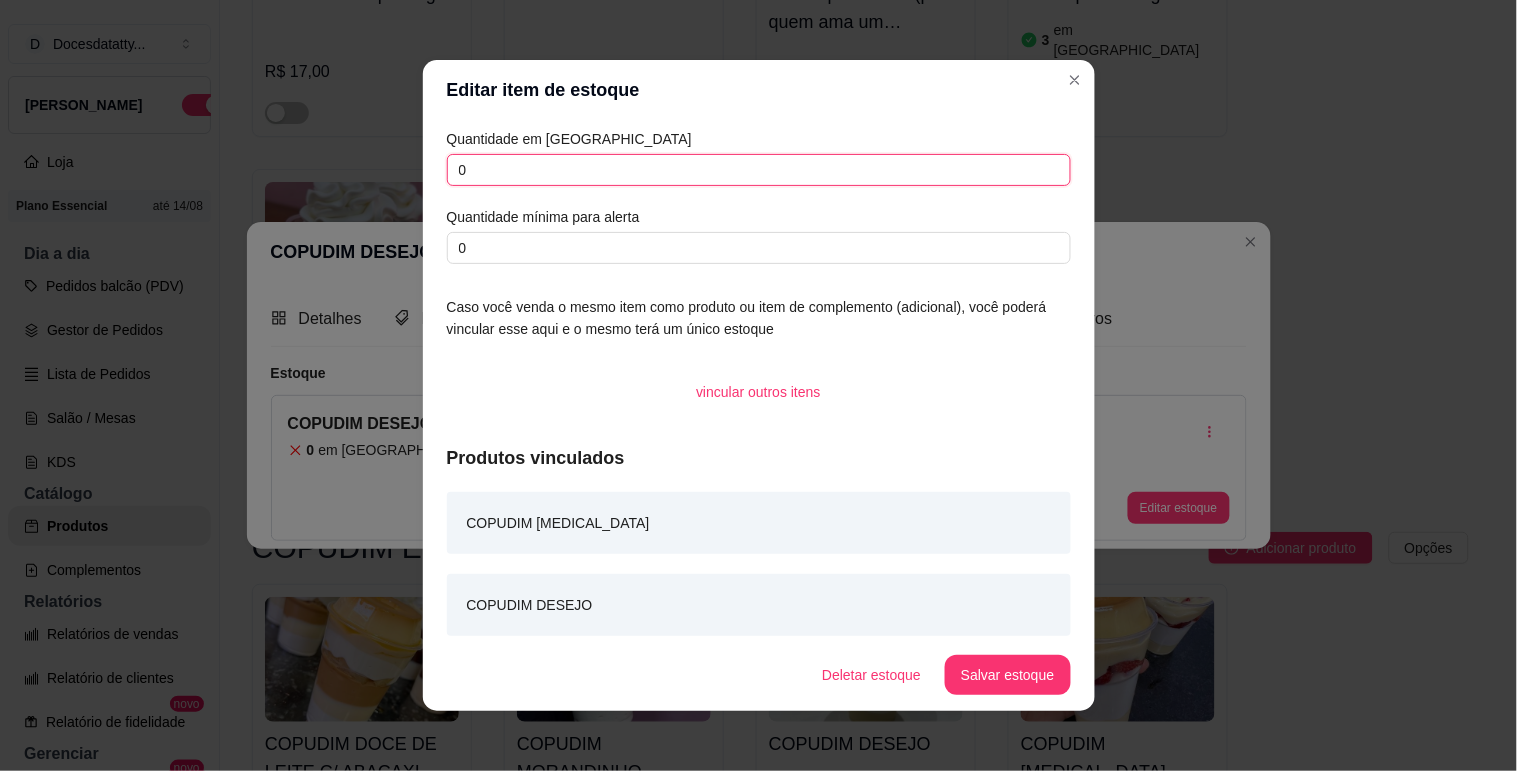 click on "0" at bounding box center [759, 170] 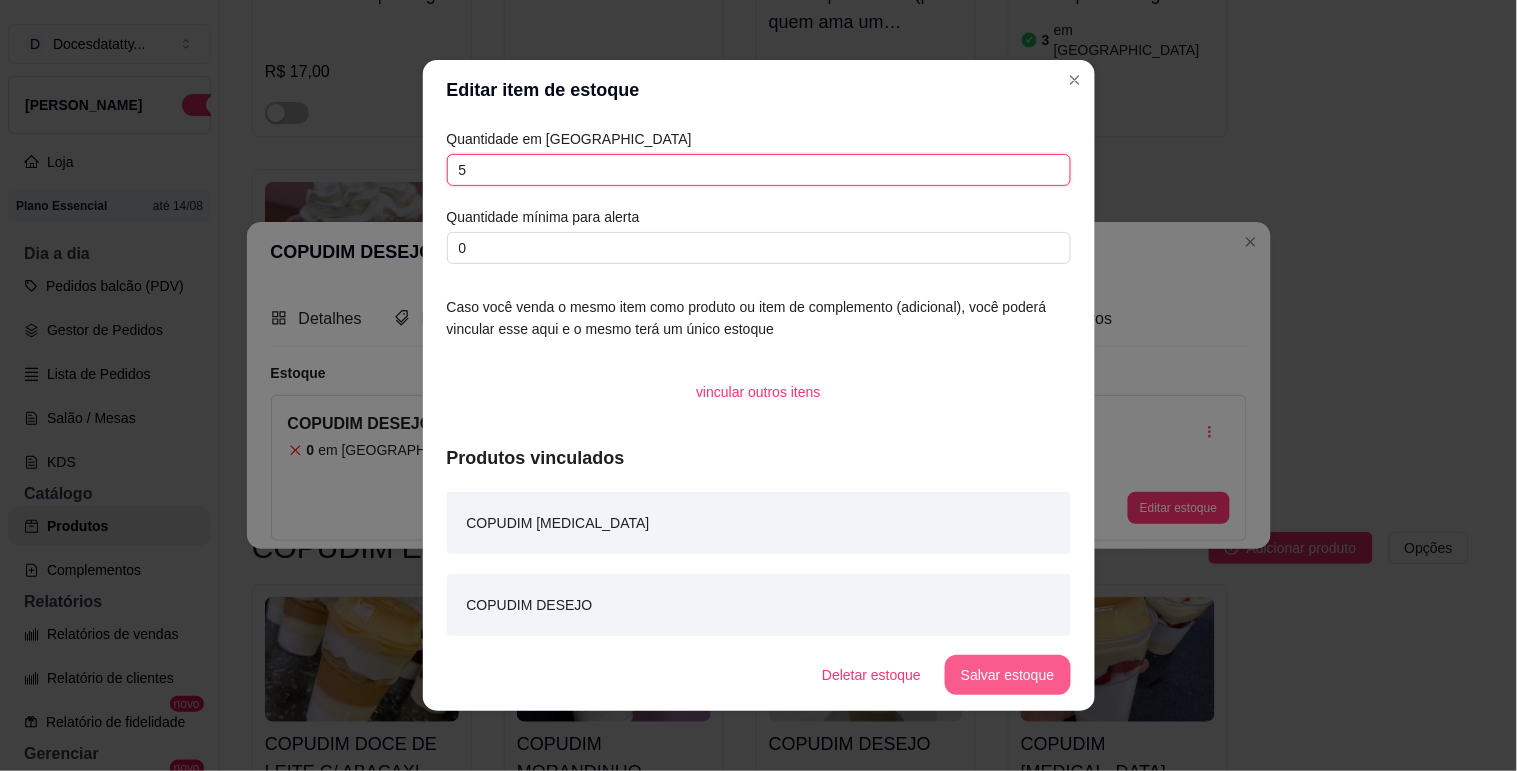 type on "5" 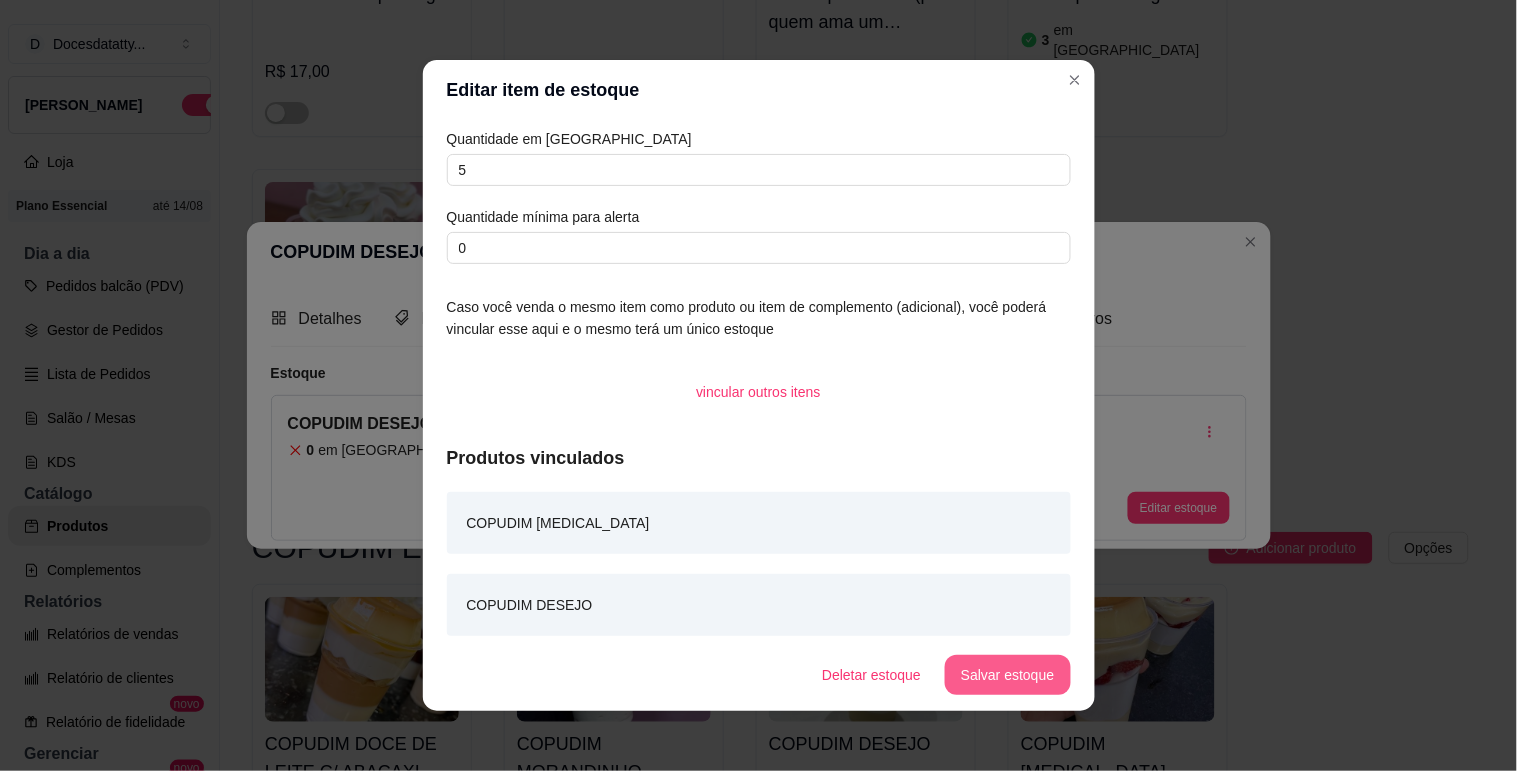 click on "Salvar estoque" at bounding box center [1007, 675] 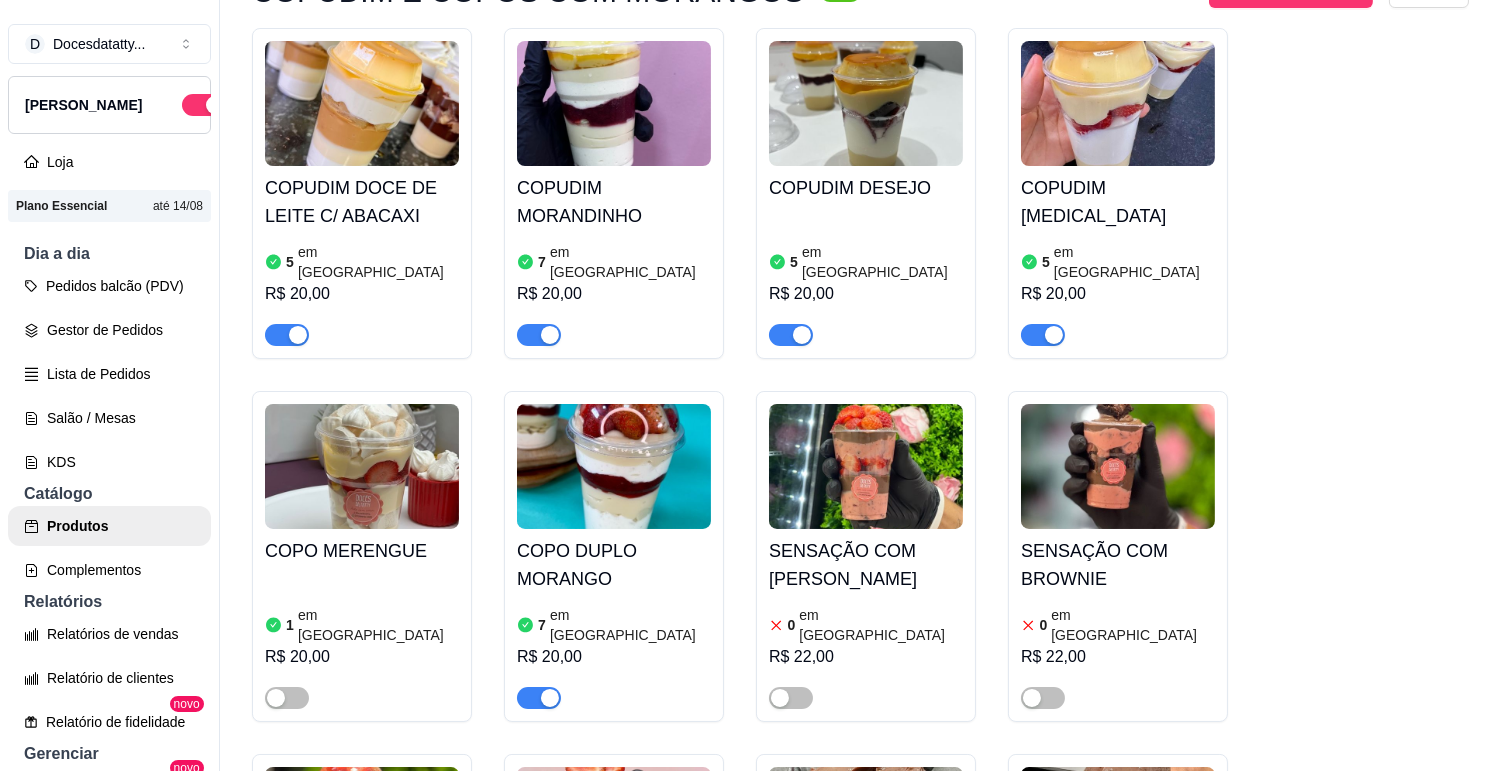 scroll, scrollTop: 6654, scrollLeft: 0, axis: vertical 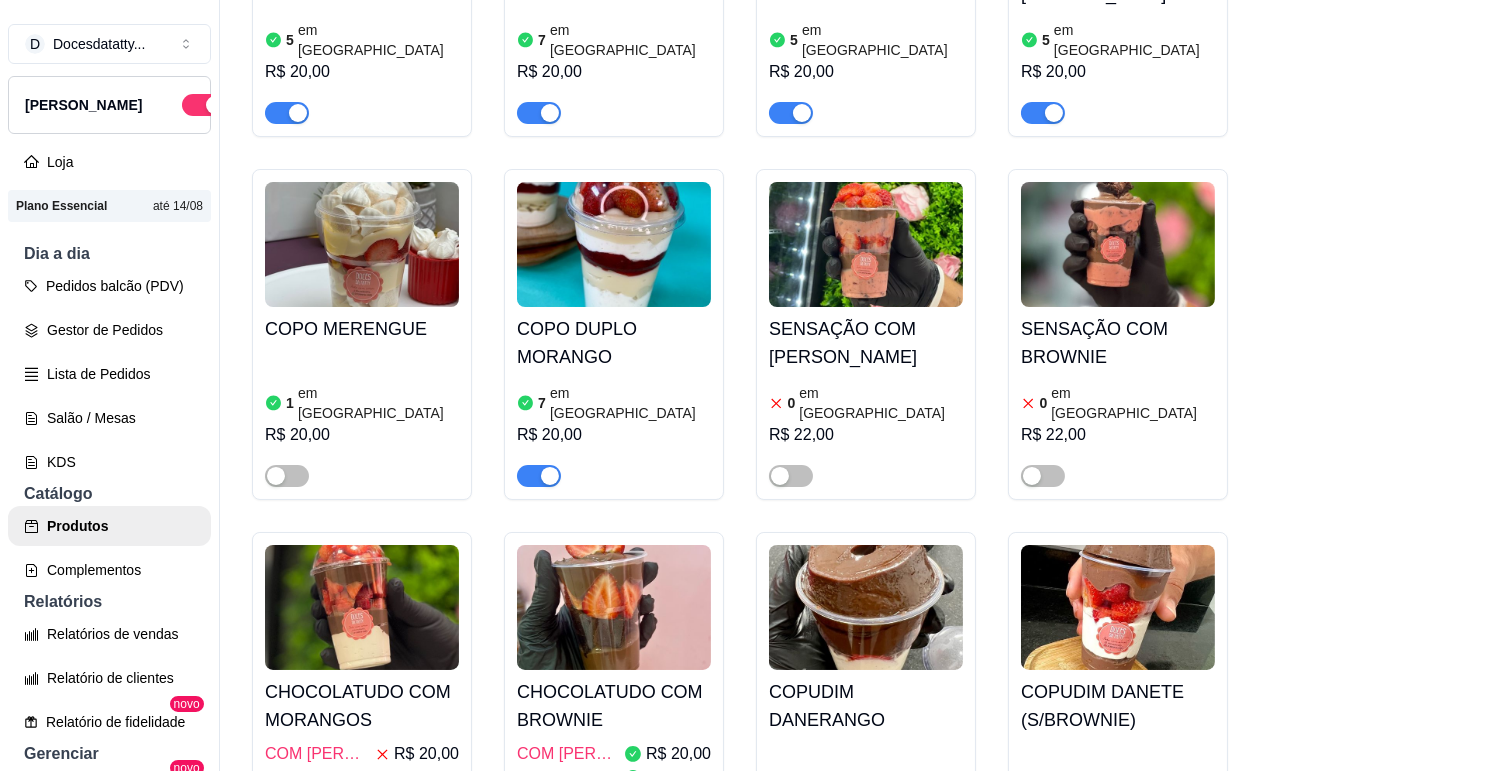 click on "CHOCOLATUDO COM MORANGOS" at bounding box center [362, 706] 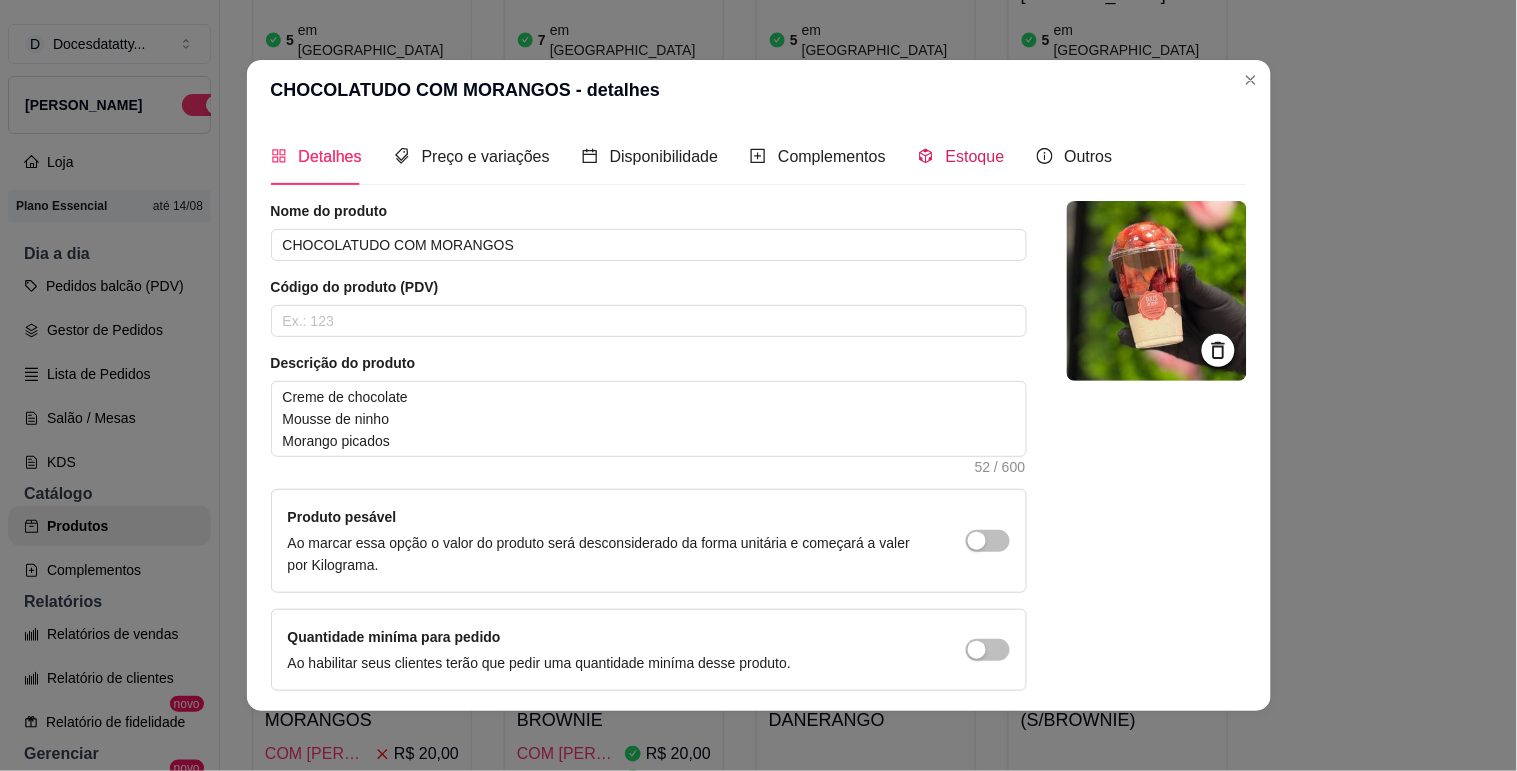 click on "Estoque" at bounding box center (975, 156) 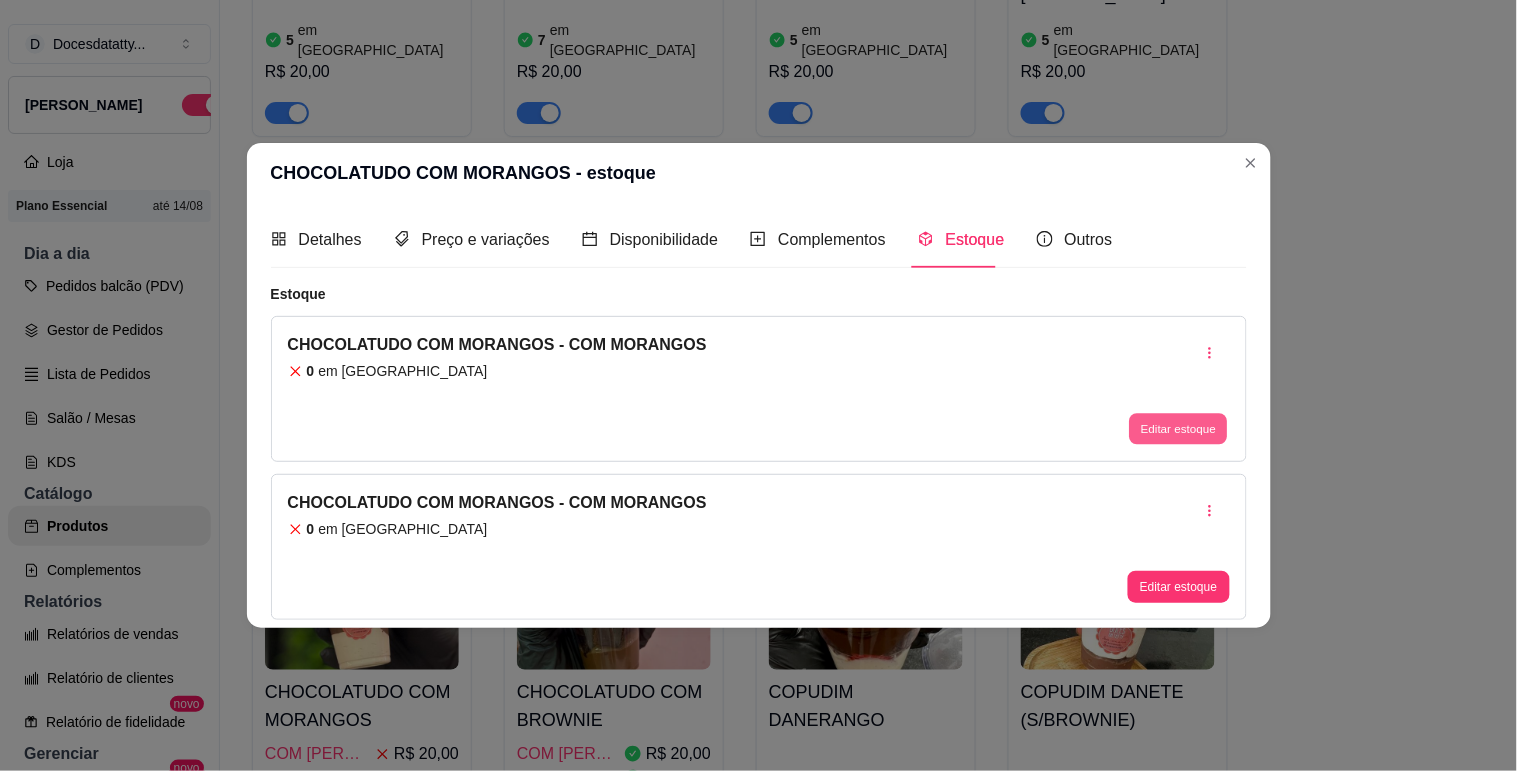 click on "Editar estoque" at bounding box center (1179, 429) 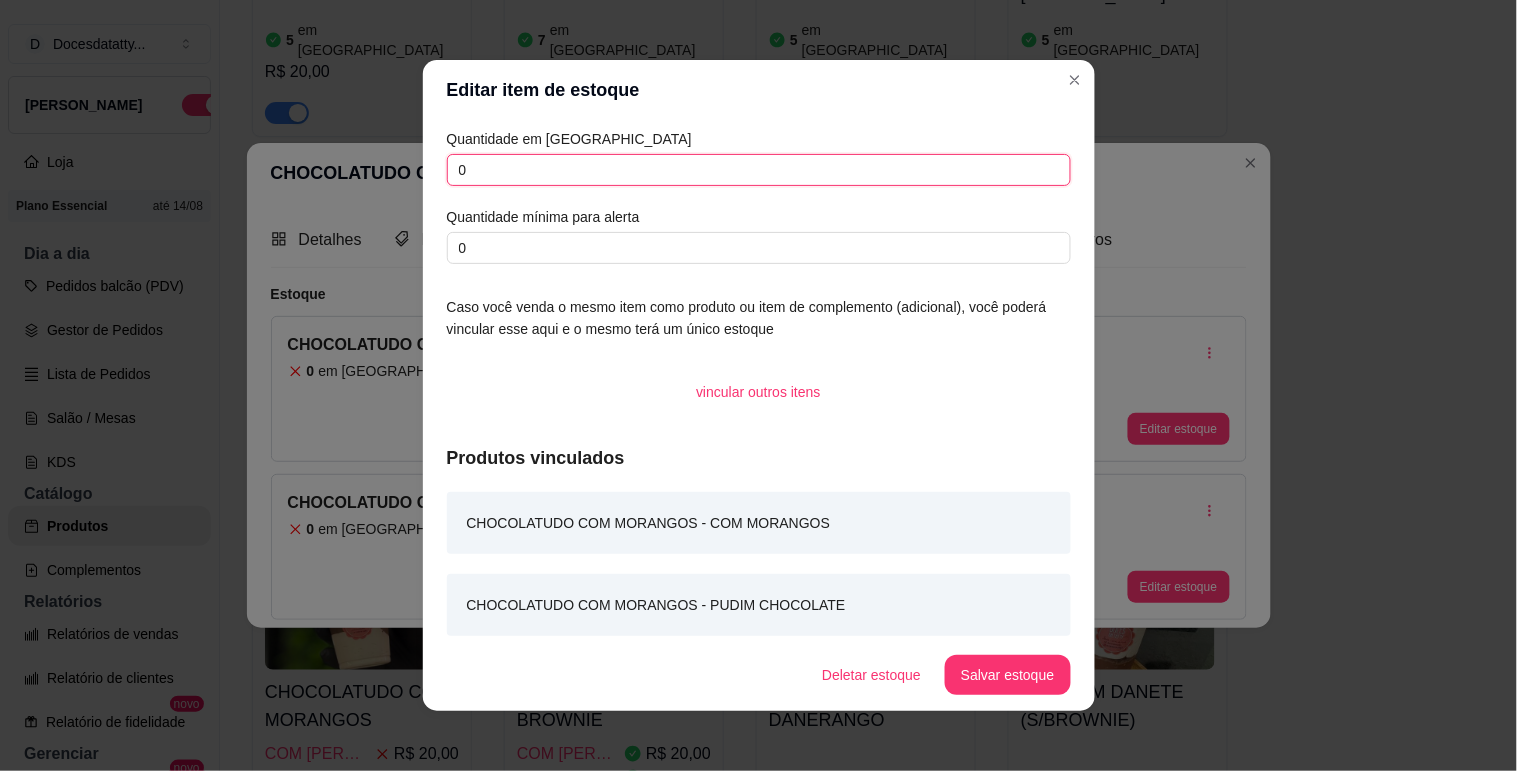 click on "0" at bounding box center (759, 170) 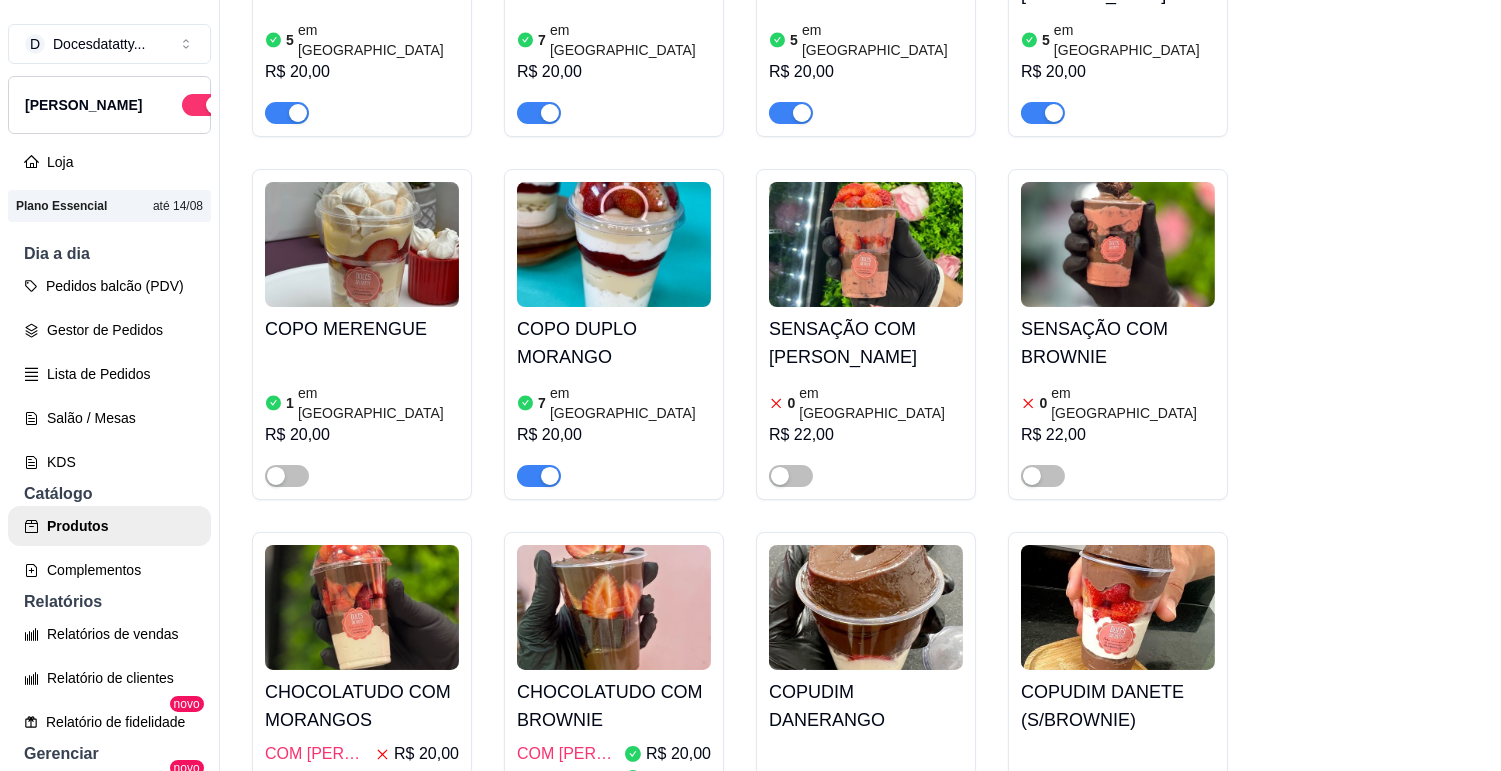 click at bounding box center (298, 819) 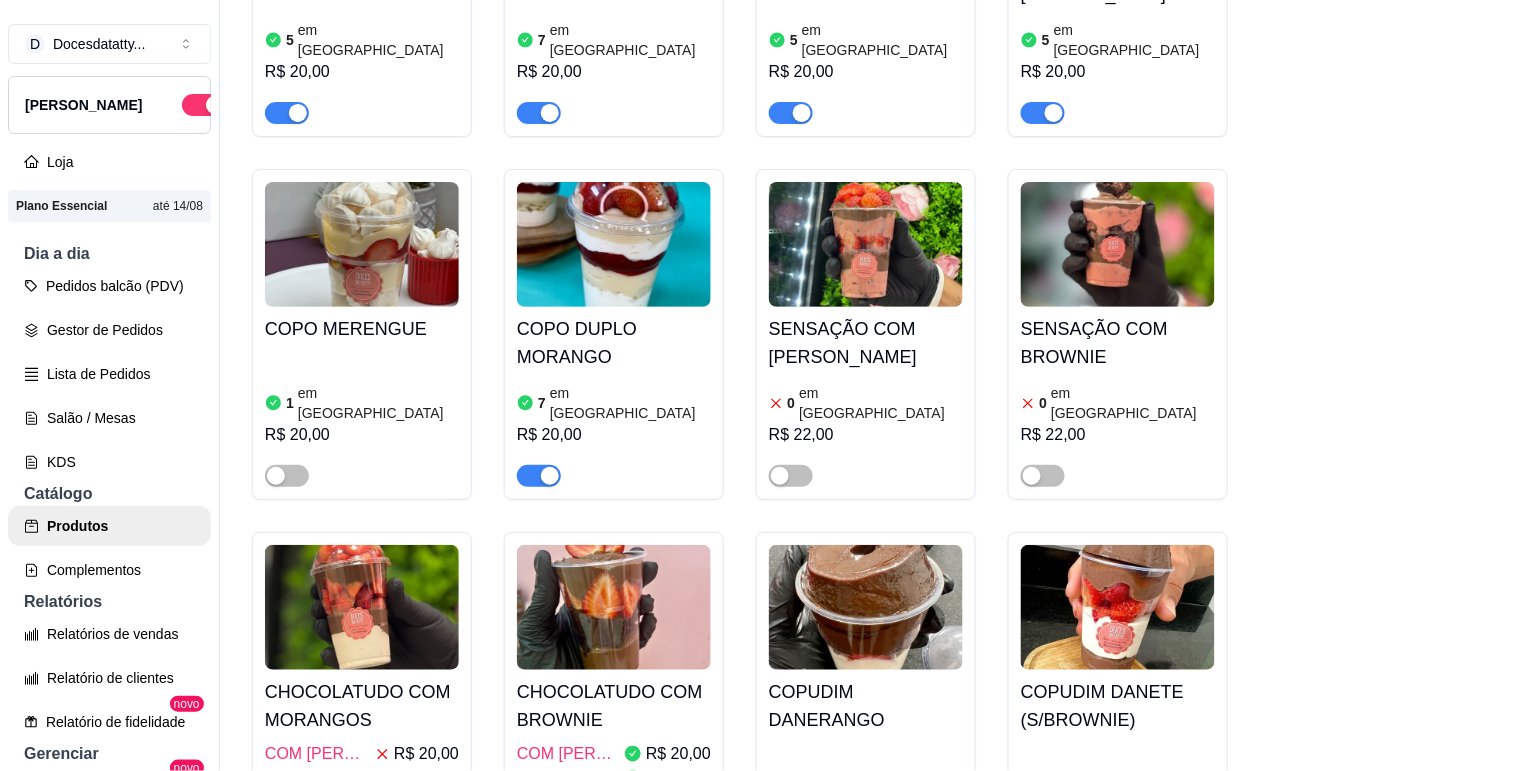 click on "Estoque" at bounding box center (975, 156) 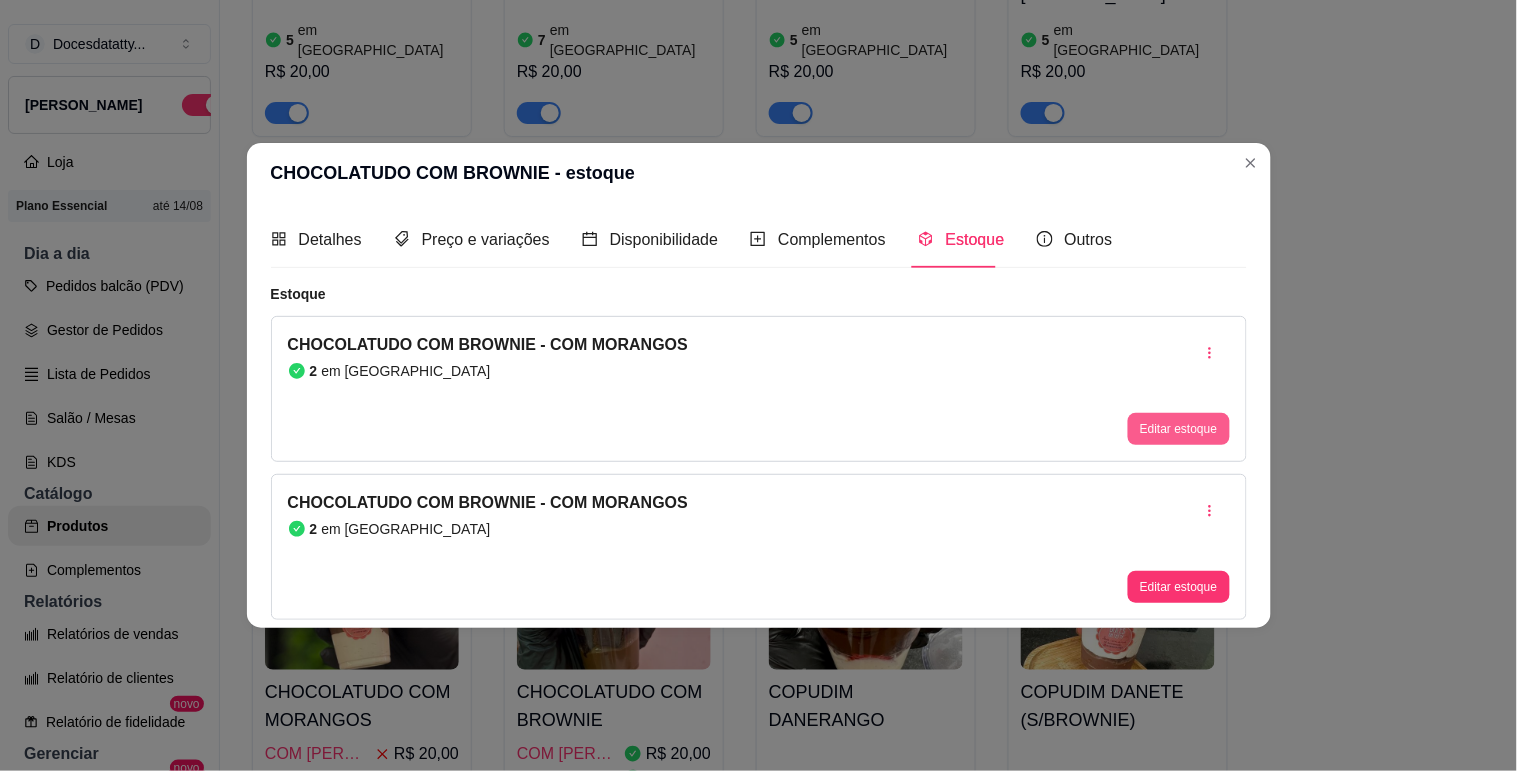 type 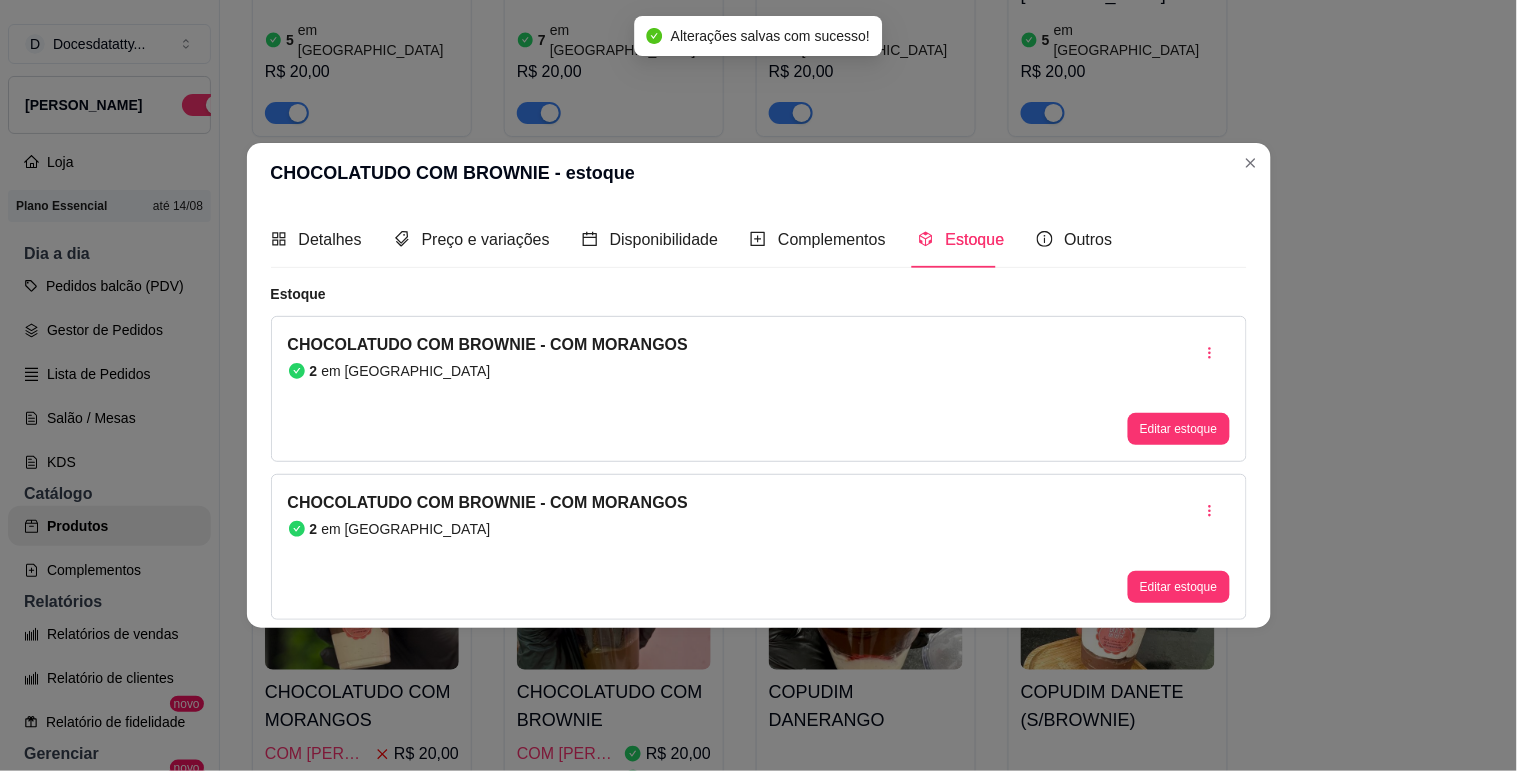click on "Editar estoque" at bounding box center [1178, 429] 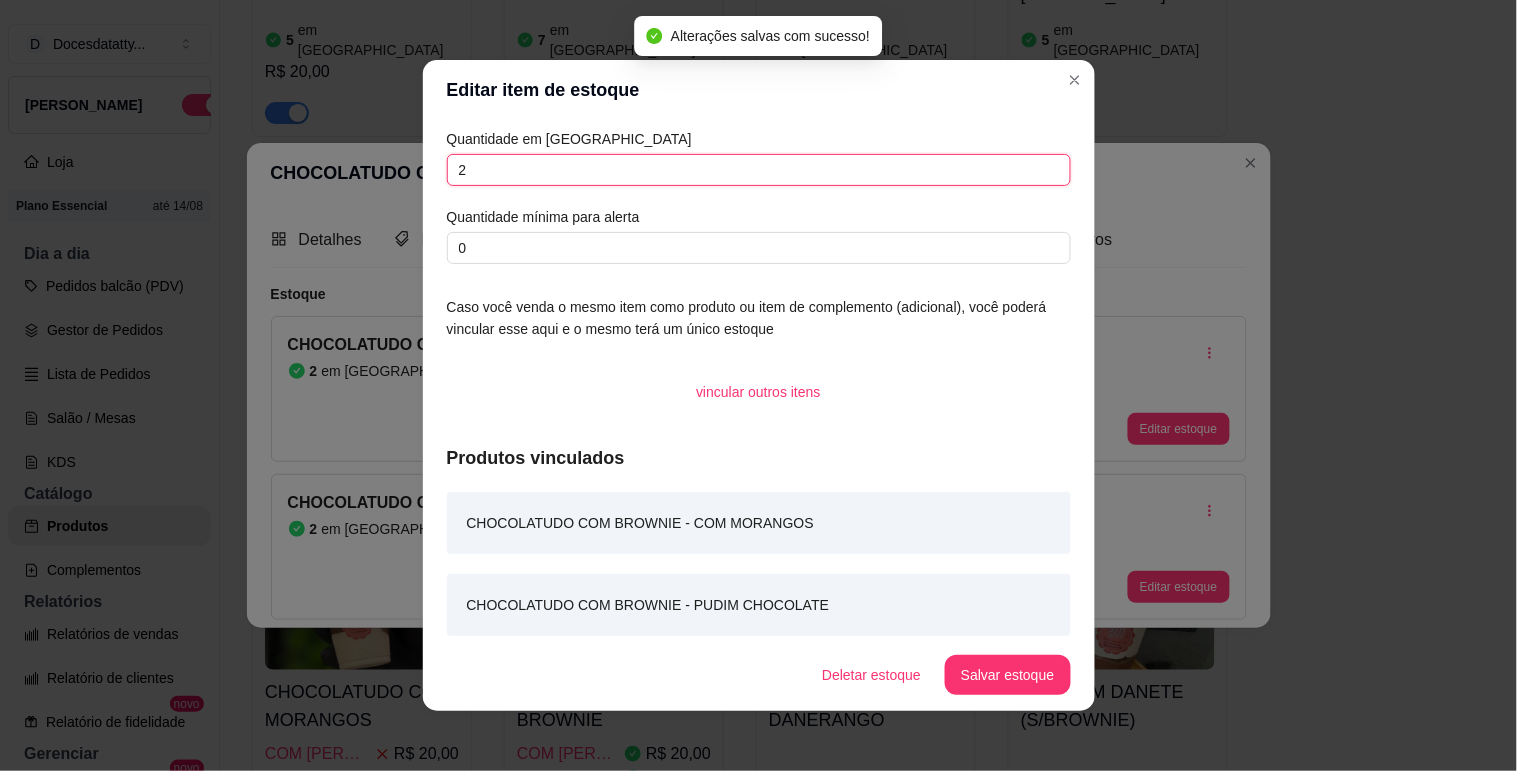 click on "2" at bounding box center [759, 170] 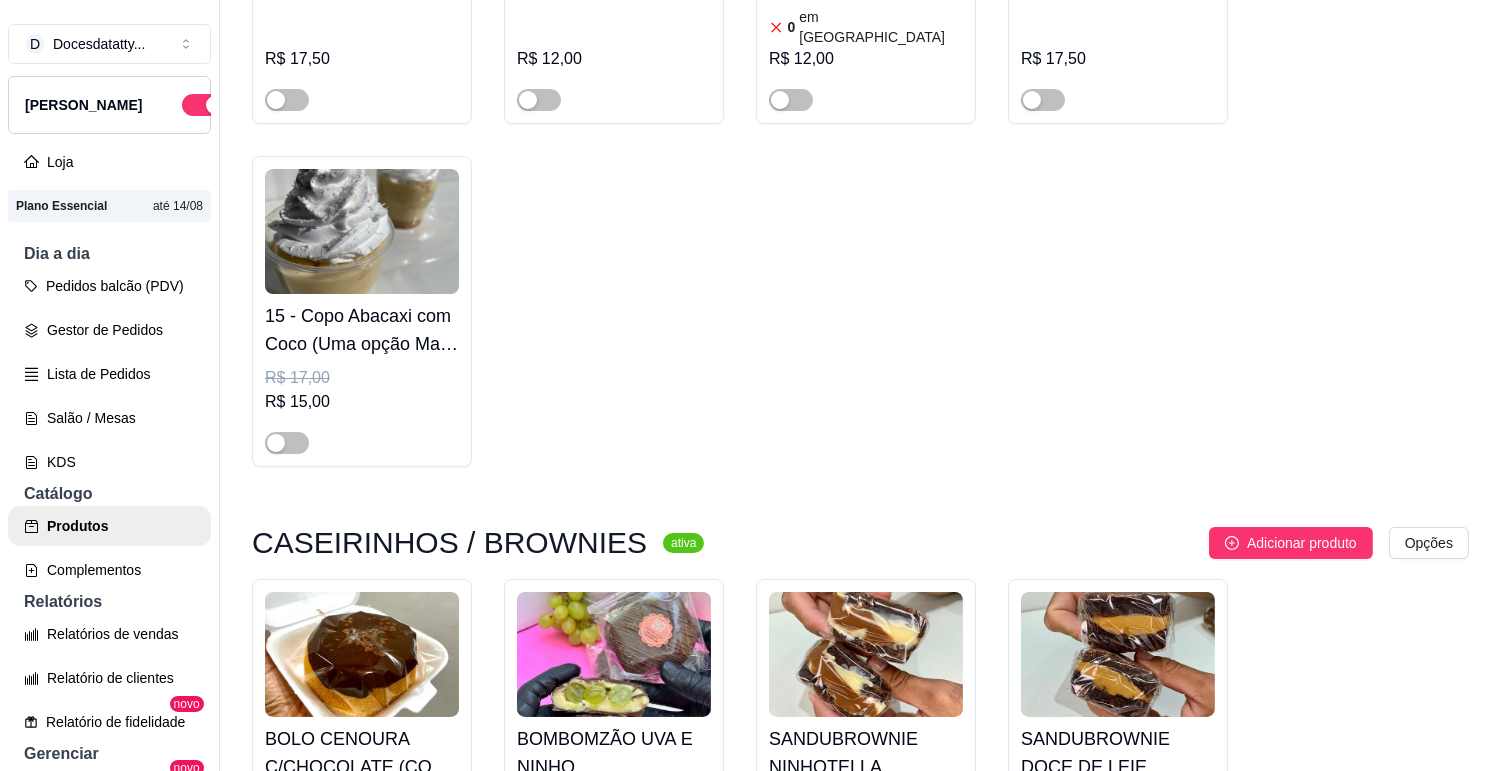scroll, scrollTop: 11876, scrollLeft: 0, axis: vertical 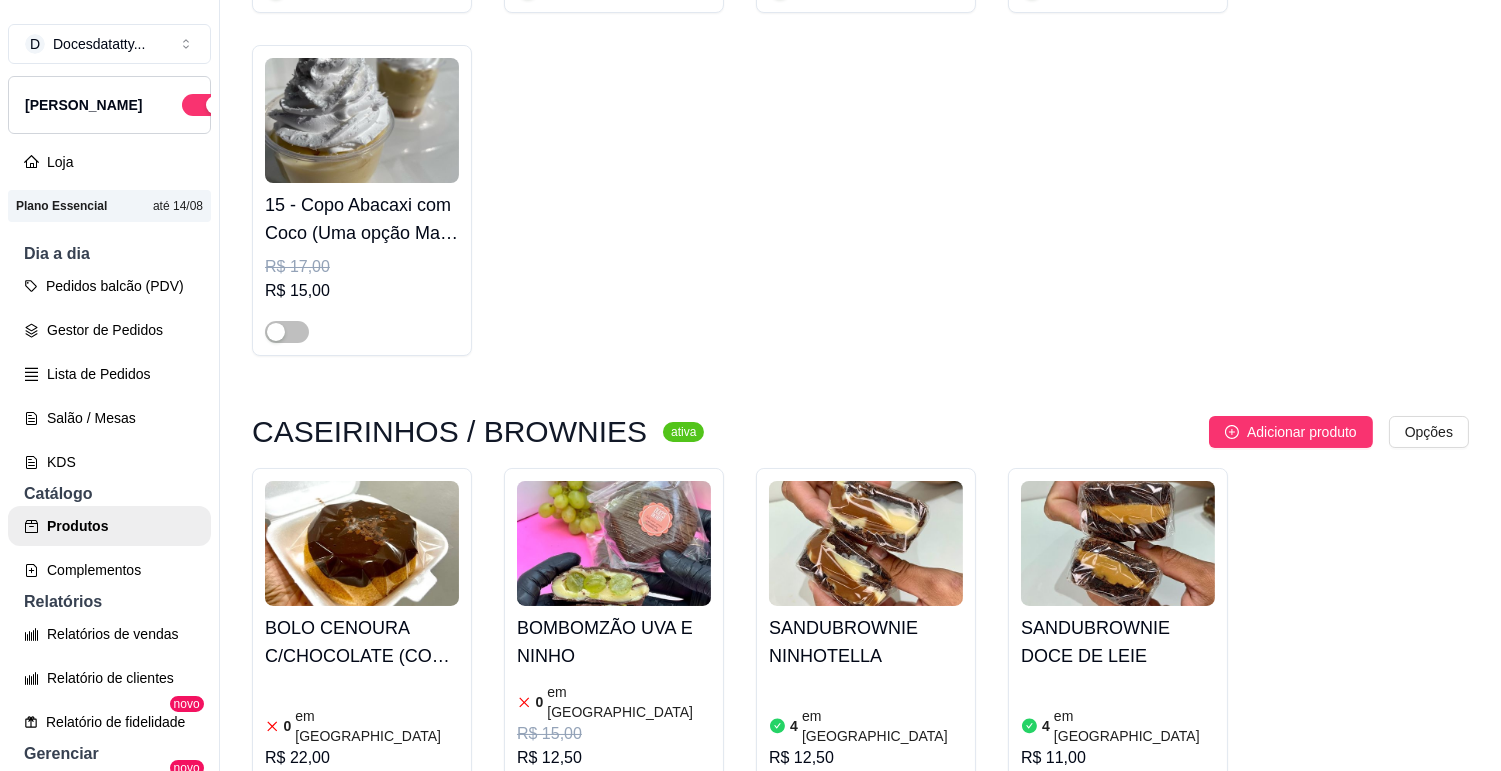 click at bounding box center (287, 799) 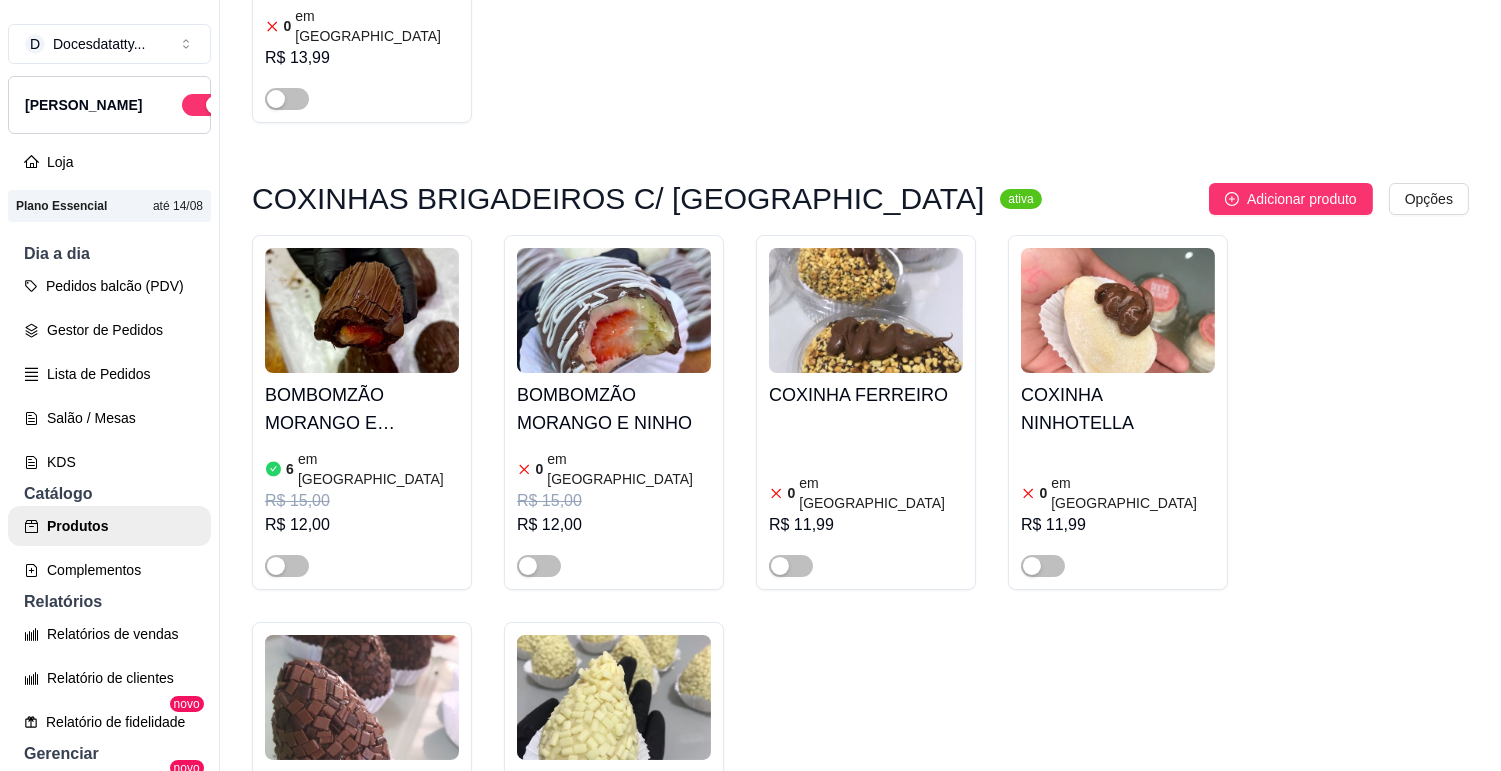 scroll, scrollTop: 15876, scrollLeft: 0, axis: vertical 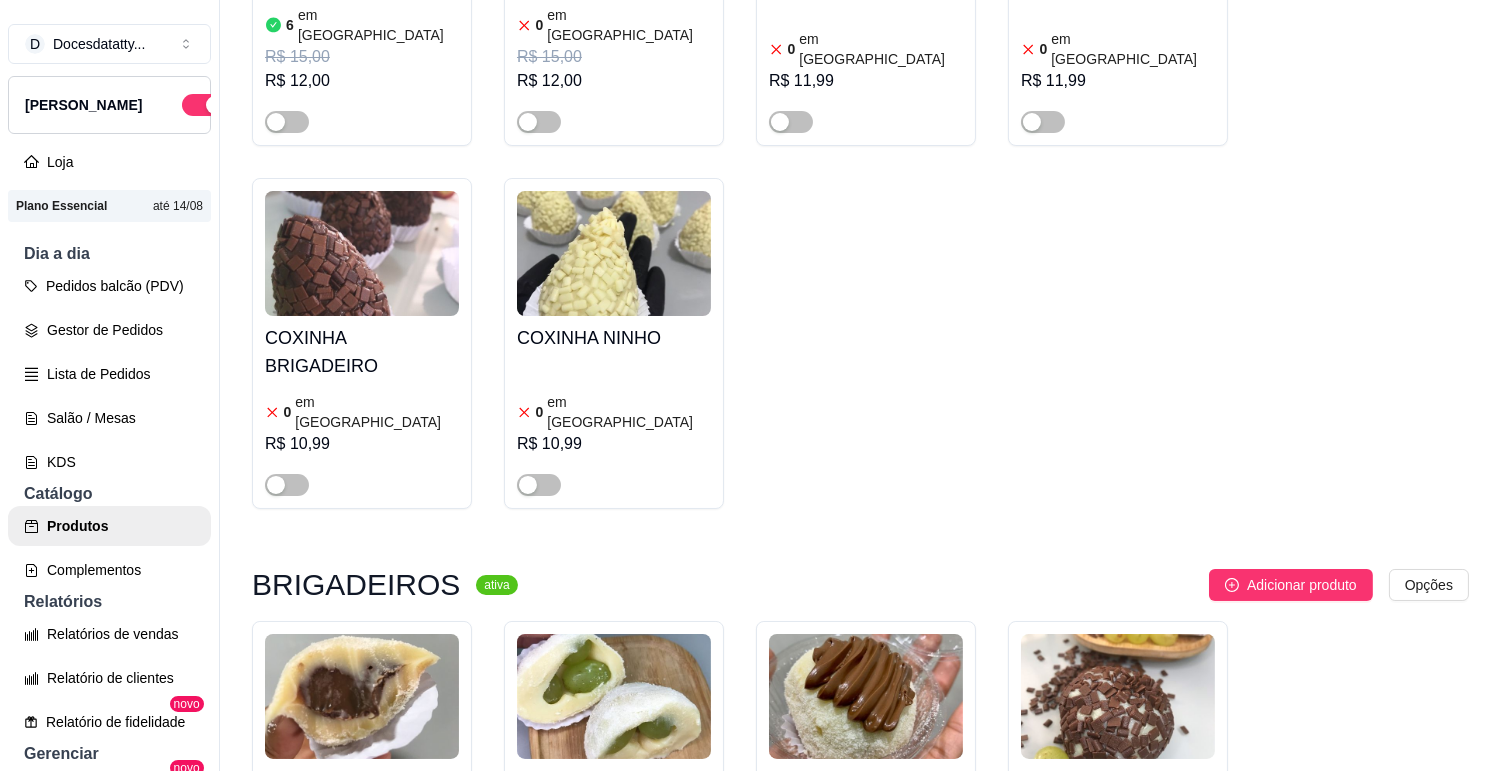 click at bounding box center (298, 928) 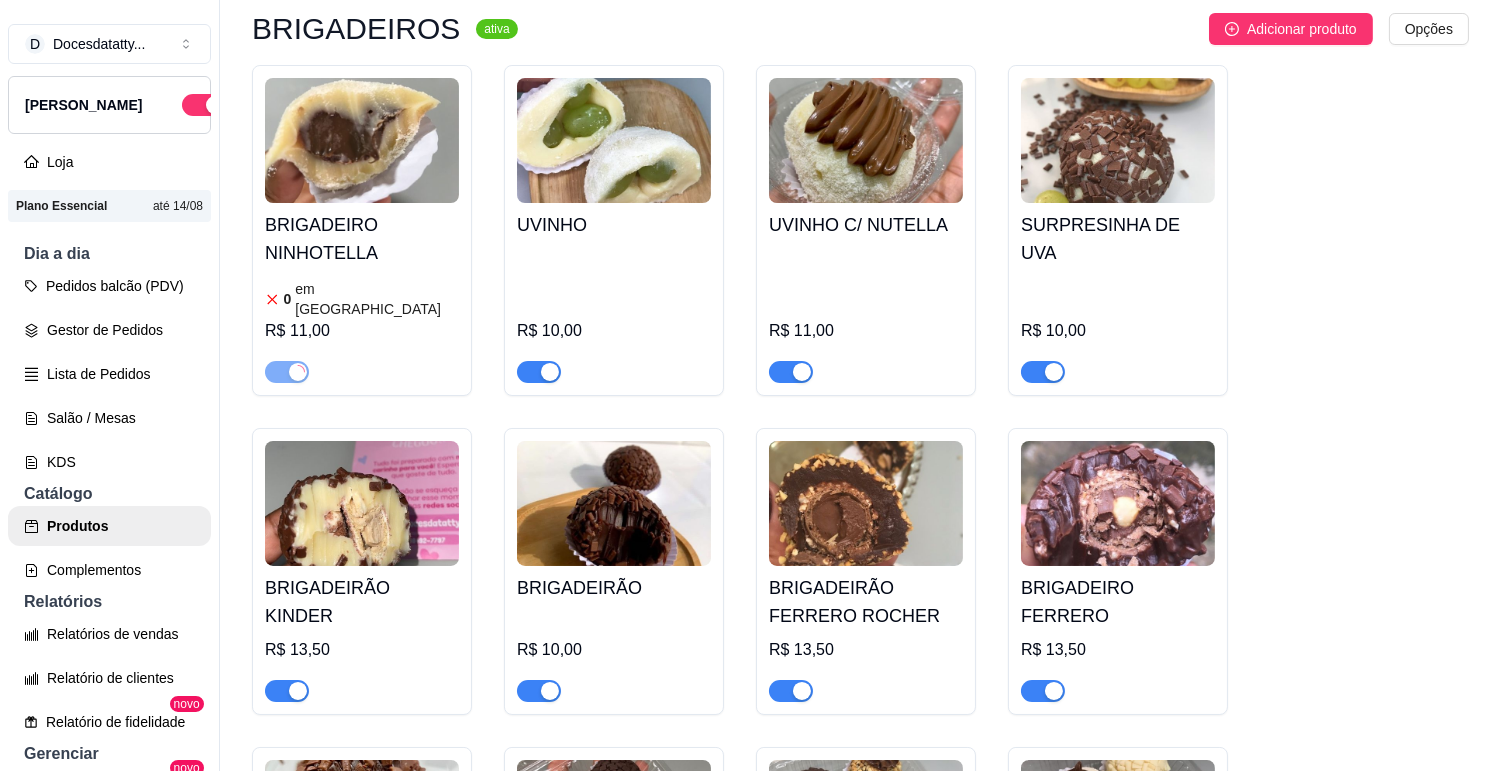 scroll, scrollTop: 16876, scrollLeft: 0, axis: vertical 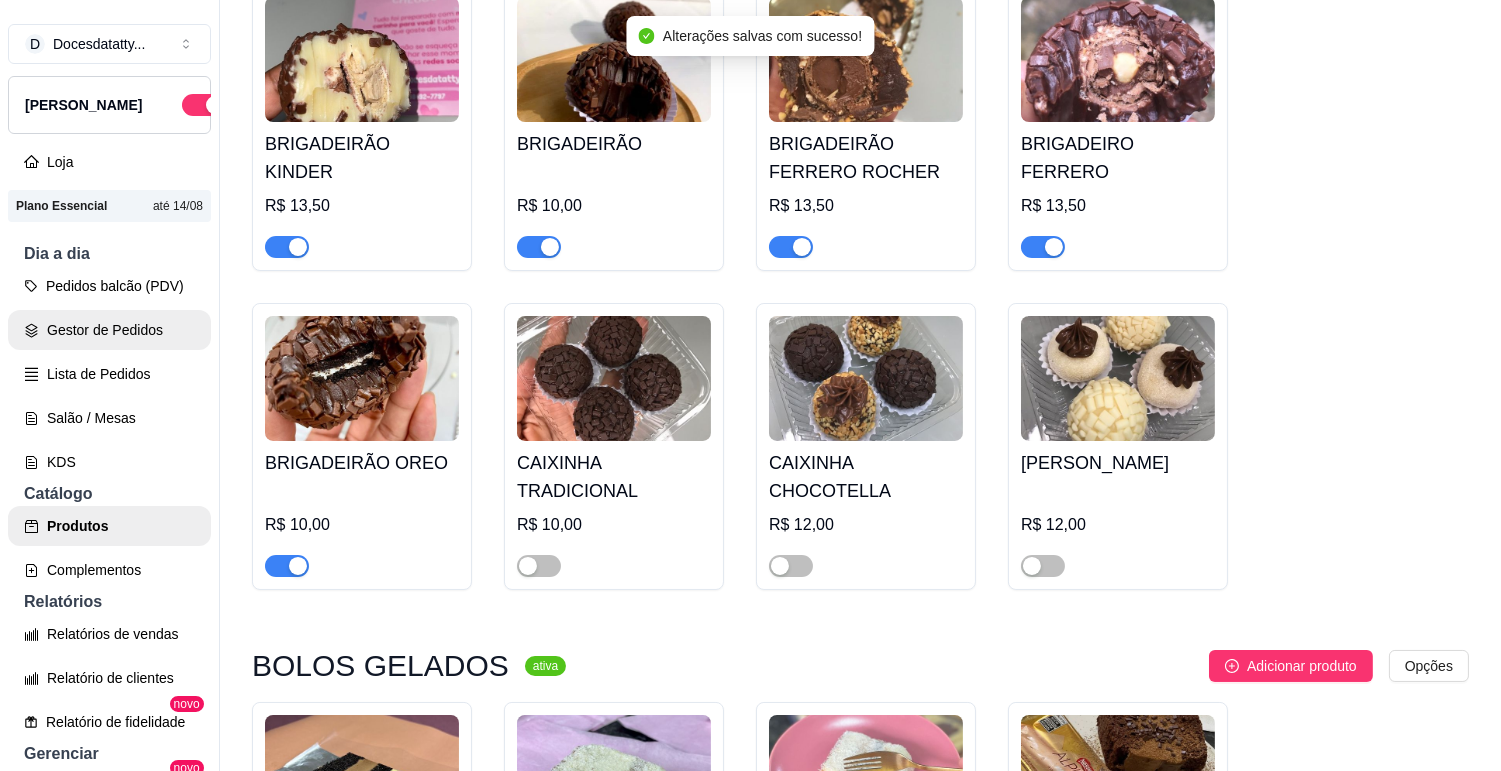 click on "Gestor de Pedidos" at bounding box center (109, 330) 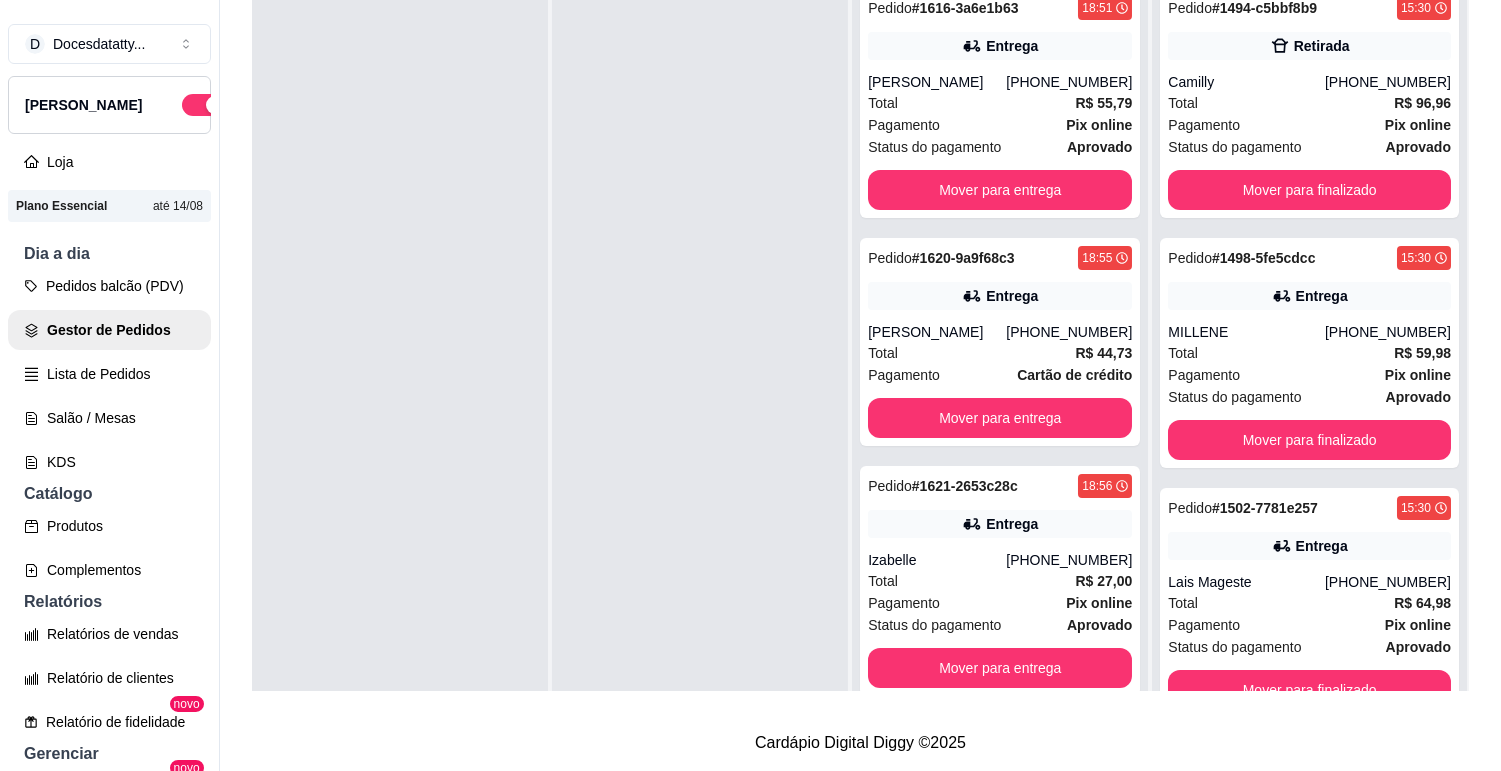 scroll, scrollTop: 0, scrollLeft: 0, axis: both 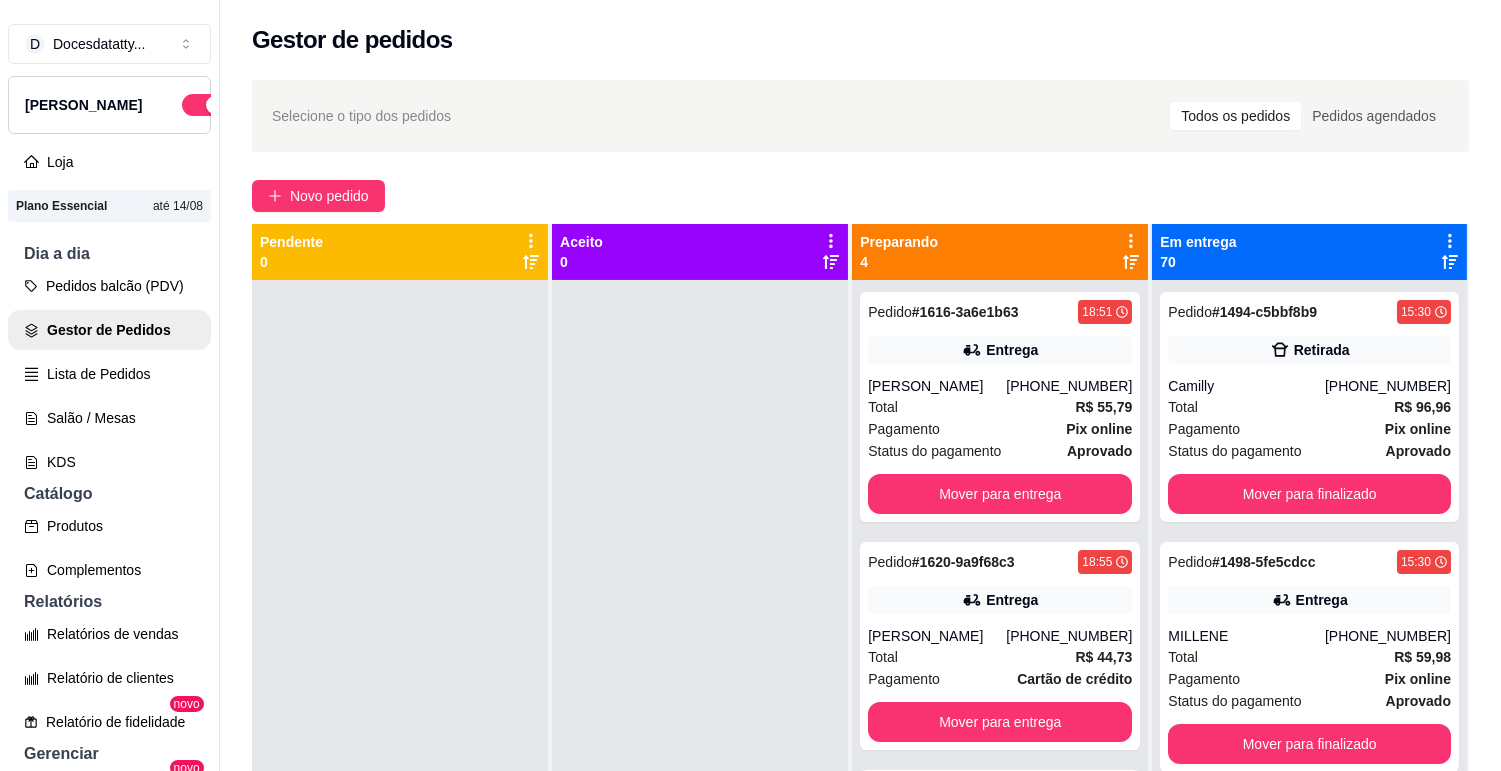 click on "Lista de Pedidos" at bounding box center (109, 374) 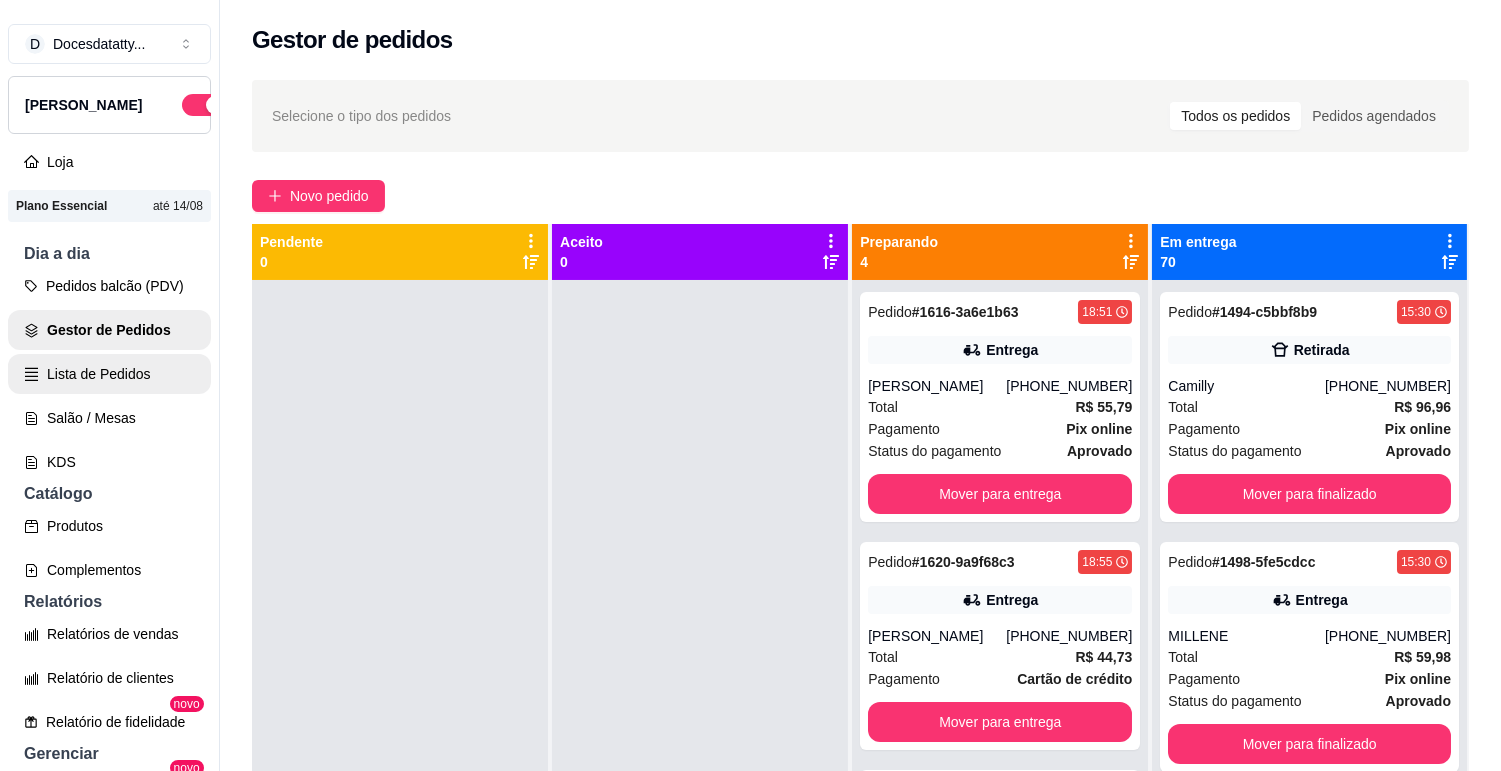 click on "Lista de Pedidos" at bounding box center [109, 374] 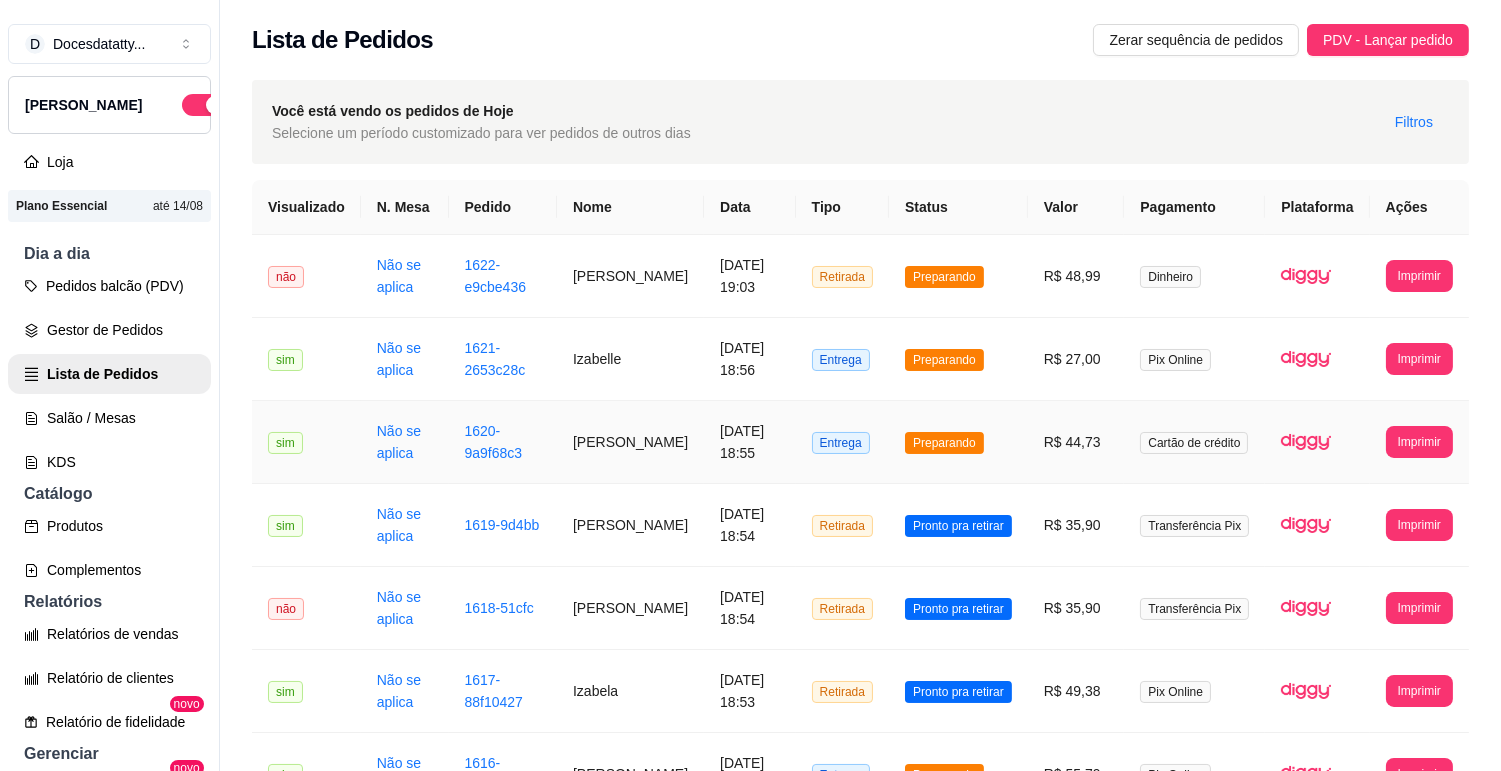 scroll, scrollTop: 32, scrollLeft: 0, axis: vertical 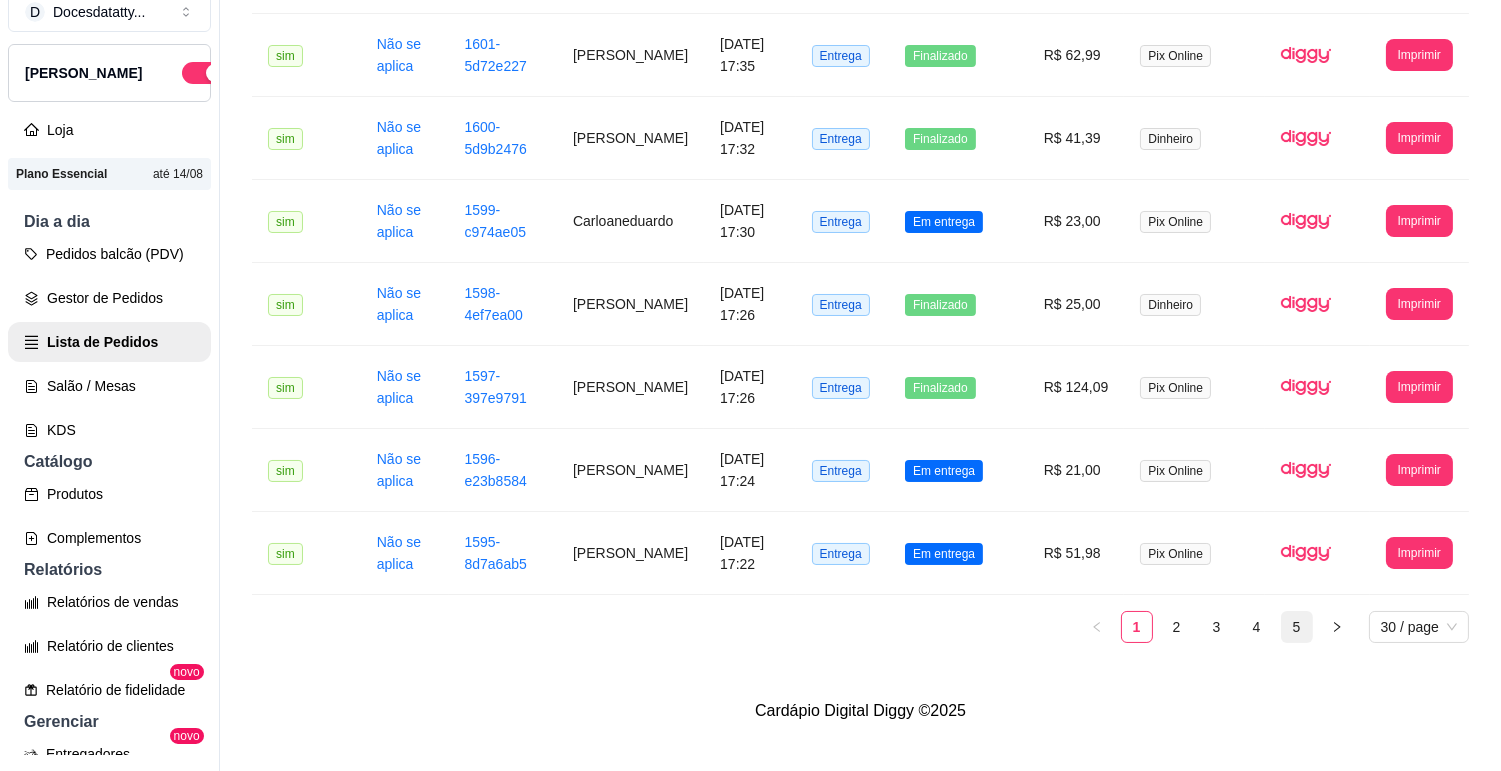 click on "5" at bounding box center [1297, 627] 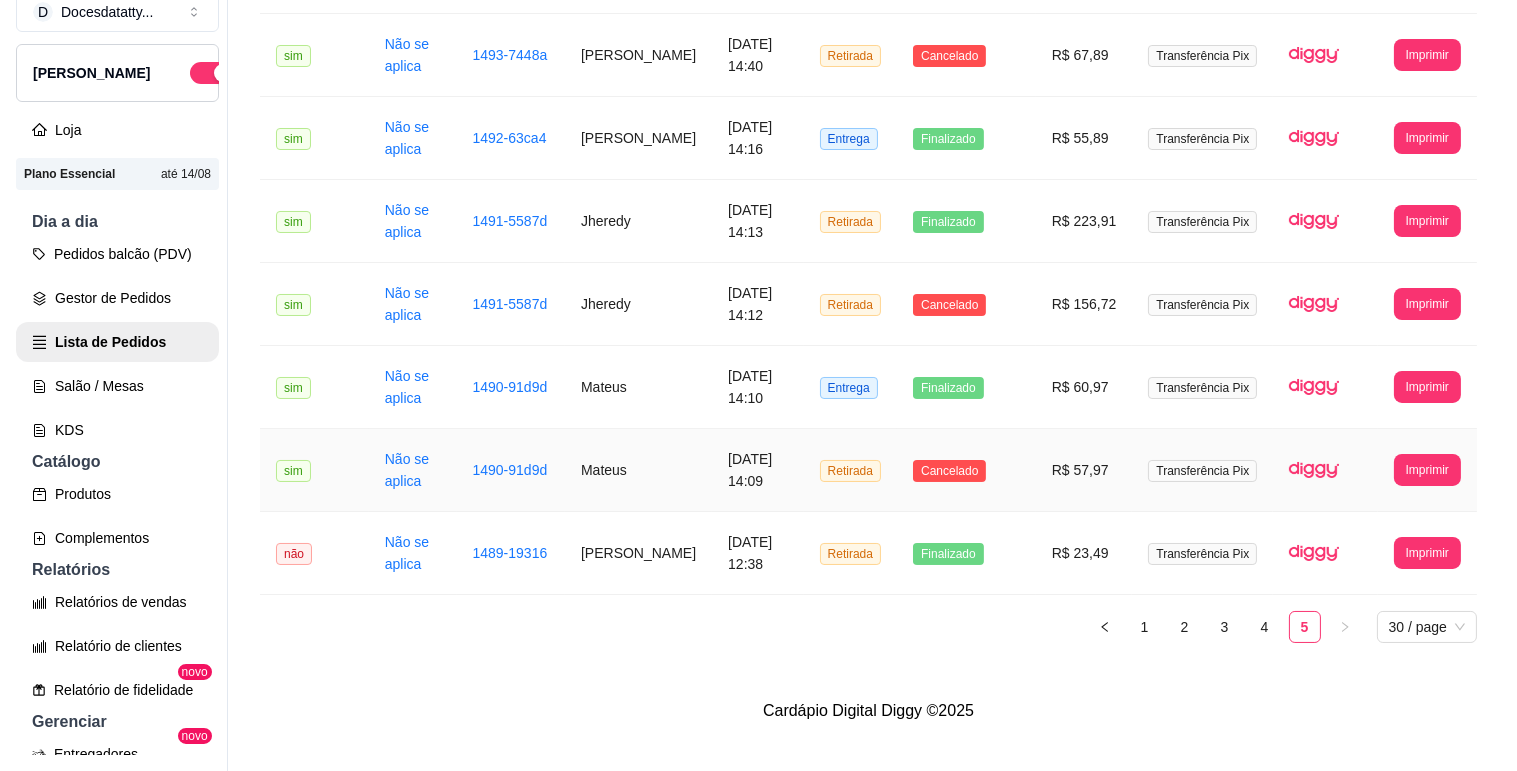 scroll, scrollTop: 981, scrollLeft: 0, axis: vertical 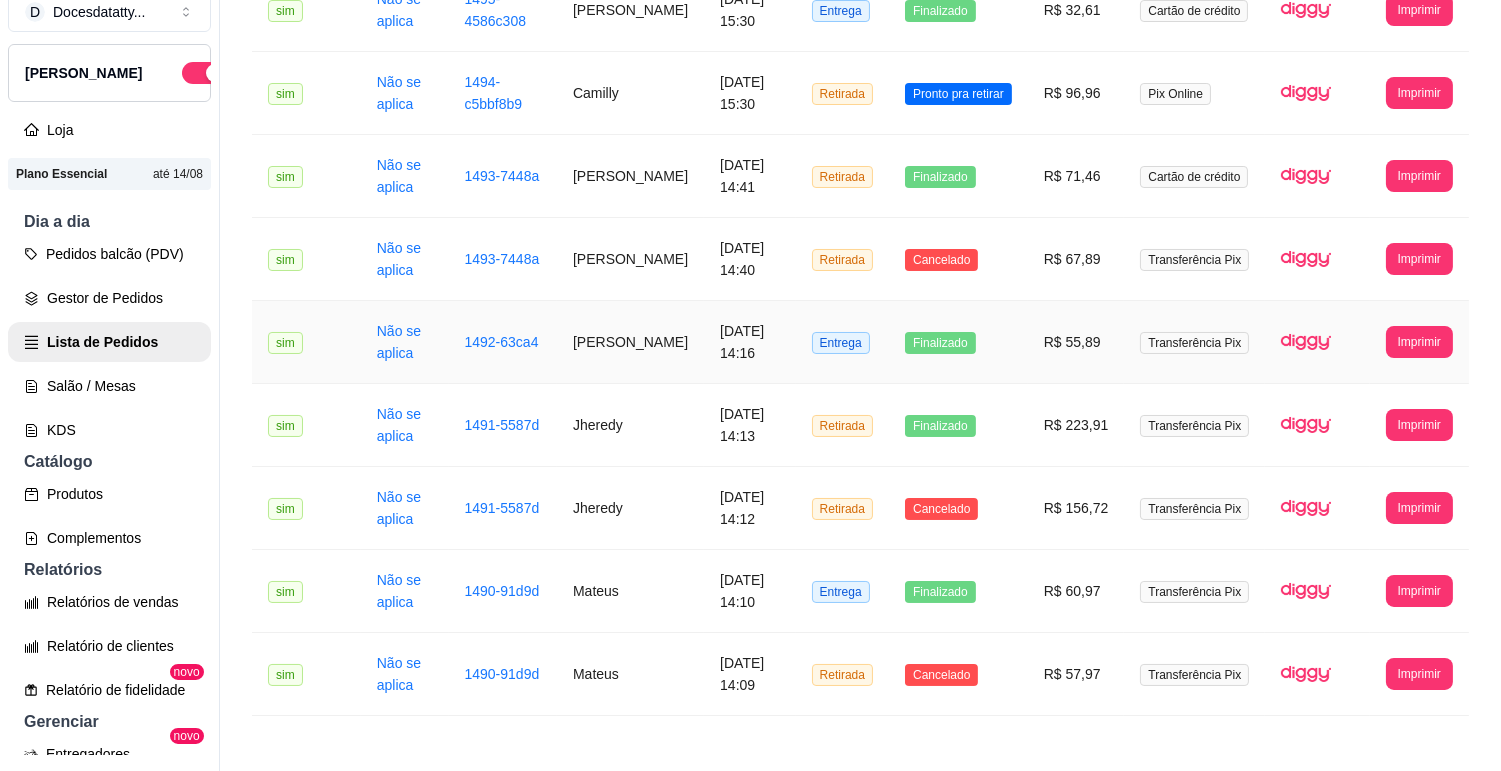 click on "[DATE] 14:16" at bounding box center (750, 342) 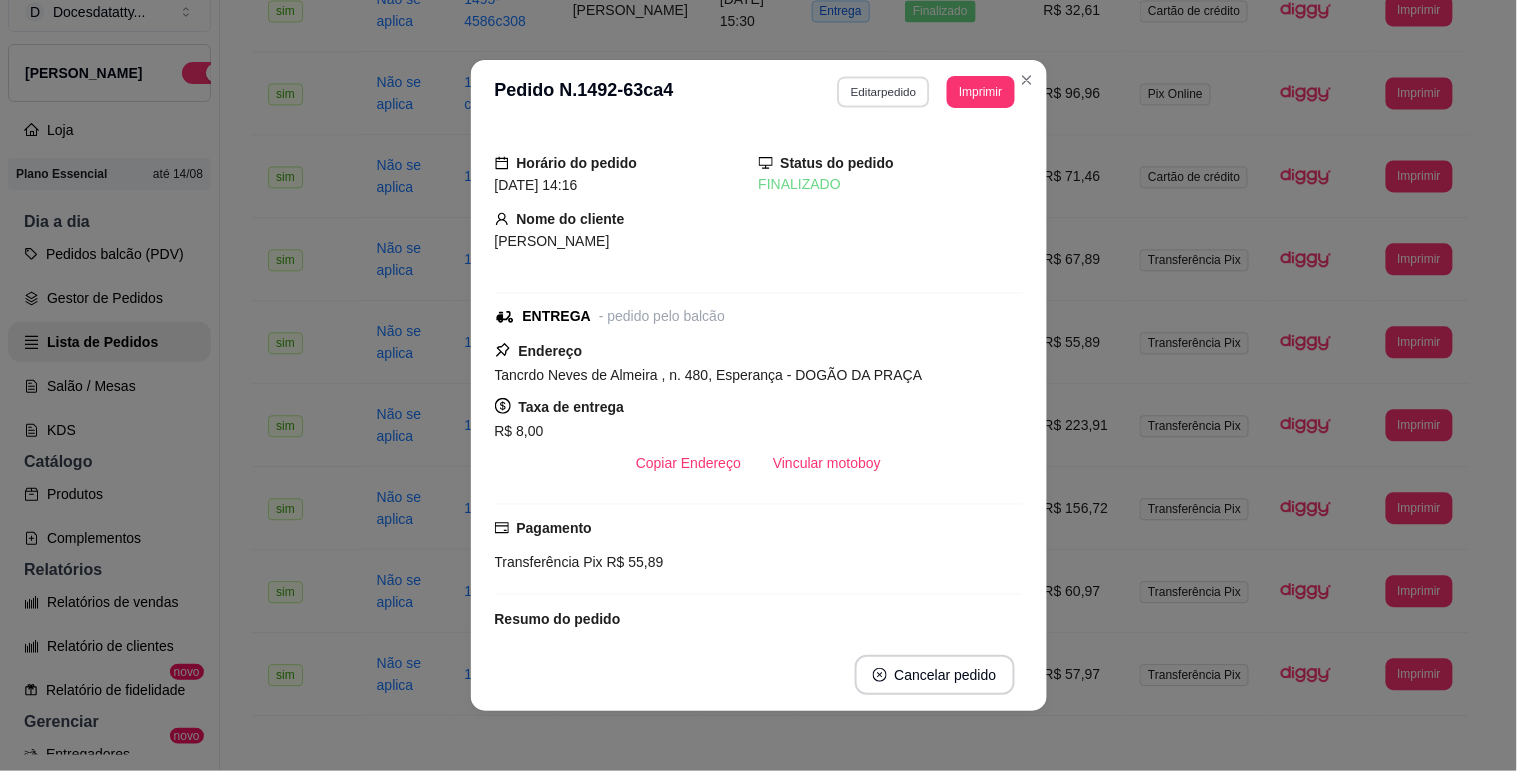 click on "Editar  pedido" at bounding box center (883, 91) 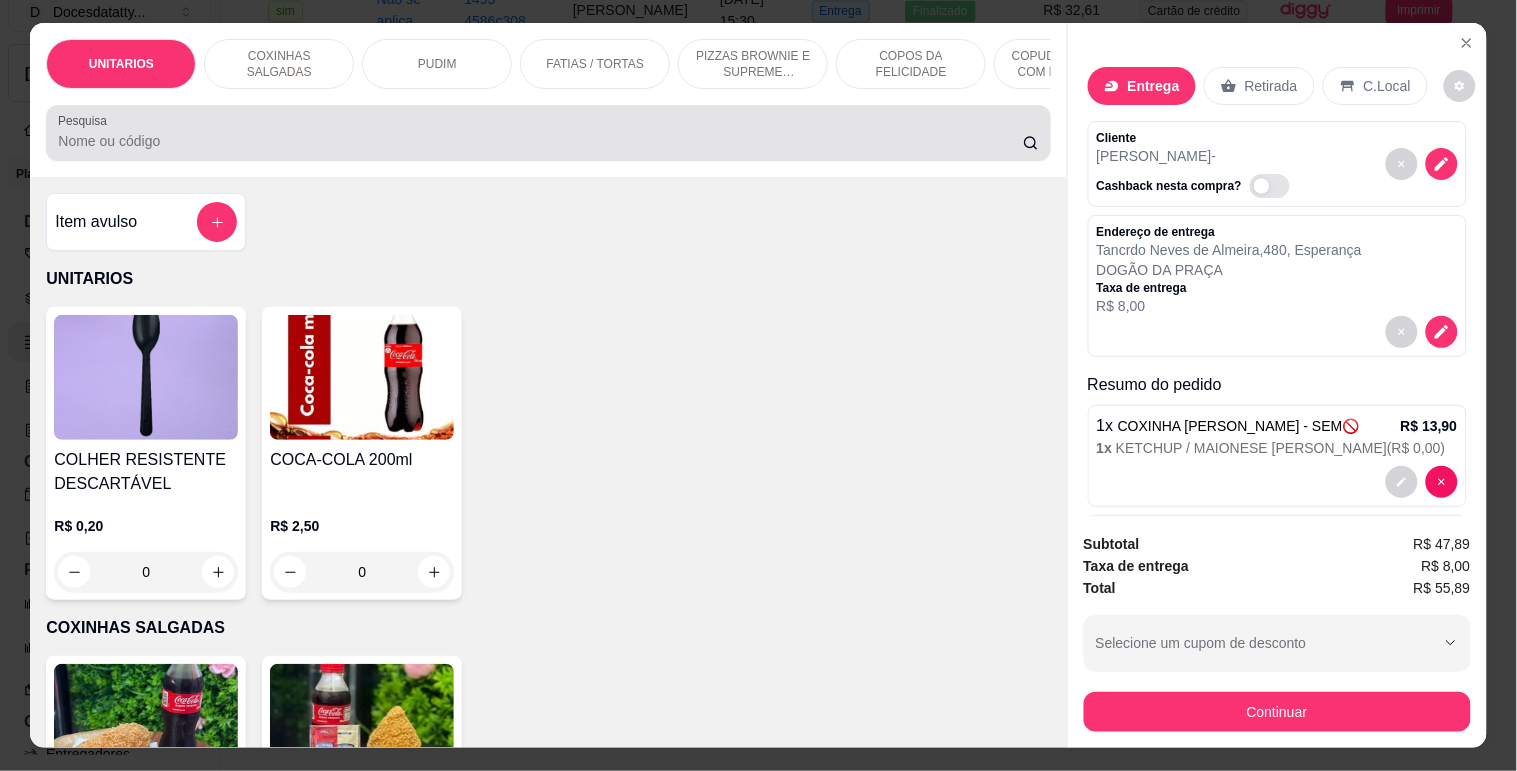 click on "Pesquisa" at bounding box center (540, 141) 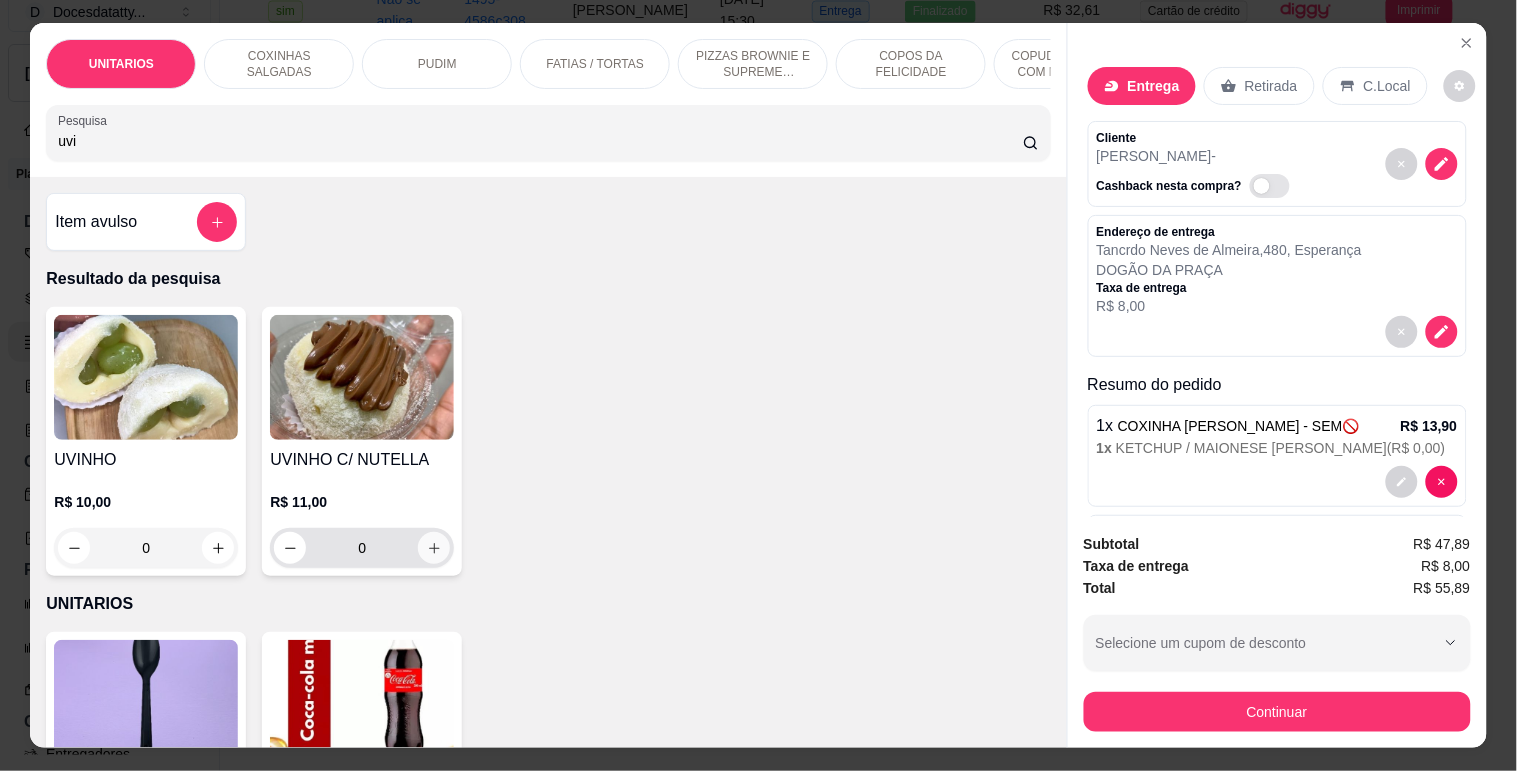 type on "uvi" 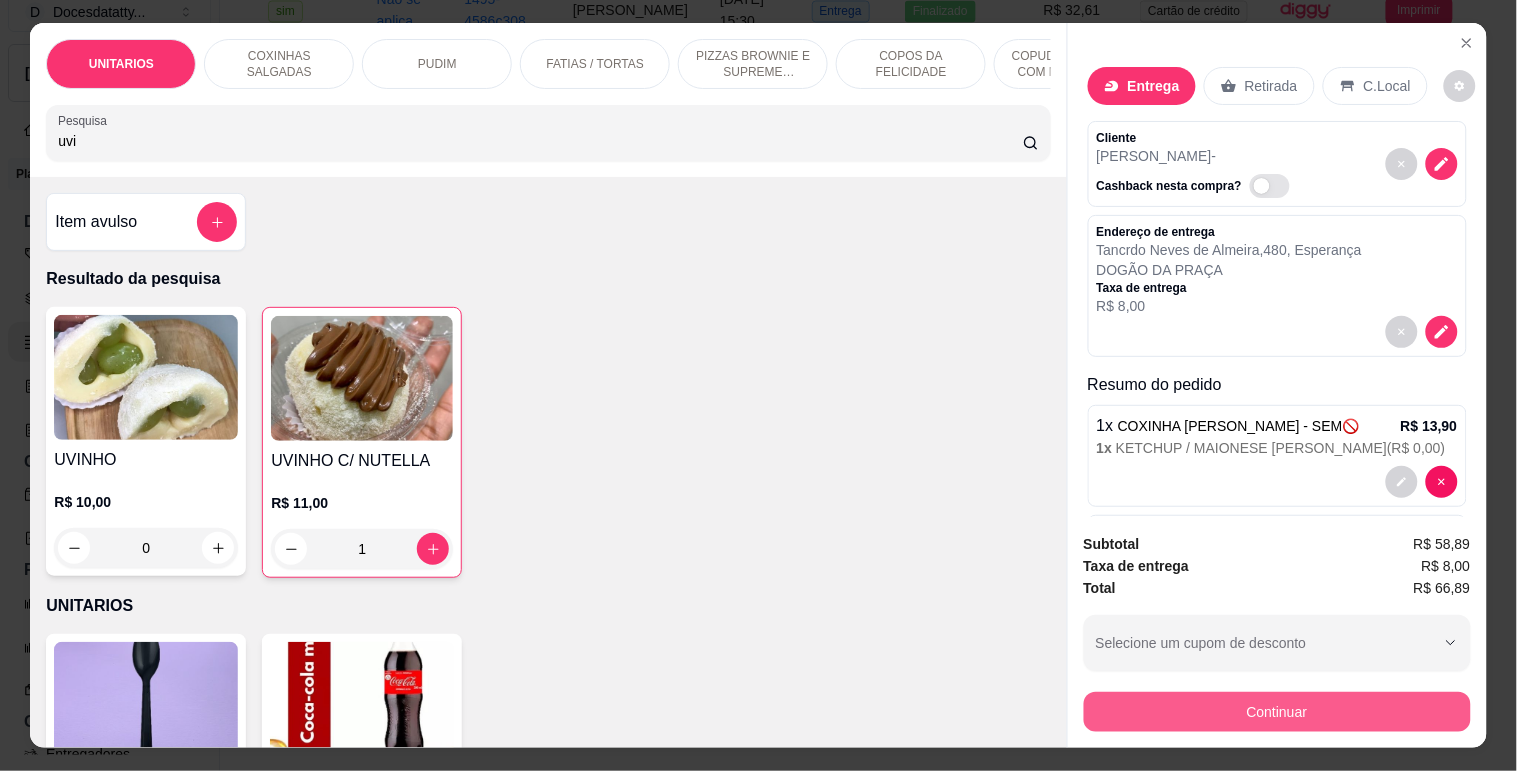 click on "Continuar" at bounding box center [1277, 712] 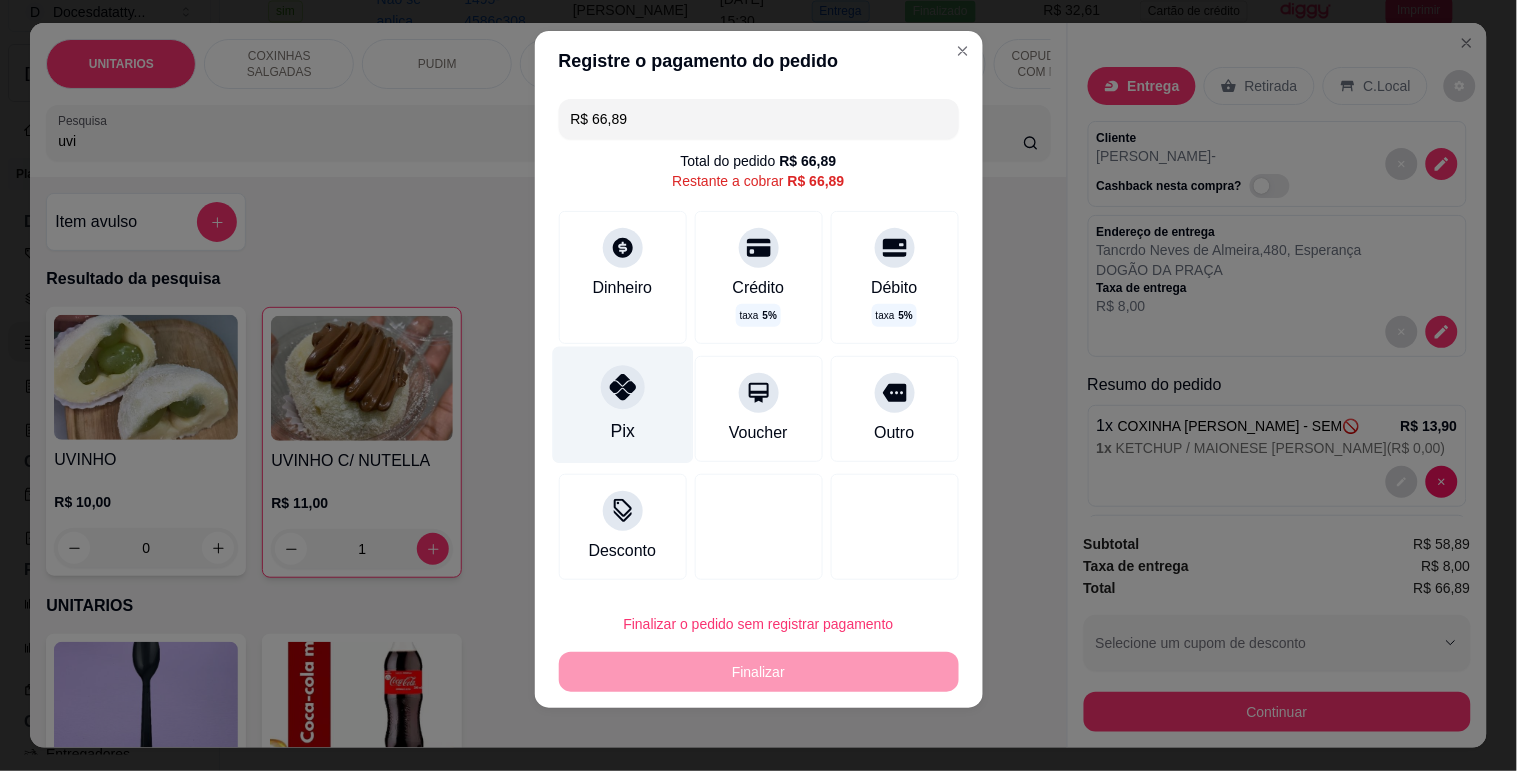 click on "Pix" at bounding box center (622, 405) 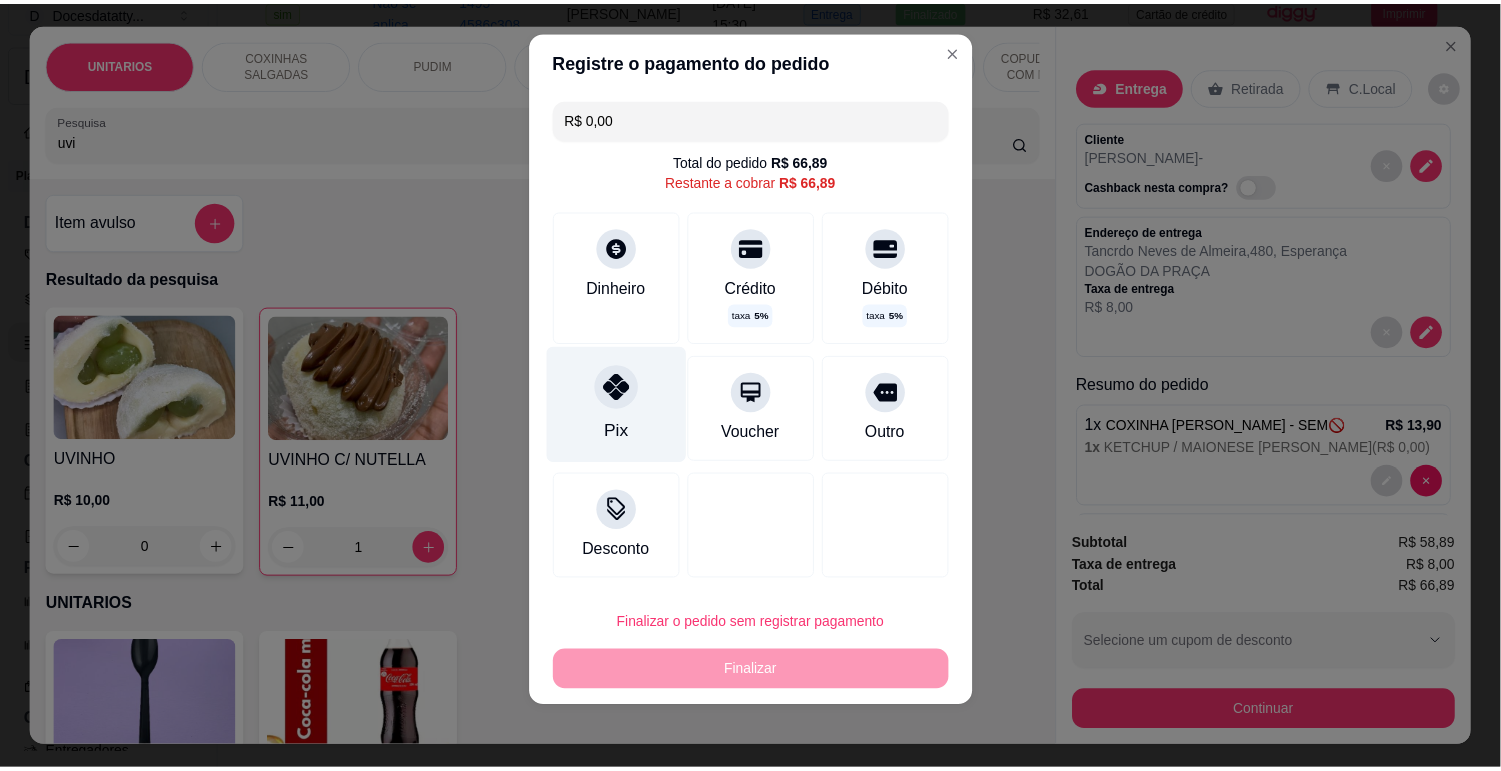 scroll, scrollTop: 8, scrollLeft: 0, axis: vertical 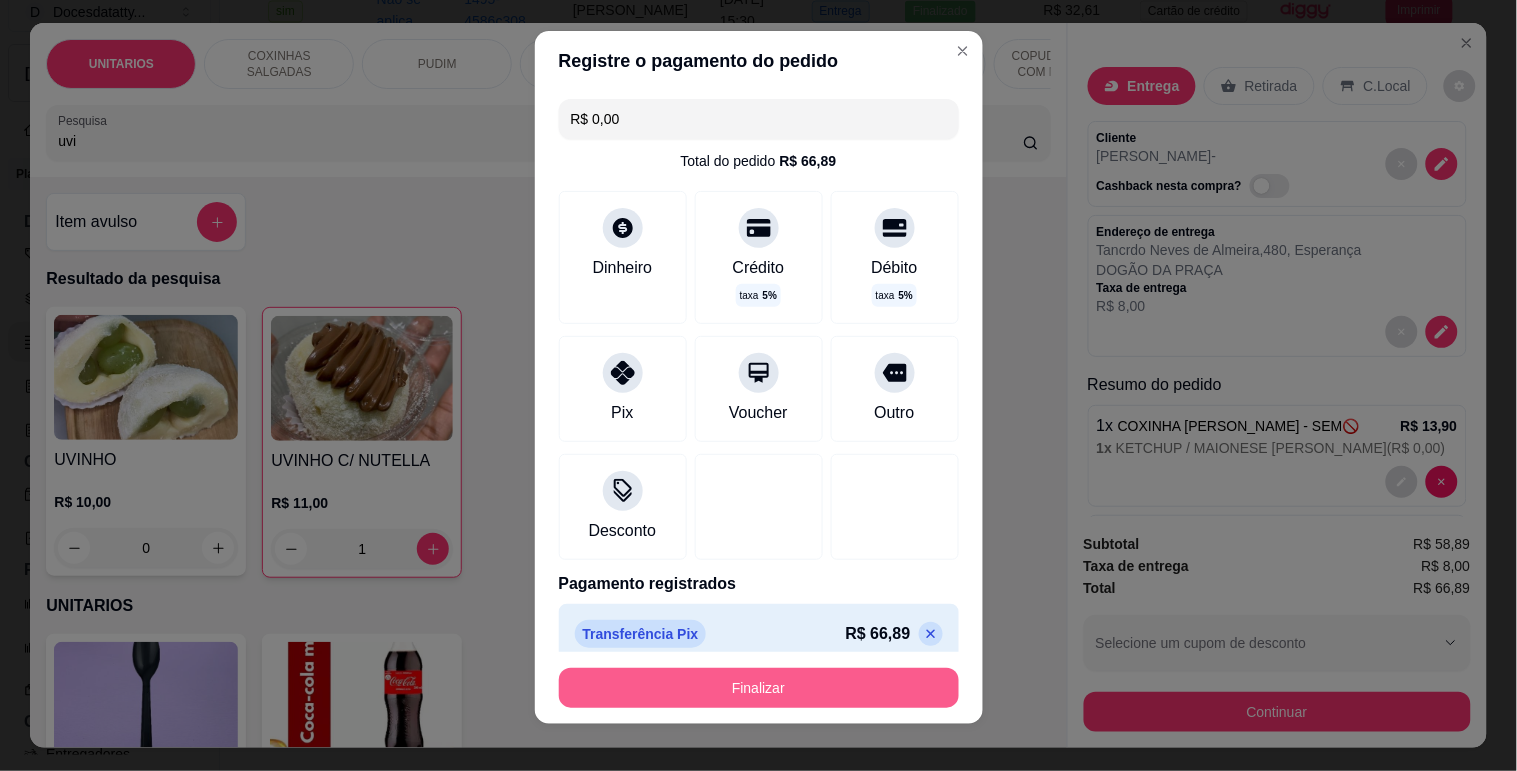 click on "Finalizar" at bounding box center [759, 688] 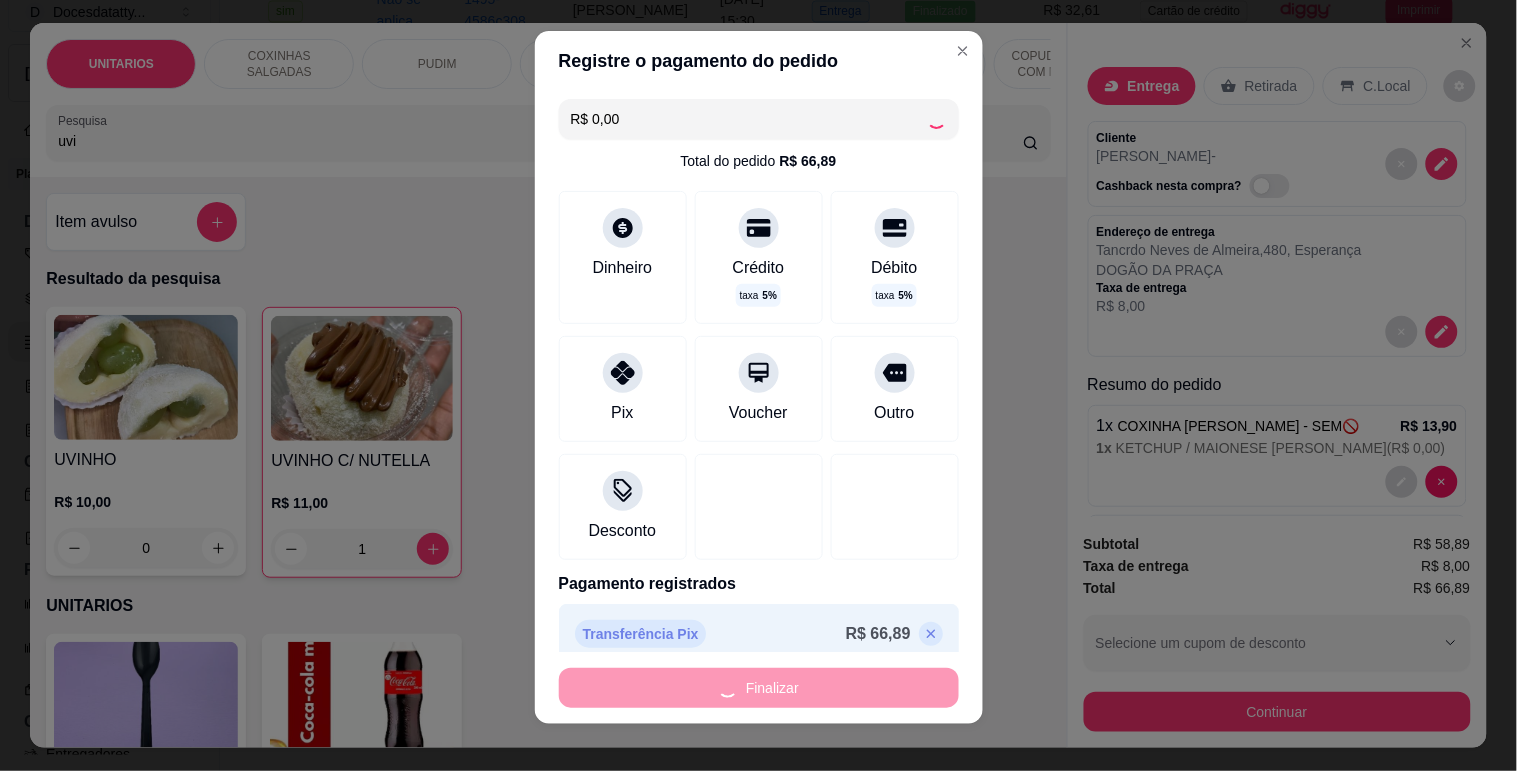 type on "0" 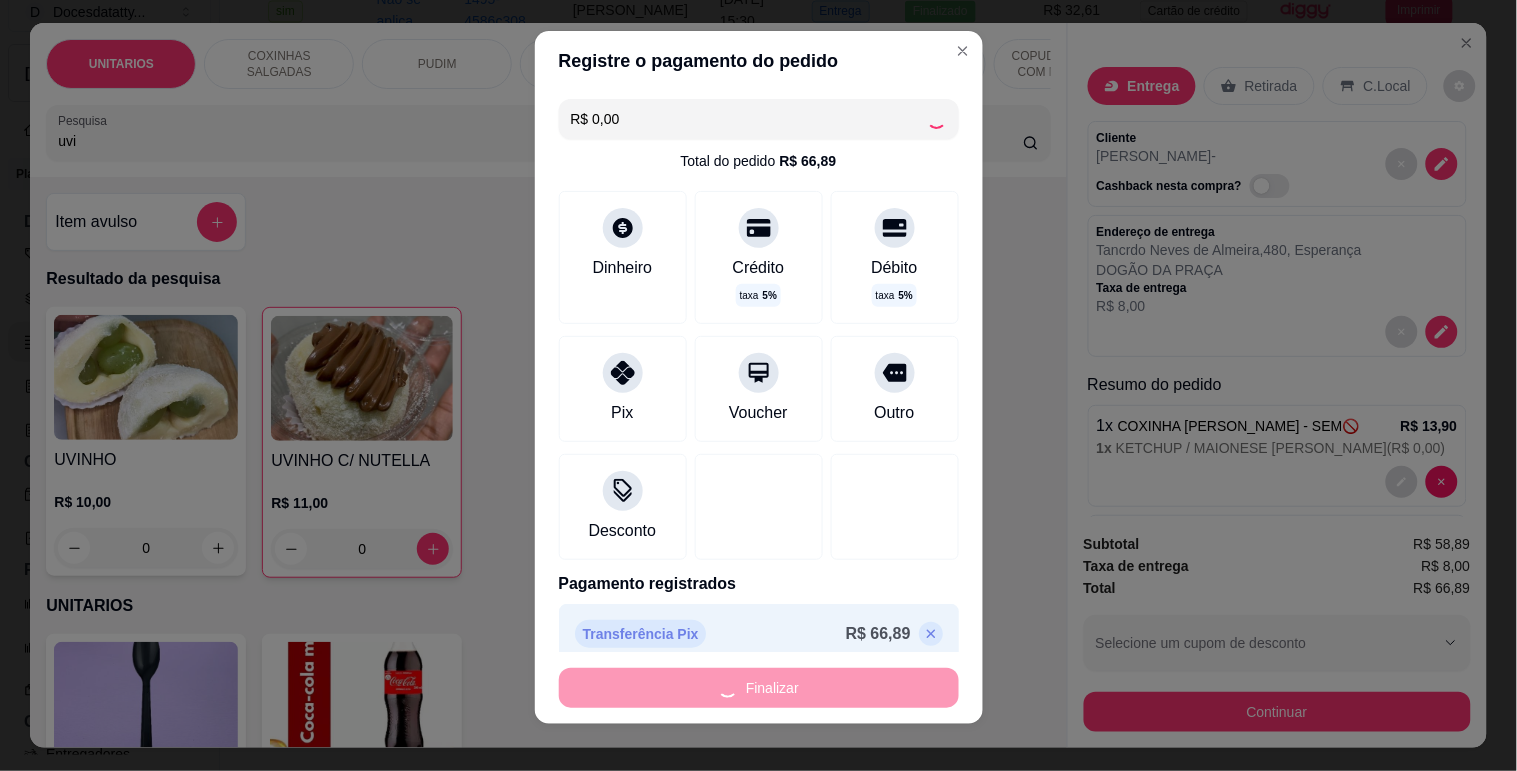 type on "-R$ 66,89" 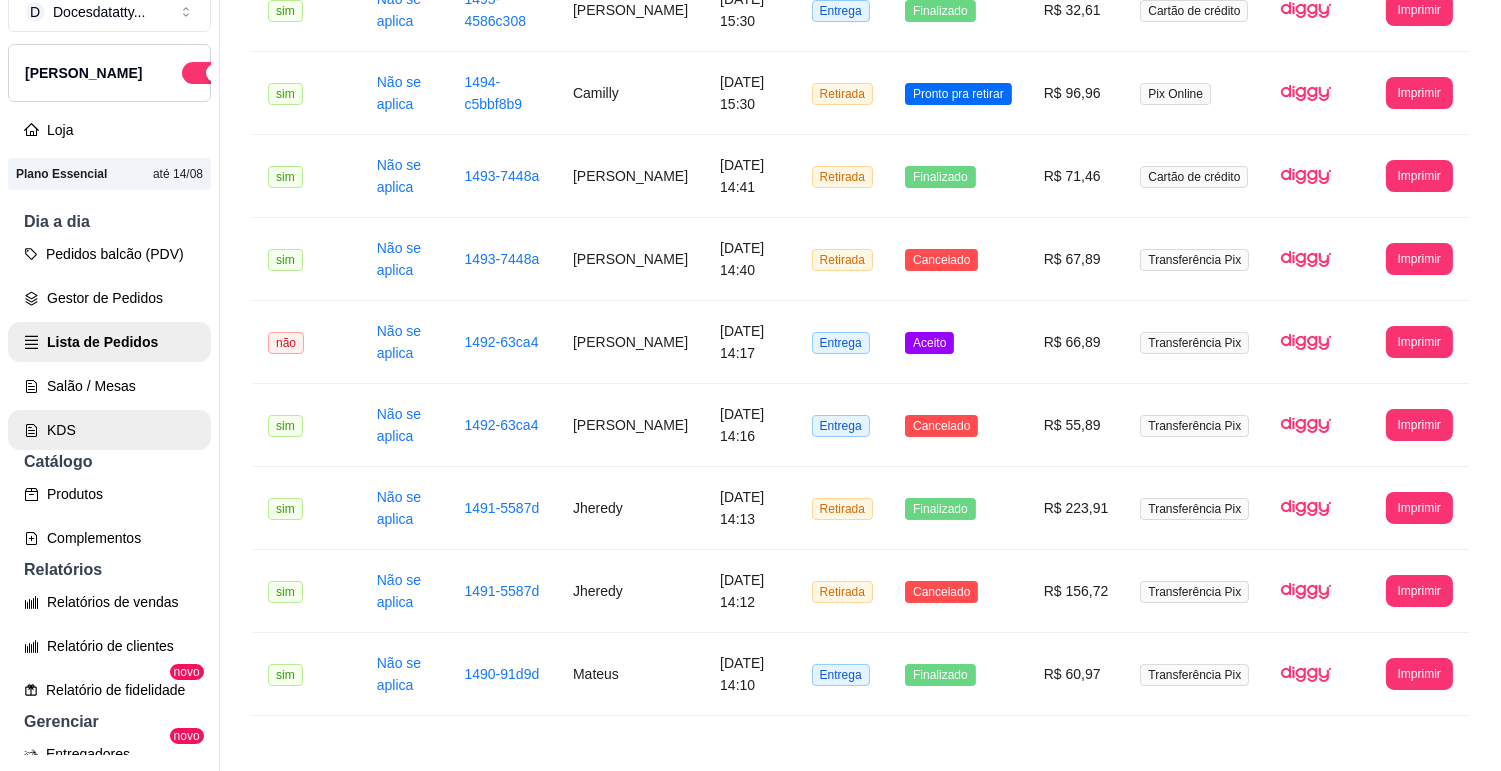 scroll, scrollTop: 0, scrollLeft: 0, axis: both 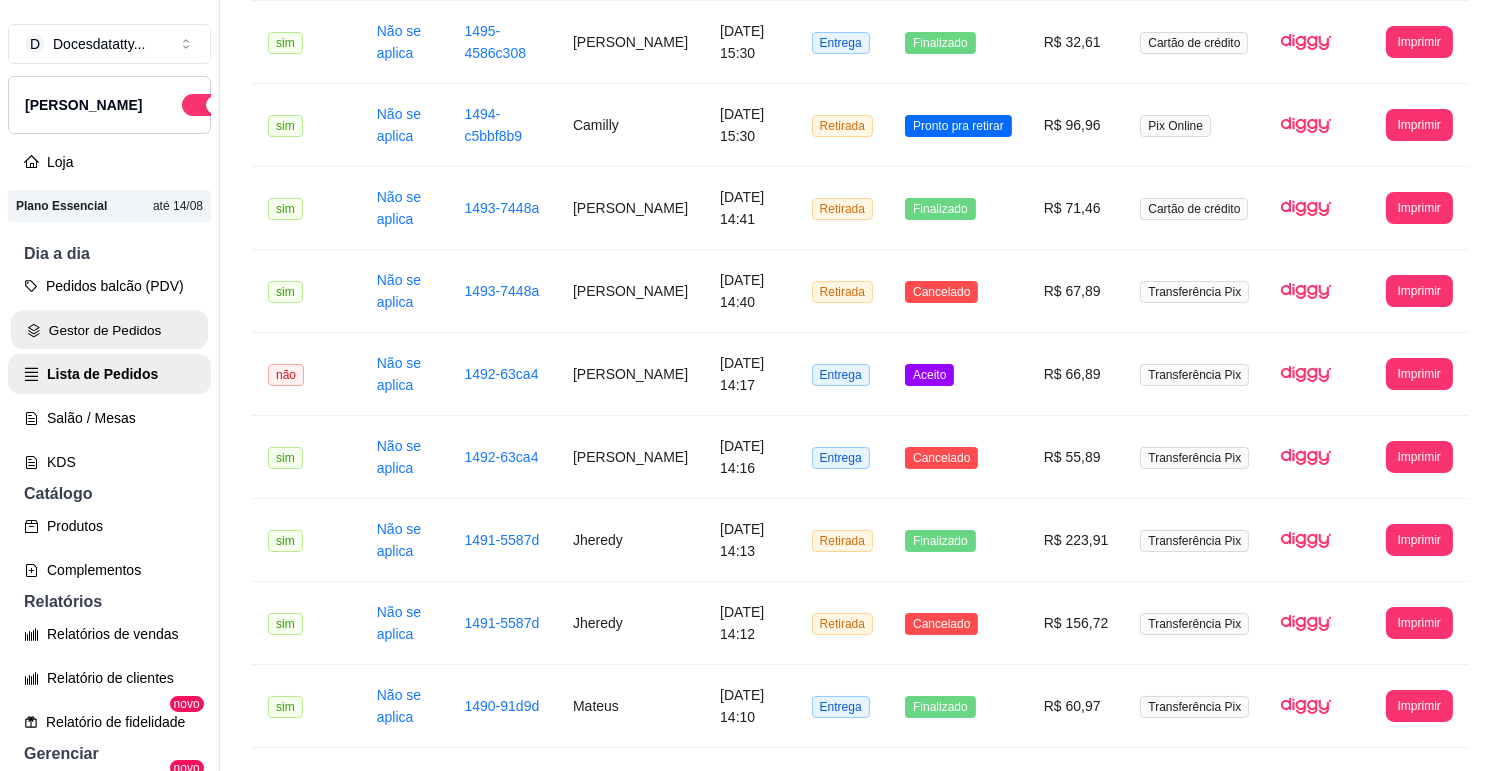 click on "Gestor de Pedidos" at bounding box center (109, 330) 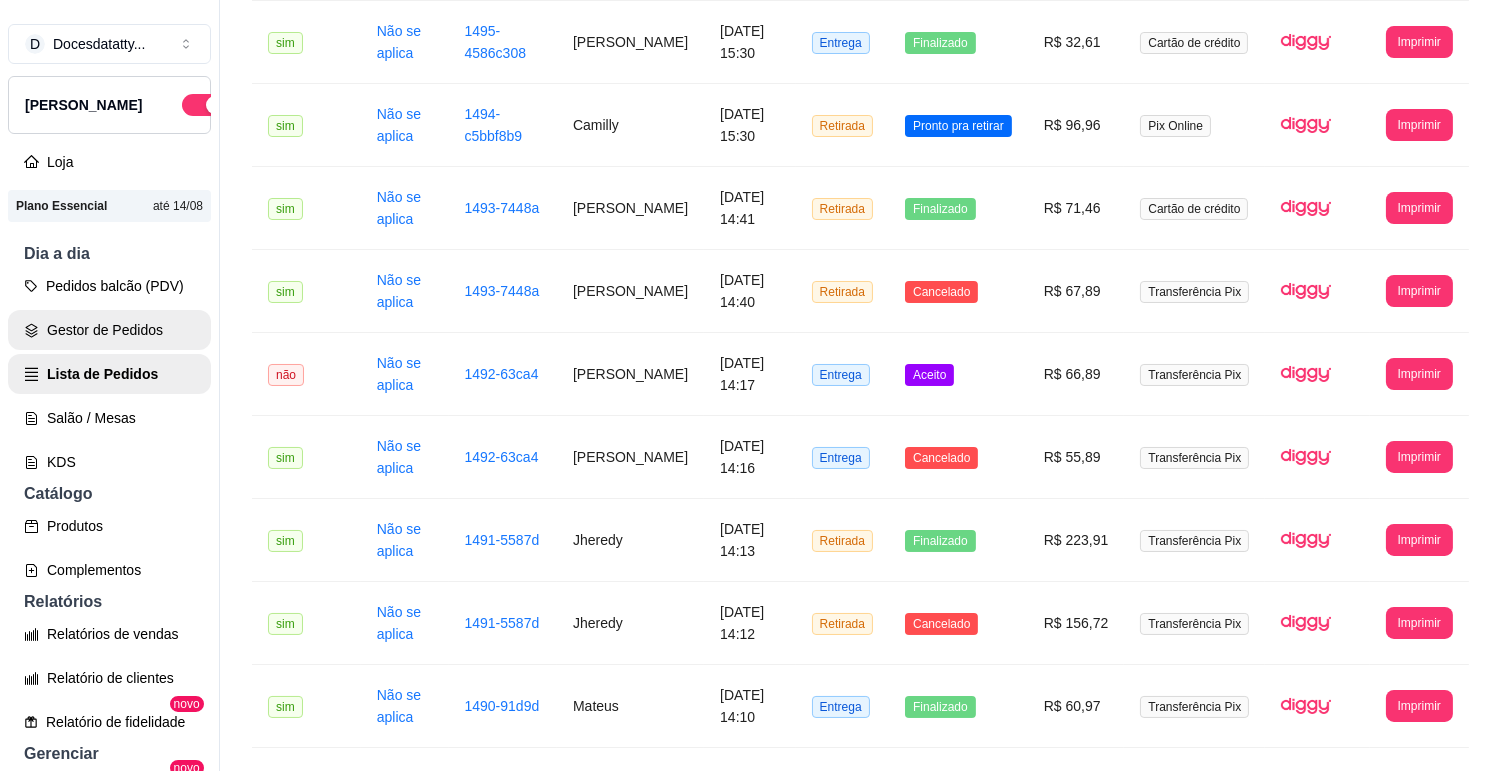click on "Gestor de Pedidos" at bounding box center [109, 330] 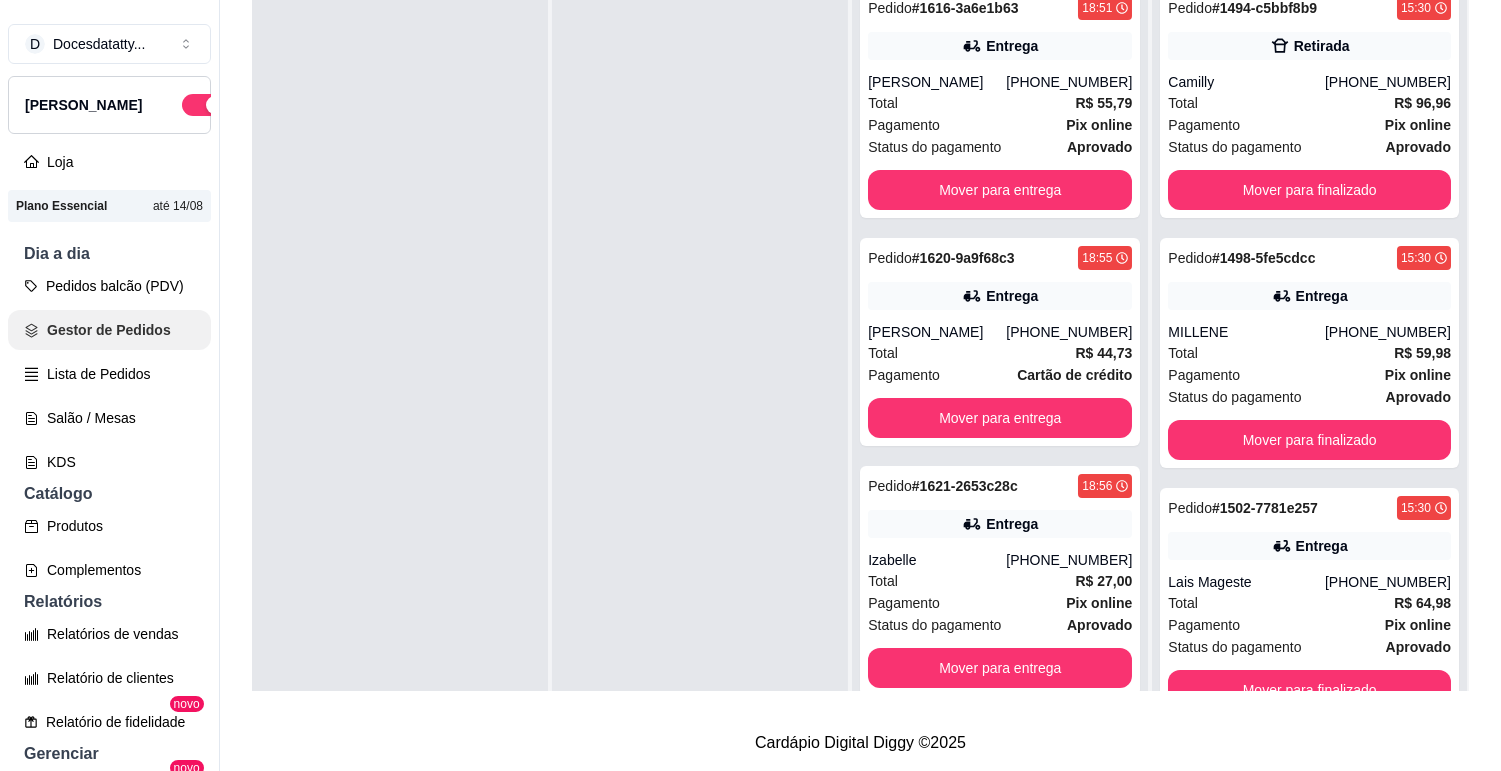 scroll, scrollTop: 0, scrollLeft: 0, axis: both 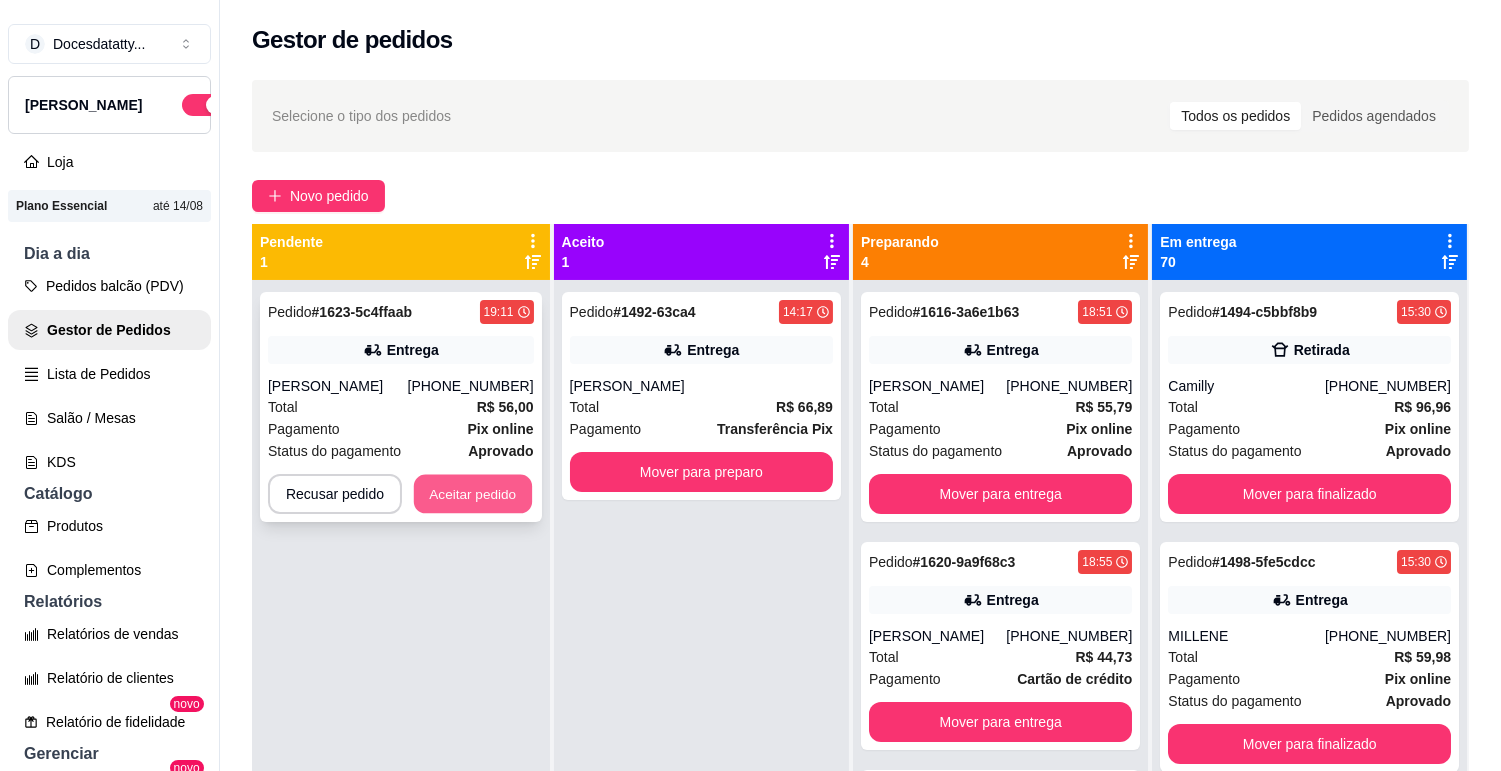 click on "Aceitar pedido" at bounding box center [473, 494] 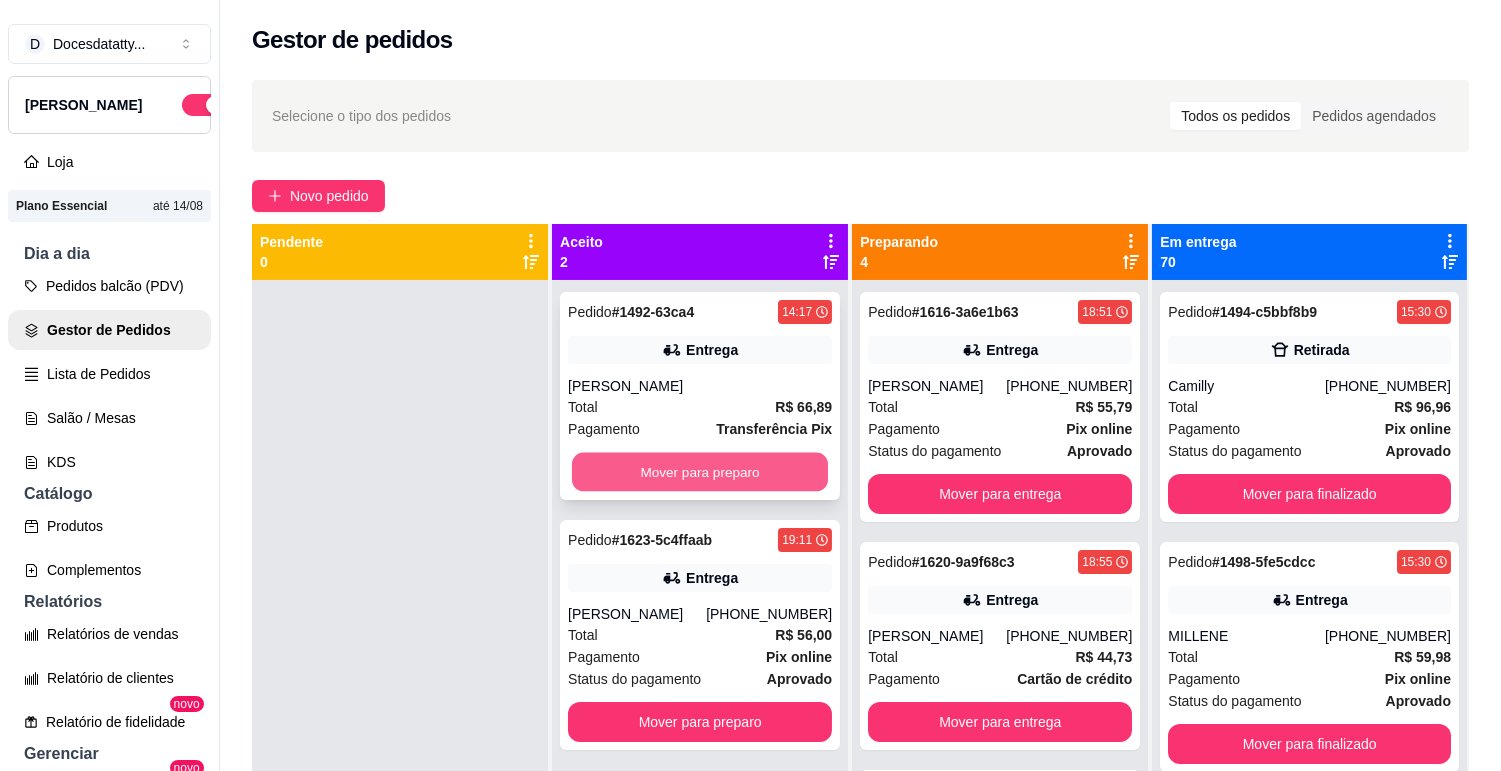 click on "Mover para preparo" at bounding box center [700, 472] 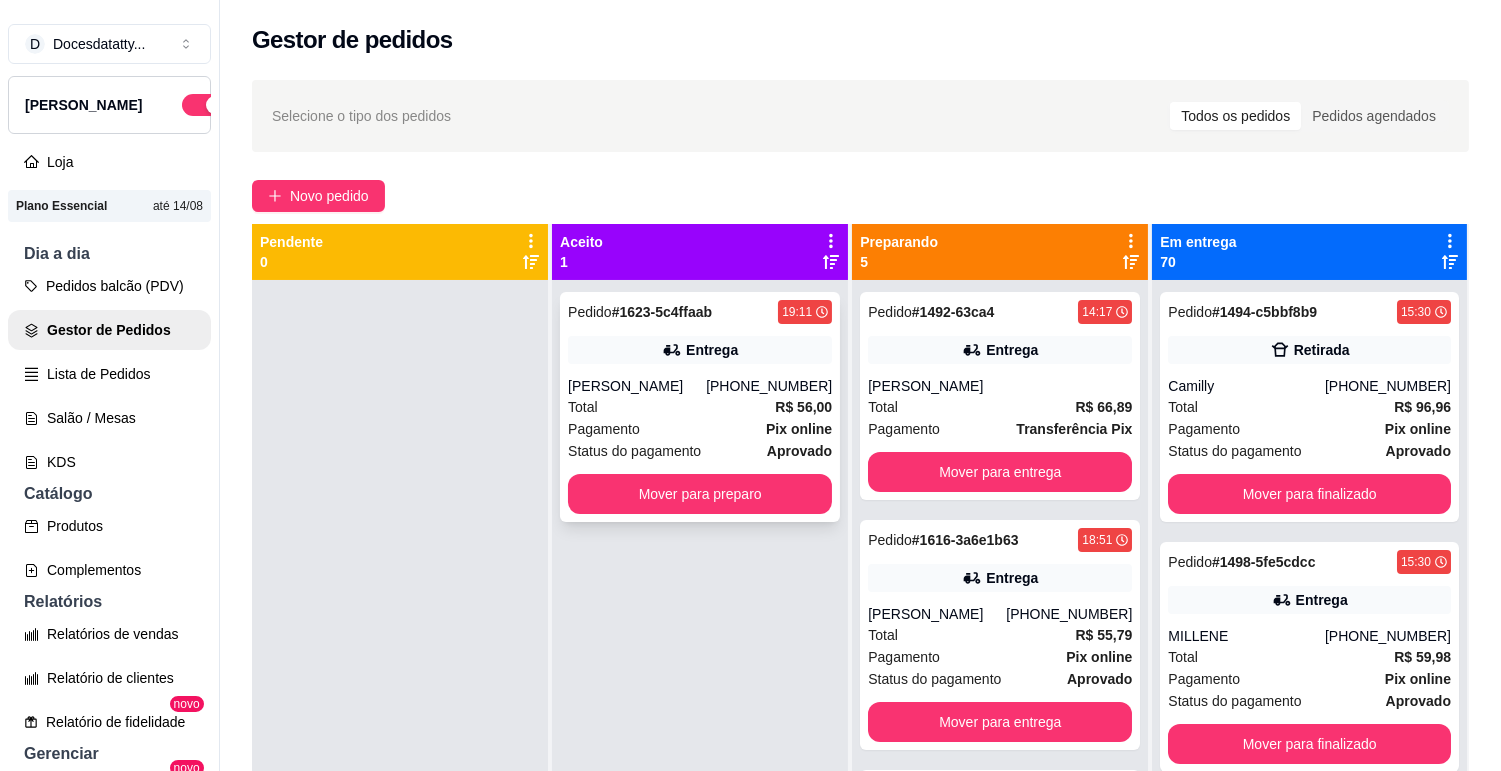 click on "Pedido  # 1623-5c4ffaab 19:11 Entrega [PERSON_NAME] [PHONE_NUMBER] Total R$ 56,00 Pagamento Pix online Status do pagamento aprovado Mover para preparo" at bounding box center (700, 407) 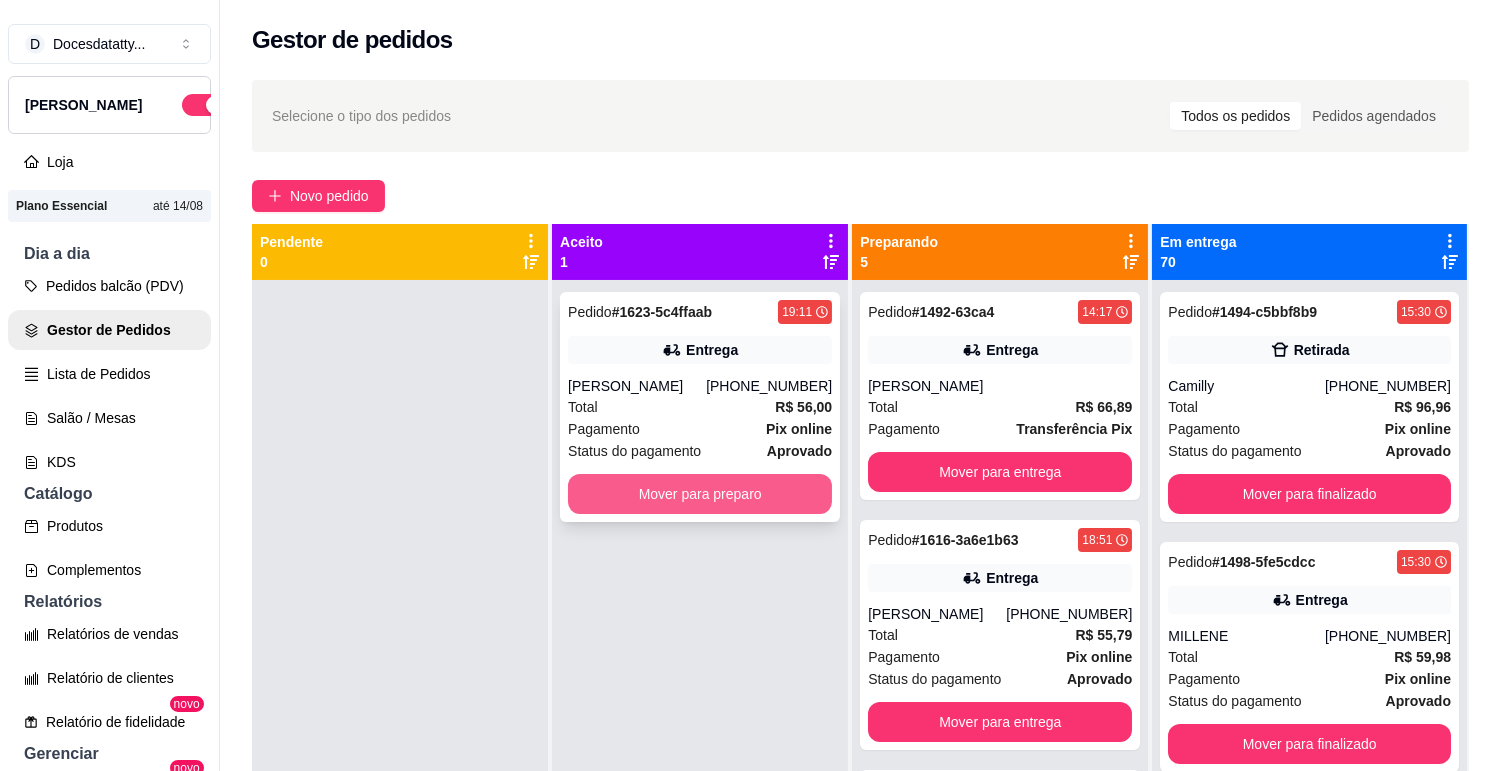 click on "Mover para preparo" at bounding box center (700, 494) 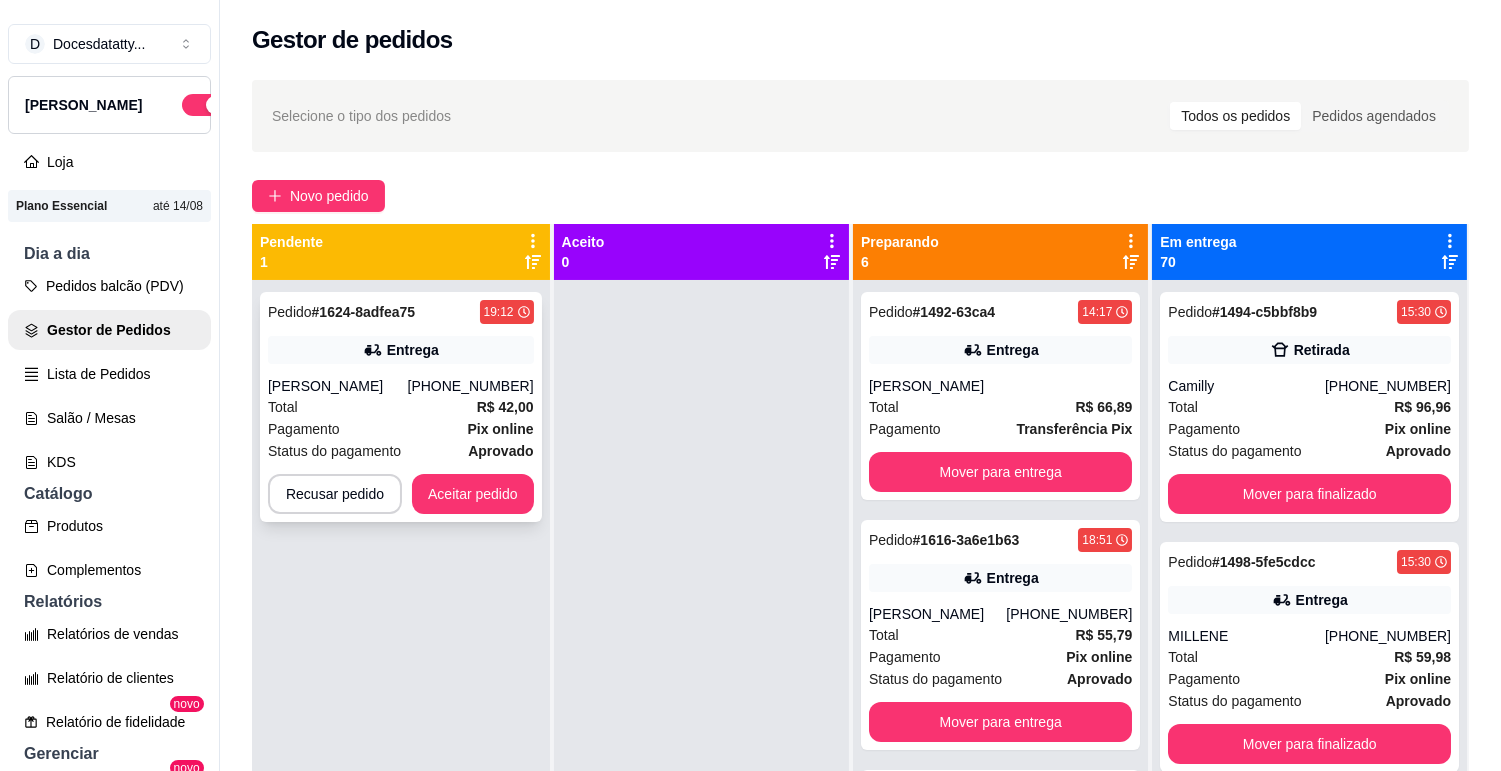 click on "Aceitar pedido" at bounding box center (473, 494) 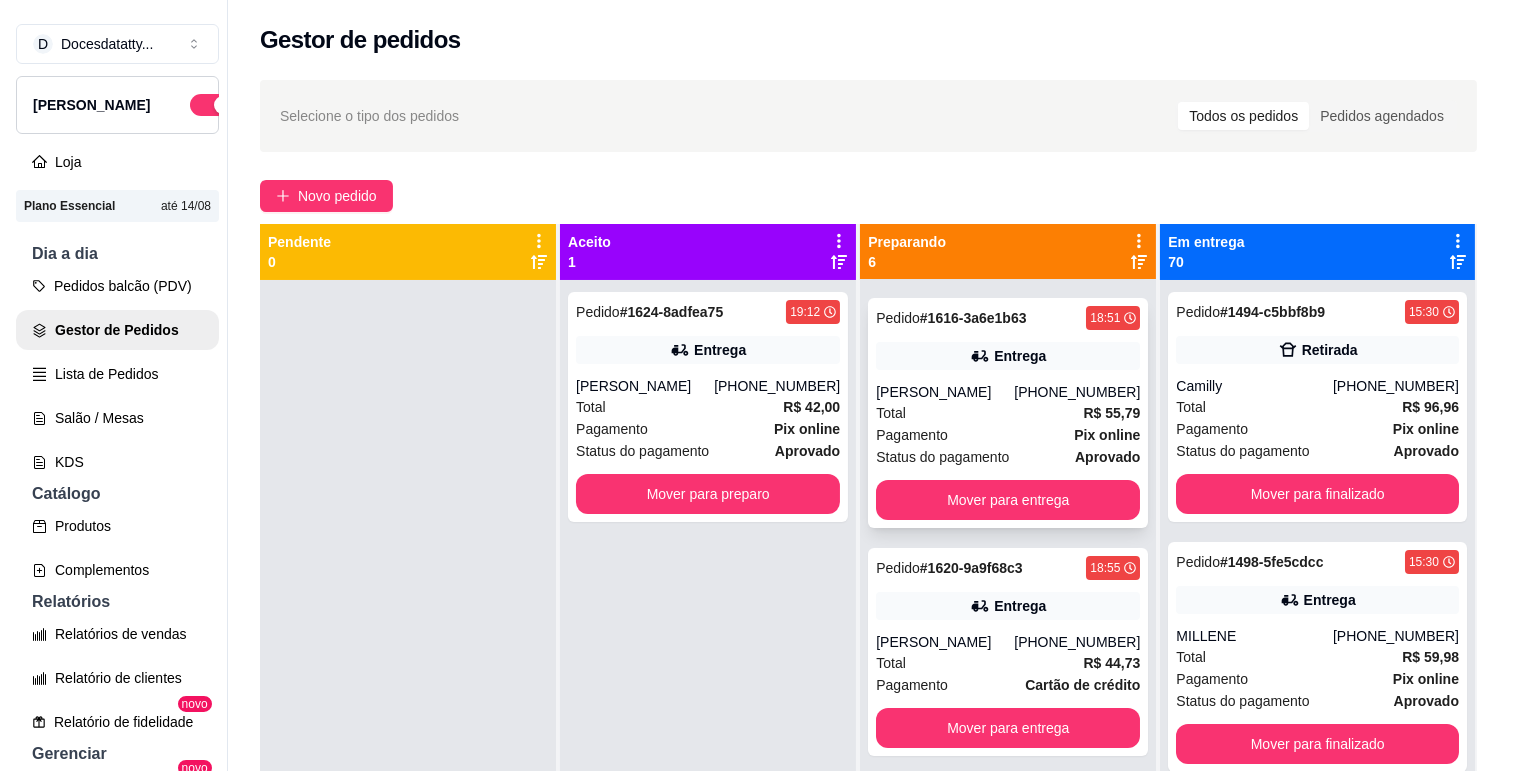 scroll, scrollTop: 0, scrollLeft: 0, axis: both 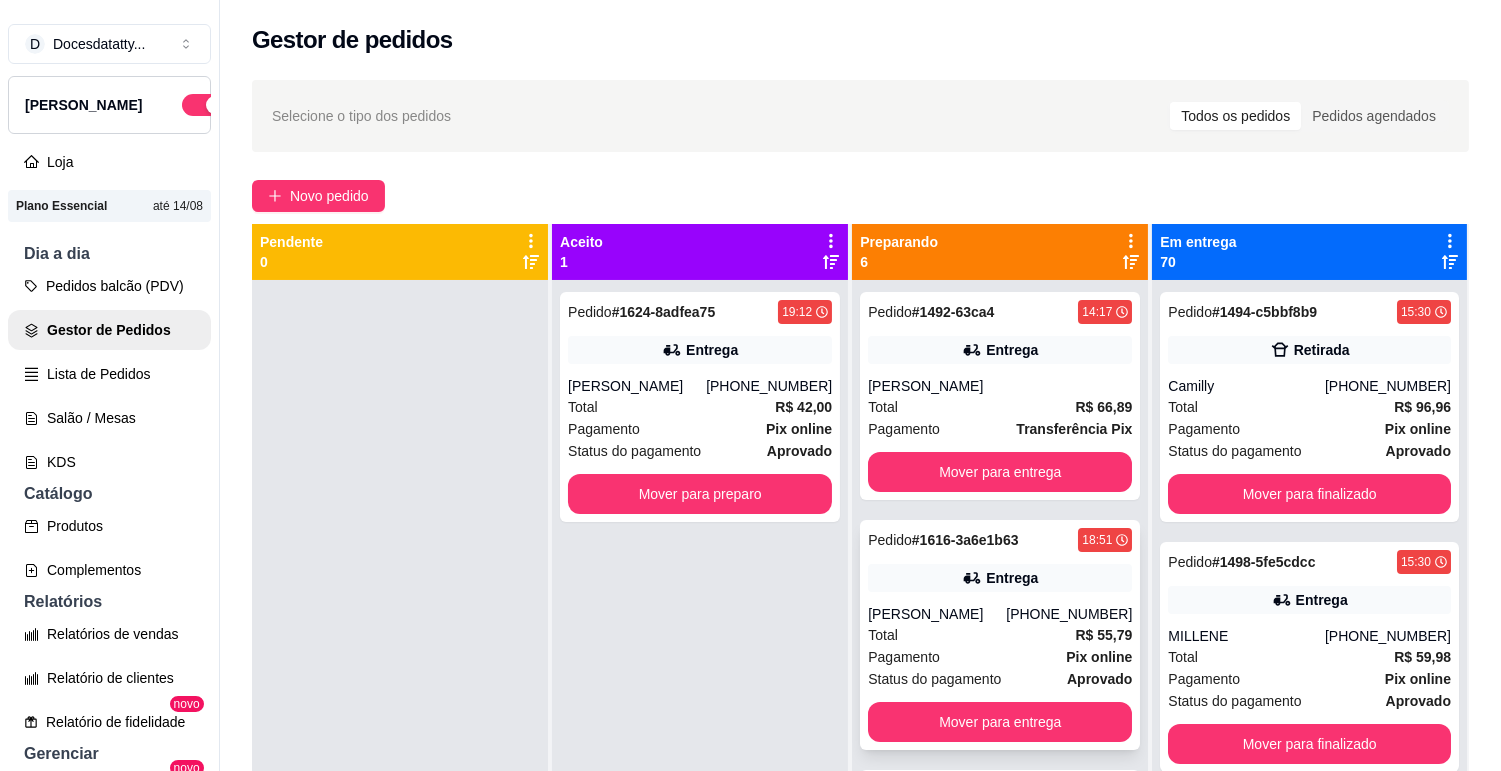 click on "[PERSON_NAME]" at bounding box center [937, 614] 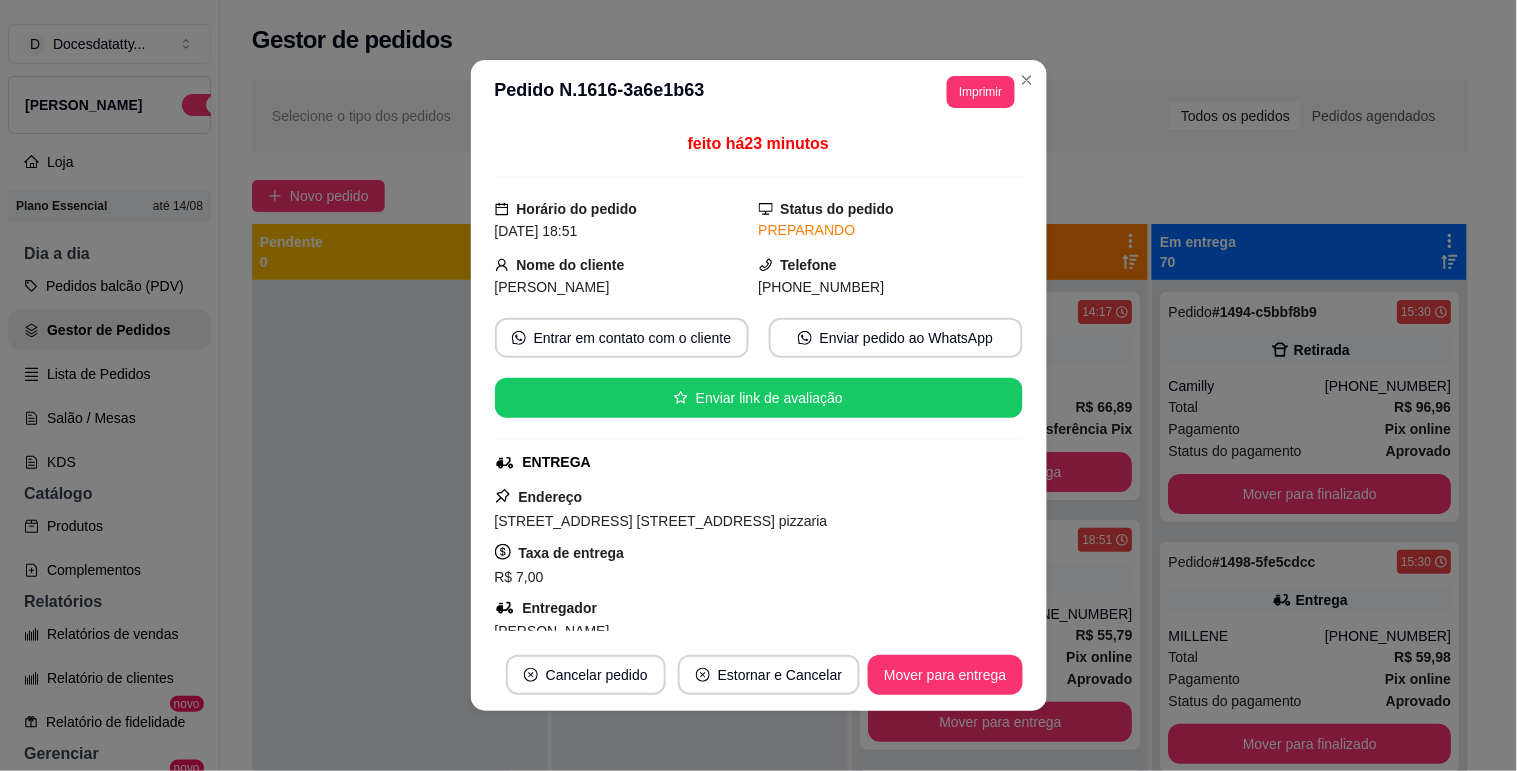 scroll, scrollTop: 111, scrollLeft: 0, axis: vertical 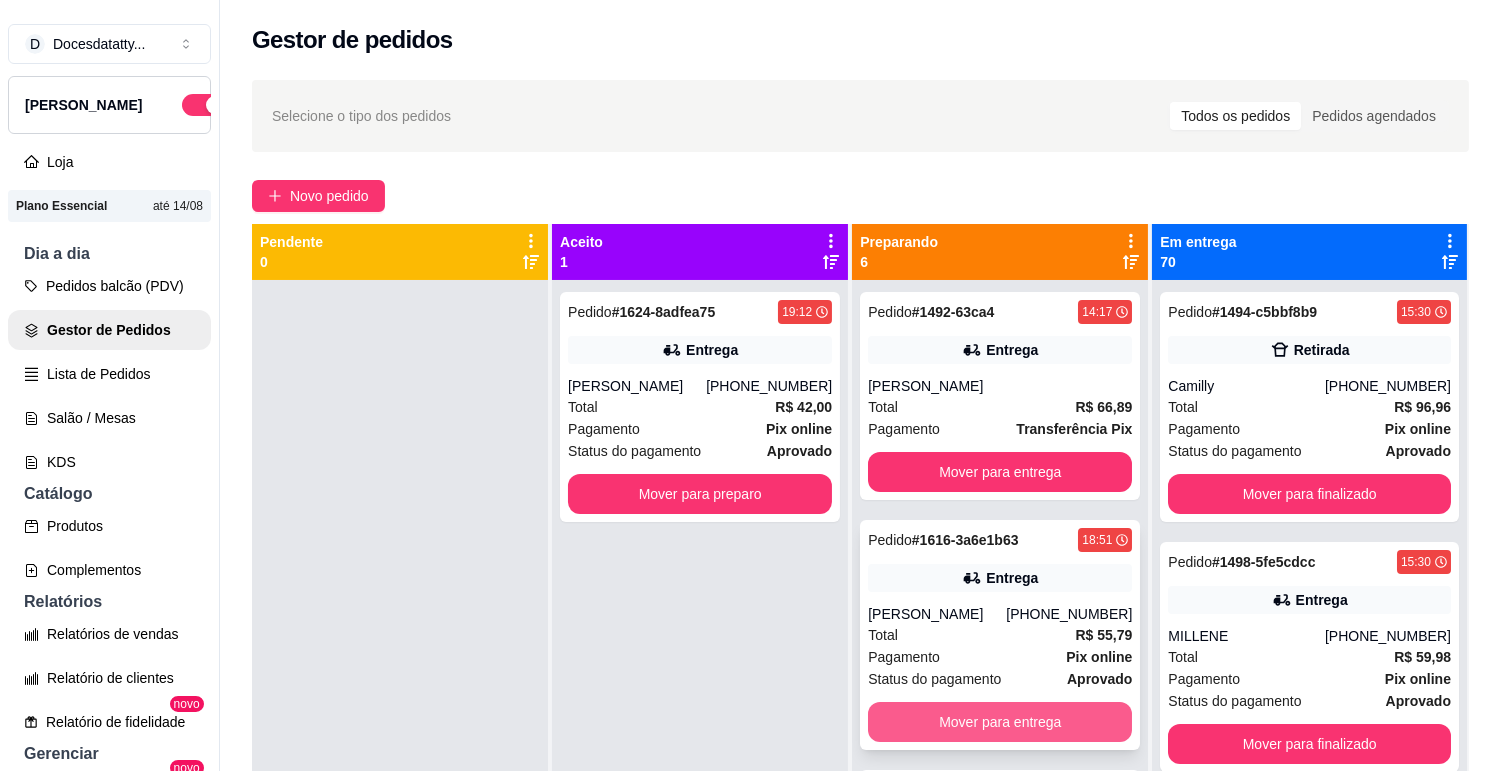 click on "Mover para entrega" at bounding box center (1000, 722) 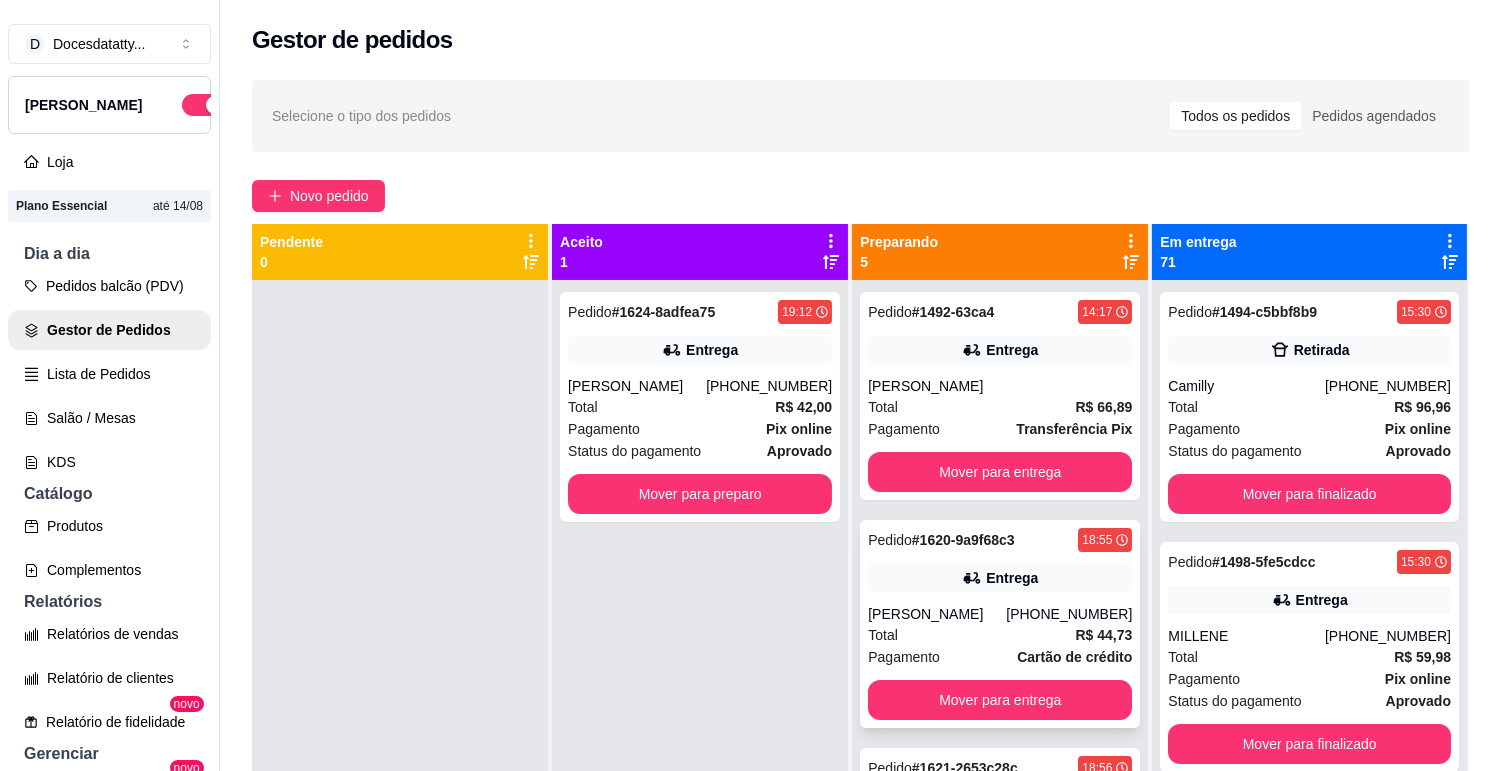 click on "[PERSON_NAME]" at bounding box center [937, 614] 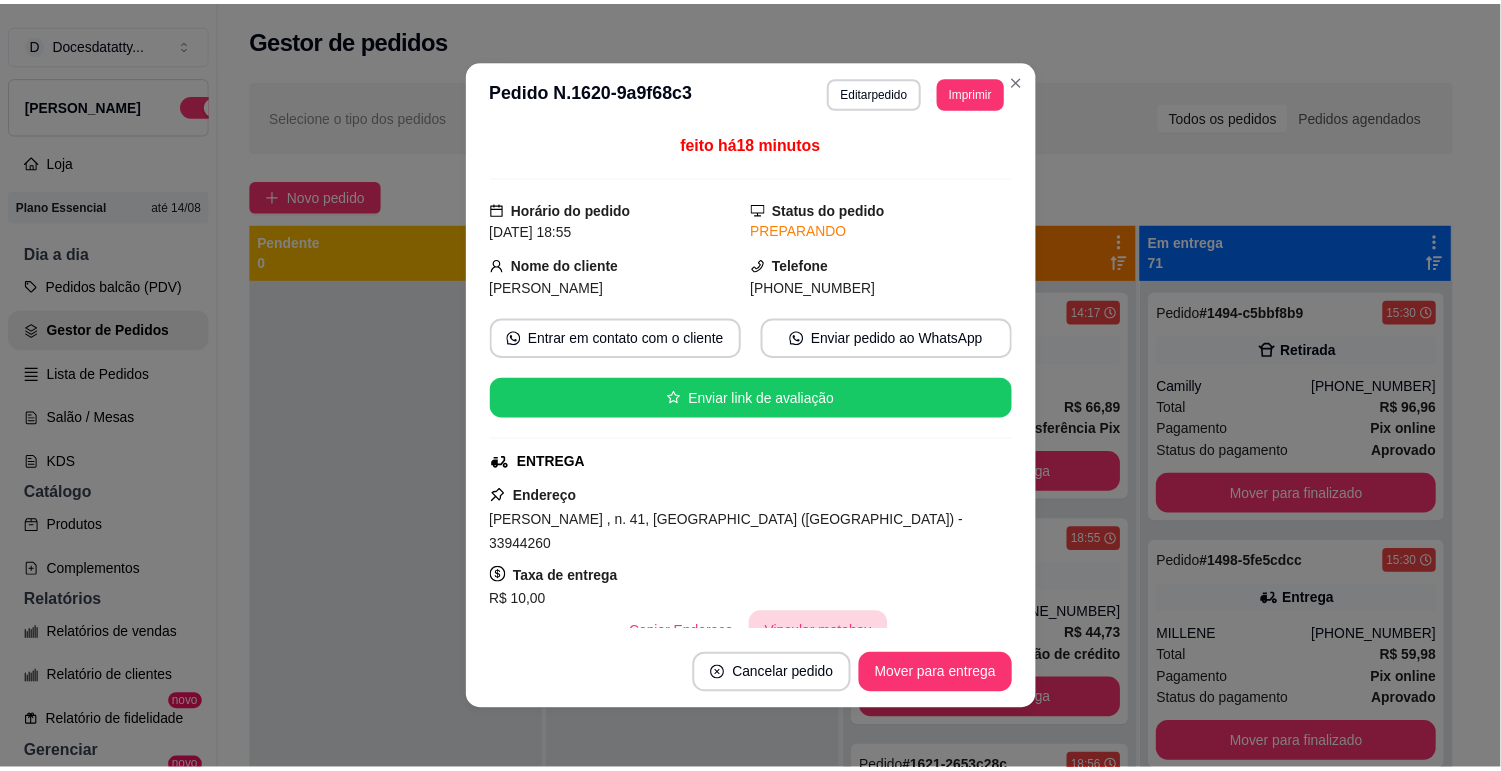 scroll, scrollTop: 111, scrollLeft: 0, axis: vertical 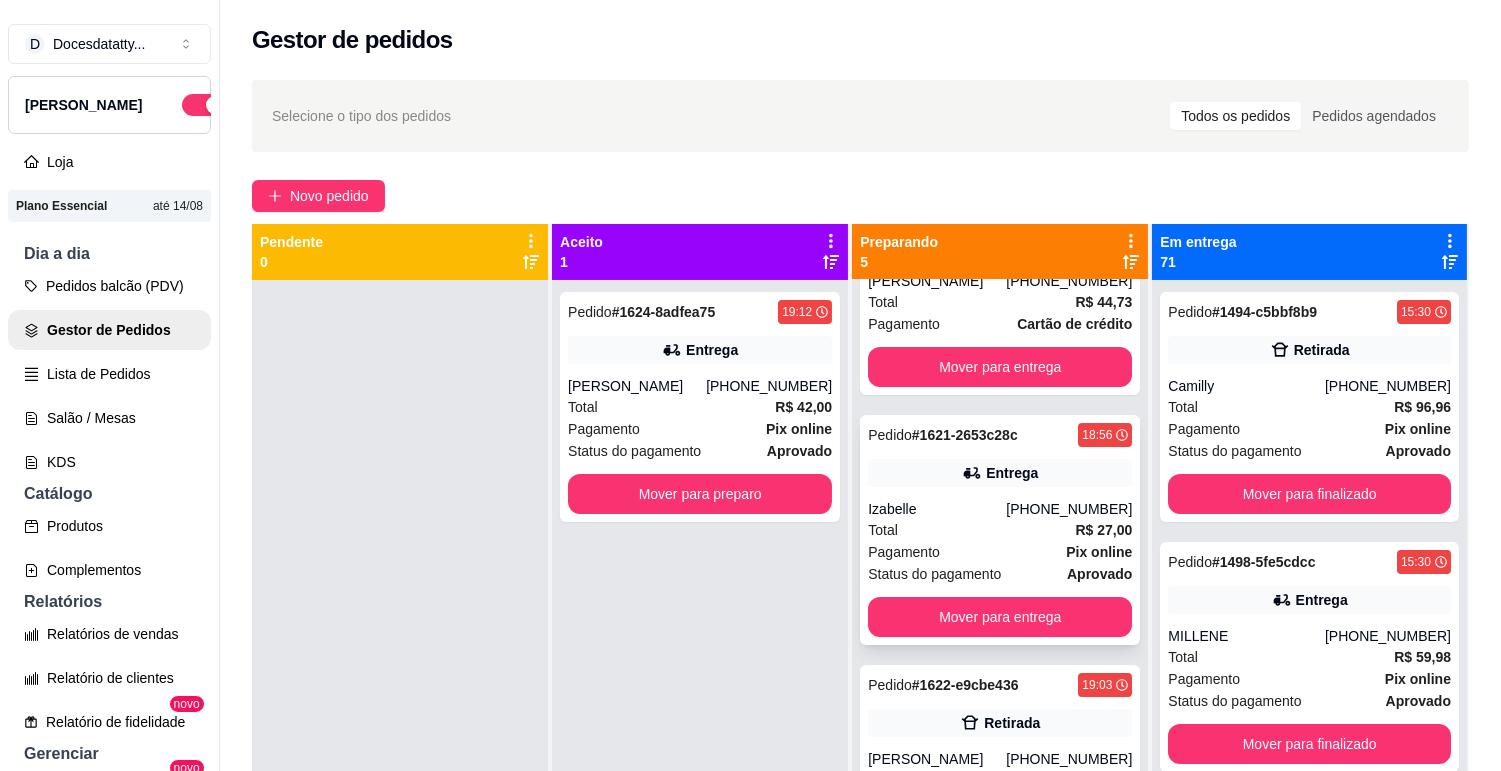 click on "Izabelle" at bounding box center [937, 509] 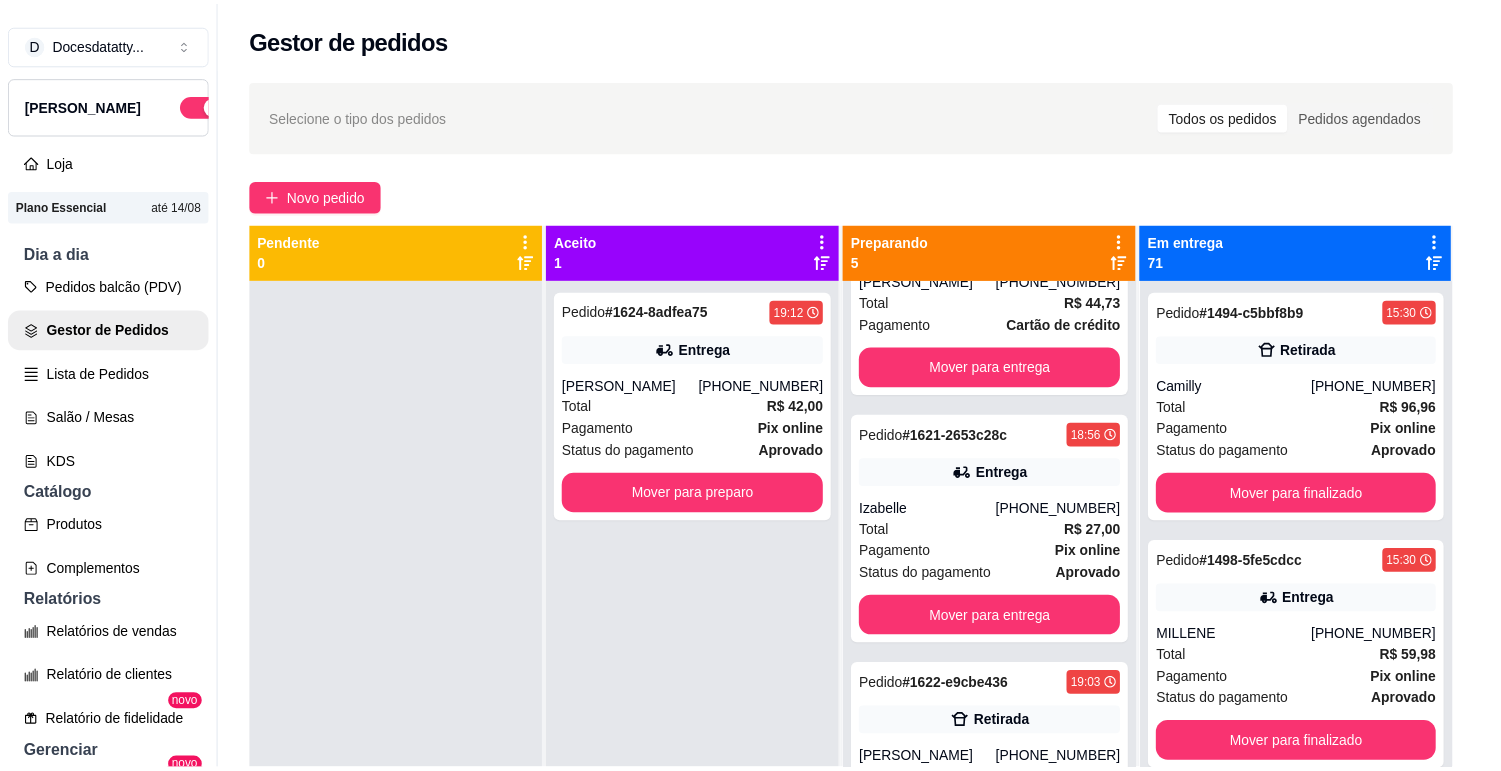 scroll, scrollTop: 111, scrollLeft: 0, axis: vertical 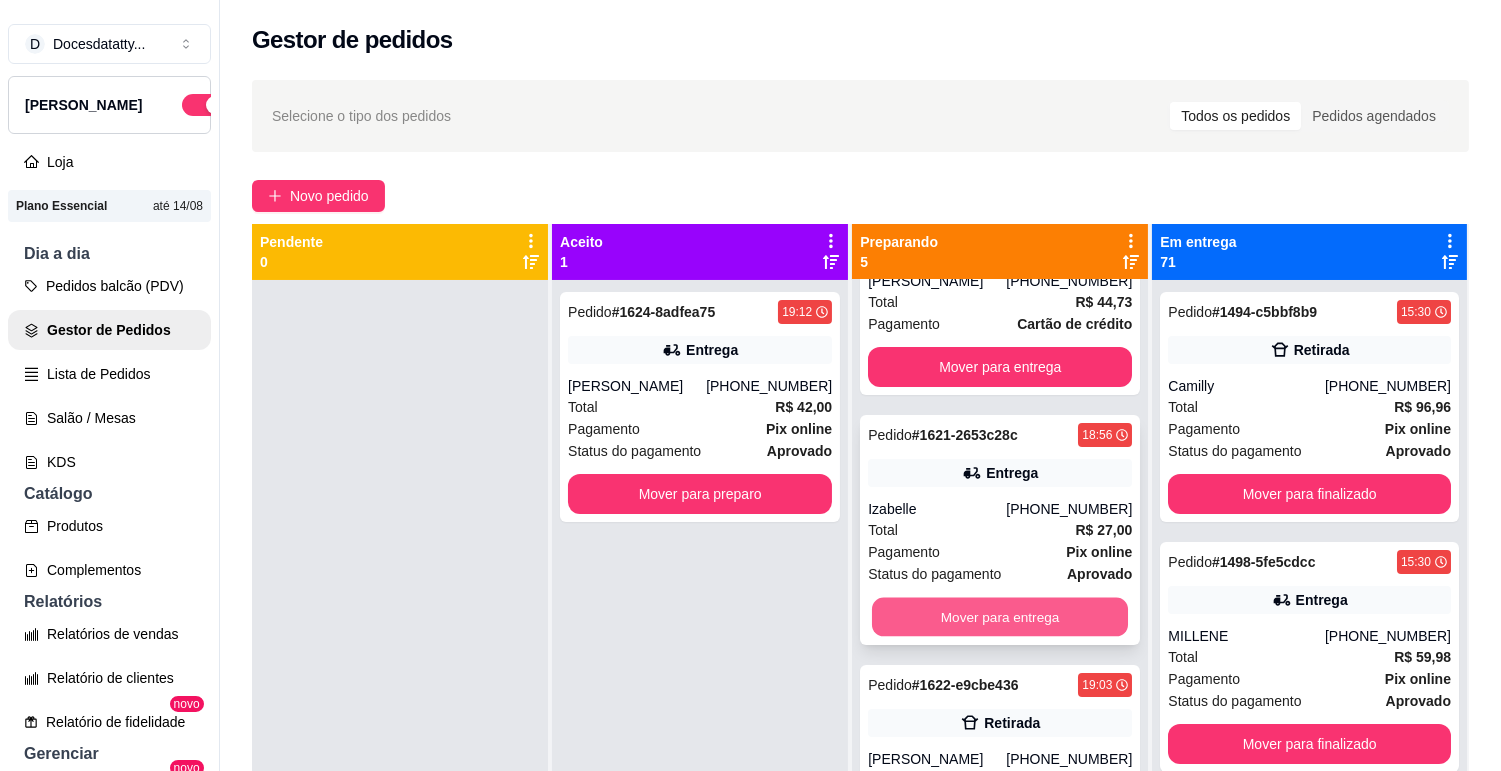 click on "Mover para entrega" at bounding box center (1000, 617) 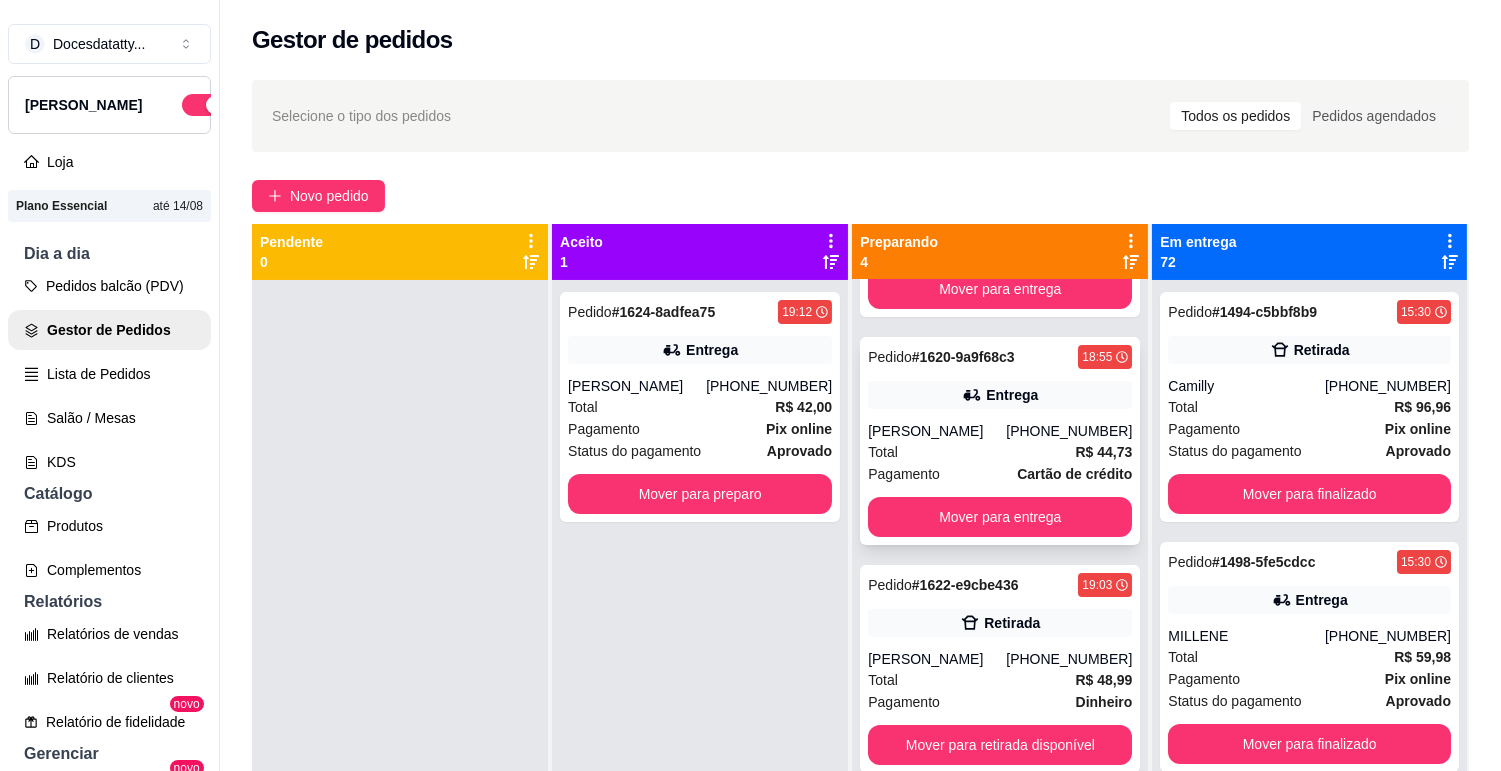 scroll, scrollTop: 182, scrollLeft: 0, axis: vertical 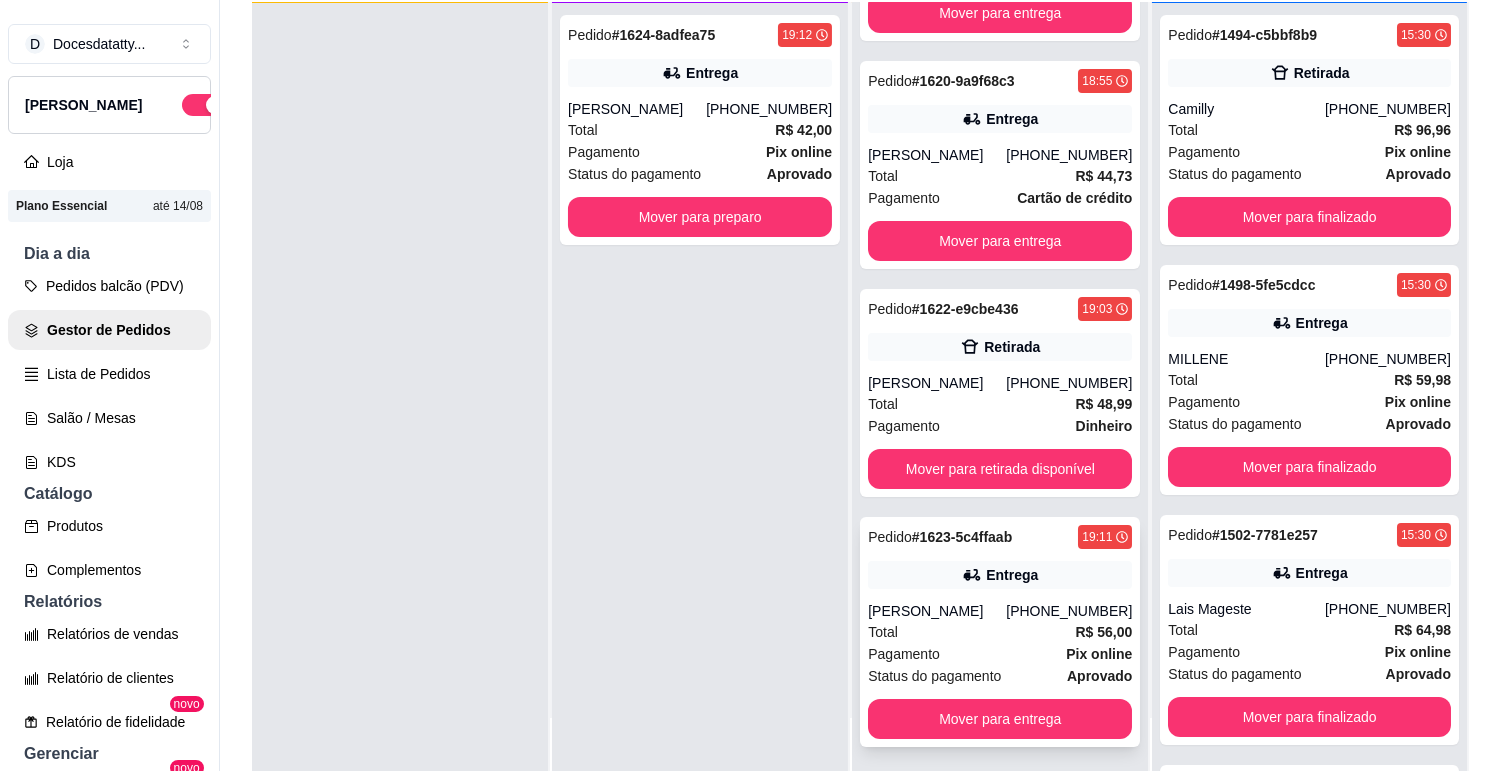 click on "[PERSON_NAME]" at bounding box center (937, 611) 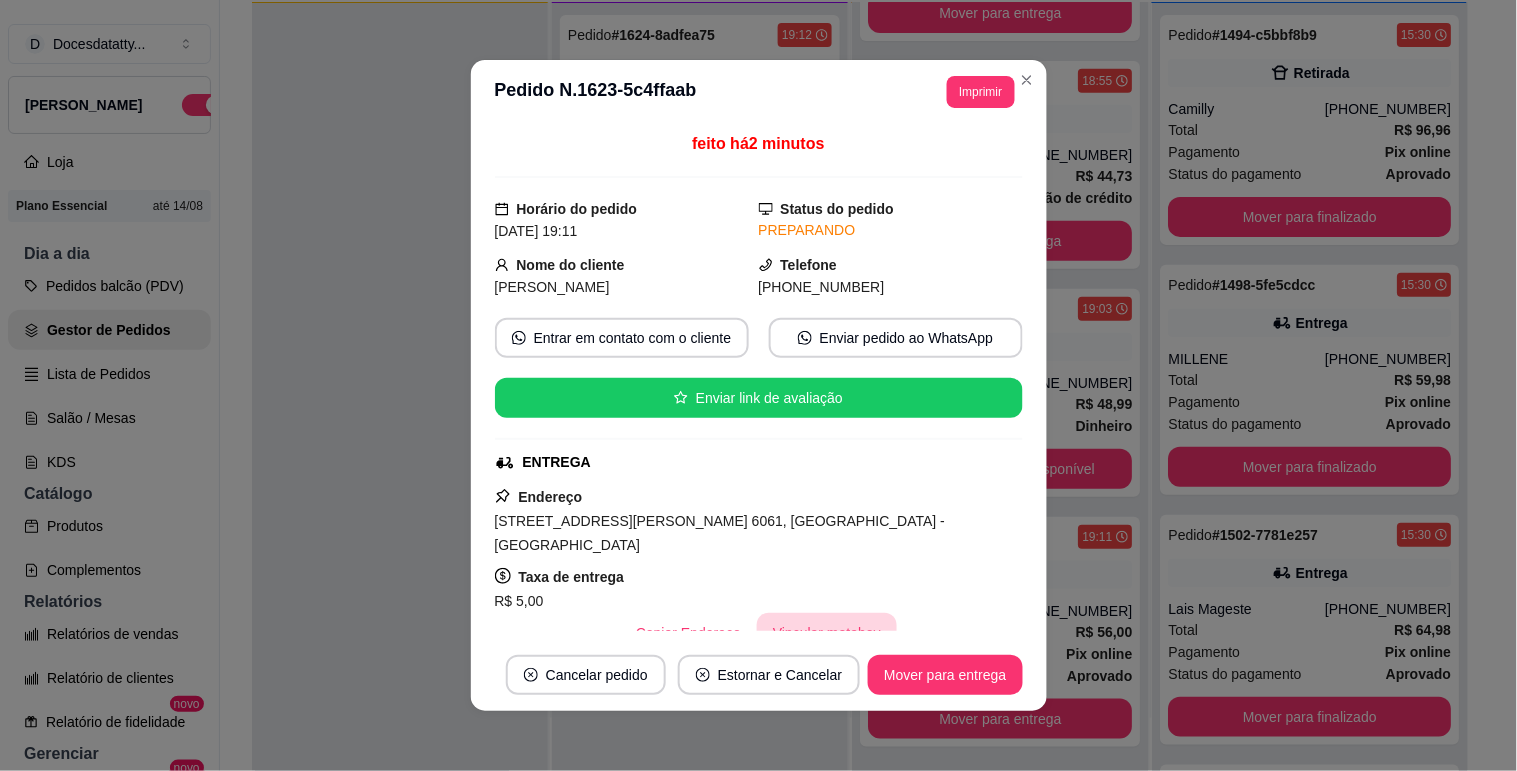 click on "Vincular motoboy" at bounding box center (827, 633) 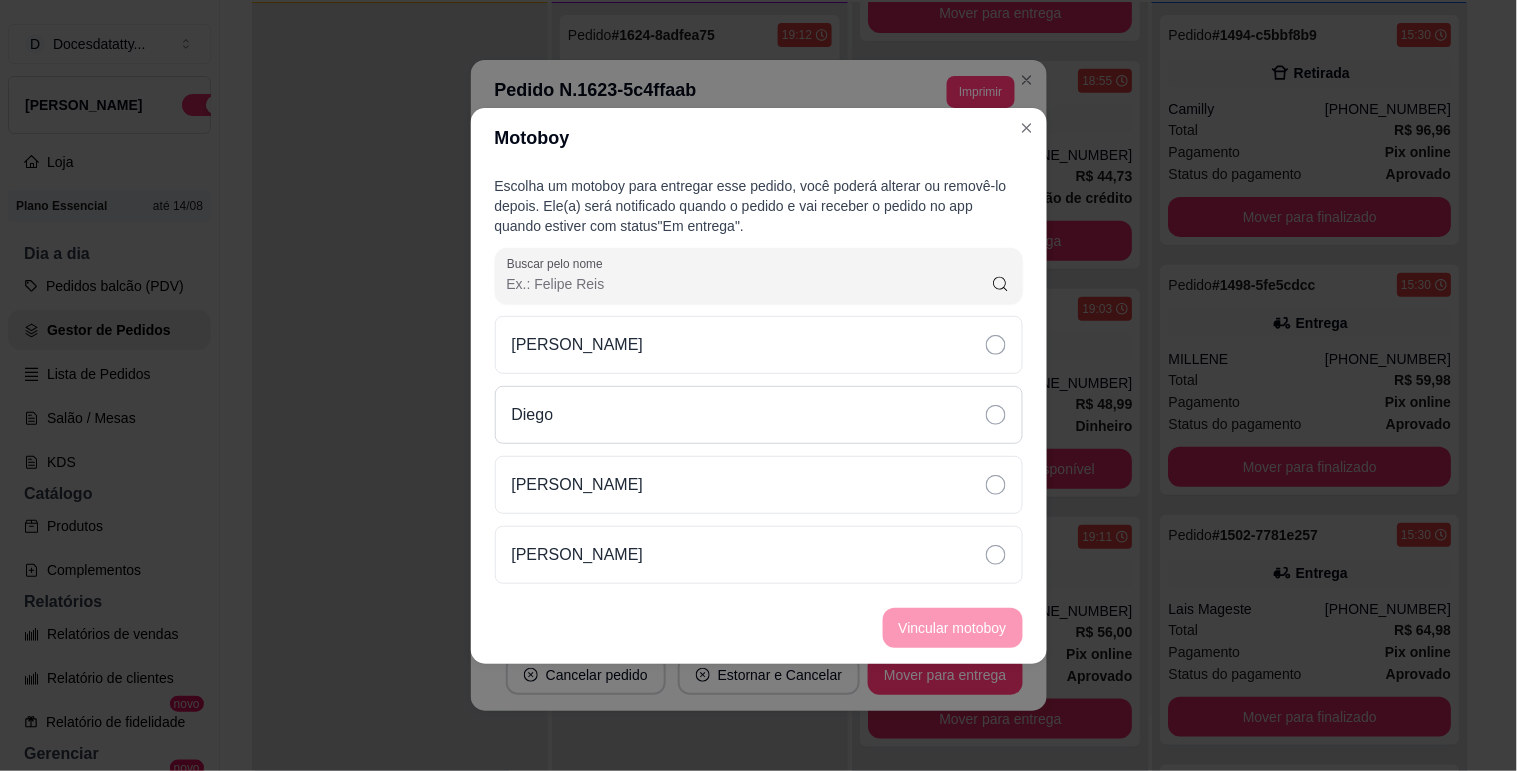 click on "Diego" at bounding box center (759, 415) 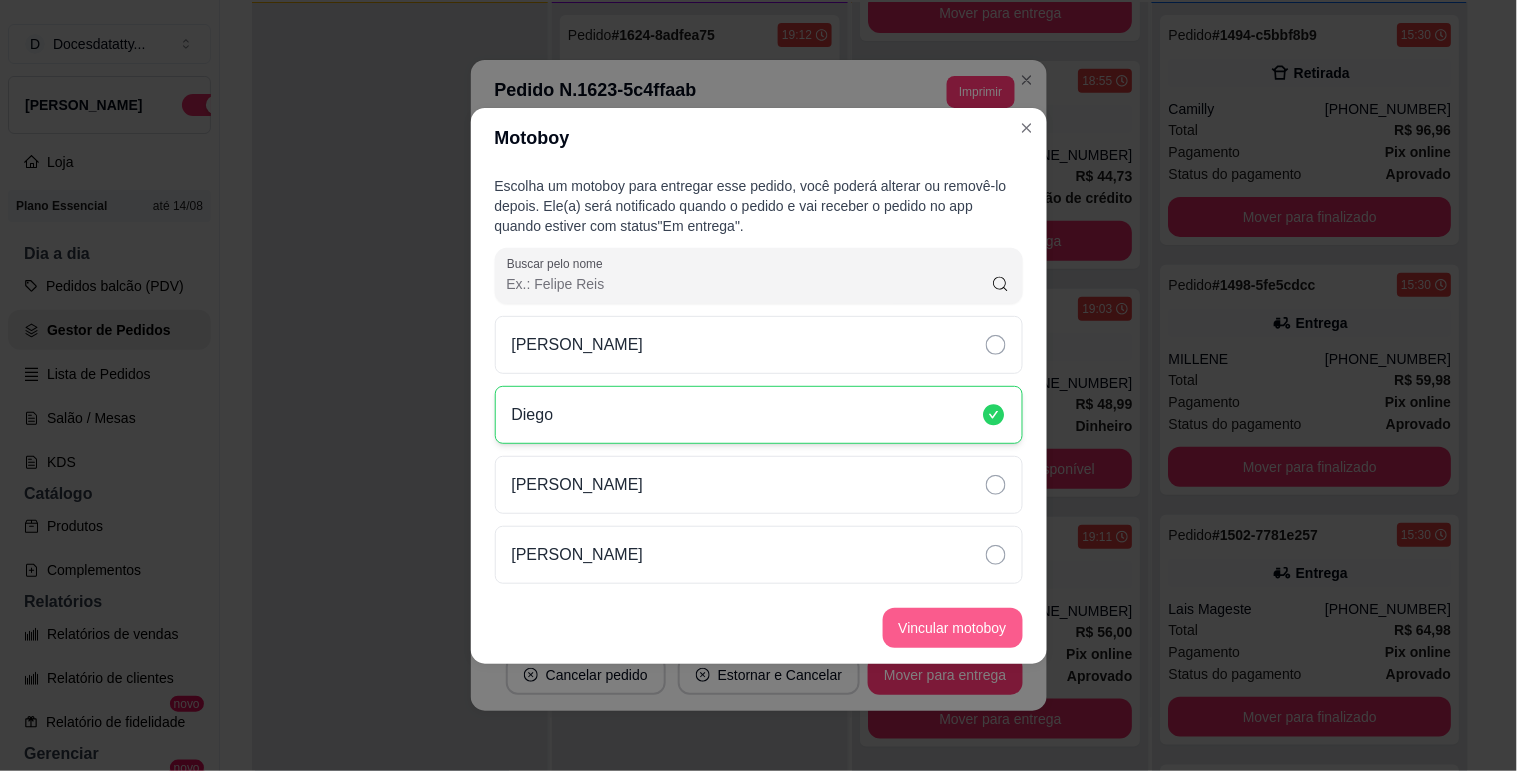 click on "Vincular motoboy" at bounding box center [953, 628] 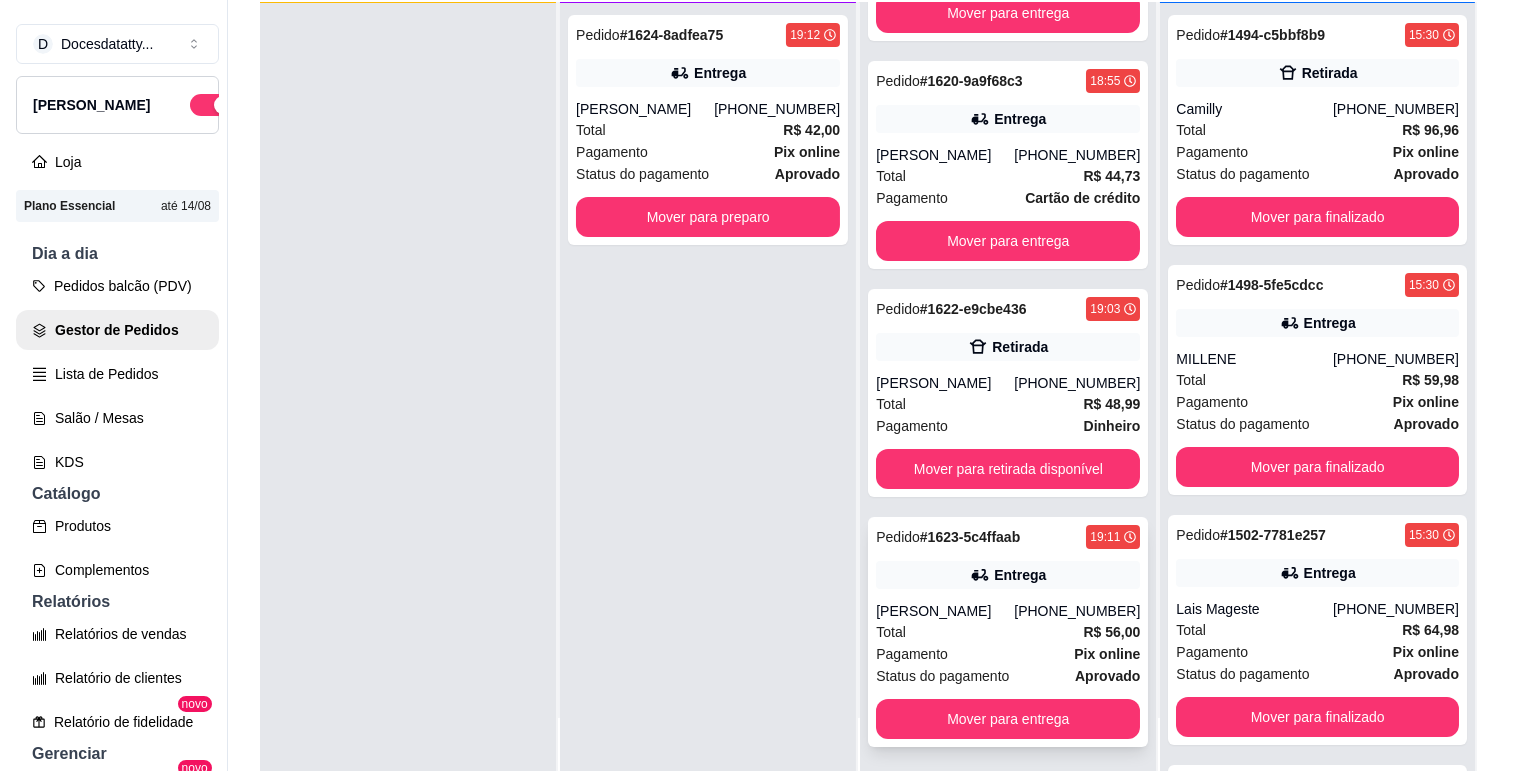 scroll, scrollTop: 321, scrollLeft: 0, axis: vertical 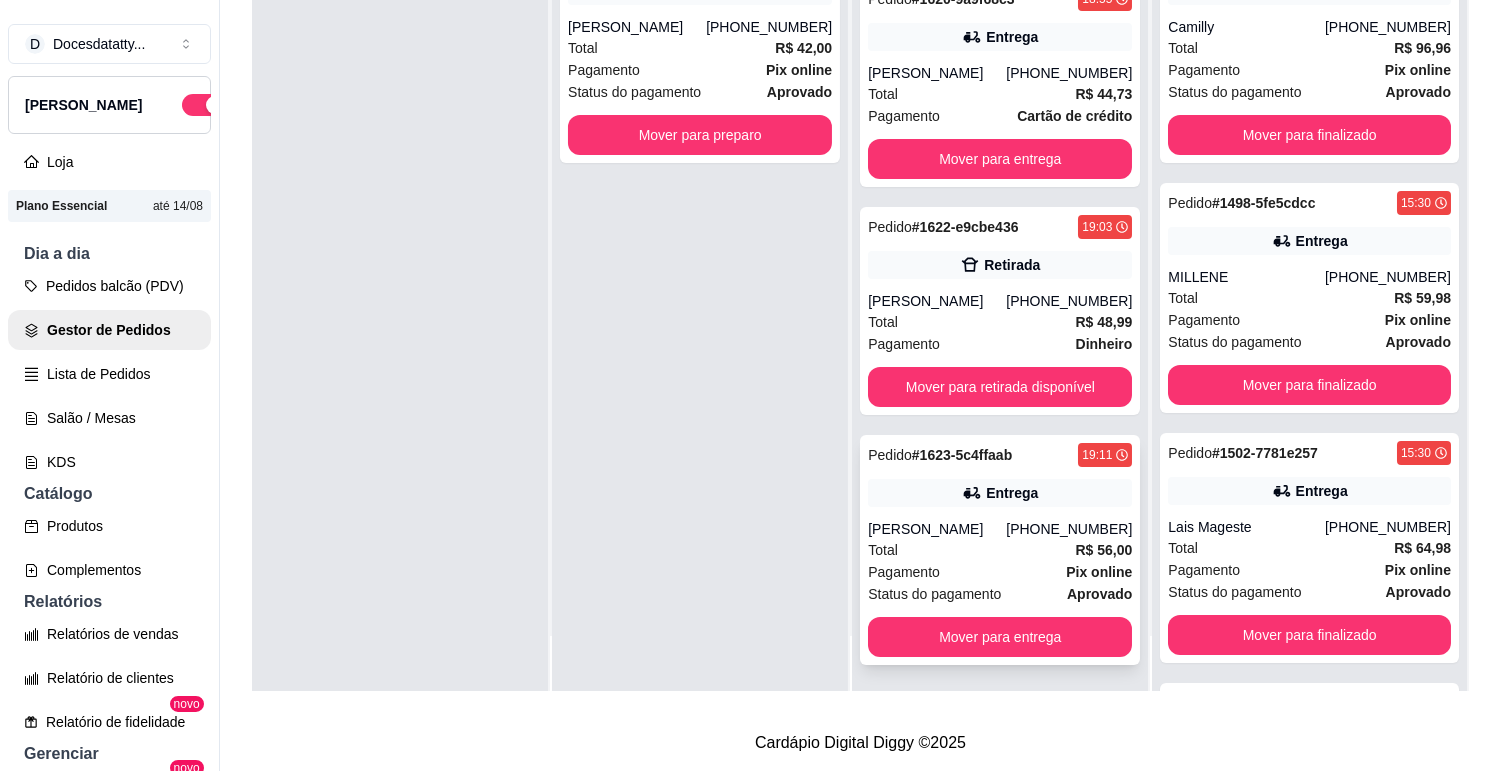click on "[PERSON_NAME]" at bounding box center [937, 529] 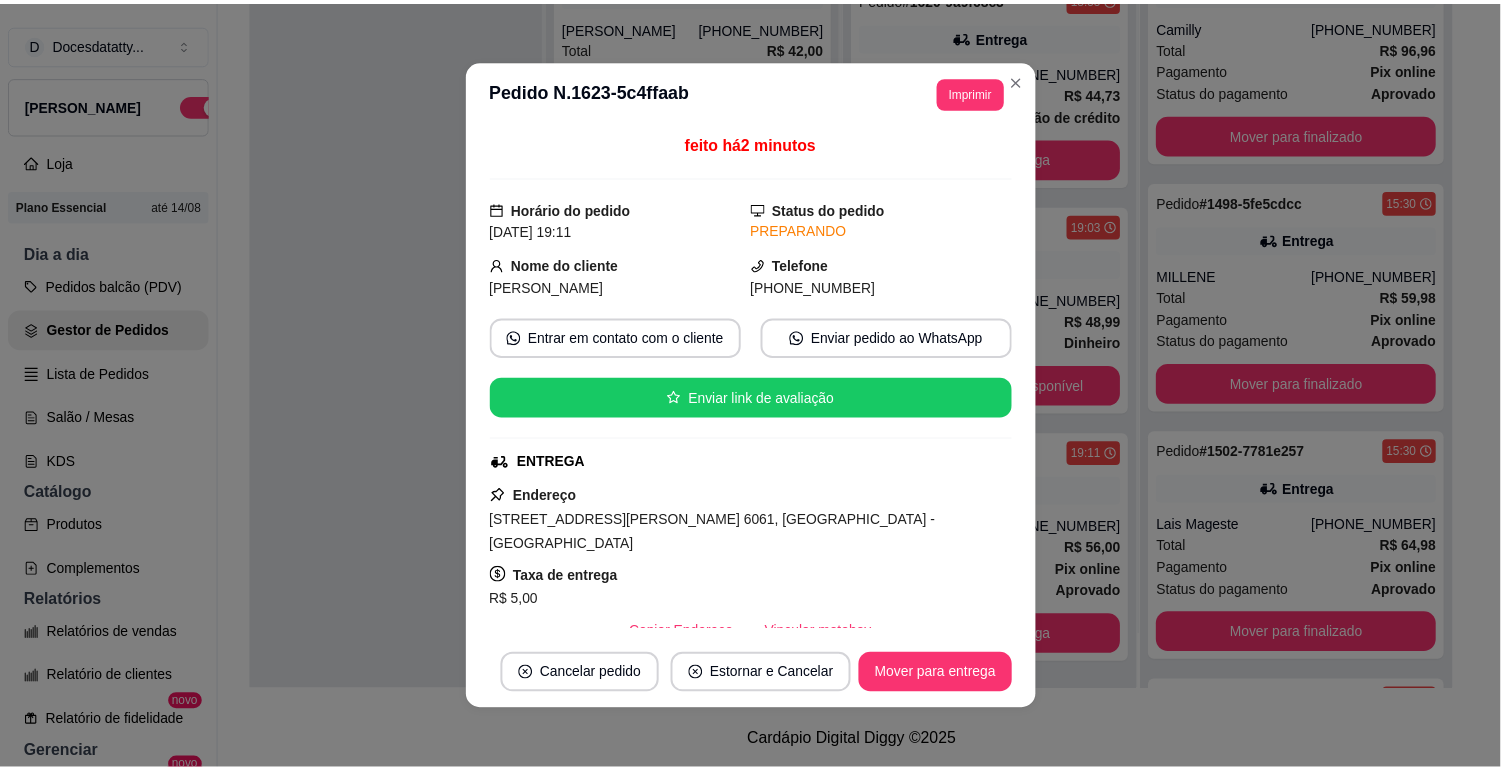 scroll, scrollTop: 111, scrollLeft: 0, axis: vertical 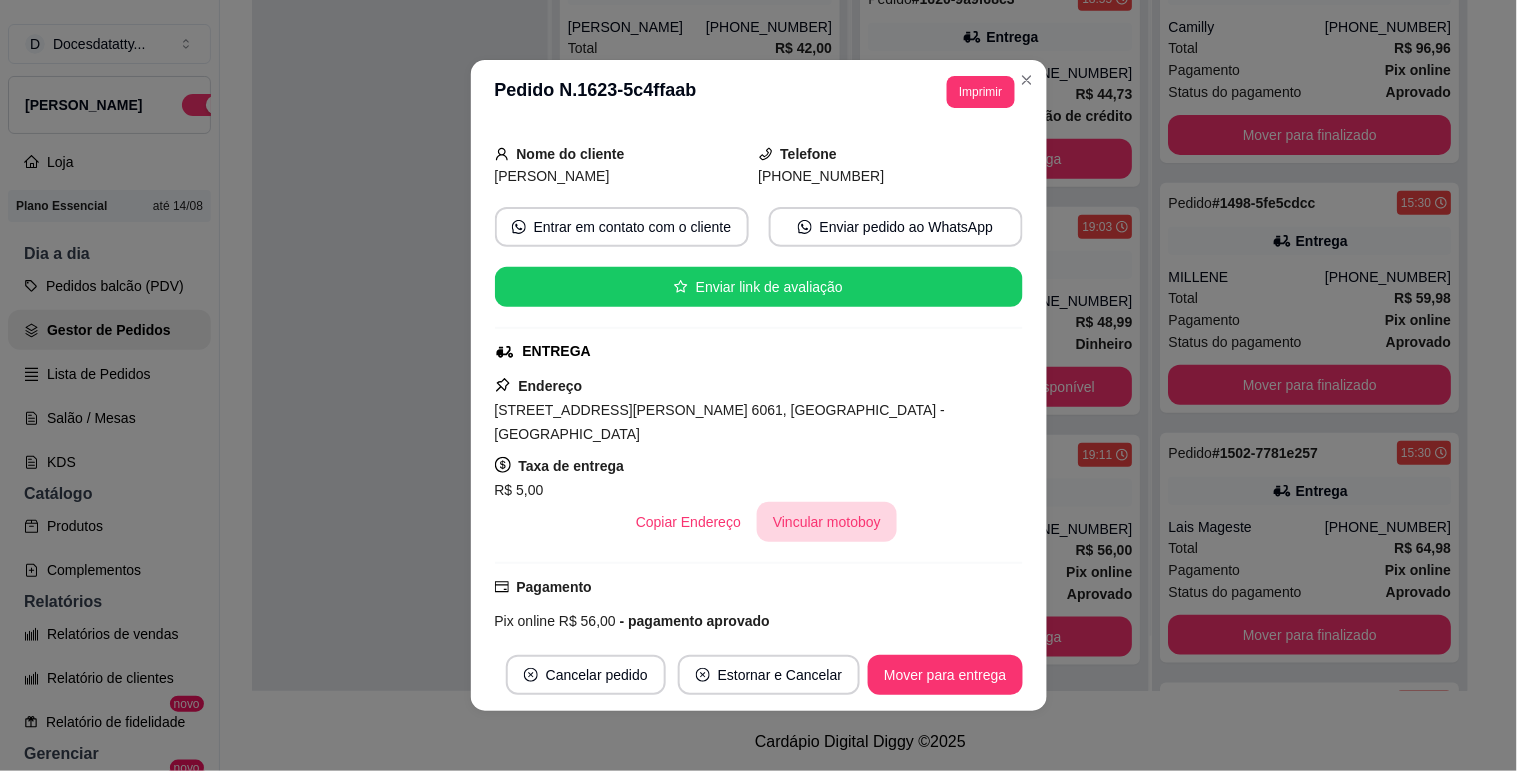 click on "Vincular motoboy" at bounding box center (827, 522) 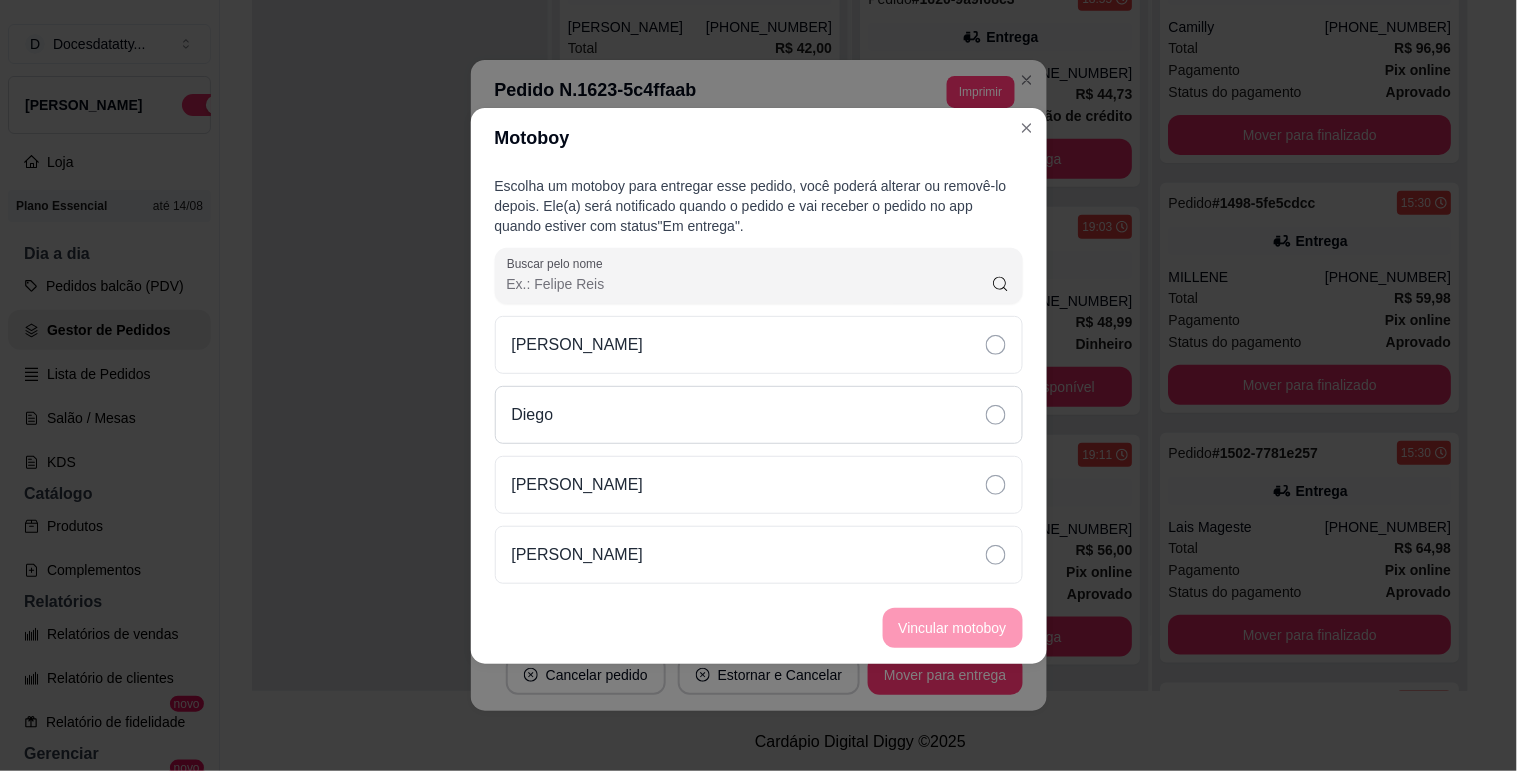 click on "Diego" at bounding box center [759, 415] 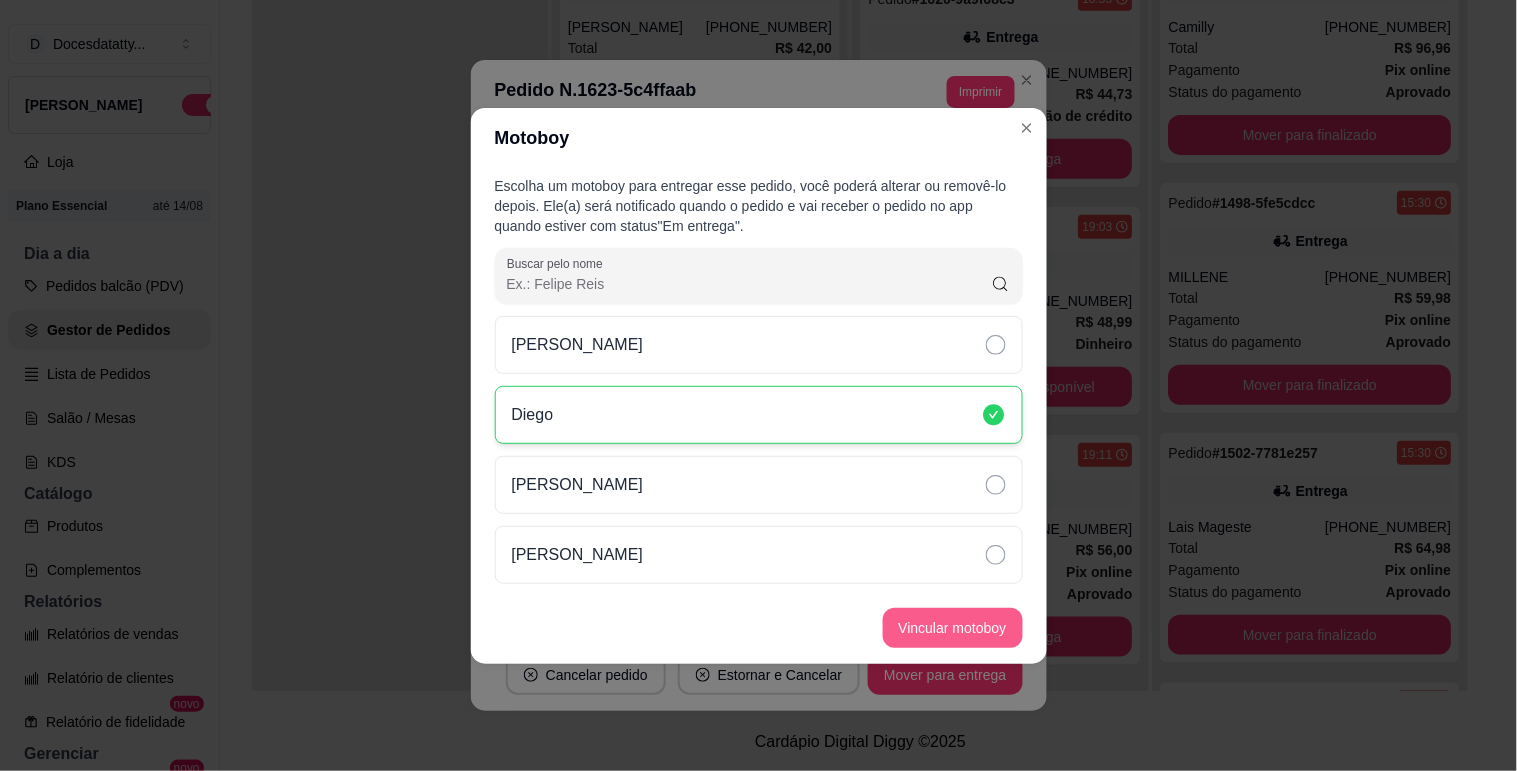 click on "Vincular motoboy" at bounding box center (953, 628) 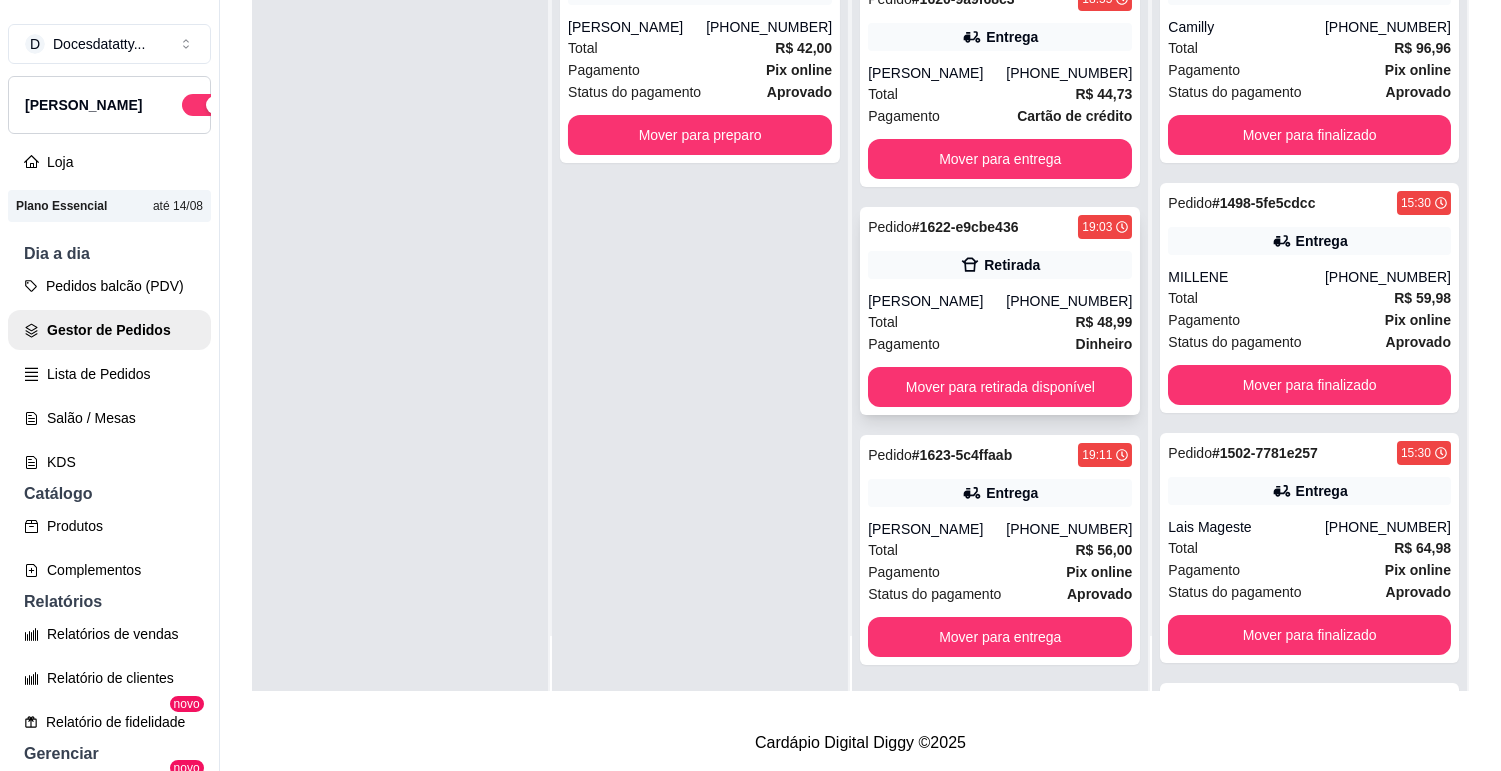 scroll, scrollTop: 0, scrollLeft: 0, axis: both 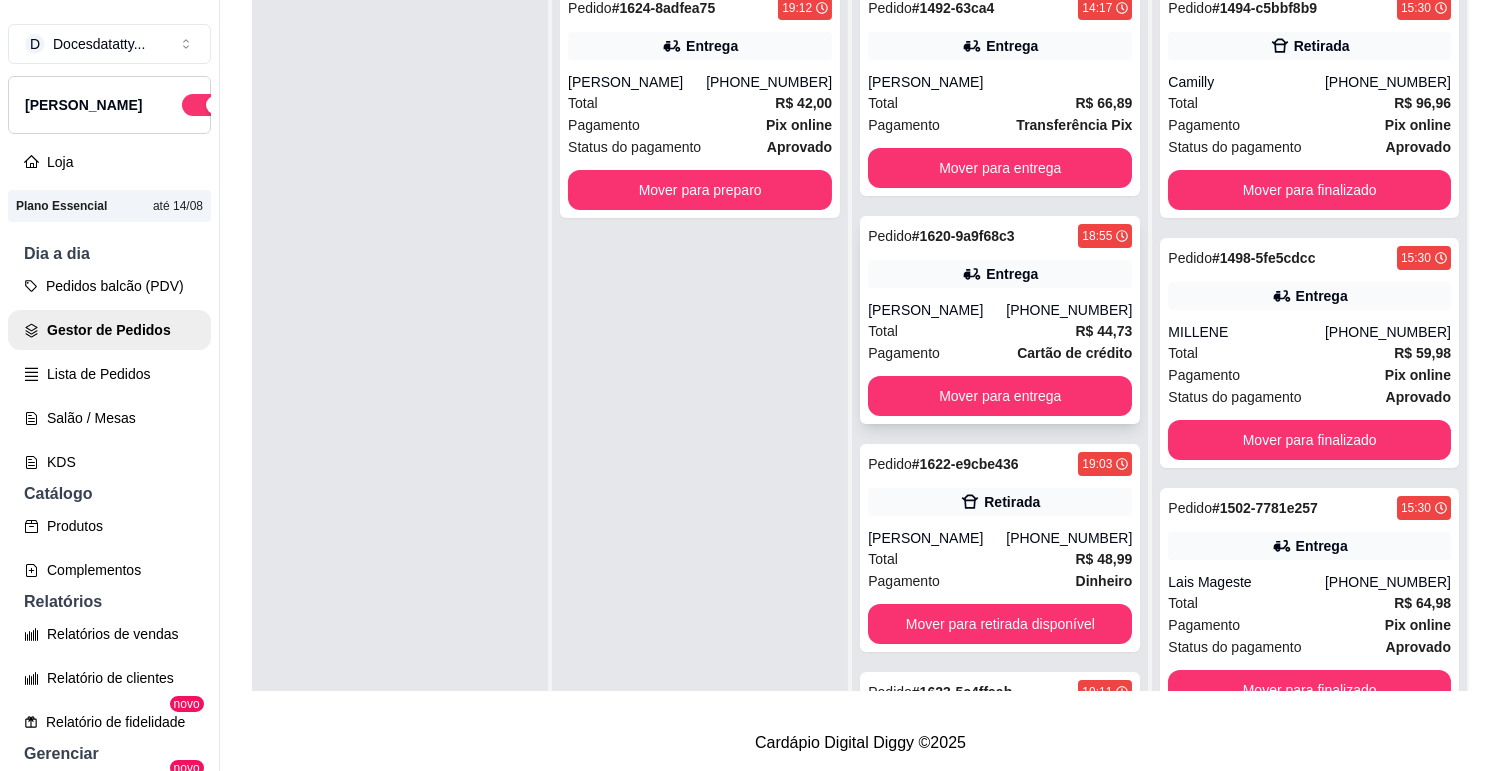 click on "[PERSON_NAME]" at bounding box center (937, 310) 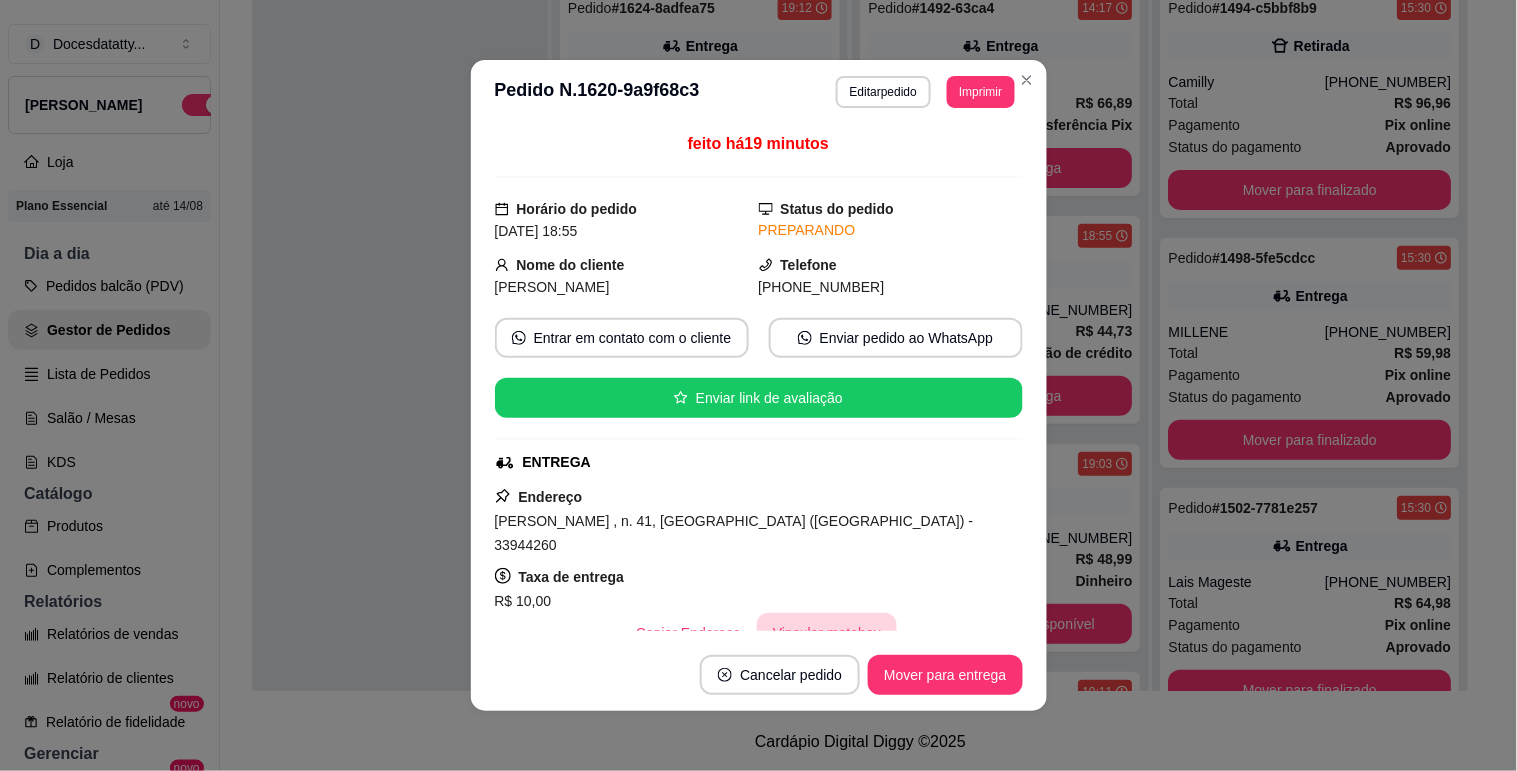 click on "Vincular motoboy" at bounding box center (827, 633) 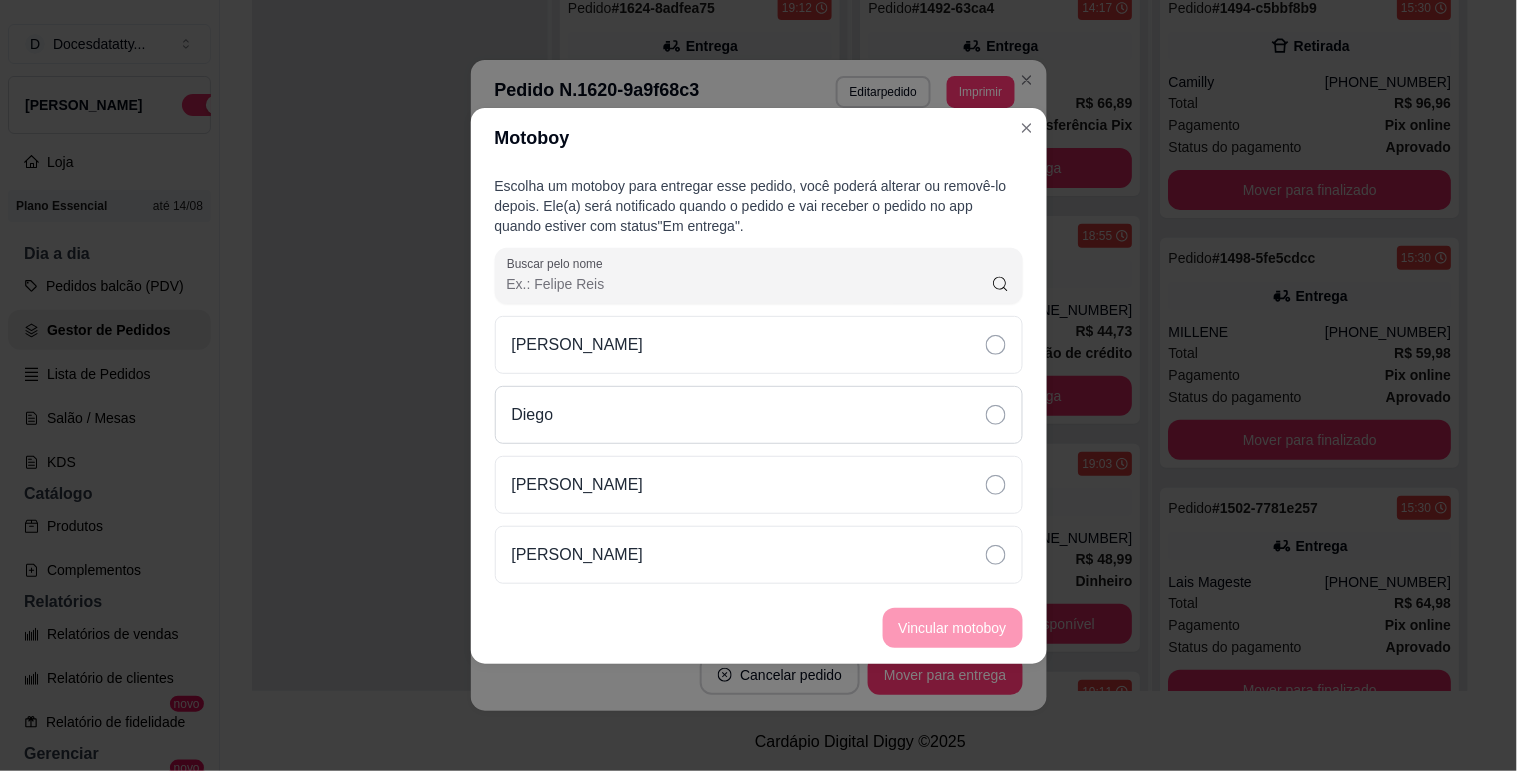 click on "Diego" at bounding box center (759, 415) 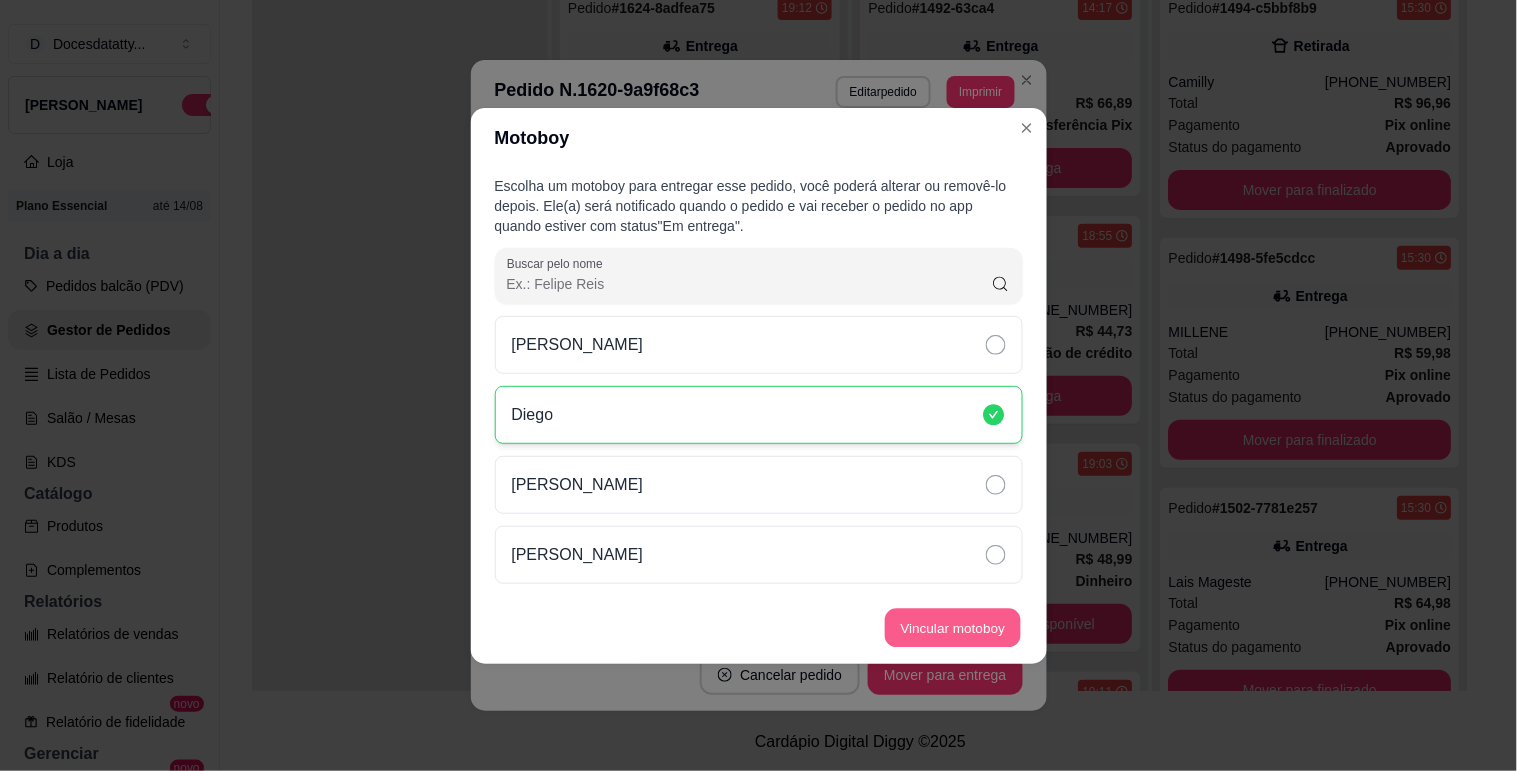 click on "Vincular motoboy" at bounding box center [953, 627] 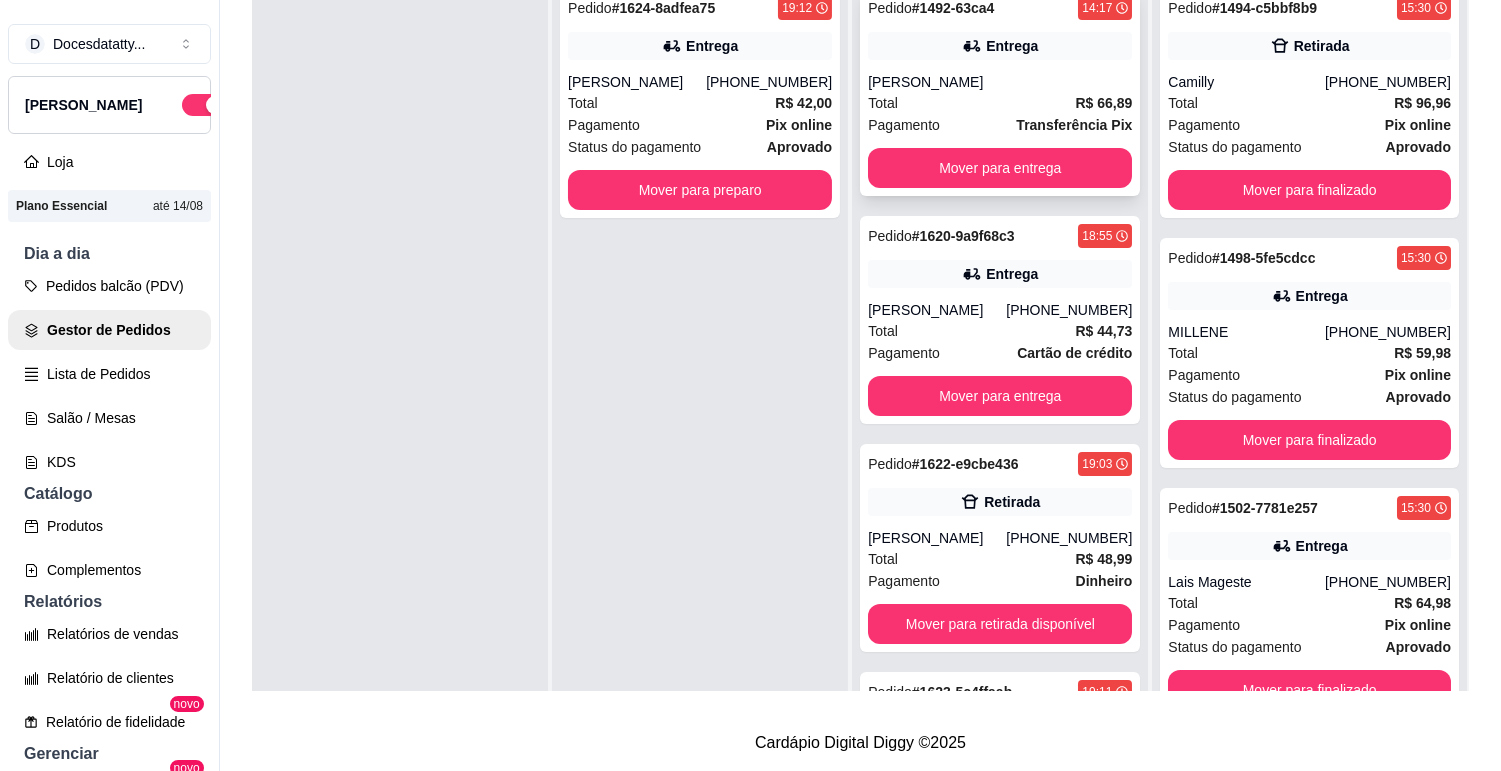 scroll, scrollTop: 0, scrollLeft: 0, axis: both 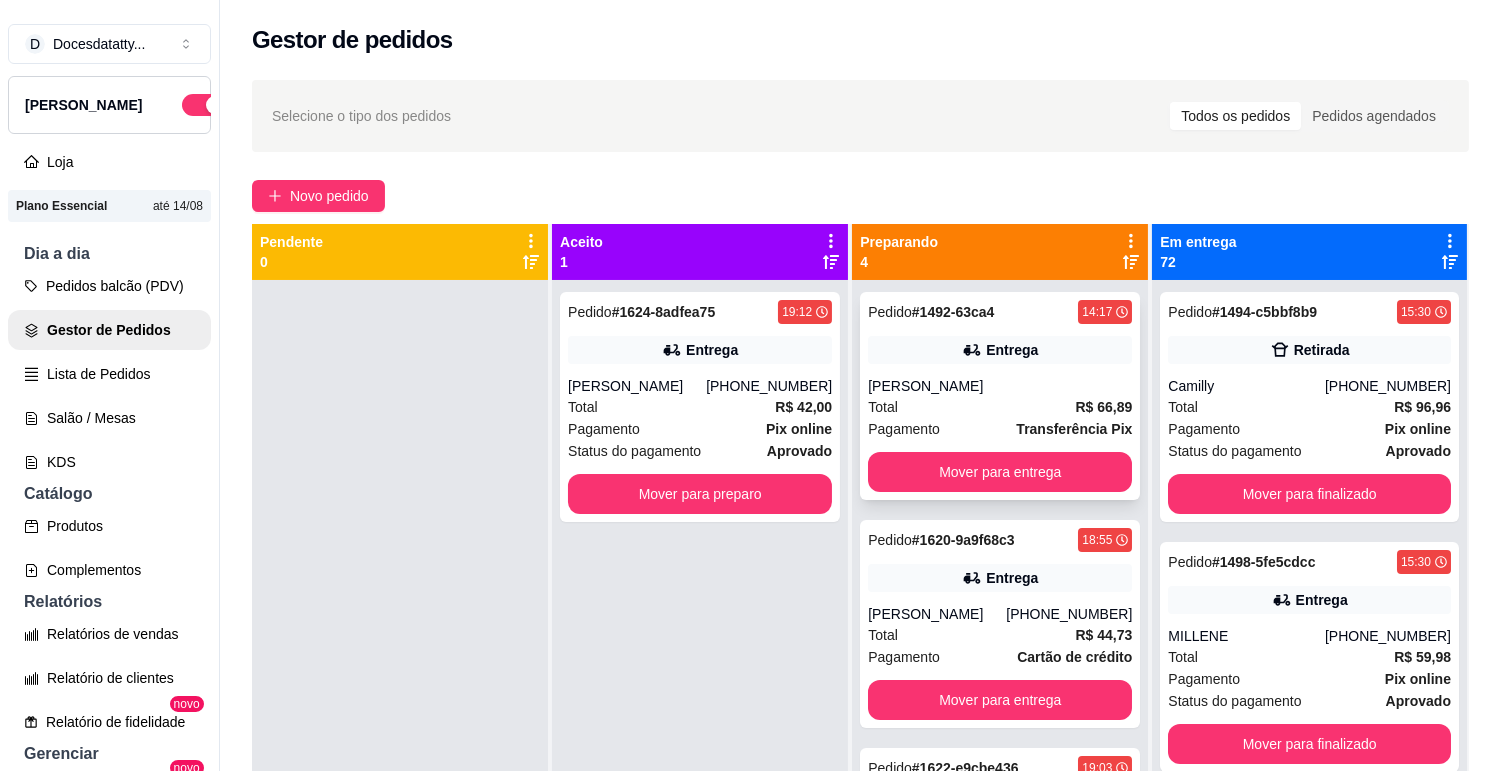 click 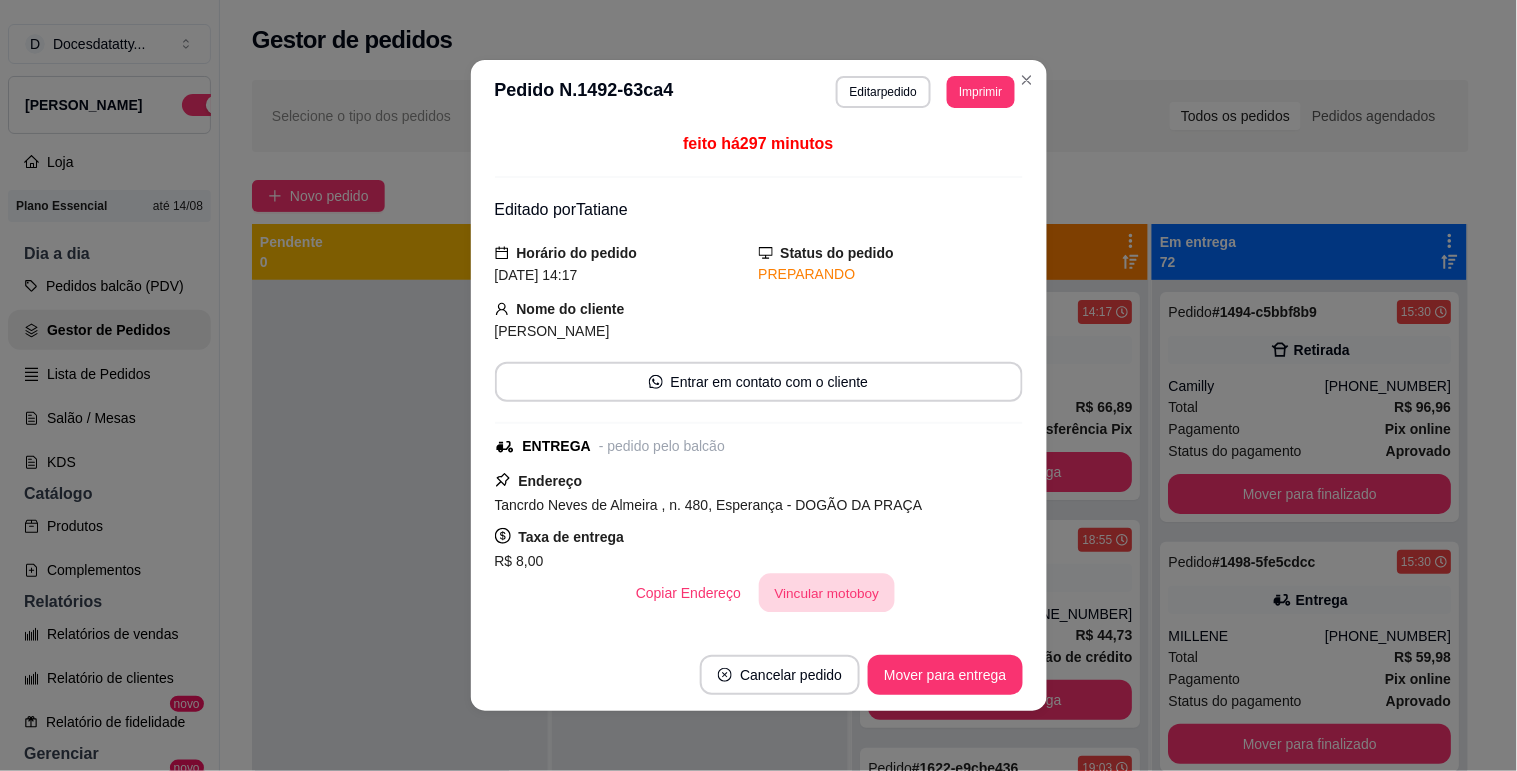 click on "Vincular motoboy" at bounding box center [827, 593] 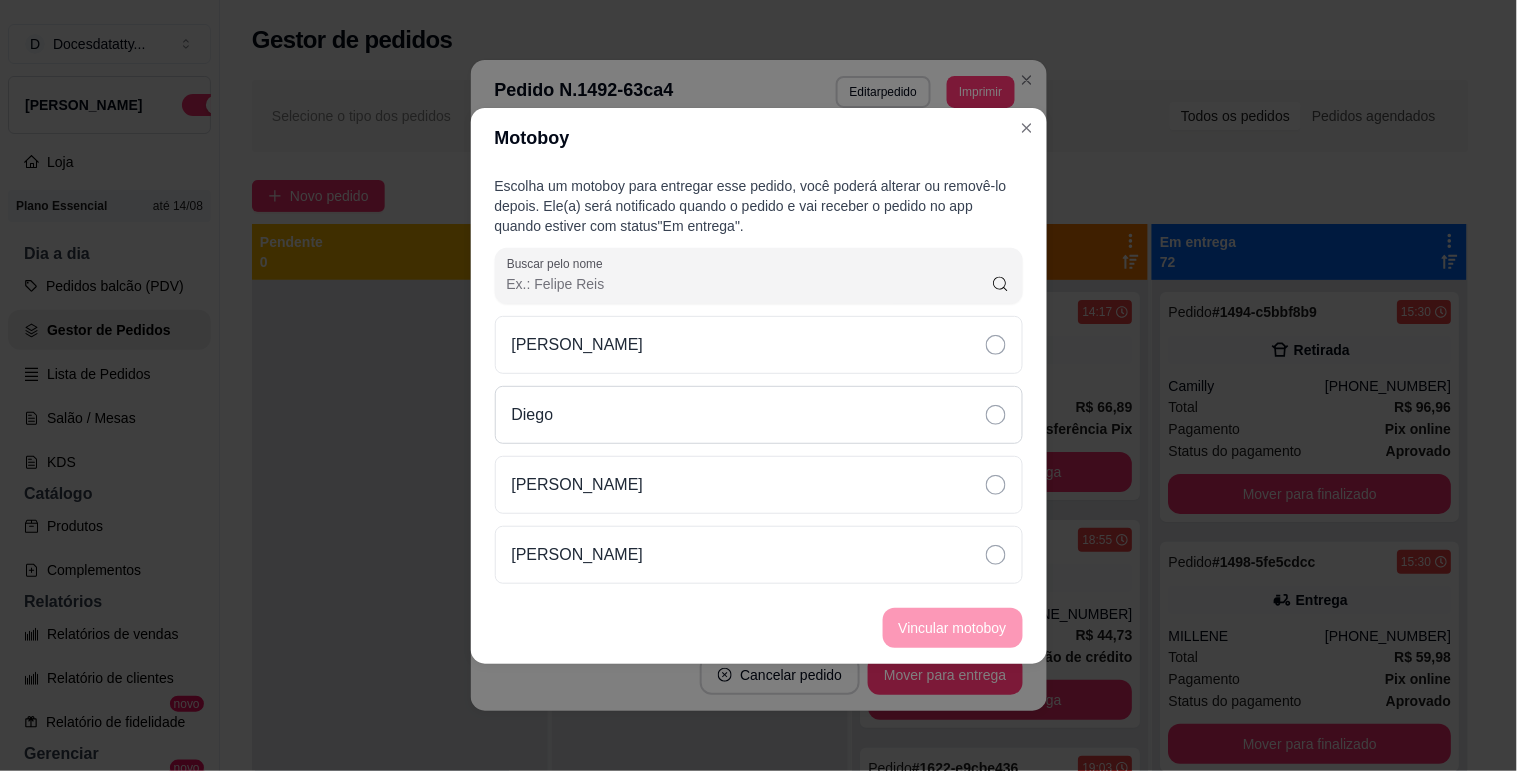 click on "Diego" at bounding box center [759, 415] 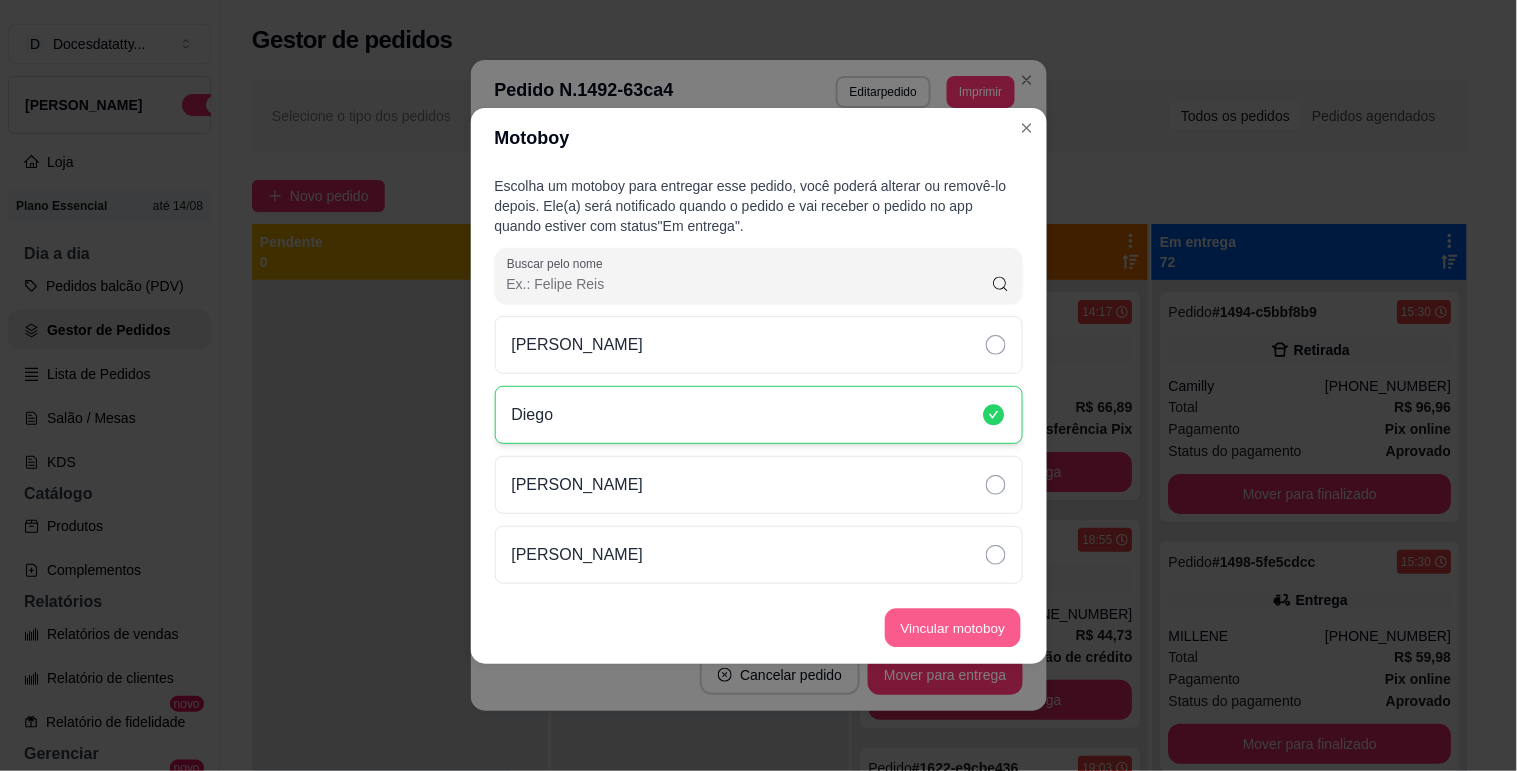 click on "Vincular motoboy" at bounding box center (953, 627) 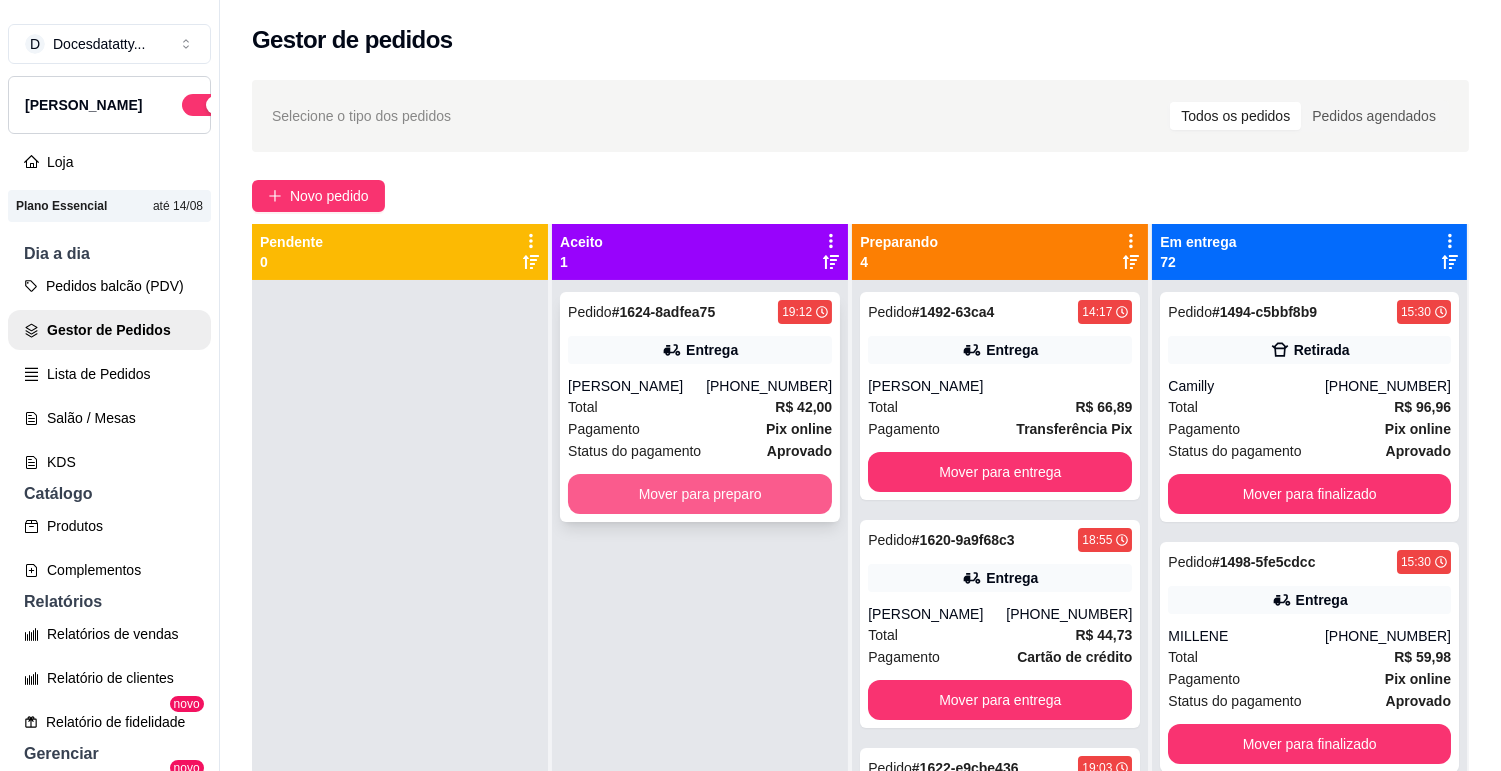 click on "Mover para preparo" at bounding box center (700, 494) 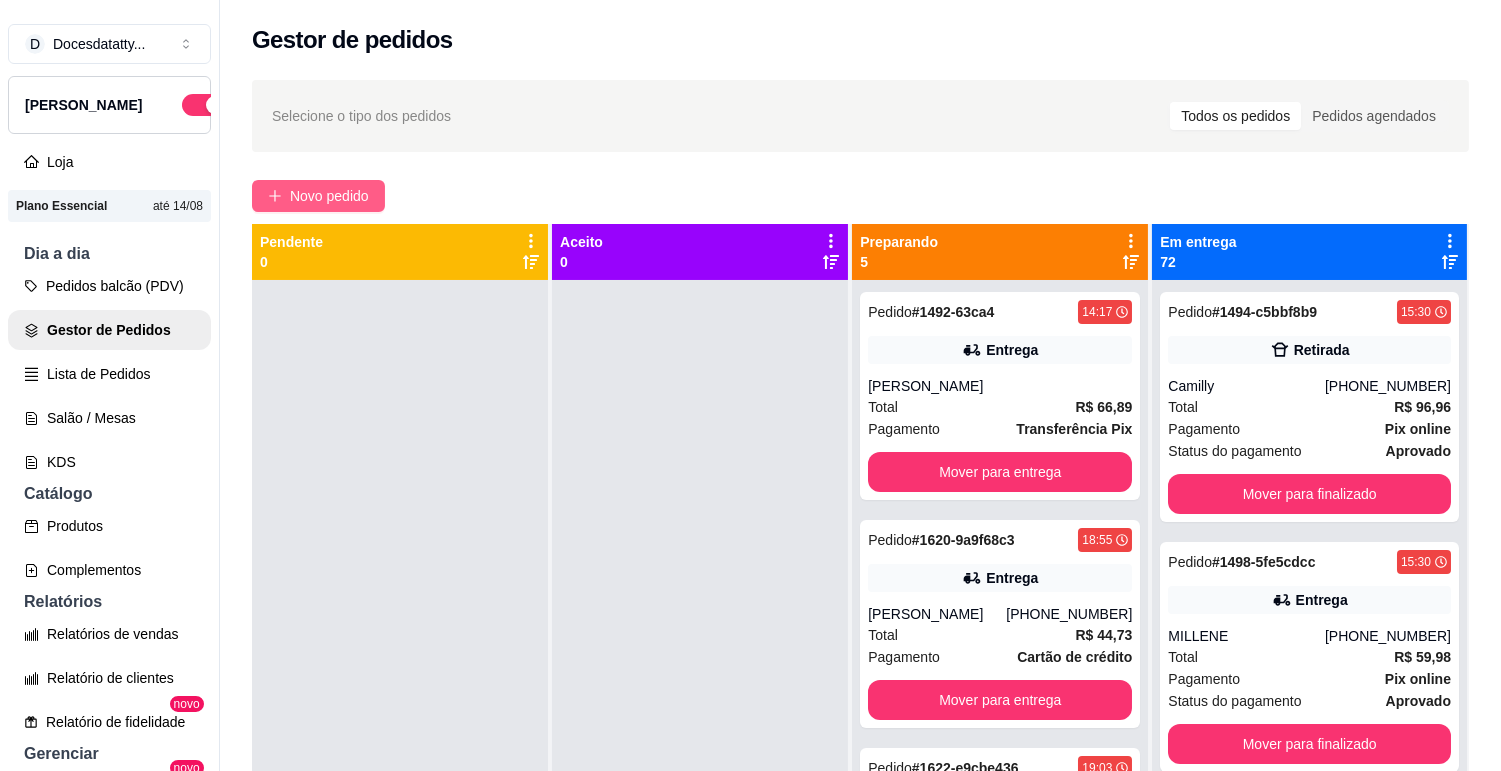 click on "Novo pedido" at bounding box center (329, 196) 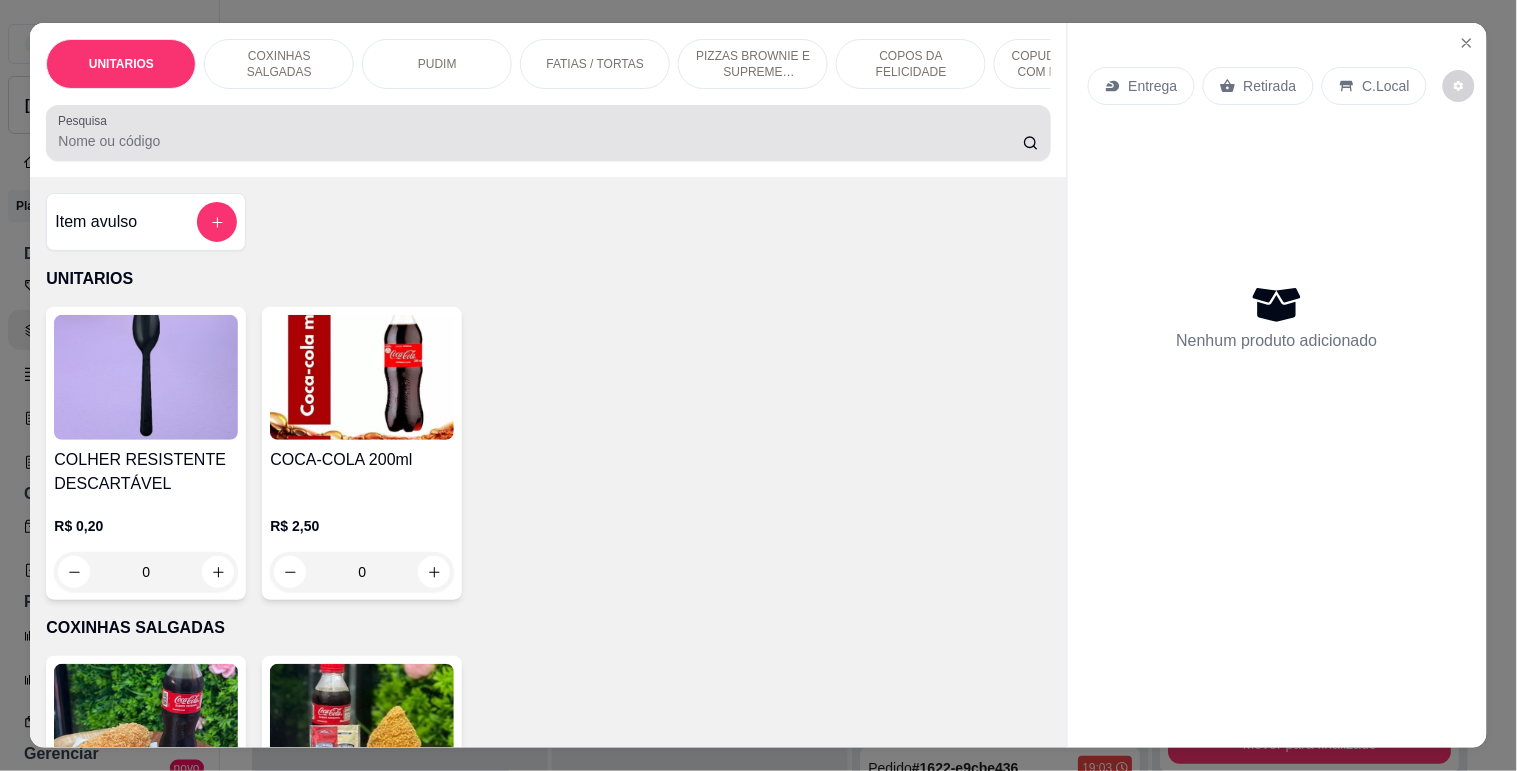 click on "Pesquisa" at bounding box center (540, 141) 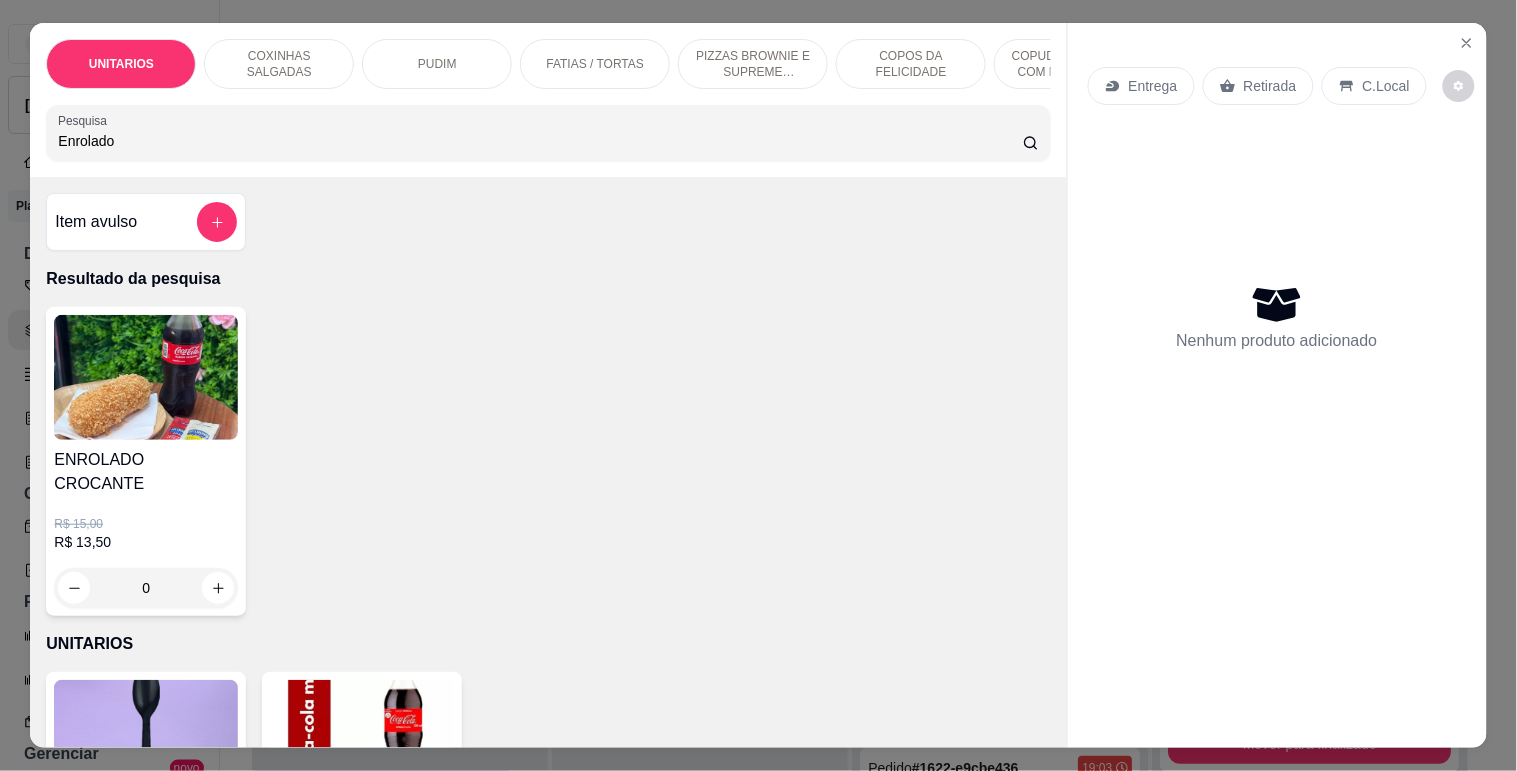 type on "Enrolado" 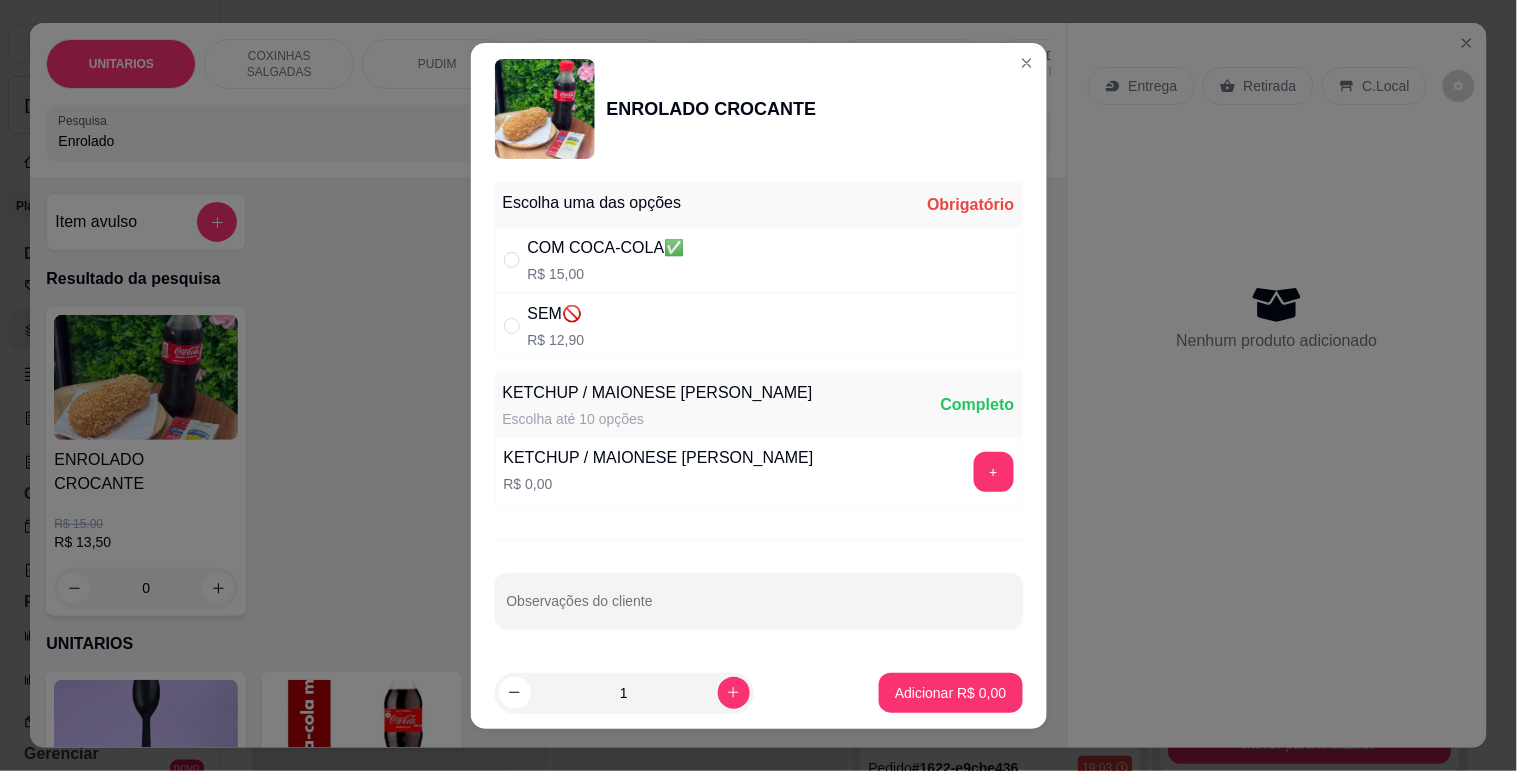 click on "SEM🚫 R$ 12,90" at bounding box center (759, 326) 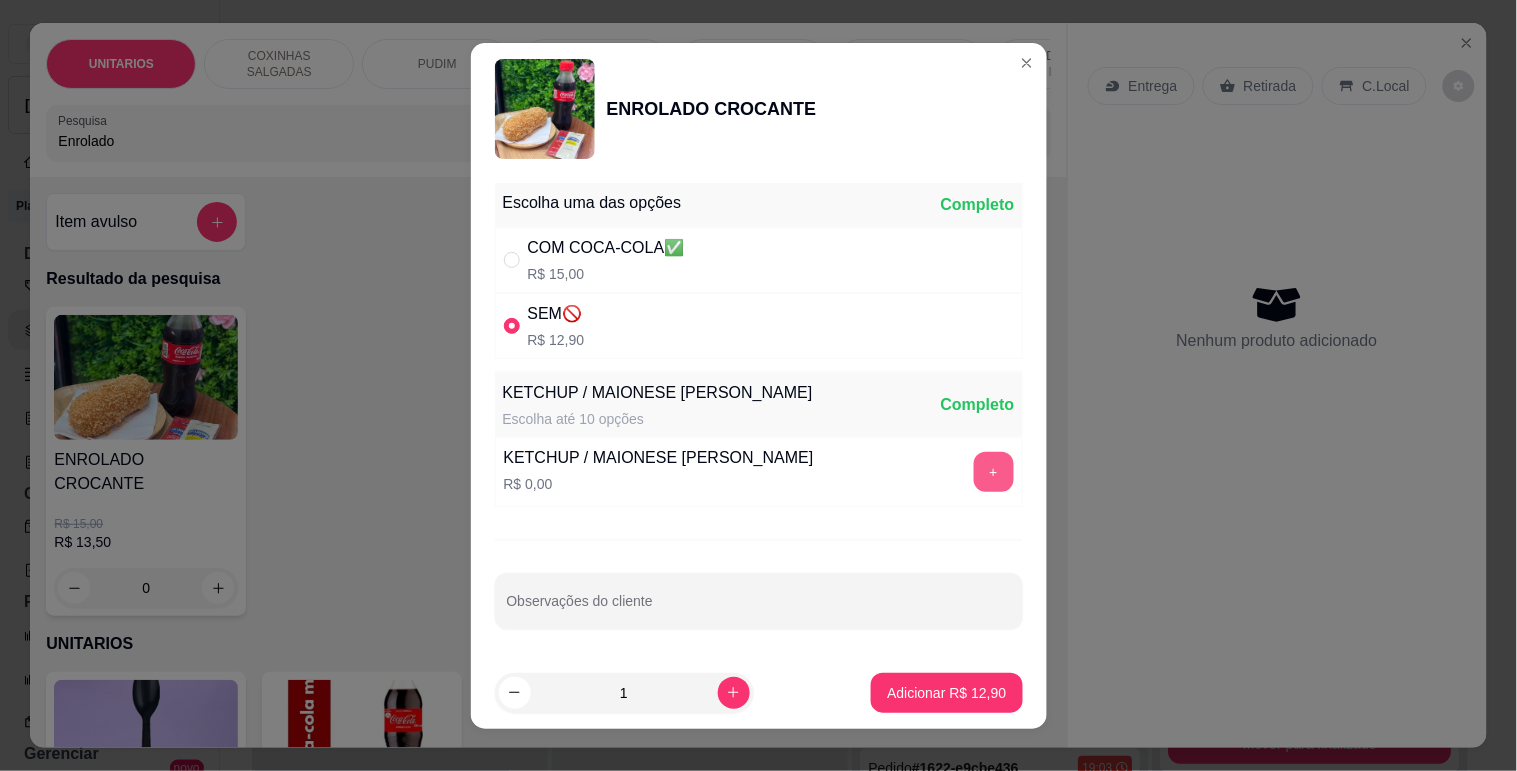 click on "+" at bounding box center [994, 472] 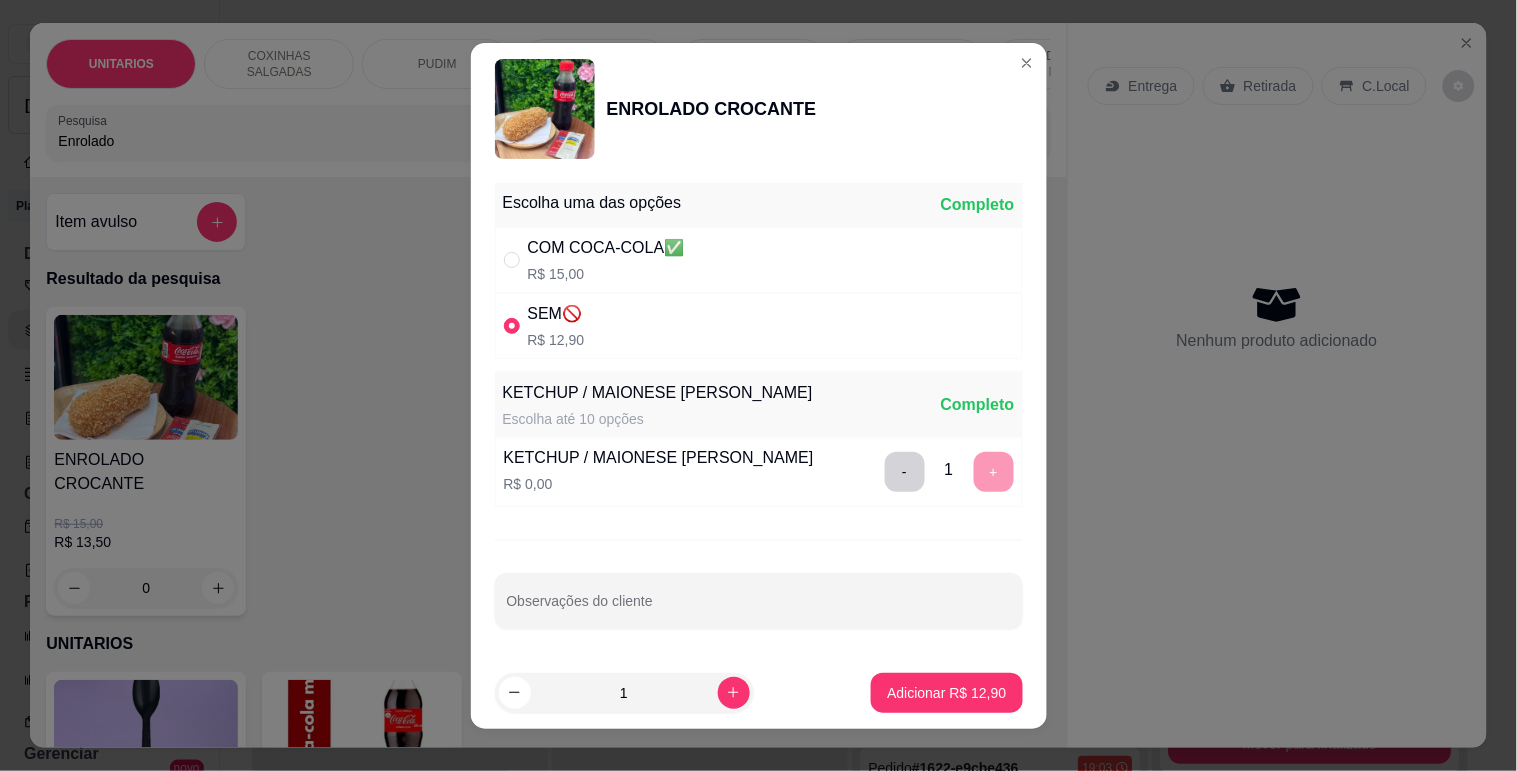 click on "COM COCA-COLA✅" at bounding box center [606, 248] 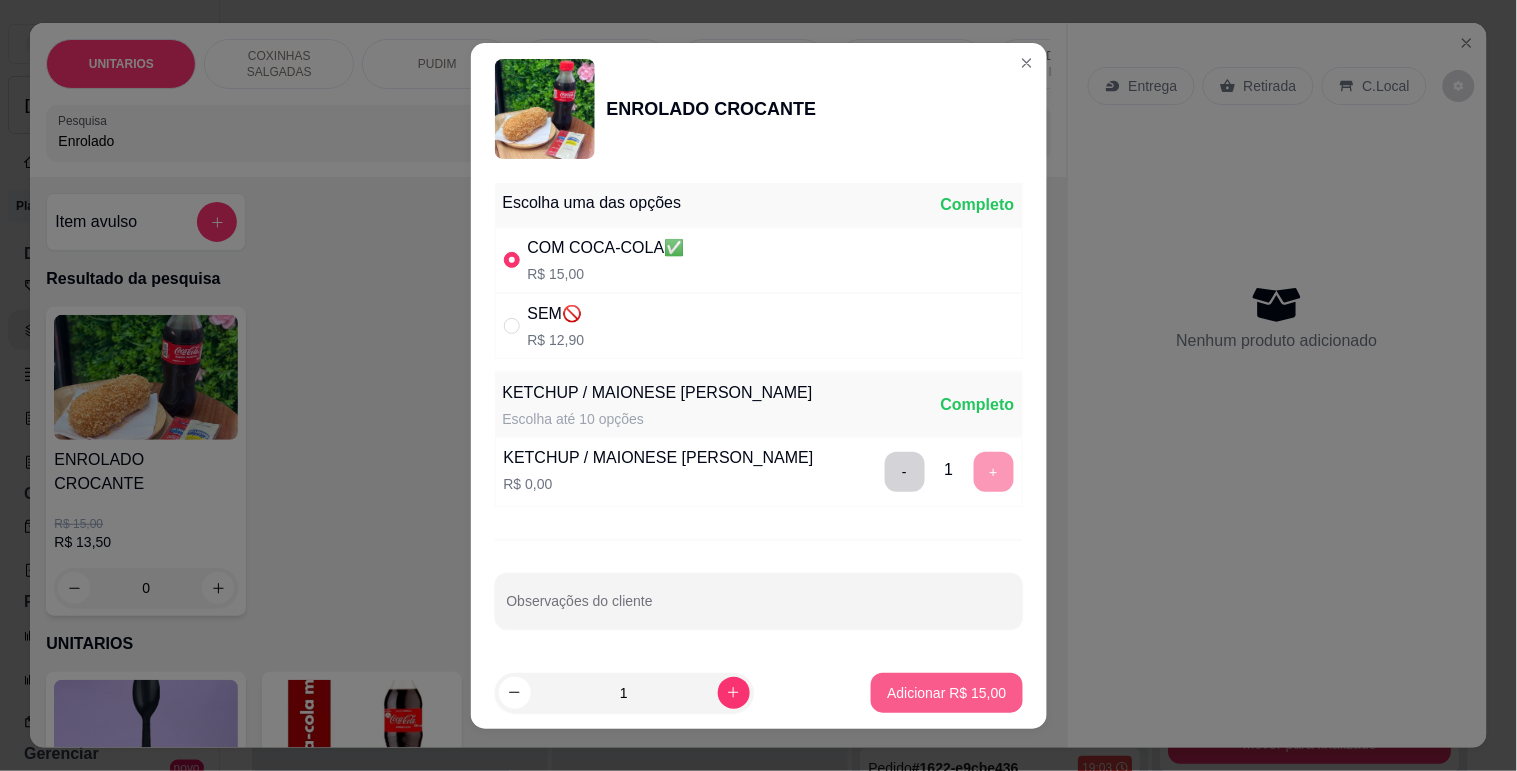 click on "Adicionar   R$ 15,00" at bounding box center [946, 693] 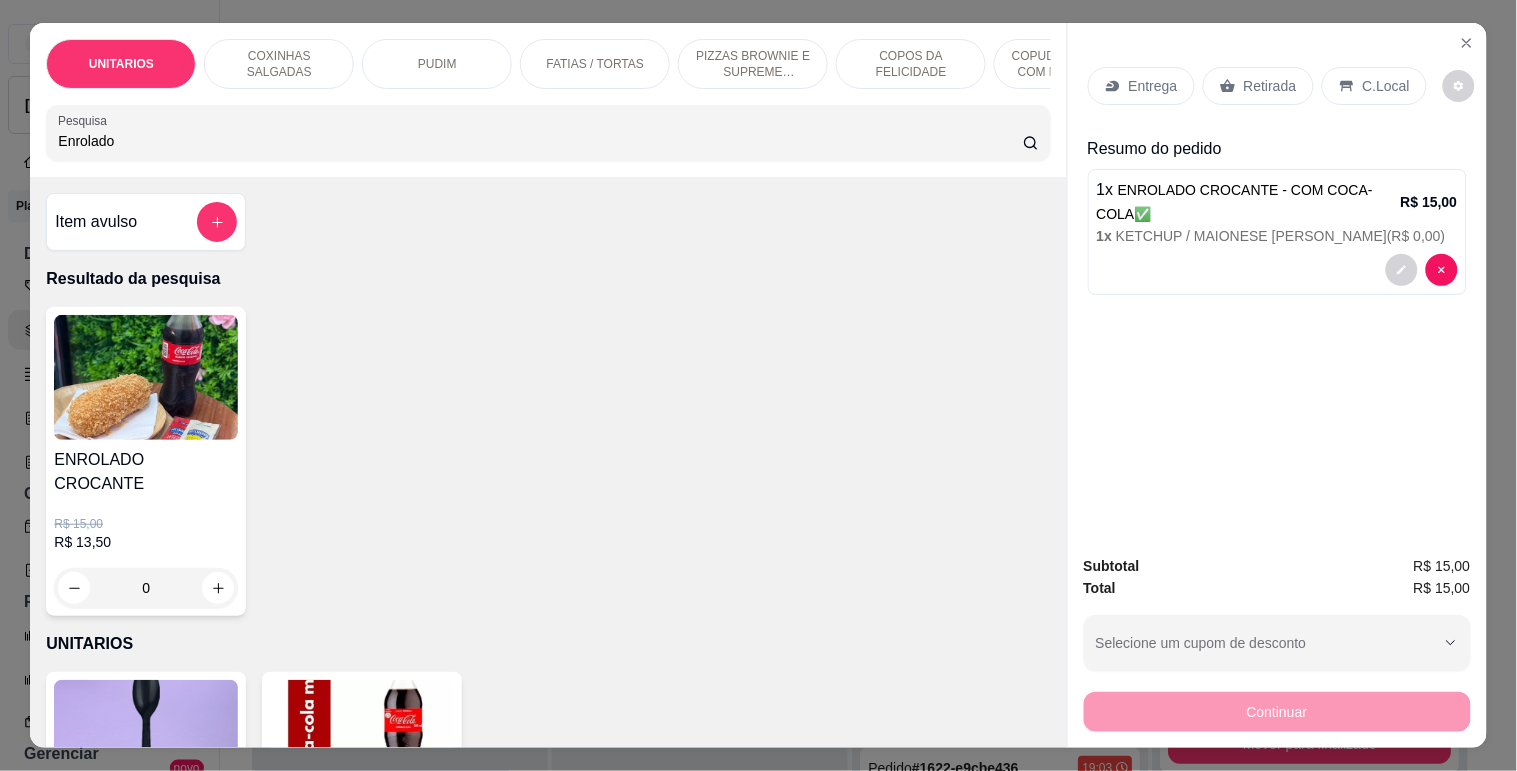 click on "Enrolado" at bounding box center [540, 141] 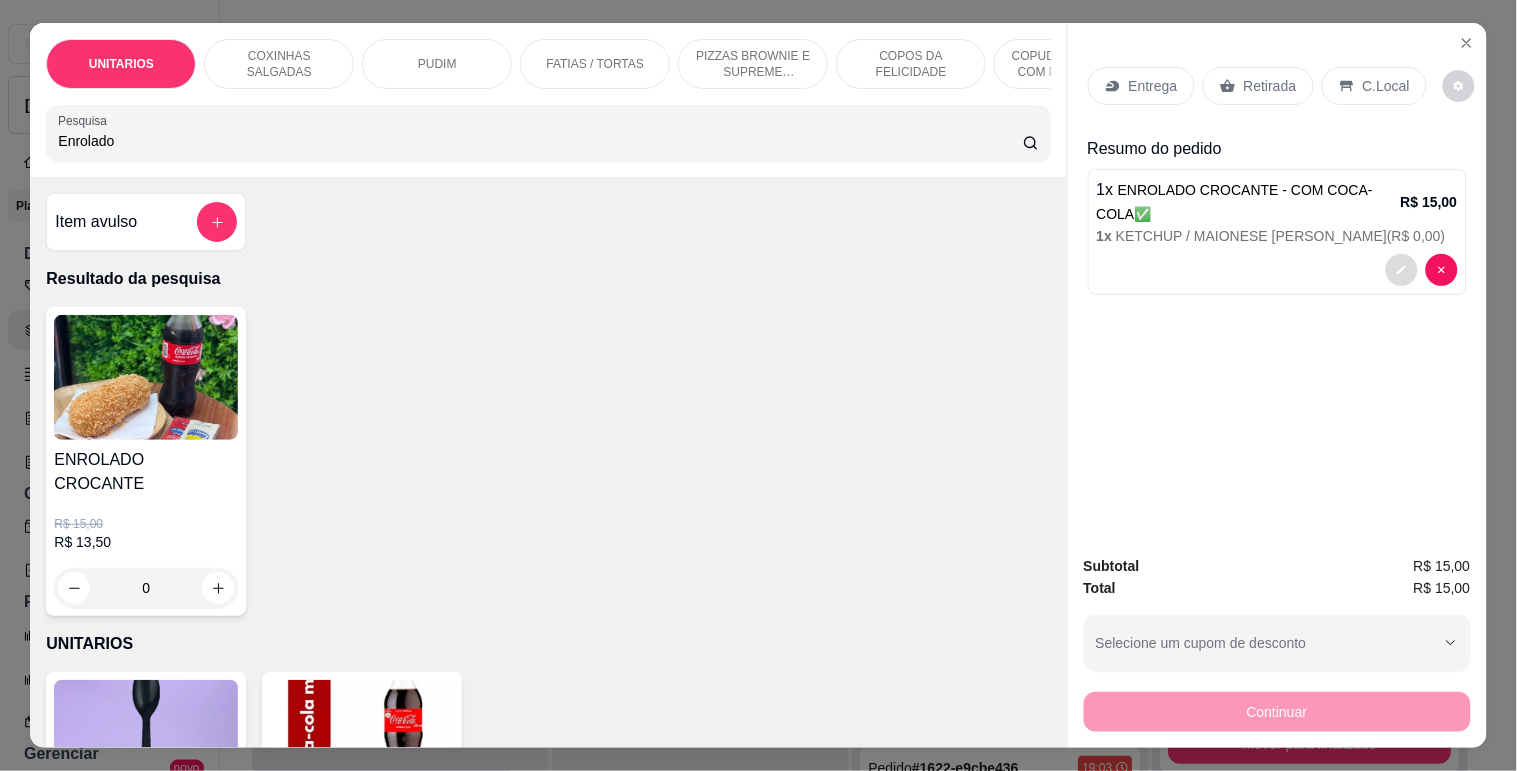 click 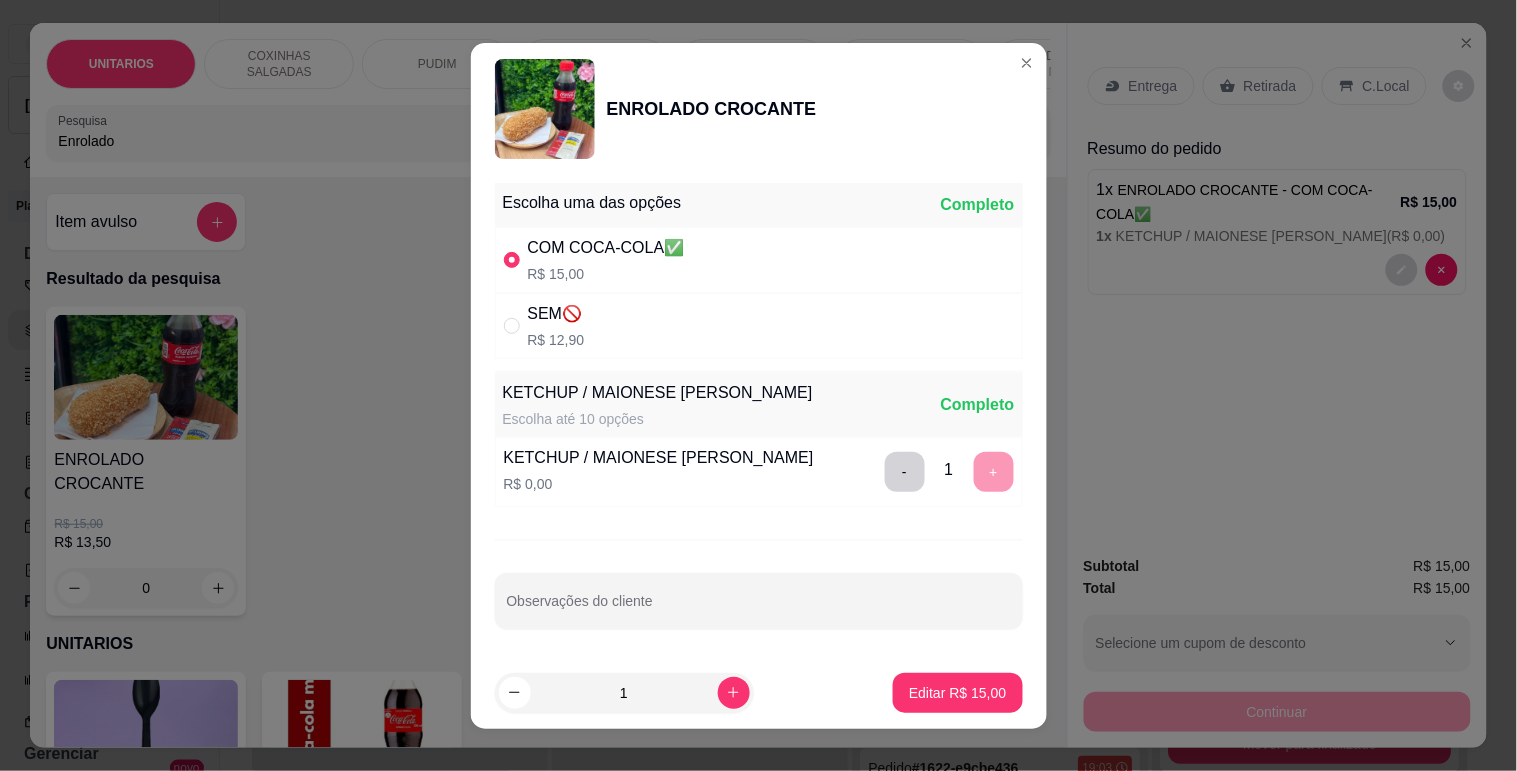 click on "R$ 12,90" at bounding box center (556, 340) 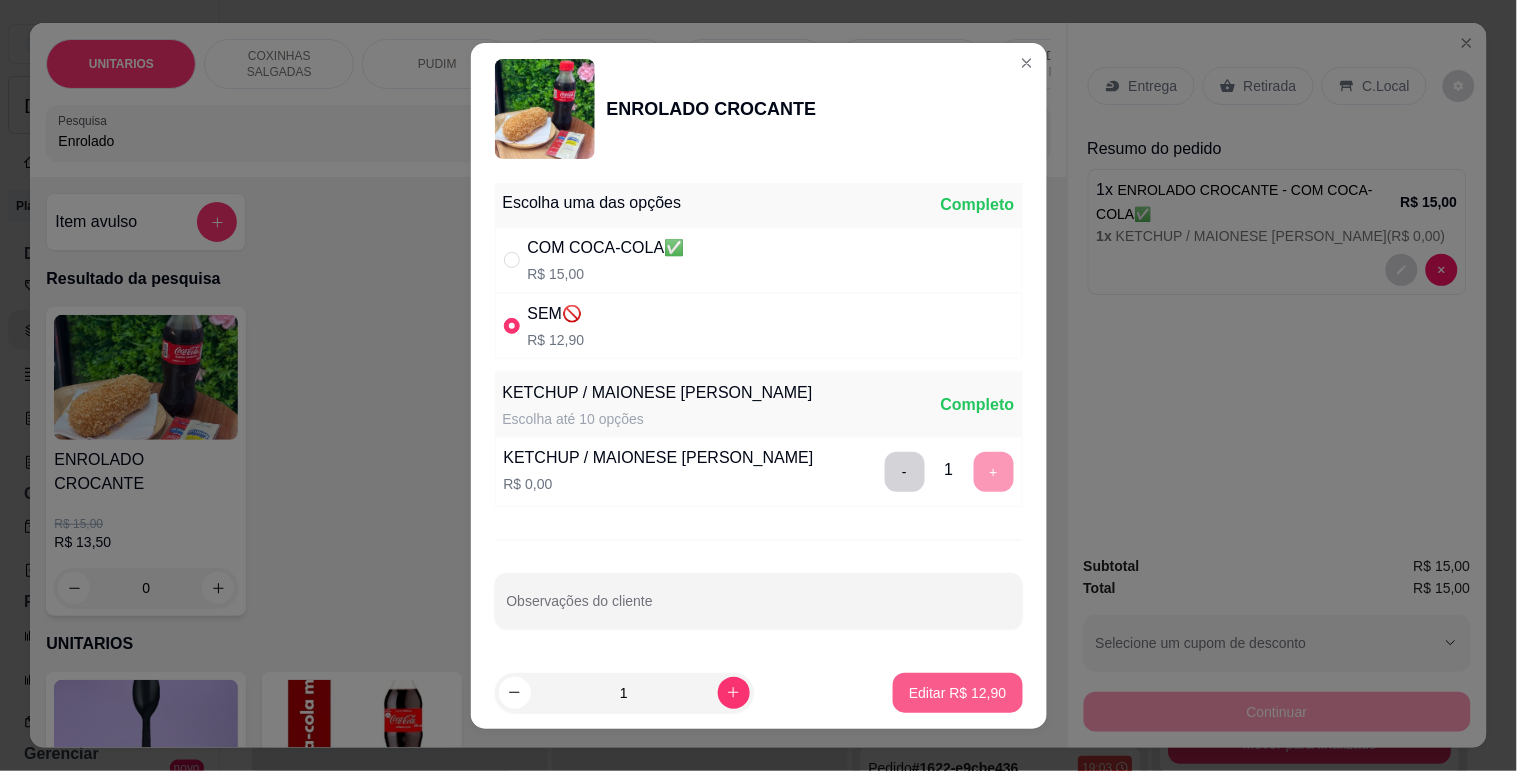 click on "Editar   R$ 12,90" at bounding box center (957, 693) 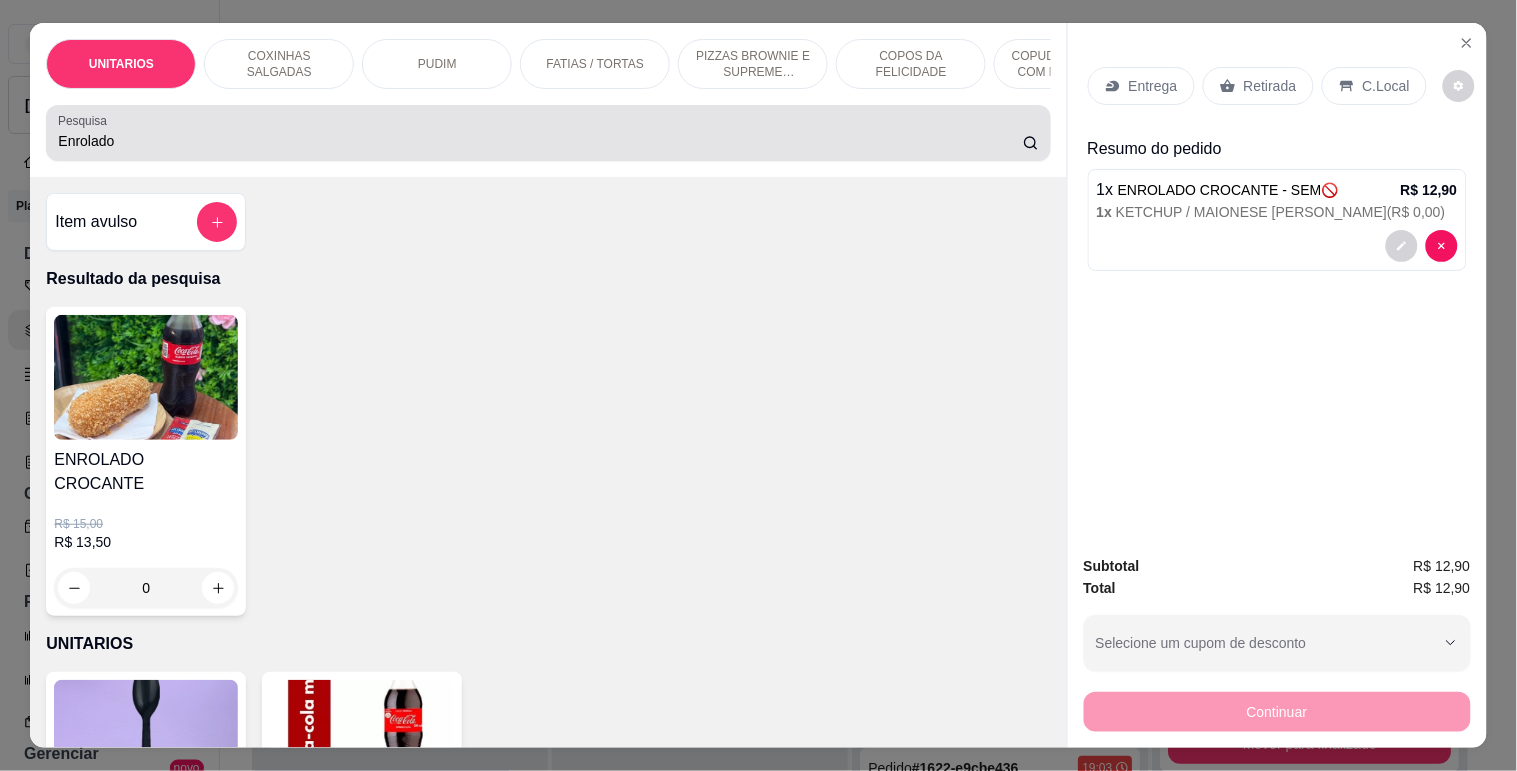 click on "Enrolado" at bounding box center (548, 133) 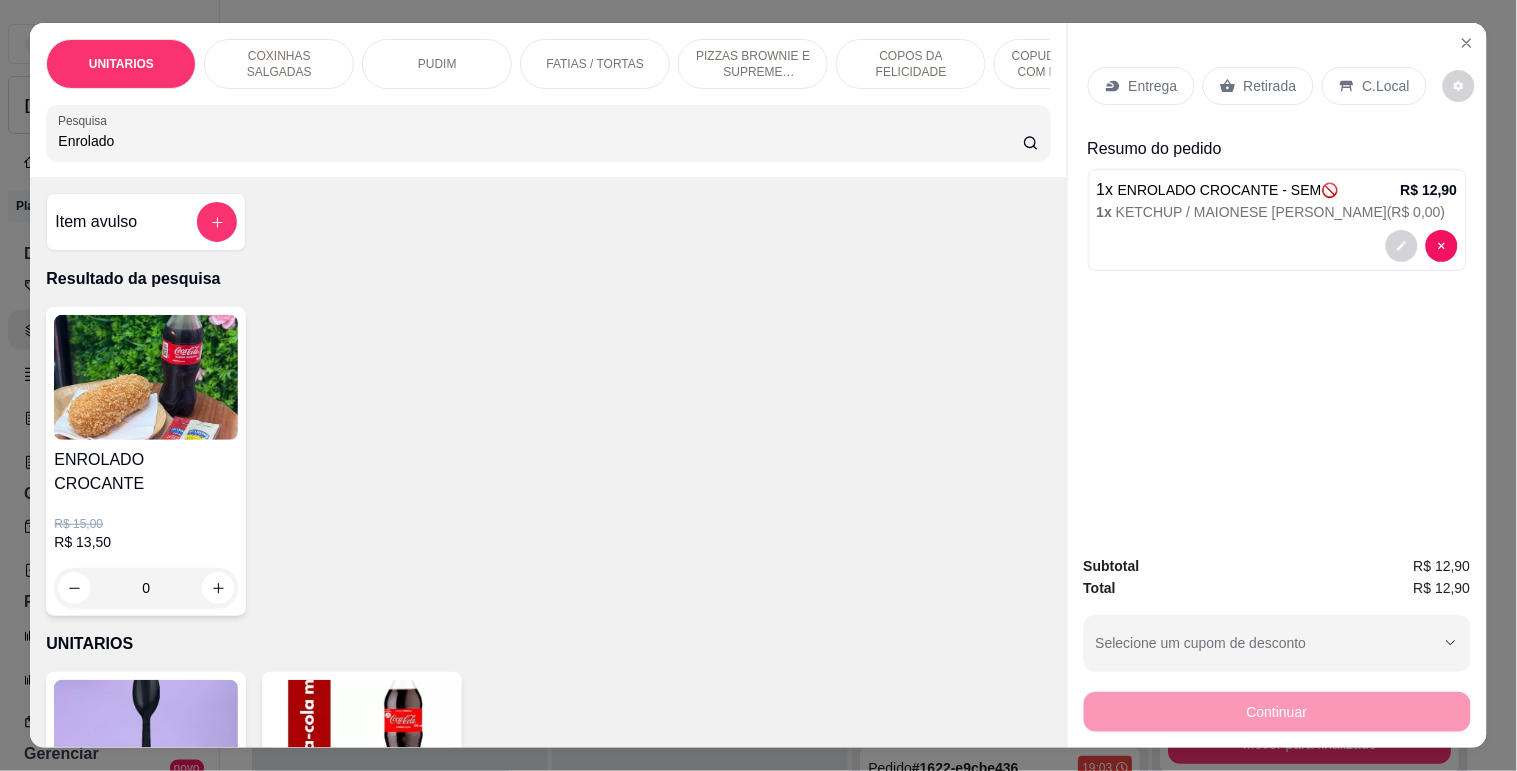 click on "Enrolado" at bounding box center (540, 141) 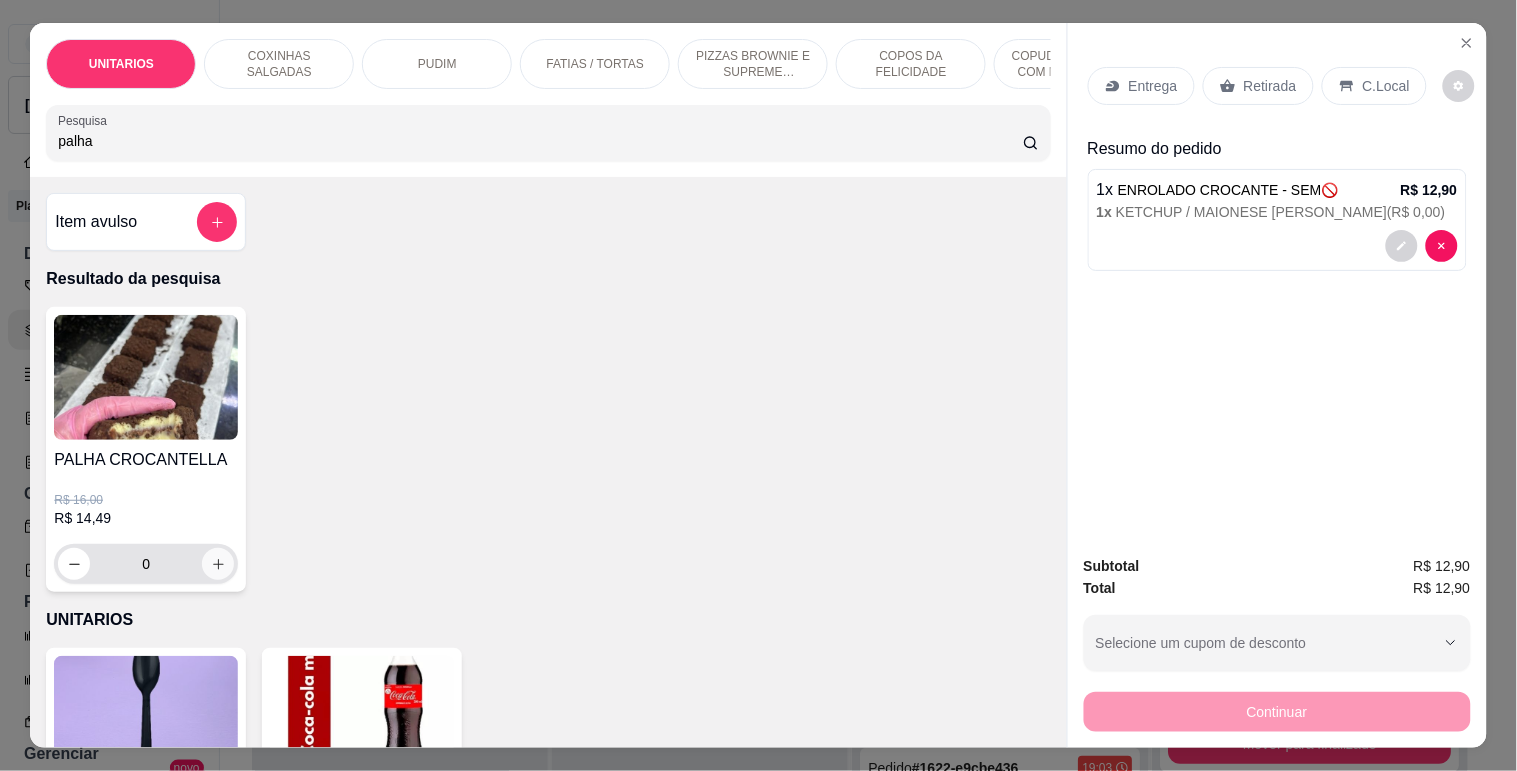type on "palha" 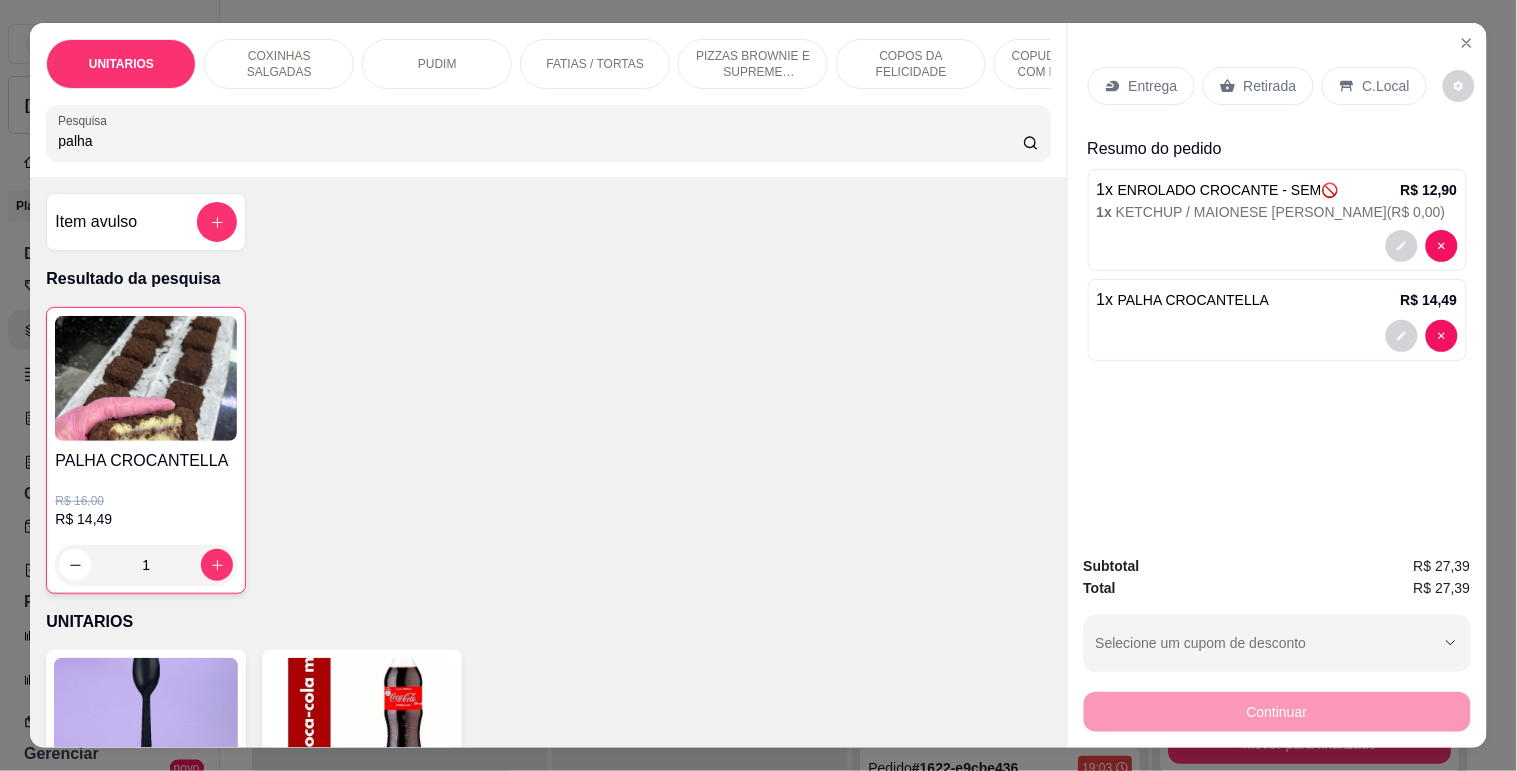 click on "Retirada" at bounding box center (1270, 86) 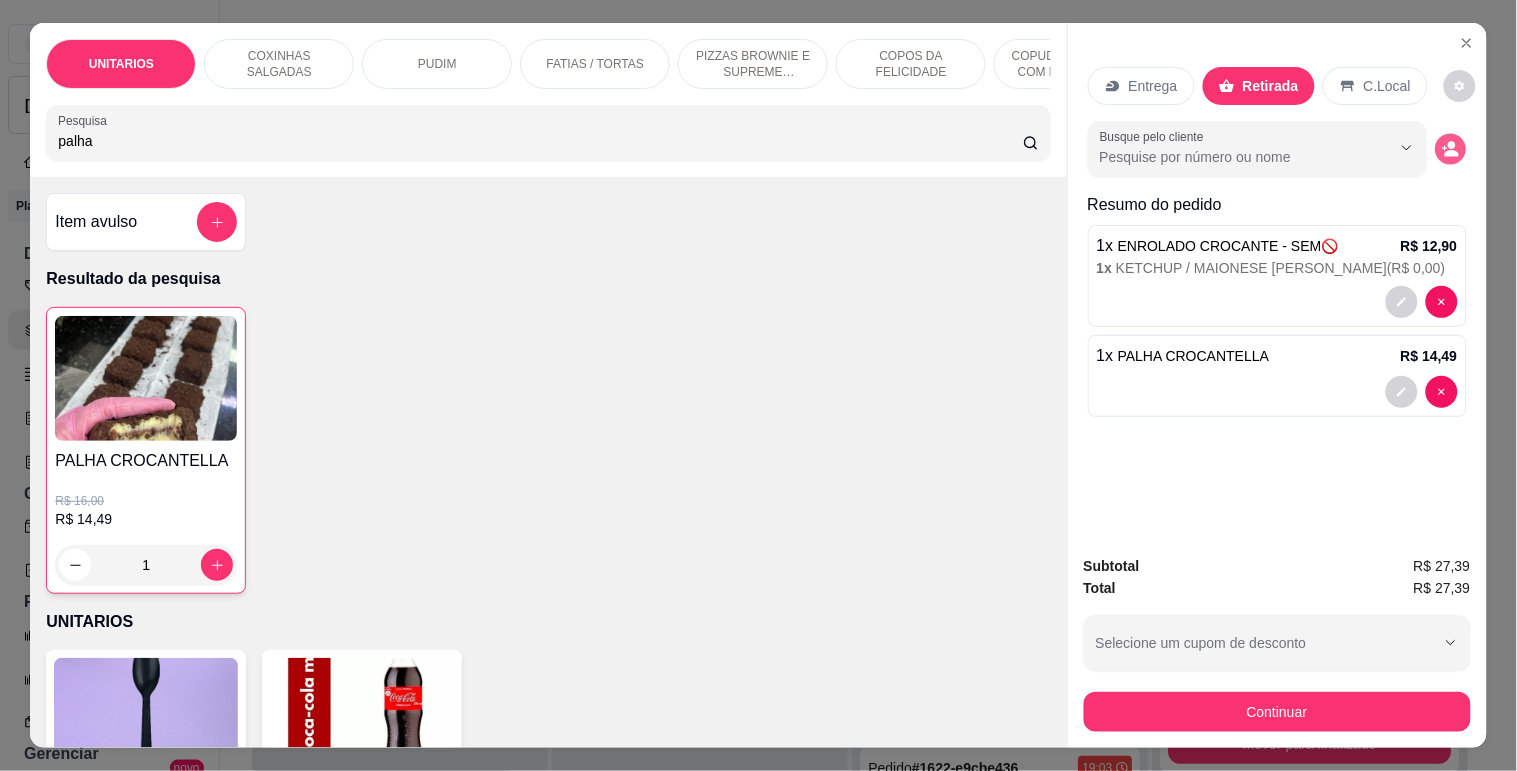 click 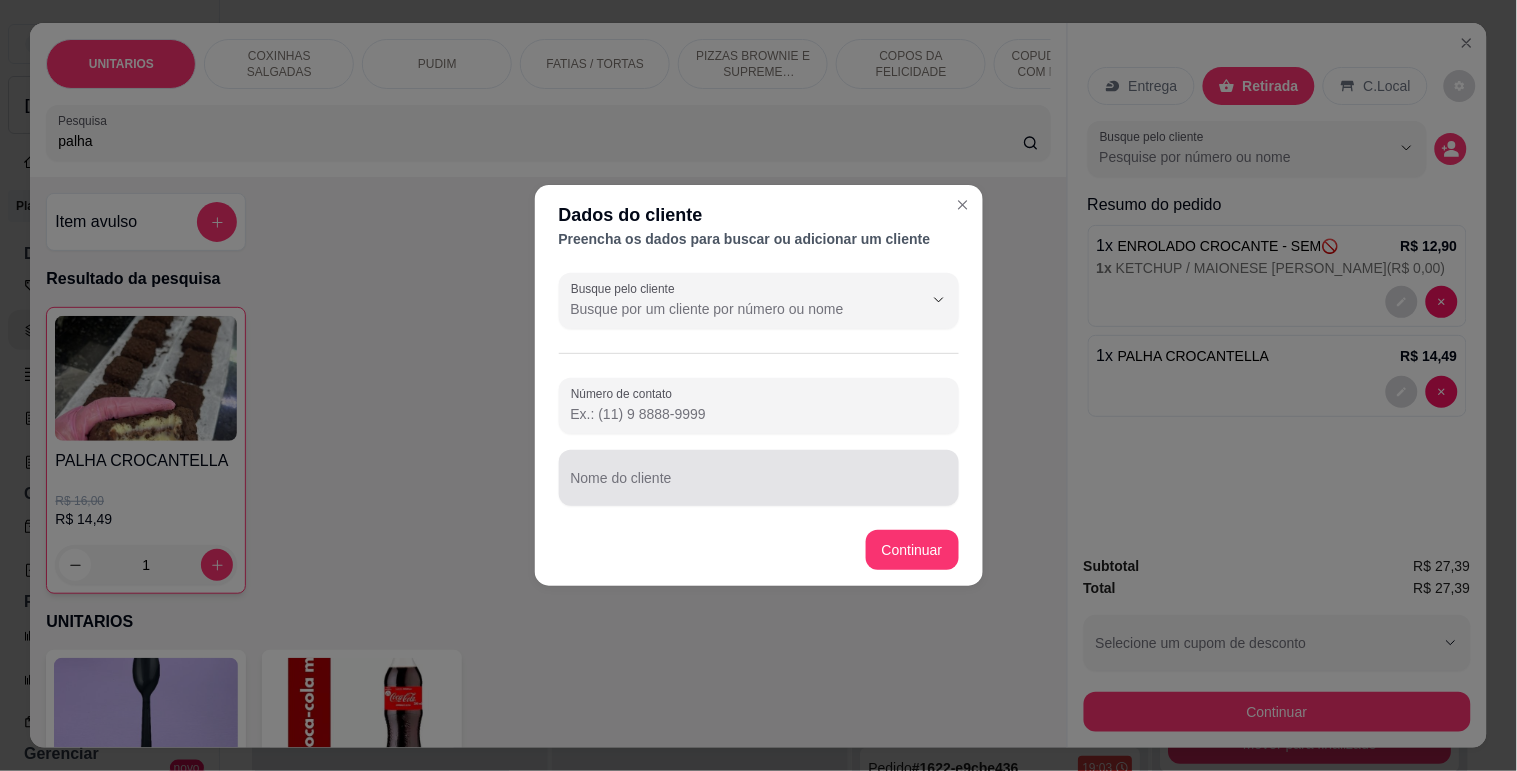 click at bounding box center [759, 478] 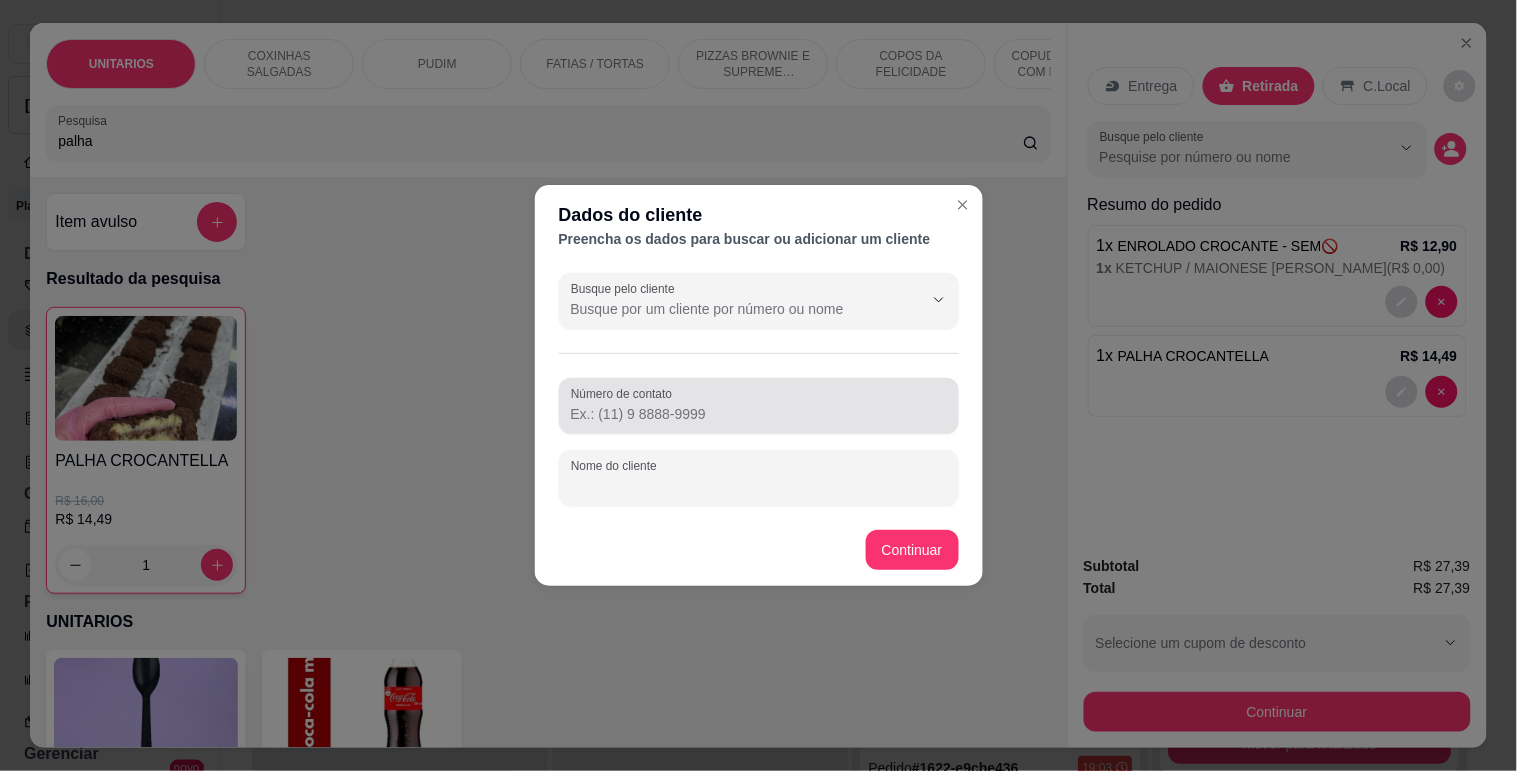 click on "Número de contato" at bounding box center (759, 414) 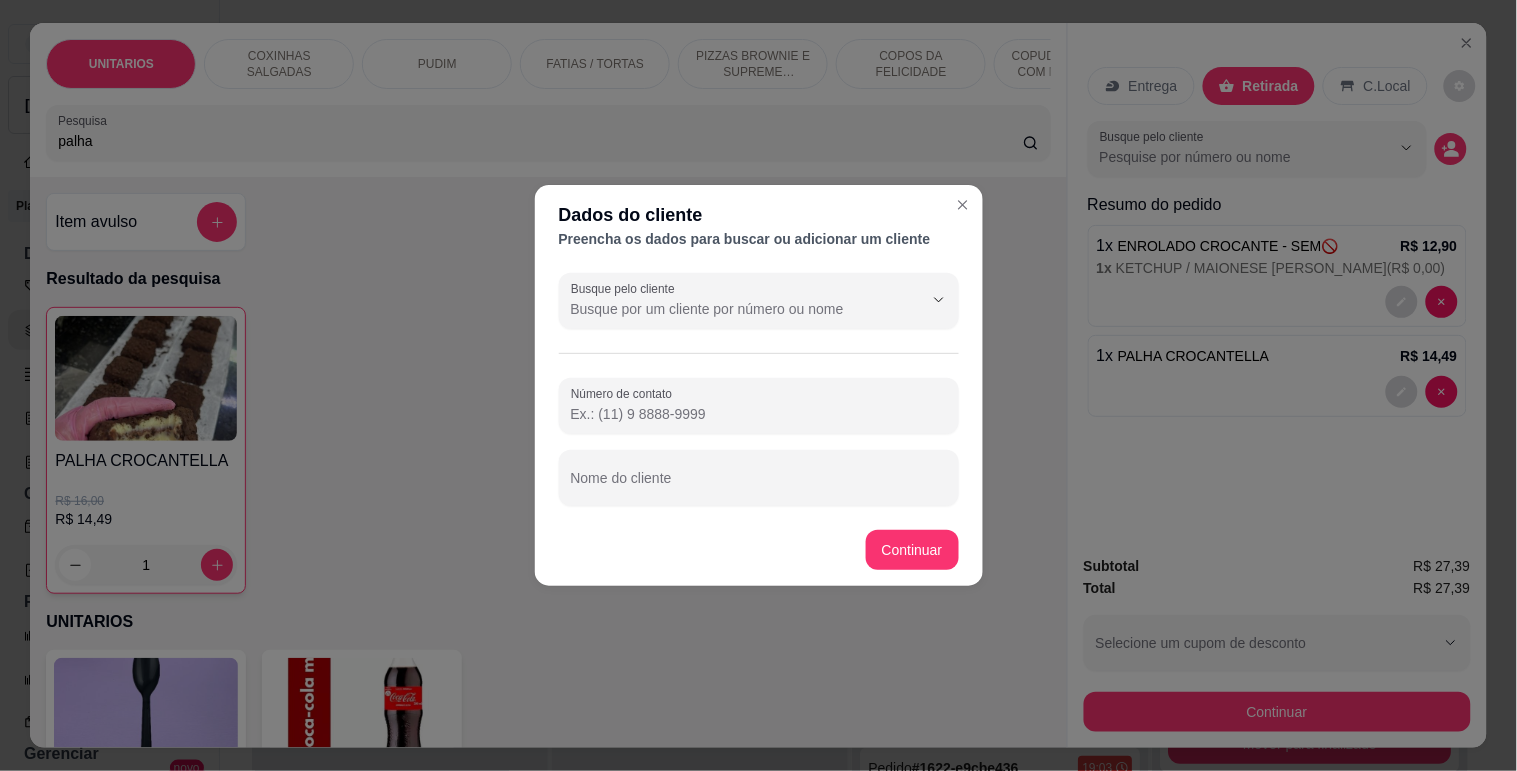 paste on "[PHONE_NUMBER]" 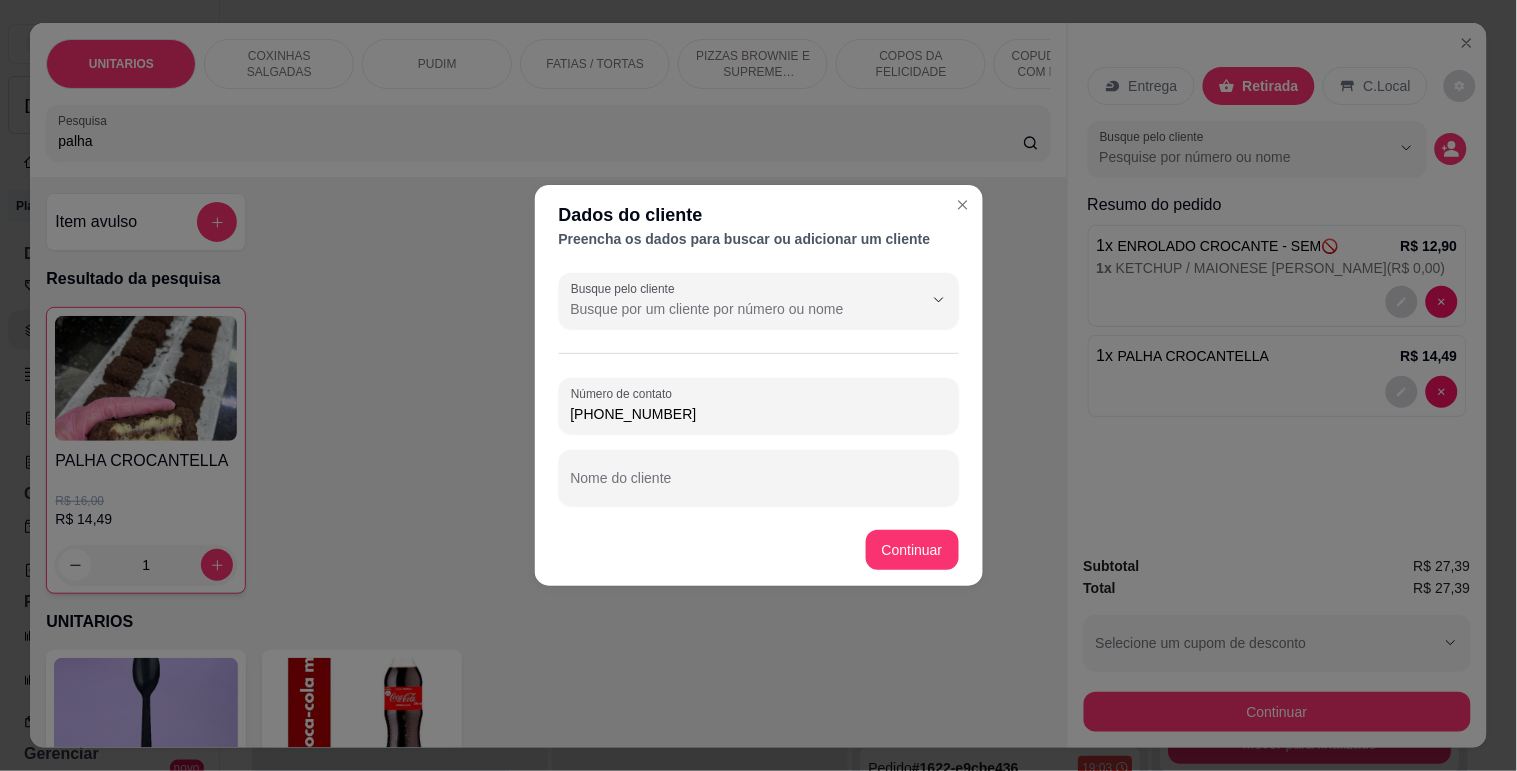 click on "[PHONE_NUMBER]" at bounding box center (759, 414) 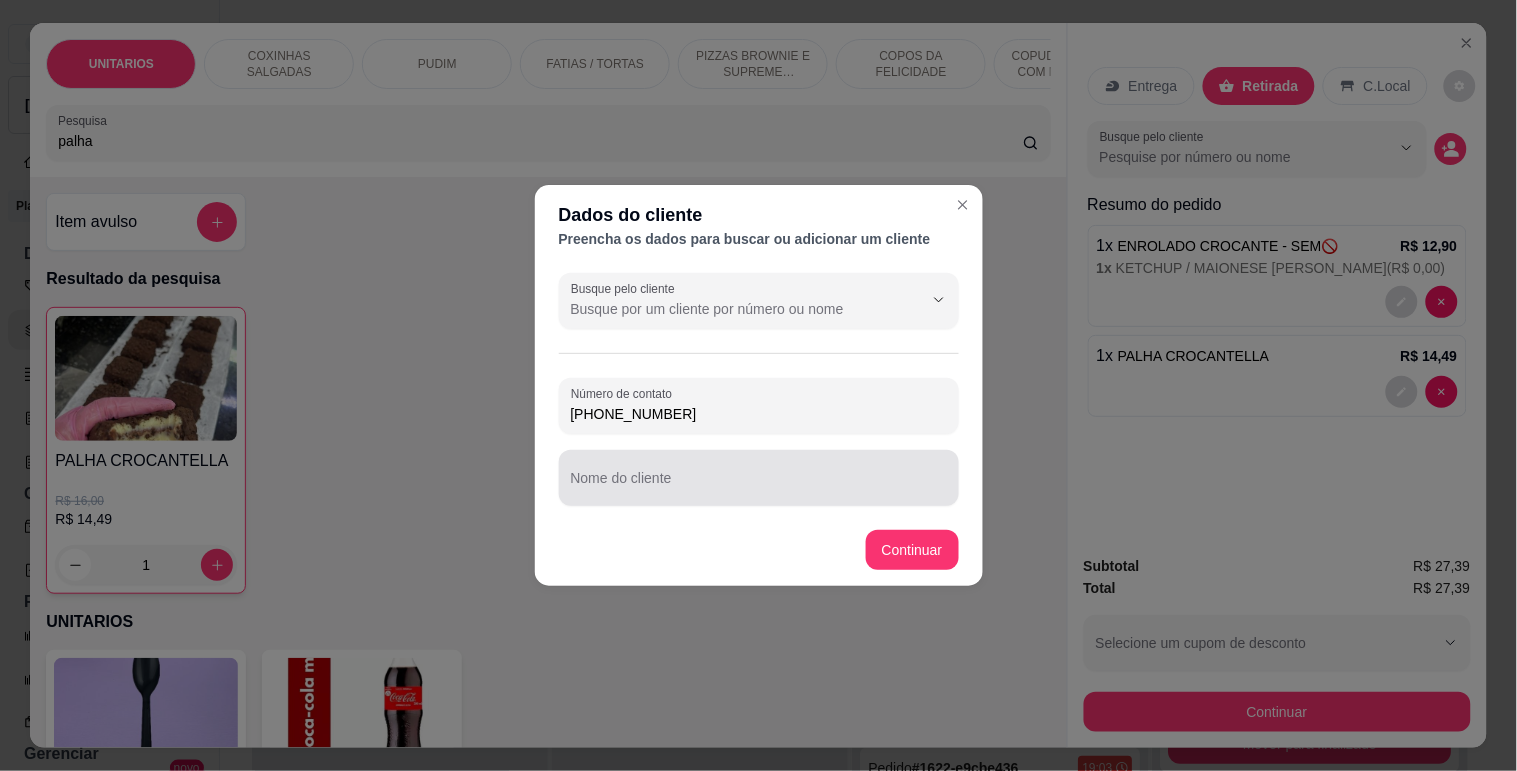 type on "[PHONE_NUMBER]" 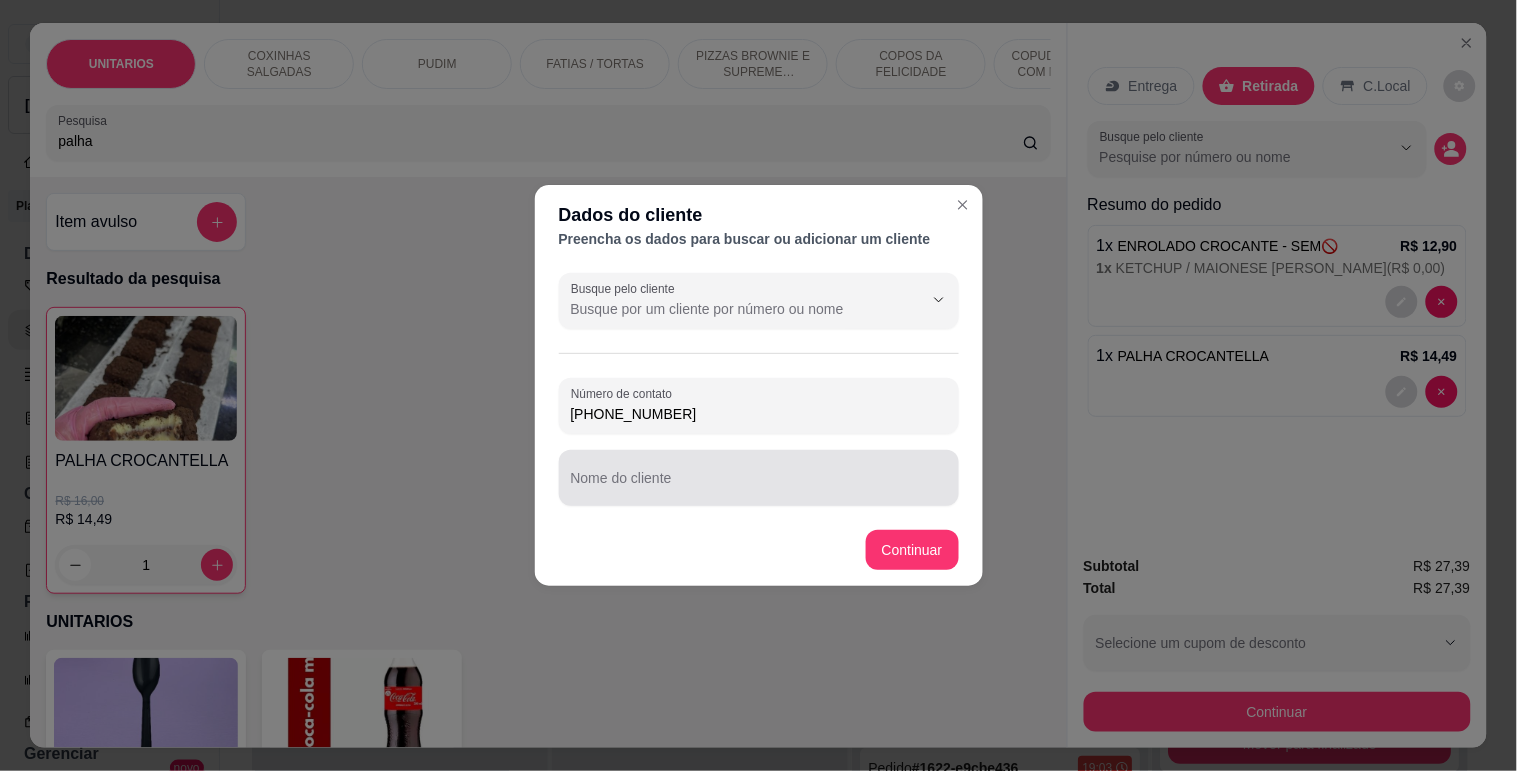 click on "Nome do cliente" at bounding box center [759, 478] 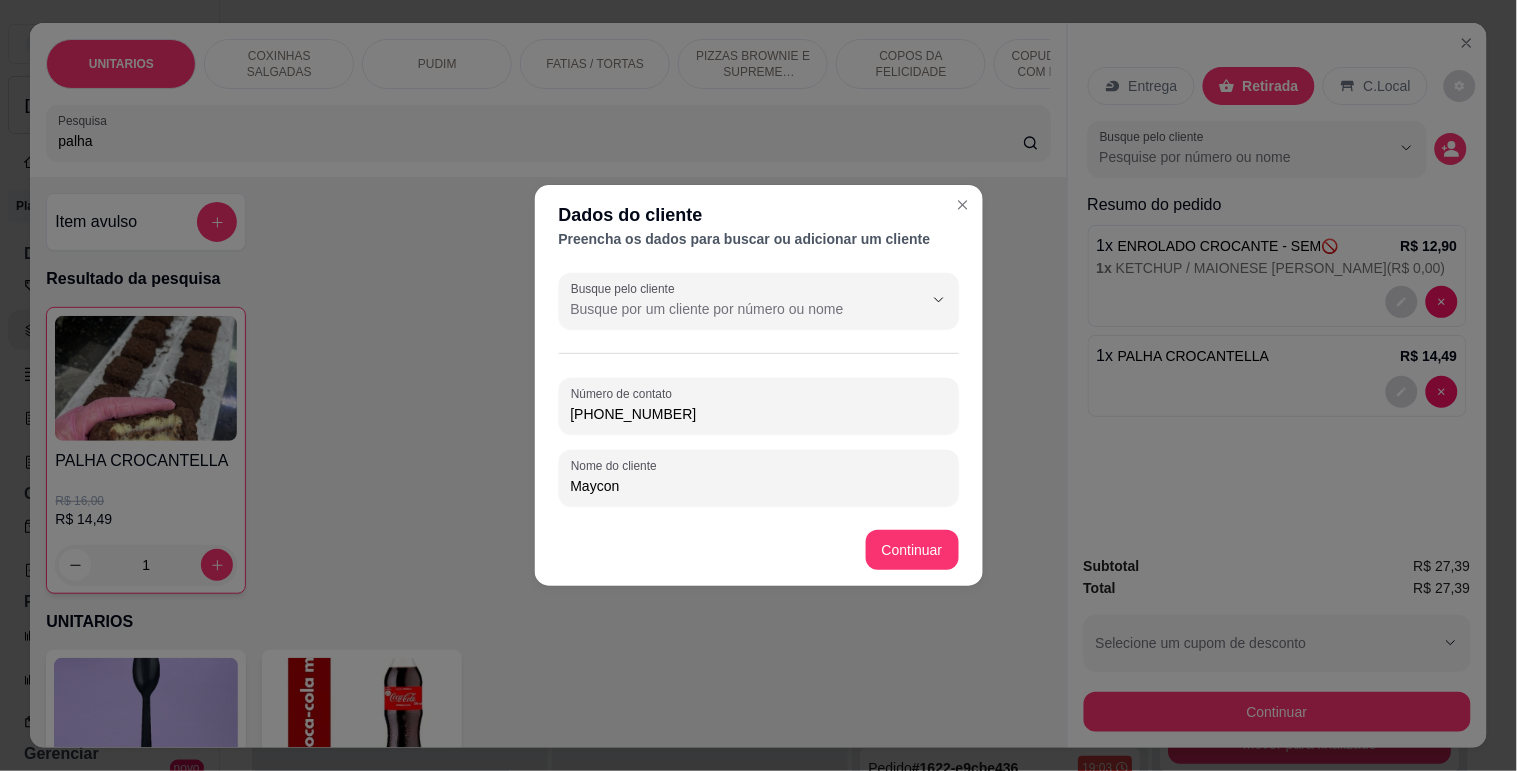 type on "Maycon" 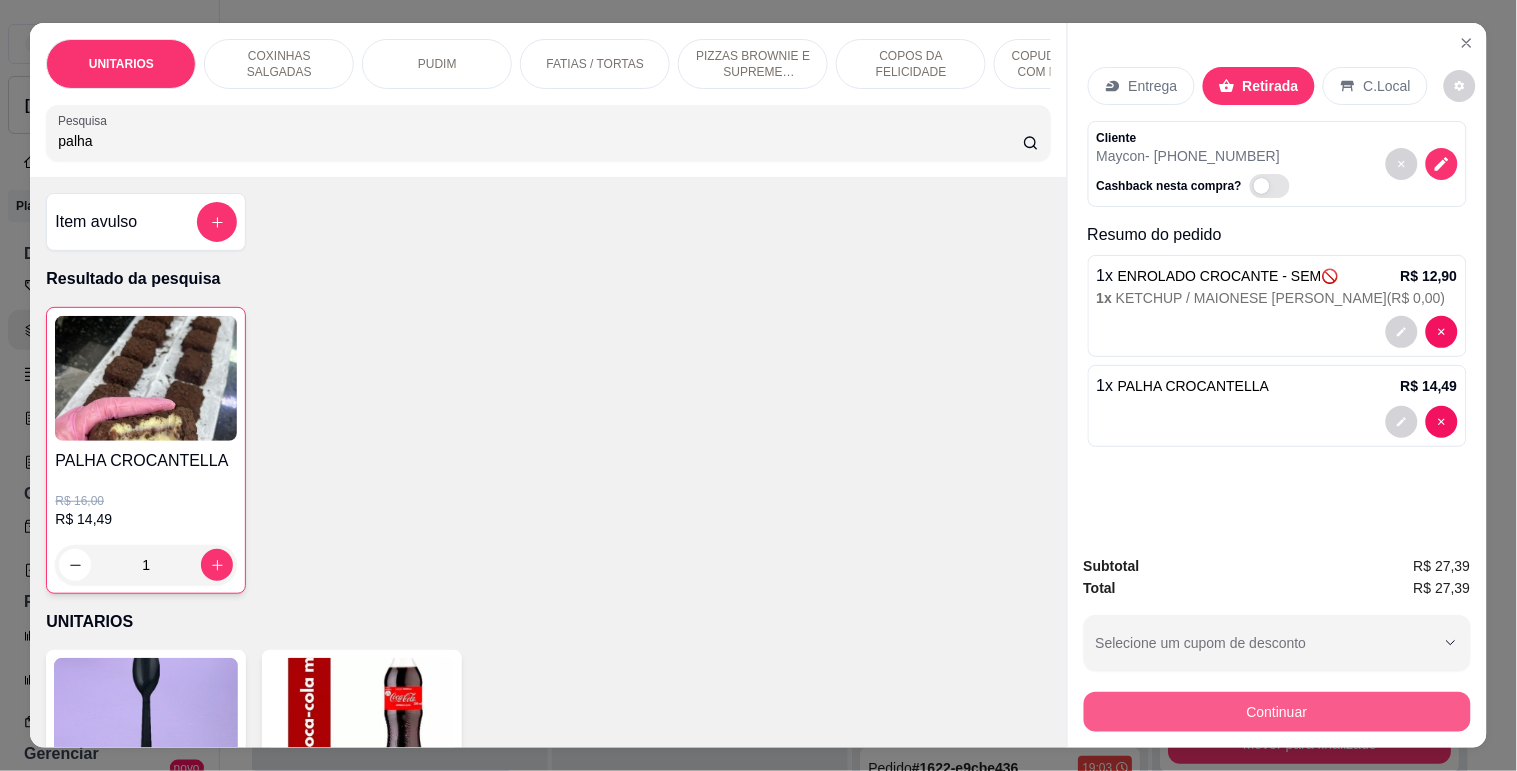 click on "Continuar" at bounding box center [1277, 712] 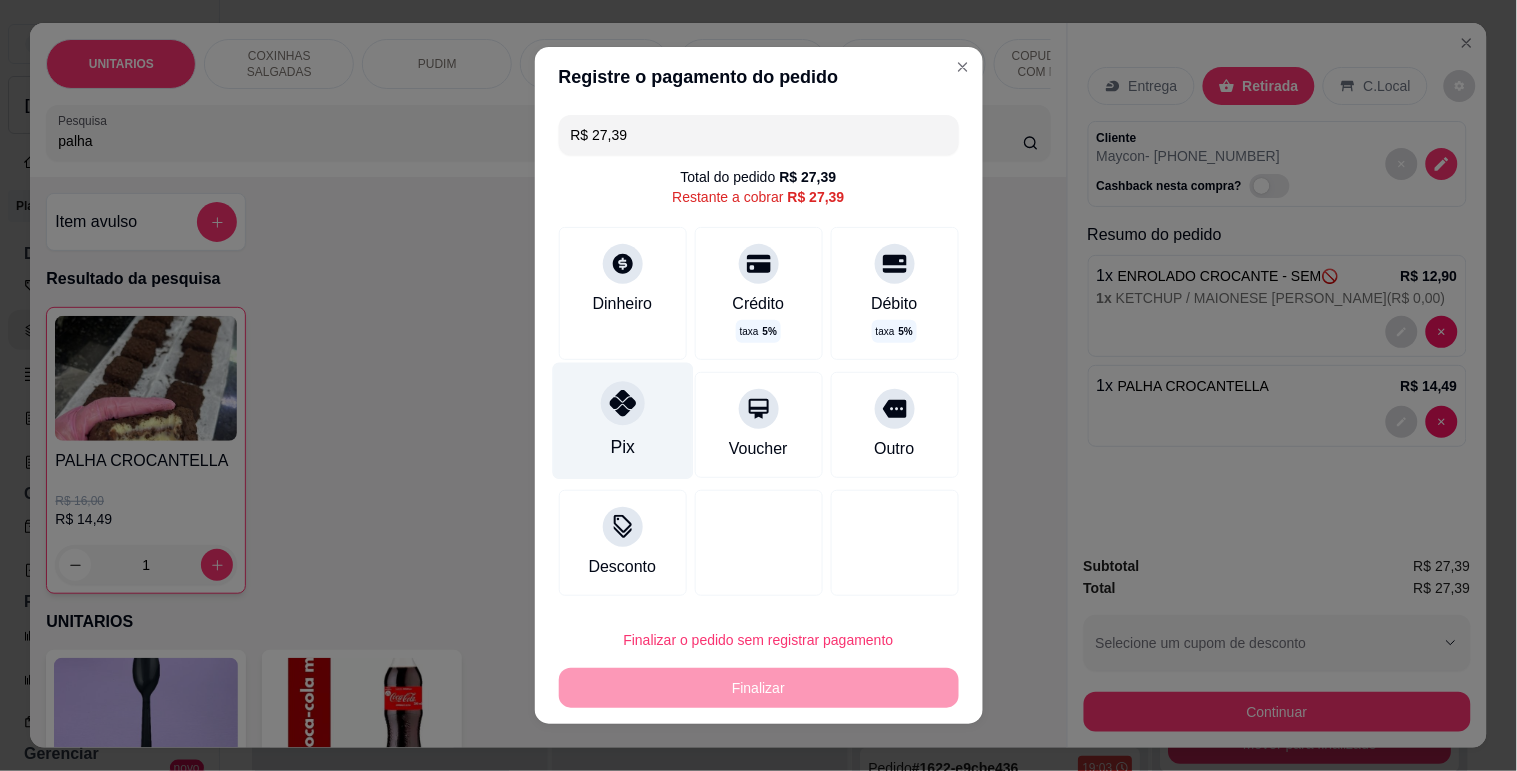 click at bounding box center [623, 403] 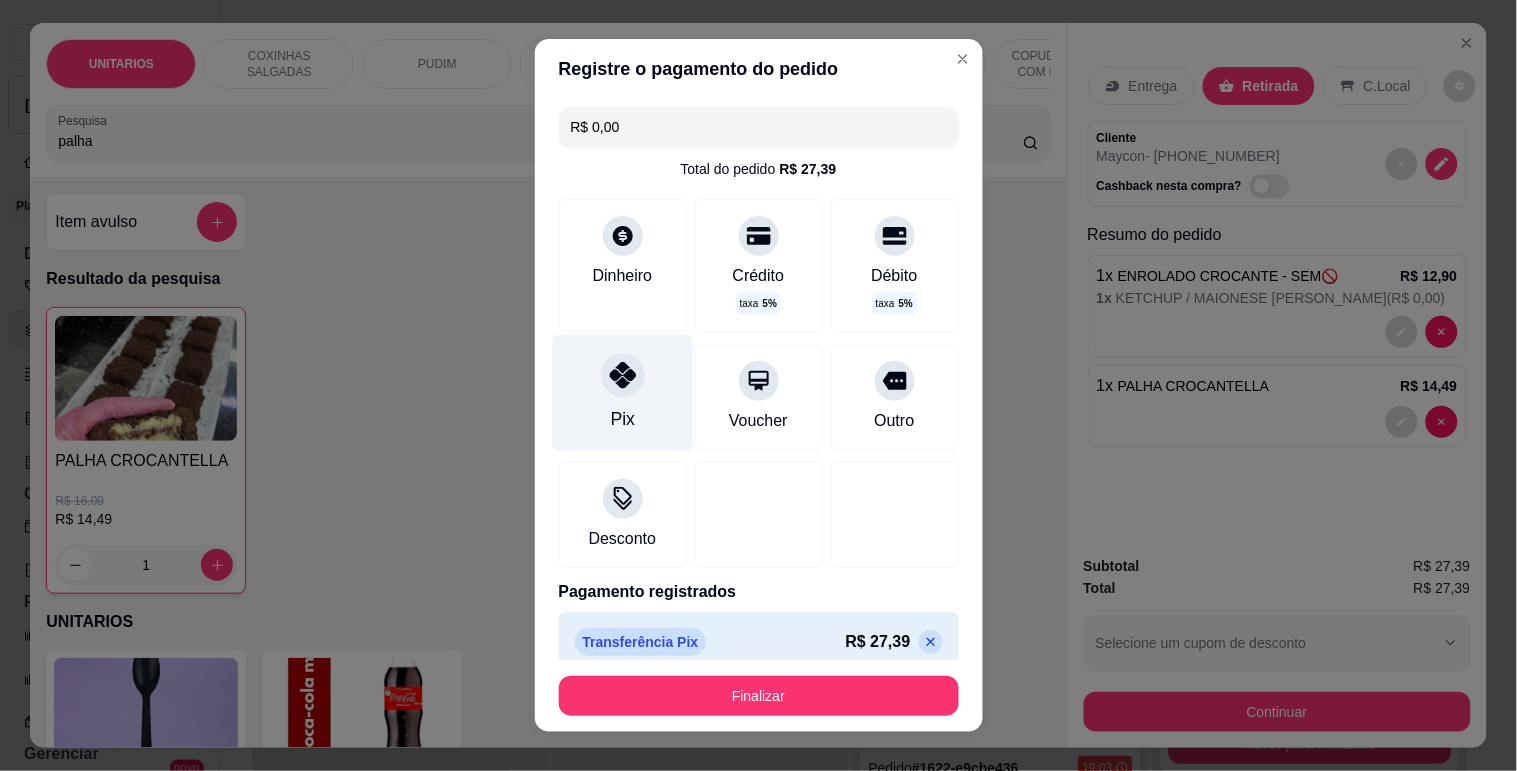 type on "R$ 0,00" 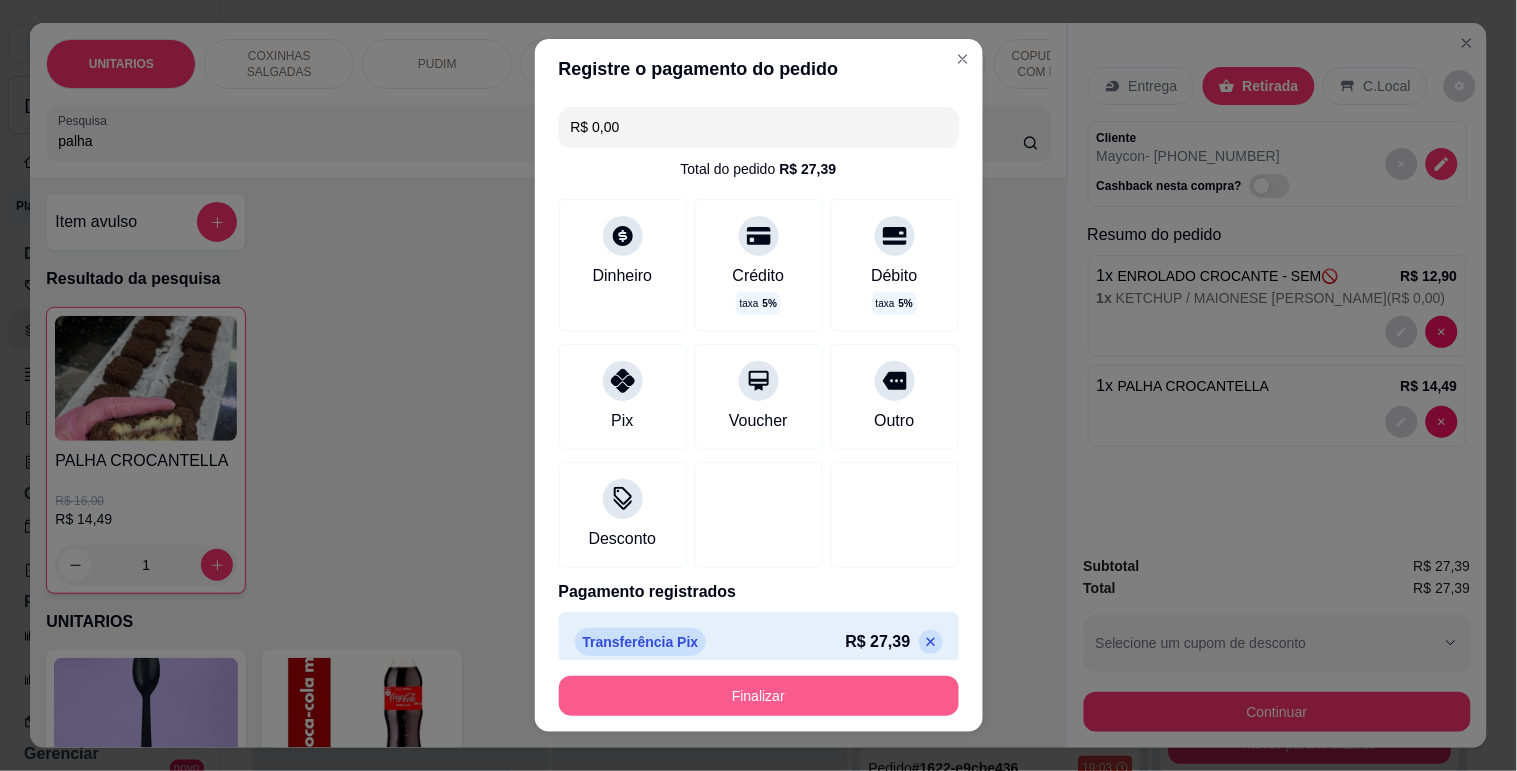 click on "Finalizar" at bounding box center (759, 696) 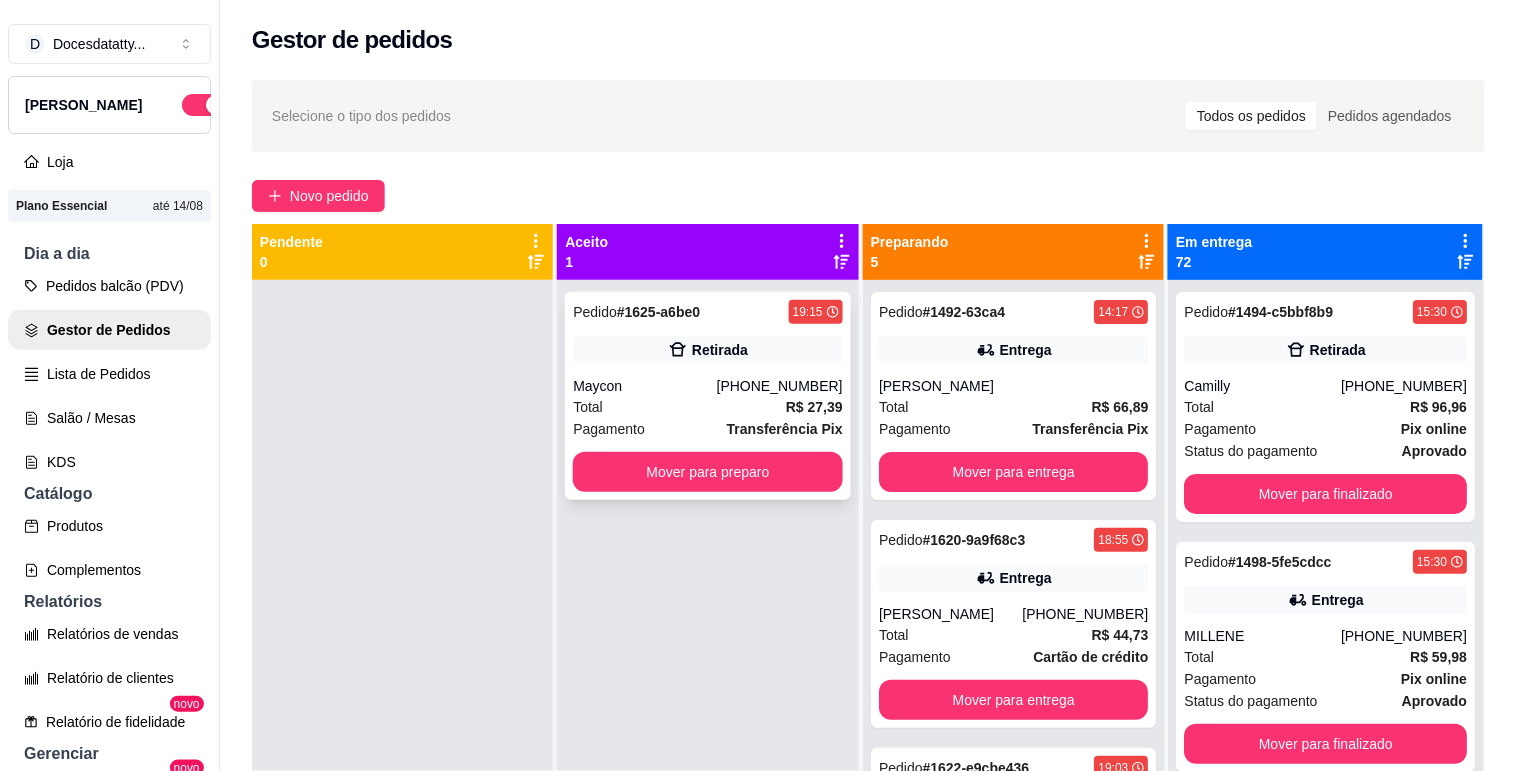 click on "Mover para preparo" at bounding box center [707, 472] 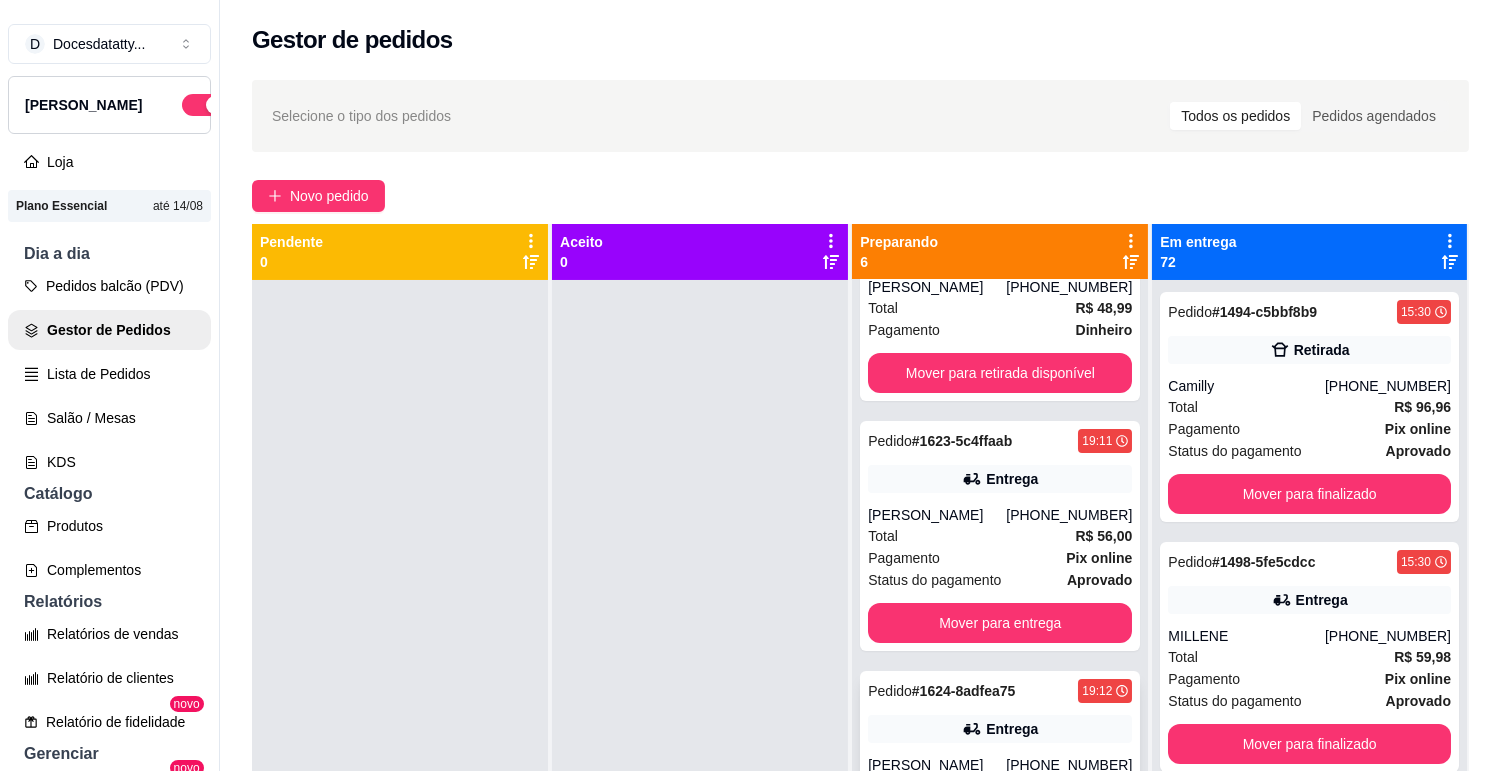 scroll, scrollTop: 660, scrollLeft: 0, axis: vertical 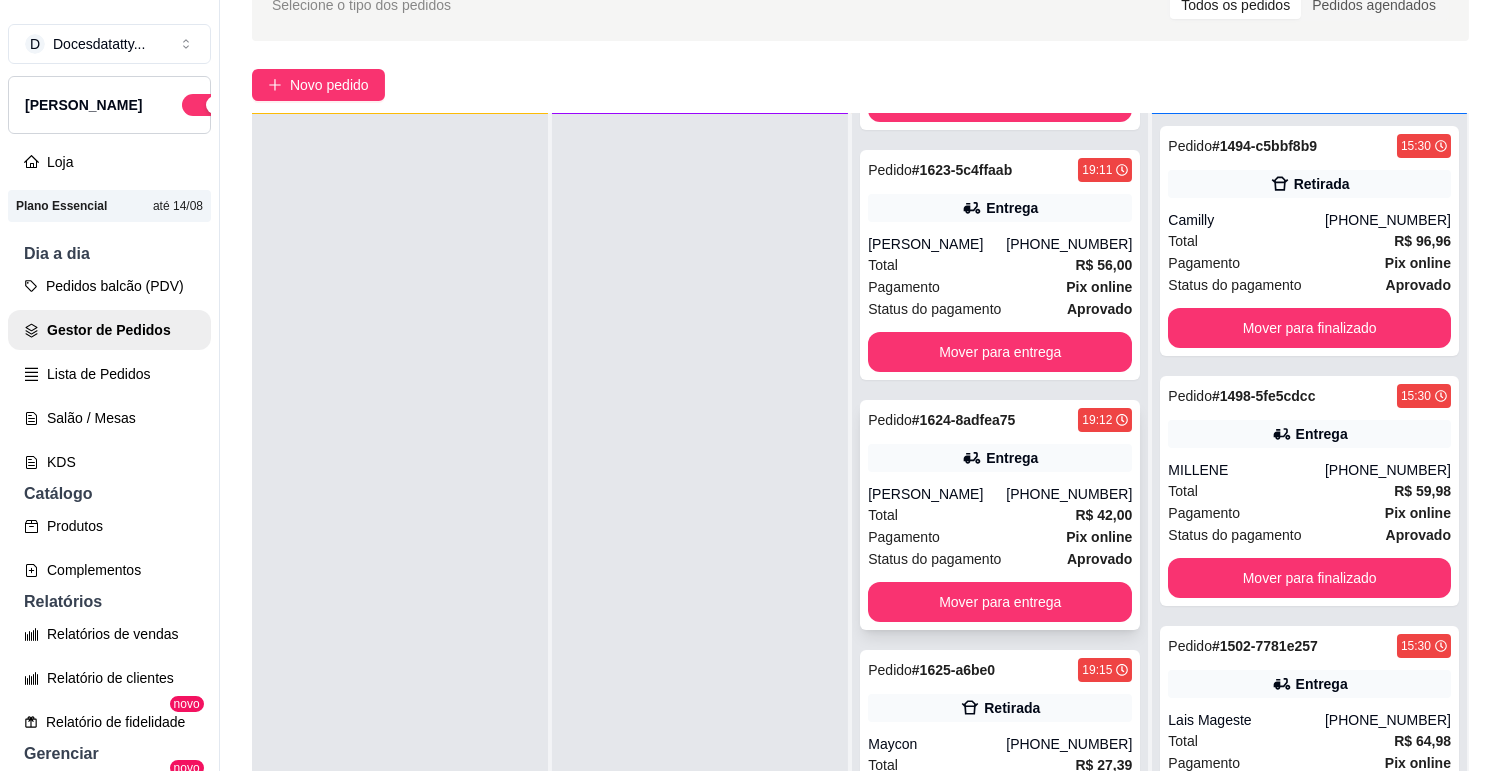 click on "[PERSON_NAME]" at bounding box center (937, 494) 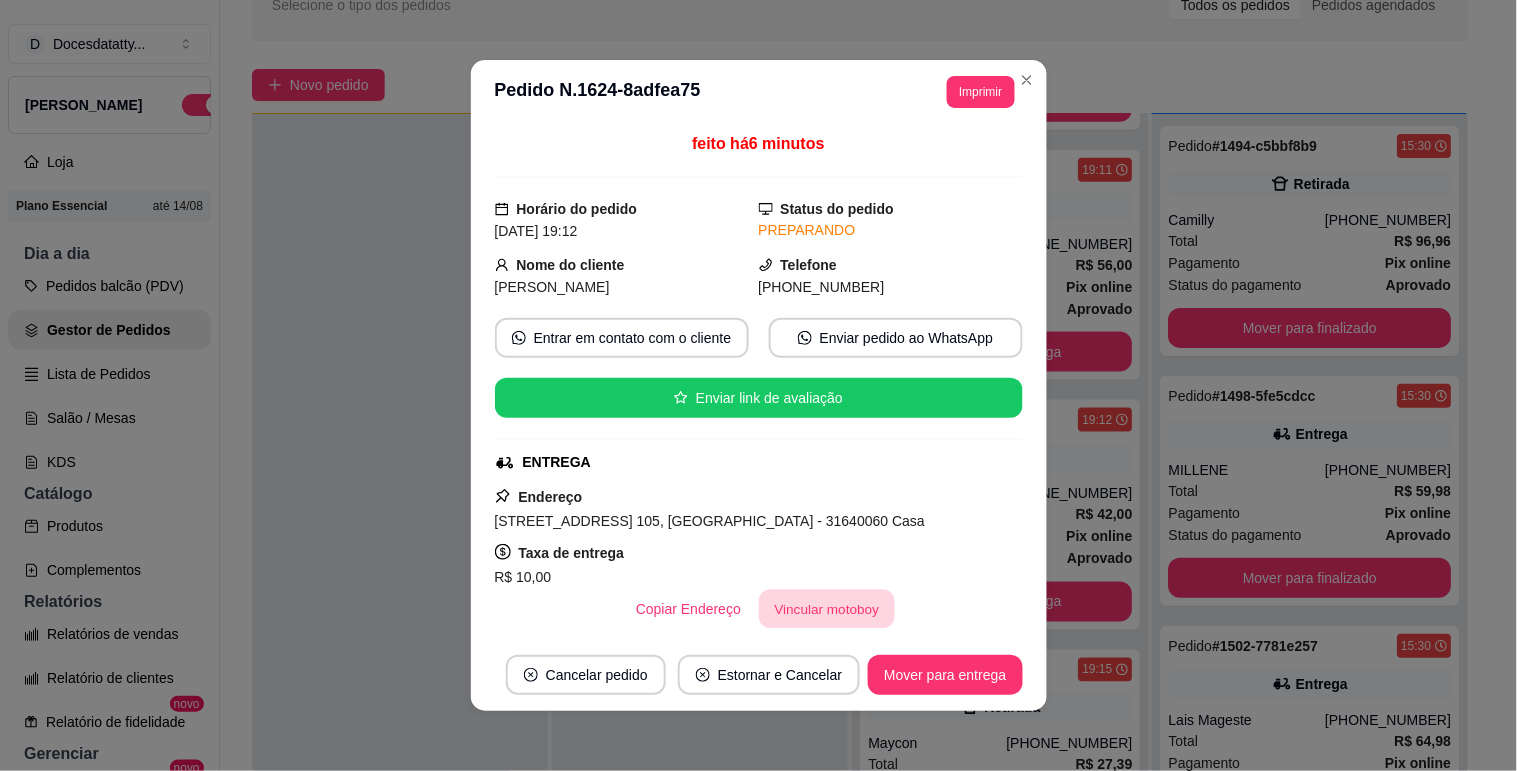 click on "Vincular motoboy" at bounding box center (827, 609) 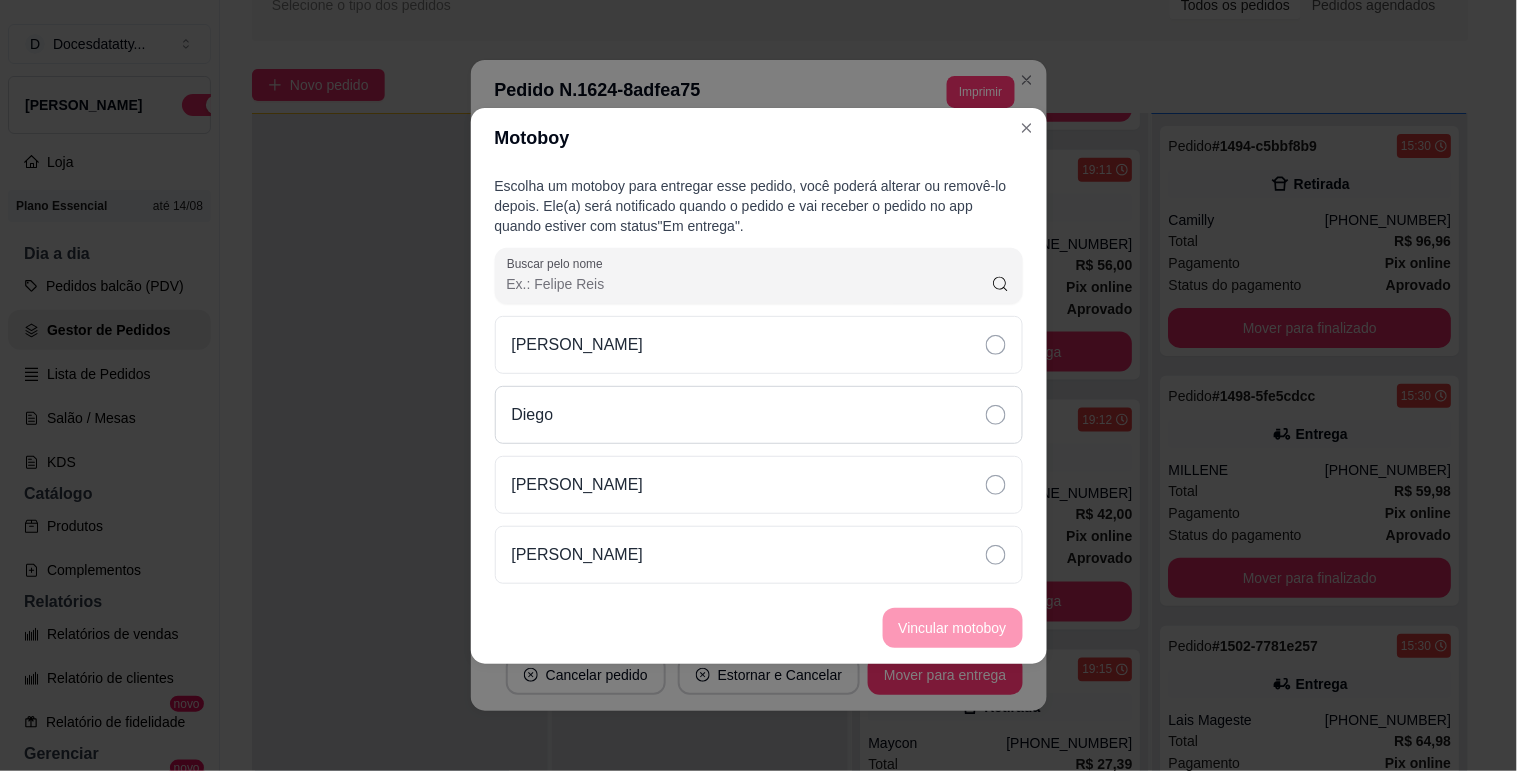 click on "Diego" at bounding box center [759, 415] 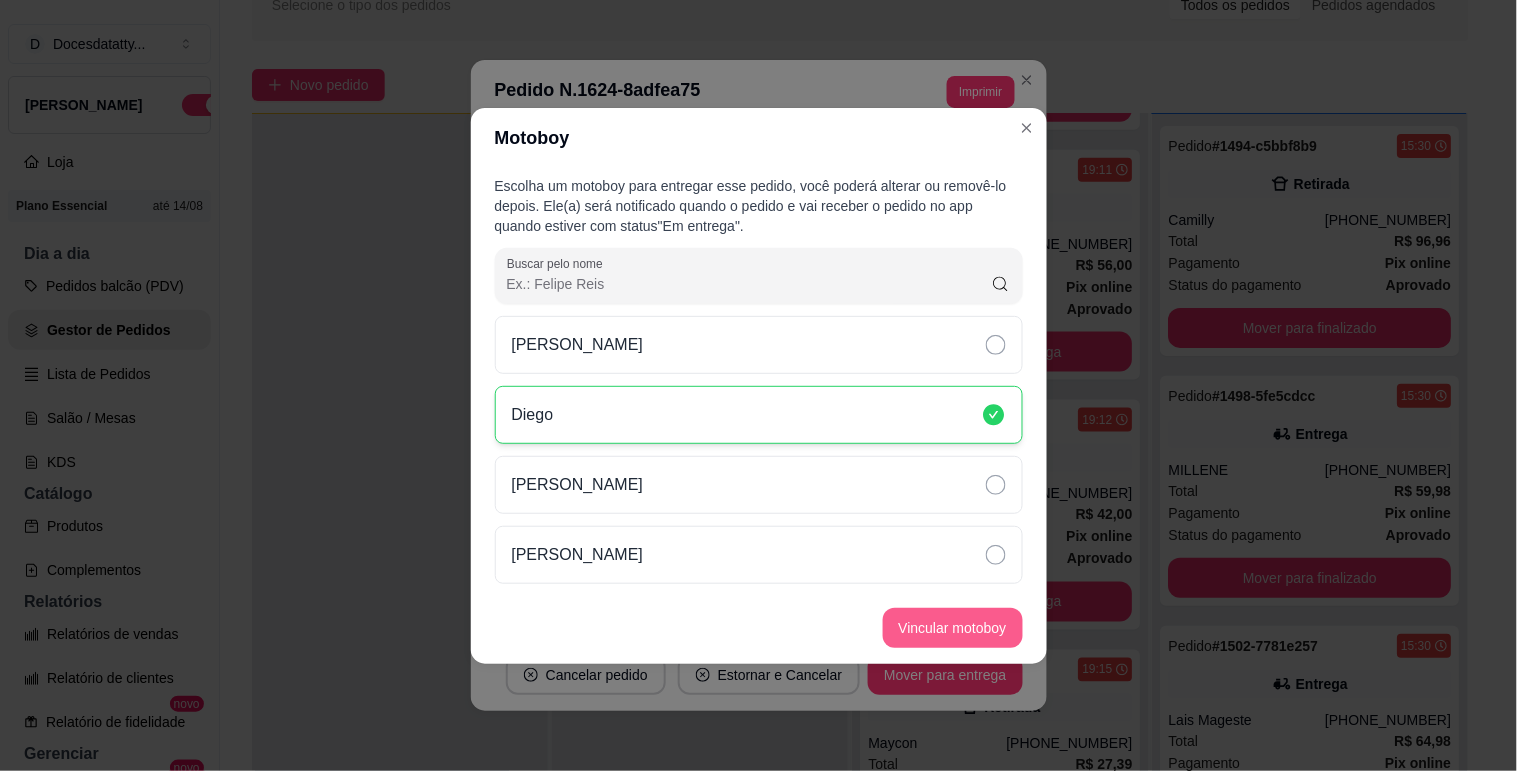 click on "Vincular motoboy" at bounding box center [953, 628] 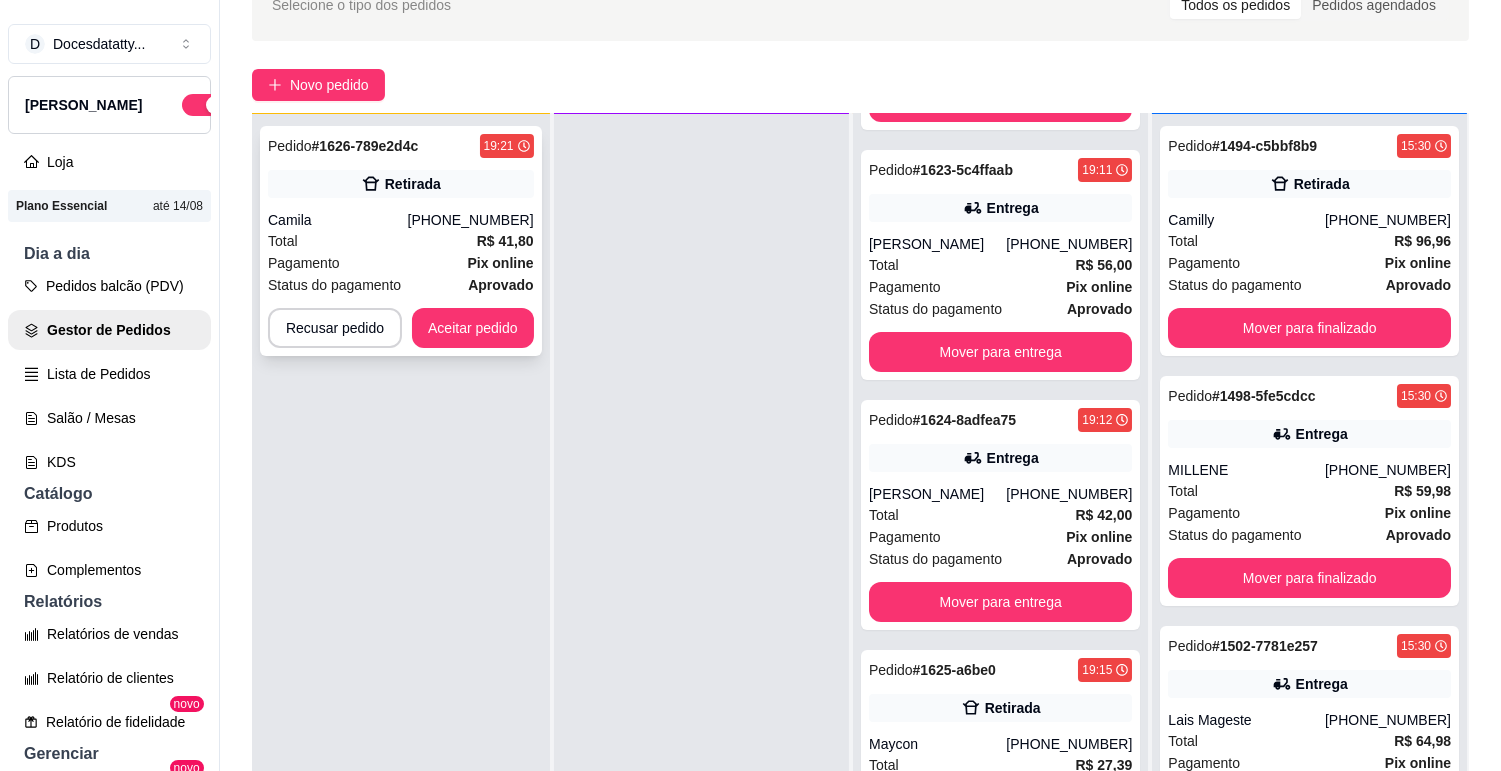 click on "Aceitar pedido" at bounding box center (473, 328) 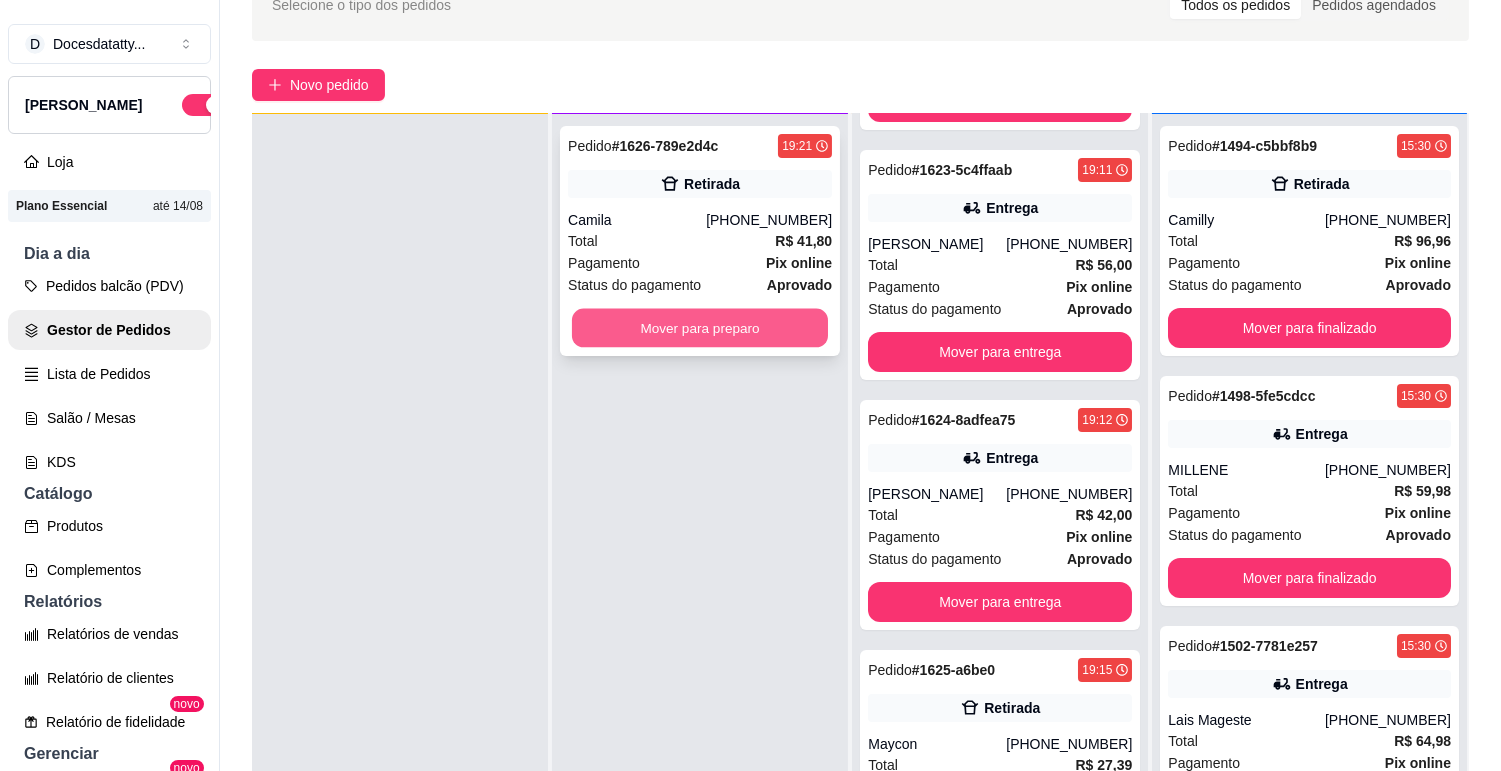 click on "Mover para preparo" at bounding box center [700, 328] 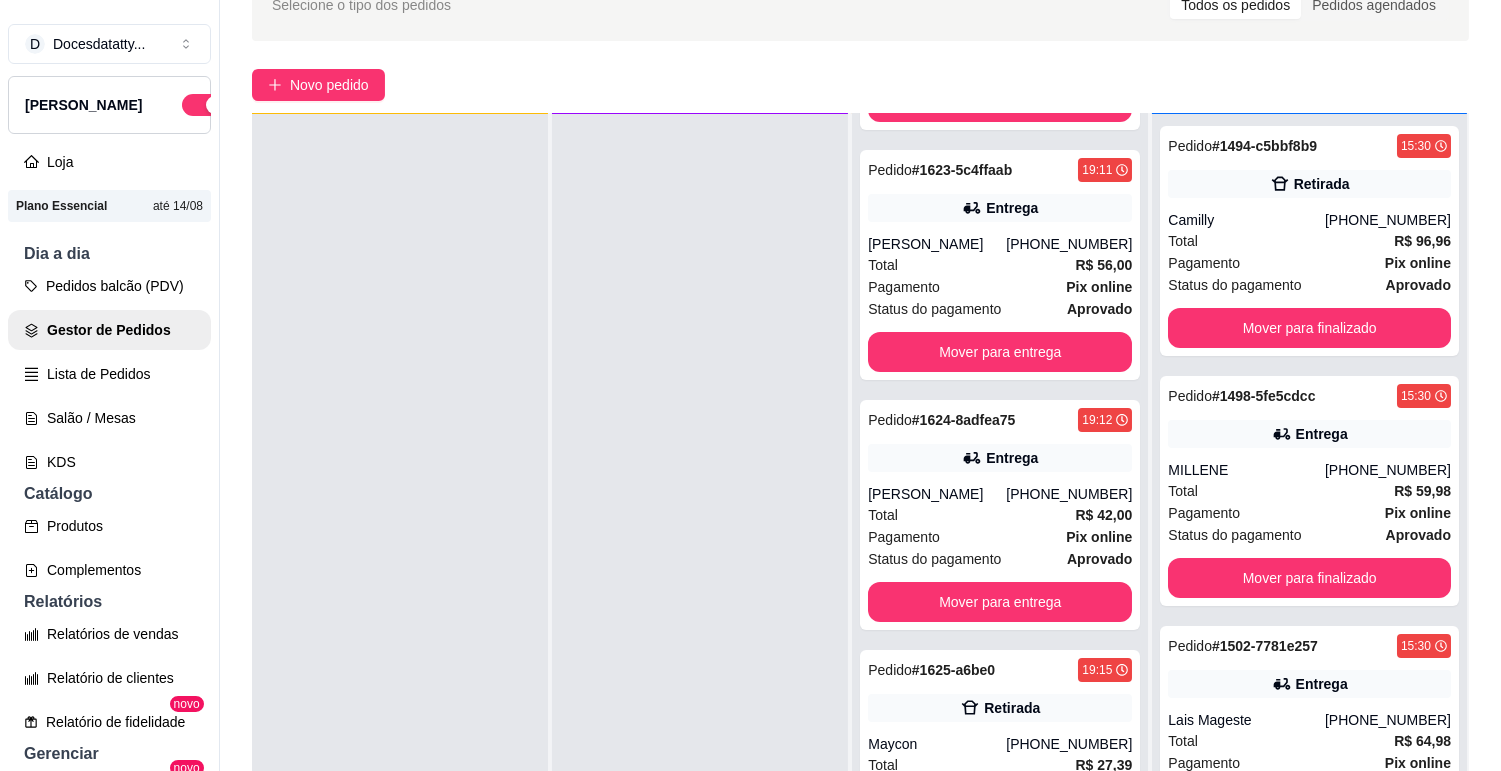 click on "Entrega" at bounding box center (1000, -248) 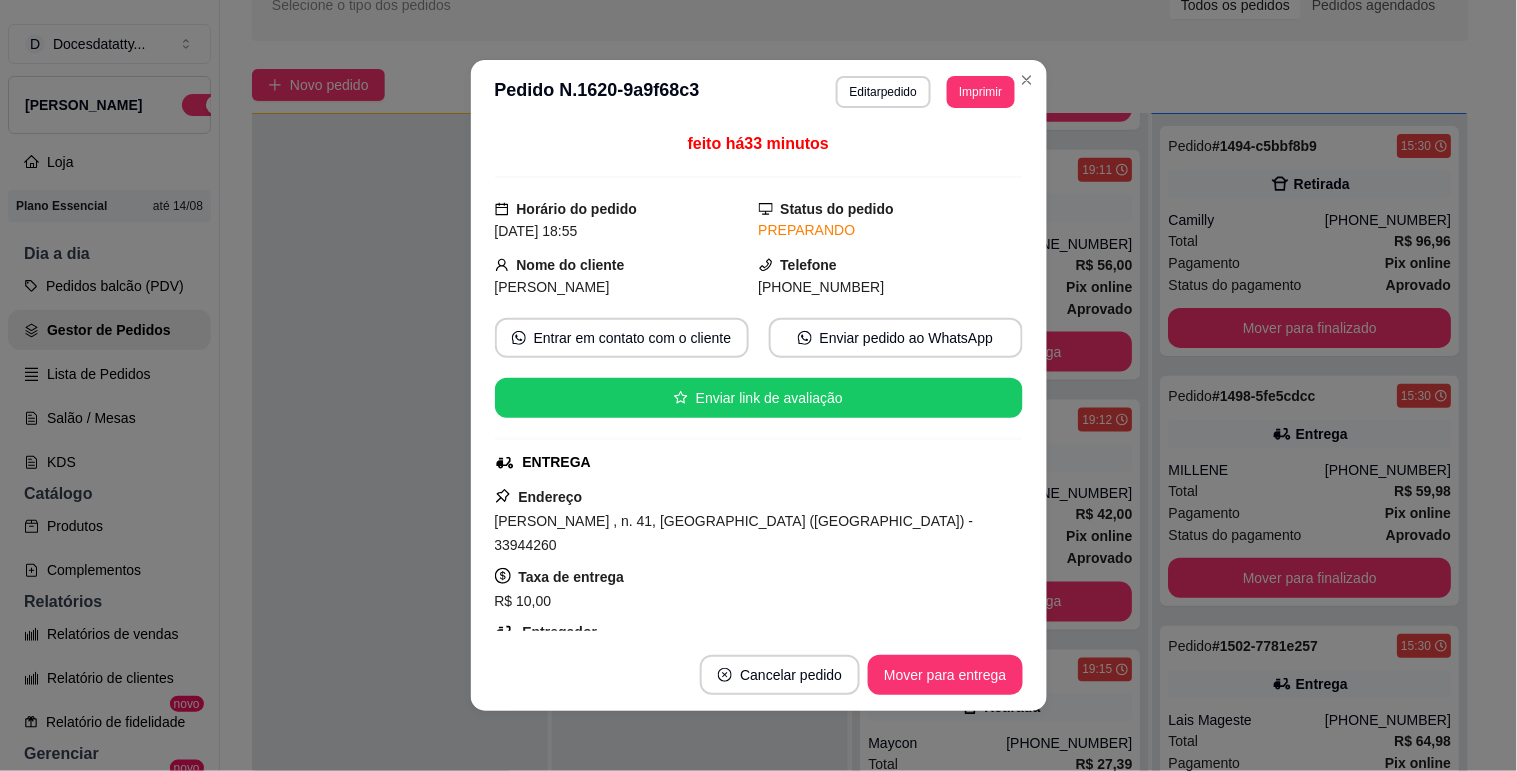 scroll, scrollTop: 0, scrollLeft: 0, axis: both 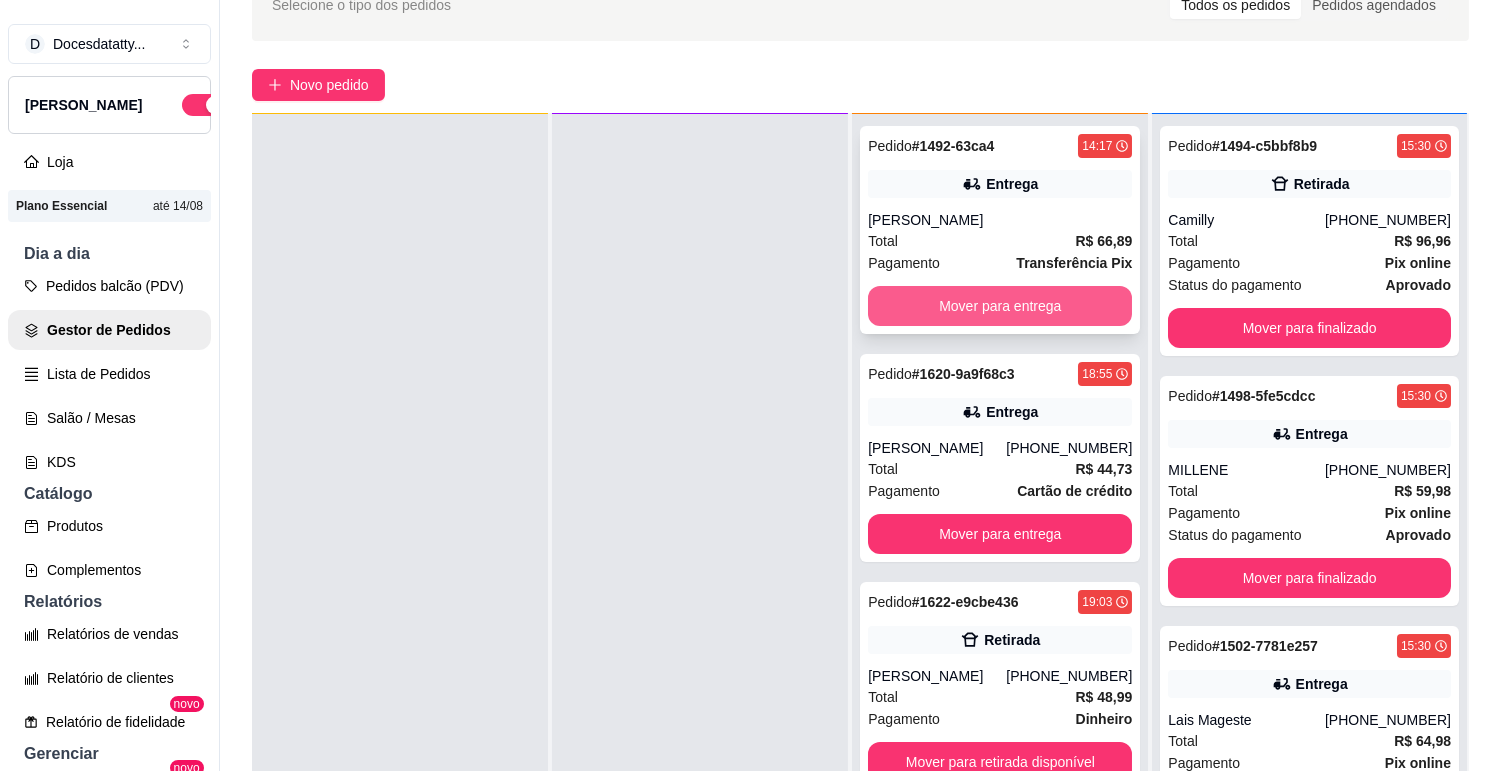click on "Mover para entrega" at bounding box center [1000, 306] 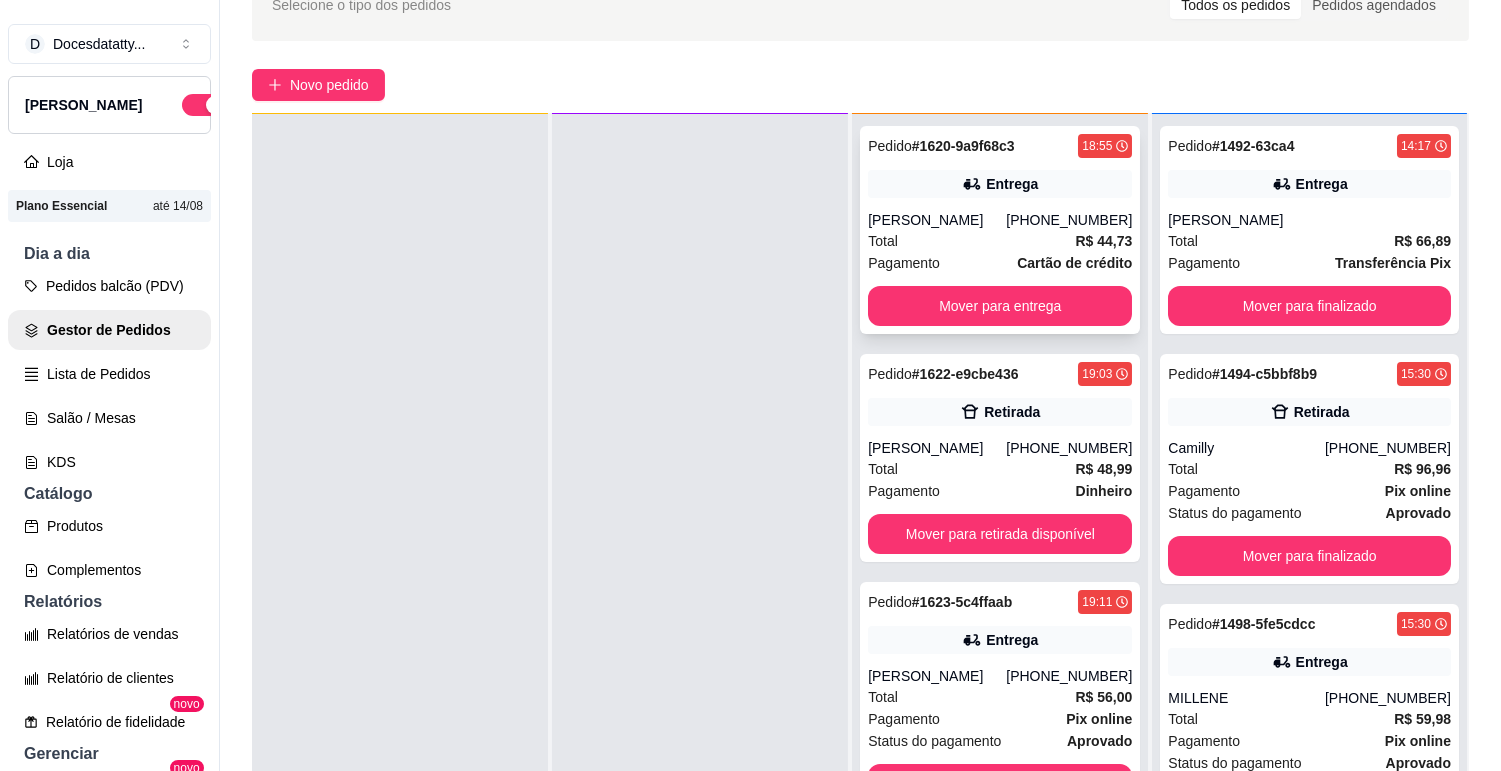 click on "[PERSON_NAME]" at bounding box center (937, 220) 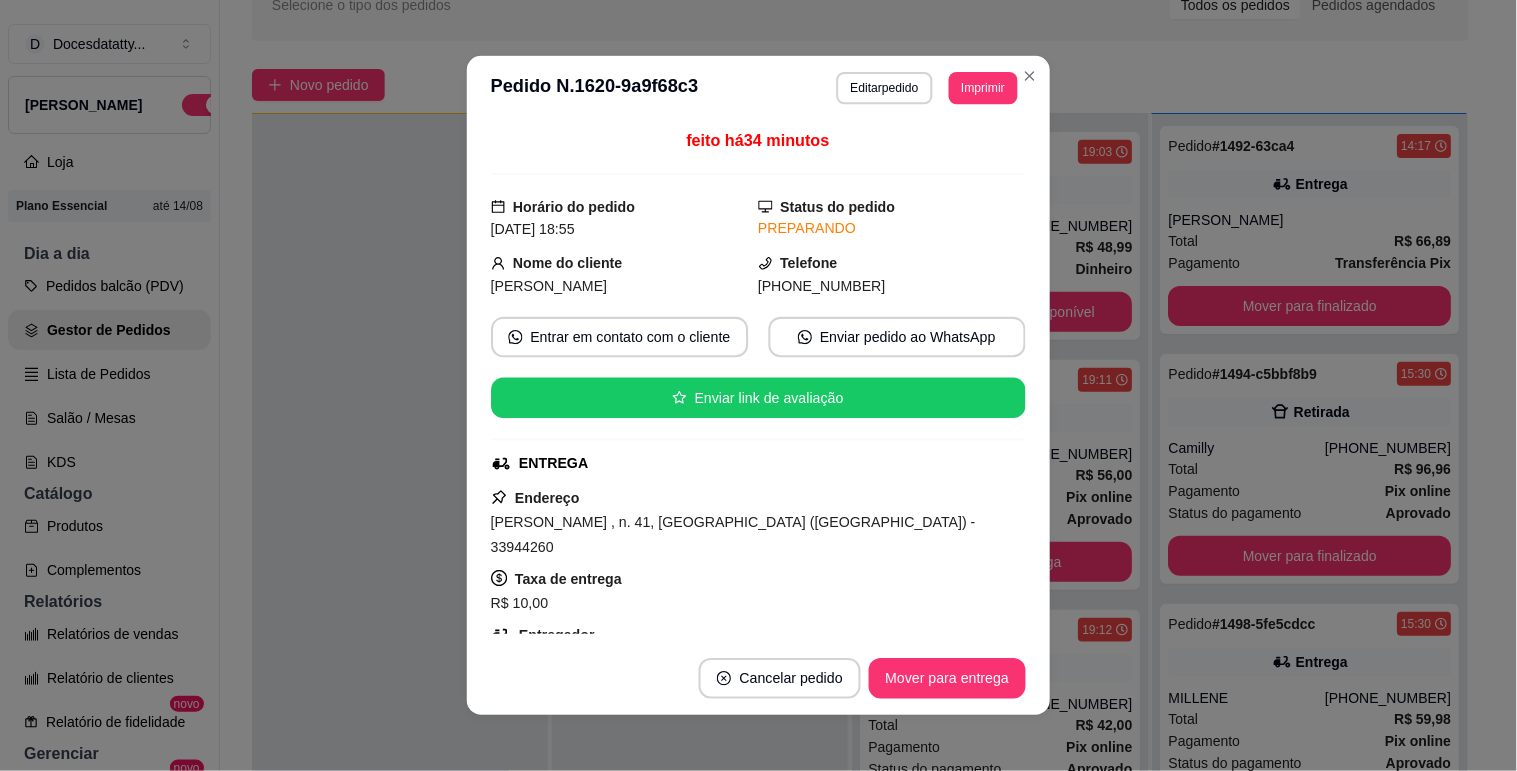 scroll, scrollTop: 444, scrollLeft: 0, axis: vertical 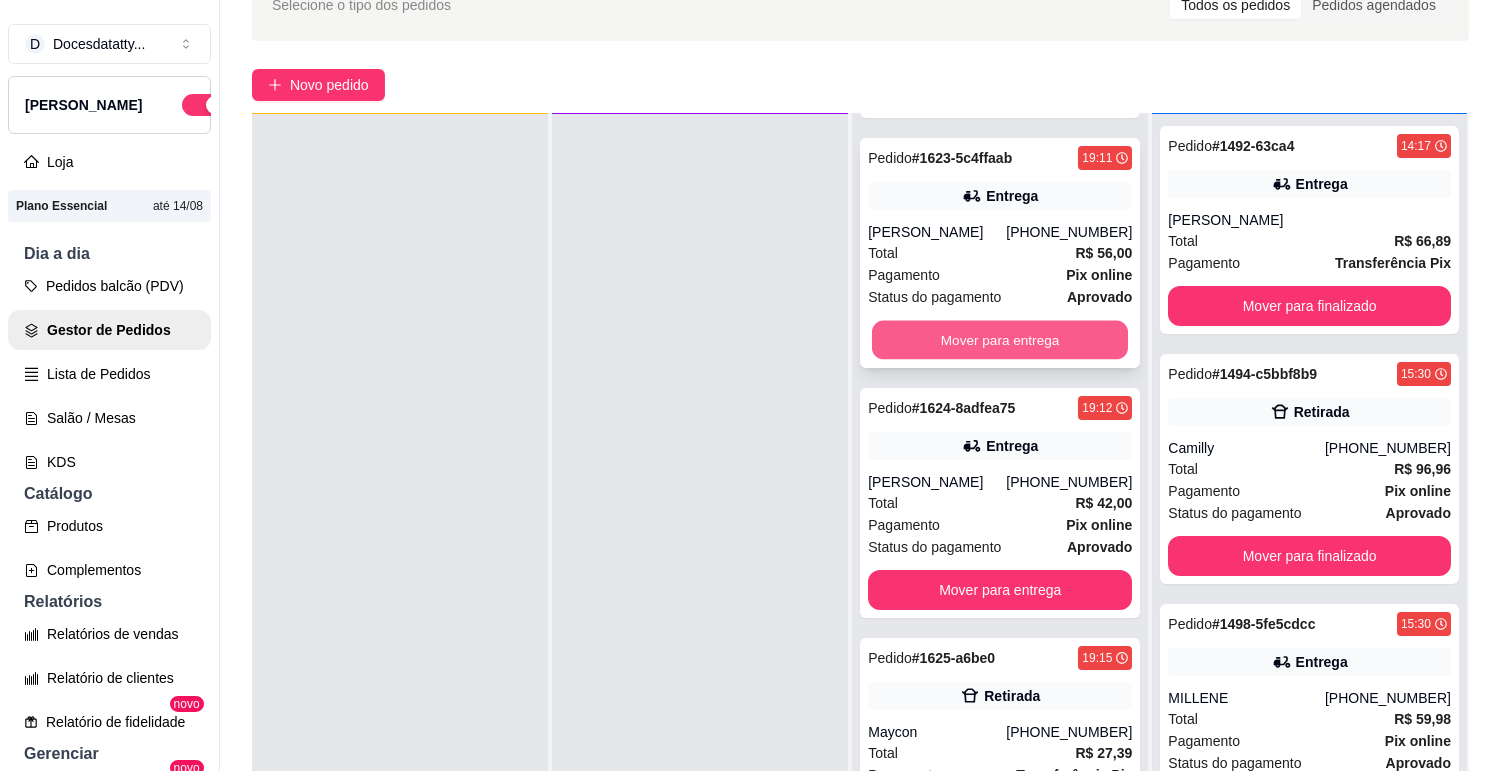 click on "Mover para entrega" at bounding box center [1000, 340] 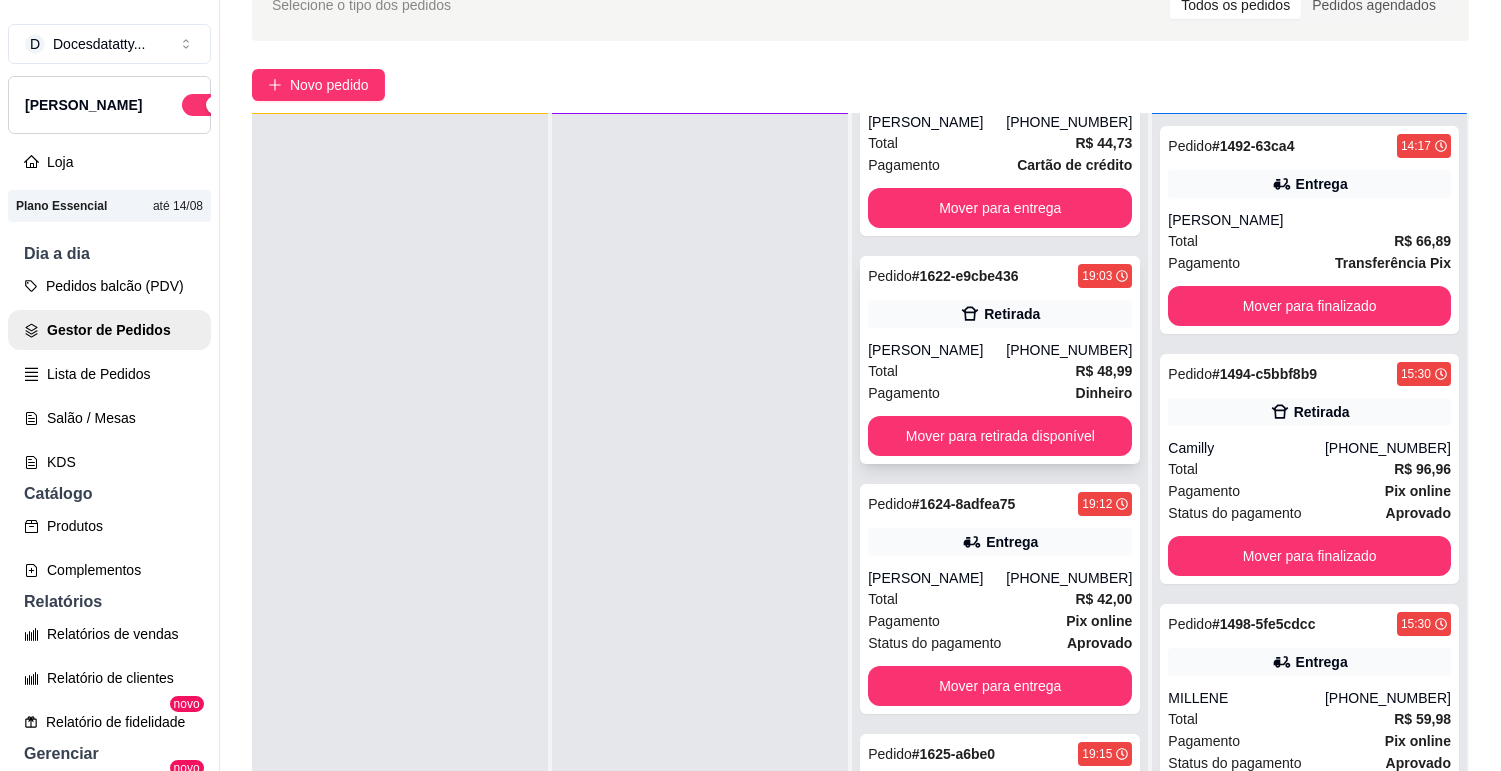 scroll, scrollTop: 0, scrollLeft: 0, axis: both 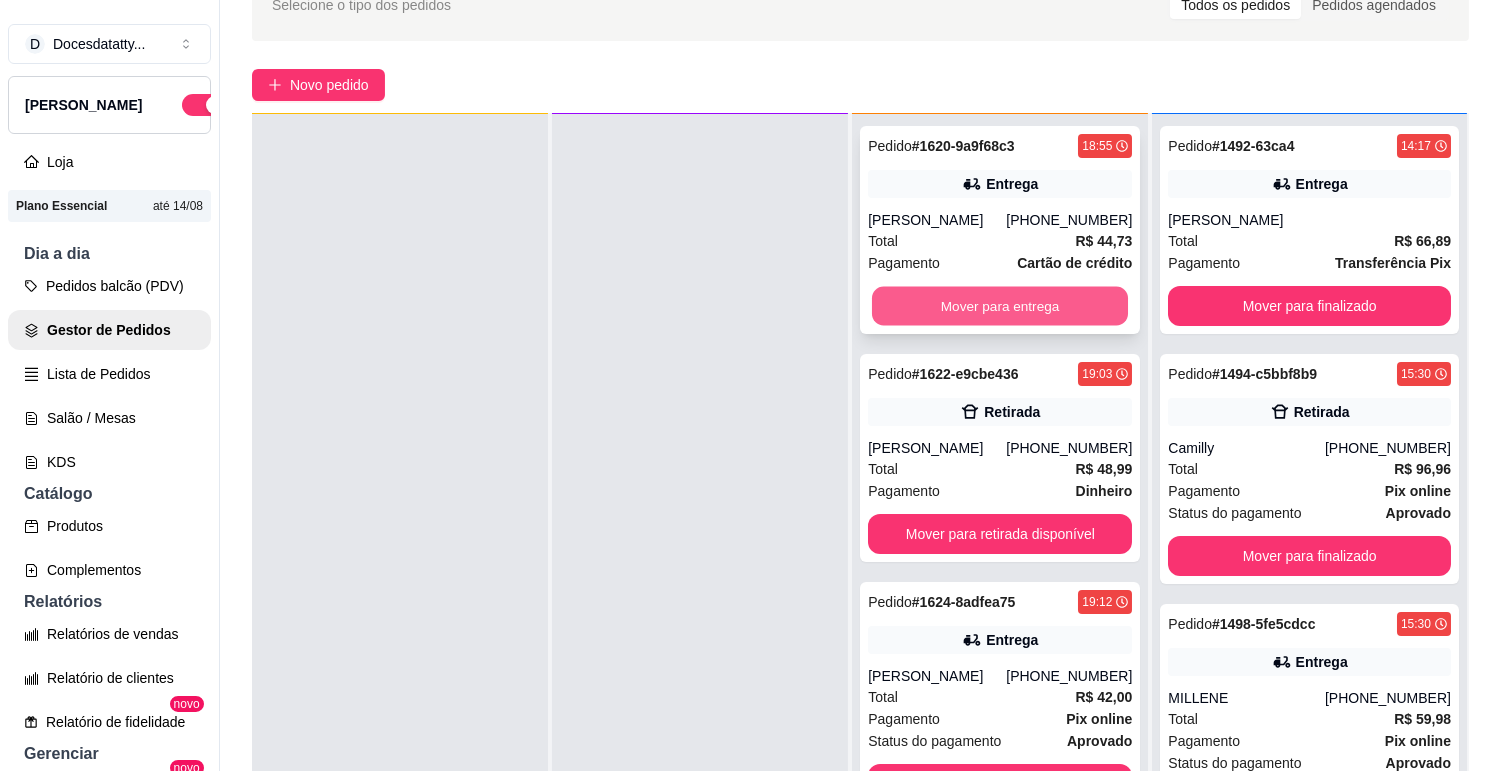 click on "Mover para entrega" at bounding box center [1000, 306] 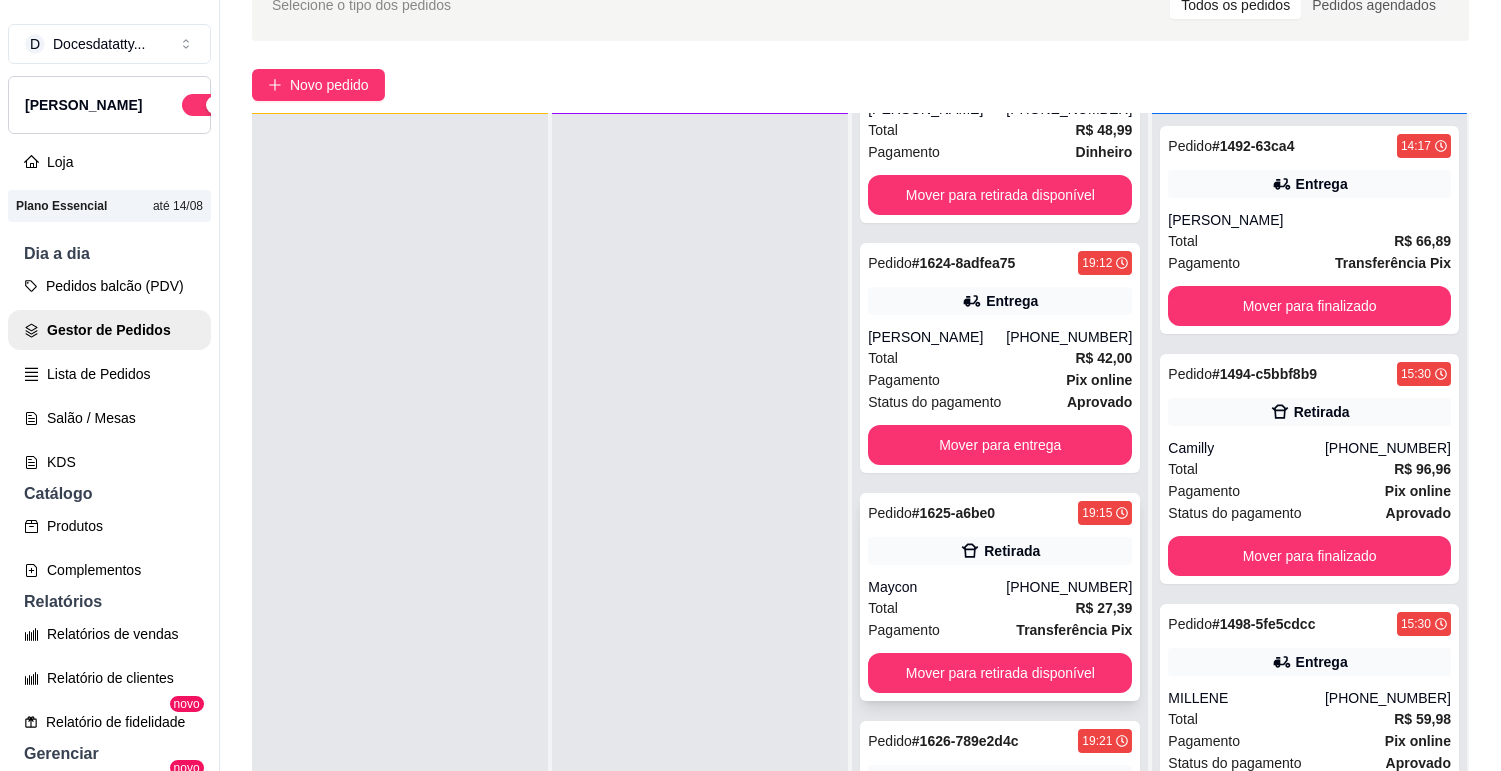 scroll, scrollTop: 204, scrollLeft: 0, axis: vertical 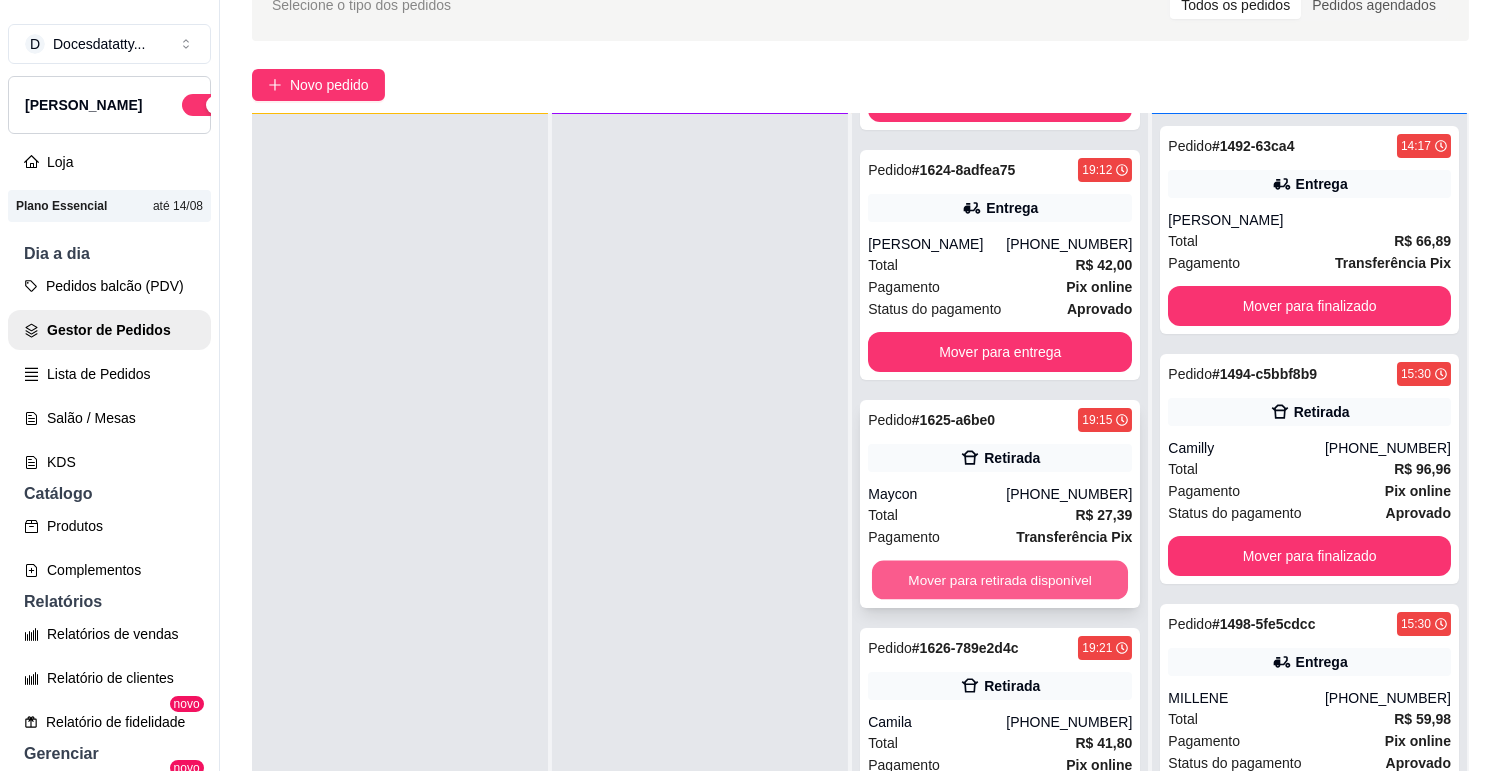 click on "Mover para retirada disponível" at bounding box center [1000, 580] 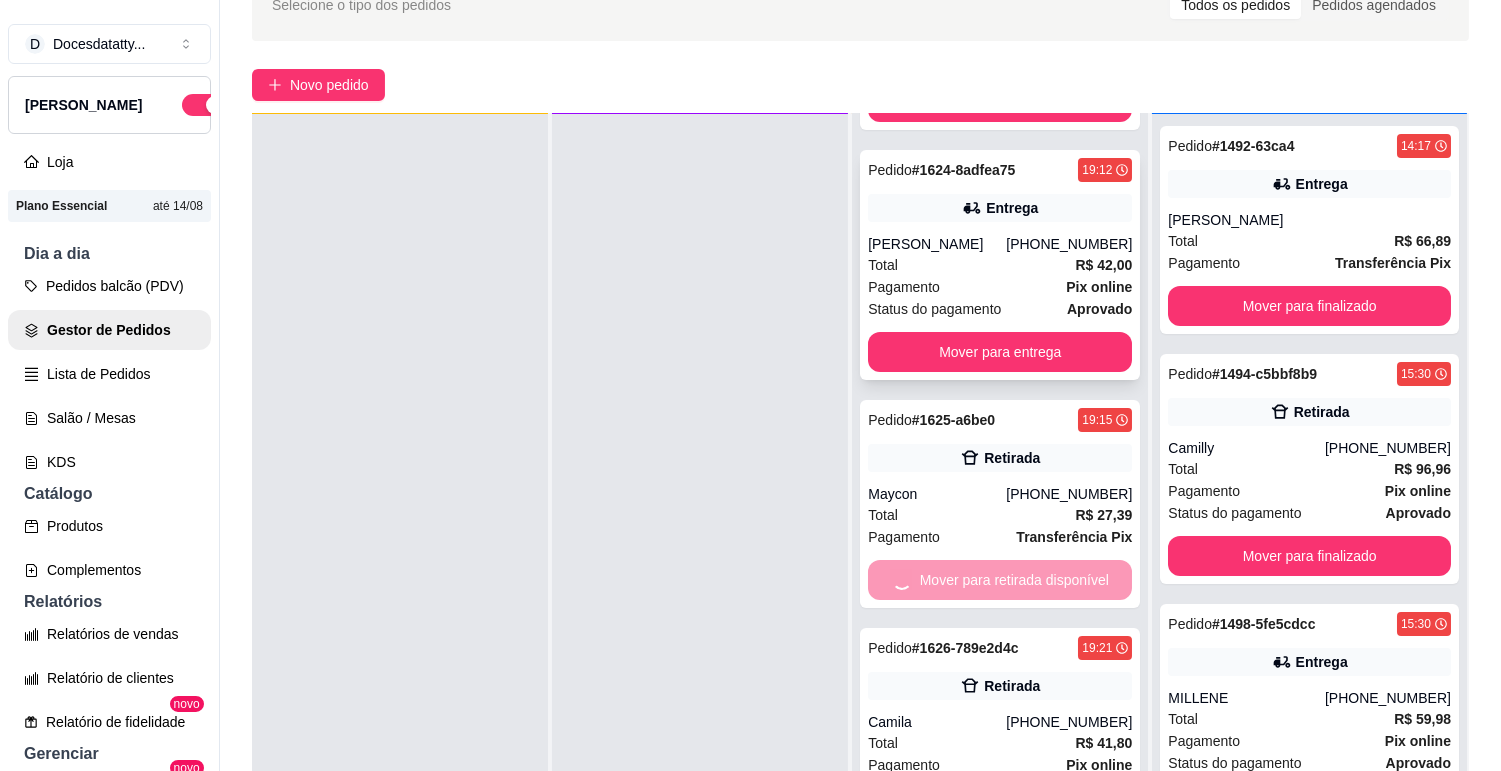 scroll, scrollTop: 0, scrollLeft: 0, axis: both 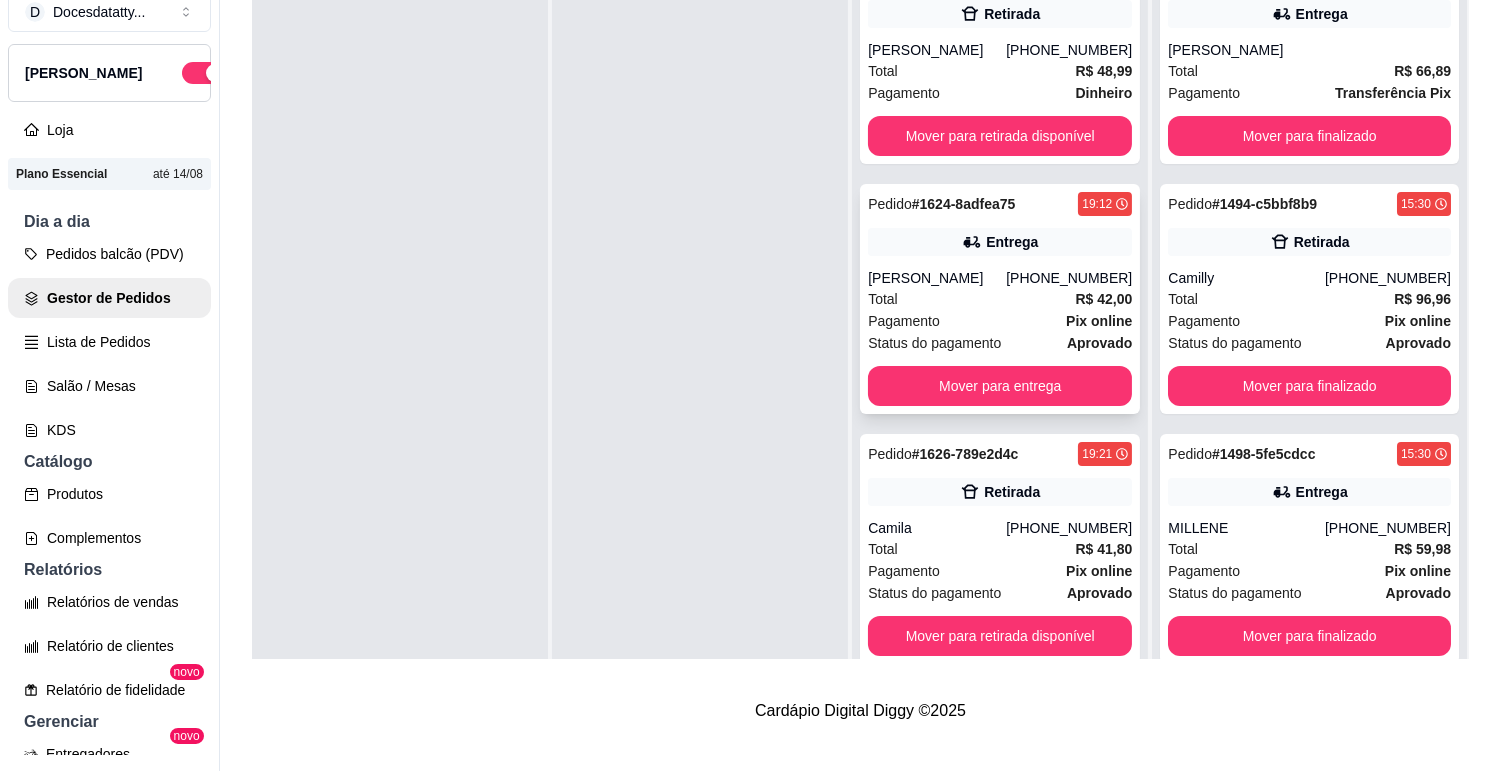 click on "Pedido  # 1624-8adfea75 19:12 Entrega Samira [PHONE_NUMBER] Total R$ 42,00 Pagamento Pix online Status do pagamento aprovado Mover para entrega" at bounding box center (1000, 299) 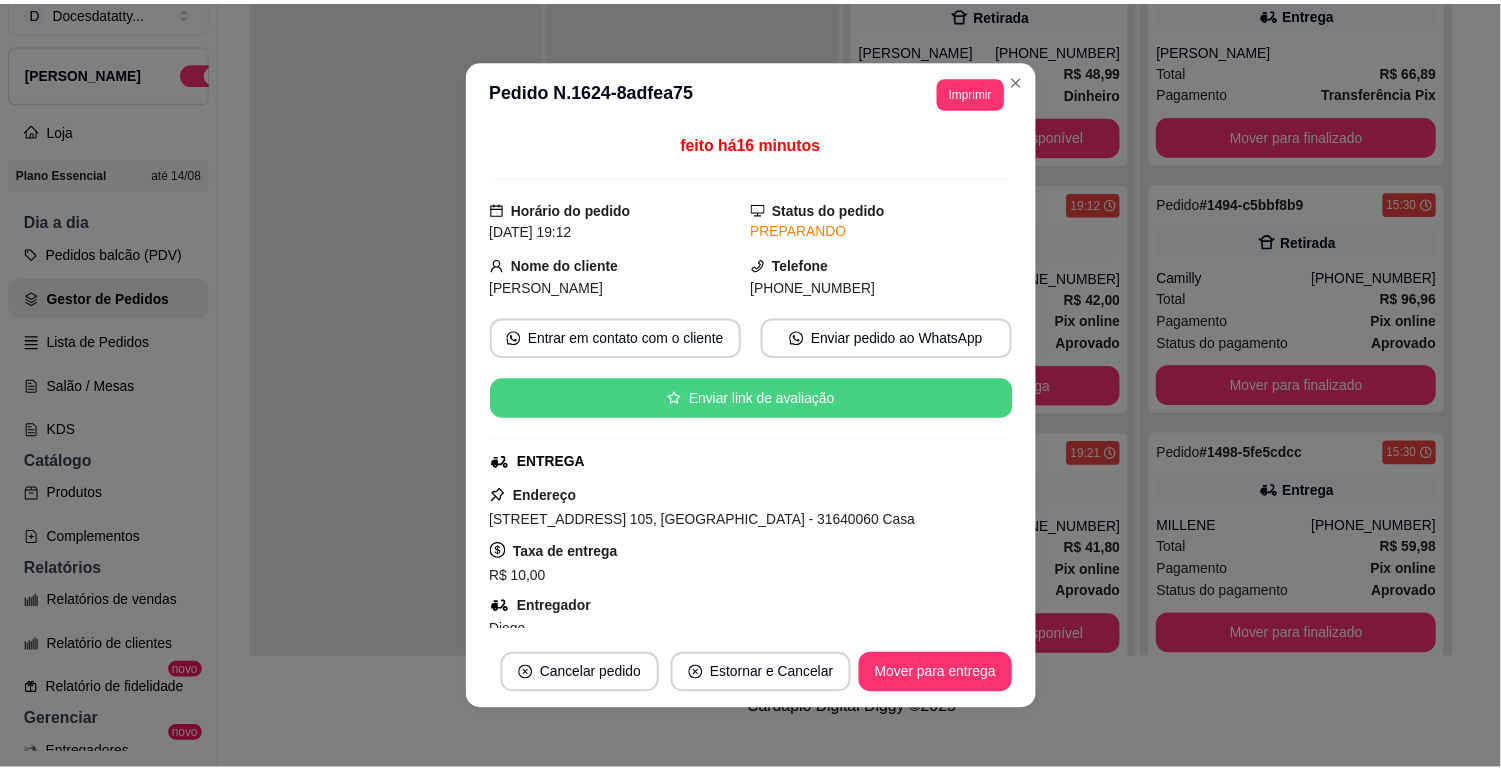 scroll, scrollTop: 222, scrollLeft: 0, axis: vertical 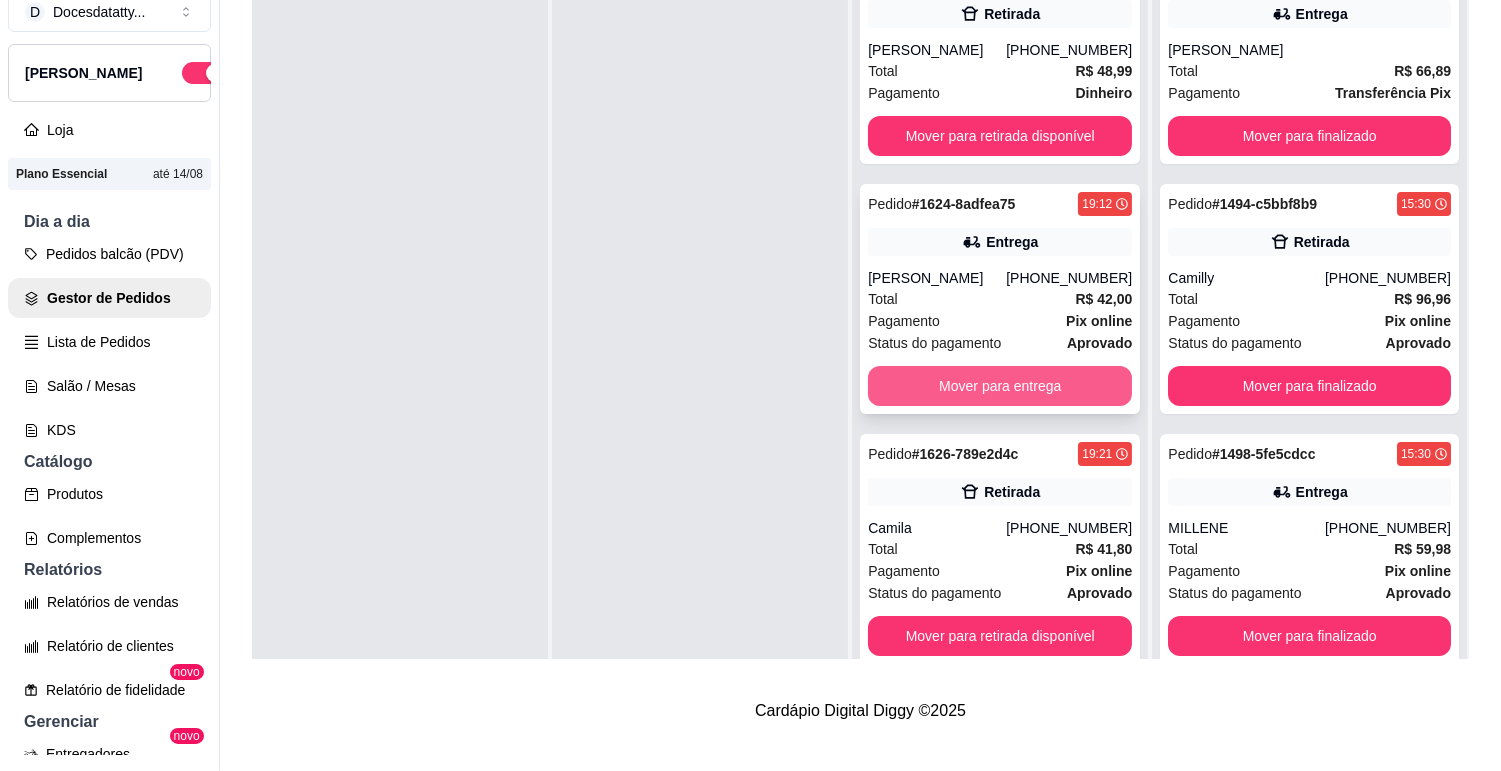 click on "Mover para entrega" at bounding box center (1000, 386) 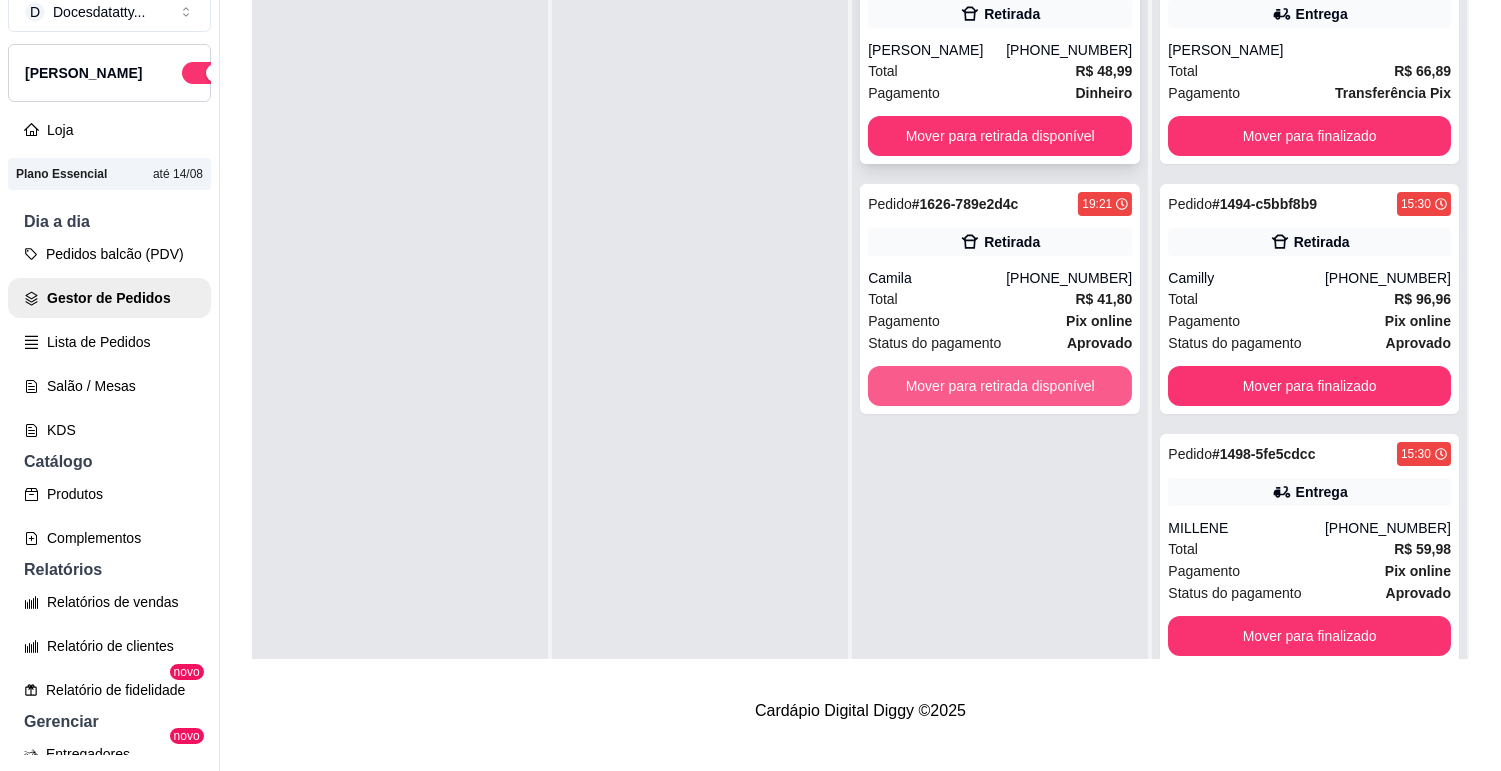 scroll, scrollTop: 0, scrollLeft: 0, axis: both 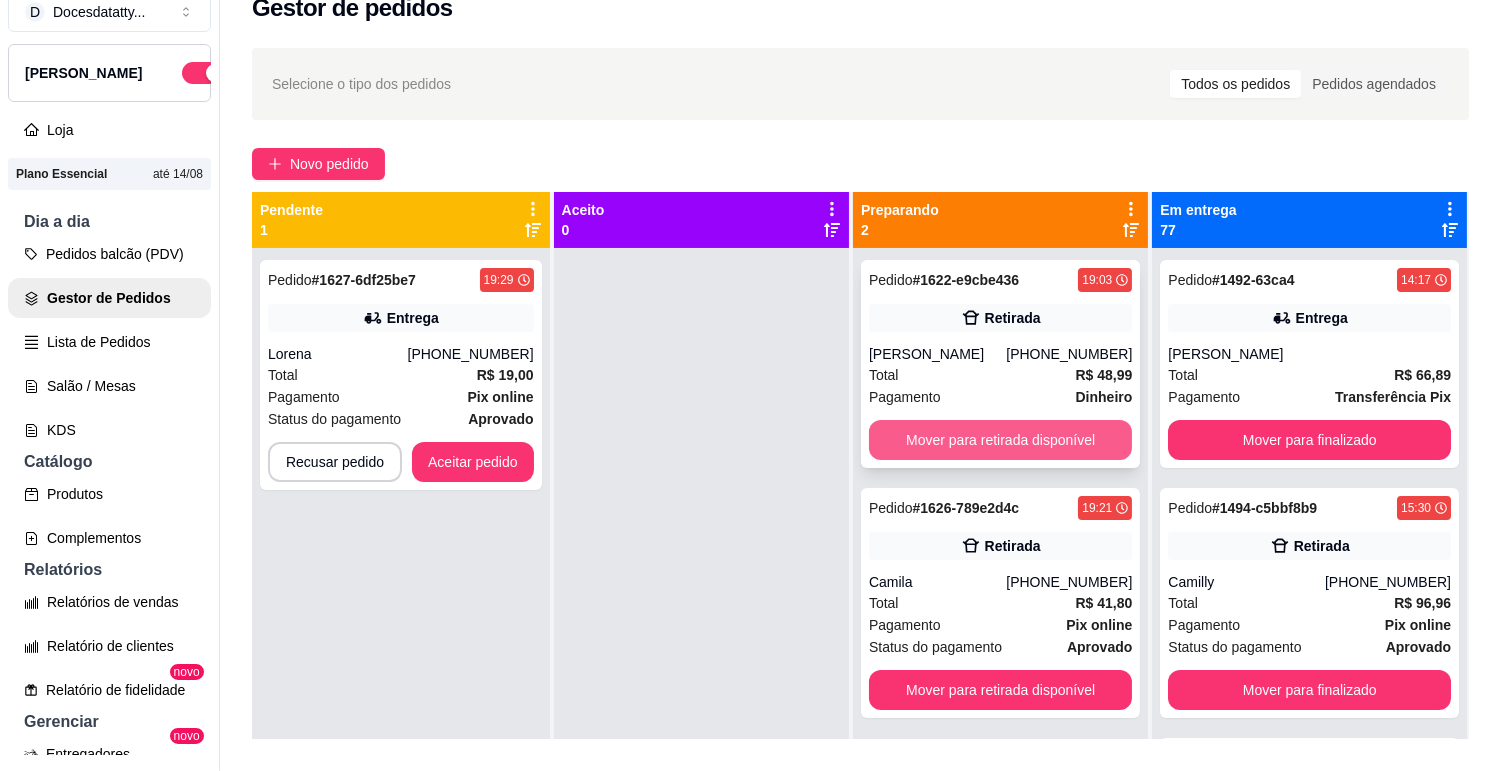 click on "Mover para retirada disponível" at bounding box center (1000, 440) 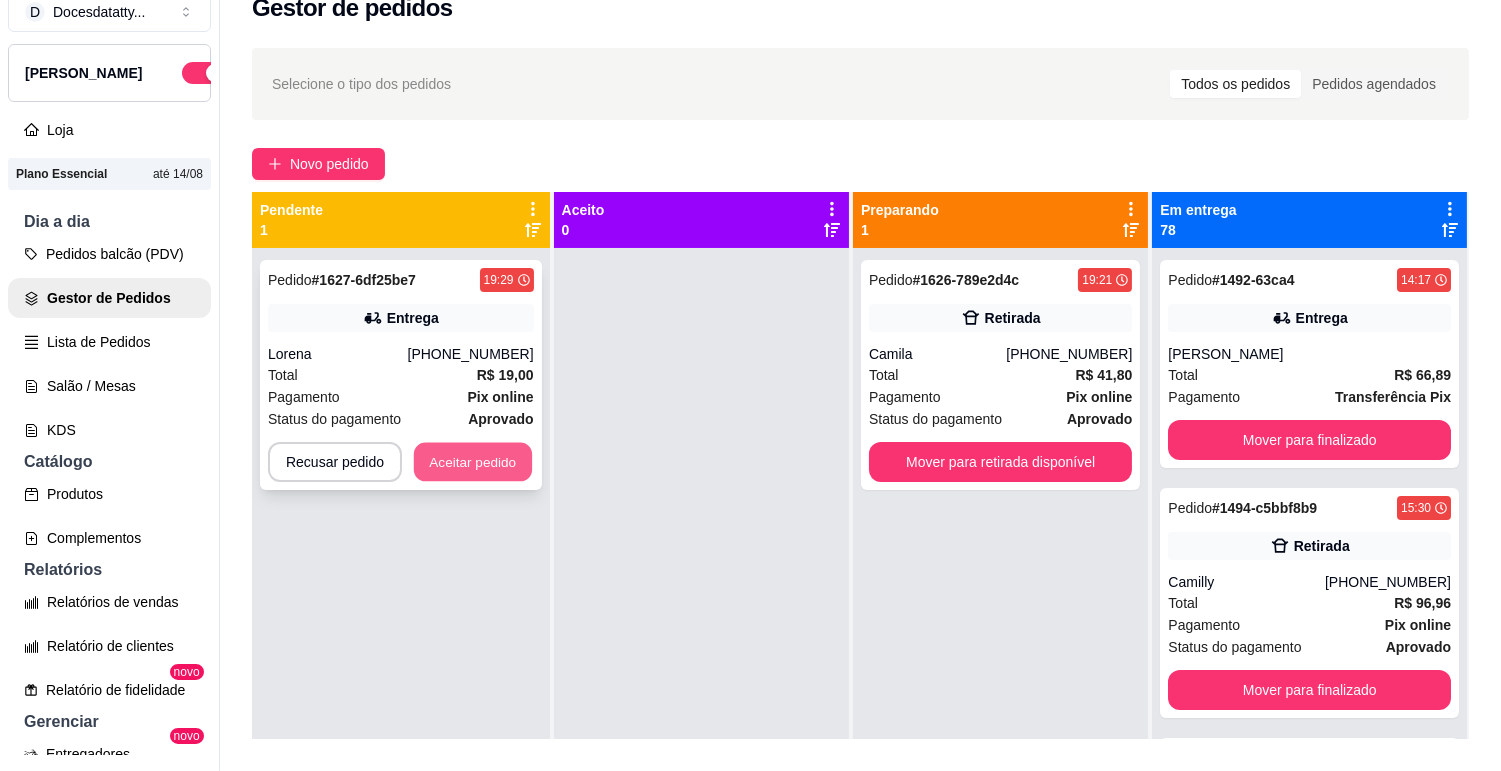 click on "Aceitar pedido" at bounding box center [473, 462] 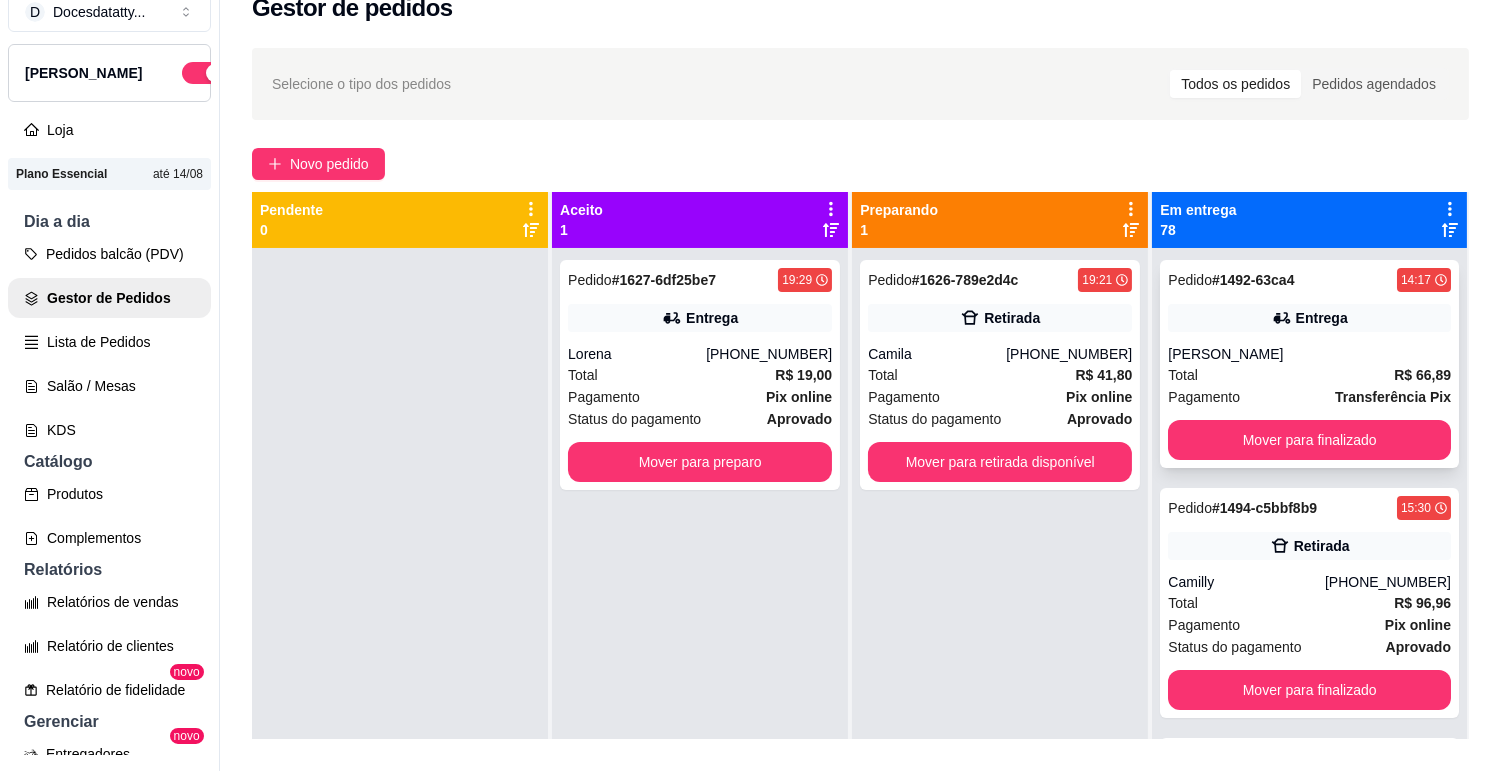 scroll, scrollTop: 0, scrollLeft: 0, axis: both 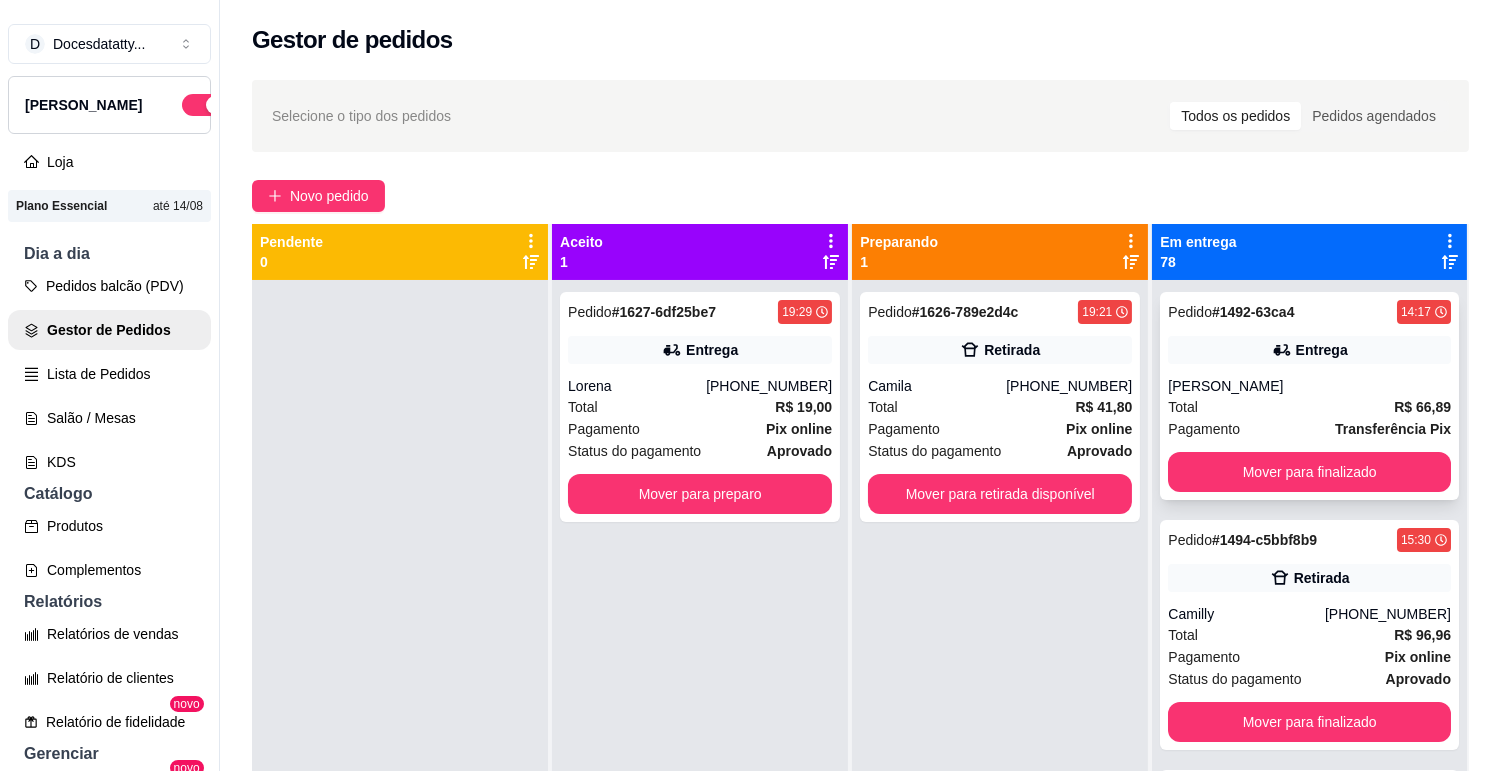 click on "Pedido  # 1492-63ca4 14:17 Entrega [PERSON_NAME]  Total R$ 66,89 Pagamento Transferência Pix Mover para finalizado" at bounding box center [1309, 396] 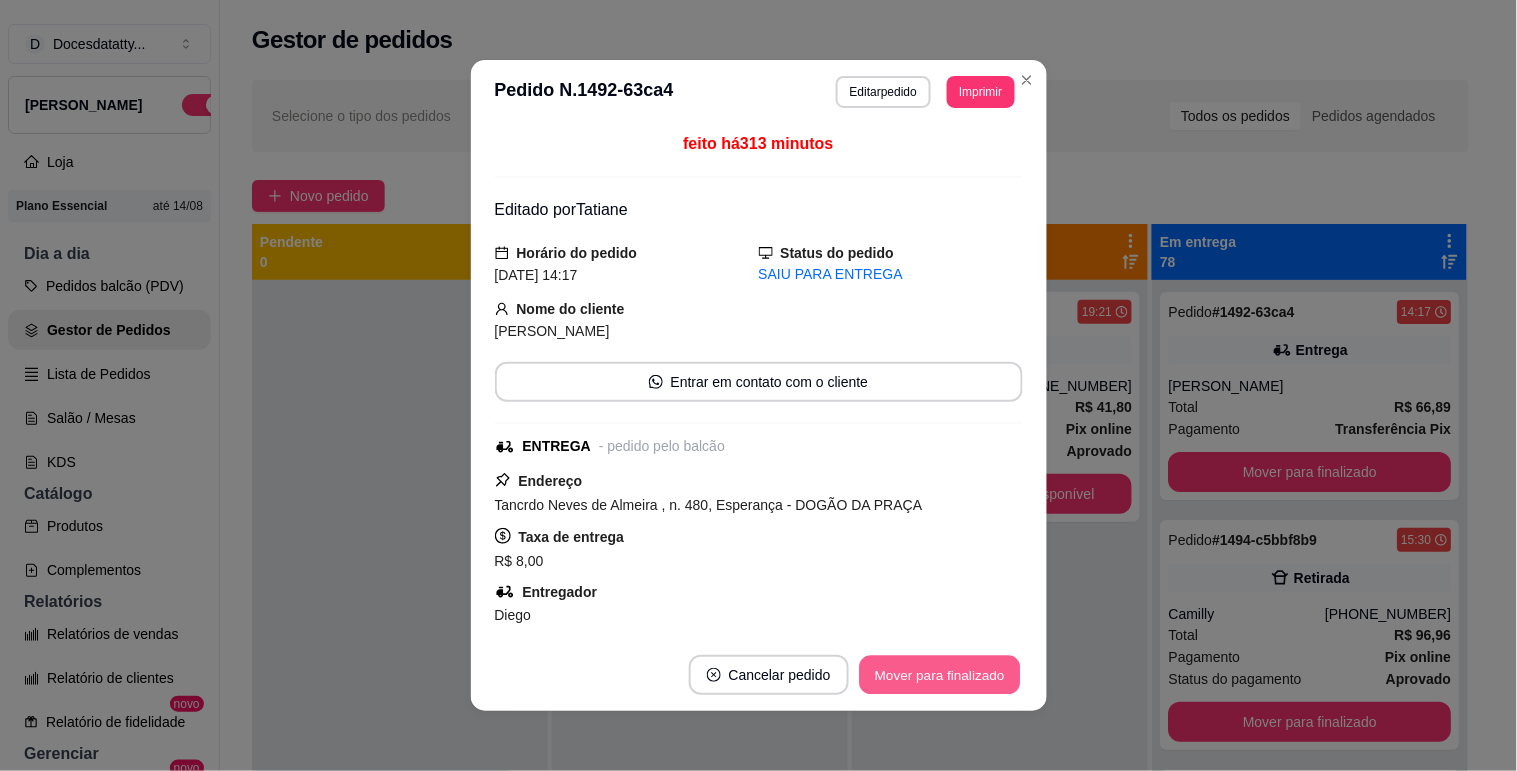 click on "Mover para finalizado" at bounding box center (939, 675) 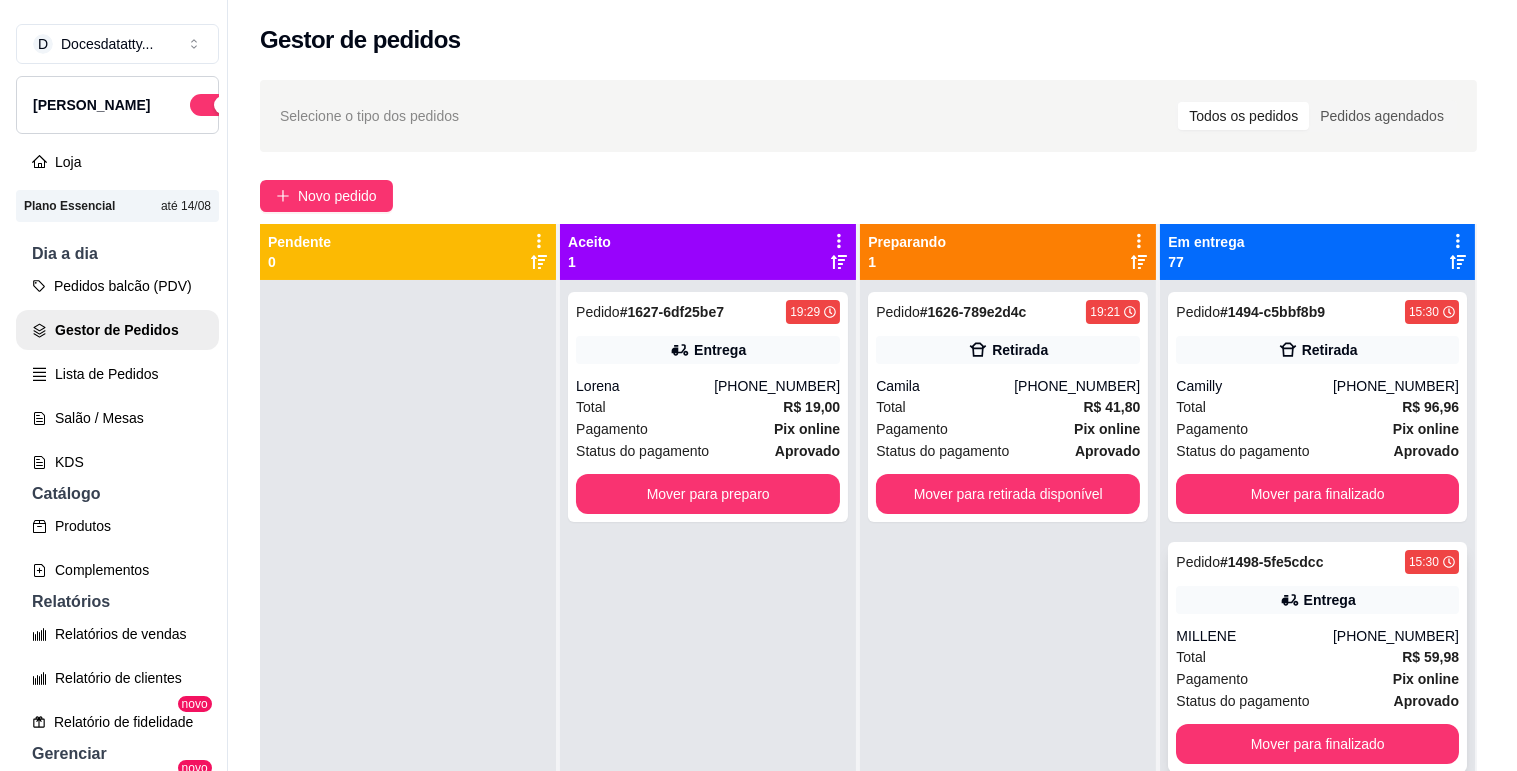 scroll, scrollTop: 111, scrollLeft: 0, axis: vertical 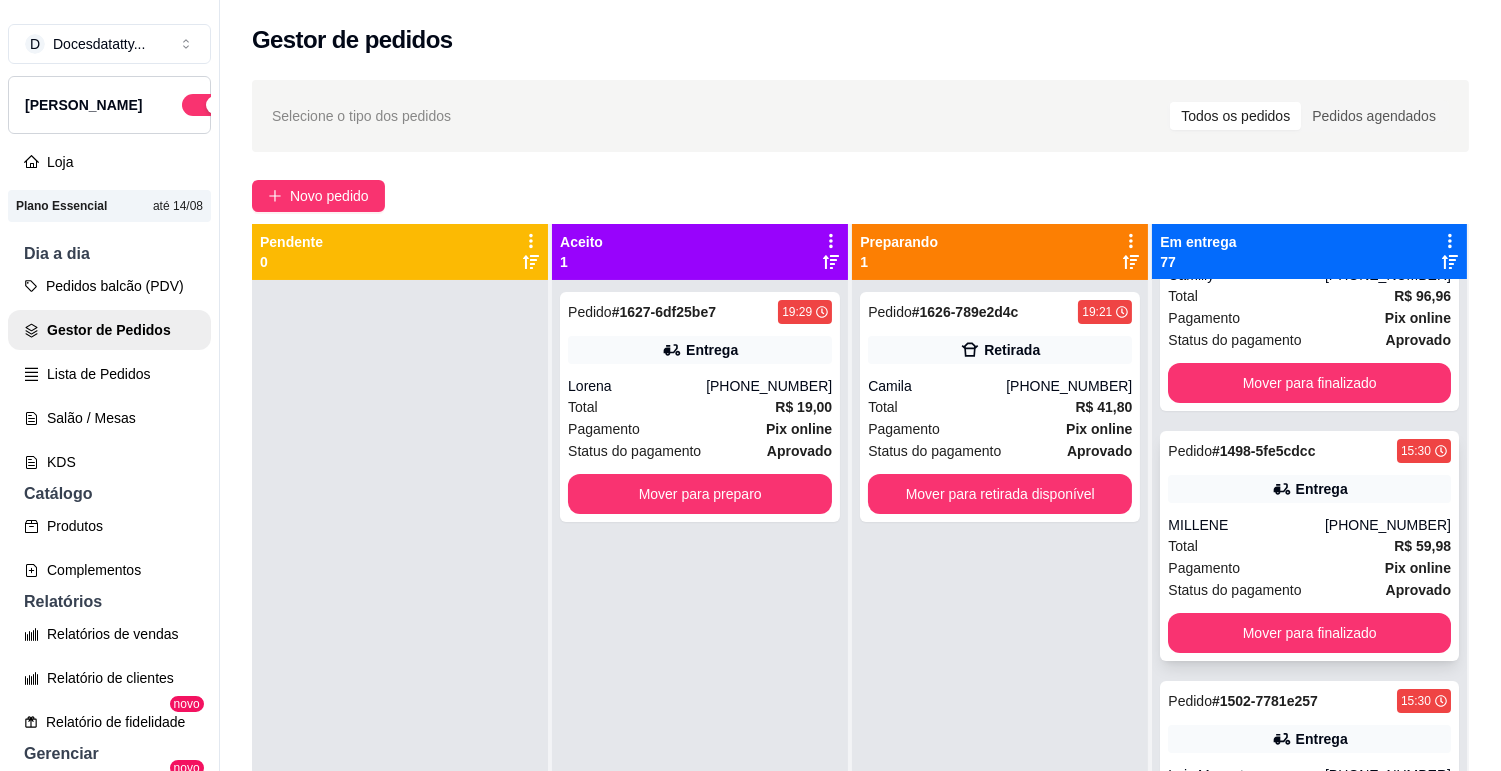click on "MILLENE" at bounding box center (1246, 525) 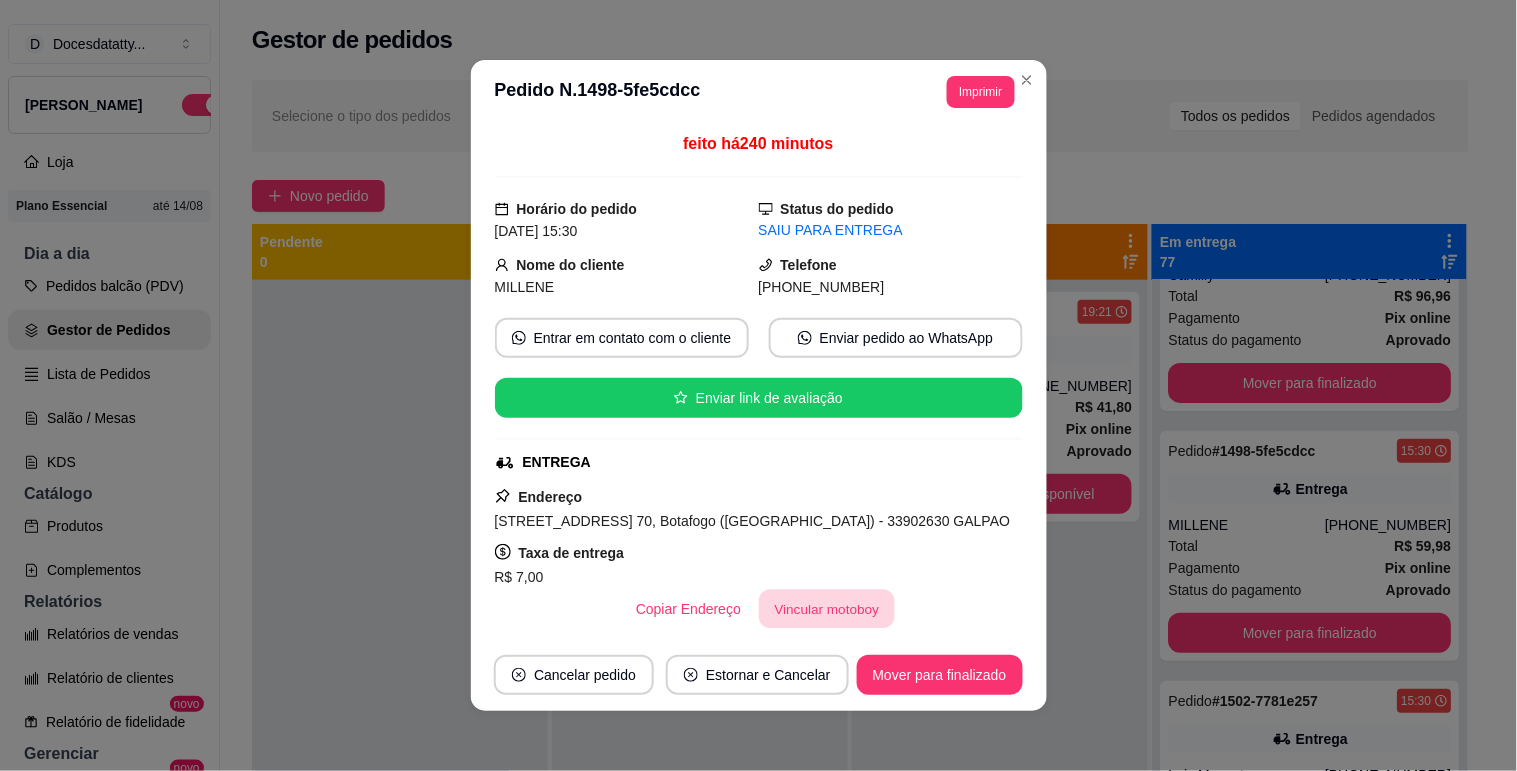 click on "Vincular motoboy" at bounding box center (827, 609) 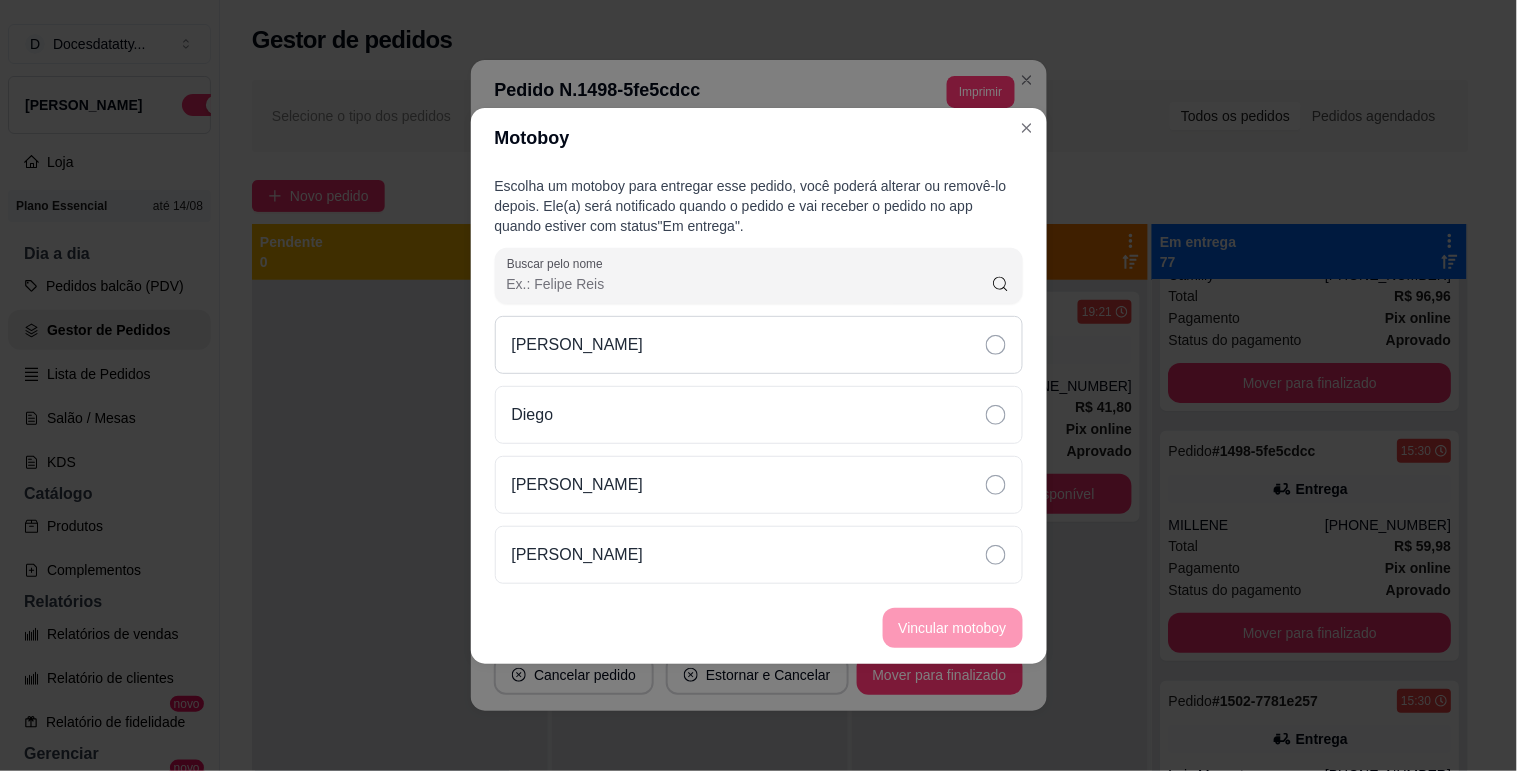 click on "[PERSON_NAME]" at bounding box center (759, 345) 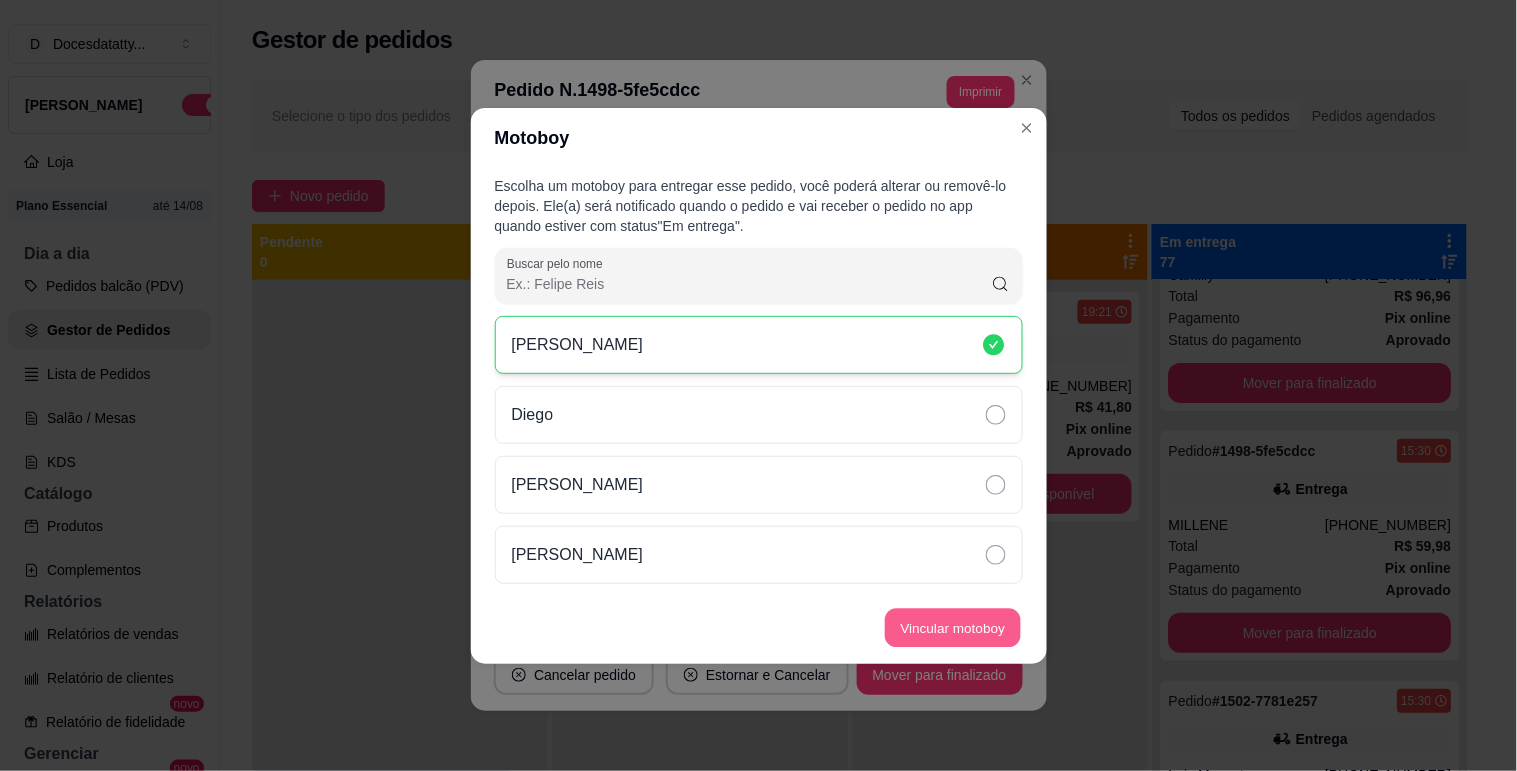 click on "Vincular motoboy" at bounding box center (953, 627) 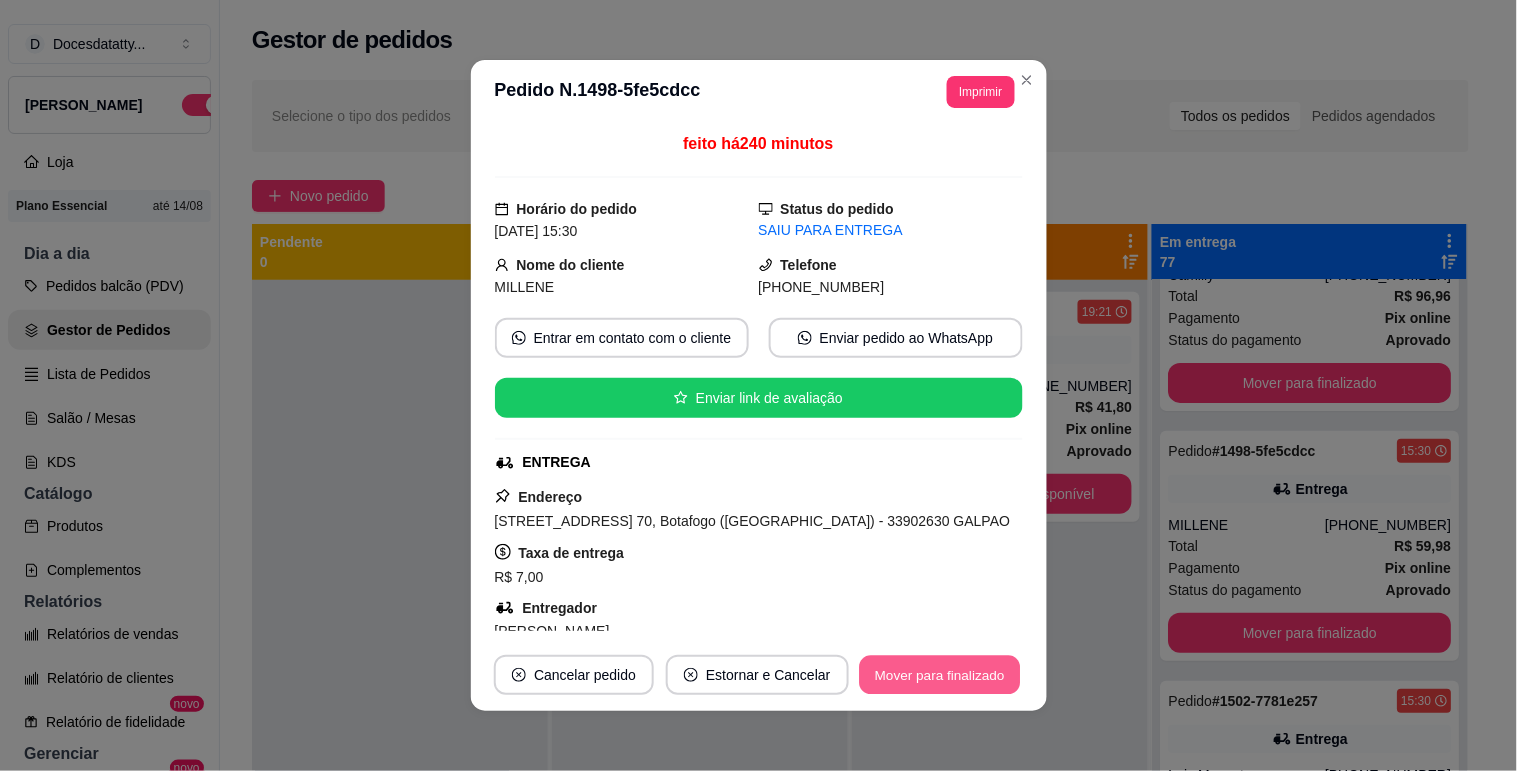 click on "Mover para finalizado" at bounding box center (939, 675) 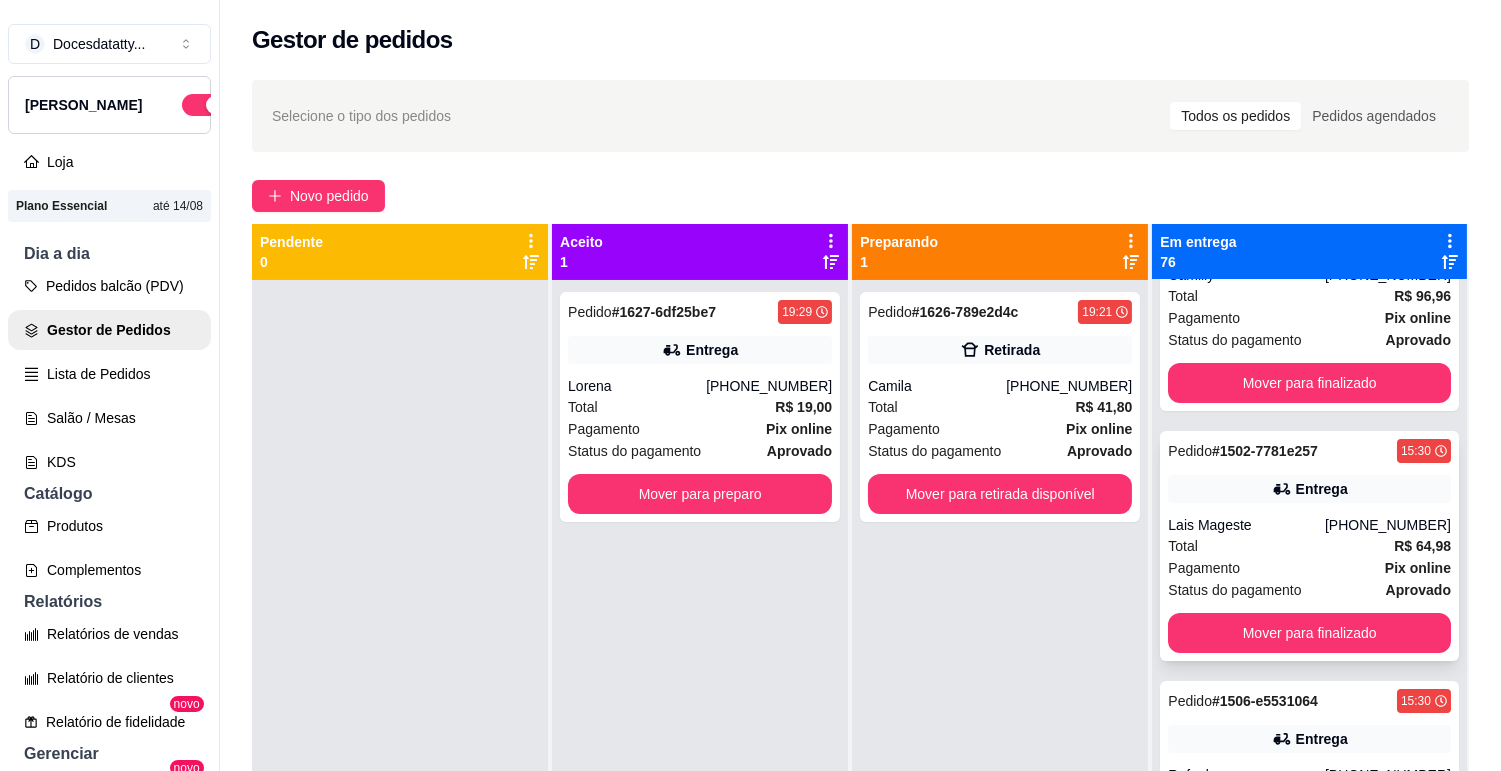 click on "Pedido  # 1502-7781e257 15:30 Entrega Lais Mageste  [PHONE_NUMBER] Total R$ 64,98 Pagamento Pix online Status do pagamento aprovado Mover para finalizado" at bounding box center (1309, 546) 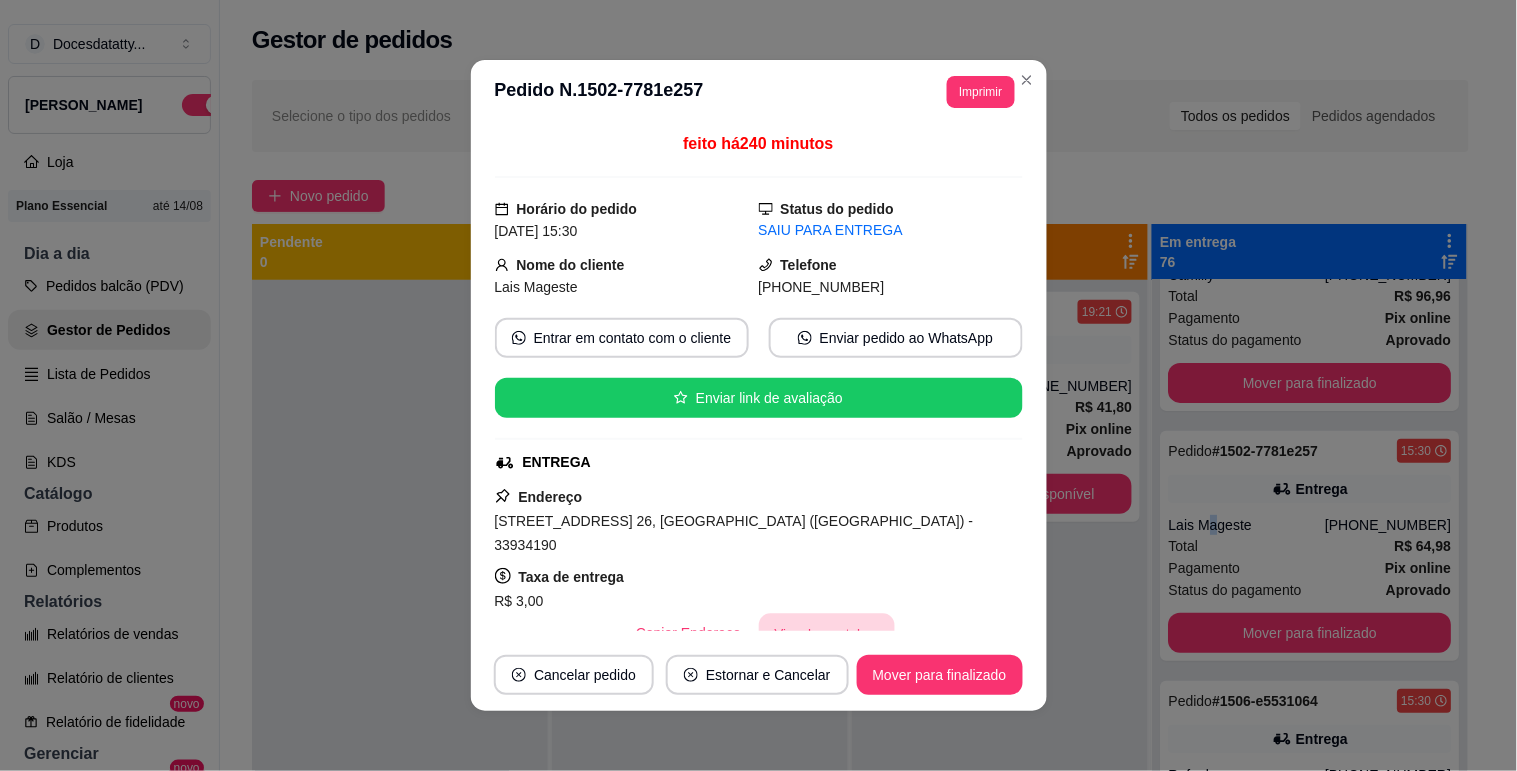 click on "Vincular motoboy" at bounding box center [827, 633] 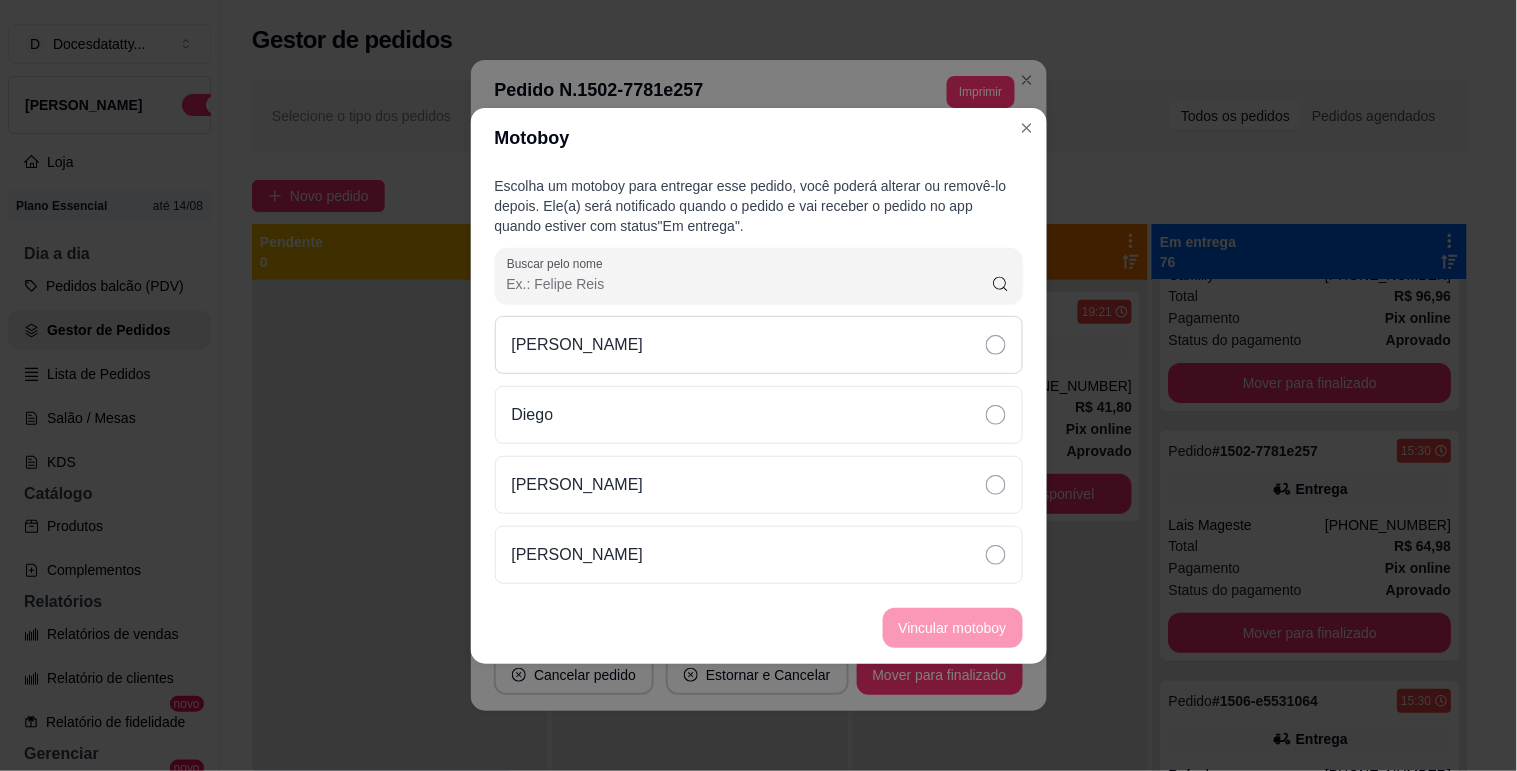 click on "[PERSON_NAME]" at bounding box center (578, 345) 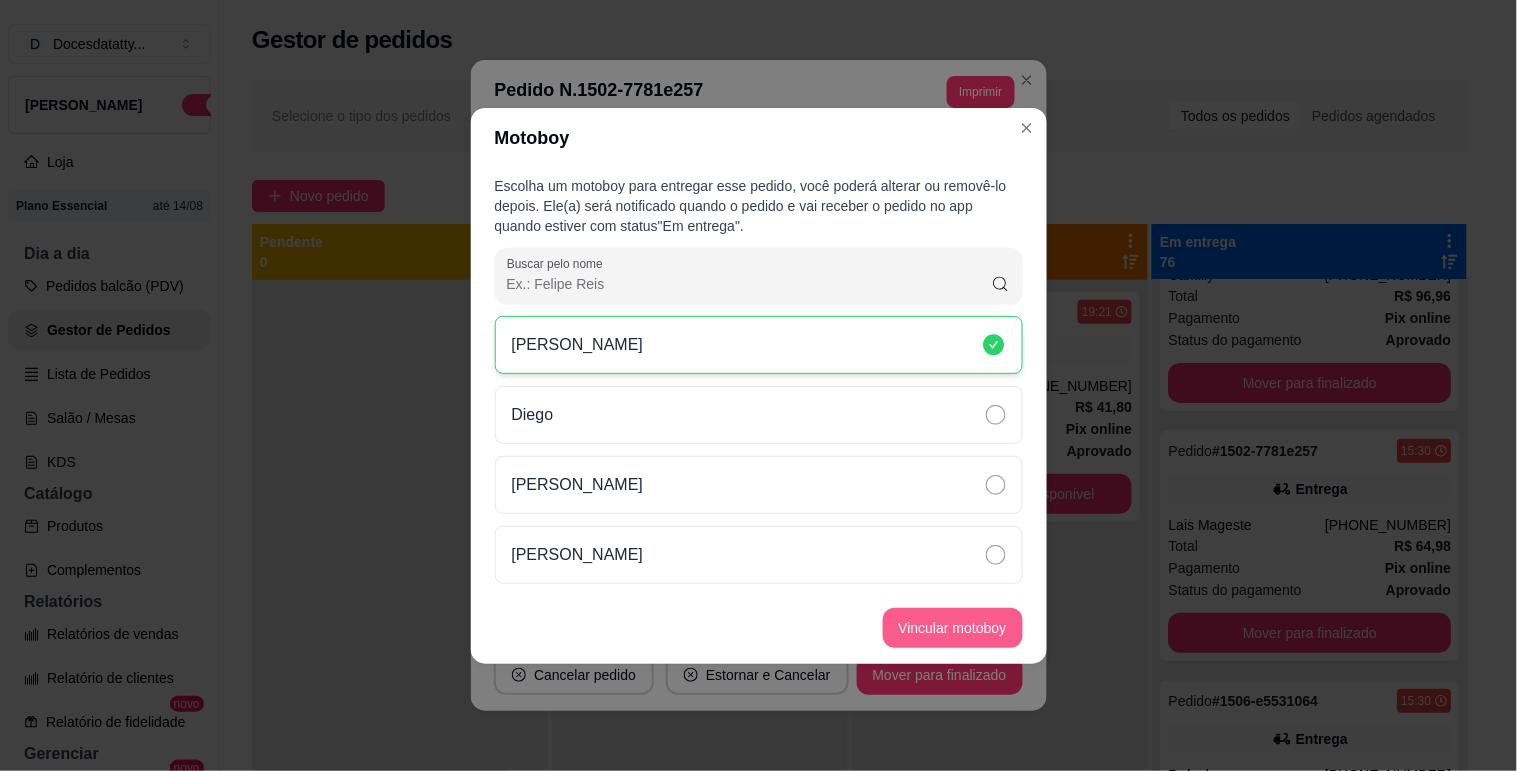 click on "Vincular motoboy" at bounding box center [953, 628] 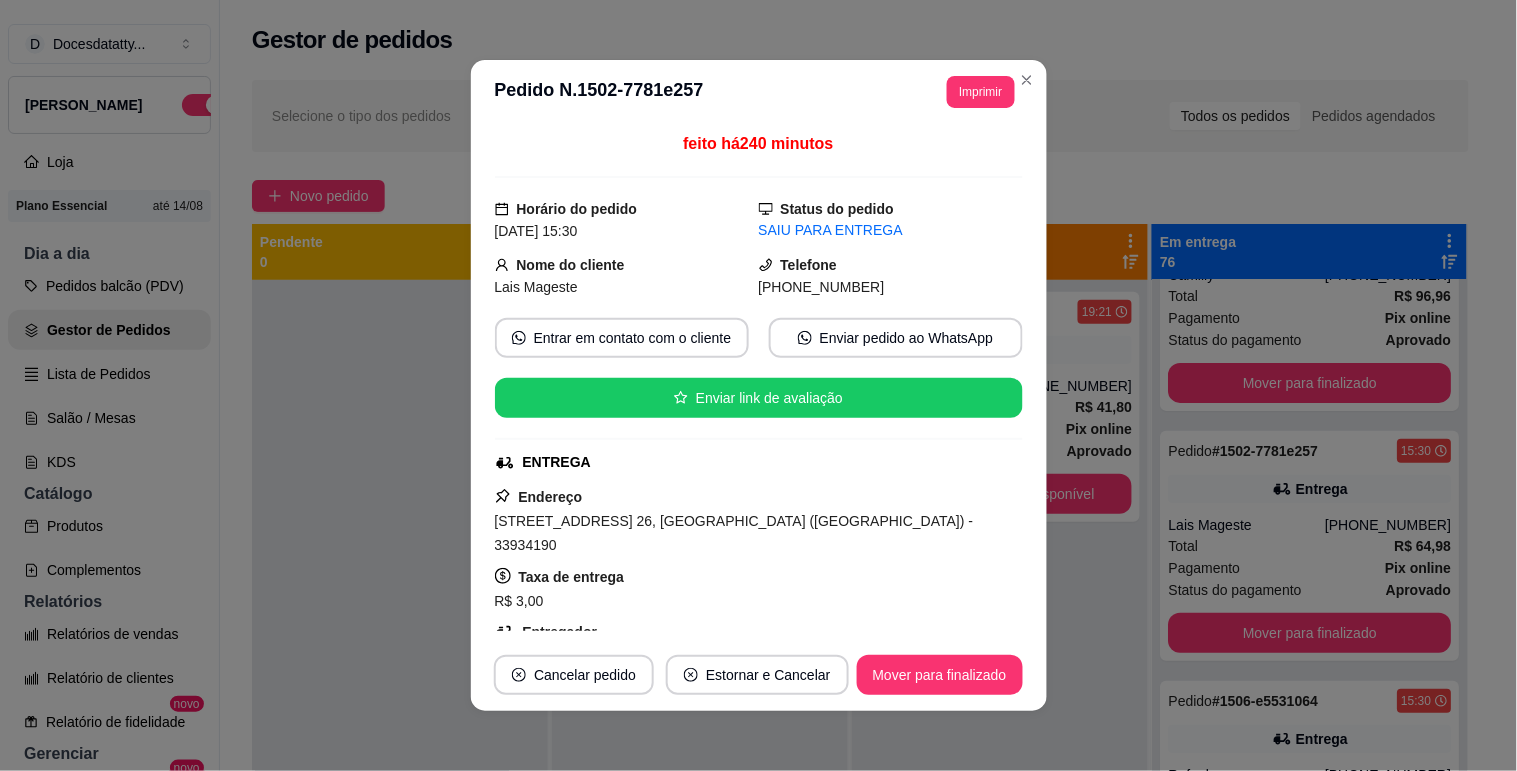 scroll, scrollTop: 111, scrollLeft: 0, axis: vertical 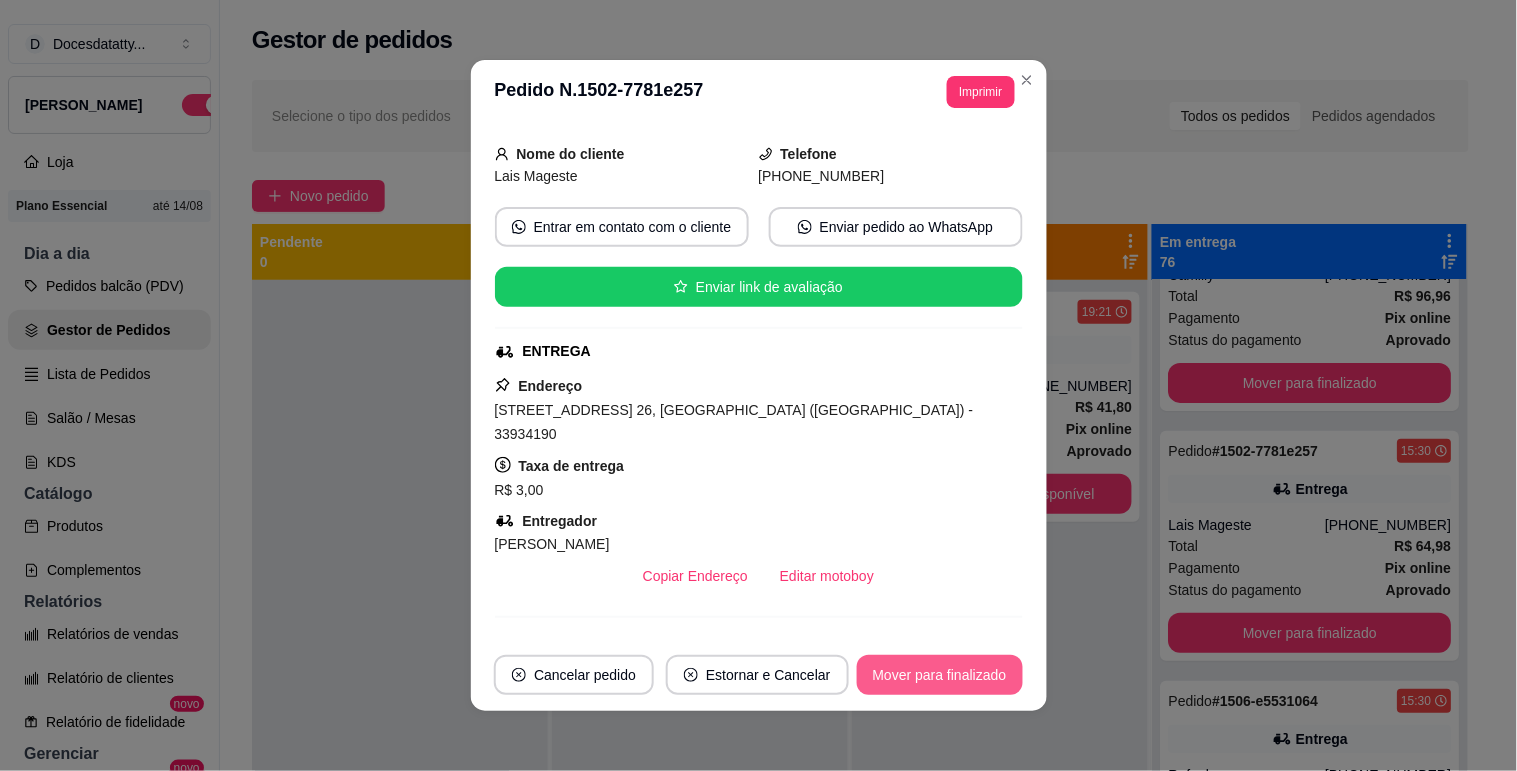 click on "Mover para finalizado" at bounding box center (940, 675) 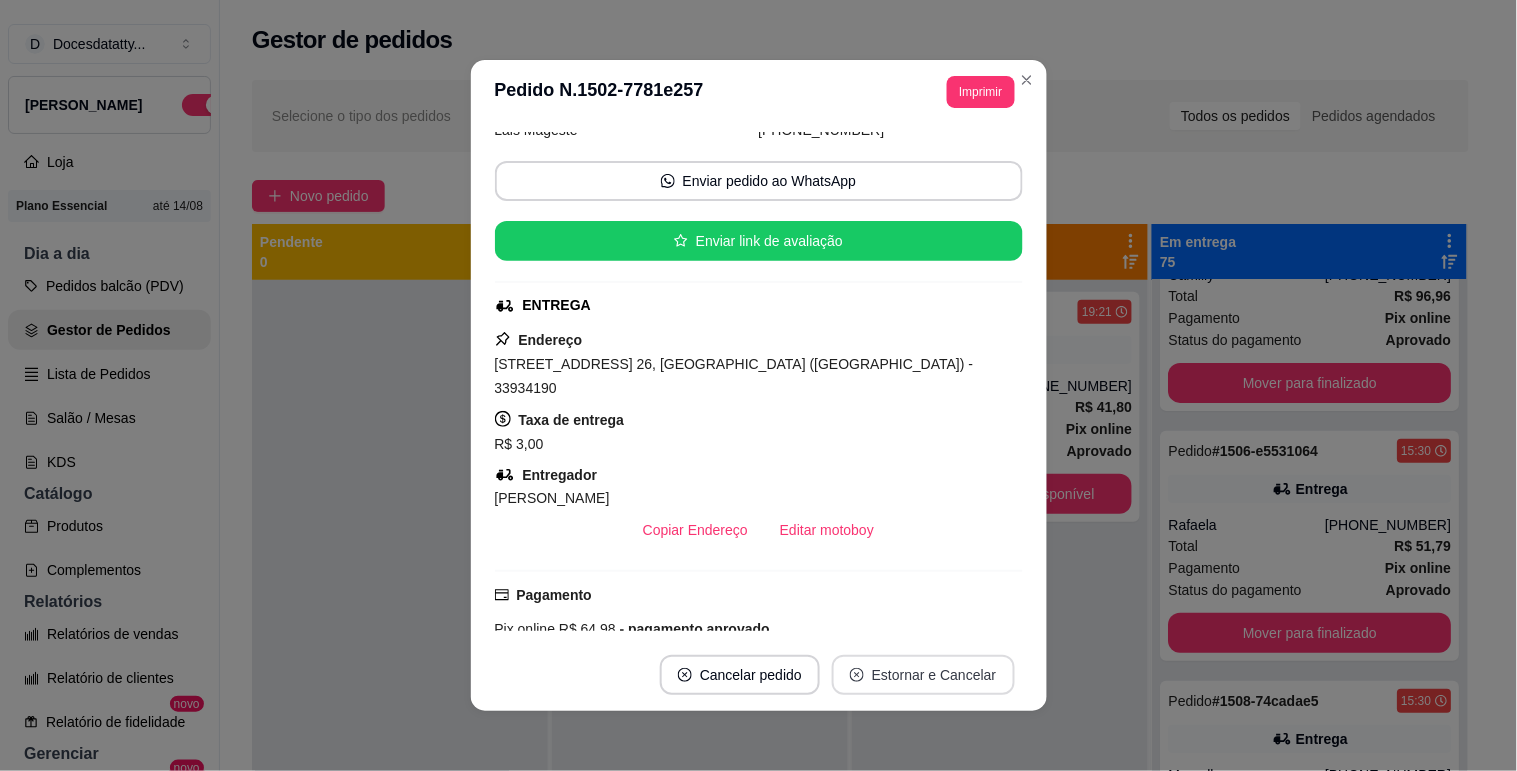 scroll, scrollTop: 65, scrollLeft: 0, axis: vertical 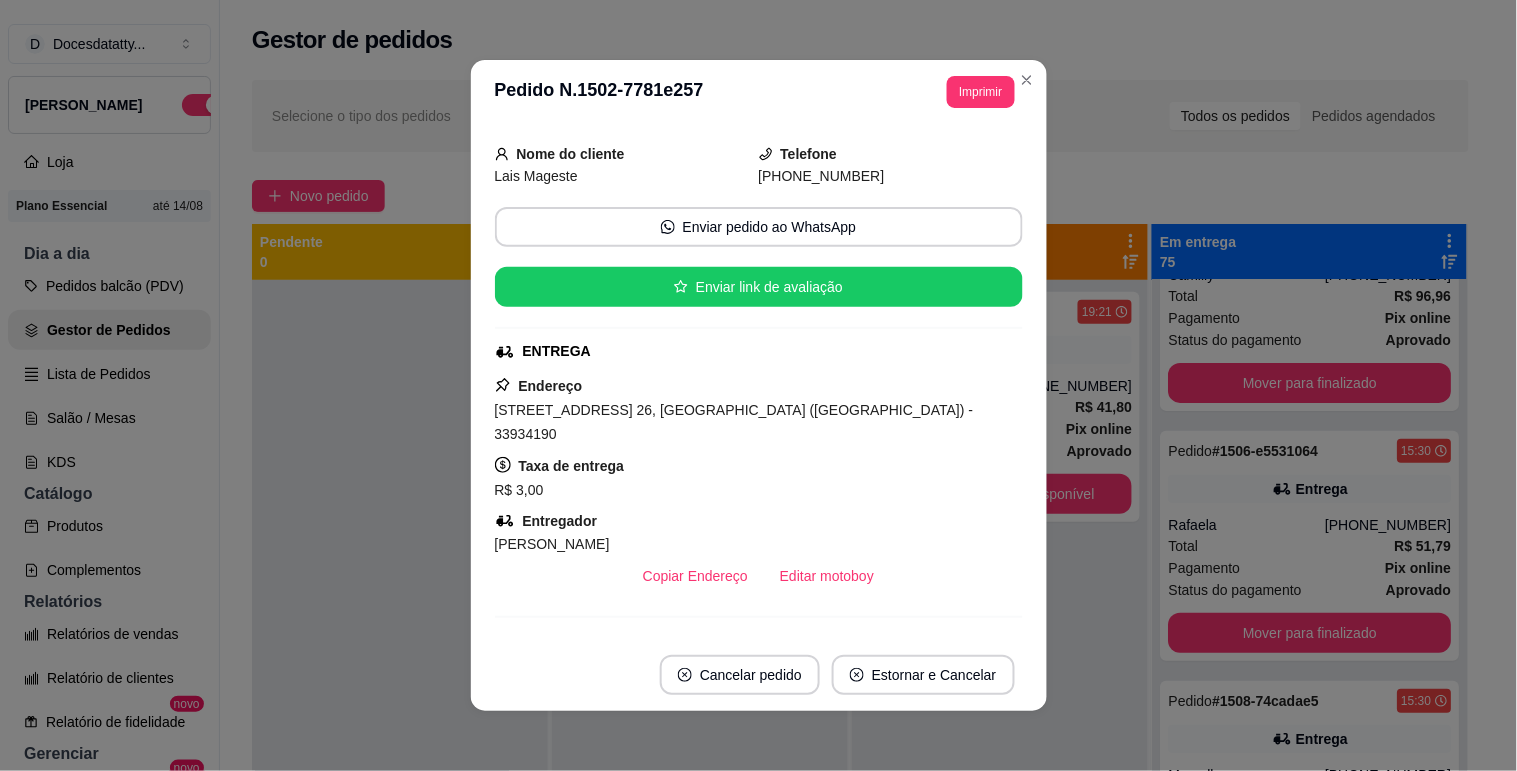 click on "**********" at bounding box center [758, 385] 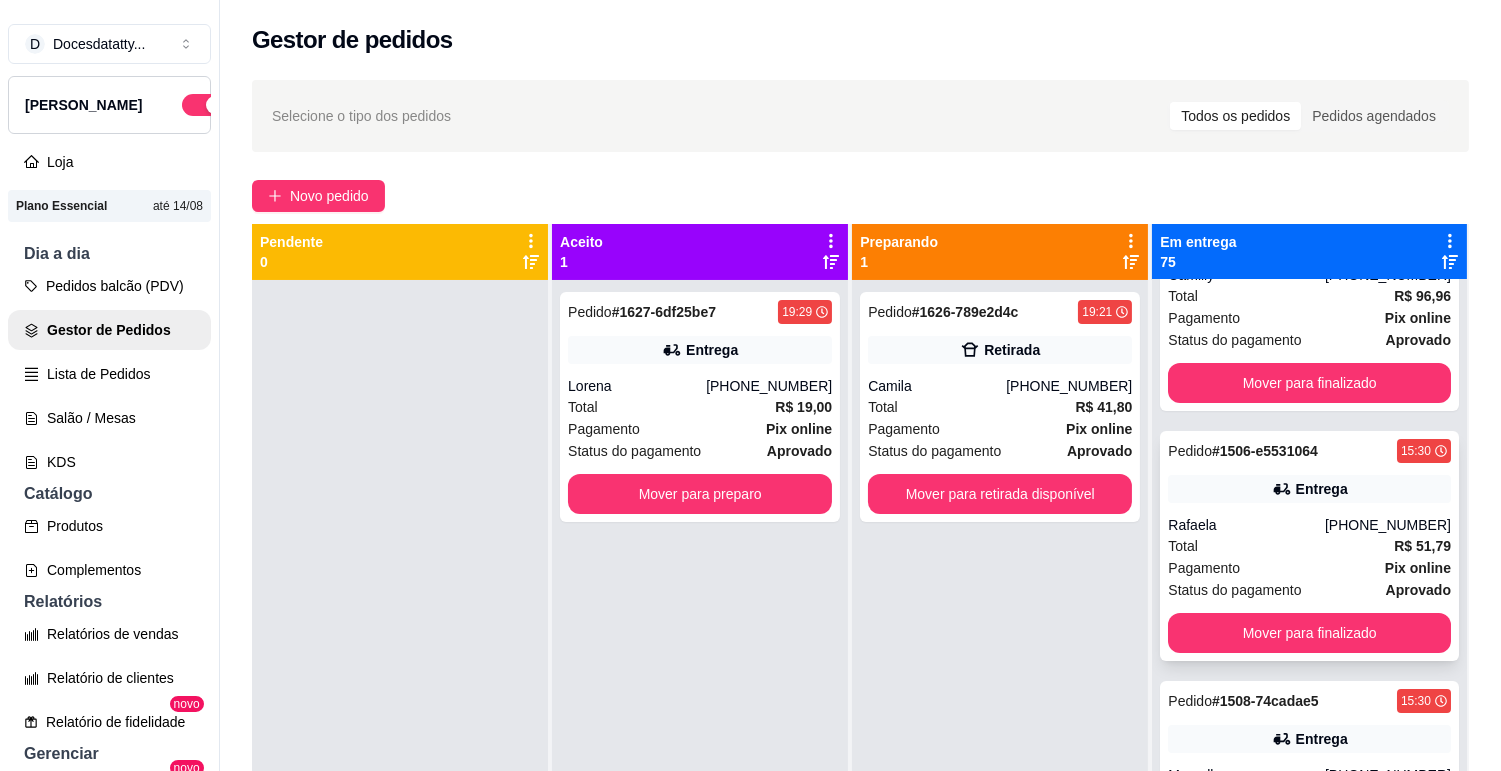 click on "Total R$ 51,79" at bounding box center [1309, 546] 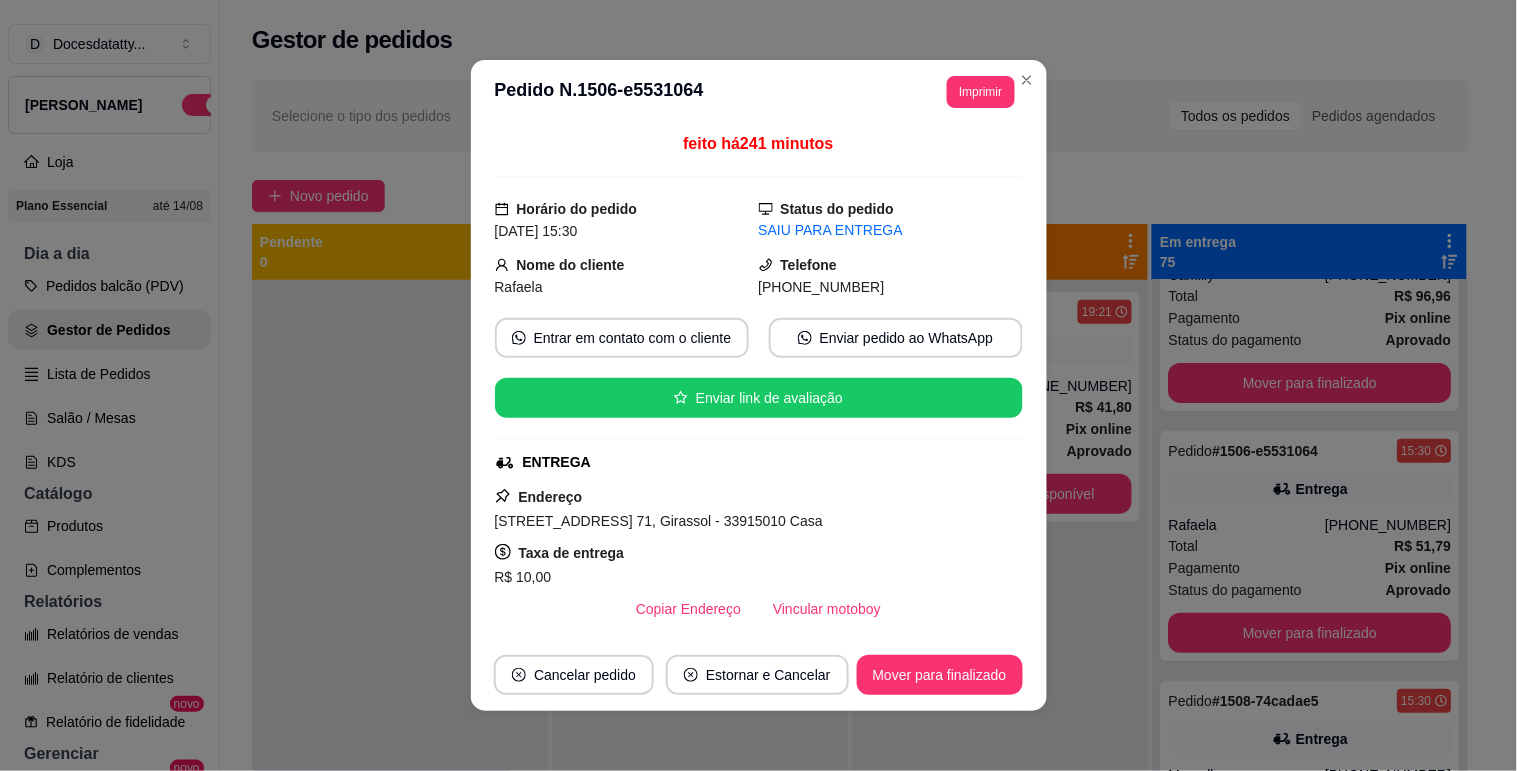 scroll, scrollTop: 111, scrollLeft: 0, axis: vertical 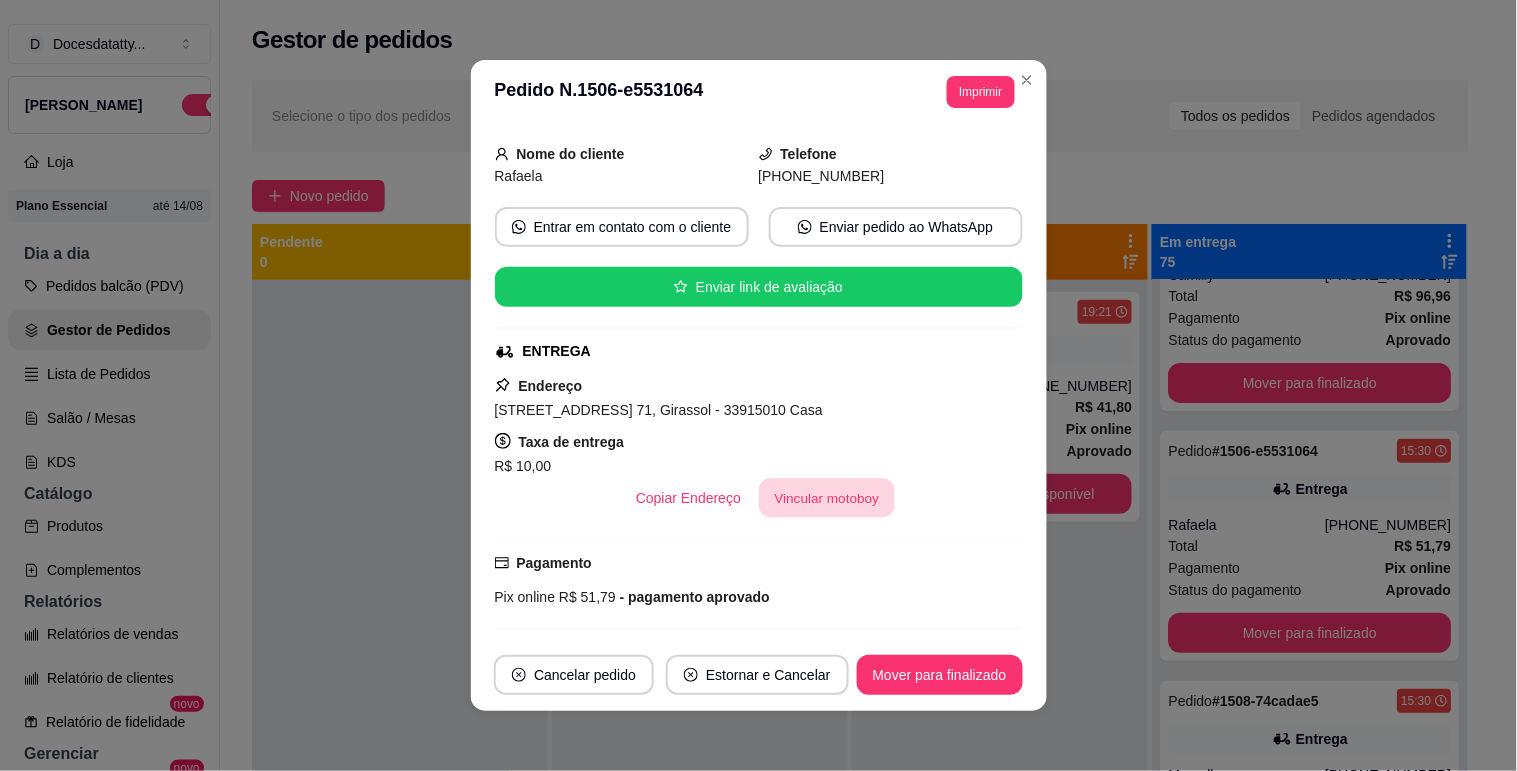 click on "Vincular motoboy" at bounding box center [827, 498] 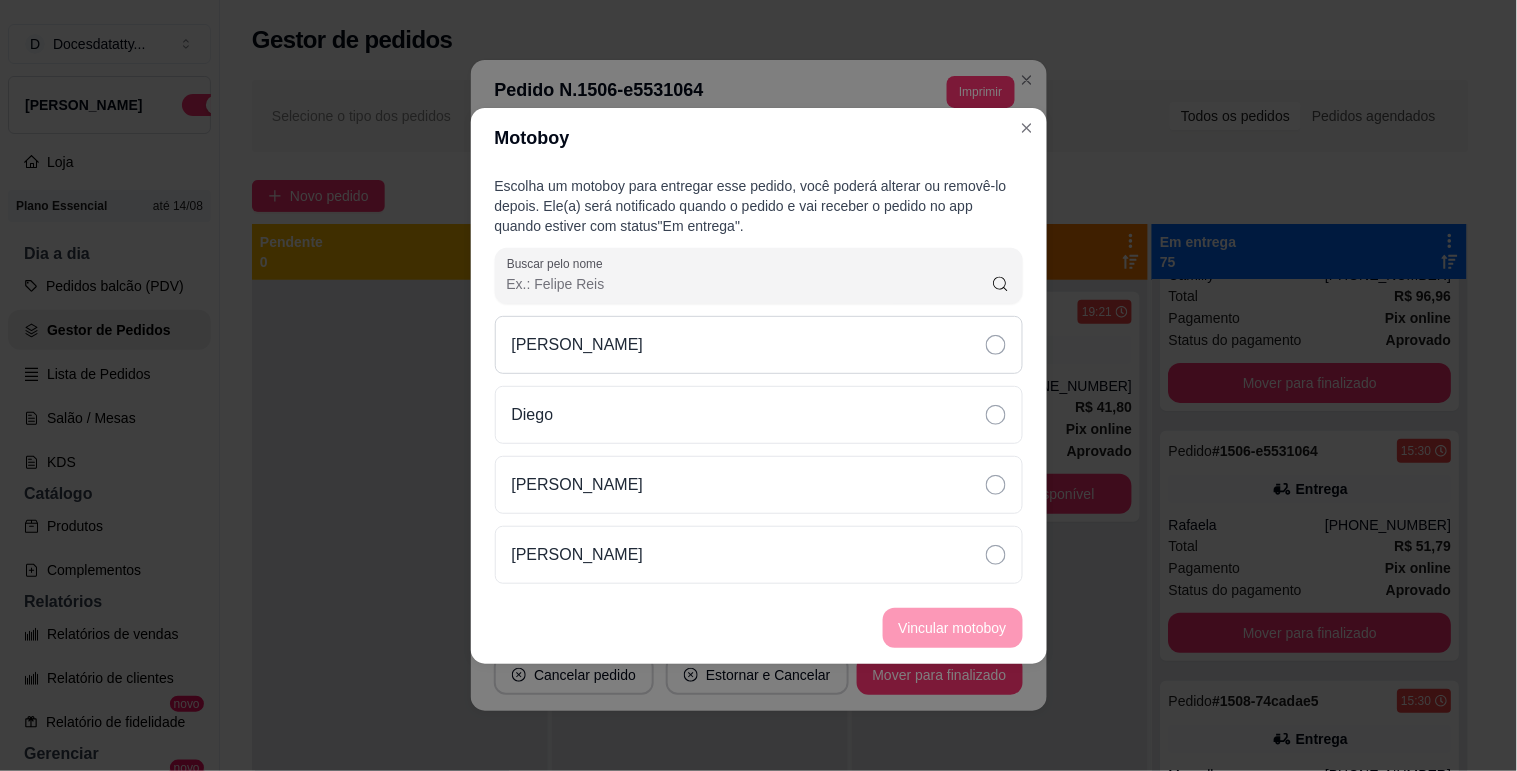 click on "[PERSON_NAME]" at bounding box center [759, 345] 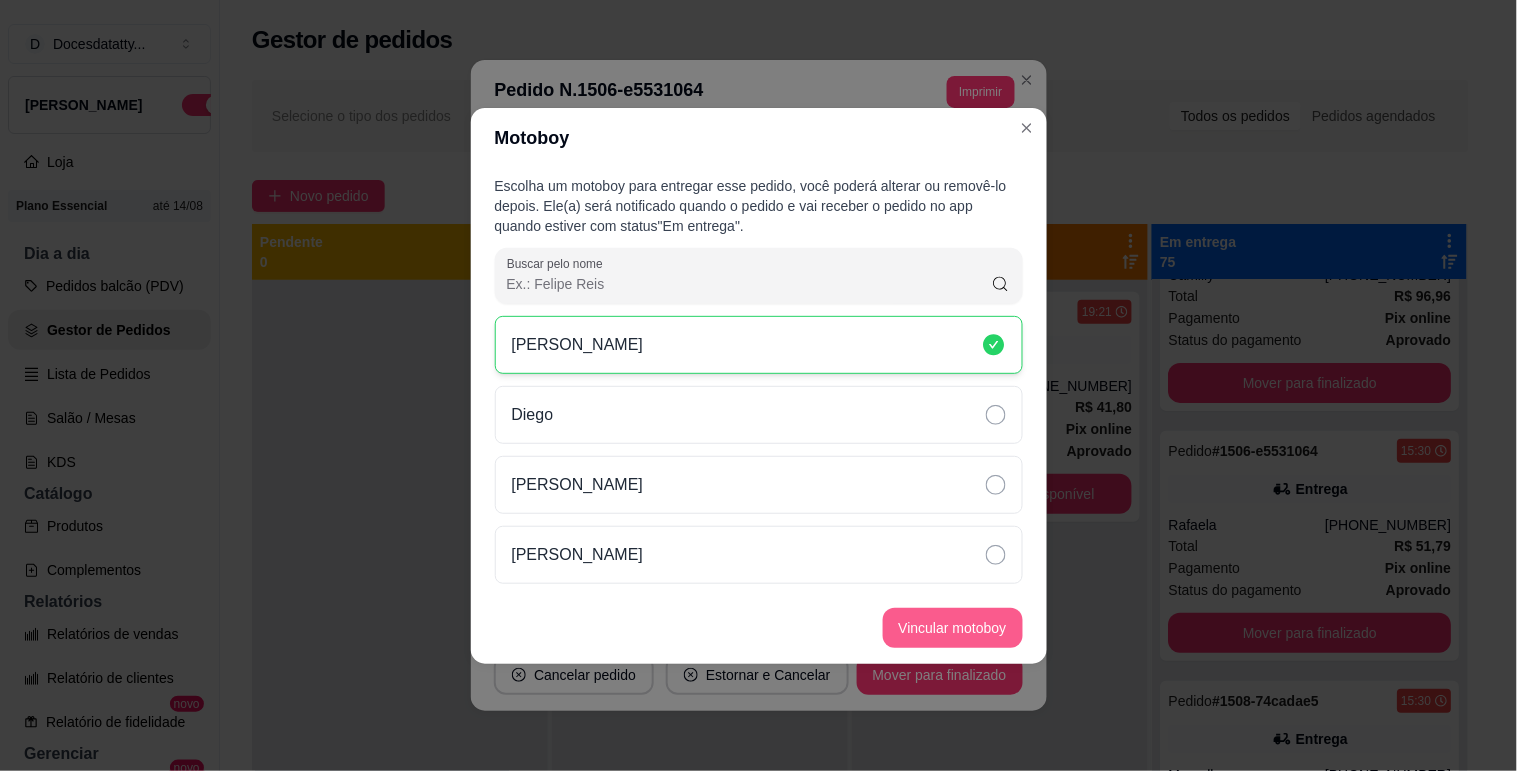 click on "Vincular motoboy" at bounding box center [953, 628] 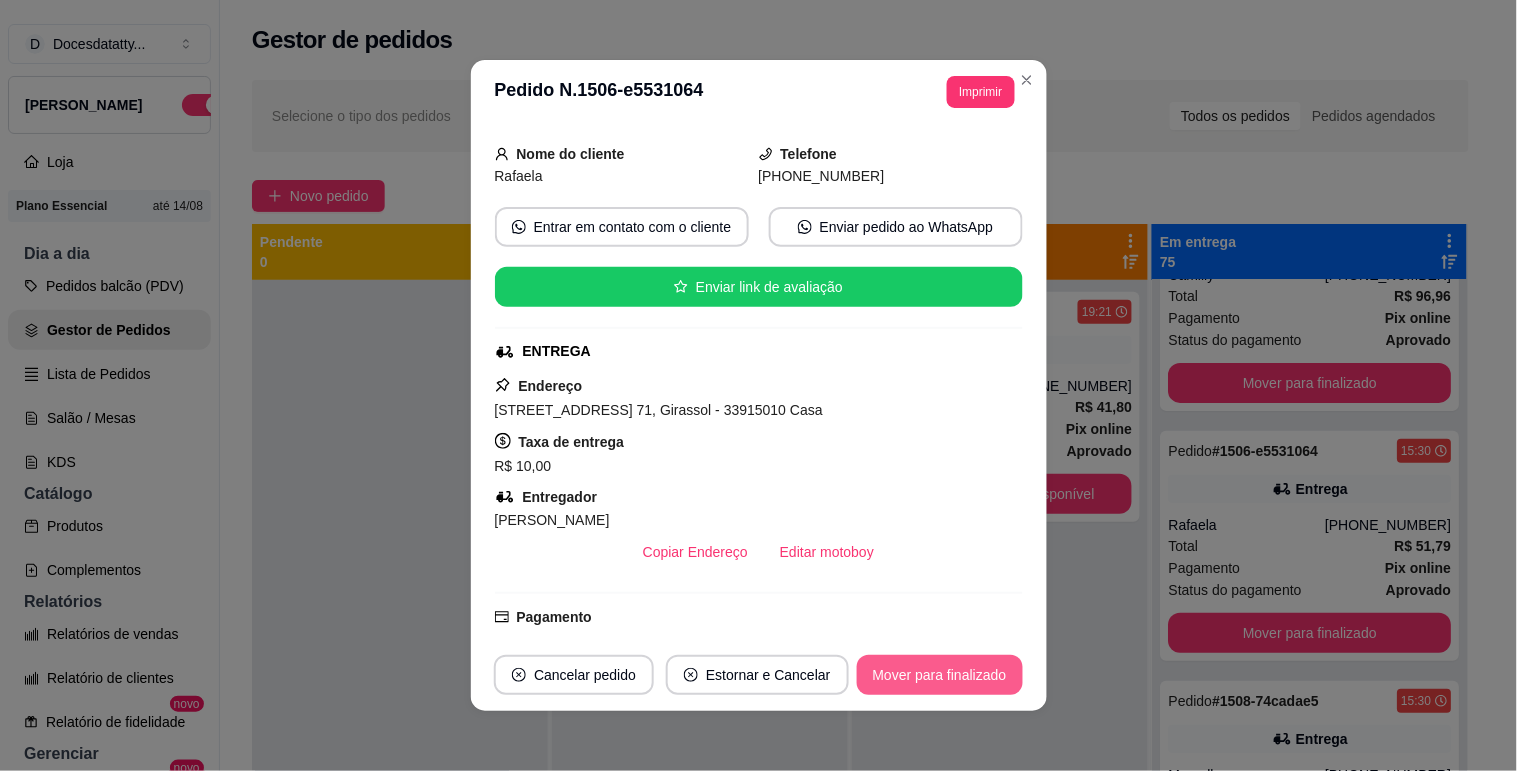 click on "Mover para finalizado" at bounding box center (940, 675) 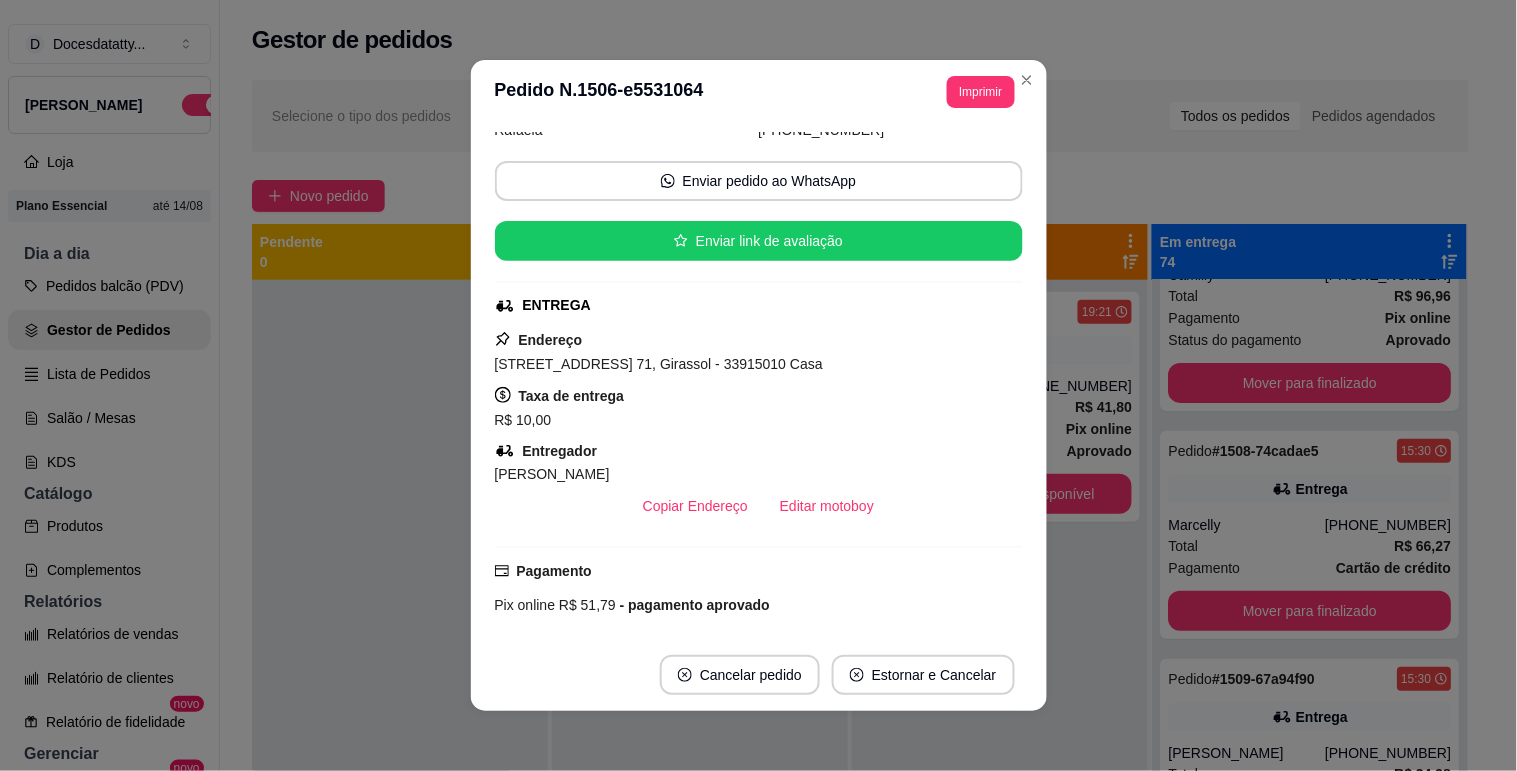 scroll, scrollTop: 65, scrollLeft: 0, axis: vertical 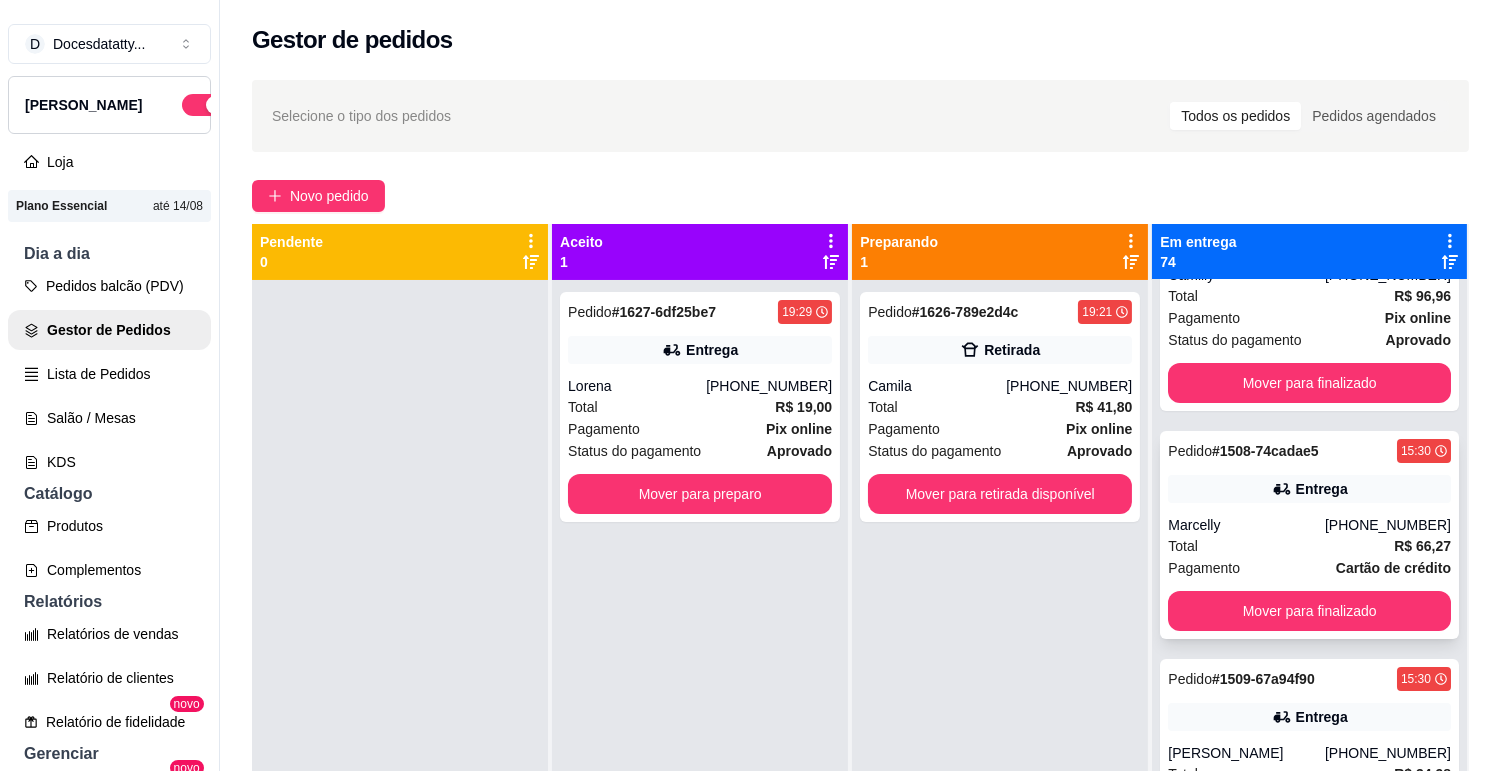 click on "Marcelly" at bounding box center [1246, 525] 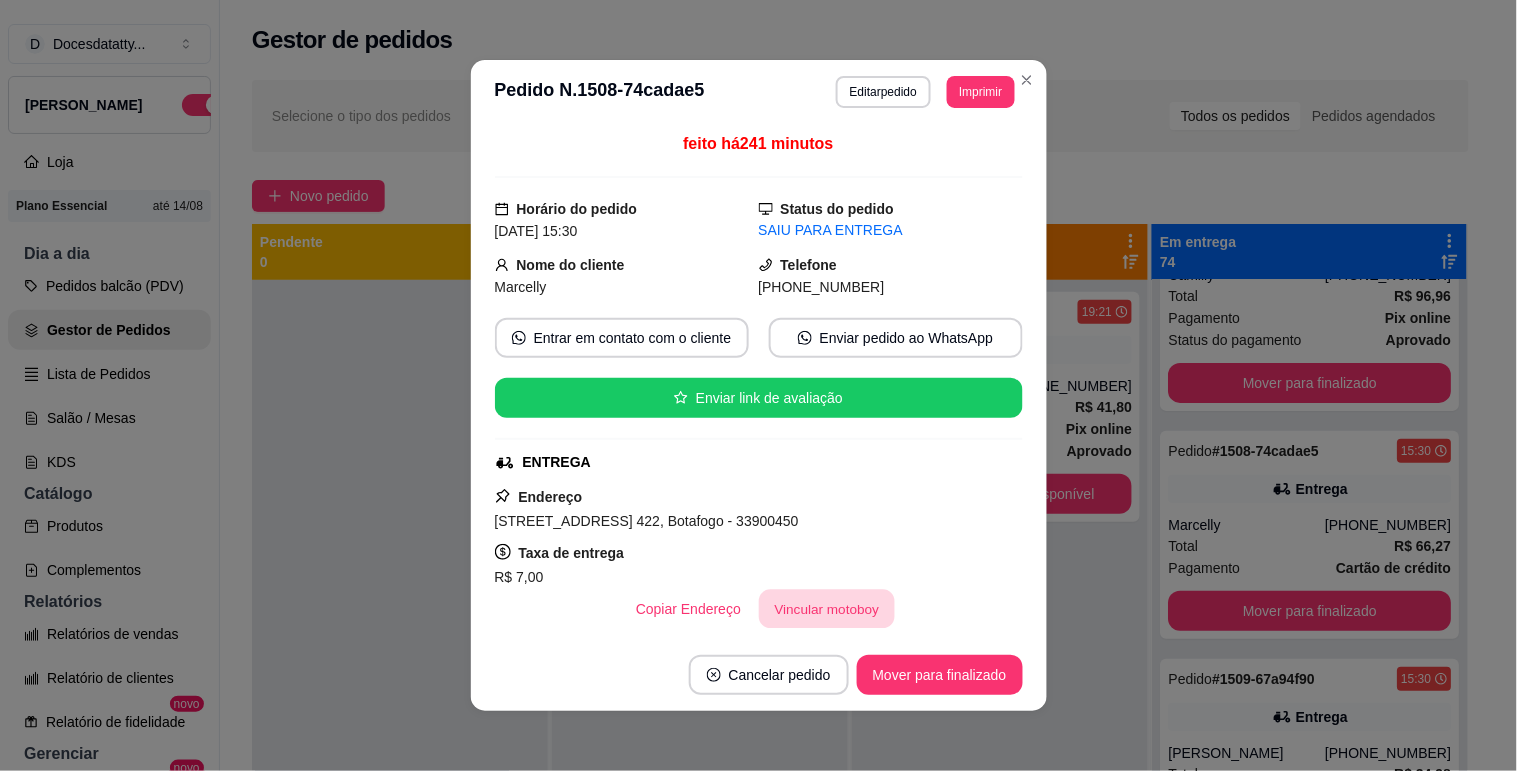 click on "Vincular motoboy" at bounding box center (827, 609) 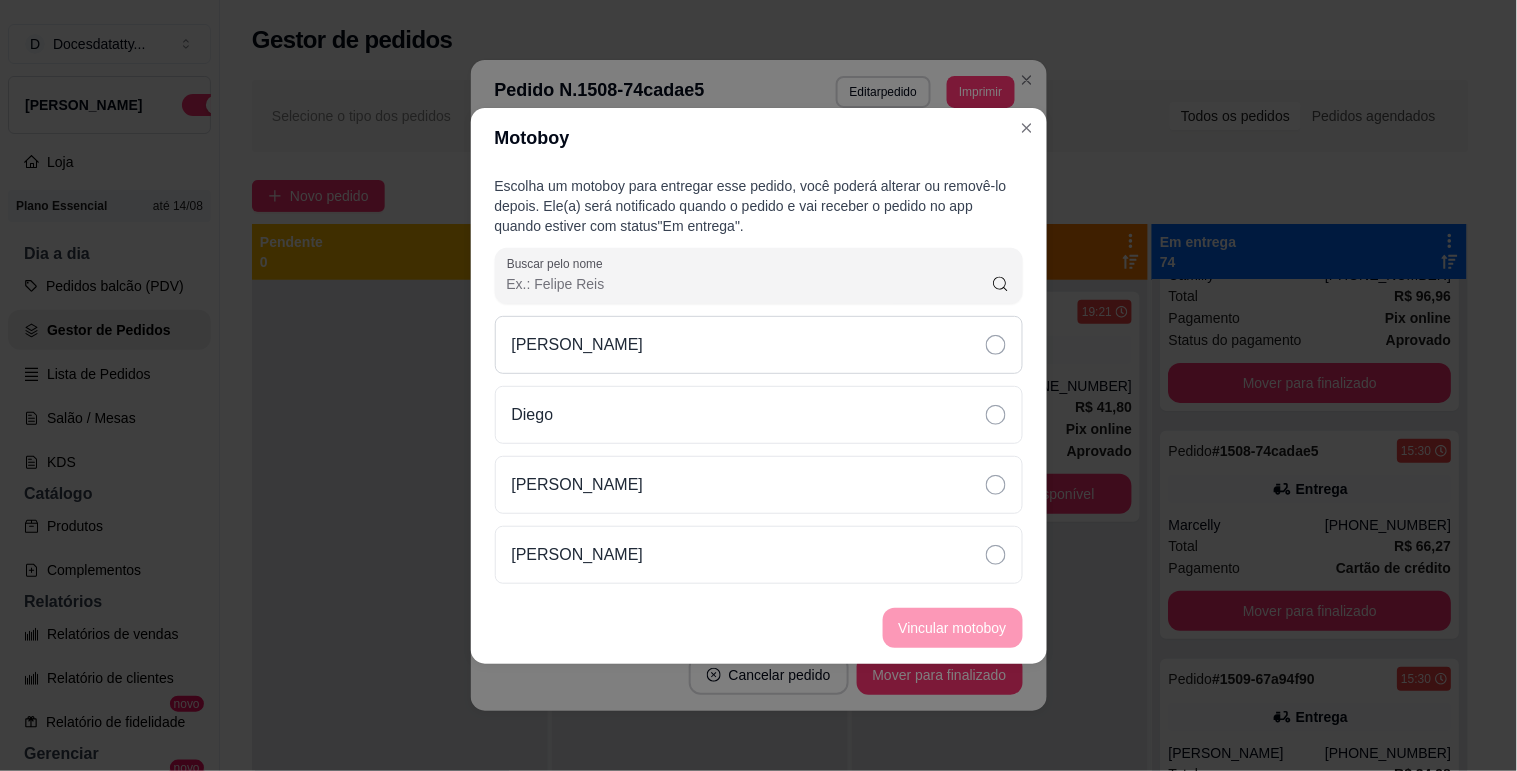 click on "[PERSON_NAME]" at bounding box center (759, 345) 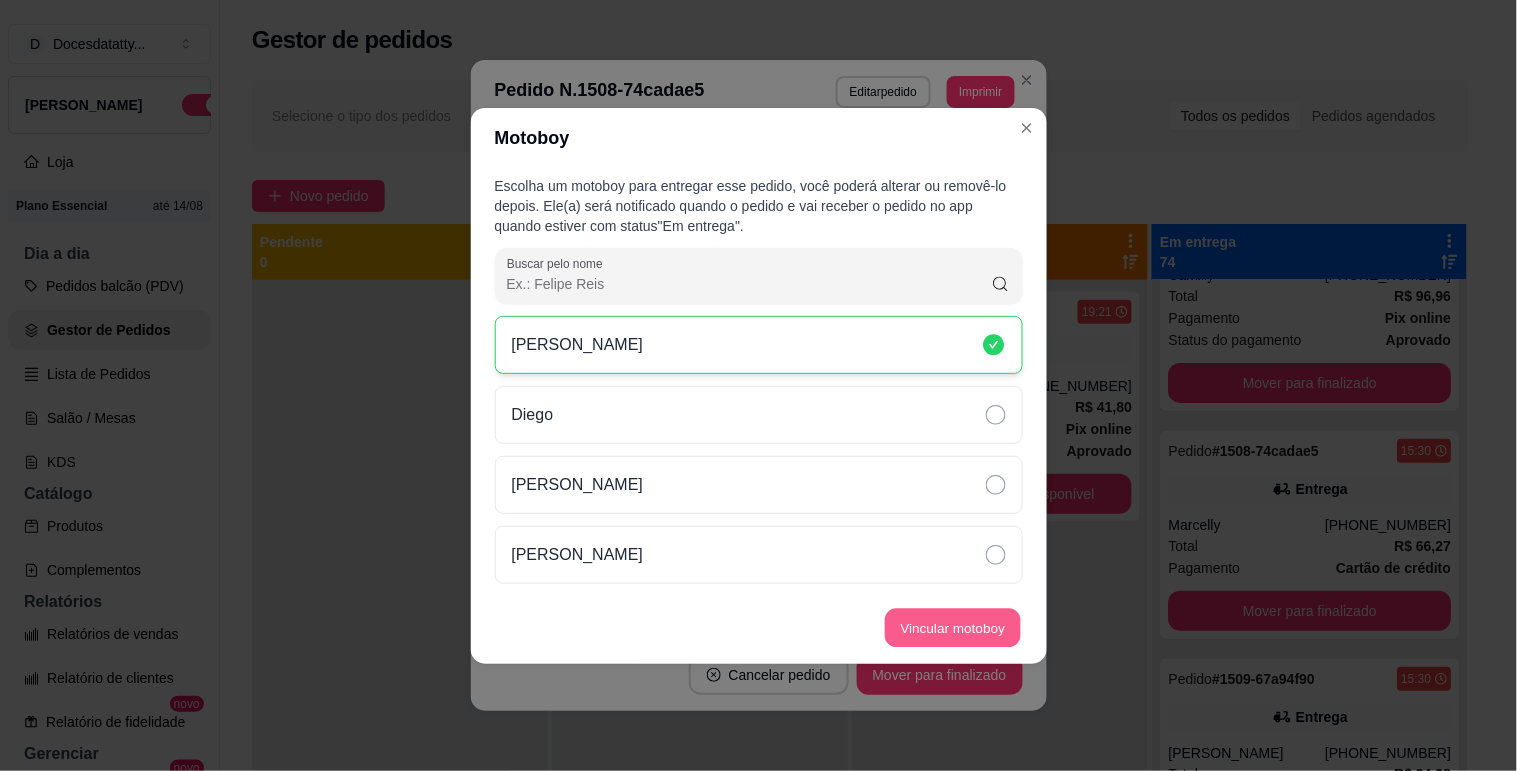 click on "Vincular motoboy" at bounding box center [953, 627] 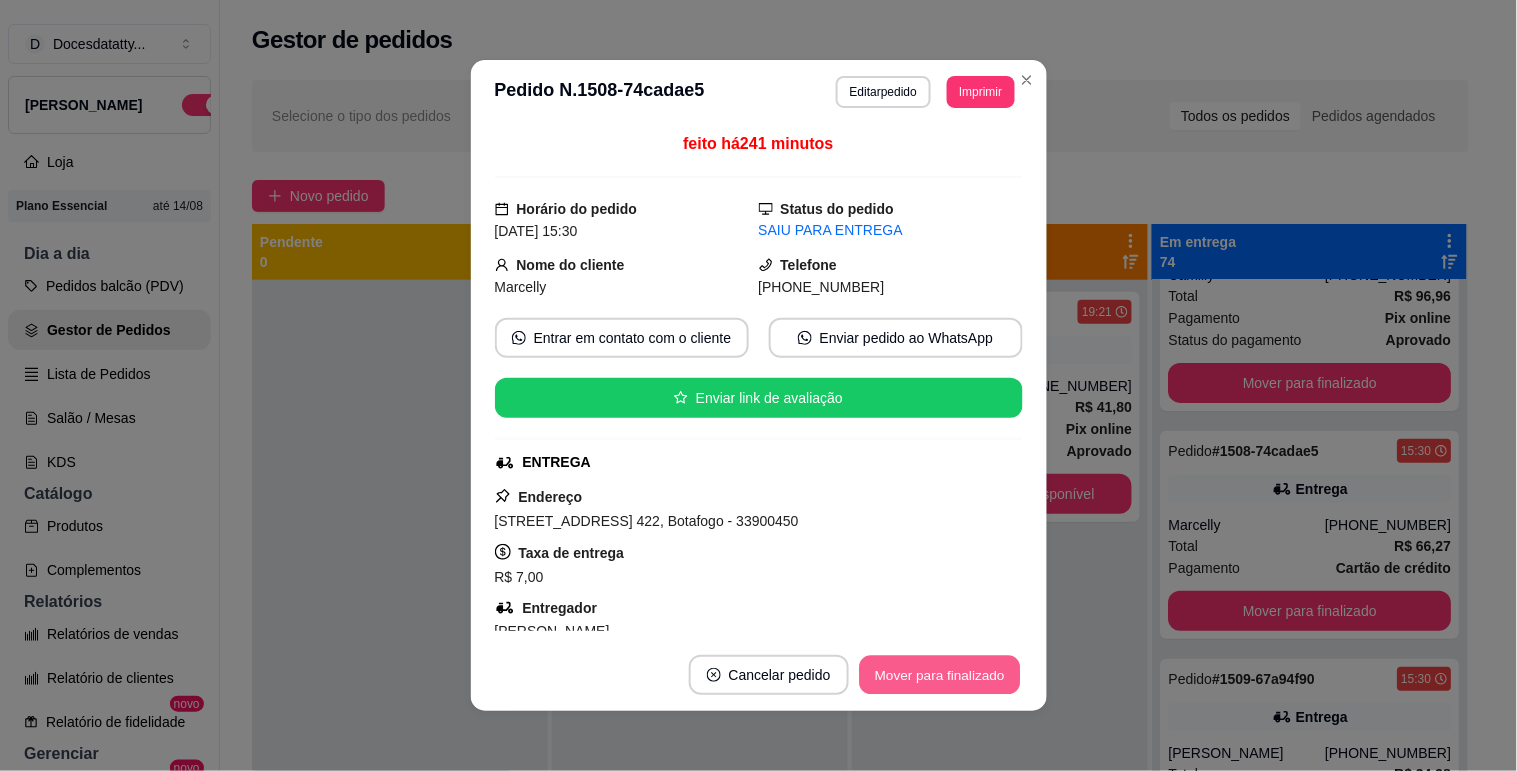 click on "Mover para finalizado" at bounding box center (939, 675) 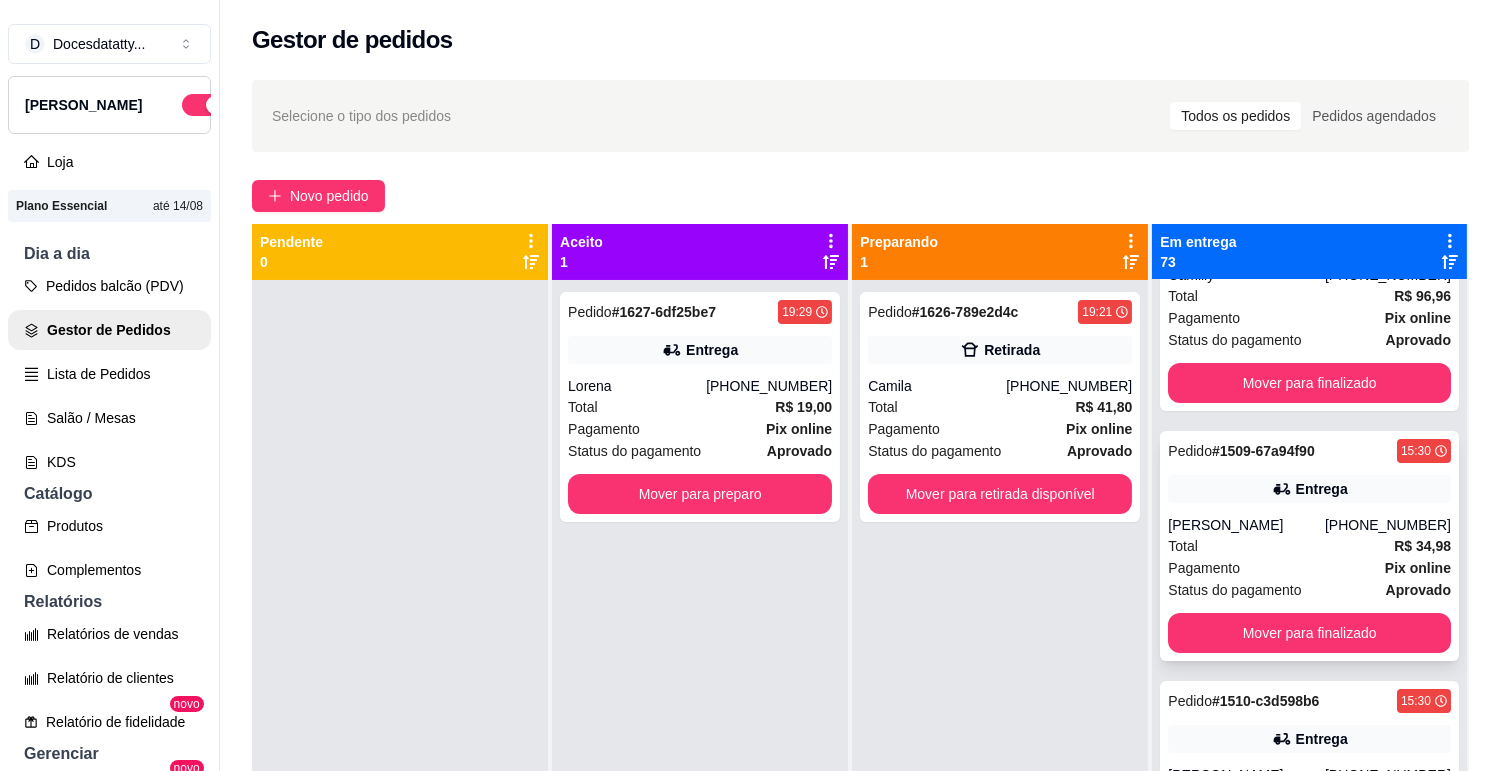 click on "[PERSON_NAME]" at bounding box center (1246, 525) 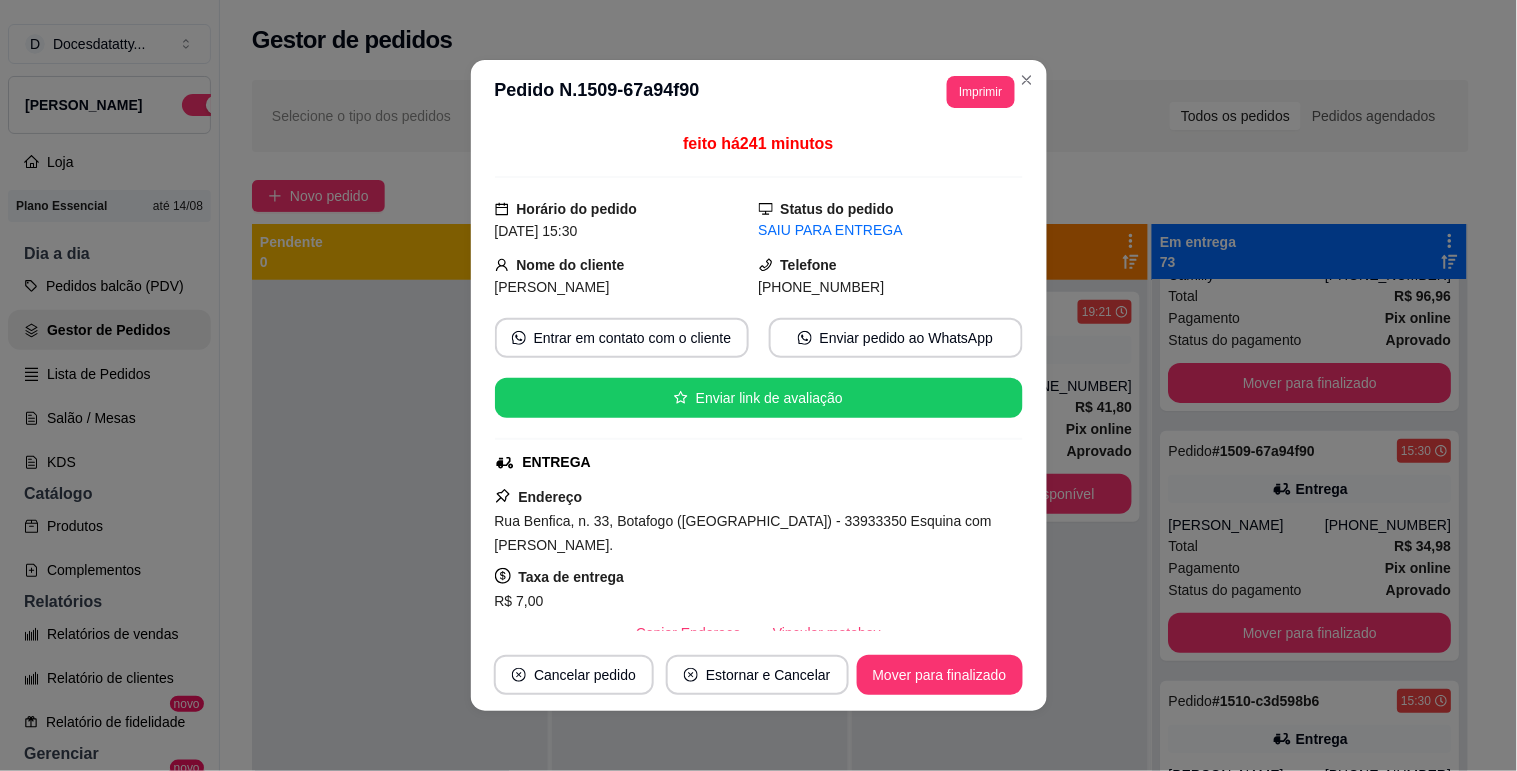 scroll, scrollTop: 222, scrollLeft: 0, axis: vertical 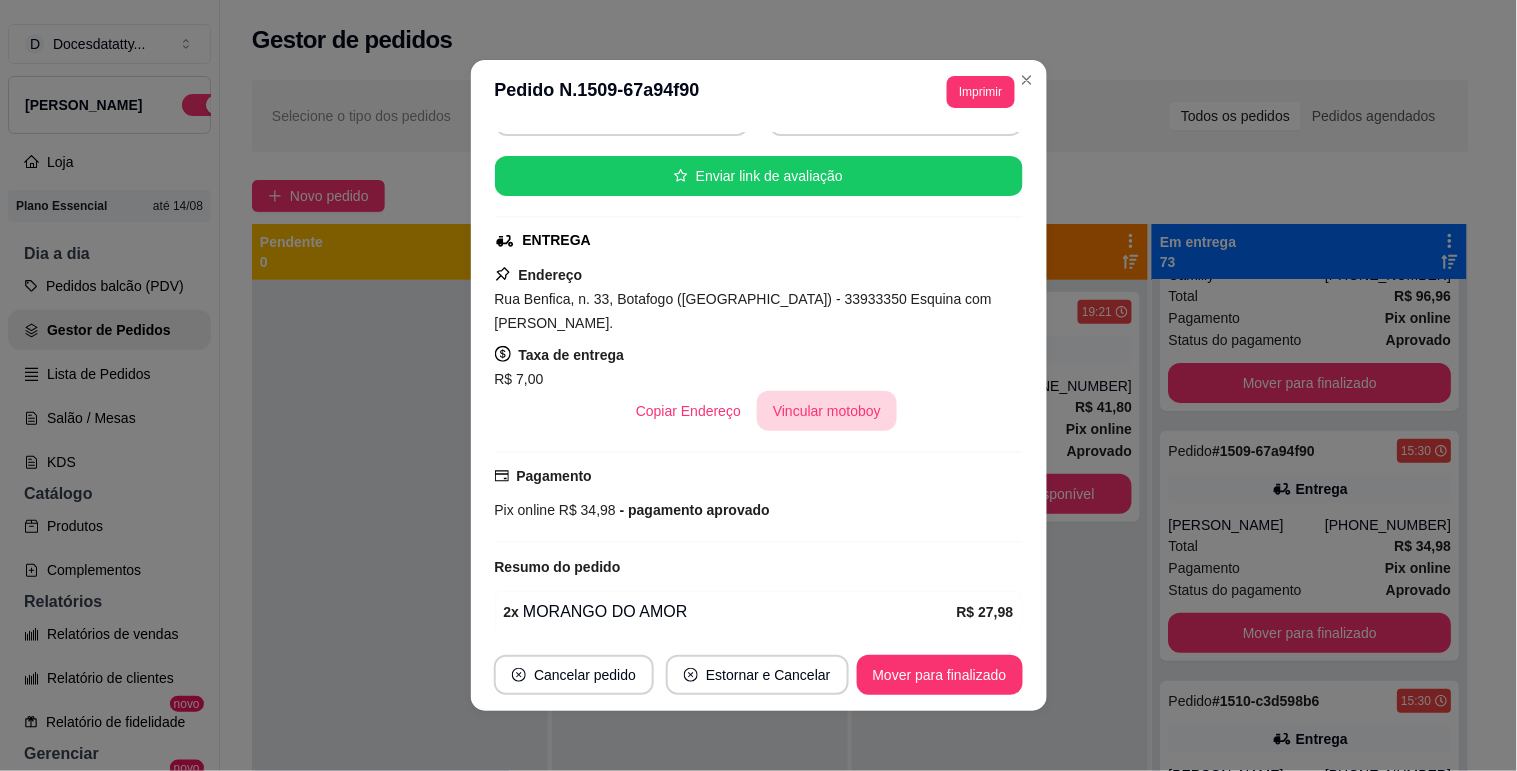 click on "Vincular motoboy" at bounding box center [827, 411] 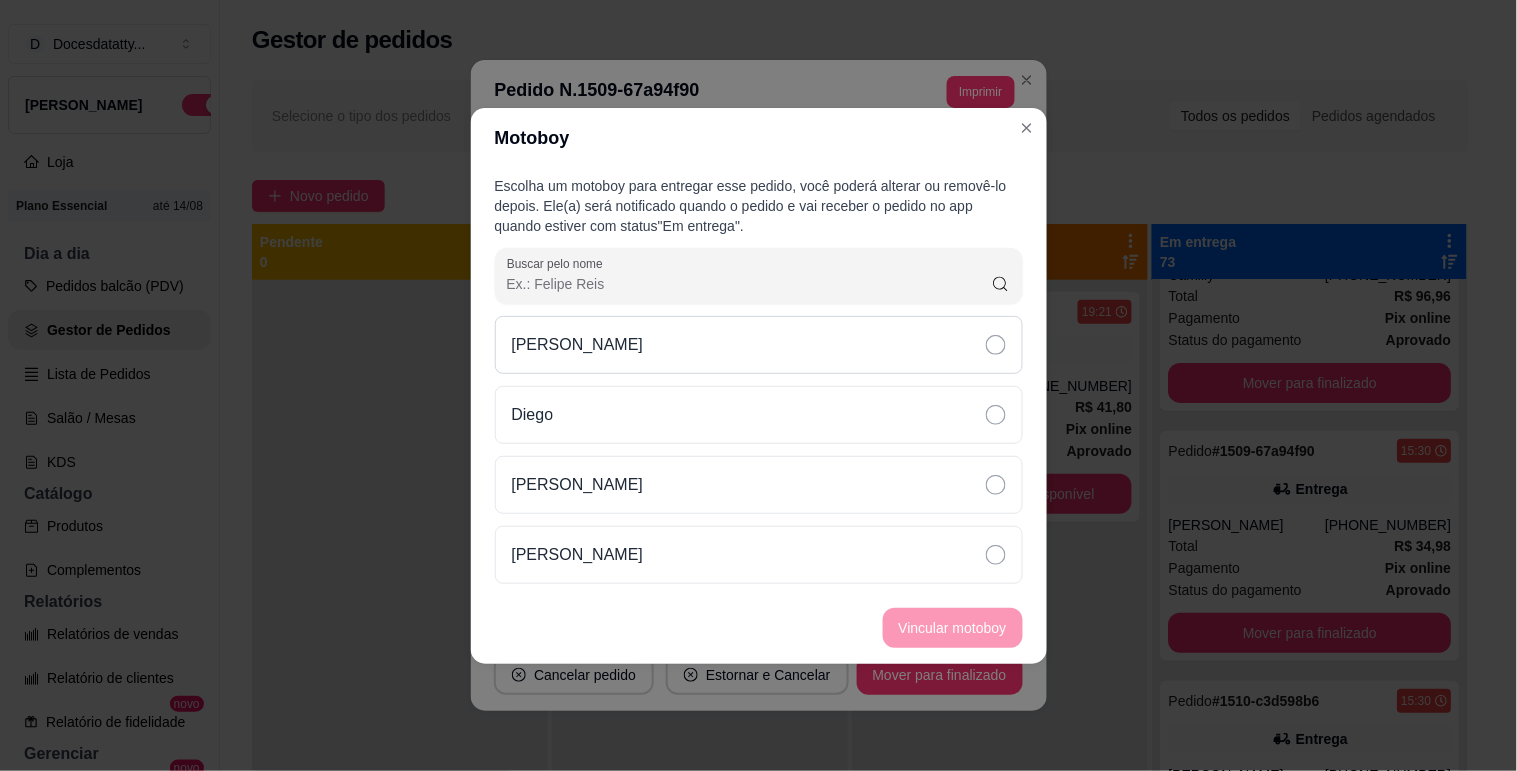 drag, startPoint x: 618, startPoint y: 335, endPoint x: 733, endPoint y: 366, distance: 119.104996 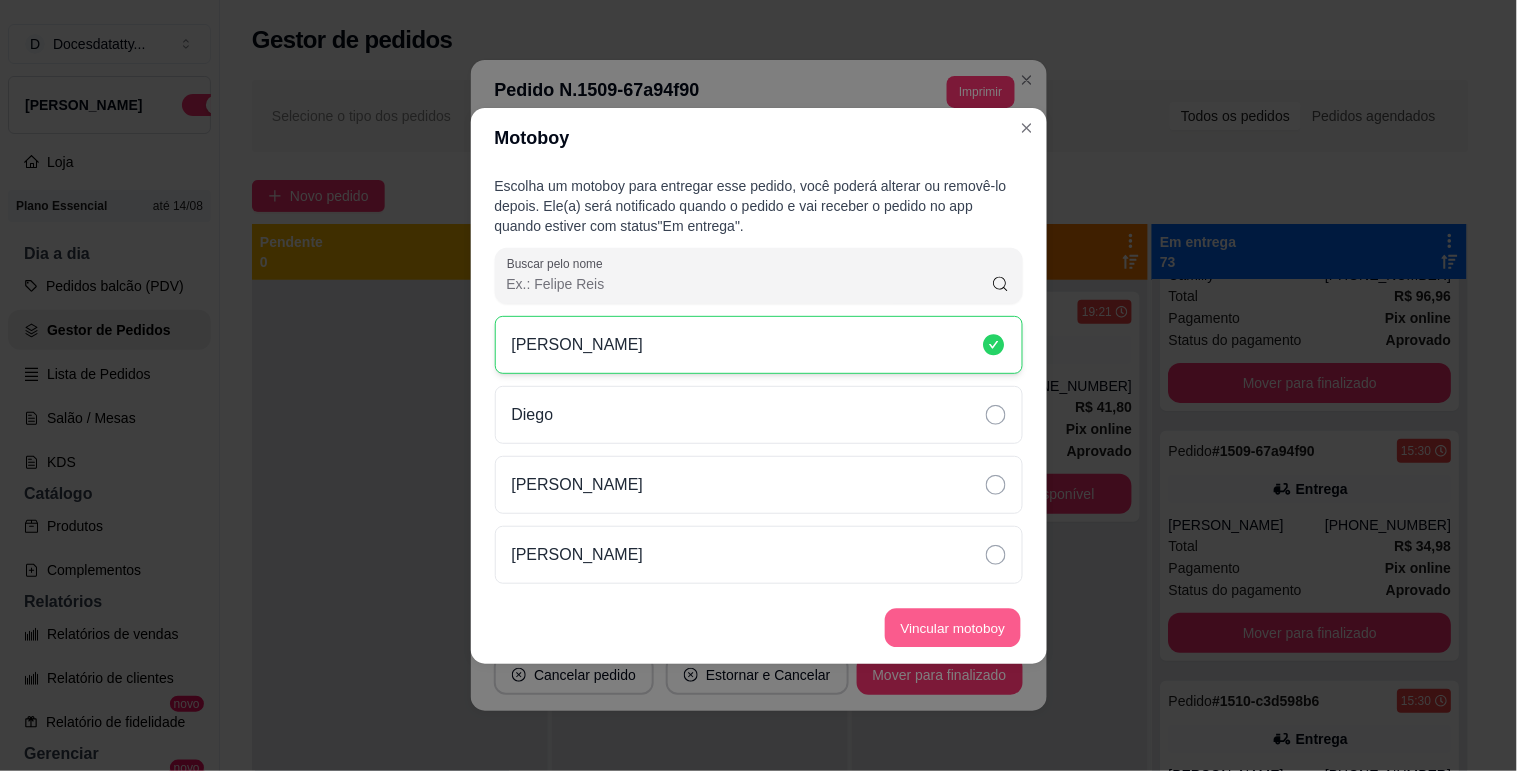 click on "Vincular motoboy" at bounding box center [953, 627] 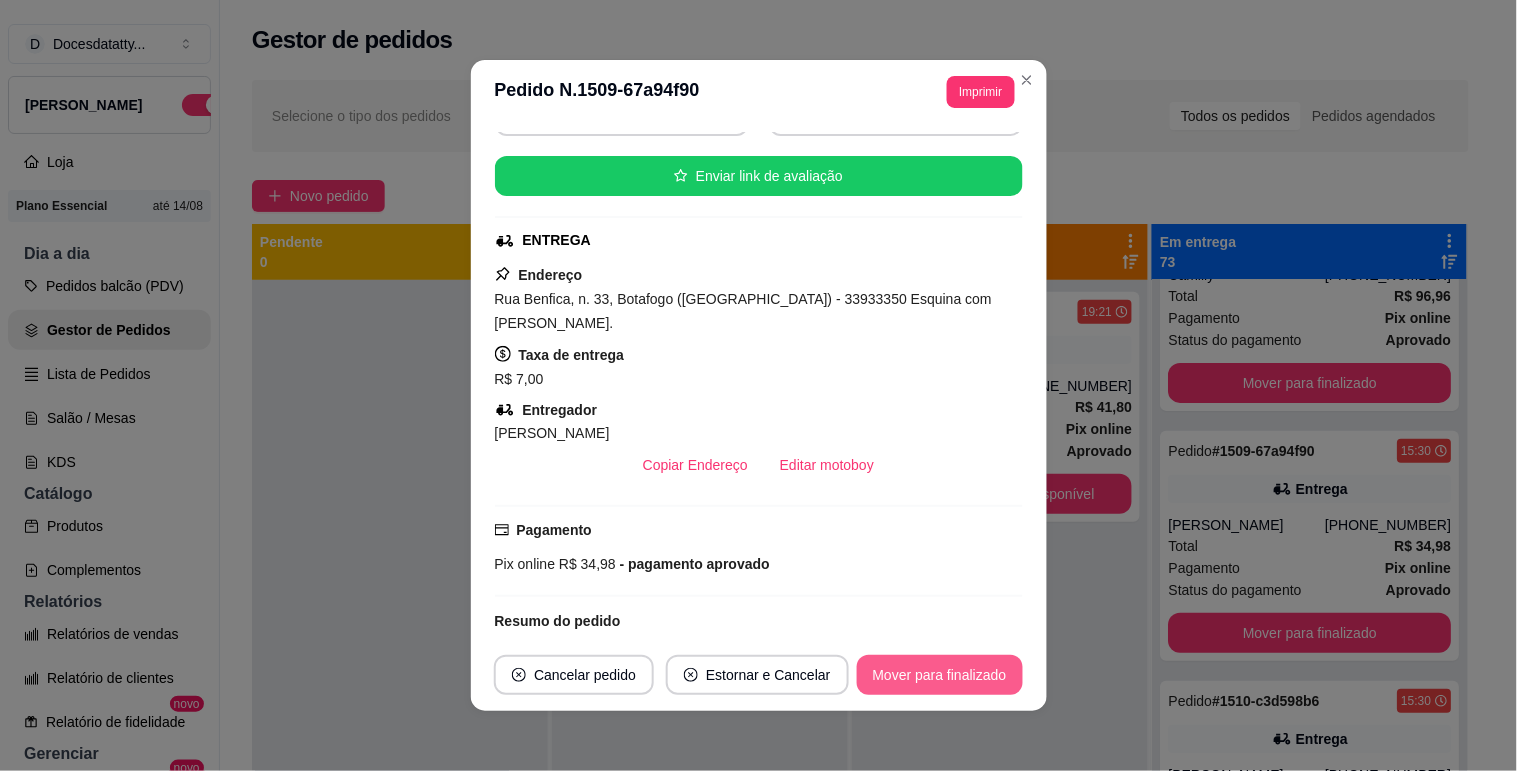 click on "Mover para finalizado" at bounding box center (940, 675) 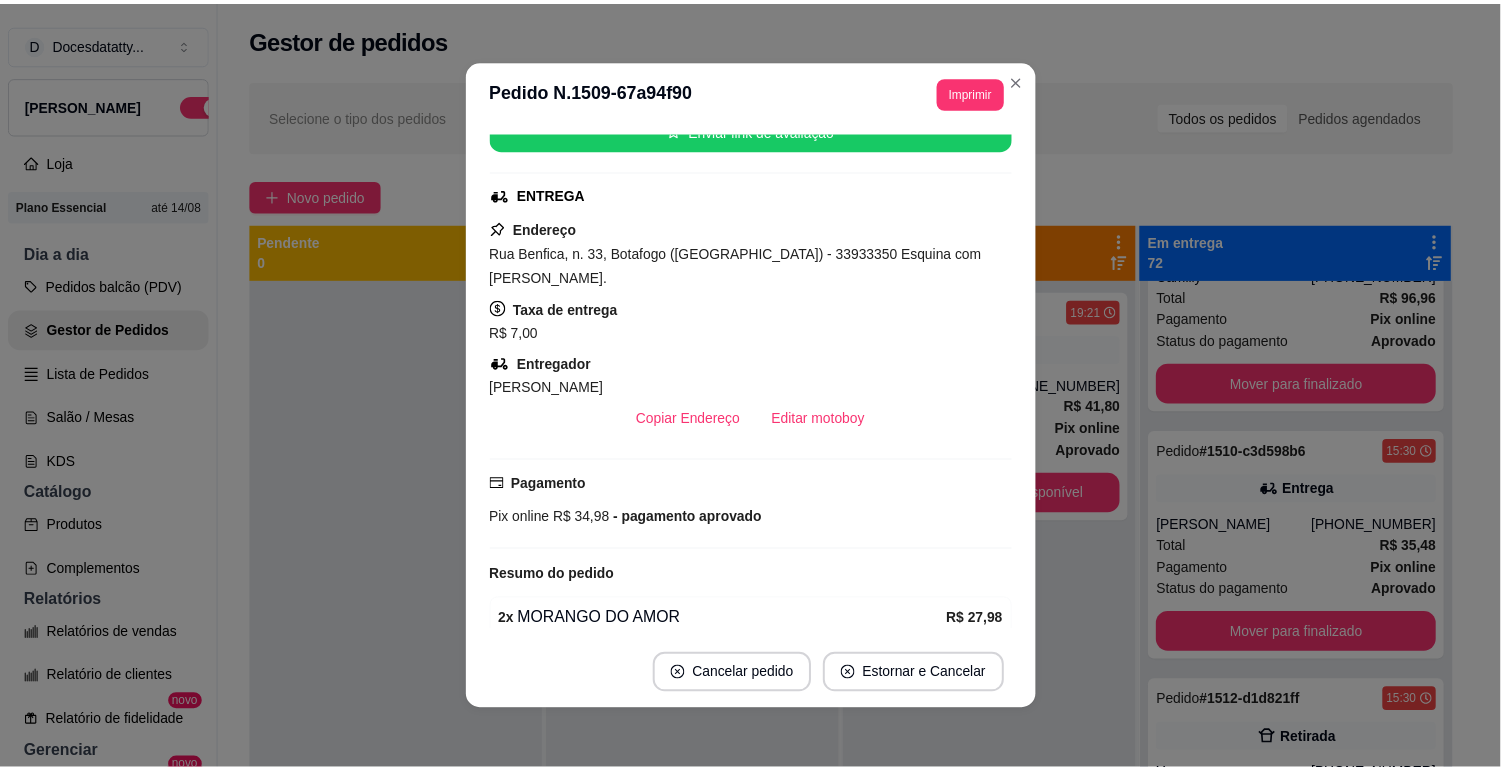 scroll, scrollTop: 175, scrollLeft: 0, axis: vertical 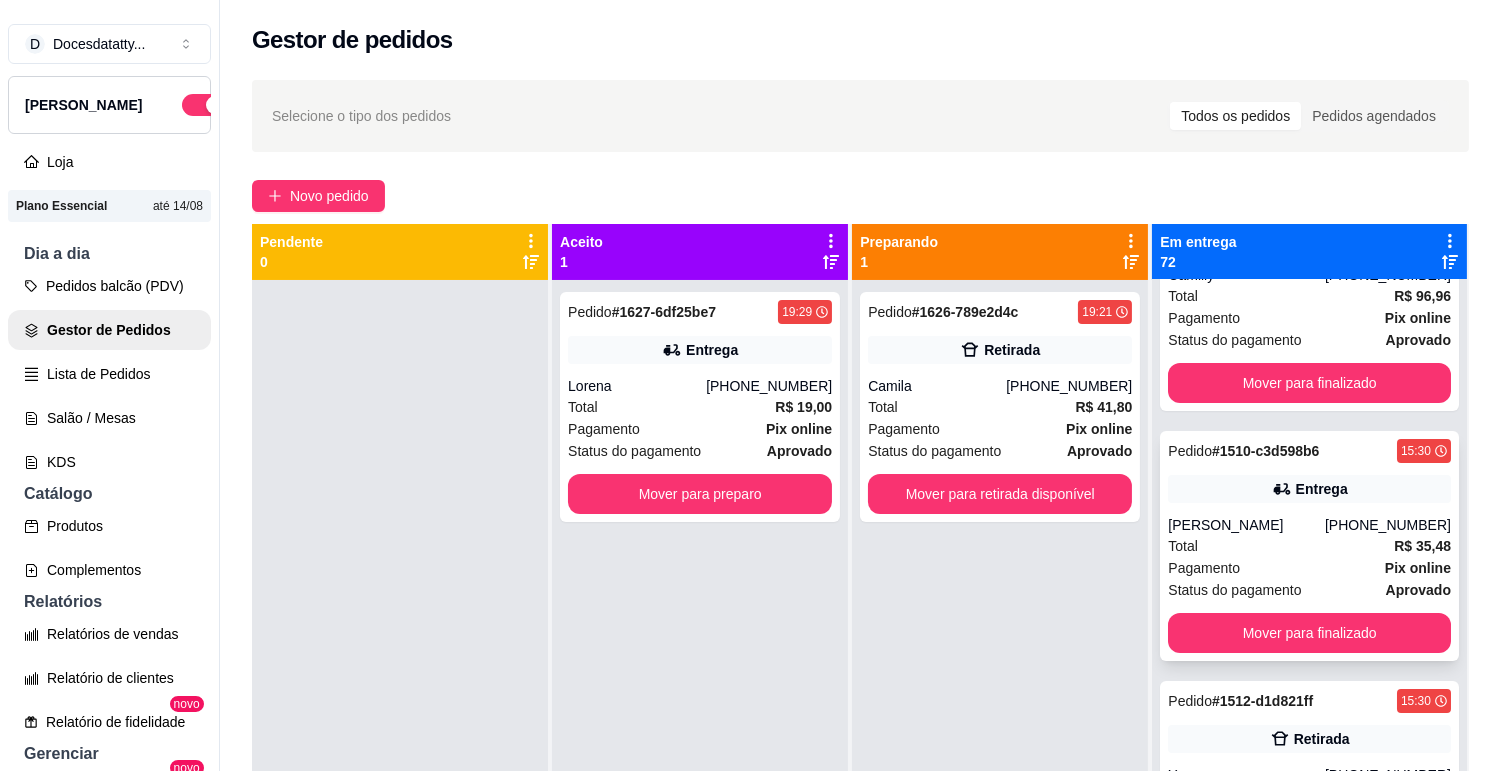 click on "[PERSON_NAME]" at bounding box center [1246, 525] 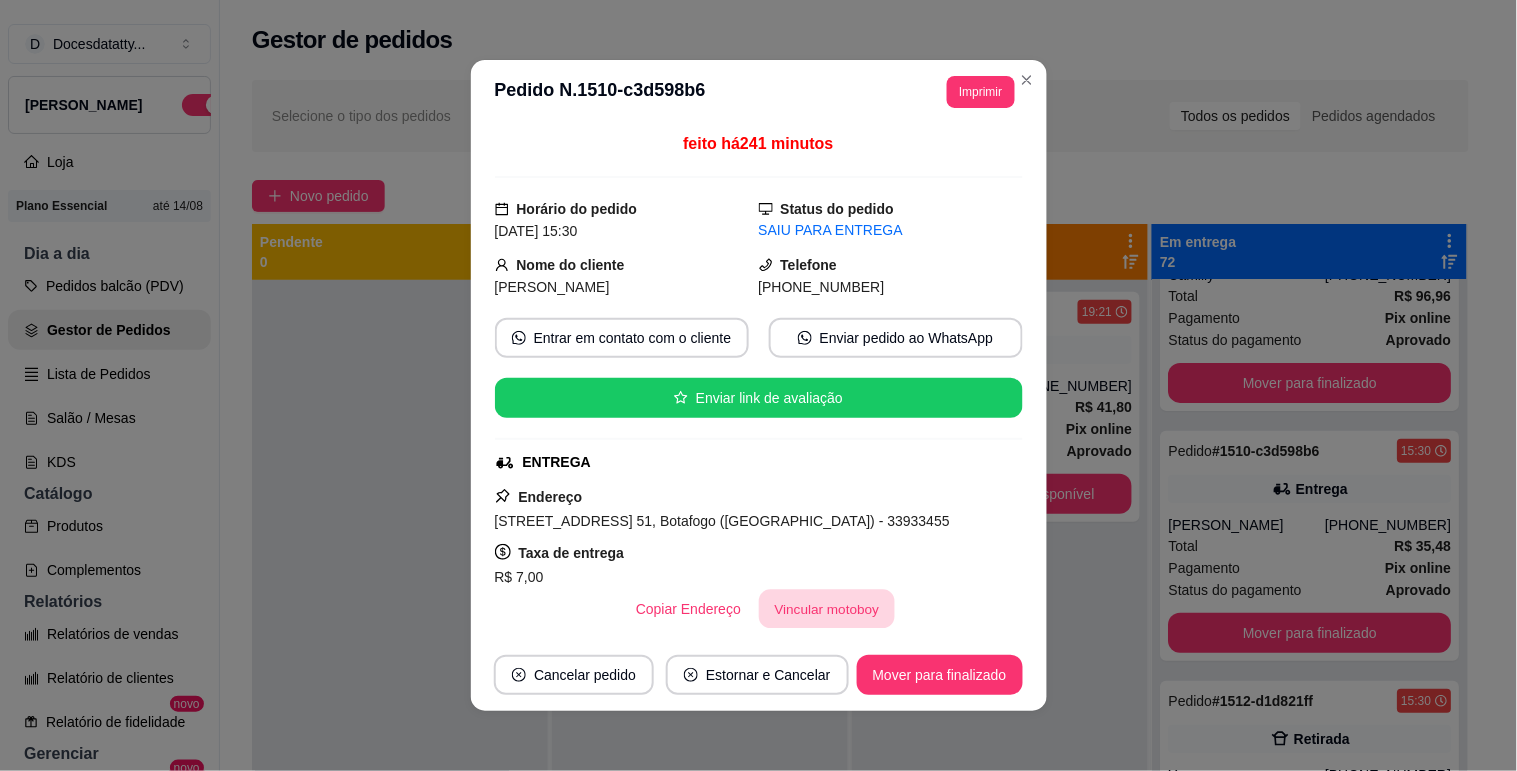 click on "Vincular motoboy" at bounding box center (827, 609) 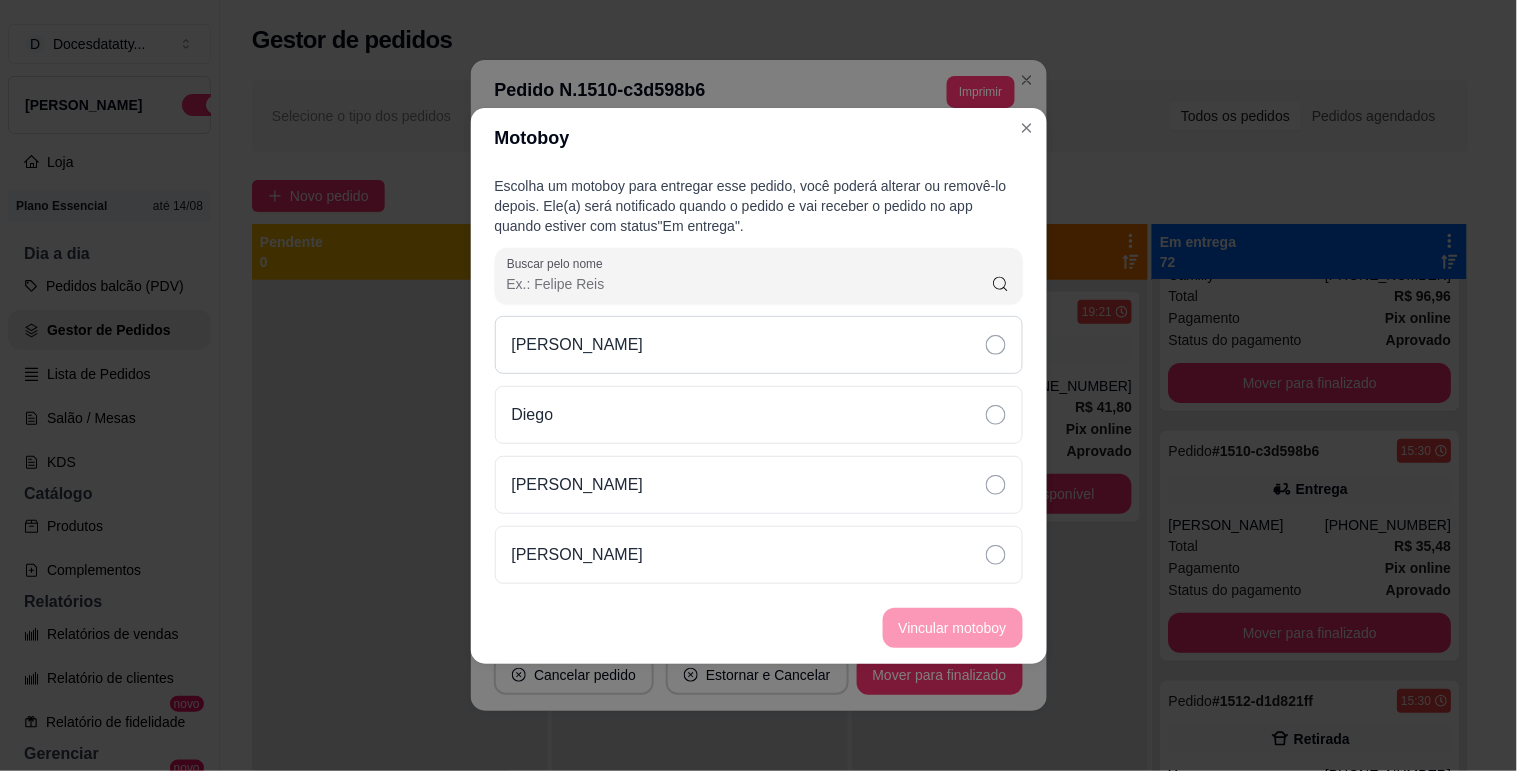 click on "[PERSON_NAME]" at bounding box center [578, 345] 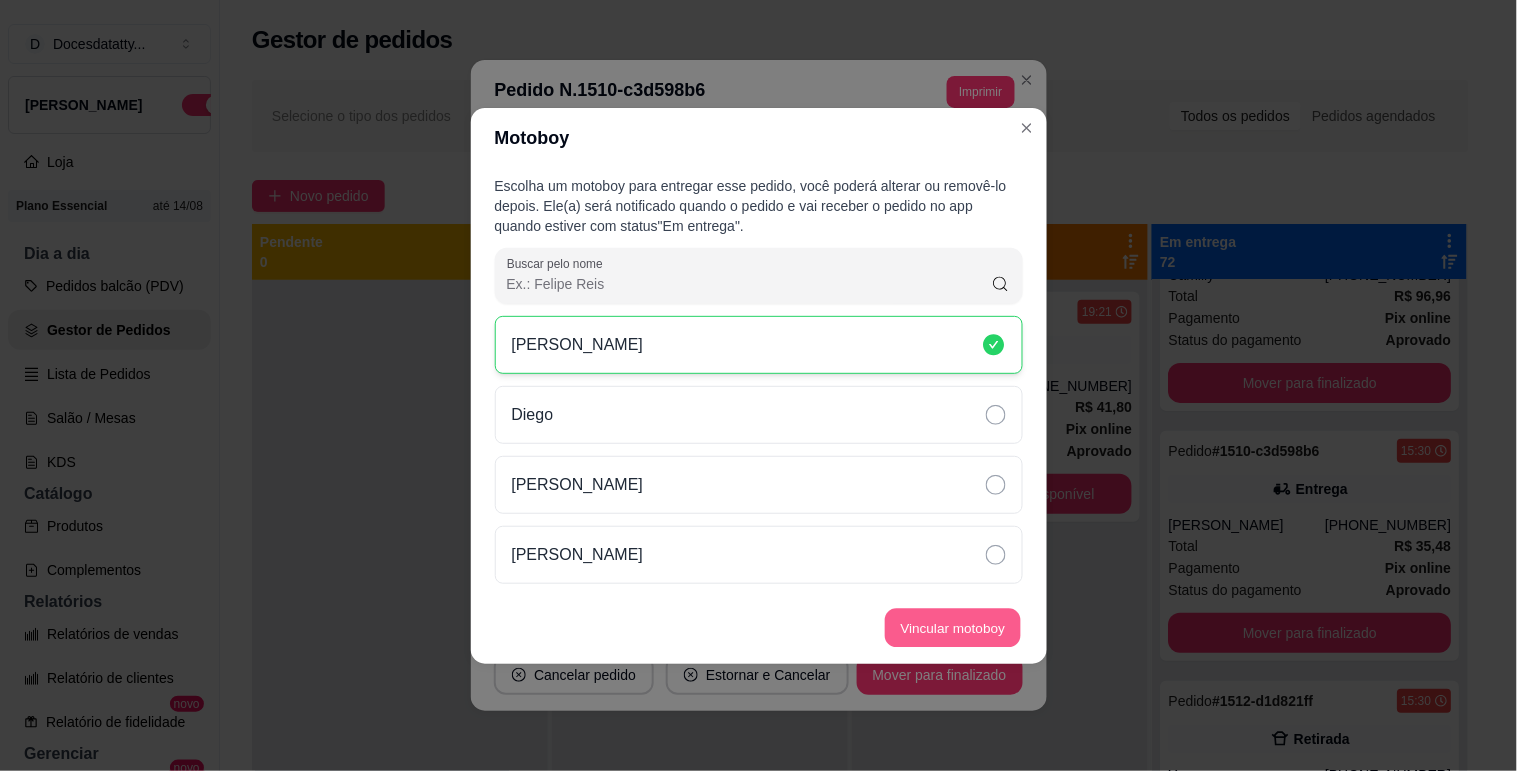 click on "Vincular motoboy" at bounding box center (953, 627) 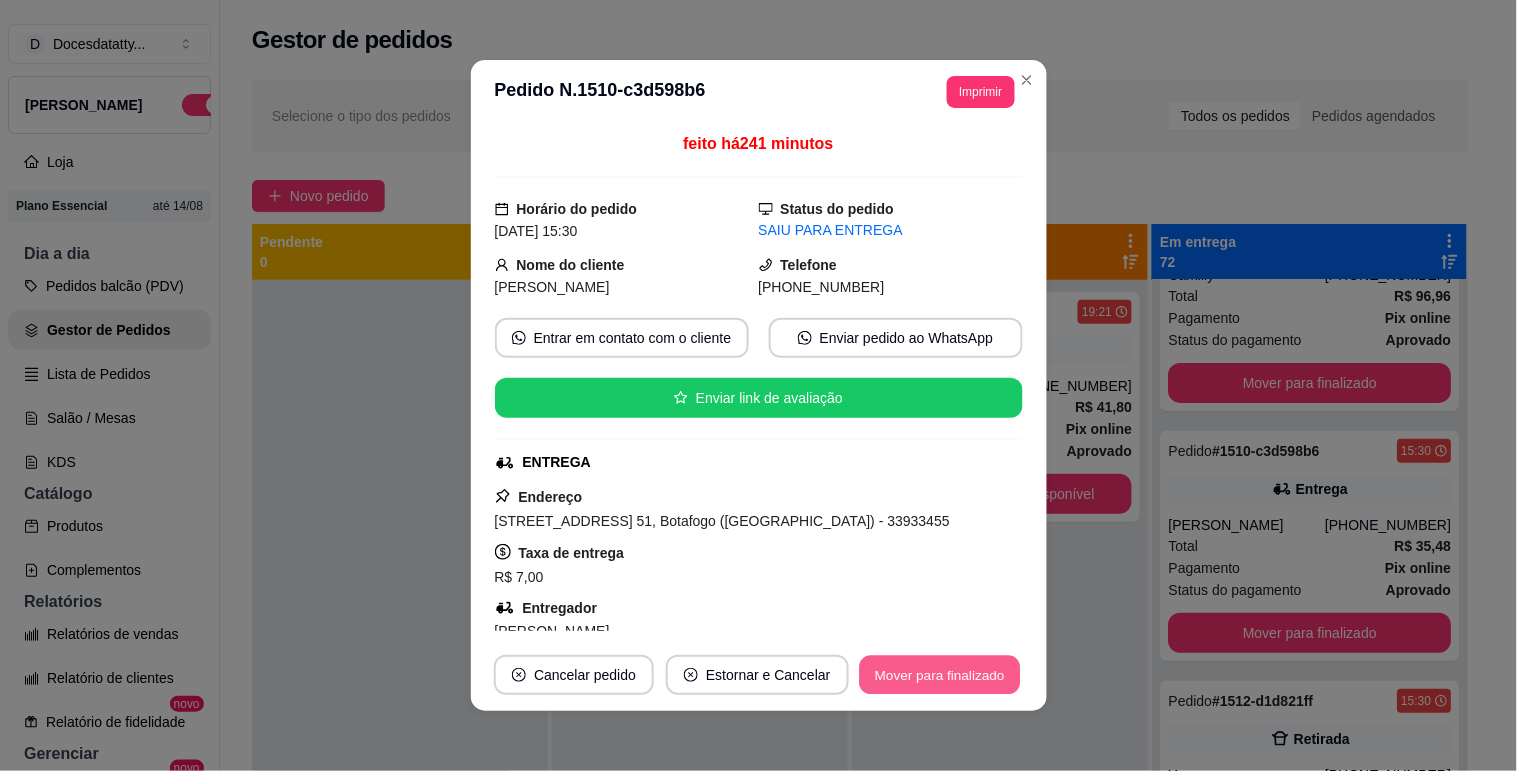 click on "Mover para finalizado" at bounding box center [939, 675] 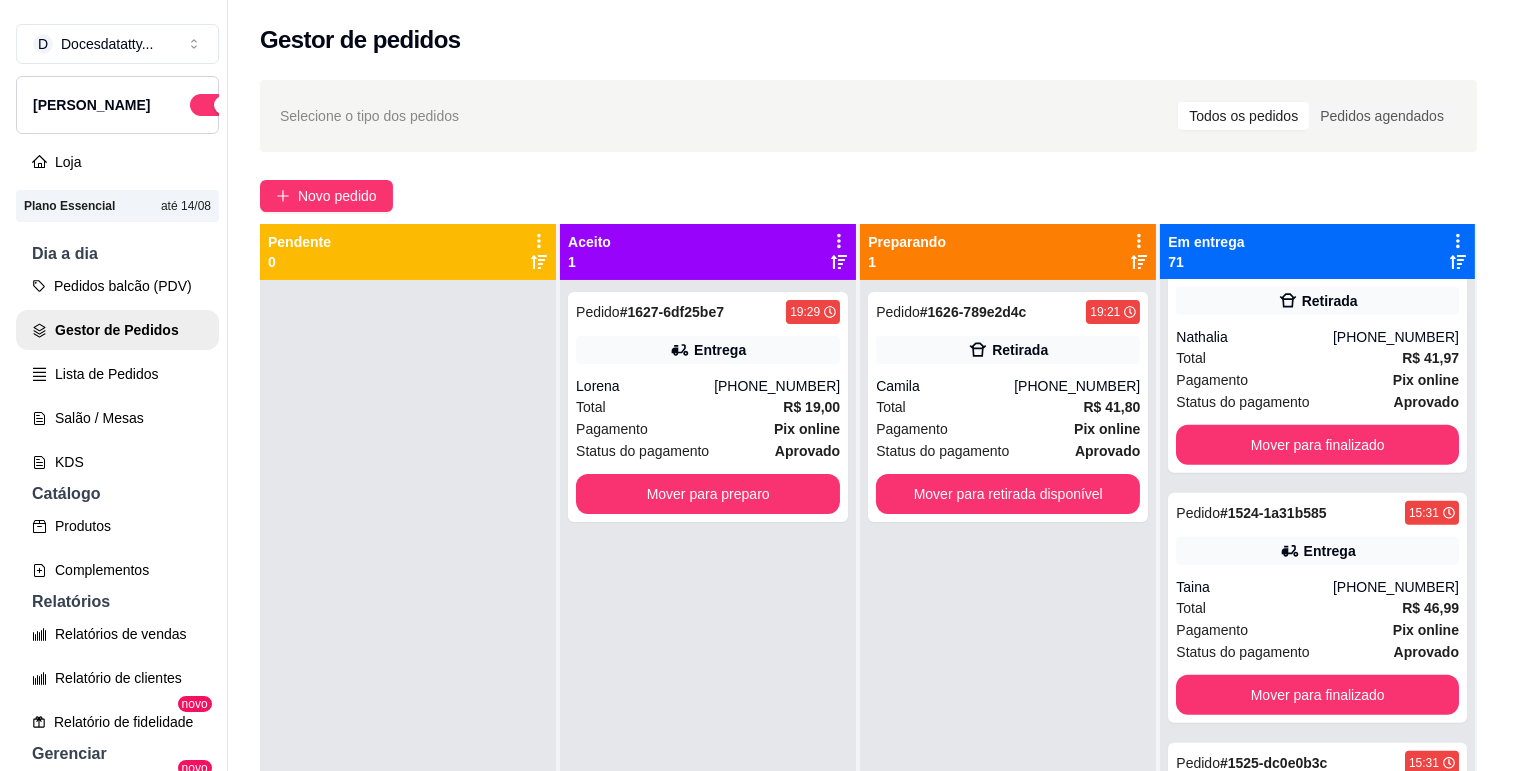 scroll, scrollTop: 1888, scrollLeft: 0, axis: vertical 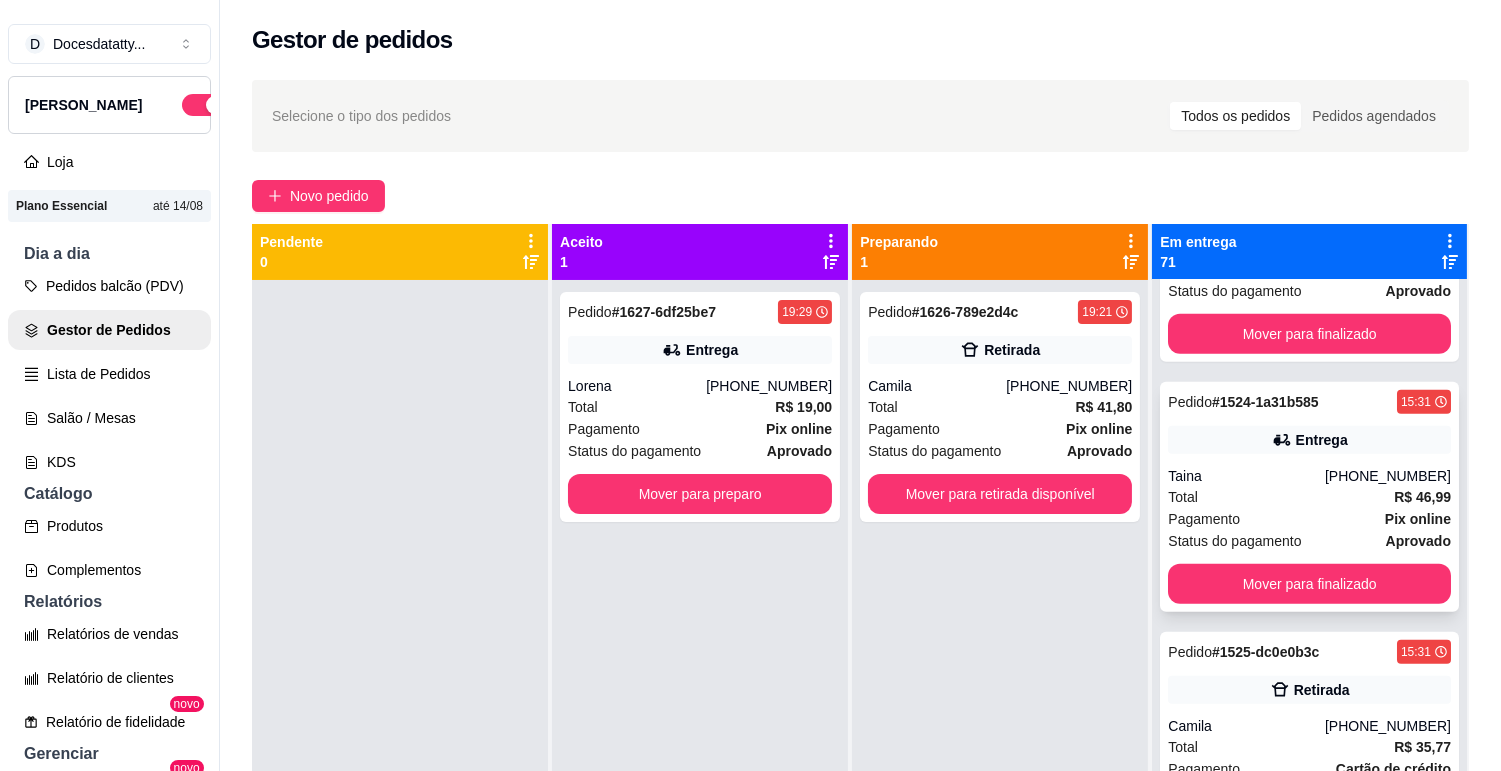 click on "Taina" at bounding box center [1246, 476] 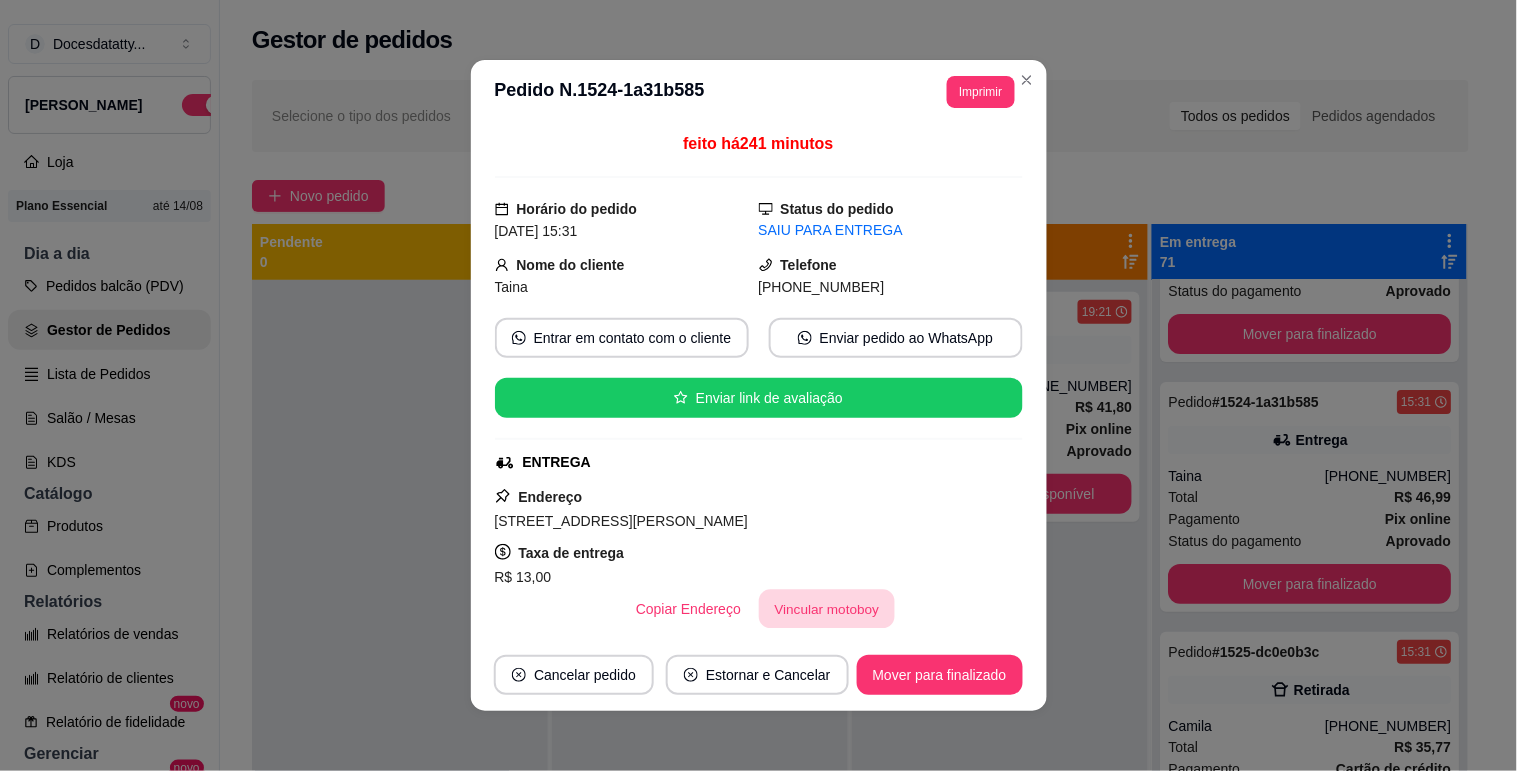 click on "Vincular motoboy" at bounding box center [827, 609] 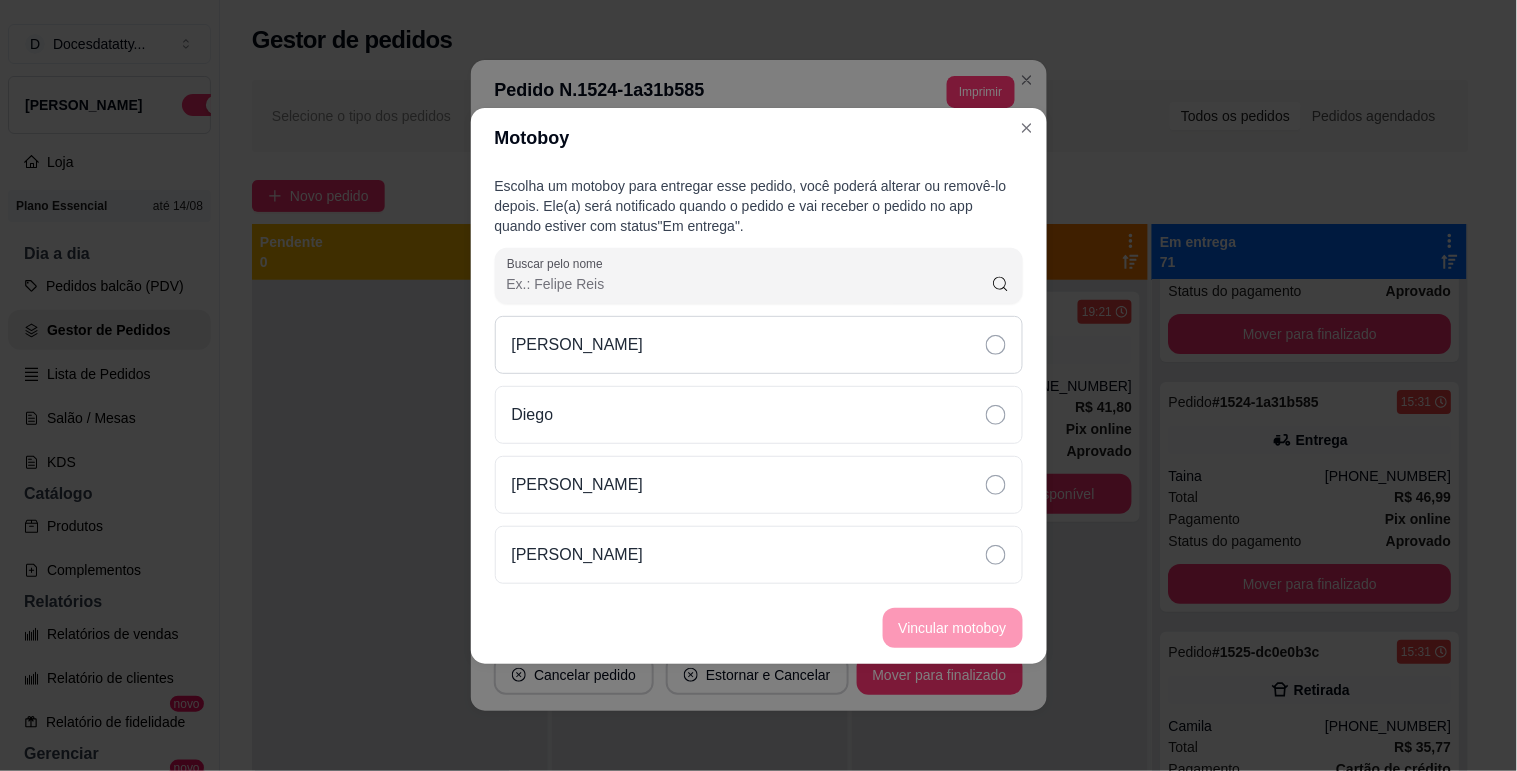click on "[PERSON_NAME]" at bounding box center [578, 345] 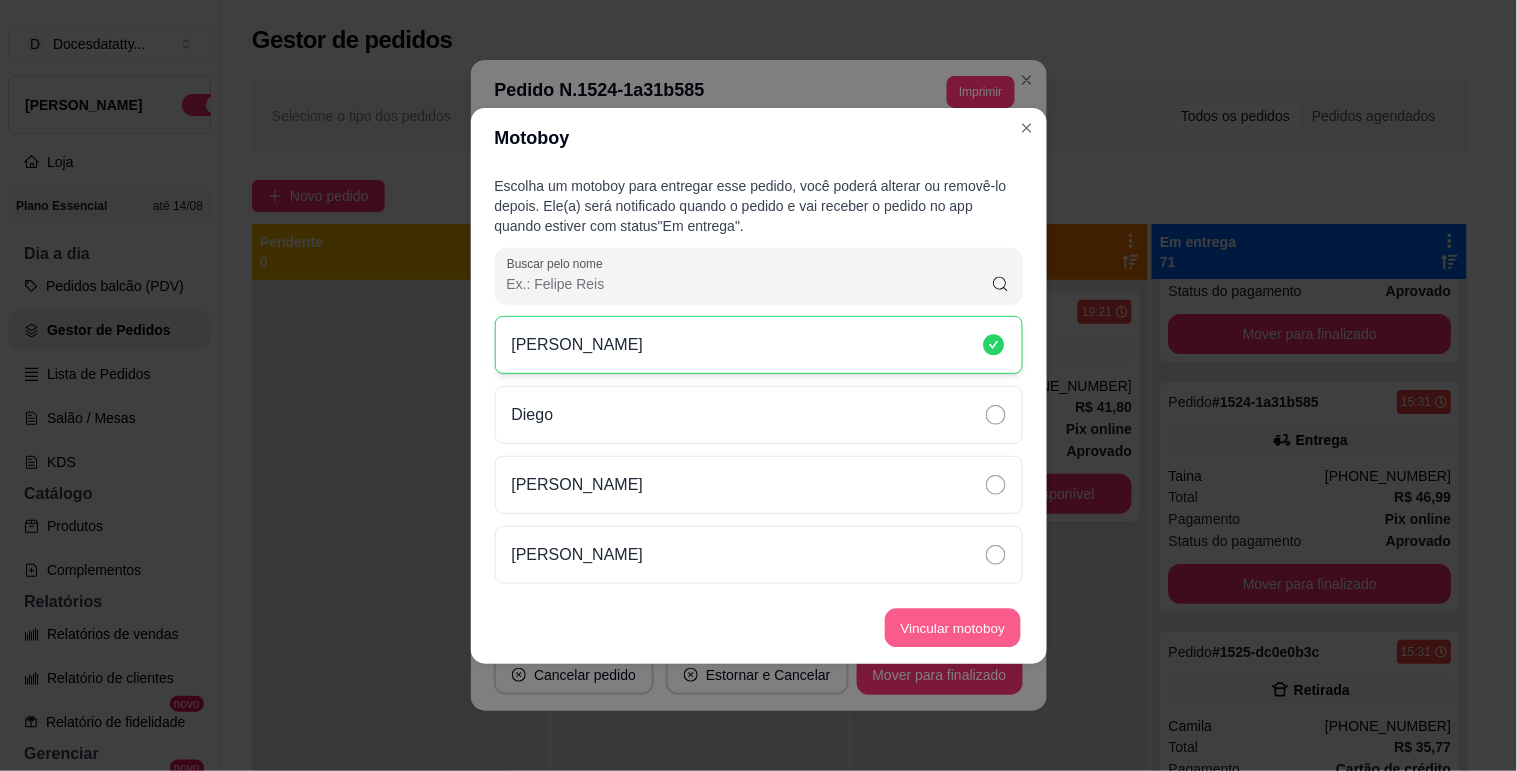 click on "Vincular motoboy" at bounding box center (953, 627) 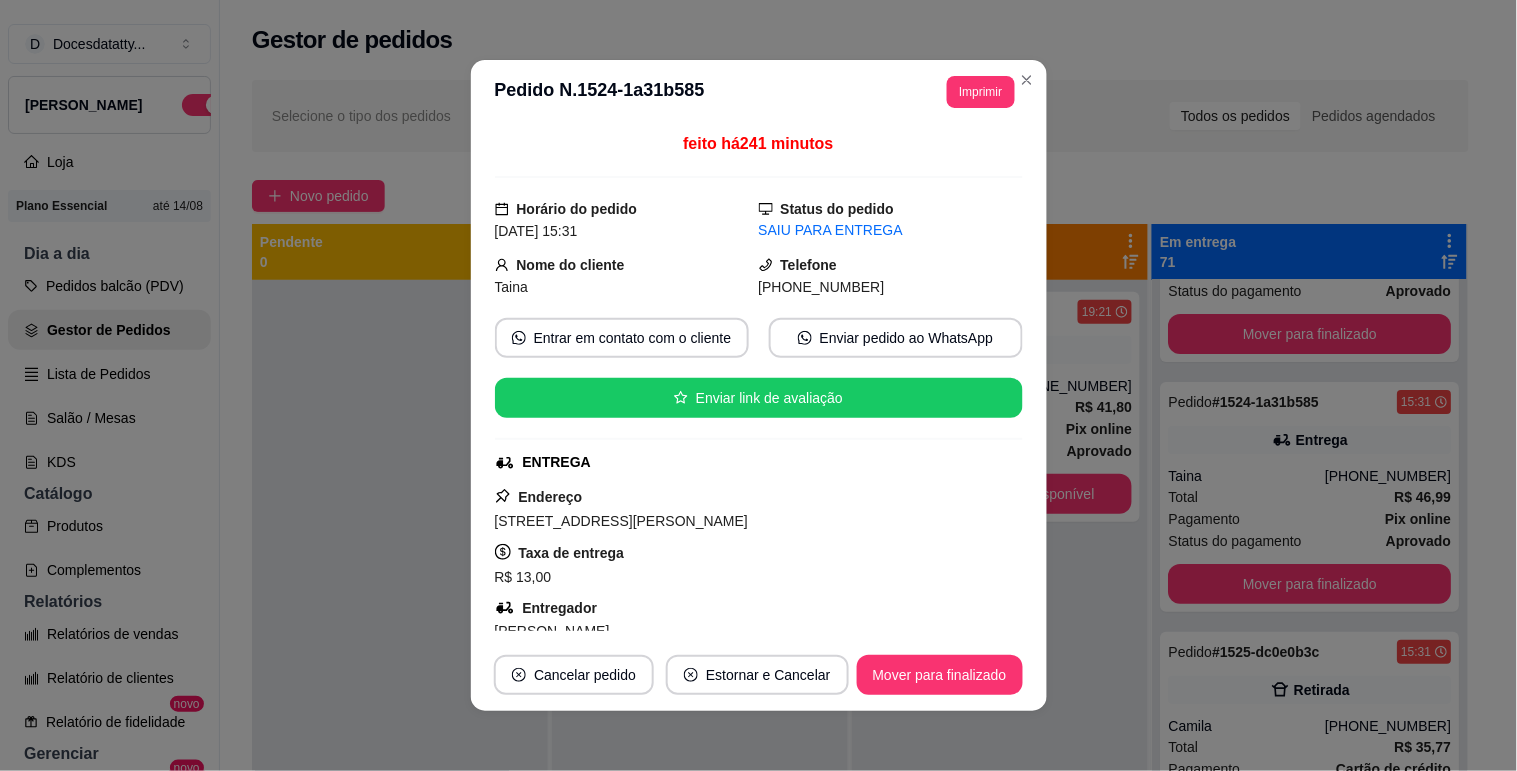 scroll, scrollTop: 222, scrollLeft: 0, axis: vertical 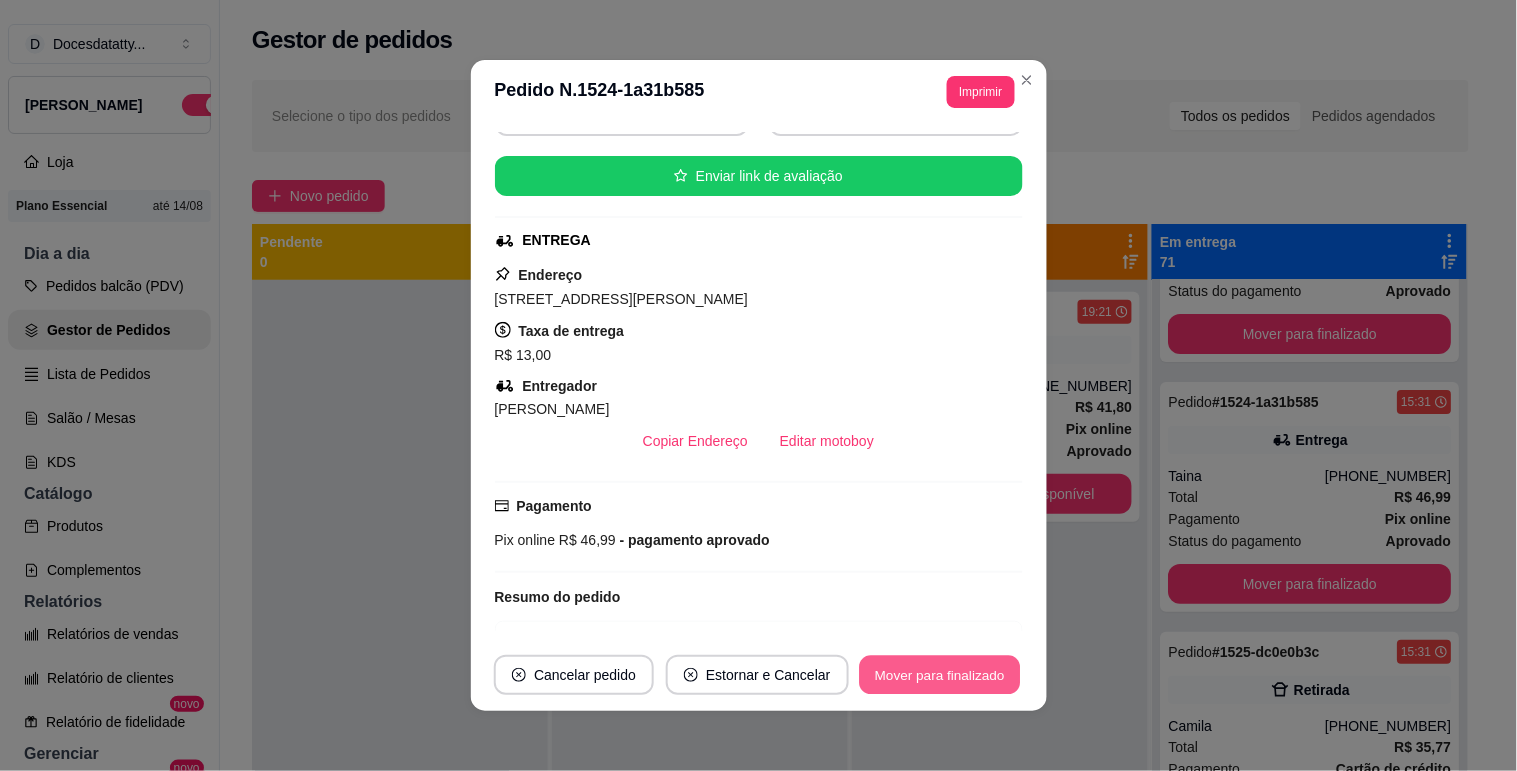click on "Mover para finalizado" at bounding box center [939, 675] 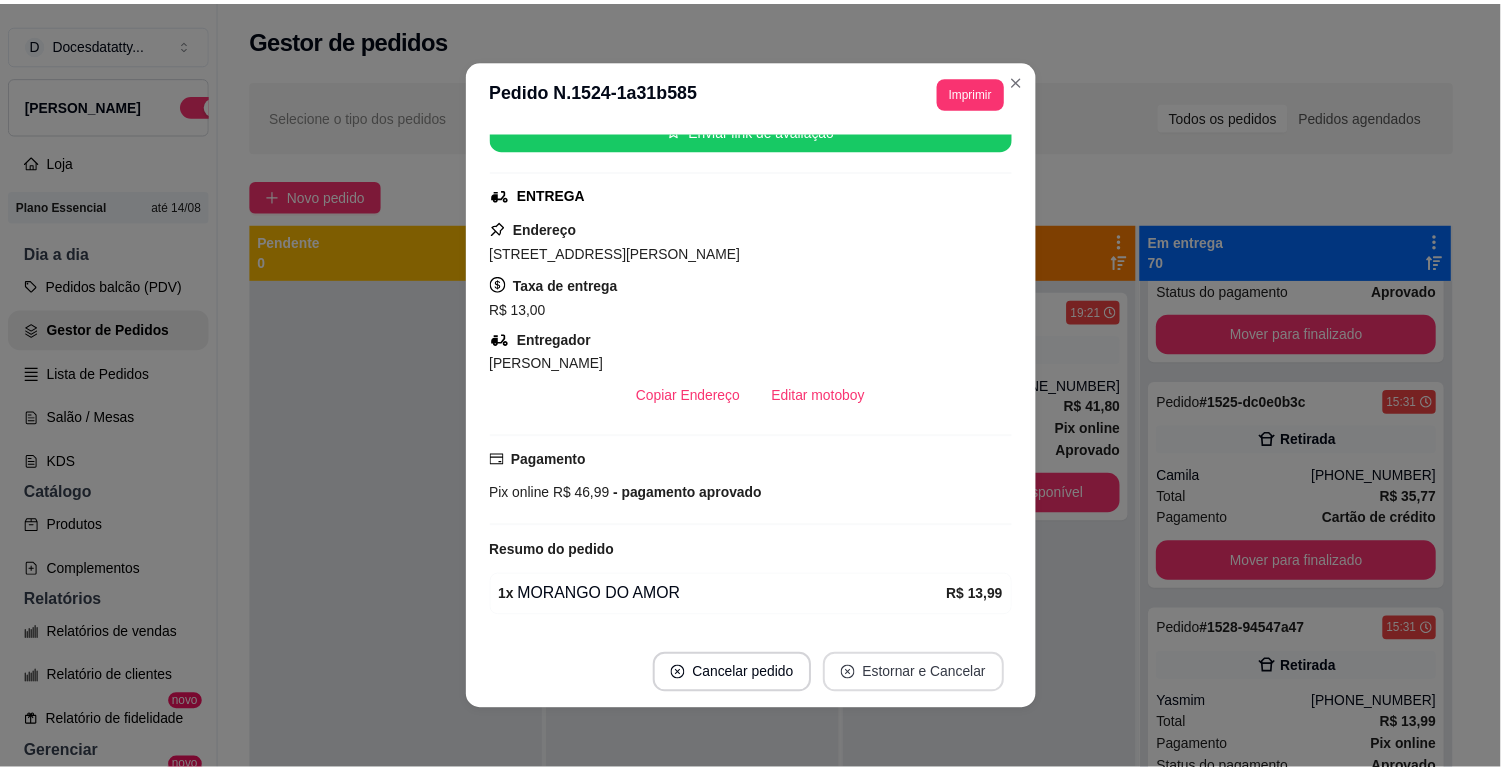 scroll, scrollTop: 175, scrollLeft: 0, axis: vertical 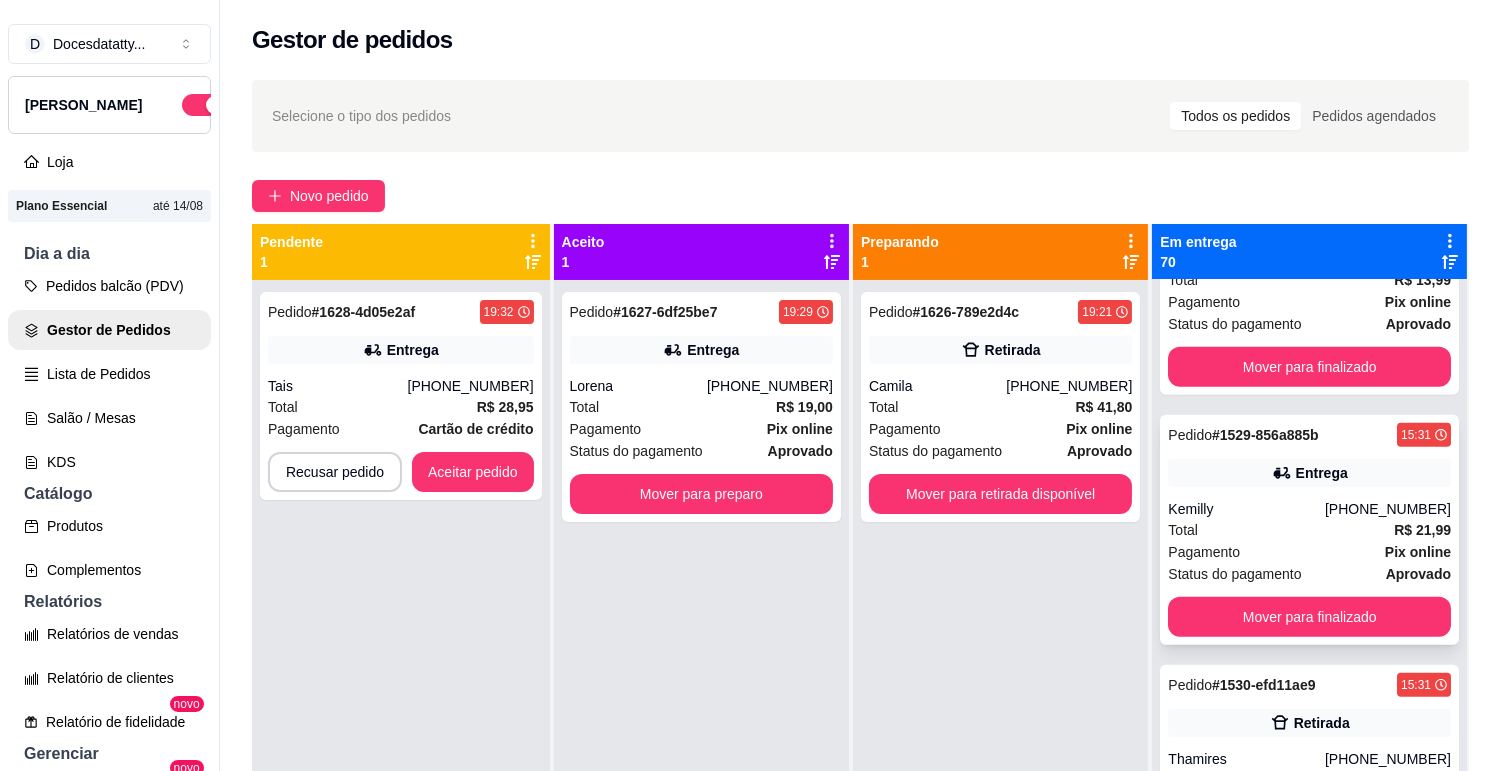 click on "Kemilly" at bounding box center [1246, 509] 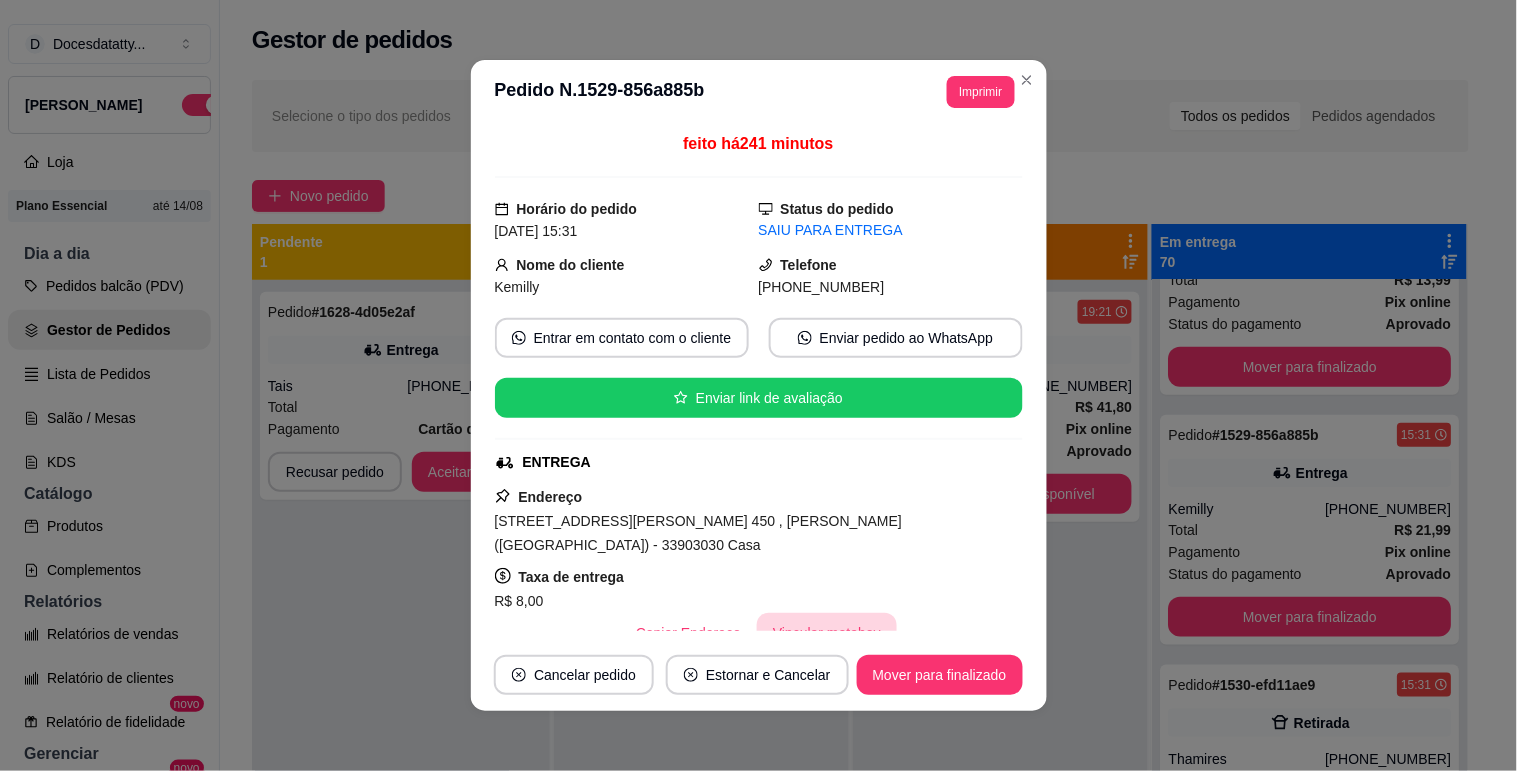 click on "Vincular motoboy" at bounding box center (827, 633) 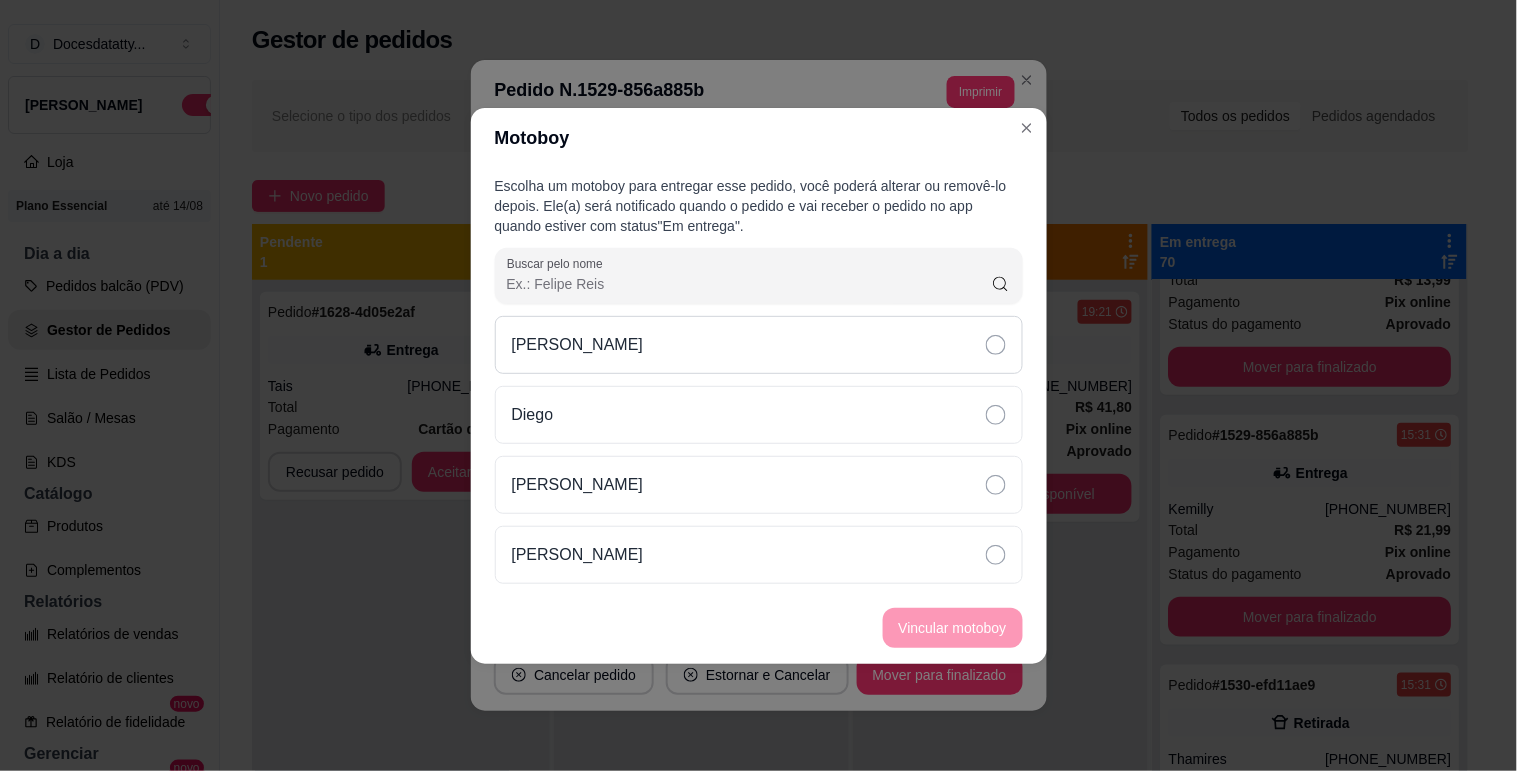 click on "[PERSON_NAME]" at bounding box center (578, 345) 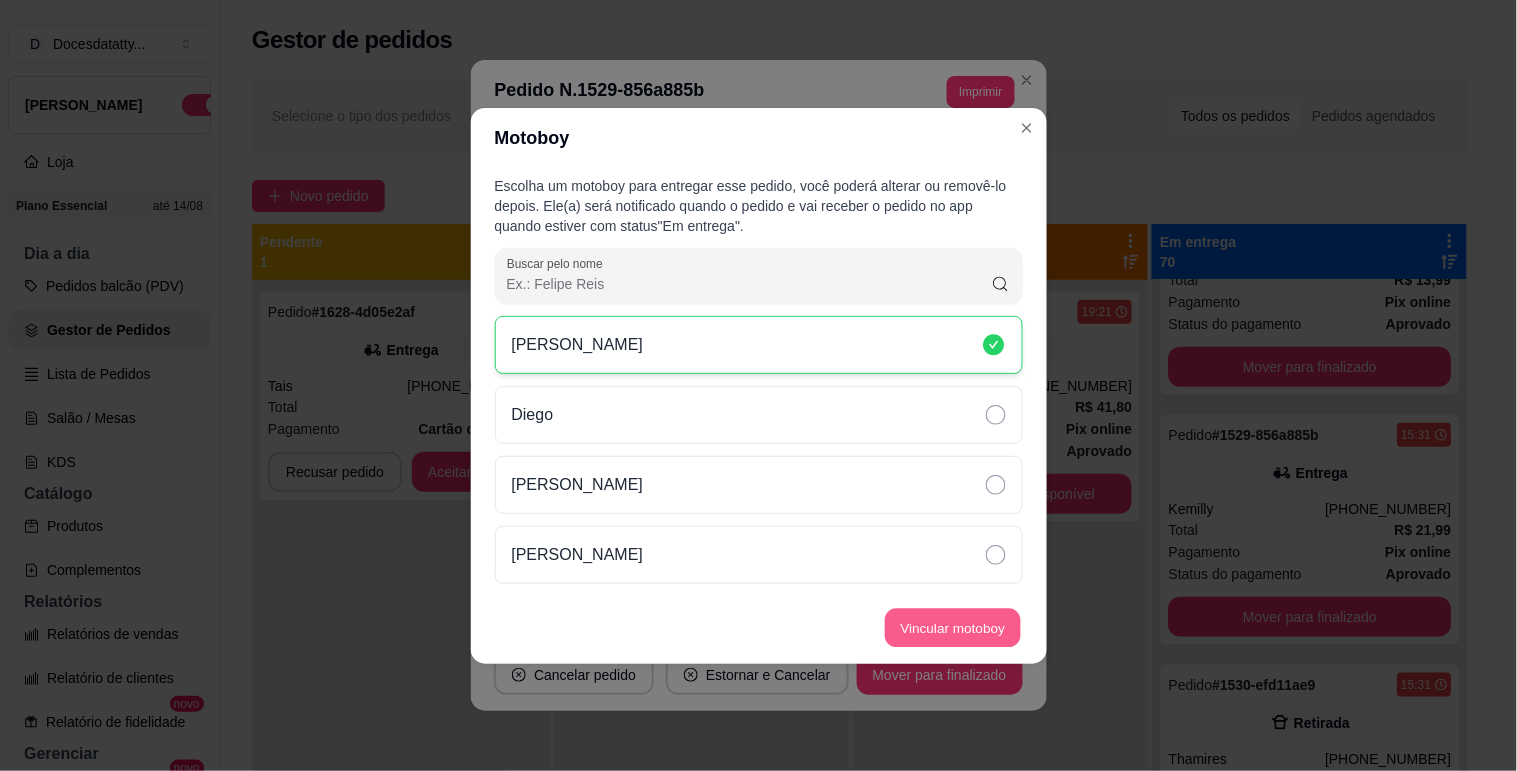 click on "Vincular motoboy" at bounding box center [953, 627] 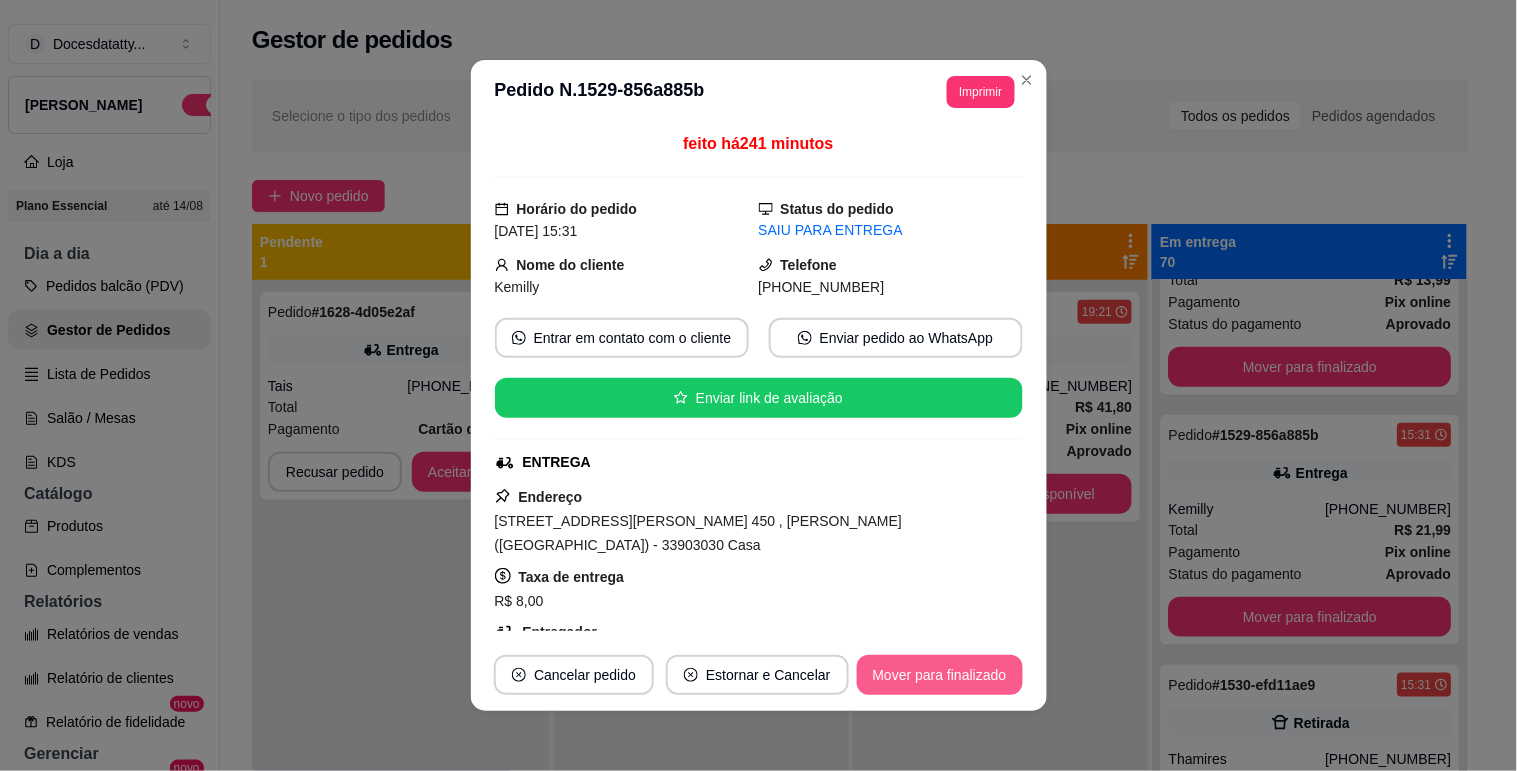 click on "Mover para finalizado" at bounding box center (940, 675) 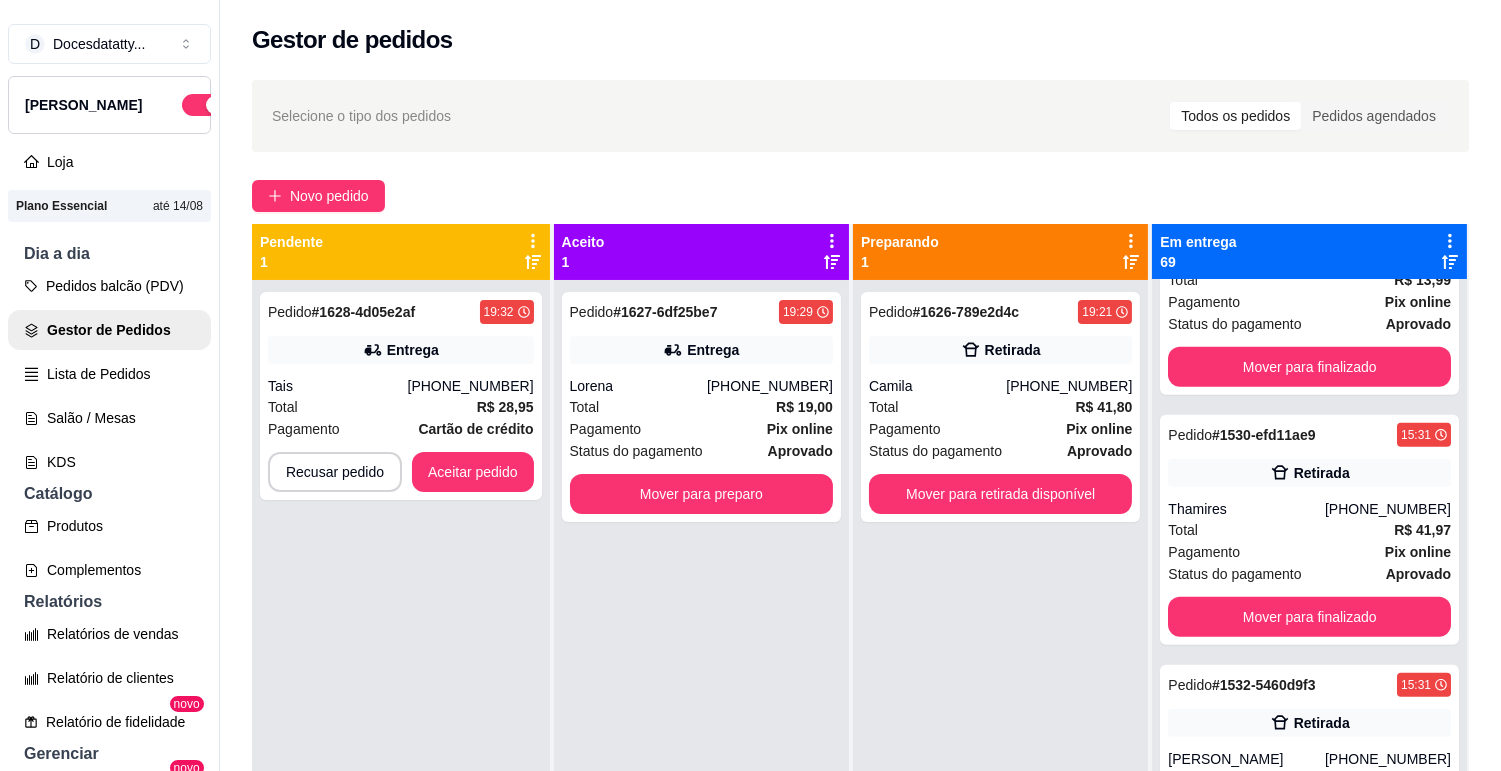 click on "Total R$ 20,99" at bounding box center (1309, 1030) 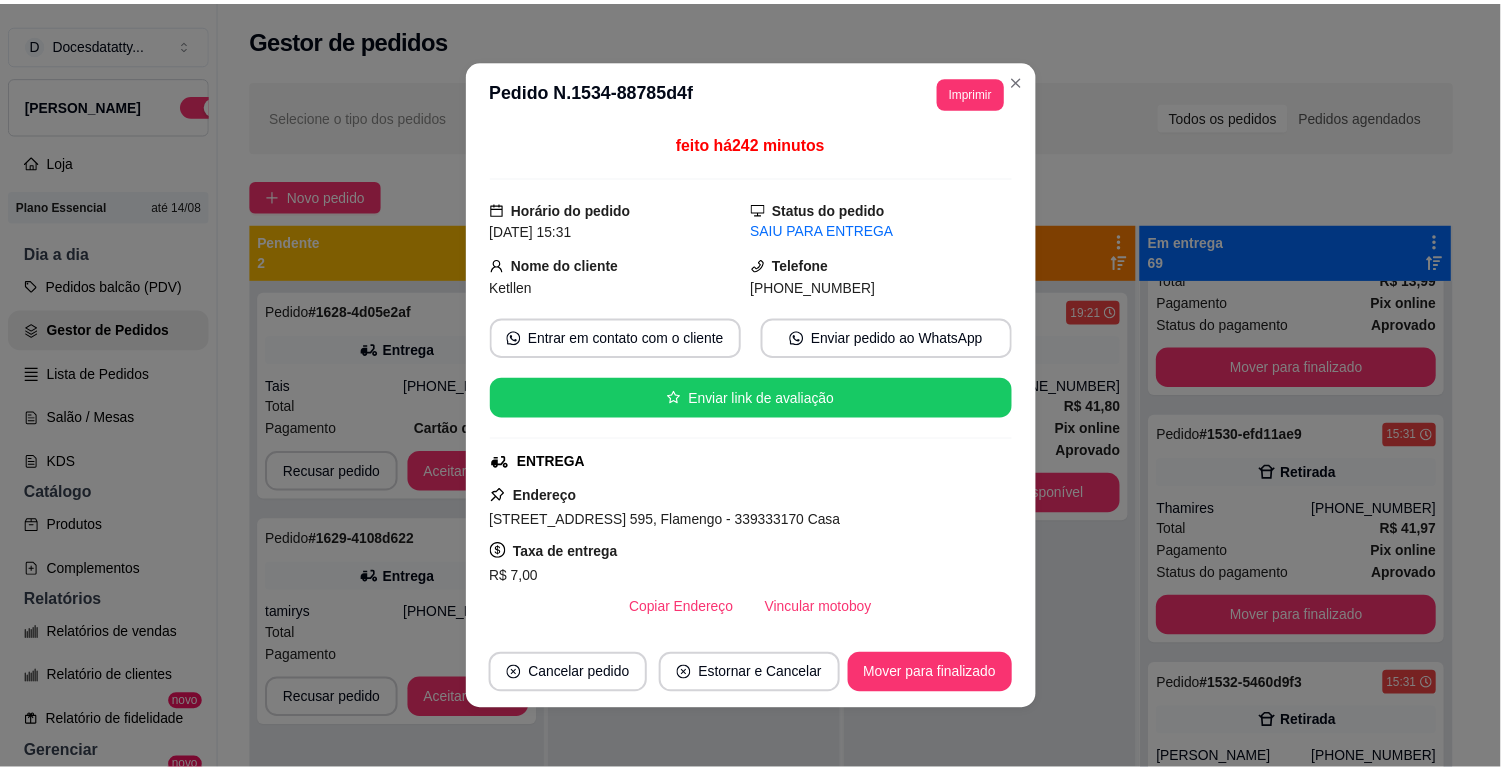 scroll, scrollTop: 2888, scrollLeft: 0, axis: vertical 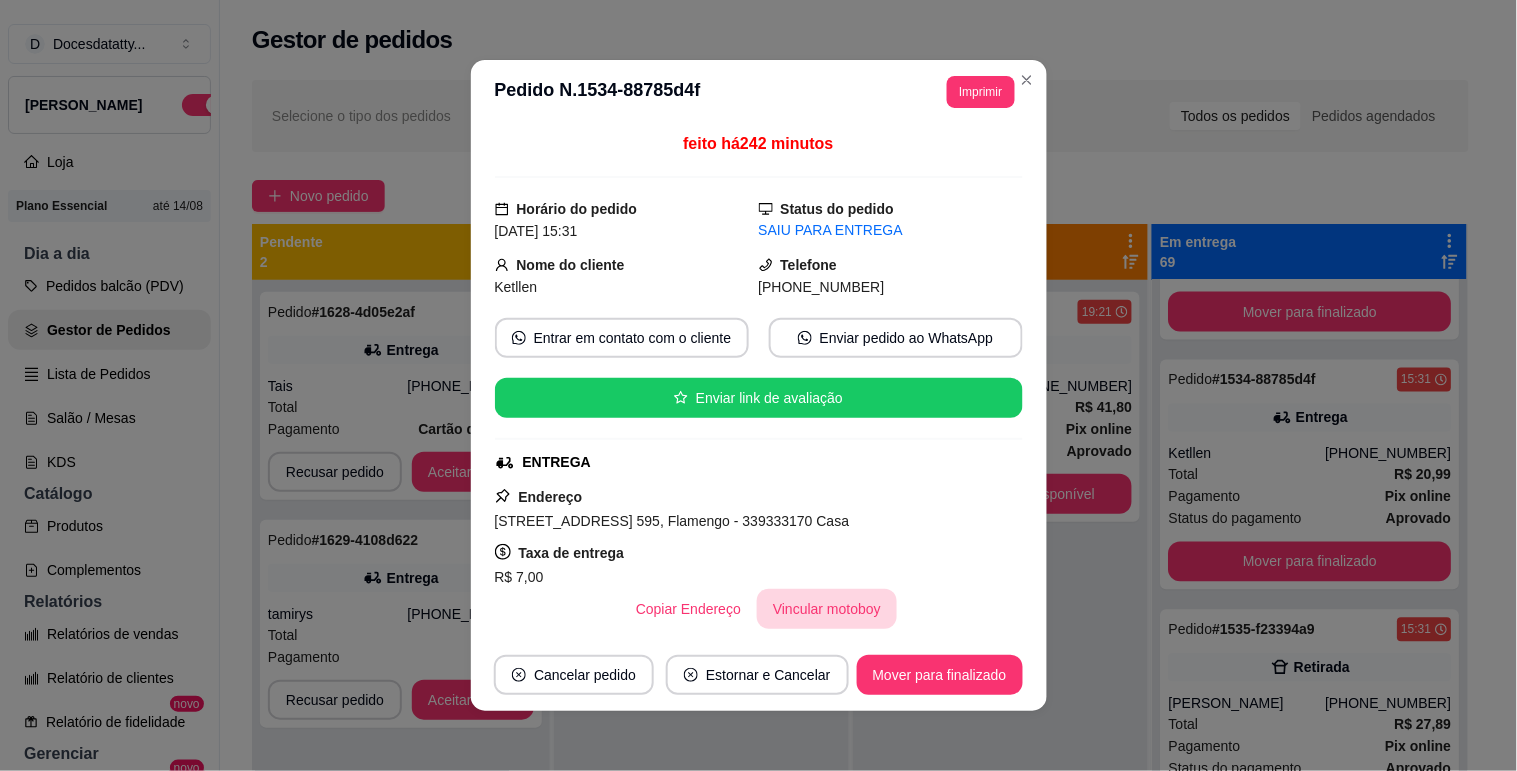 click on "Vincular motoboy" at bounding box center [827, 609] 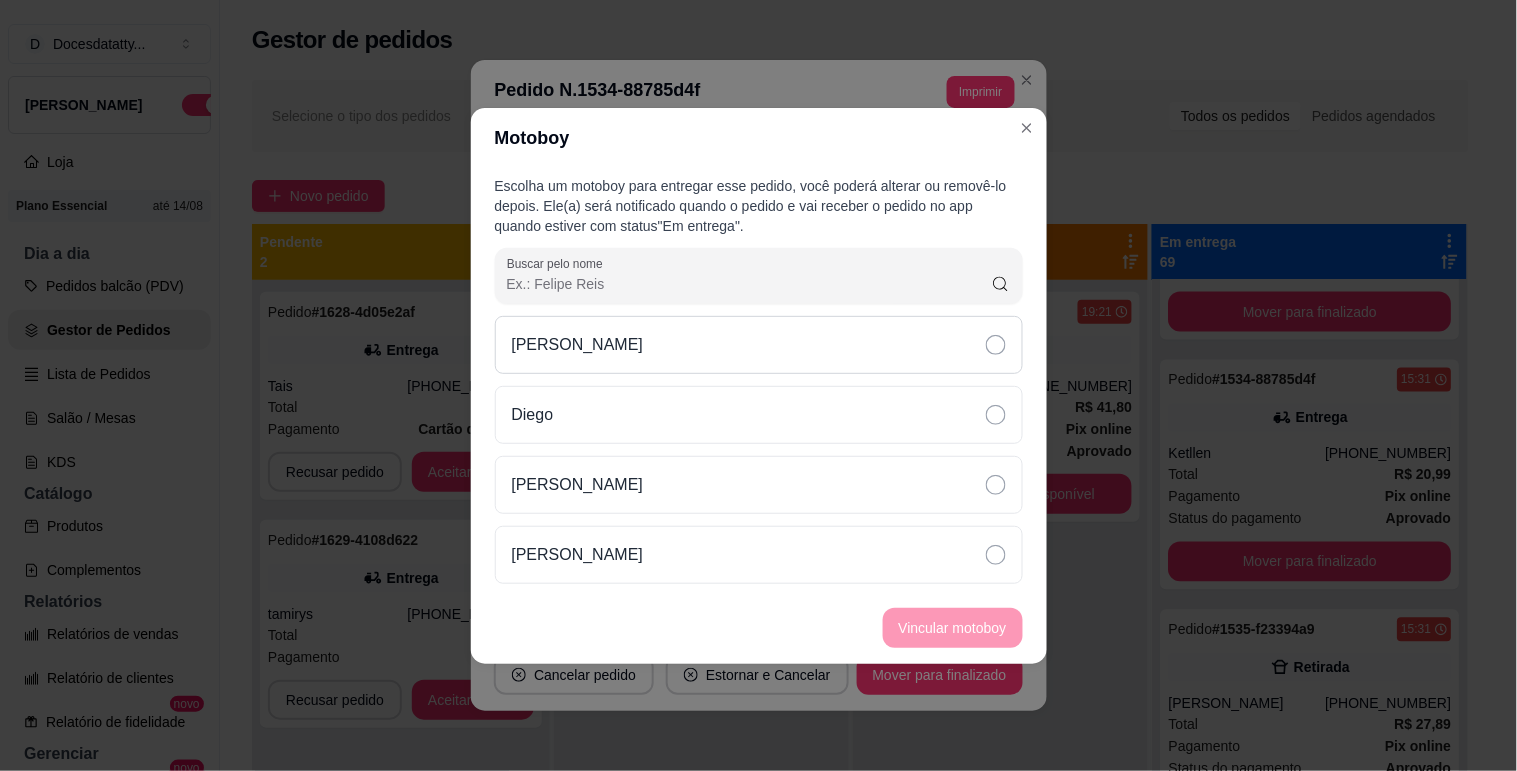 click on "[PERSON_NAME]" at bounding box center (578, 345) 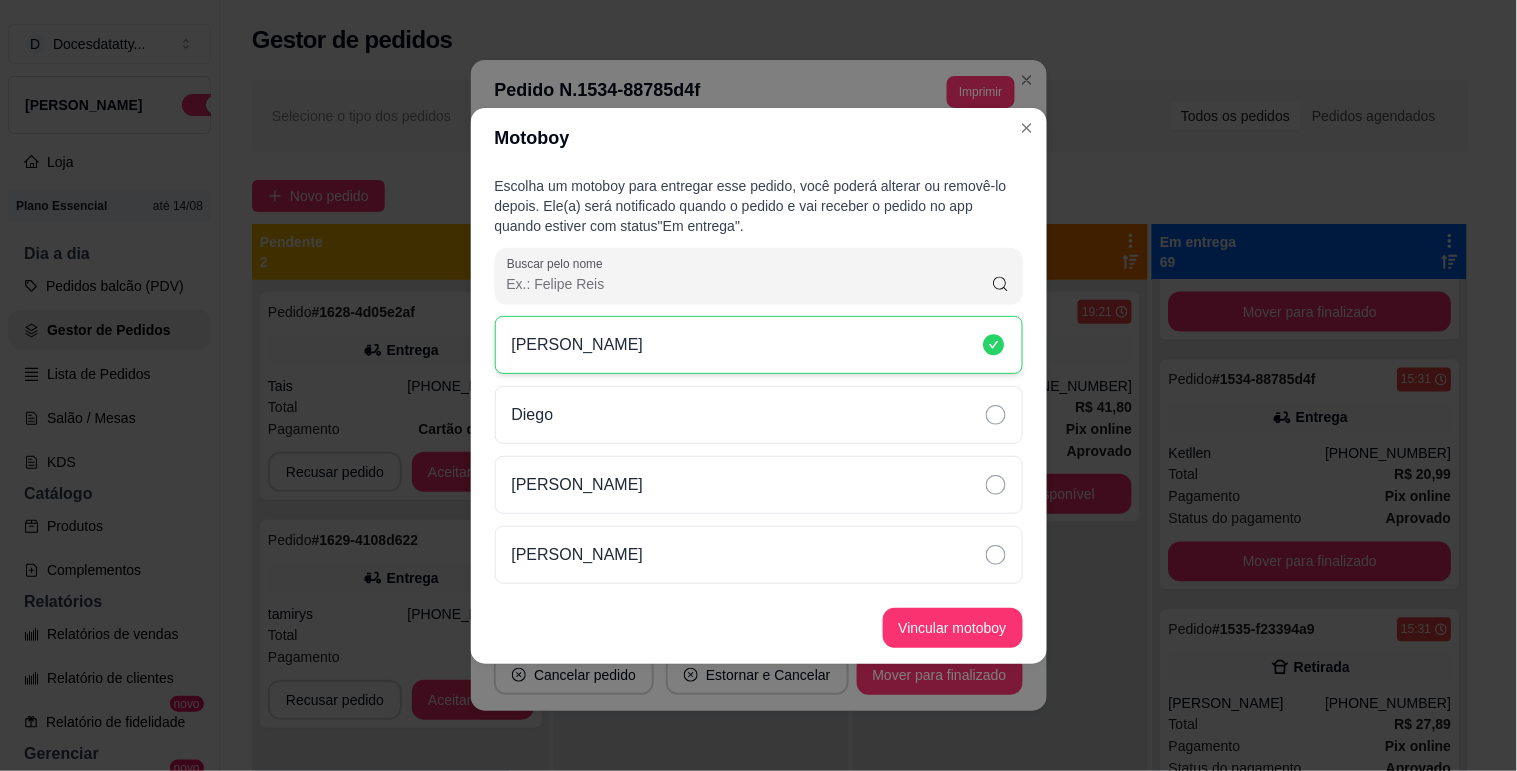 click on "Vincular motoboy" at bounding box center [953, 628] 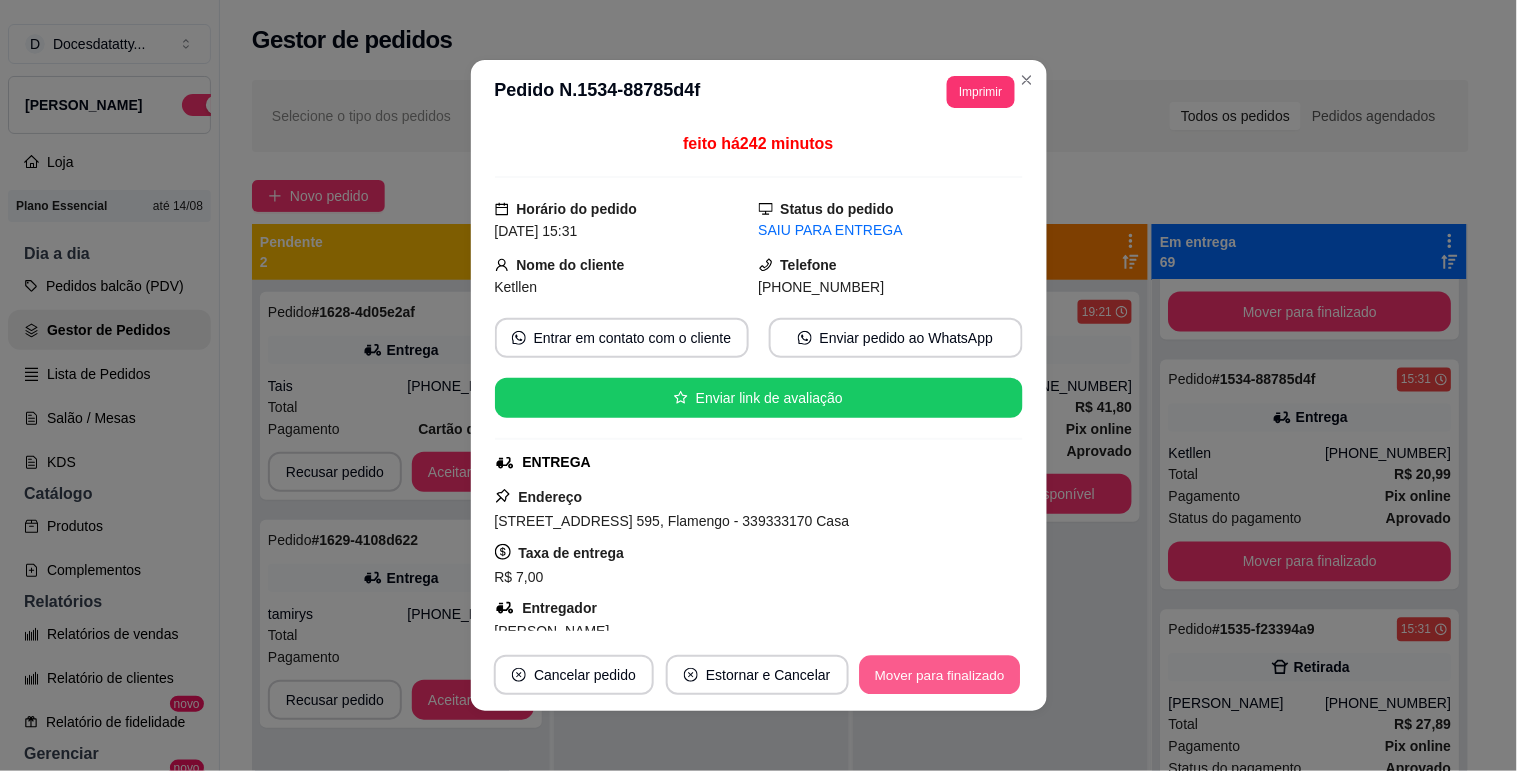 click on "Mover para finalizado" at bounding box center (939, 675) 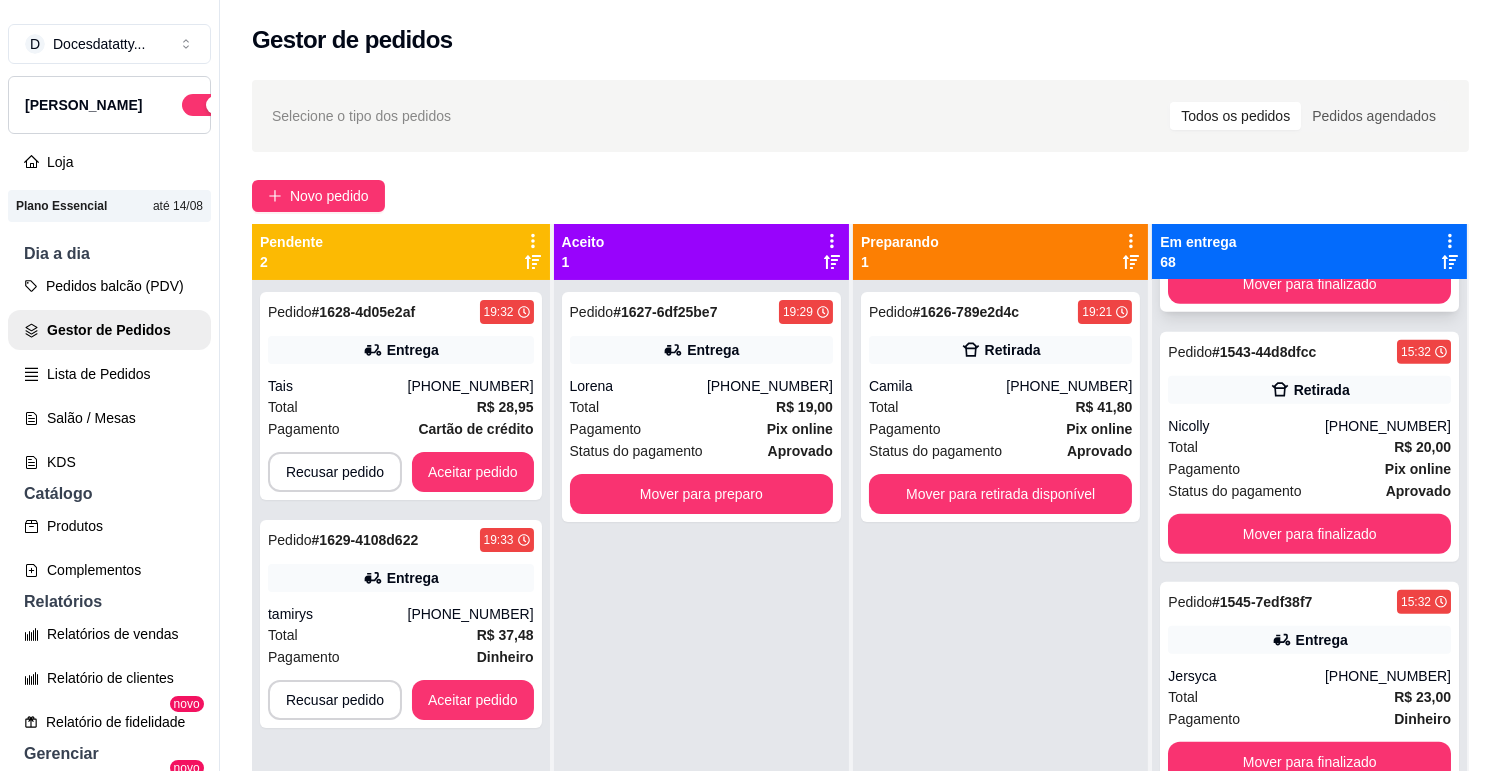scroll, scrollTop: 3888, scrollLeft: 0, axis: vertical 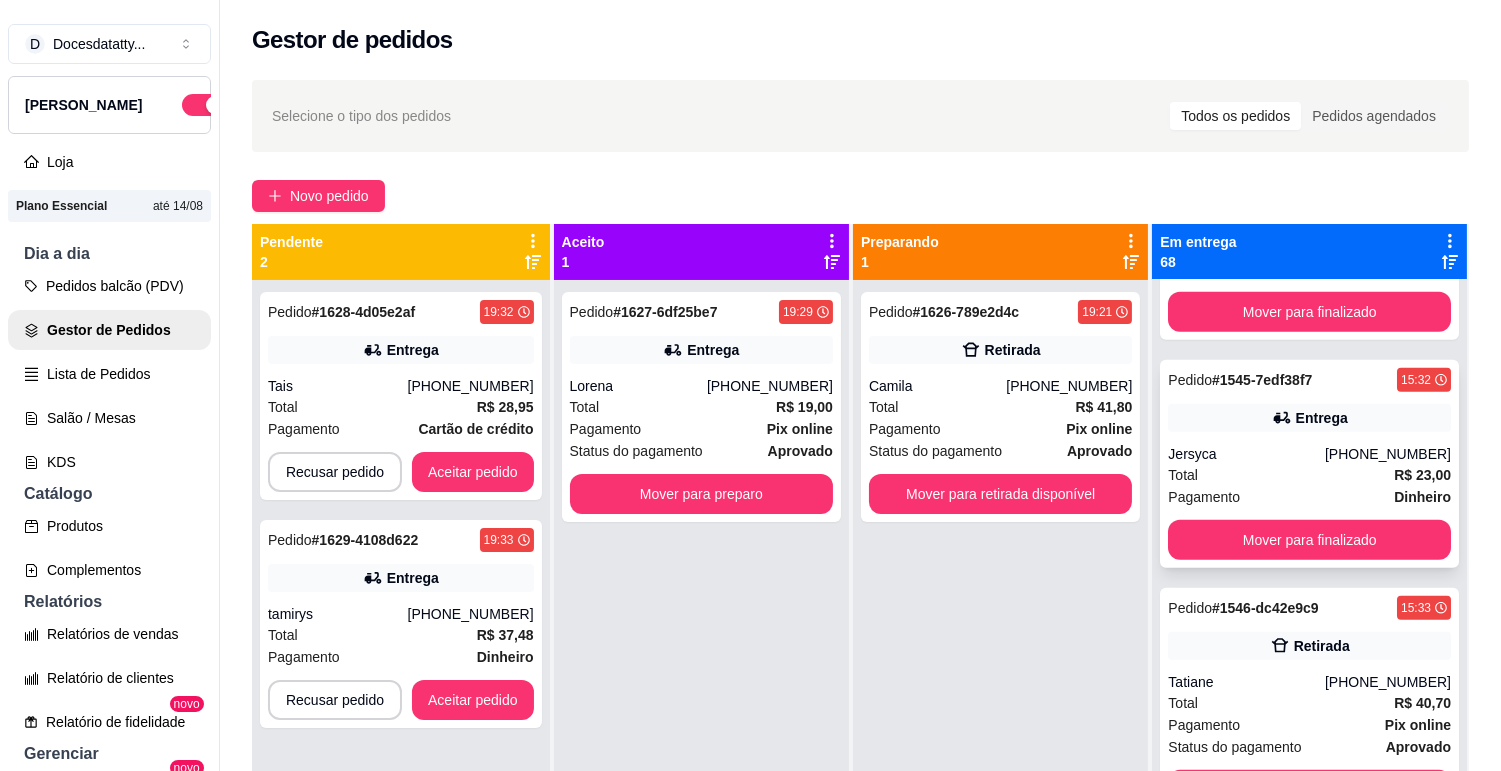click on "Jersyca" at bounding box center (1246, 454) 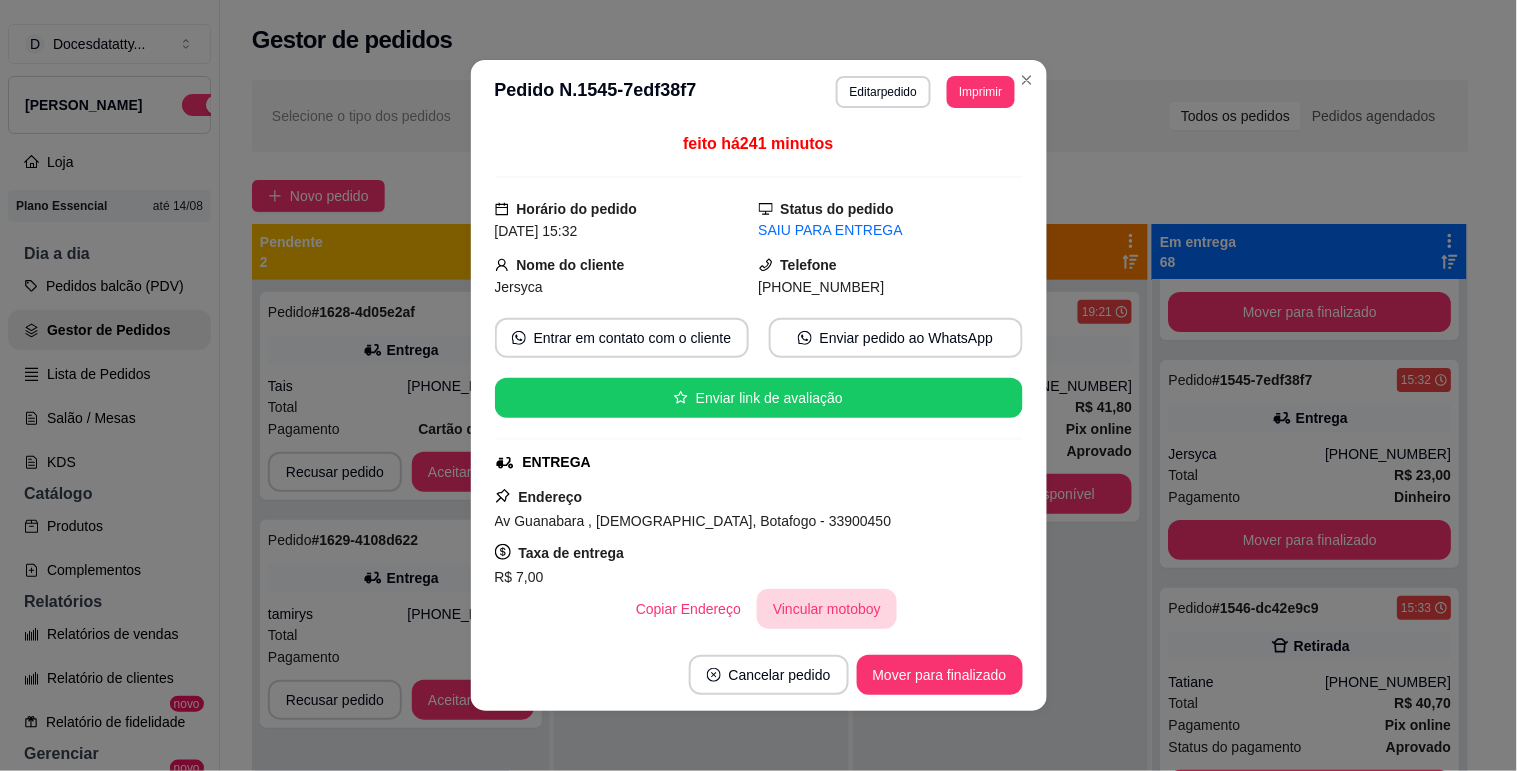 click on "Vincular motoboy" at bounding box center (827, 609) 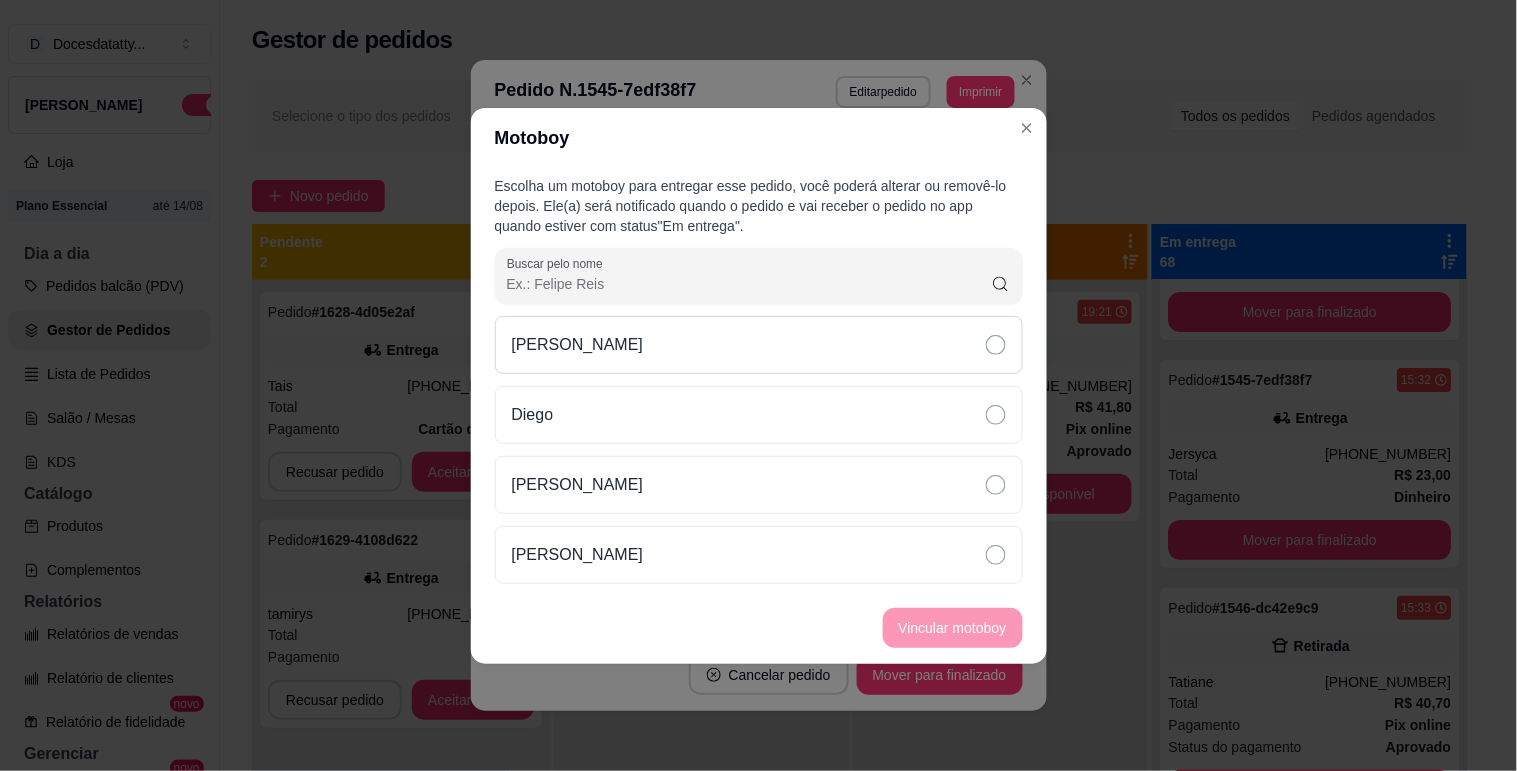 click on "[PERSON_NAME]" at bounding box center [578, 345] 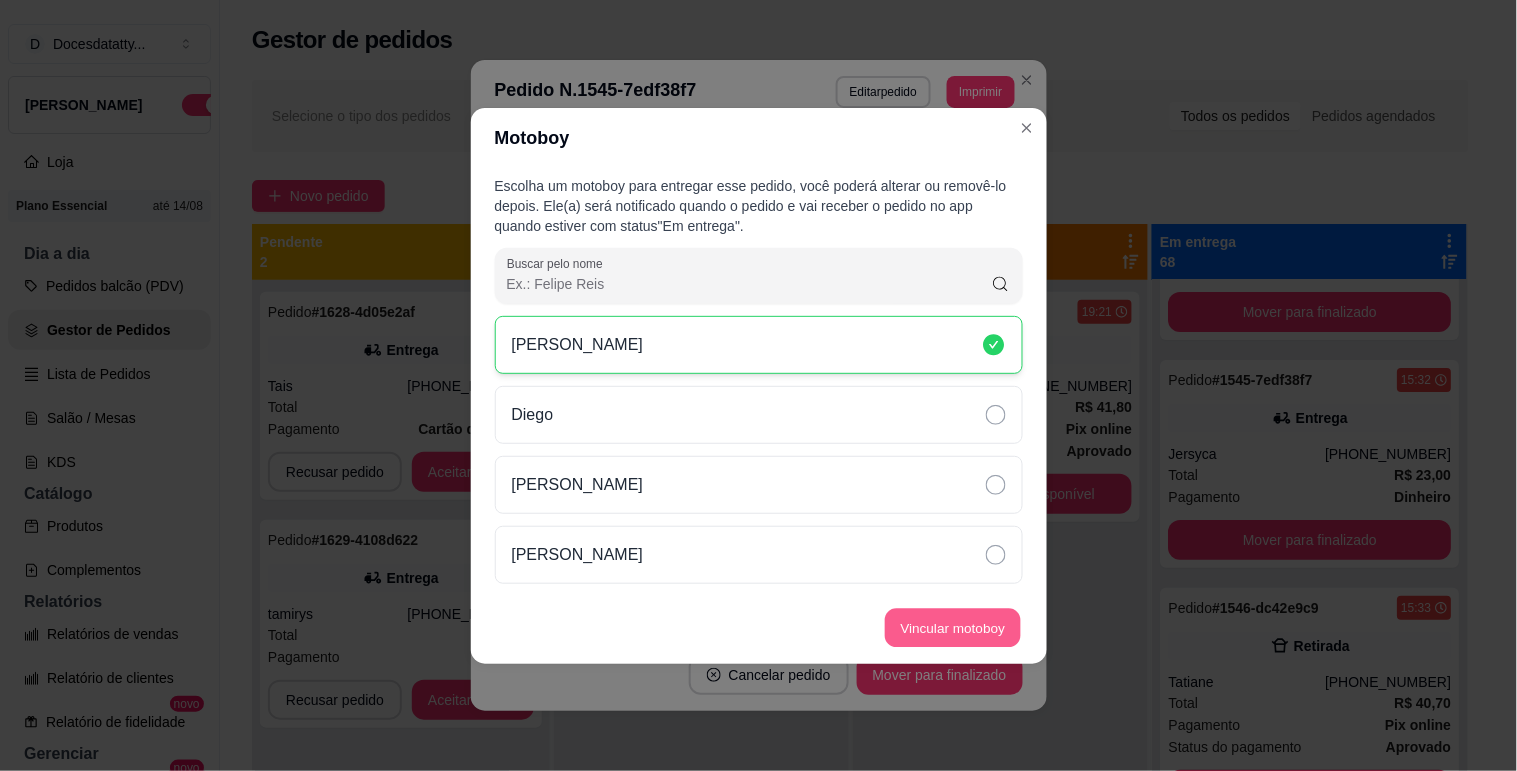 click on "Vincular motoboy" at bounding box center (953, 627) 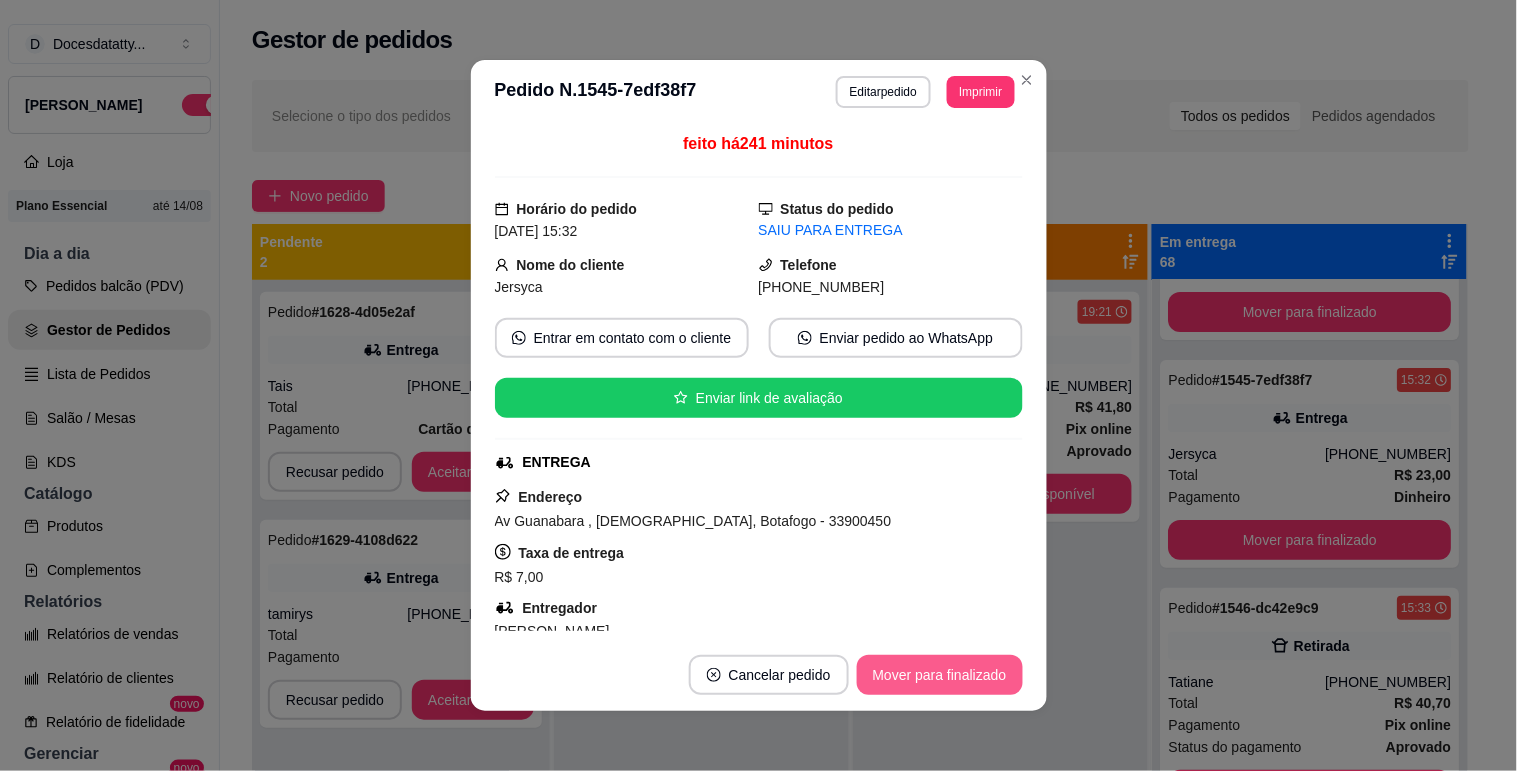 click on "Mover para finalizado" at bounding box center (940, 675) 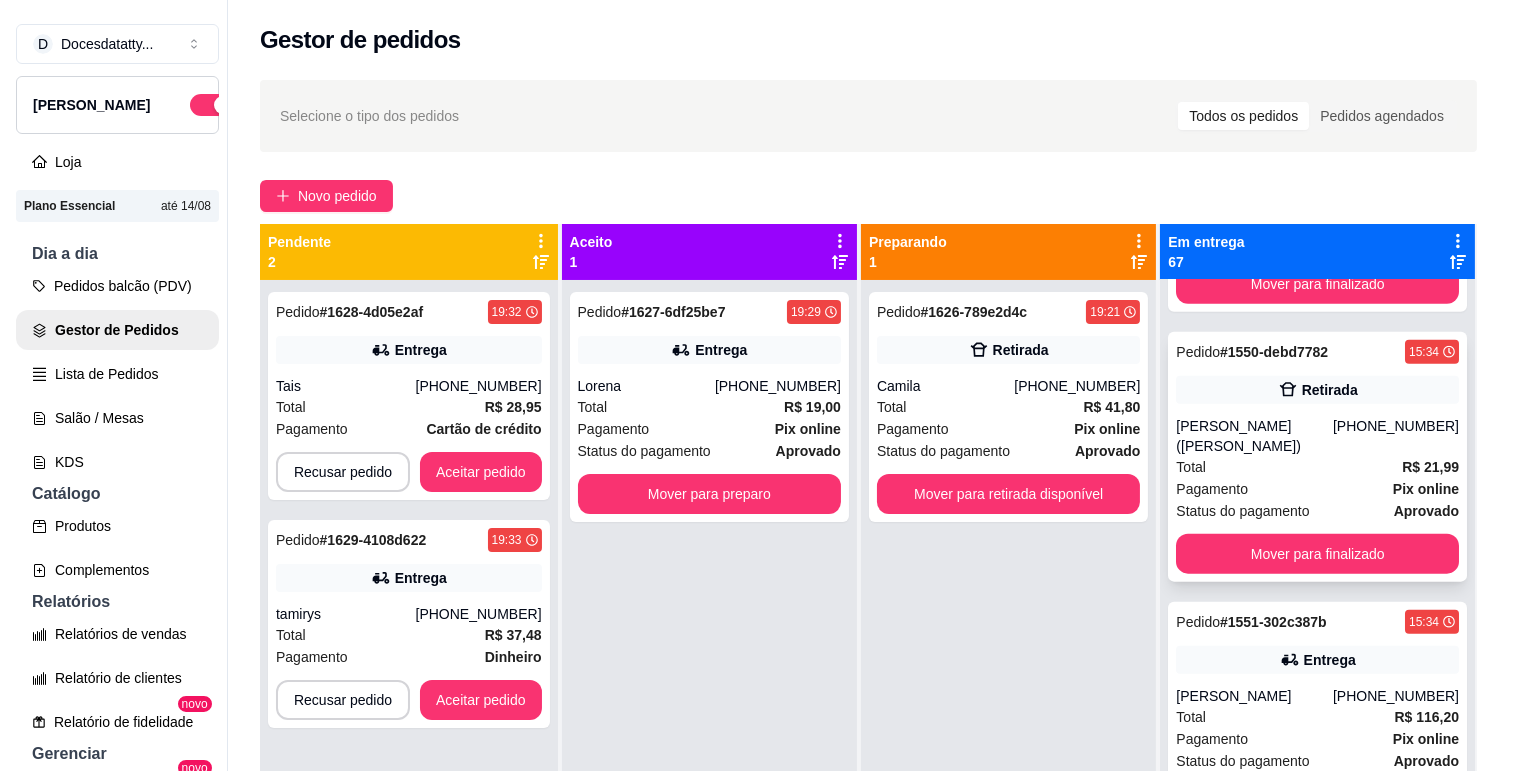 scroll, scrollTop: 4777, scrollLeft: 0, axis: vertical 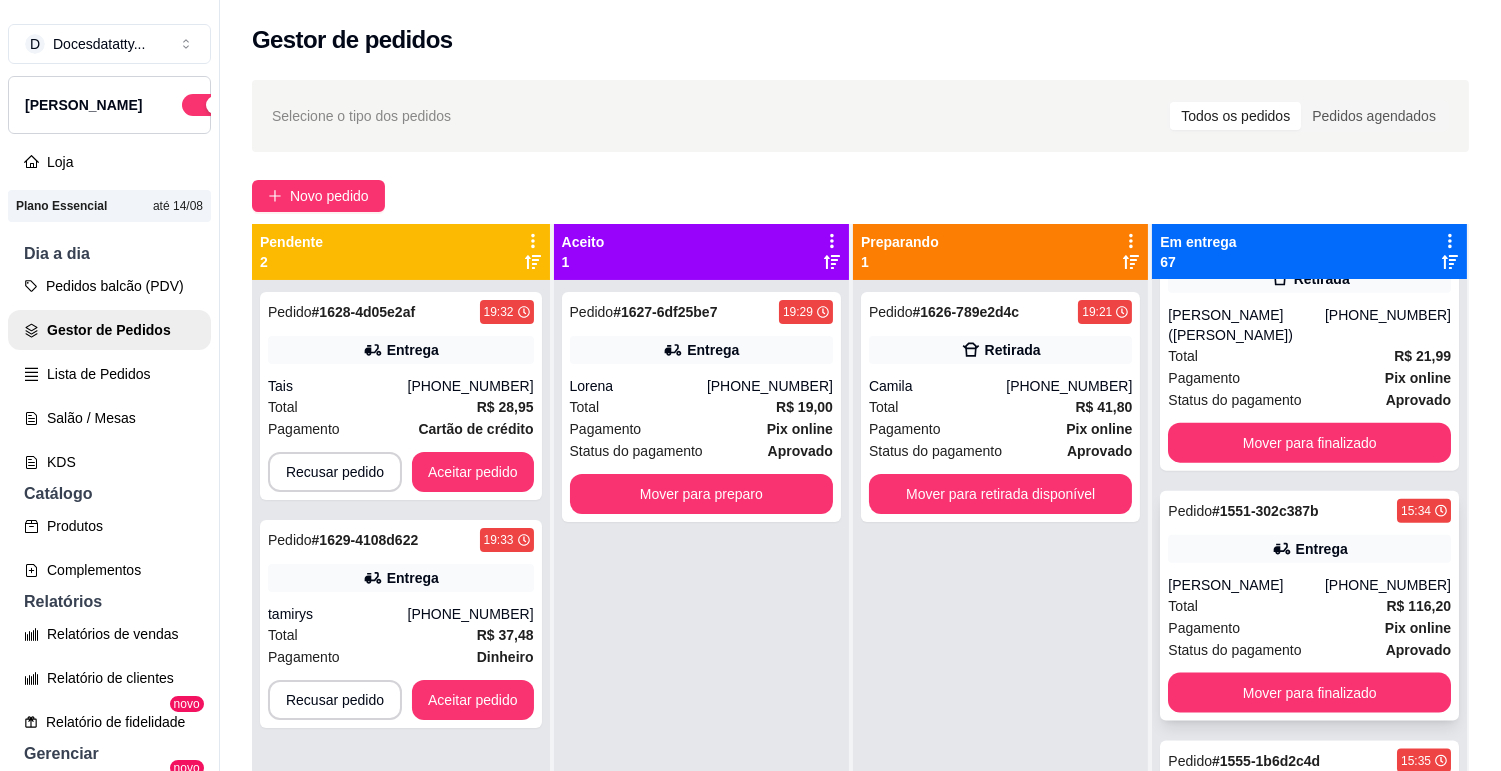 click on "Pedido  # 1551-302c387b 15:34 Entrega [PERSON_NAME]  [PHONE_NUMBER] Total R$ 116,20 Pagamento Pix online Status do pagamento aprovado Mover para finalizado" at bounding box center (1309, 606) 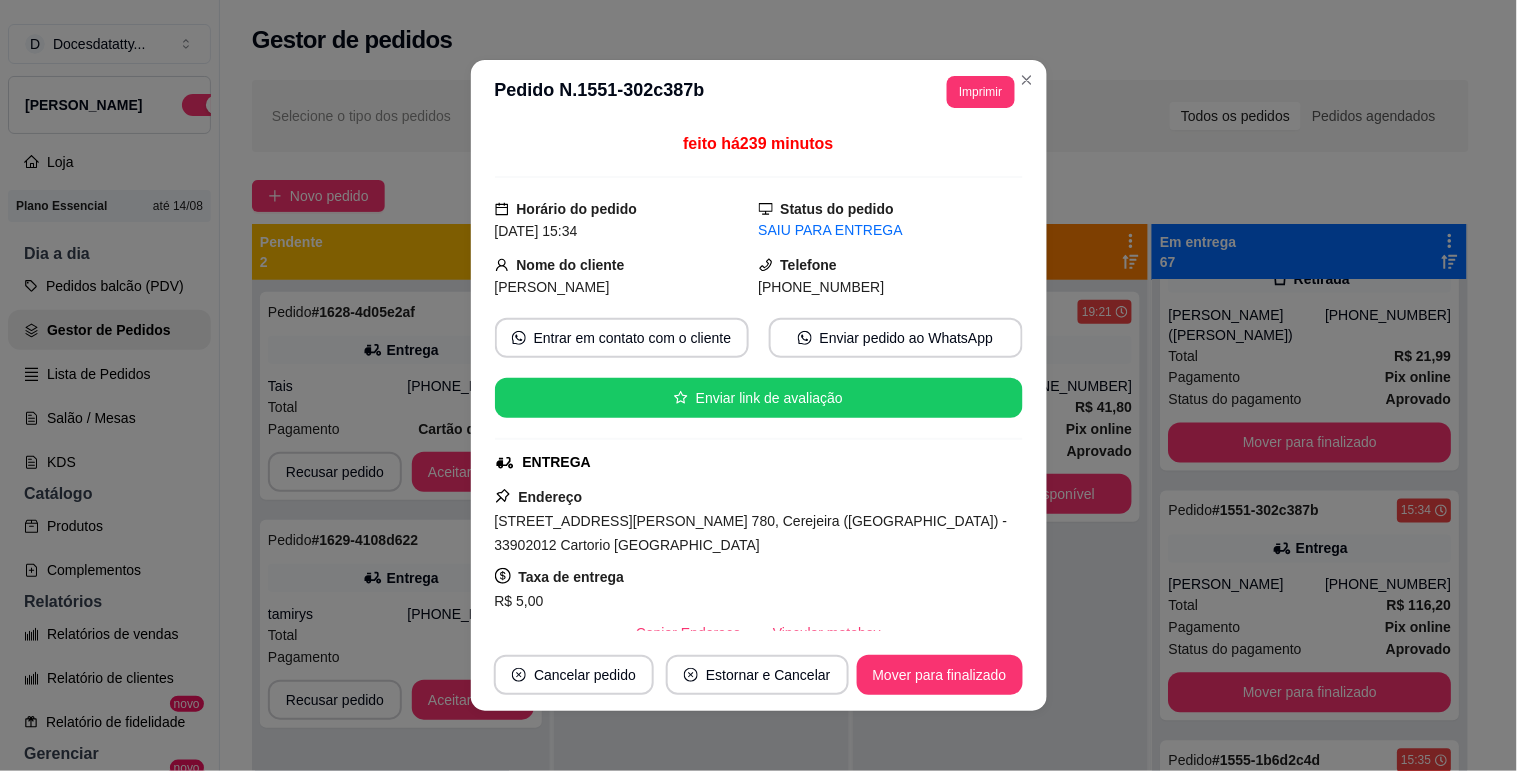 scroll, scrollTop: 222, scrollLeft: 0, axis: vertical 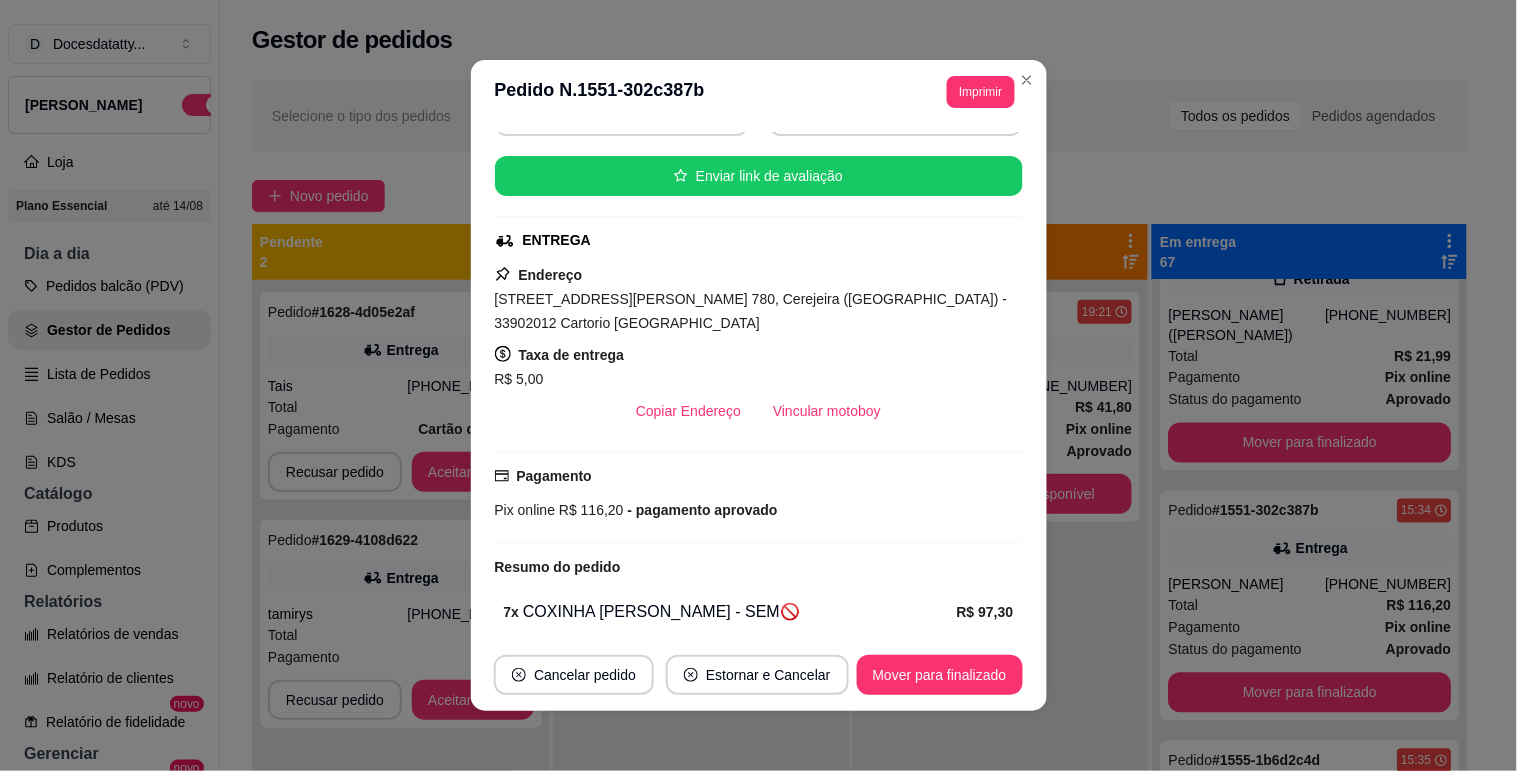 click on "Pagamento Pix online   R$ 116,20   - pagamento   aprovado" at bounding box center [759, 497] 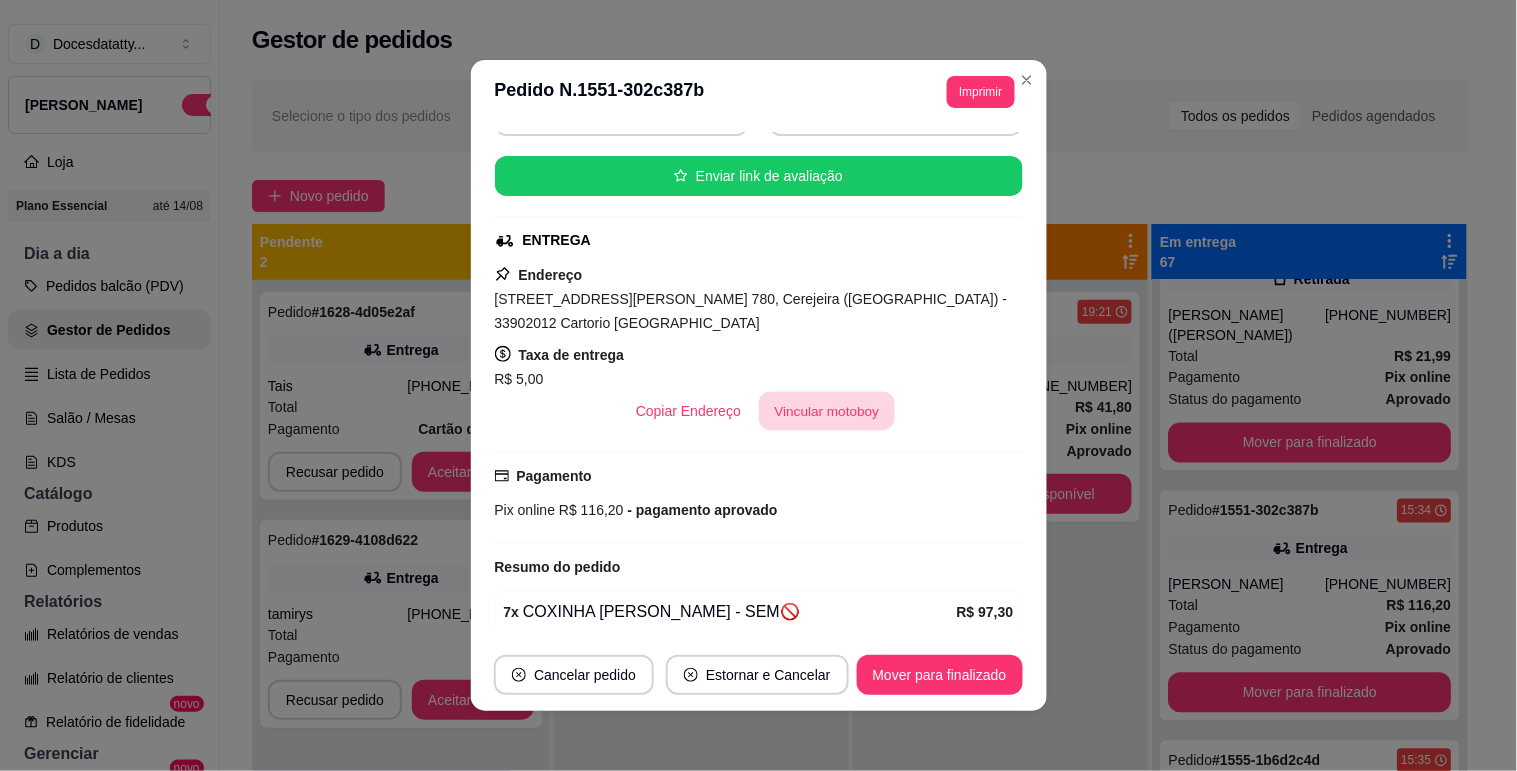 click on "Vincular motoboy" at bounding box center [827, 411] 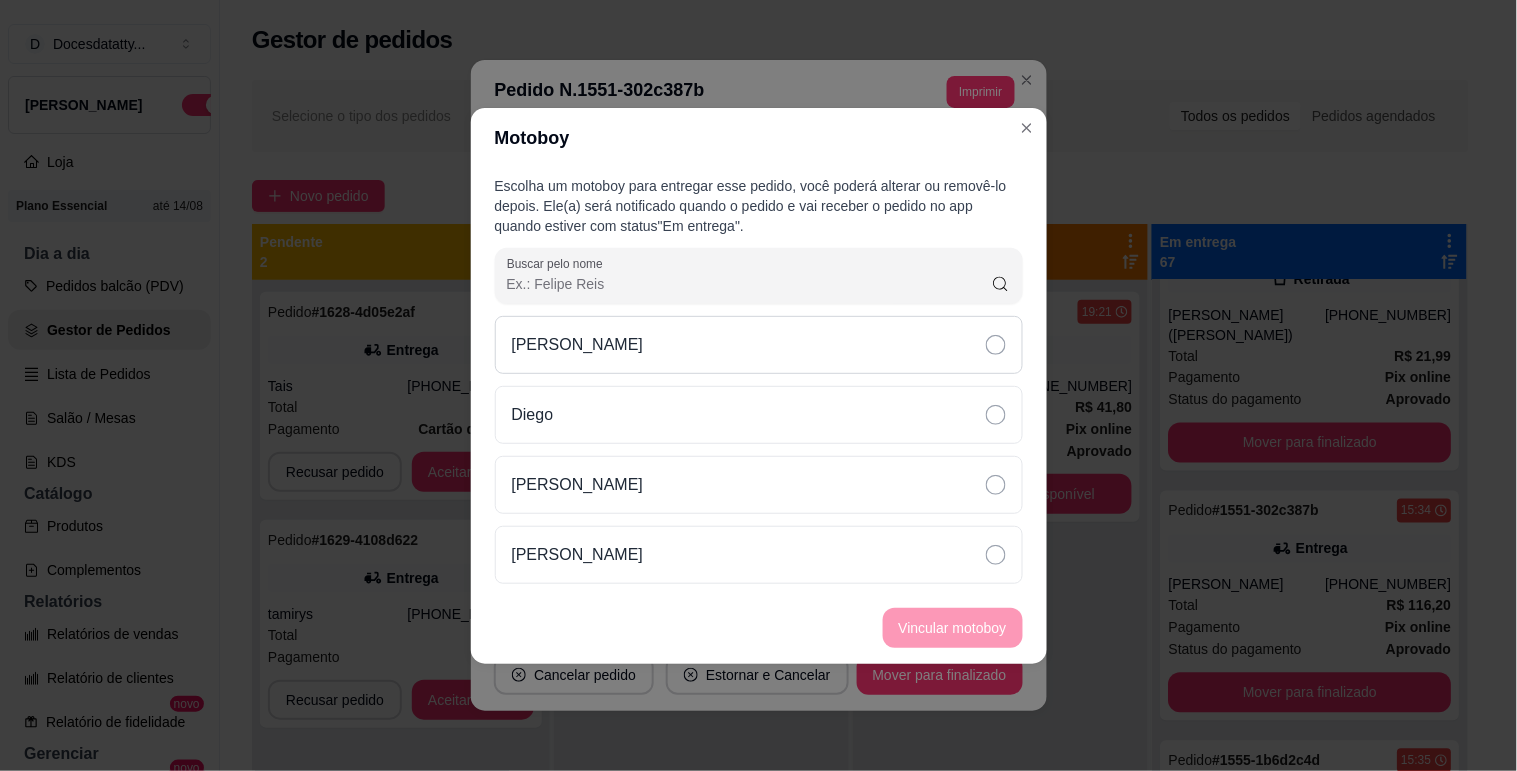 click on "[PERSON_NAME]" at bounding box center (759, 345) 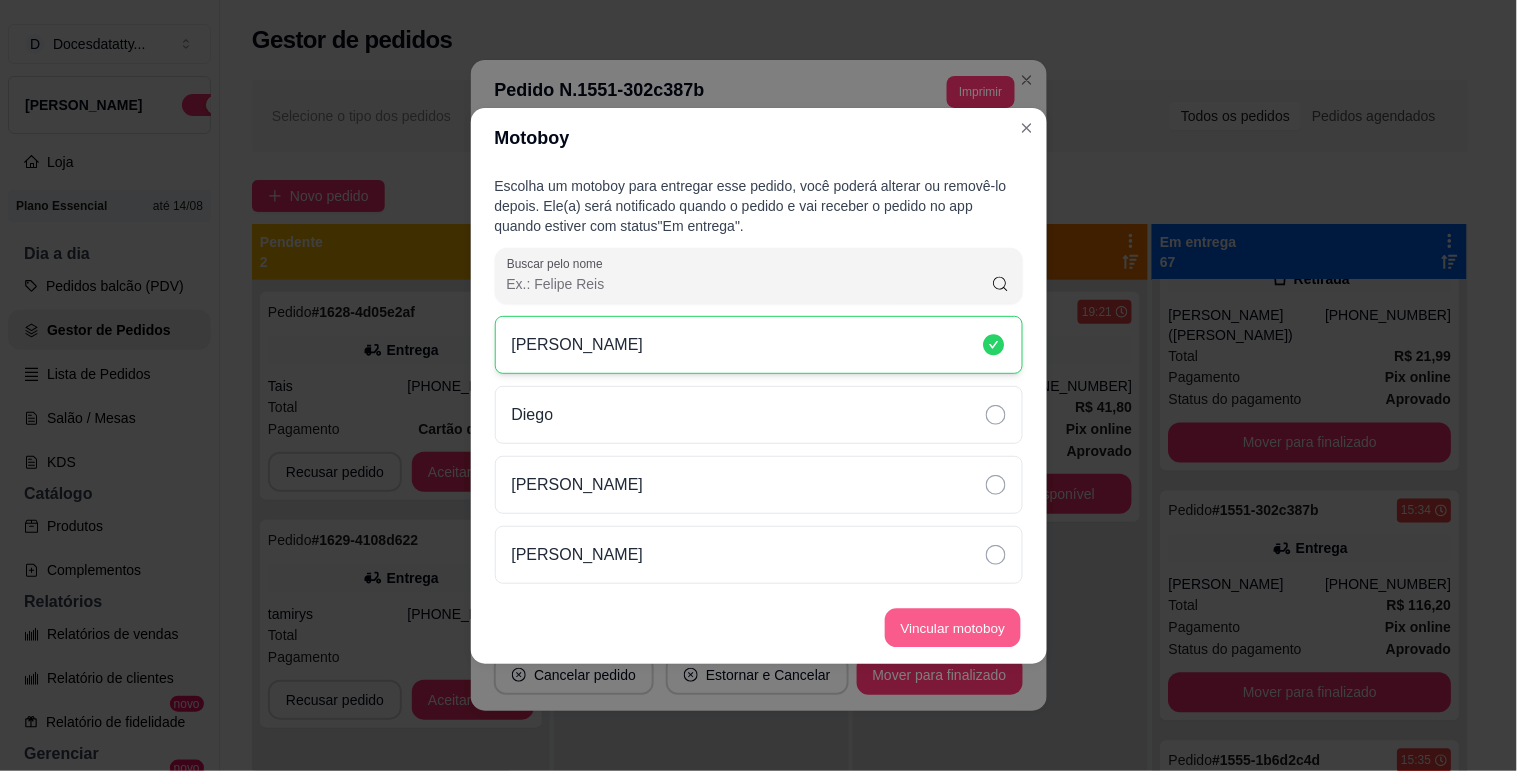 click on "Vincular motoboy" at bounding box center (953, 627) 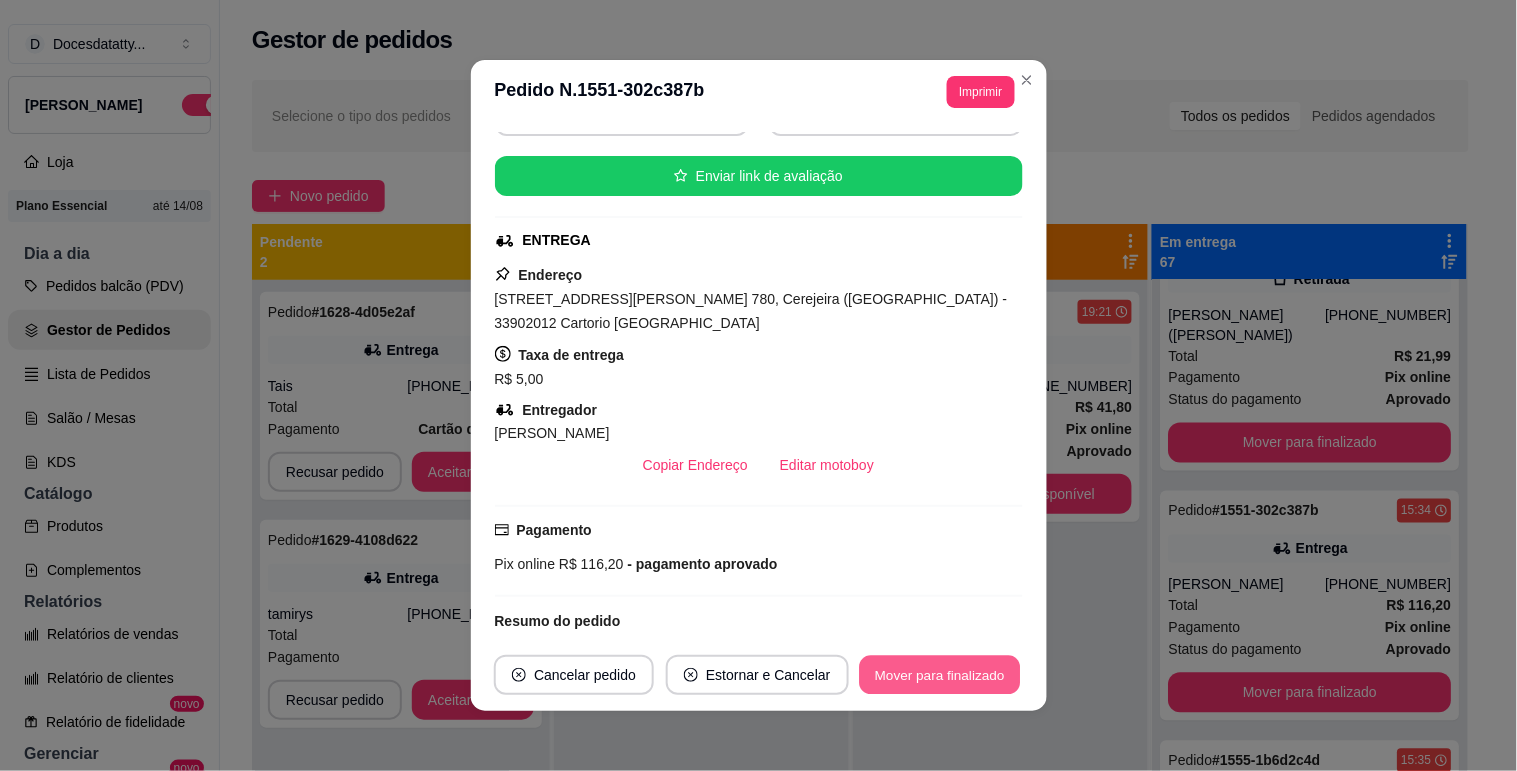 click on "Mover para finalizado" at bounding box center (939, 675) 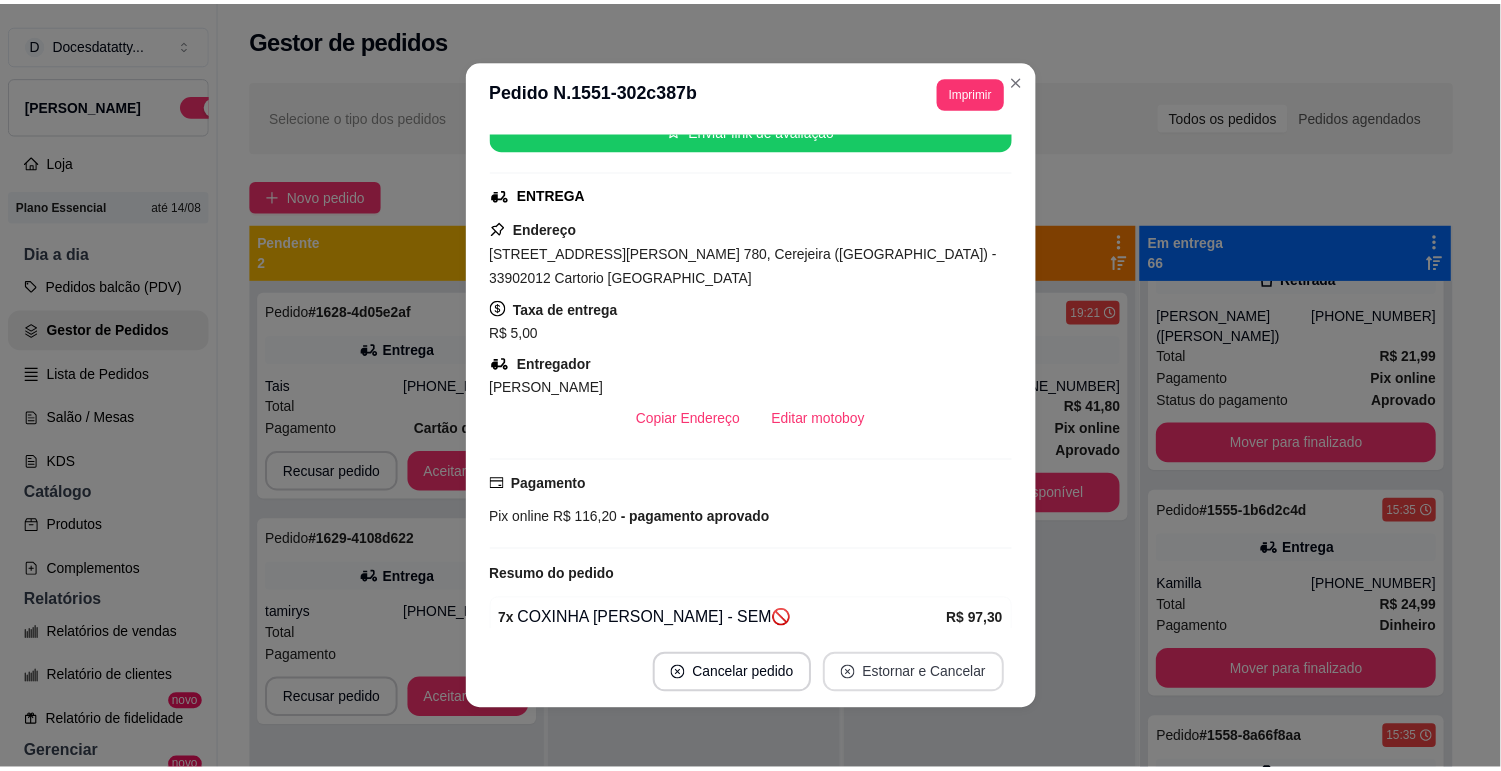 scroll, scrollTop: 175, scrollLeft: 0, axis: vertical 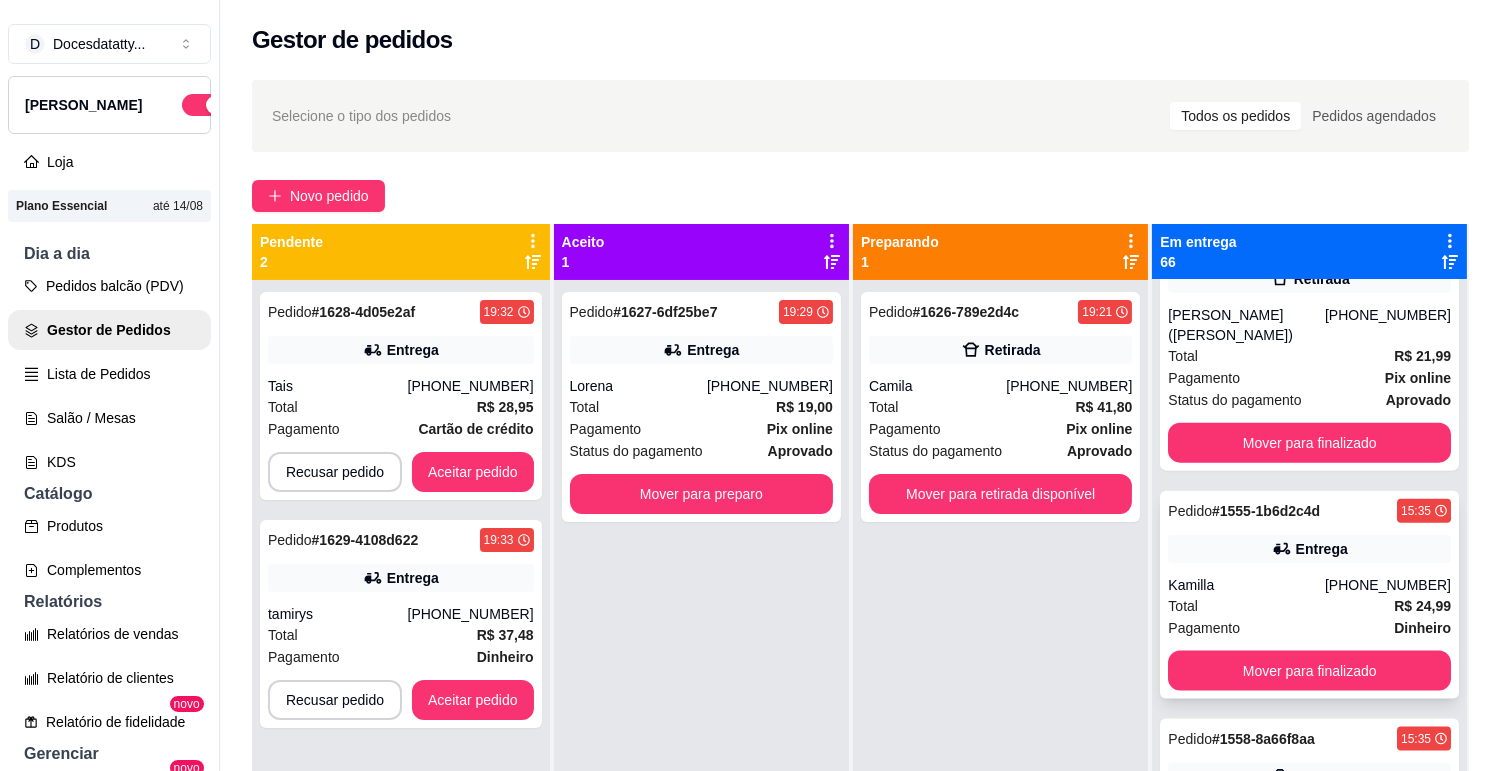 click 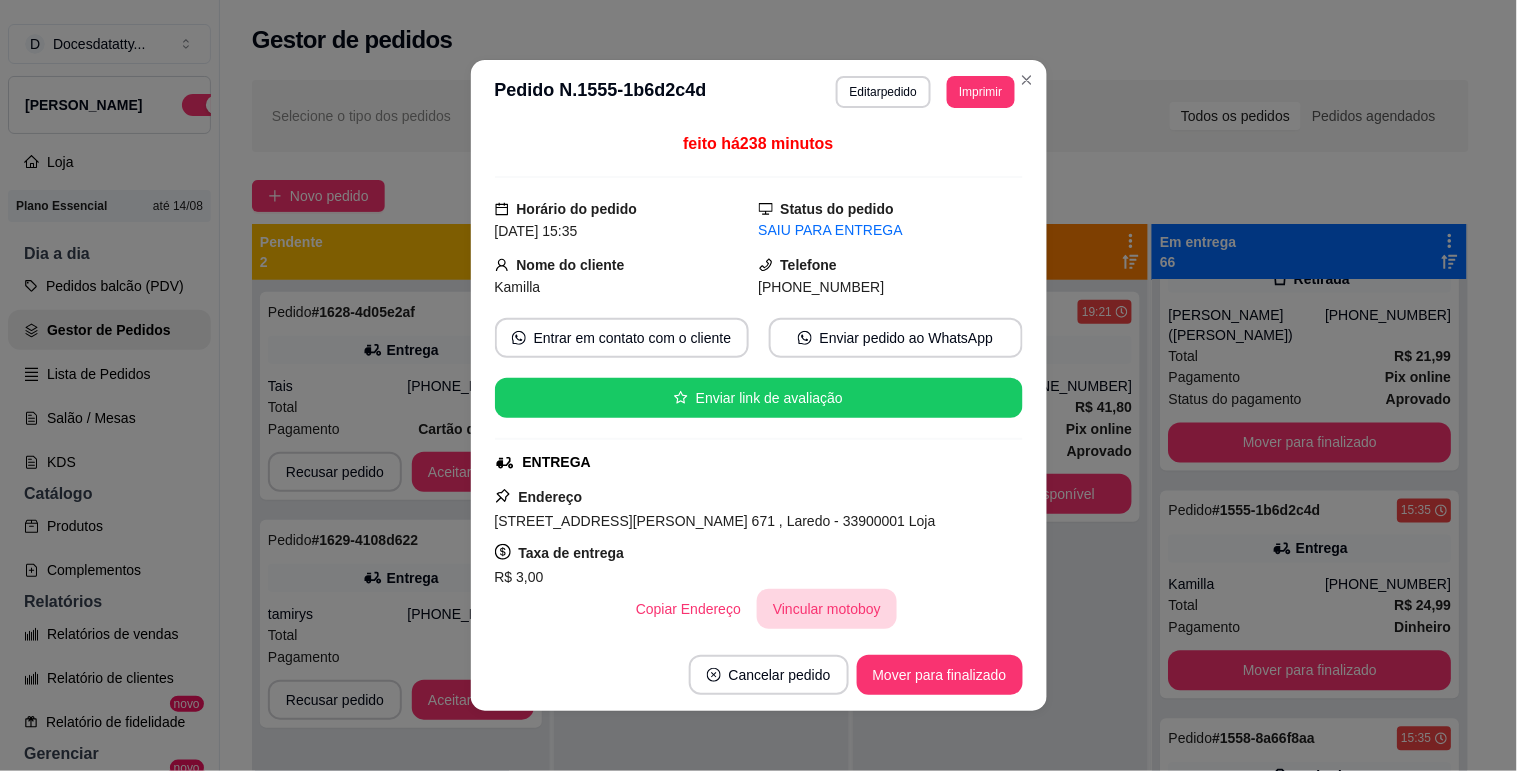 click on "Vincular motoboy" at bounding box center (827, 609) 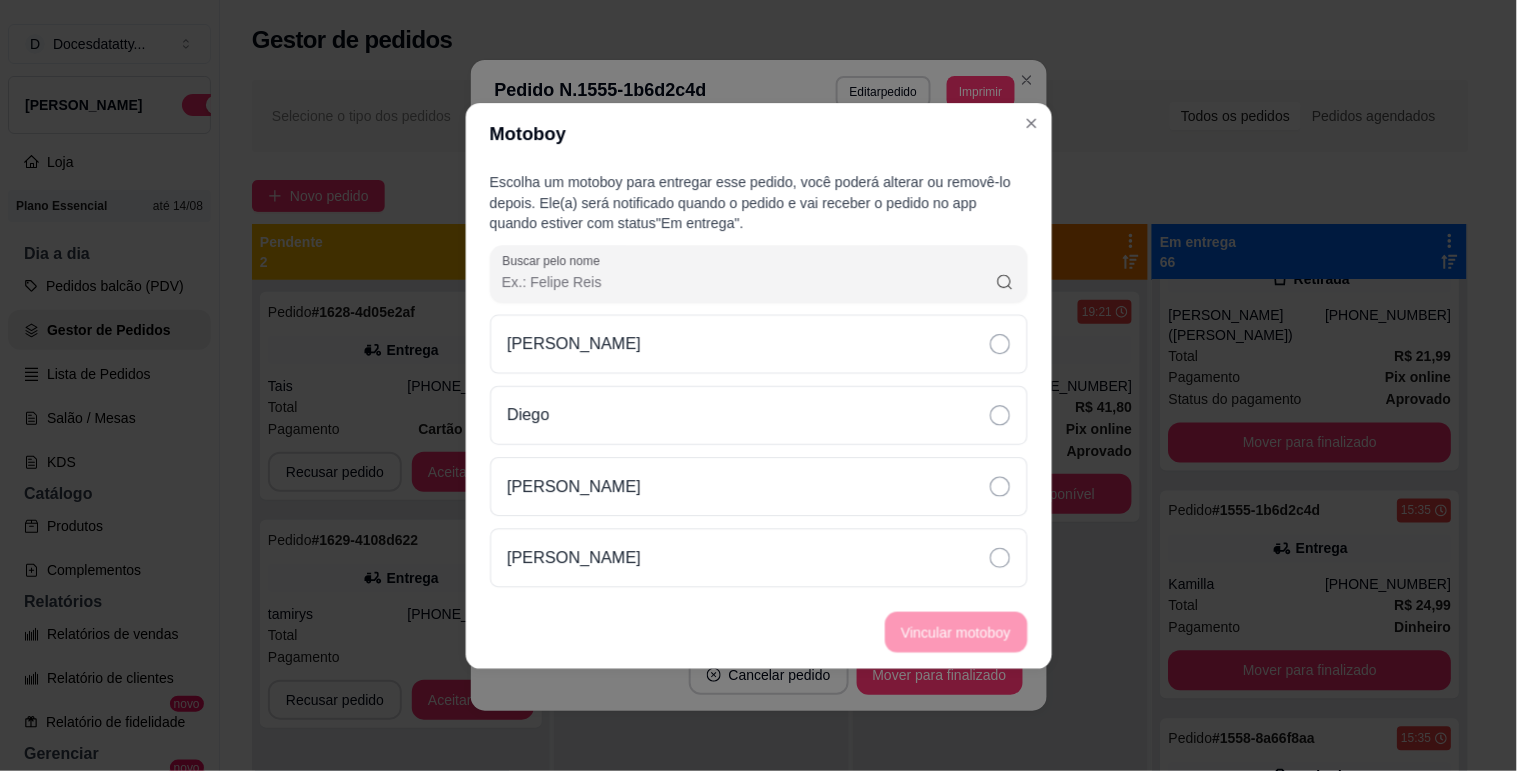 click on "[PERSON_NAME]" at bounding box center (758, 343) 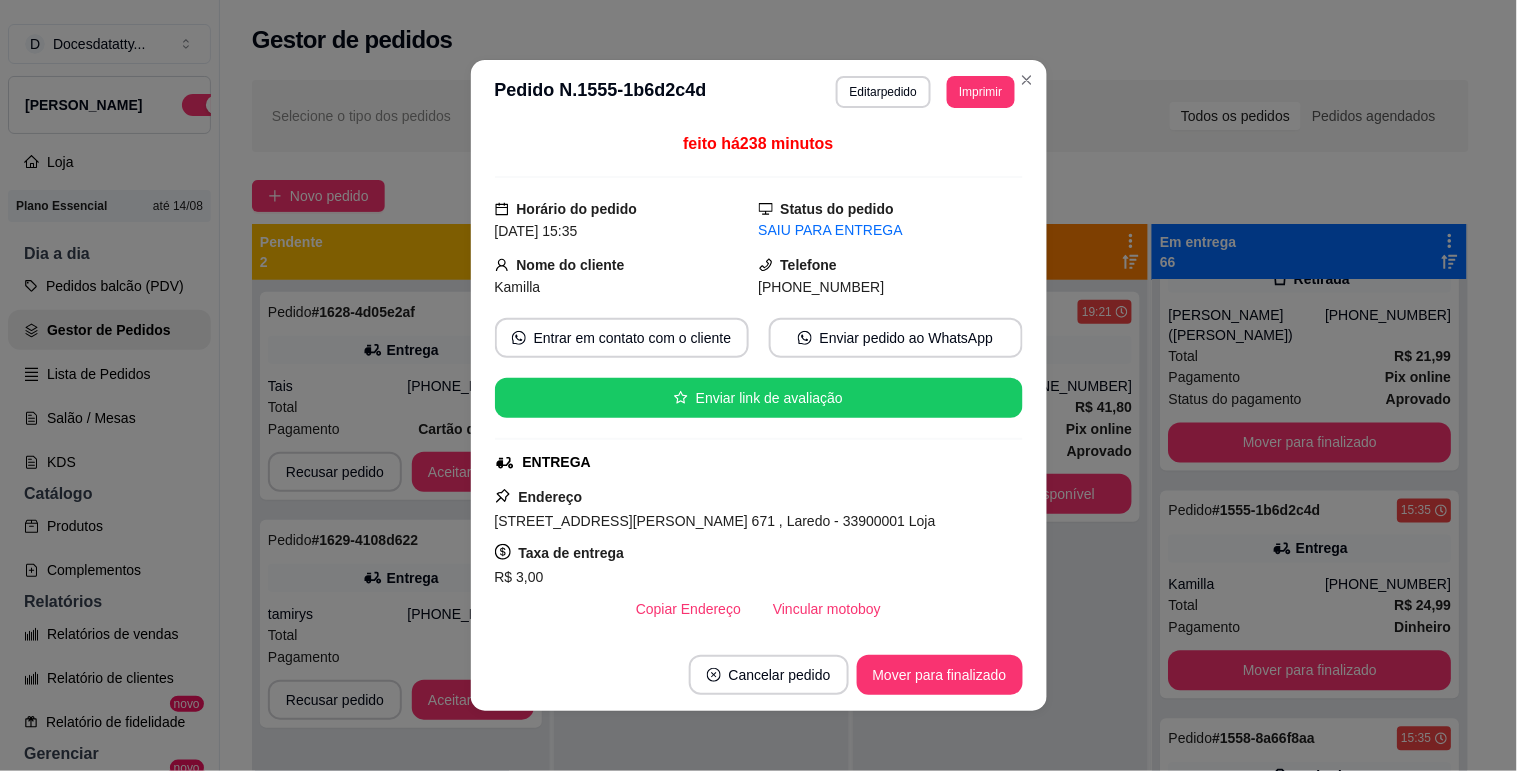 click on "Vincular motoboy" at bounding box center [953, 628] 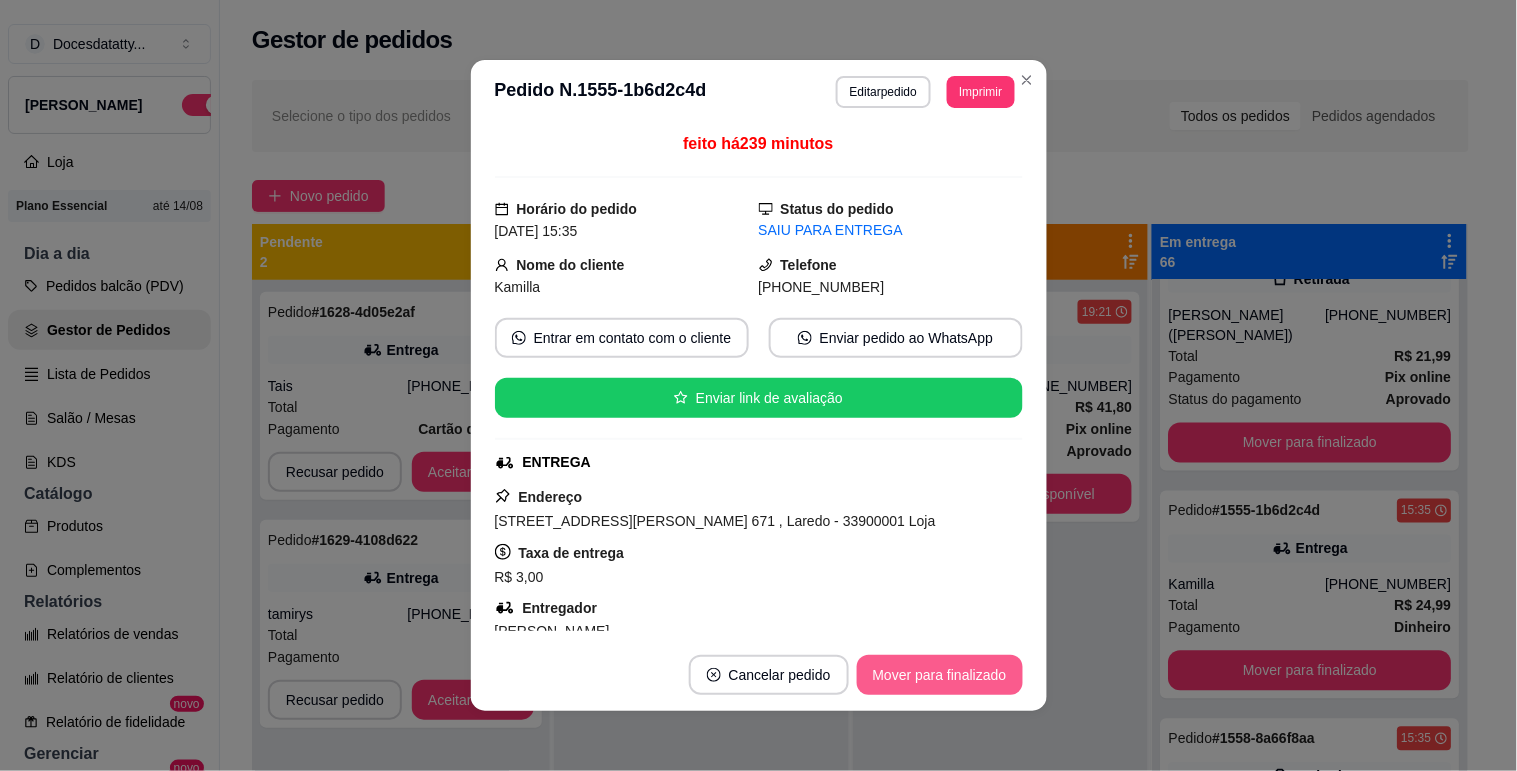 click on "Mover para finalizado" at bounding box center (940, 675) 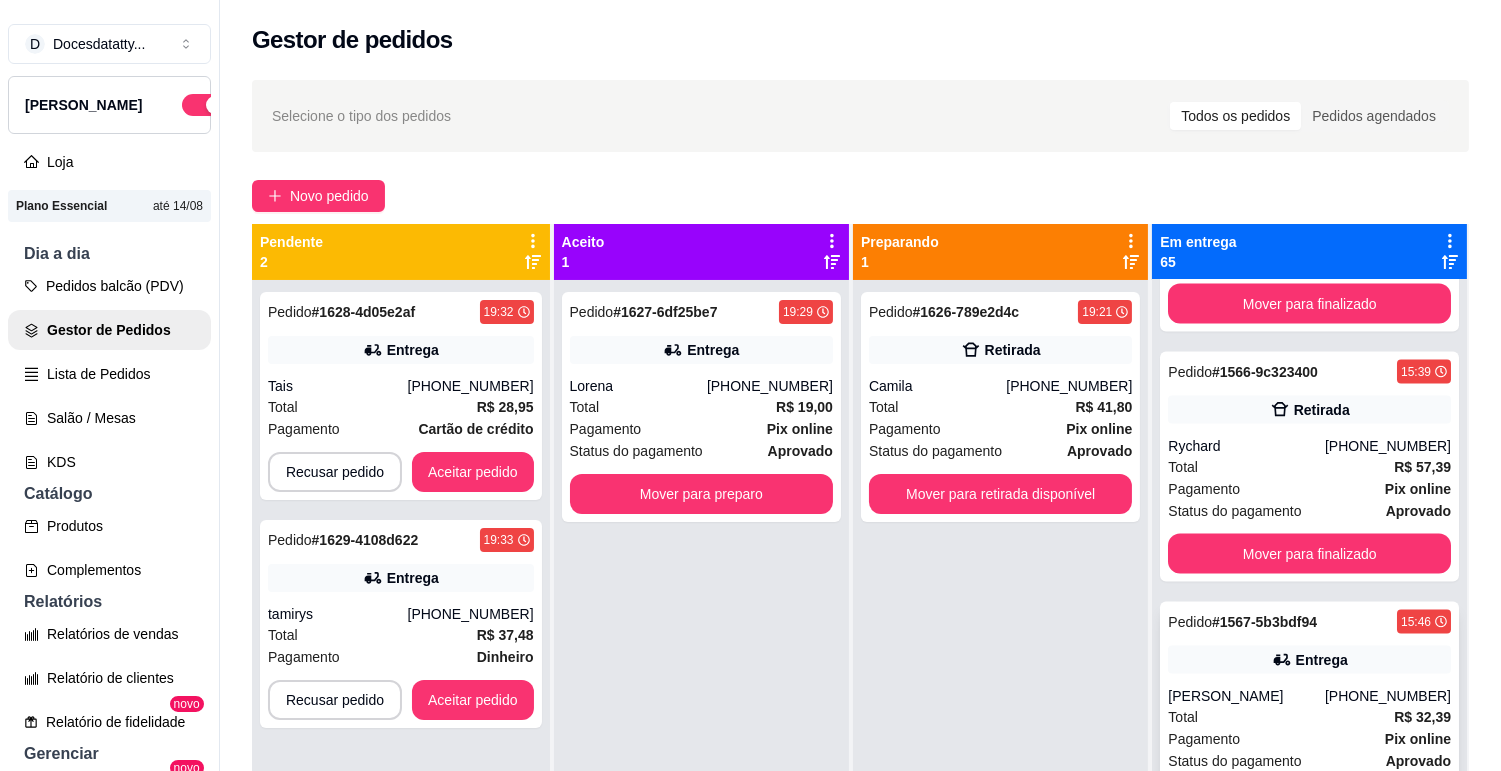 scroll, scrollTop: 5888, scrollLeft: 0, axis: vertical 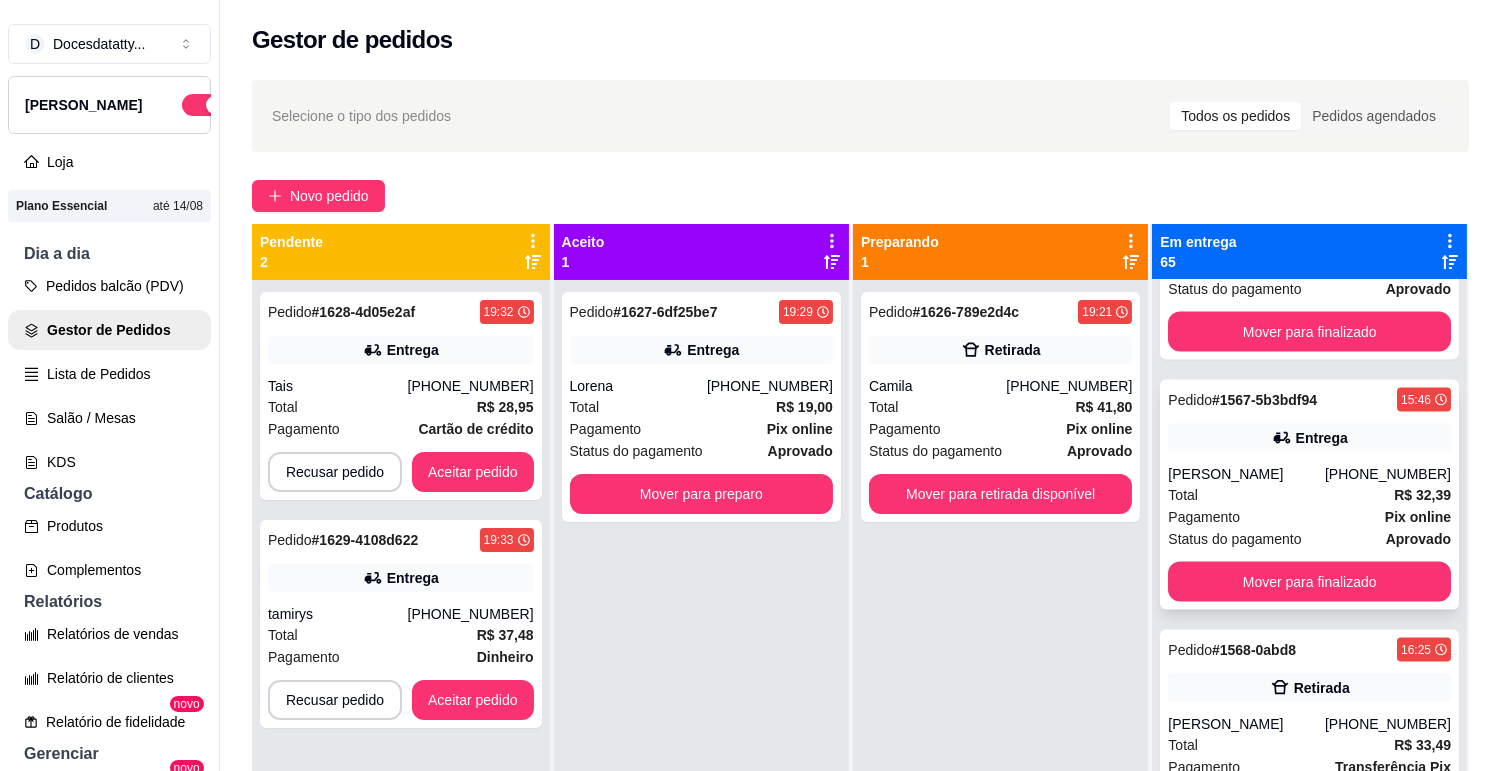 click on "[PERSON_NAME]" at bounding box center (1246, 474) 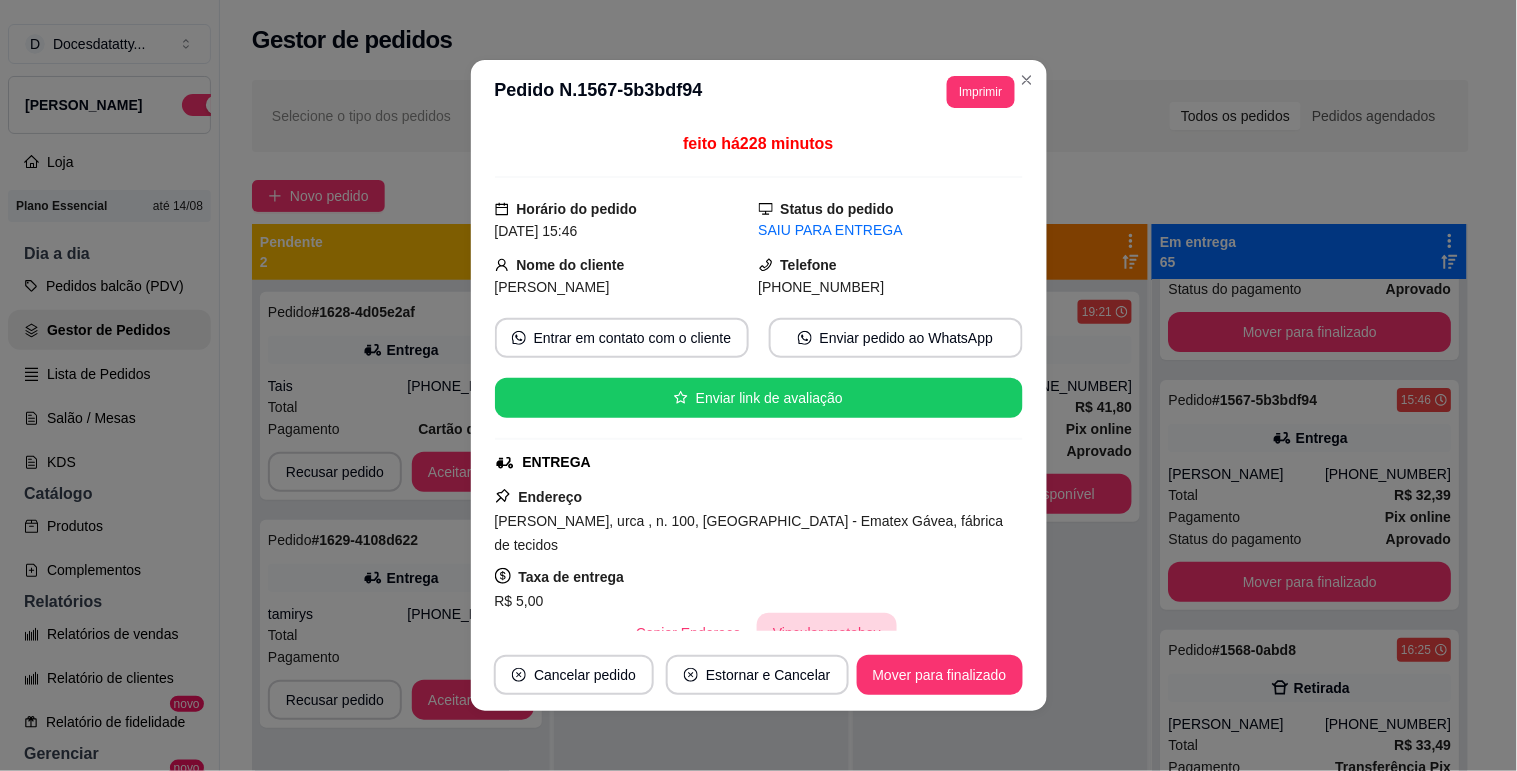 click on "Vincular motoboy" at bounding box center (827, 633) 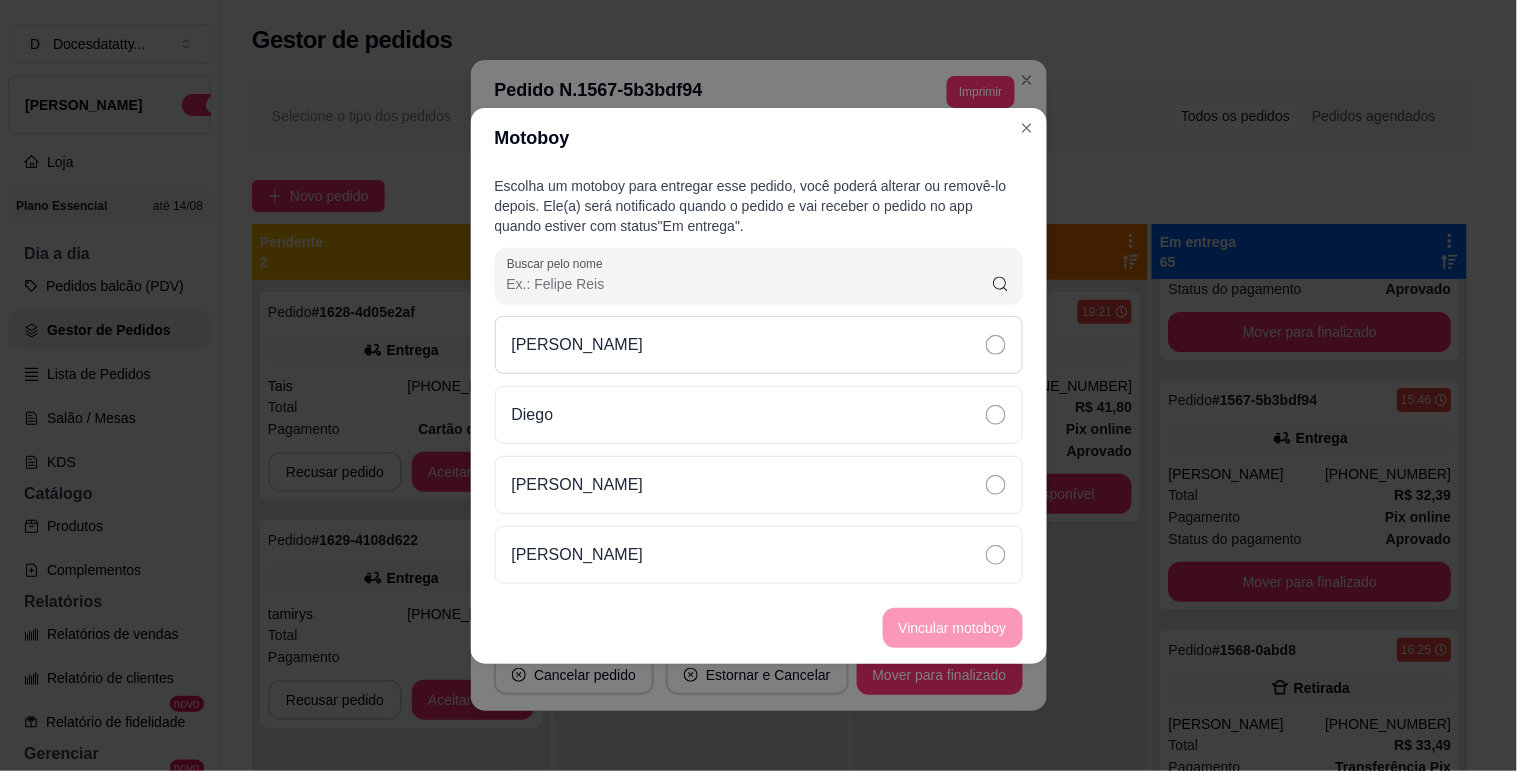 click on "[PERSON_NAME]" at bounding box center (578, 345) 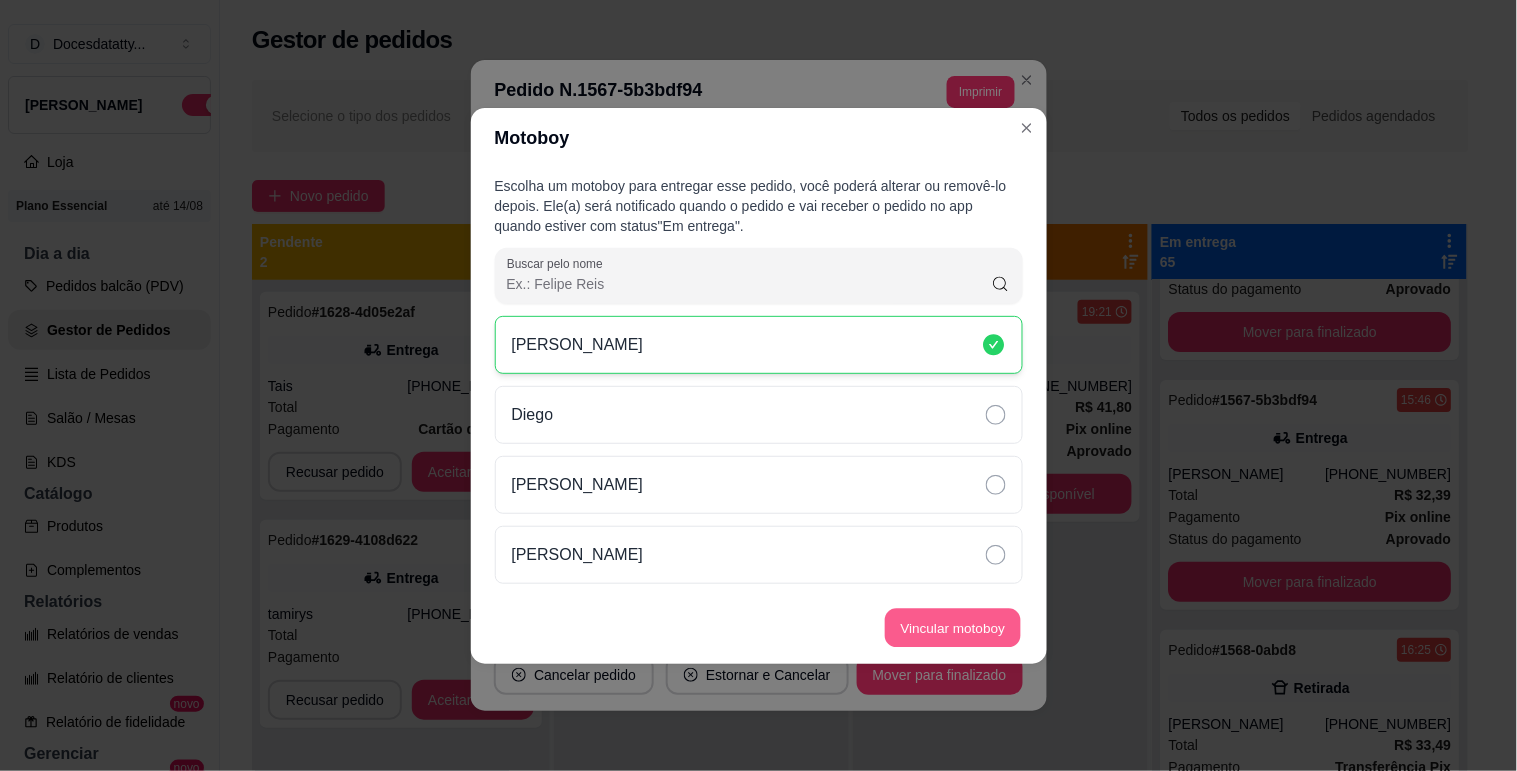 click on "Vincular motoboy" at bounding box center (953, 627) 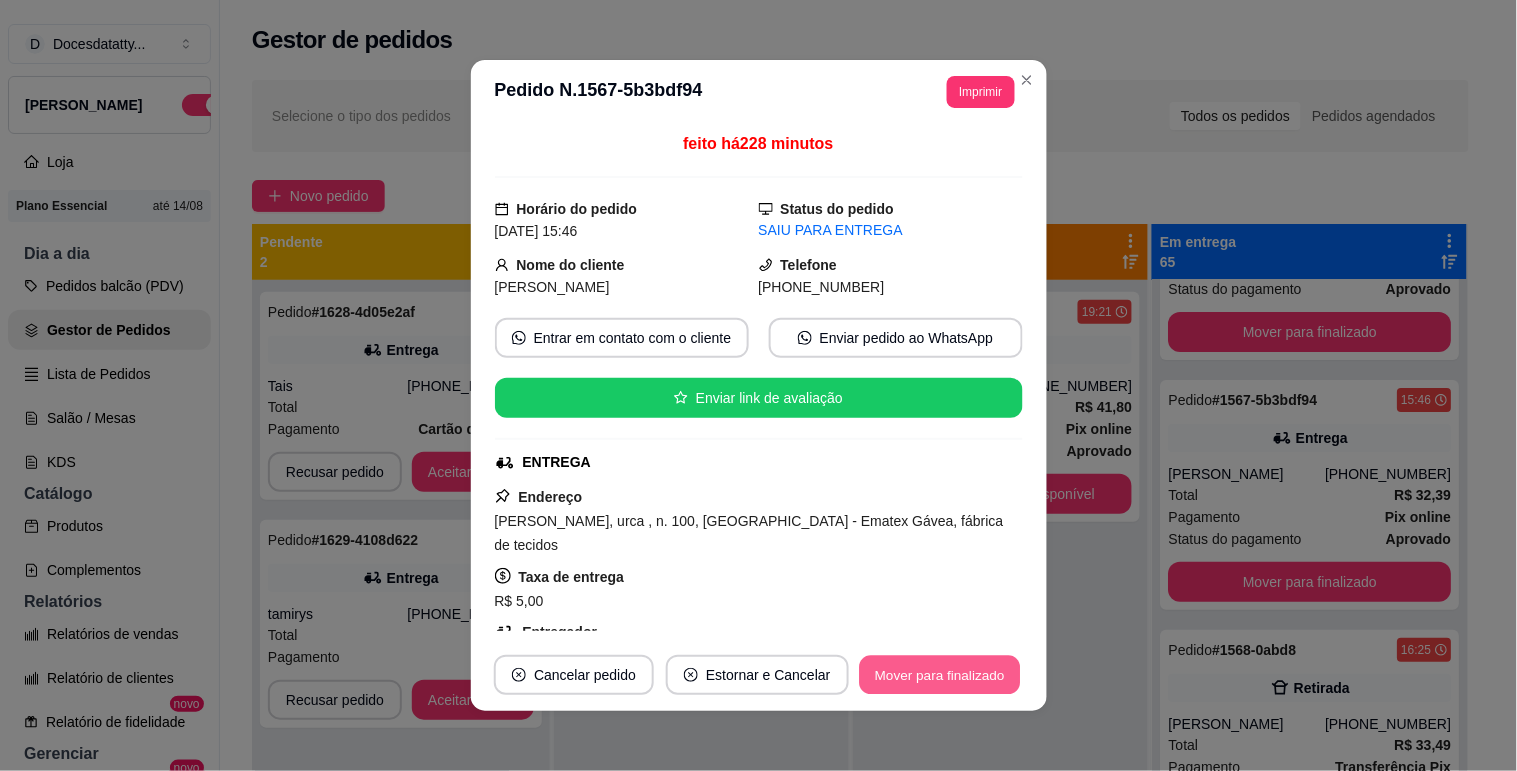 click on "Mover para finalizado" at bounding box center [939, 675] 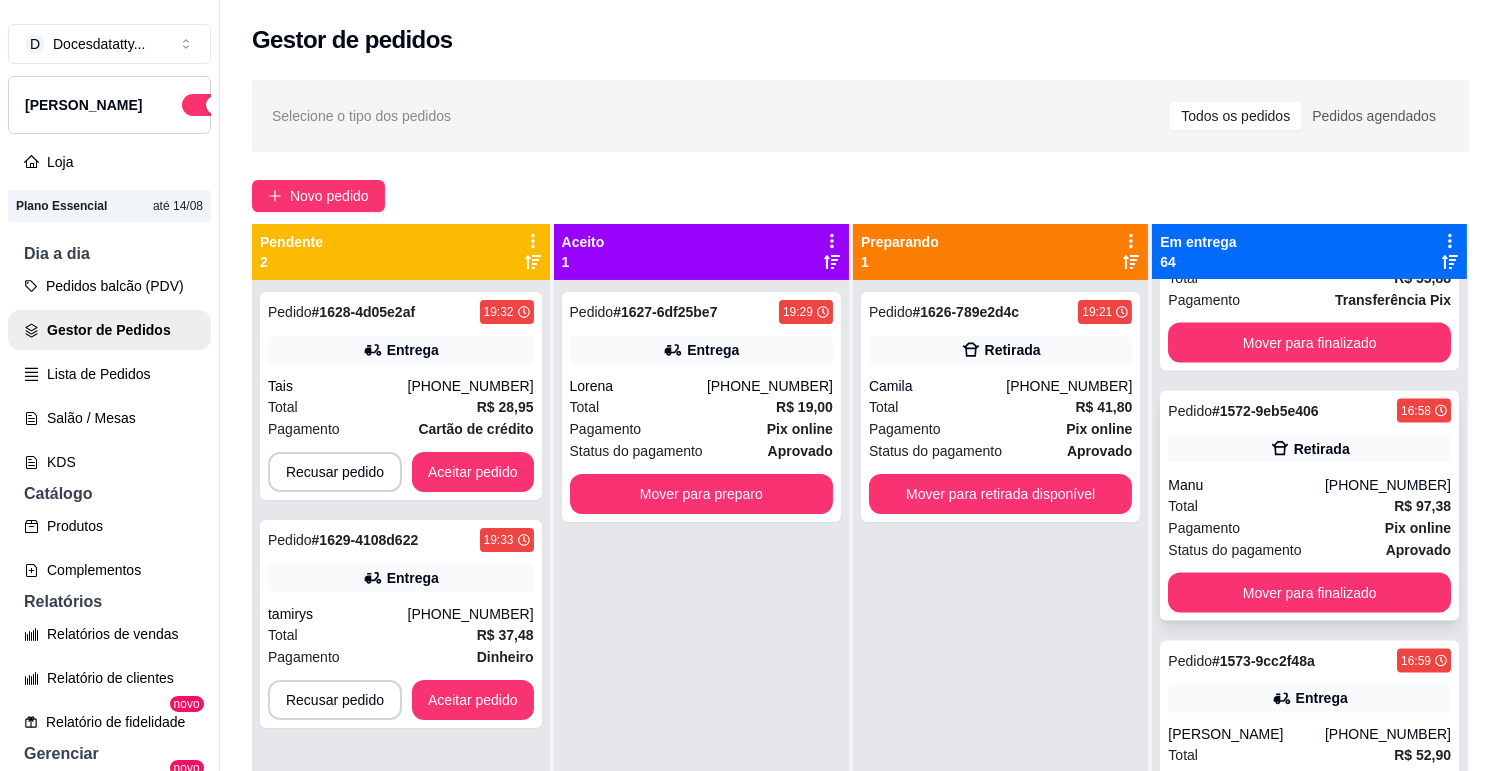 scroll, scrollTop: 6555, scrollLeft: 0, axis: vertical 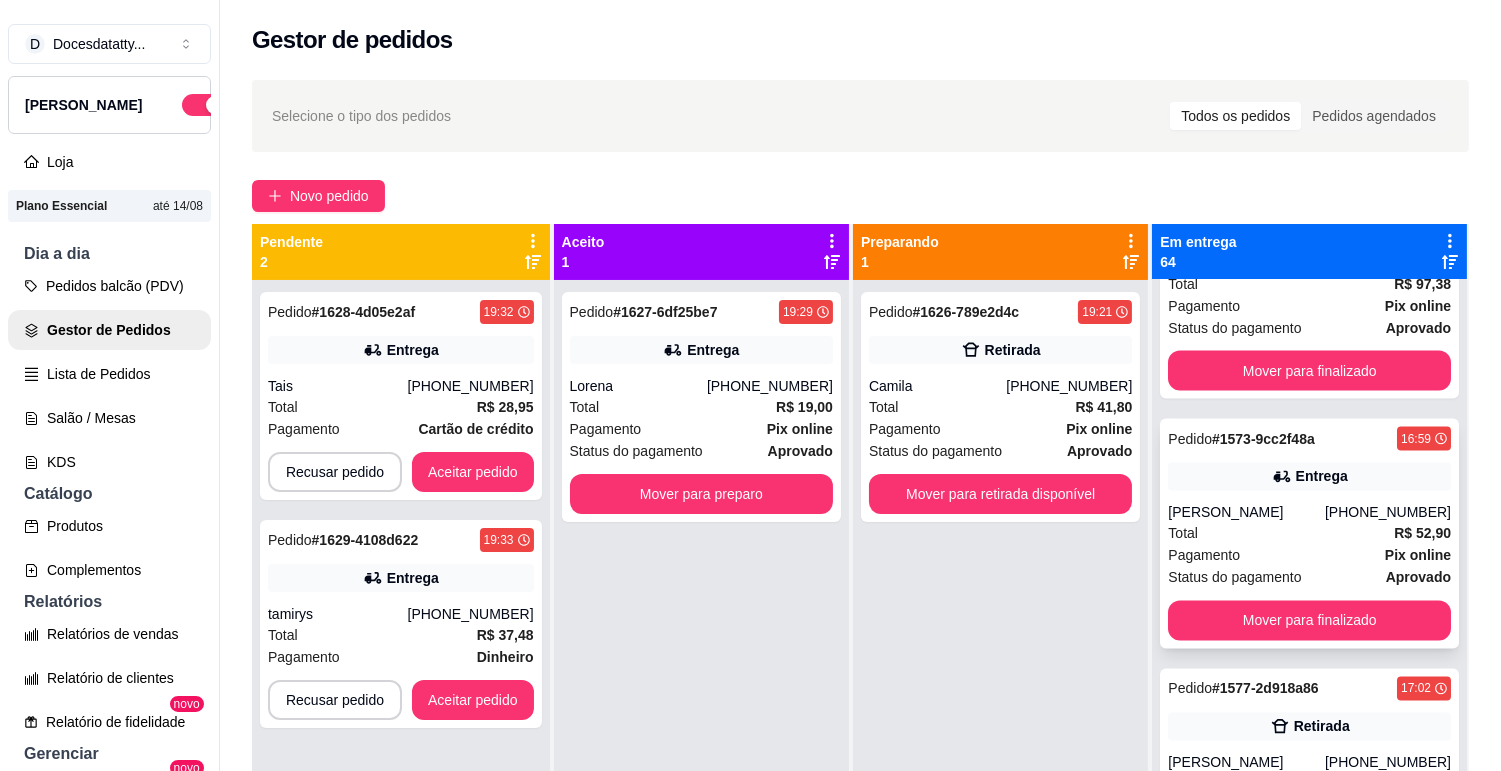 click on "[PERSON_NAME]" at bounding box center [1246, 513] 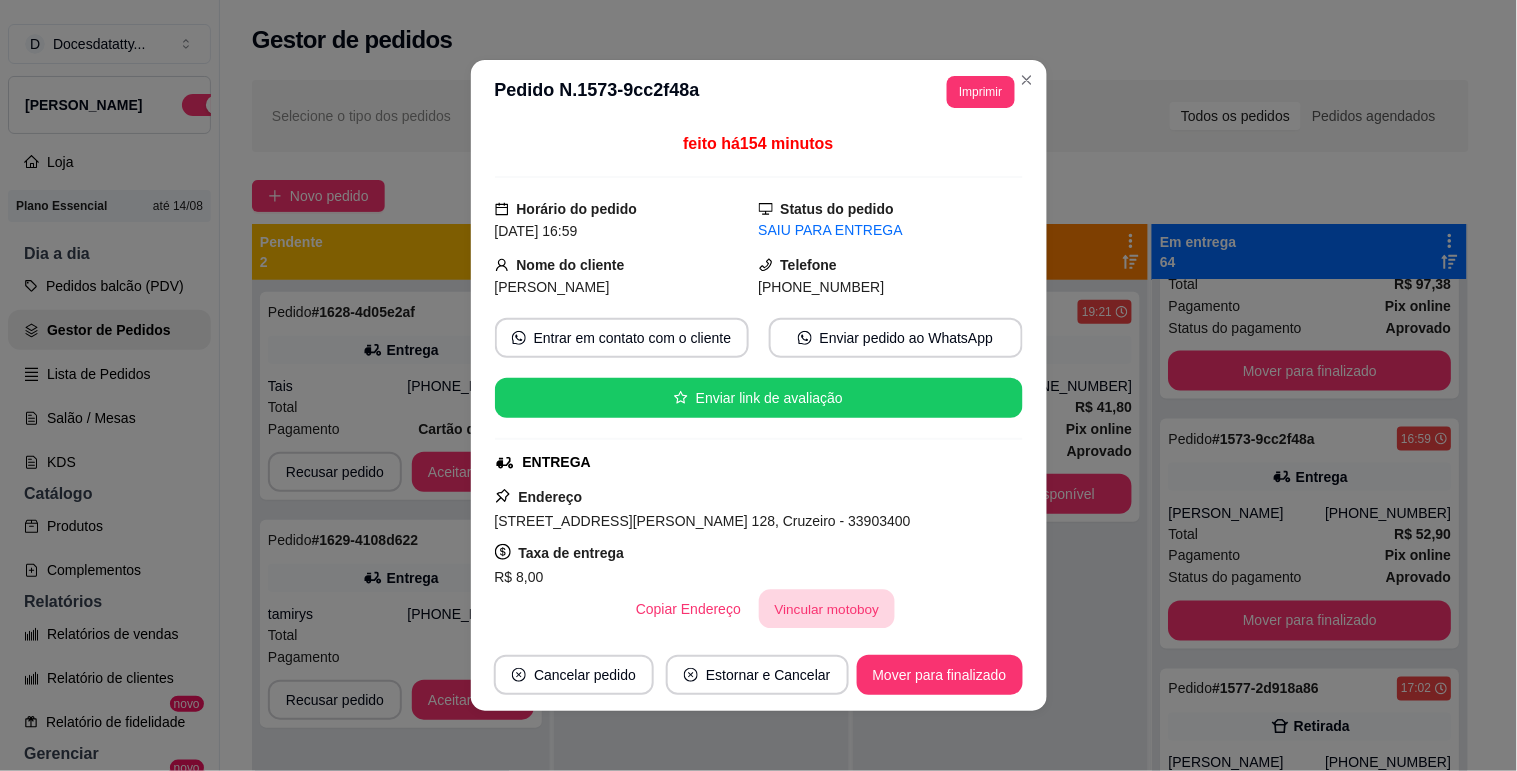 click on "Vincular motoboy" at bounding box center (827, 609) 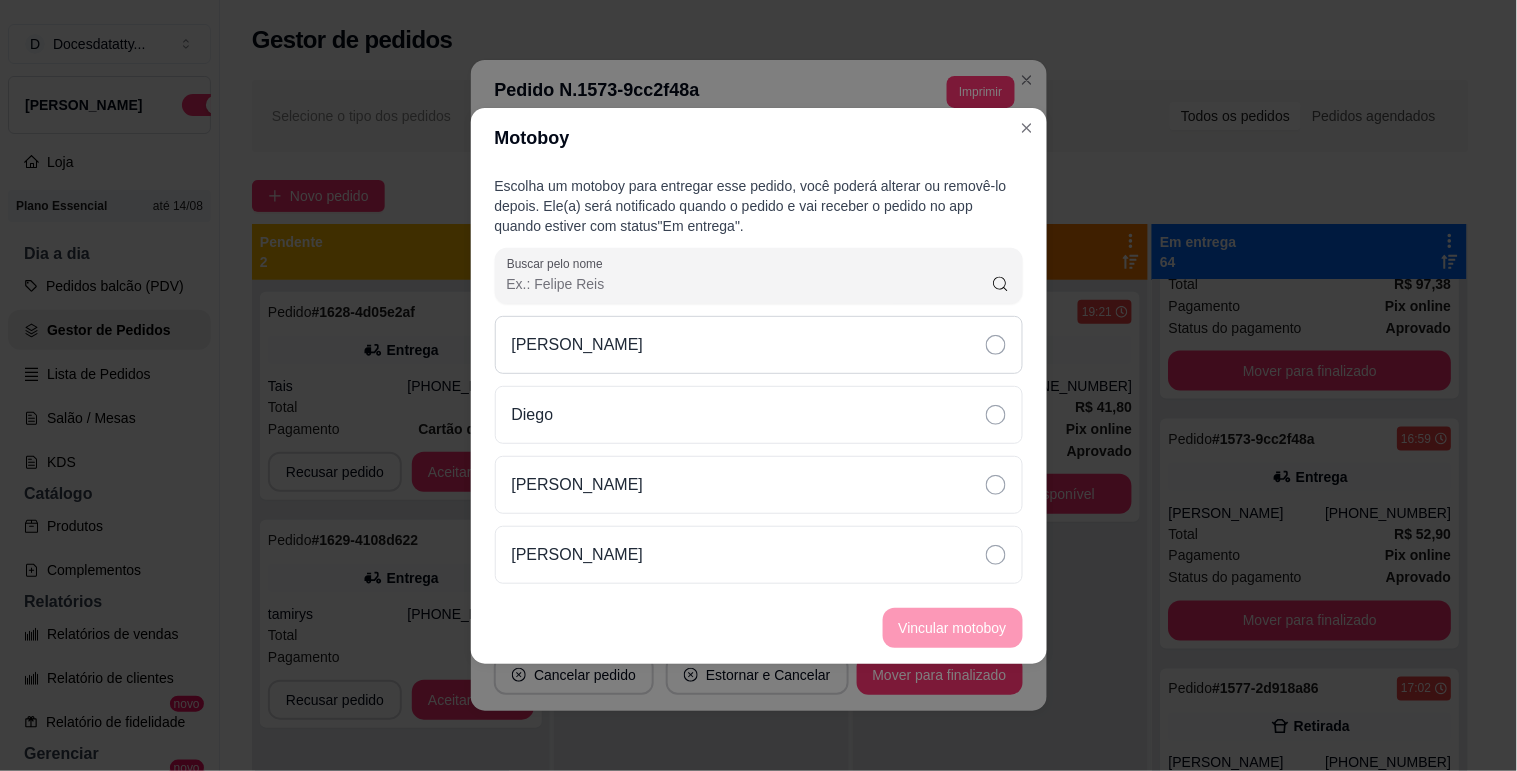 drag, startPoint x: 592, startPoint y: 332, endPoint x: 648, endPoint y: 358, distance: 61.741398 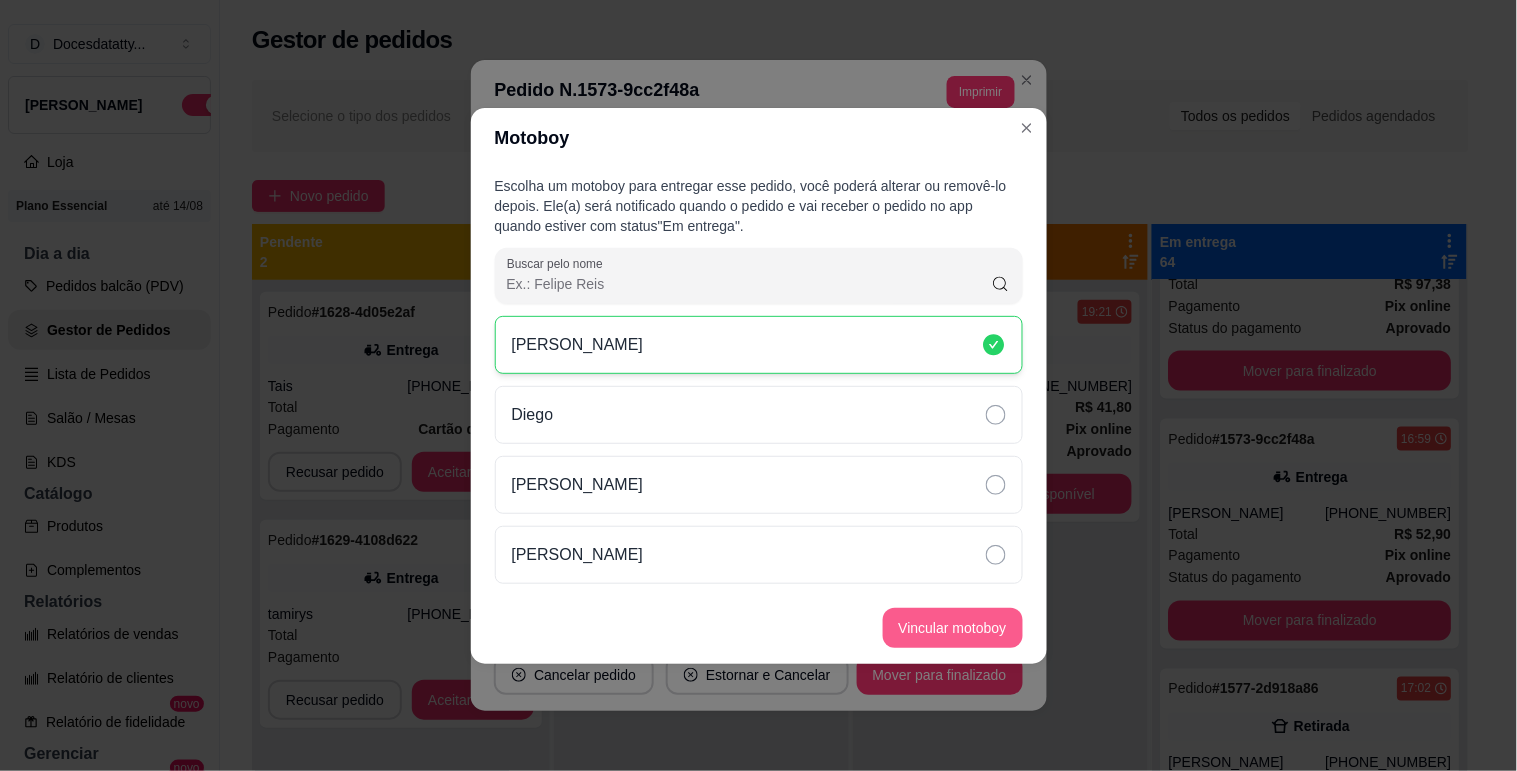 click on "Vincular motoboy" at bounding box center [953, 628] 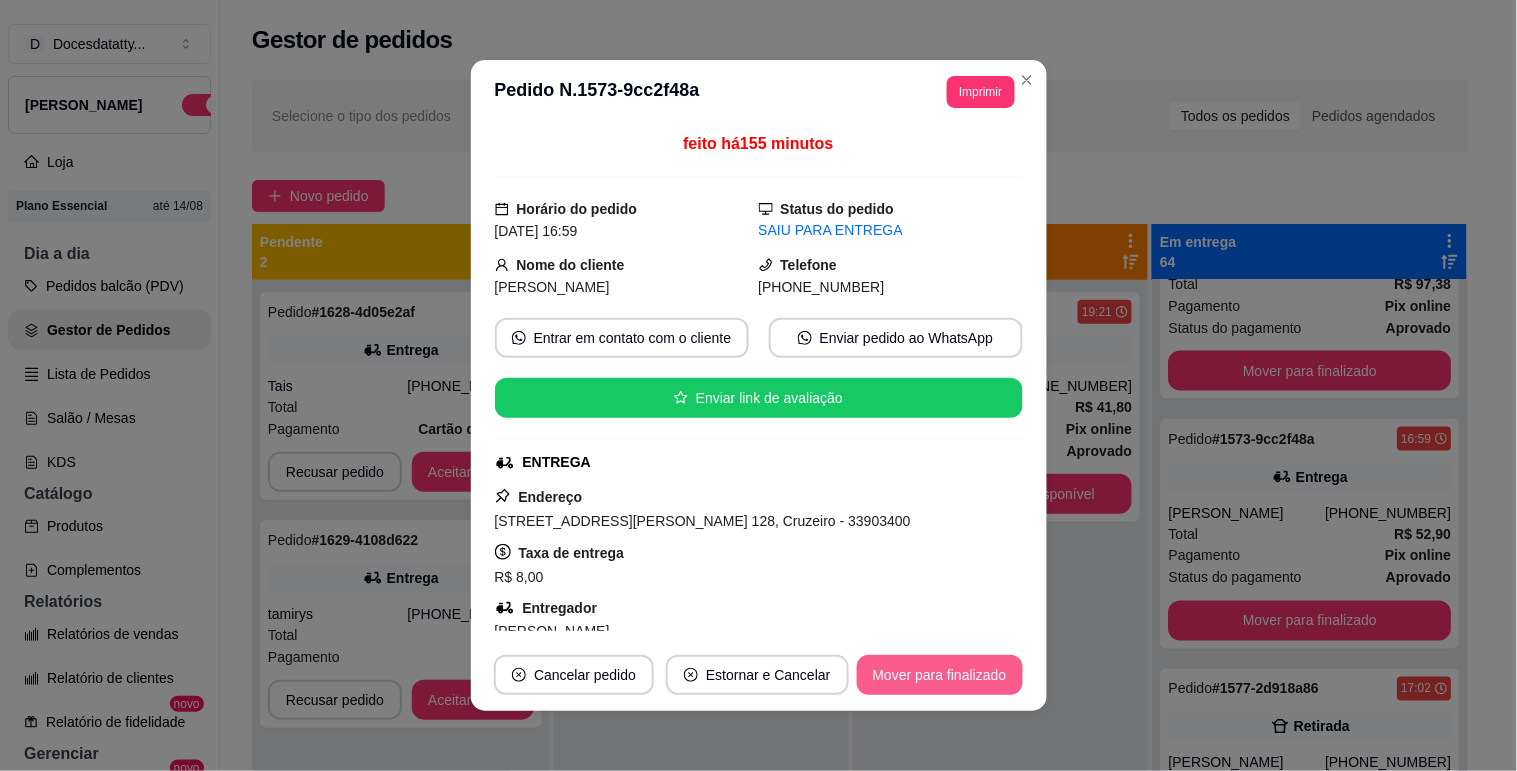 click on "Mover para finalizado" at bounding box center [940, 675] 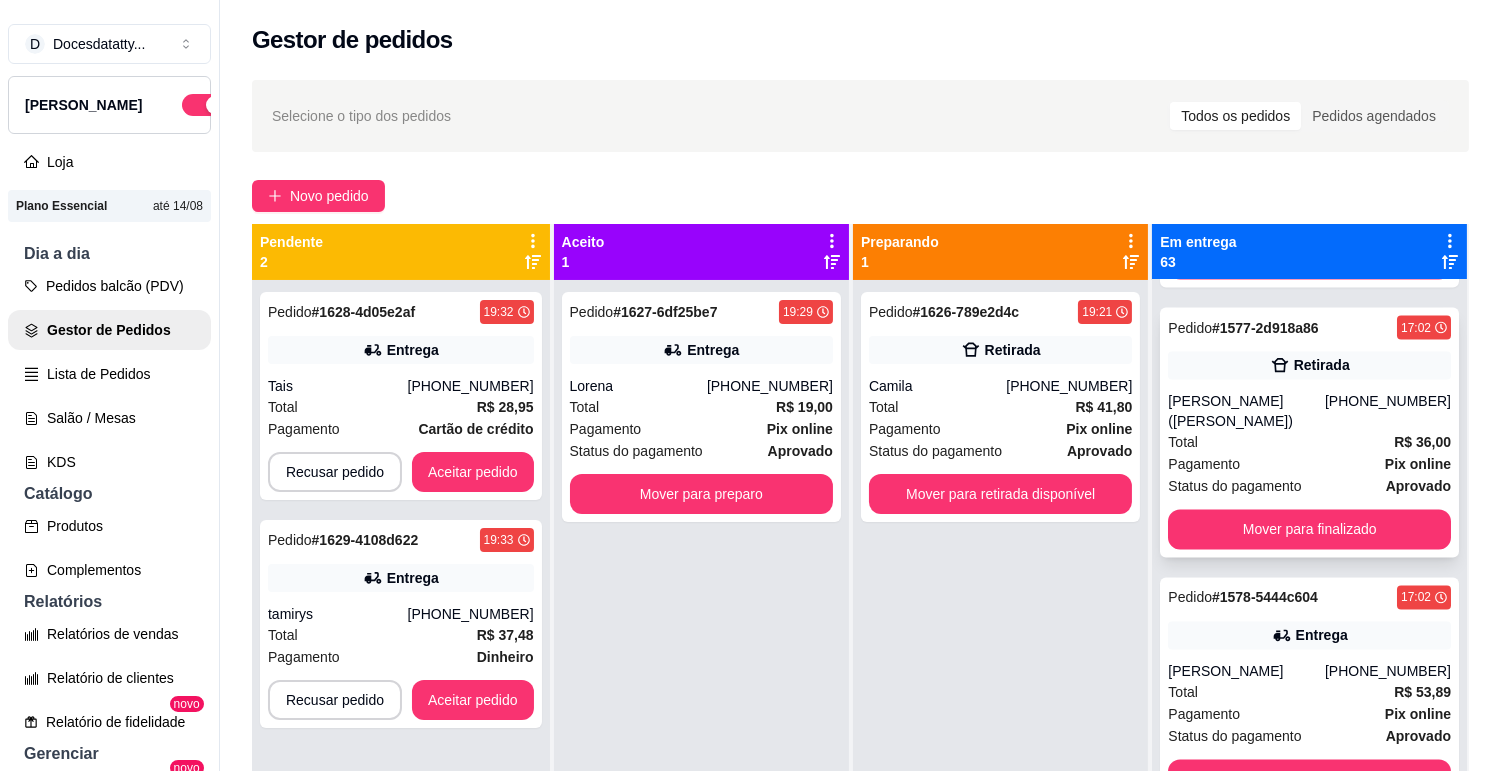 scroll, scrollTop: 6777, scrollLeft: 0, axis: vertical 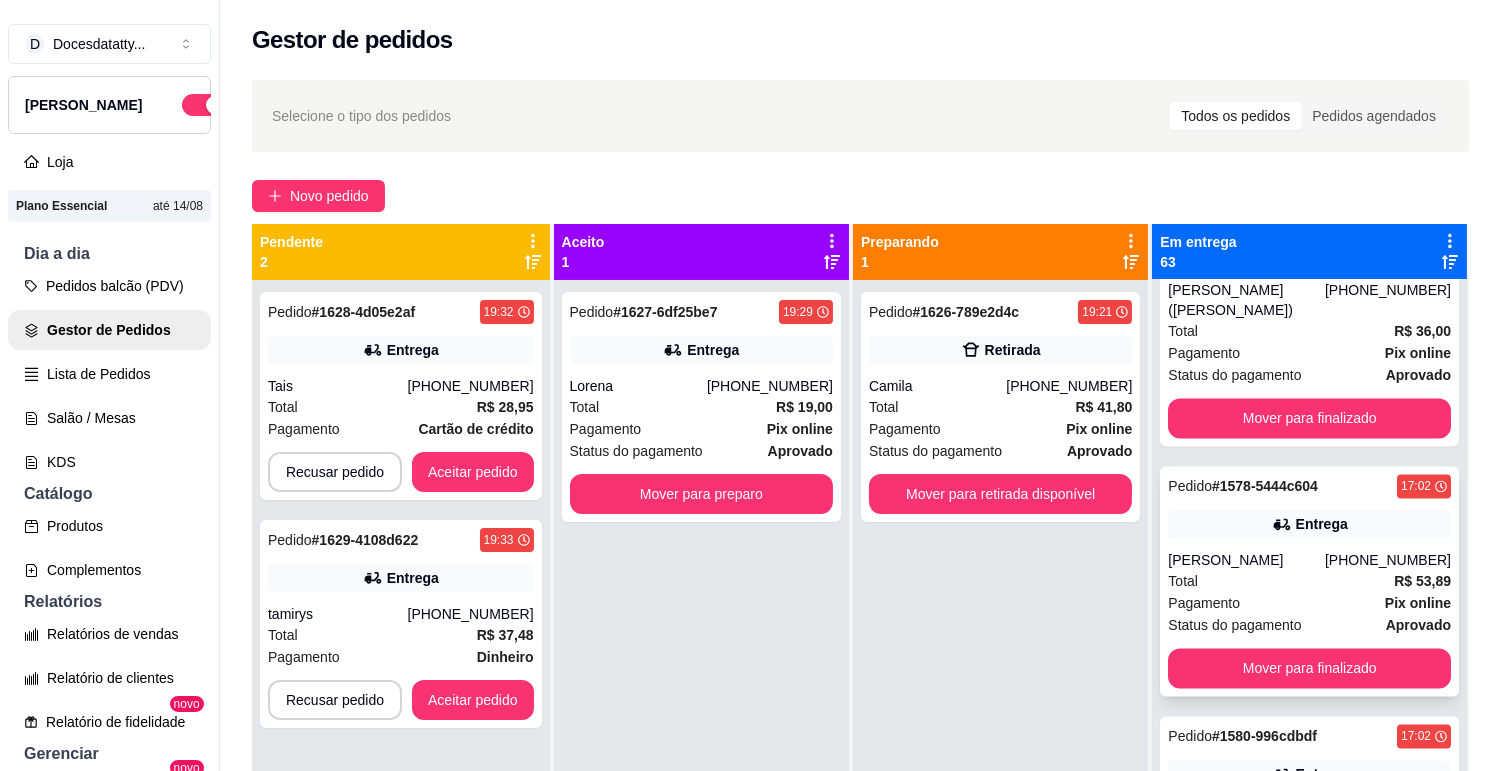 click on "Total R$ 53,89" at bounding box center [1309, 582] 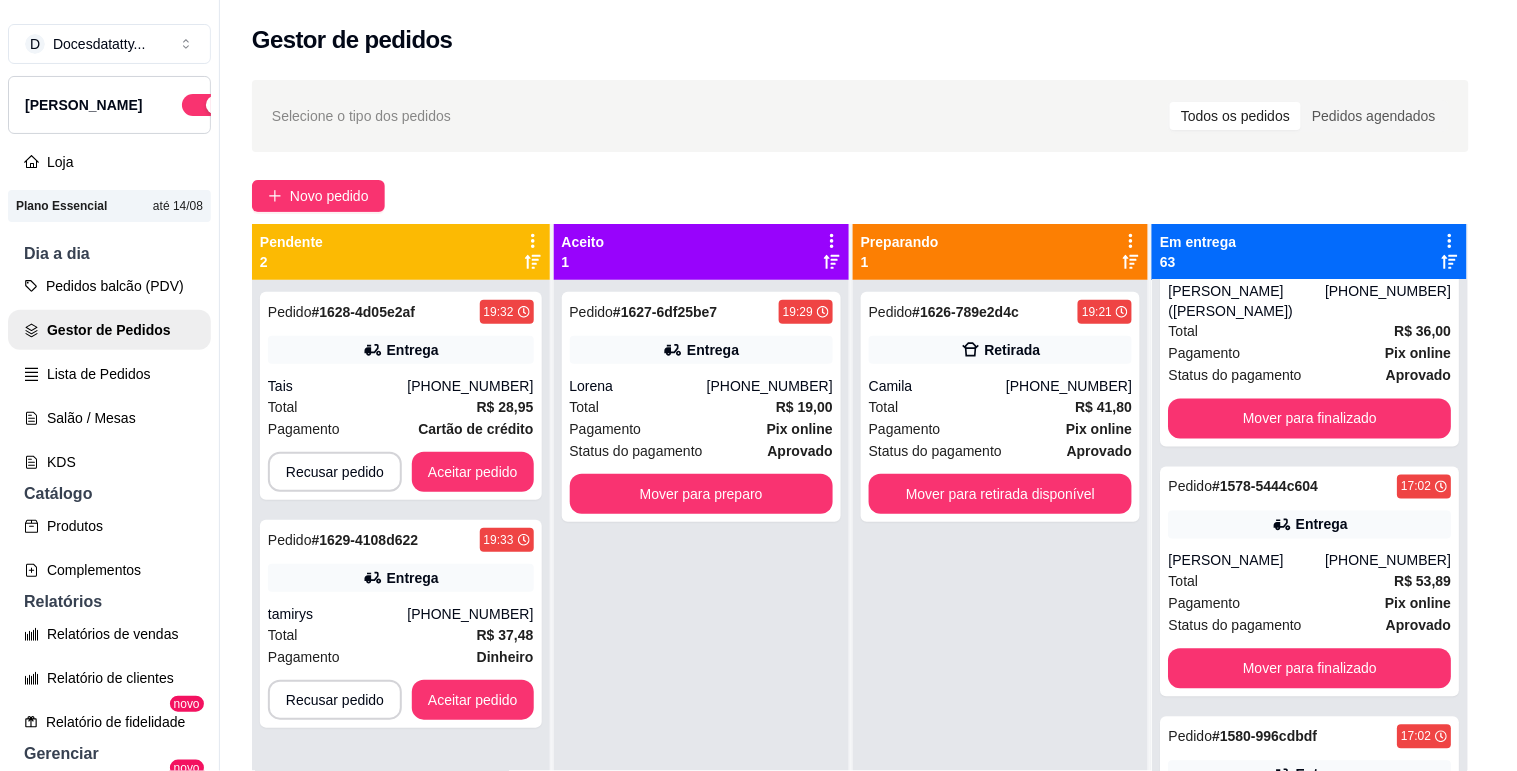 click on "Vincular motoboy" at bounding box center [827, 633] 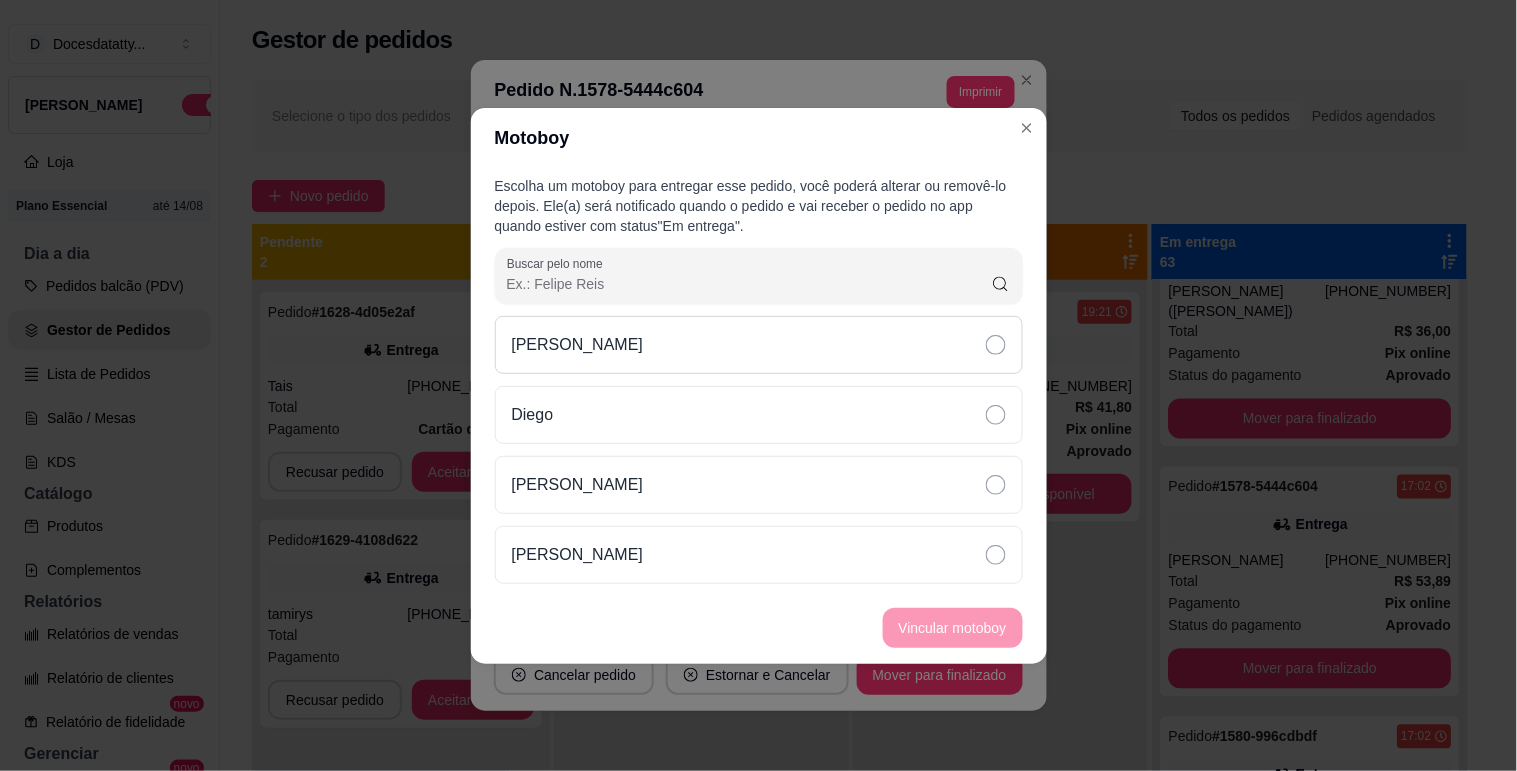 click on "[PERSON_NAME]" at bounding box center [759, 345] 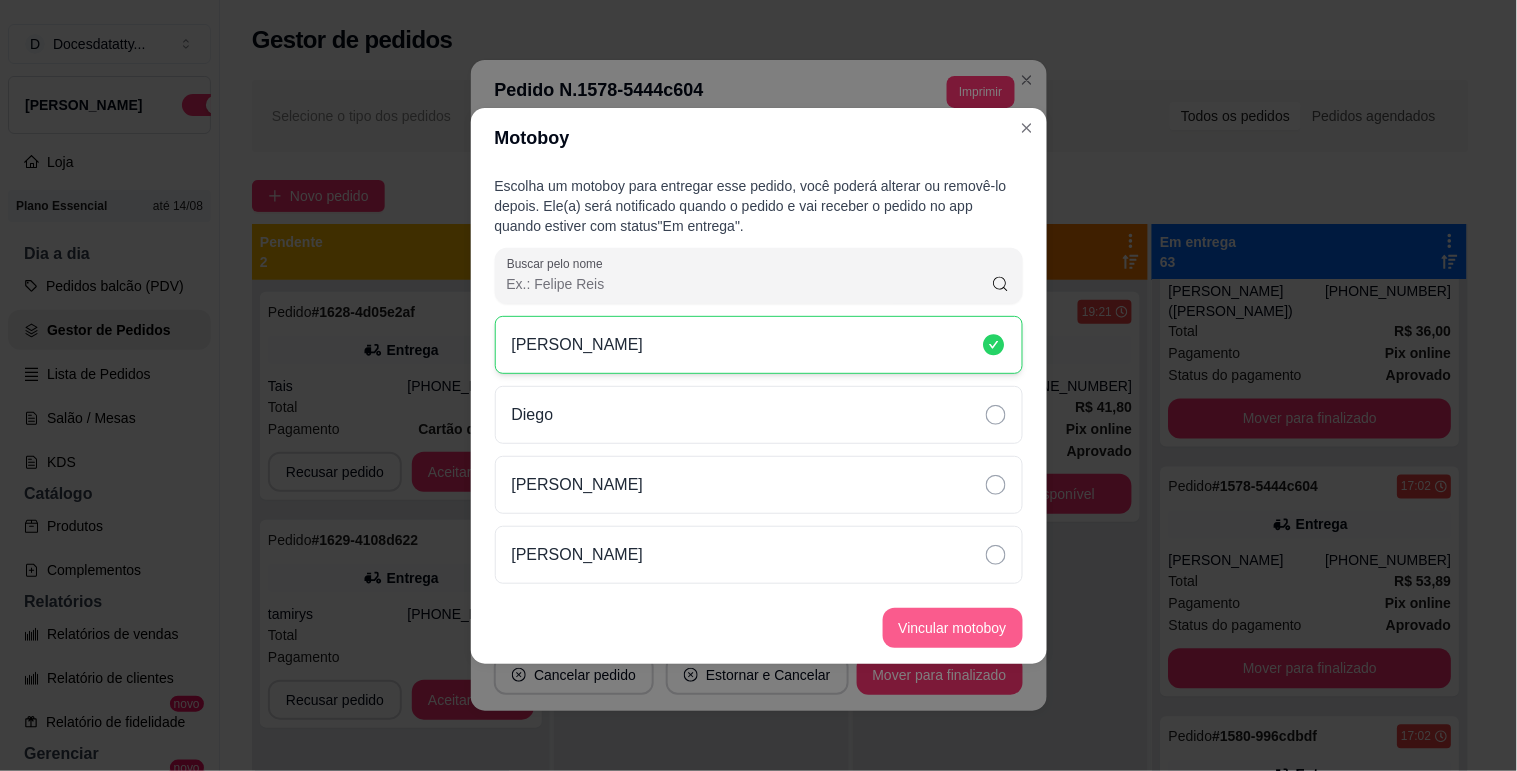 click on "Vincular motoboy" at bounding box center [953, 628] 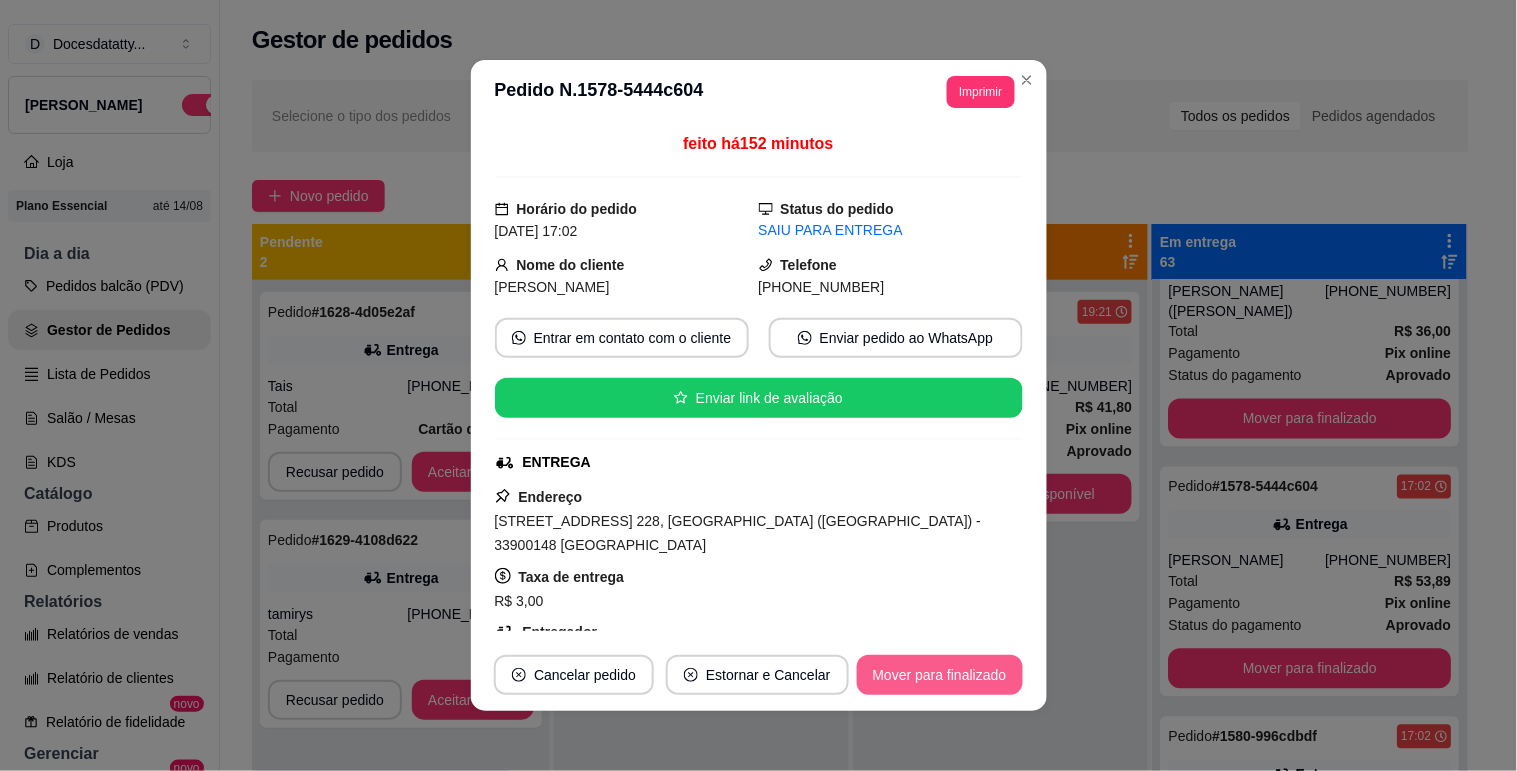 click on "Mover para finalizado" at bounding box center (940, 675) 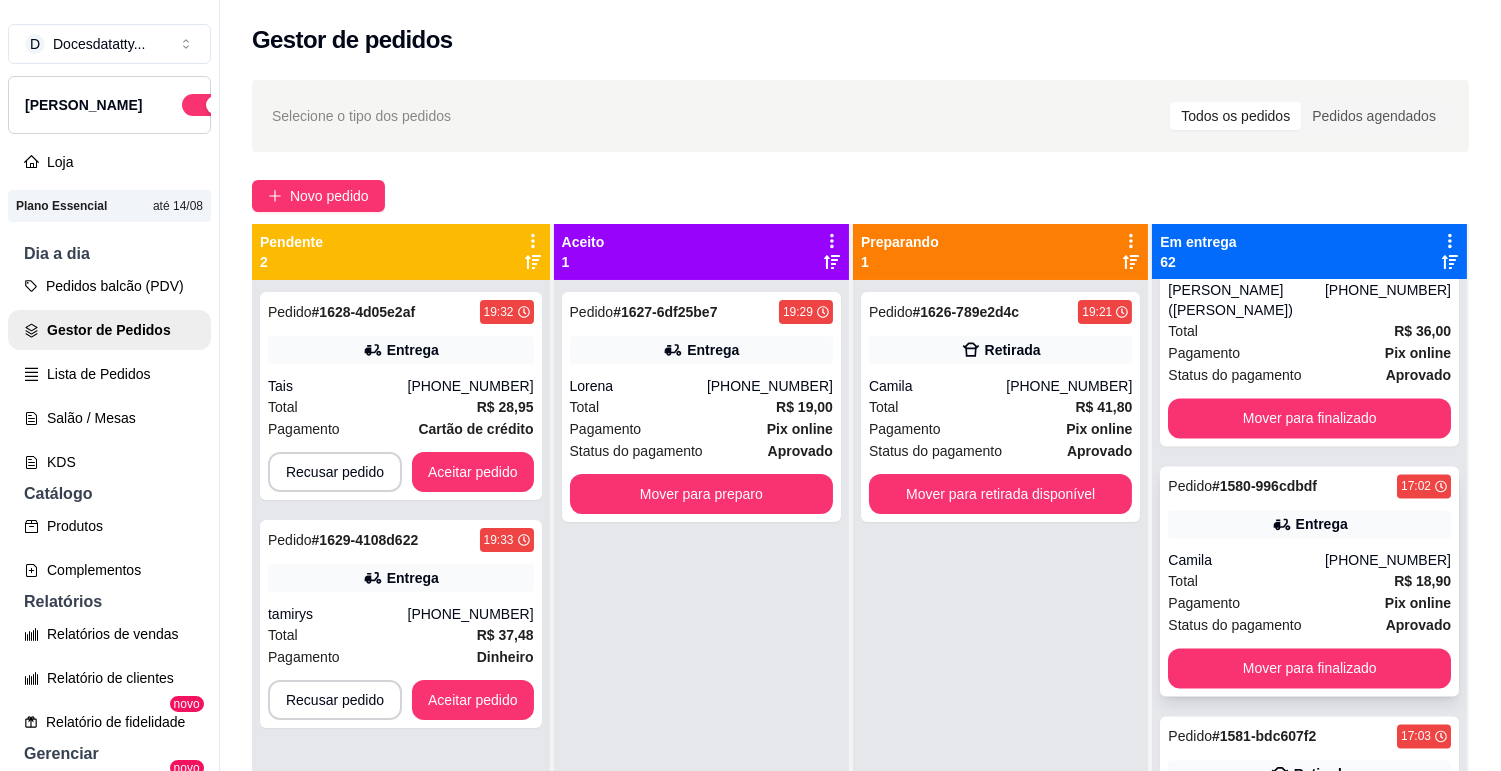 click on "Total R$ 18,90" at bounding box center (1309, 582) 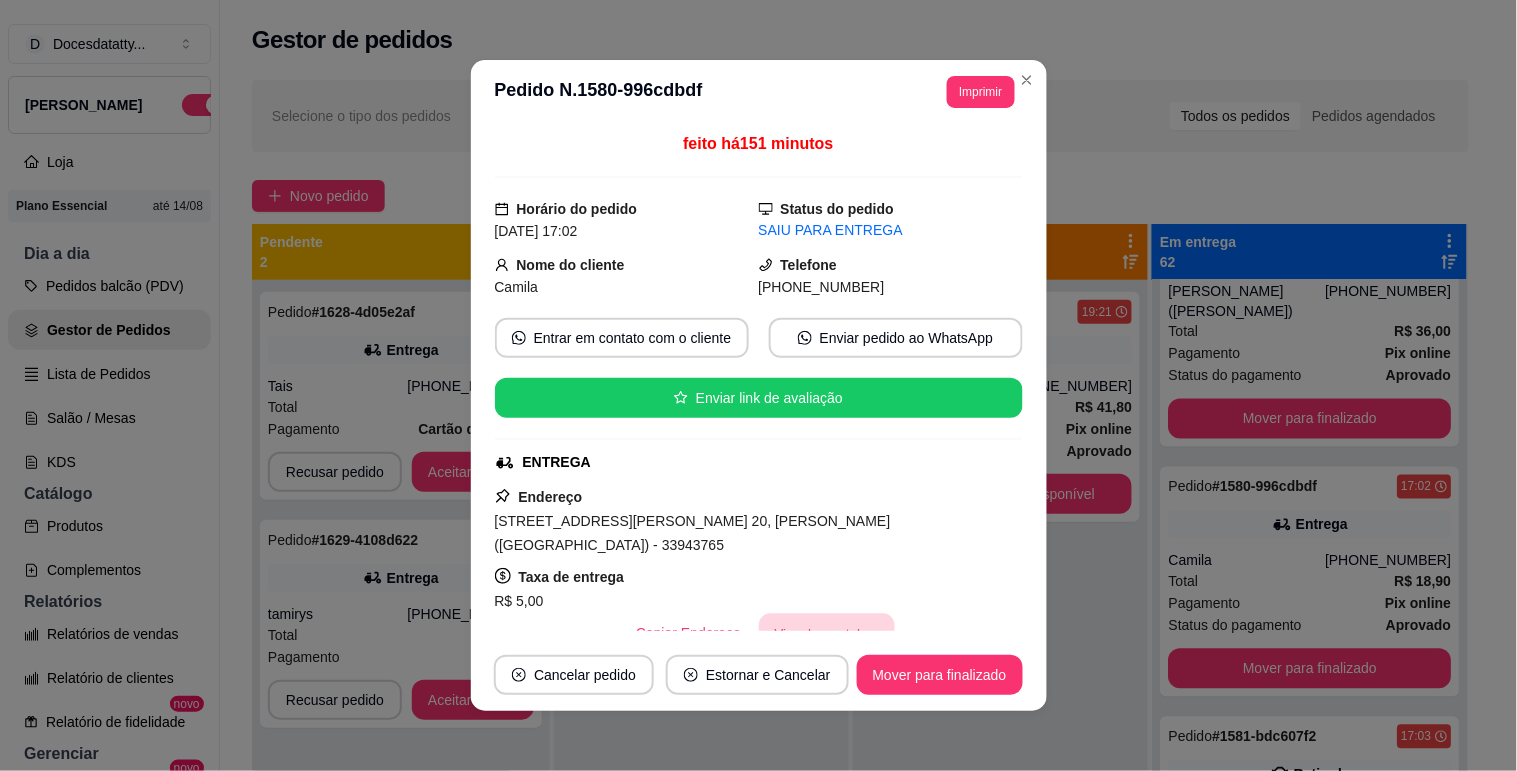 click on "Vincular motoboy" at bounding box center (827, 633) 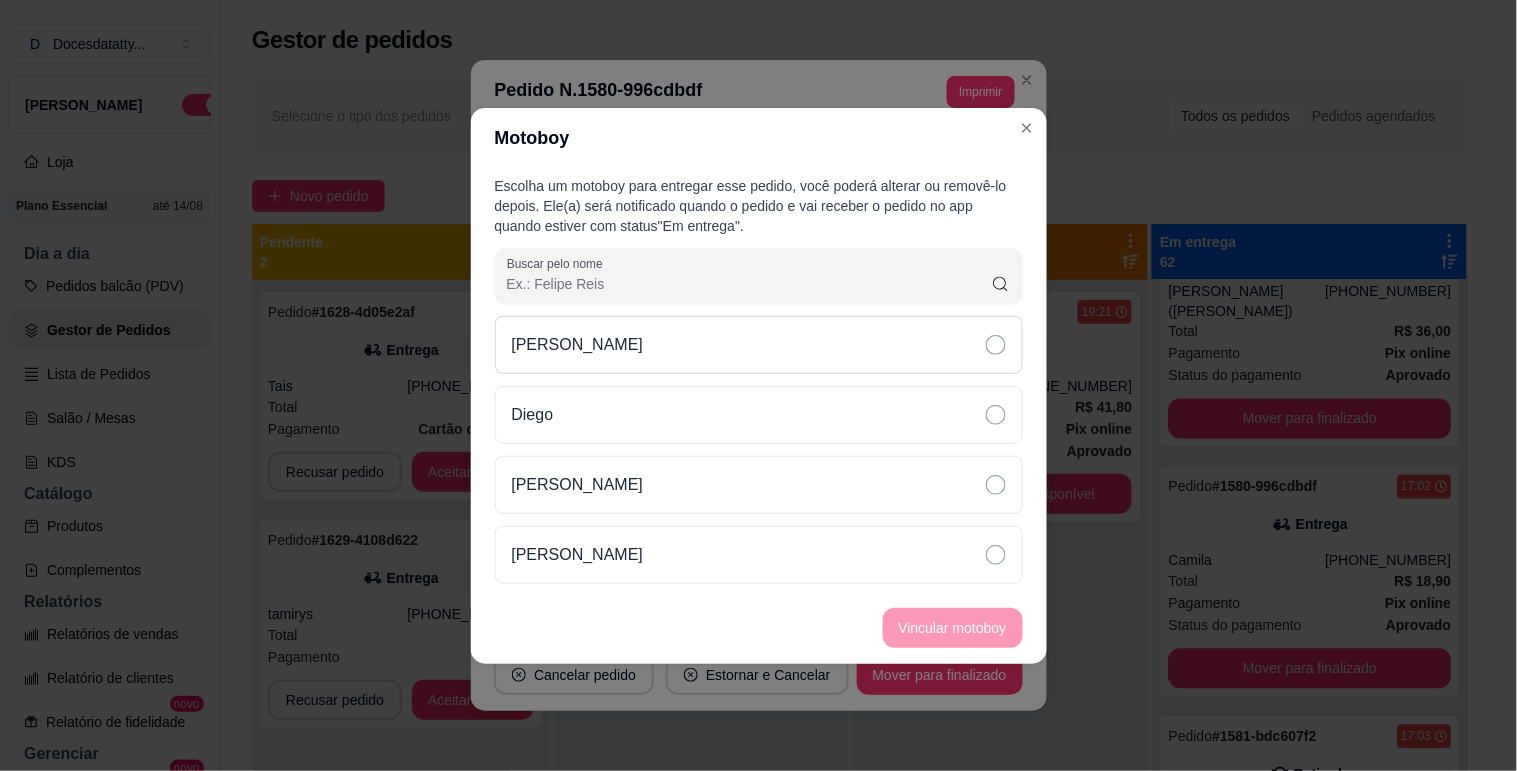 click on "[PERSON_NAME]" at bounding box center (759, 345) 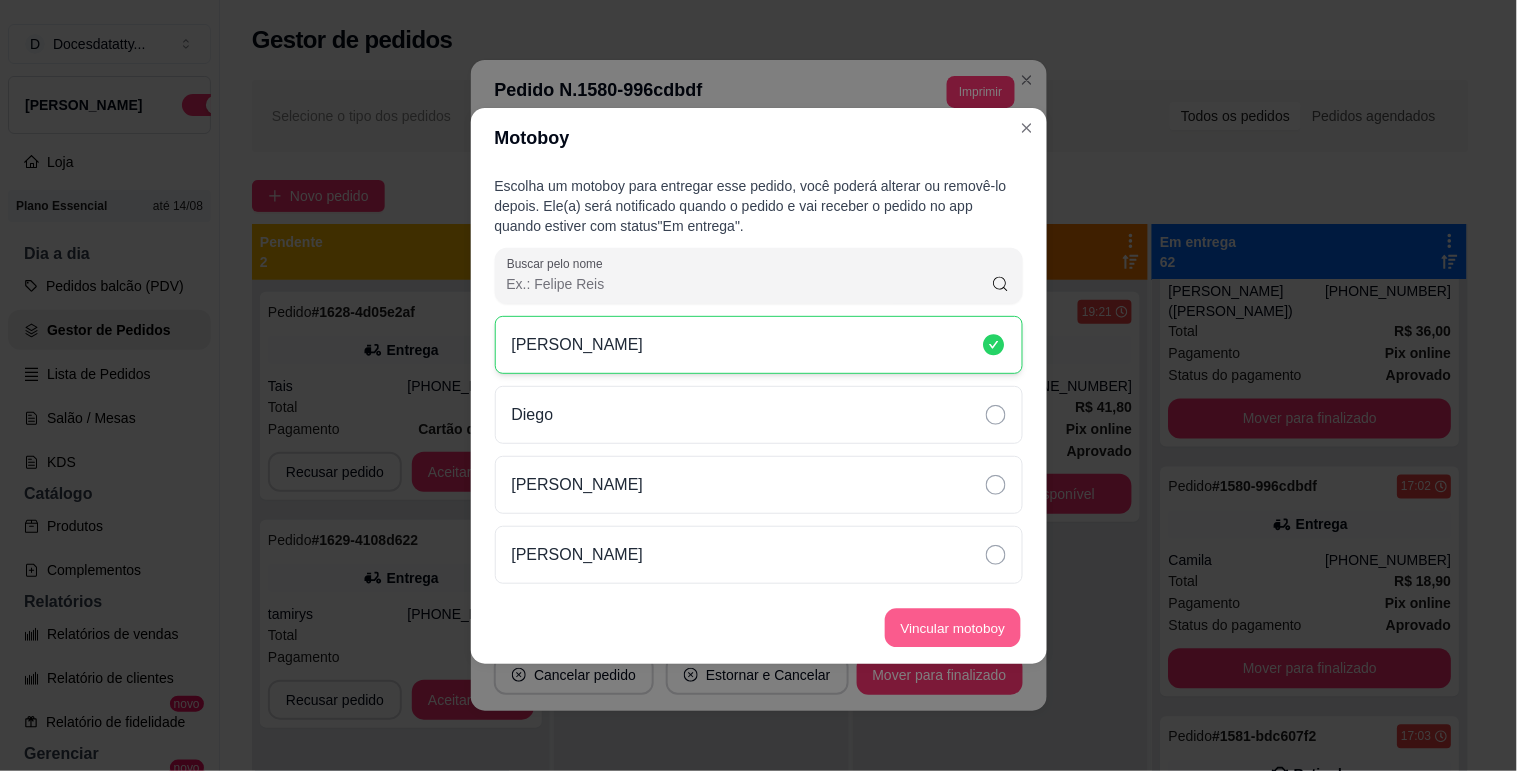 click on "Vincular motoboy" at bounding box center (953, 627) 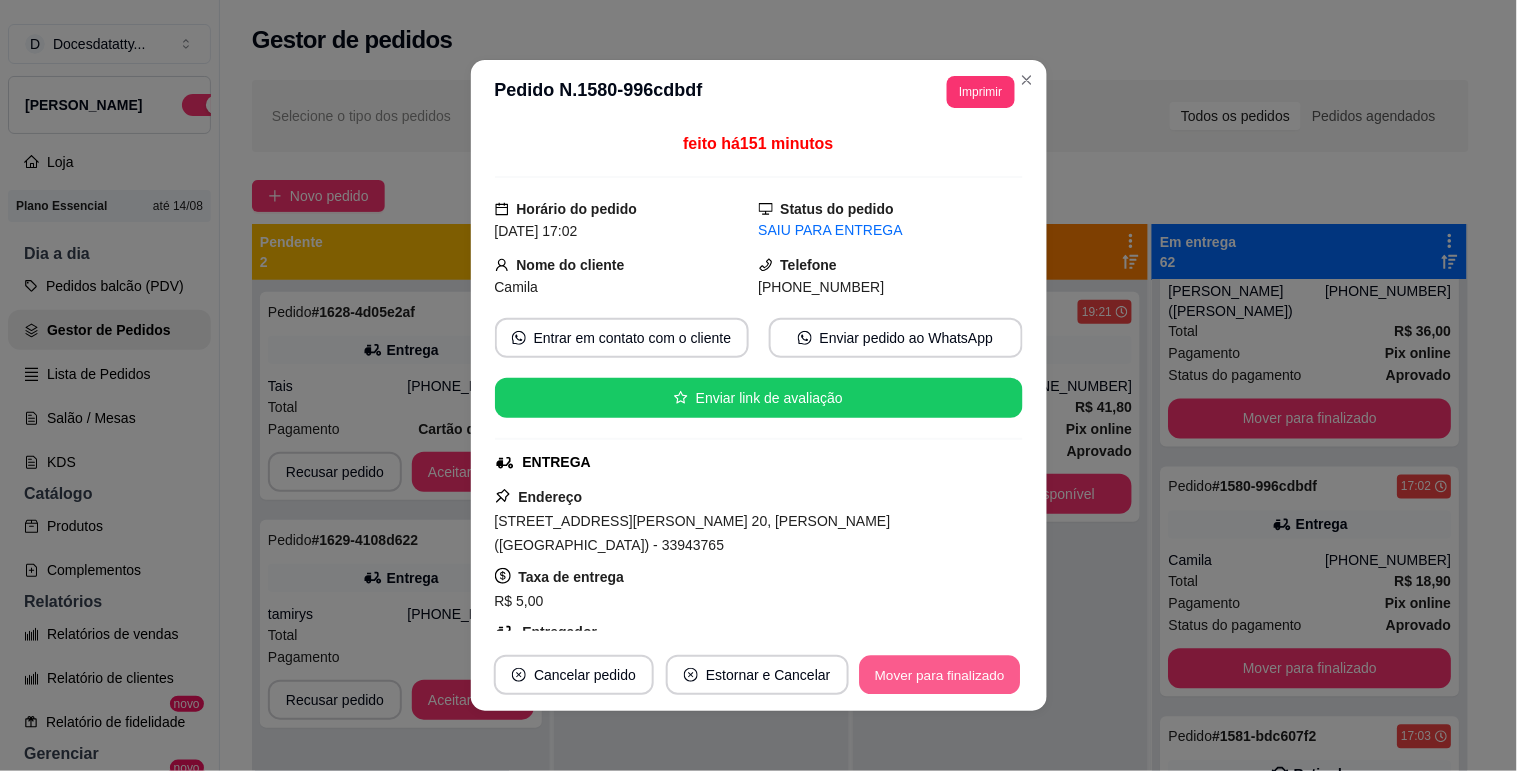 click on "Mover para finalizado" at bounding box center [939, 675] 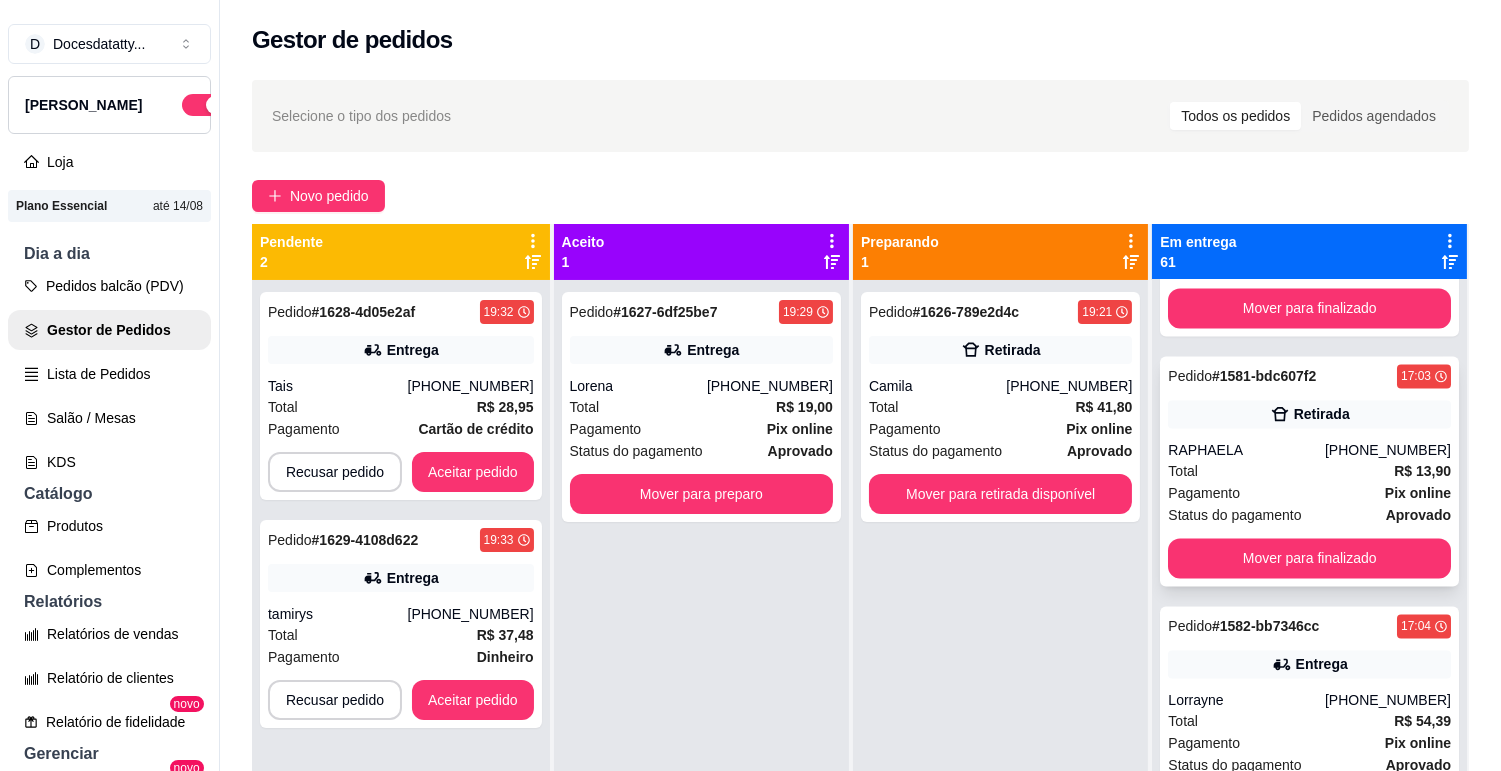 scroll, scrollTop: 7000, scrollLeft: 0, axis: vertical 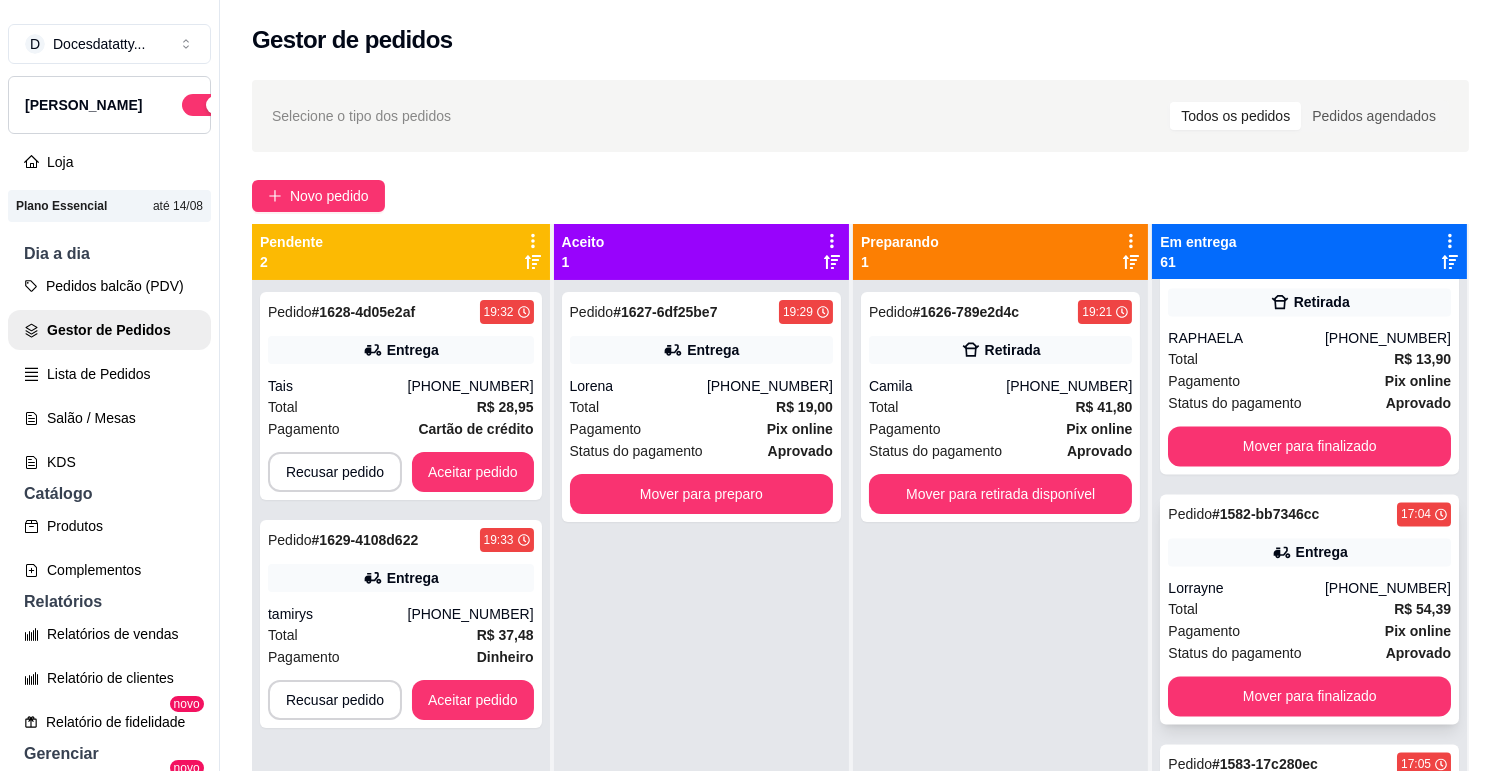 click 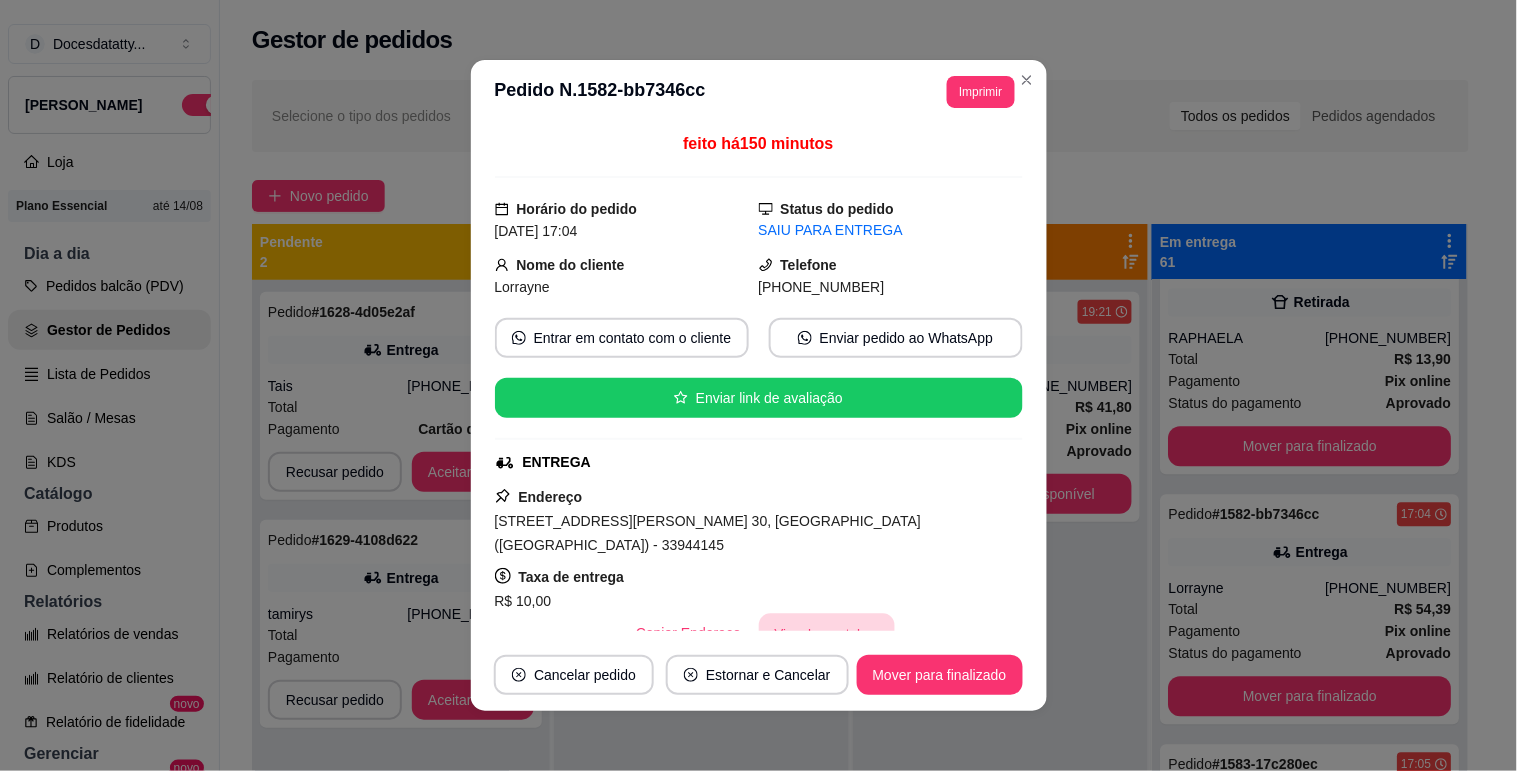 click on "Vincular motoboy" at bounding box center (827, 633) 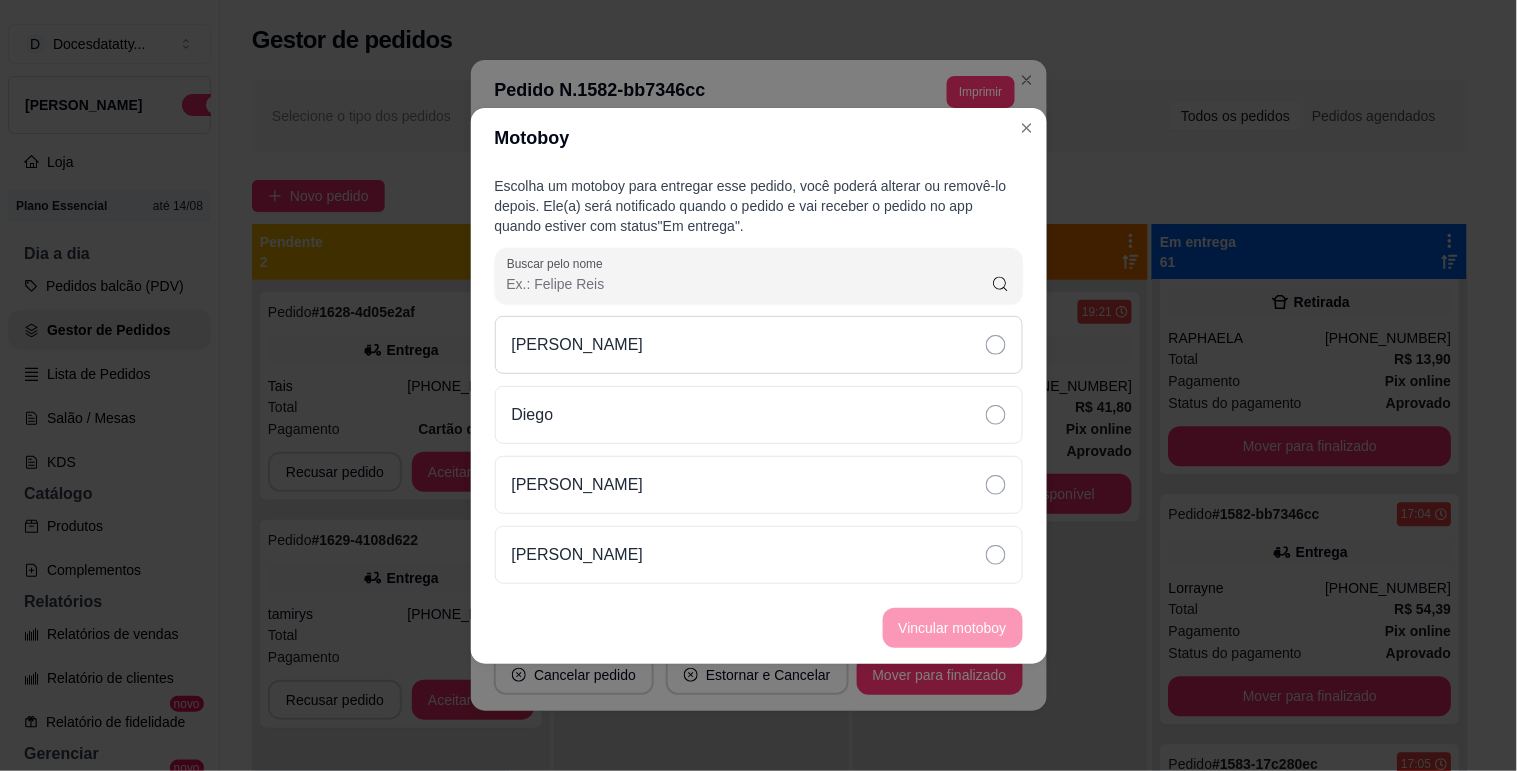 click on "[PERSON_NAME]" at bounding box center (578, 345) 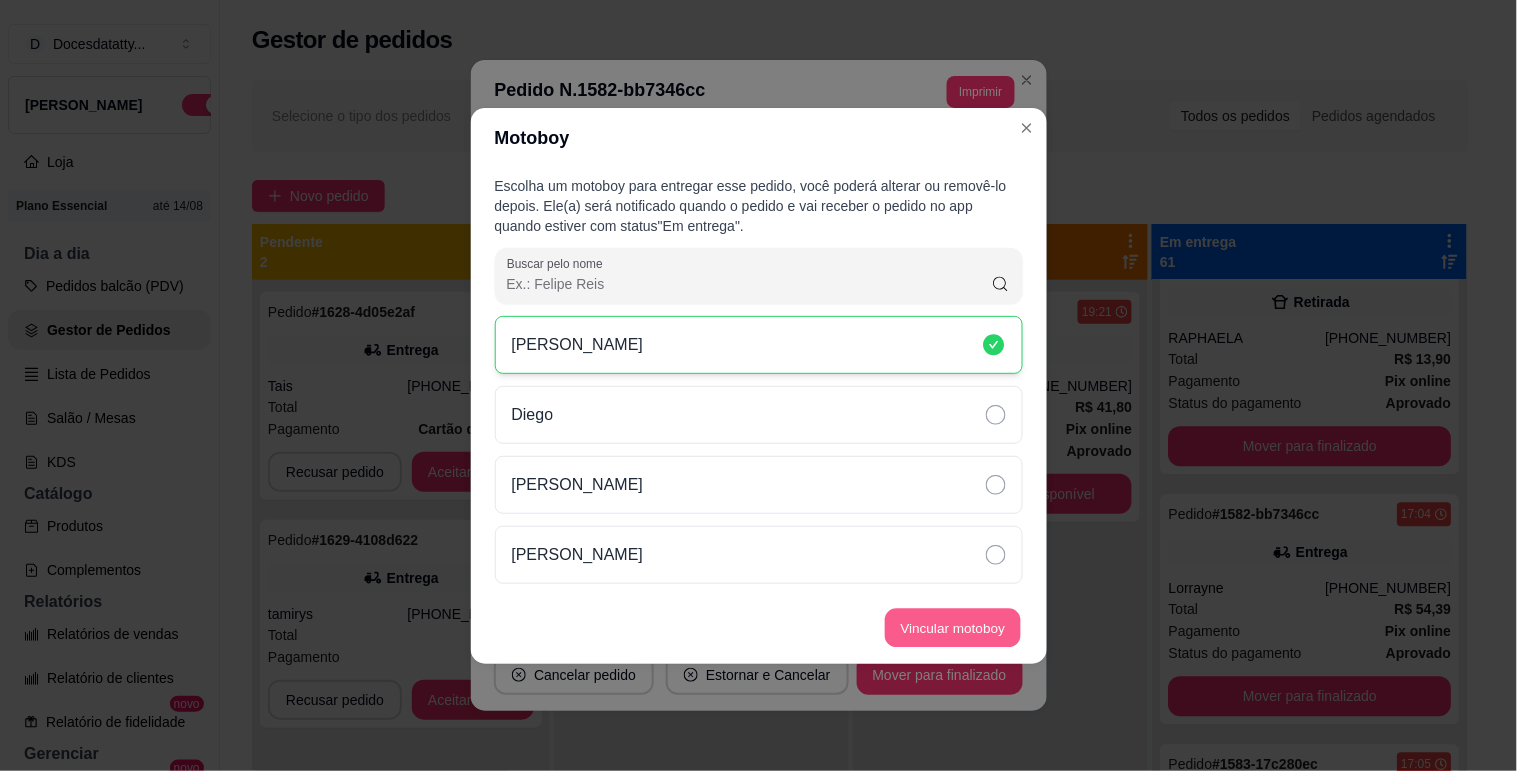 click on "Vincular motoboy" at bounding box center (953, 627) 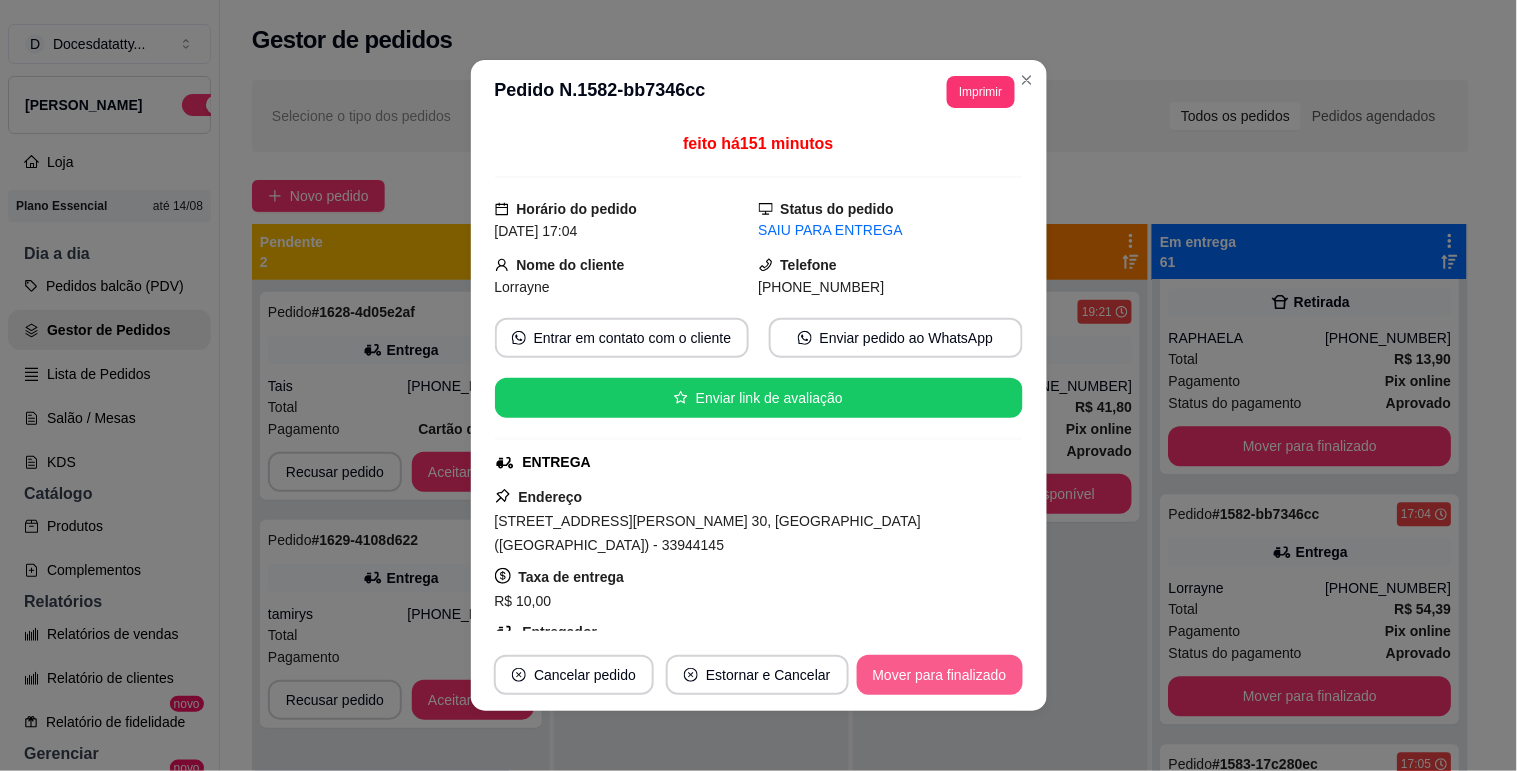 click on "Mover para finalizado" at bounding box center (940, 675) 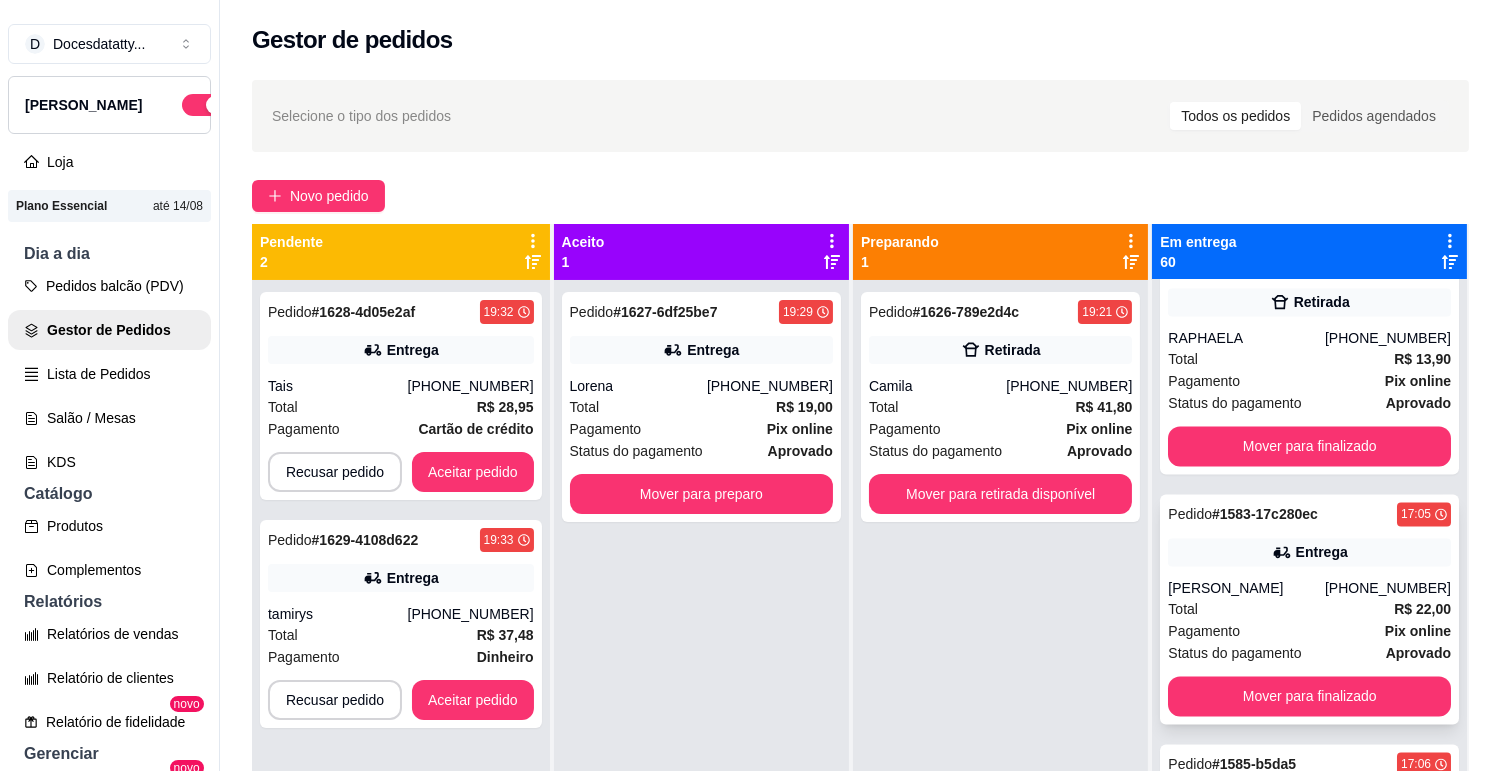 click on "Pedido  # 1583-17c280ec 17:05 Entrega [PERSON_NAME]  [PHONE_NUMBER] Total R$ 22,00 Pagamento Pix online Status do pagamento aprovado Mover para finalizado" at bounding box center [1309, 609] 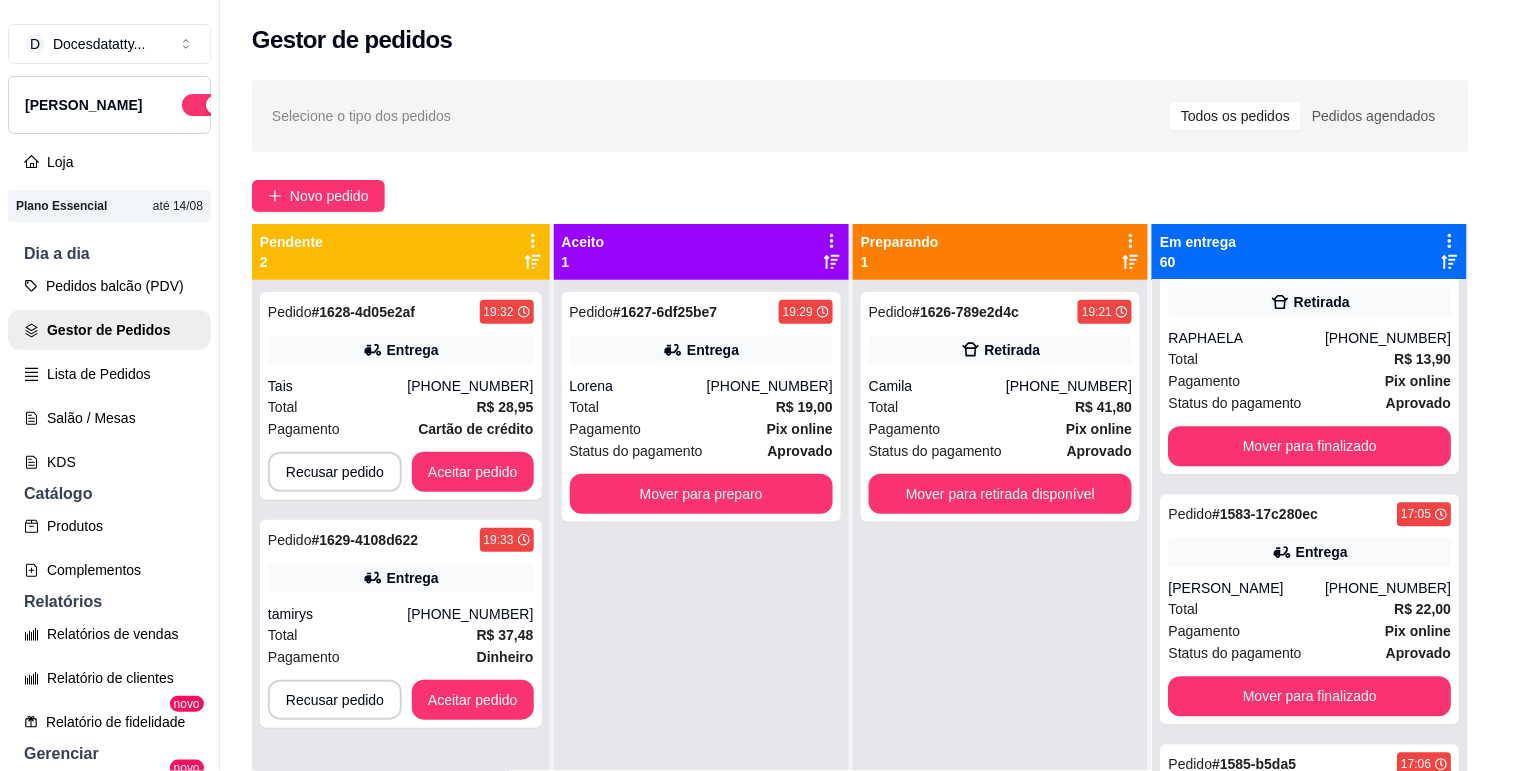 click on "Vincular motoboy" at bounding box center (827, 609) 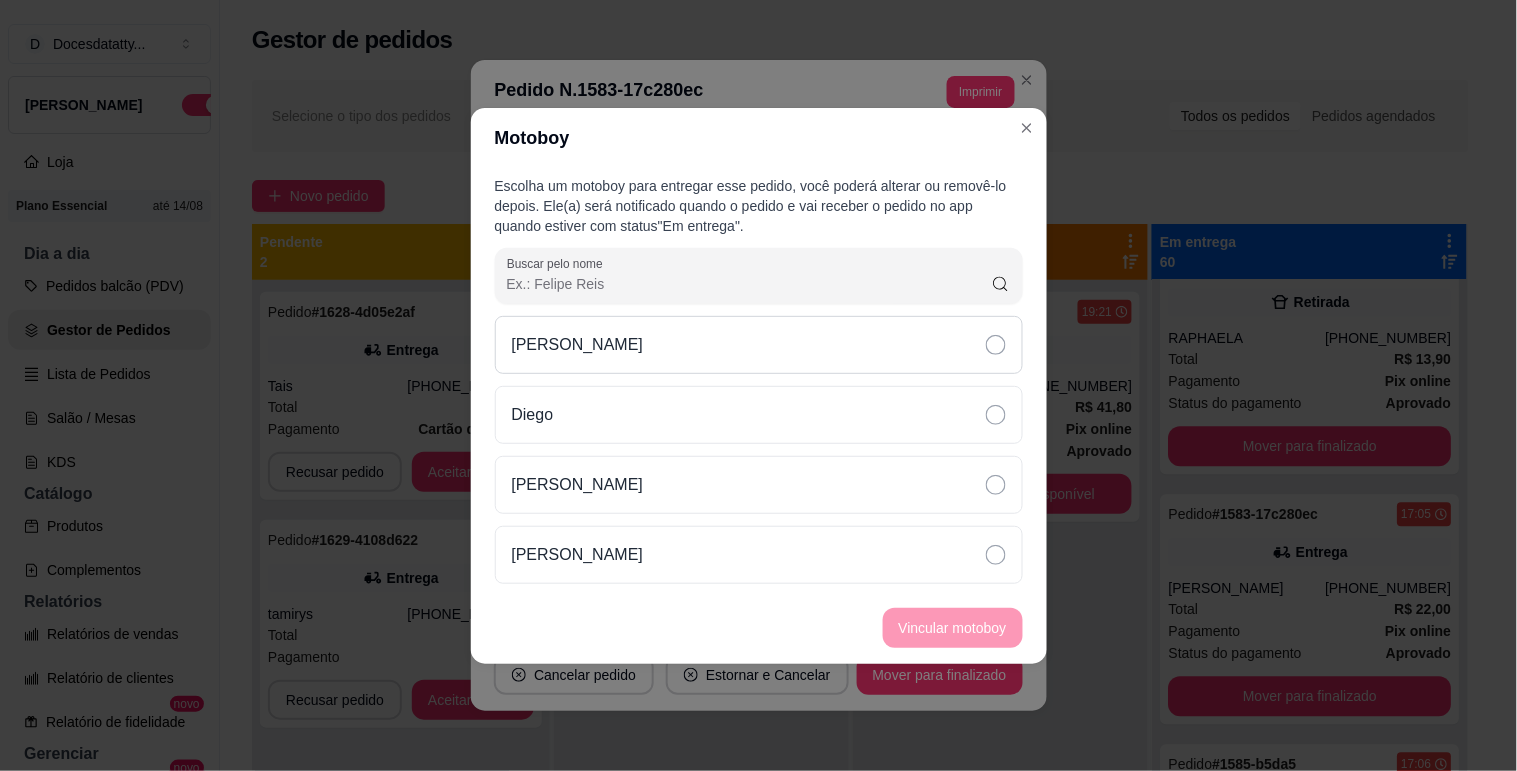 click on "[PERSON_NAME]" at bounding box center (759, 345) 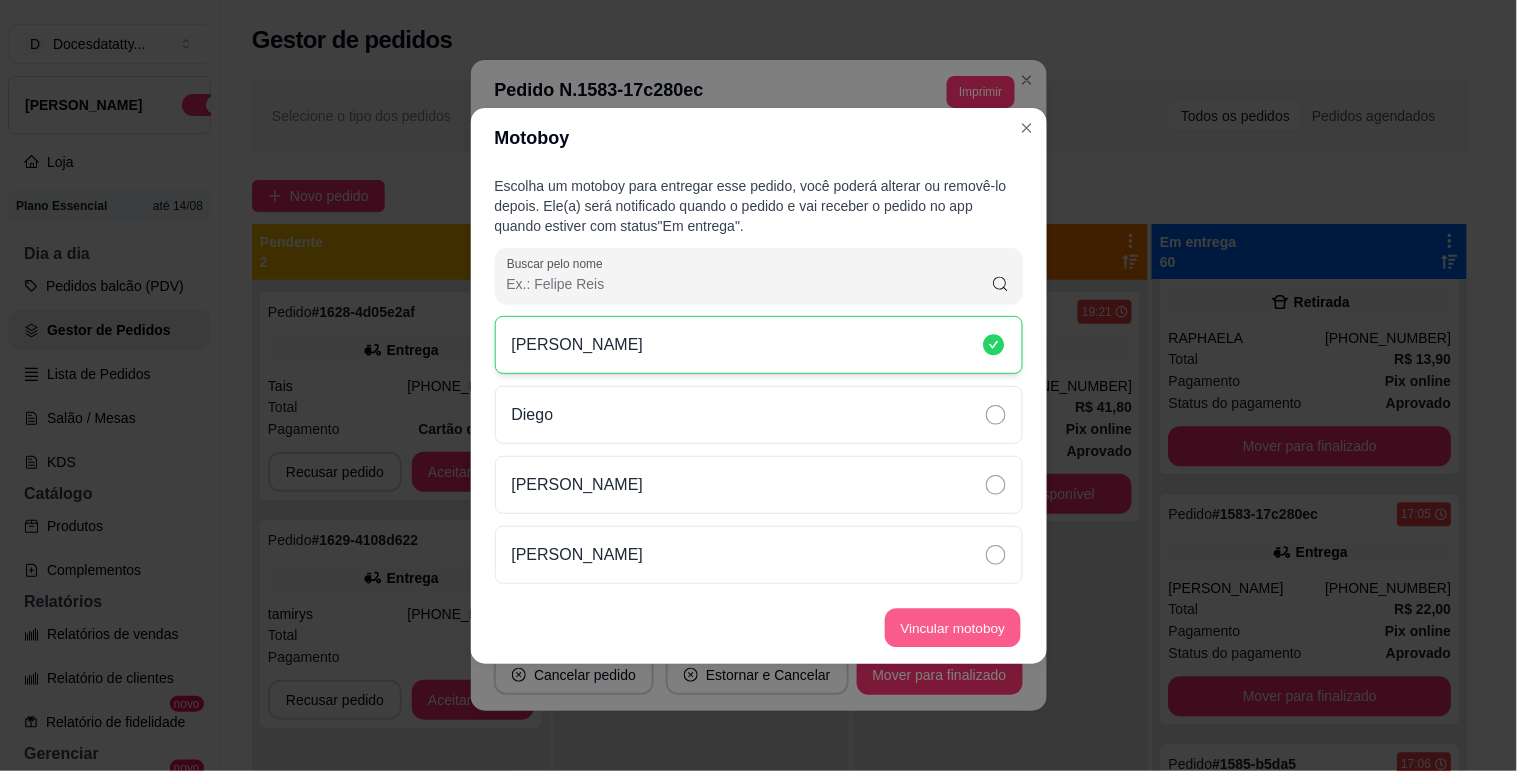 click on "Vincular motoboy" at bounding box center [953, 627] 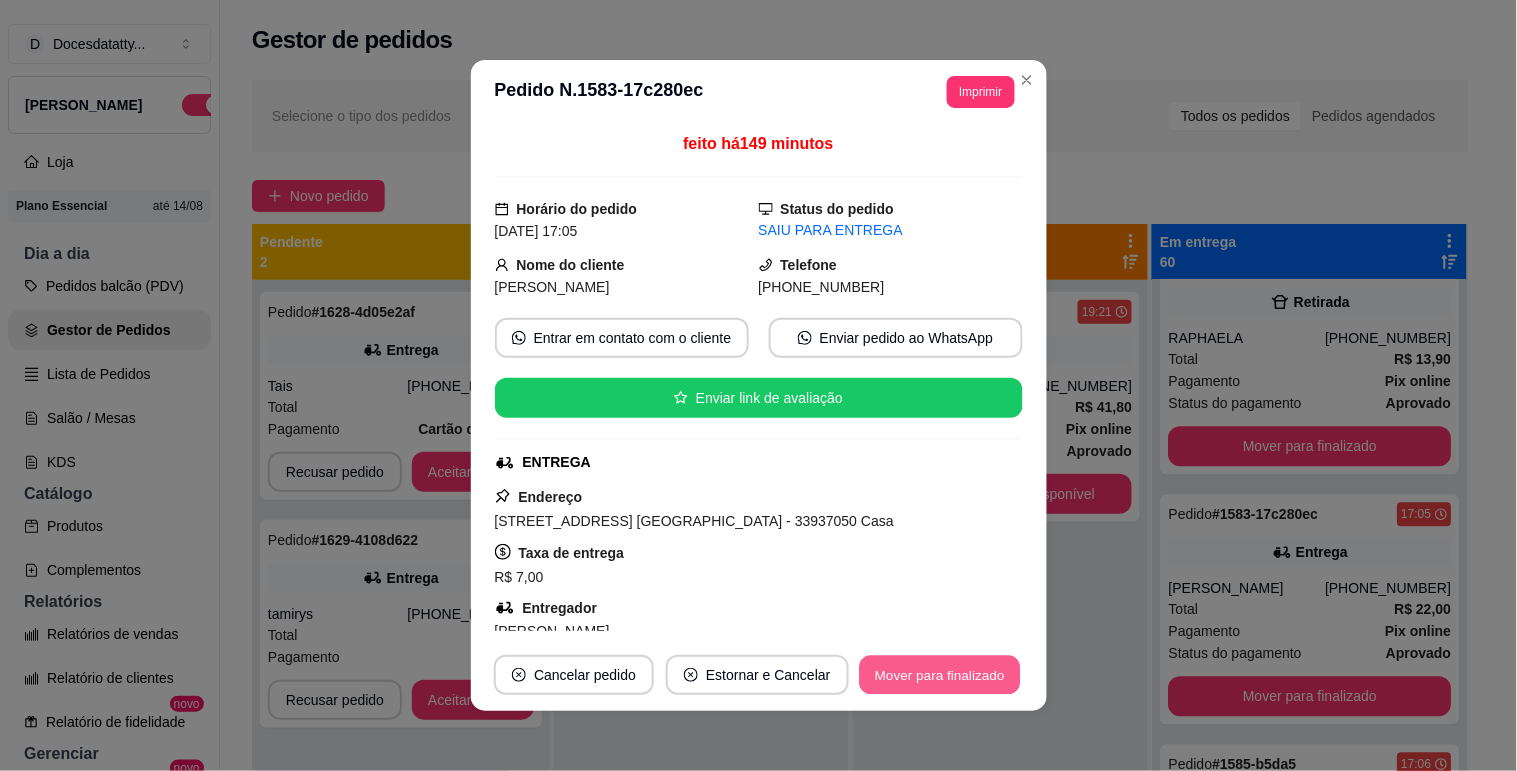 click on "Mover para finalizado" at bounding box center [939, 675] 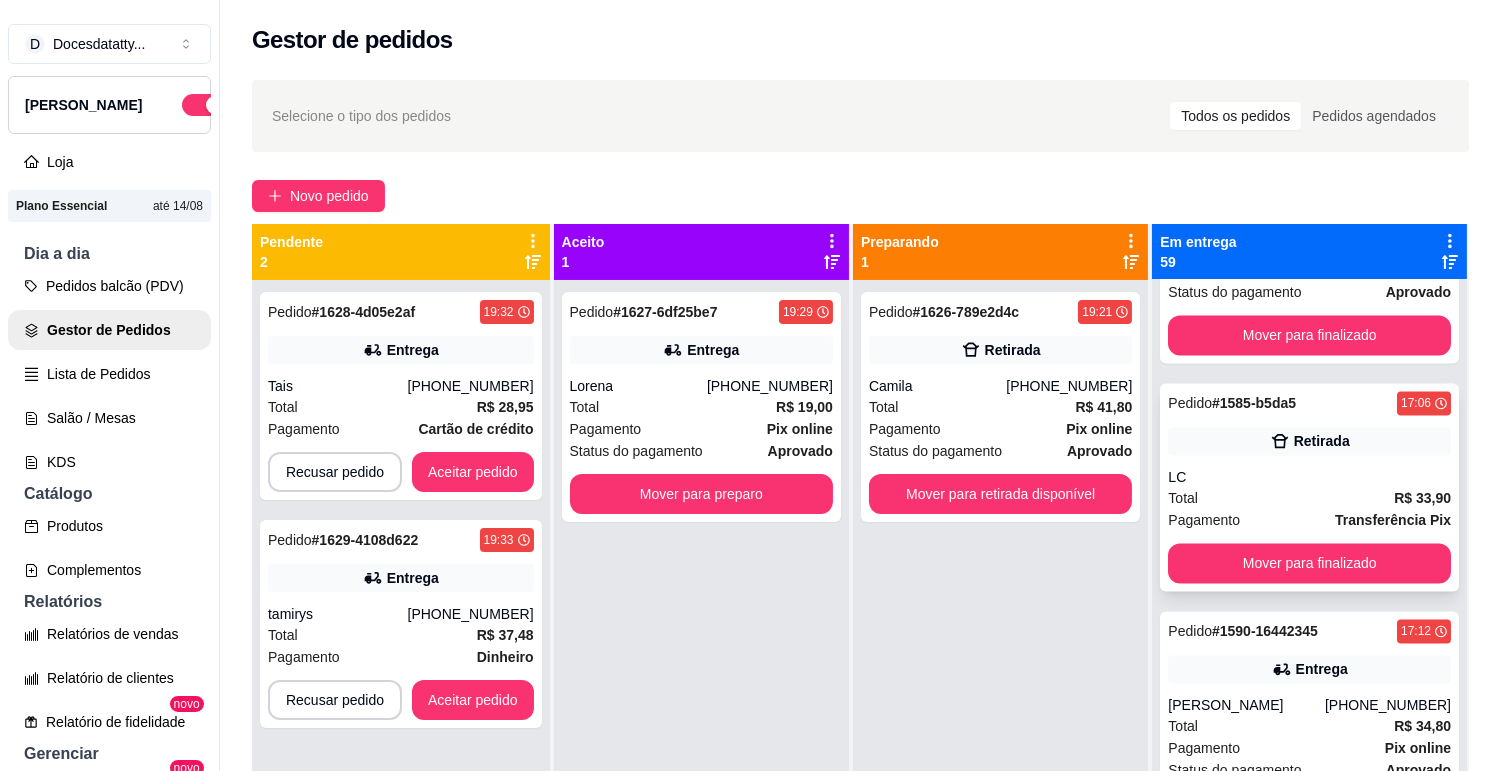 scroll, scrollTop: 7222, scrollLeft: 0, axis: vertical 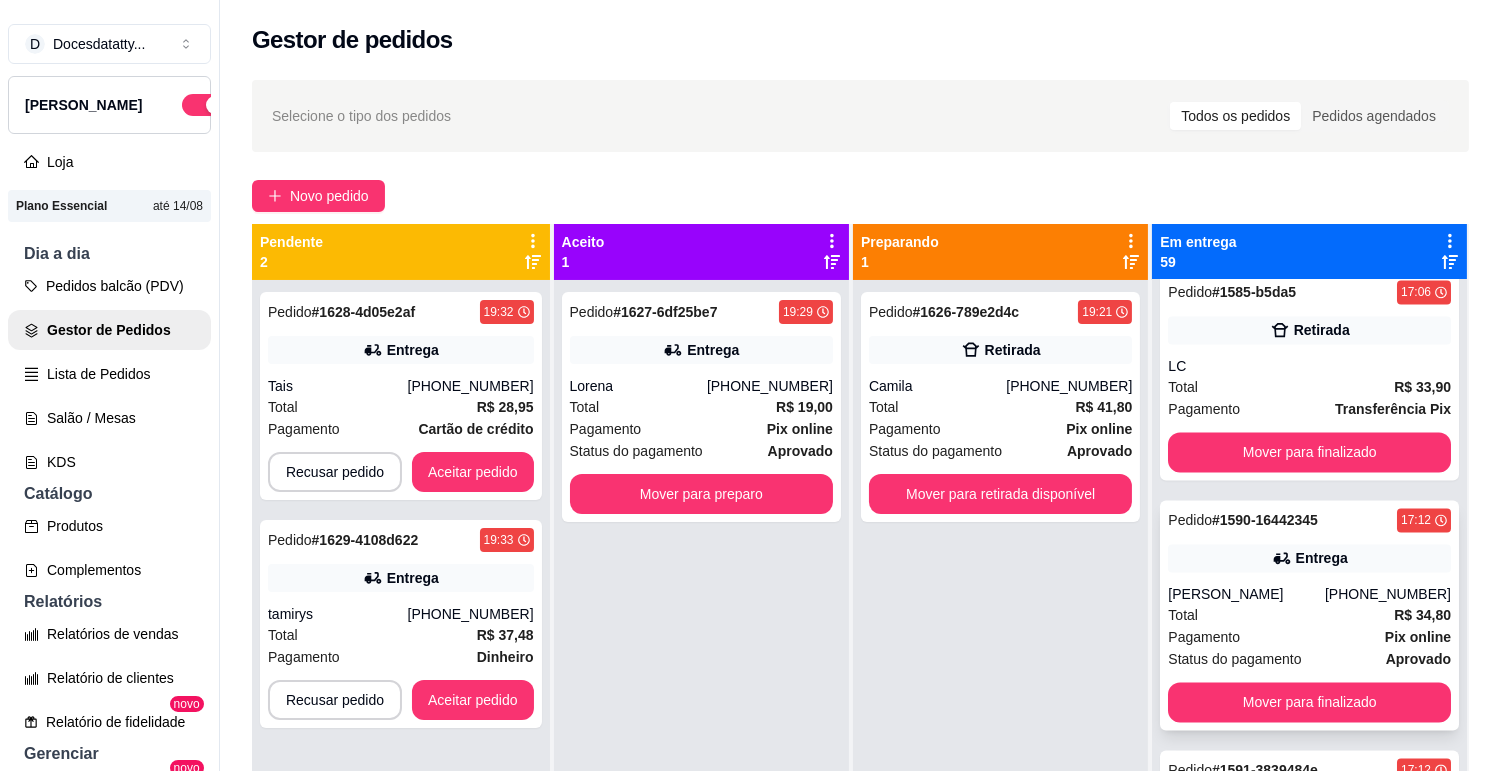 click on "Entrega" at bounding box center (1309, 558) 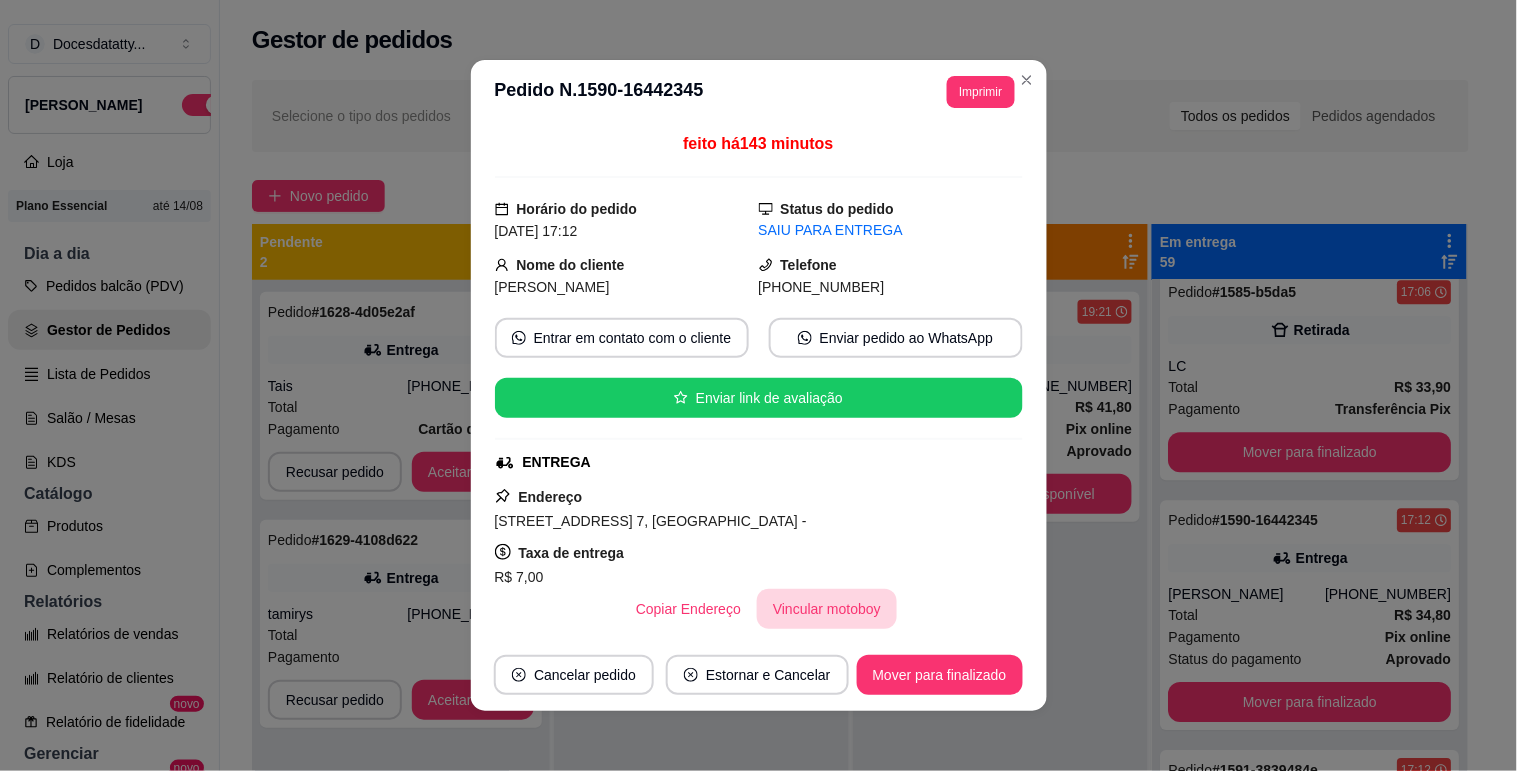 click on "Vincular motoboy" at bounding box center [827, 609] 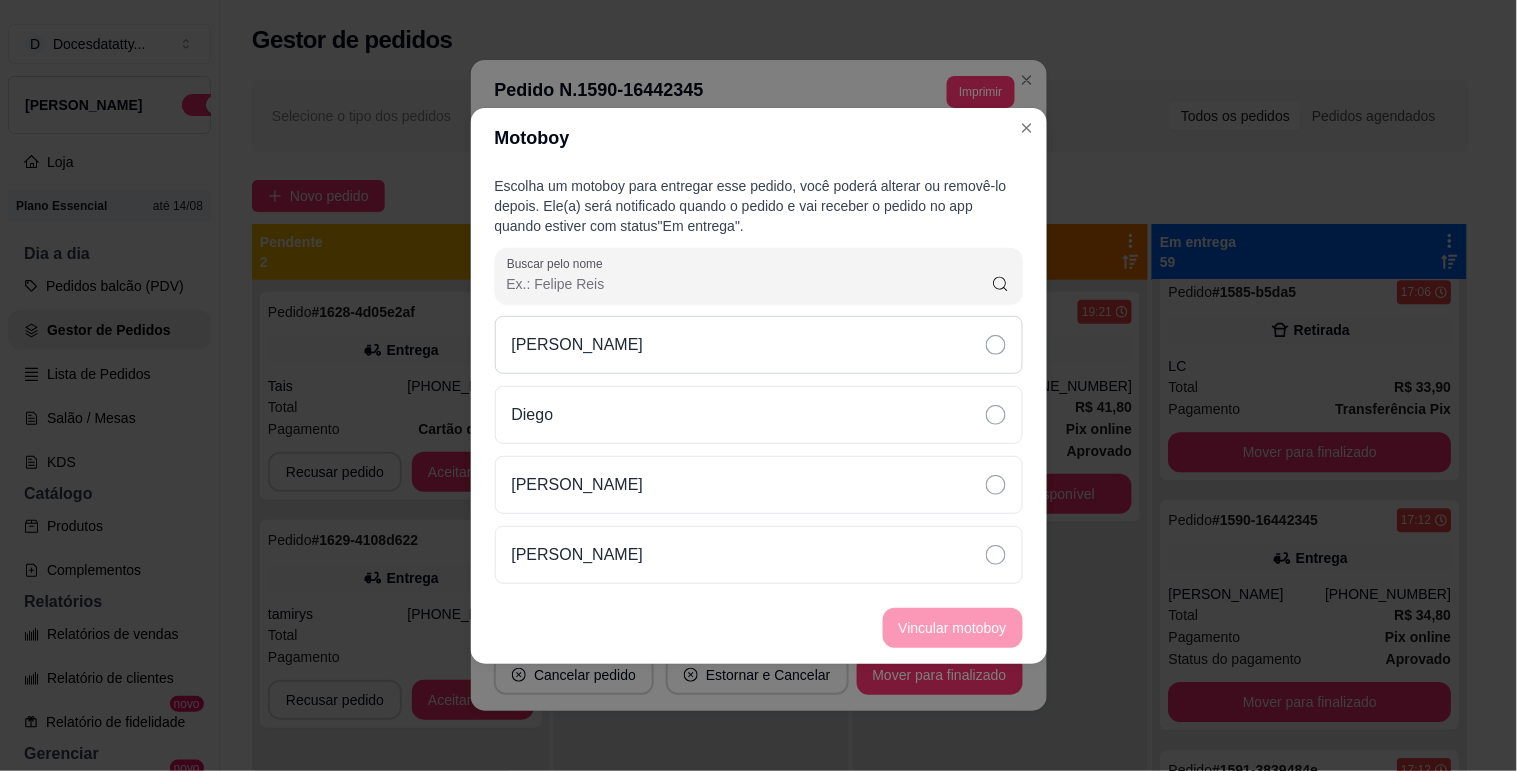 click on "[PERSON_NAME]" at bounding box center (578, 345) 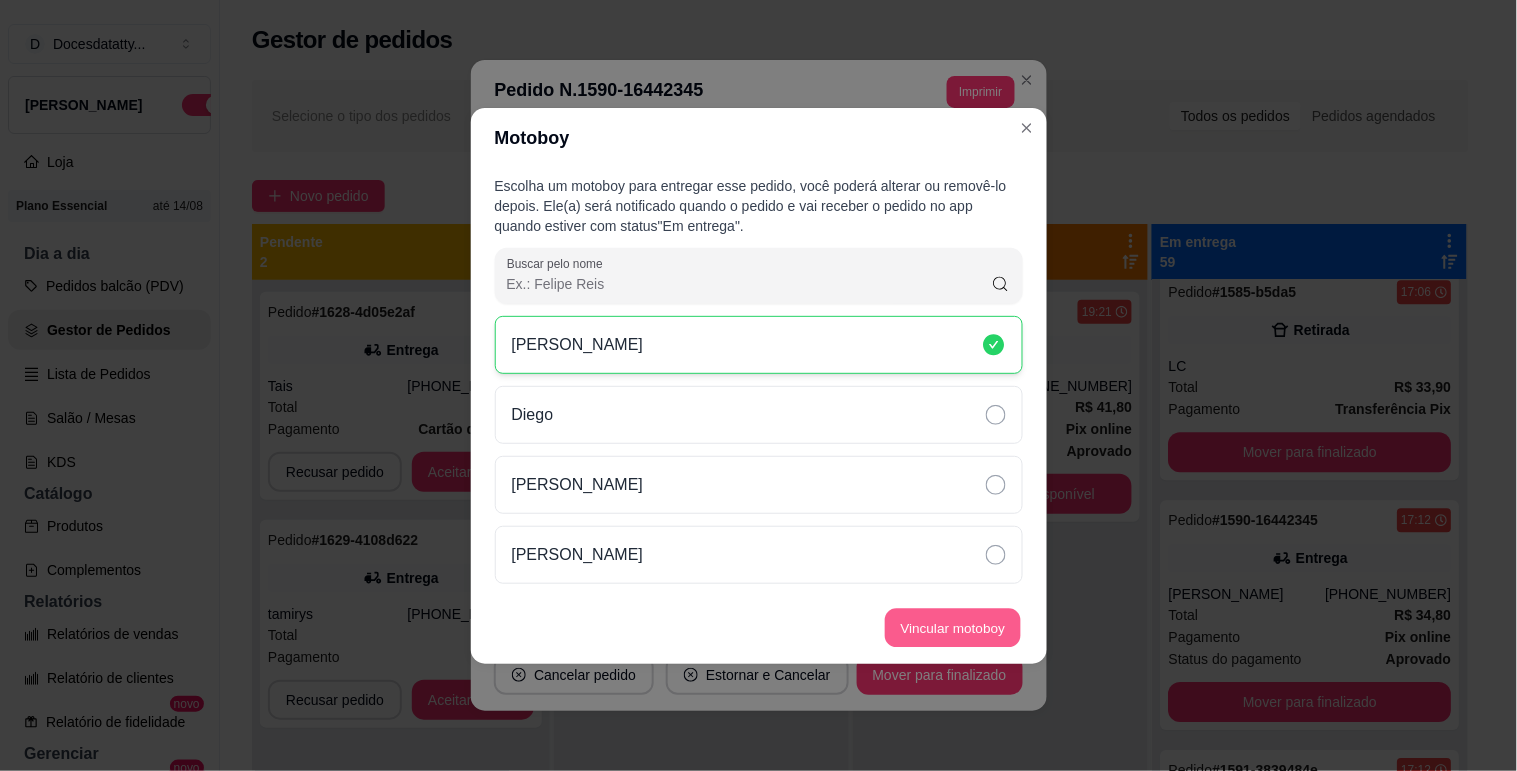 click on "Vincular motoboy" at bounding box center (953, 627) 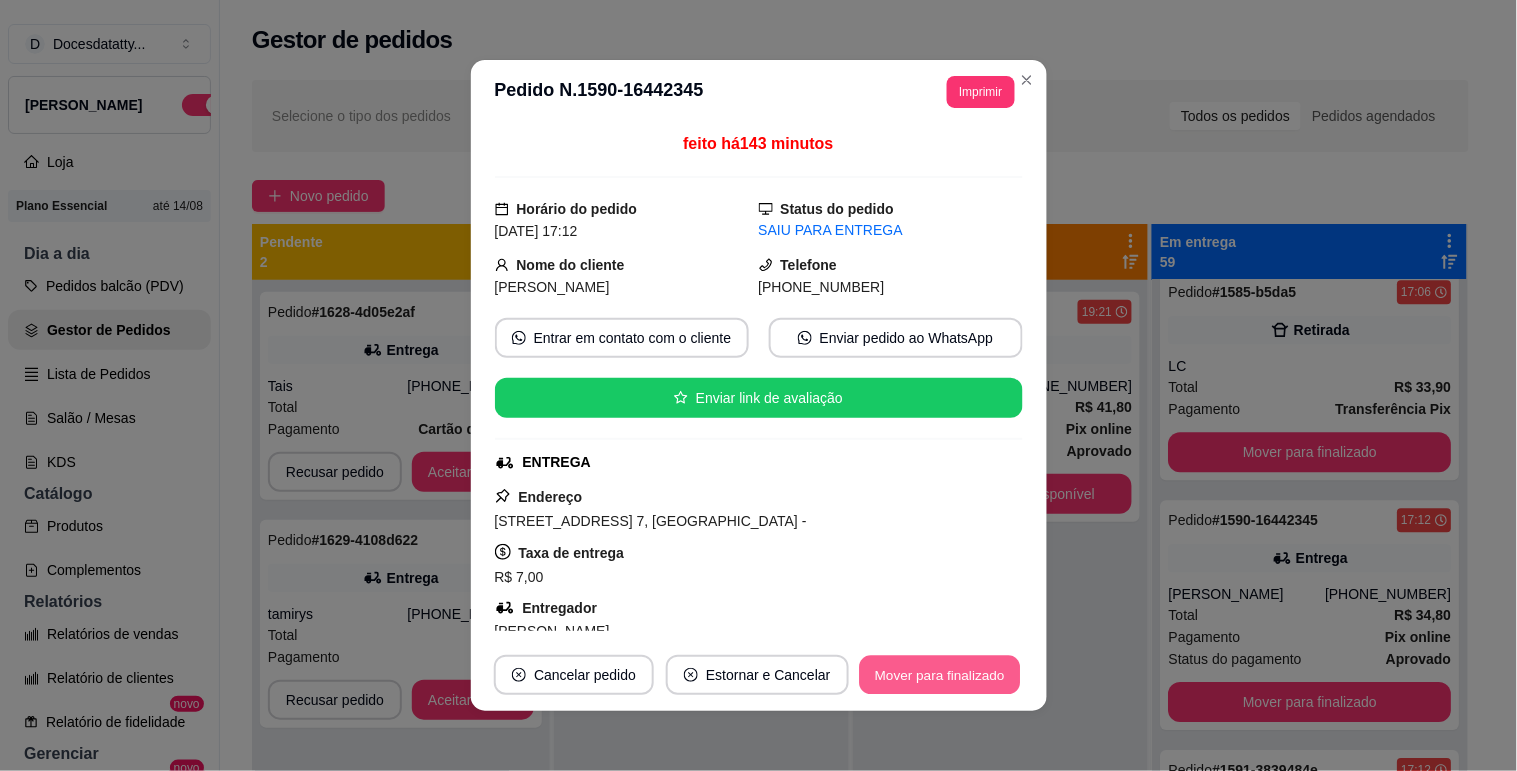 click on "Mover para finalizado" at bounding box center (939, 675) 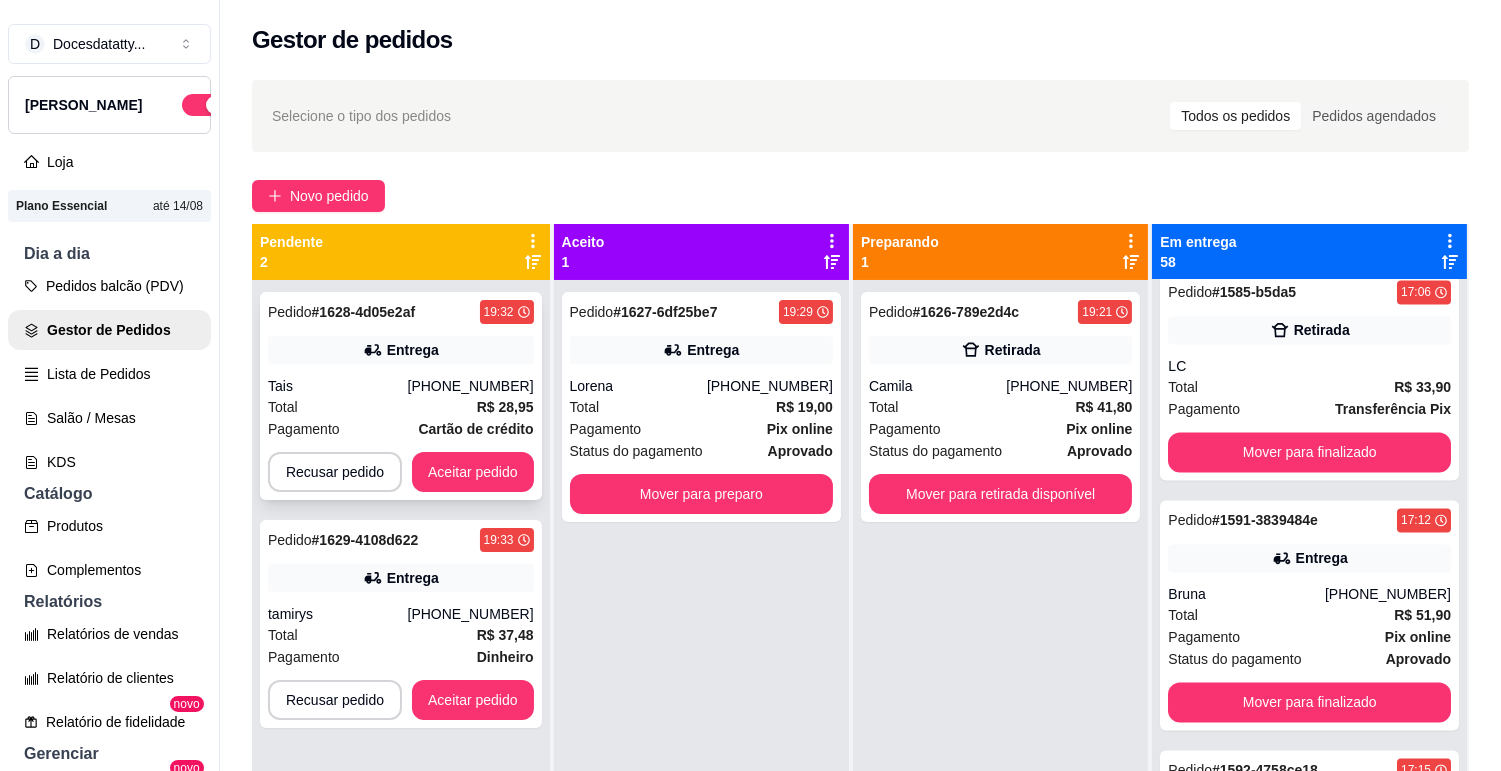 click on "Aceitar pedido" at bounding box center (473, 472) 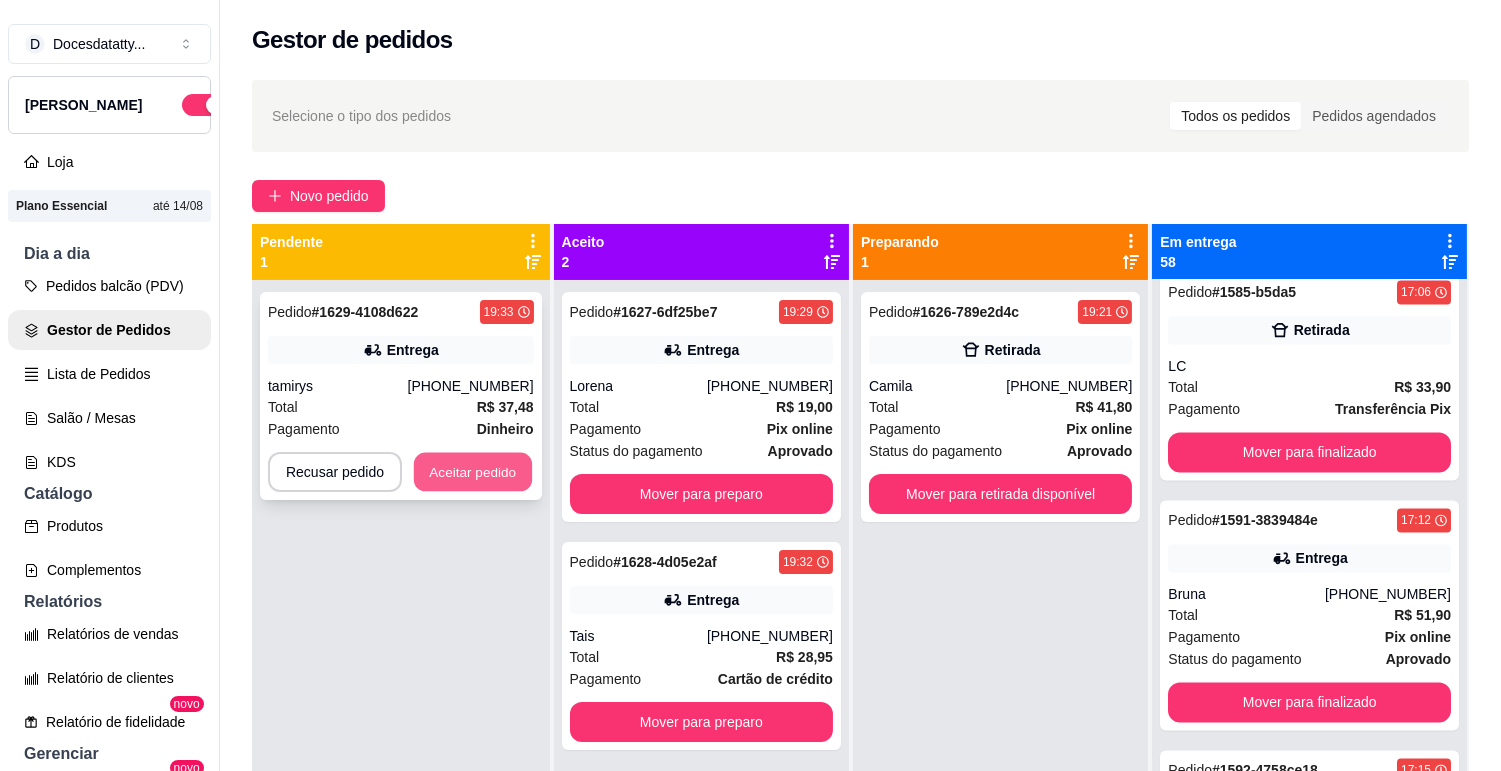 click on "Aceitar pedido" at bounding box center [473, 472] 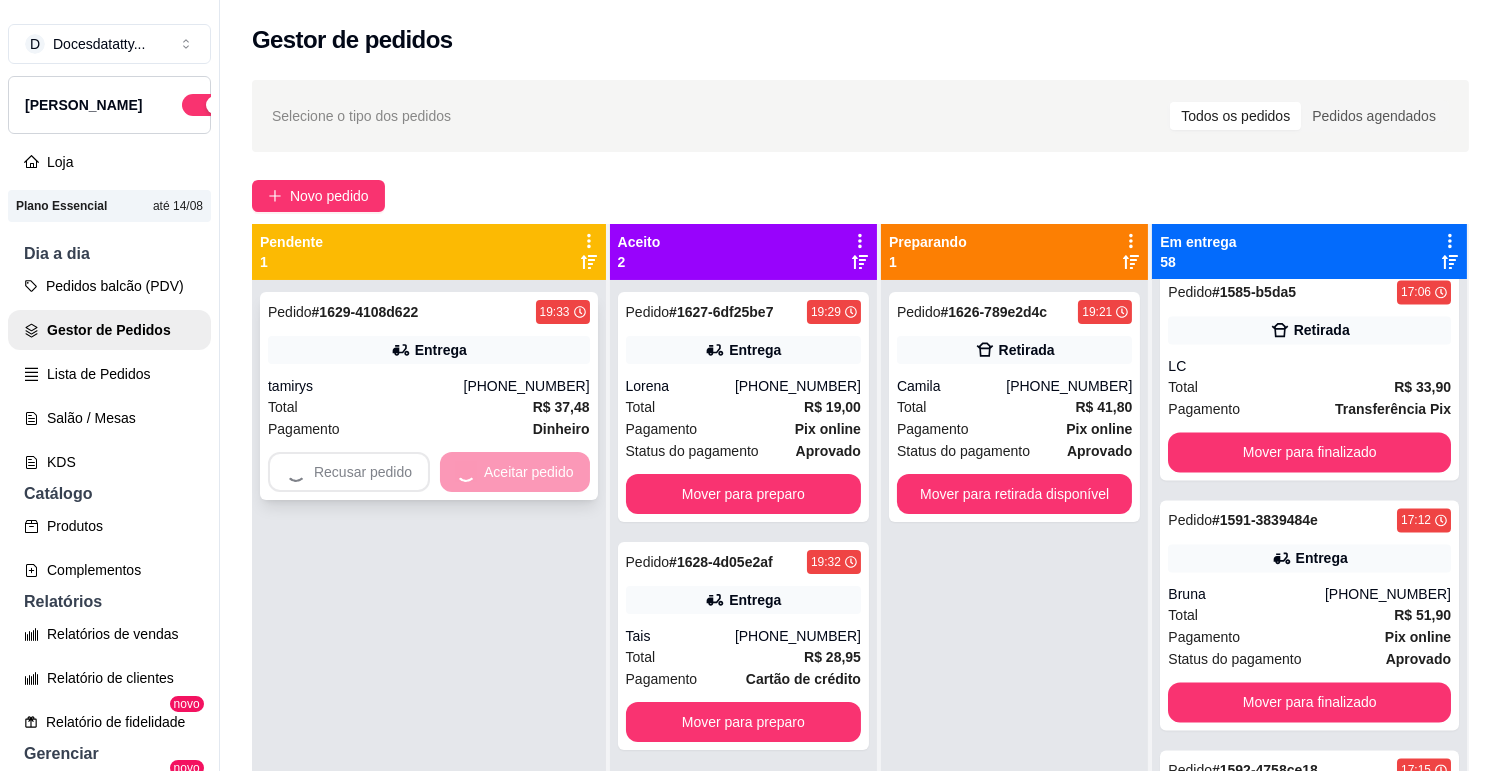 scroll, scrollTop: 7242, scrollLeft: 0, axis: vertical 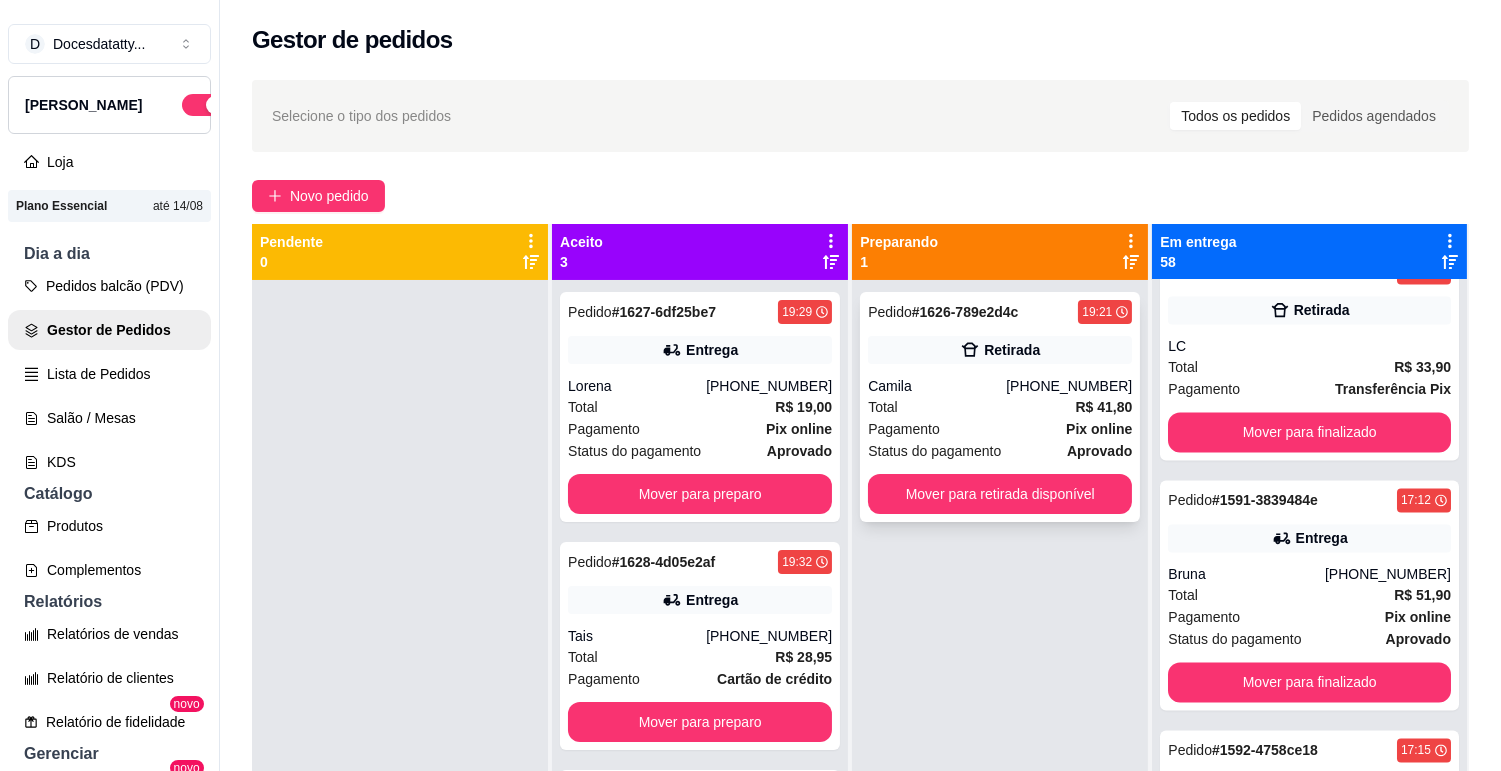 click on "Mover para preparo" at bounding box center (700, 494) 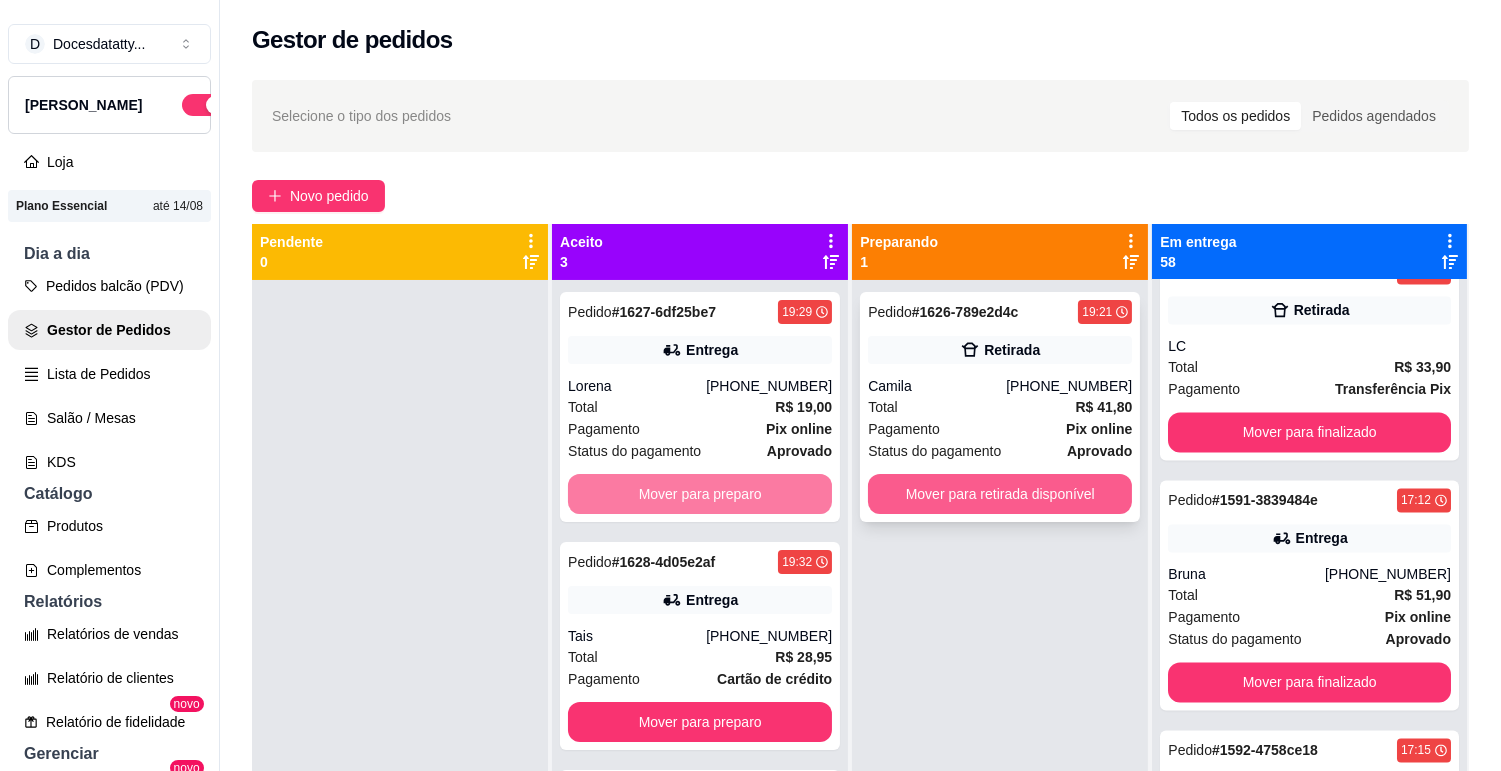 scroll, scrollTop: 7222, scrollLeft: 0, axis: vertical 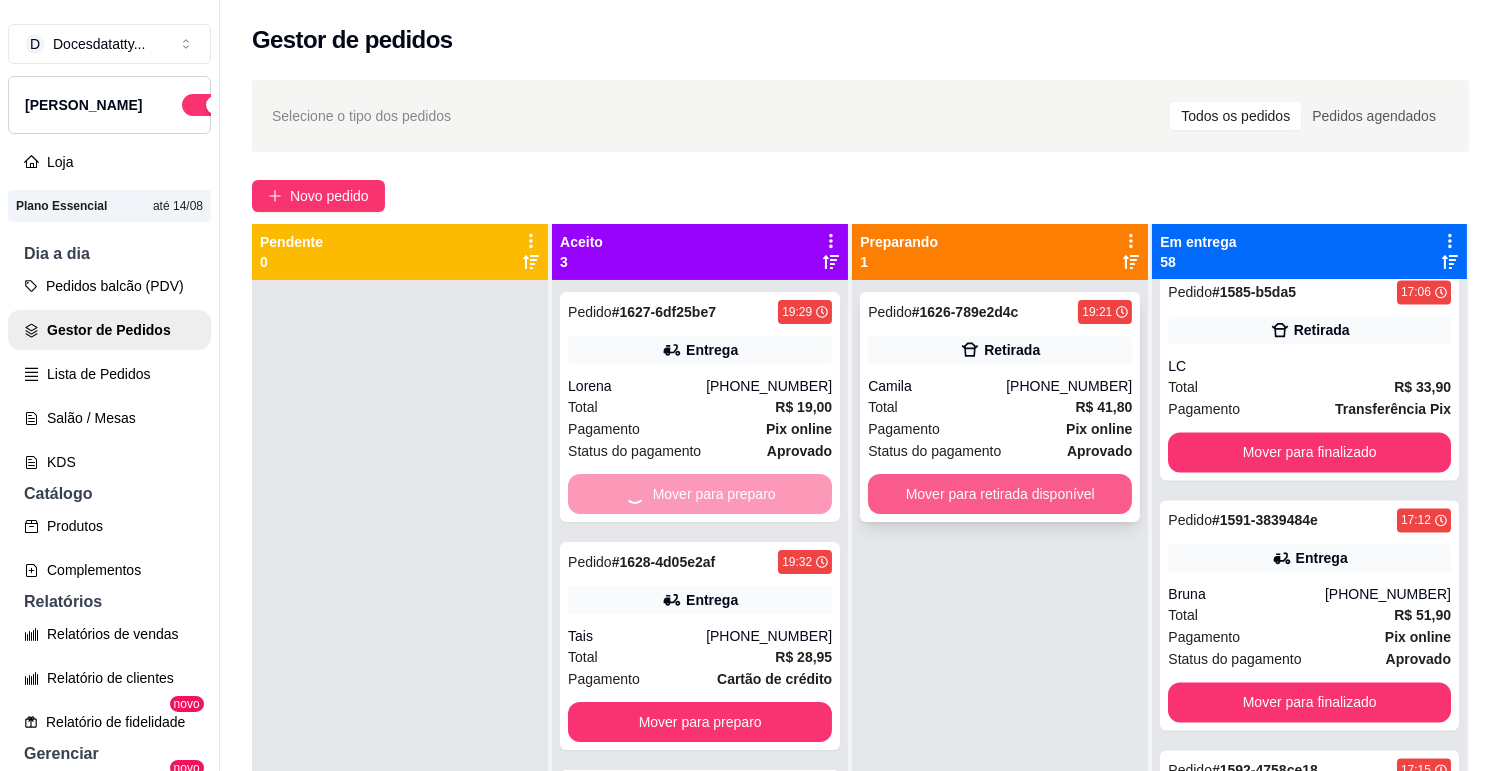 click on "Mover para retirada disponível" at bounding box center (1000, 494) 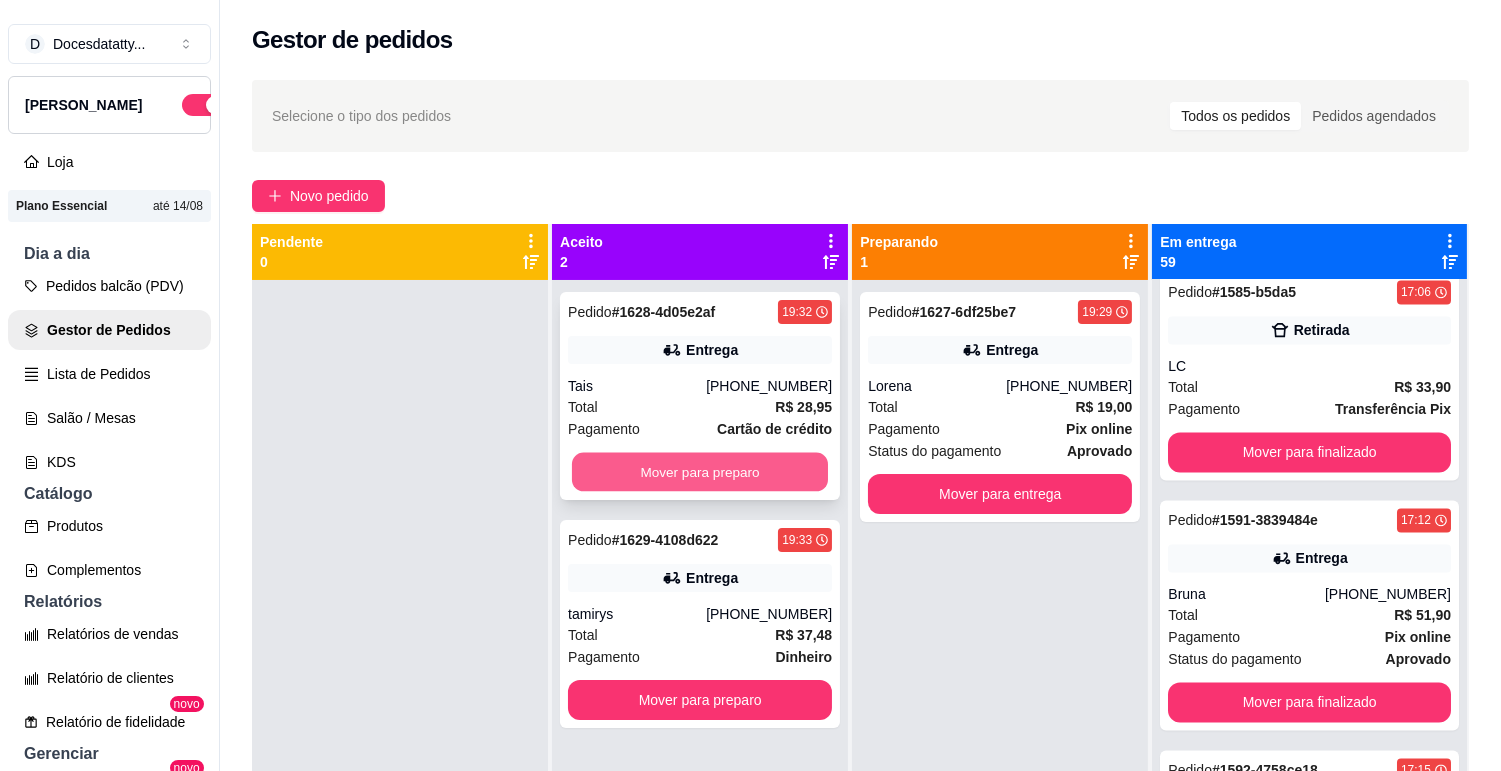 click on "Mover para preparo" at bounding box center [700, 472] 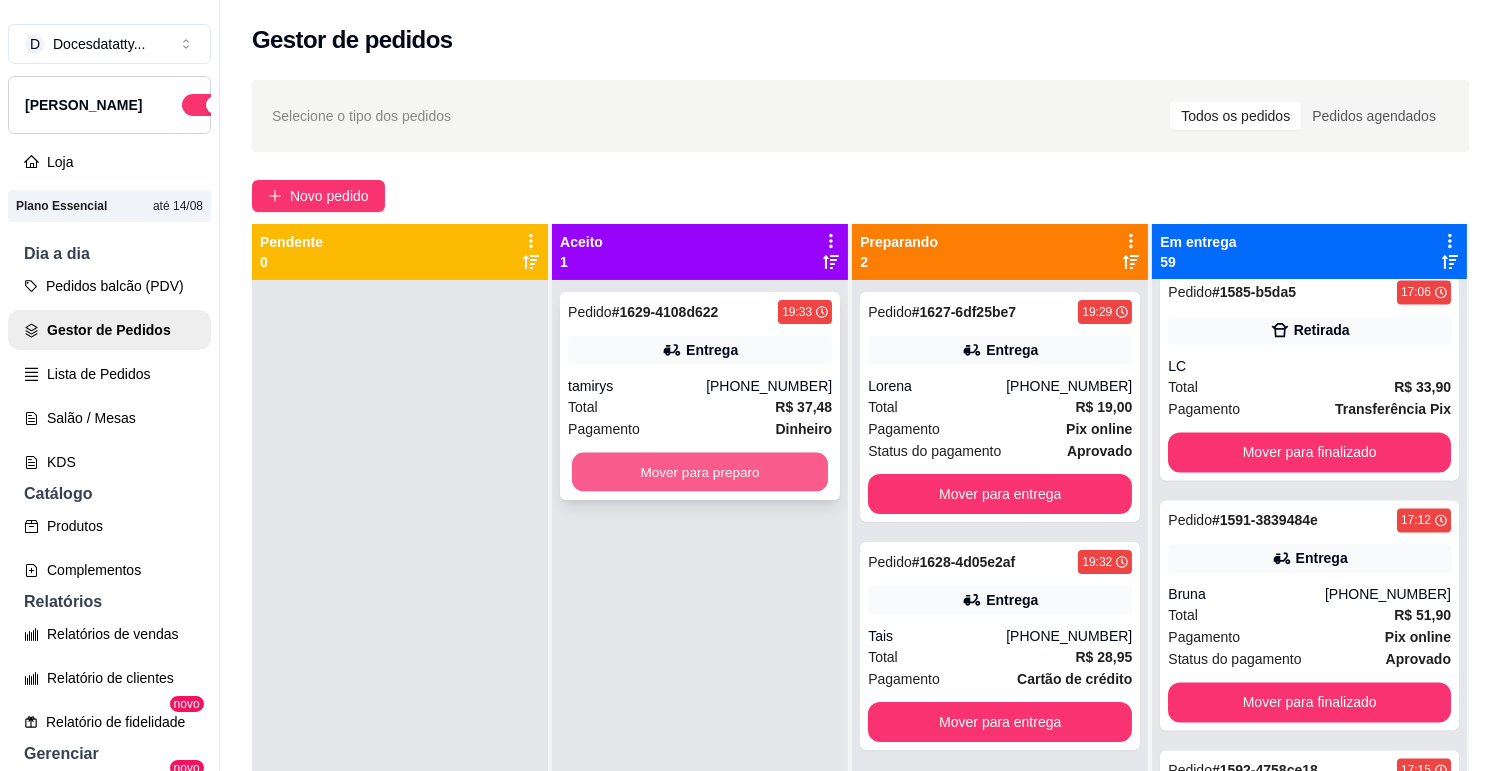 click on "Mover para preparo" at bounding box center (700, 472) 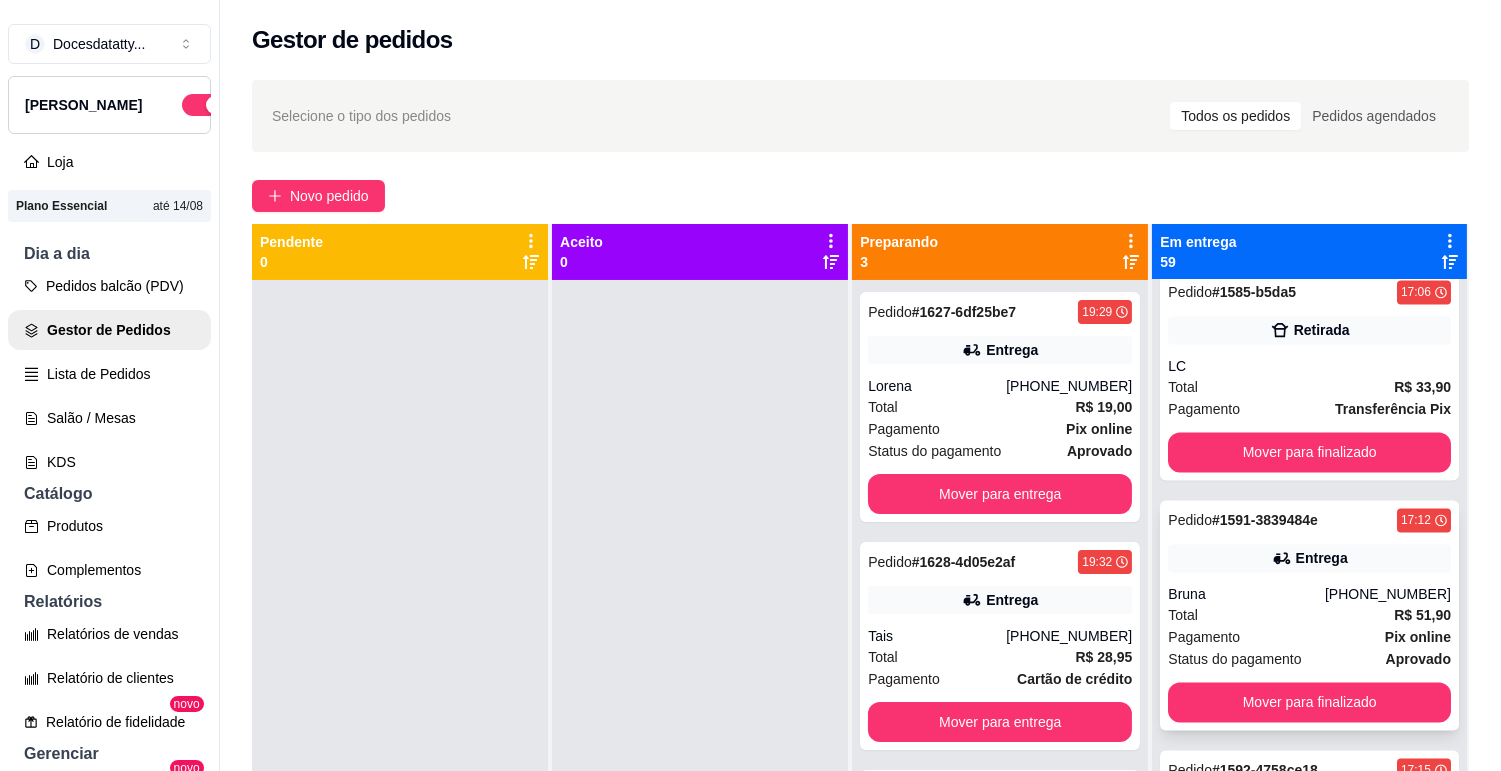 click 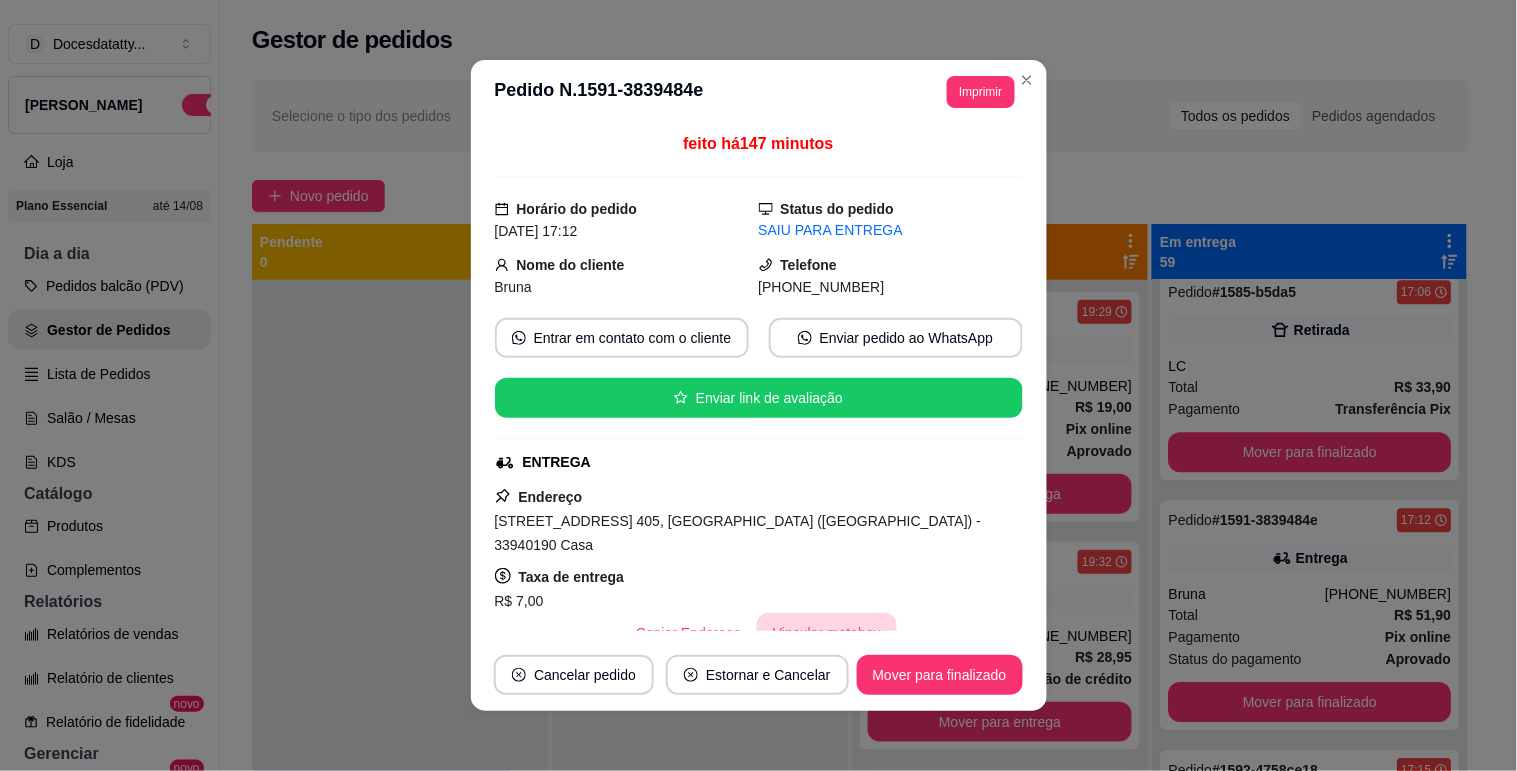 click on "Vincular motoboy" at bounding box center (827, 633) 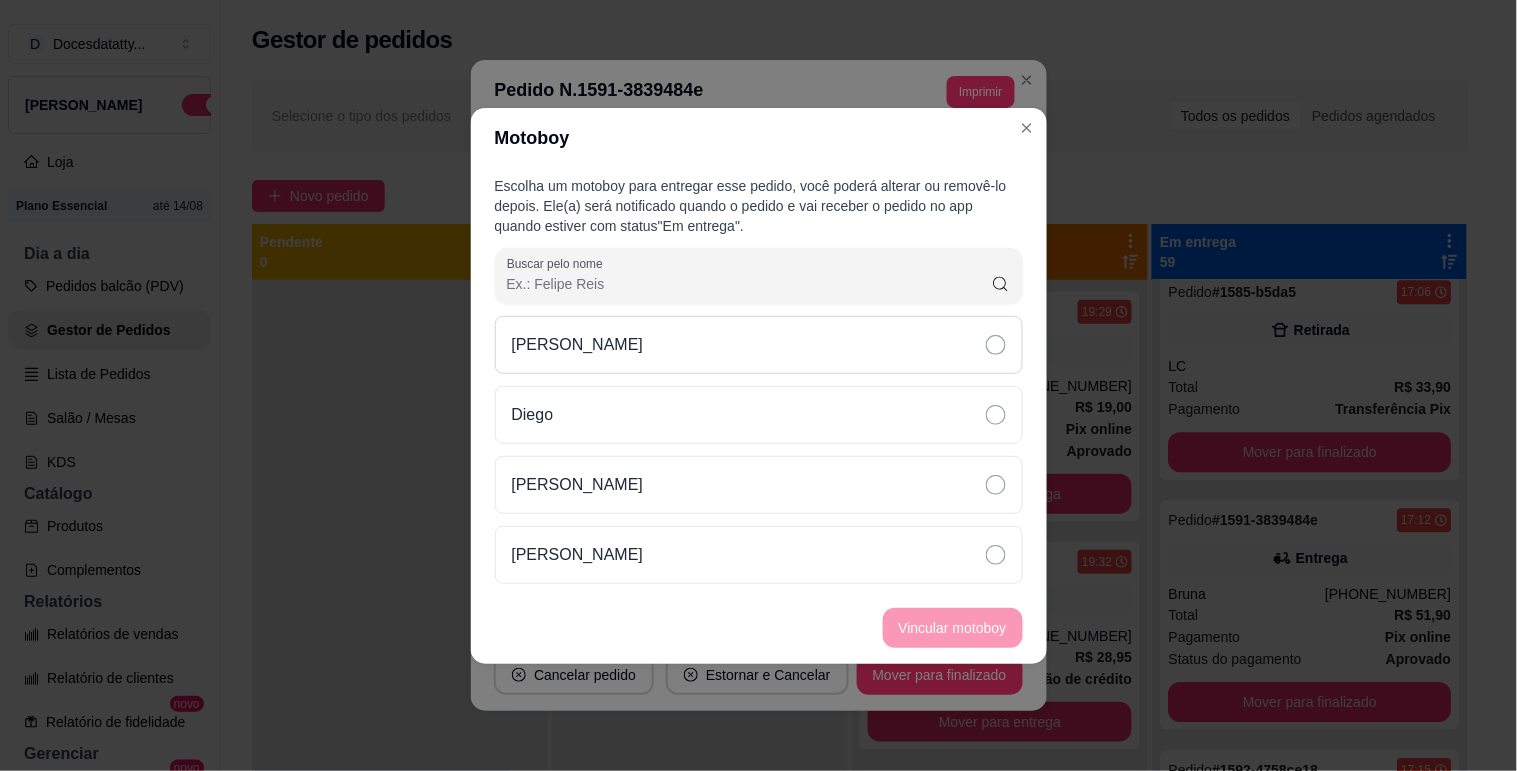 drag, startPoint x: 567, startPoint y: 351, endPoint x: 610, endPoint y: 368, distance: 46.238514 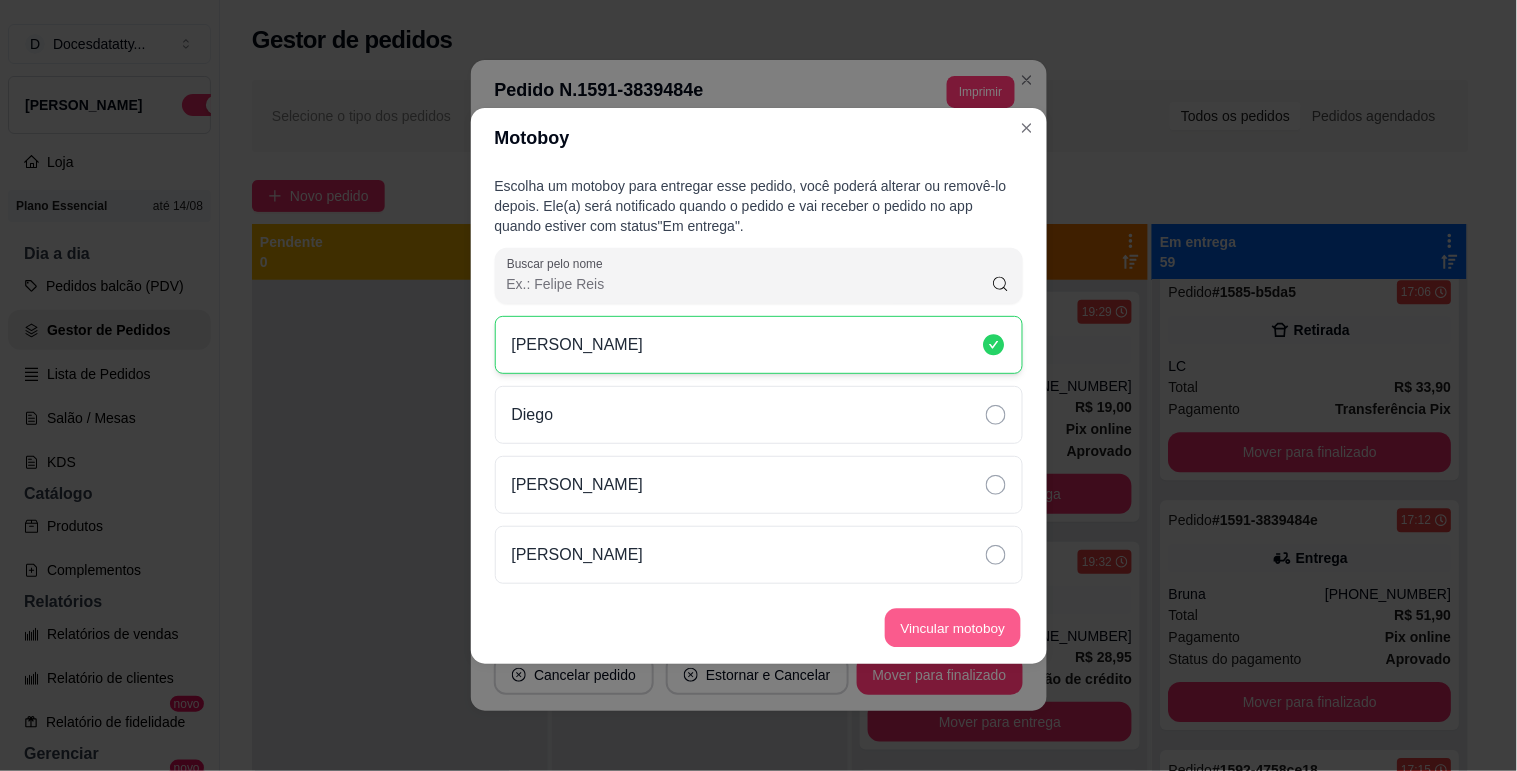 click on "Vincular motoboy" at bounding box center [953, 627] 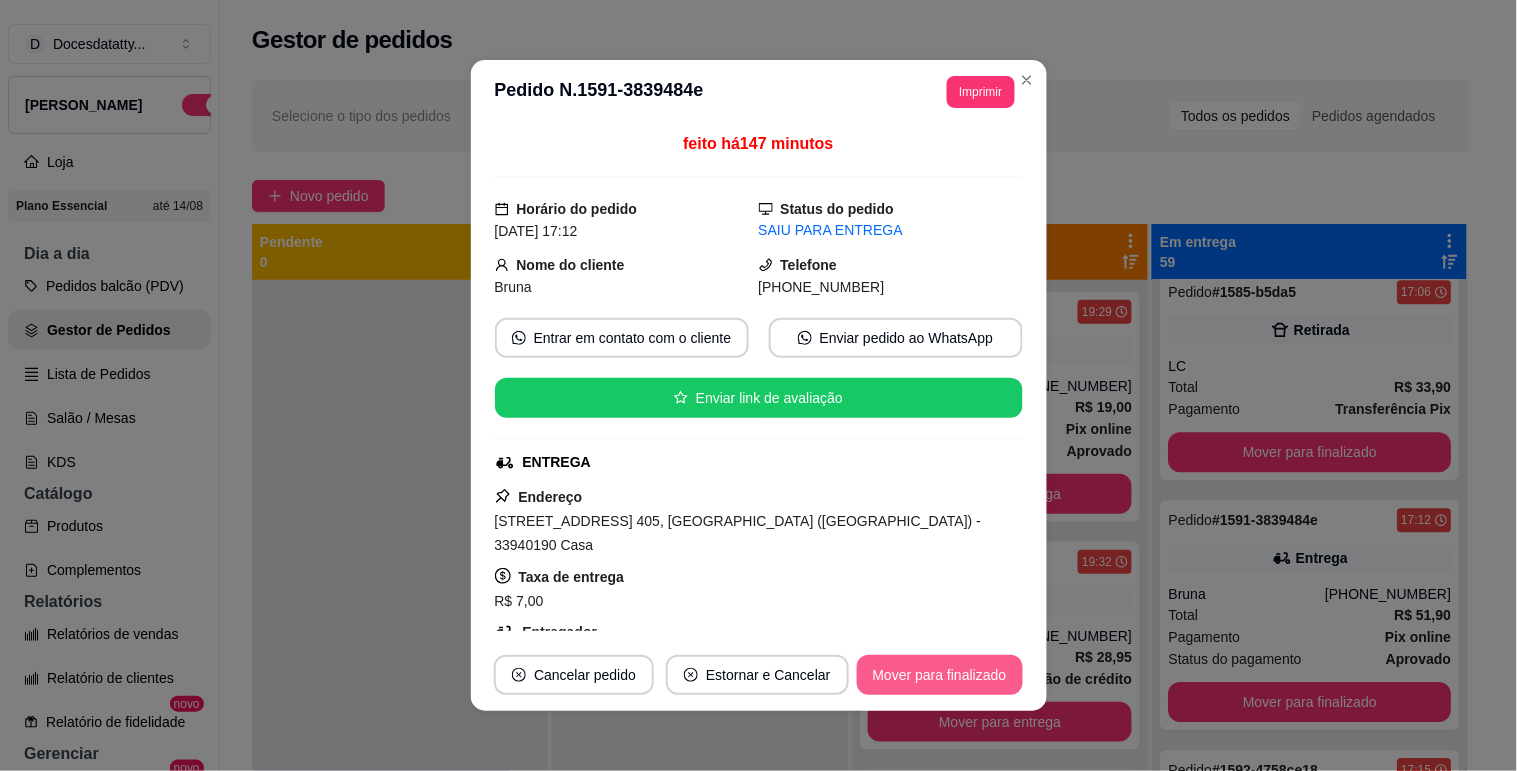click on "Mover para finalizado" at bounding box center (940, 675) 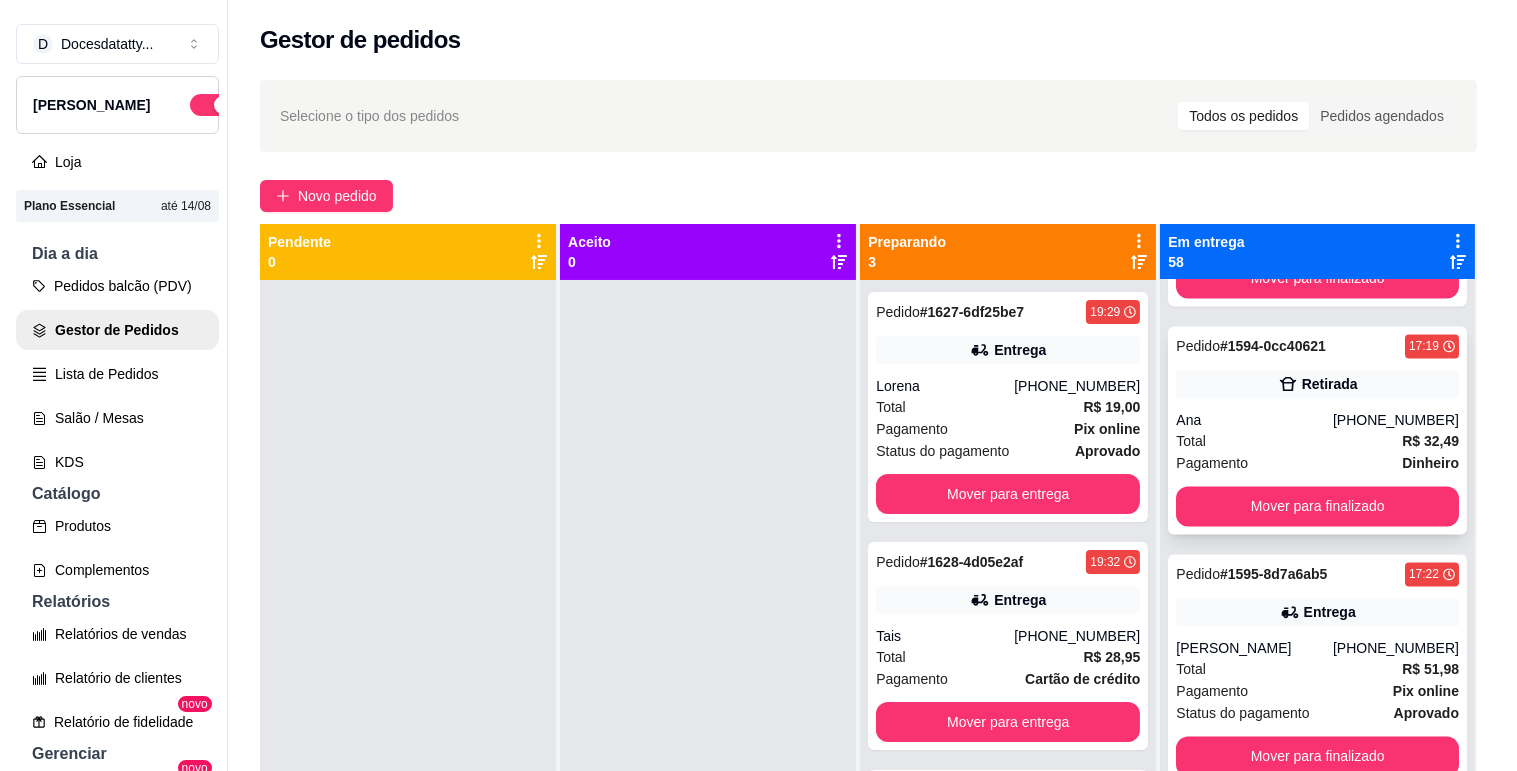 scroll, scrollTop: 7777, scrollLeft: 0, axis: vertical 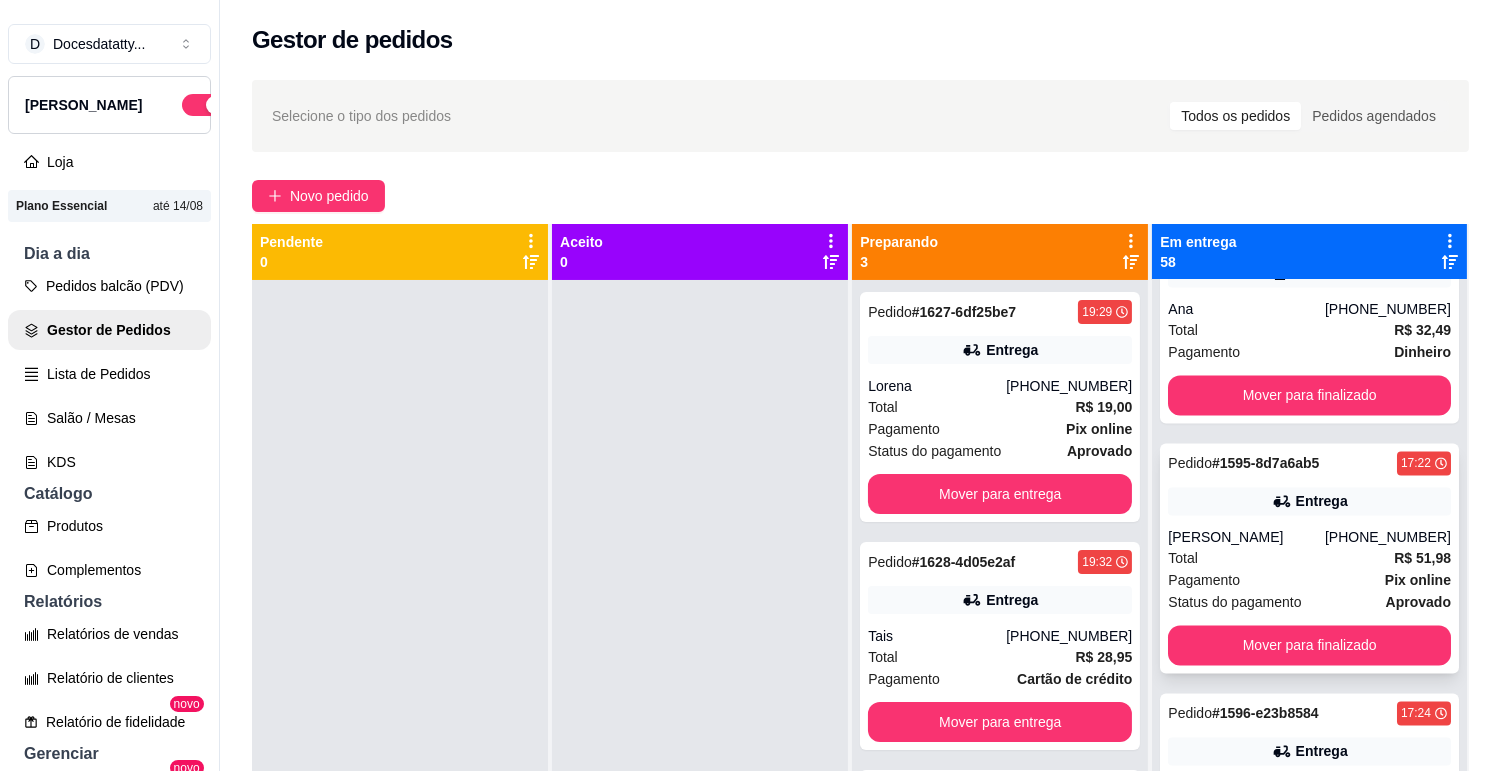 click on "Total R$ 51,98" at bounding box center [1309, 558] 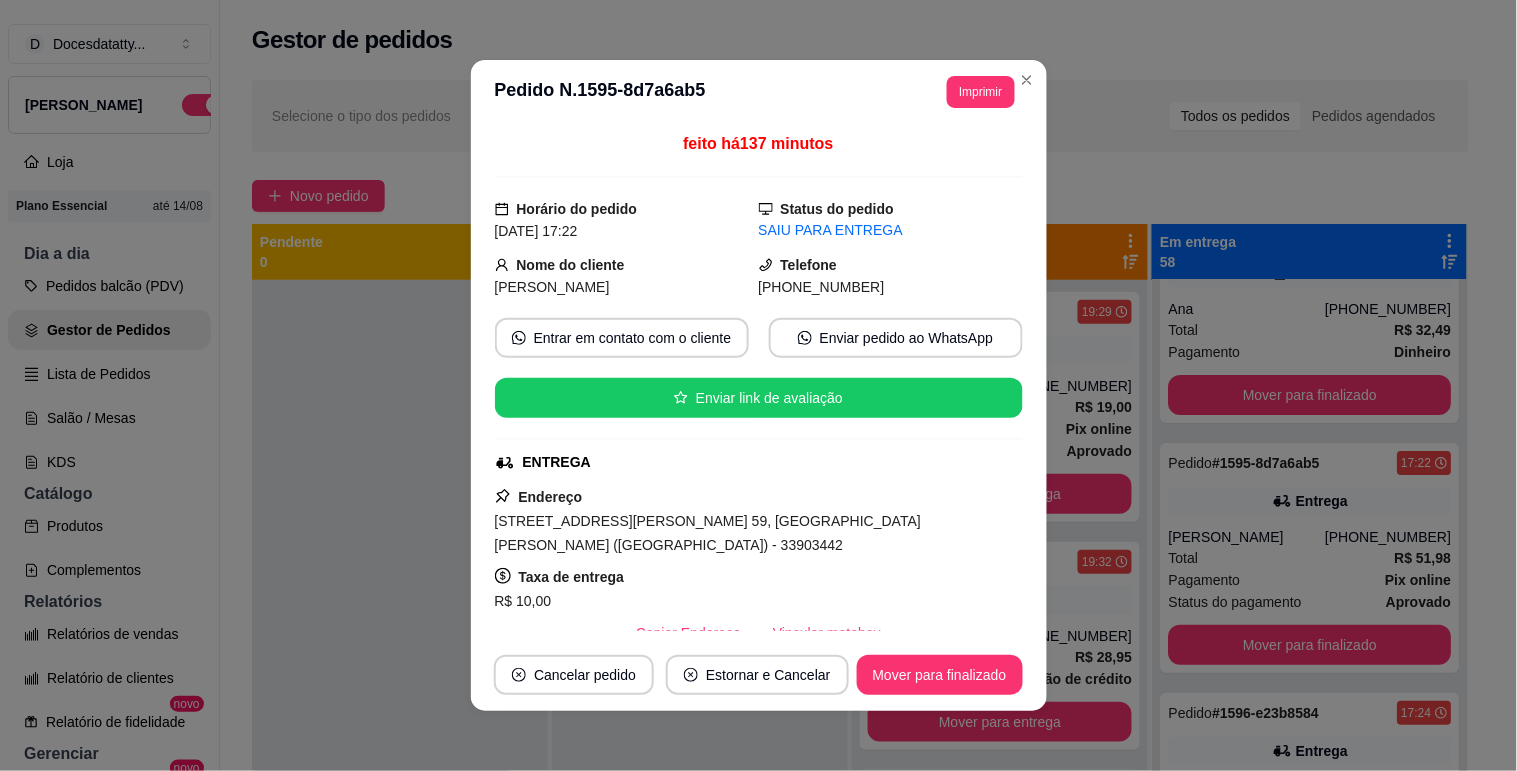 scroll, scrollTop: 111, scrollLeft: 0, axis: vertical 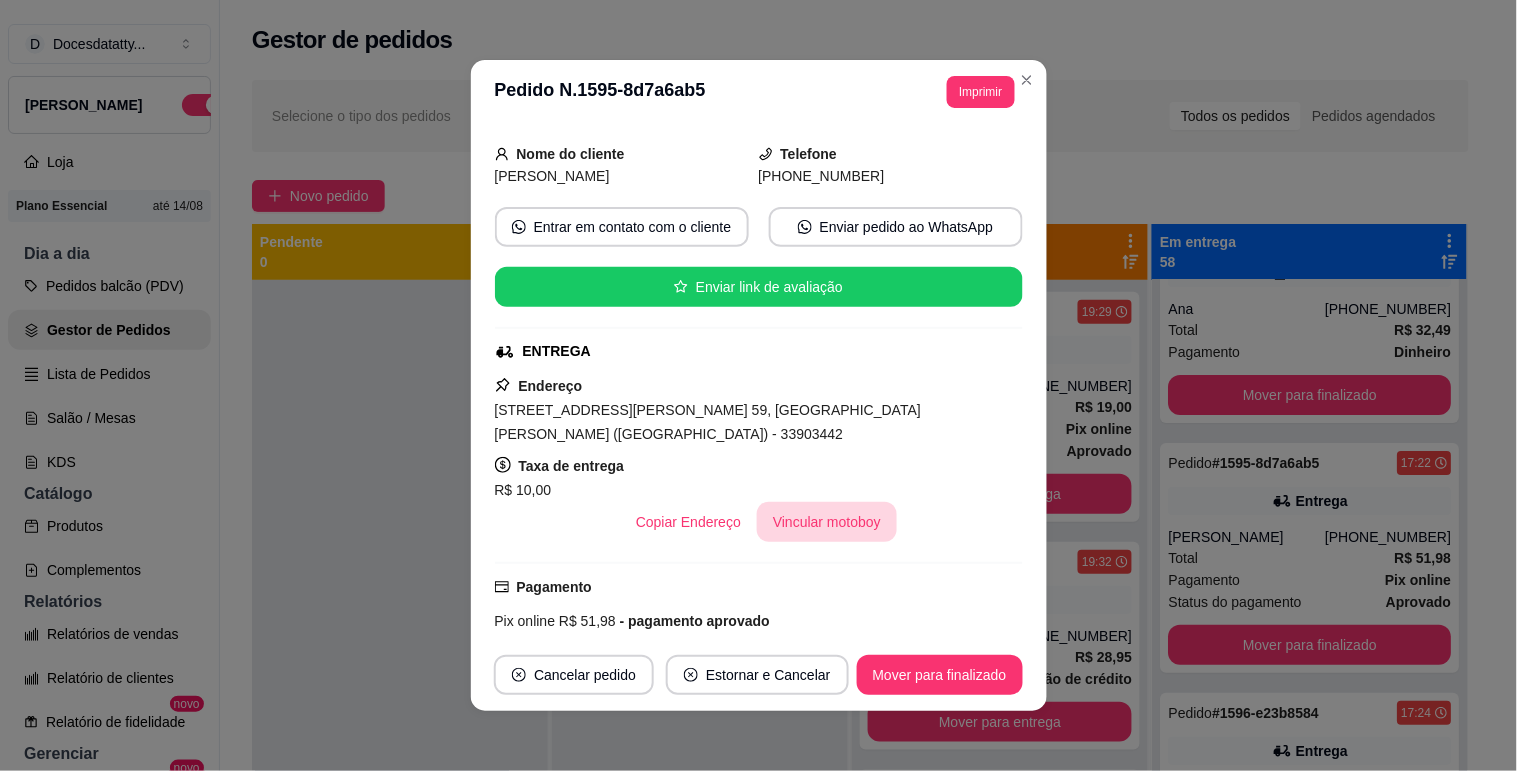 click on "Vincular motoboy" at bounding box center [827, 522] 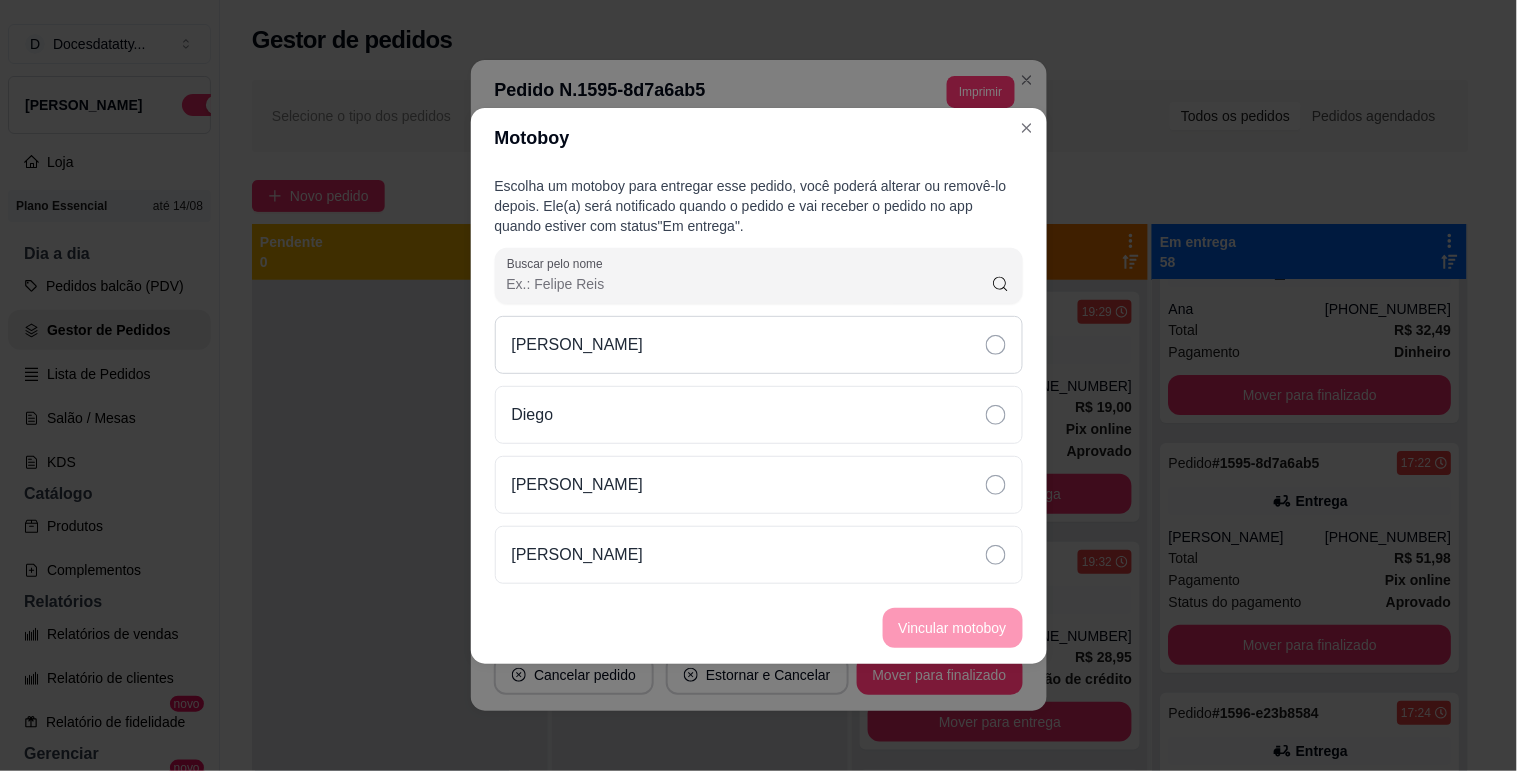 click on "[PERSON_NAME]" at bounding box center [759, 345] 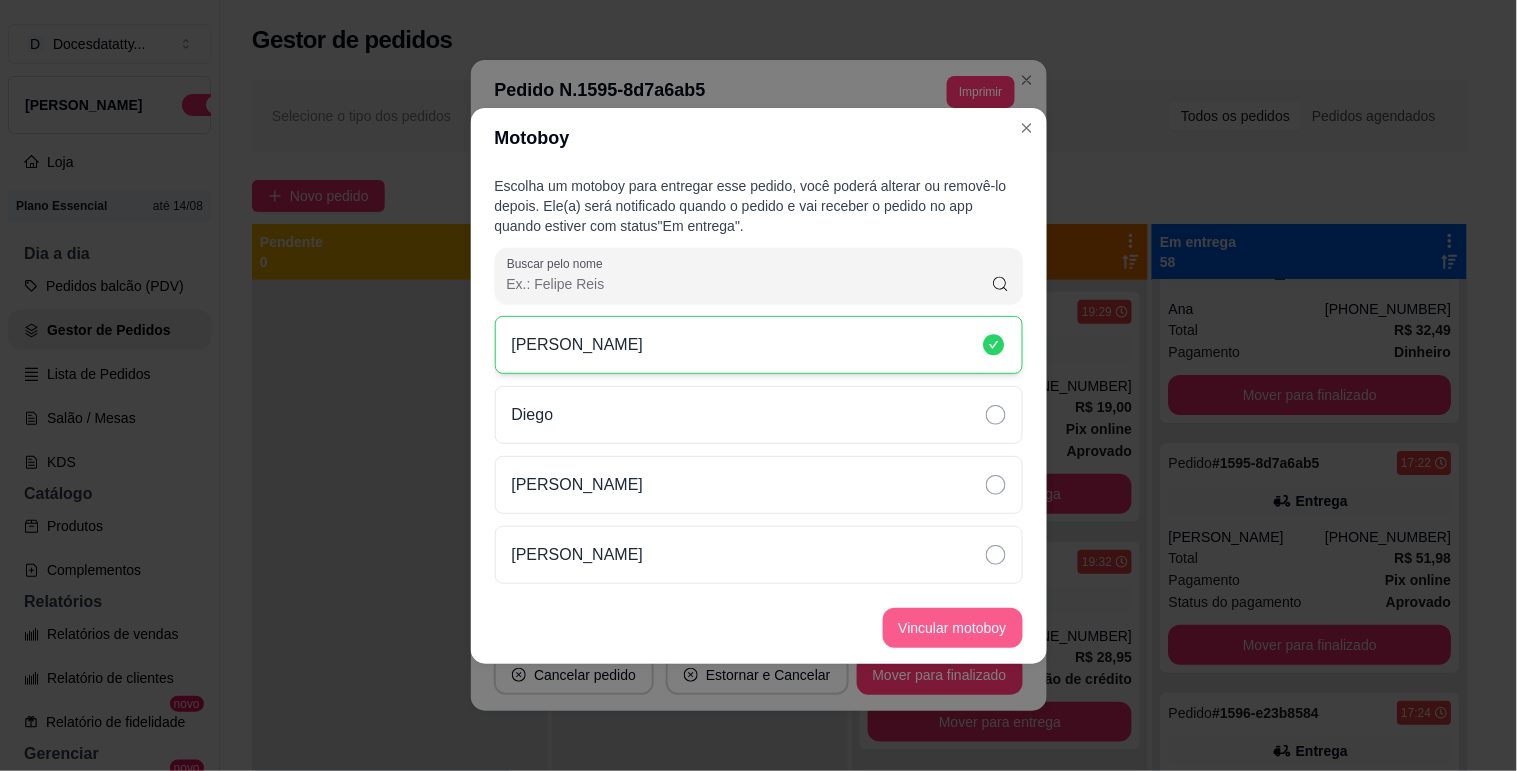 click on "Vincular motoboy" at bounding box center [953, 628] 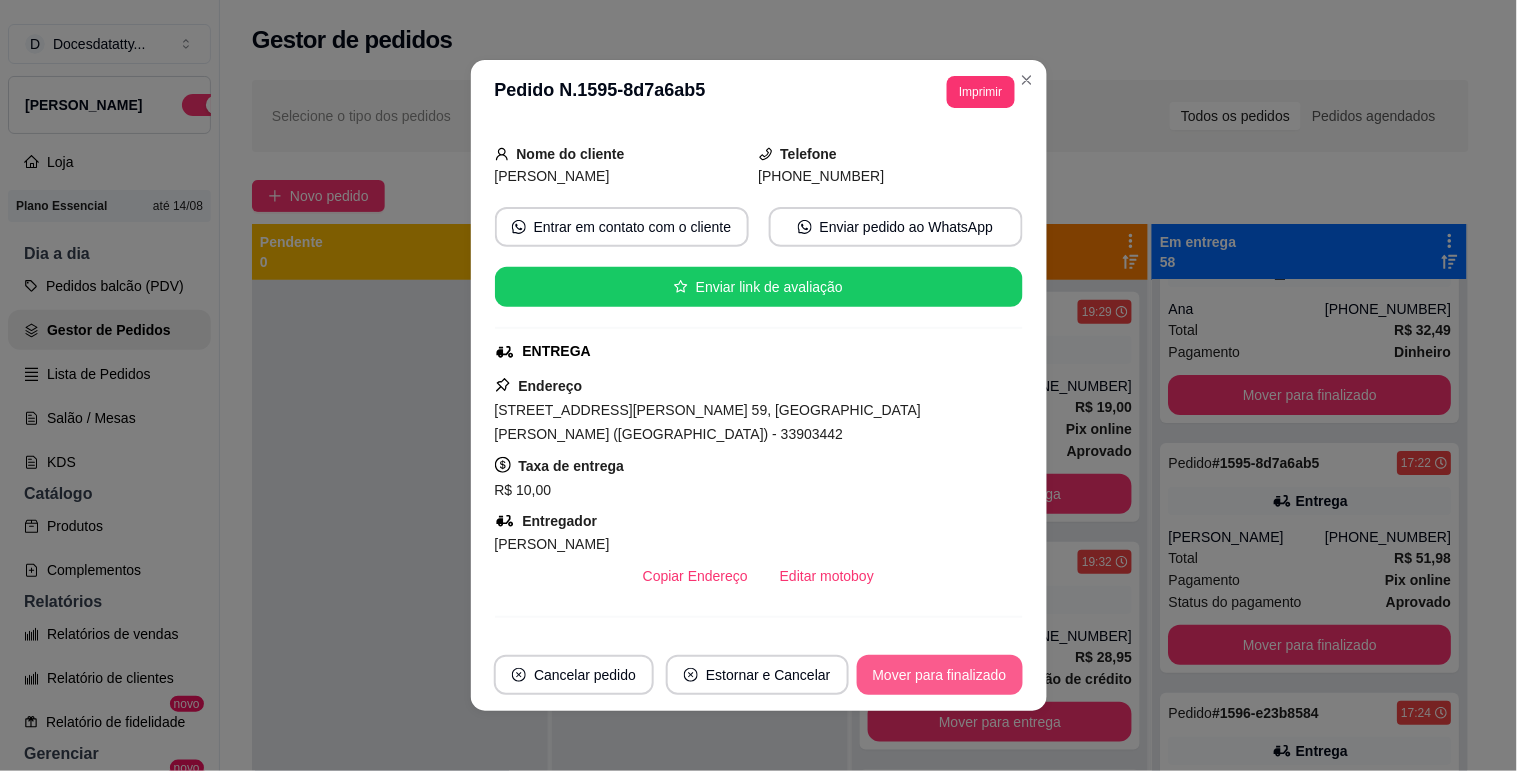 click on "Mover para finalizado" at bounding box center [940, 675] 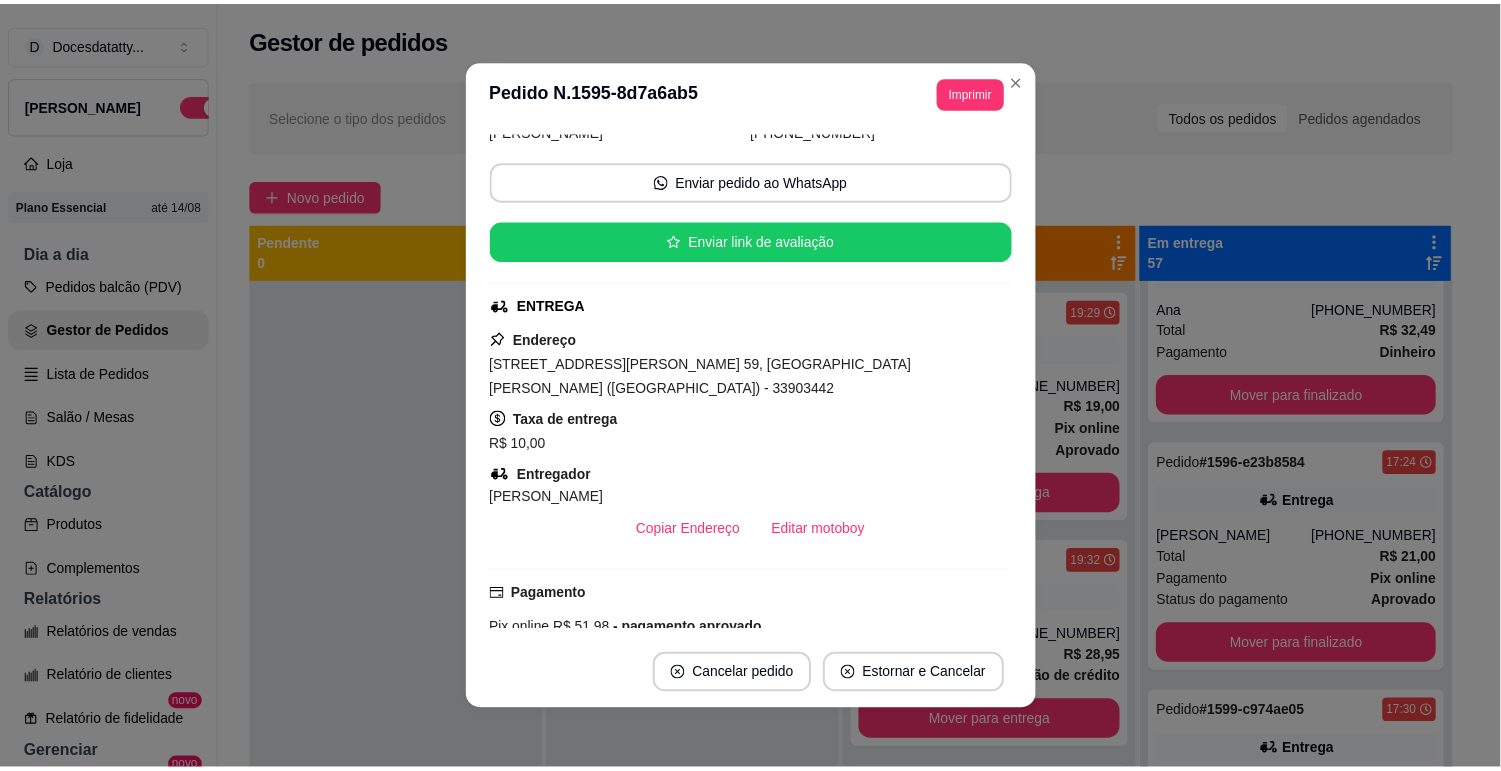 scroll, scrollTop: 65, scrollLeft: 0, axis: vertical 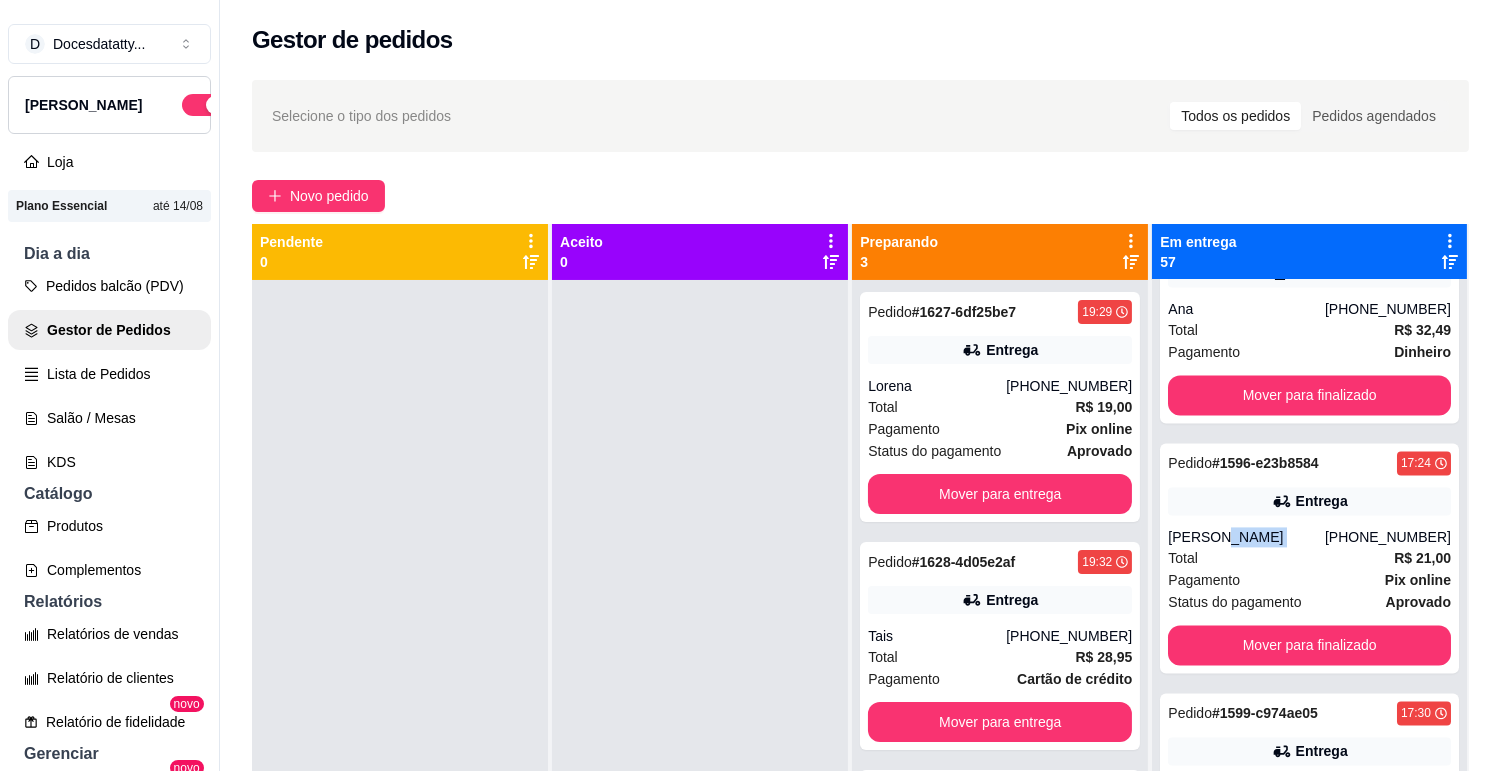 click on "Pedido  # 1596-e23b8584 17:24 Entrega Esther  [PHONE_NUMBER] Total R$ 21,00 Pagamento Pix online Status do pagamento aprovado Mover para finalizado" at bounding box center (1309, 558) 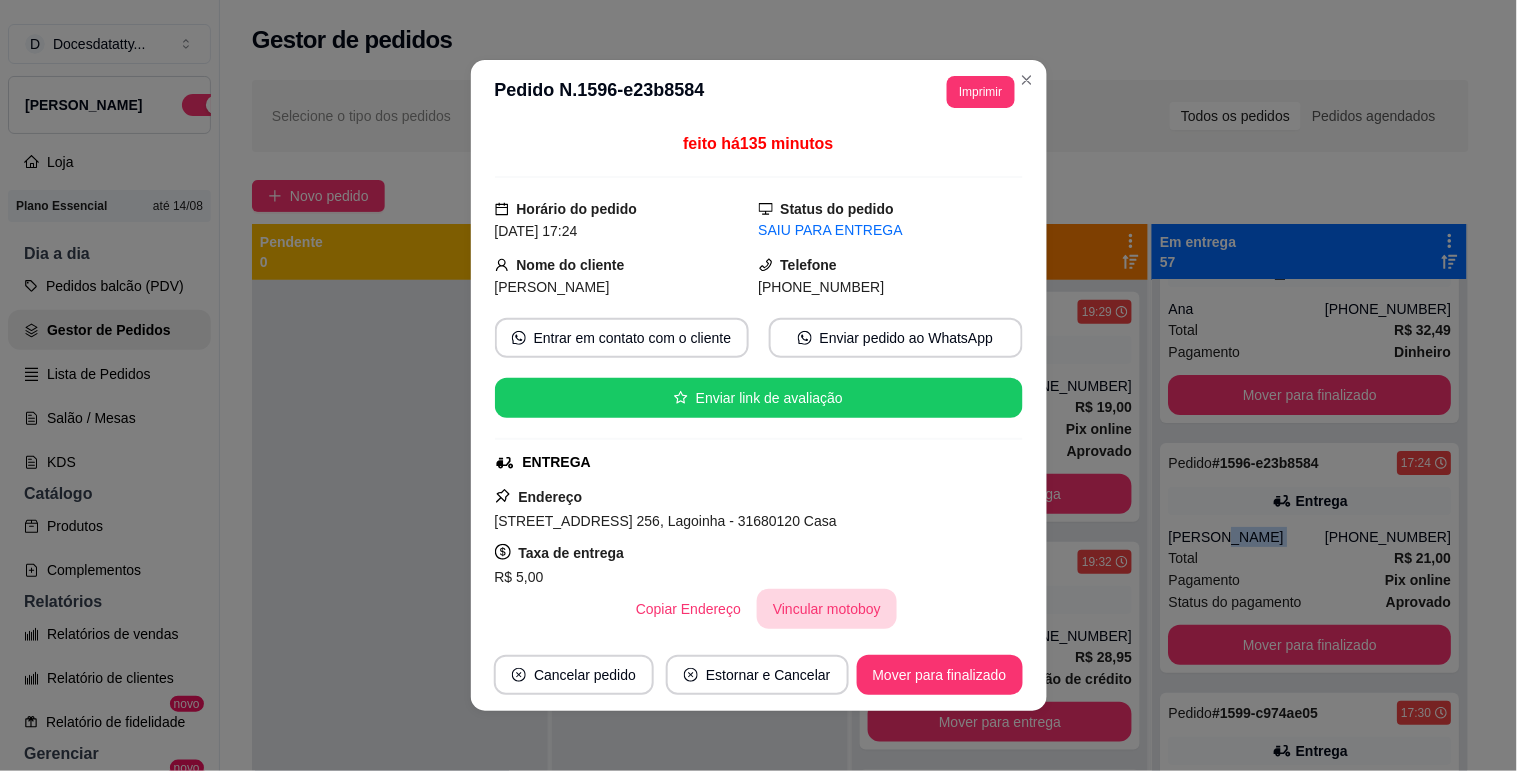 click on "Vincular motoboy" at bounding box center (827, 609) 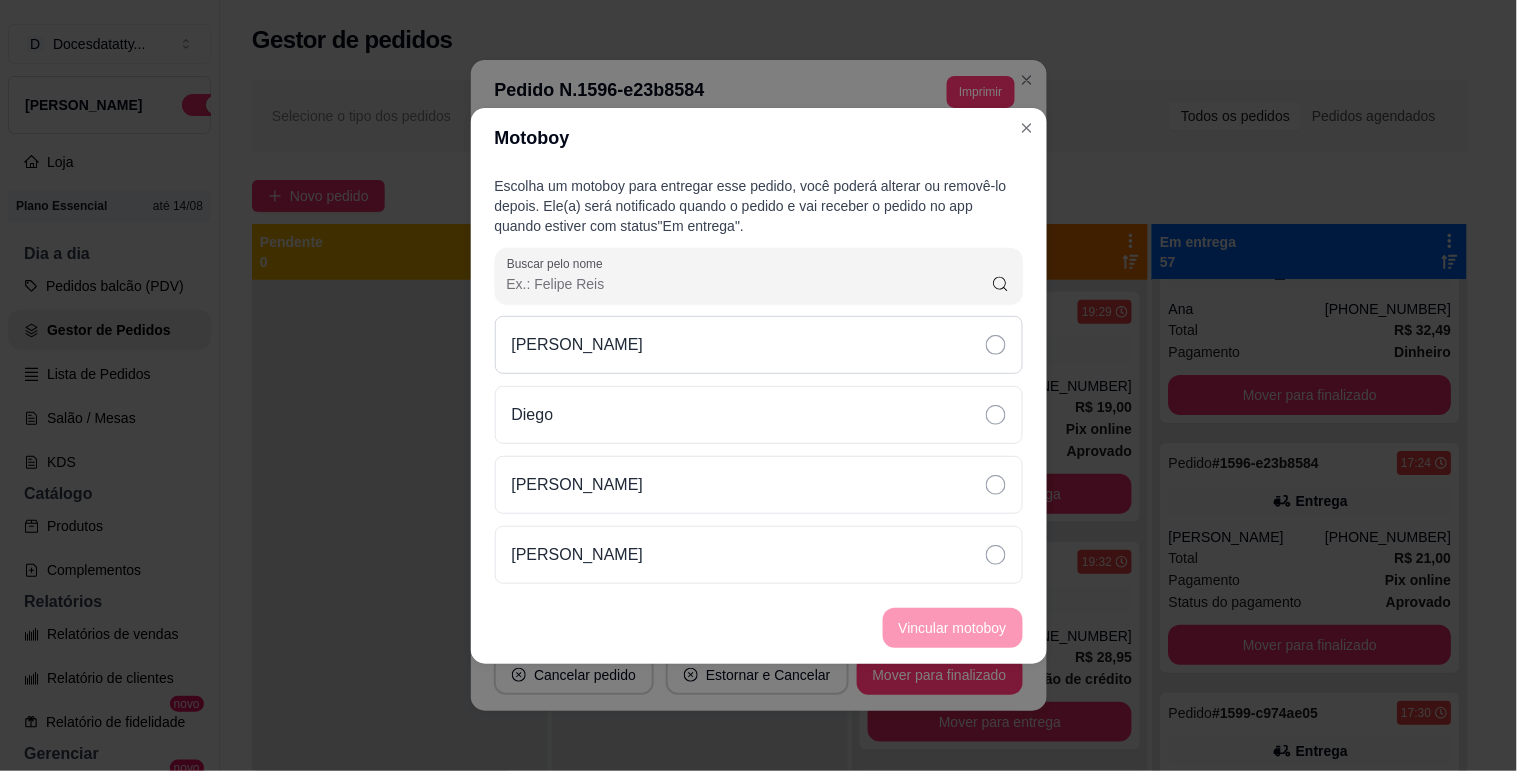 click on "[PERSON_NAME]" at bounding box center [759, 345] 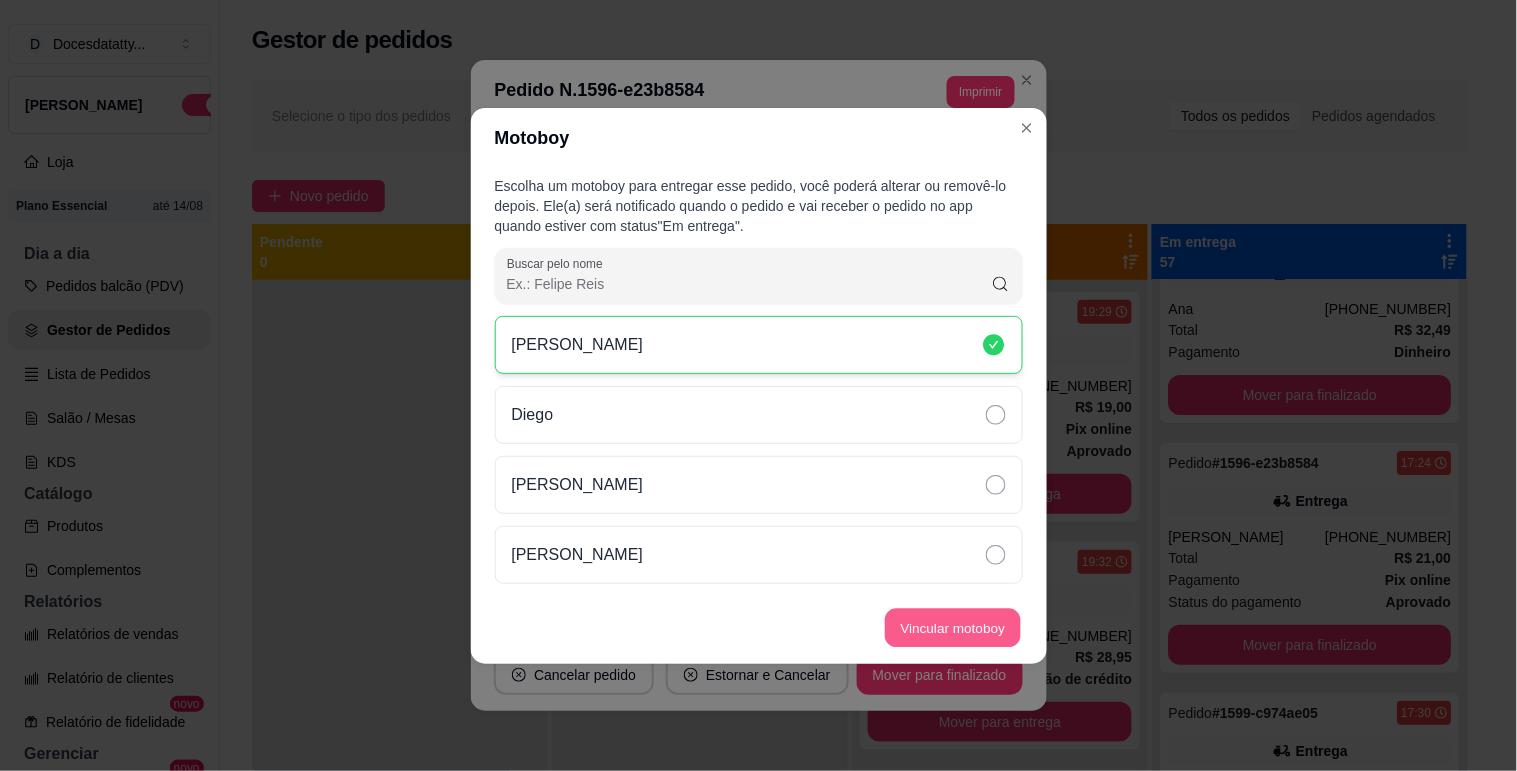 click on "Vincular motoboy" at bounding box center (953, 627) 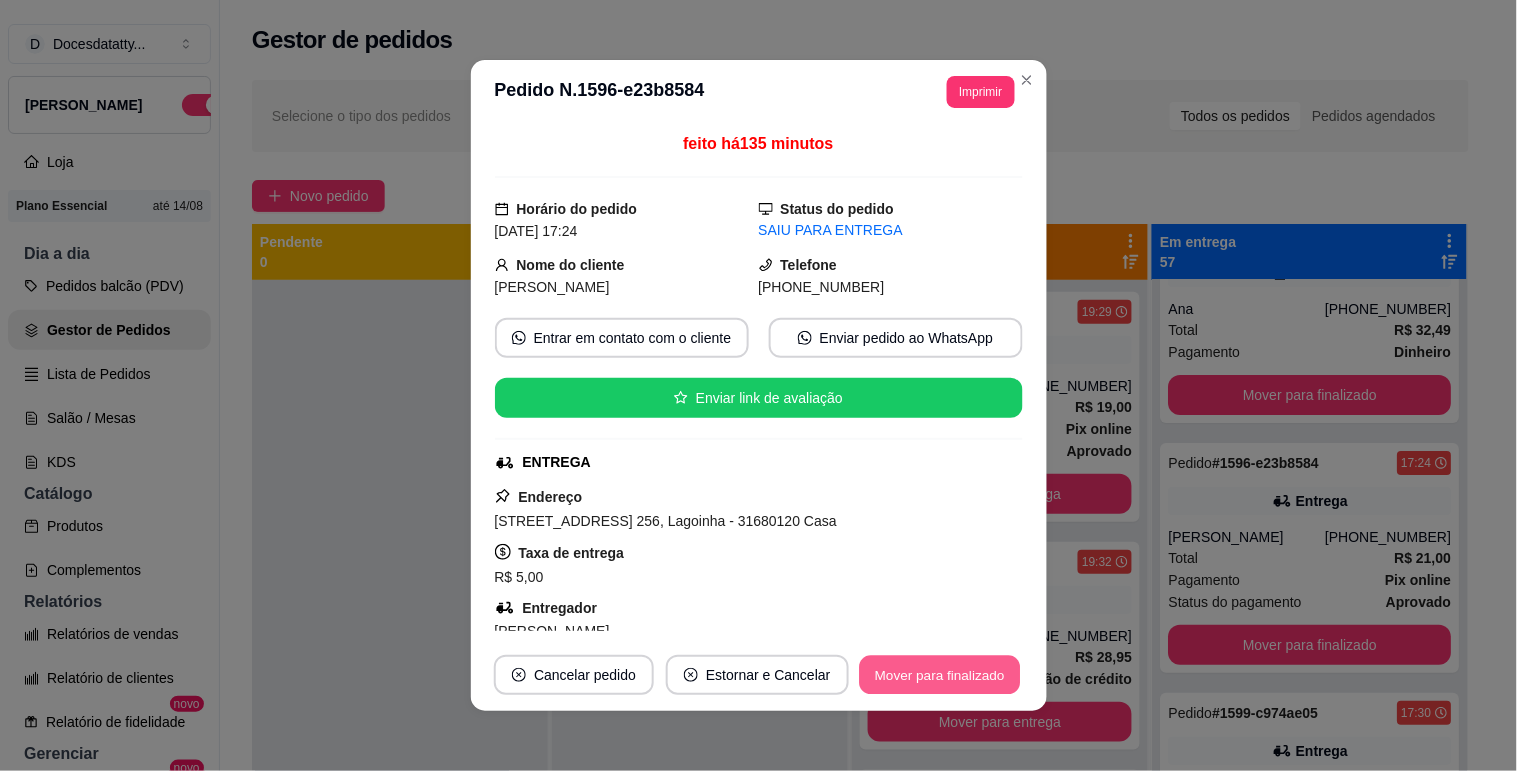 click on "Mover para finalizado" at bounding box center [939, 675] 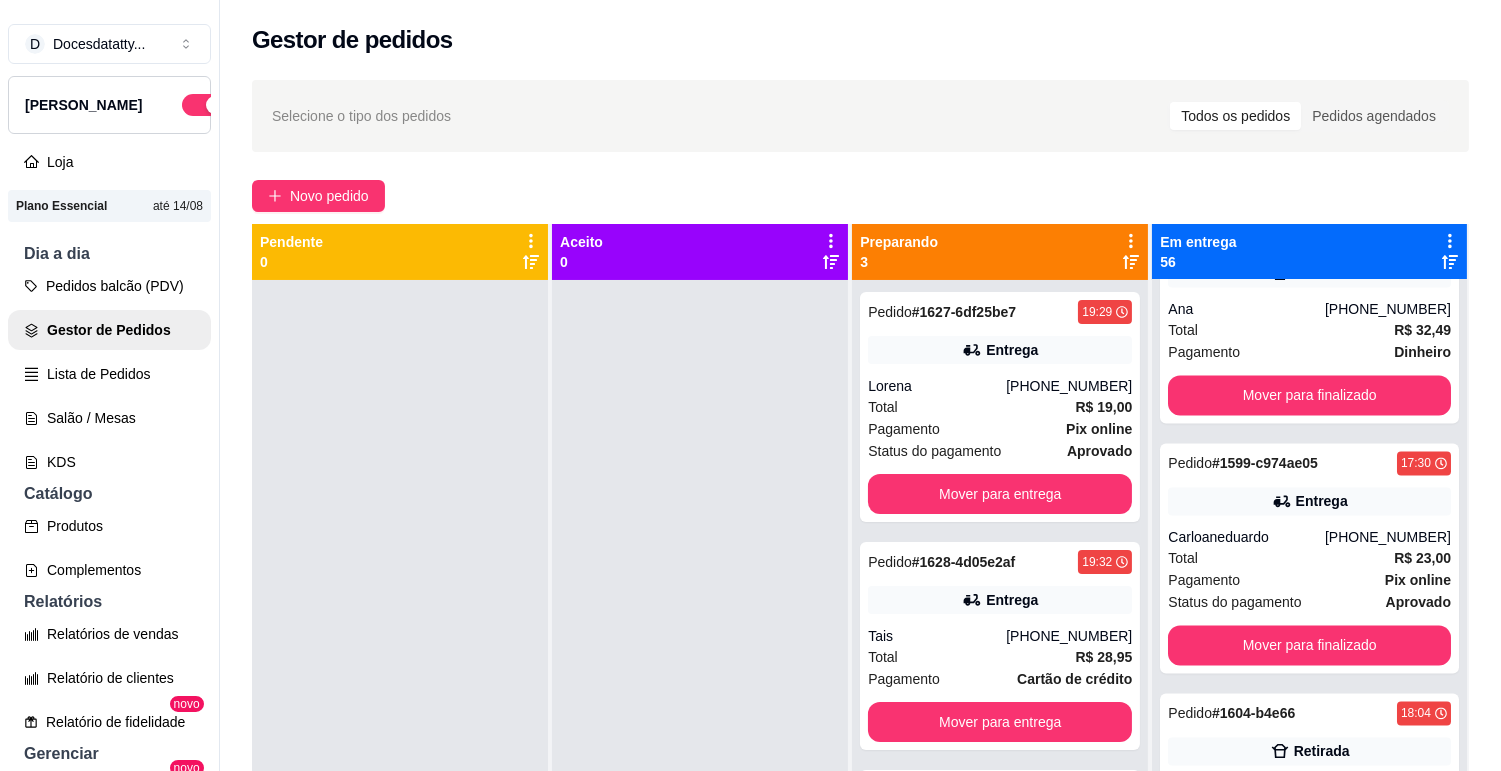 click on "Pedido  # 1599-c974ae05 17:30 Entrega Carloaneduardo  [PHONE_NUMBER] Total R$ 23,00 Pagamento Pix online Status do pagamento aprovado Mover para finalizado" at bounding box center (1309, 558) 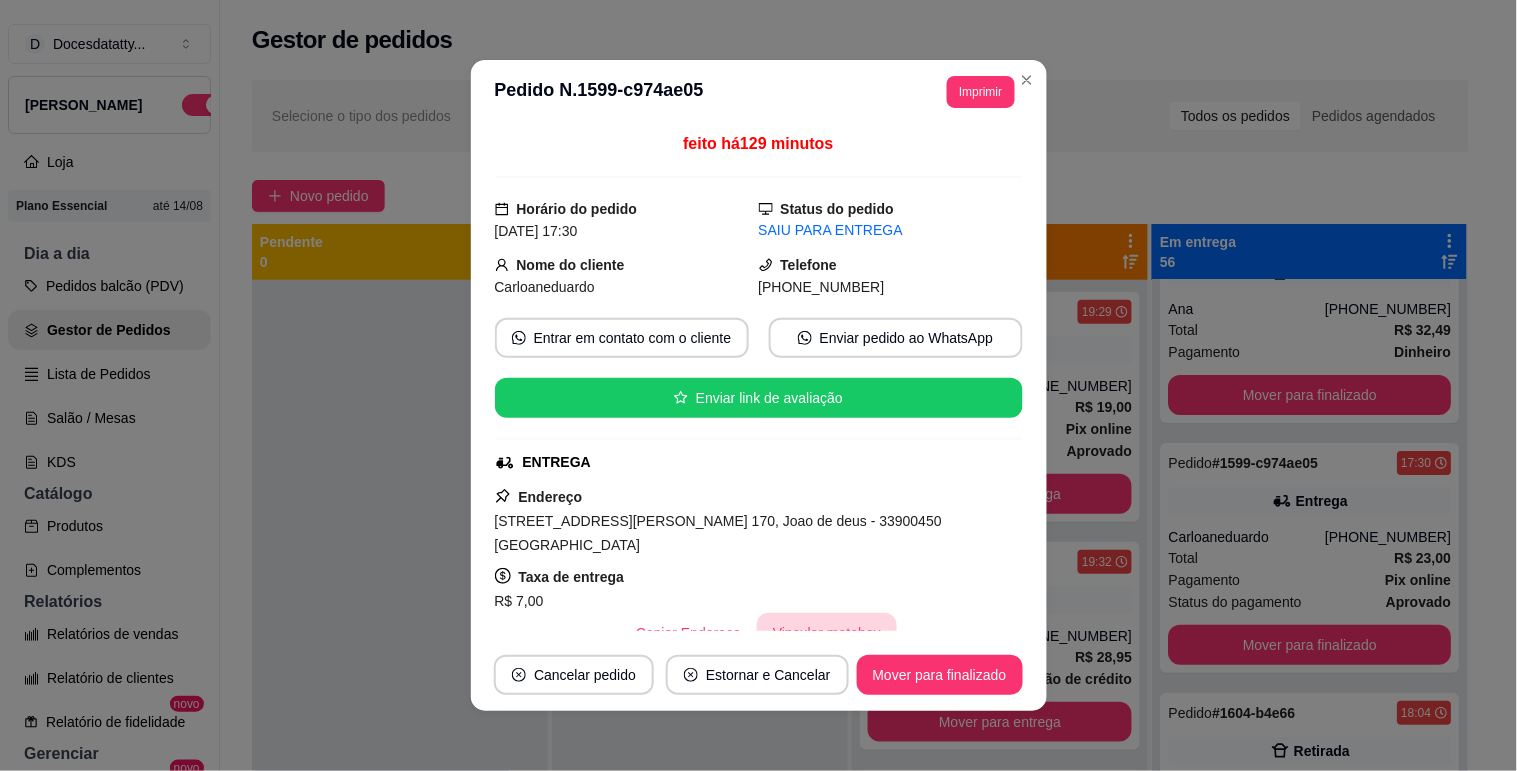 click on "Vincular motoboy" at bounding box center [827, 633] 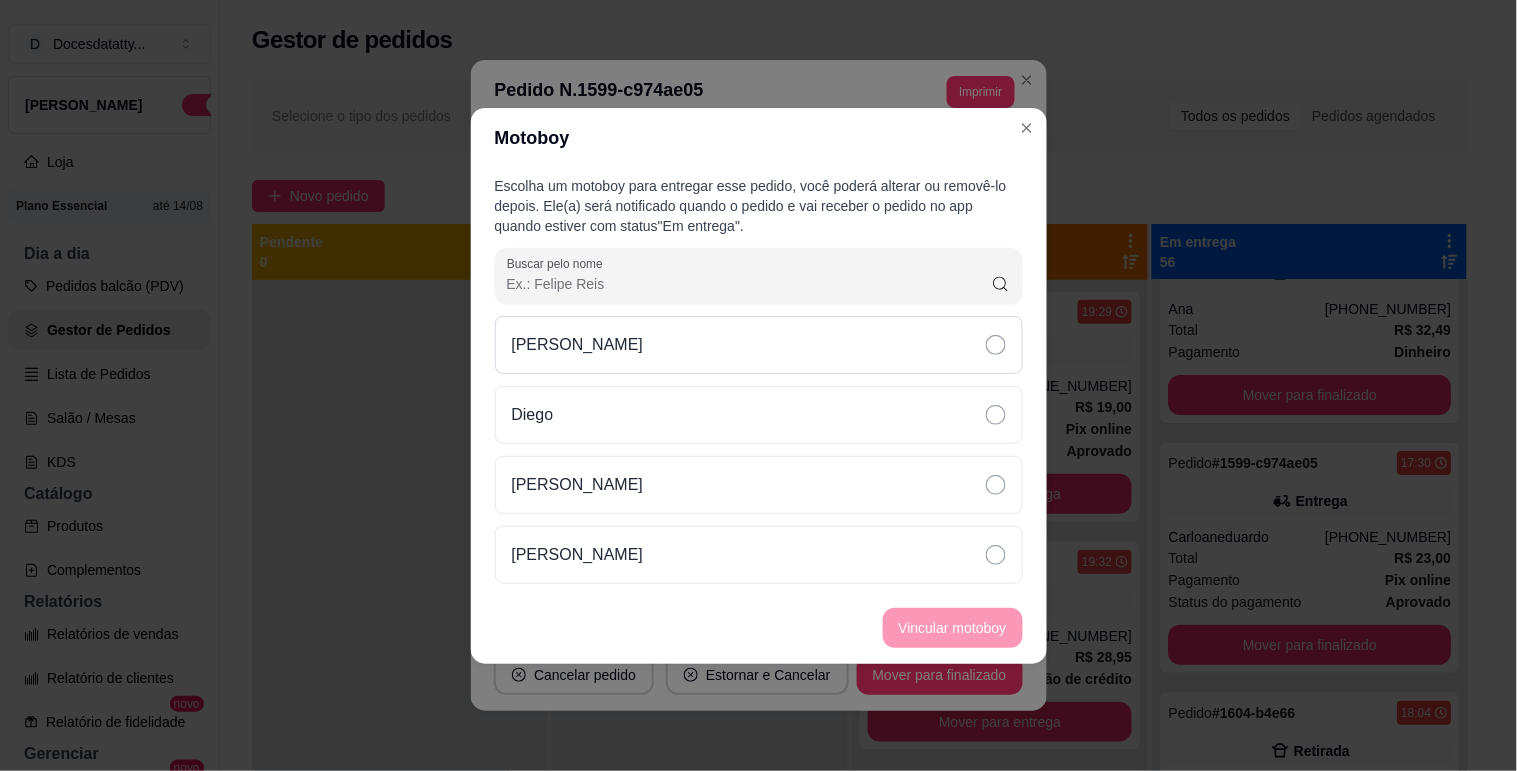 click on "[PERSON_NAME]" at bounding box center [759, 345] 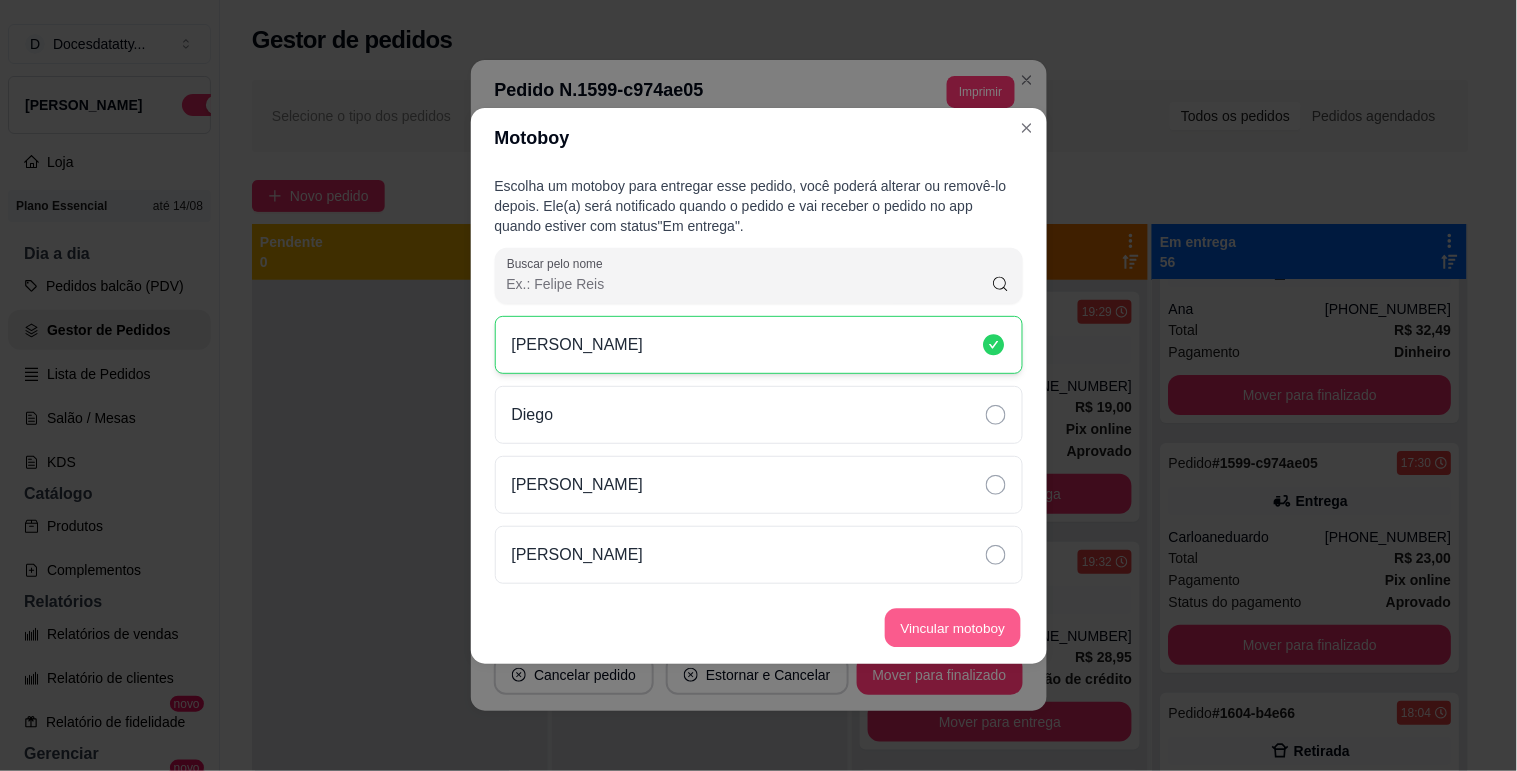 click on "Vincular motoboy" at bounding box center [953, 627] 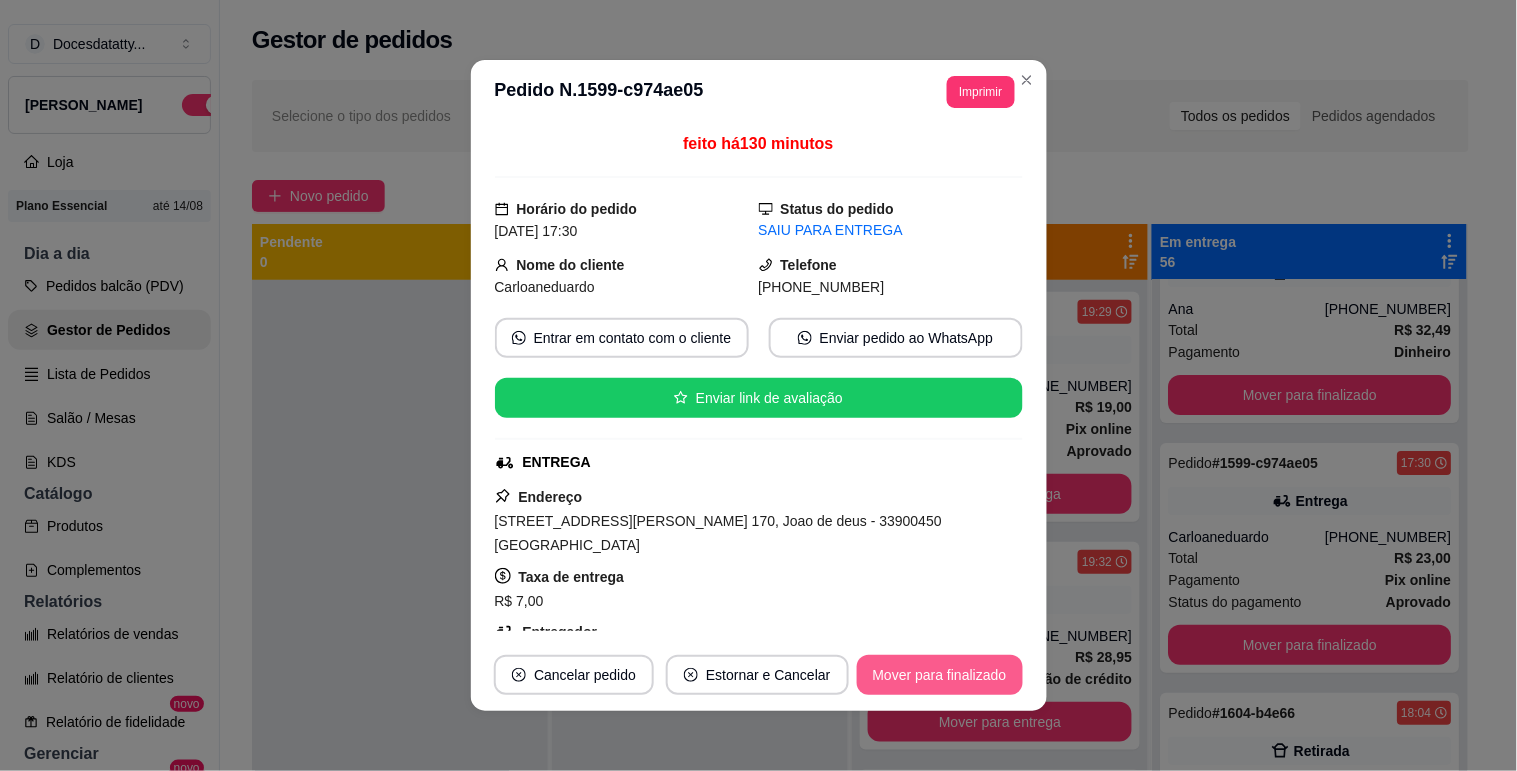 click on "Mover para finalizado" at bounding box center [940, 675] 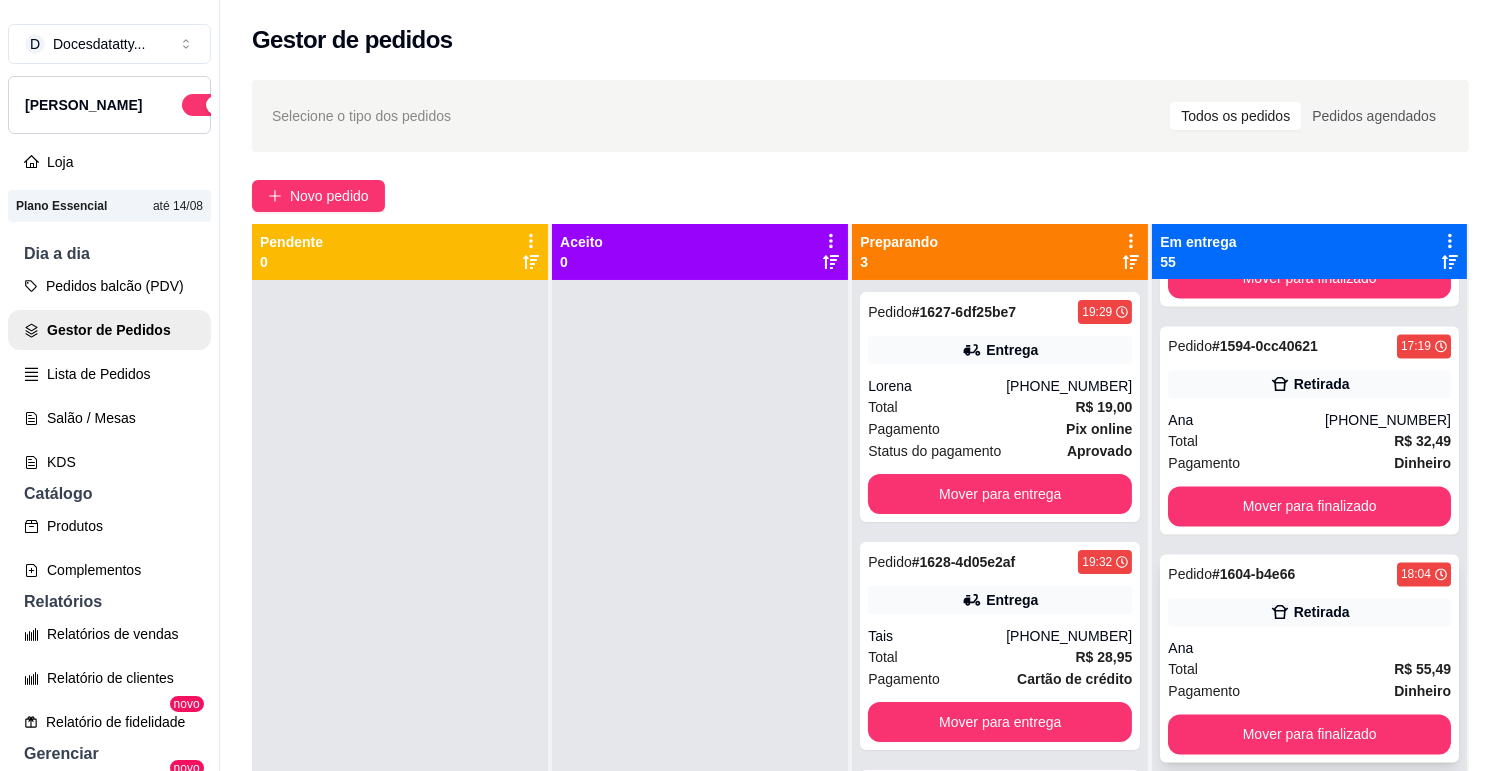 scroll, scrollTop: 7555, scrollLeft: 0, axis: vertical 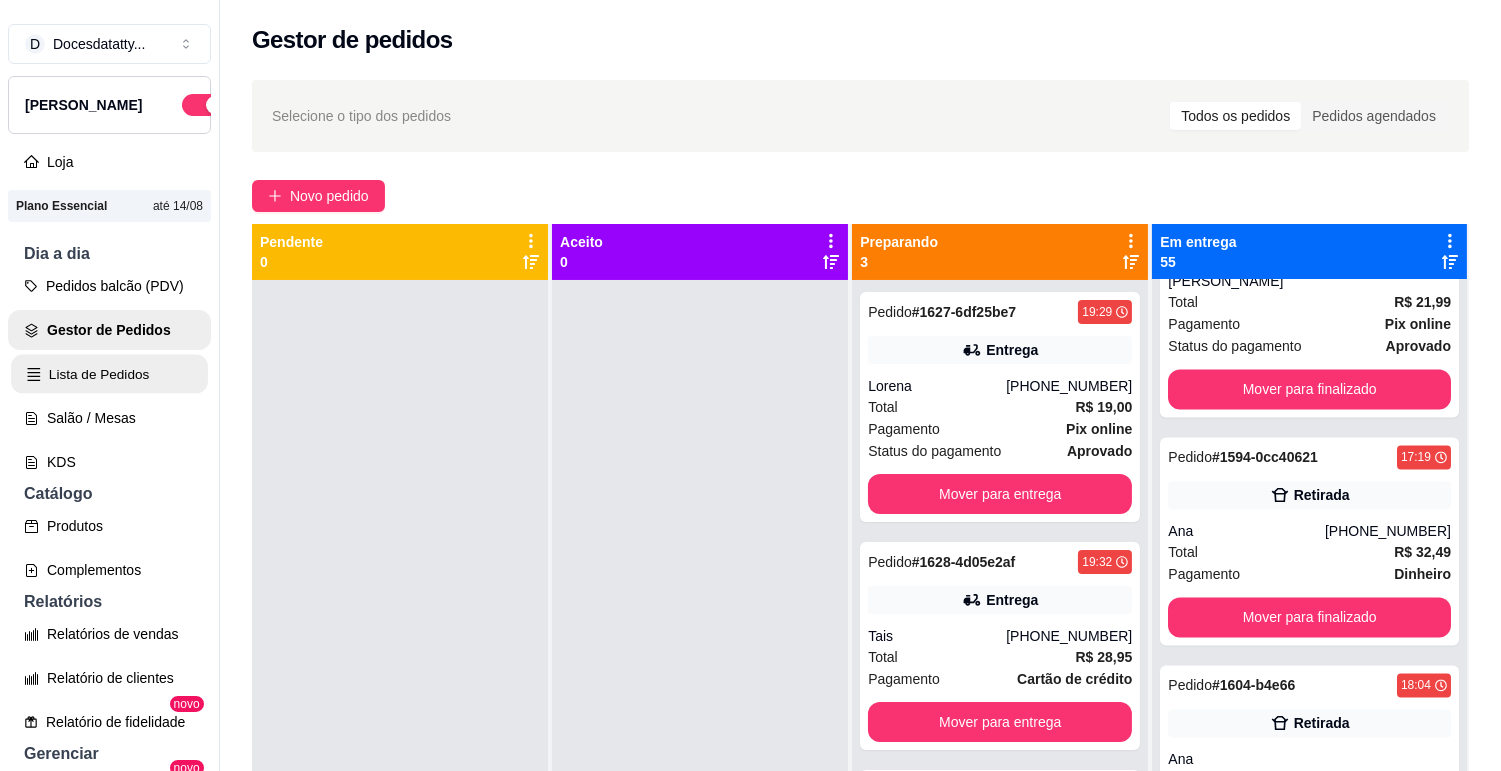 click on "Lista de Pedidos" at bounding box center [109, 374] 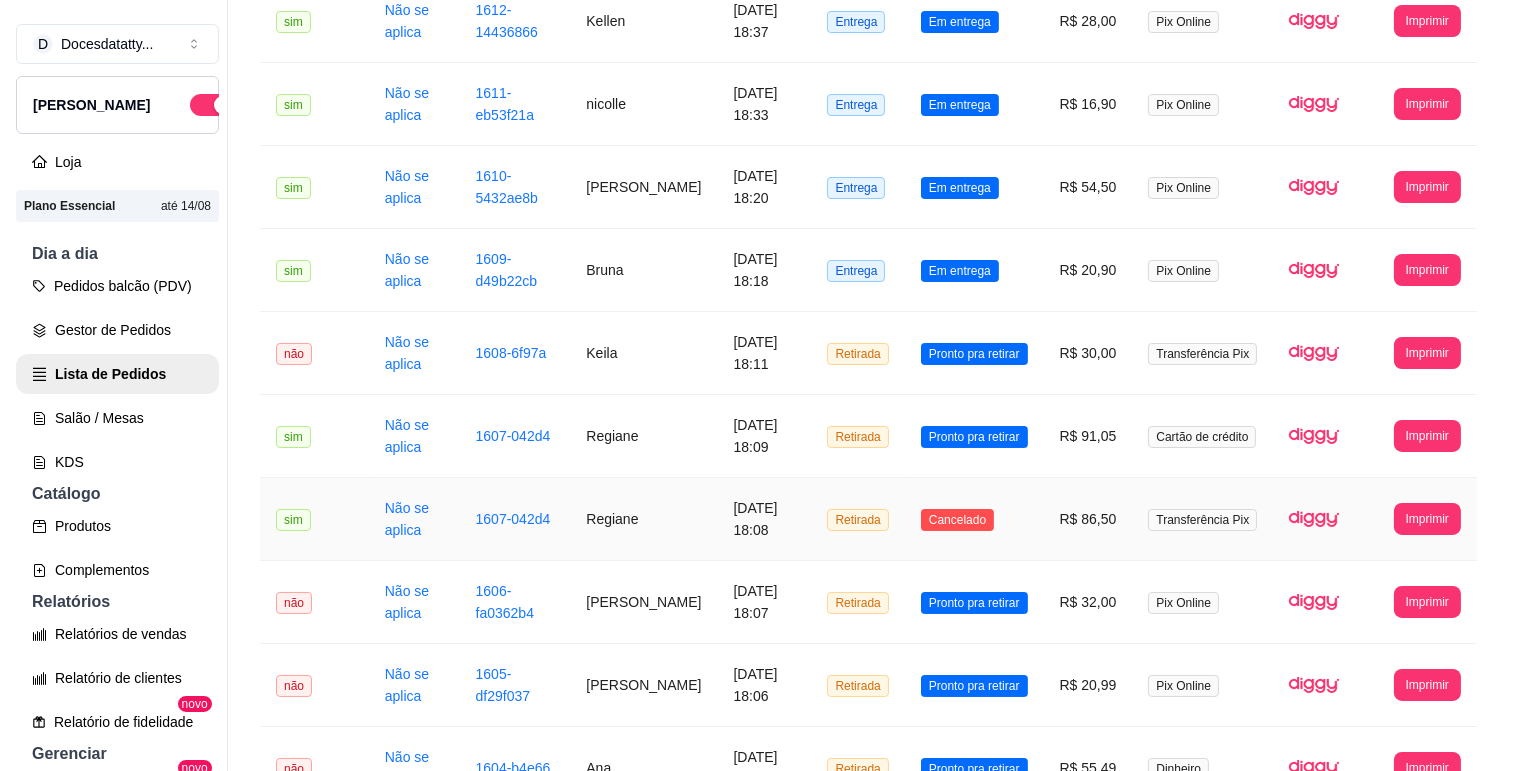 scroll, scrollTop: 2034, scrollLeft: 0, axis: vertical 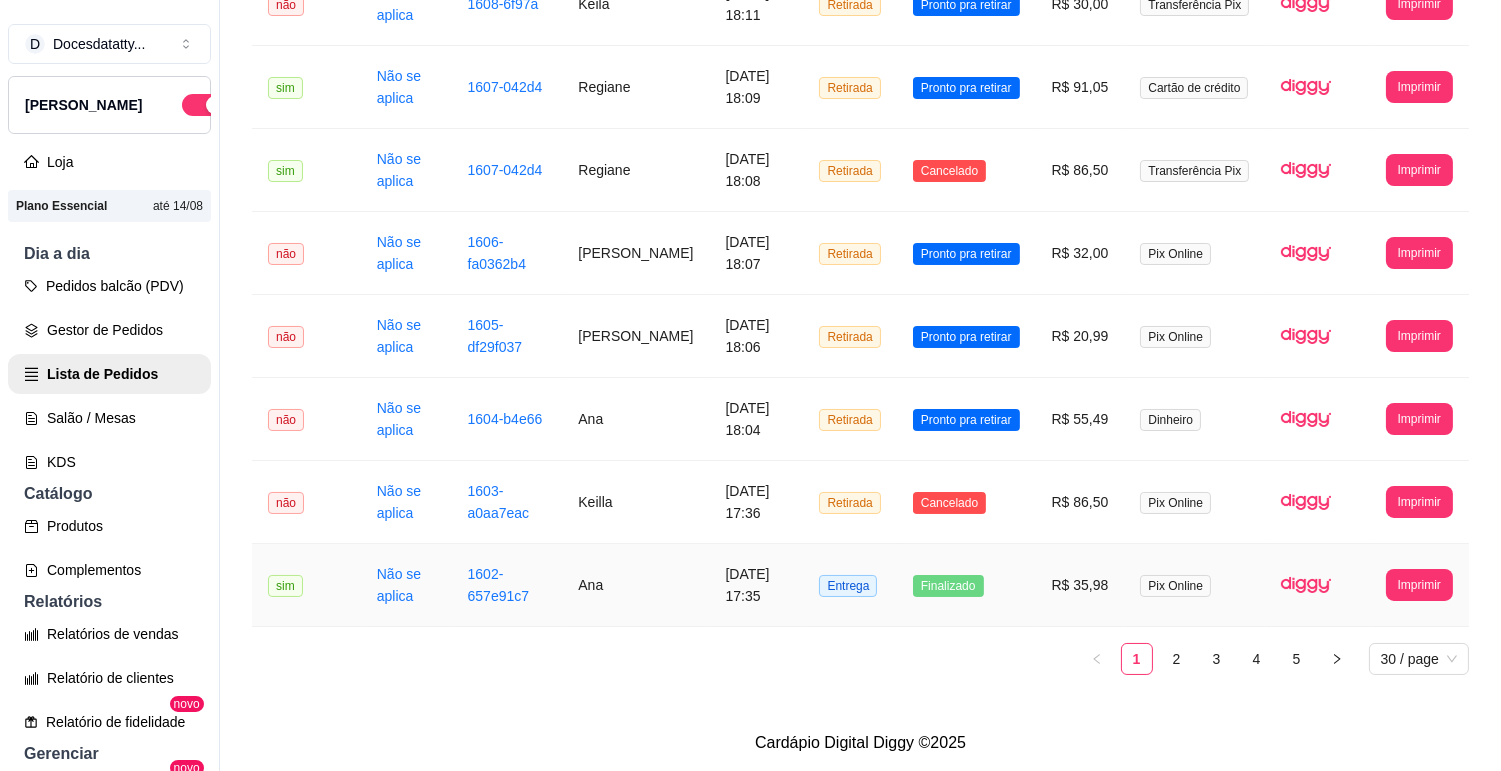 click on "R$ 35,98" at bounding box center [1080, 585] 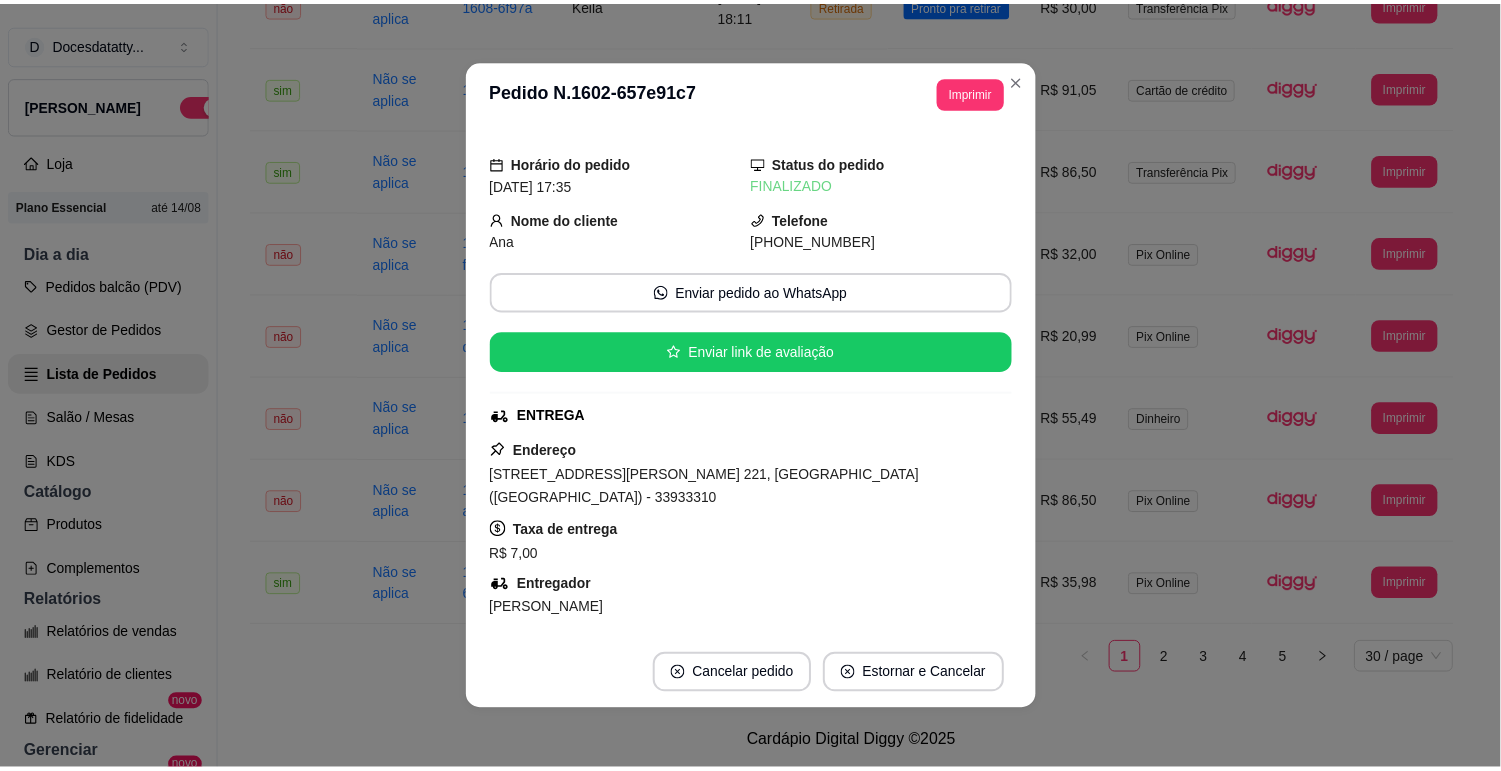 scroll, scrollTop: 111, scrollLeft: 0, axis: vertical 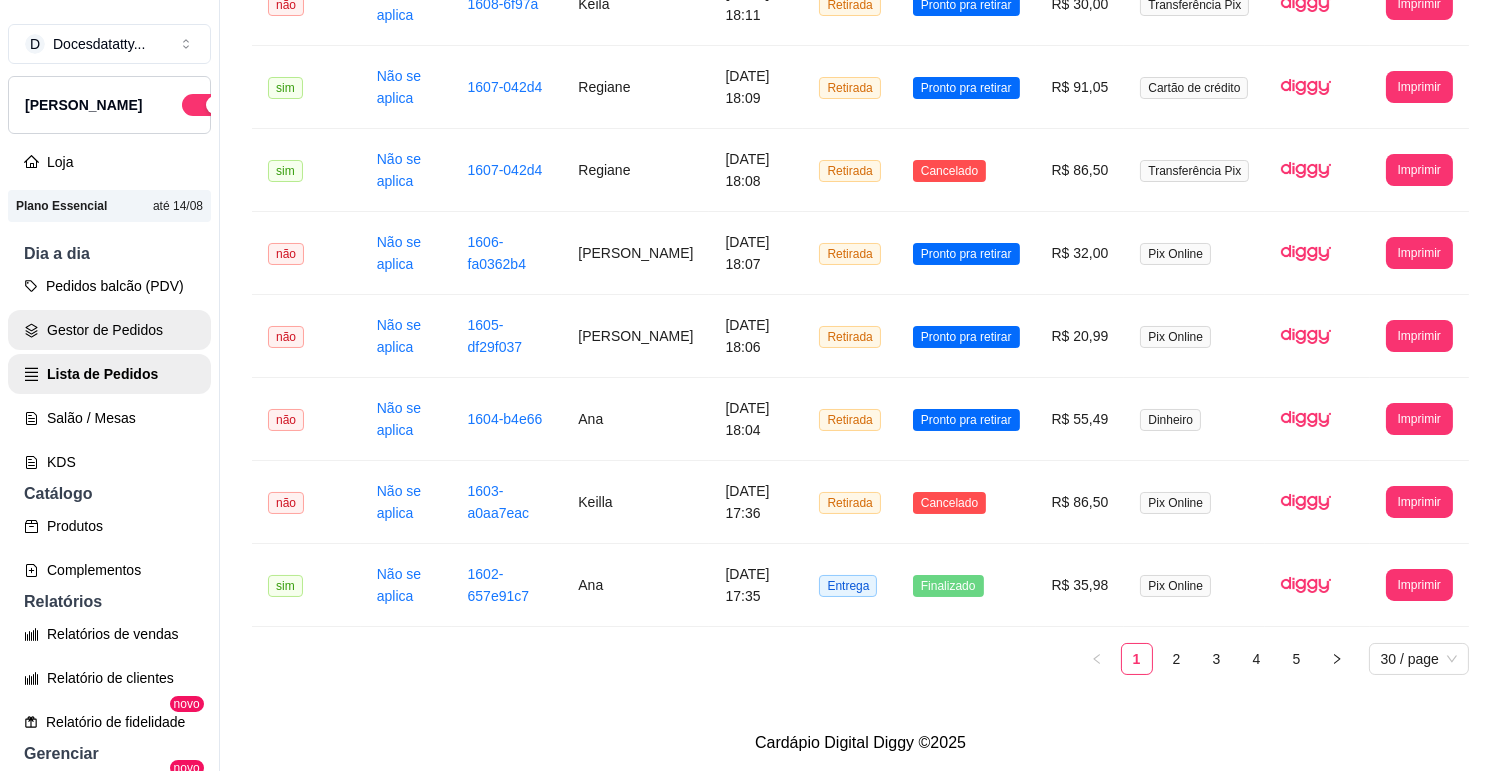 click on "Gestor de Pedidos" at bounding box center [109, 330] 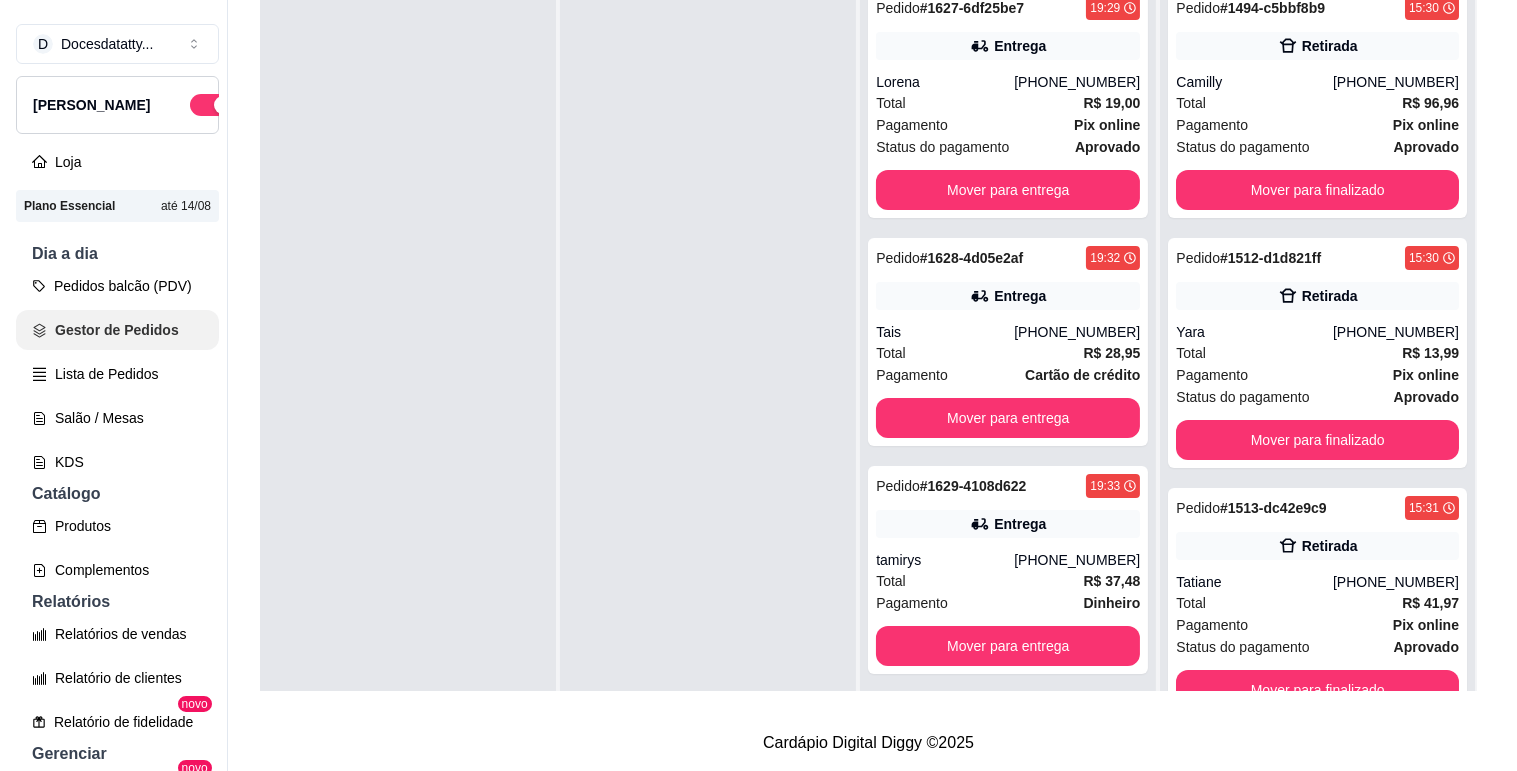scroll, scrollTop: 0, scrollLeft: 0, axis: both 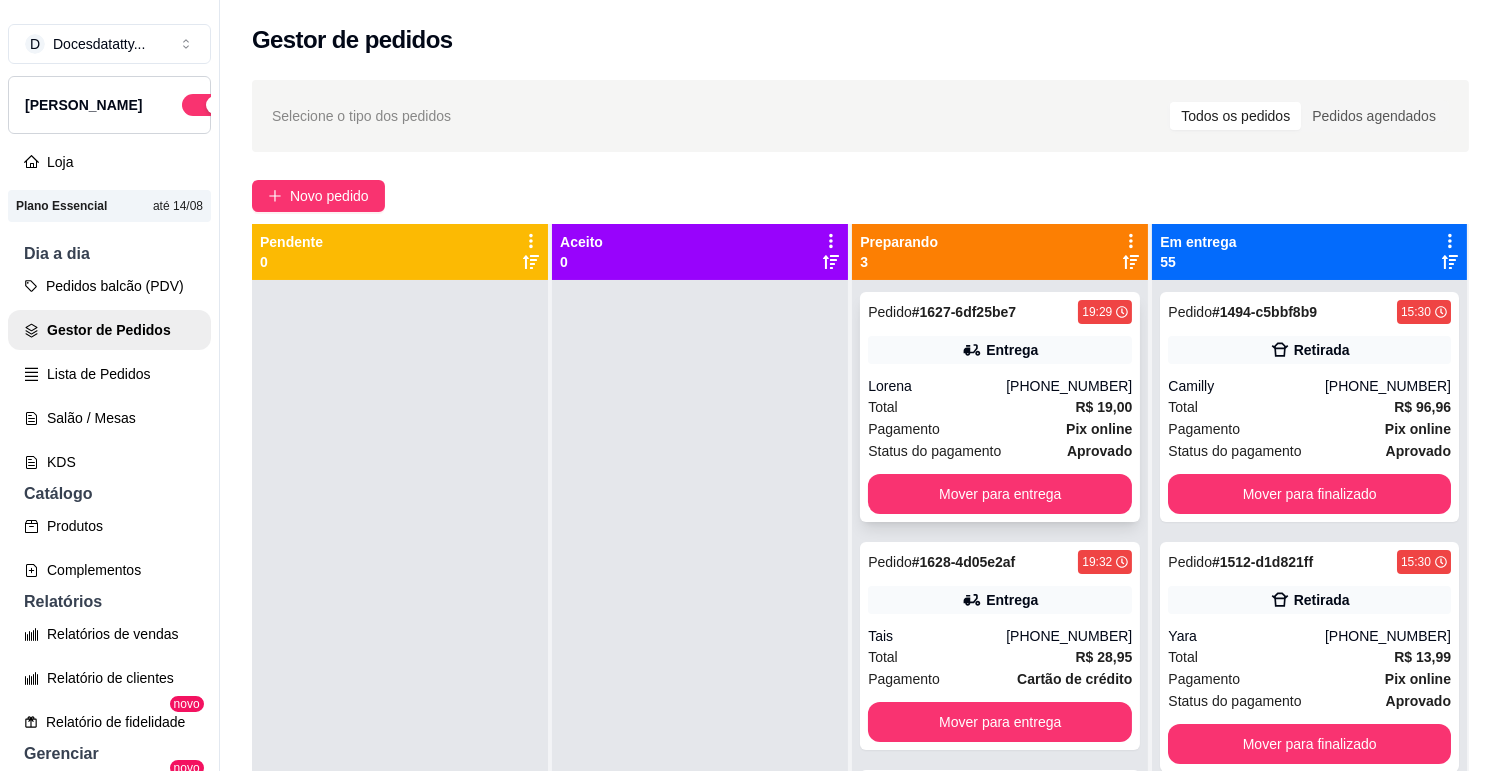 click on "Lorena" at bounding box center (937, 386) 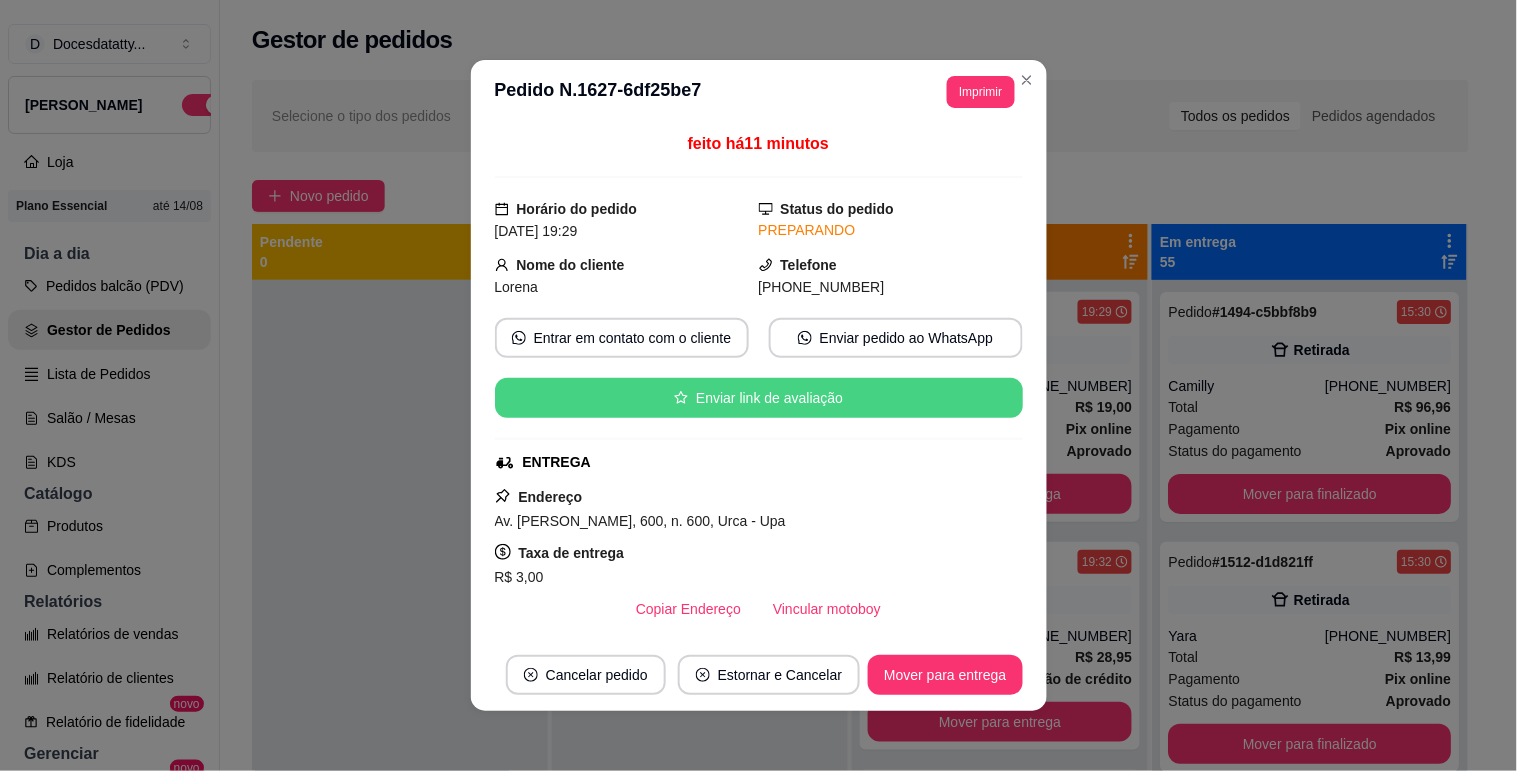 scroll, scrollTop: 111, scrollLeft: 0, axis: vertical 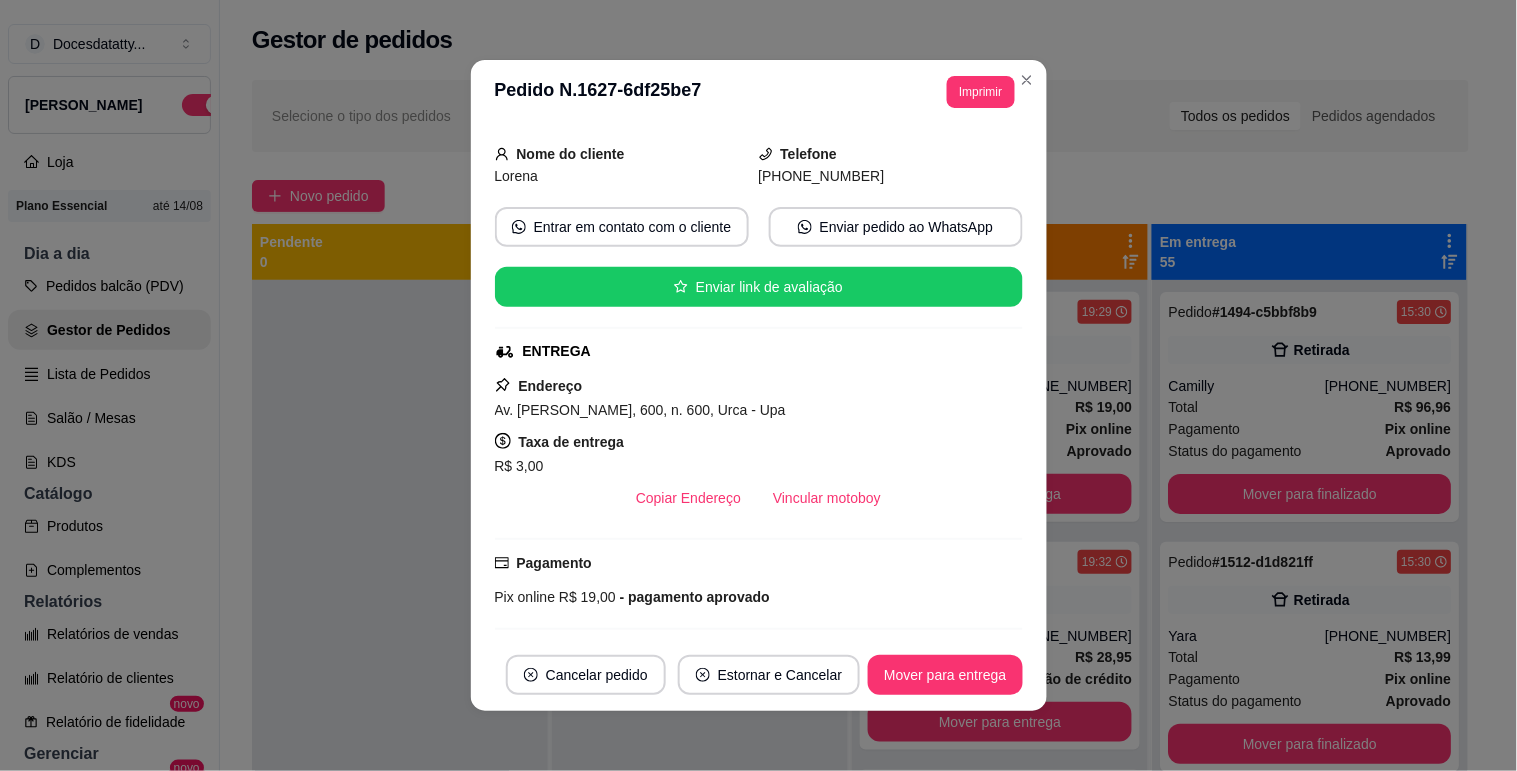 click on "Pix online   R$ 19,00   - pagamento   aprovado" at bounding box center [759, 597] 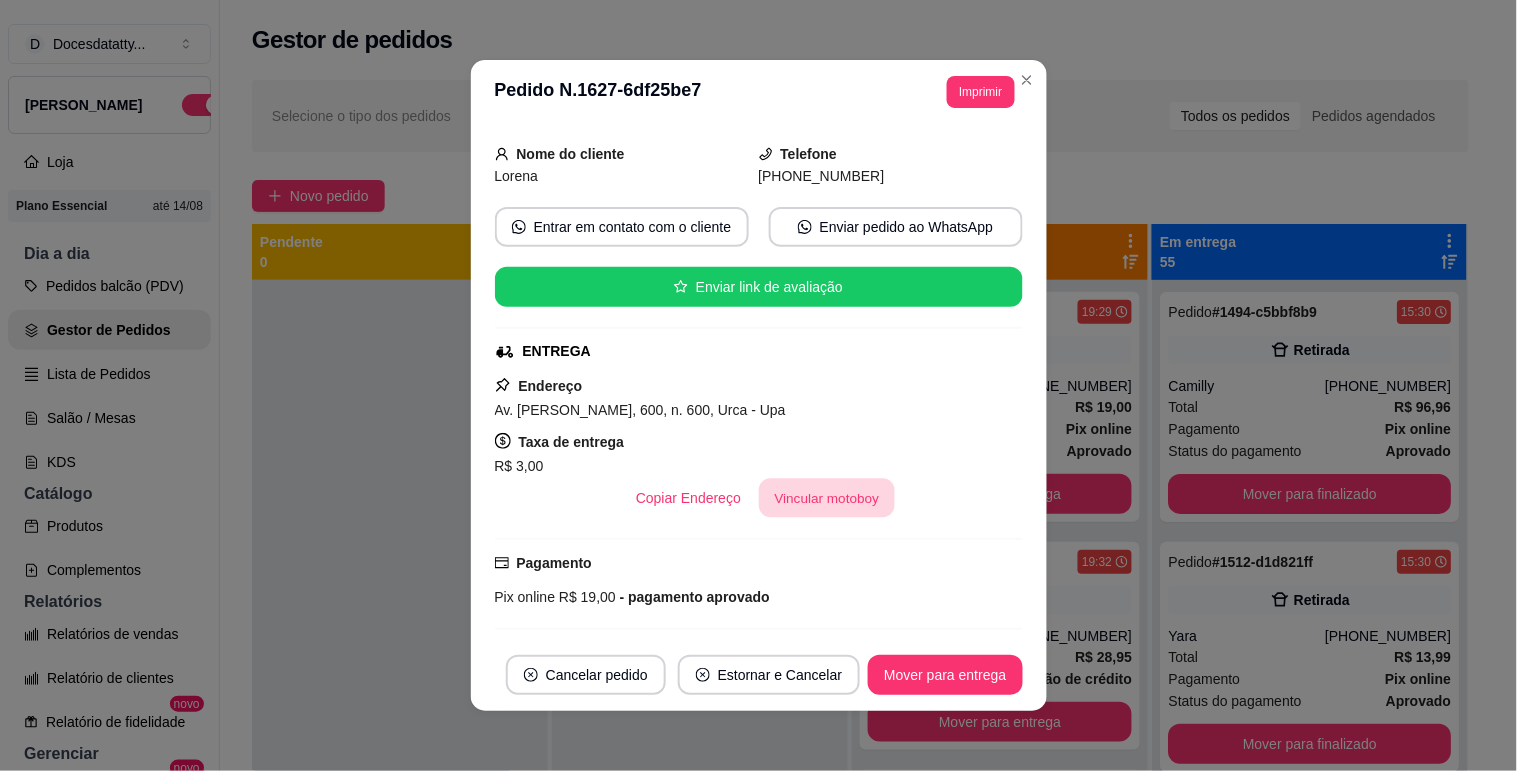 click on "Vincular motoboy" at bounding box center [827, 498] 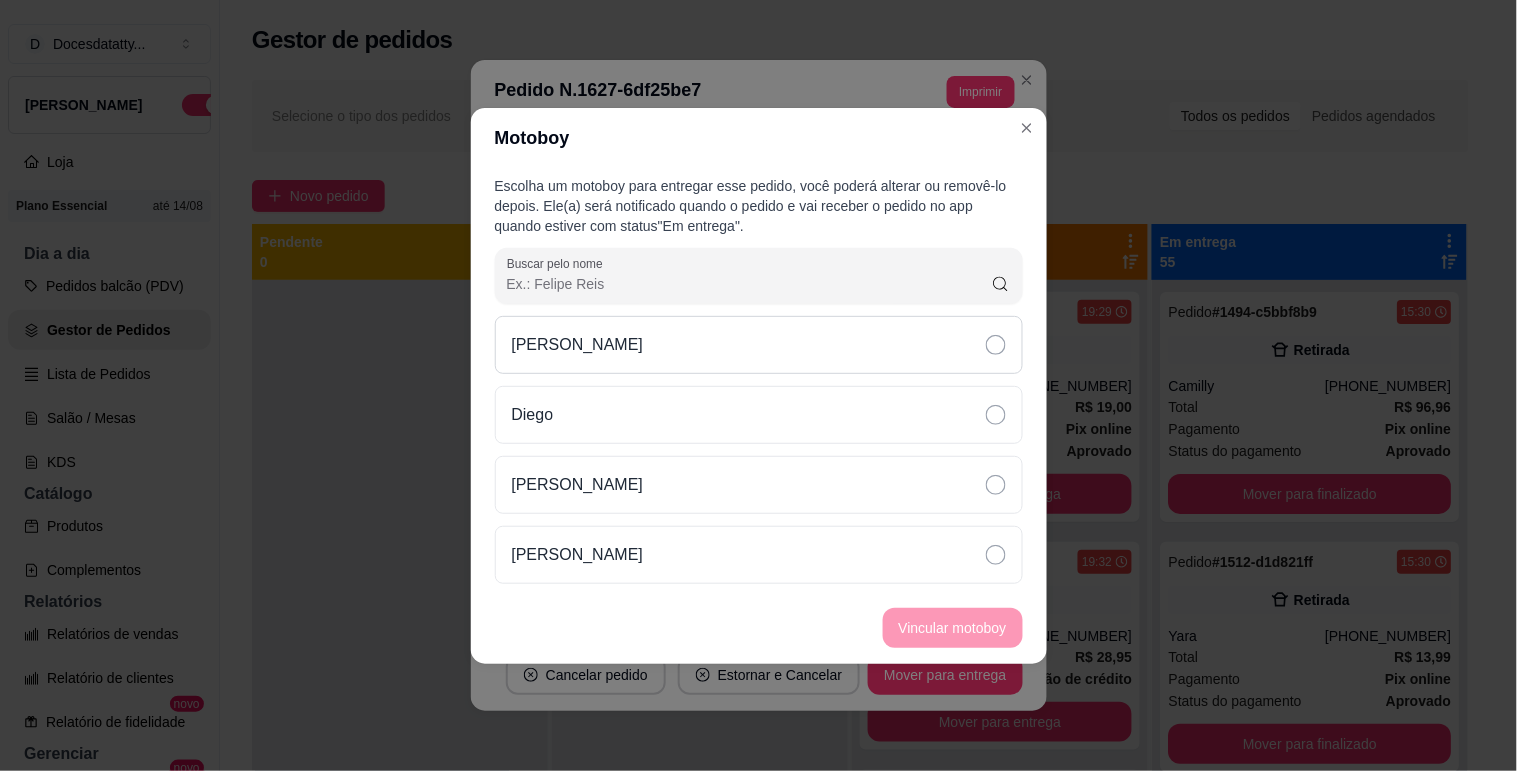 click on "[PERSON_NAME]" at bounding box center (578, 345) 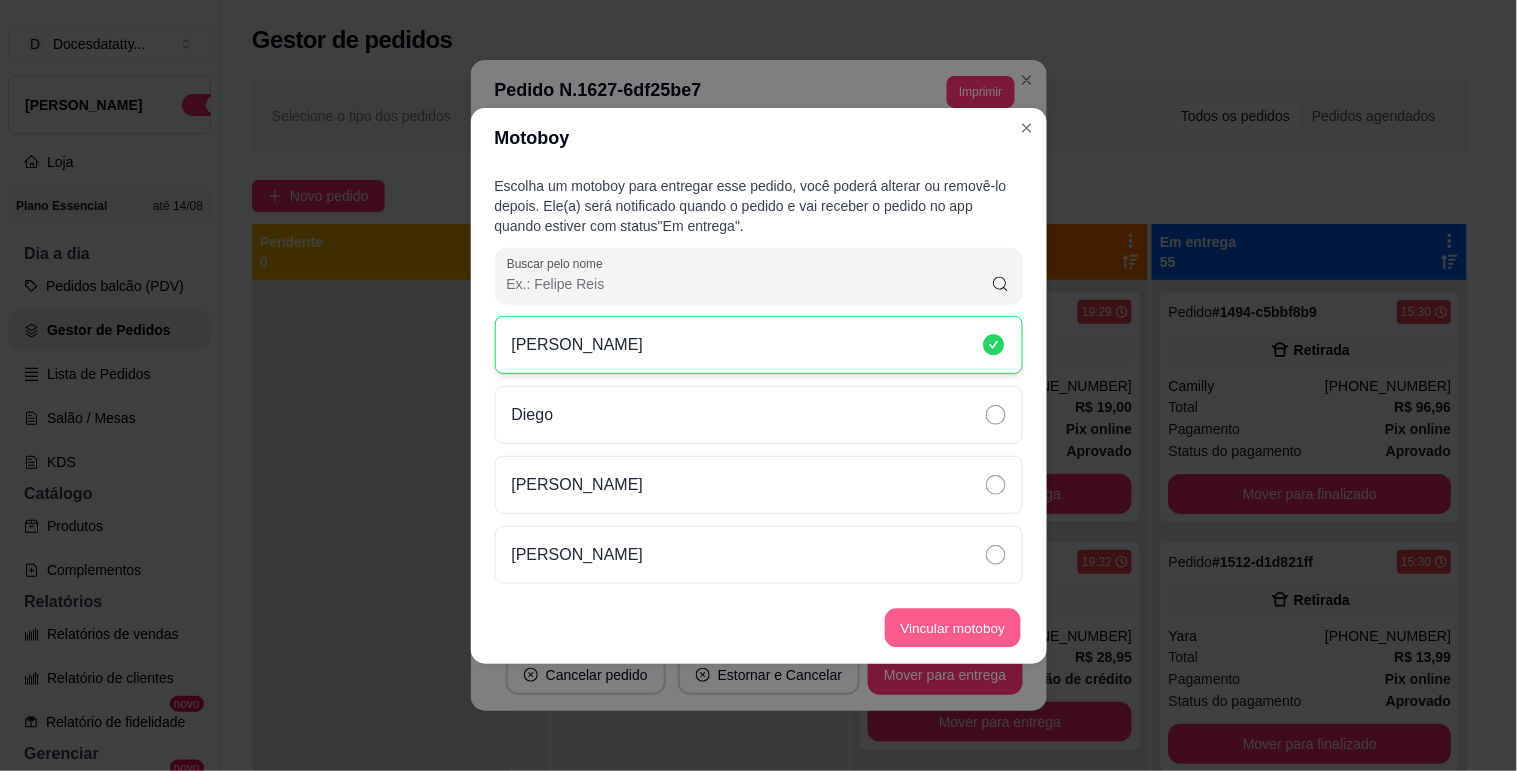 click on "Vincular motoboy" at bounding box center [953, 627] 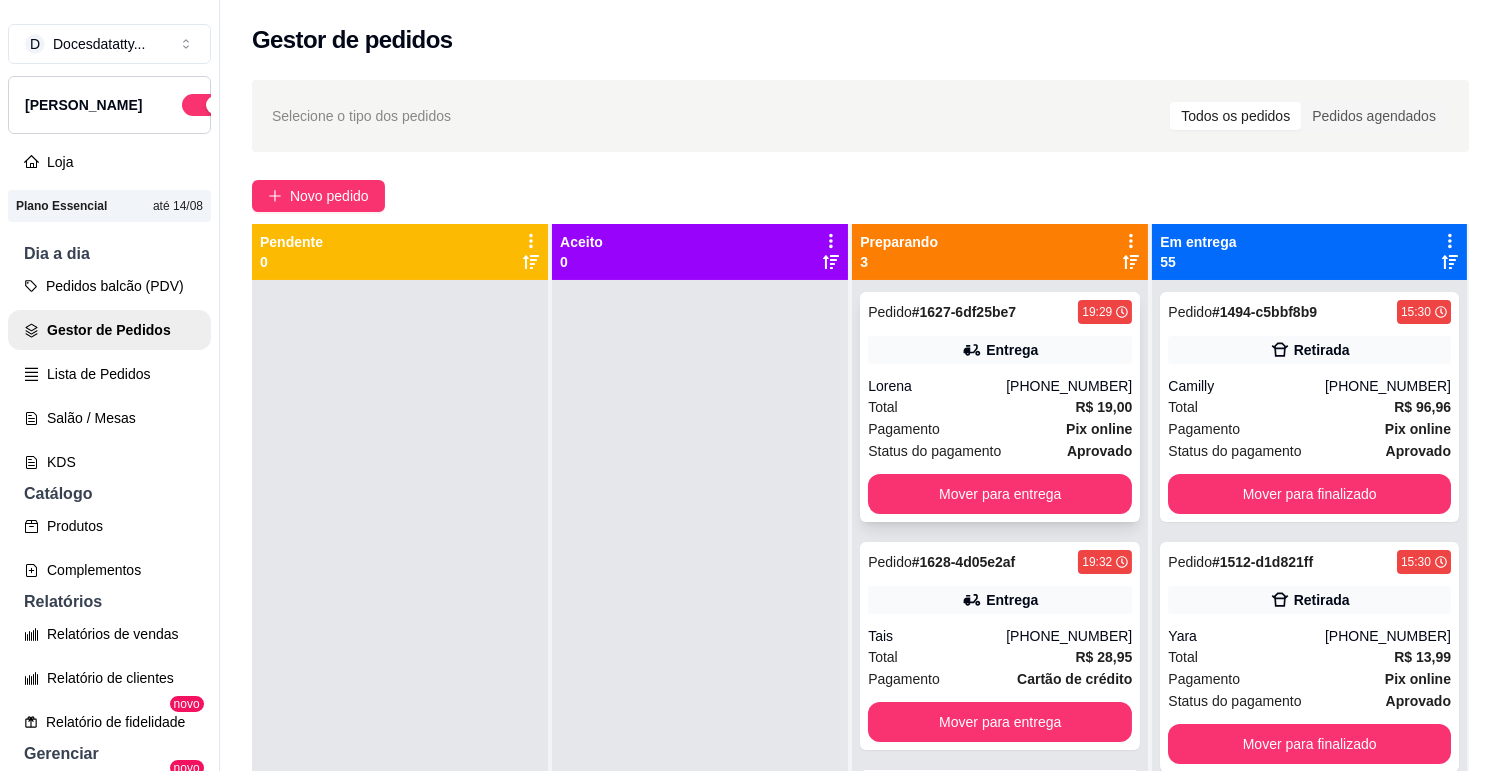 click on "Total R$ 19,00" at bounding box center (1000, 407) 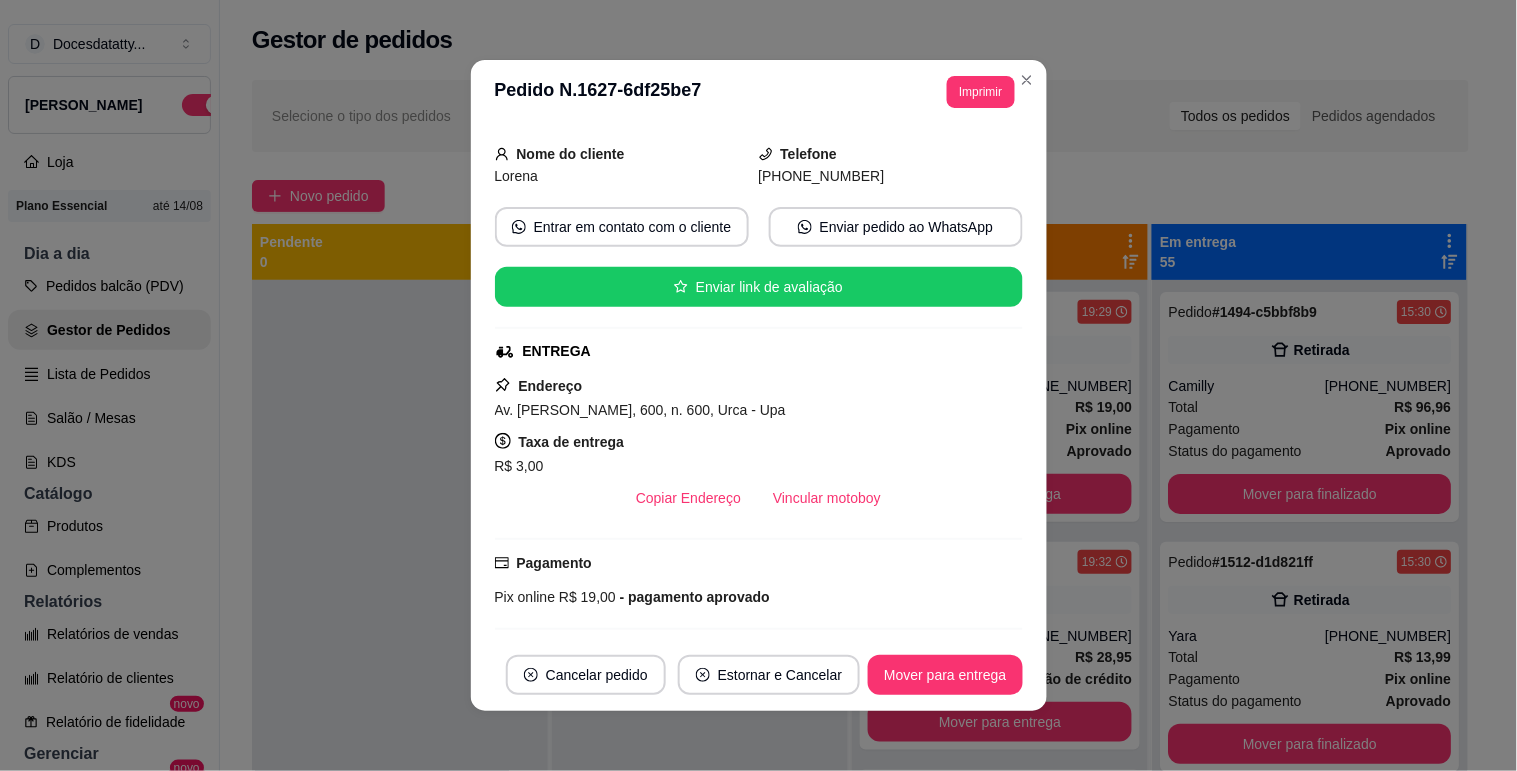 scroll, scrollTop: 222, scrollLeft: 0, axis: vertical 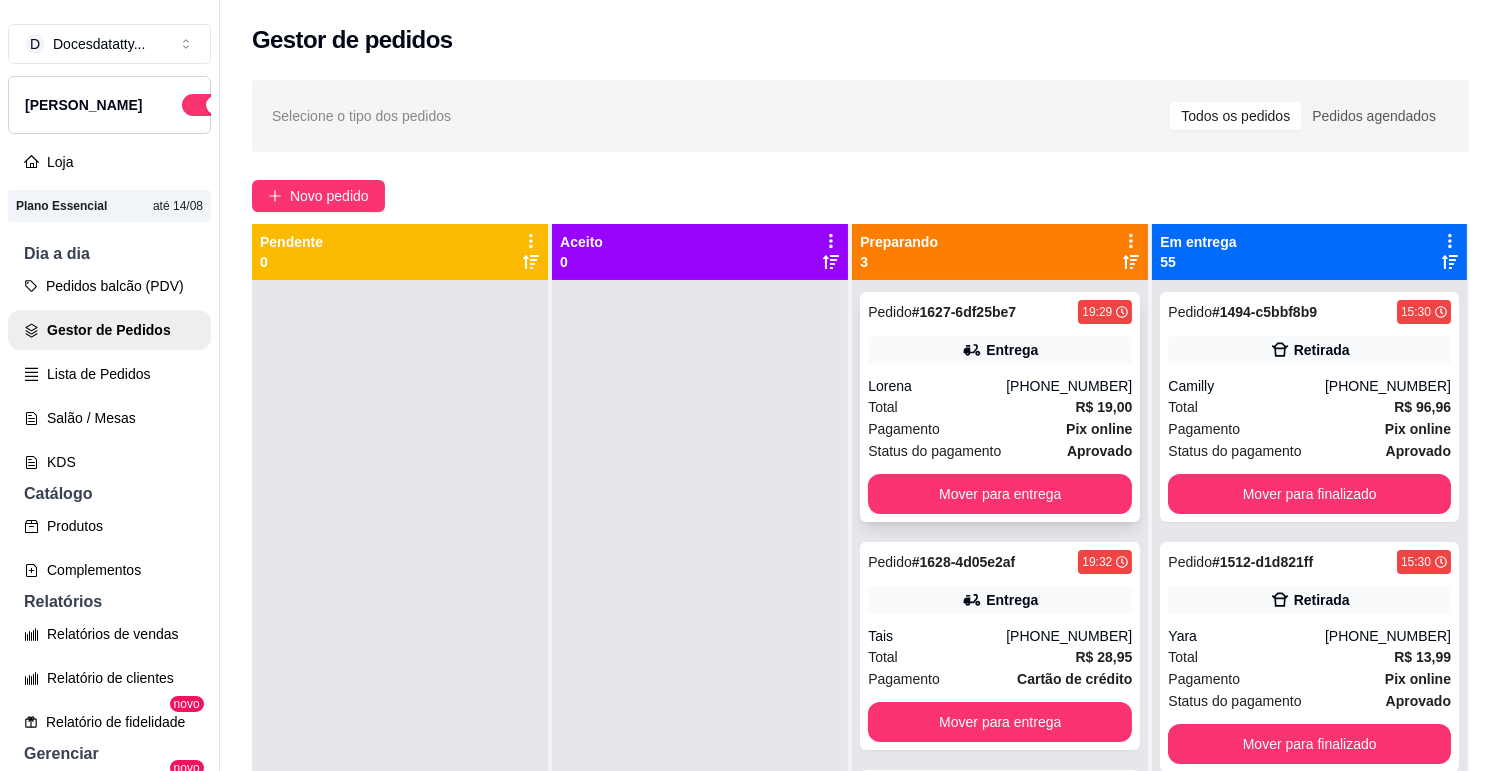 click on "Total R$ 19,00" at bounding box center (1000, 407) 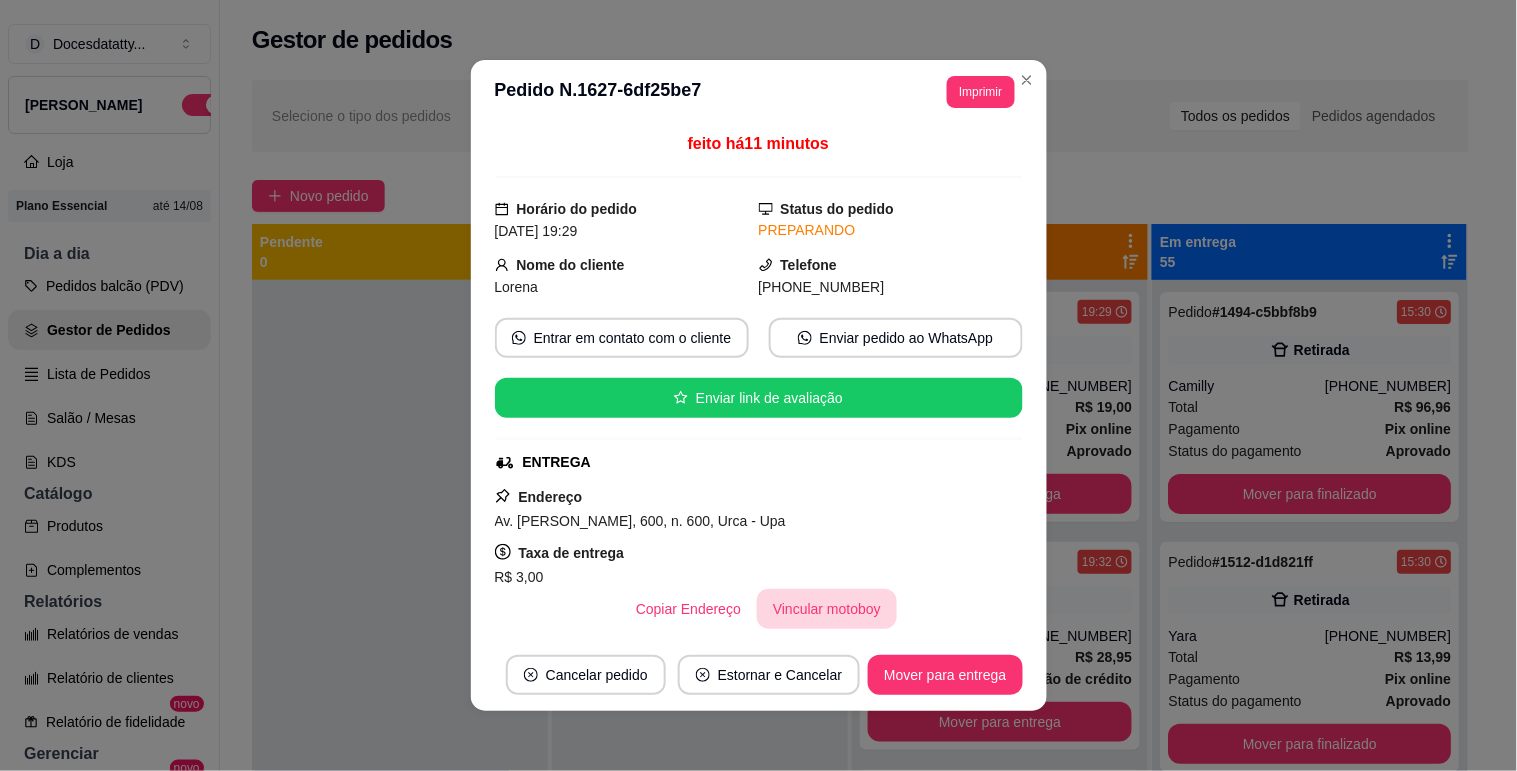 click on "Vincular motoboy" at bounding box center [827, 609] 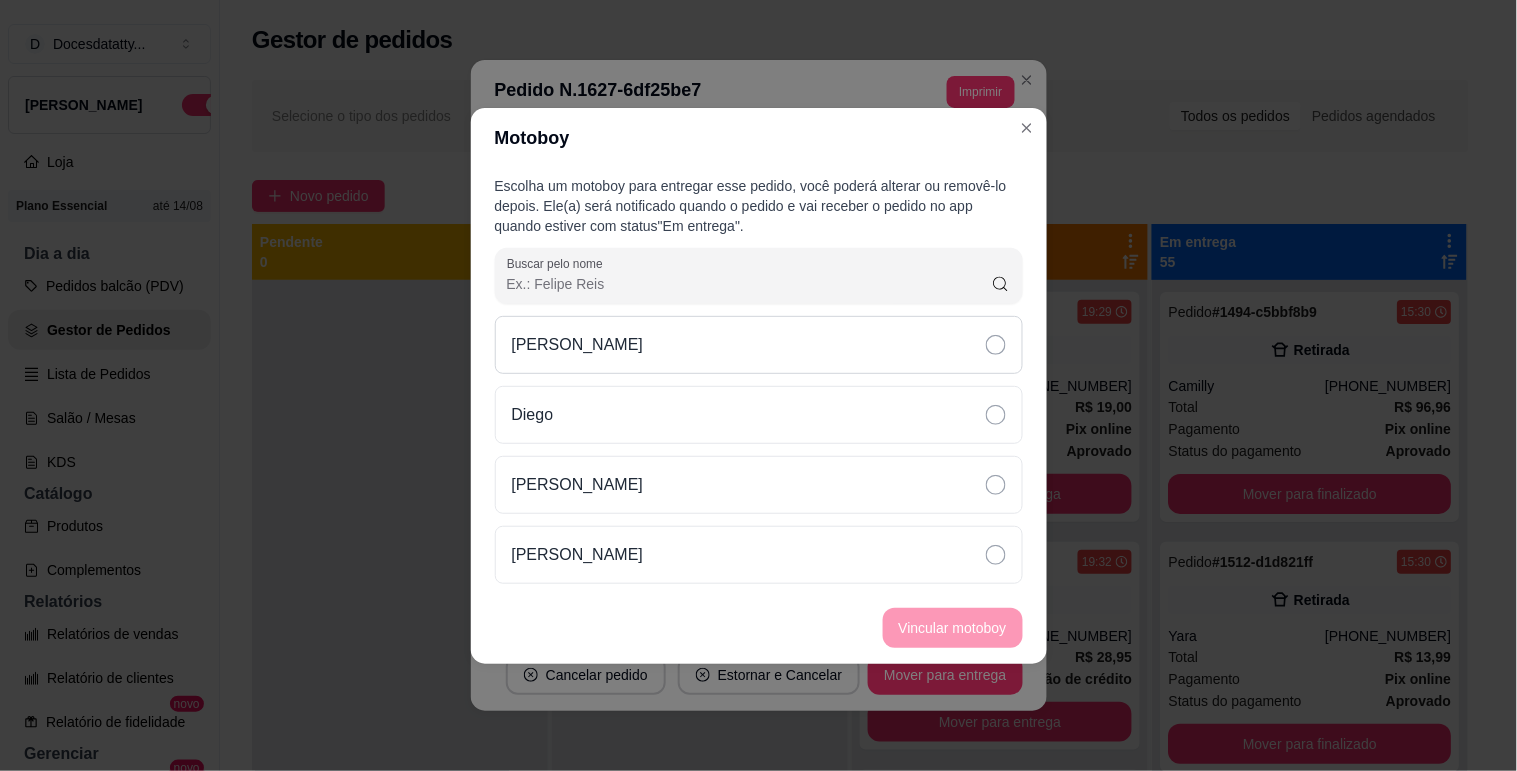 click on "[PERSON_NAME]" at bounding box center (759, 345) 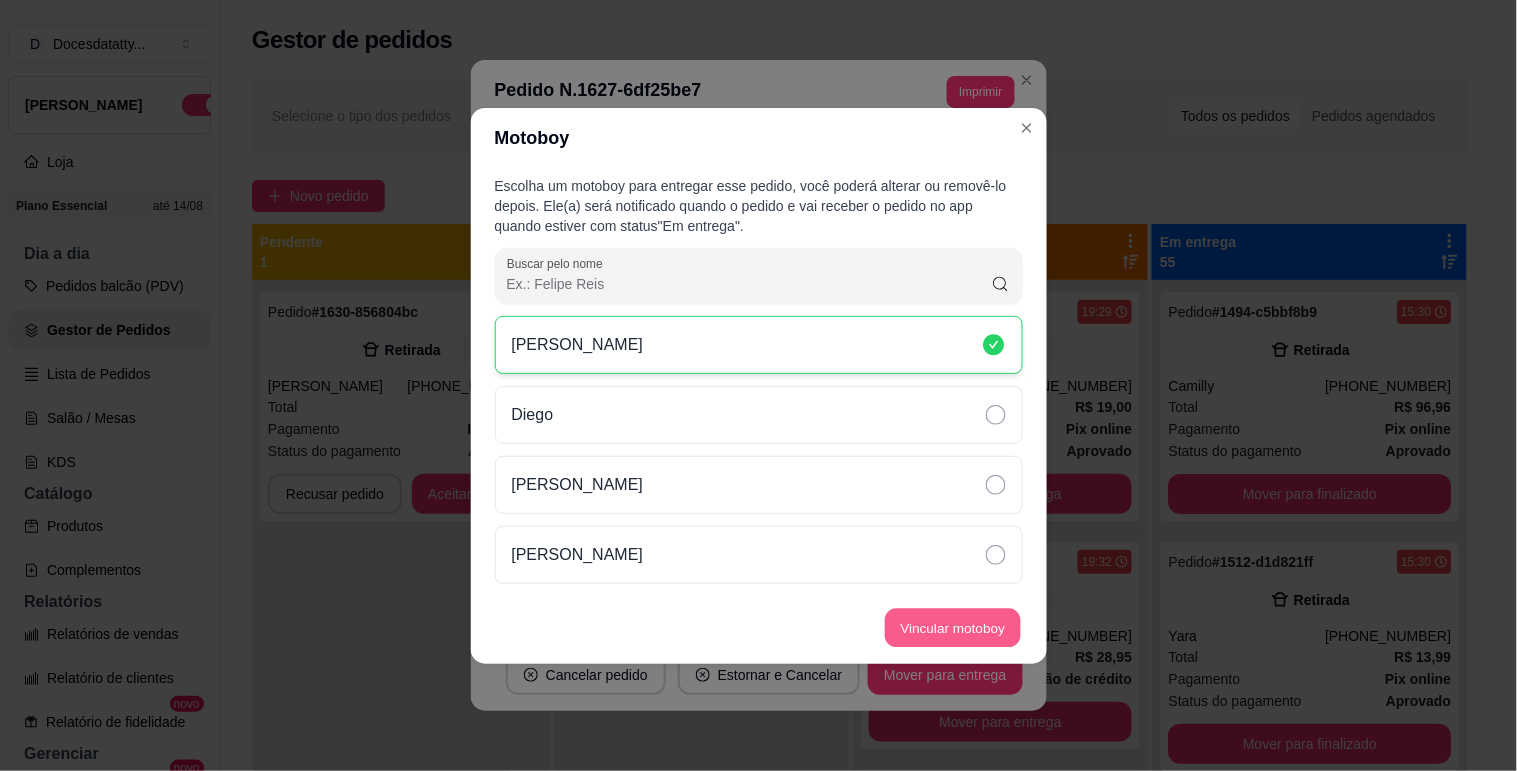 click on "Vincular motoboy" at bounding box center [953, 627] 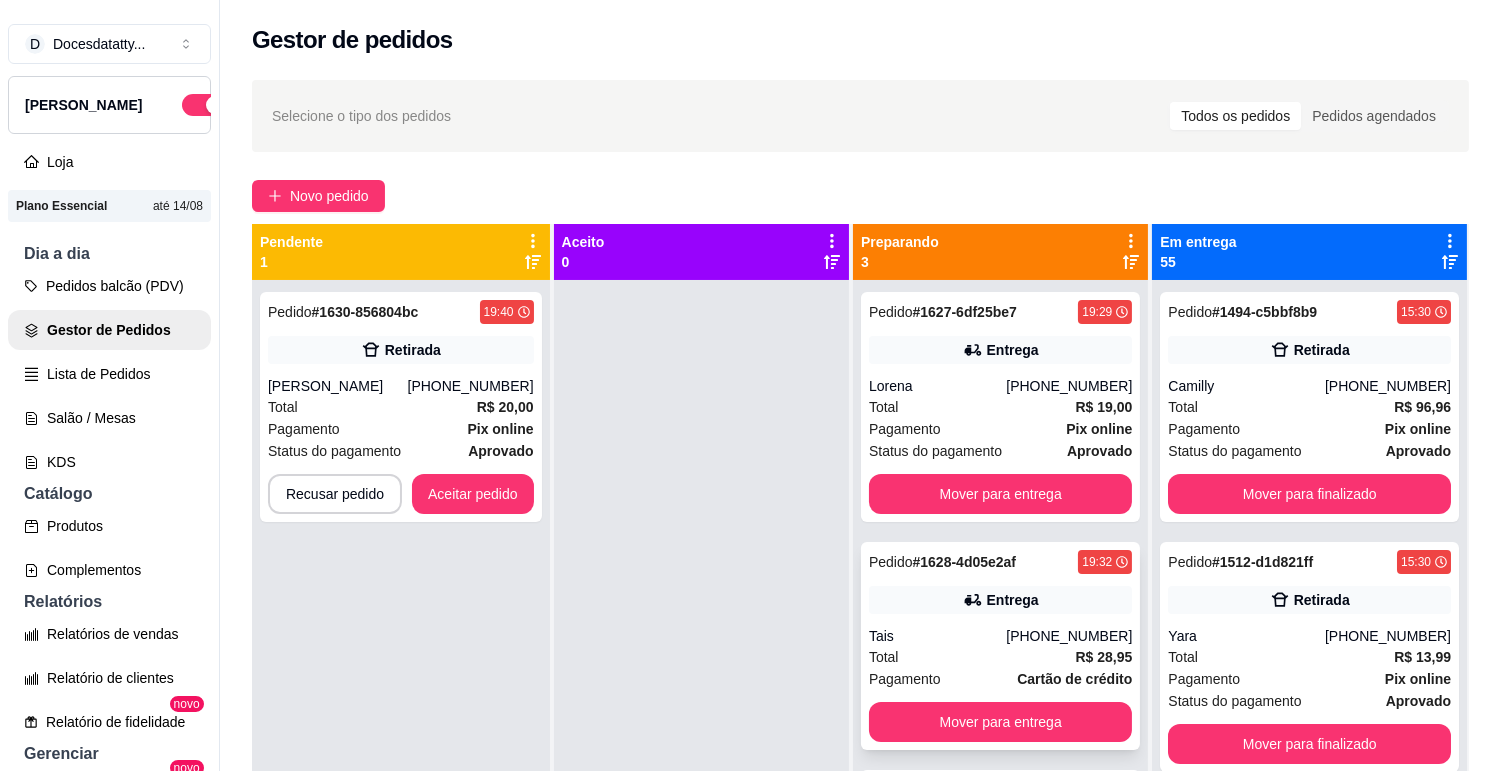 click on "Pedido  # 1628-4d05e2af 19:32 Entrega Tais  [PHONE_NUMBER] Total R$ 28,95 Pagamento Cartão de crédito Mover para entrega" at bounding box center (1000, 646) 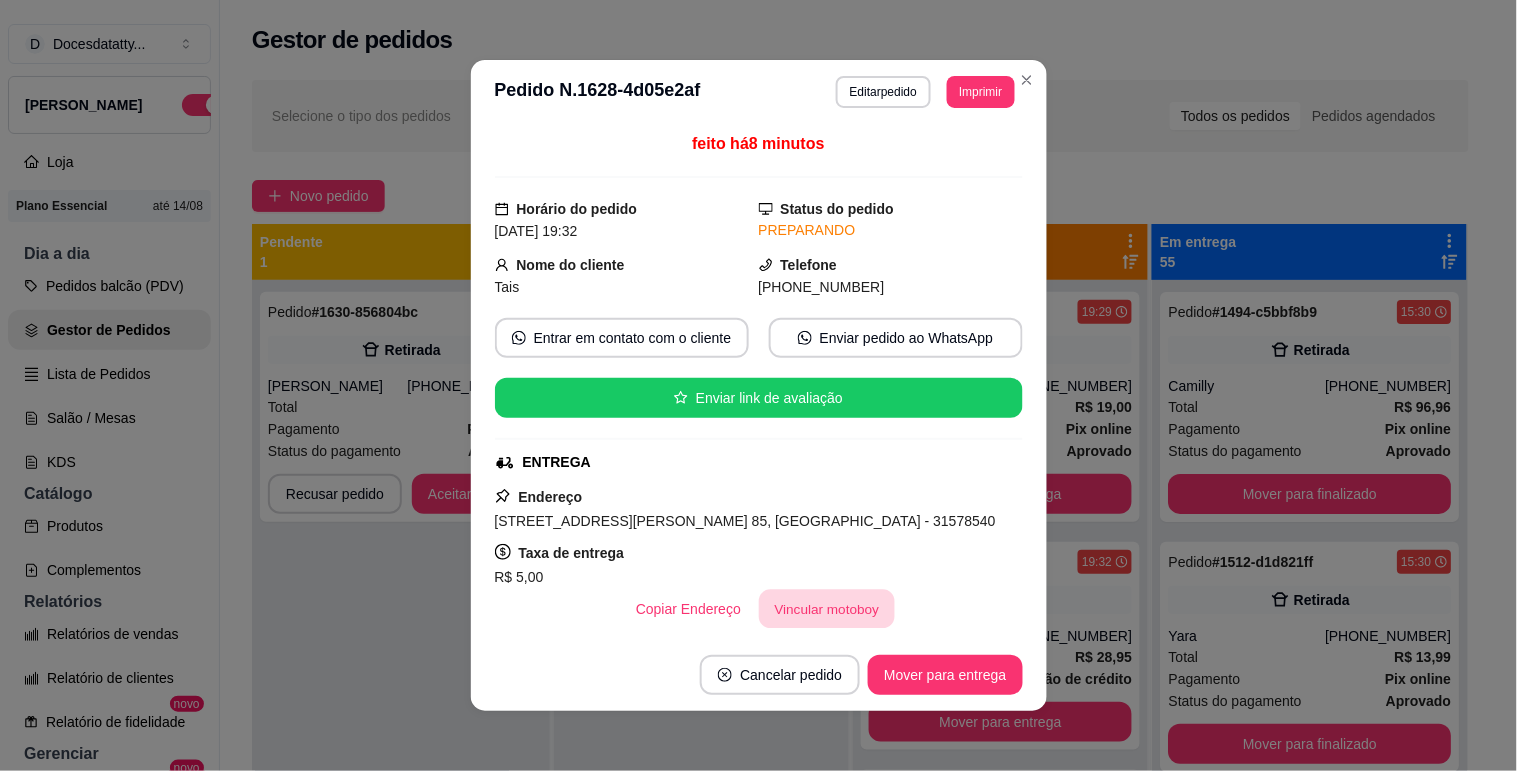 click on "Vincular motoboy" at bounding box center (827, 609) 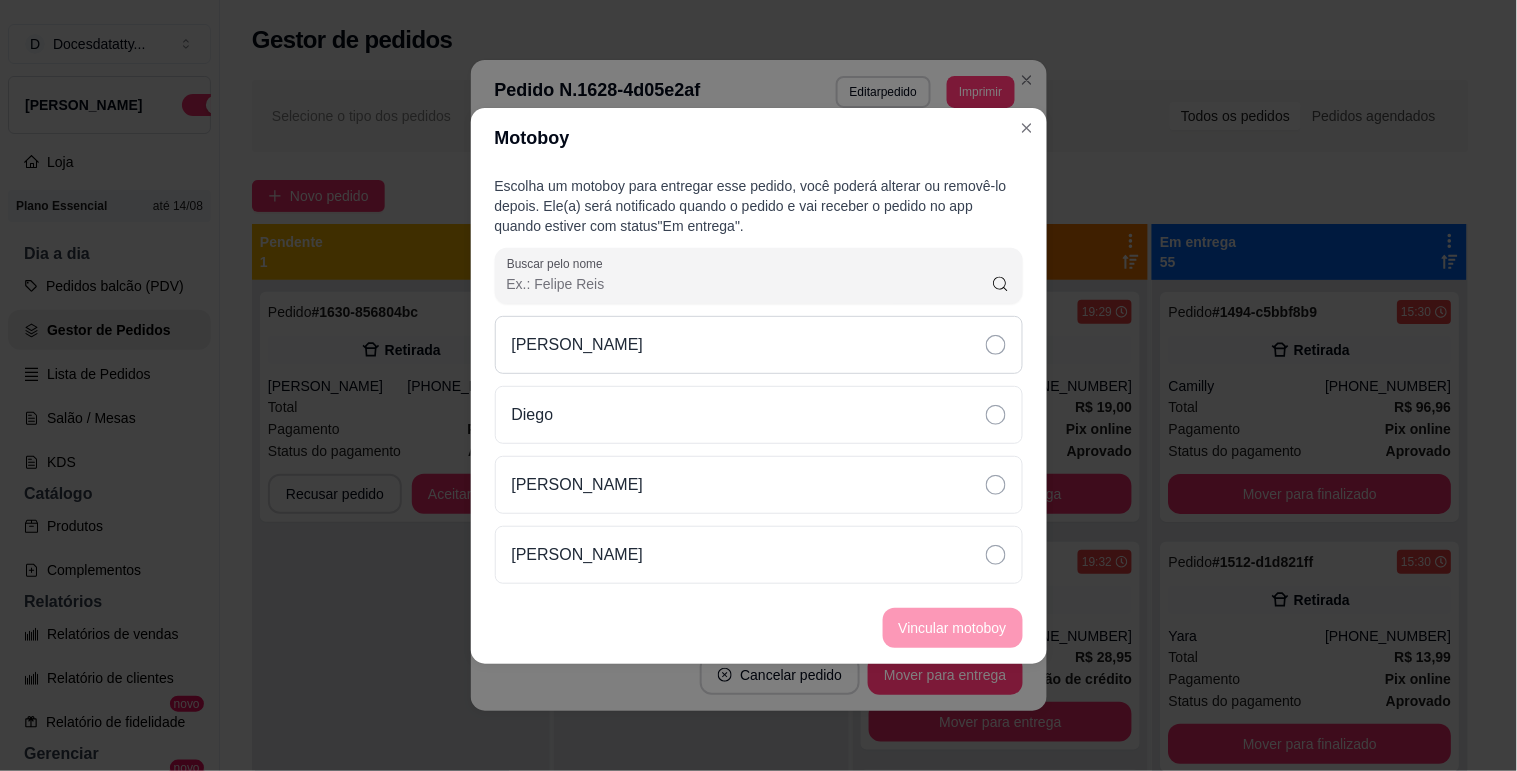 click on "[PERSON_NAME]" at bounding box center (578, 345) 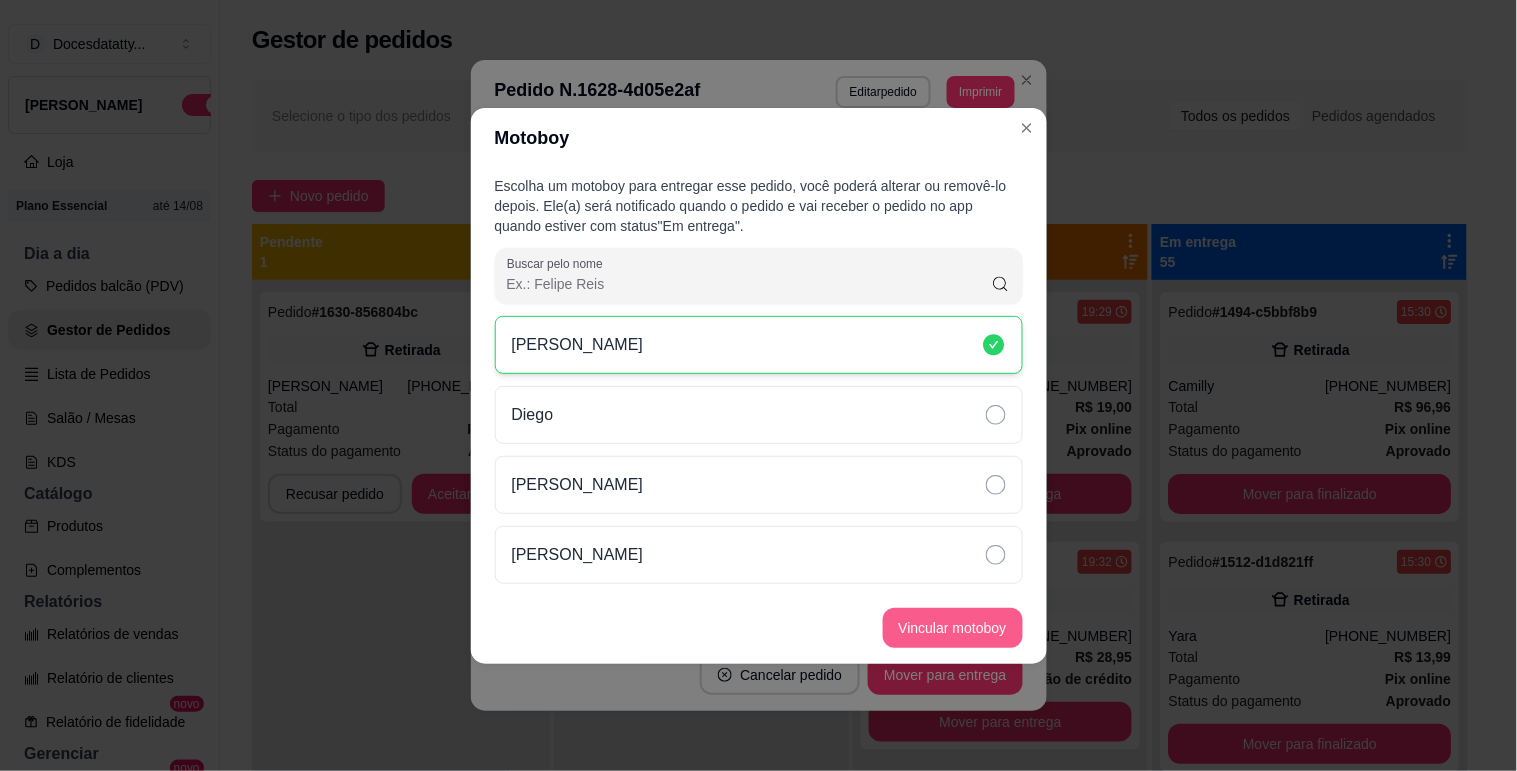 click on "Vincular motoboy" at bounding box center [953, 628] 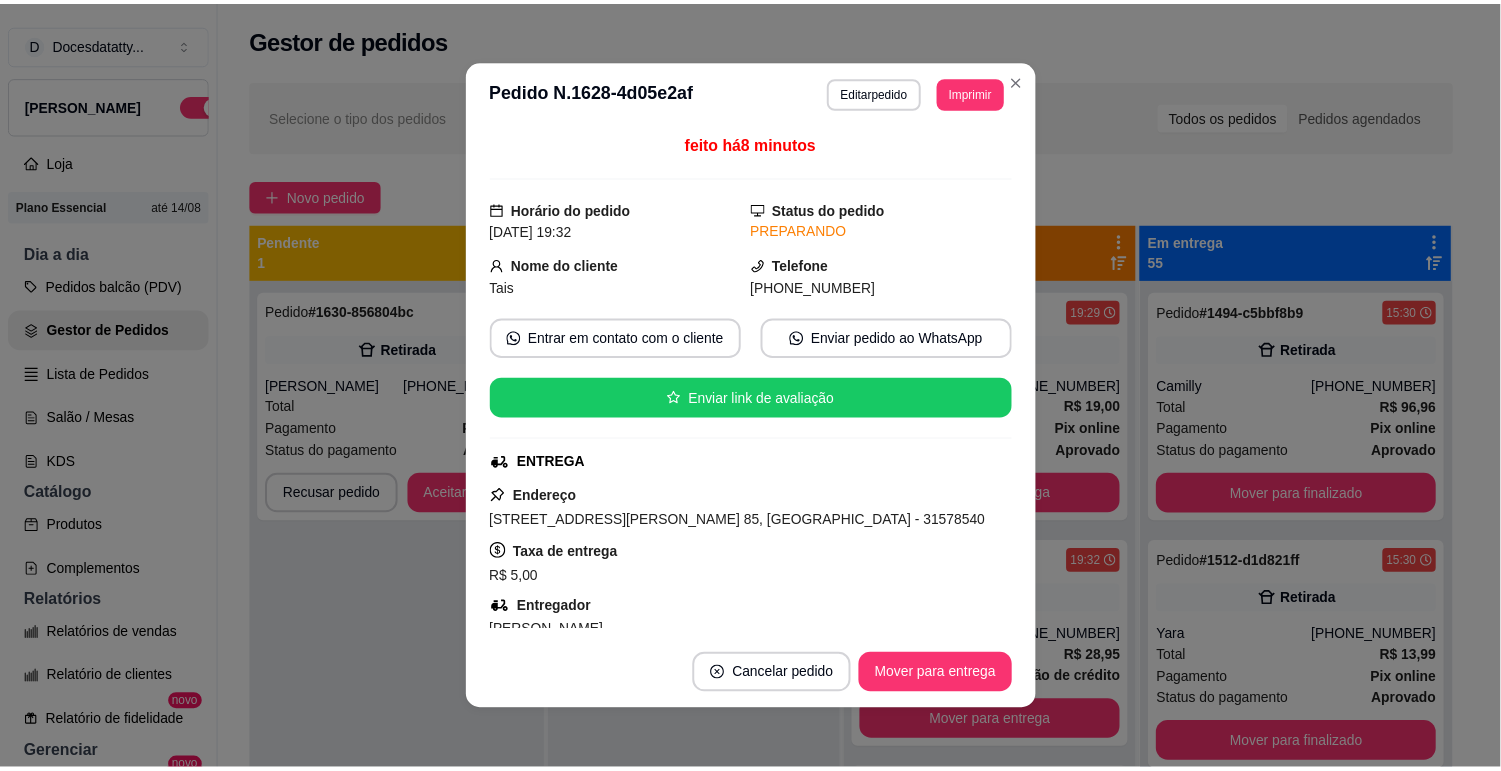 scroll, scrollTop: 111, scrollLeft: 0, axis: vertical 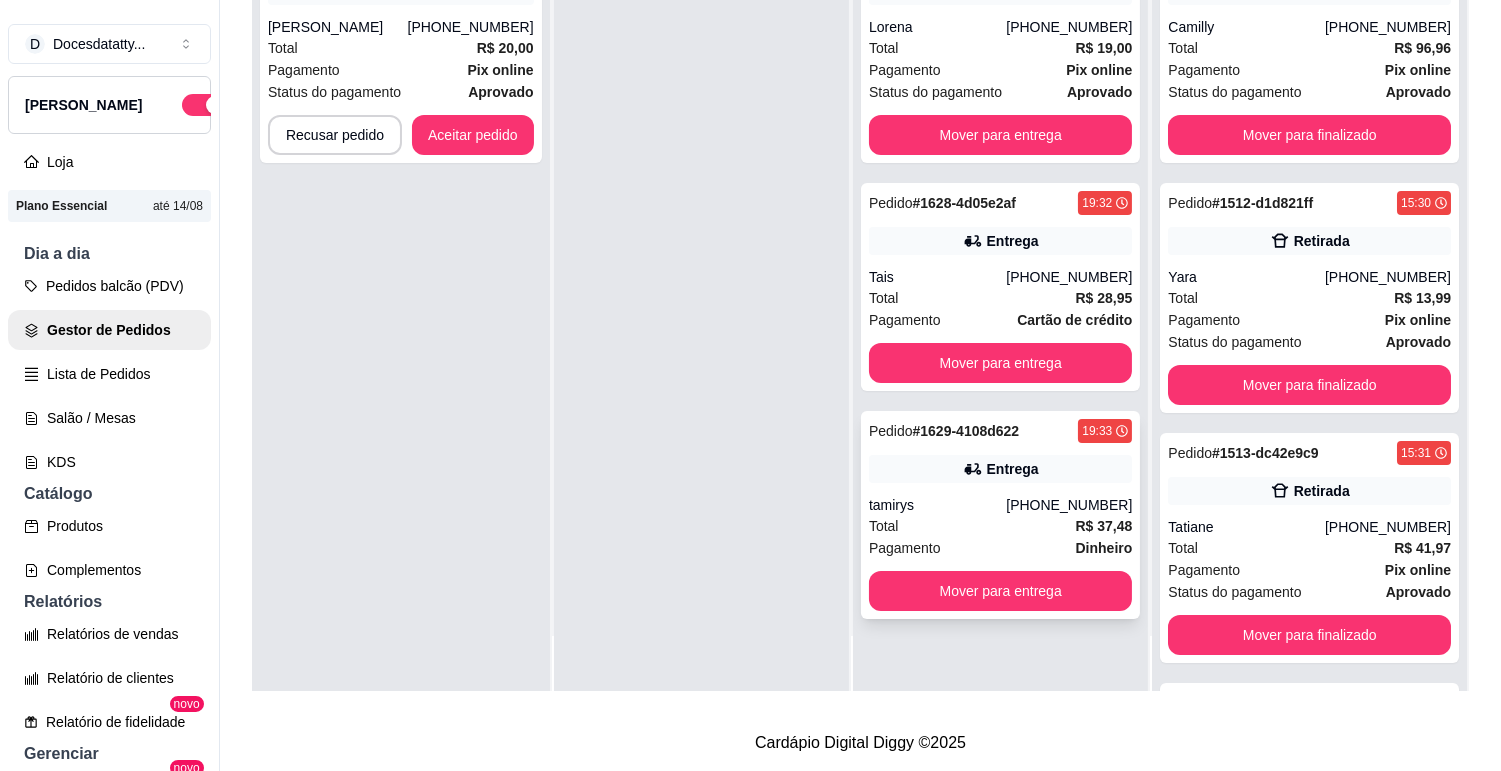 click on "Total R$ 37,48" at bounding box center [1000, 526] 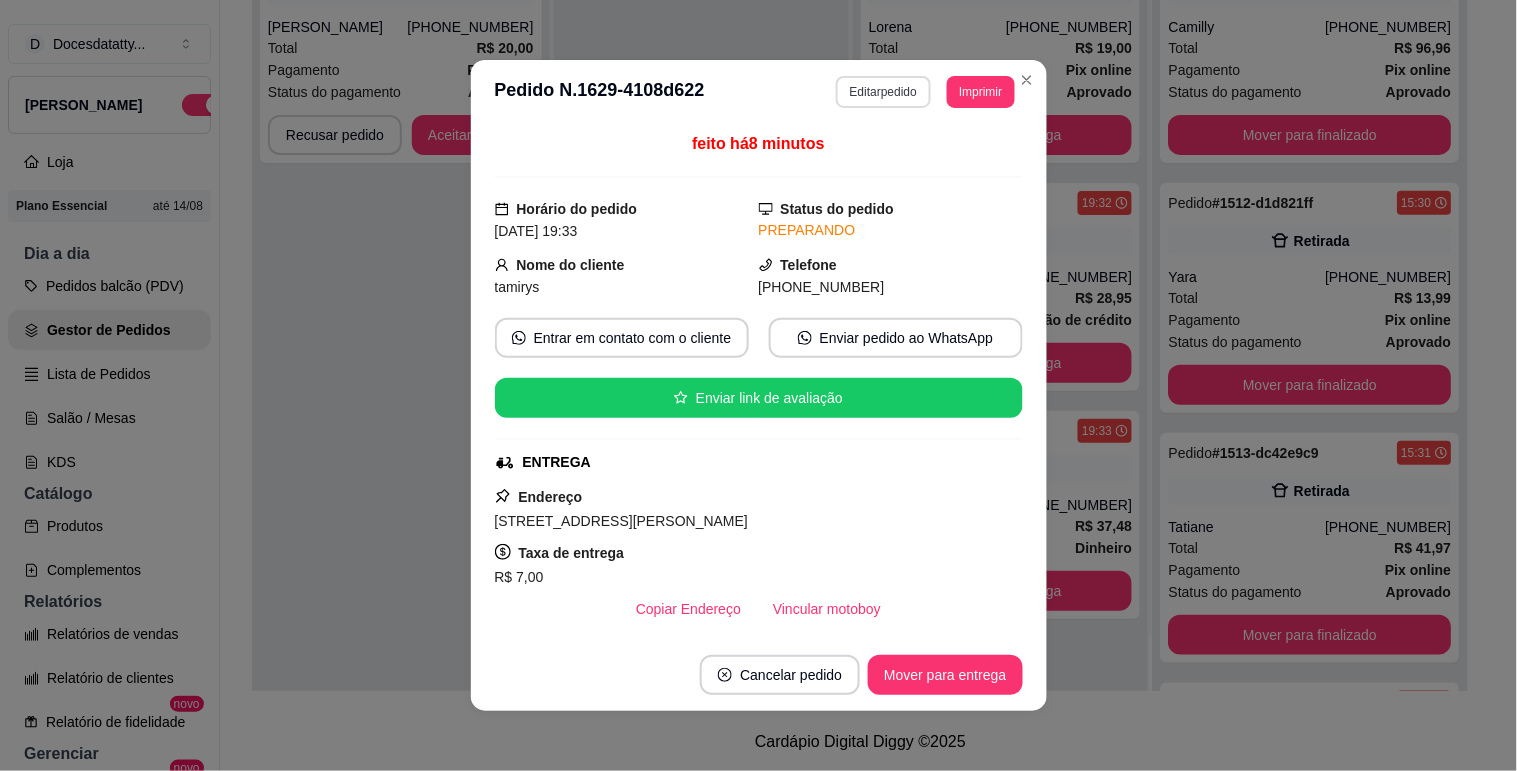 click on "Editar  pedido" at bounding box center [883, 92] 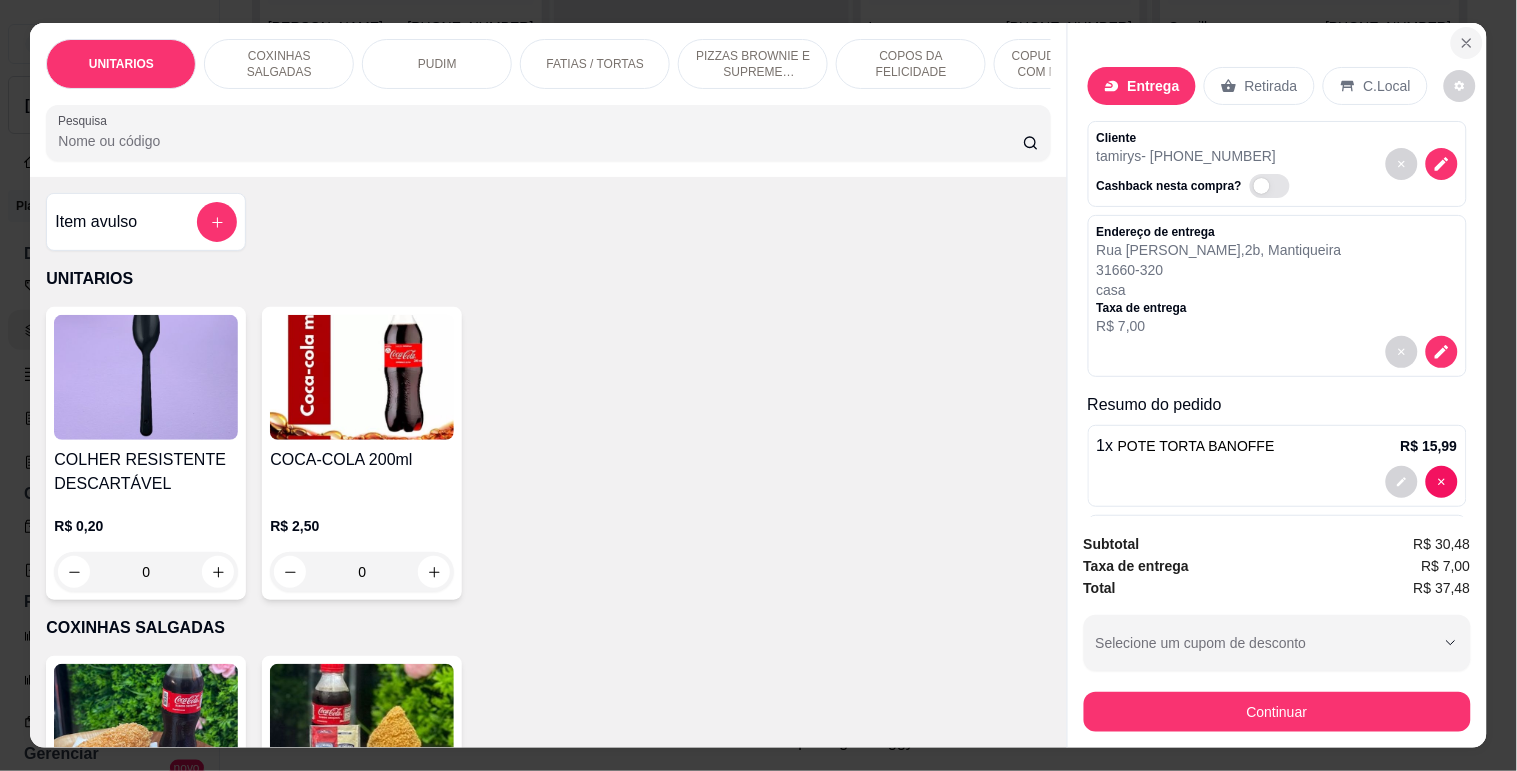 click at bounding box center [1467, 43] 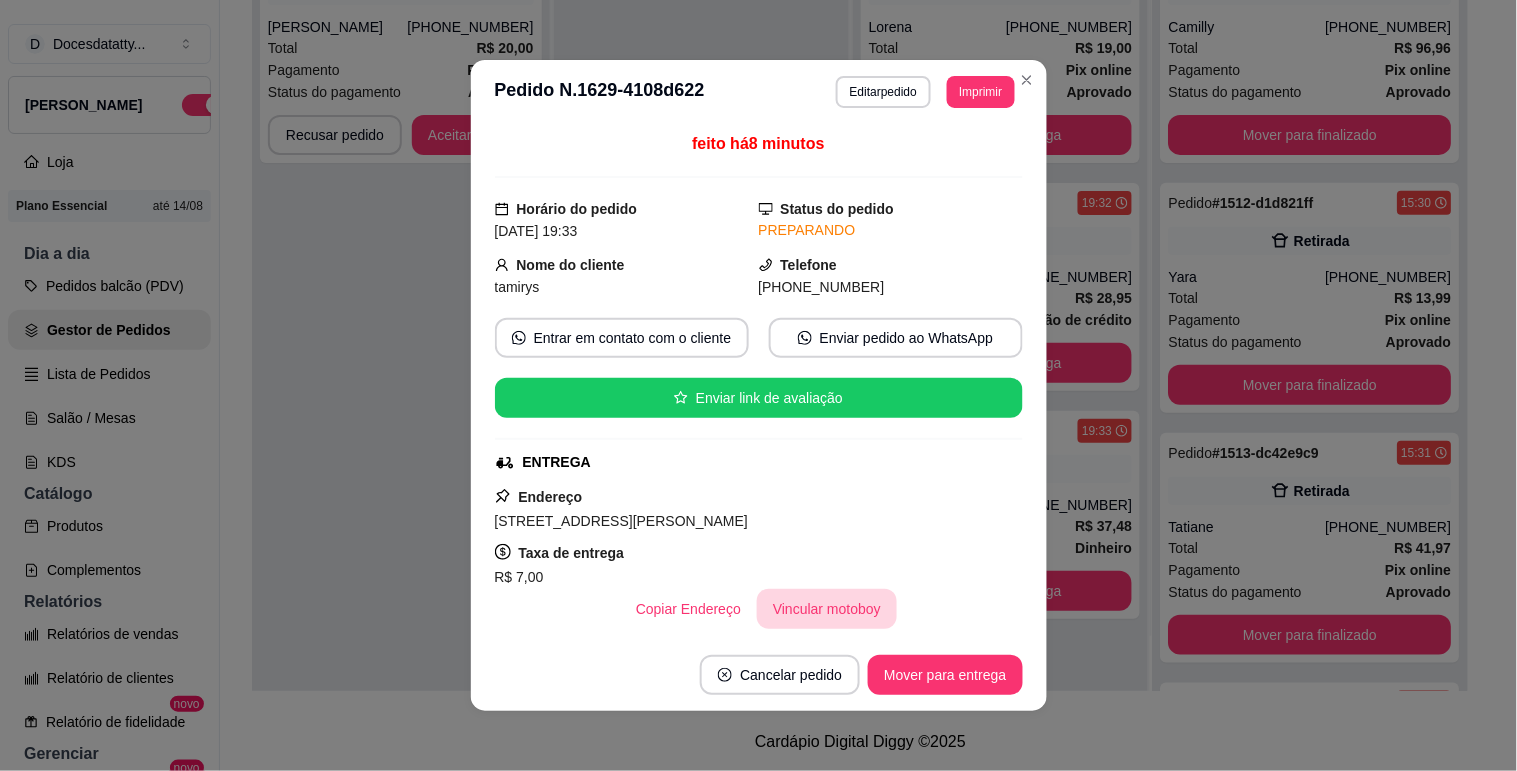 click on "Vincular motoboy" at bounding box center [827, 609] 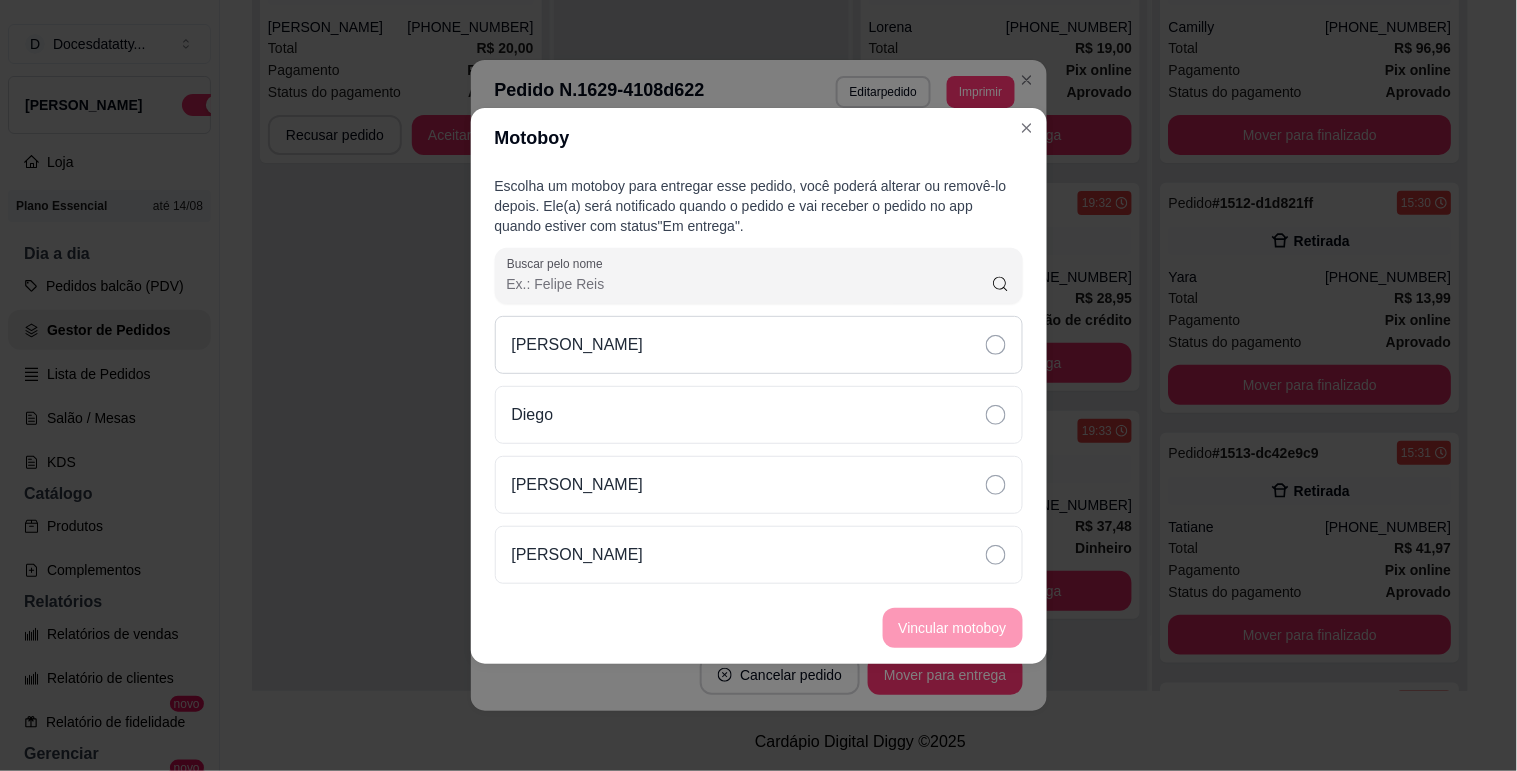 click on "[PERSON_NAME]" at bounding box center [759, 345] 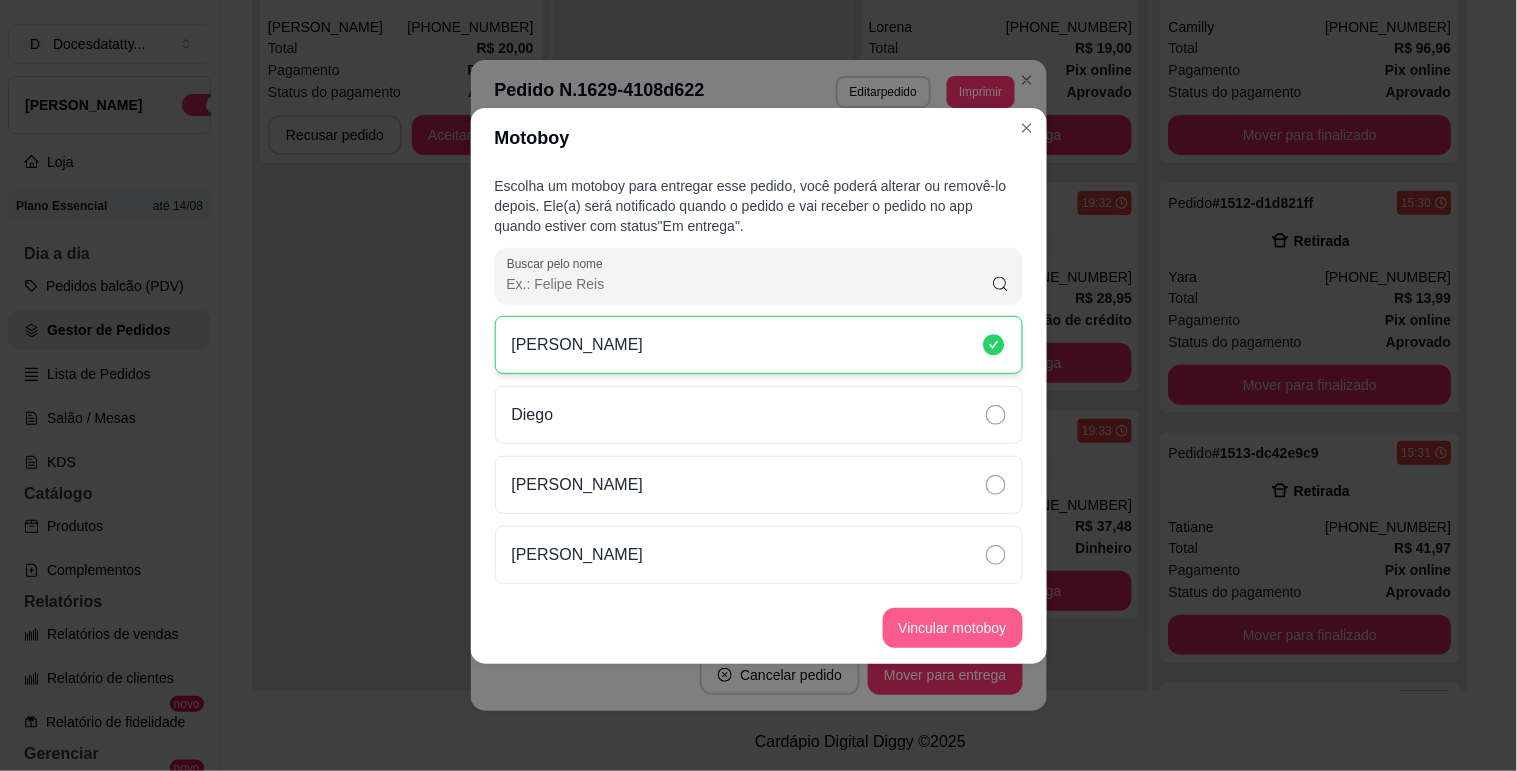 click on "Vincular motoboy" at bounding box center [953, 628] 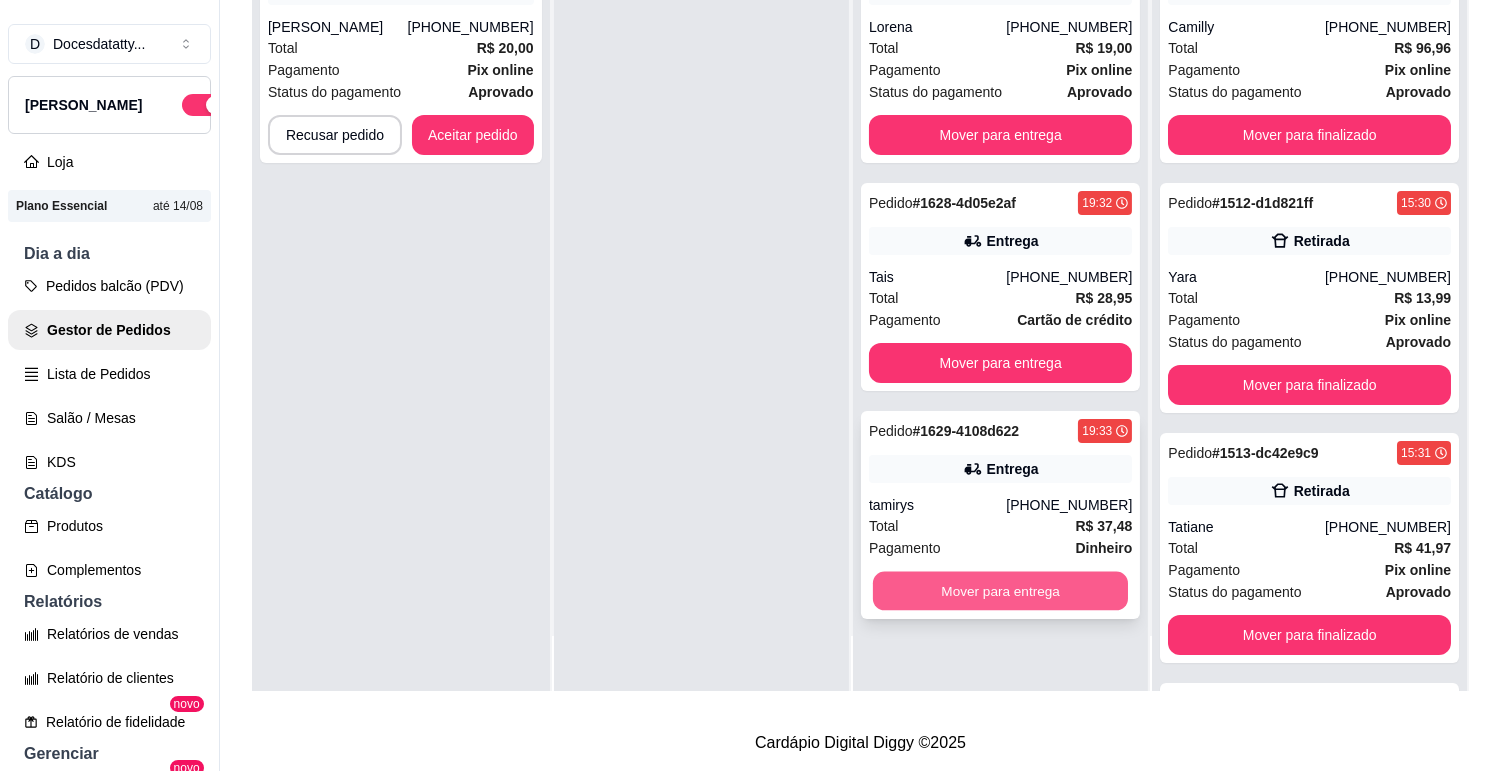 click on "Mover para entrega" at bounding box center (1000, 591) 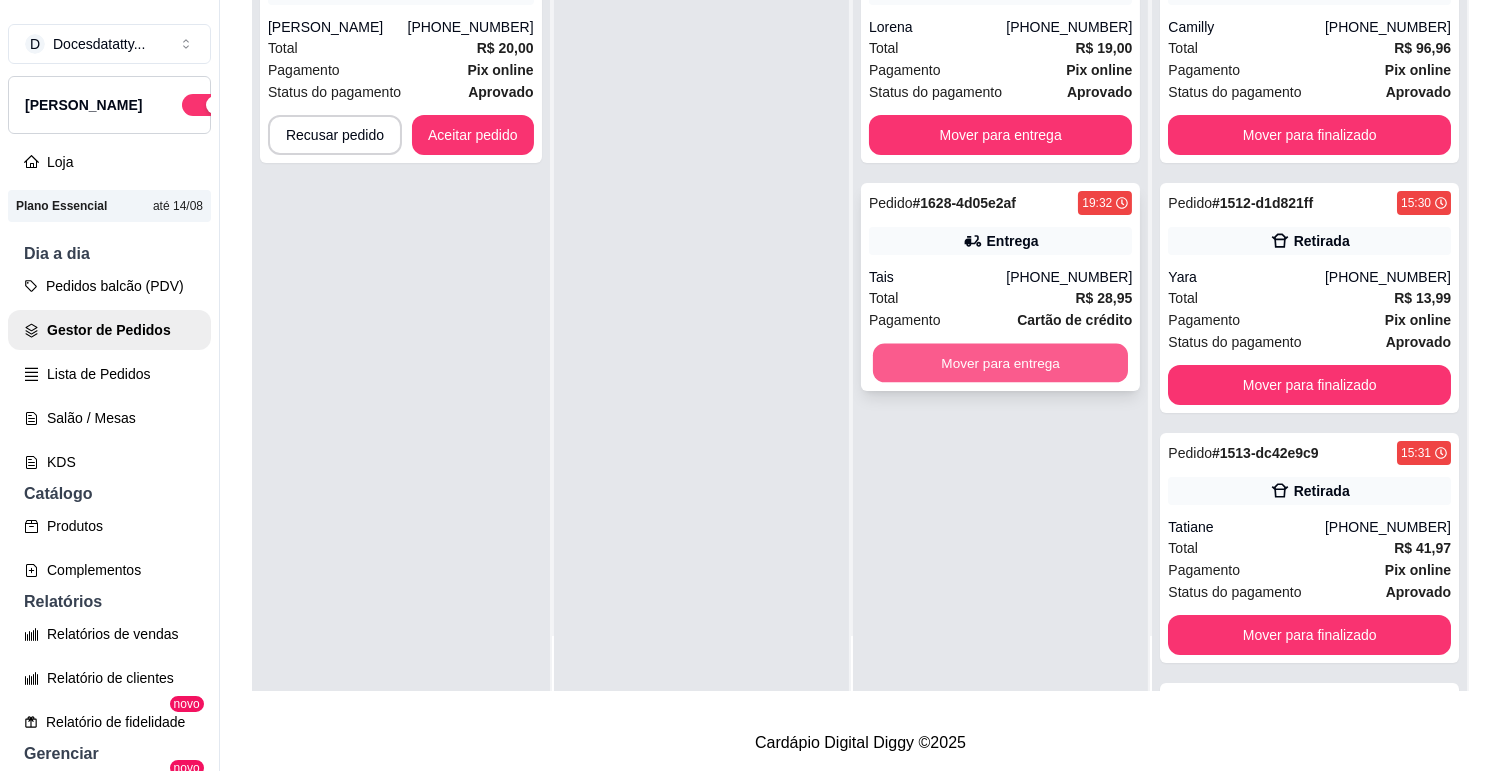 click on "Mover para entrega" at bounding box center (1000, 363) 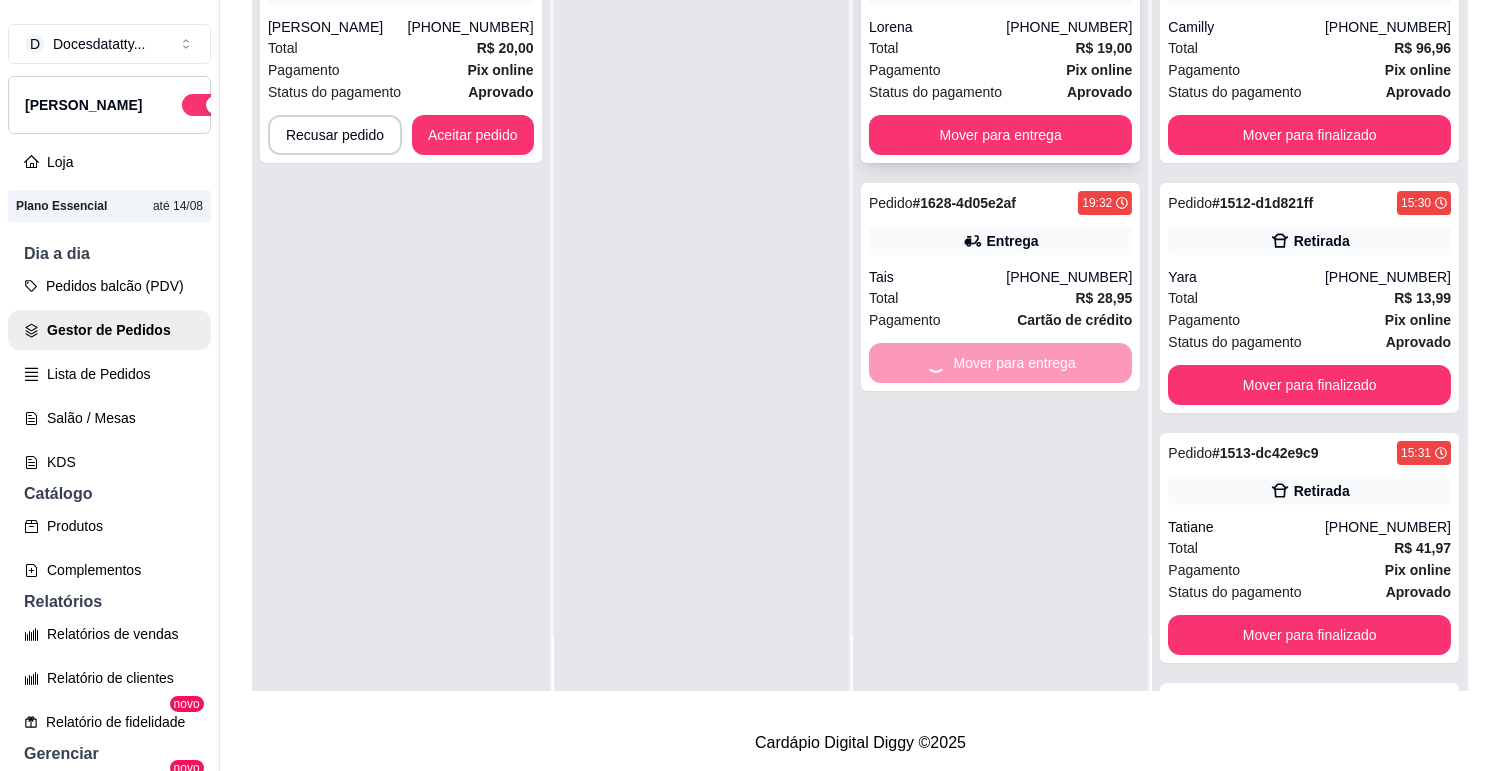 click on "Mover para entrega" at bounding box center [1000, 135] 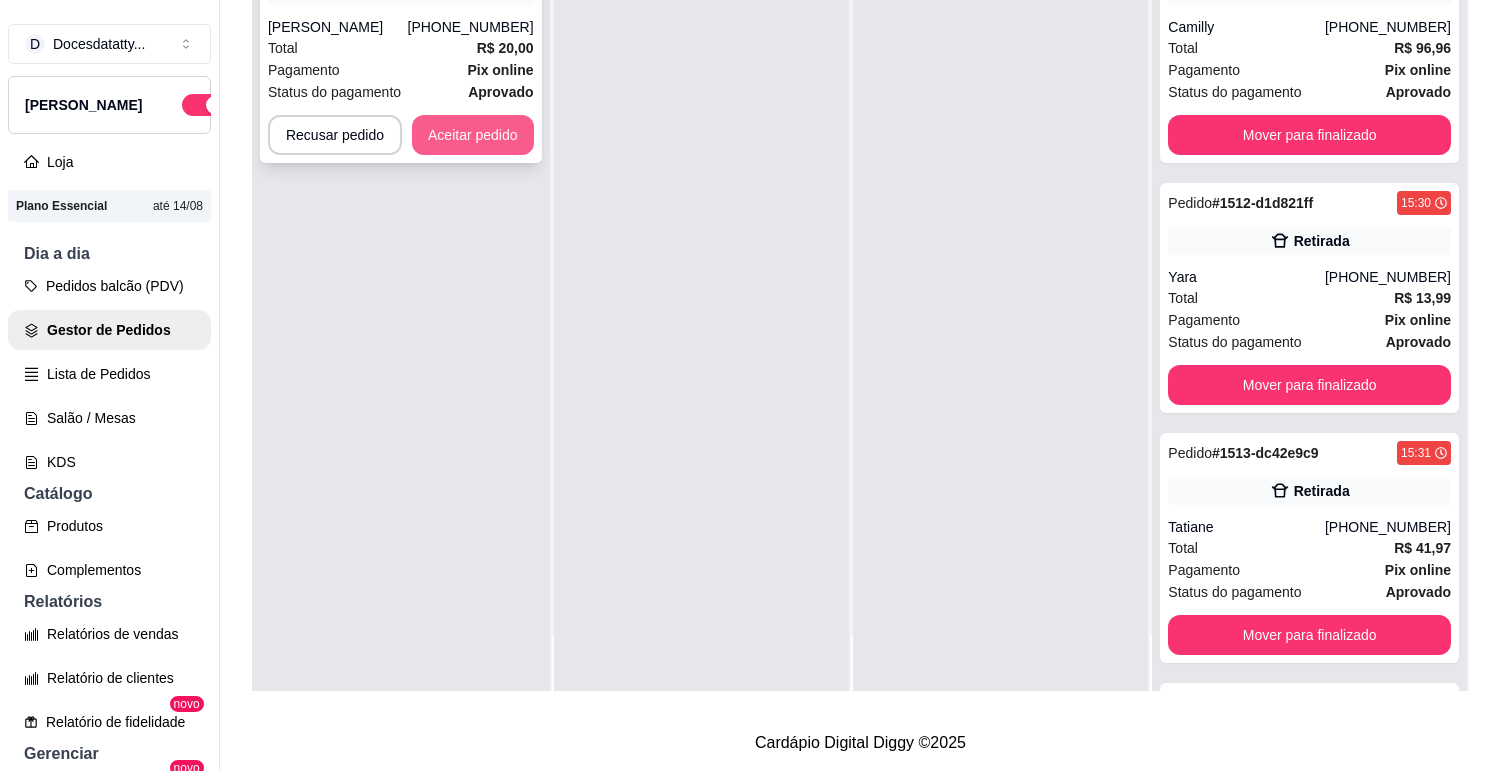 click on "Aceitar pedido" at bounding box center (473, 135) 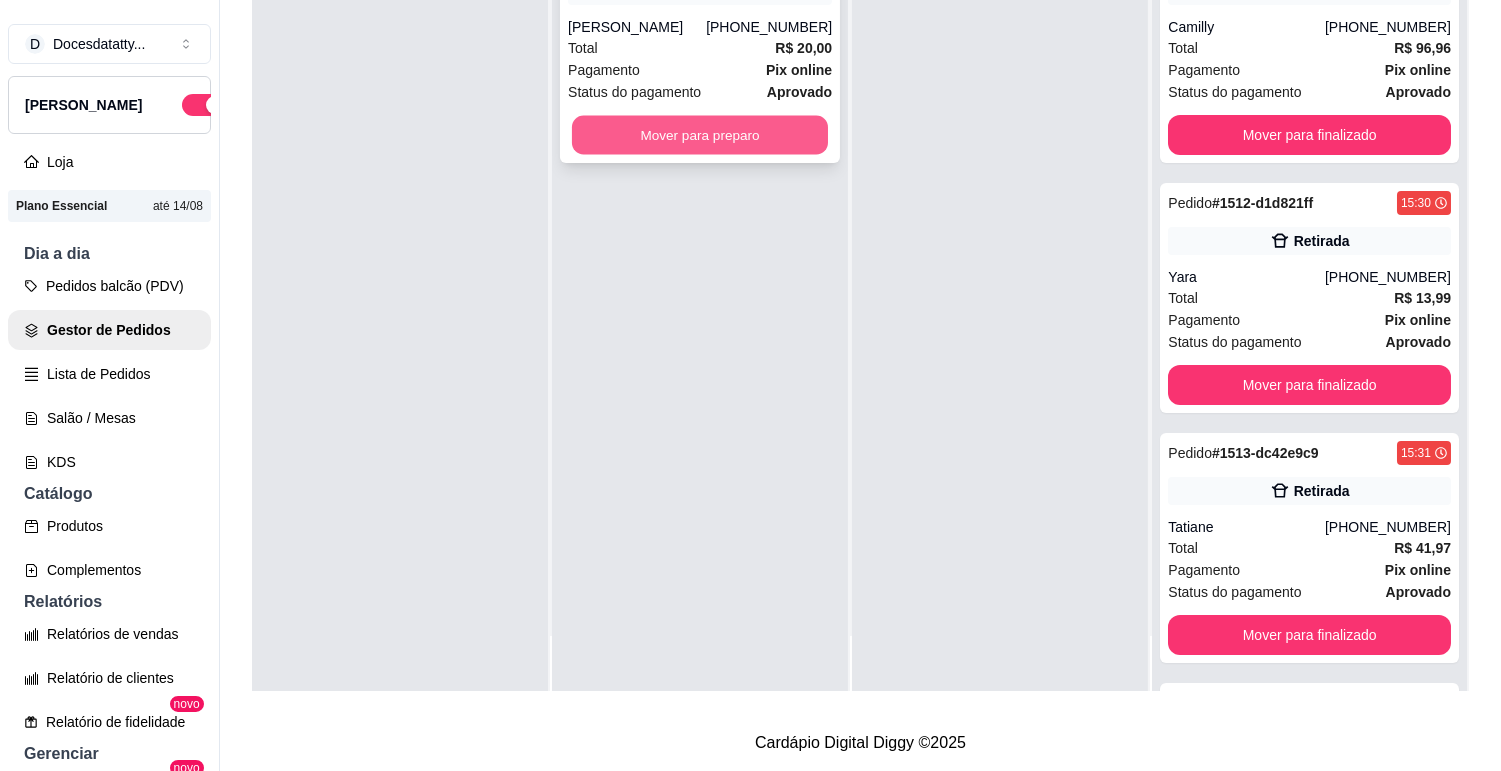 click on "Mover para preparo" at bounding box center [700, 135] 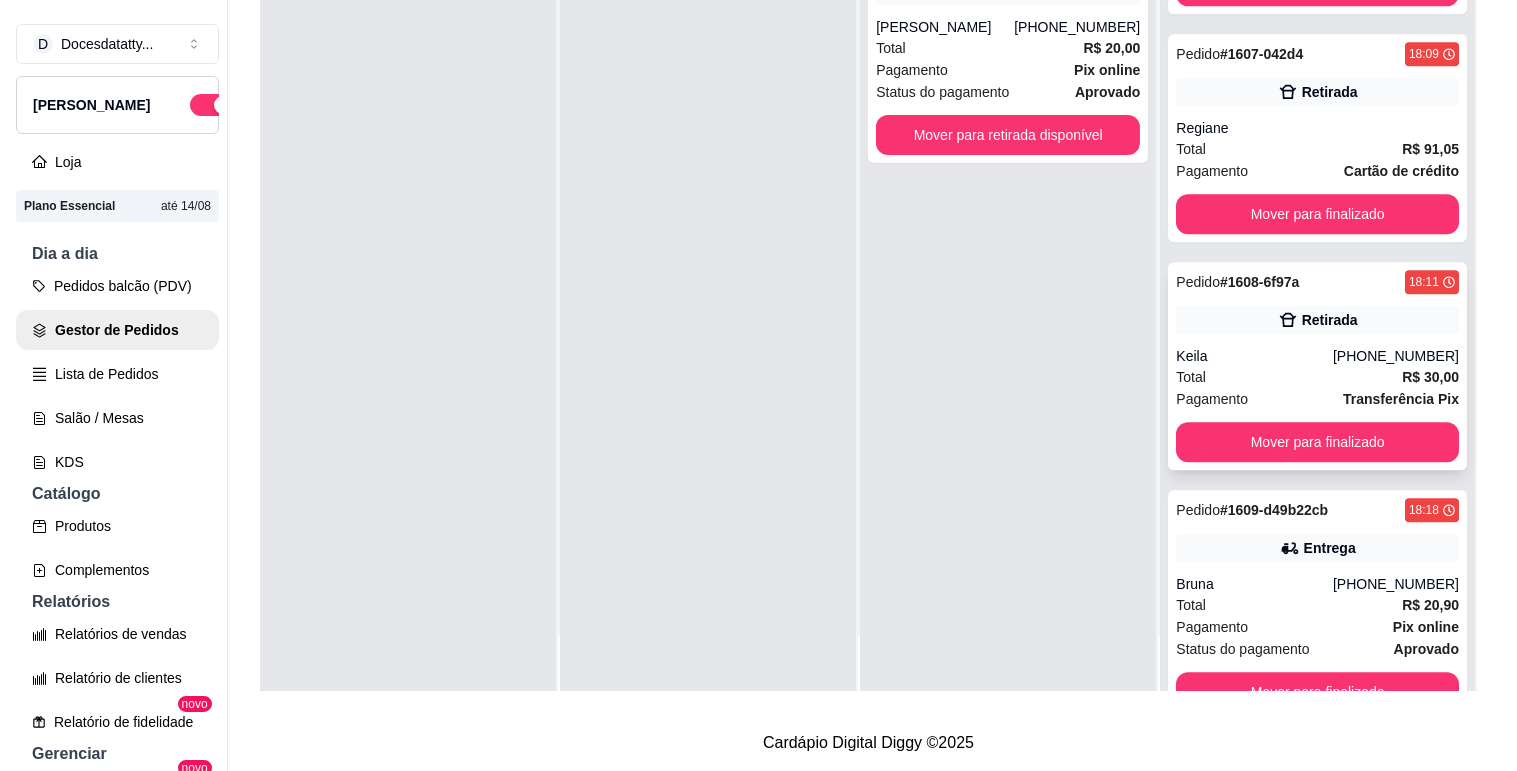 scroll, scrollTop: 8666, scrollLeft: 0, axis: vertical 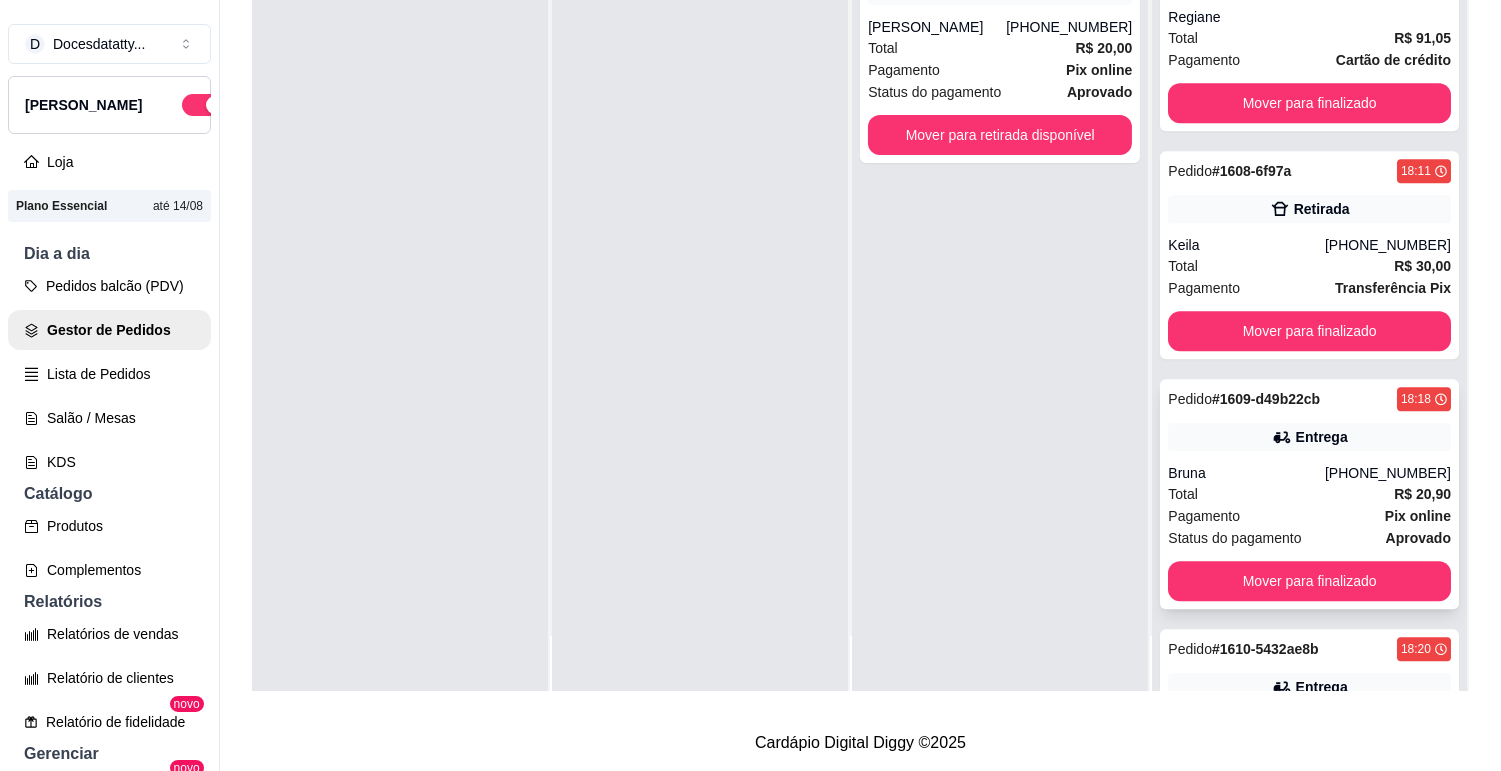 click on "Pedido  # 1609-d49b22cb 18:18 Entrega Bruna  [PHONE_NUMBER] Total R$ 20,90 Pagamento Pix online Status do pagamento aprovado Mover para finalizado" at bounding box center [1309, 494] 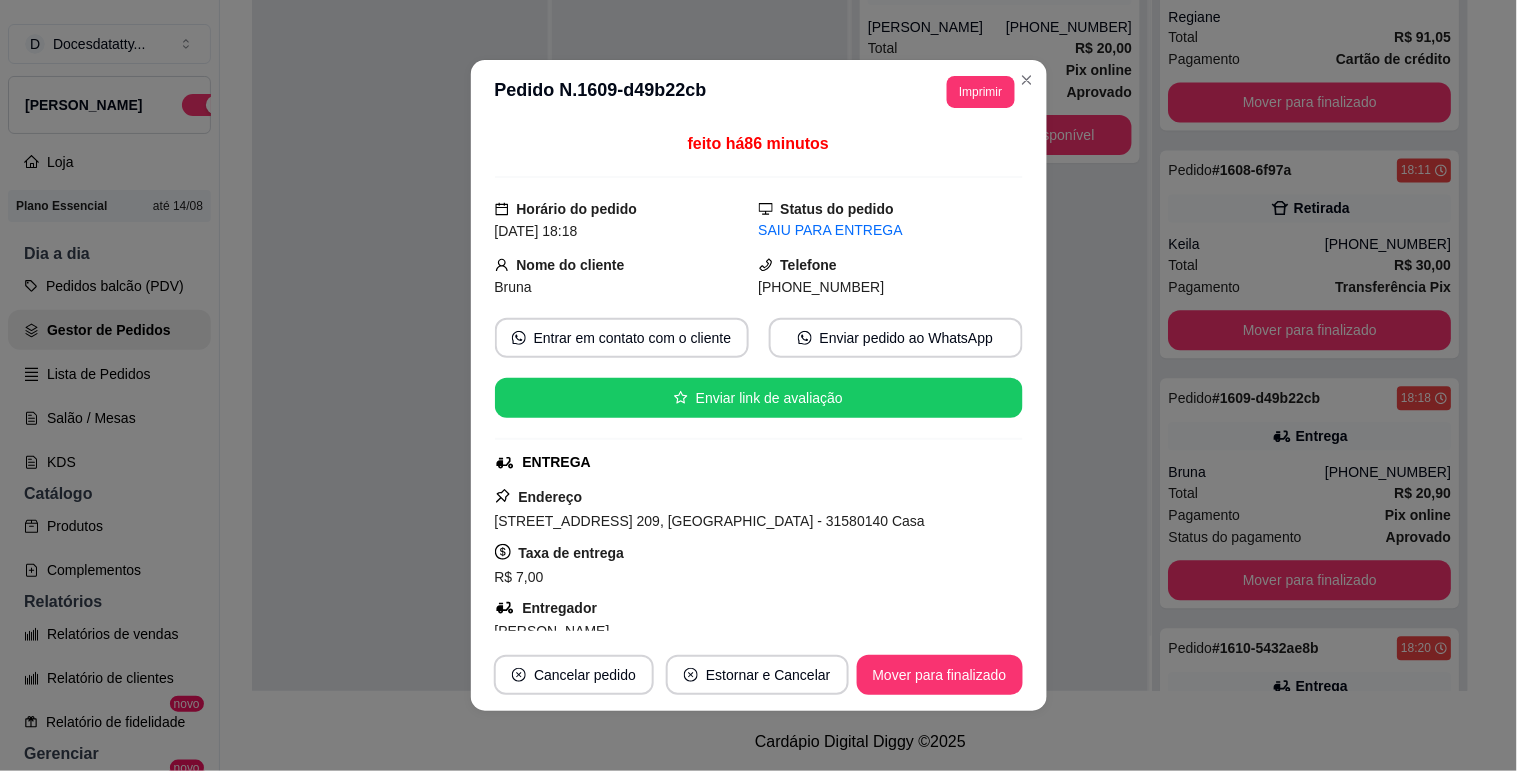 scroll, scrollTop: 111, scrollLeft: 0, axis: vertical 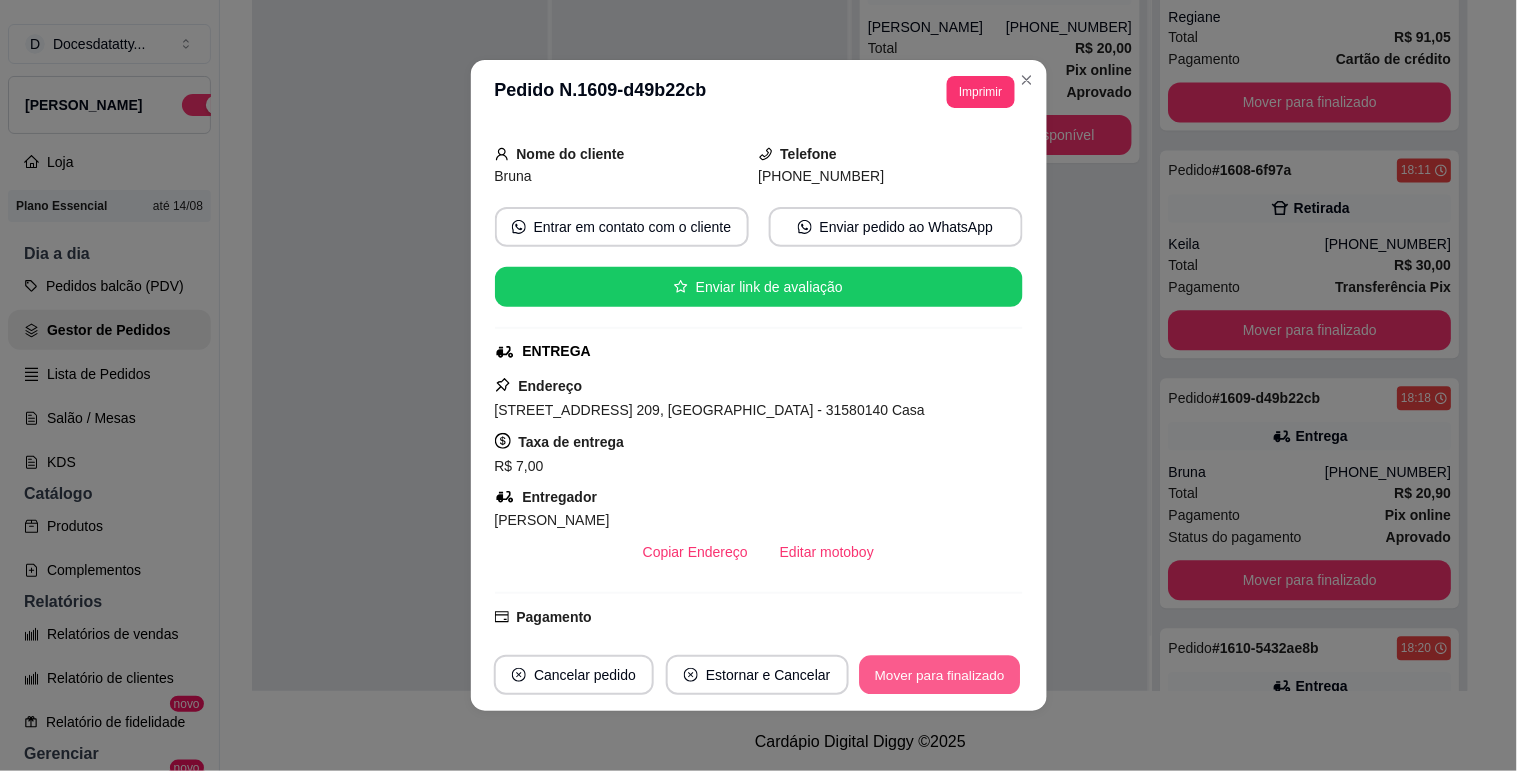 click on "Mover para finalizado" at bounding box center [939, 675] 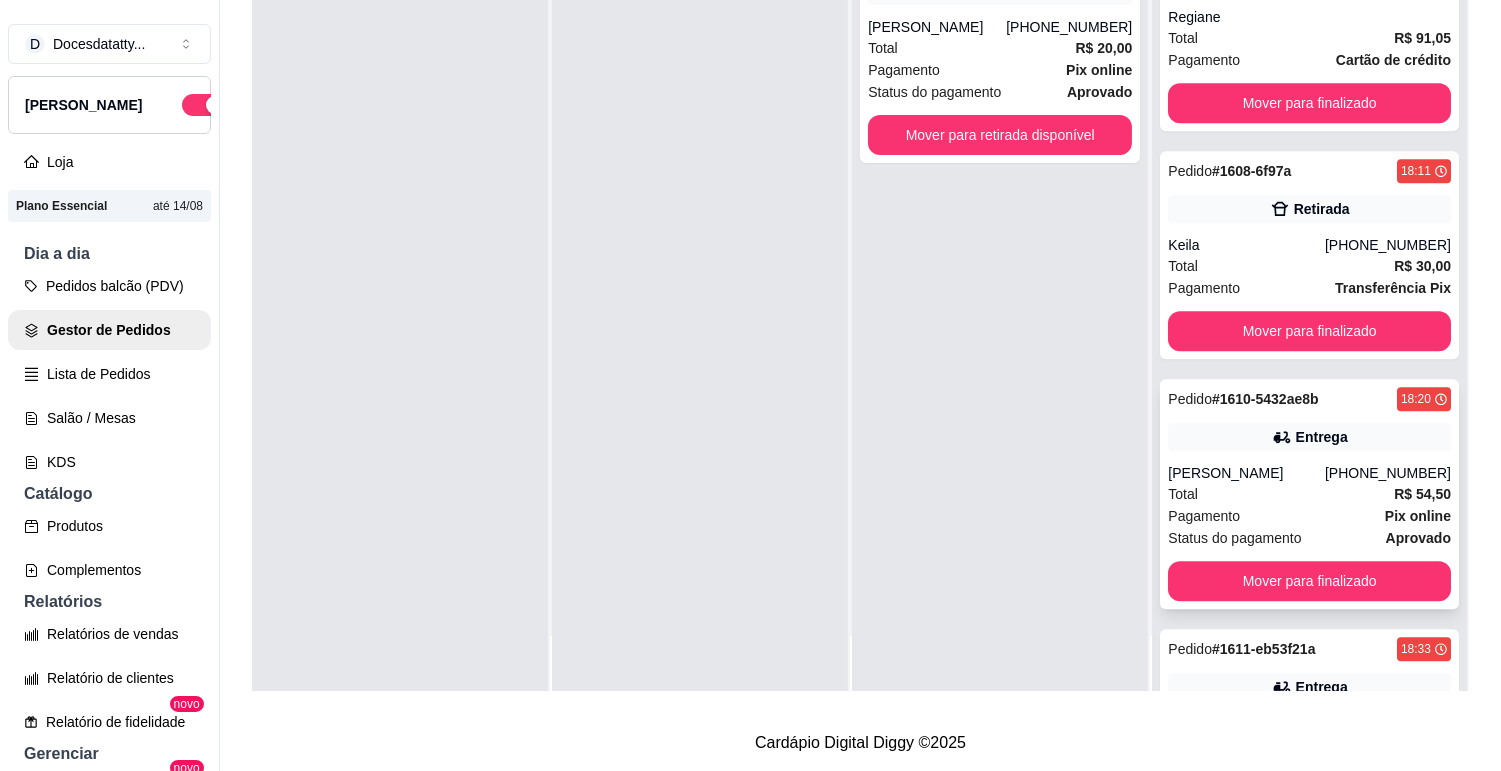 click on "[PERSON_NAME]" at bounding box center [1246, 473] 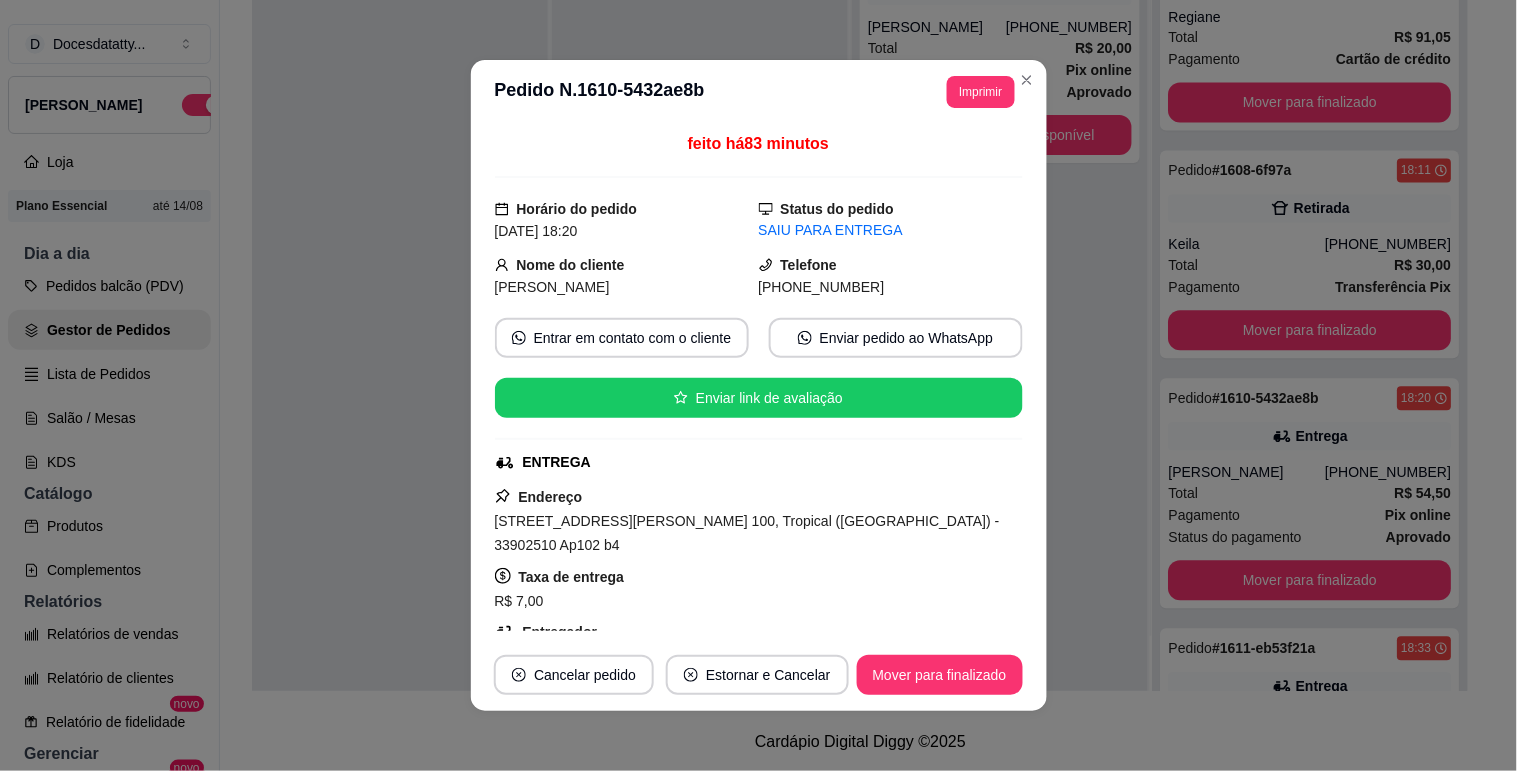 scroll, scrollTop: 222, scrollLeft: 0, axis: vertical 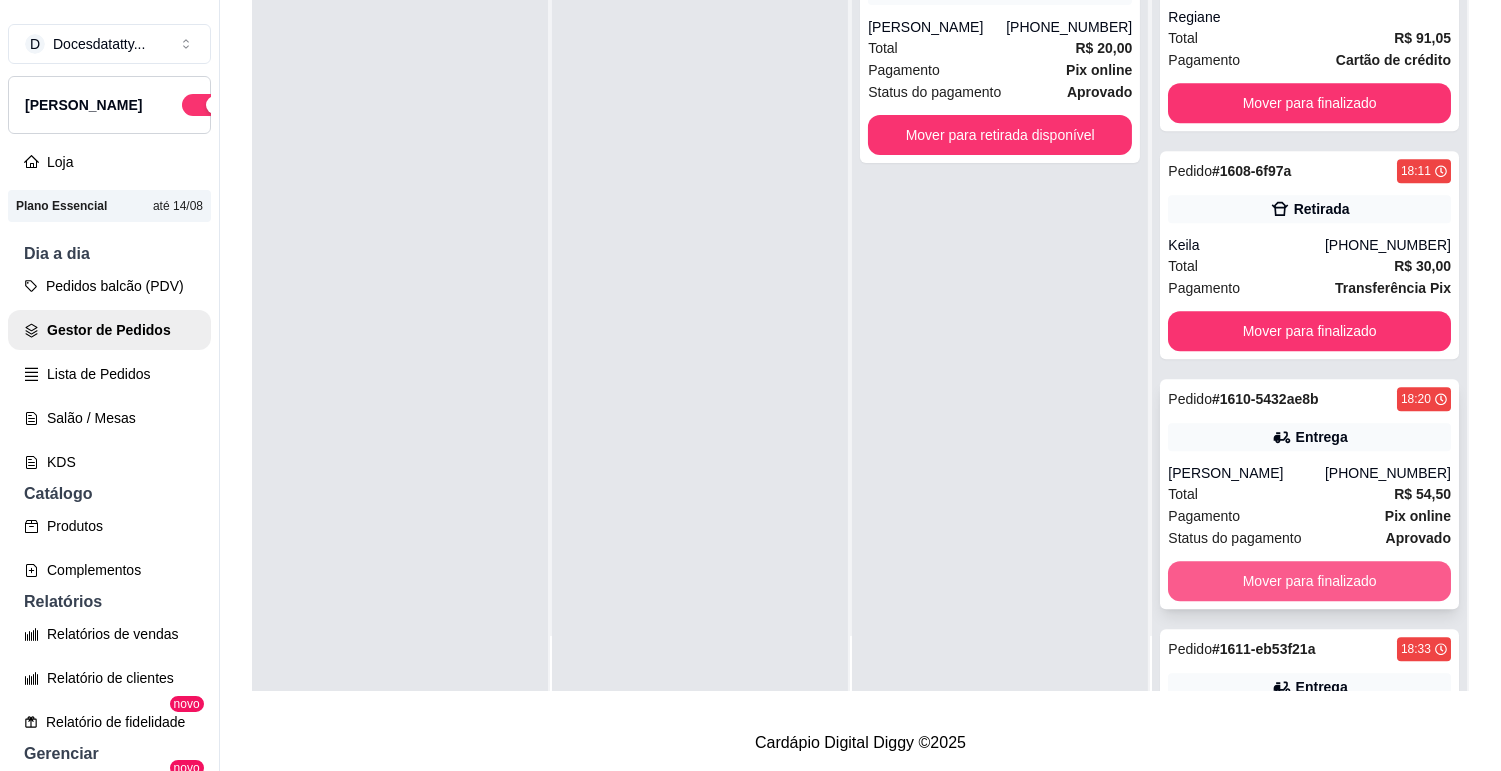 click on "Mover para finalizado" at bounding box center [1309, 581] 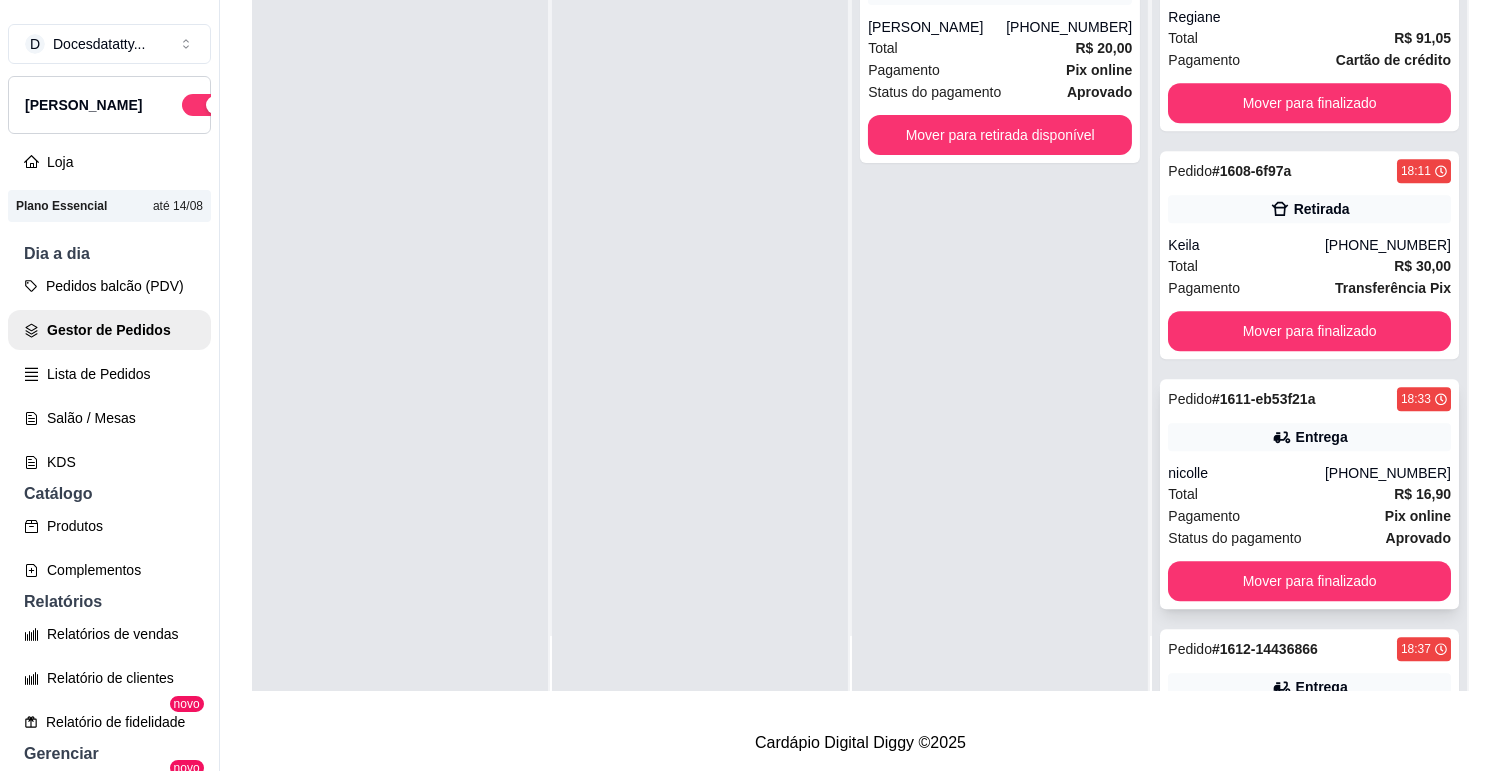 click on "nicolle" at bounding box center [1246, 473] 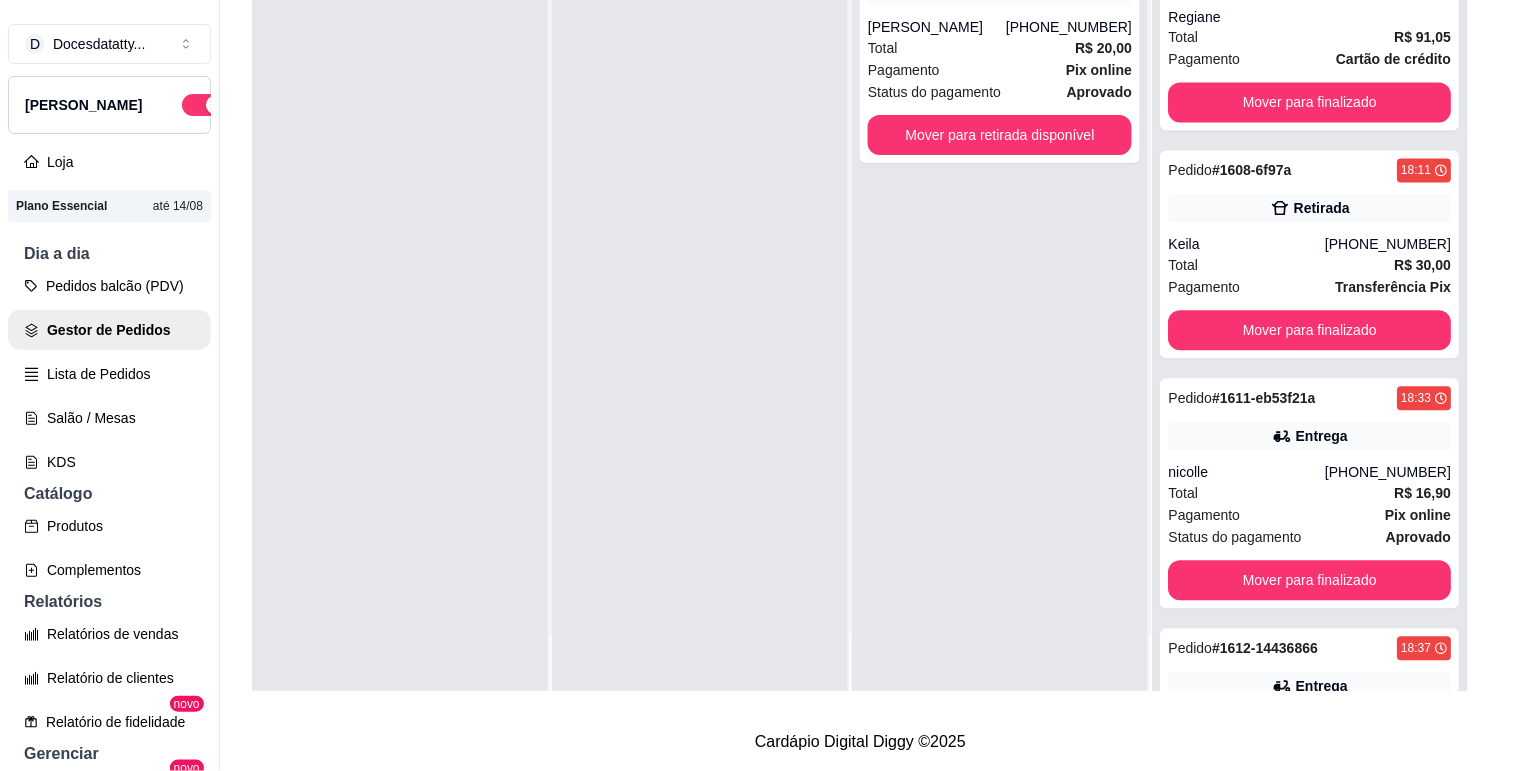 scroll, scrollTop: 222, scrollLeft: 0, axis: vertical 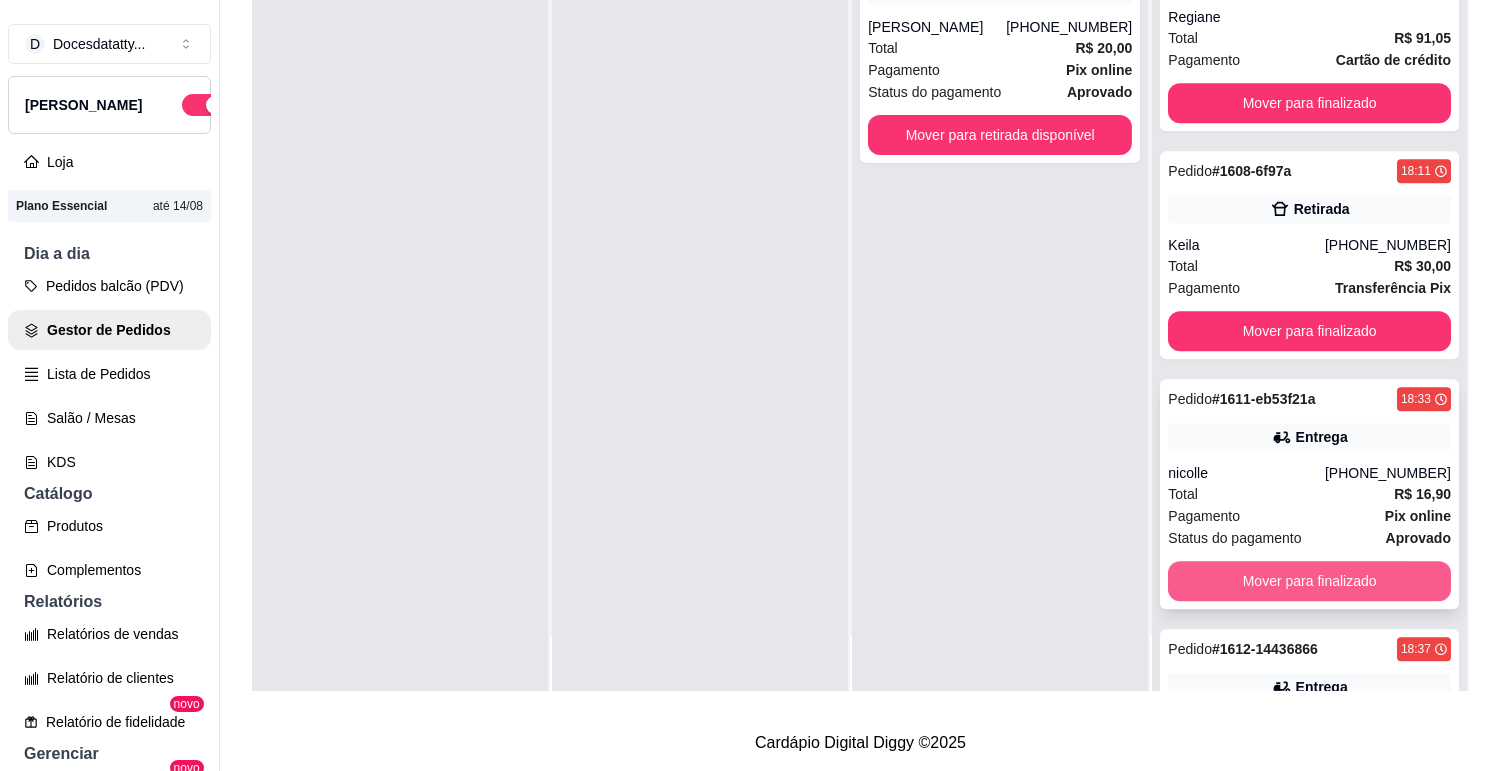 click on "Mover para finalizado" at bounding box center [1309, 581] 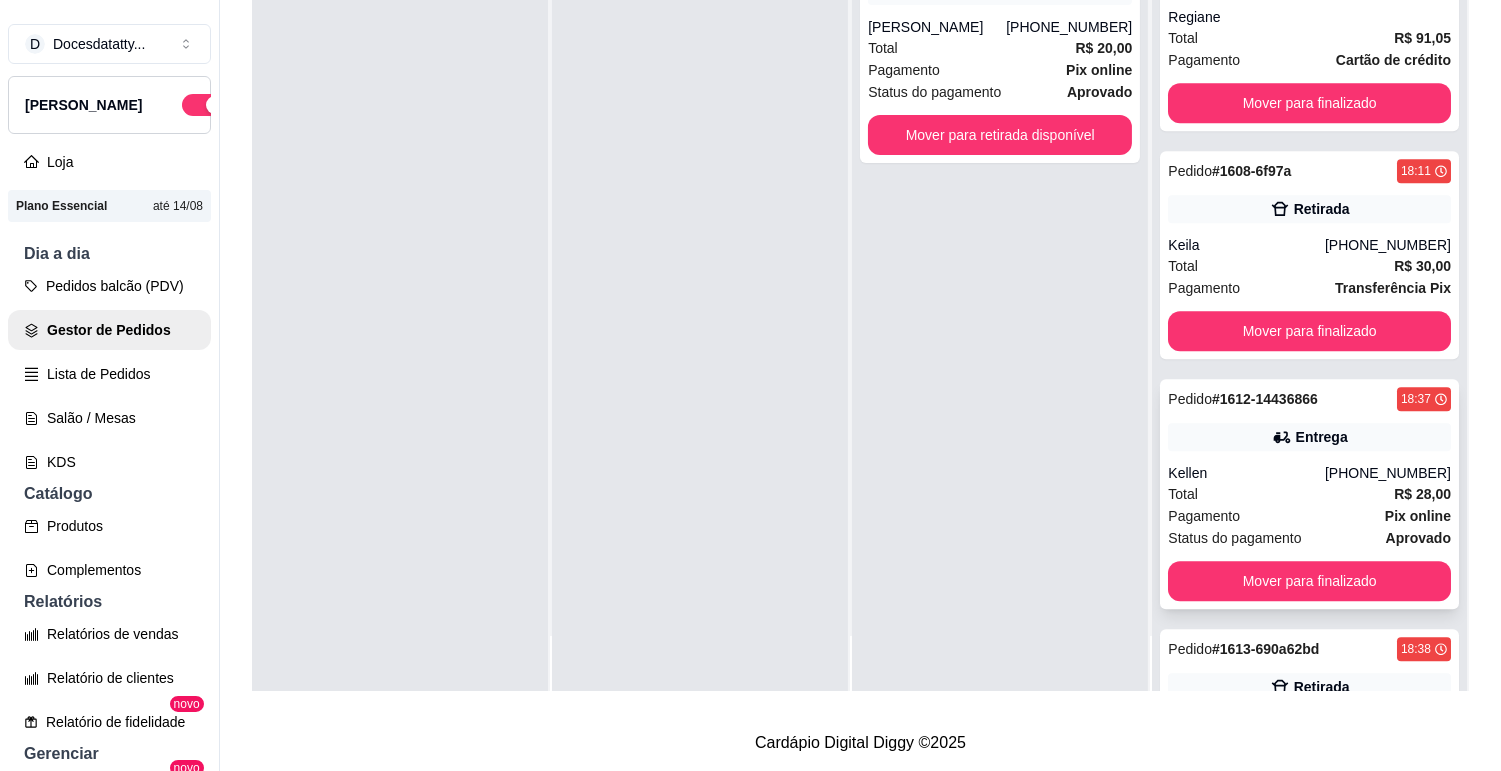 click on "Kellen" at bounding box center (1246, 473) 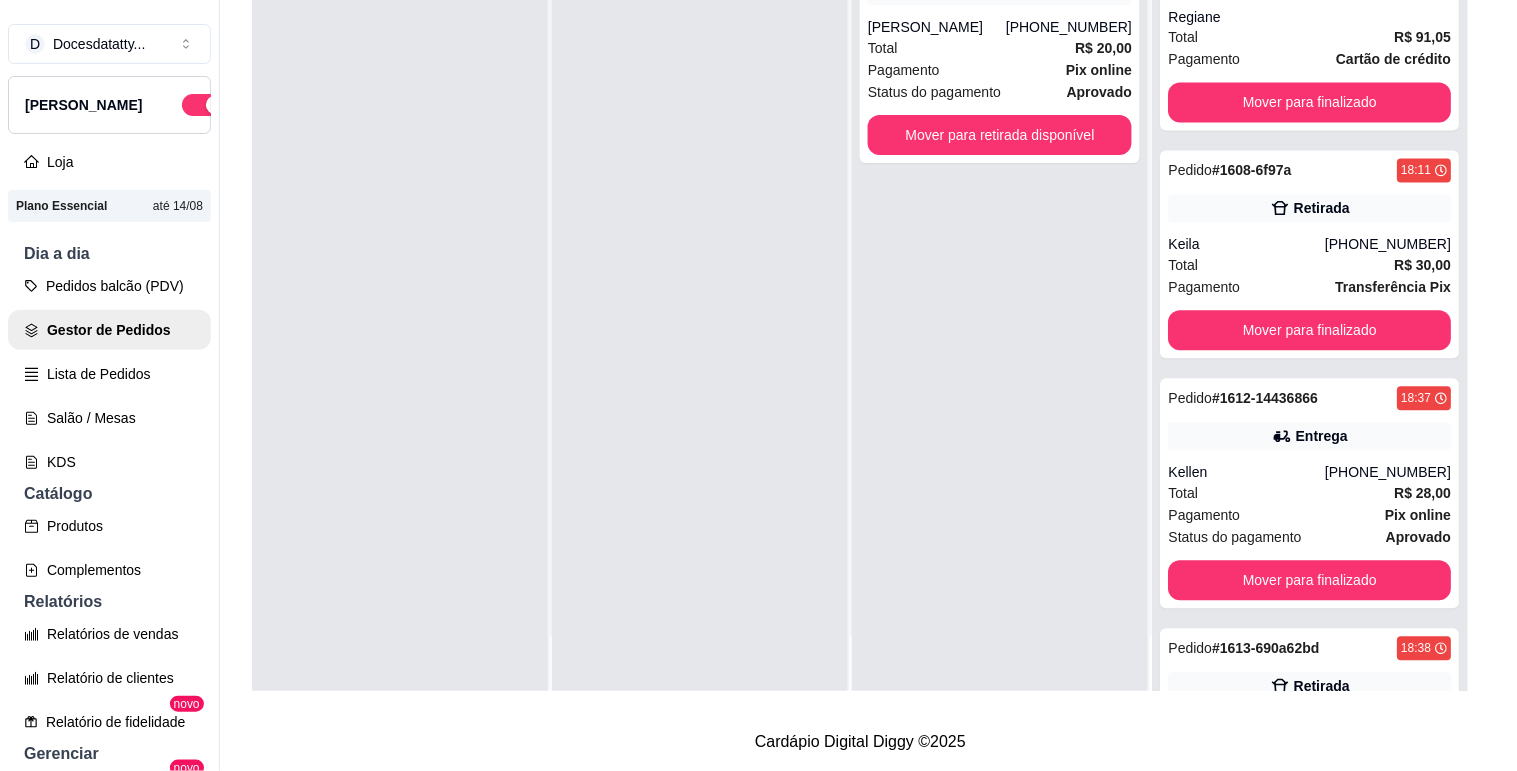 scroll, scrollTop: 111, scrollLeft: 0, axis: vertical 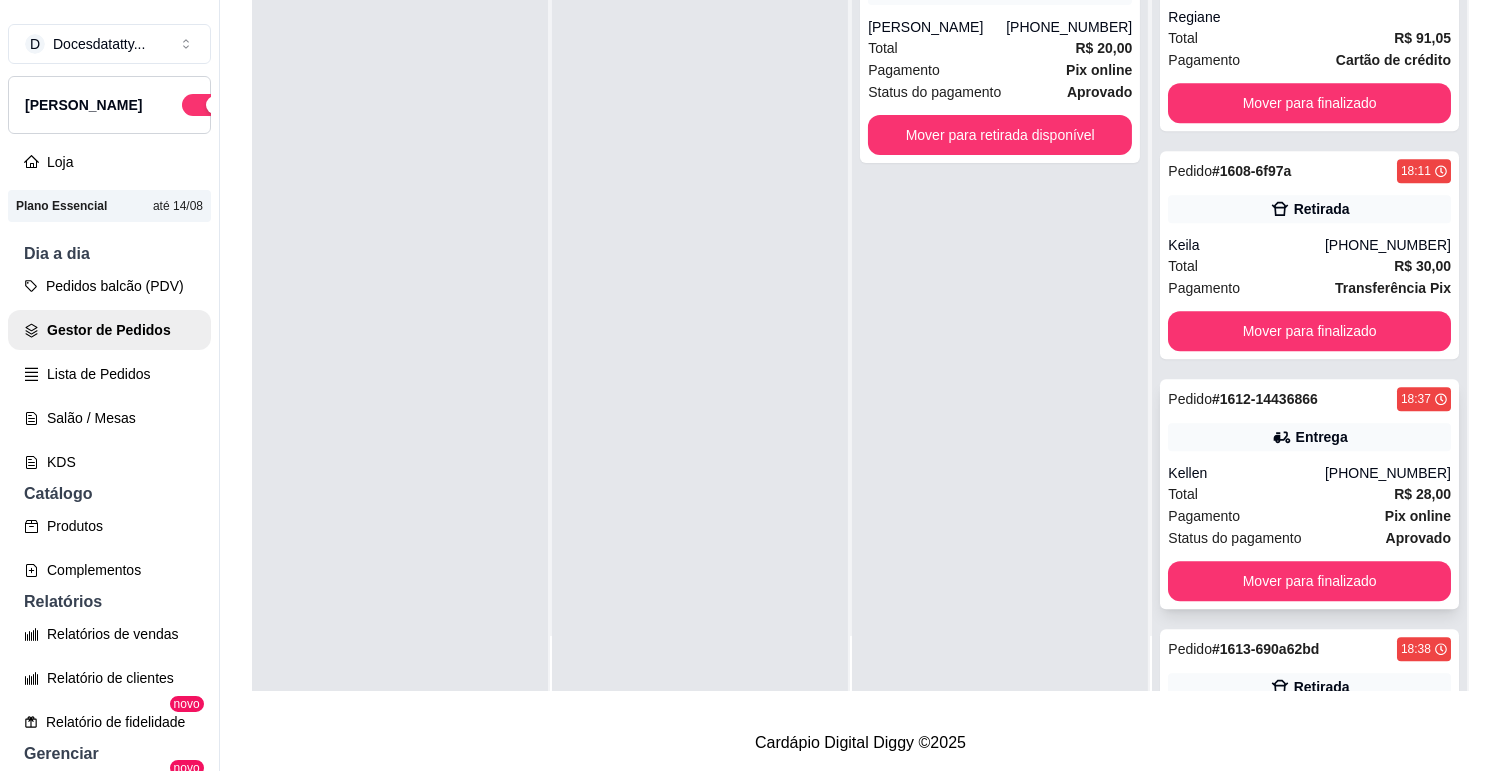 click on "Mover para finalizado" at bounding box center [1309, 581] 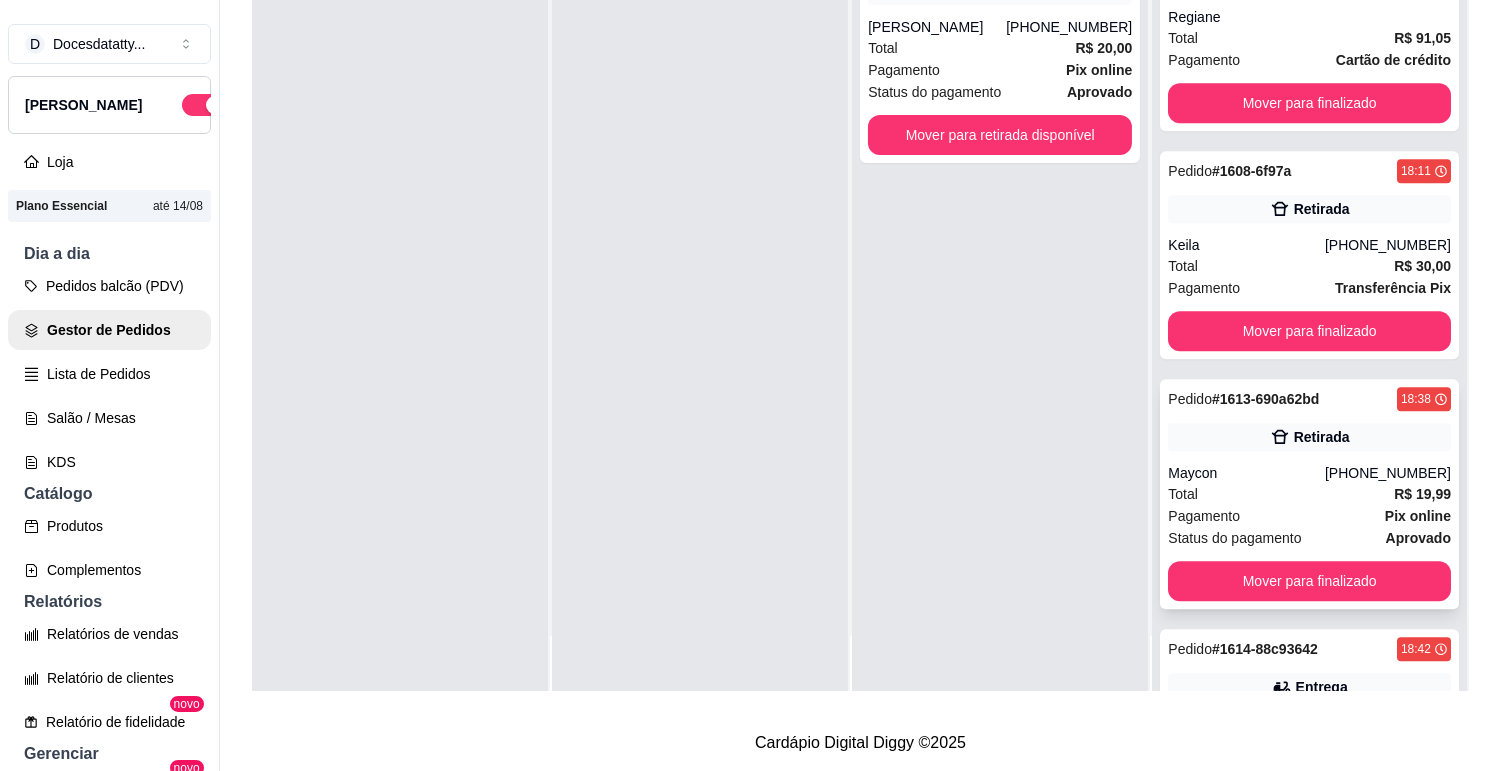click on "Maycon" at bounding box center (1246, 473) 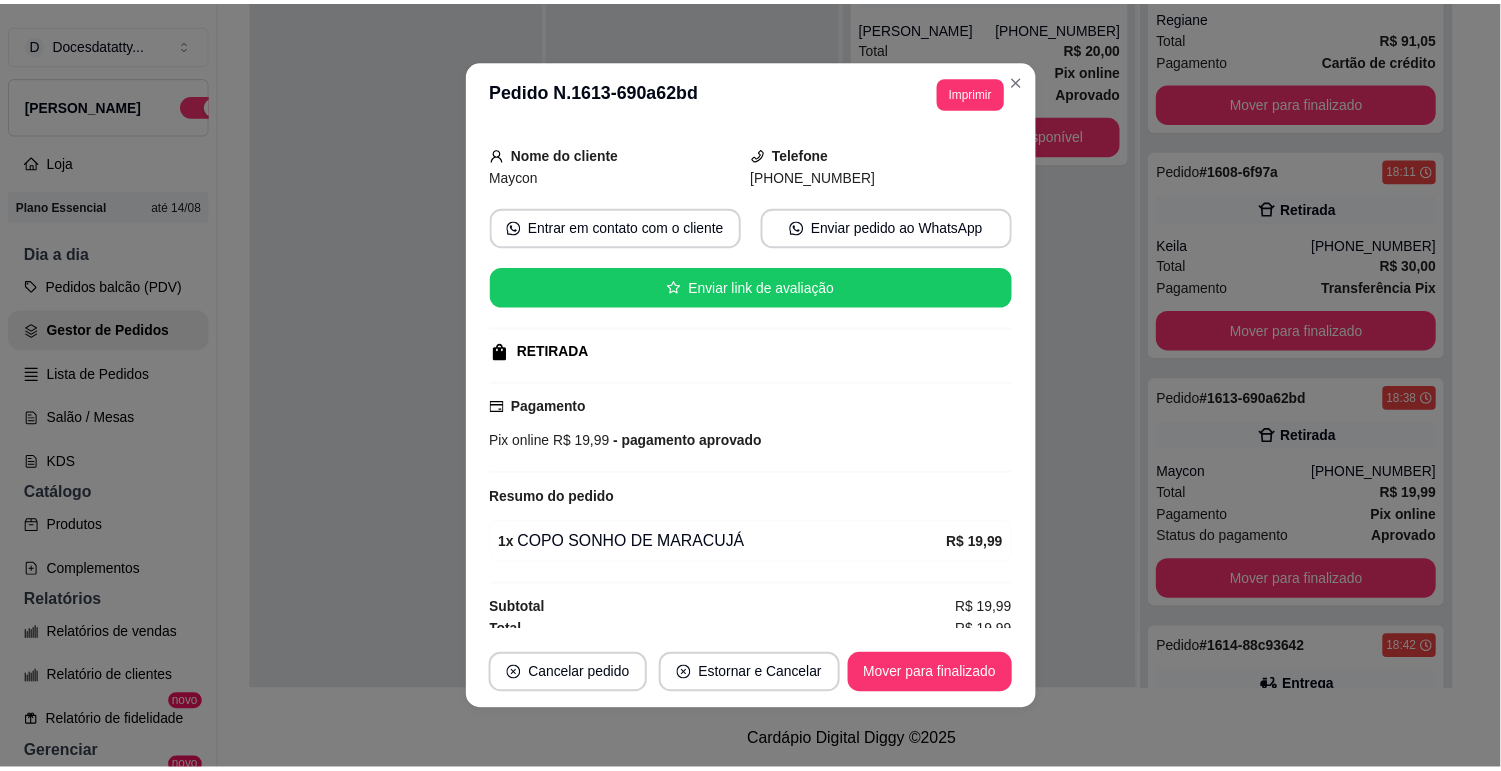 scroll, scrollTop: 124, scrollLeft: 0, axis: vertical 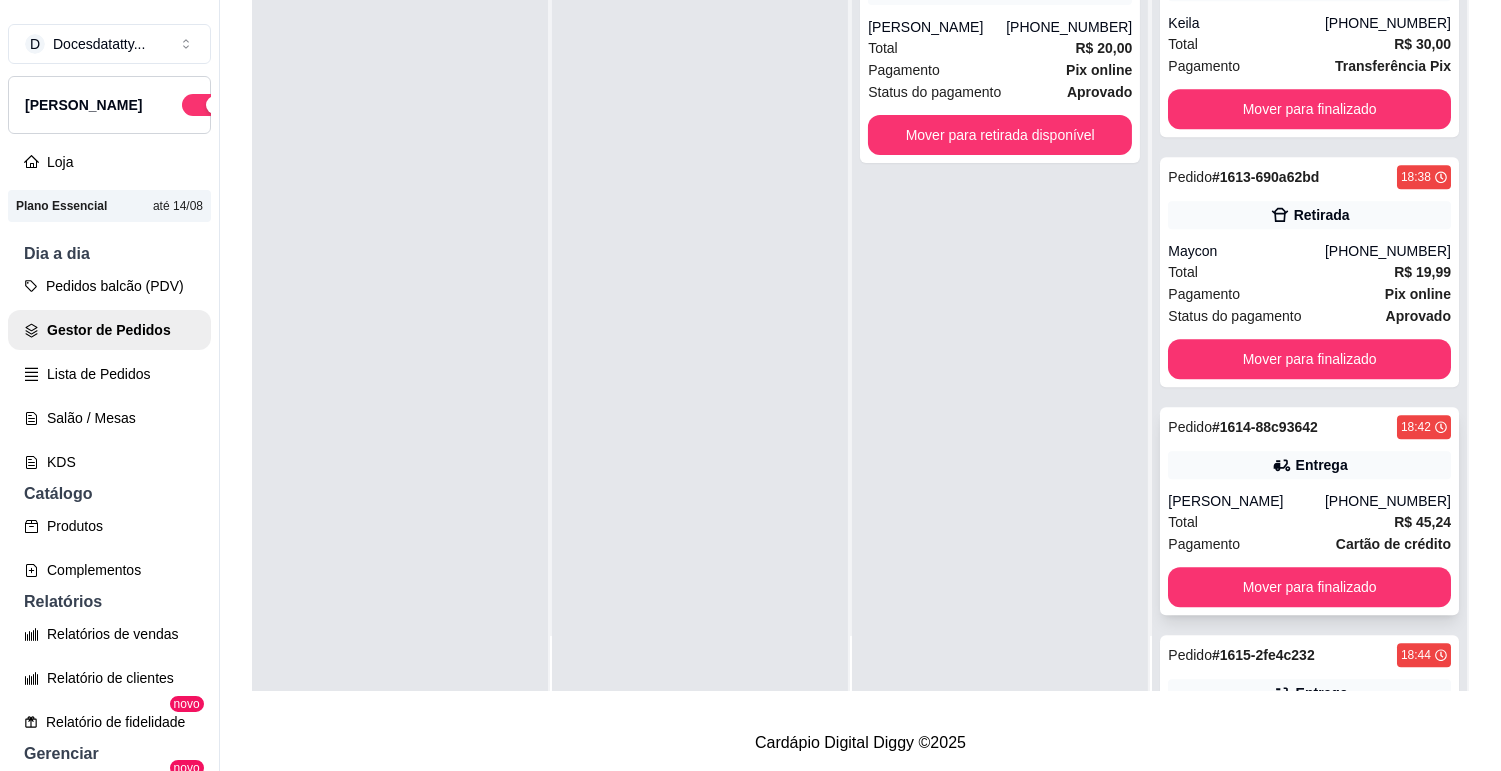 click on "Pedido  # 1614-88c93642 18:42 Entrega [PERSON_NAME] [PHONE_NUMBER] Total R$ 45,24 Pagamento Cartão de crédito Mover para finalizado" at bounding box center [1309, 511] 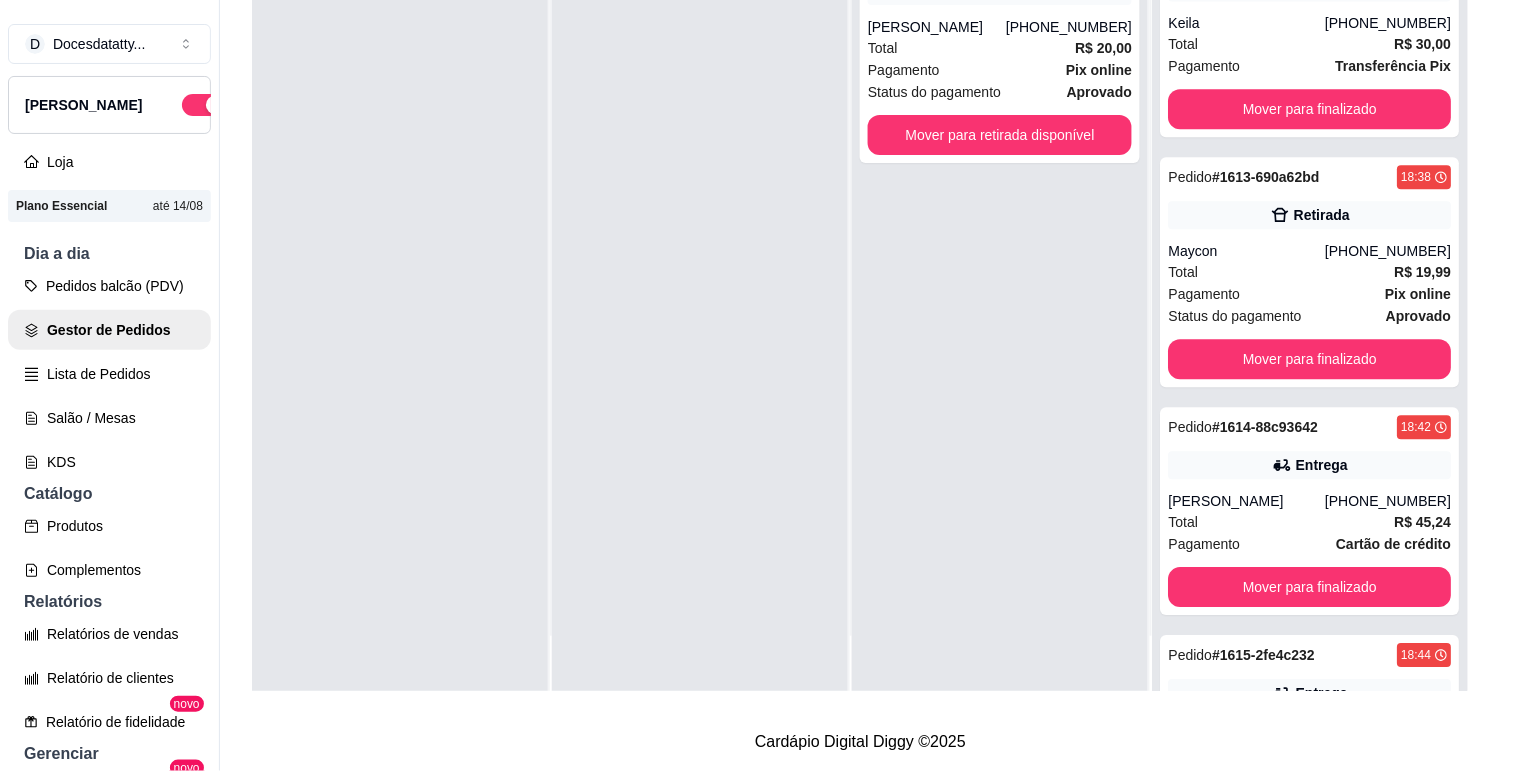 scroll, scrollTop: 111, scrollLeft: 0, axis: vertical 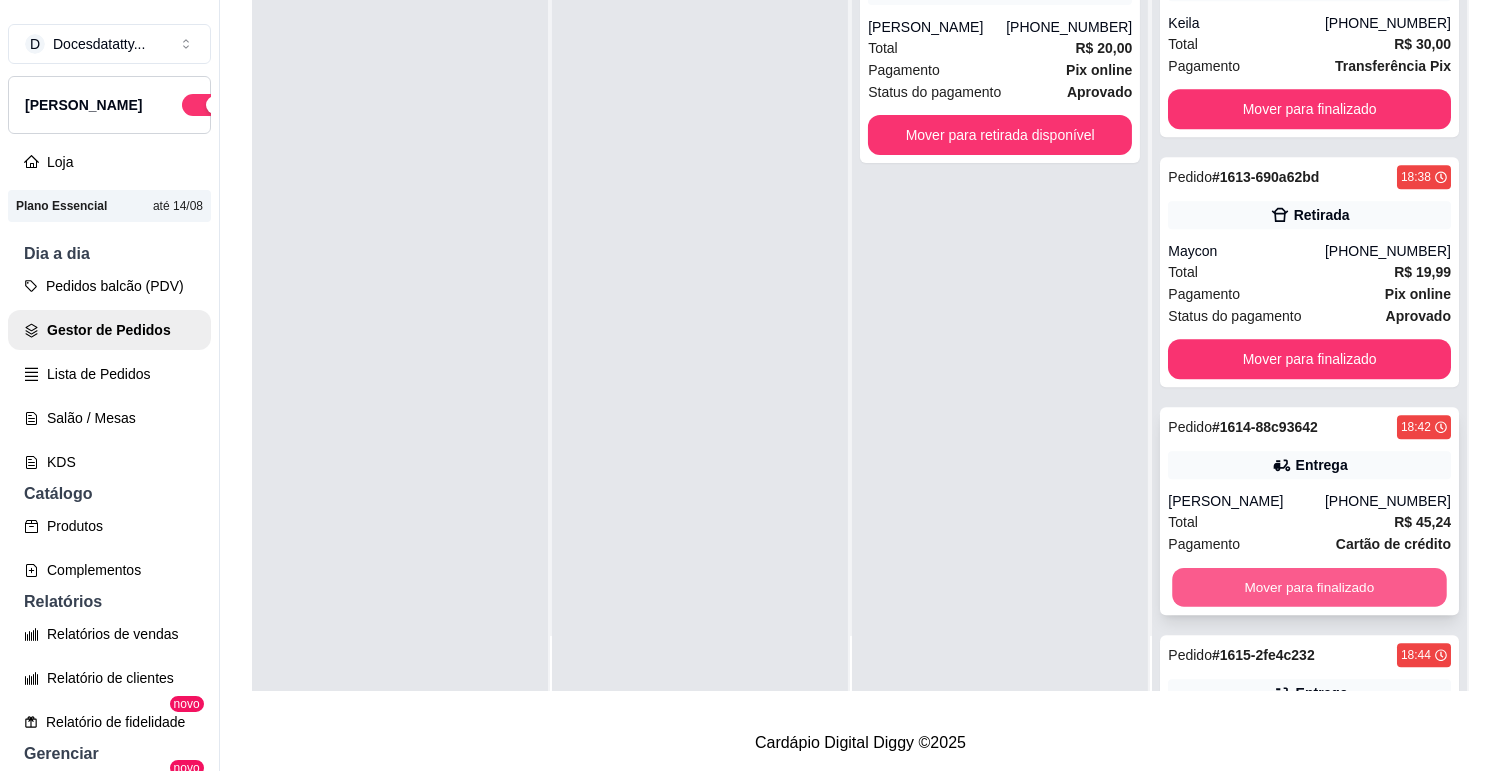 click on "Mover para finalizado" at bounding box center [1310, 587] 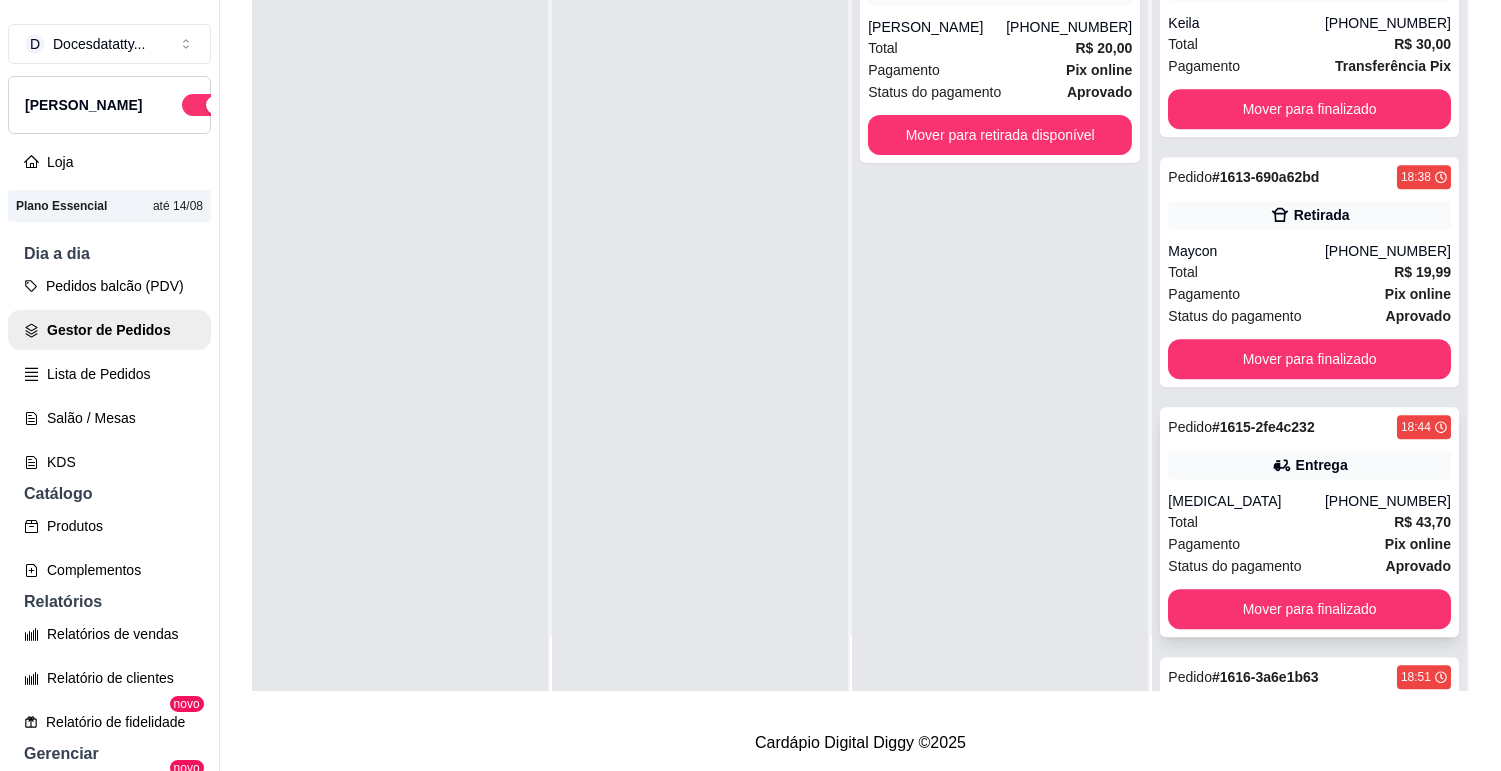 click on "[MEDICAL_DATA]" at bounding box center [1246, 501] 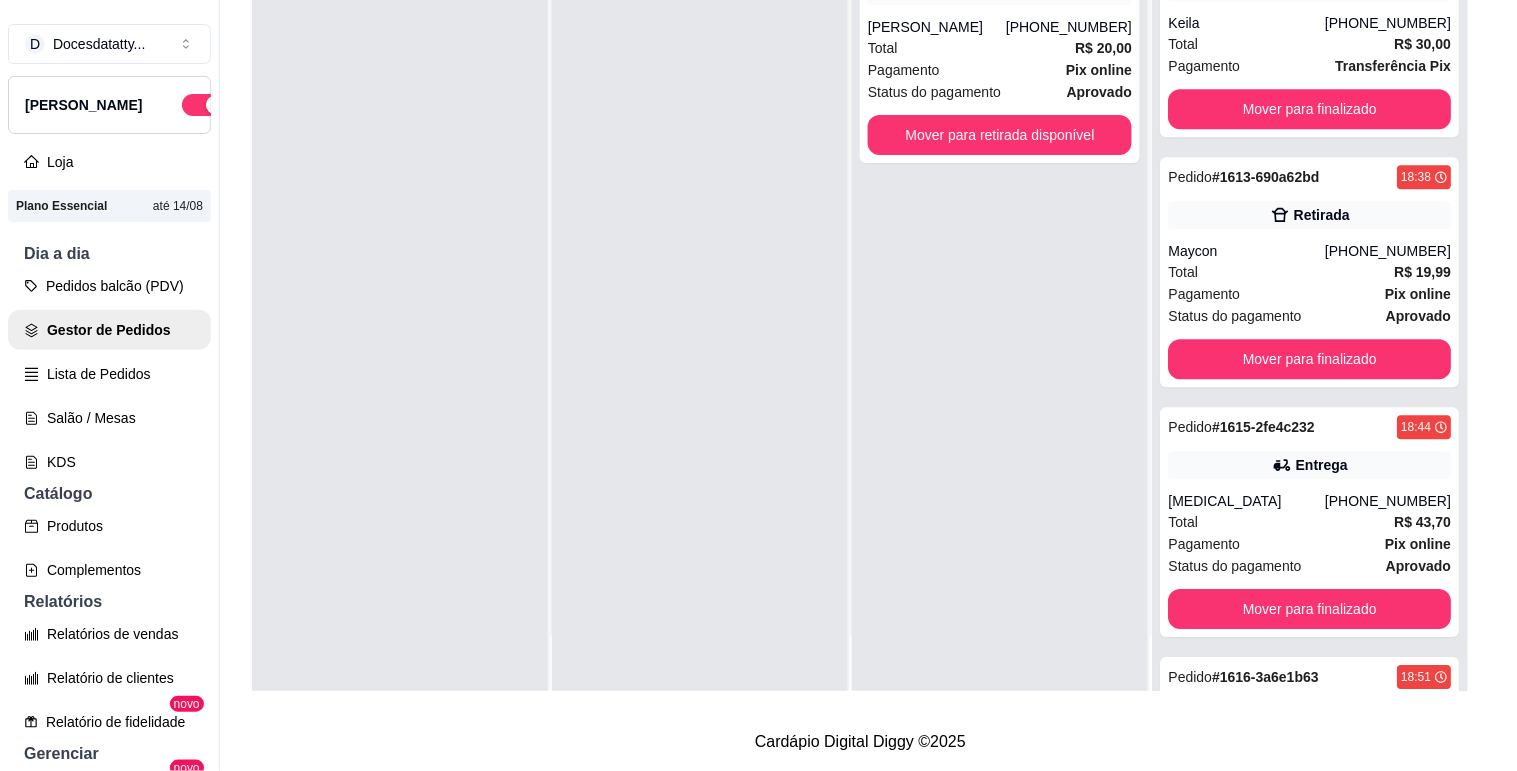 scroll, scrollTop: 111, scrollLeft: 0, axis: vertical 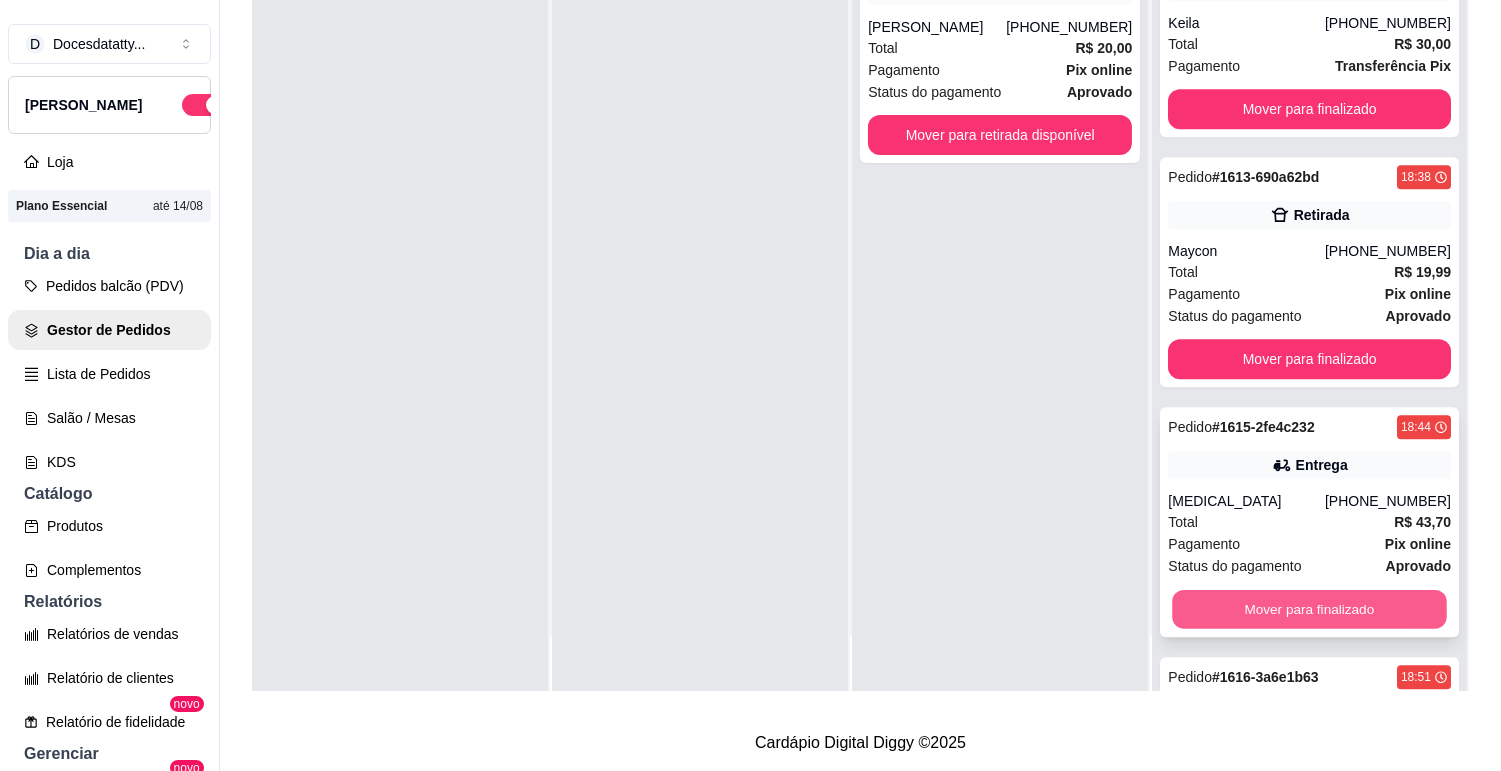 click on "Mover para finalizado" at bounding box center (1310, 609) 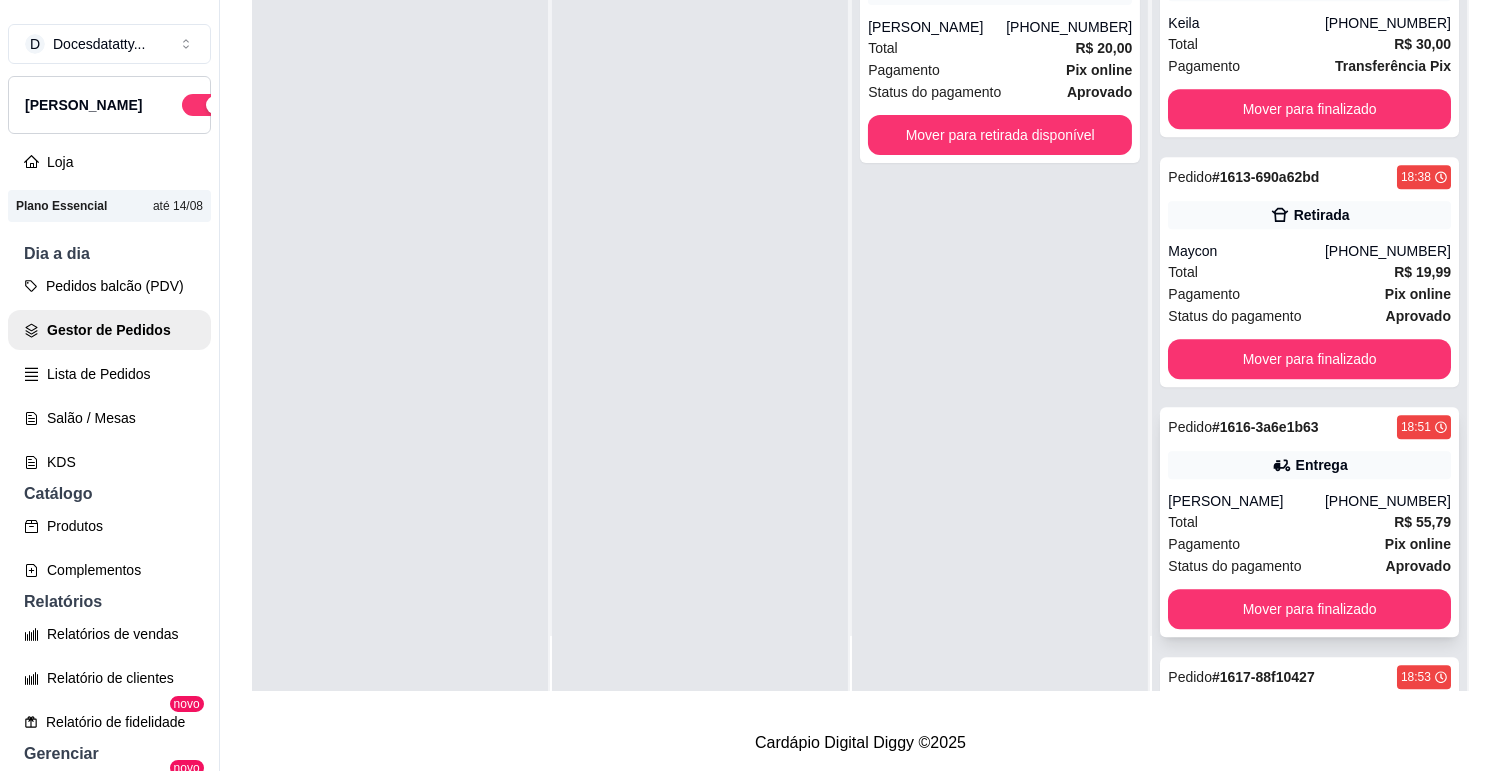 click on "[PERSON_NAME]" at bounding box center (1246, 501) 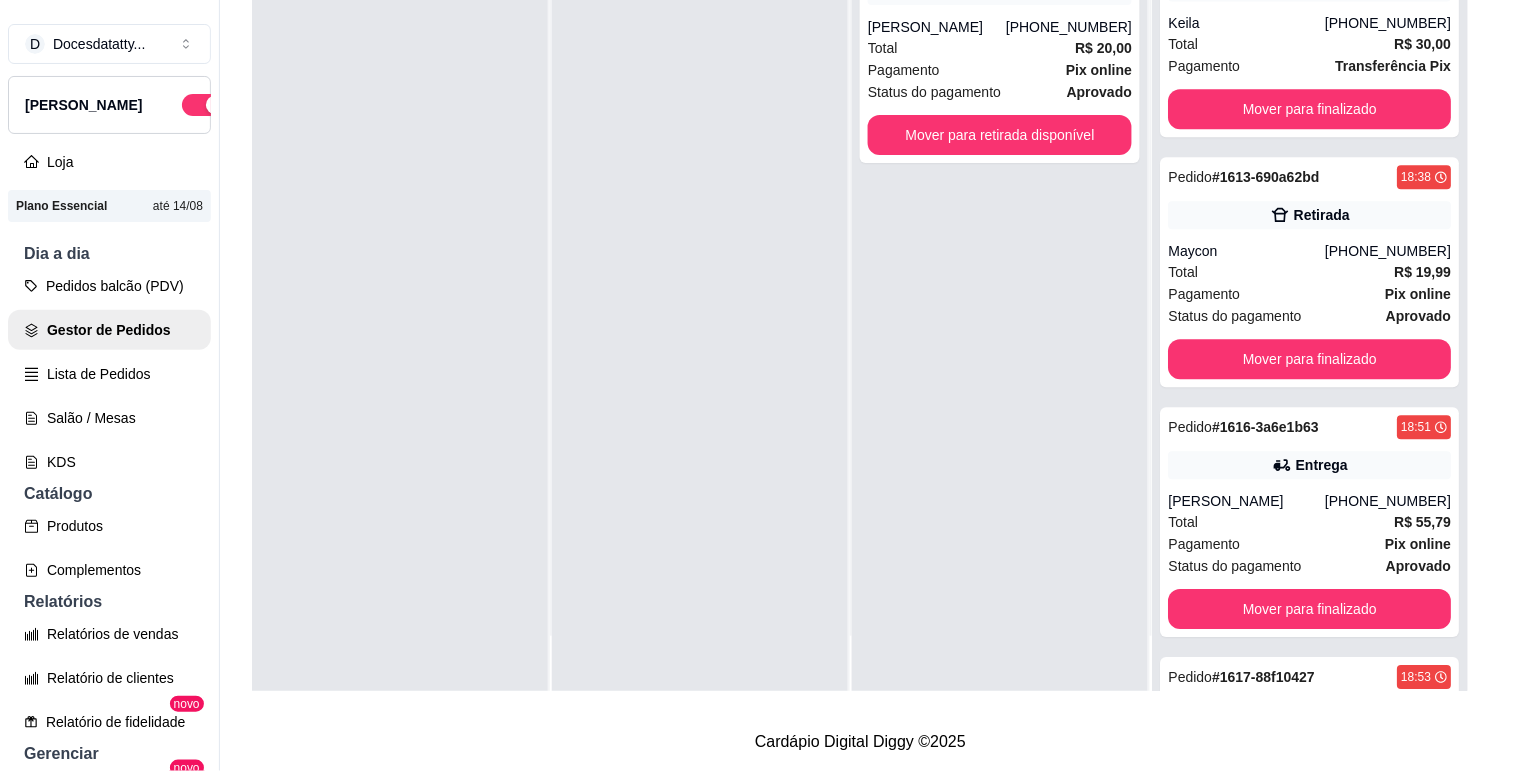 scroll, scrollTop: 111, scrollLeft: 0, axis: vertical 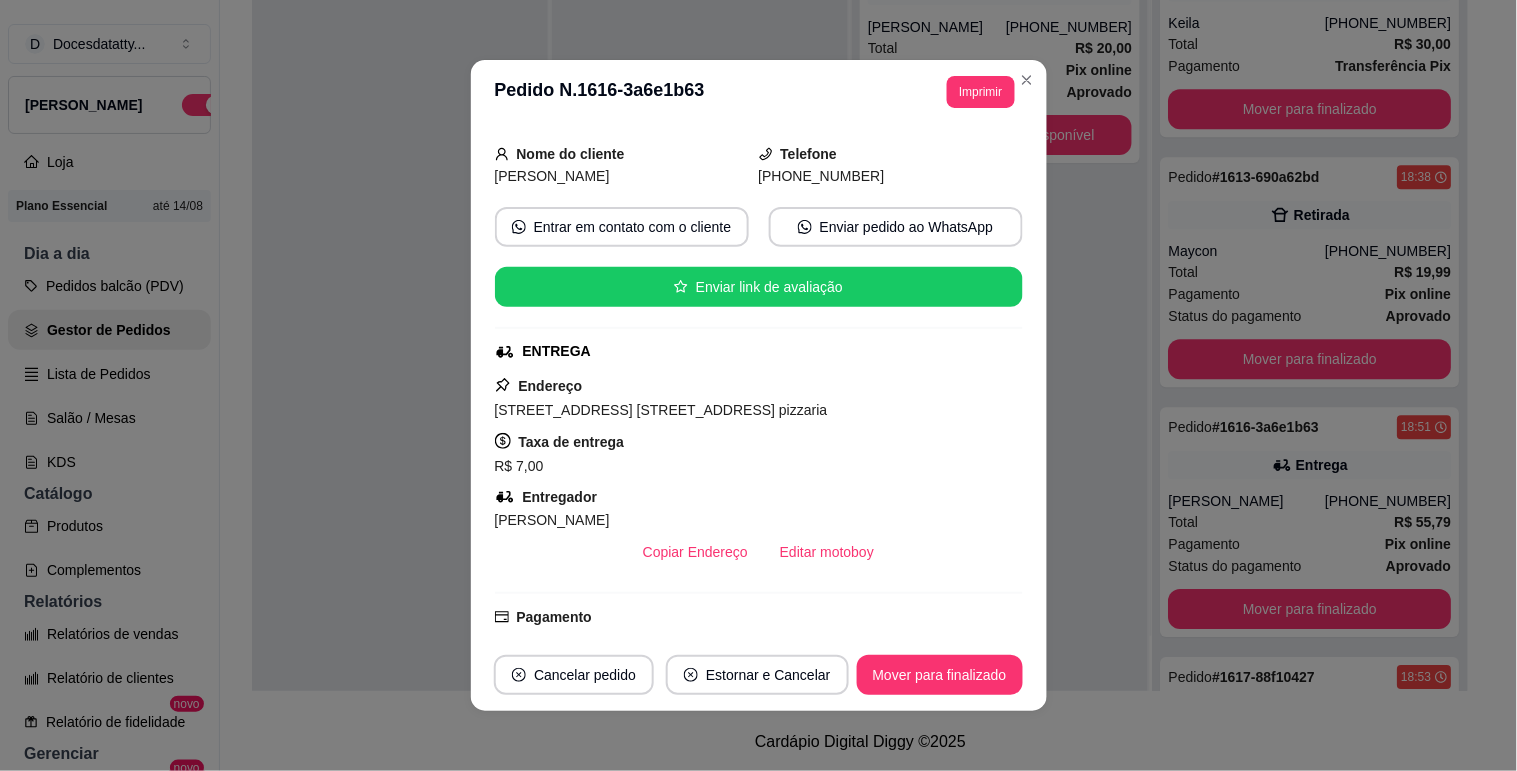 click on "**********" at bounding box center [758, 385] 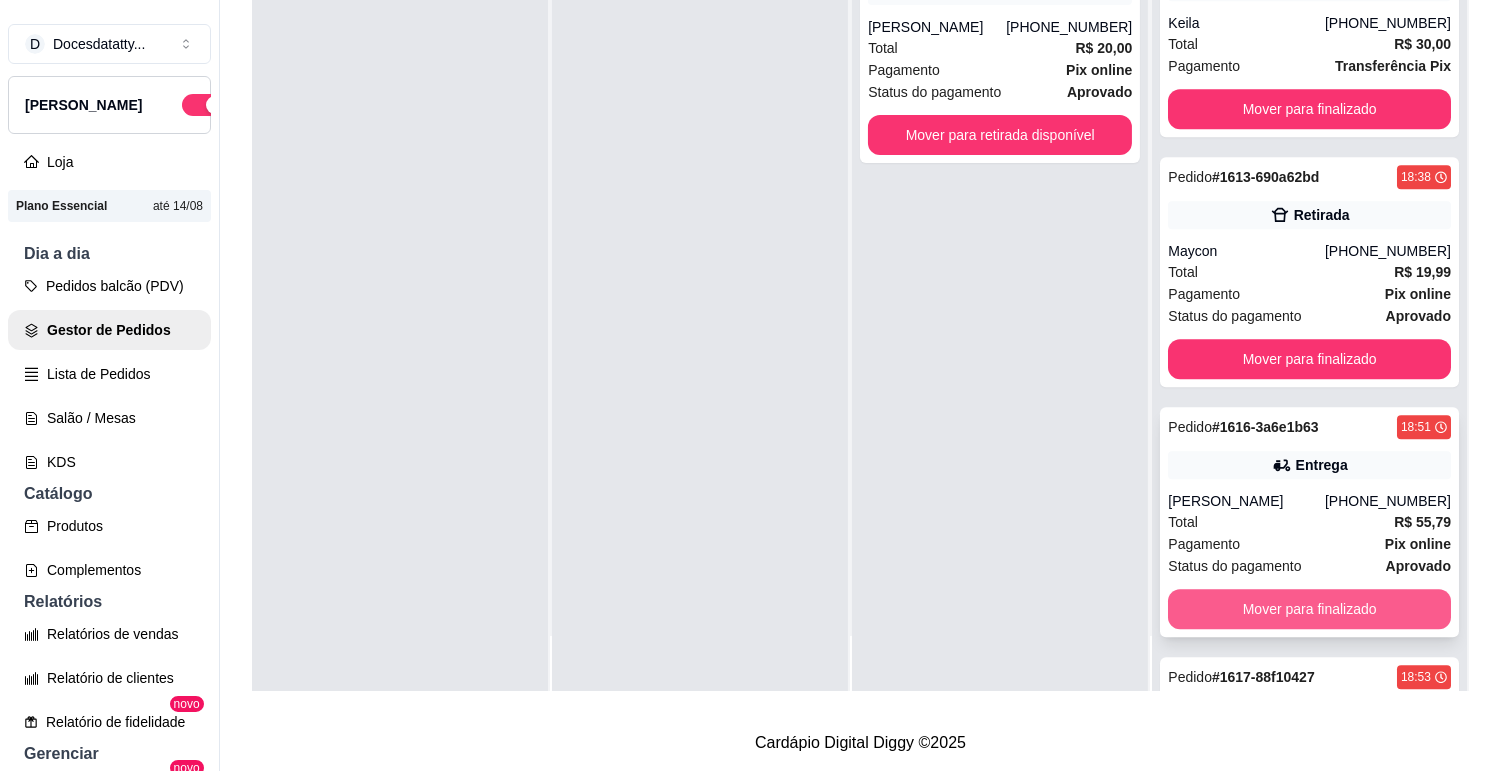 click on "Mover para finalizado" at bounding box center (1309, 609) 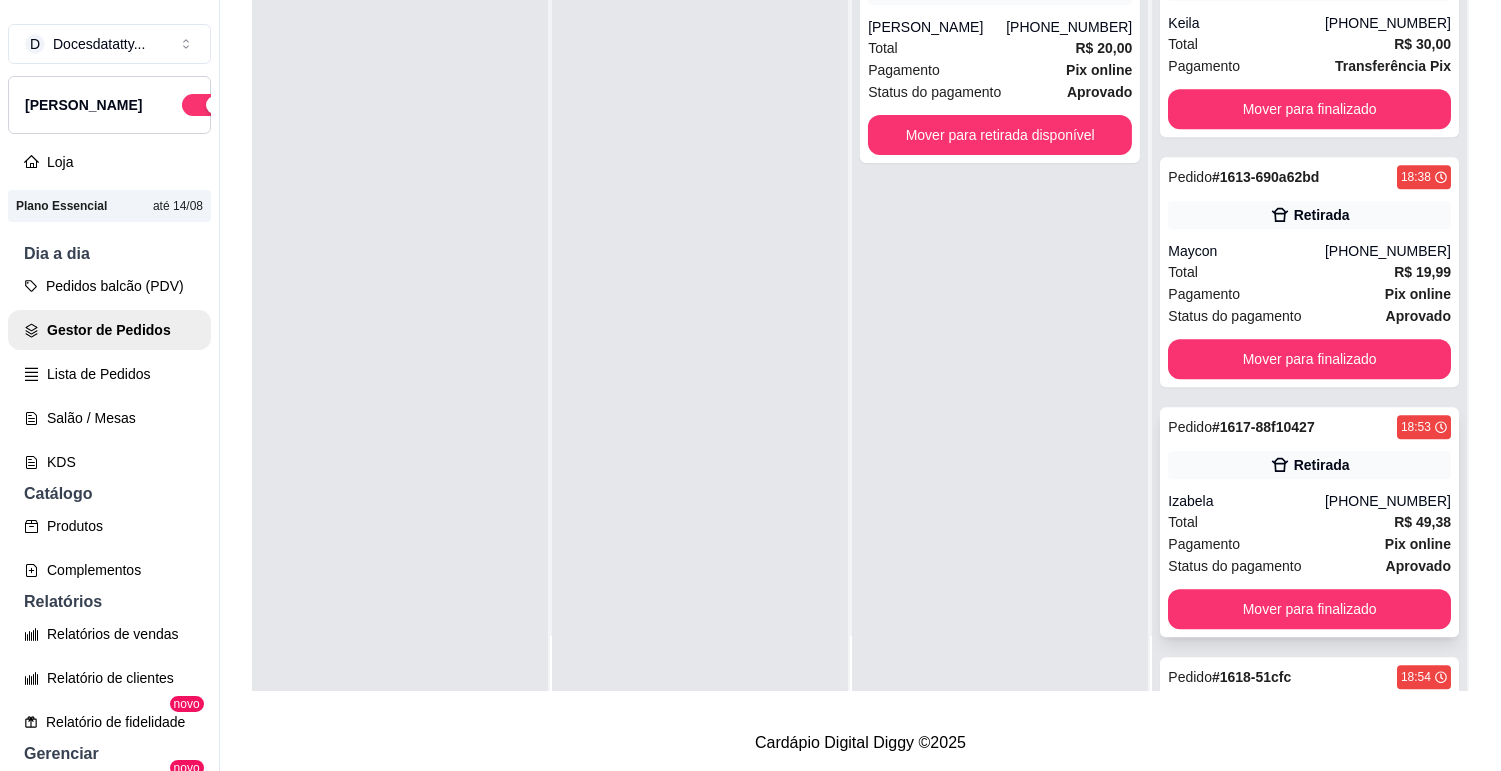 click on "Total R$ 49,38" at bounding box center [1309, 522] 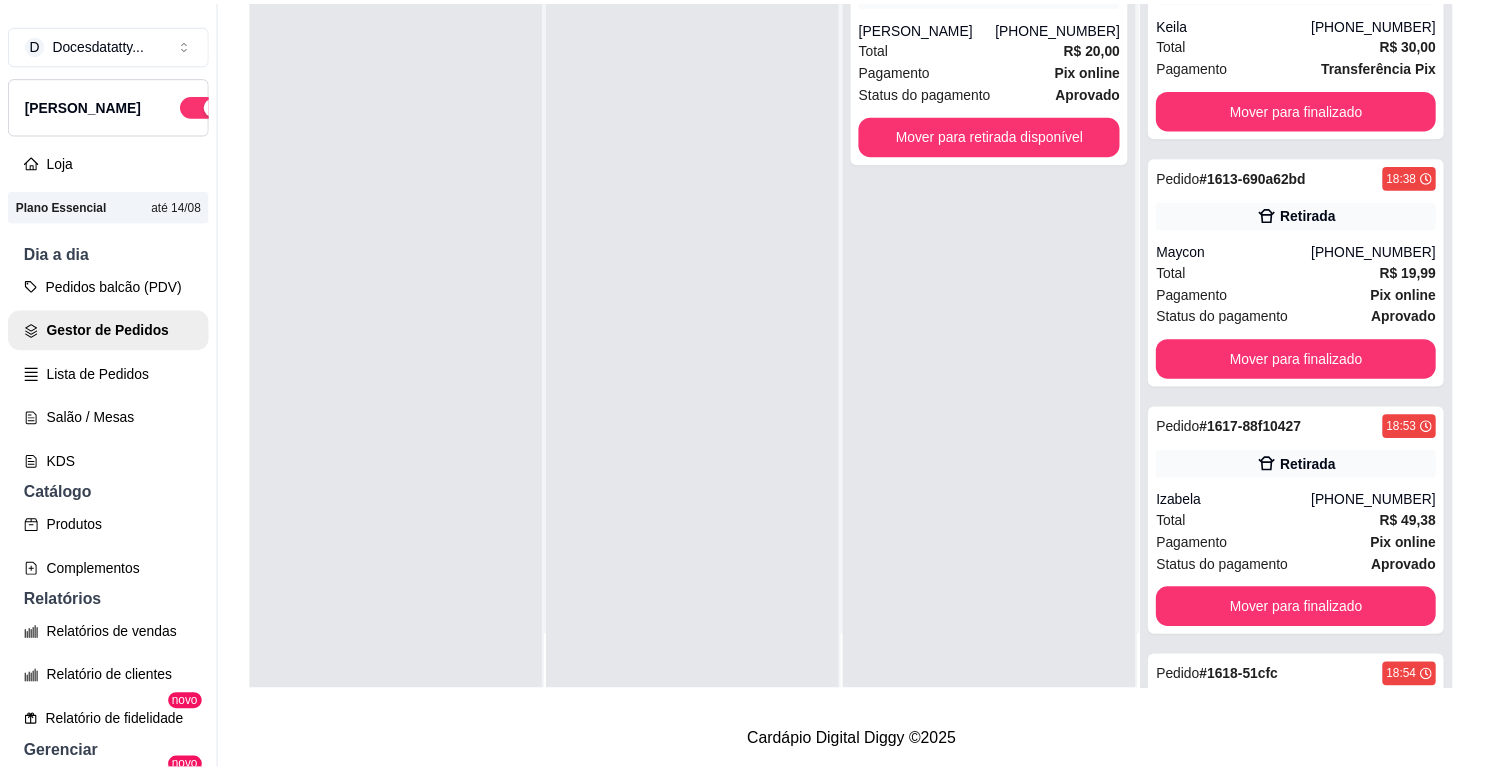 scroll, scrollTop: 111, scrollLeft: 0, axis: vertical 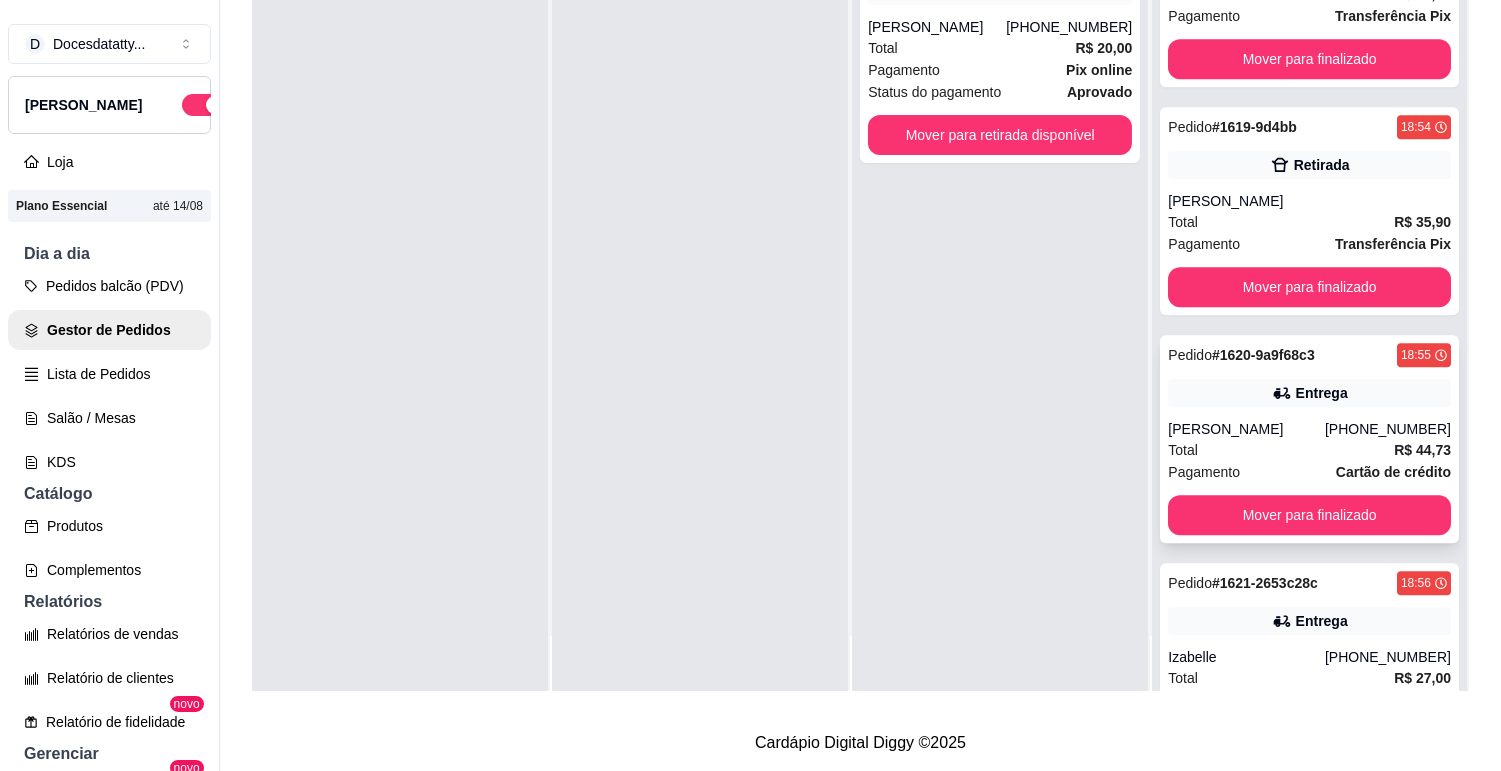 click on "[PERSON_NAME]" at bounding box center (1246, 429) 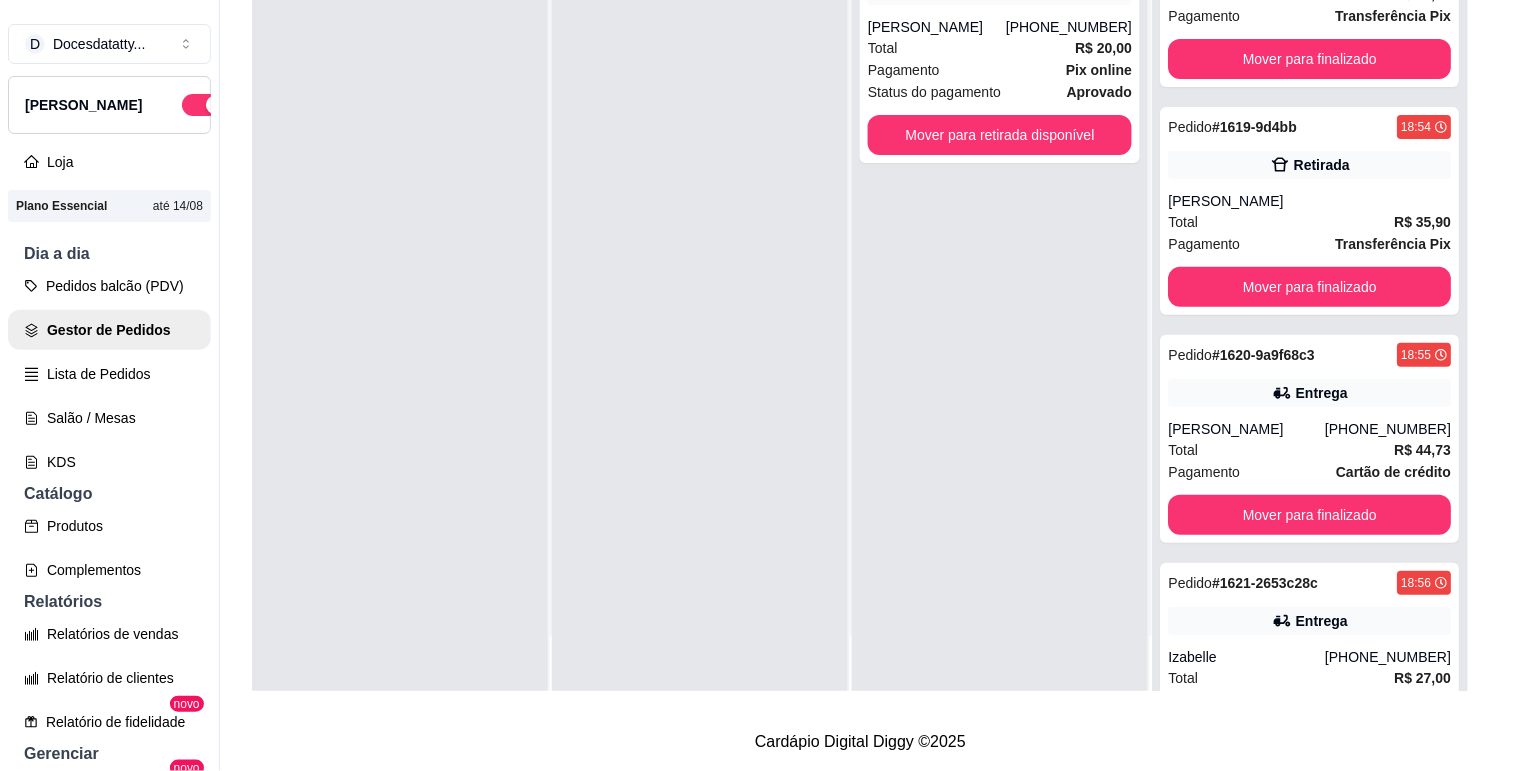 scroll, scrollTop: 222, scrollLeft: 0, axis: vertical 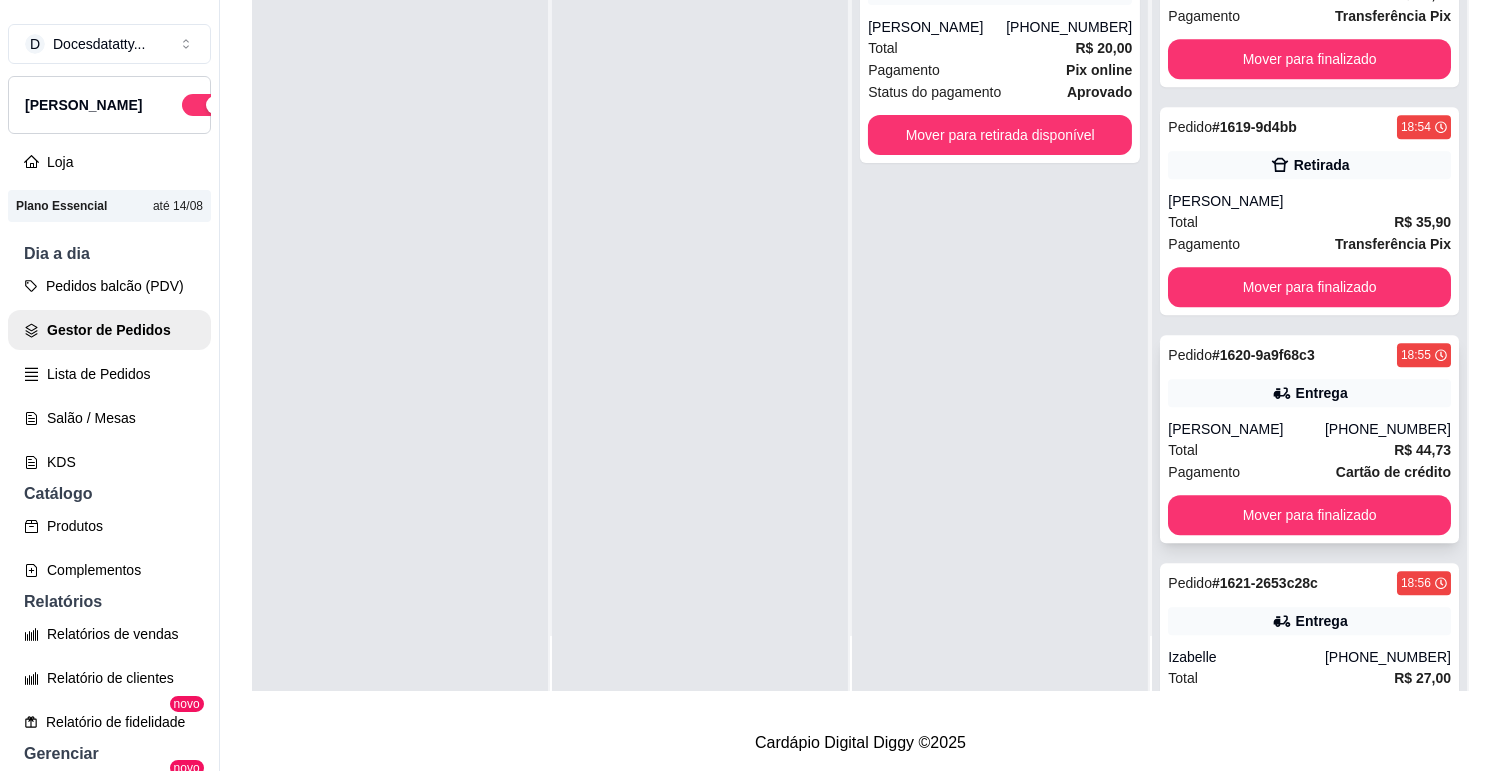 click on "Mover para finalizado" at bounding box center (1309, 515) 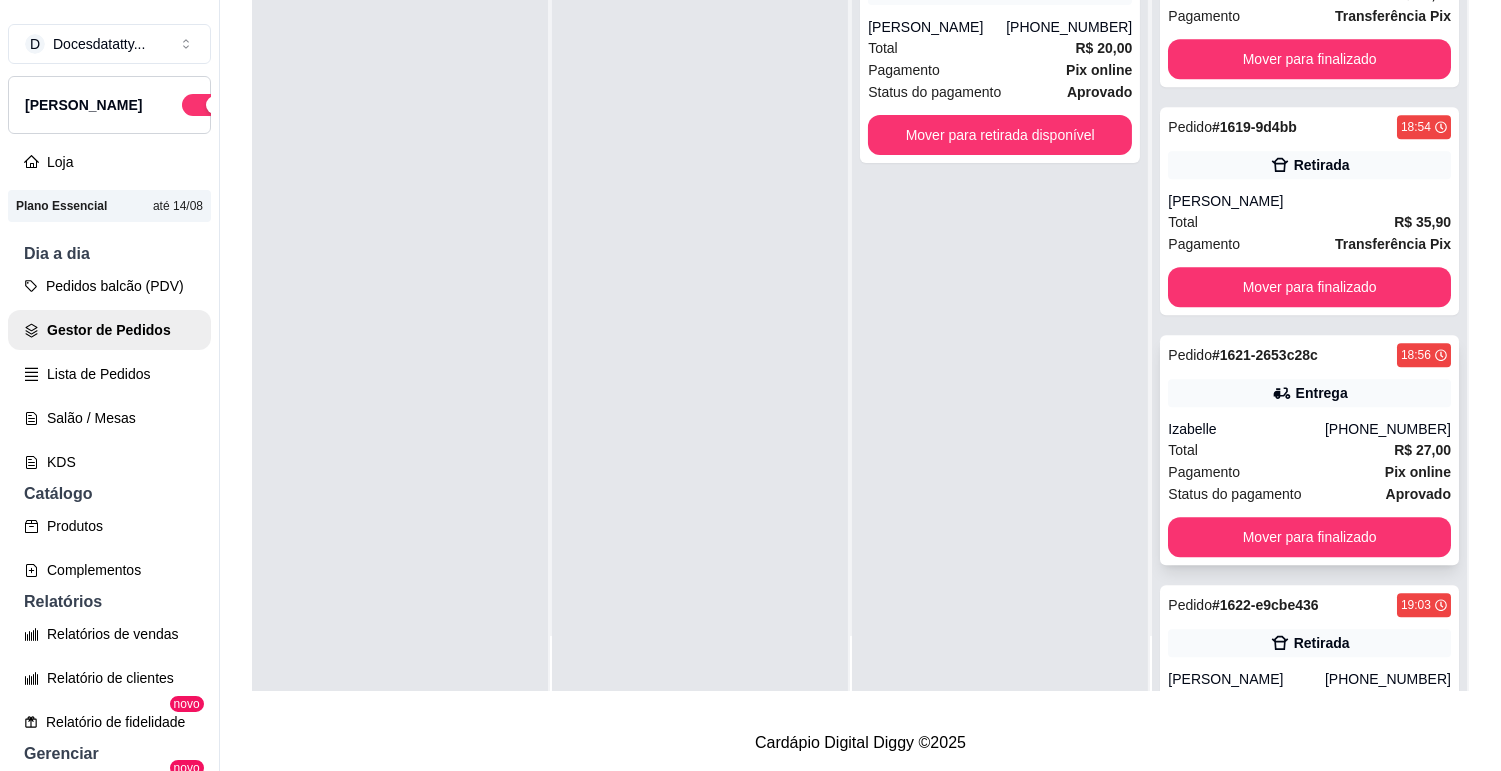 click on "Total R$ 27,00" at bounding box center [1309, 450] 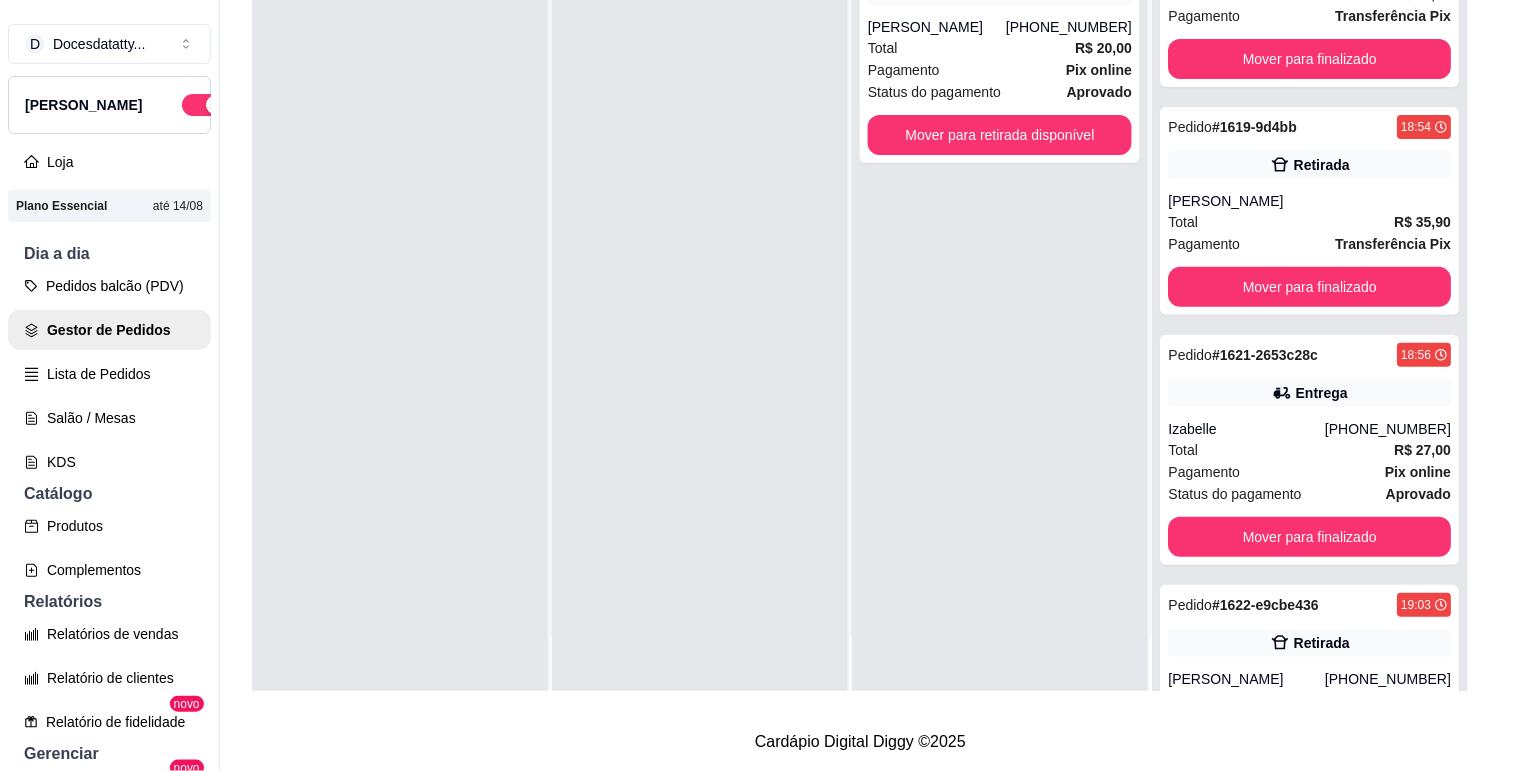 scroll, scrollTop: 111, scrollLeft: 0, axis: vertical 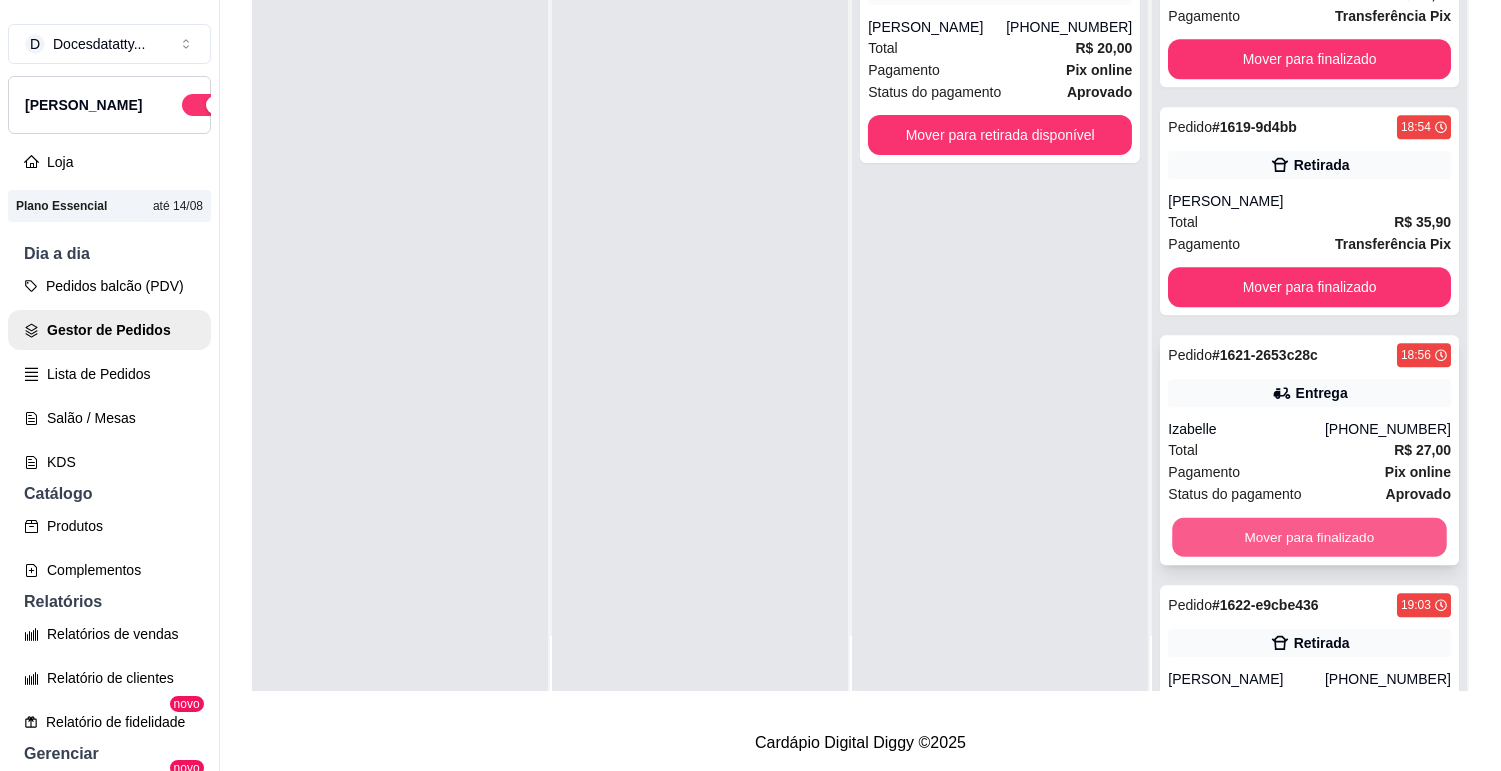 click on "Mover para finalizado" at bounding box center (1310, 537) 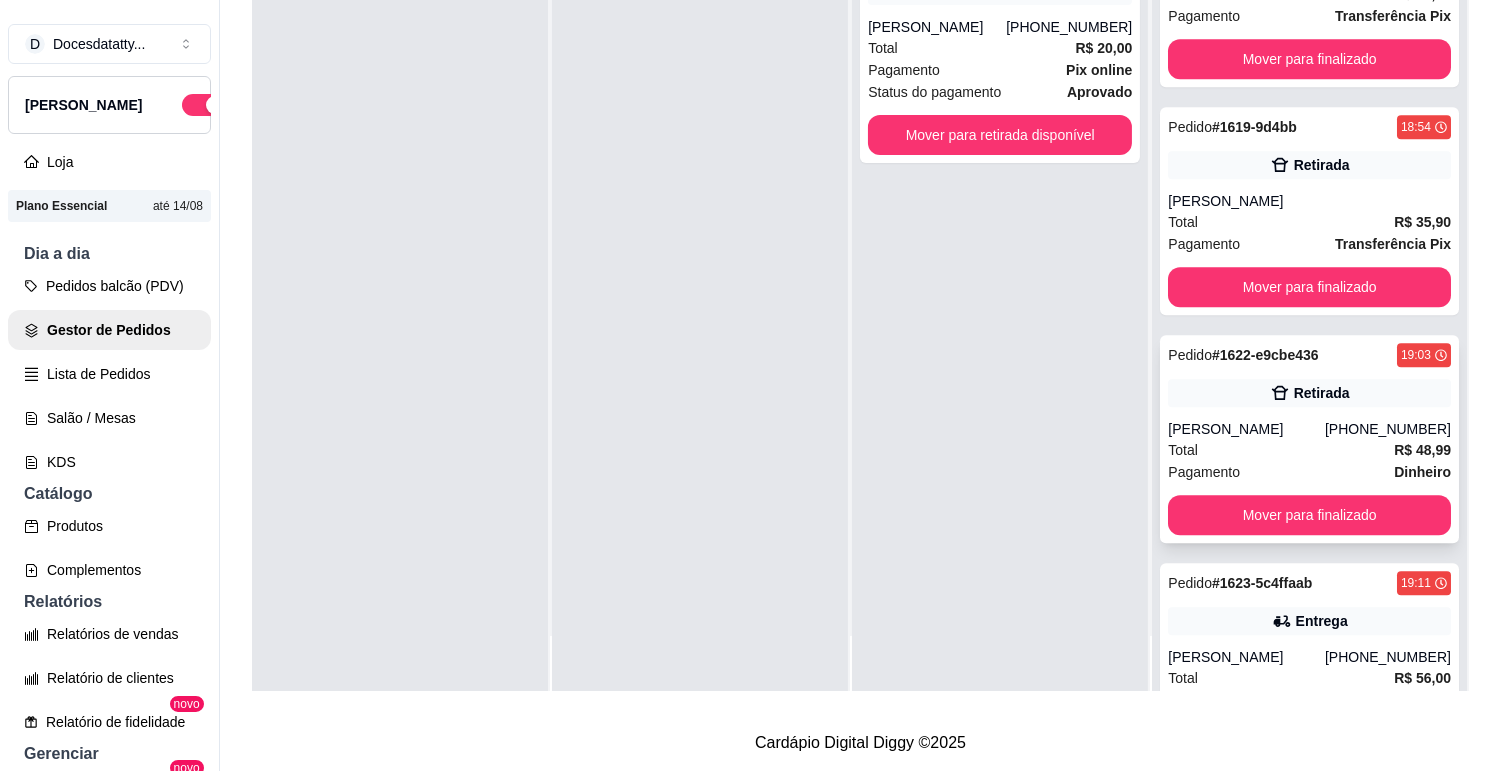 click on "Total R$ 48,99" at bounding box center (1309, 450) 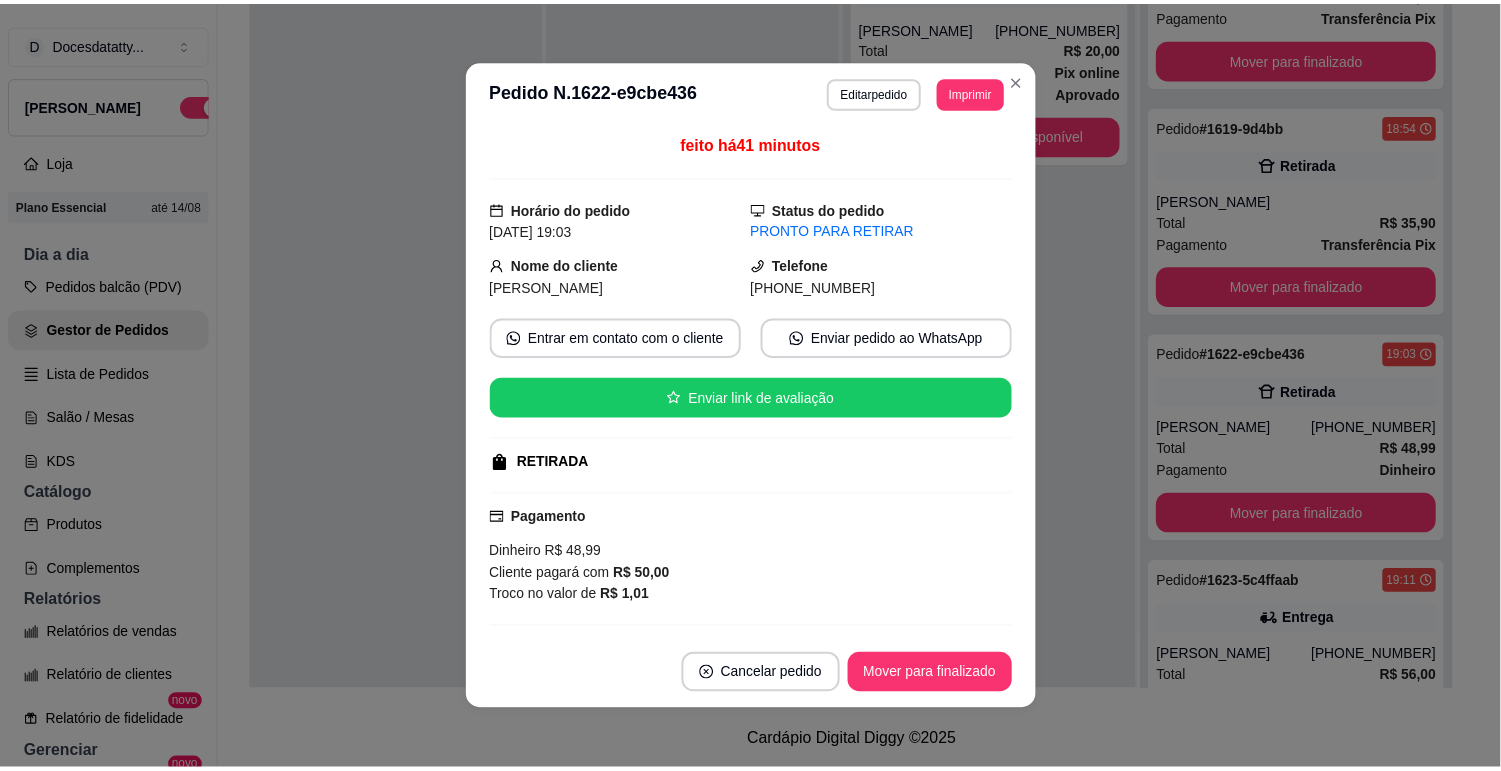 scroll, scrollTop: 222, scrollLeft: 0, axis: vertical 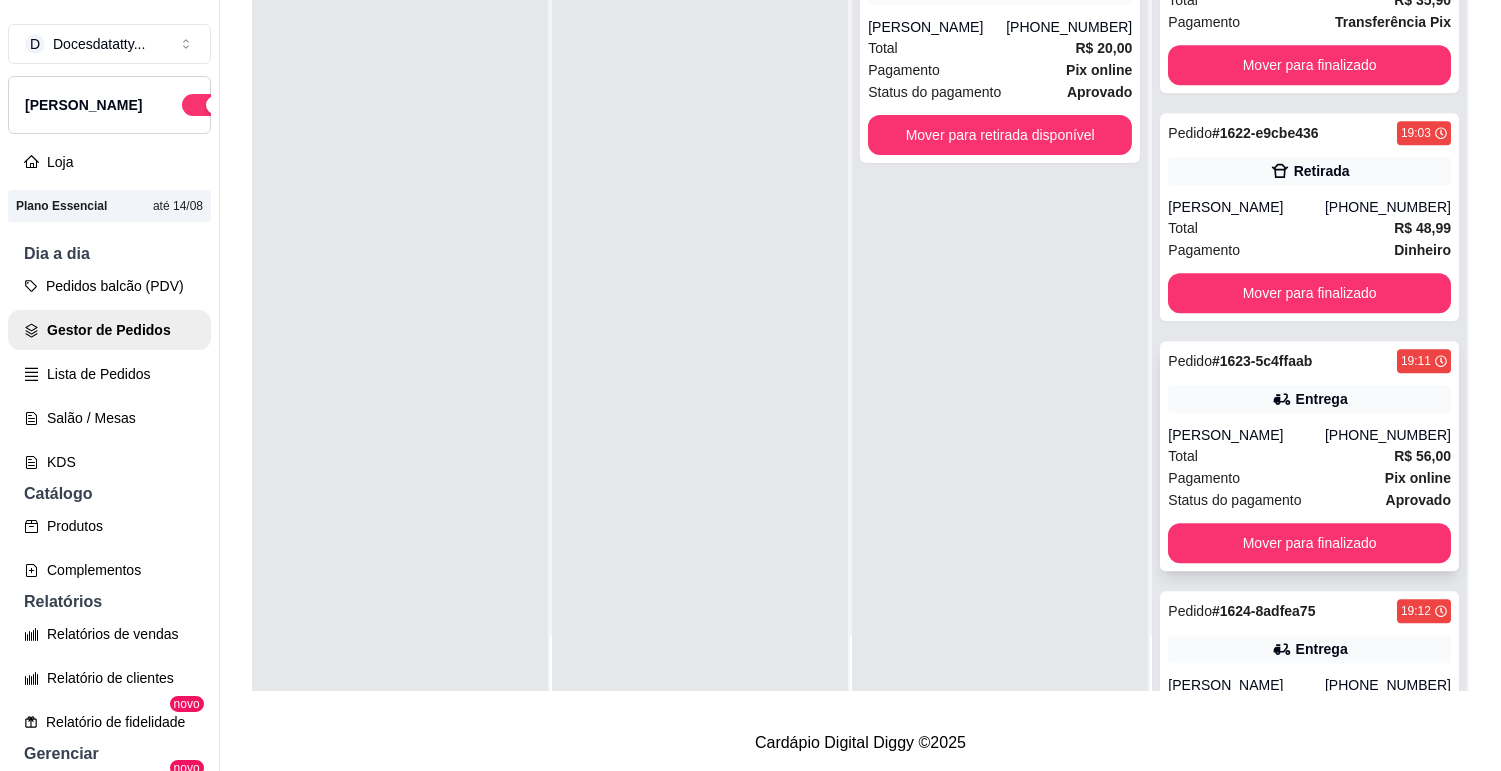 click on "Pagamento Pix online" at bounding box center [1309, 478] 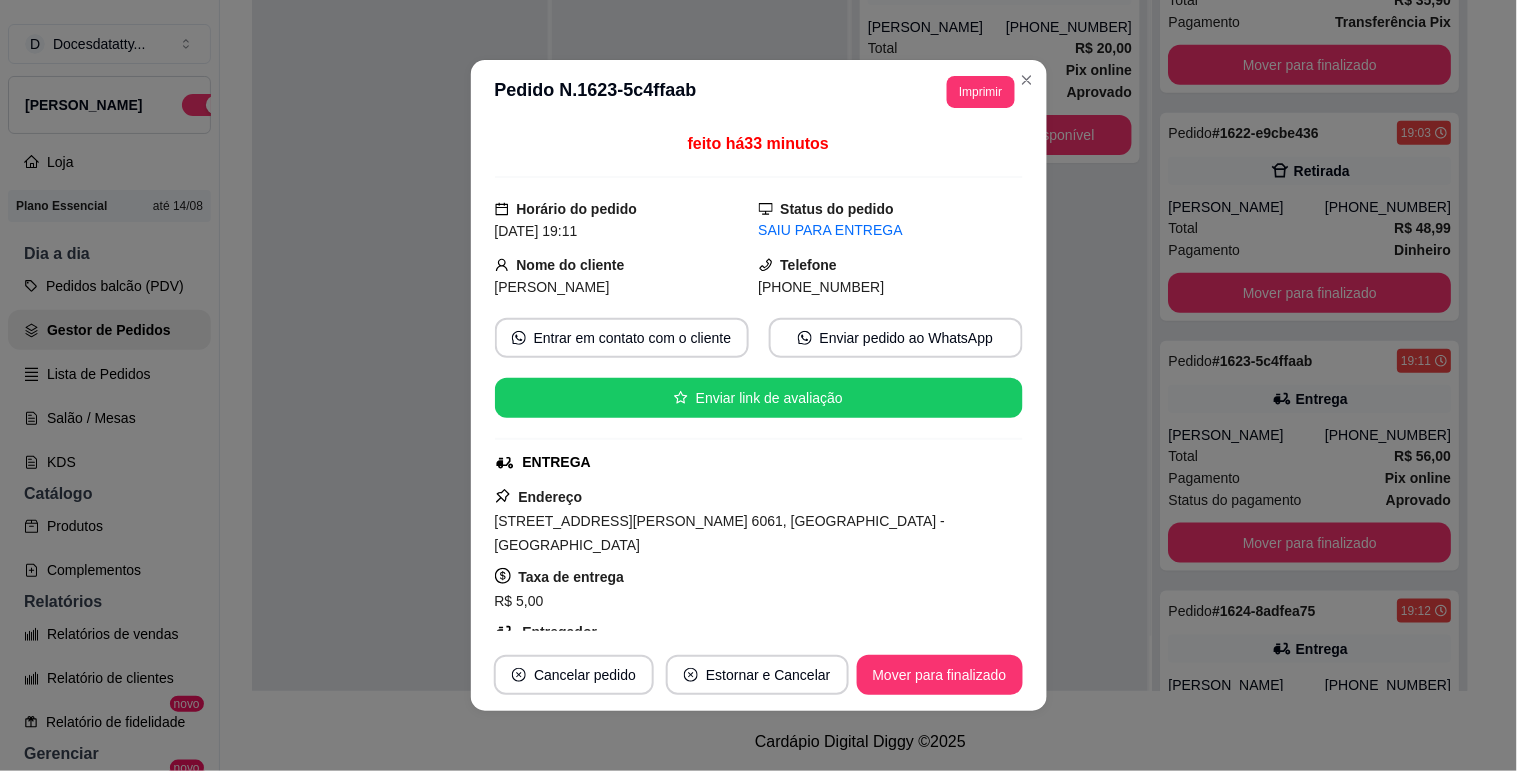 scroll, scrollTop: 111, scrollLeft: 0, axis: vertical 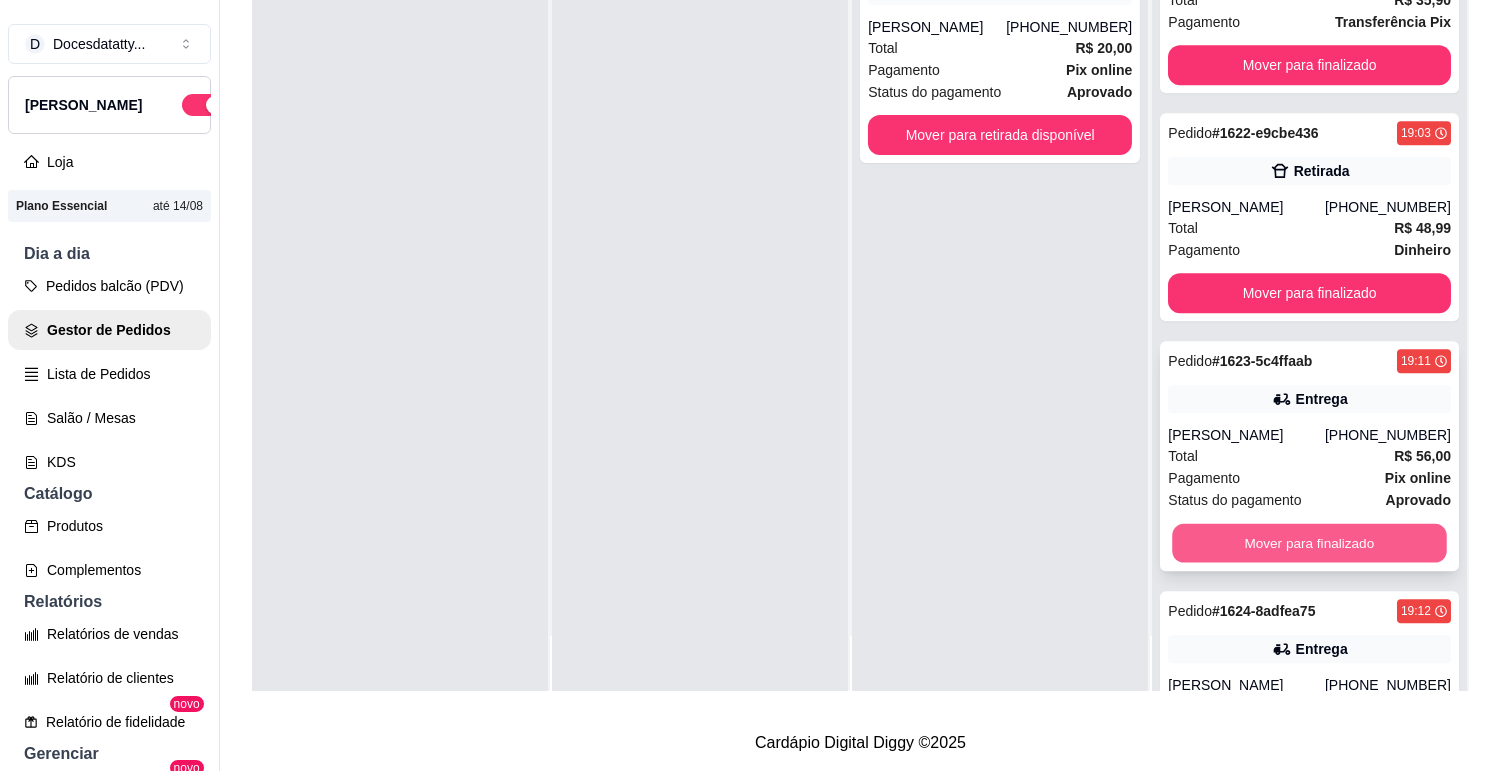 click on "Mover para finalizado" at bounding box center [1310, 543] 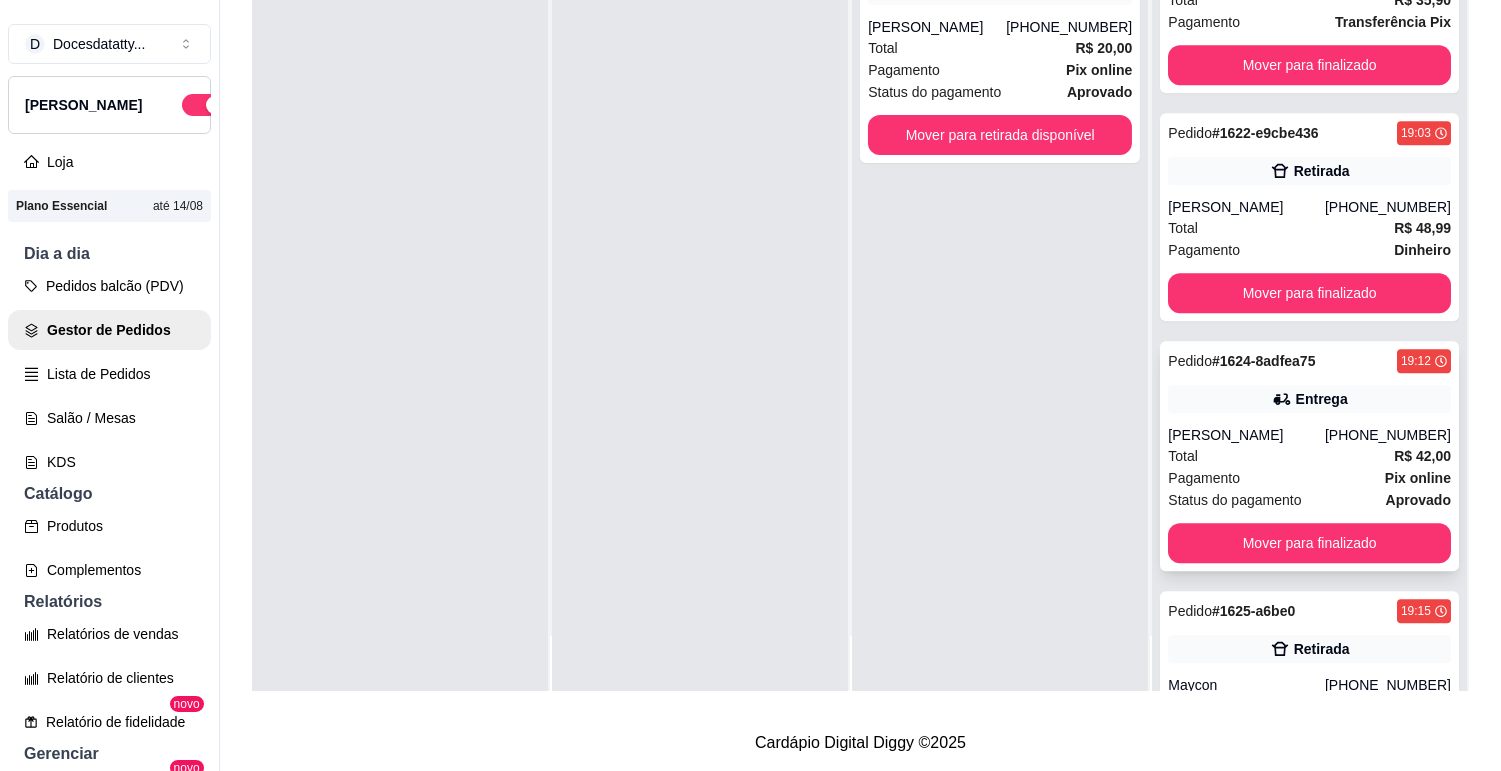 click on "Pagamento Pix online" at bounding box center (1309, 478) 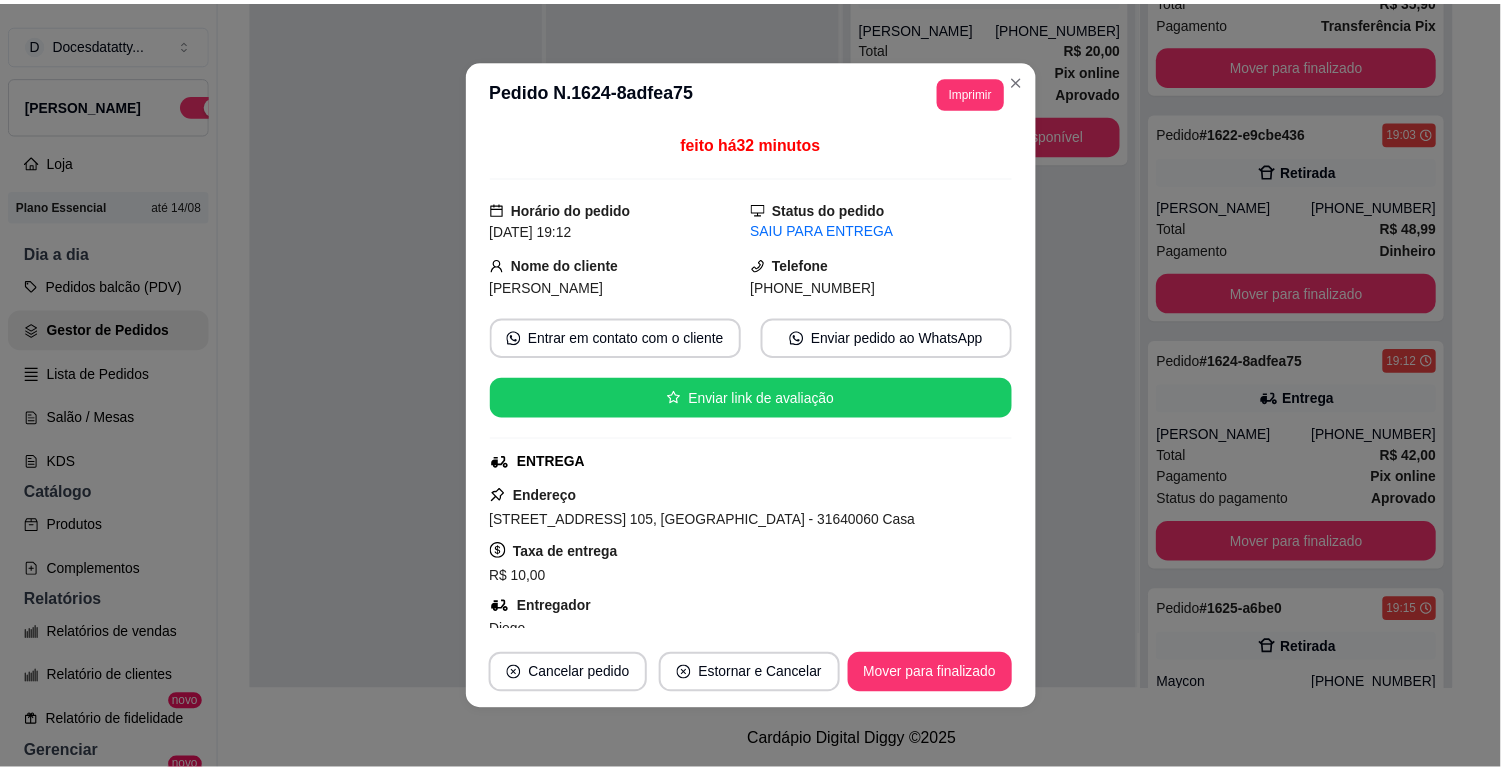 scroll, scrollTop: 111, scrollLeft: 0, axis: vertical 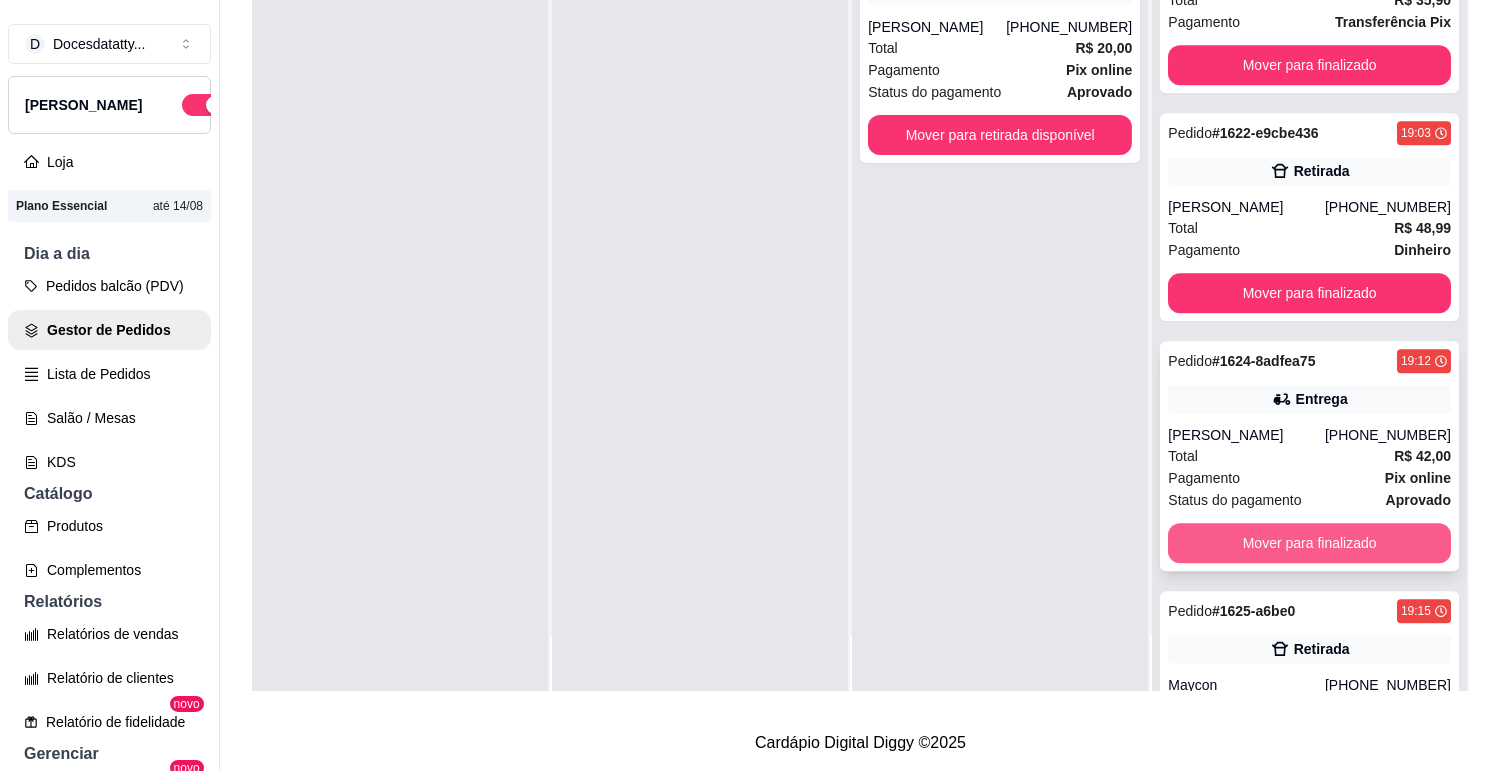 click on "Mover para finalizado" at bounding box center [1309, 543] 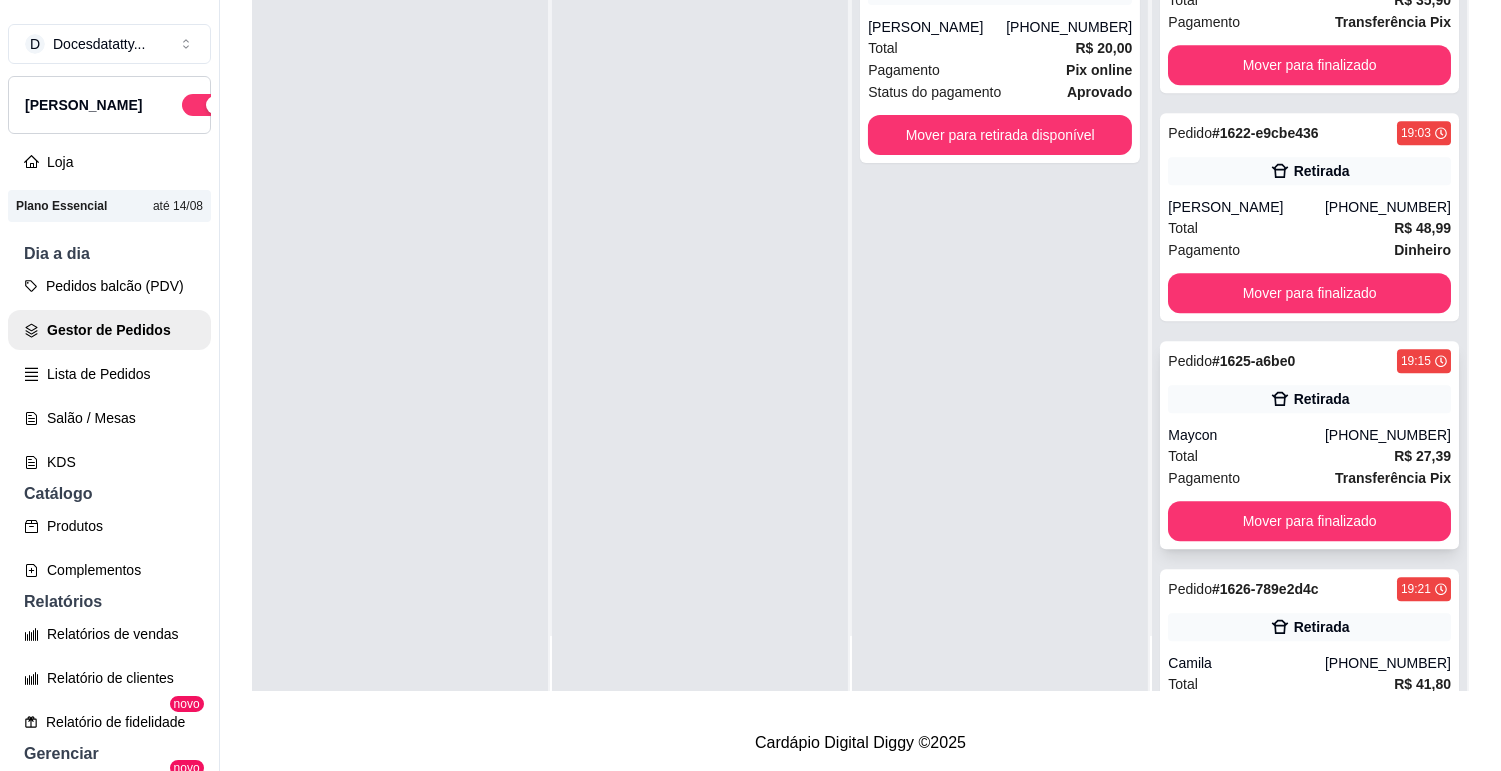 click on "Total R$ 27,39" at bounding box center (1309, 456) 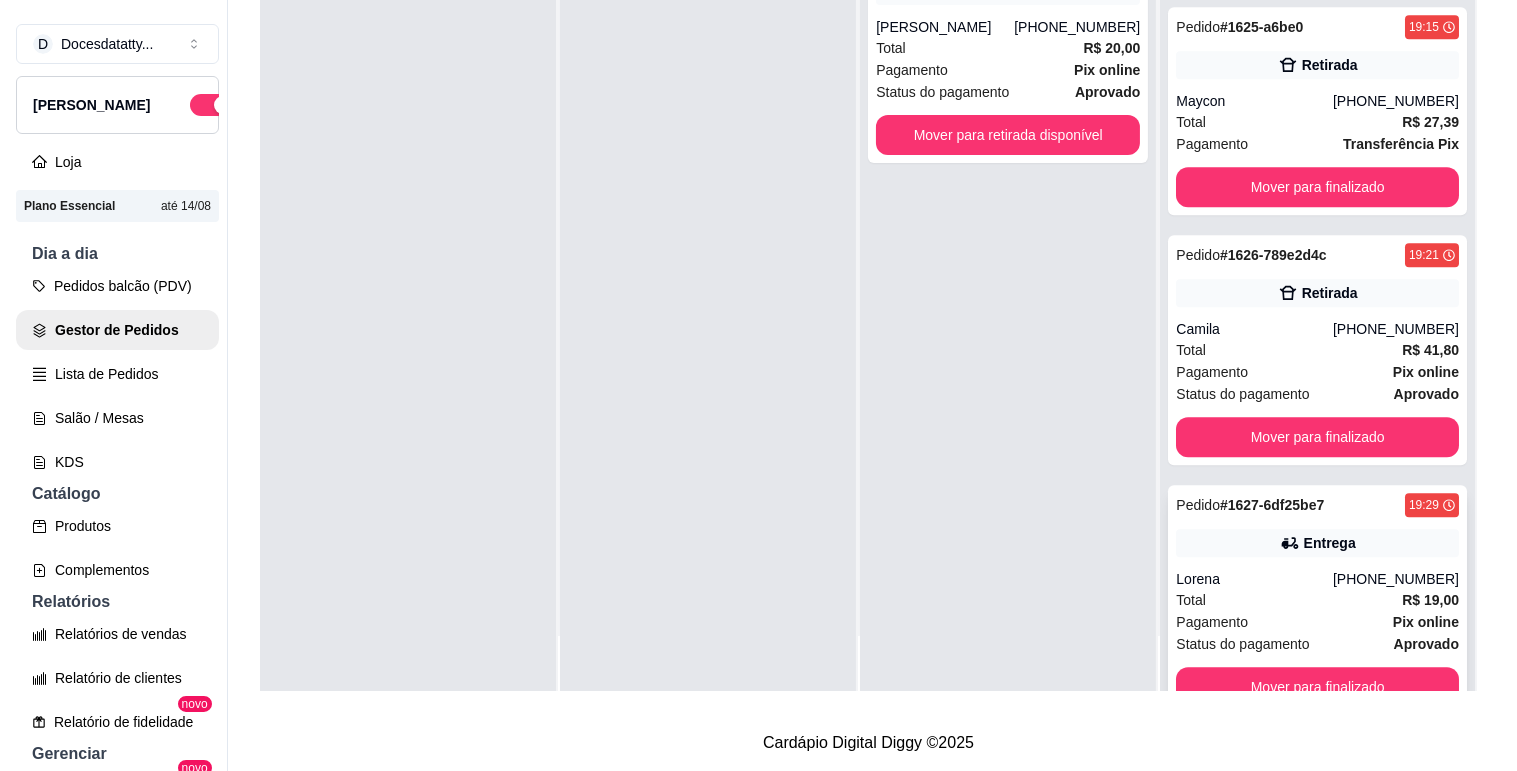 scroll, scrollTop: 10444, scrollLeft: 0, axis: vertical 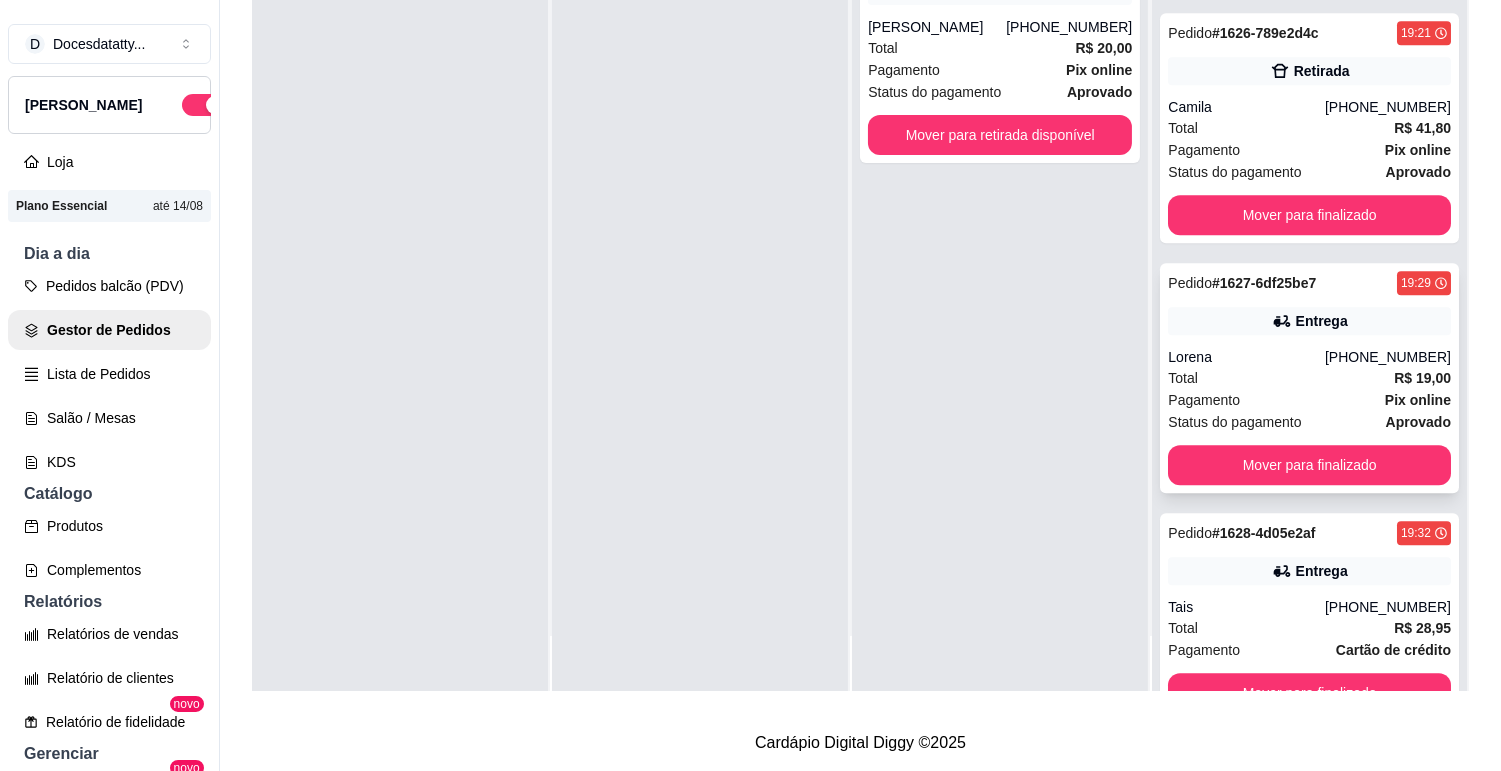 click on "Total R$ 19,00" at bounding box center [1309, 378] 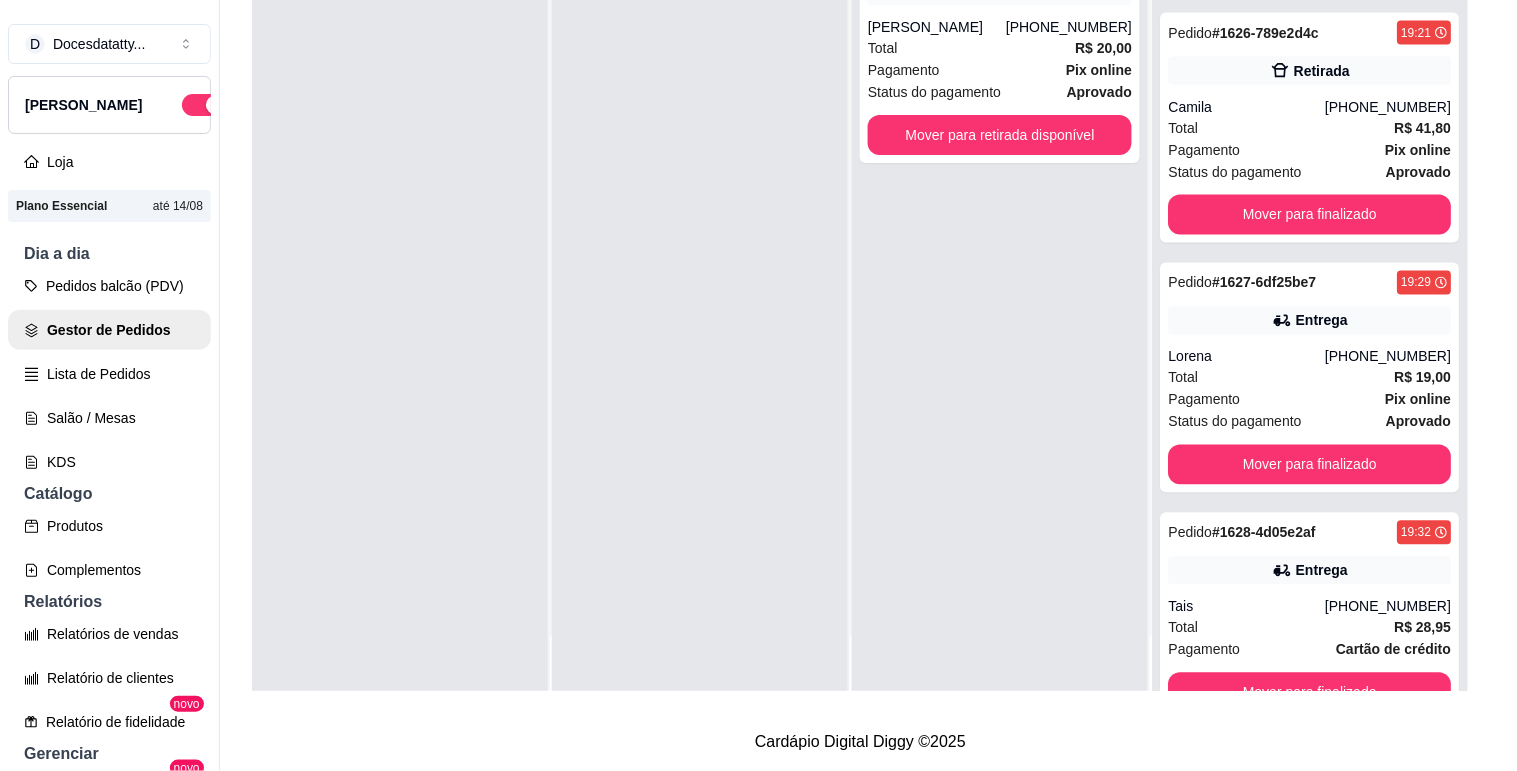 scroll, scrollTop: 4, scrollLeft: 0, axis: vertical 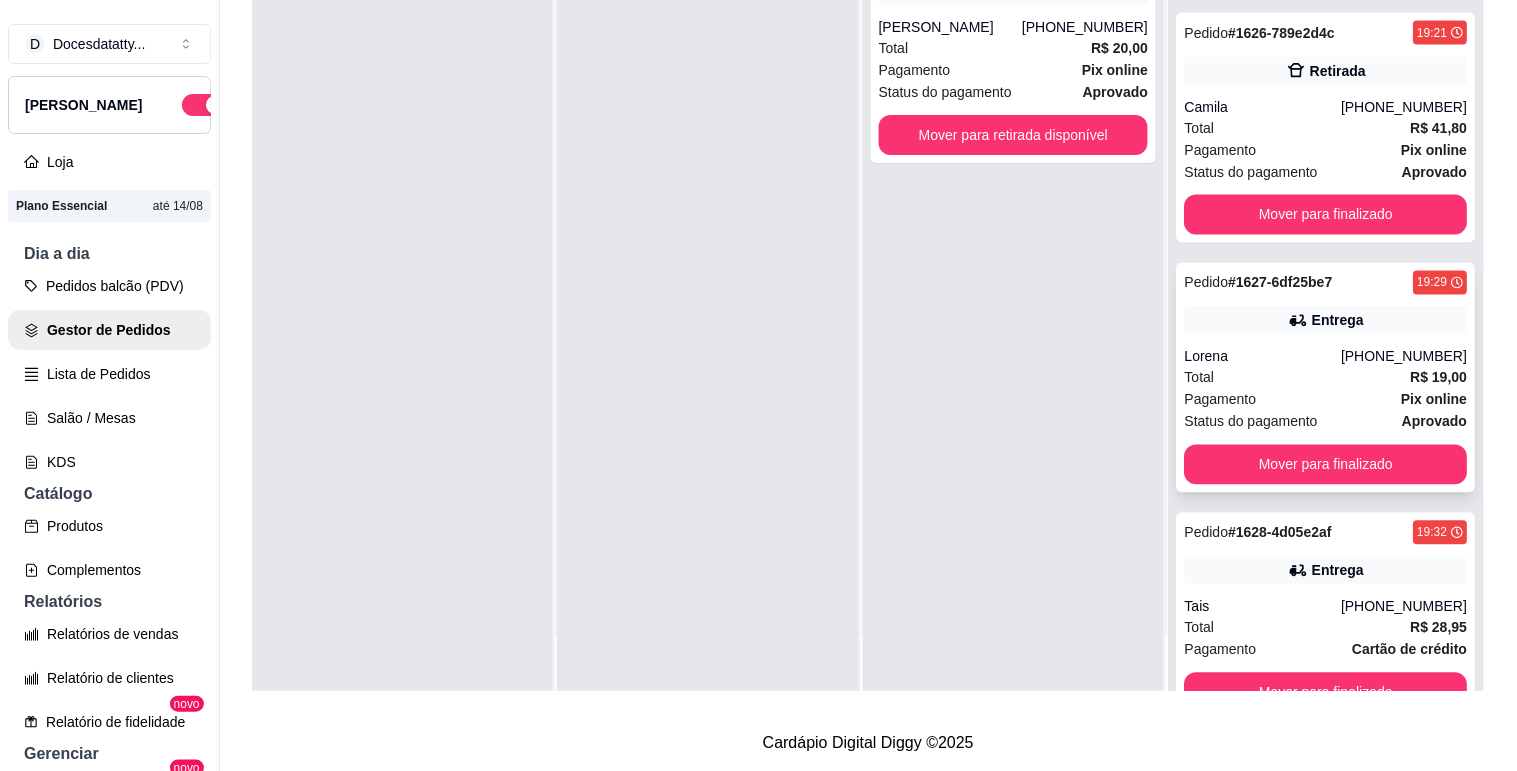 click on "Mover para finalizado" at bounding box center [1325, 465] 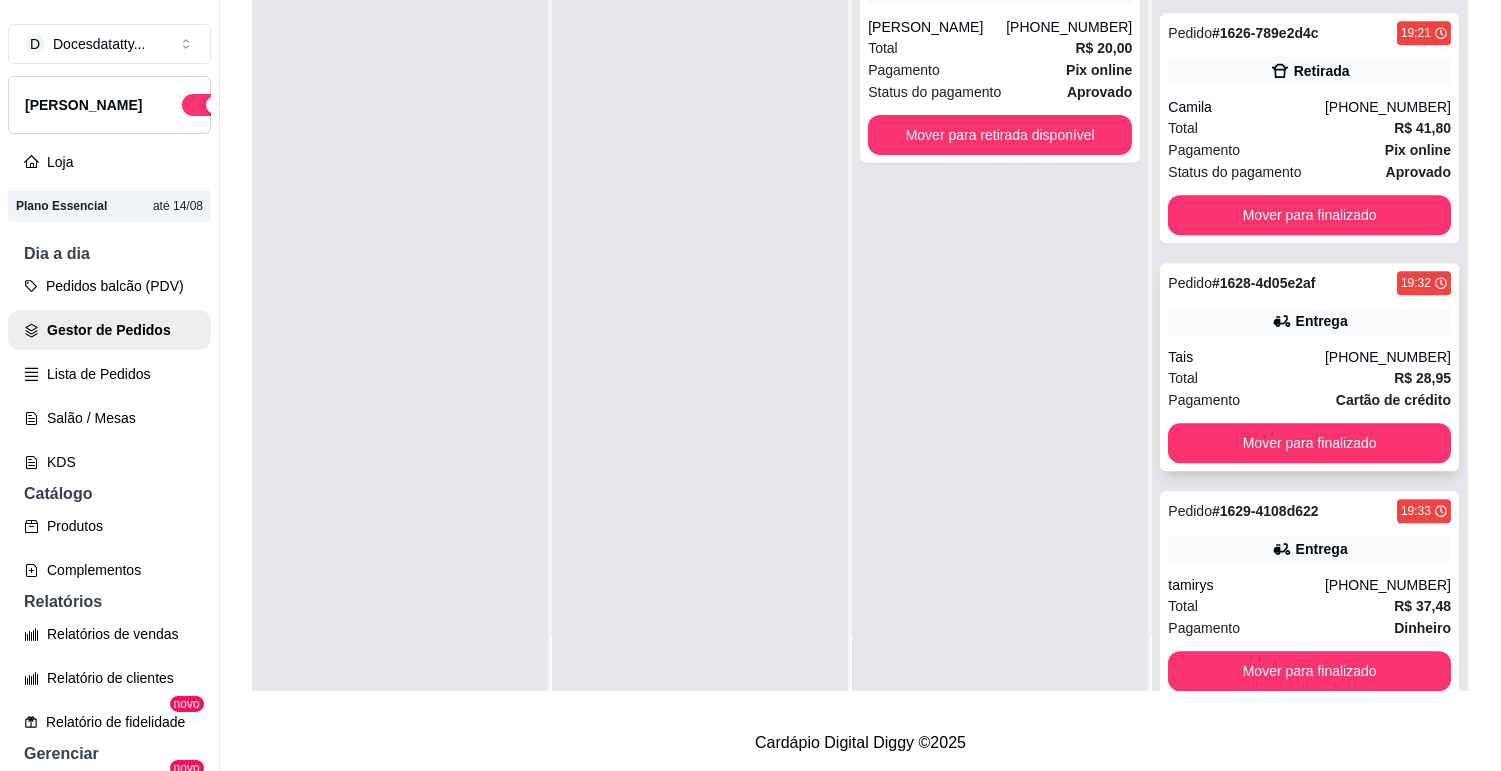 click on "Total R$ 28,95" at bounding box center [1309, 378] 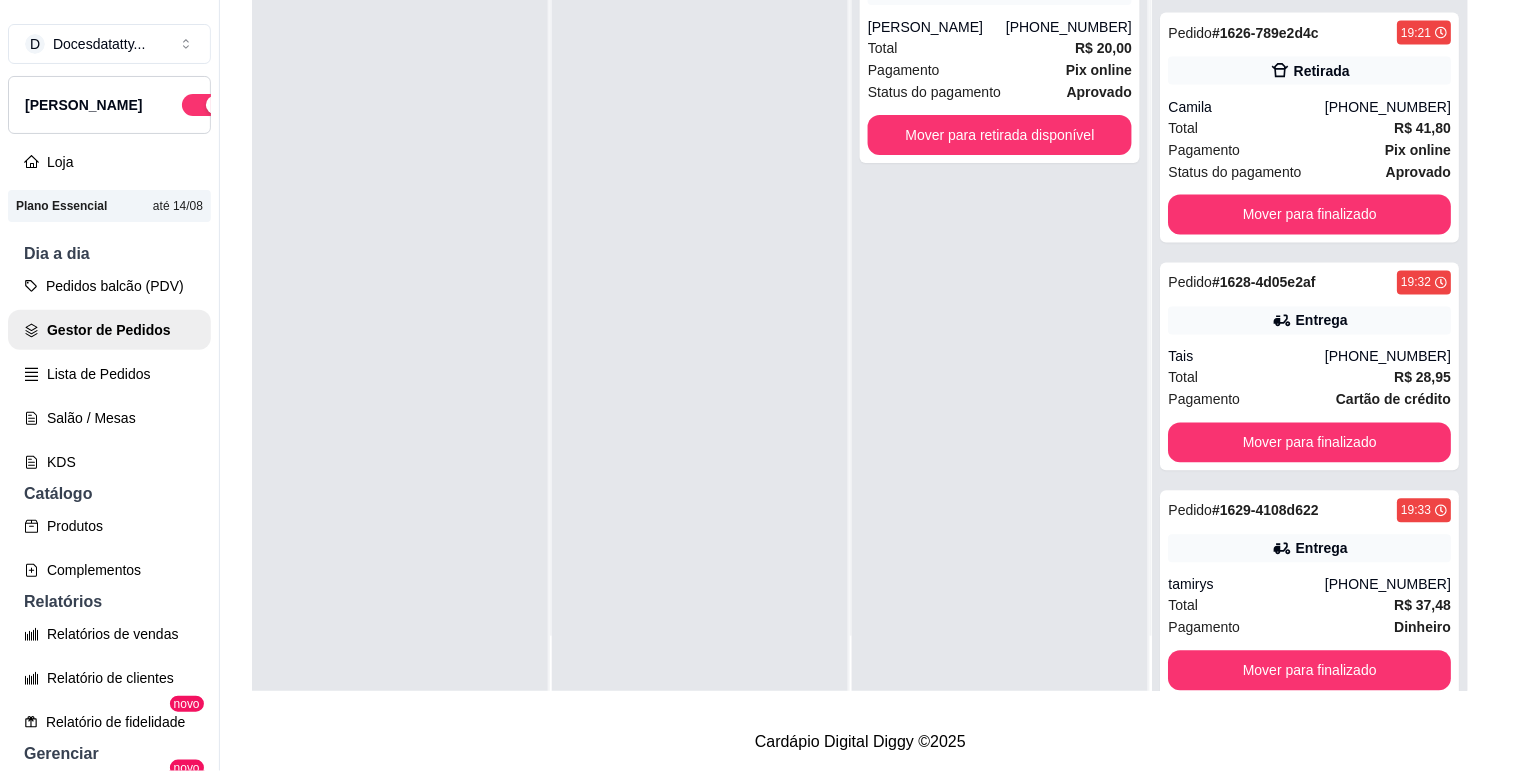 scroll, scrollTop: 333, scrollLeft: 0, axis: vertical 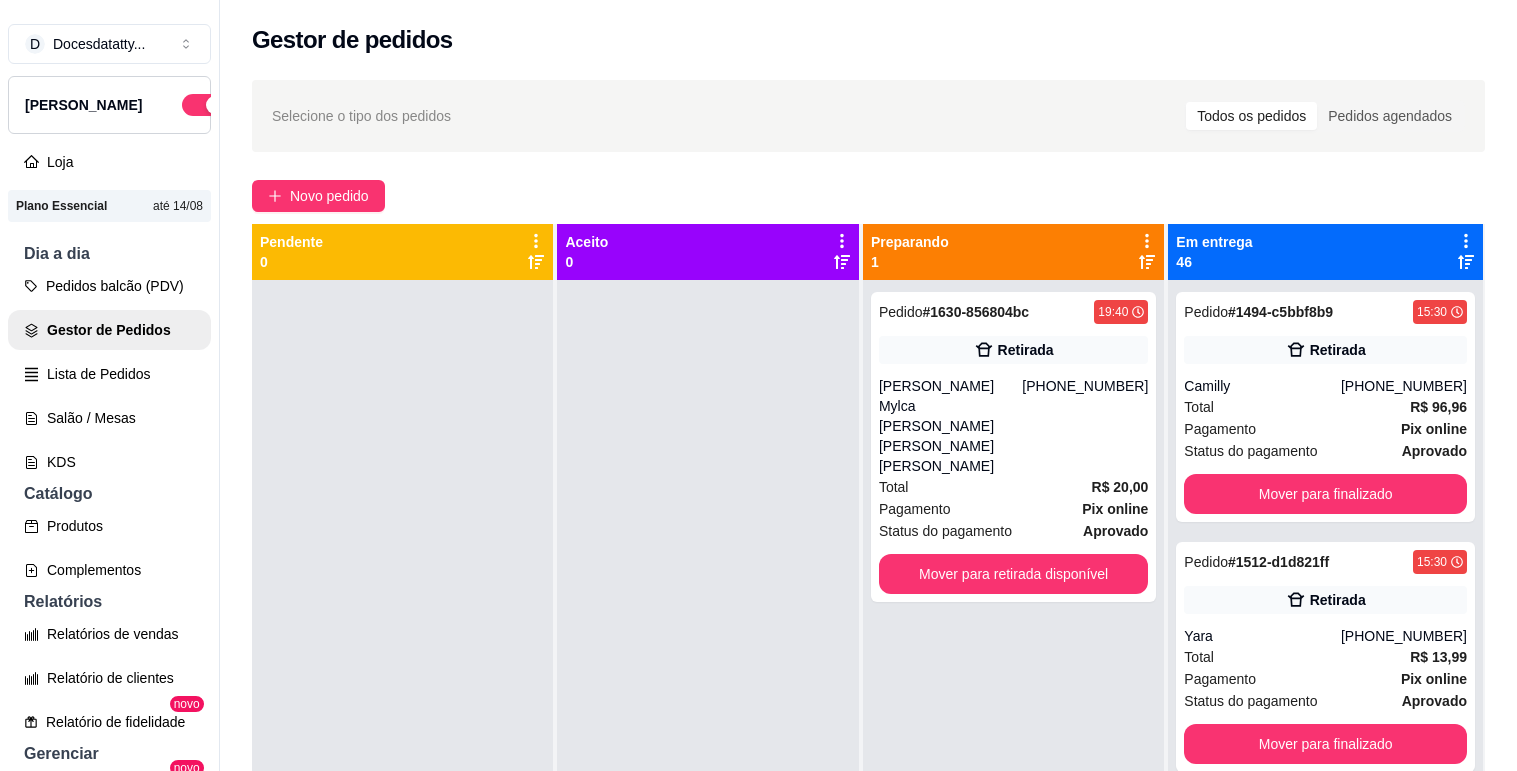 click on "Mover para finalizado" at bounding box center (1325, 11246) 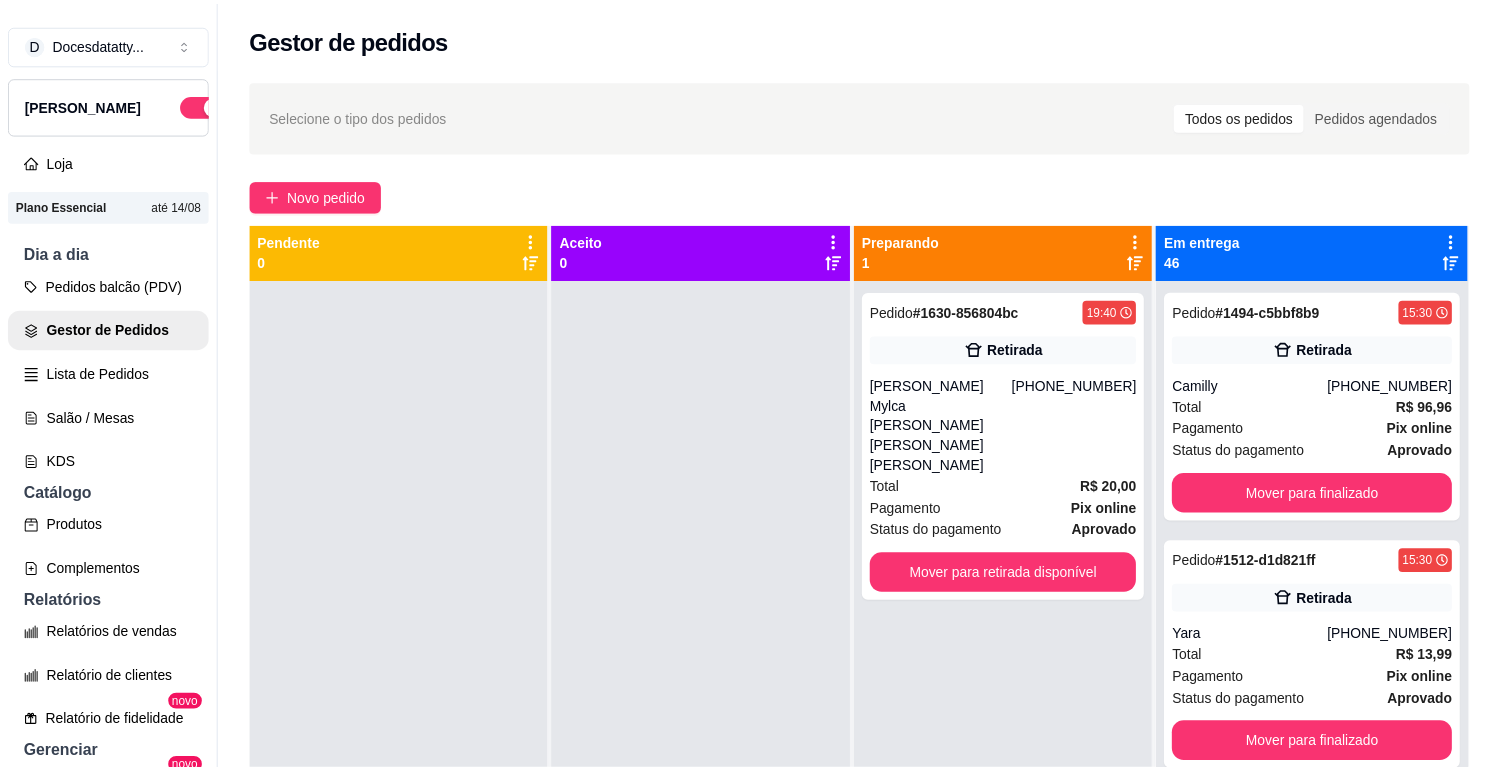 scroll, scrollTop: 0, scrollLeft: 0, axis: both 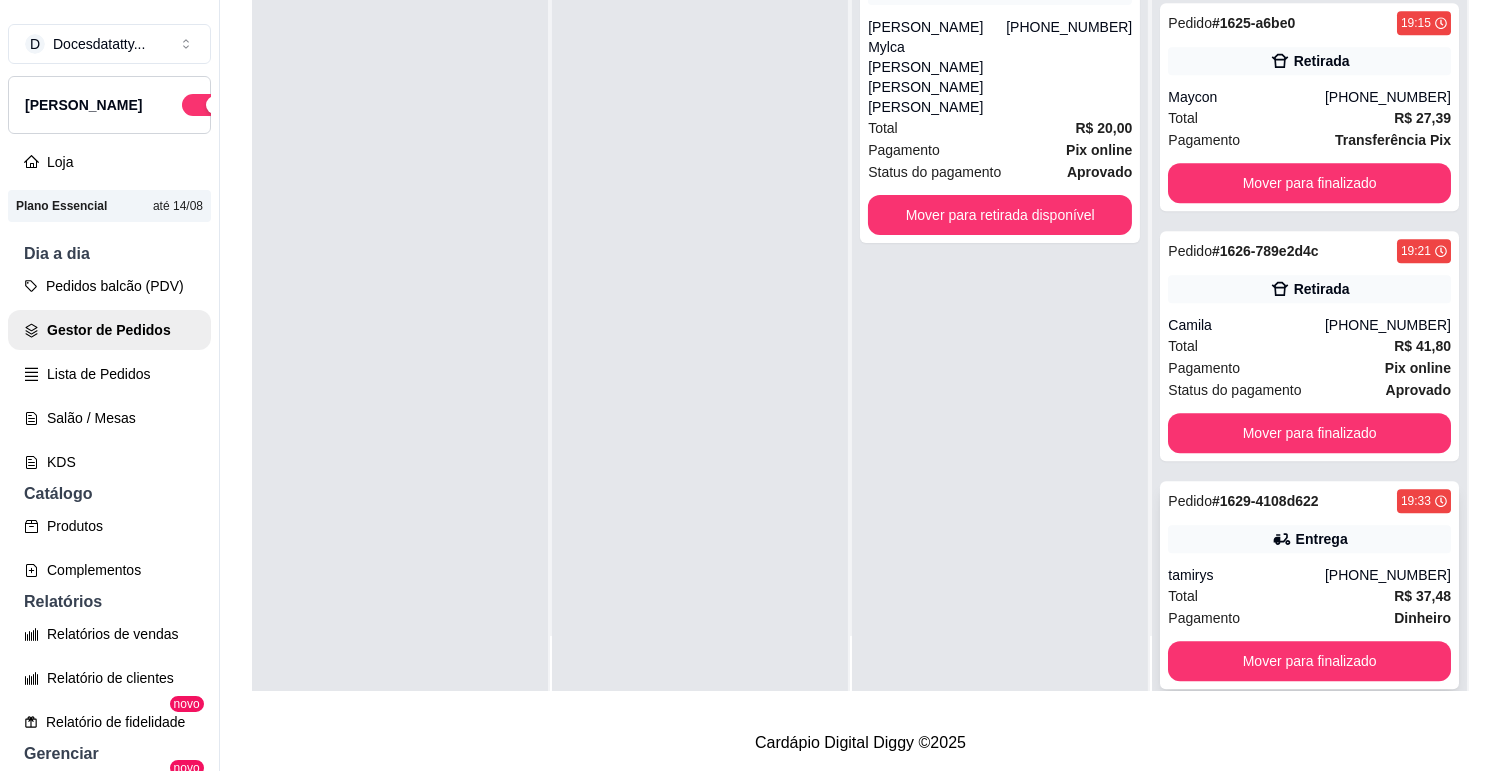 click on "Entrega" at bounding box center [1322, 539] 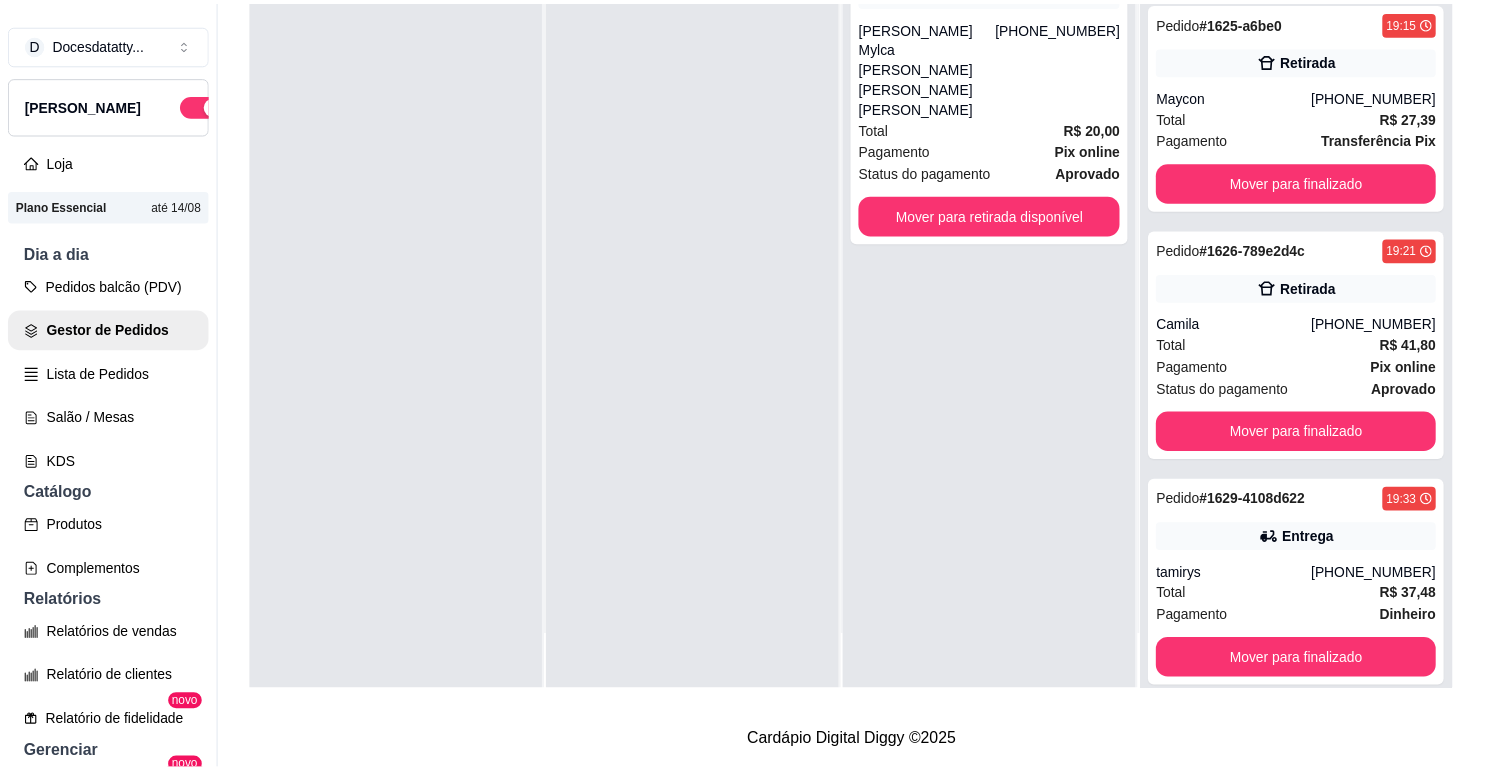 scroll, scrollTop: 222, scrollLeft: 0, axis: vertical 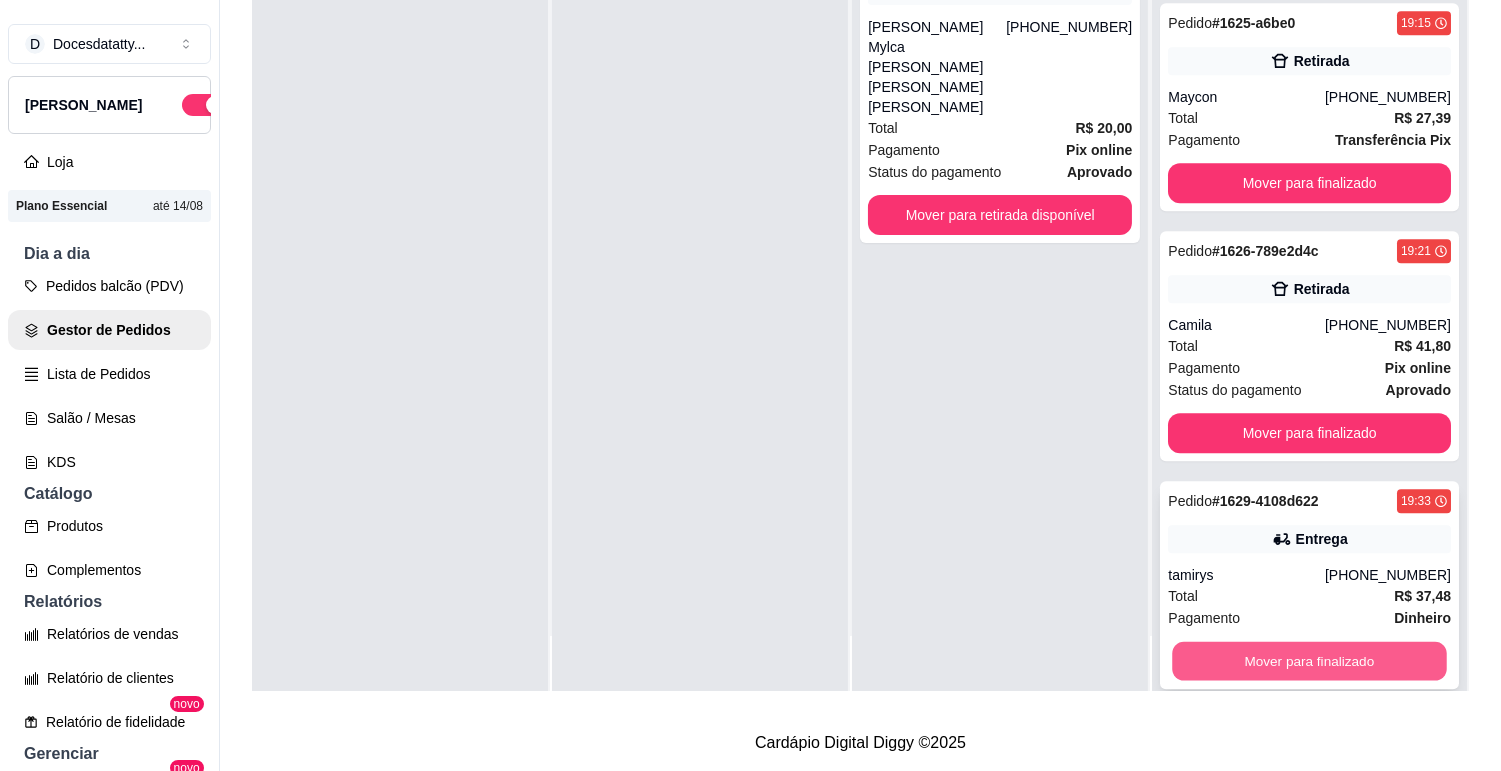 click on "Mover para finalizado" at bounding box center (1310, 661) 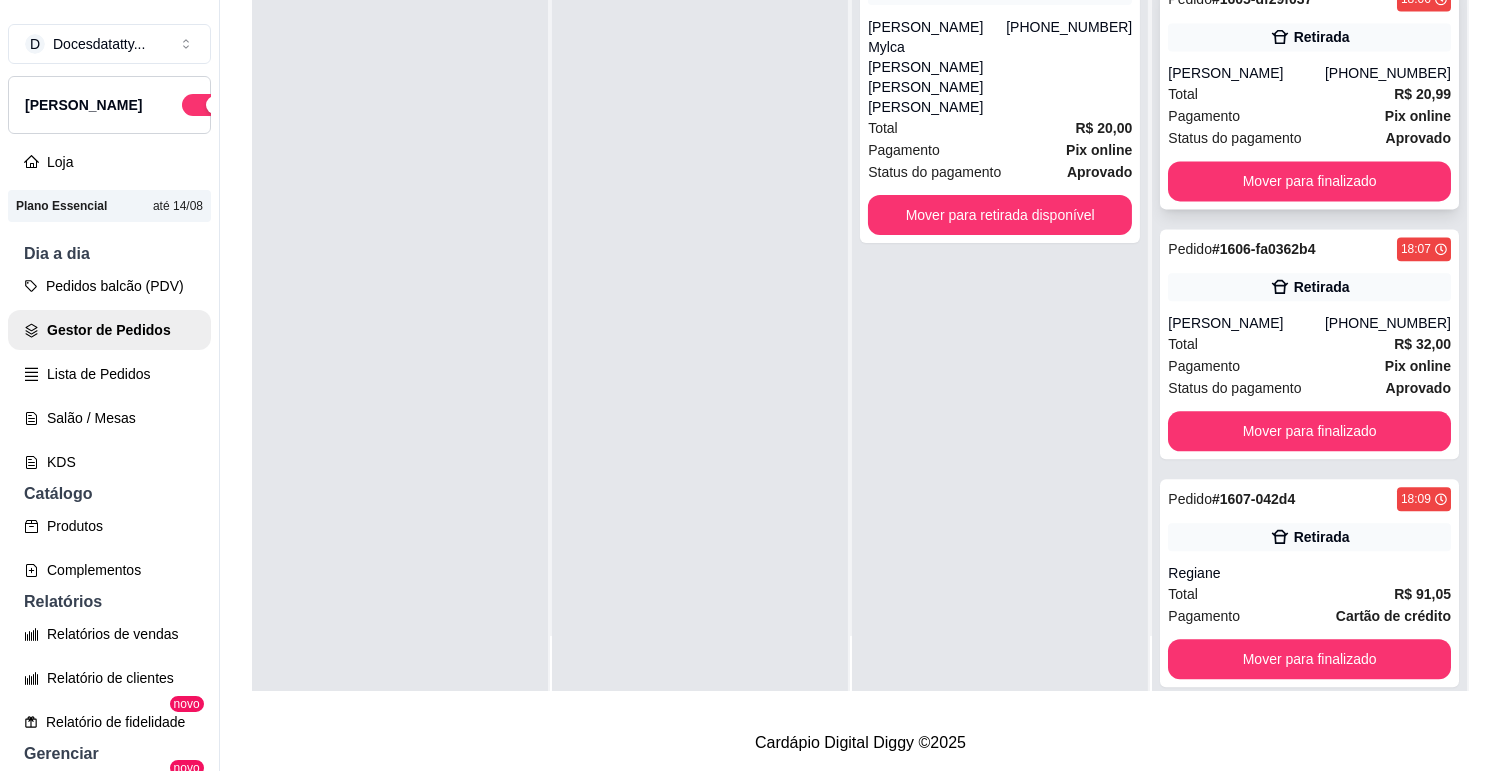 scroll, scrollTop: 7665, scrollLeft: 0, axis: vertical 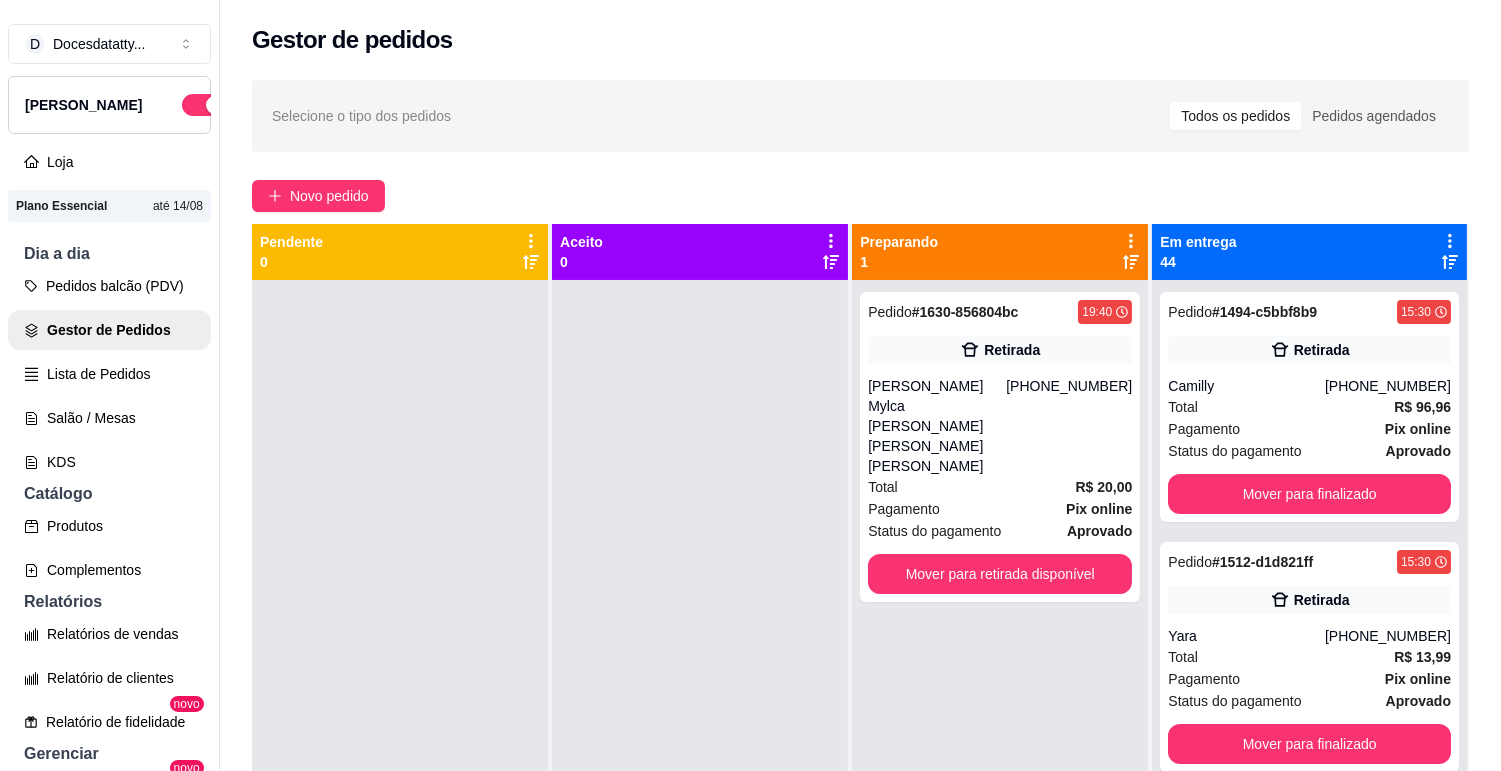 click 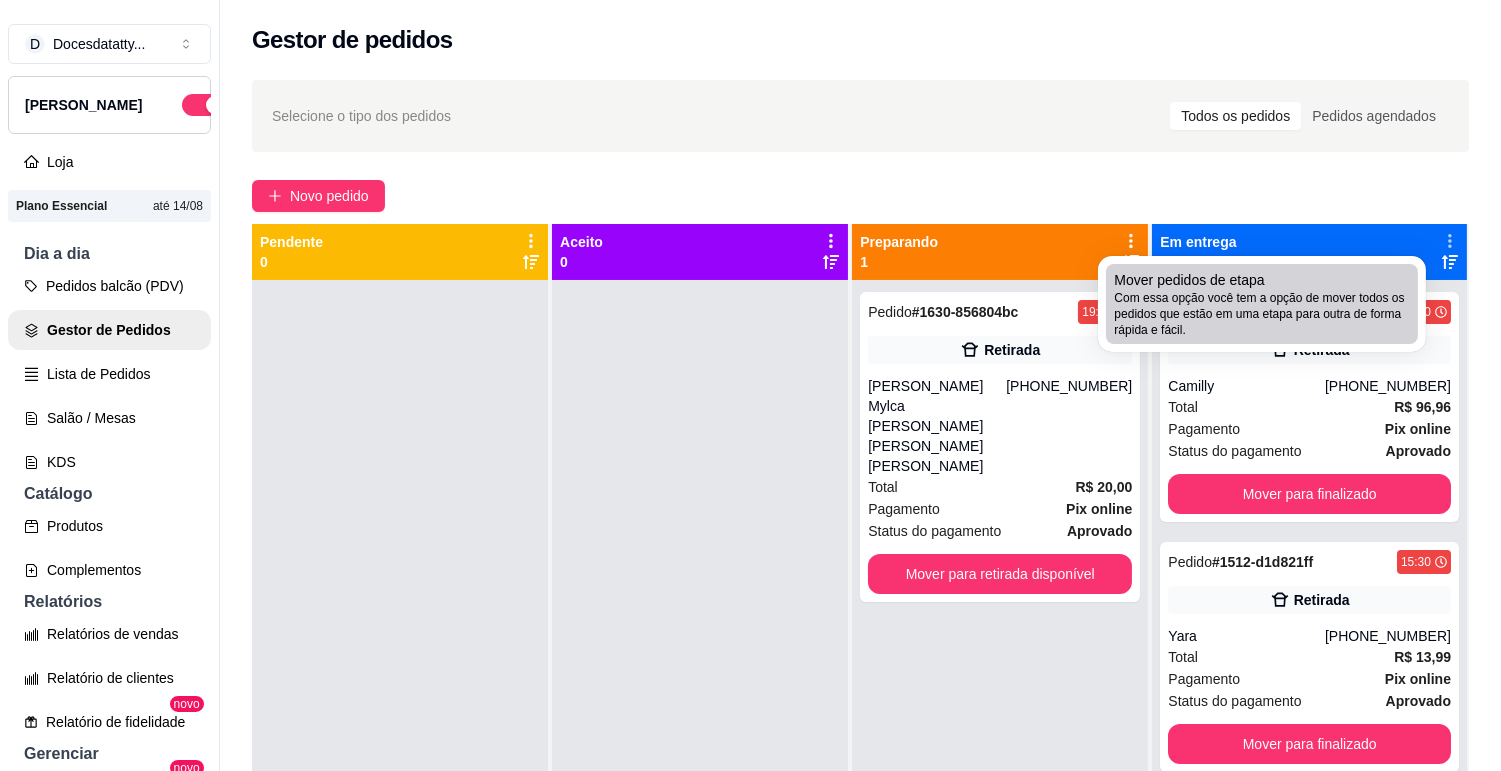 click on "Com essa opção você tem a opção de mover todos os pedidos que estão em uma etapa para outra de forma rápida e fácil." at bounding box center [1262, 314] 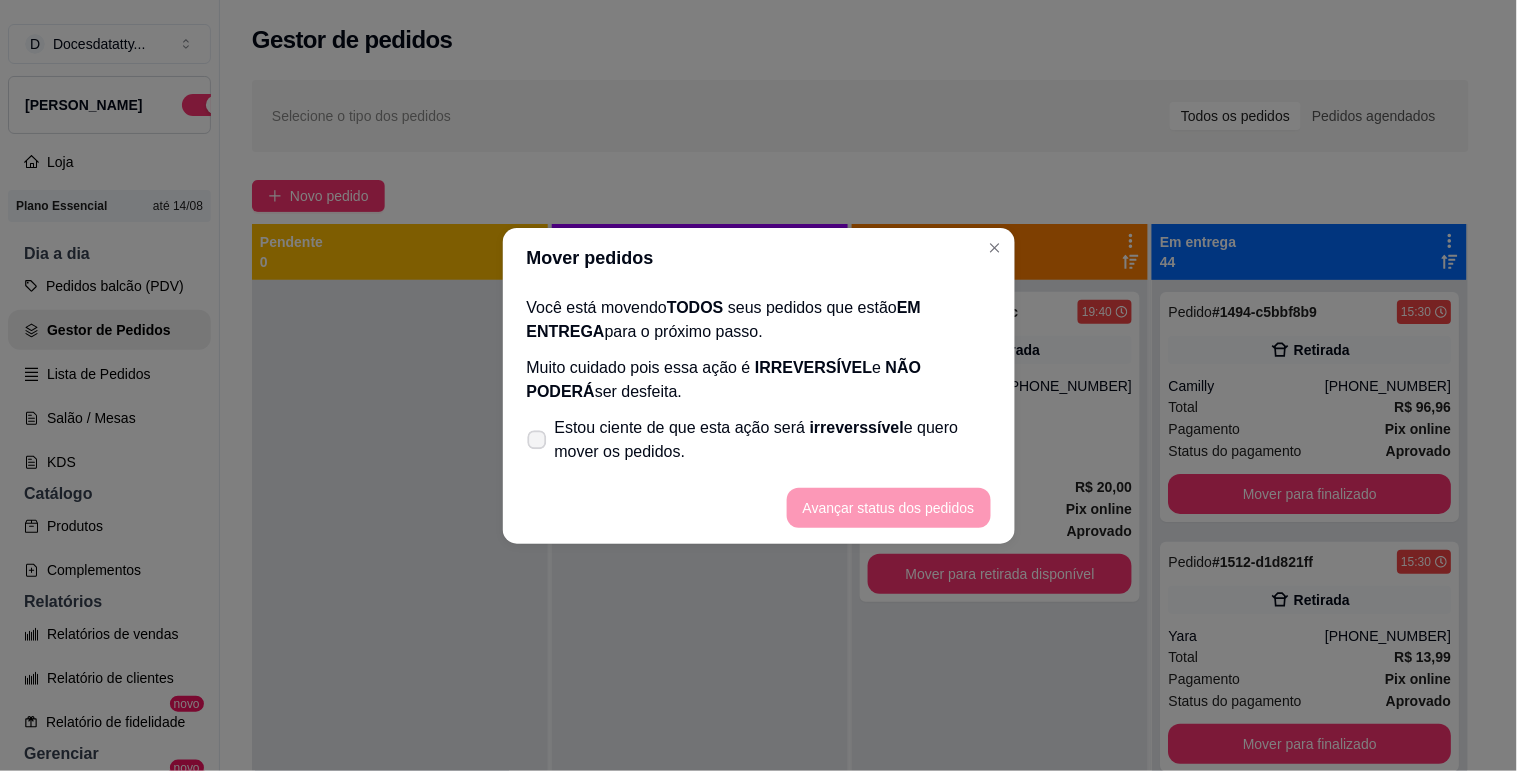 click on "Estou ciente de que esta ação será   irreverssível  e quero mover os pedidos." at bounding box center (773, 440) 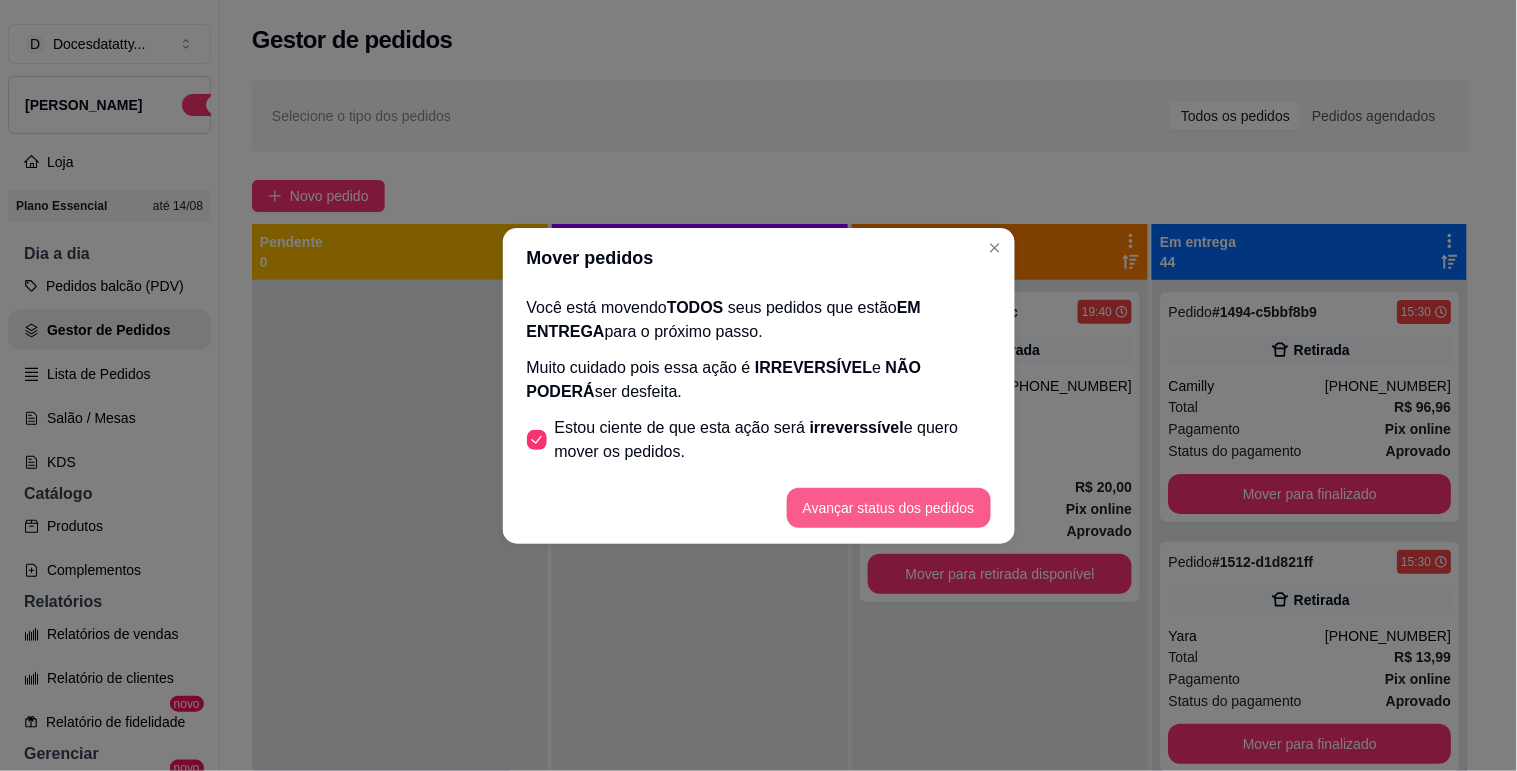 click on "Avançar status dos pedidos" at bounding box center [889, 508] 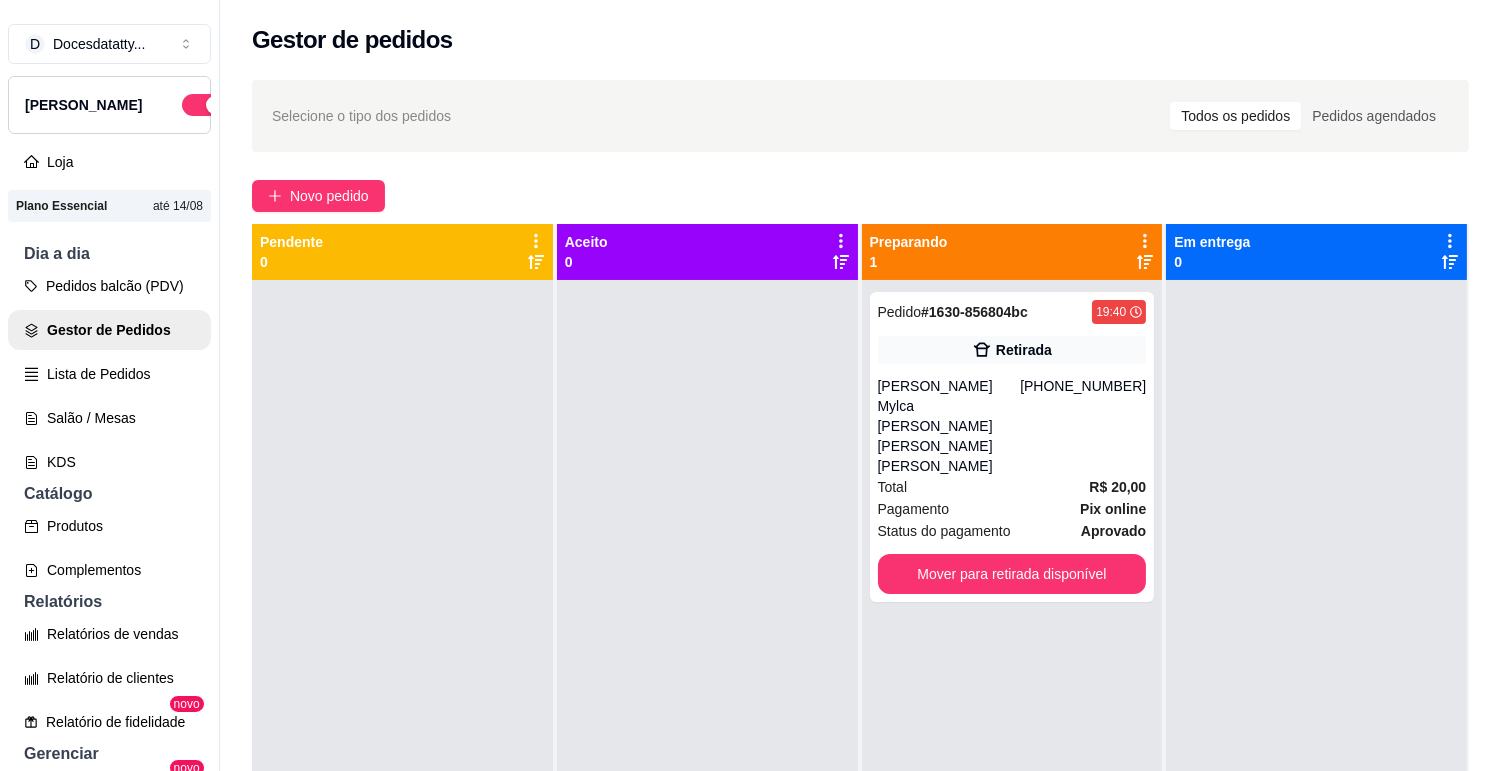 click on "Pedido  # 1630-856804bc 19:40 Retirada Giselle Mylca Dias Gonçalves Da Silva  (31) 97155-1599 Total R$ 20,00 Pagamento Pix online Status do pagamento aprovado Mover para retirada disponível" at bounding box center (1012, 665) 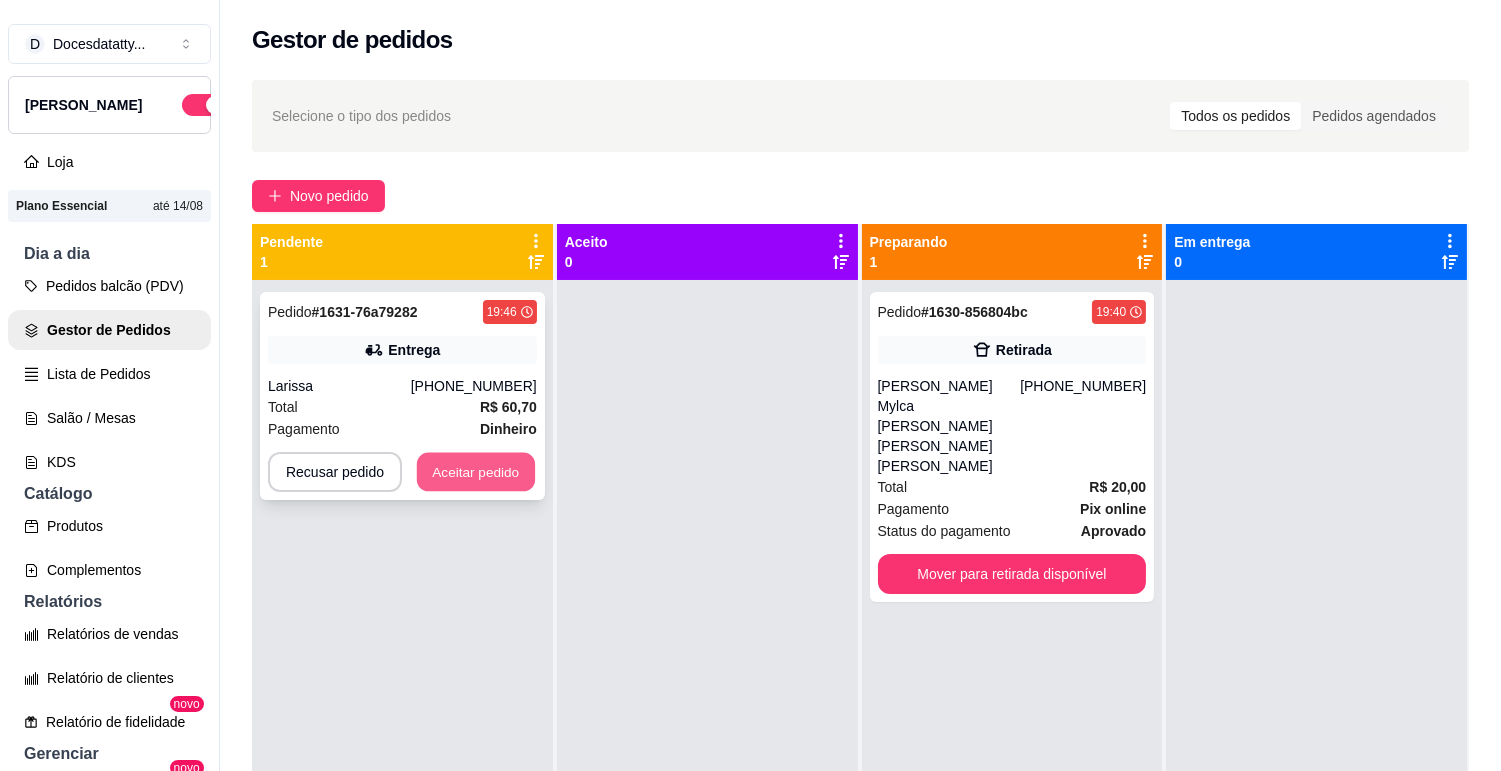 click on "Aceitar pedido" at bounding box center (476, 472) 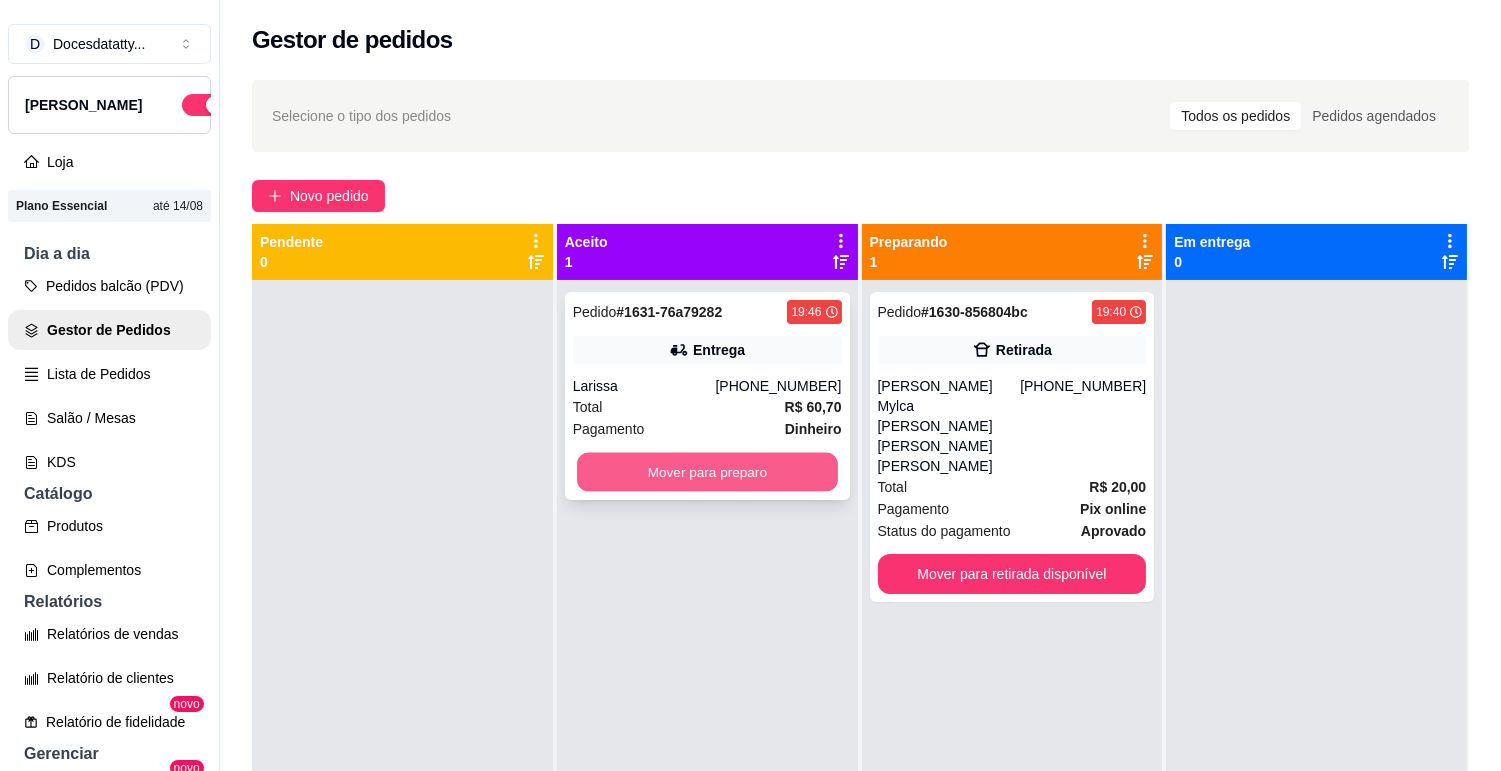 click on "Mover para preparo" at bounding box center [707, 472] 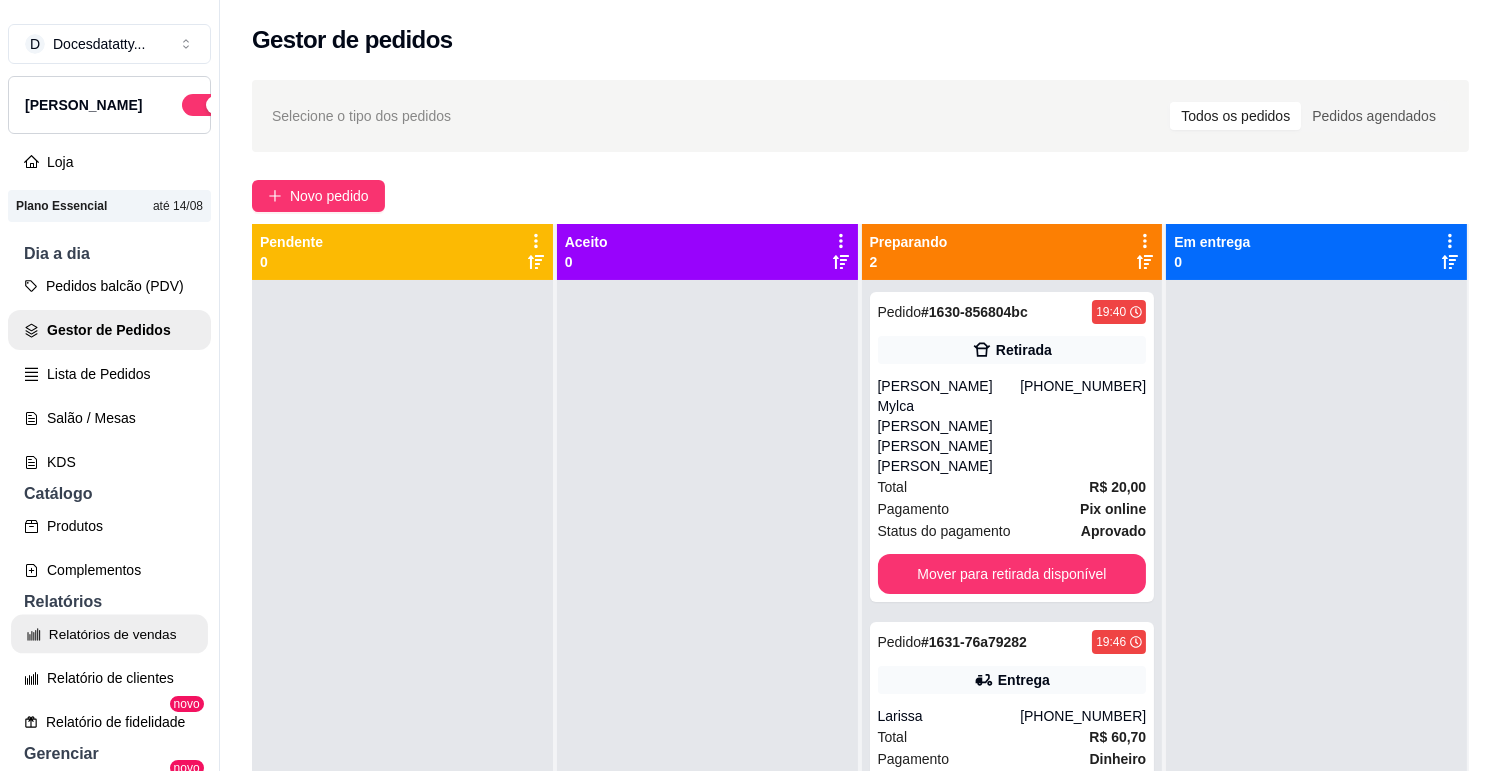 click on "Relatórios de vendas" at bounding box center (109, 634) 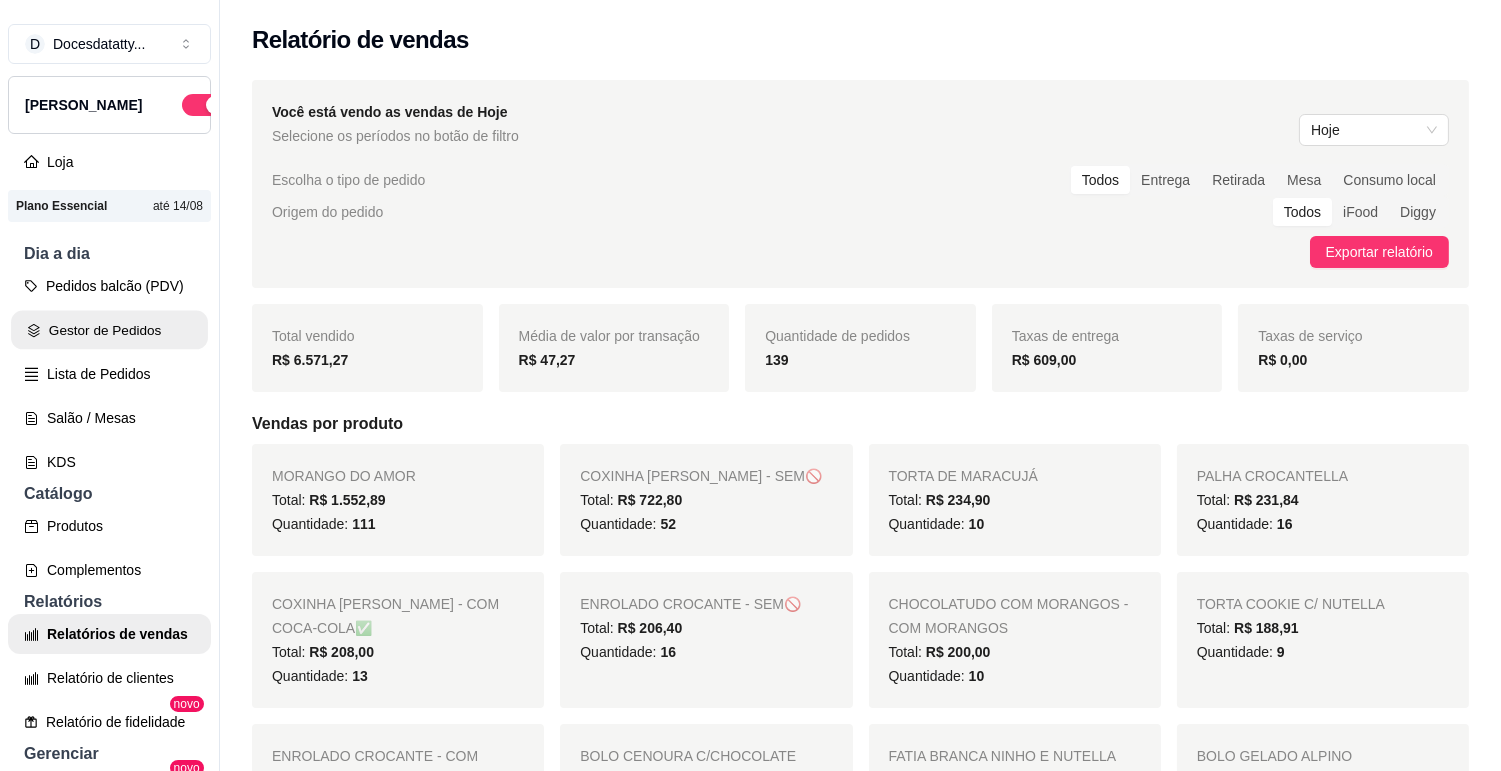 click on "Gestor de Pedidos" at bounding box center (109, 330) 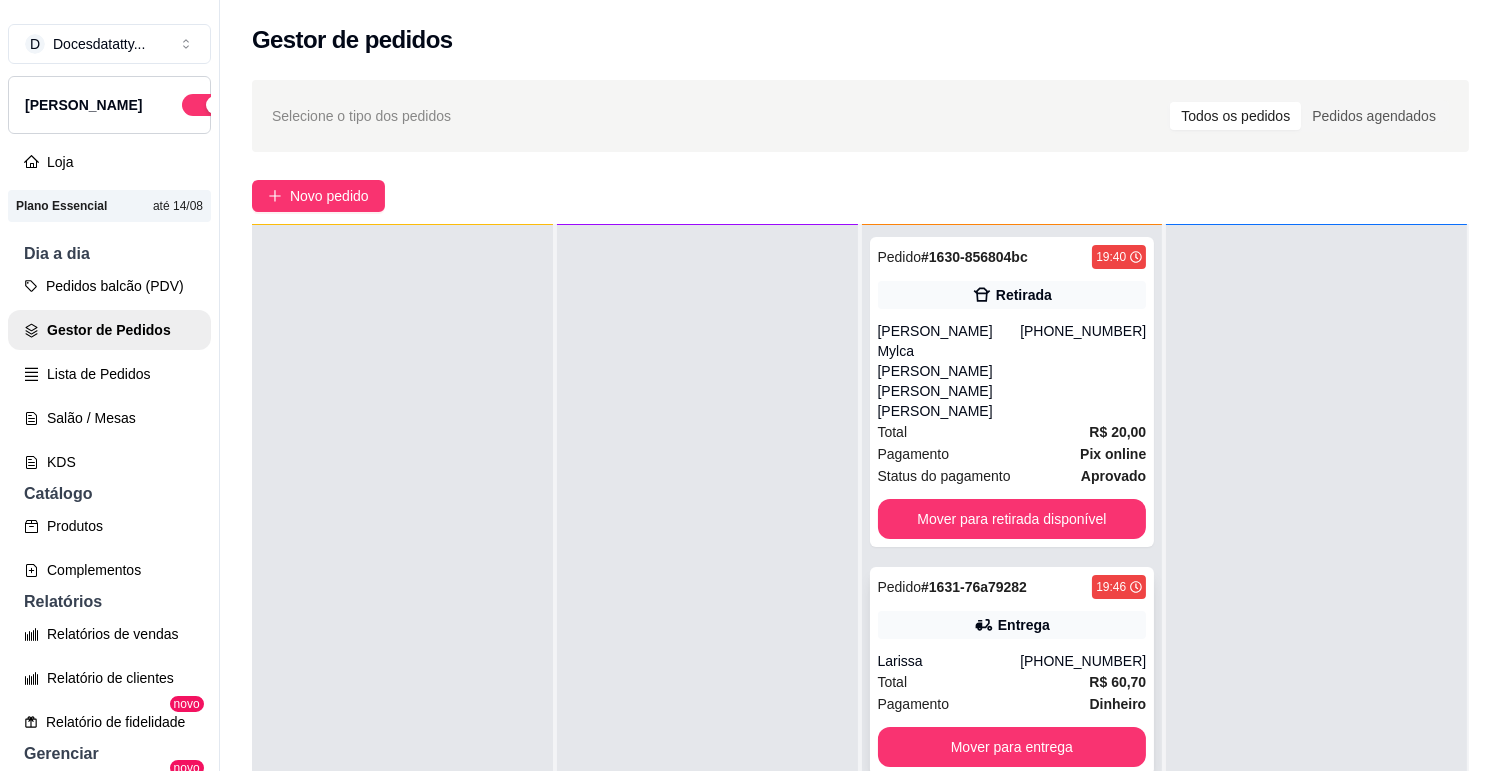 scroll, scrollTop: 0, scrollLeft: 0, axis: both 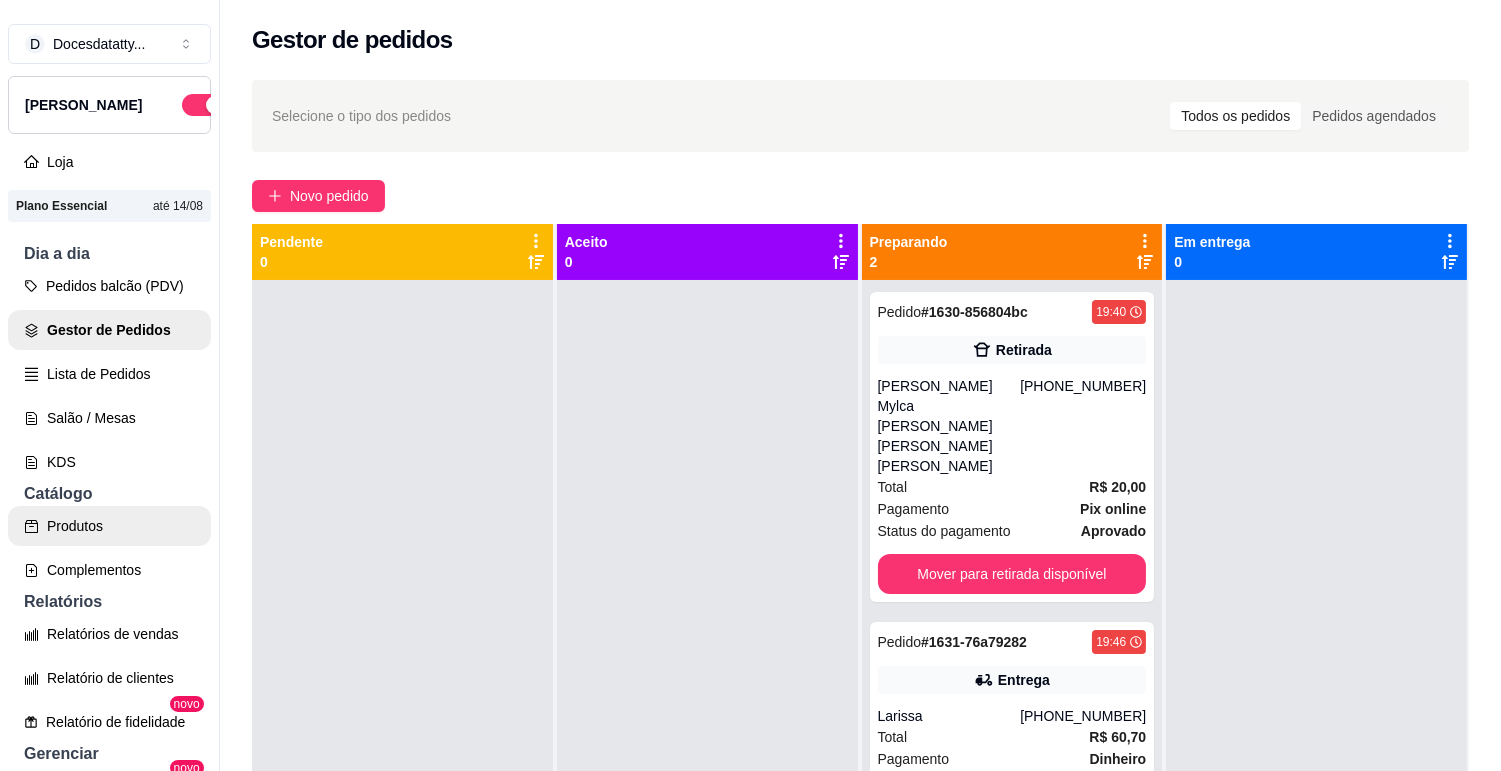 click on "Produtos" at bounding box center (109, 526) 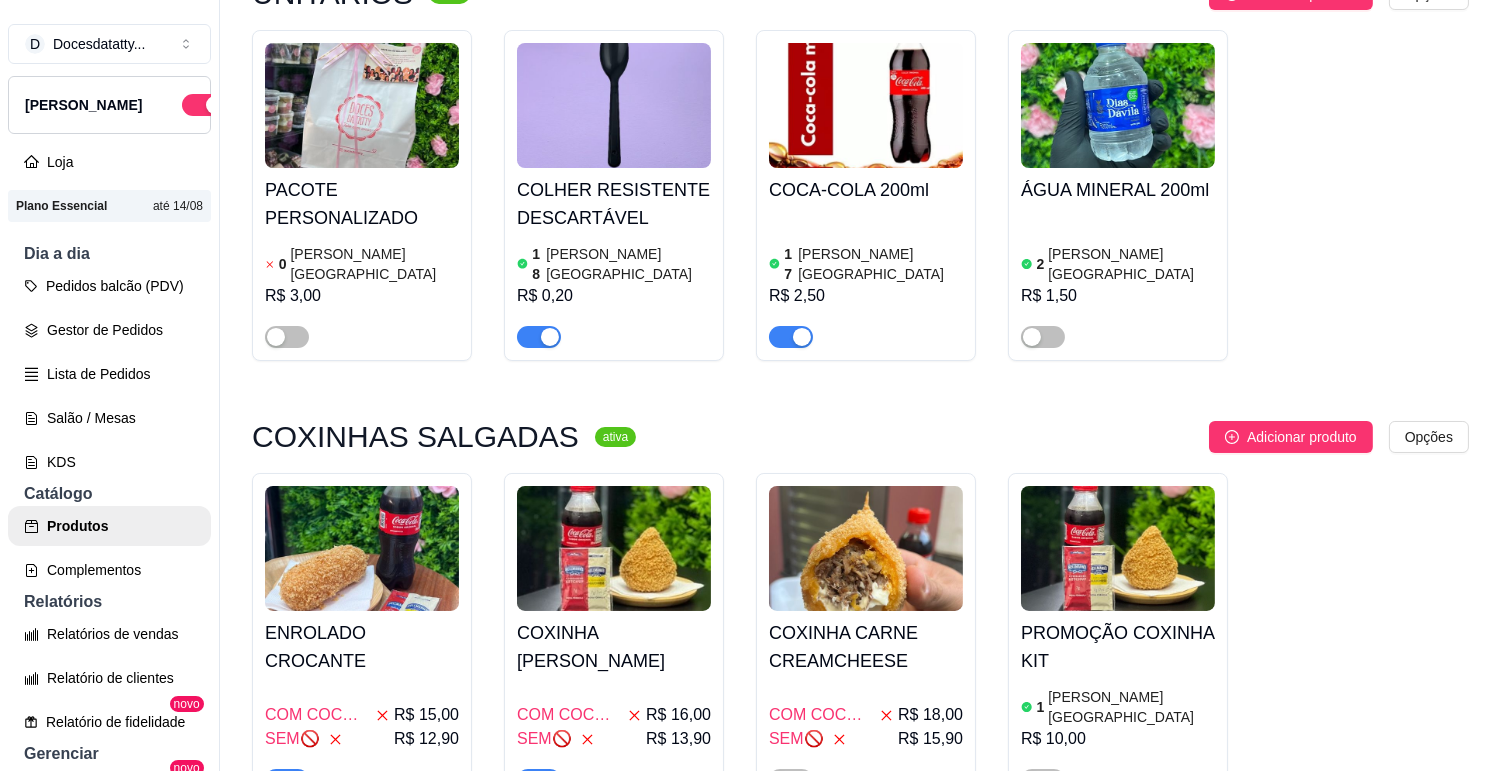 scroll, scrollTop: 333, scrollLeft: 0, axis: vertical 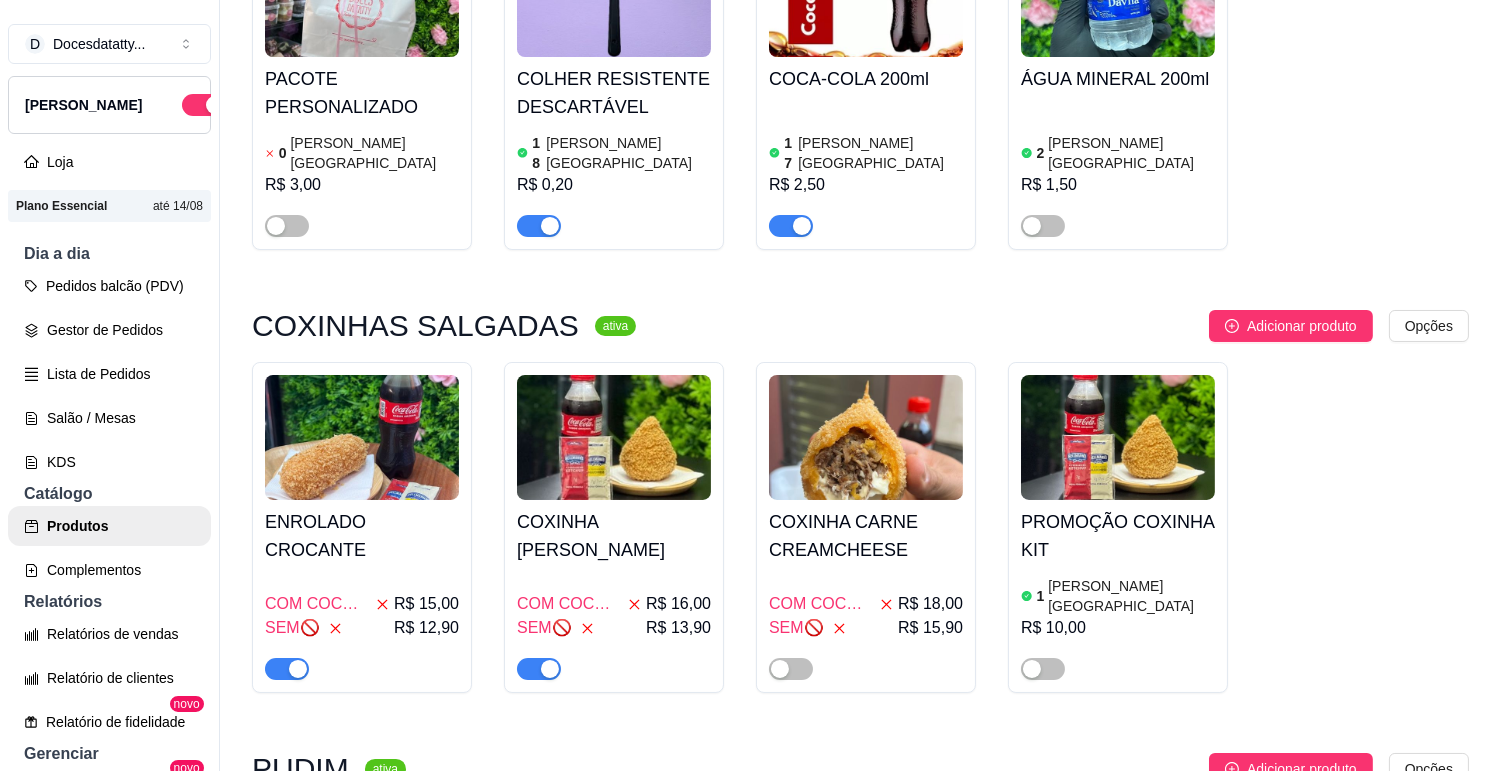 click at bounding box center [614, 437] 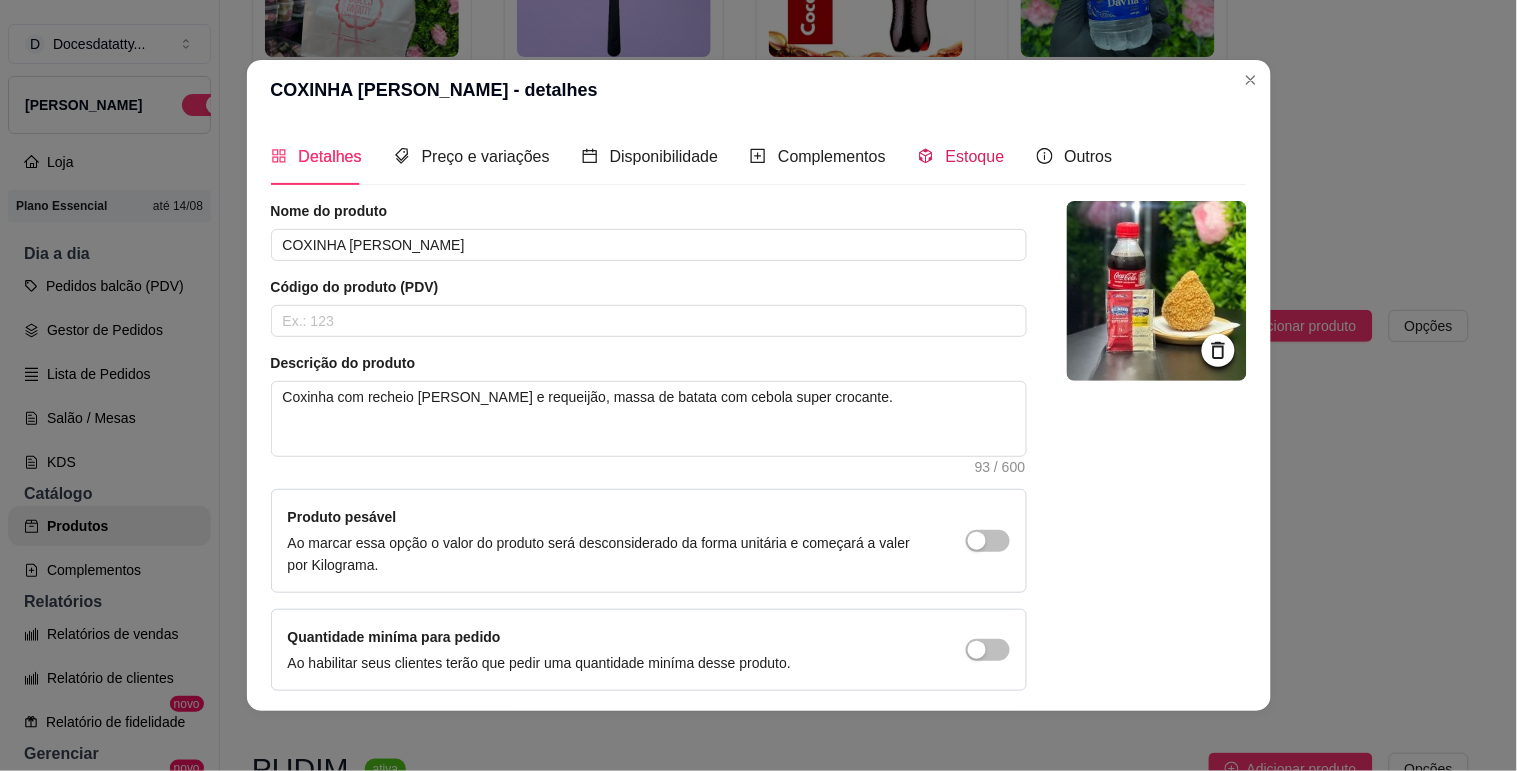 click on "Estoque" at bounding box center (975, 156) 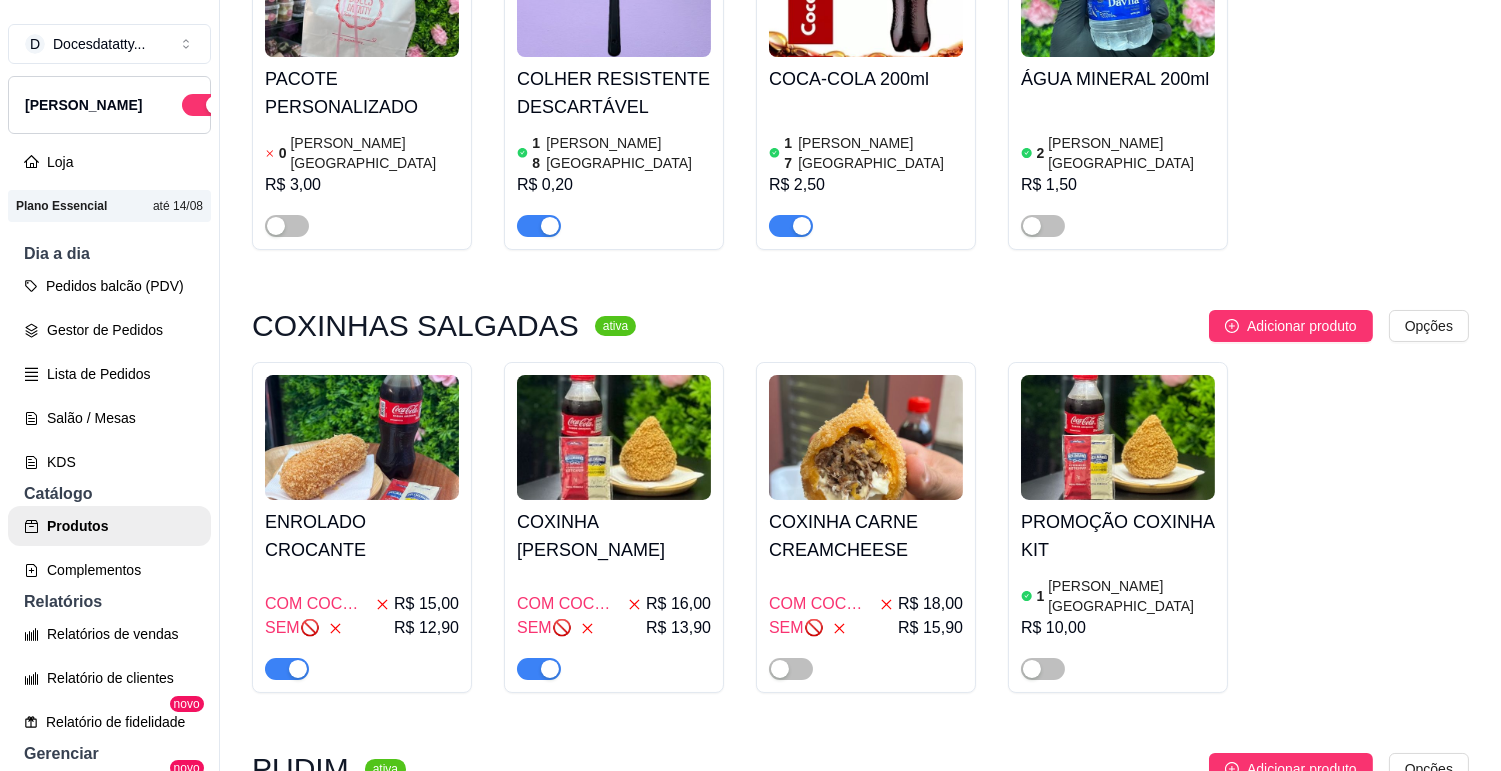 click at bounding box center [362, 437] 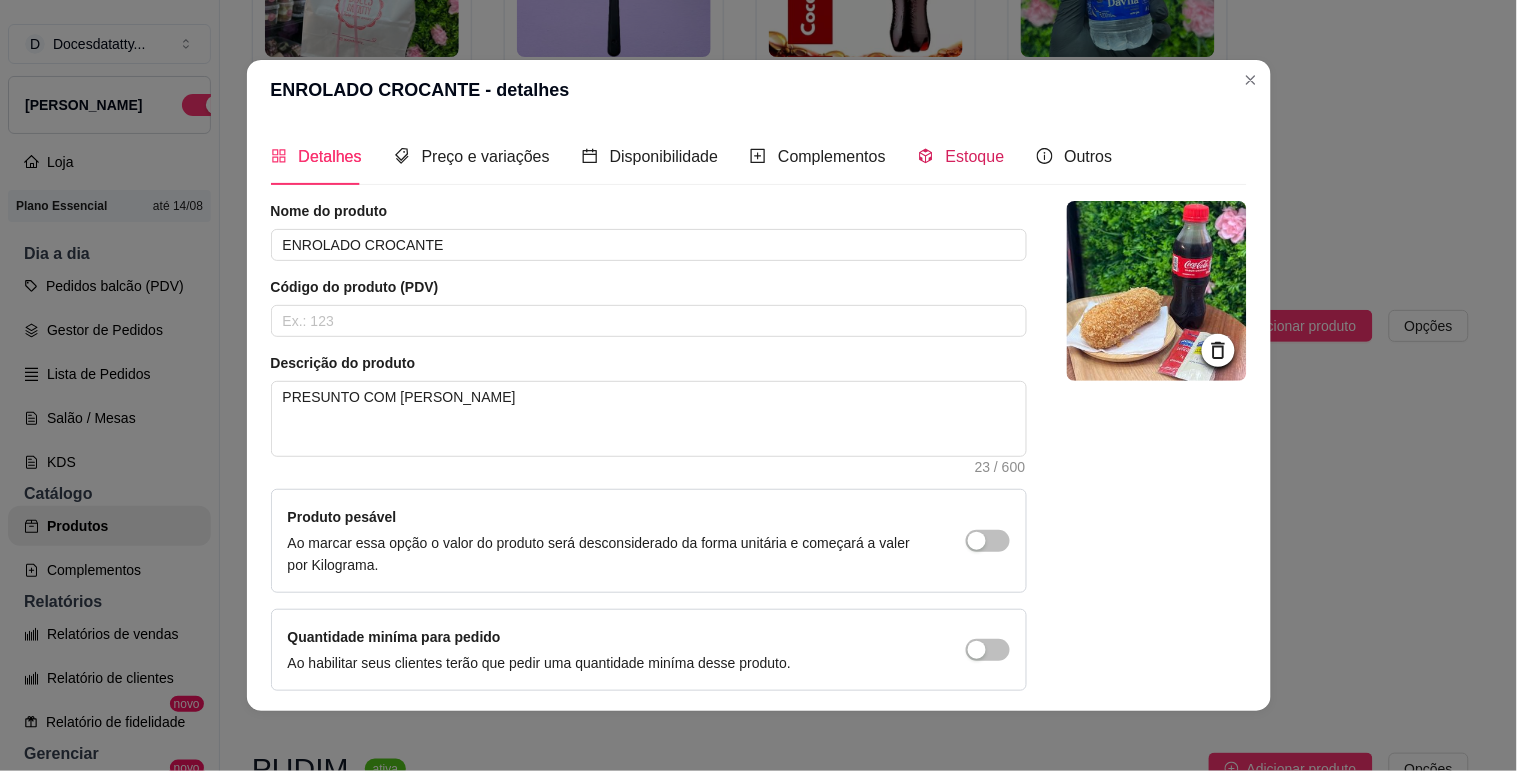 click on "Estoque" at bounding box center (975, 156) 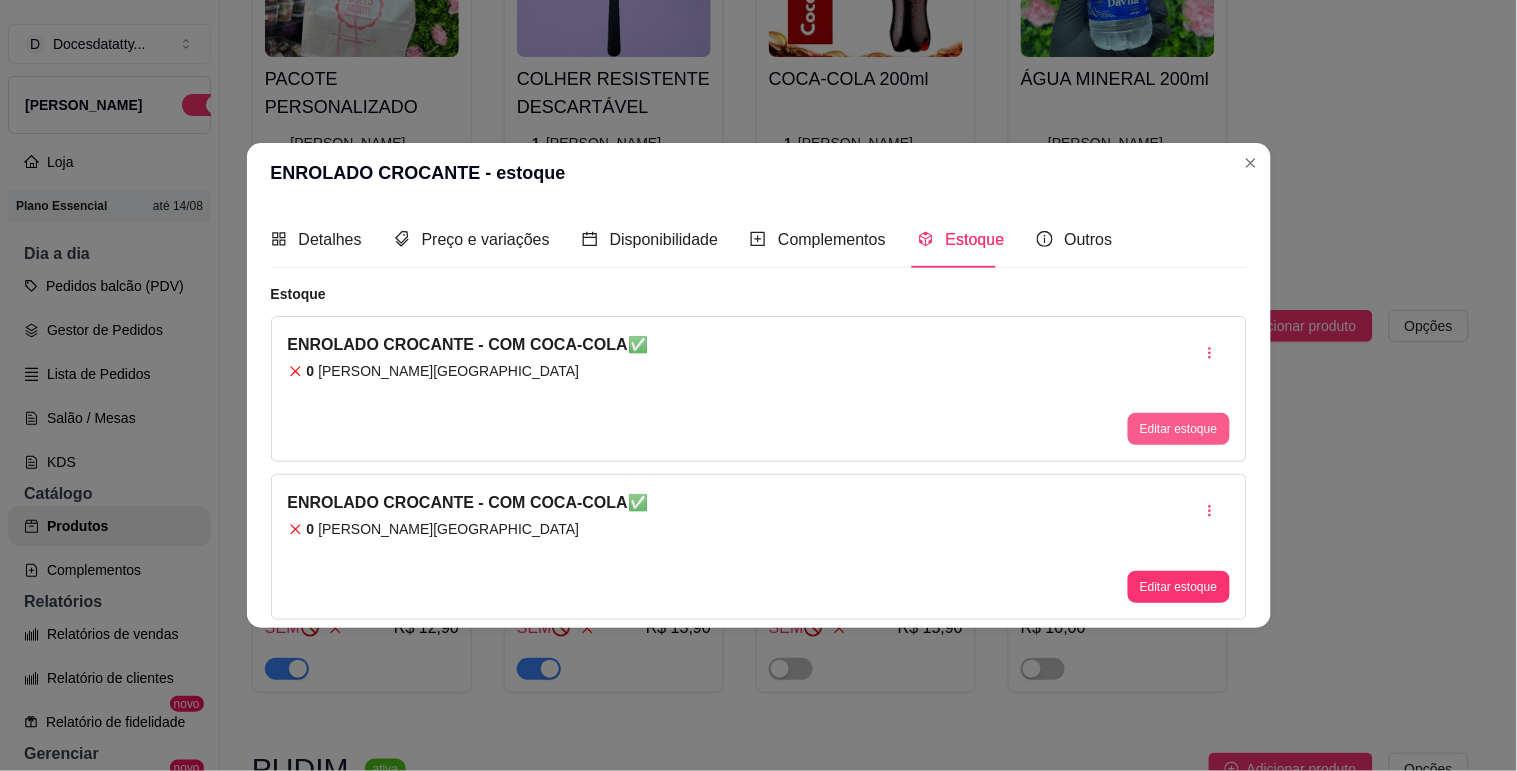 click on "Editar estoque" at bounding box center (1178, 429) 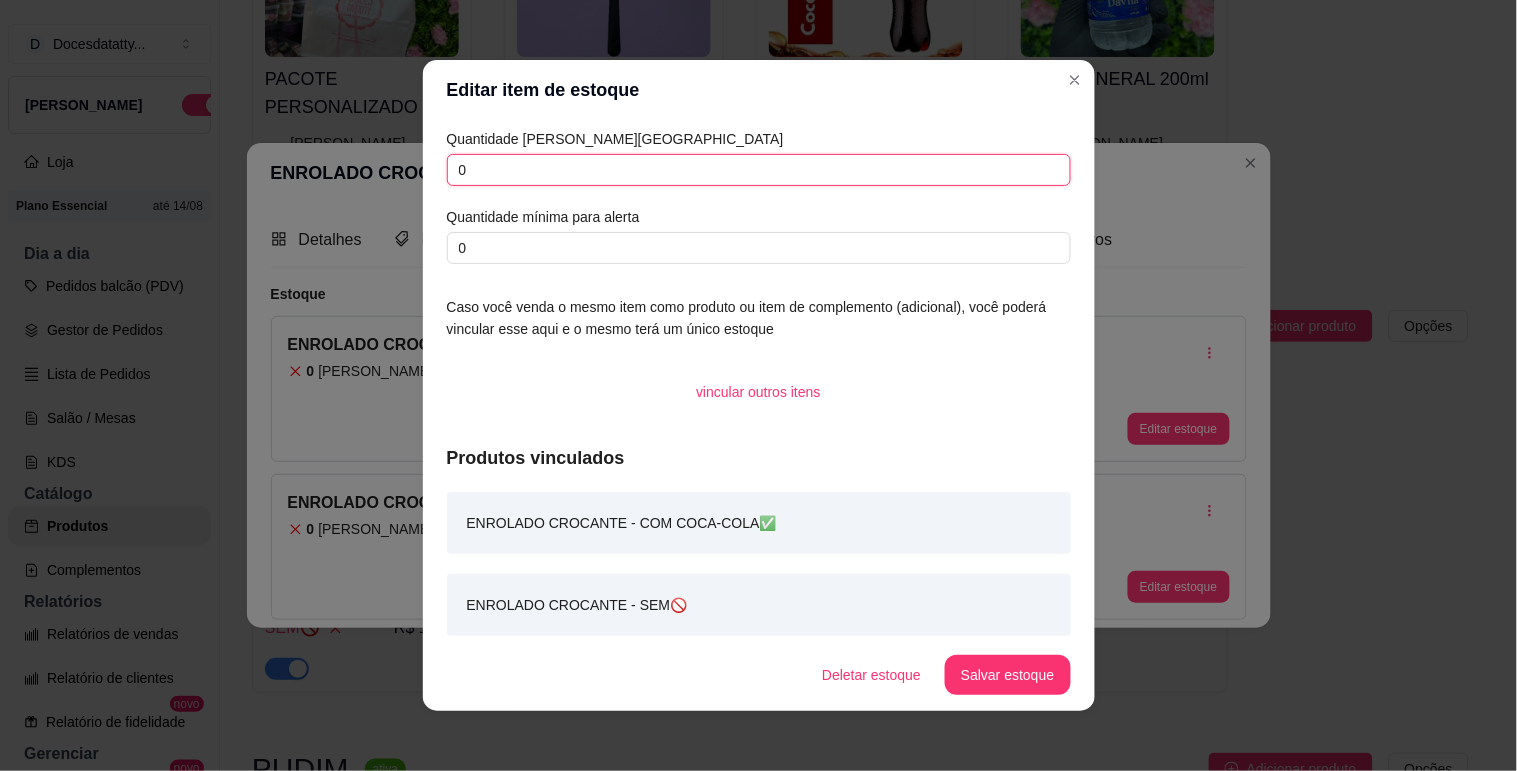click on "0" at bounding box center (759, 170) 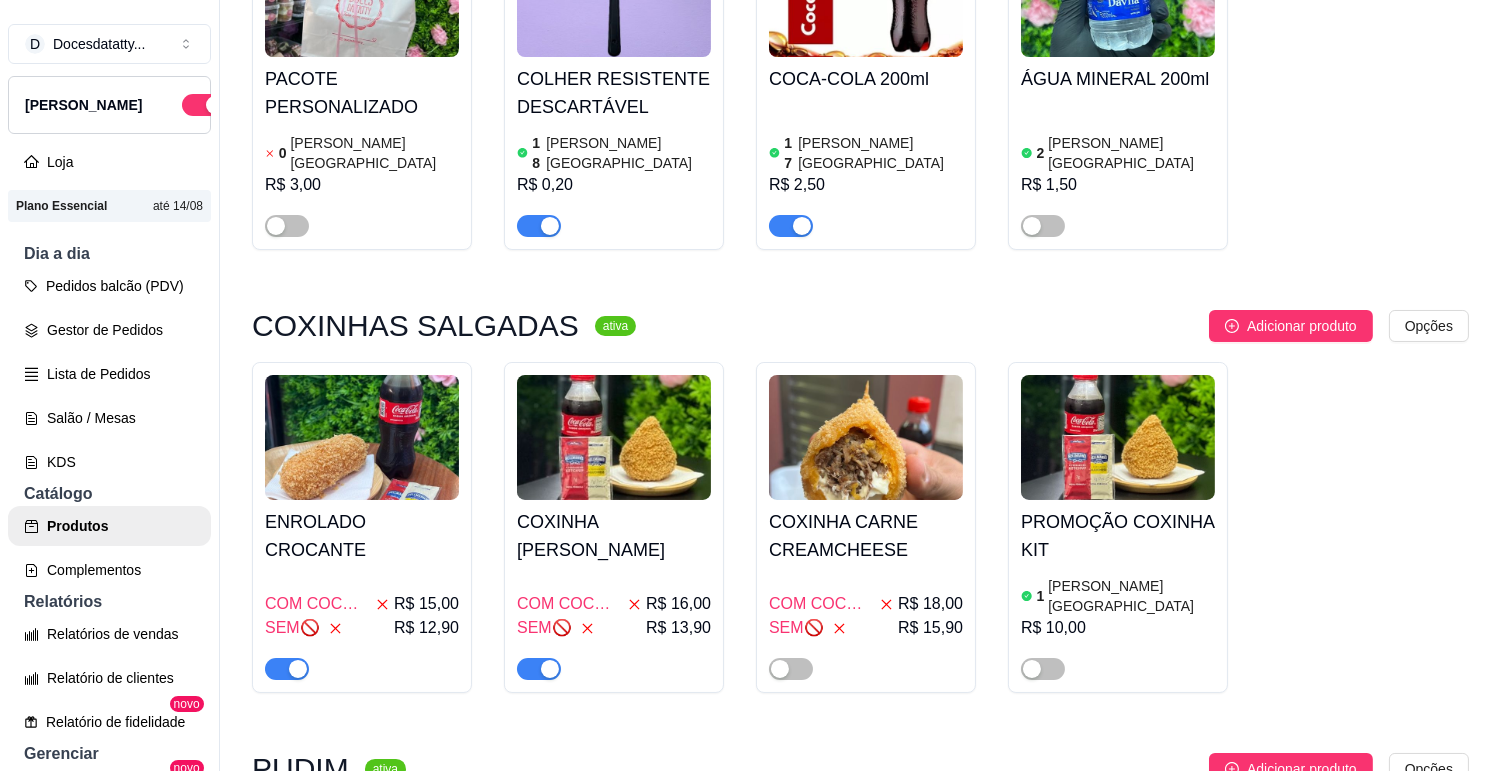 click at bounding box center [298, 669] 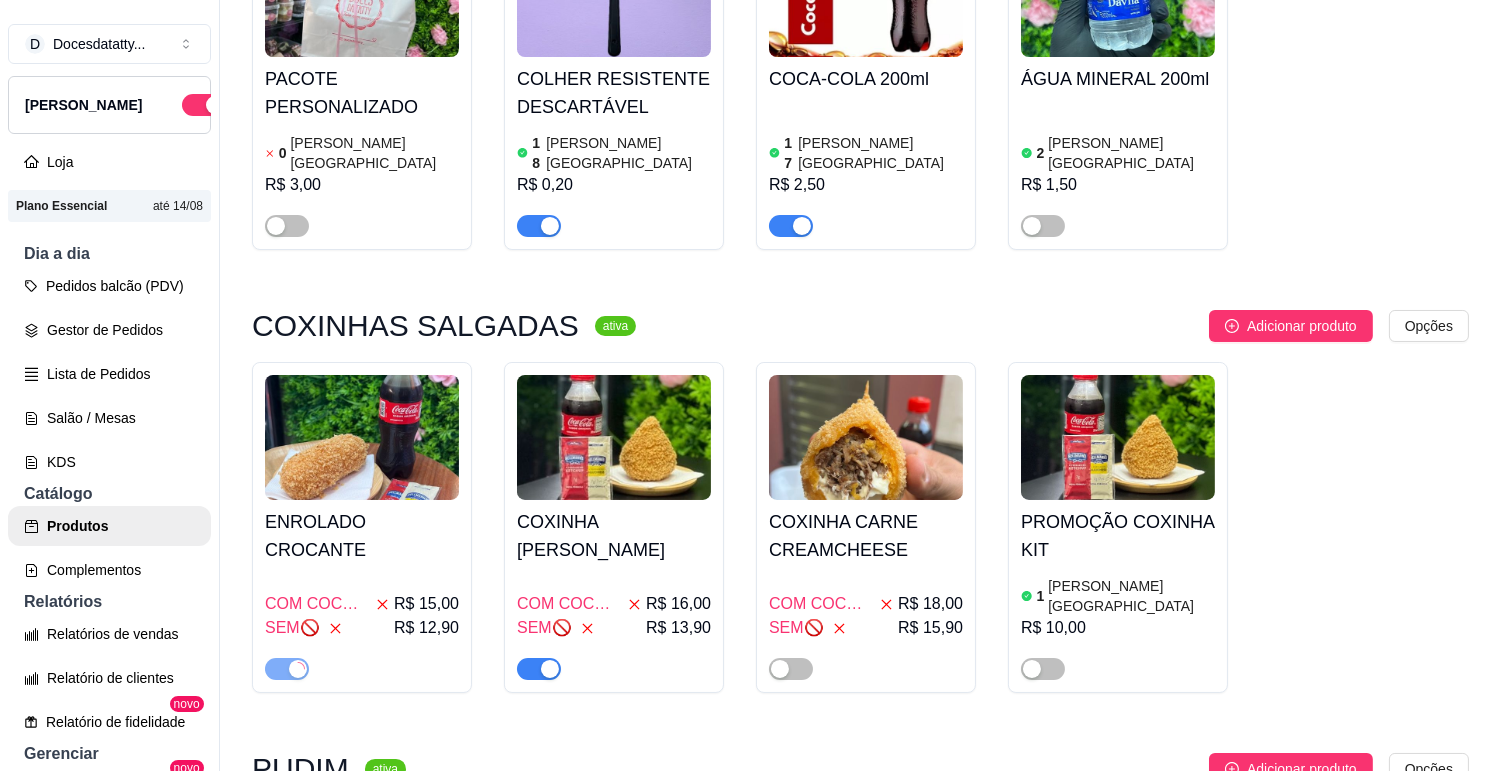 click at bounding box center (550, 669) 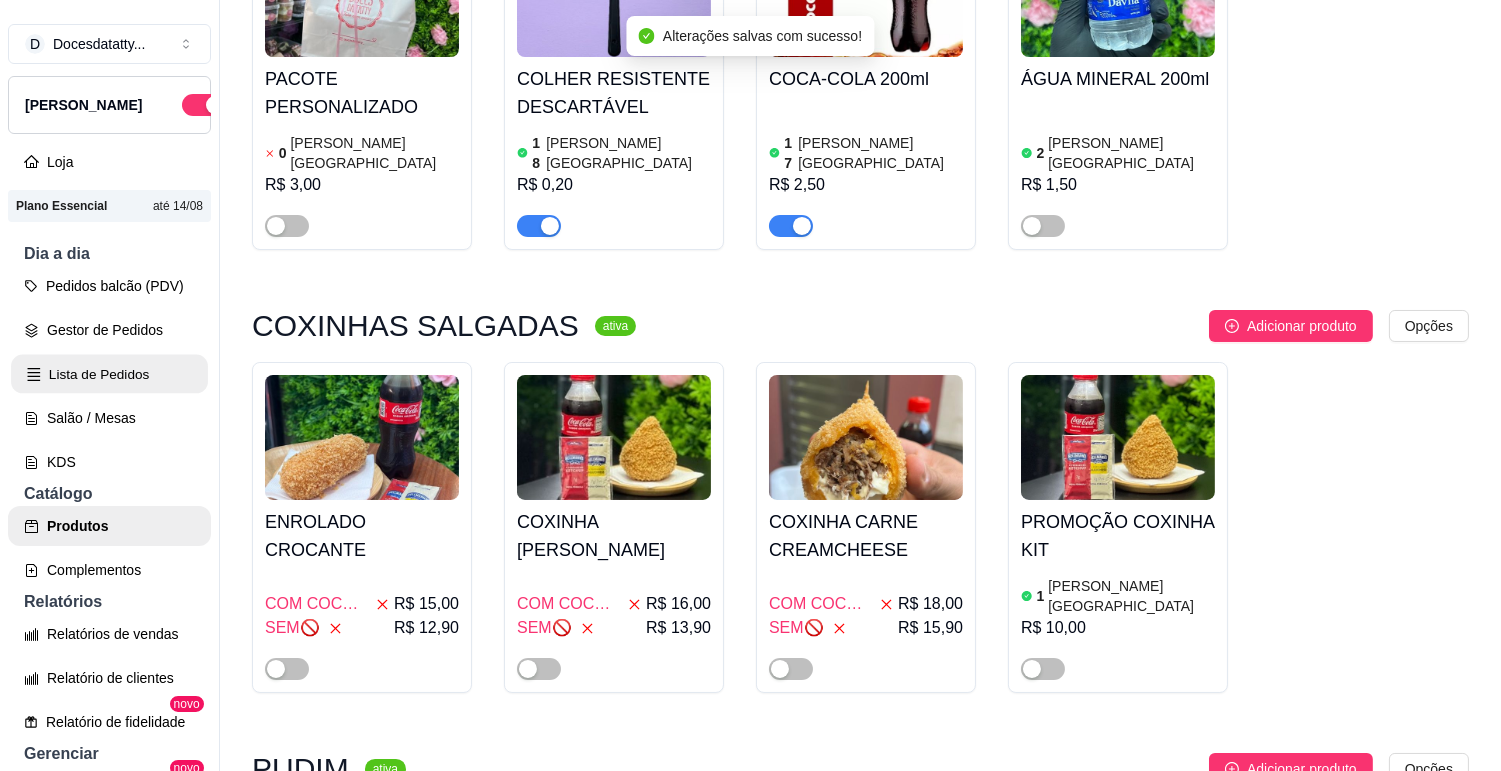click on "Lista de Pedidos" at bounding box center (109, 374) 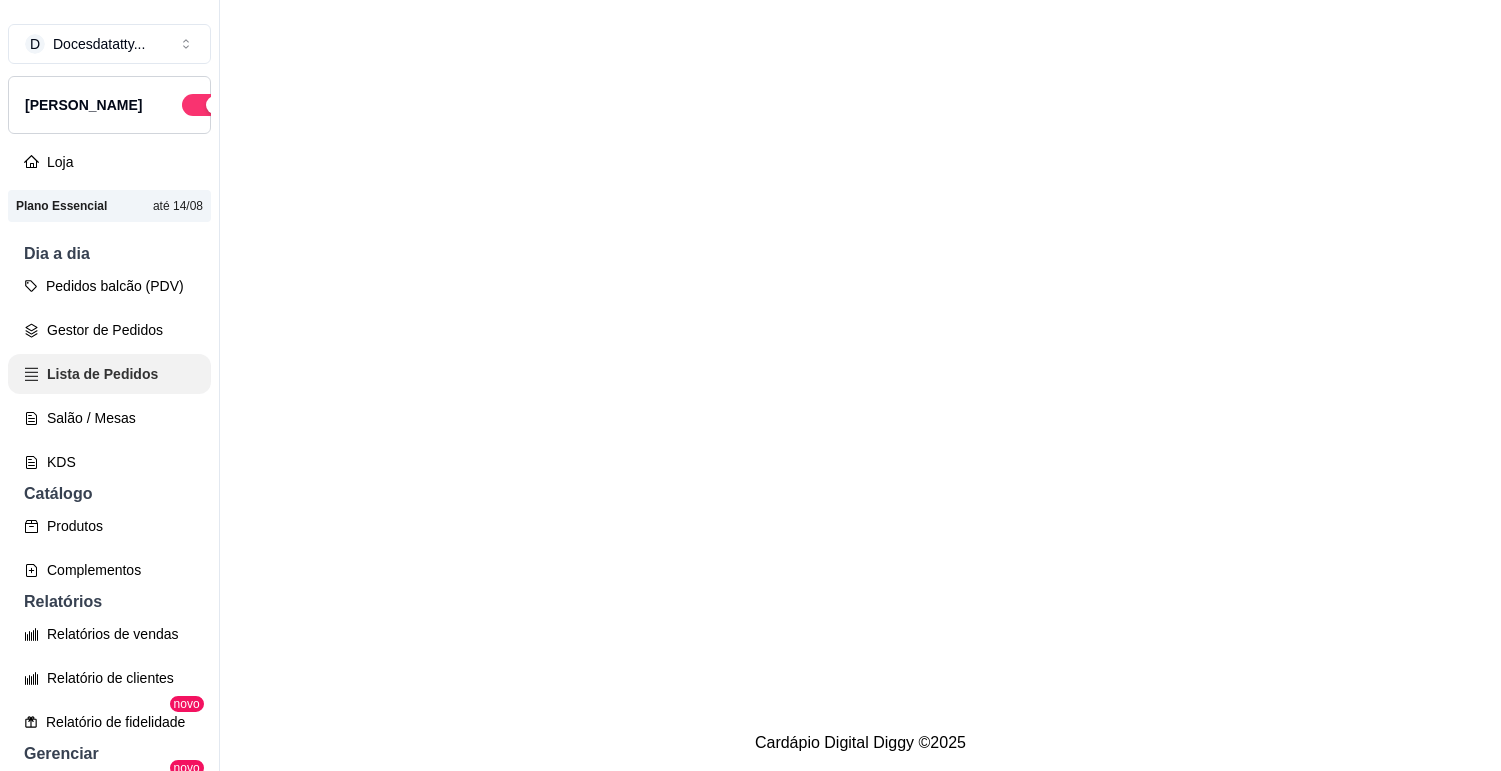 scroll, scrollTop: 0, scrollLeft: 0, axis: both 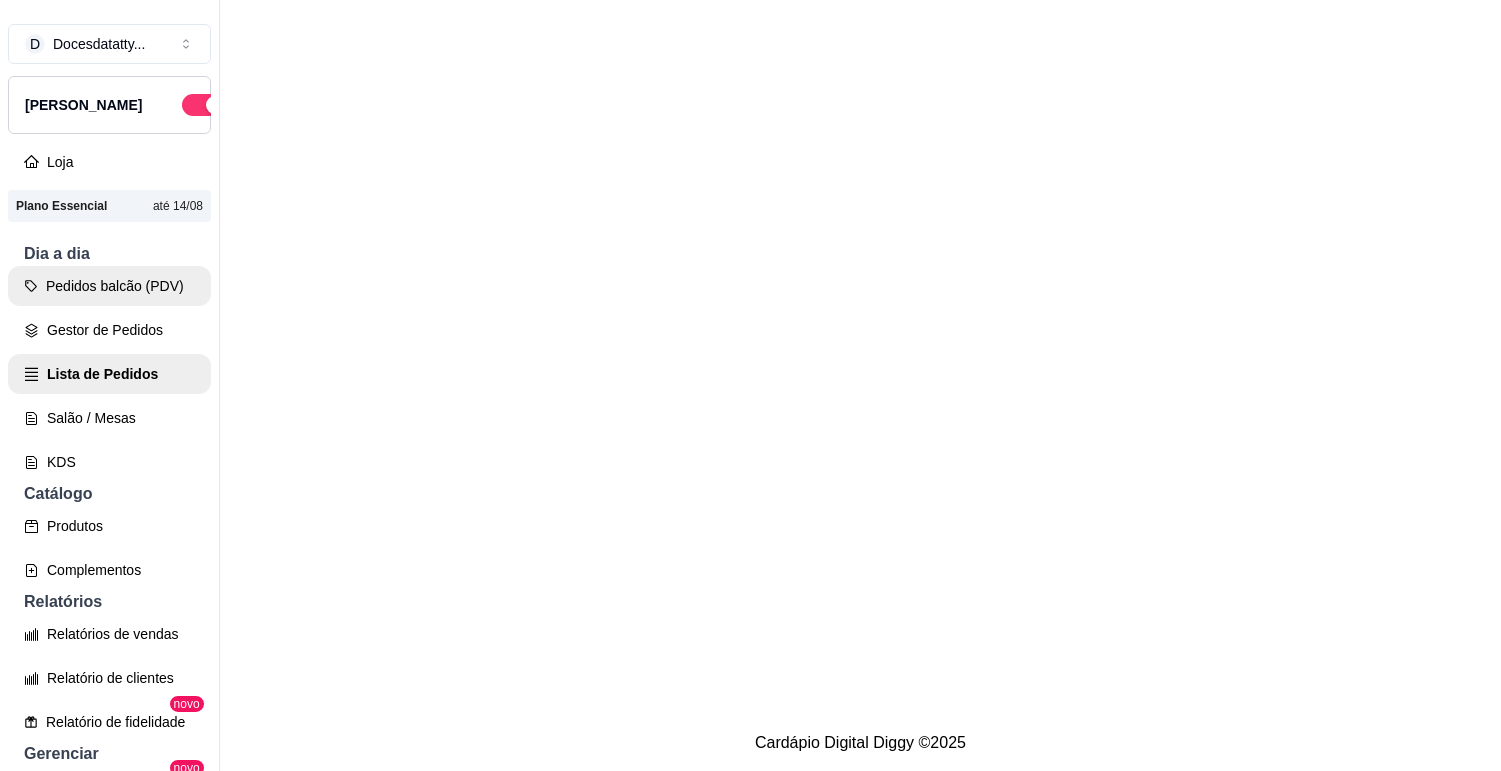click on "Pedidos balcão (PDV)" at bounding box center (109, 286) 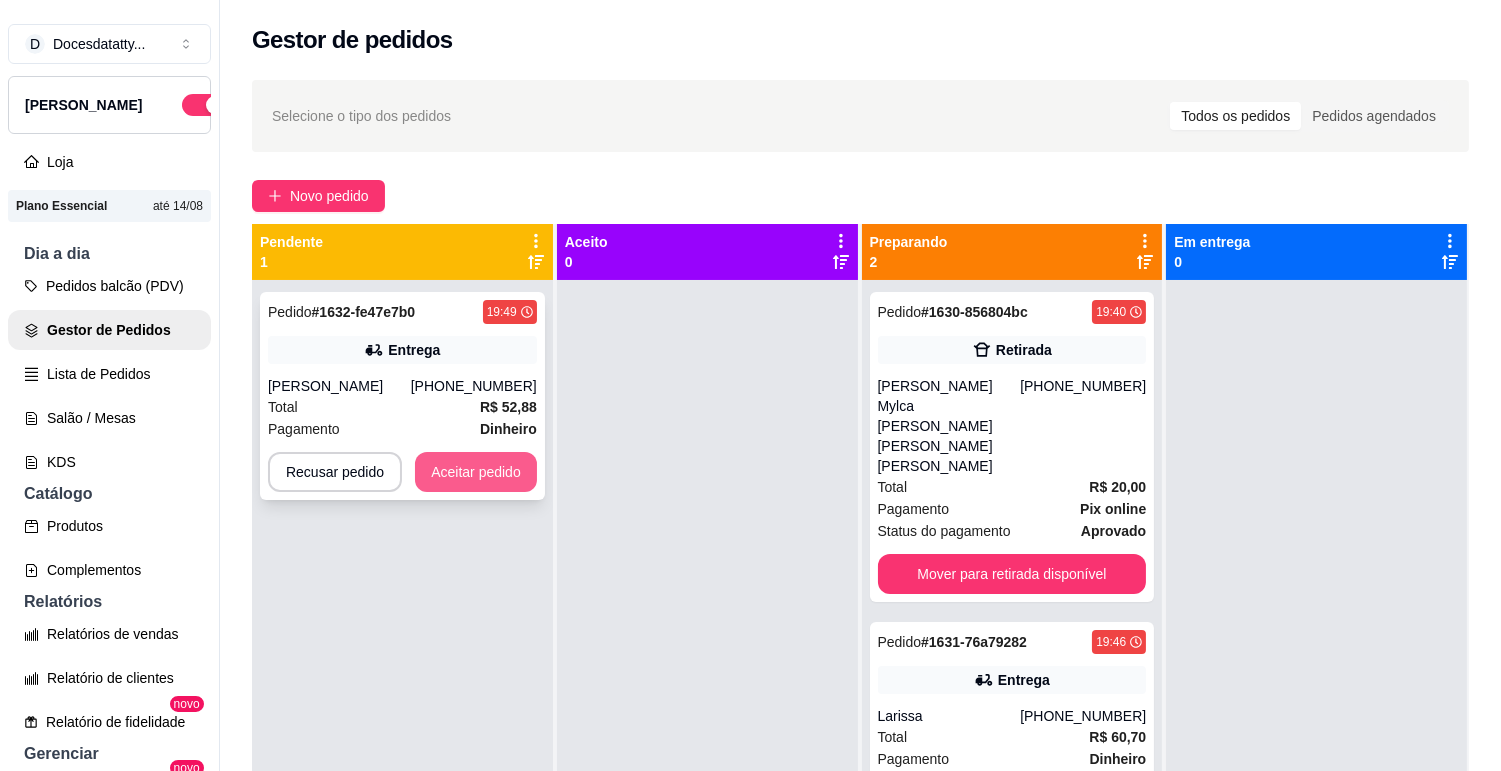 click on "Aceitar pedido" at bounding box center (476, 472) 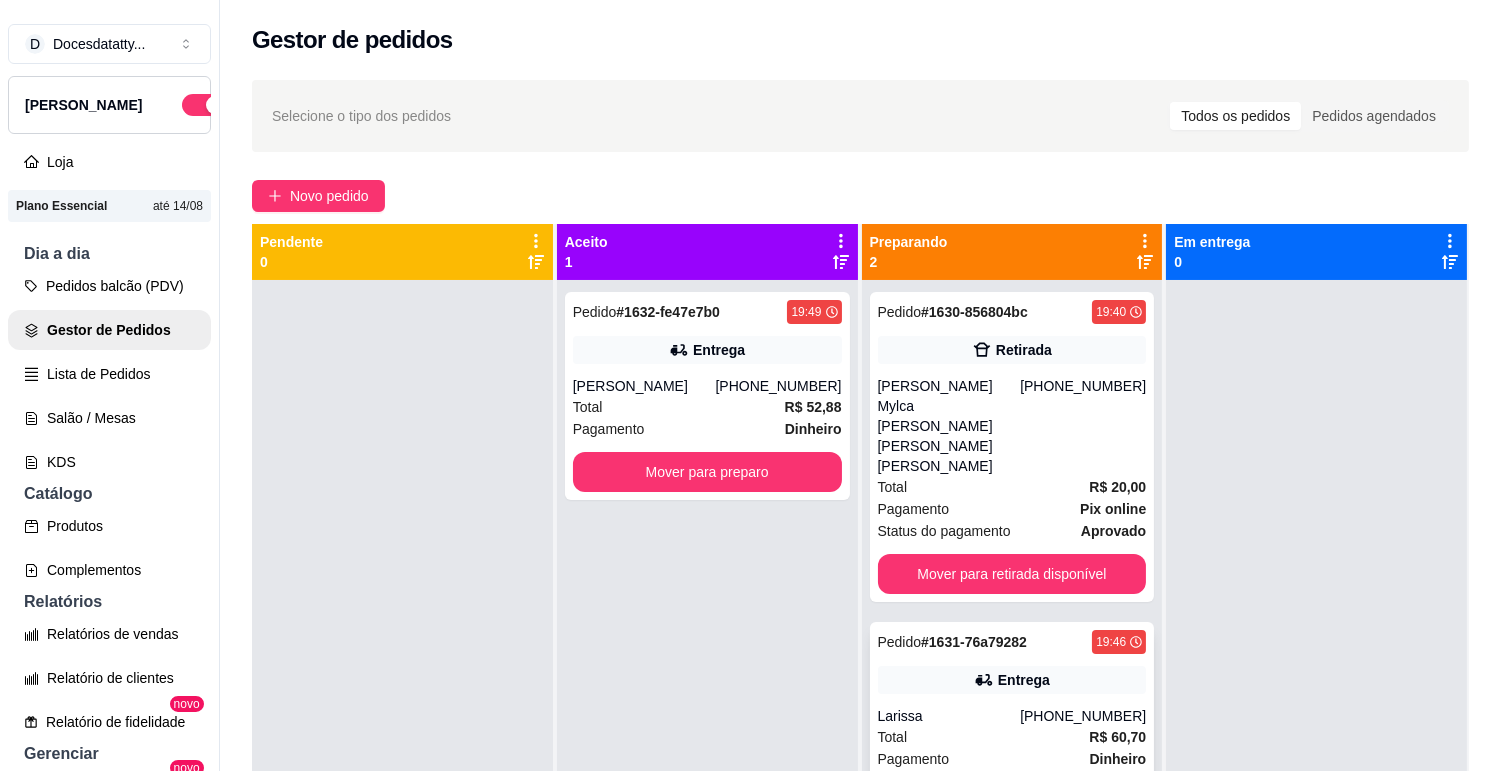 scroll, scrollTop: 55, scrollLeft: 0, axis: vertical 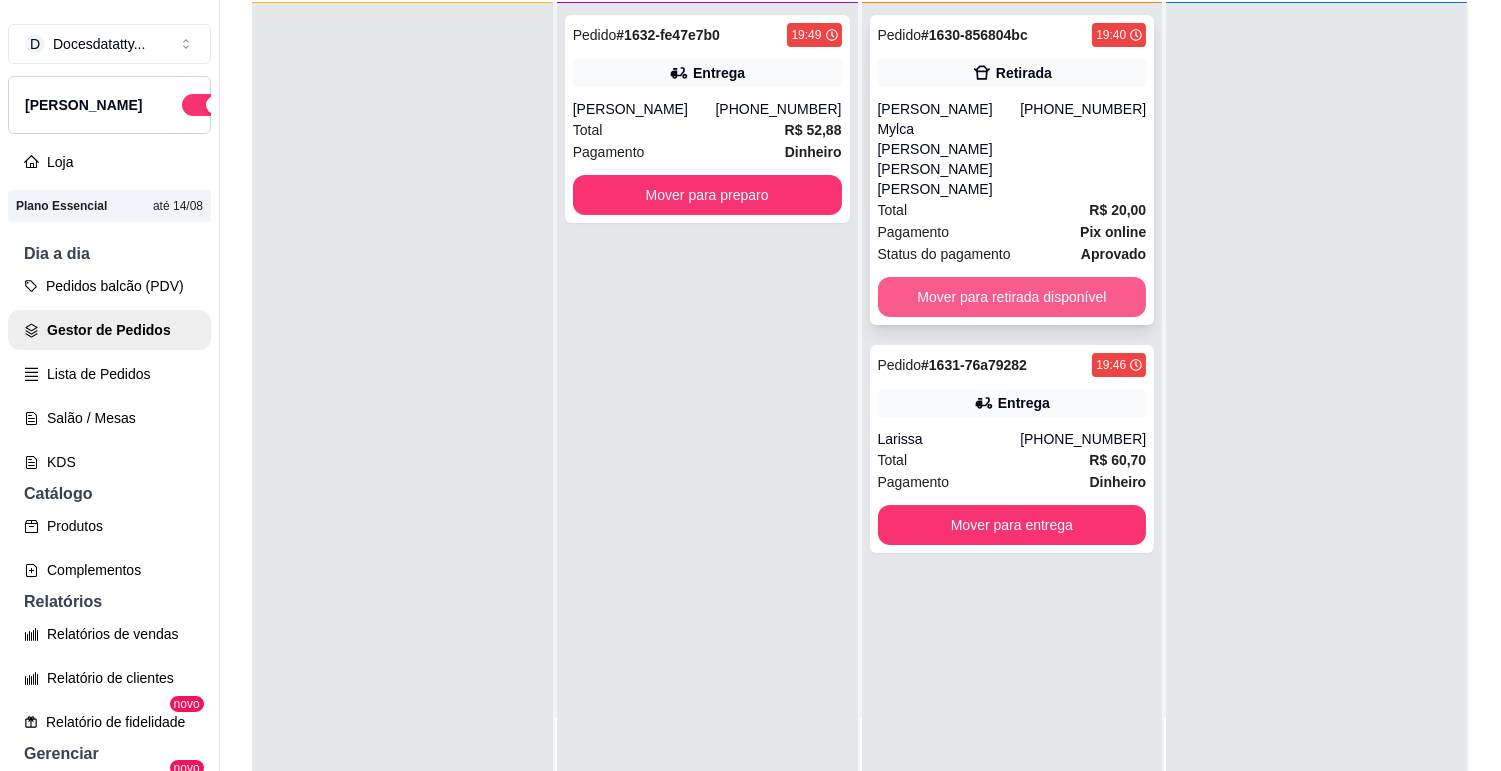click on "Mover para retirada disponível" at bounding box center [1012, 297] 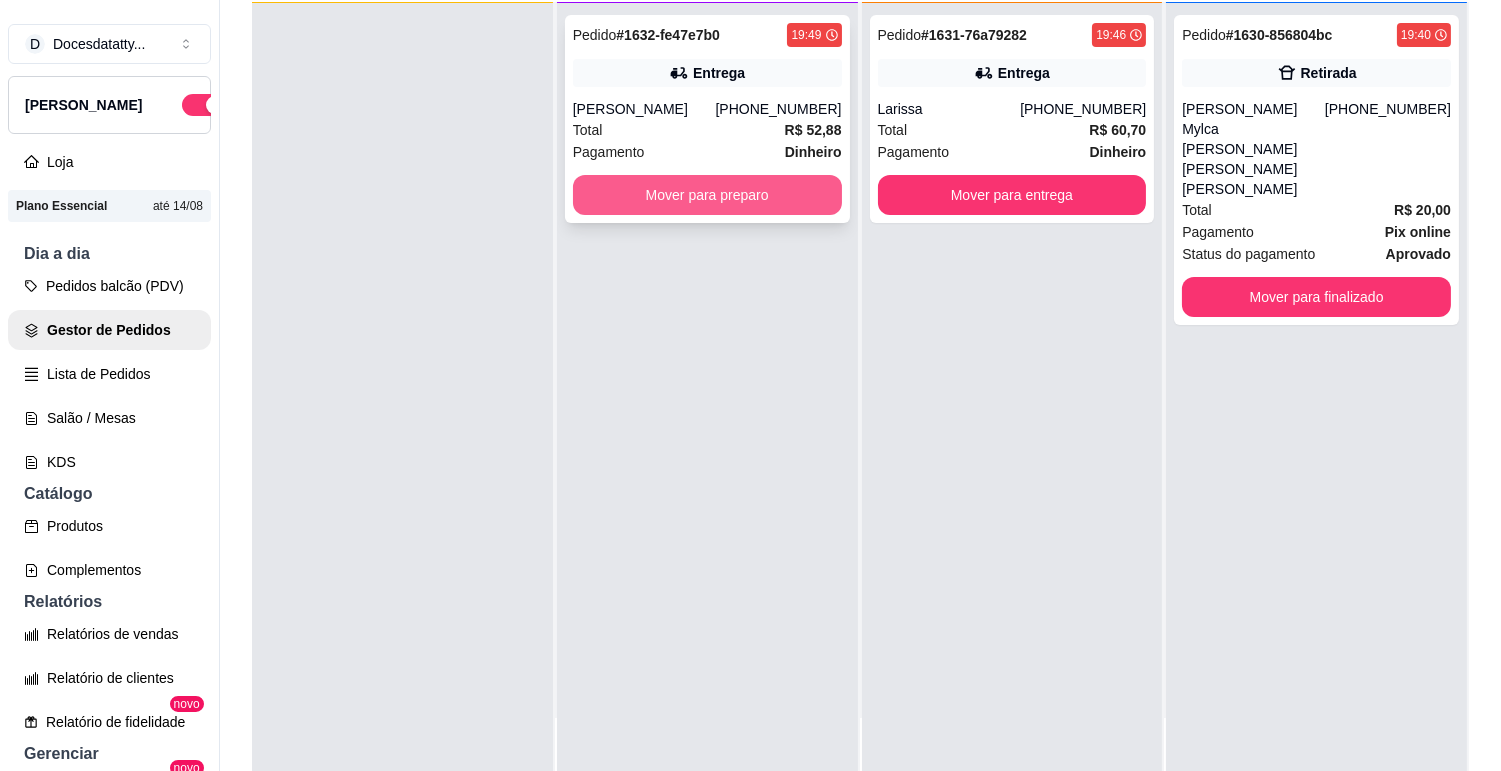 click on "Mover para preparo" at bounding box center (707, 195) 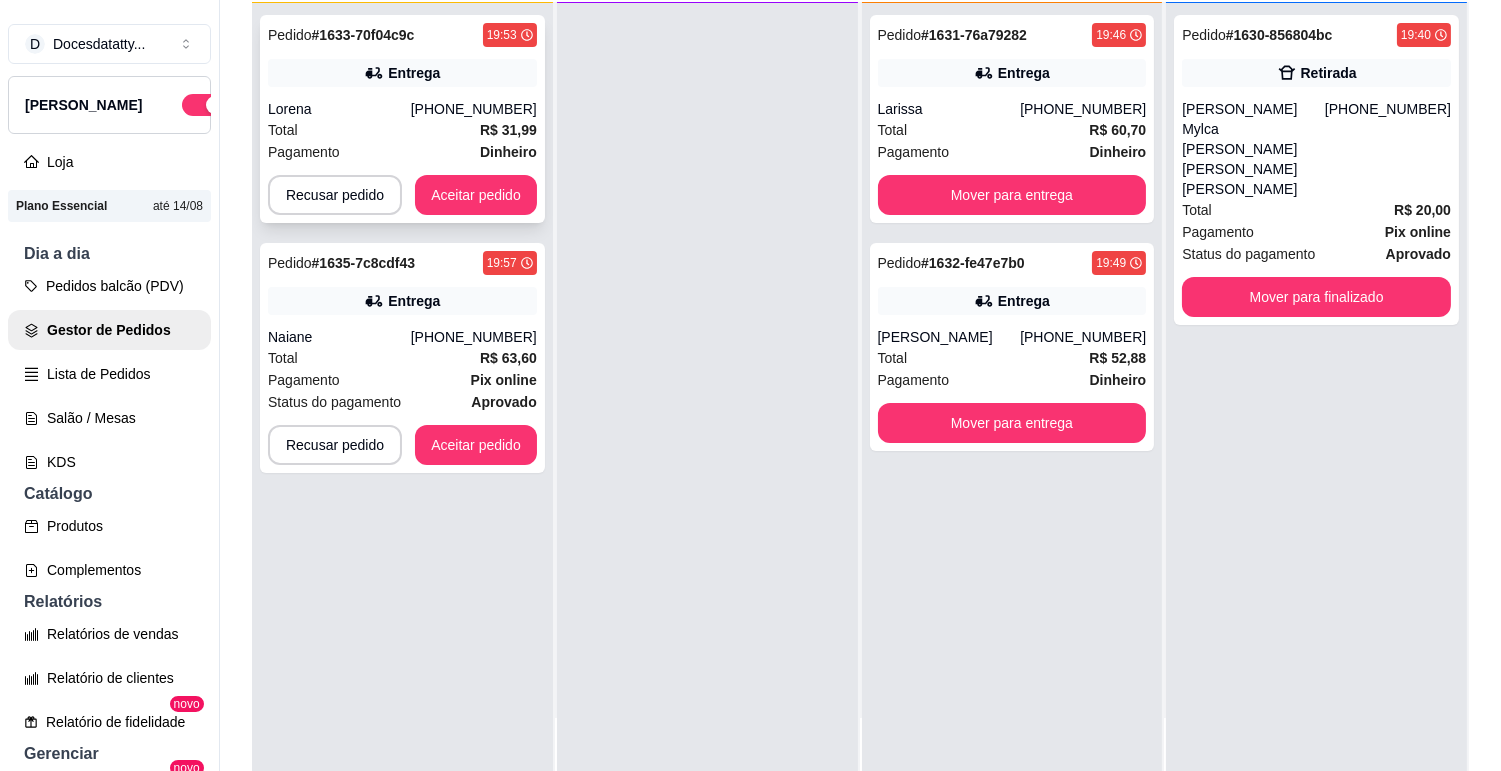click at bounding box center [204, 105] 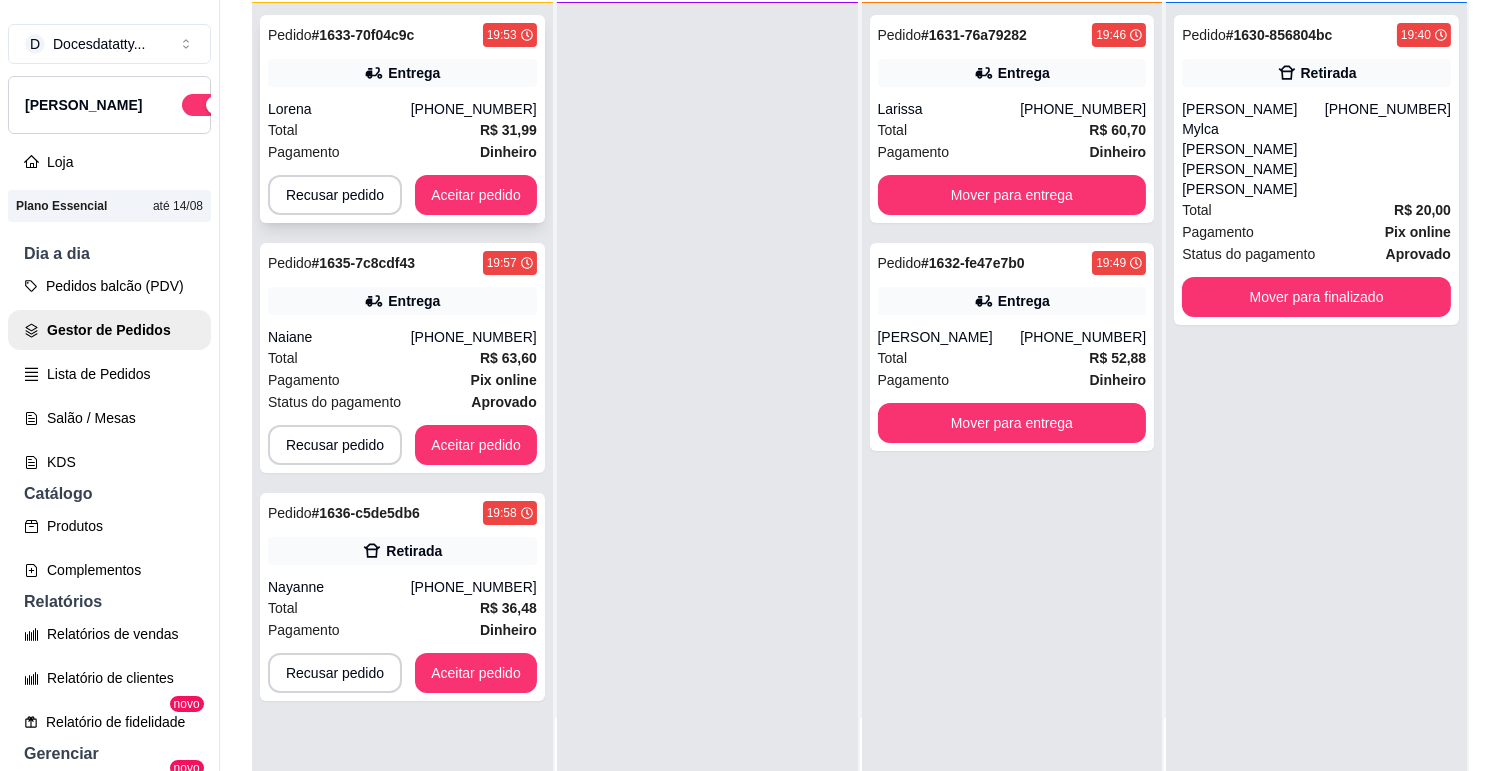 click on "Aceitar pedido" at bounding box center [476, 195] 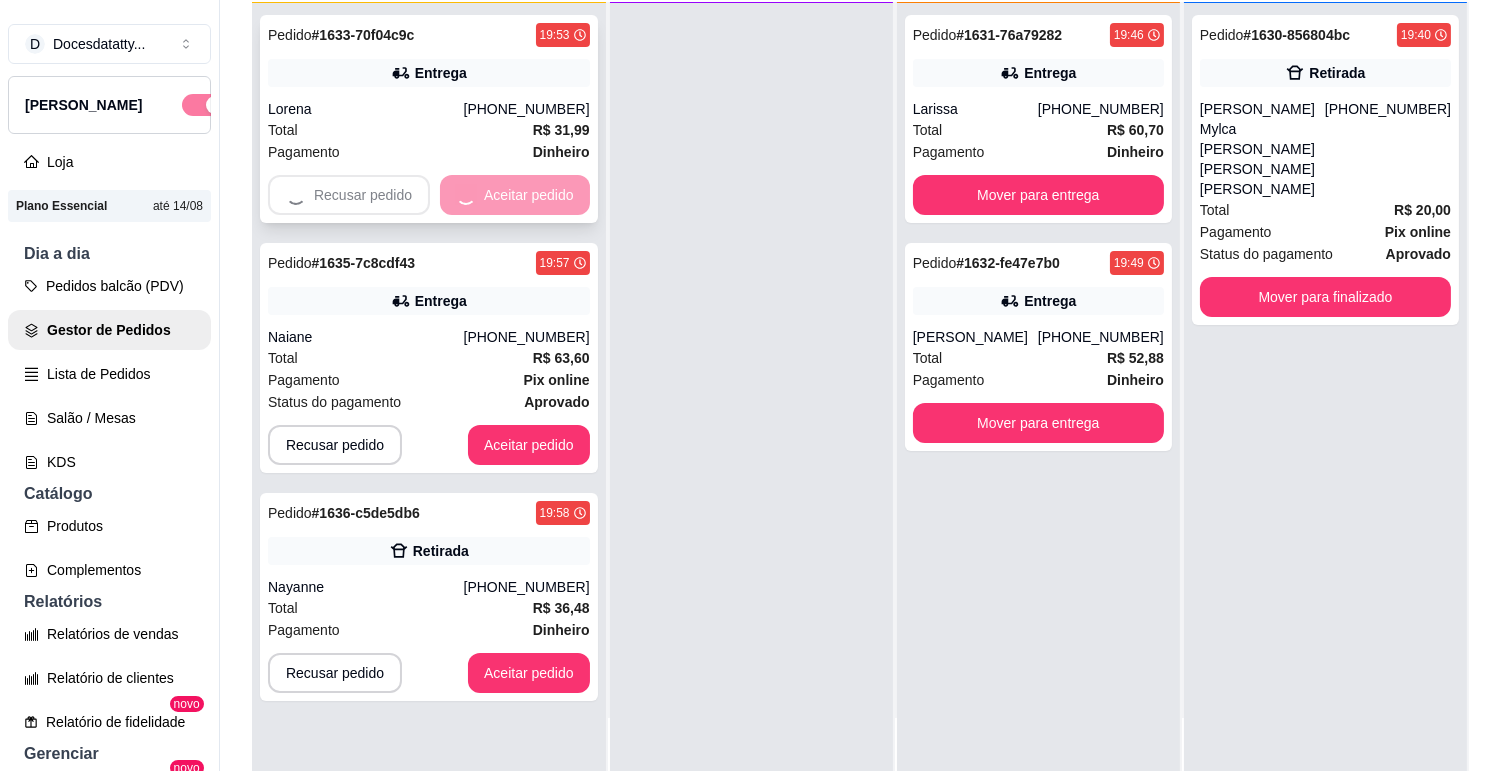 scroll, scrollTop: 0, scrollLeft: 0, axis: both 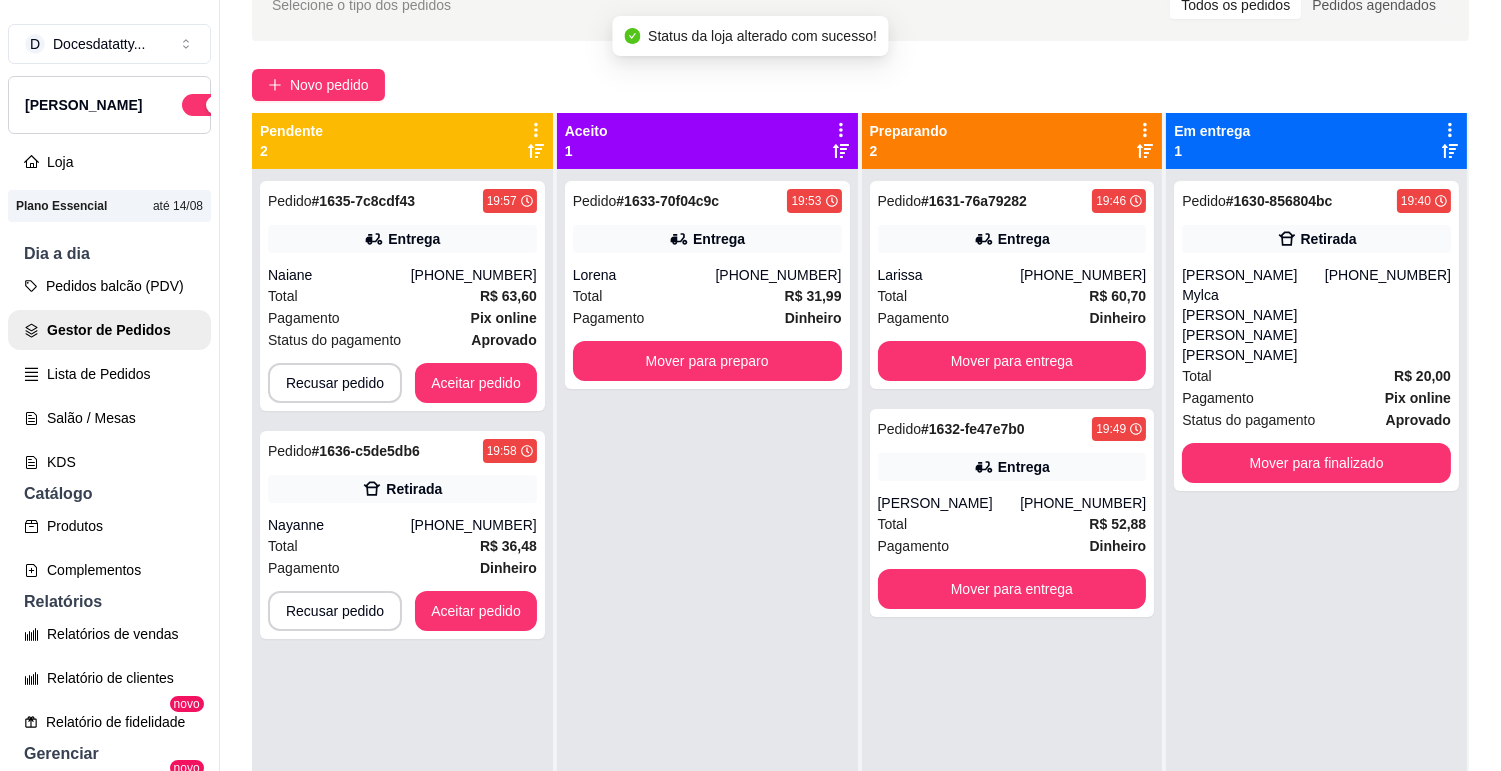 click on "Pedido  # 1635-7c8cdf43 19:57 Entrega Naiane (31) 98025-3678 Total R$ 63,60 Pagamento Pix online Status do pagamento aprovado Recusar pedido Aceitar pedido" at bounding box center [402, 296] 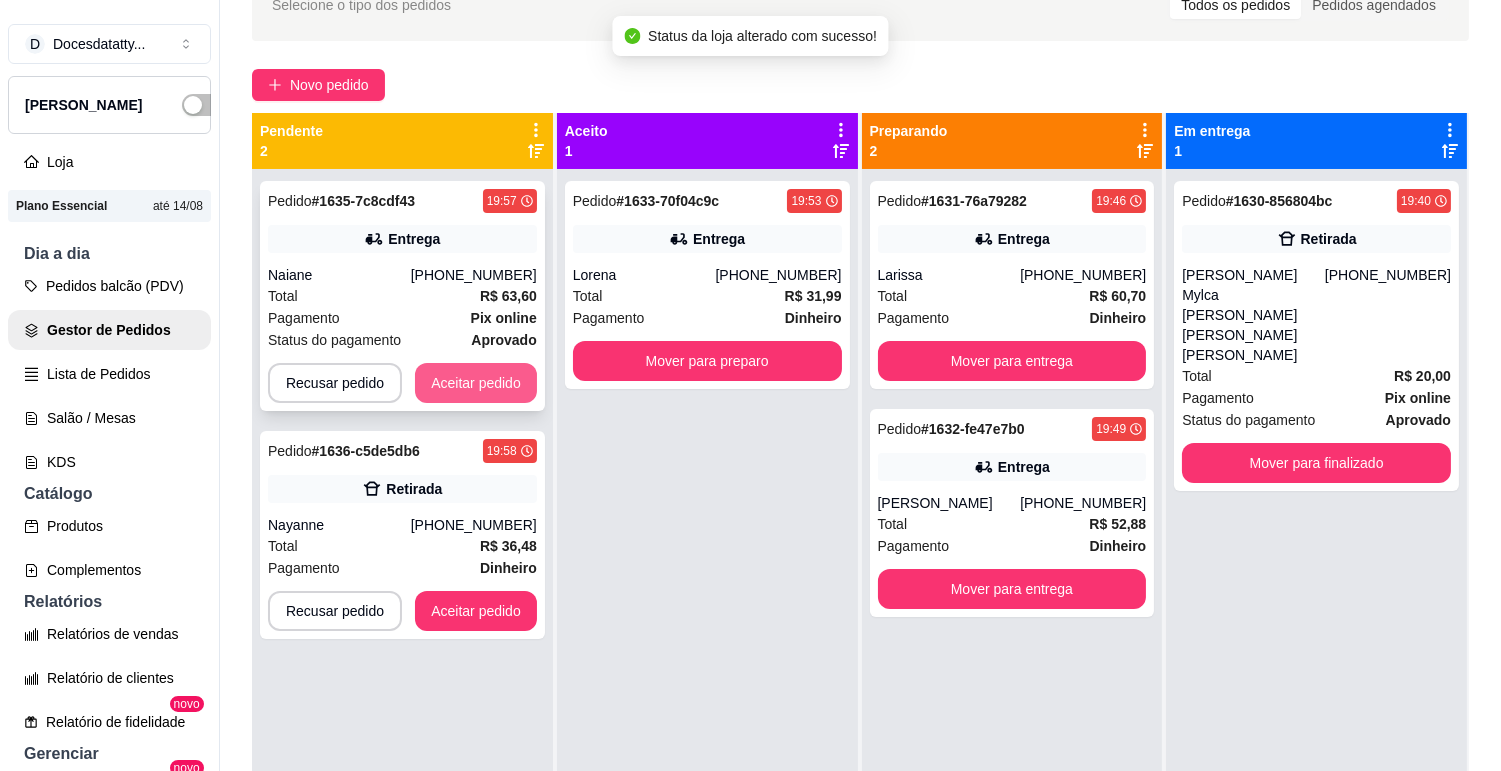 click on "Aceitar pedido" at bounding box center (476, 383) 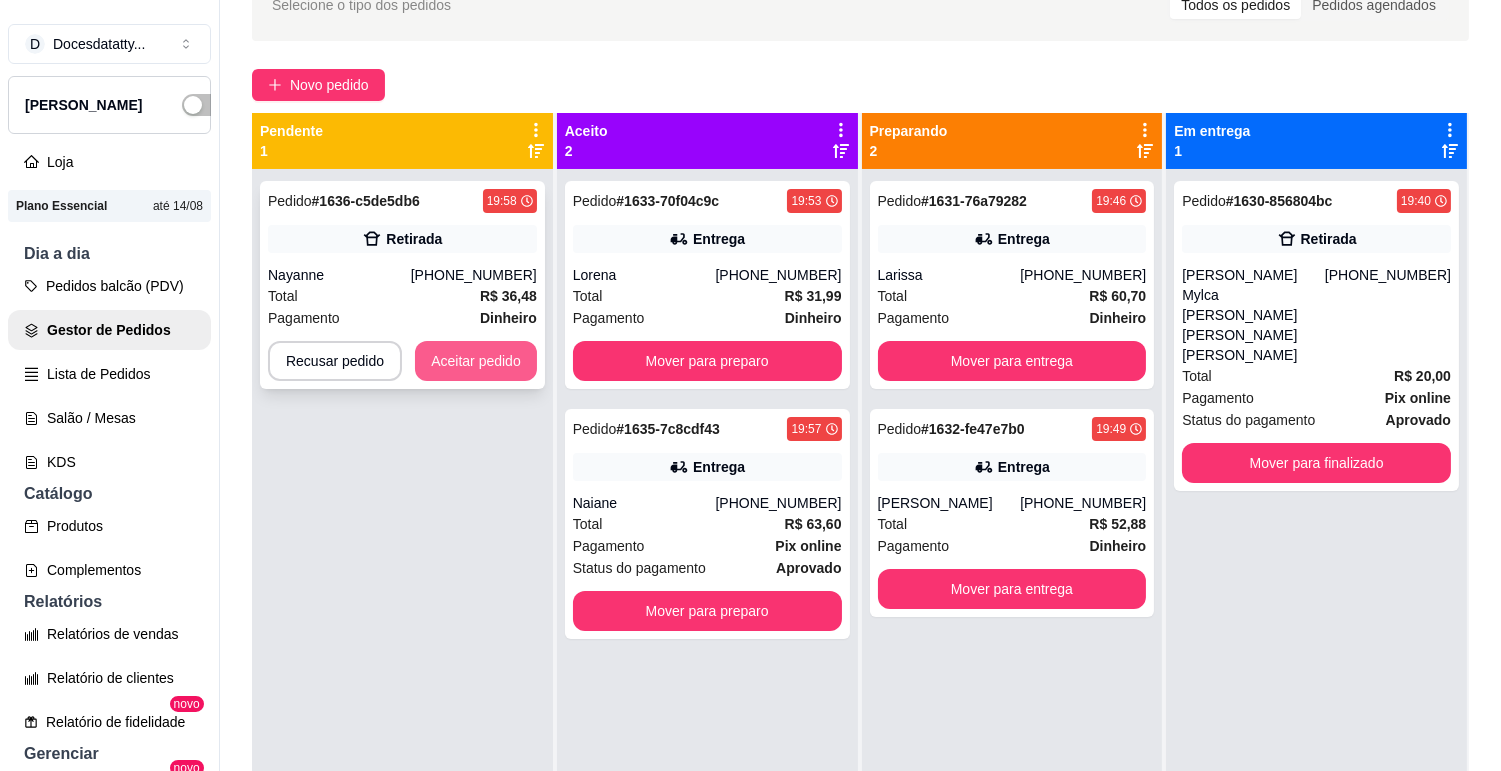click on "Aceitar pedido" at bounding box center (476, 361) 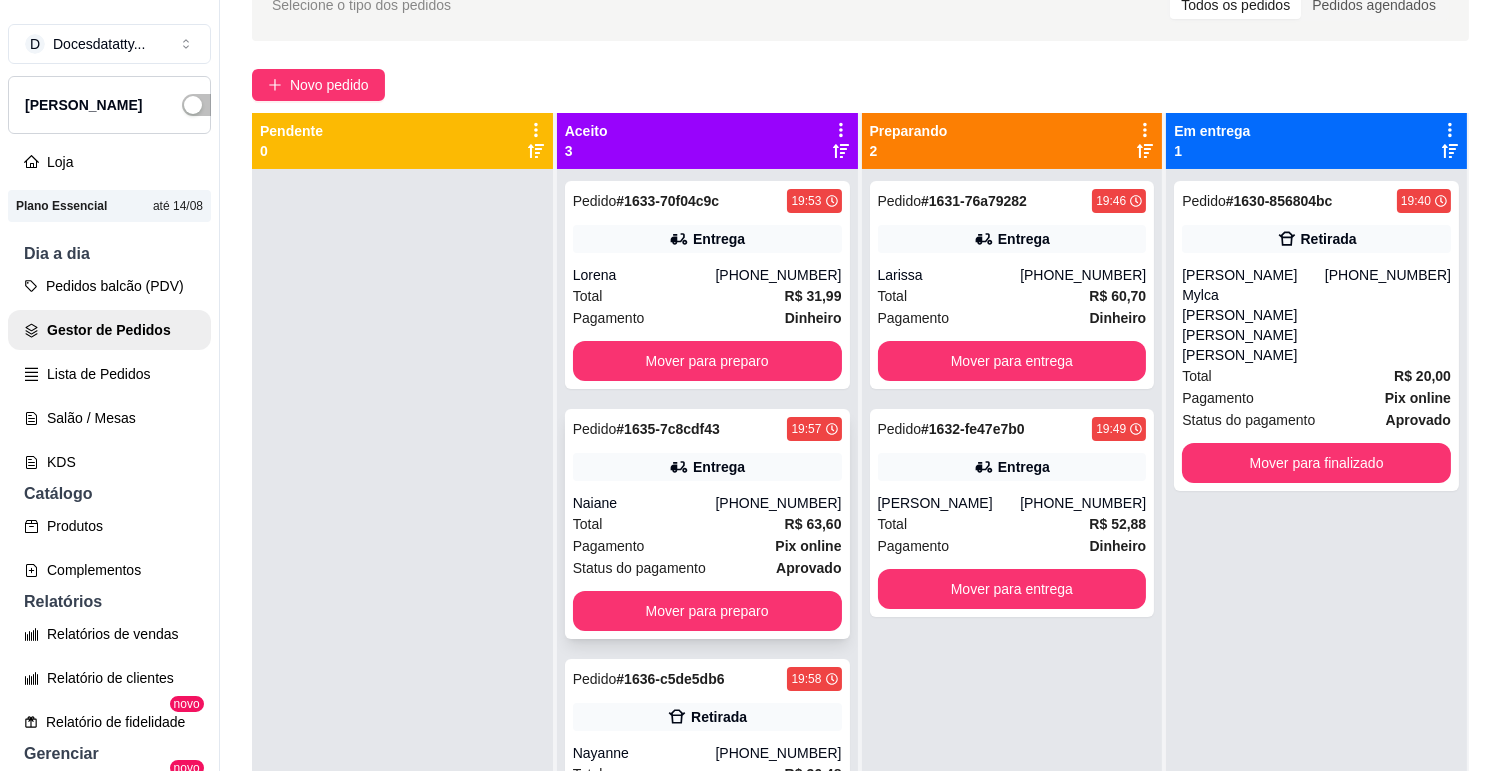 scroll, scrollTop: 55, scrollLeft: 0, axis: vertical 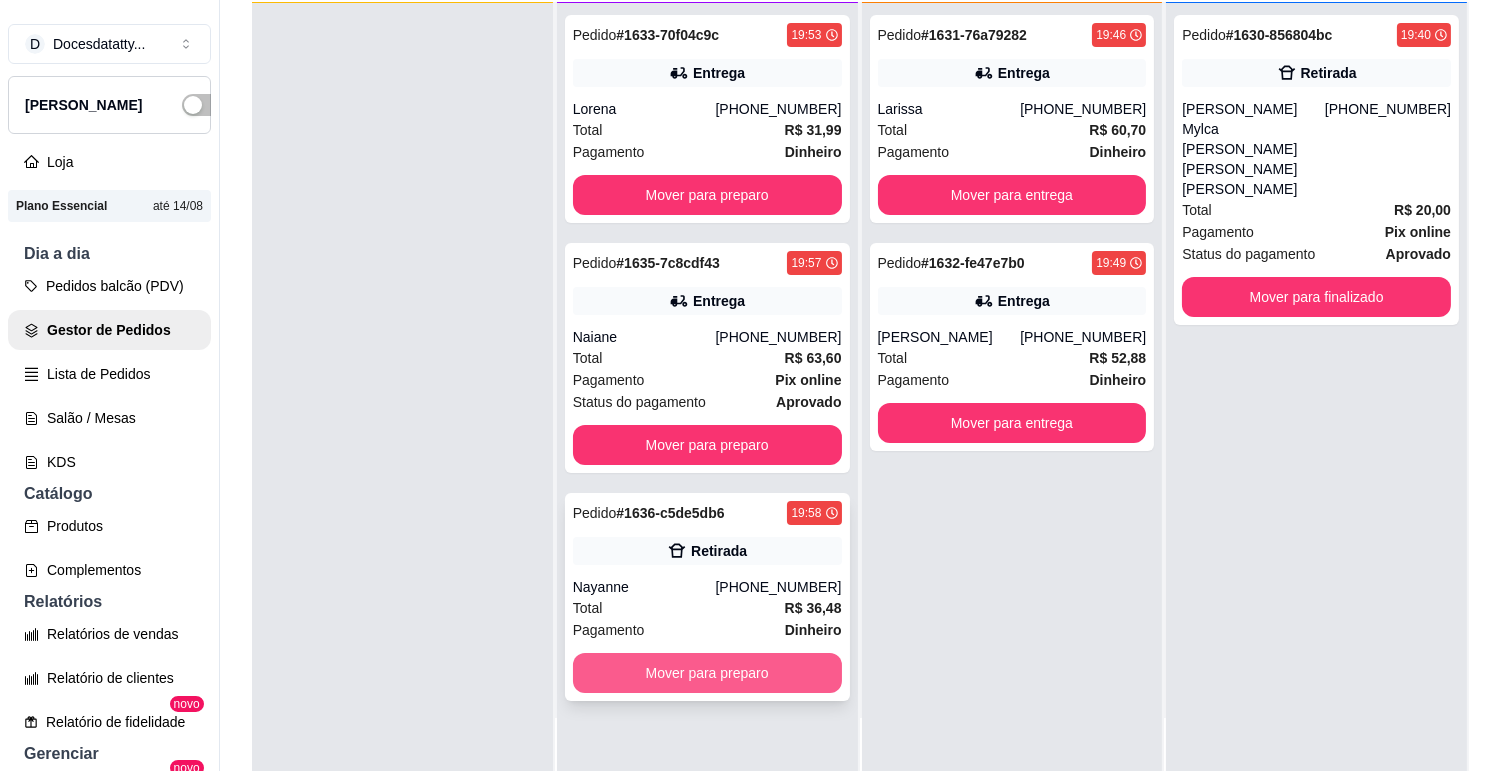 click on "Mover para preparo" at bounding box center (707, 673) 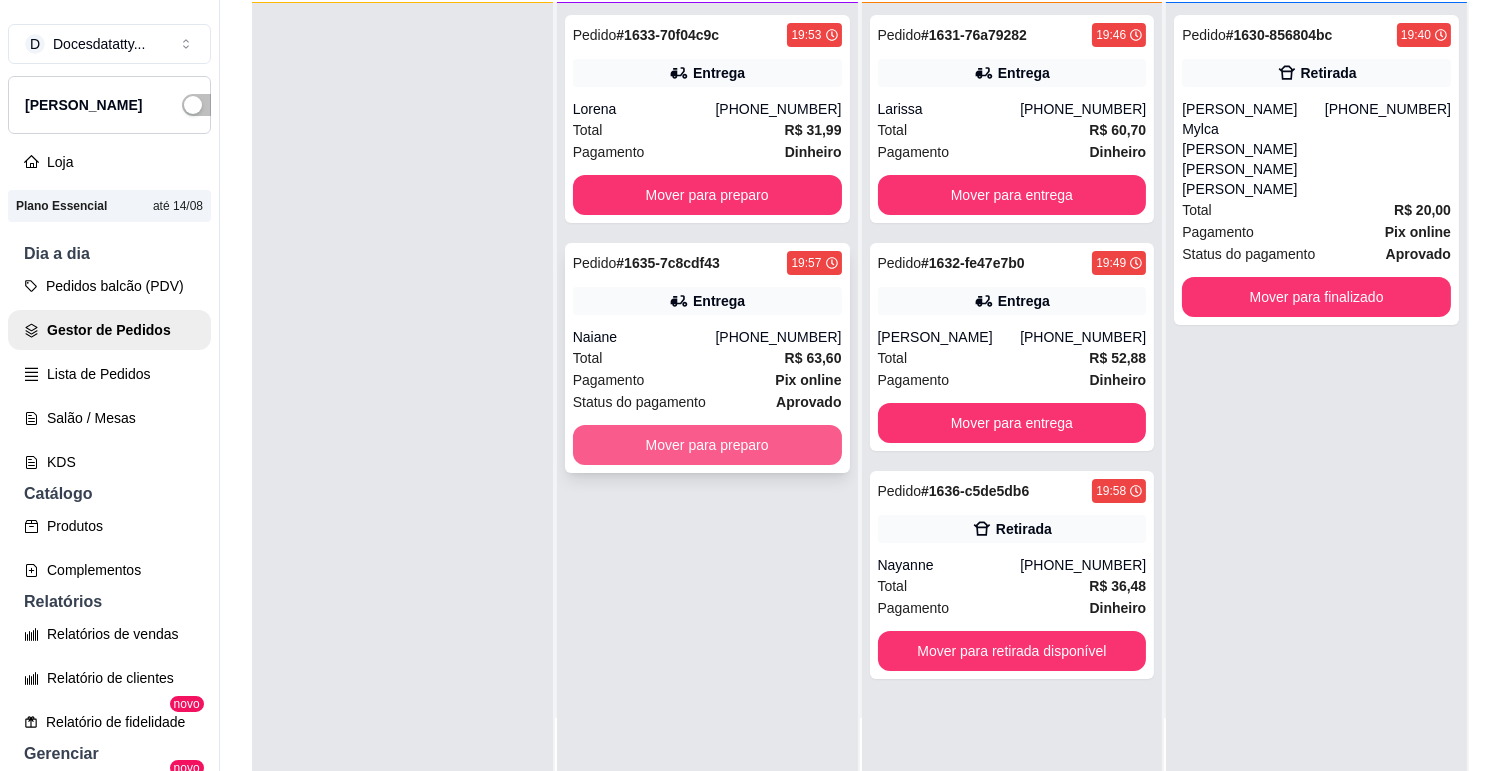 click on "Mover para preparo" at bounding box center [707, 445] 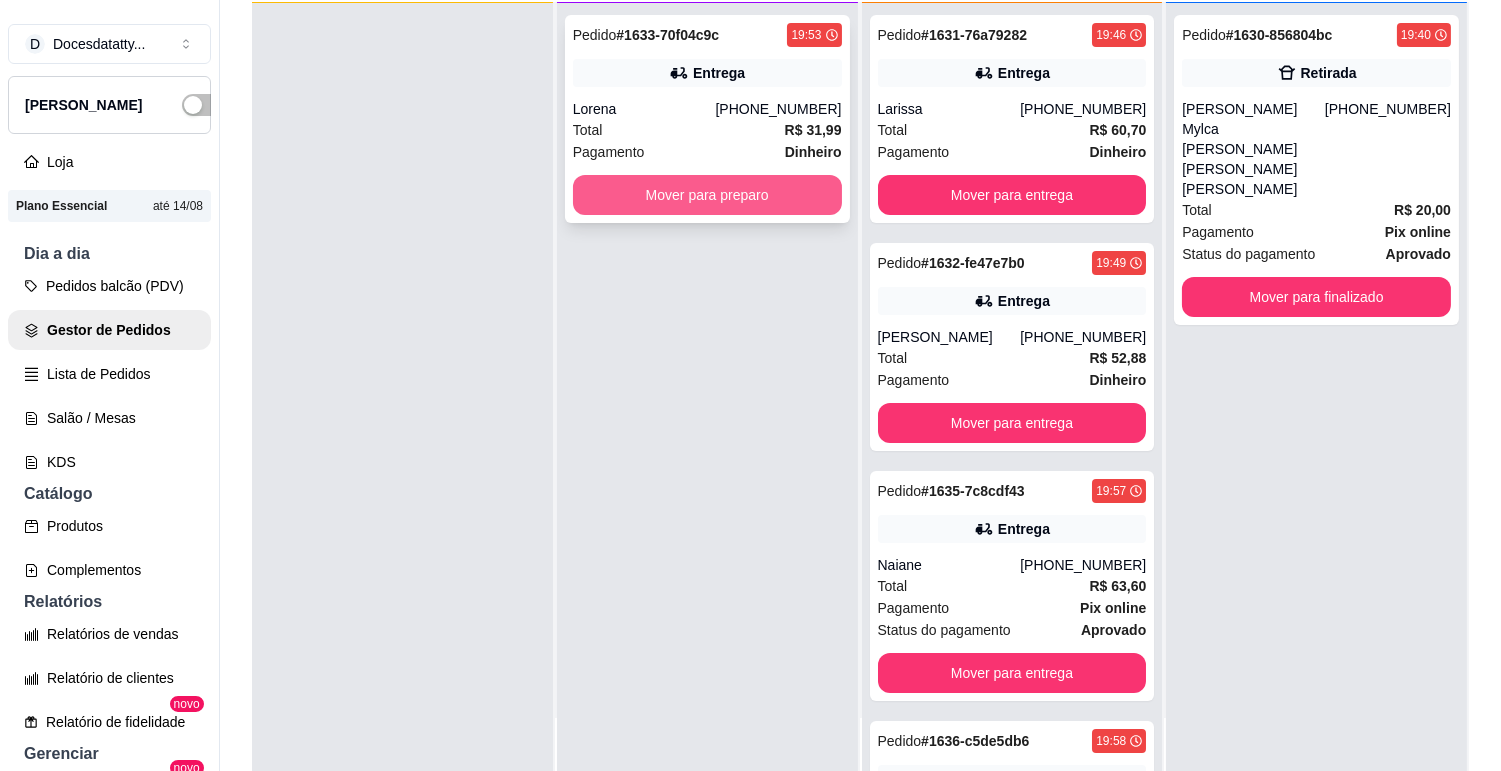 click on "Mover para preparo" at bounding box center [707, 195] 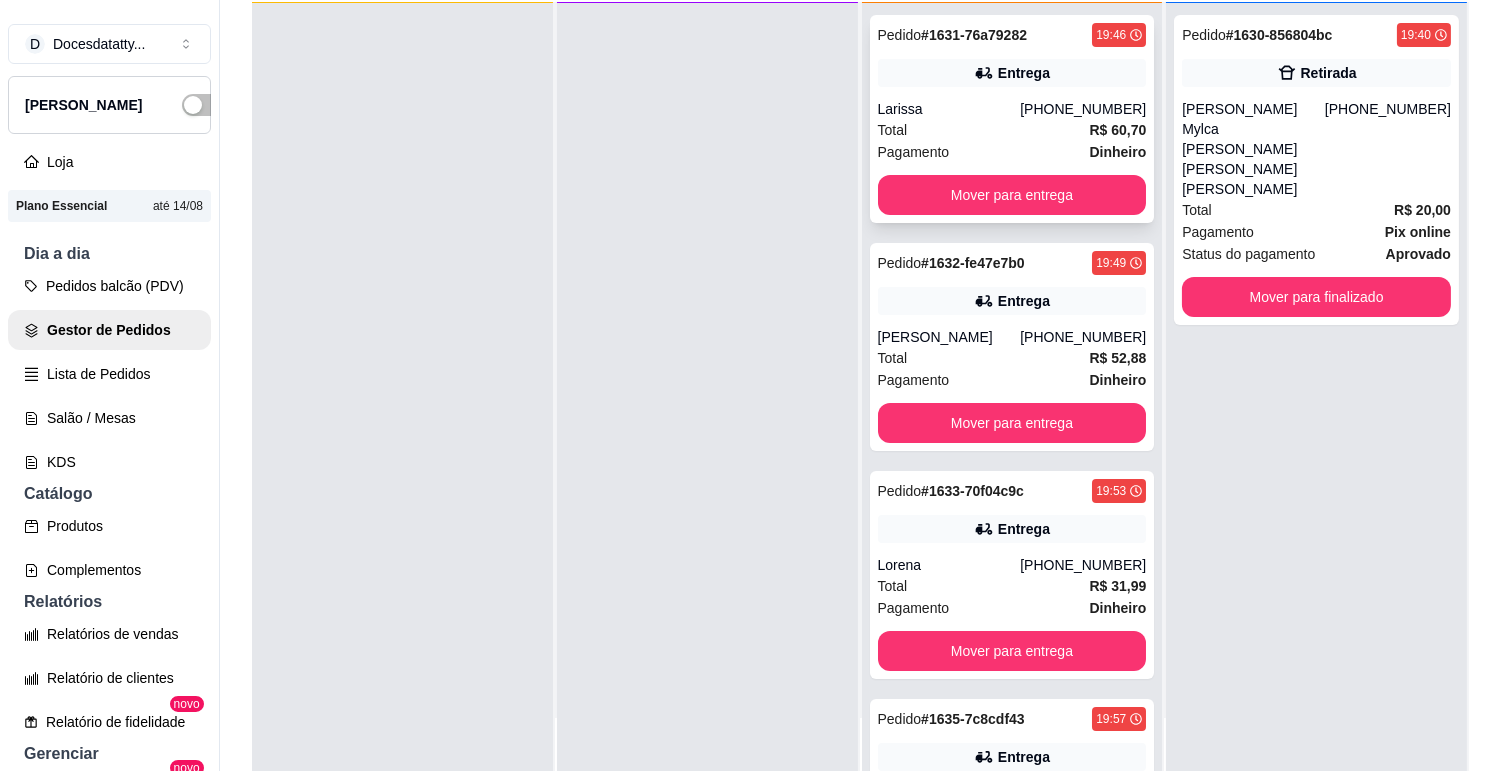 click on "Larissa" at bounding box center (949, 109) 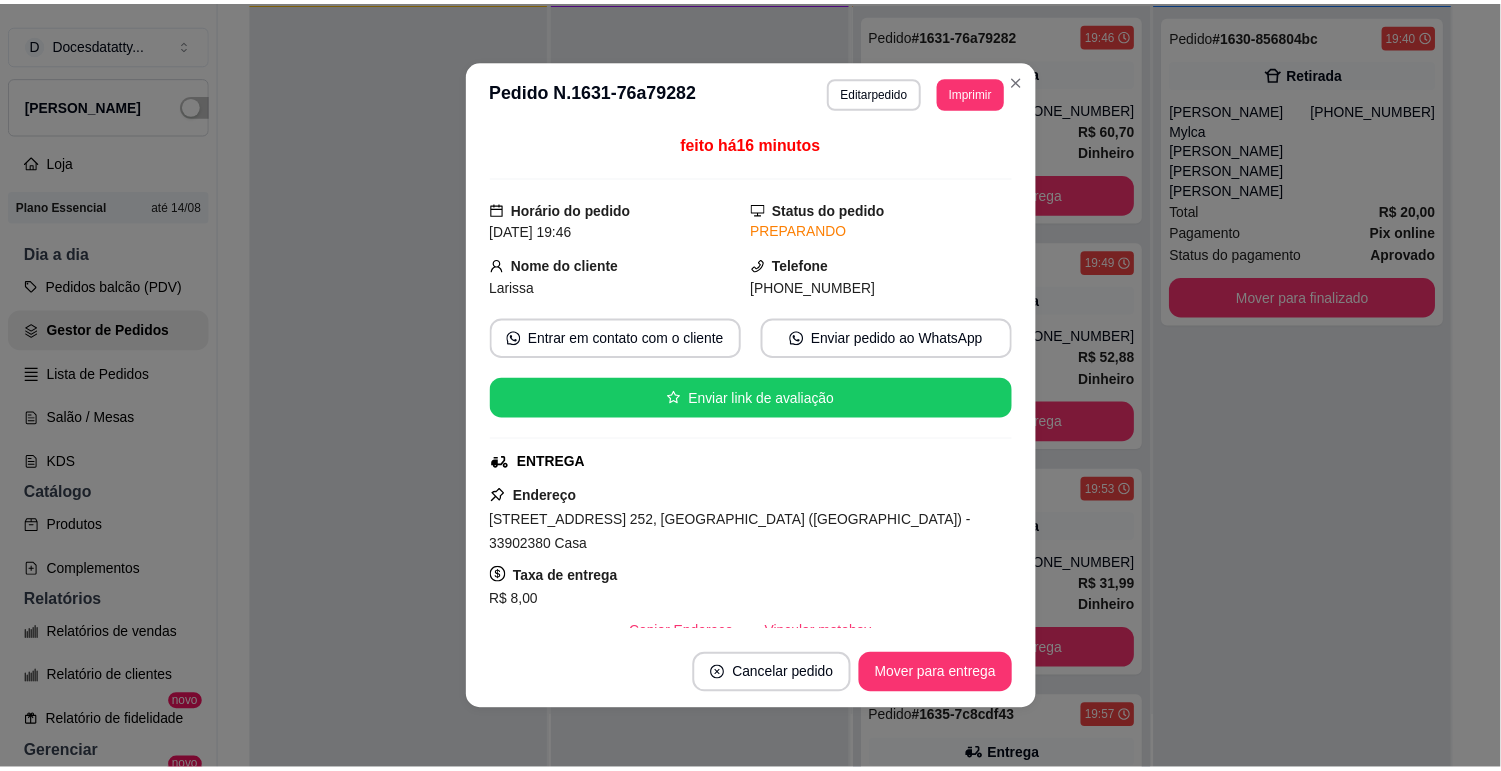 scroll, scrollTop: 333, scrollLeft: 0, axis: vertical 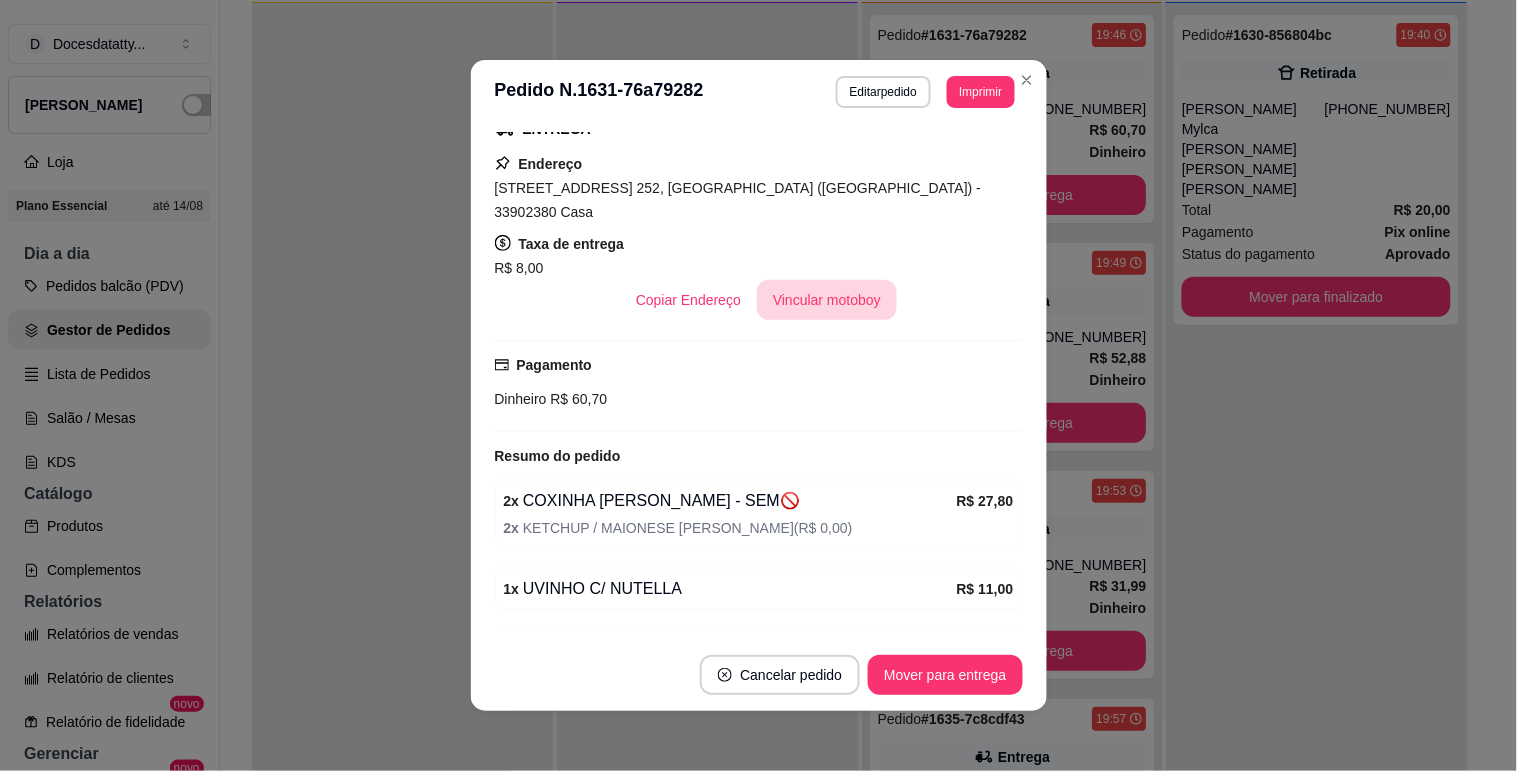 click on "Vincular motoboy" at bounding box center [827, 300] 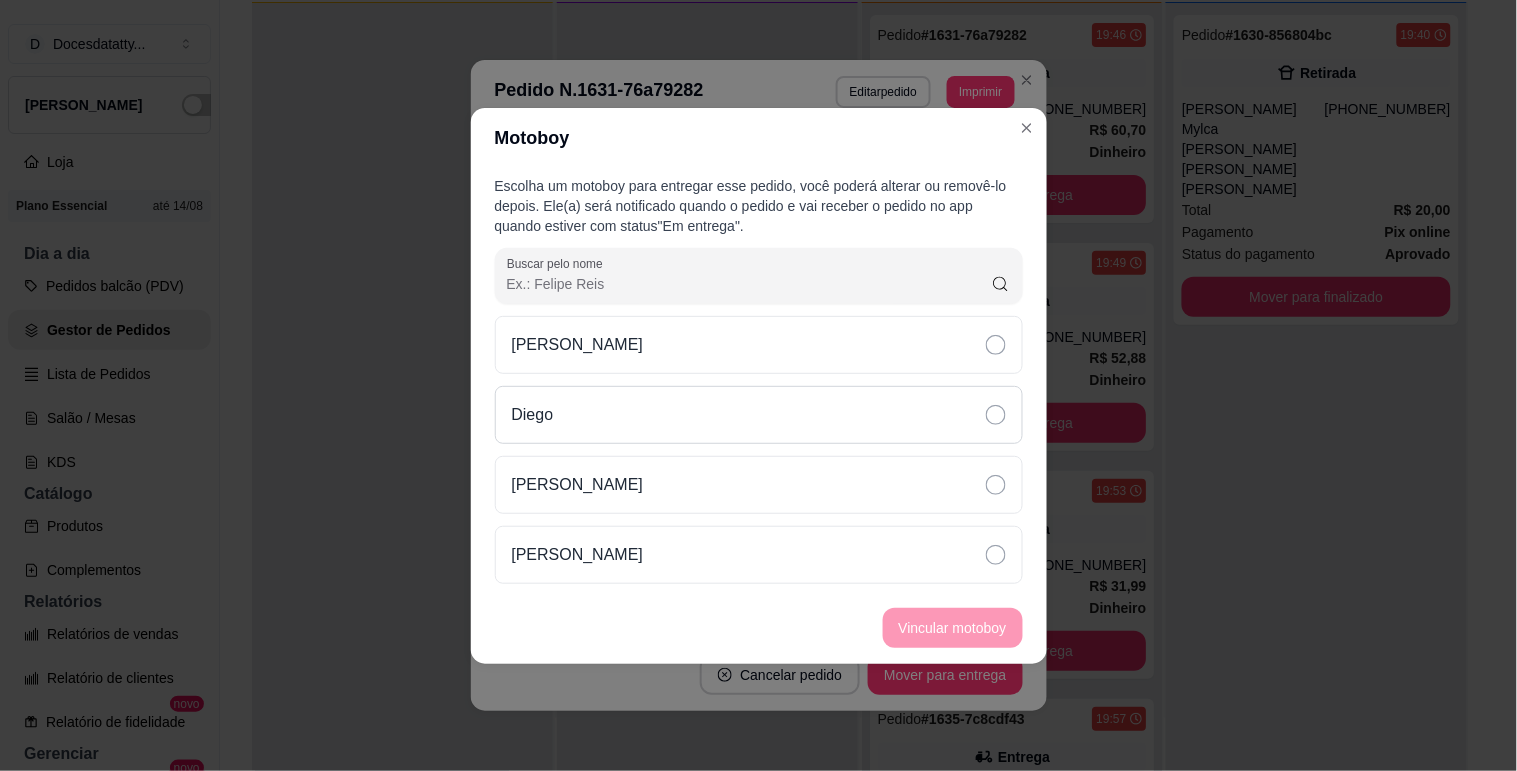 click on "Diego" at bounding box center (759, 415) 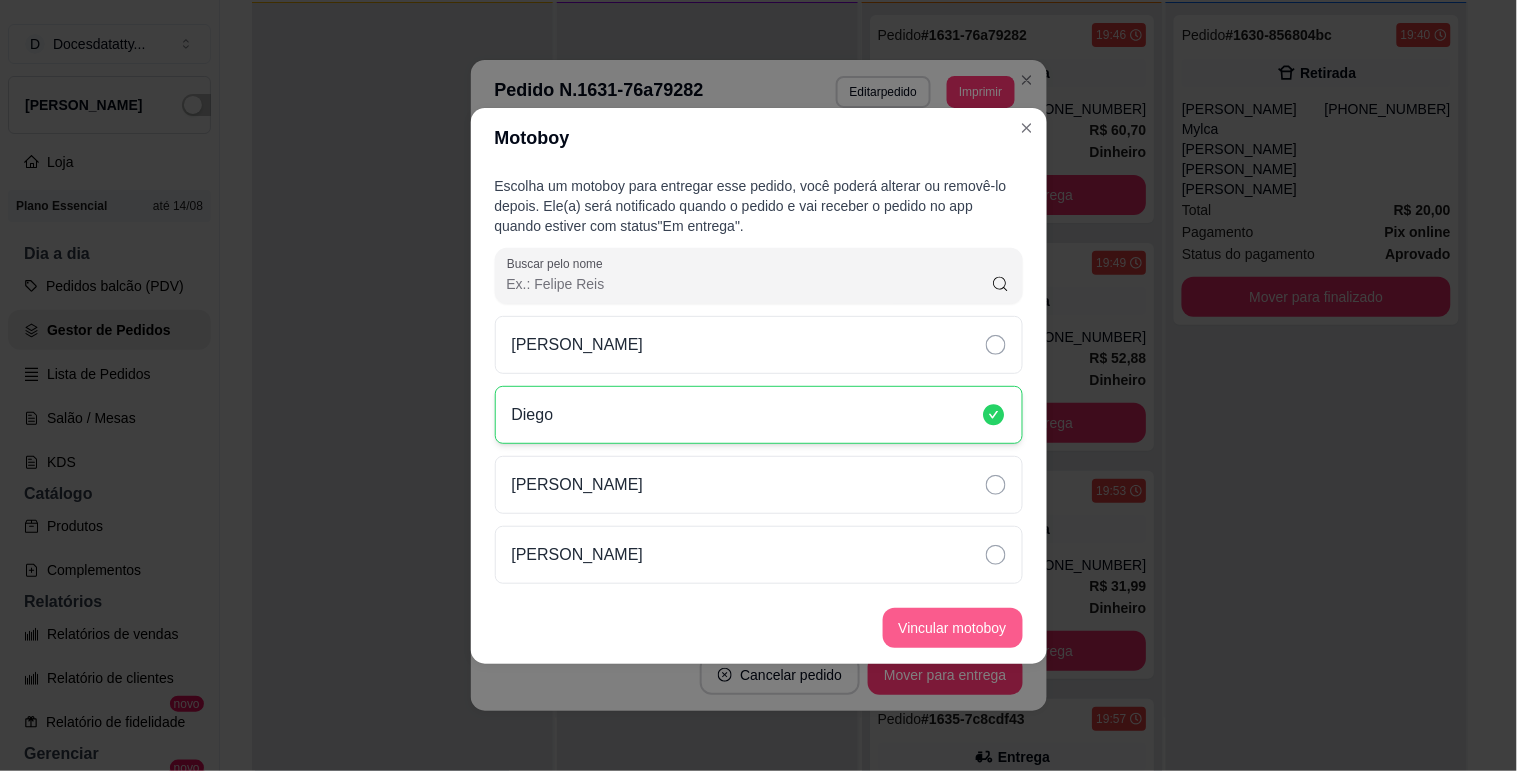 click on "Vincular motoboy" at bounding box center (953, 628) 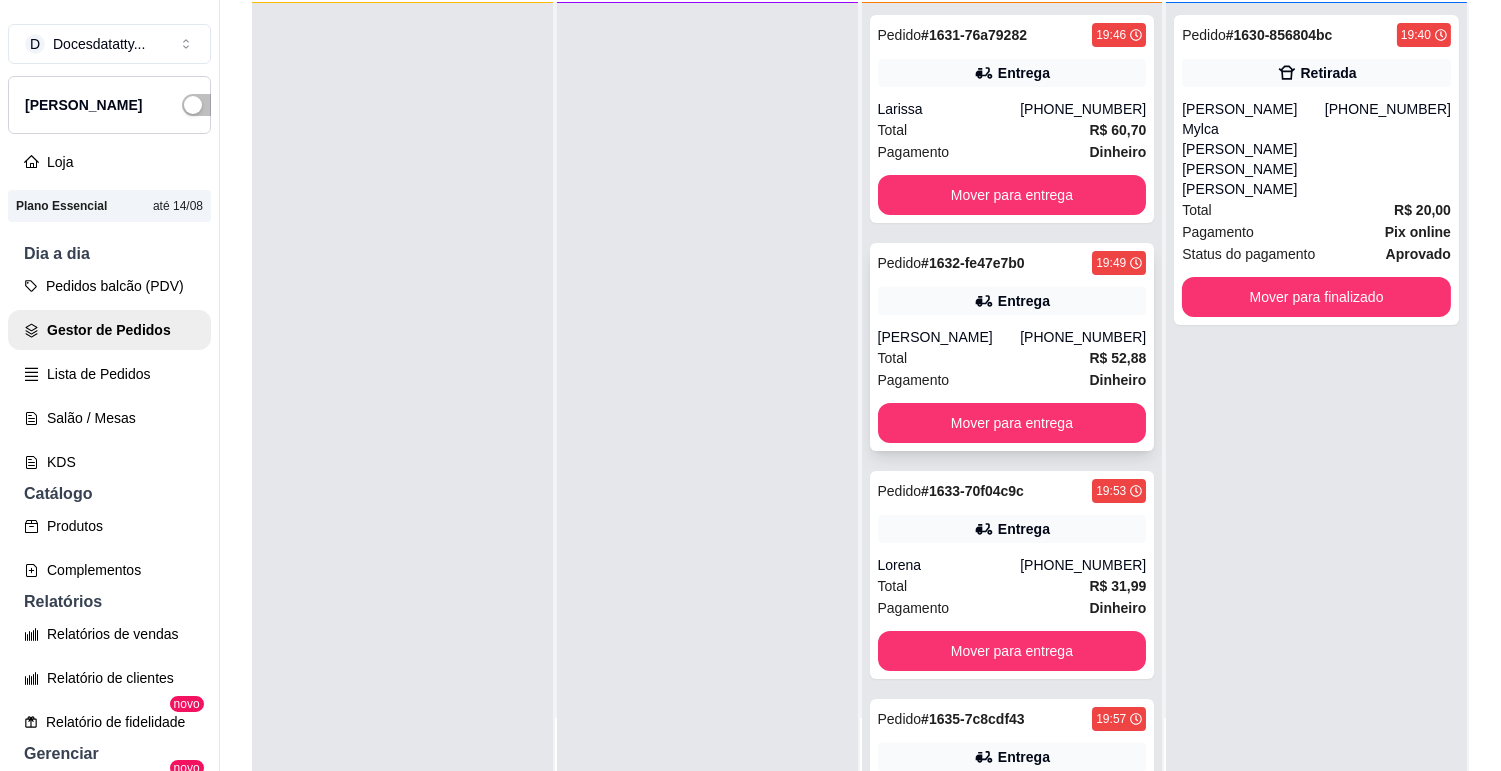 scroll, scrollTop: 0, scrollLeft: 0, axis: both 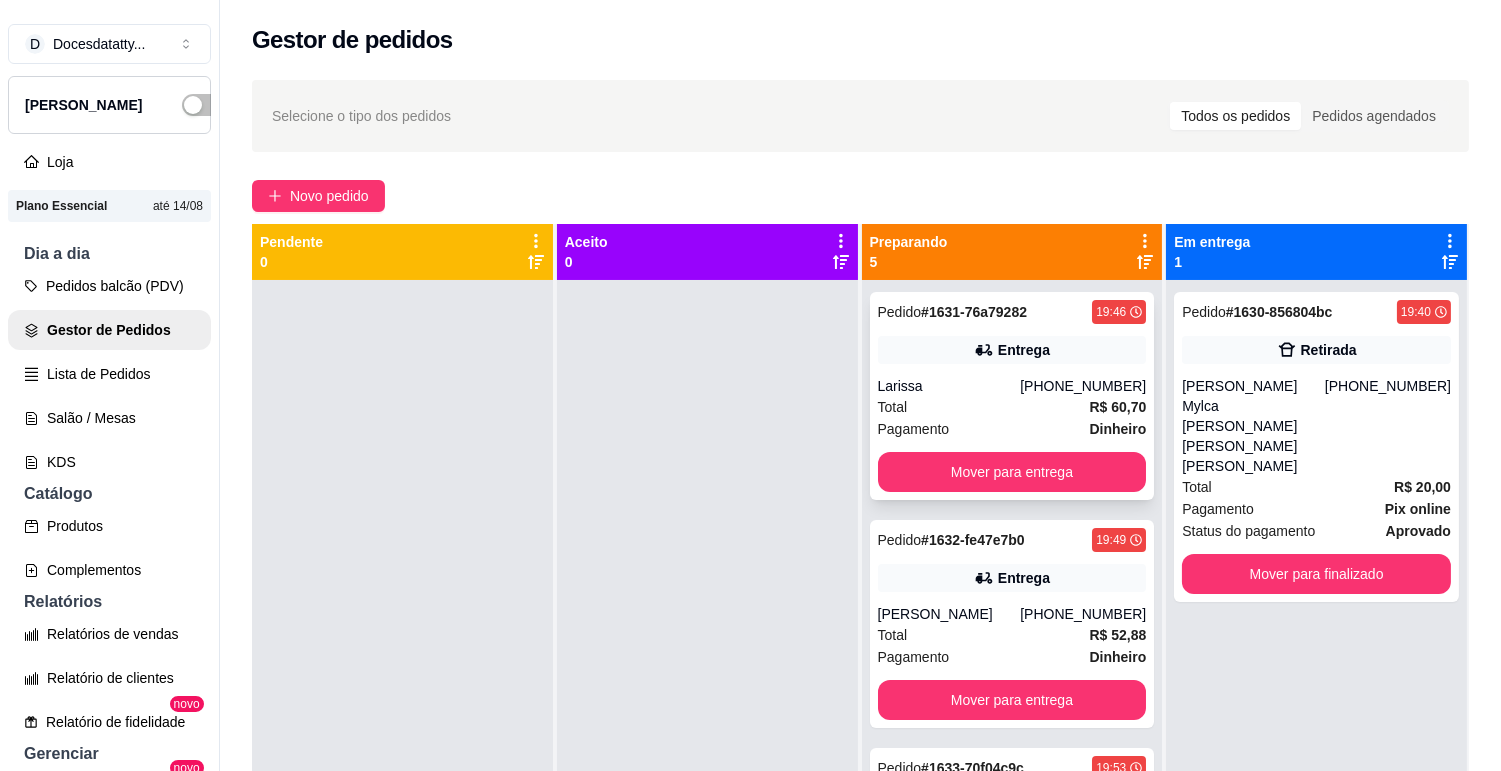 click on "Larissa" at bounding box center [949, 386] 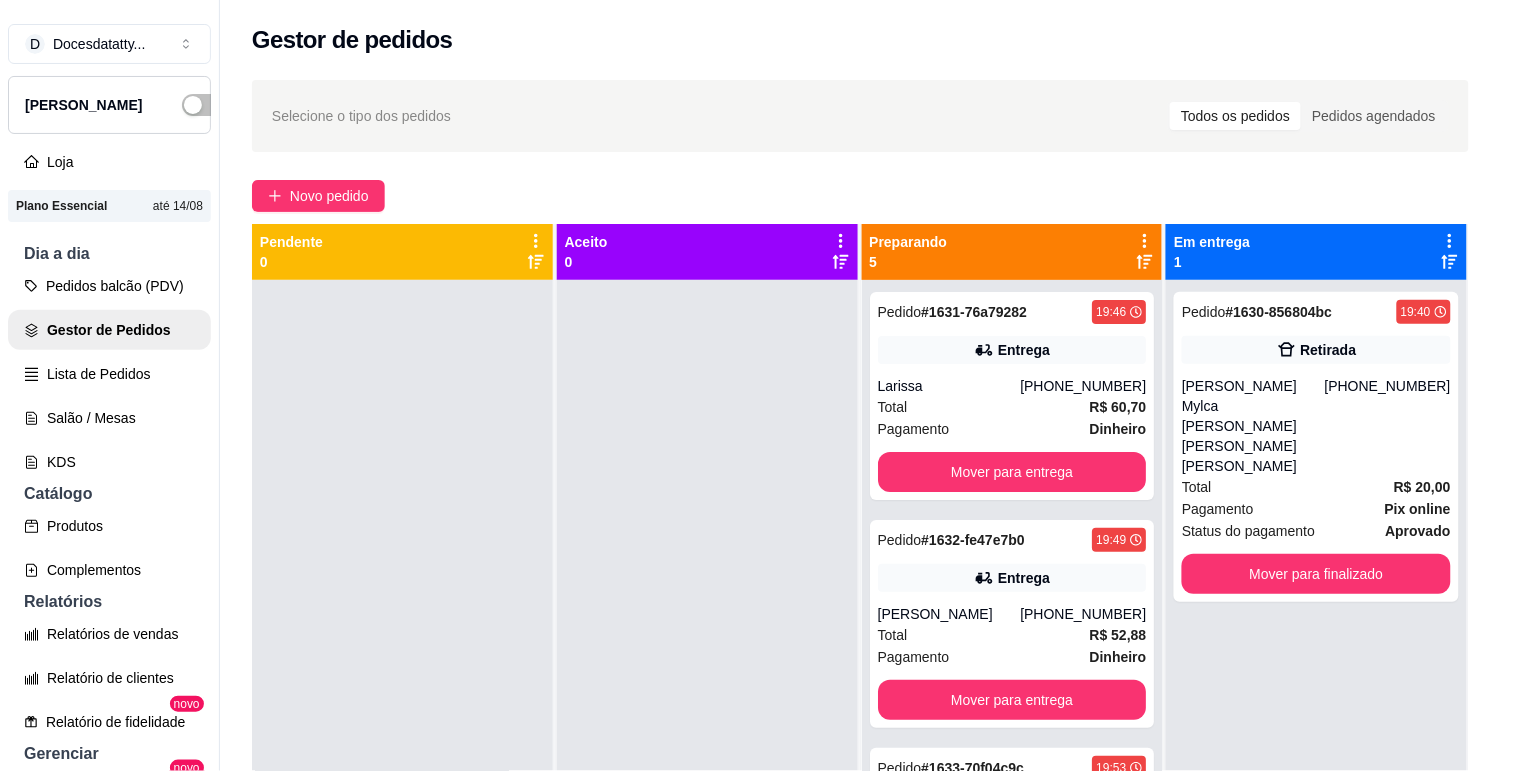 scroll, scrollTop: 222, scrollLeft: 0, axis: vertical 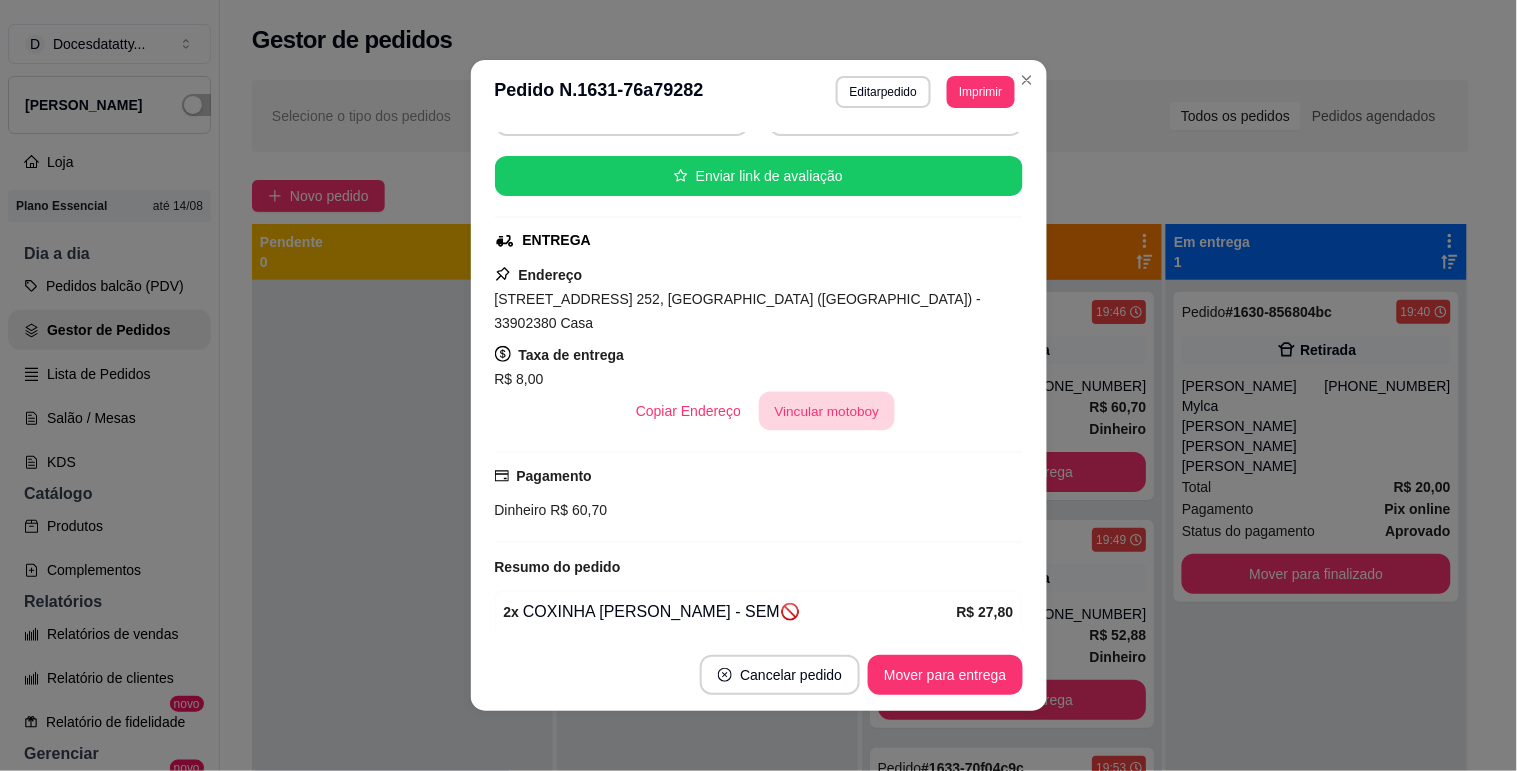 click on "Vincular motoboy" at bounding box center (827, 411) 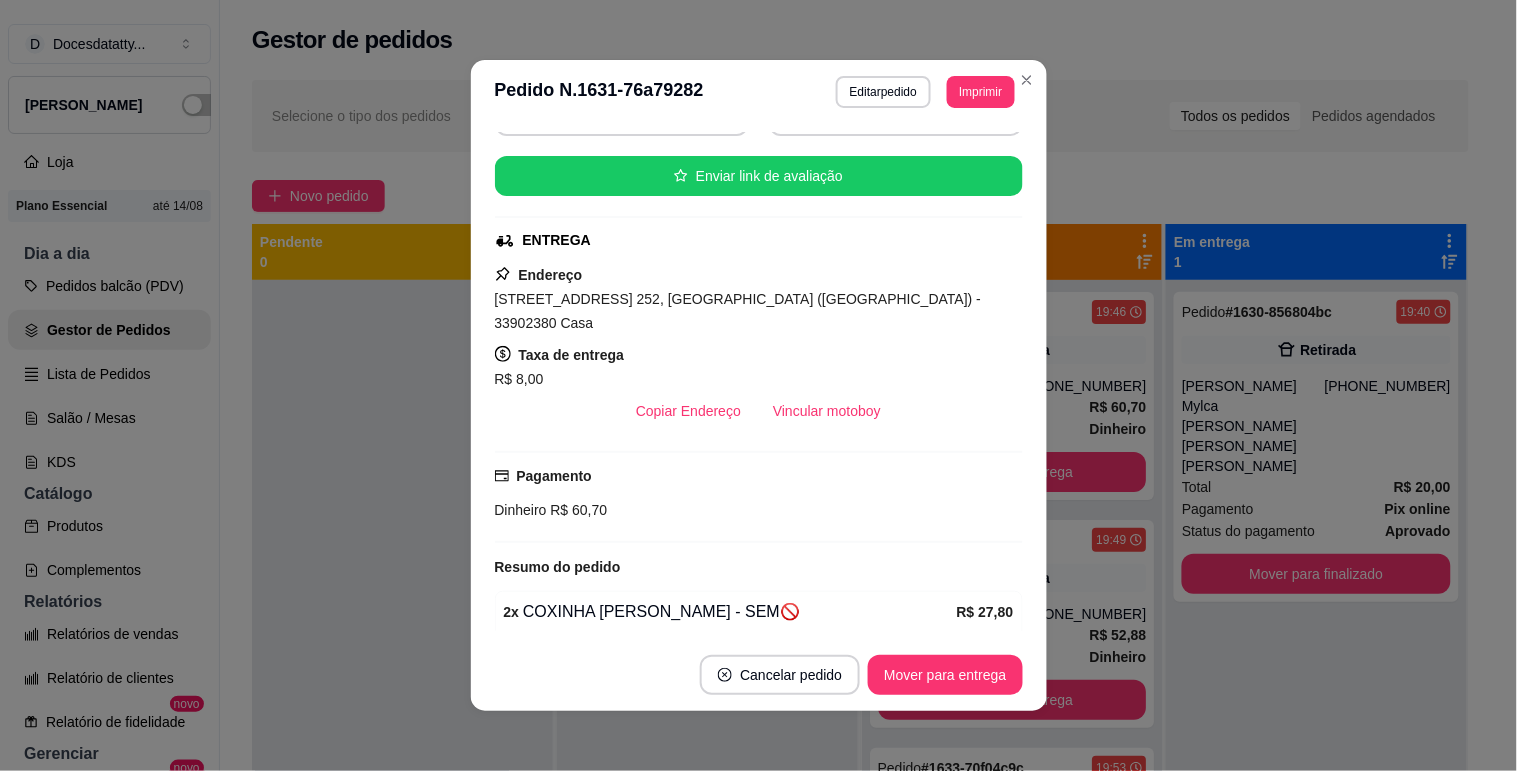 click on "[PERSON_NAME]" at bounding box center [759, 345] 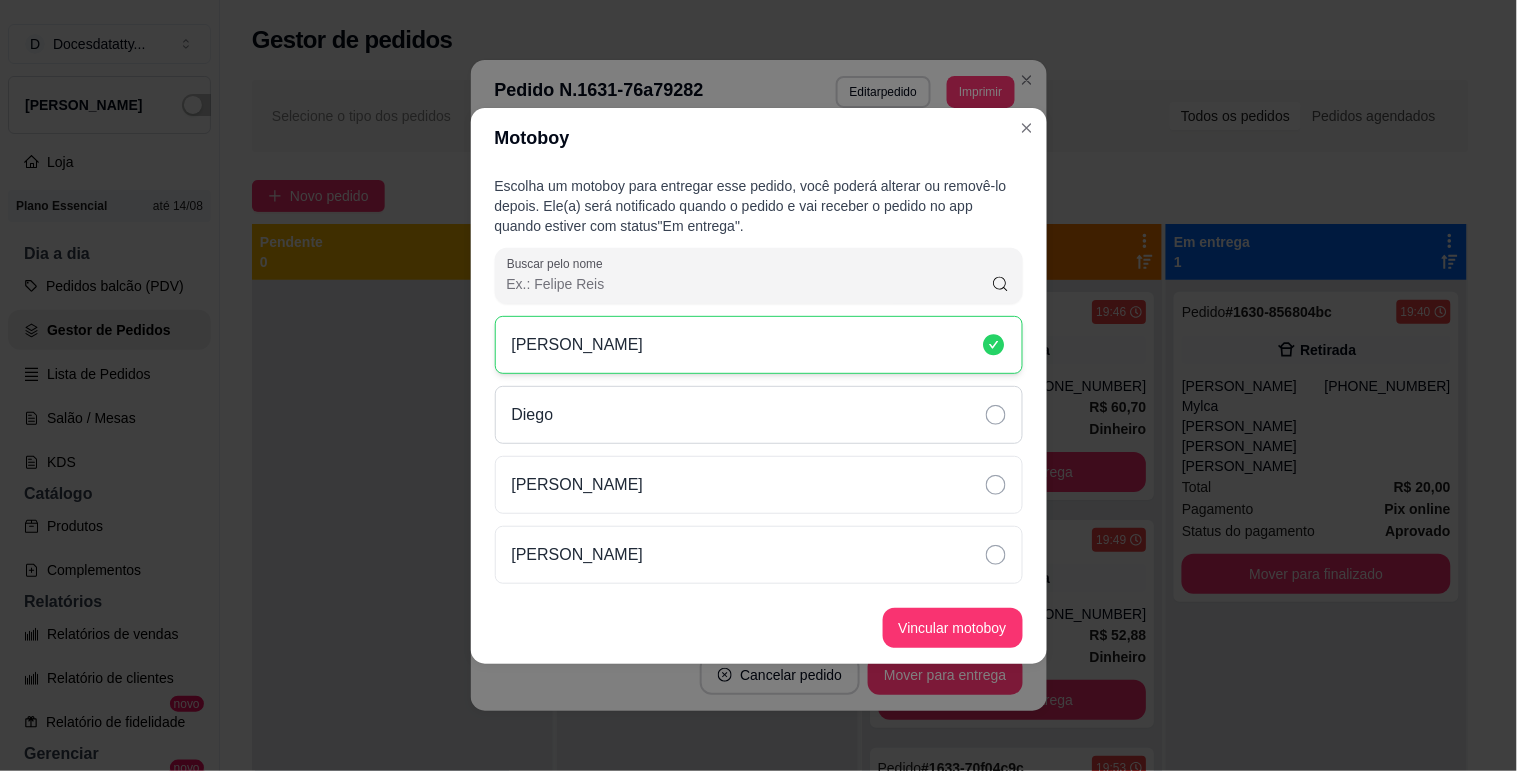 click on "Diego" at bounding box center [759, 415] 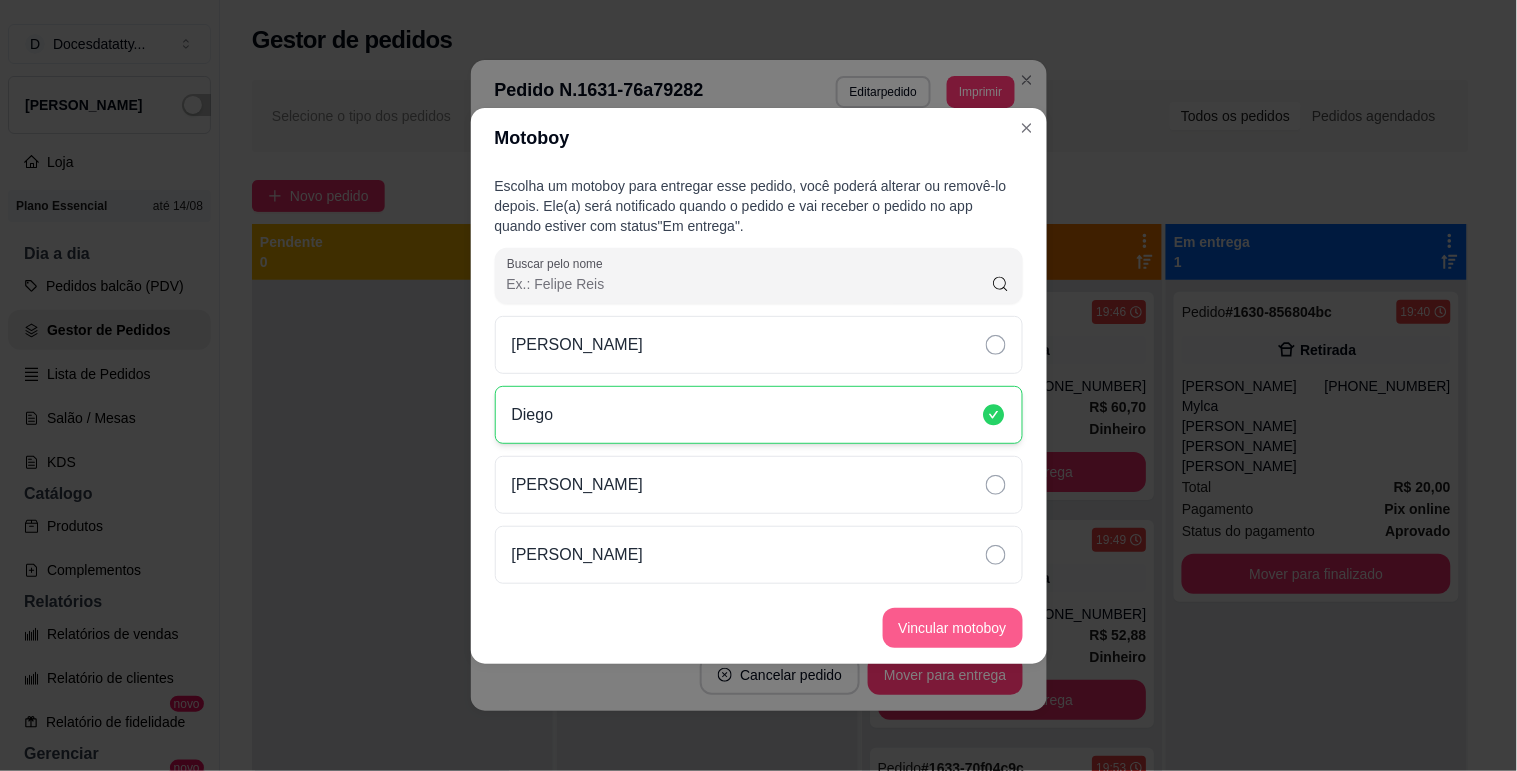 click on "Vincular motoboy" at bounding box center (953, 628) 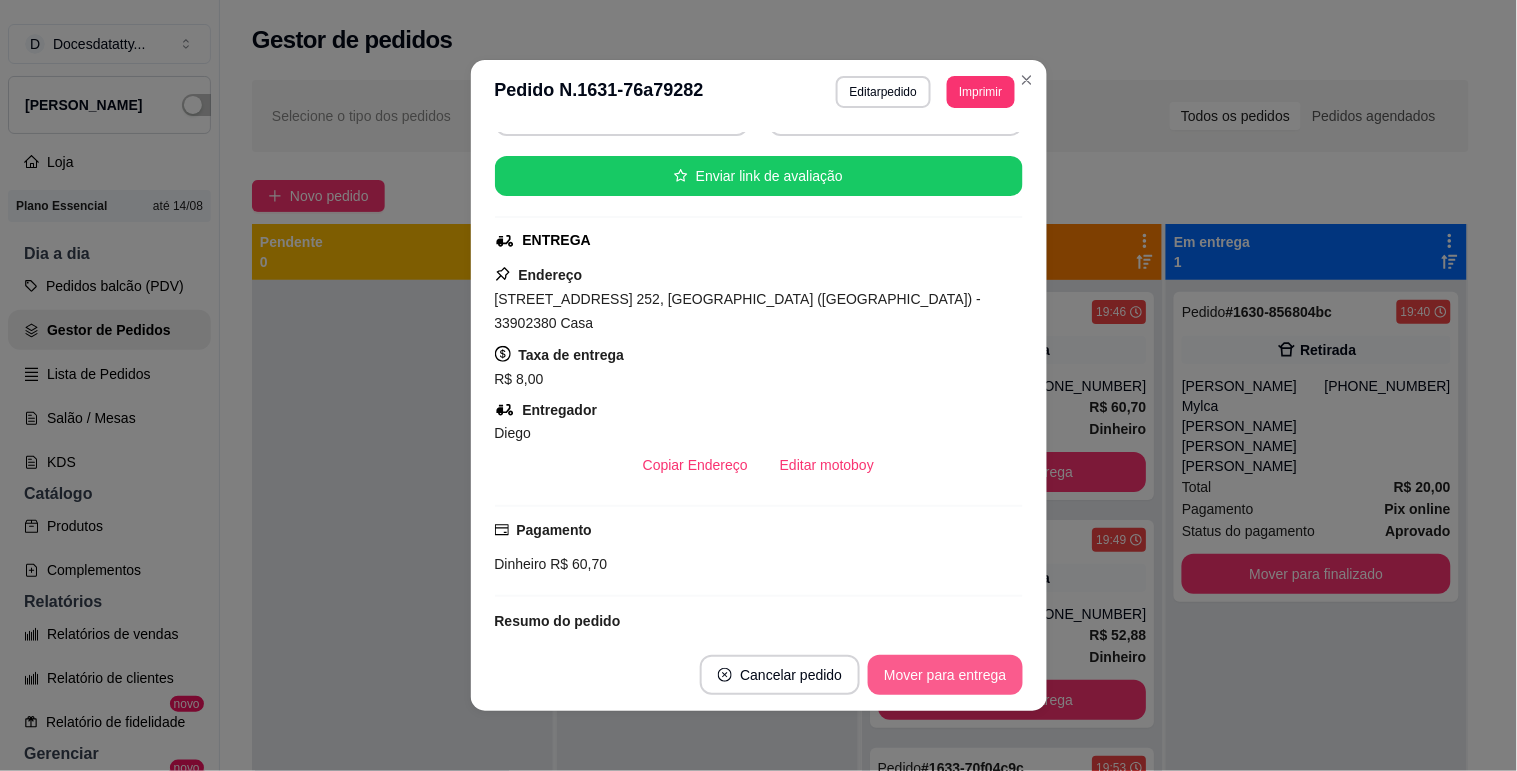 click on "Mover para entrega" at bounding box center [945, 675] 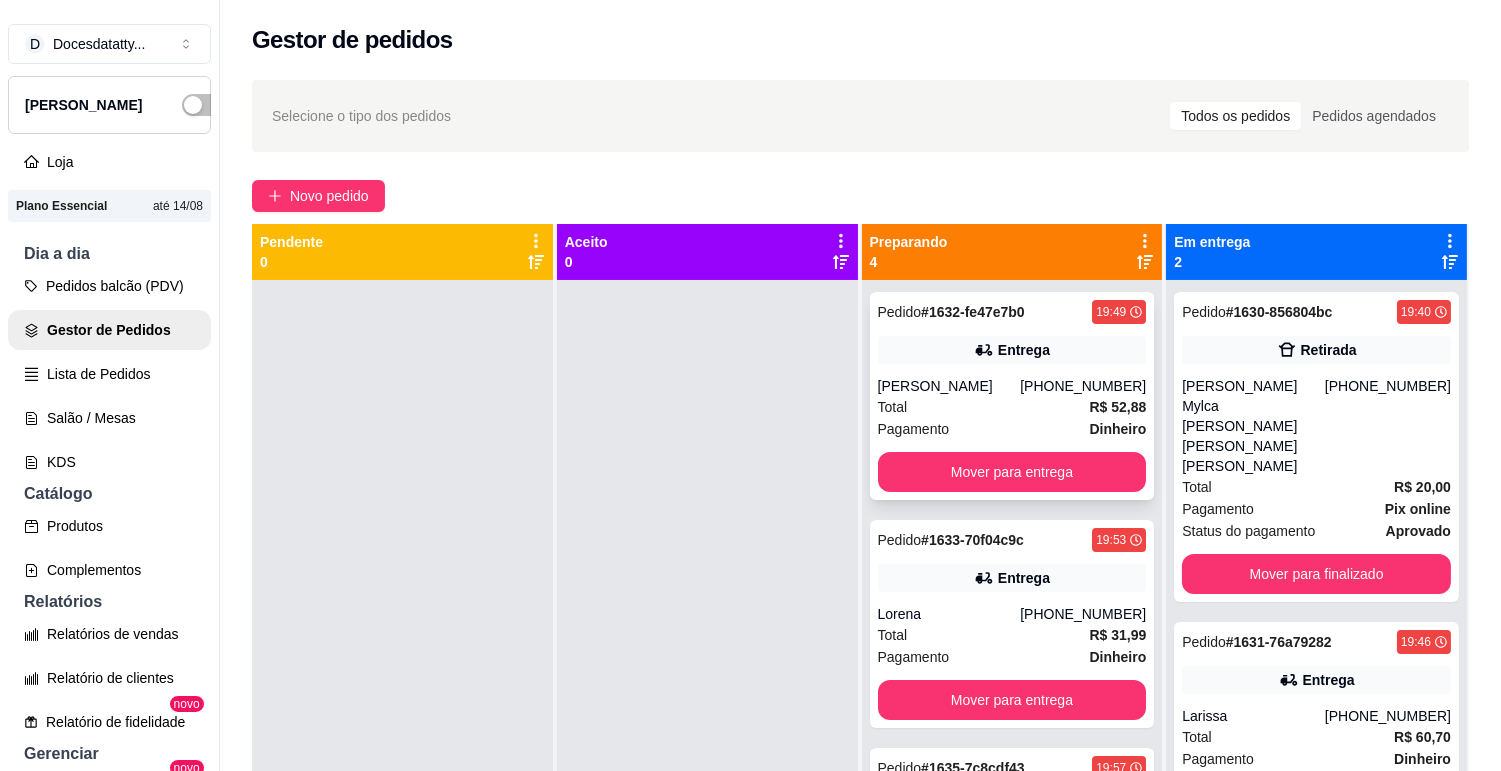 click on "Matheus" at bounding box center [949, 386] 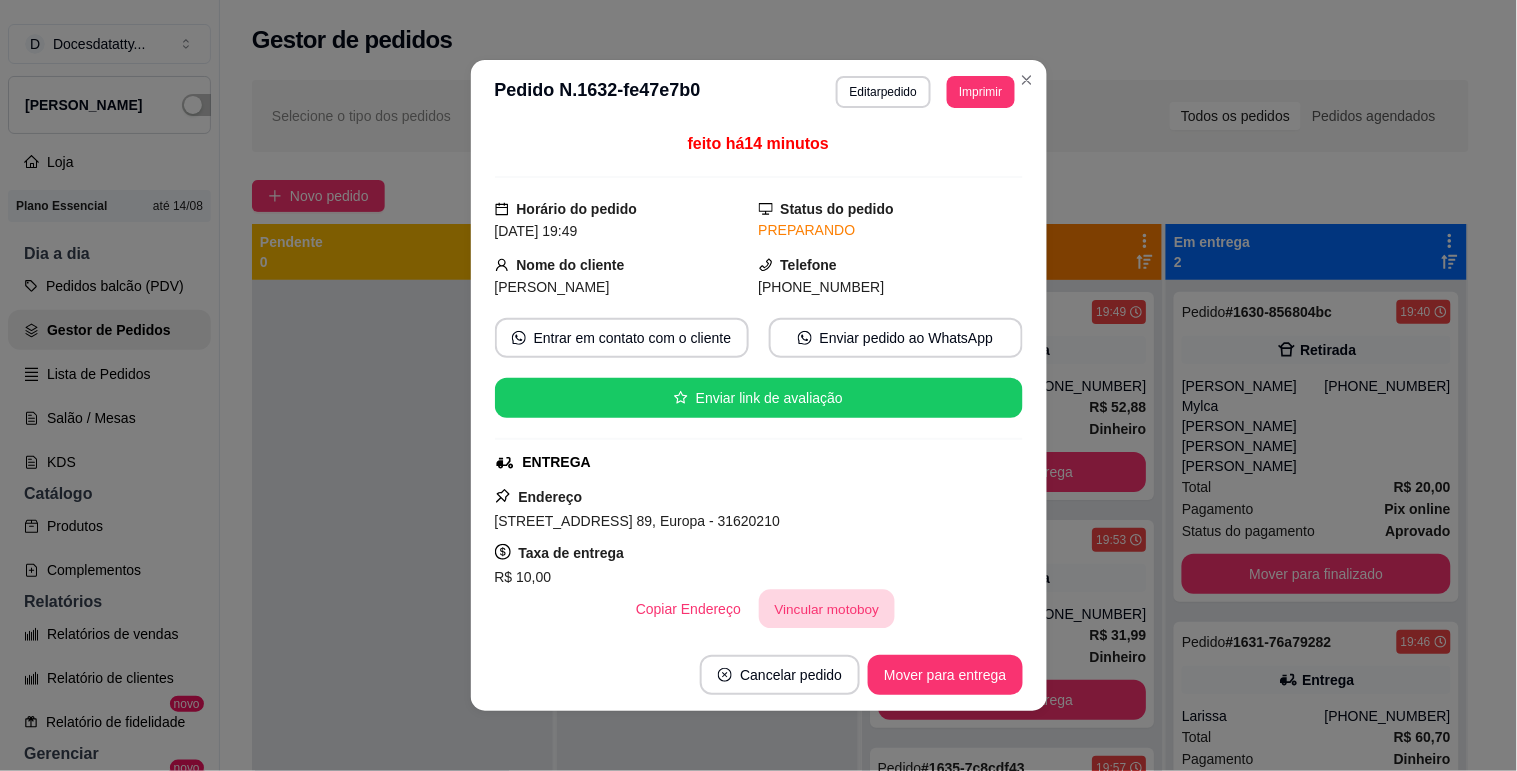 click on "Vincular motoboy" at bounding box center (827, 609) 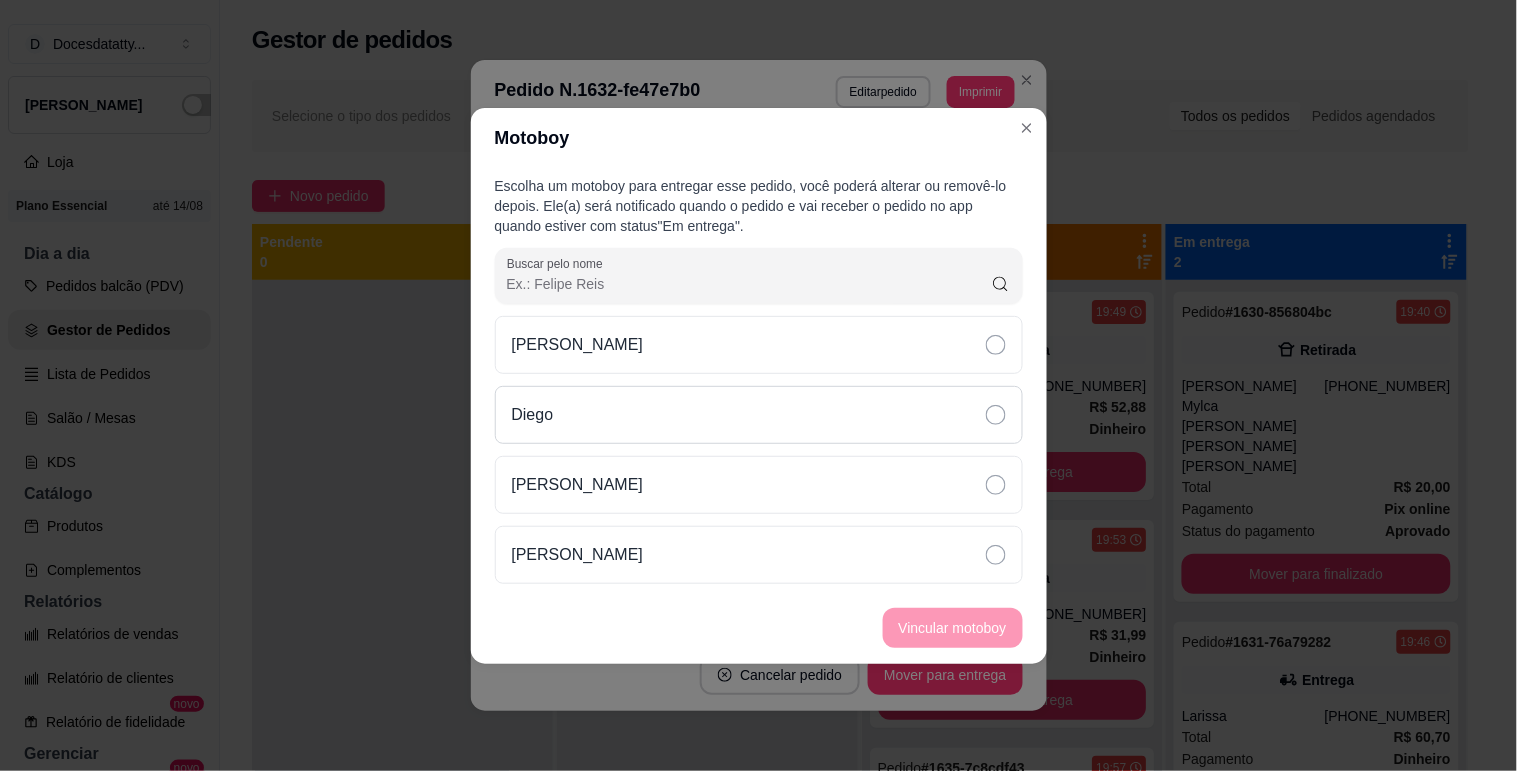 click on "Diego" at bounding box center [759, 415] 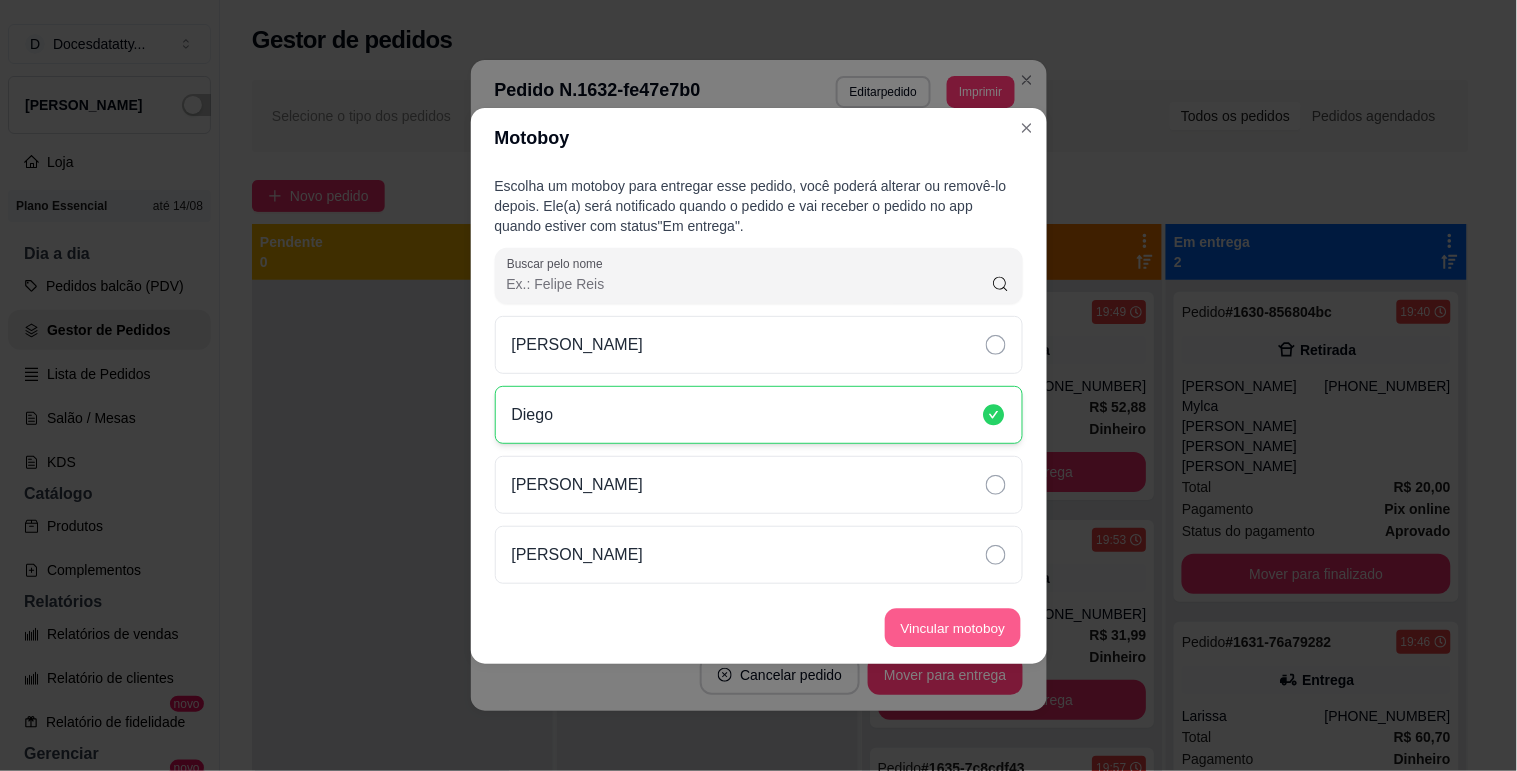 click on "Vincular motoboy" at bounding box center (953, 627) 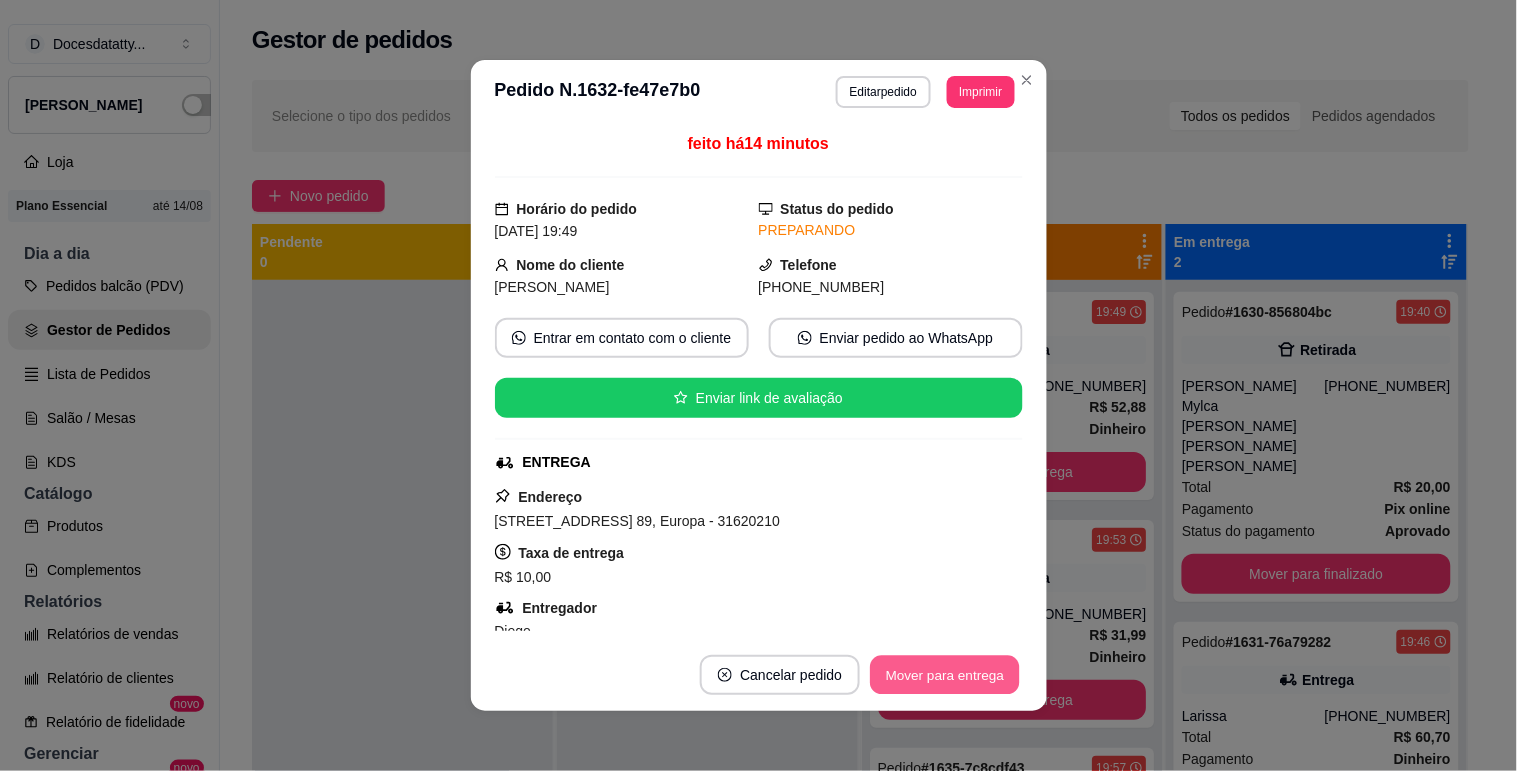 click on "Mover para entrega" at bounding box center (946, 675) 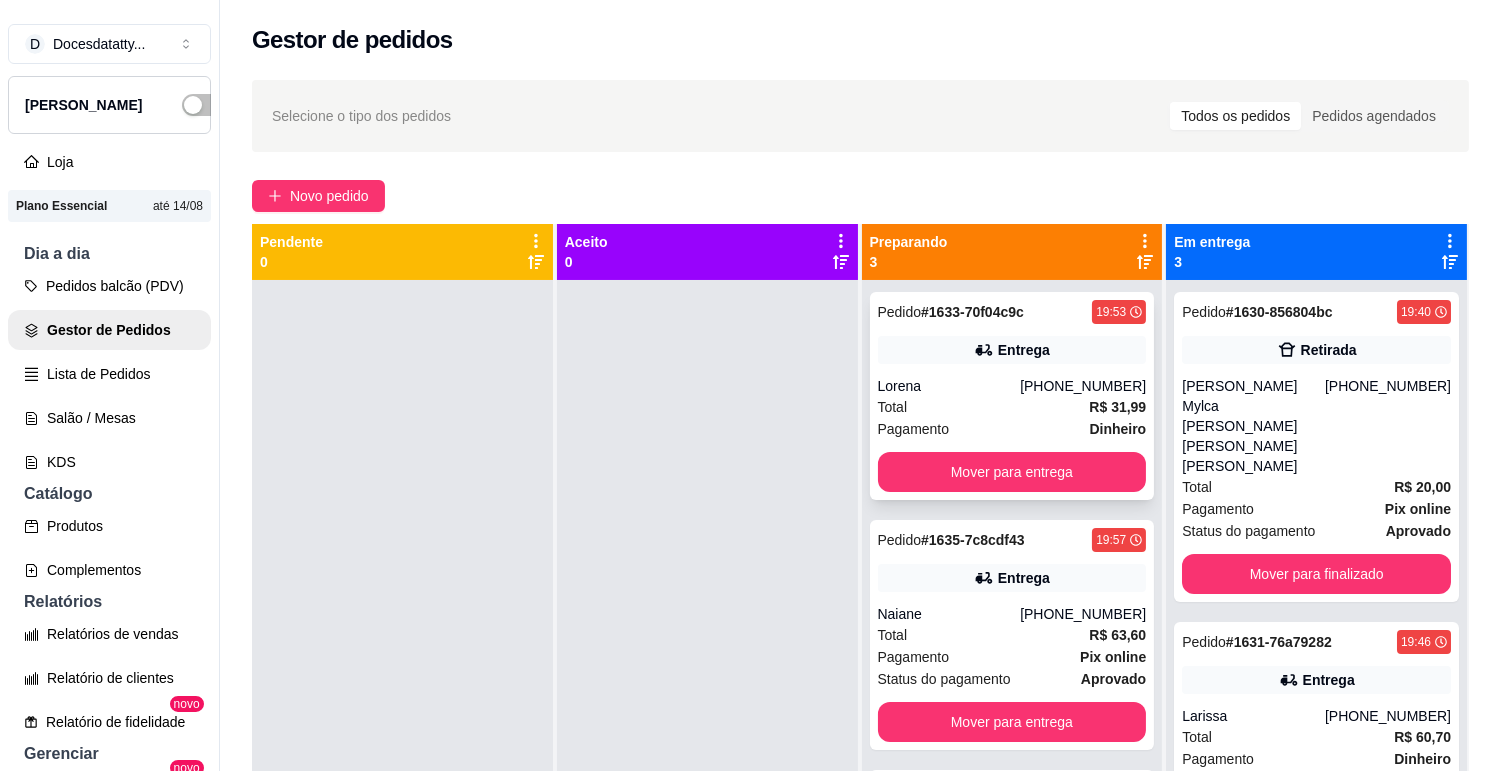 click on "Pedido  # 1633-70f04c9c 19:53 Entrega Lorena  (31) 98203-8368 Total R$ 31,99 Pagamento Dinheiro Mover para entrega" at bounding box center [1012, 396] 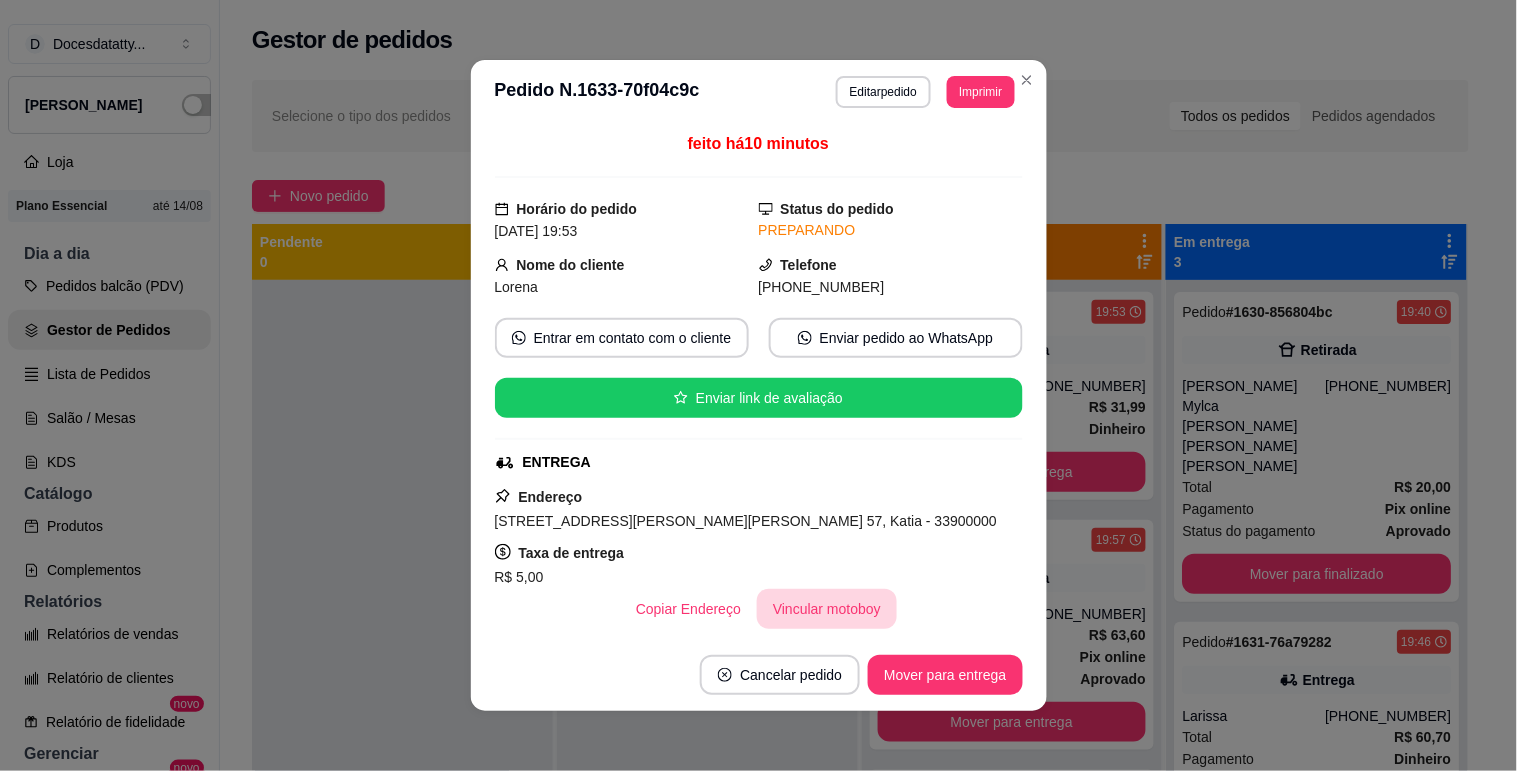 click on "Vincular motoboy" at bounding box center [827, 609] 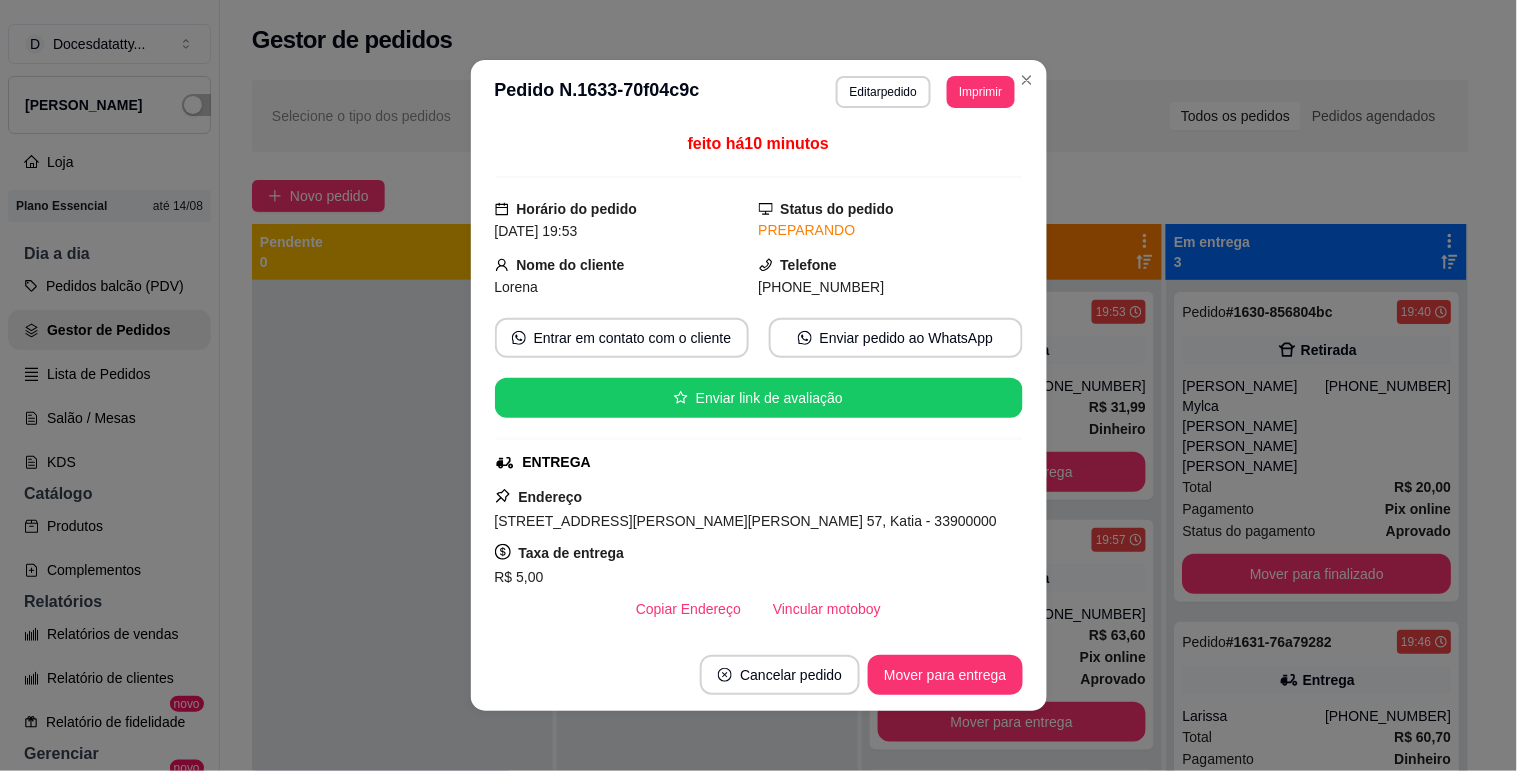 click on "[PERSON_NAME]" at bounding box center [578, 345] 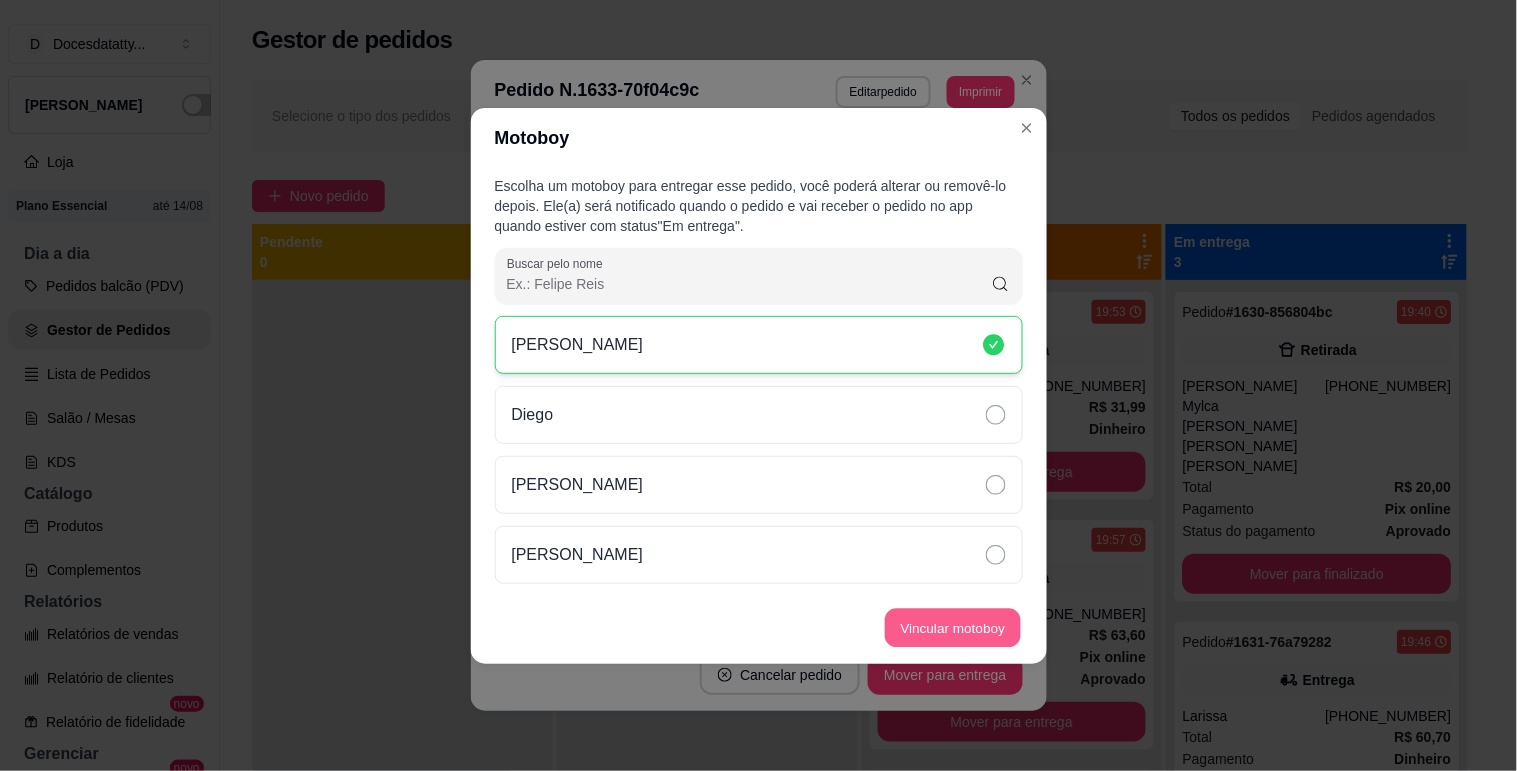 click on "Vincular motoboy" at bounding box center (953, 627) 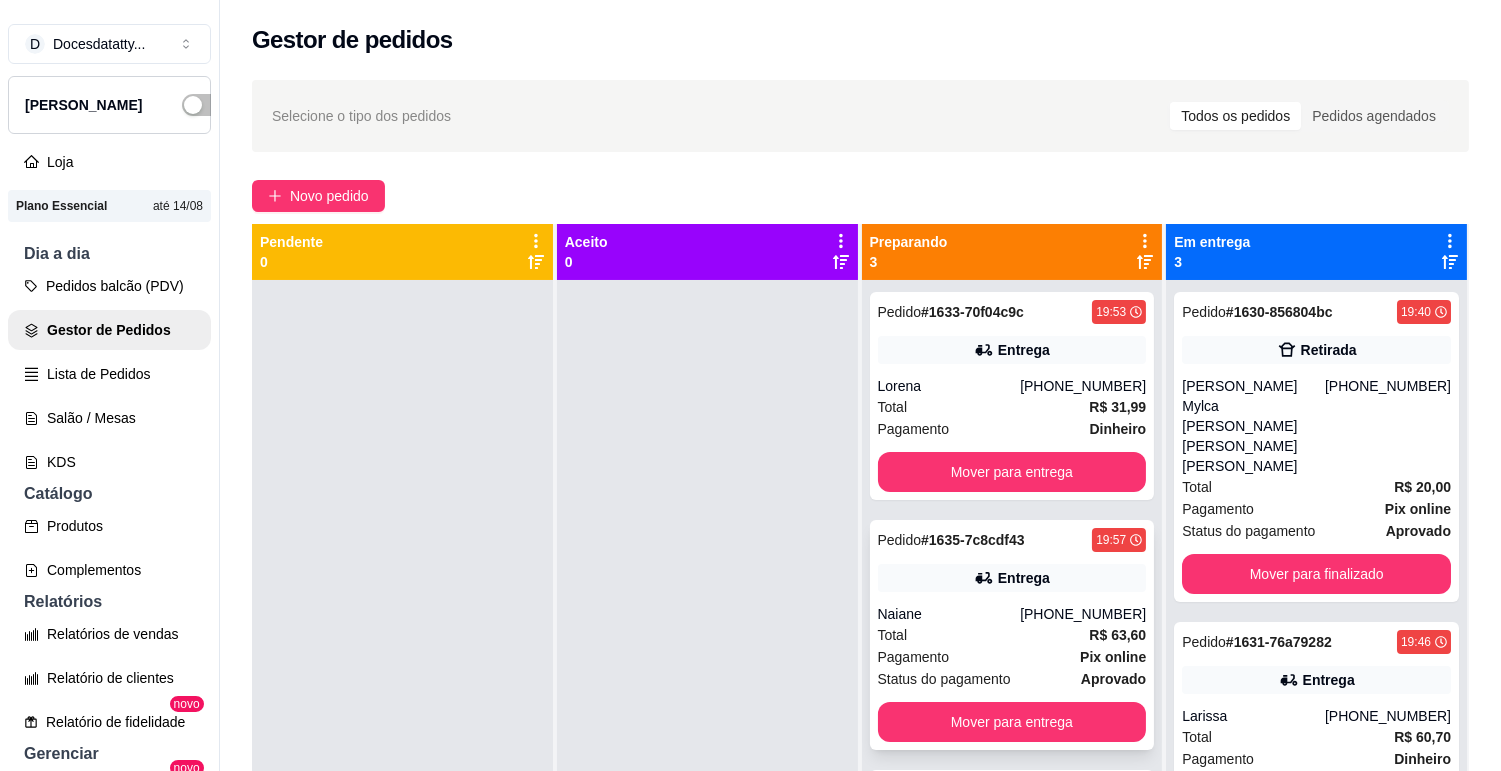 click on "Pedido  # 1635-7c8cdf43 19:57 Entrega Naiane (31) 98025-3678 Total R$ 63,60 Pagamento Pix online Status do pagamento aprovado Mover para entrega" at bounding box center (1012, 635) 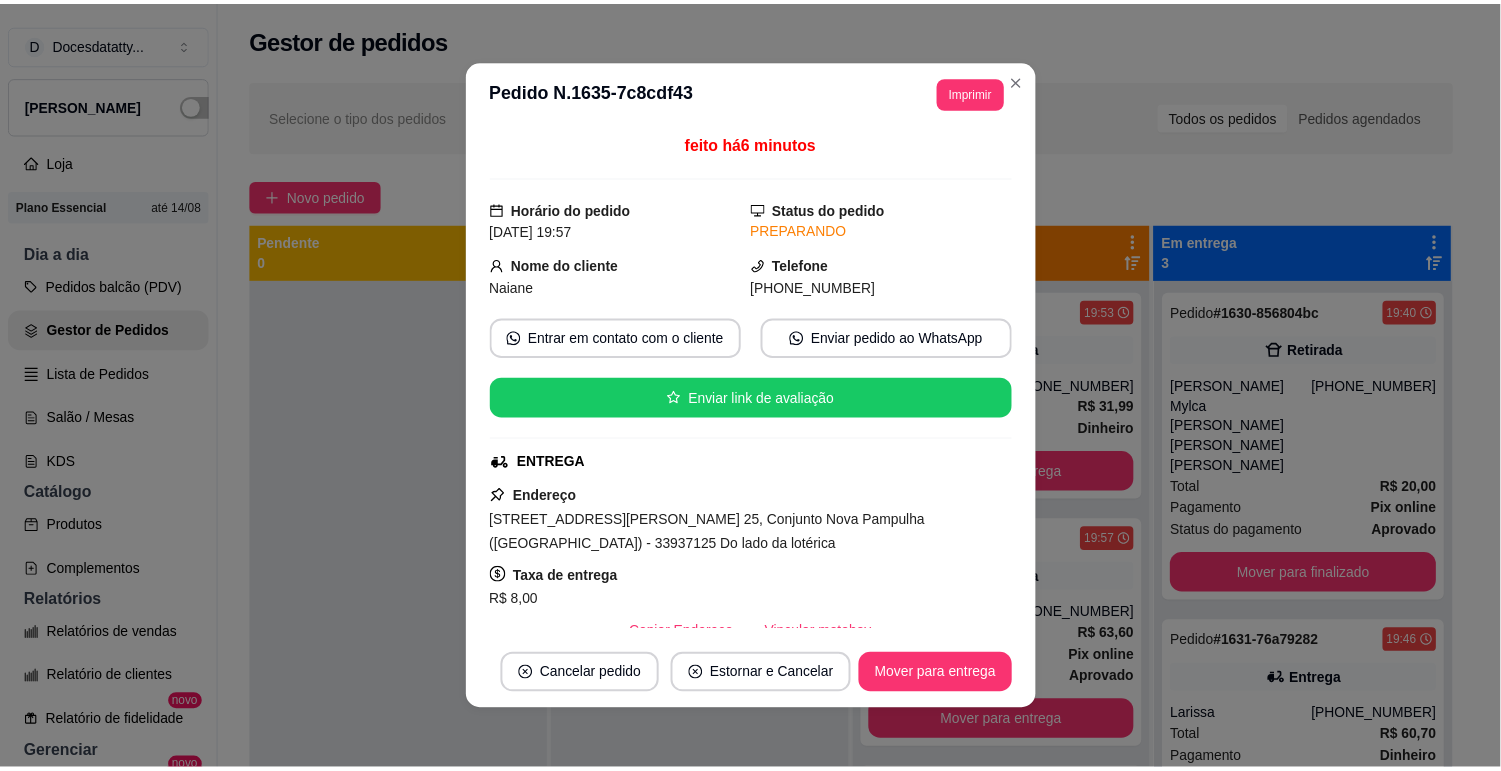 scroll, scrollTop: 111, scrollLeft: 0, axis: vertical 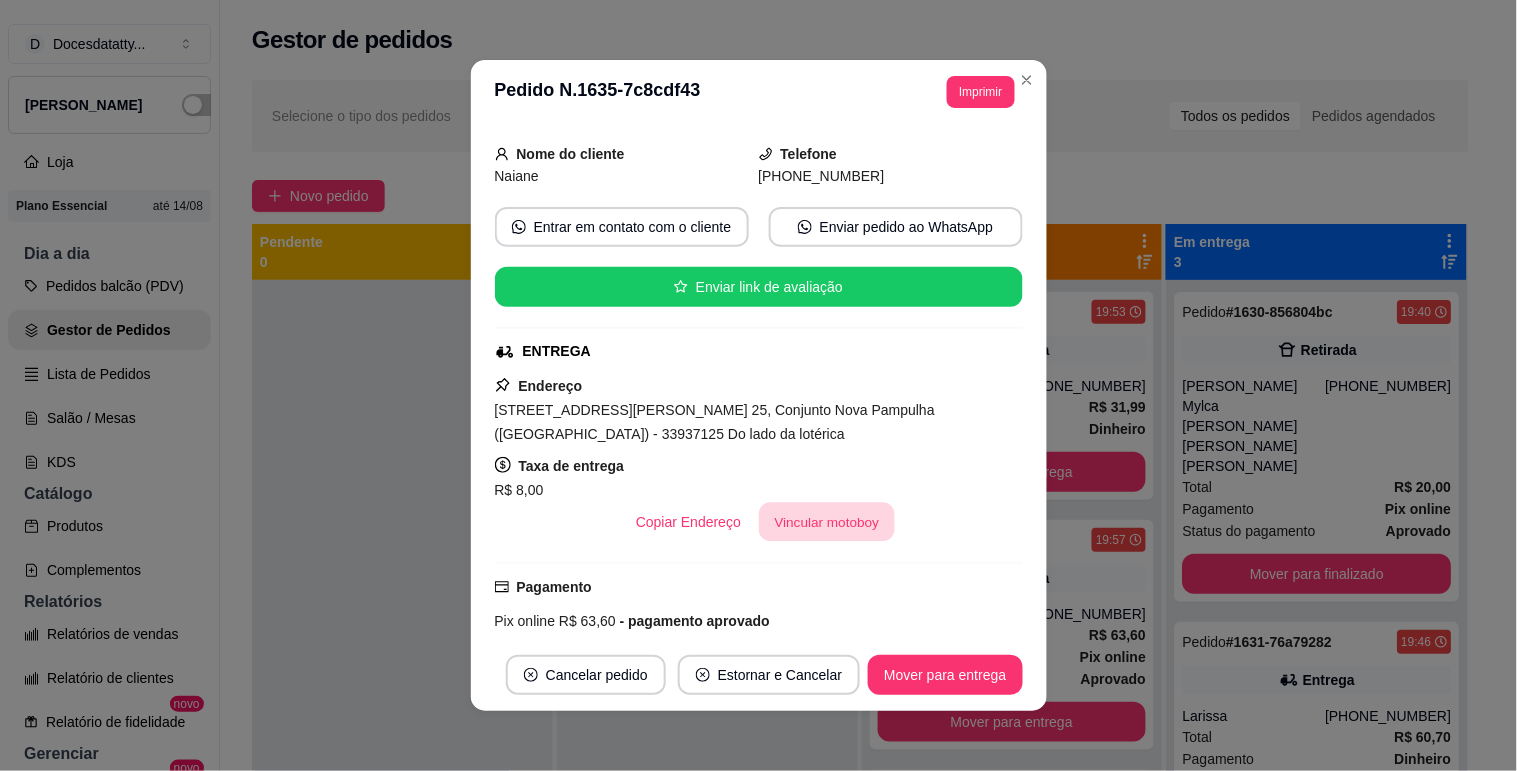click on "Vincular motoboy" at bounding box center (827, 522) 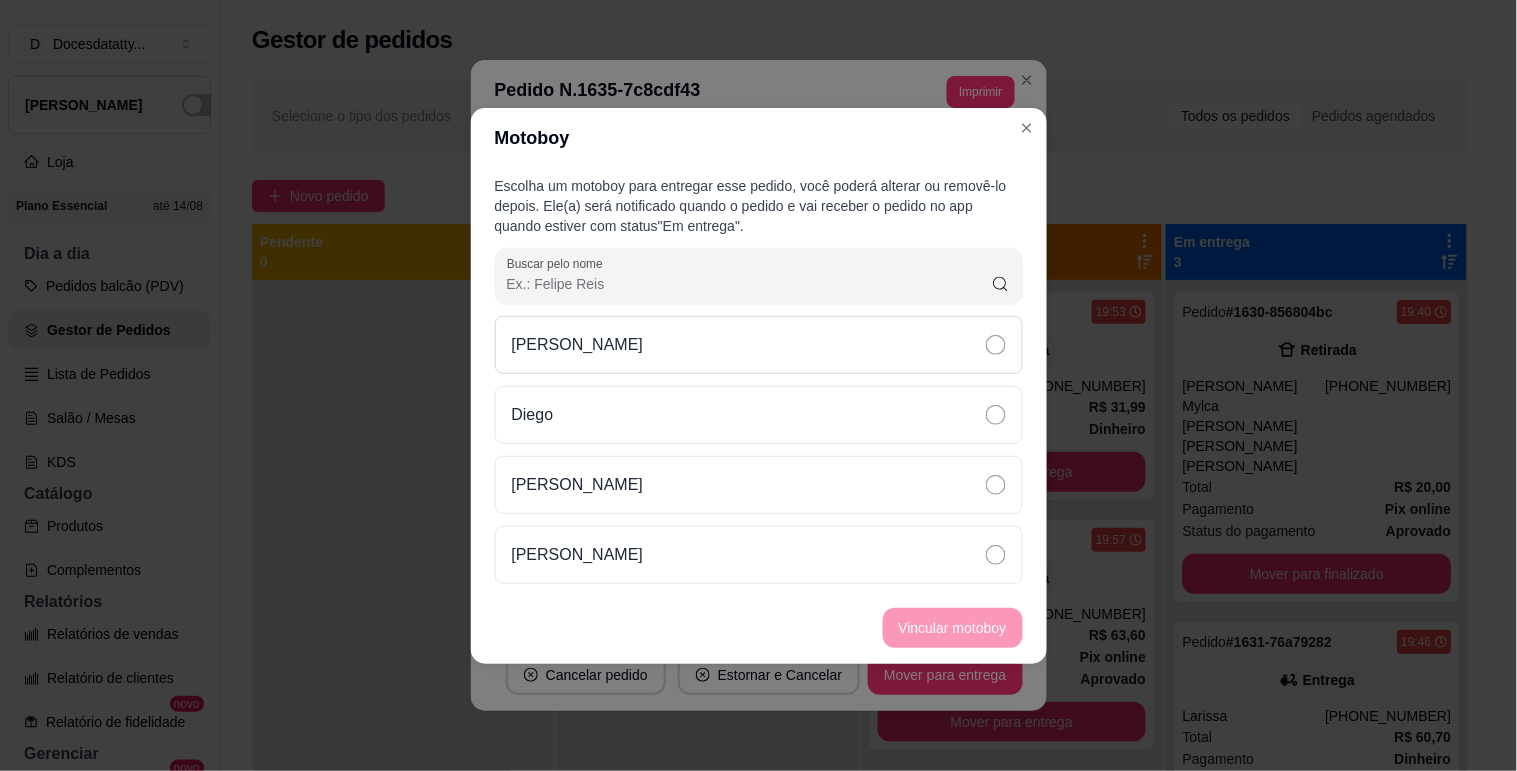 click on "[PERSON_NAME]" at bounding box center (578, 345) 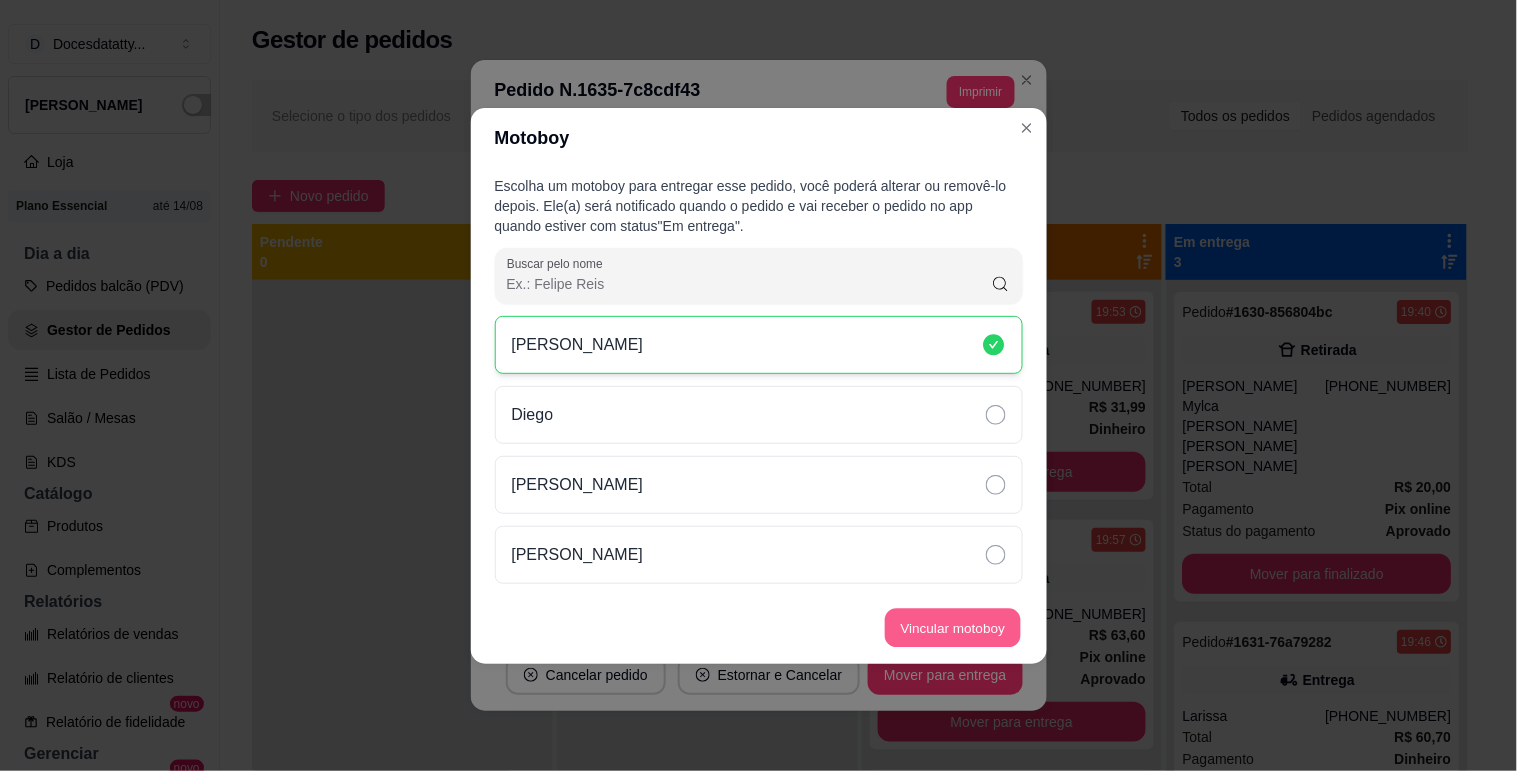 click on "Vincular motoboy" at bounding box center [953, 627] 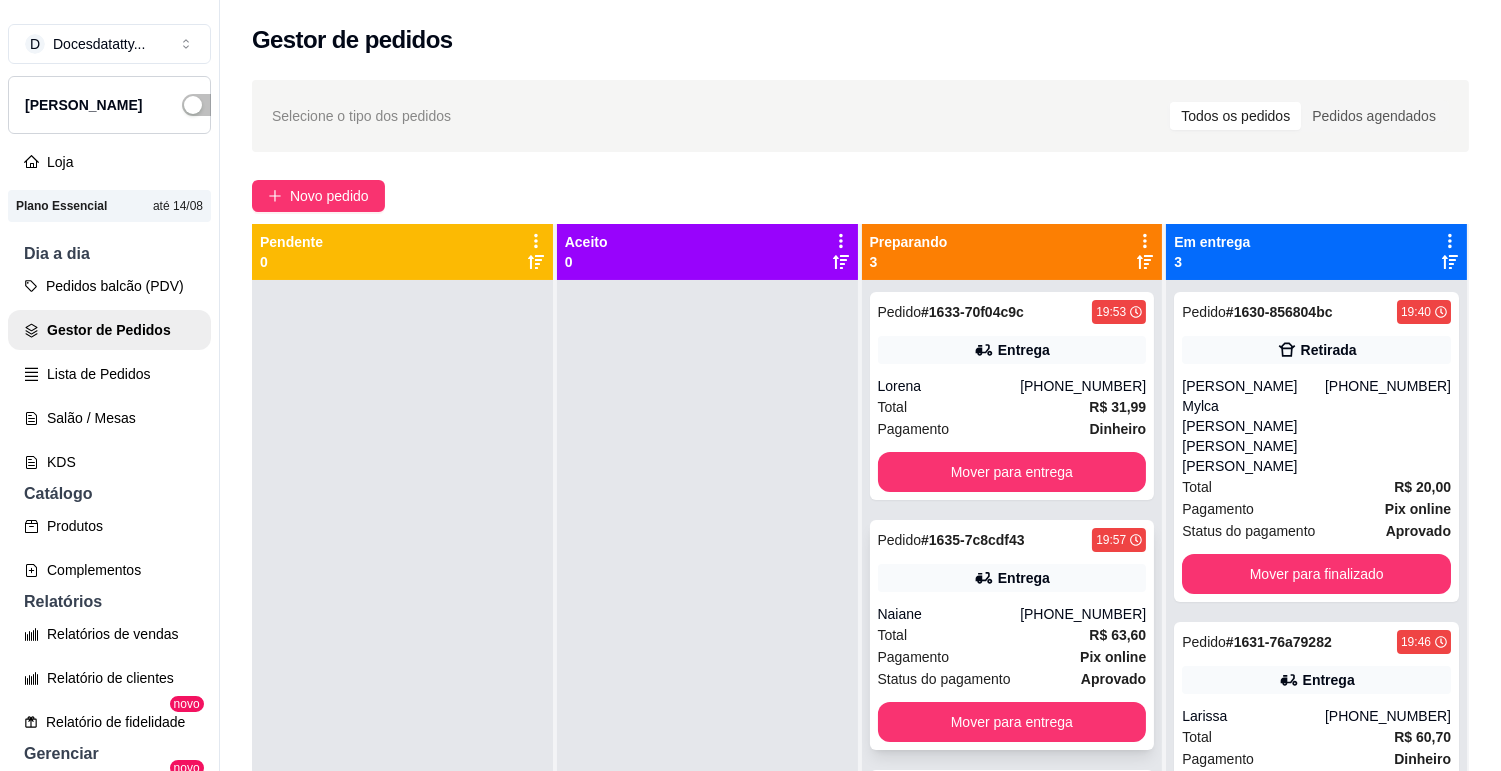 scroll, scrollTop: 55, scrollLeft: 0, axis: vertical 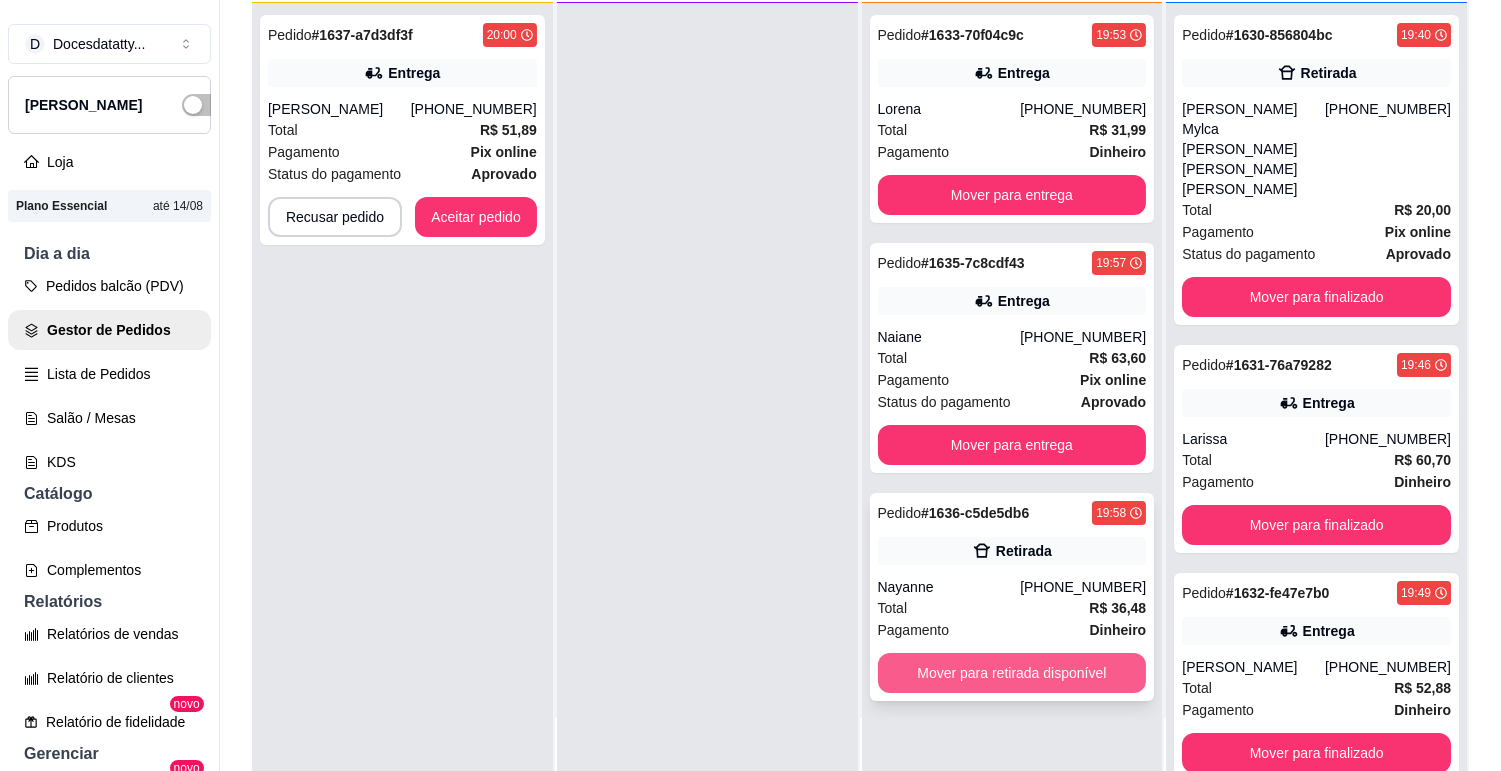 click on "Mover para retirada disponível" at bounding box center (1012, 673) 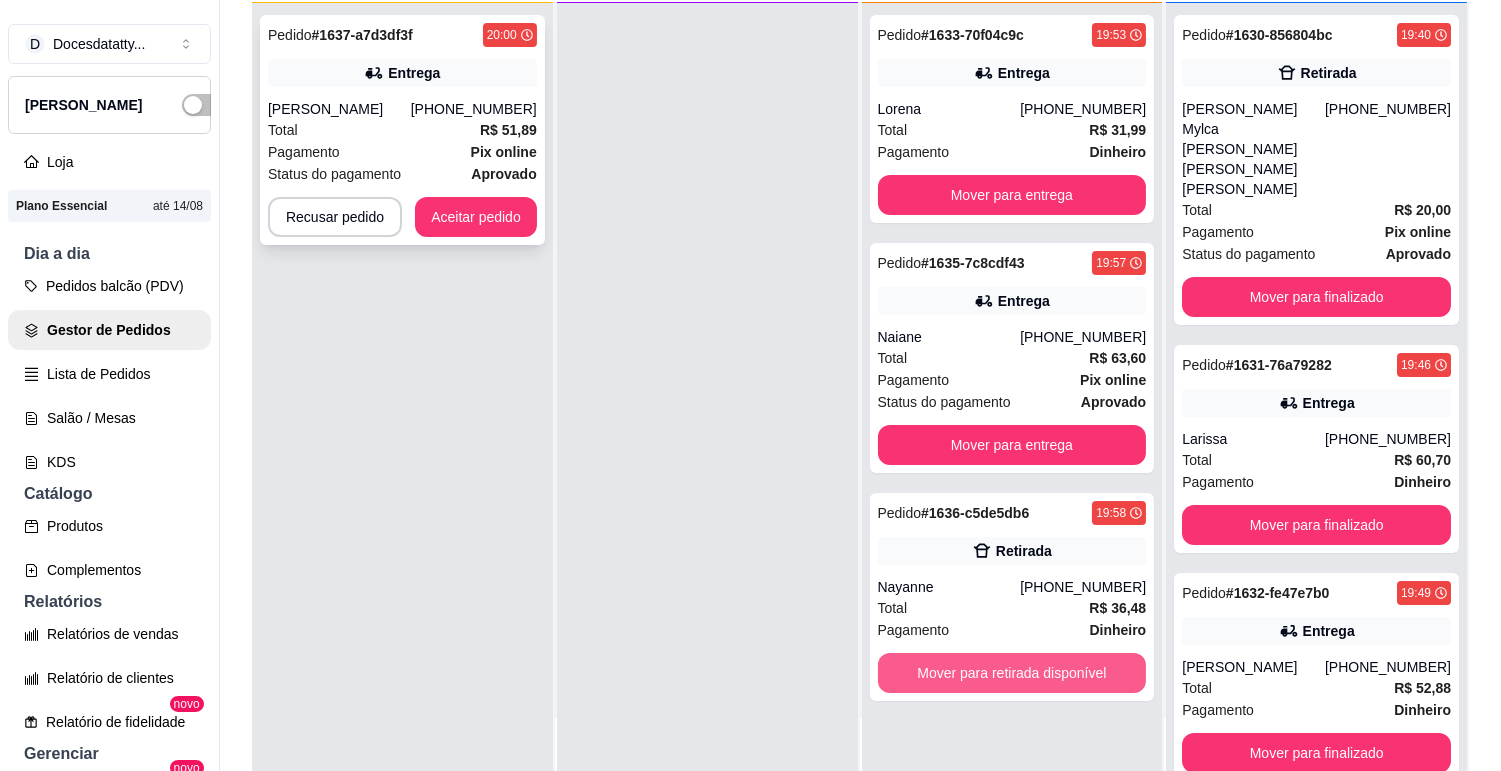 click on "Total R$ 51,89" at bounding box center (402, 130) 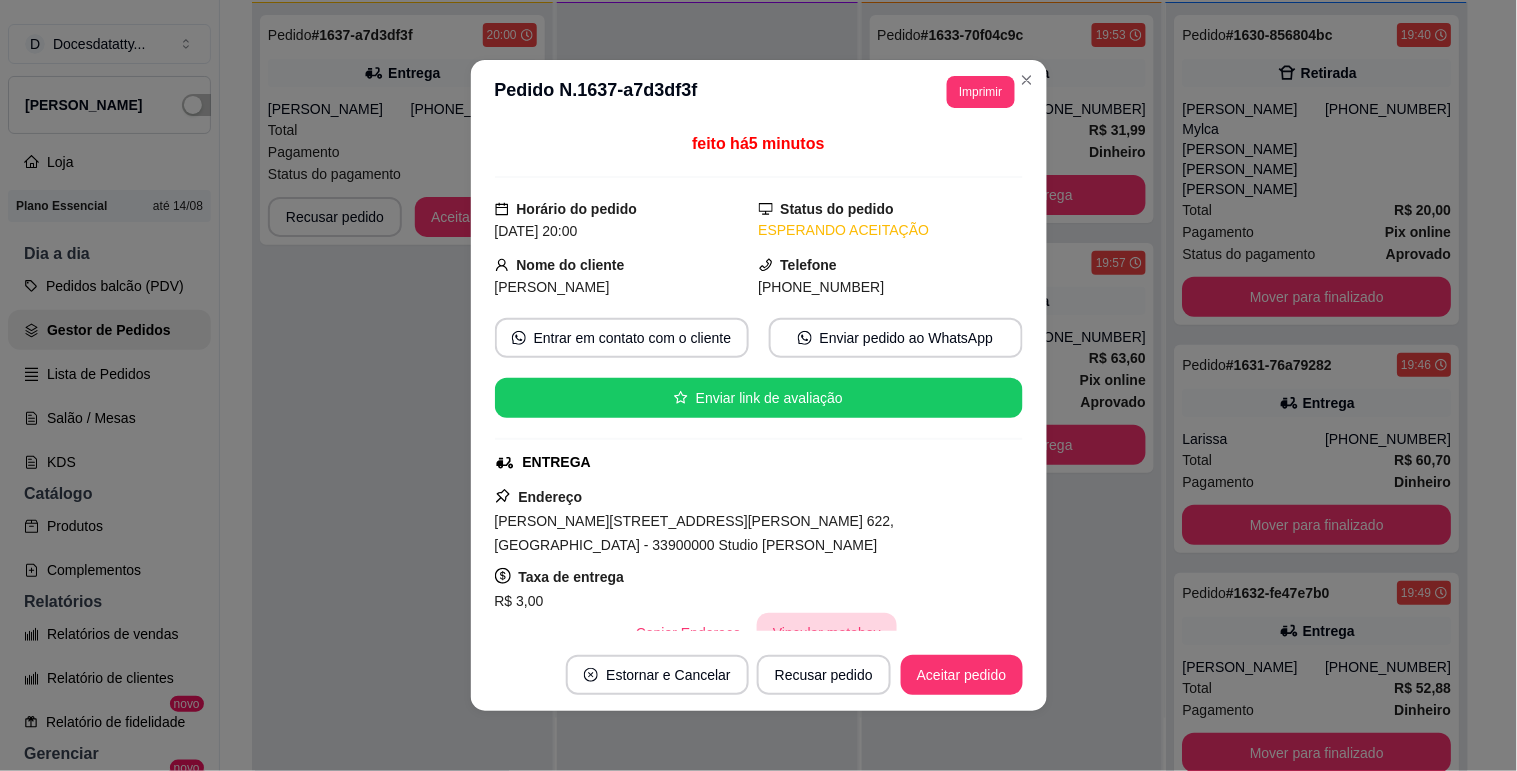 click on "Vincular motoboy" at bounding box center [827, 633] 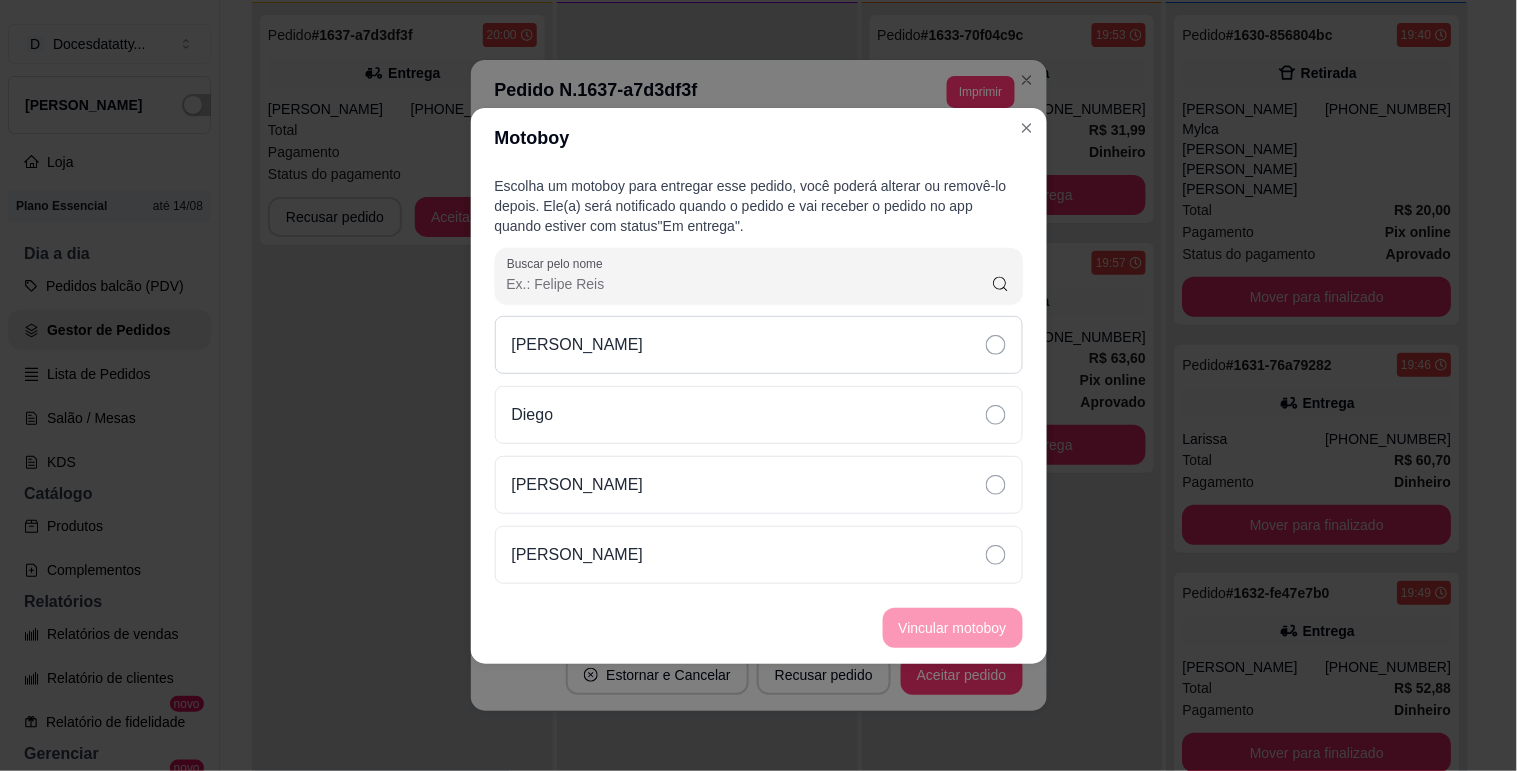 click on "[PERSON_NAME]" at bounding box center [759, 345] 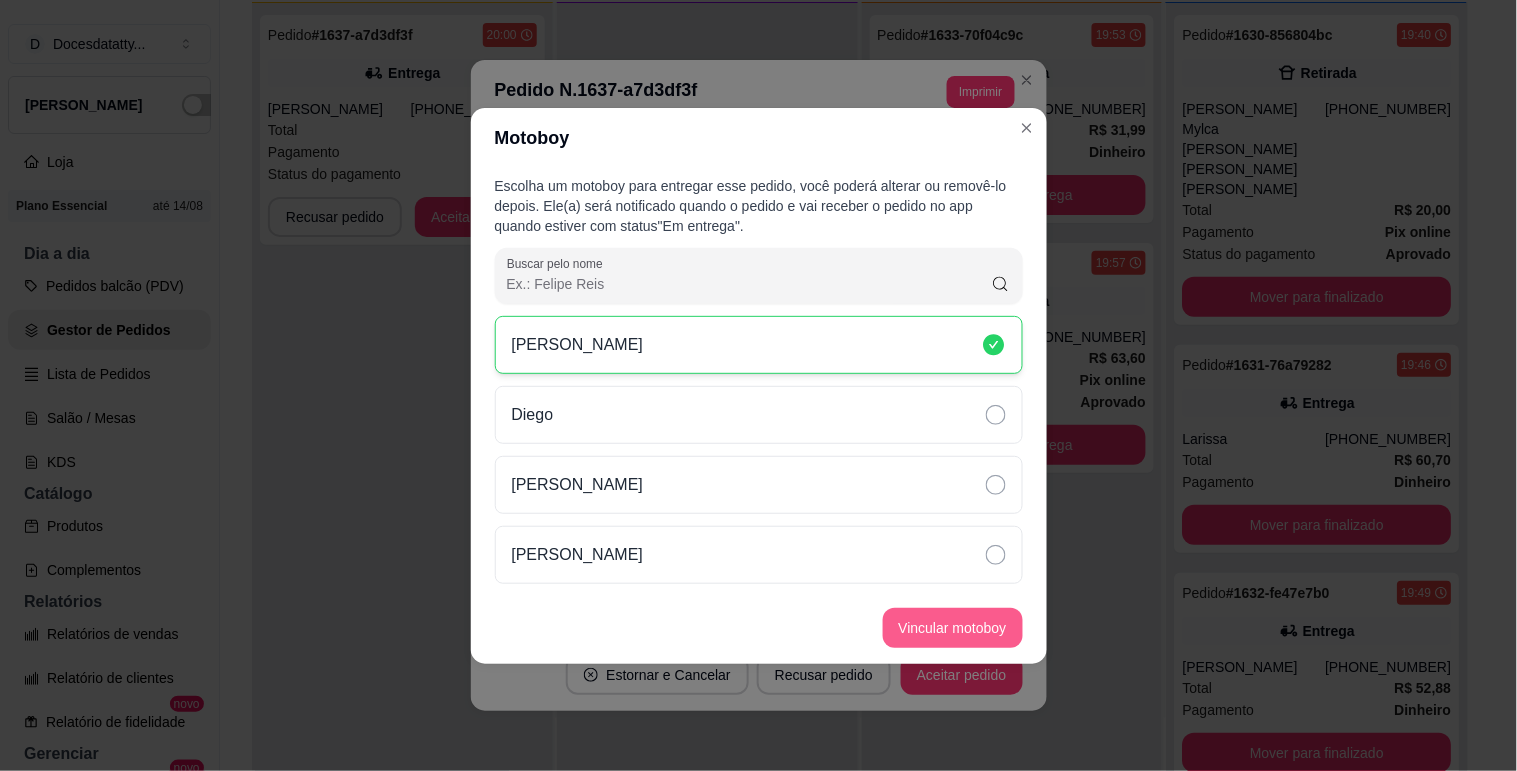 click on "Vincular motoboy" at bounding box center (953, 628) 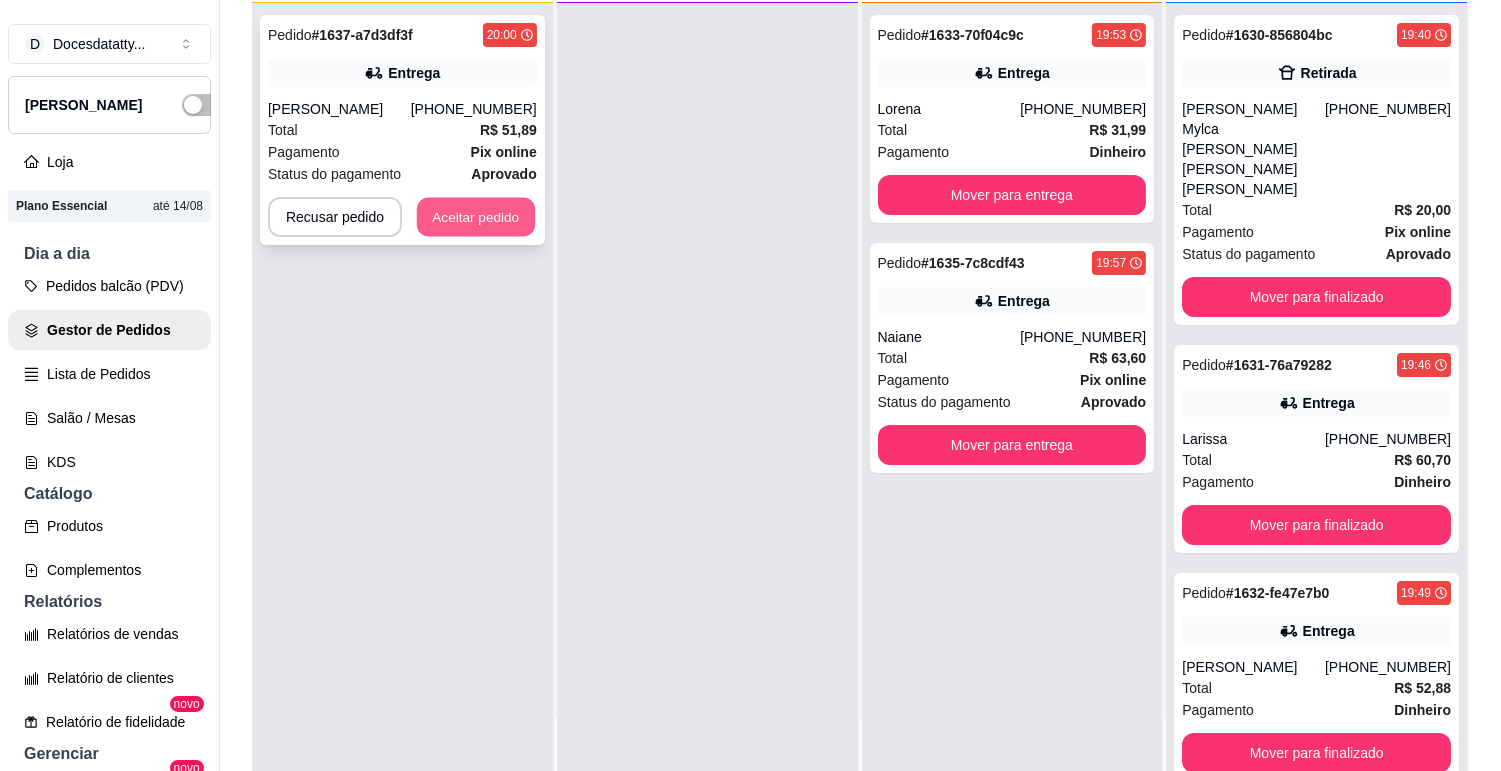 click on "Aceitar pedido" at bounding box center [476, 217] 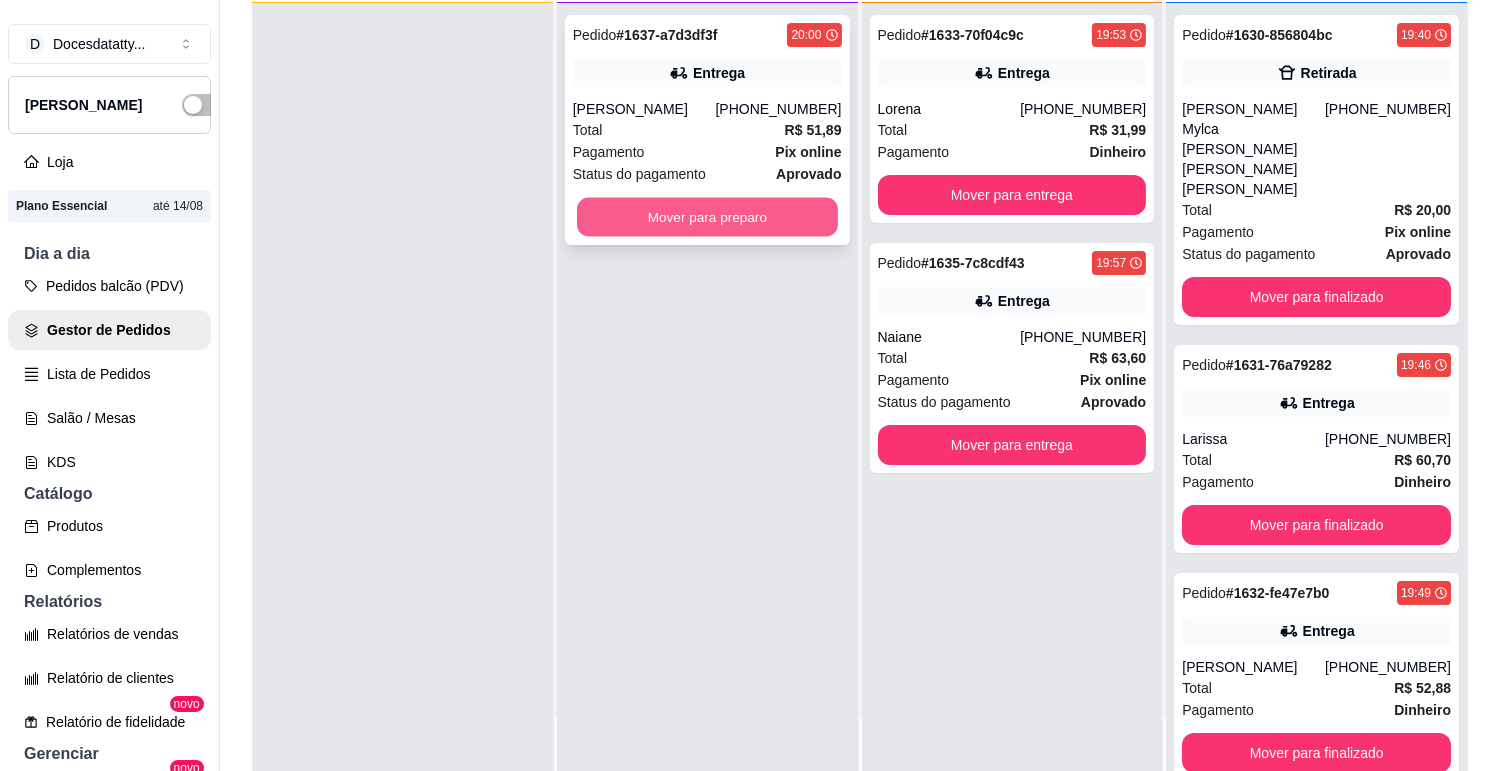 click on "Mover para preparo" at bounding box center [707, 217] 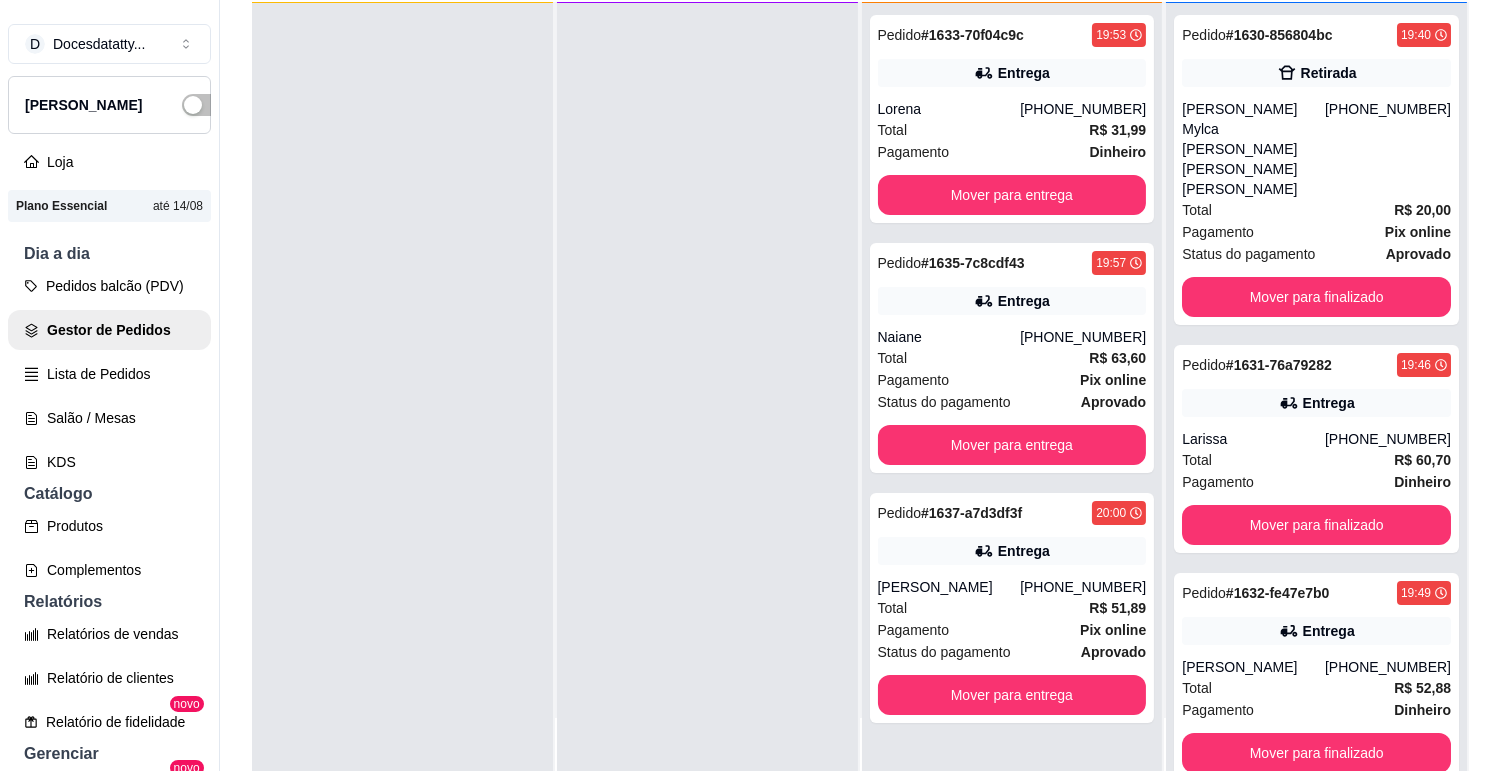 scroll, scrollTop: 0, scrollLeft: 0, axis: both 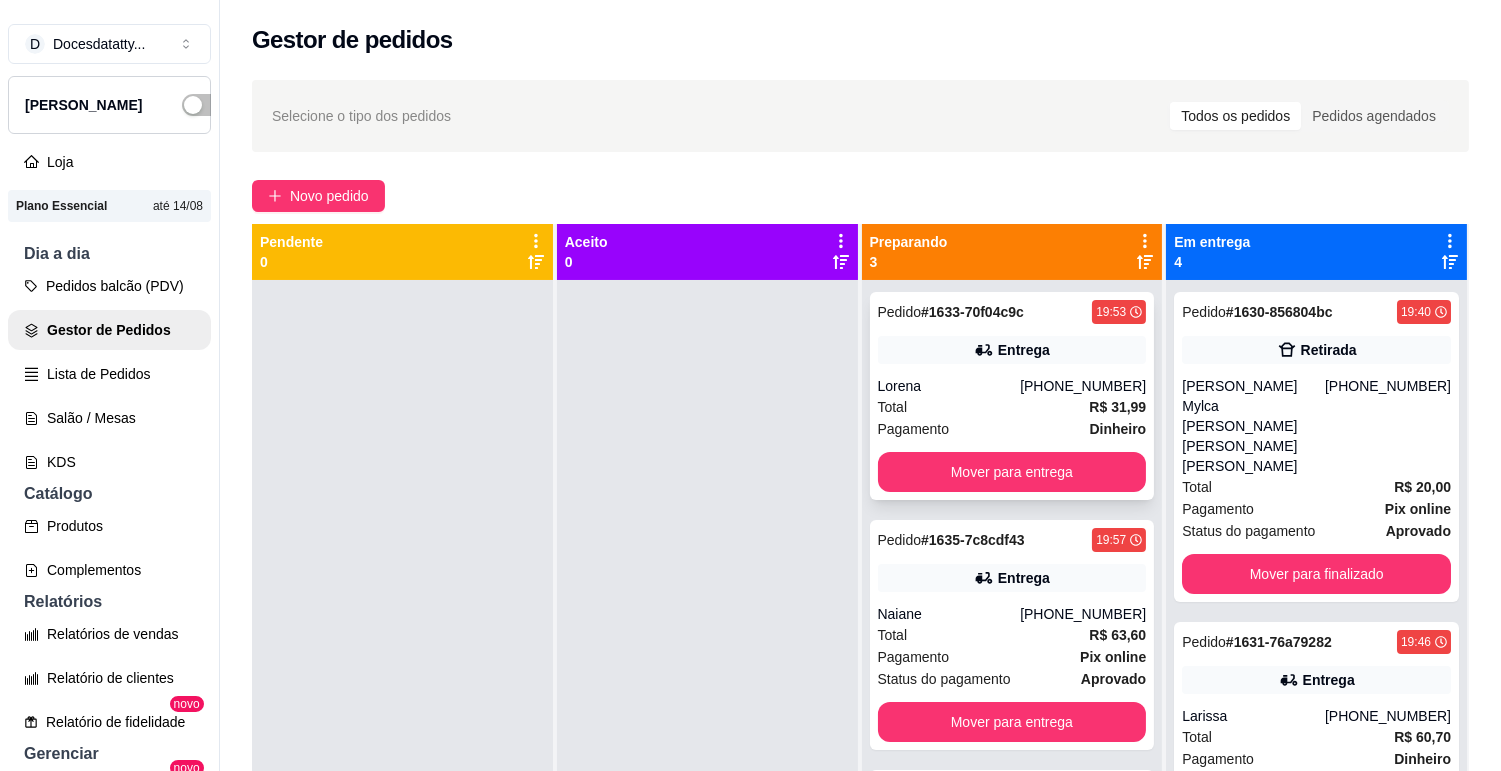 click on "Lorena" at bounding box center (949, 386) 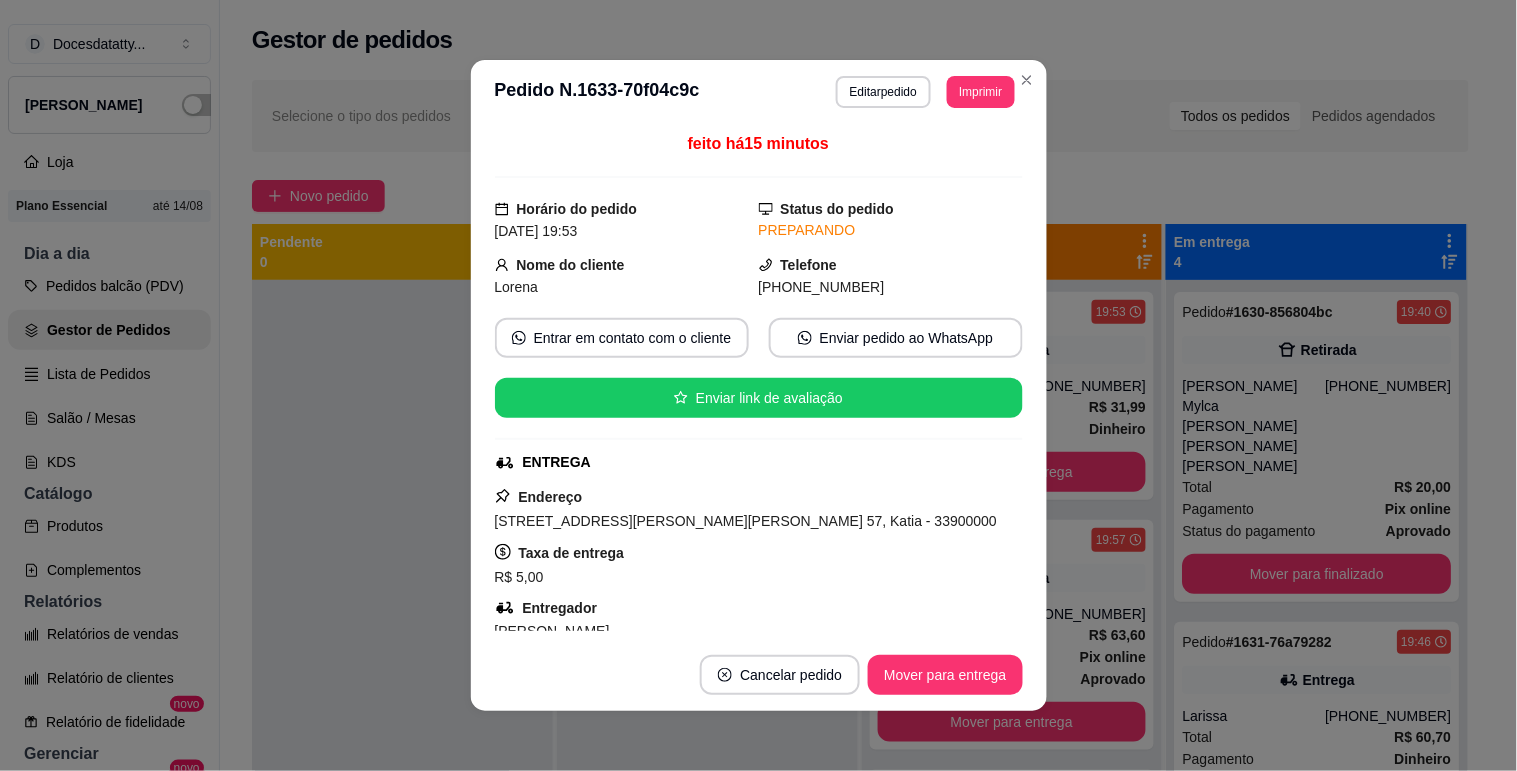 scroll, scrollTop: 222, scrollLeft: 0, axis: vertical 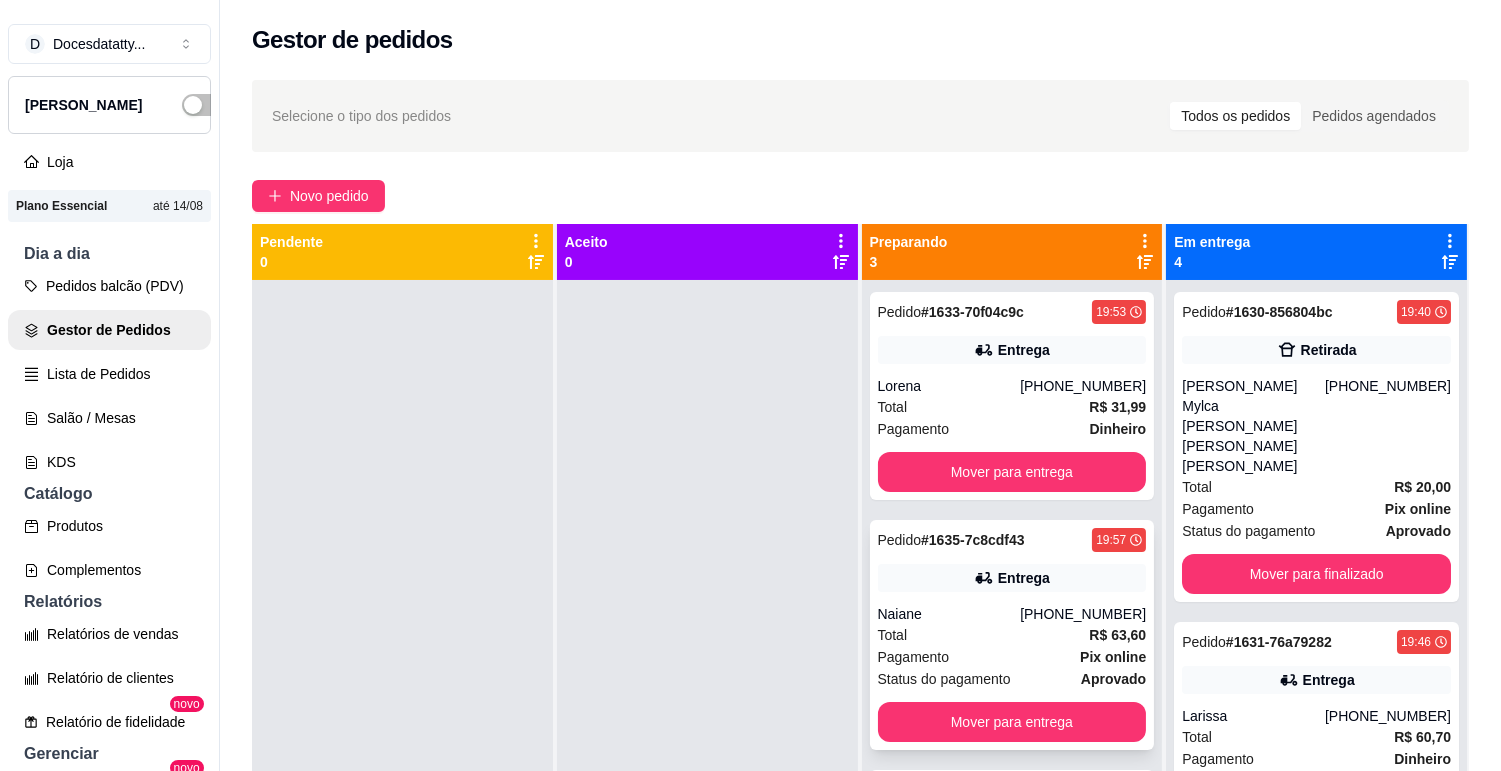 click on "Naiane" at bounding box center (949, 614) 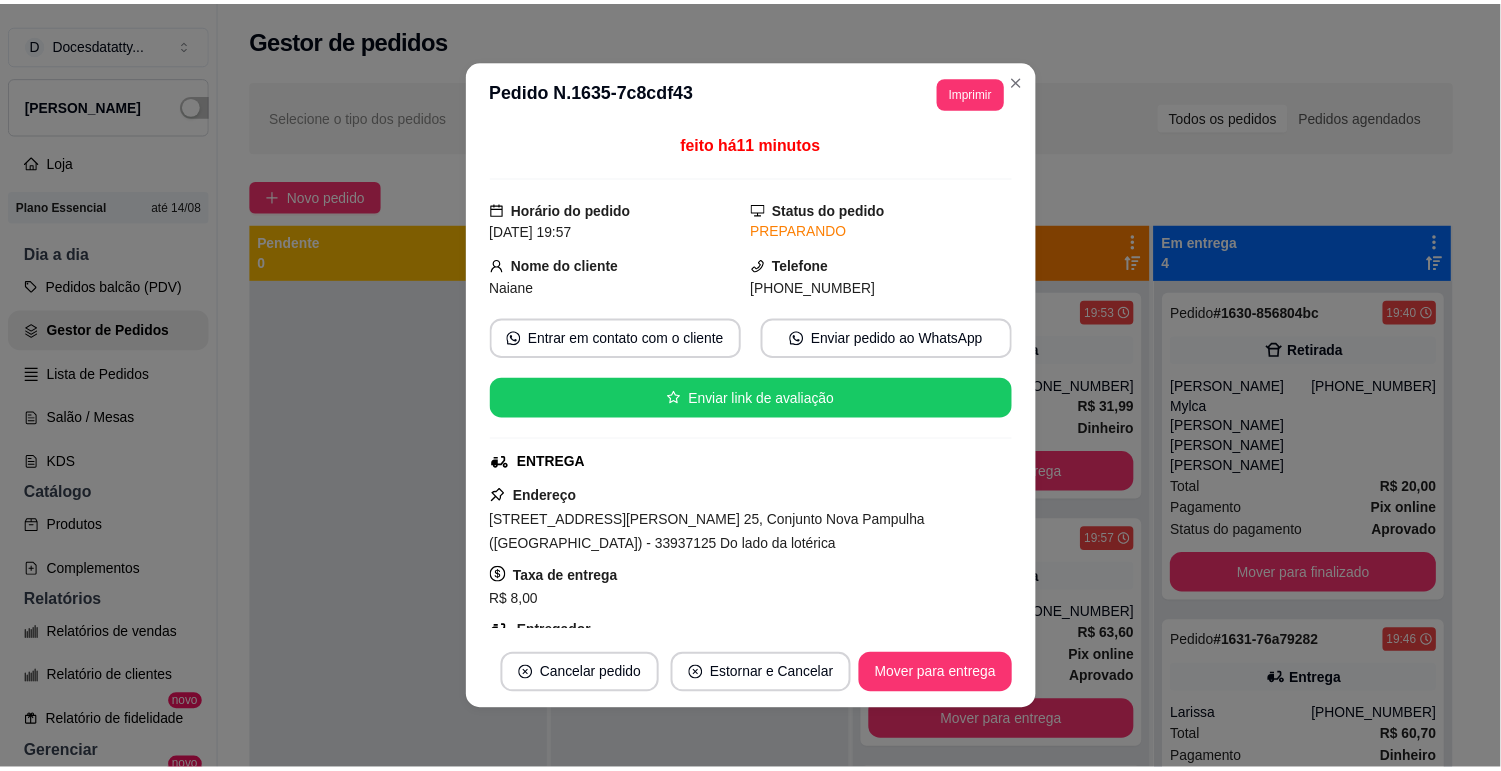scroll, scrollTop: 333, scrollLeft: 0, axis: vertical 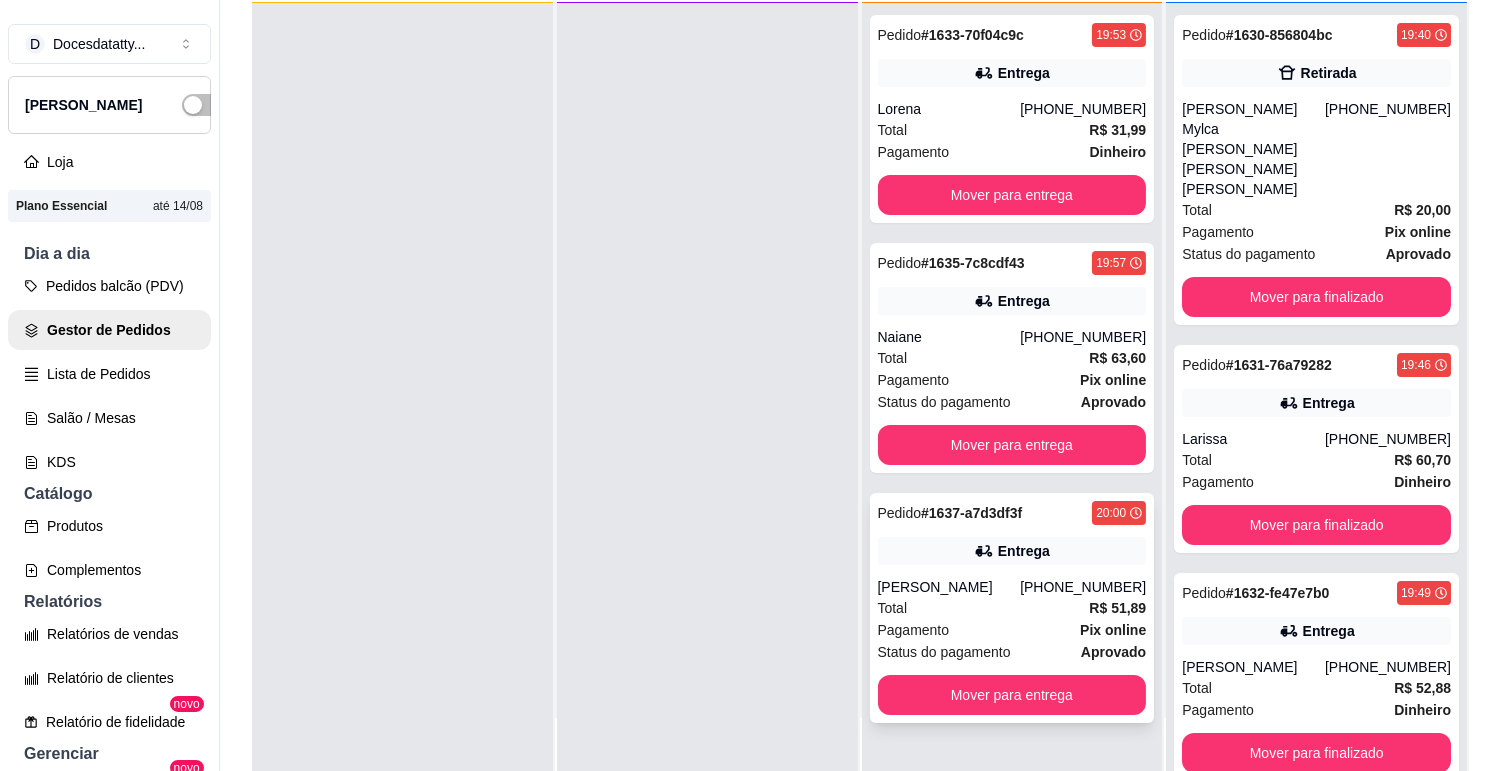 click on "Vitoria Torres" at bounding box center [949, 587] 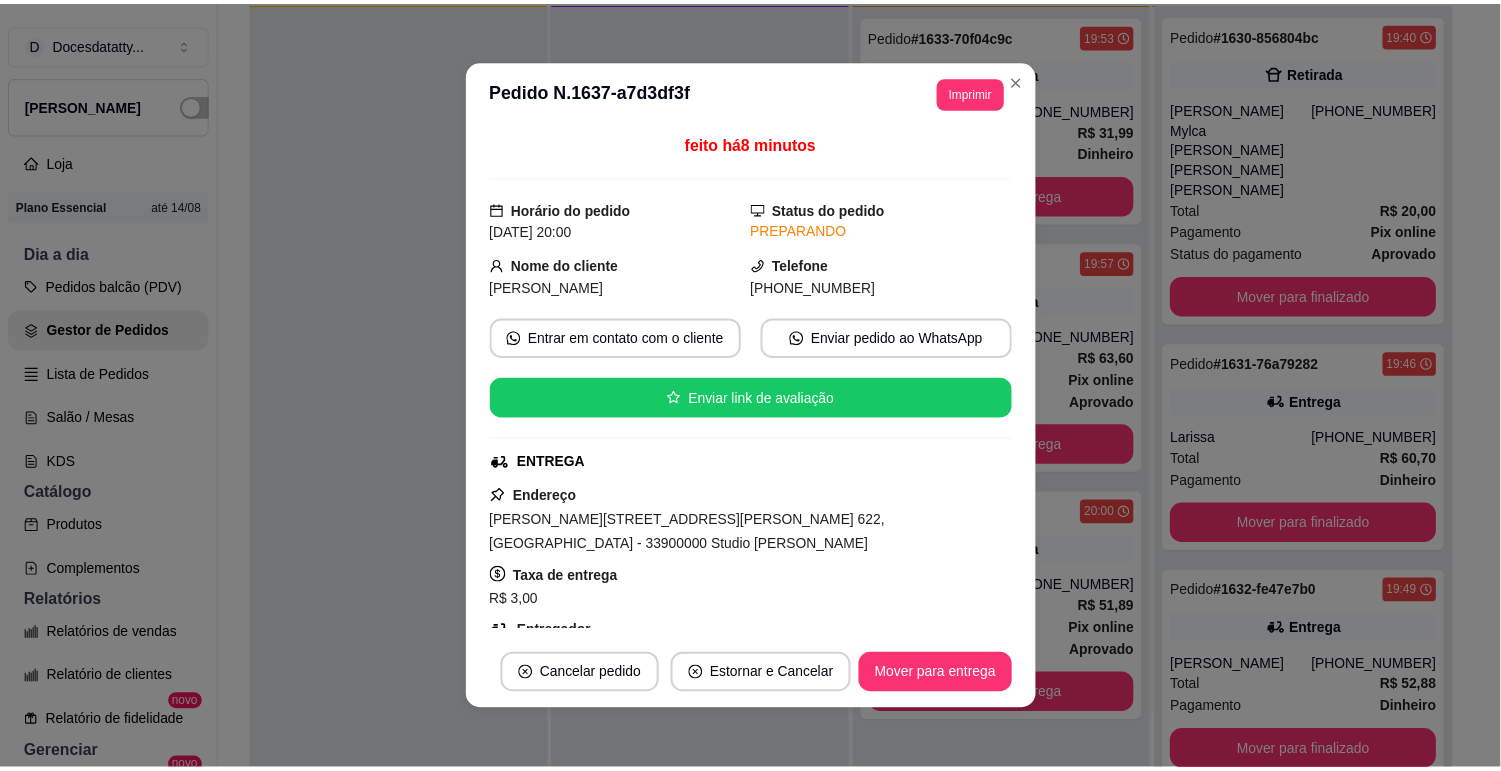scroll, scrollTop: 333, scrollLeft: 0, axis: vertical 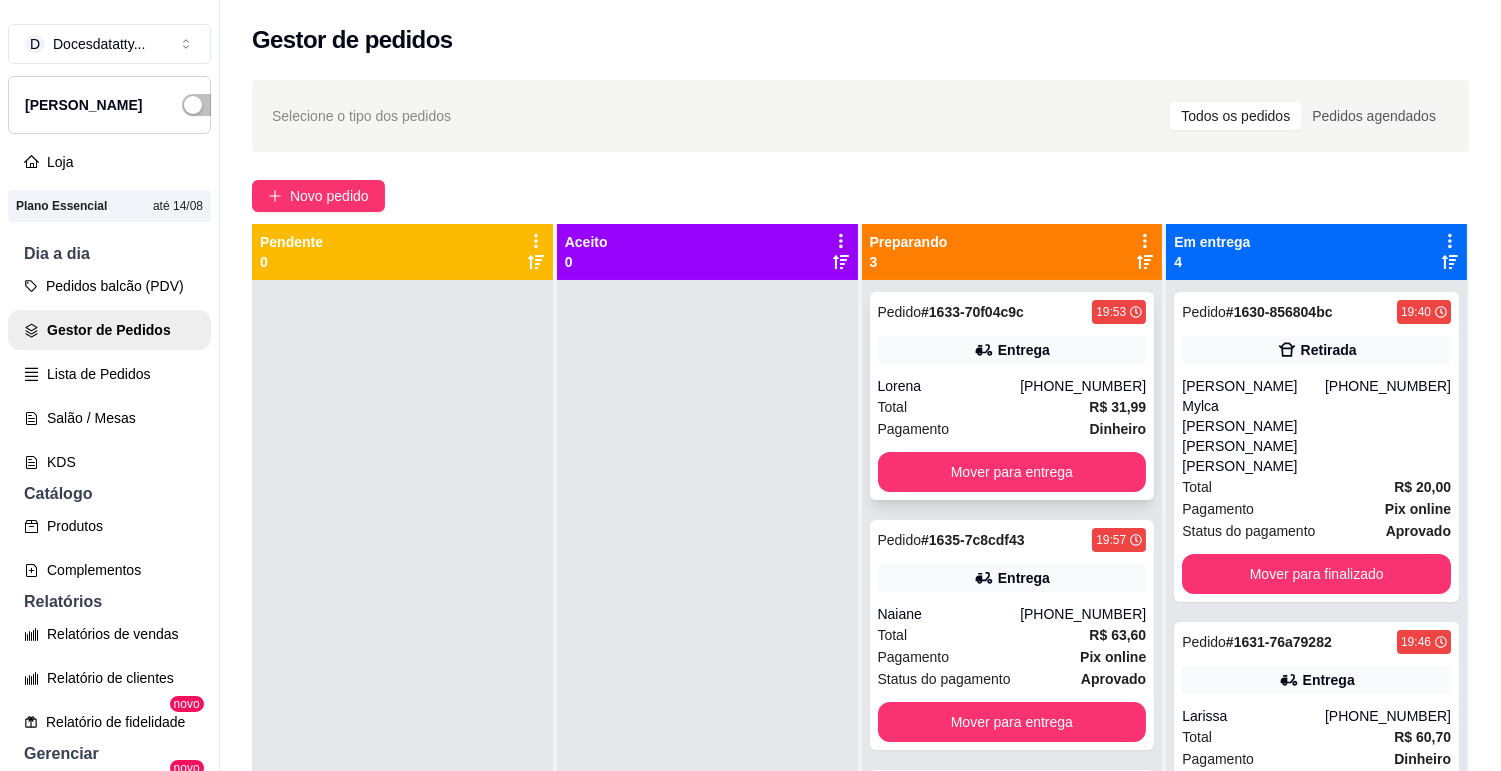 click on "Mover para entrega" at bounding box center (1012, 472) 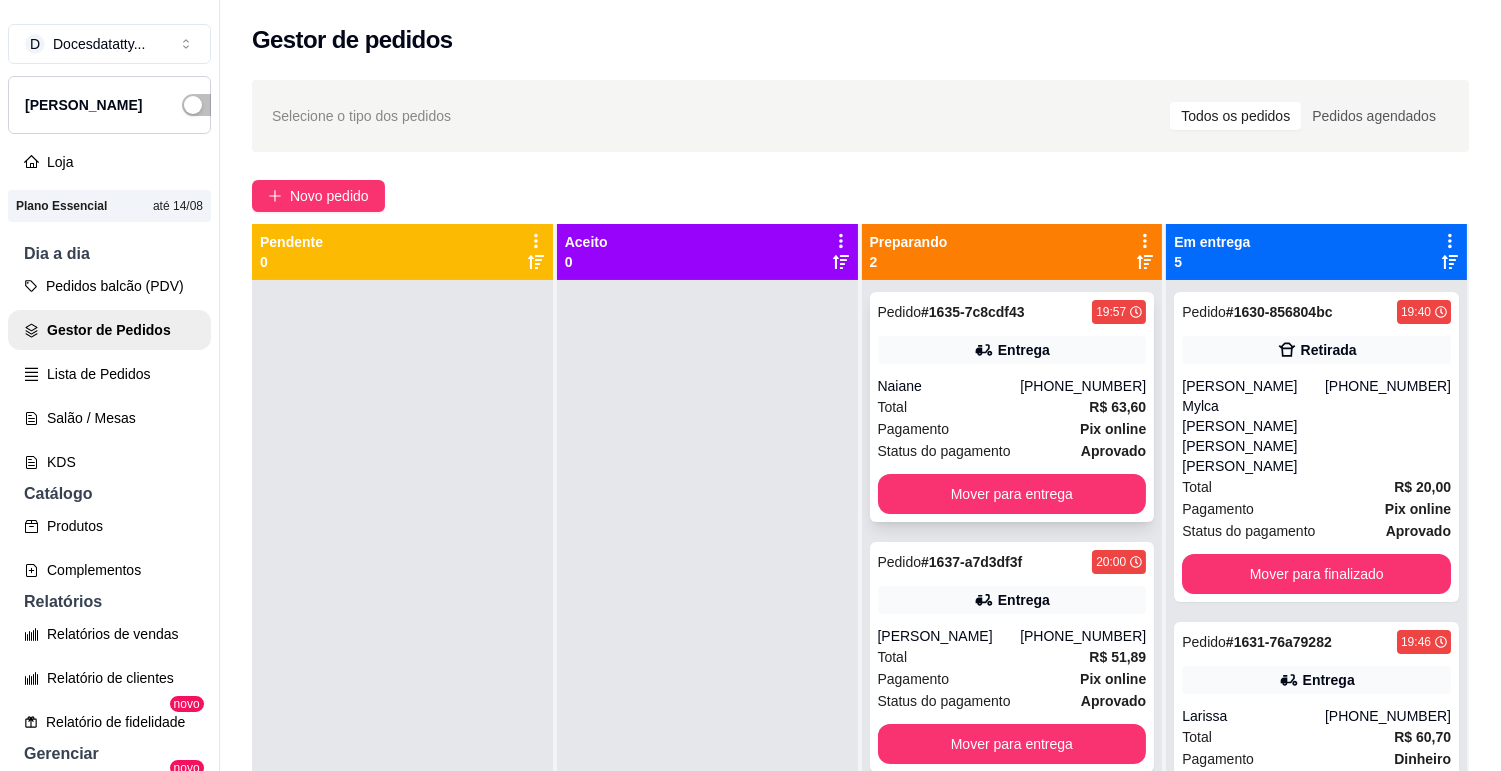 click on "Pedido  # 1635-7c8cdf43 19:57 Entrega Naiane (31) 98025-3678 Total R$ 63,60 Pagamento Pix online Status do pagamento aprovado Mover para entrega" at bounding box center (1012, 407) 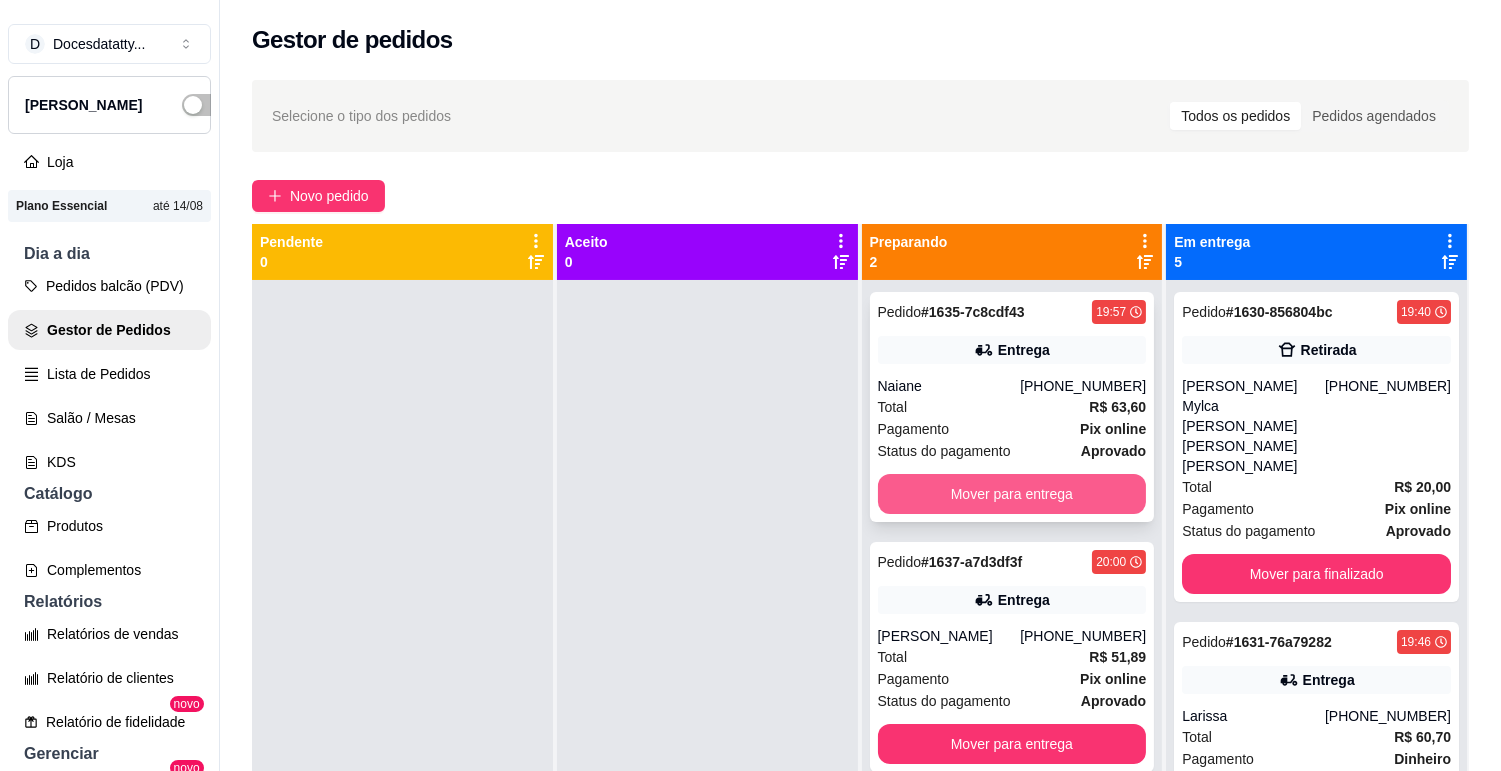 click on "Mover para entrega" at bounding box center [1012, 494] 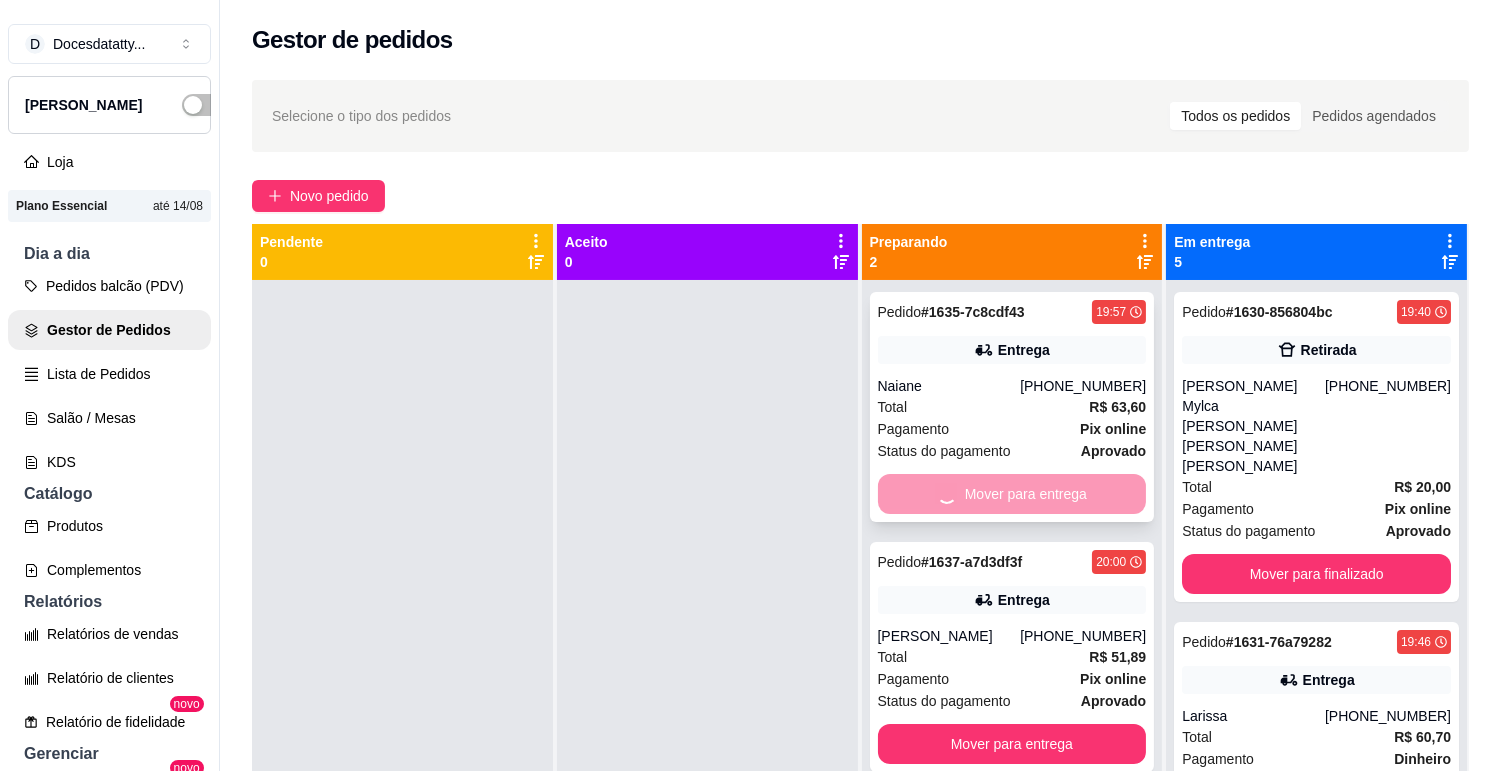 click on "Total R$ 51,89" at bounding box center [1012, 657] 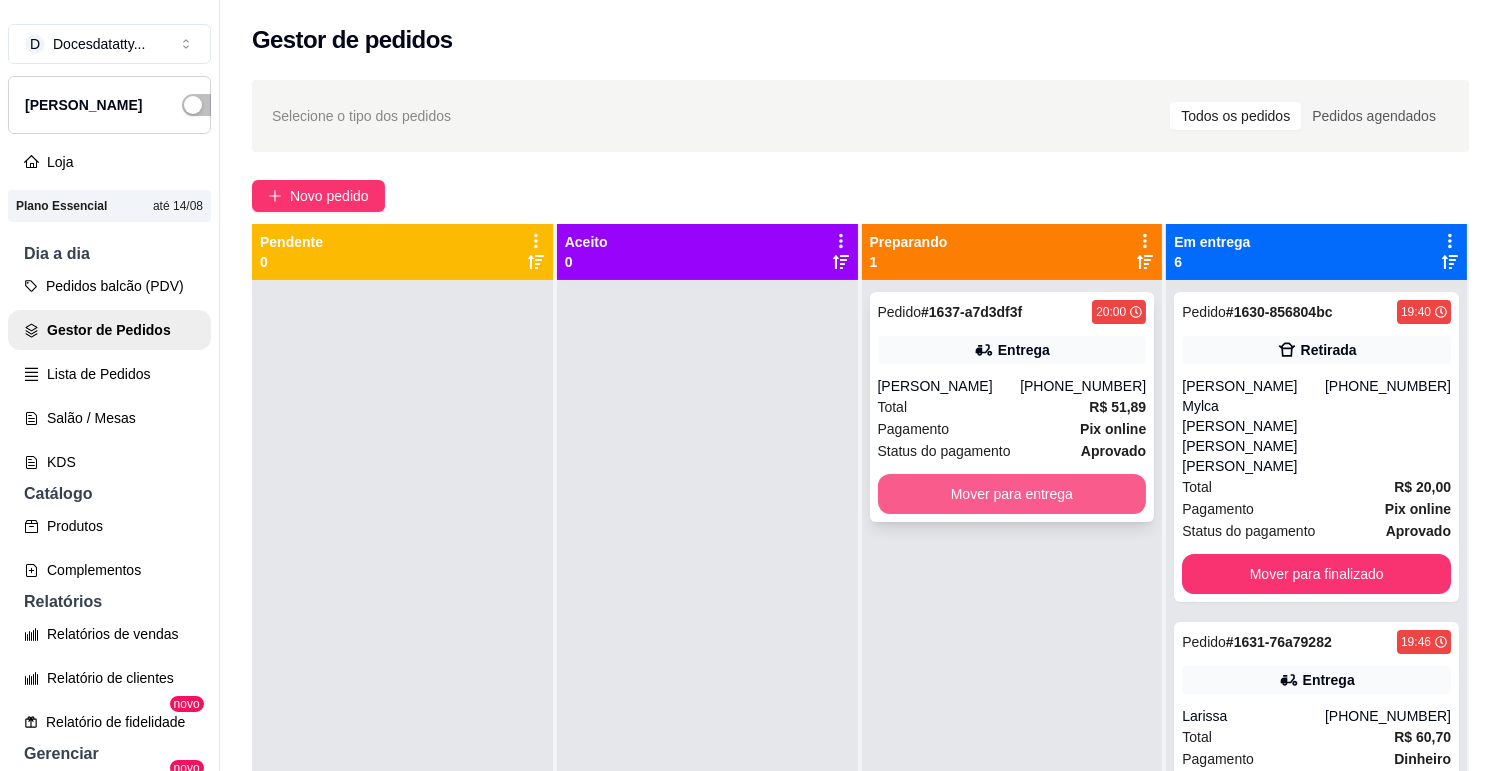 click on "Mover para entrega" at bounding box center [1012, 494] 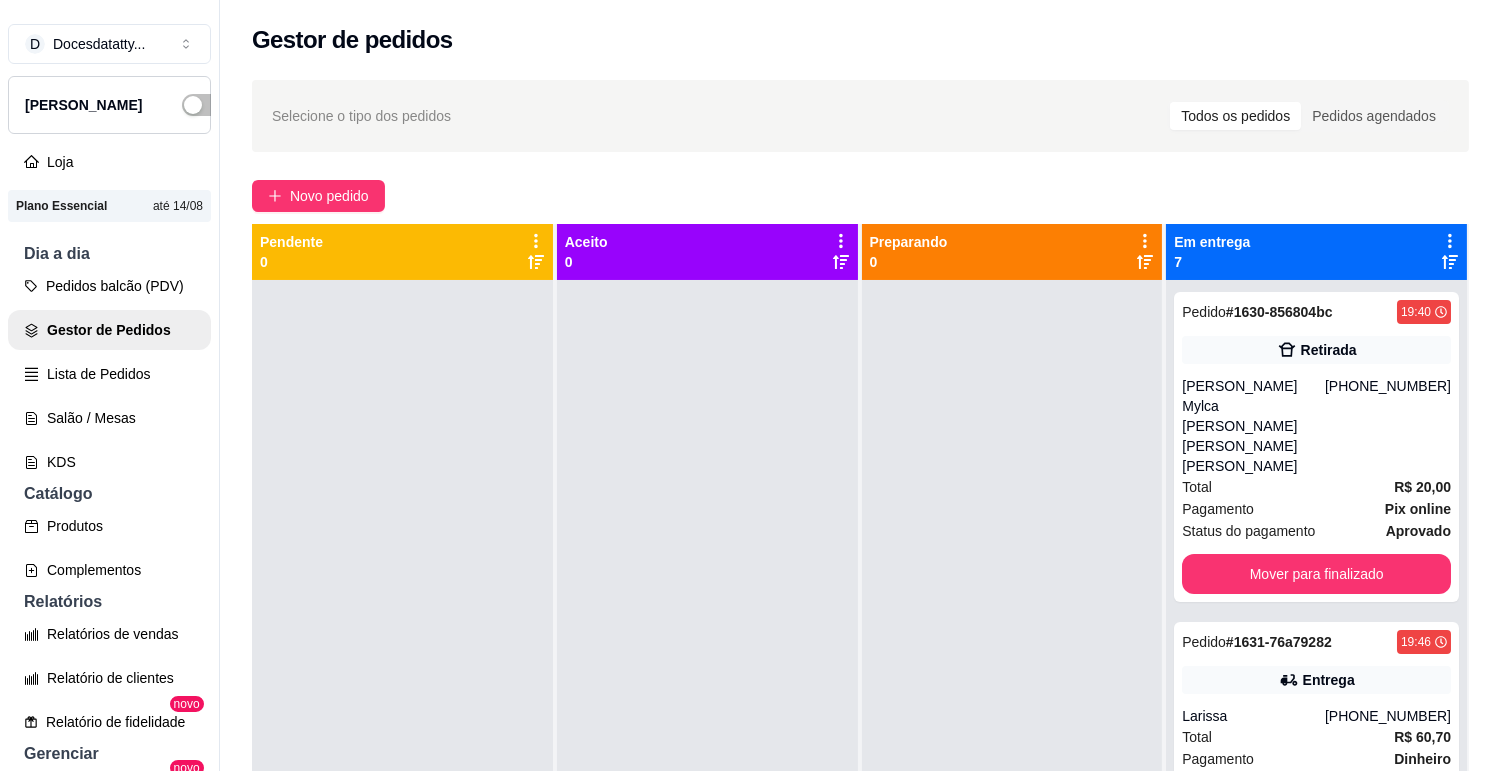 scroll, scrollTop: 55, scrollLeft: 0, axis: vertical 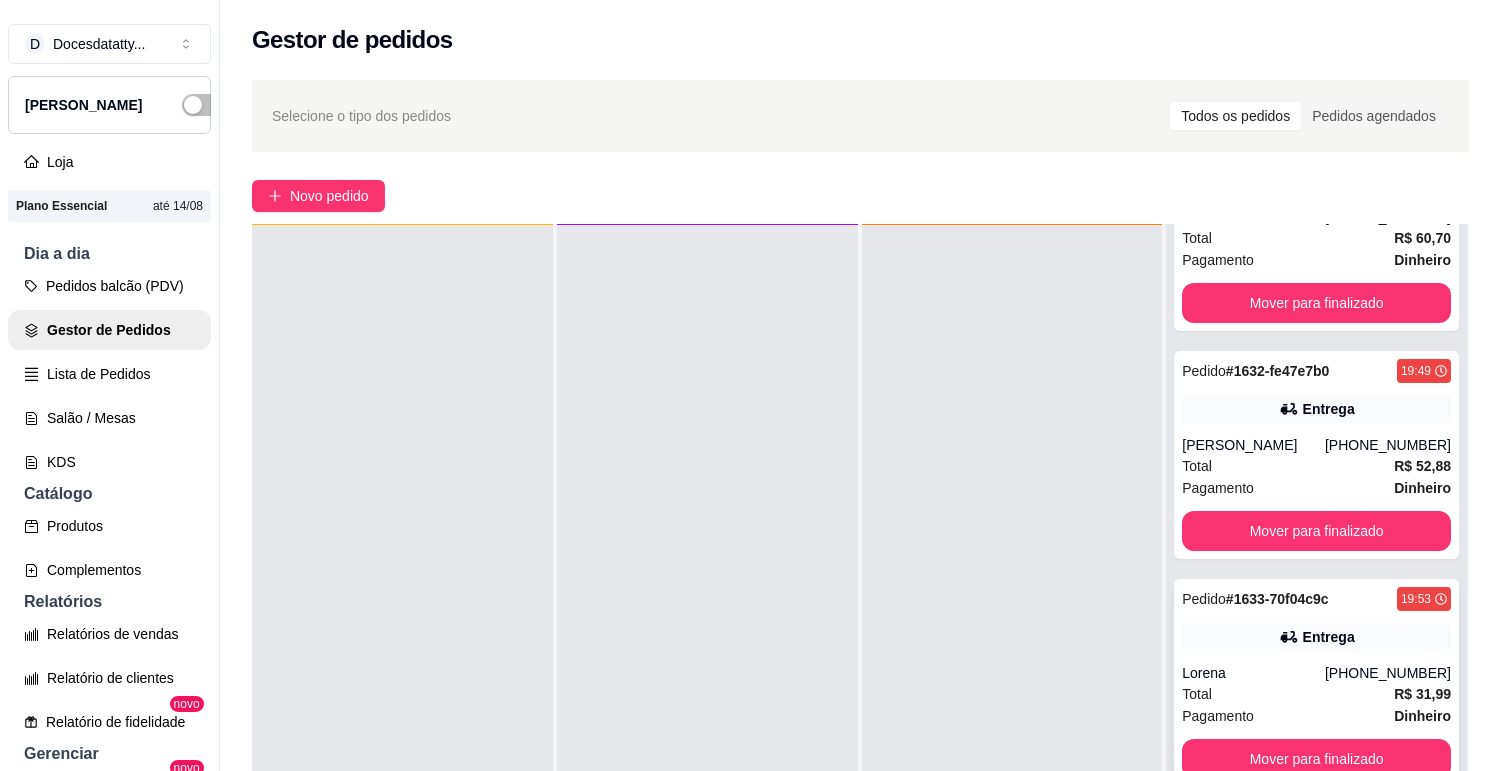 click on "Entrega" at bounding box center [1316, 637] 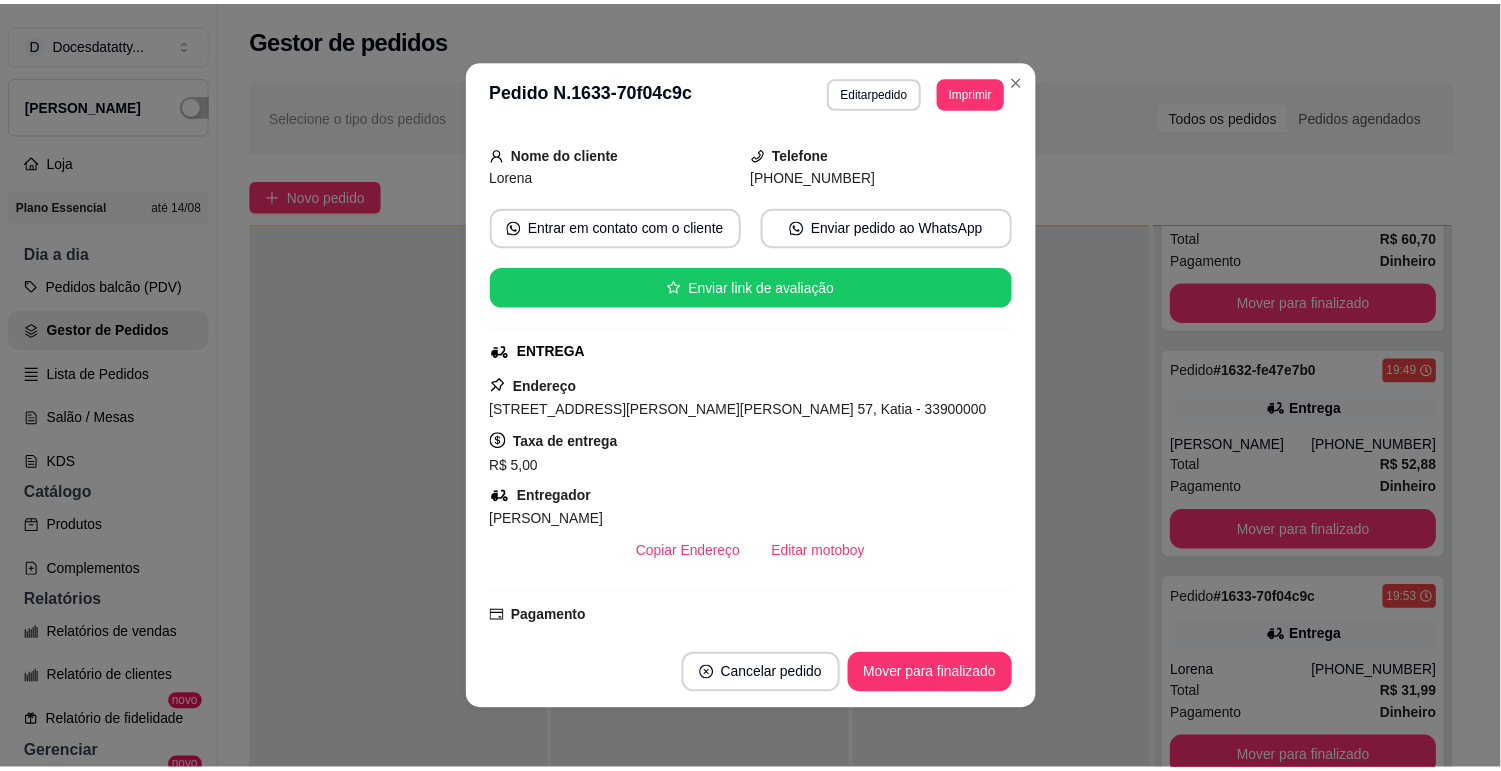 scroll, scrollTop: 222, scrollLeft: 0, axis: vertical 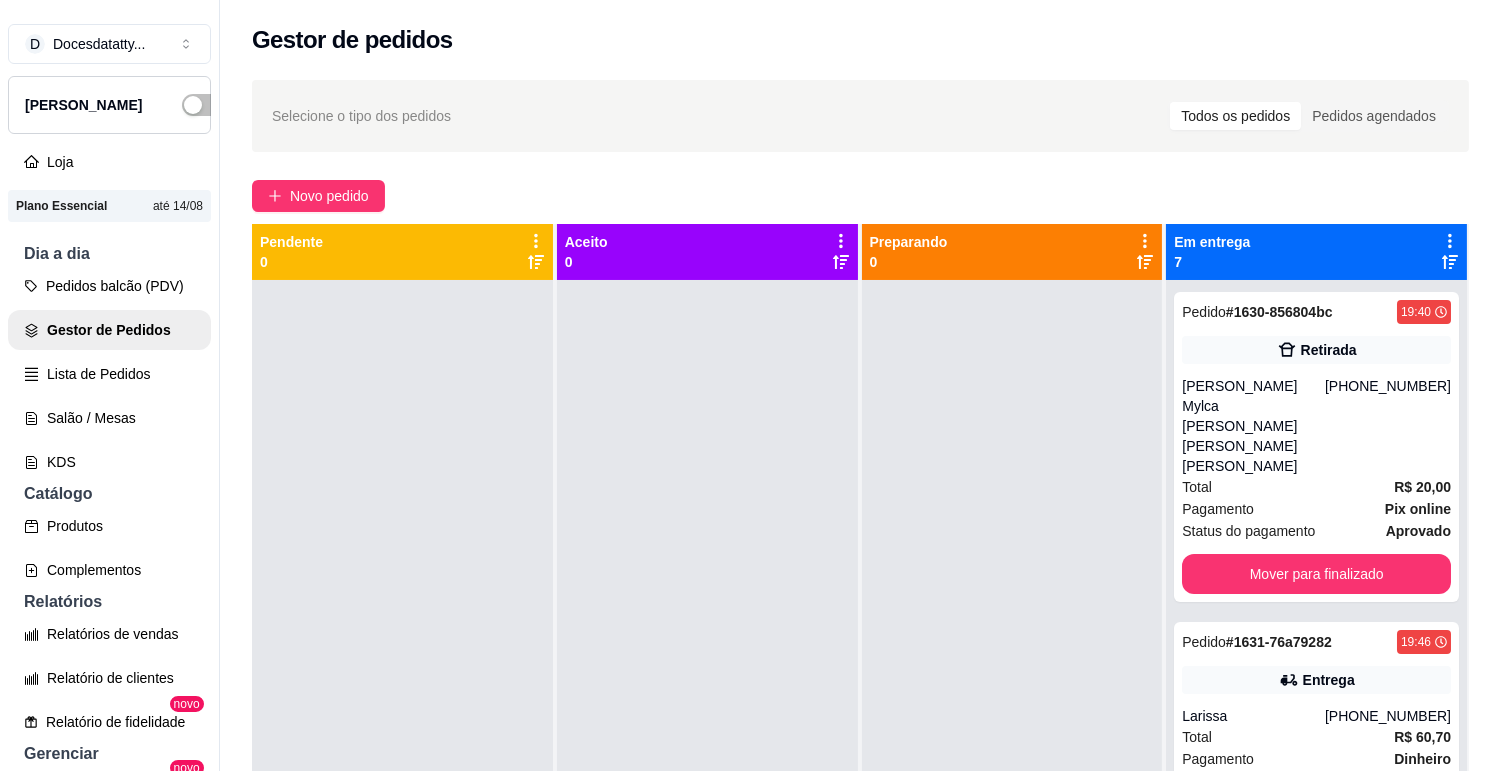 click 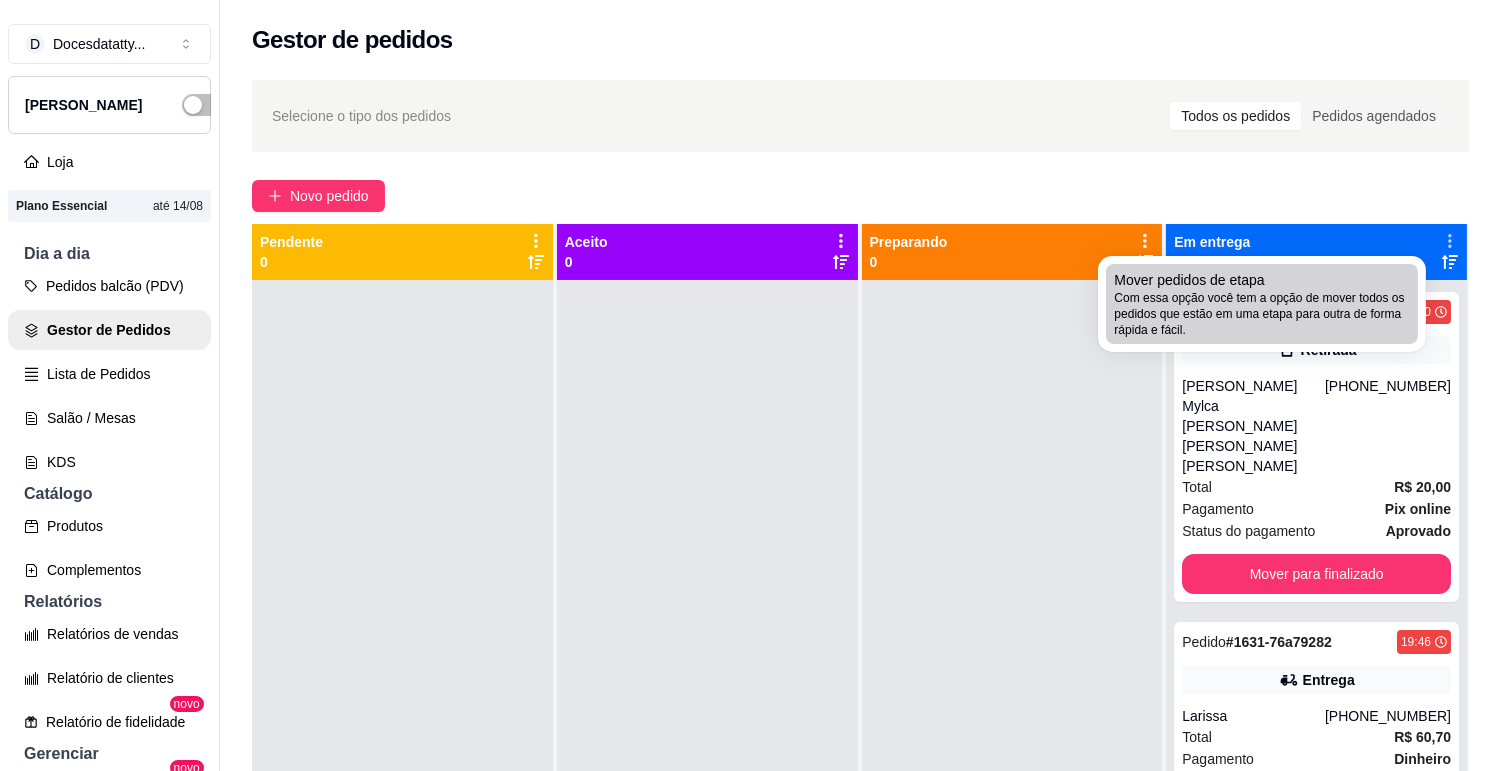 click on "Com essa opção você tem a opção de mover todos os pedidos que estão em uma etapa para outra de forma rápida e fácil." at bounding box center (1262, 314) 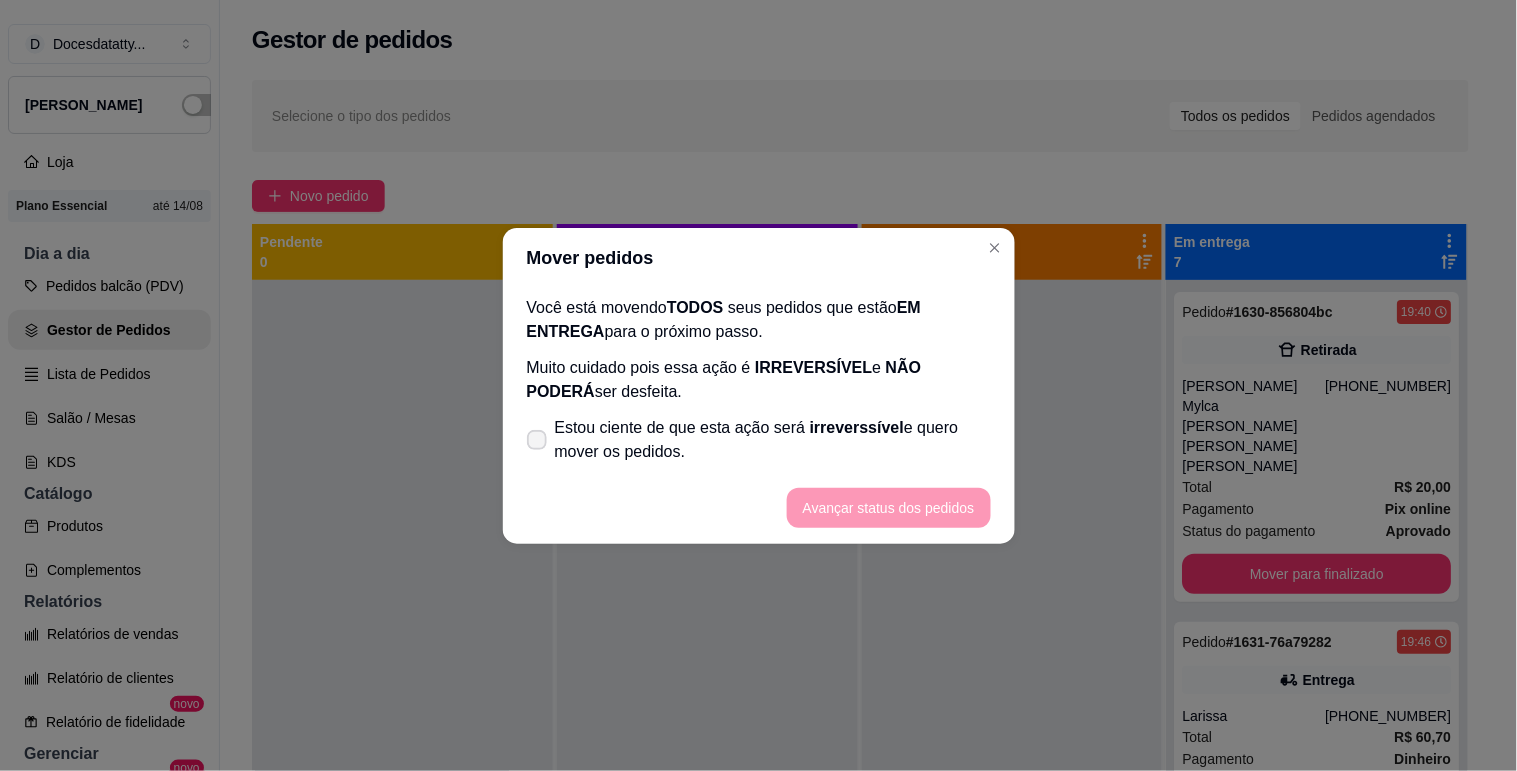 click on "Estou ciente de que esta ação será   irreverssível  e quero mover os pedidos." at bounding box center (773, 440) 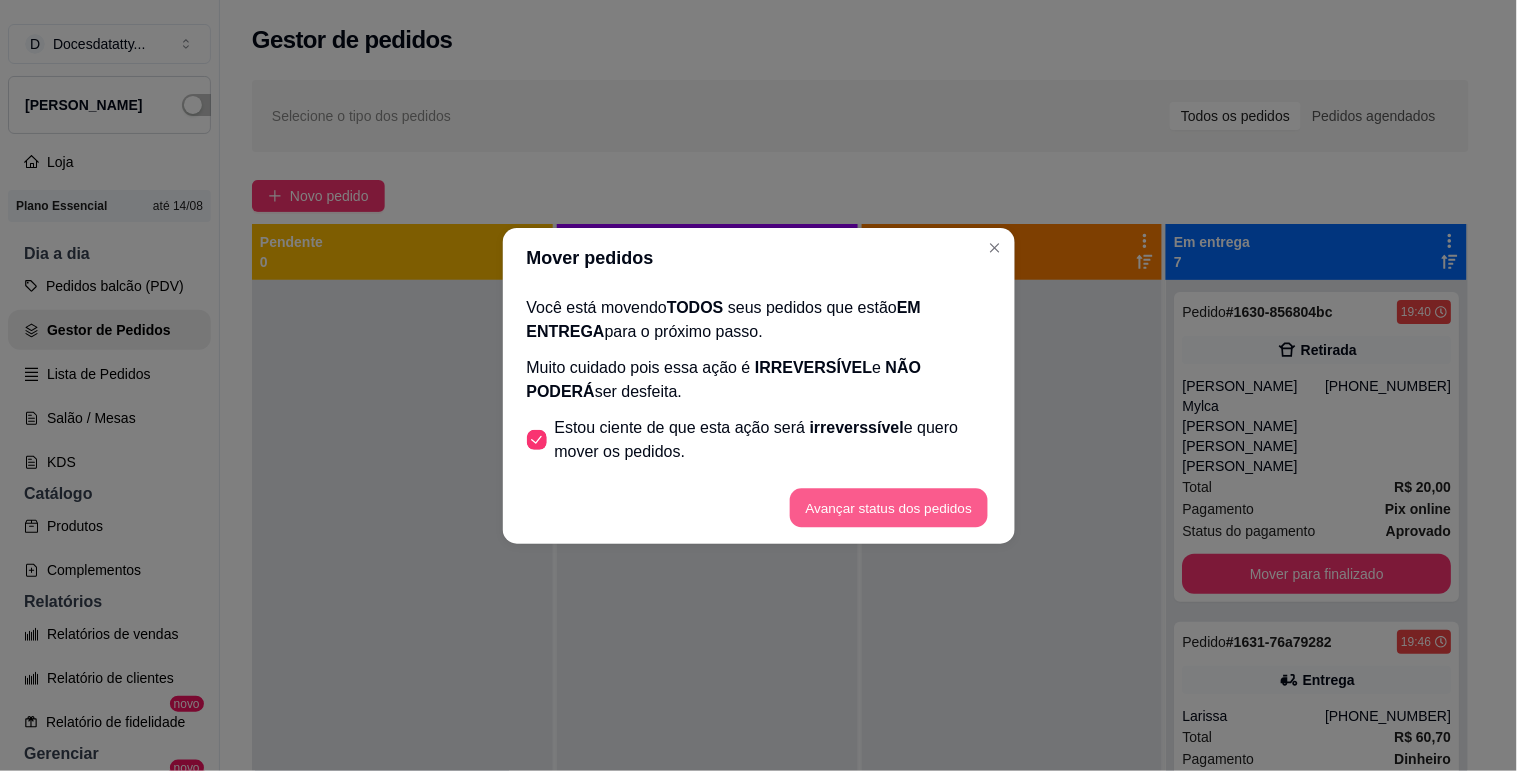 click on "Avançar status dos pedidos" at bounding box center (889, 507) 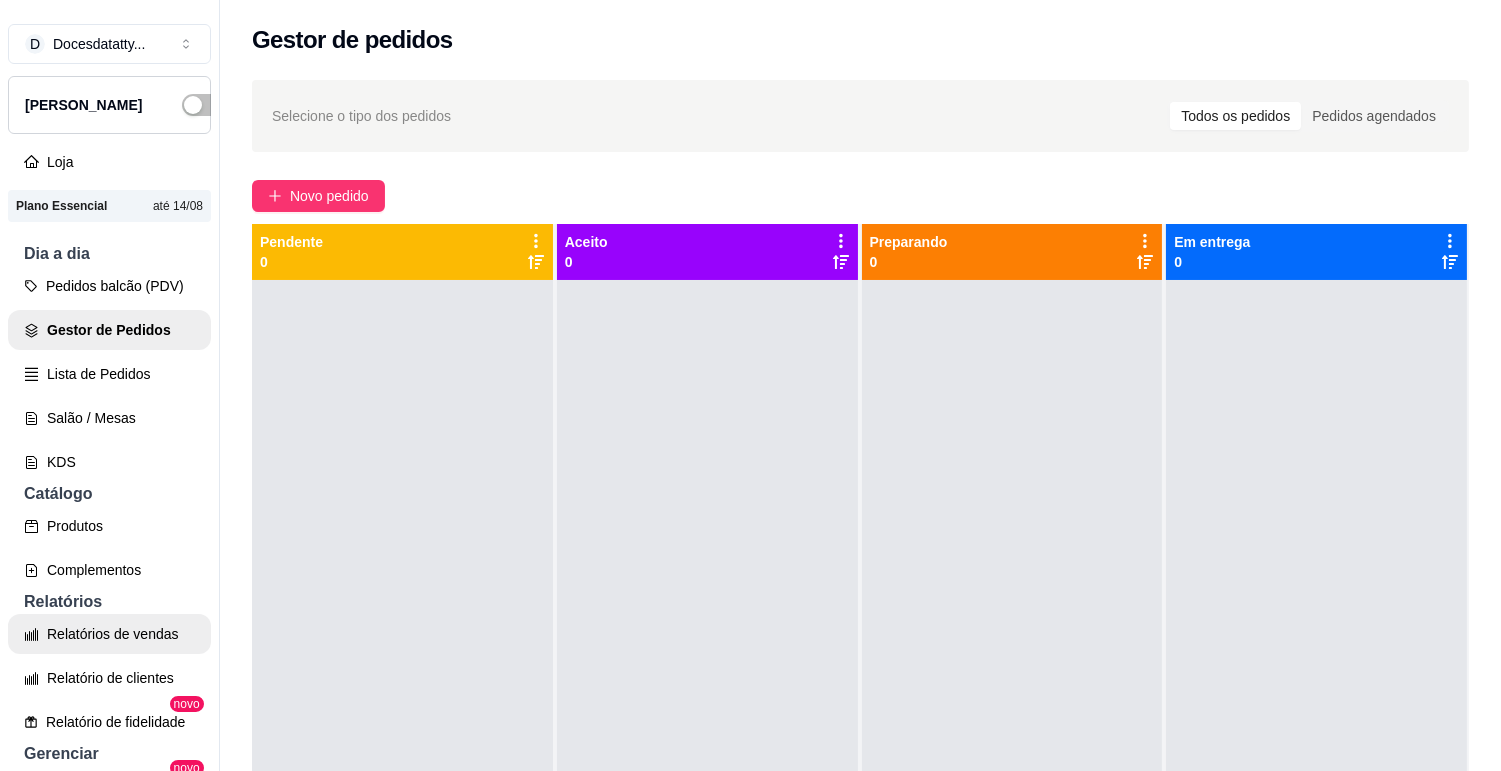 scroll, scrollTop: 111, scrollLeft: 0, axis: vertical 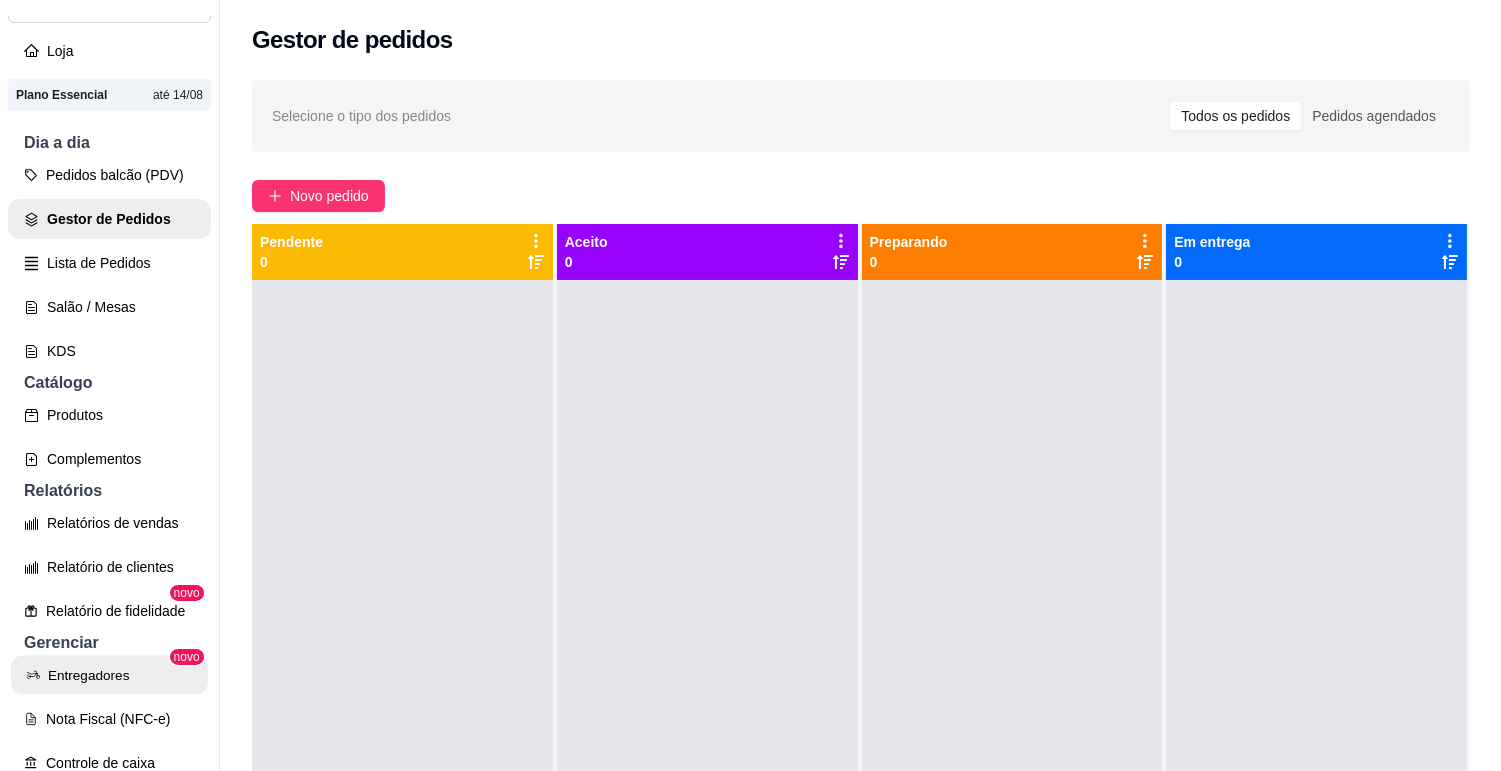 click on "Entregadores" at bounding box center [109, 675] 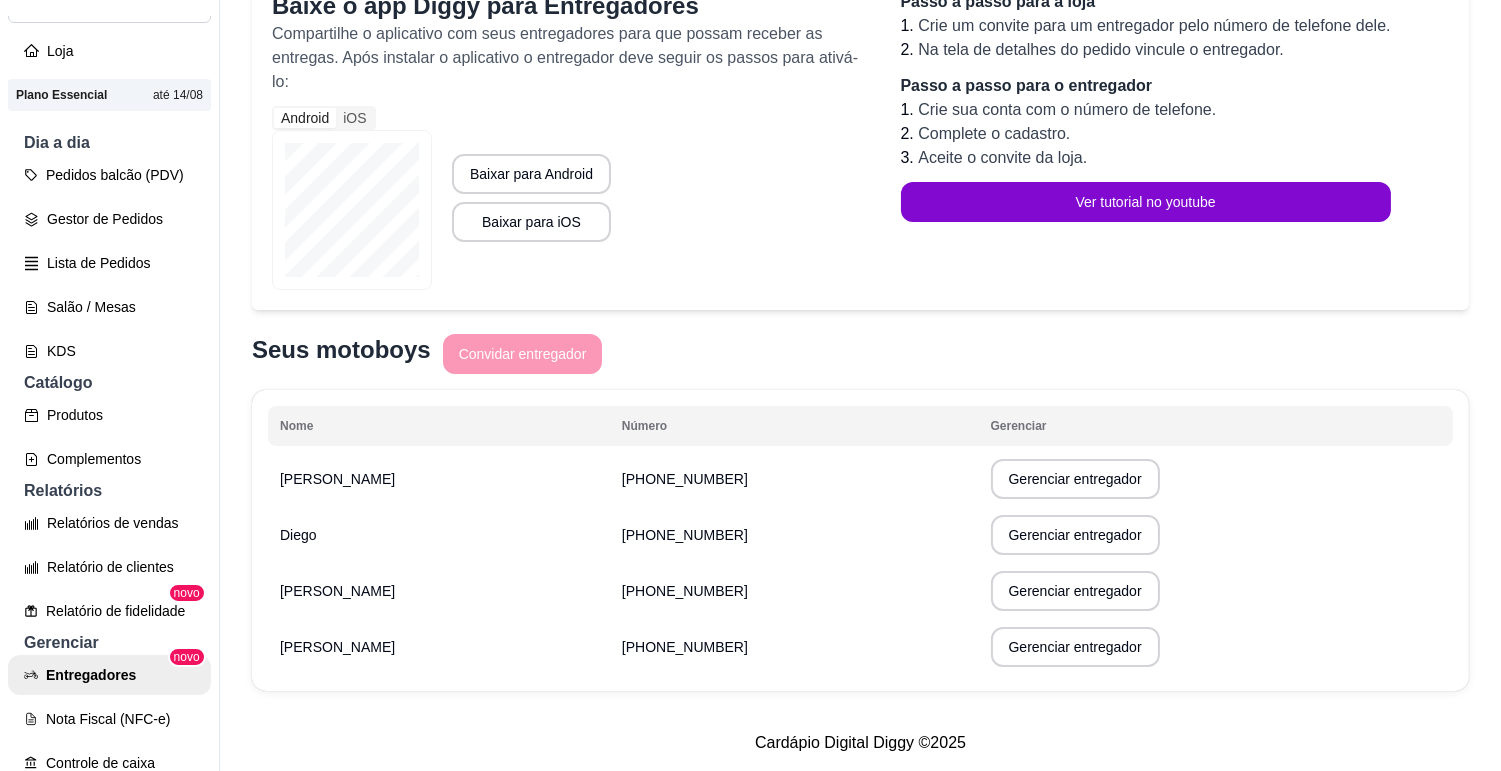scroll, scrollTop: 226, scrollLeft: 0, axis: vertical 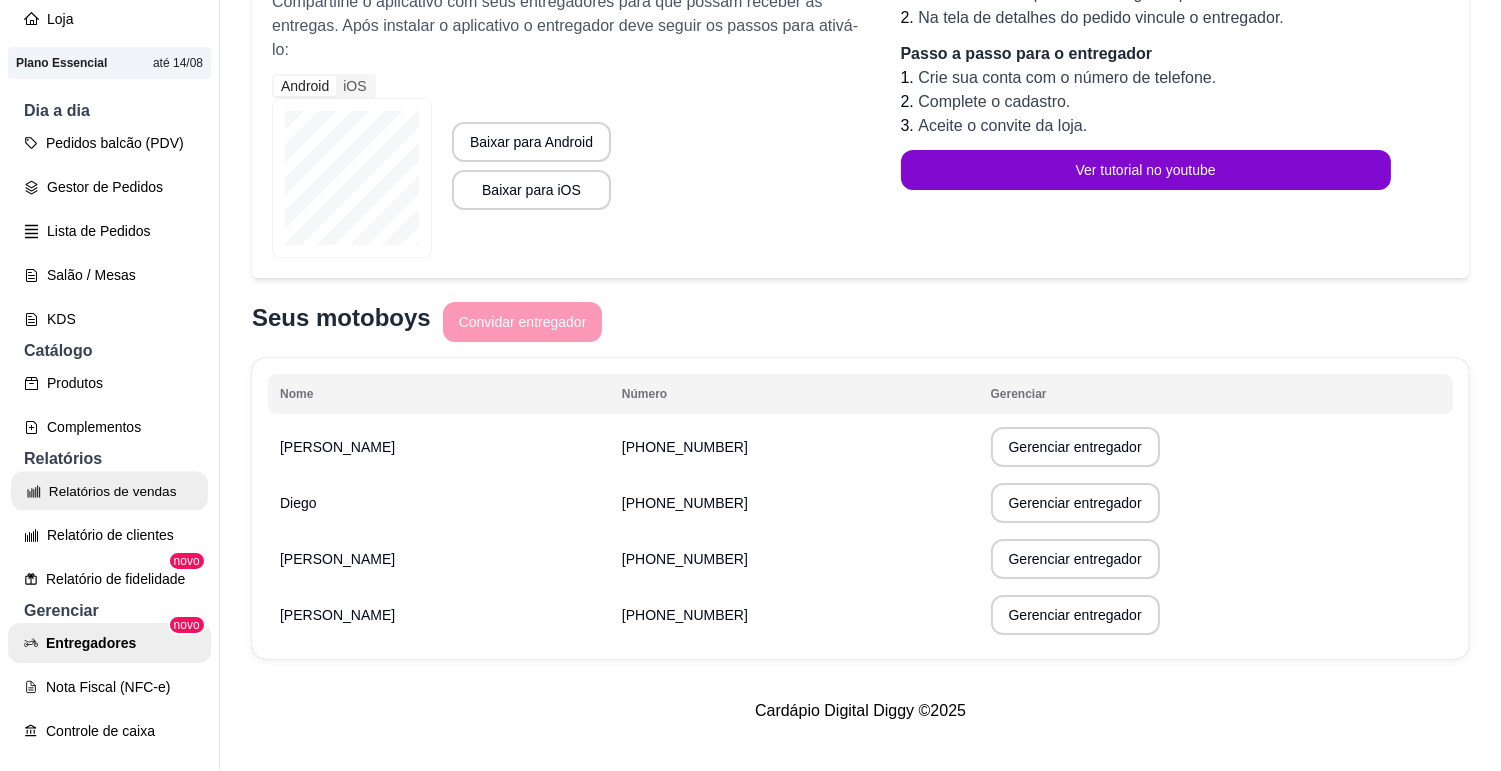 click on "Relatórios de vendas" at bounding box center (109, 491) 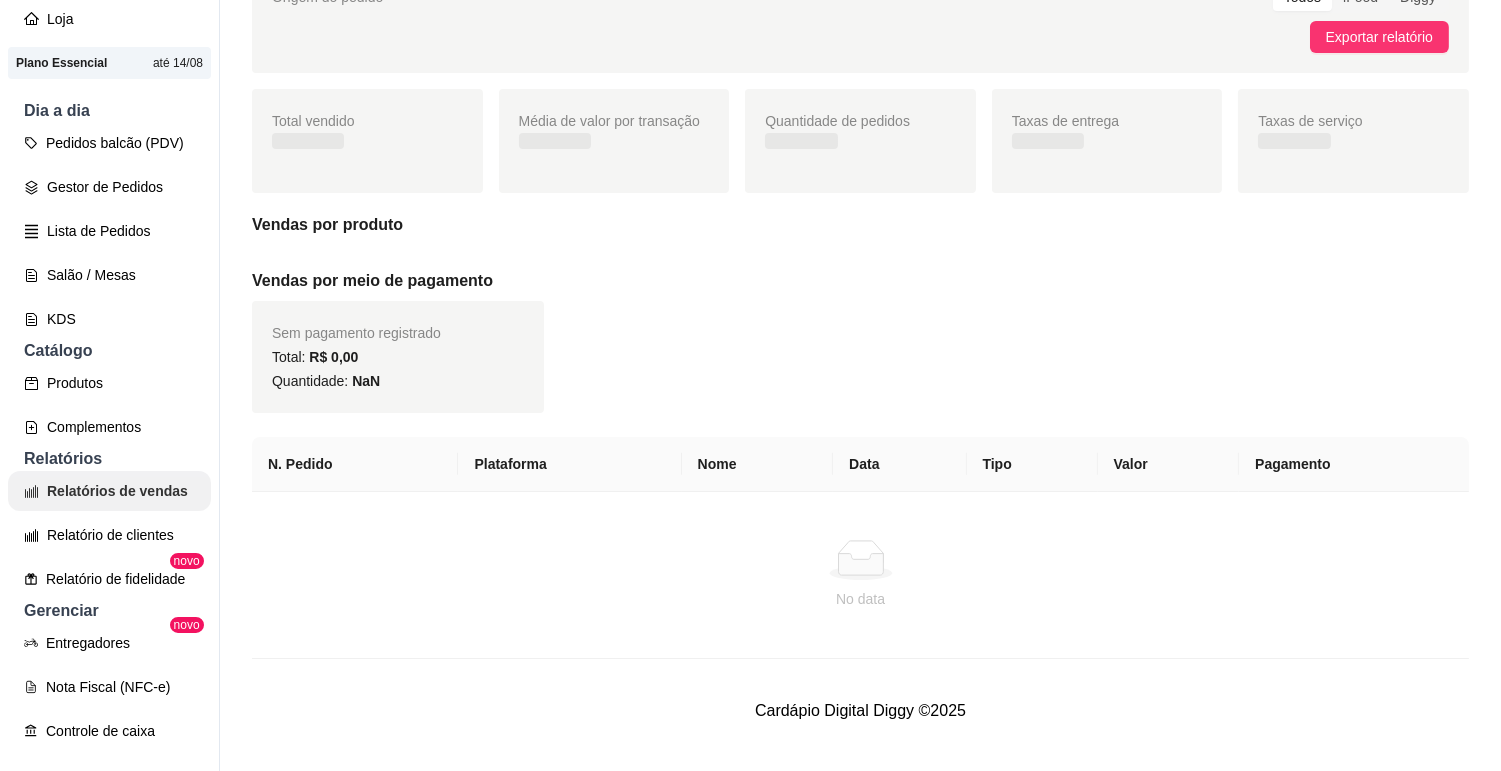 scroll, scrollTop: 0, scrollLeft: 0, axis: both 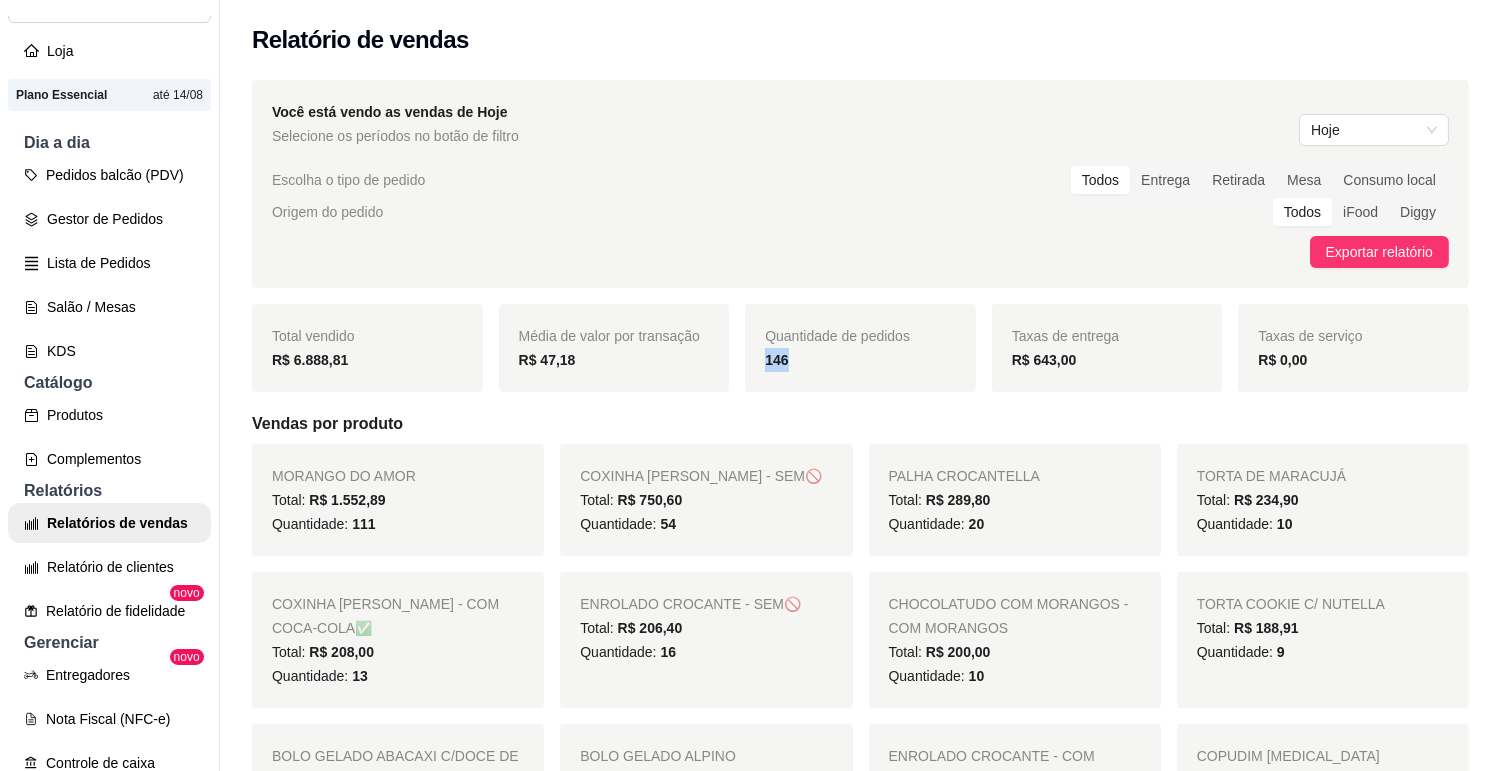 drag, startPoint x: 744, startPoint y: 355, endPoint x: 793, endPoint y: 361, distance: 49.365982 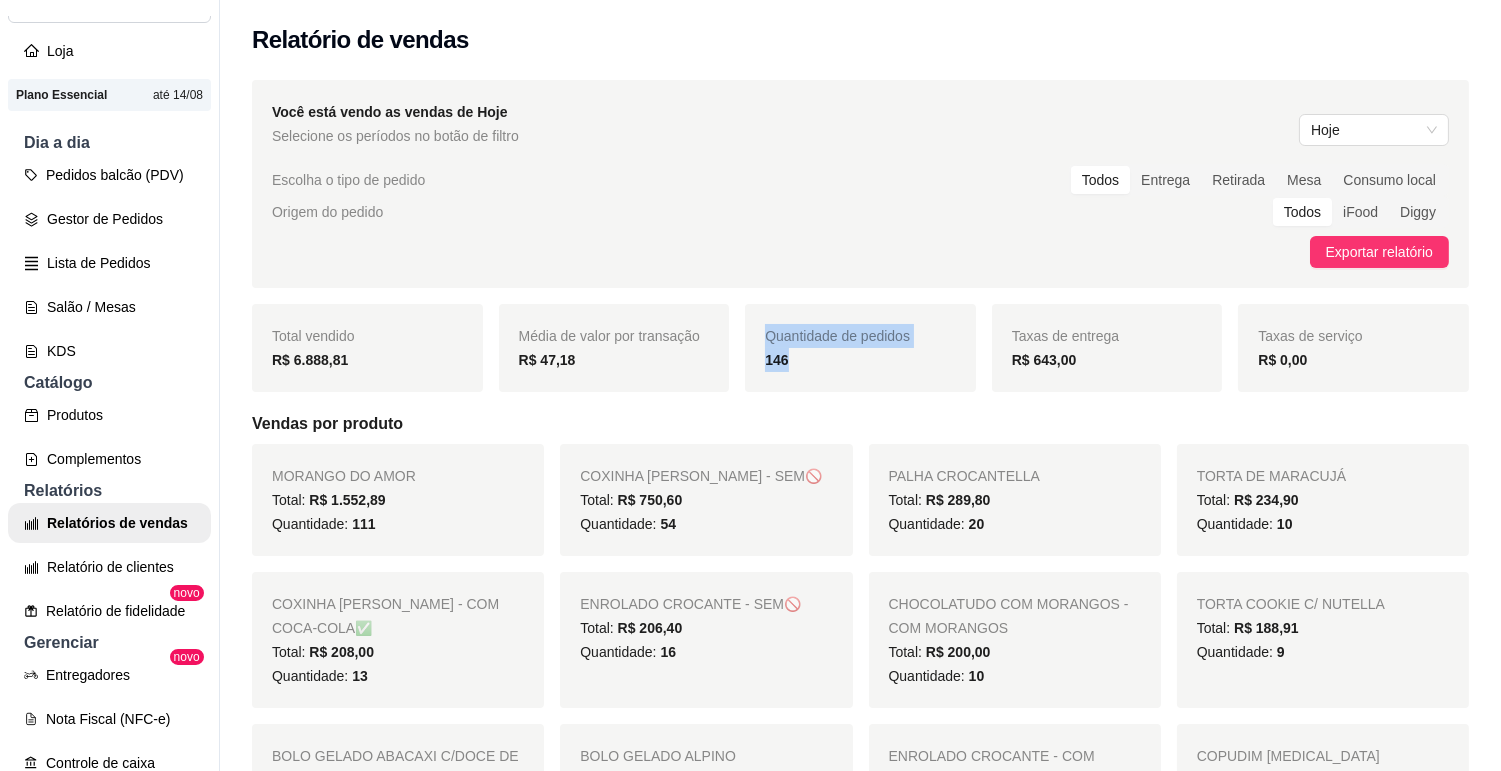 drag, startPoint x: 753, startPoint y: 338, endPoint x: 808, endPoint y: 370, distance: 63.631752 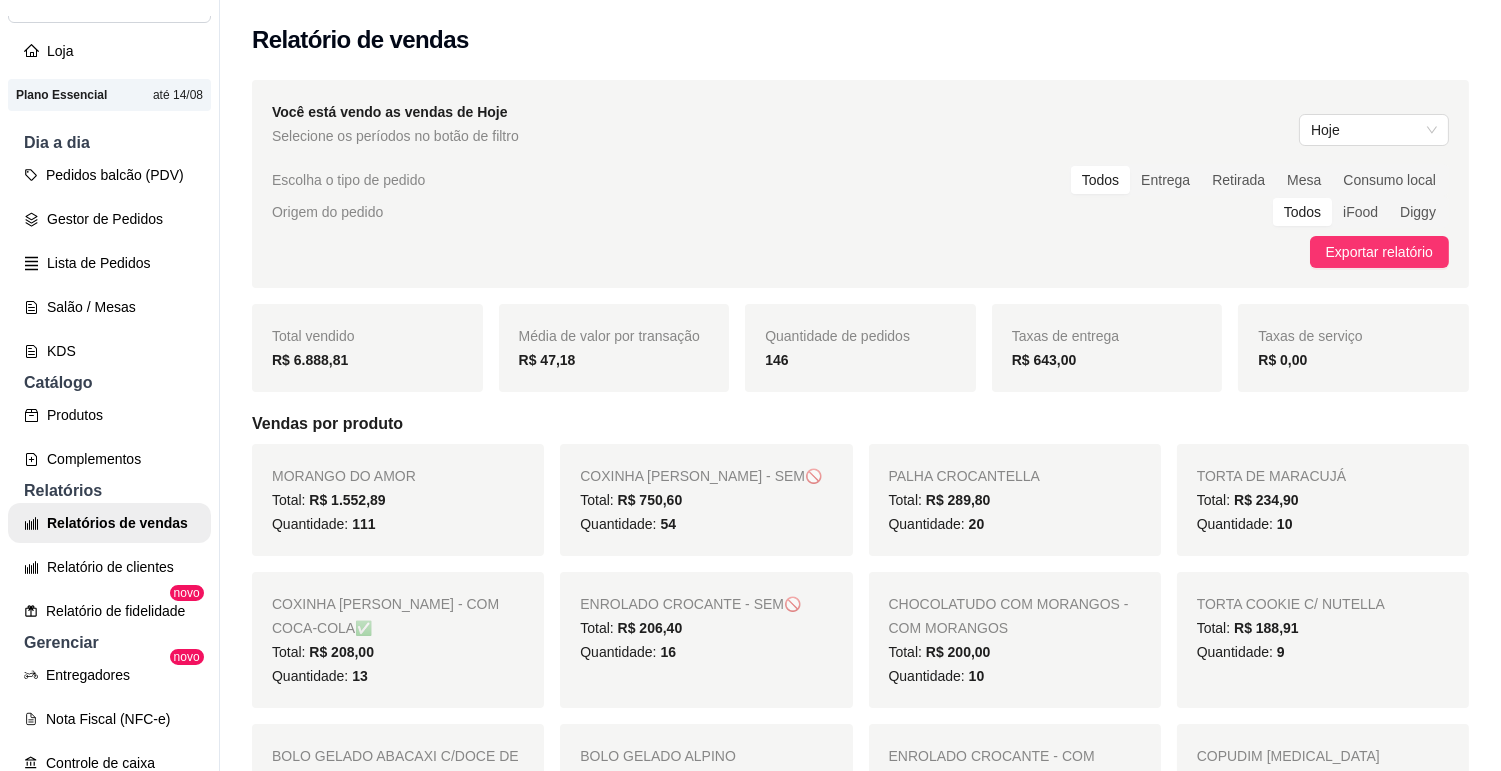 click on "R$ 643,00" at bounding box center (1044, 360) 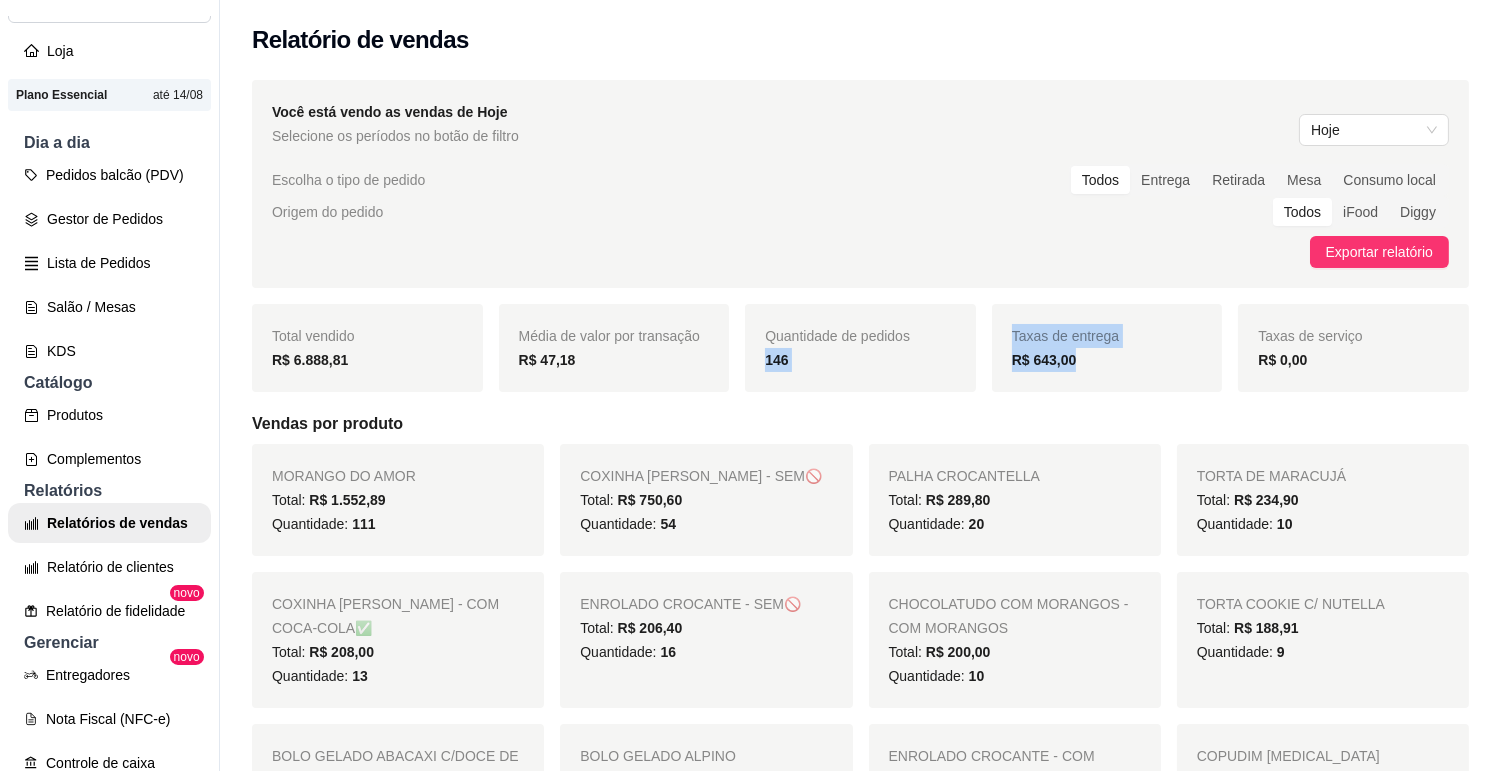 drag, startPoint x: 1071, startPoint y: 360, endPoint x: 971, endPoint y: 318, distance: 108.461975 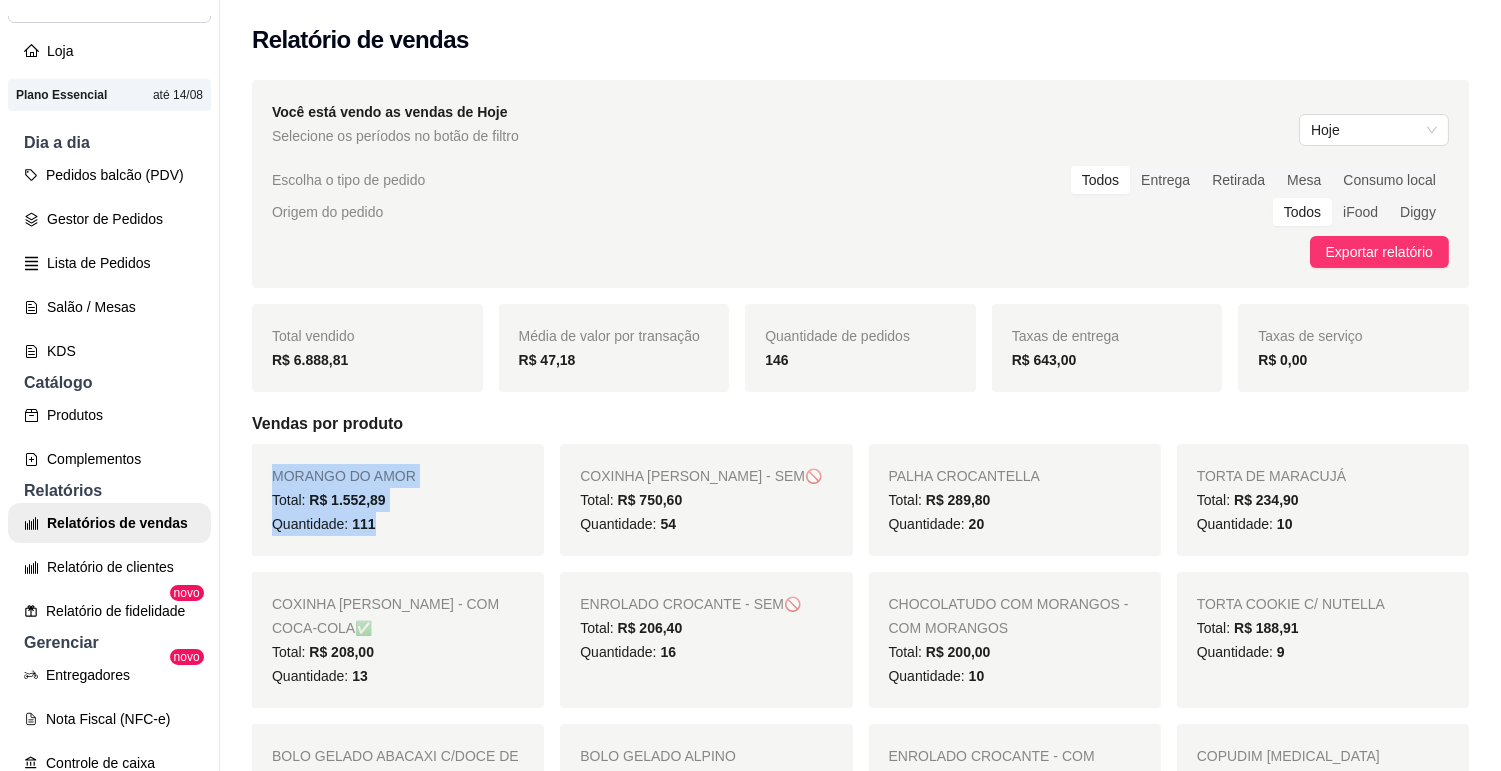 drag, startPoint x: 397, startPoint y: 518, endPoint x: 272, endPoint y: 468, distance: 134.62912 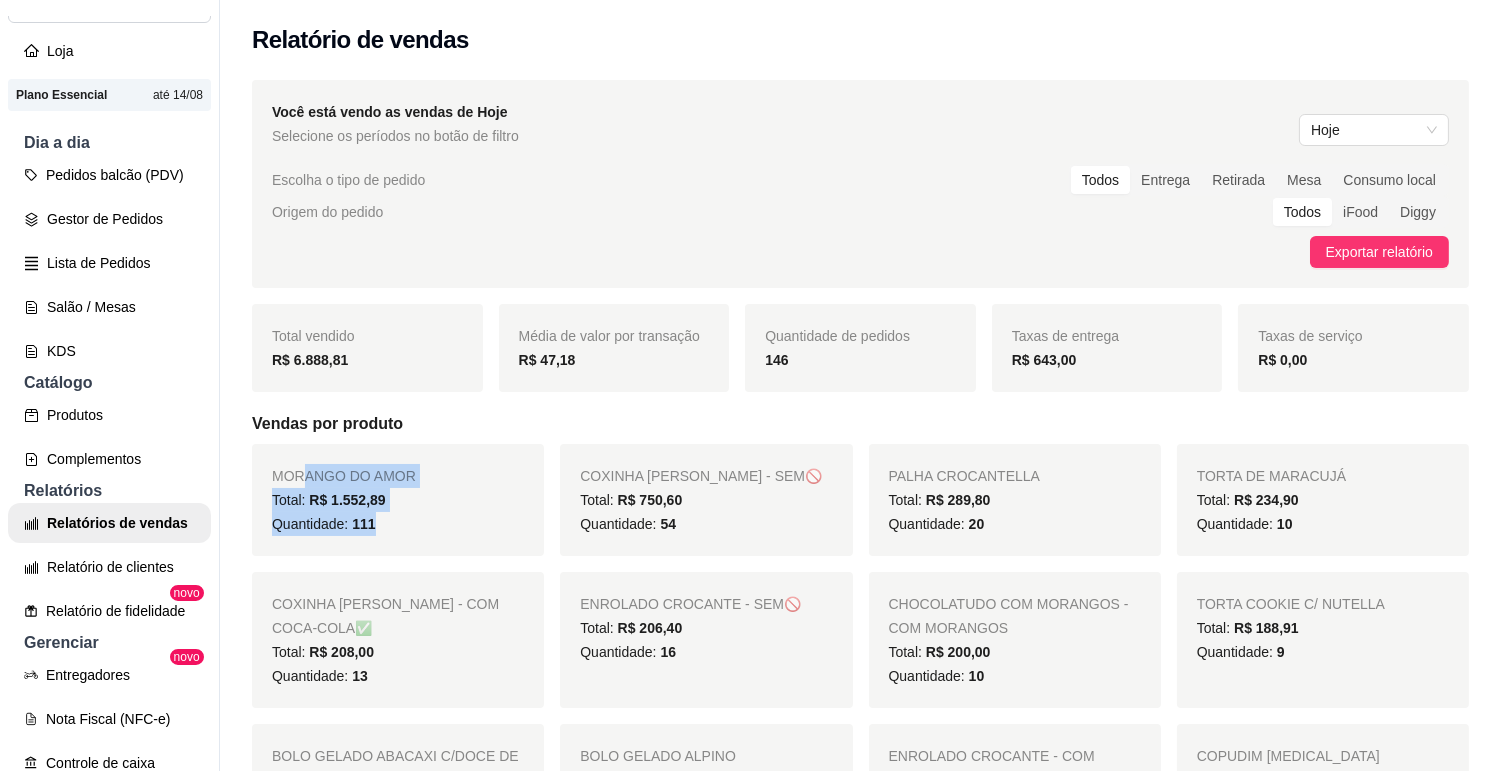 drag, startPoint x: 383, startPoint y: 516, endPoint x: 300, endPoint y: 484, distance: 88.95505 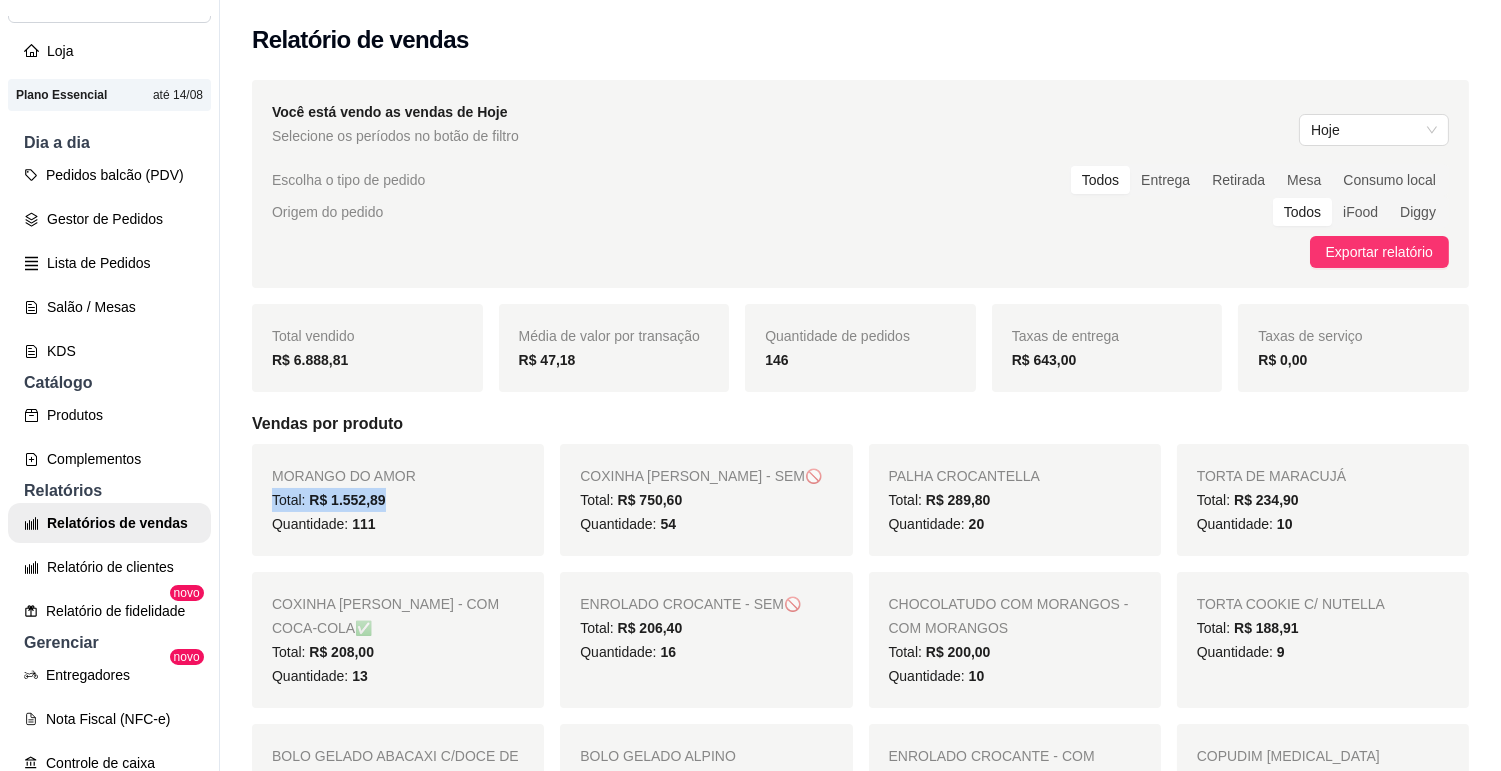 drag, startPoint x: 401, startPoint y: 496, endPoint x: 237, endPoint y: 496, distance: 164 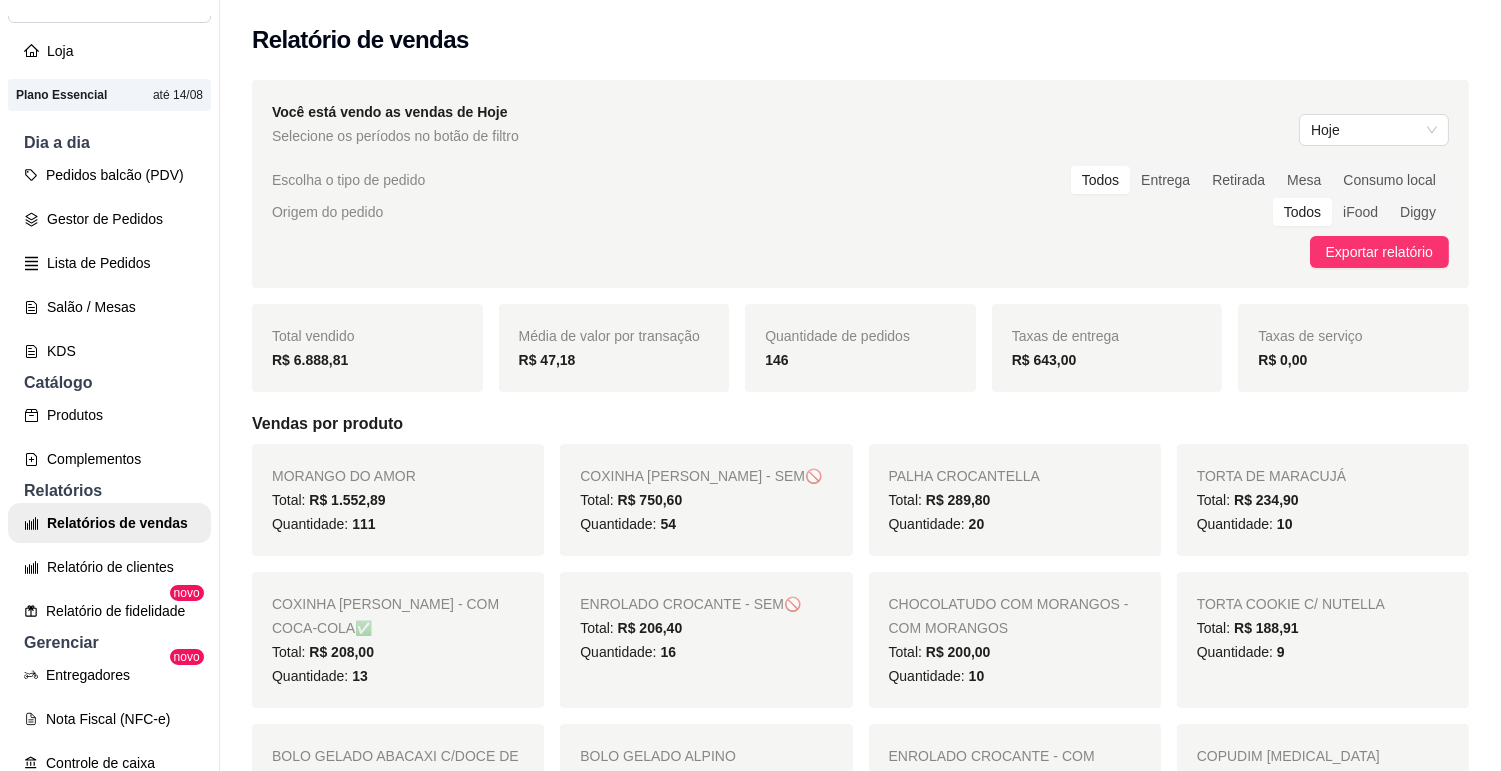 click on "MORANGO DO AMOR Total:   R$ 1.552,89 Quantidade:   111" at bounding box center [398, 500] 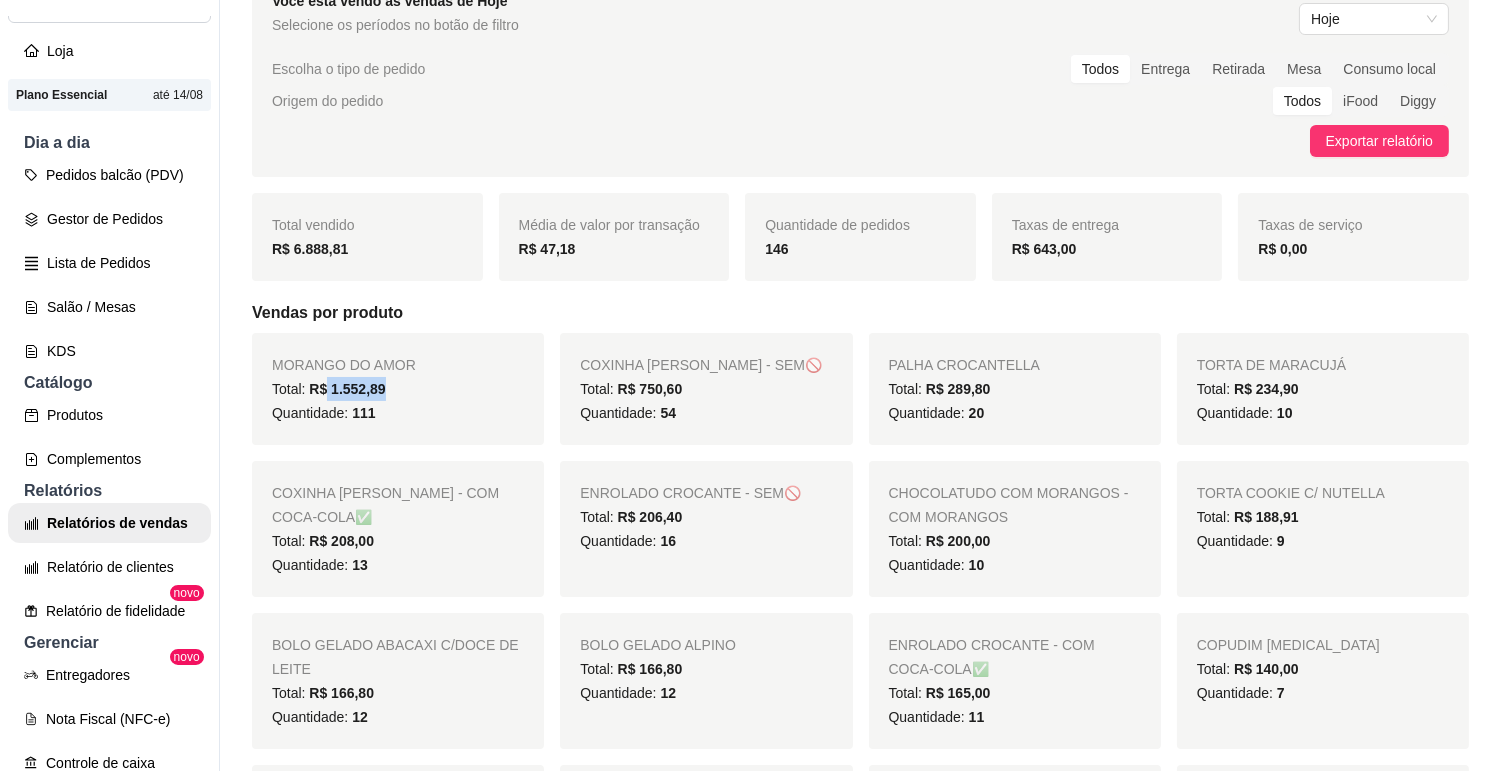 drag, startPoint x: 386, startPoint y: 396, endPoint x: 324, endPoint y: 398, distance: 62.03225 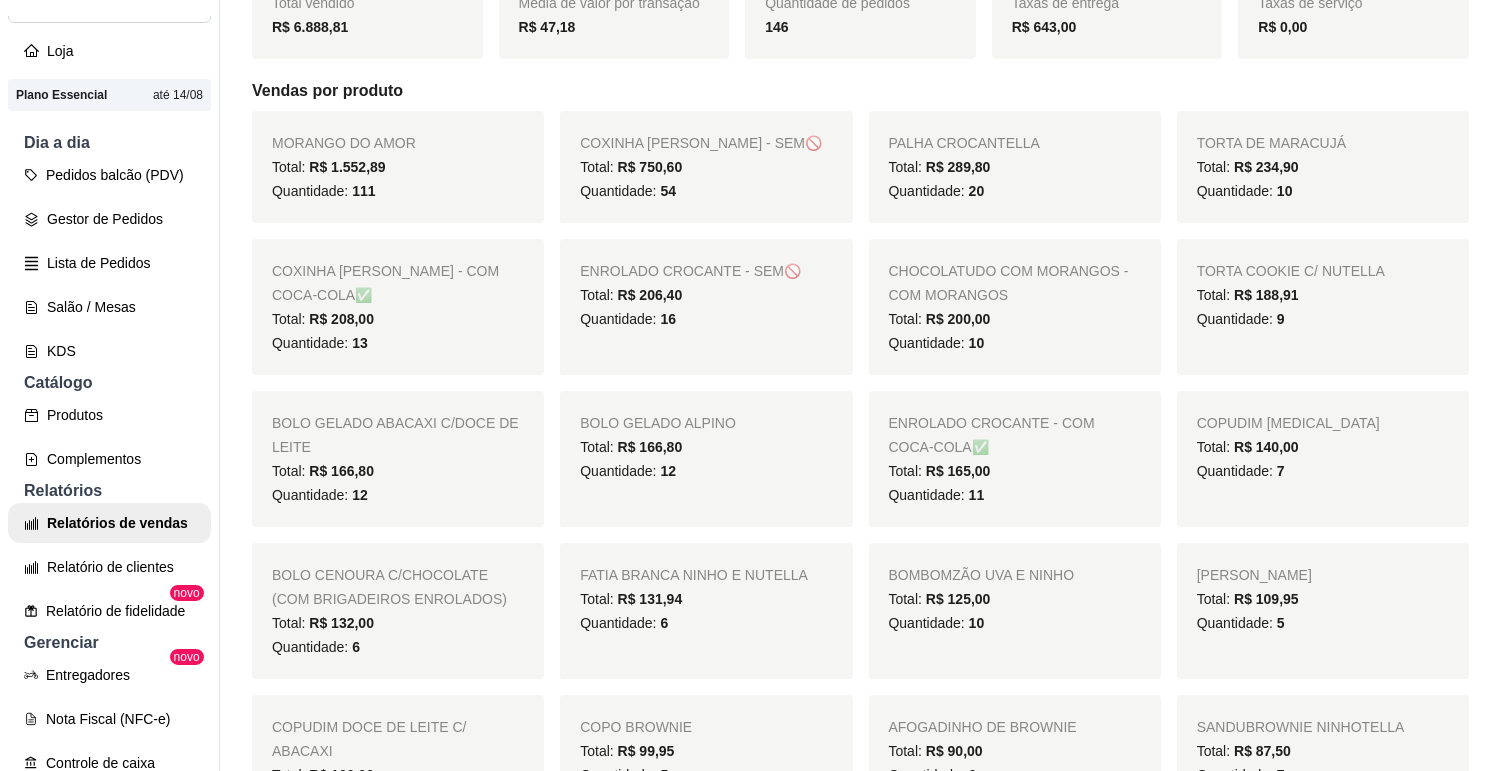 scroll, scrollTop: 0, scrollLeft: 0, axis: both 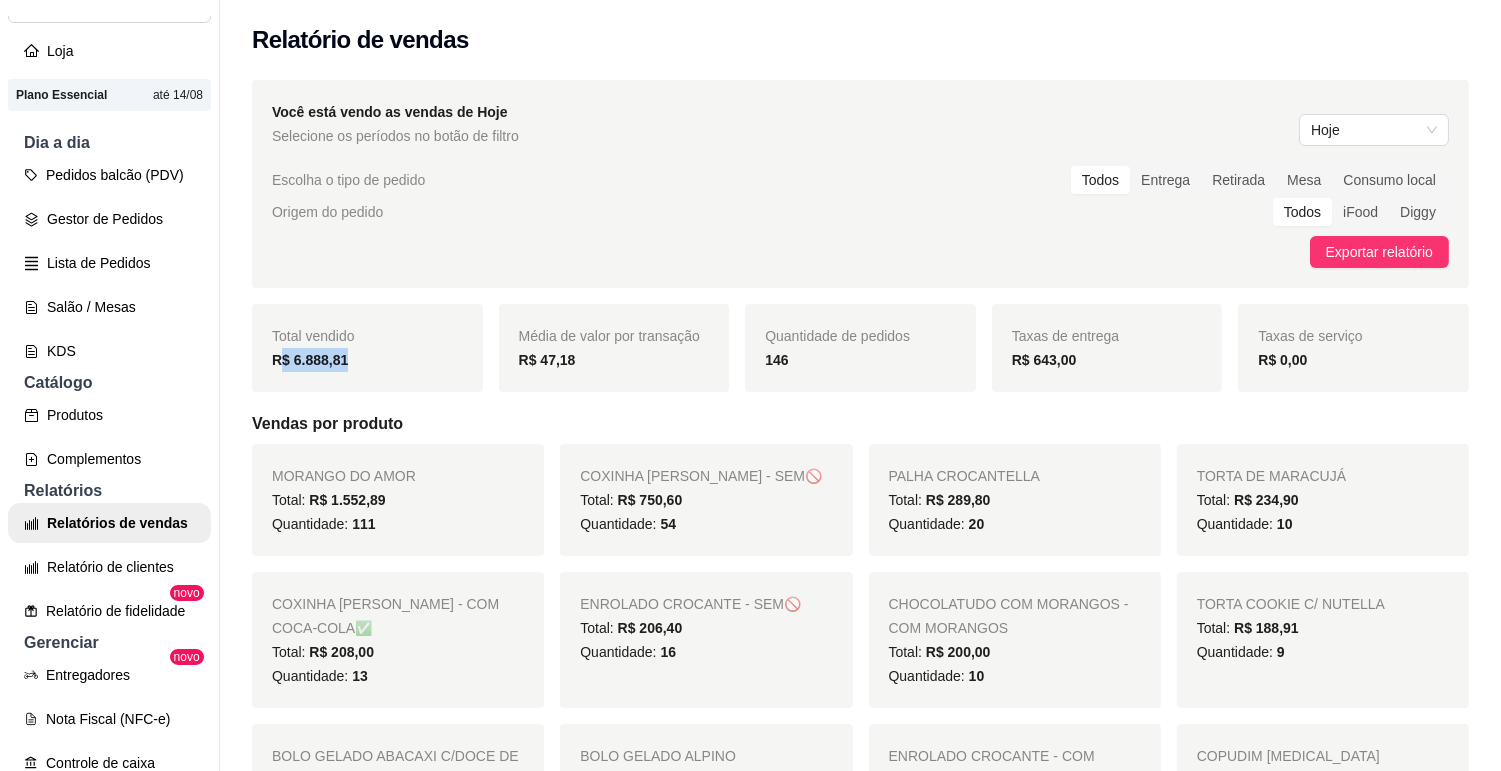 drag, startPoint x: 350, startPoint y: 370, endPoint x: 281, endPoint y: 370, distance: 69 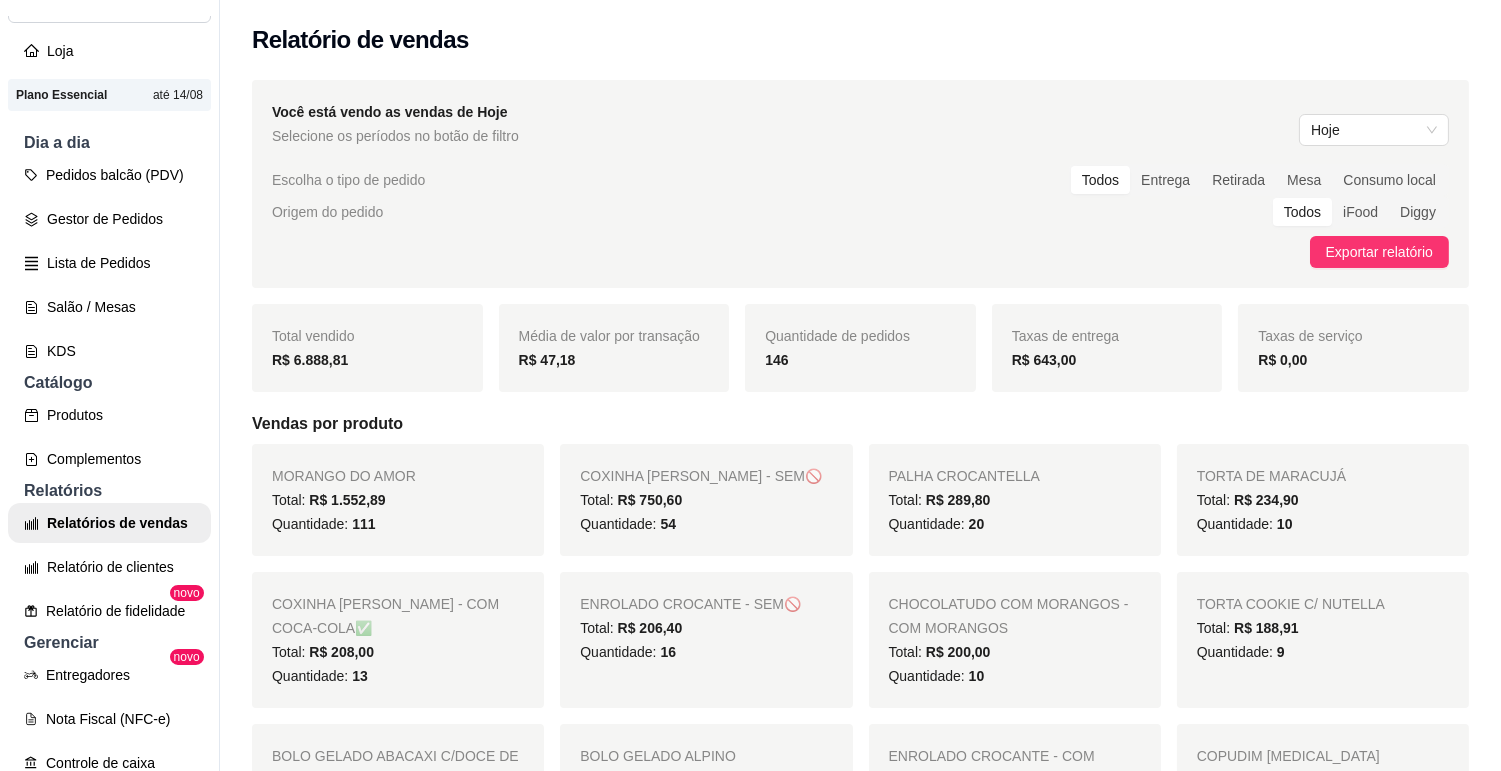 scroll, scrollTop: 0, scrollLeft: 0, axis: both 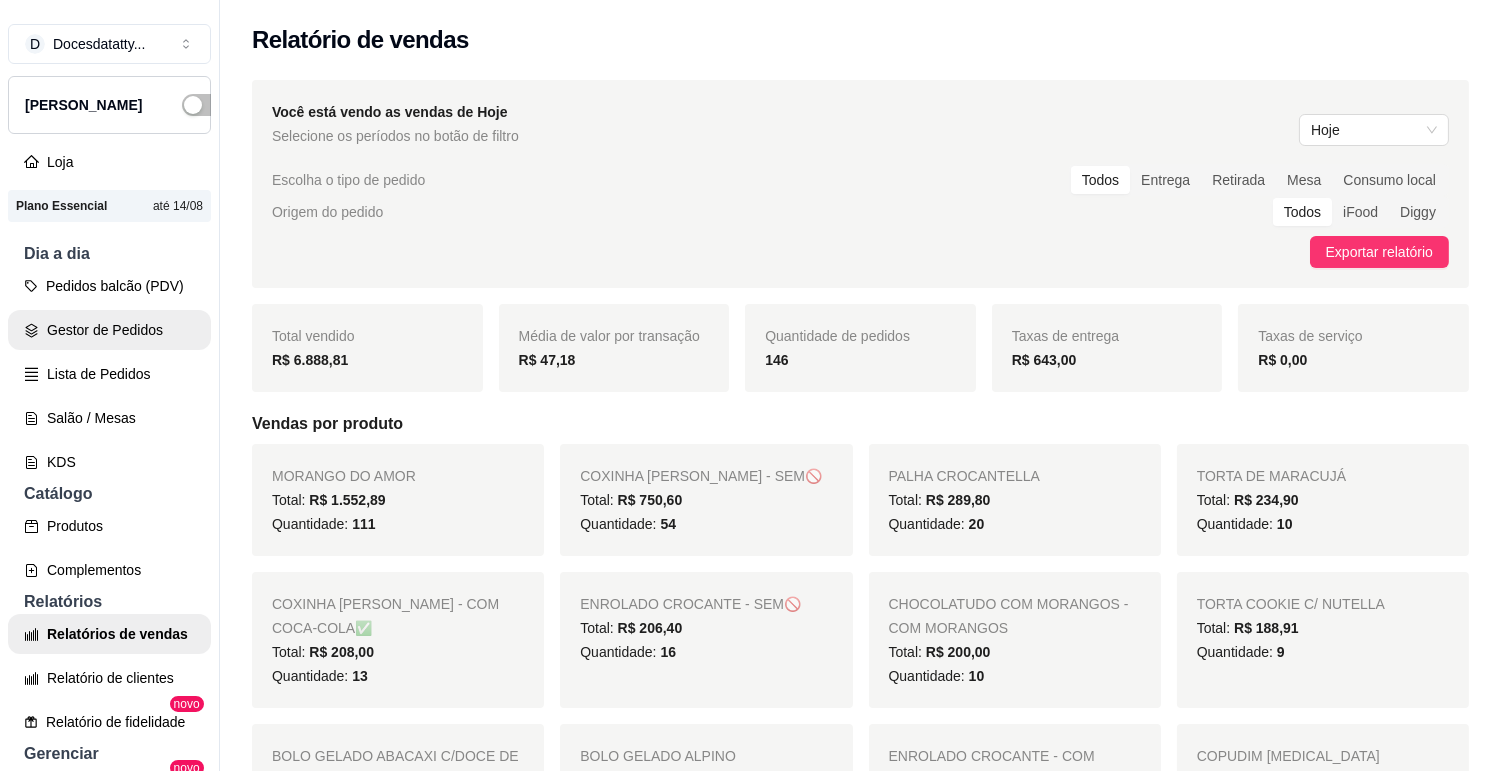 click on "Gestor de Pedidos" at bounding box center (109, 330) 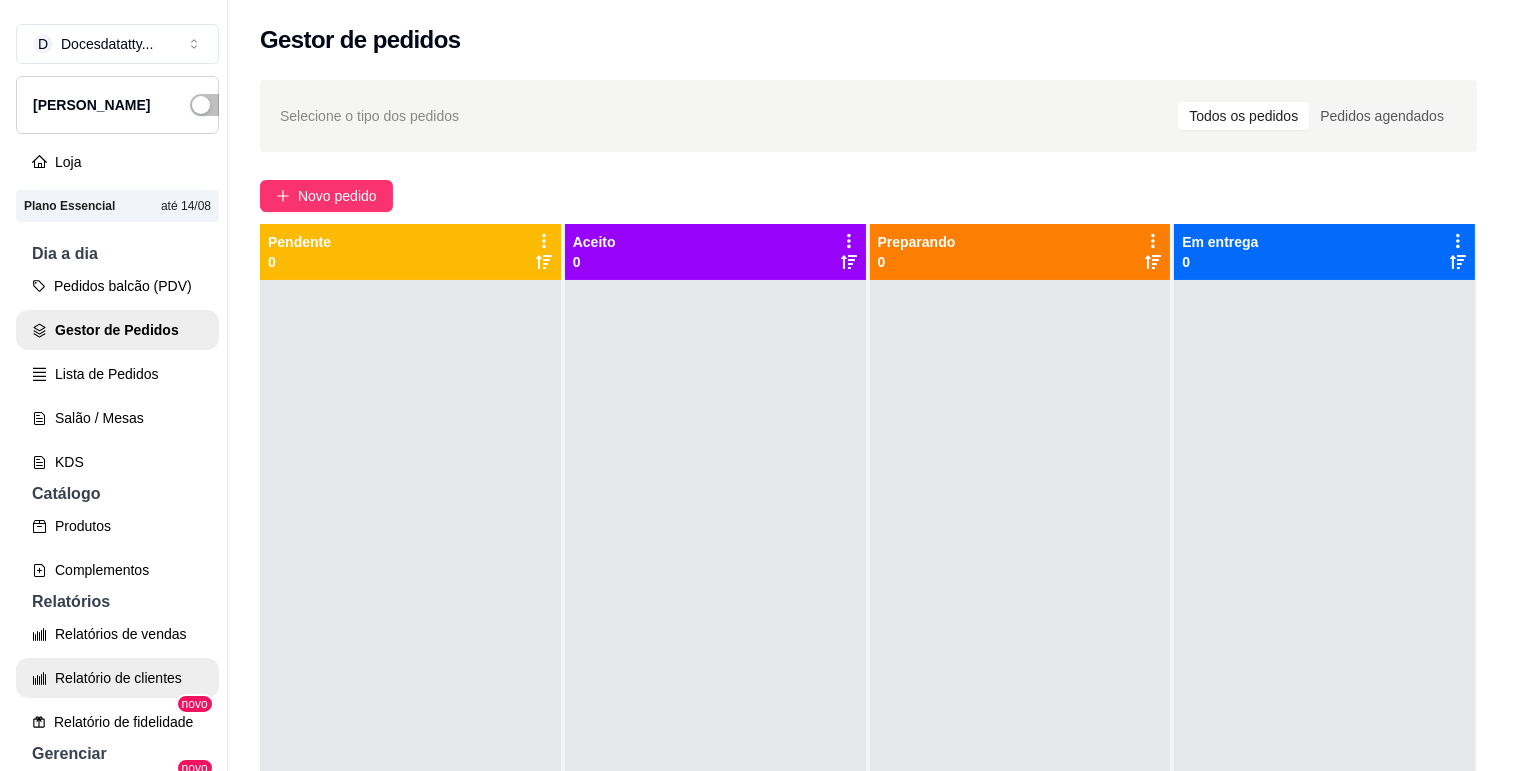 scroll, scrollTop: 111, scrollLeft: 0, axis: vertical 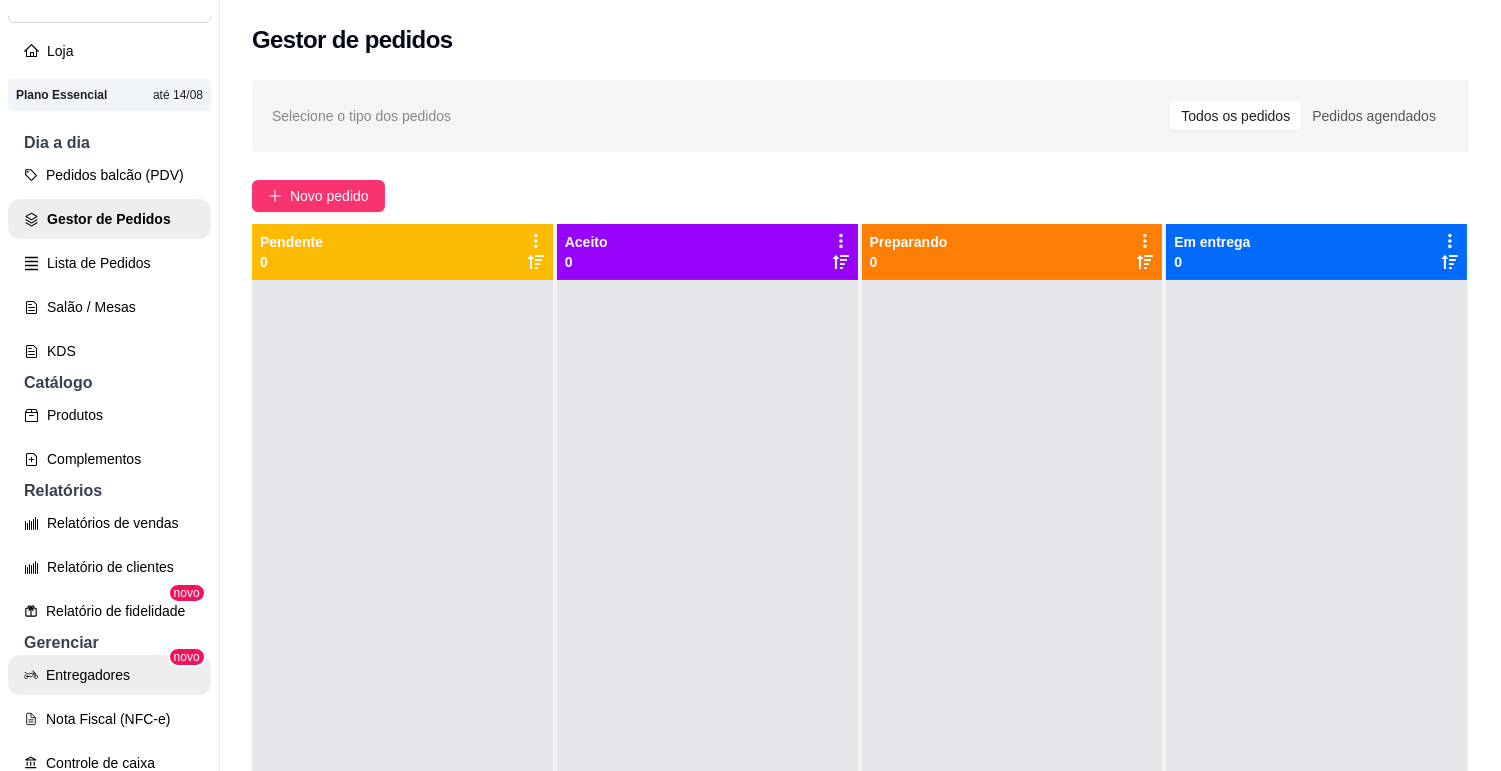click on "Entregadores" at bounding box center [109, 675] 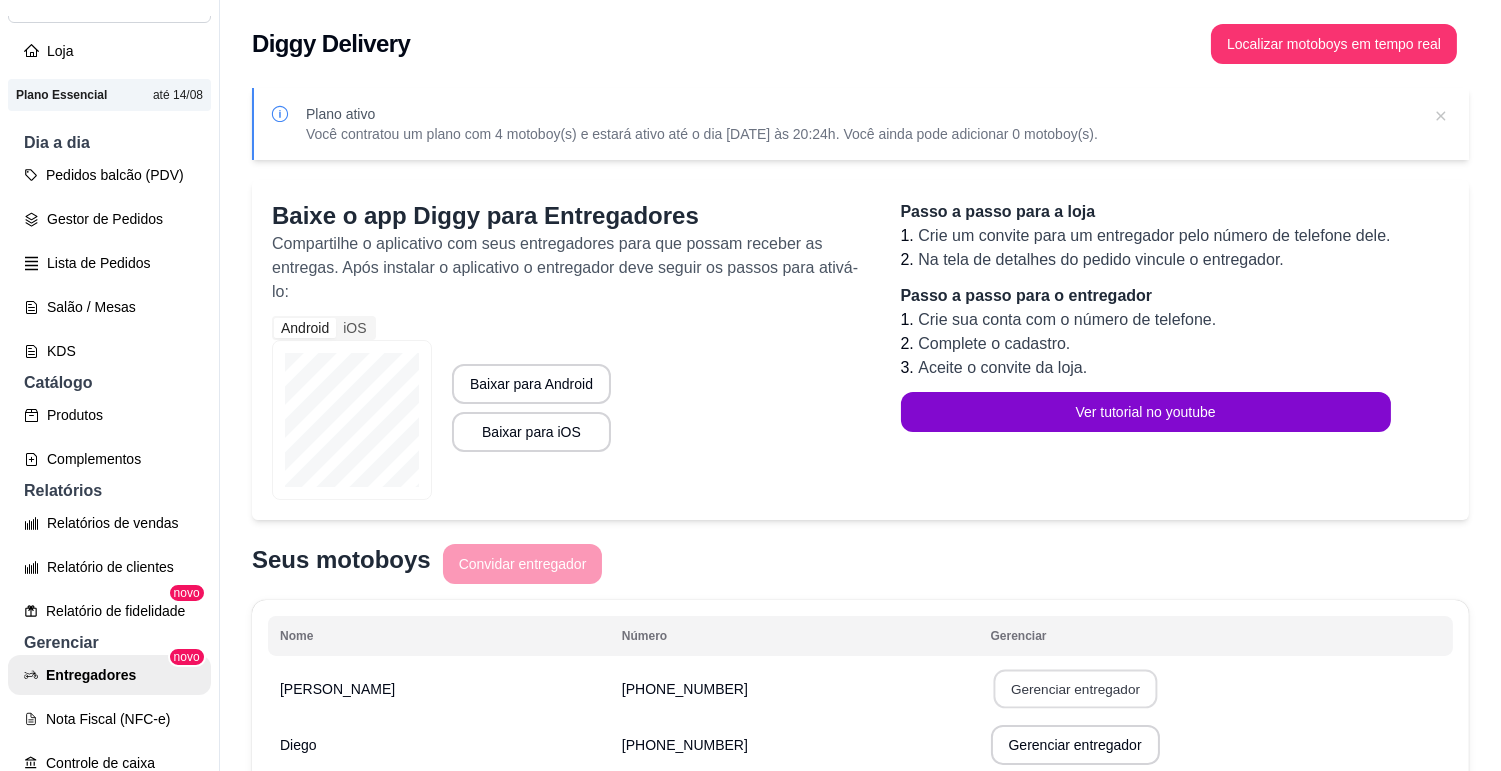 click on "Gerenciar entregador" at bounding box center (1075, 689) 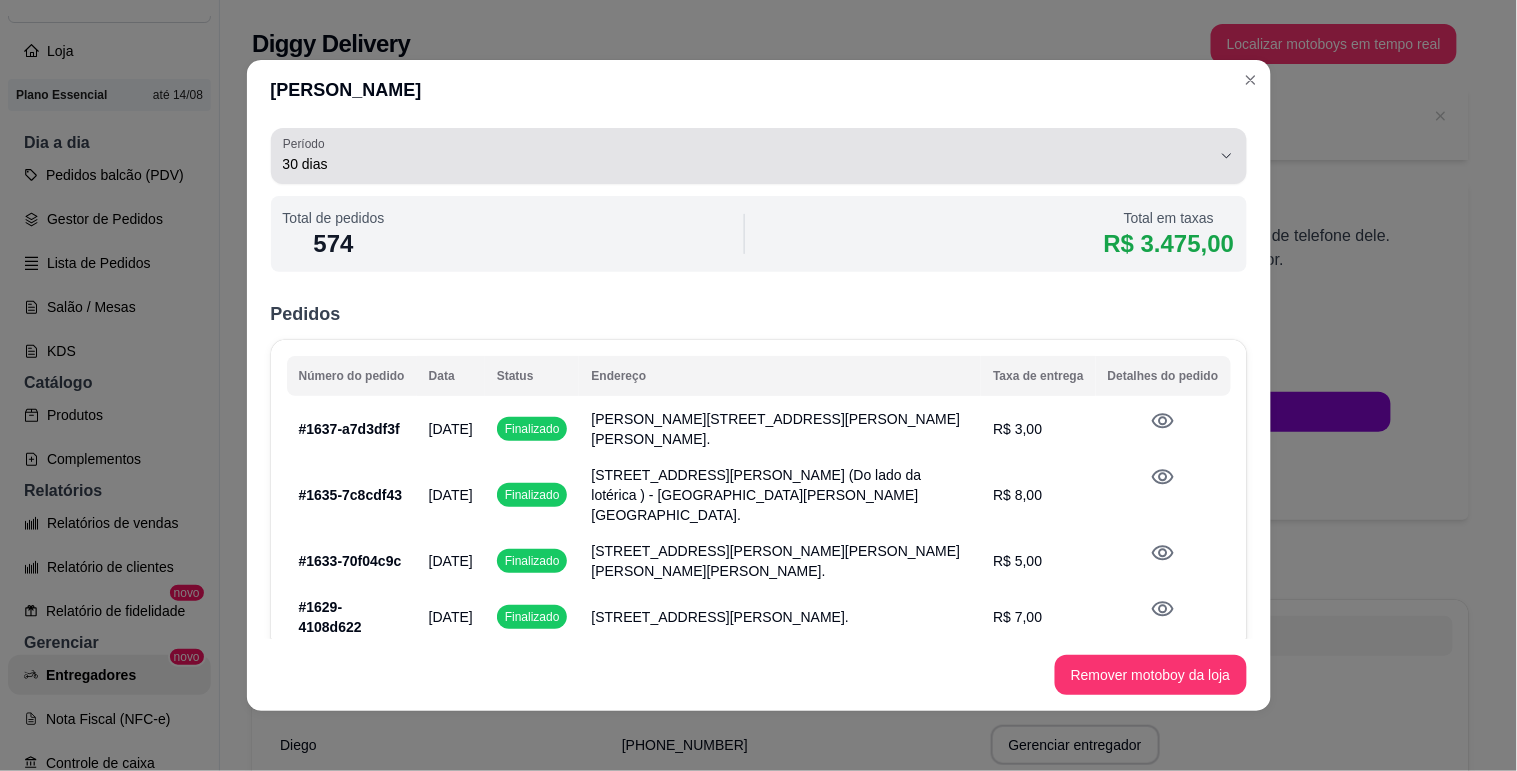click on "30 dias" at bounding box center (747, 164) 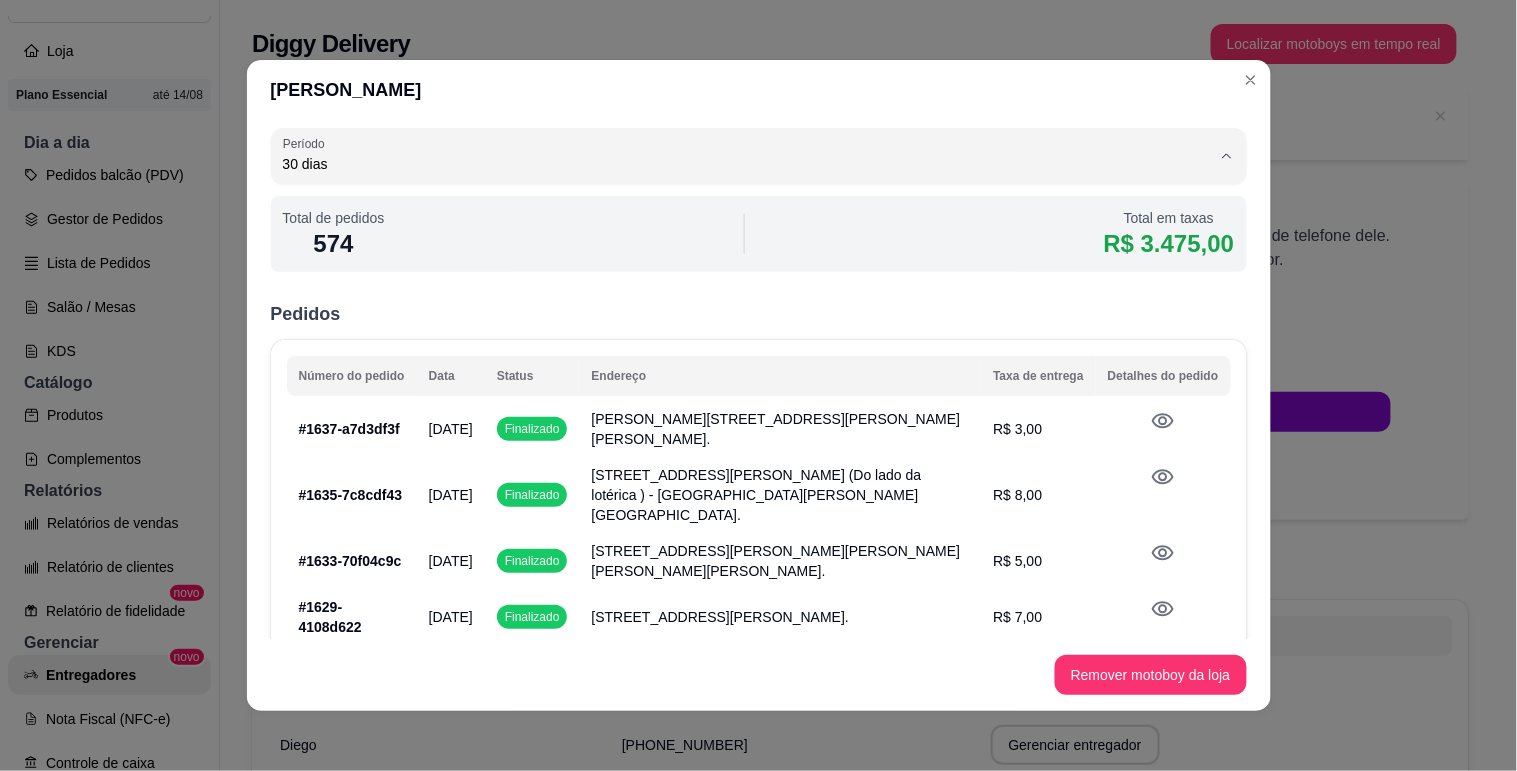 click on "Customizado" at bounding box center (732, 341) 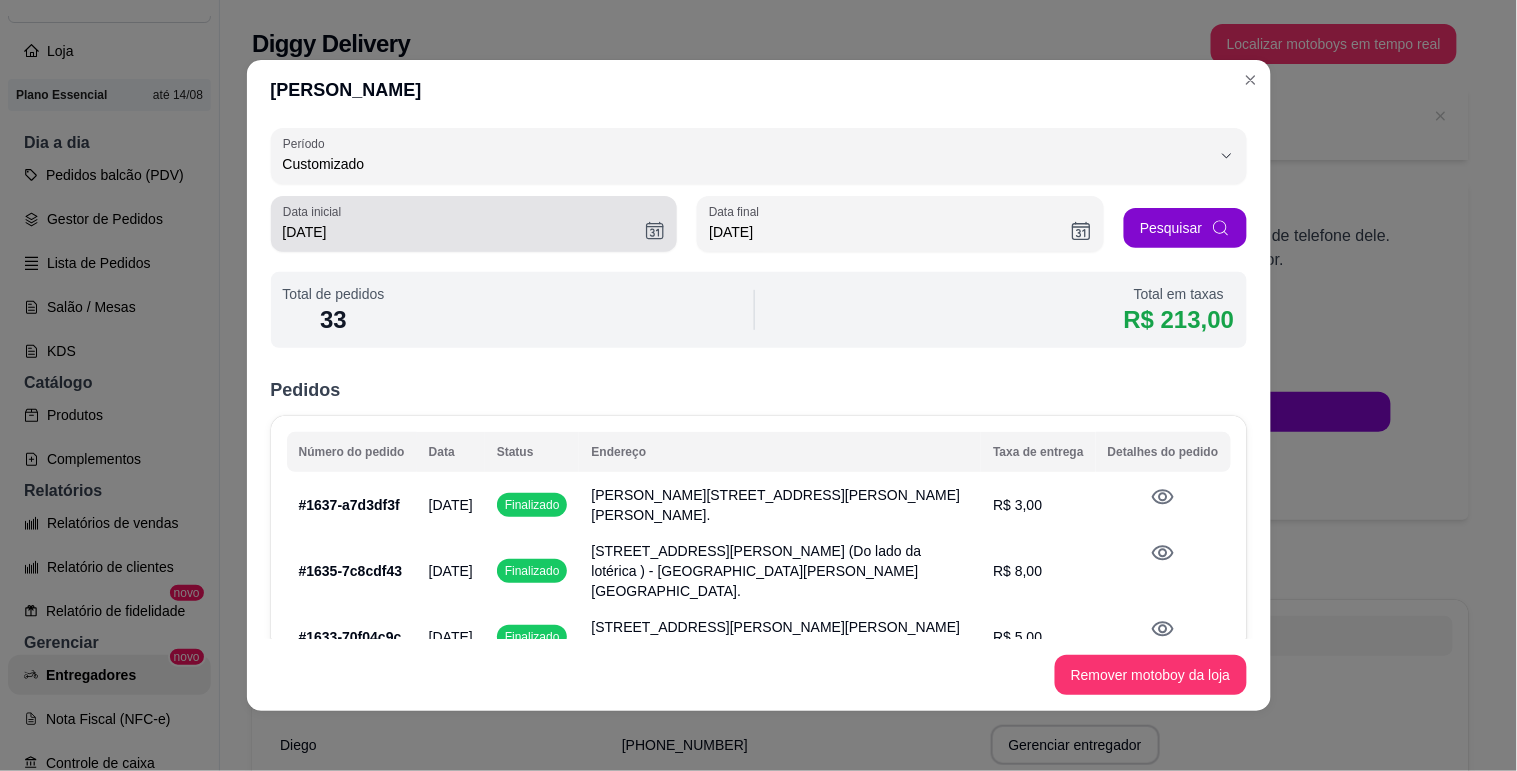 type 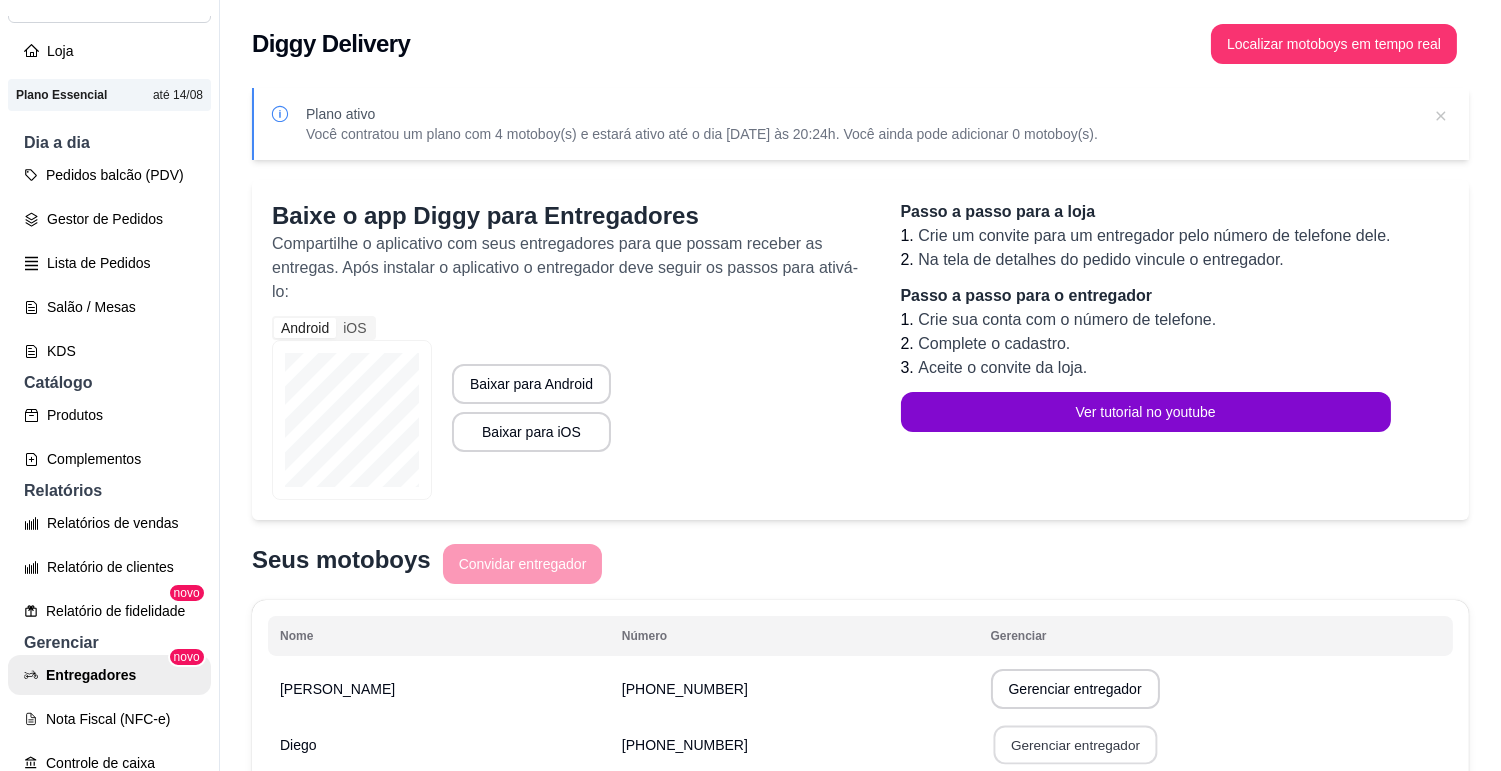click on "Gerenciar entregador" at bounding box center (1075, 745) 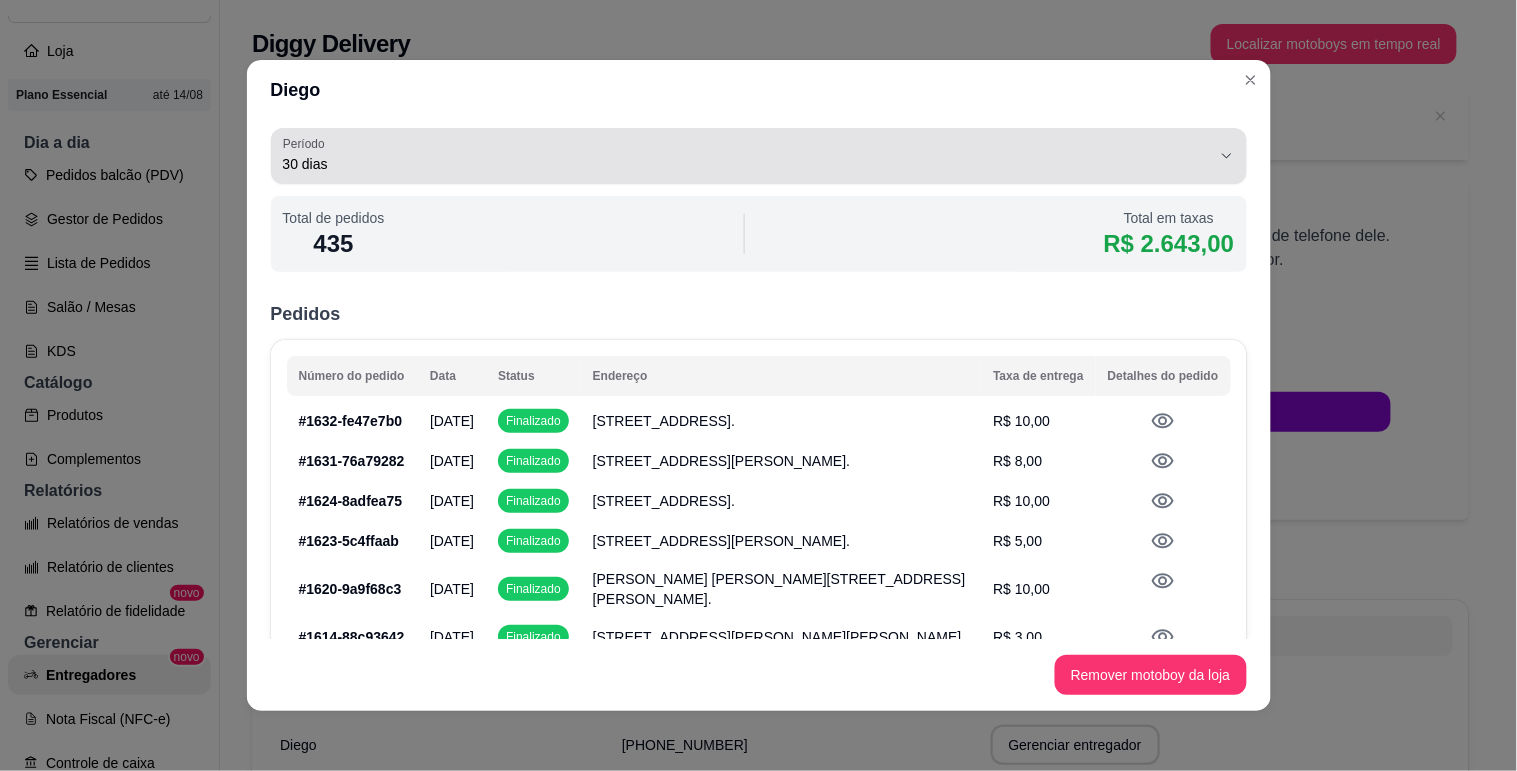 click on "30 dias" at bounding box center [747, 164] 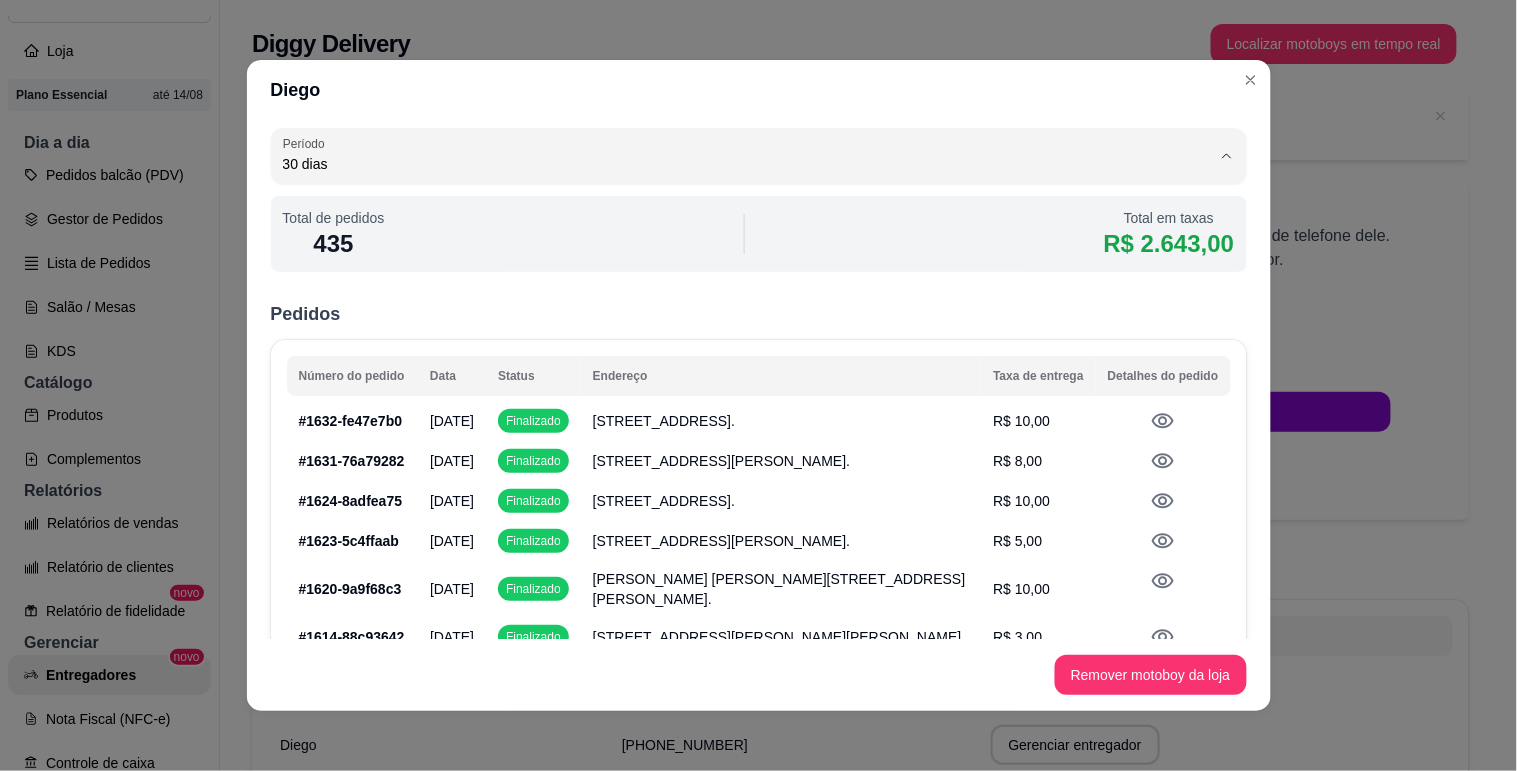 click on "Customizado" at bounding box center (732, 341) 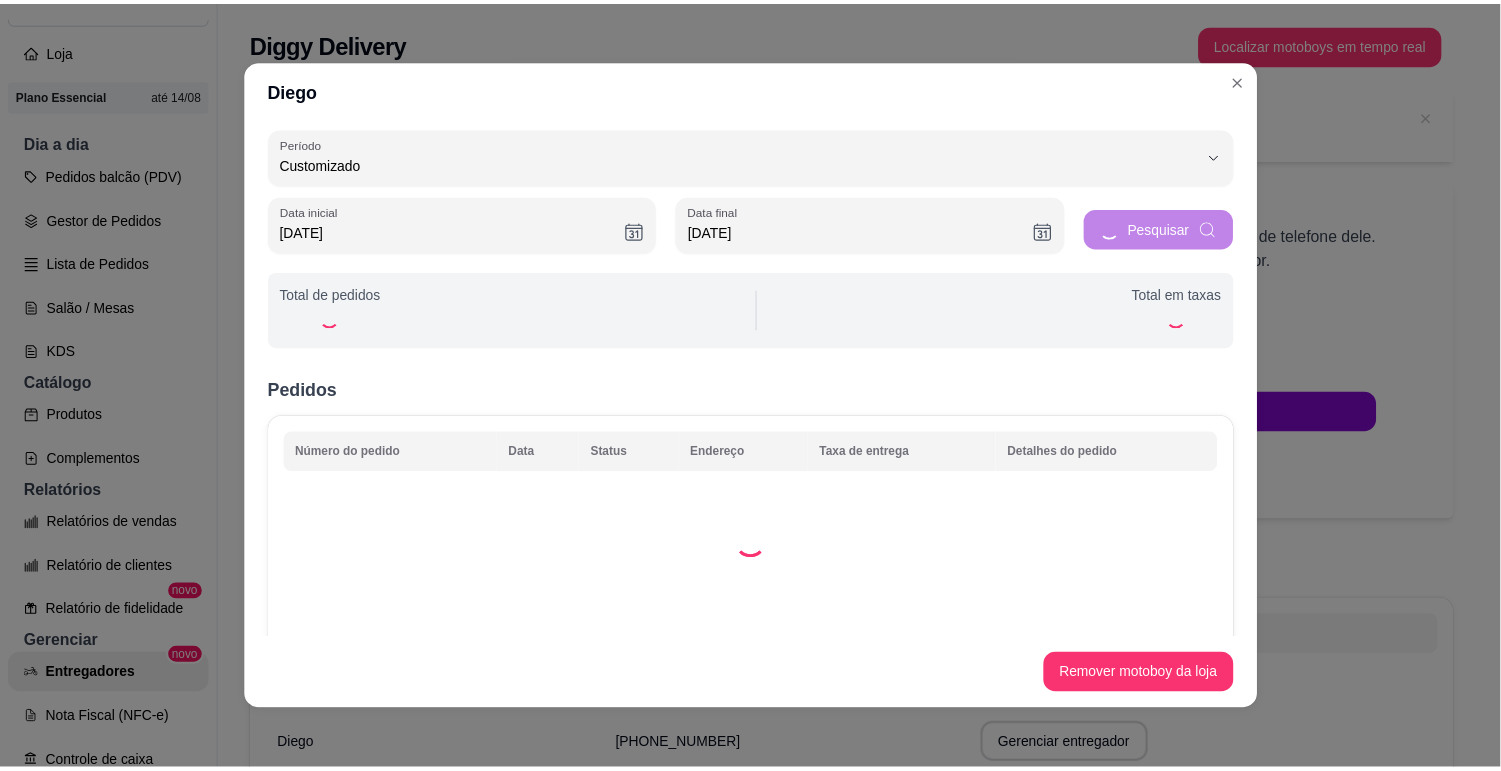 scroll, scrollTop: 18, scrollLeft: 0, axis: vertical 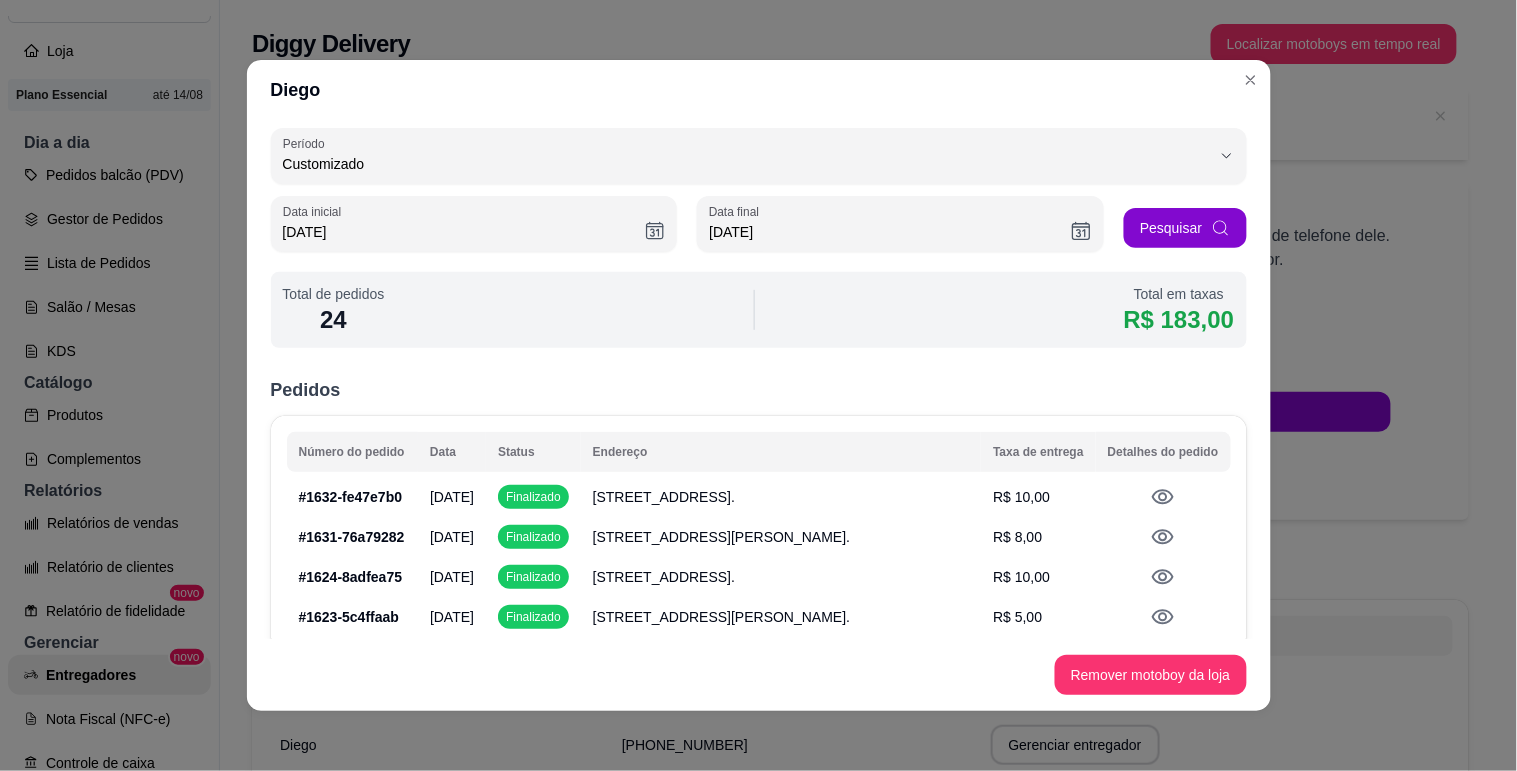 type 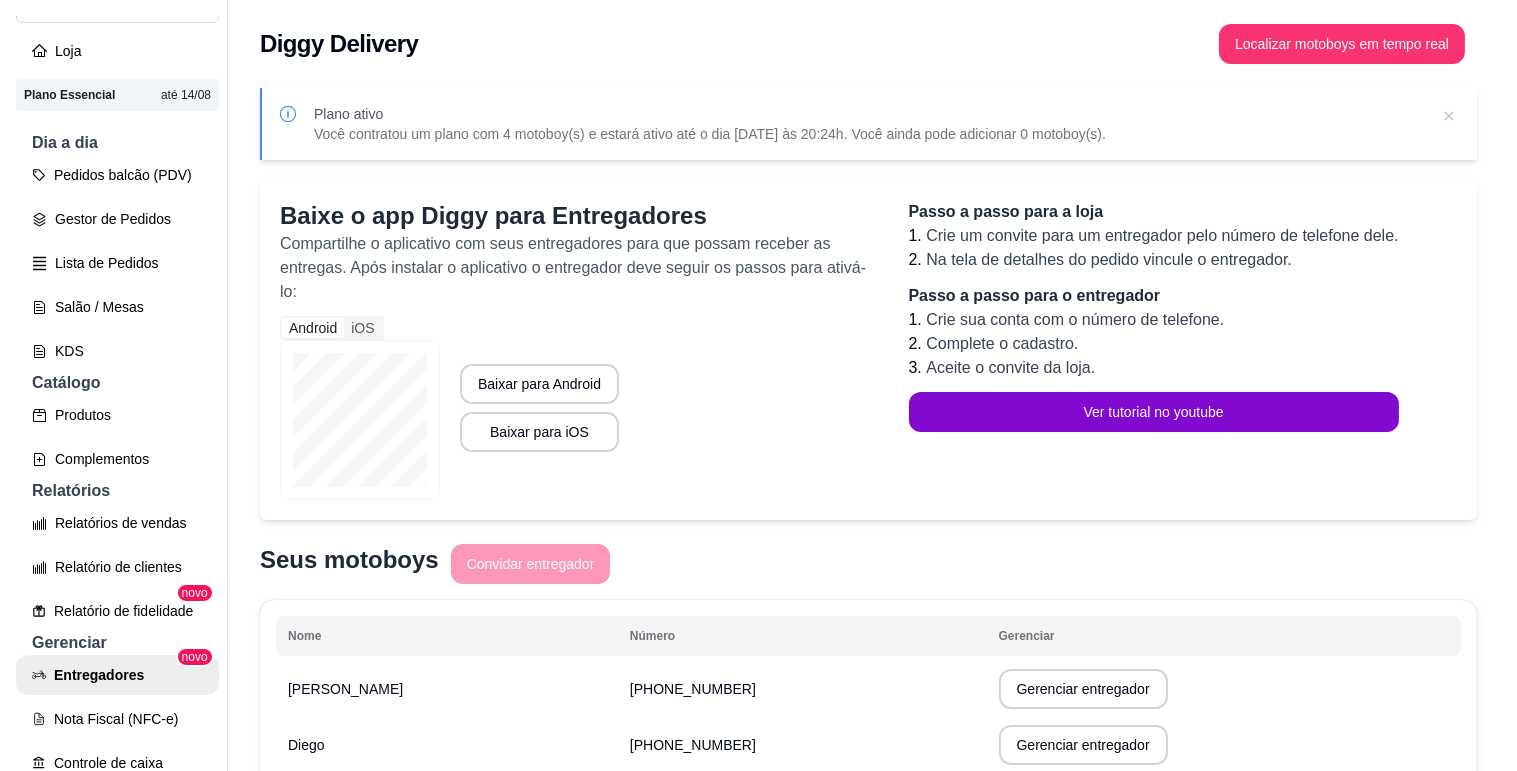 scroll, scrollTop: 222, scrollLeft: 0, axis: vertical 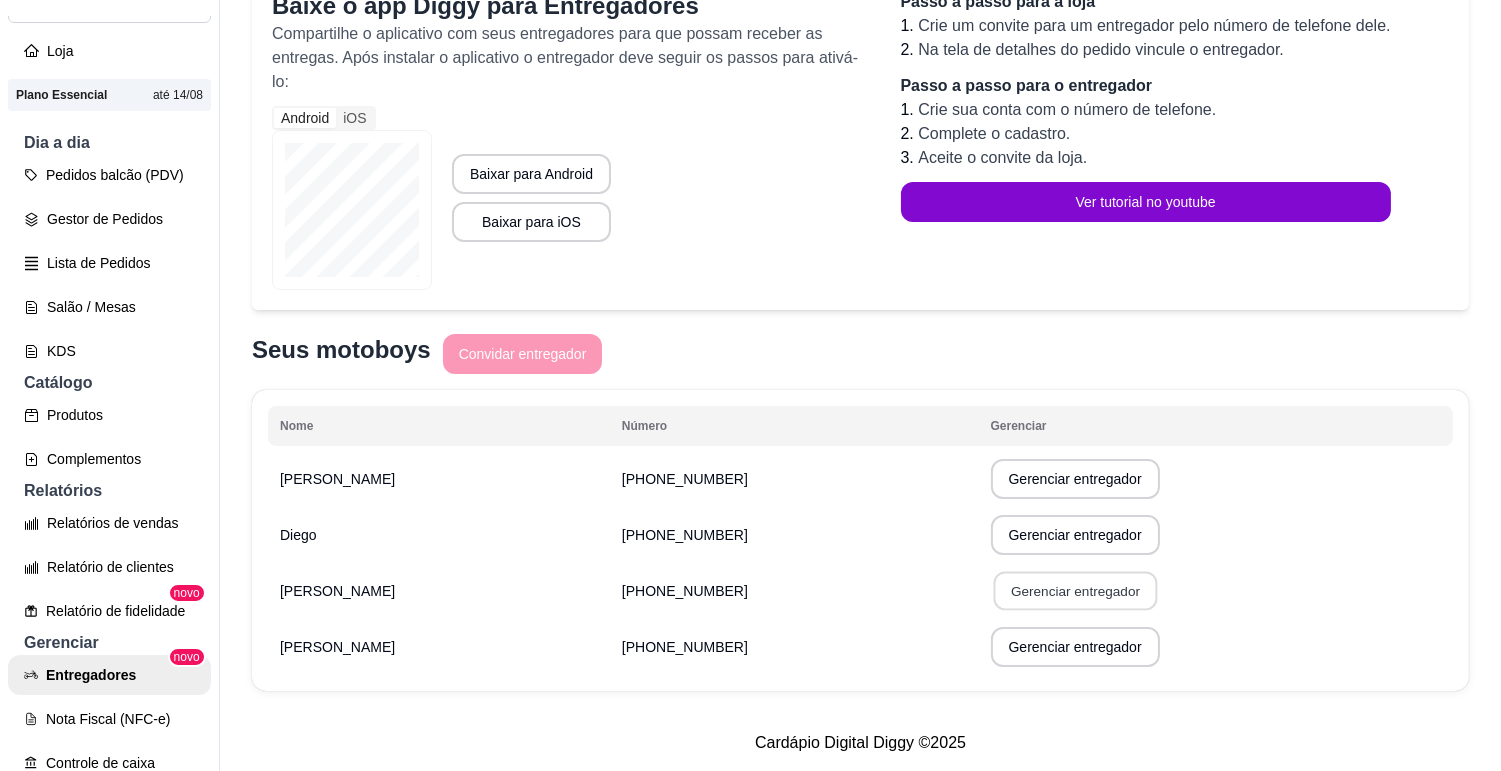 click on "Gerenciar entregador" at bounding box center [1075, 591] 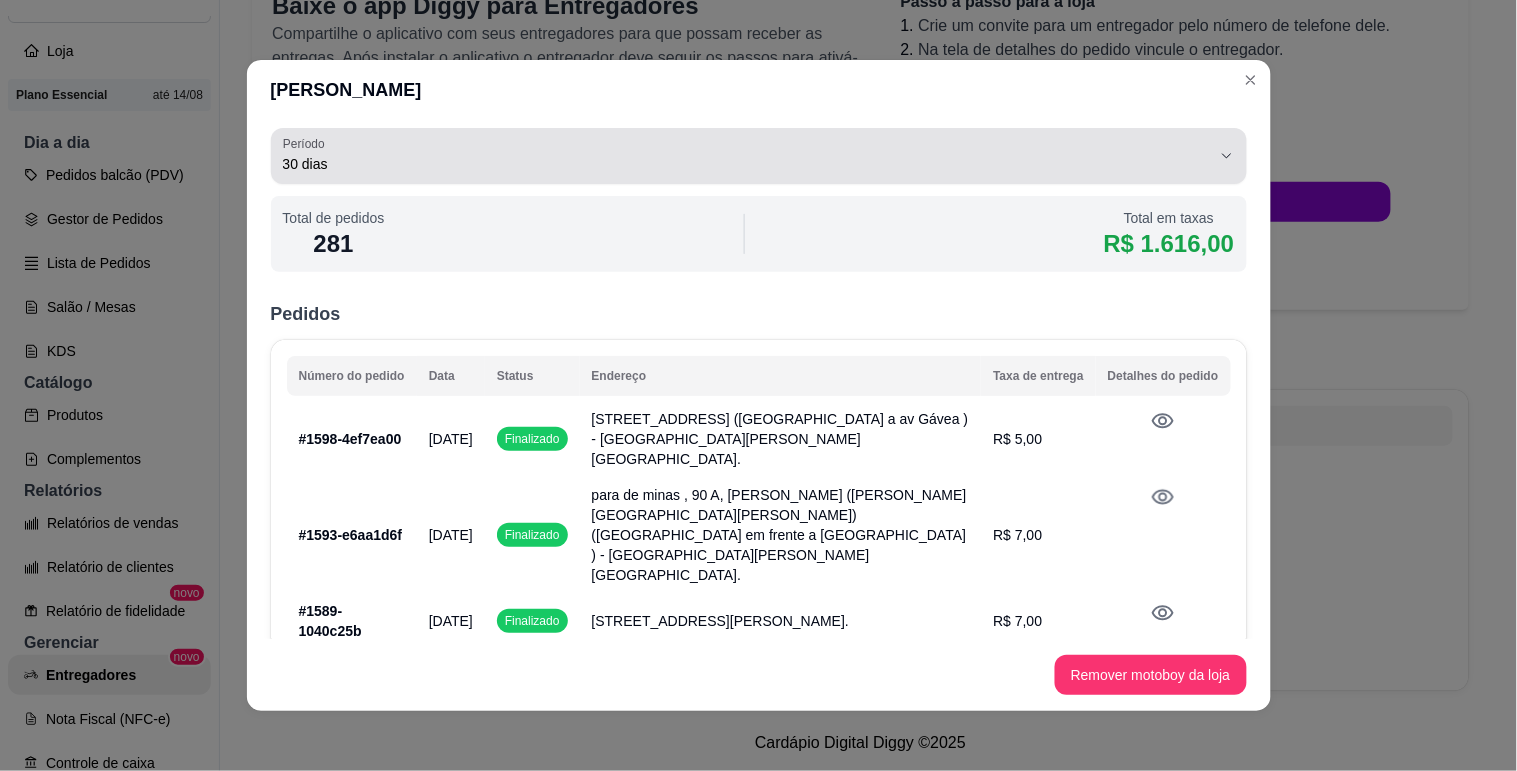 click on "30 dias" at bounding box center [747, 164] 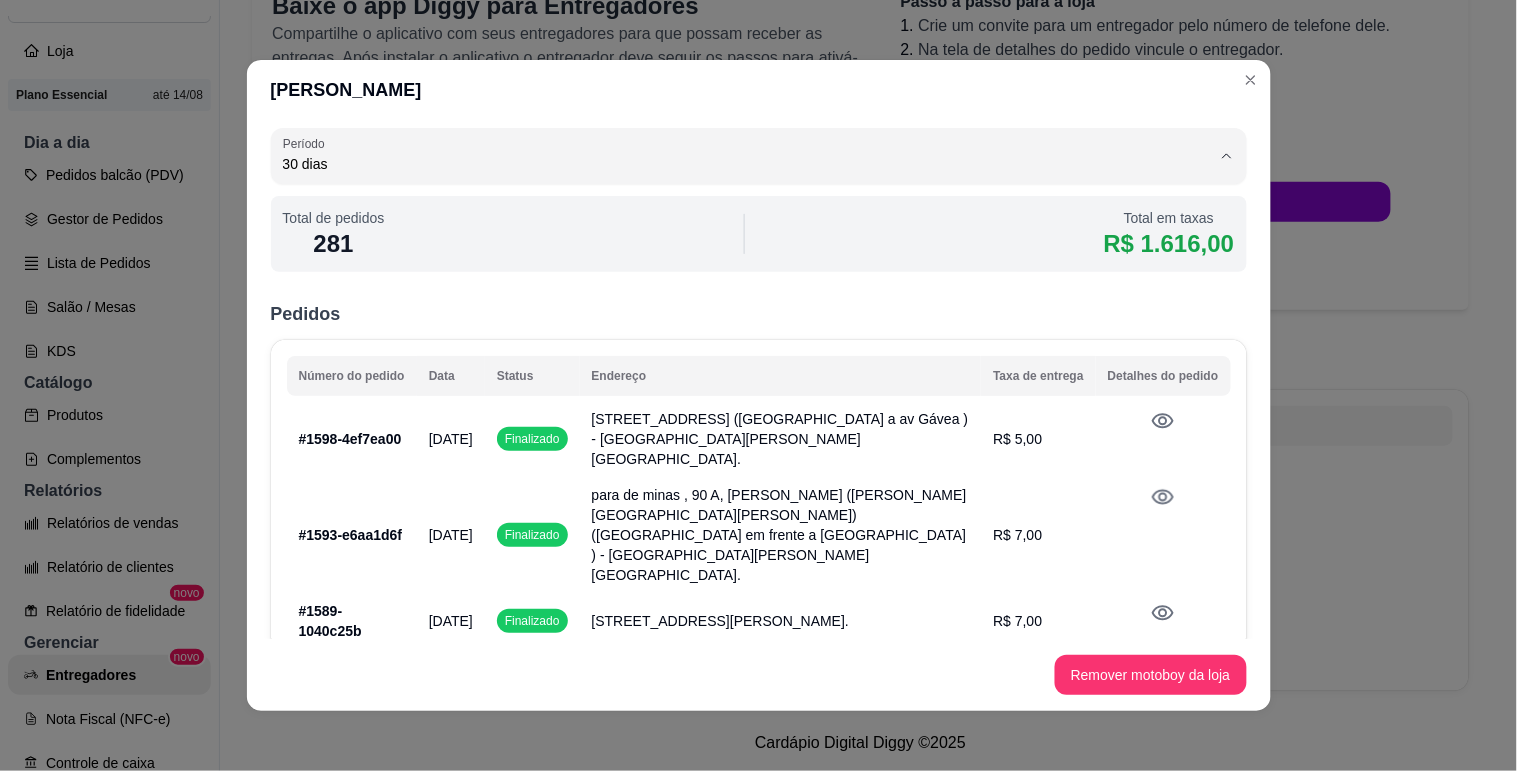 click on "Customizado" at bounding box center (732, 341) 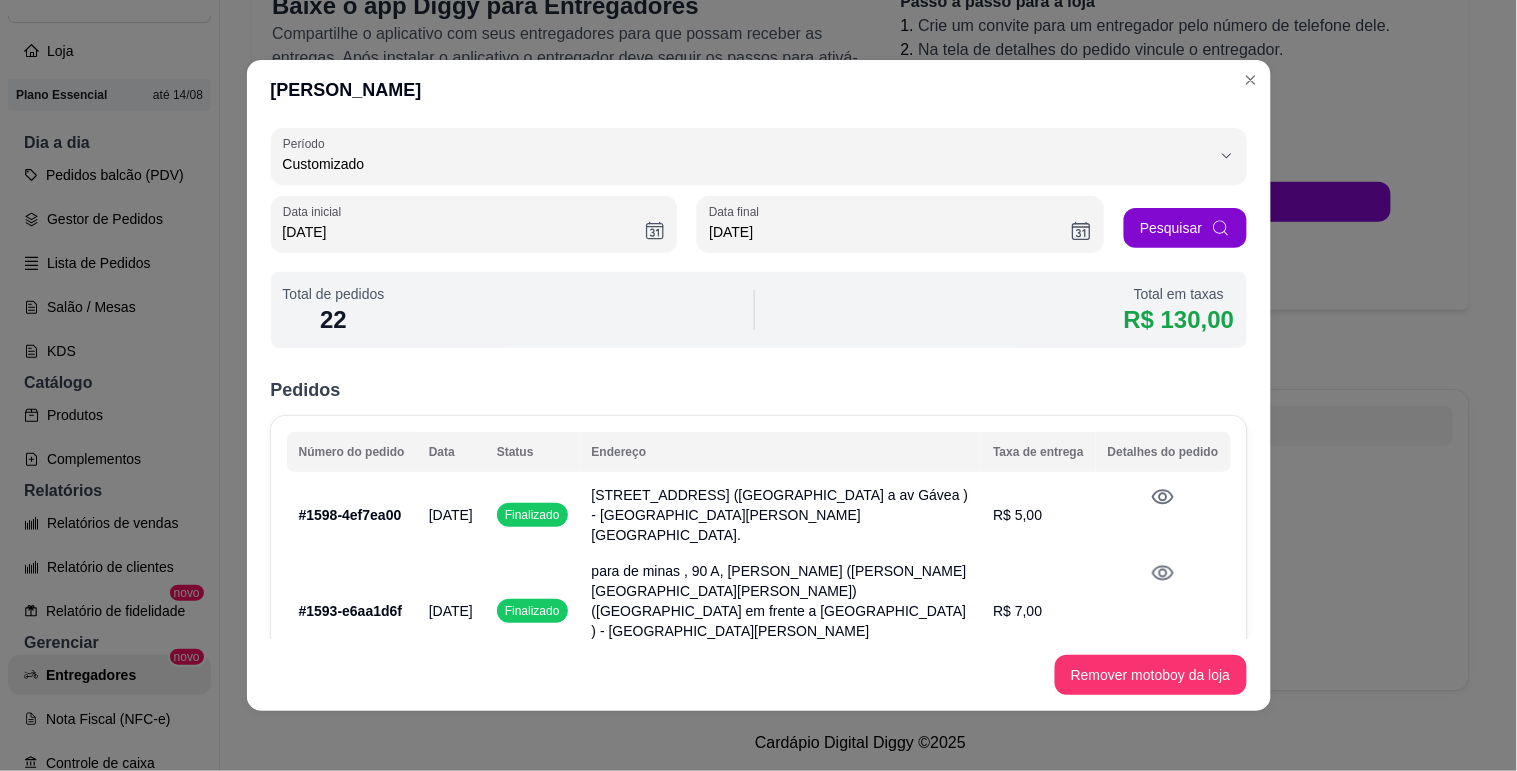 type 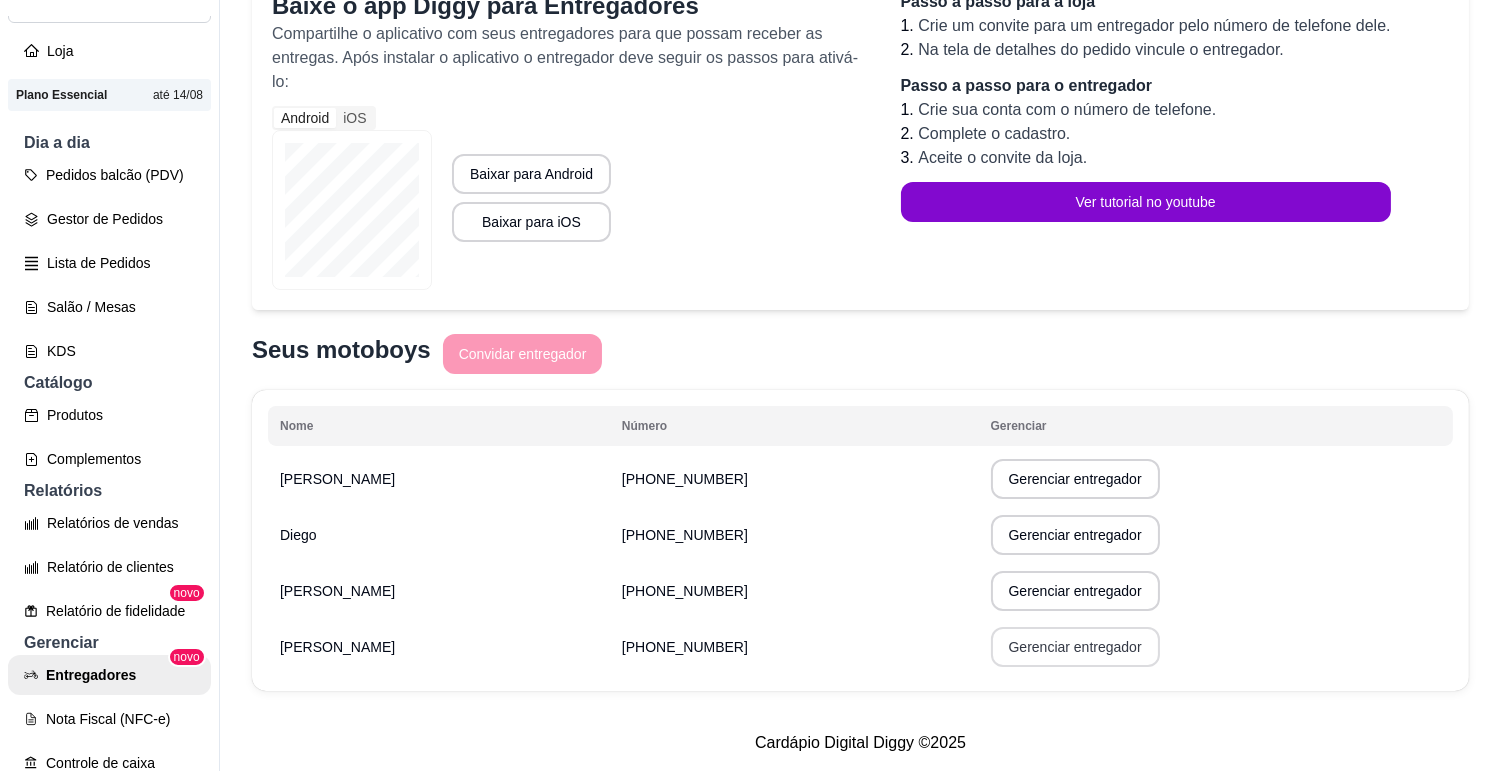 click on "Gerenciar entregador" at bounding box center [1075, 647] 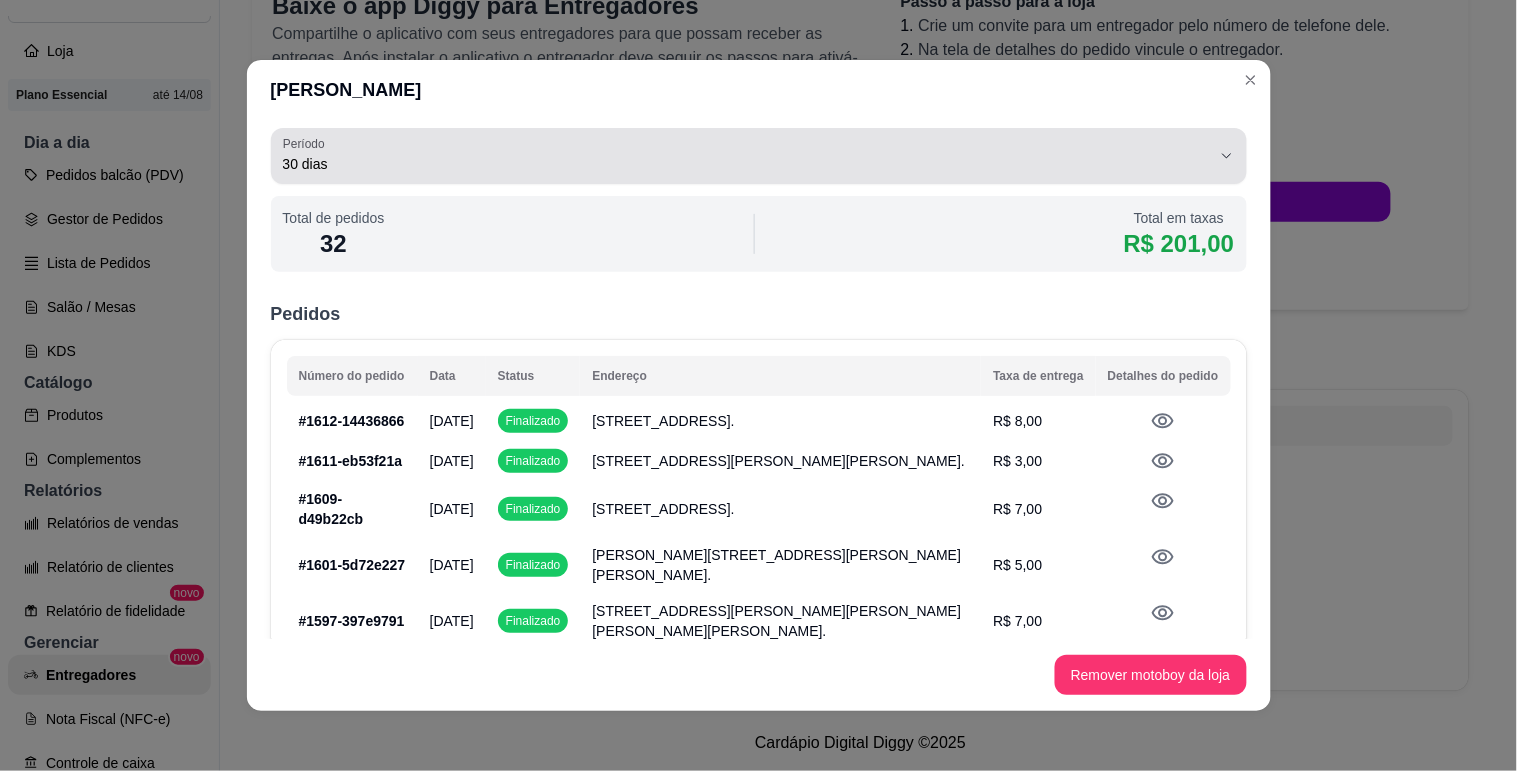 click on "30 dias" at bounding box center [747, 156] 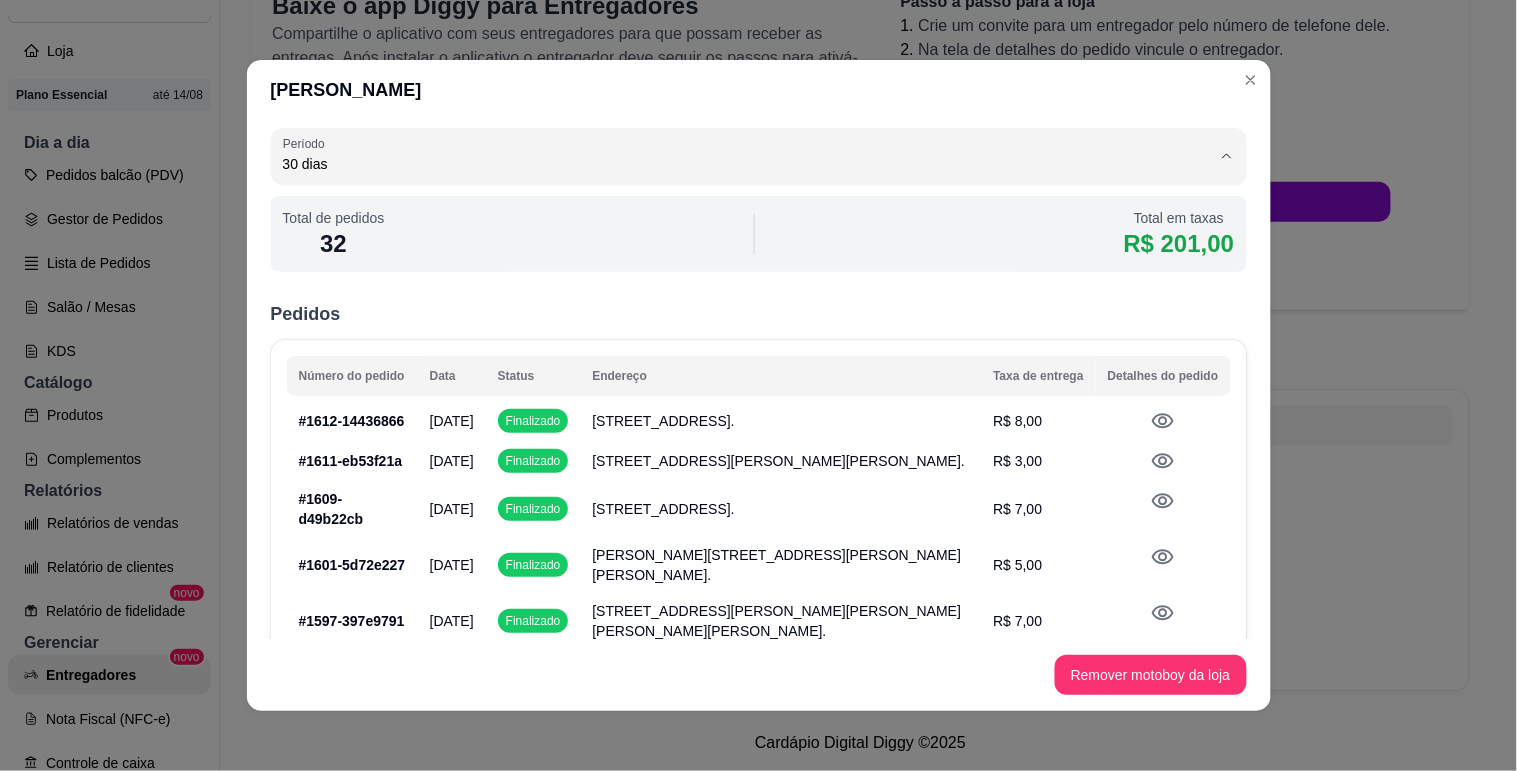 click on "Customizado" at bounding box center [742, 341] 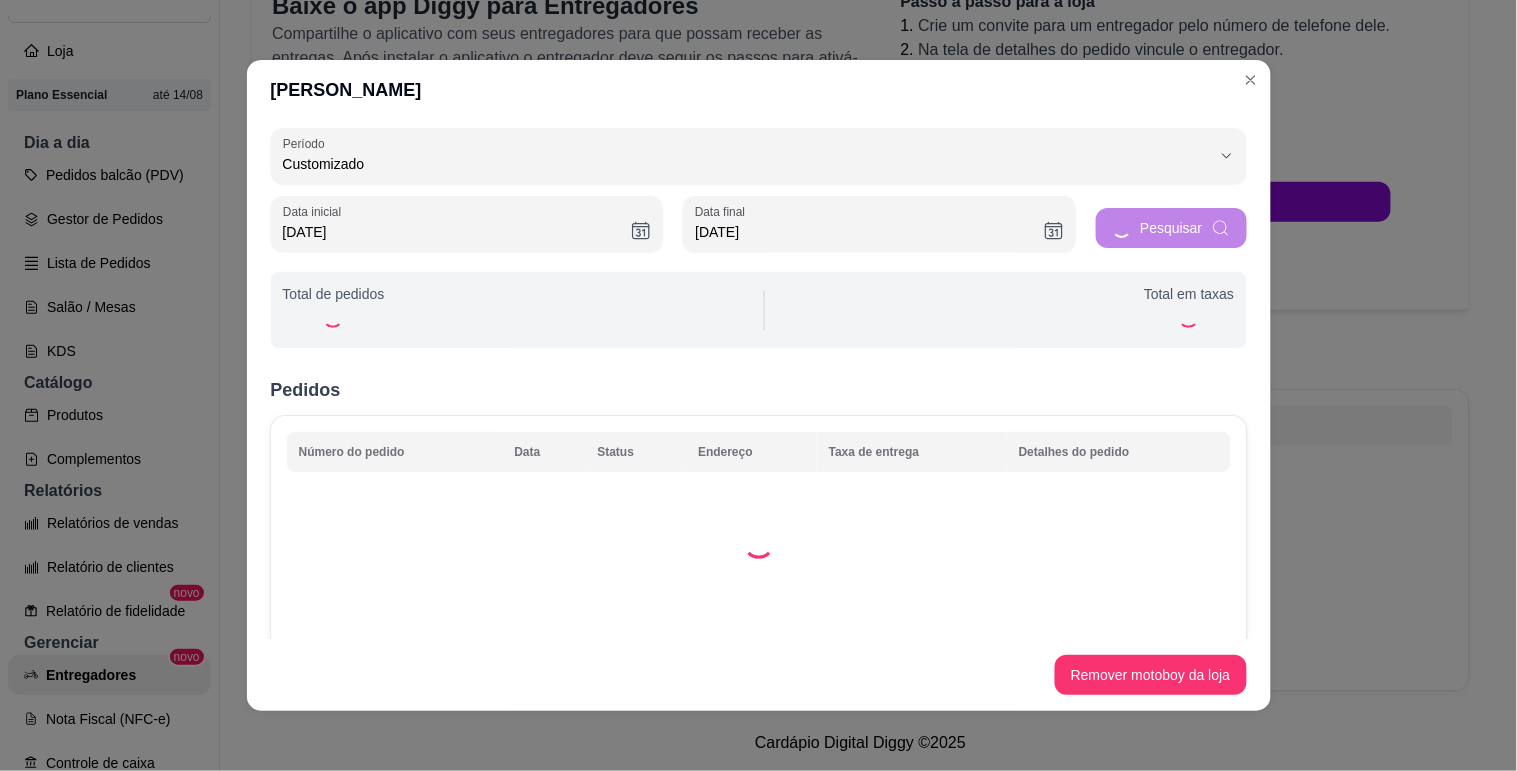 scroll, scrollTop: 18, scrollLeft: 0, axis: vertical 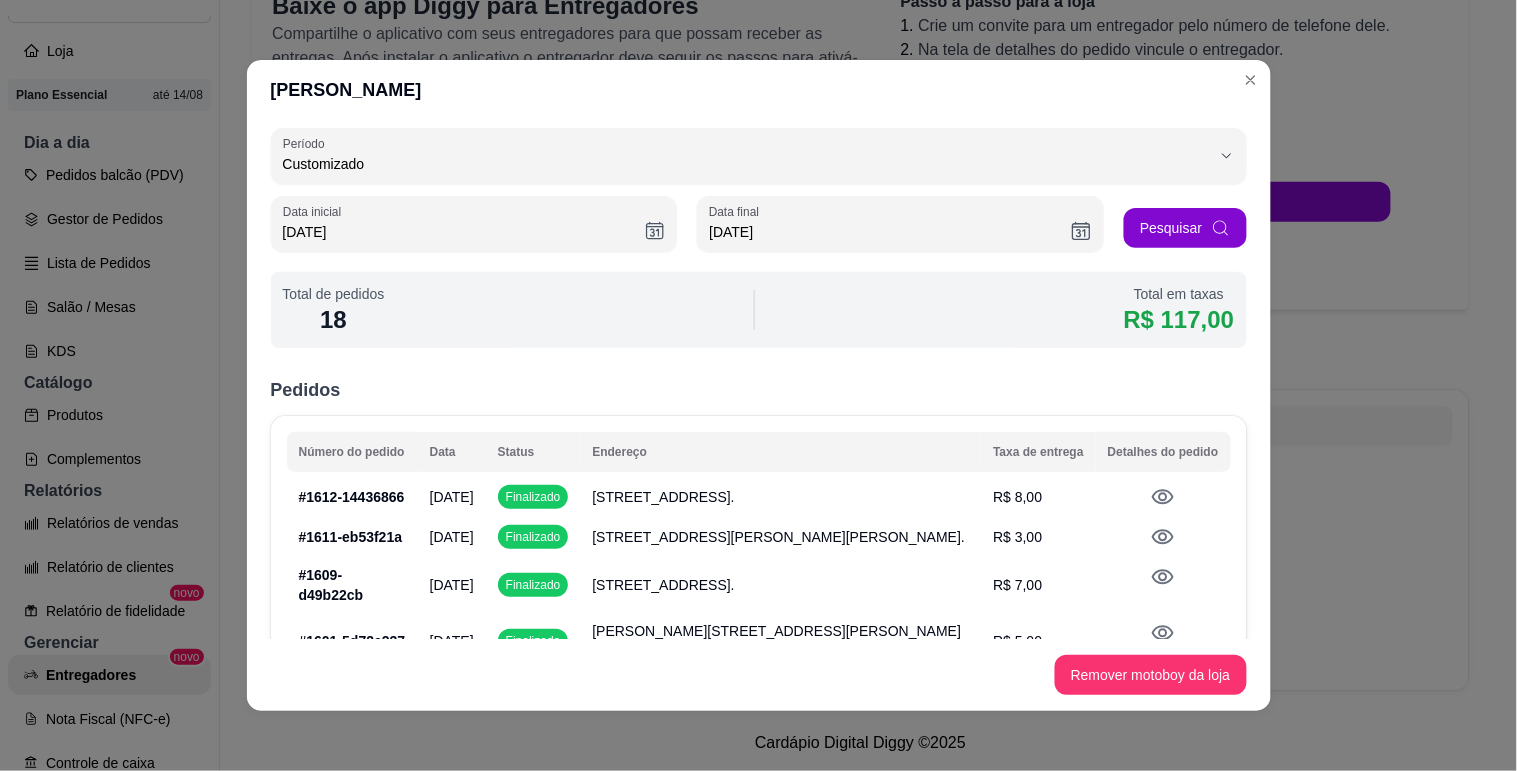 type 